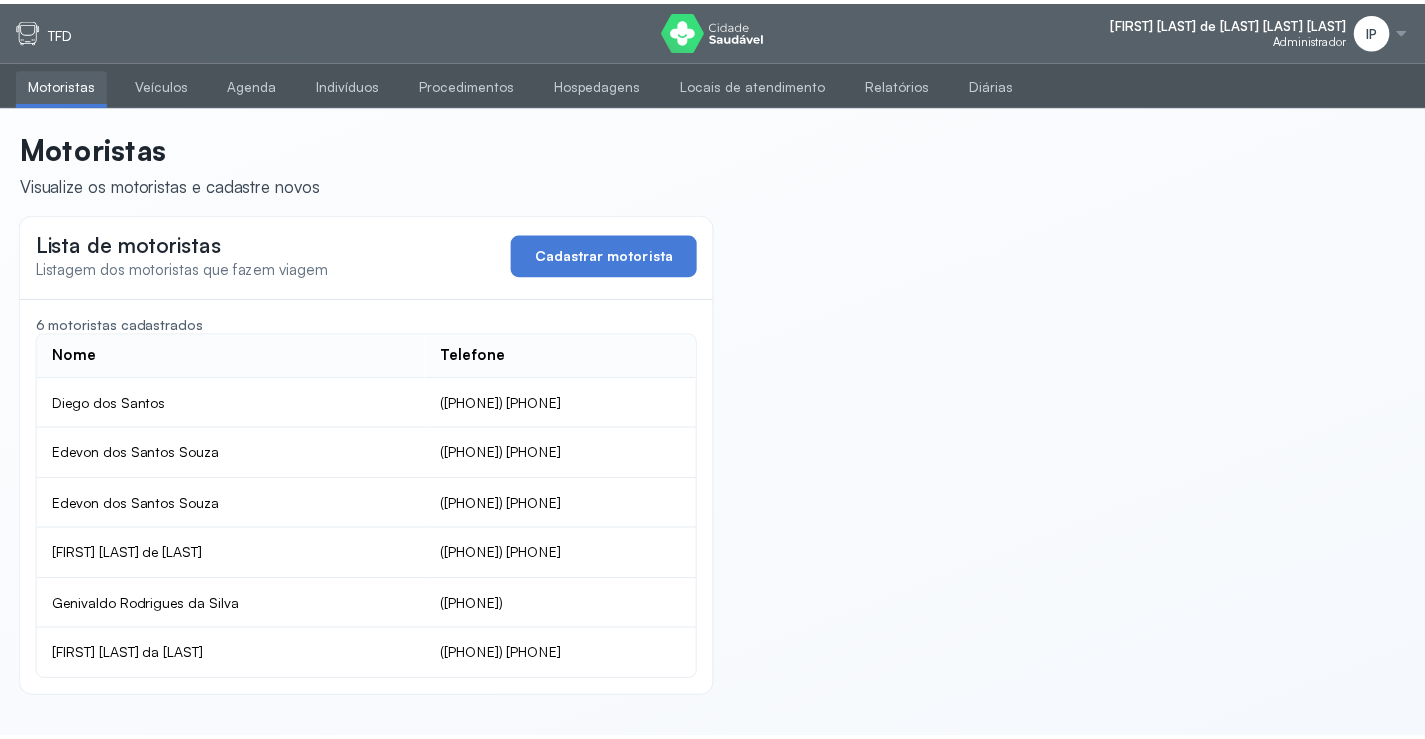 scroll, scrollTop: 0, scrollLeft: 0, axis: both 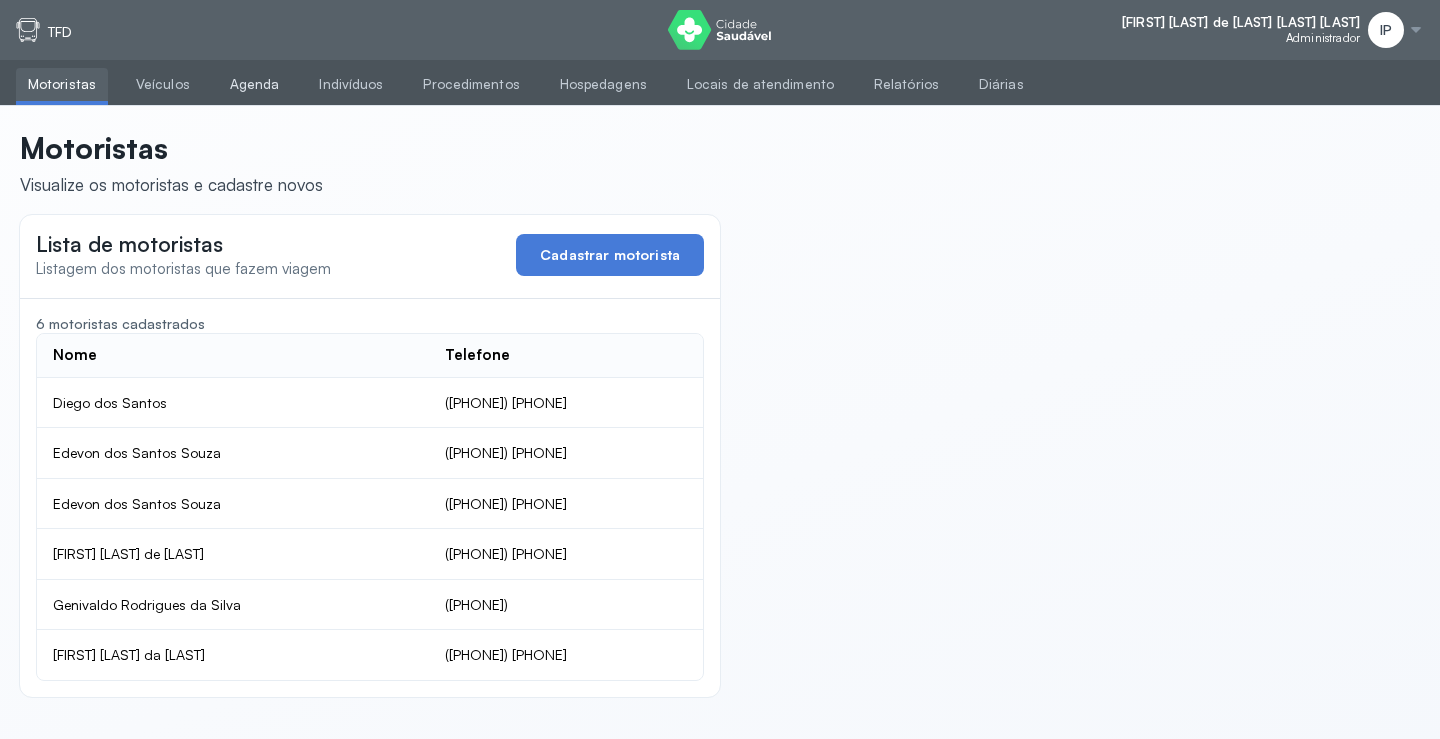 click on "Agenda" at bounding box center (255, 84) 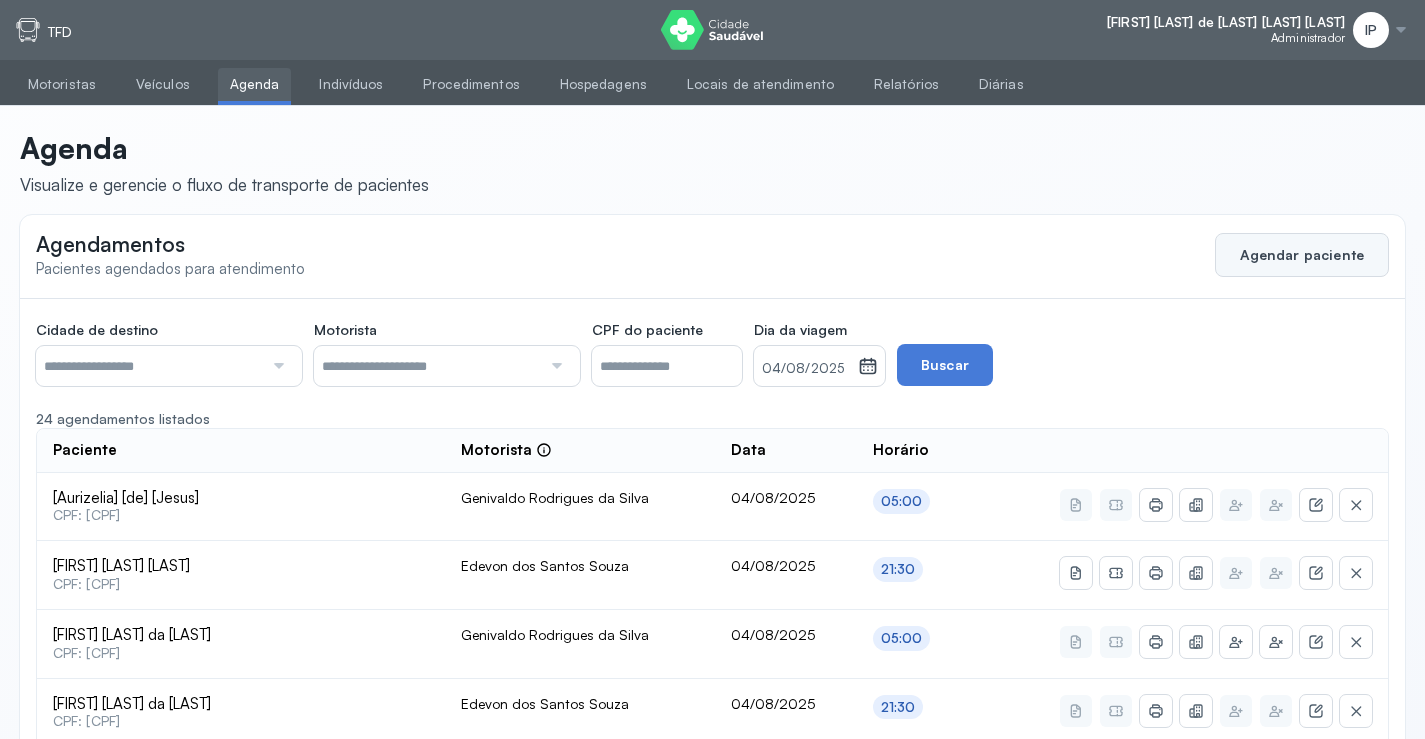 click on "Agendar paciente" 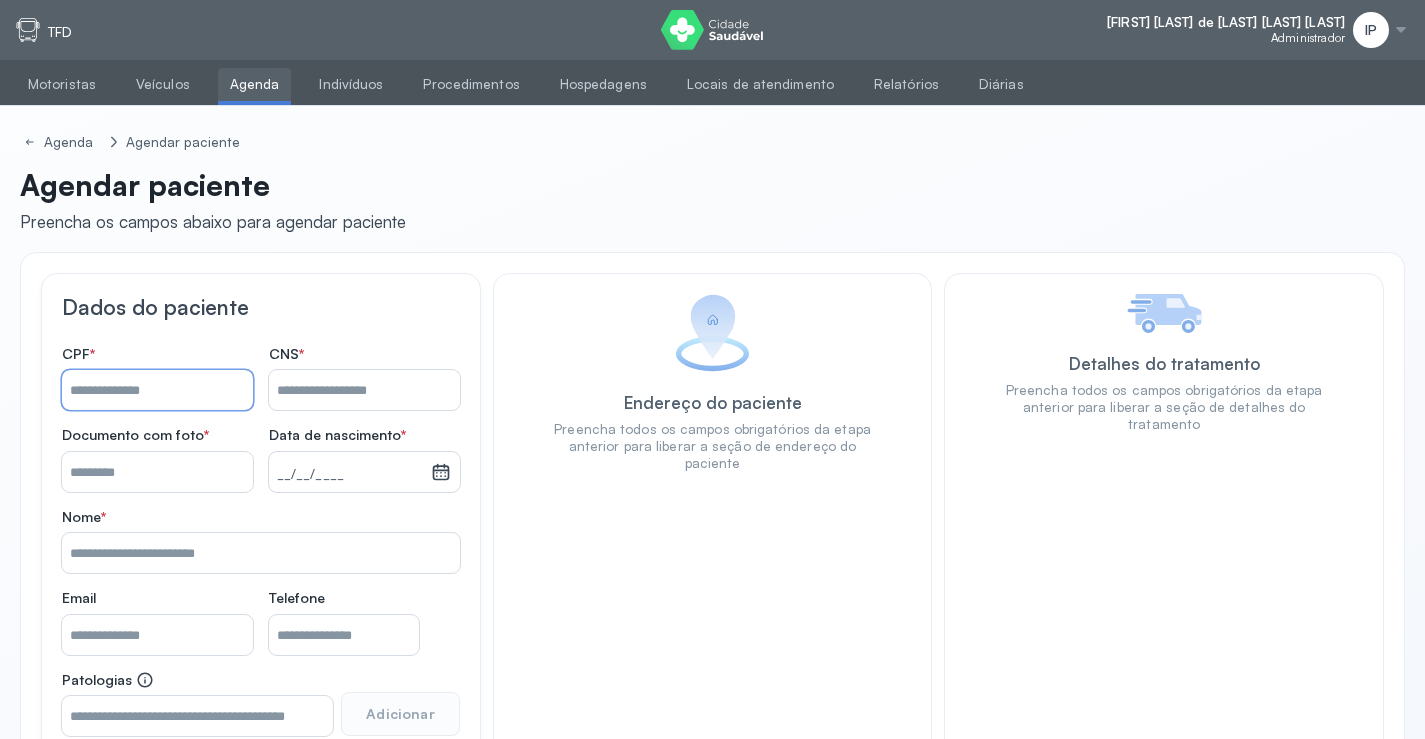 click on "Nome   *" at bounding box center (157, 390) 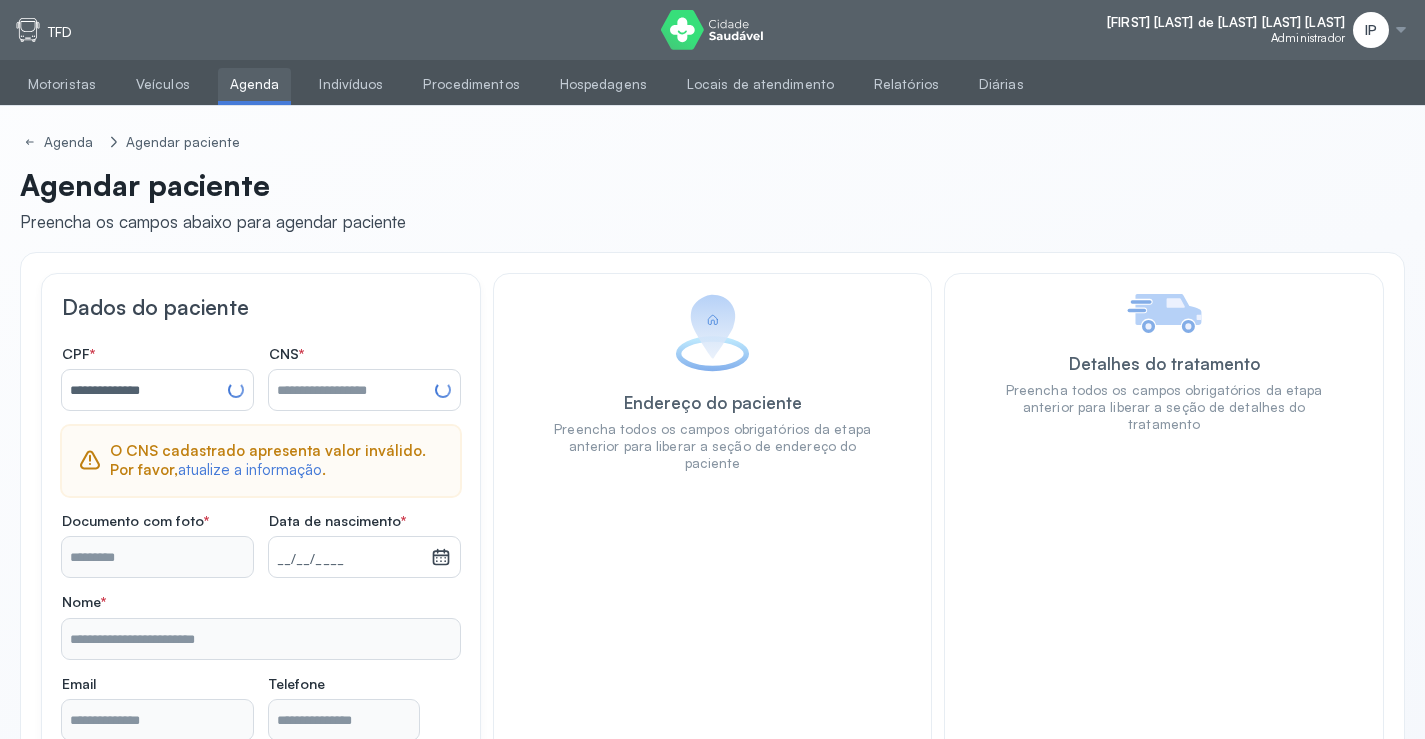 type on "**********" 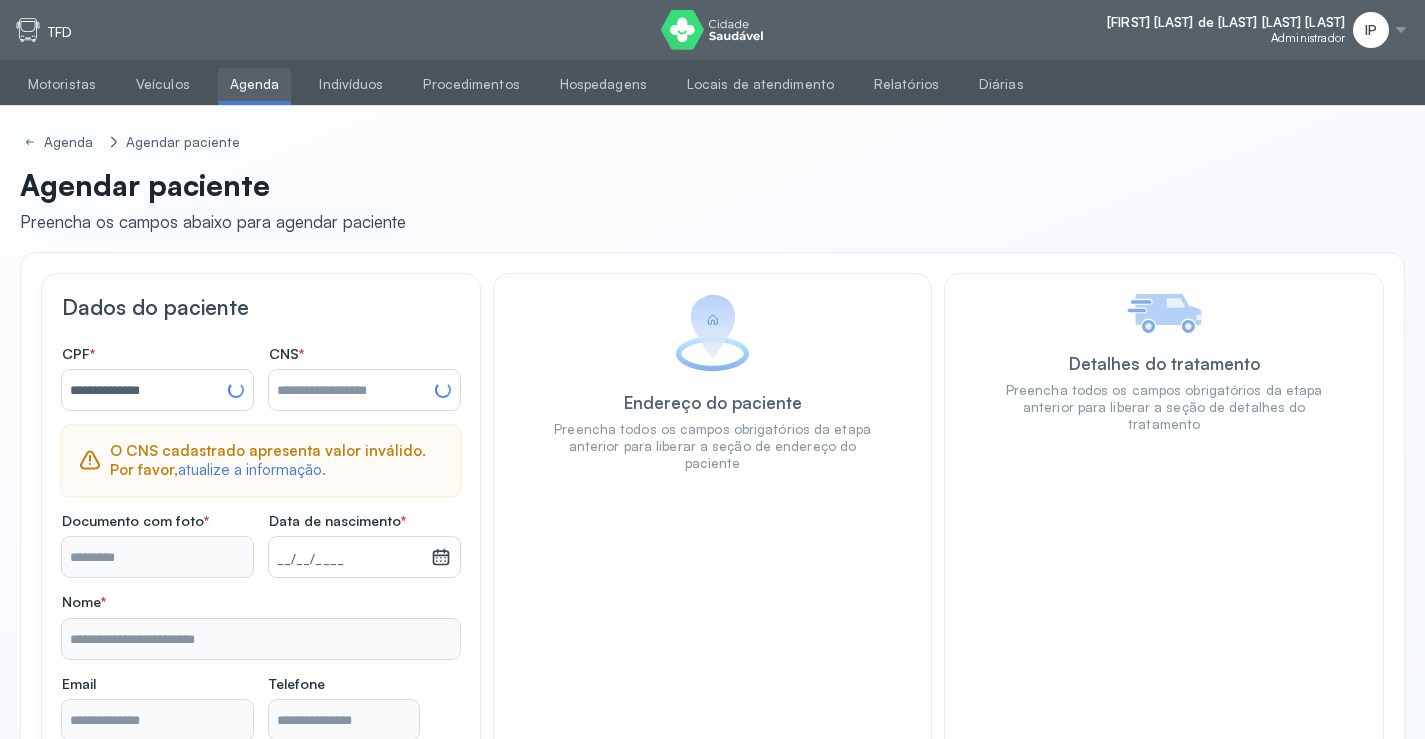 type on "**********" 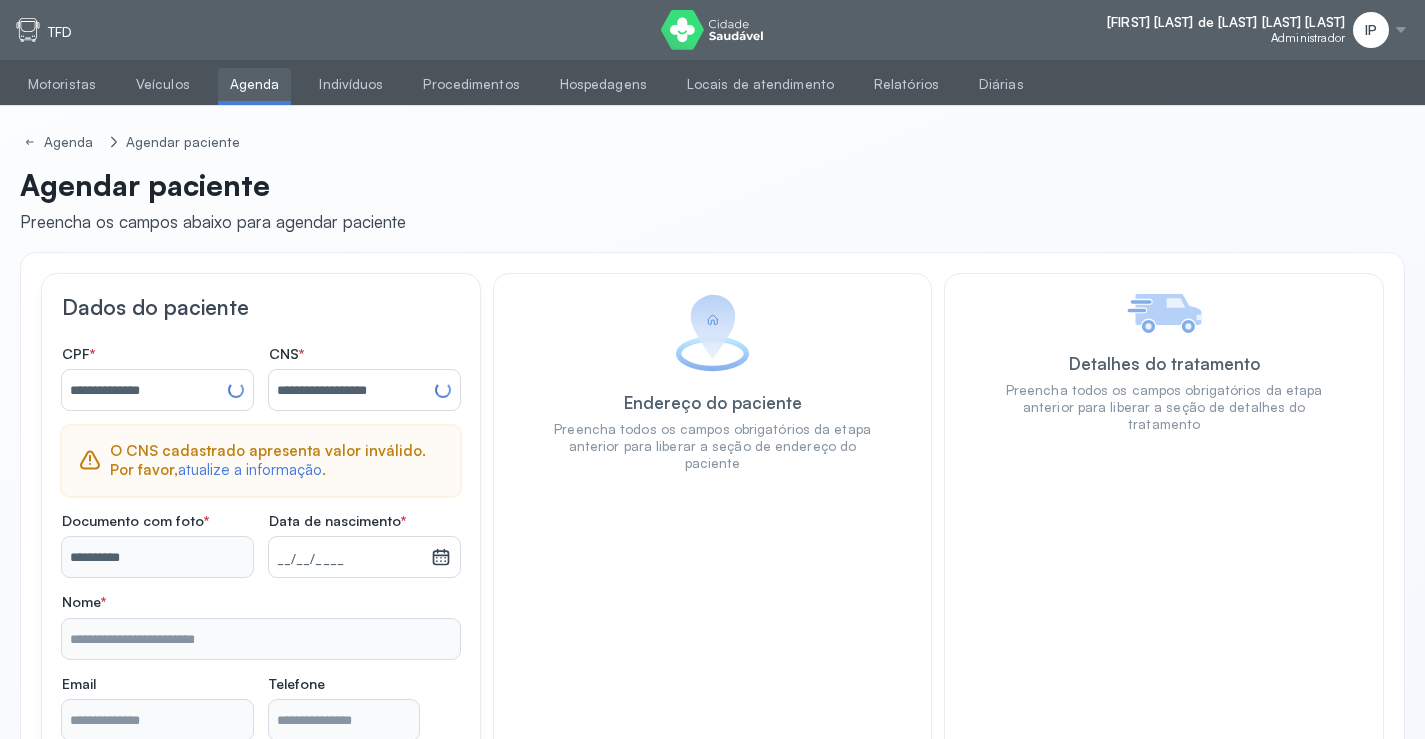 type on "**********" 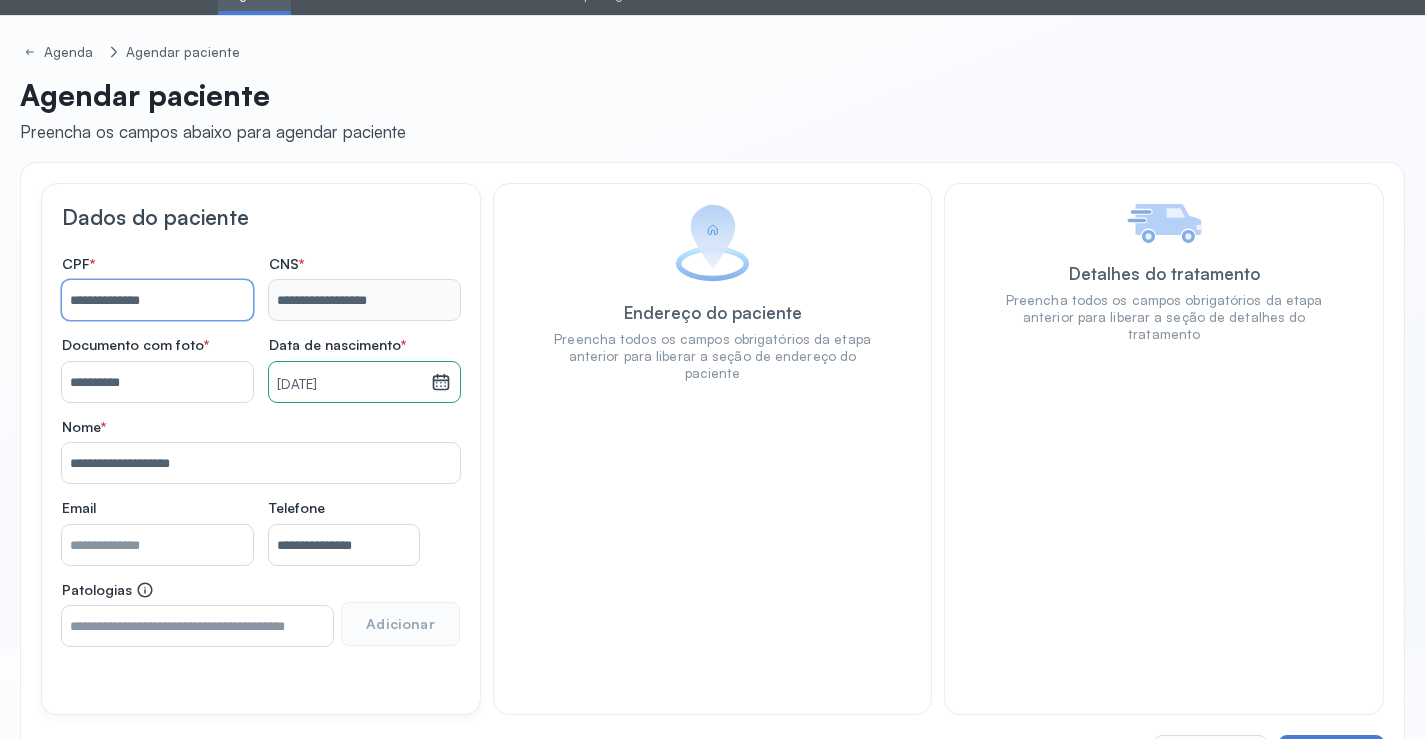 scroll, scrollTop: 171, scrollLeft: 0, axis: vertical 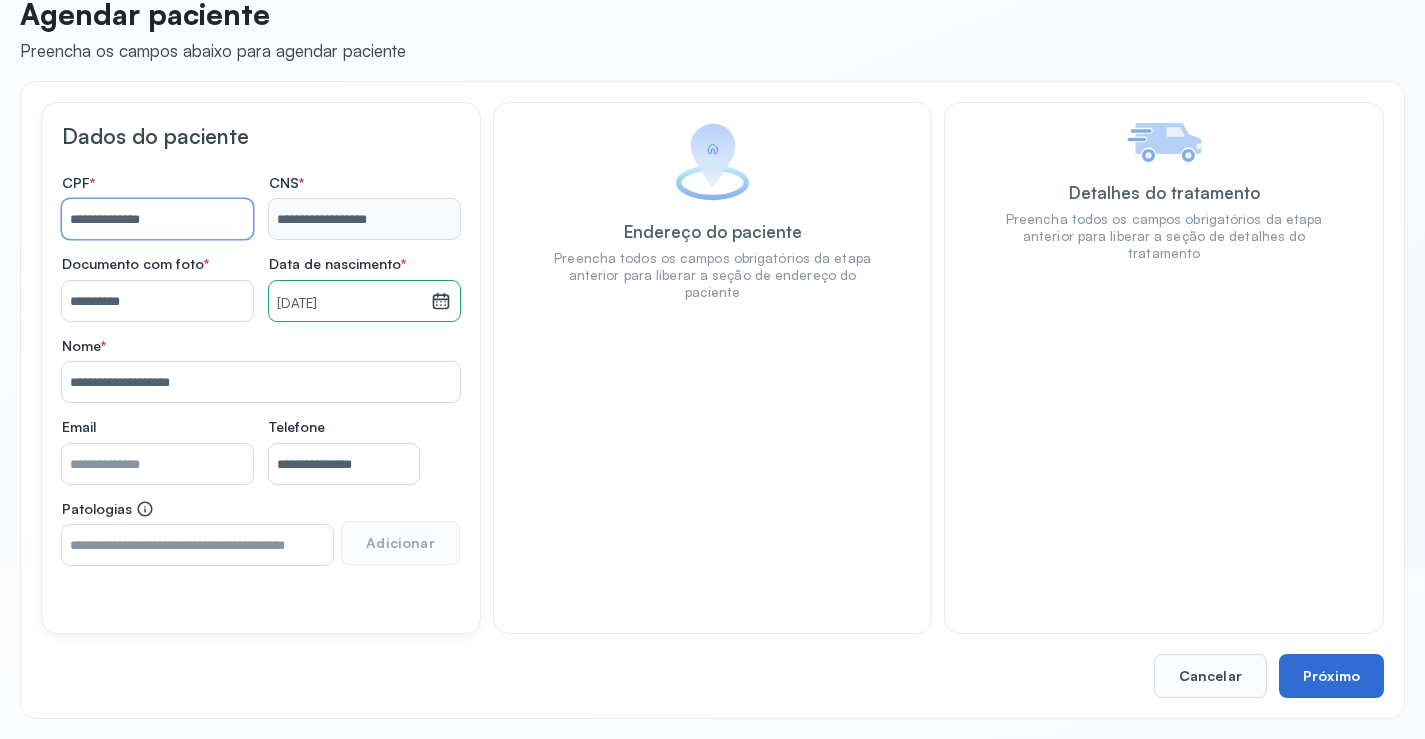 type on "**********" 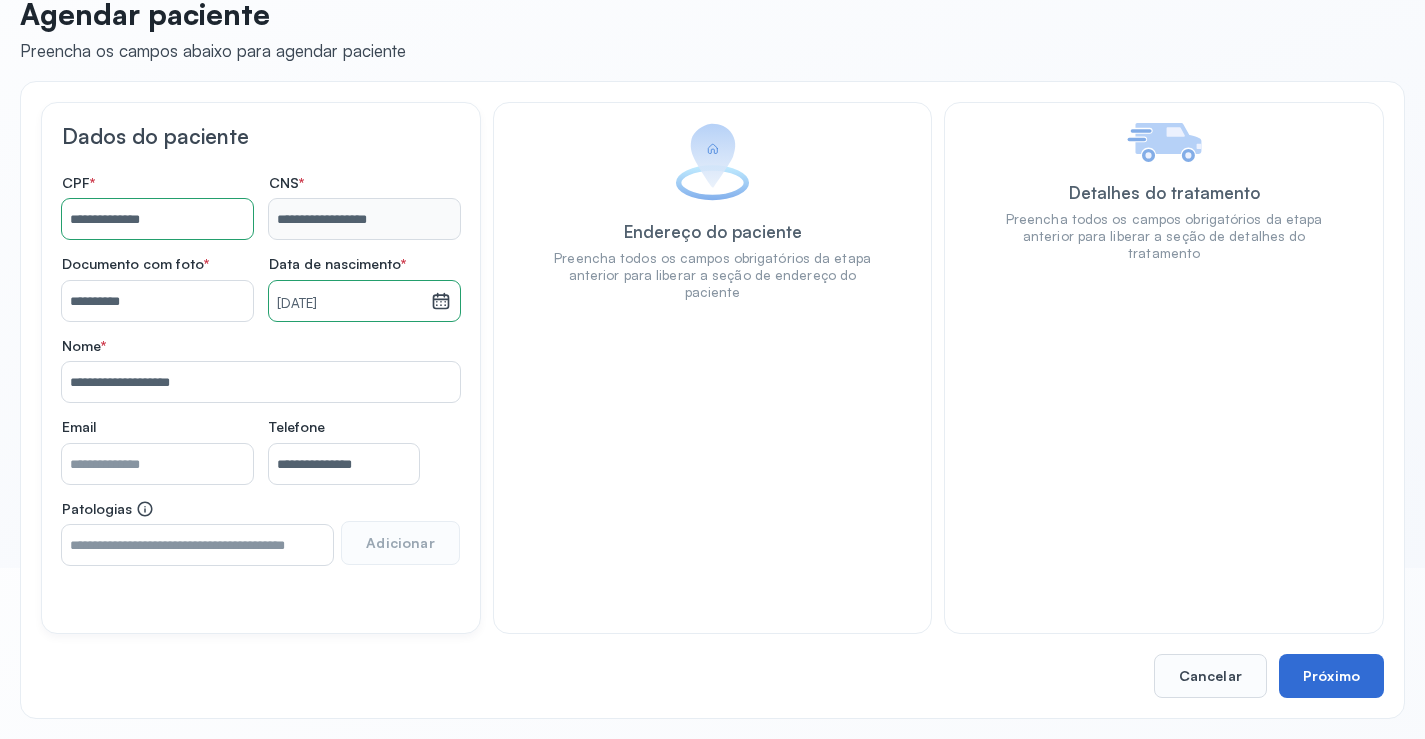 click on "Próximo" at bounding box center [1331, 676] 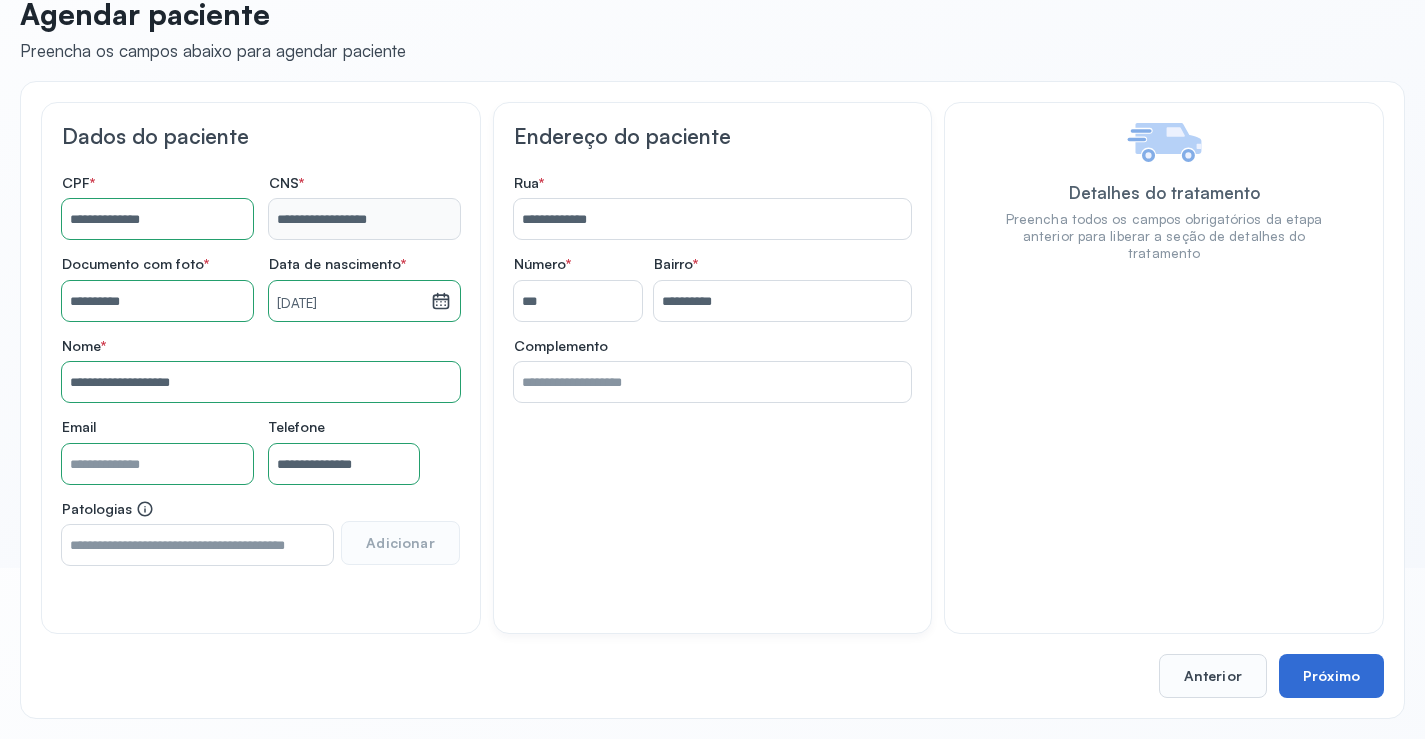 click on "Próximo" at bounding box center [1331, 676] 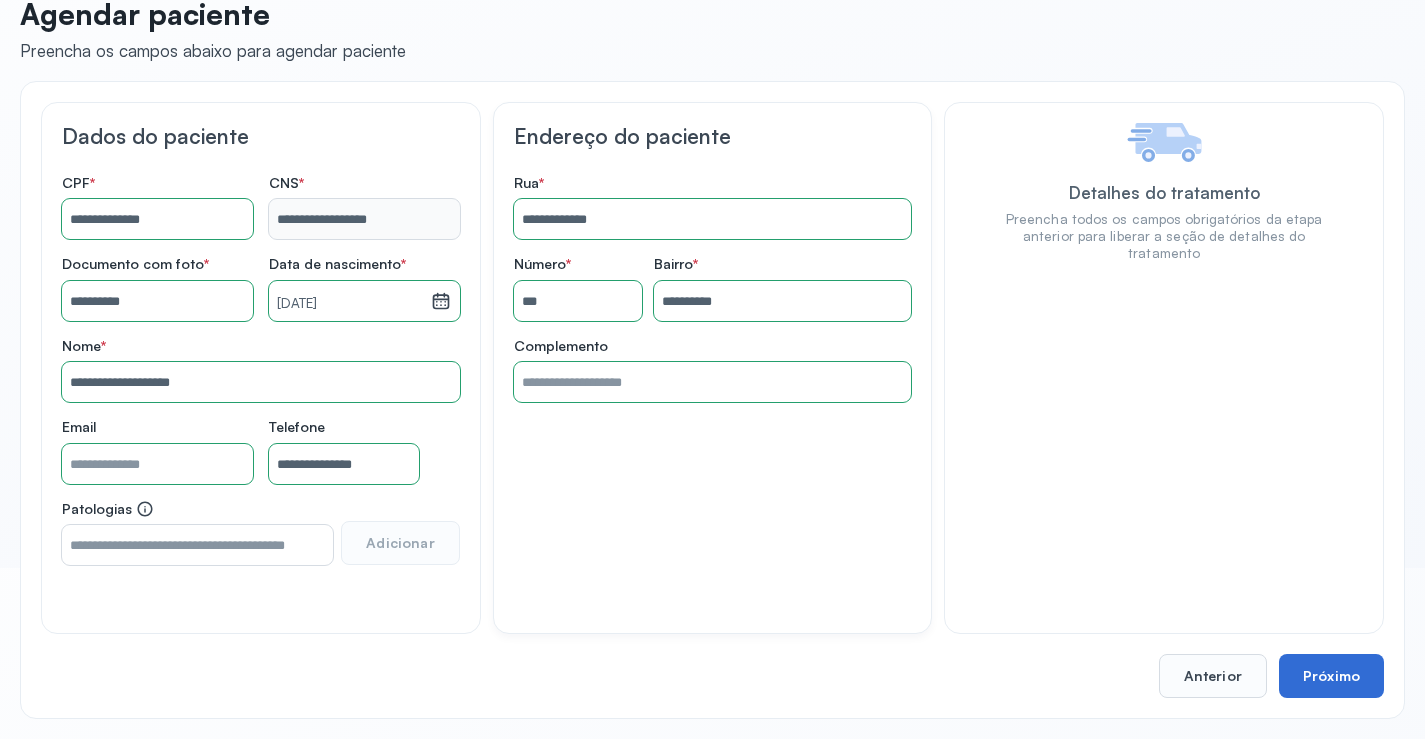 click on "Próximo" at bounding box center (1331, 676) 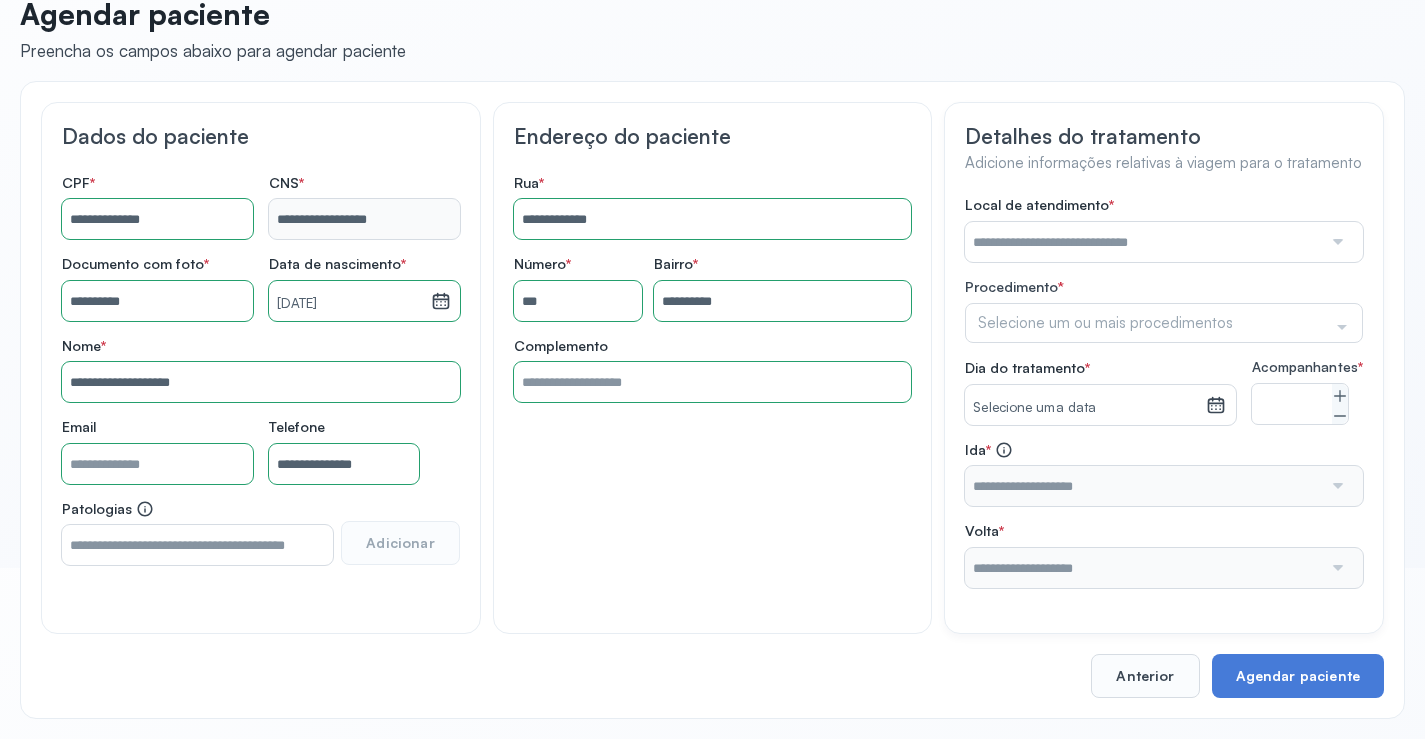 click at bounding box center [1143, 242] 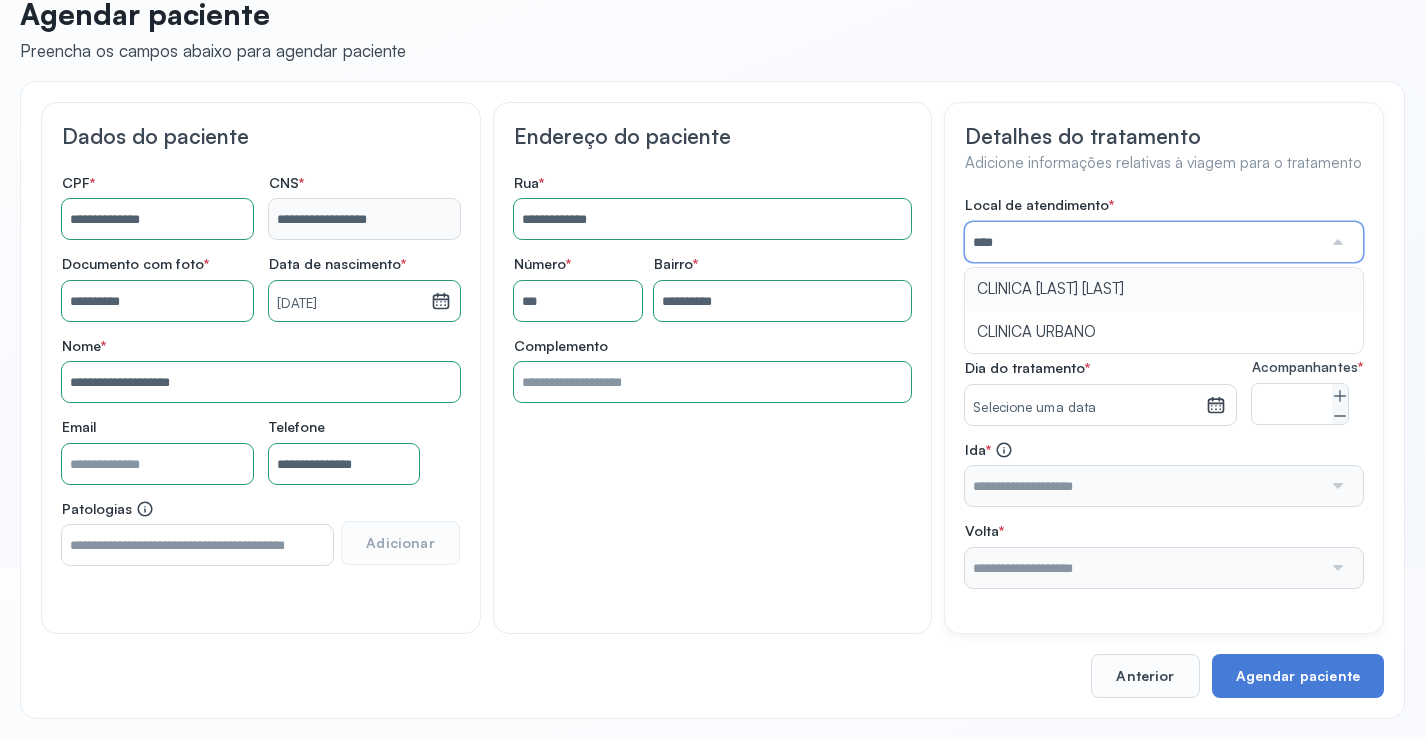 type on "**********" 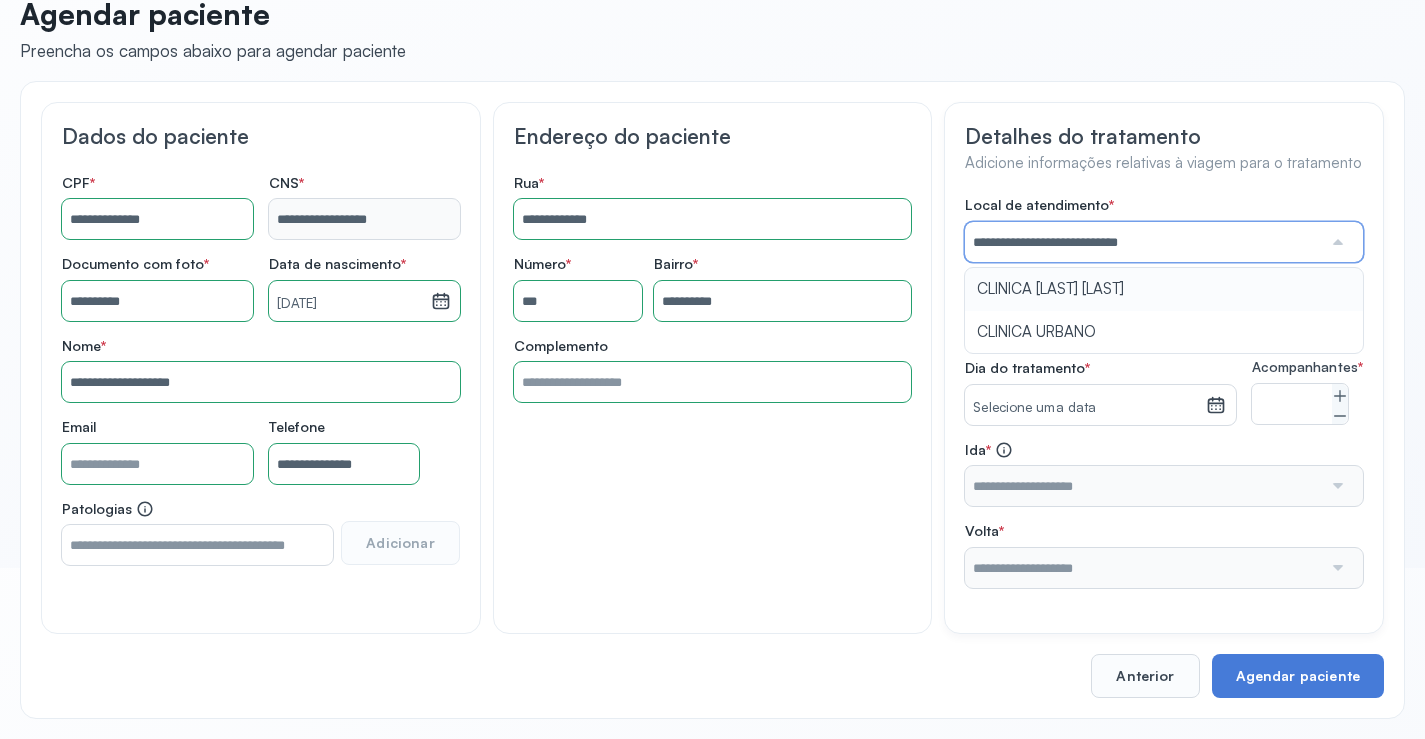 click on "**********" at bounding box center [1164, 392] 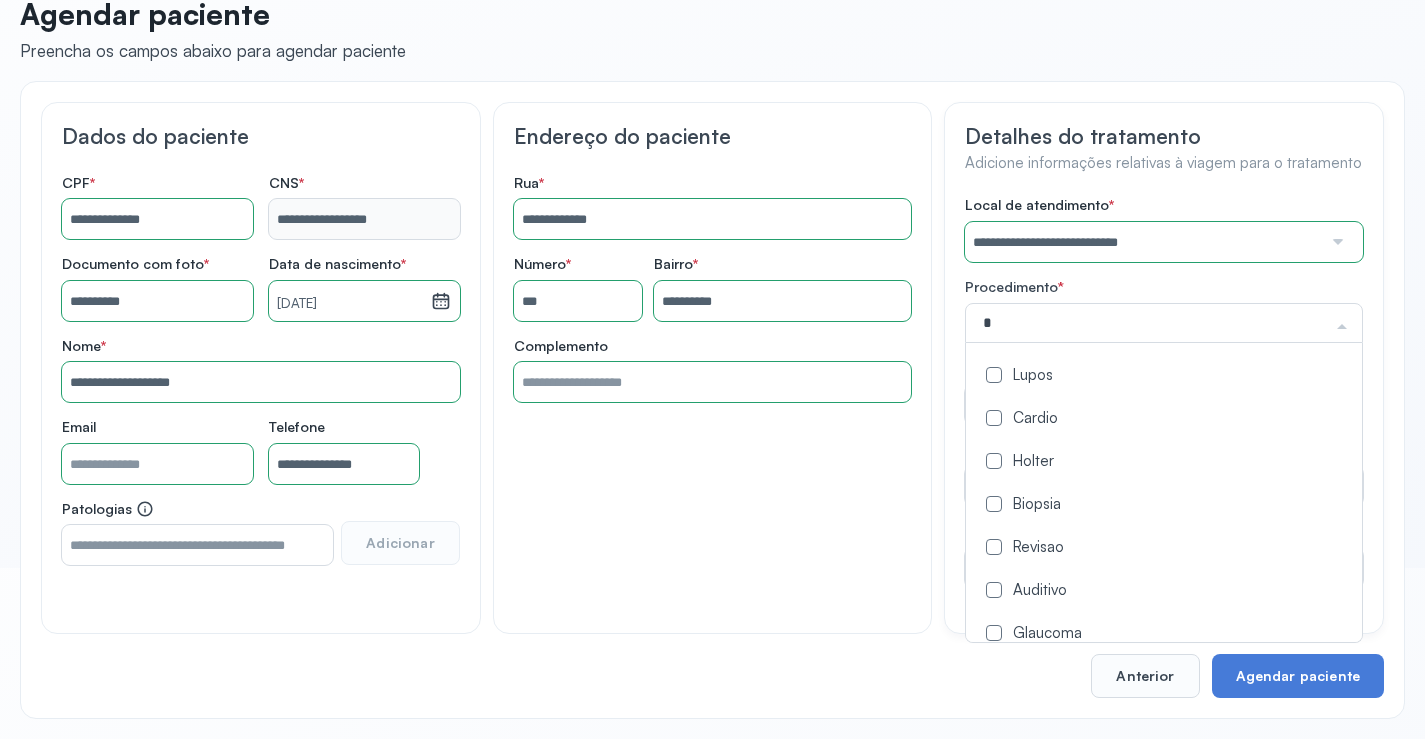 type on "**" 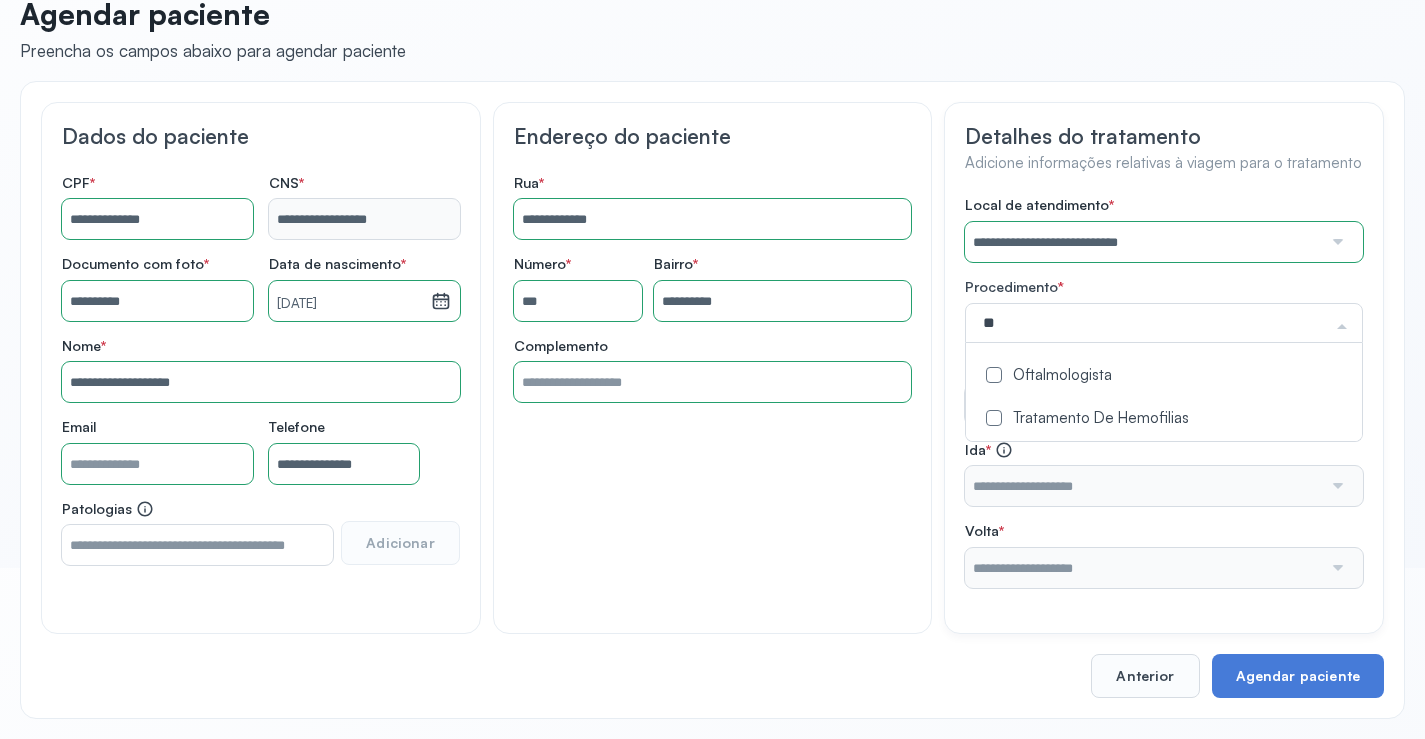 drag, startPoint x: 1042, startPoint y: 378, endPoint x: 1024, endPoint y: 376, distance: 18.110771 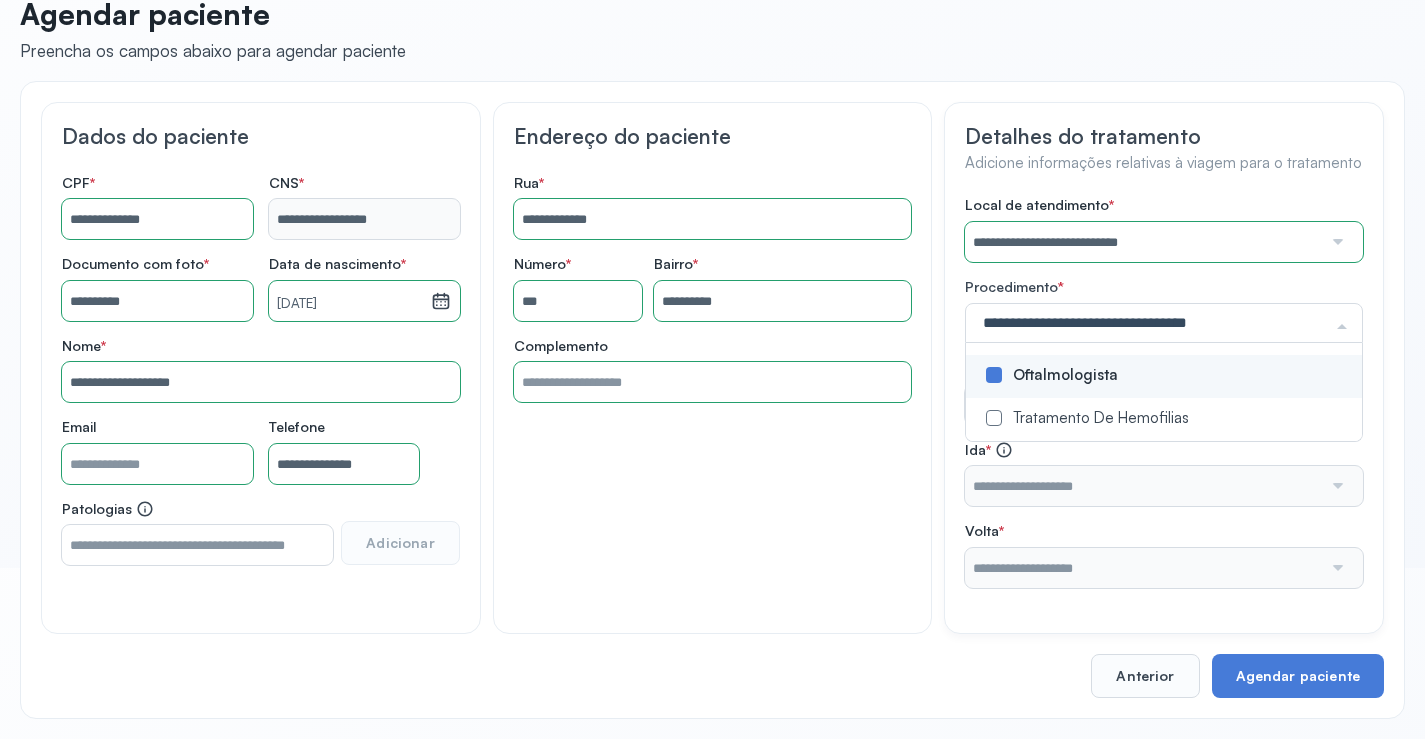click on "**********" 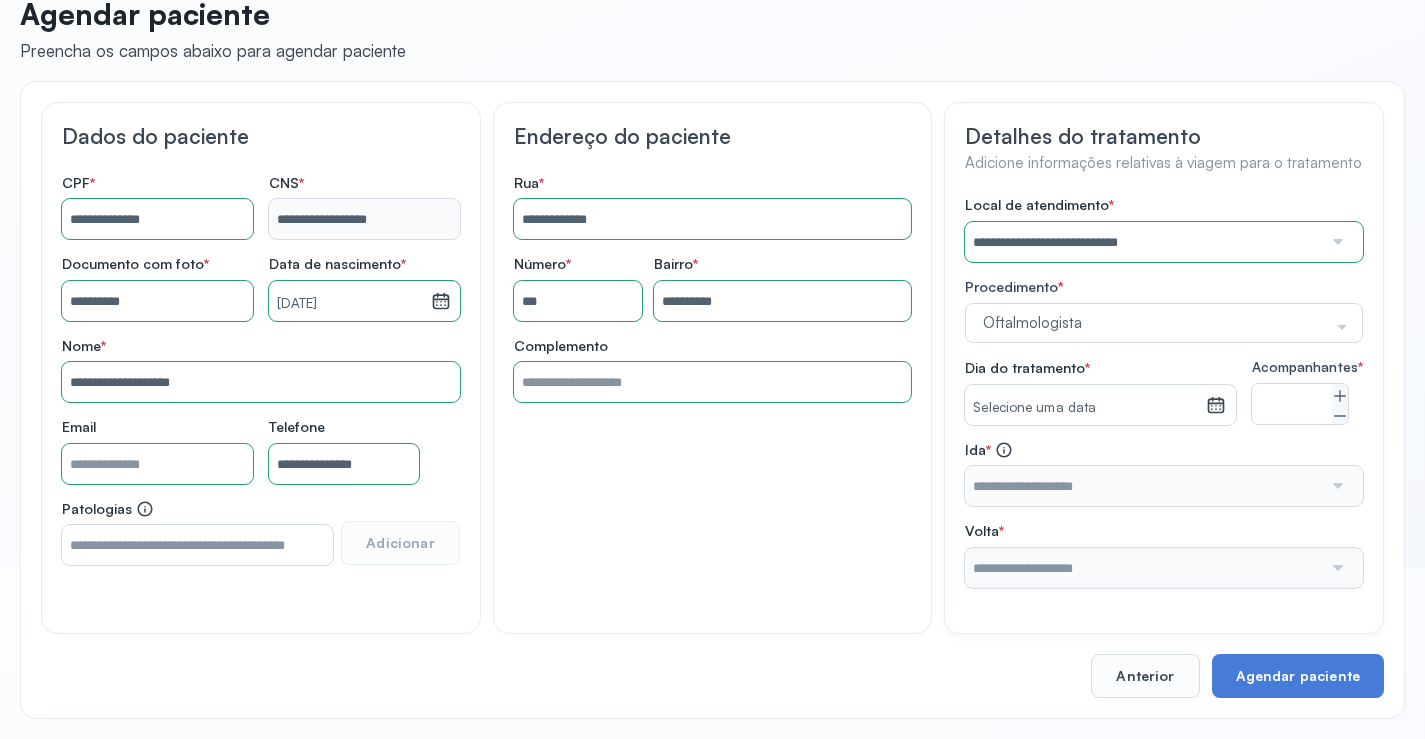 click on "Selecione uma data" at bounding box center [1085, 408] 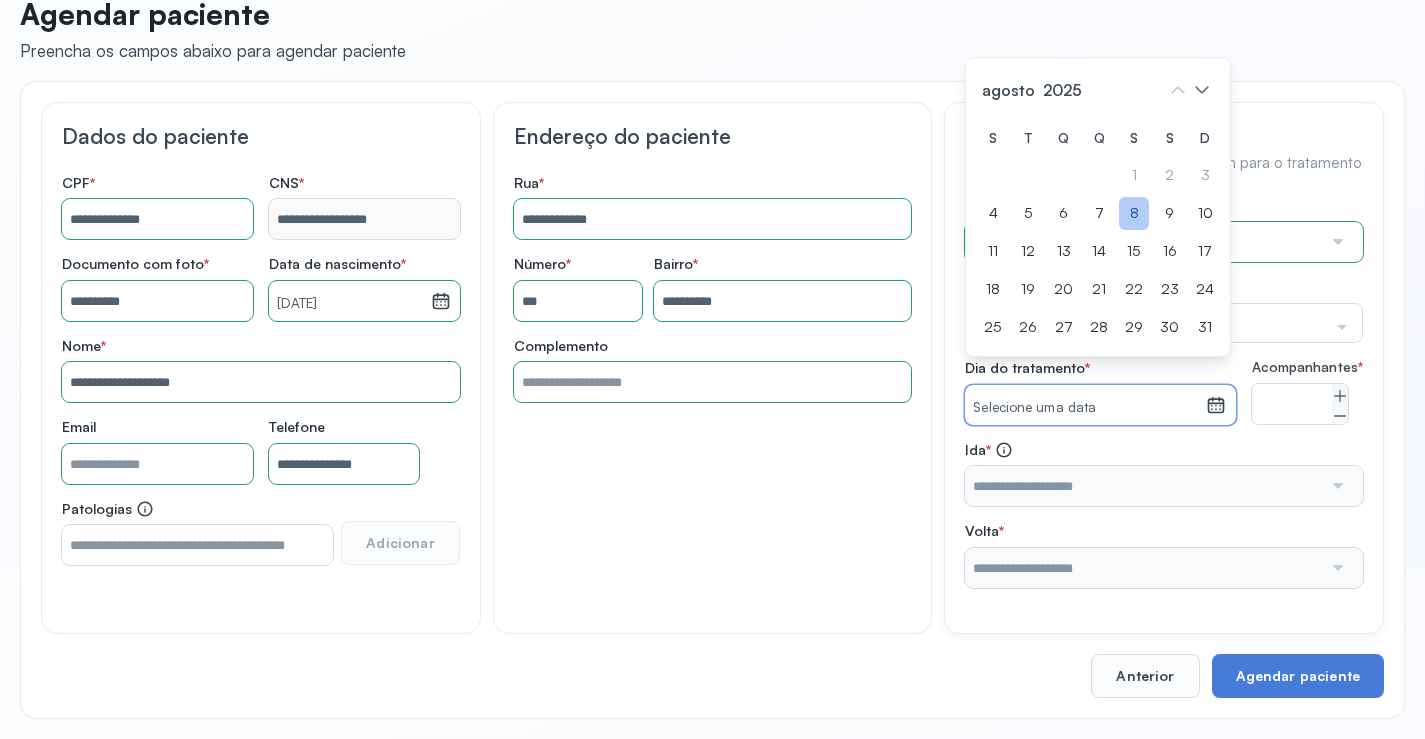 click on "8" 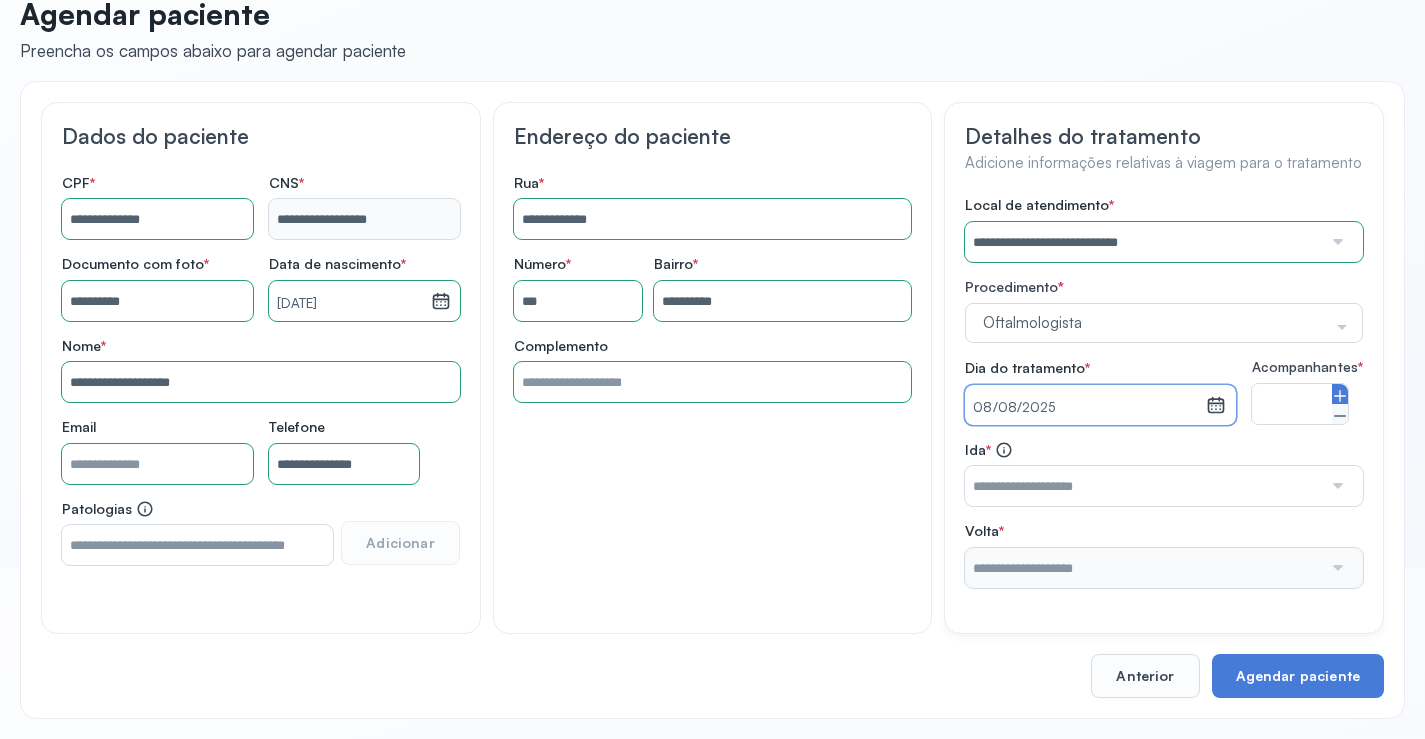 click 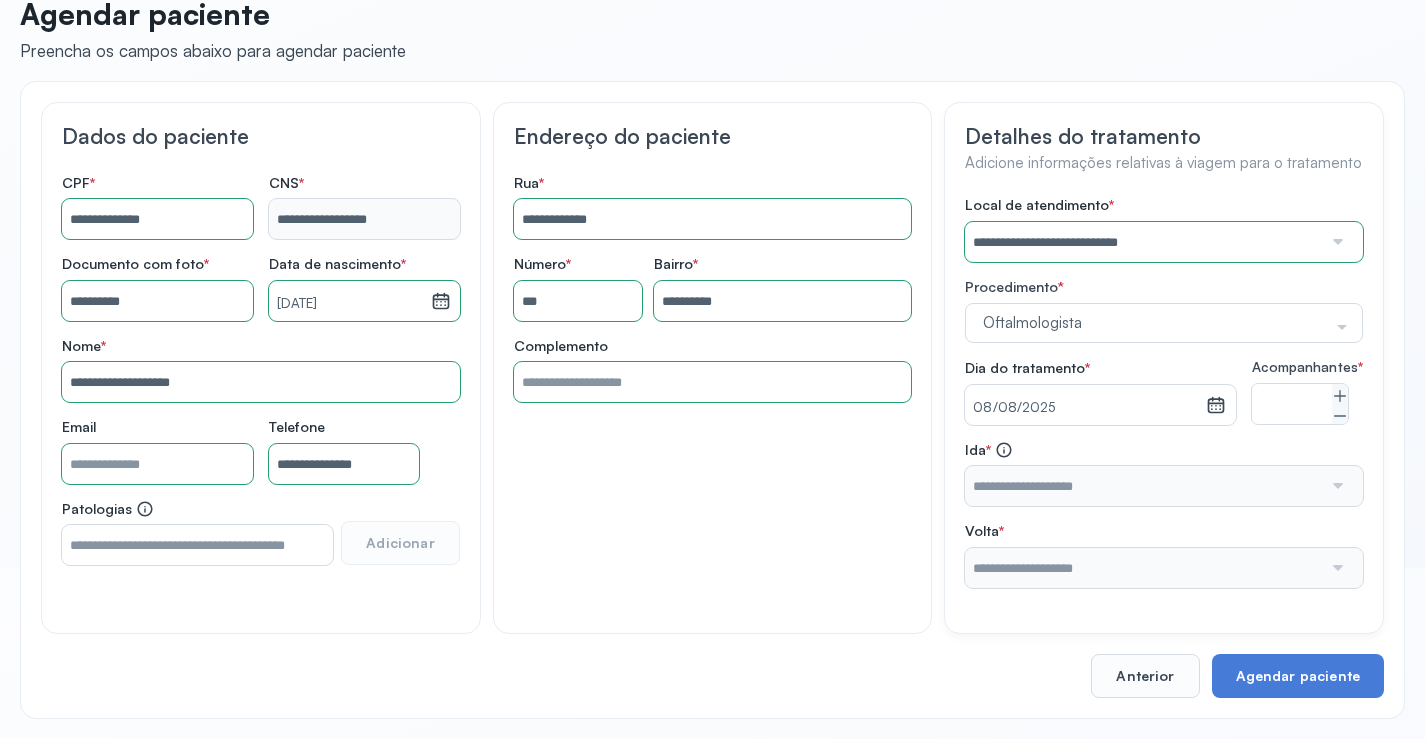 click at bounding box center (1143, 486) 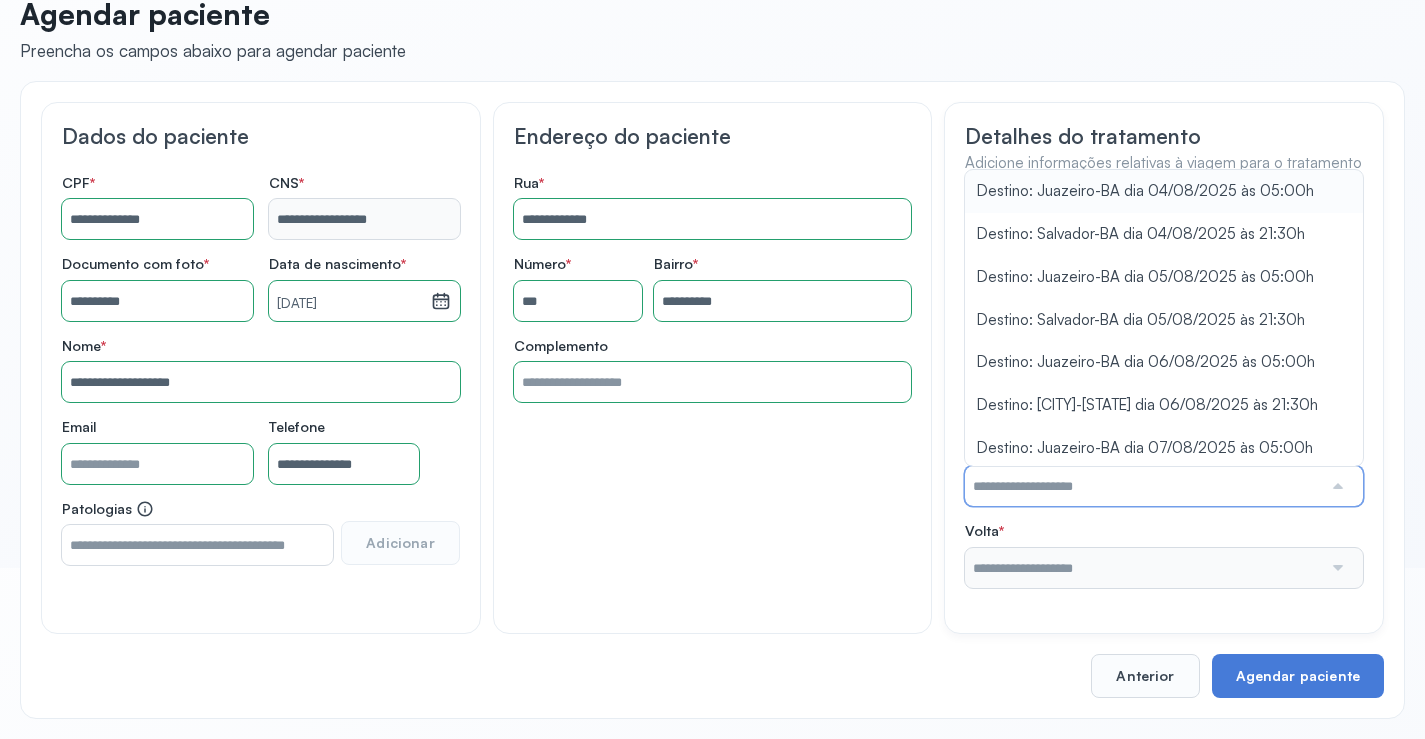 click at bounding box center (1143, 486) 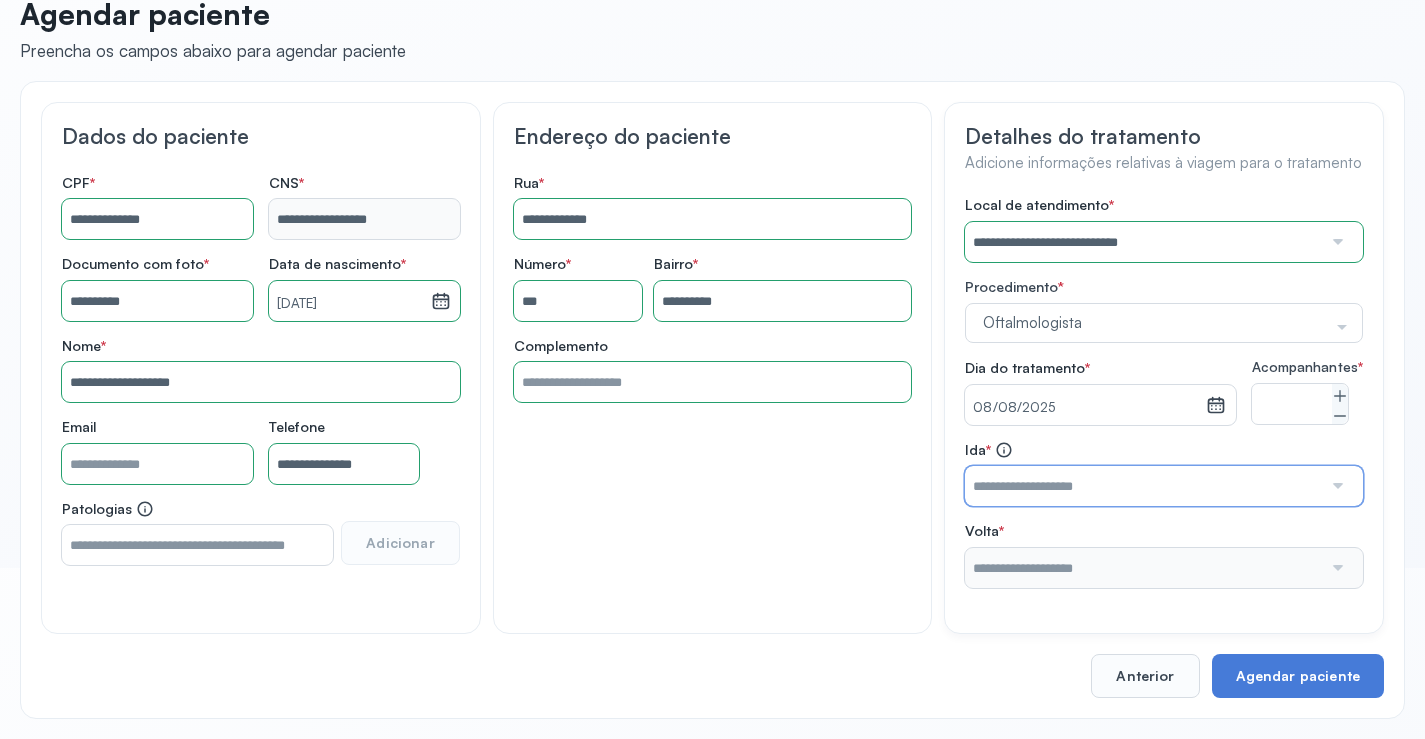 click at bounding box center [1143, 486] 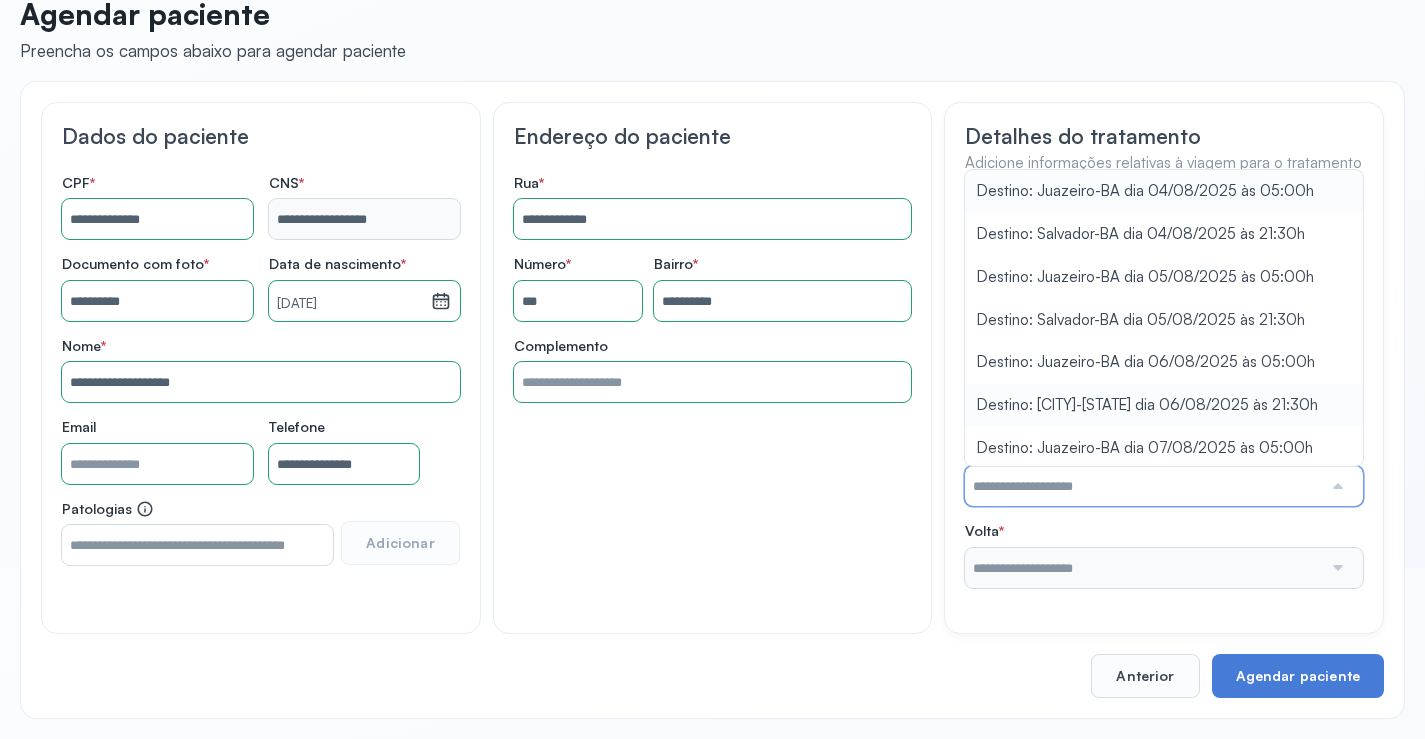 scroll, scrollTop: 88, scrollLeft: 0, axis: vertical 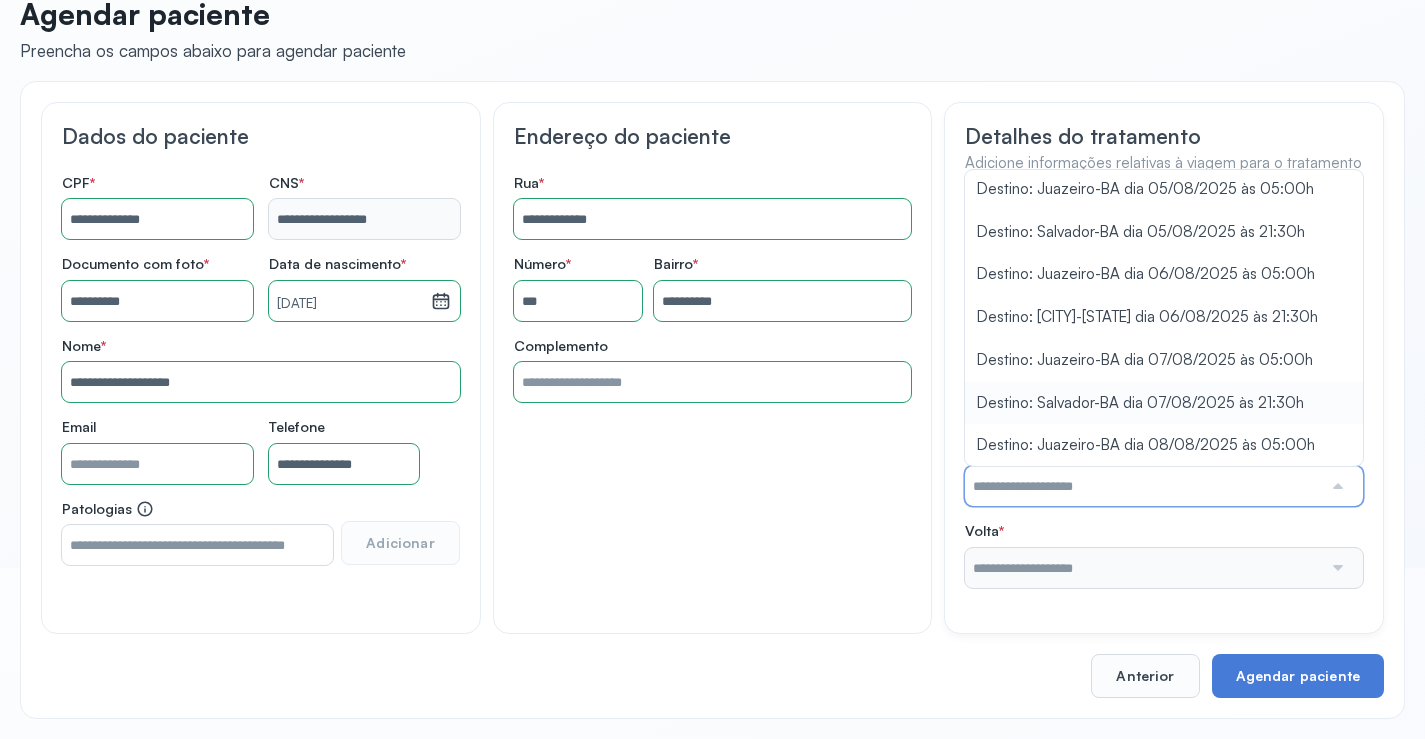 type on "**********" 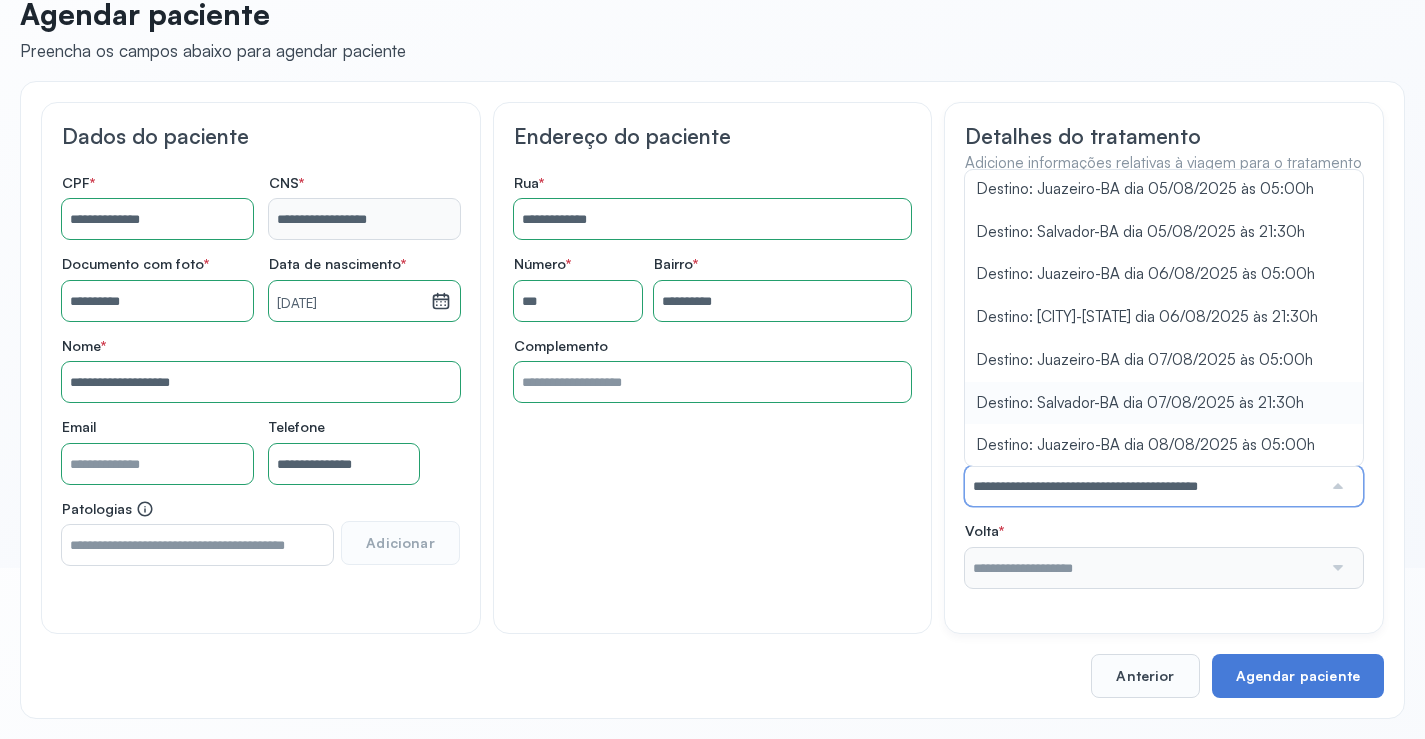 click on "**********" at bounding box center (1164, 392) 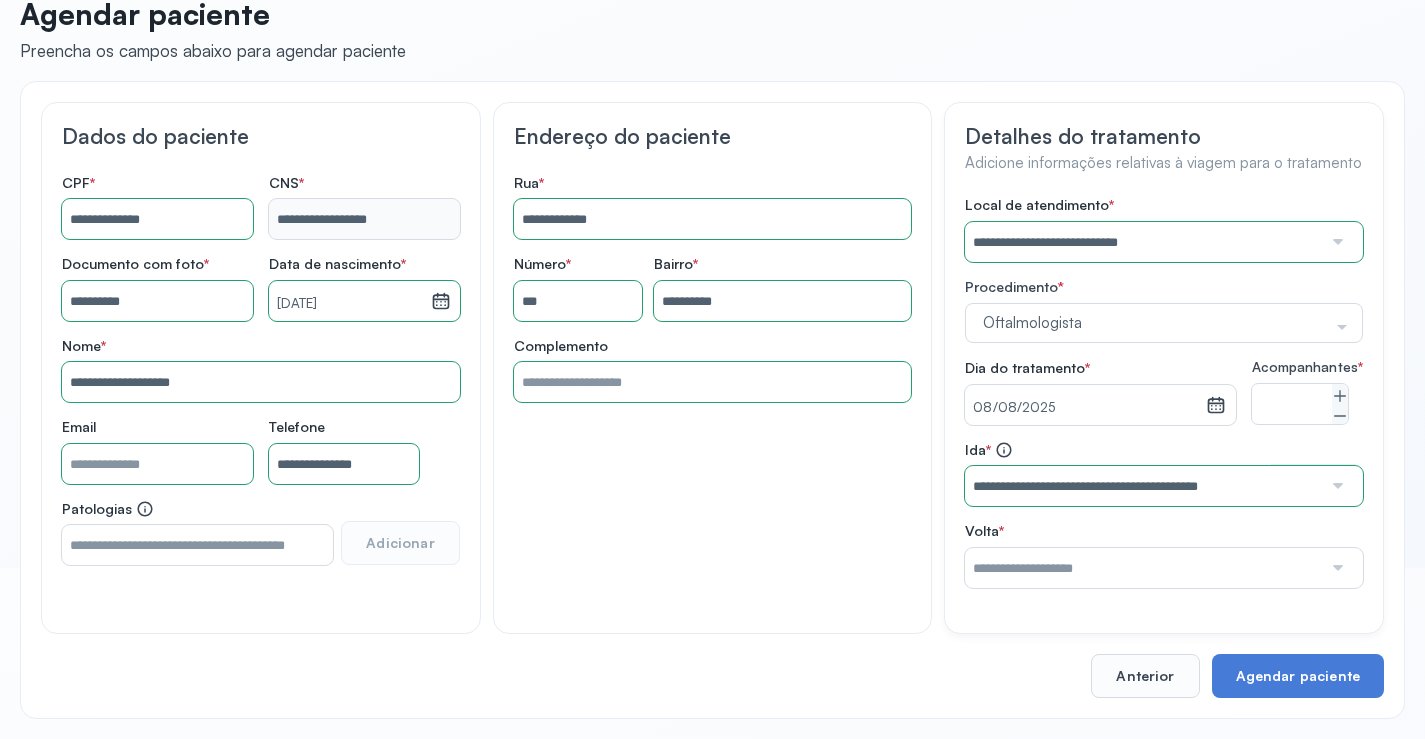 click at bounding box center (1143, 568) 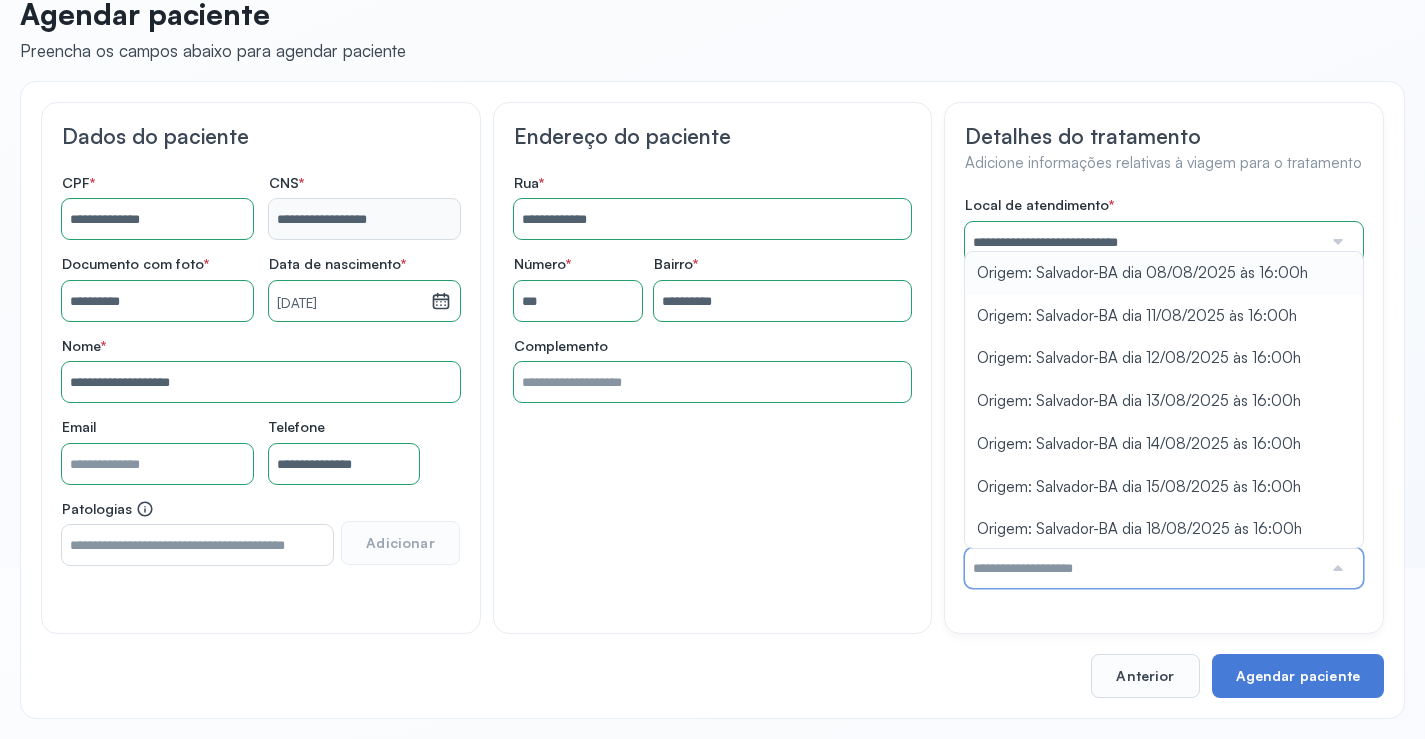 type on "**********" 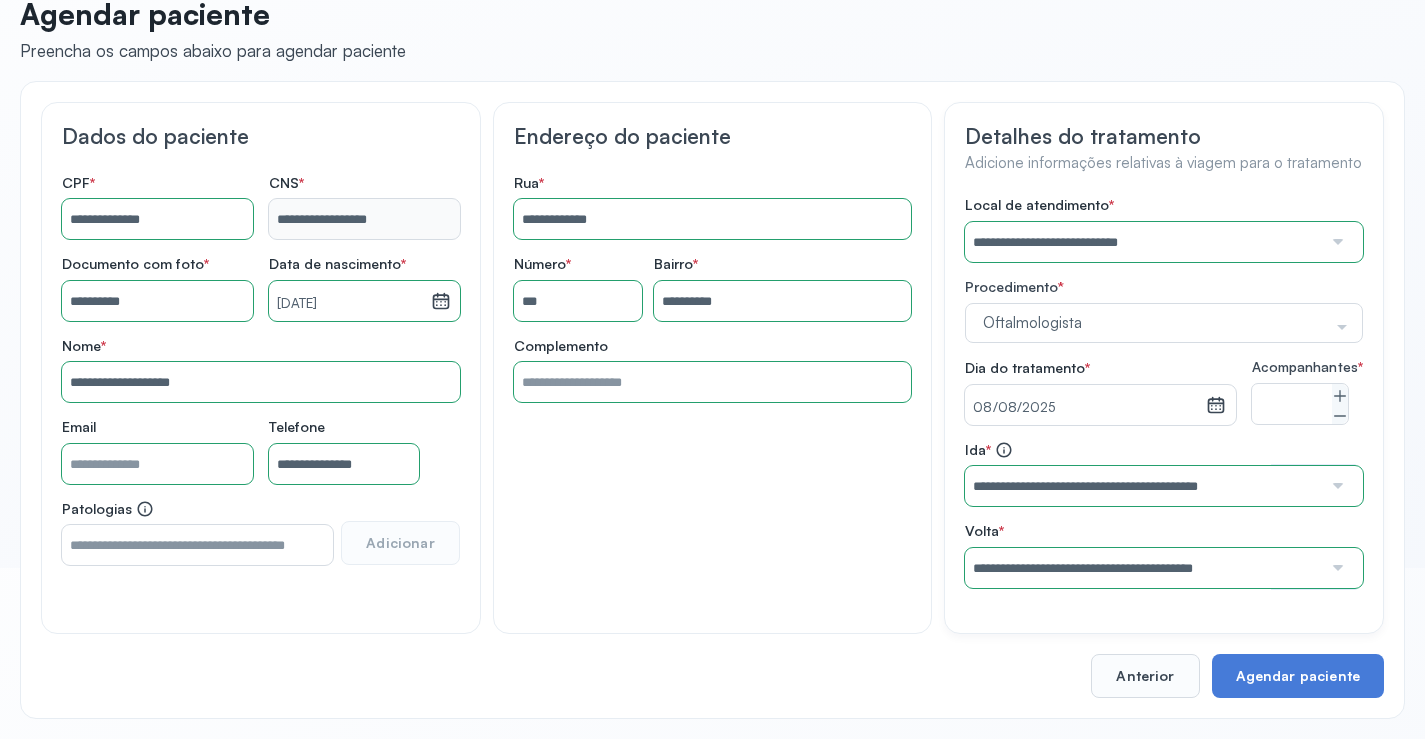 click on "**********" at bounding box center (1164, 392) 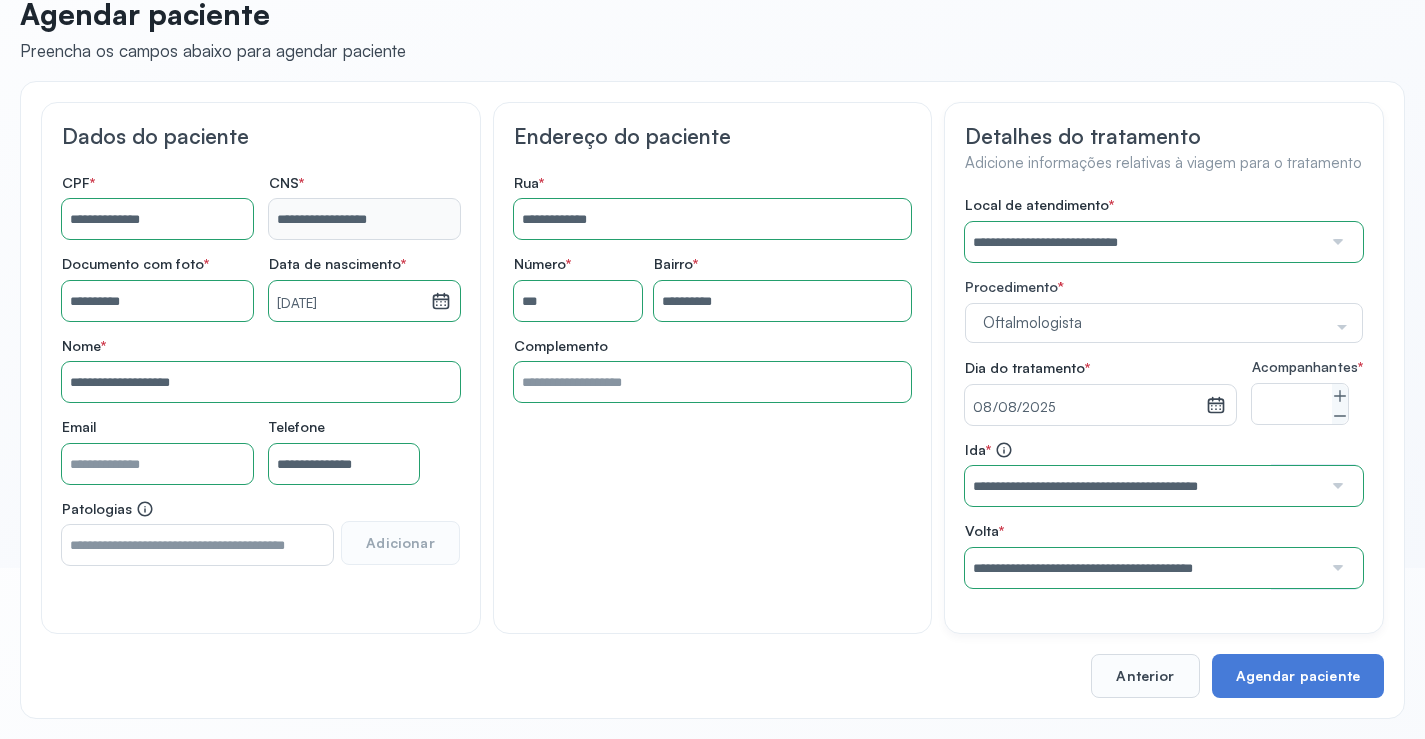 scroll, scrollTop: 186, scrollLeft: 0, axis: vertical 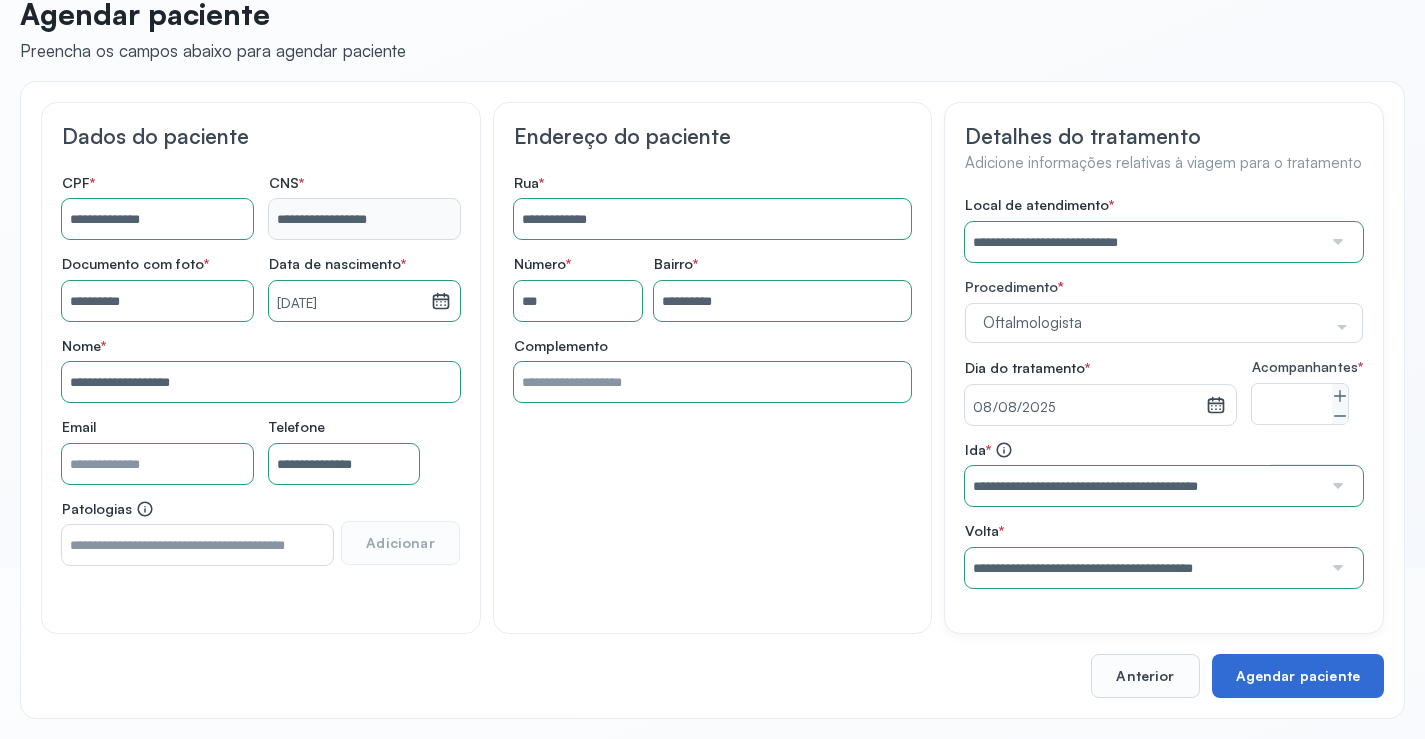 click on "Agendar paciente" at bounding box center (1298, 676) 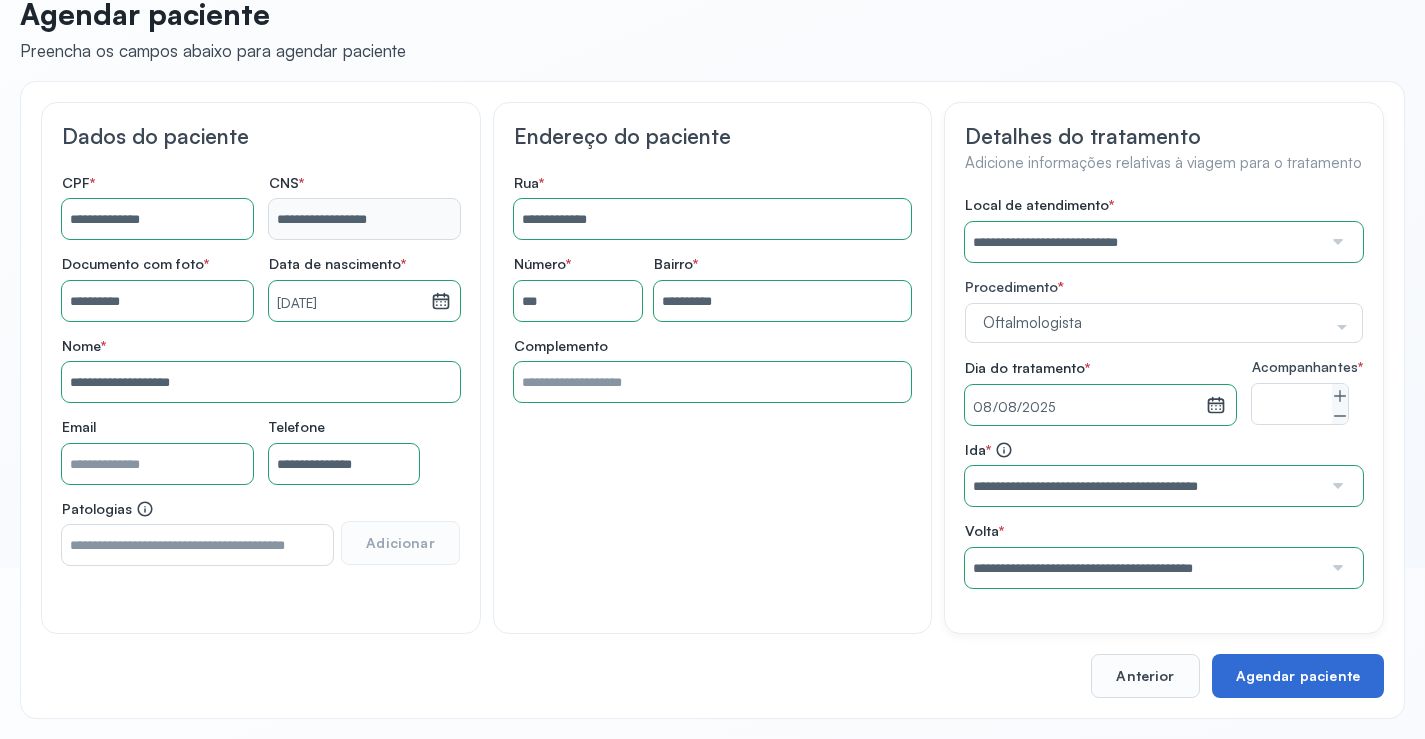 scroll, scrollTop: 0, scrollLeft: 0, axis: both 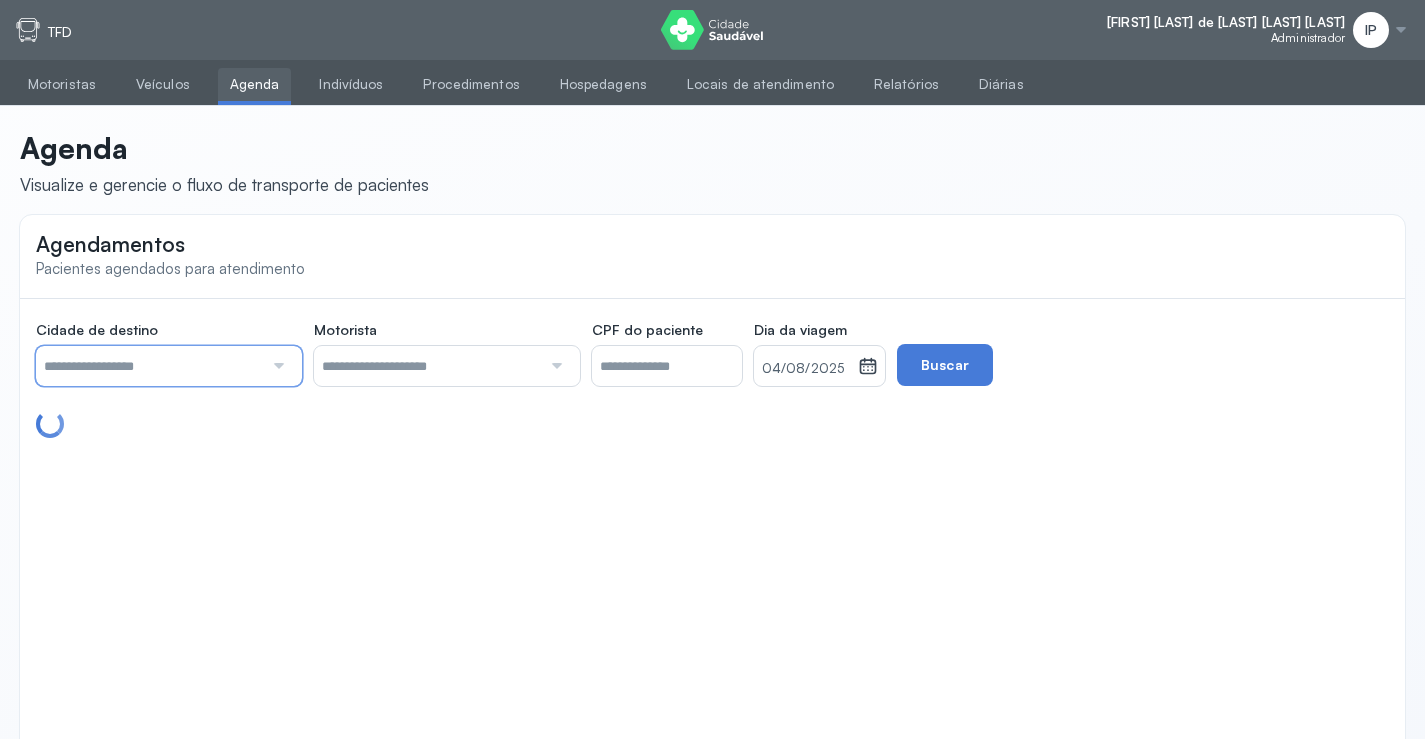 click at bounding box center (149, 366) 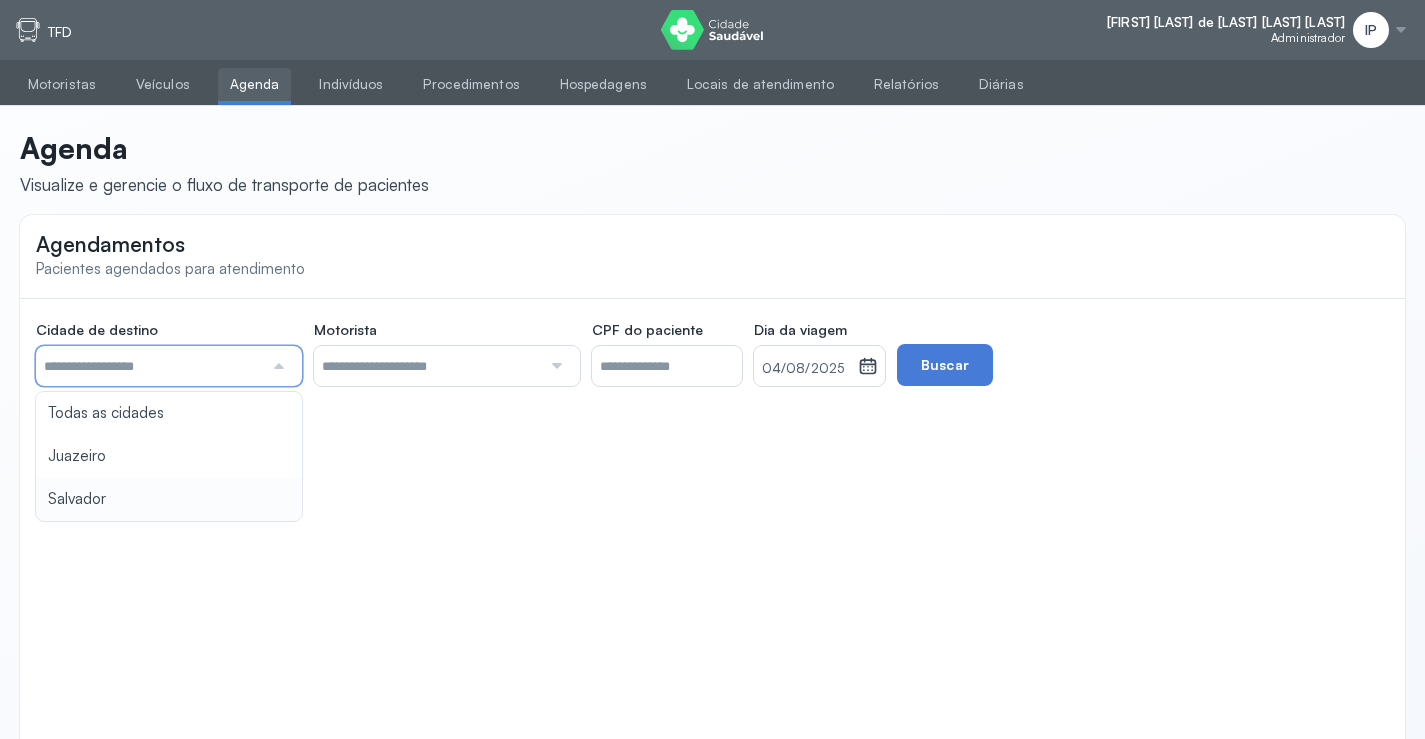 type on "********" 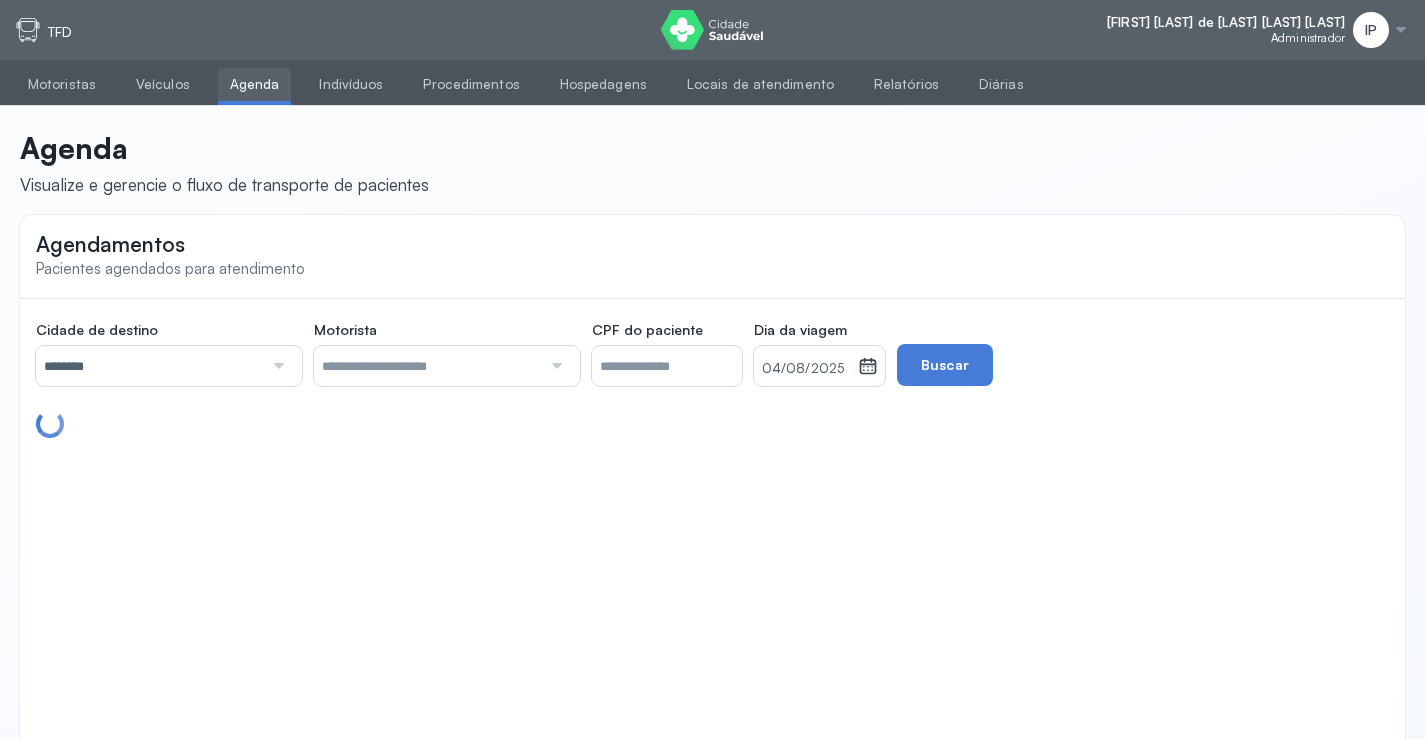 click on "Agendamentos Pacientes agendados para atendimento Cidade de destino  ******** Todas as cidades Juazeiro Salvador Motorista  Todos os motoristas [NAME] [NAME] [NAME] [NAME] [NAME] [NAME] CPF do paciente  Dia da viagem  04/08/2025 agosto 2025 S T Q Q S S D 1 2 3 4 5 6 7 8 9 10 11 12 13 14 15 16 17 18 19 20 21 22 23 24 25 26 27 28 29 30 31 jan fev mar abr maio jun jul ago set out nov dez 2018 2019 2020 2021 2022 2023 2024 2025 2026 2027 2028 2029  Buscar" at bounding box center (712, 490) 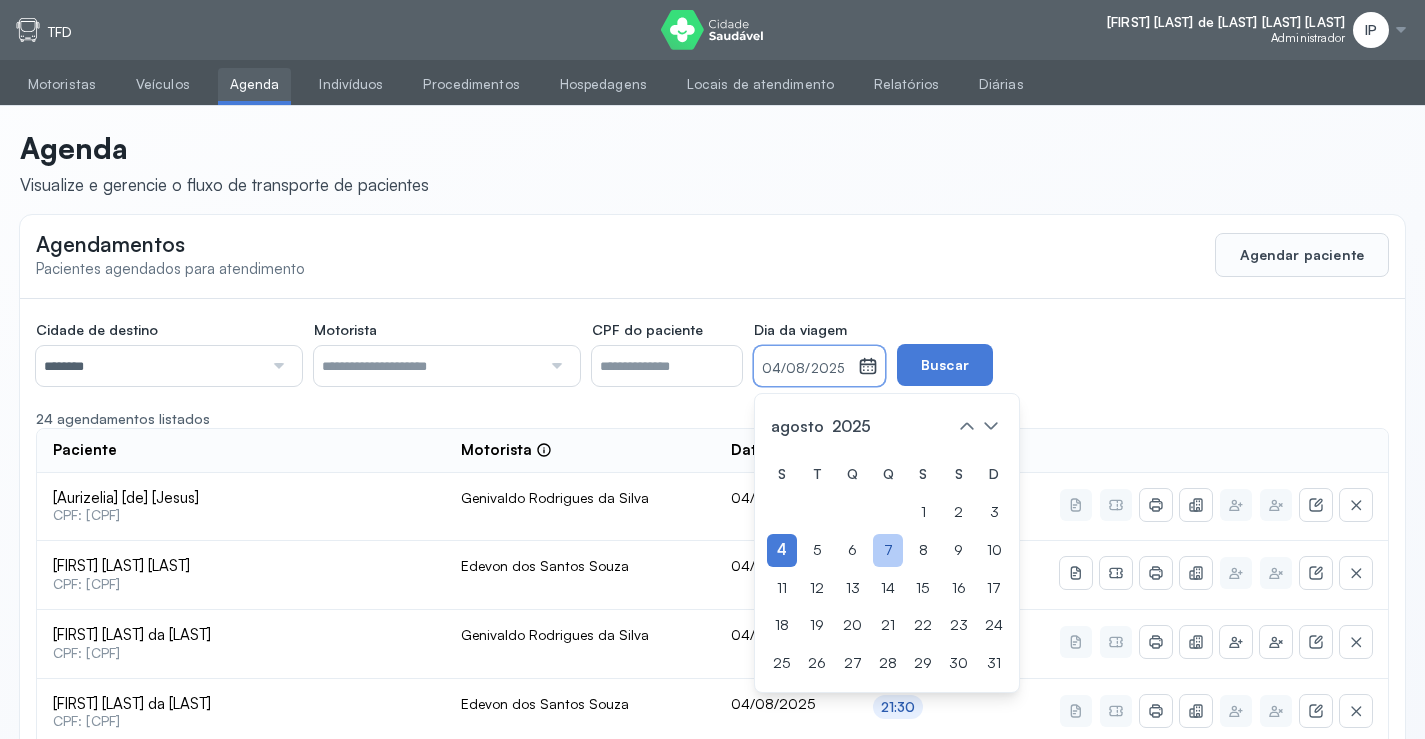 click on "7" 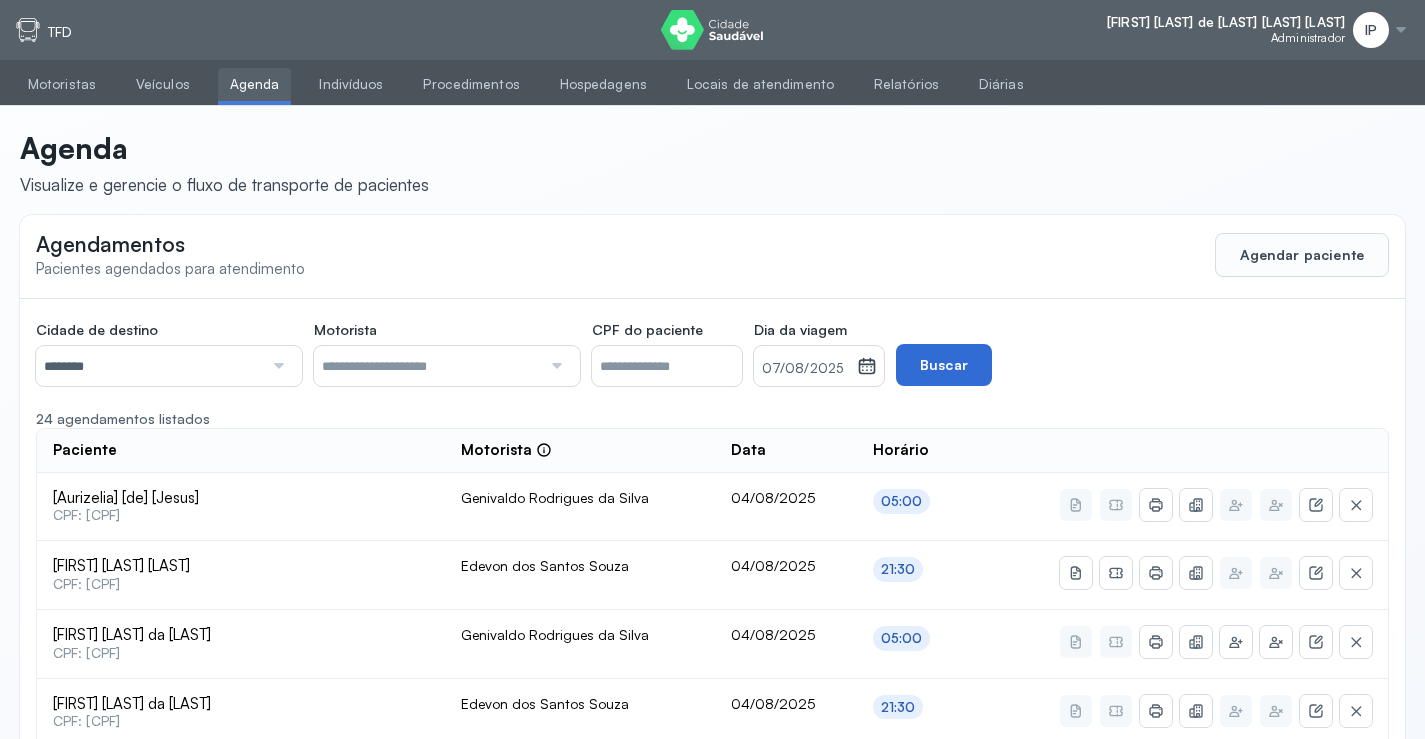 click on "Buscar" at bounding box center (944, 365) 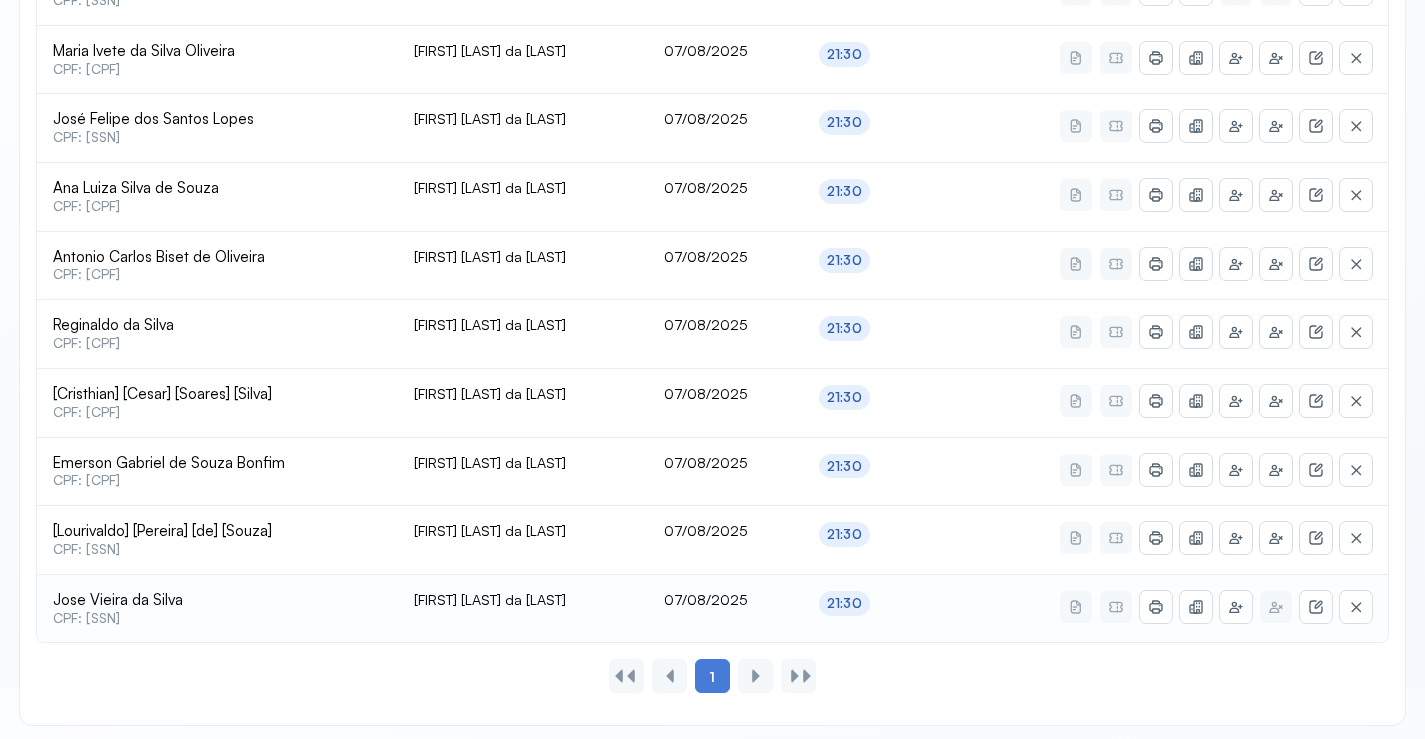 scroll, scrollTop: 796, scrollLeft: 0, axis: vertical 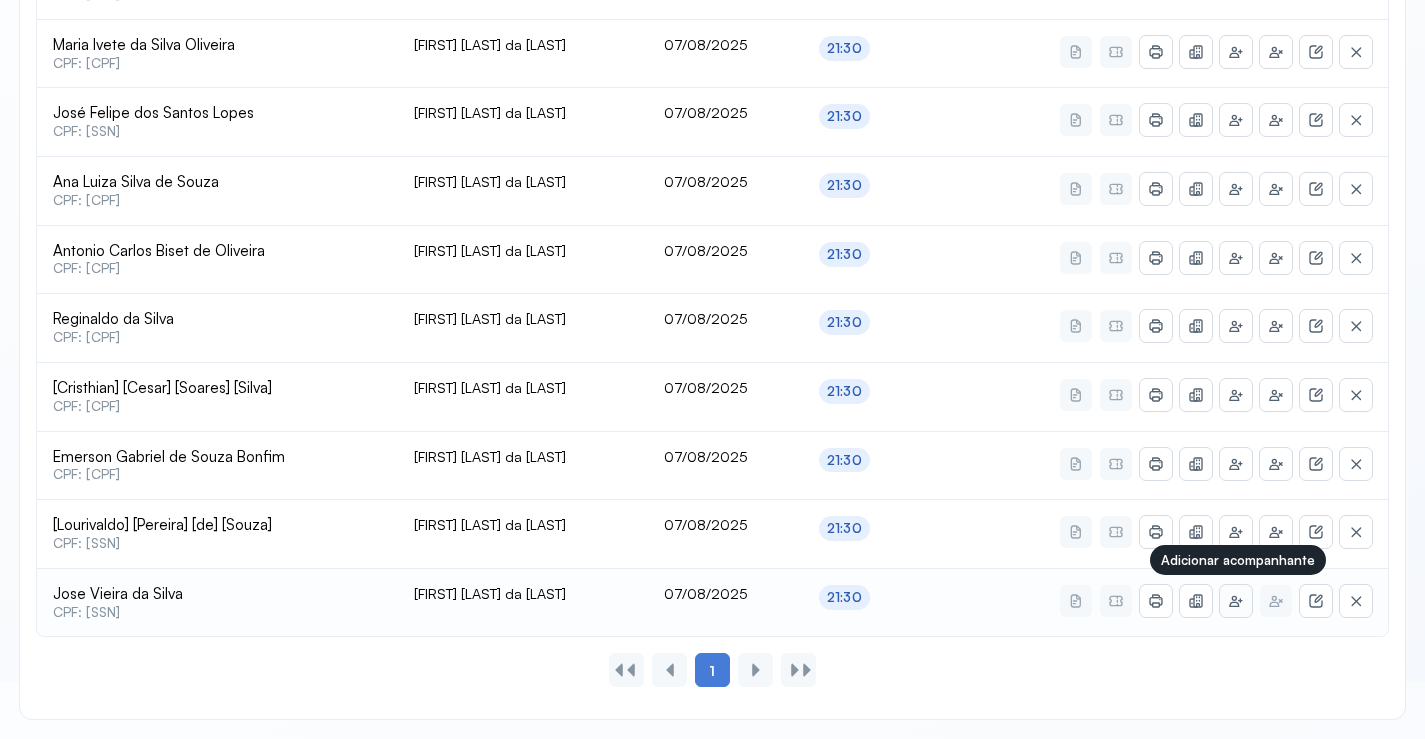 click 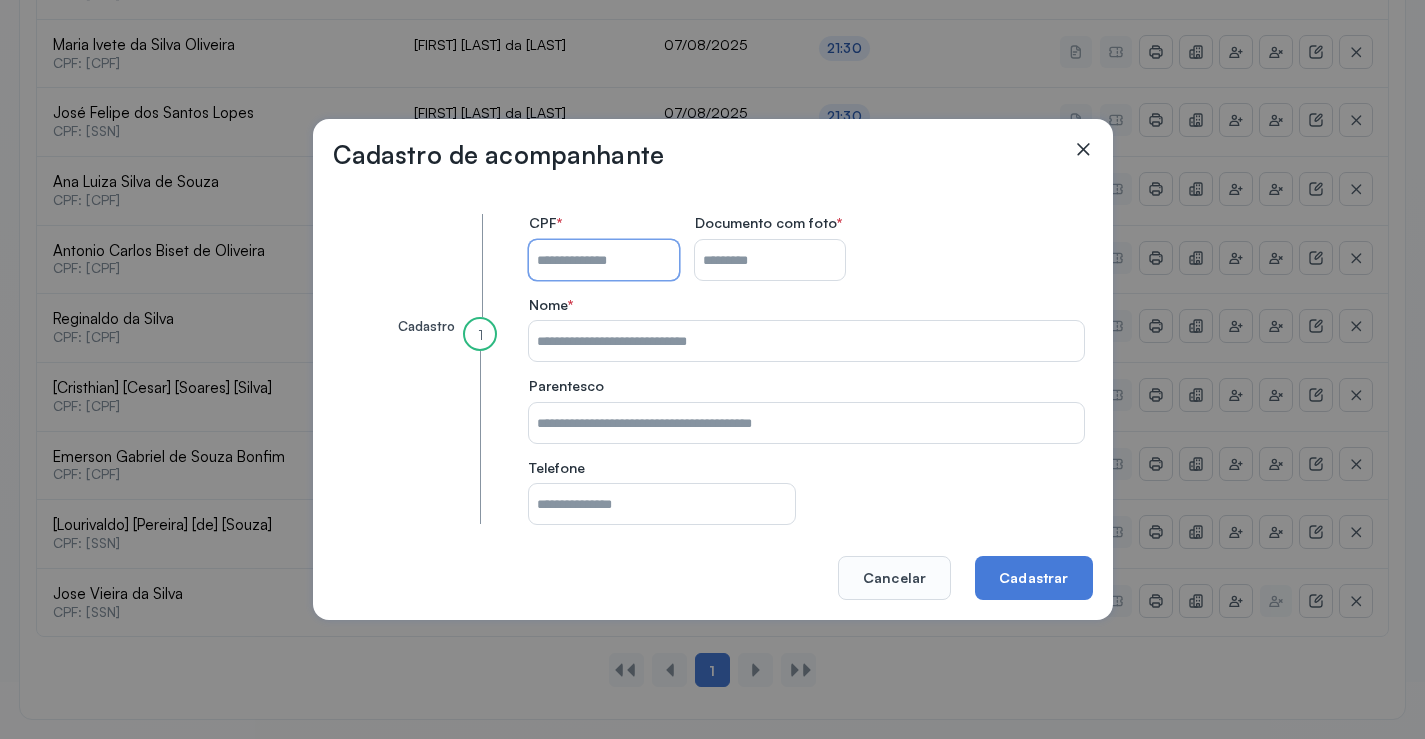 click on "CPF do paciente" at bounding box center (604, 260) 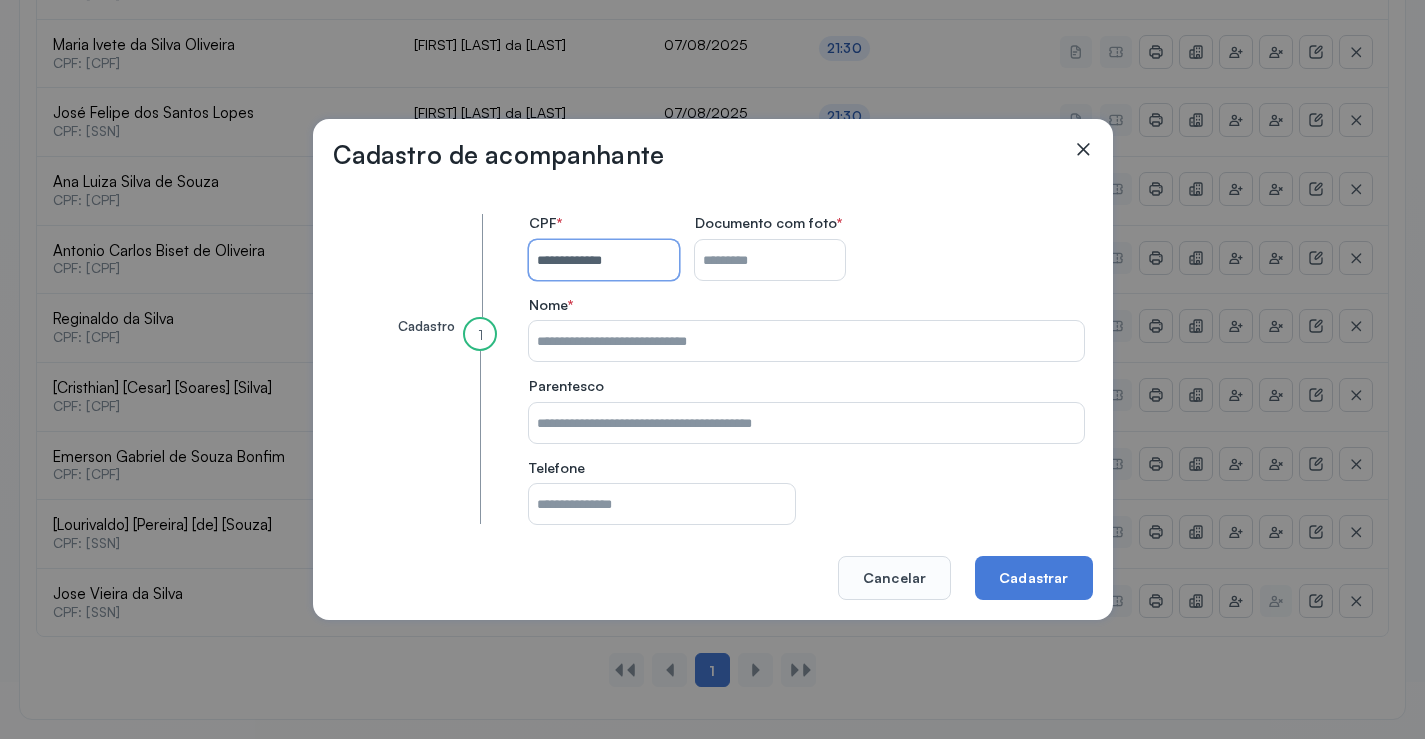 type on "**********" 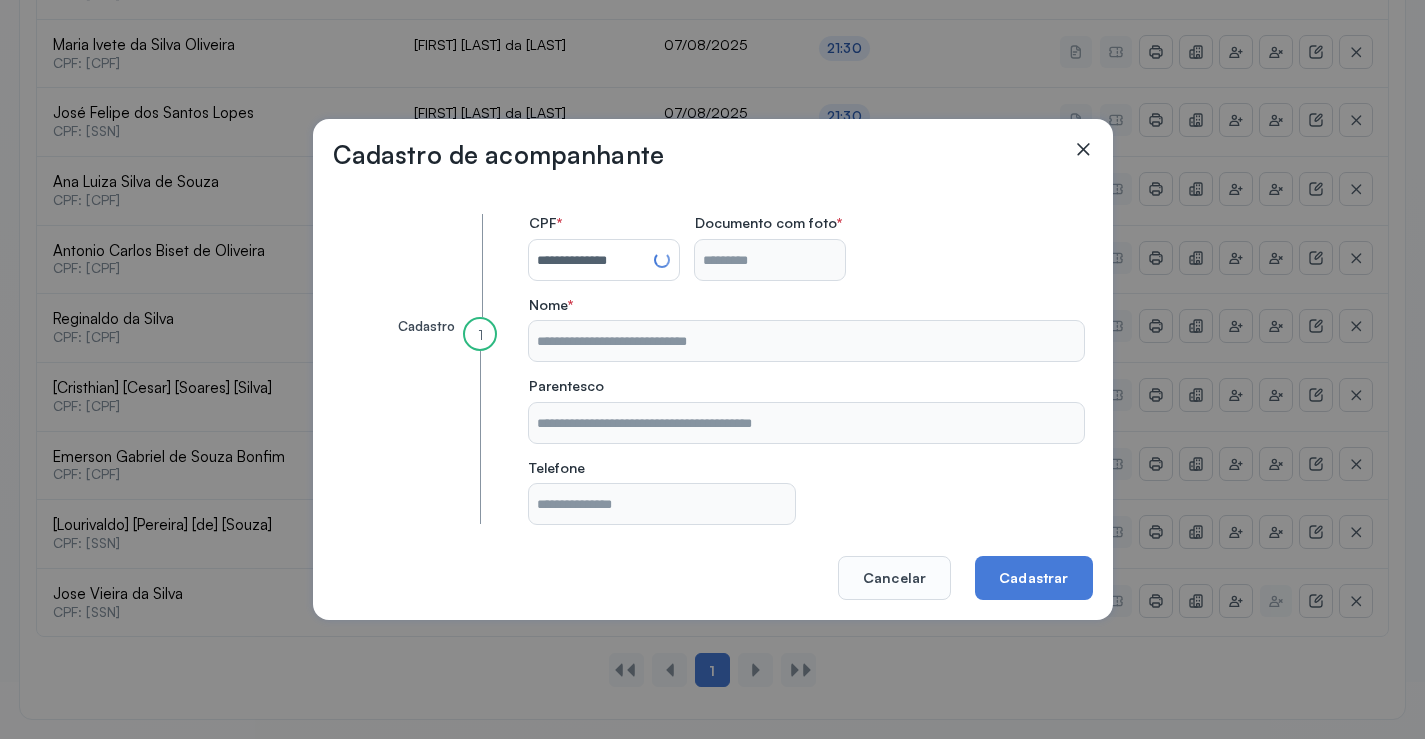 type on "**********" 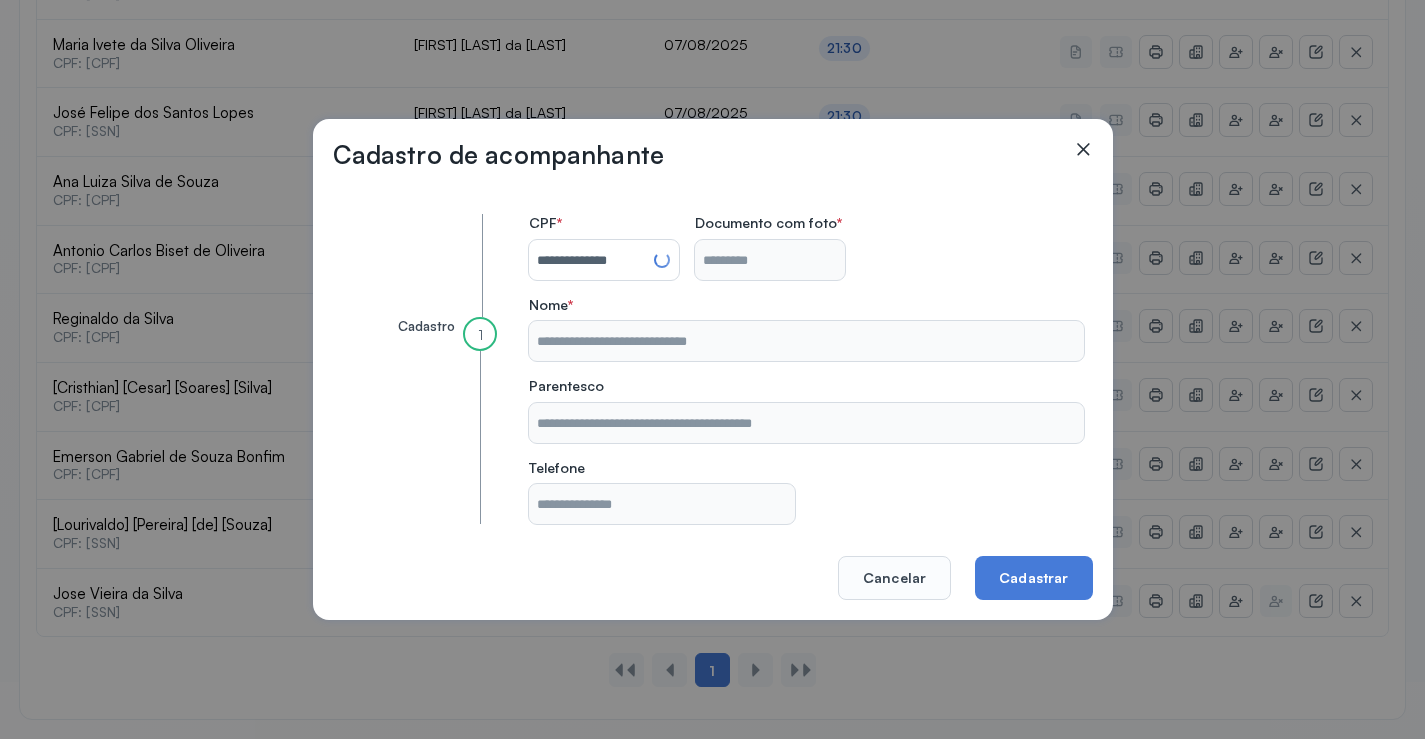 type on "**********" 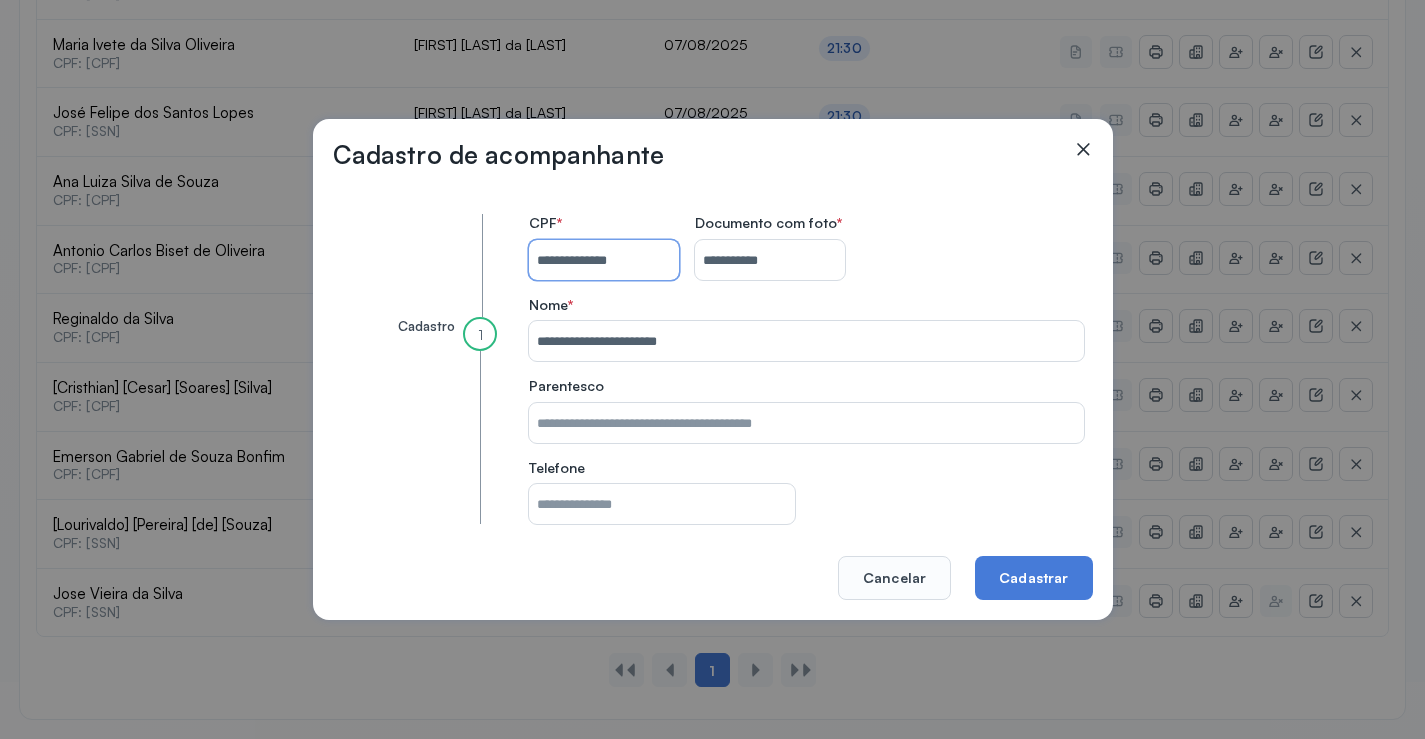 type 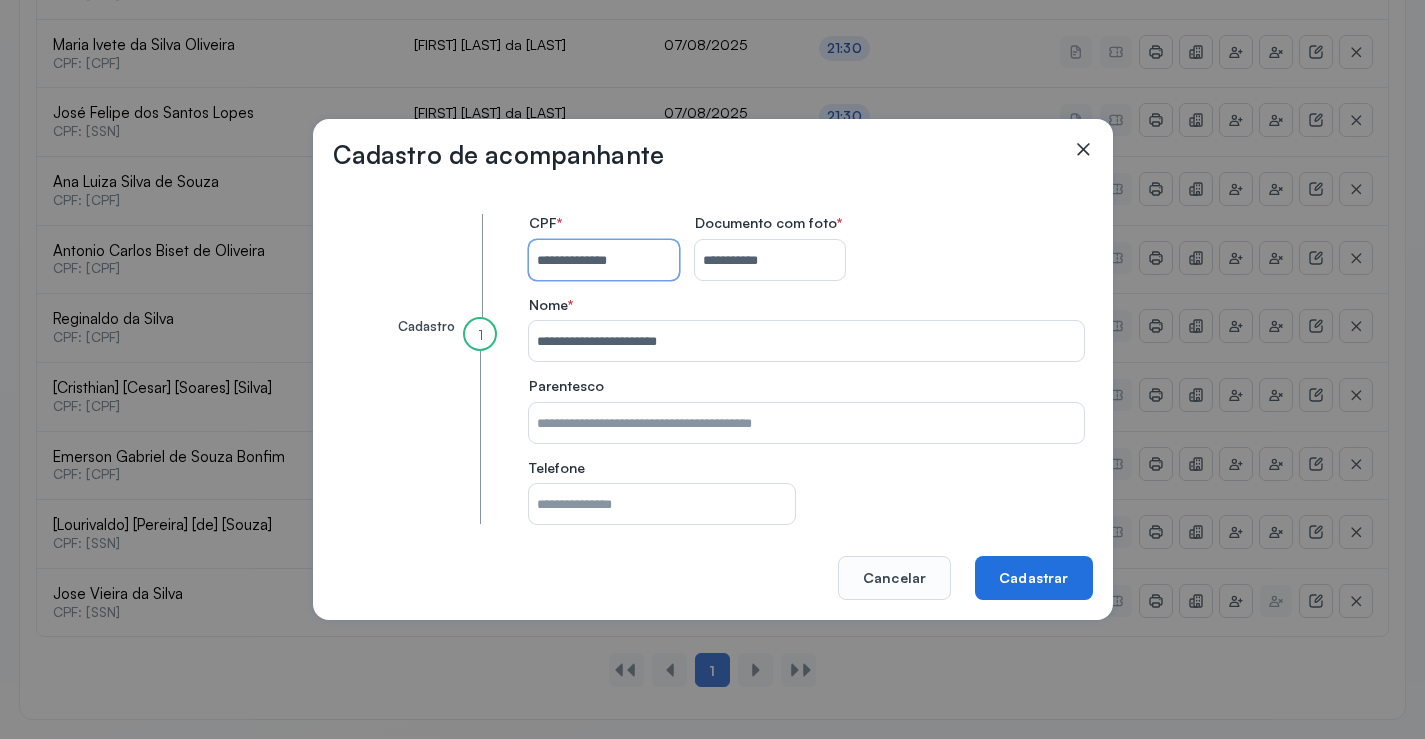 type on "**********" 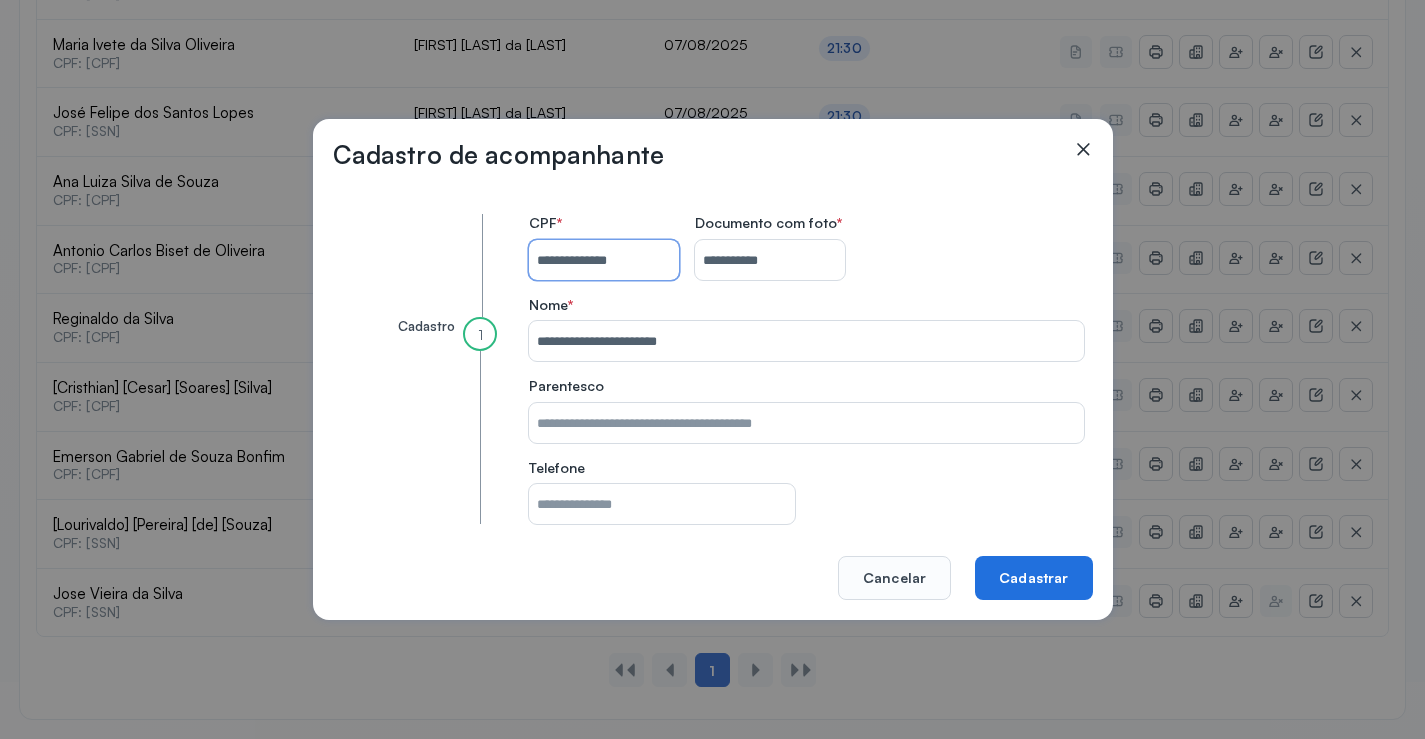click on "Cadastrar" 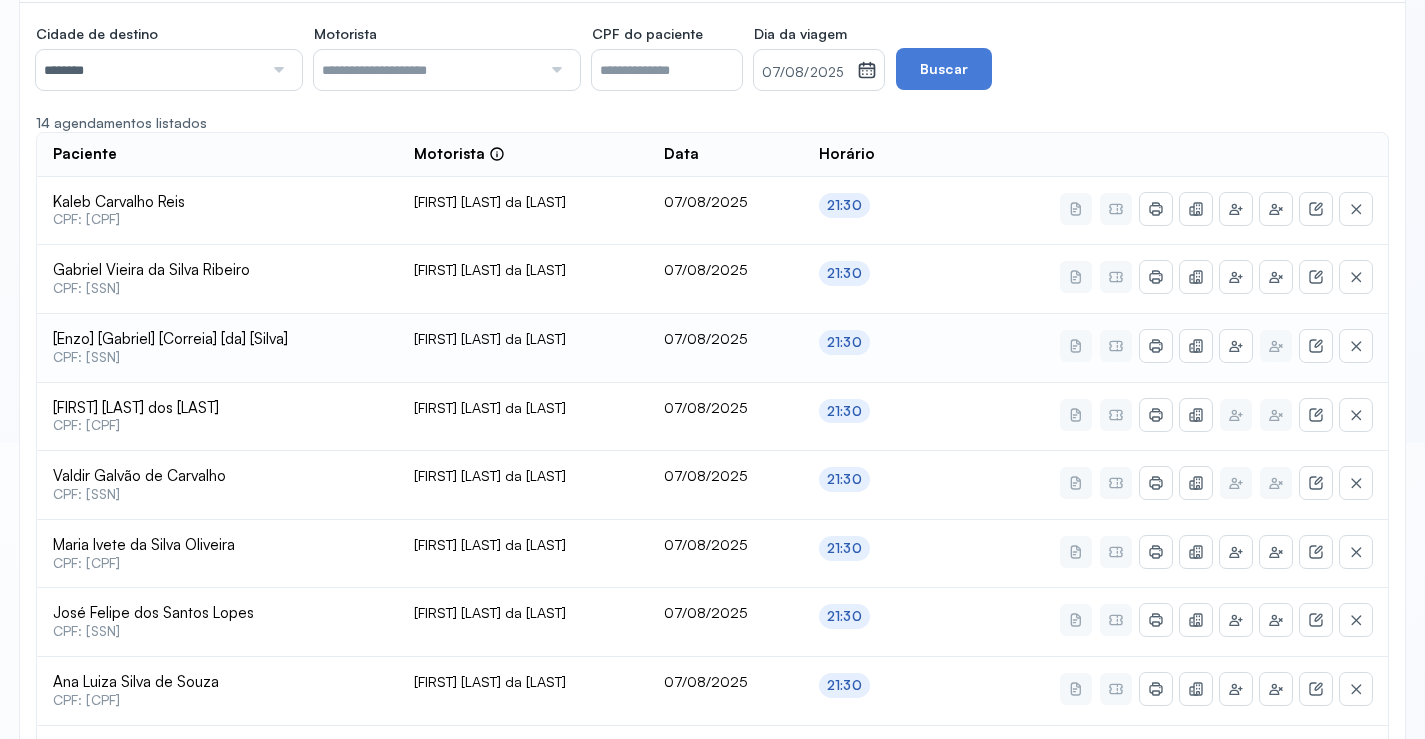 scroll, scrollTop: 0, scrollLeft: 0, axis: both 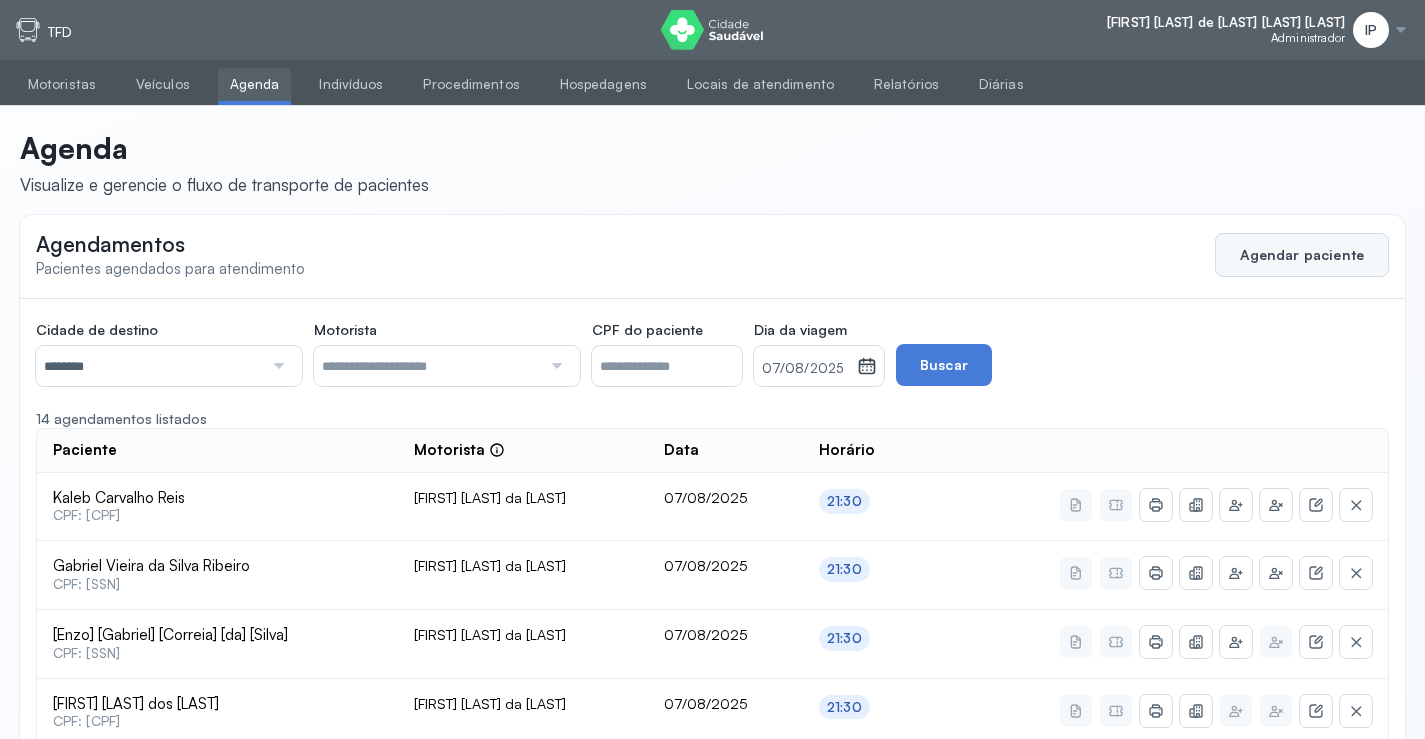 click on "Agendar paciente" 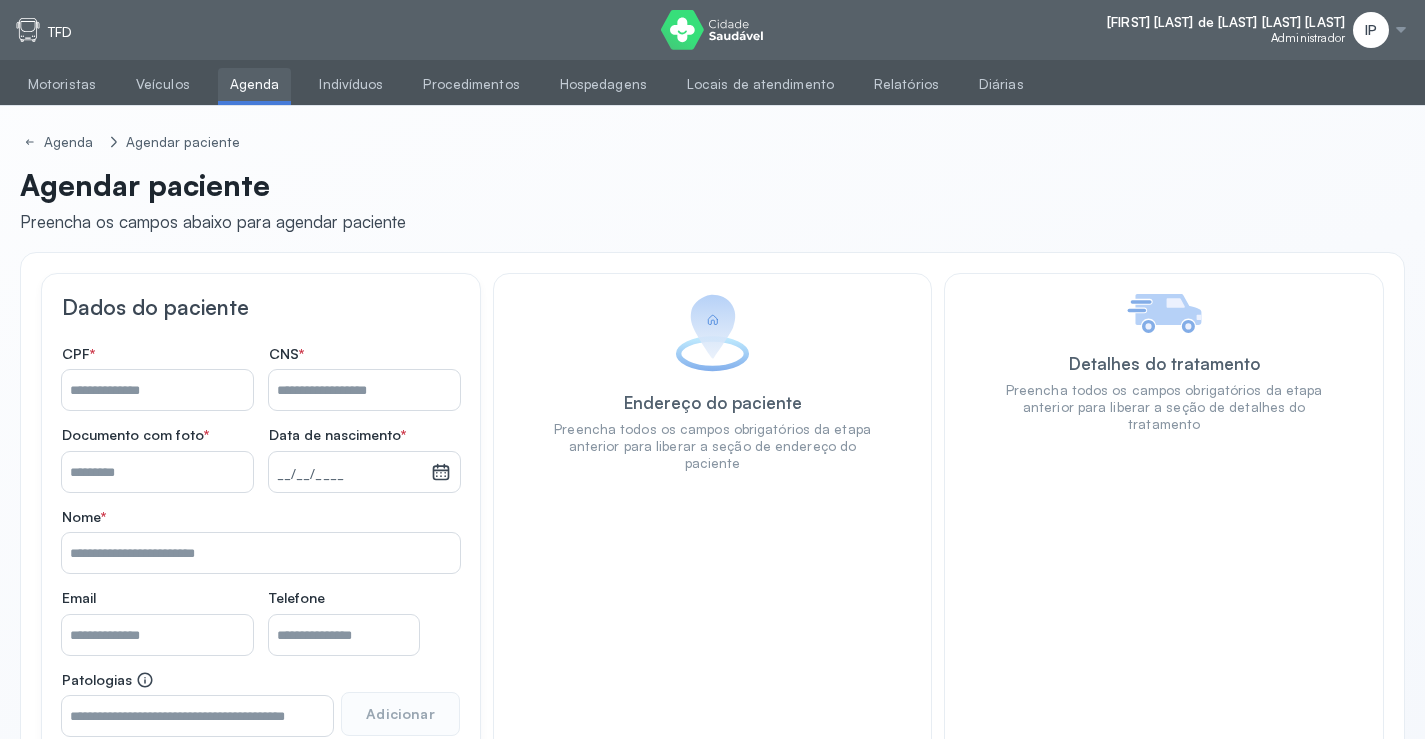 click on "Nome   *" at bounding box center (157, 390) 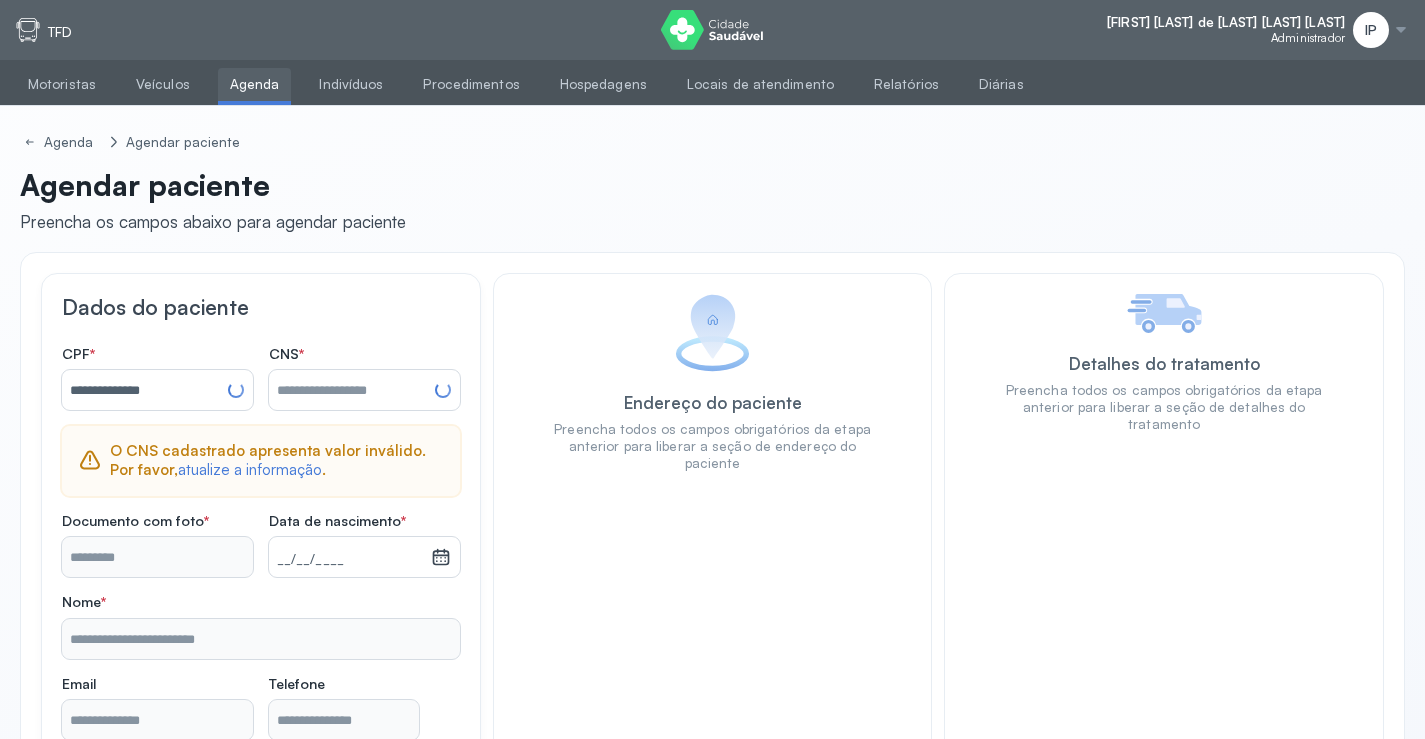 type on "**********" 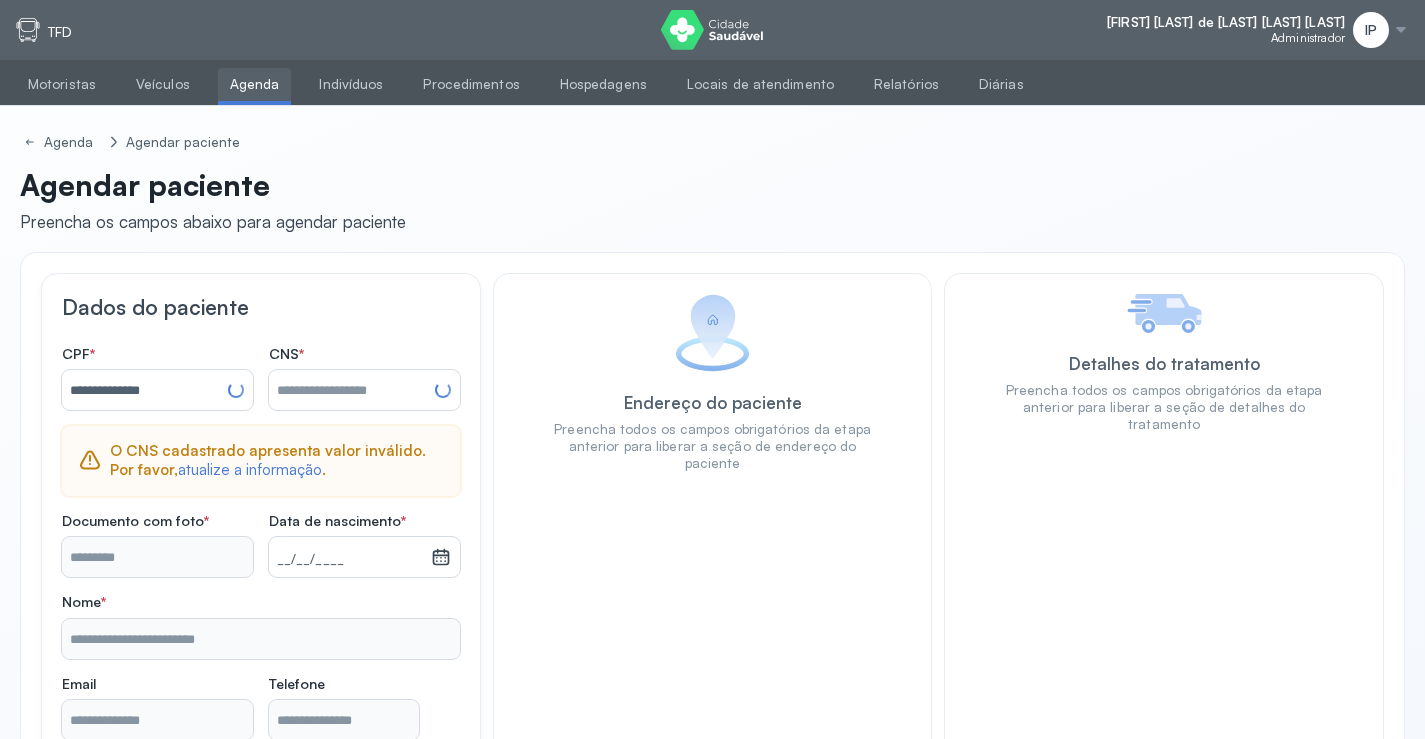 type on "**********" 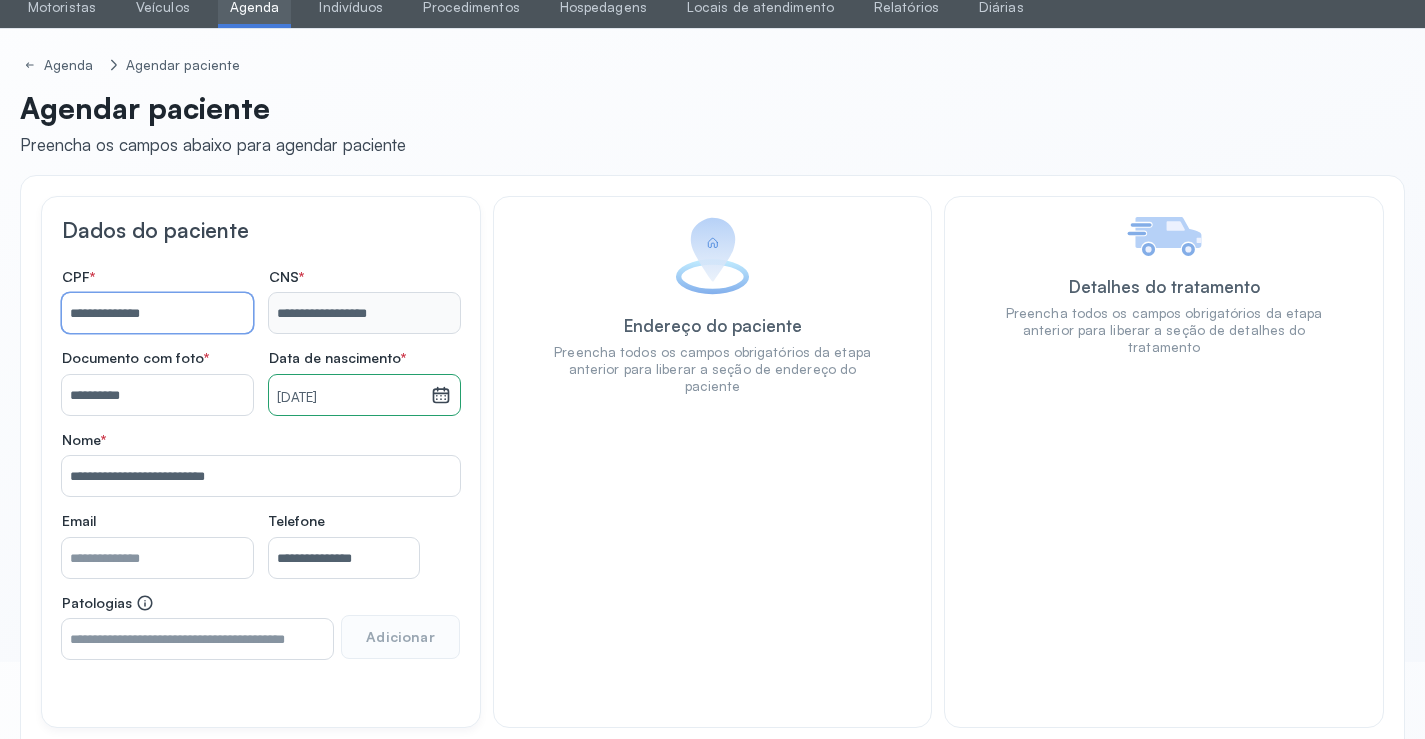 scroll, scrollTop: 171, scrollLeft: 0, axis: vertical 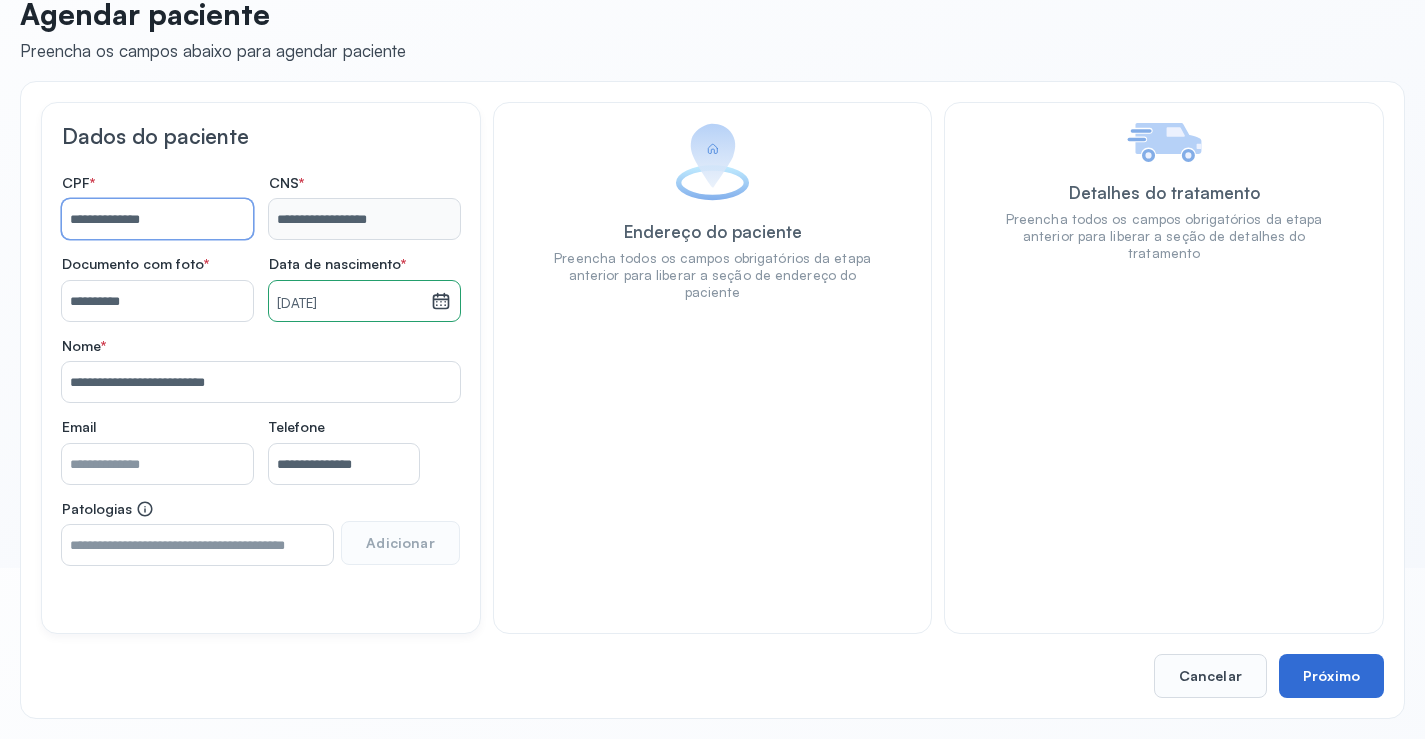 type on "**********" 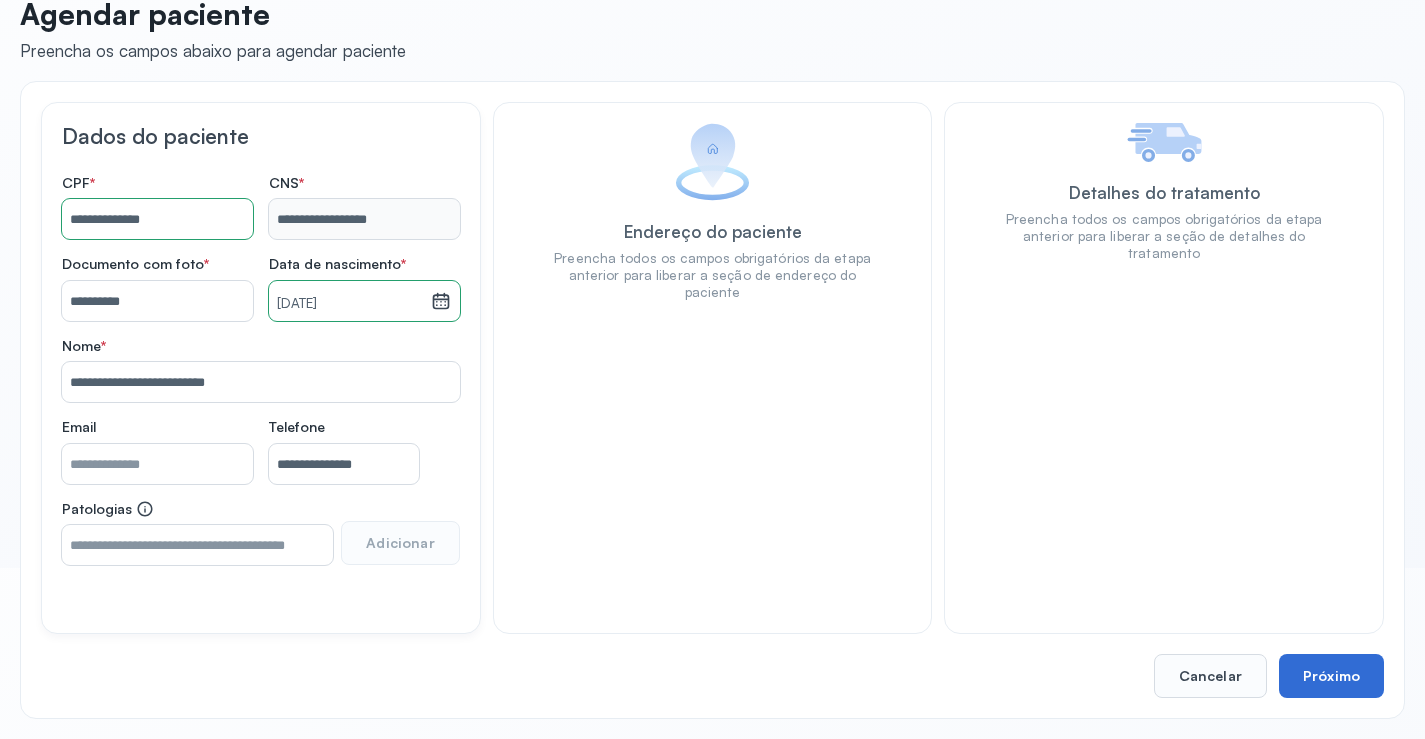 click on "Próximo" at bounding box center [1331, 676] 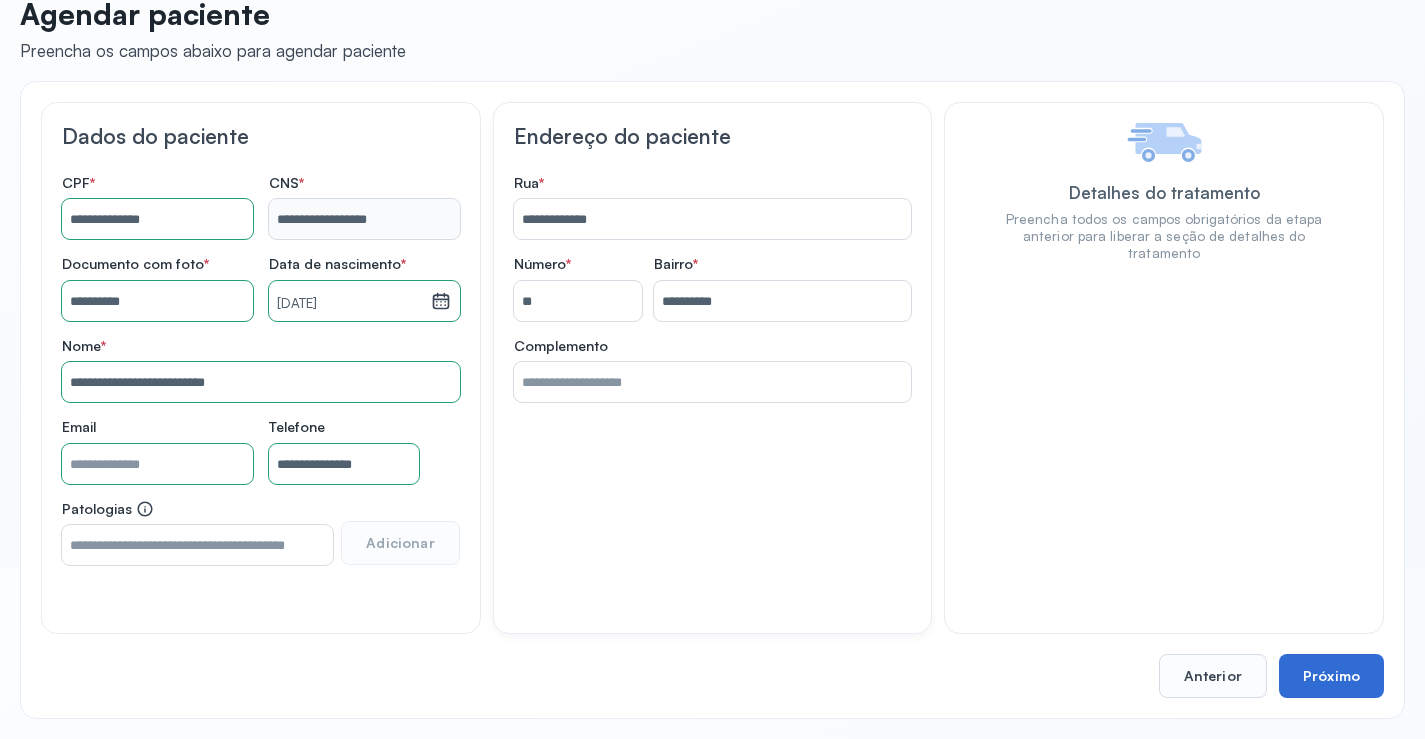click on "Próximo" at bounding box center (1331, 676) 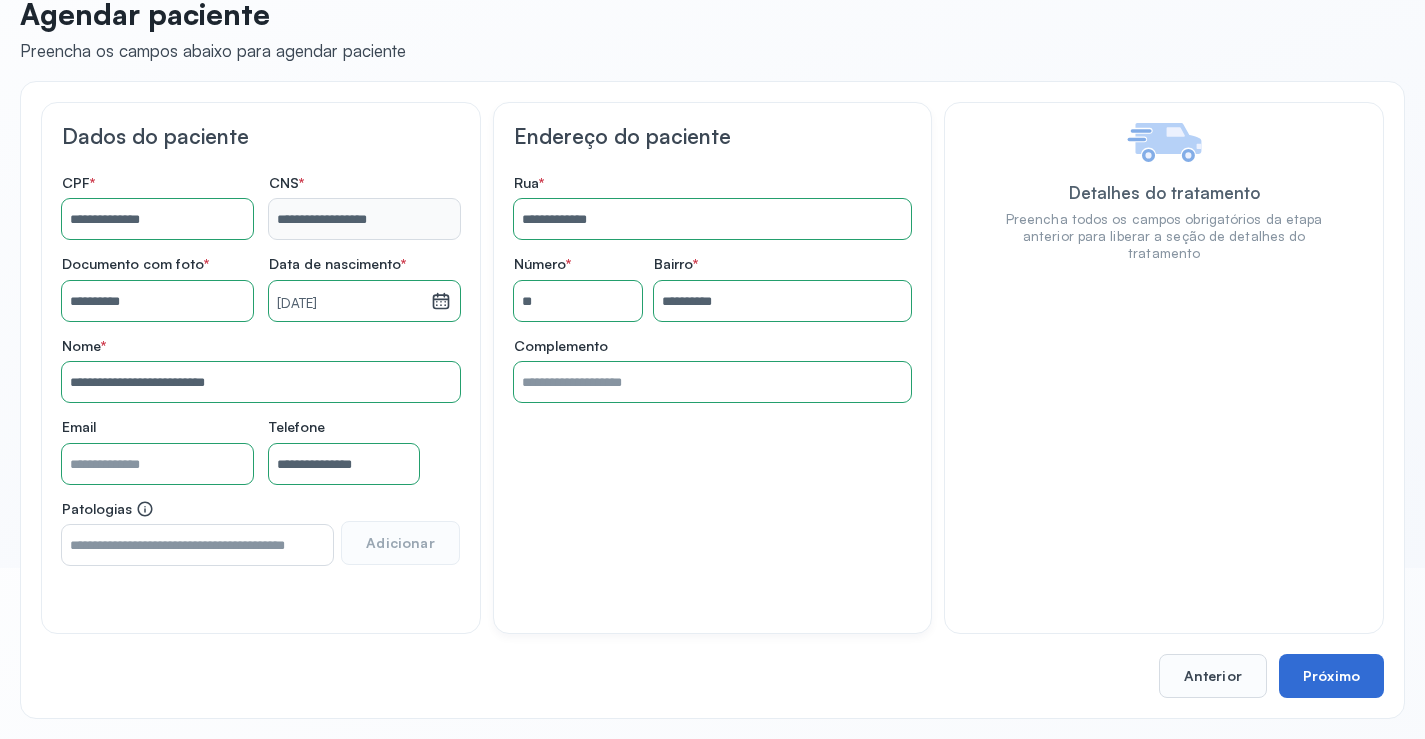 click on "Próximo" at bounding box center (1331, 676) 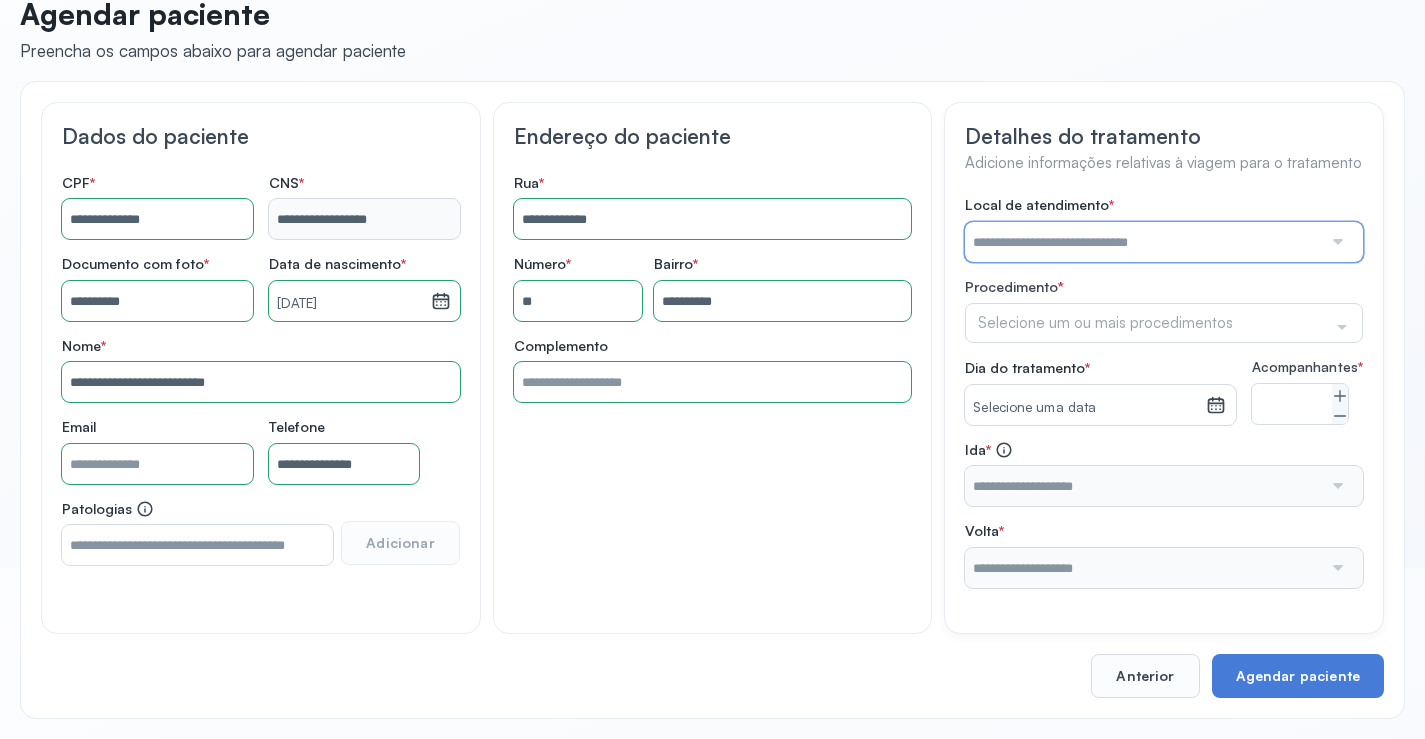 click at bounding box center [1143, 242] 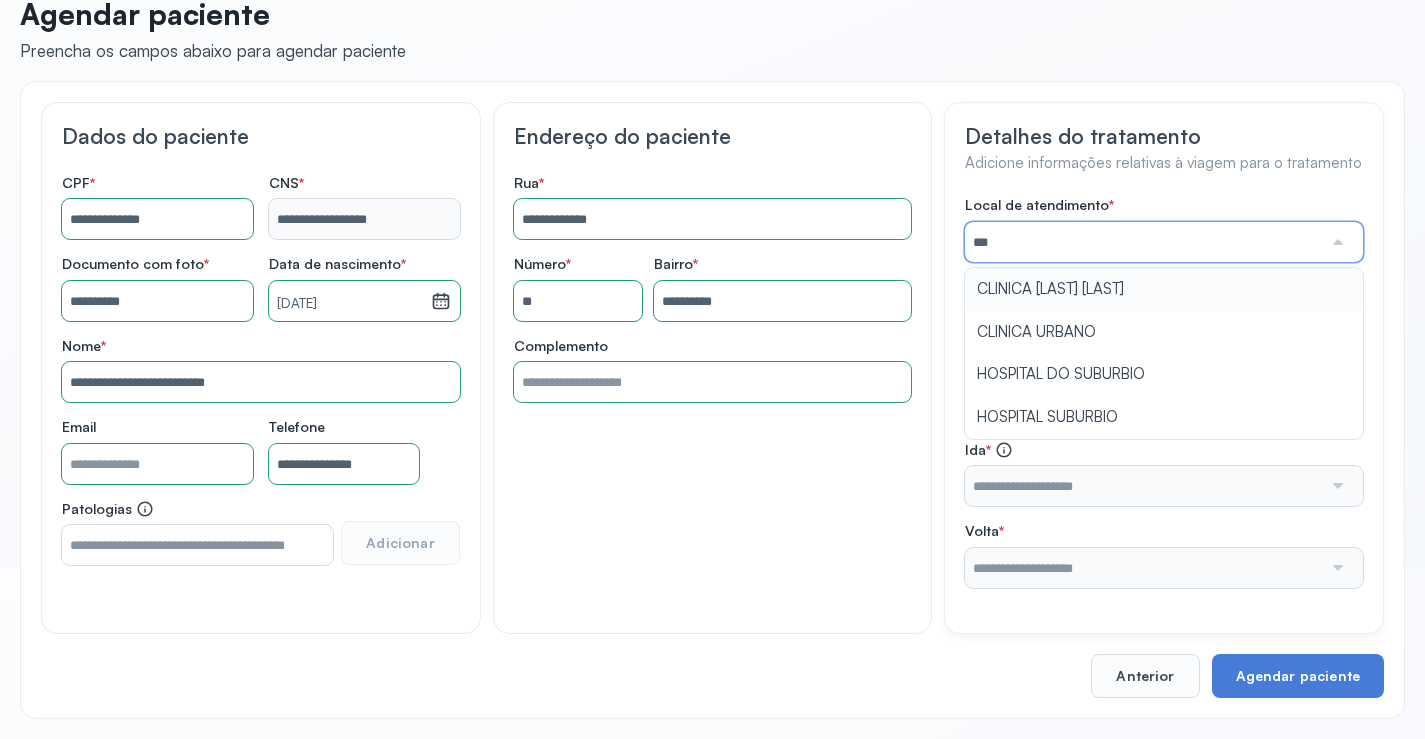 type on "**********" 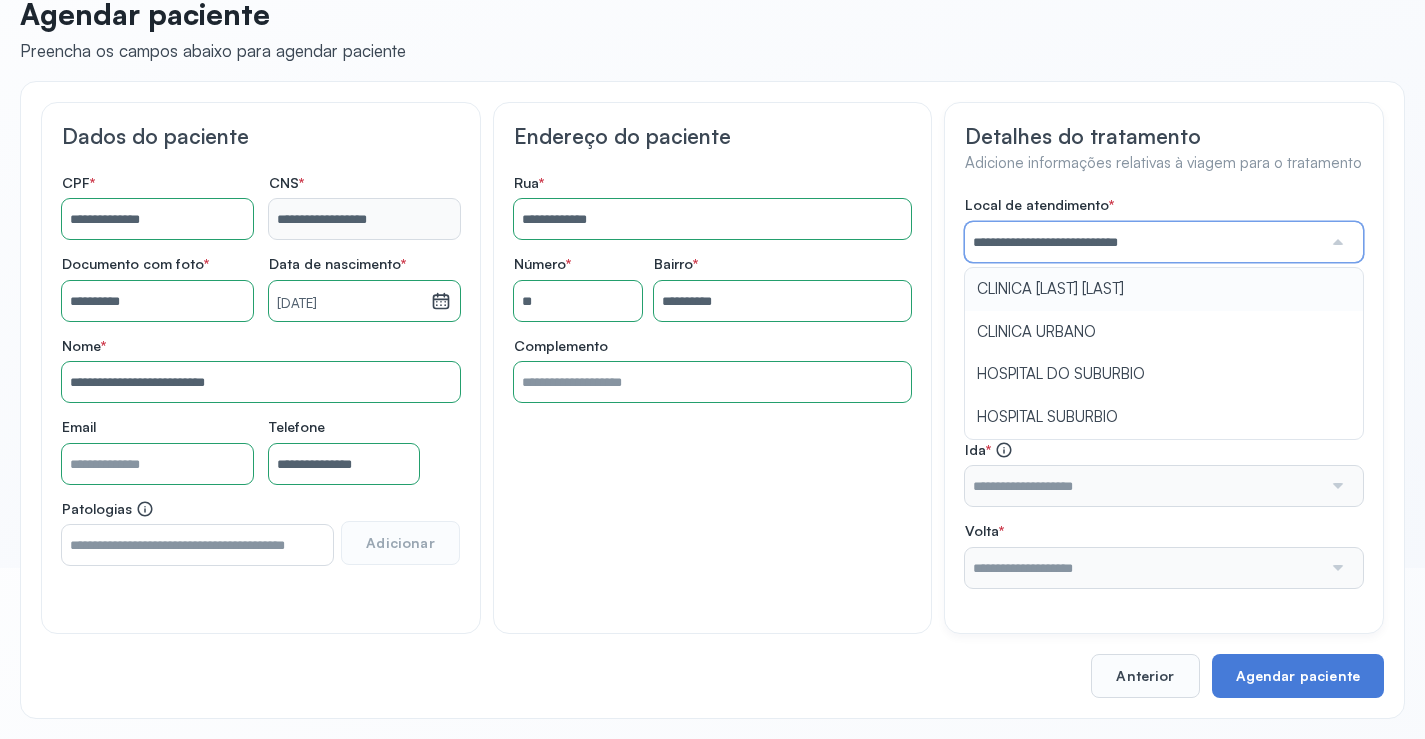 click on "**********" at bounding box center (1164, 392) 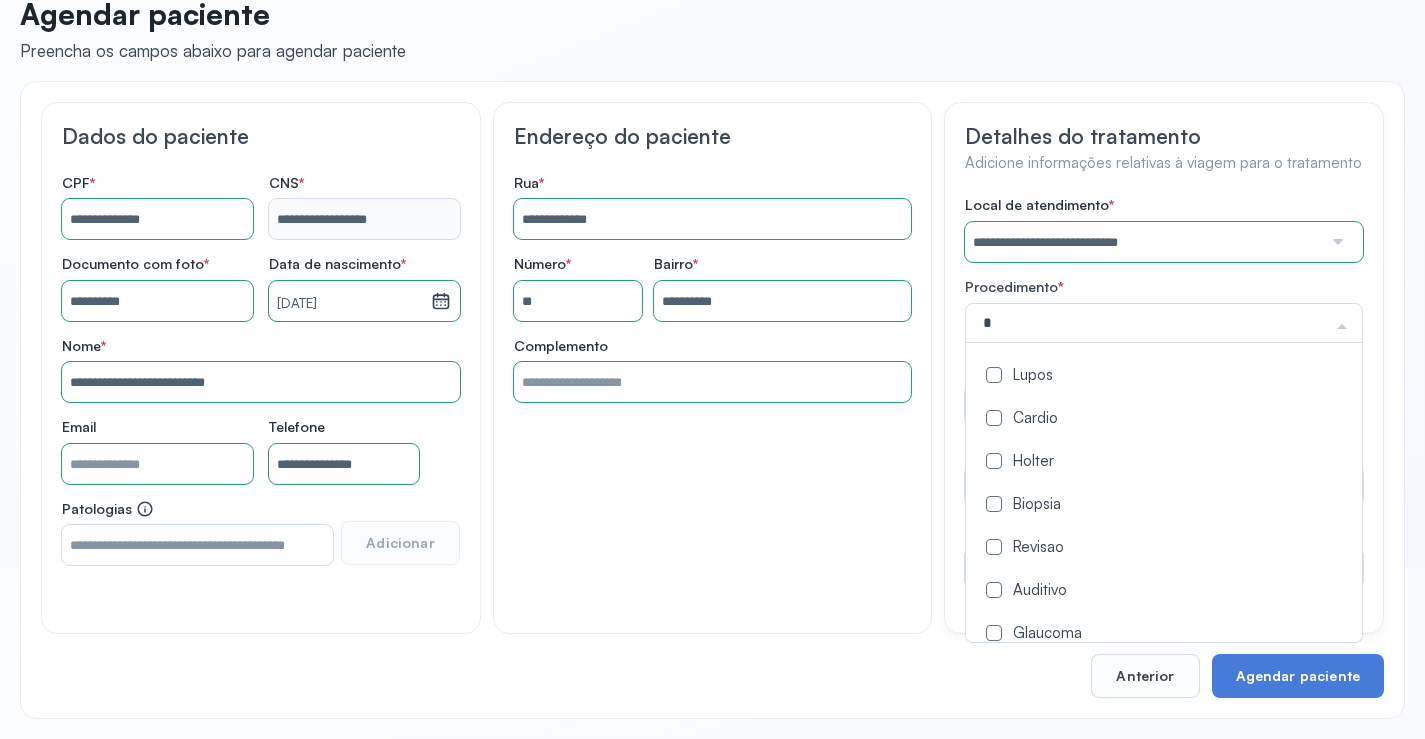 type on "**" 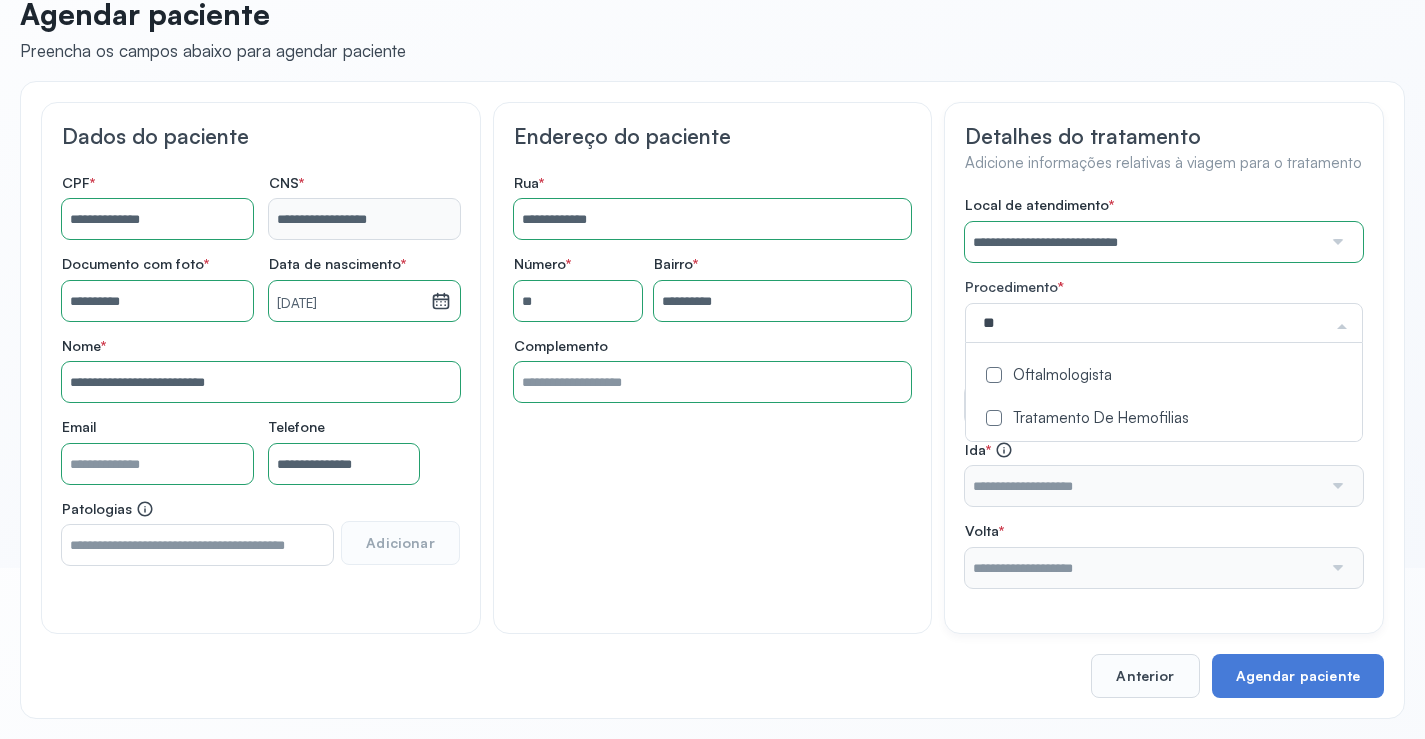 drag, startPoint x: 1020, startPoint y: 389, endPoint x: 988, endPoint y: 386, distance: 32.140316 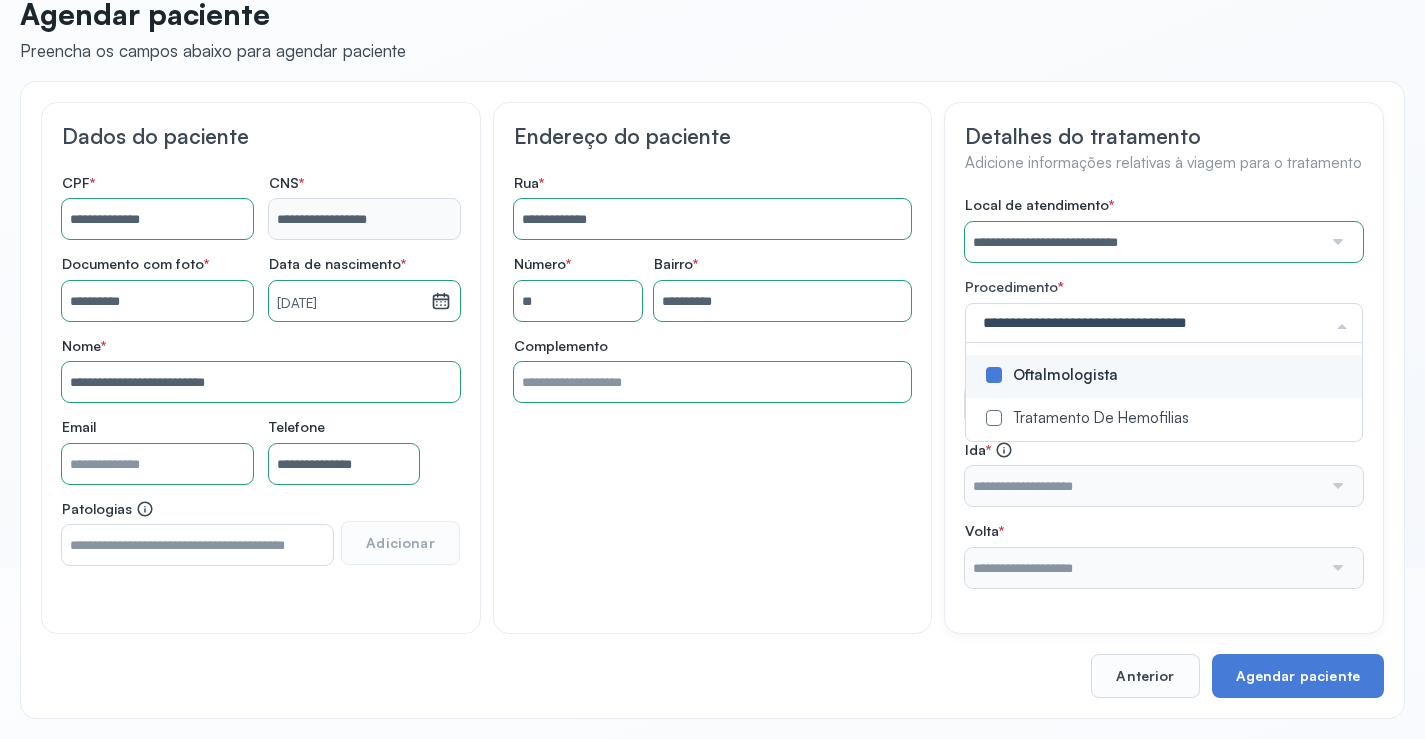 click on "**********" 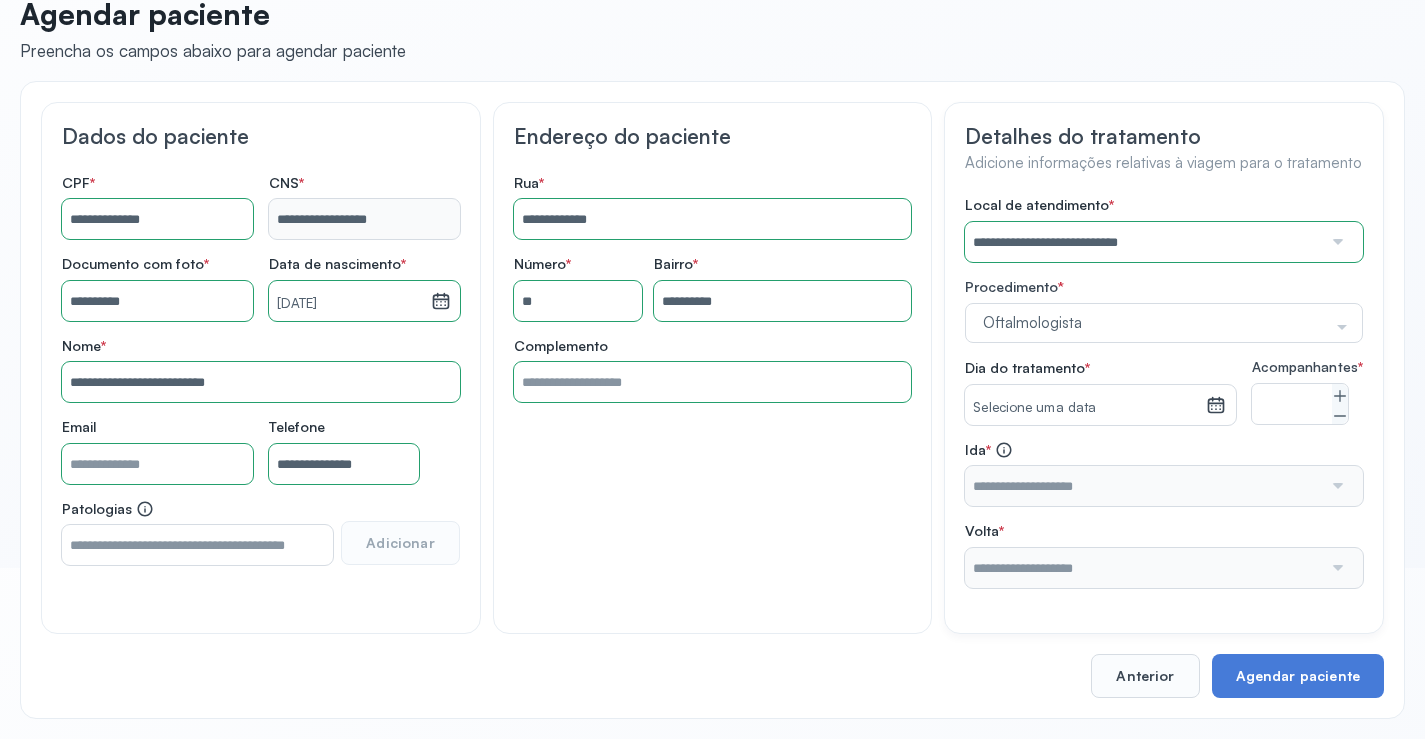 click on "Selecione uma data" at bounding box center [1085, 408] 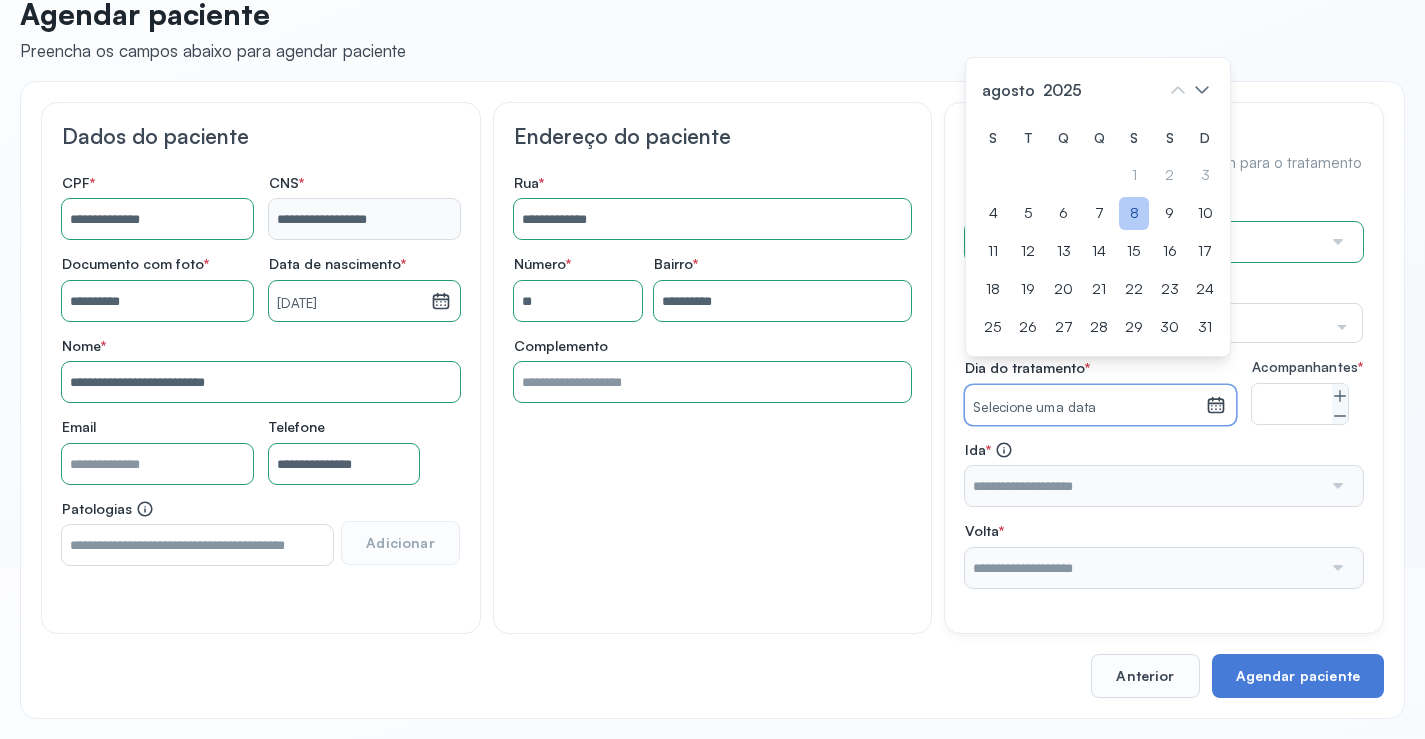 click on "8" 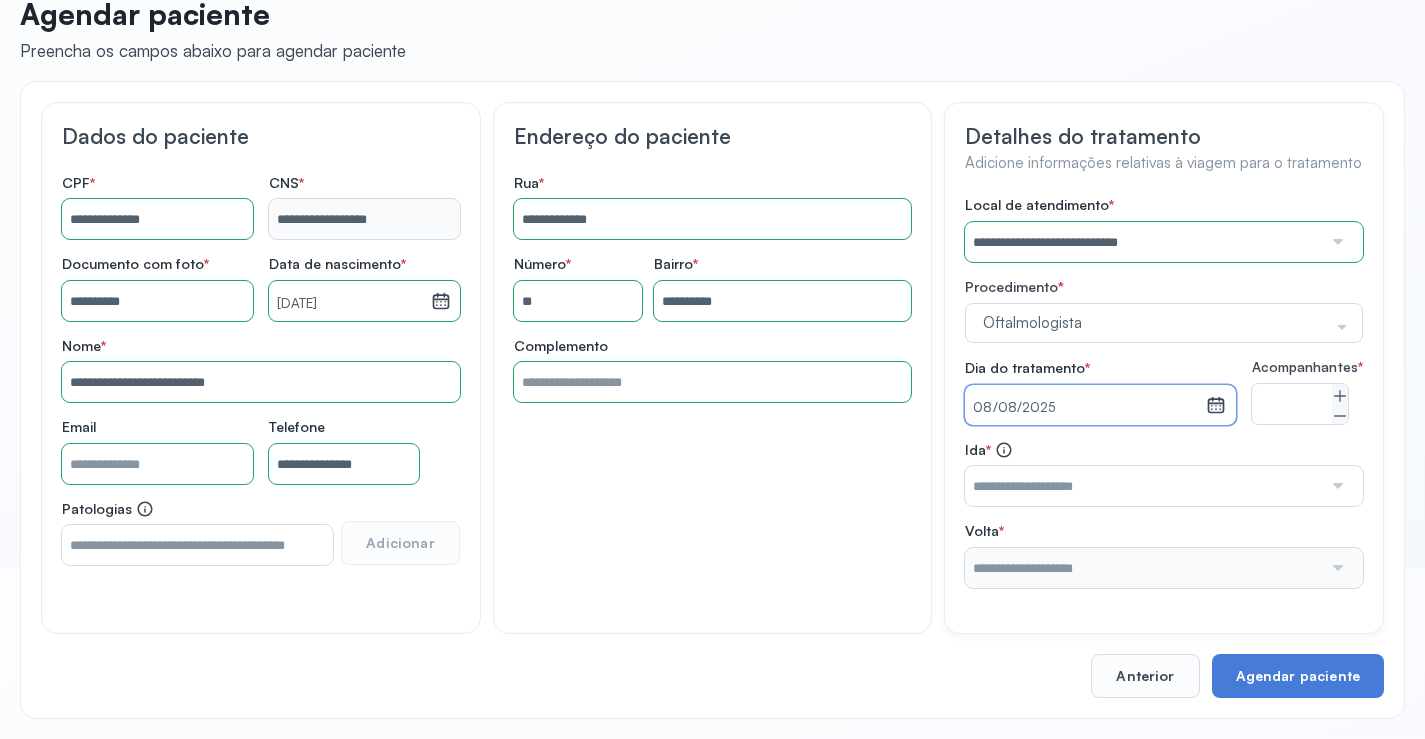 click at bounding box center [1143, 486] 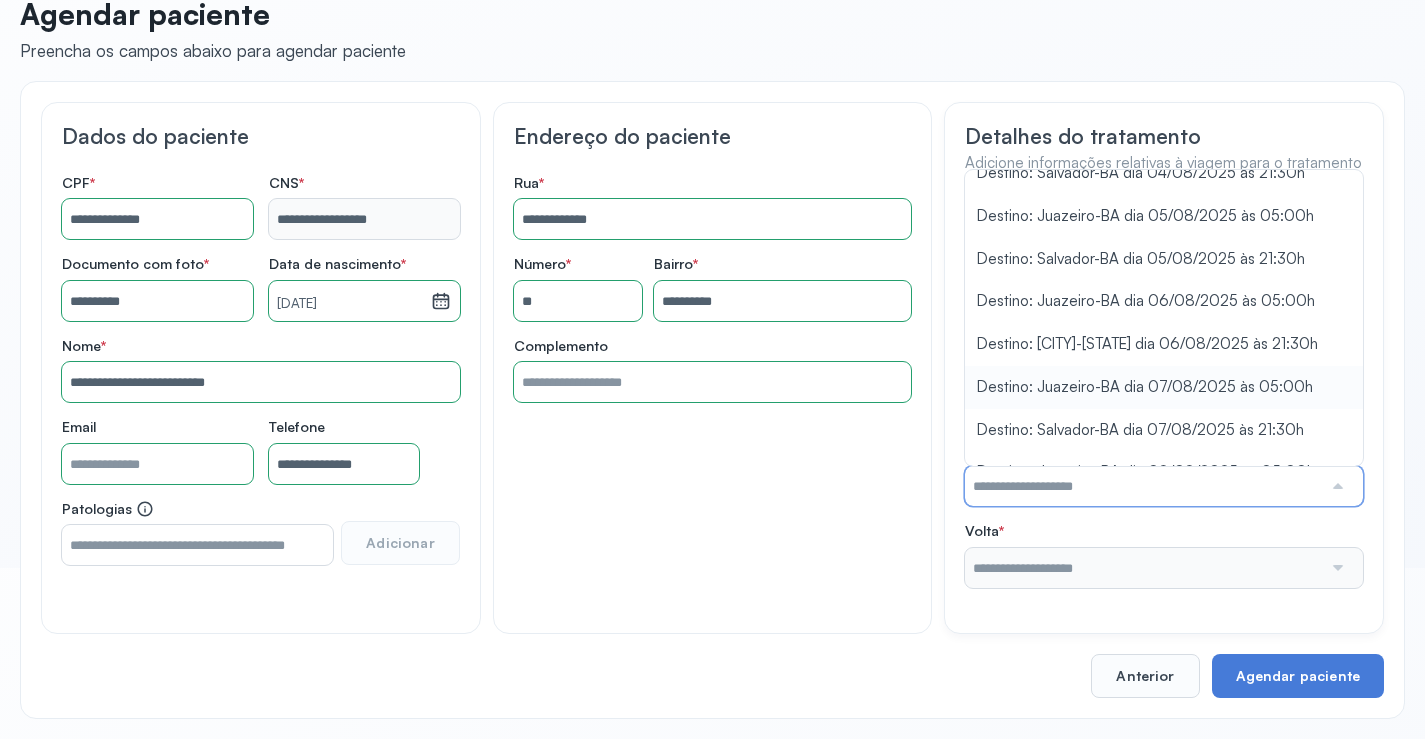 scroll, scrollTop: 88, scrollLeft: 0, axis: vertical 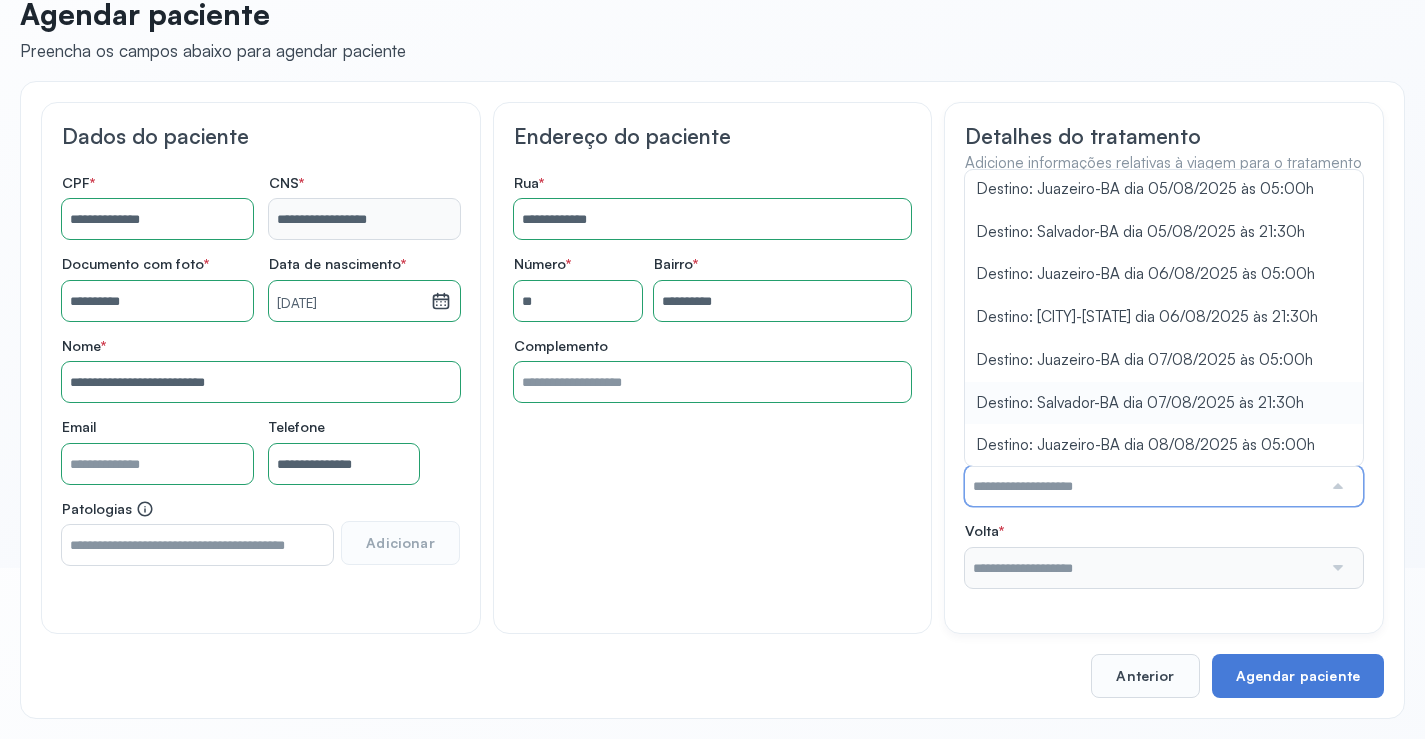 type on "**********" 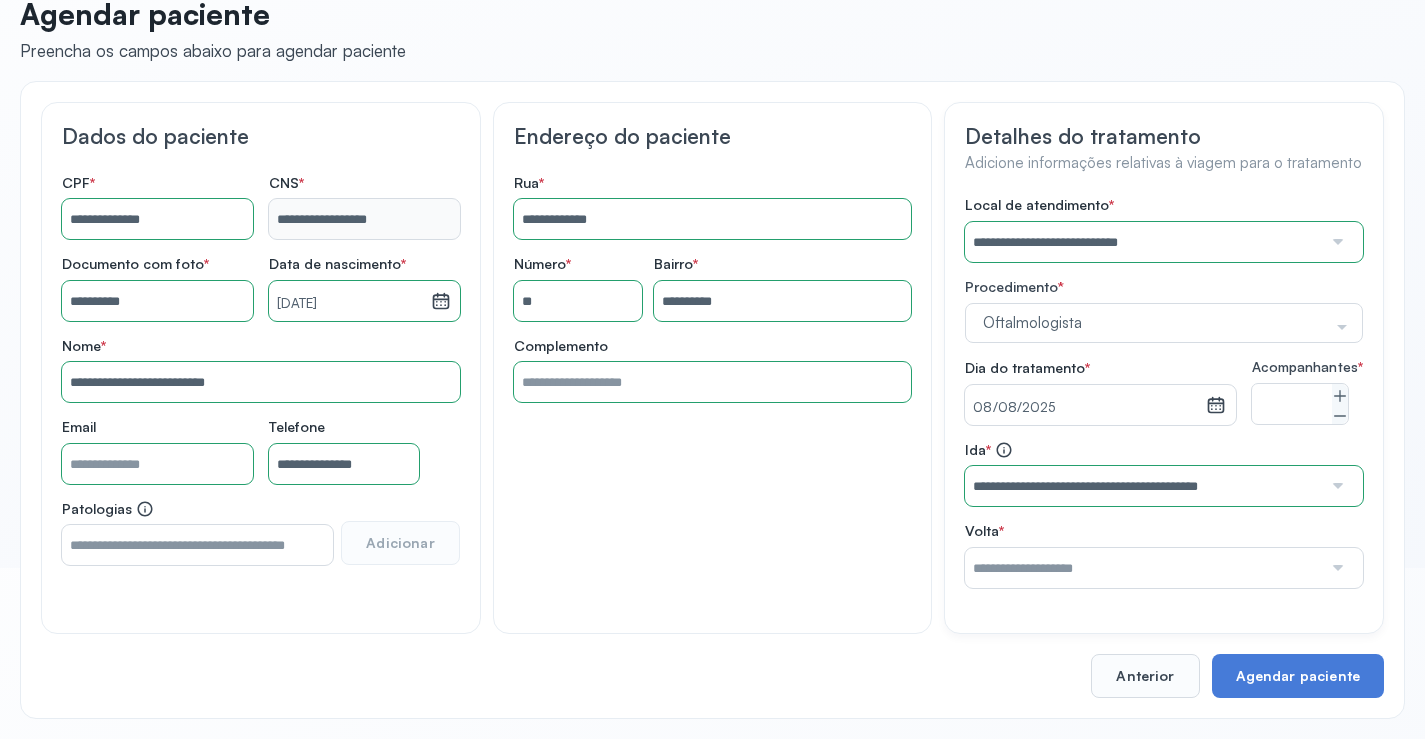 click on "**********" at bounding box center (1164, 392) 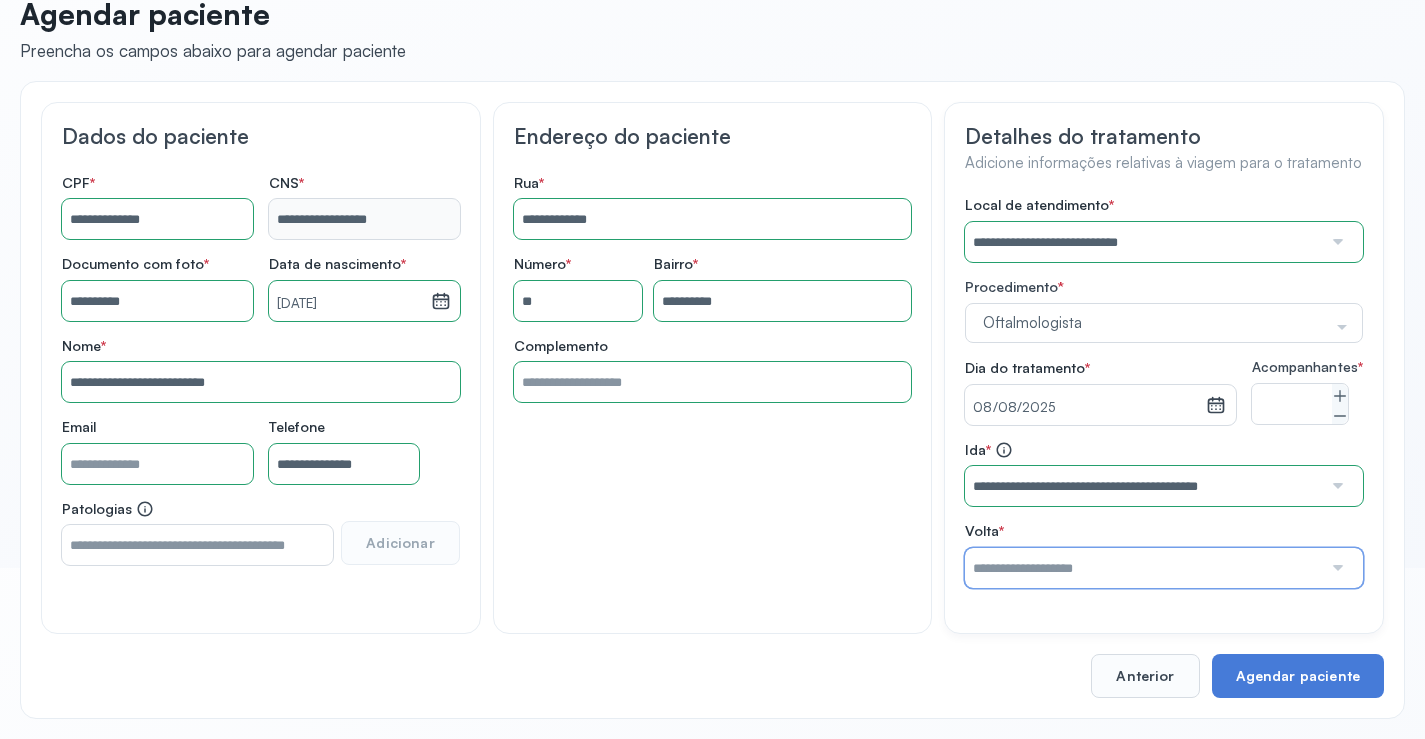 click at bounding box center [1143, 568] 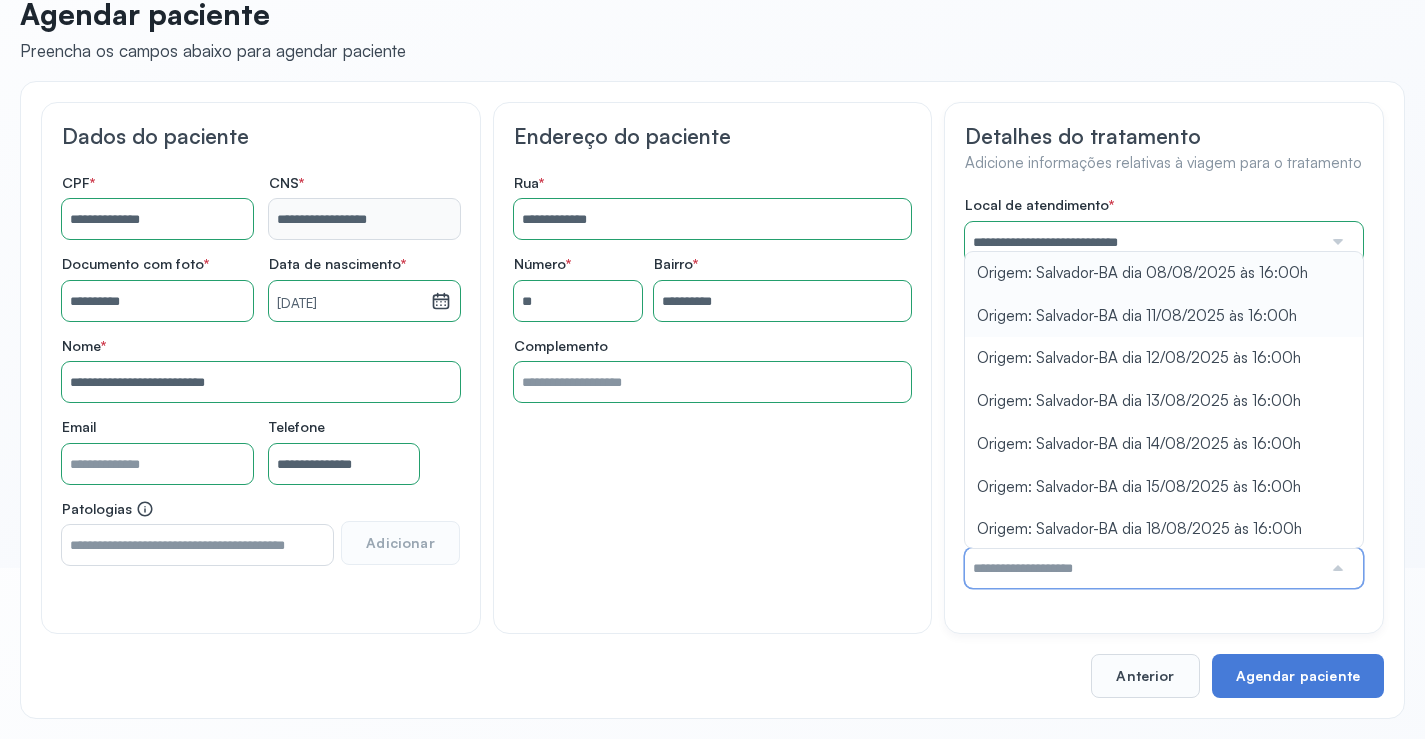 type on "**********" 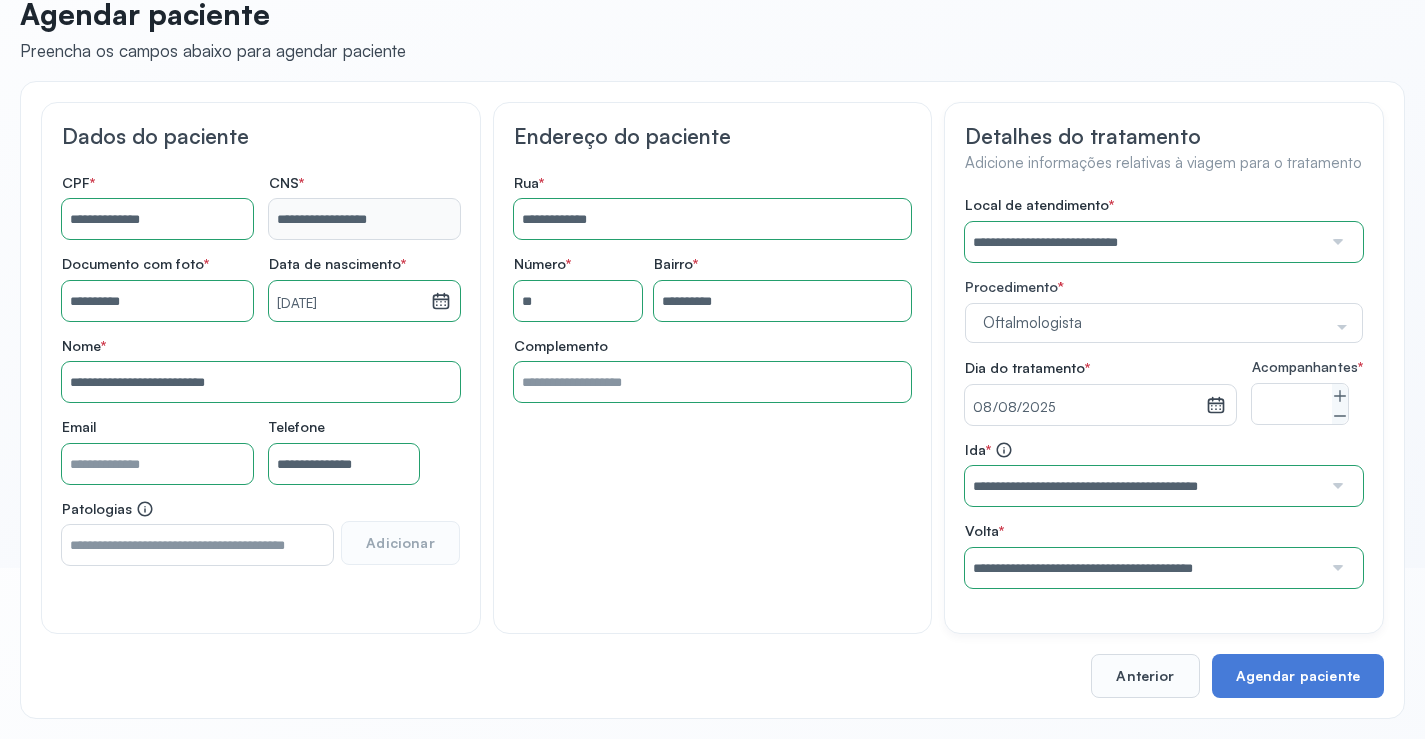 click on "**********" at bounding box center [1164, 392] 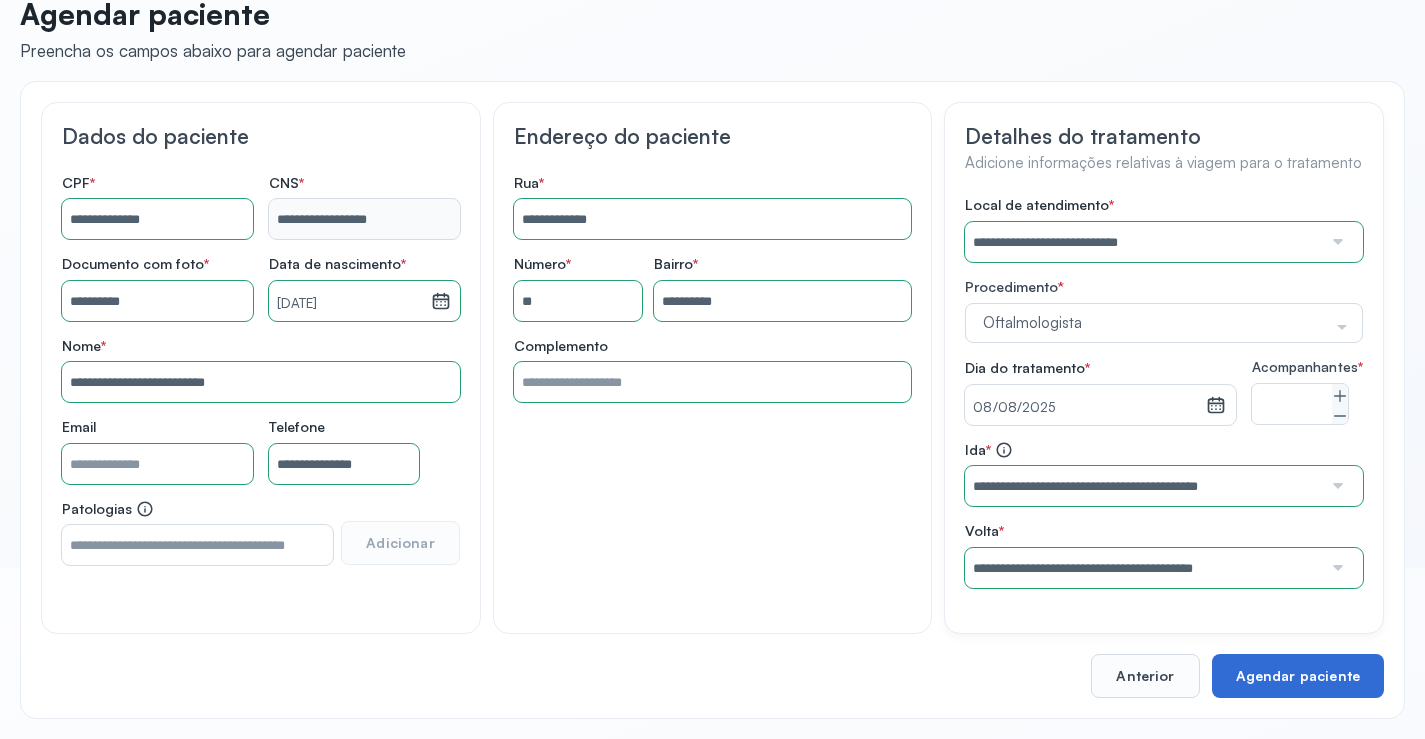 click on "Agendar paciente" at bounding box center (1298, 676) 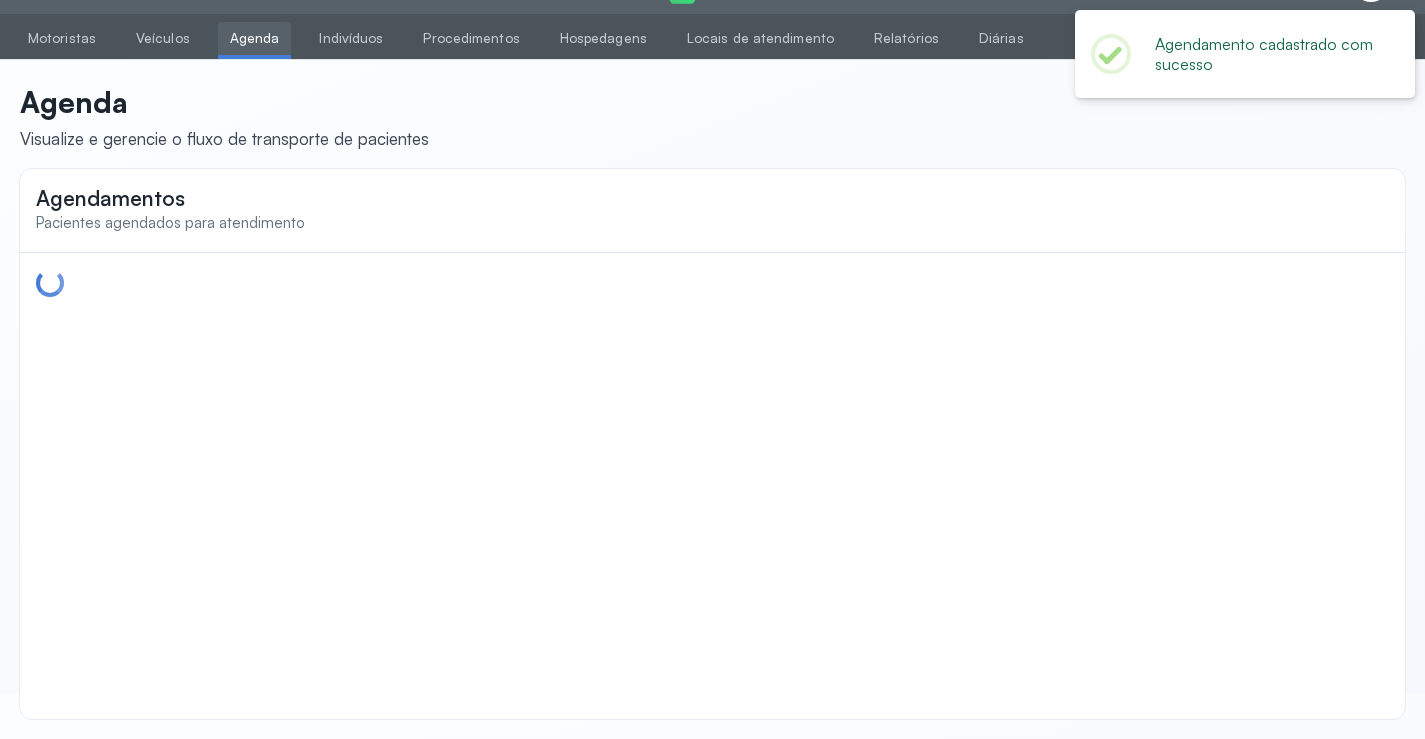 scroll, scrollTop: 0, scrollLeft: 0, axis: both 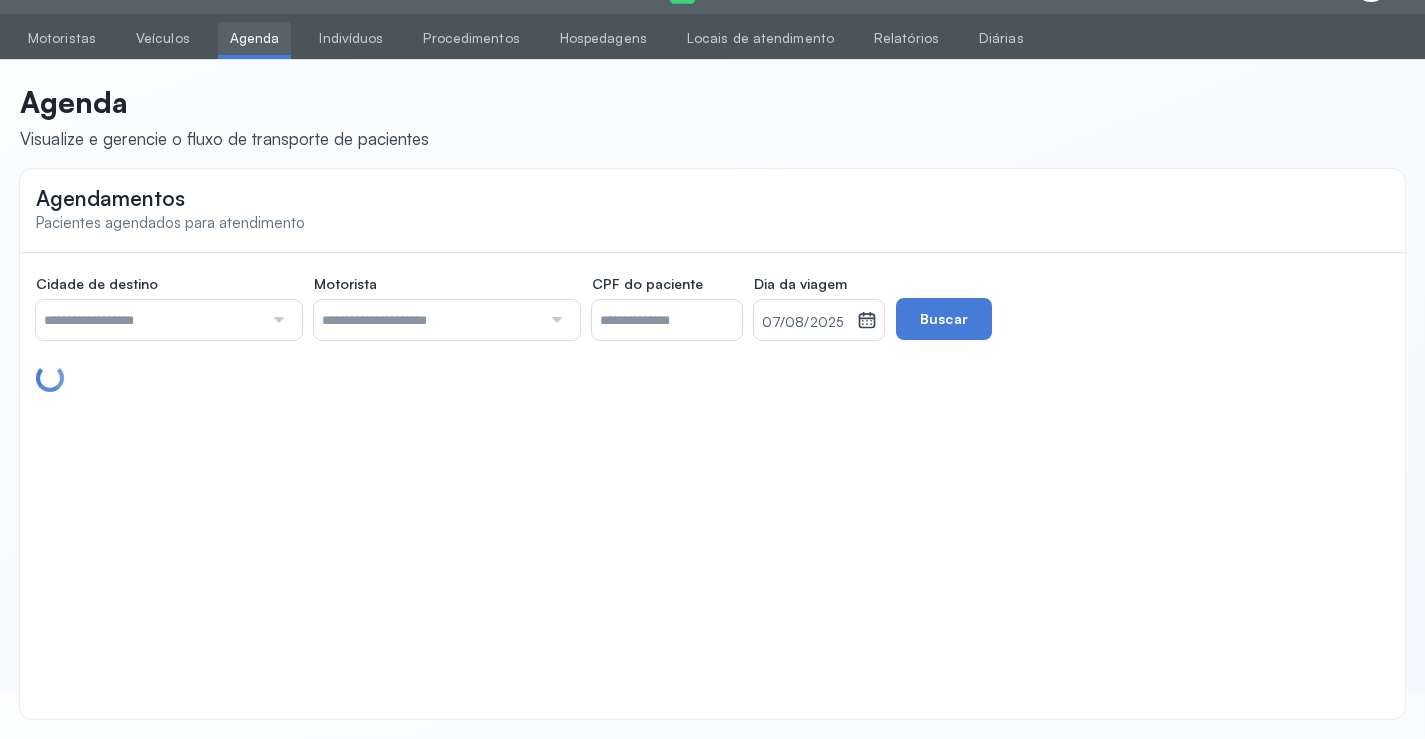 type on "********" 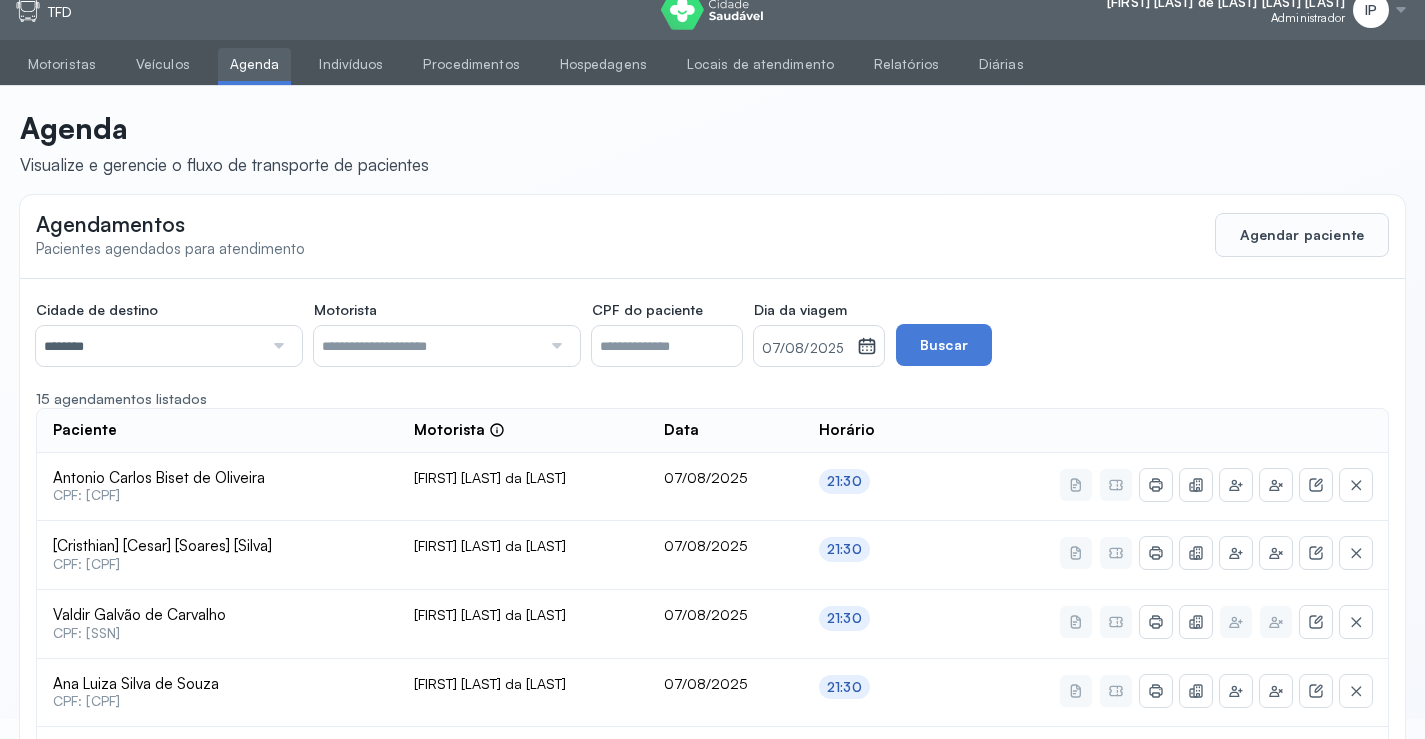 scroll, scrollTop: 0, scrollLeft: 0, axis: both 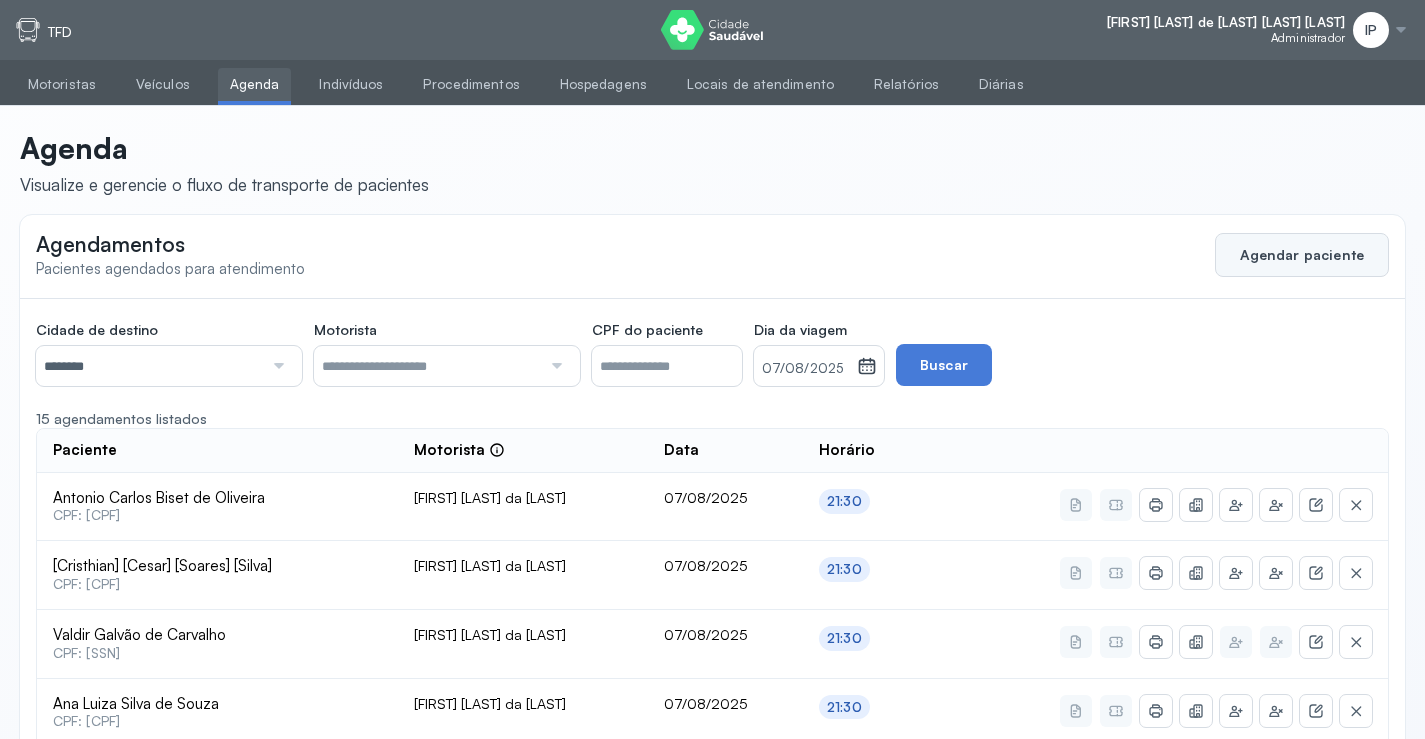 click on "Agendar paciente" 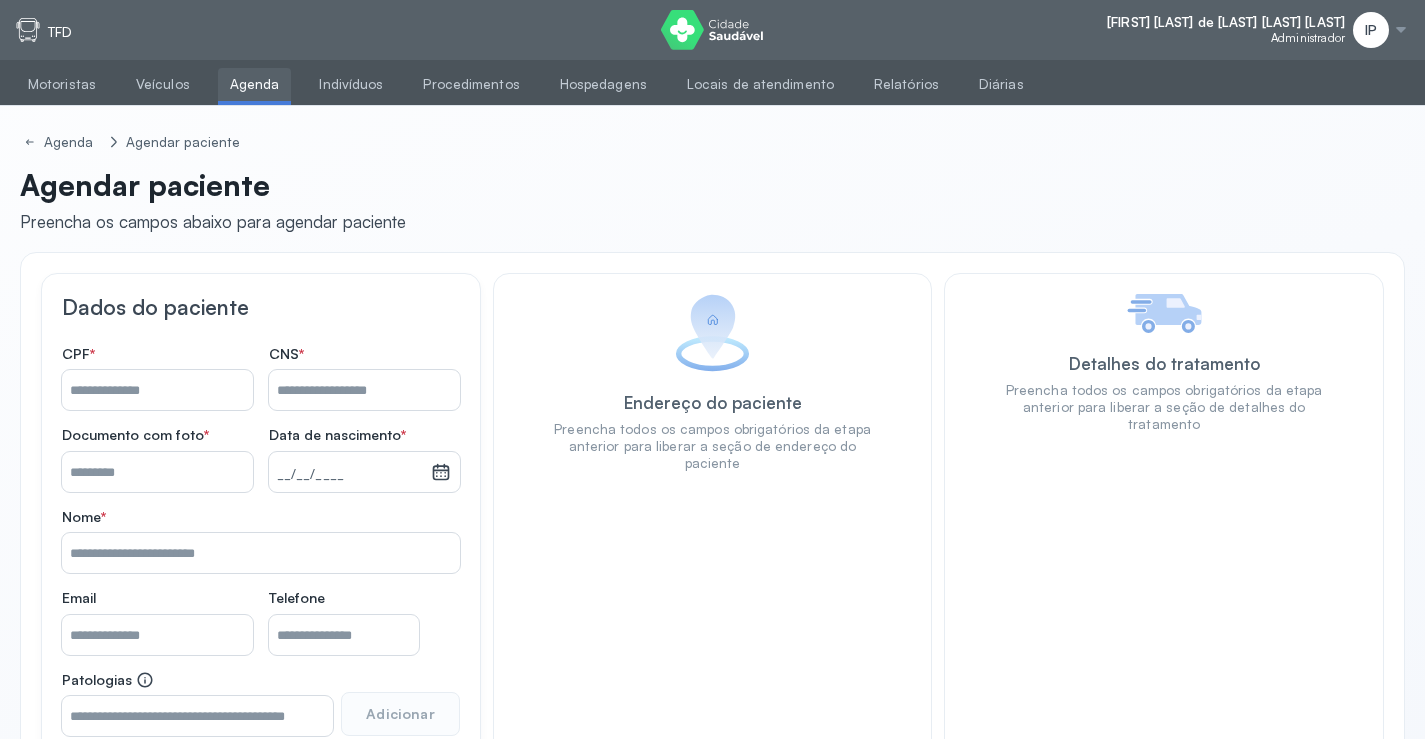 click on "Nome   *" at bounding box center [157, 390] 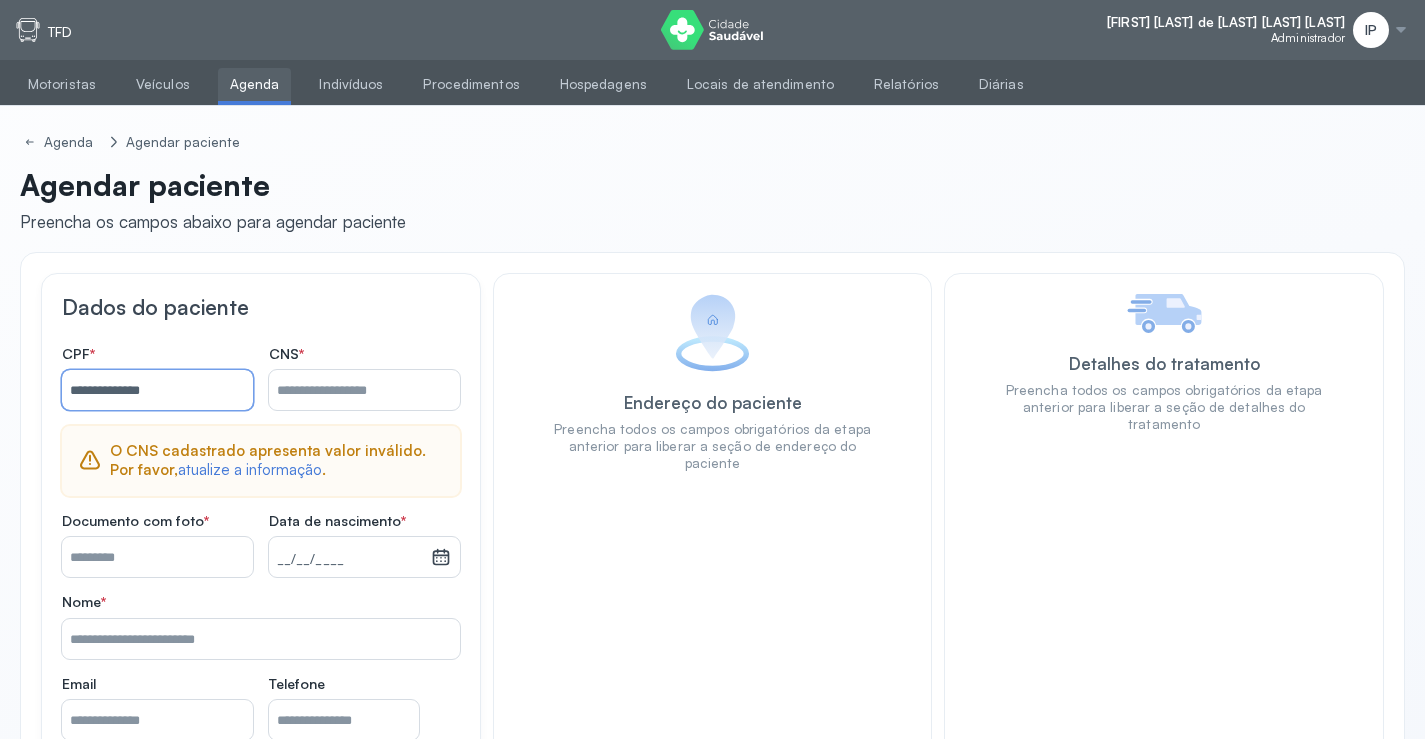 type on "**********" 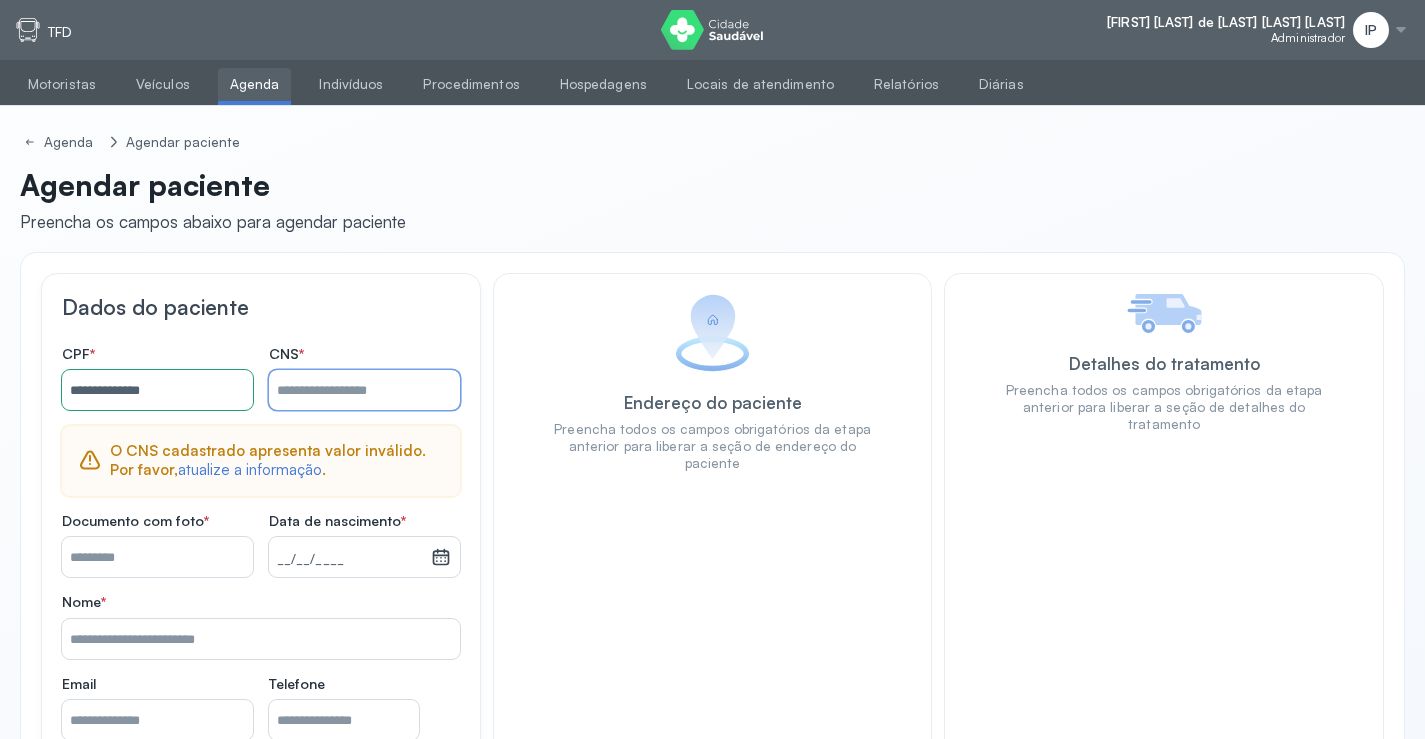 click on "Nome   *" at bounding box center [364, 390] 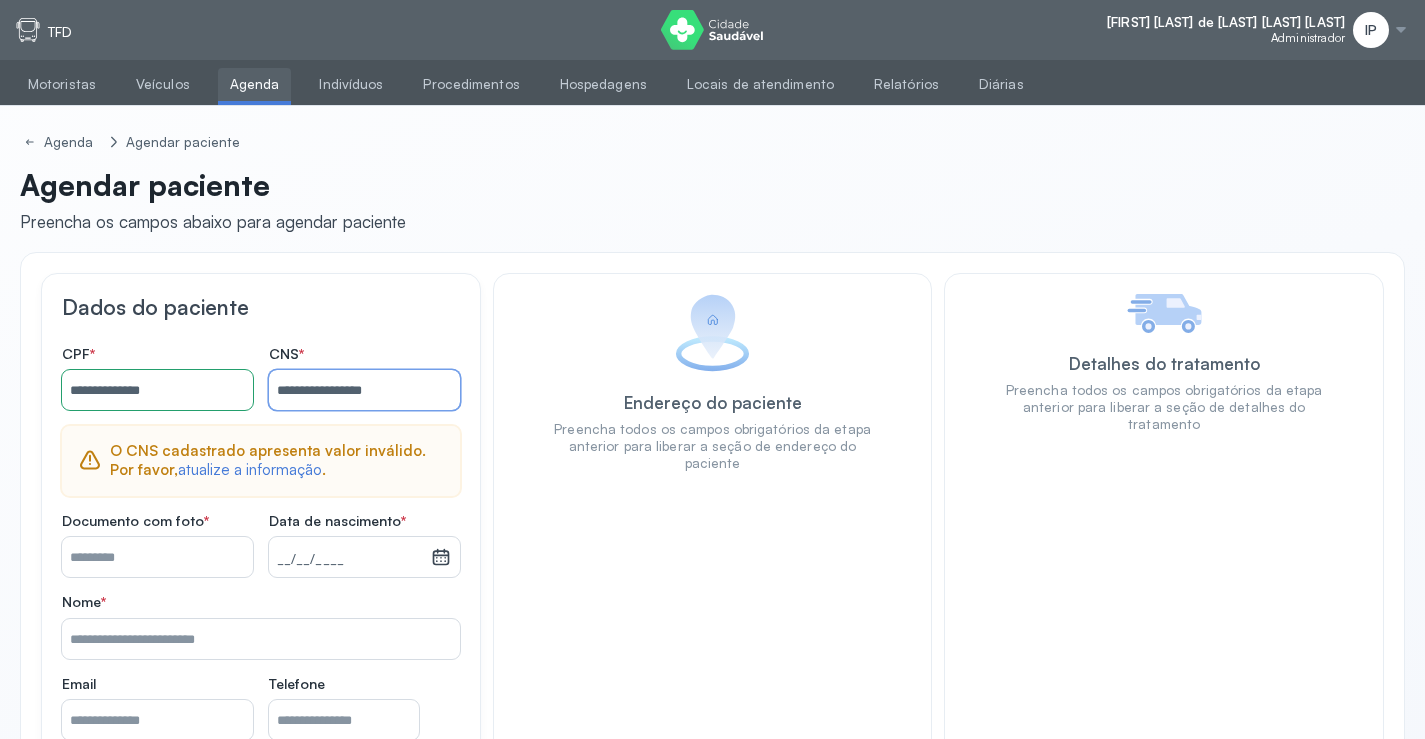 type on "**********" 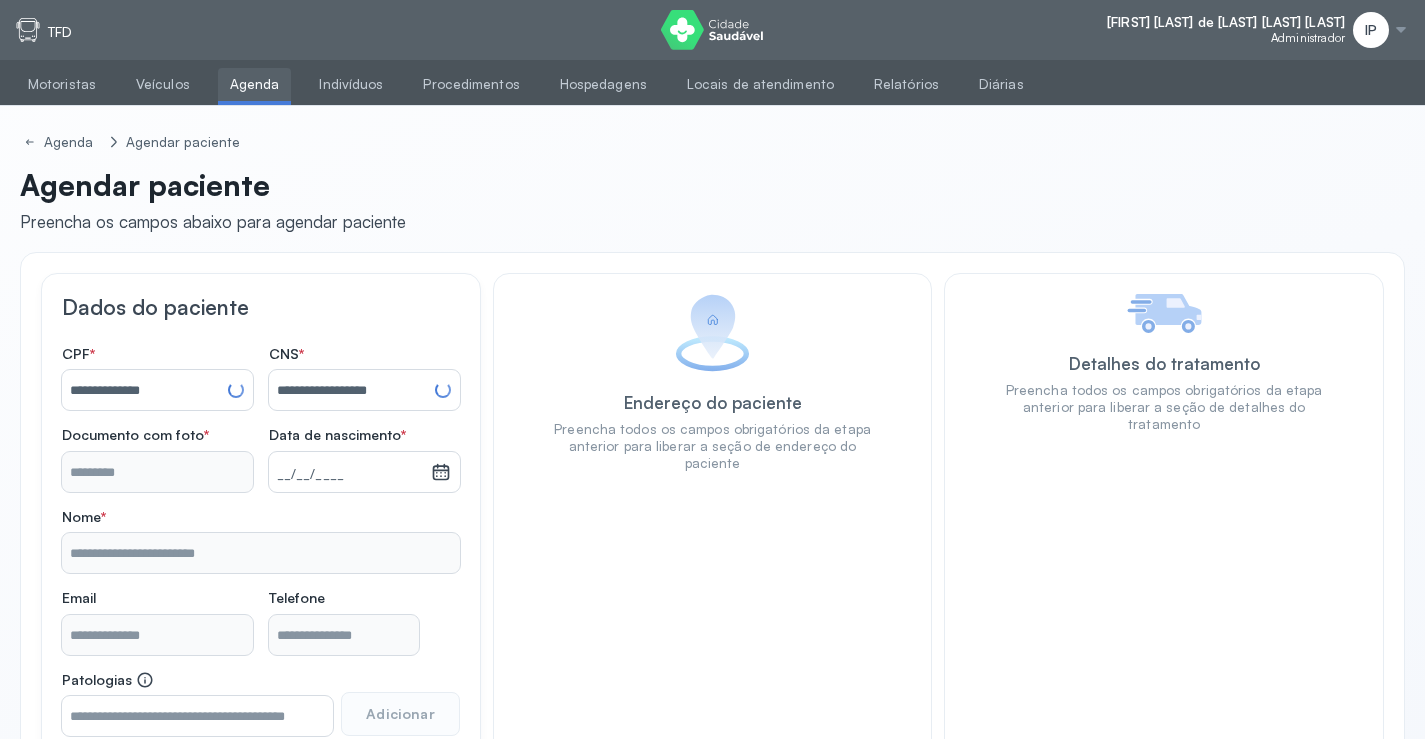 type 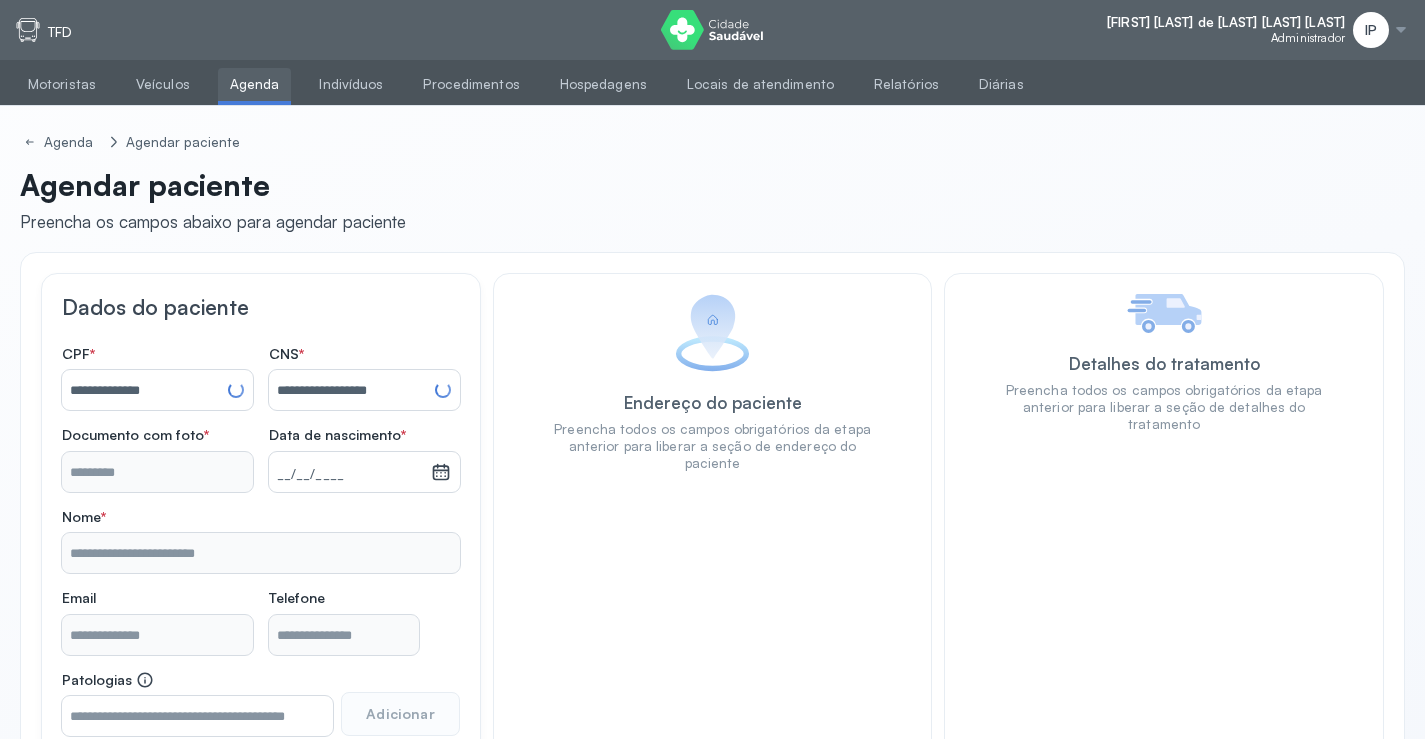 type on "**********" 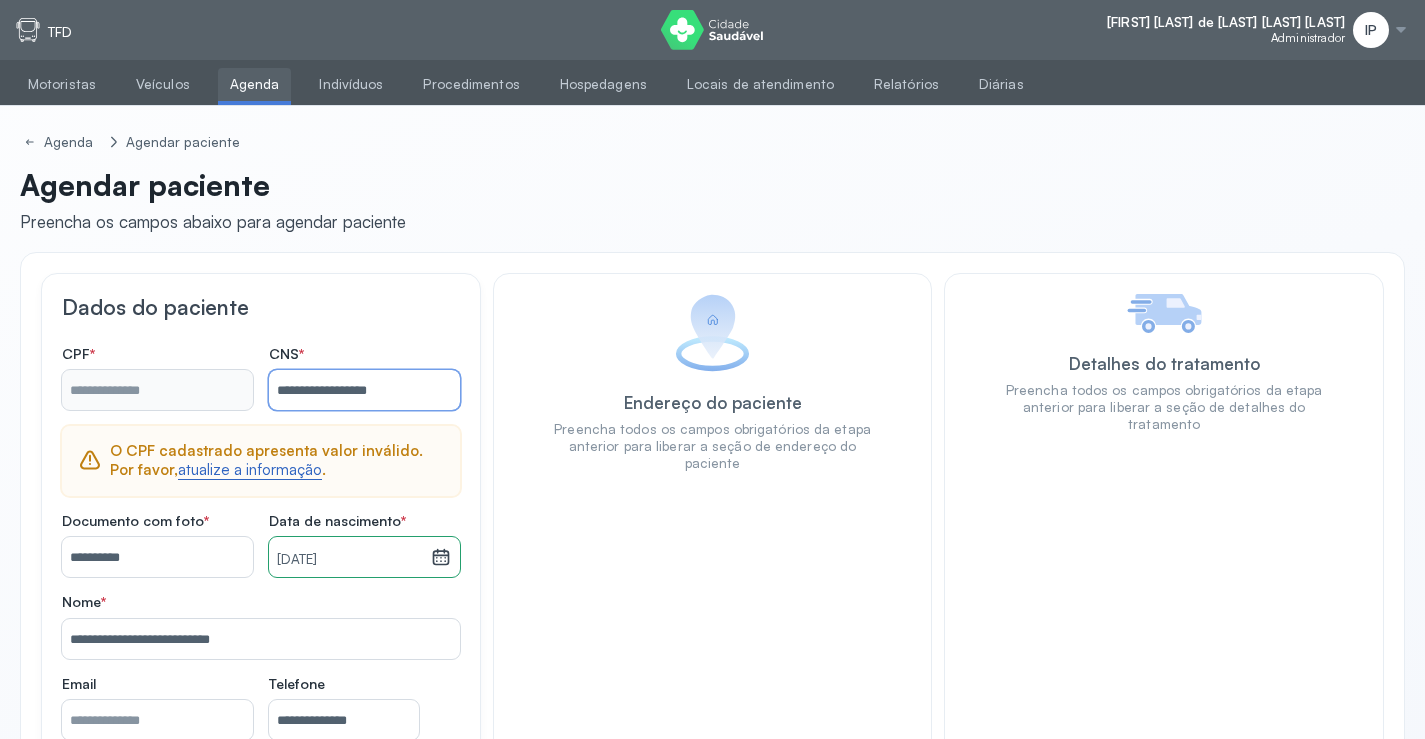 type on "**********" 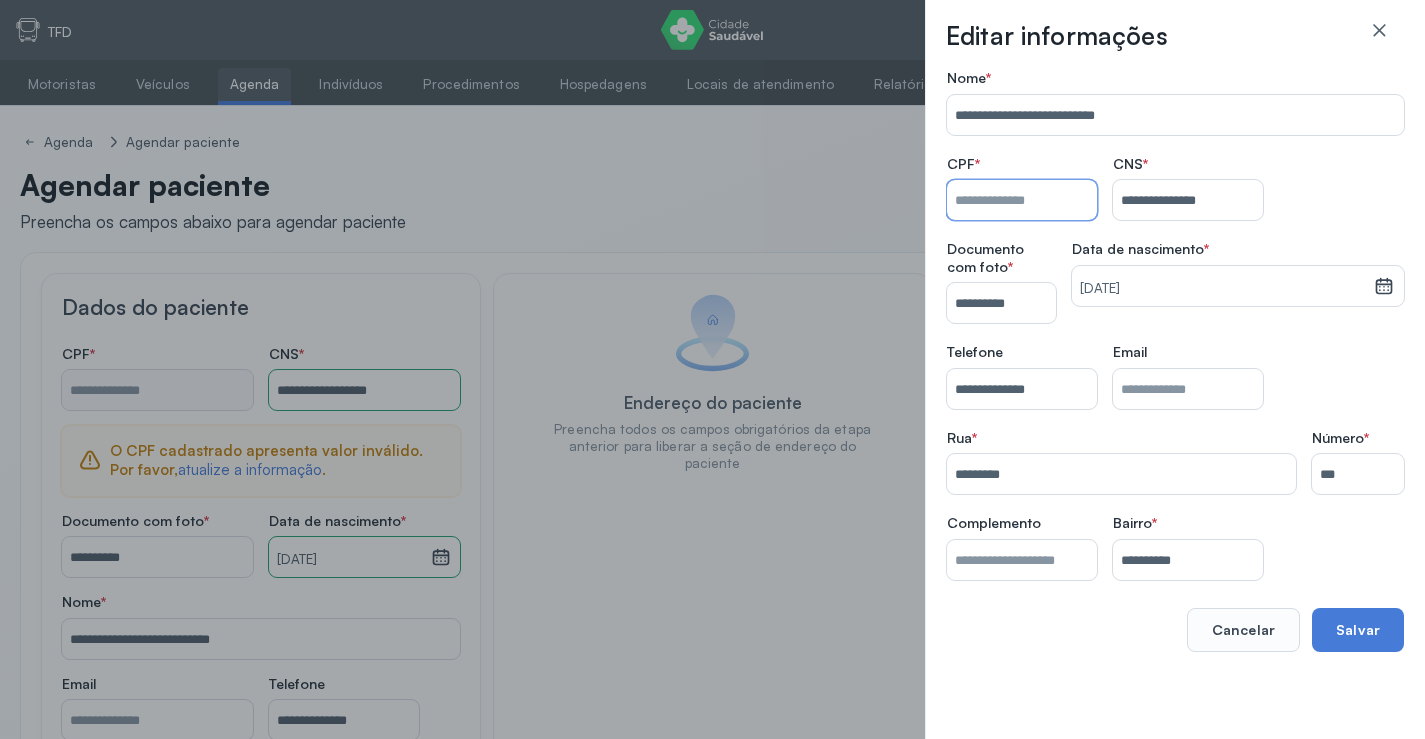 click on "Nome   *" at bounding box center (1022, 200) 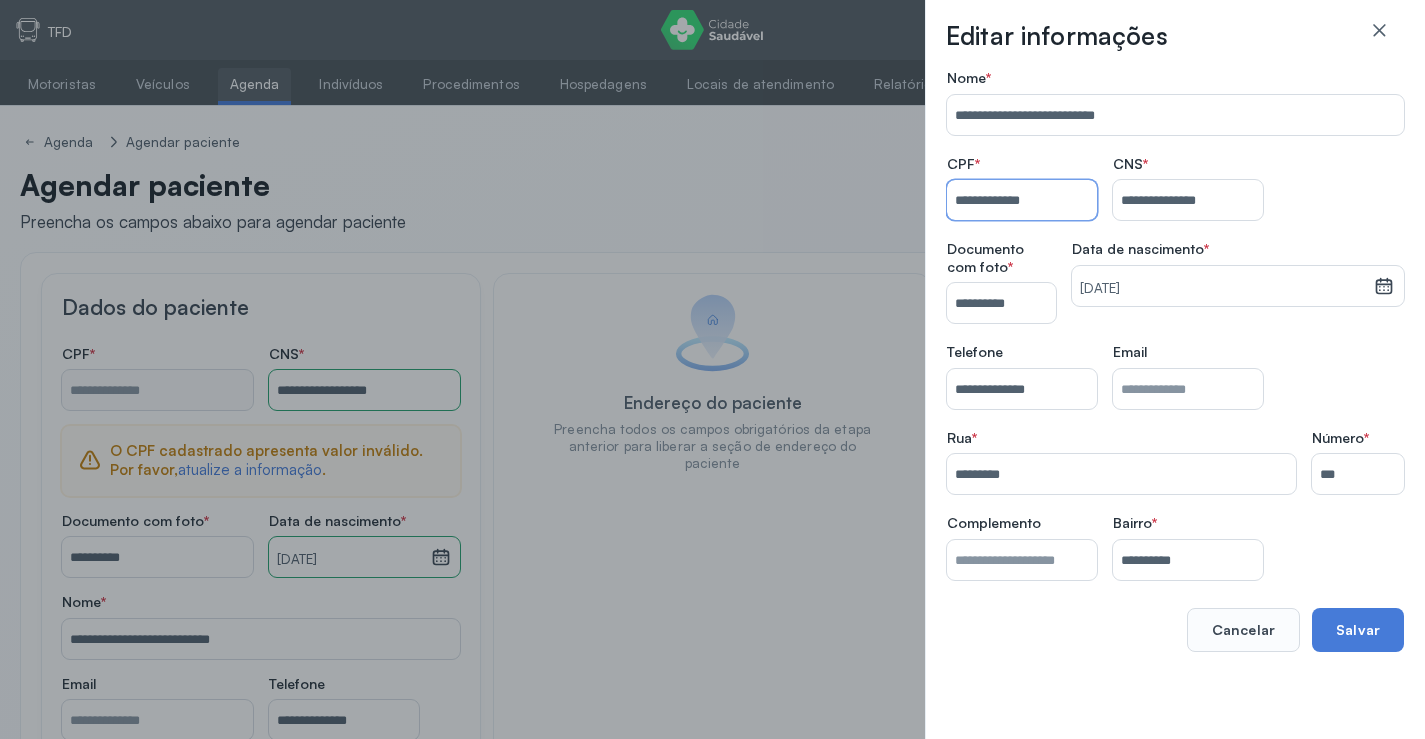type on "**********" 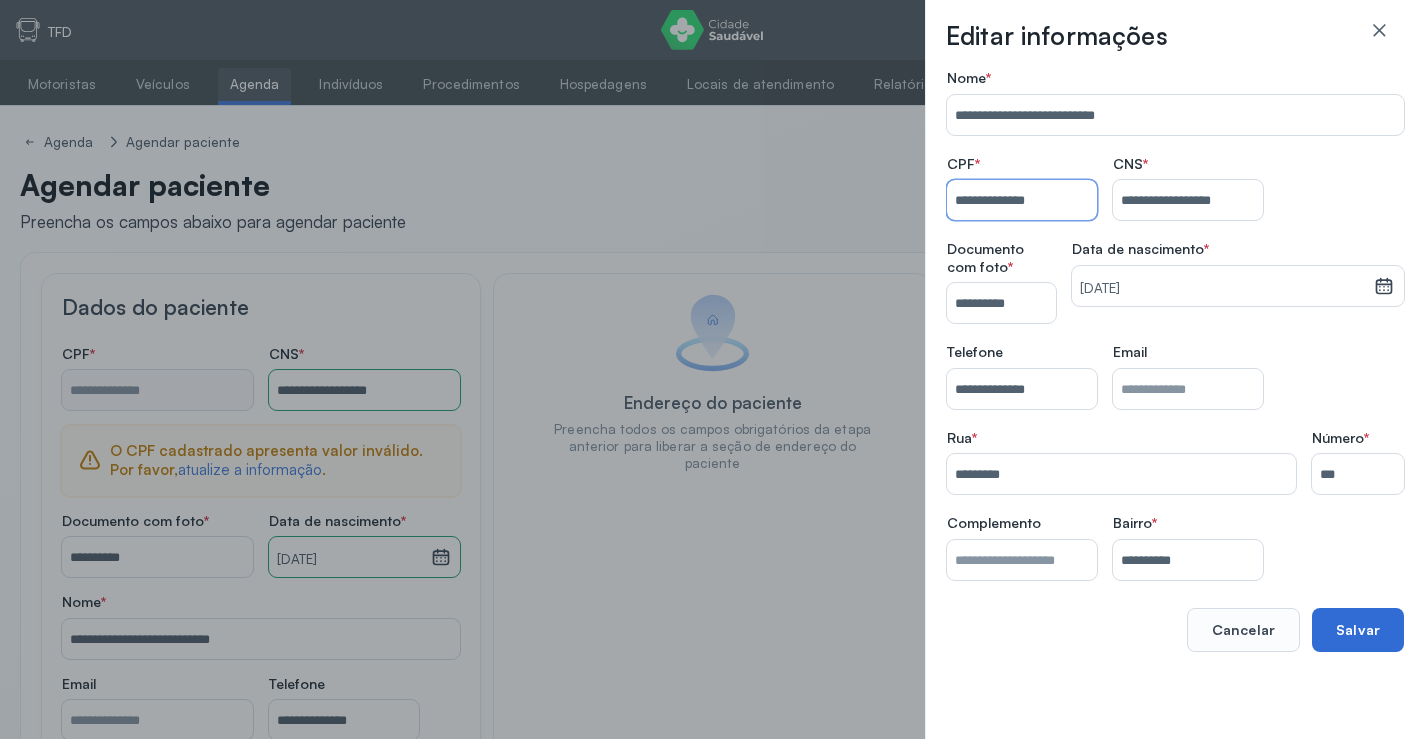 click on "Salvar" at bounding box center (1358, 630) 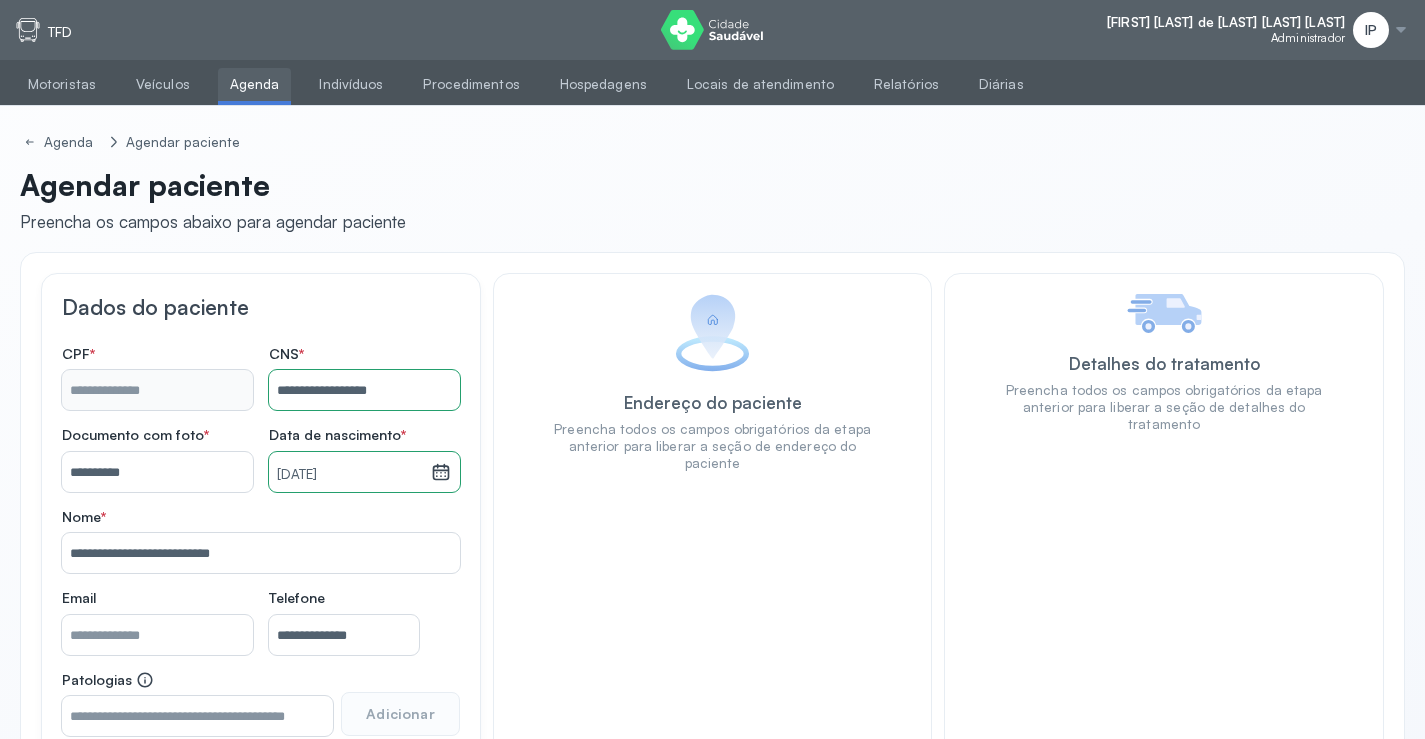 type on "**********" 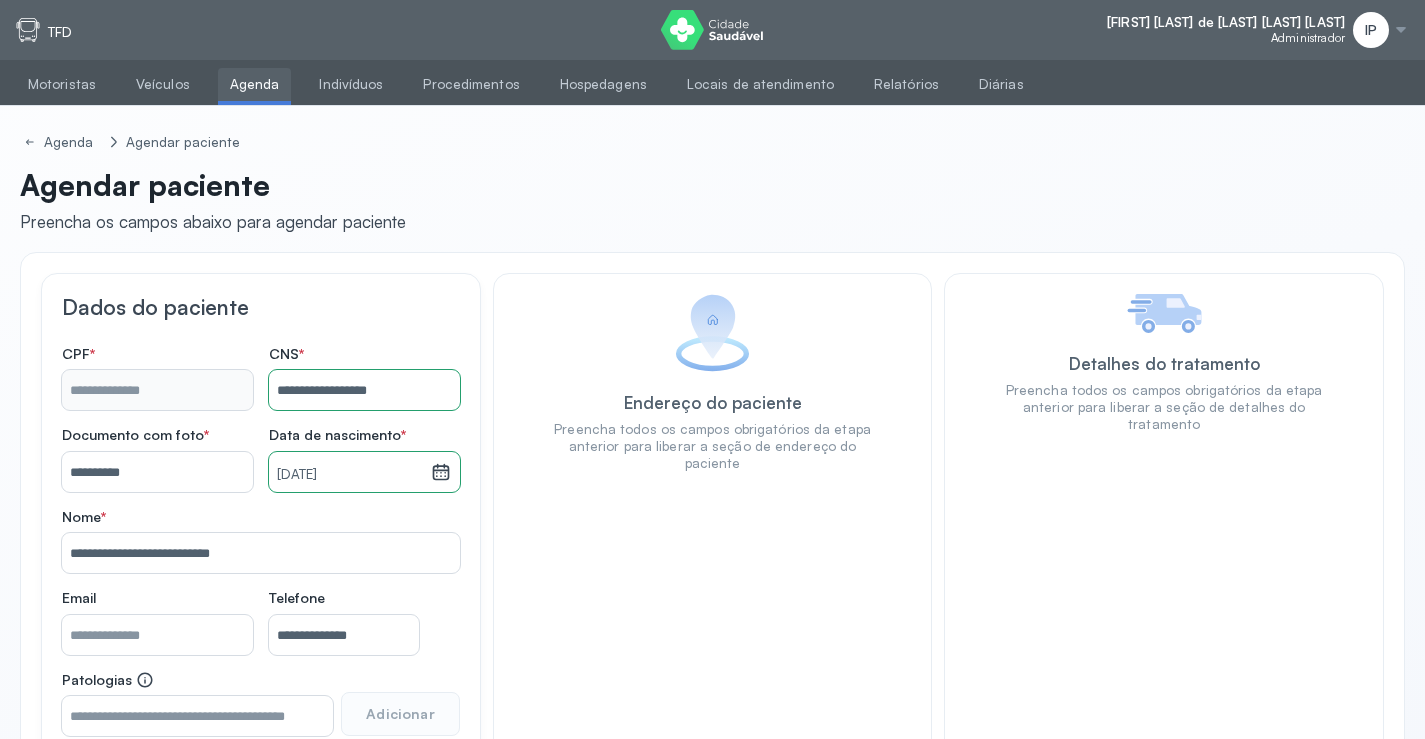 type on "**********" 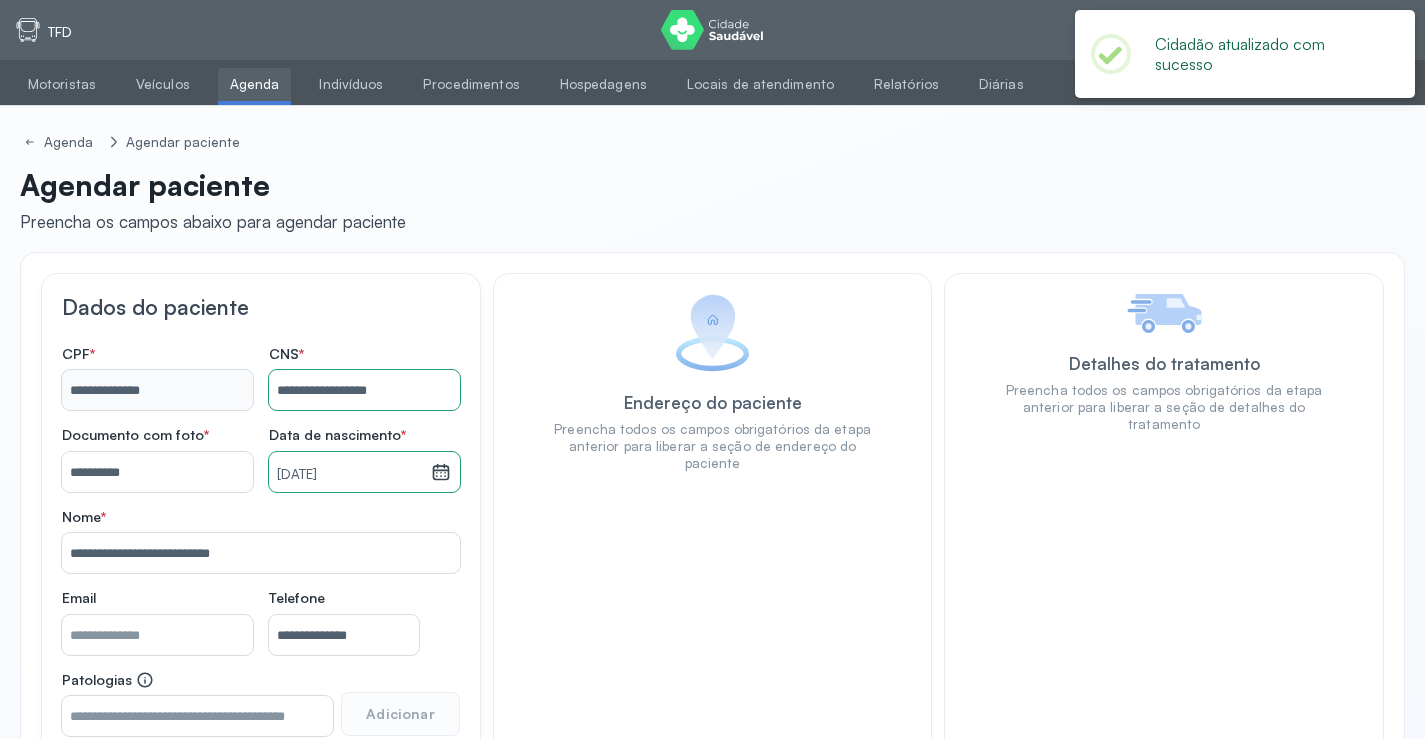 scroll, scrollTop: 171, scrollLeft: 0, axis: vertical 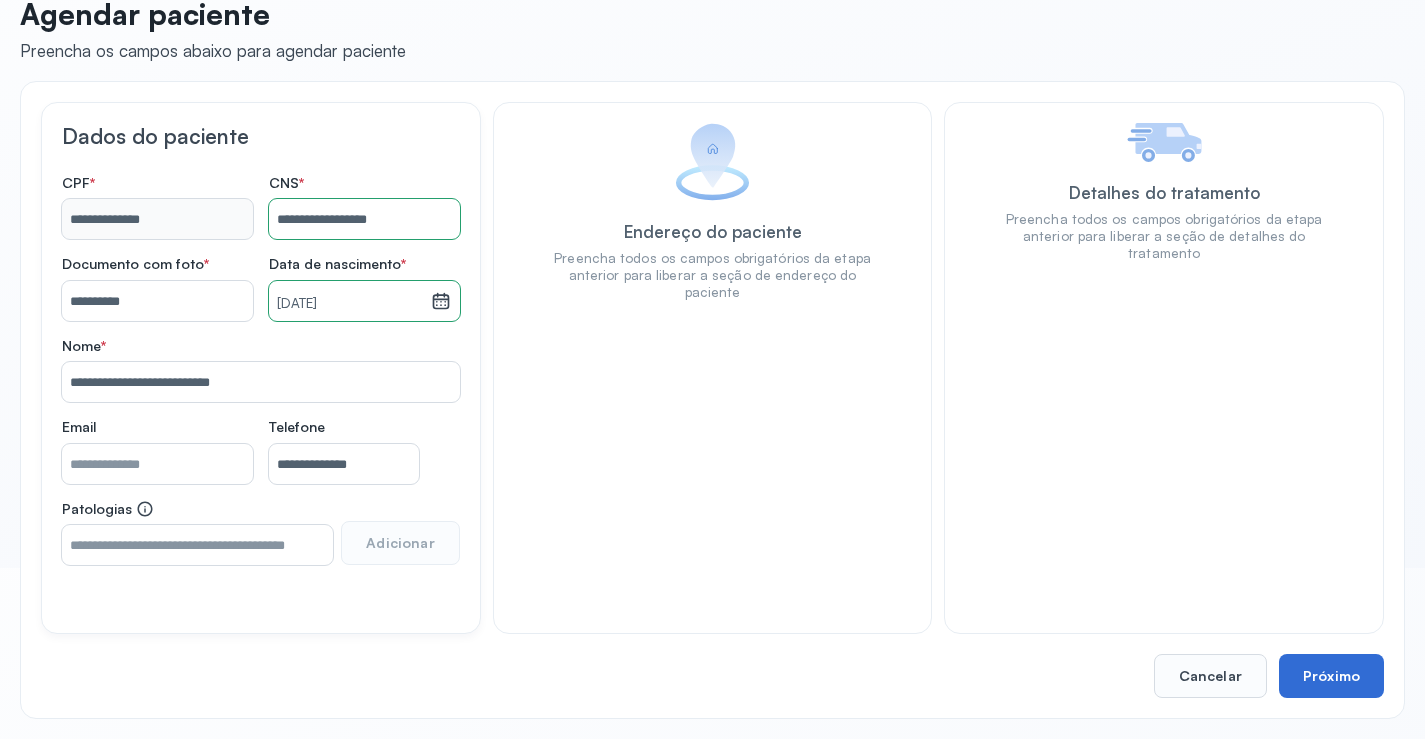 click on "Próximo" at bounding box center (1331, 676) 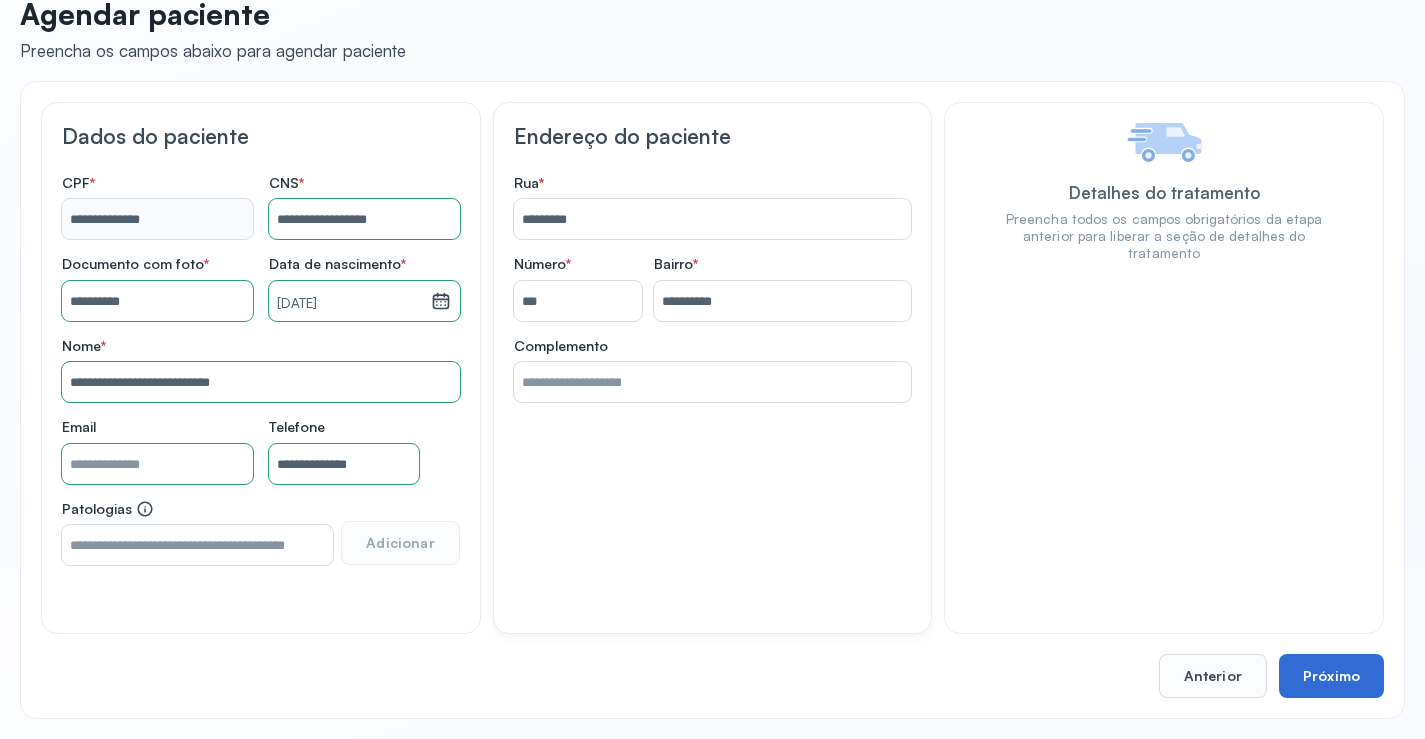 click on "Próximo" at bounding box center [1331, 676] 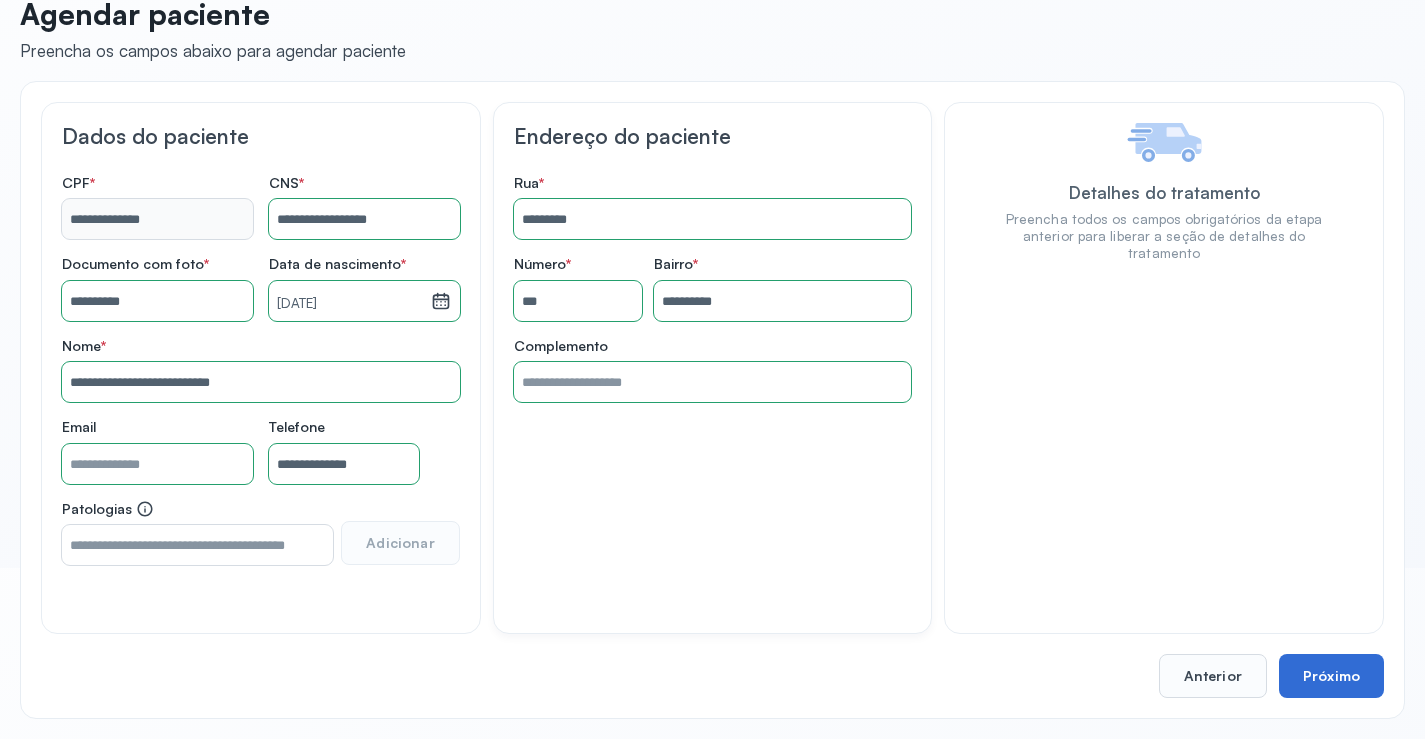 click on "Próximo" at bounding box center [1331, 676] 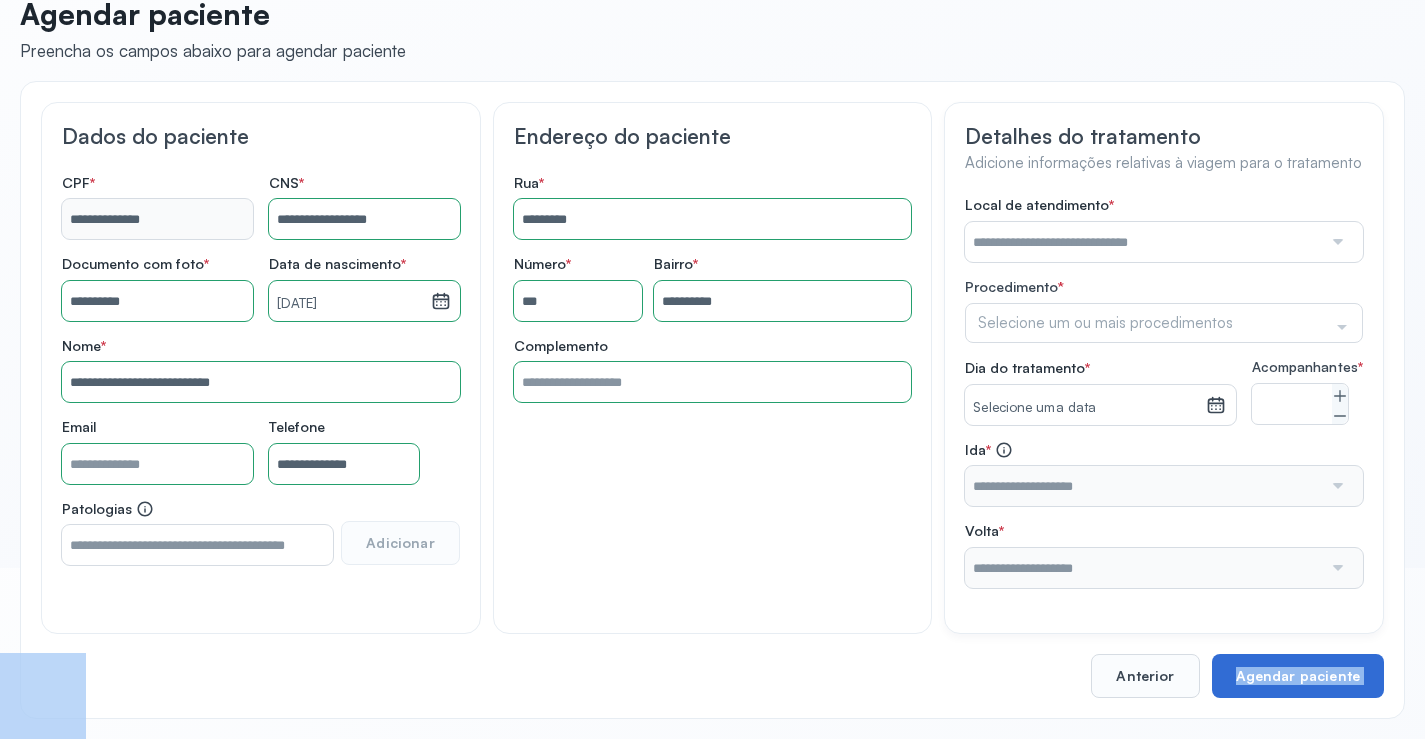 click on "**********" at bounding box center (712, 400) 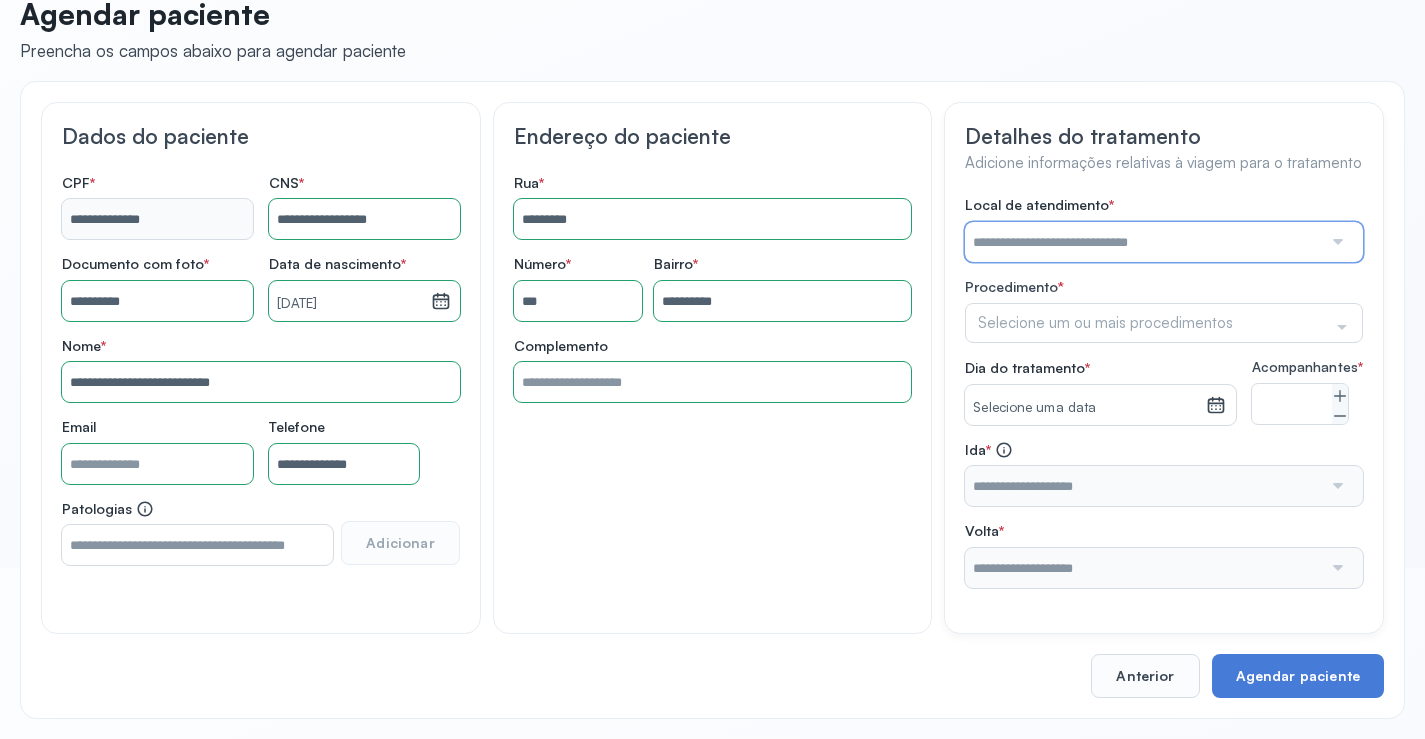 click at bounding box center [1143, 242] 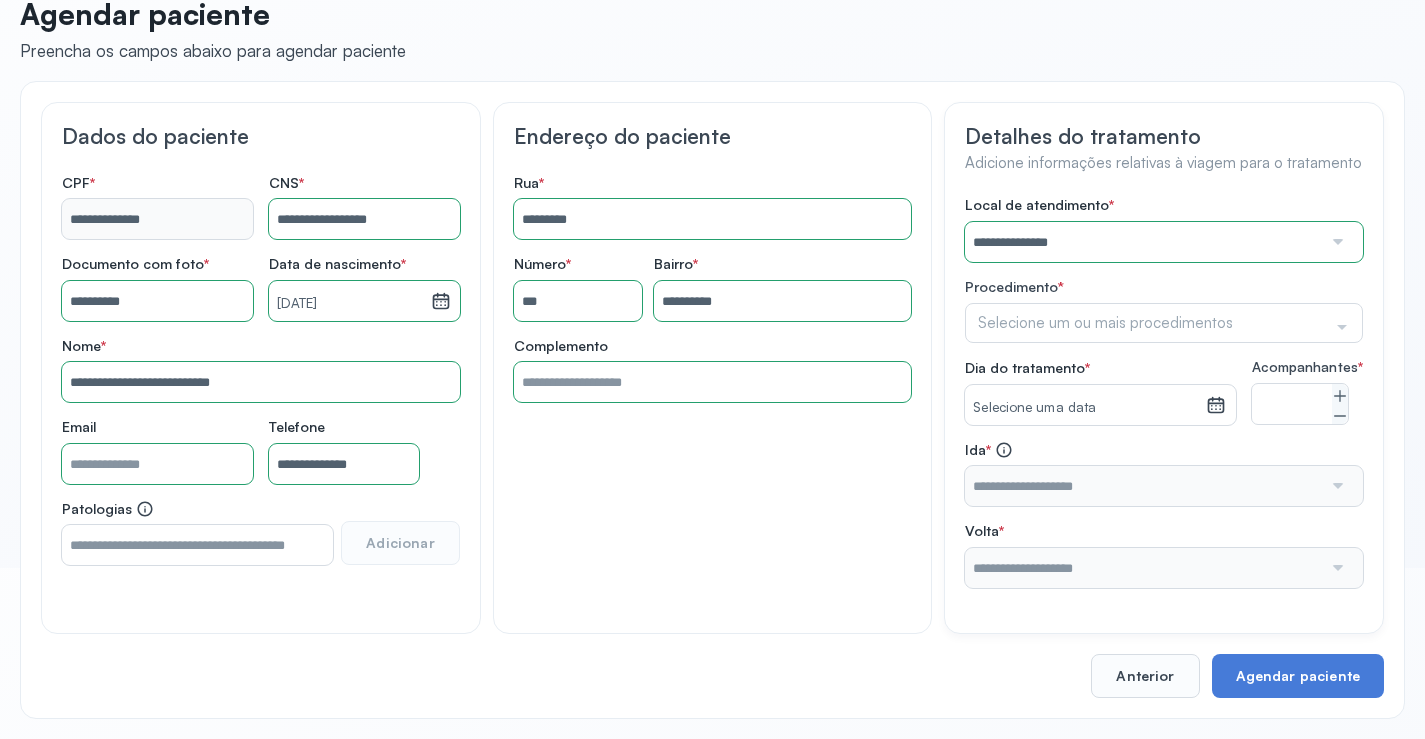click on "**********" at bounding box center [1164, 392] 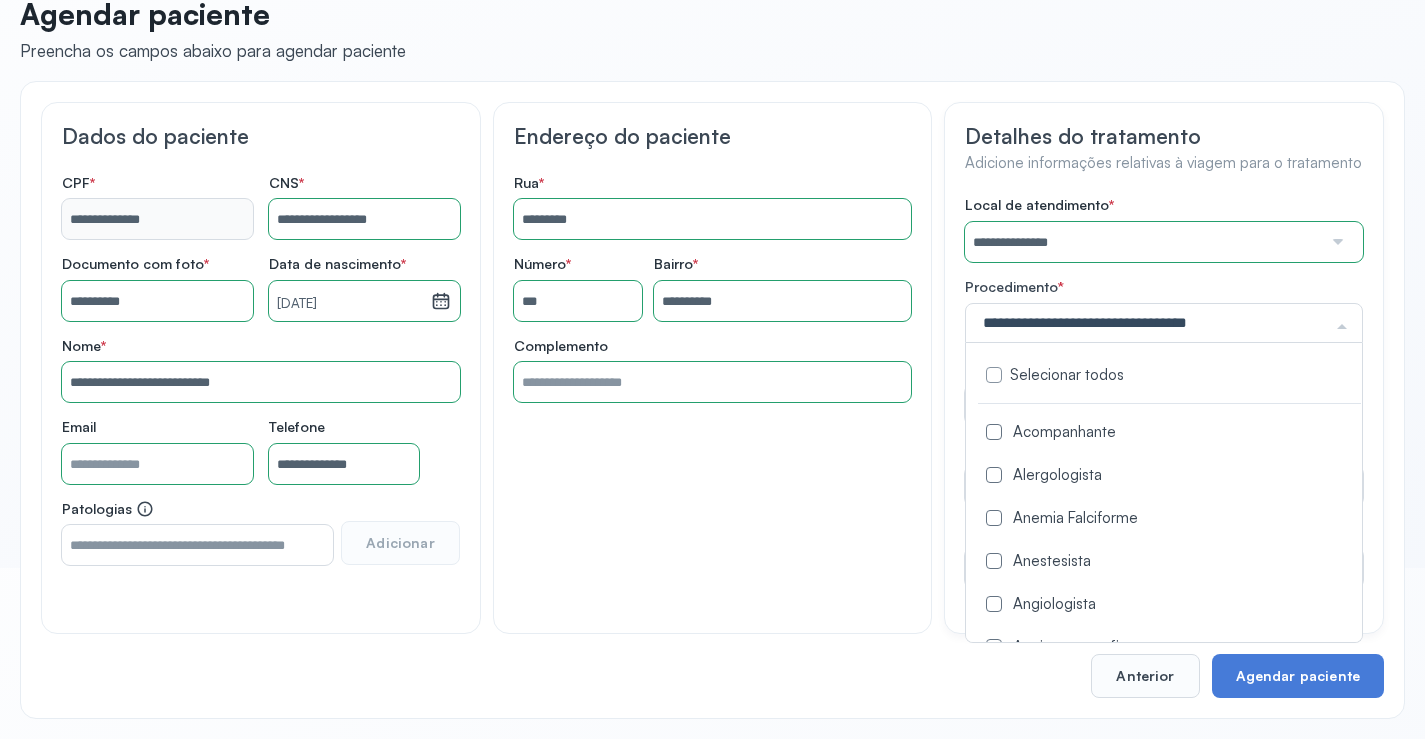 click on "**********" at bounding box center [1143, 242] 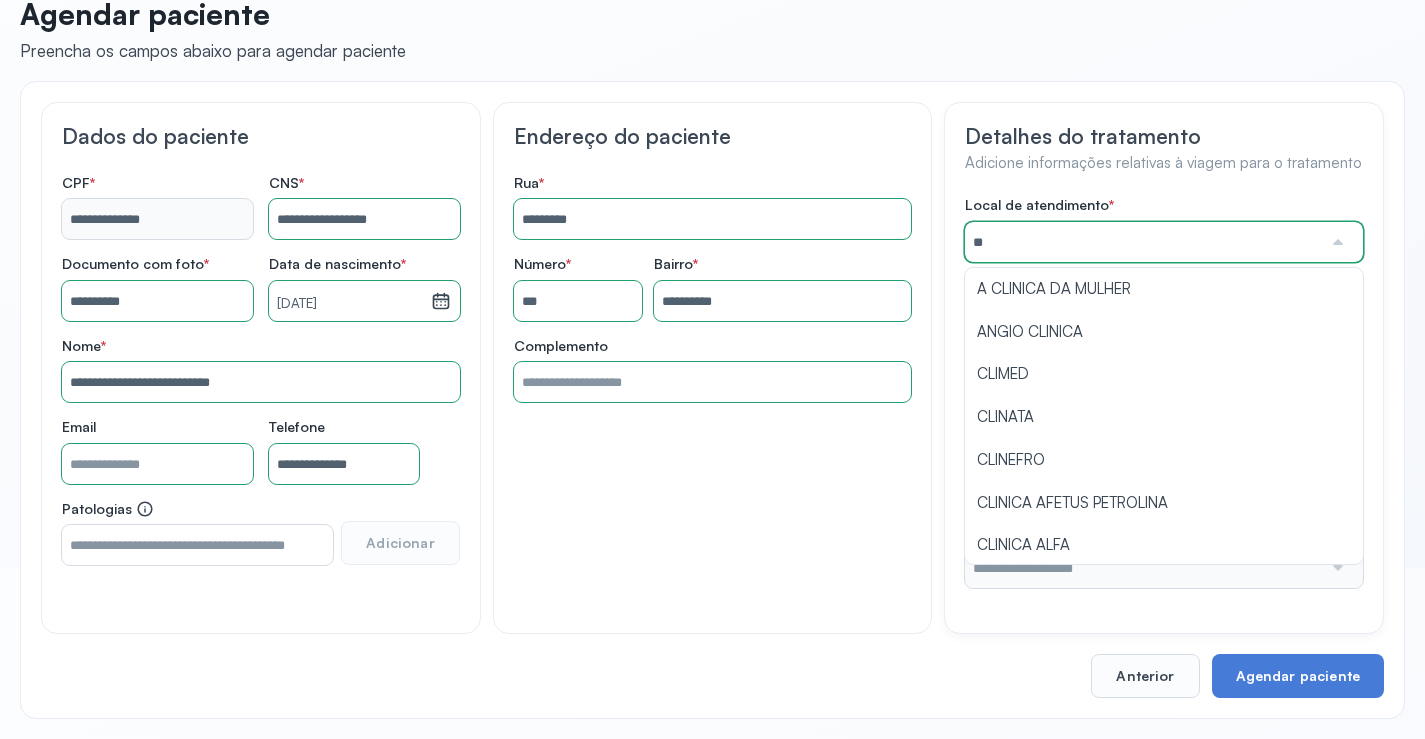 type on "*" 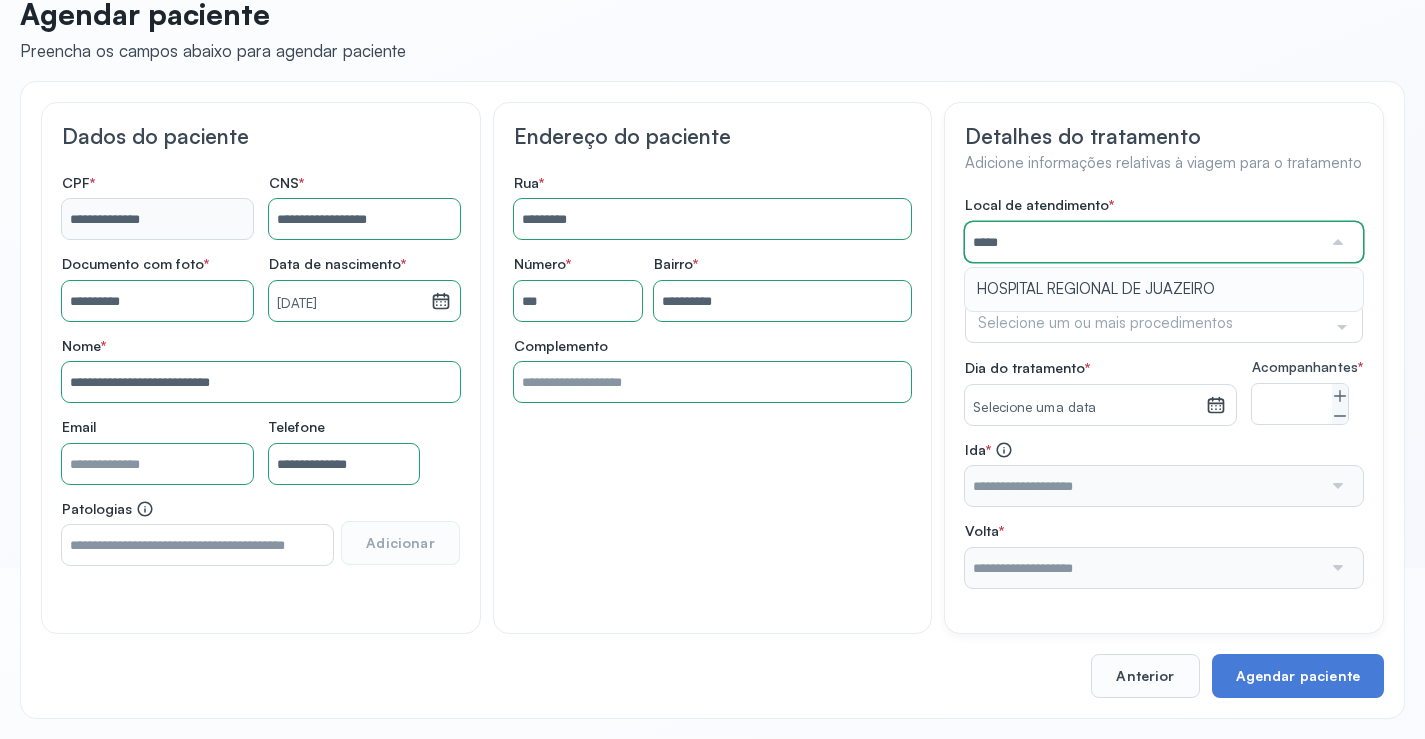 type on "**********" 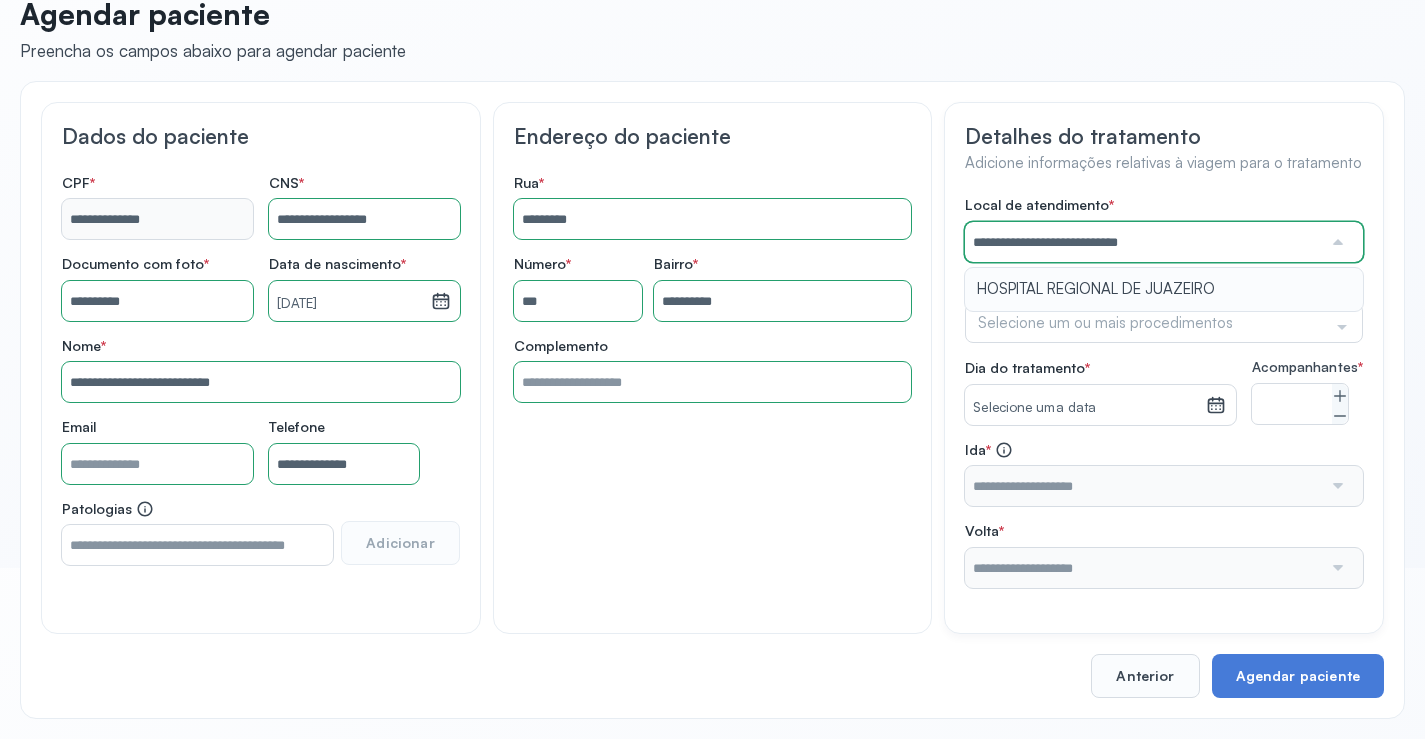 click on "**********" at bounding box center [1164, 392] 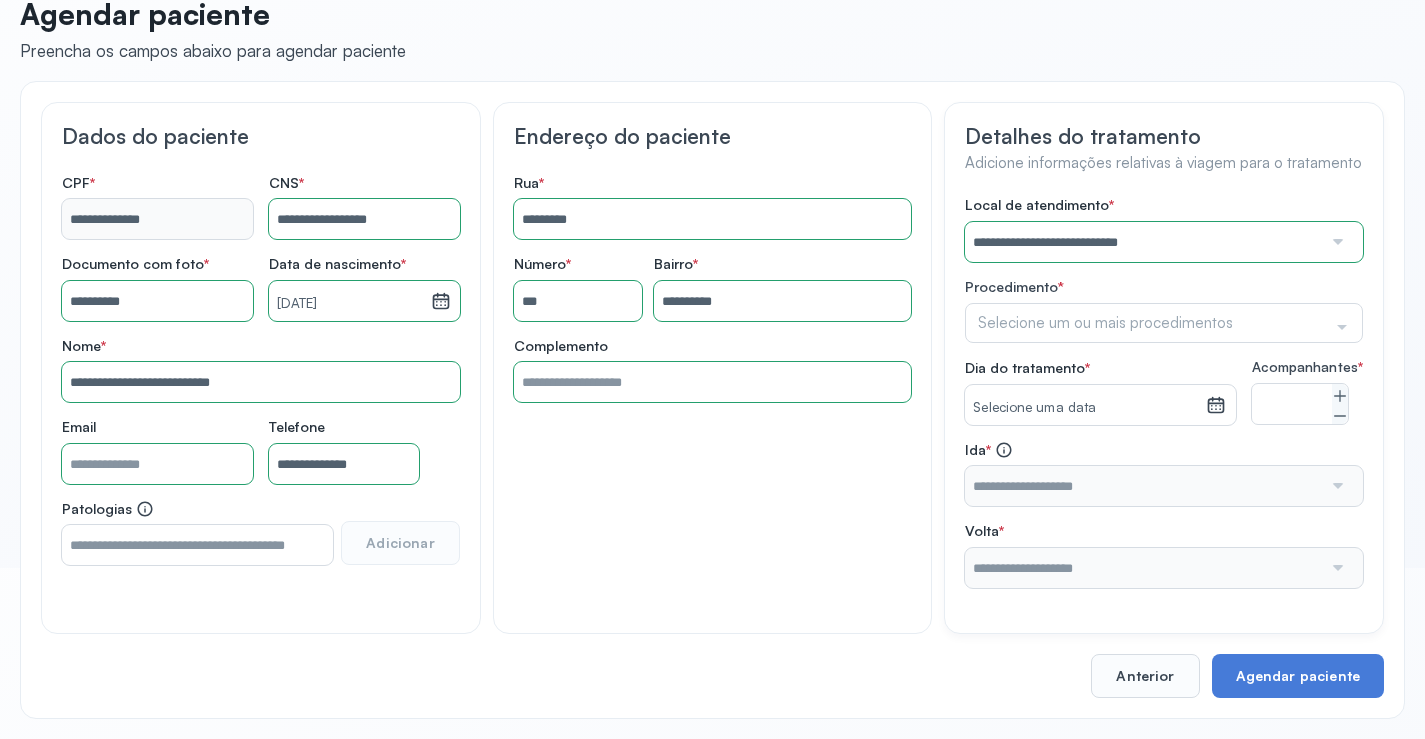 click on "**********" at bounding box center (1164, 392) 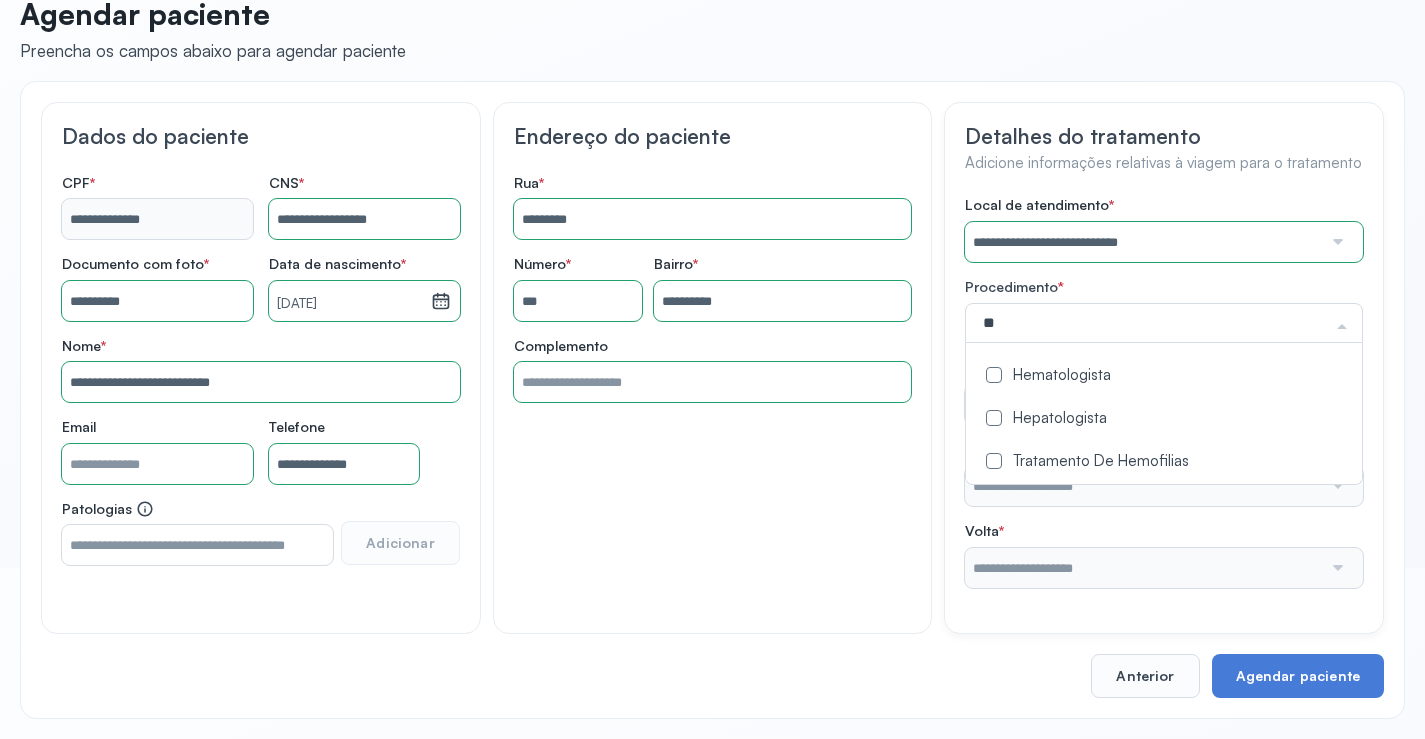 type on "***" 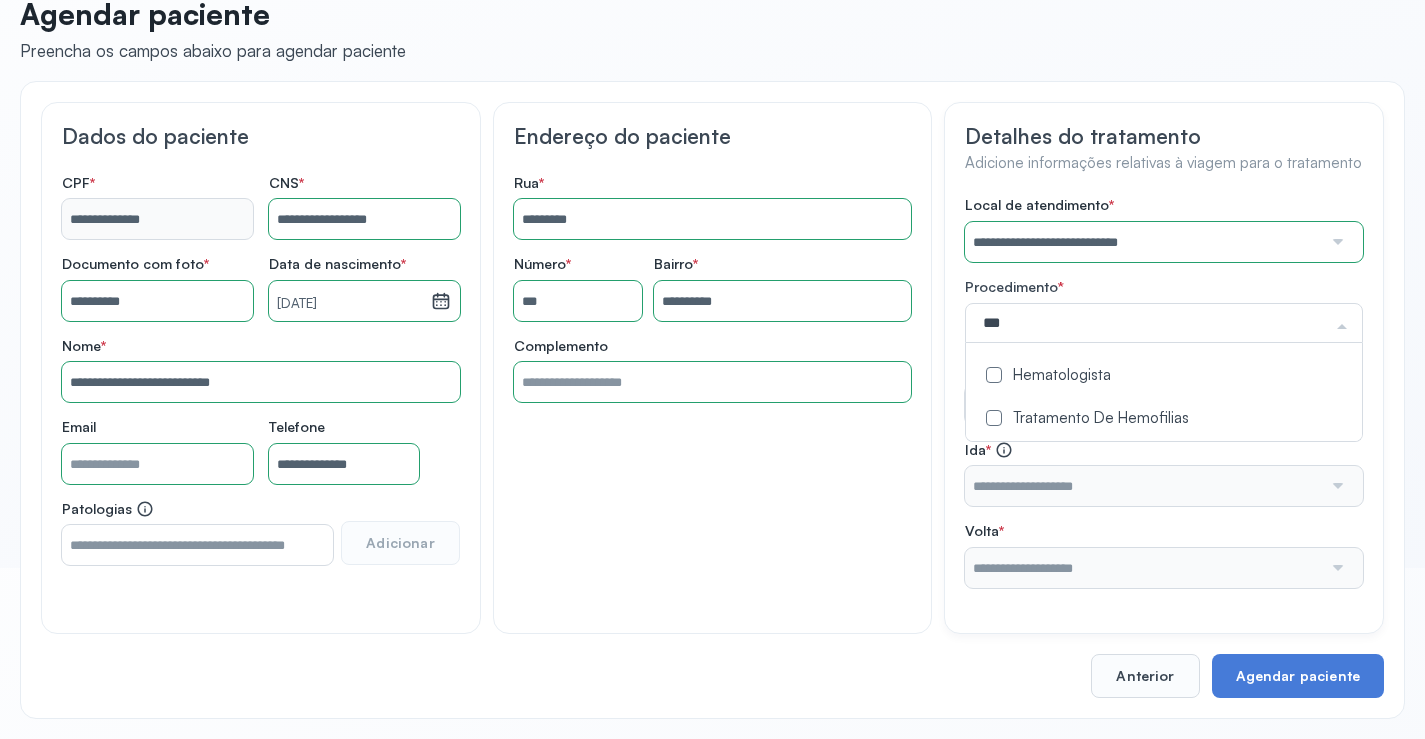 click on "Hematologista" 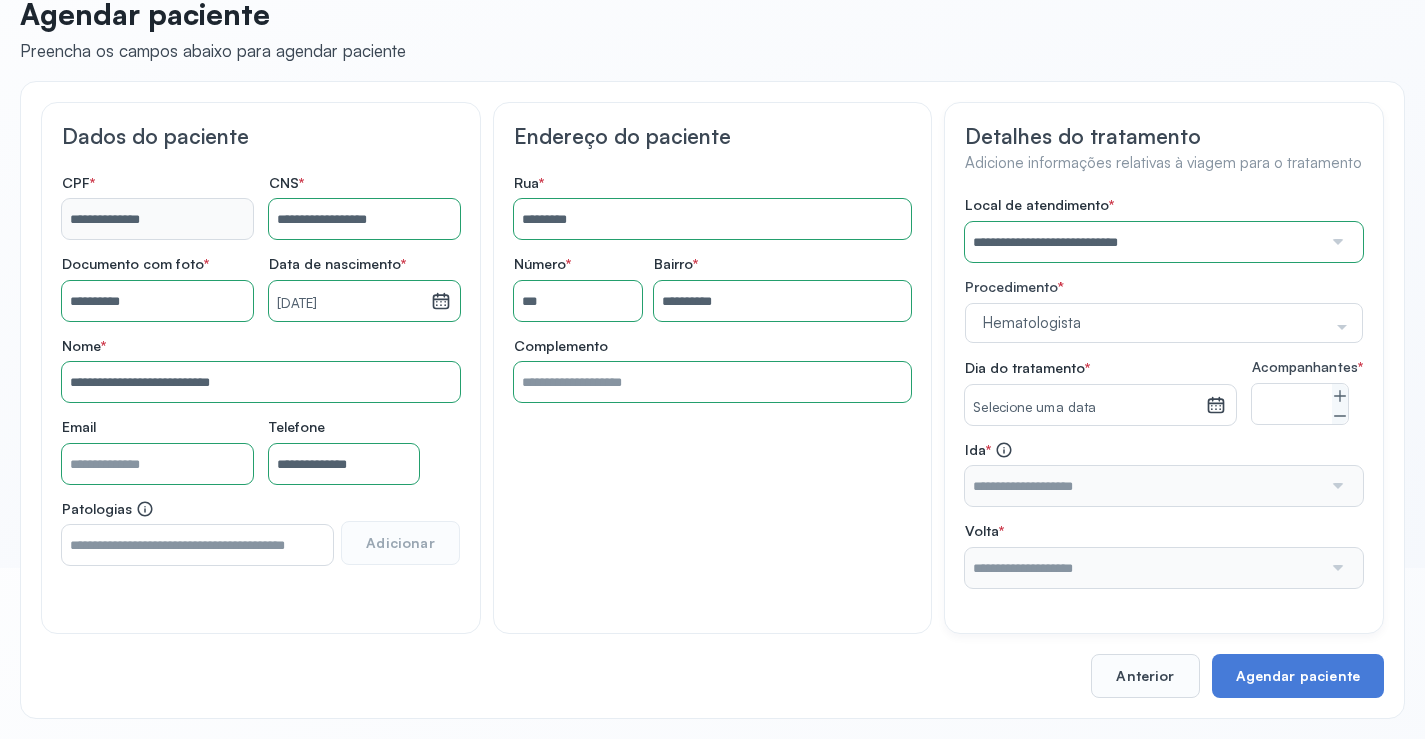 click on "**********" 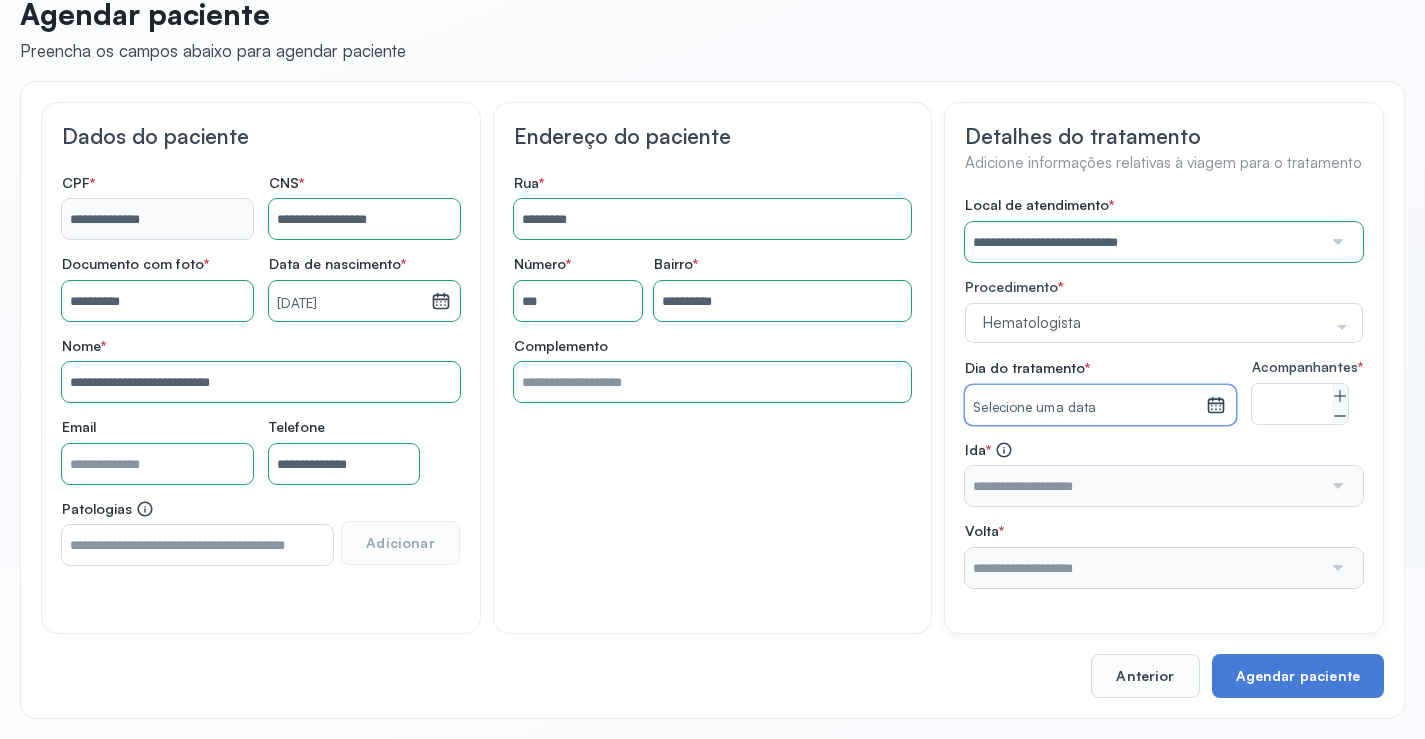 click on "Selecione uma data" at bounding box center [1085, 408] 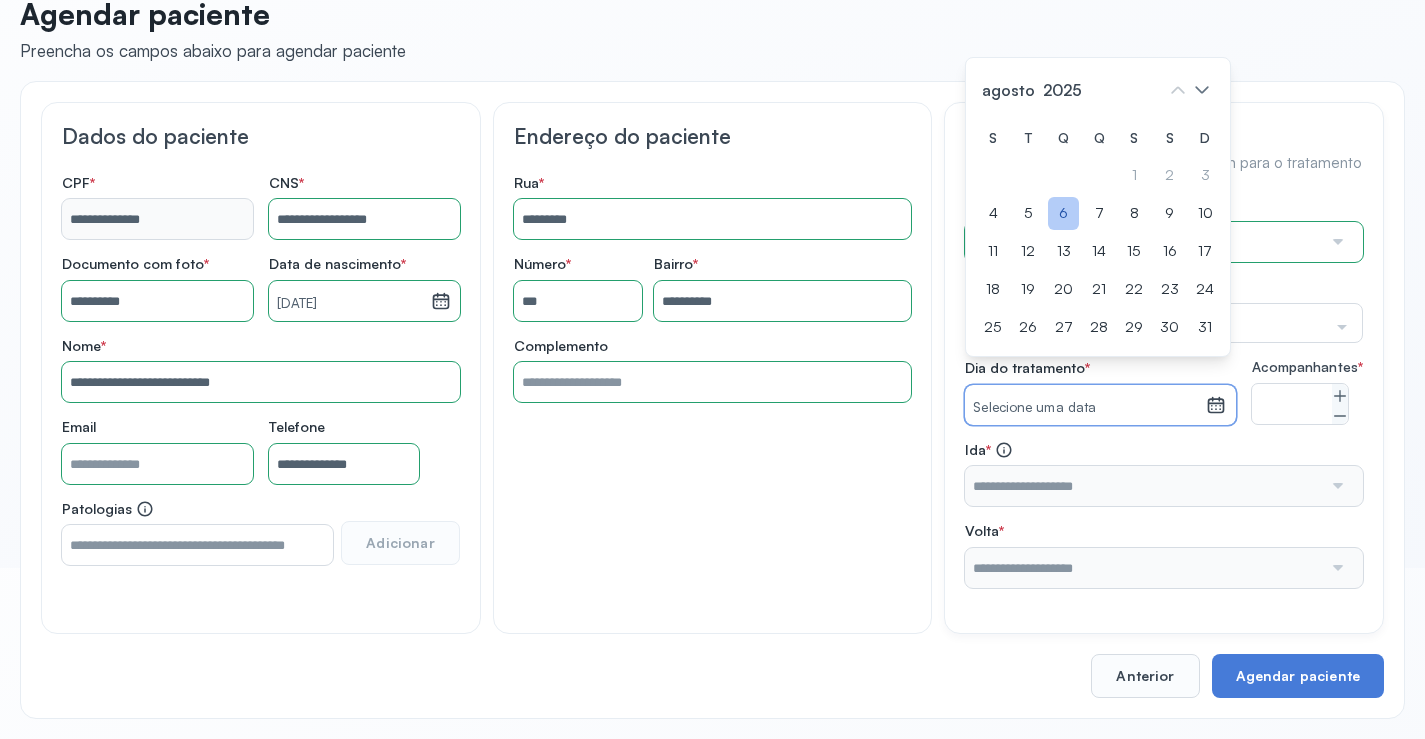 click on "6" 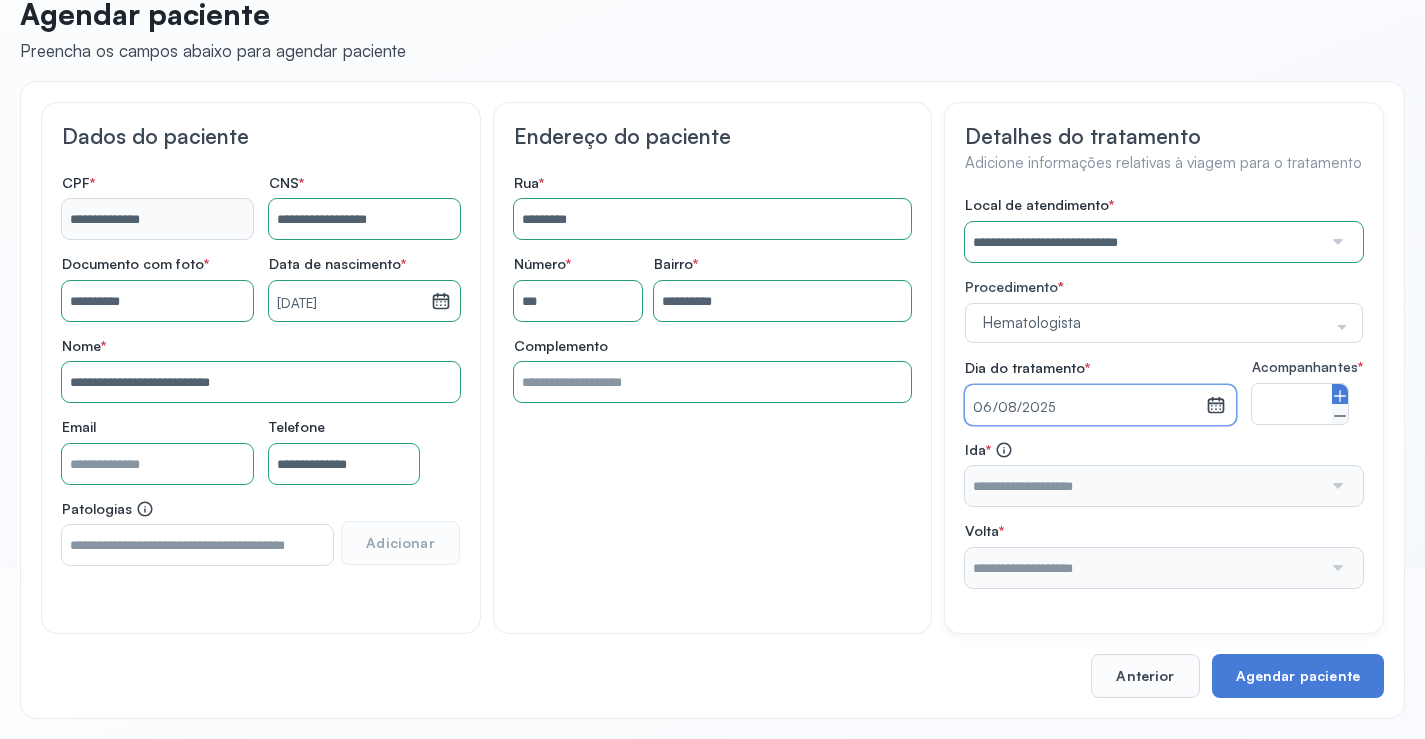click 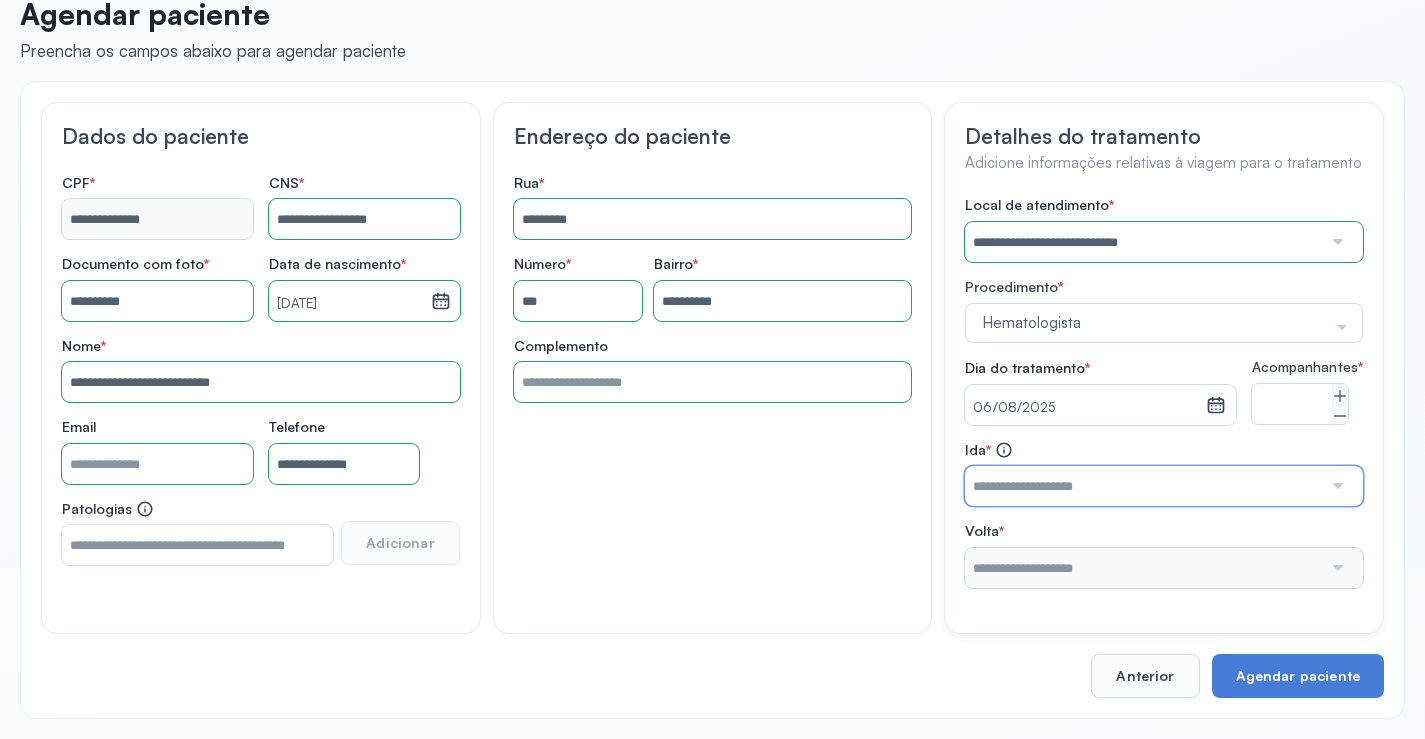 click at bounding box center [1143, 486] 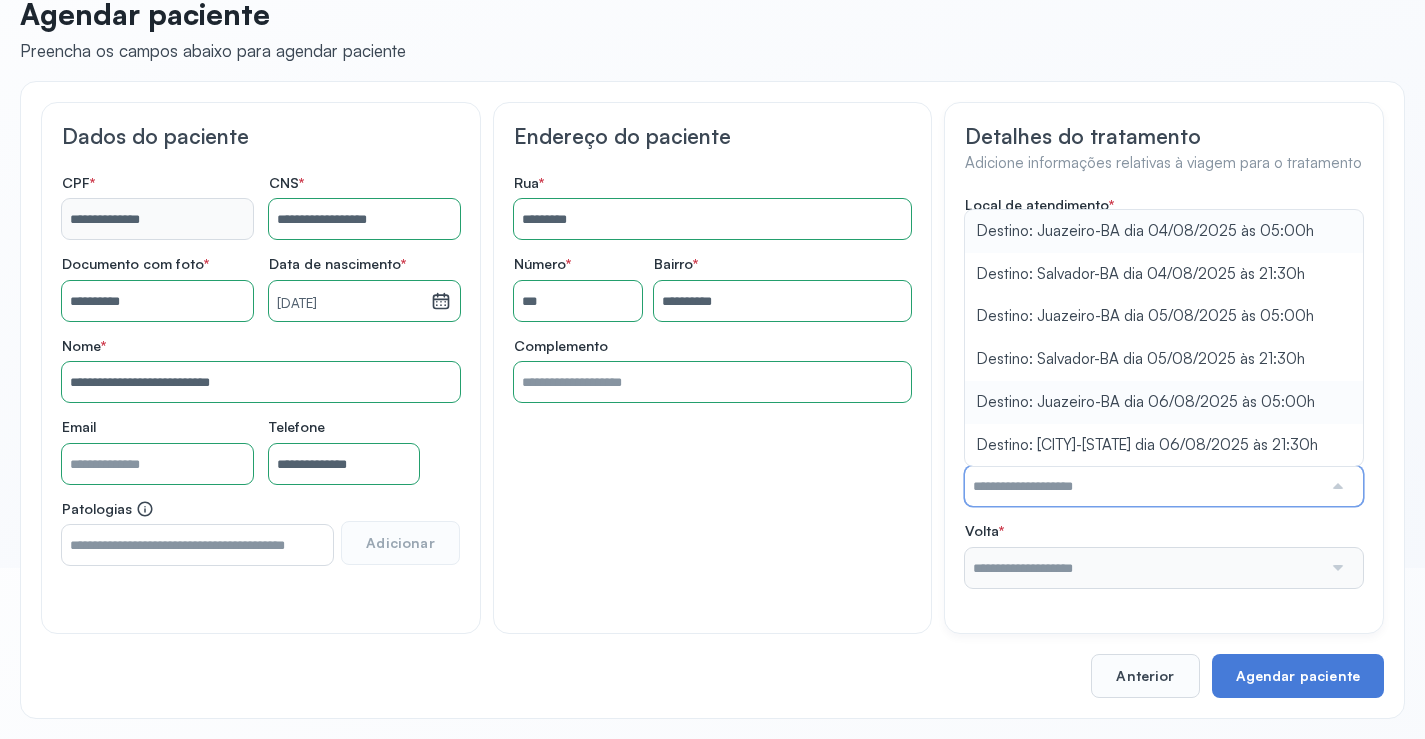type on "**********" 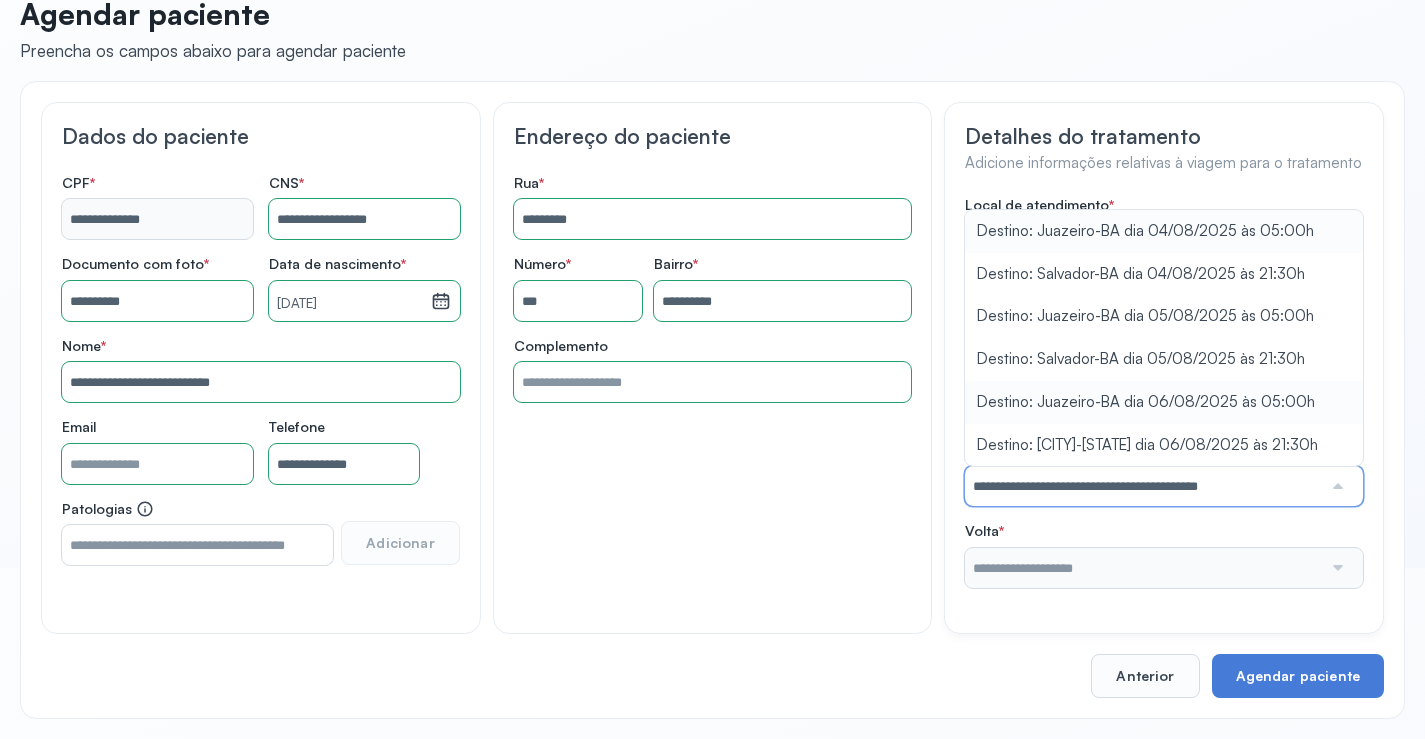 click on "**********" at bounding box center (1164, 392) 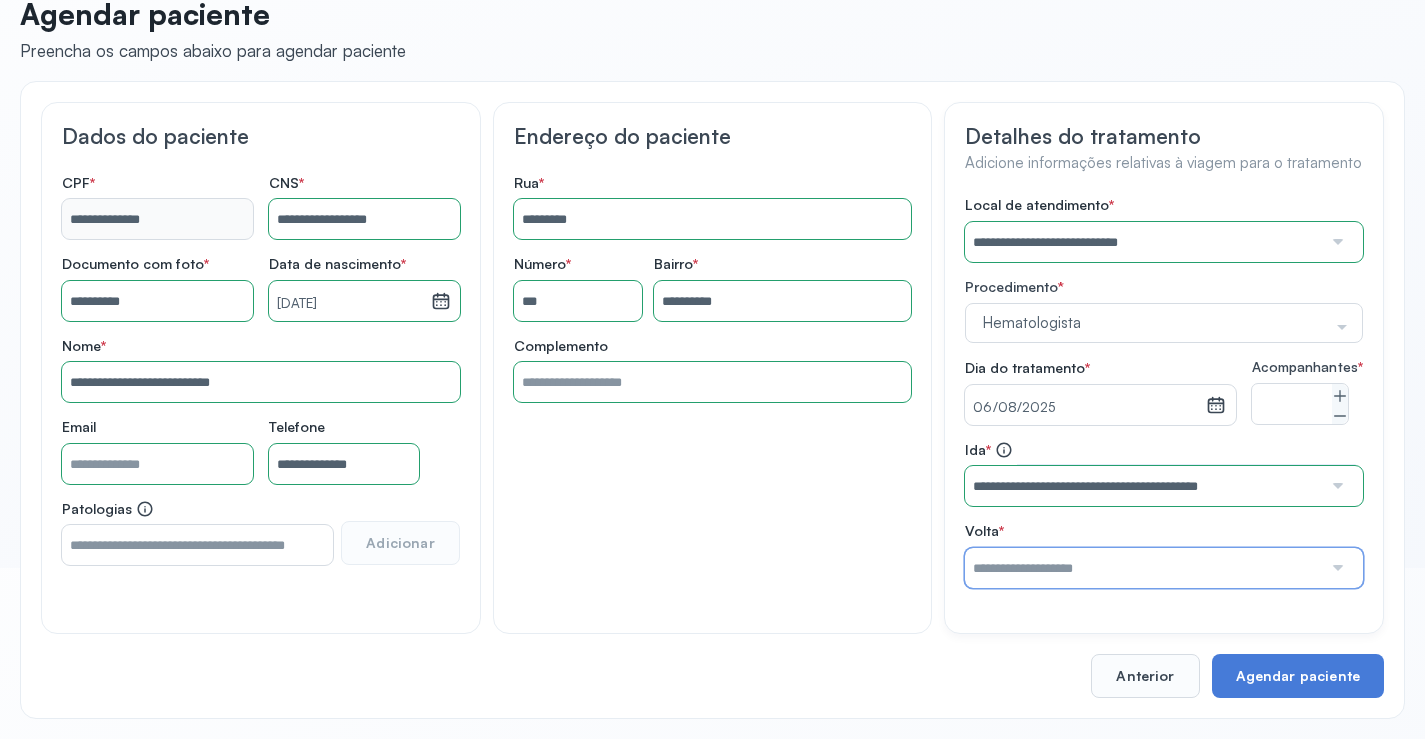 click at bounding box center (1143, 568) 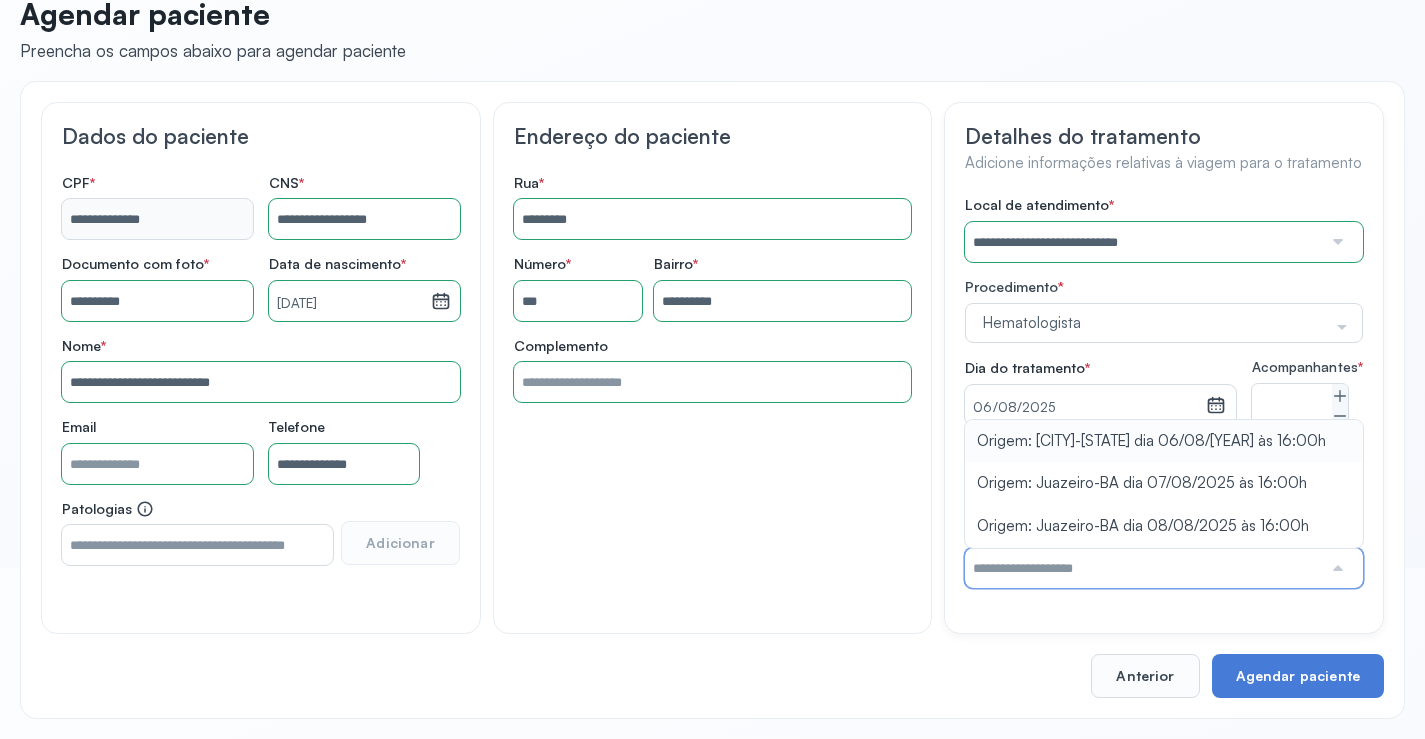 type on "**********" 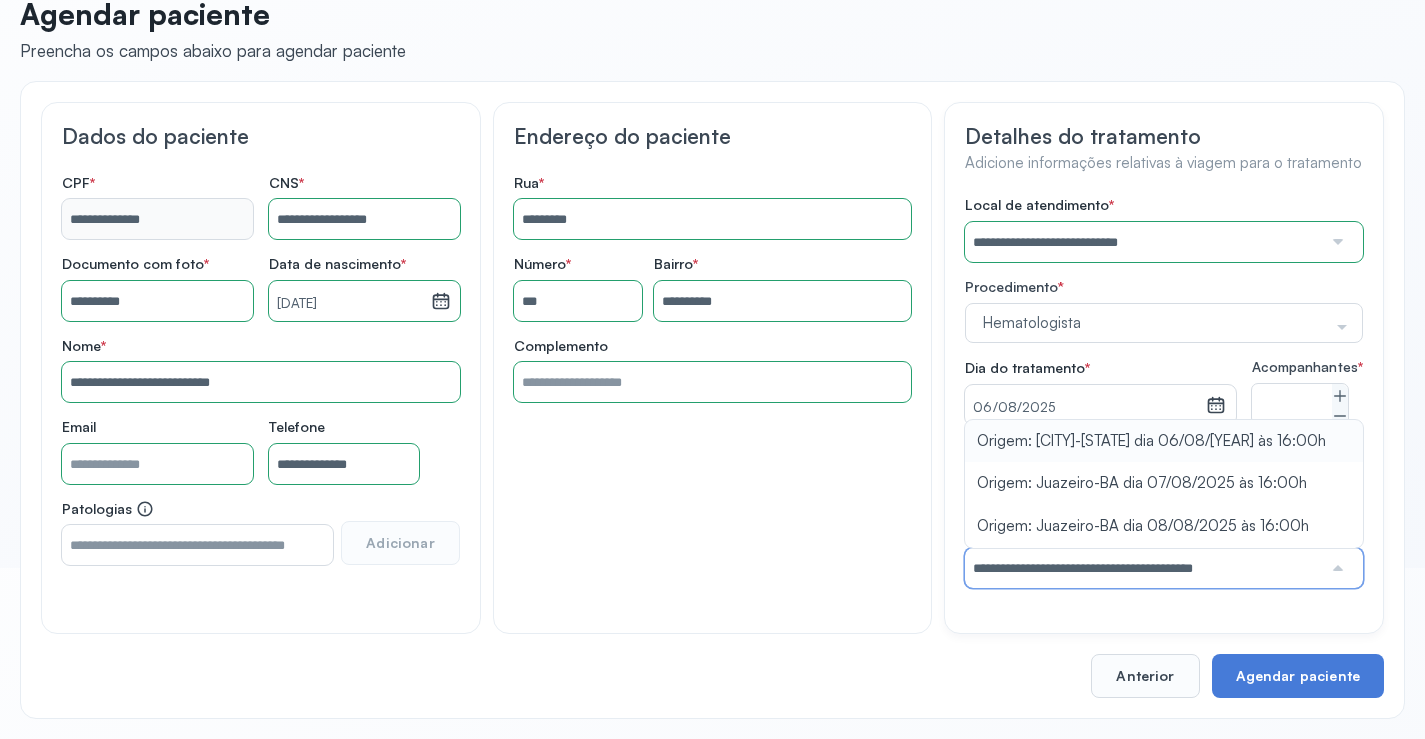 click on "**********" at bounding box center (1164, 514) 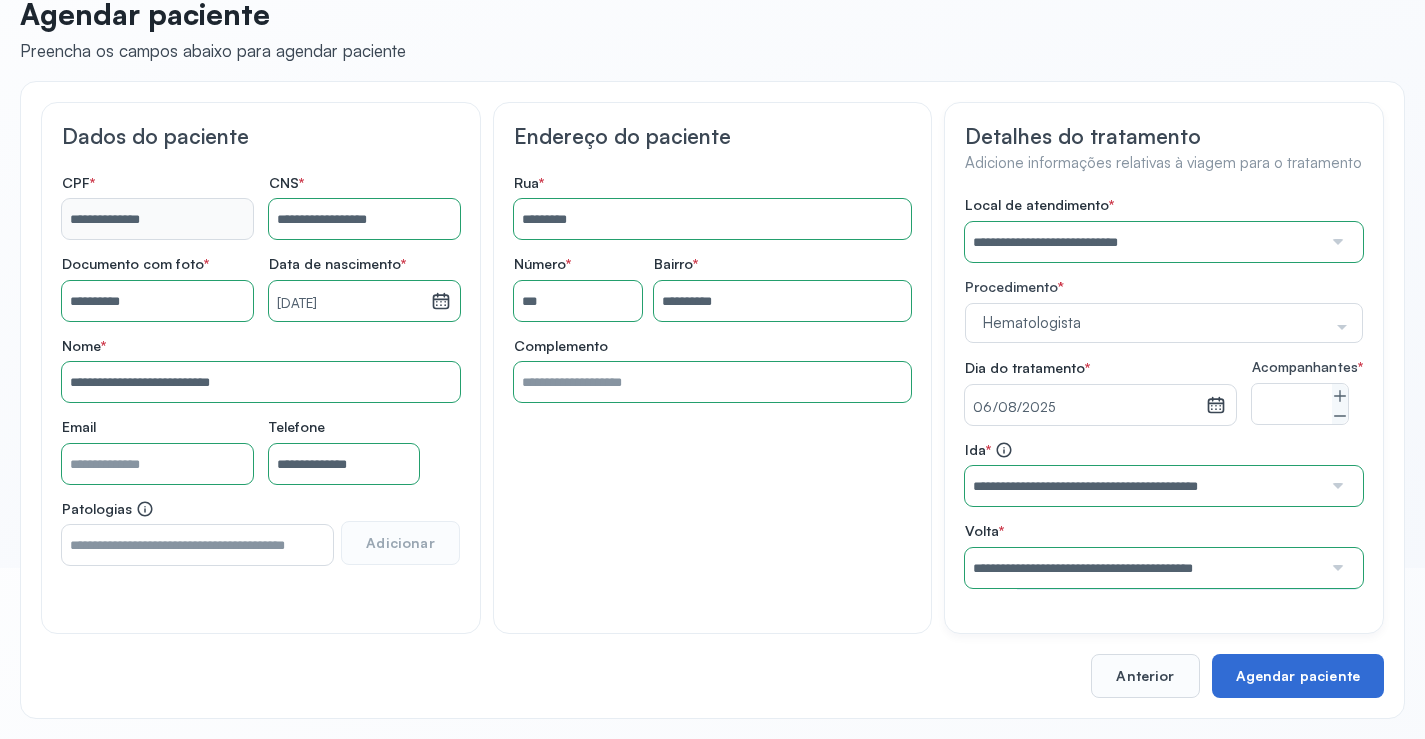 click on "Agendar paciente" at bounding box center (1298, 676) 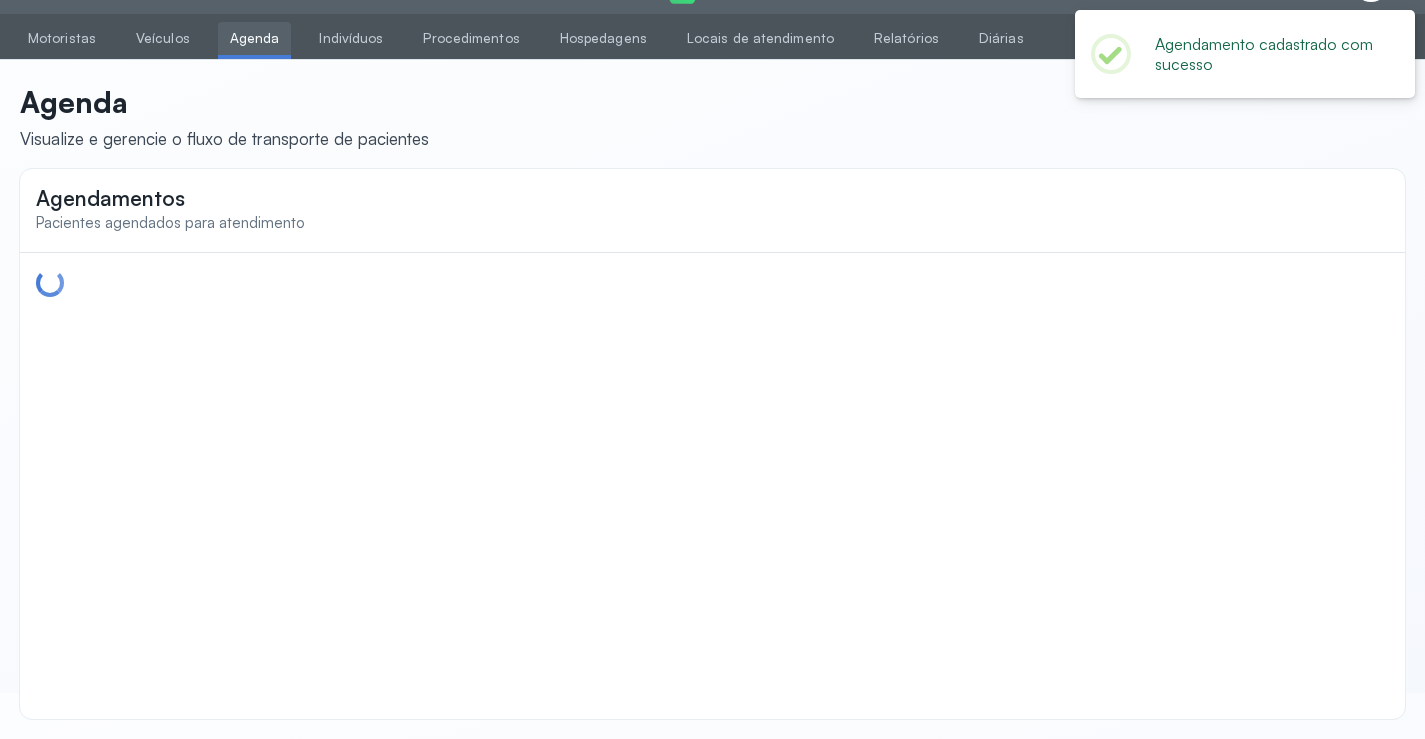 scroll, scrollTop: 0, scrollLeft: 0, axis: both 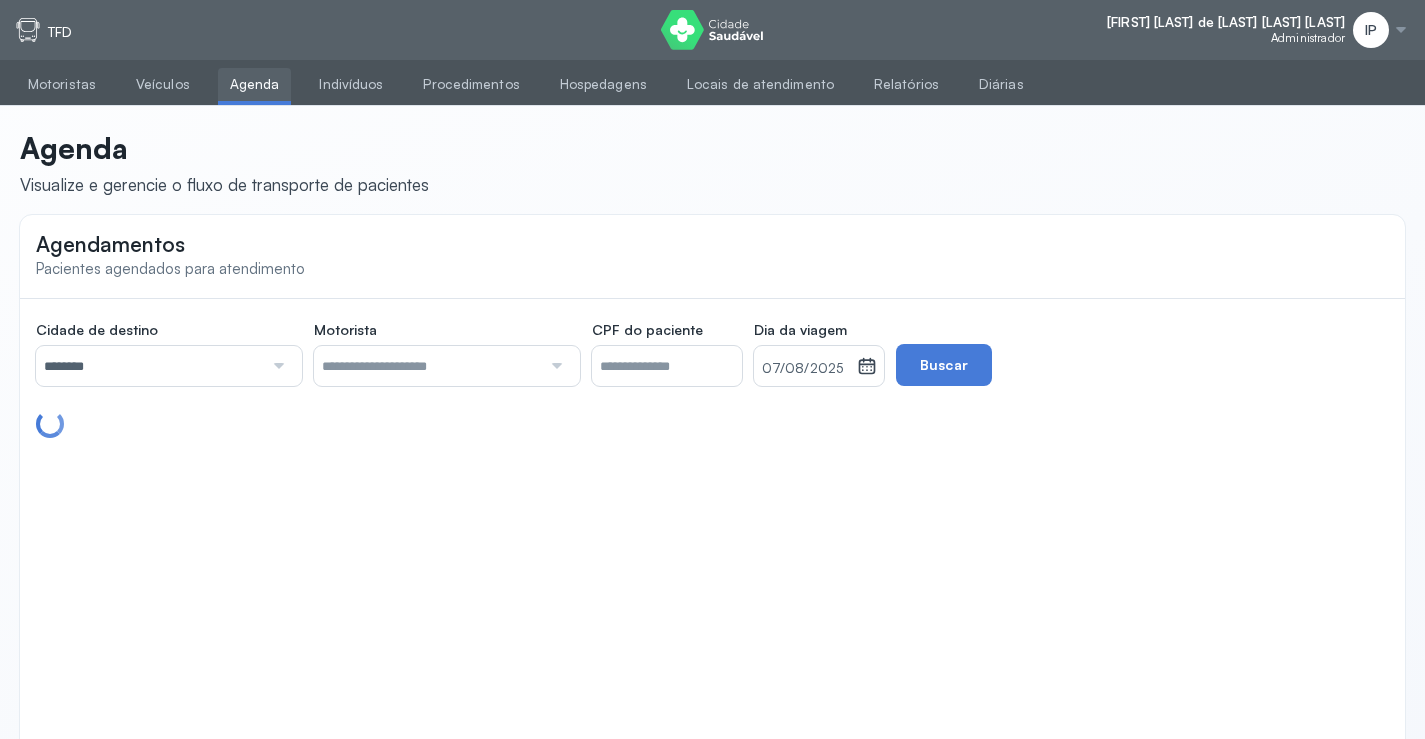 click on "********" at bounding box center (149, 366) 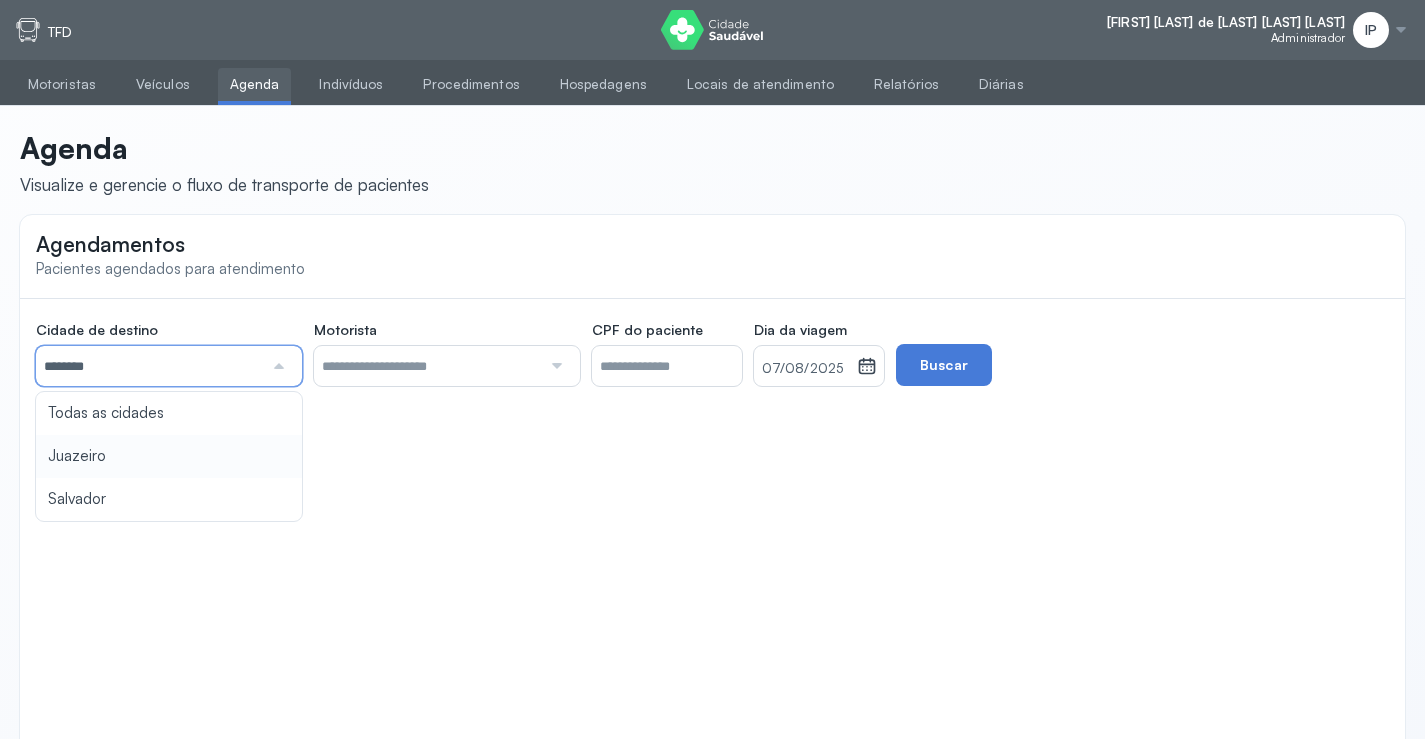 type on "********" 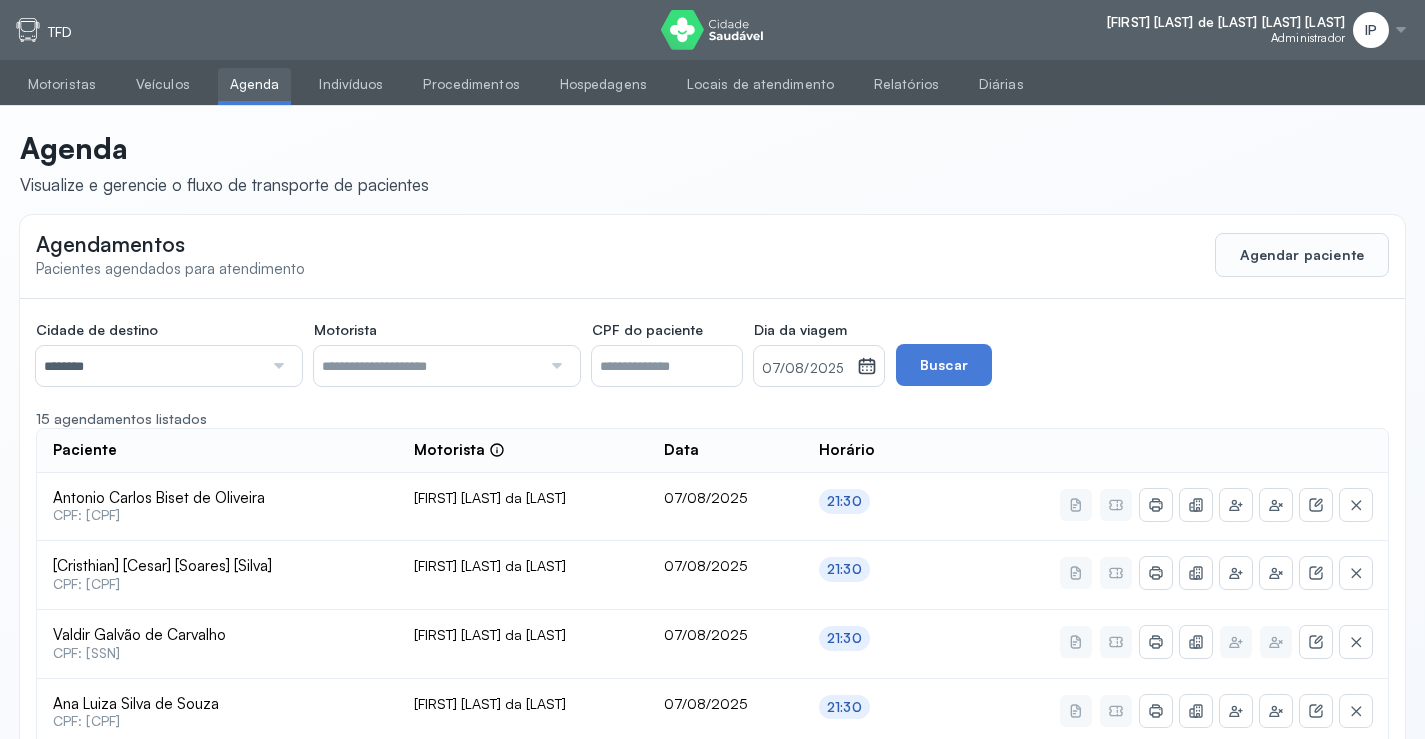 click on "Cidade de destino  ******** Todas as cidades Juazeiro Salvador Motorista  Todos os motoristas [NAME] [NAME] [NAME] [NAME] [NAME] [NAME] CPF do paciente  Dia da viagem  07/08/2025 agosto 2025 S T Q Q S S D 1 2 3 4 5 6 7 8 9 10 11 12 13 14 15 16 17 18 19 20 21 22 23 24 25 26 27 28 29 30 31 jan fev mar abr maio jun jul ago set out nov dez 2018 2019 2020 2021 2022 2023 2024 2025 2026 2027 2028 2029  Buscar  15 agendamentos listados Paciente  Motorista  Data Horário [NAME] [NAME] de [LAST]  CPF: [SSN] [NAME] [NAME] 07/08/2025 21:30 [NAME] [NAME] [NAME] [NAME]  CPF: [SSN] [NAME] [NAME] 07/08/2025 21:30 [NAME] [NAME] de [LAST]  CPF: [SSN] [NAME] [NAME] 07/08/2025 21:30 [NAME] [NAME] [NAME] [NAME]  CPF: [SSN] [NAME] [NAME] 07/08/2025 21:30 [NAME] [NAME] de [LAST]  CPF: [SSN] [NAME] [NAME] 21:30 1" 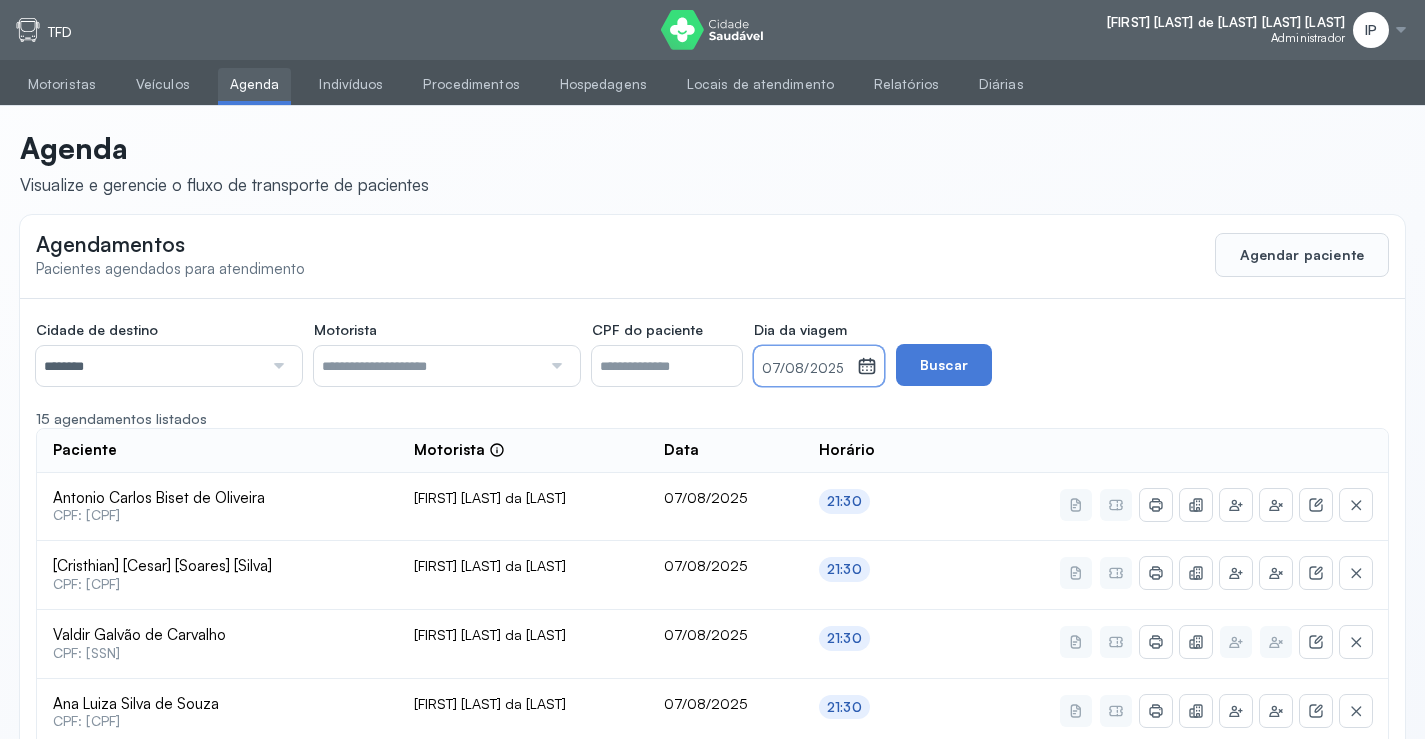 click on "07/08/2025" at bounding box center [805, 369] 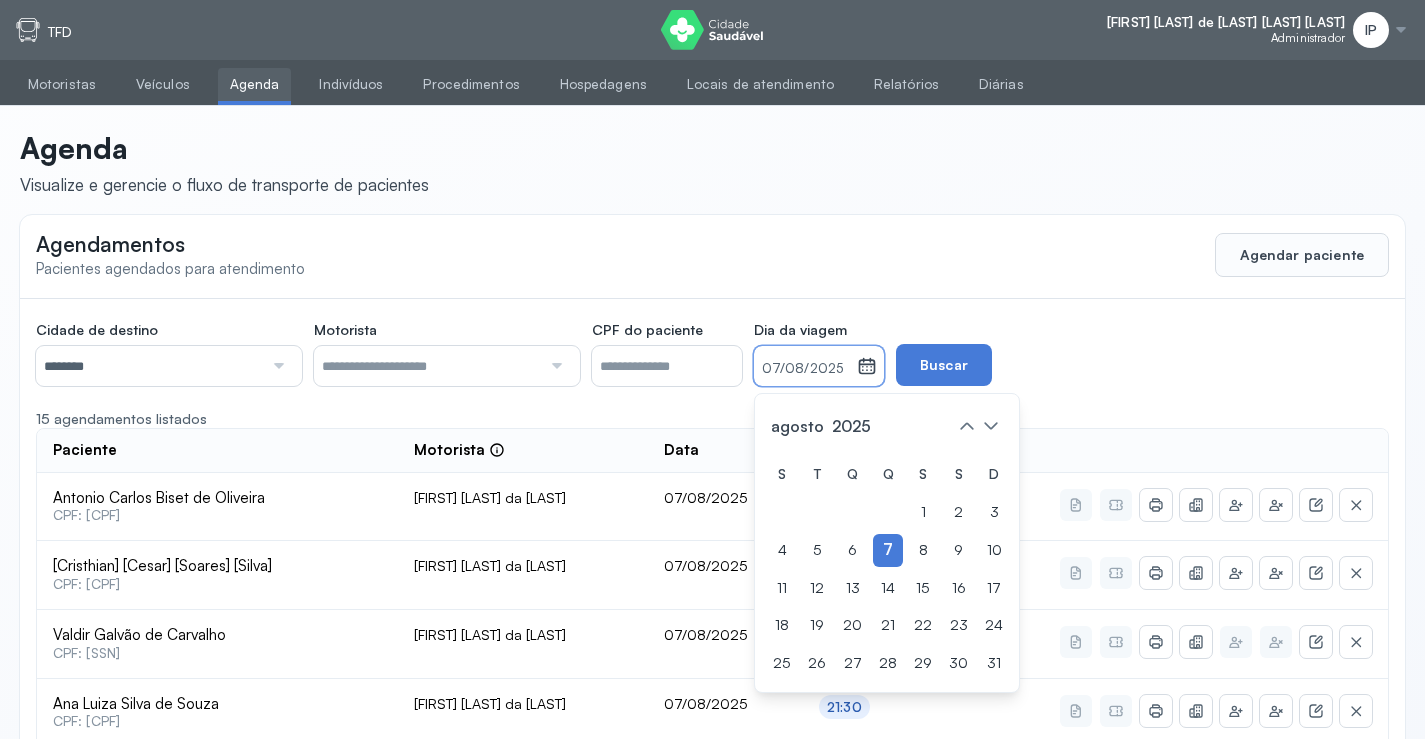drag, startPoint x: 883, startPoint y: 545, endPoint x: 943, endPoint y: 422, distance: 136.85394 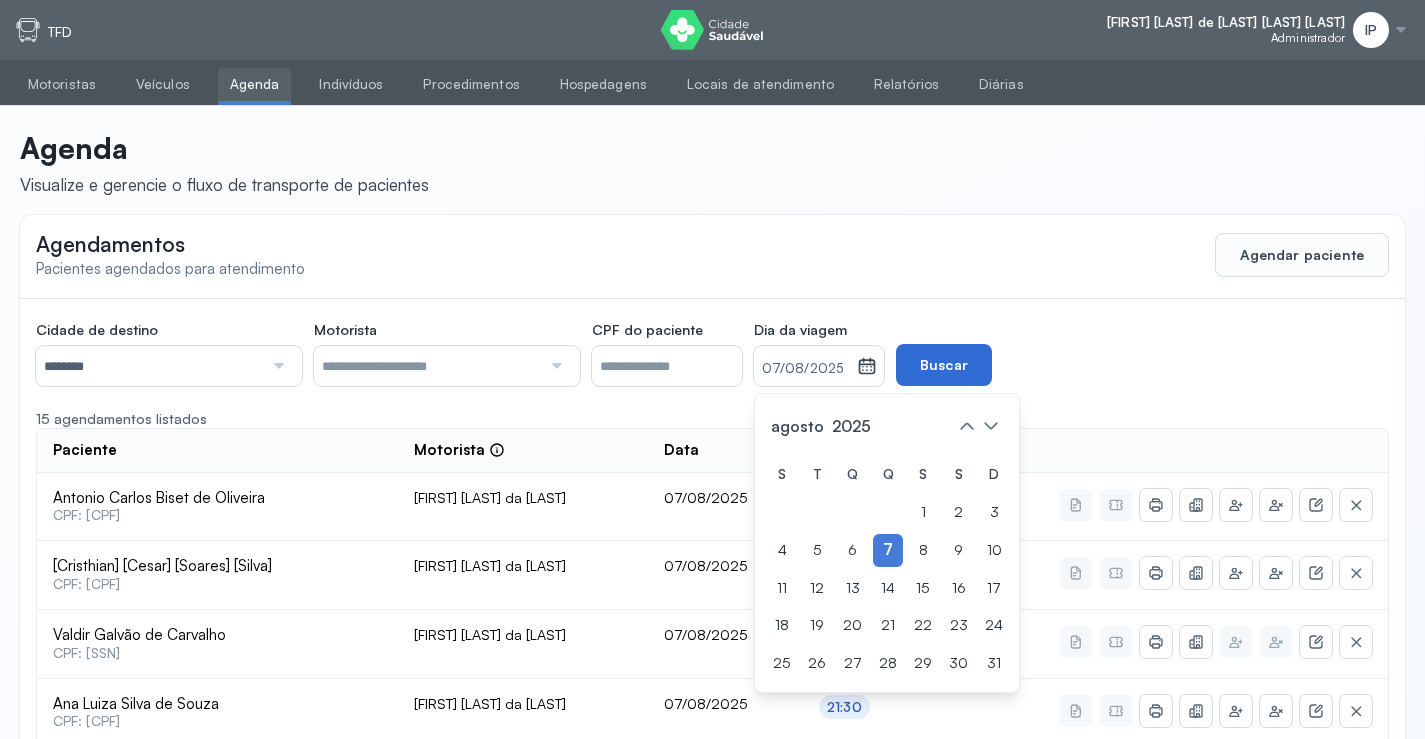click on "Buscar" at bounding box center (944, 365) 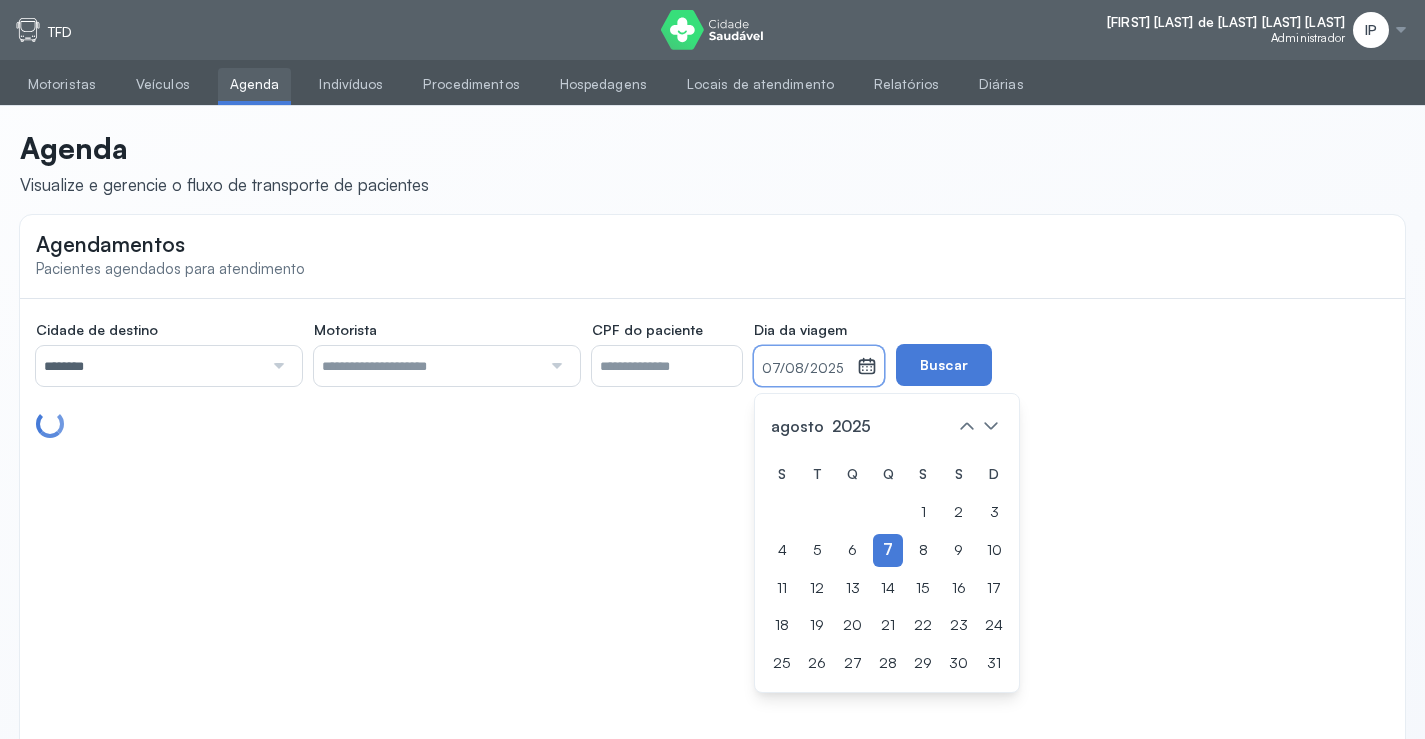 drag, startPoint x: 849, startPoint y: 367, endPoint x: 888, endPoint y: 467, distance: 107.33592 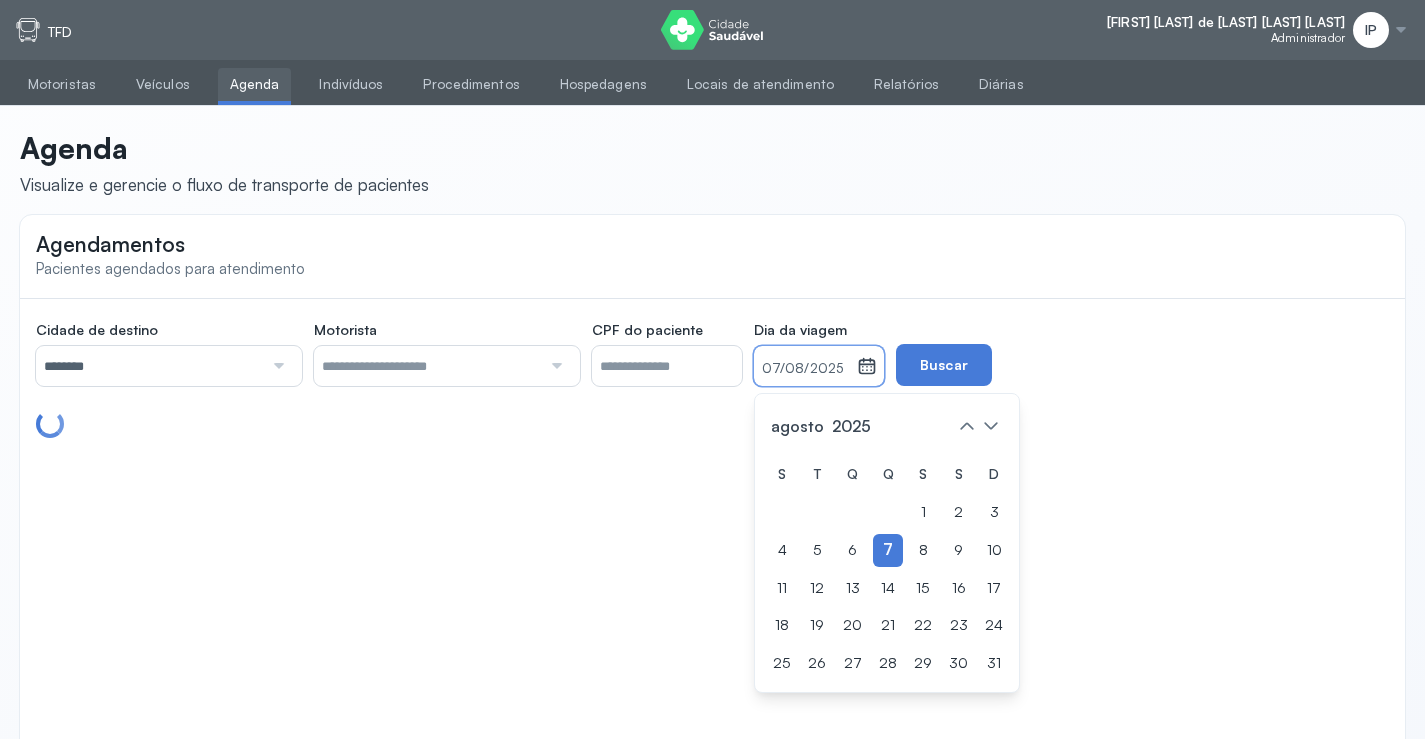click on "07/08/2025" at bounding box center [805, 369] 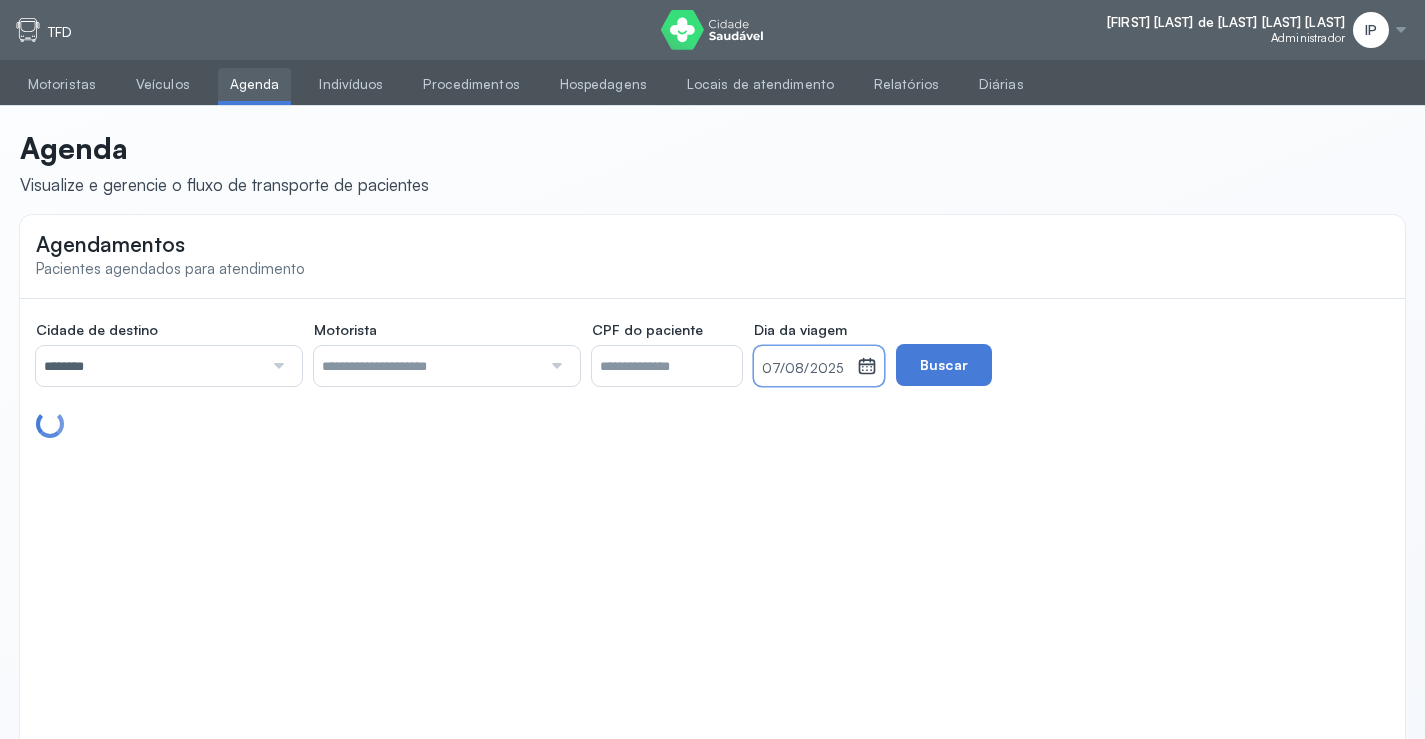 click on "07/08/2025" at bounding box center (805, 369) 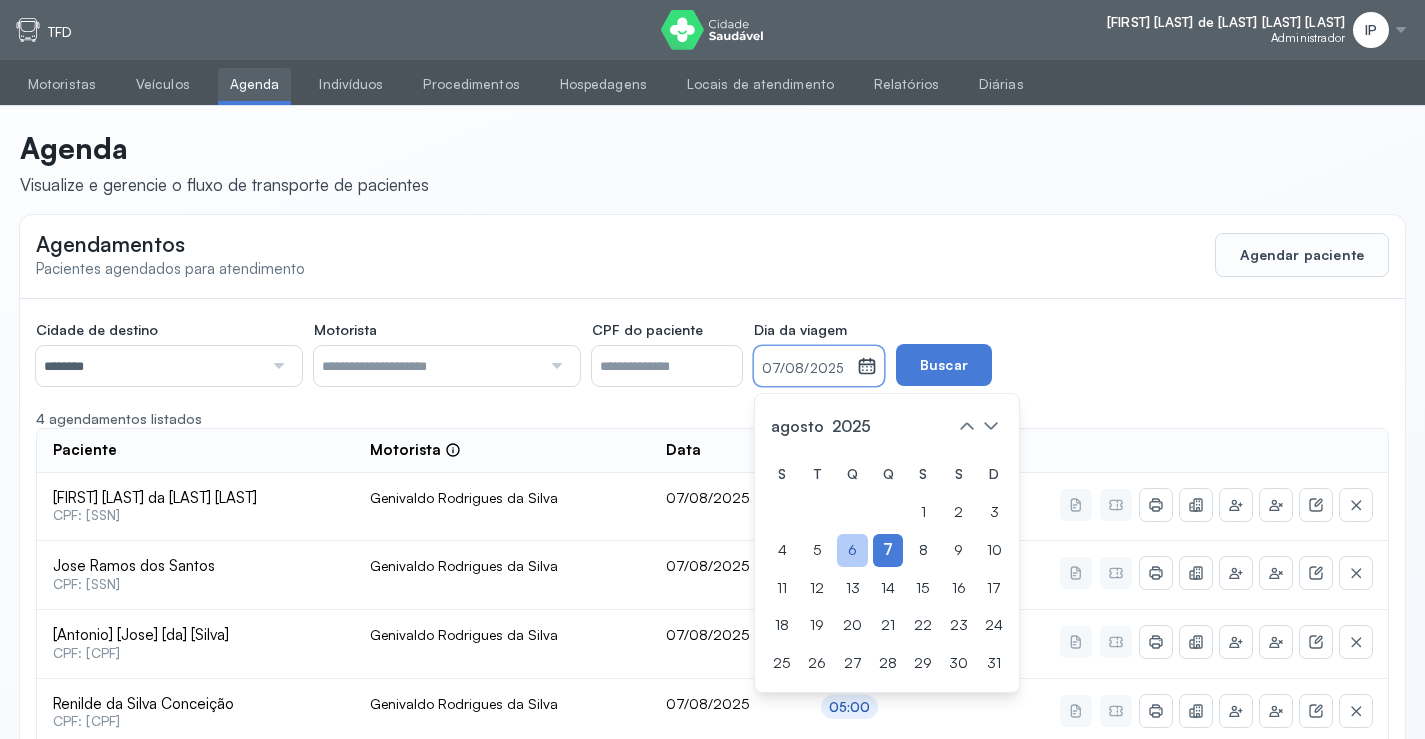 click on "6" 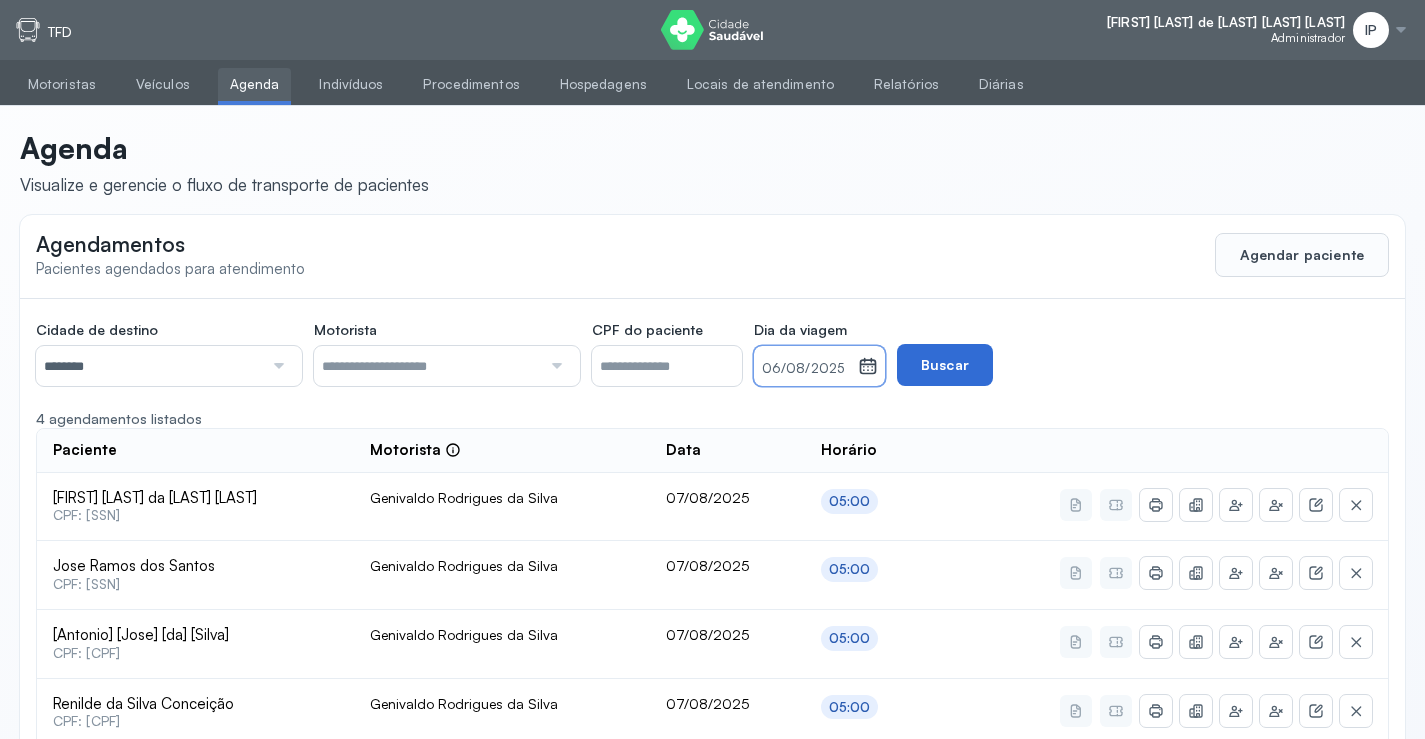 click on "Buscar" at bounding box center (945, 365) 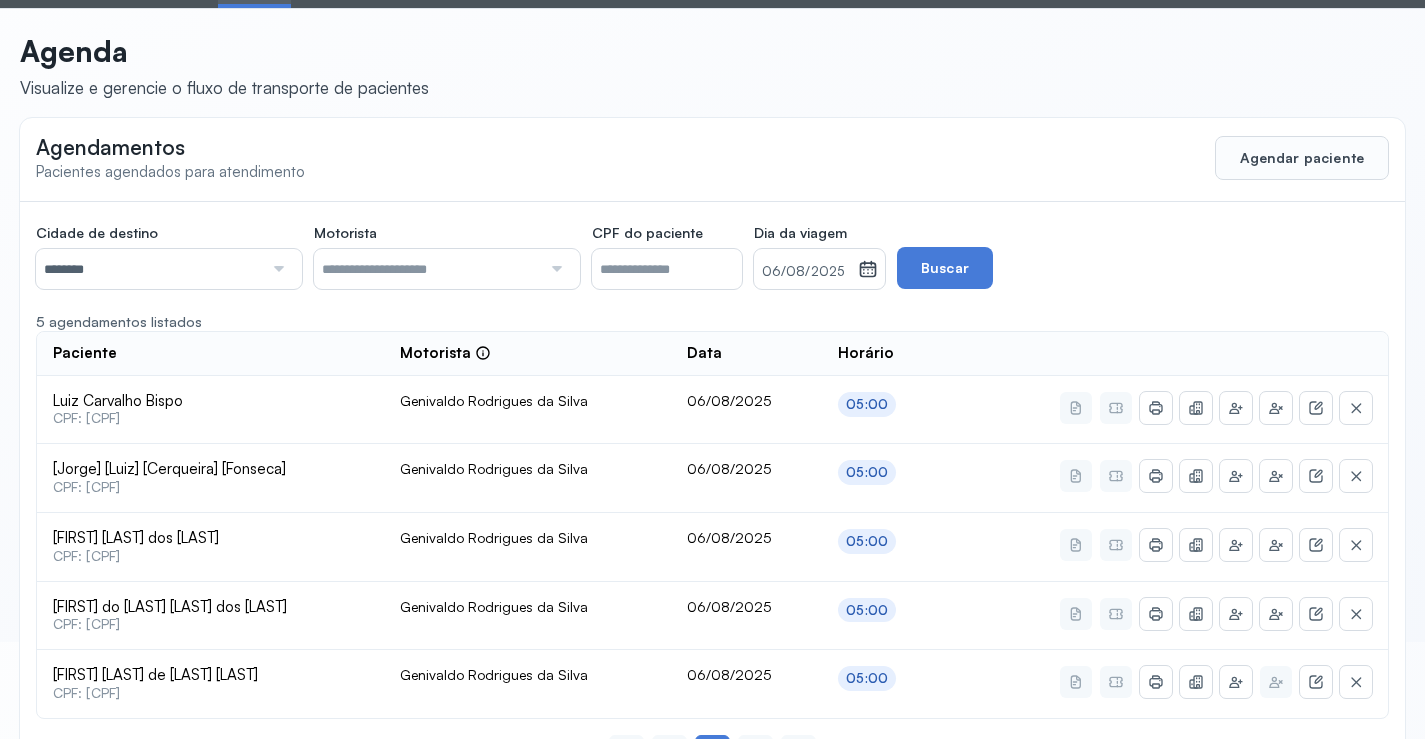 scroll, scrollTop: 179, scrollLeft: 0, axis: vertical 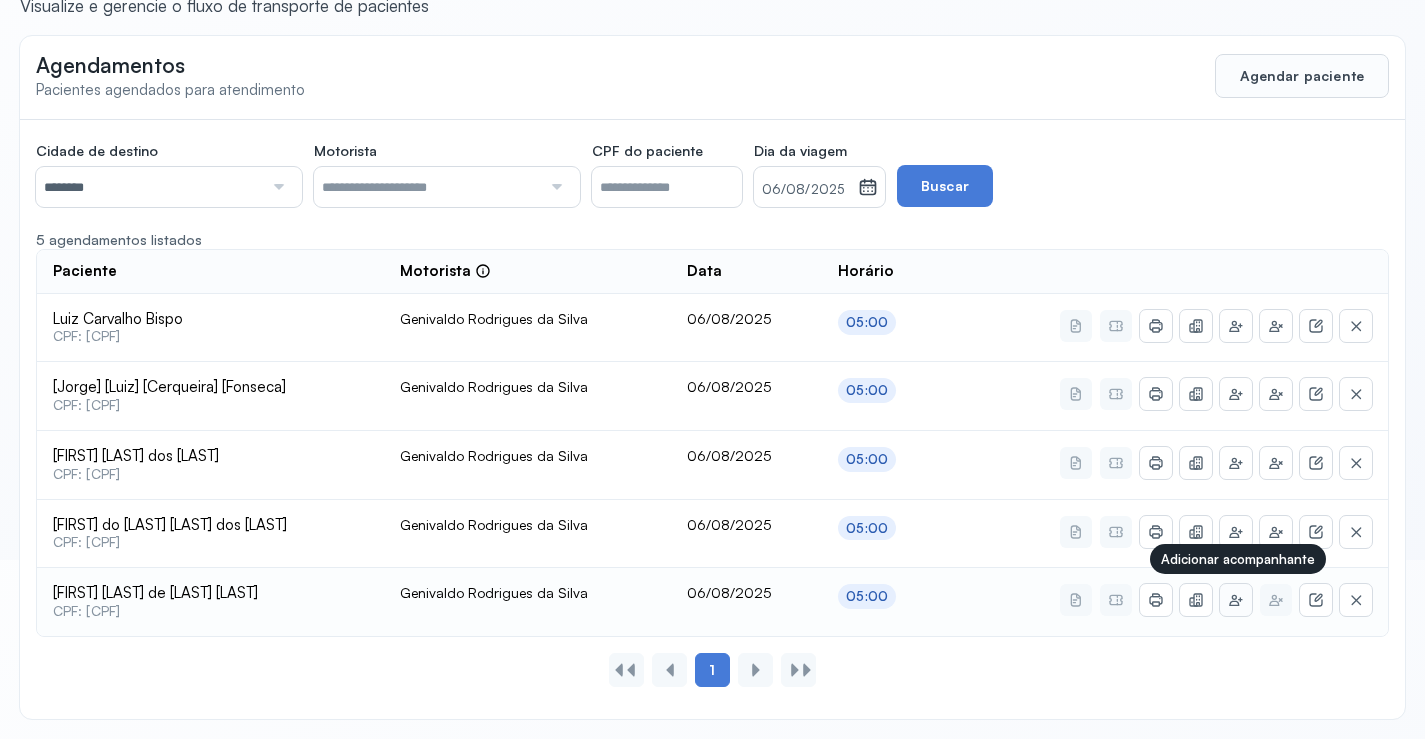 click 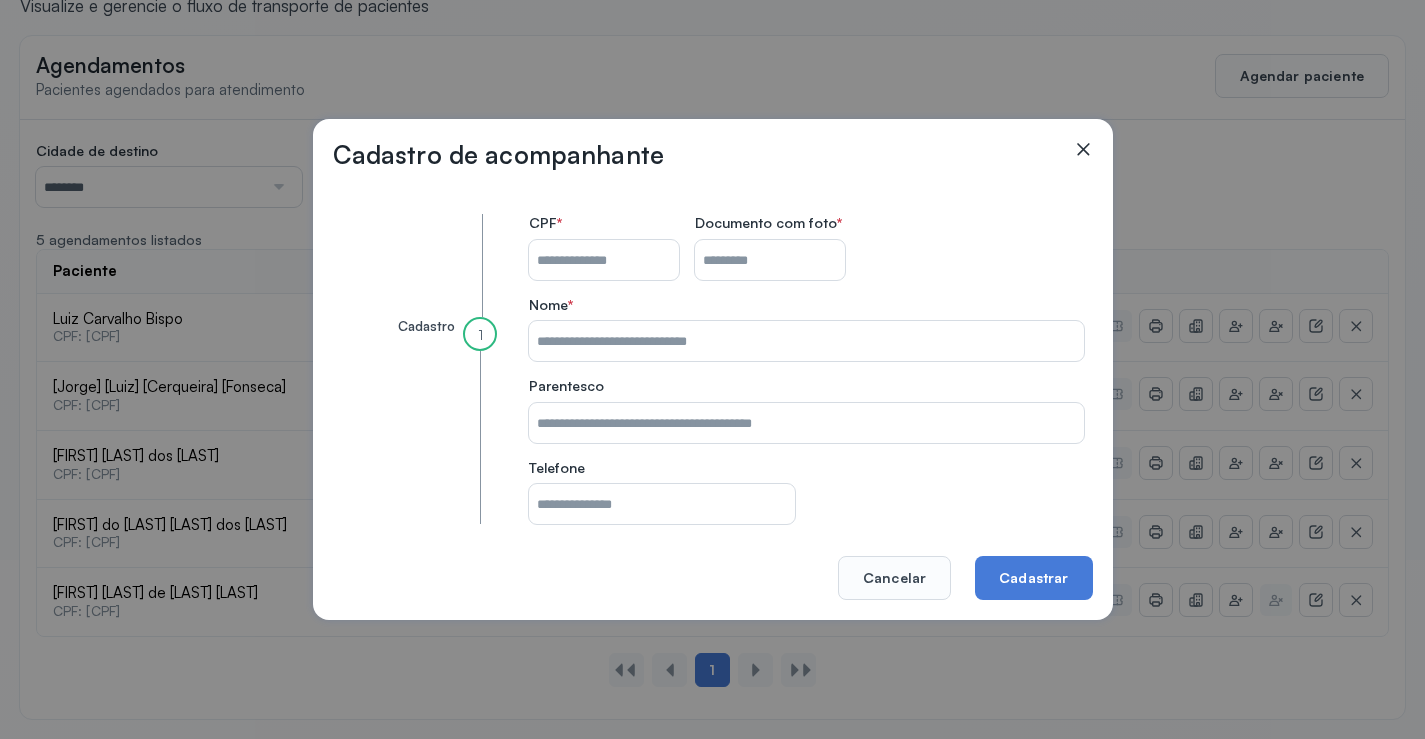 click on "CPF do paciente" at bounding box center (604, 260) 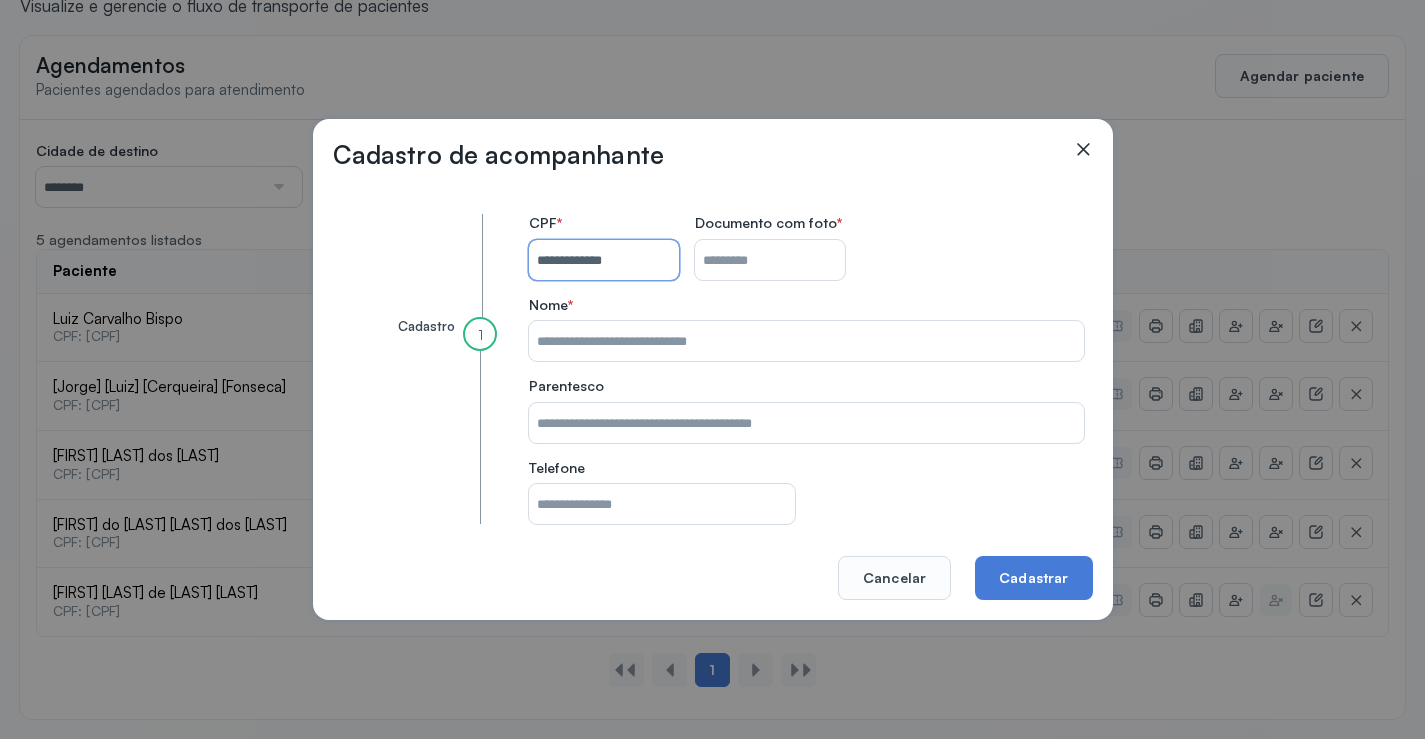 type on "**********" 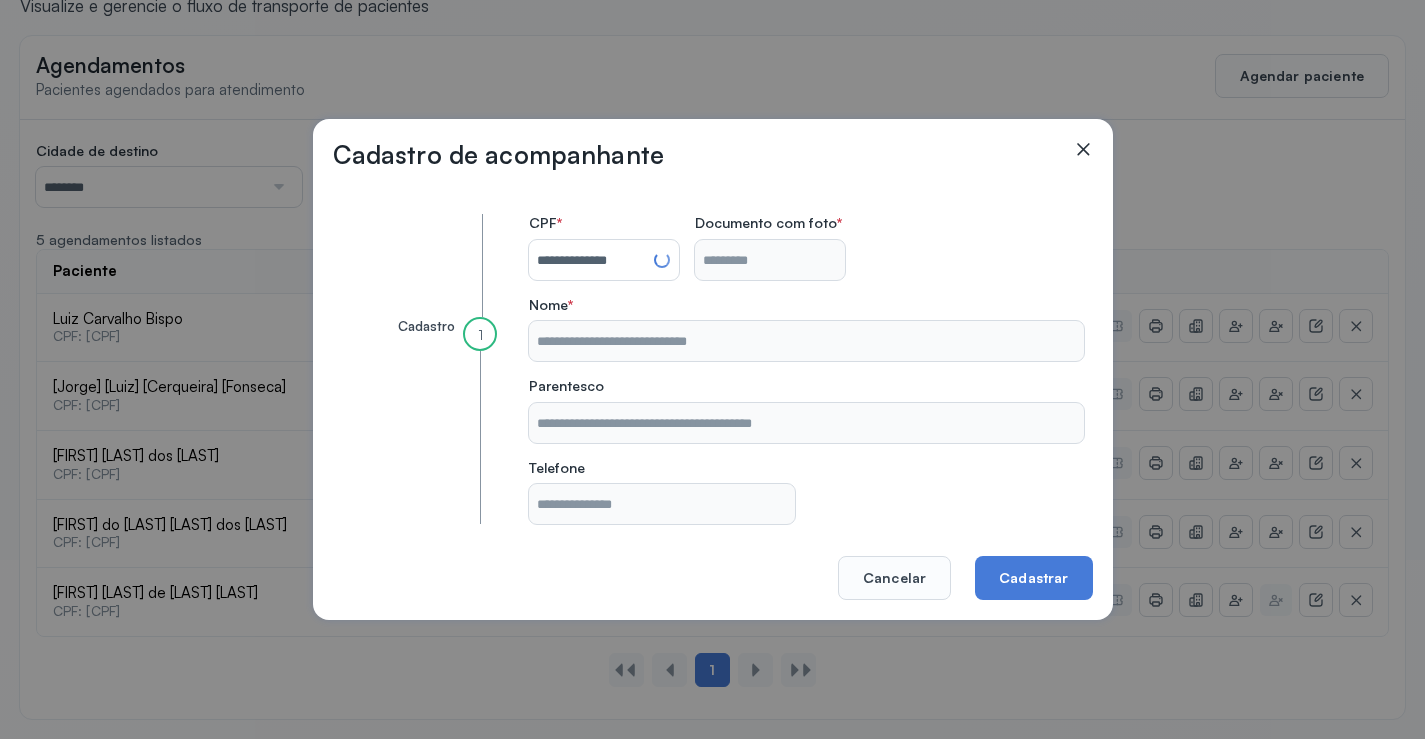 type on "**********" 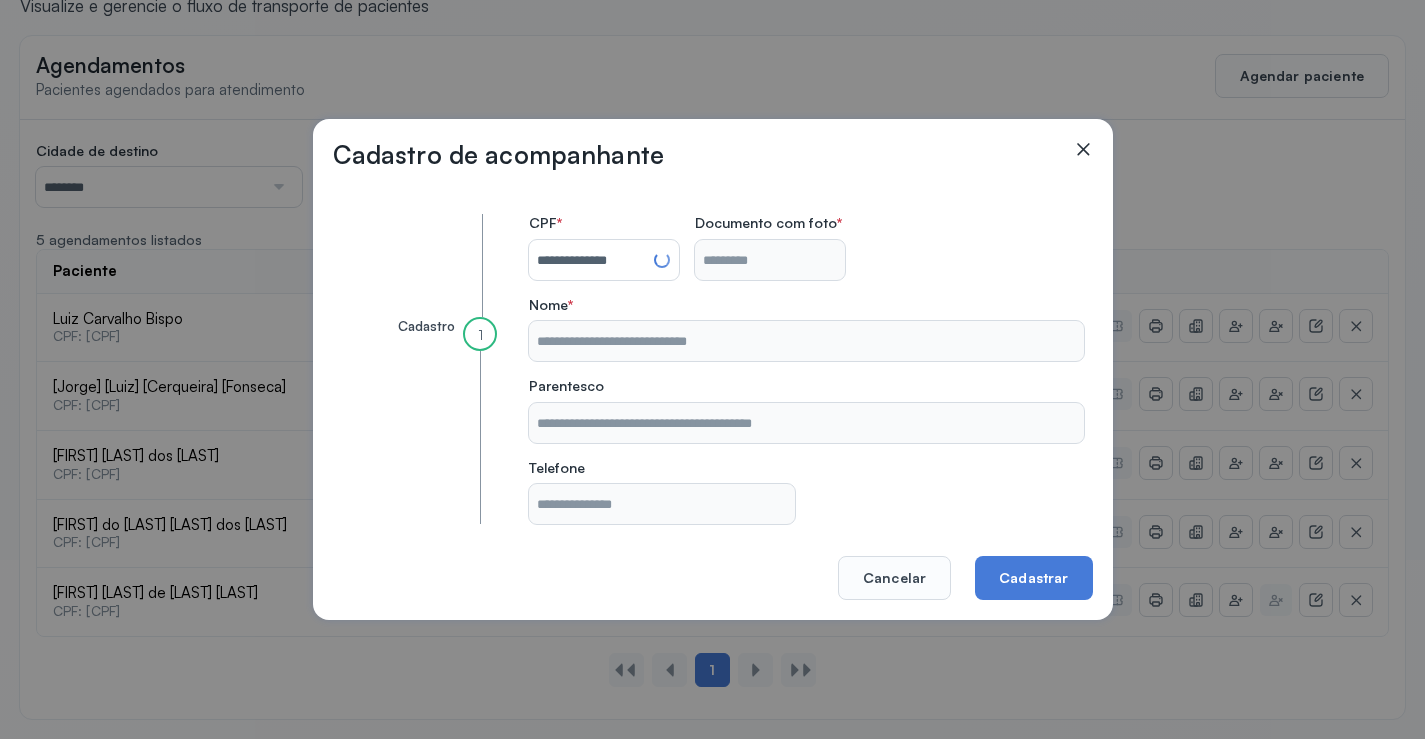 type on "**********" 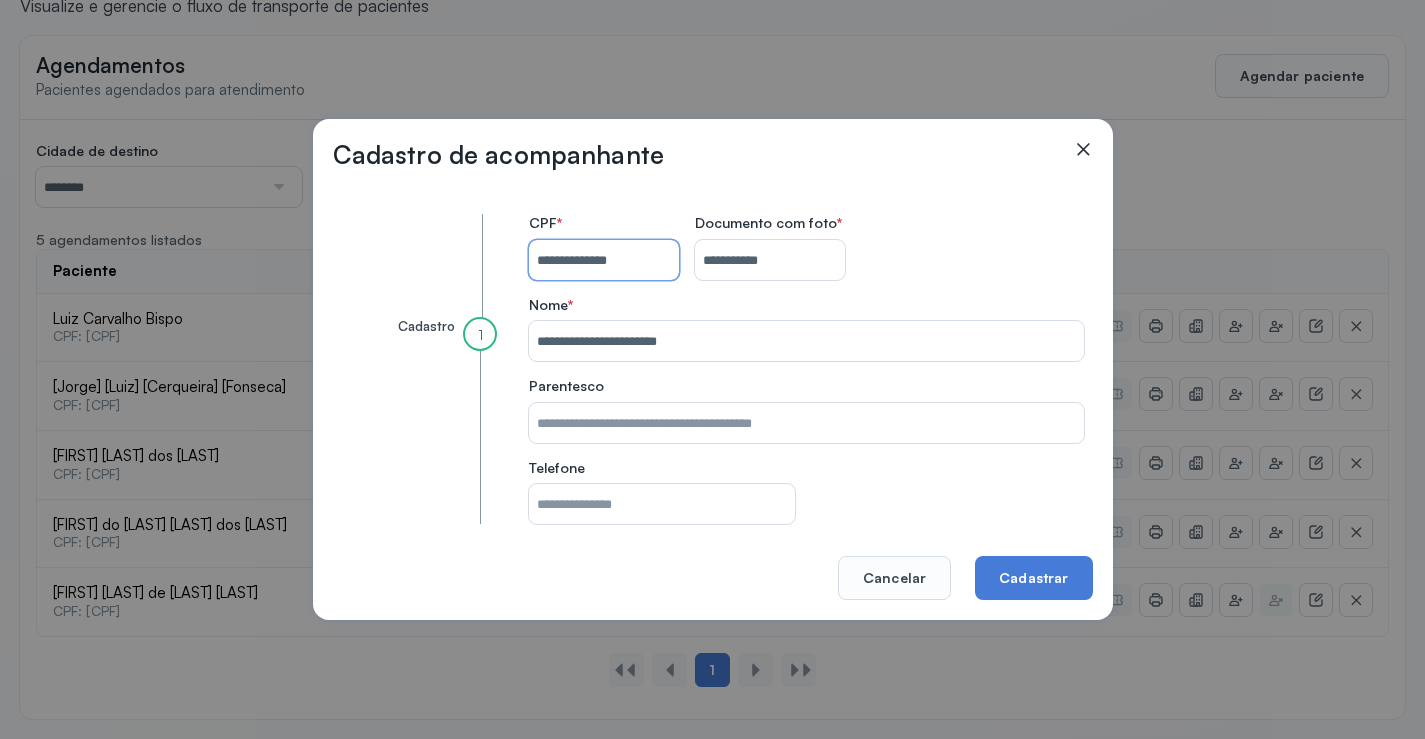 type 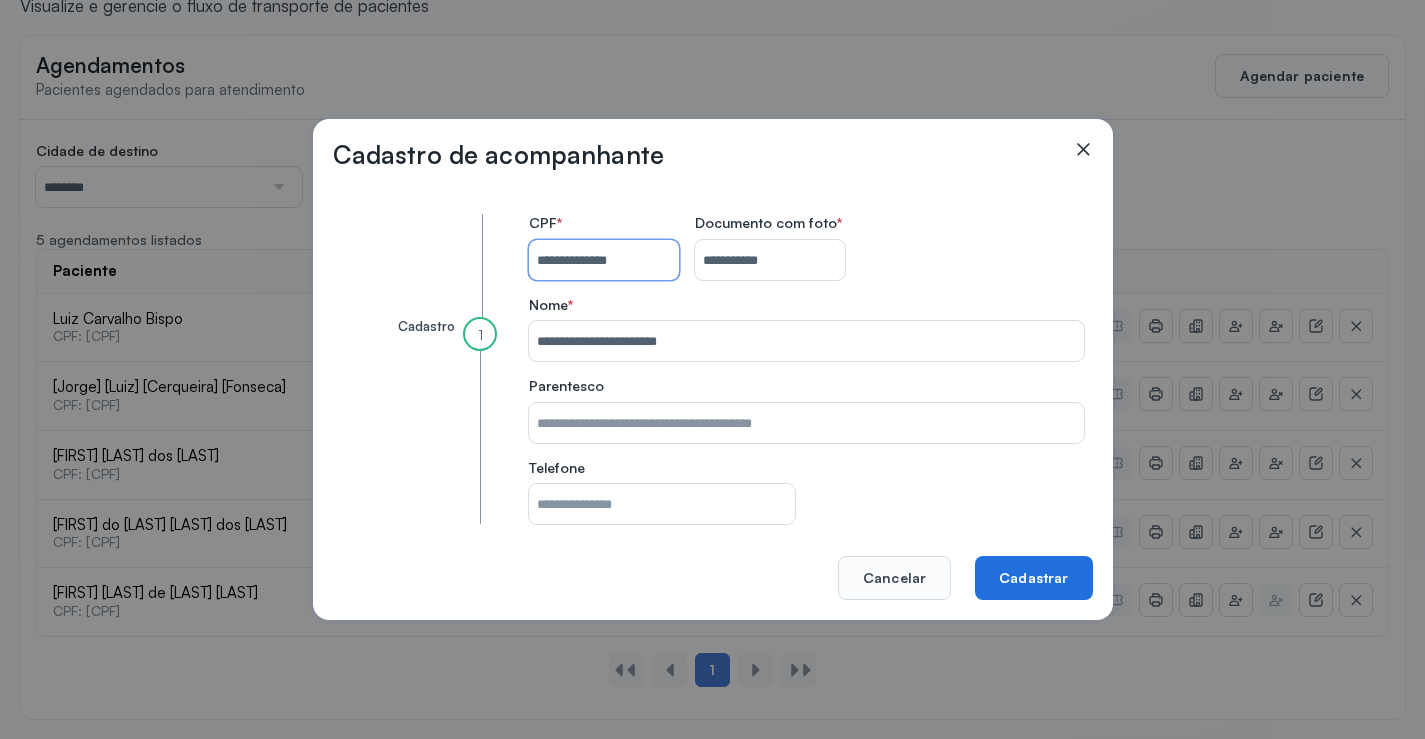 click on "Cadastrar" 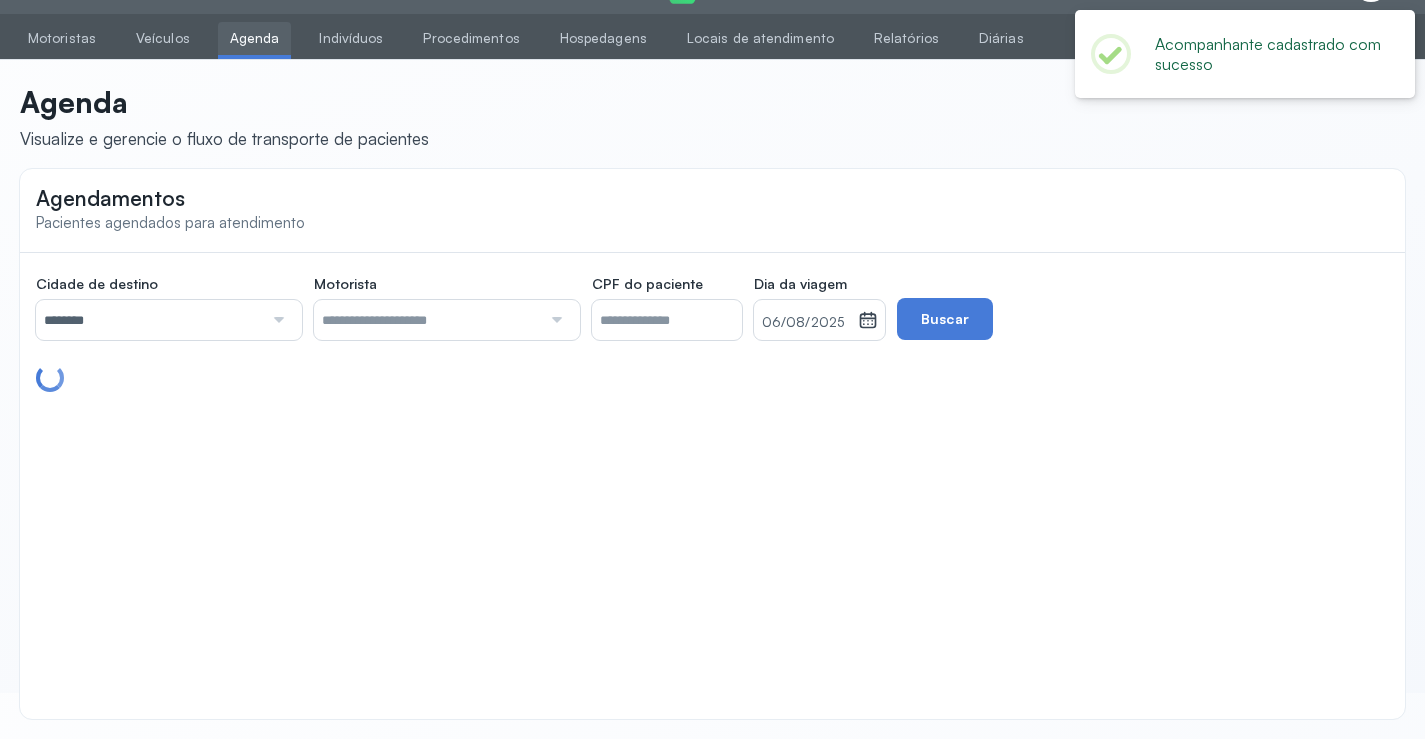 scroll, scrollTop: 179, scrollLeft: 0, axis: vertical 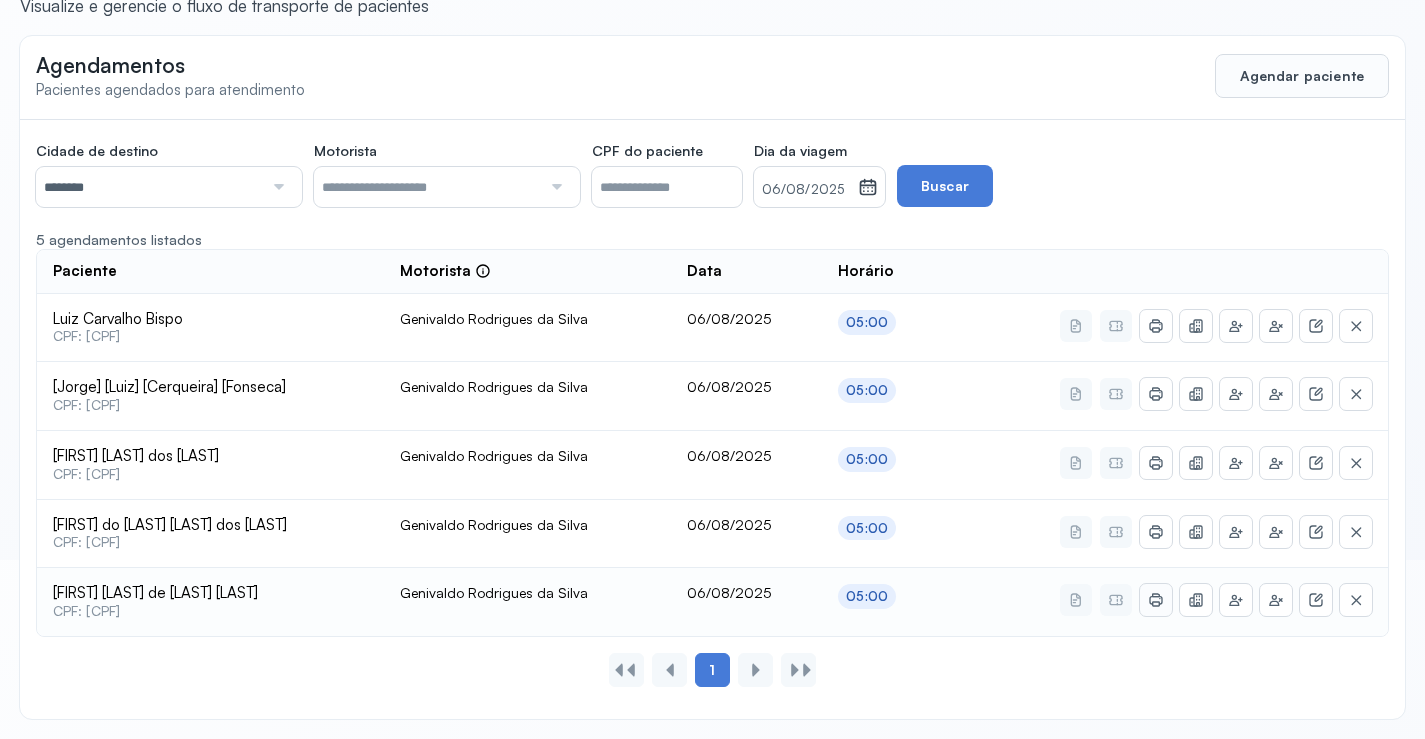 click 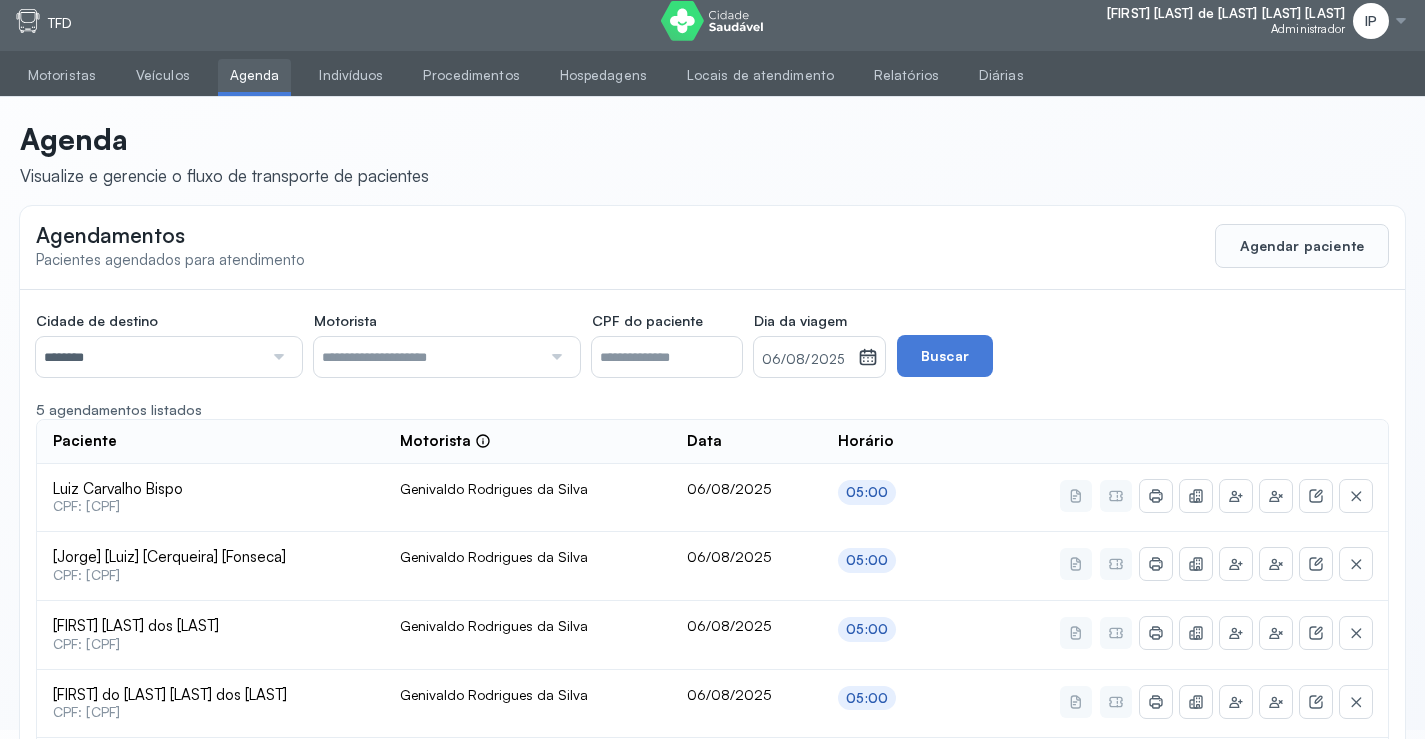 scroll, scrollTop: 0, scrollLeft: 0, axis: both 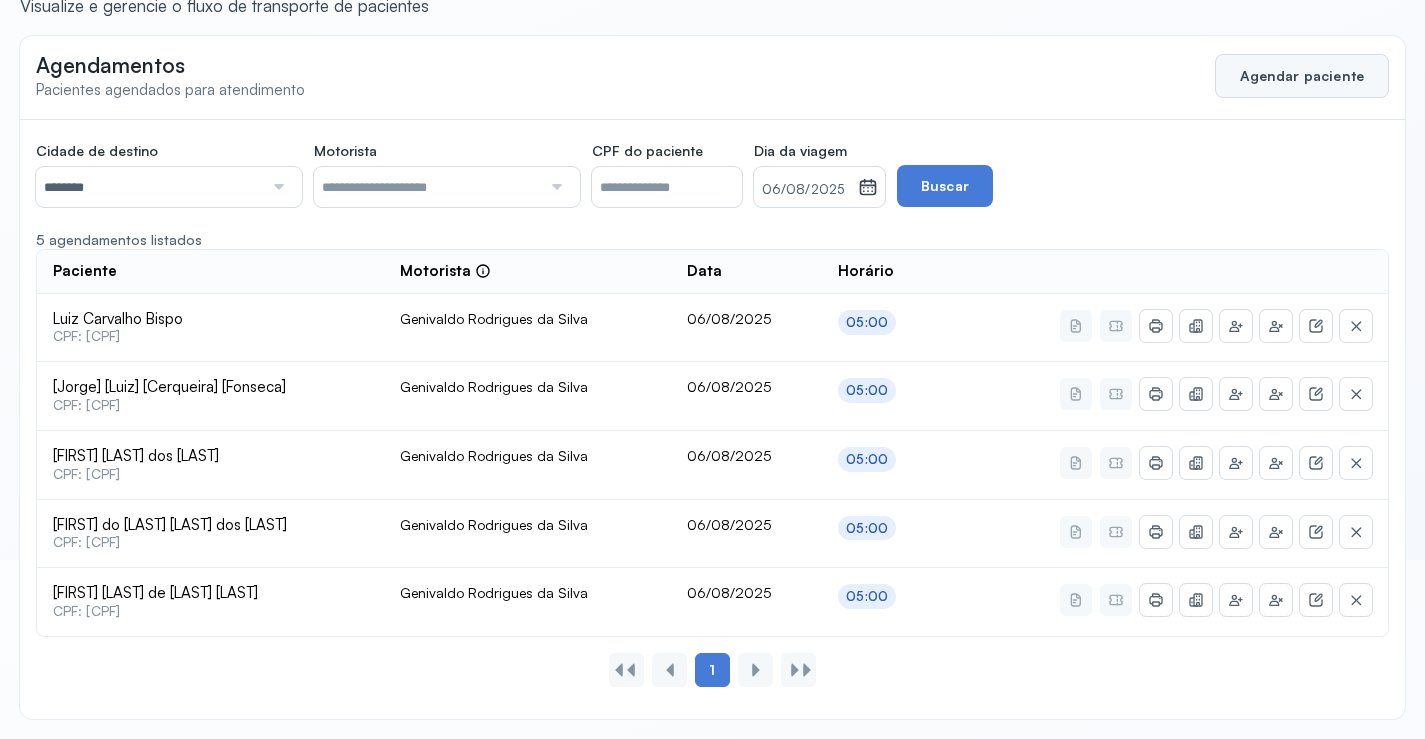 click on "Agendar paciente" 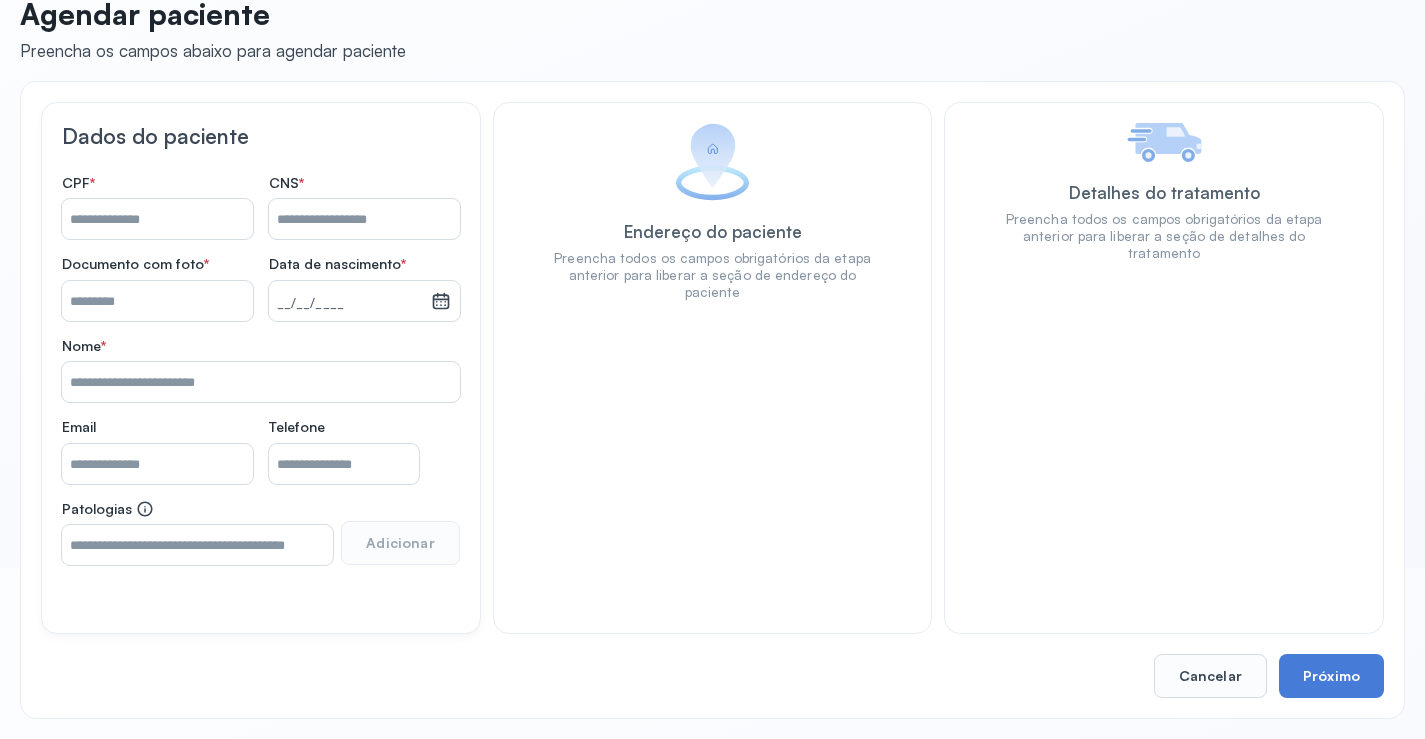 scroll, scrollTop: 171, scrollLeft: 0, axis: vertical 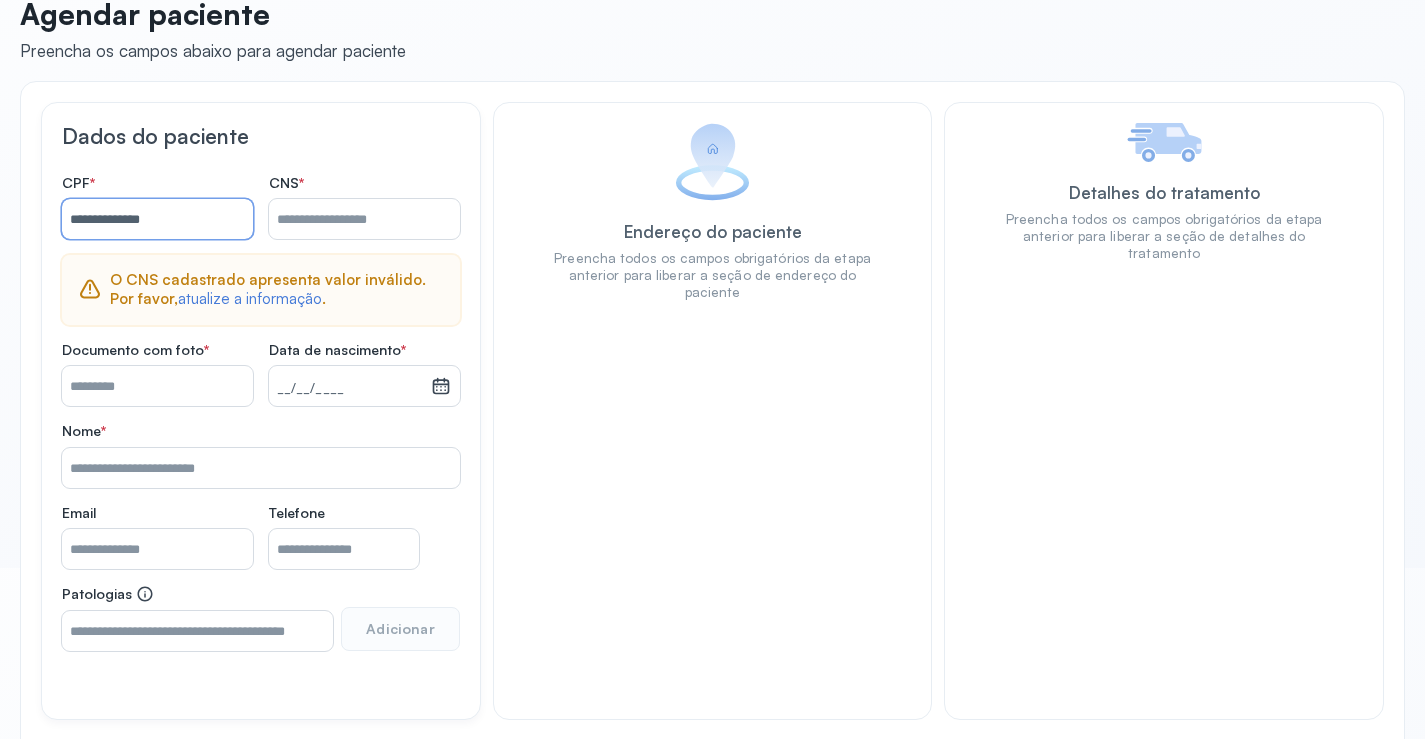 type on "**********" 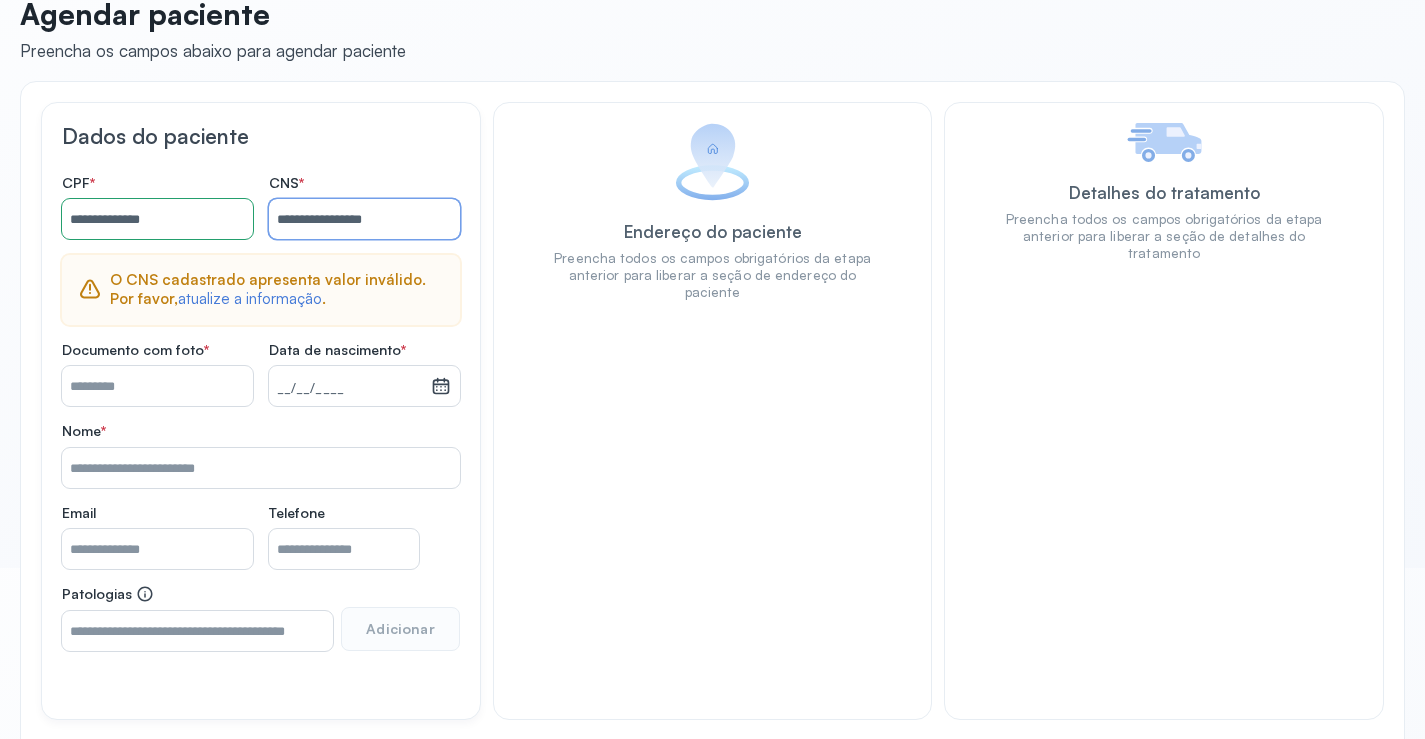type on "**********" 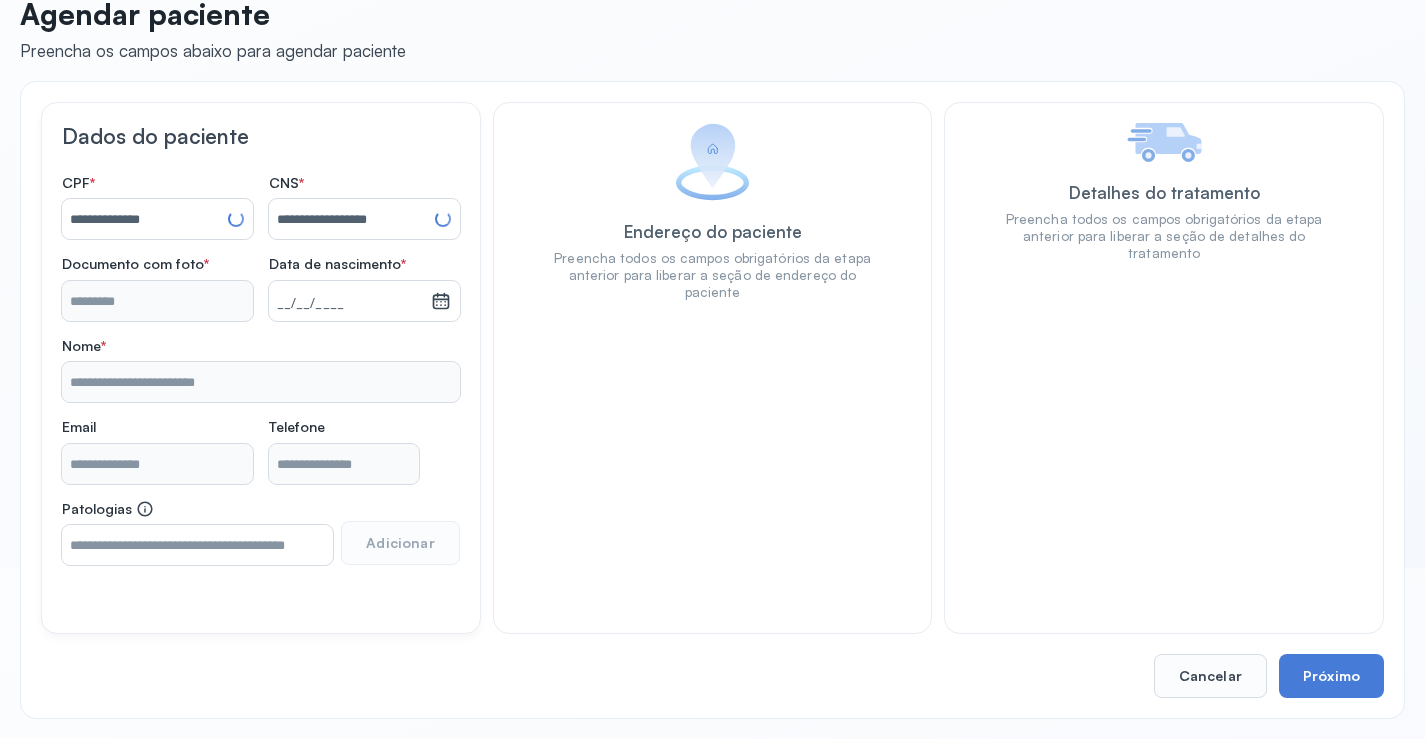type 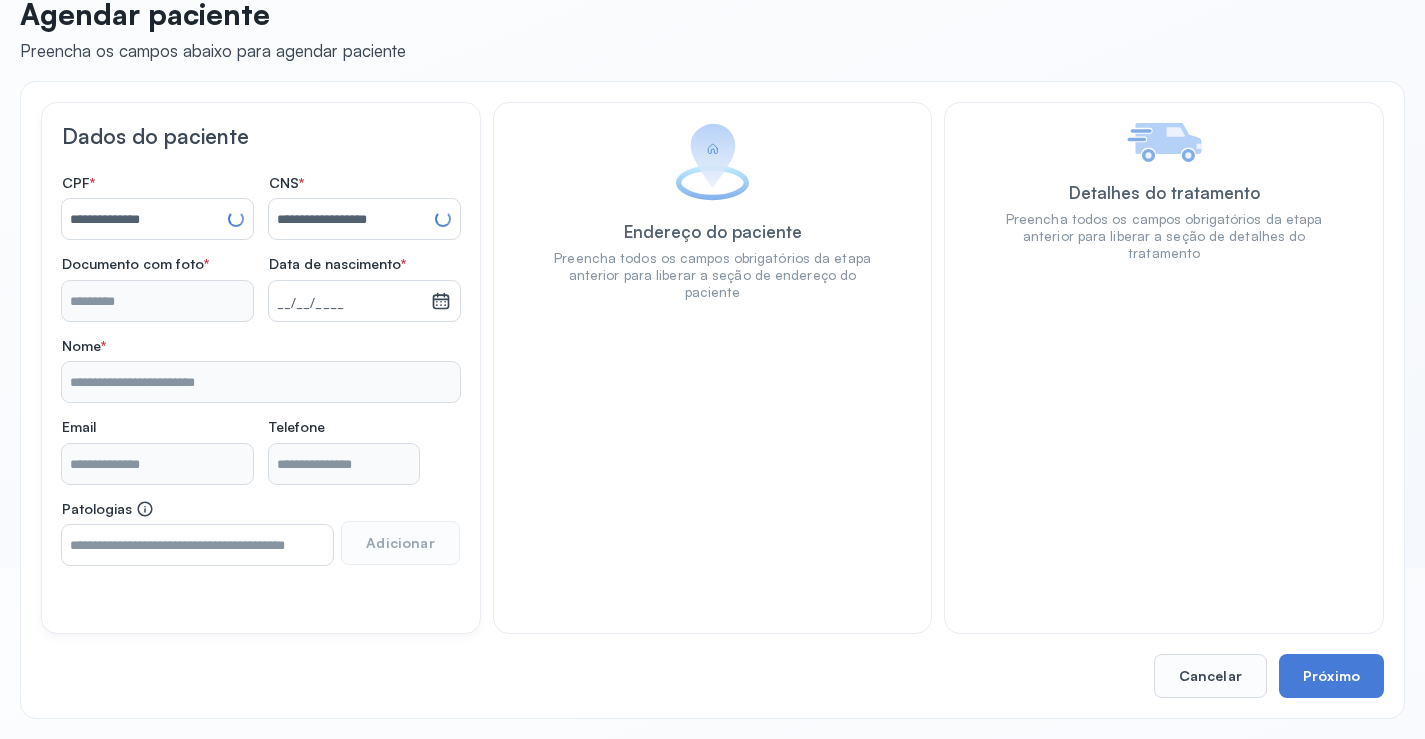 type on "**********" 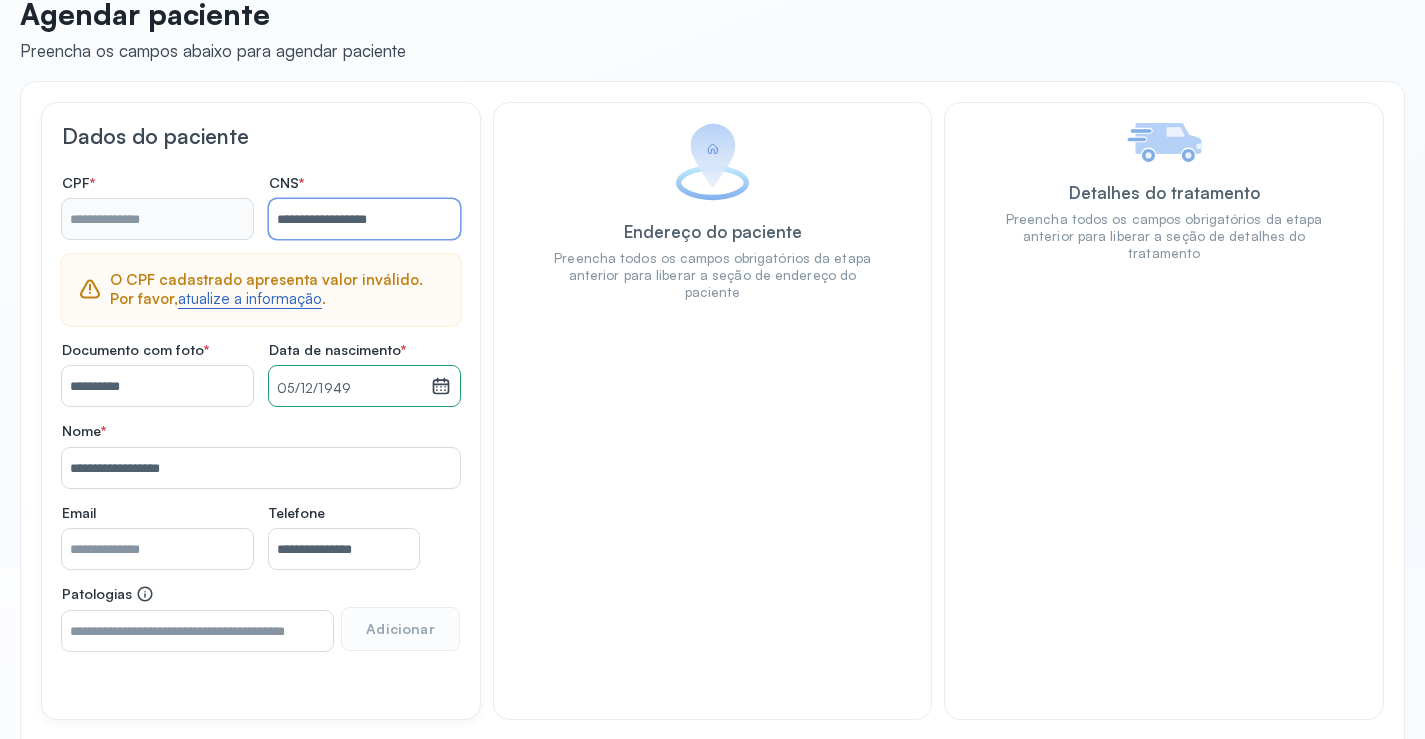 type on "**********" 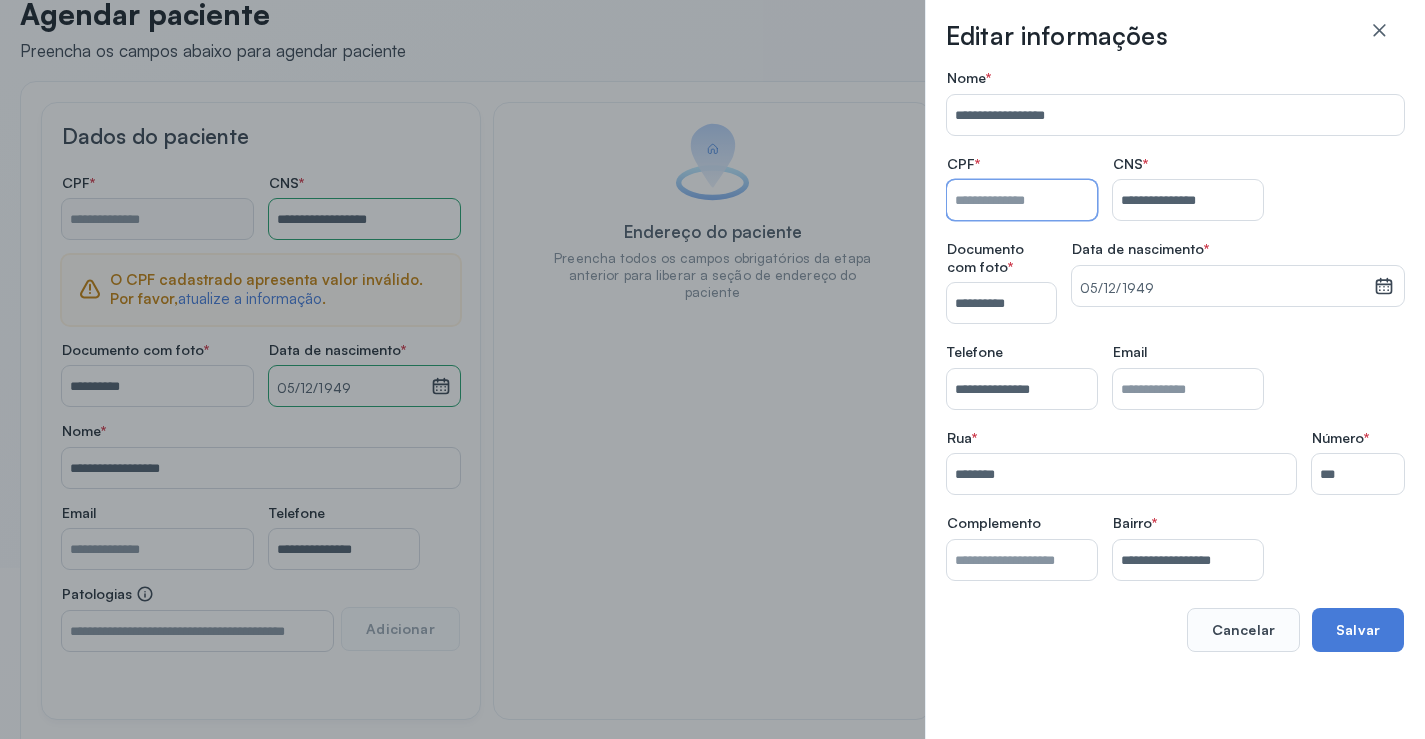 click on "Nome   *" at bounding box center (1022, 200) 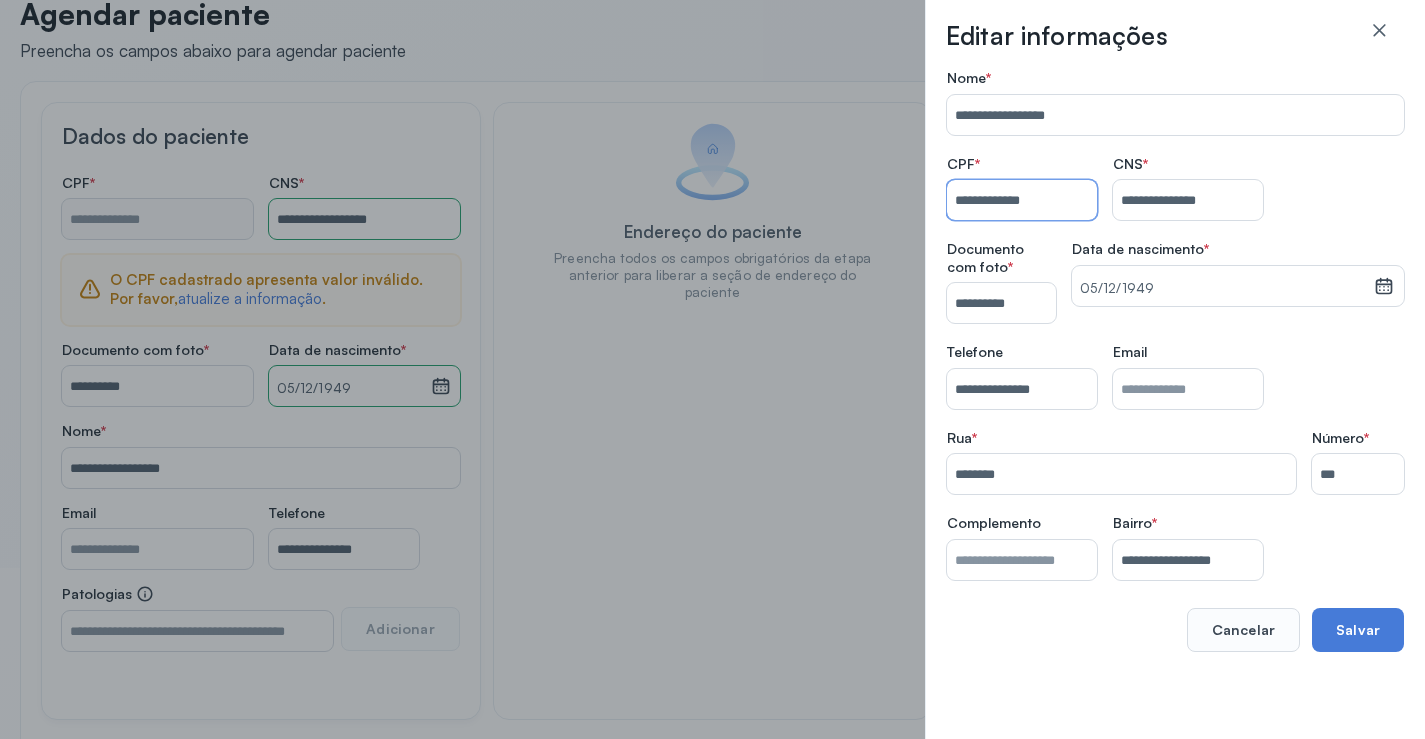 type on "**********" 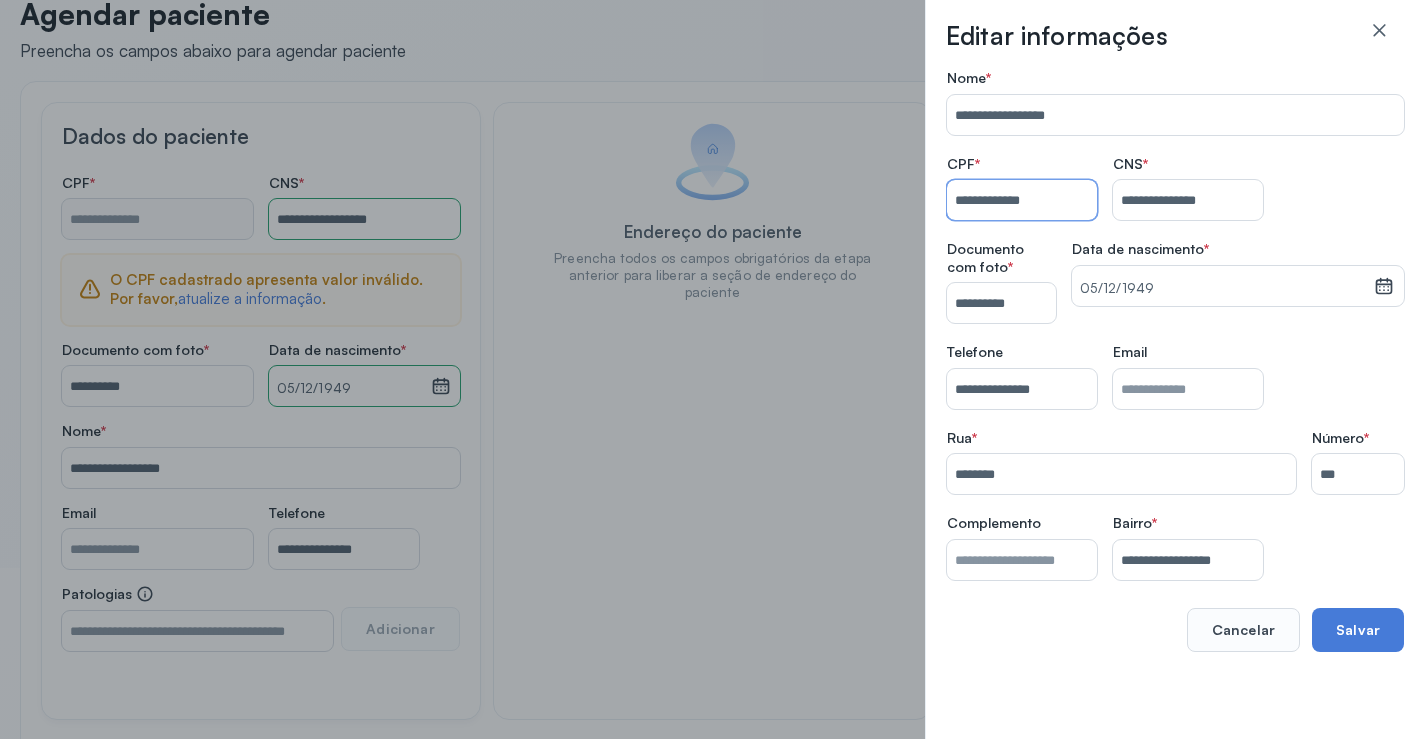 type on "**********" 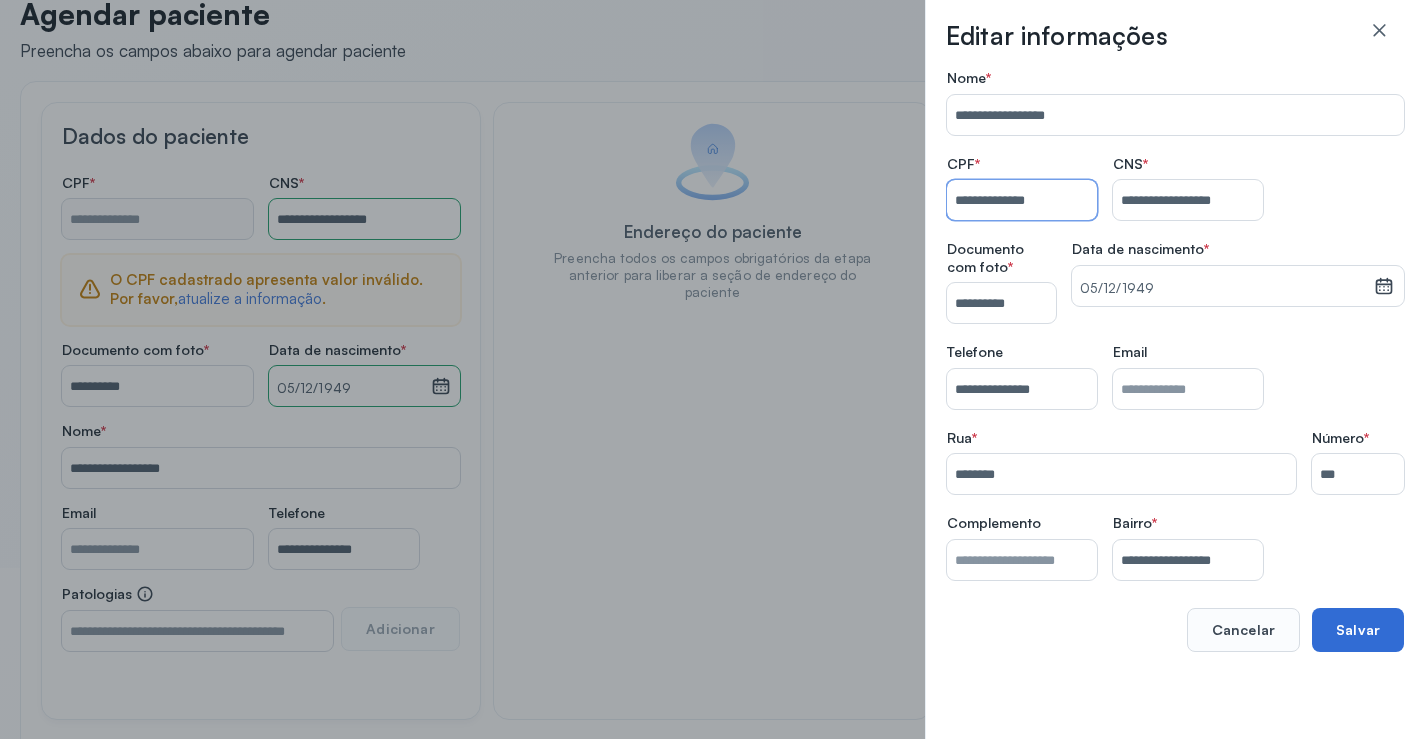 click on "Salvar" at bounding box center (1358, 630) 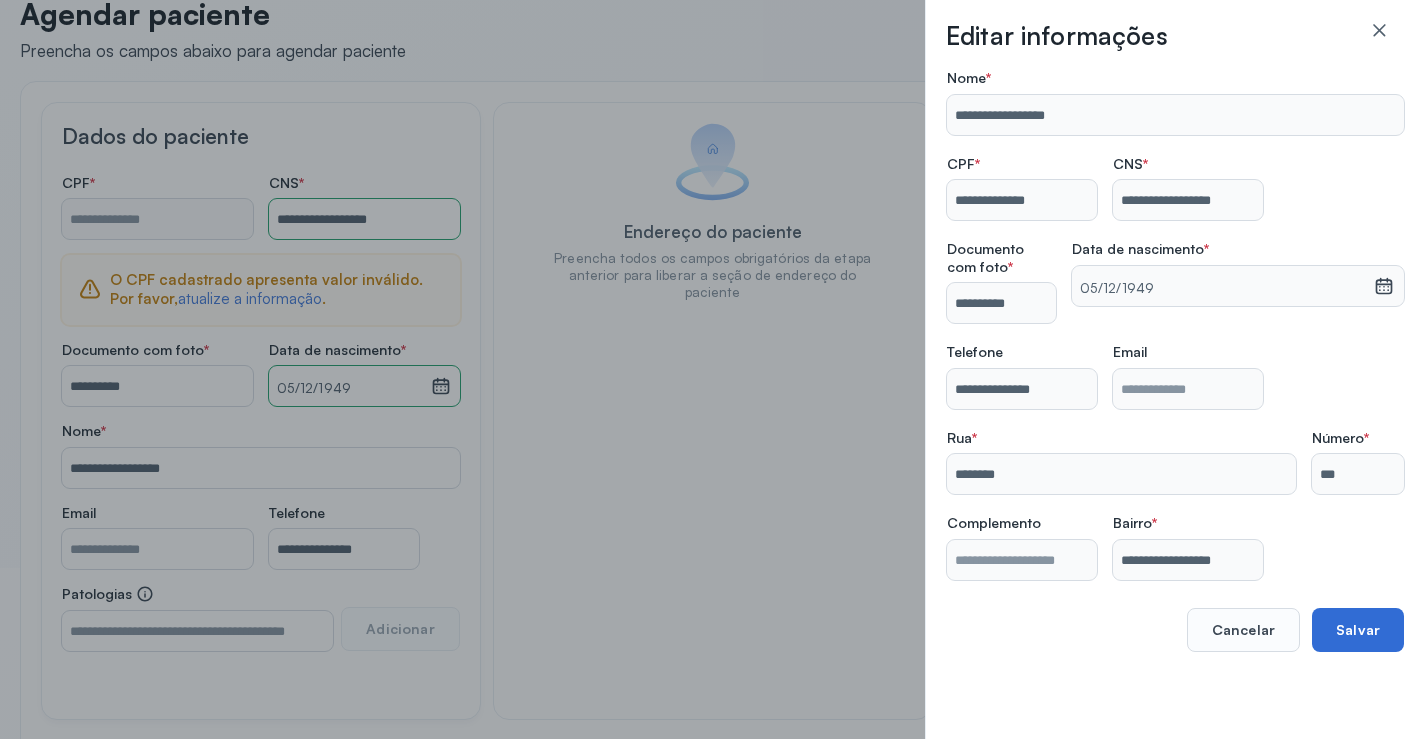 type on "**********" 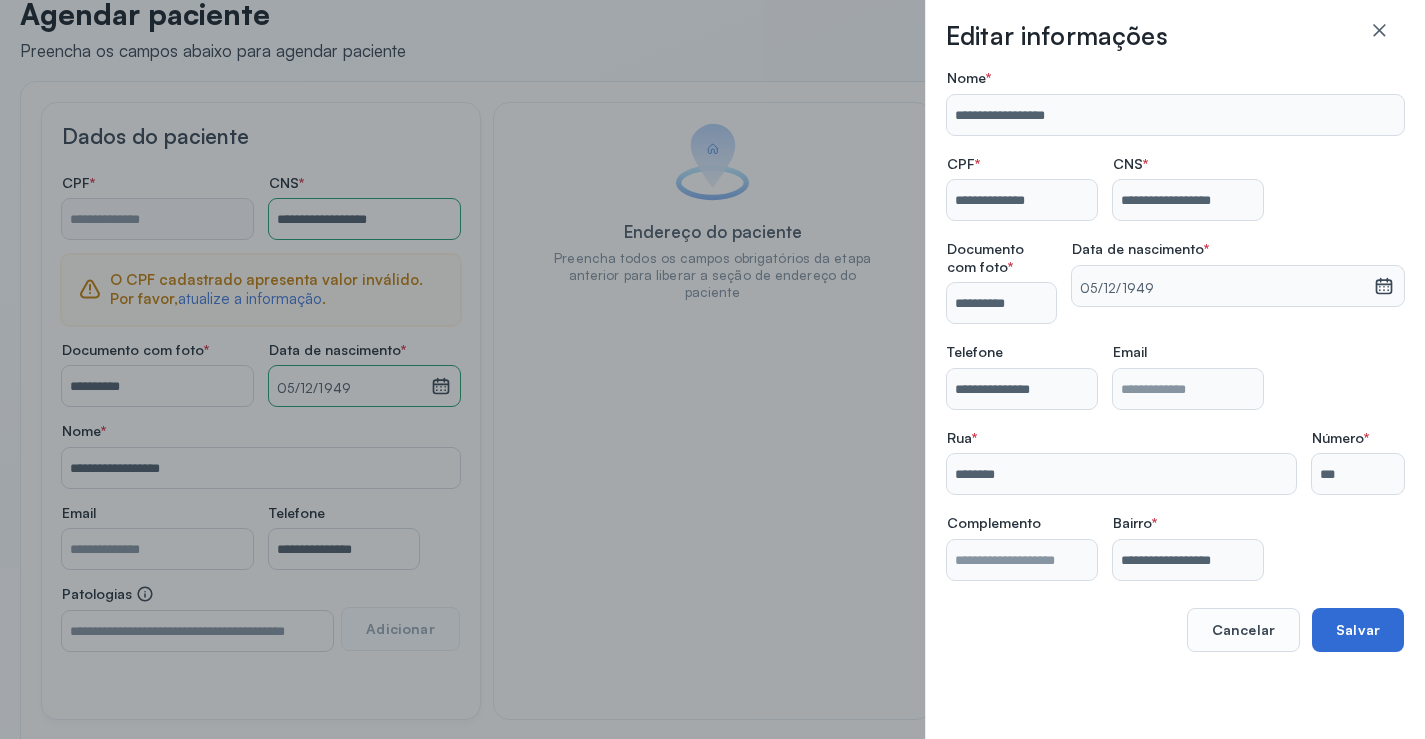 type on "**********" 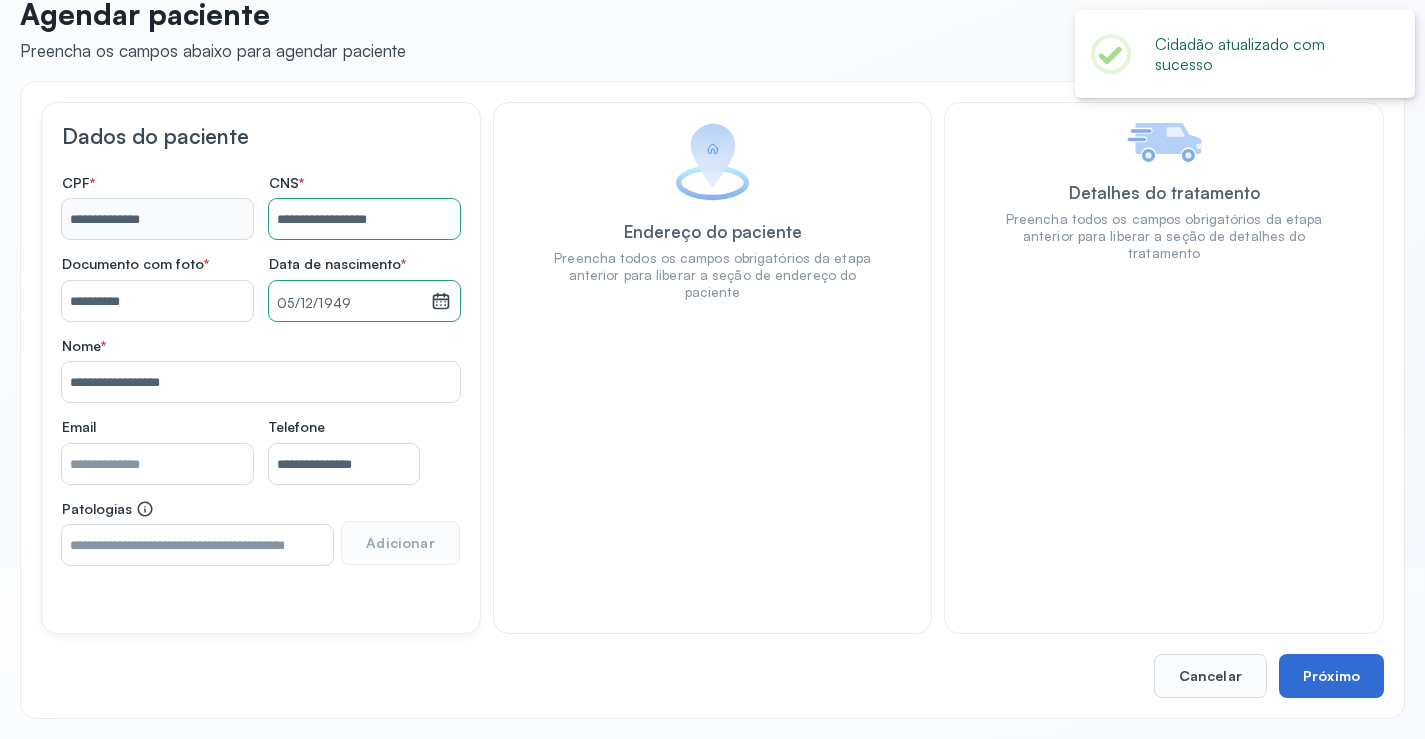 click on "Próximo" at bounding box center (1331, 676) 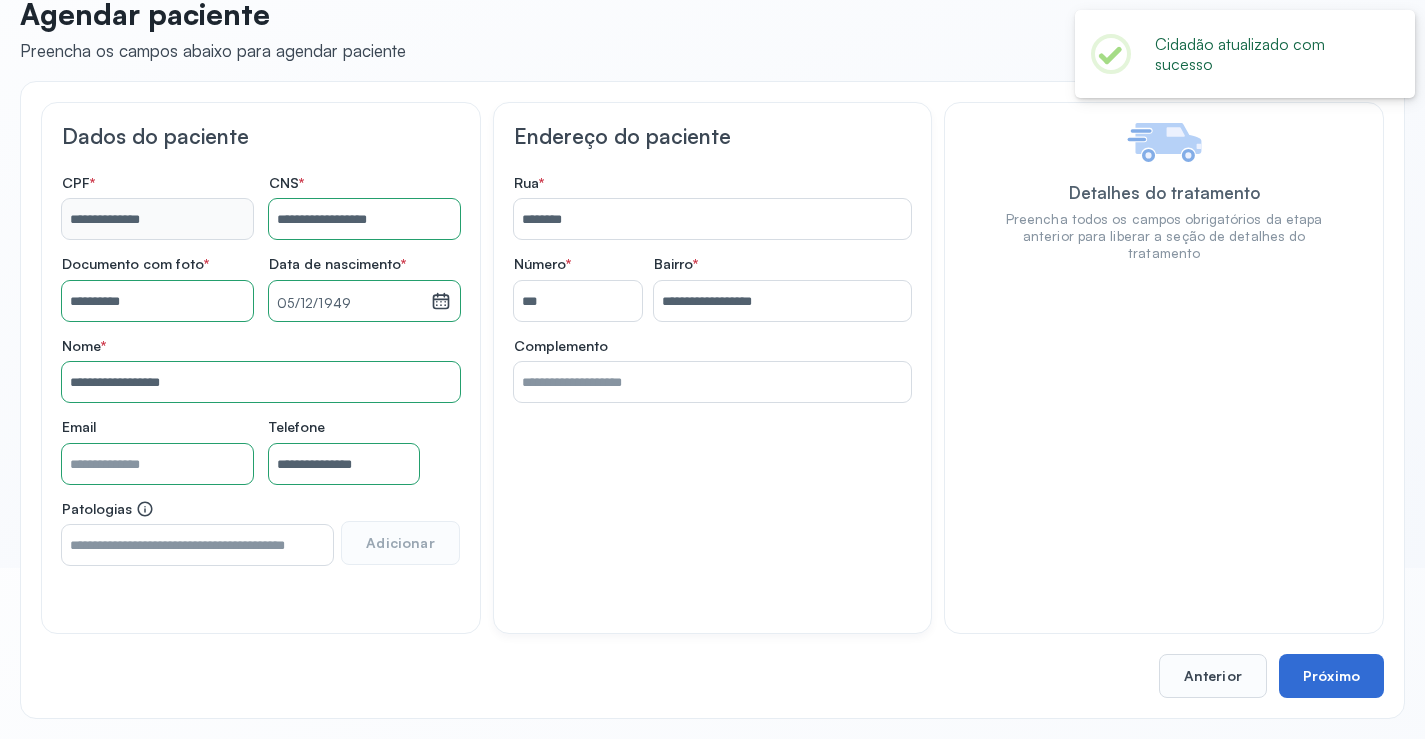 click on "Próximo" at bounding box center [1331, 676] 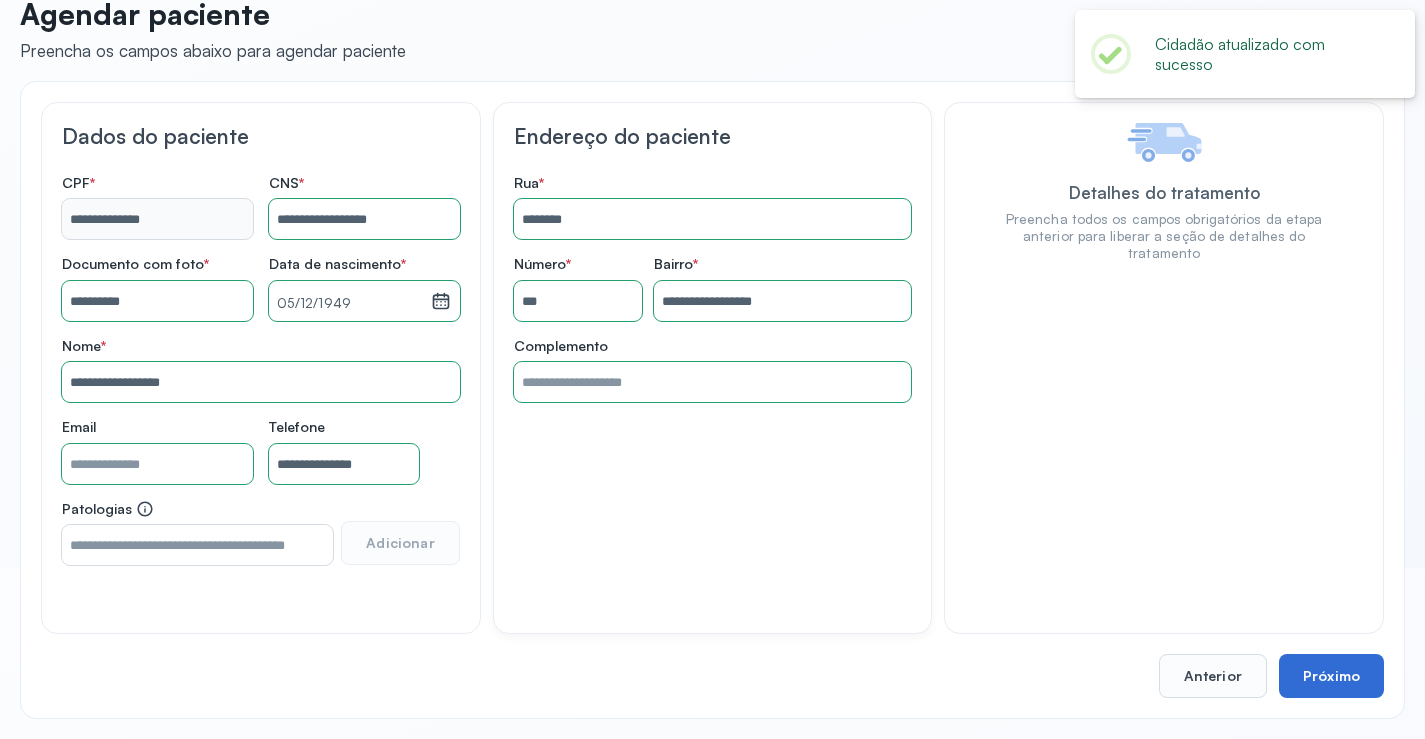 click on "Próximo" at bounding box center [1331, 676] 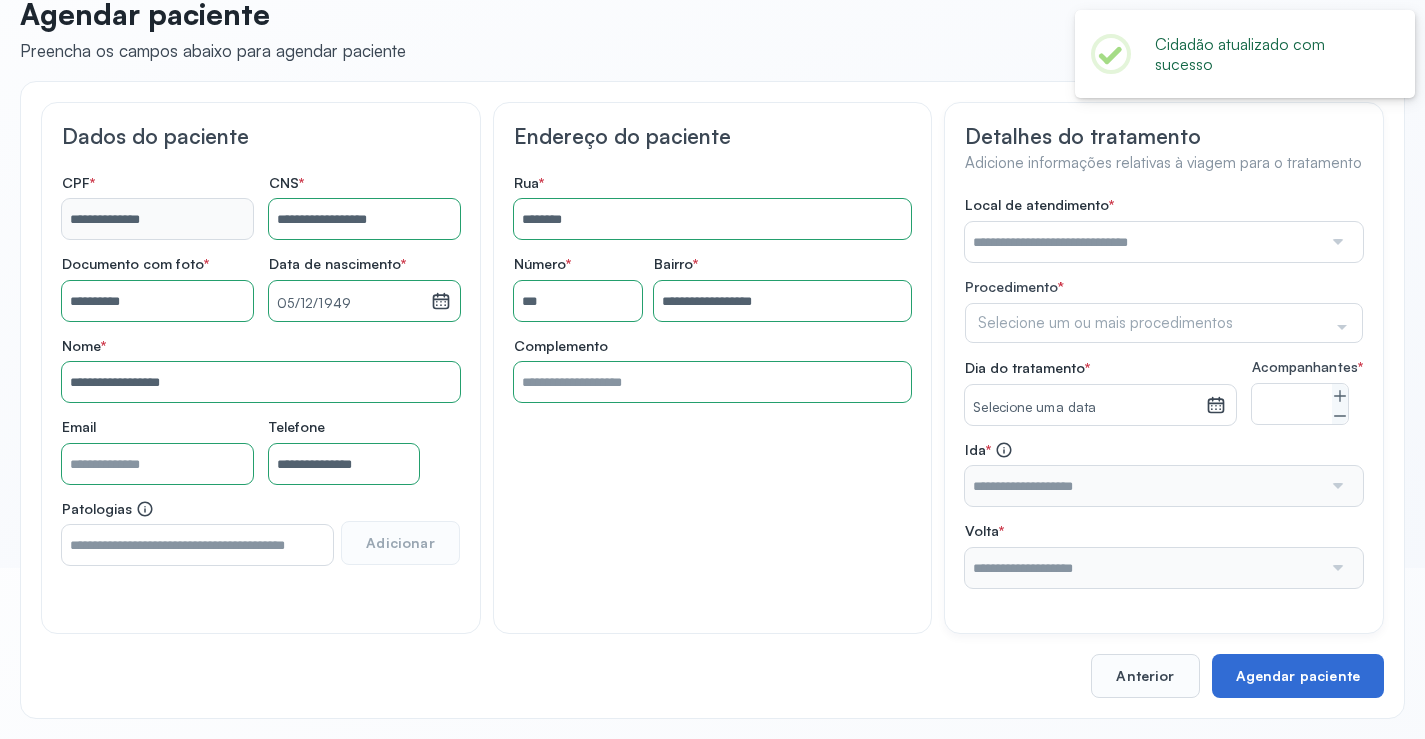 click on "Agendar paciente" at bounding box center (1298, 676) 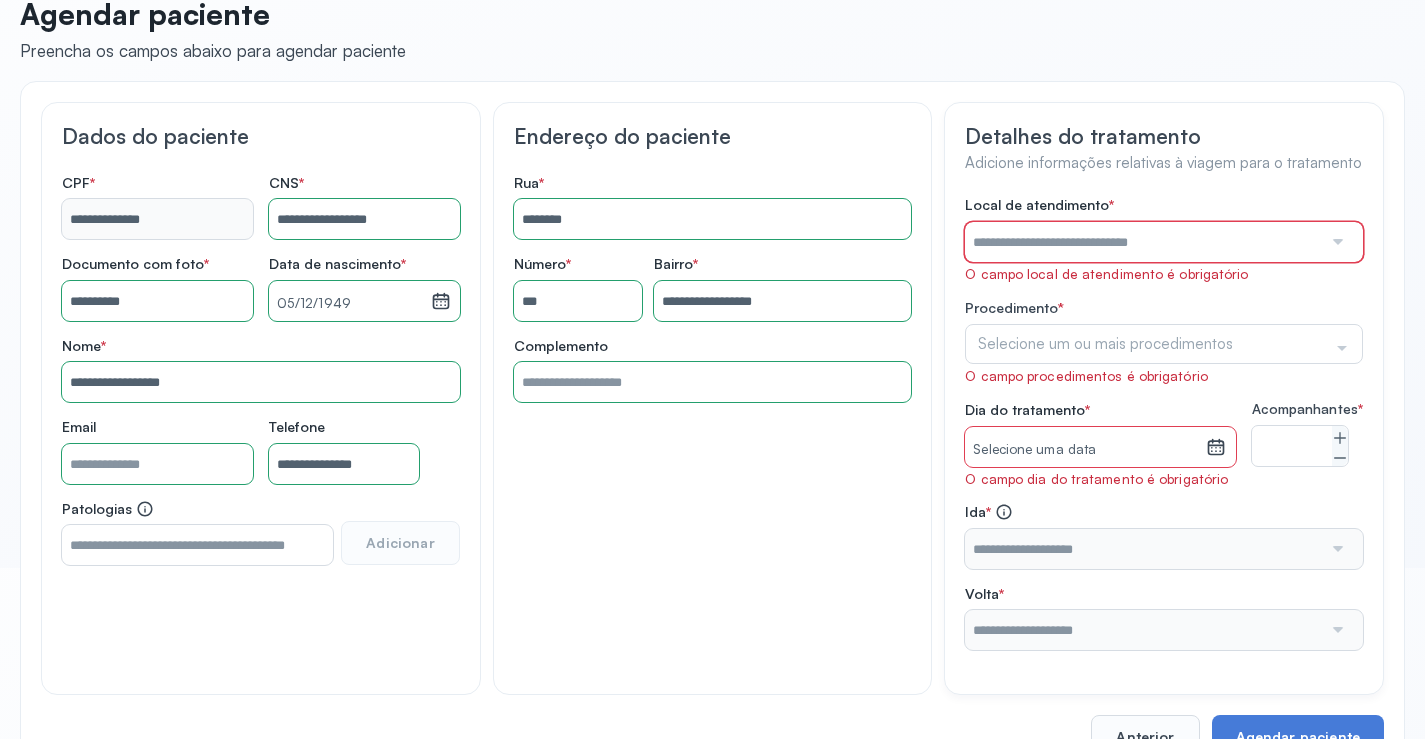 click at bounding box center (1143, 242) 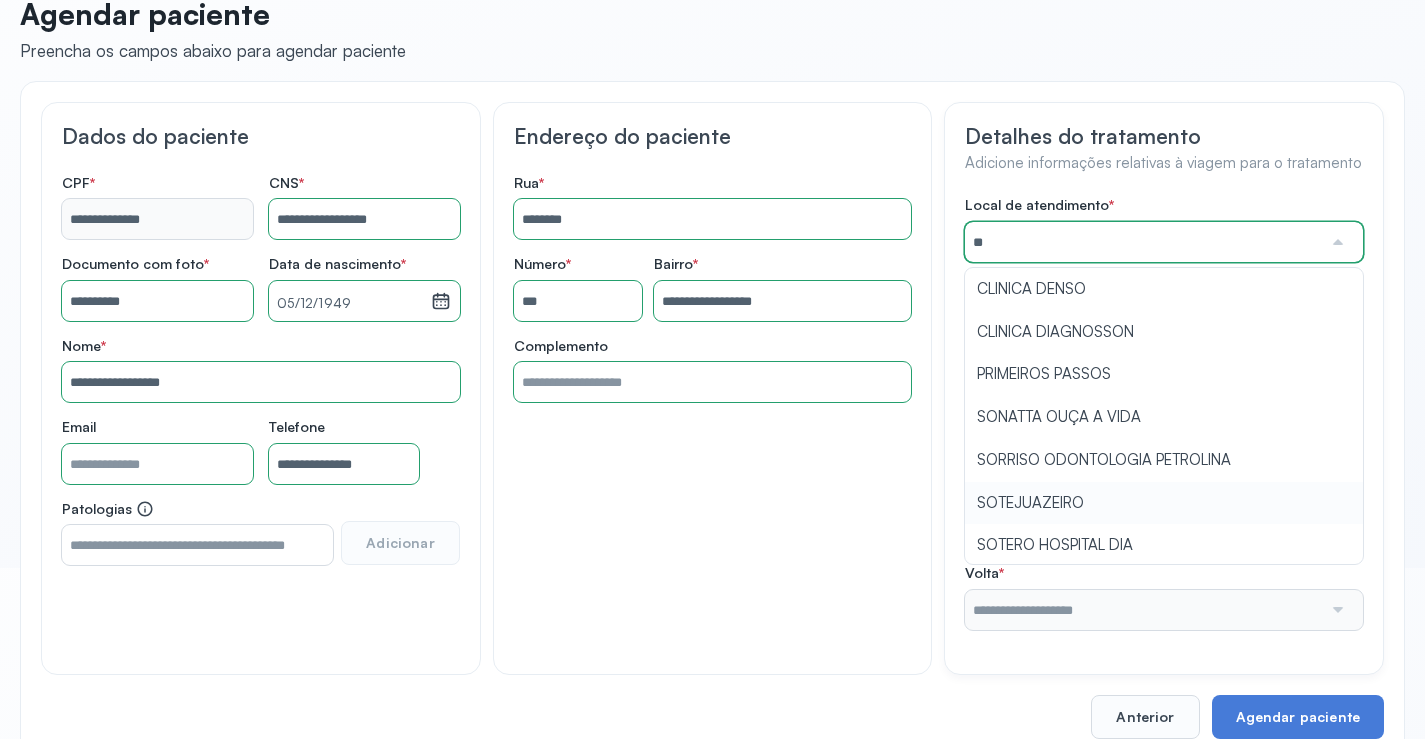 type on "**********" 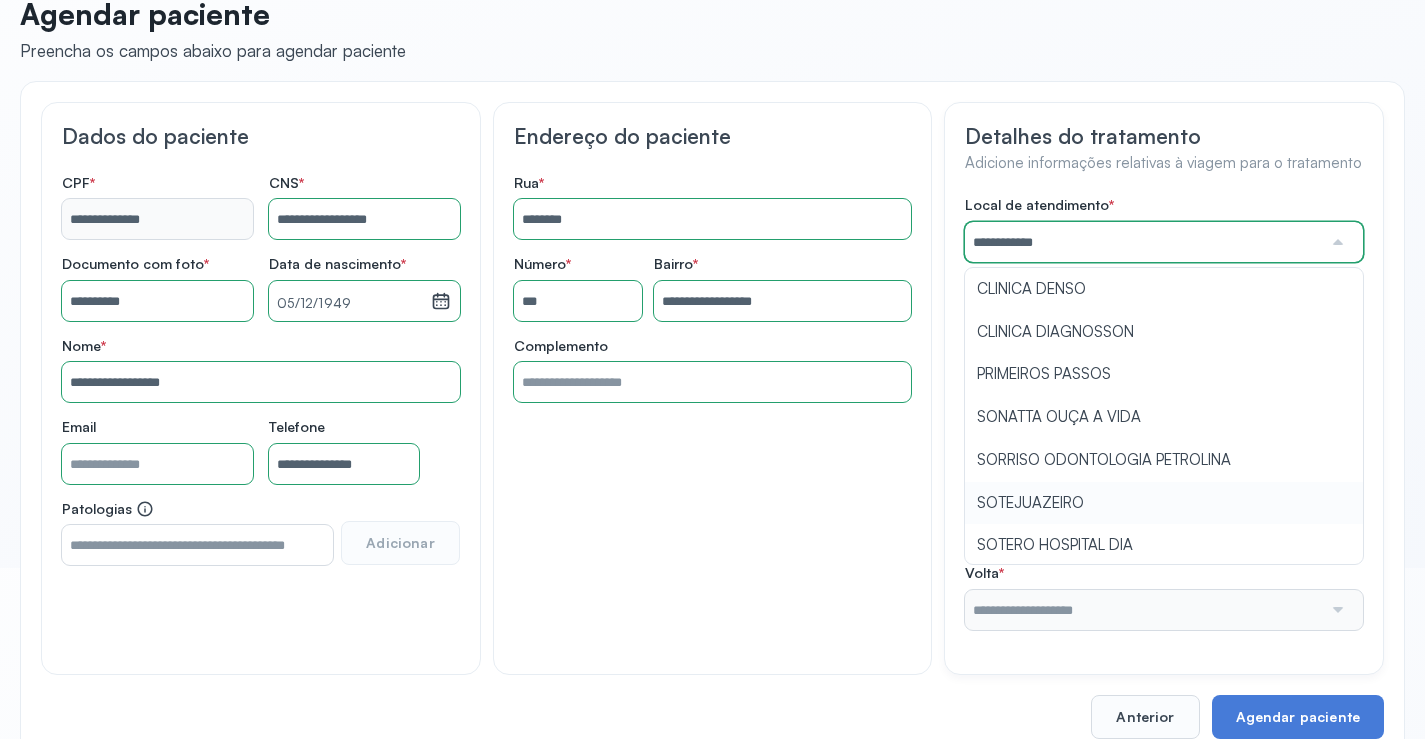 click on "**********" at bounding box center (1164, 412) 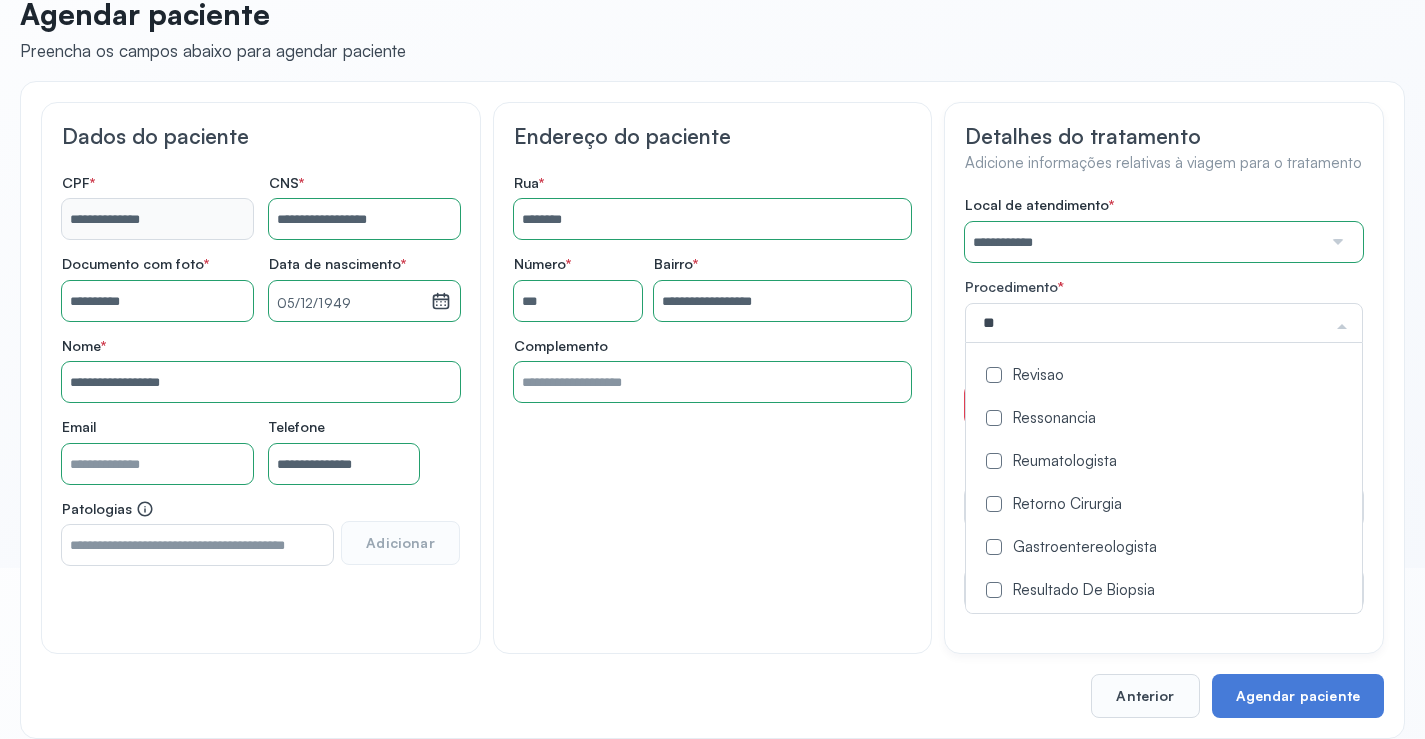 type on "***" 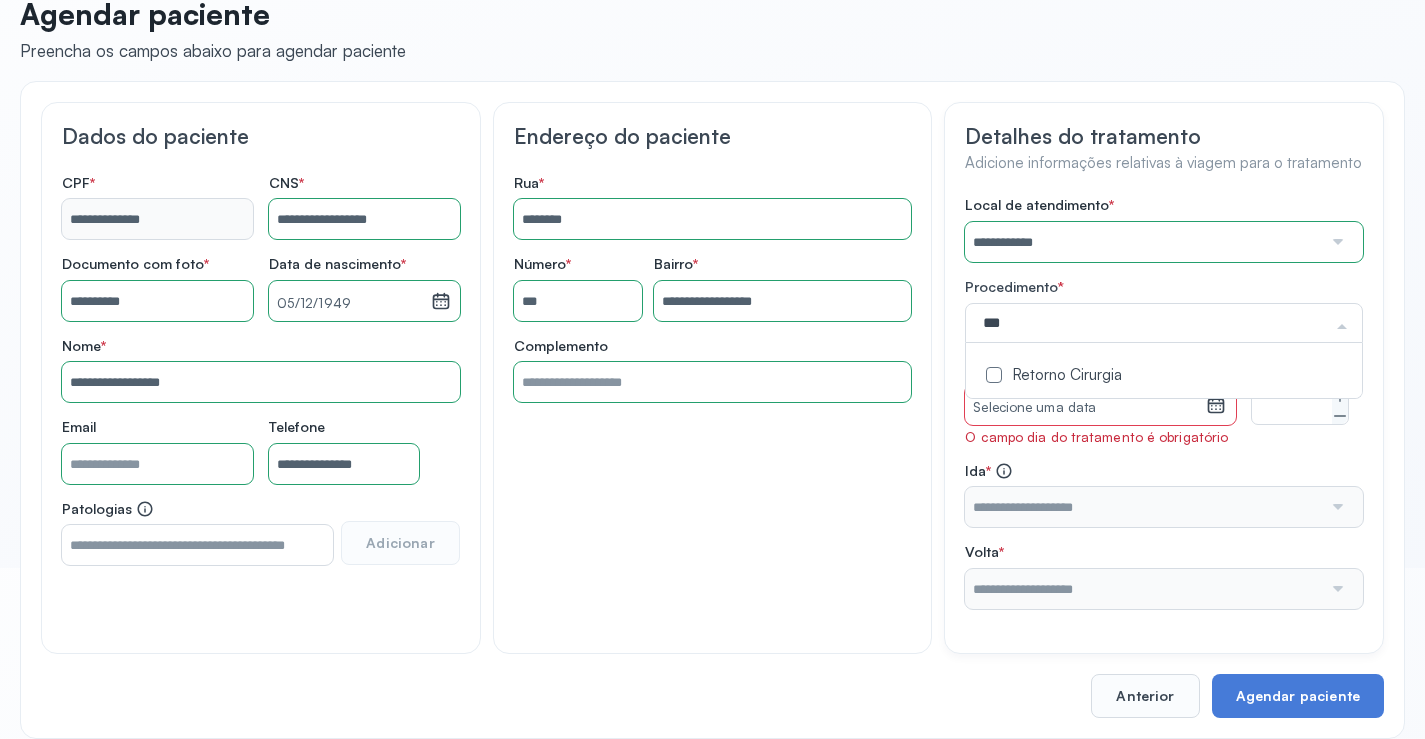 click on "Retorno Cirurgia" at bounding box center [1164, 376] 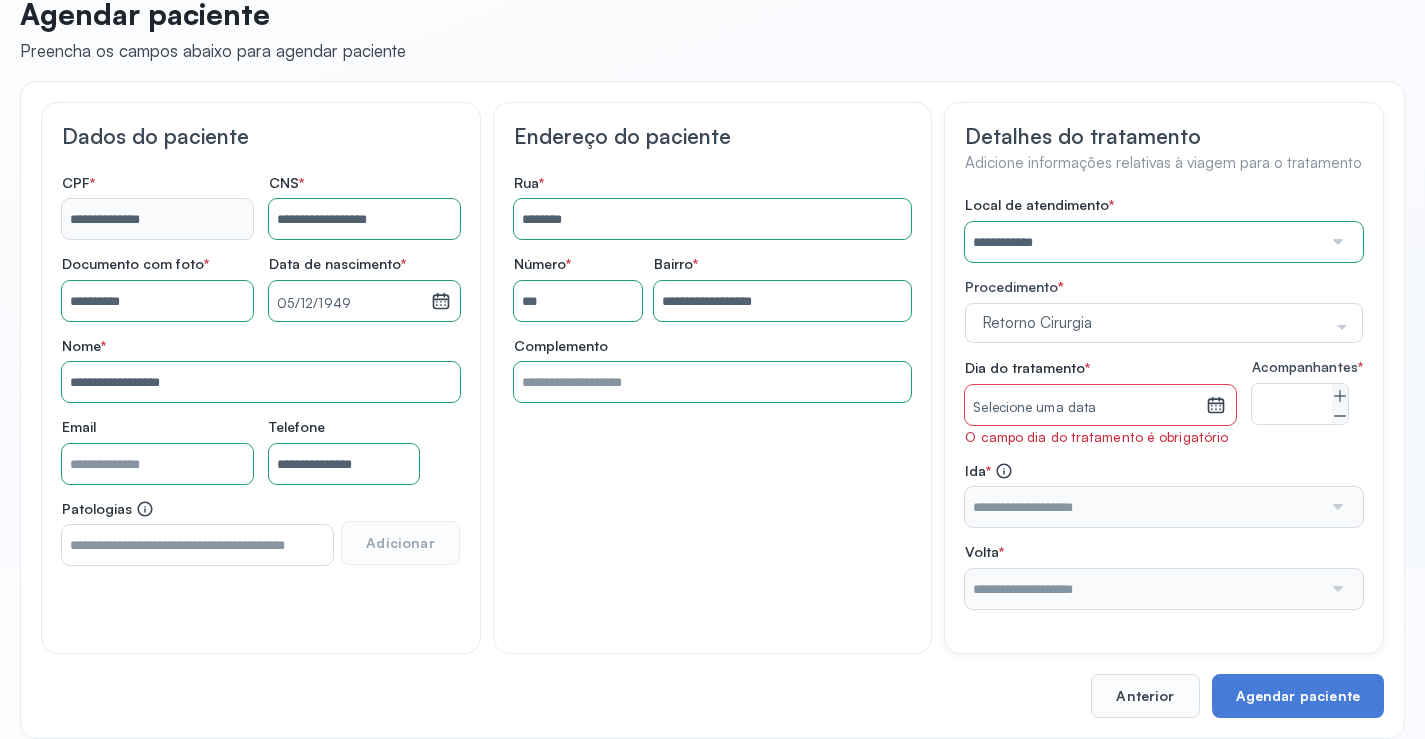 click on "**********" at bounding box center [1164, 402] 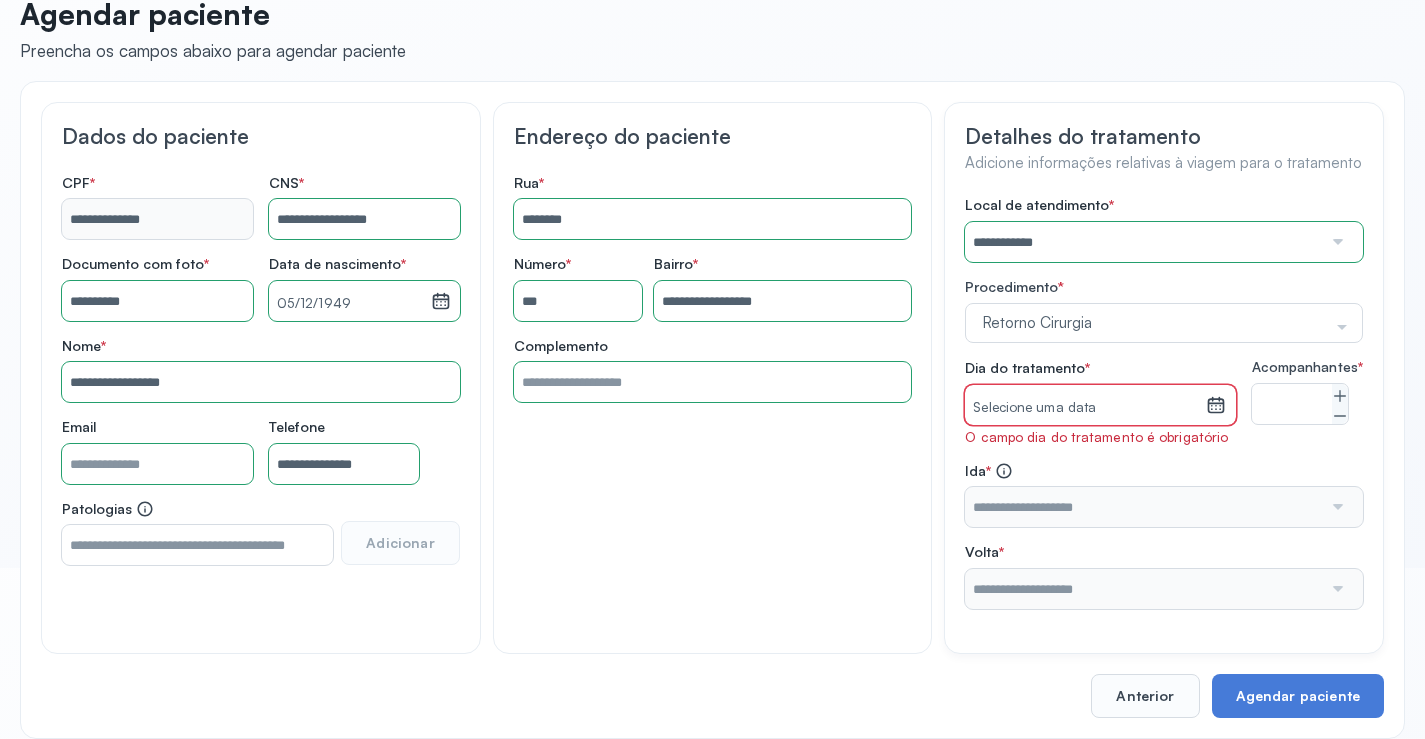 click on "Selecione uma data" at bounding box center [1085, 408] 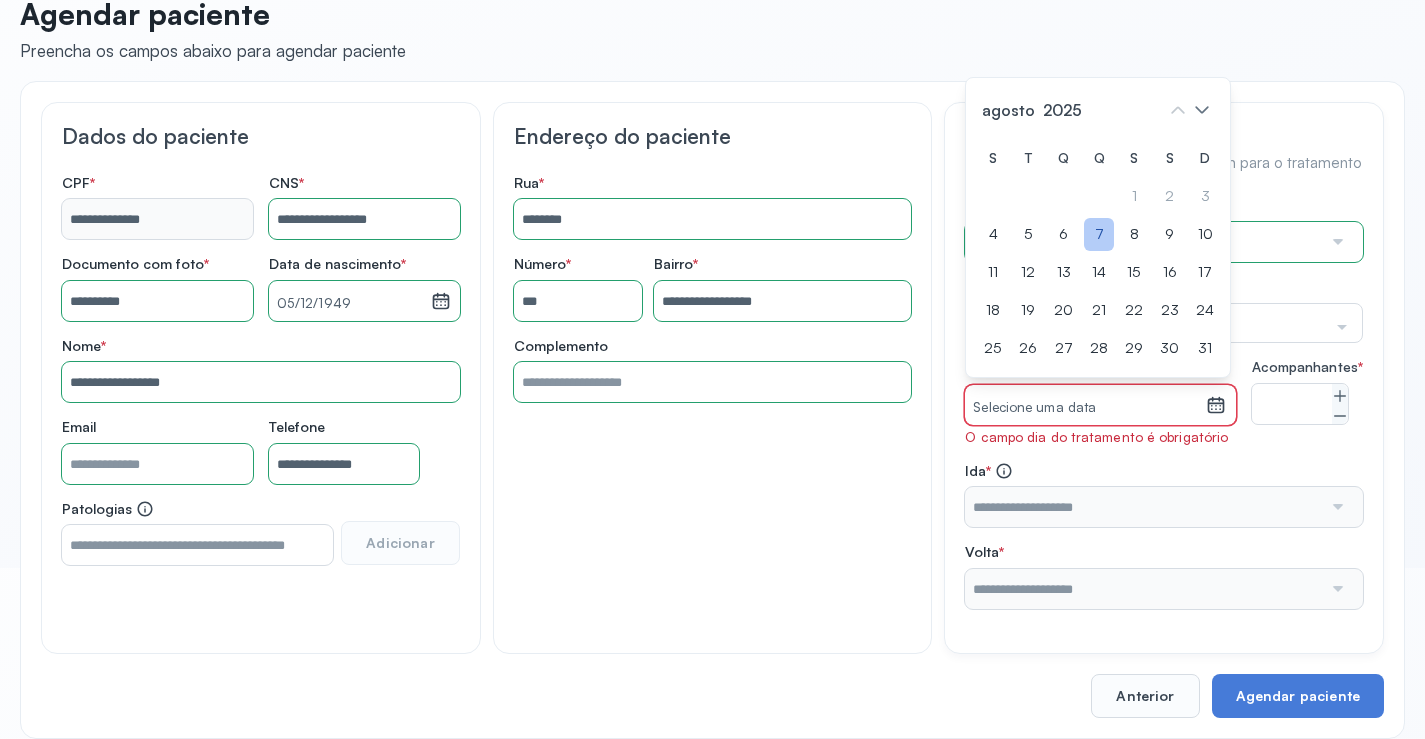 click on "7" 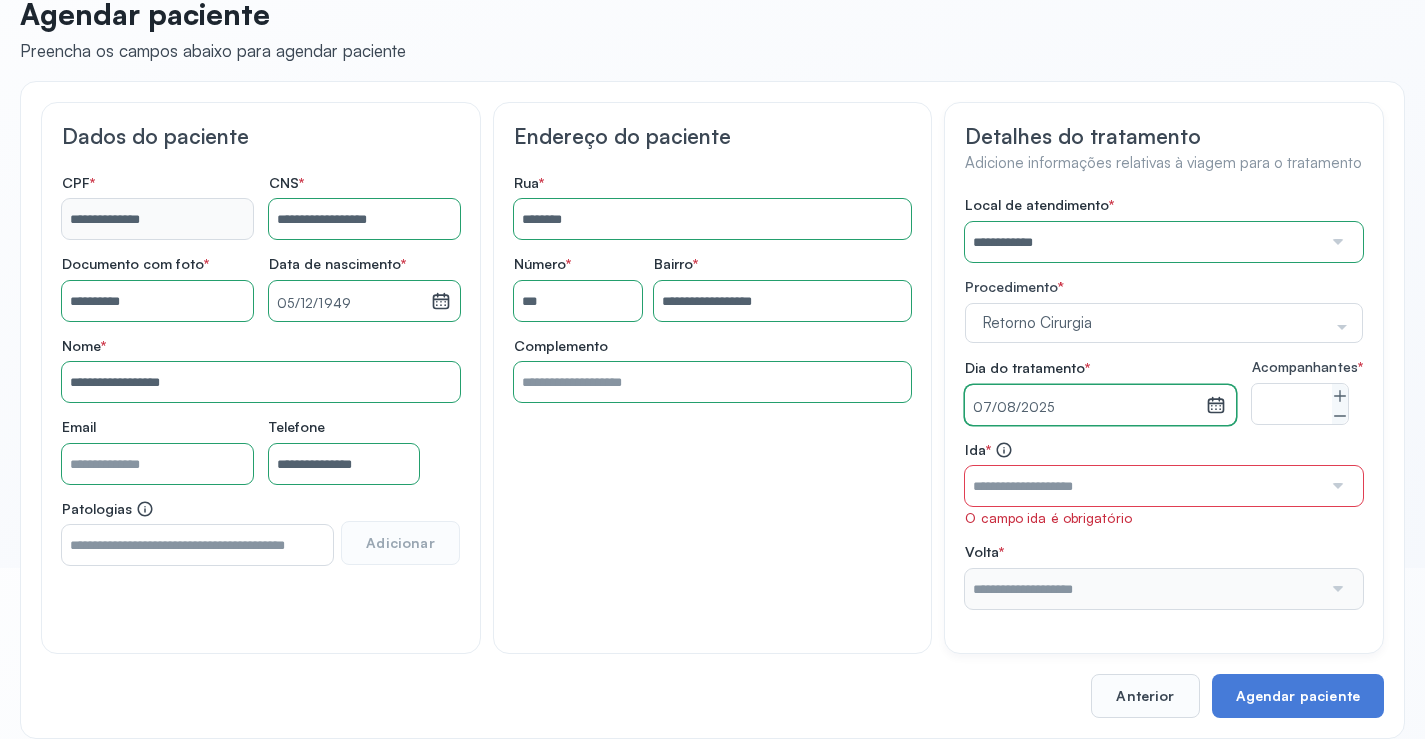 click at bounding box center [1143, 486] 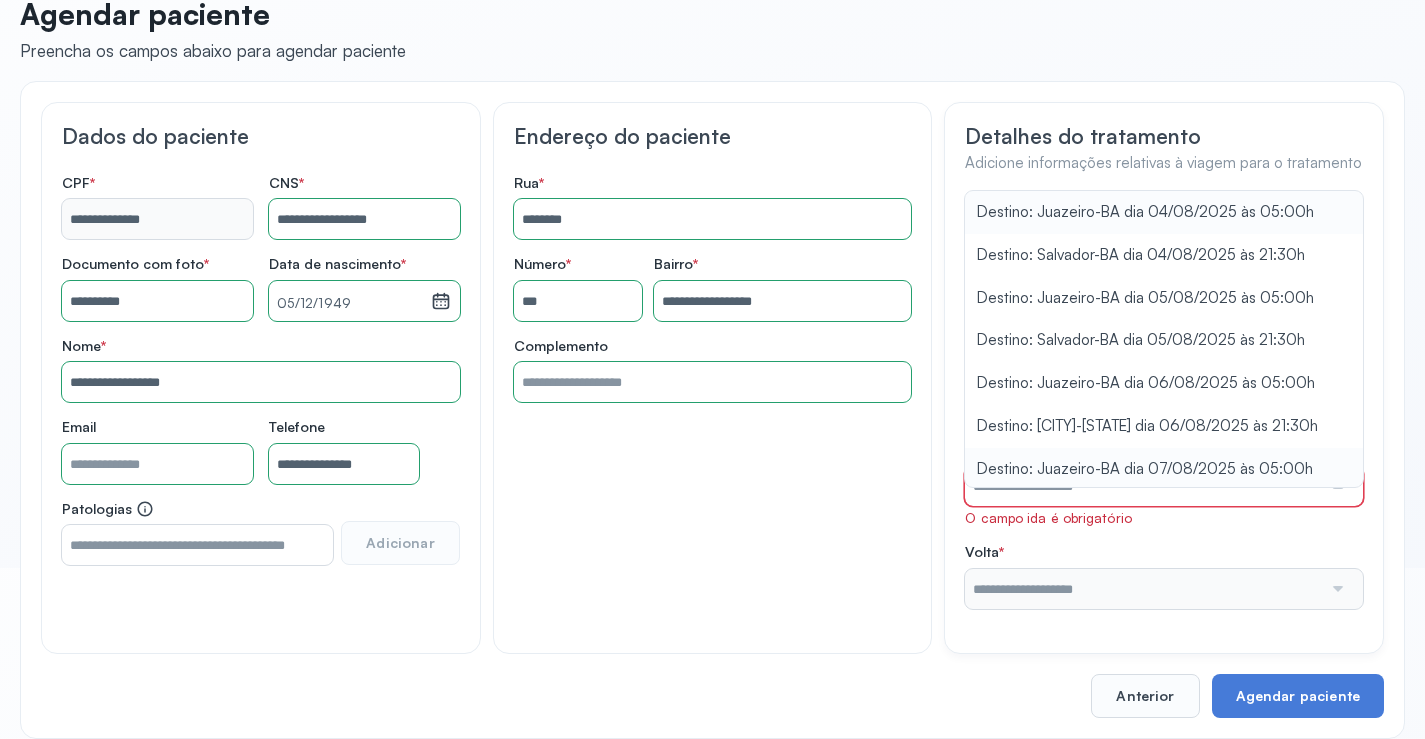 type on "**********" 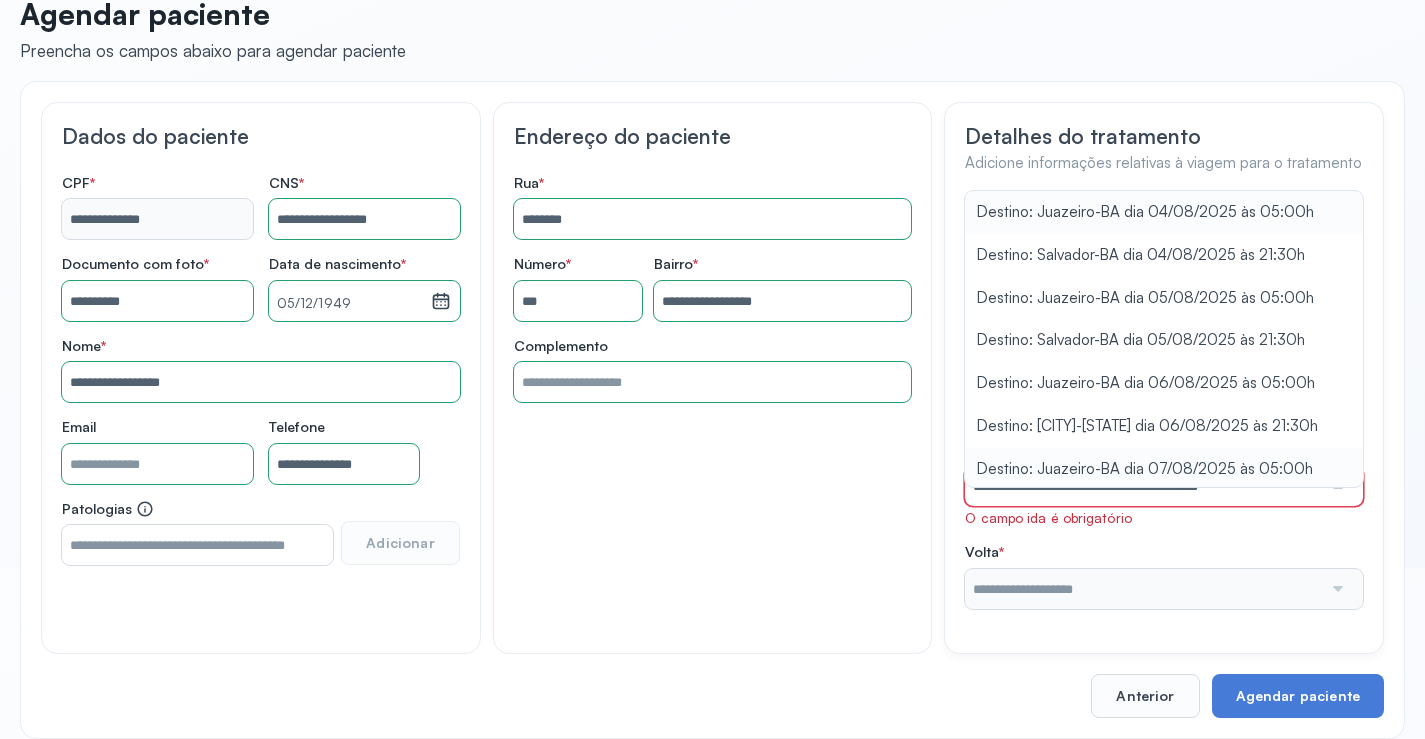 click on "**********" at bounding box center (1164, 484) 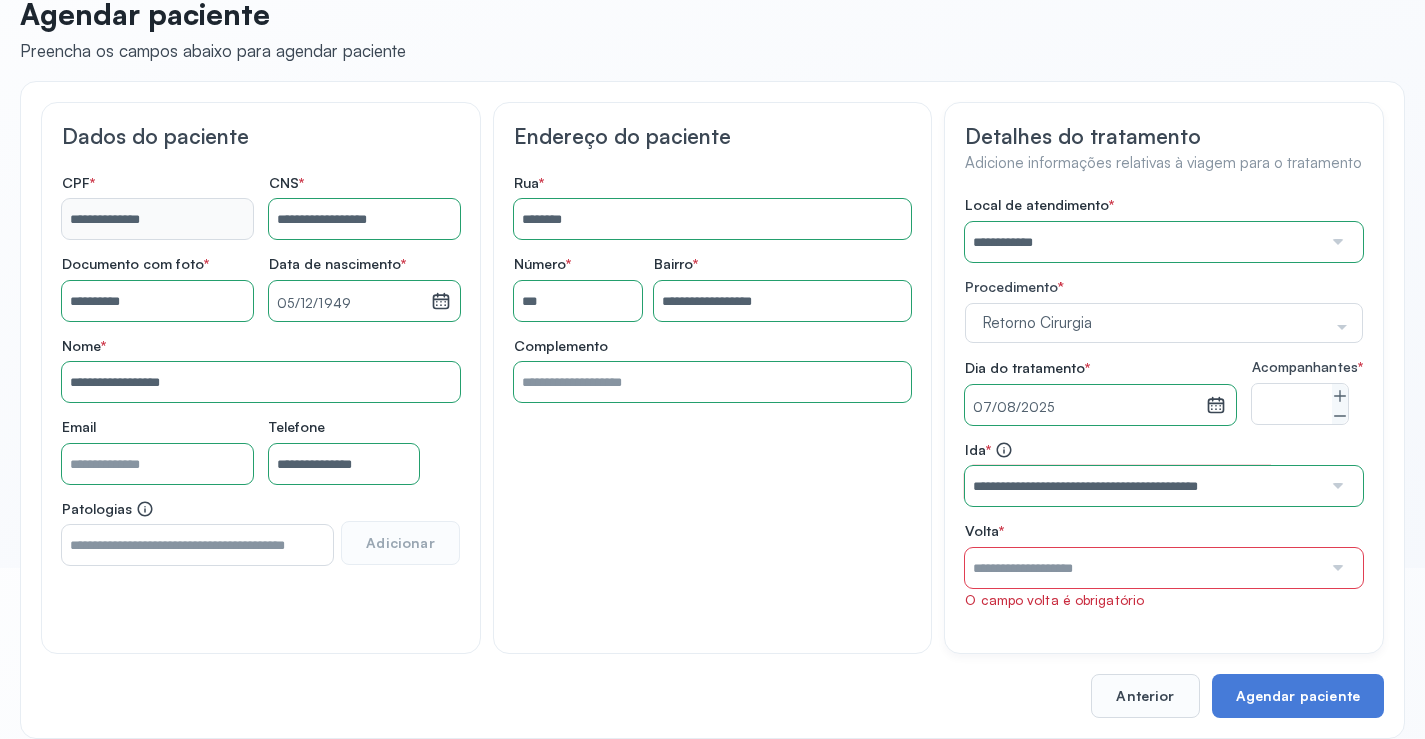 click at bounding box center (1143, 568) 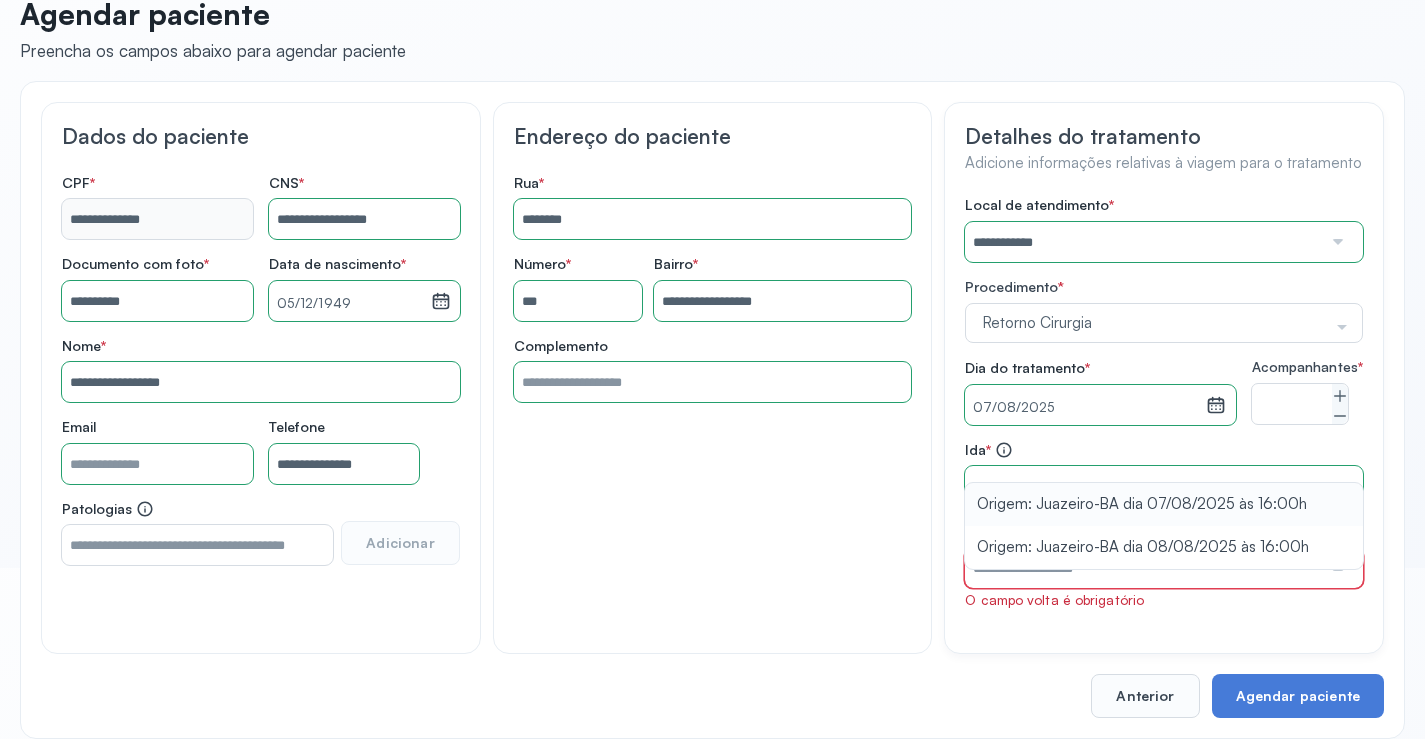 type on "**********" 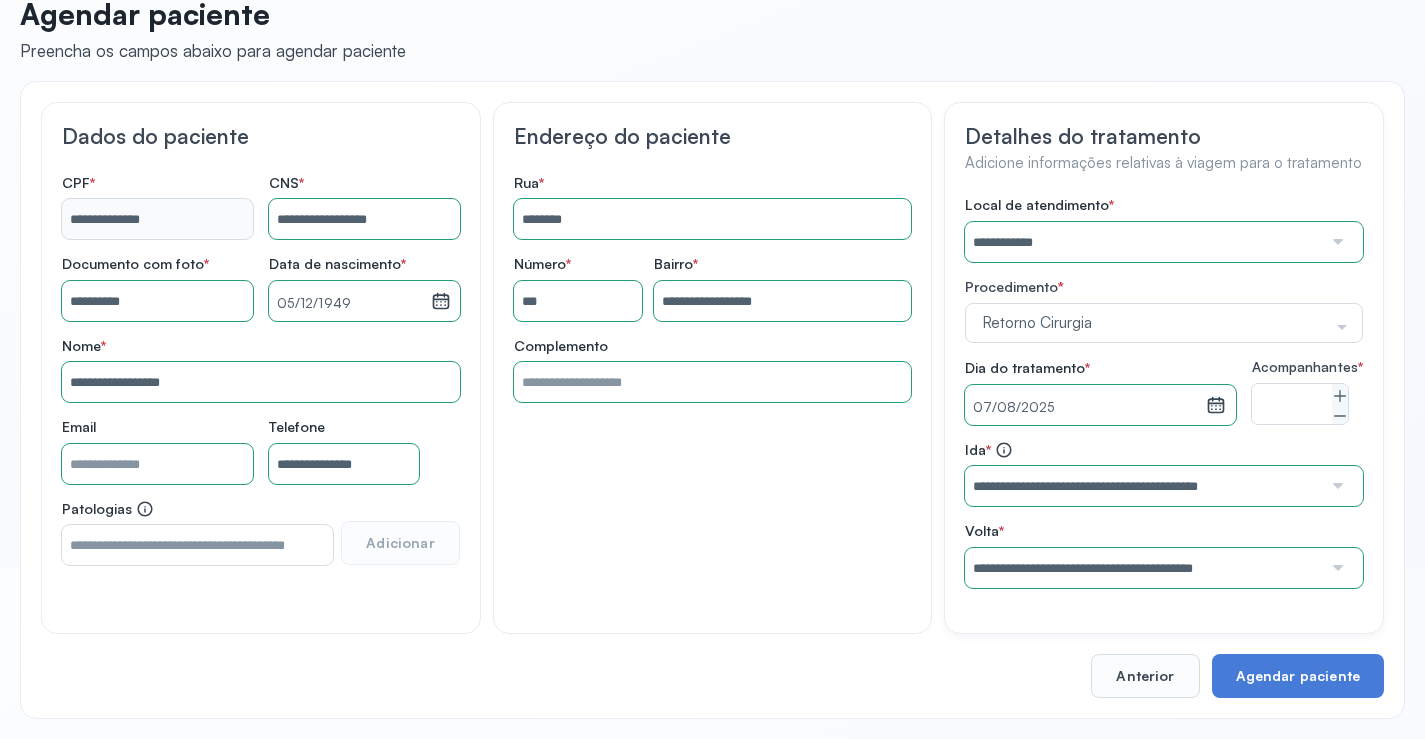 click on "**********" at bounding box center (1164, 514) 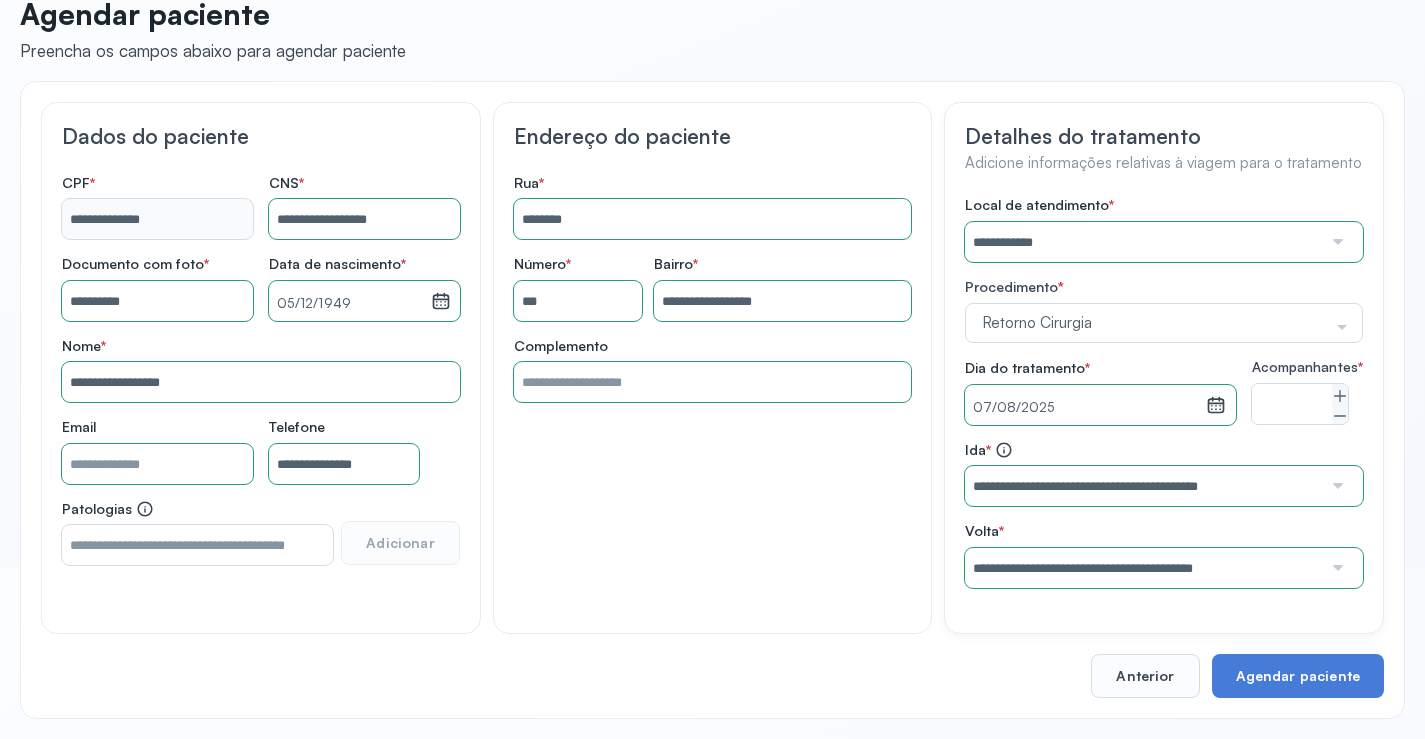 scroll, scrollTop: 186, scrollLeft: 0, axis: vertical 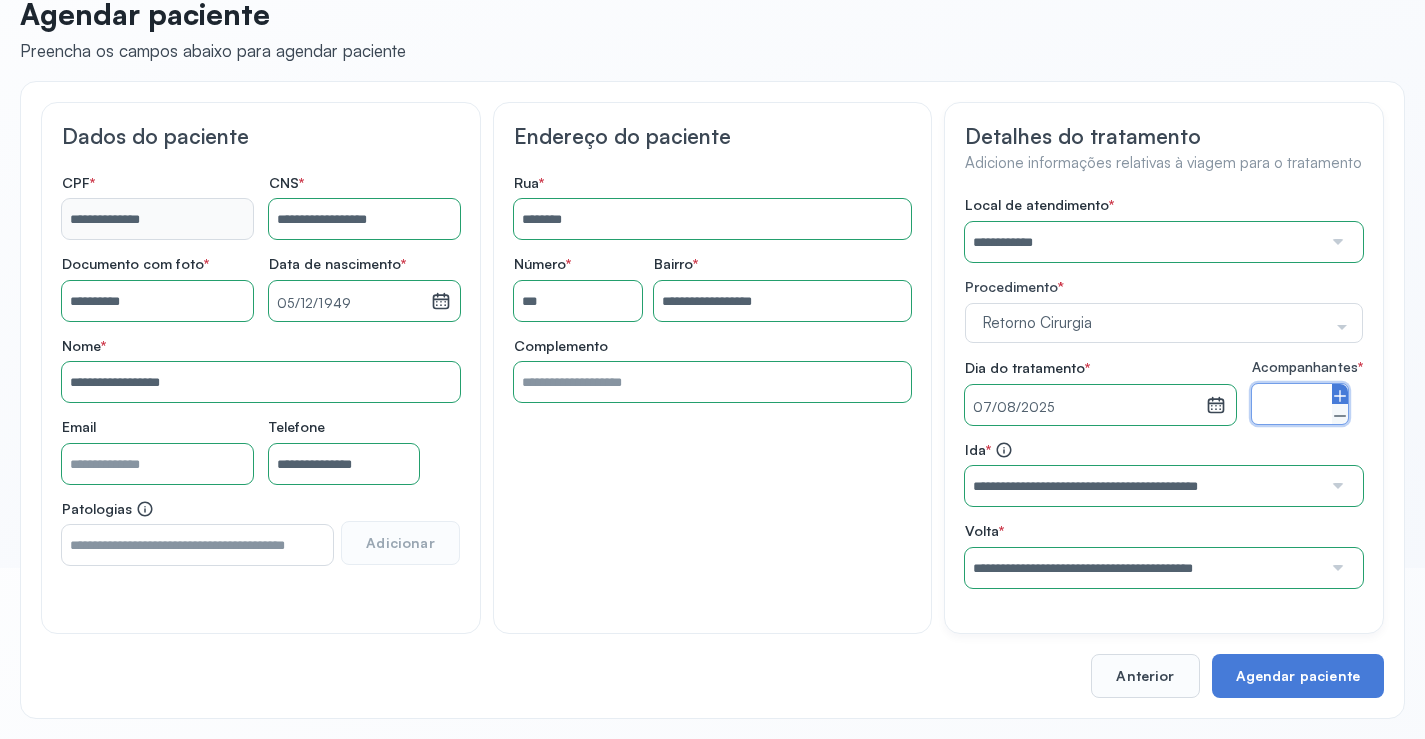click 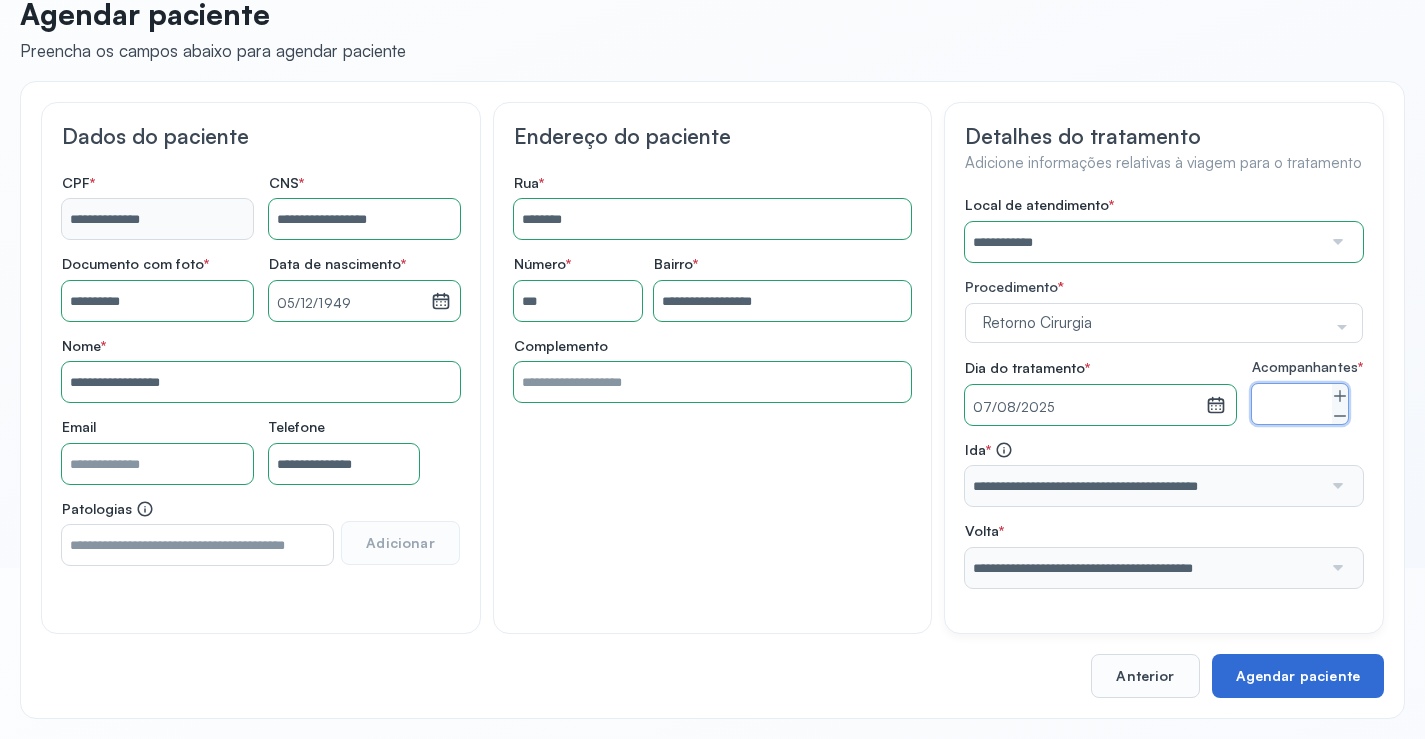 click on "Agendar paciente" at bounding box center [1298, 676] 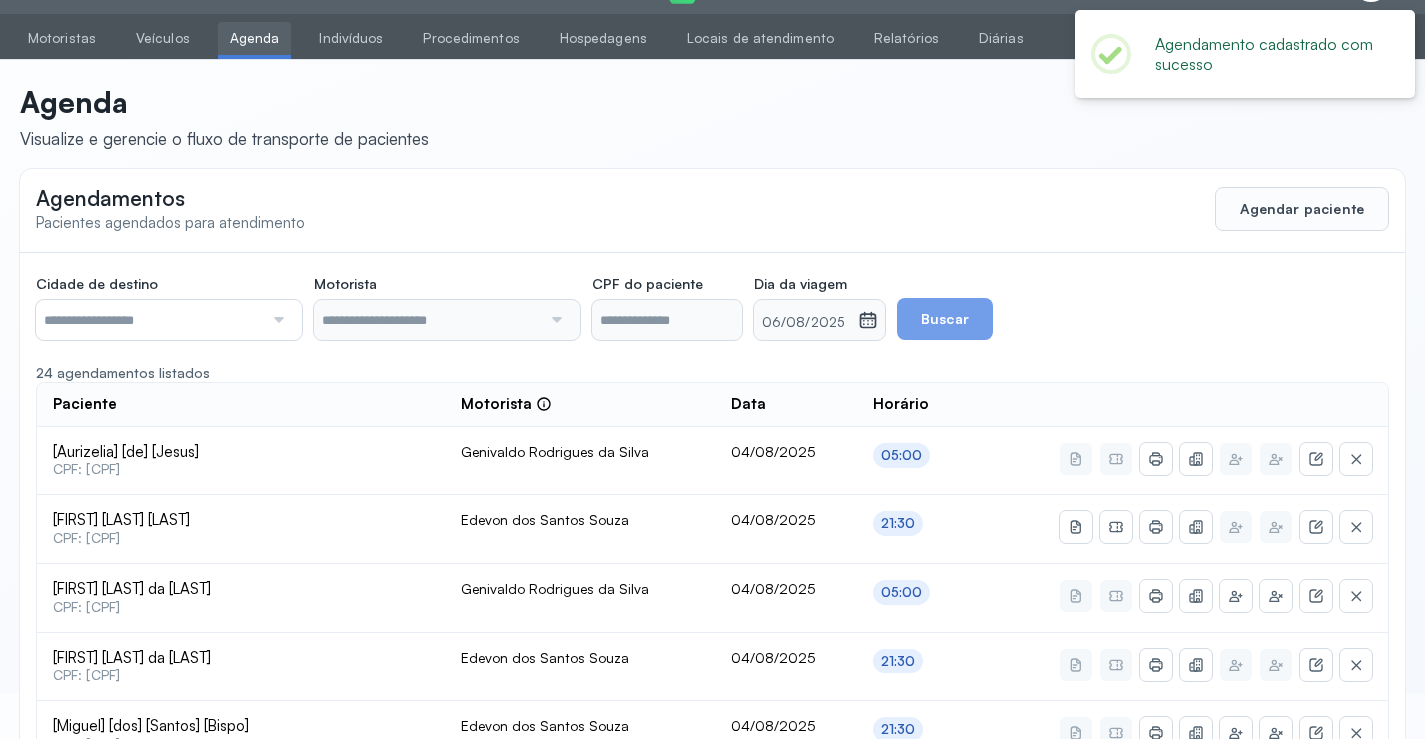 scroll, scrollTop: 186, scrollLeft: 0, axis: vertical 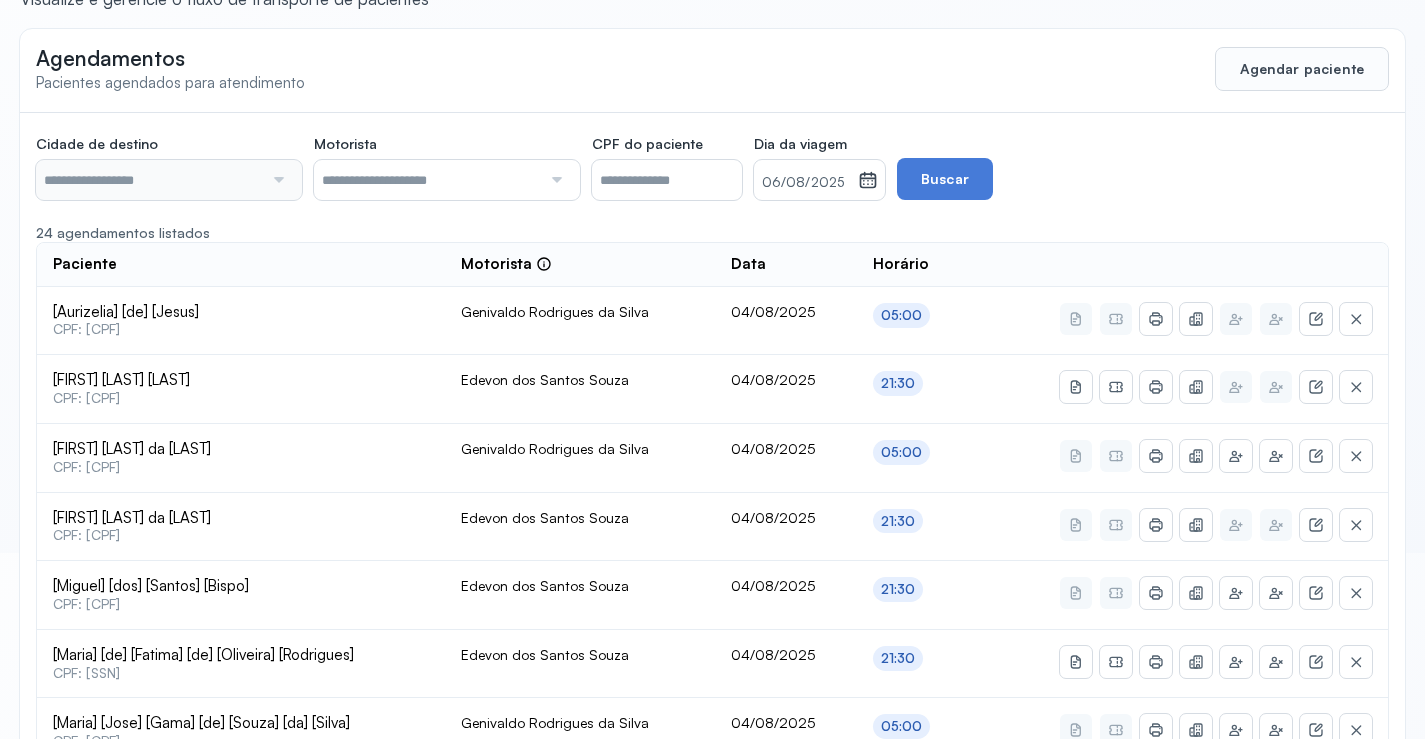 type on "********" 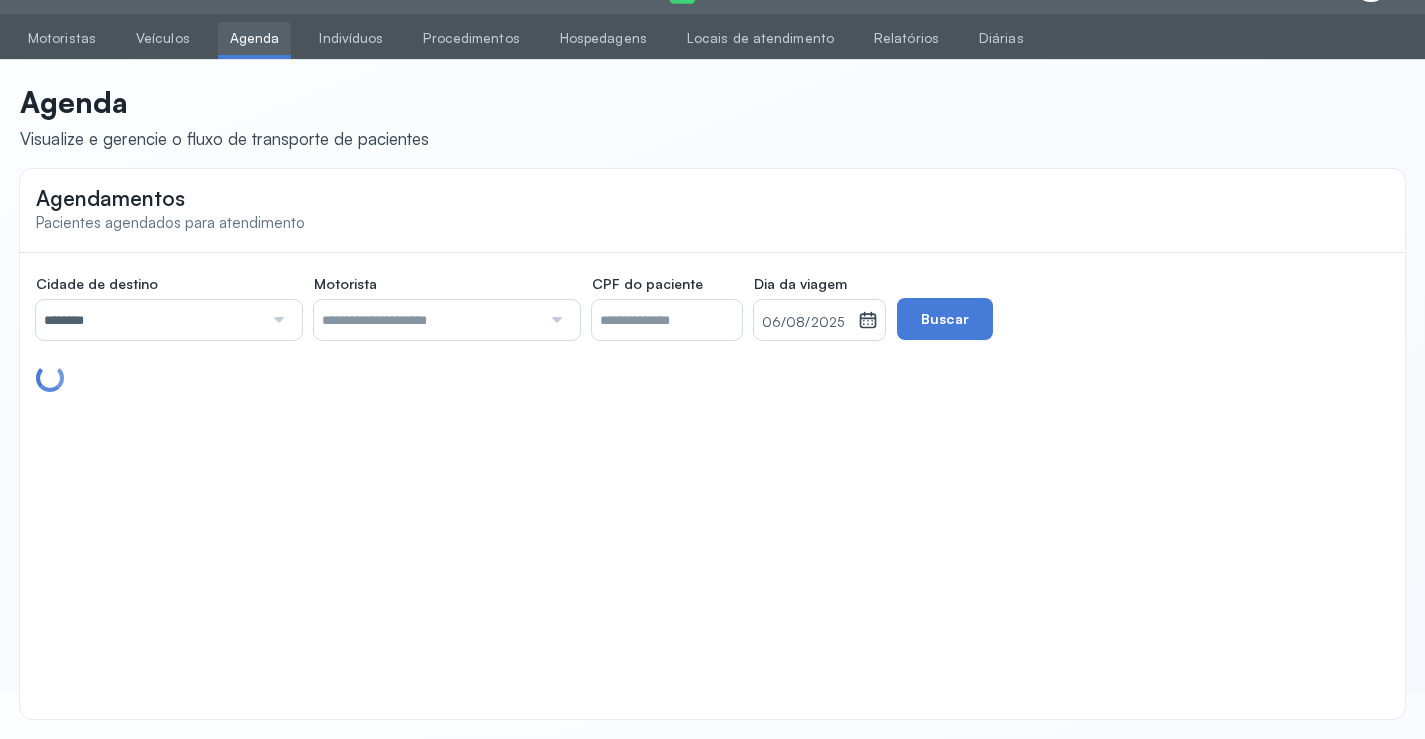 scroll, scrollTop: 179, scrollLeft: 0, axis: vertical 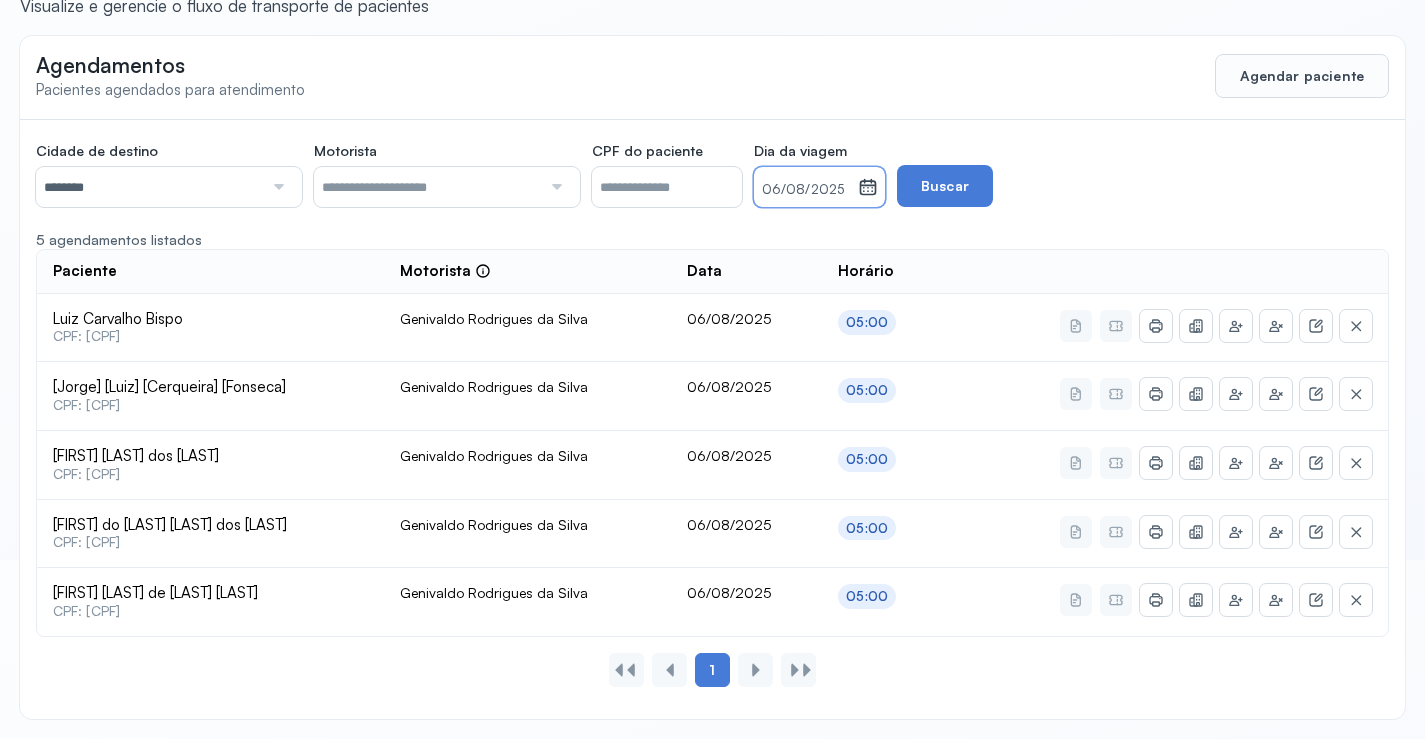 click on "06/08/2025" at bounding box center [806, 190] 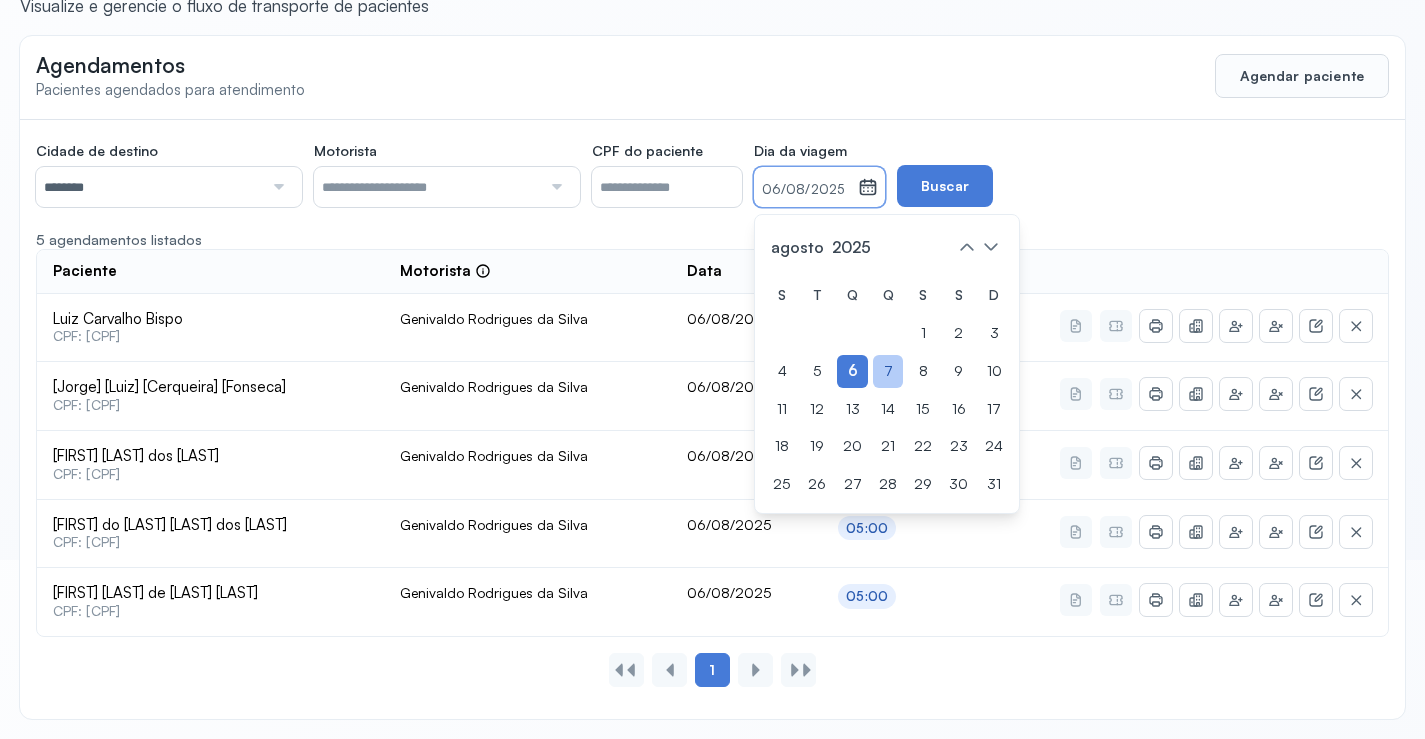 click on "7" 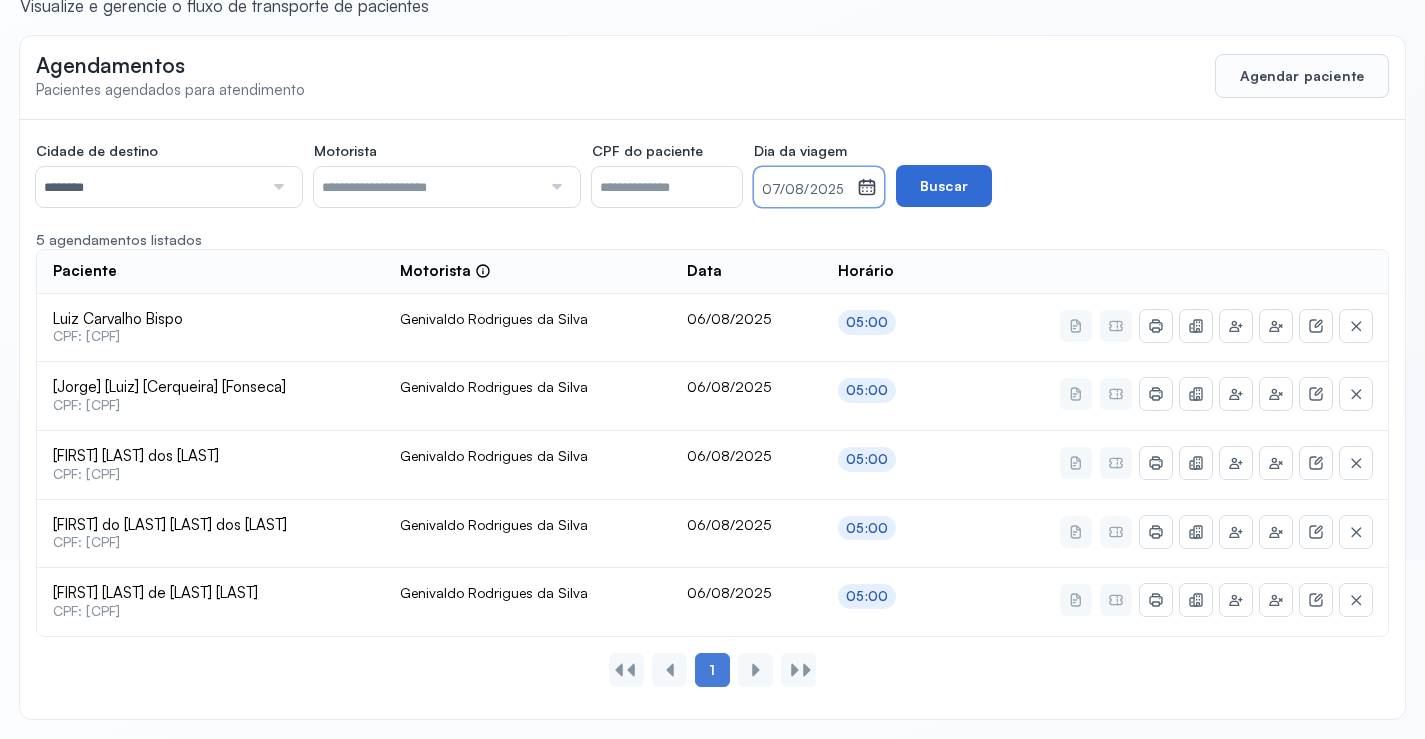 click on "Buscar" at bounding box center [944, 186] 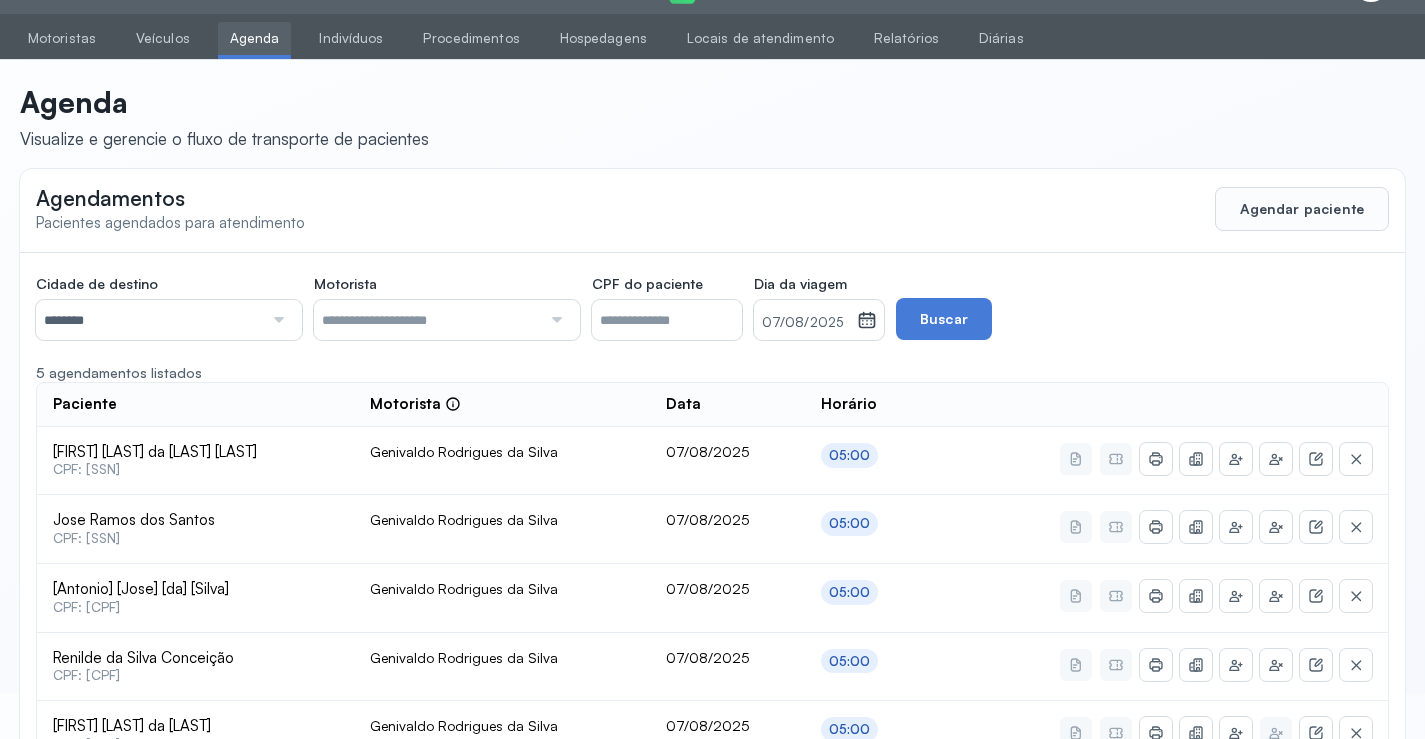 scroll, scrollTop: 179, scrollLeft: 0, axis: vertical 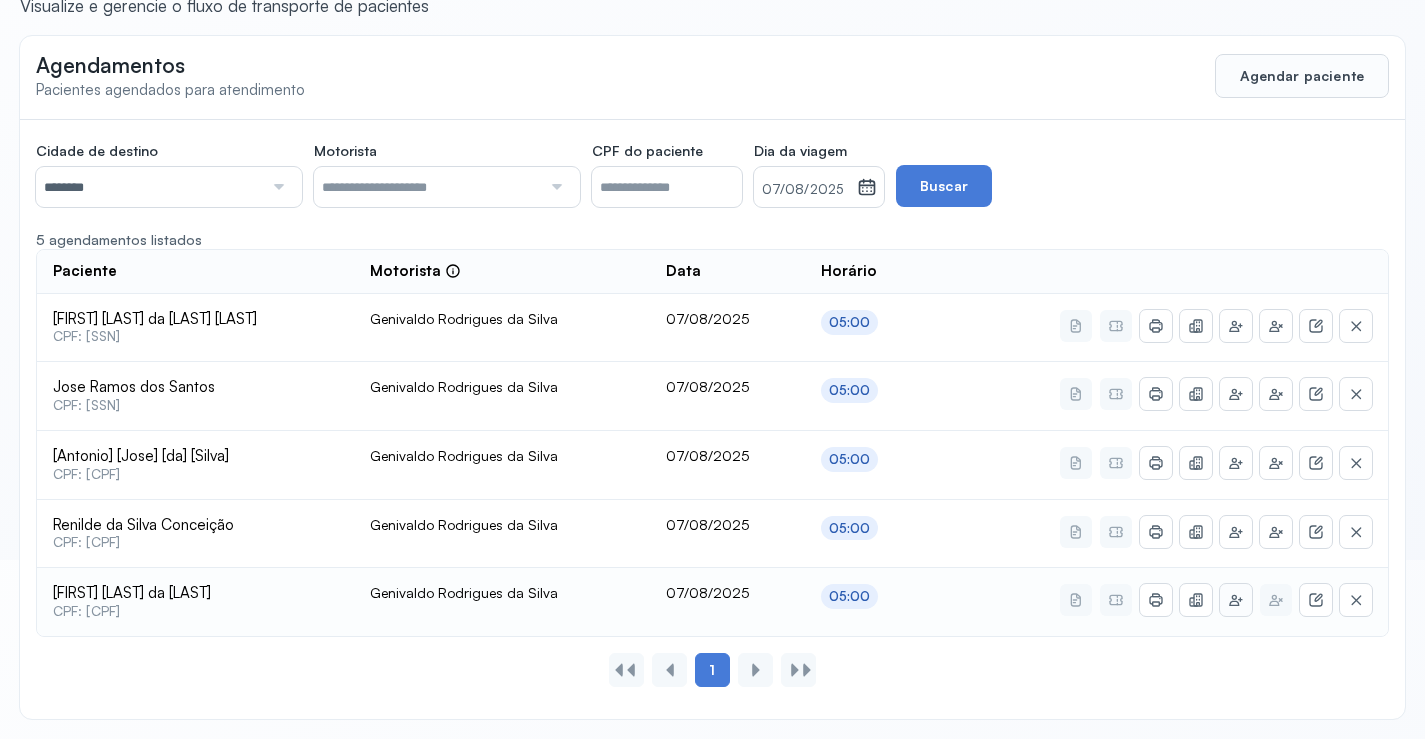 click 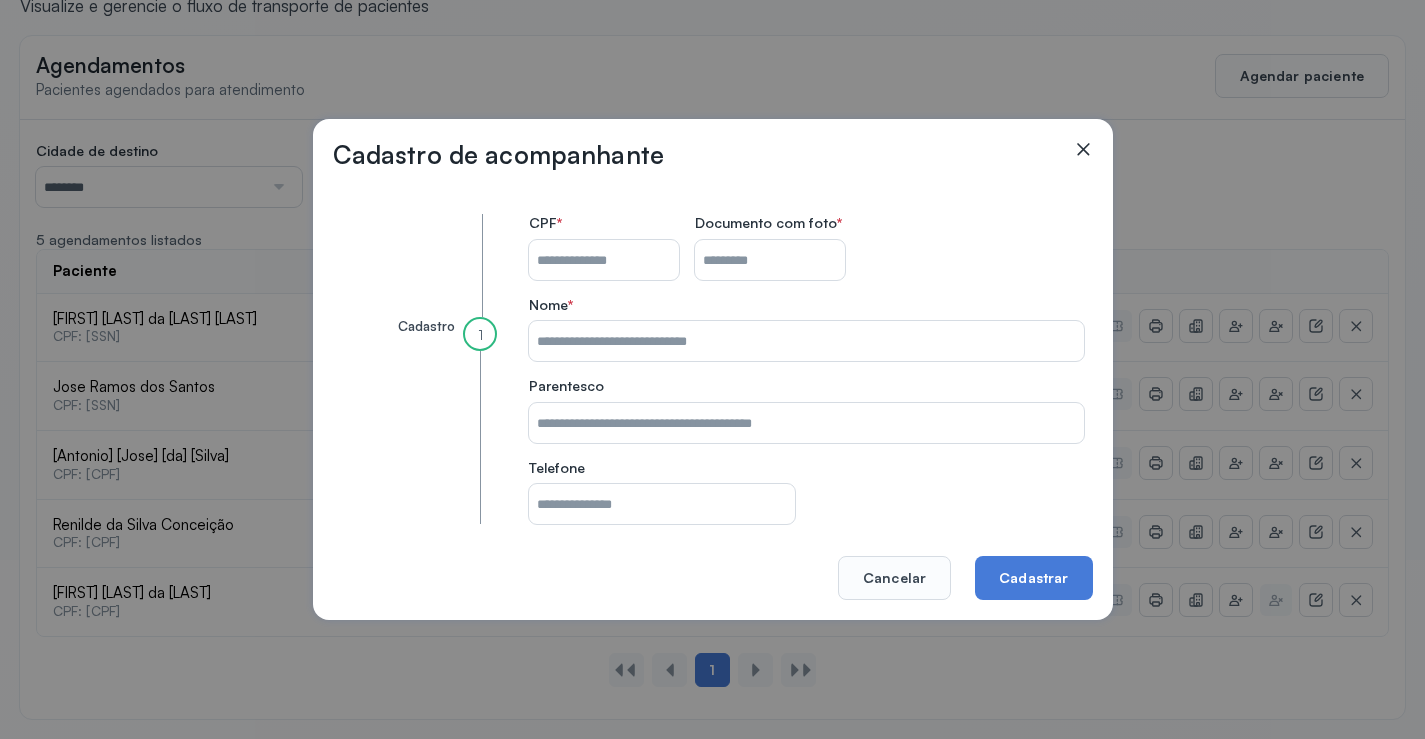 click on "CPF do paciente" at bounding box center [604, 260] 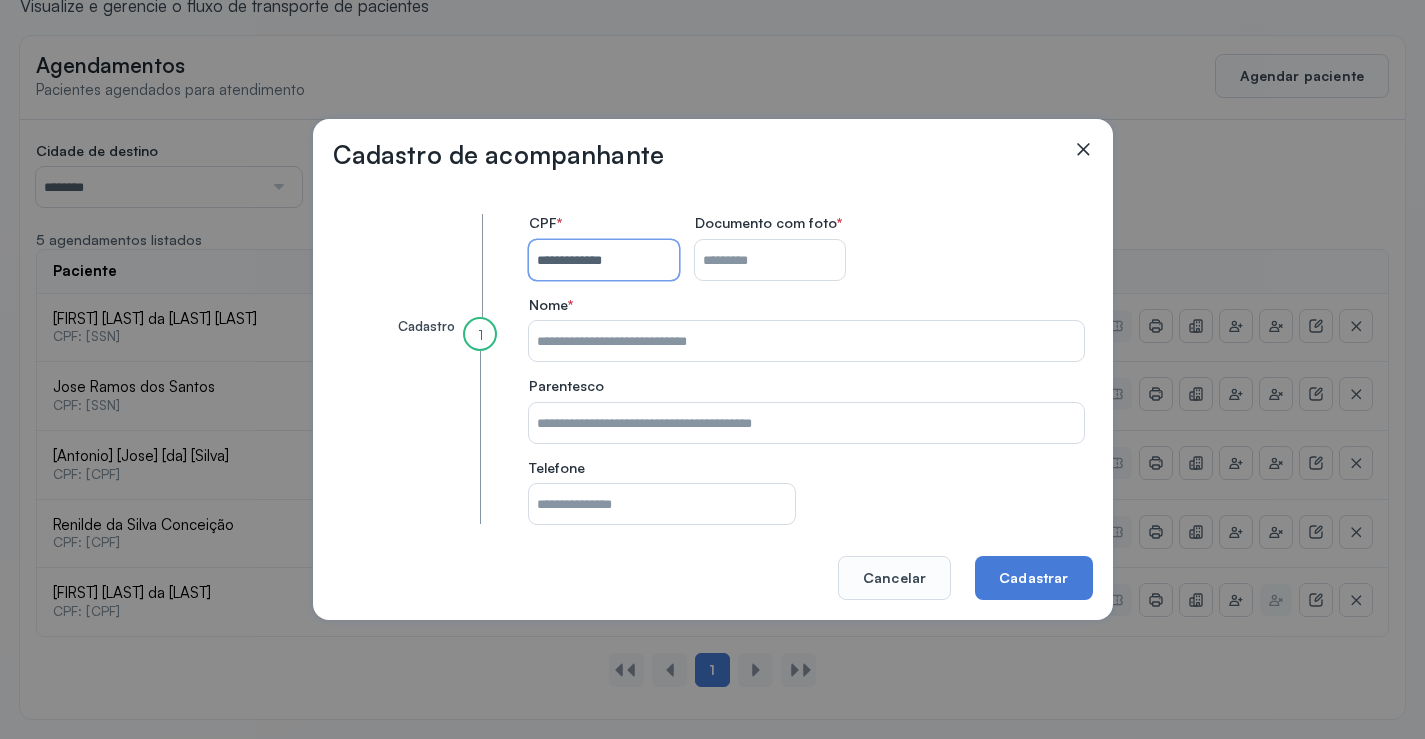 type on "**********" 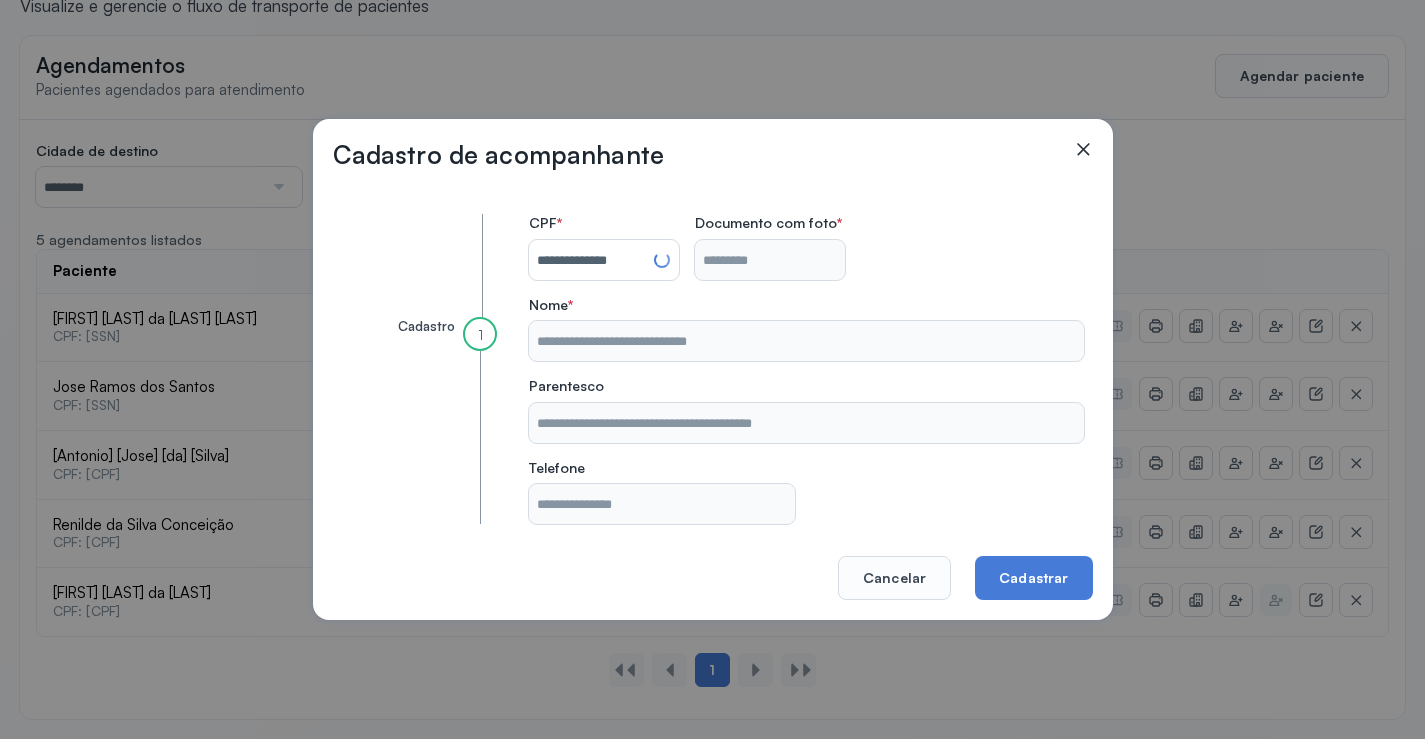 type on "**********" 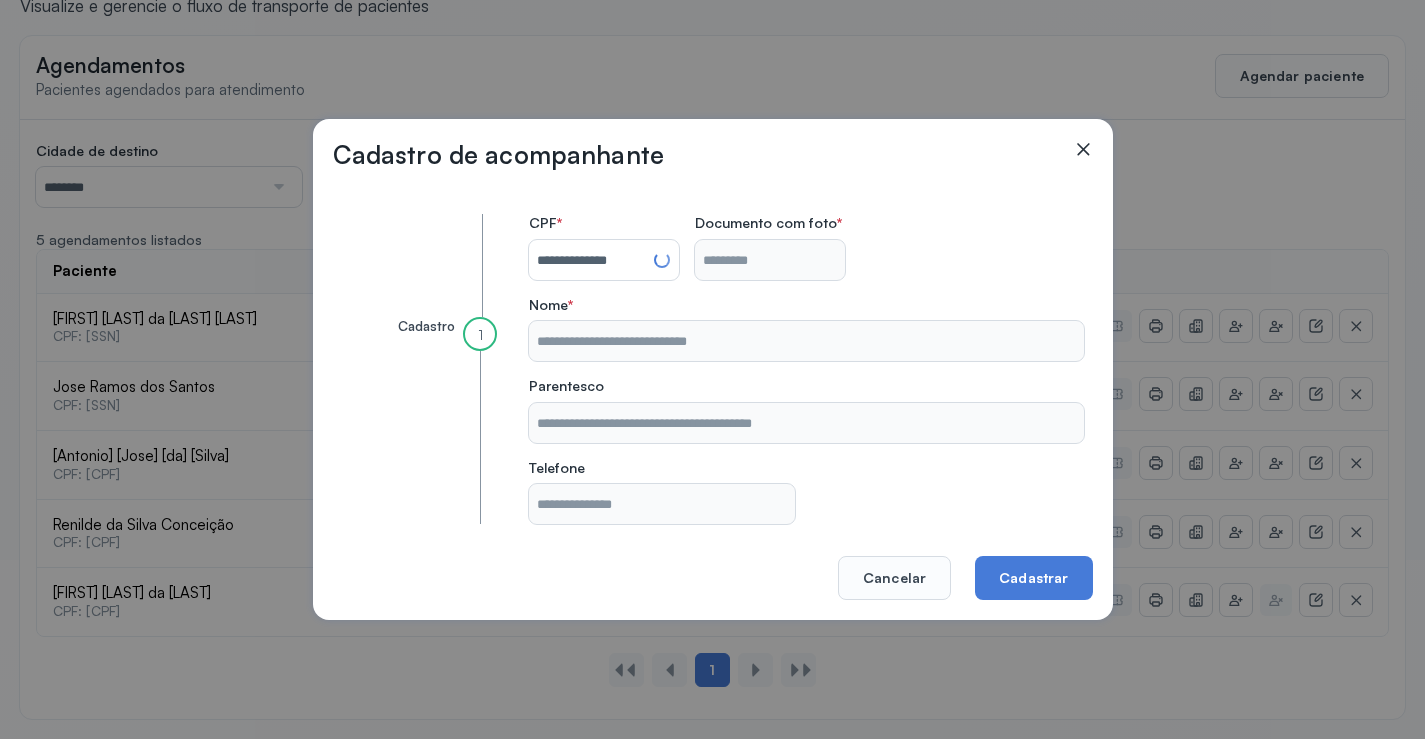 type on "**********" 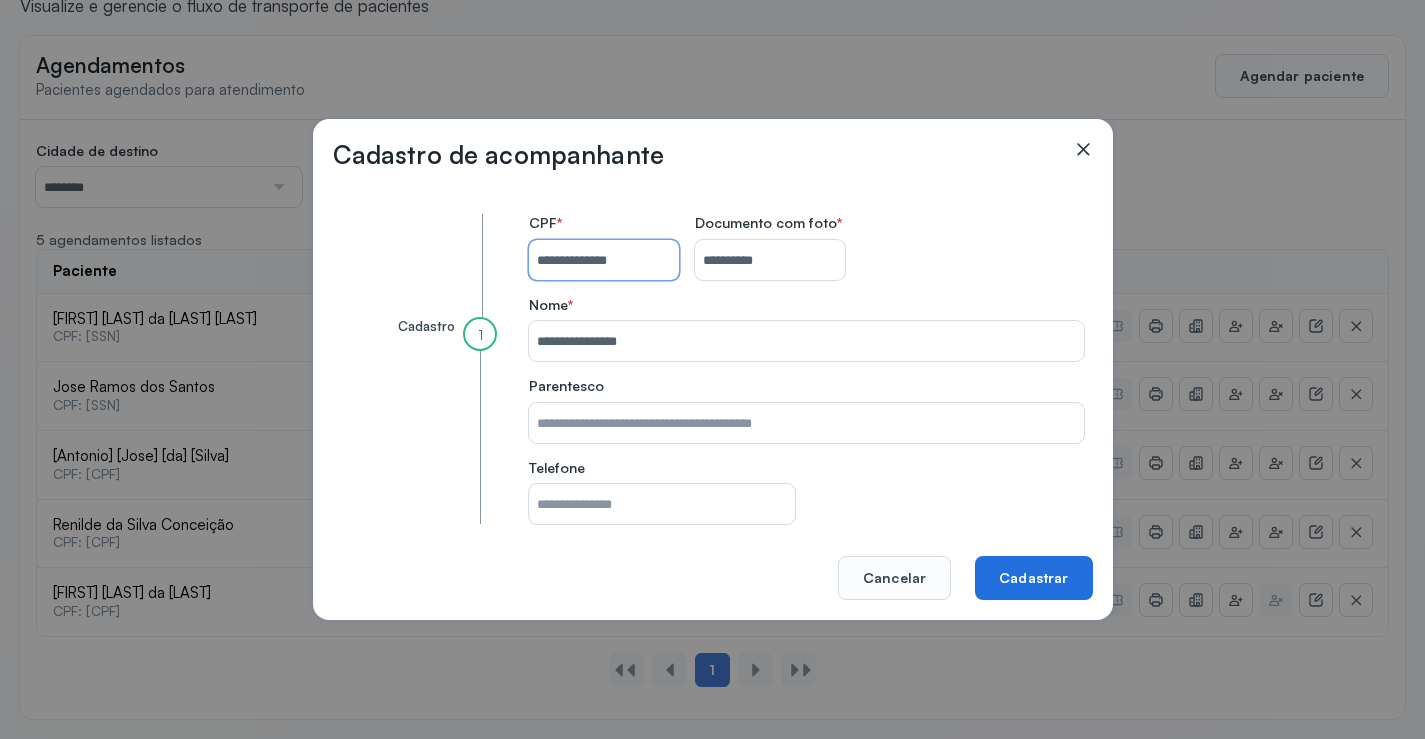 type on "**********" 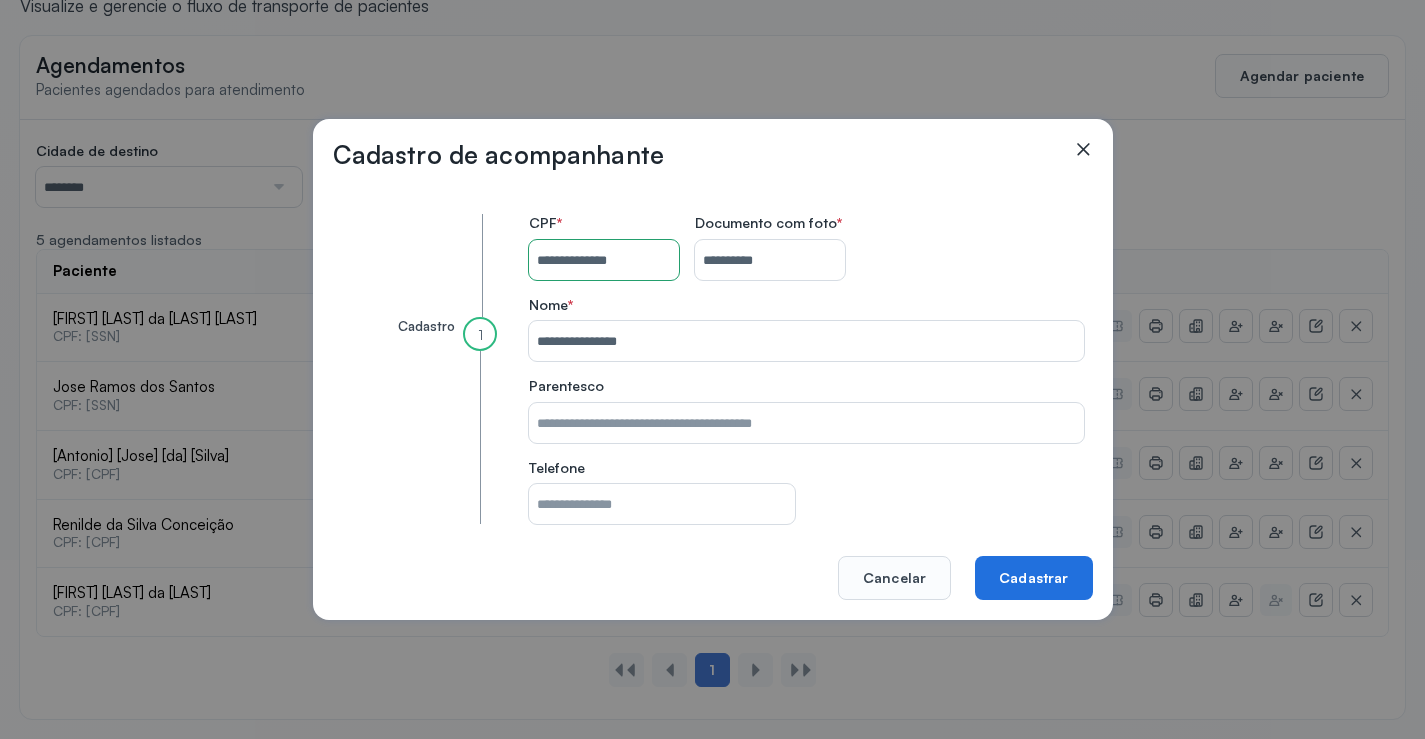 click on "Cadastrar" 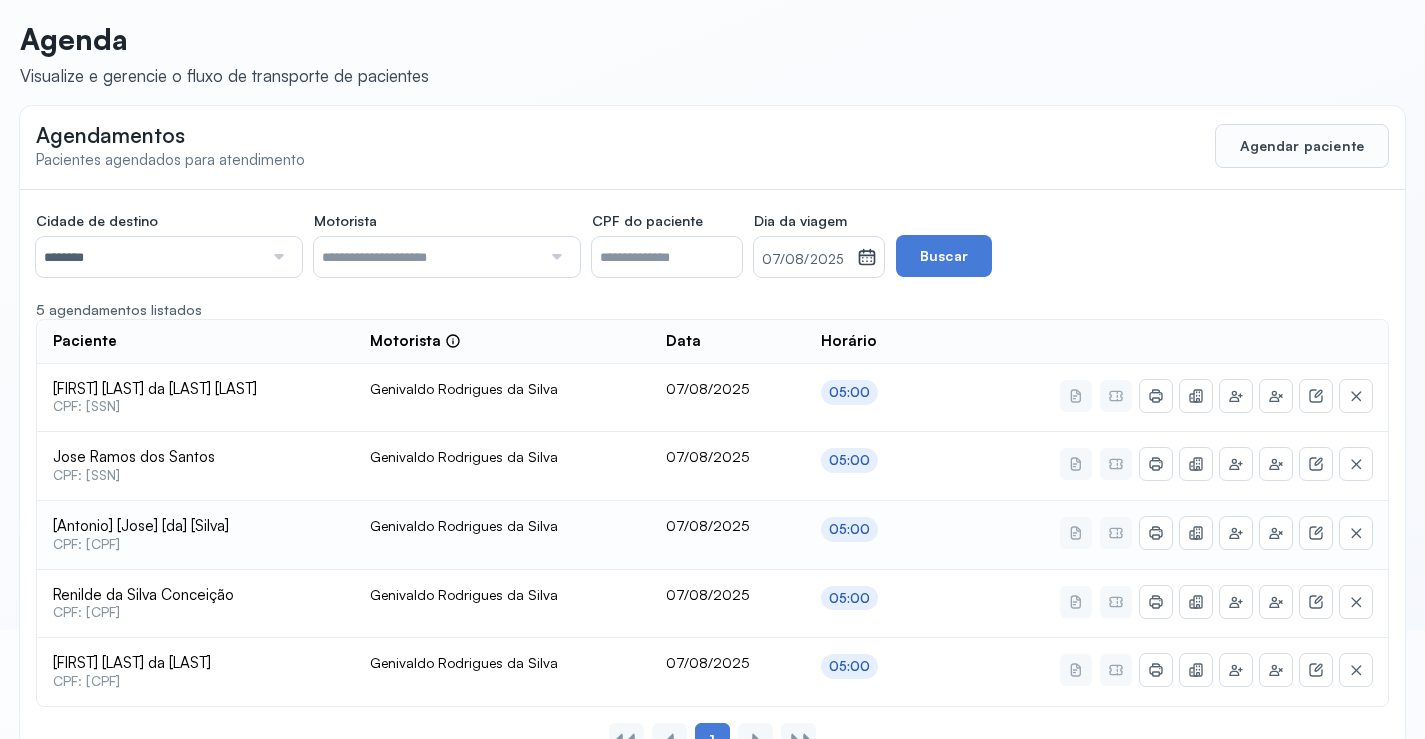 scroll, scrollTop: 179, scrollLeft: 0, axis: vertical 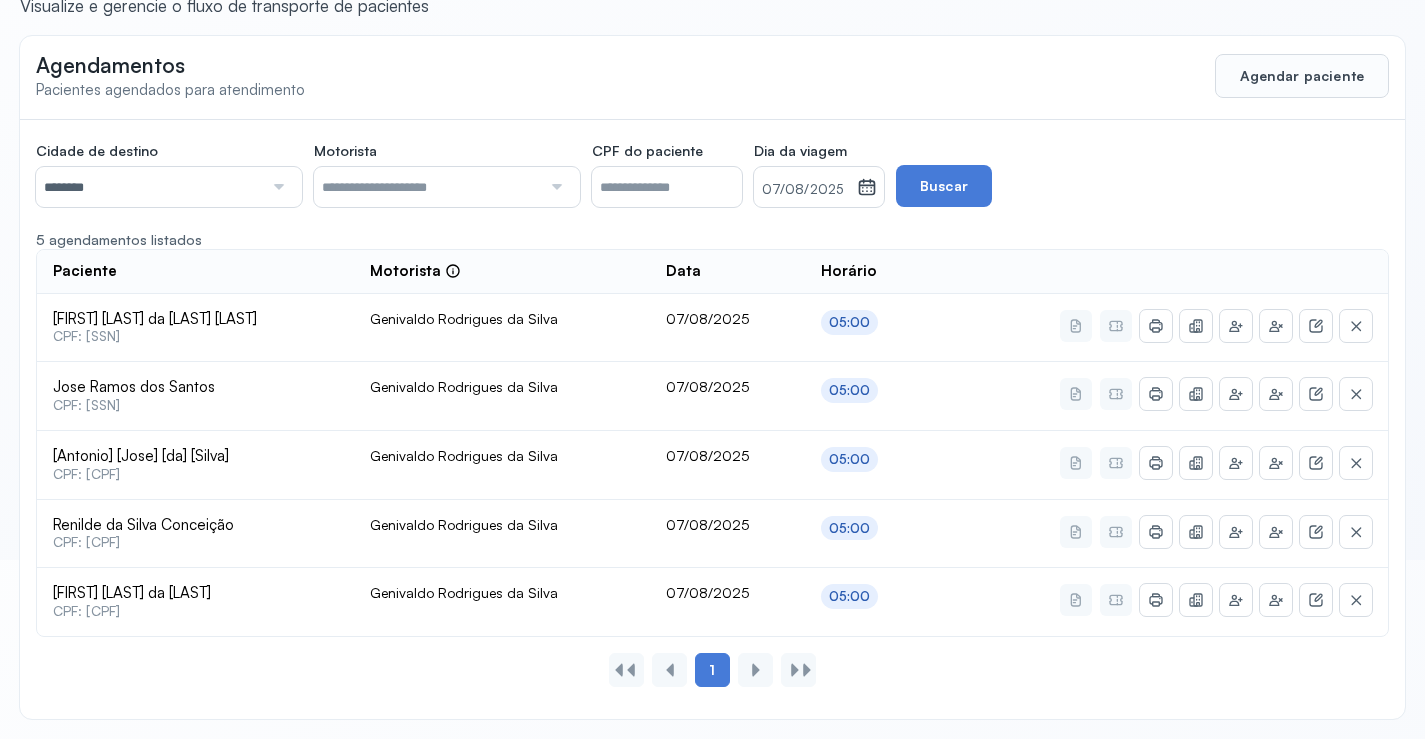click on "********" at bounding box center (149, 187) 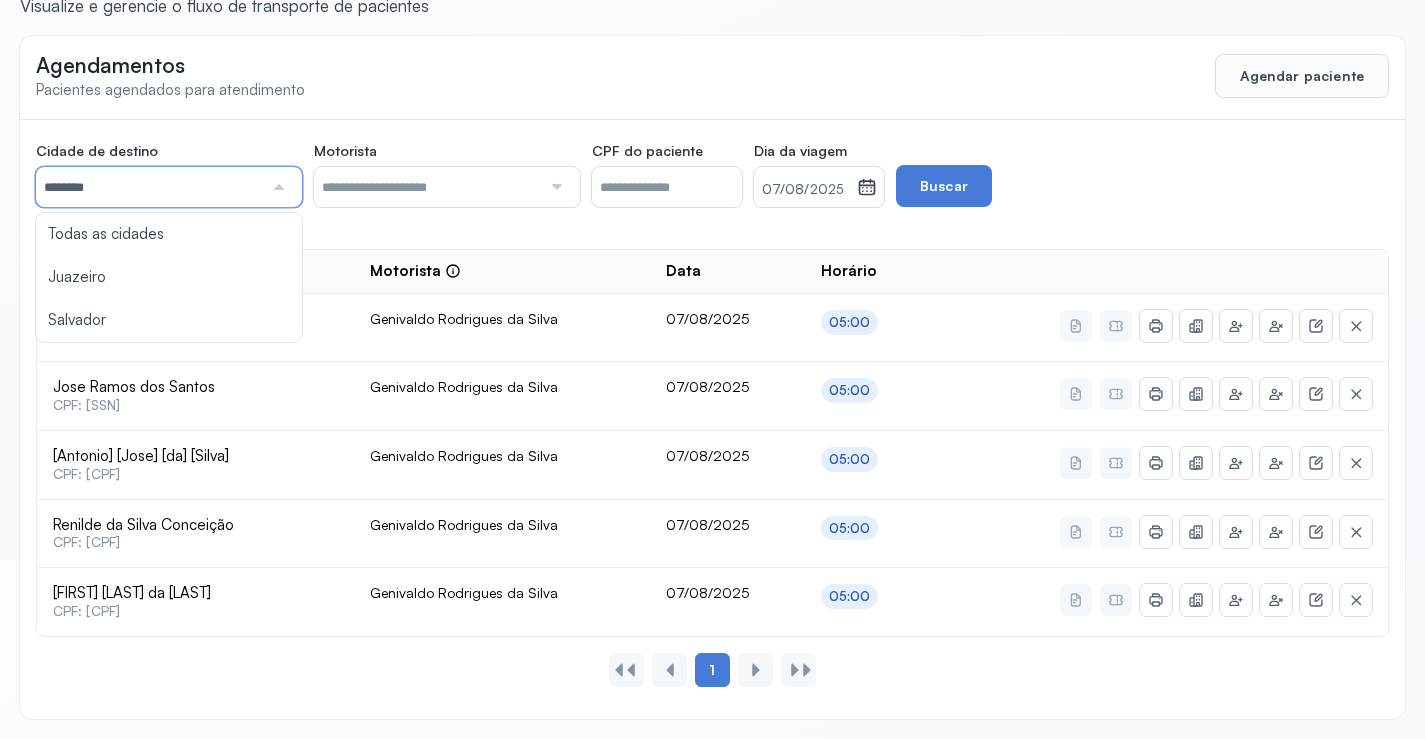 click on "07/08/2025" at bounding box center [805, 190] 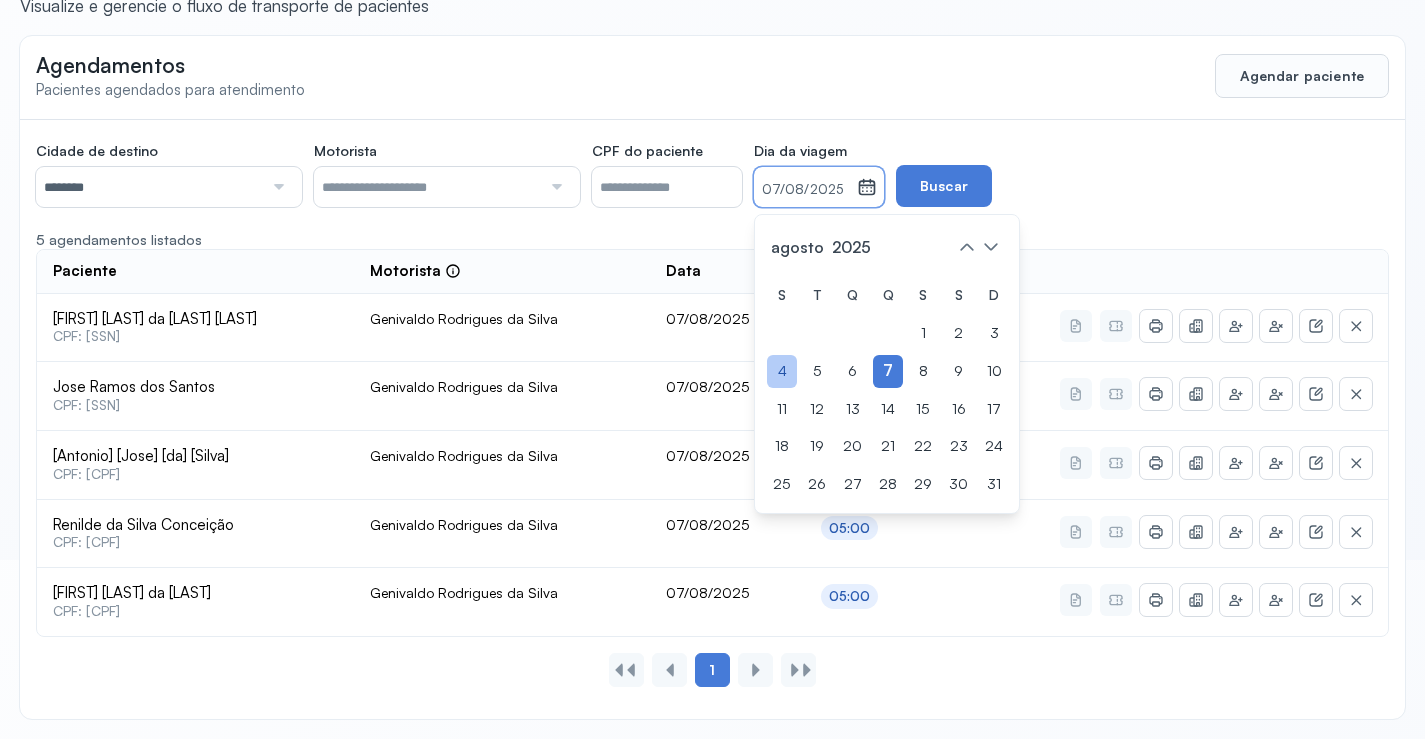 drag, startPoint x: 819, startPoint y: 365, endPoint x: 891, endPoint y: 282, distance: 109.877205 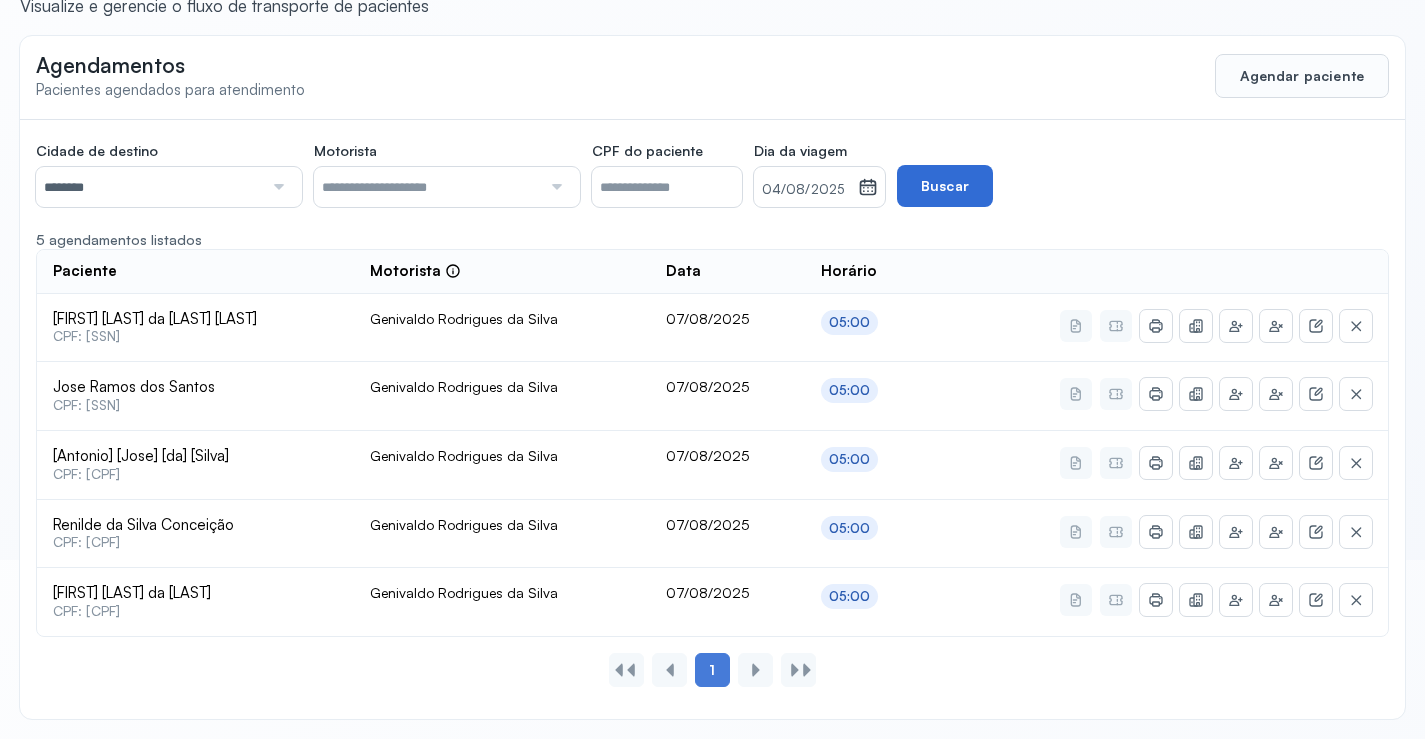 click on "Buscar" at bounding box center (945, 186) 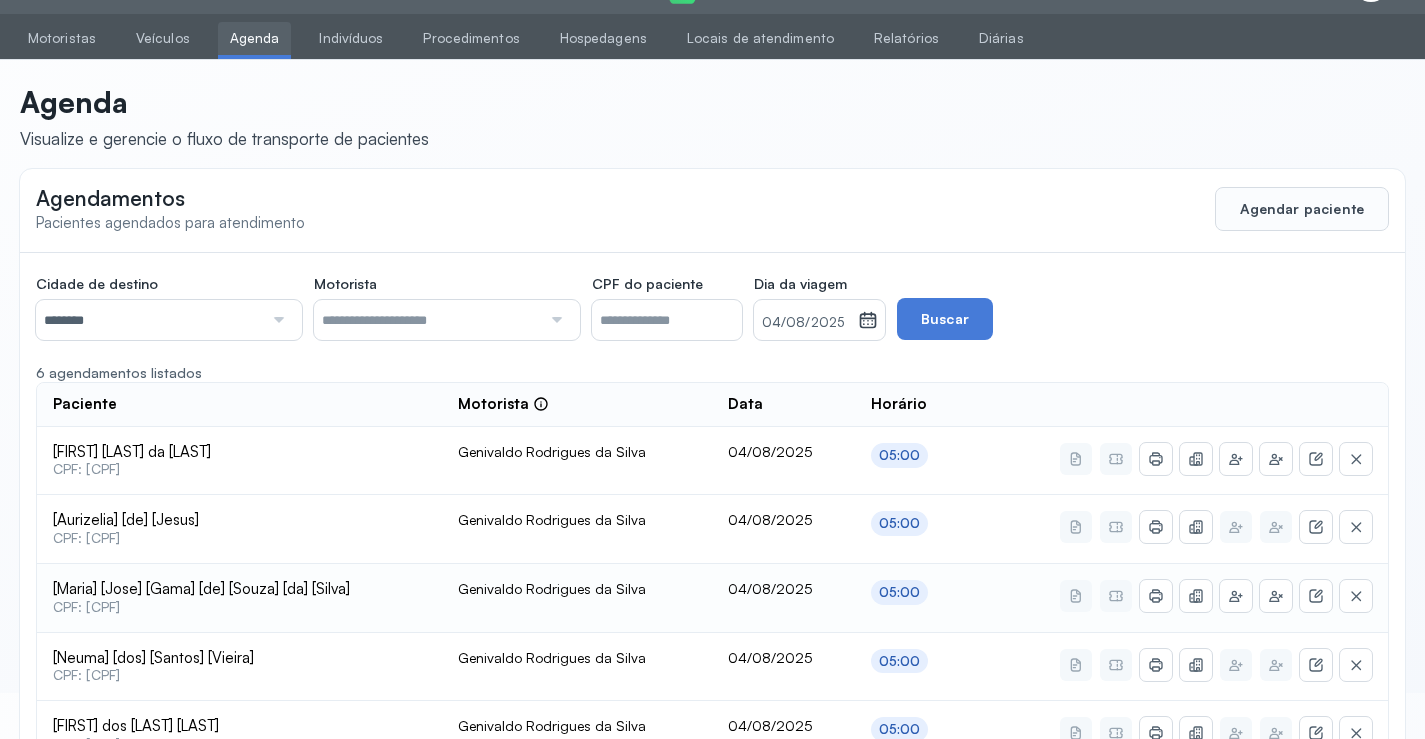 scroll, scrollTop: 179, scrollLeft: 0, axis: vertical 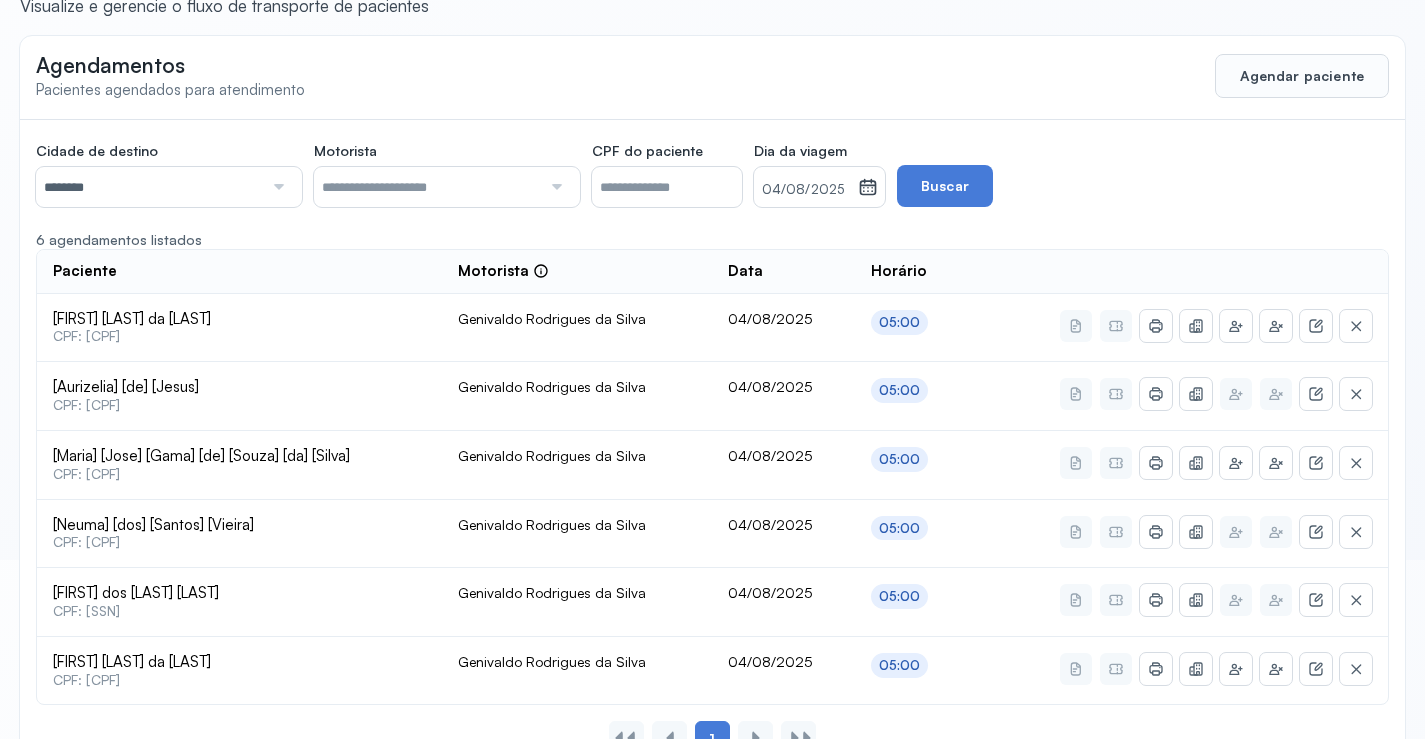 click on "04/08/2025" at bounding box center (806, 190) 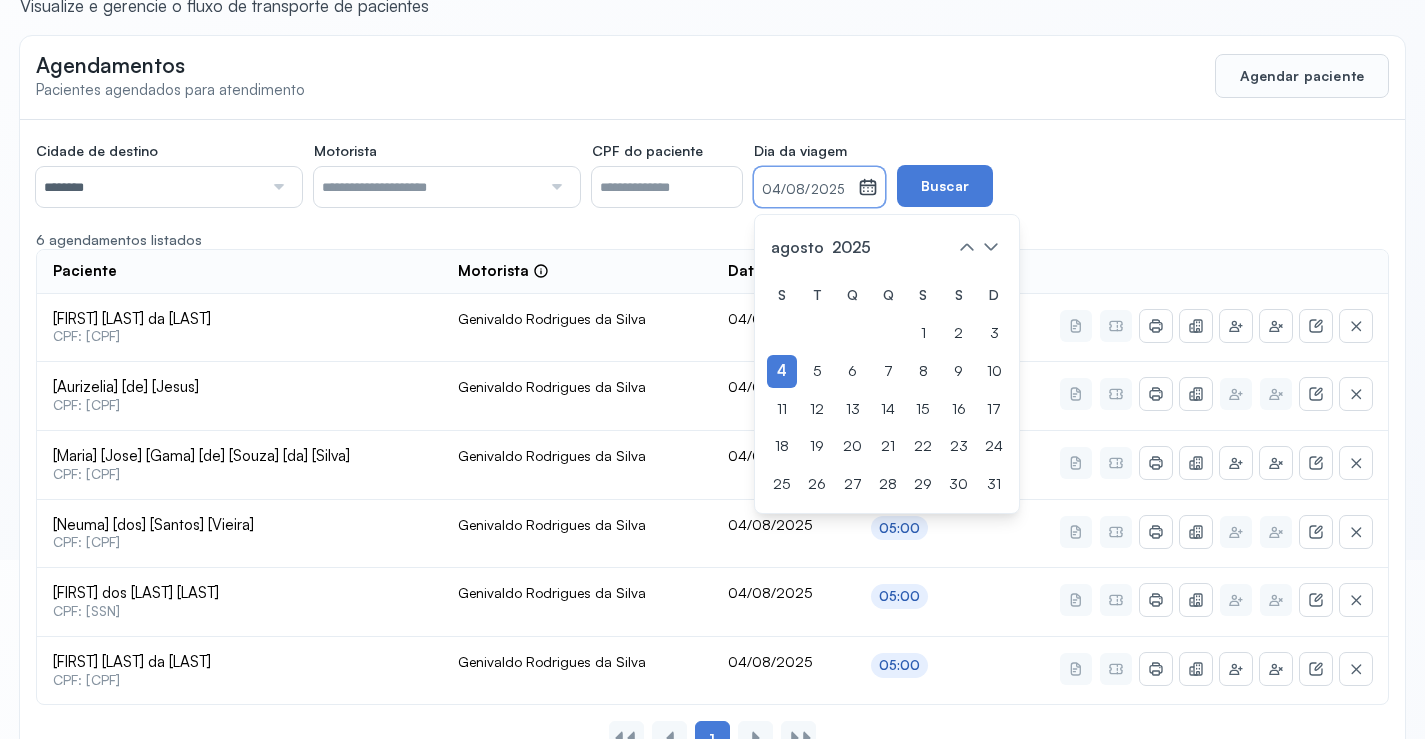 drag, startPoint x: 852, startPoint y: 377, endPoint x: 893, endPoint y: 283, distance: 102.55243 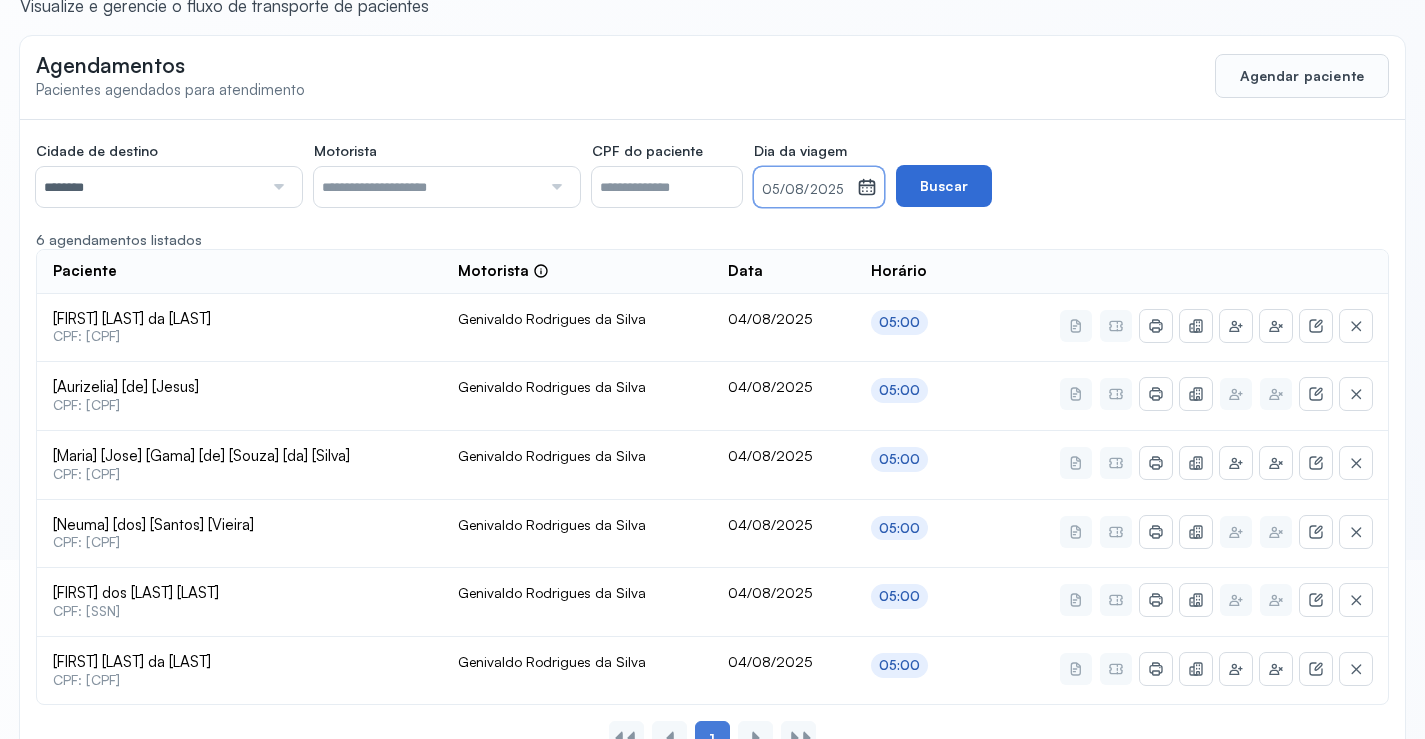 click on "Cidade de destino  ******** Todas as cidades Juazeiro Salvador Motorista  Todos os motoristas Diego dos Santos Edevon dos Santos Souza Edevon dos Santos Souza Elto Lima de Almeida Genivaldo Rodrigues da Silva Jozenilson Santos da Silva CPF do paciente  Dia da viagem  05/08/2025 agosto 2025 S T Q Q S S D 1 2 3 4 5 6 7 8 9 10 11 12 13 14 15 16 17 18 19 20 21 22 23 24 25 26 27 28 29 30 31 jan fev mar abr maio jun jul ago set out nov dez 2018 2019 2020 2021 2022 2023 2024 2025 2026 2027 2028 2029  Buscar" at bounding box center (586, 171) 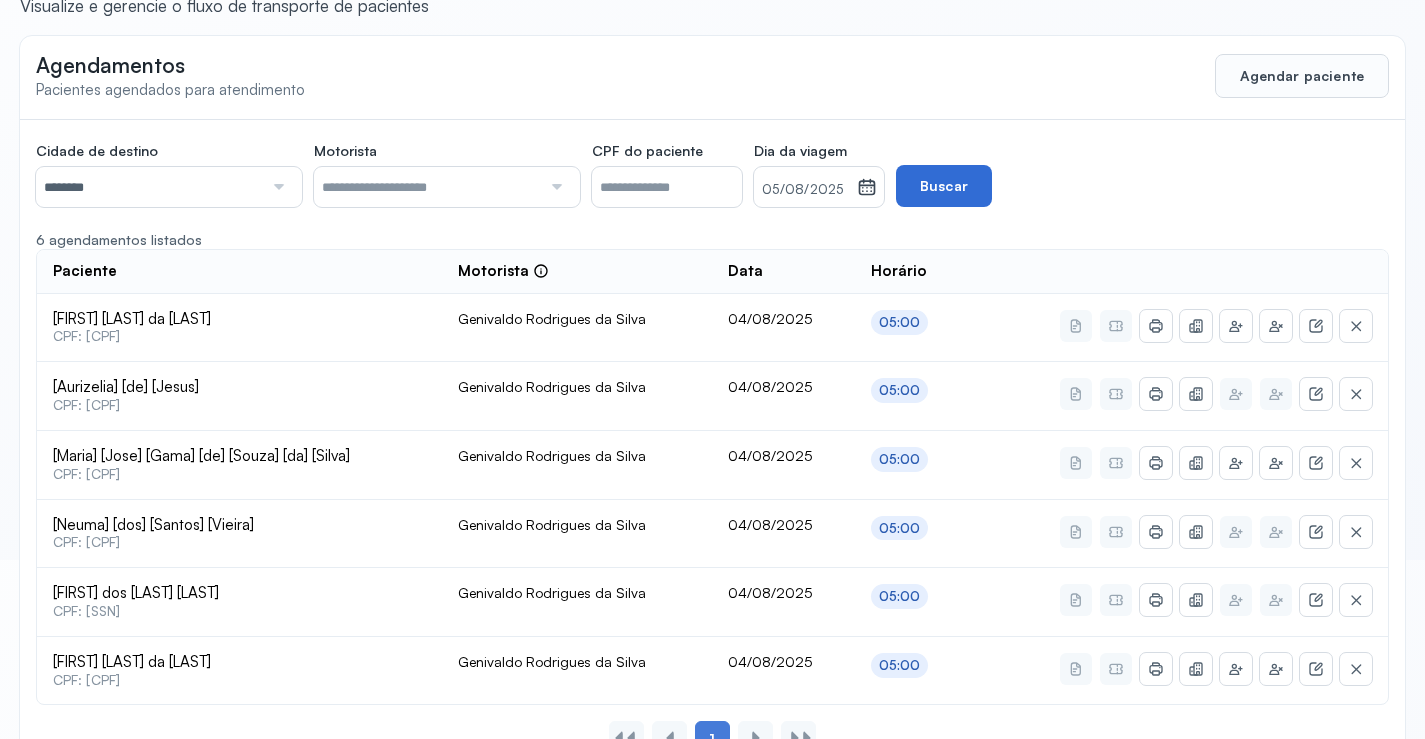click on "Buscar" at bounding box center [944, 186] 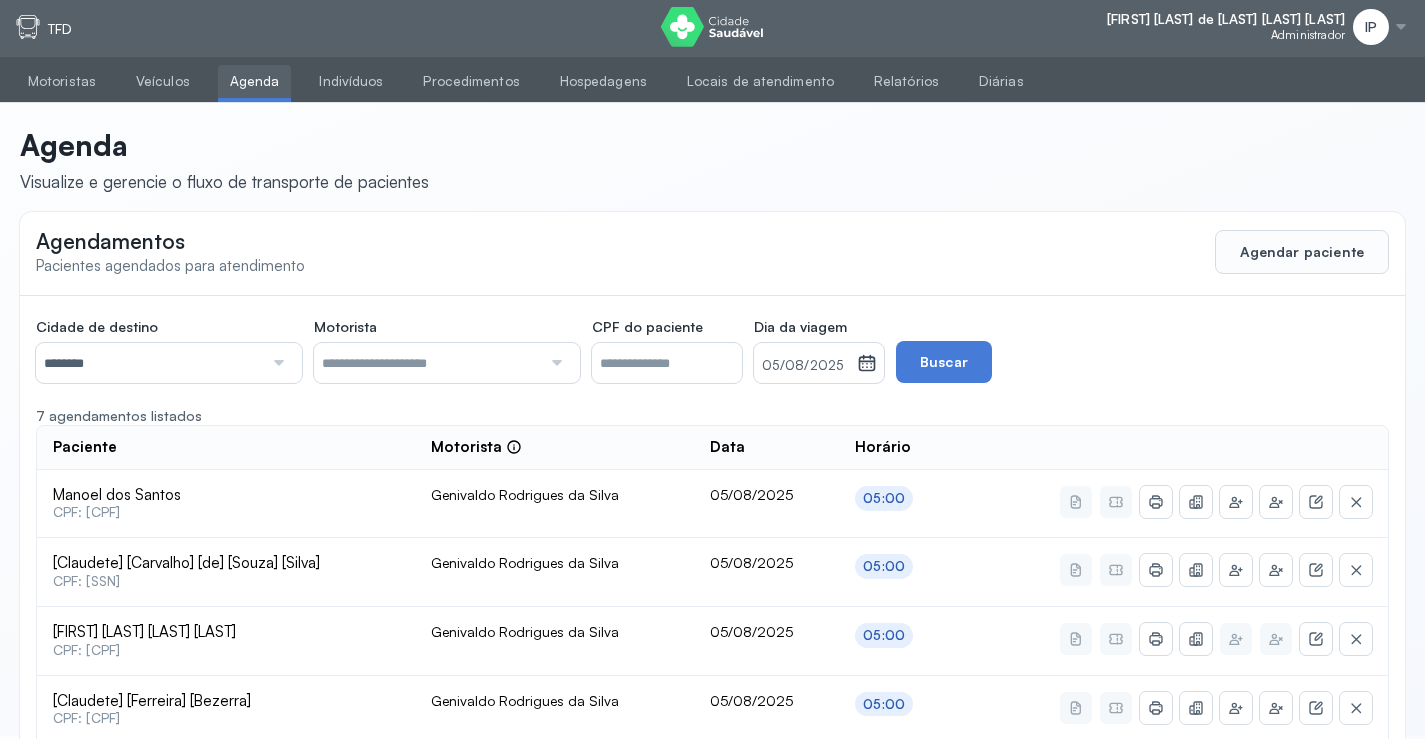 scroll, scrollTop: 0, scrollLeft: 0, axis: both 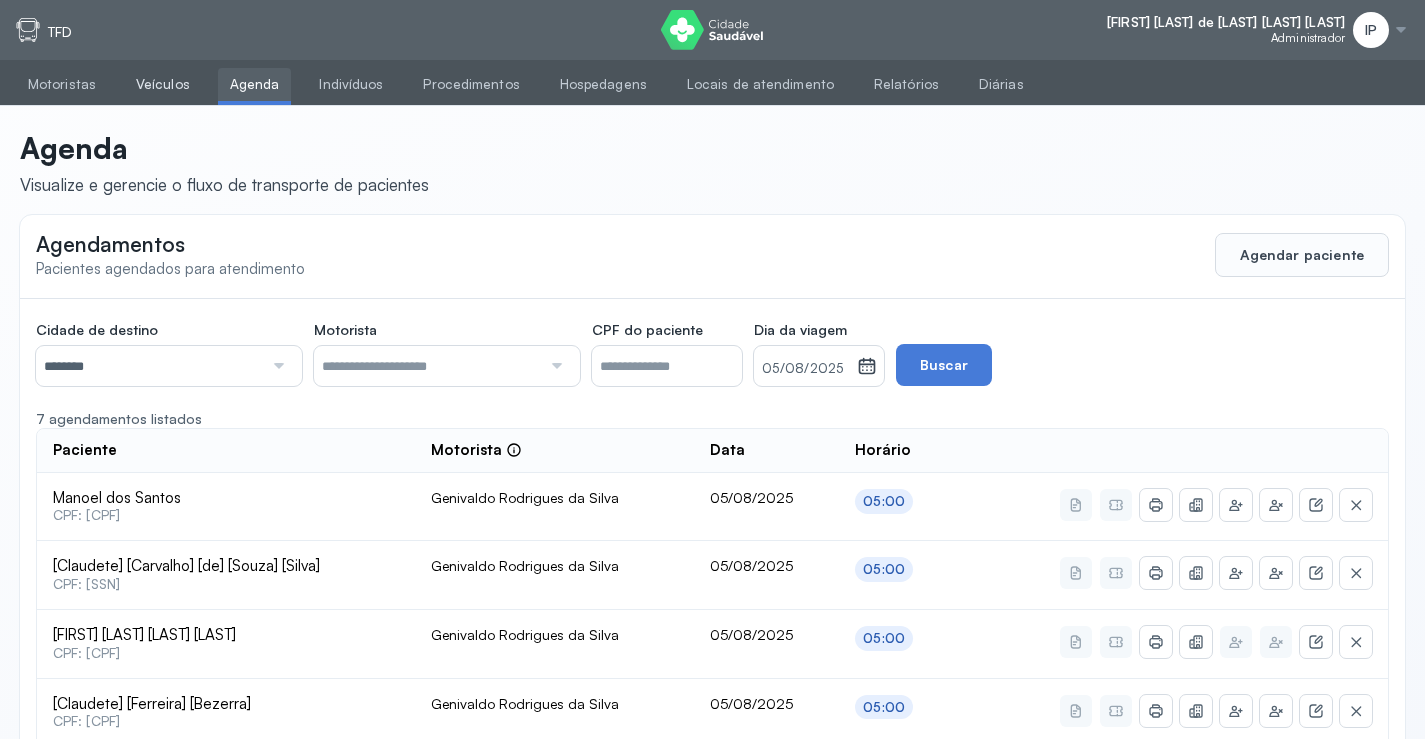 click on "Veículos" at bounding box center (163, 84) 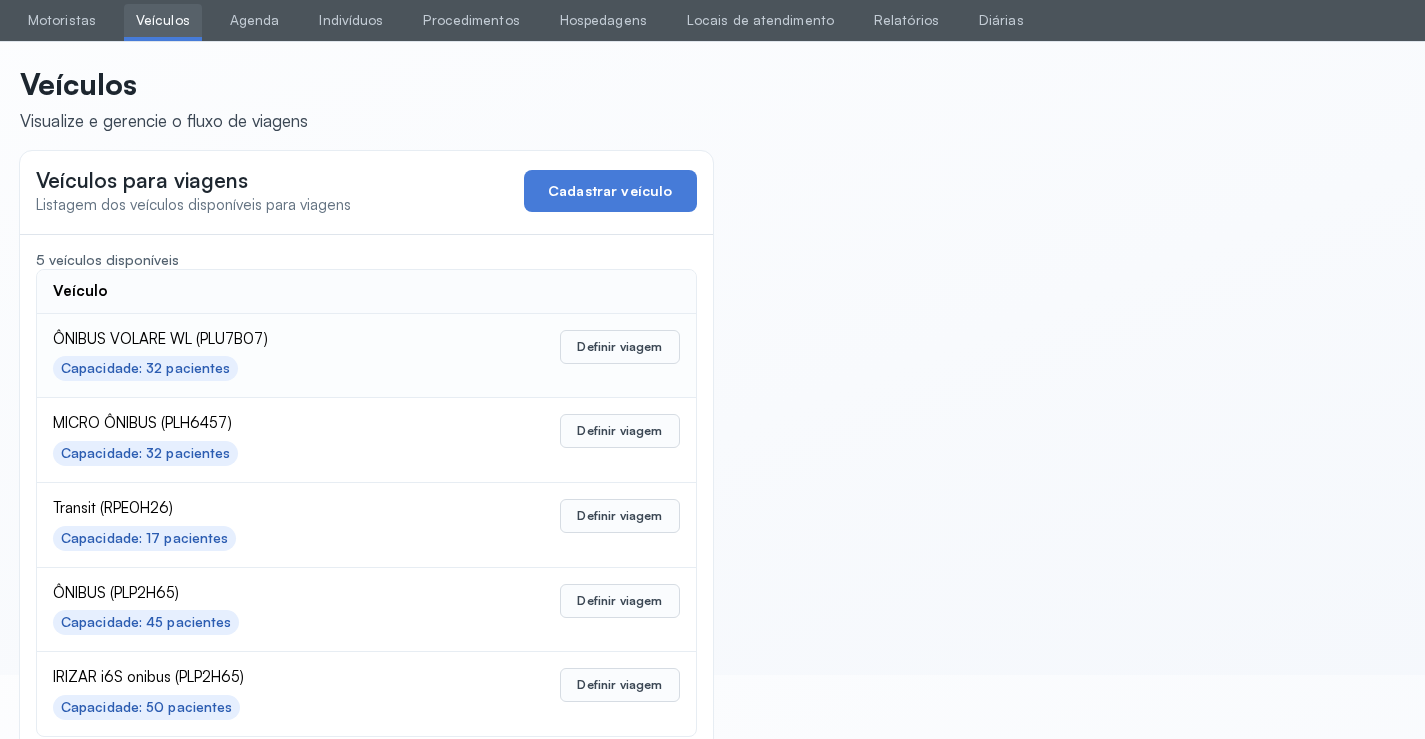 scroll, scrollTop: 98, scrollLeft: 0, axis: vertical 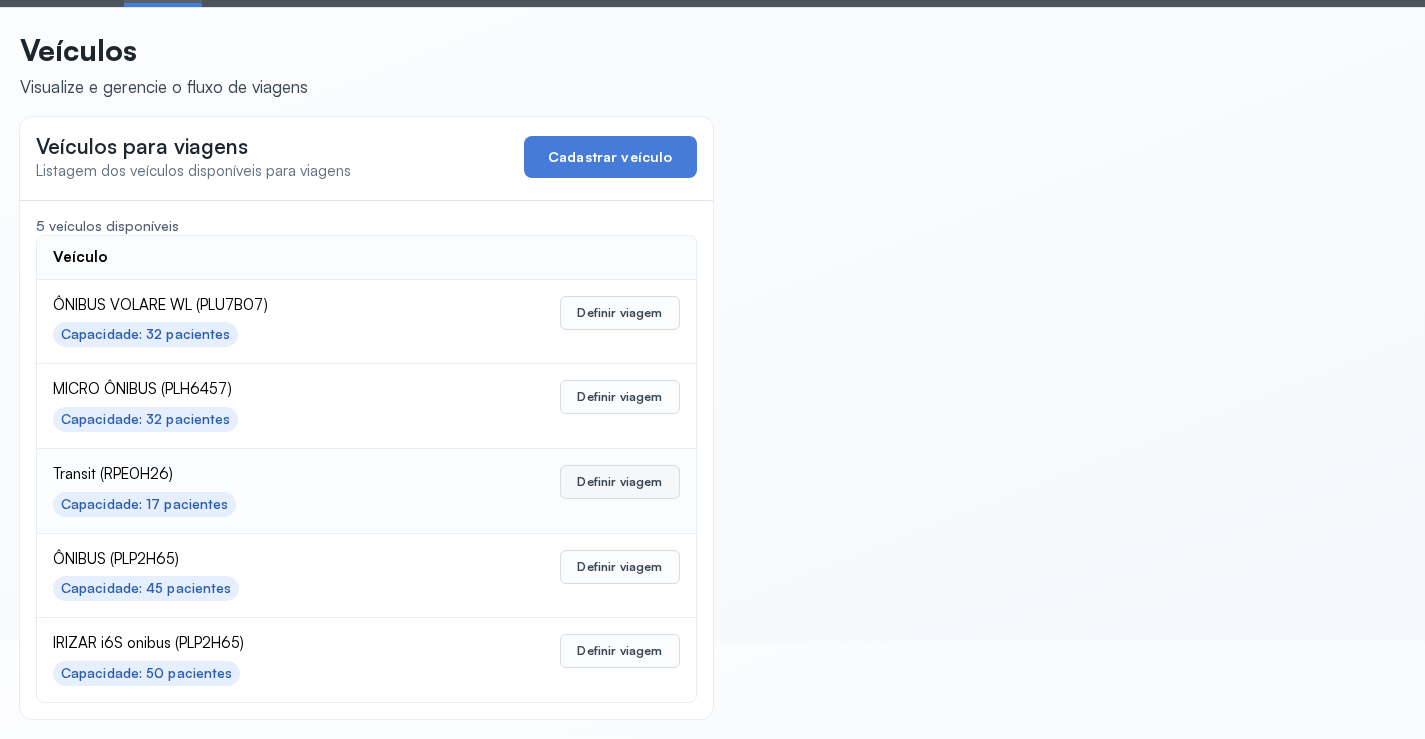 click on "Definir viagem" at bounding box center (619, 482) 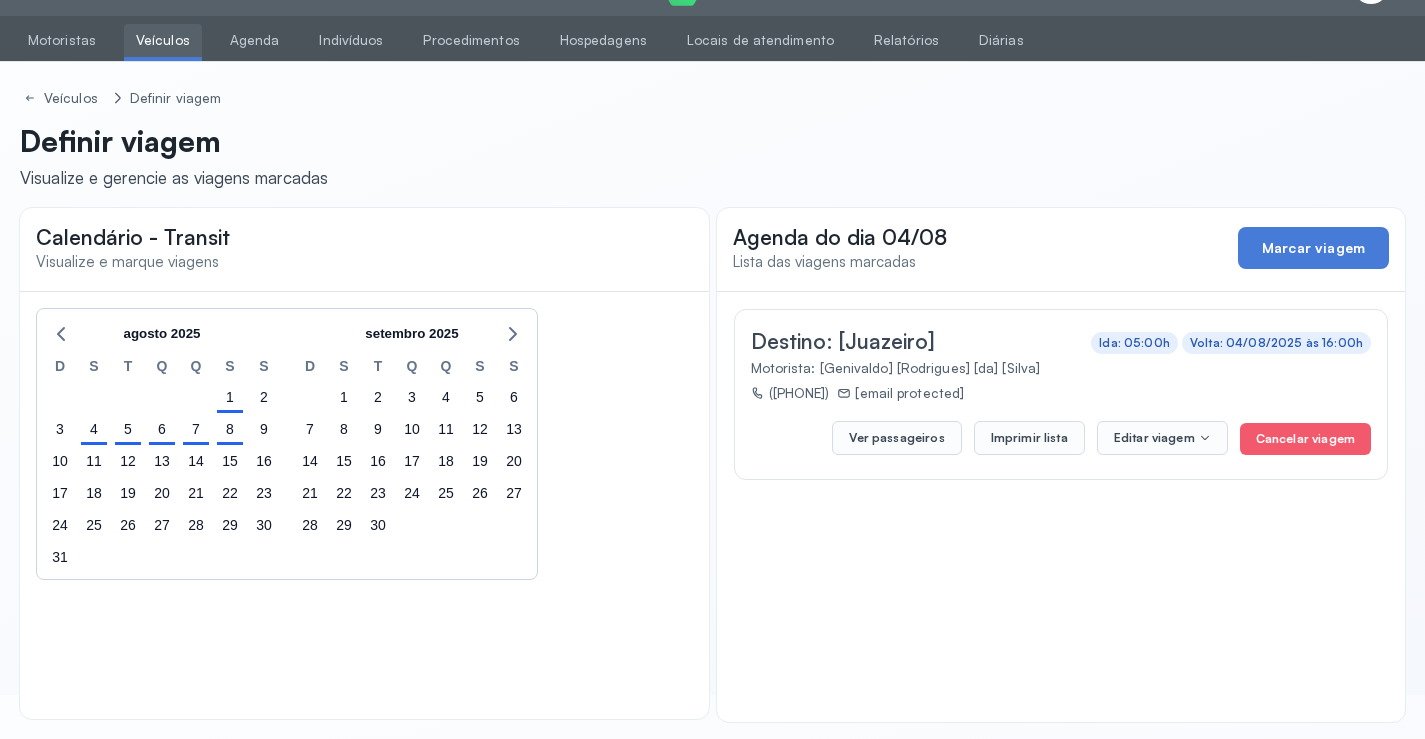 scroll, scrollTop: 47, scrollLeft: 0, axis: vertical 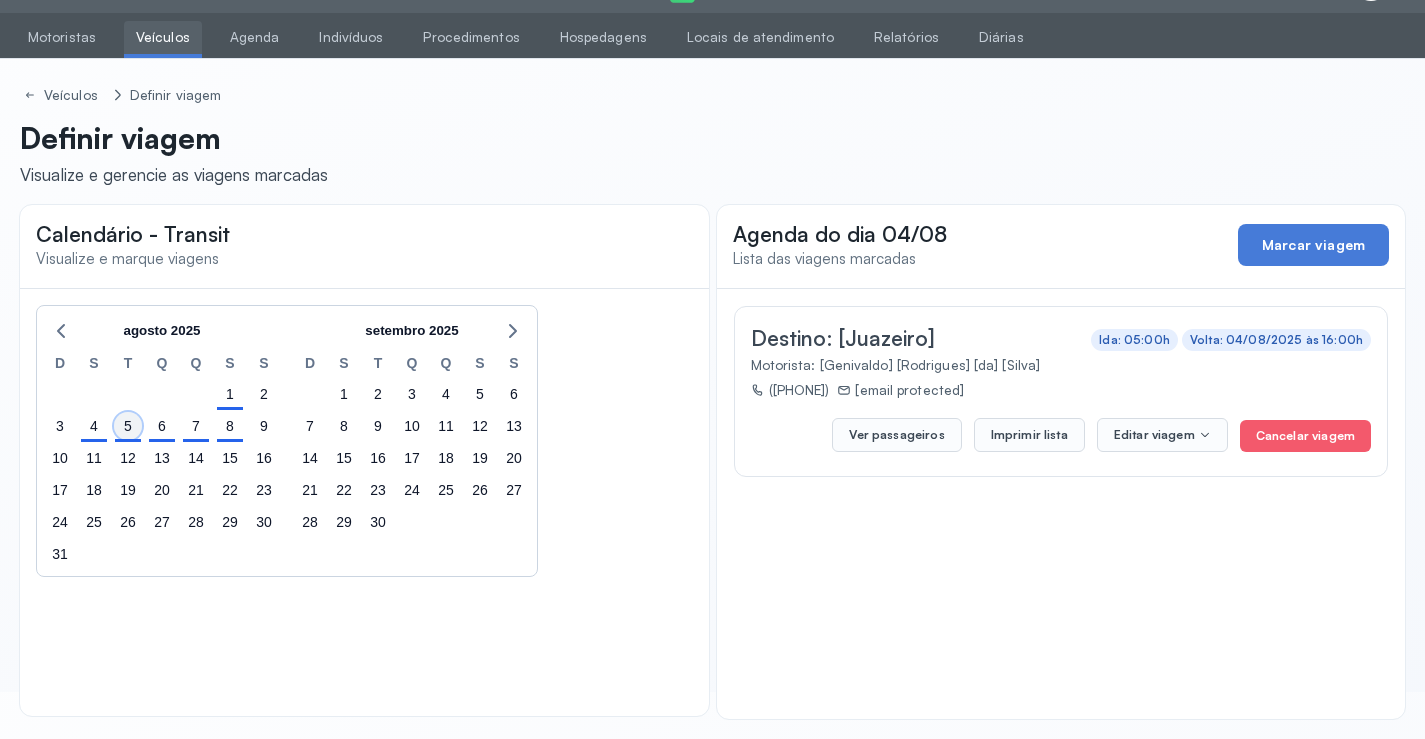 click on "5" 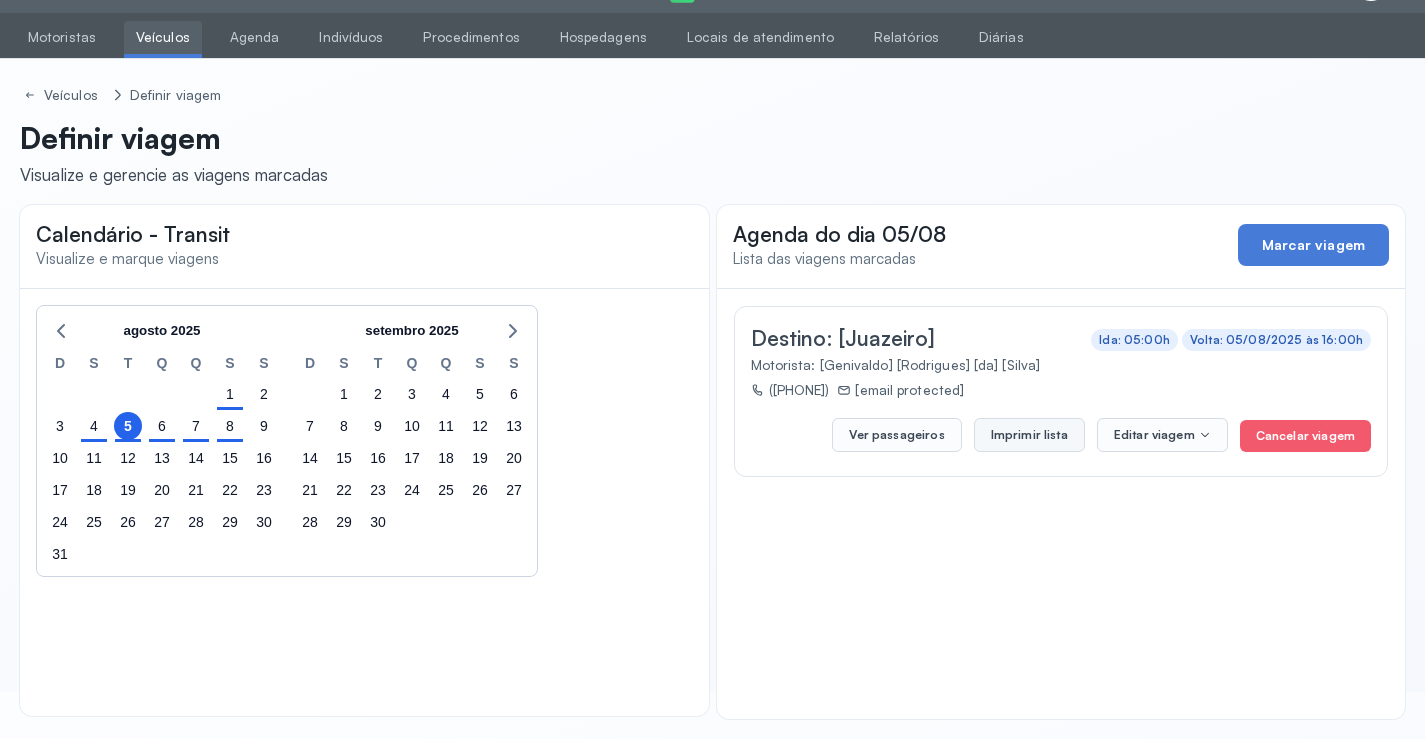 click on "Imprimir lista" at bounding box center (1029, 435) 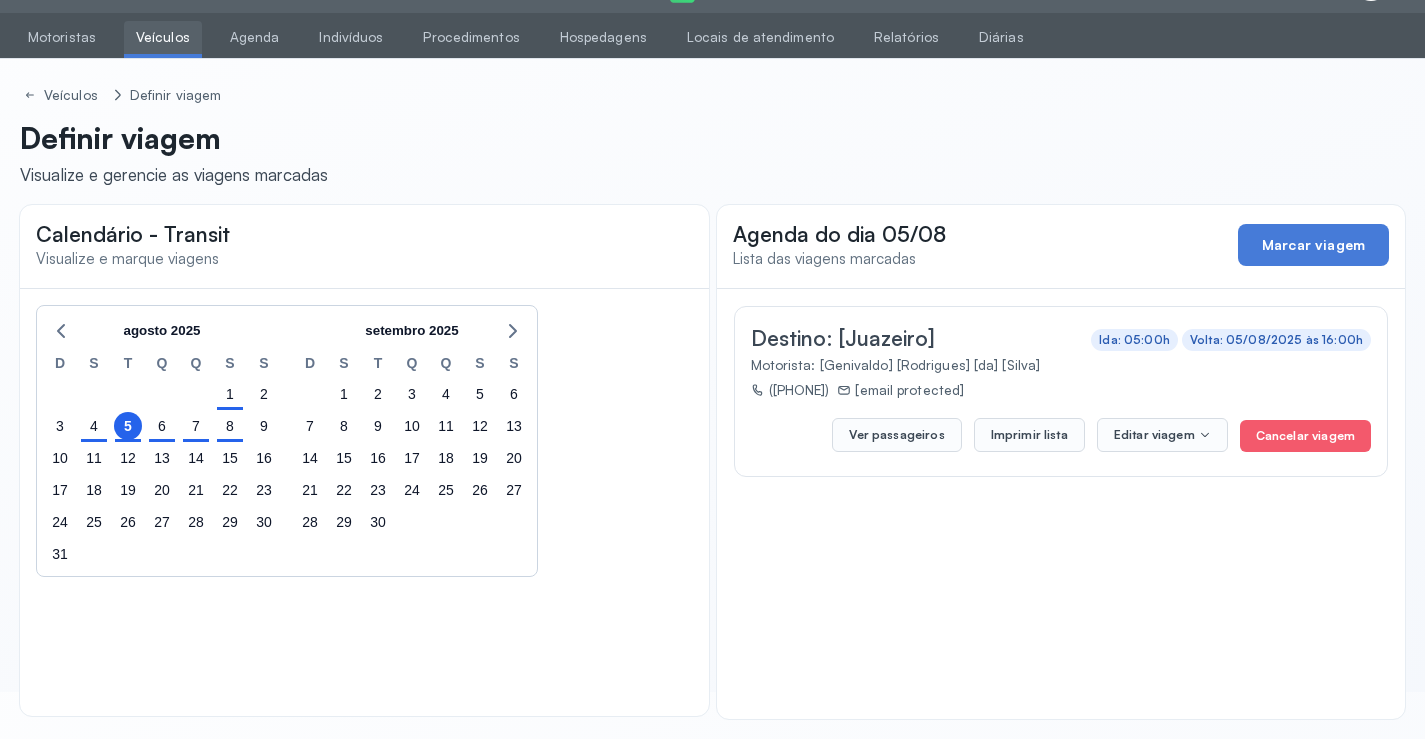 scroll, scrollTop: 0, scrollLeft: 0, axis: both 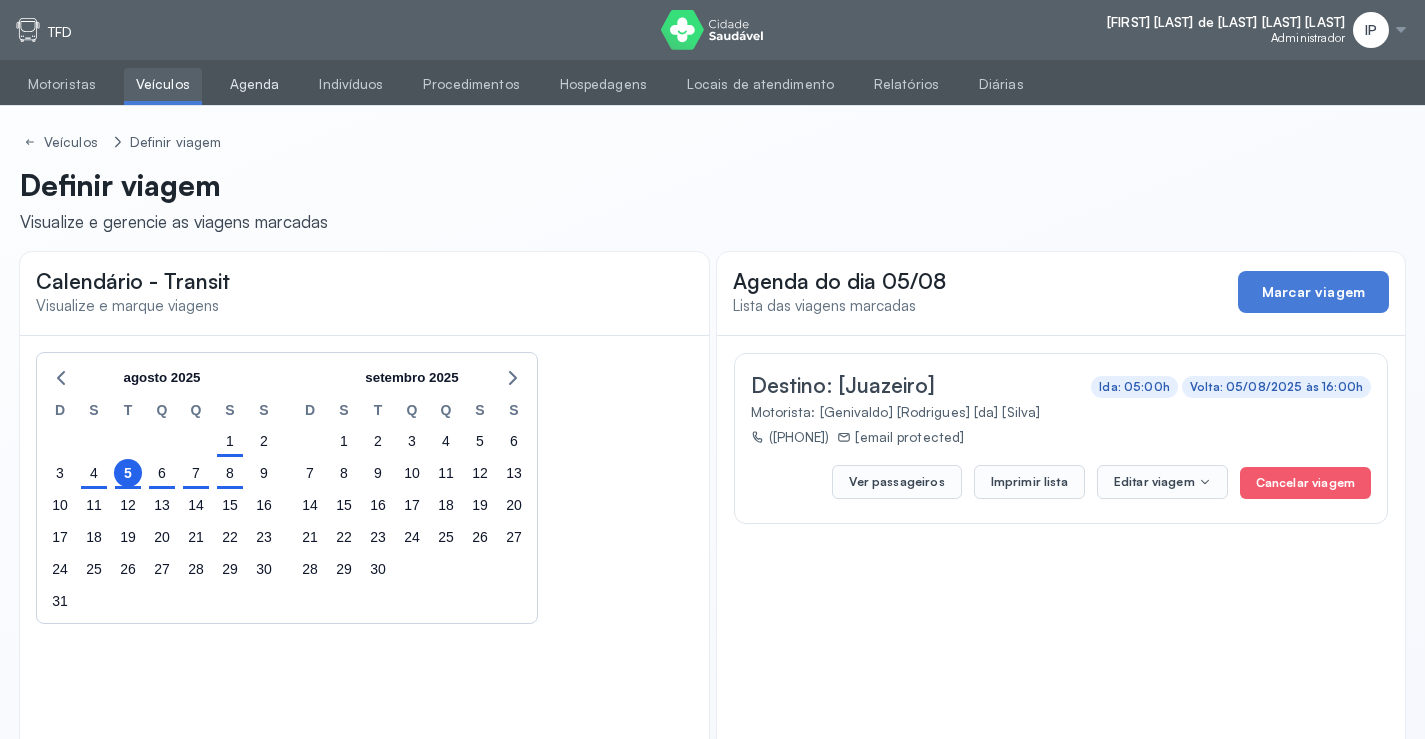click on "Agenda" at bounding box center [255, 84] 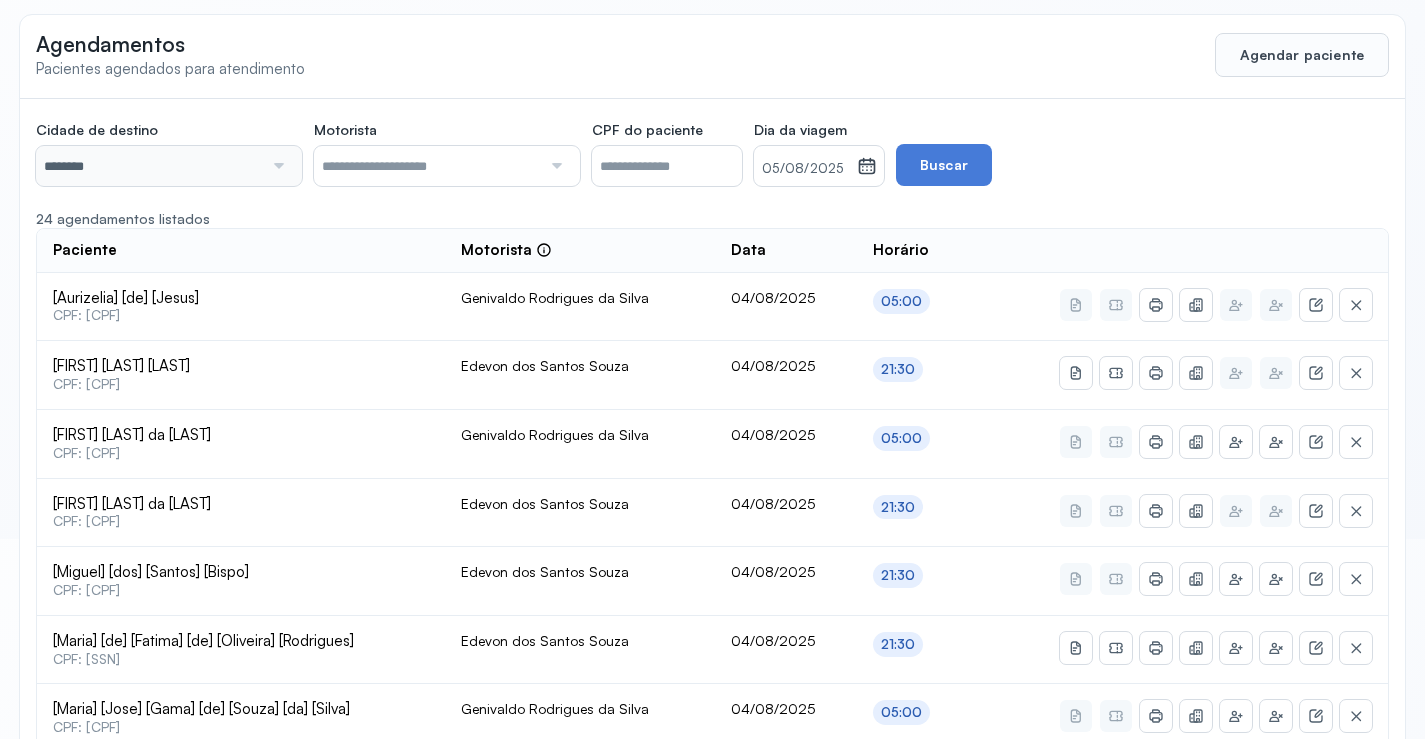 scroll, scrollTop: 46, scrollLeft: 0, axis: vertical 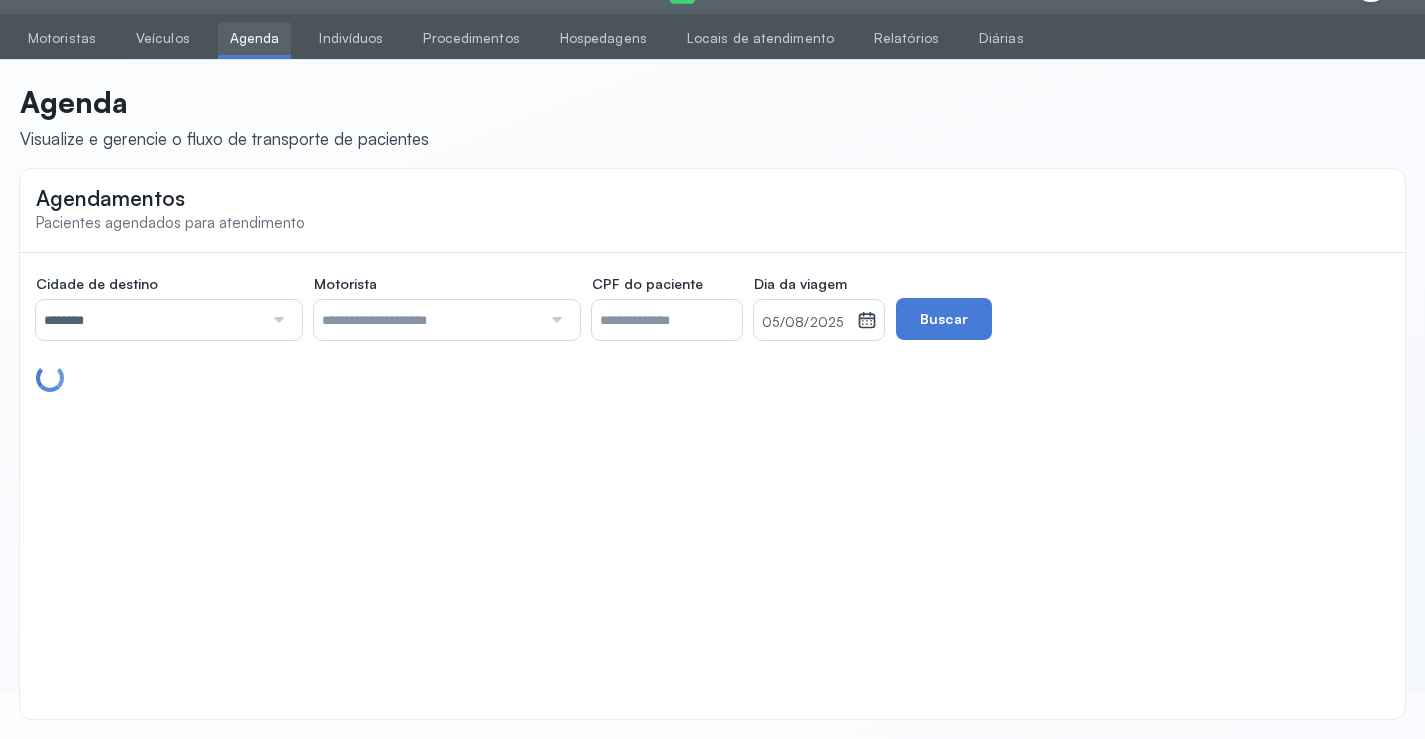 click on "Agenda Visualize e gerencie o fluxo de transporte de pacientes" at bounding box center [712, 115] 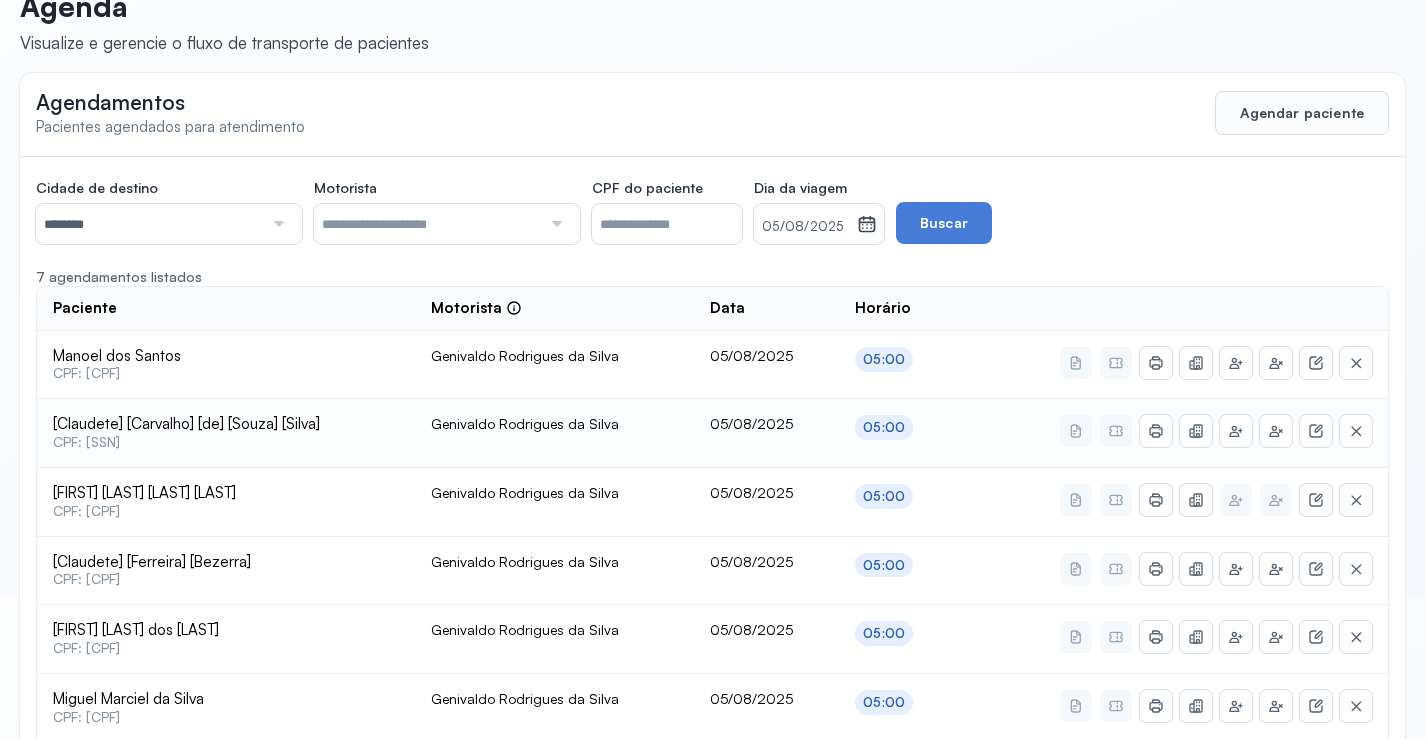 scroll, scrollTop: 146, scrollLeft: 0, axis: vertical 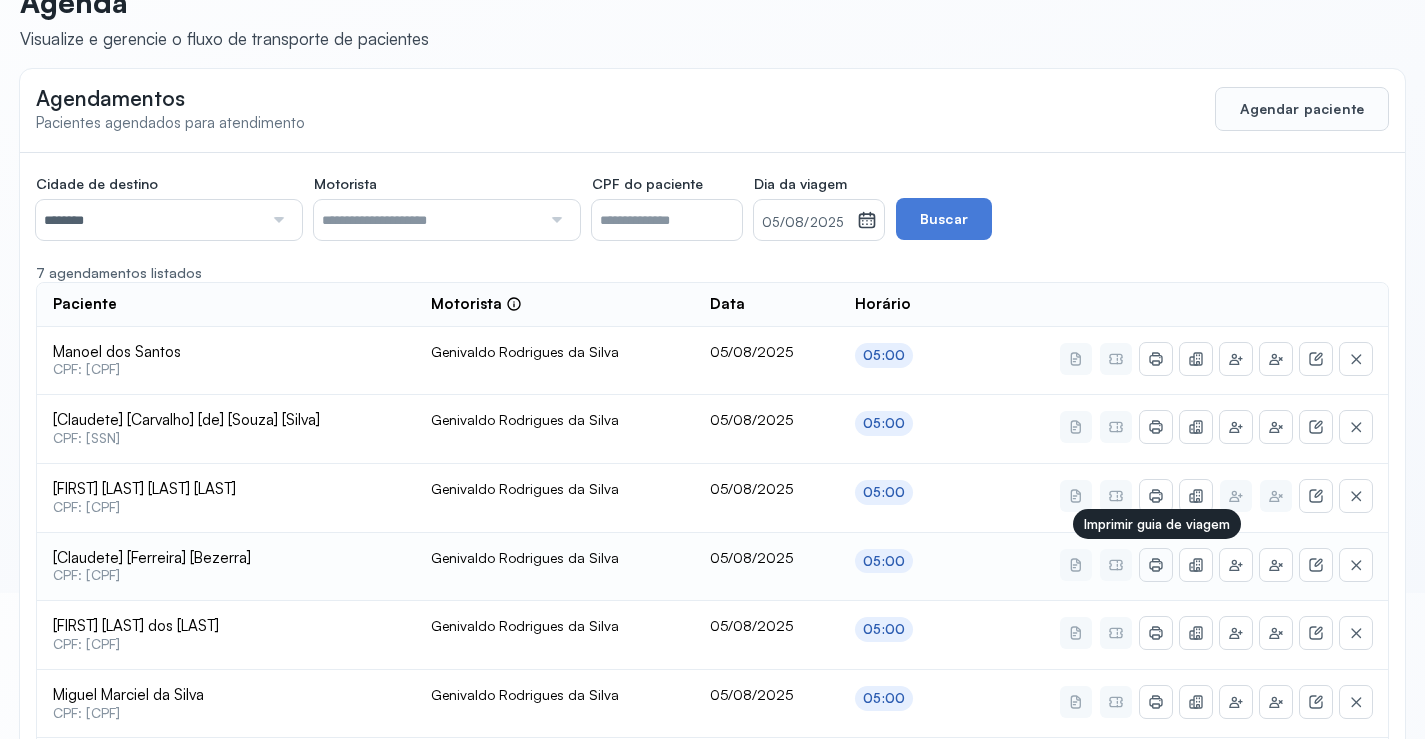 click 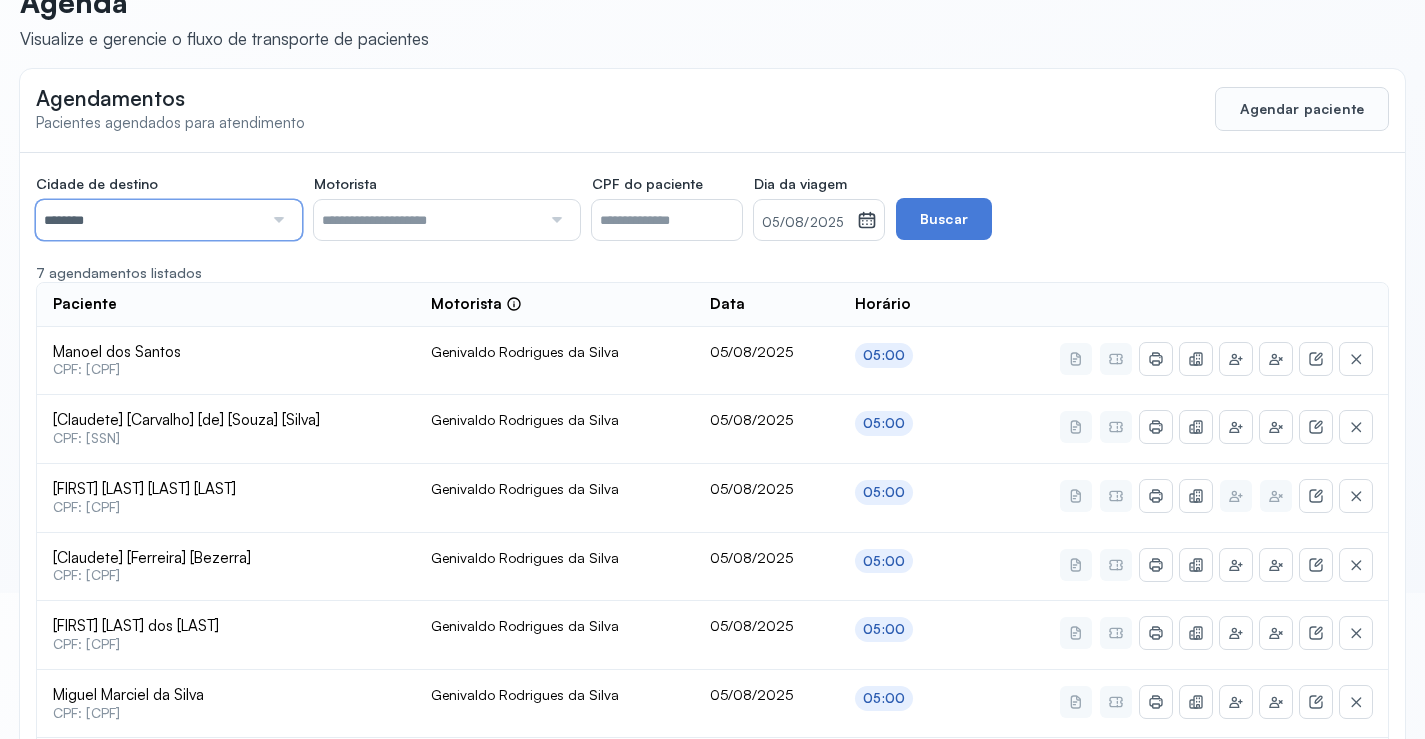 drag, startPoint x: 157, startPoint y: 214, endPoint x: 151, endPoint y: 253, distance: 39.45884 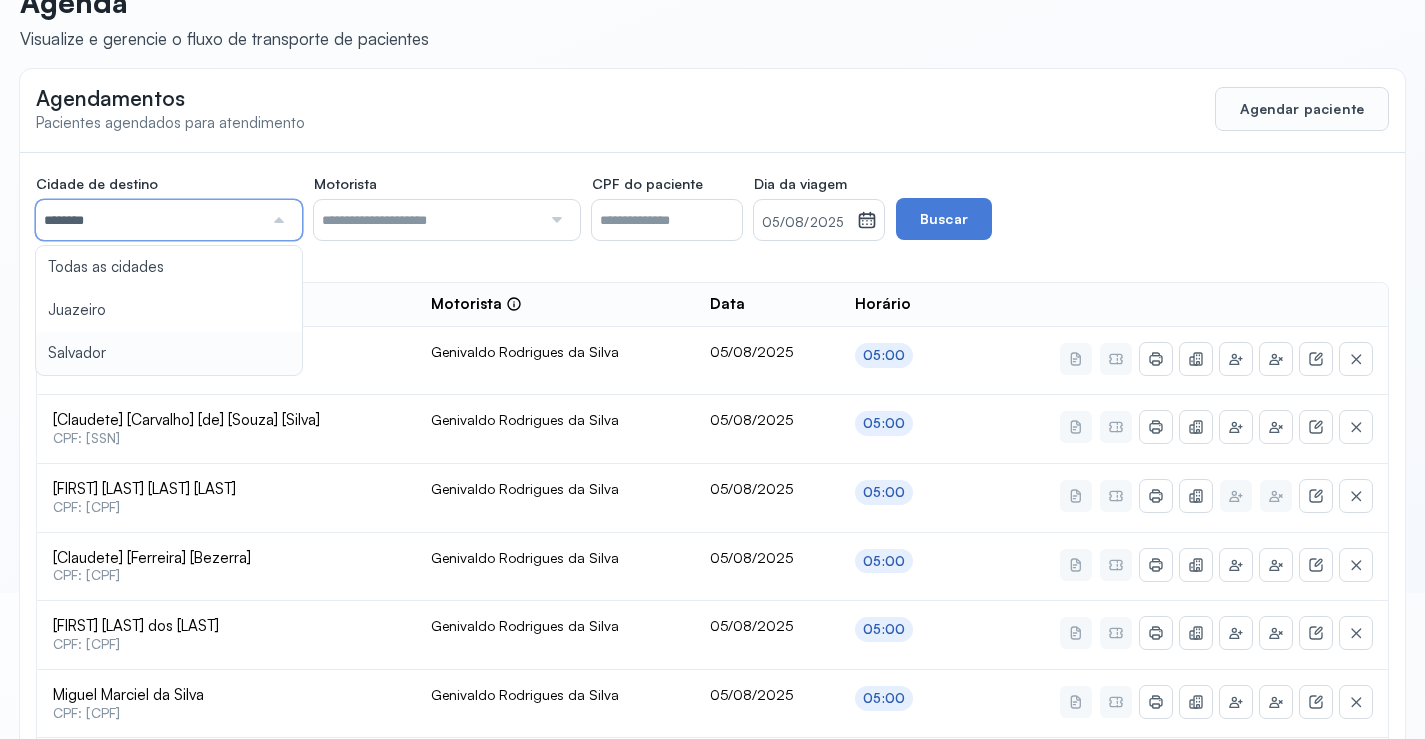 type on "********" 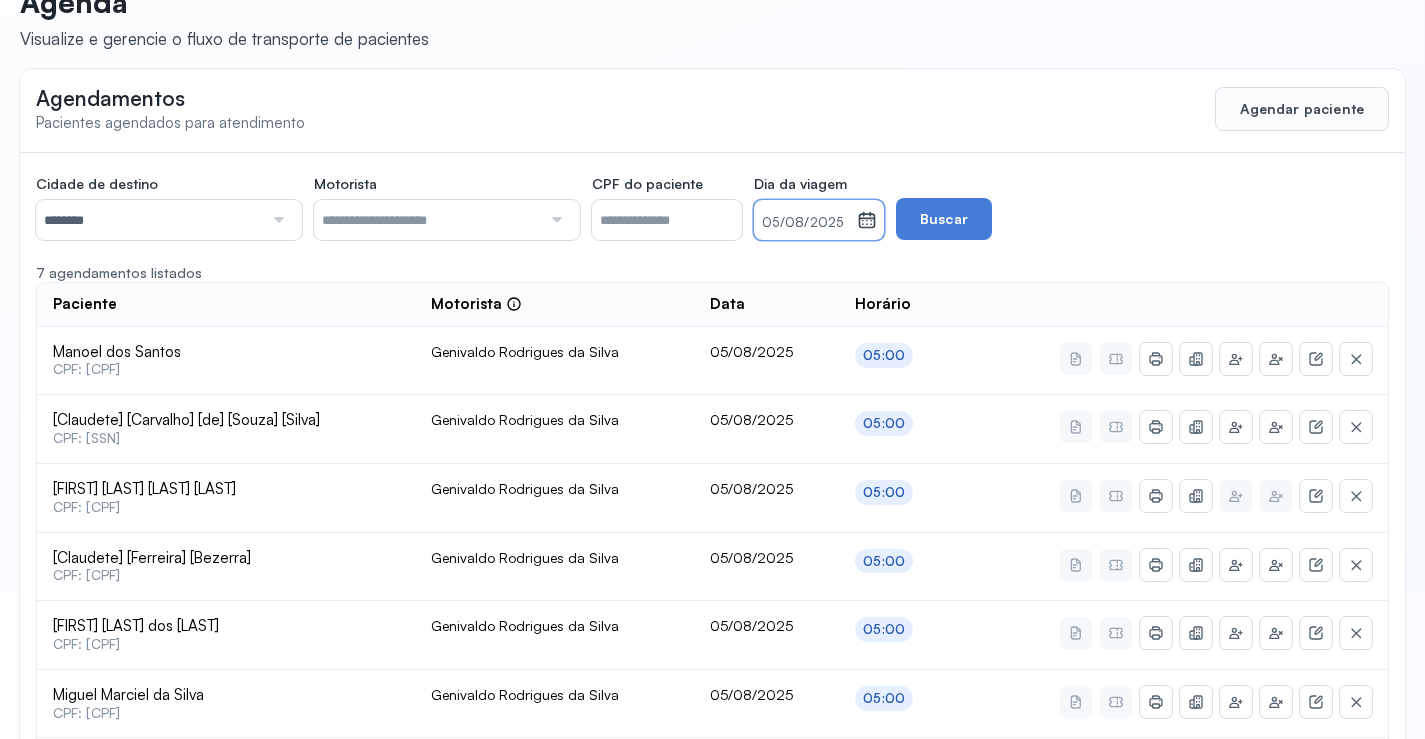 click on "05/08/2025" at bounding box center (805, 223) 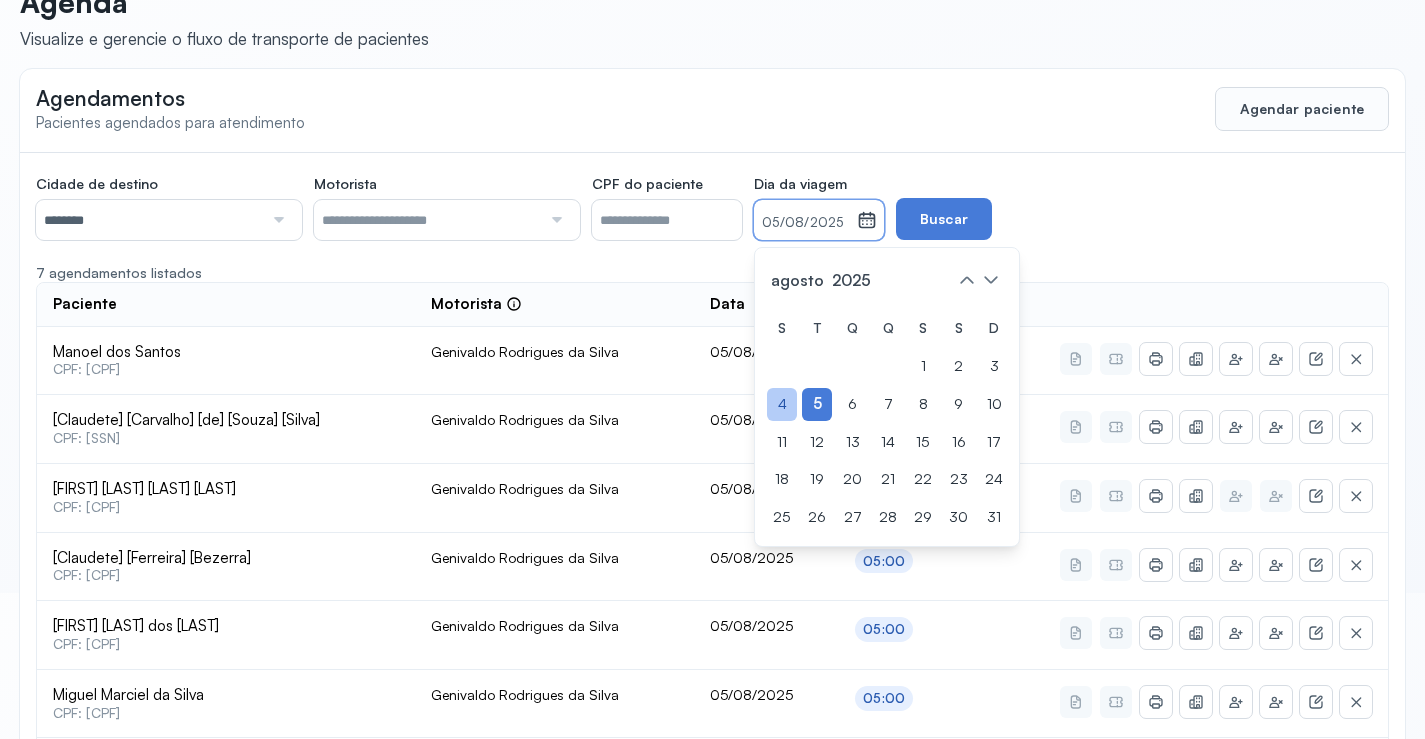 click on "4" 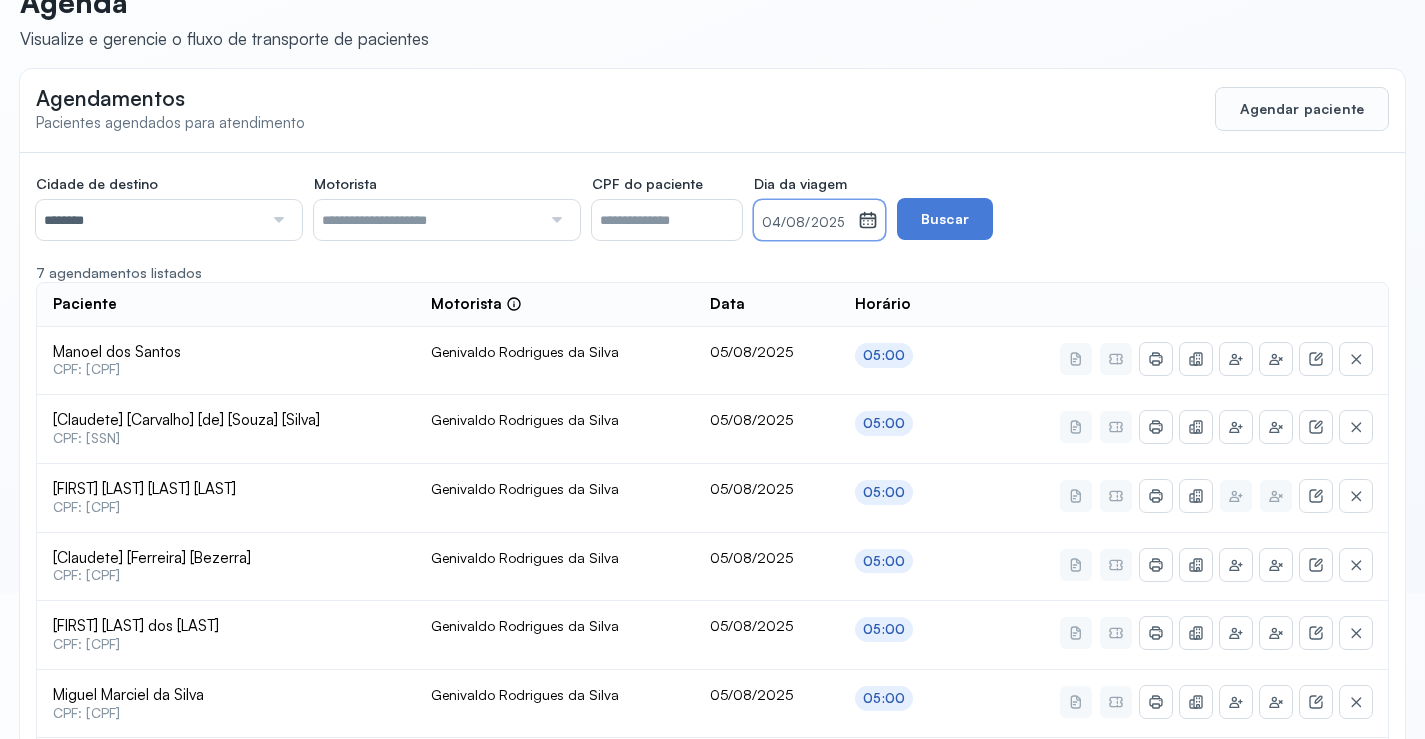 click on "Cidade de destino  ******** Todas as cidades Juazeiro Salvador Motorista  Todos os motoristas [NAME] [NAME] [NAME] [NAME] [NAME] [NAME] CPF do paciente  Dia da viagem  04/08/2025 agosto 2025 S T Q Q S S D 1 2 3 4 5 6 7 8 9 10 11 12 13 14 15 16 17 18 19 20 21 22 23 24 25 26 27 28 29 30 31 jan fev mar abr maio jun jul ago set out nov dez 2018 2019 2020 2021 2022 2023 2024 2025 2026 2027 2028 2029  Buscar" at bounding box center [586, 204] 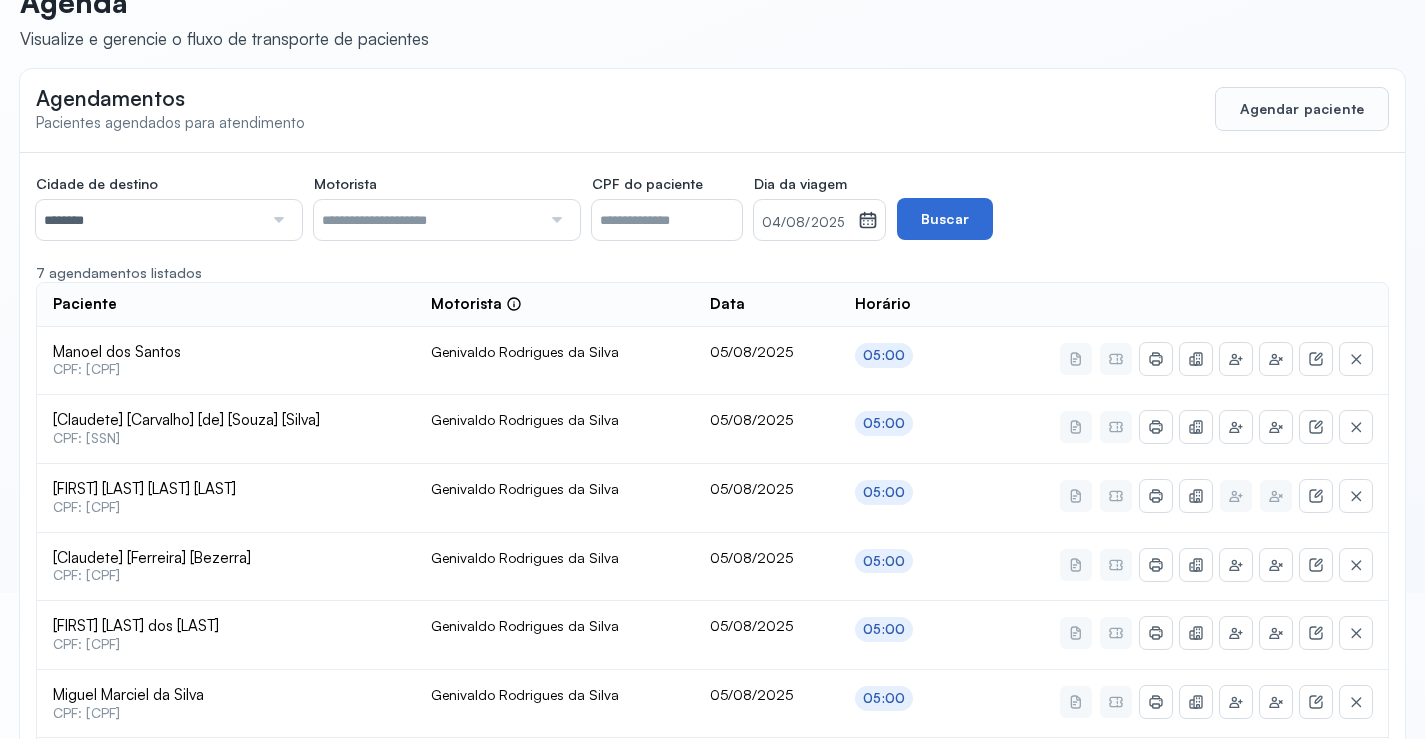 click on "Buscar" at bounding box center (945, 219) 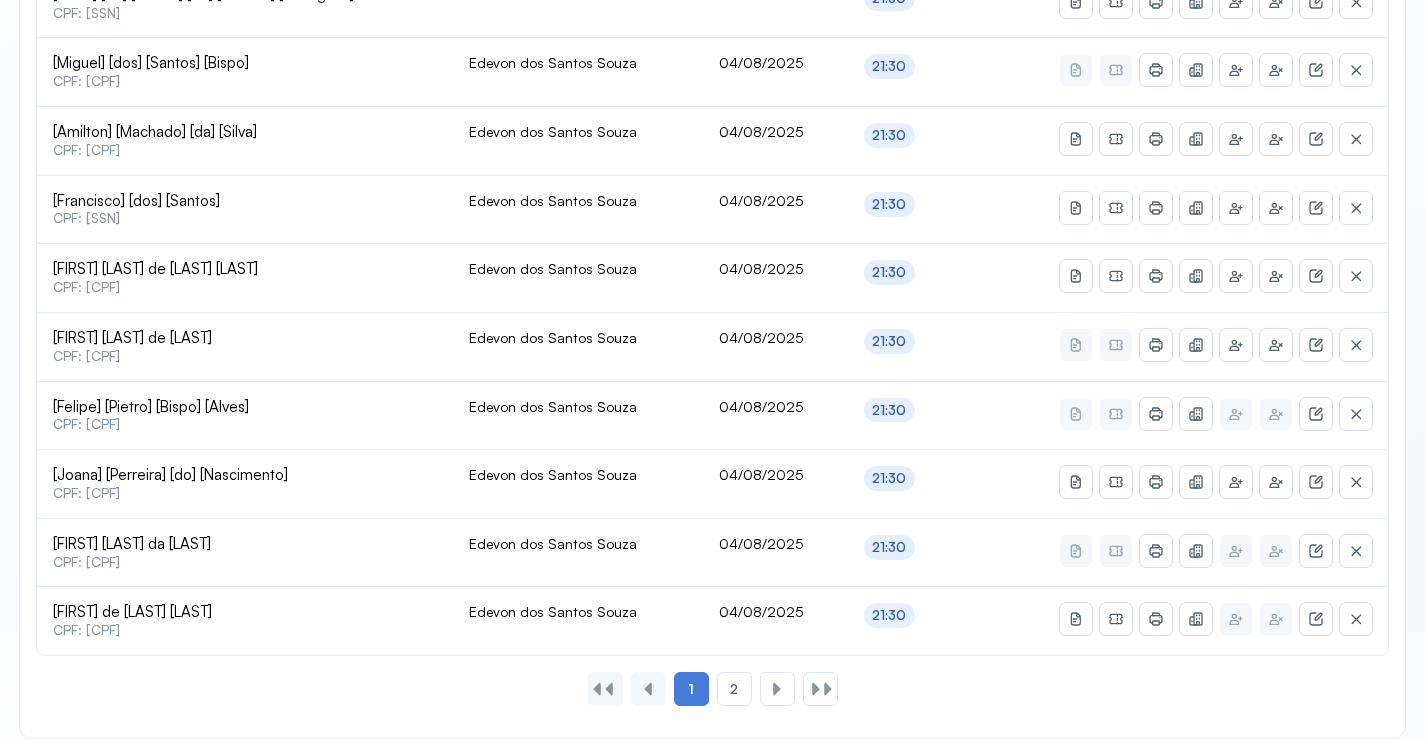 scroll, scrollTop: 865, scrollLeft: 0, axis: vertical 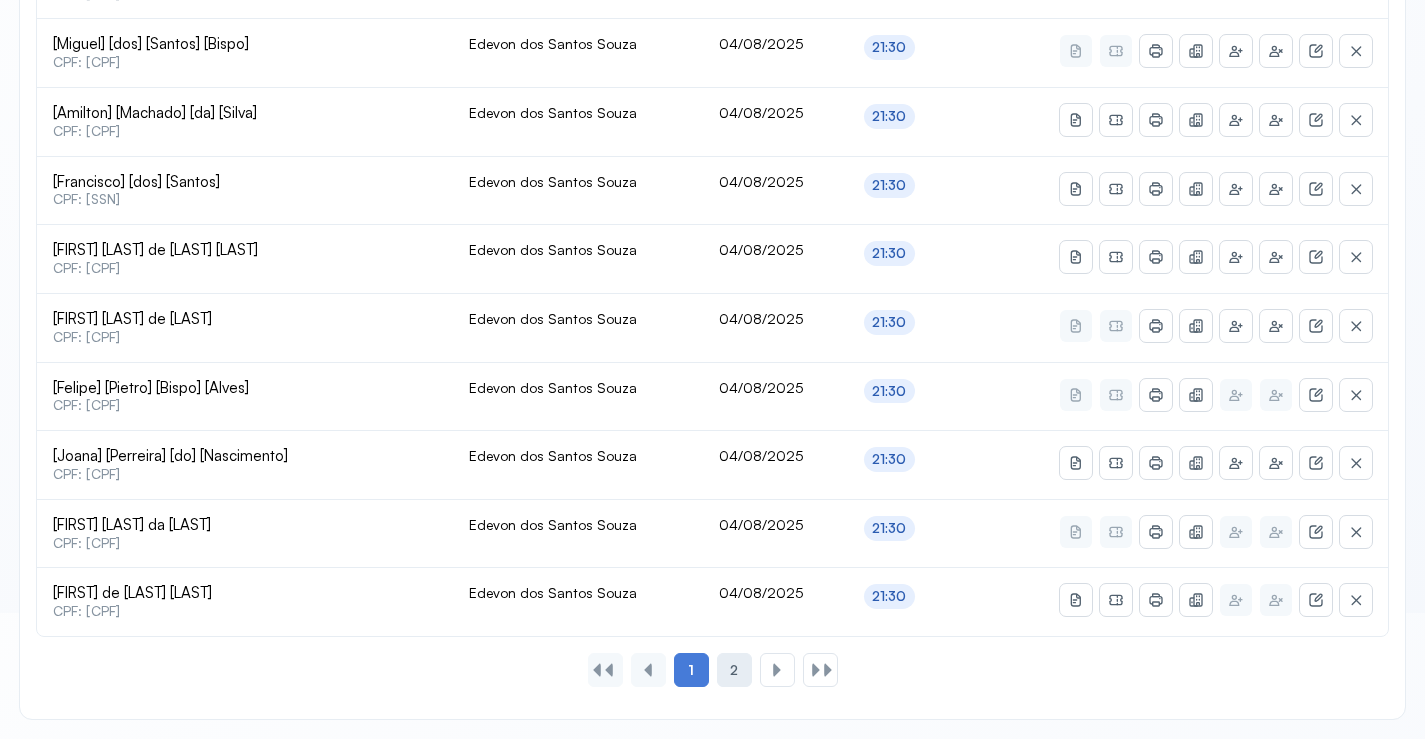 click on "2" at bounding box center (734, 670) 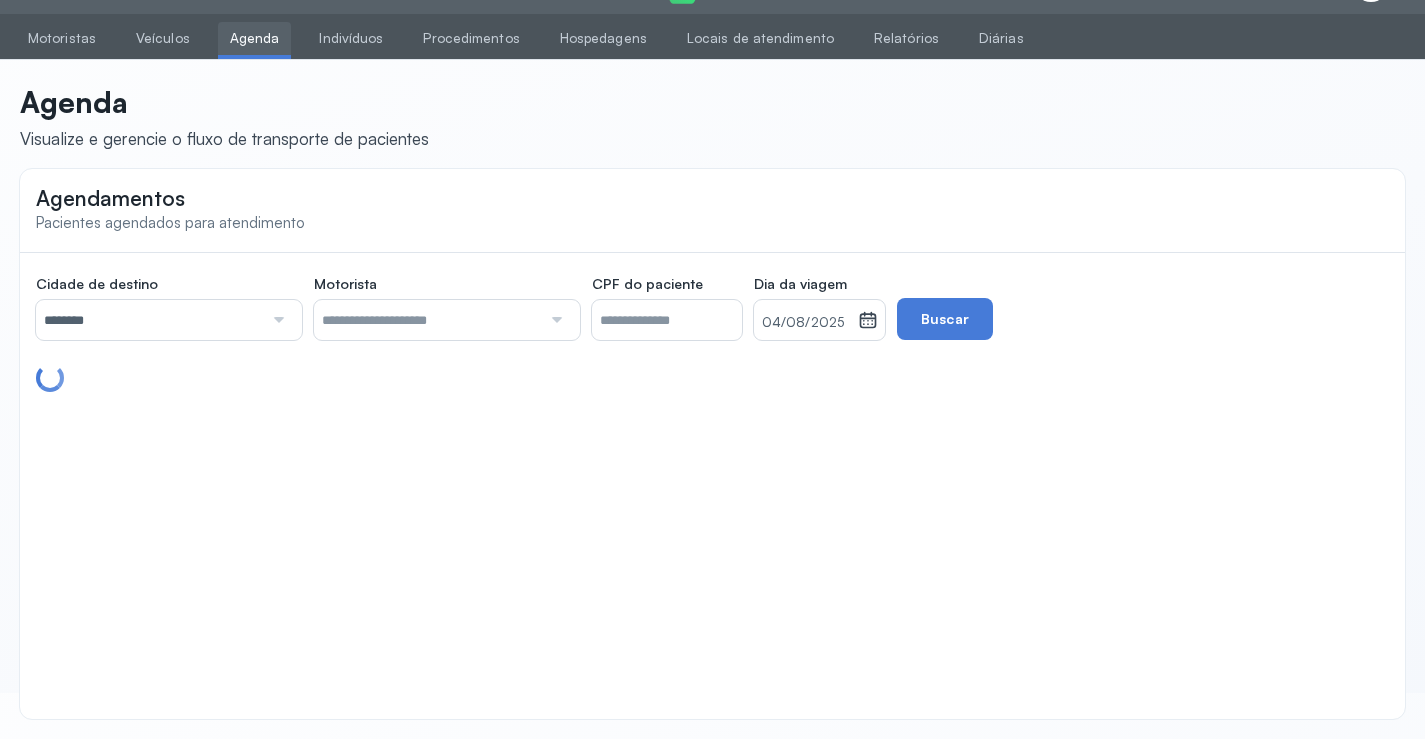 scroll, scrollTop: 46, scrollLeft: 0, axis: vertical 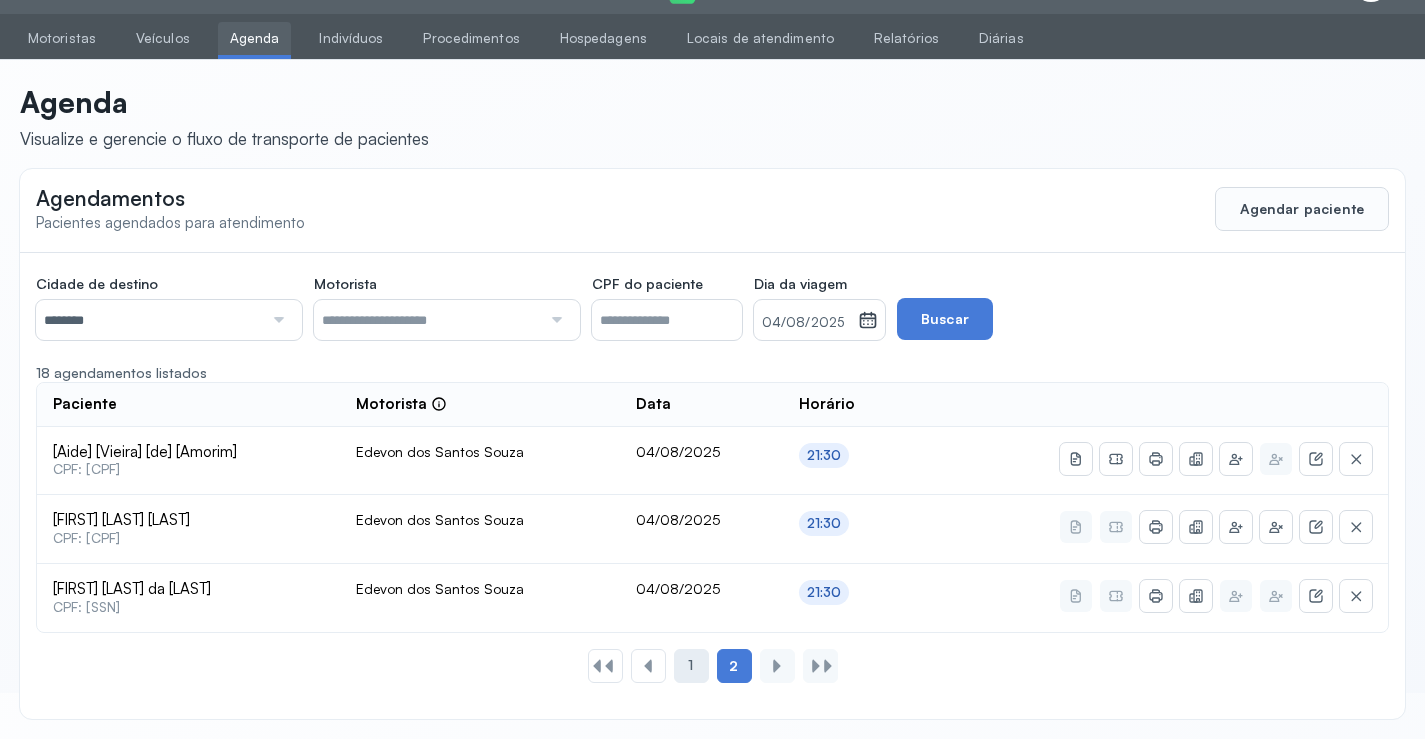click on "1" at bounding box center (690, 665) 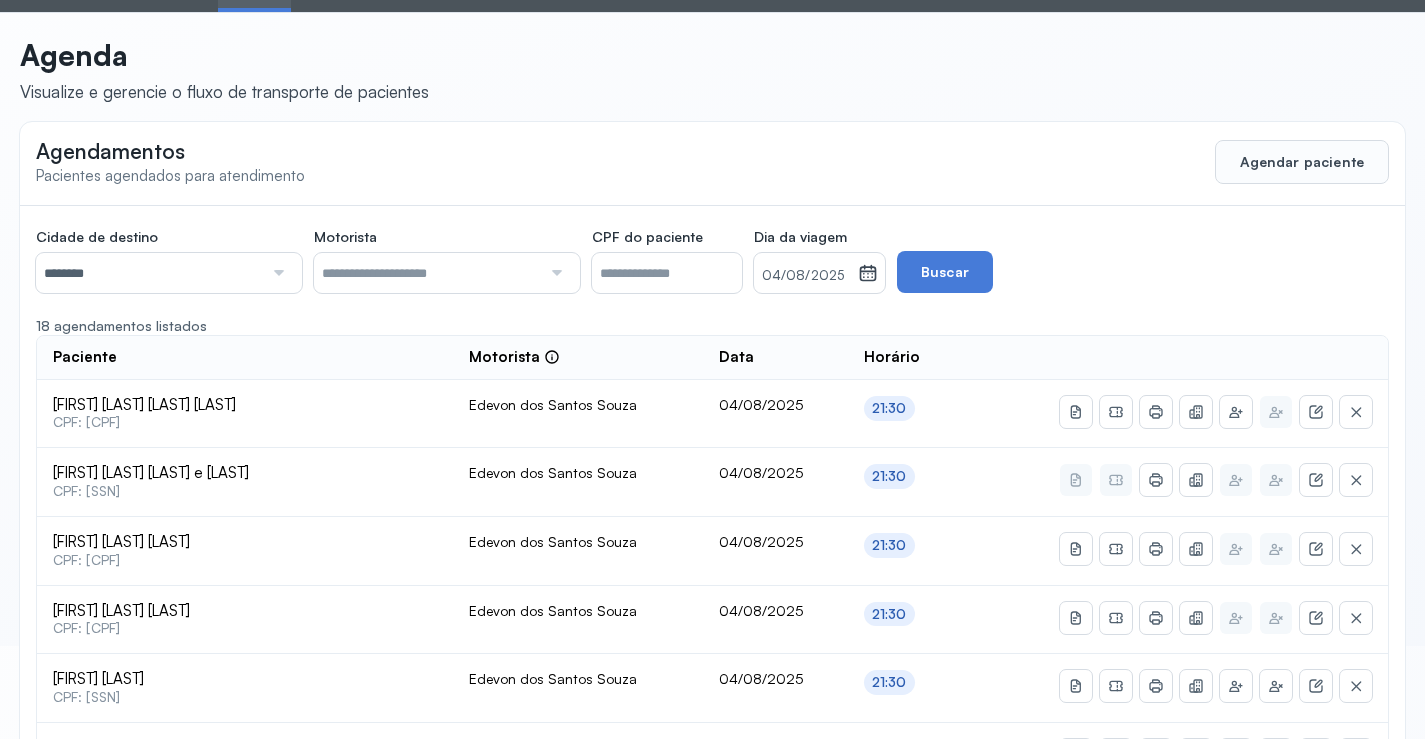 scroll, scrollTop: 0, scrollLeft: 0, axis: both 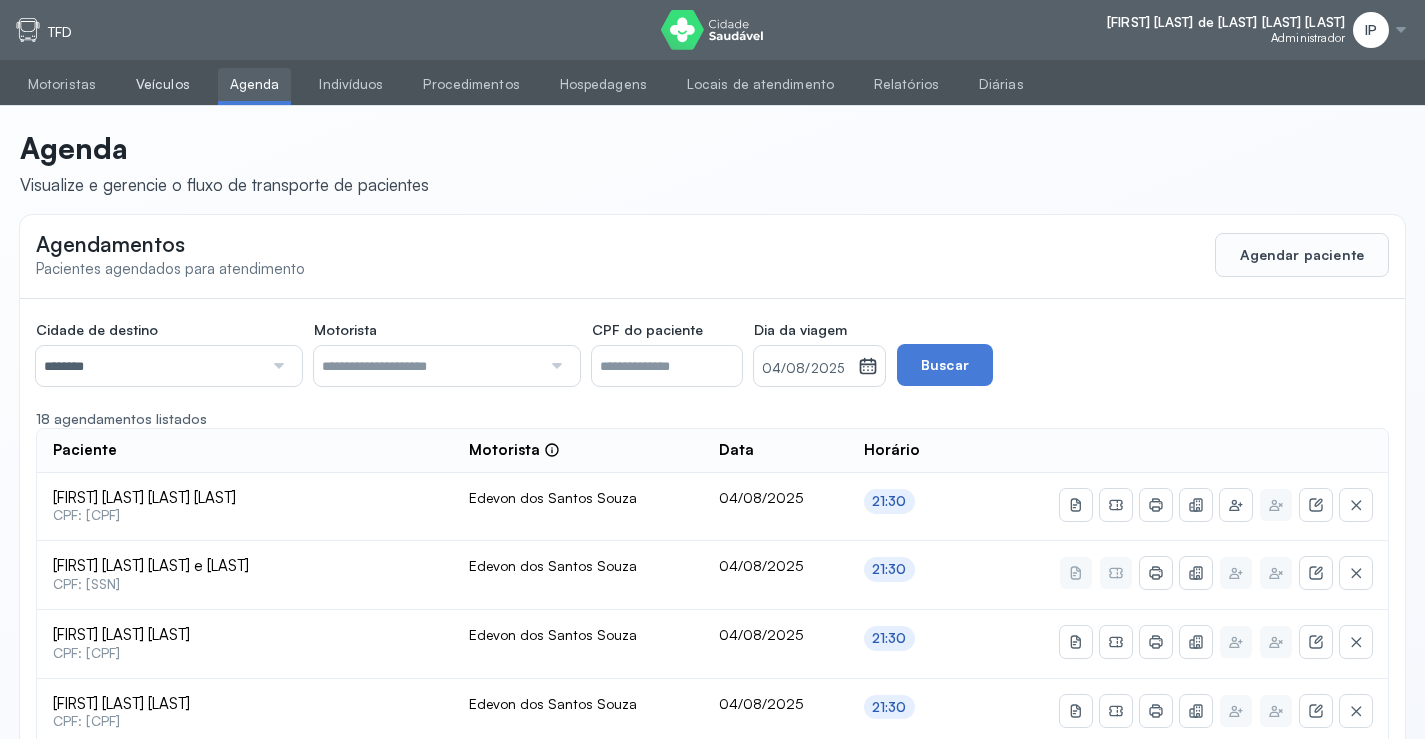 click on "Veículos" at bounding box center [163, 84] 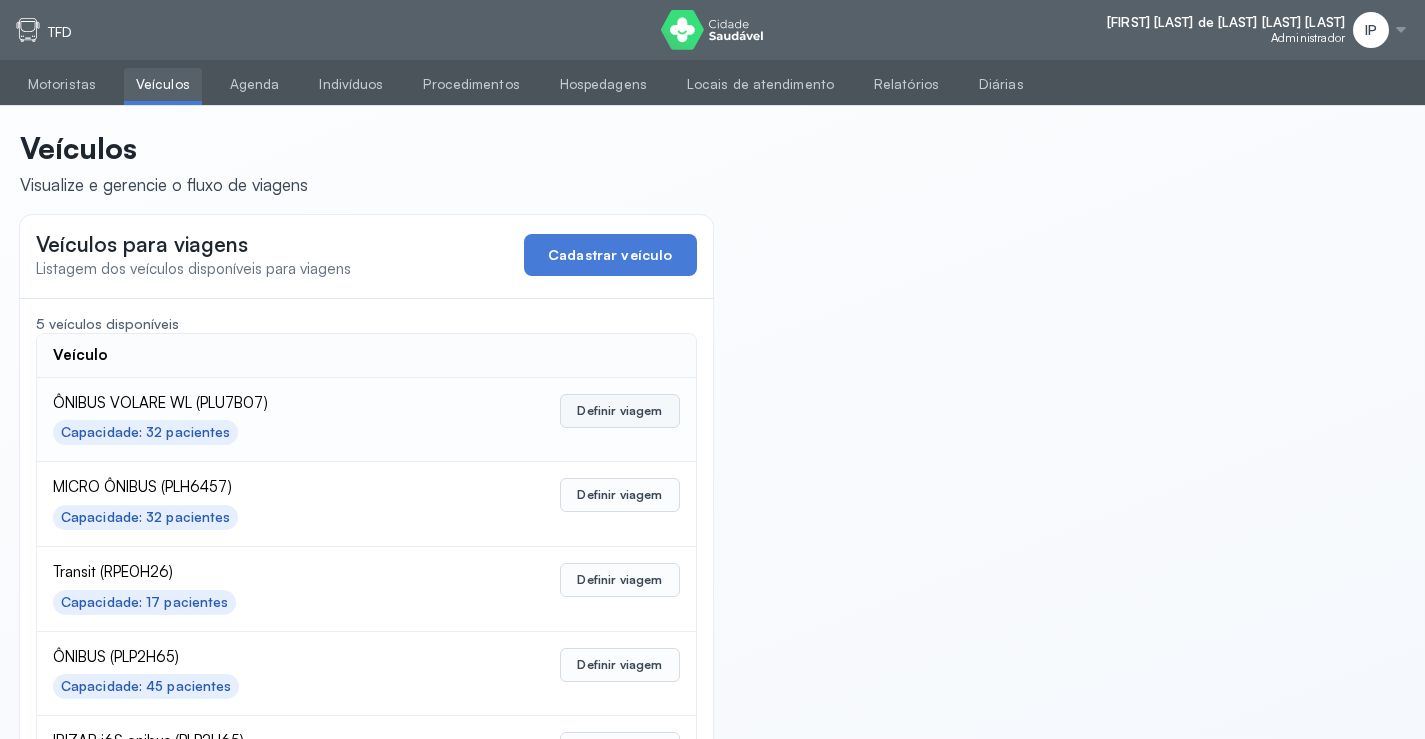 click on "Definir viagem" at bounding box center [619, 411] 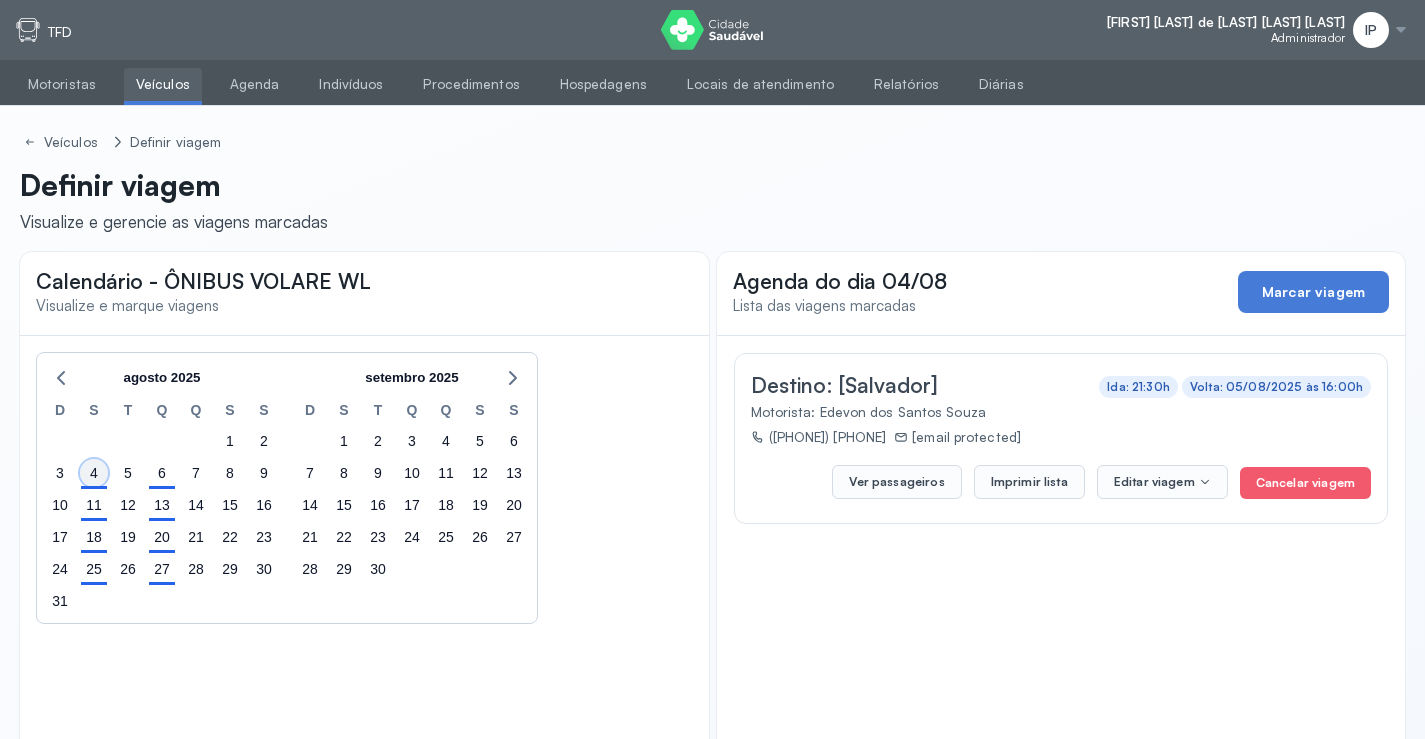 click on "4" 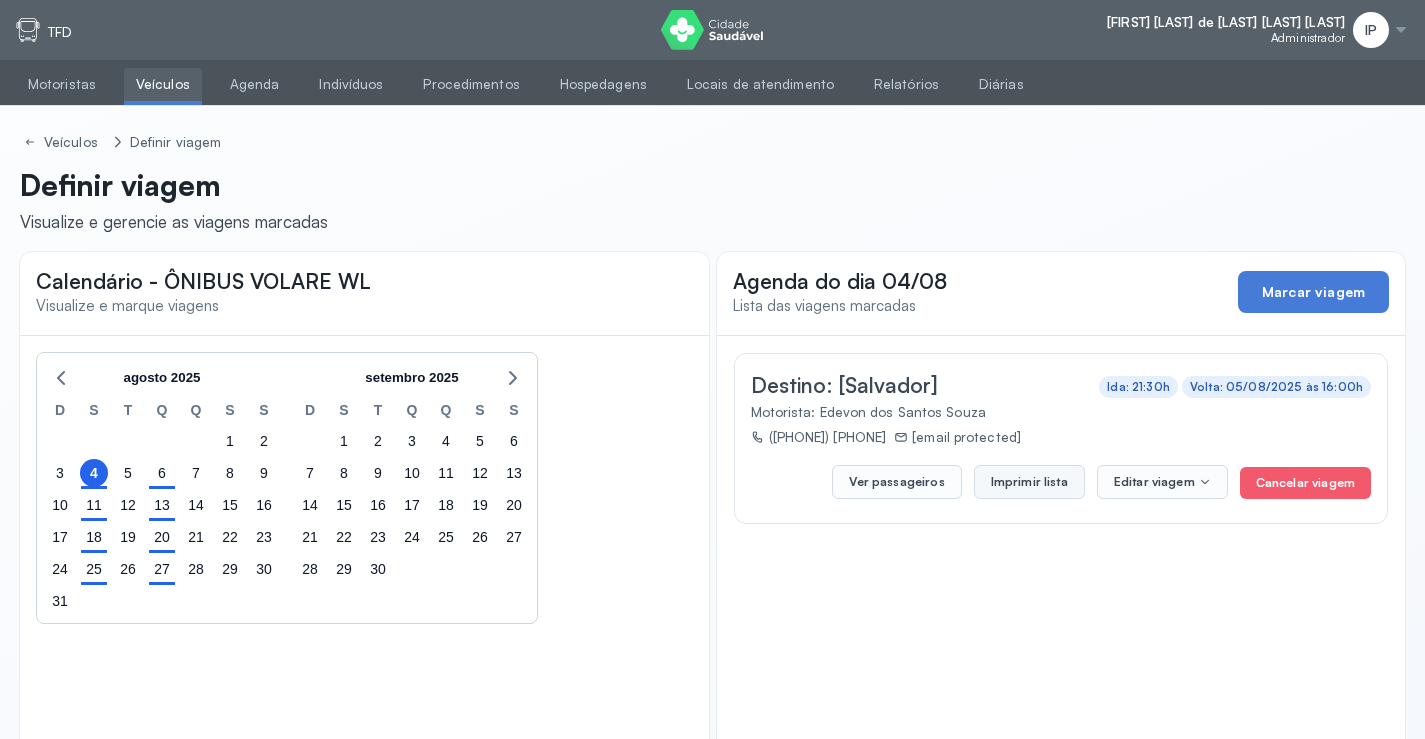 click on "Imprimir lista" at bounding box center (1029, 482) 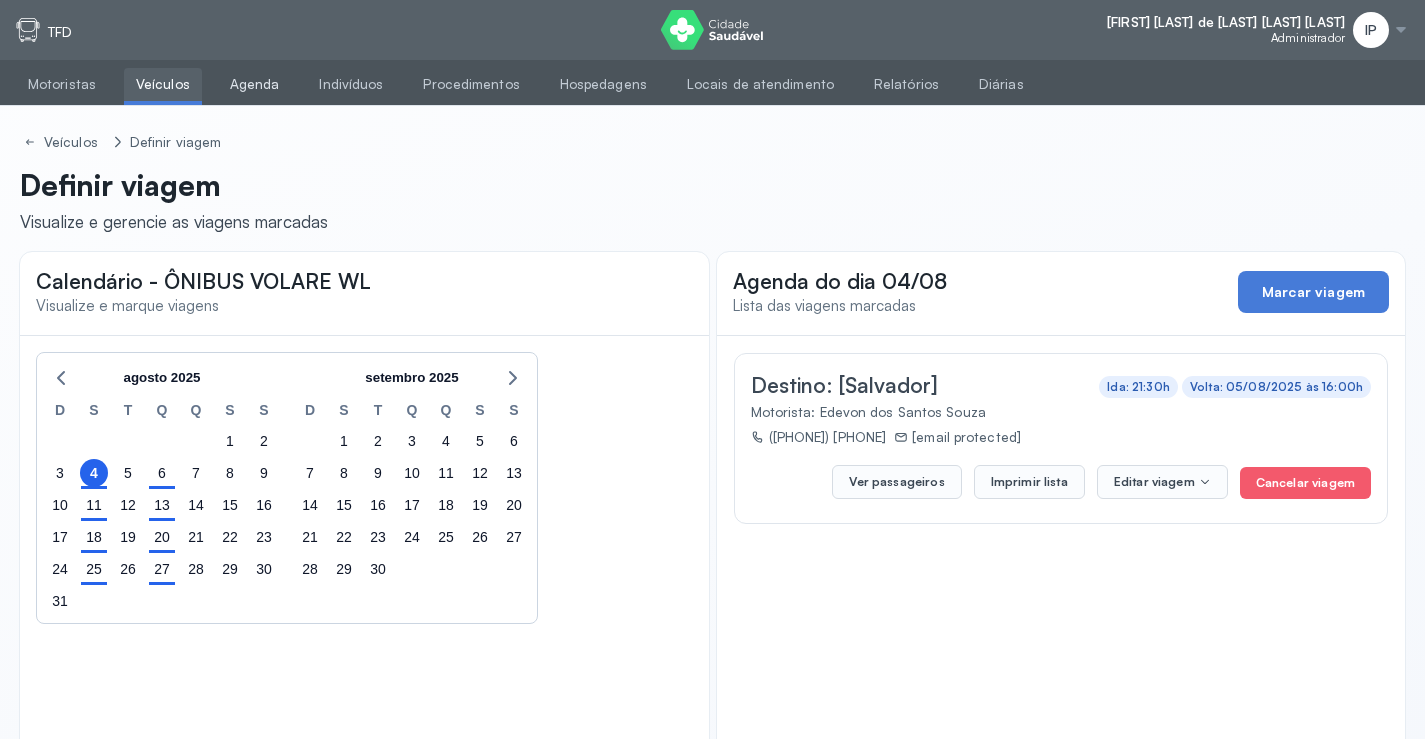 click on "Agenda" at bounding box center (255, 84) 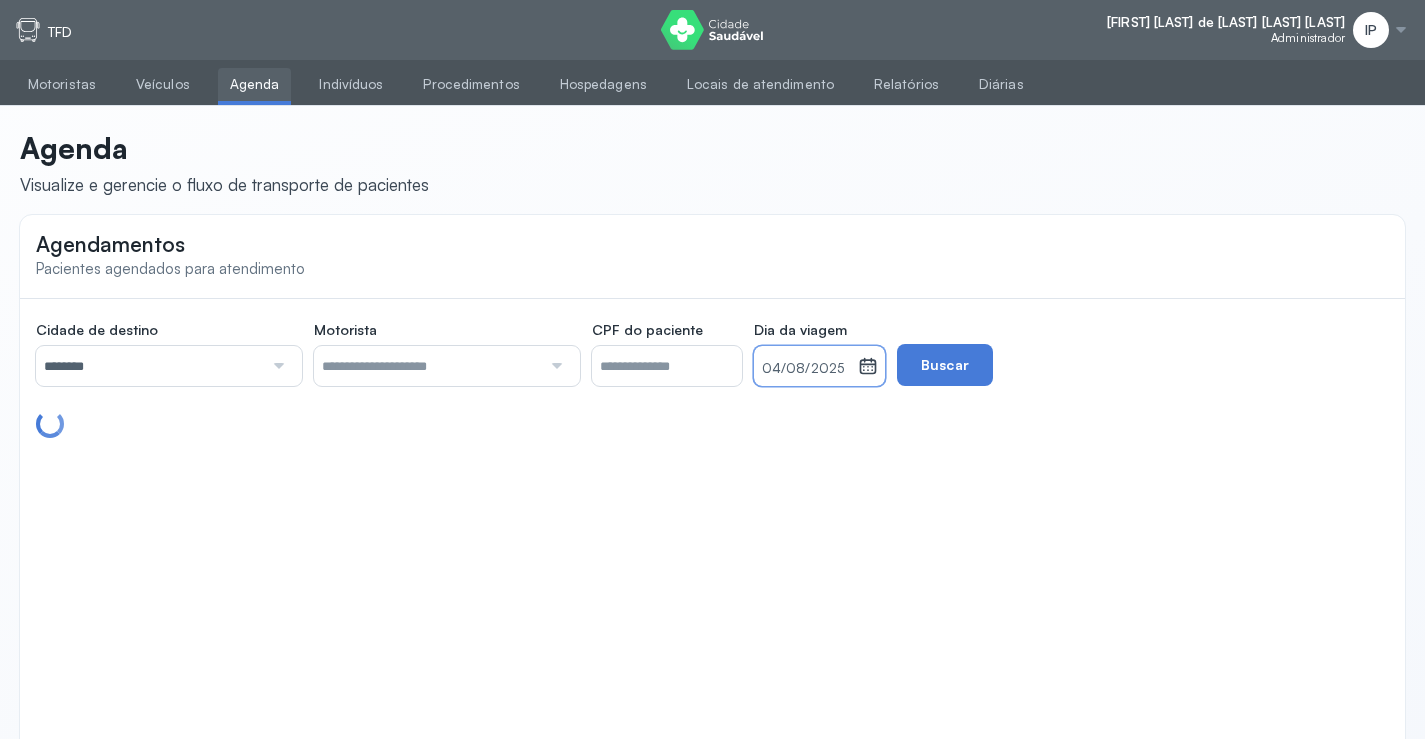 click on "04/08/2025" at bounding box center [806, 369] 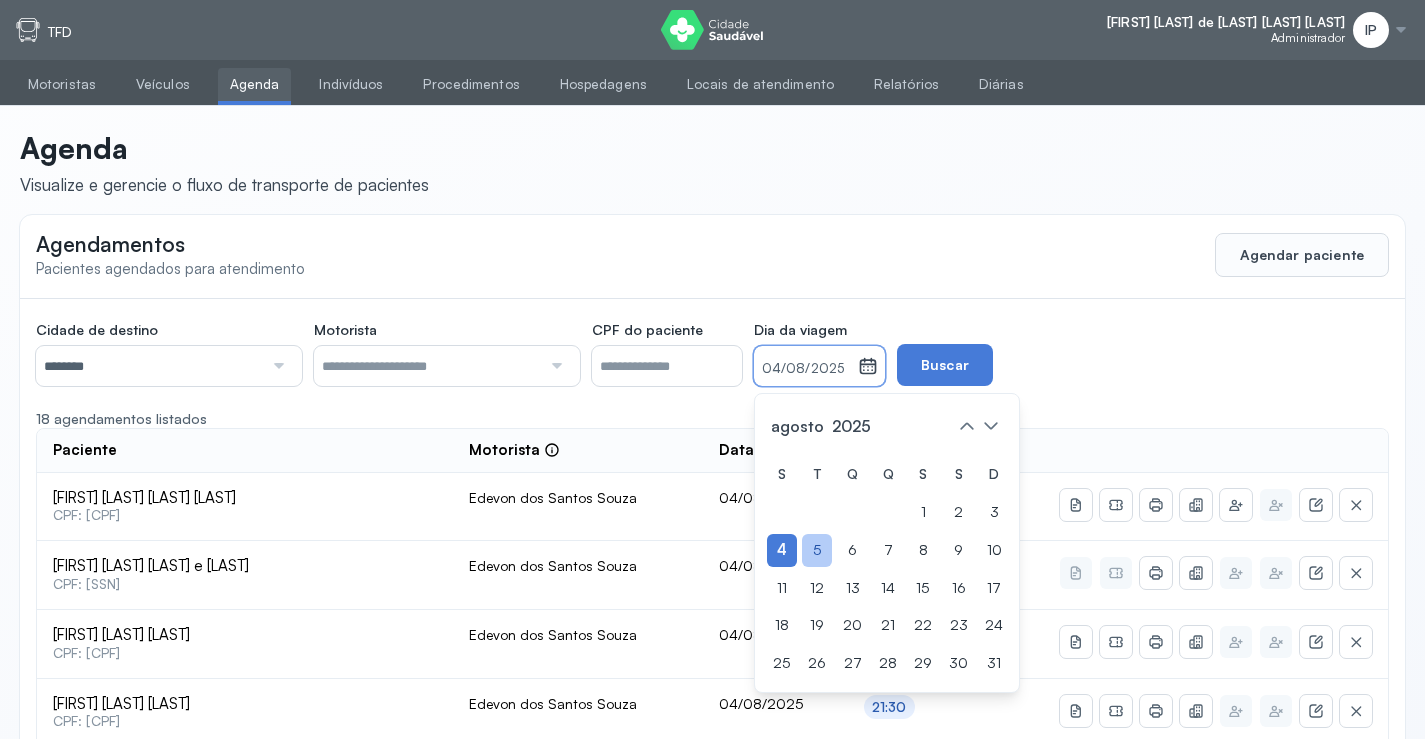 click on "5" 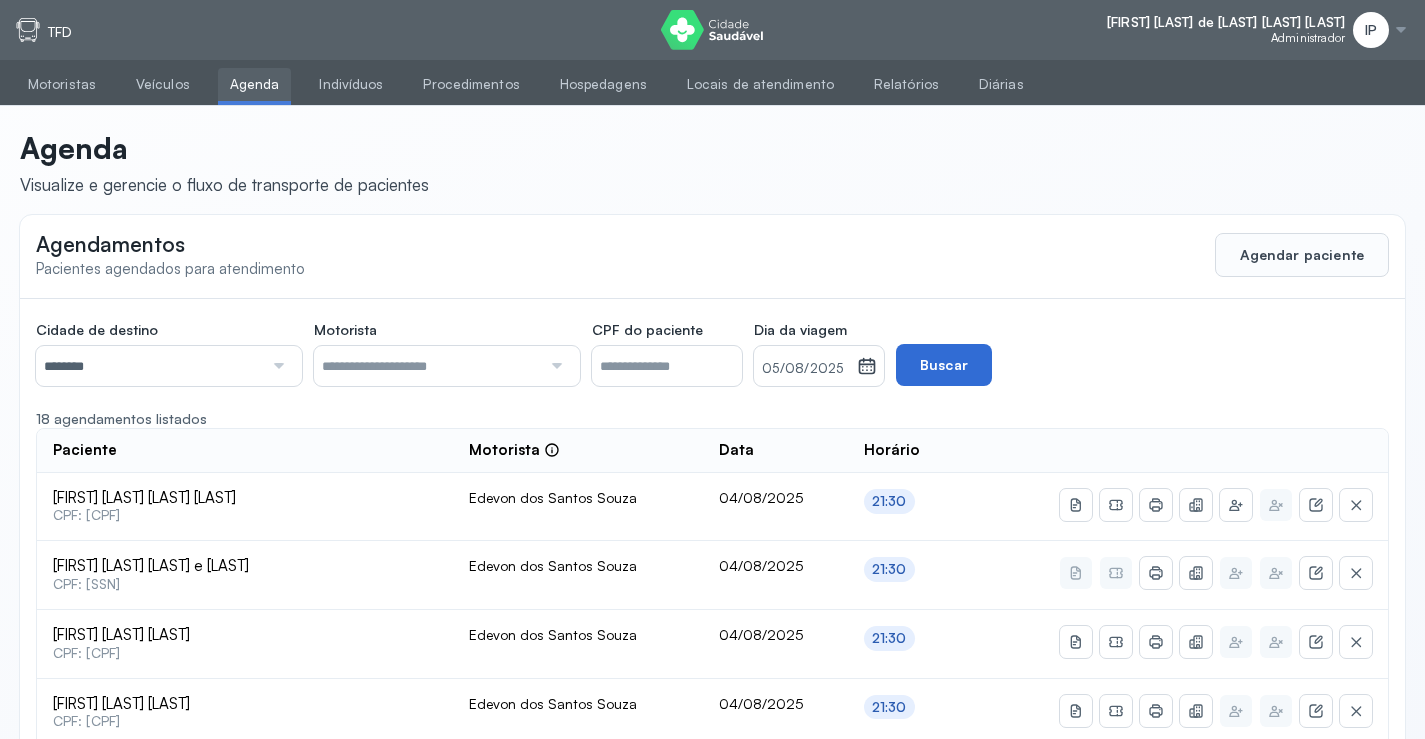 click on "Buscar" at bounding box center [944, 365] 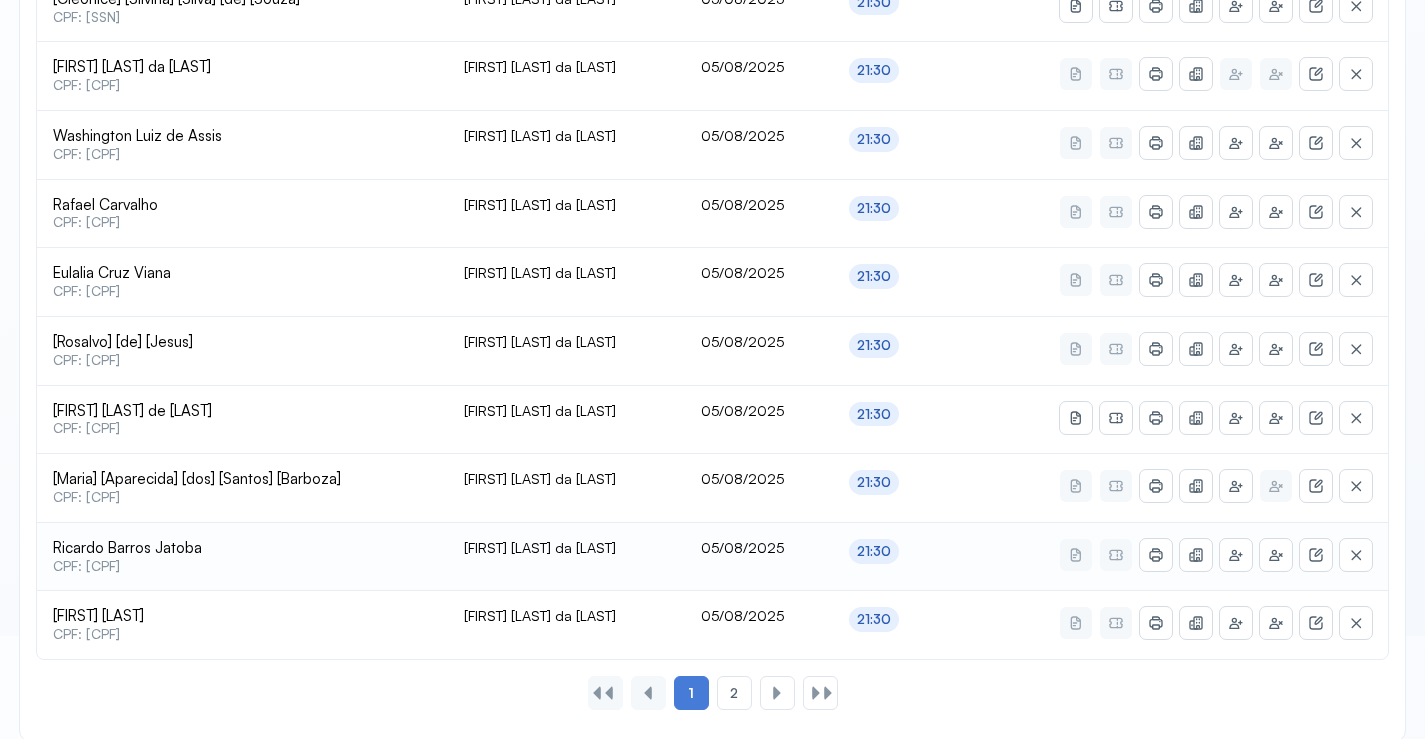 scroll, scrollTop: 865, scrollLeft: 0, axis: vertical 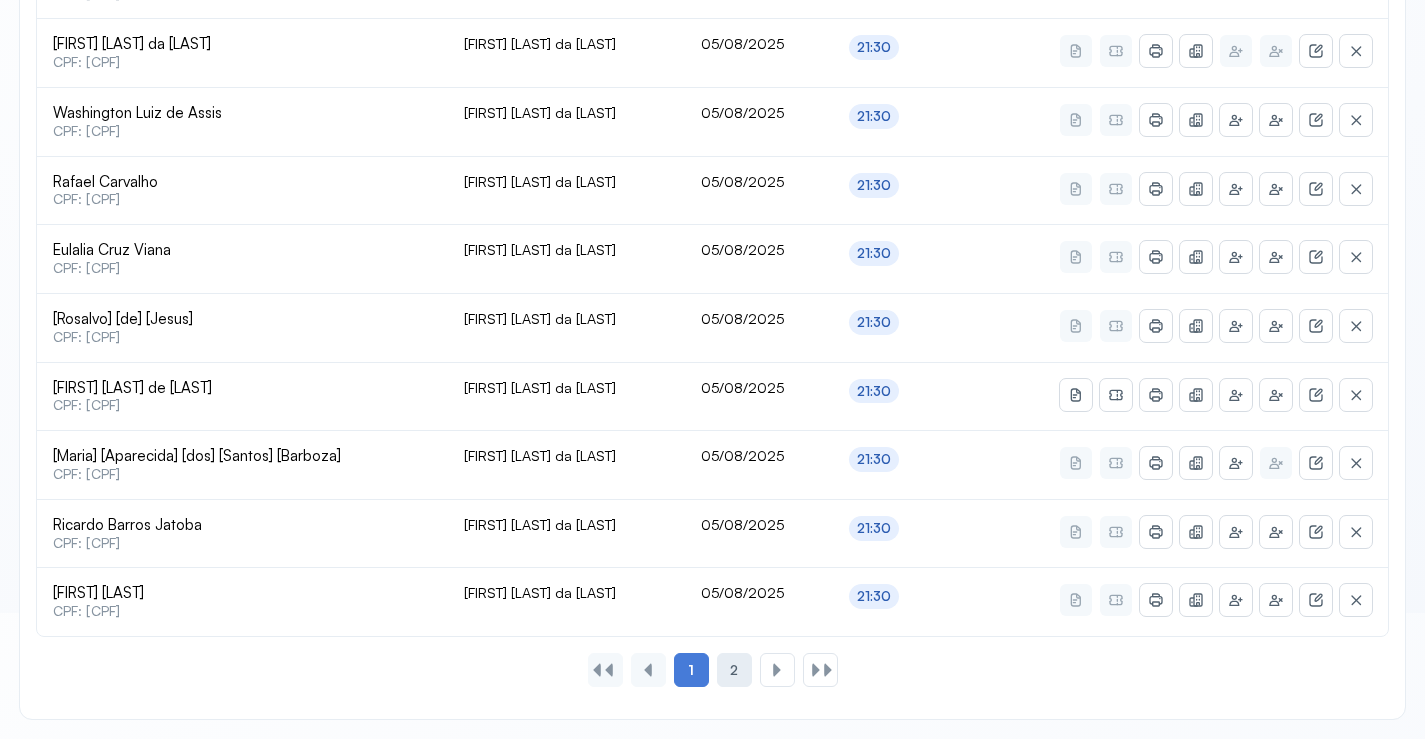 click on "2" 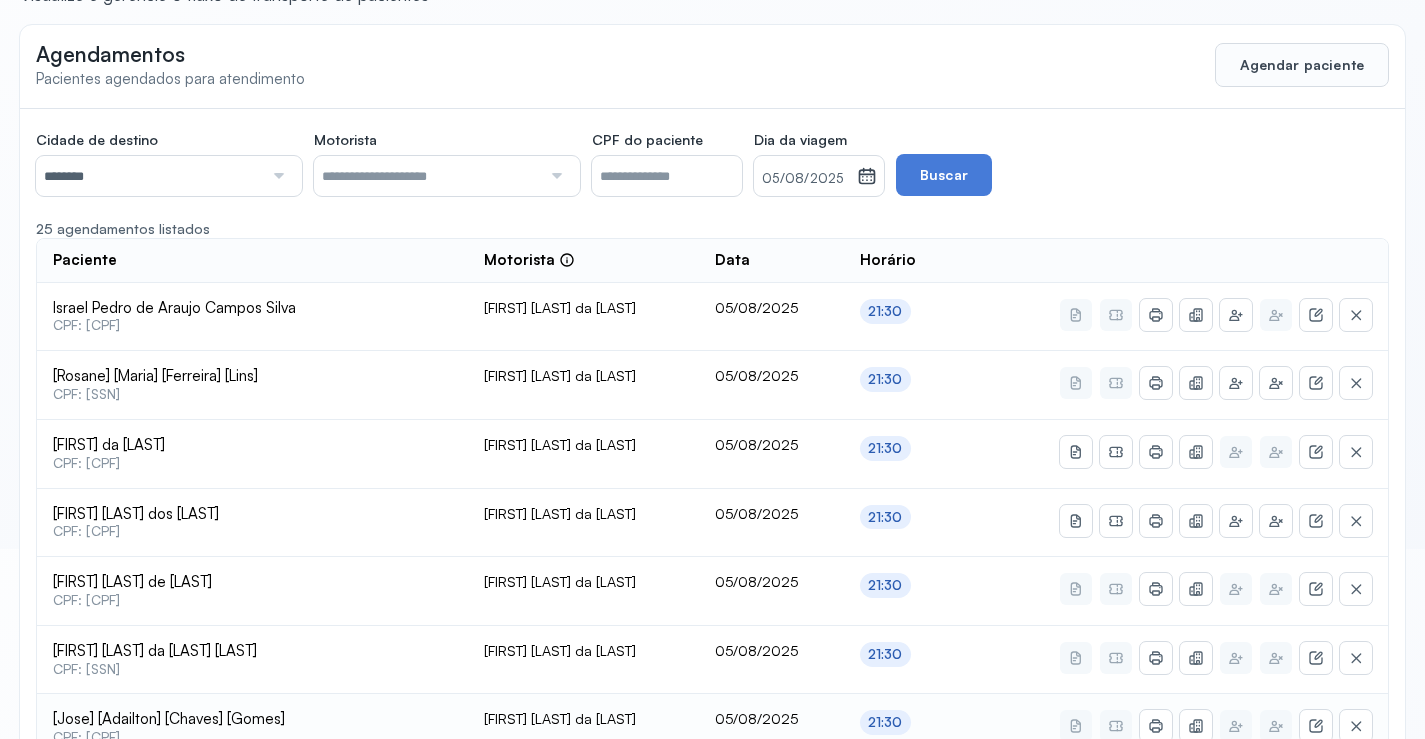 scroll, scrollTop: 0, scrollLeft: 0, axis: both 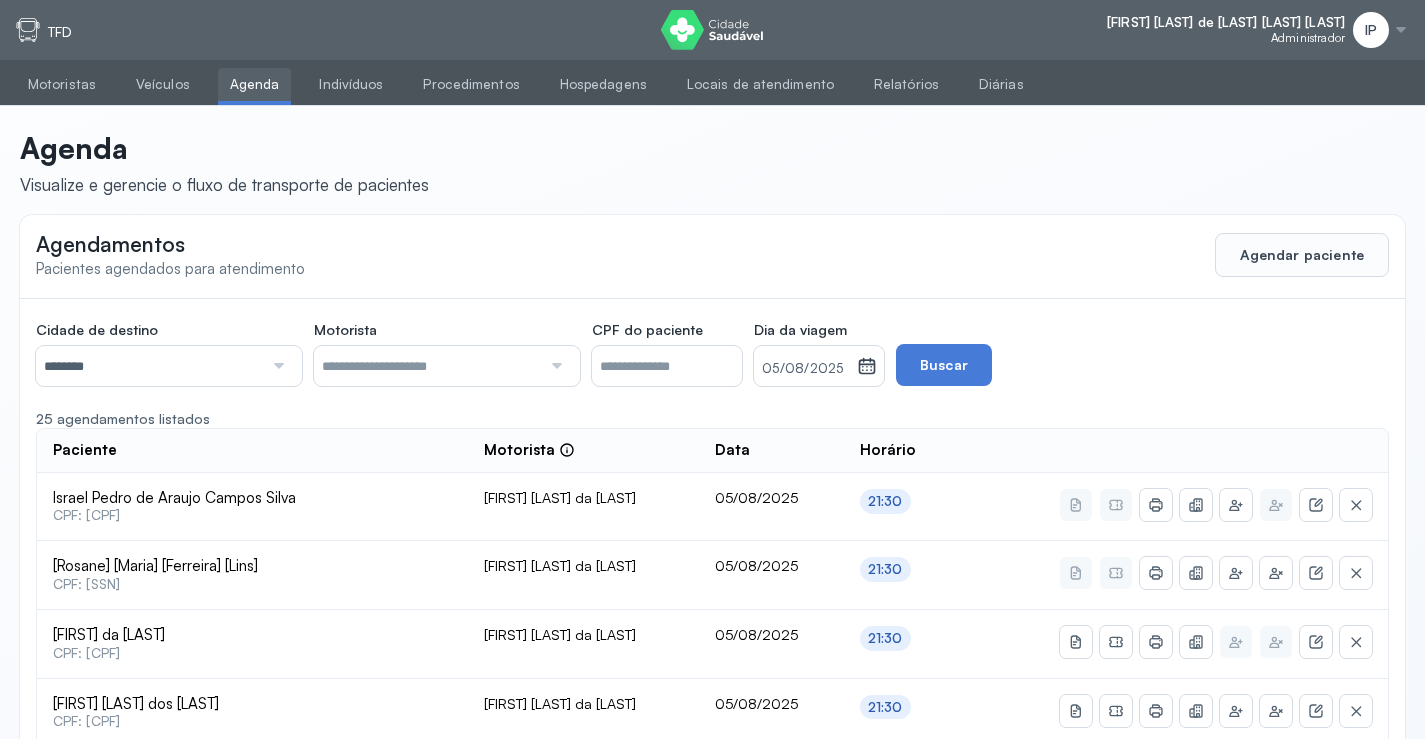 click on "05/08/2025" at bounding box center [805, 366] 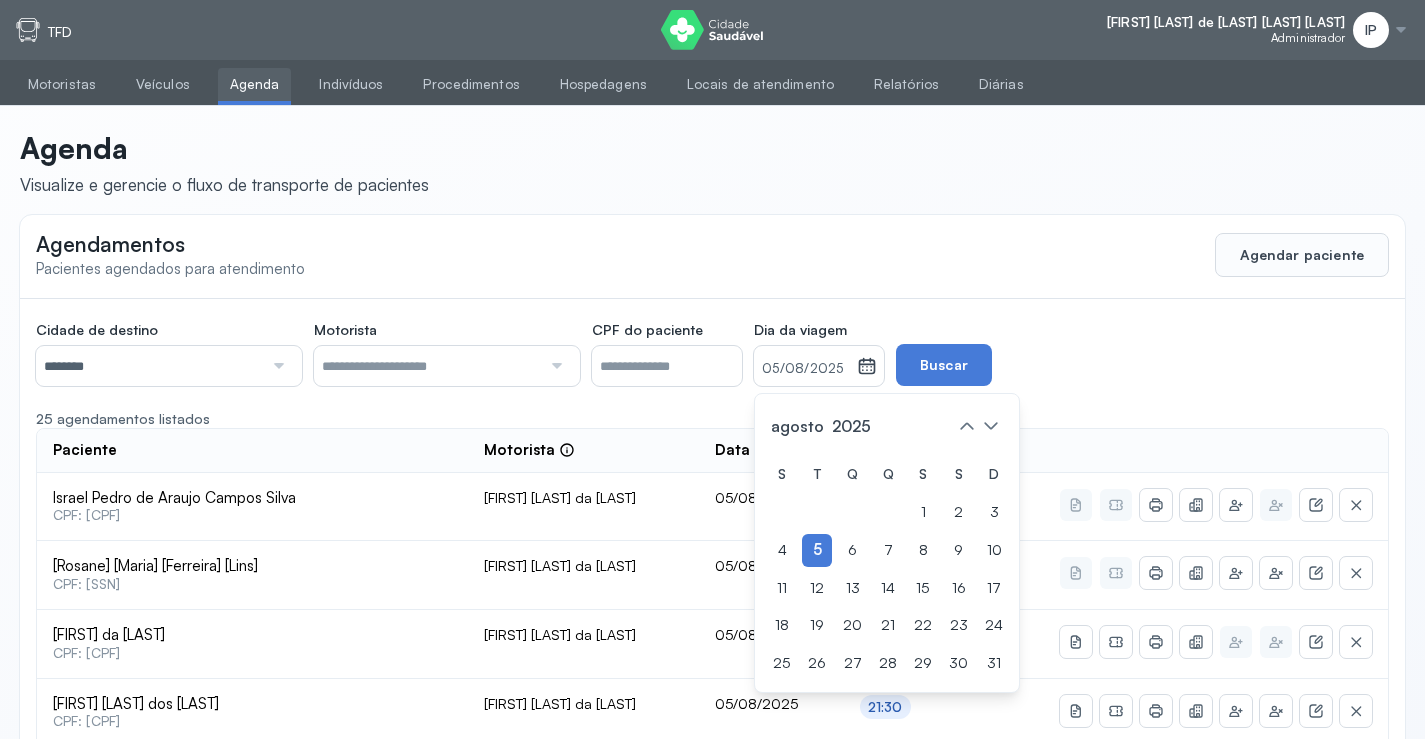 click at bounding box center [276, 366] 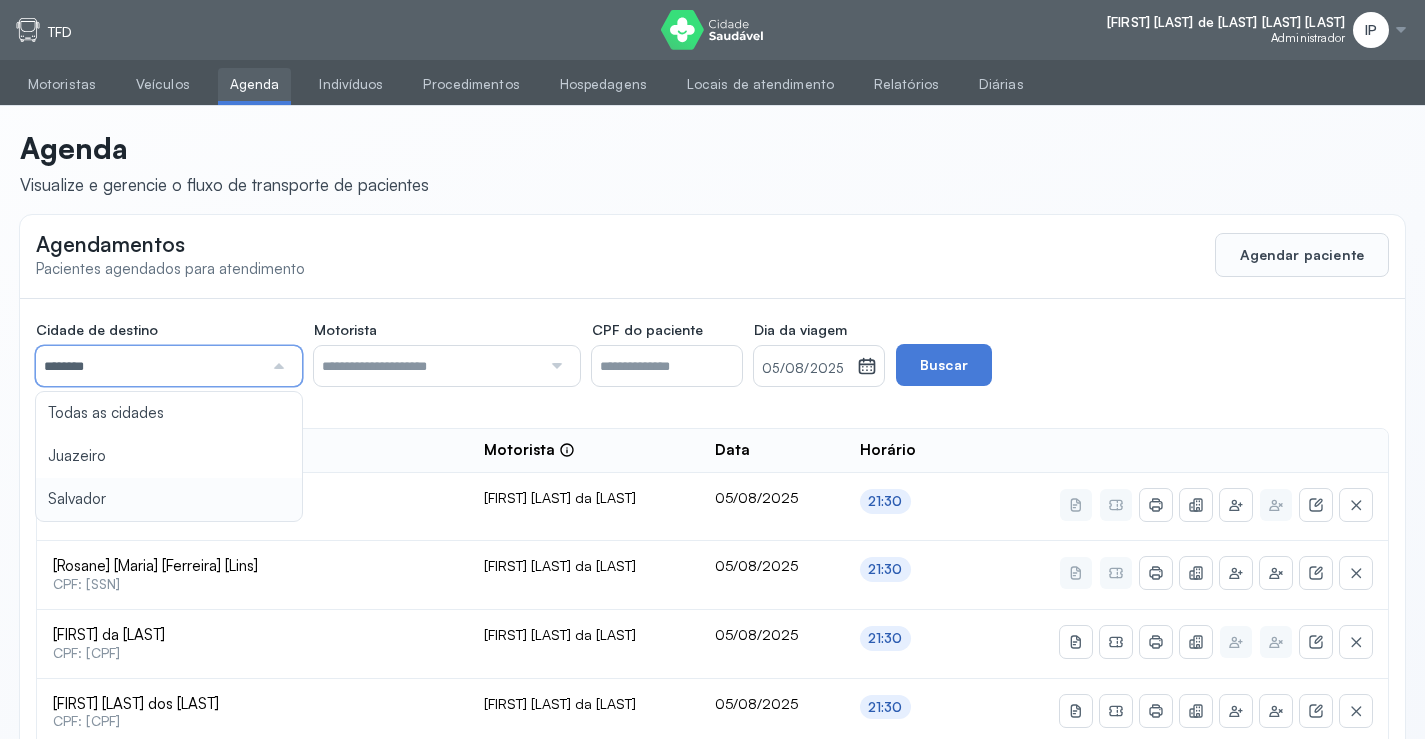 drag, startPoint x: 76, startPoint y: 494, endPoint x: 116, endPoint y: 464, distance: 50 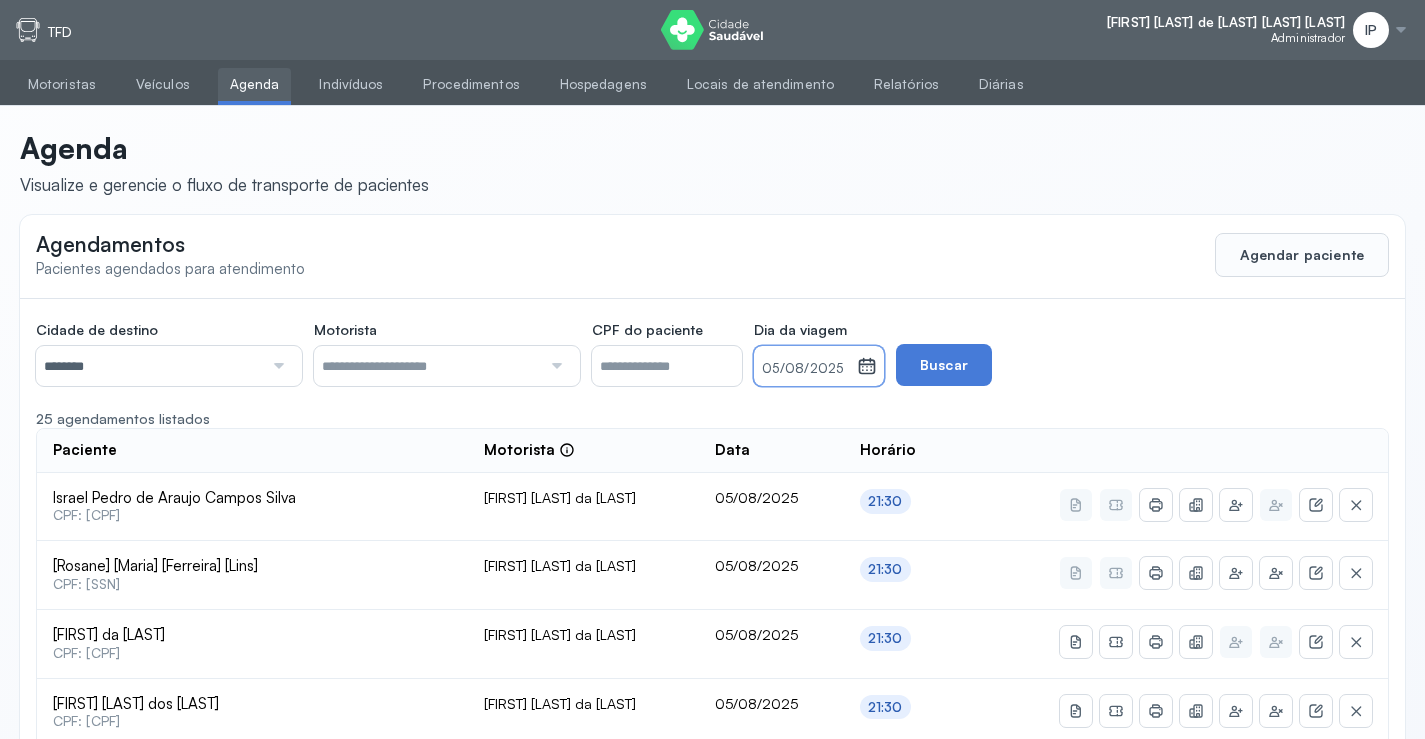 click on "05/08/2025" at bounding box center (805, 369) 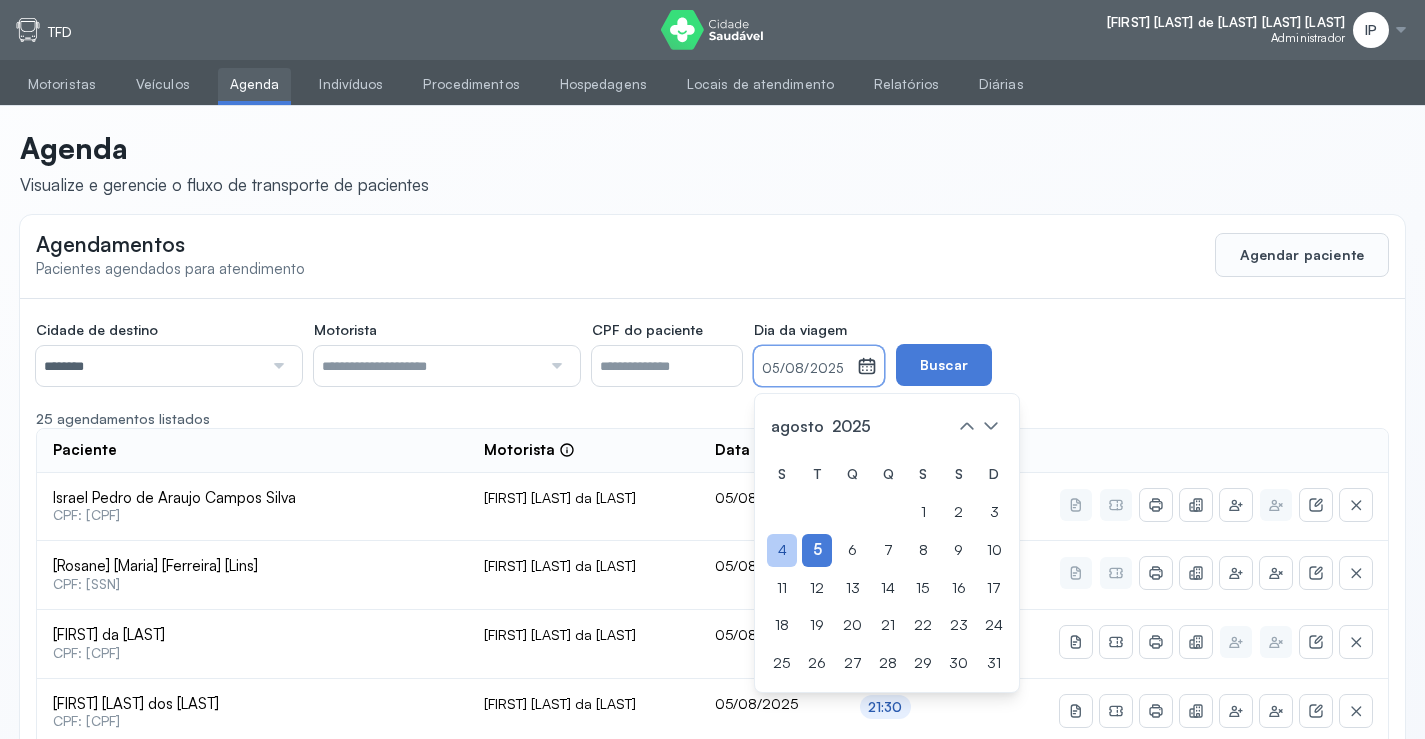 click on "4" 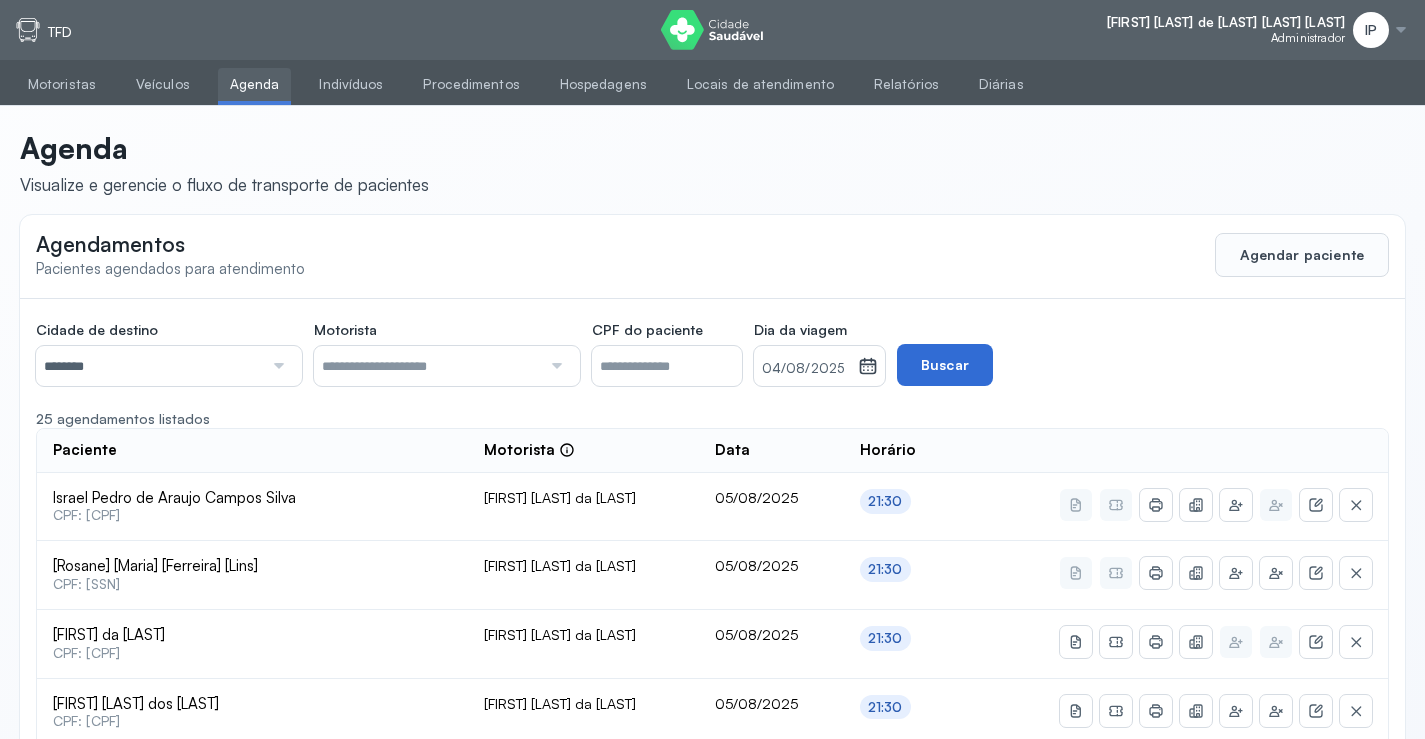 click on "Buscar" at bounding box center [945, 365] 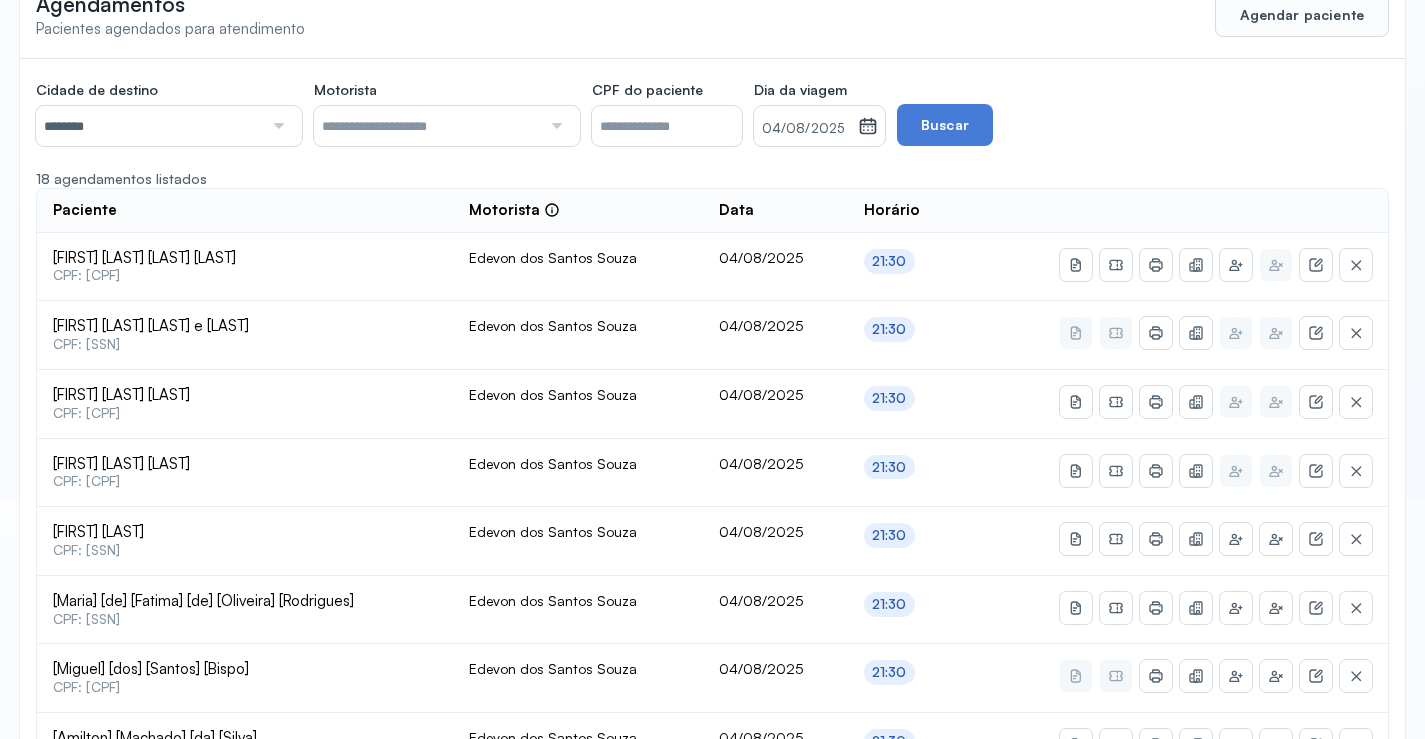 scroll, scrollTop: 0, scrollLeft: 0, axis: both 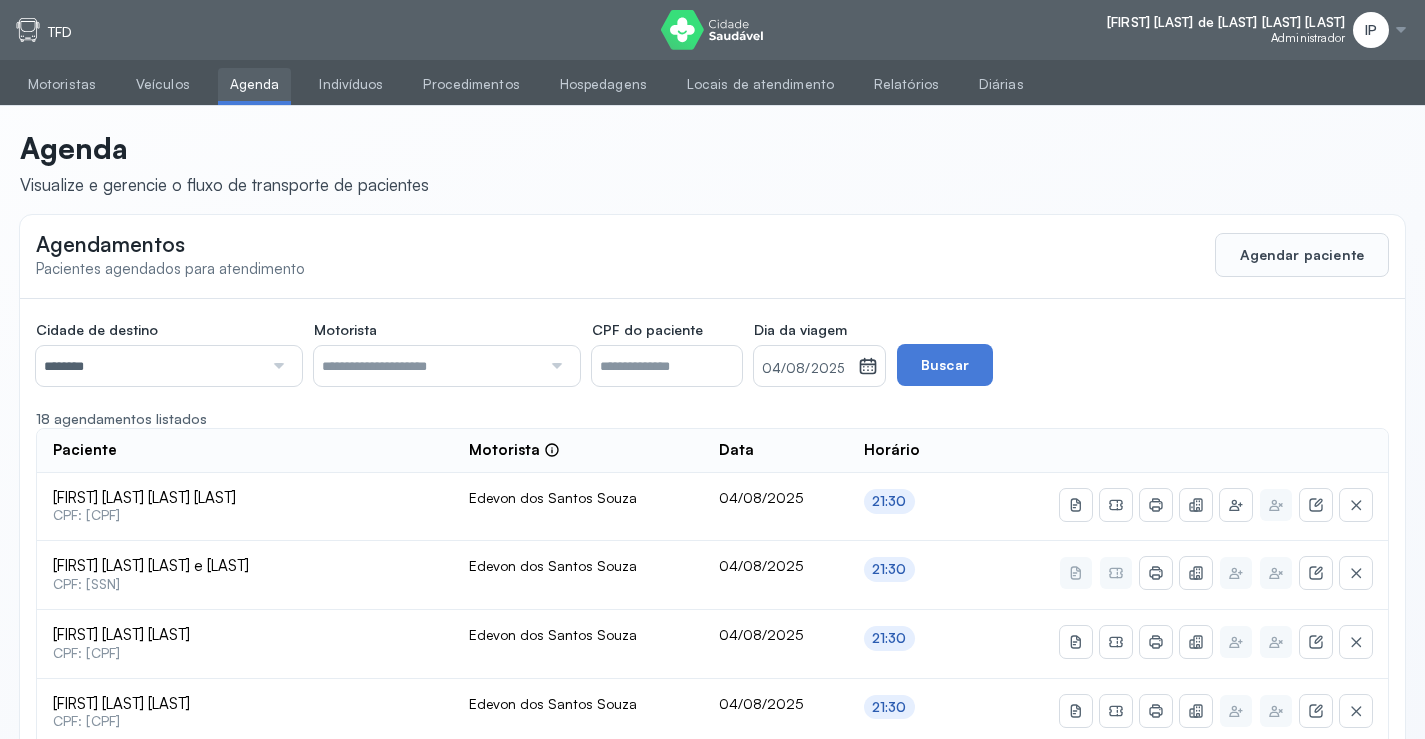click on "********" at bounding box center (149, 366) 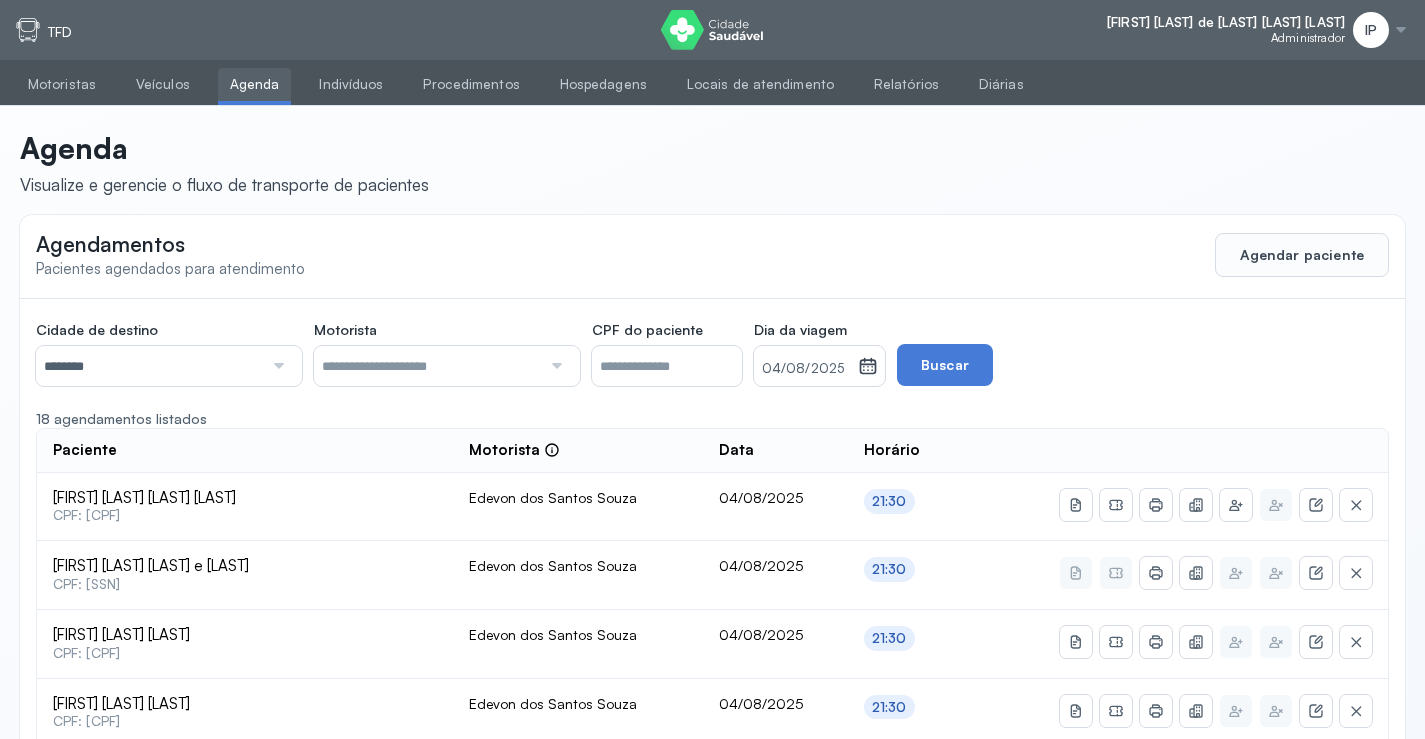 click on "Cidade de destino  ******** Todas as cidades [Juazeiro] [Salvador Motorista  Todos os motoristas [Diego] [dos] [Santos] [Edevon] [dos] [Santos] [Souza] [Edevon] [dos] [Santos] [Souza] [Elto] [Lima] [de] [Almeida] [Genivaldo] [Rodrigues] [da] [Silva] [Jozenilson] [Santos] [da] [Silva] CPF do paciente  Dia da viagem  04/08/2025 agosto 2025 S T Q Q S S D 1 2 3 4 5 6 7 8 9 10 11 12 13 14 15 16 17 18 19 20 21 22 23 24 25 26 27 28 29 30 31 jan fev mar abr maio jun jul ago set out nov dez 2018 2019 2020 2021 2022 2023 2024 2025 2026 2027 2028 2029  Buscar  18 agendamentos listados Paciente  Motorista  Data Horário [Quelli] [Cristina] [Barros] [Damaceno]  CPF: [CPF] [Edevon] [dos] [Santos] [Souza] 04/08/2025 21:30 [Marcos] [Luiz] [Ferreira] [e] [Silva]  CPF: [CPF] [Edevon] [dos] [Santos] [Souza] 04/08/2025 21:30 [Anselma] [Barros] [Jatoba]  CPF: [CPF] [Edevon] [dos] [Santos] [Souza] 04/08/2025 21:30 [Jociana] [Felix] [Oliveira] [Santos]  CPF: [CPF] [Edevon] [dos] [Santos] [Souza] 04/08/2025 21:30 [Jose] [Maria] [Pereira]  CPF: [CPF] [Edevon] [dos] [Santos] [Souza] 04/08/2025 21:30 04/08/2025 1 2" 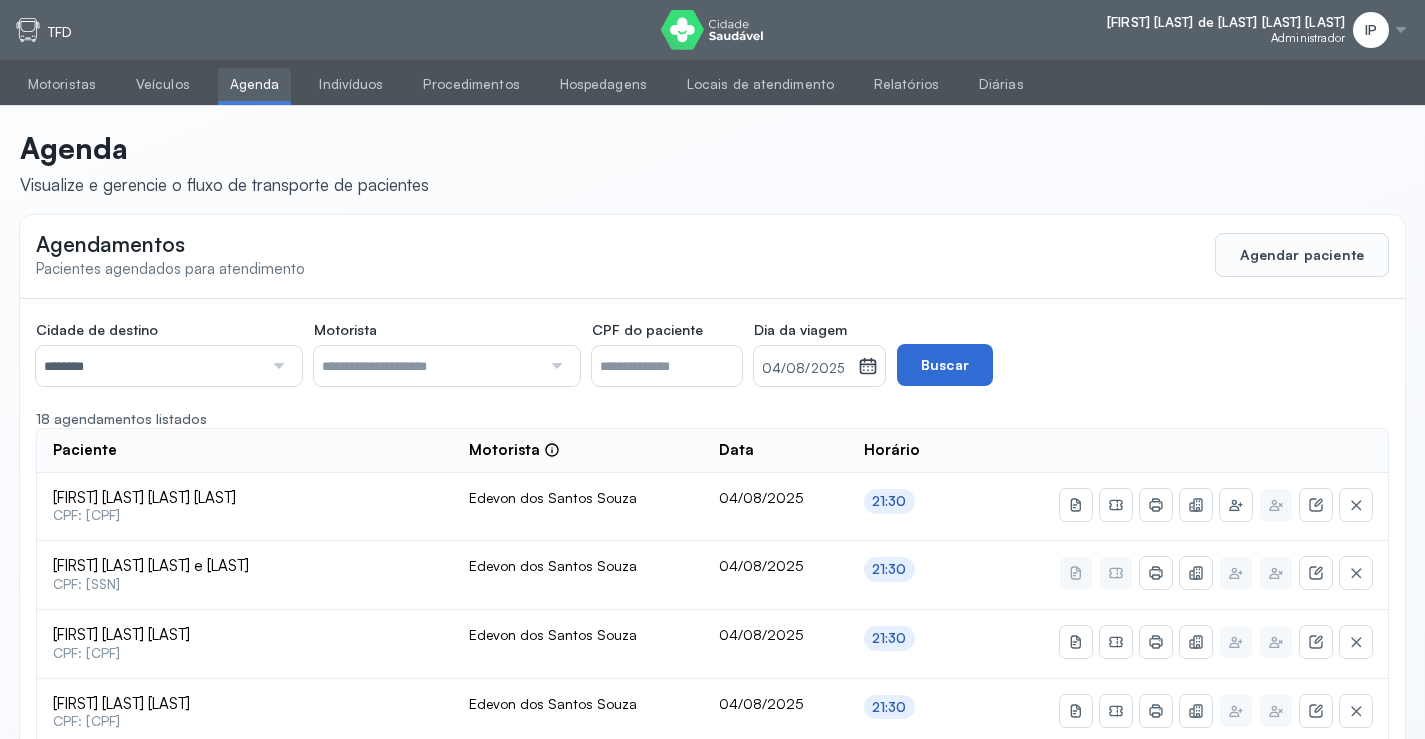 click on "Buscar" at bounding box center (945, 365) 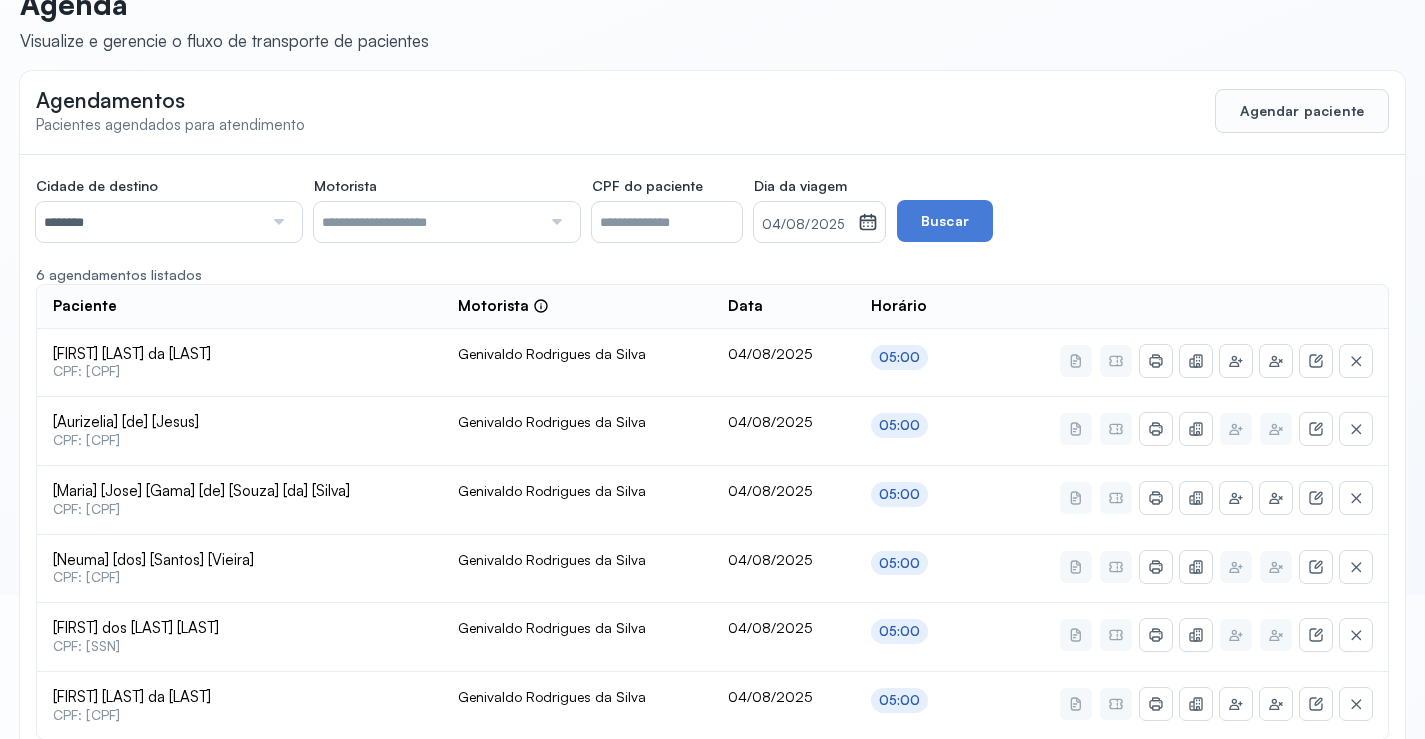 scroll, scrollTop: 47, scrollLeft: 0, axis: vertical 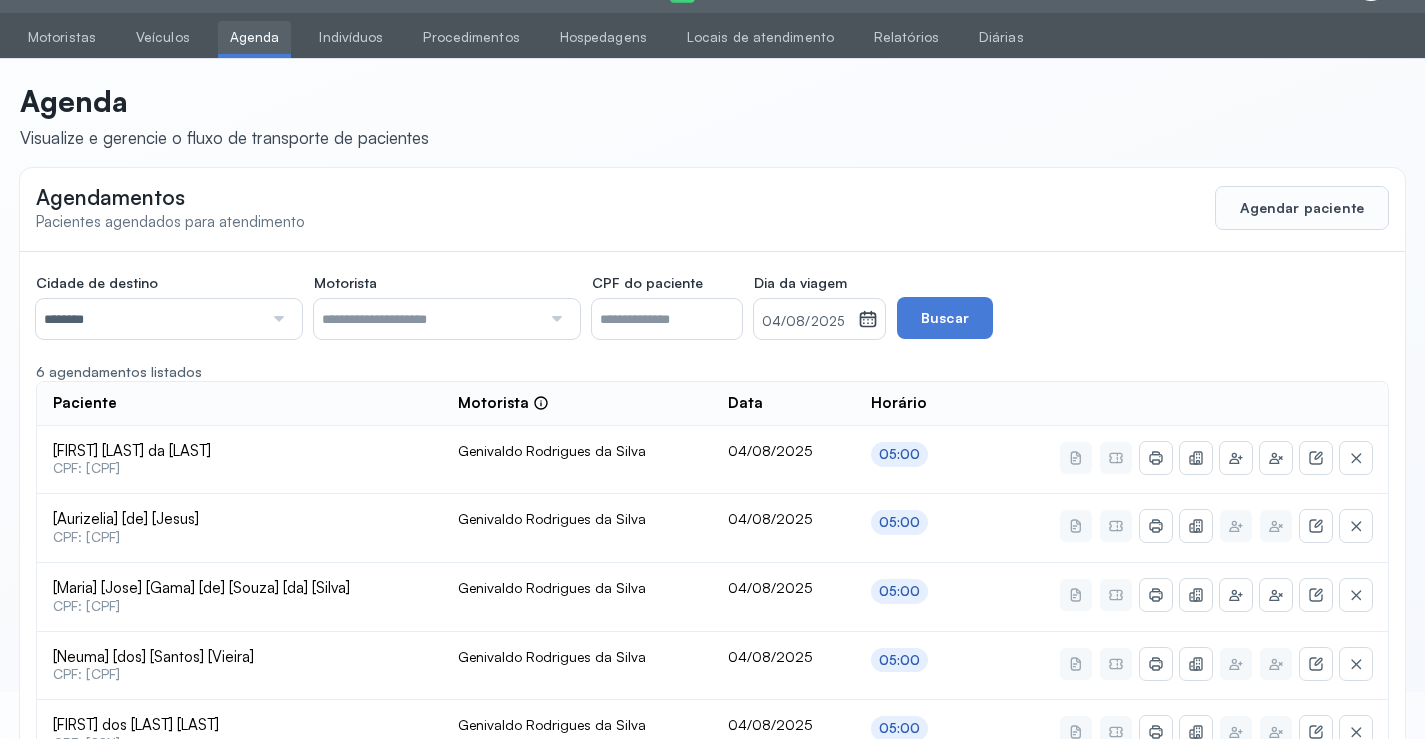 click on "04/08/2025" at bounding box center [806, 322] 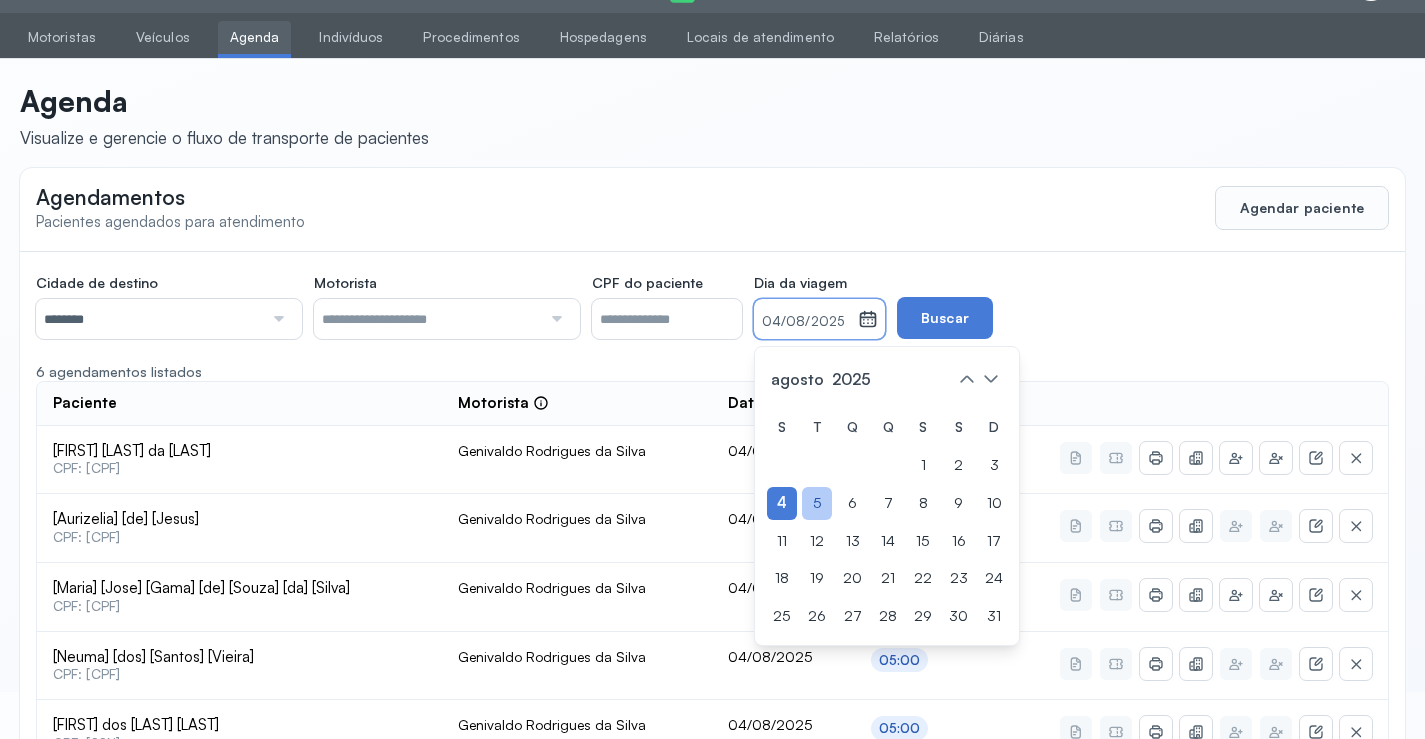 click on "5" 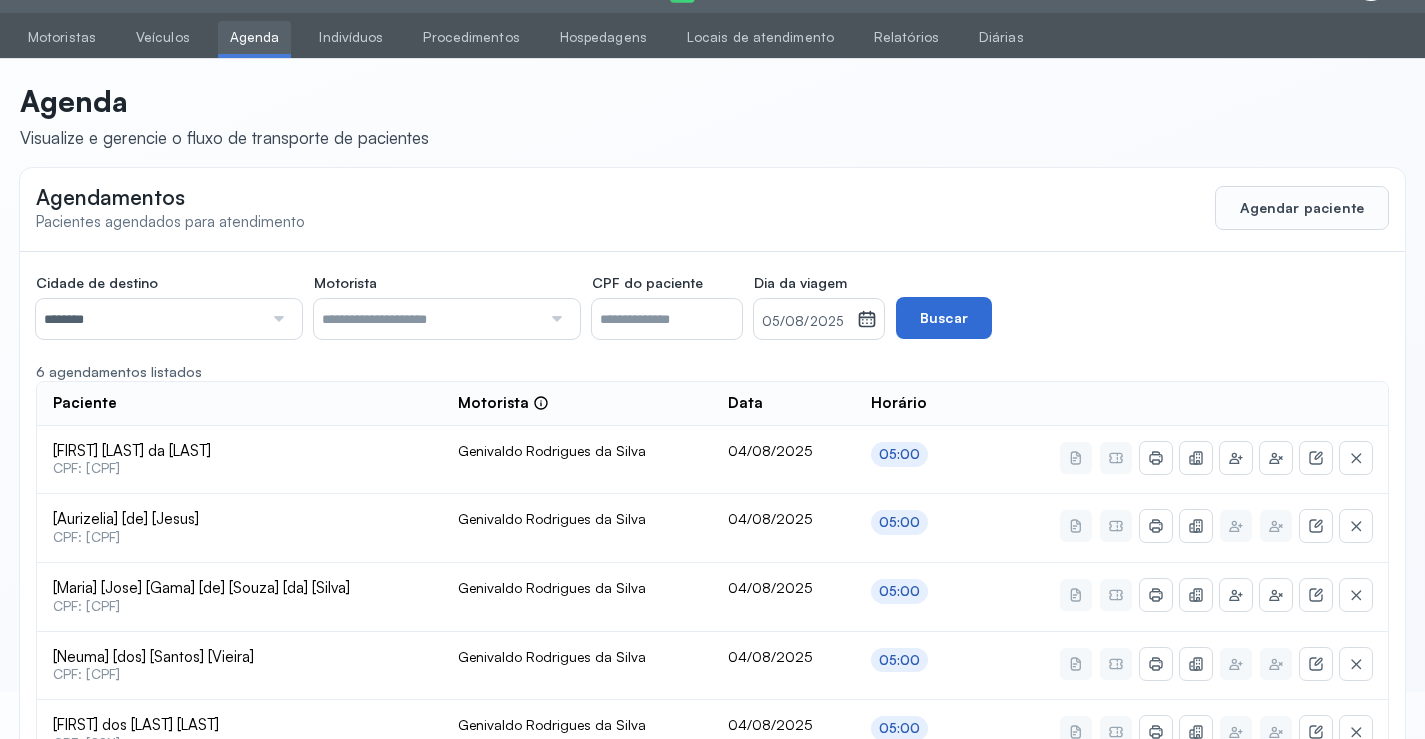 click on "Buscar" at bounding box center (944, 318) 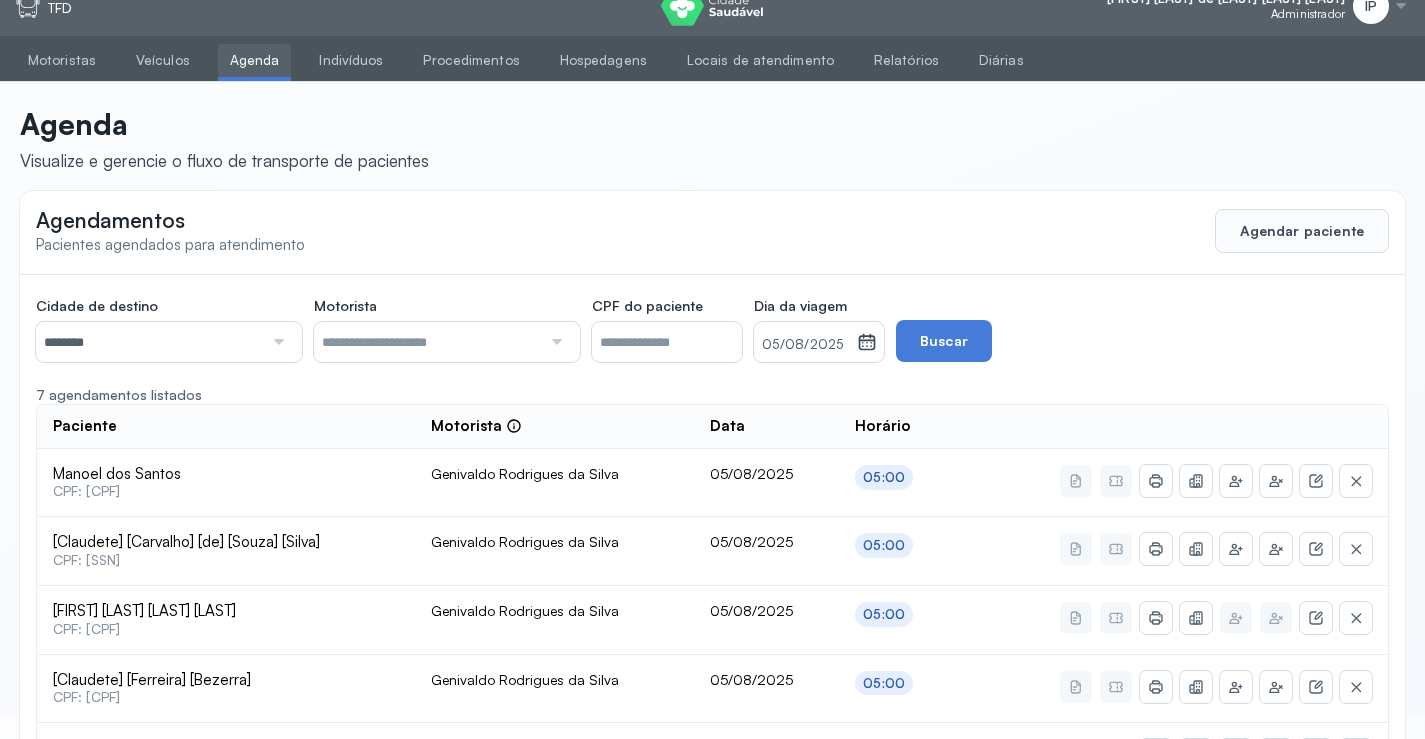 scroll, scrollTop: 16, scrollLeft: 0, axis: vertical 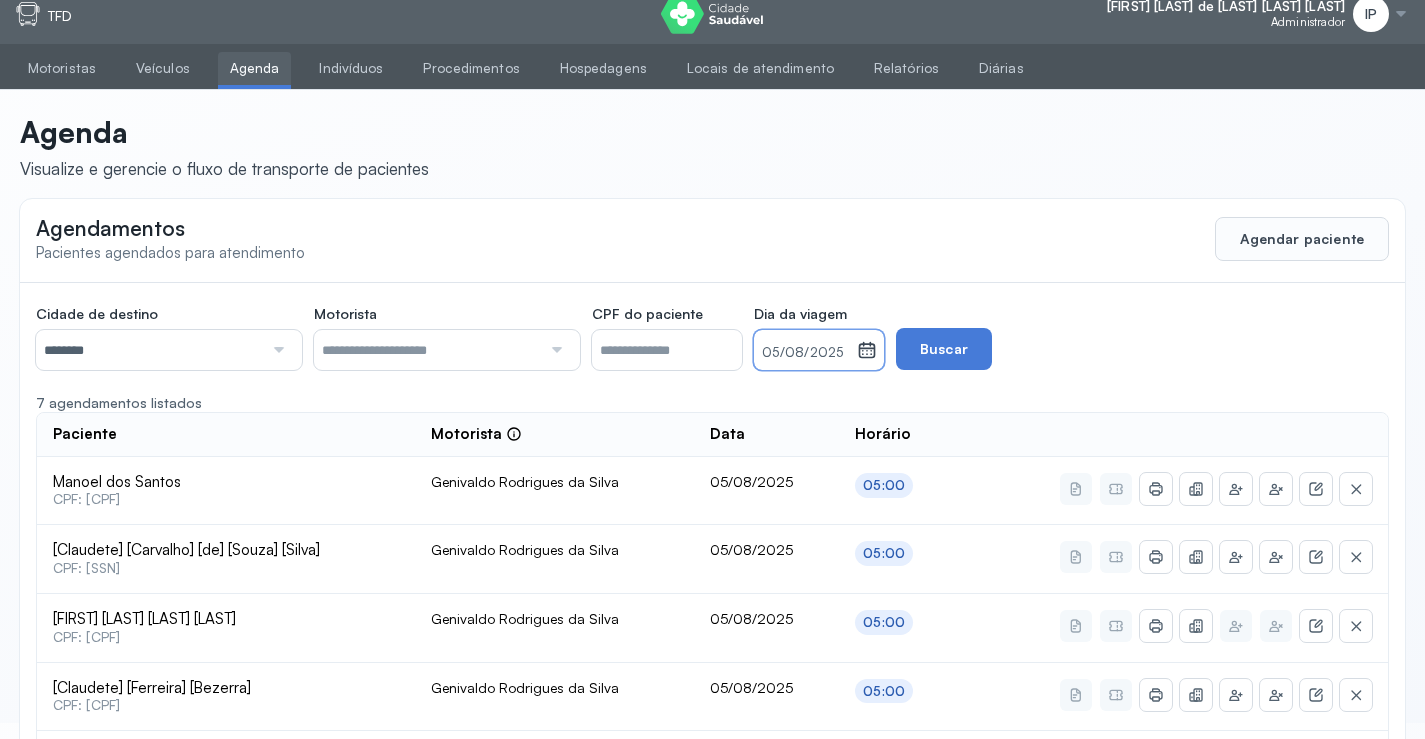 click on "05/08/2025" at bounding box center [805, 353] 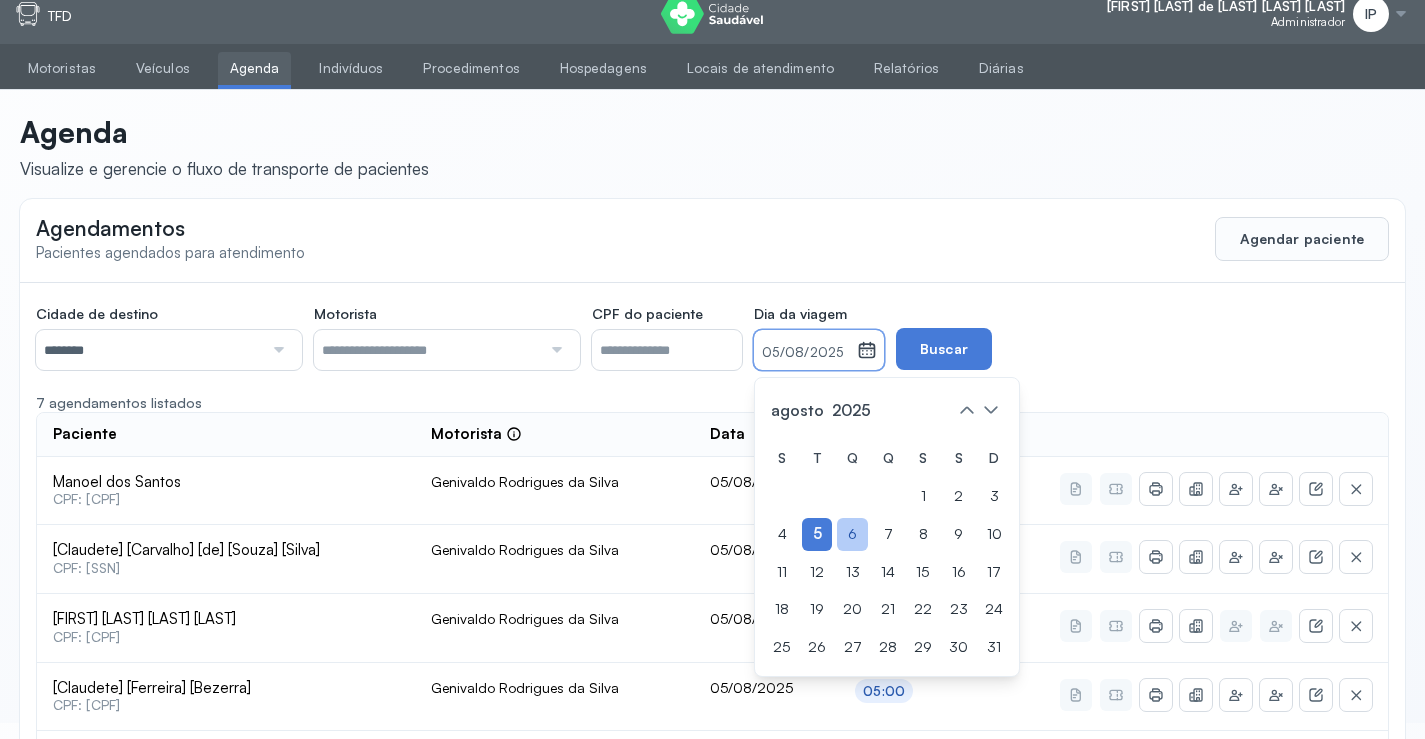 click on "6" 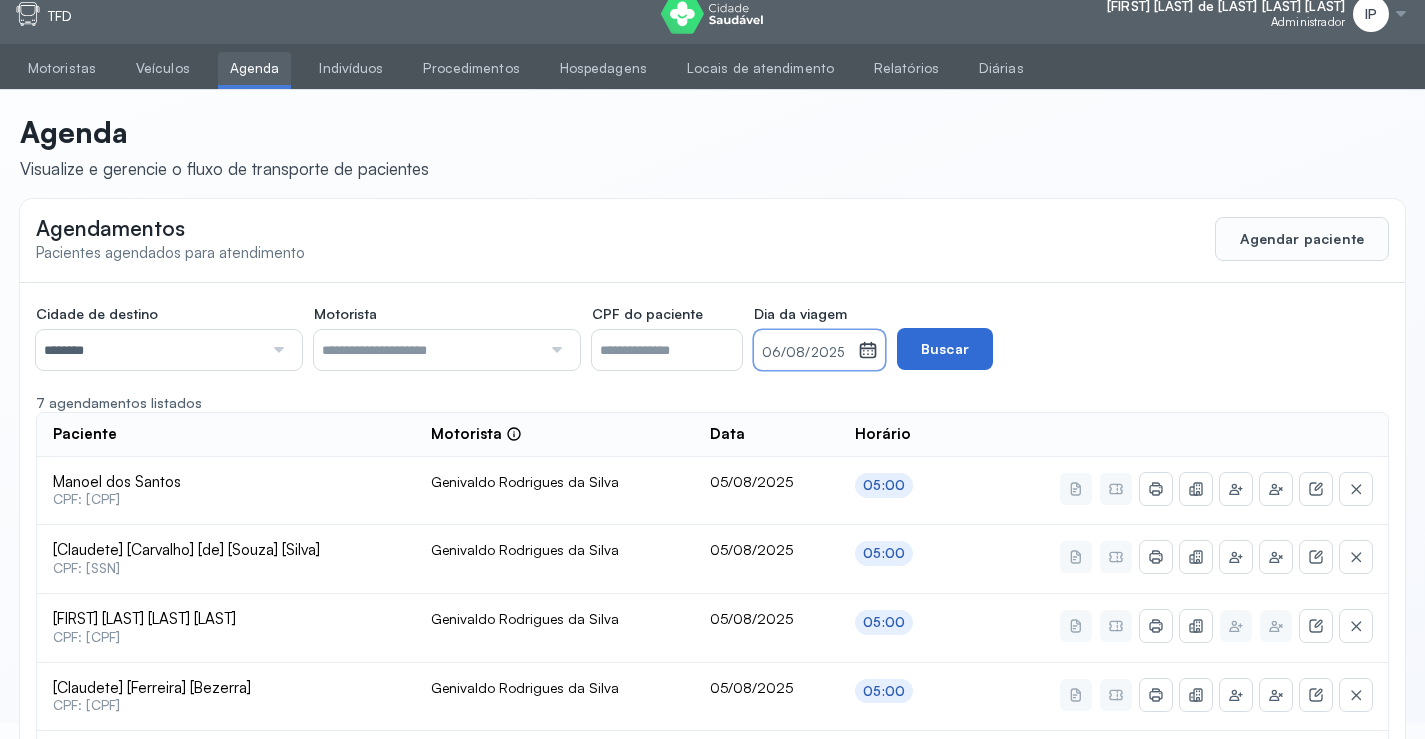 drag, startPoint x: 950, startPoint y: 349, endPoint x: 893, endPoint y: 367, distance: 59.77458 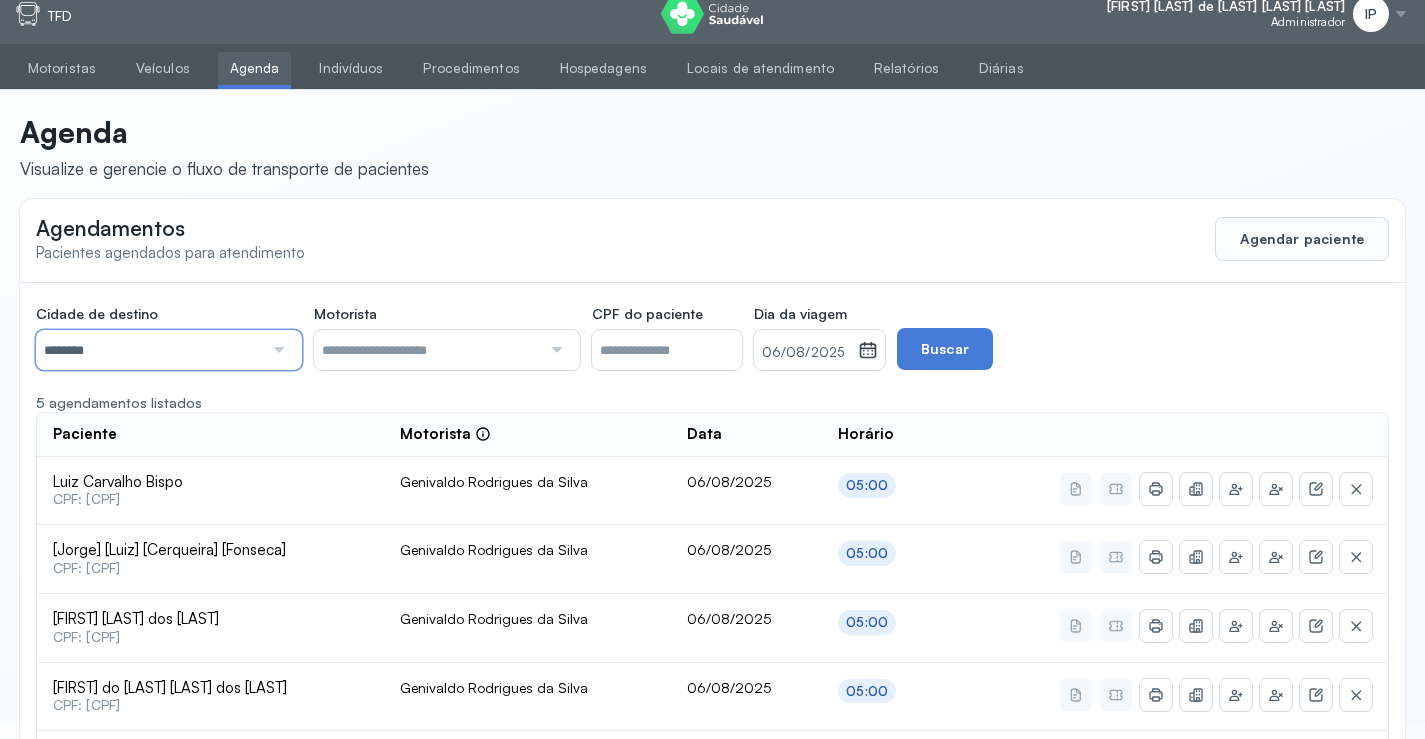 click on "********" at bounding box center (149, 350) 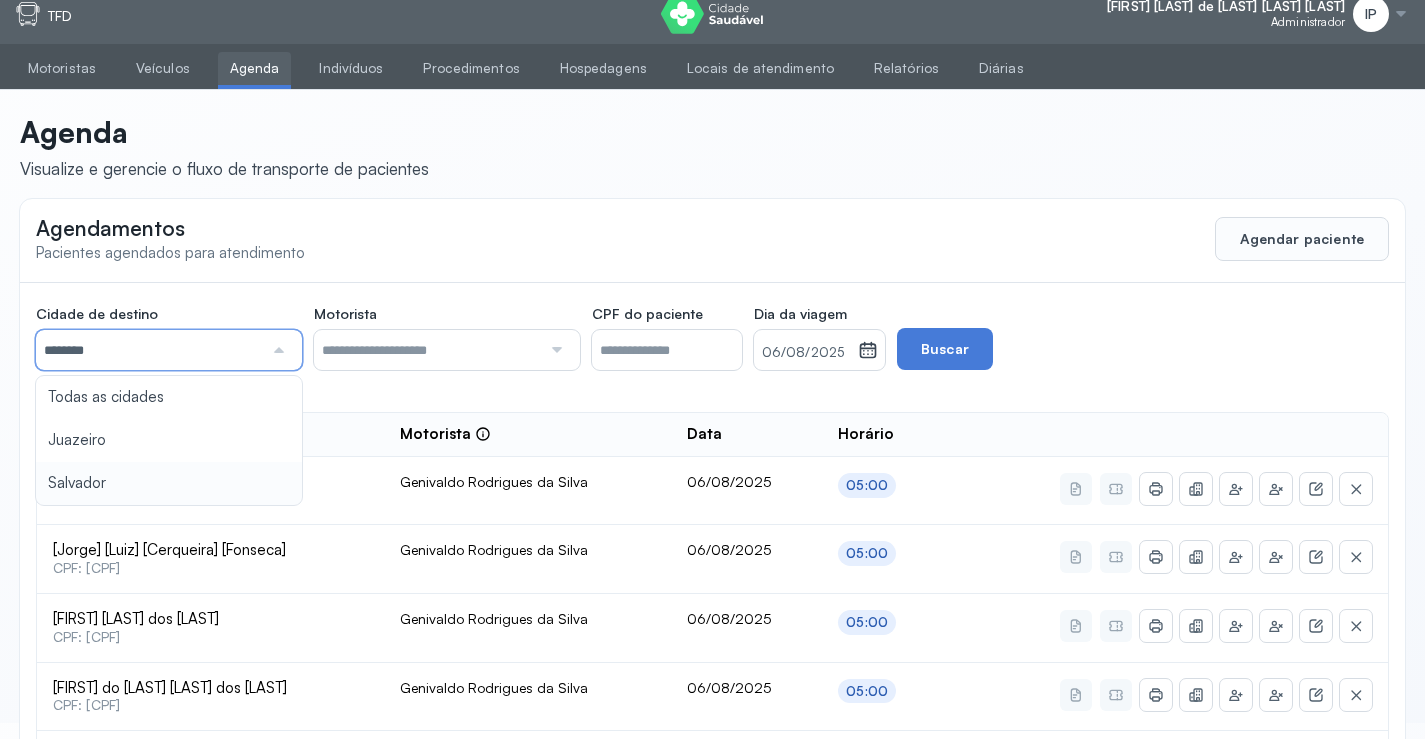 type on "********" 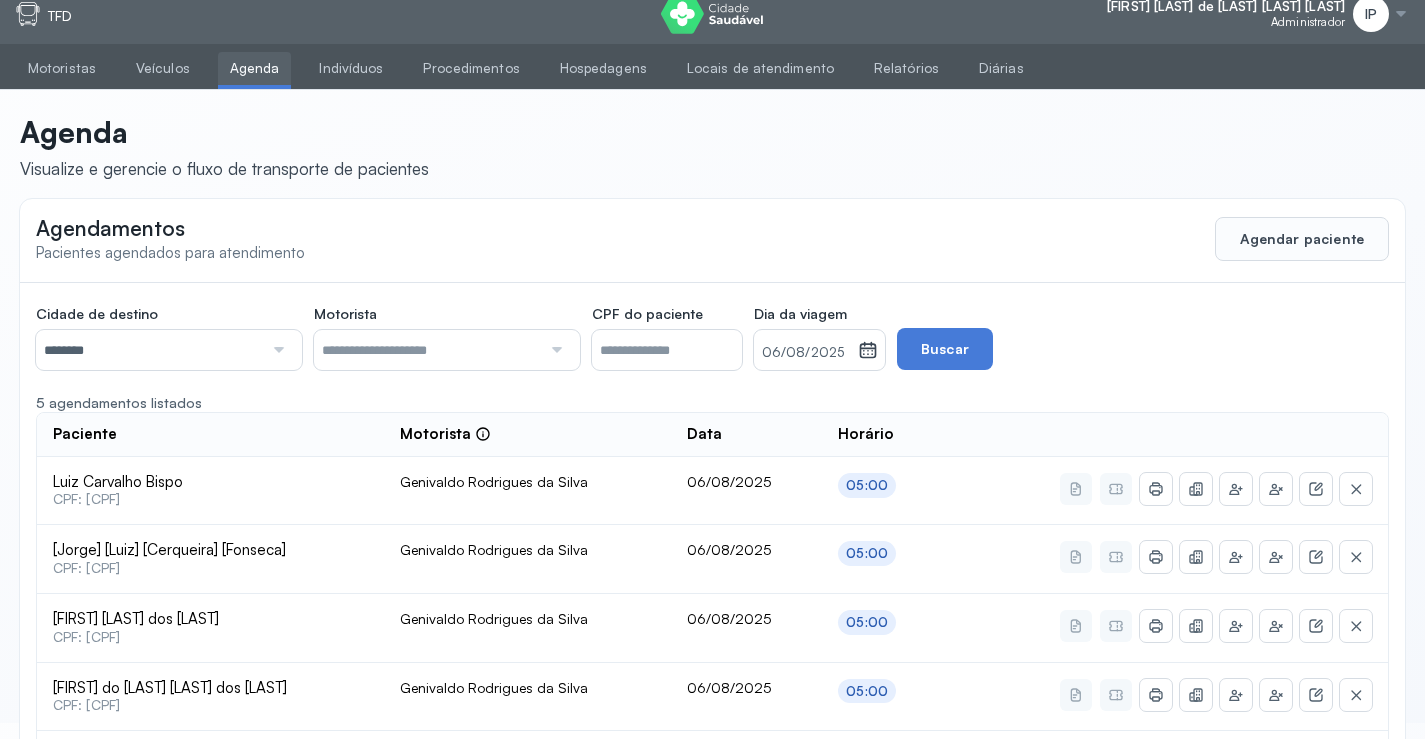 drag, startPoint x: 114, startPoint y: 483, endPoint x: 237, endPoint y: 447, distance: 128.16005 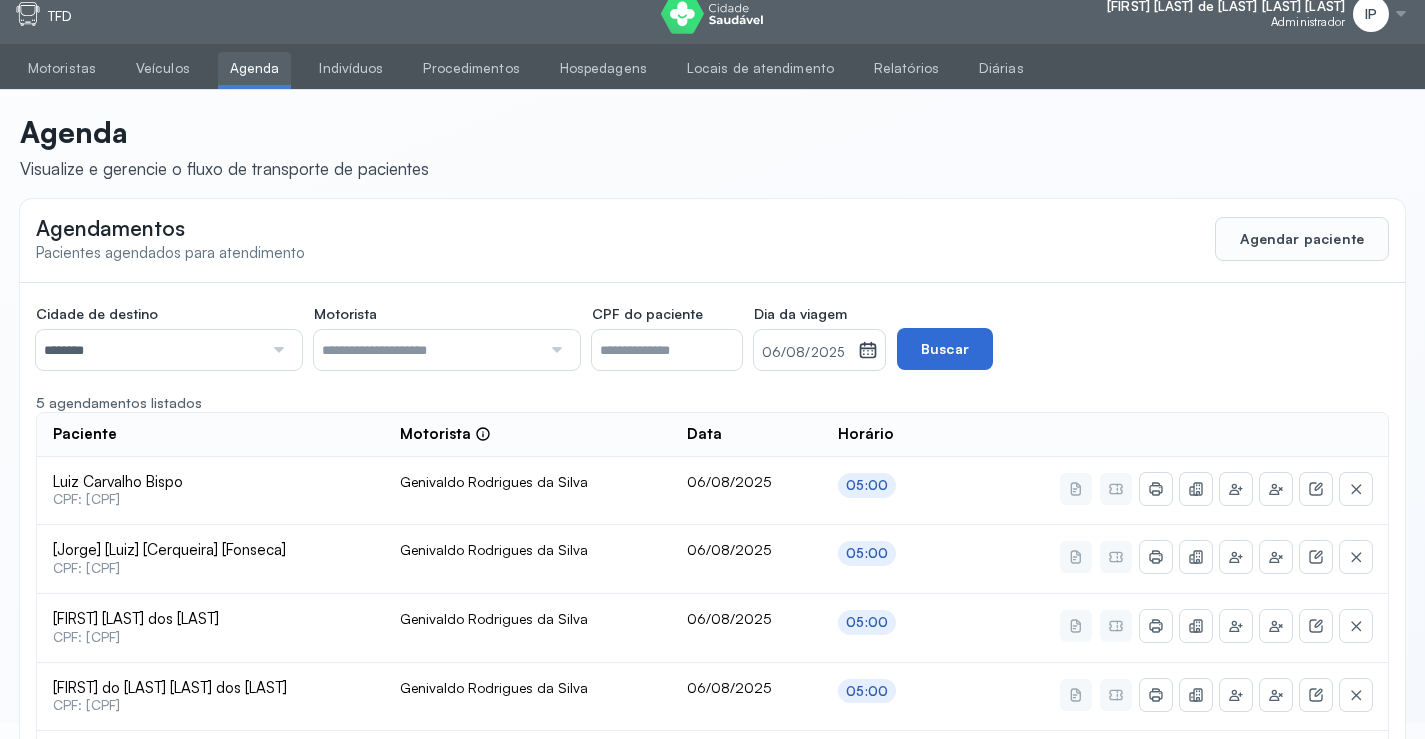 click on "Buscar" at bounding box center (945, 349) 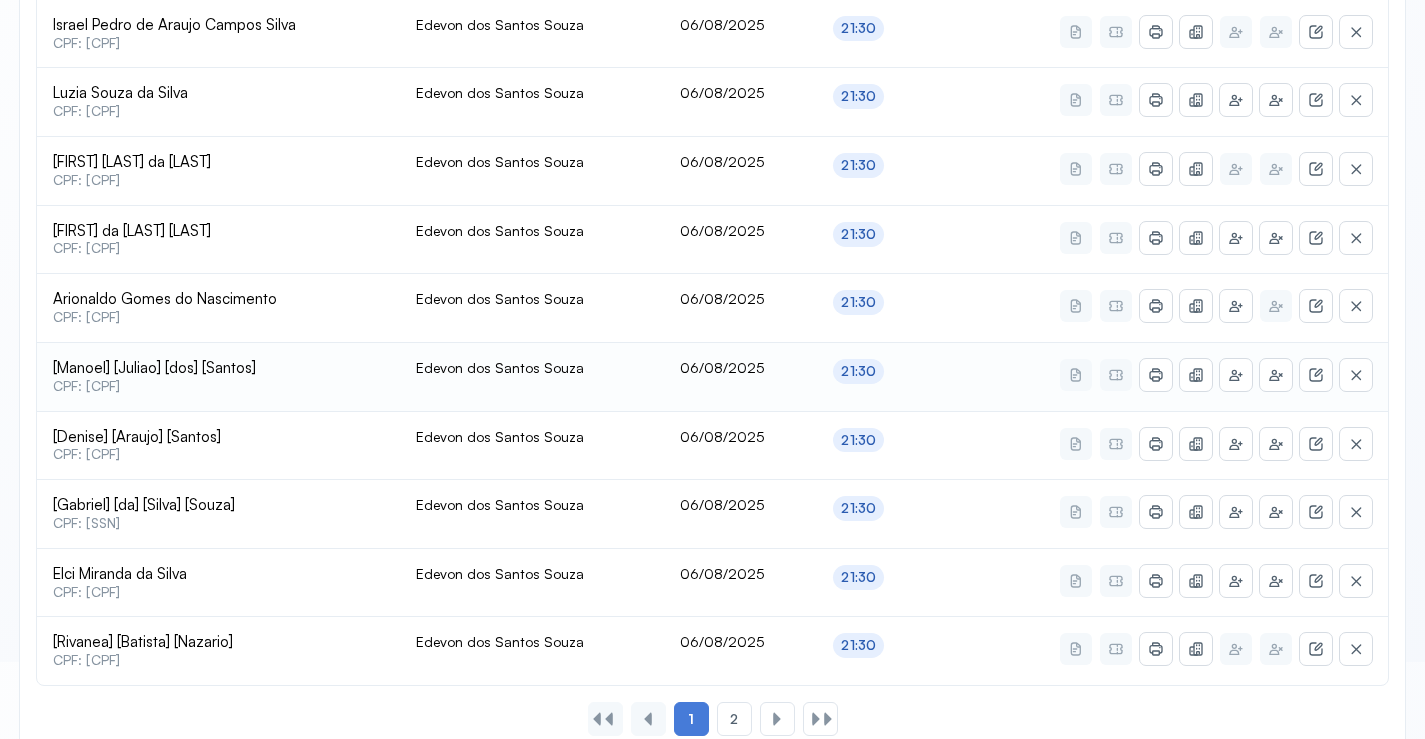 scroll, scrollTop: 865, scrollLeft: 0, axis: vertical 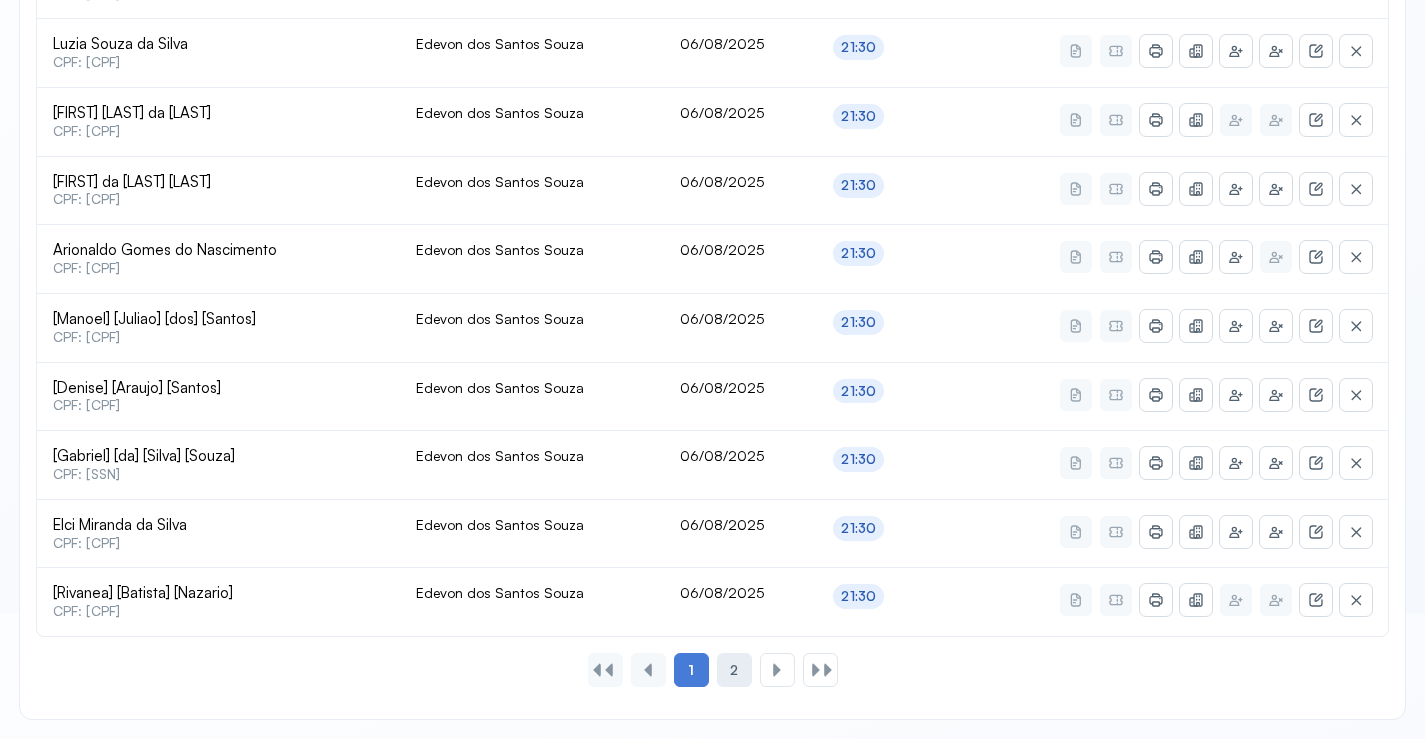 click on "2" 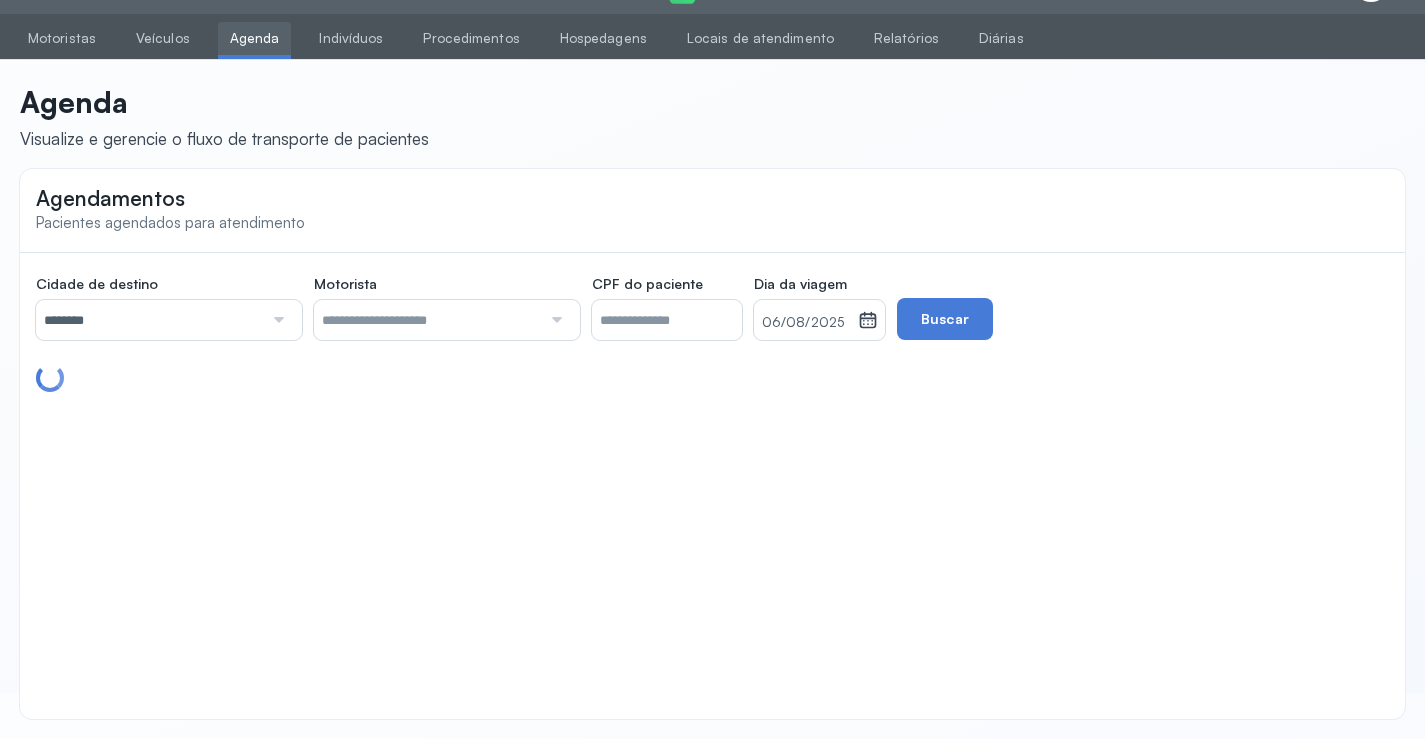scroll, scrollTop: 46, scrollLeft: 0, axis: vertical 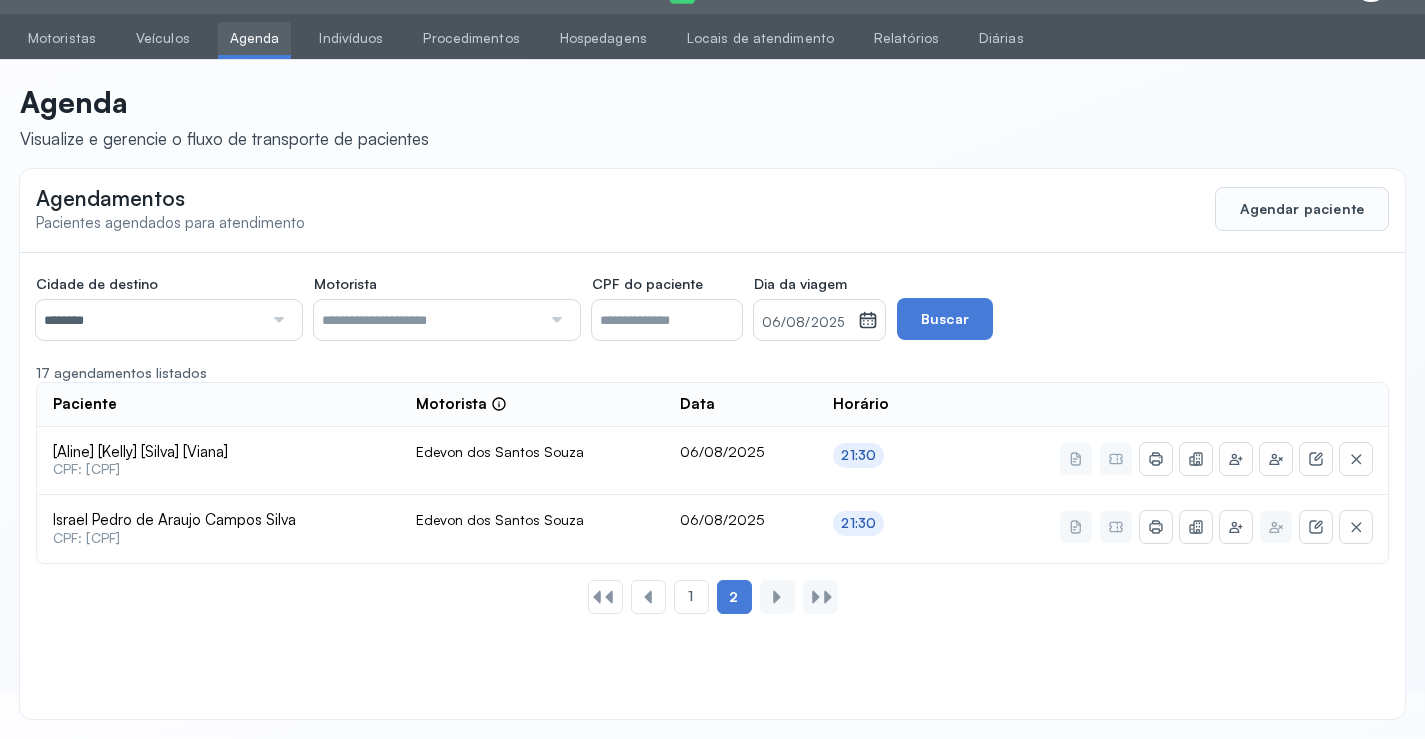 click on "06/08/2025" at bounding box center [806, 323] 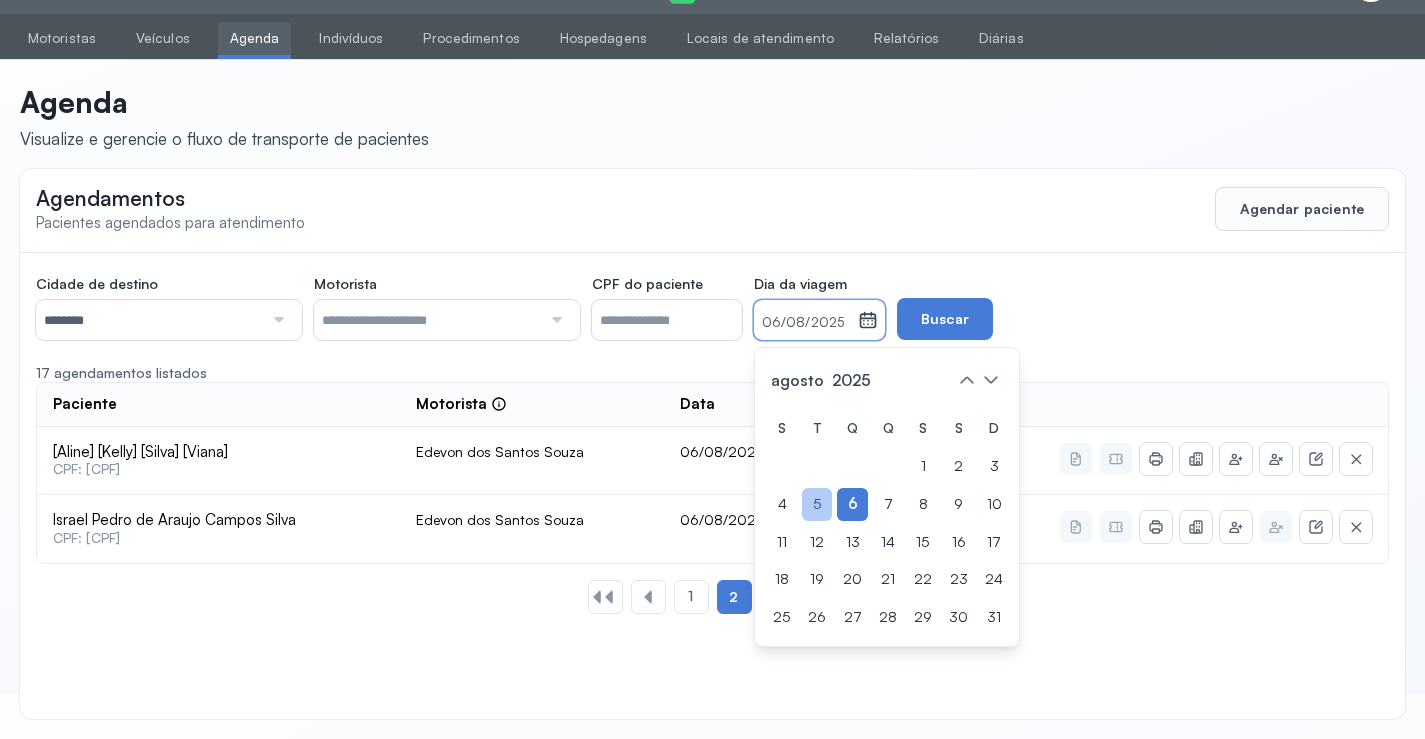click on "5" 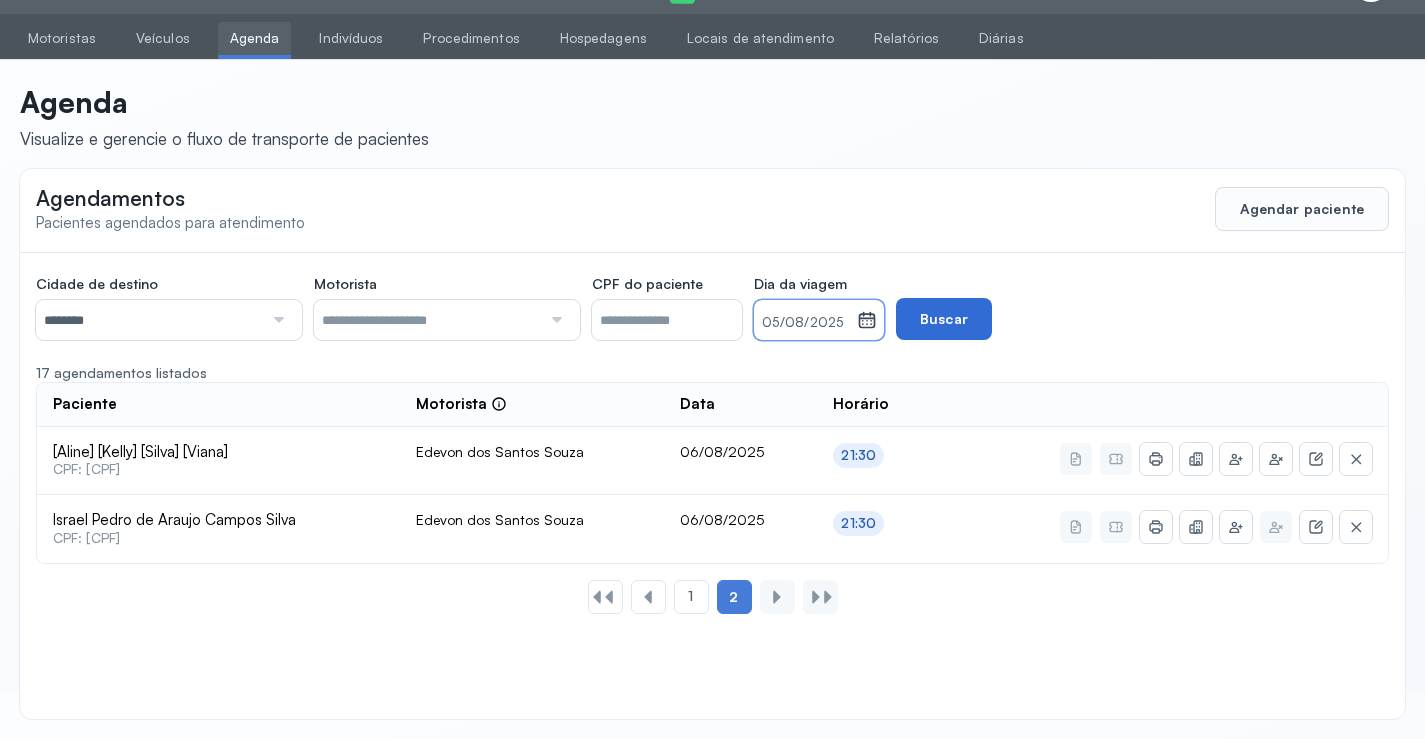 click on "Buscar" at bounding box center (944, 319) 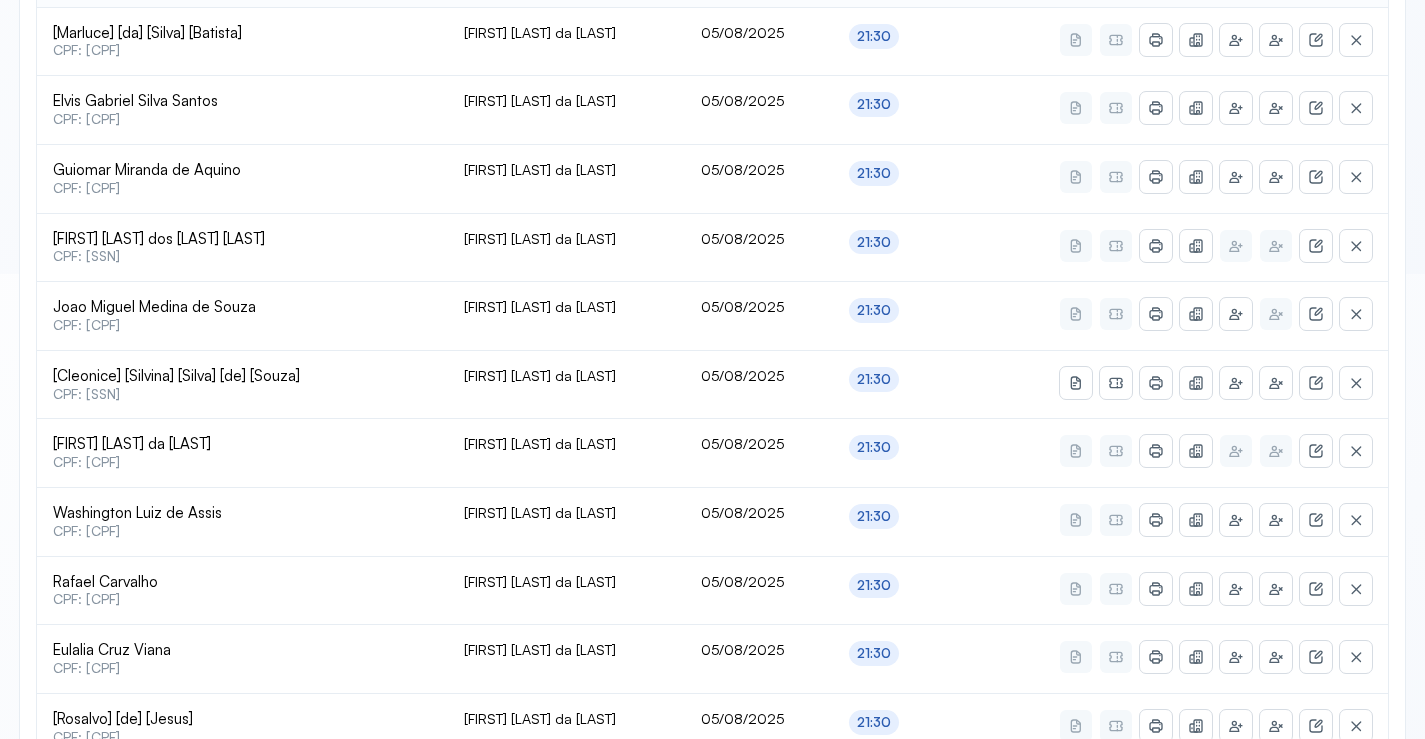 scroll, scrollTop: 65, scrollLeft: 0, axis: vertical 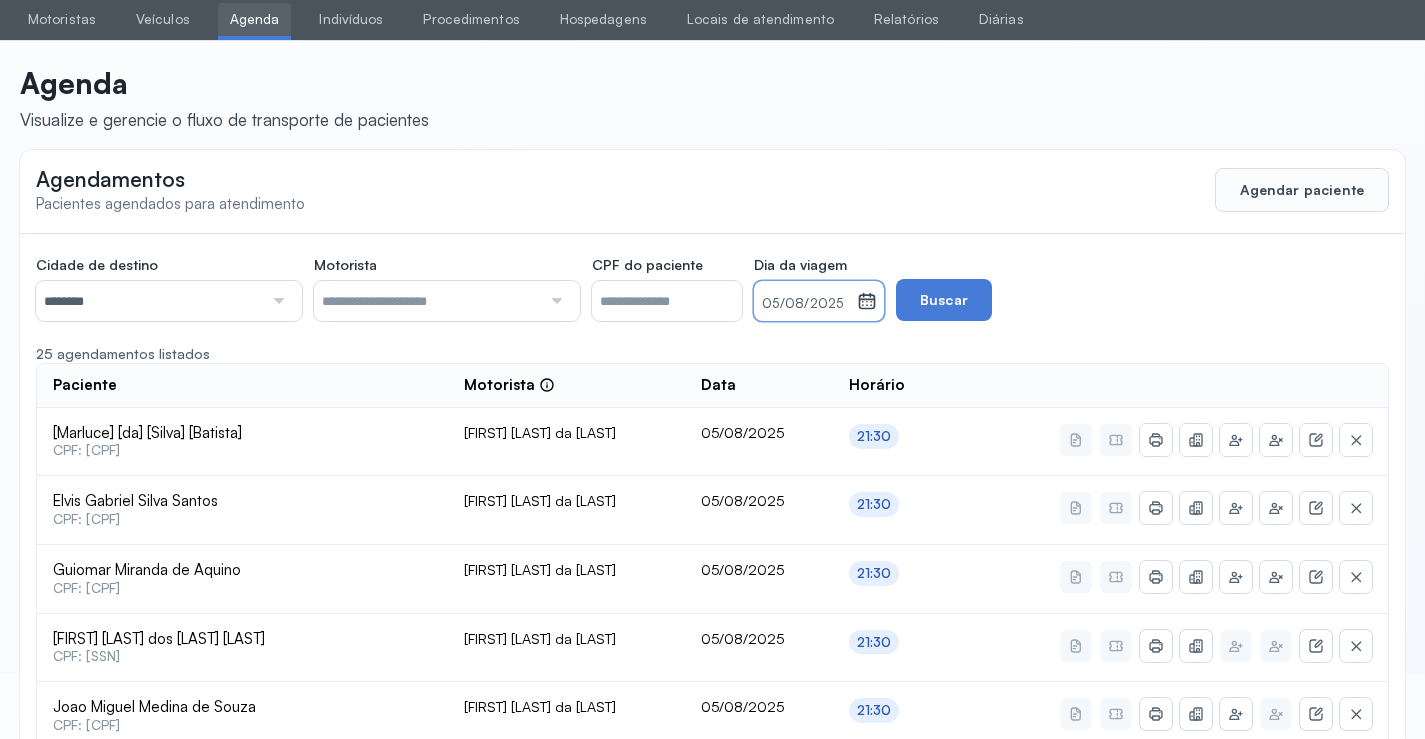 click on "05/08/2025" at bounding box center (805, 304) 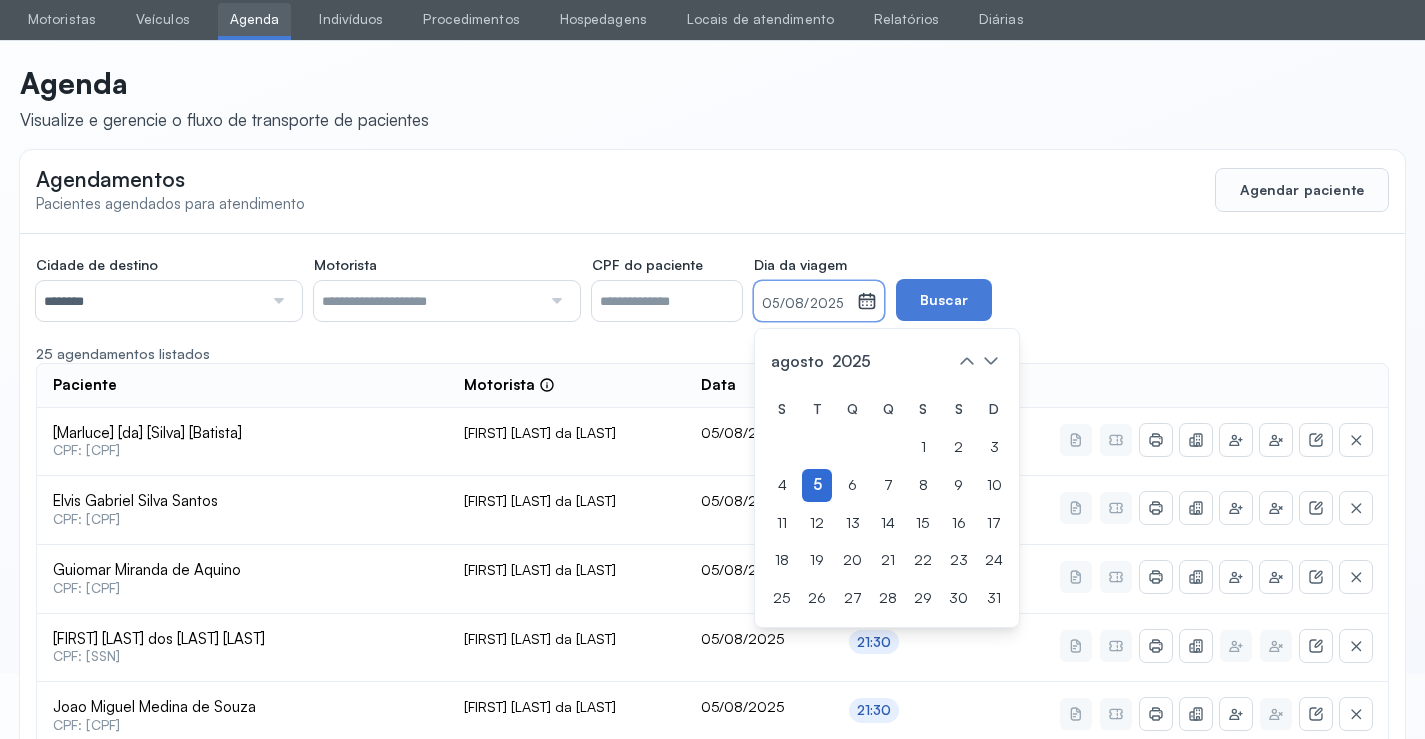 drag, startPoint x: 821, startPoint y: 493, endPoint x: 838, endPoint y: 479, distance: 22.022715 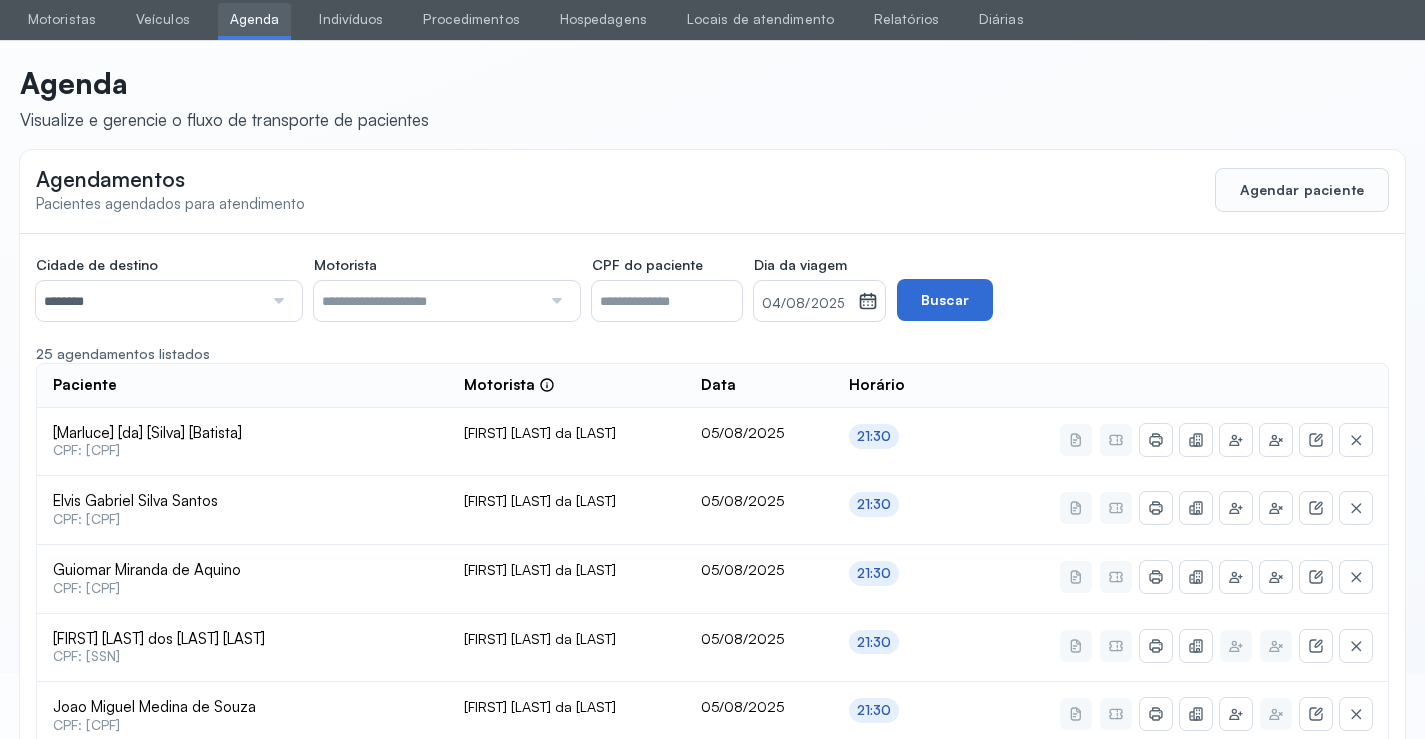 click on "Buscar" at bounding box center (945, 300) 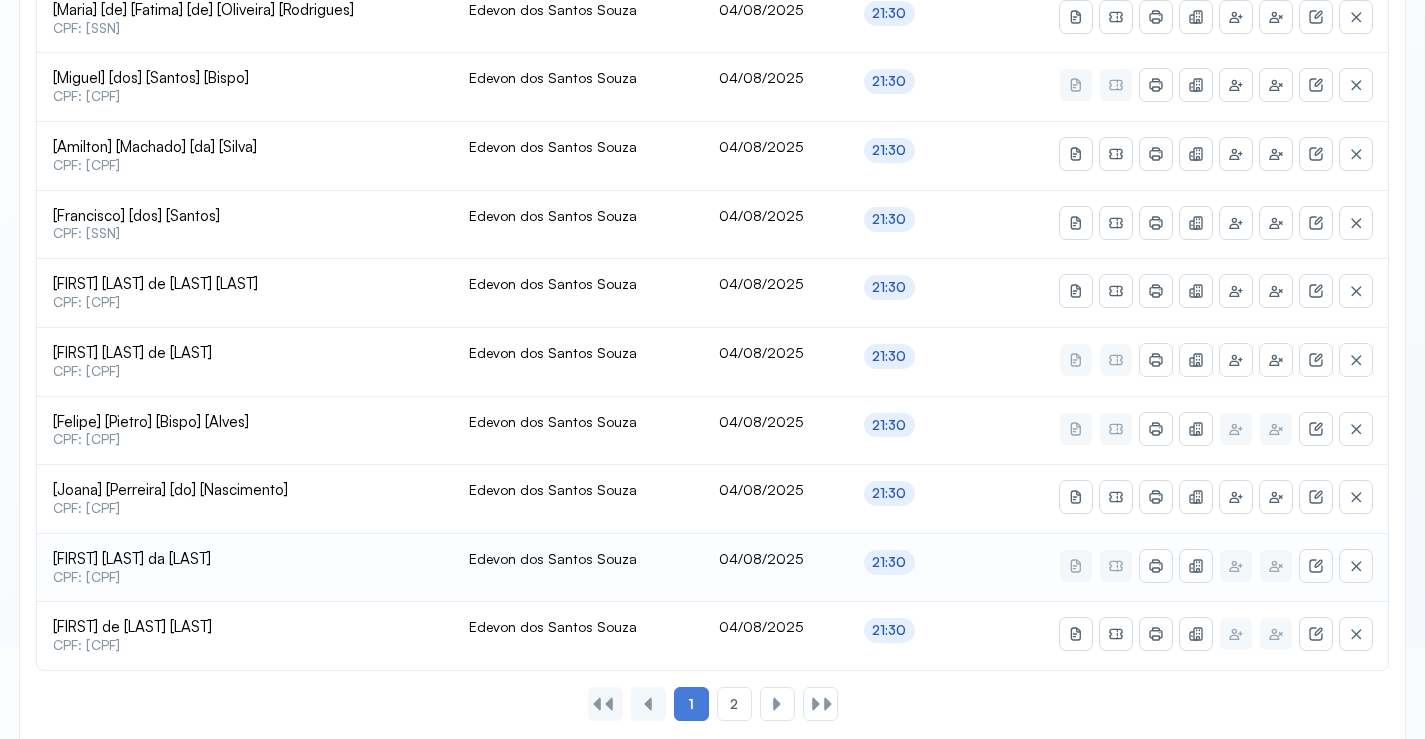 scroll, scrollTop: 865, scrollLeft: 0, axis: vertical 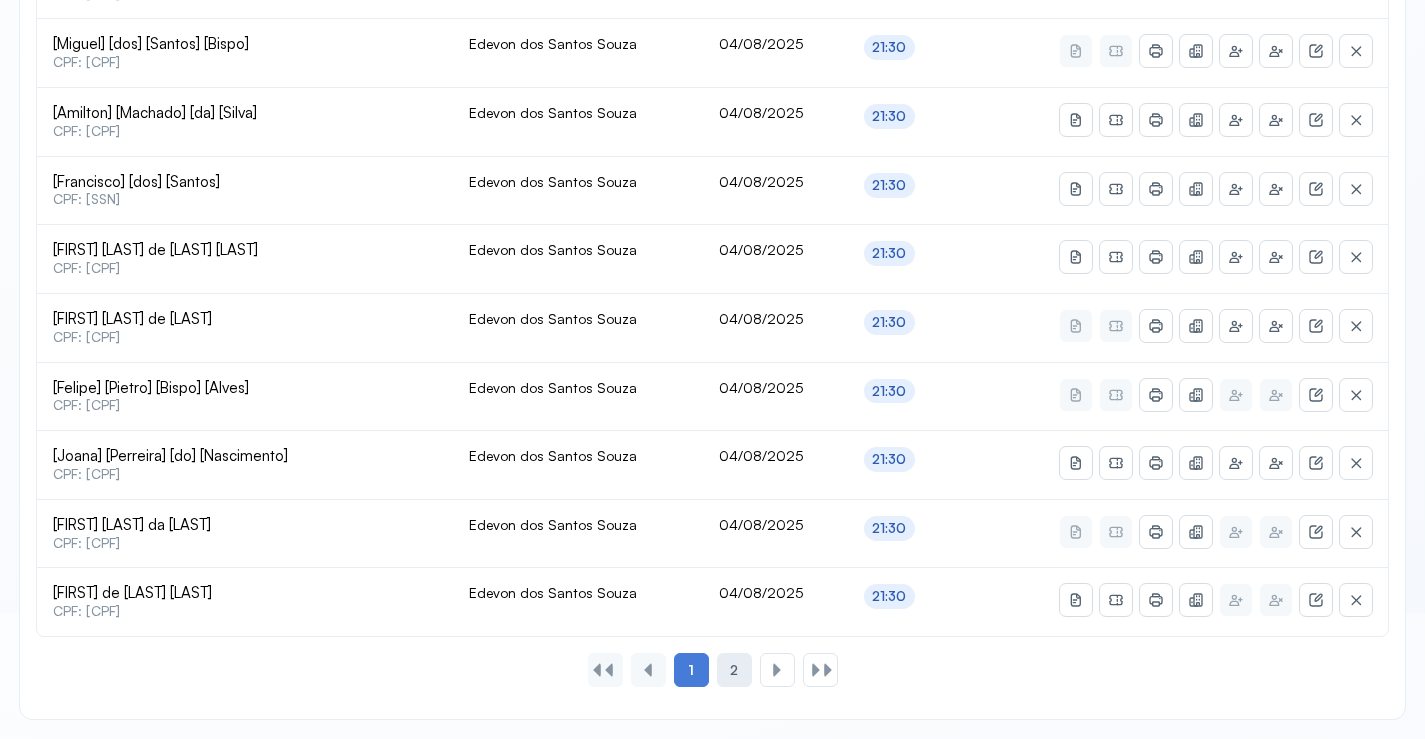 click on "2" 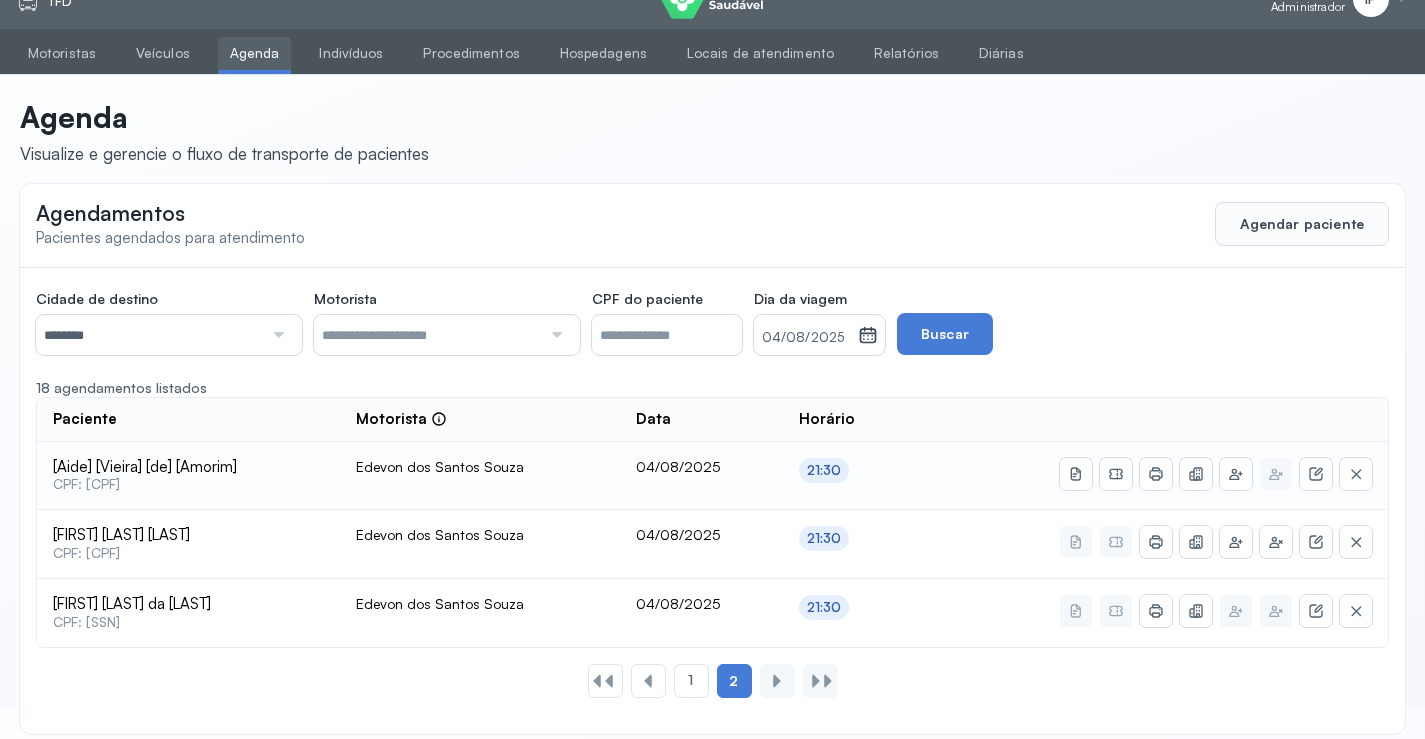 scroll, scrollTop: 46, scrollLeft: 0, axis: vertical 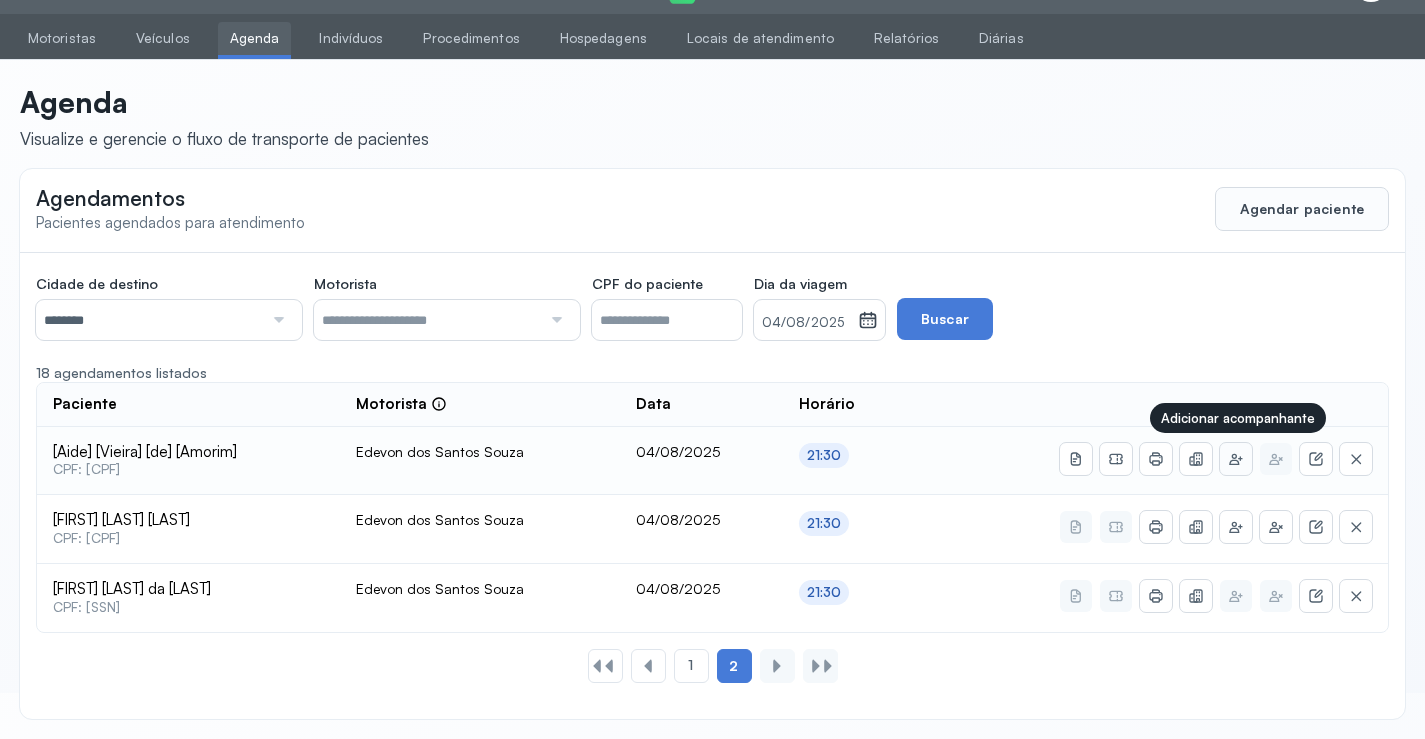 click 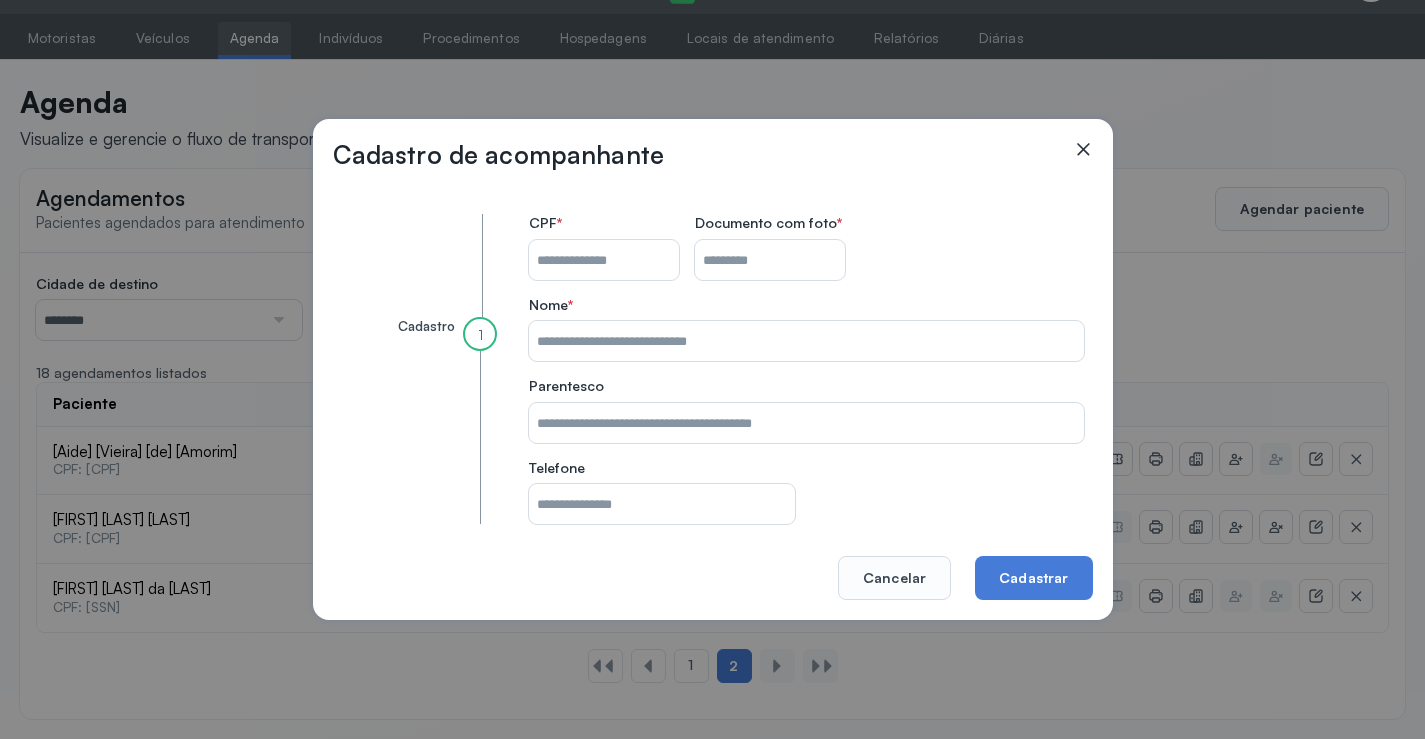 click on "CPF do paciente" at bounding box center [604, 260] 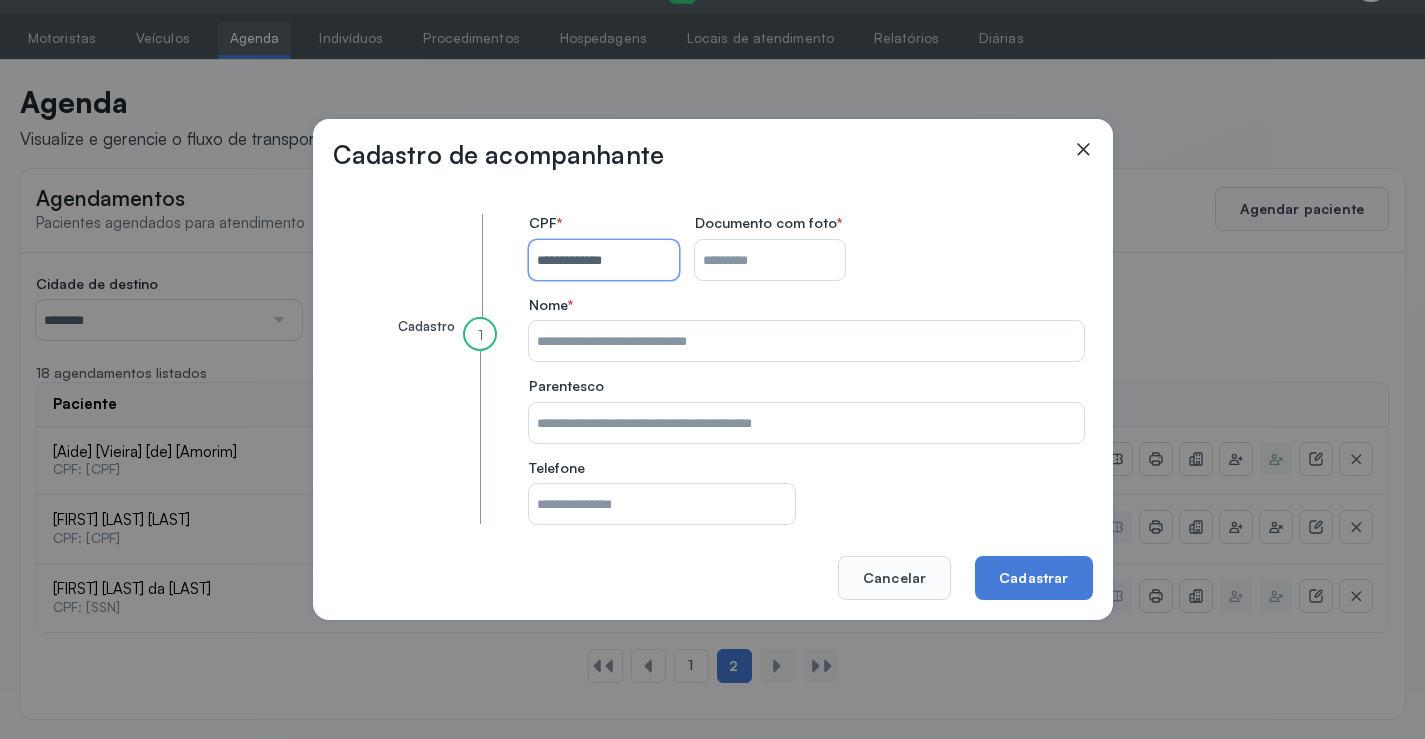 type on "**********" 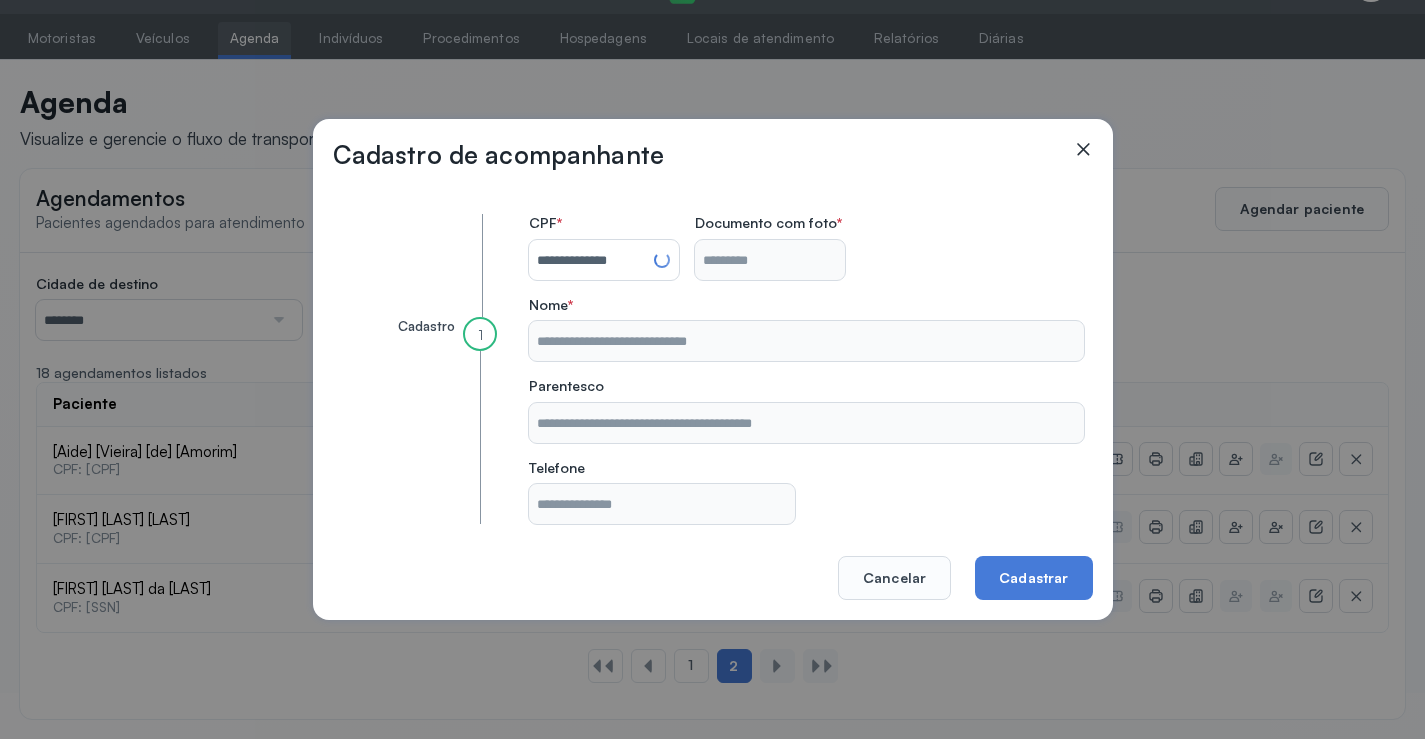type on "**********" 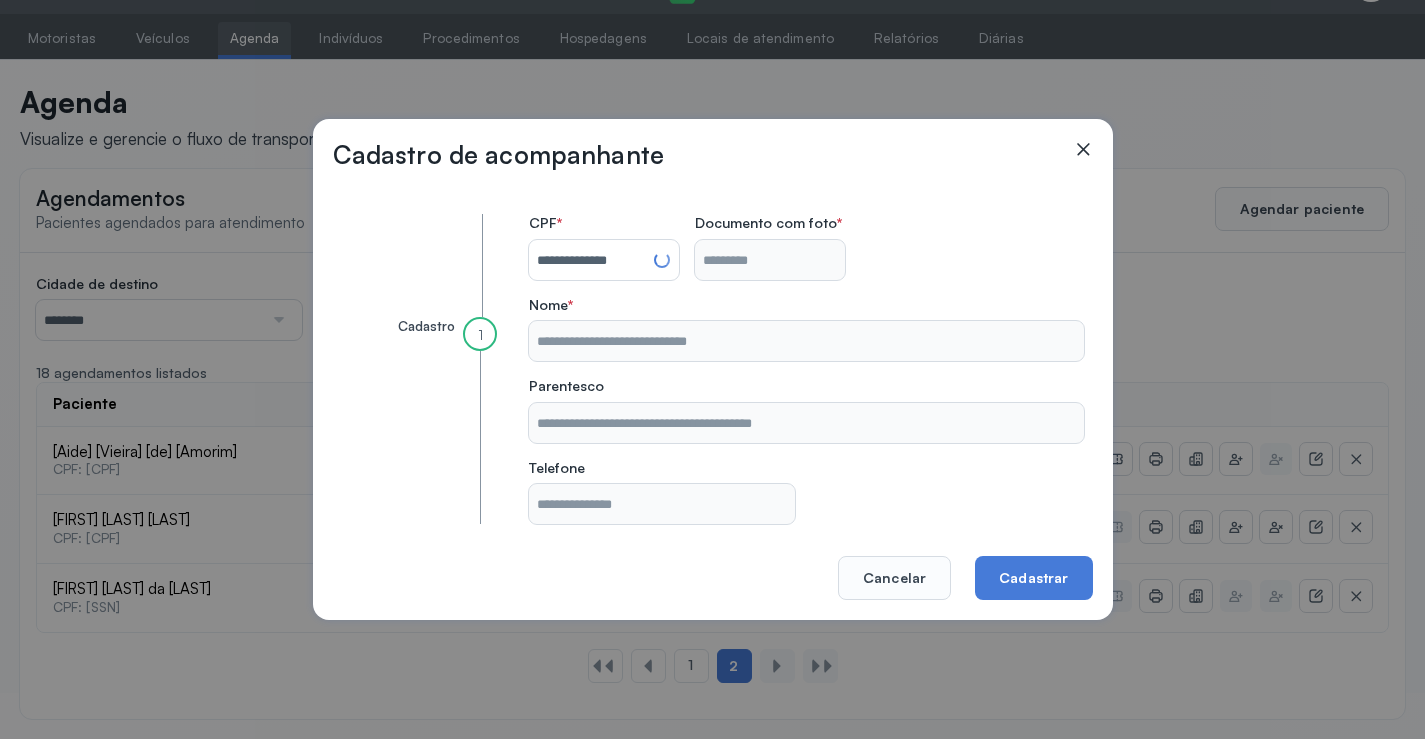 type on "**********" 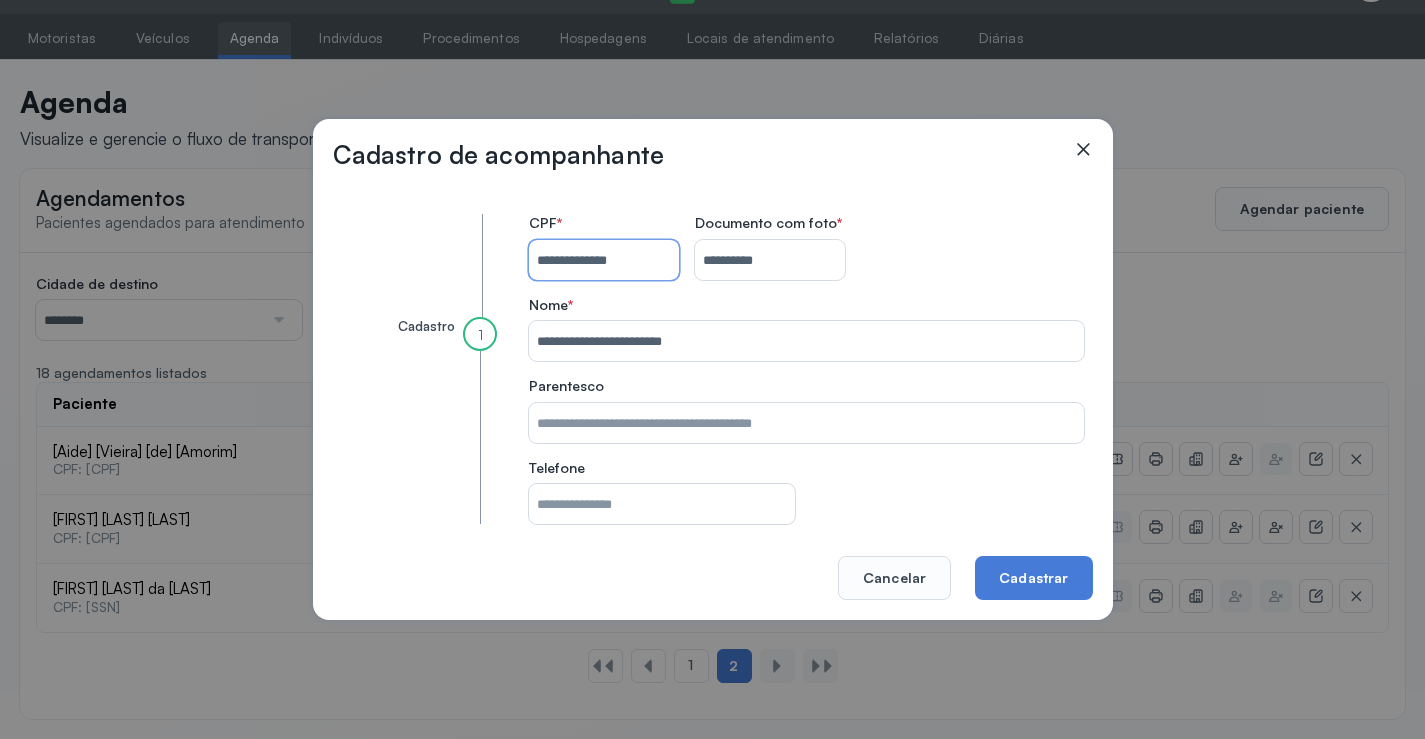 type 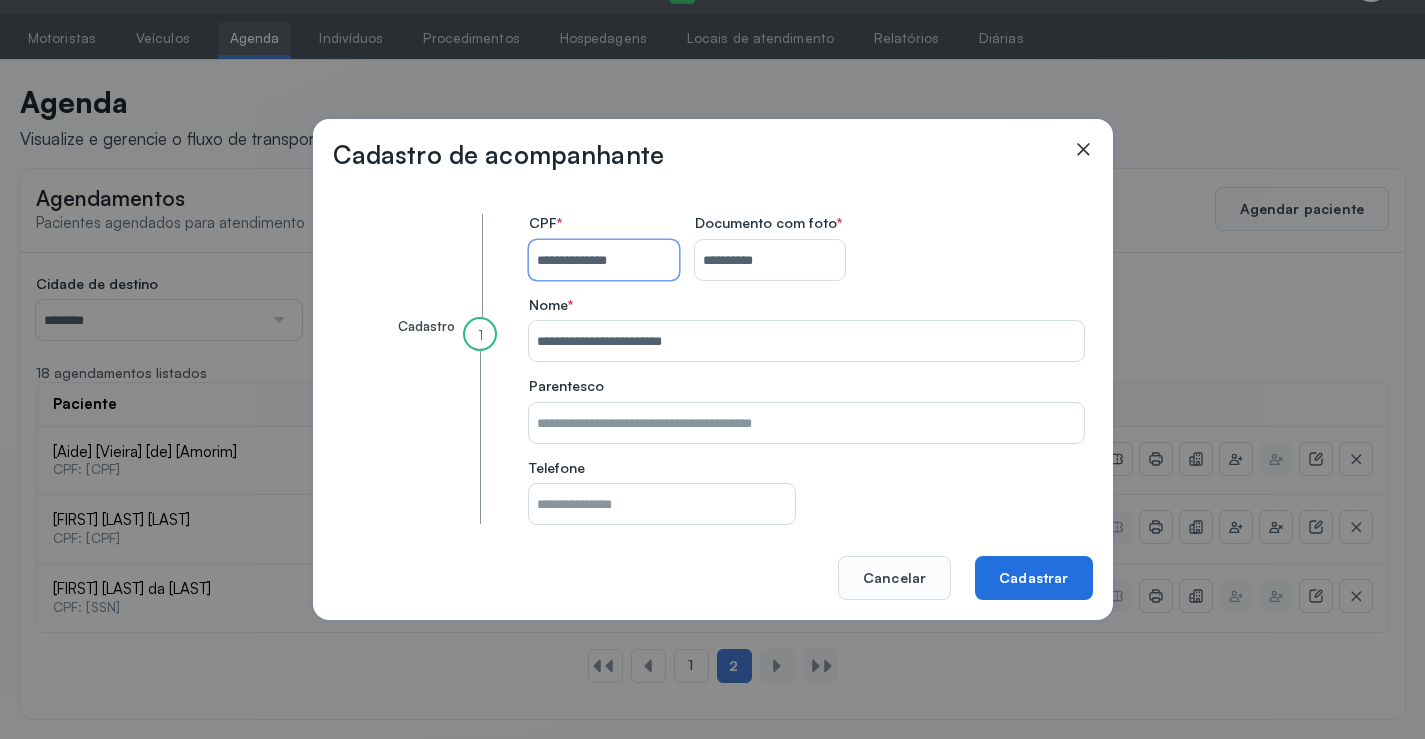 type on "**********" 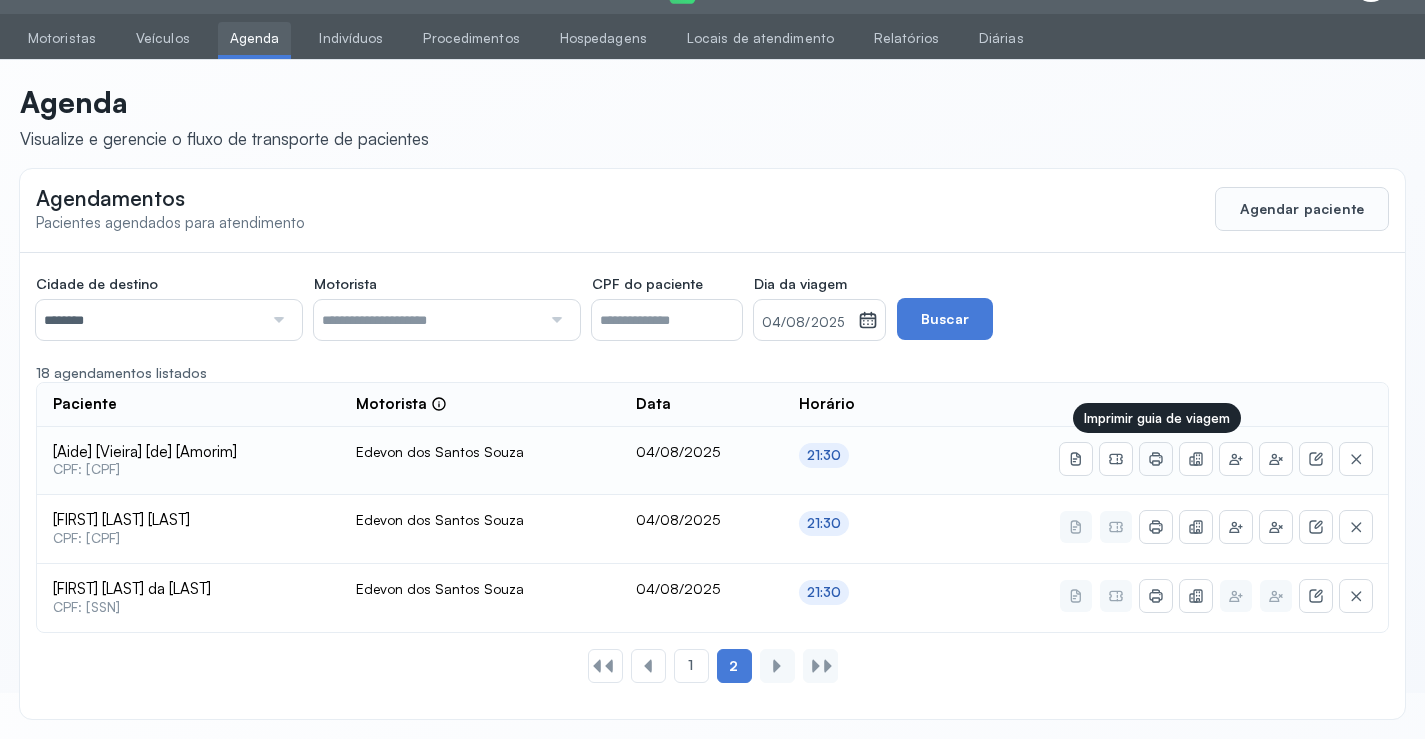 click 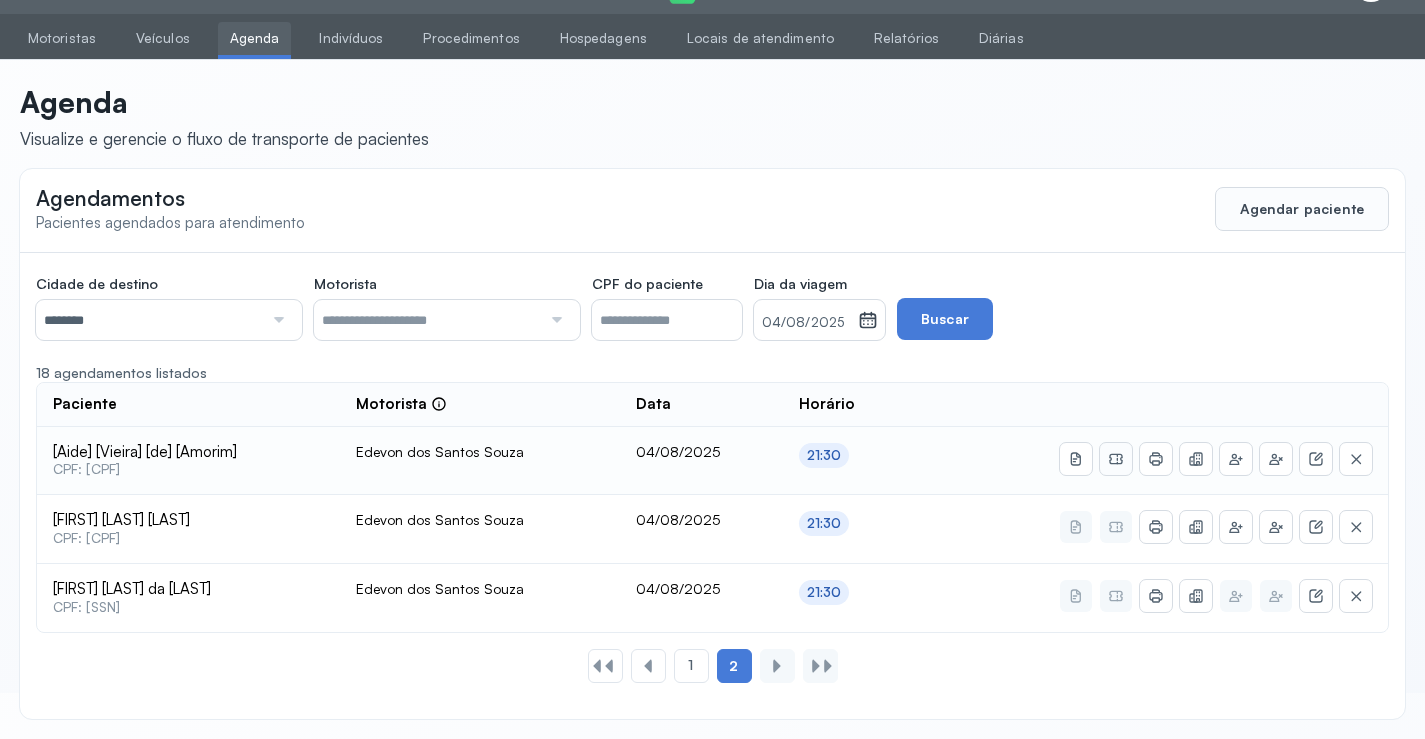 click 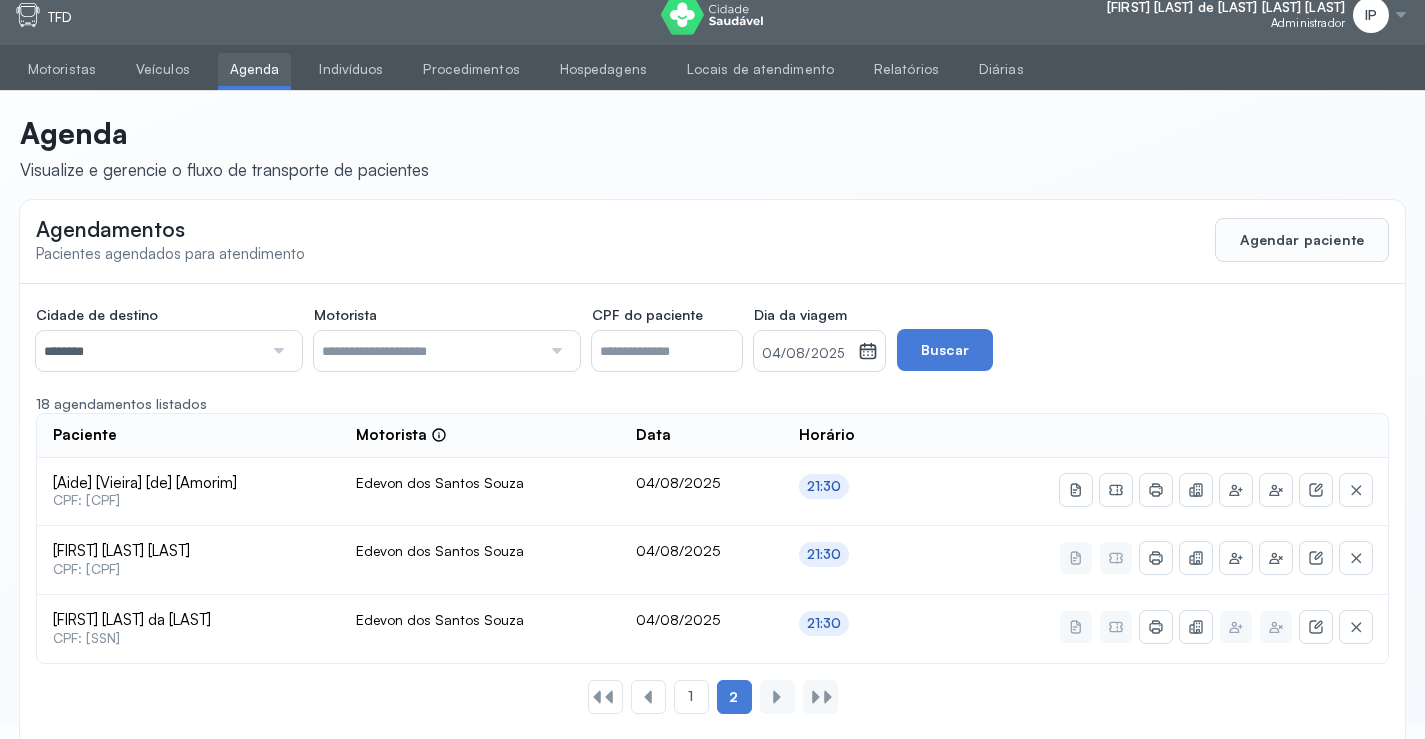 scroll, scrollTop: 0, scrollLeft: 0, axis: both 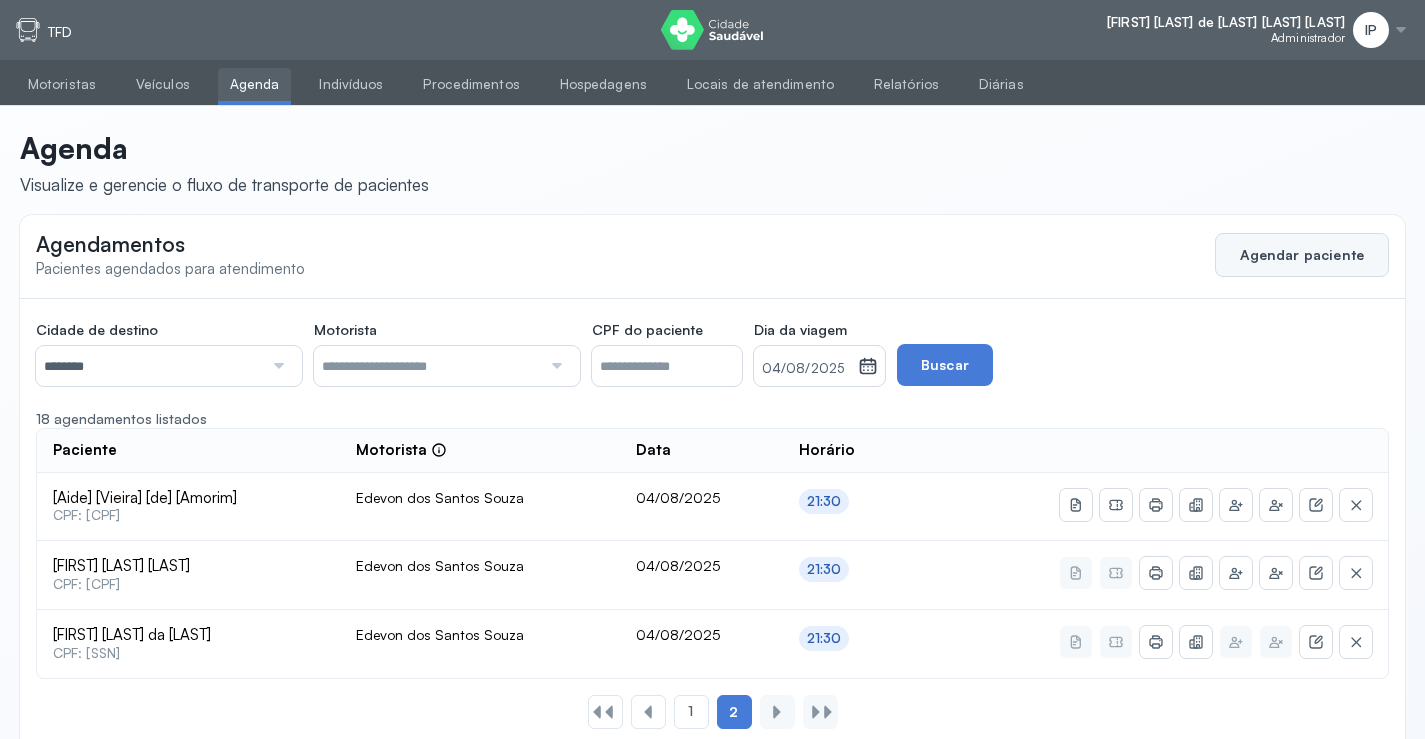 click on "Agendar paciente" 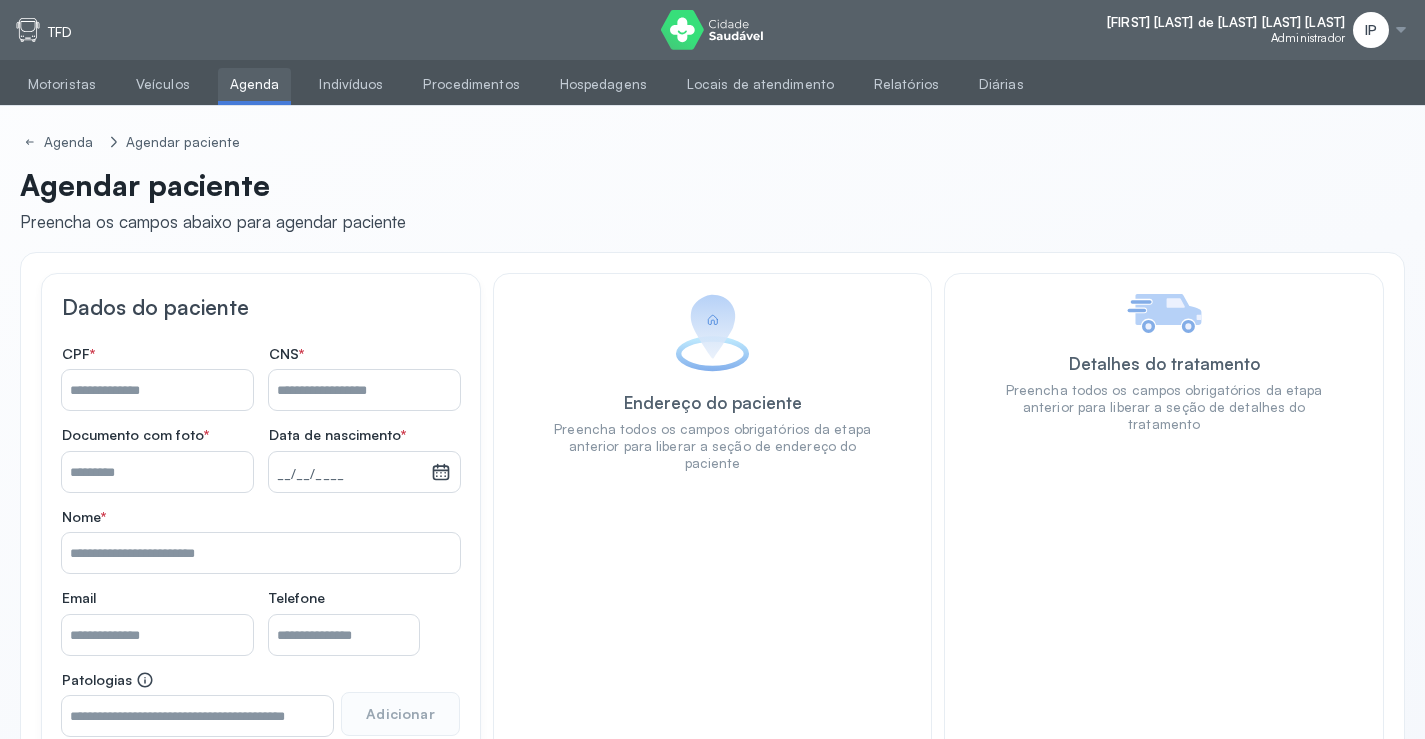 click on "Nome   *" at bounding box center [157, 390] 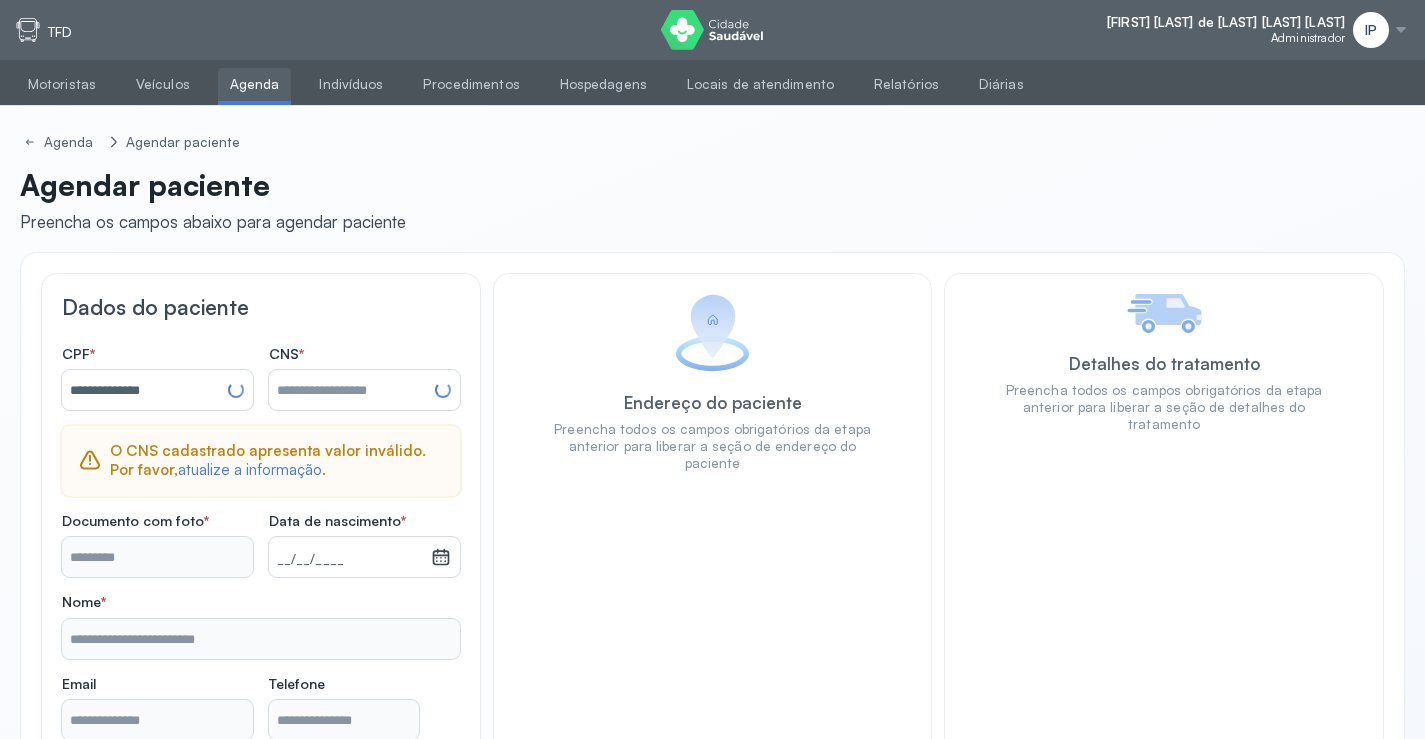 type on "**********" 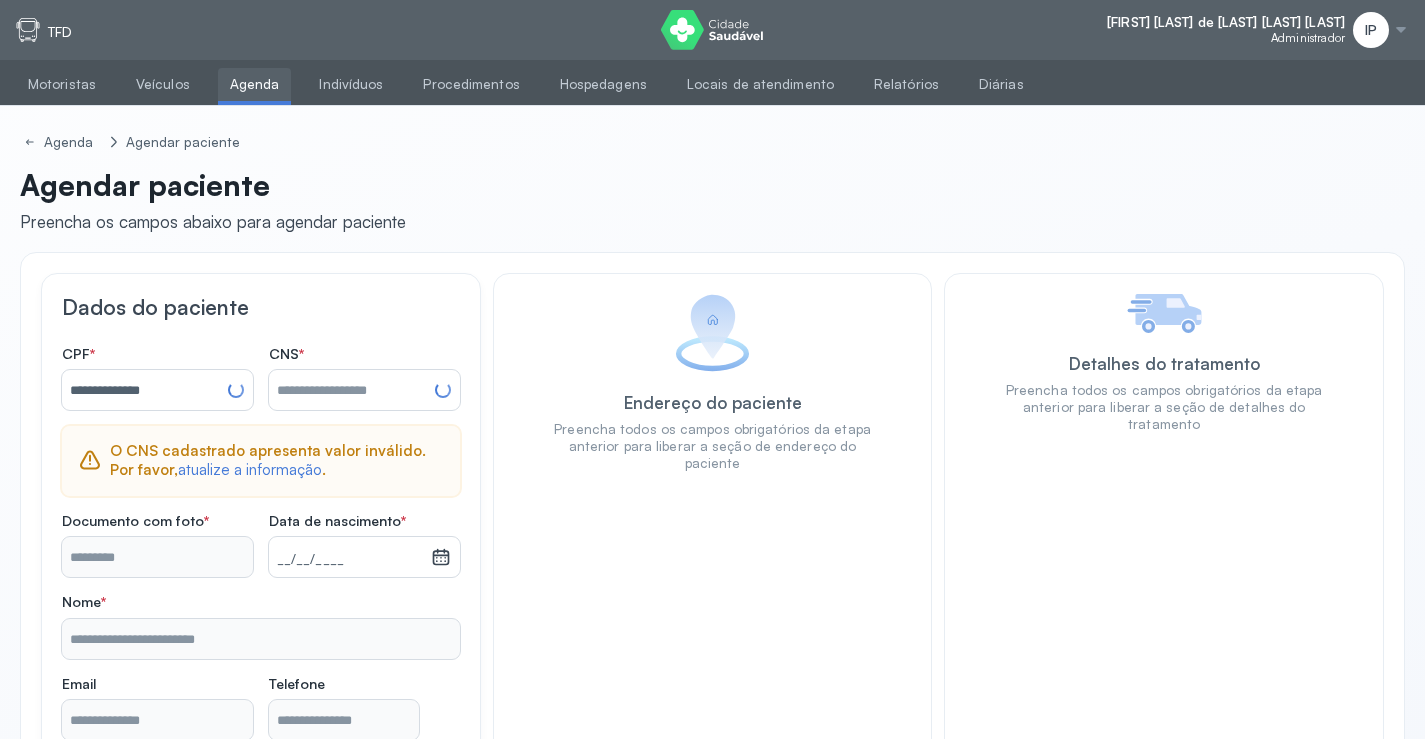 type on "**********" 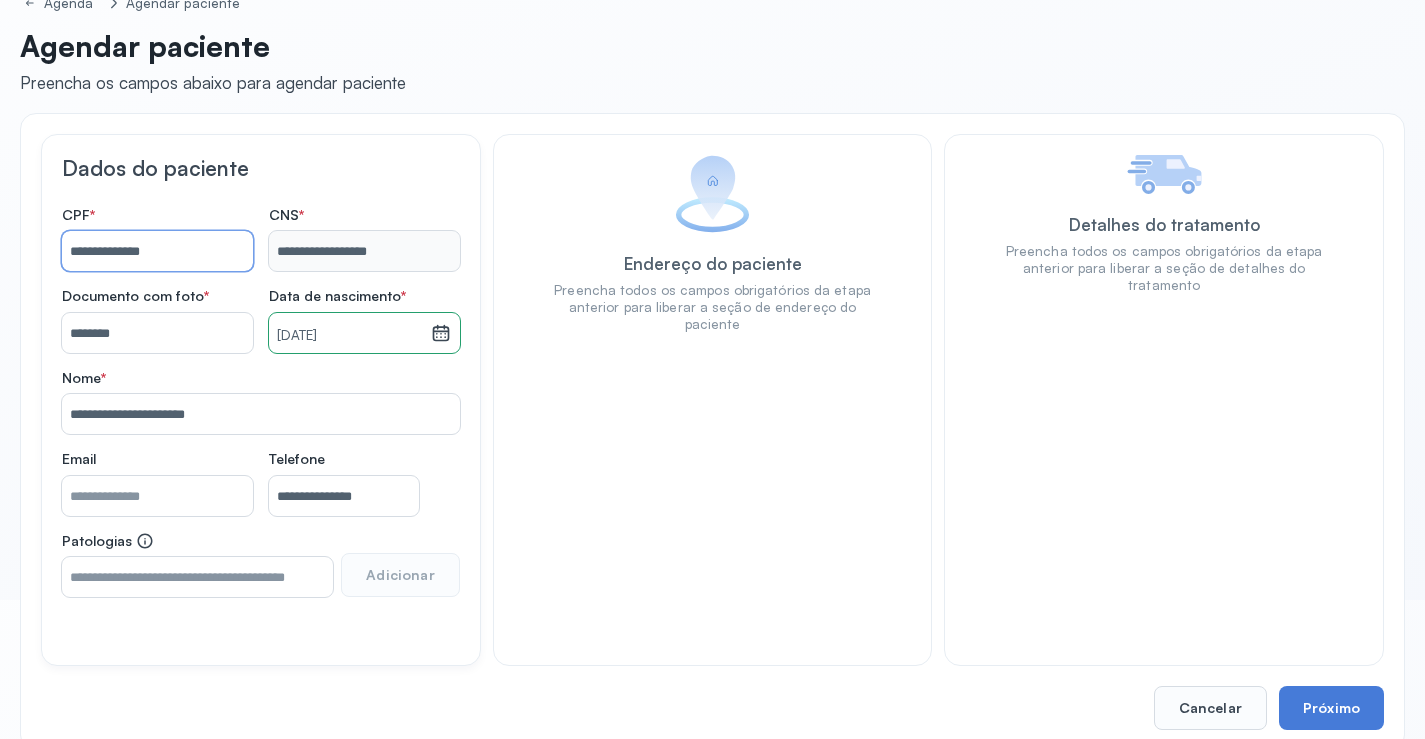 scroll, scrollTop: 171, scrollLeft: 0, axis: vertical 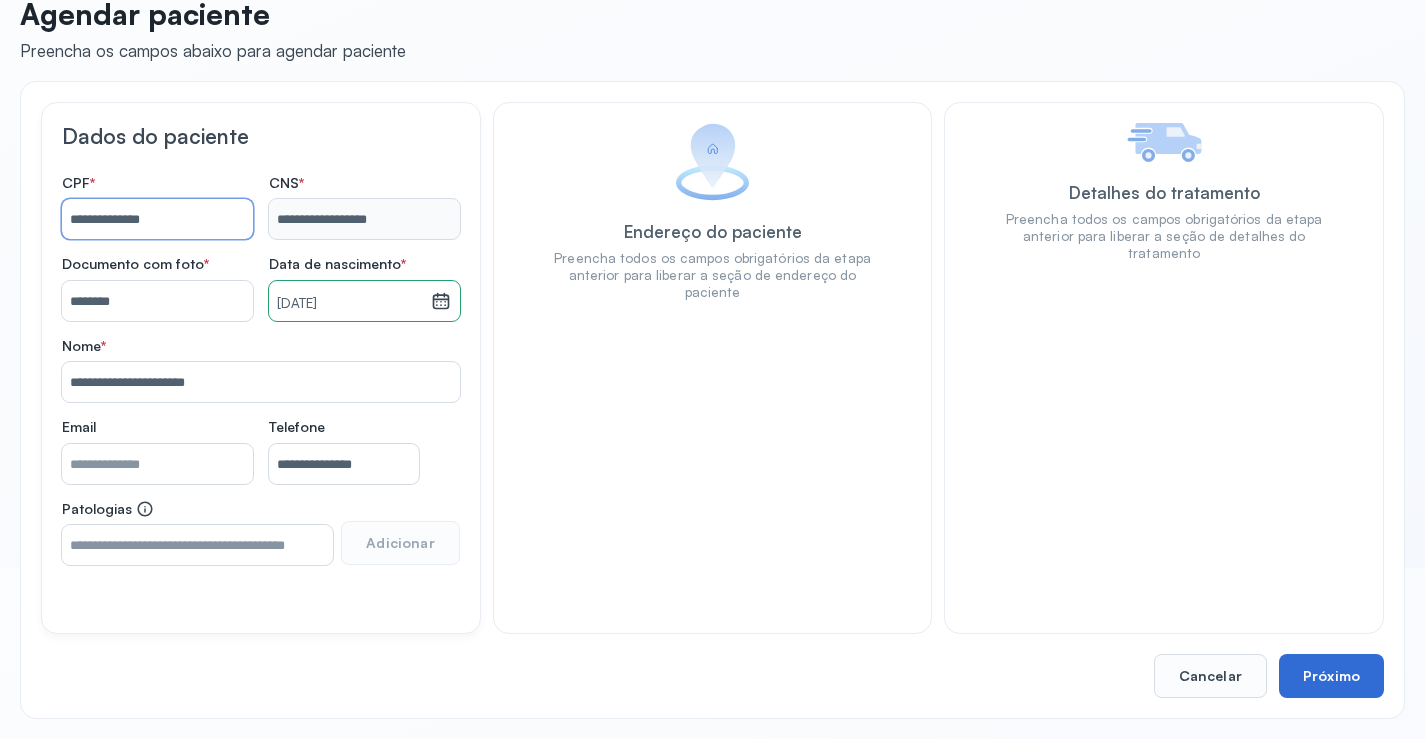 type on "**********" 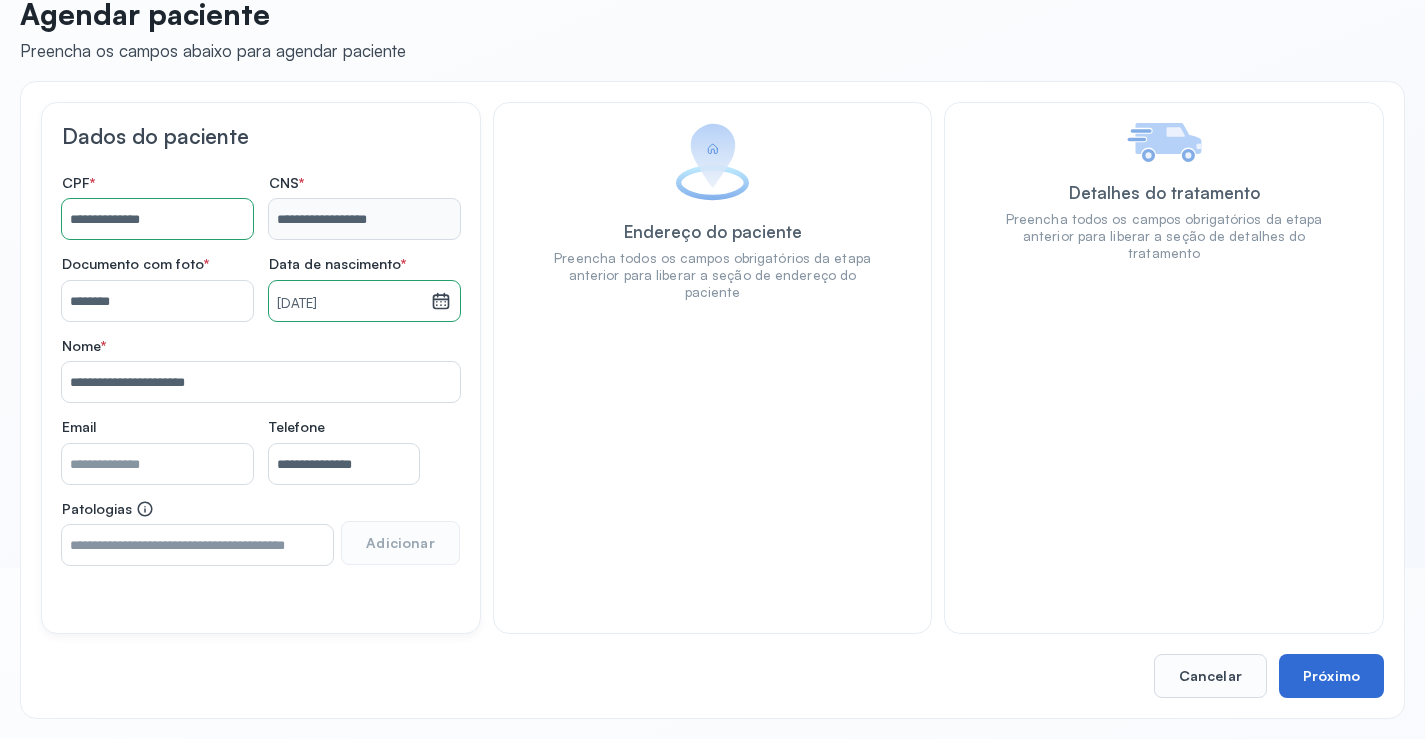 click on "Próximo" at bounding box center [1331, 676] 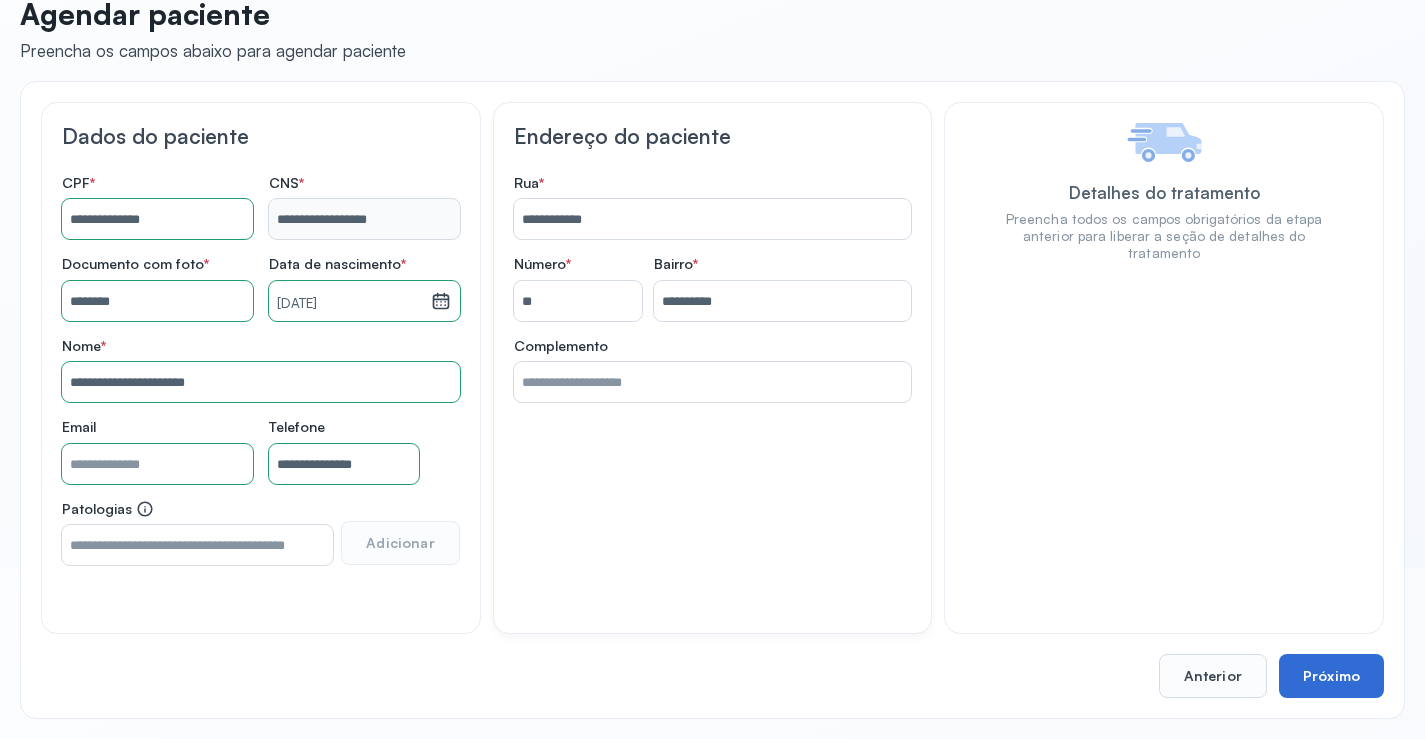 click on "Próximo" at bounding box center [1331, 676] 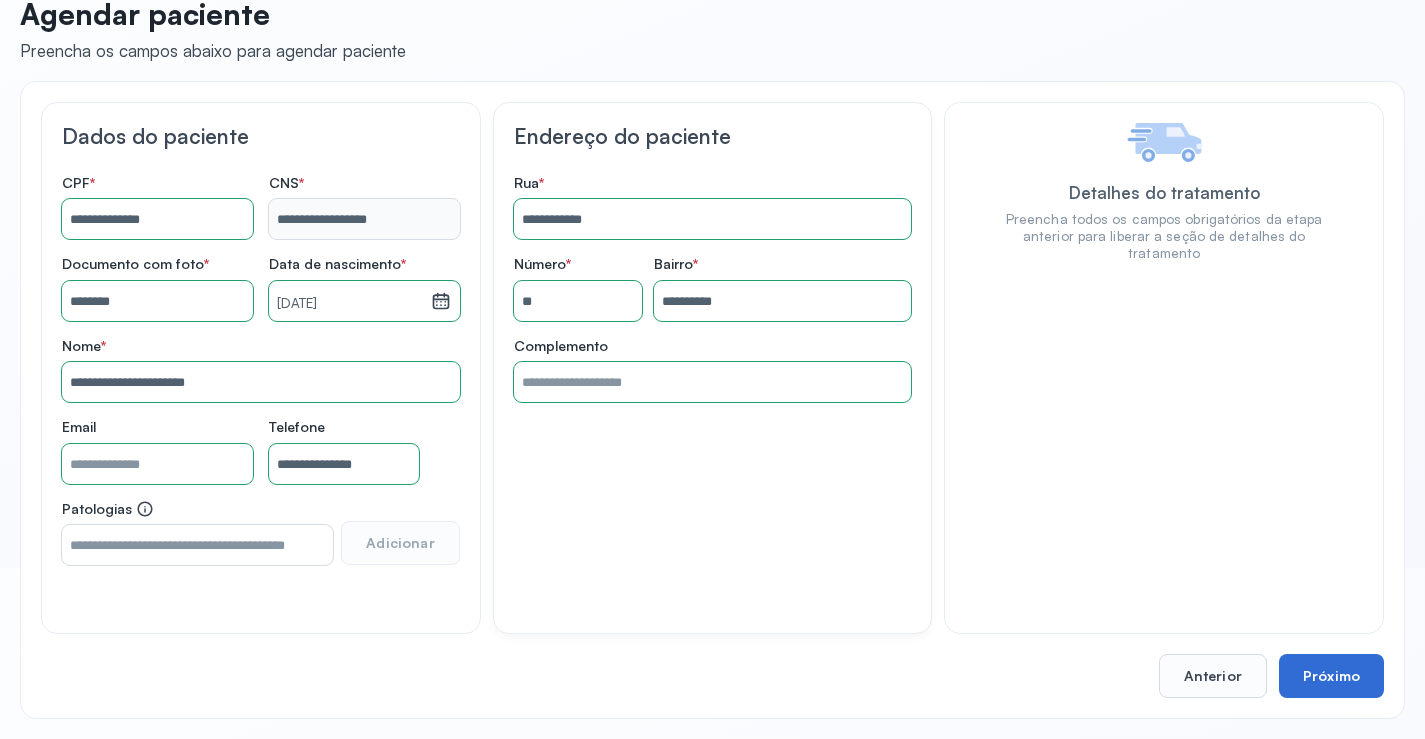 click on "Próximo" at bounding box center (1331, 676) 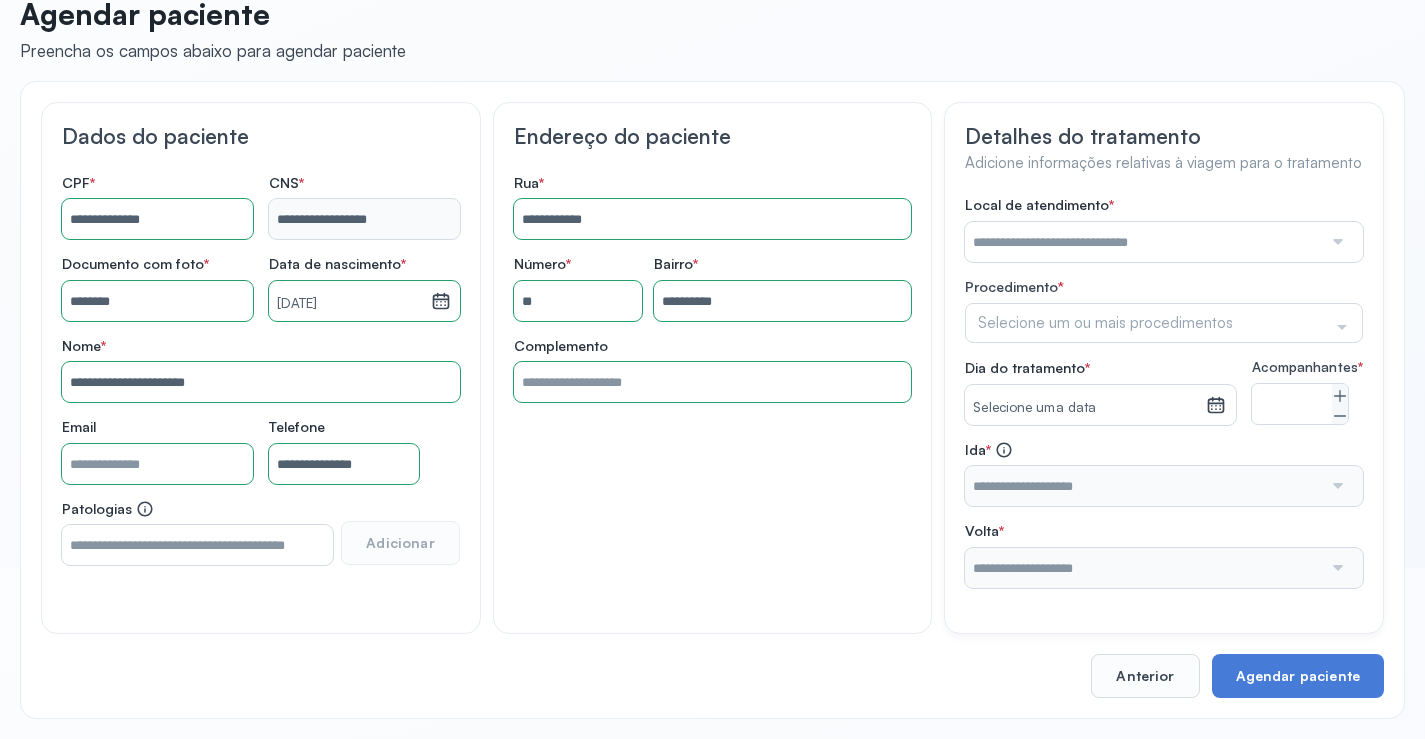 click at bounding box center [1143, 242] 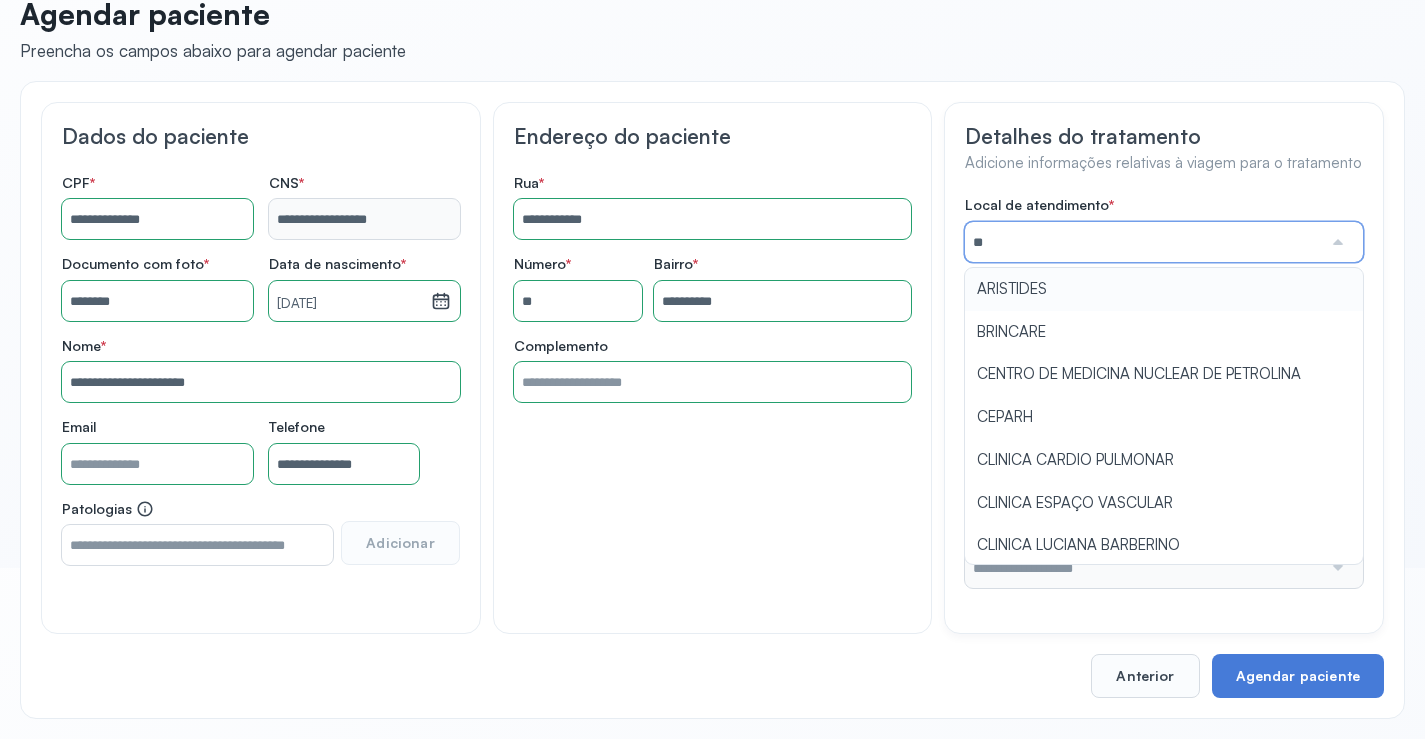 type on "*********" 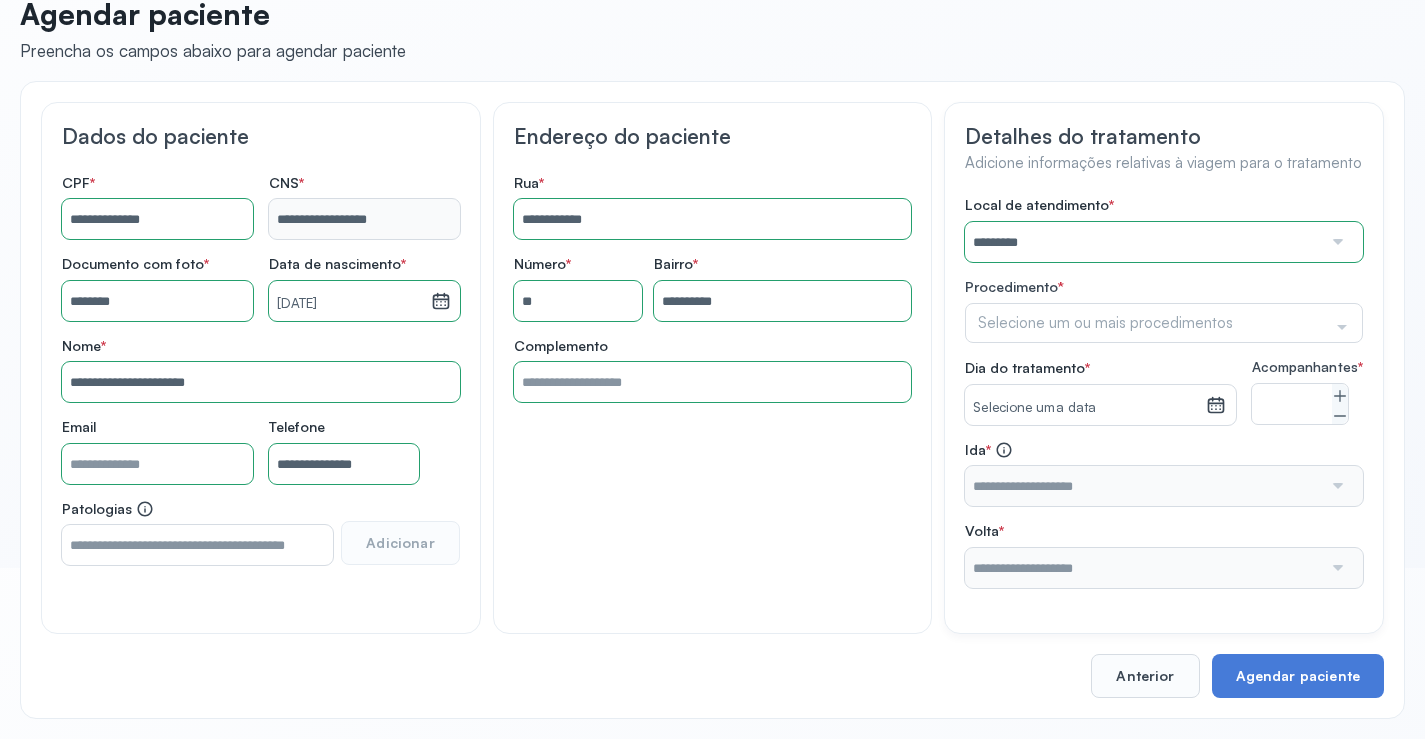 click on "Local de atendimento   *  ********* A CLINICA DA MULHER ABO AMOR SAUDE ANACON ANDRE PRINCIPE ANGIO CLINICA APAE APAME DE PETROLINA APAMI PETROLINA ARISTIDES AUDIBEM AUDIBEM AUDICENTRO AUDIFON PETROLINA AZZO SAUDE PETROLINA BRINCARE CABULA CALIPER ESCOLA DE IMAGEM CAPS CDI CDTO CEDAP CEDEBA CENTRO BAIANO DE ESTUDOS CENTRO DE APOIO A AUDIÇAO CENTRO DE MEDICINA NUCLEAR DE PETROLINA CENTRO DE SAUDE CLEMENTINO FRAGA CENTRO INTEGRADO DA COLUNA VERTEBRAL CENTRO MEDICO ANTONIO BALBINO CENTRO OFTALMOLOGICO CASTELO BRANCO CEPARH CEPRED CEPRIS CERPRIS CIDI CIMED CLIMED CLINATA CLINEFRO CLINICA  AFETUS PETROLINA CLINICA  ALFA CLINICA  ALFA CENTRO MÉDICO CLINICA  SHOPPING DA BAHIA CLINICA  URBANO SAMPAIO FILHO CLINICA AGEUS CLINICA AMO CLINICA AMOR A SAUDE CLINICA AMOR E SAUDE PETROLINA CLINICA ANA MASTER CLINICA ANGICLIN CLINICA BIOCHEK UP CLINICA CAM CLINICA CARDIO PULMONAR CLINICA CASA GERIATRICA DE PETROLINA CLINICA CASTELO BRANCO CLIOFT" at bounding box center (1164, 392) 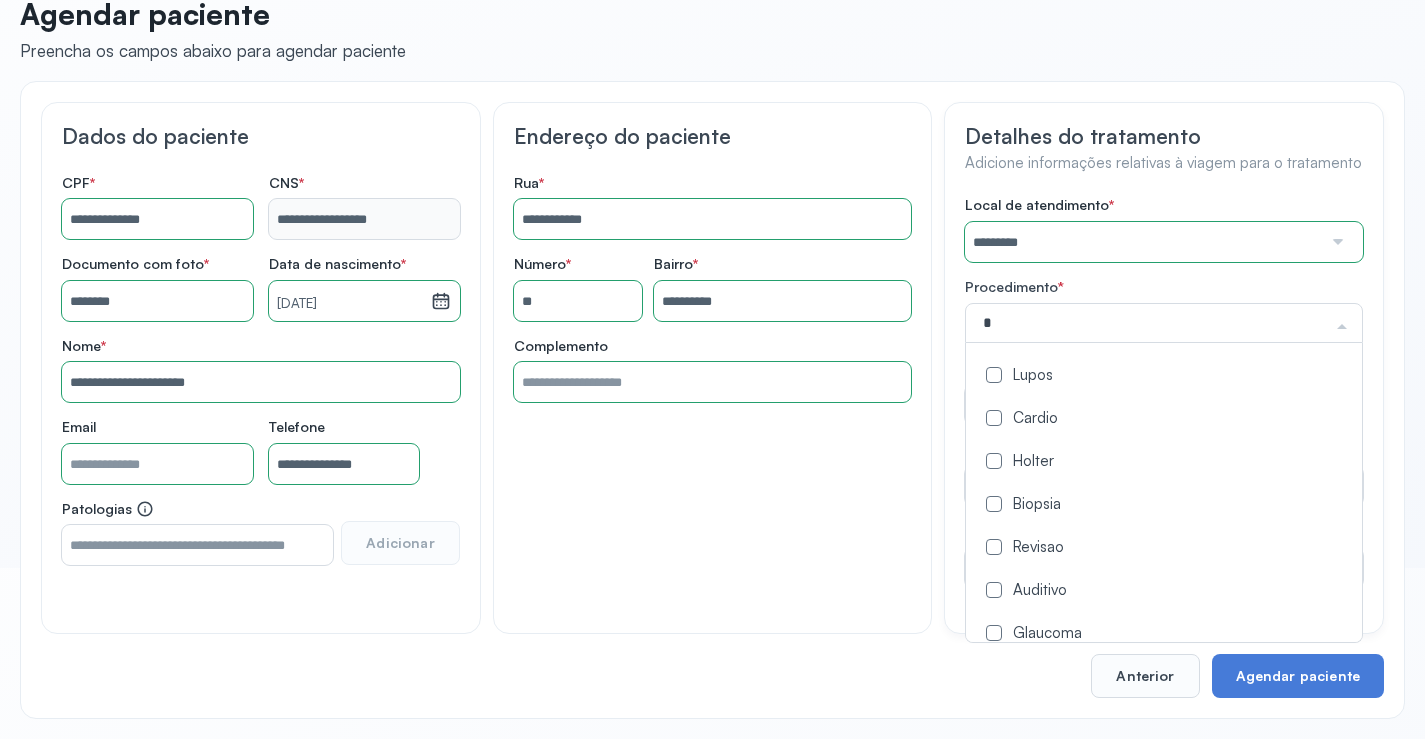 type on "**" 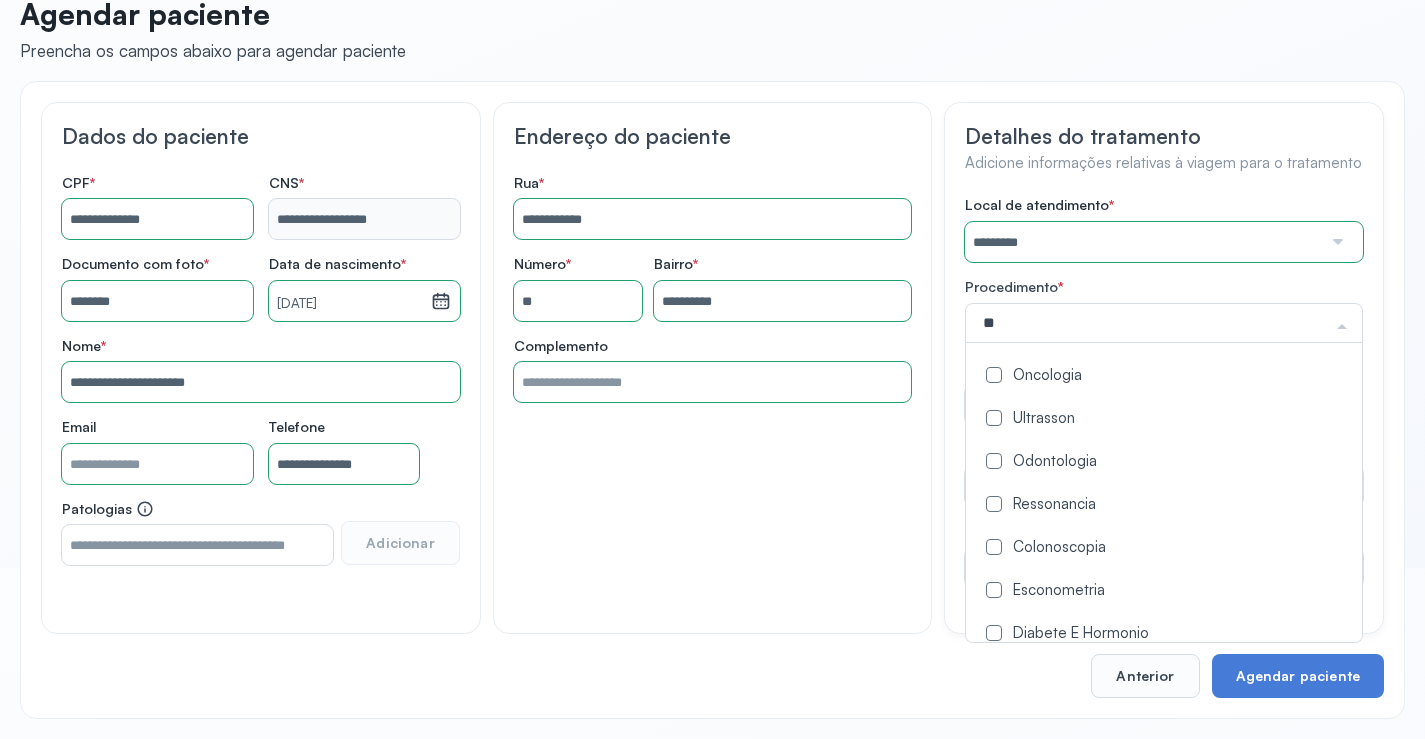 click on "Oncologia" 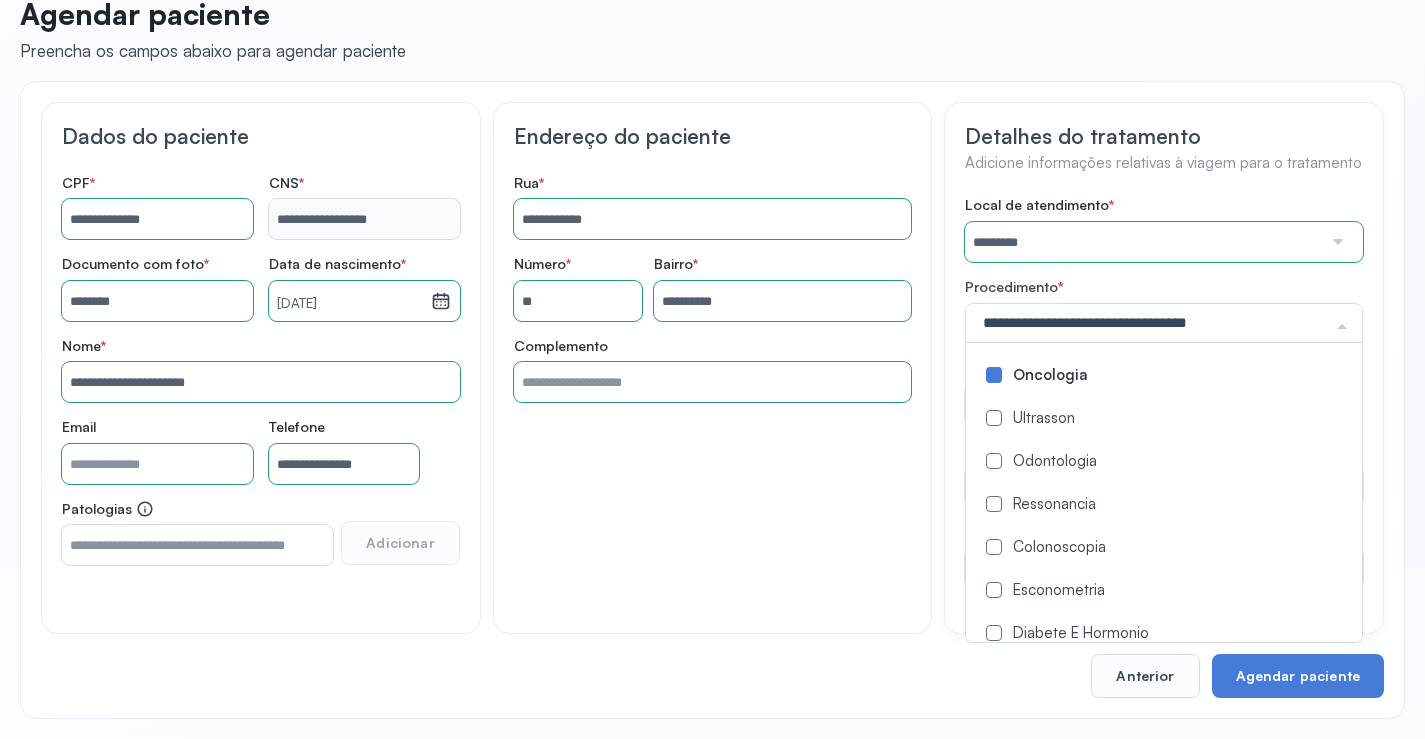 click on "Detalhes do tratamento Adicione informações relativas à viagem para o tratamento Local de atendimento   *  ********* A CLINICA DA MULHER ABO AMOR SAUDE ANACON ANDRE PRINCIPE ANGIO CLINICA APAE APAME DE PETROLINA APAMI PETROLINA ARISTIDES AUDIBEM AUDIBEM AUDICENTRO AUDIFON PETROLINA AZZO SAUDE PETROLINA BRINCARE CABULA CALIPER ESCOLA DE IMAGEM CAPS CDI CDTO CEDAP CEDEBA CENTRO BAIANO DE ESTUDOS CENTRO DE APOIO A AUDIÇAO CENTRO DE MEDICINA NUCLEAR DE PETROLINA CENTRO DE SAUDE CLEMENTINO FRAGA CENTRO INTEGRADO DA COLUNA VERTEBRAL CENTRO MEDICO ANTONIO BALBINO CENTRO OFTALMOLOGICO CASTELO BRANCO CEPARH CEPRED CEPRIS CERPRIS CIDI CIMED CLIMED CLINATA CLINEFRO CLINICA  AFETUS PETROLINA CLINICA  ALFA CLINICA  ALFA CENTRO MÉDICO CLINICA  SHOPPING DA BAHIA CLINICA  URBANO SAMPAIO FILHO CLINICA AGEUS CLINICA AMO CLINICA AMOR A SAUDE CLINICA AMOR E SAUDE PETROLINA CLINICA ANA MASTER CLINICA ANGICLIN CLINICA BIOCHEK UP CLINICA CAM CLINICA CARDIO PULMONAR CLINICA CASA GERIATRICA DE PETROLINA CLINICA CASTELO BRANCO ON" 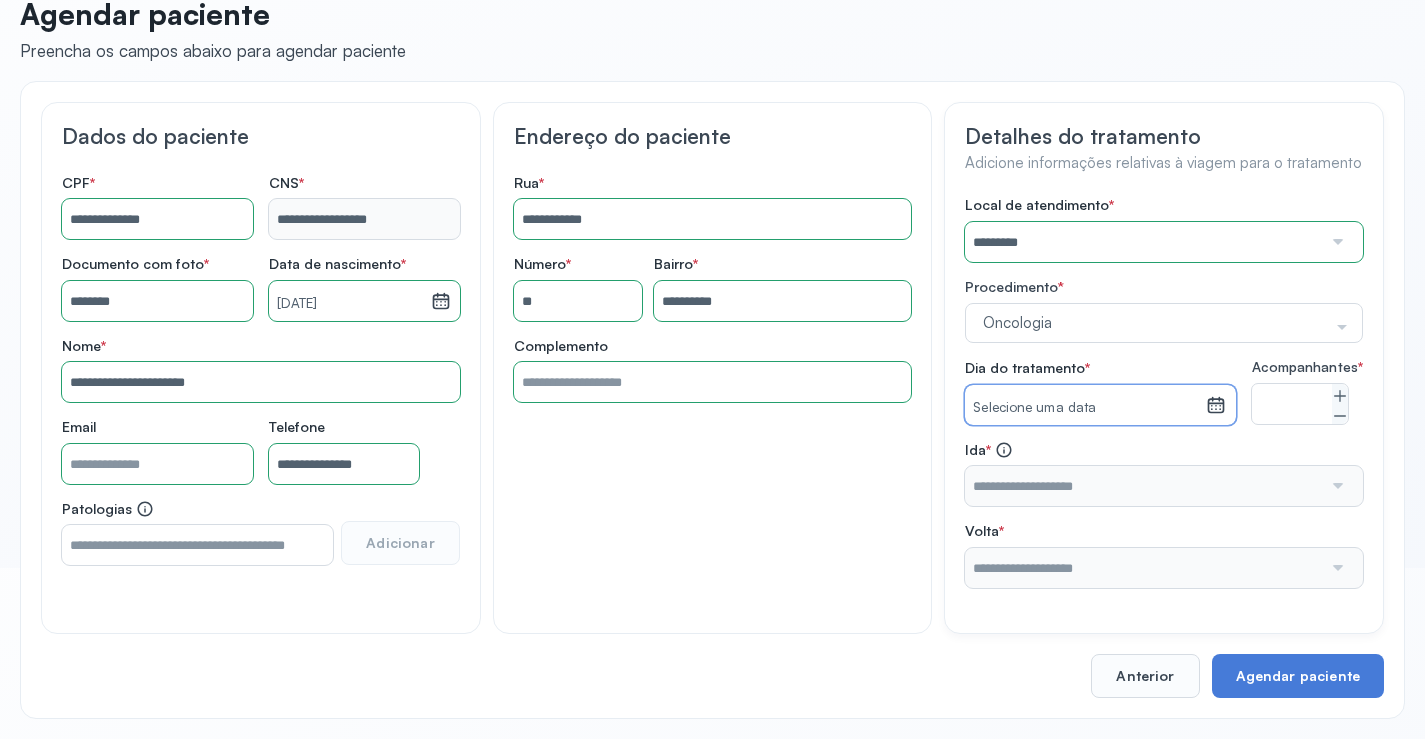 click on "Selecione uma data" at bounding box center (1085, 408) 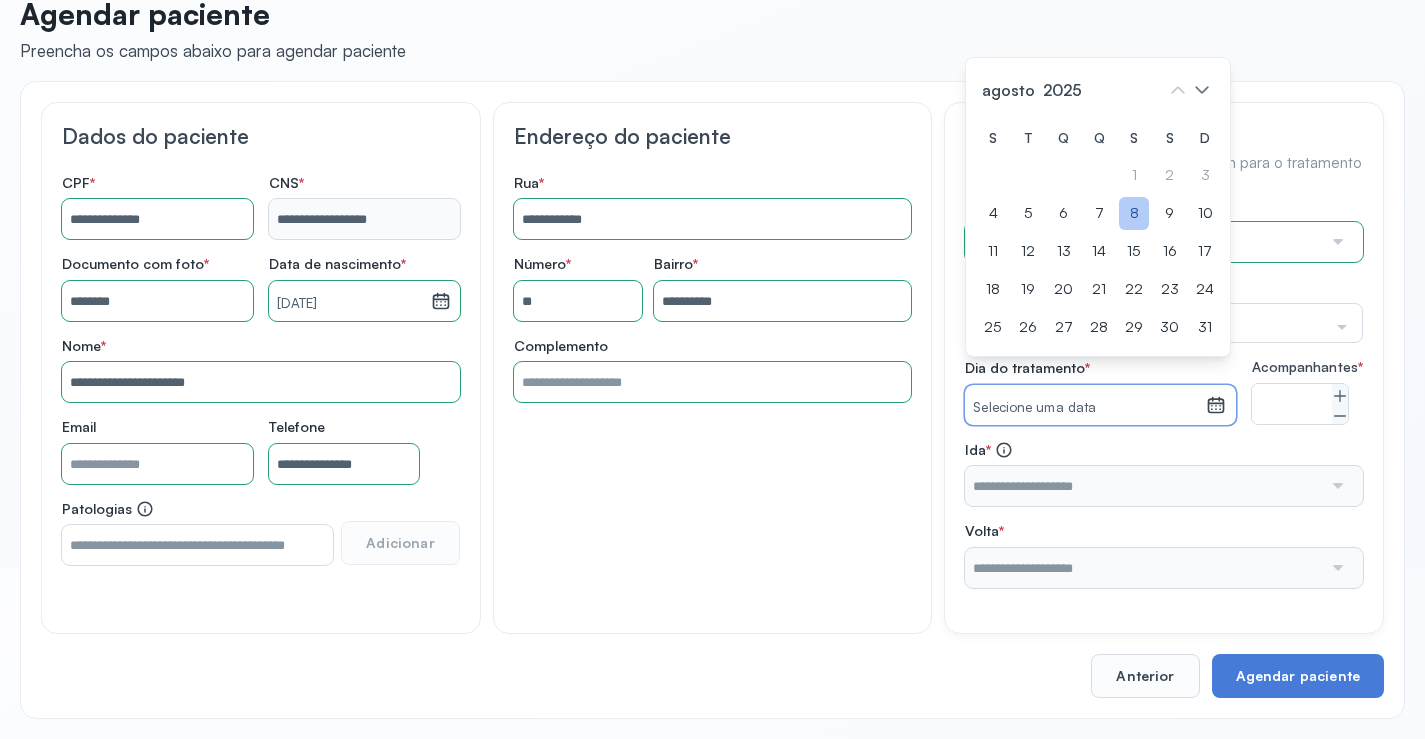 click on "8" 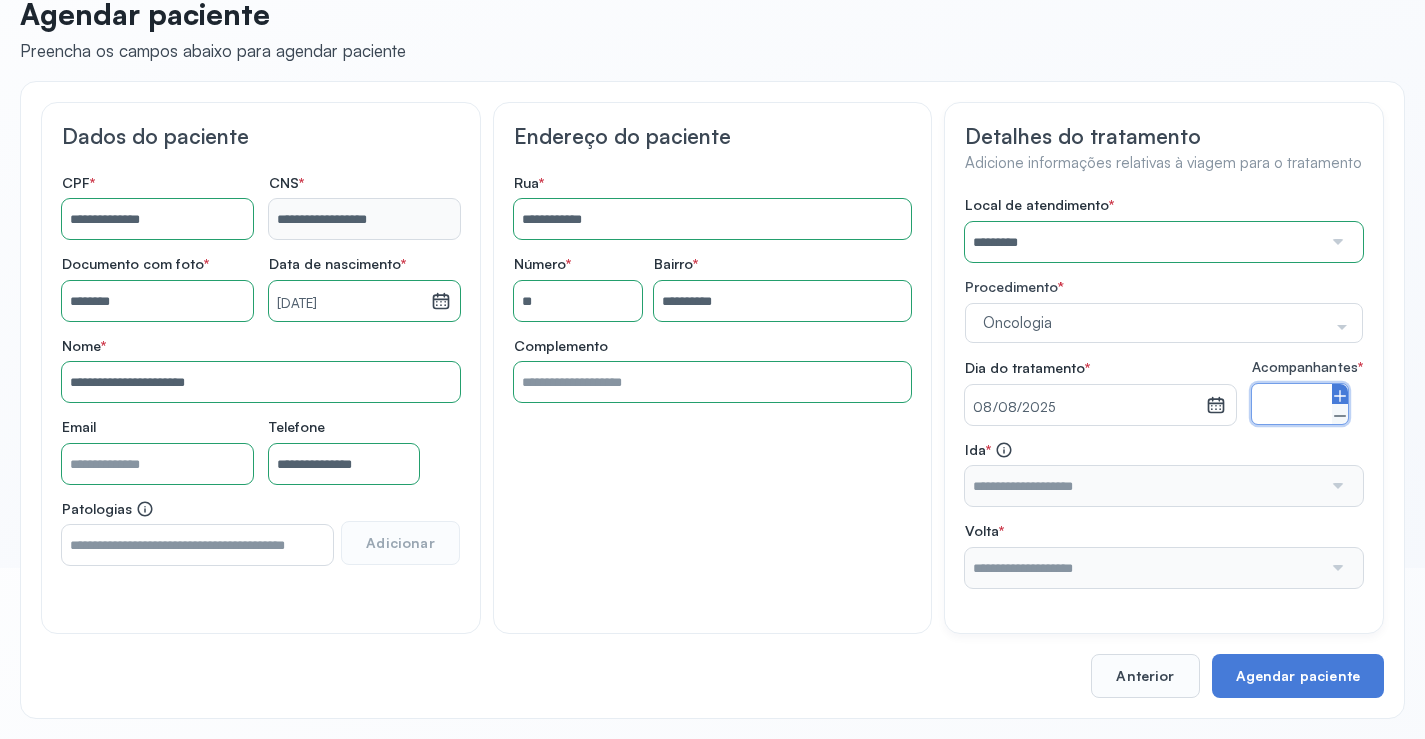 click 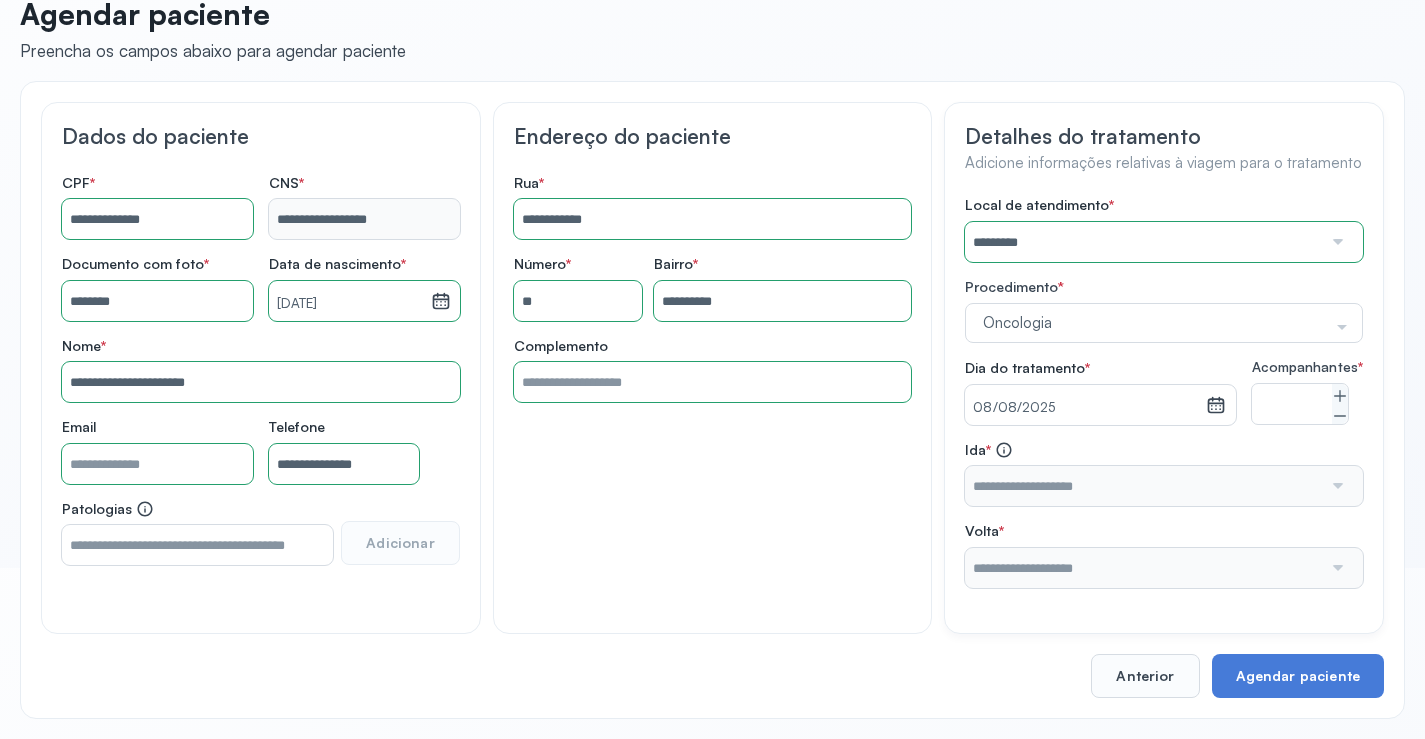 click 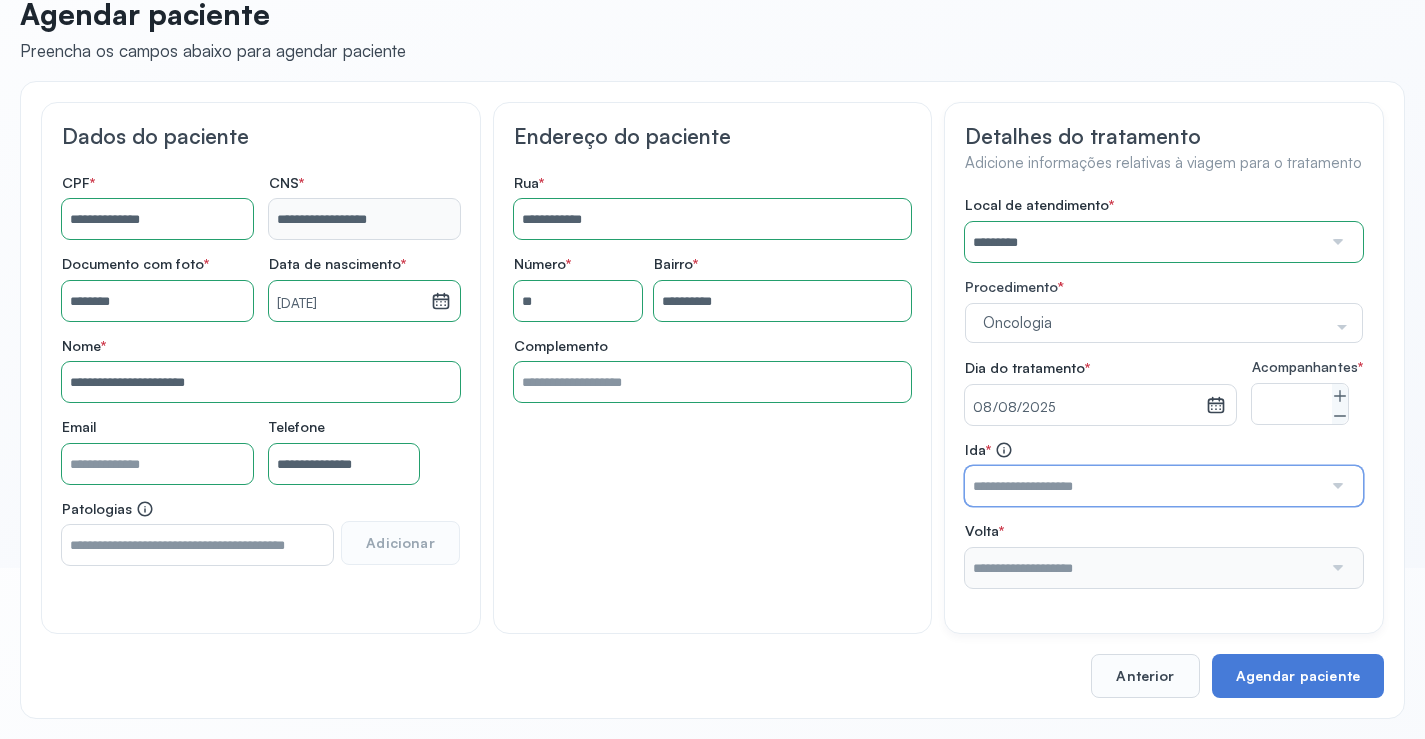 click at bounding box center [1143, 486] 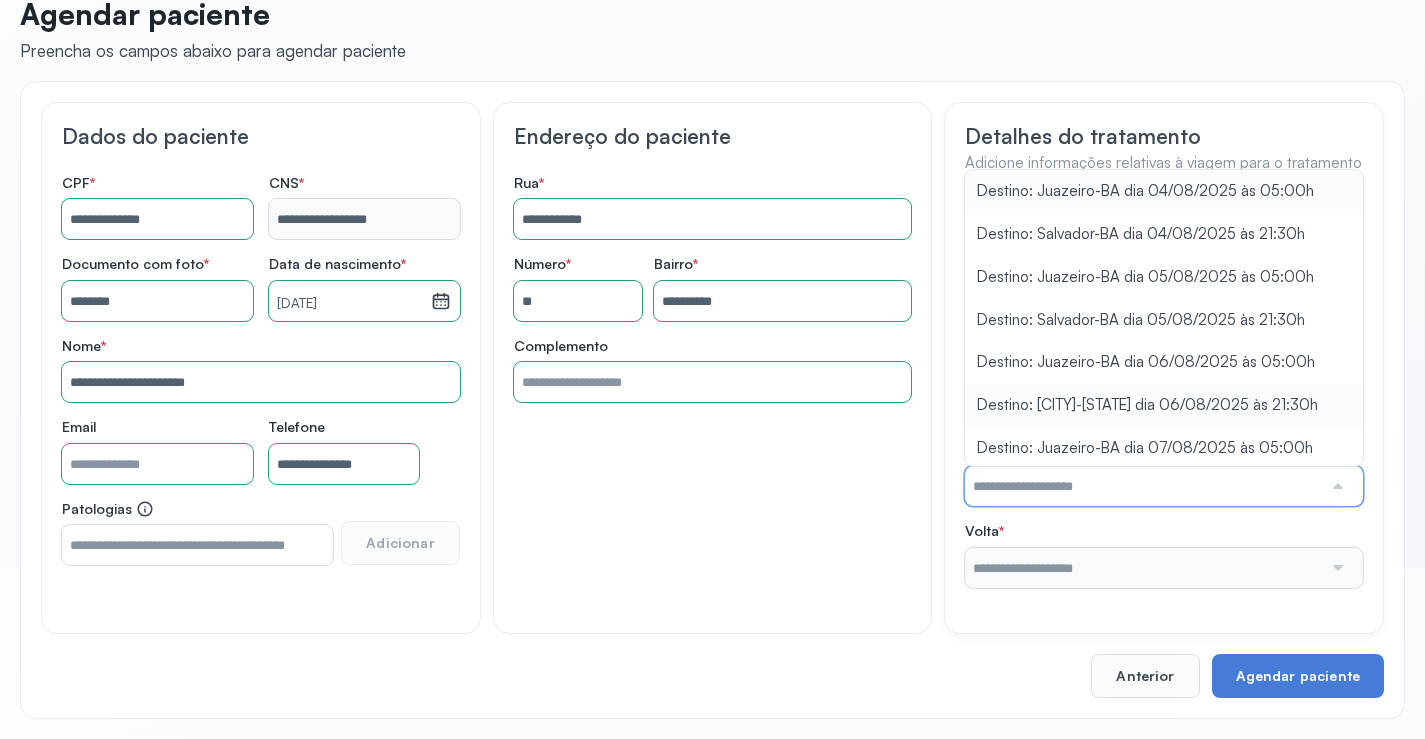 scroll, scrollTop: 88, scrollLeft: 0, axis: vertical 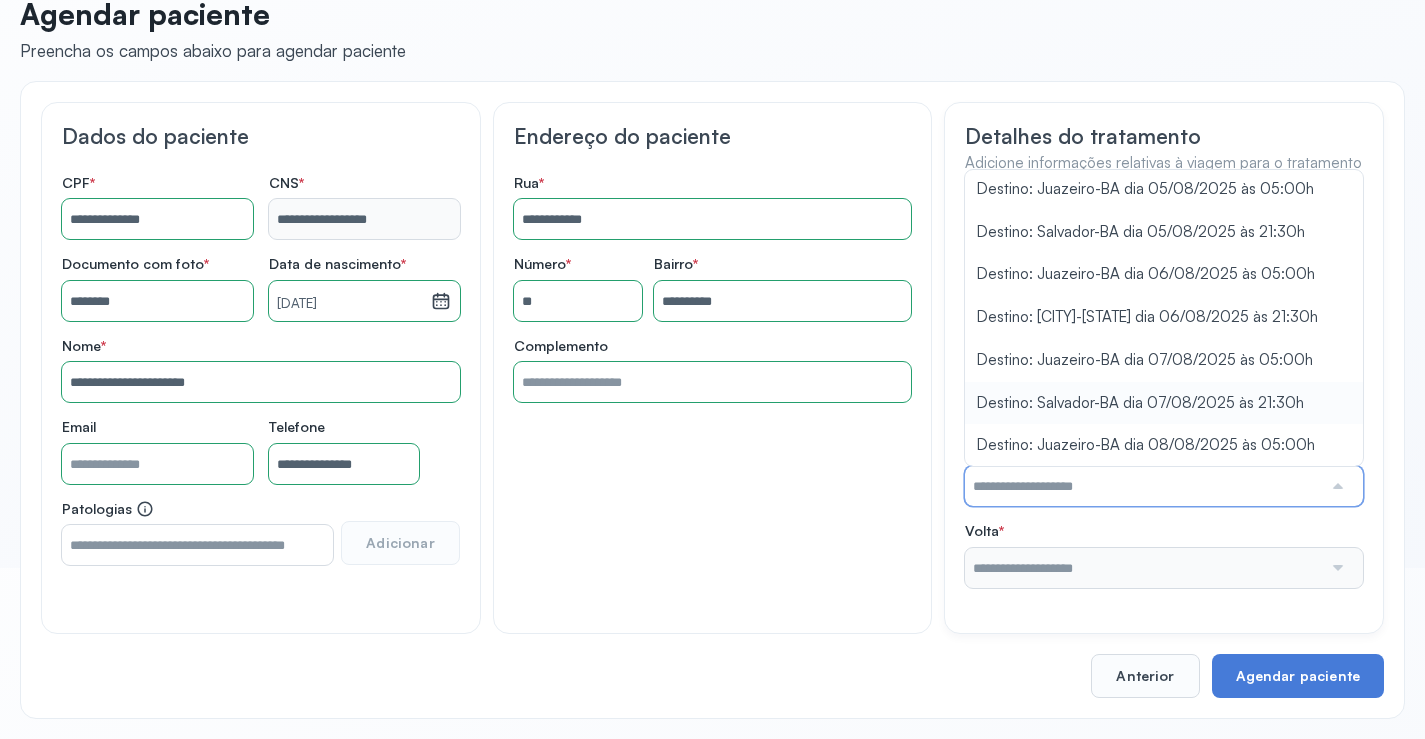 type on "**********" 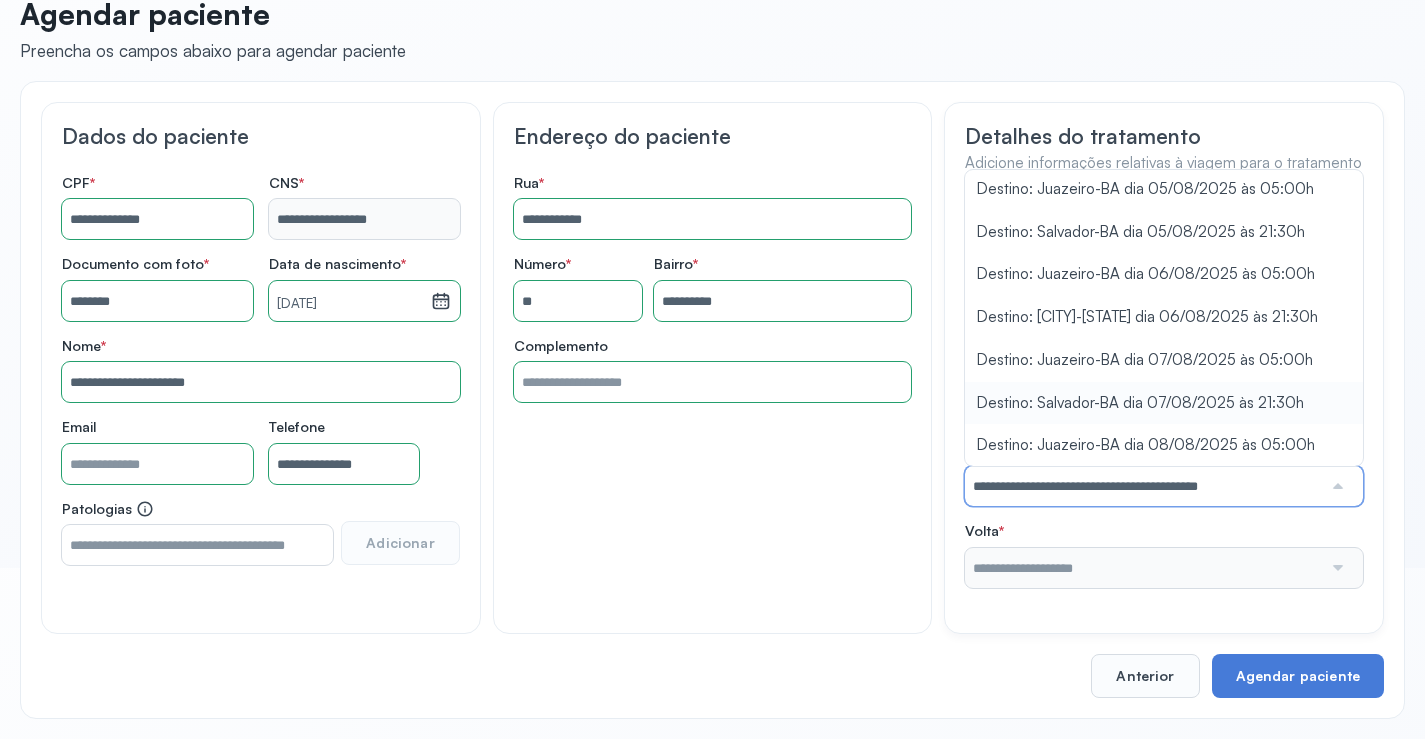 click on "Local de atendimento   *  ********* A CLINICA DA MULHER ABO AMOR SAUDE ANACON ANDRE PRINCIPE ANGIO CLINICA APAE APAME DE PETROLINA APAMI PETROLINA ARISTIDES AUDIBEM AUDIBEM AUDICENTRO AUDIFON PETROLINA AZZO SAUDE PETROLINA BRINCARE CABULA CALIPER ESCOLA DE IMAGEM CAPS CDI CDTO CEDAP CEDEBA CENTRO BAIANO DE ESTUDOS CENTRO DE APOIO A AUDIÇAO CENTRO DE MEDICINA NUCLEAR DE PETROLINA CENTRO DE SAUDE CLEMENTINO FRAGA CENTRO INTEGRADO DA COLUNA VERTEBRAL CENTRO MEDICO ANTONIO BALBINO CENTRO OFTALMOLOGICO CASTELO BRANCO CEPARH CEPRED CEPRIS CERPRIS CIDI CIMED CLIMED CLINATA CLINEFRO CLINICA  AFETUS PETROLINA CLINICA  ALFA CLINICA  ALFA CENTRO MÉDICO CLINICA  SHOPPING DA BAHIA CLINICA  URBANO SAMPAIO FILHO CLINICA AGEUS CLINICA AMO CLINICA AMOR A SAUDE CLINICA AMOR E SAUDE PETROLINA CLINICA ANA MASTER CLINICA ANGICLIN CLINICA BIOCHEK UP CLINICA CAM CLINICA CARDIO PULMONAR CLINICA CASA GERIATRICA DE PETROLINA CLINICA CASTELO BRANCO CLIOFT" at bounding box center (1164, 392) 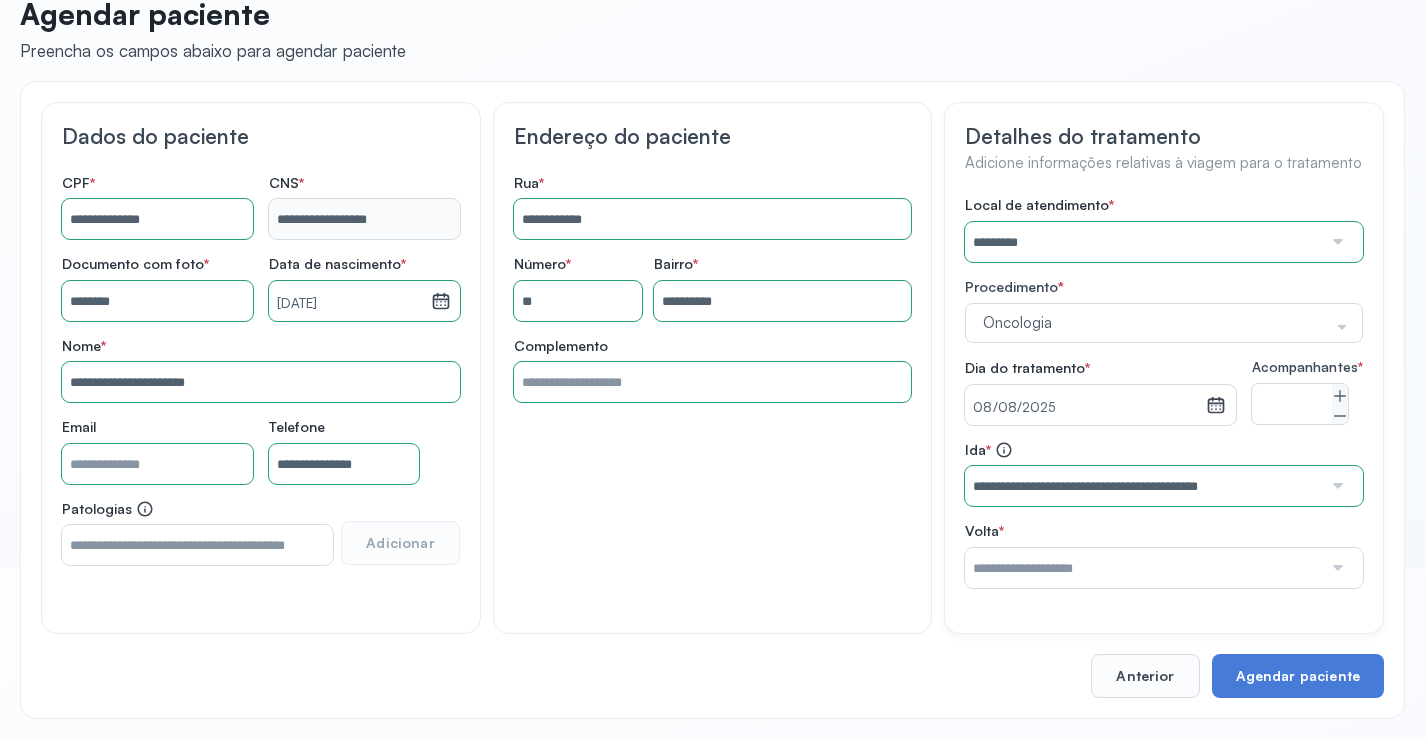 click at bounding box center (1143, 568) 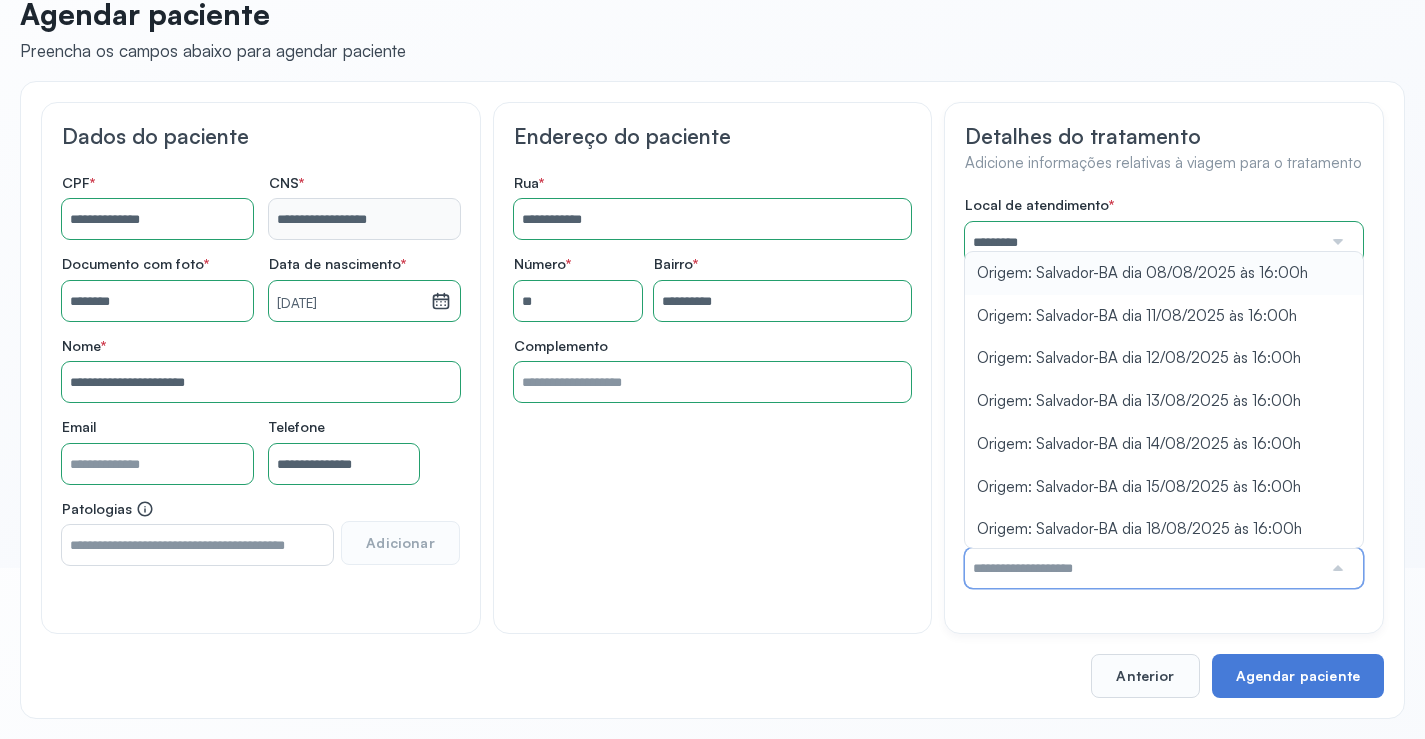 type on "**********" 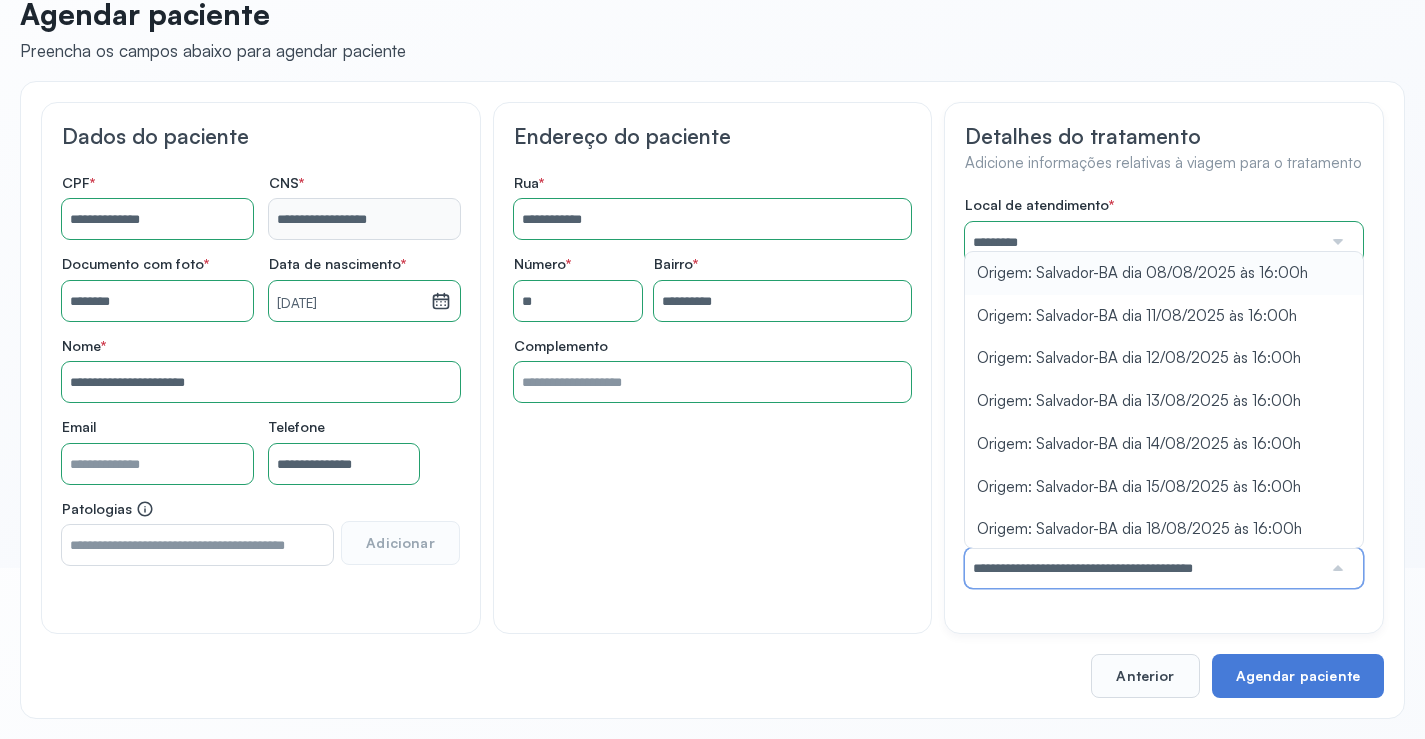 click on "Local de atendimento   *  ********* A CLINICA DA MULHER ABO AMOR SAUDE ANACON ANDRE PRINCIPE ANGIO CLINICA APAE APAME DE PETROLINA APAMI PETROLINA ARISTIDES AUDIBEM AUDIBEM AUDICENTRO AUDIFON PETROLINA AZZO SAUDE PETROLINA BRINCARE CABULA CALIPER ESCOLA DE IMAGEM CAPS CDI CDTO CEDAP CEDEBA CENTRO BAIANO DE ESTUDOS CENTRO DE APOIO A AUDIÇAO CENTRO DE MEDICINA NUCLEAR DE PETROLINA CENTRO DE SAUDE CLEMENTINO FRAGA CENTRO INTEGRADO DA COLUNA VERTEBRAL CENTRO MEDICO ANTONIO BALBINO CENTRO OFTALMOLOGICO CASTELO BRANCO CEPARH CEPRED CEPRIS CERPRIS CIDI CIMED CLIMED CLINATA CLINEFRO CLINICA  AFETUS PETROLINA CLINICA  ALFA CLINICA  ALFA CENTRO MÉDICO CLINICA  SHOPPING DA BAHIA CLINICA  URBANO SAMPAIO FILHO CLINICA AGEUS CLINICA AMO CLINICA AMOR A SAUDE CLINICA AMOR E SAUDE PETROLINA CLINICA ANA MASTER CLINICA ANGICLIN CLINICA BIOCHEK UP CLINICA CAM CLINICA CARDIO PULMONAR CLINICA CASA GERIATRICA DE PETROLINA CLINICA CASTELO BRANCO CLIOFT" at bounding box center (1164, 392) 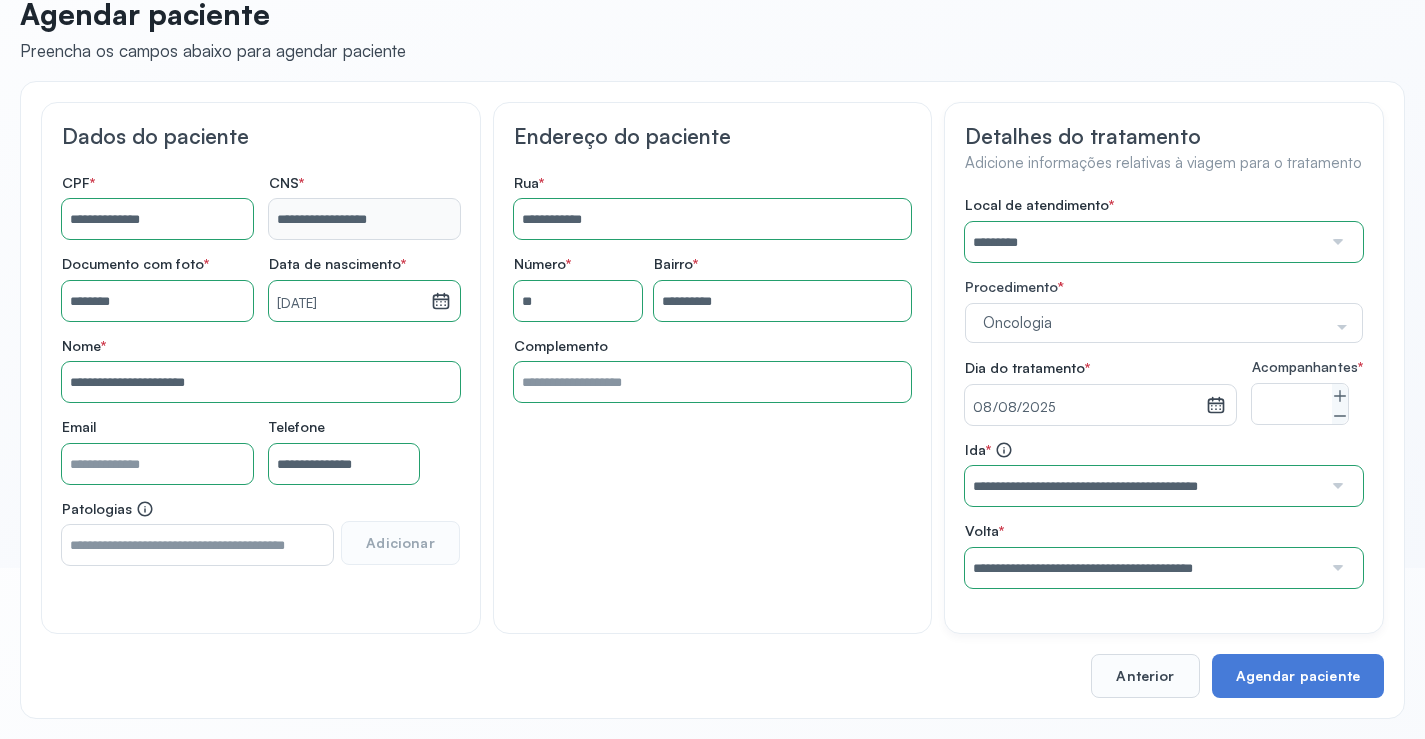 scroll, scrollTop: 186, scrollLeft: 0, axis: vertical 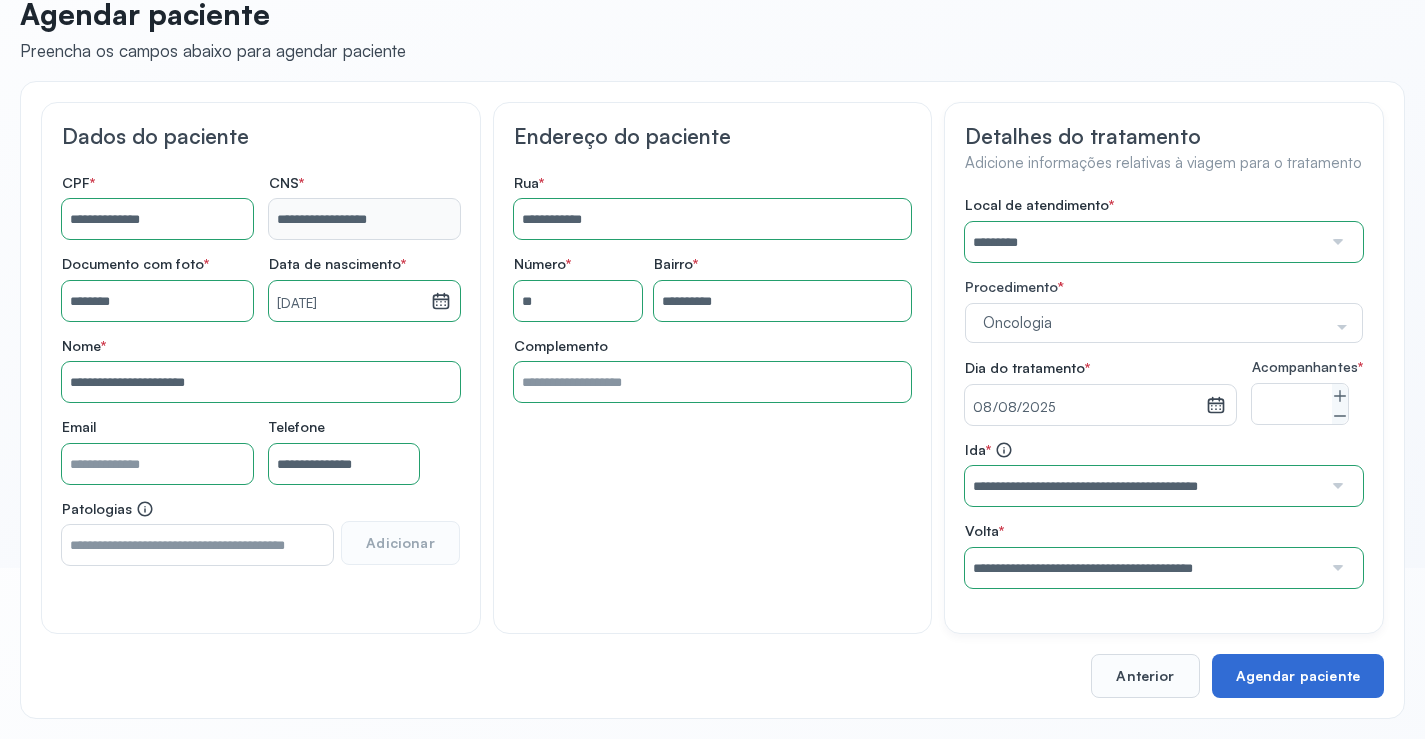 click on "Agendar paciente" at bounding box center [1298, 676] 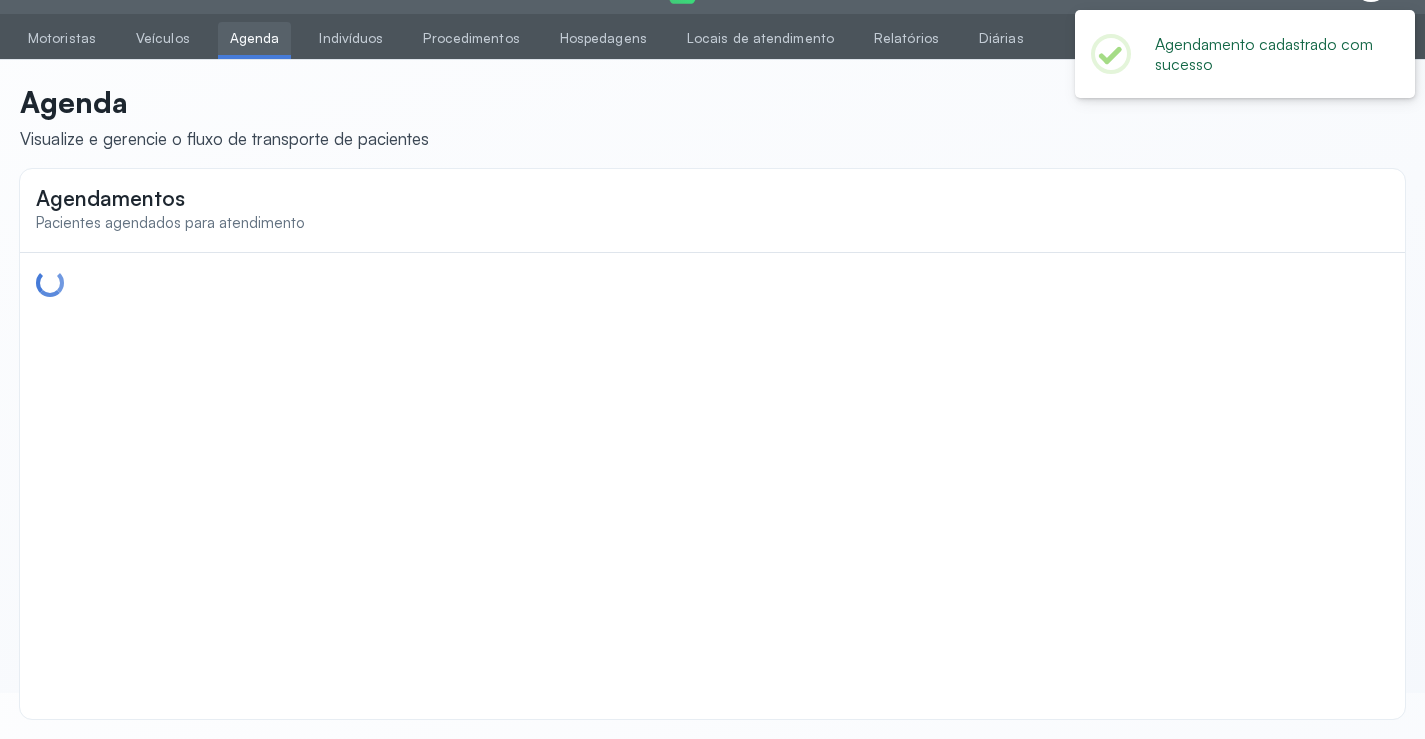 scroll, scrollTop: 0, scrollLeft: 0, axis: both 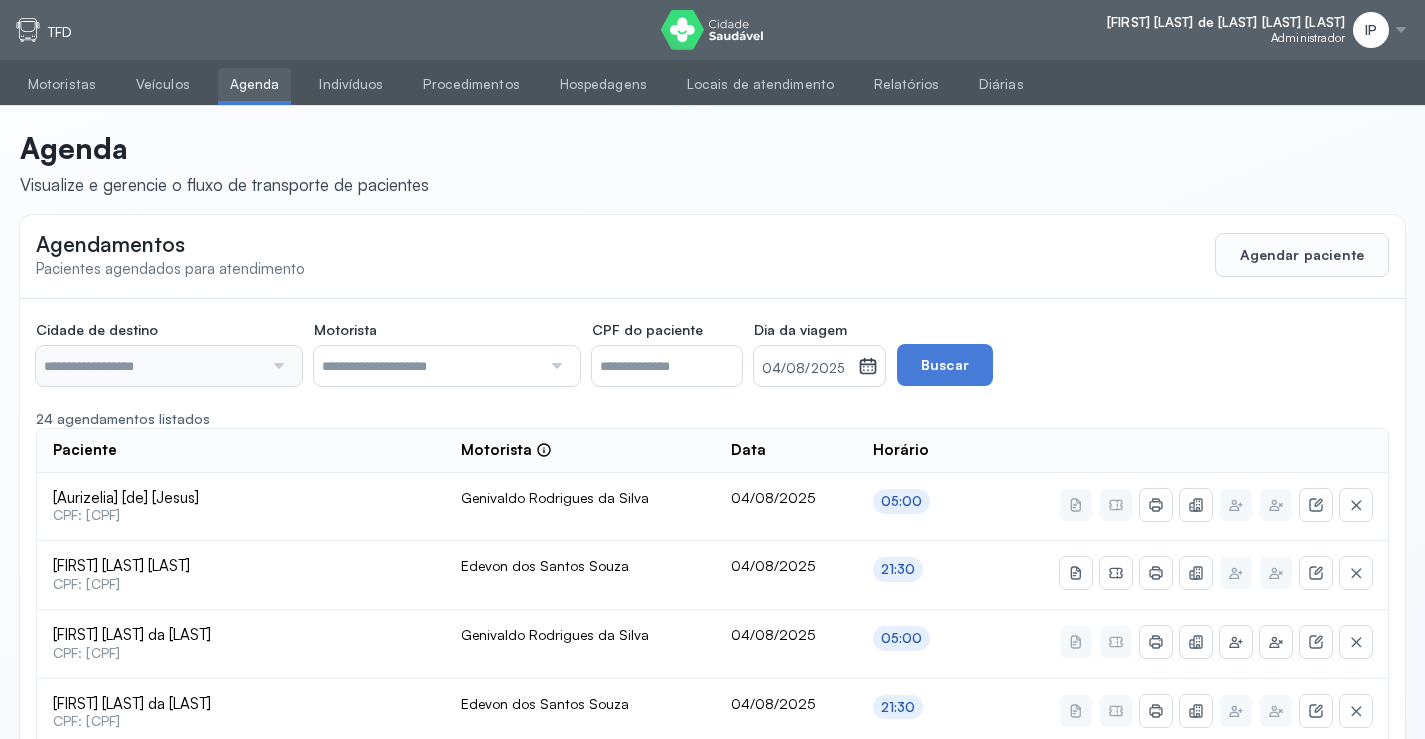 type on "********" 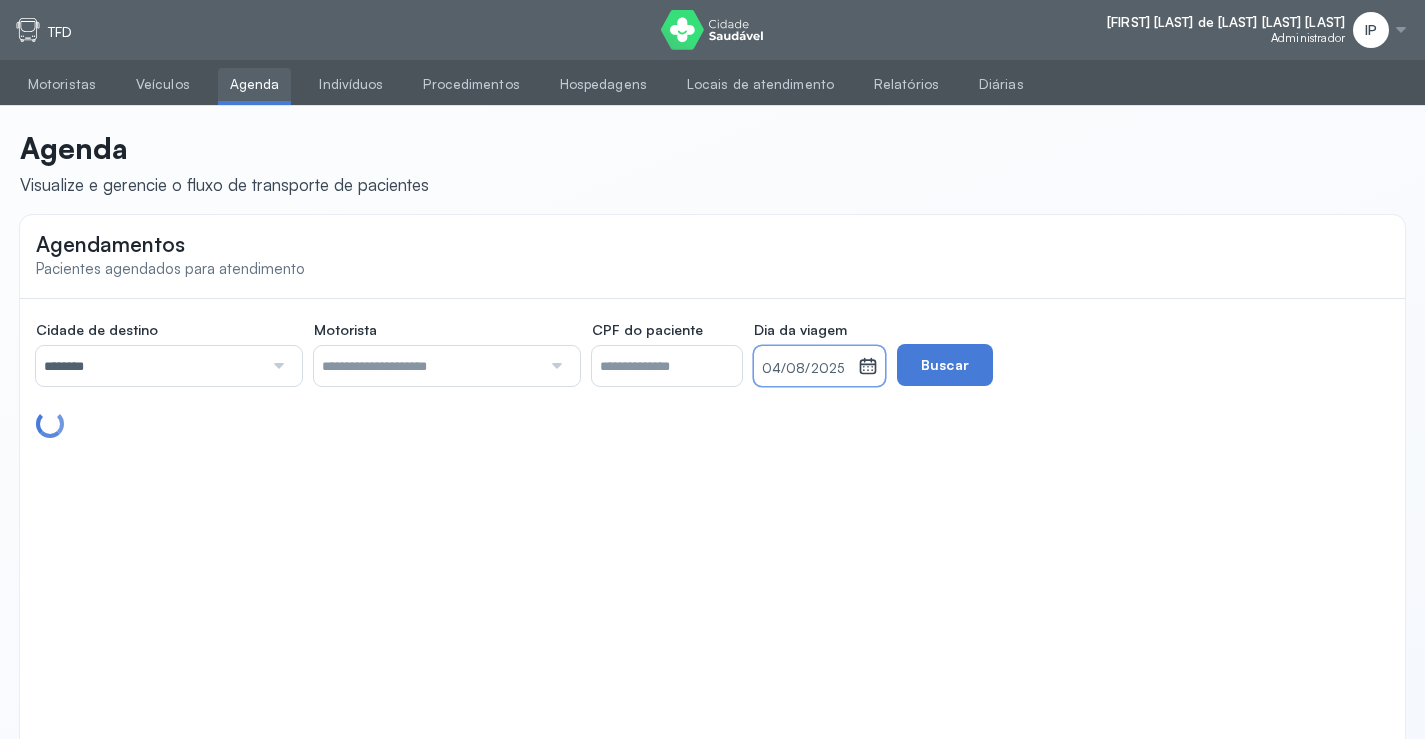 click on "04/08/2025" at bounding box center [806, 369] 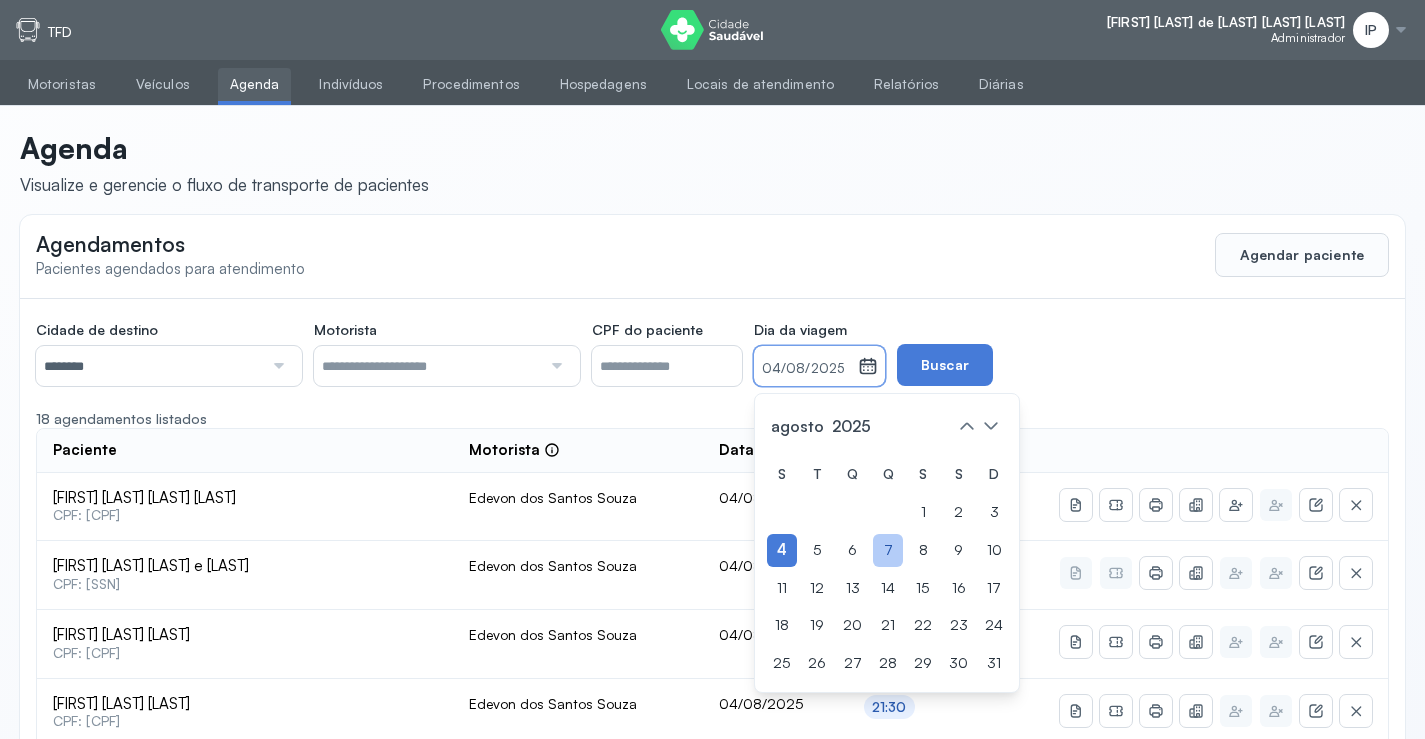 click on "7" 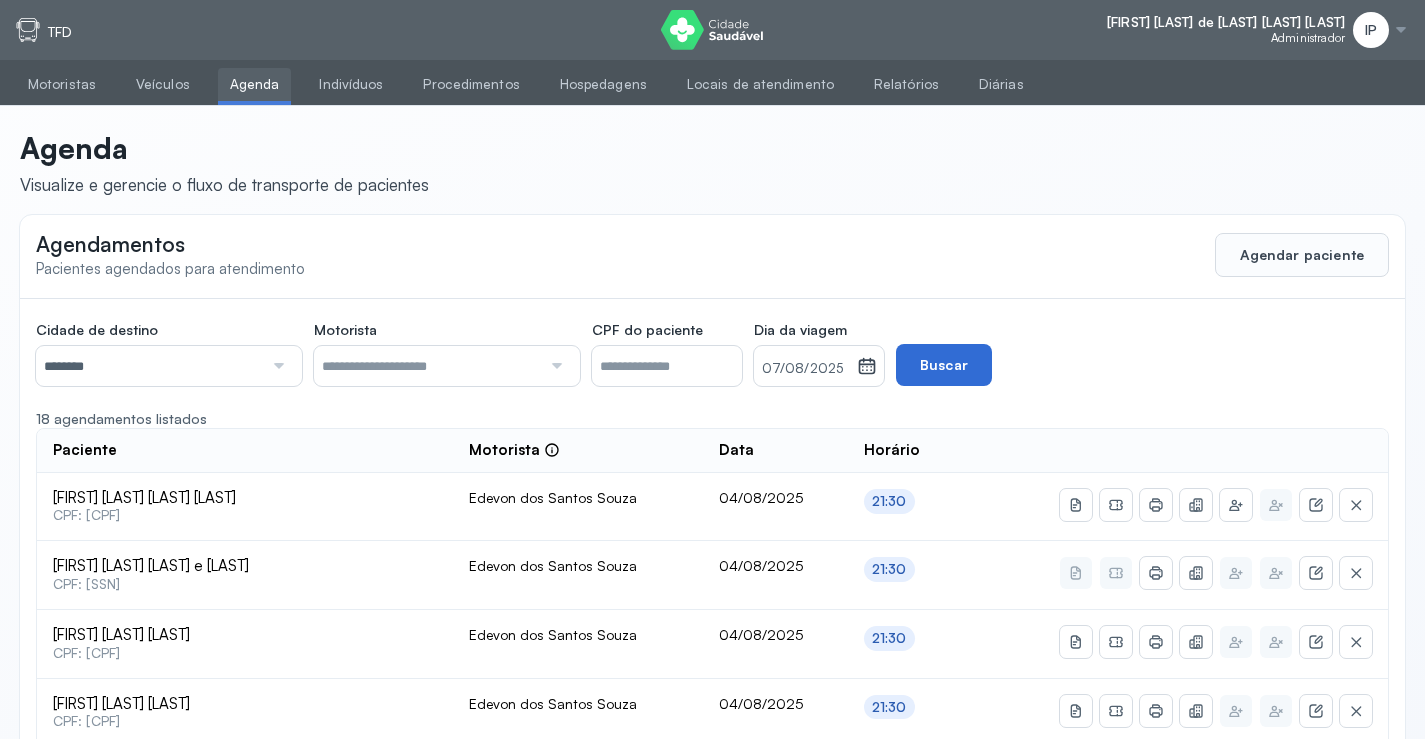 click on "Buscar" at bounding box center [944, 365] 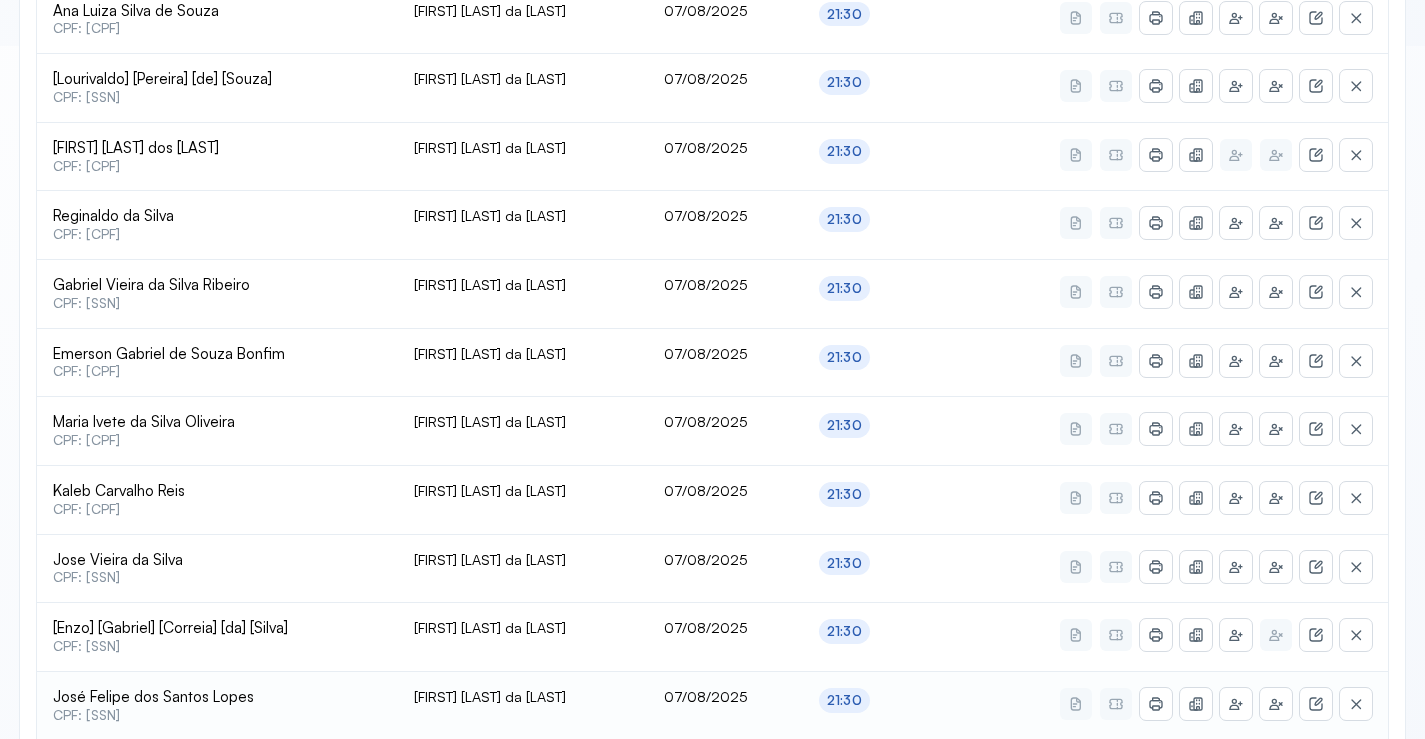 scroll, scrollTop: 865, scrollLeft: 0, axis: vertical 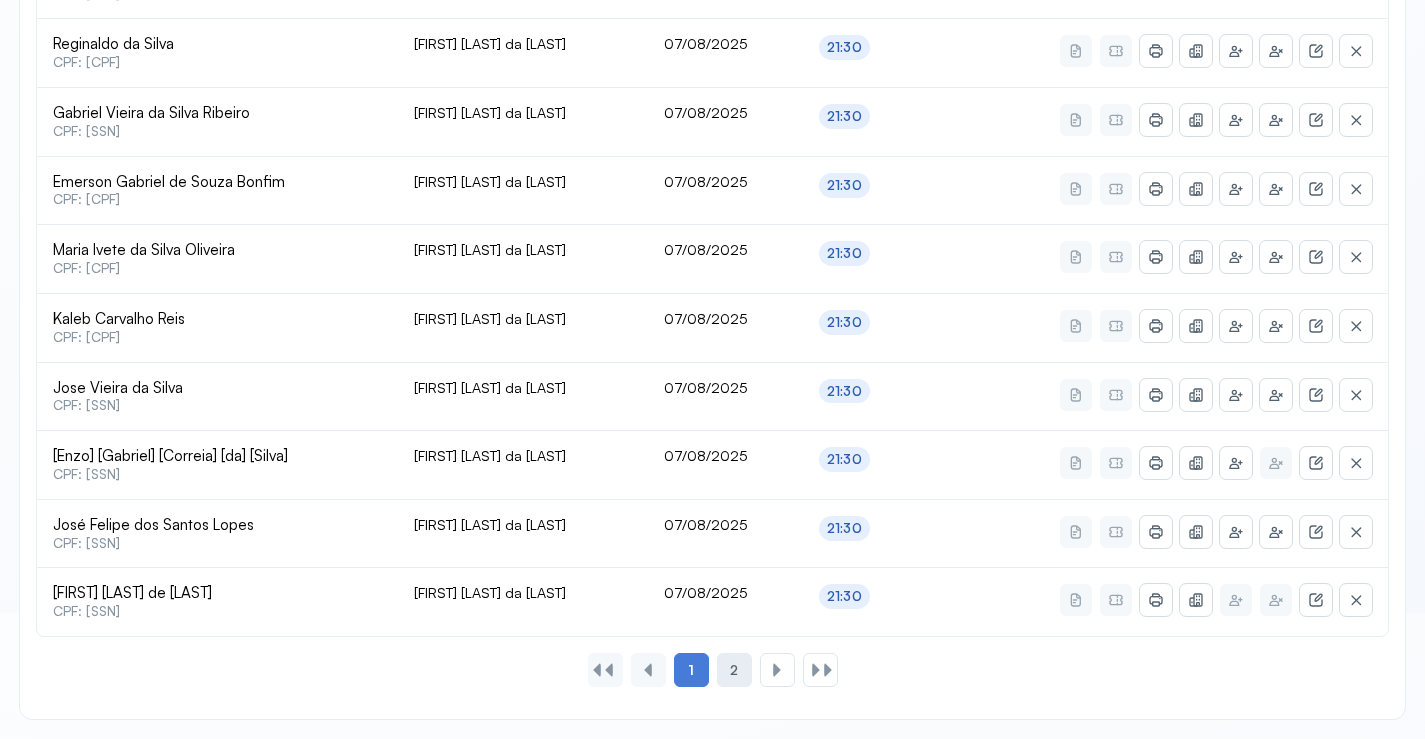 click on "2" 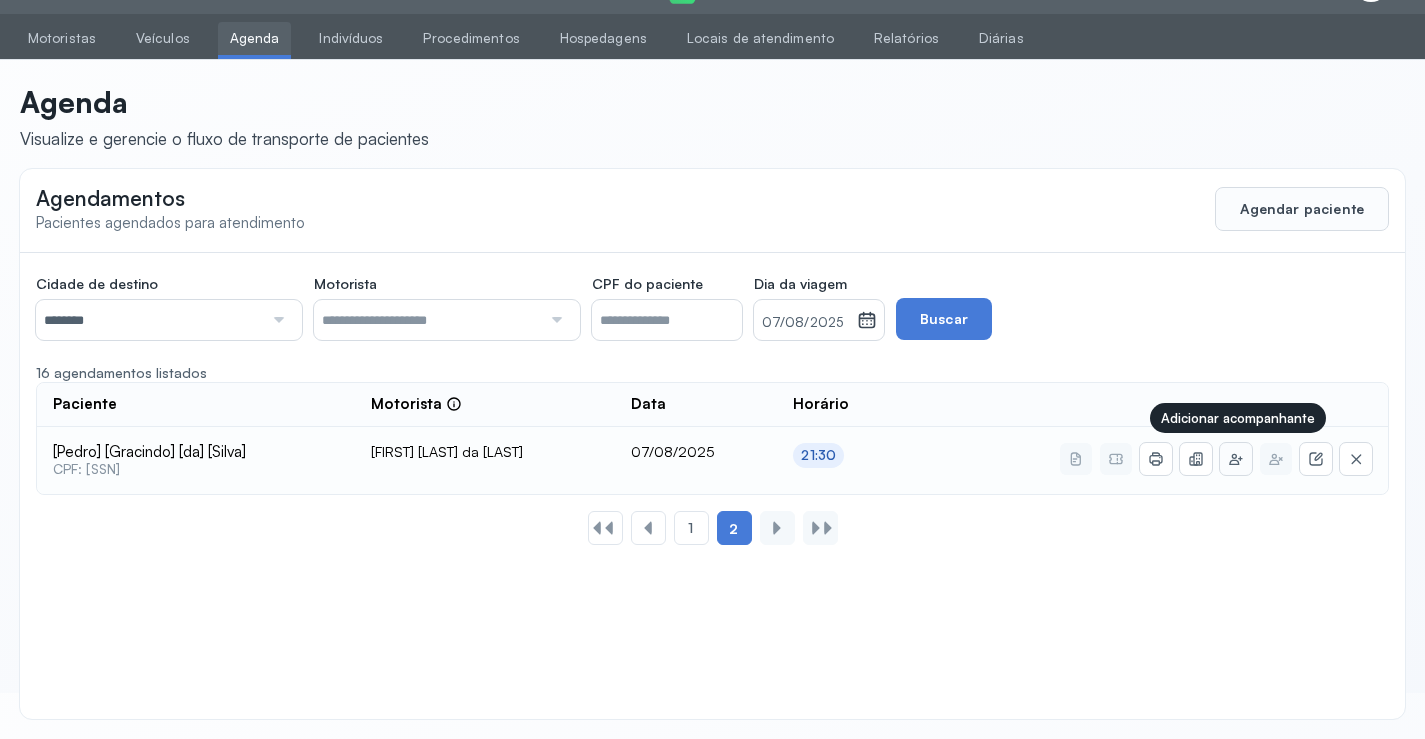 click 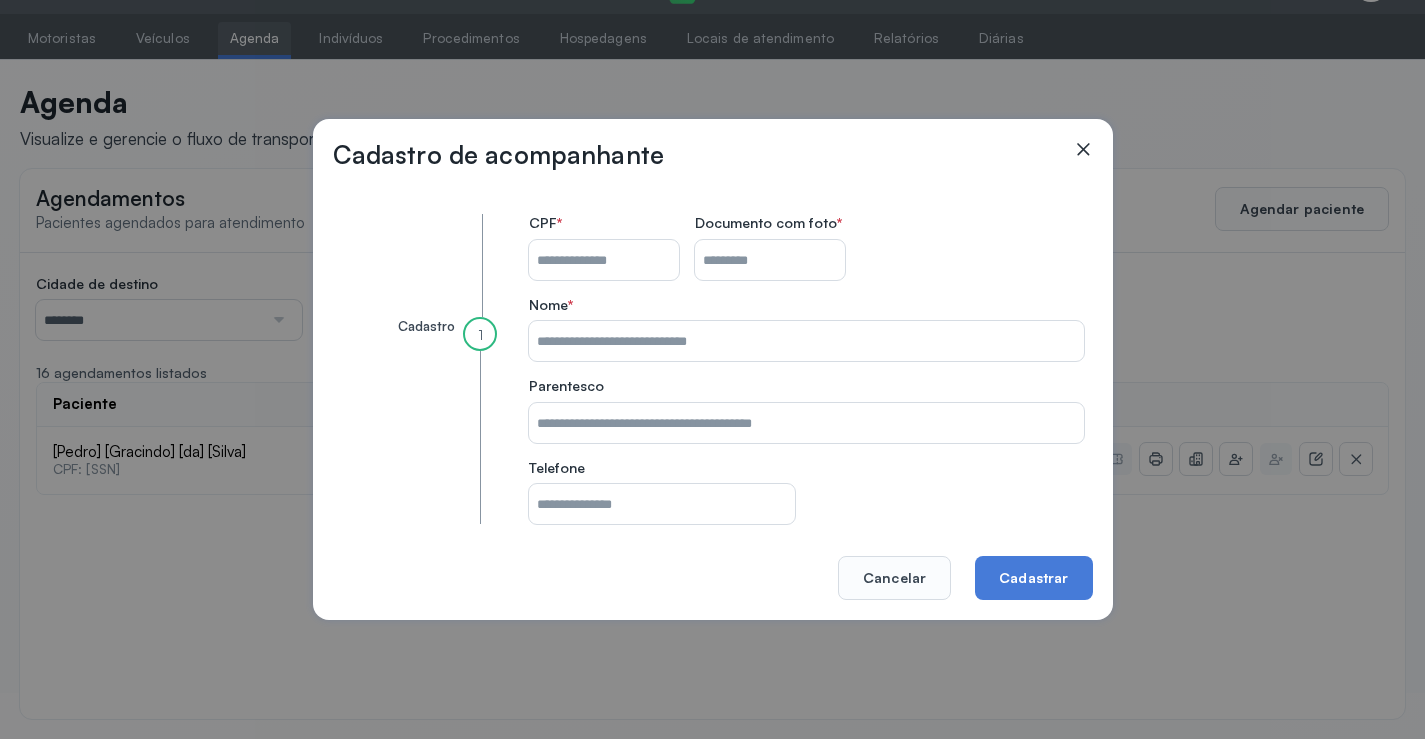 click on "CPF do paciente" at bounding box center [604, 260] 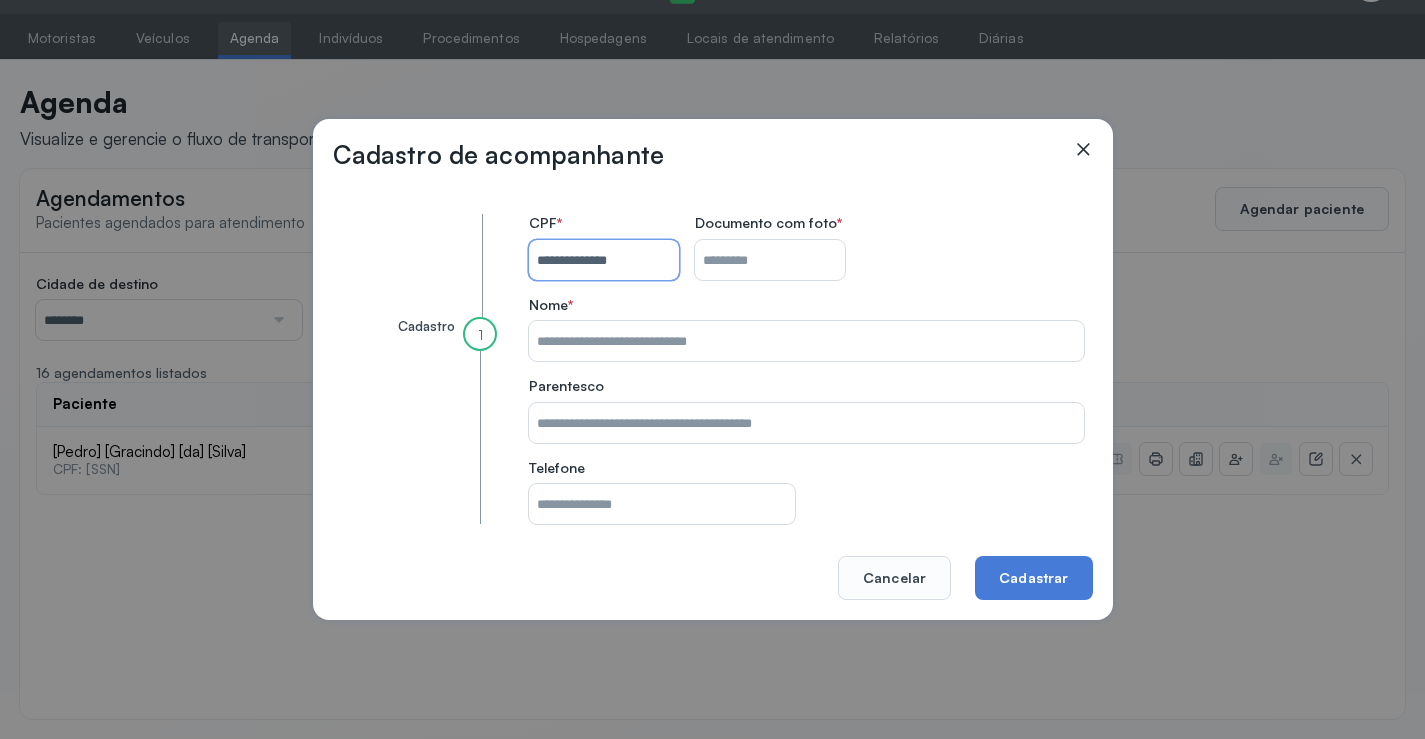 type on "**********" 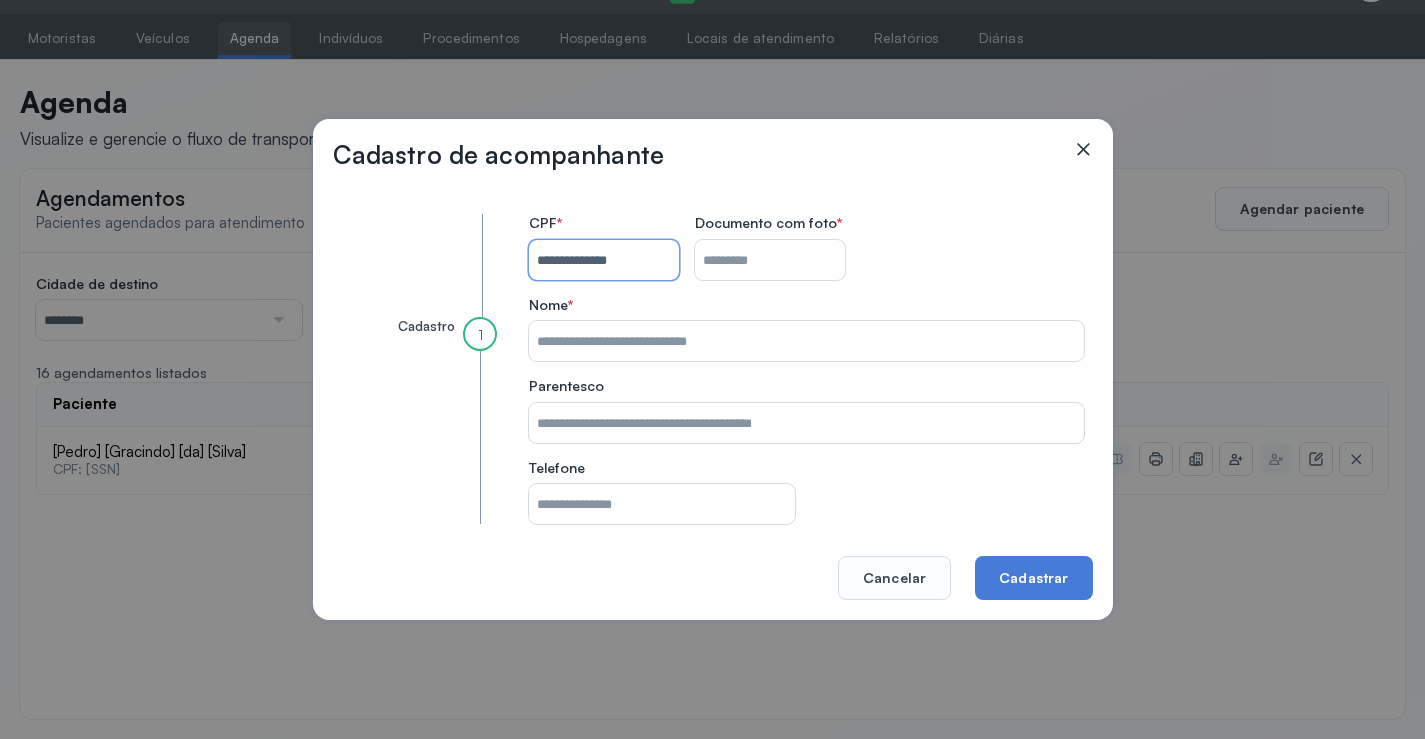 click on "CPF do paciente" at bounding box center (770, 260) 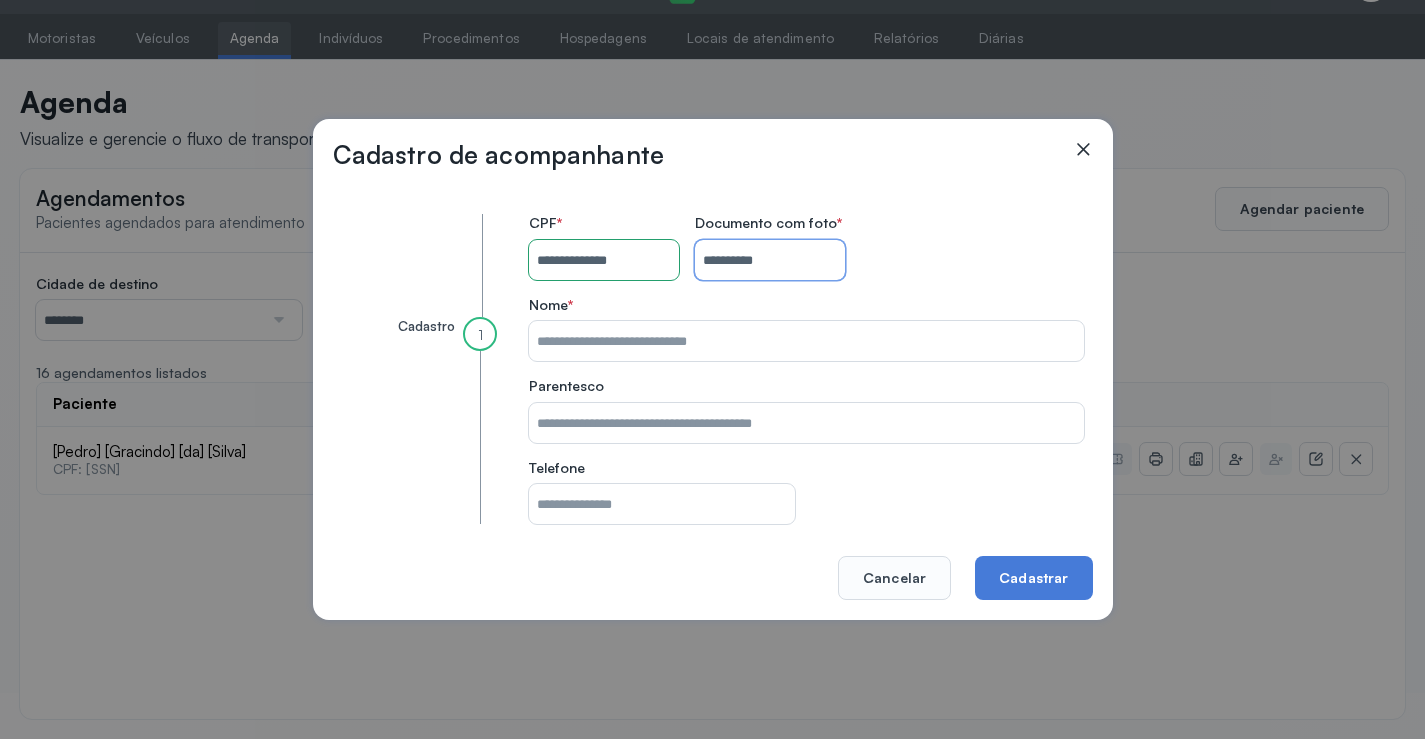 type on "**********" 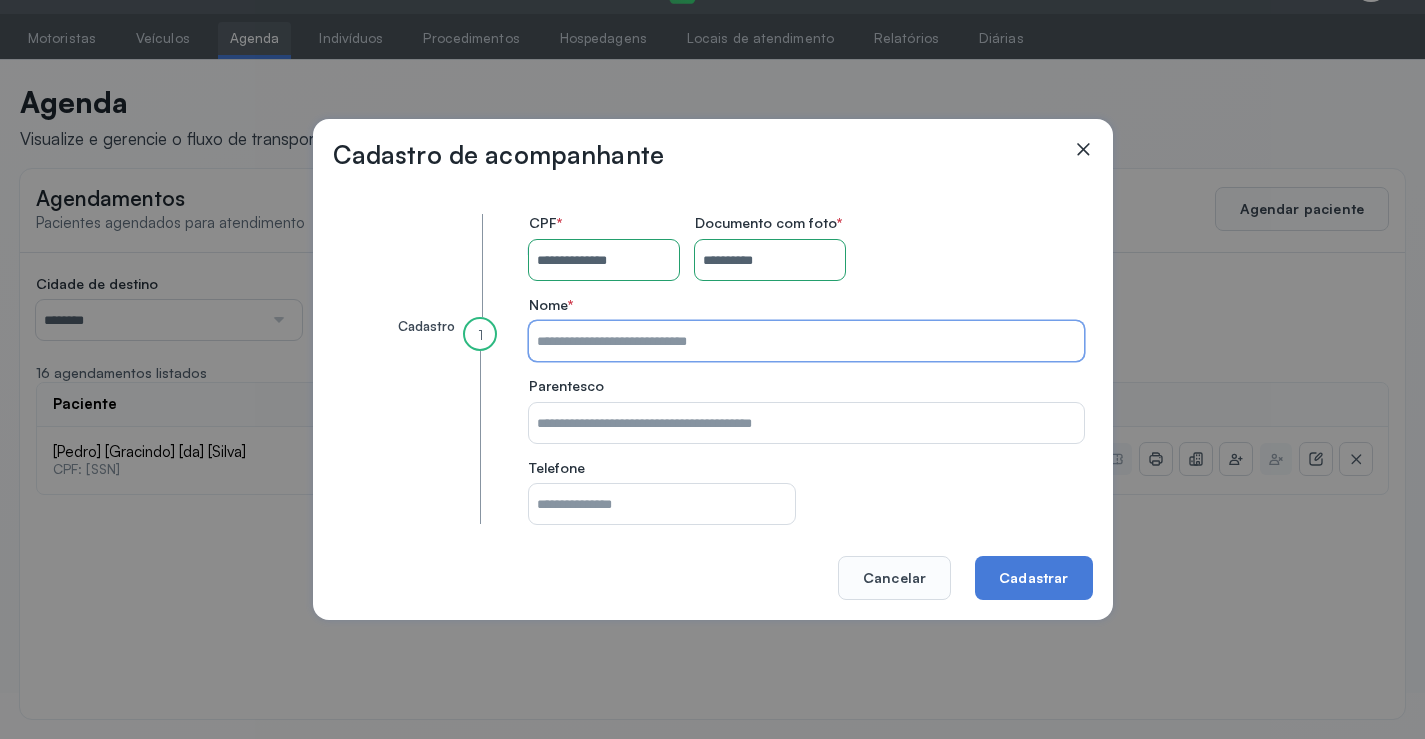 click on "CPF do paciente" at bounding box center [806, 341] 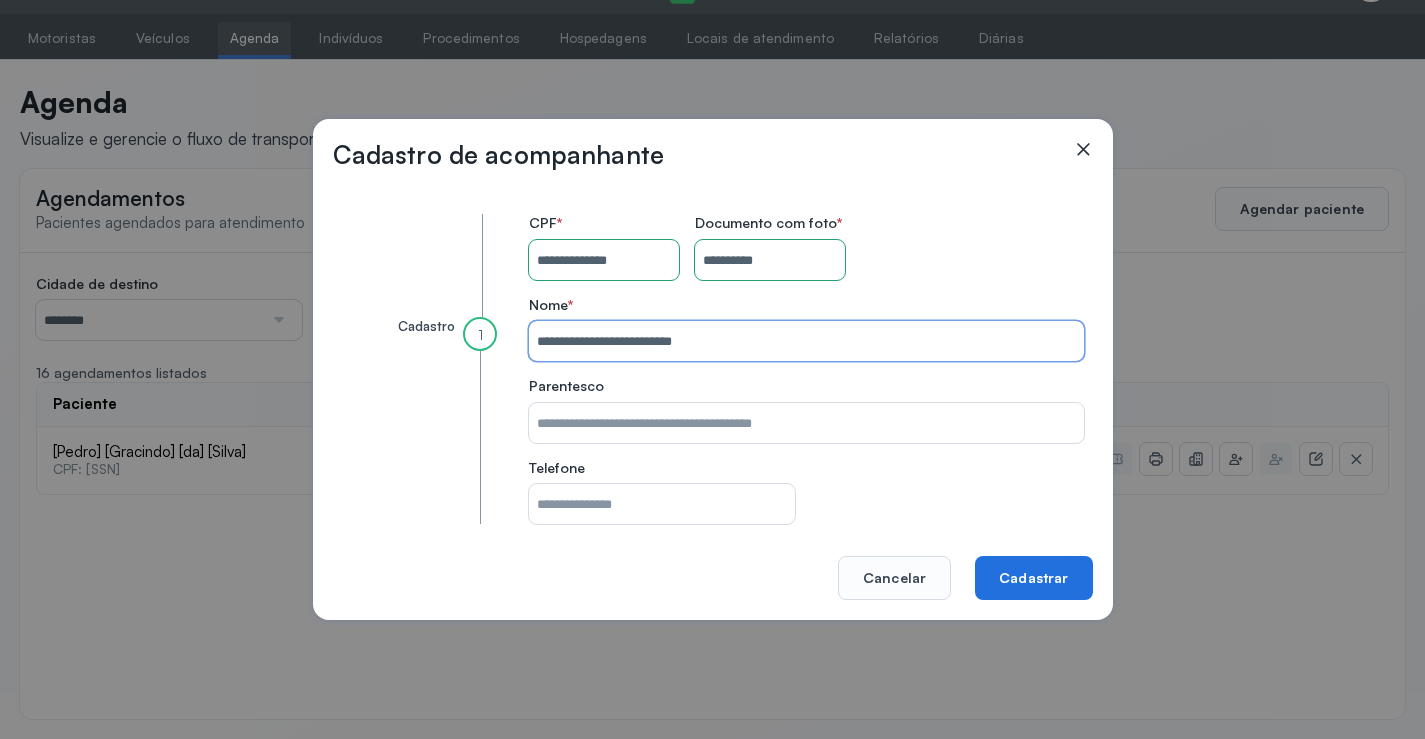 type on "**********" 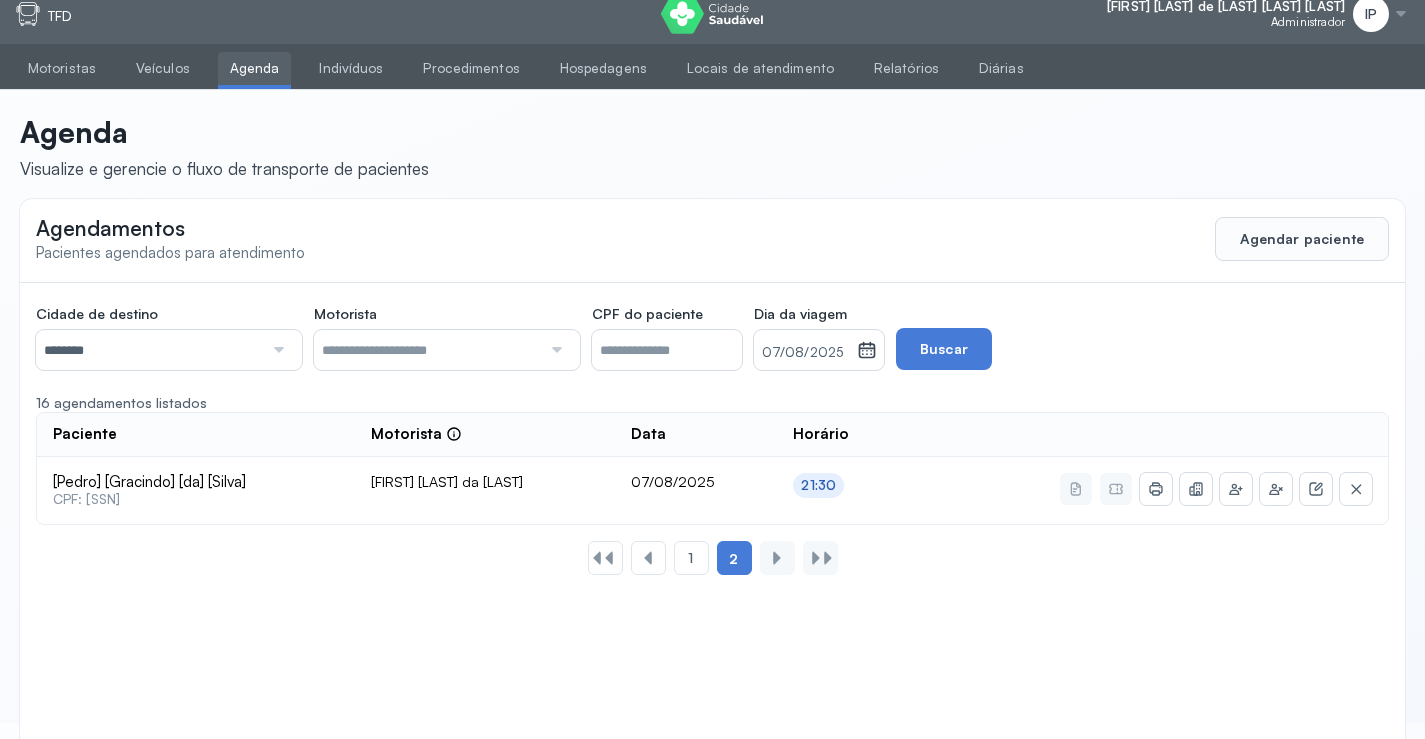 scroll, scrollTop: 0, scrollLeft: 0, axis: both 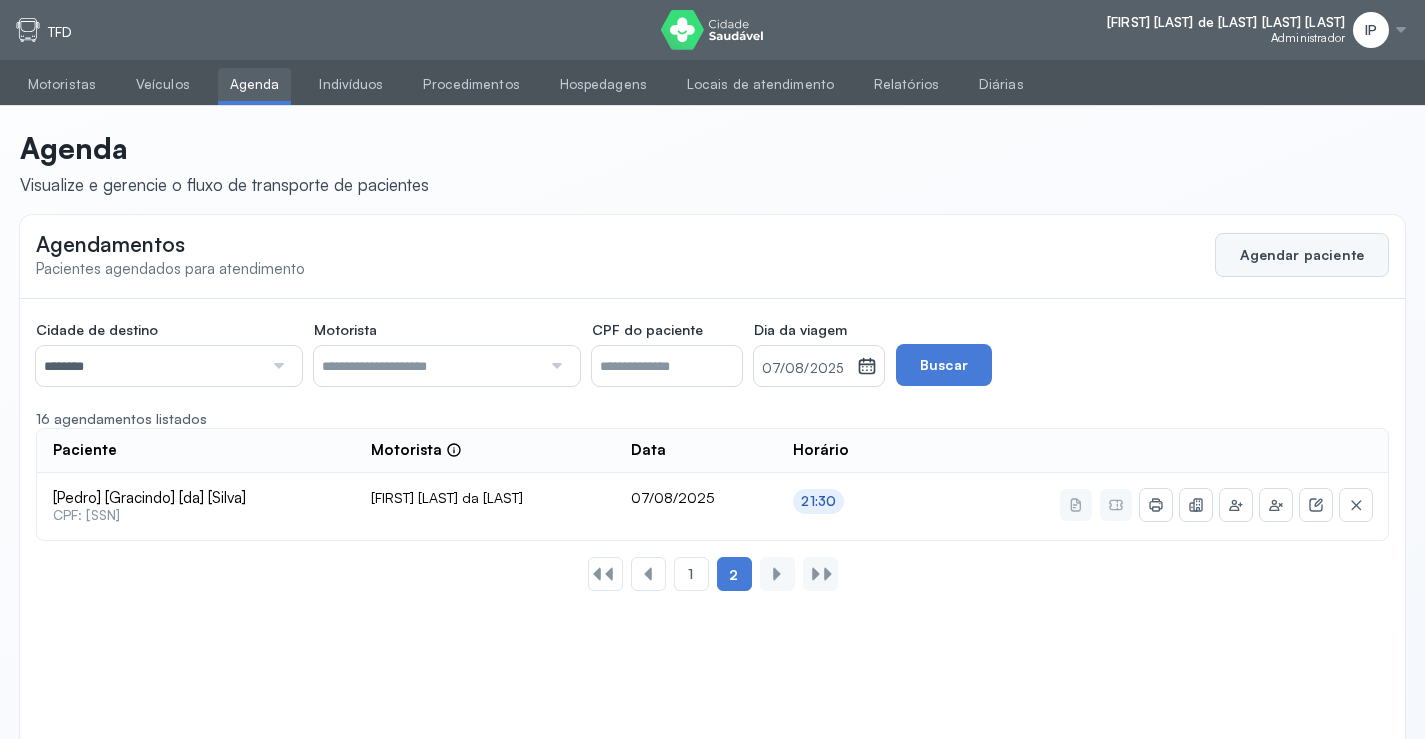 click on "Agendar paciente" 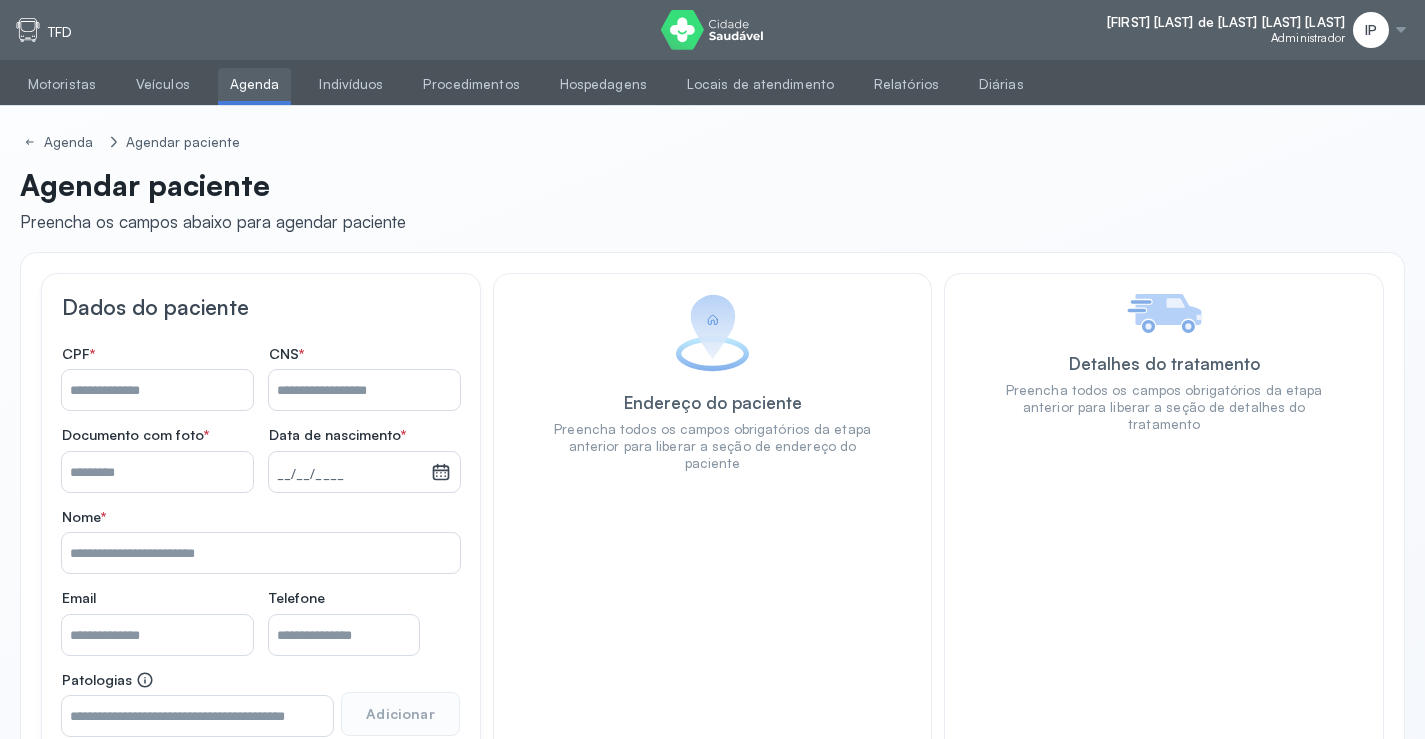 click on "Nome   *" at bounding box center (157, 390) 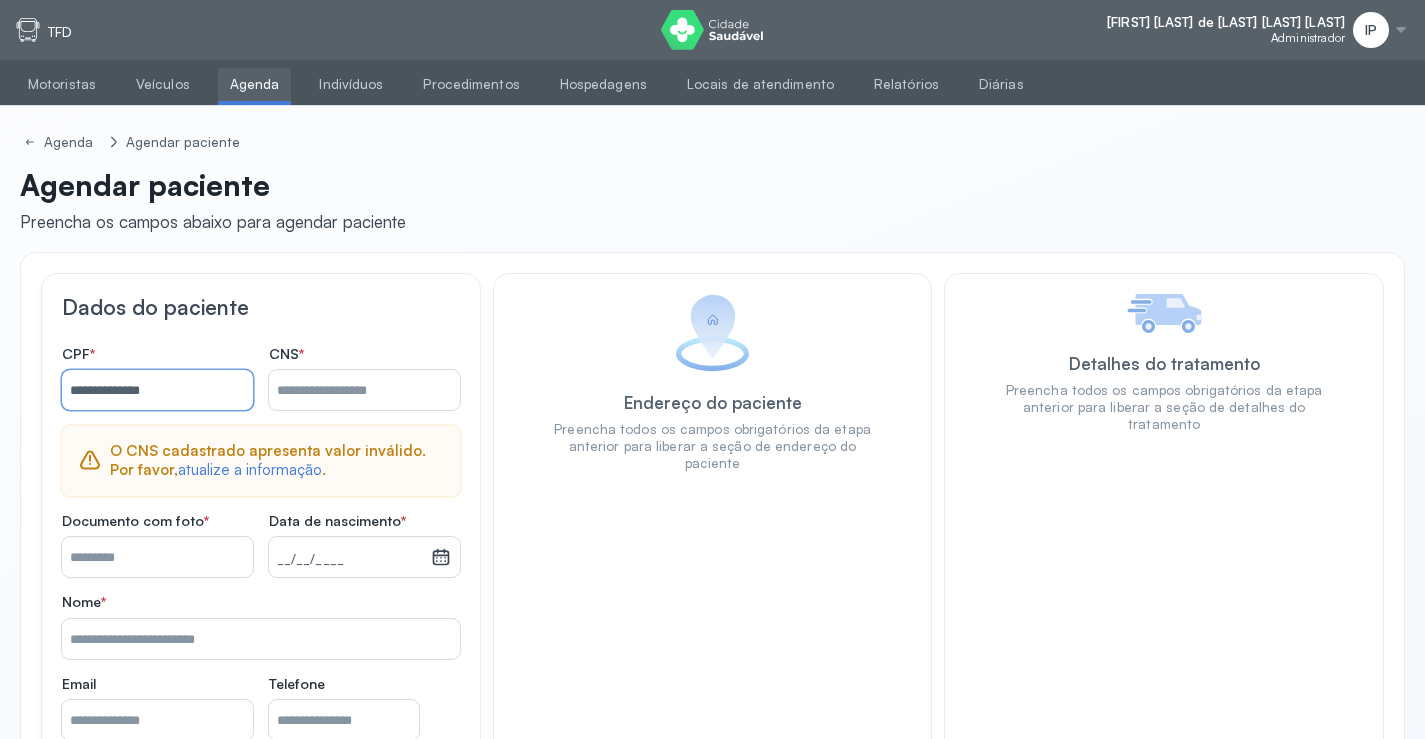 type on "**********" 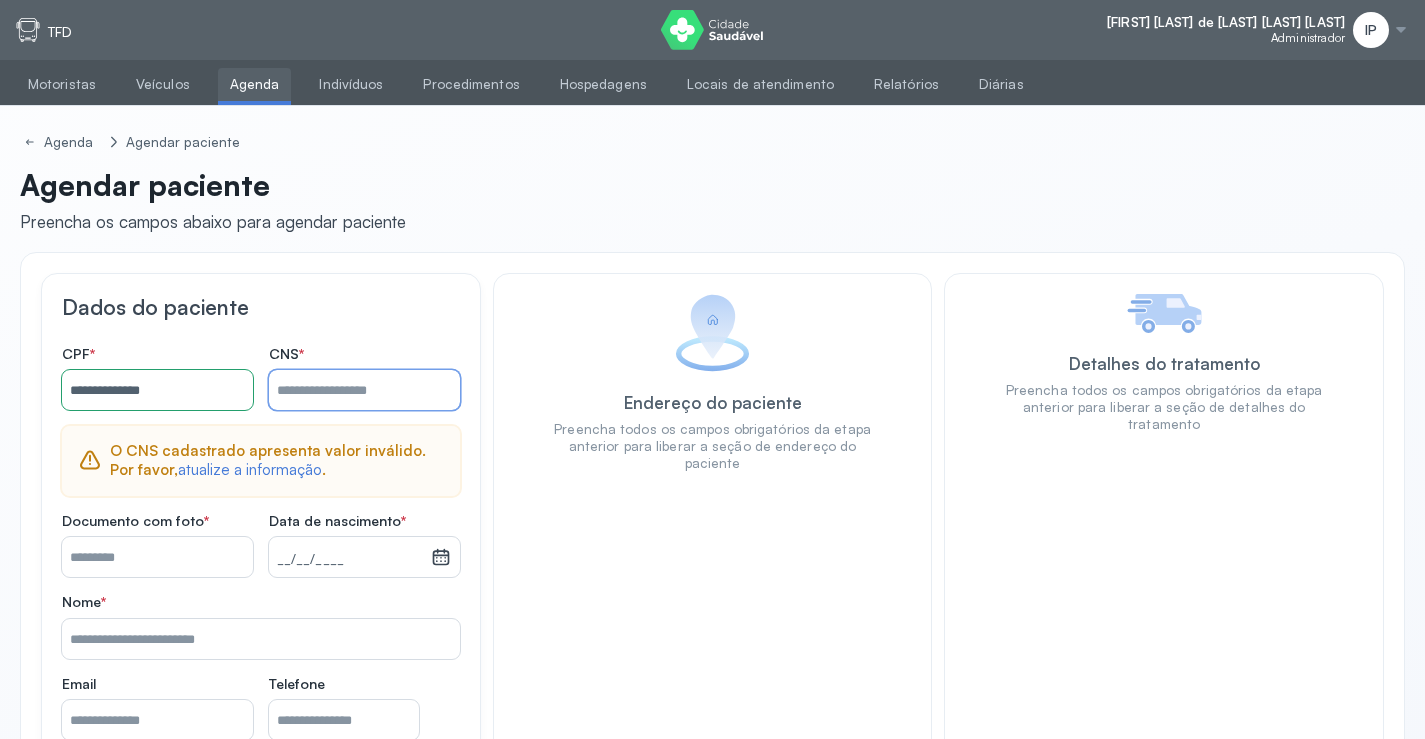 click on "Nome   *" at bounding box center (364, 390) 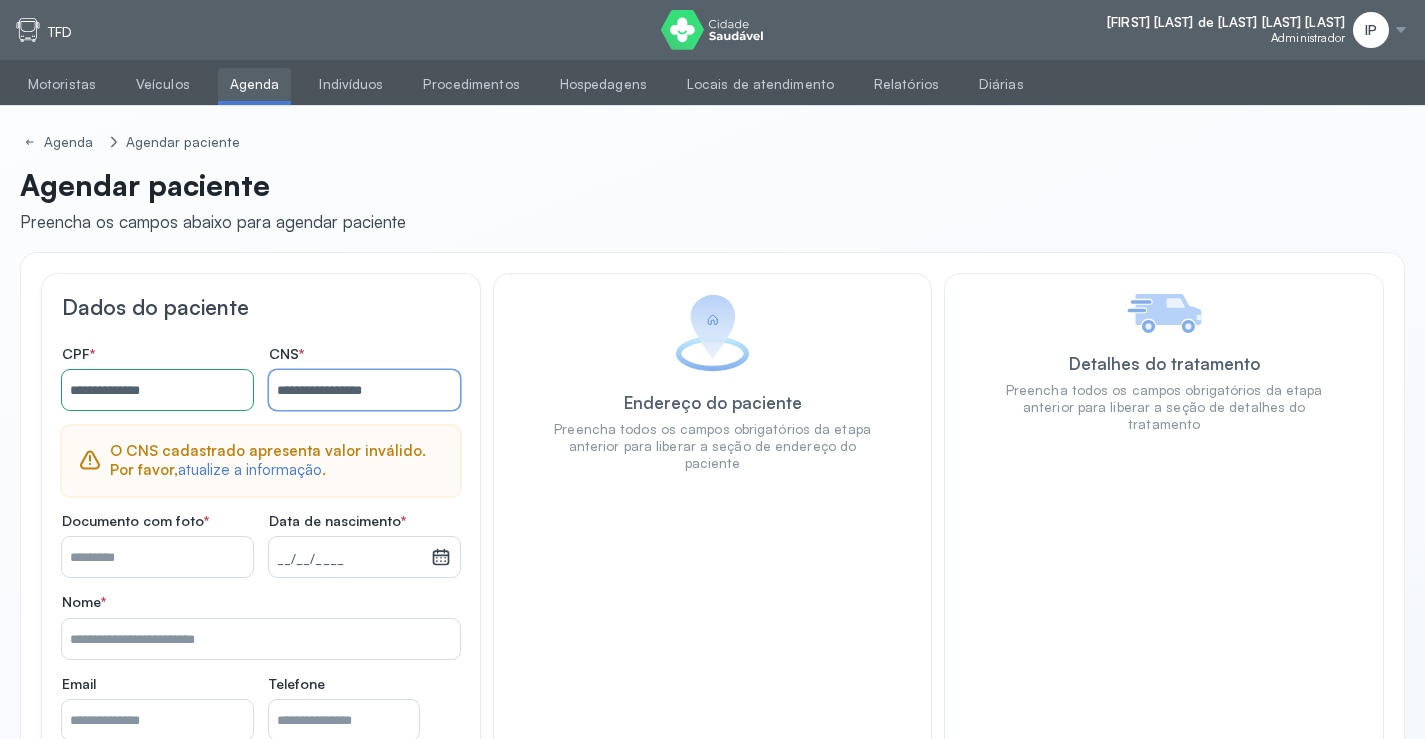 type on "**********" 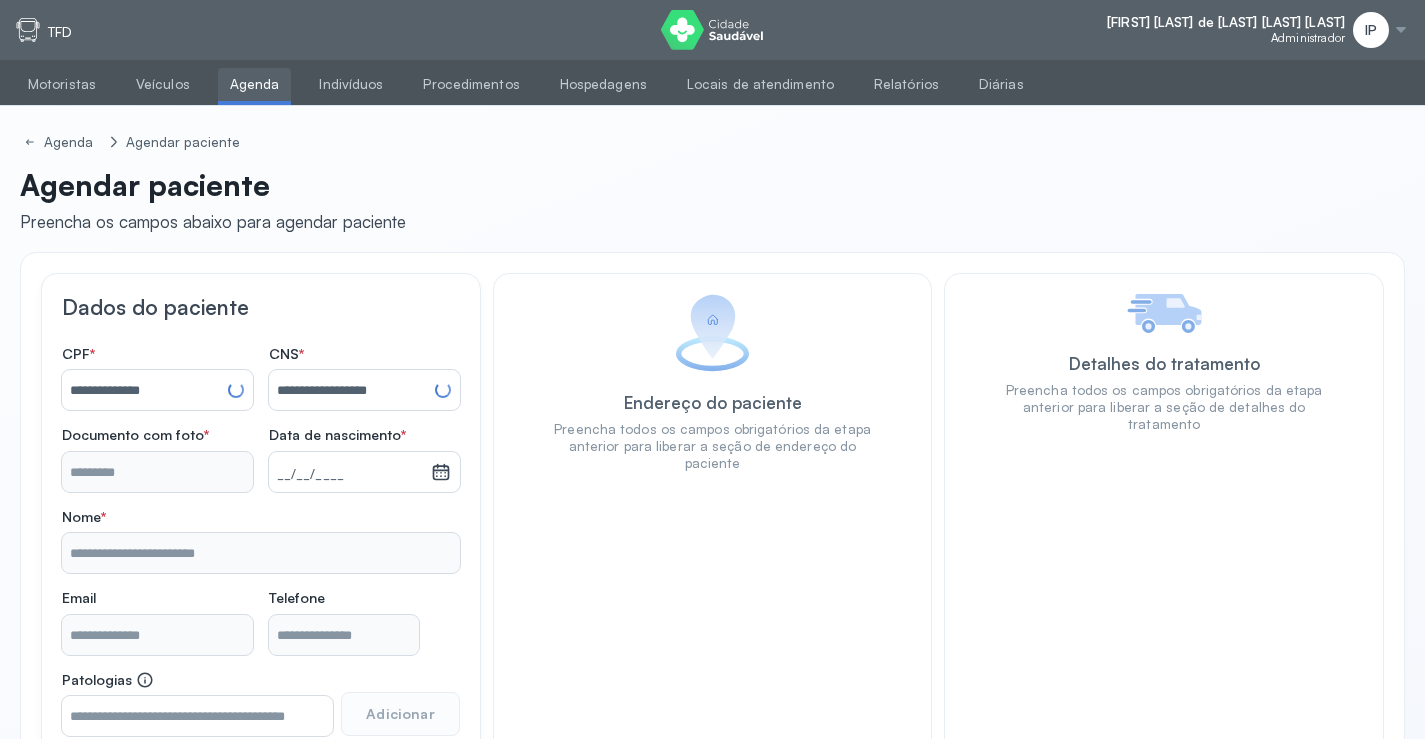 type 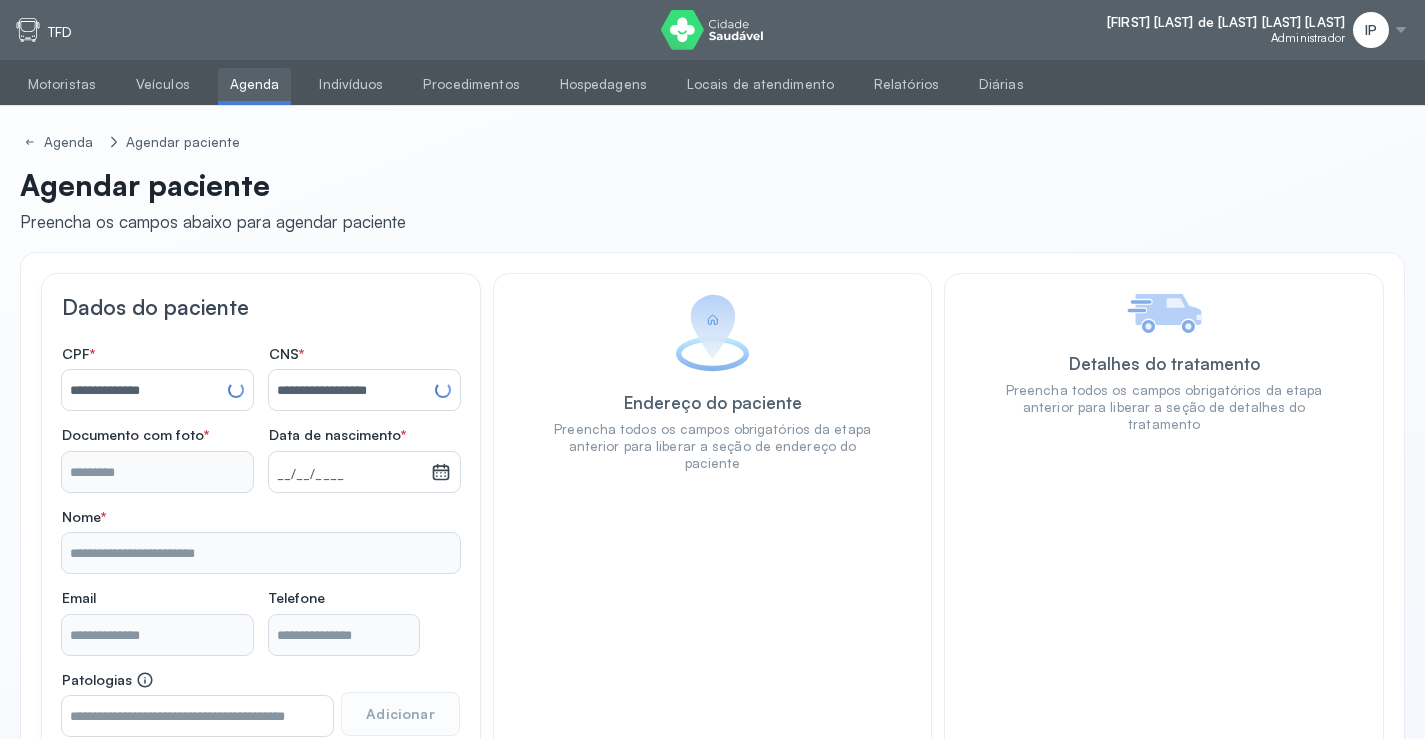 type on "**********" 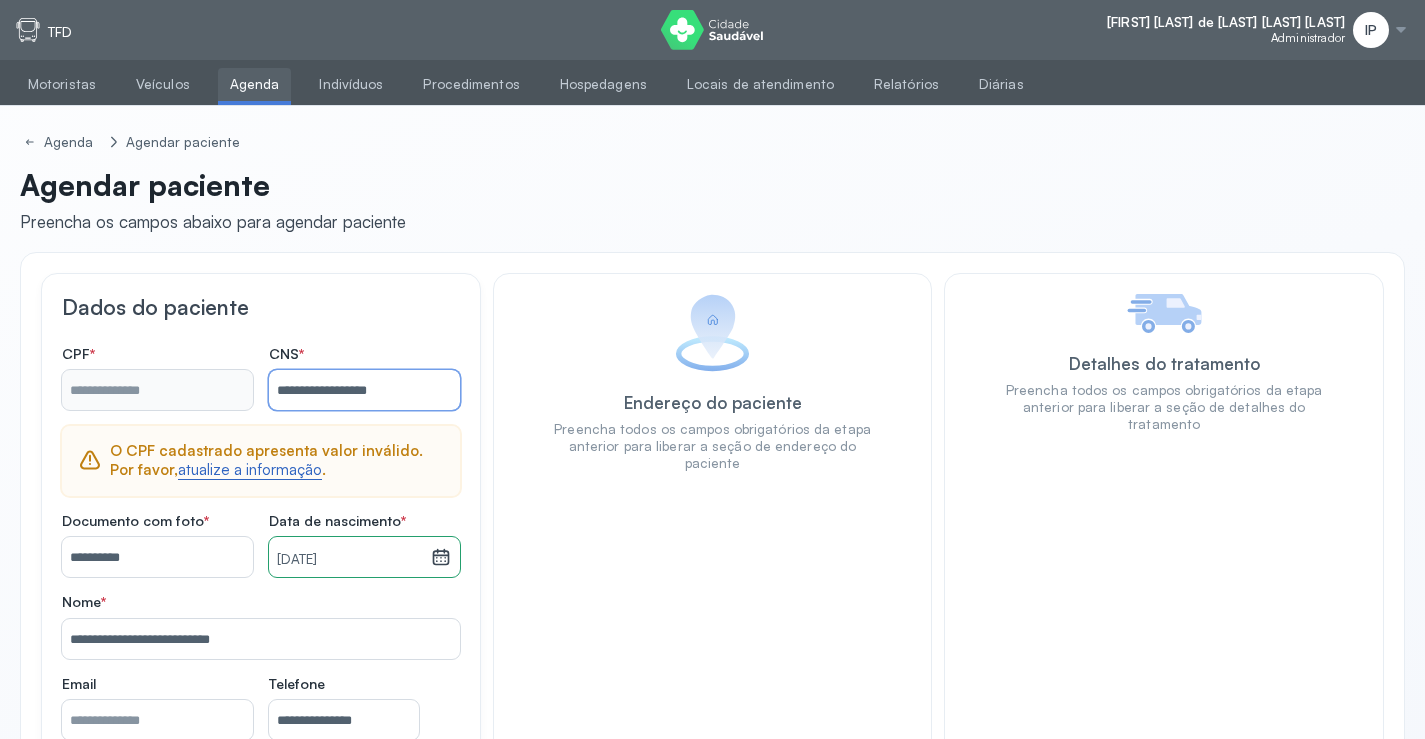 type on "**********" 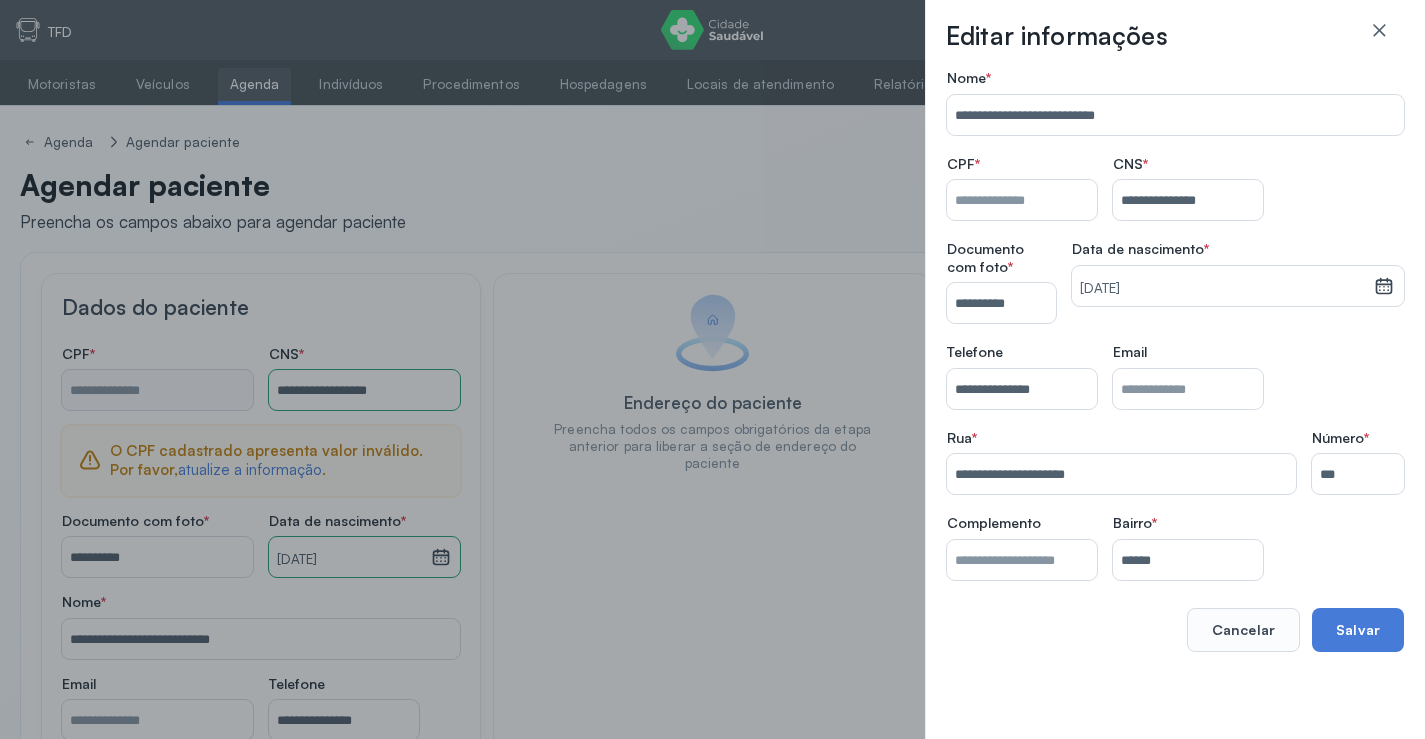 click on "Nome   *" at bounding box center [1022, 200] 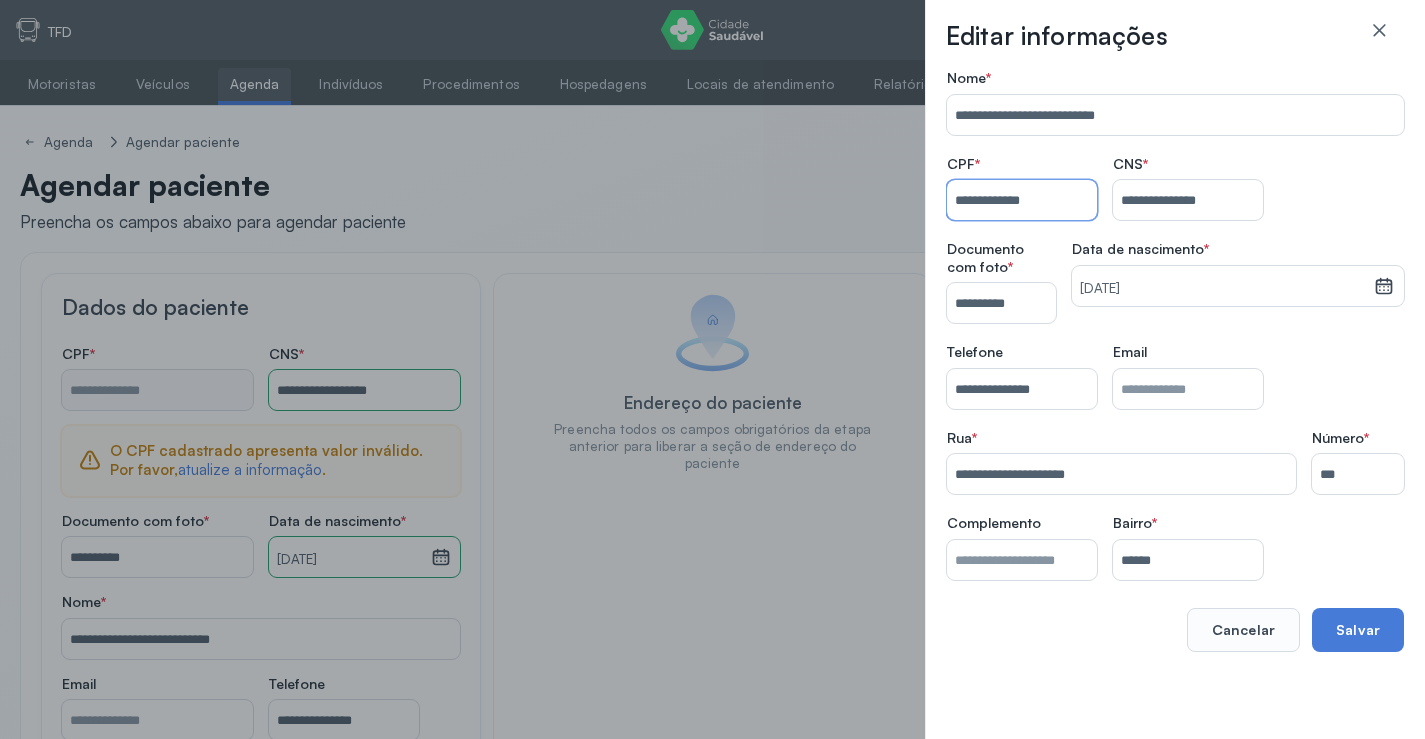 type on "**********" 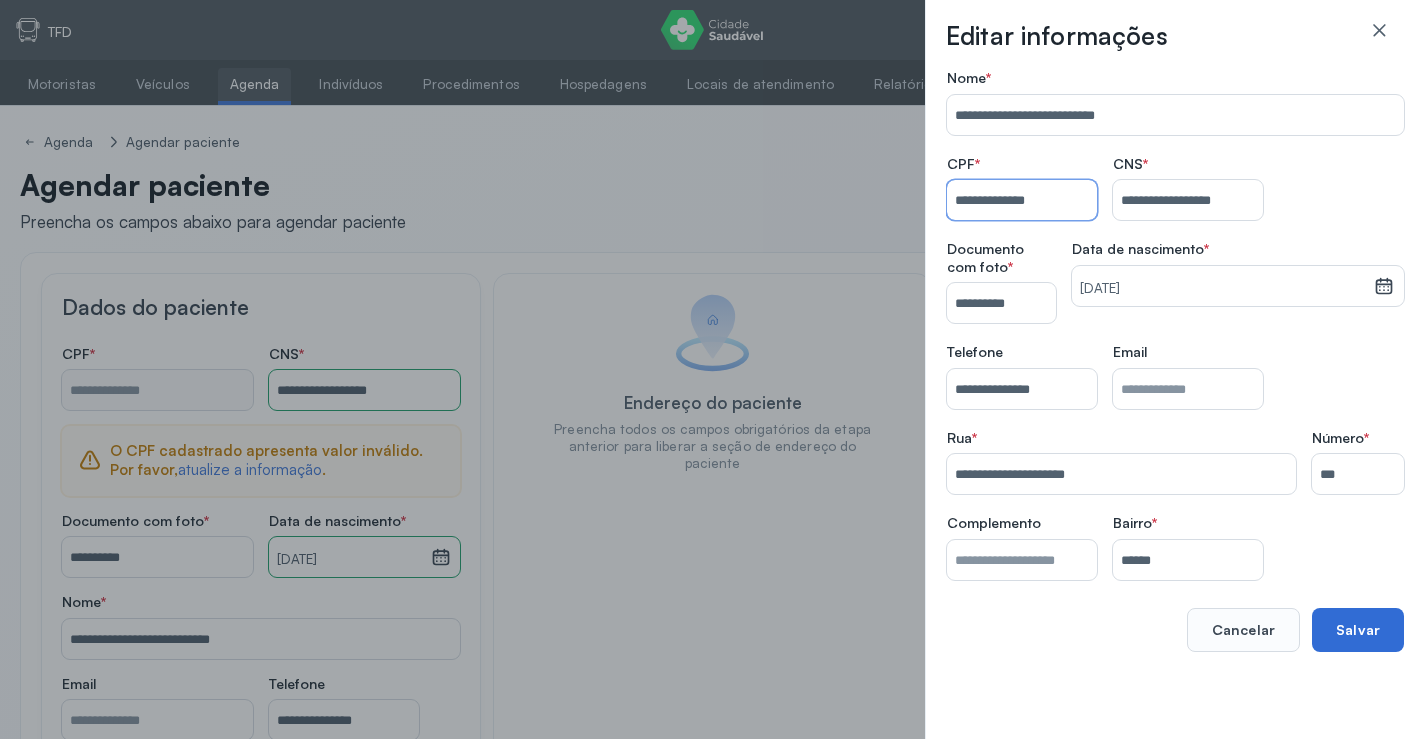 click on "Salvar" at bounding box center (1358, 630) 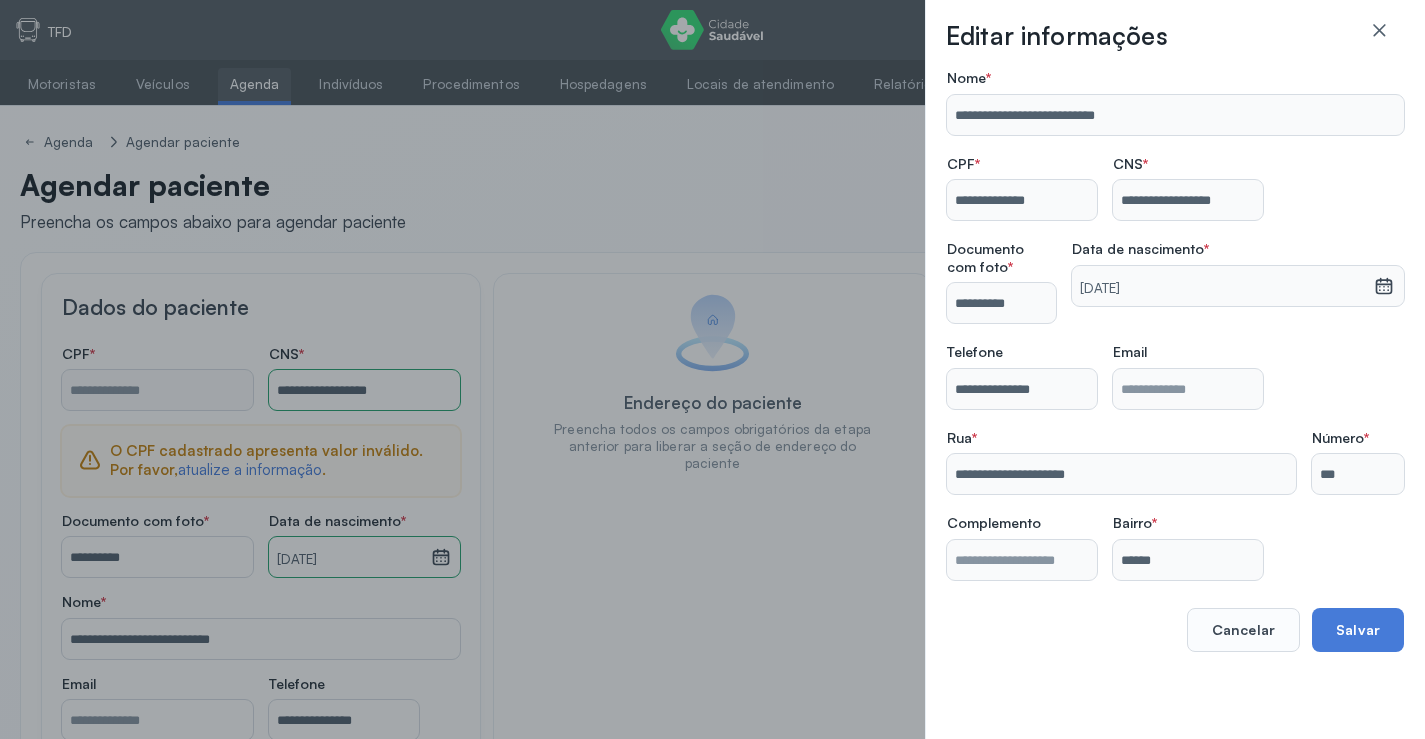 type on "**********" 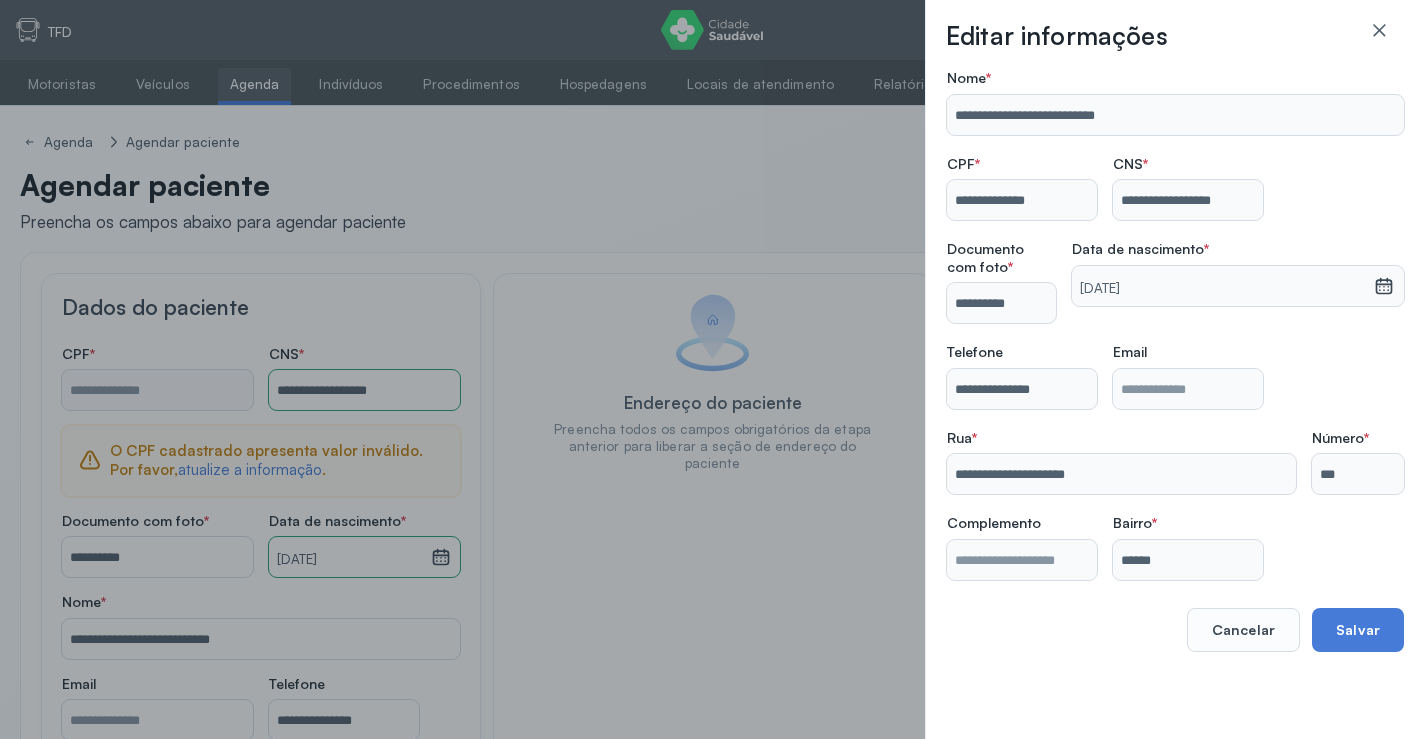 type on "**********" 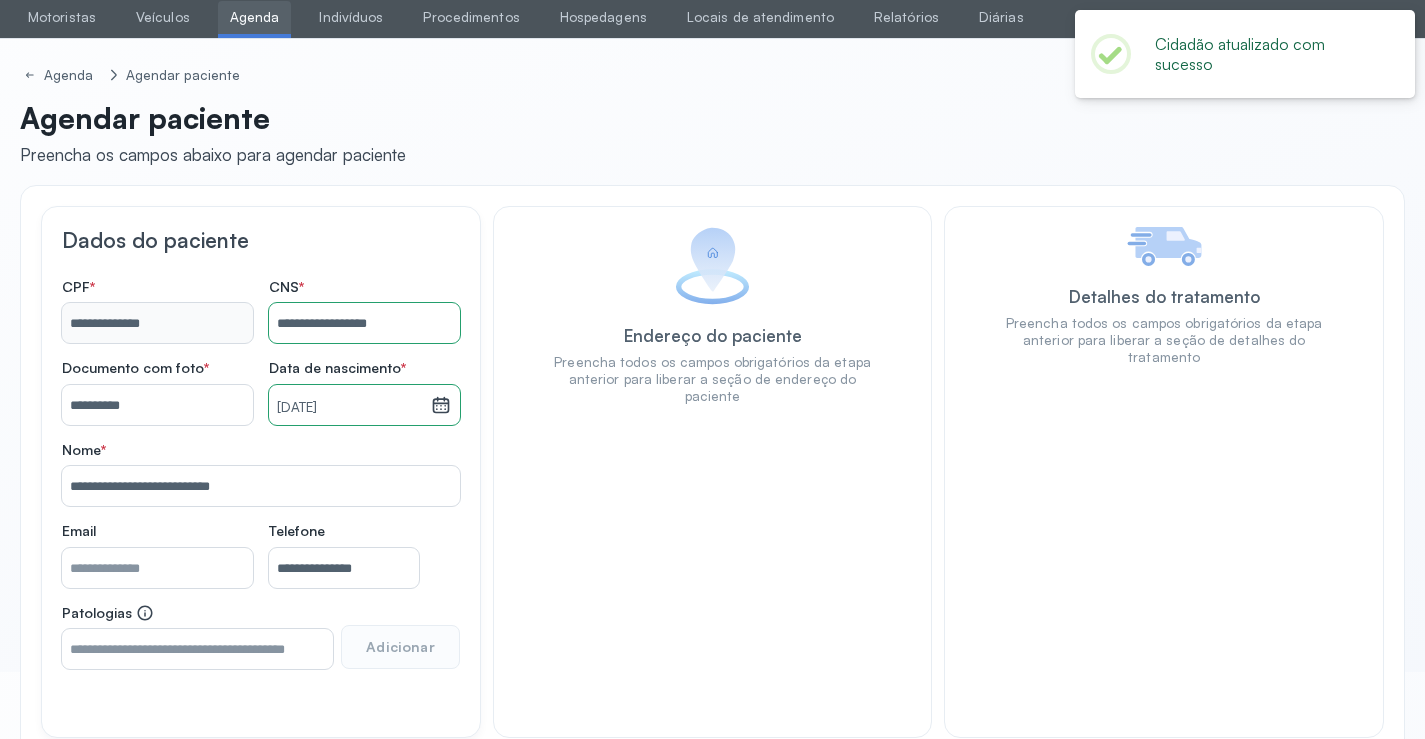 scroll, scrollTop: 171, scrollLeft: 0, axis: vertical 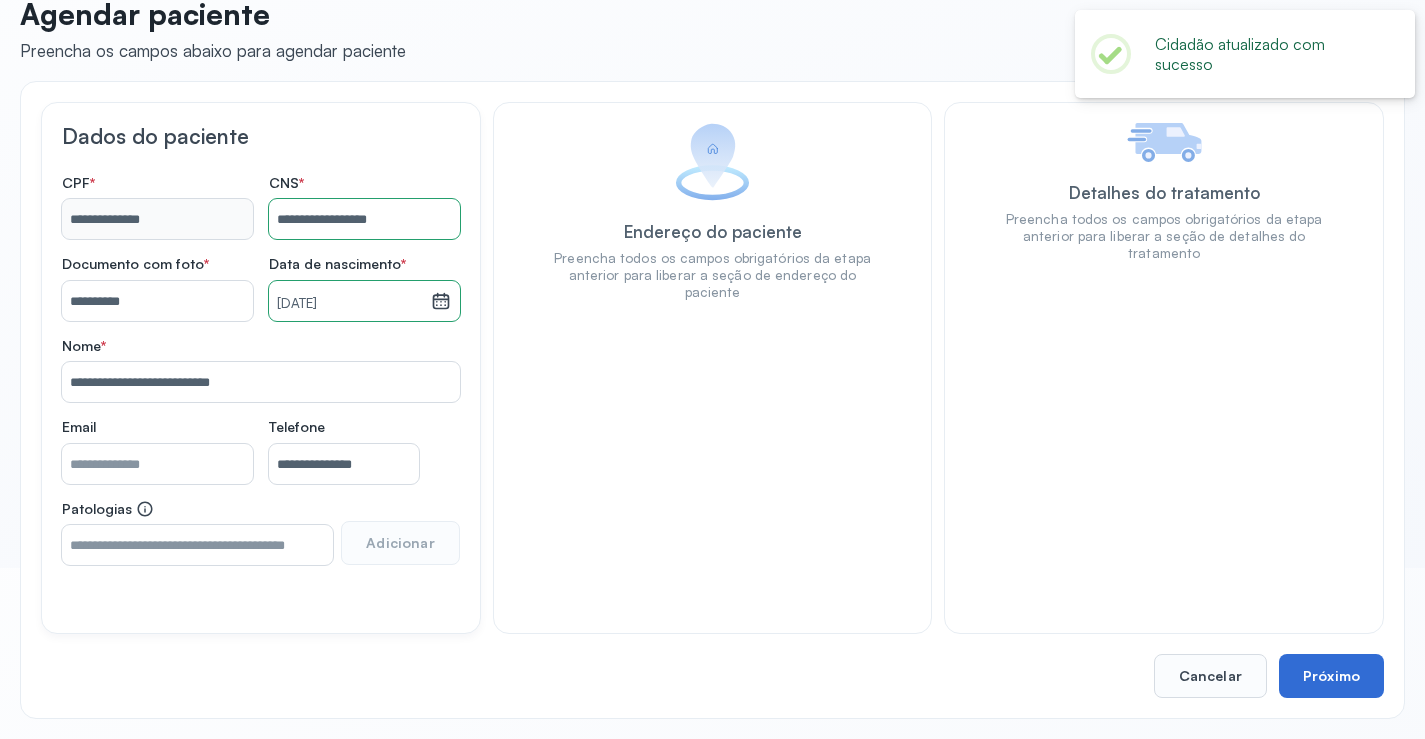 click on "Próximo" at bounding box center (1331, 676) 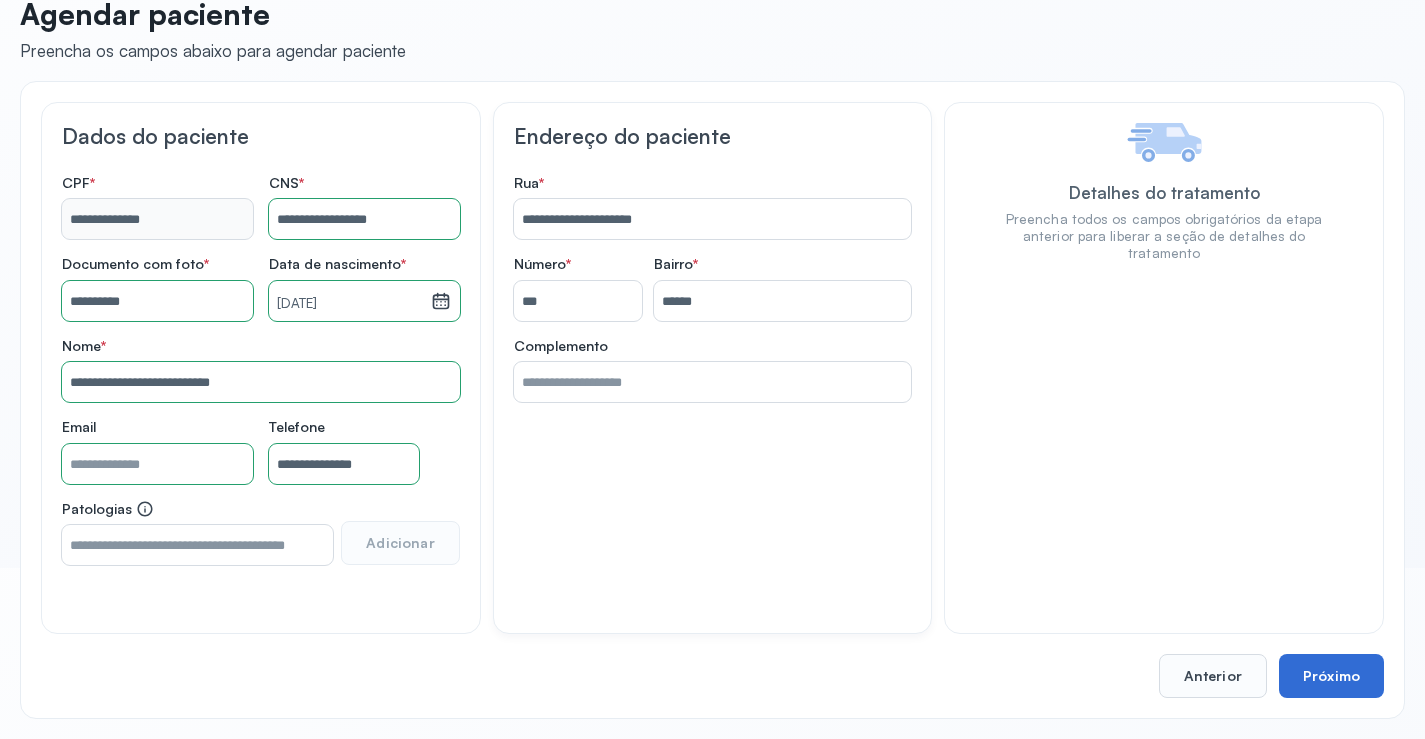 click on "Próximo" at bounding box center (1331, 676) 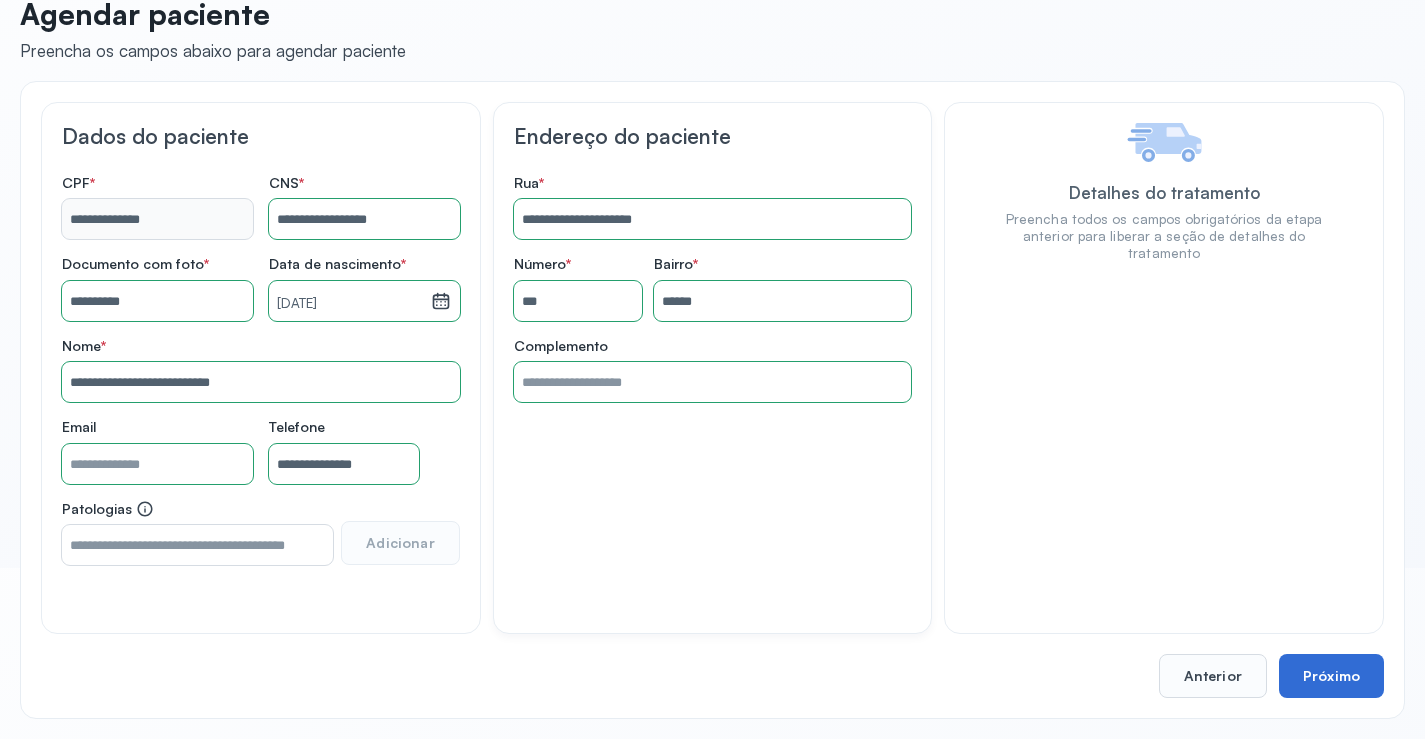 click on "Próximo" at bounding box center (1331, 676) 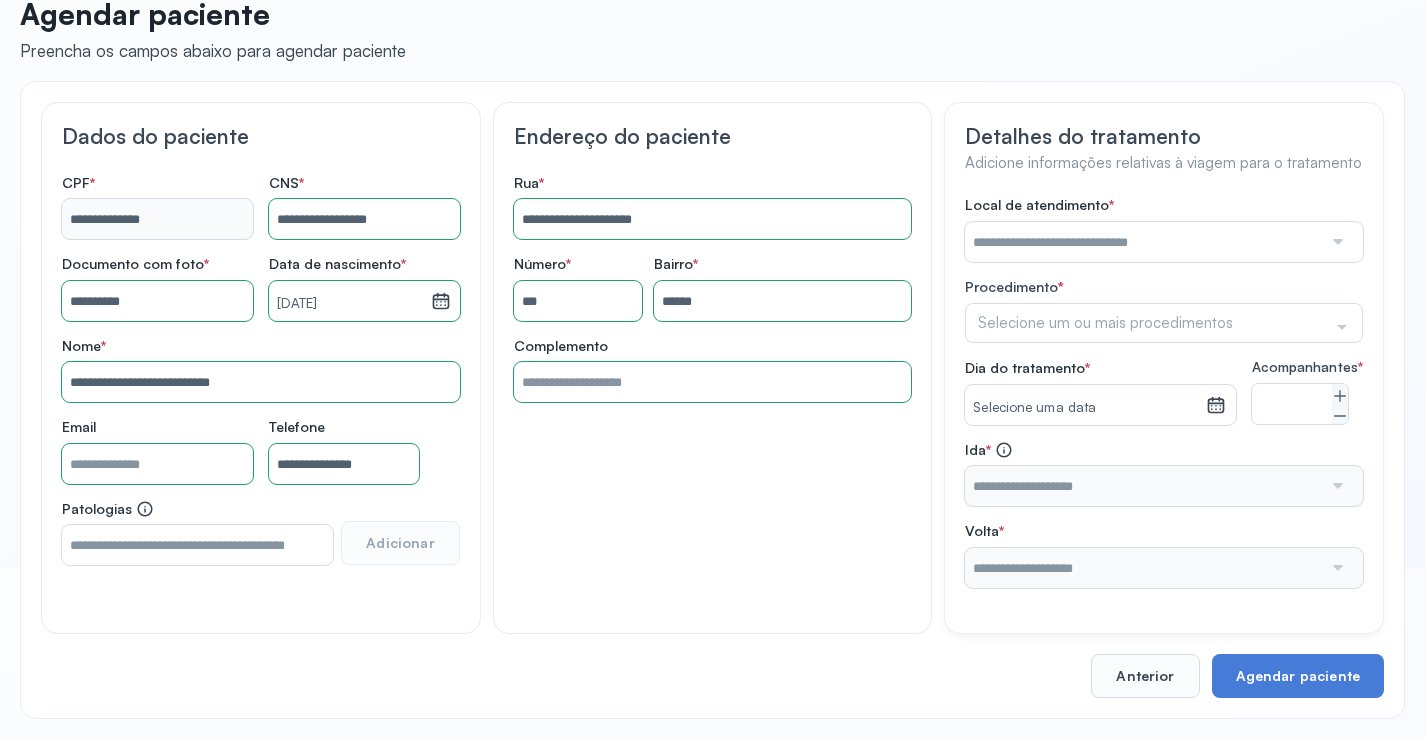 click at bounding box center [1143, 242] 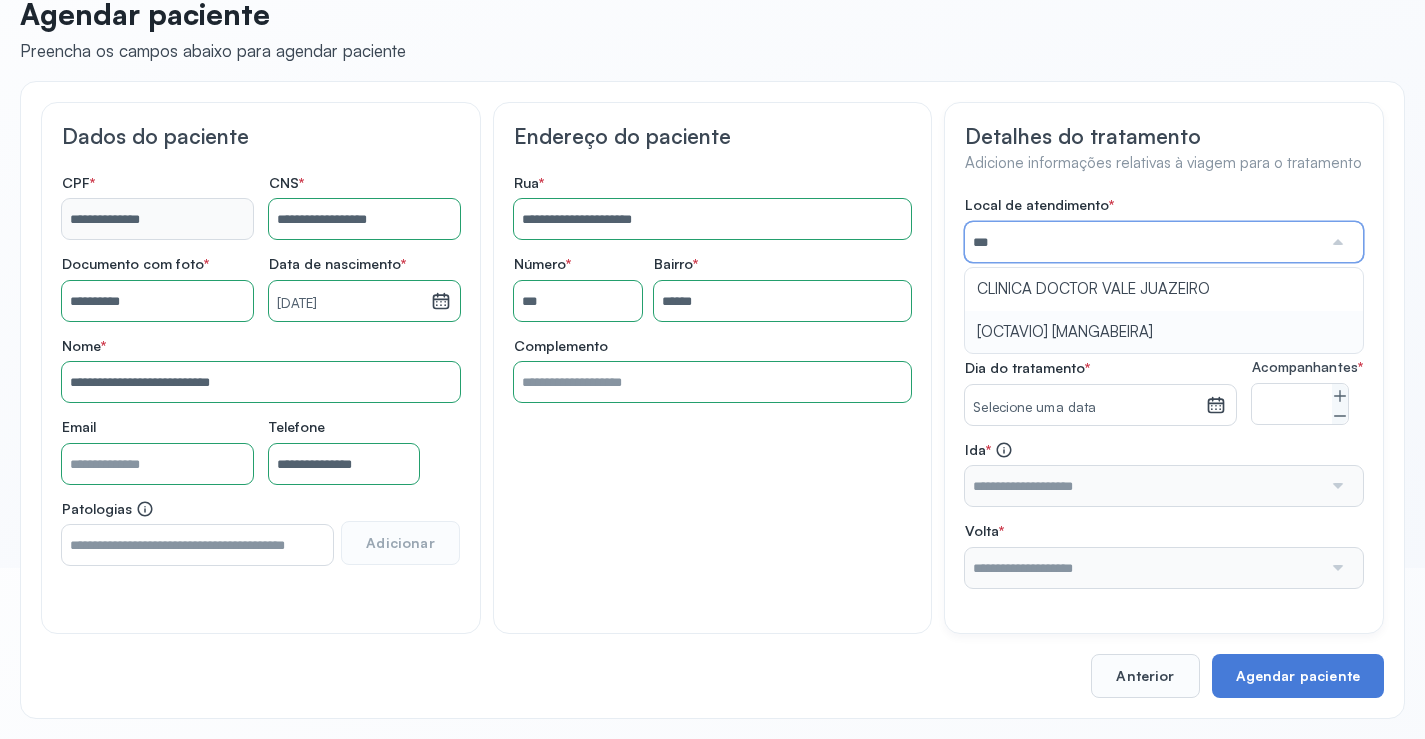 type on "**********" 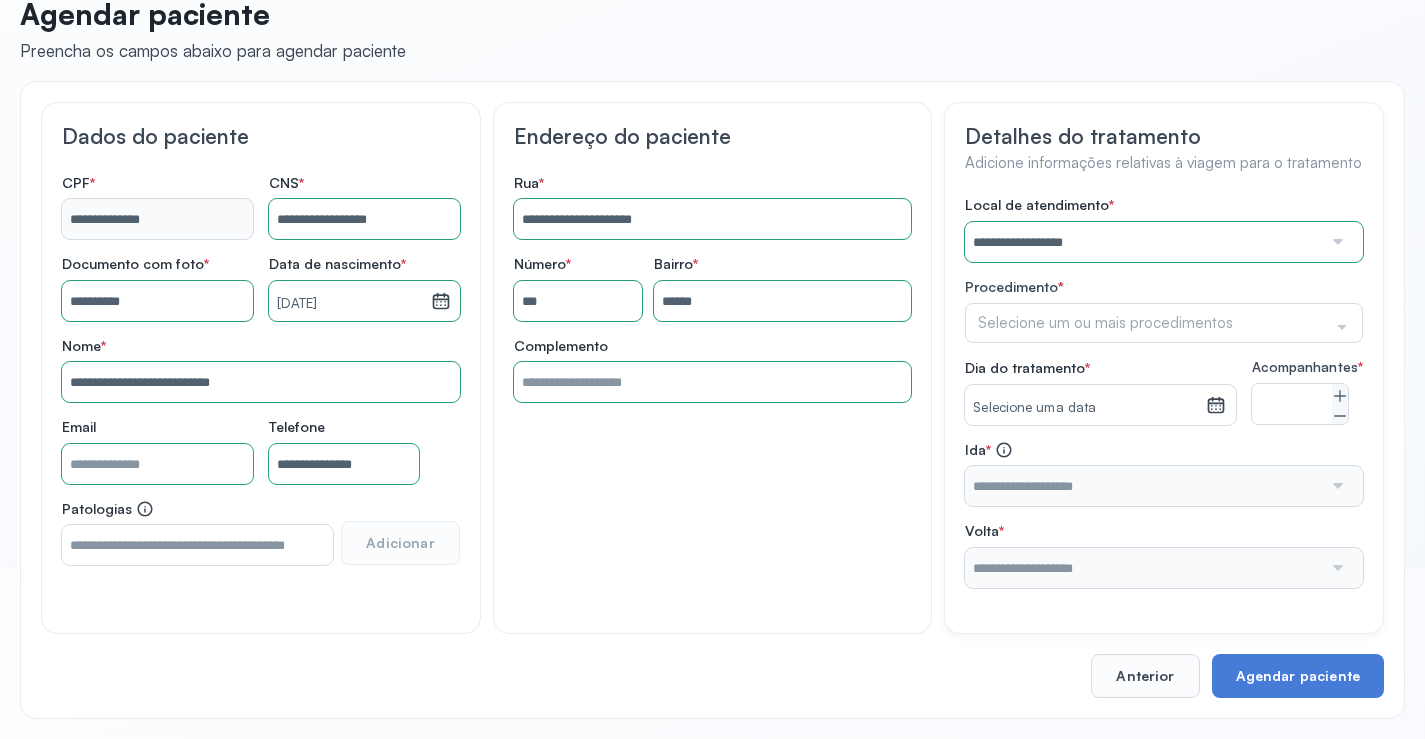 click on "**********" at bounding box center (1164, 392) 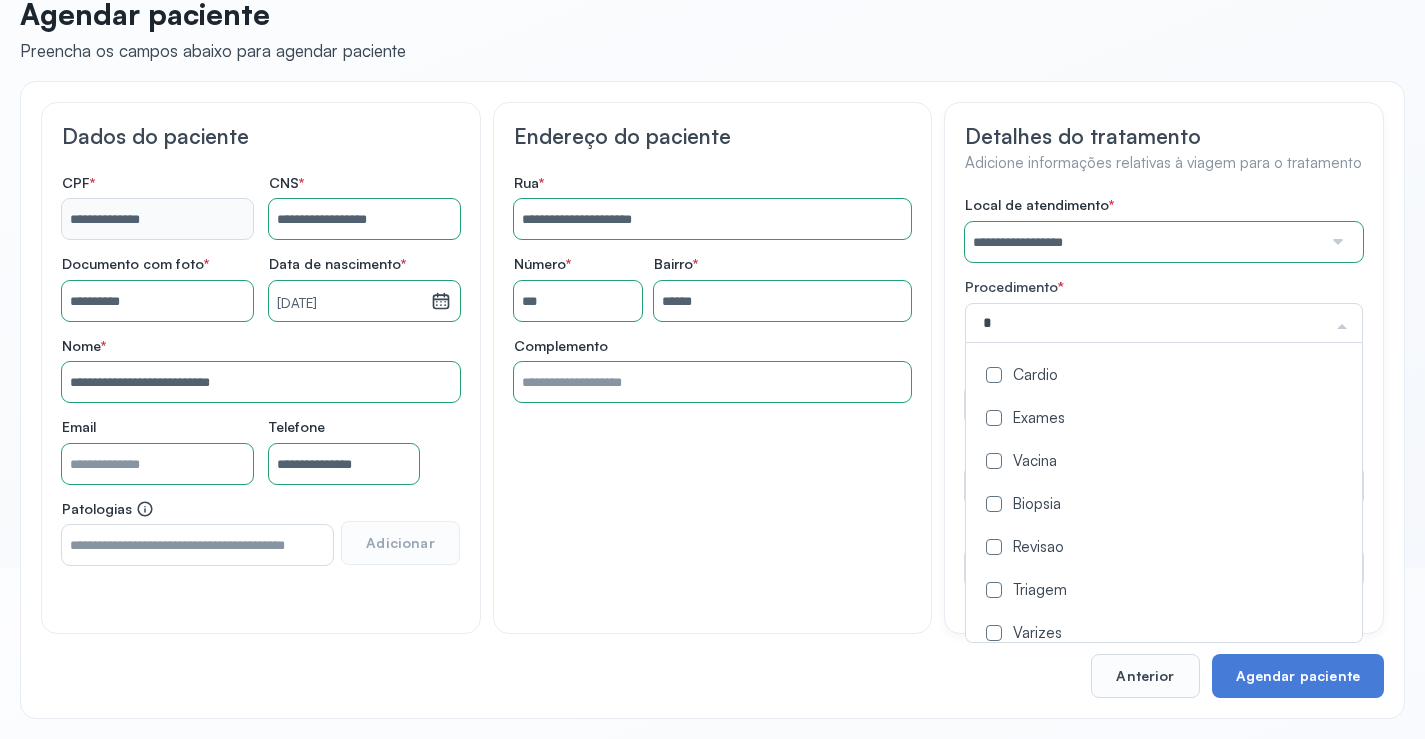 type on "**" 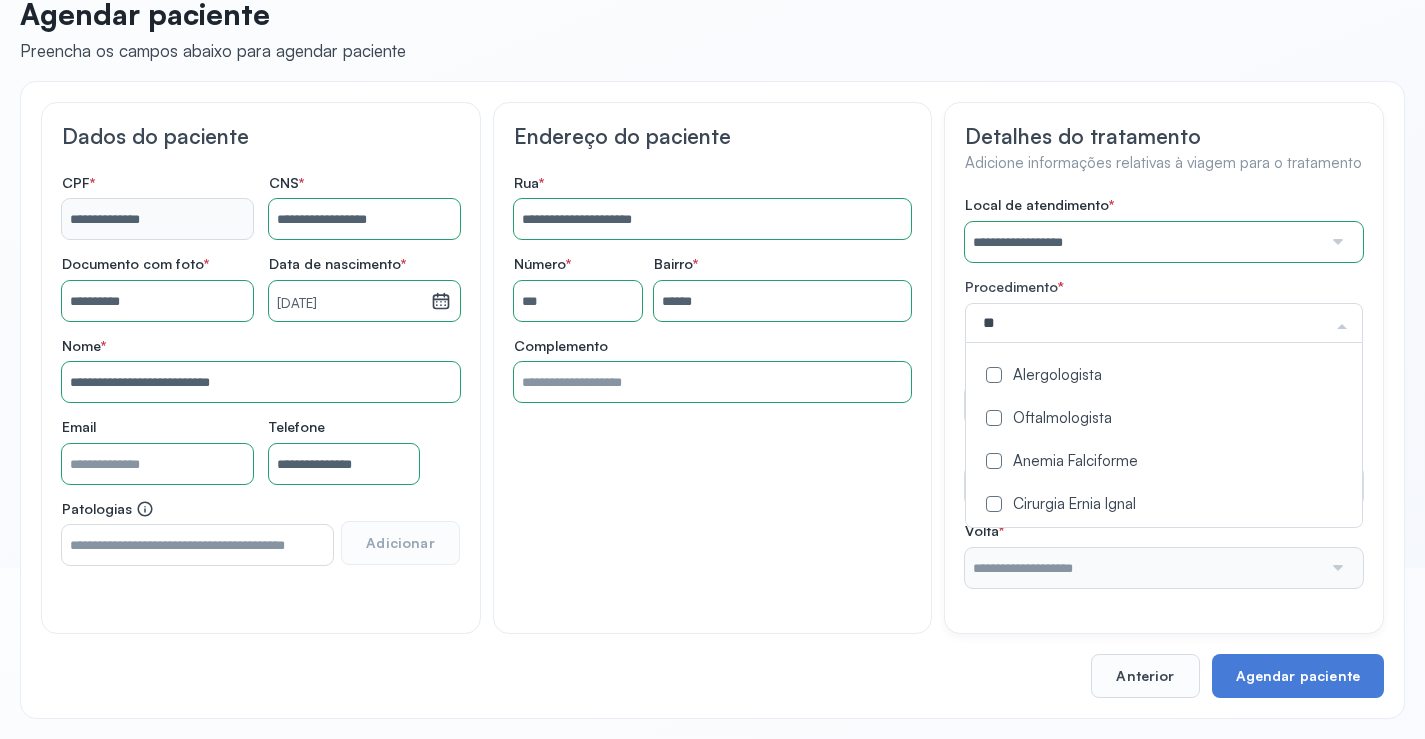 click on "Alergologista" 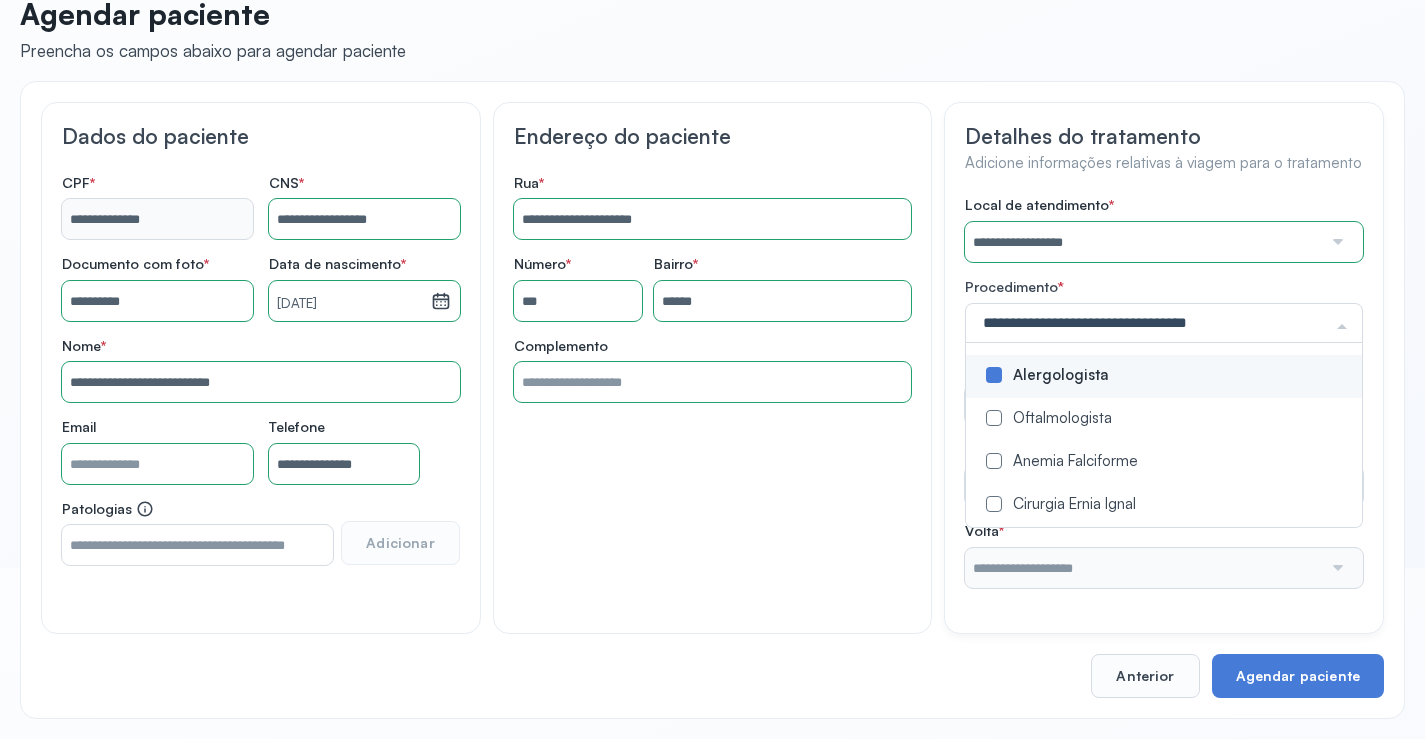 click on "**********" 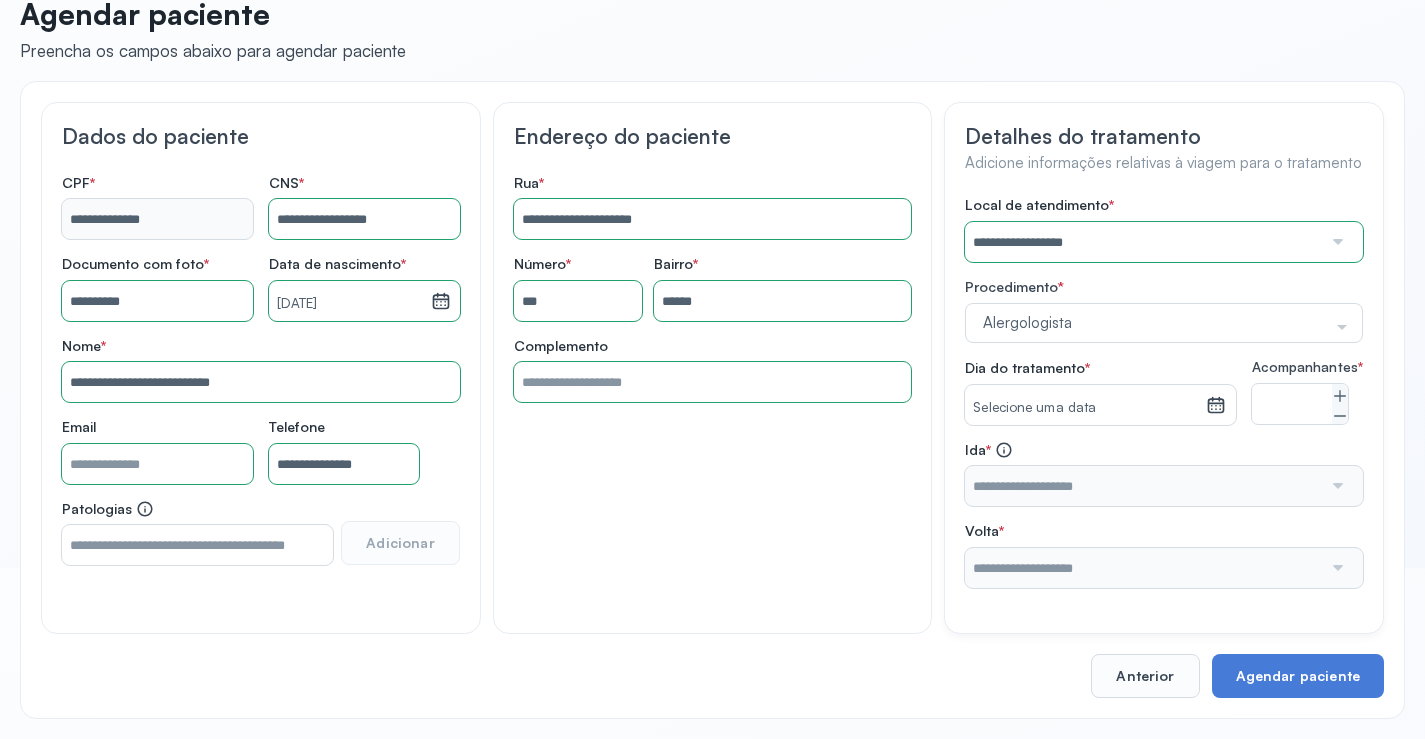 click on "Selecione uma data" at bounding box center (1085, 408) 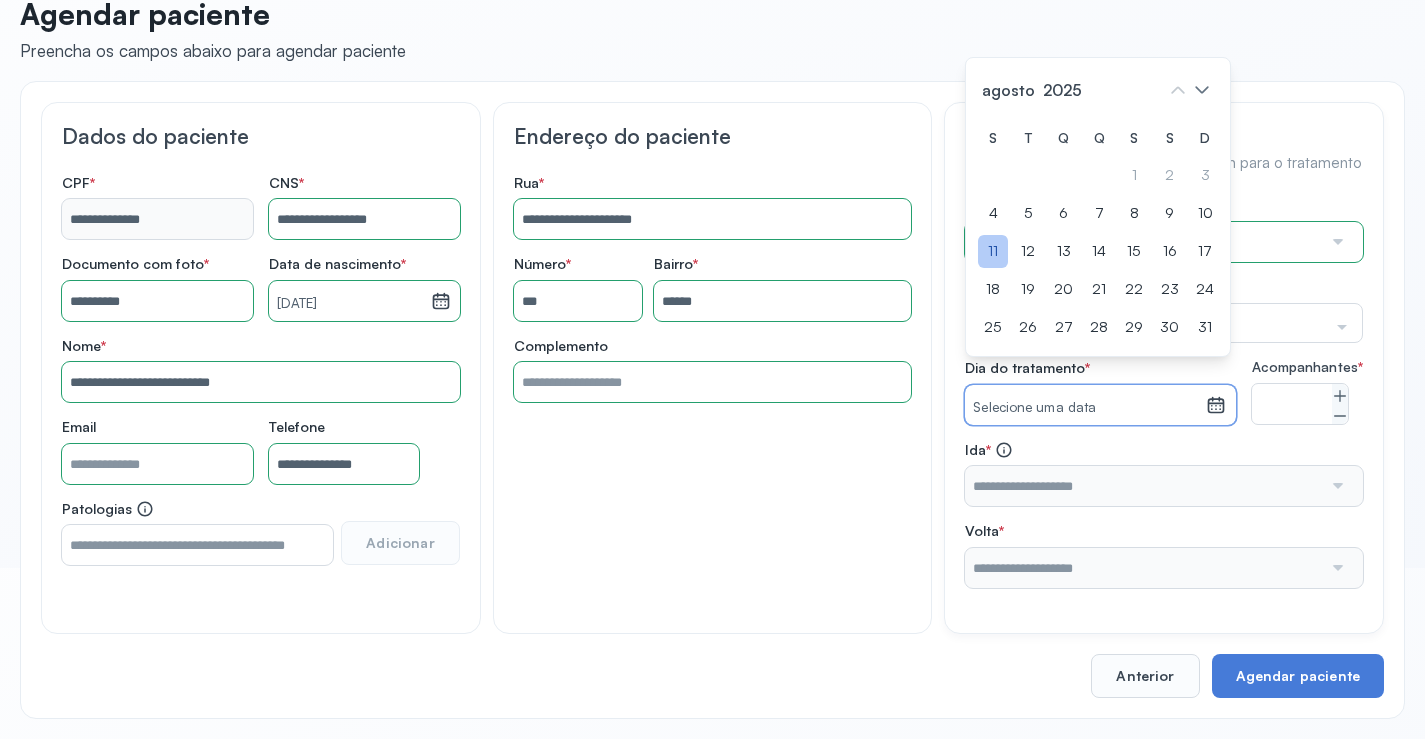 click on "11" 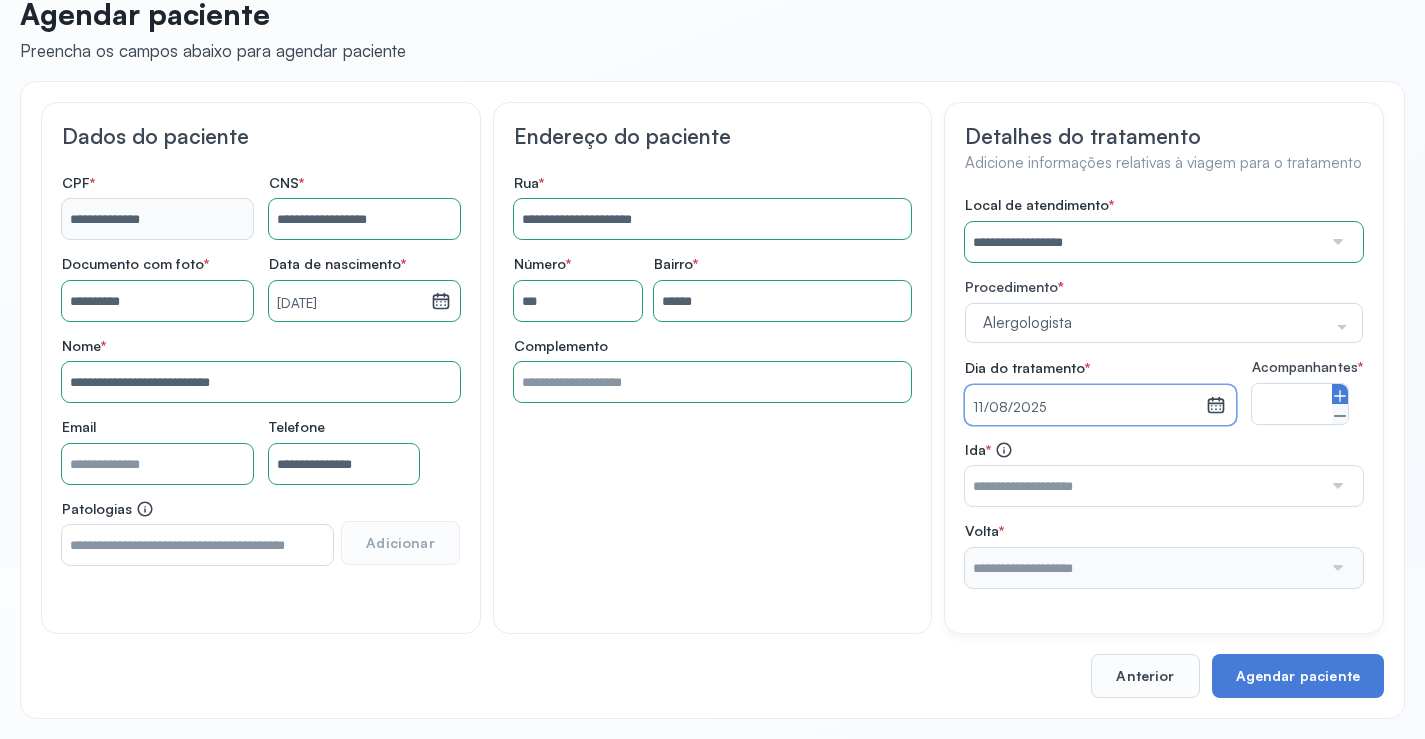 click 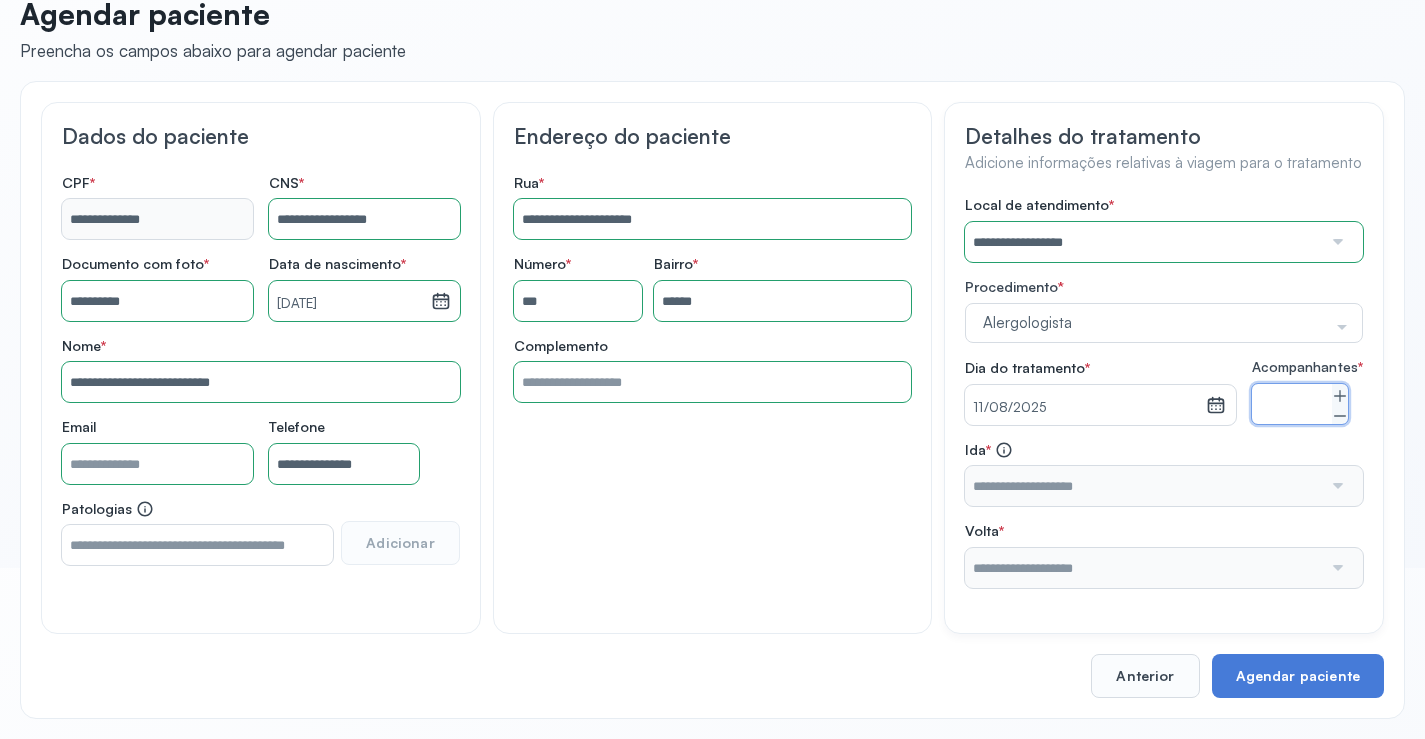 click at bounding box center (1143, 486) 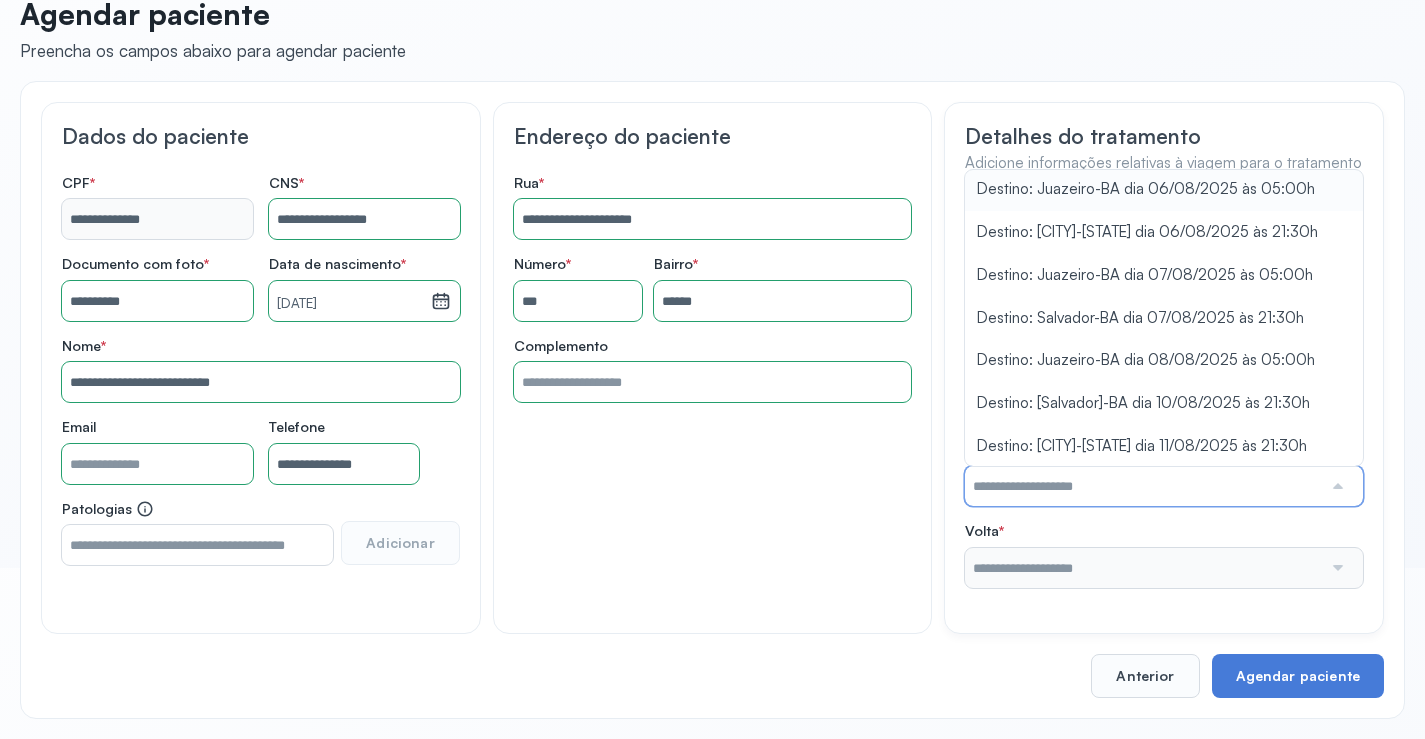 scroll, scrollTop: 174, scrollLeft: 0, axis: vertical 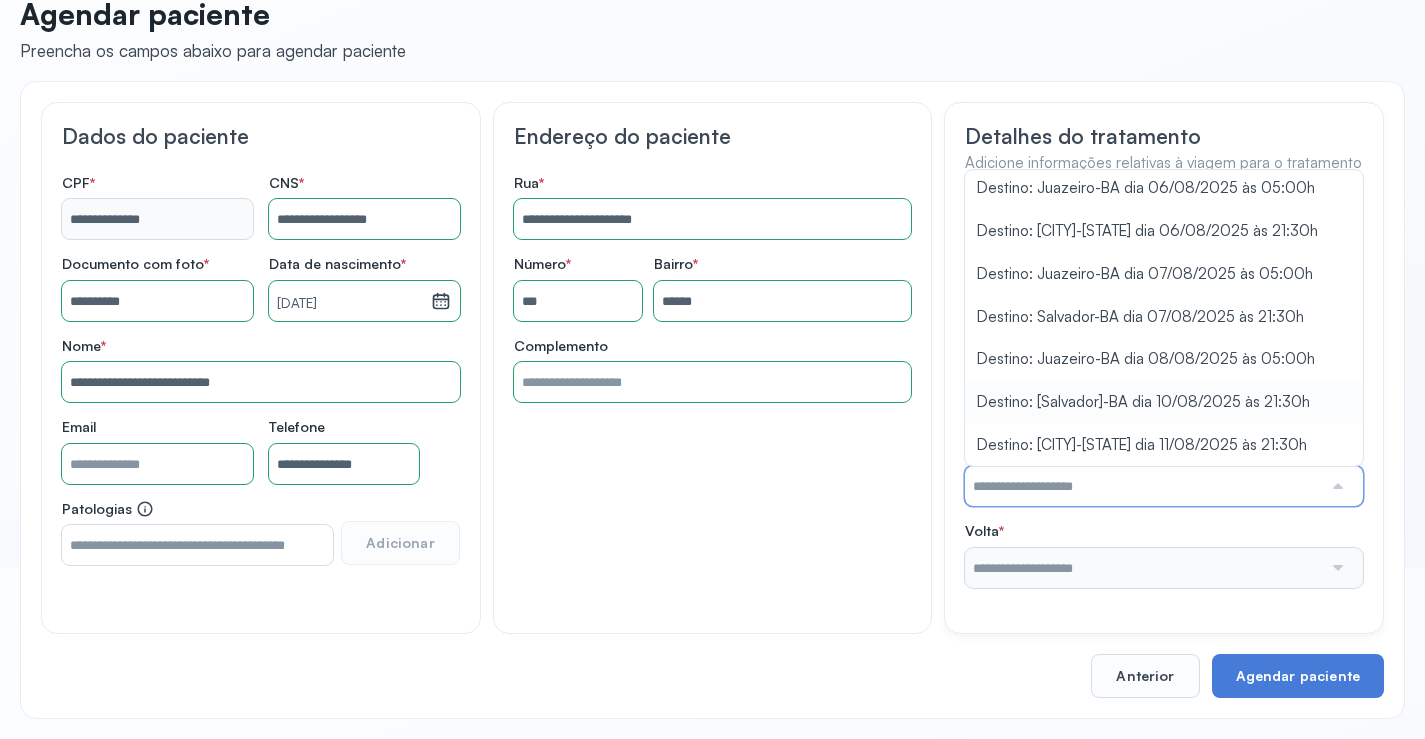 type on "**********" 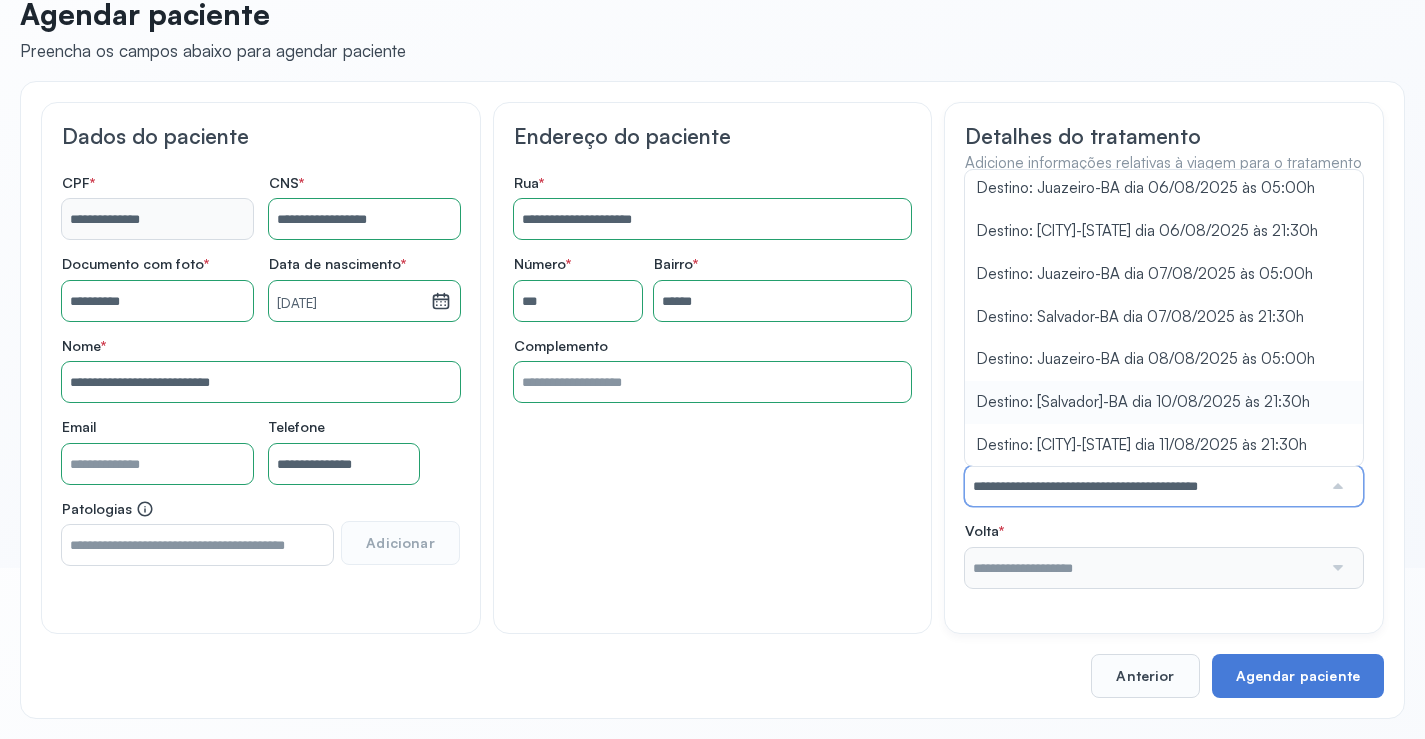 click on "**********" at bounding box center [1164, 392] 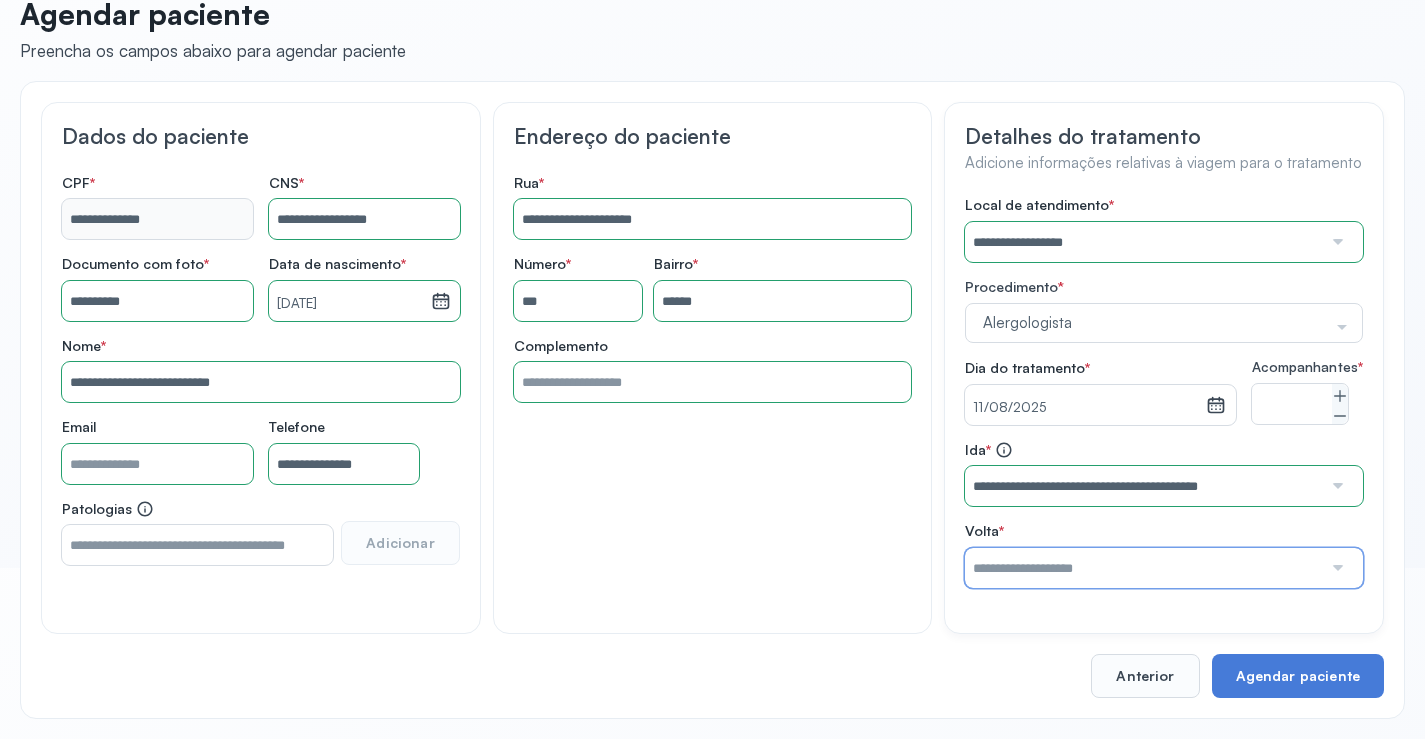click at bounding box center [1143, 568] 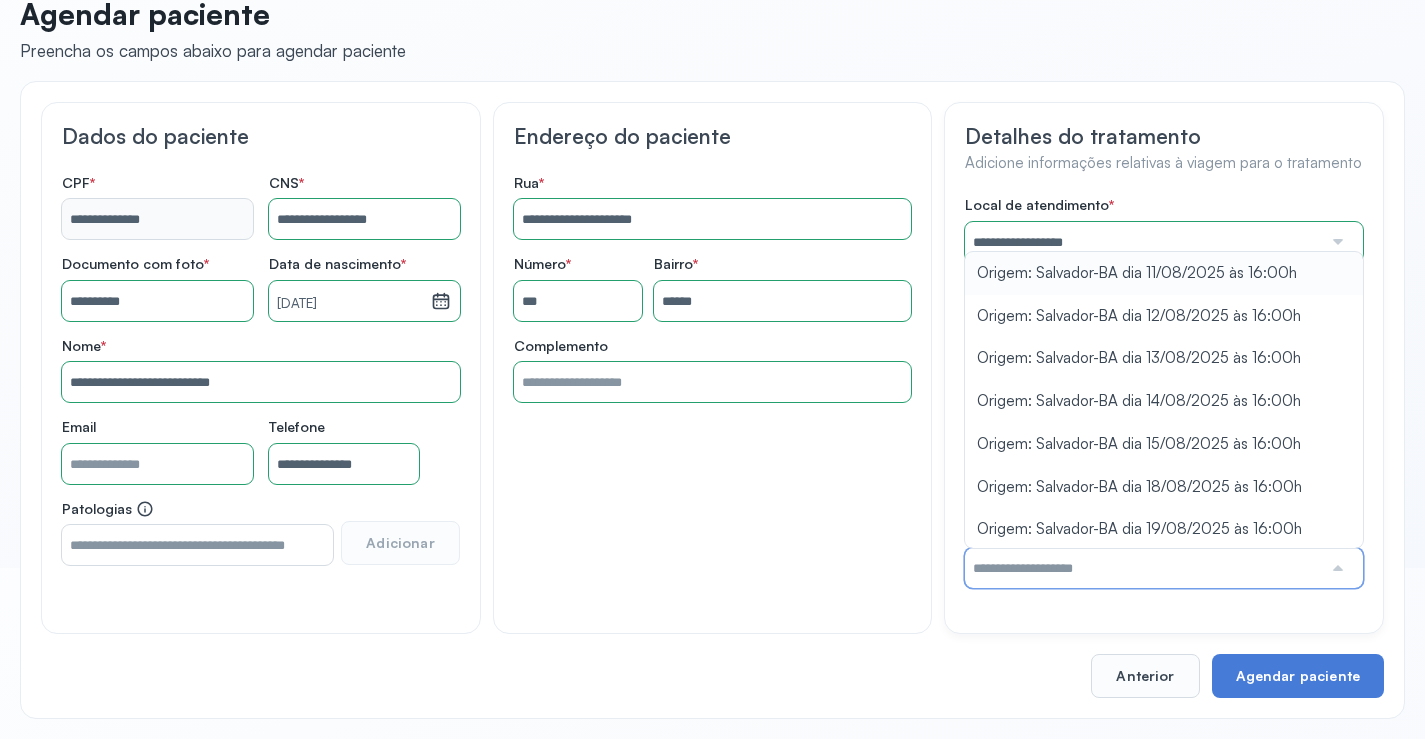 type on "**********" 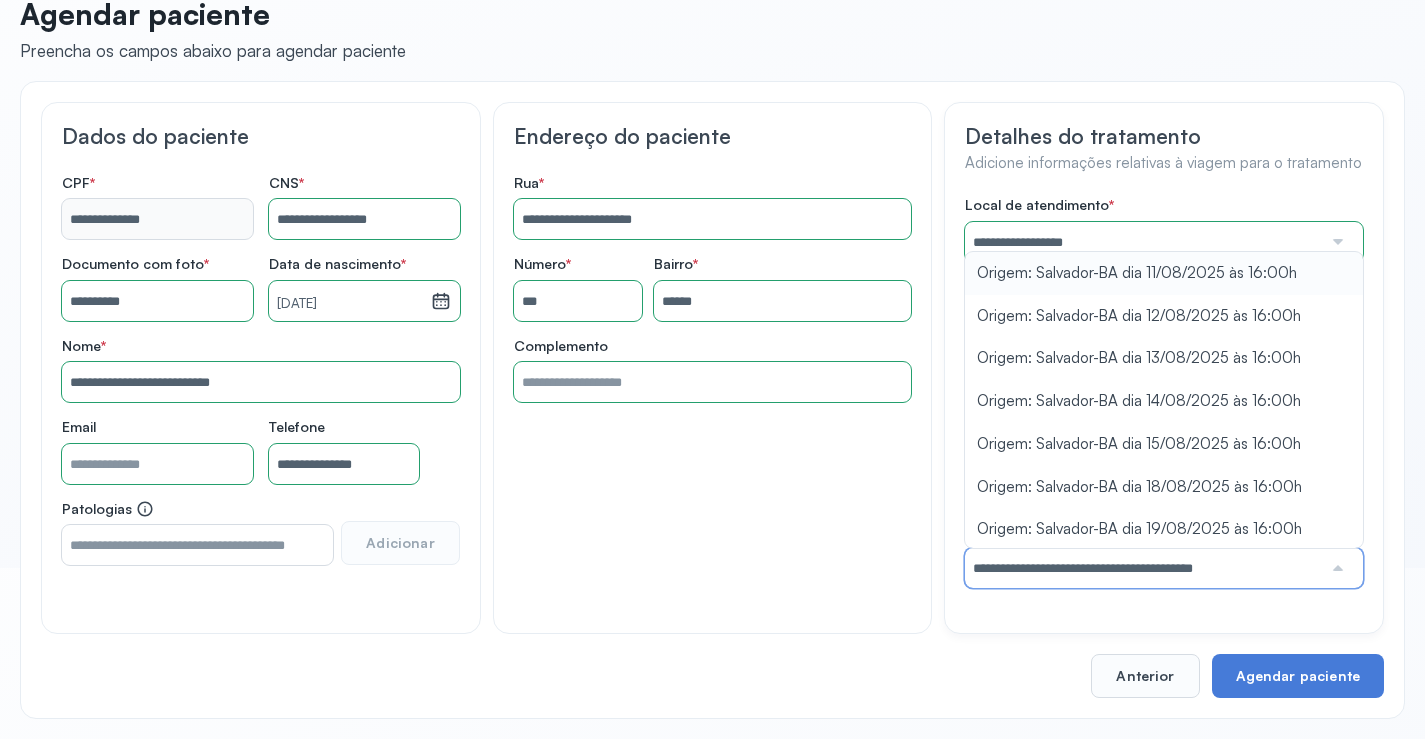 click on "**********" at bounding box center (1164, 392) 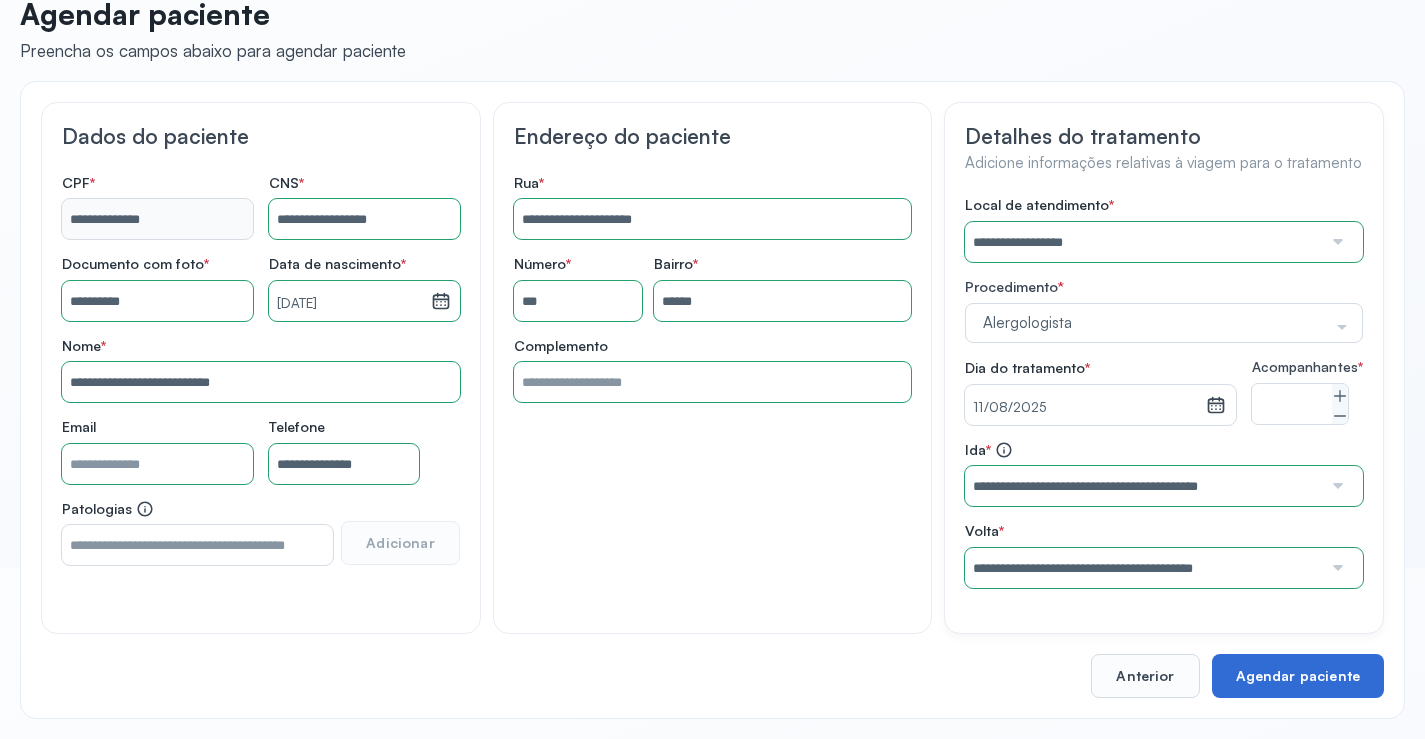 click on "Agendar paciente" at bounding box center [1298, 676] 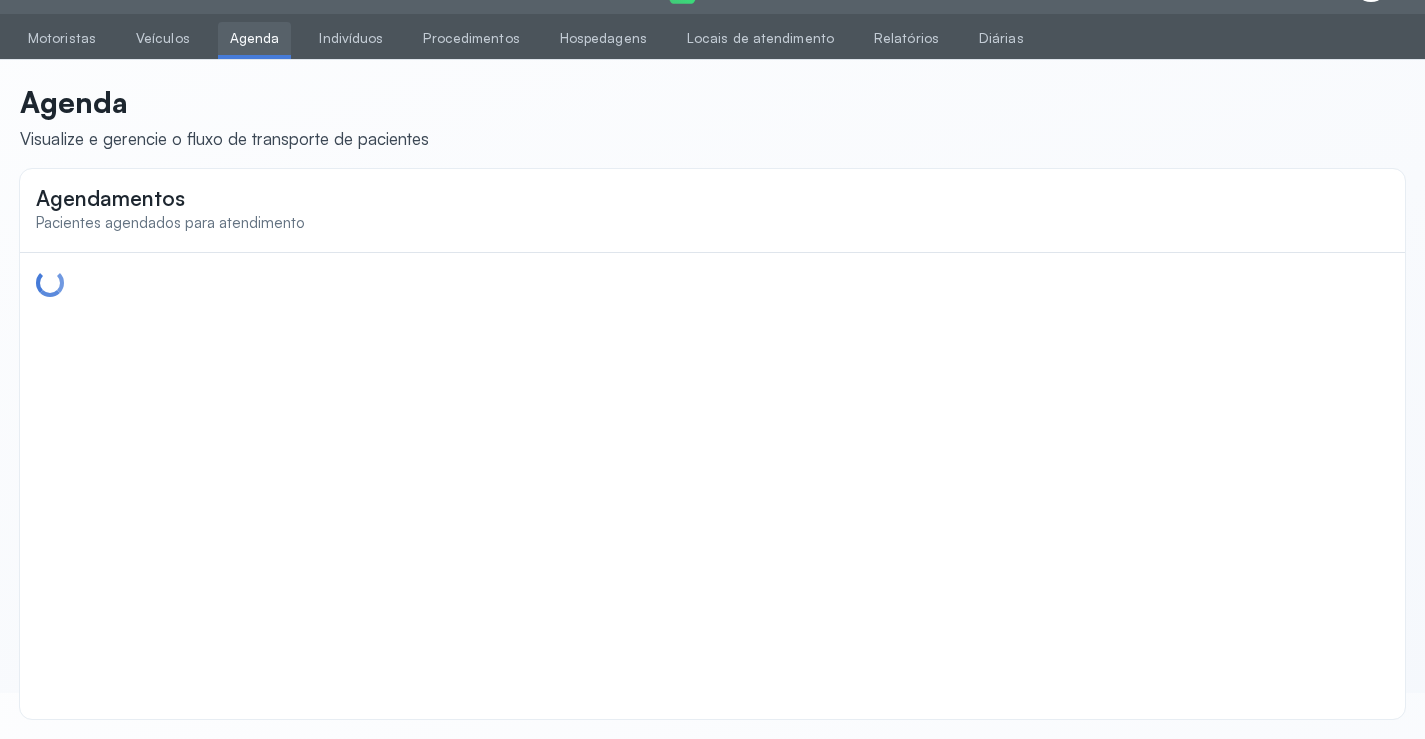 scroll, scrollTop: 0, scrollLeft: 0, axis: both 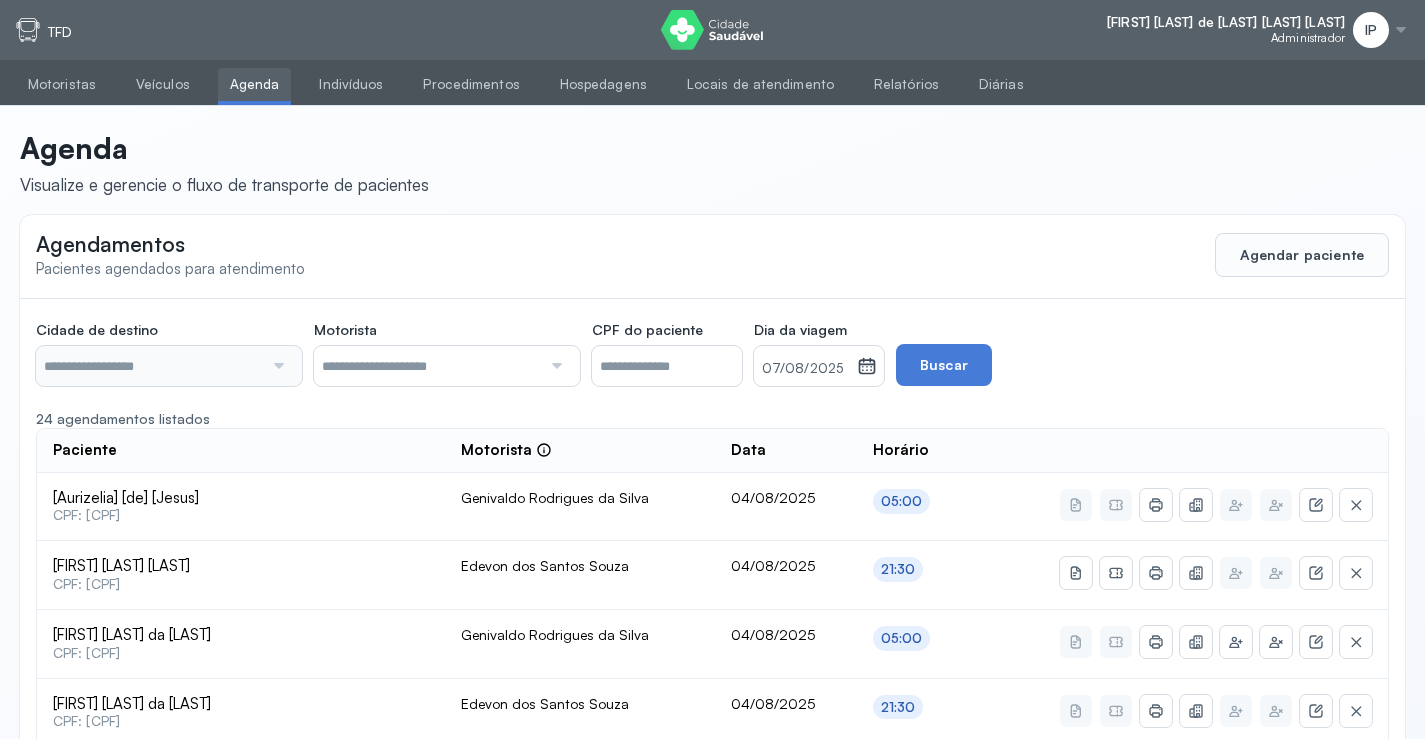 type on "********" 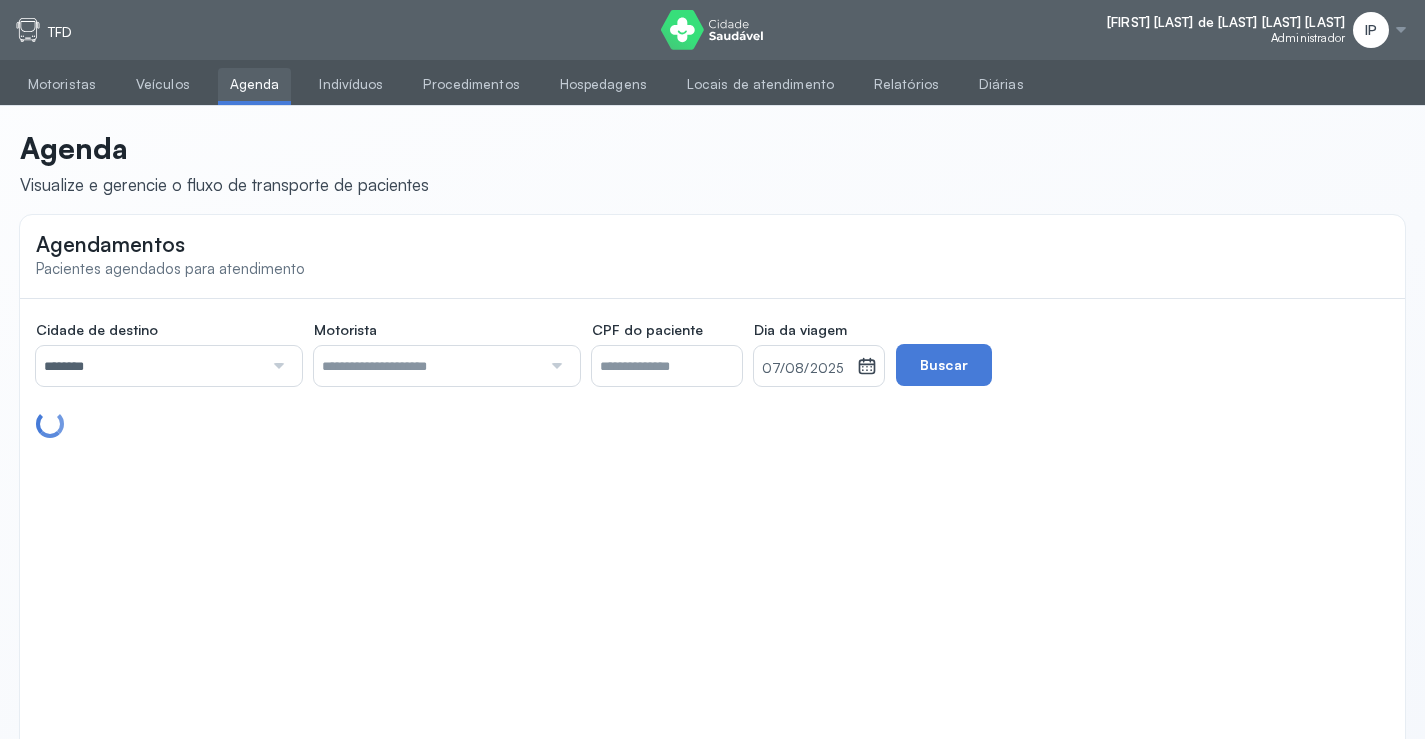 click on "07/08/2025" at bounding box center [805, 369] 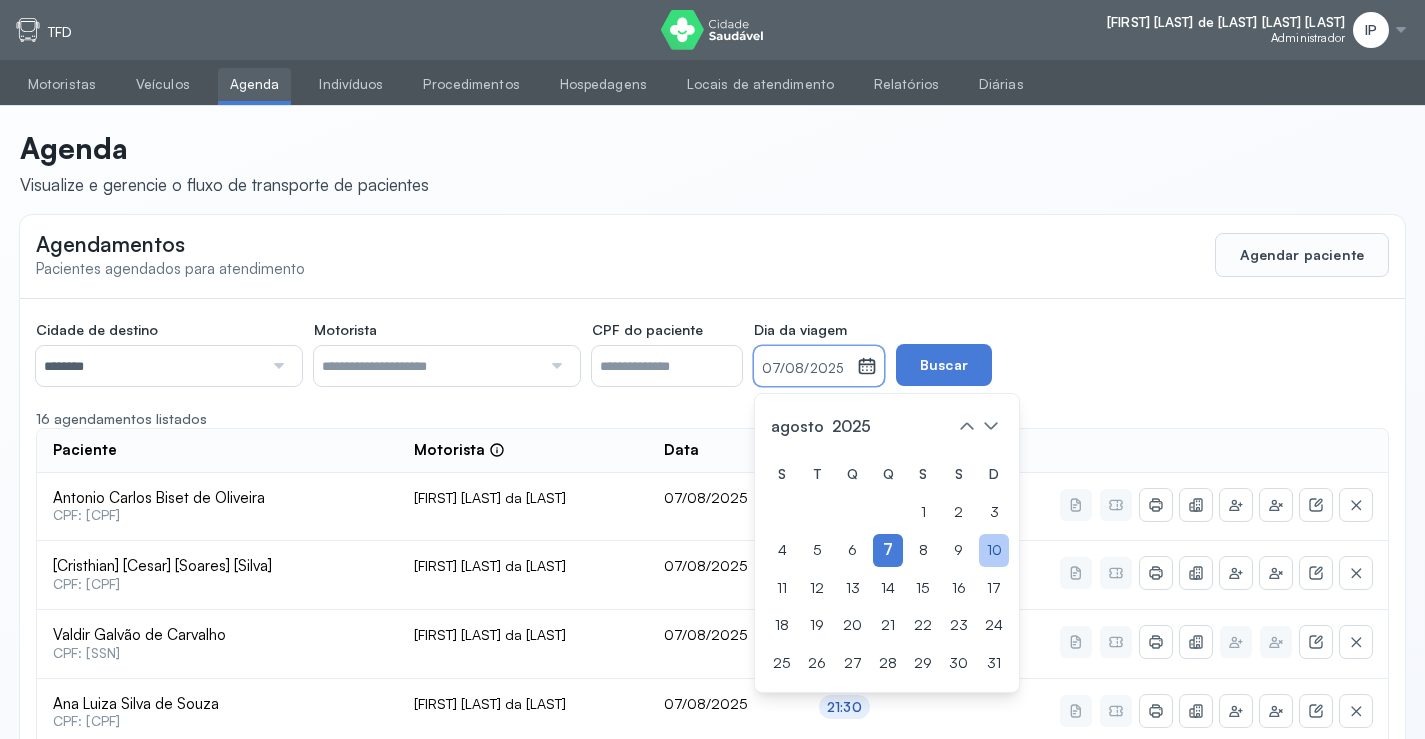 click on "10" 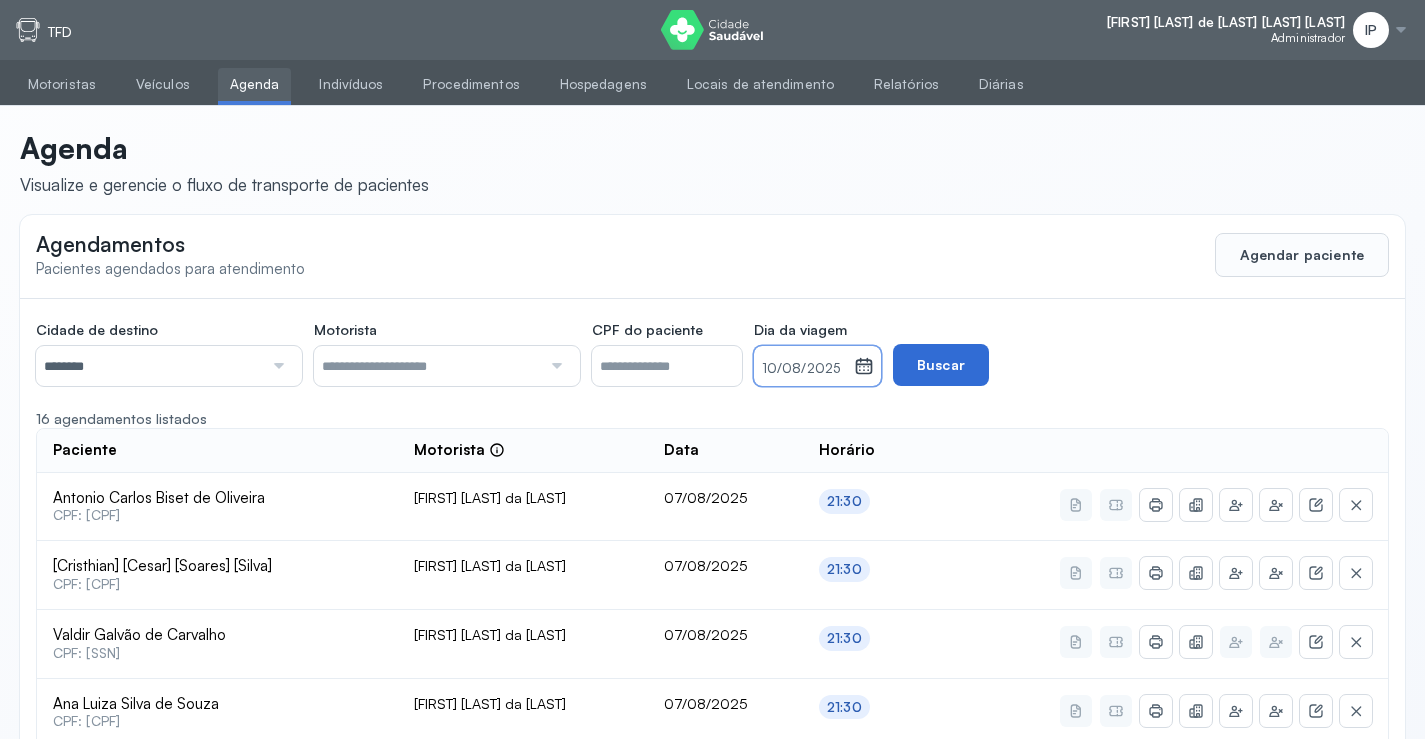 click on "Buscar" at bounding box center (941, 365) 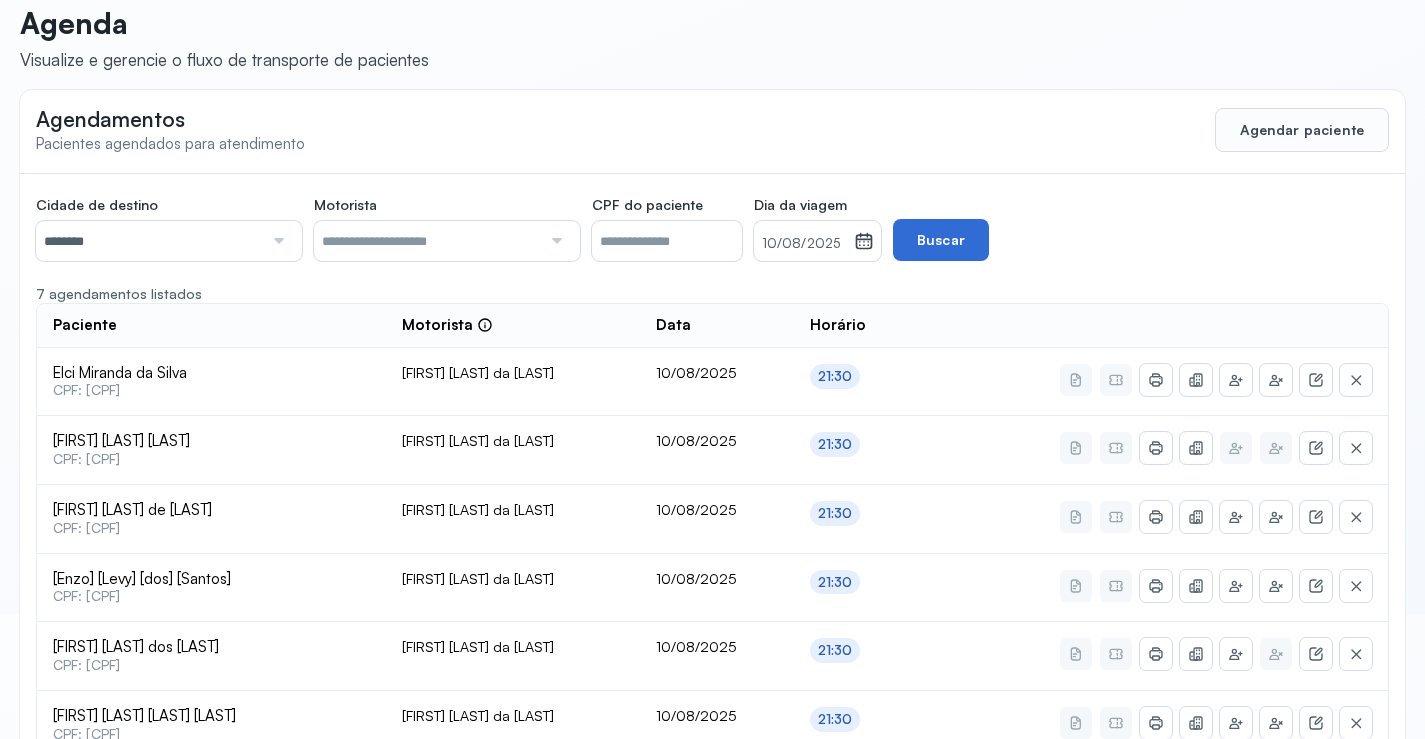 scroll, scrollTop: 316, scrollLeft: 0, axis: vertical 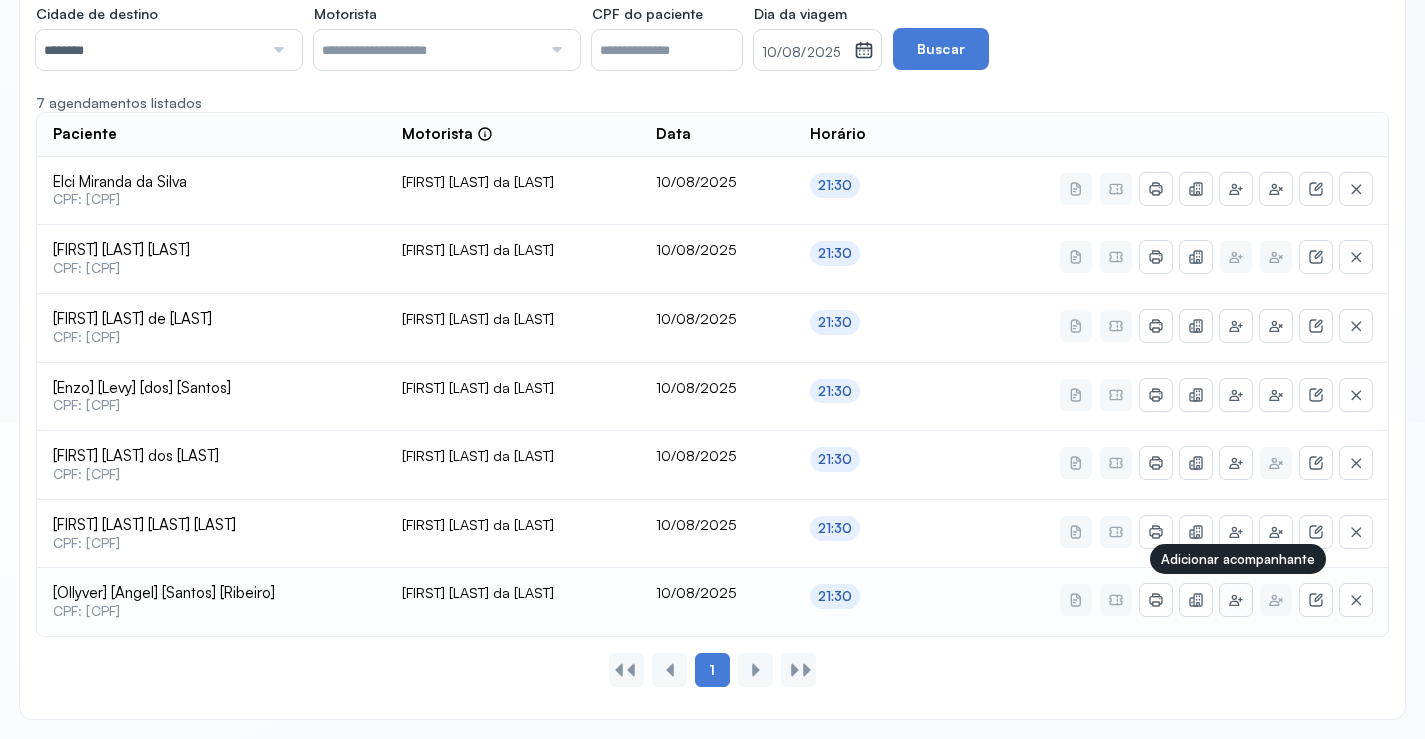 click 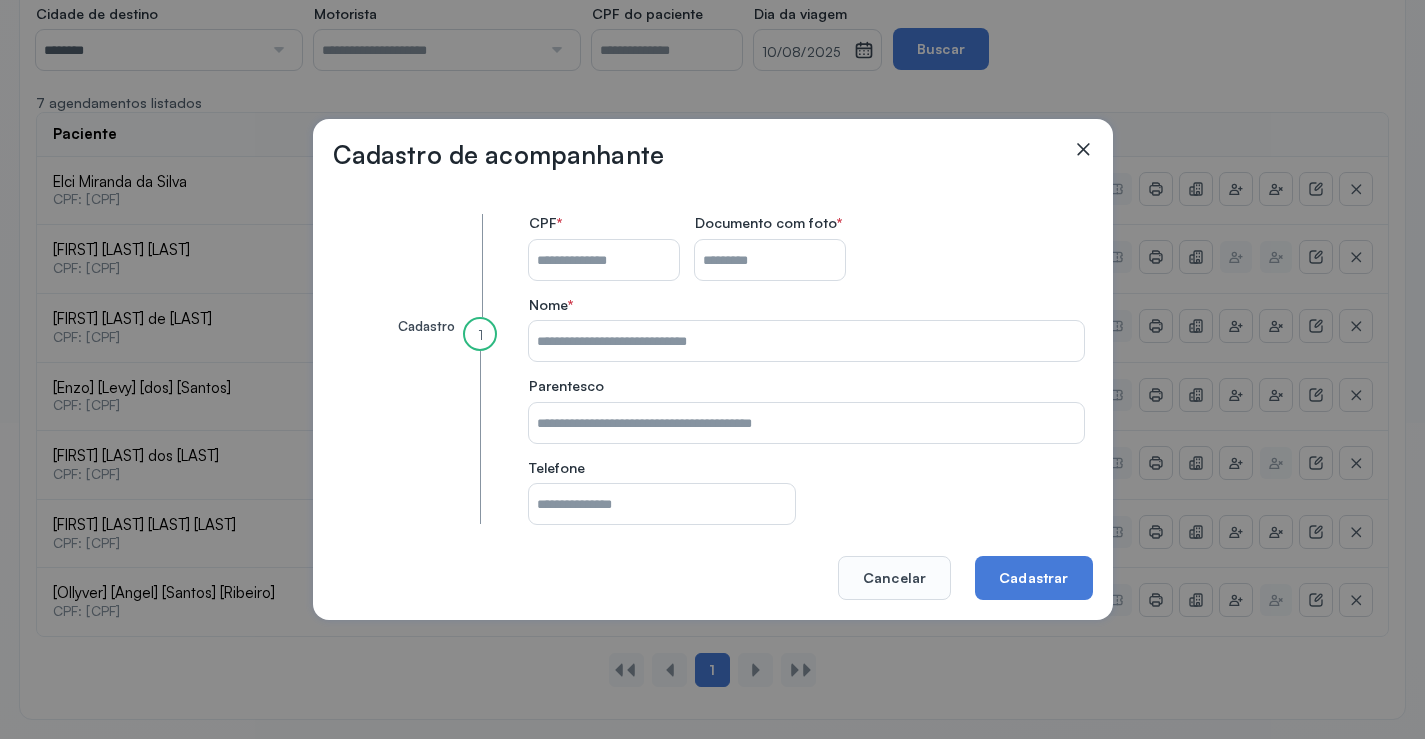 click on "CPF do paciente" at bounding box center (604, 260) 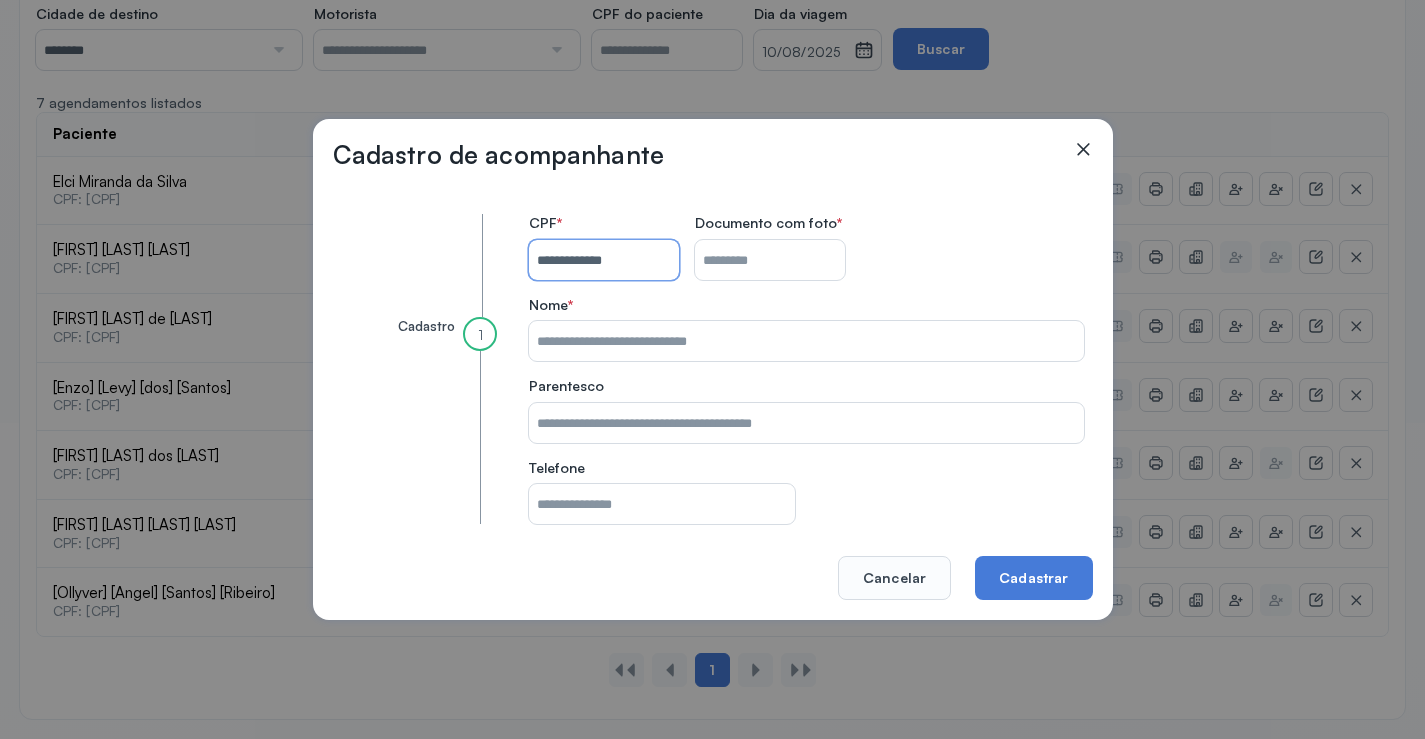 type on "**********" 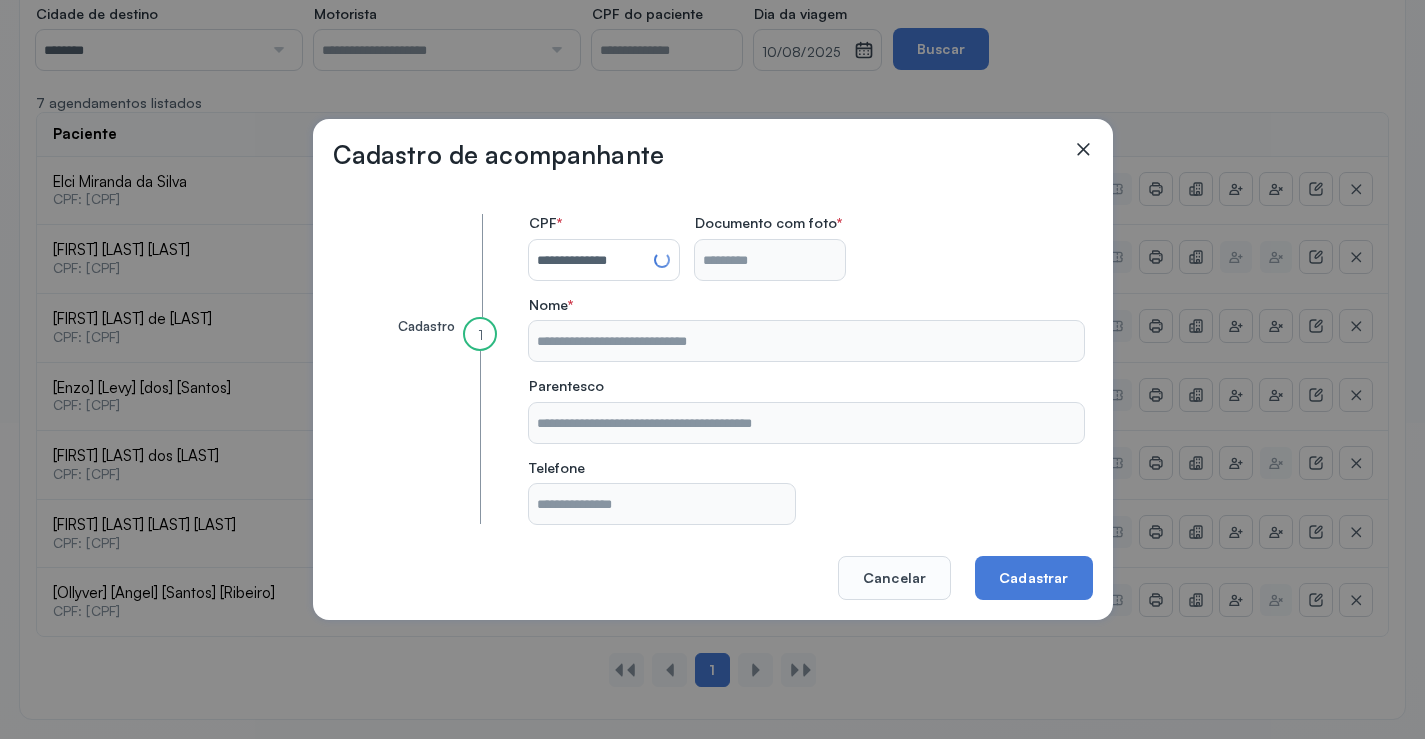 type on "**********" 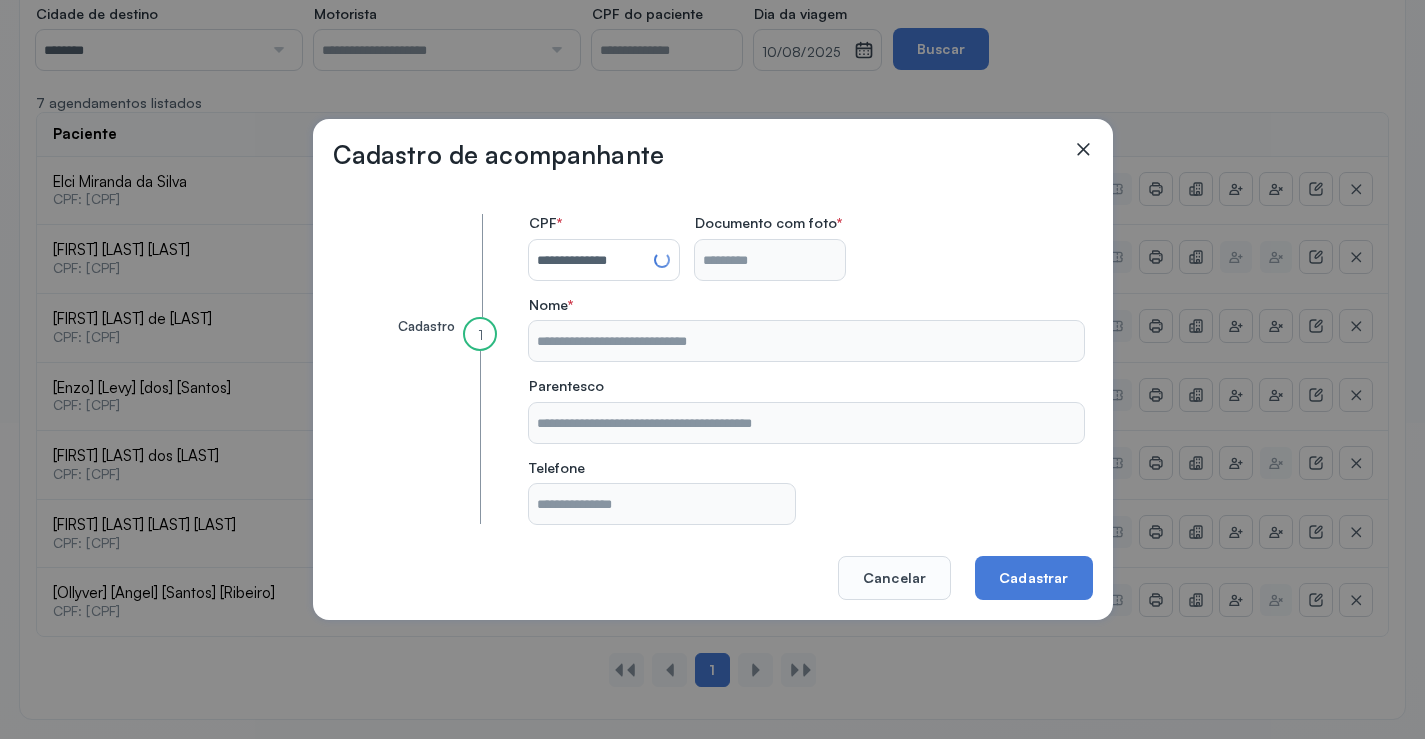 type on "**********" 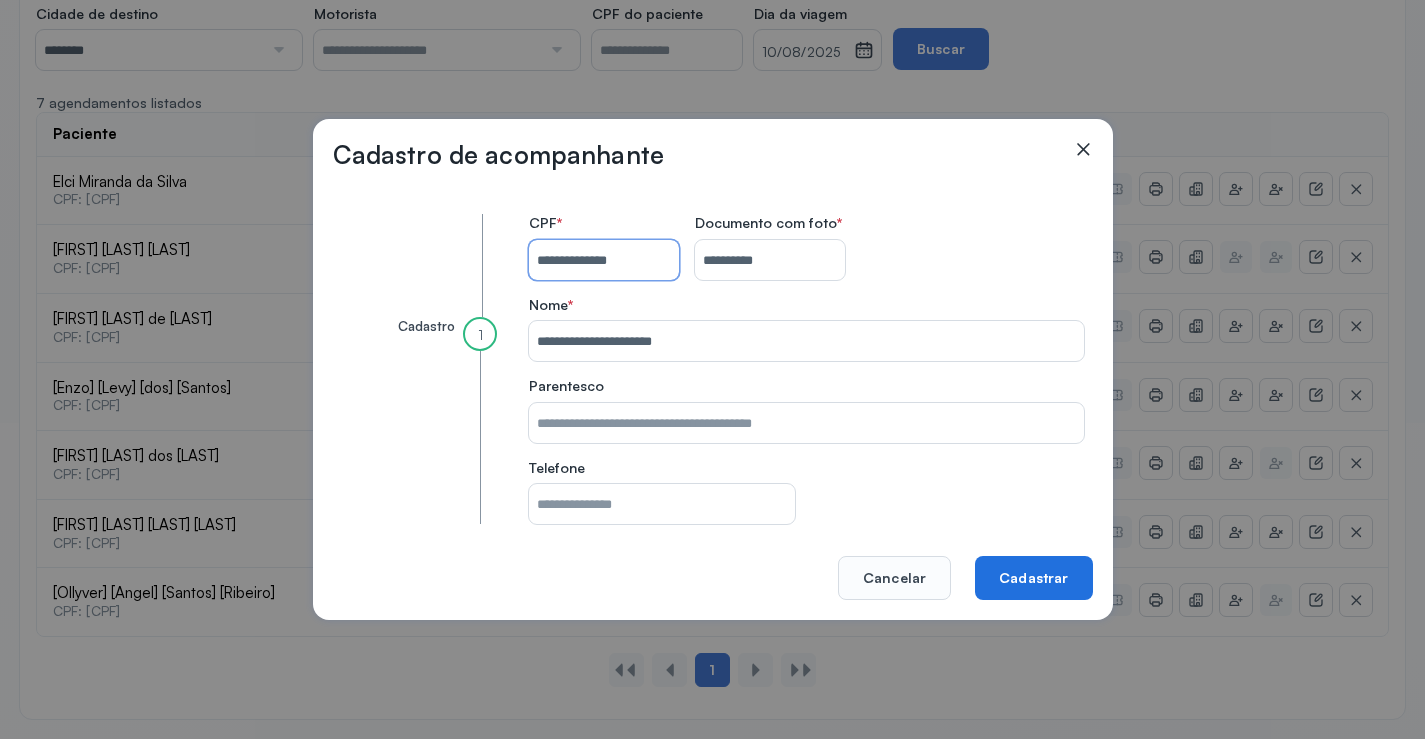 type 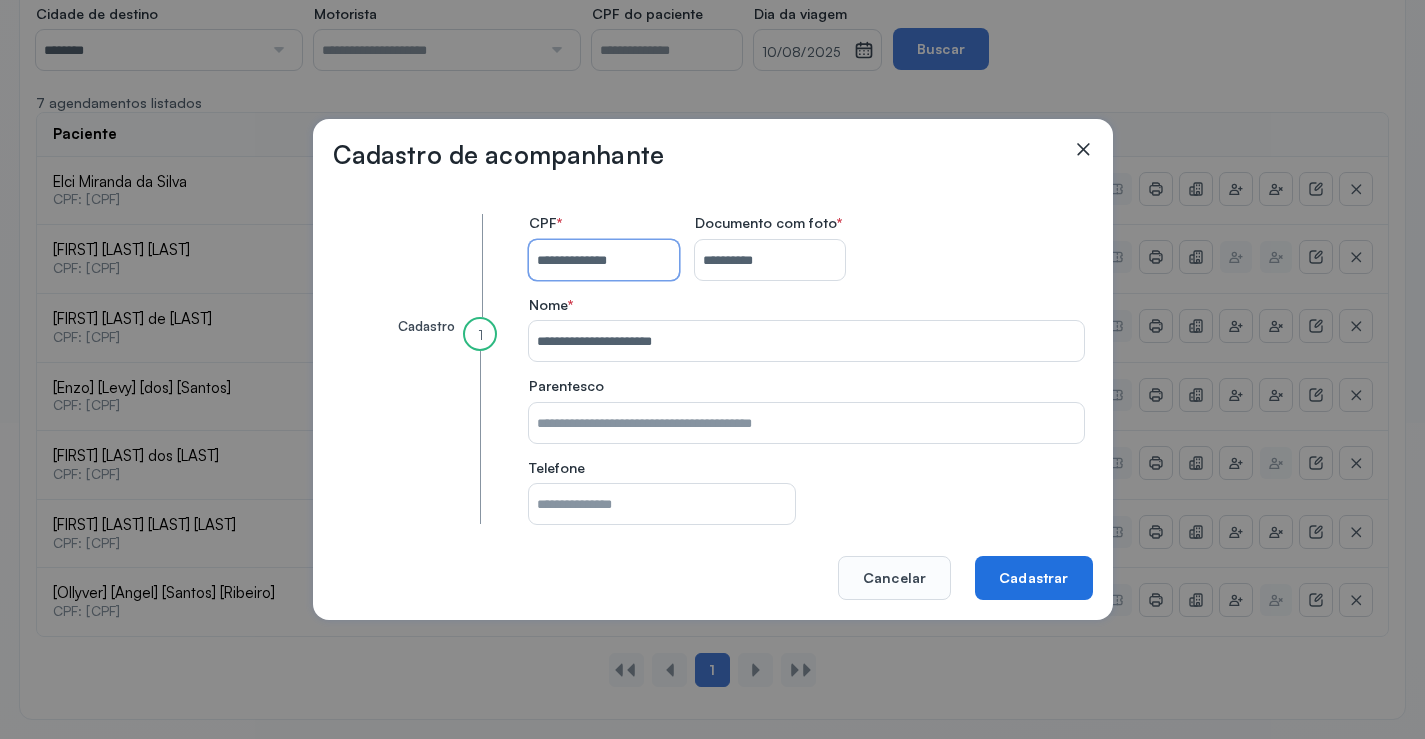 type on "**********" 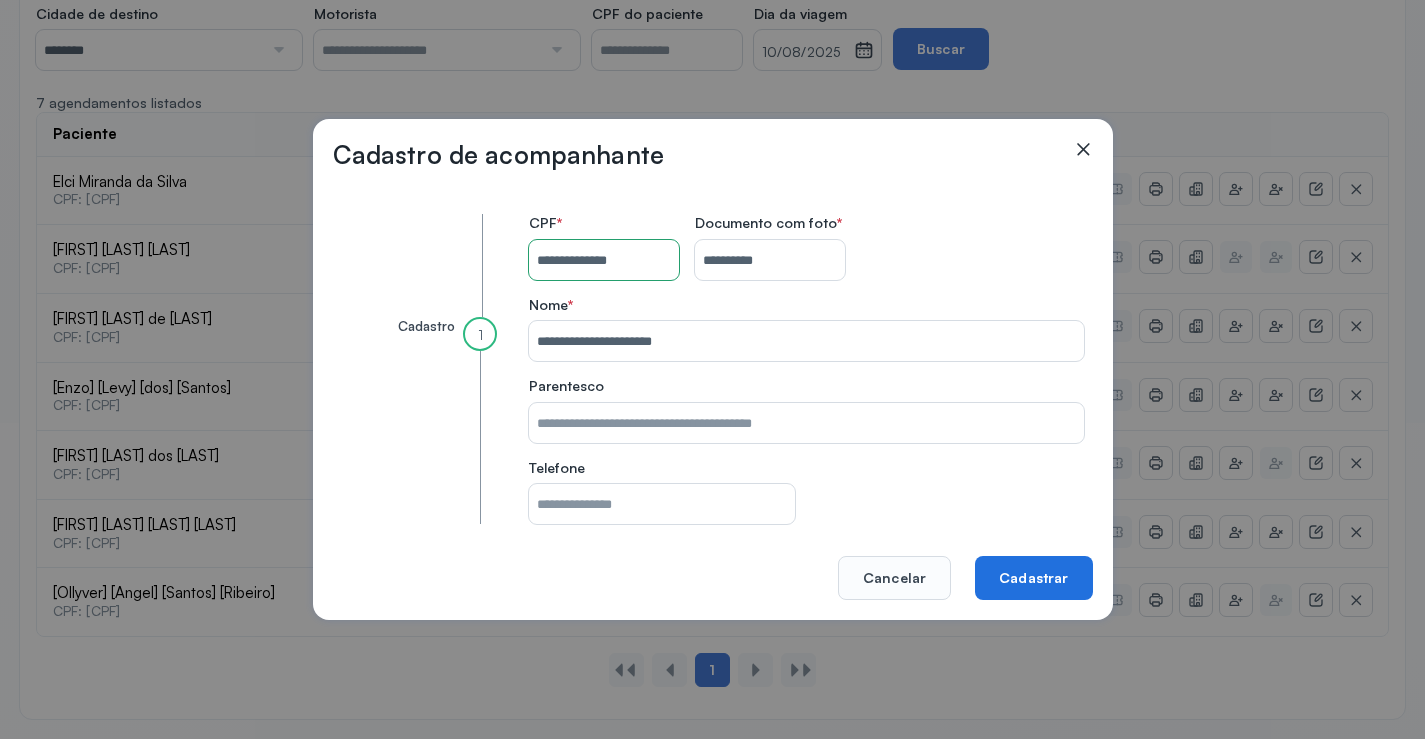 click on "Cadastrar" 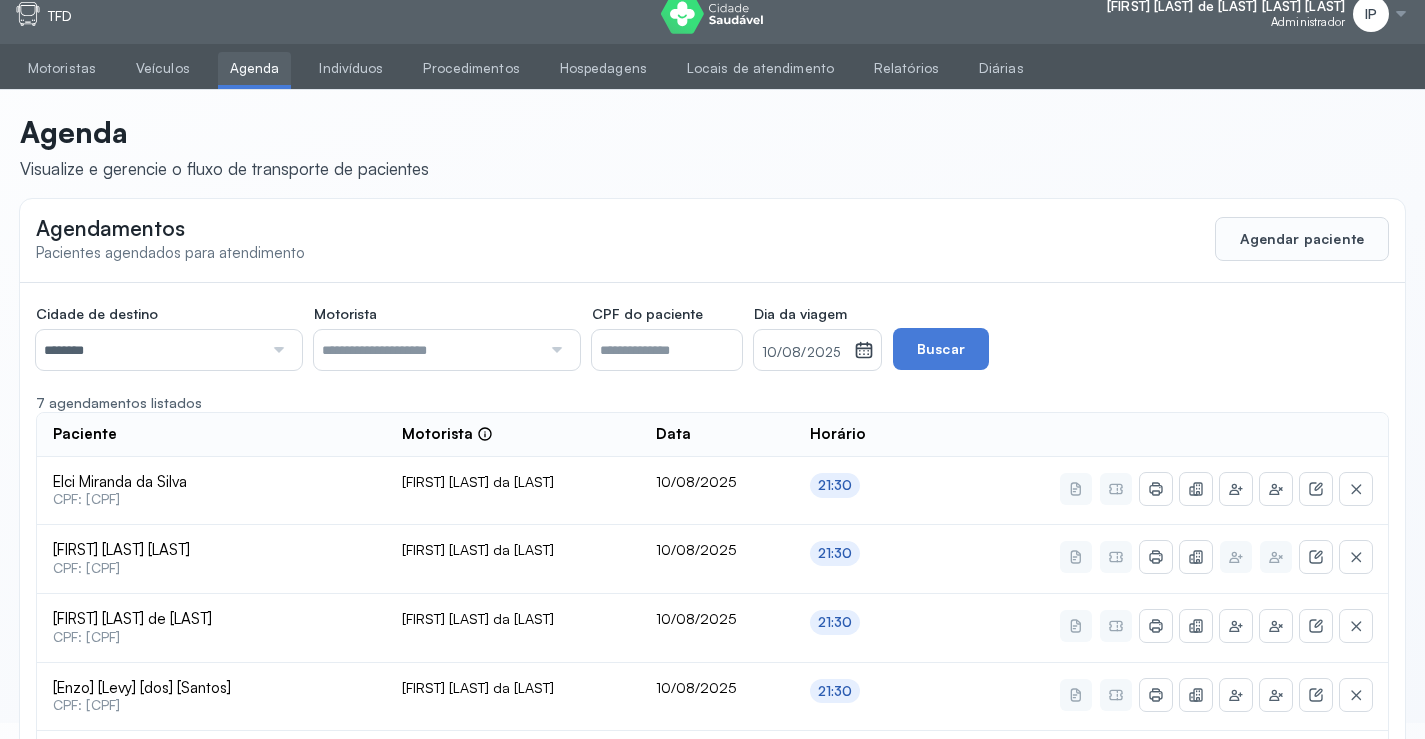 scroll, scrollTop: 0, scrollLeft: 0, axis: both 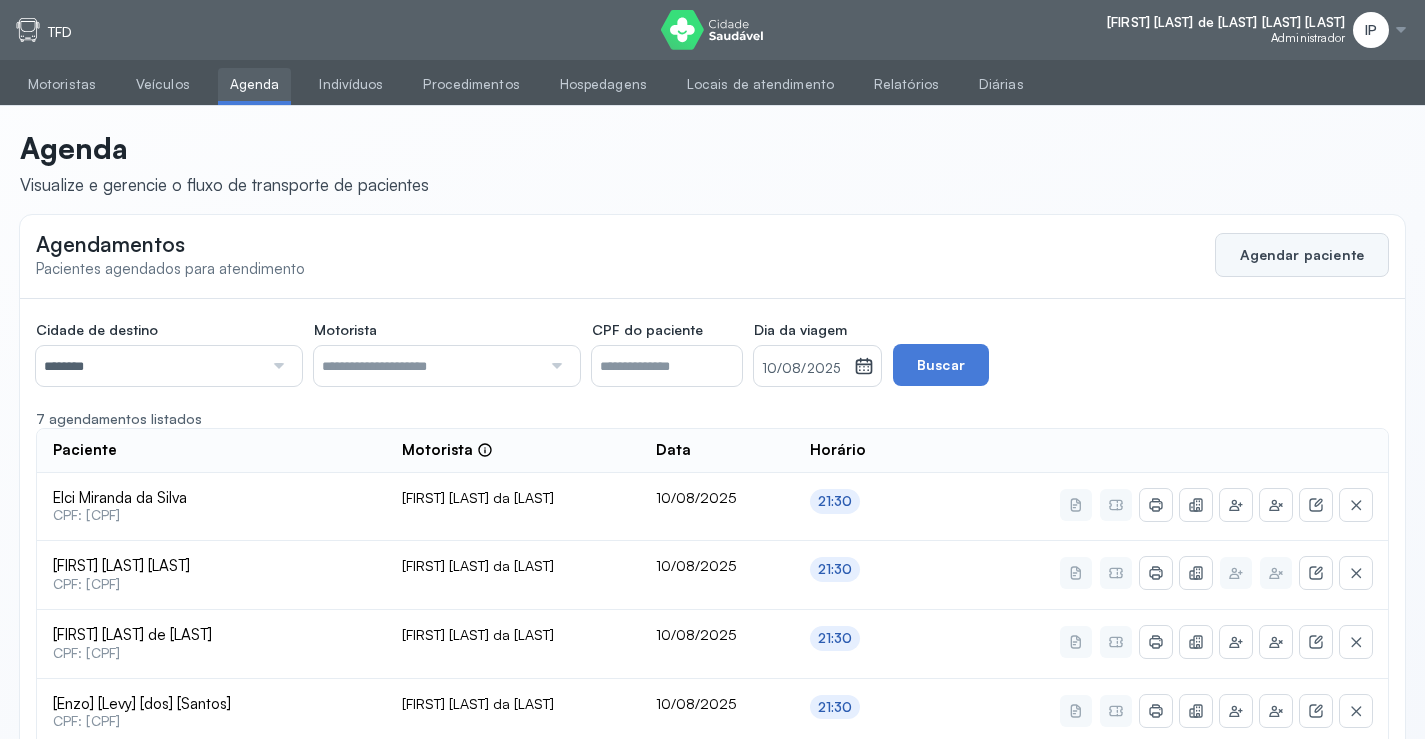 click on "Agendar paciente" 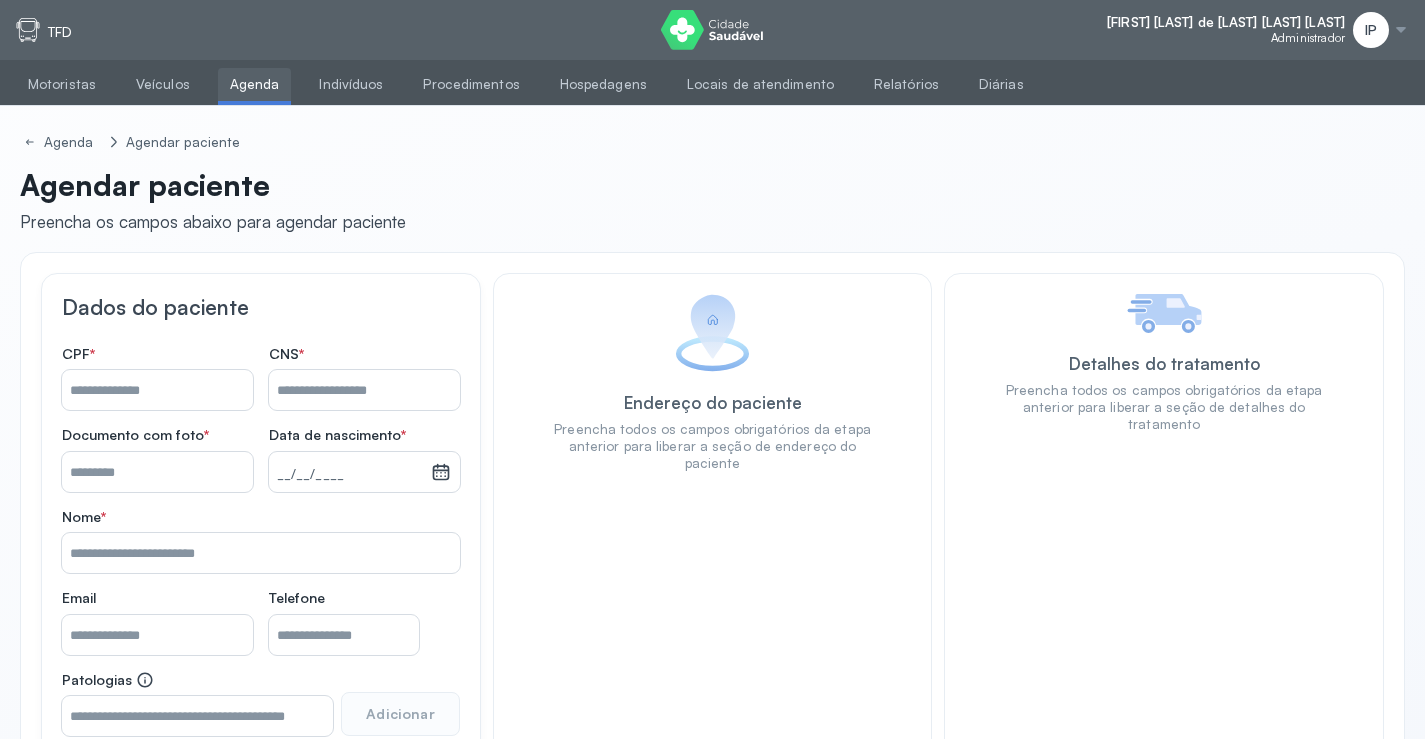 click on "Nome   *" at bounding box center [157, 390] 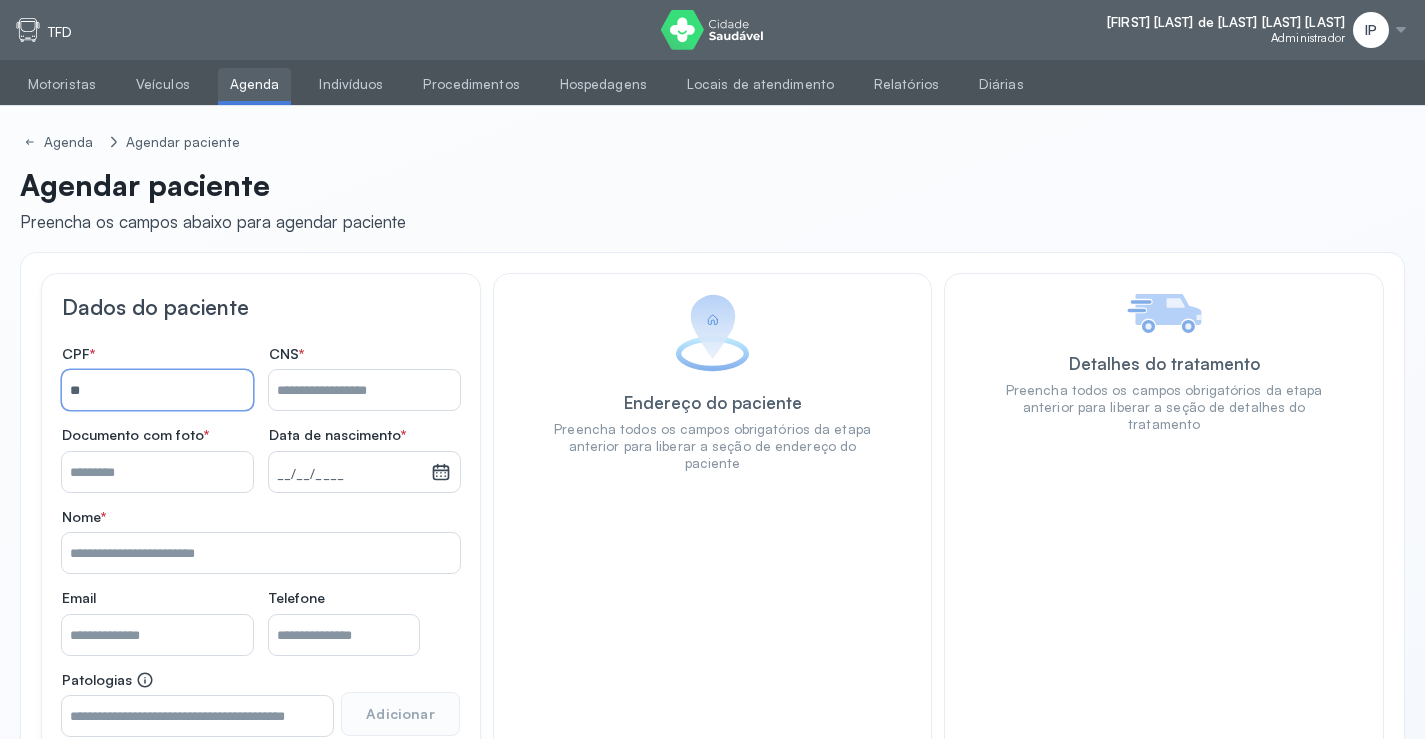 type on "*" 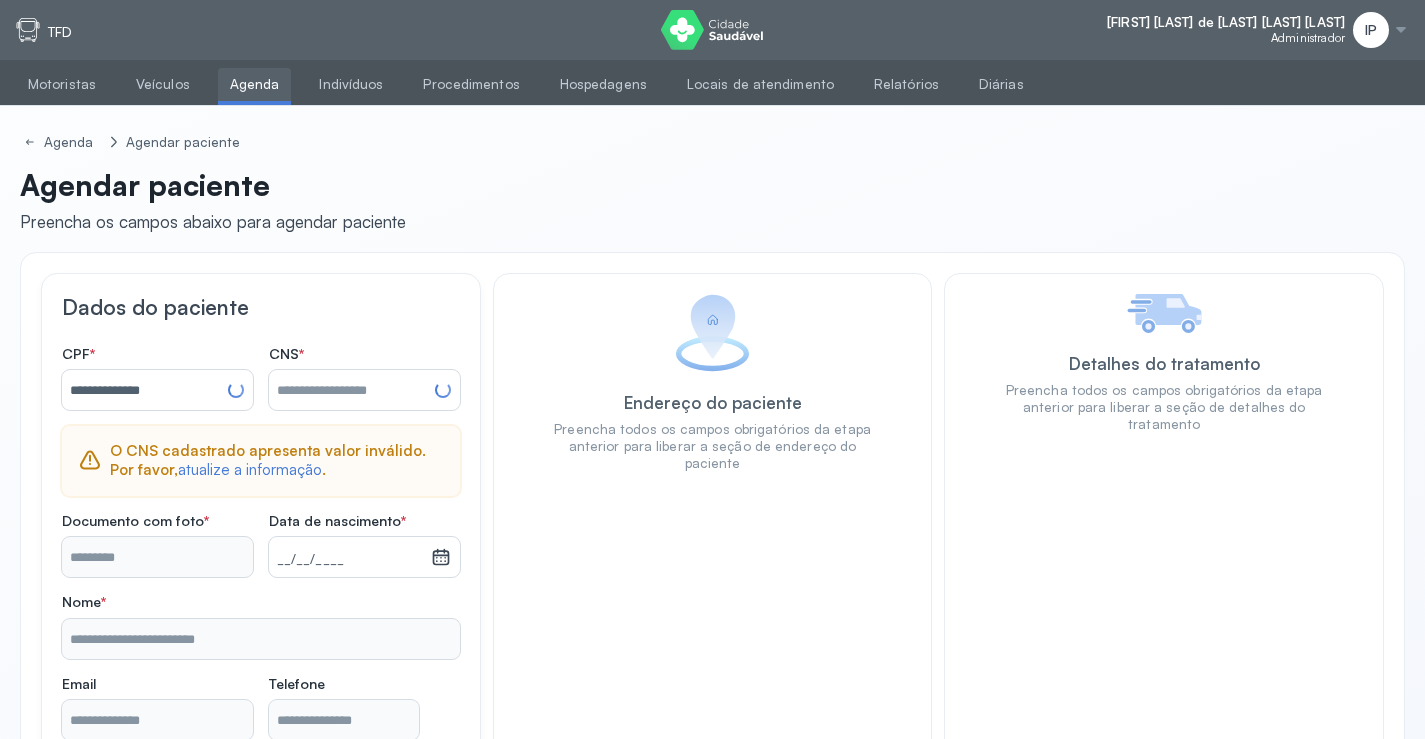type on "**********" 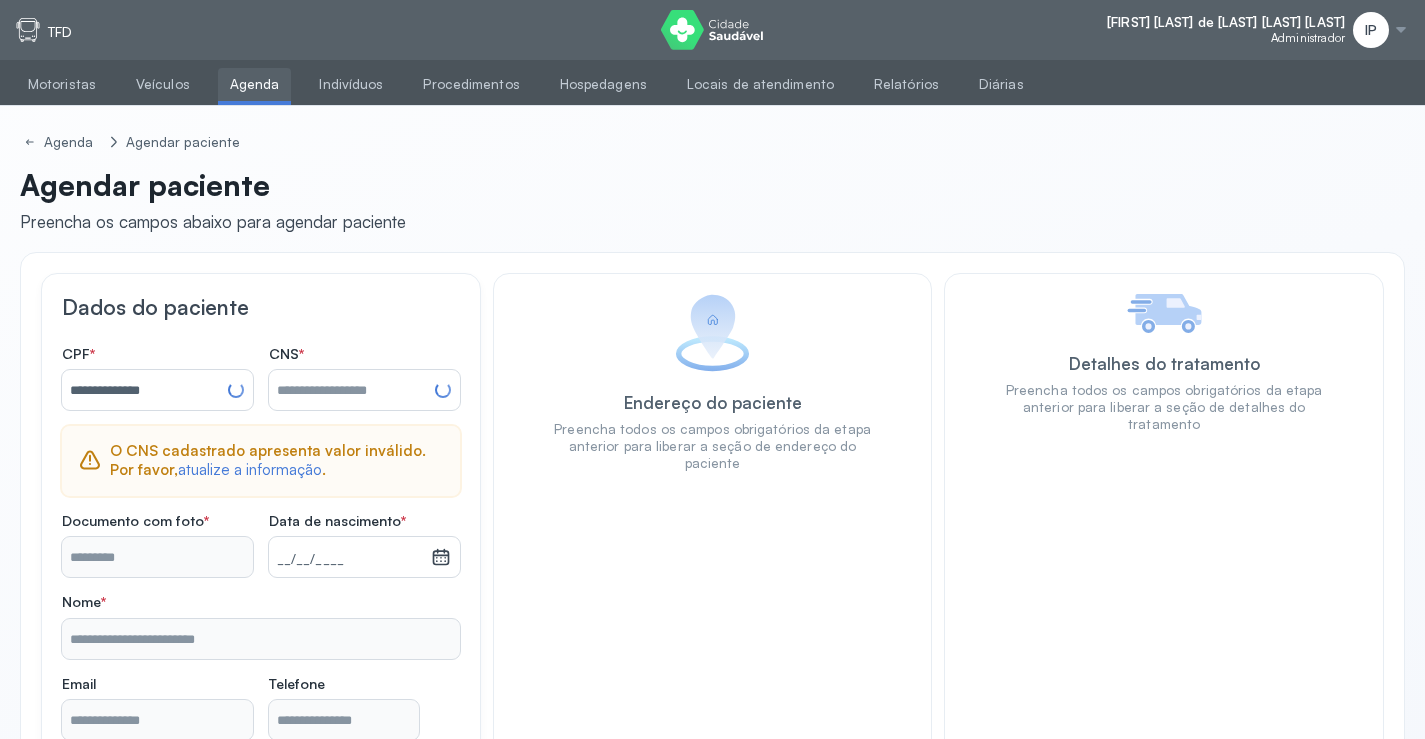 type on "**********" 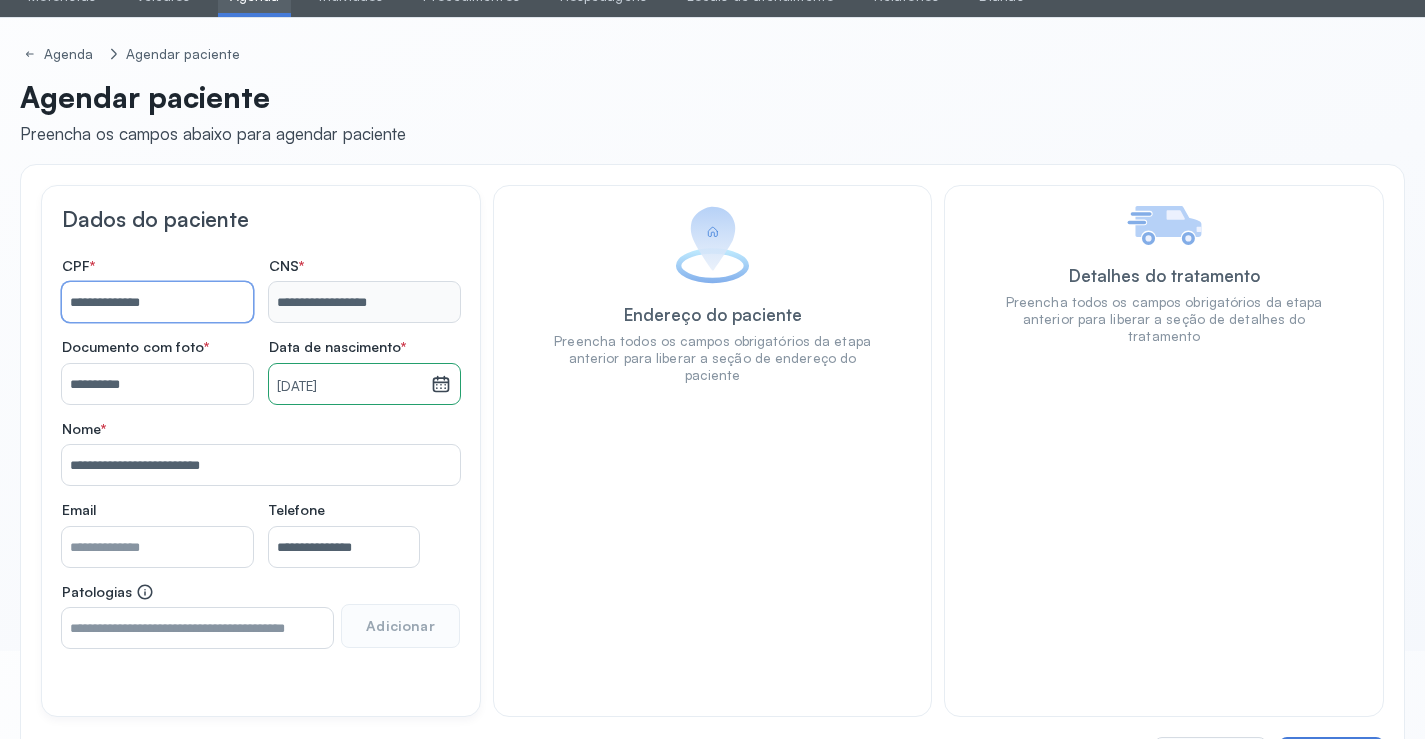 scroll, scrollTop: 171, scrollLeft: 0, axis: vertical 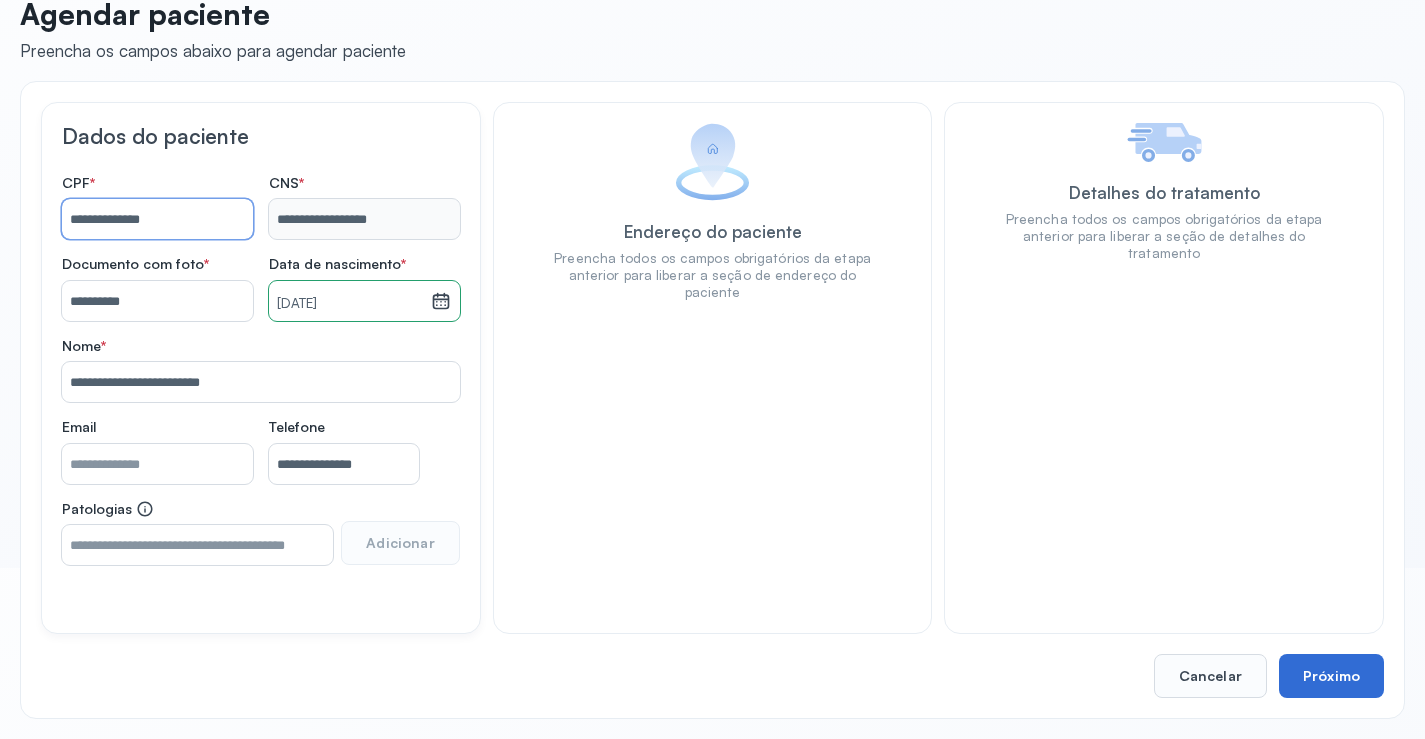 type on "**********" 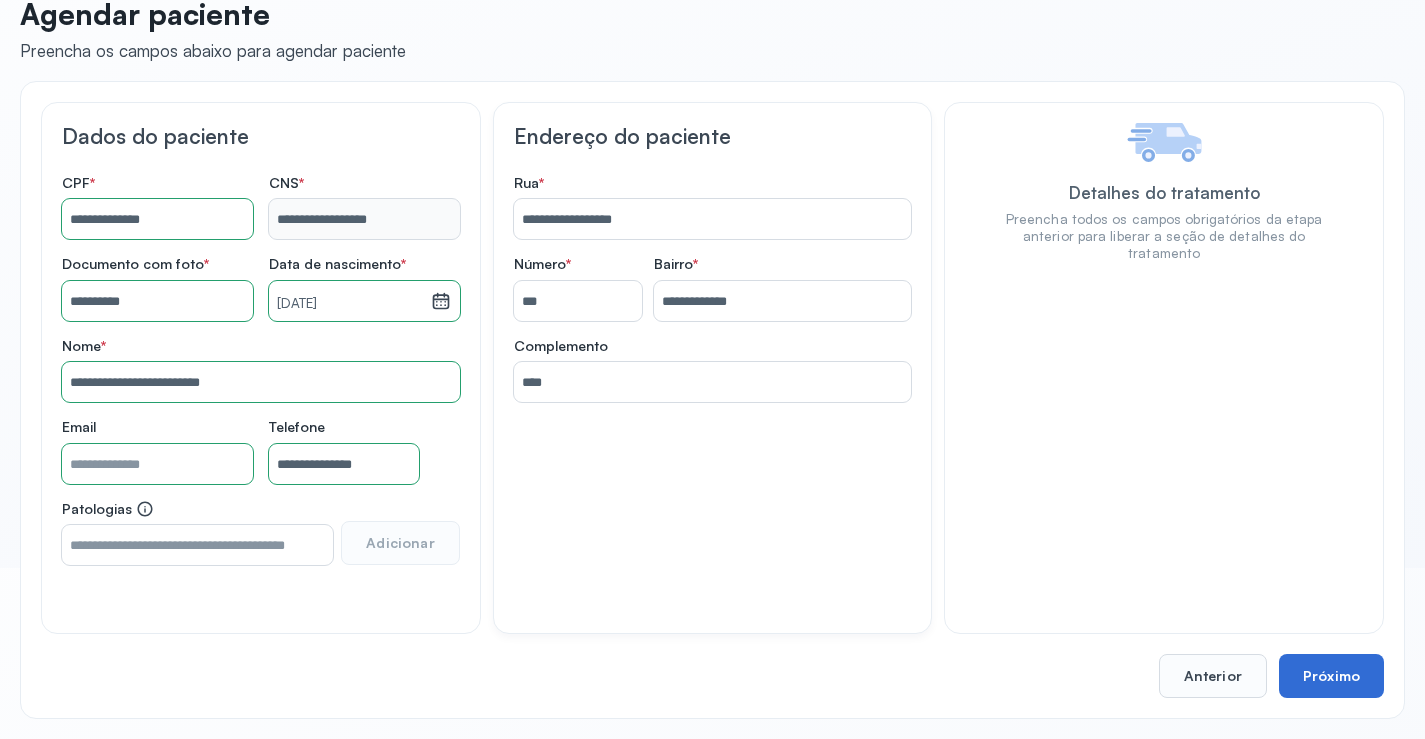 click on "Próximo" at bounding box center (1331, 676) 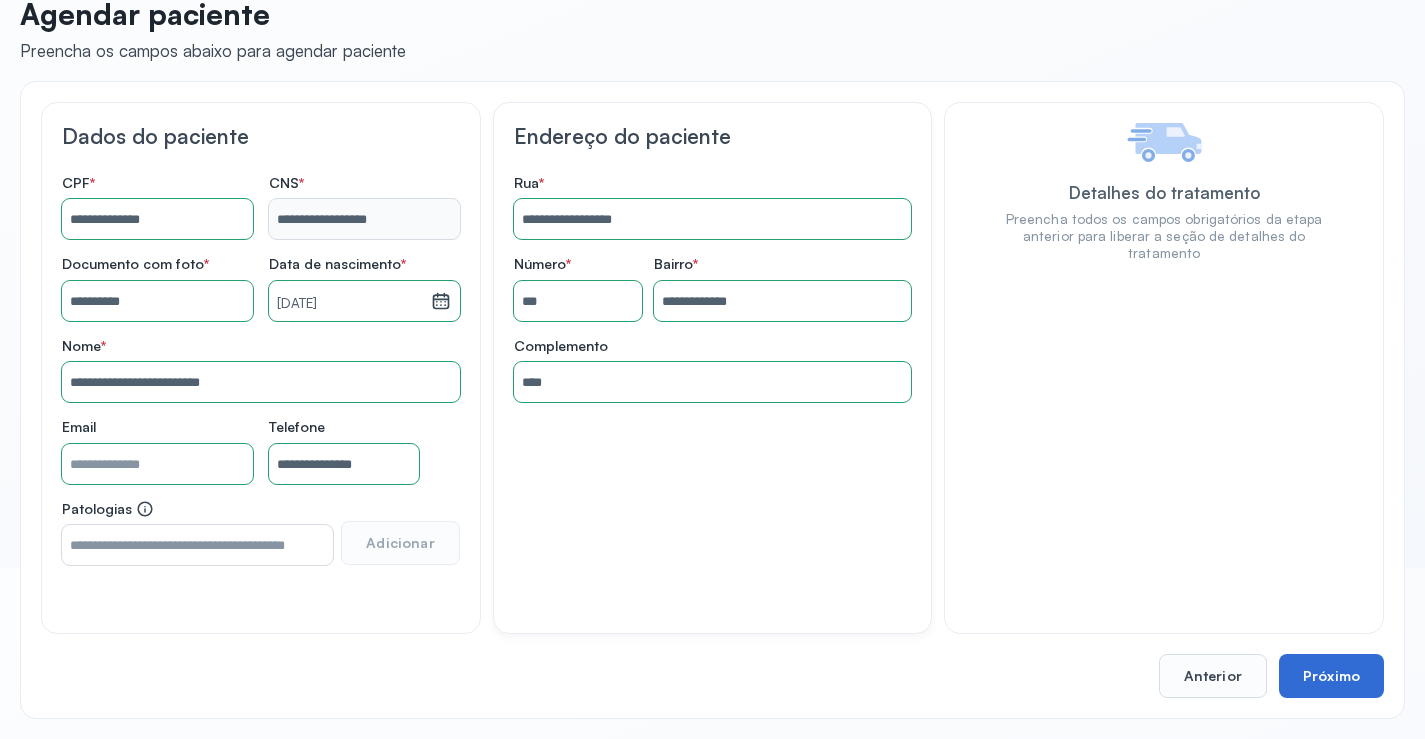 click on "Próximo" at bounding box center [1331, 676] 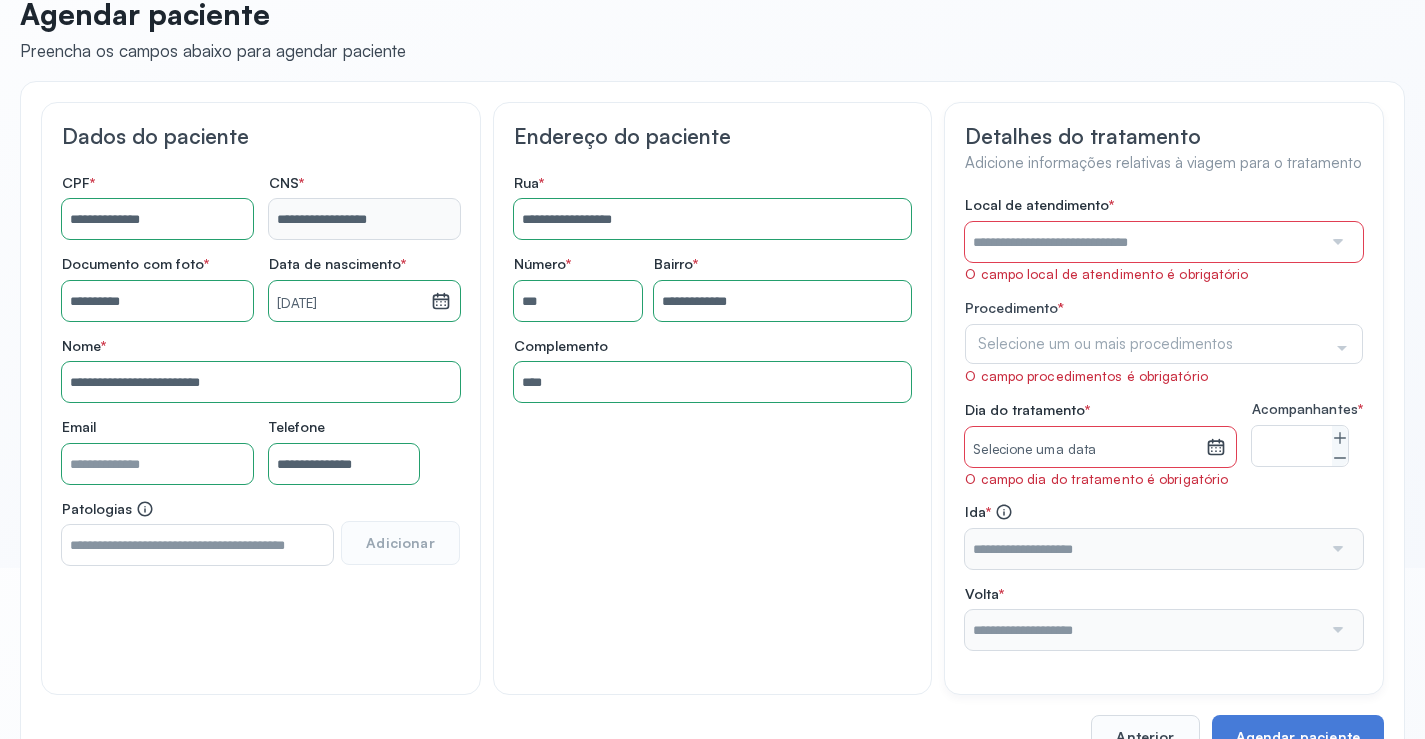 click at bounding box center (1143, 242) 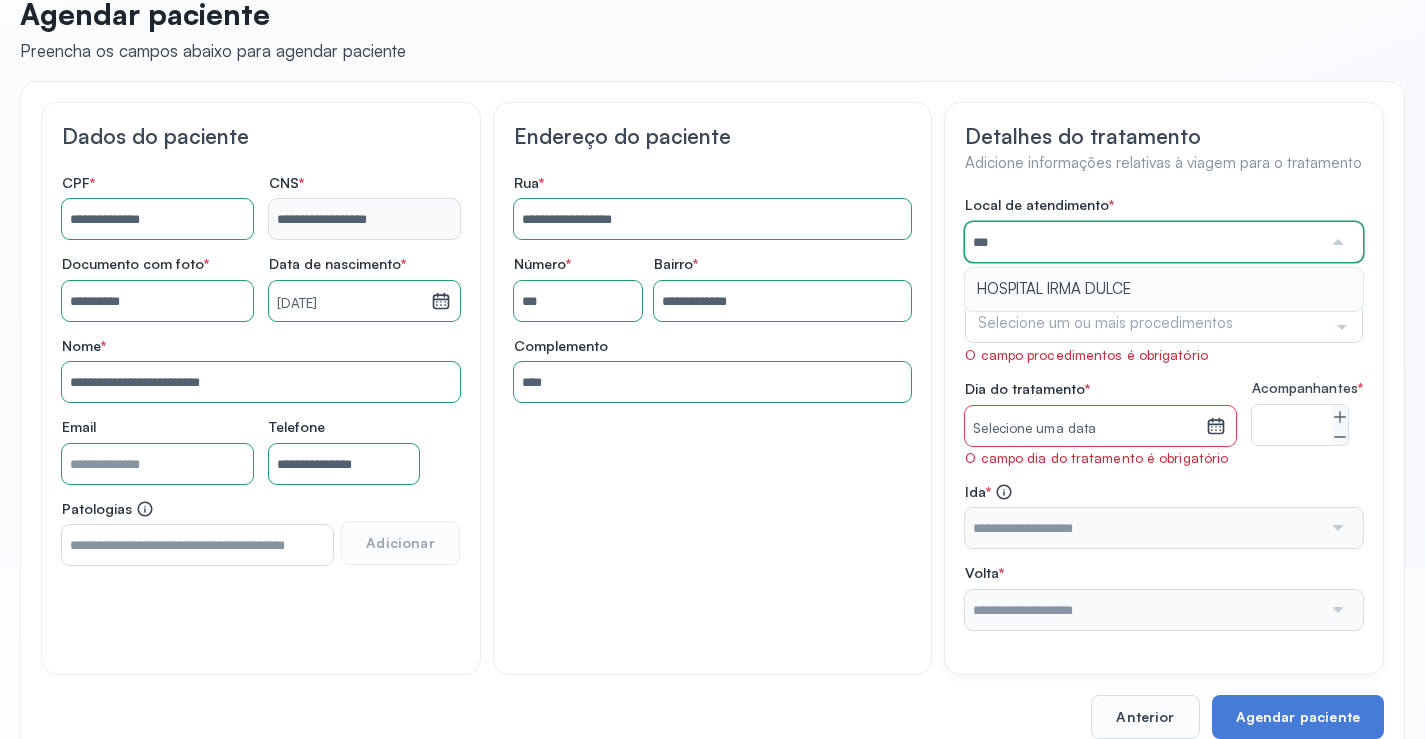type on "**********" 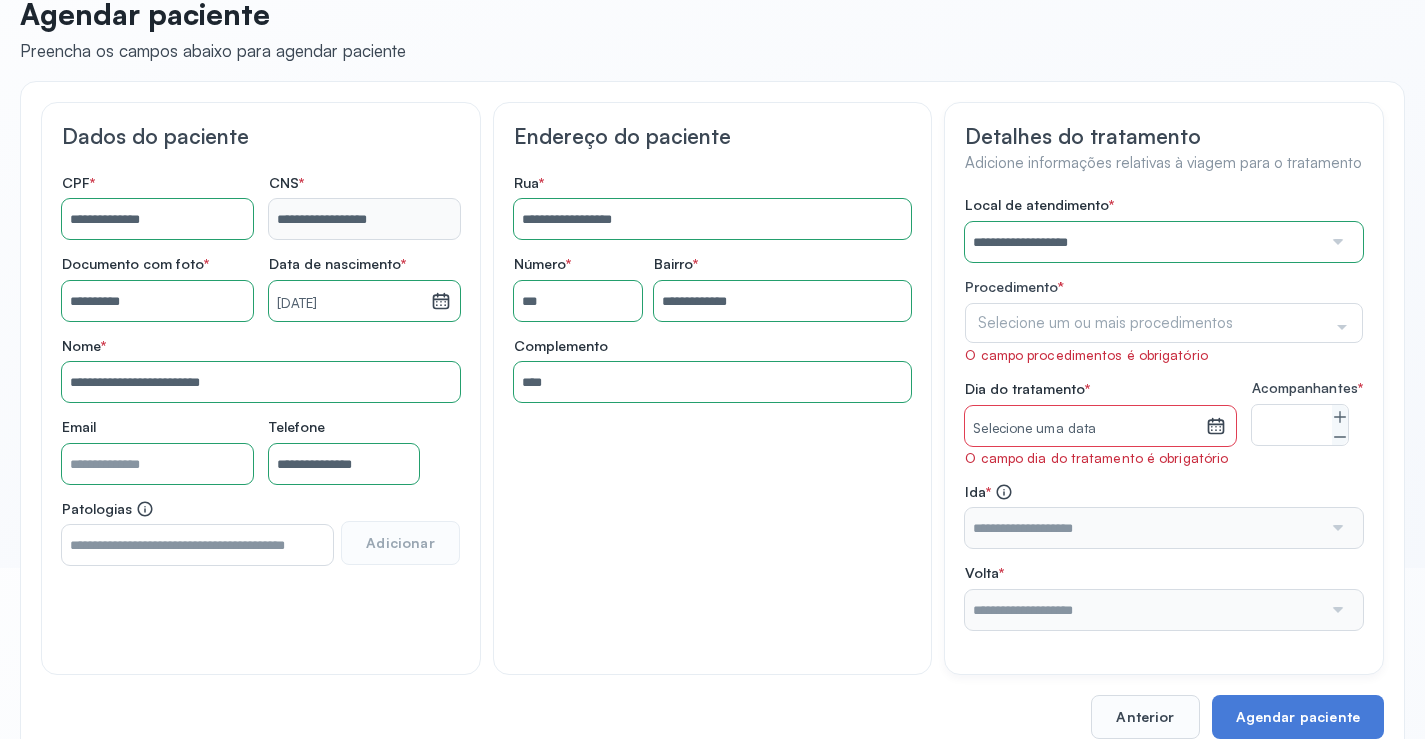 click on "**********" at bounding box center (1164, 412) 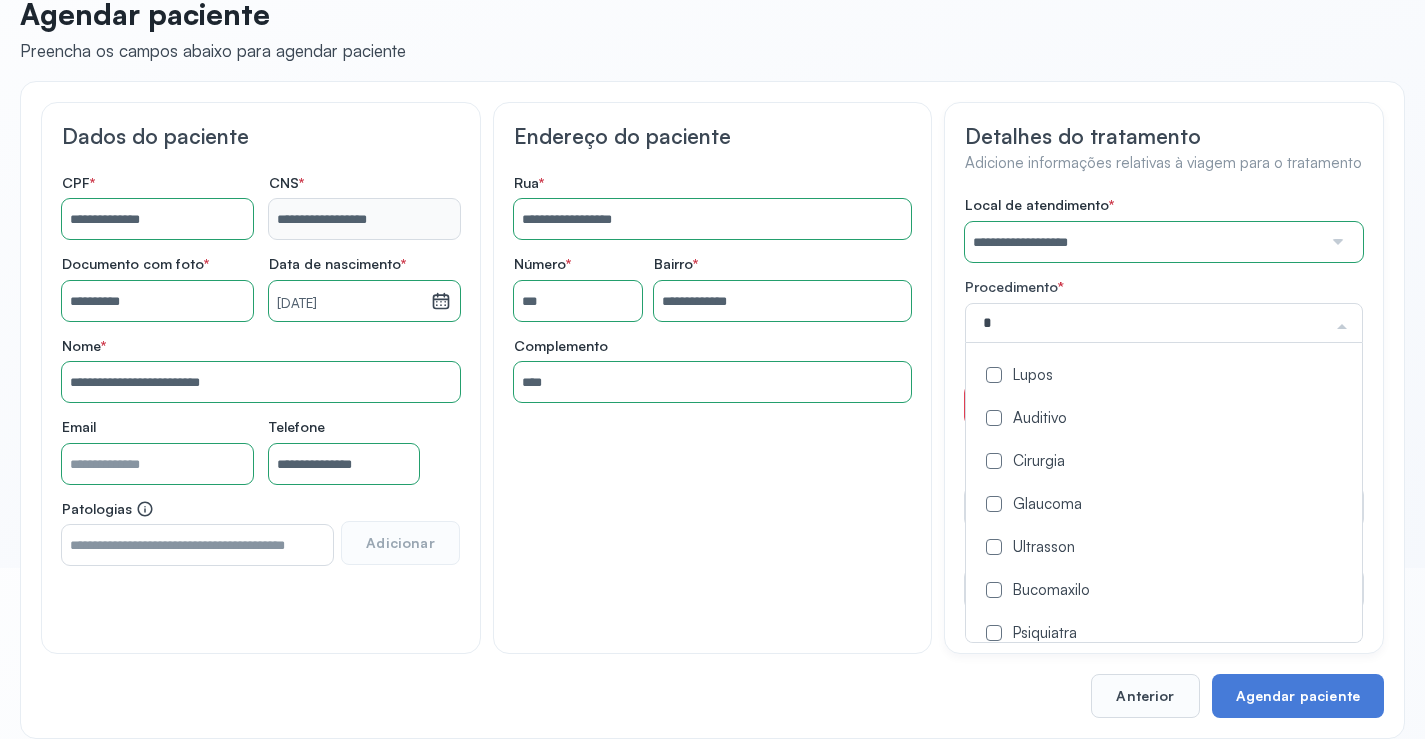 type on "**" 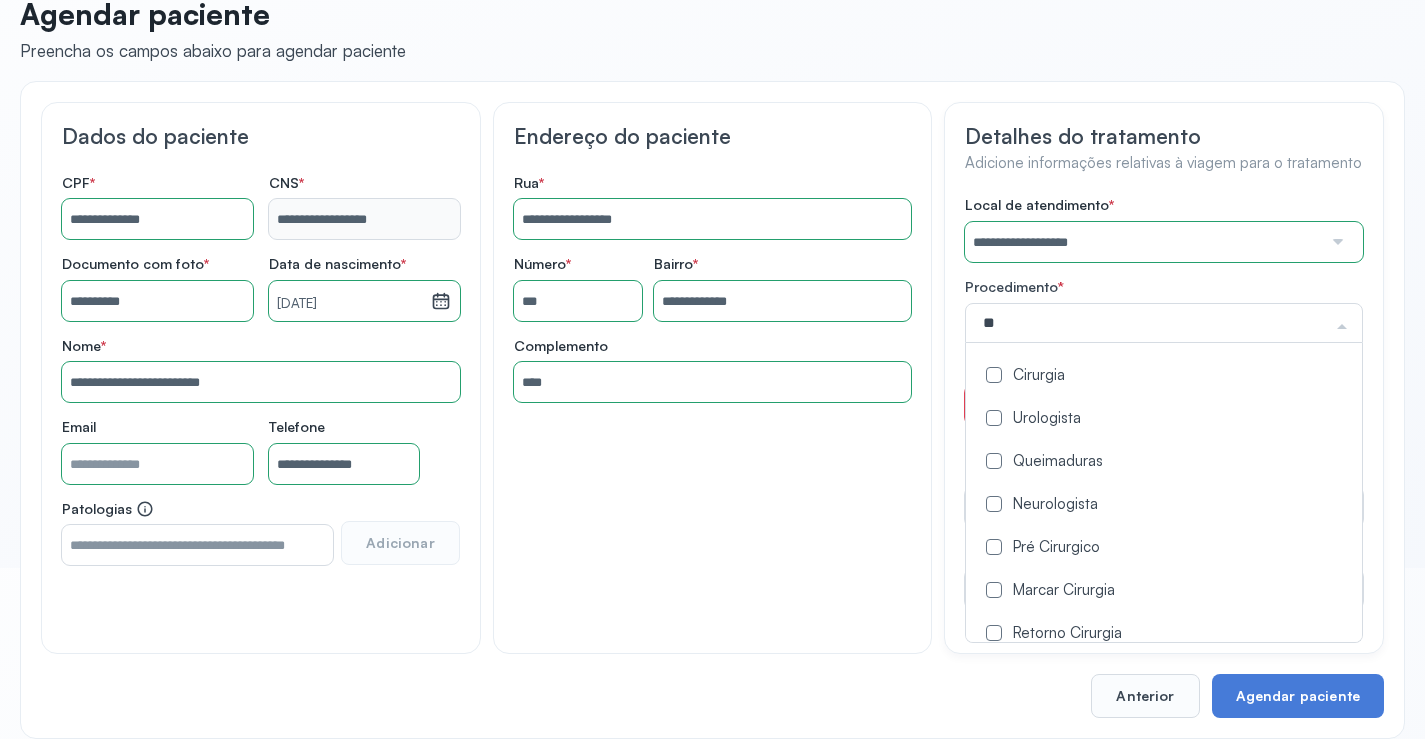 click on "Urologista" at bounding box center (1164, 419) 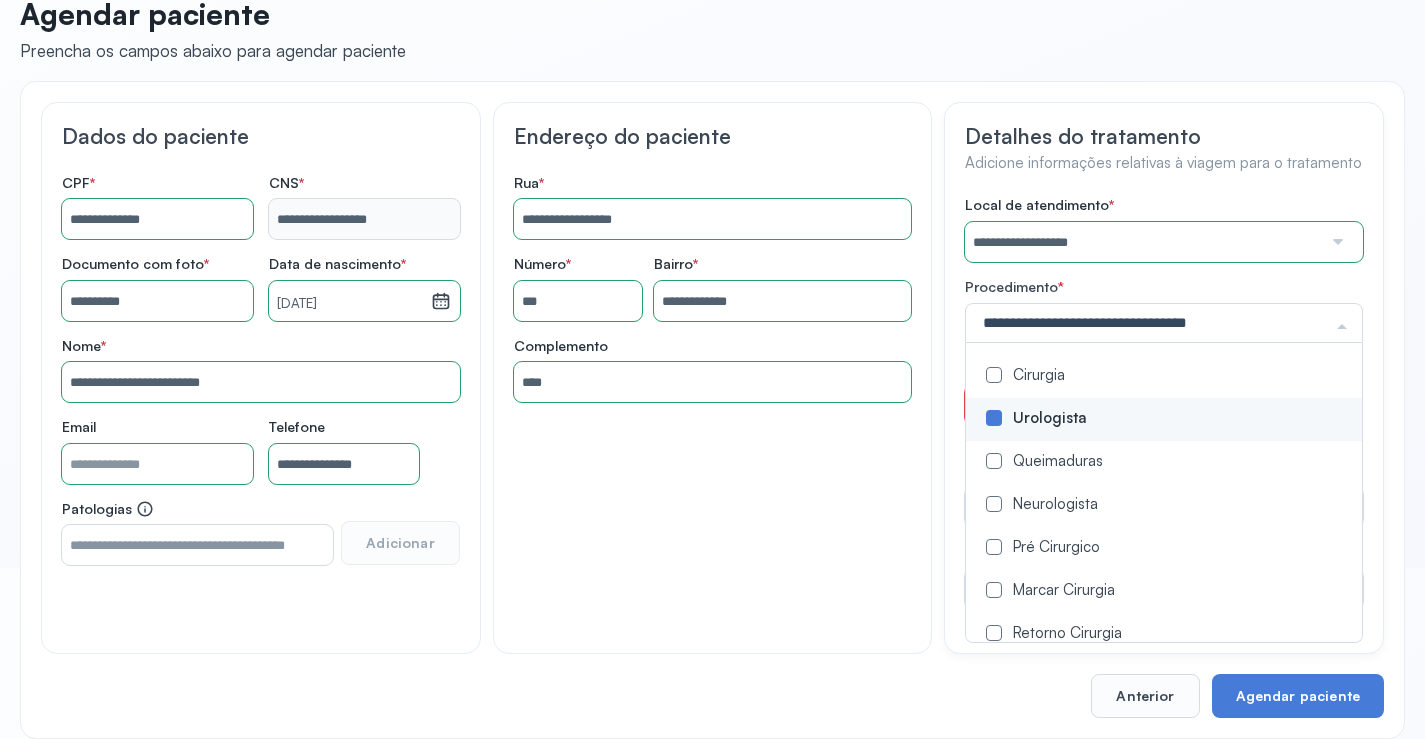 click on "**********" 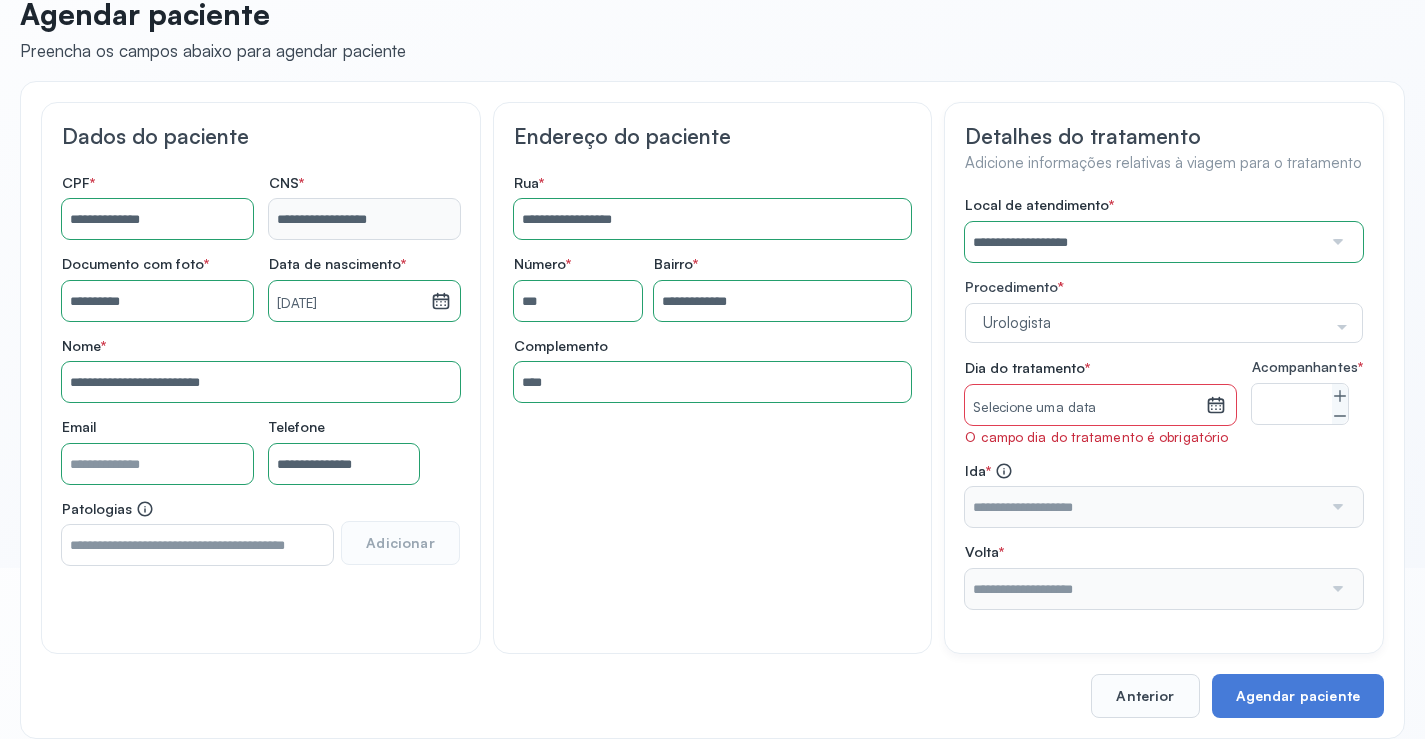 click on "Selecione uma data" at bounding box center [1085, 408] 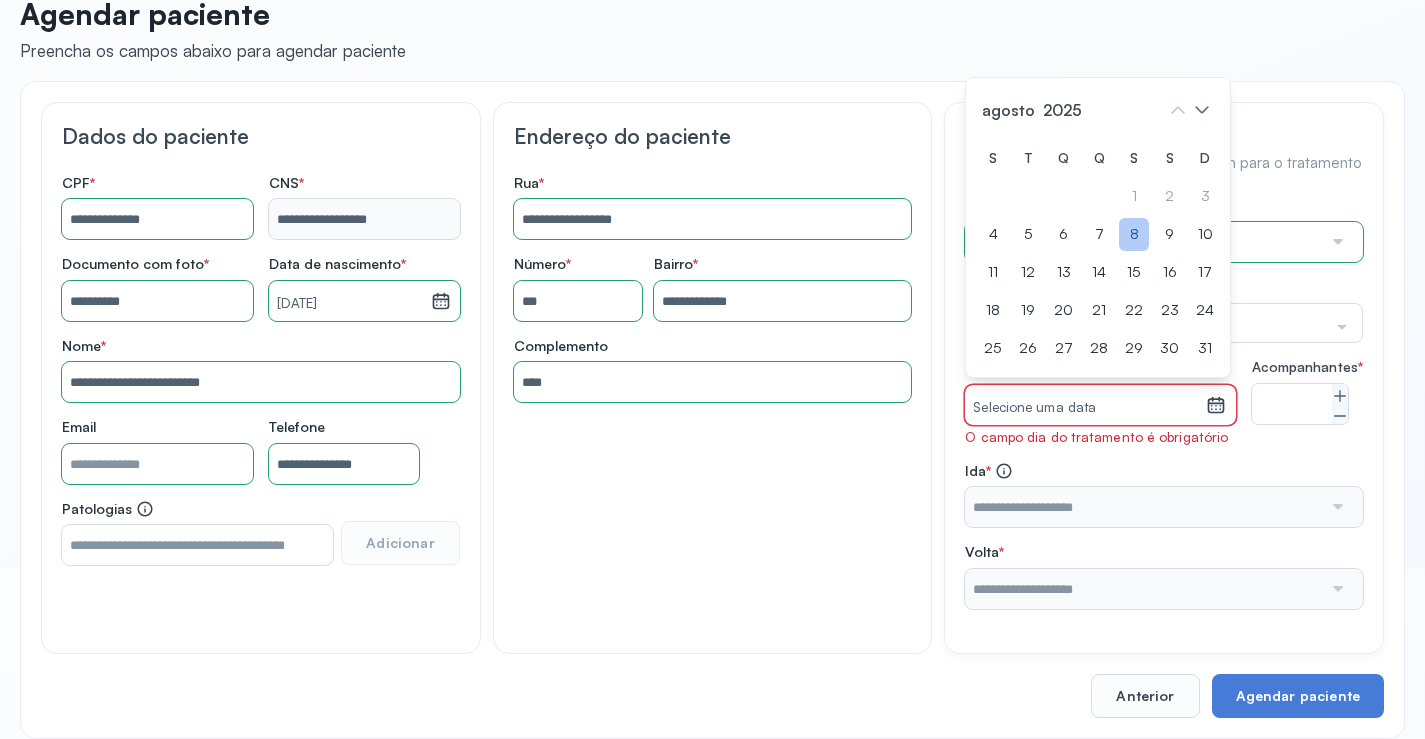click on "8" 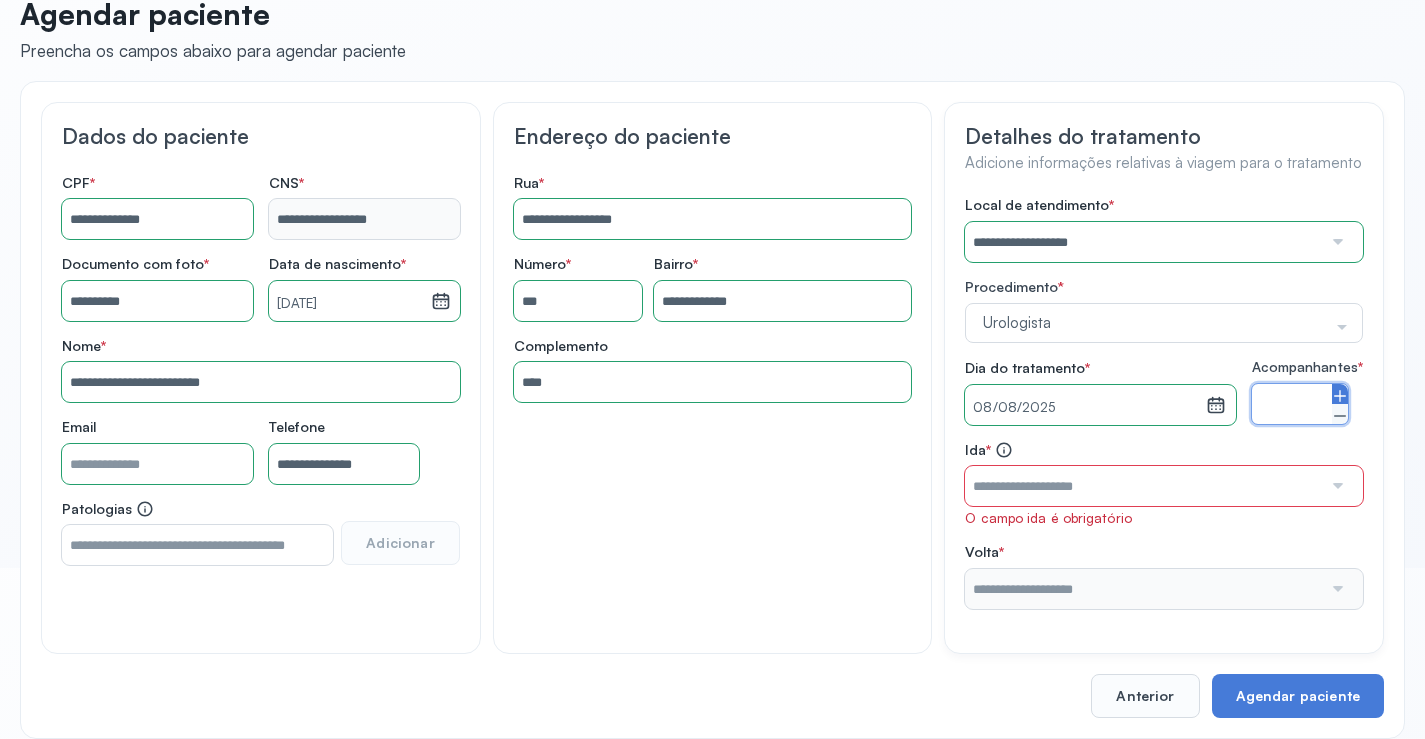 click 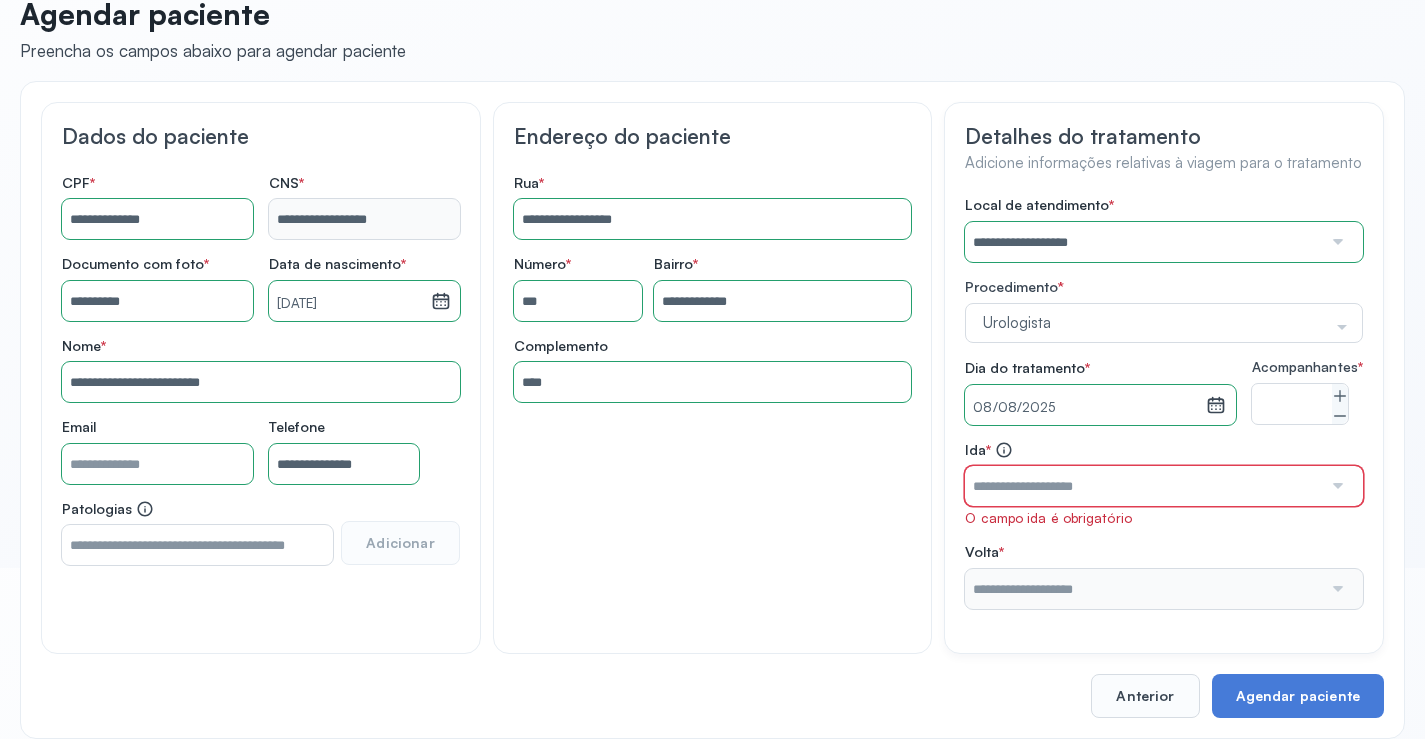 click at bounding box center (1143, 486) 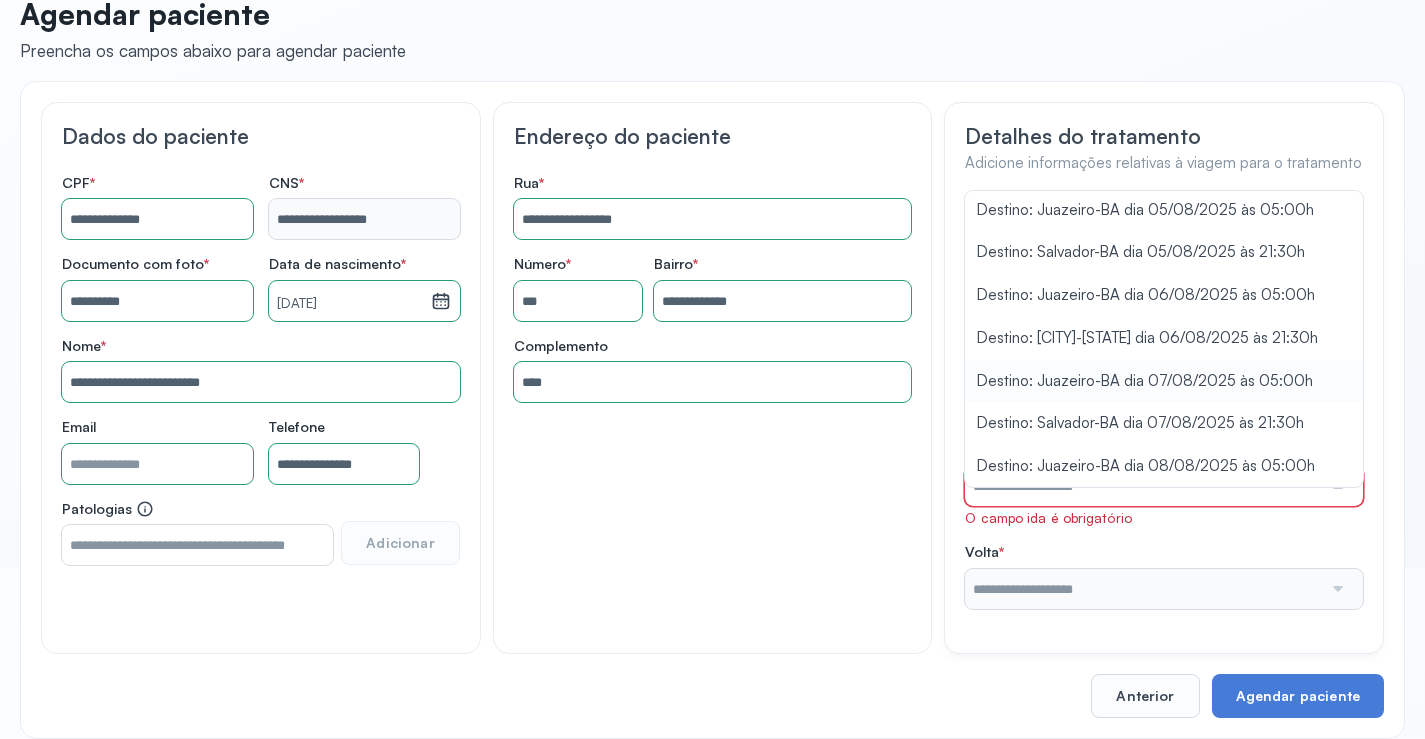 scroll, scrollTop: 89, scrollLeft: 0, axis: vertical 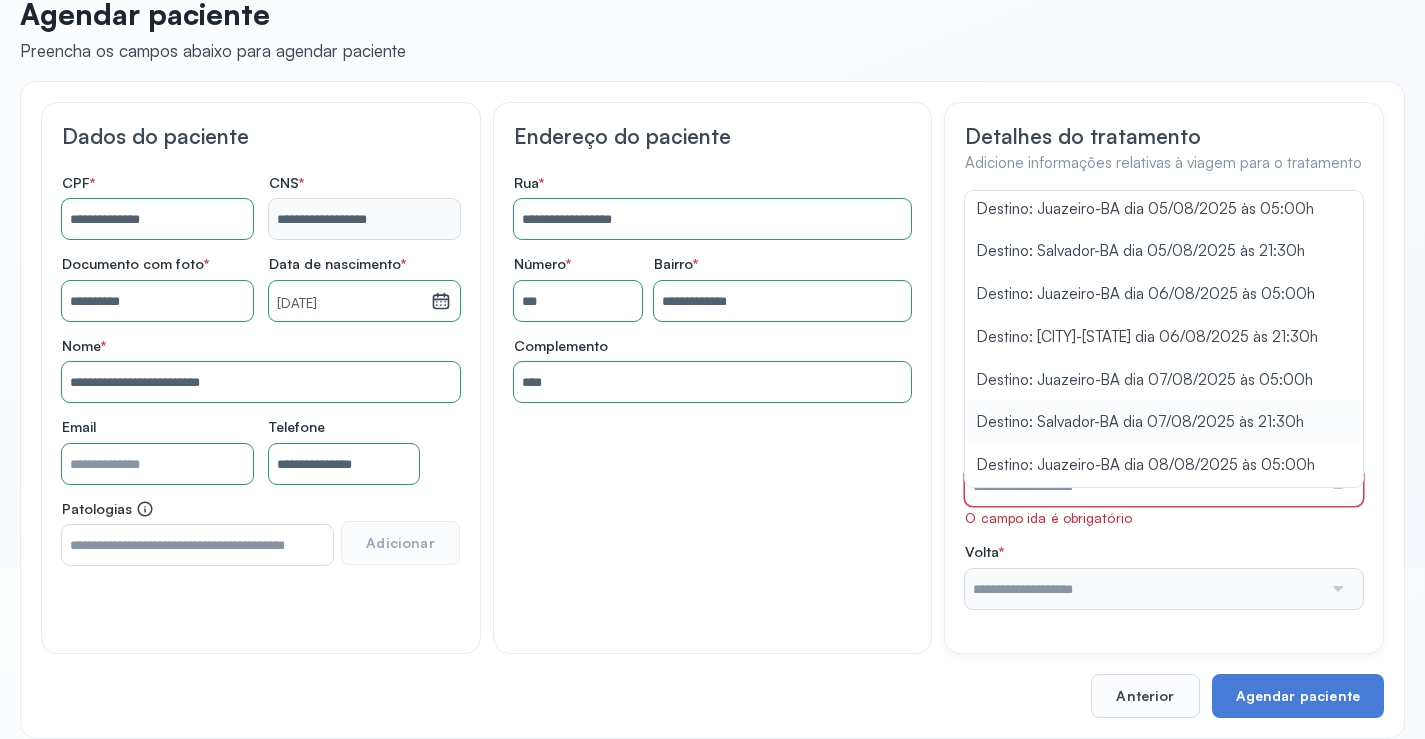 type on "**********" 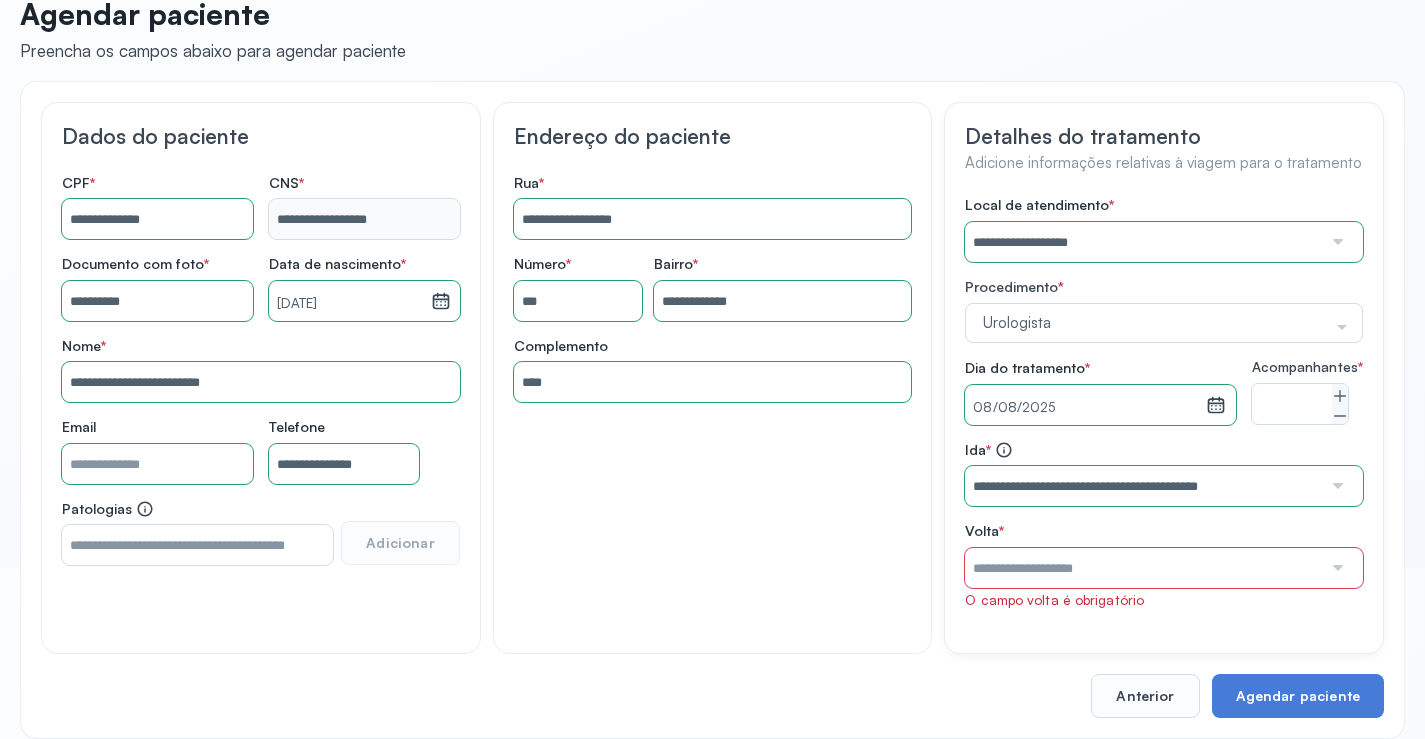 click on "**********" at bounding box center [1164, 402] 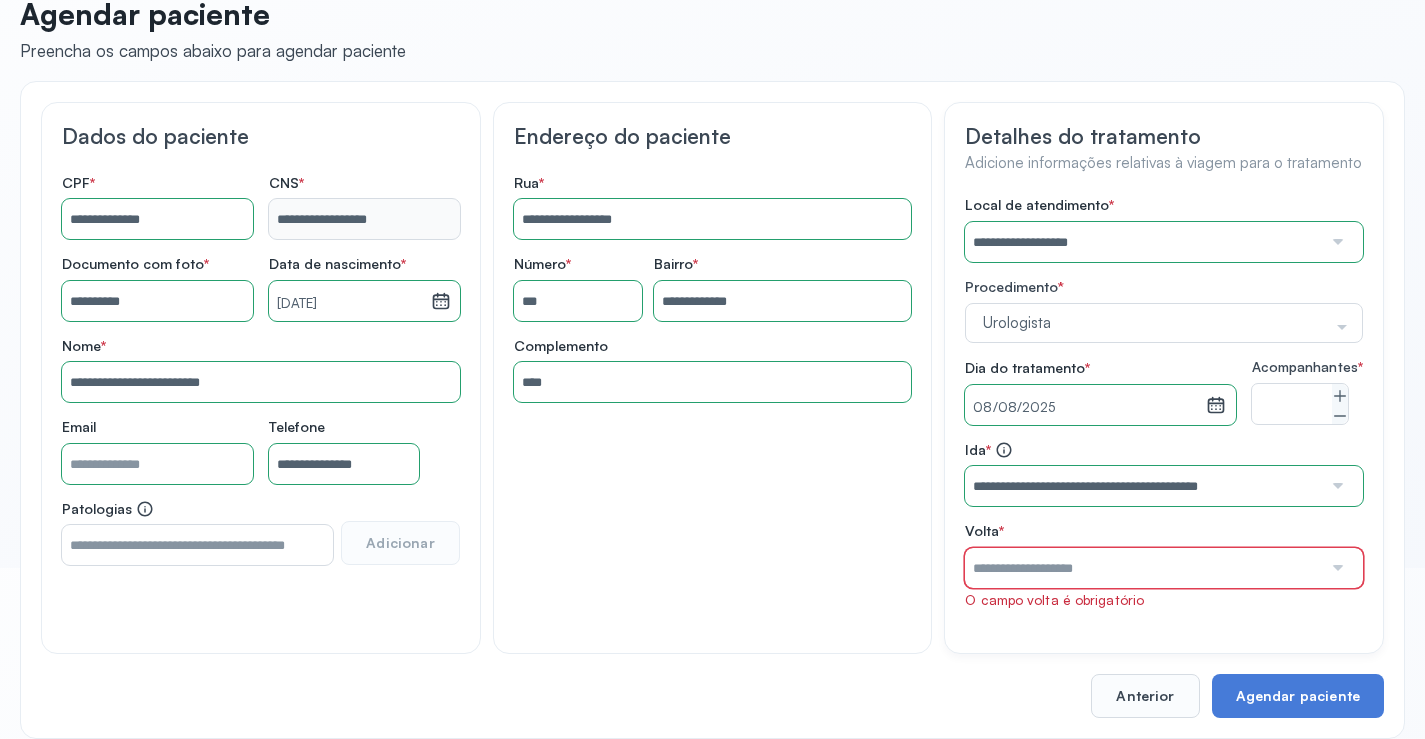 click at bounding box center [1143, 568] 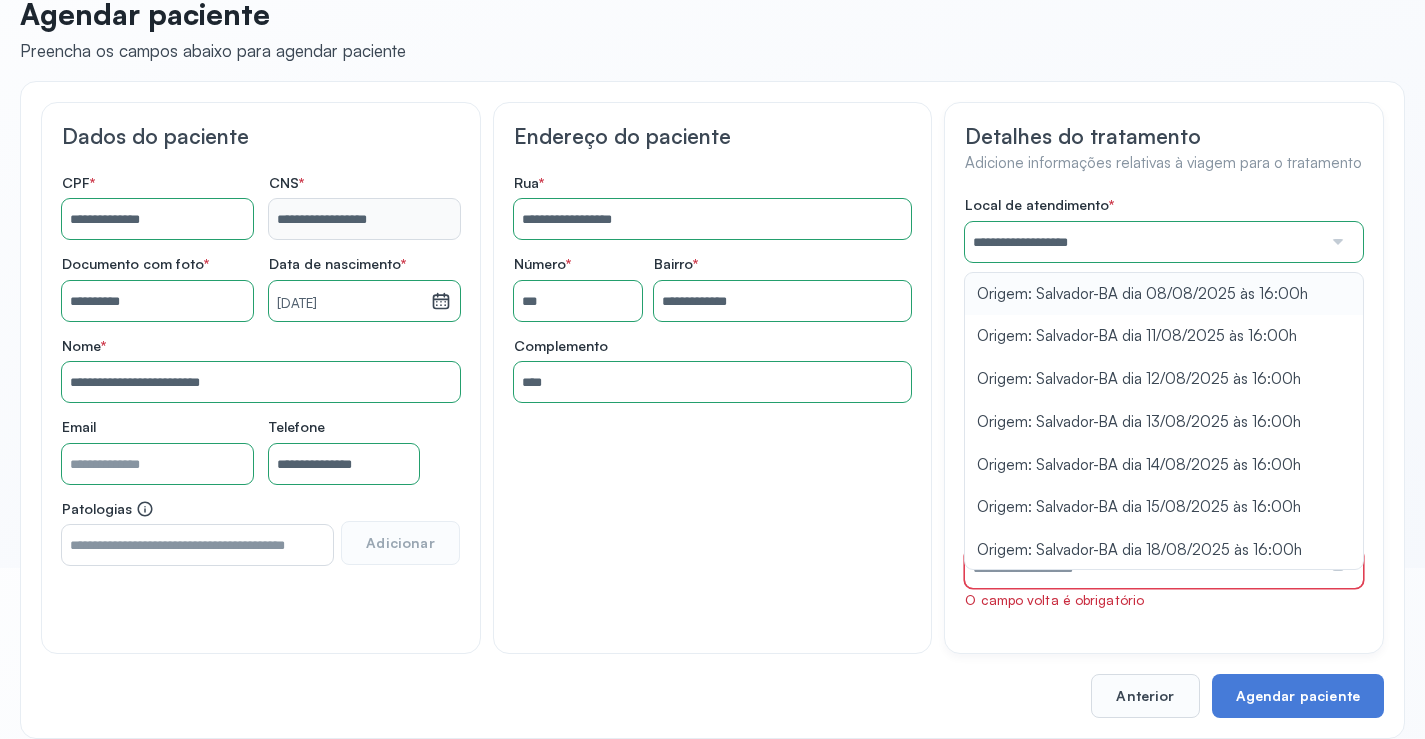 type on "**********" 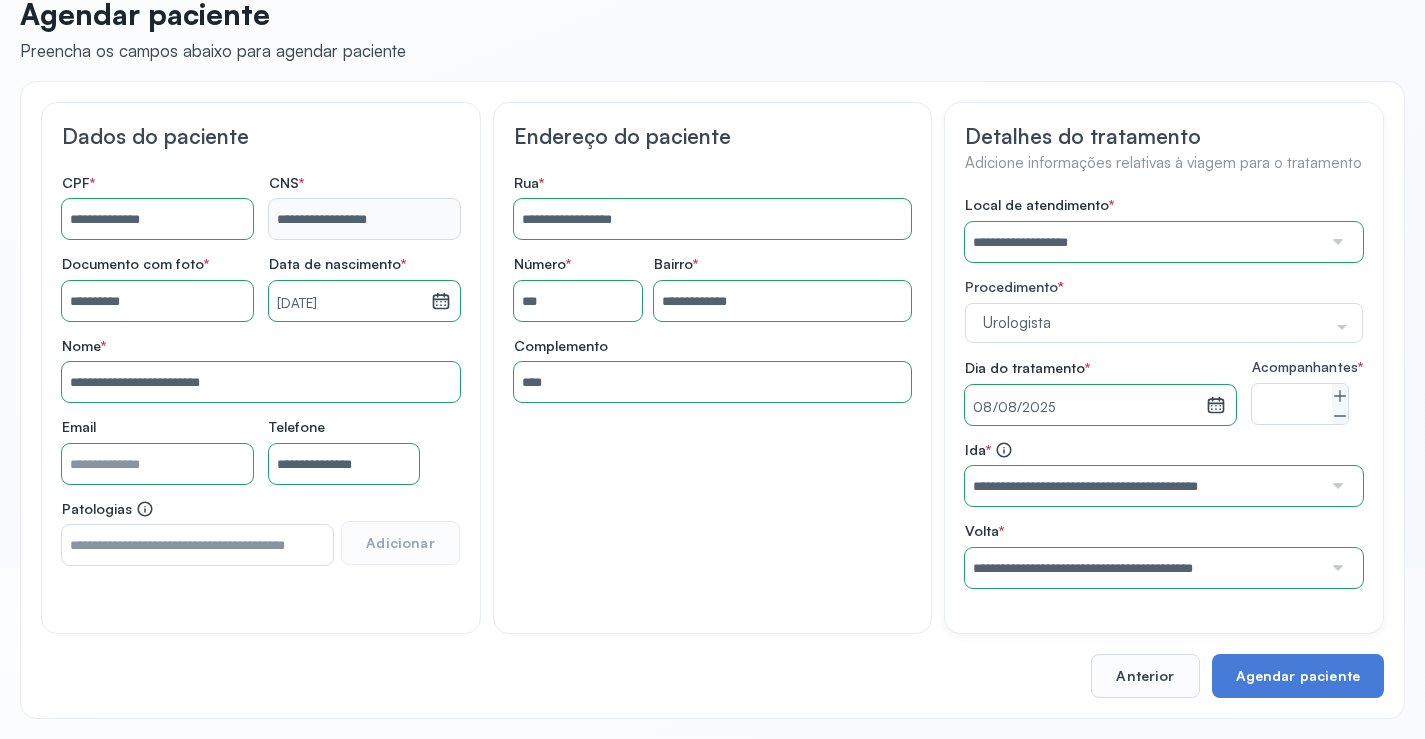 click on "**********" at bounding box center (1164, 392) 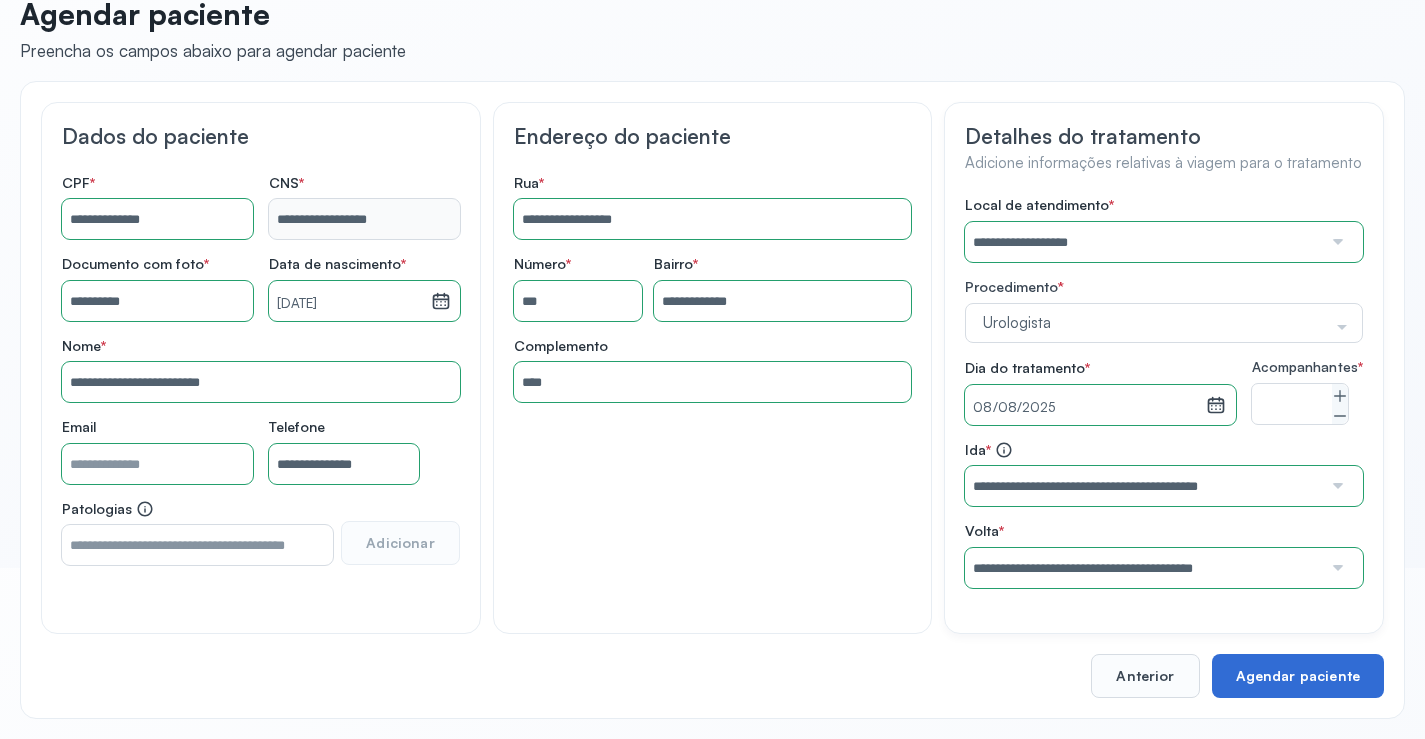 click on "Agendar paciente" at bounding box center [1298, 676] 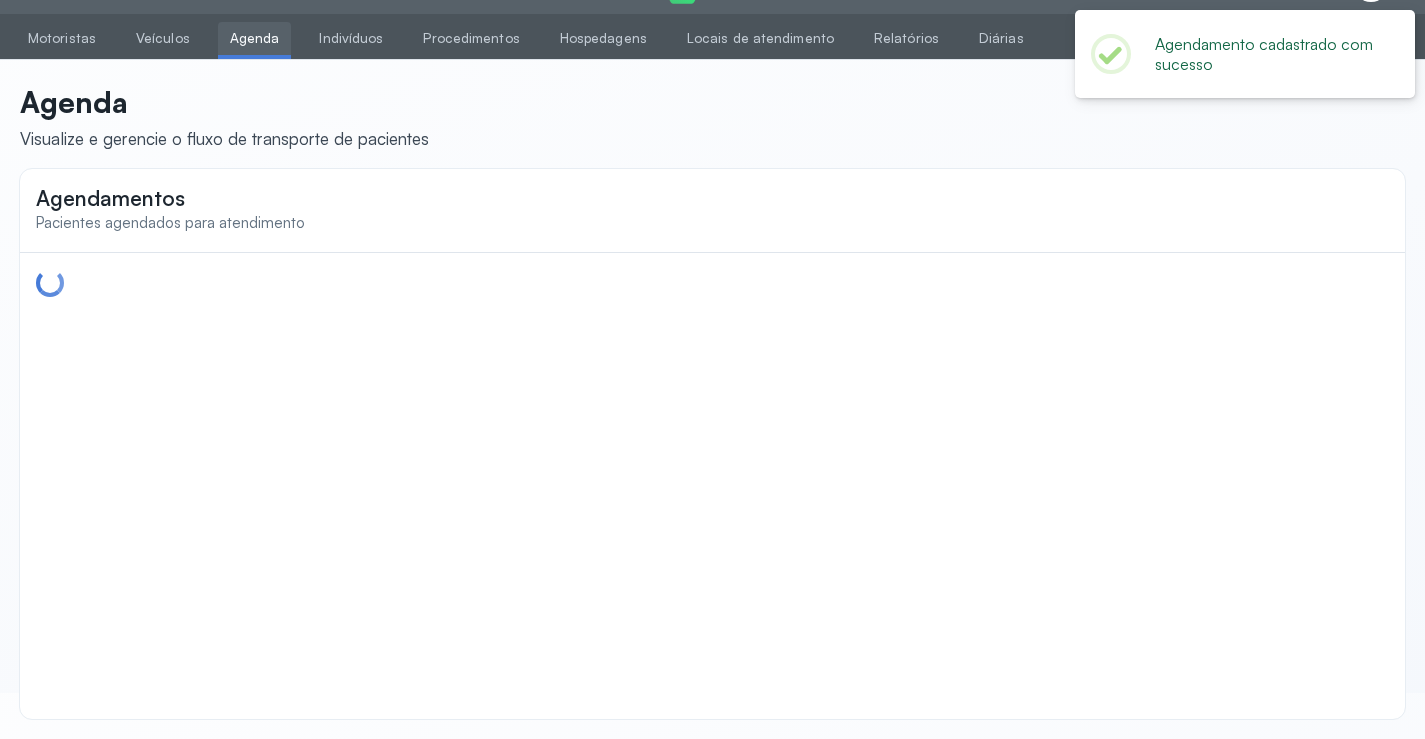 scroll, scrollTop: 0, scrollLeft: 0, axis: both 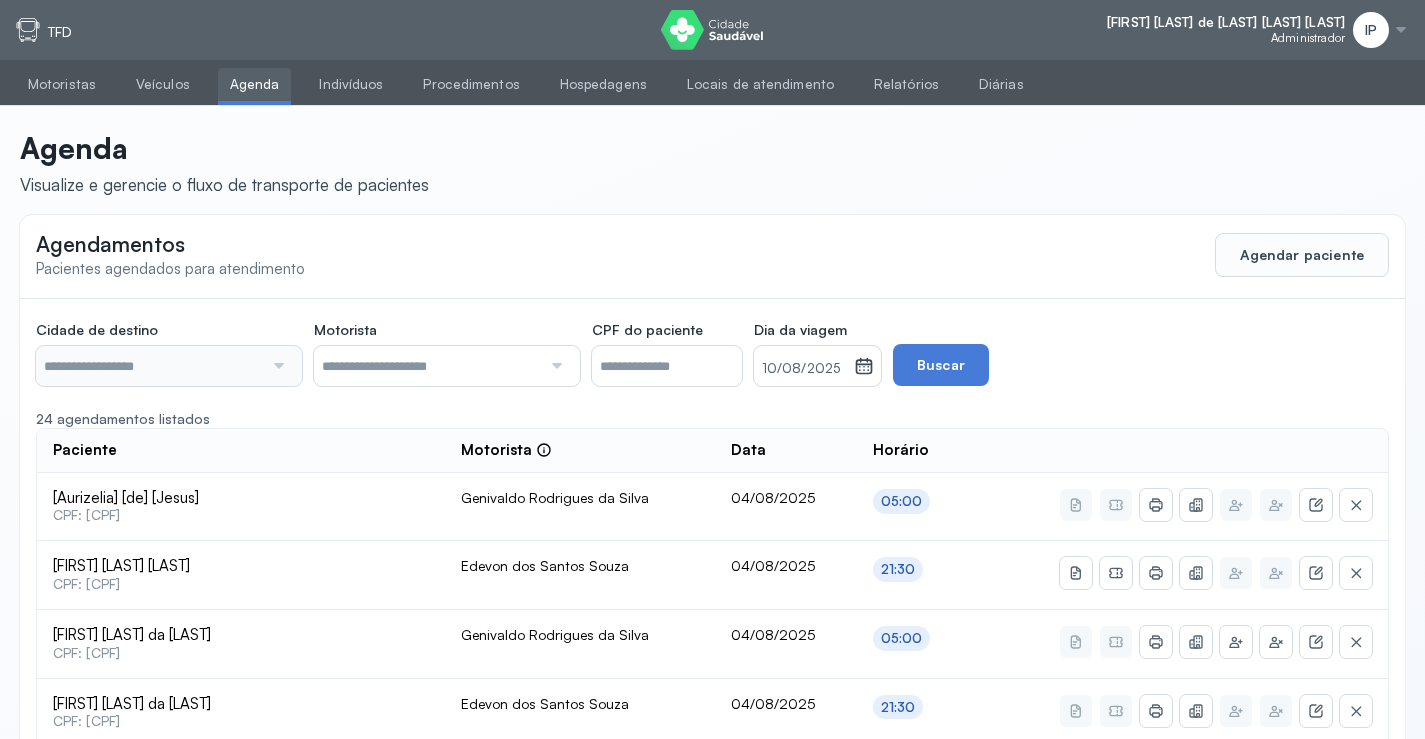 type on "********" 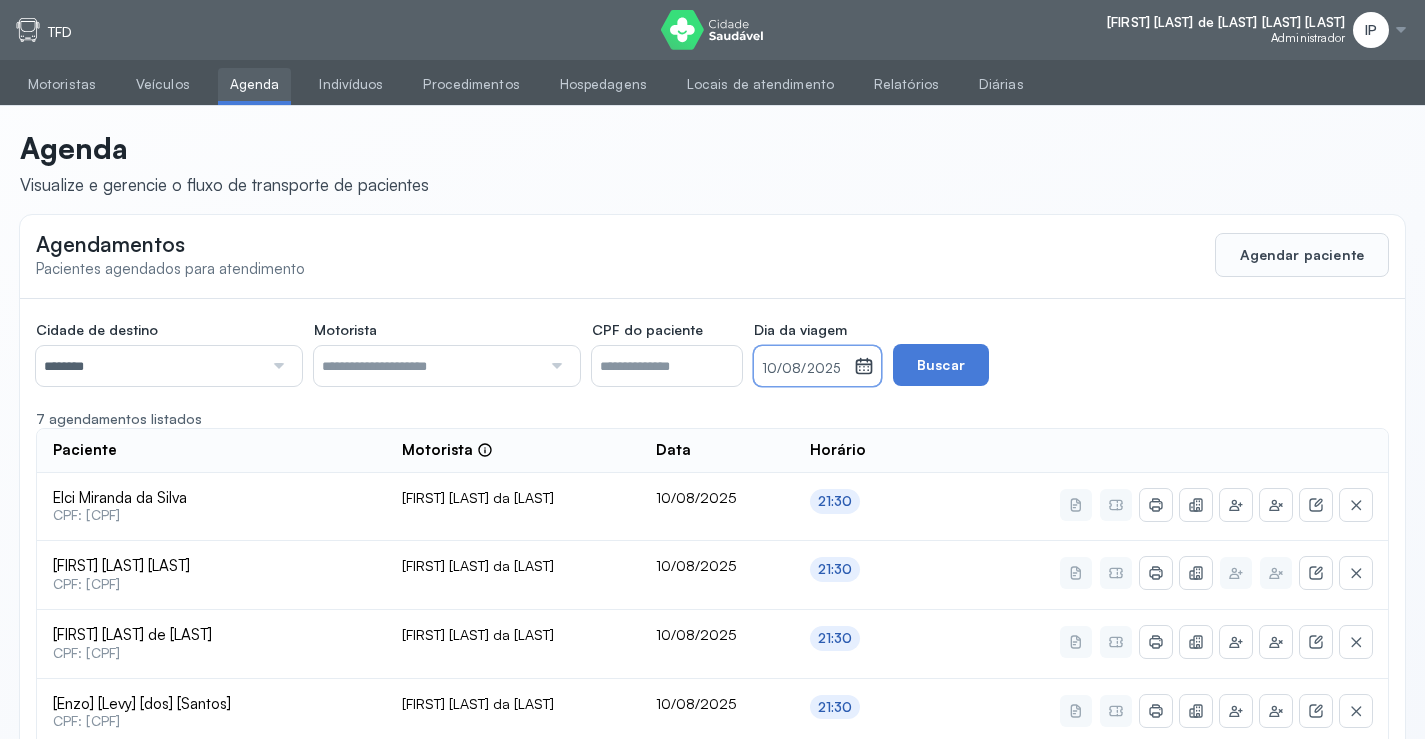 click on "10/08/2025" at bounding box center (804, 366) 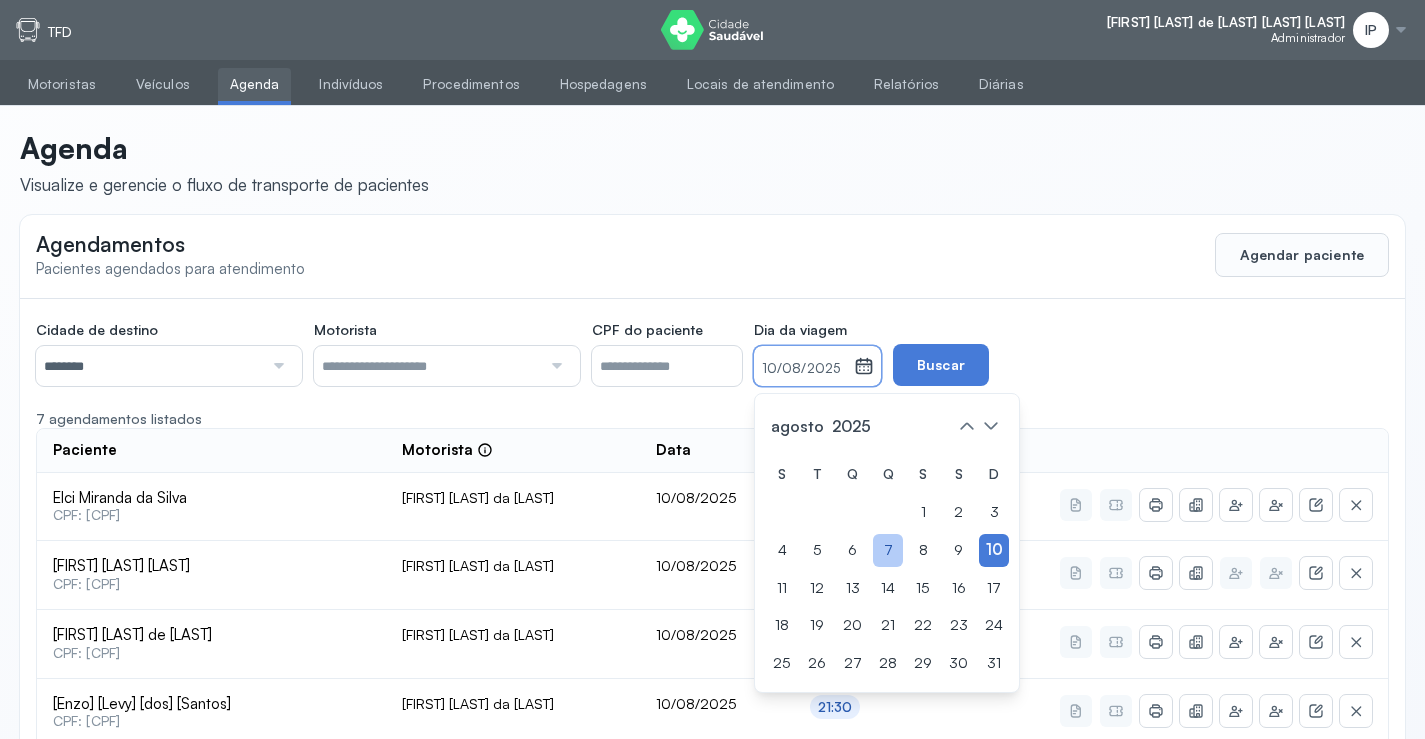 click on "7" 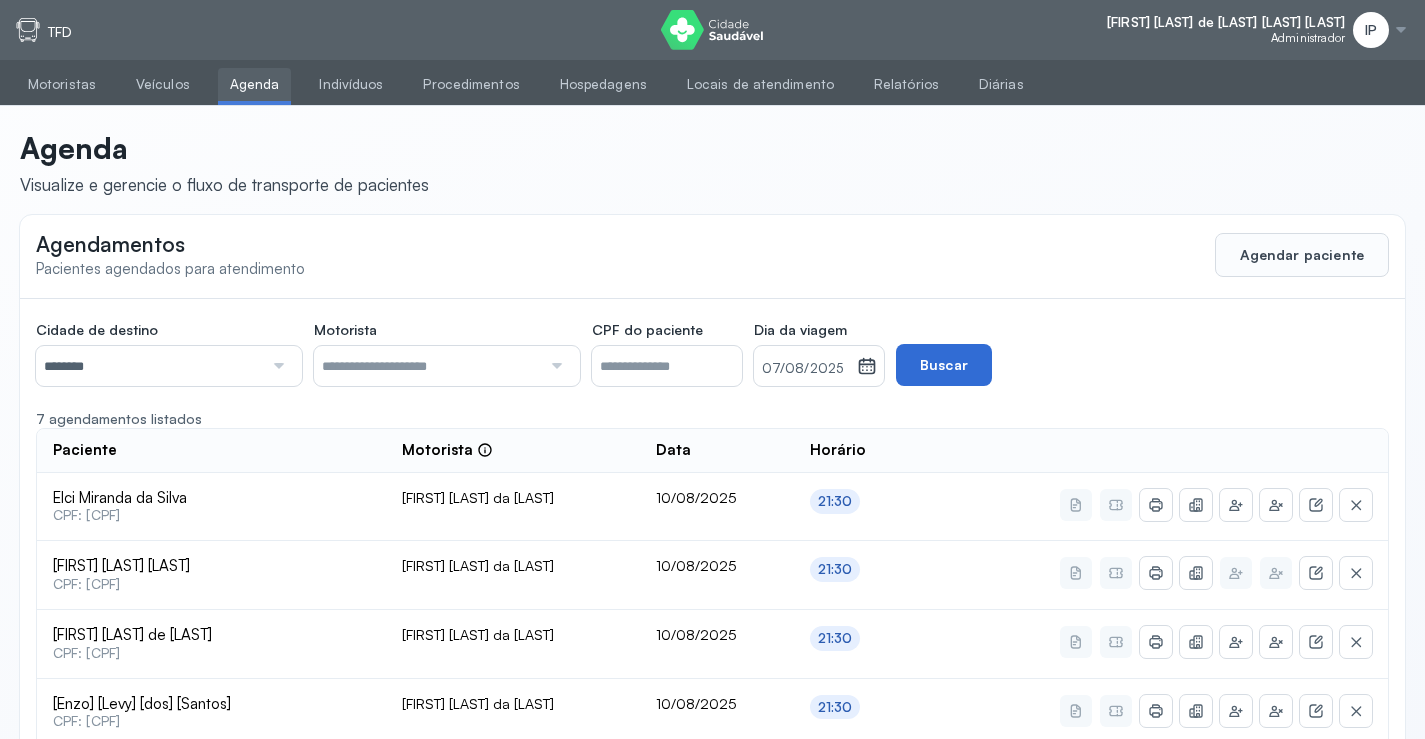 click on "Buscar" at bounding box center (944, 365) 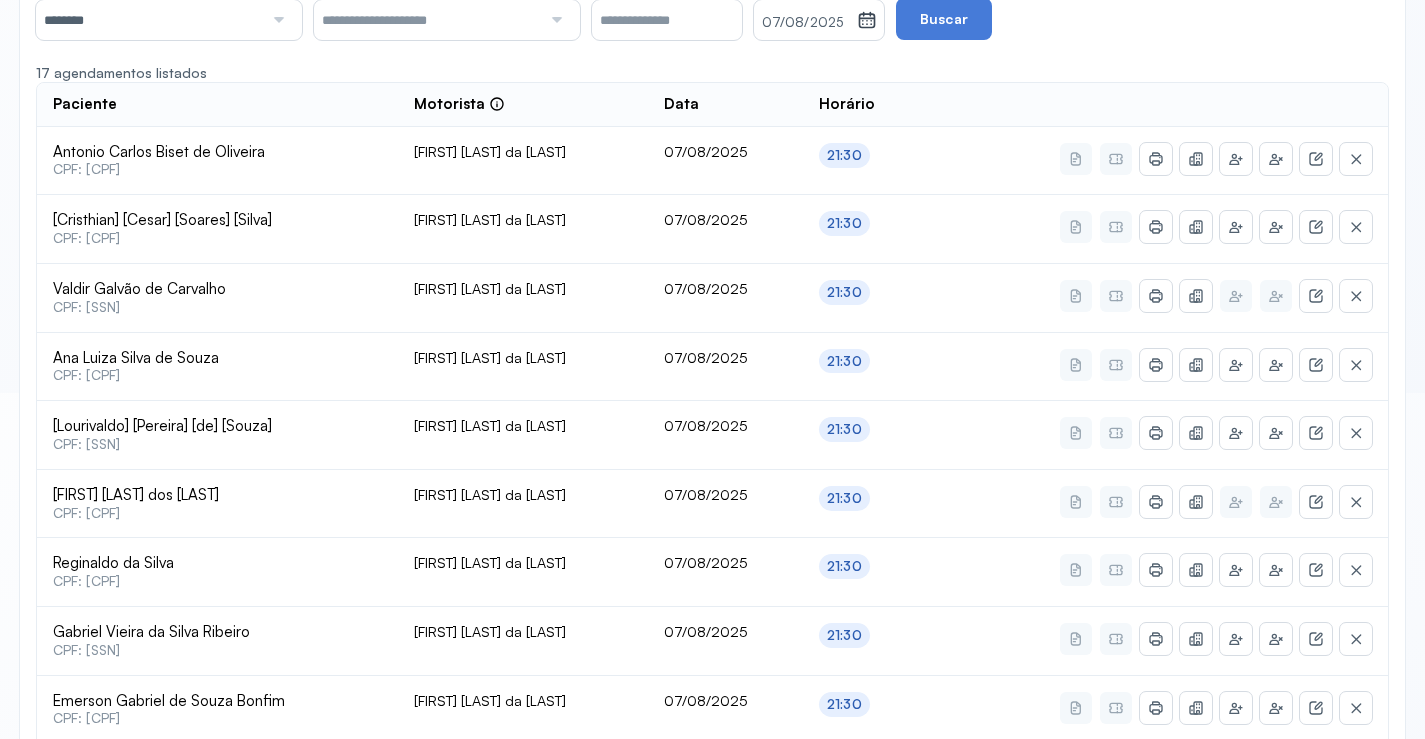 scroll, scrollTop: 846, scrollLeft: 0, axis: vertical 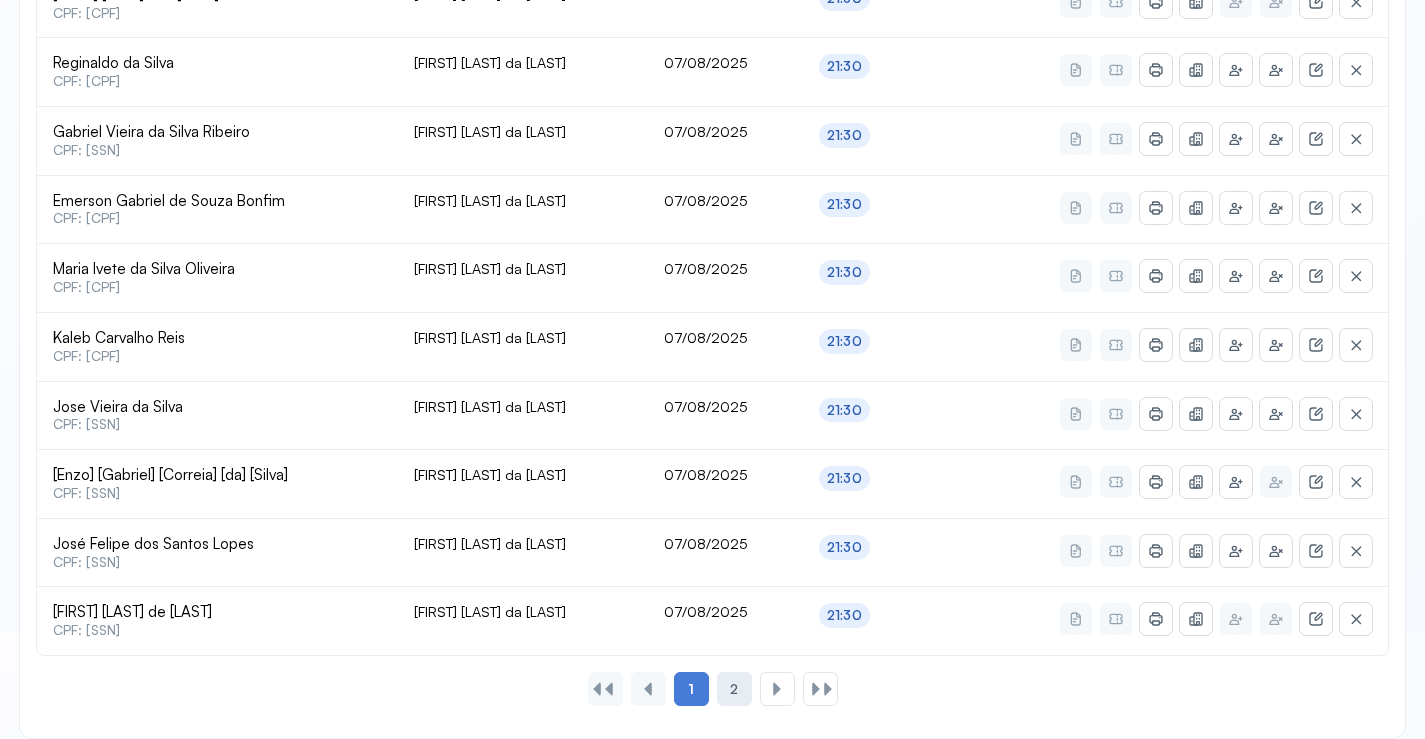 click on "2" at bounding box center [734, 689] 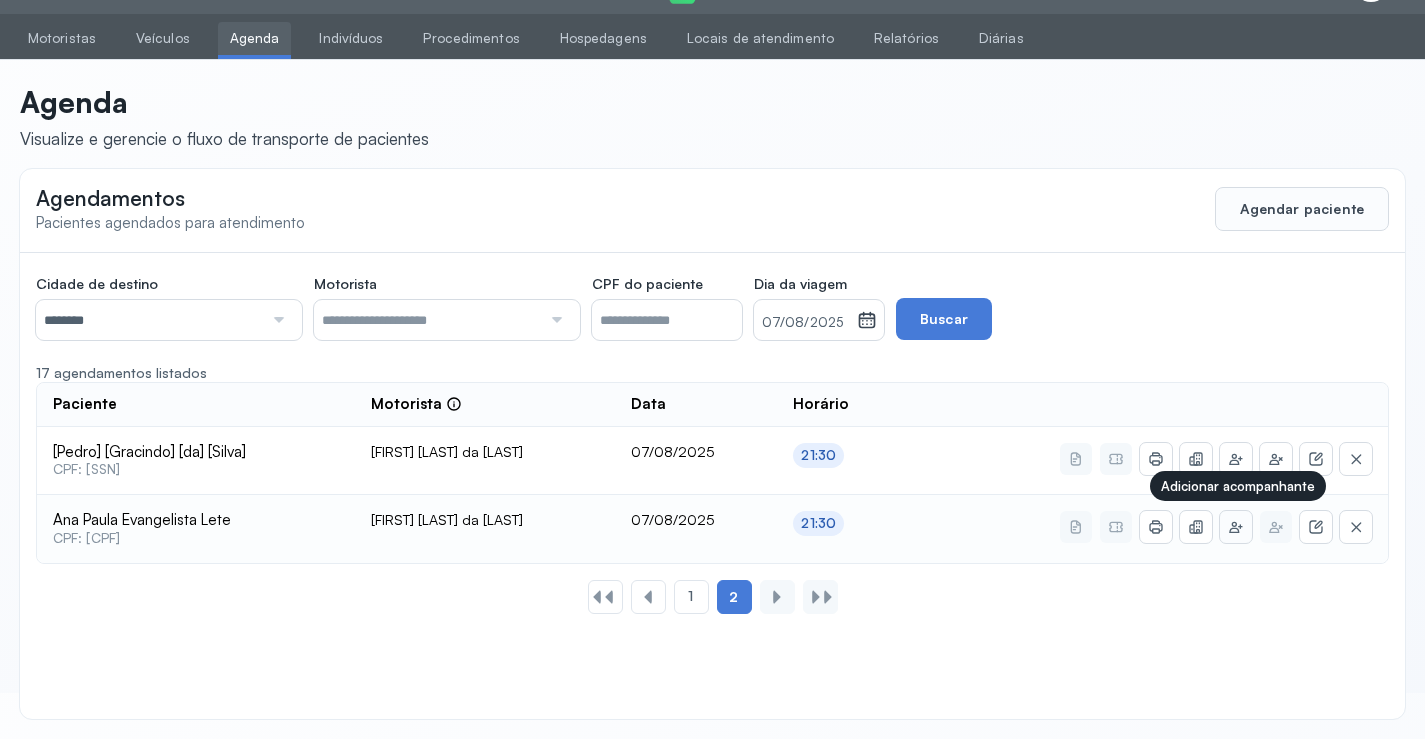 click 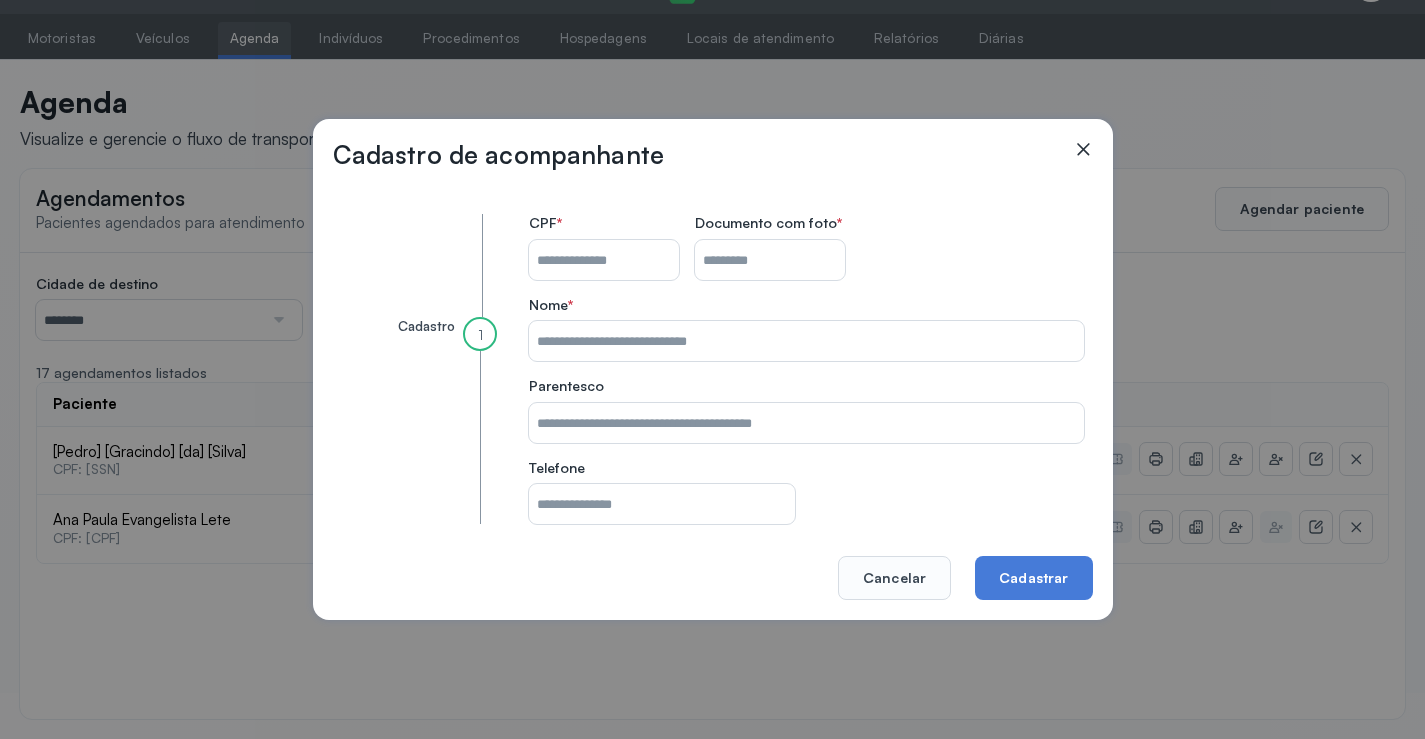 click on "CPF do paciente" at bounding box center [604, 260] 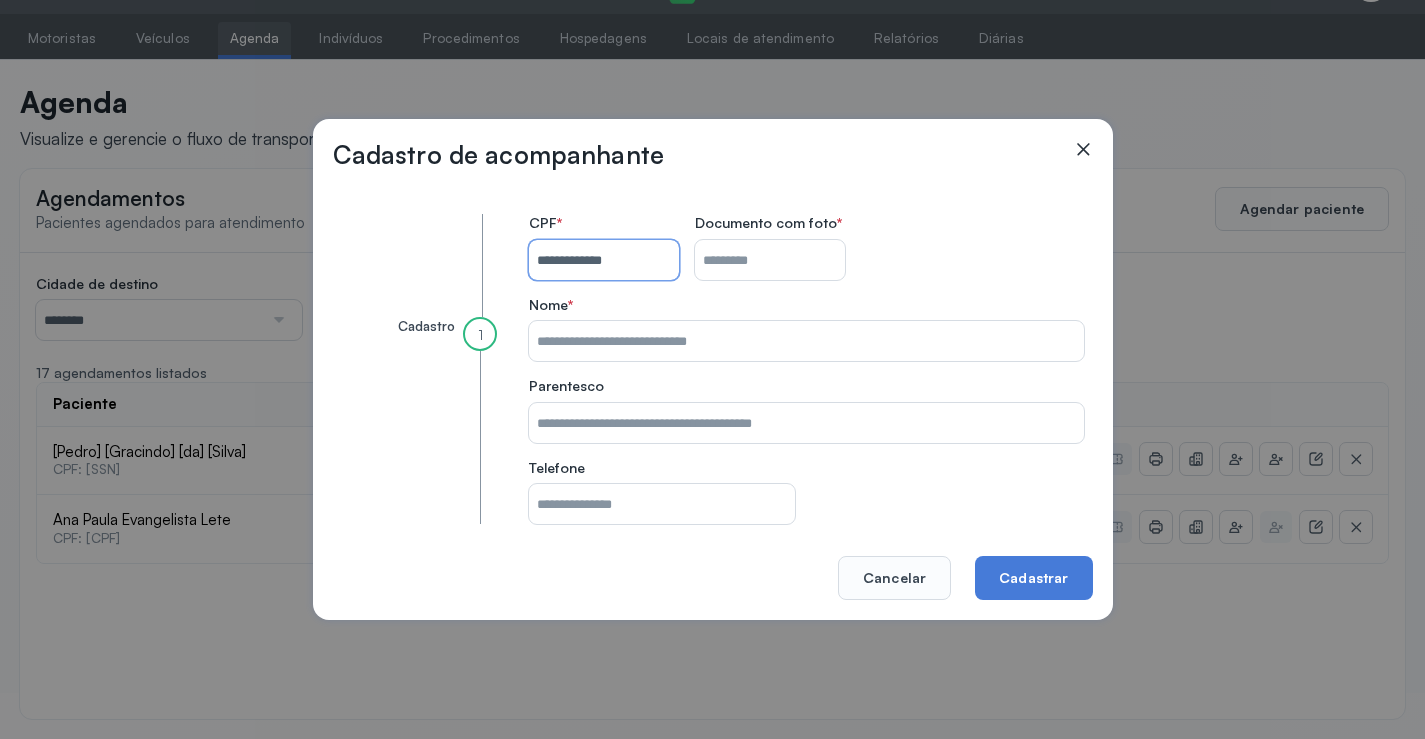 type on "**********" 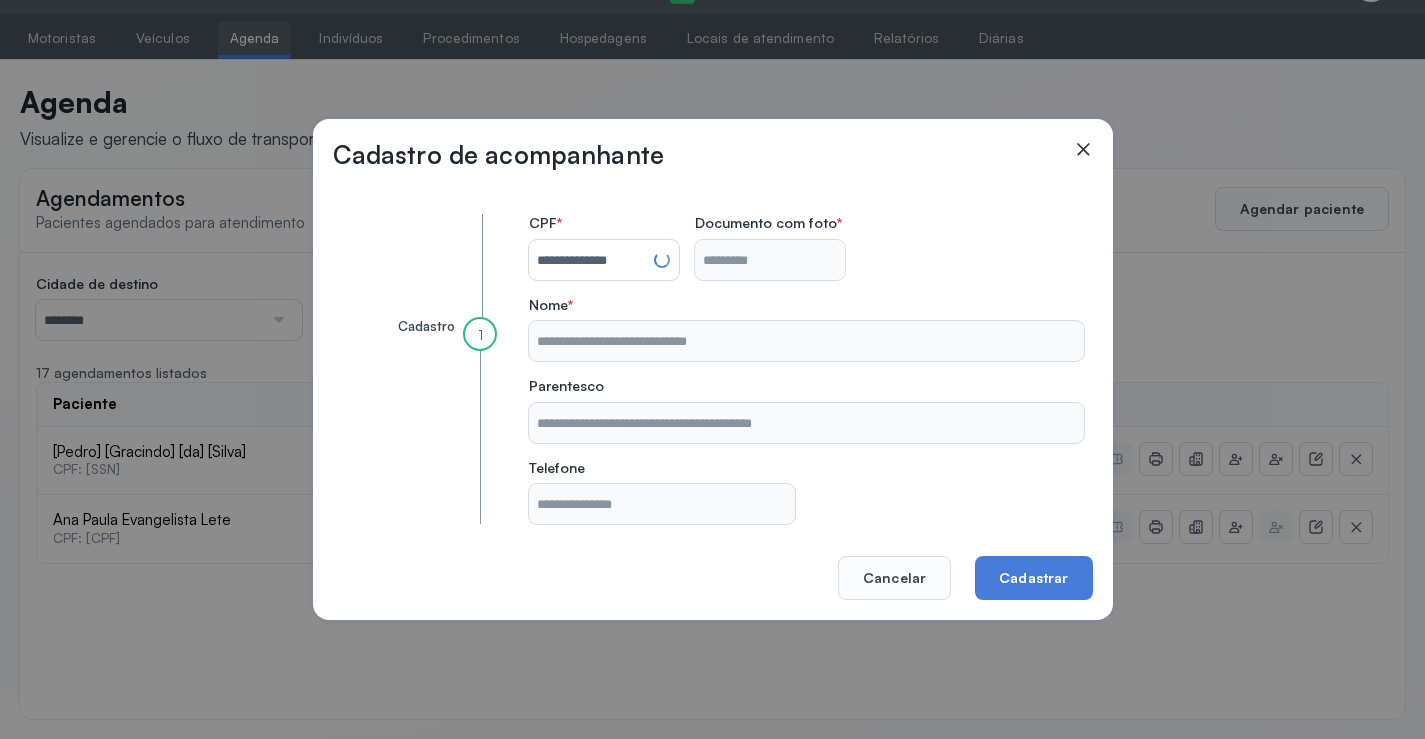 type on "**********" 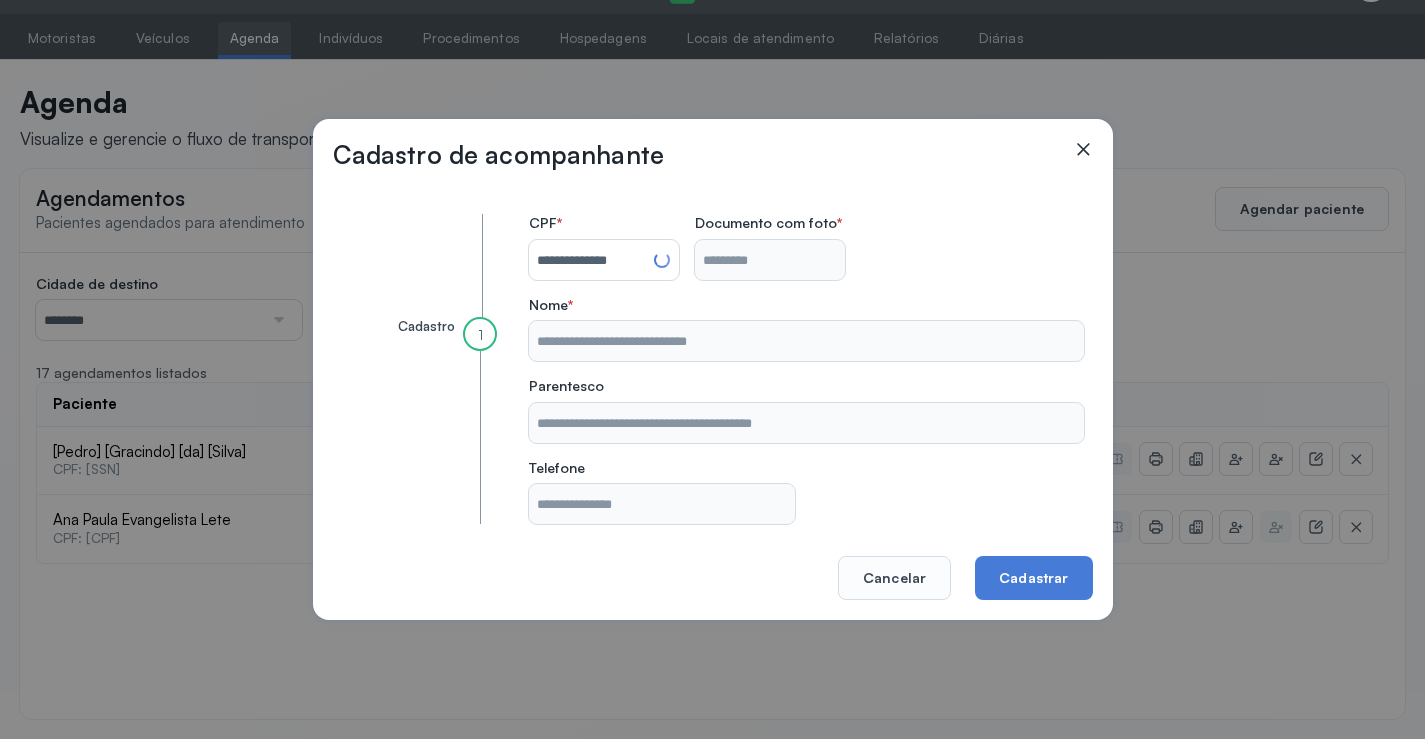 type on "**********" 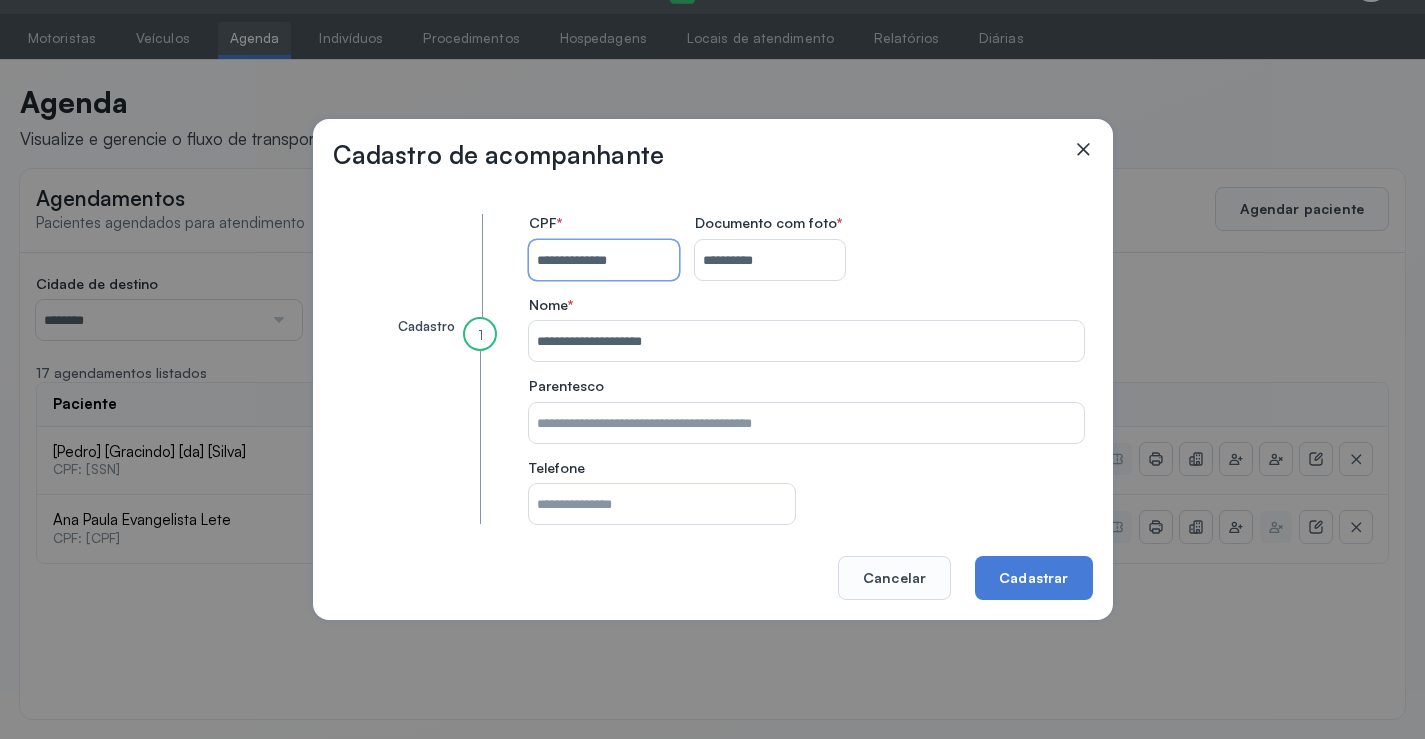 type 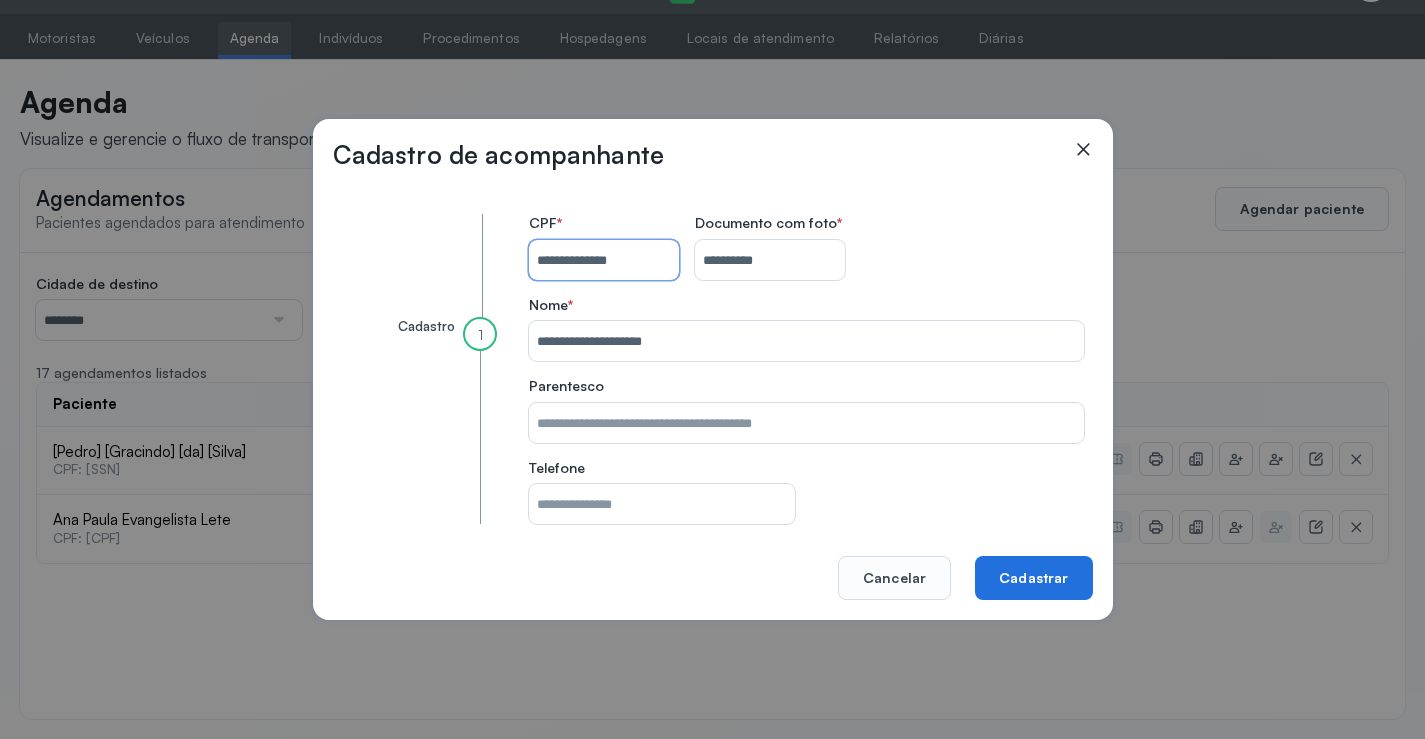 type on "**********" 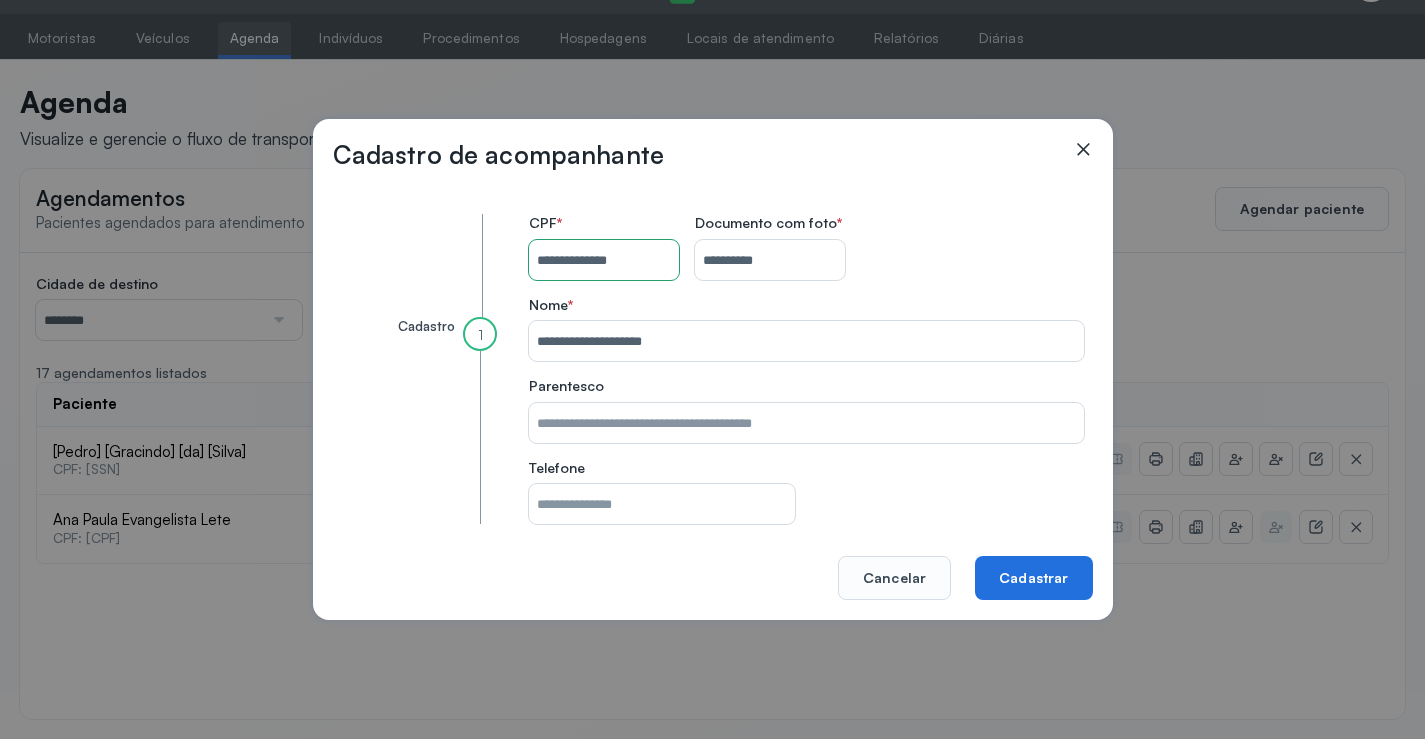 click on "Cadastrar" 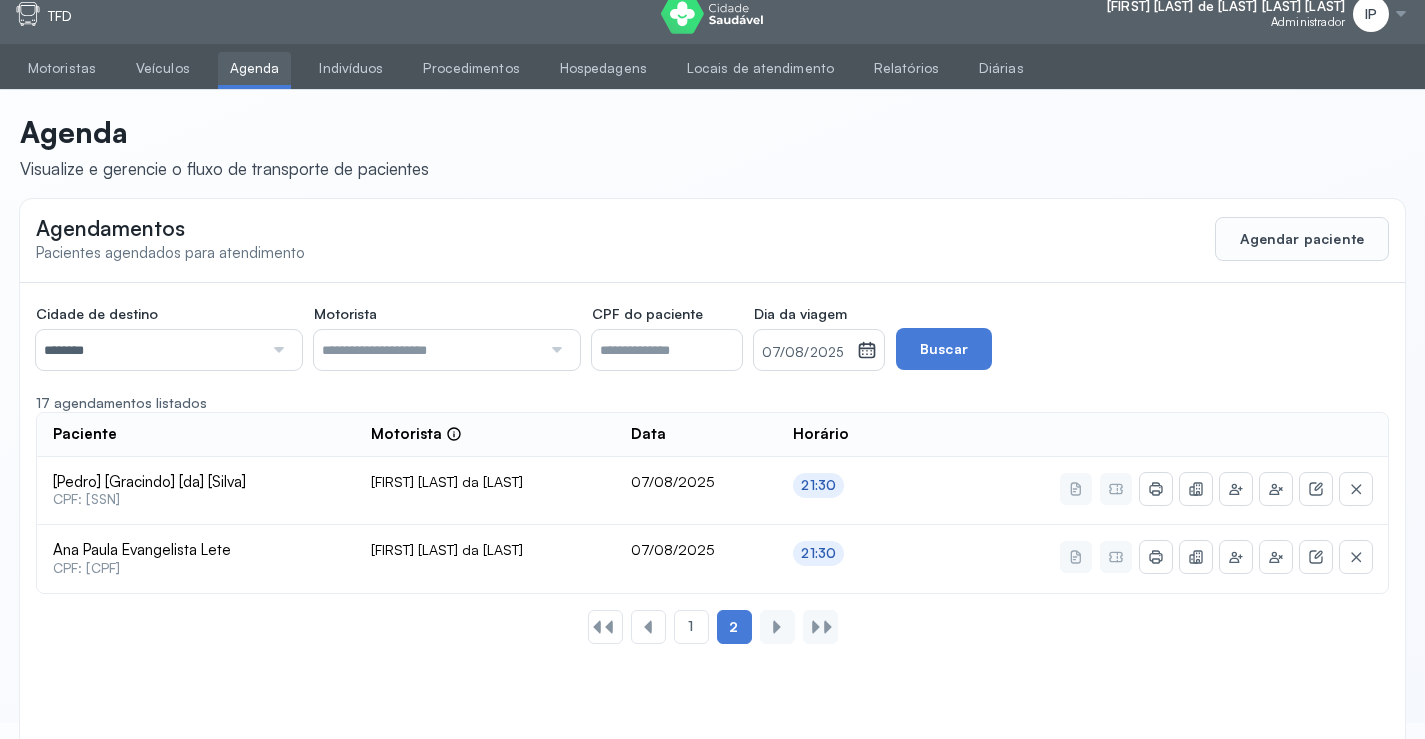 scroll, scrollTop: 0, scrollLeft: 0, axis: both 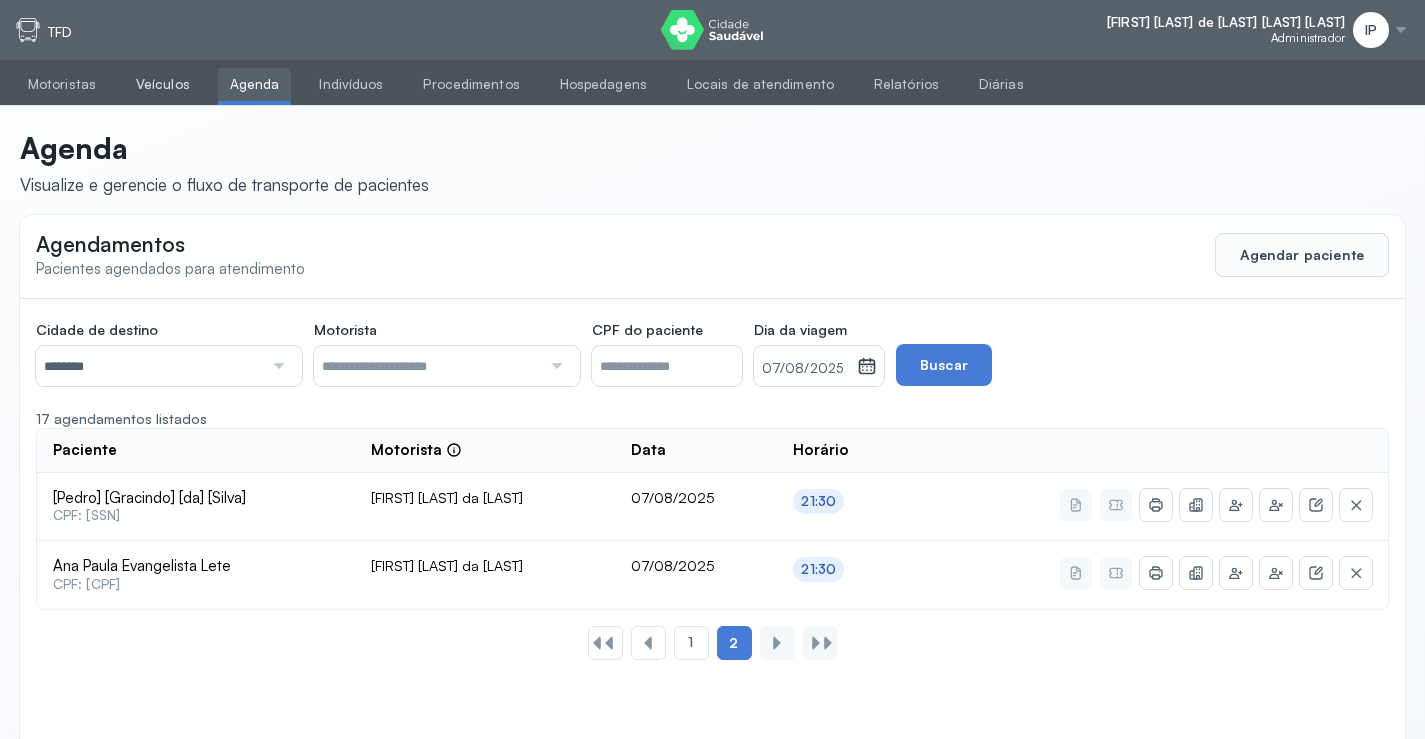 click on "Veículos" at bounding box center (163, 84) 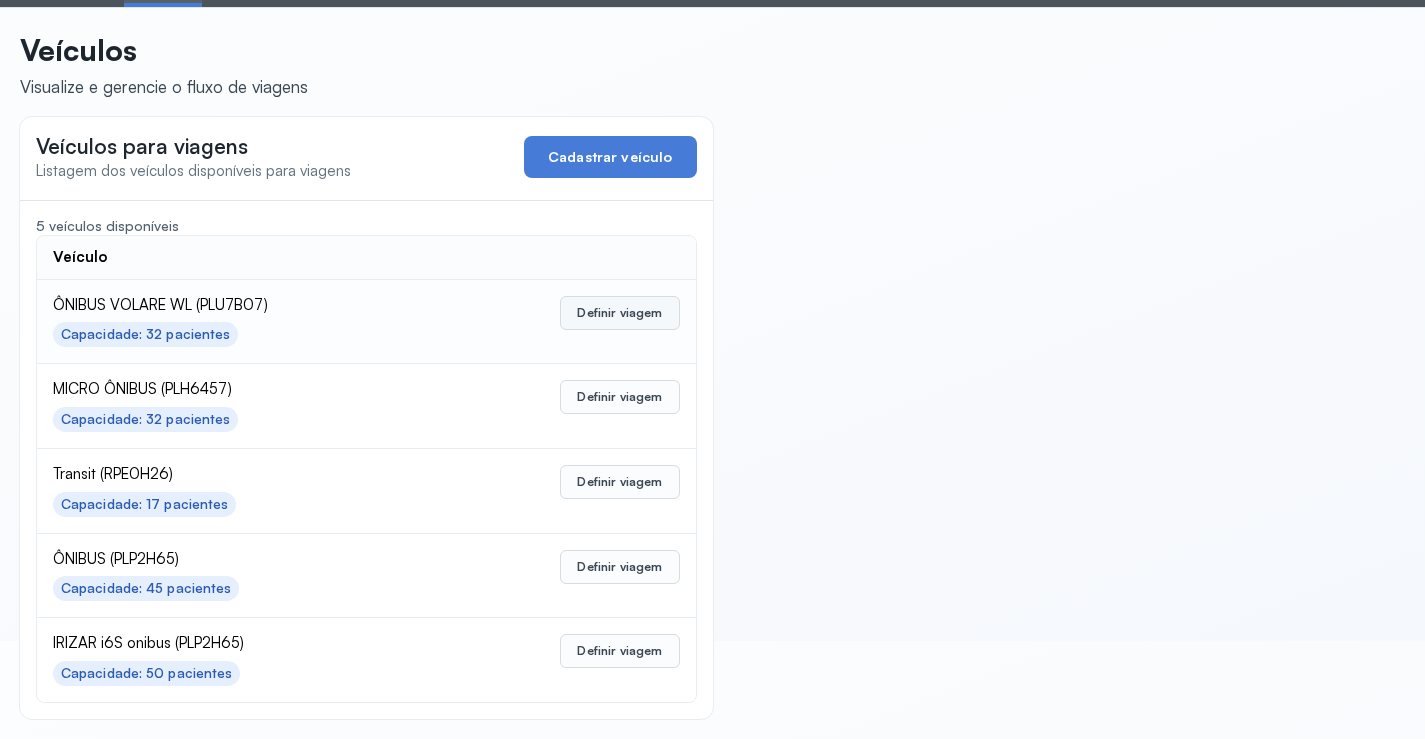 click on "Definir viagem" at bounding box center (619, 313) 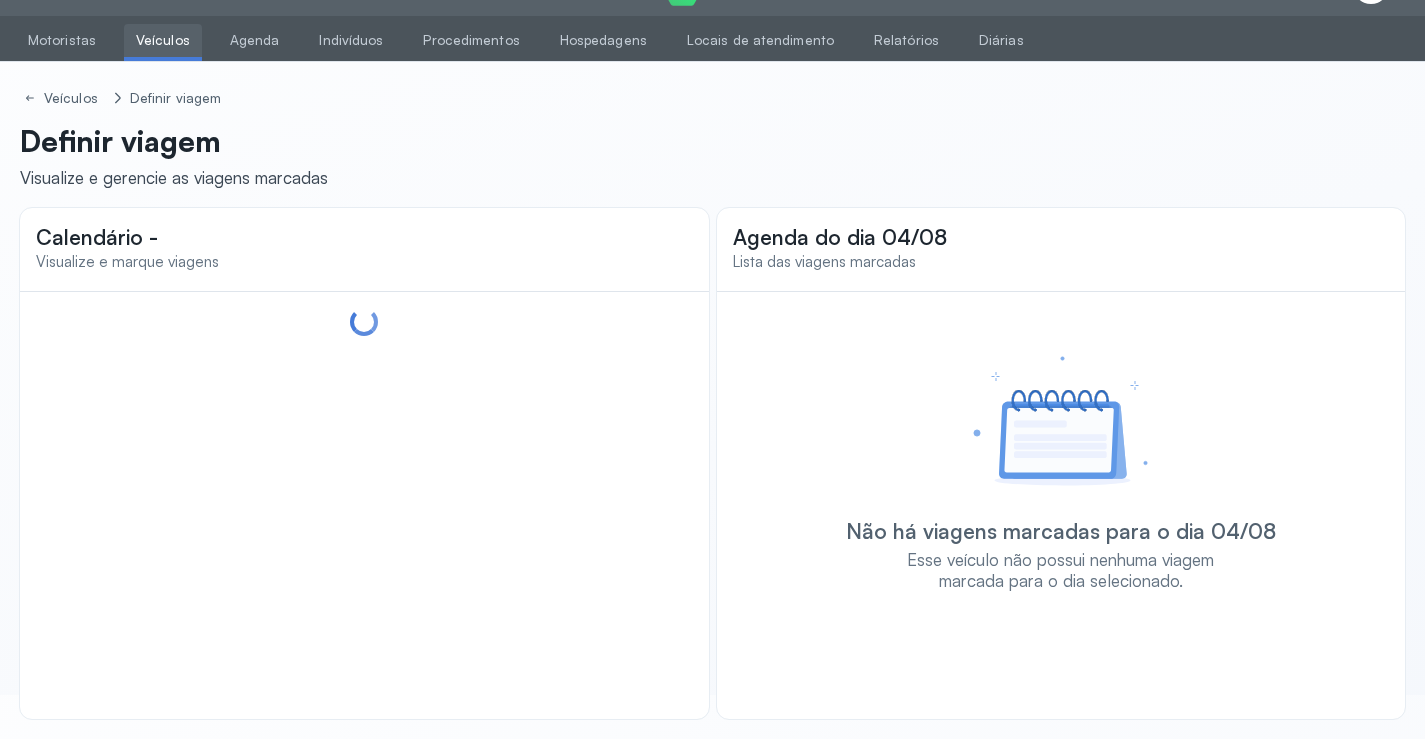 scroll, scrollTop: 47, scrollLeft: 0, axis: vertical 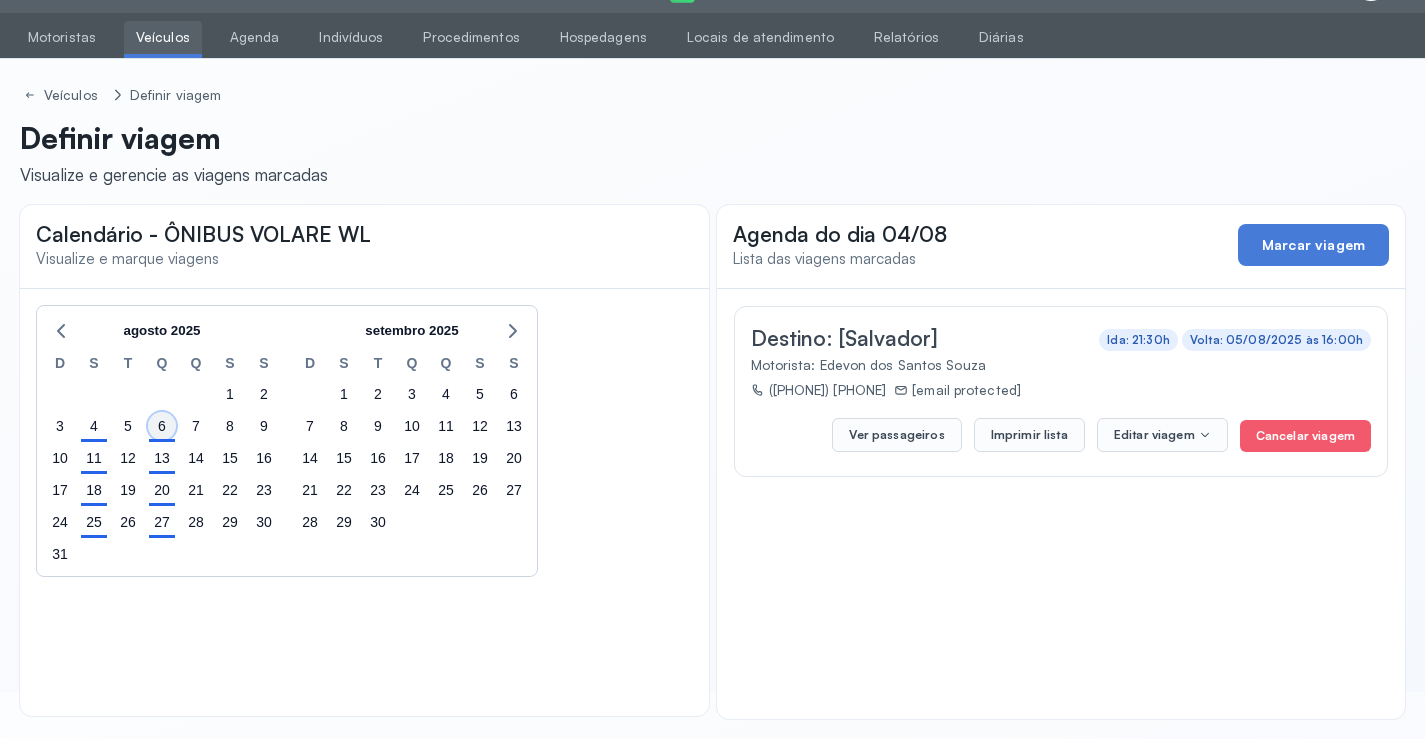 drag, startPoint x: 158, startPoint y: 419, endPoint x: 170, endPoint y: 428, distance: 15 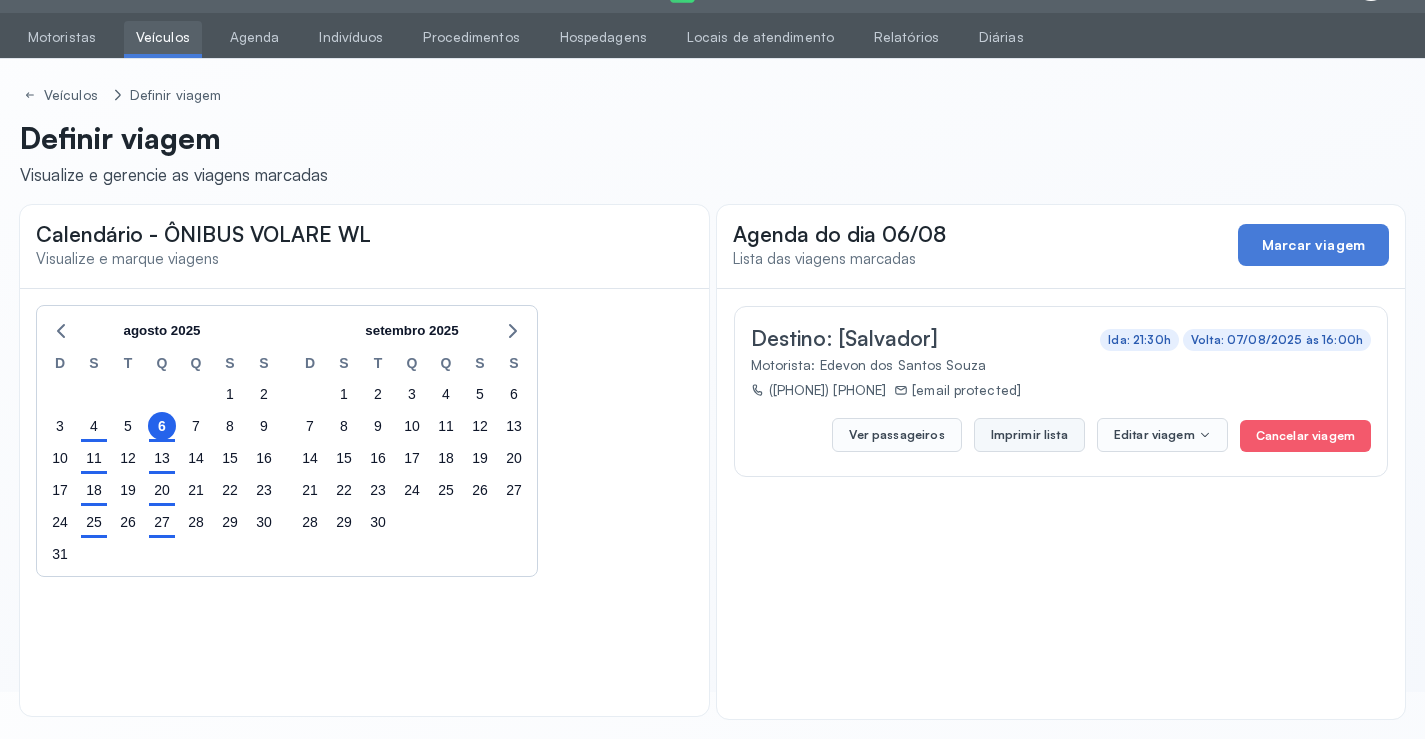 click on "Imprimir lista" at bounding box center (1029, 435) 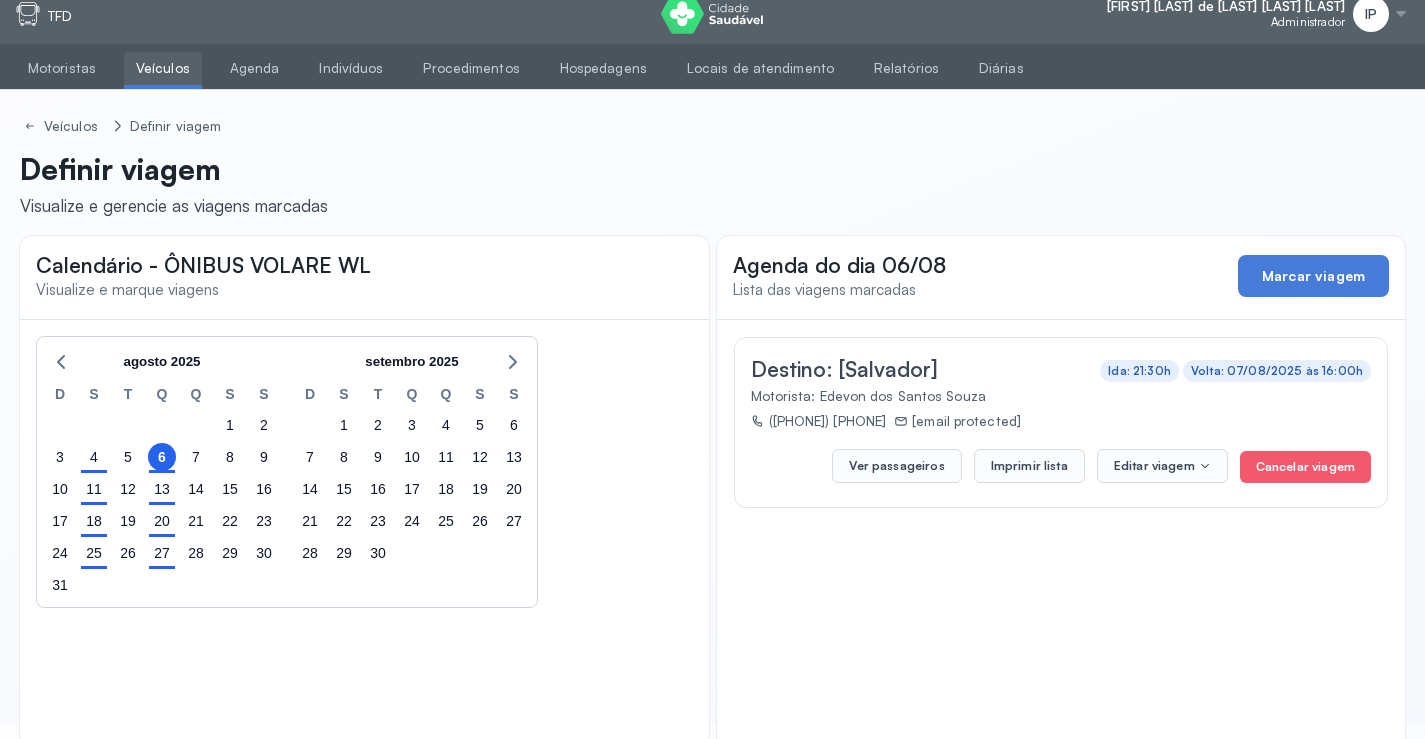 scroll, scrollTop: 0, scrollLeft: 0, axis: both 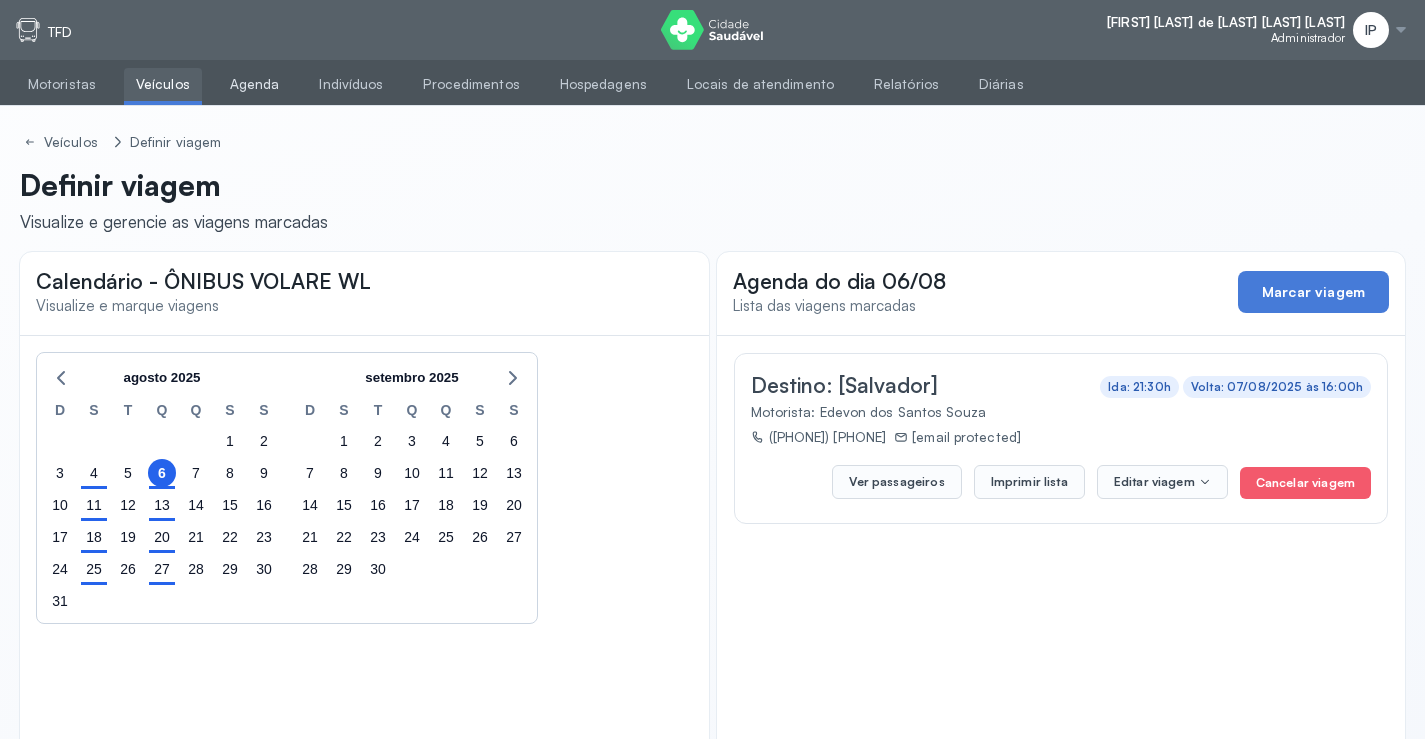 click on "Agenda" at bounding box center [255, 84] 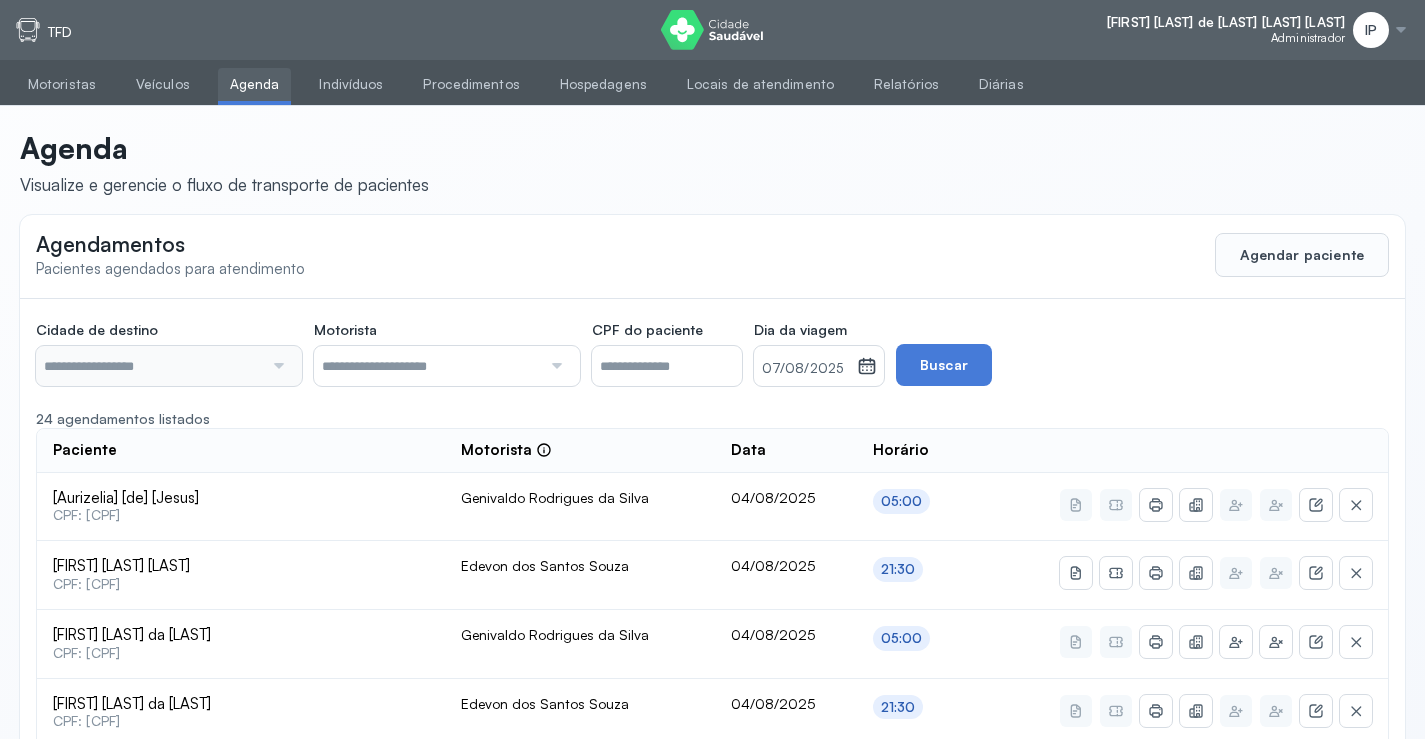 type on "********" 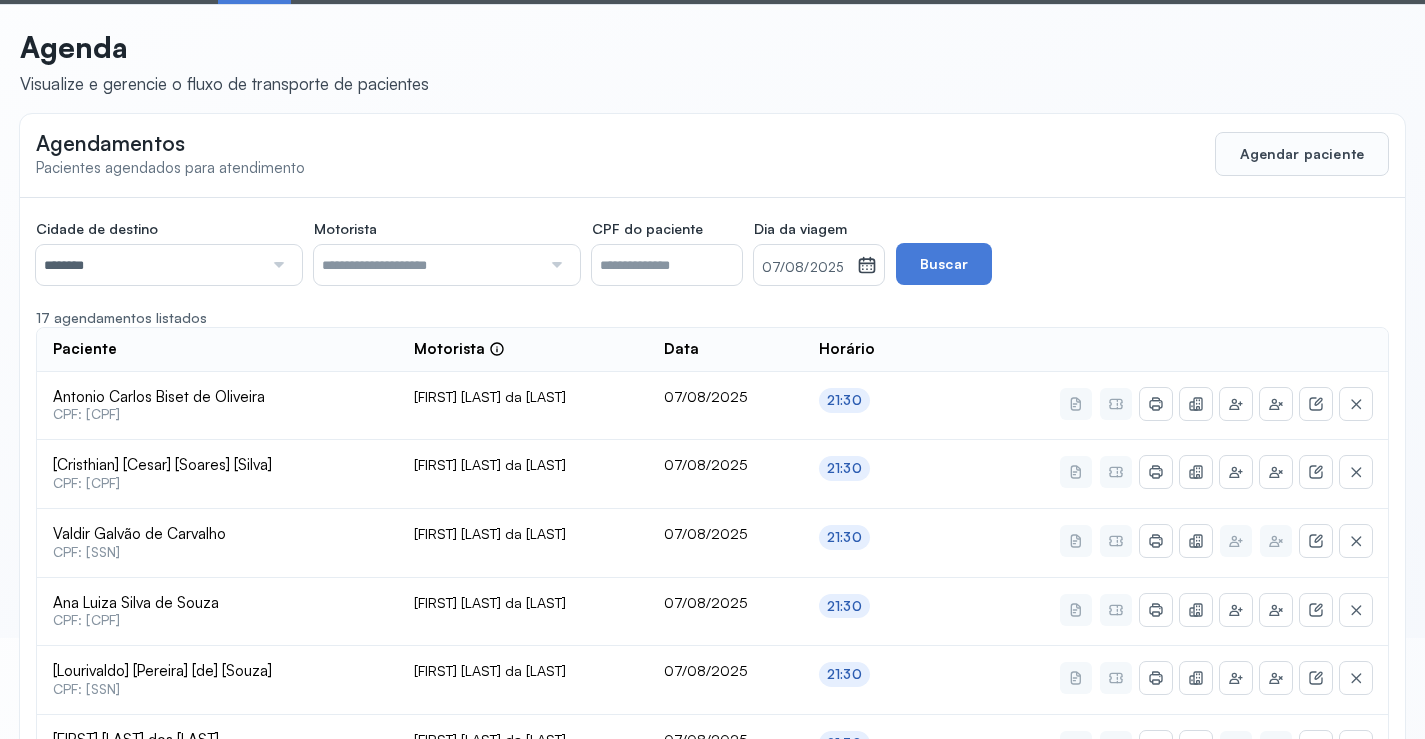 scroll, scrollTop: 100, scrollLeft: 0, axis: vertical 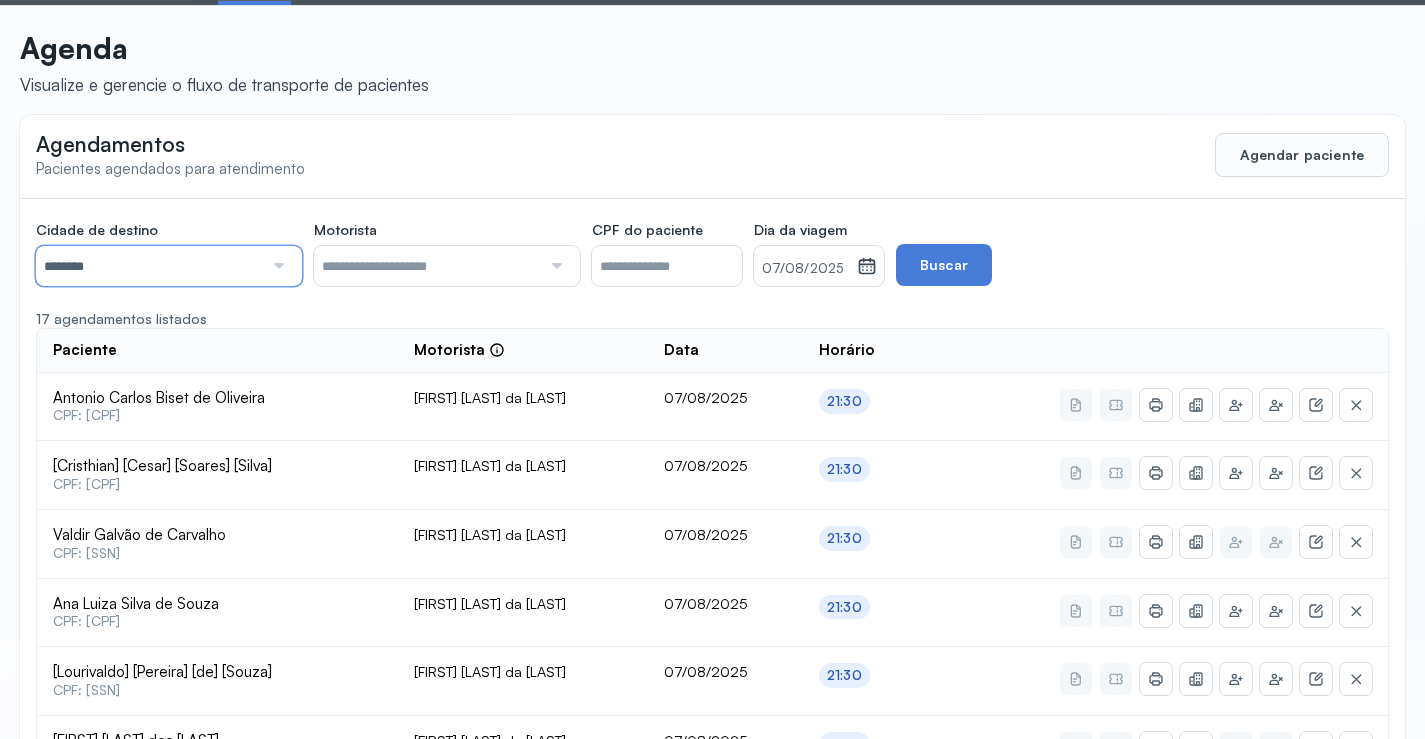 click on "********" at bounding box center [149, 266] 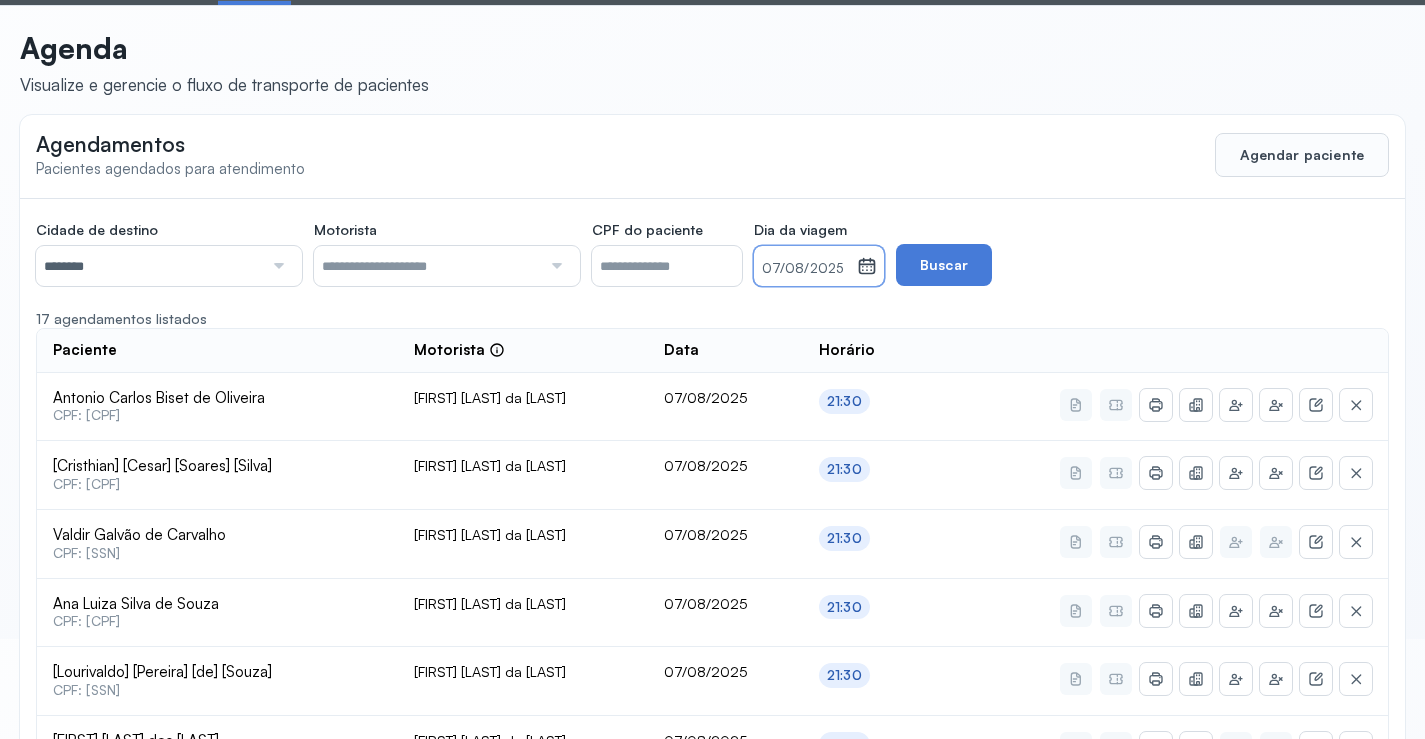 click on "07/08/2025" at bounding box center [805, 266] 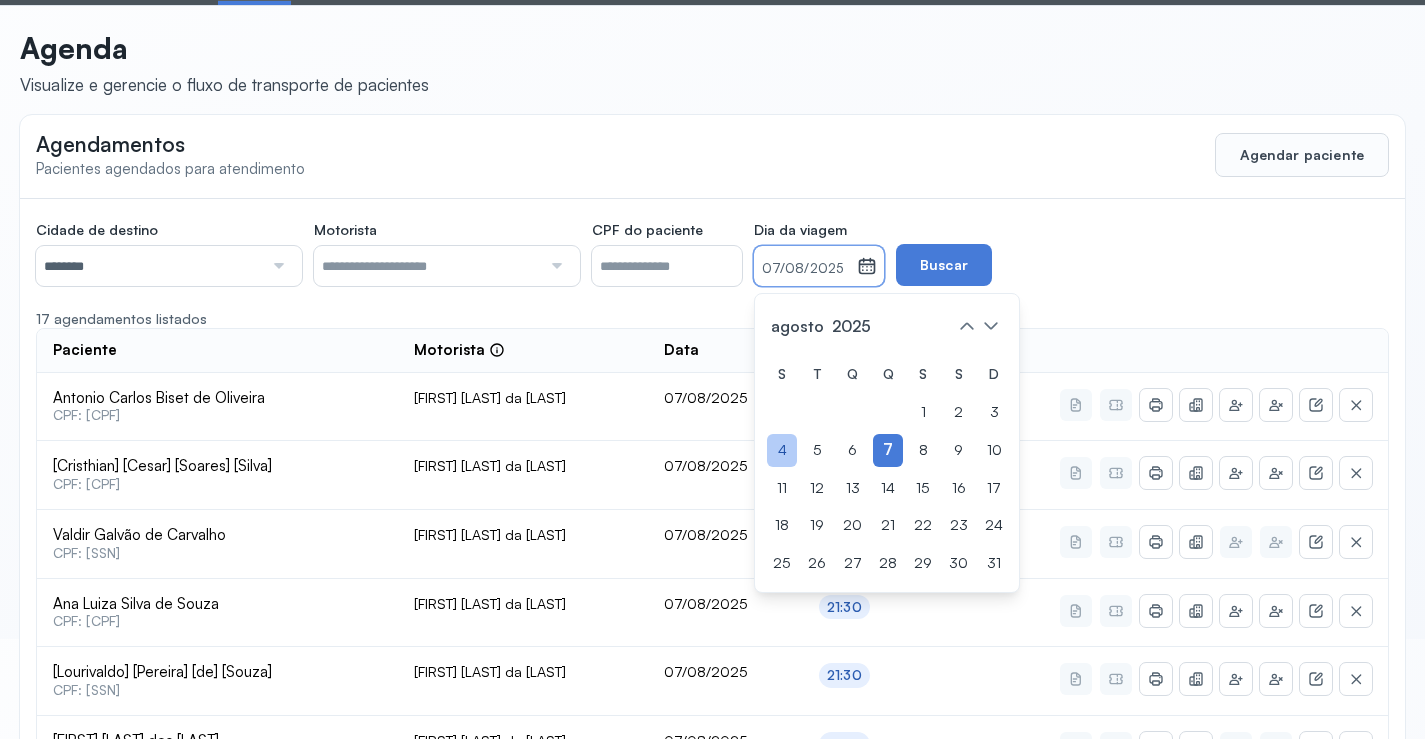 click on "4" 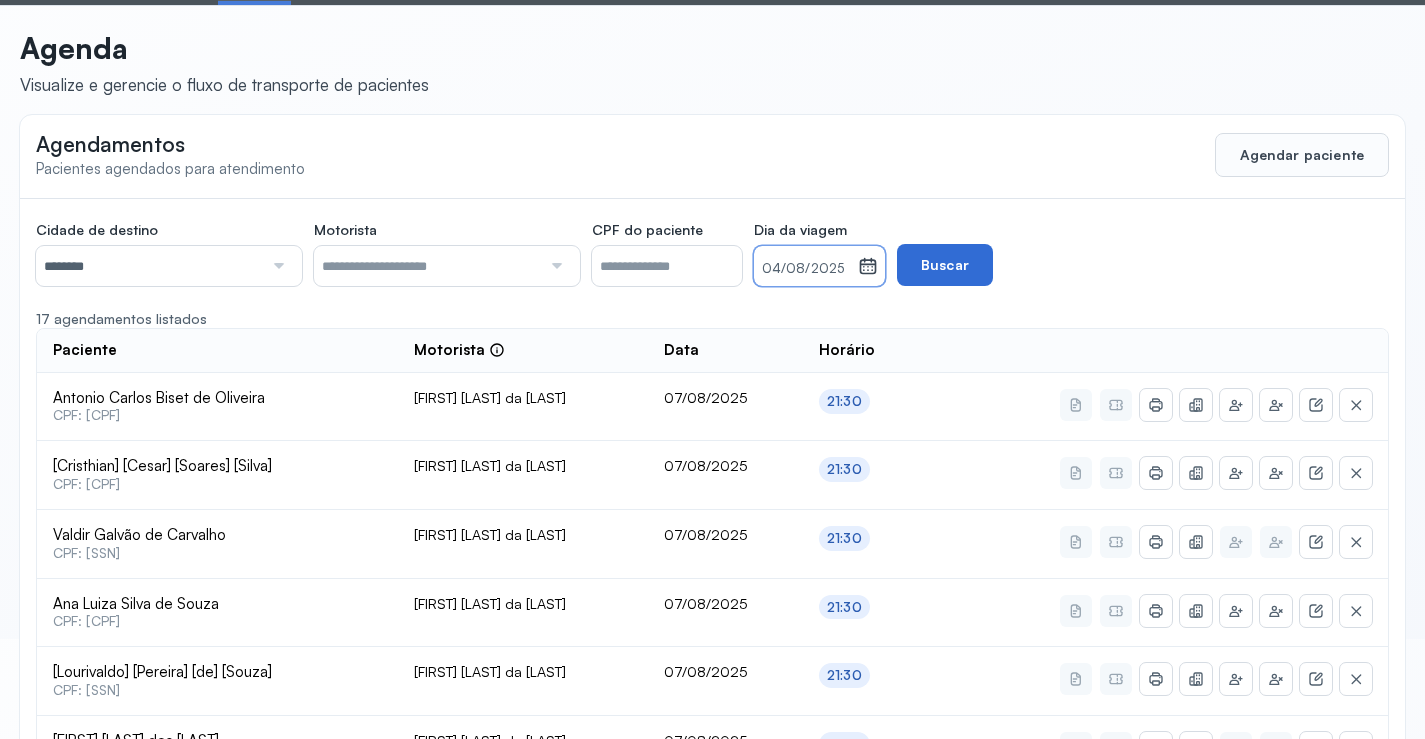 click on "Buscar" at bounding box center (945, 265) 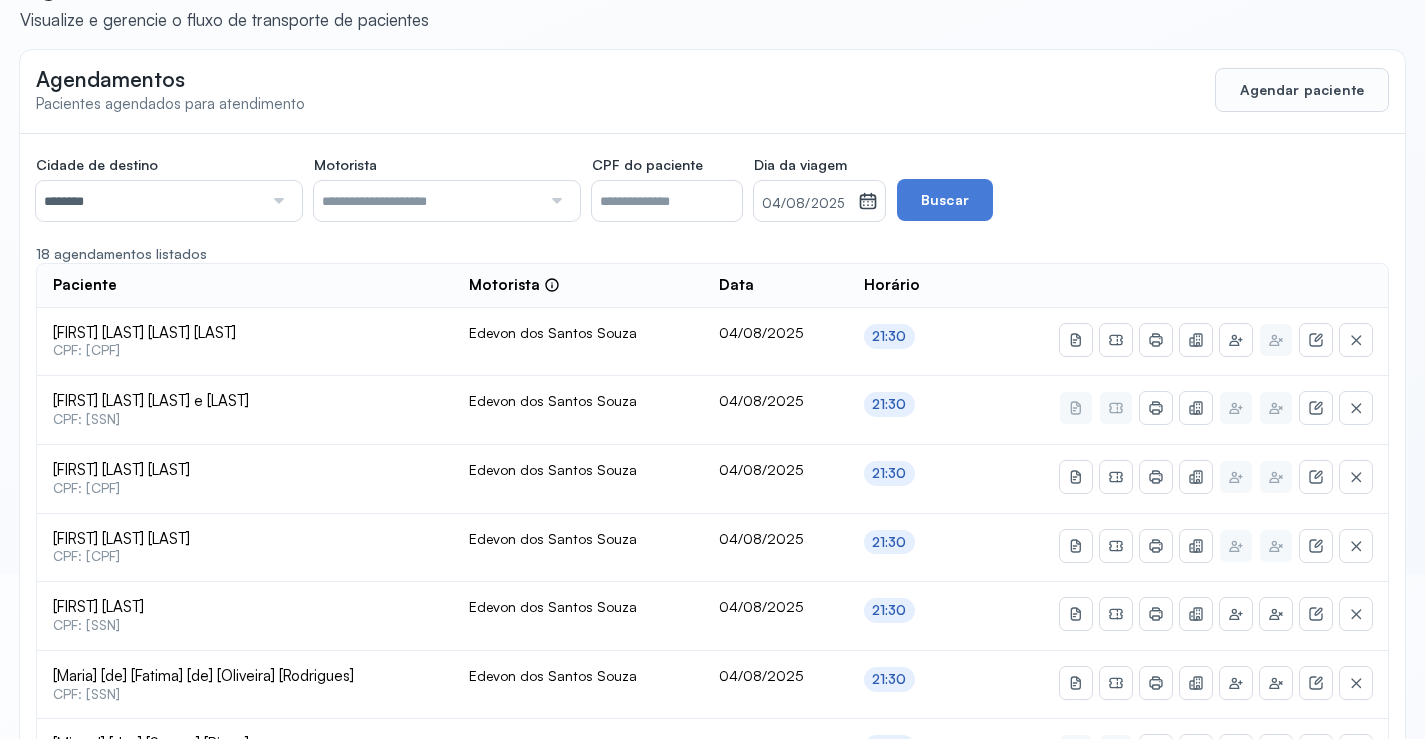 scroll, scrollTop: 0, scrollLeft: 0, axis: both 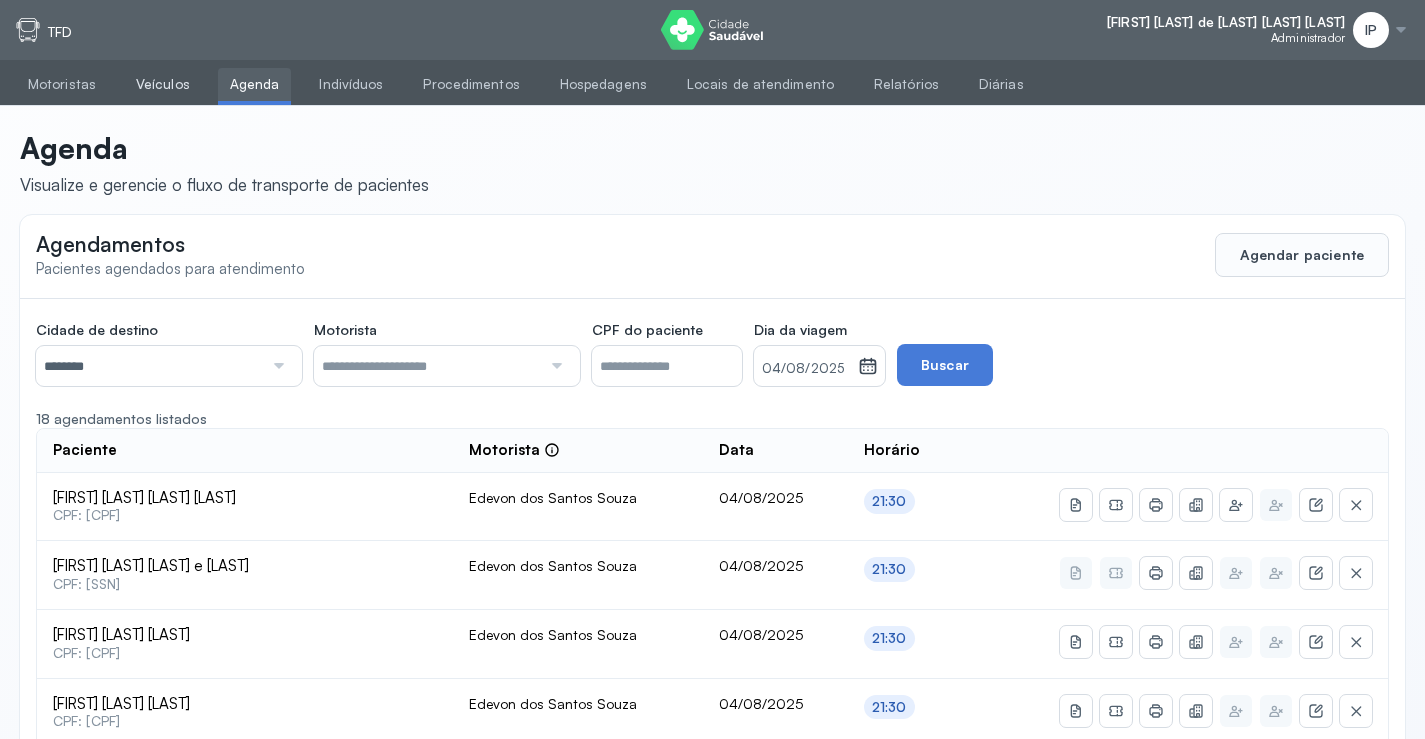 click on "Veículos" at bounding box center [163, 84] 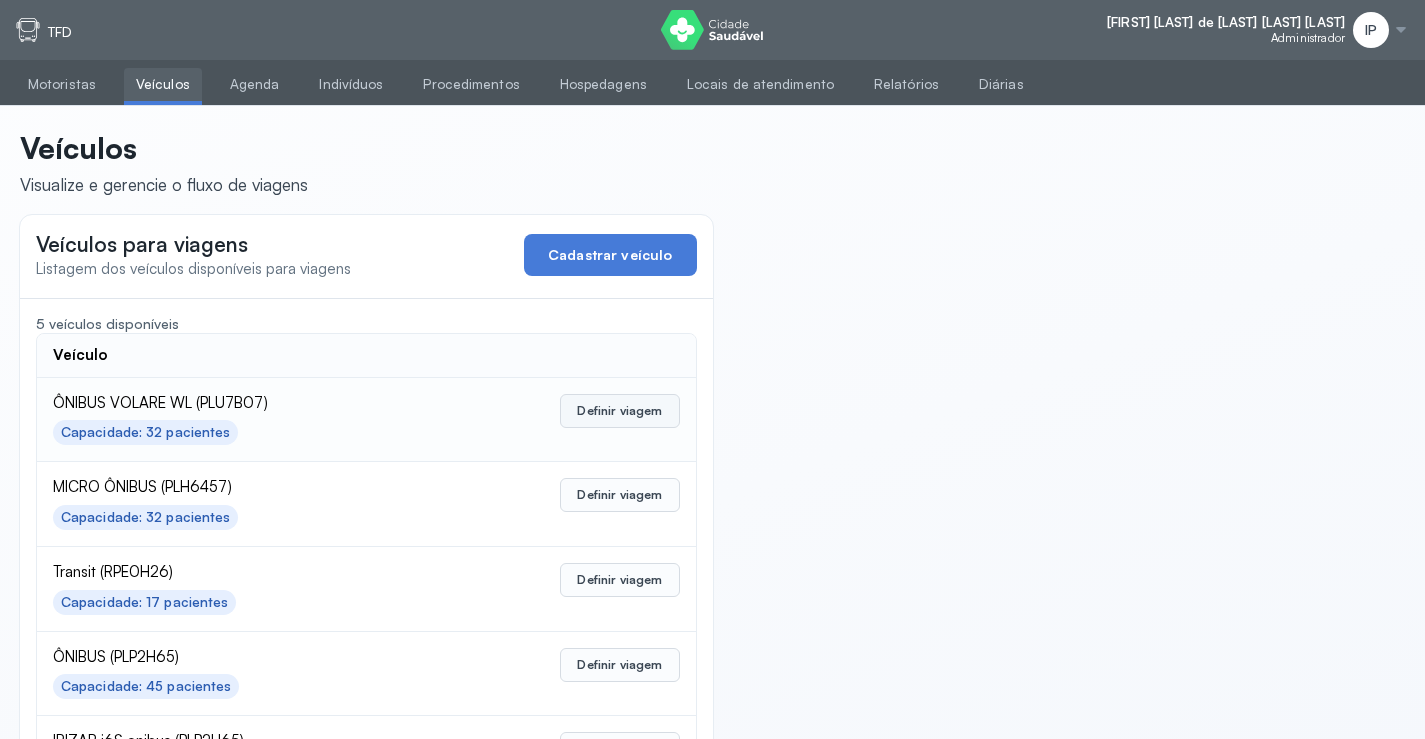 click on "Definir viagem" at bounding box center (619, 411) 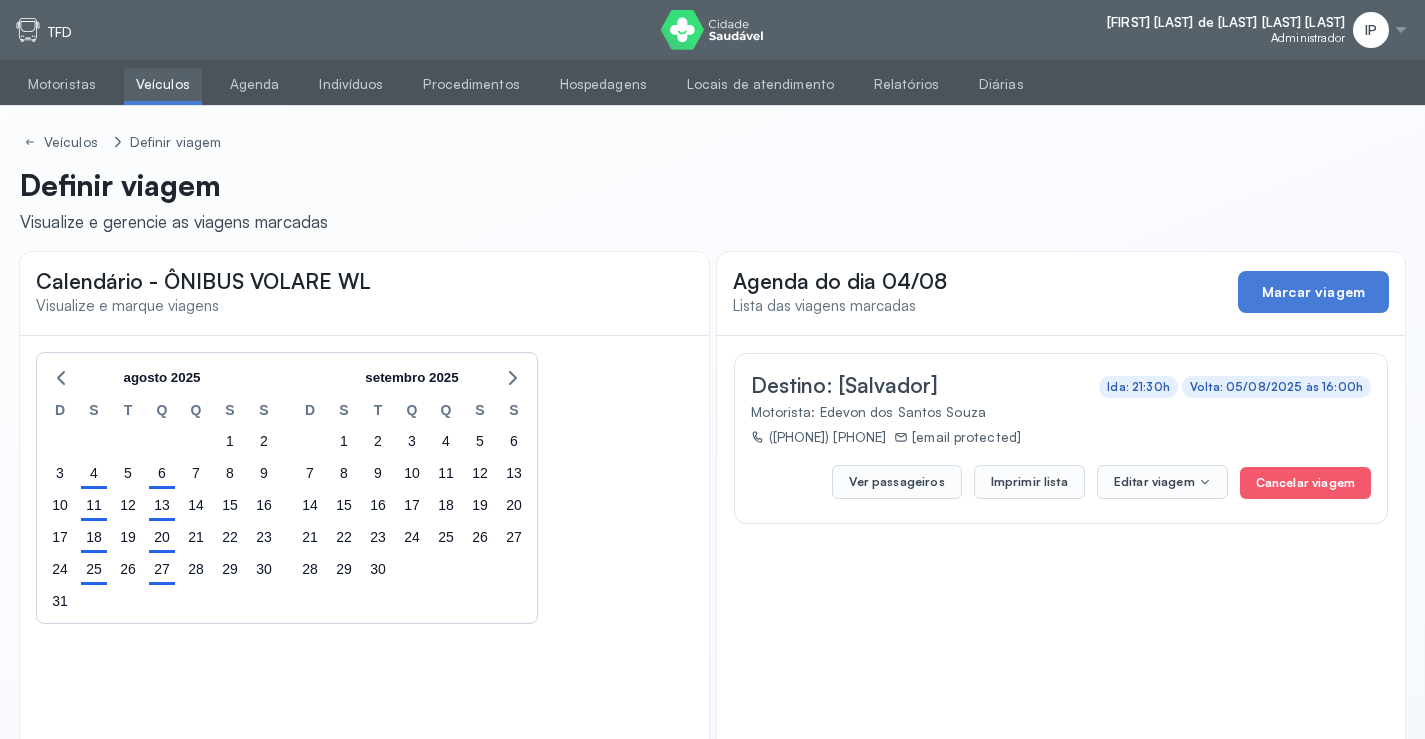 click on "4" 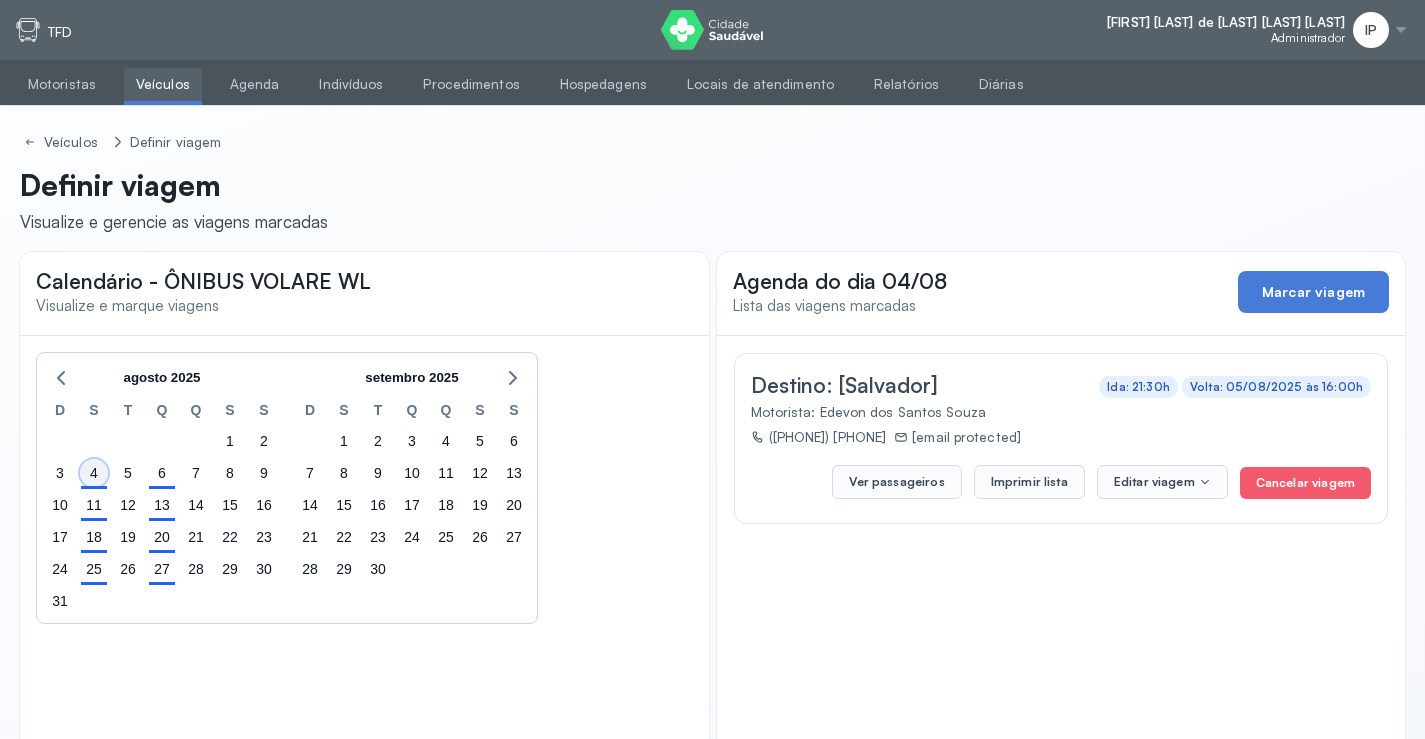 click on "4" 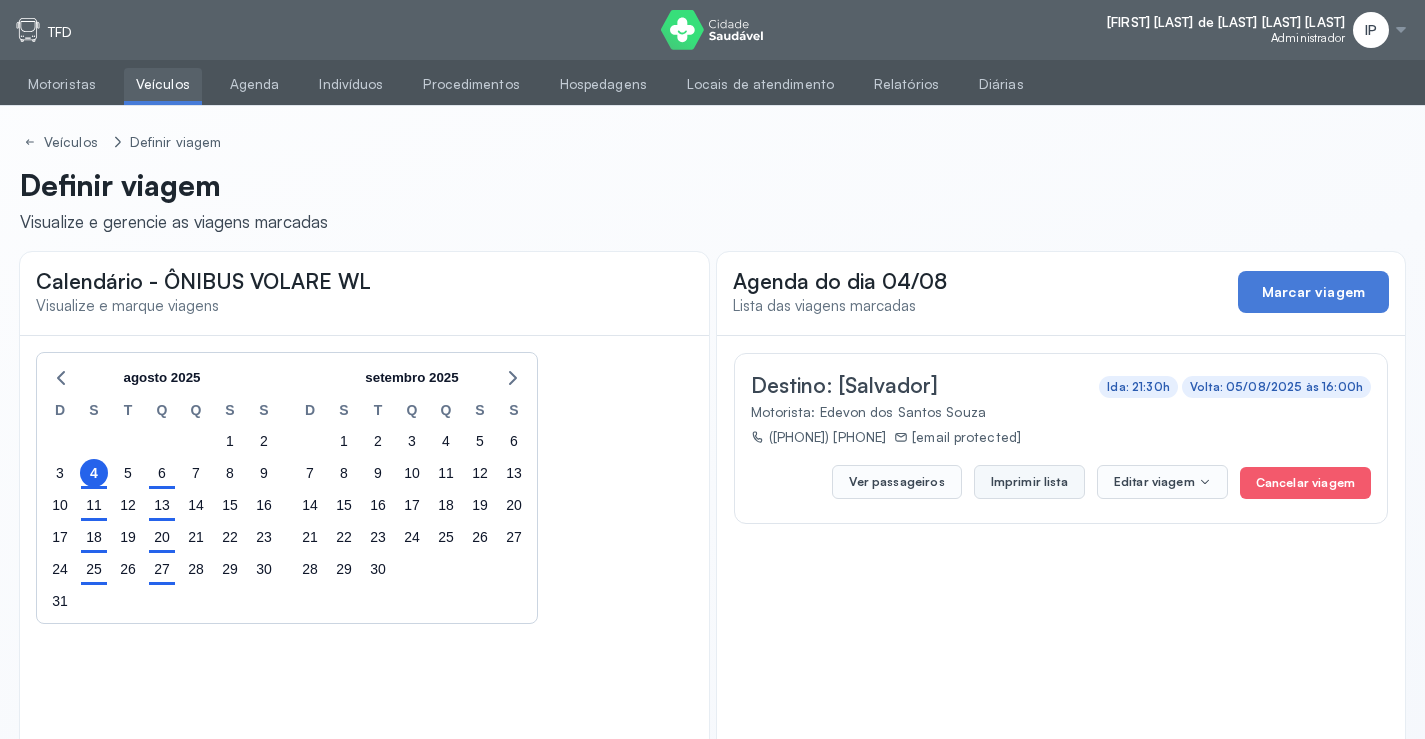 click on "Imprimir lista" at bounding box center [1029, 482] 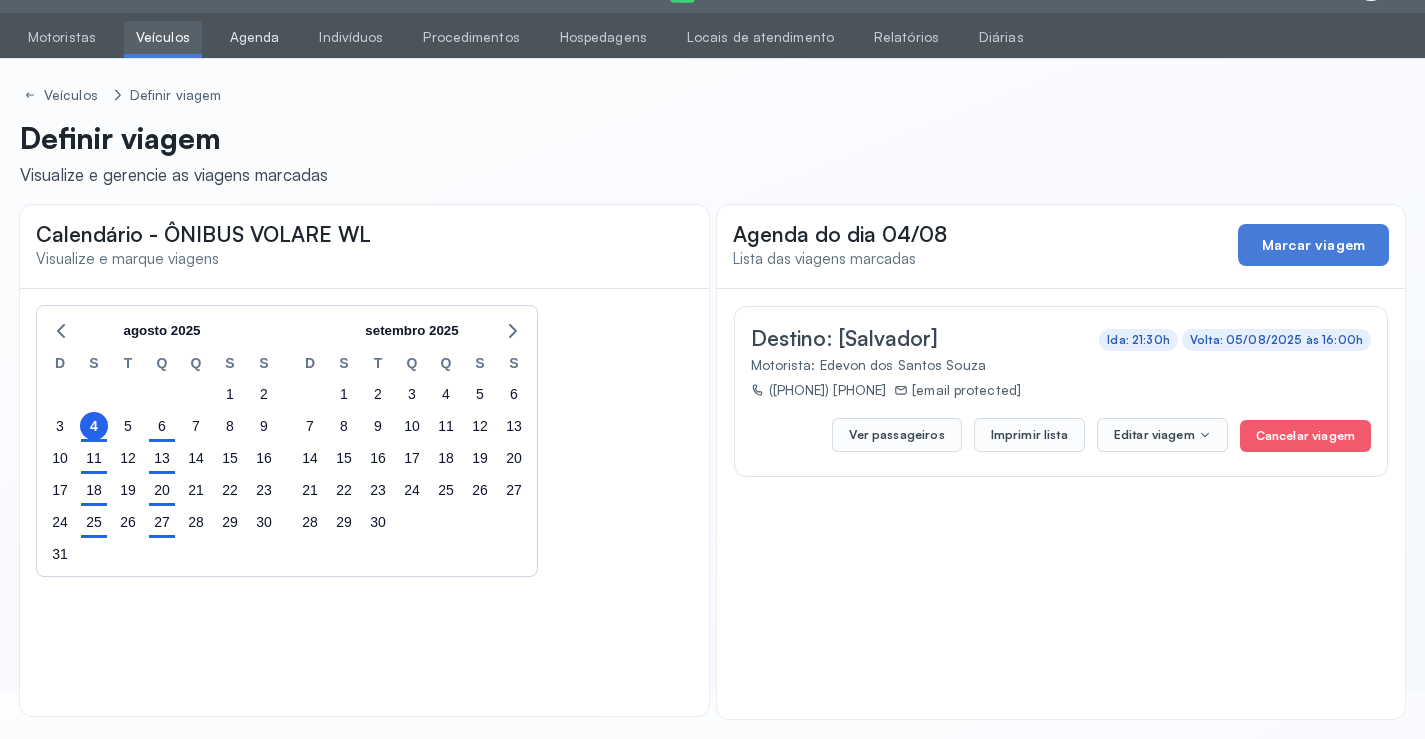 click on "Agenda" at bounding box center [255, 37] 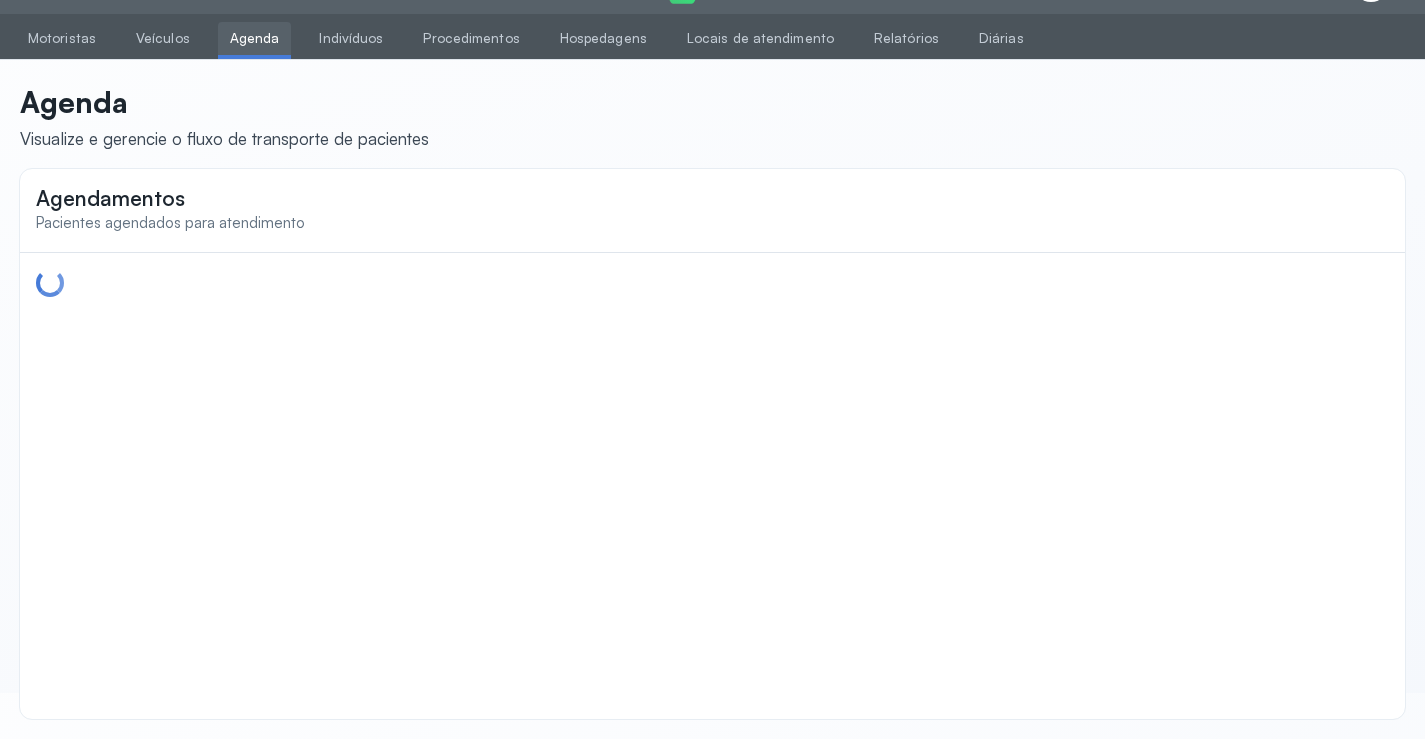 scroll, scrollTop: 46, scrollLeft: 0, axis: vertical 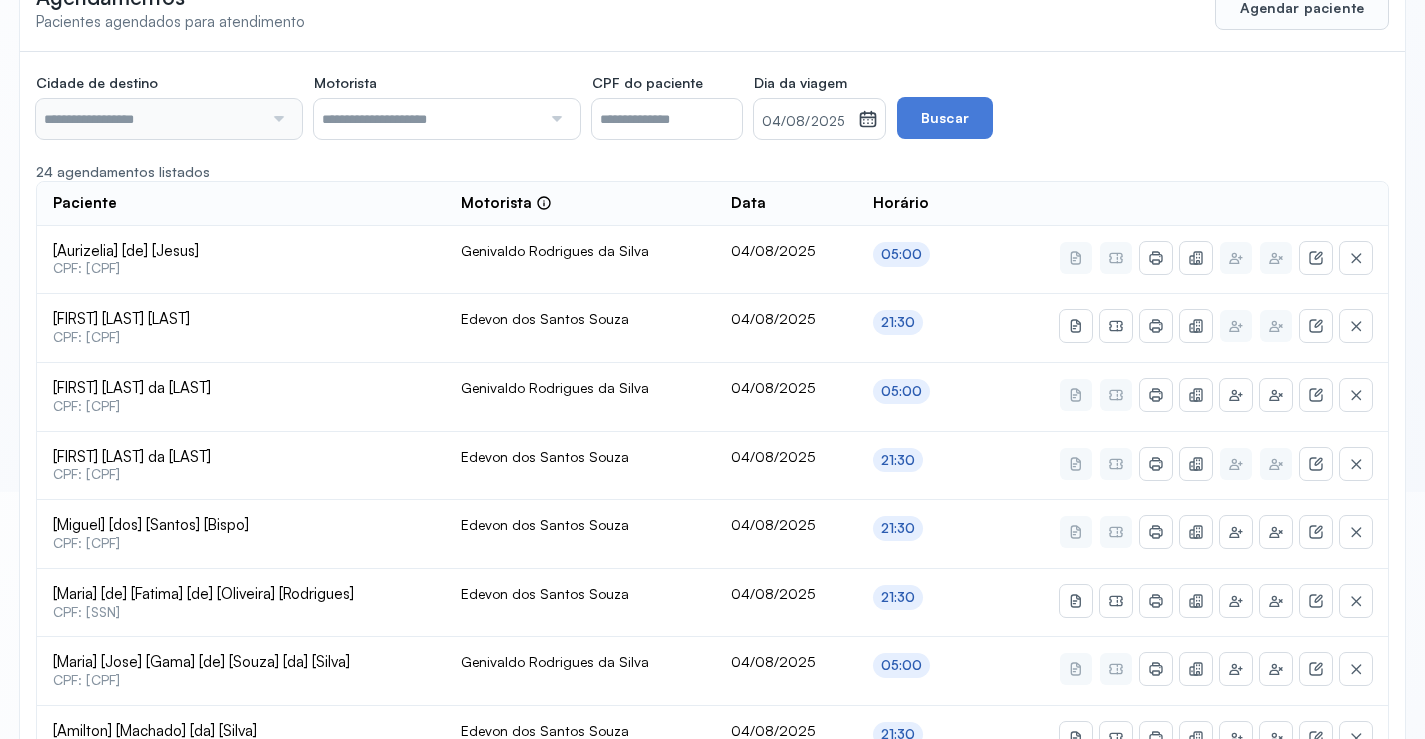 type on "********" 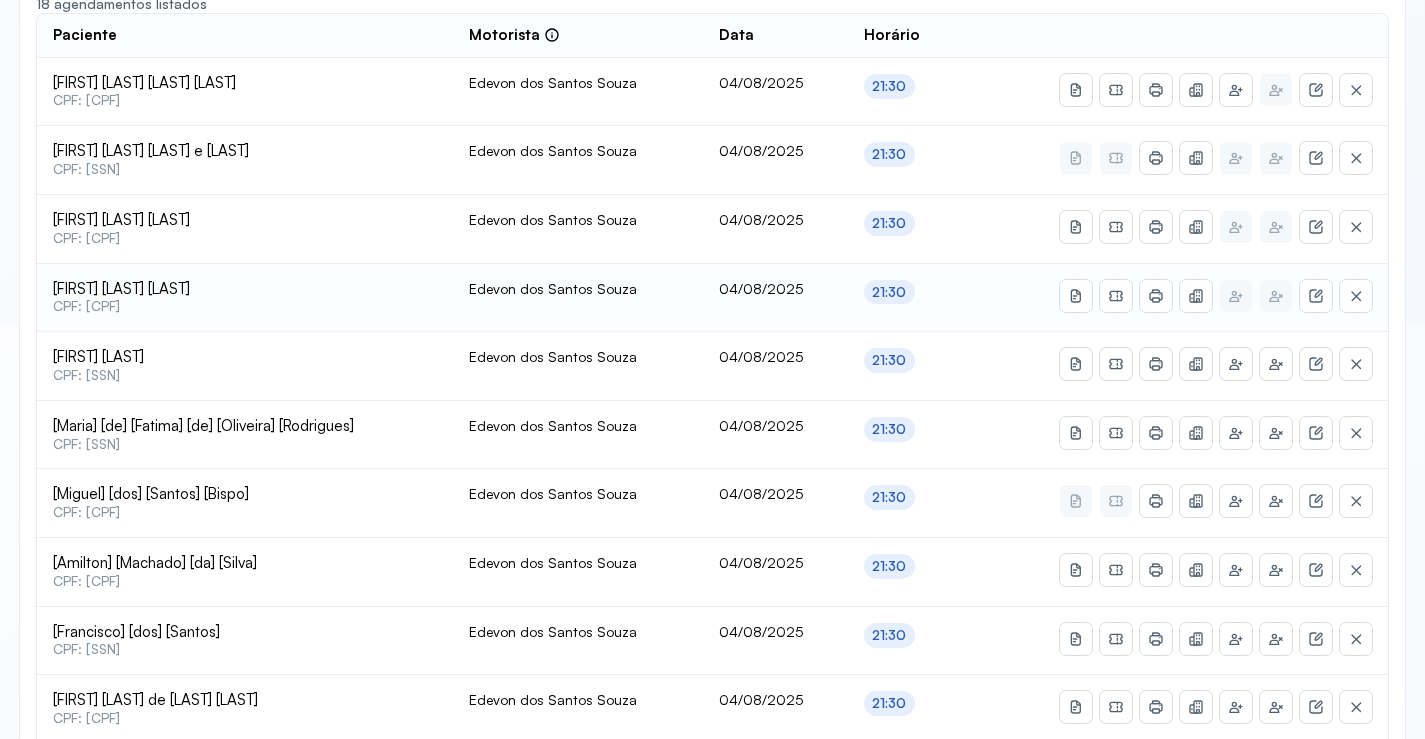 scroll, scrollTop: 447, scrollLeft: 0, axis: vertical 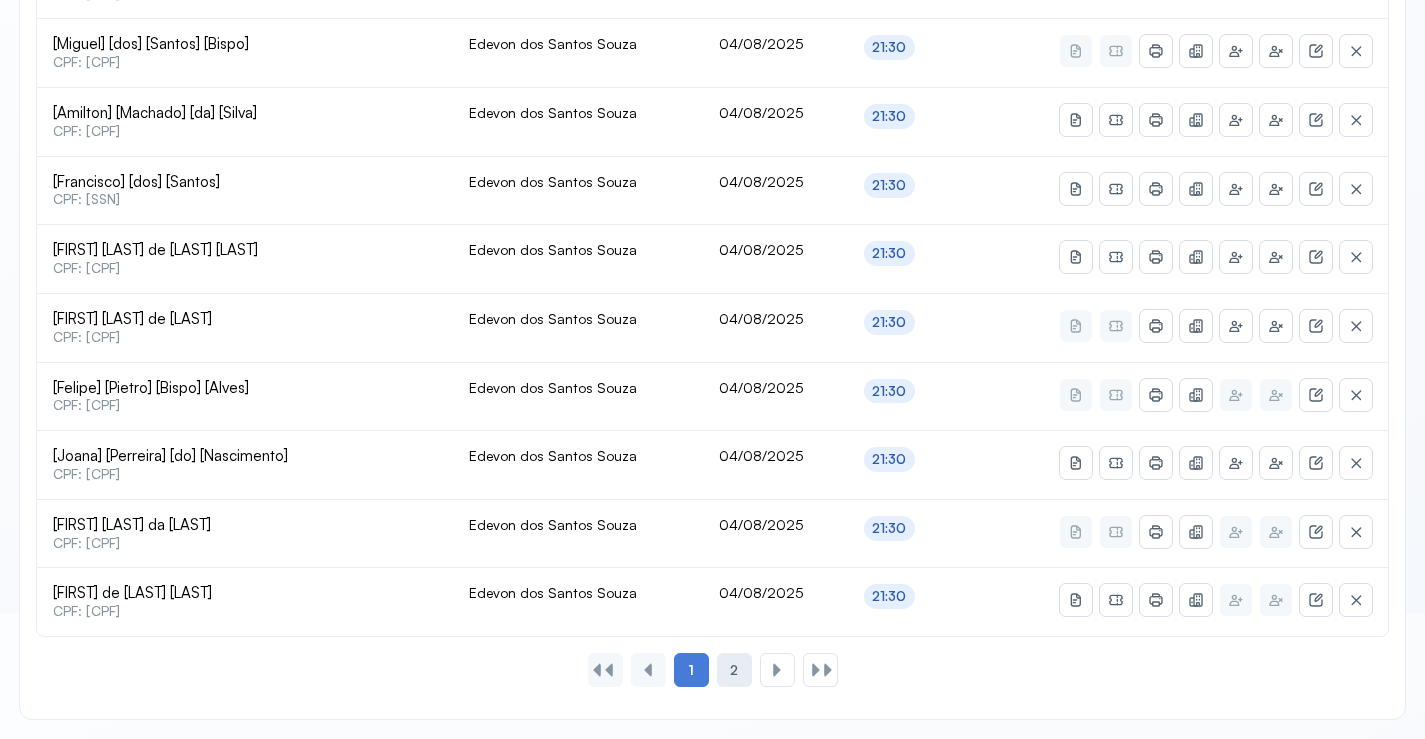click on "2" 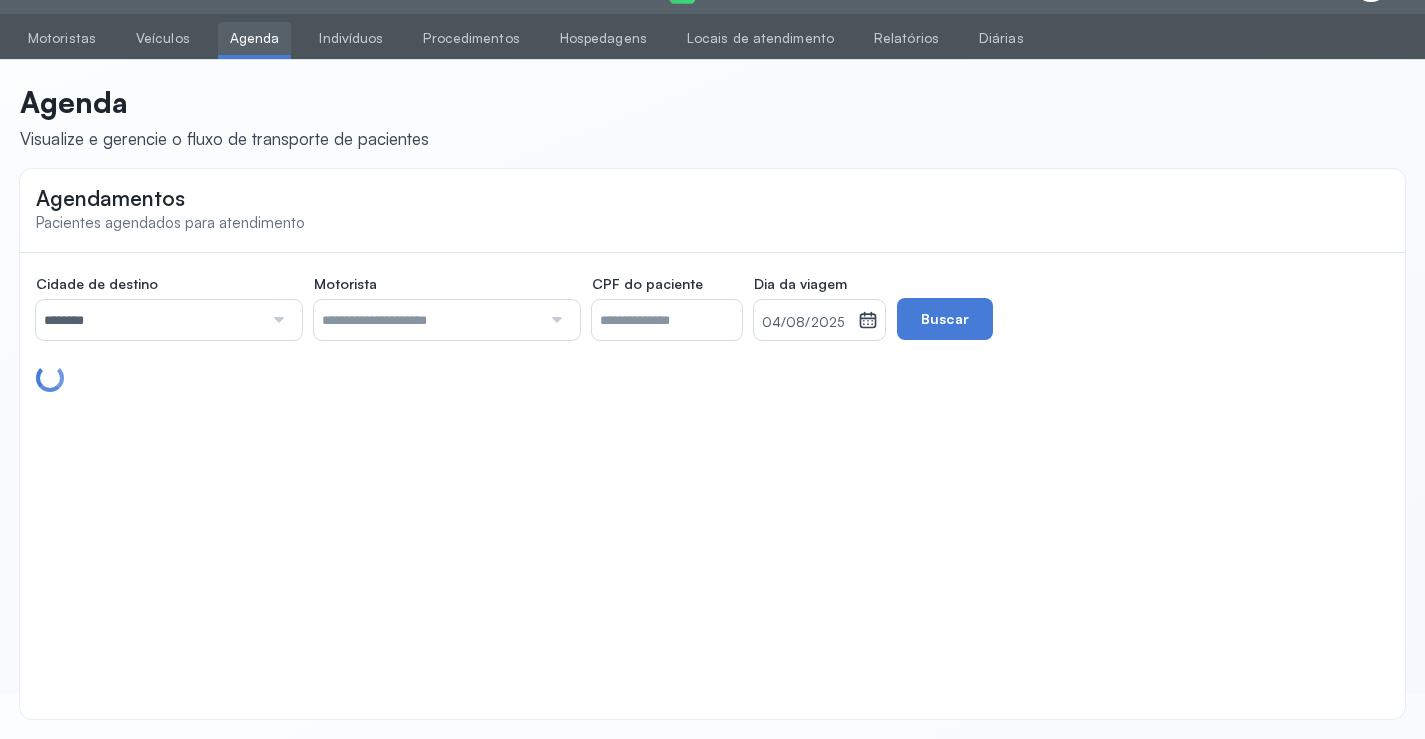 scroll, scrollTop: 46, scrollLeft: 0, axis: vertical 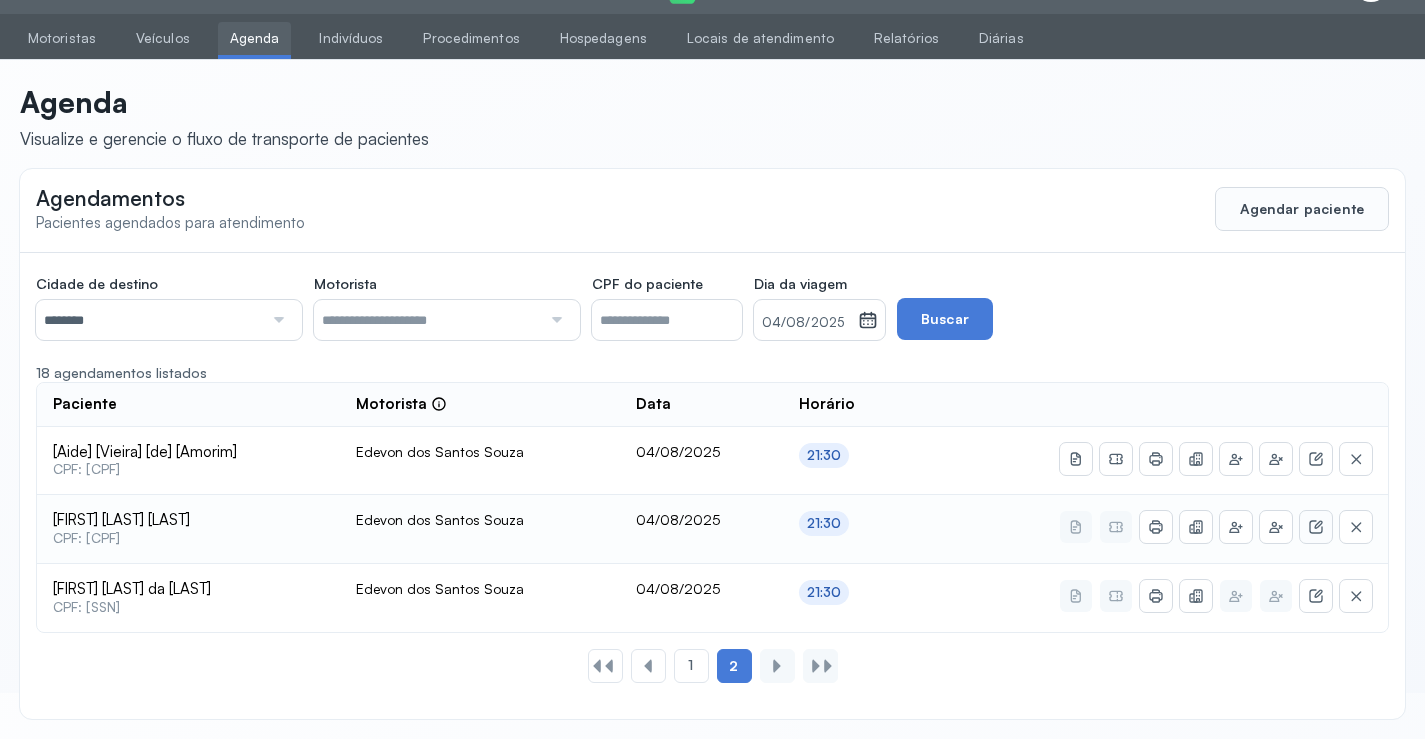 click 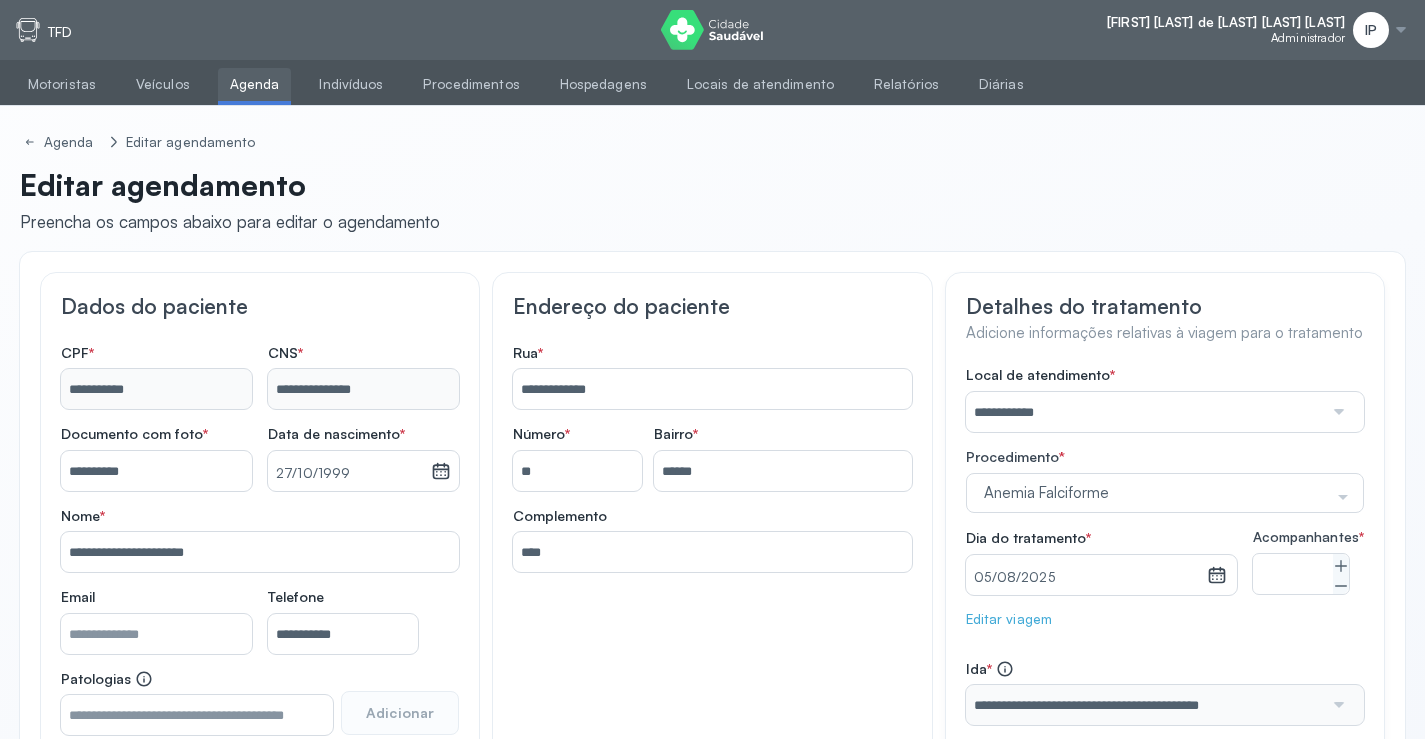 click on "Agenda" at bounding box center [255, 84] 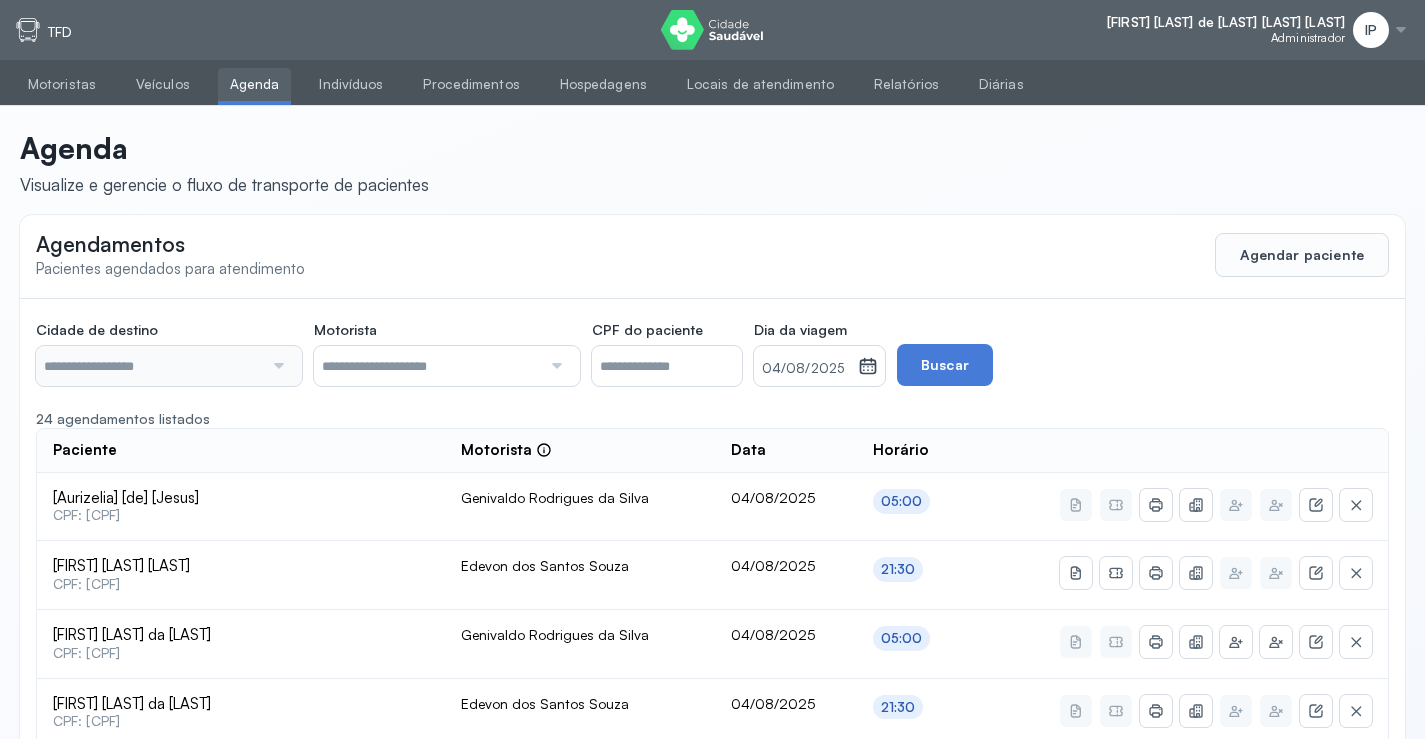type on "********" 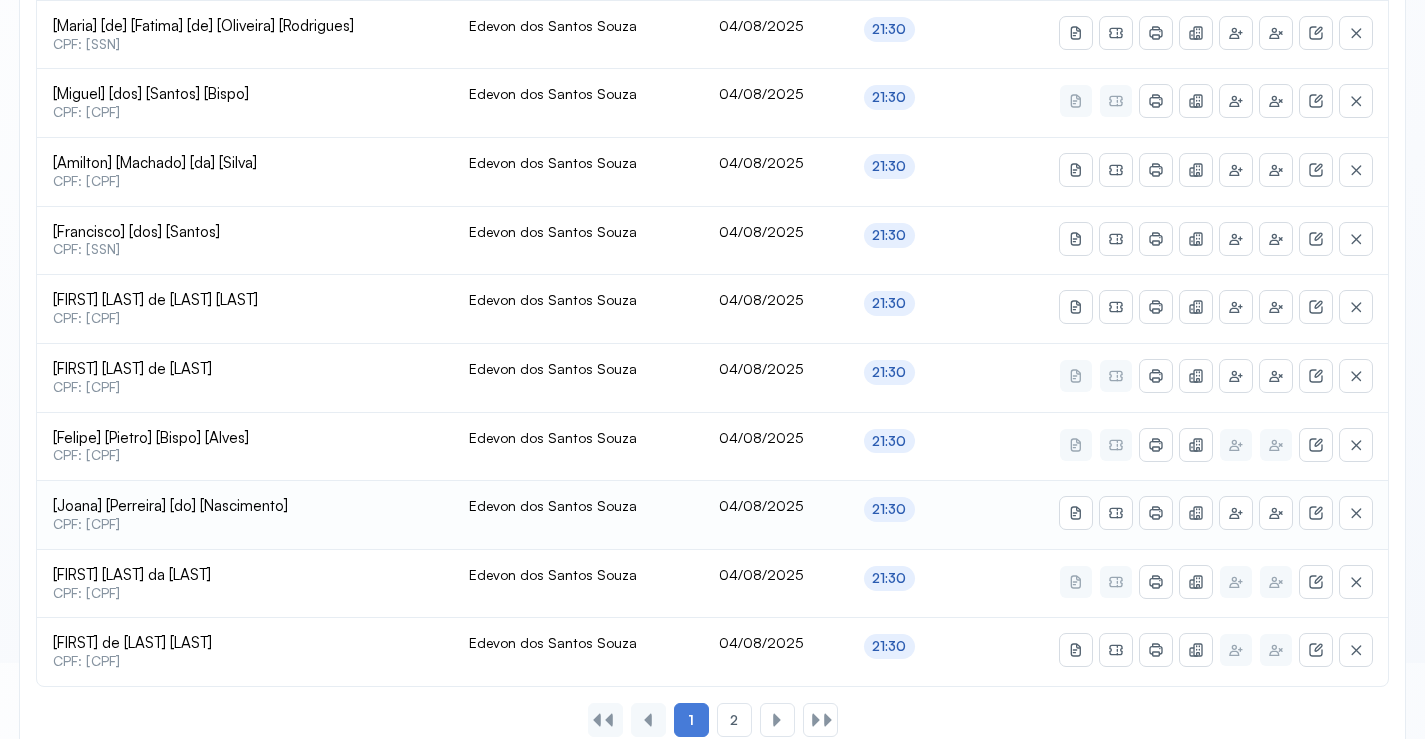 scroll, scrollTop: 865, scrollLeft: 0, axis: vertical 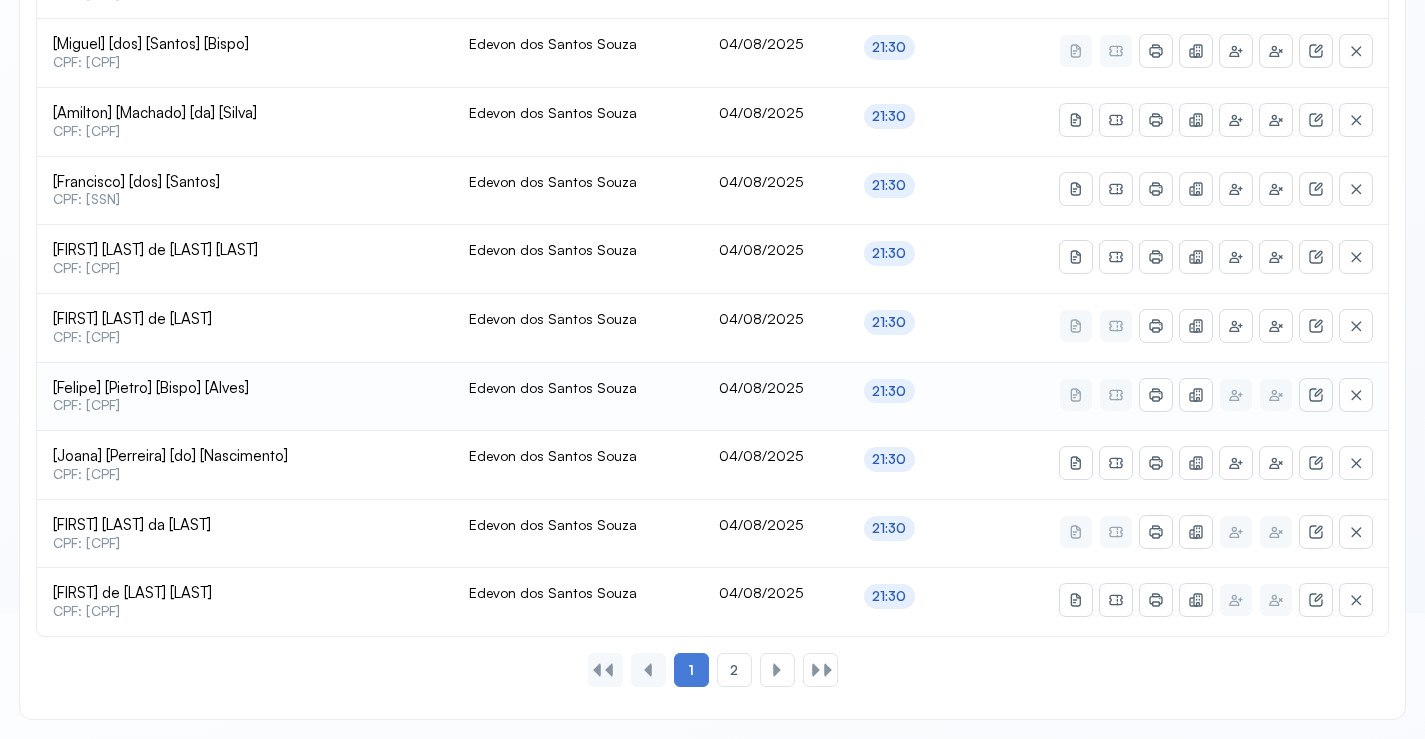 click 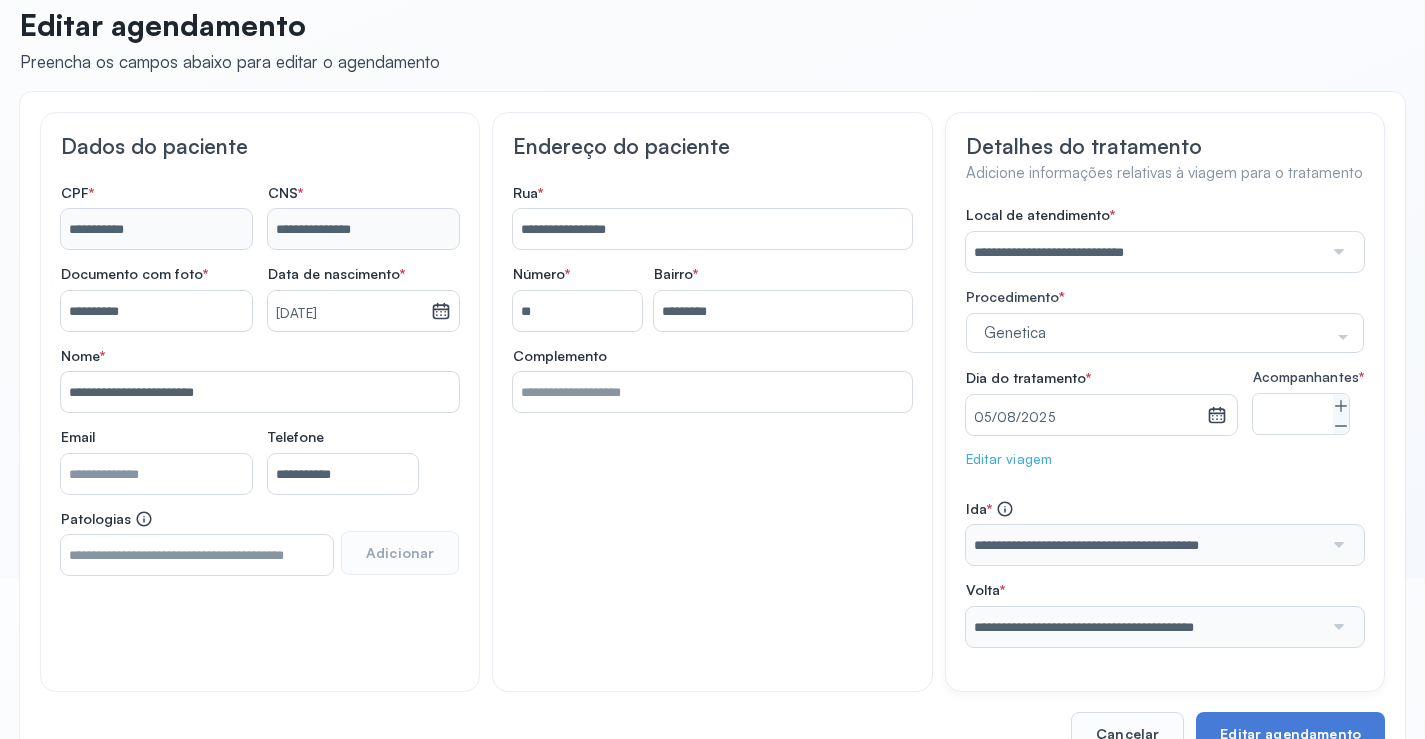 scroll, scrollTop: 200, scrollLeft: 0, axis: vertical 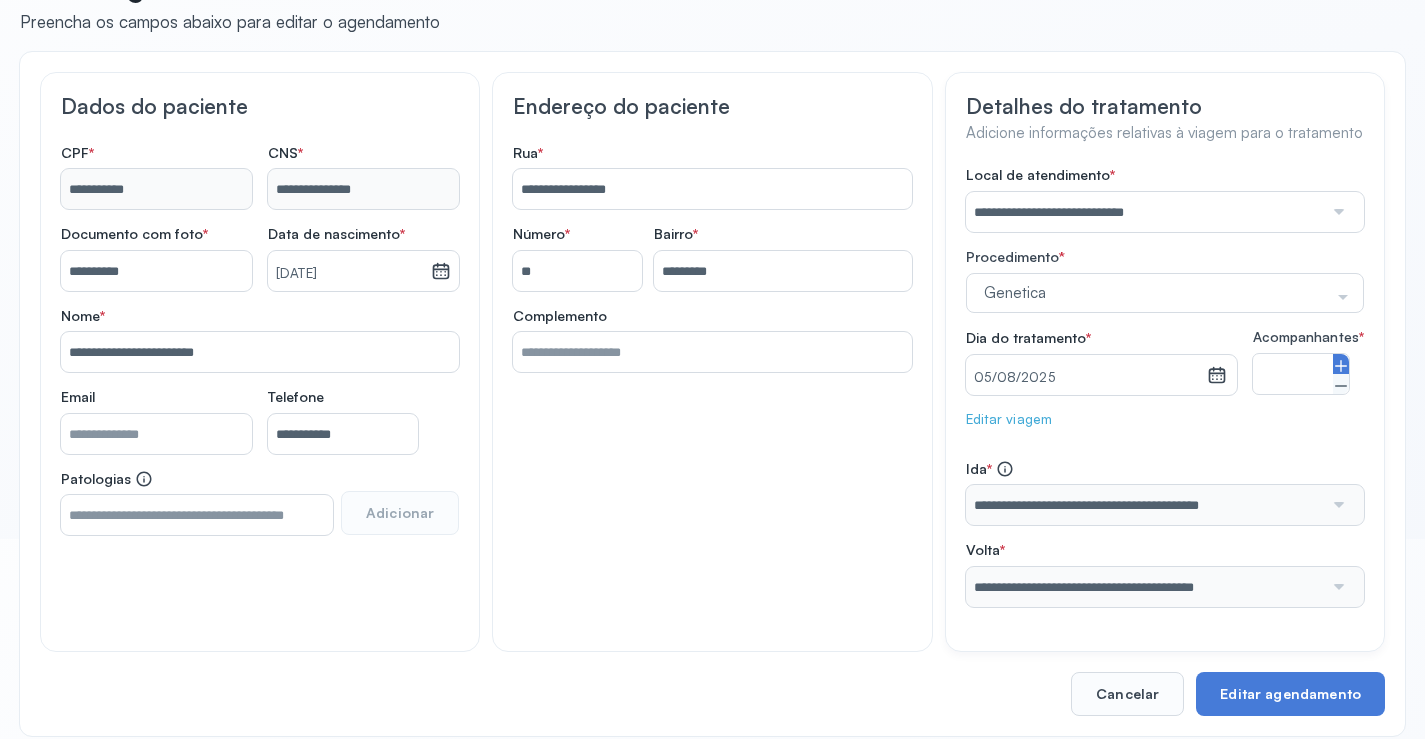 click 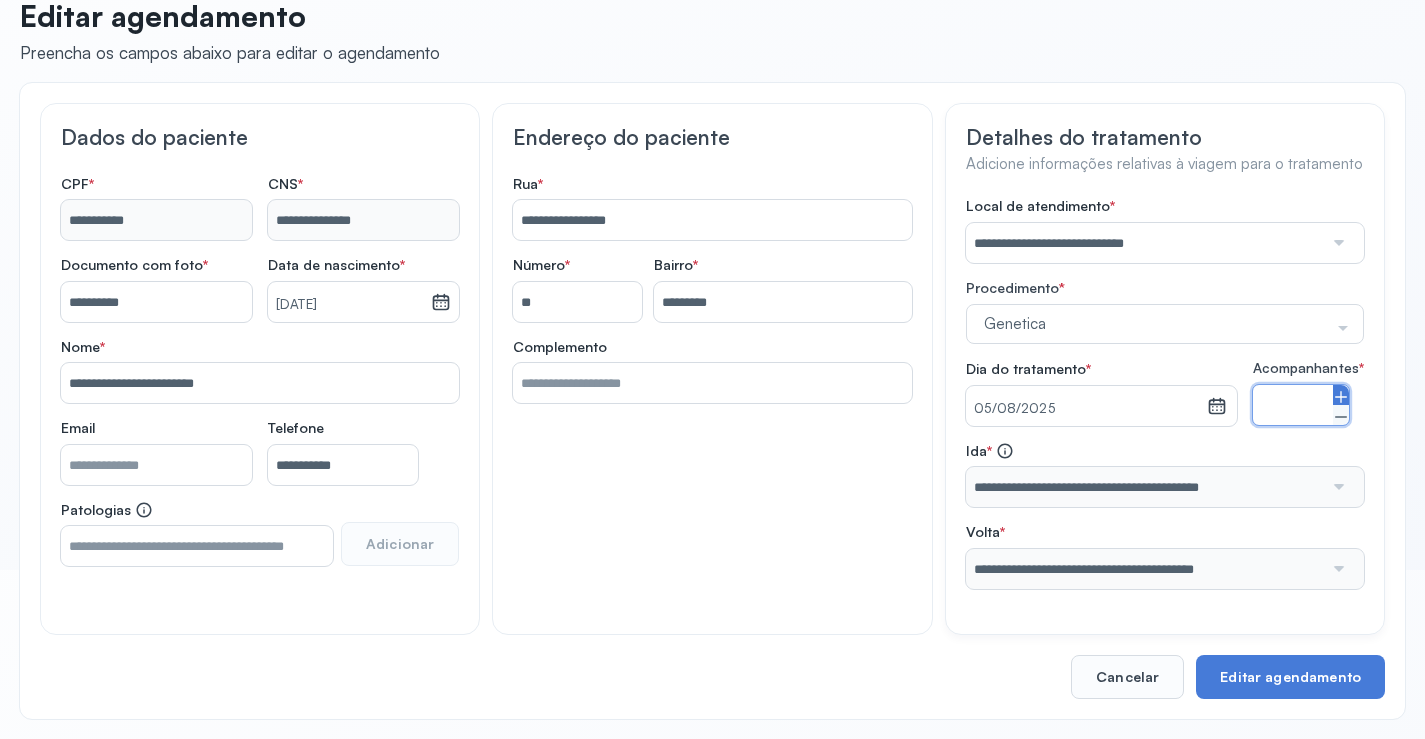 scroll, scrollTop: 184, scrollLeft: 0, axis: vertical 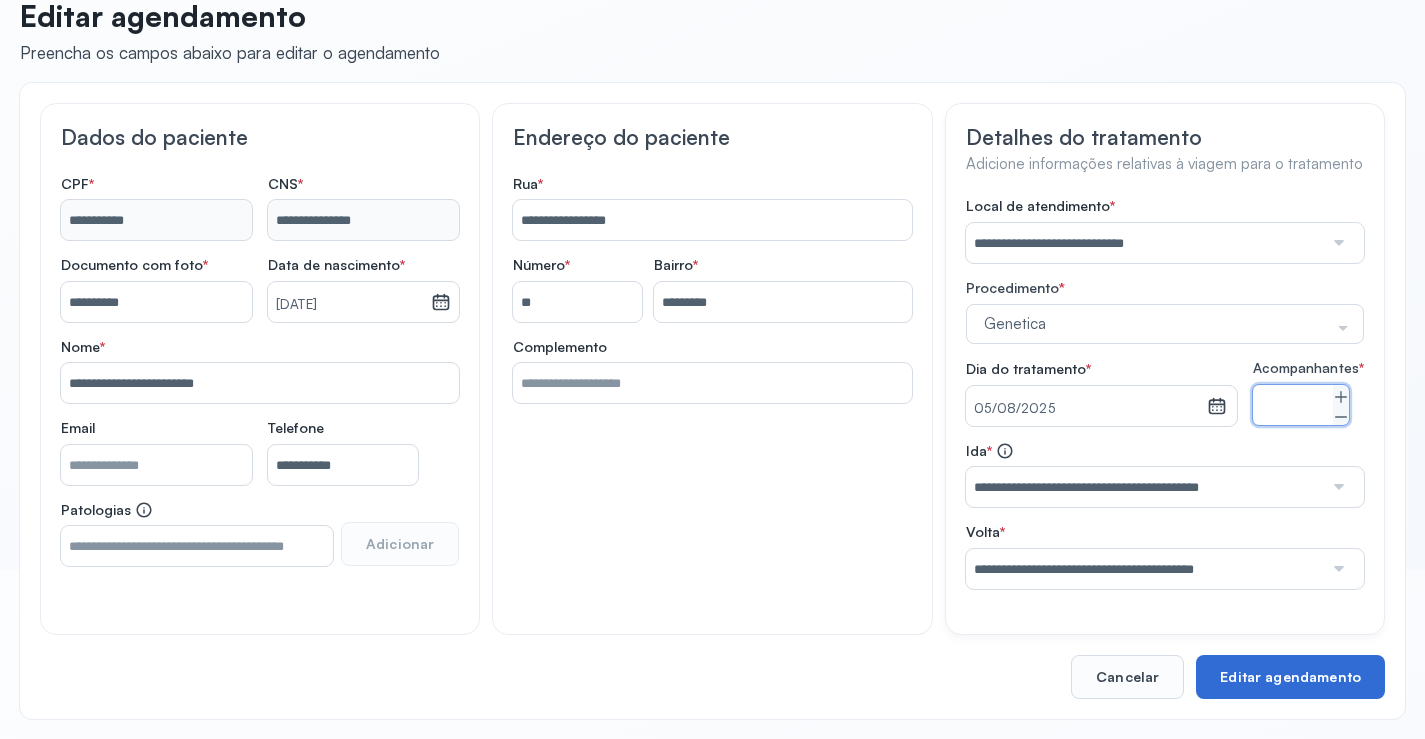 click on "Editar agendamento" at bounding box center (1290, 677) 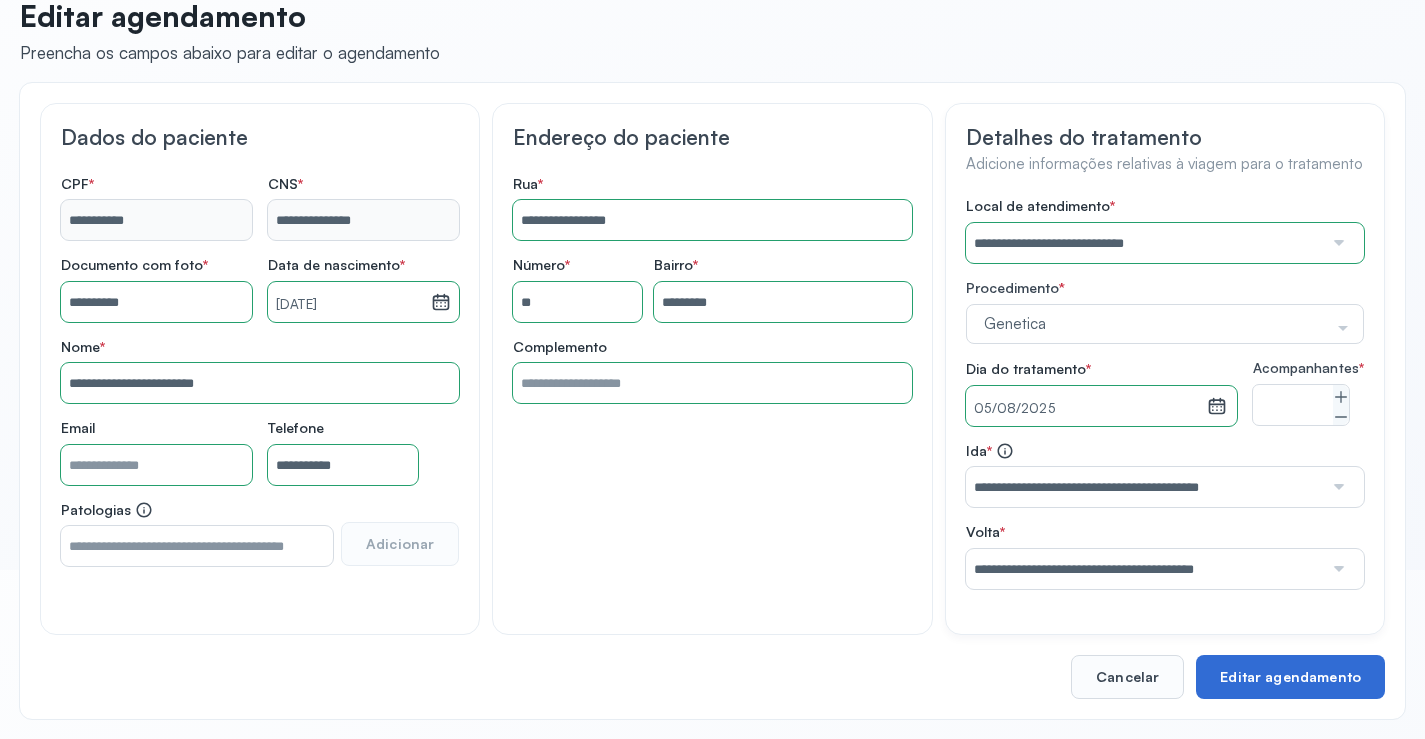 type on "**********" 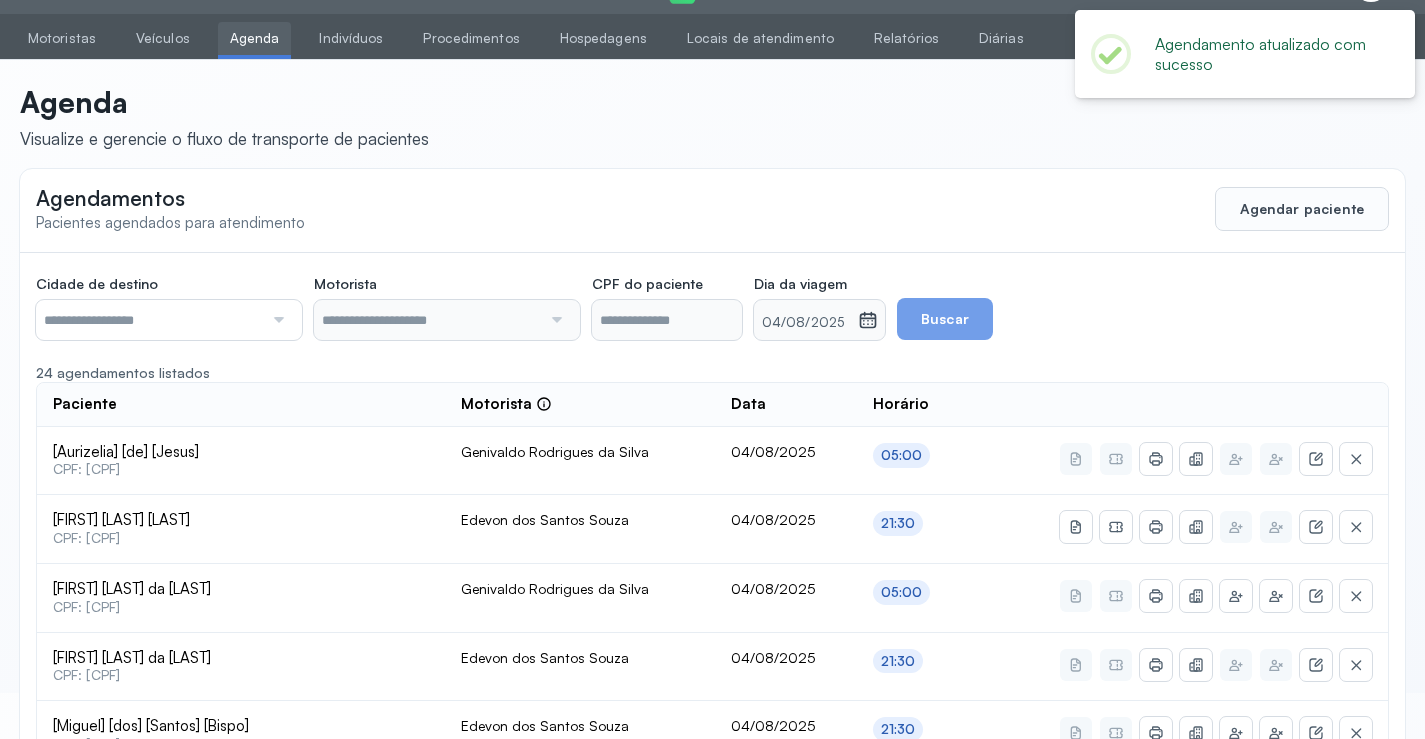 scroll, scrollTop: 184, scrollLeft: 0, axis: vertical 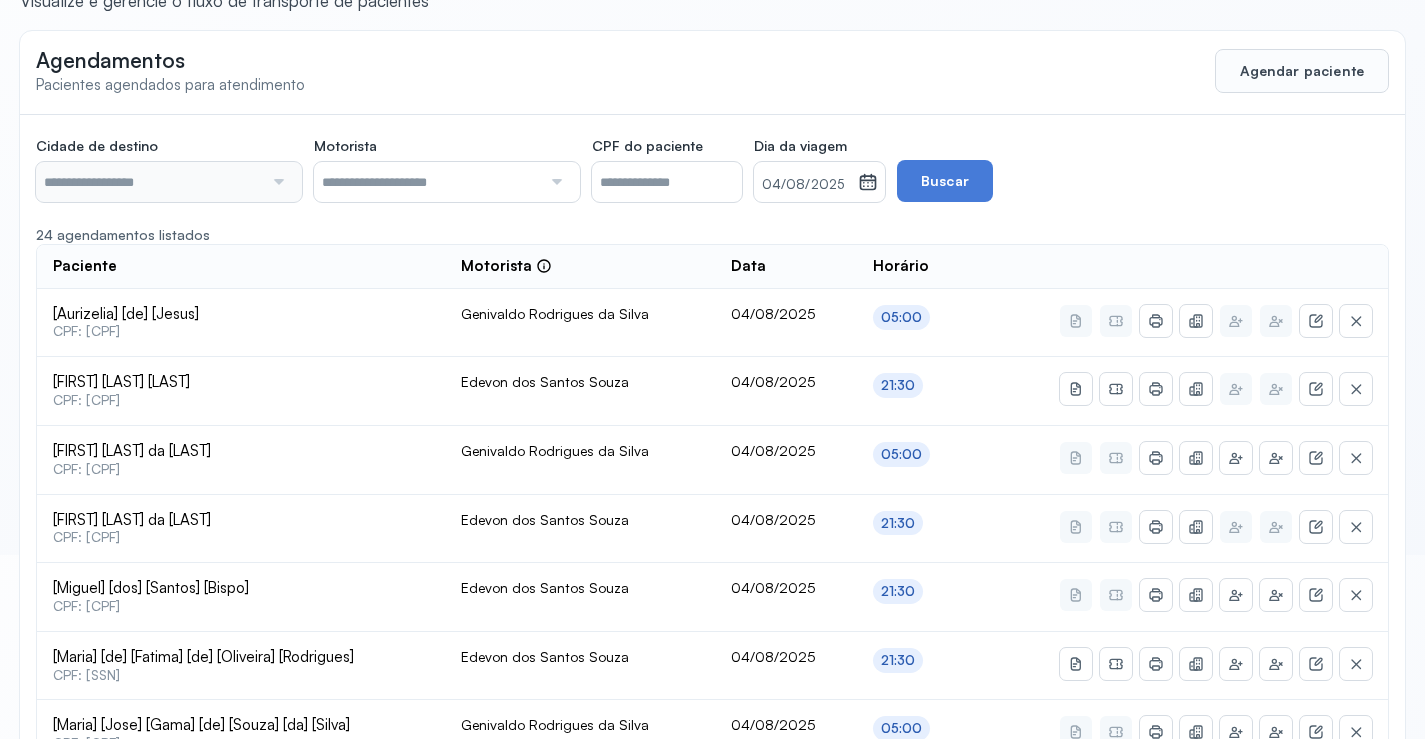 type on "********" 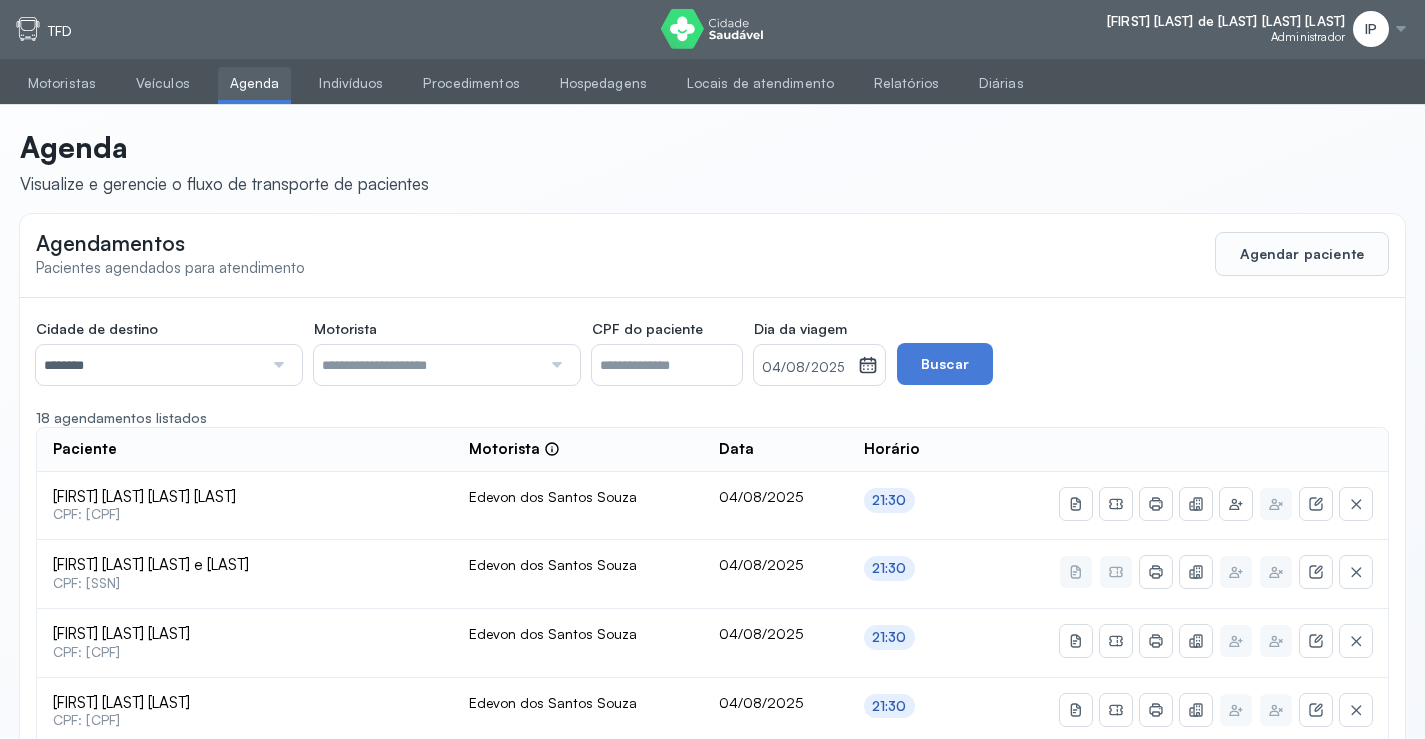 scroll, scrollTop: 0, scrollLeft: 0, axis: both 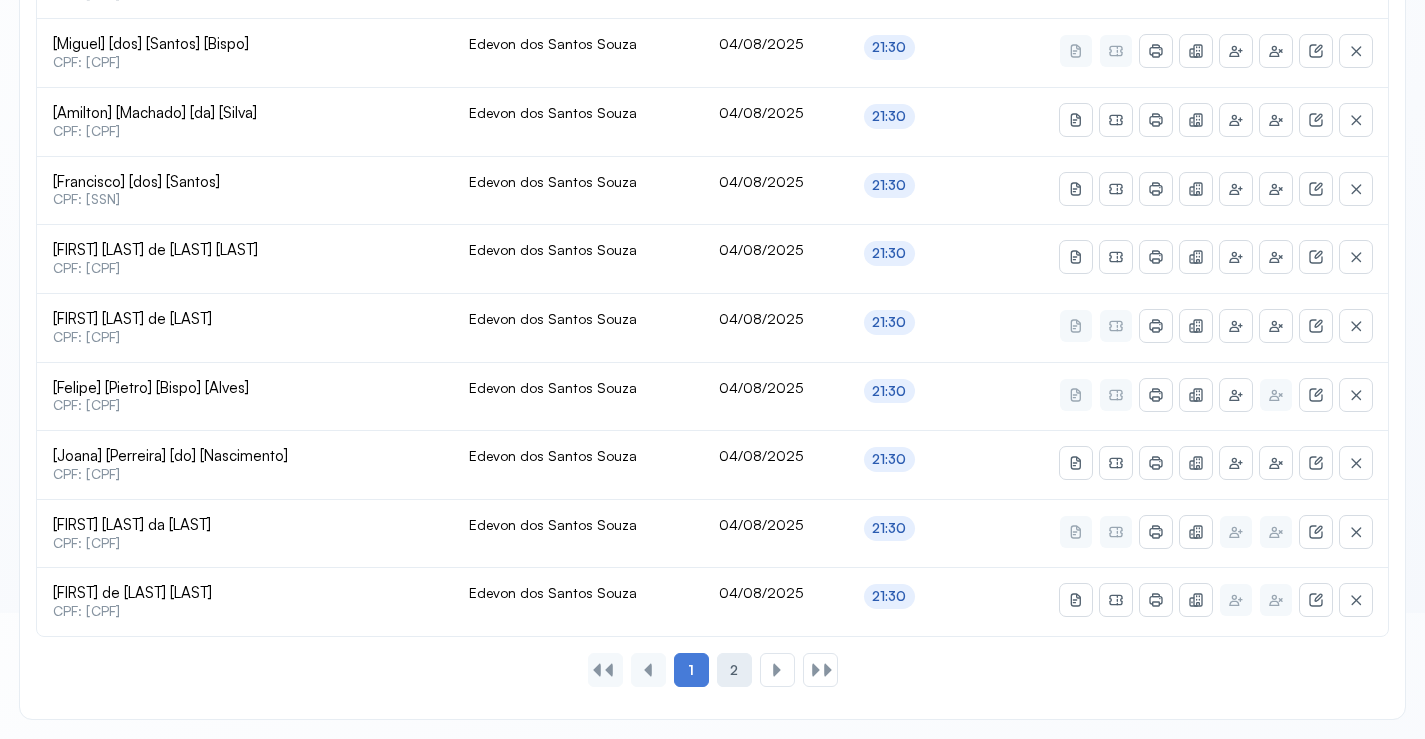 click on "2" 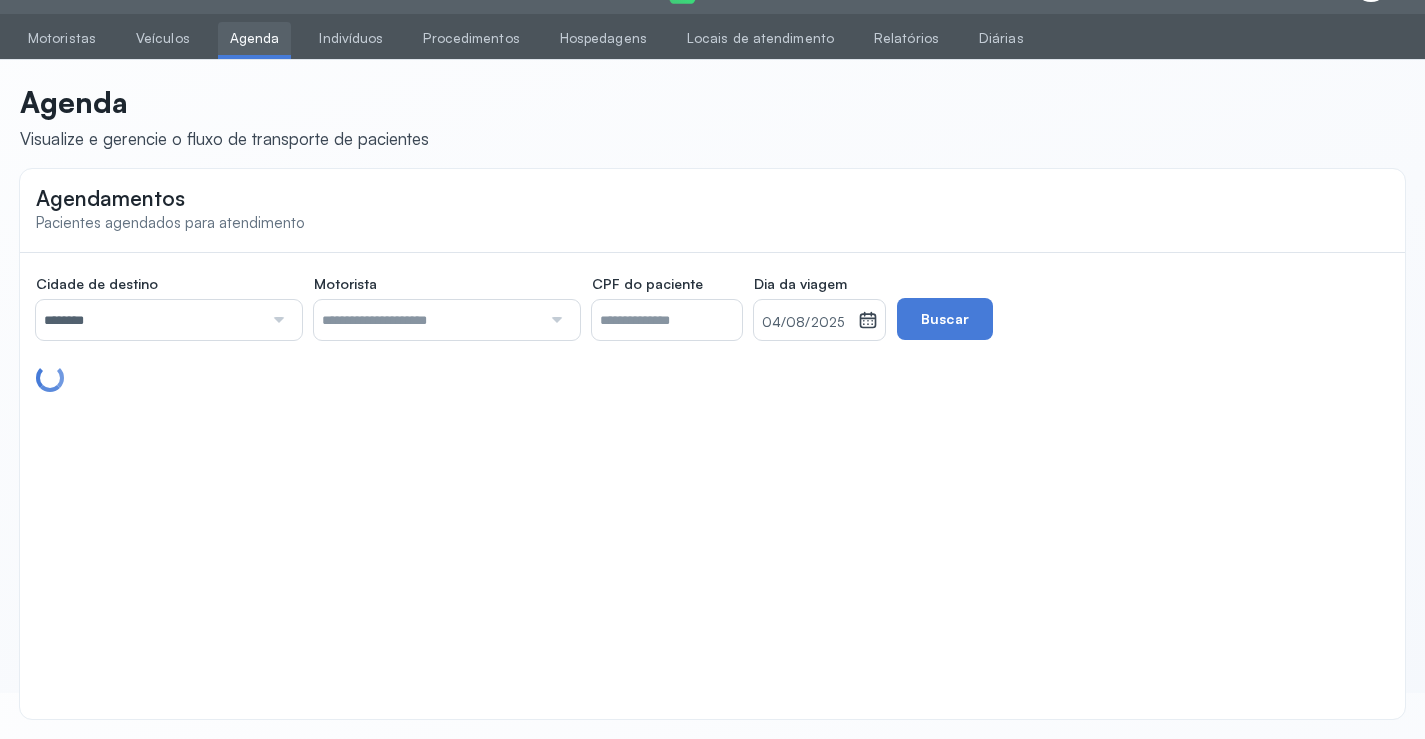 scroll, scrollTop: 46, scrollLeft: 0, axis: vertical 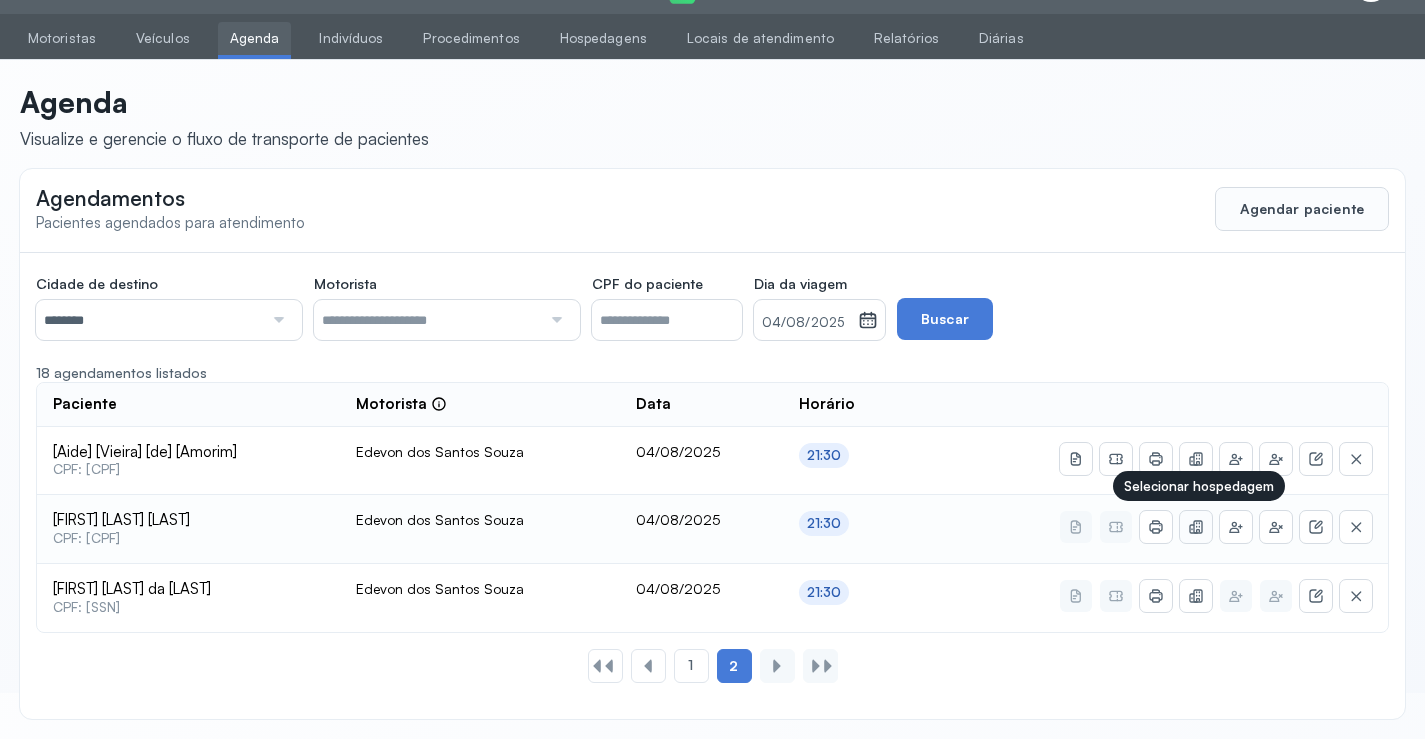 click 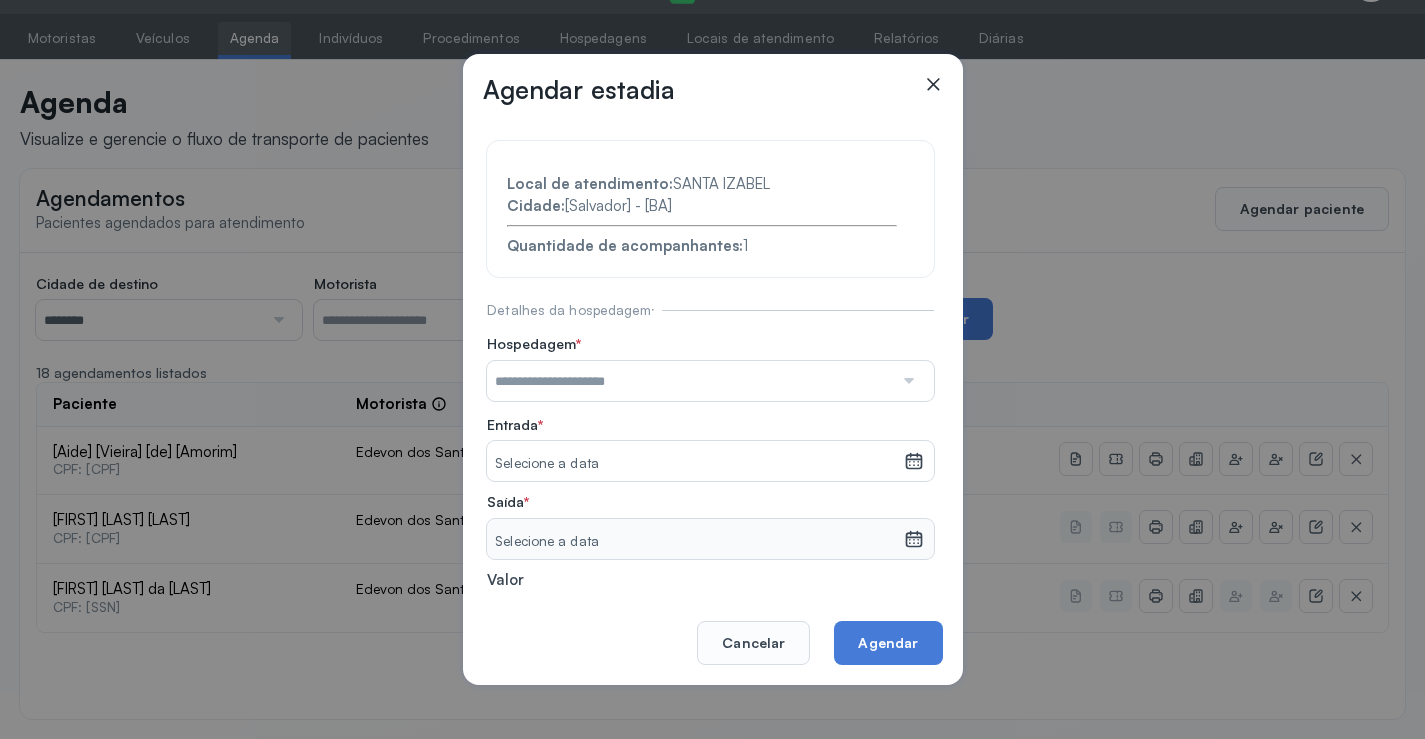 click at bounding box center (690, 381) 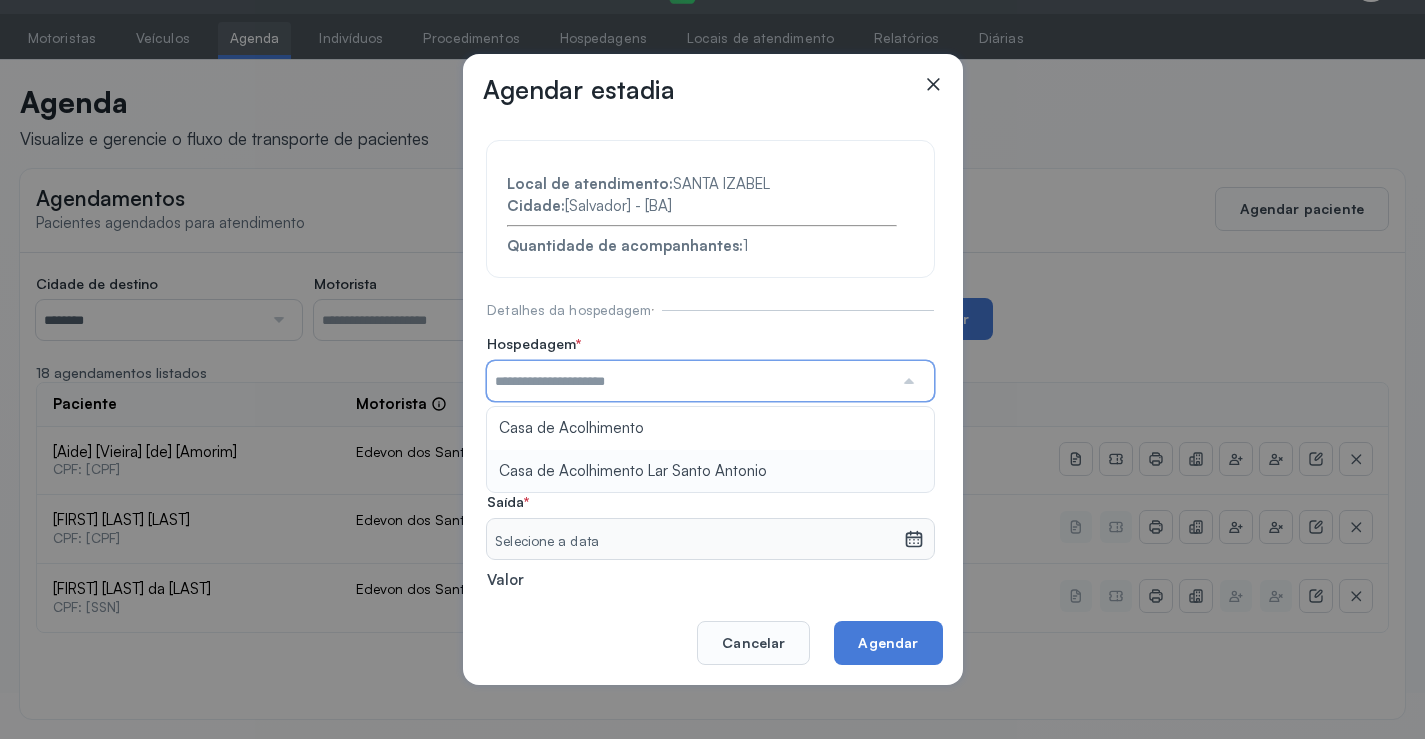 type on "**********" 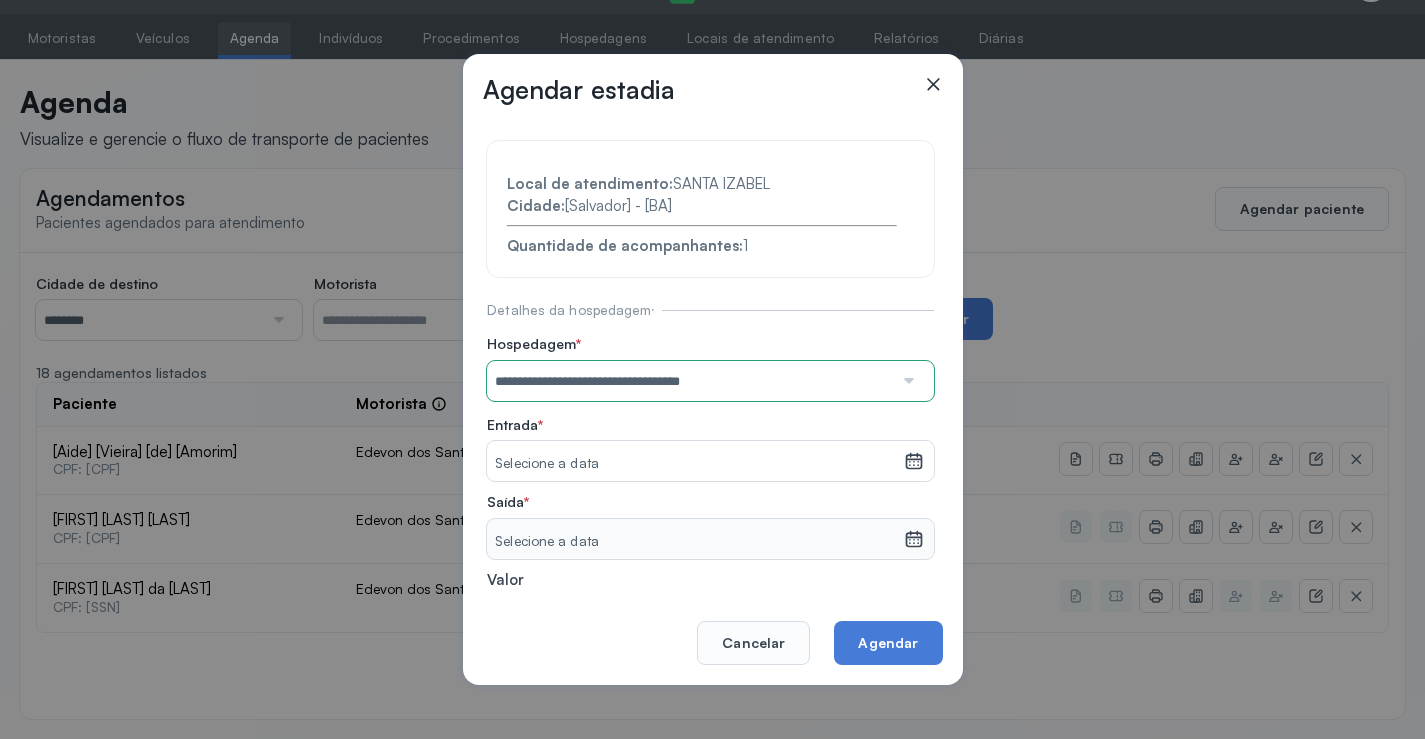 click on "**********" at bounding box center (710, 436) 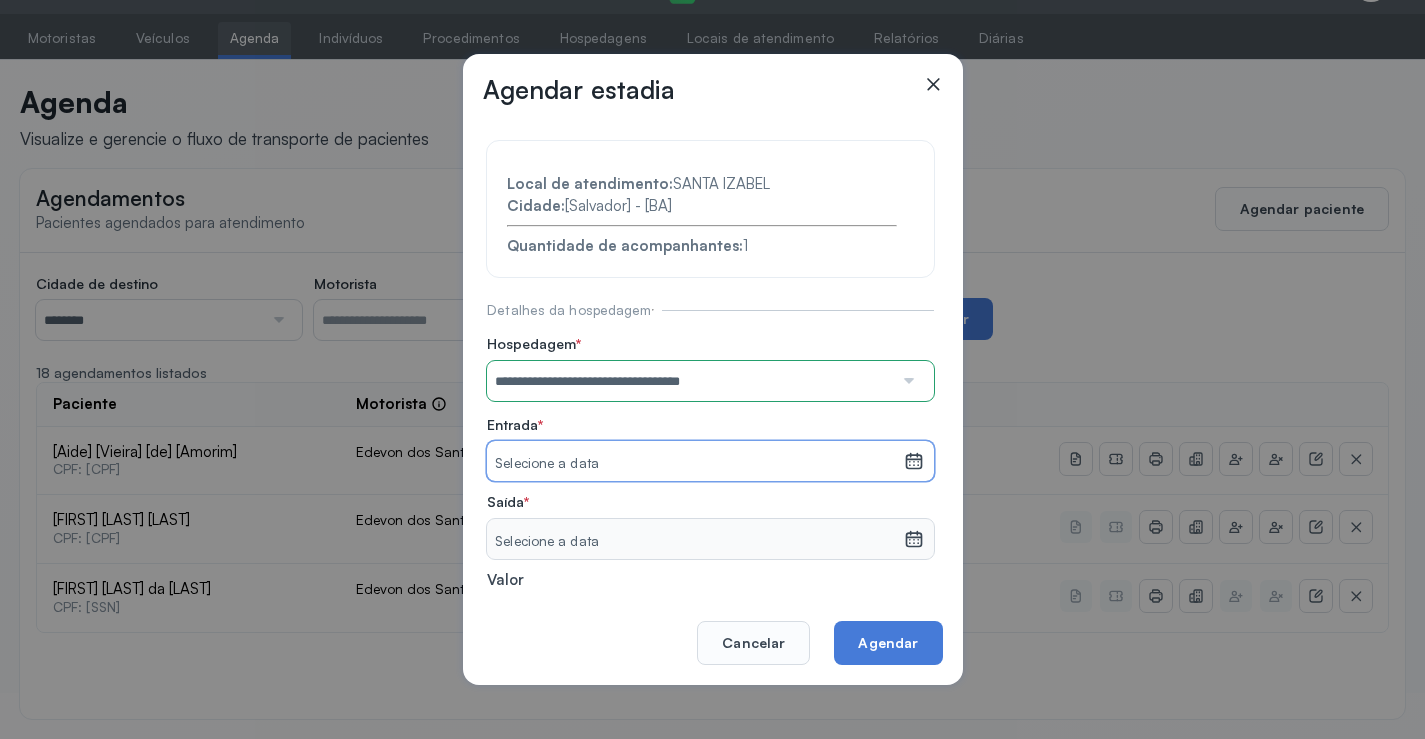 click on "Selecione a data" at bounding box center [695, 464] 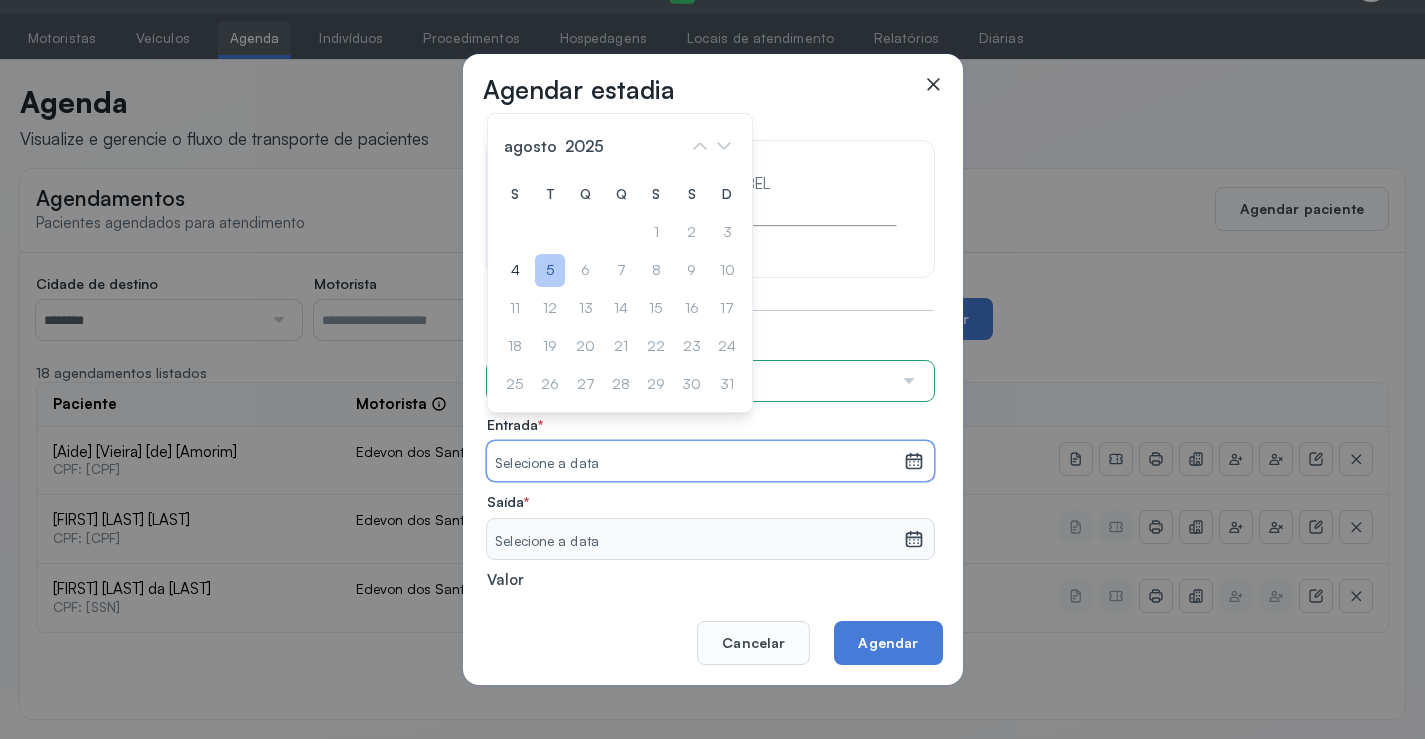 click on "5" 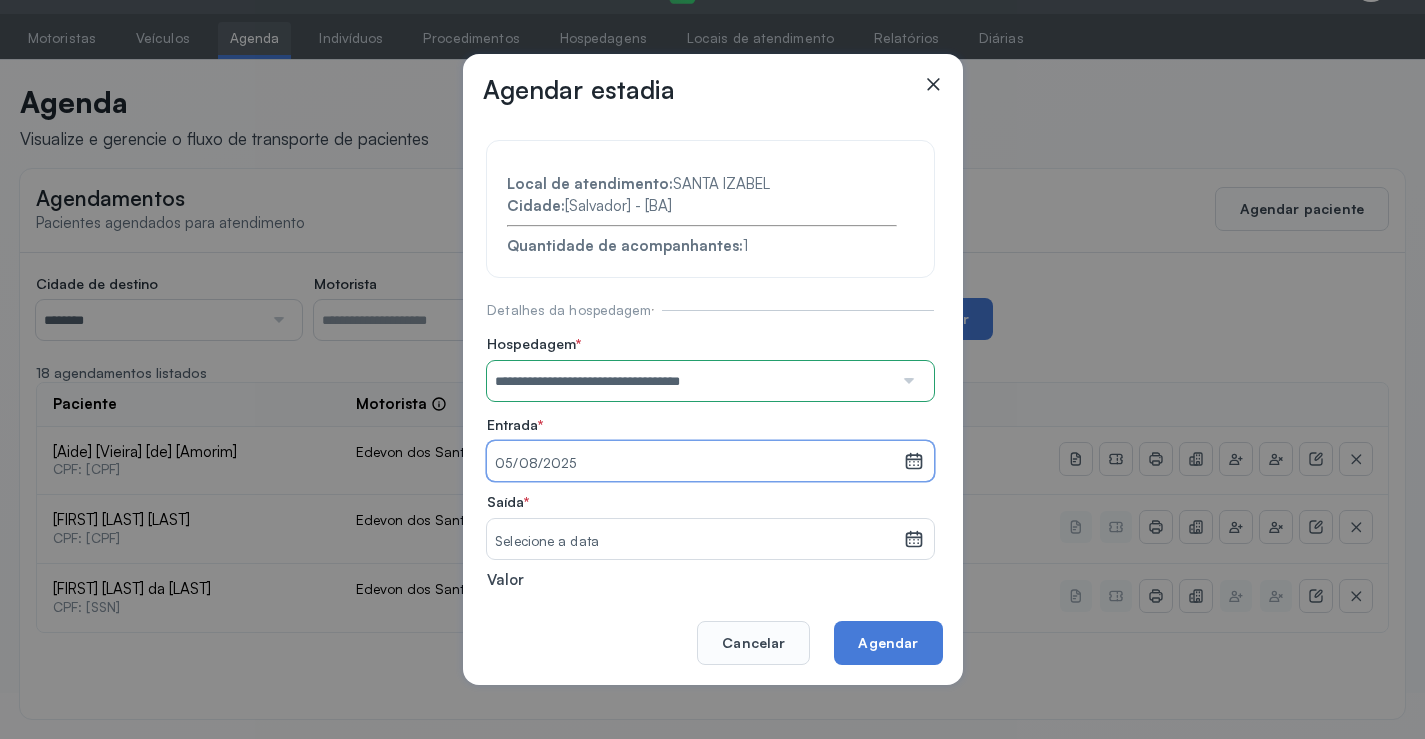 click on "Selecione a data" at bounding box center [695, 542] 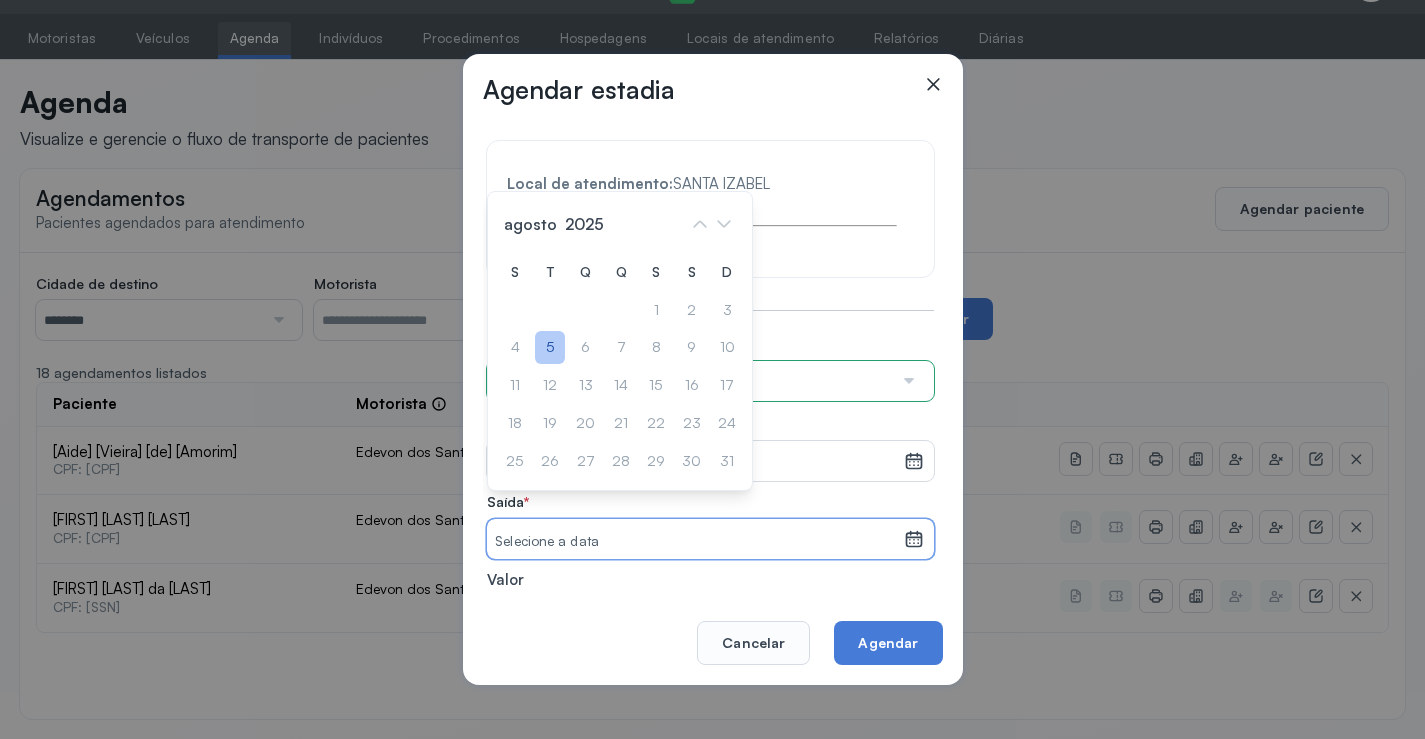 click on "5" 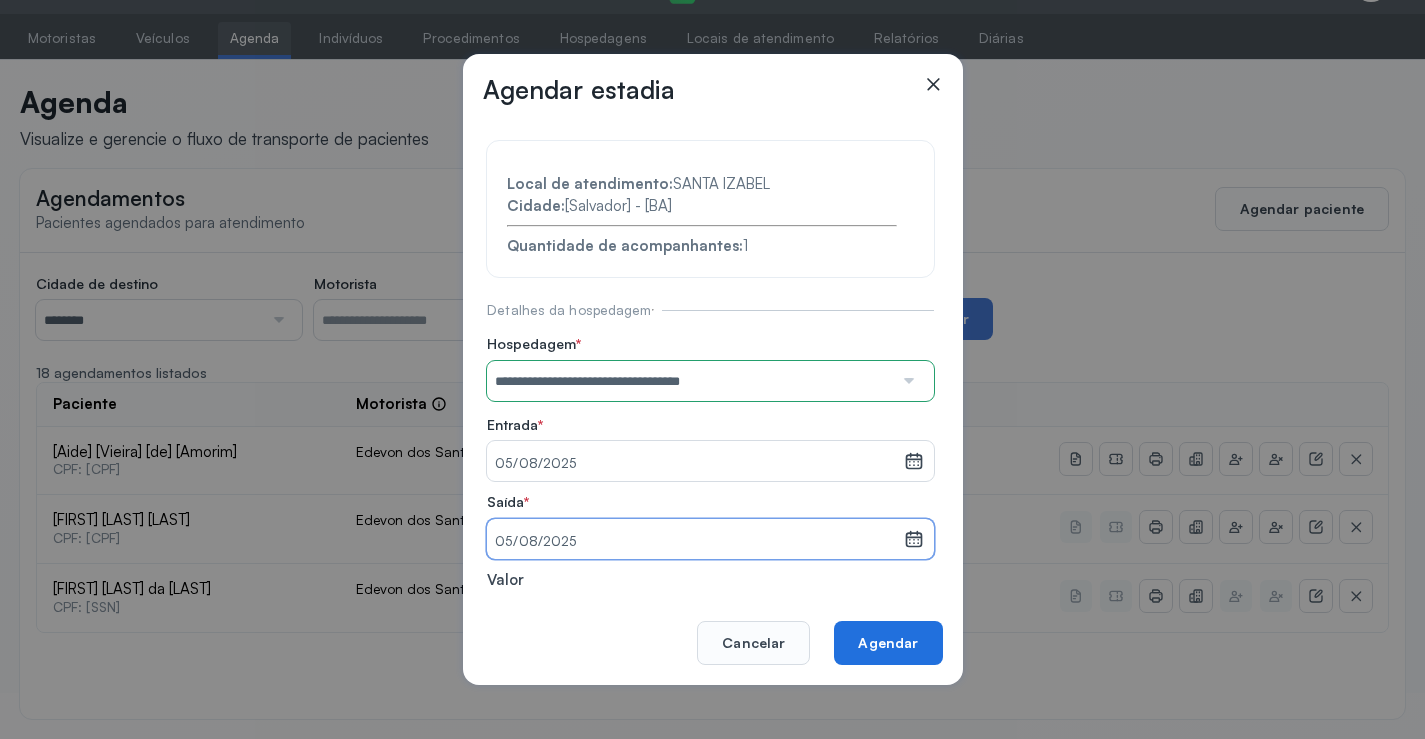 click on "Agendar" 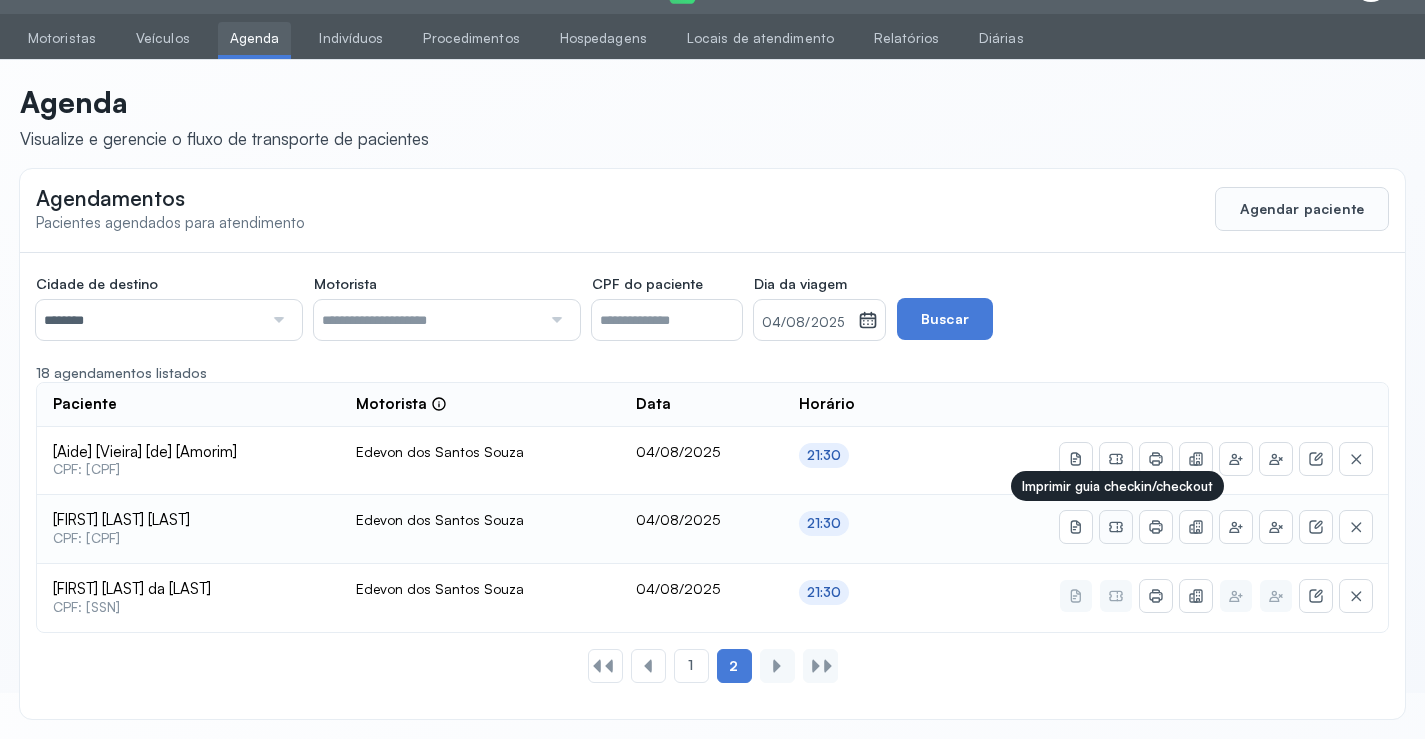 click 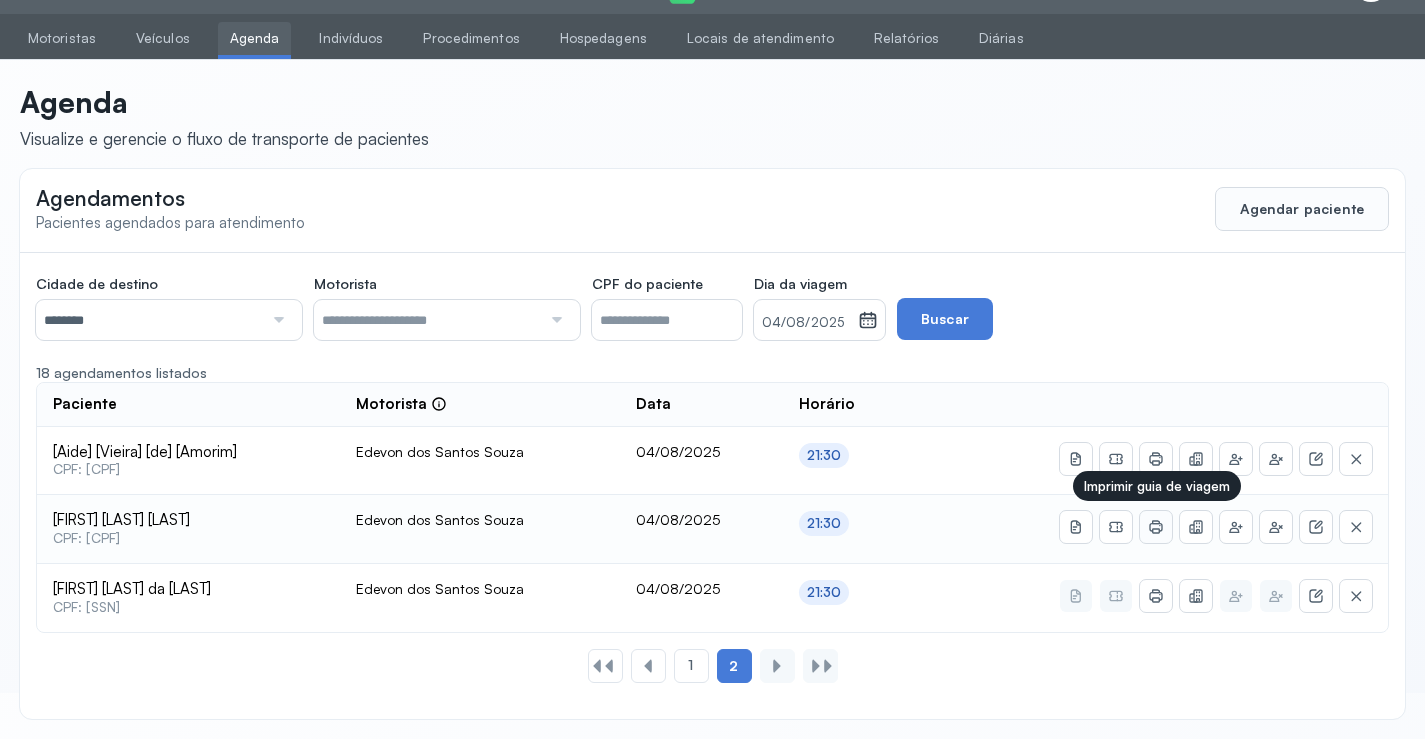 click 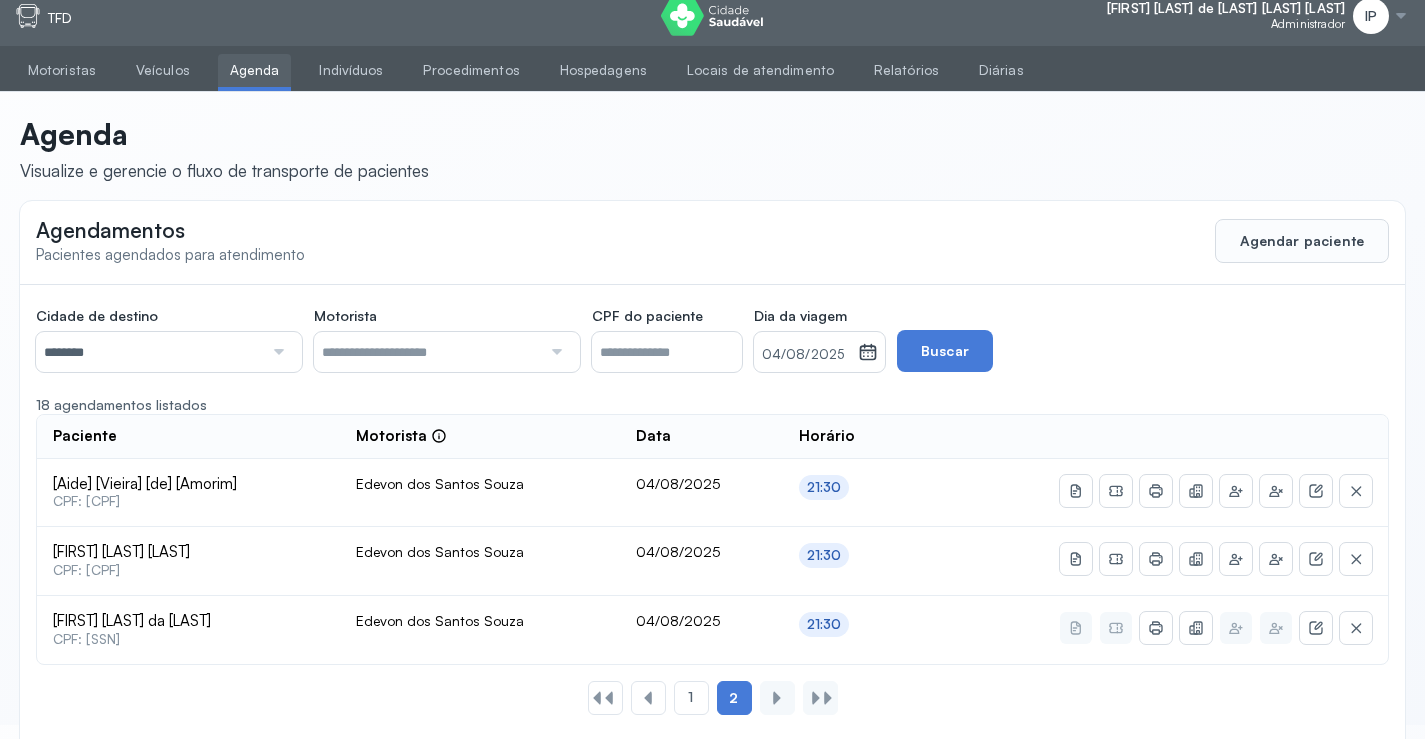 scroll, scrollTop: 0, scrollLeft: 0, axis: both 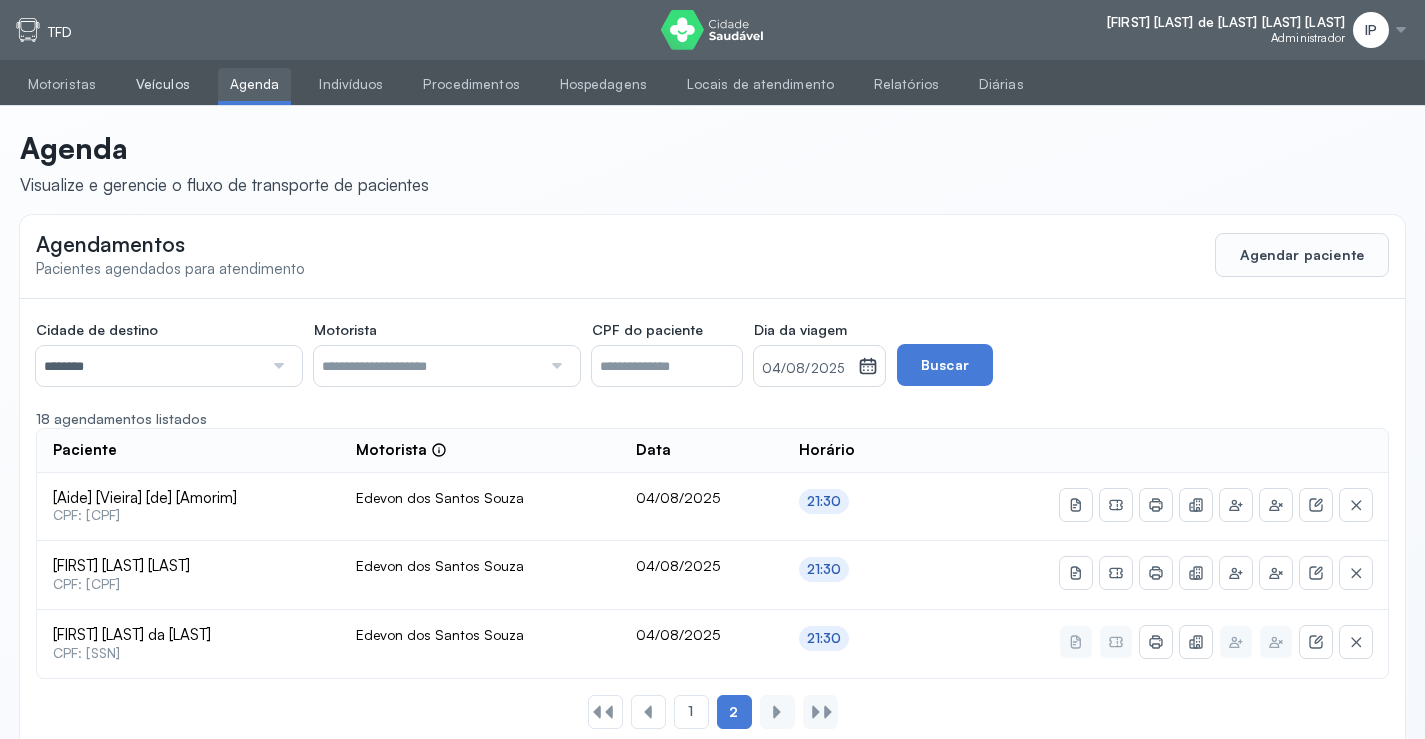 click on "Veículos" at bounding box center (163, 84) 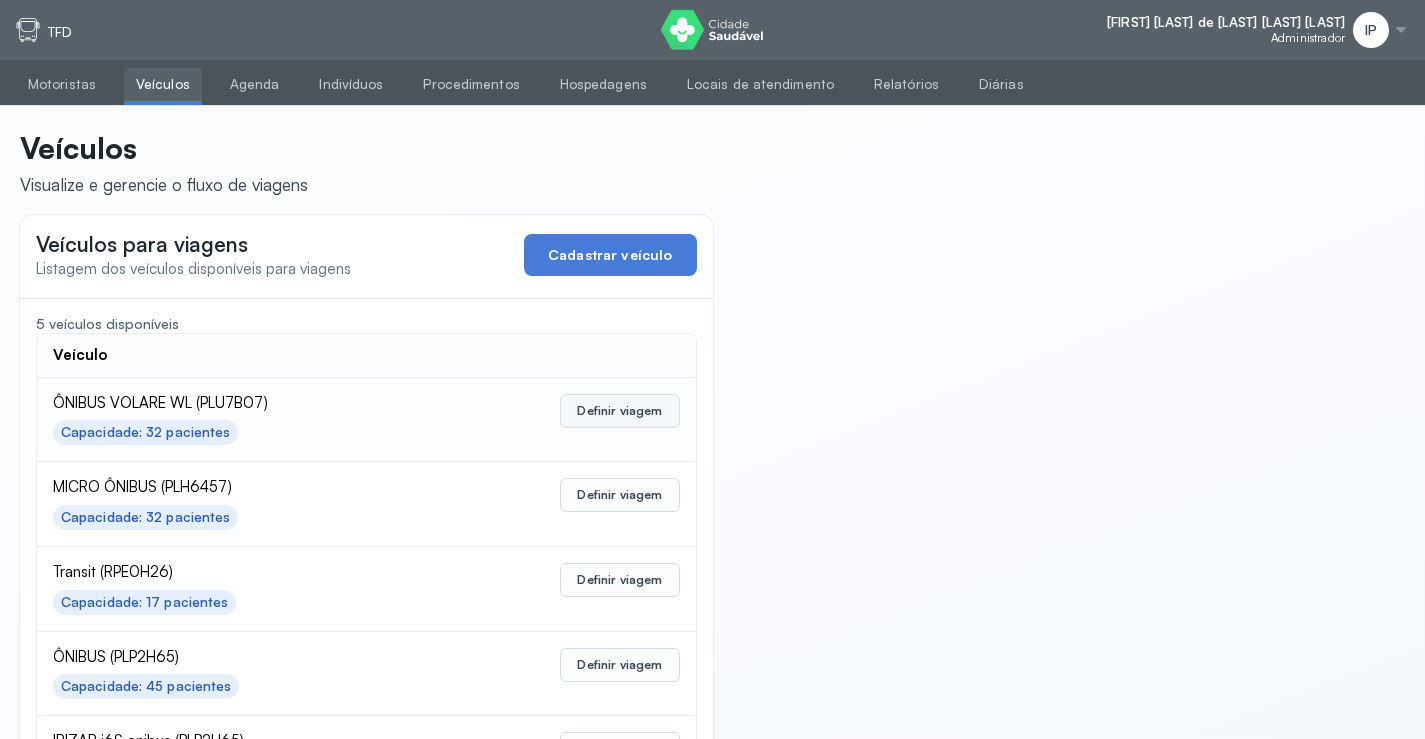 click on "Definir viagem" at bounding box center (619, 411) 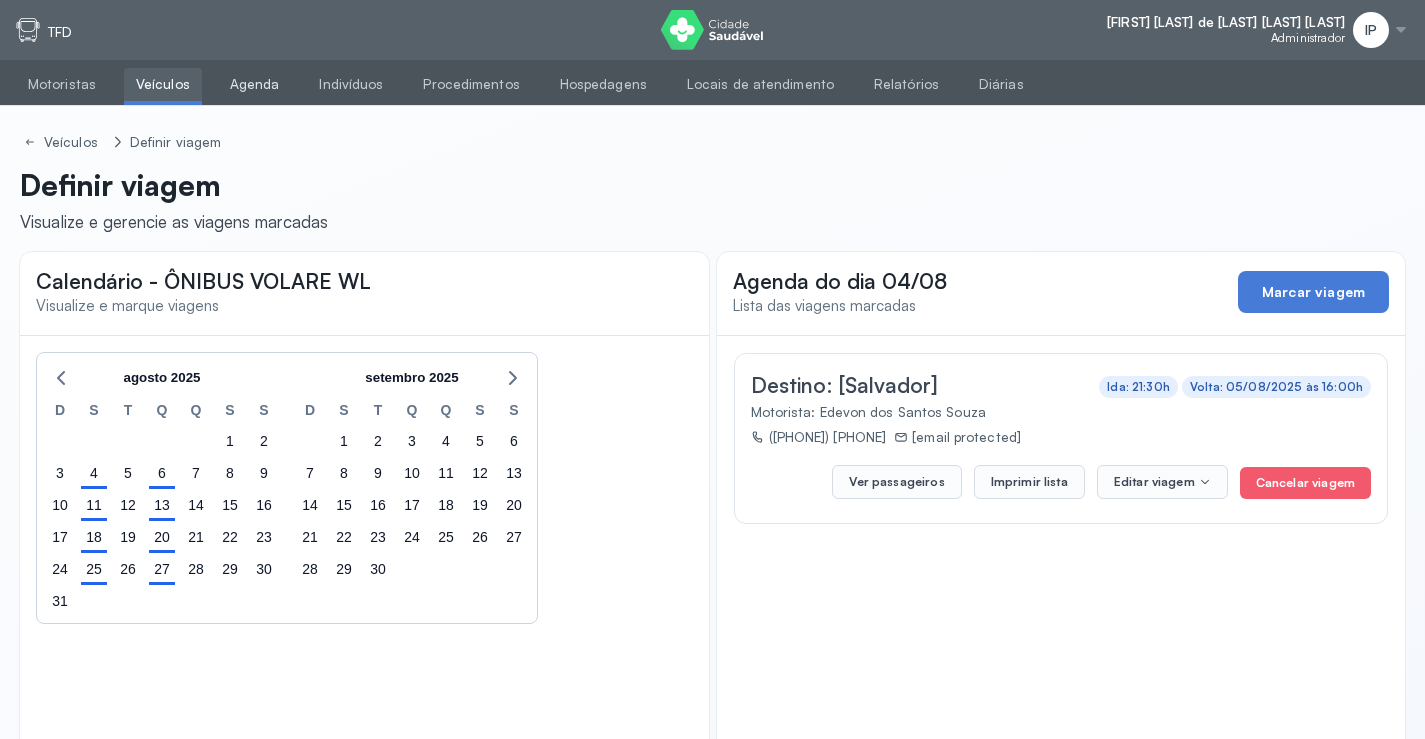 click on "Agenda" at bounding box center [255, 84] 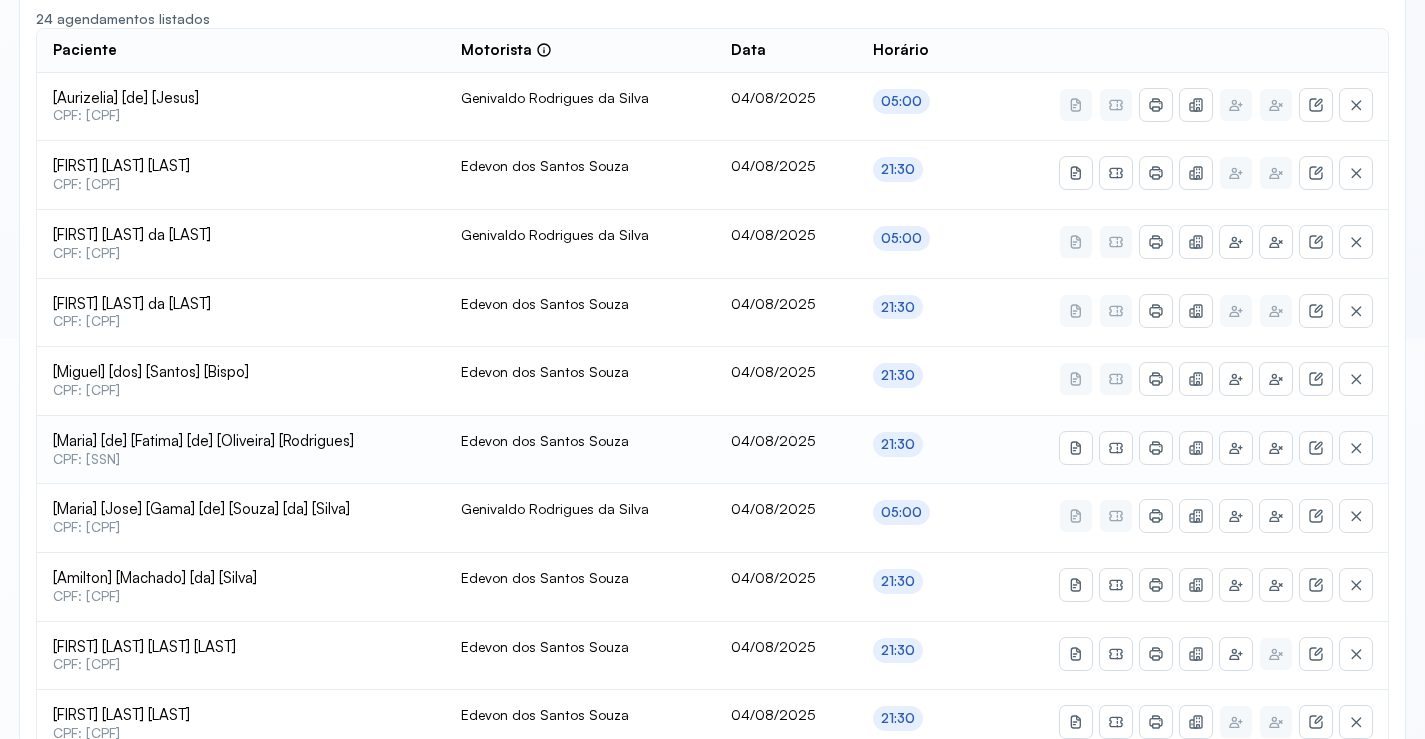 type on "********" 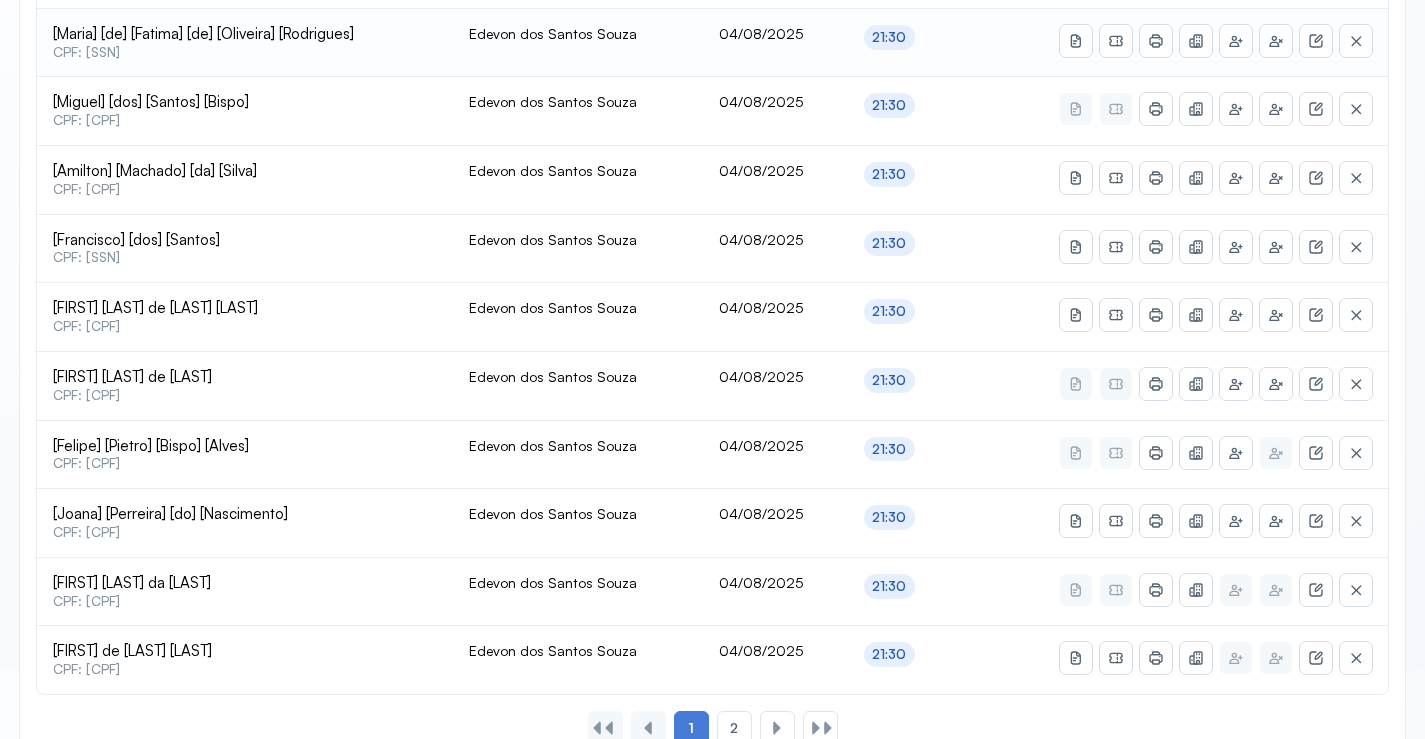 scroll, scrollTop: 865, scrollLeft: 0, axis: vertical 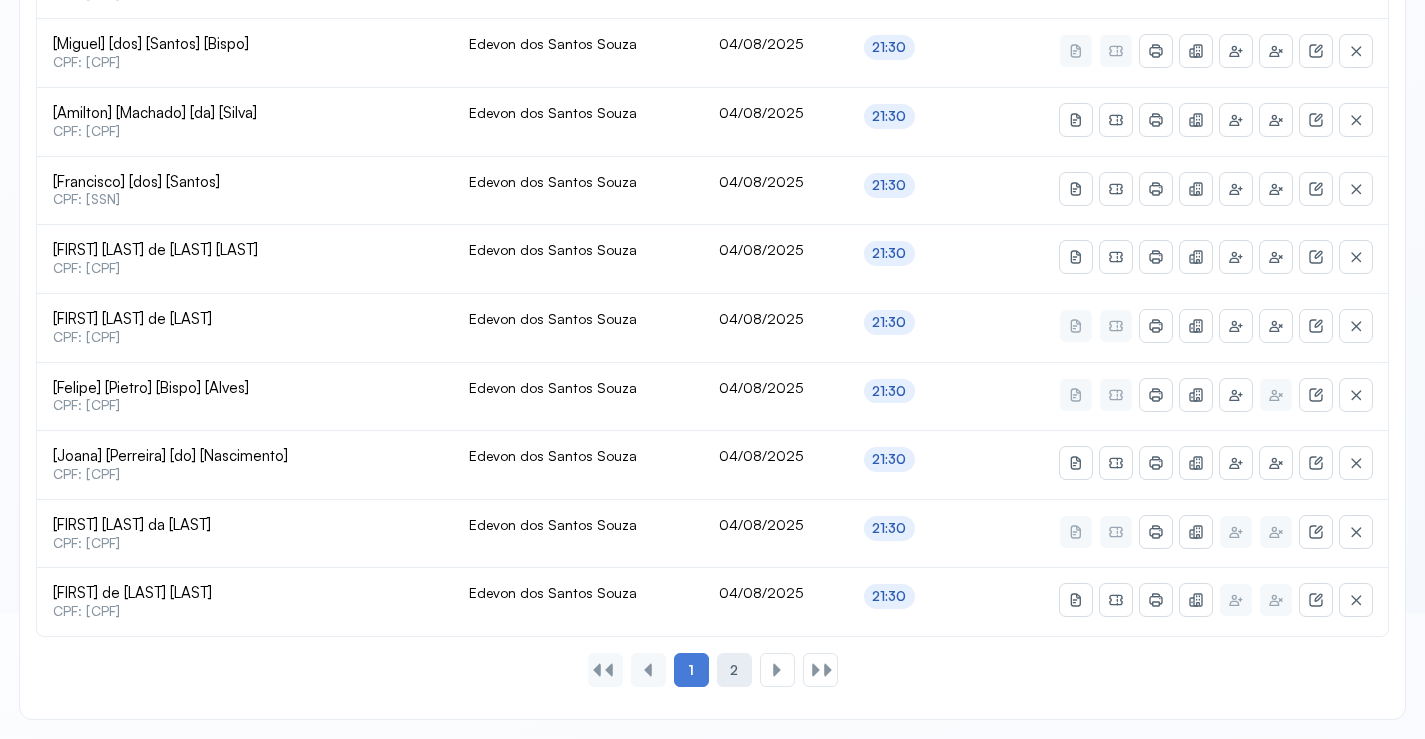 click on "2" 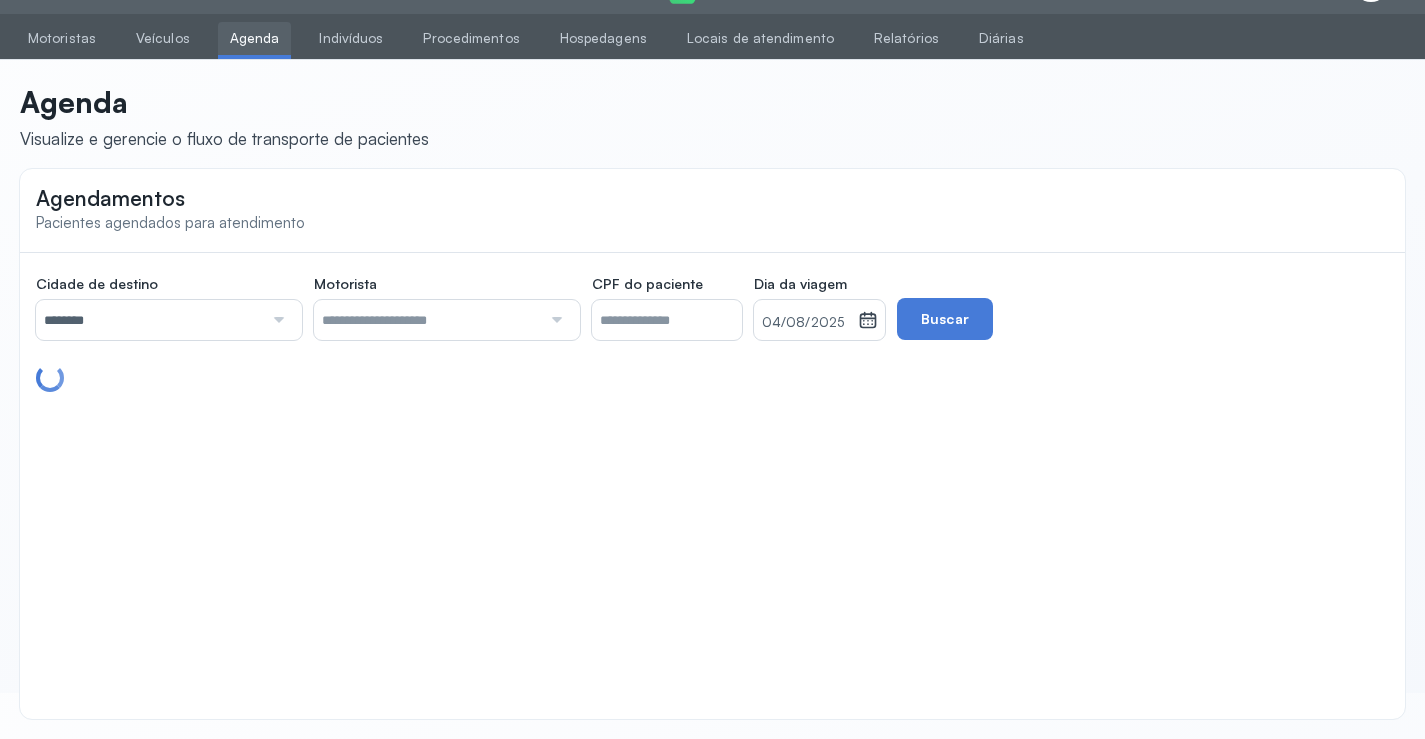 scroll, scrollTop: 46, scrollLeft: 0, axis: vertical 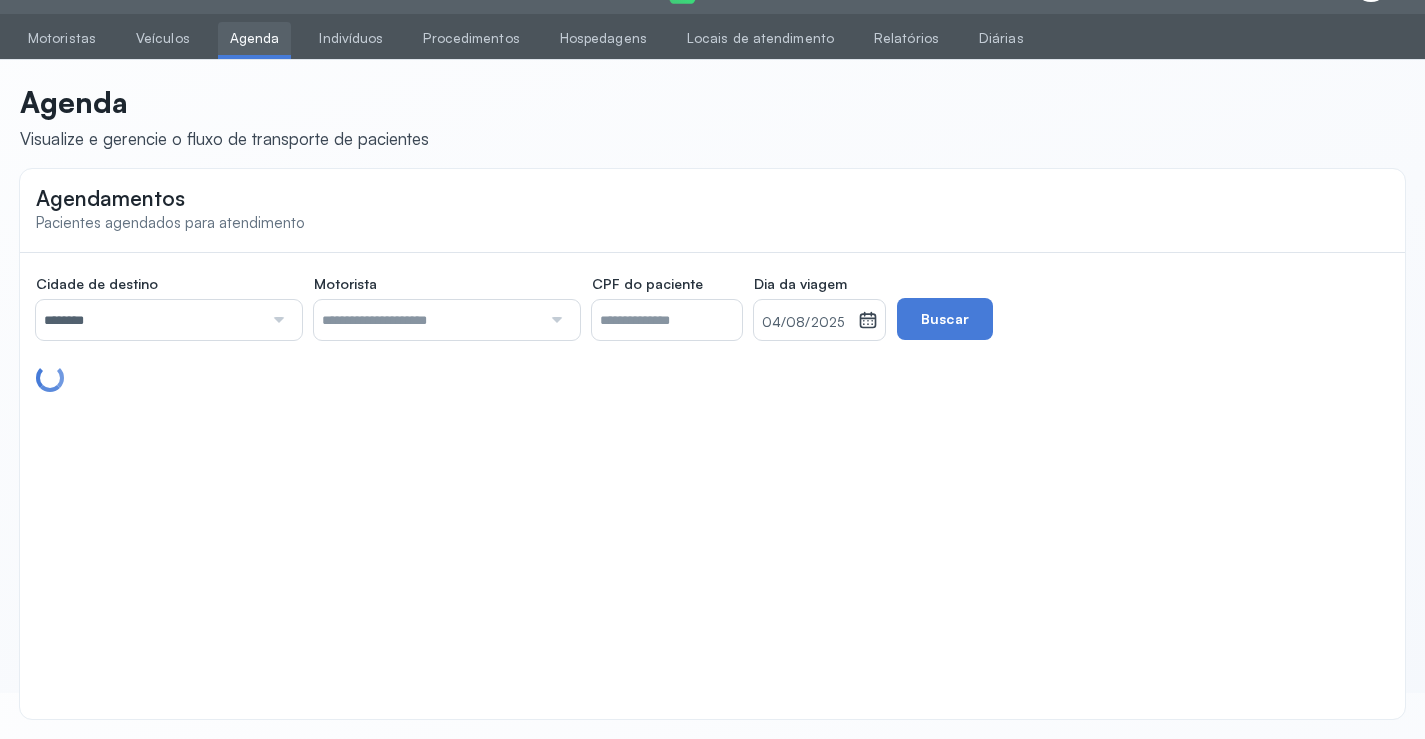 click on "04/08/2025" at bounding box center (806, 323) 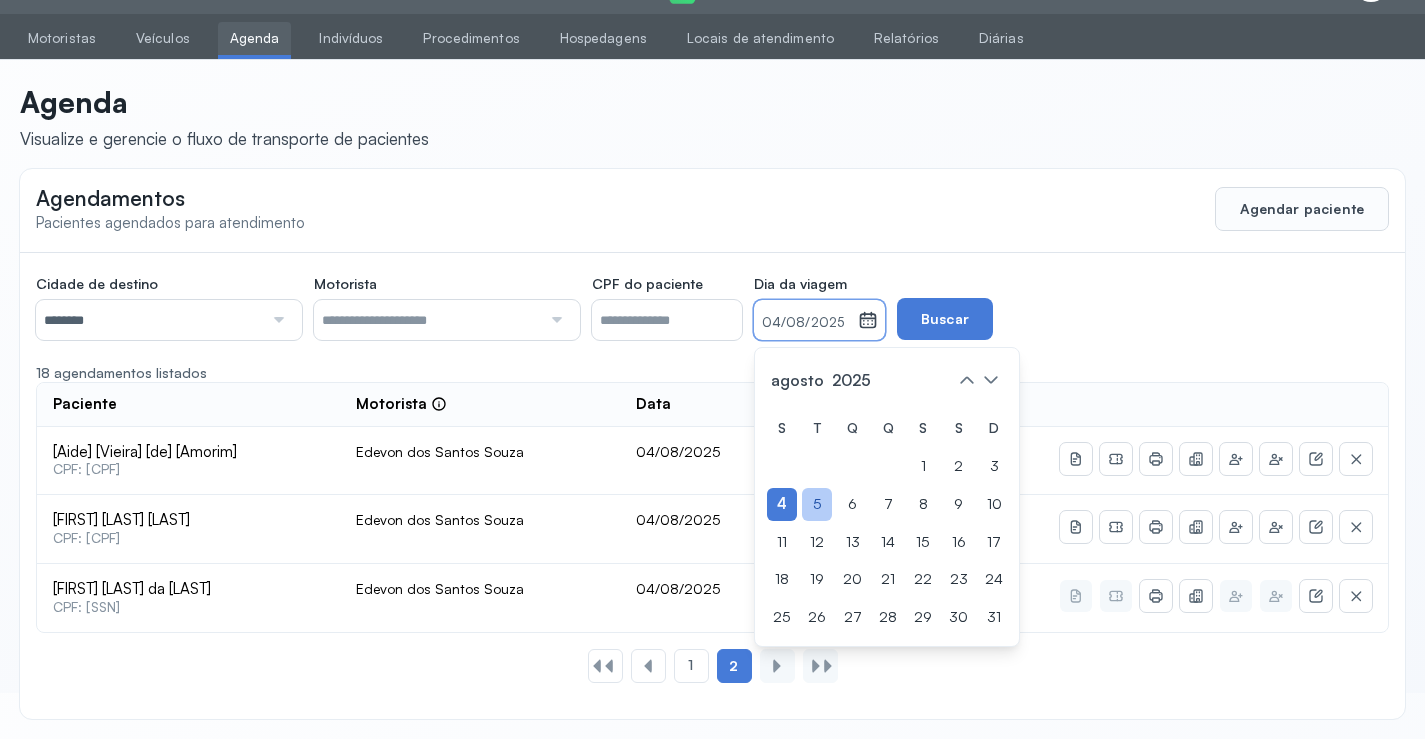 drag, startPoint x: 853, startPoint y: 507, endPoint x: 864, endPoint y: 455, distance: 53.15073 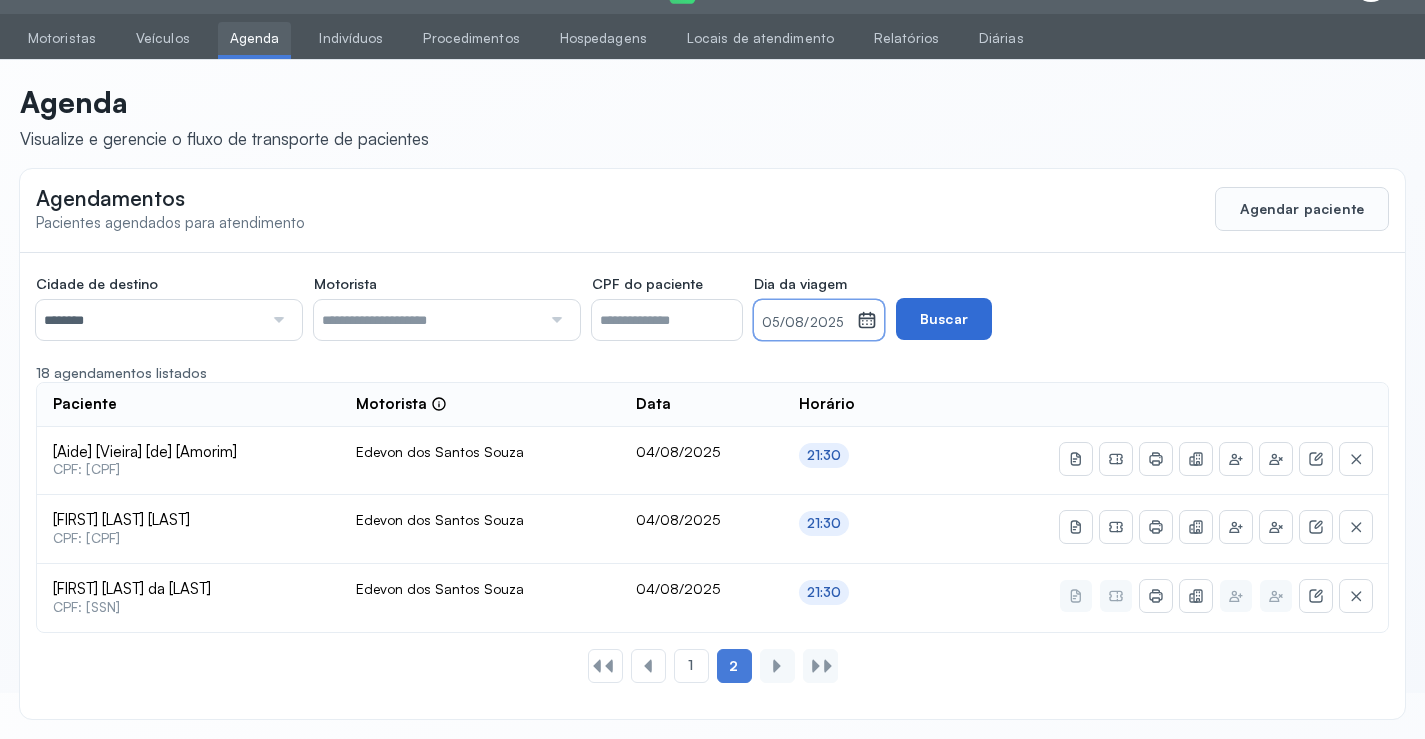 click on "Buscar" at bounding box center (944, 319) 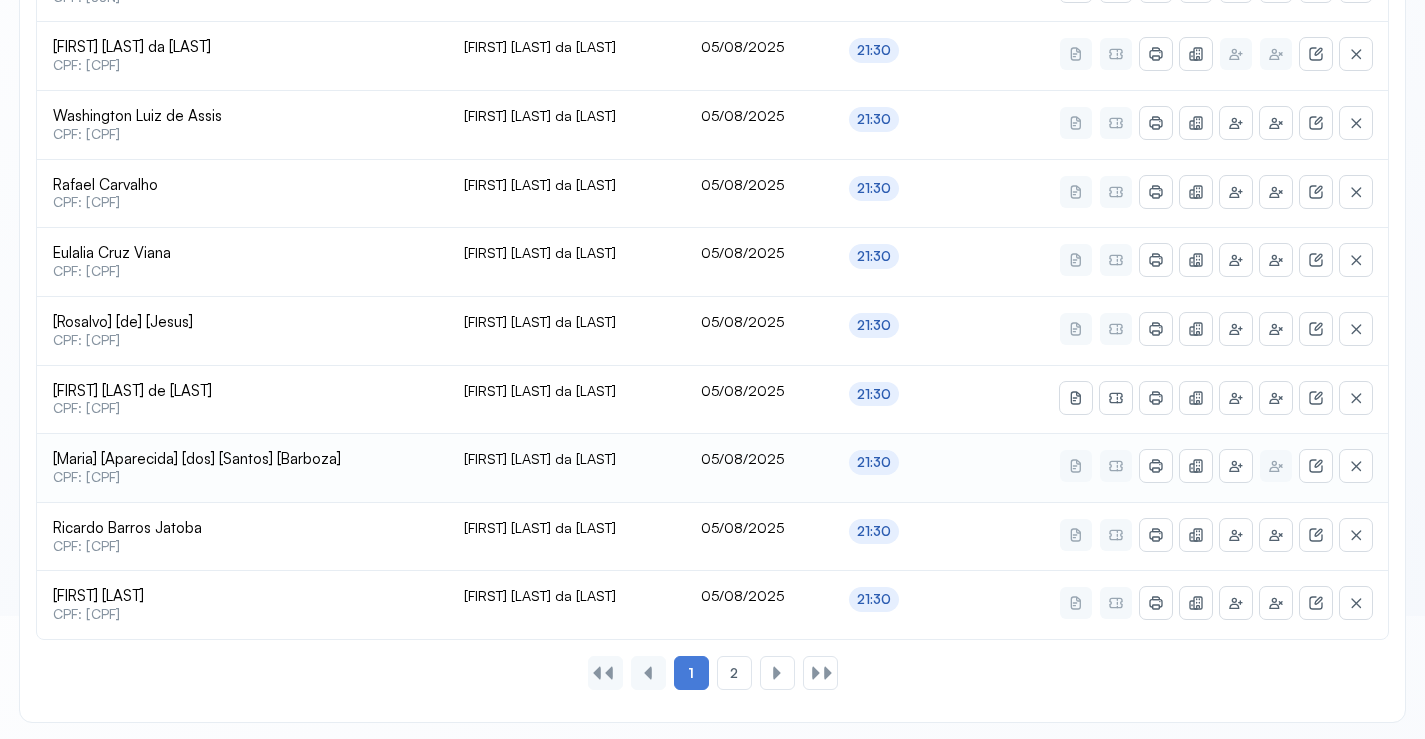 scroll, scrollTop: 865, scrollLeft: 0, axis: vertical 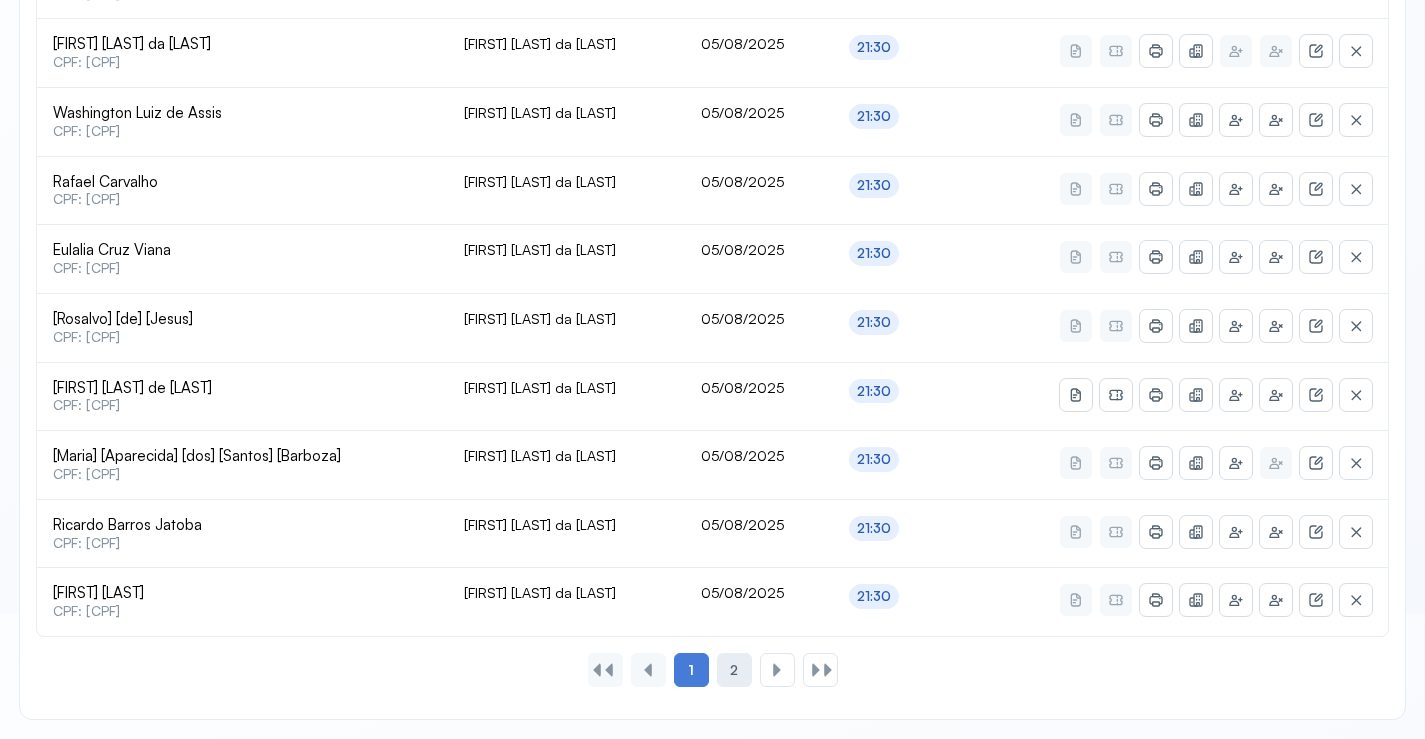 click on "2" at bounding box center [734, 670] 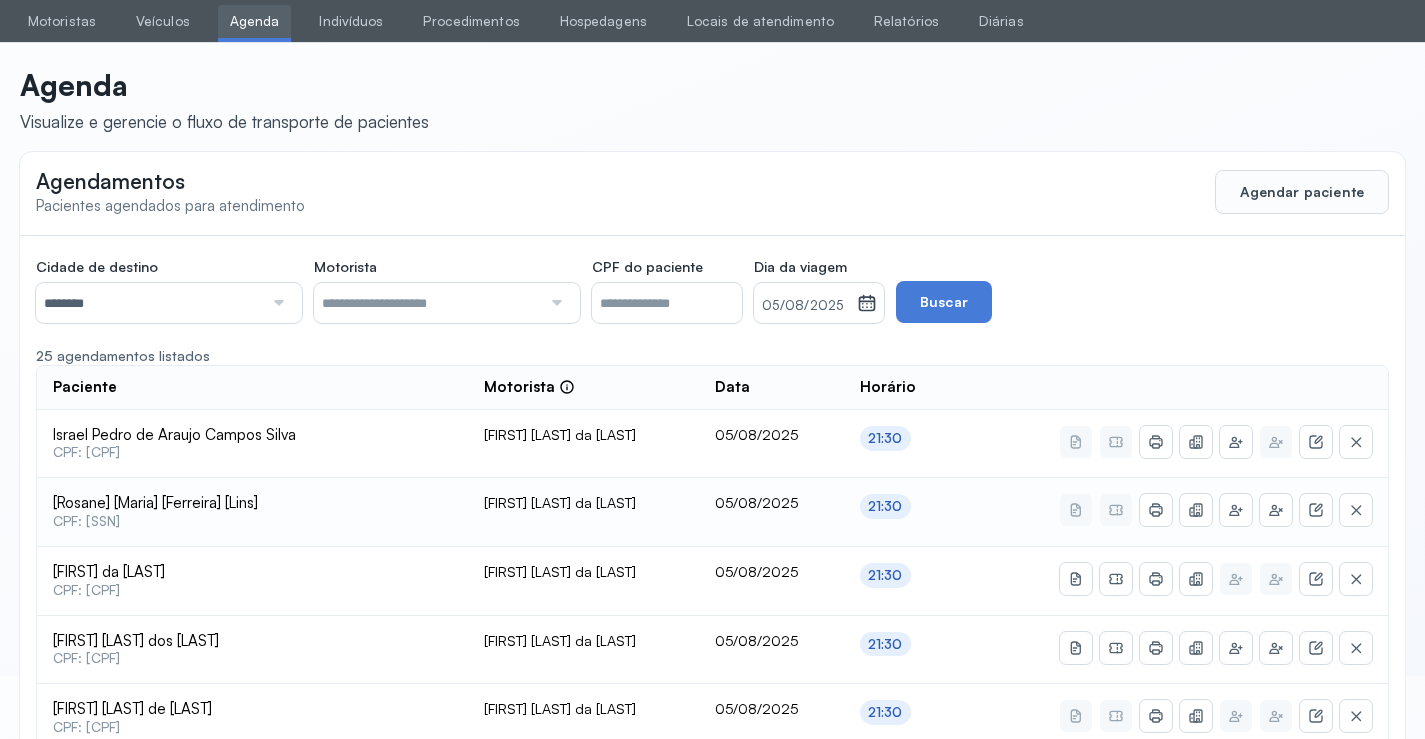 scroll, scrollTop: 0, scrollLeft: 0, axis: both 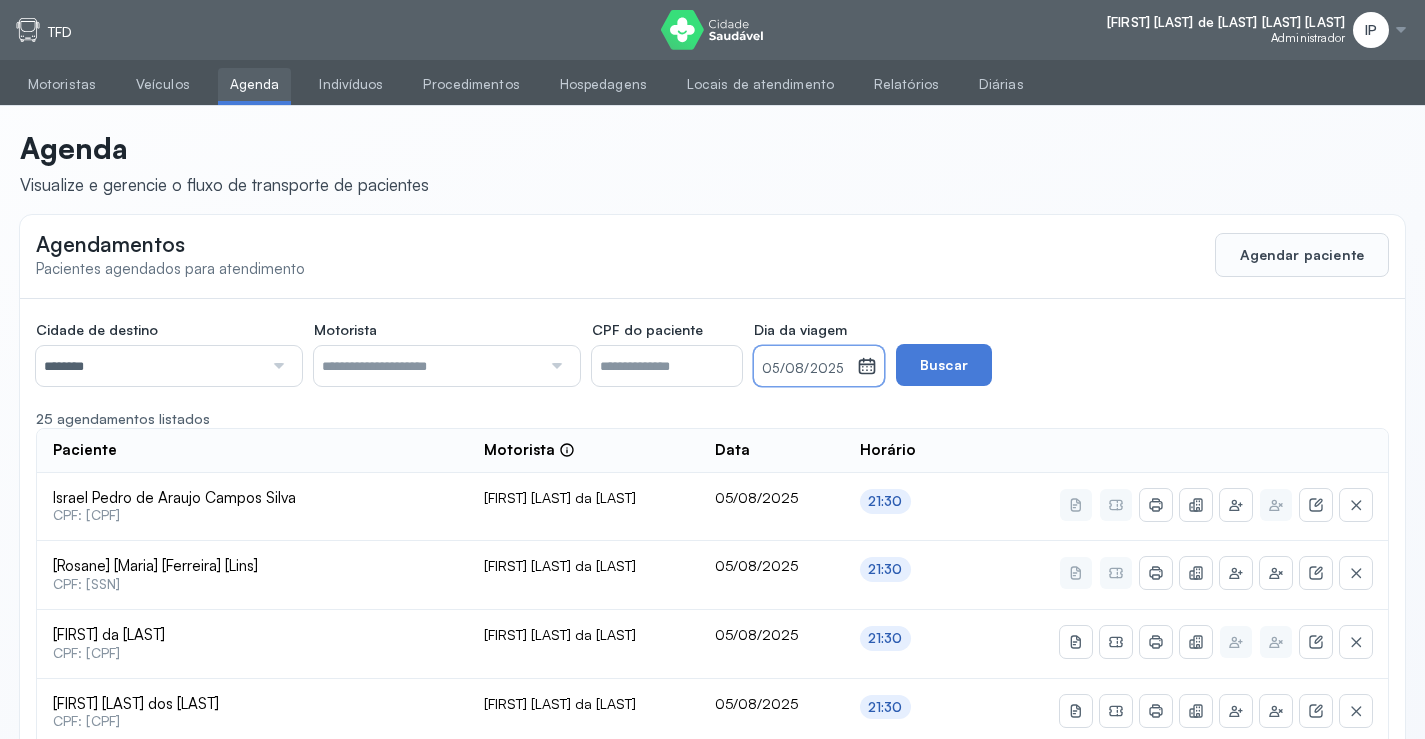 click on "05/08/2025" at bounding box center (805, 369) 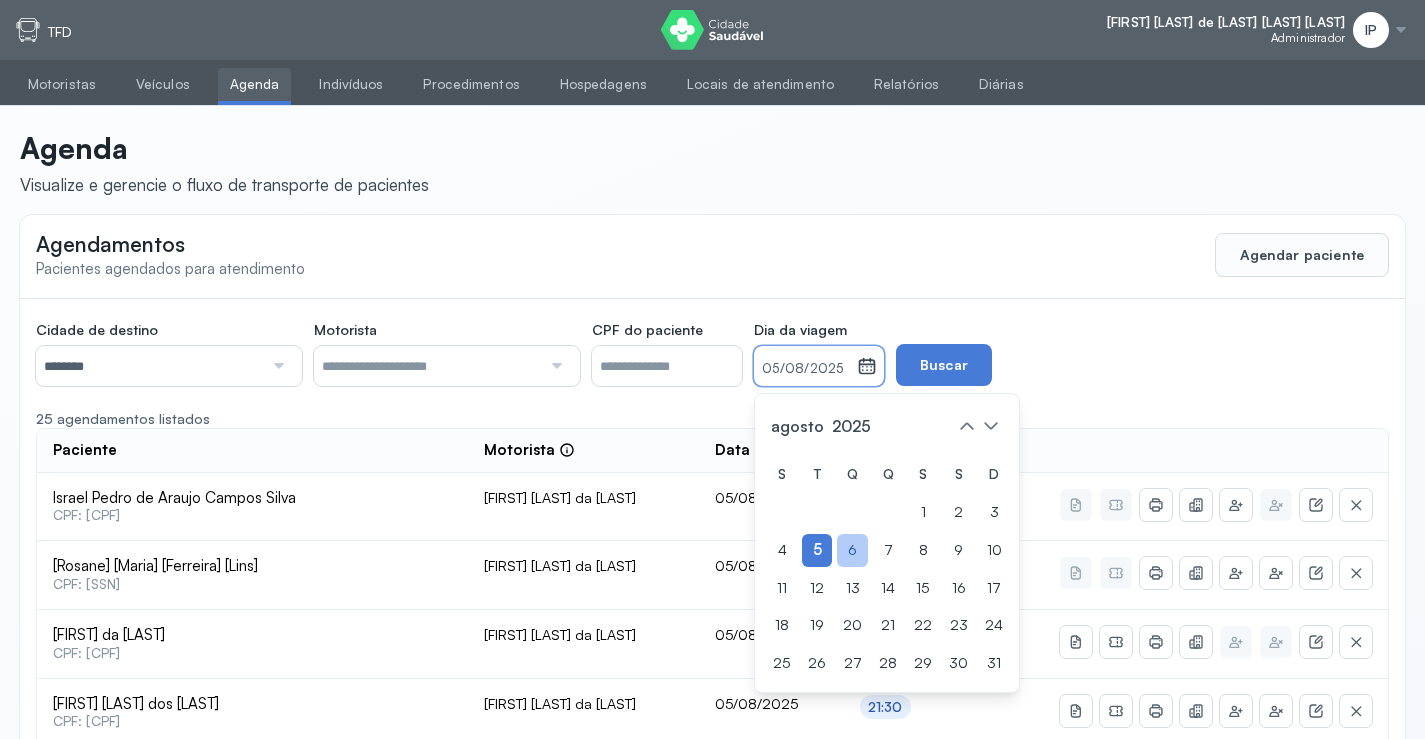 click on "6" 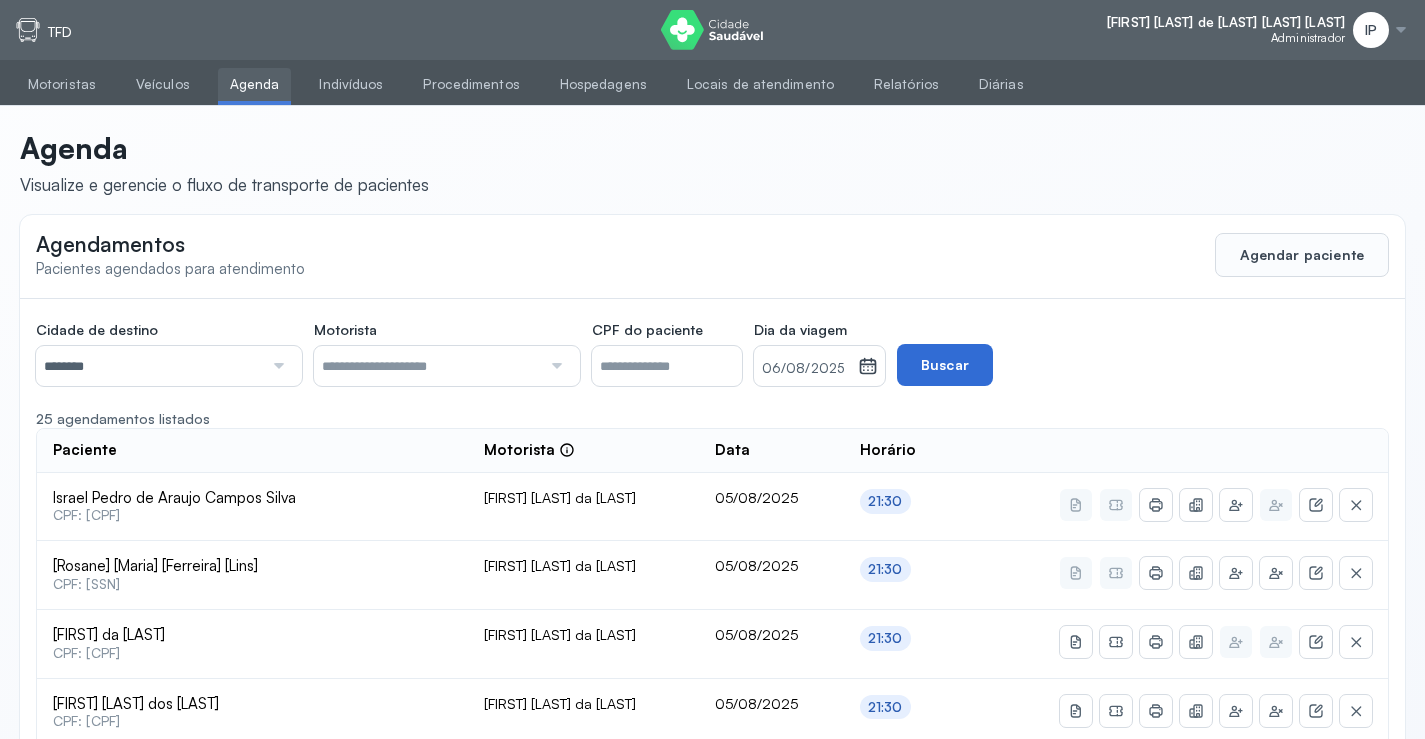 click on "Buscar" at bounding box center [945, 365] 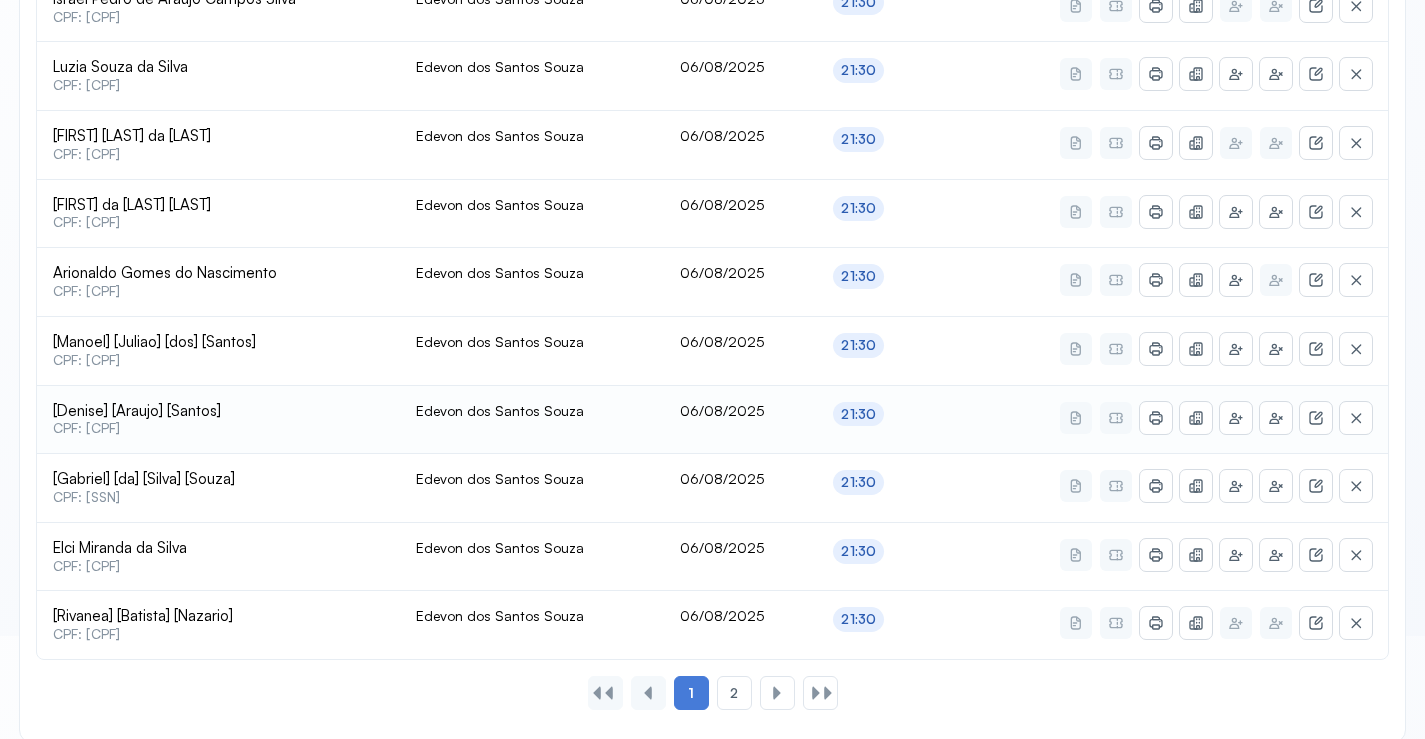 scroll, scrollTop: 865, scrollLeft: 0, axis: vertical 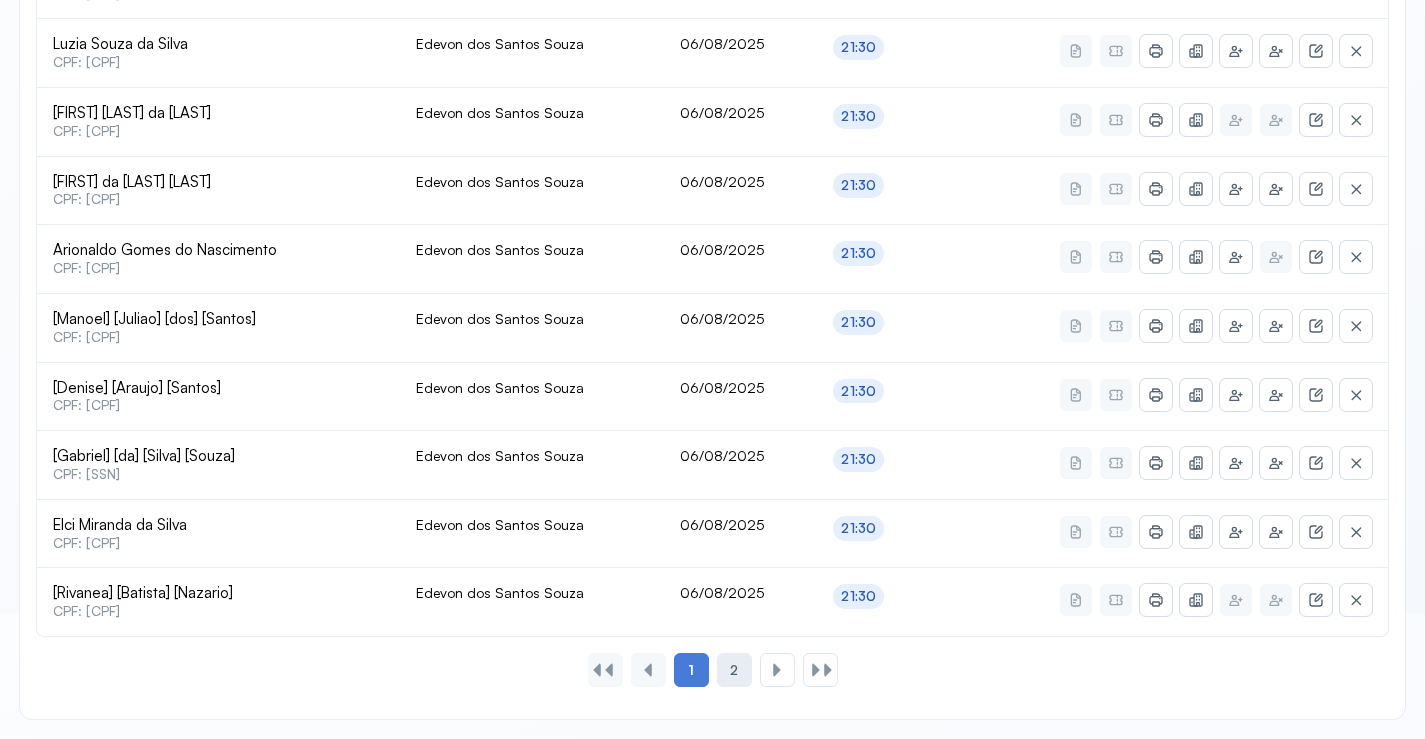 click on "2" at bounding box center (734, 670) 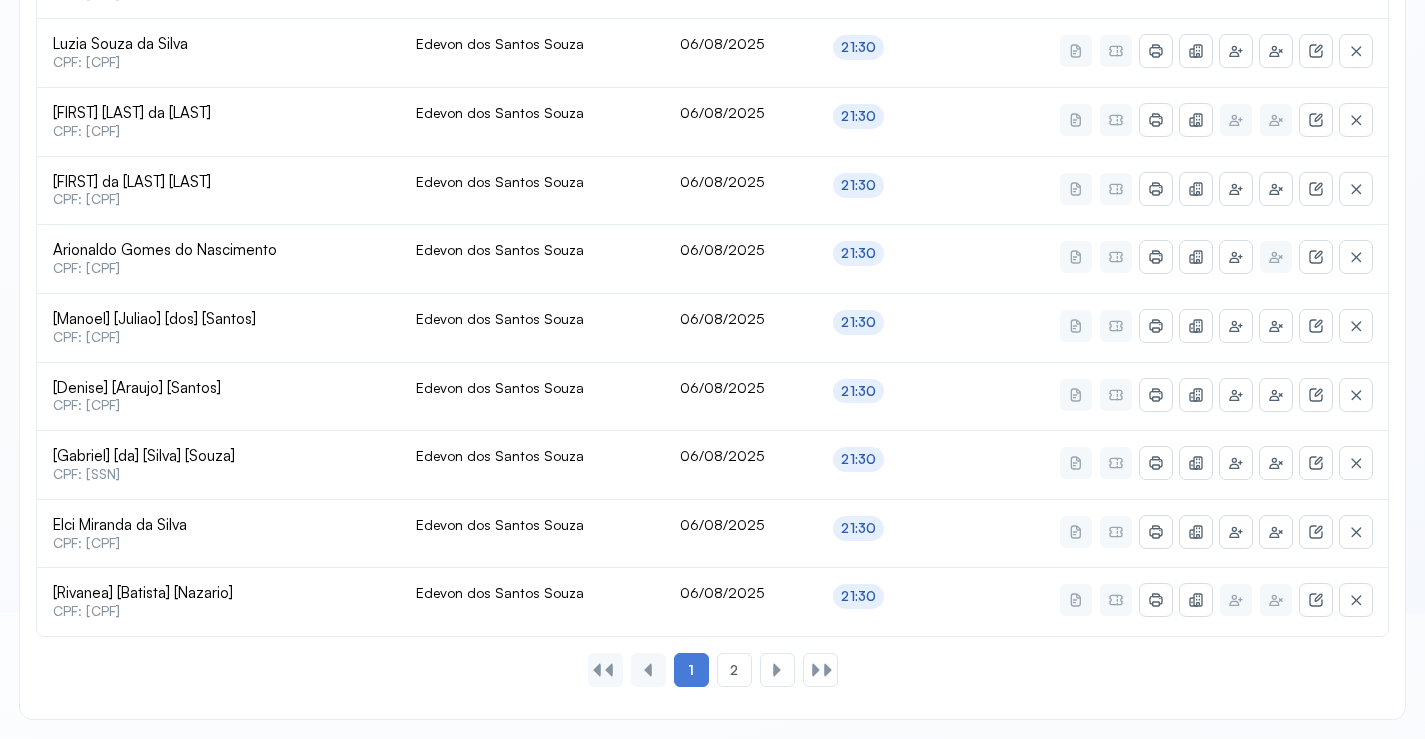 scroll, scrollTop: 46, scrollLeft: 0, axis: vertical 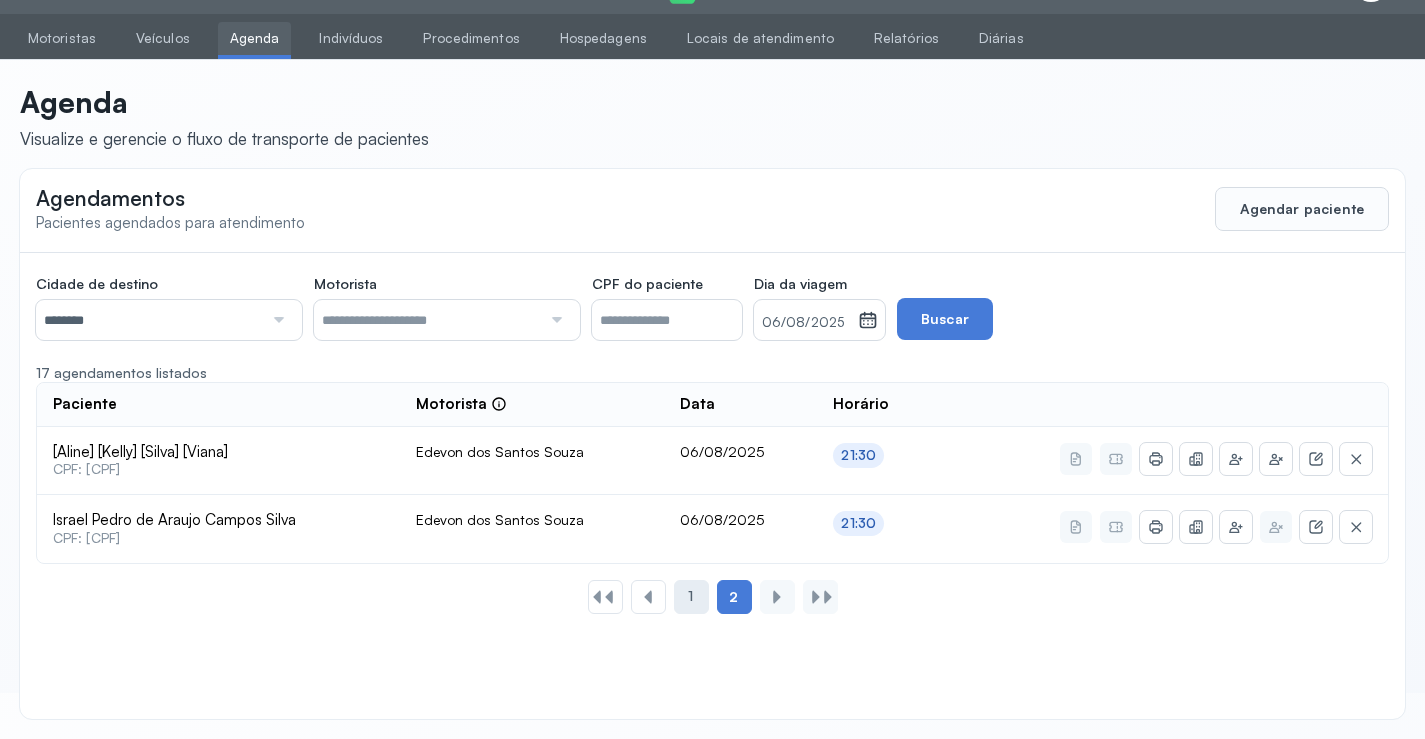 click on "1" 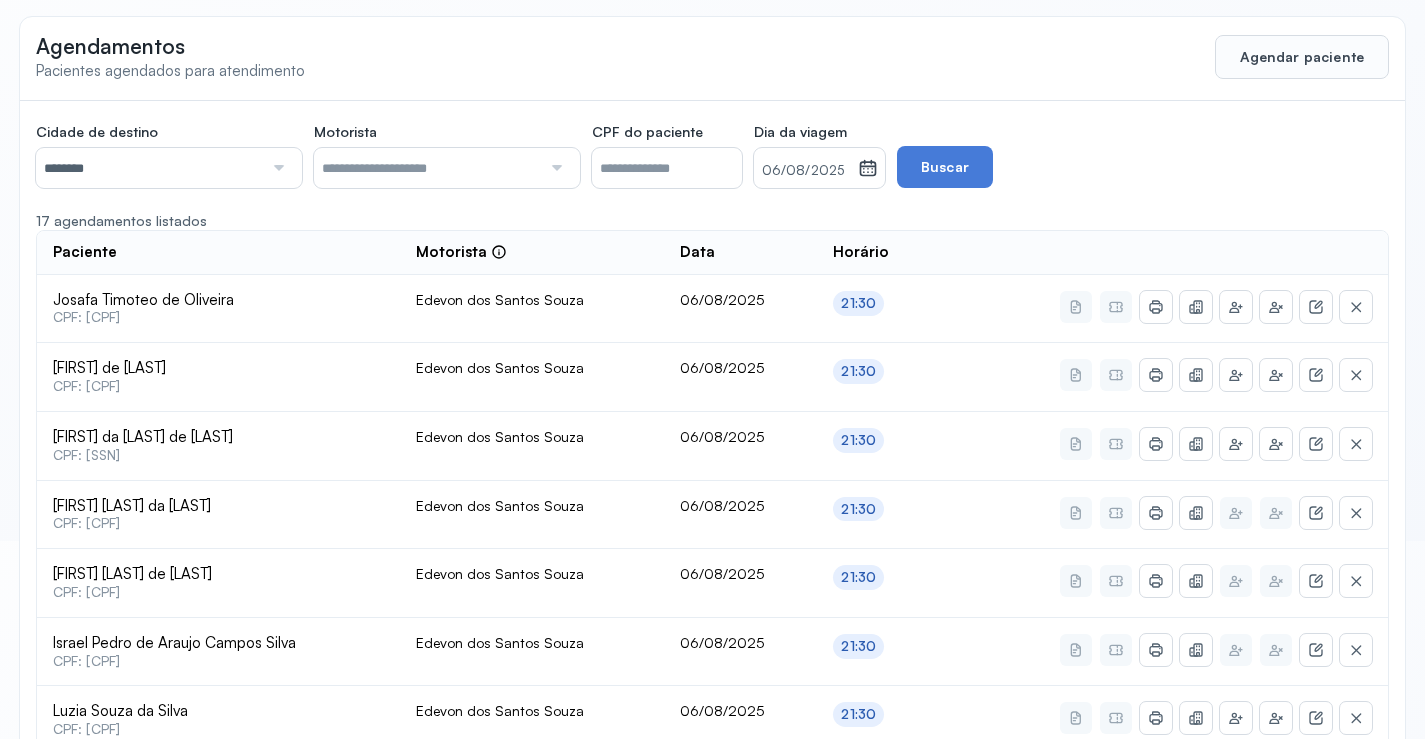 scroll, scrollTop: 165, scrollLeft: 0, axis: vertical 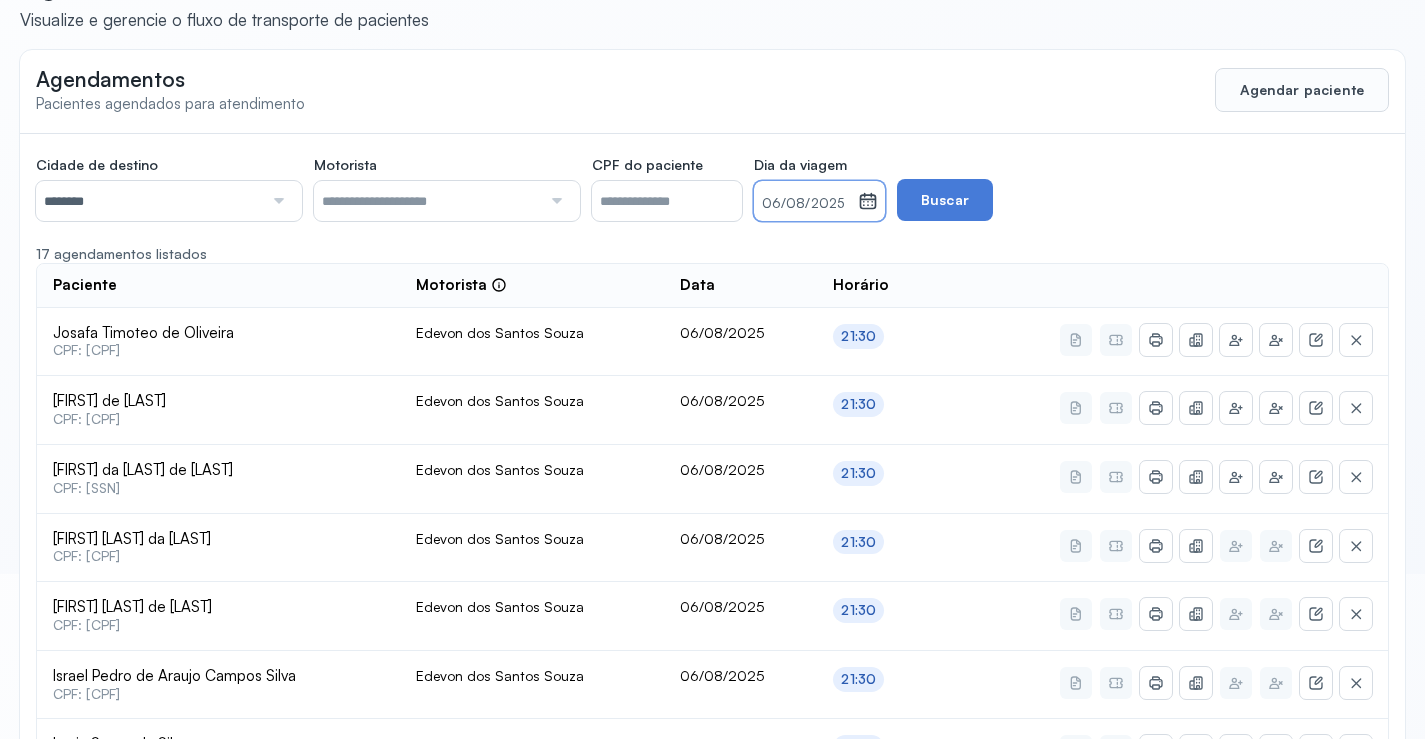 click on "06/08/2025" at bounding box center [806, 204] 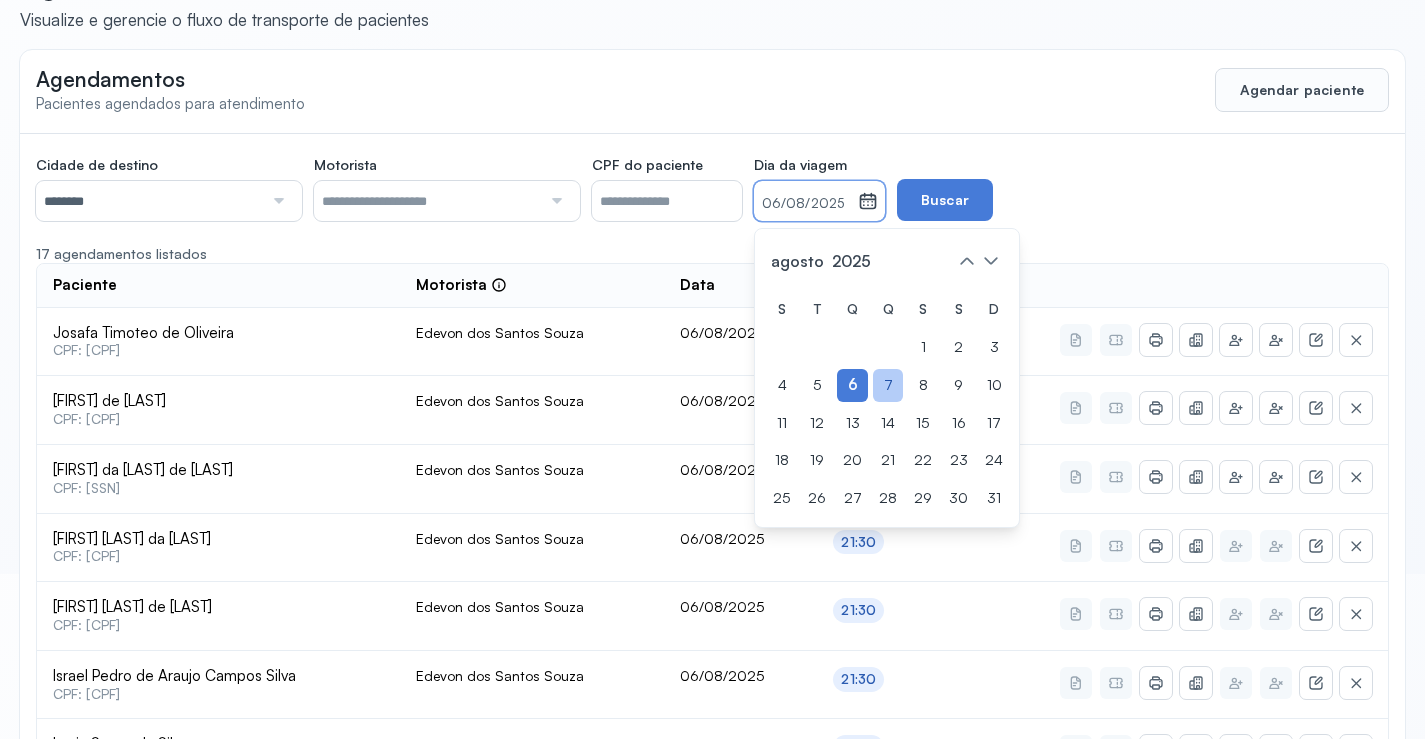 click on "7" 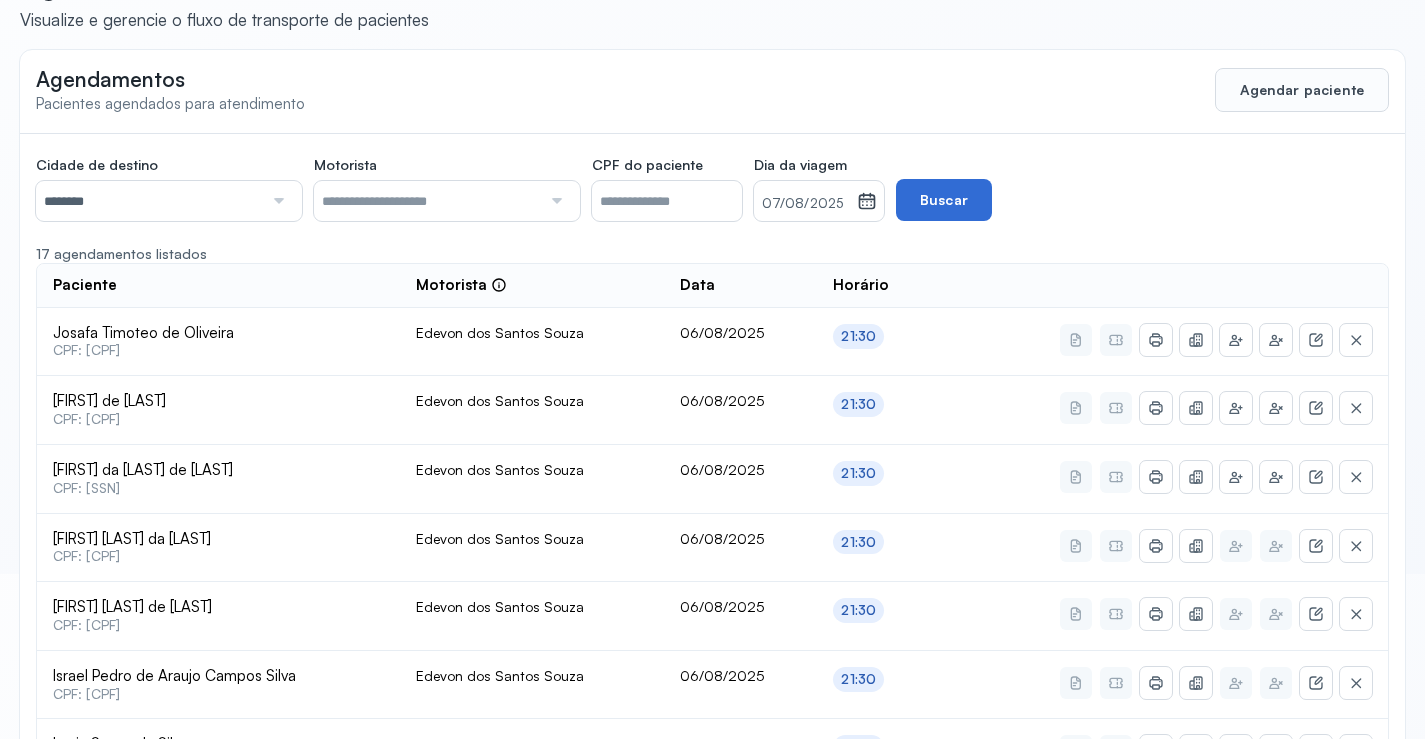 click on "Buscar" at bounding box center [944, 200] 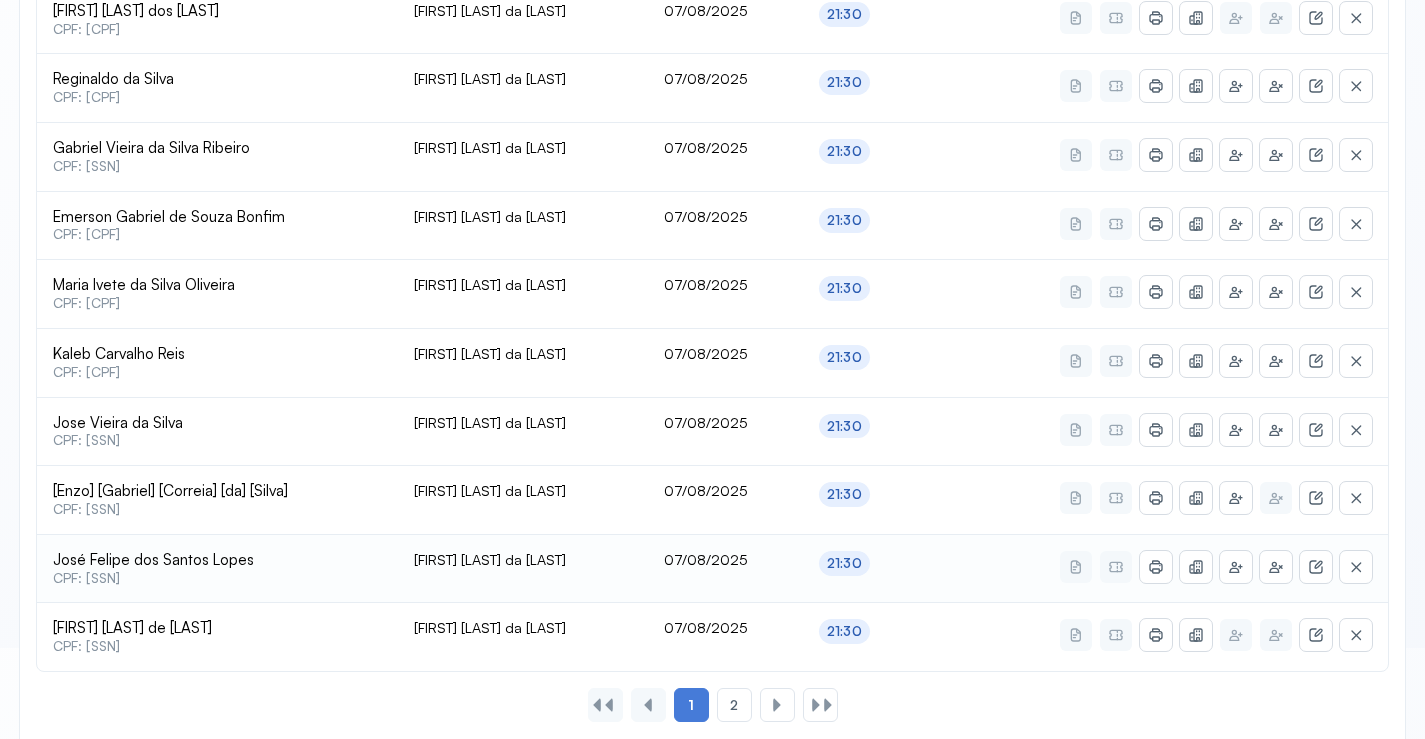 scroll, scrollTop: 865, scrollLeft: 0, axis: vertical 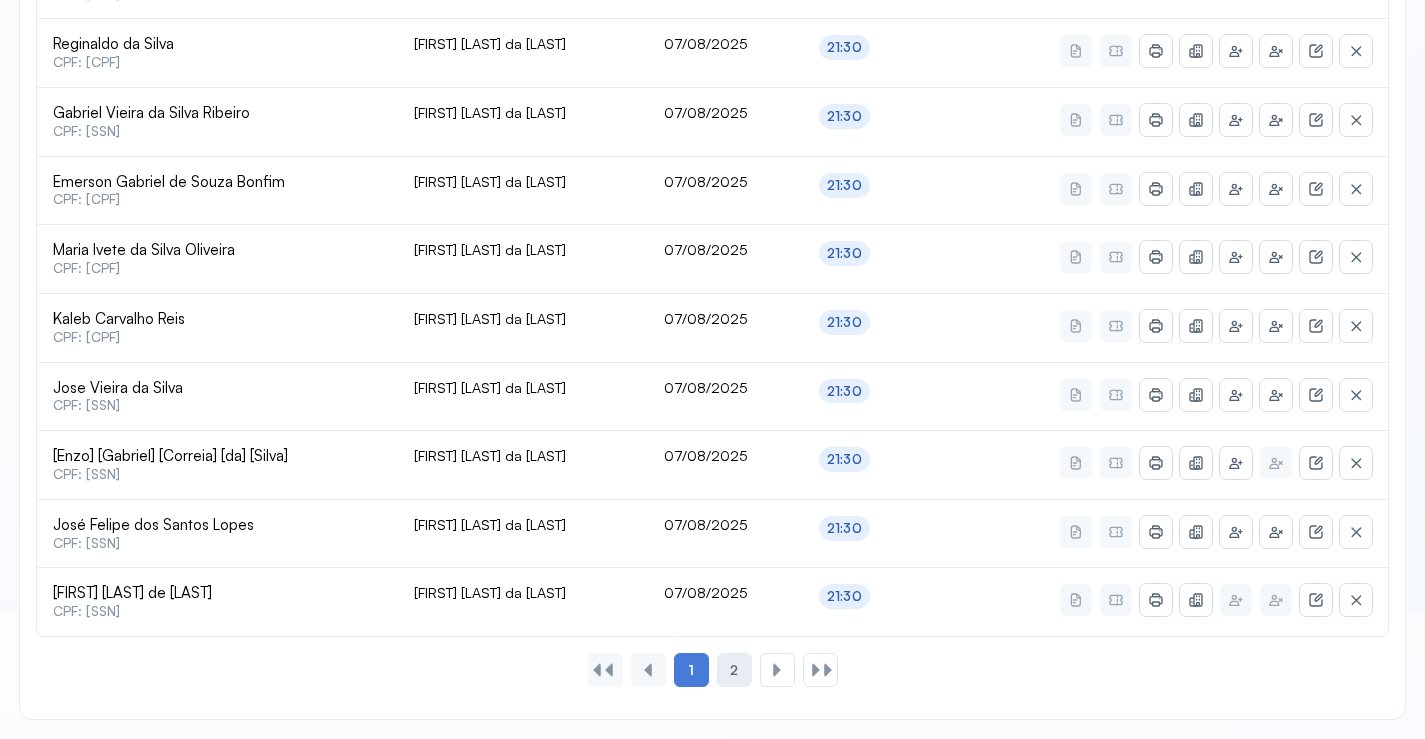 click on "2" 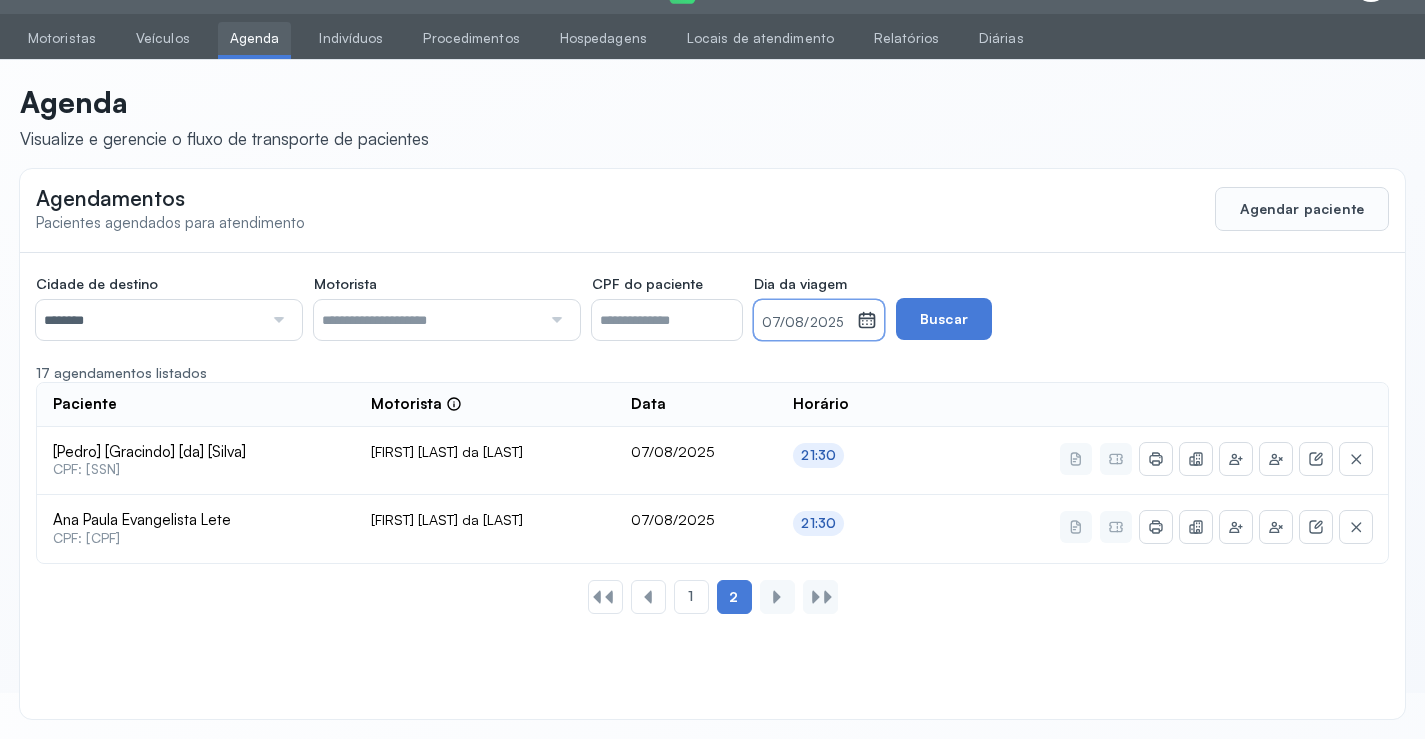 click on "07/08/2025" at bounding box center (805, 323) 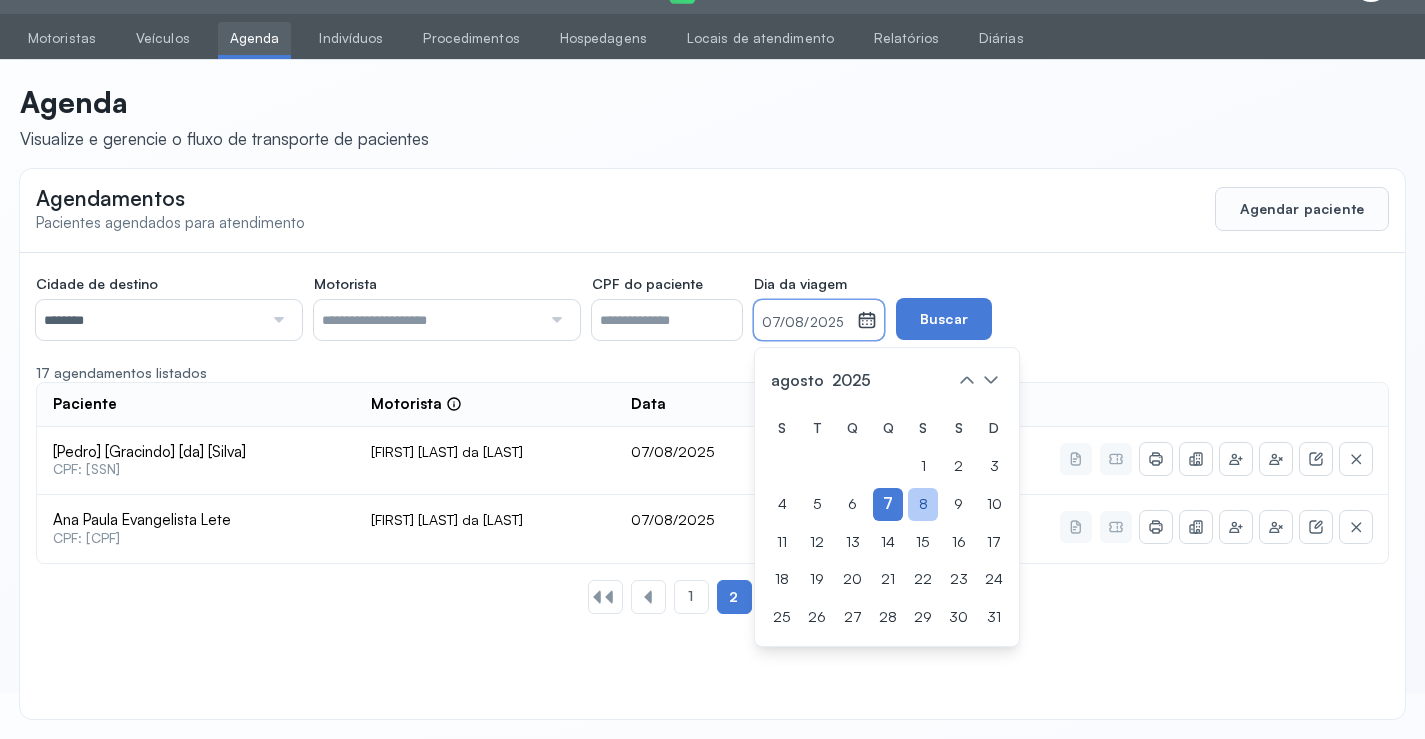 click on "8" 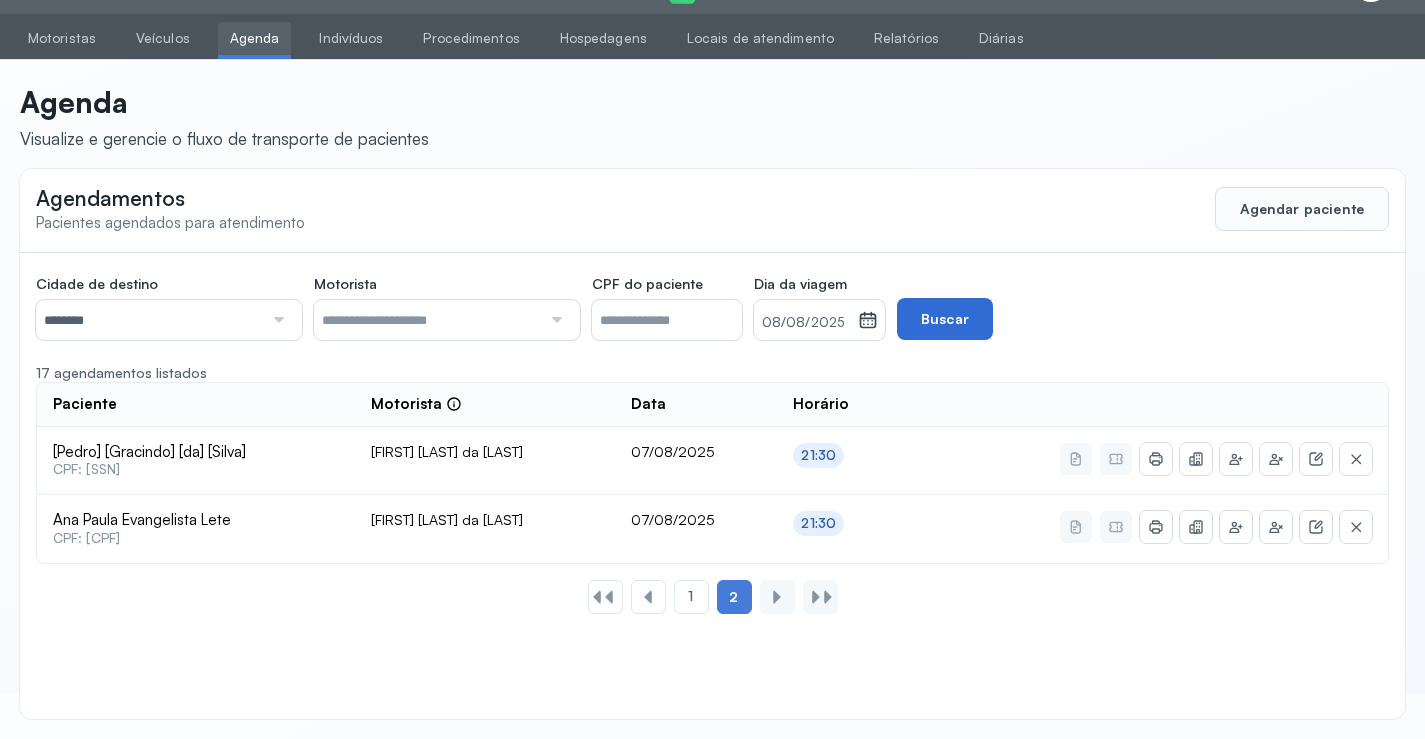 click on "Buscar" at bounding box center (945, 319) 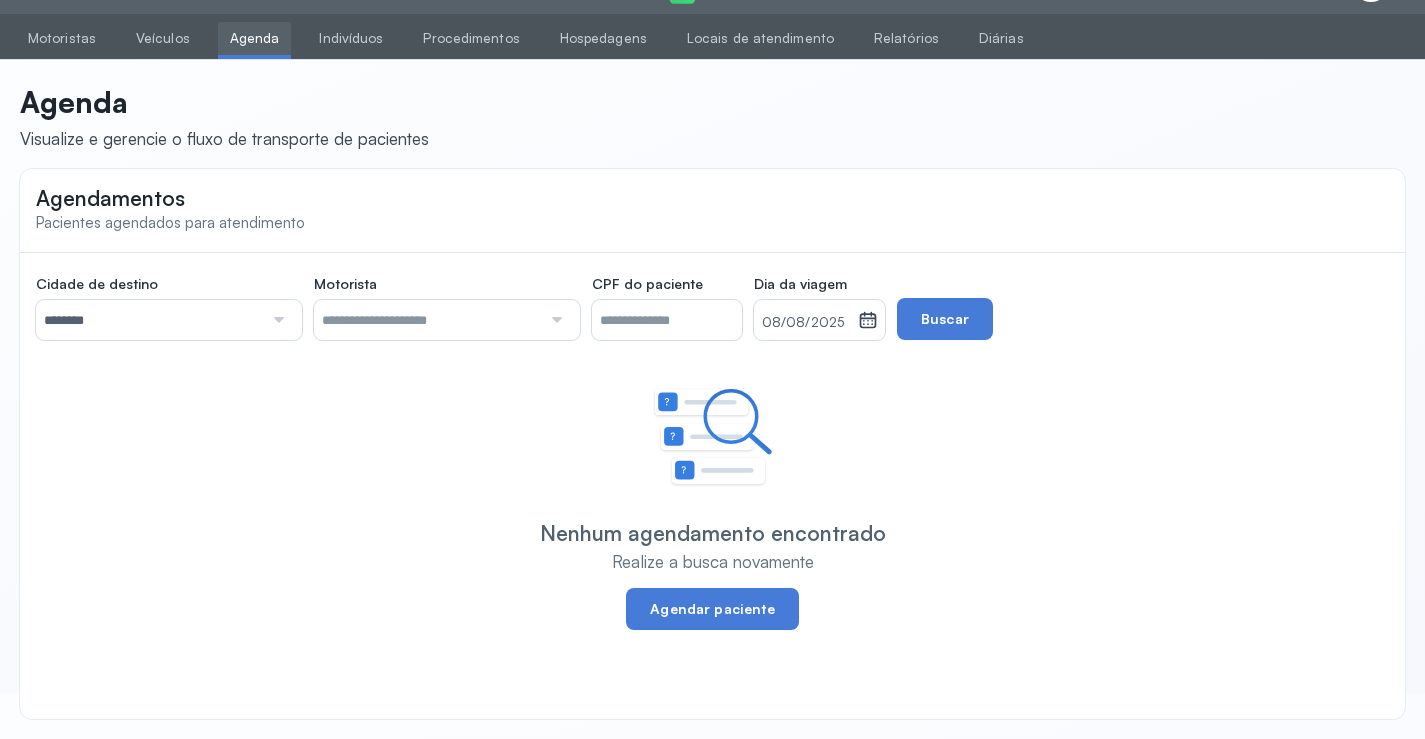 click at bounding box center [276, 320] 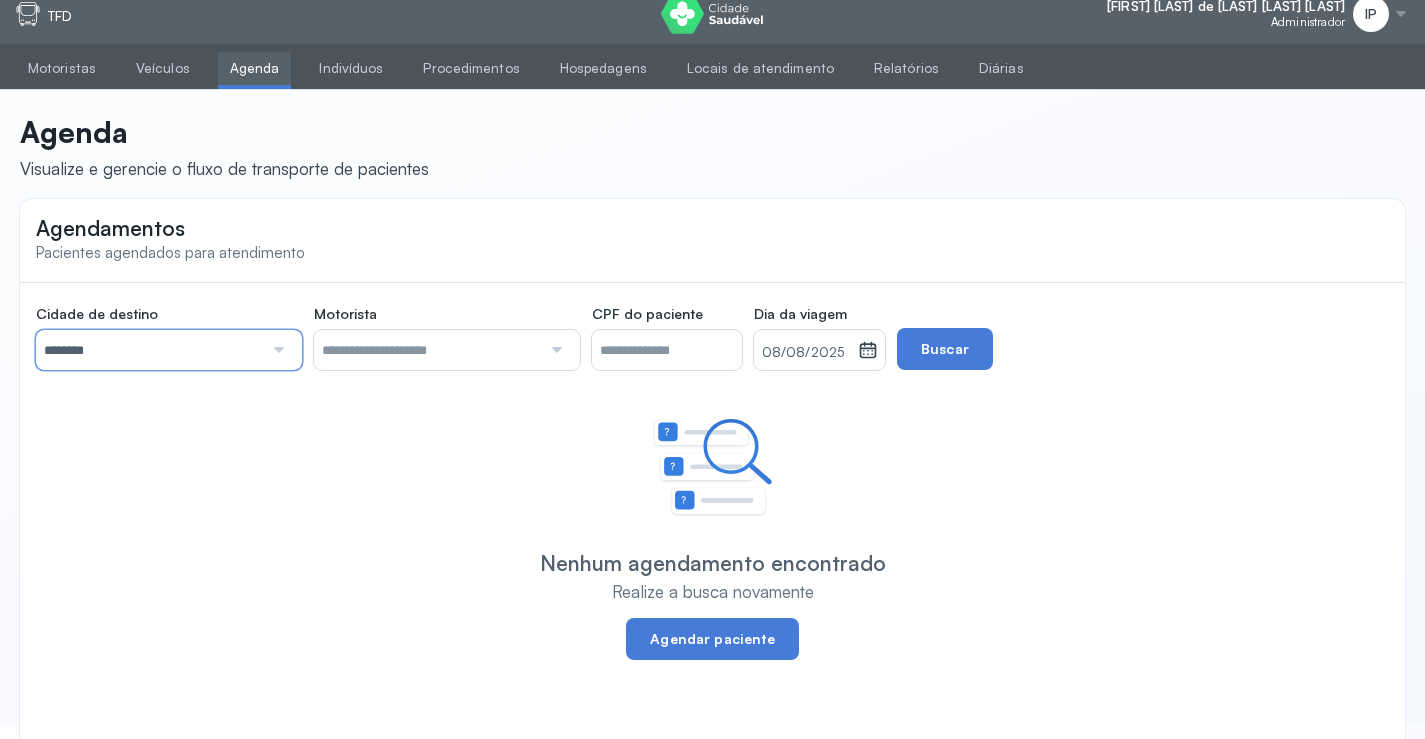 scroll, scrollTop: 0, scrollLeft: 0, axis: both 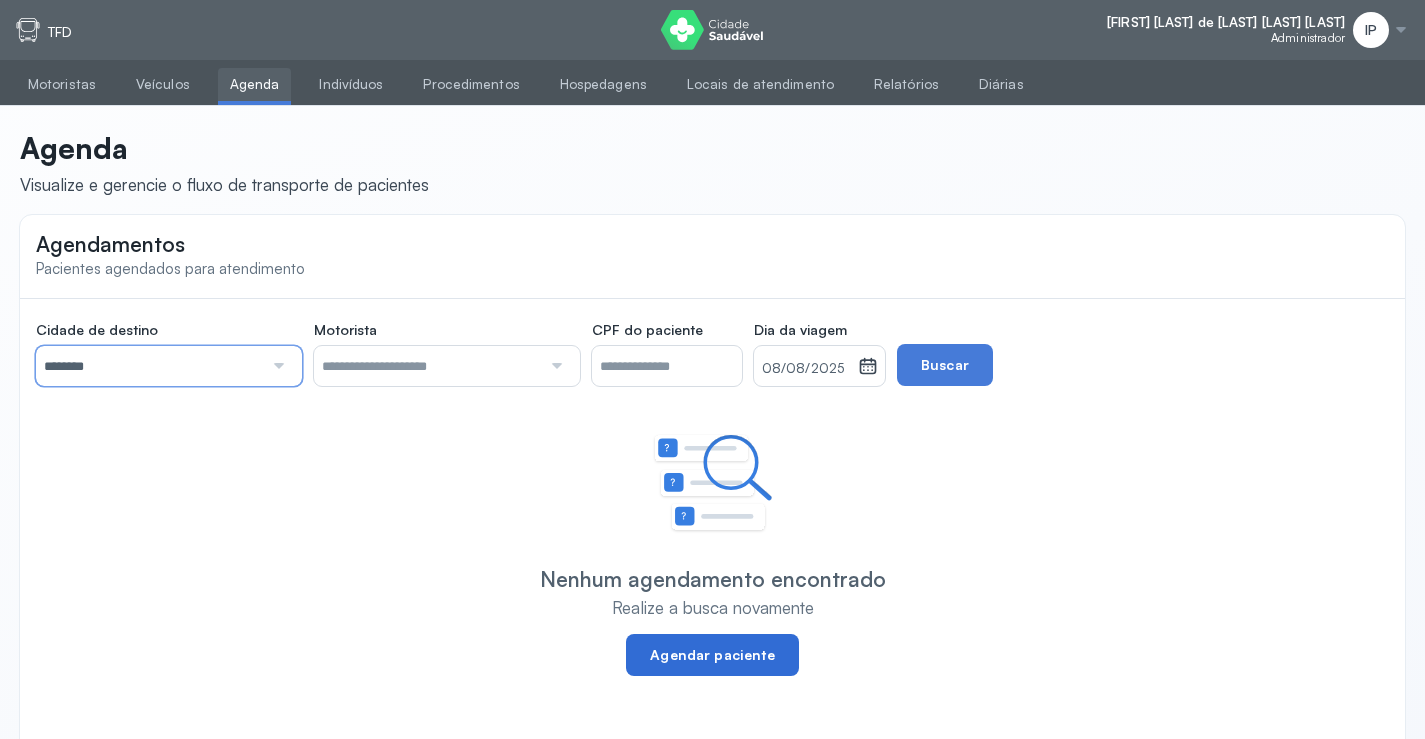 click on "Agendar paciente" 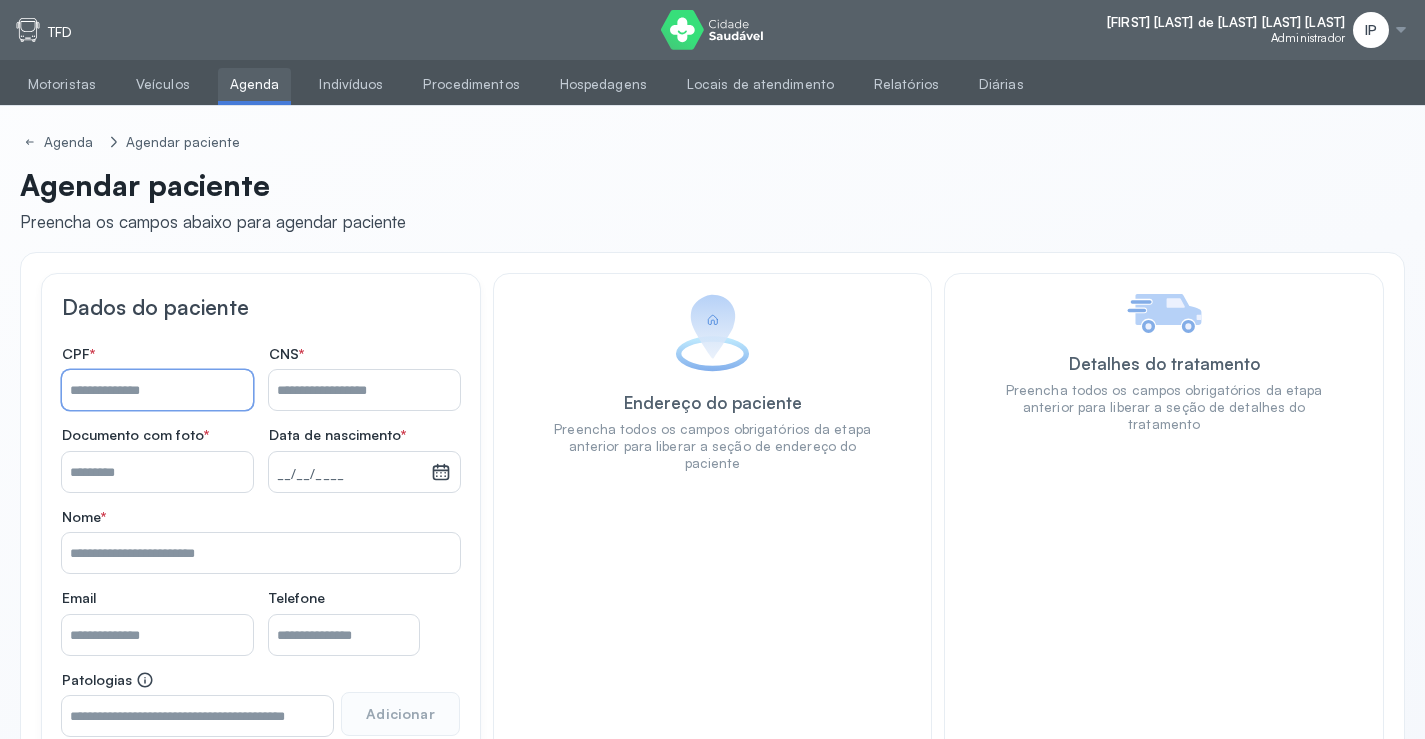 click on "Nome   *" at bounding box center (157, 390) 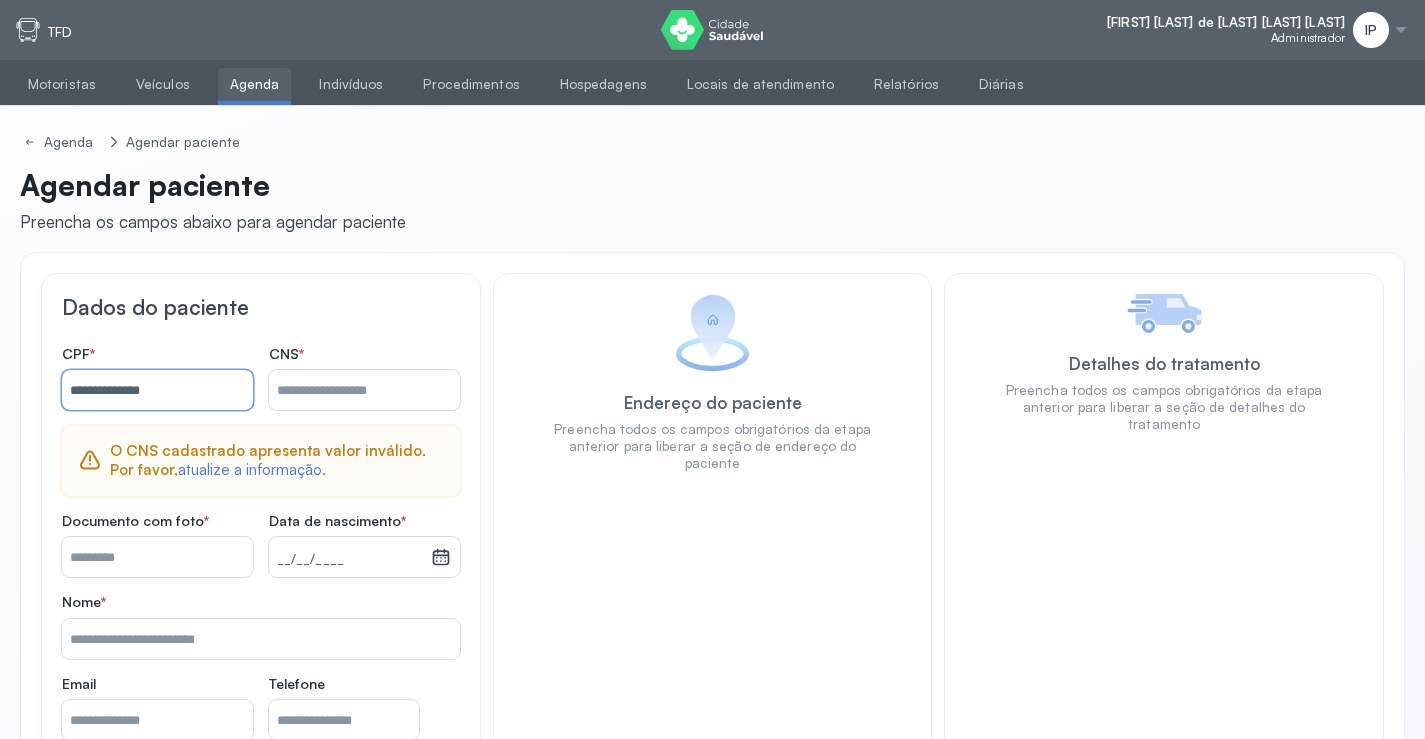 type on "**********" 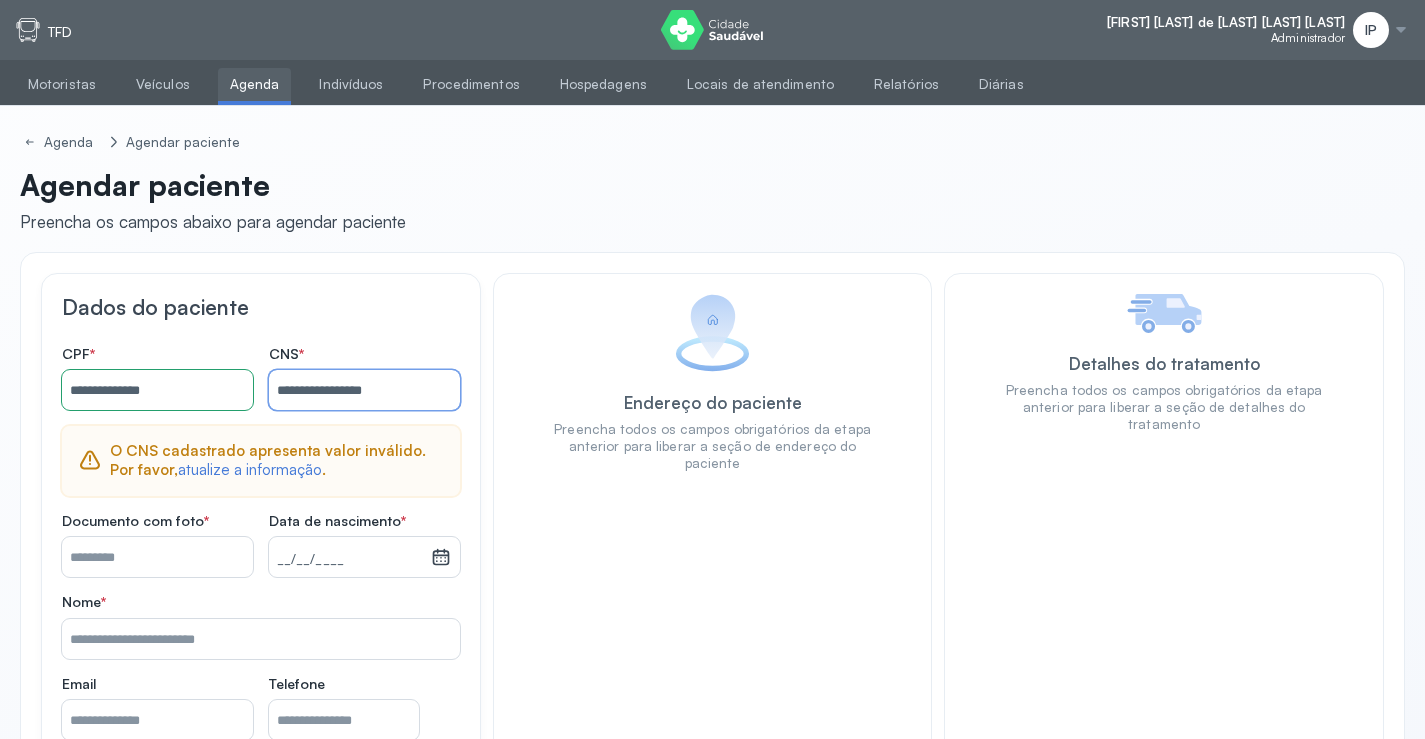 type on "**********" 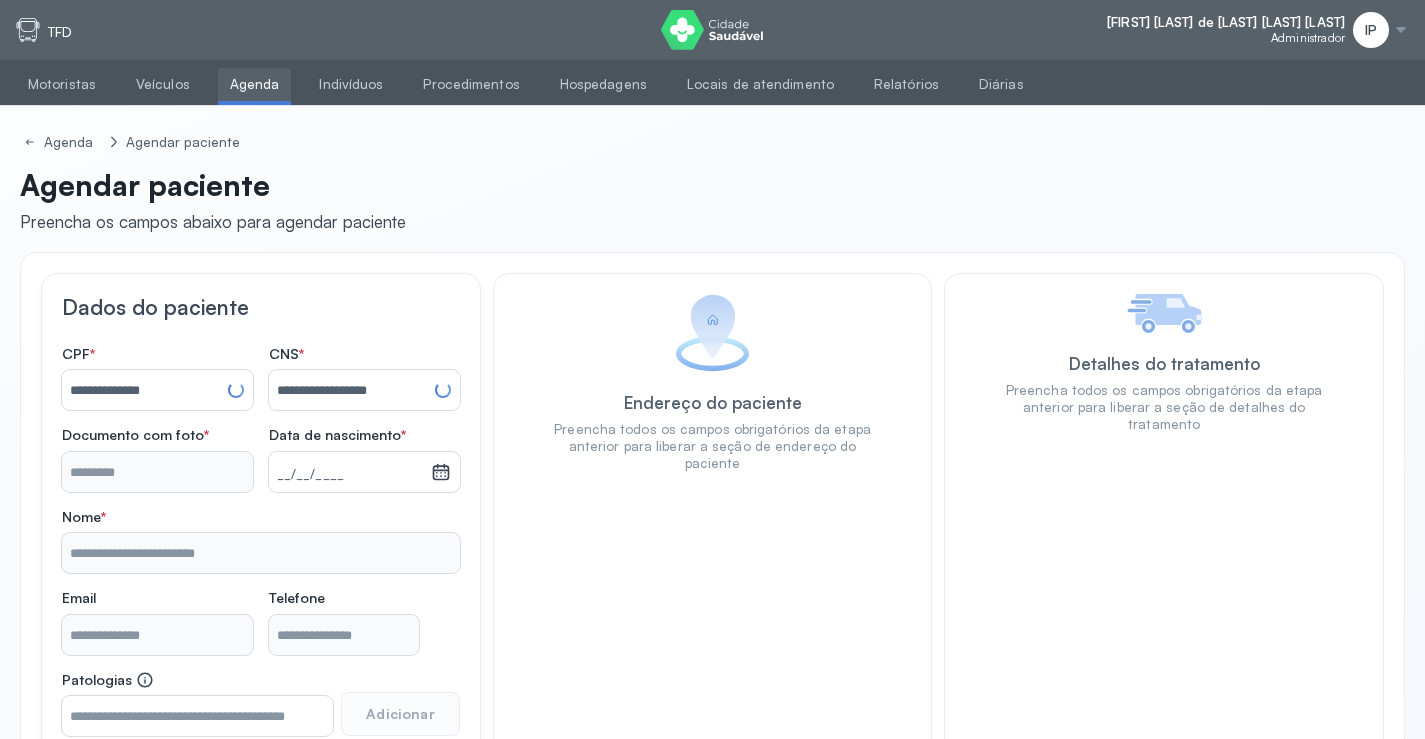 type 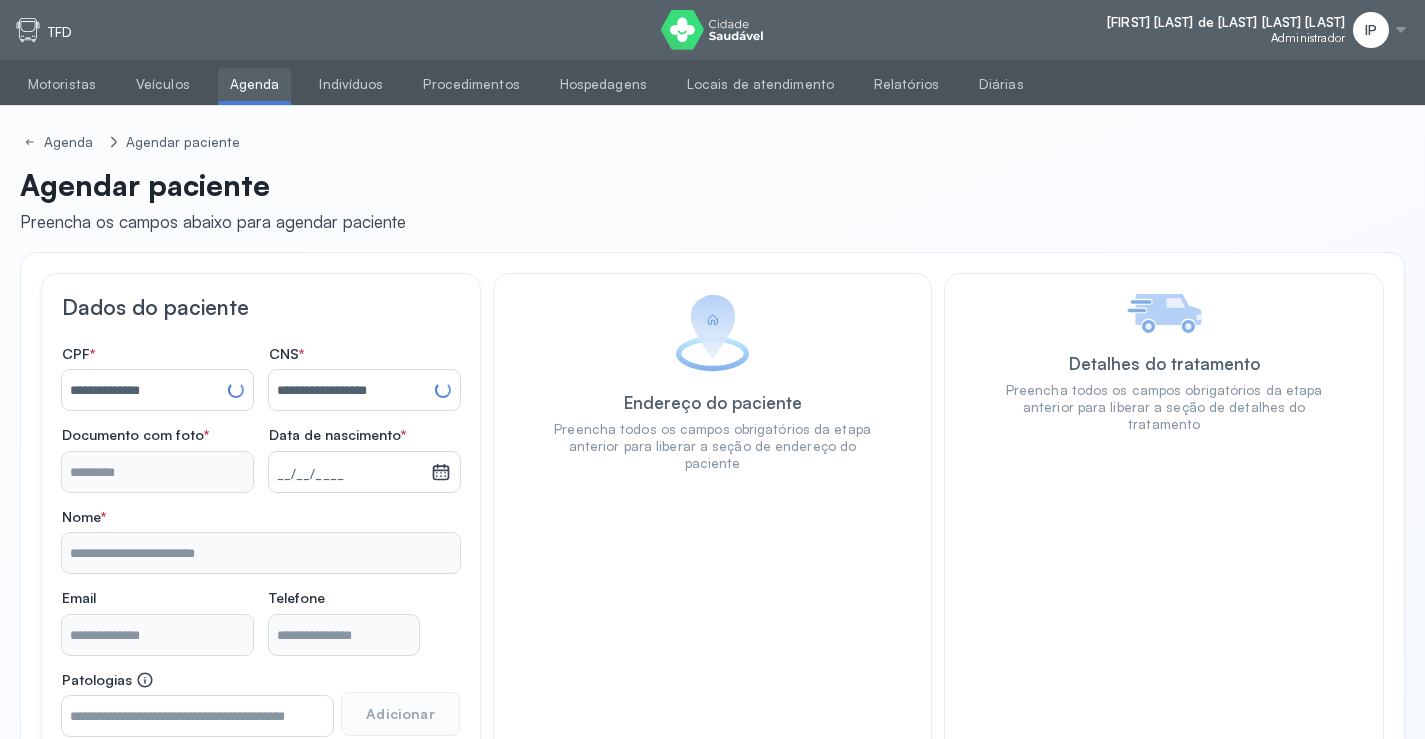 type on "**********" 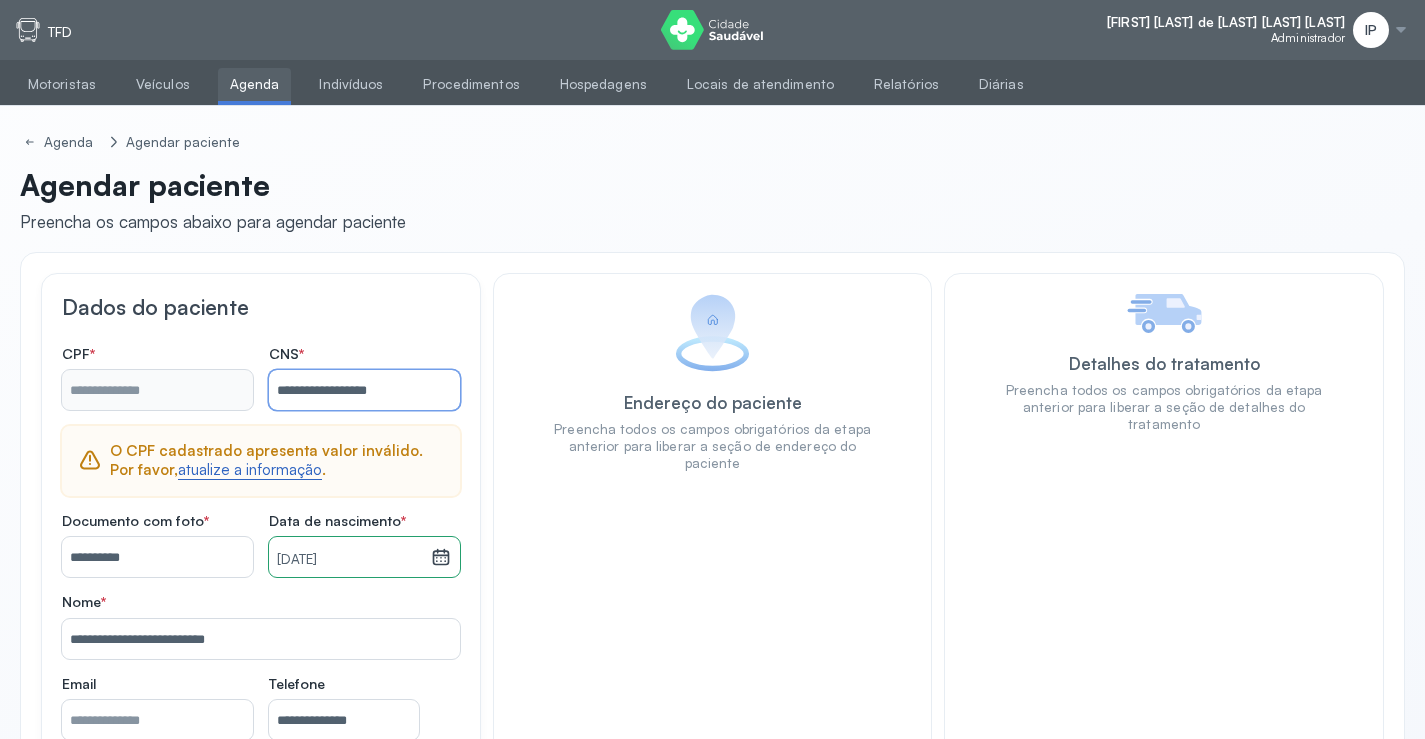 type on "**********" 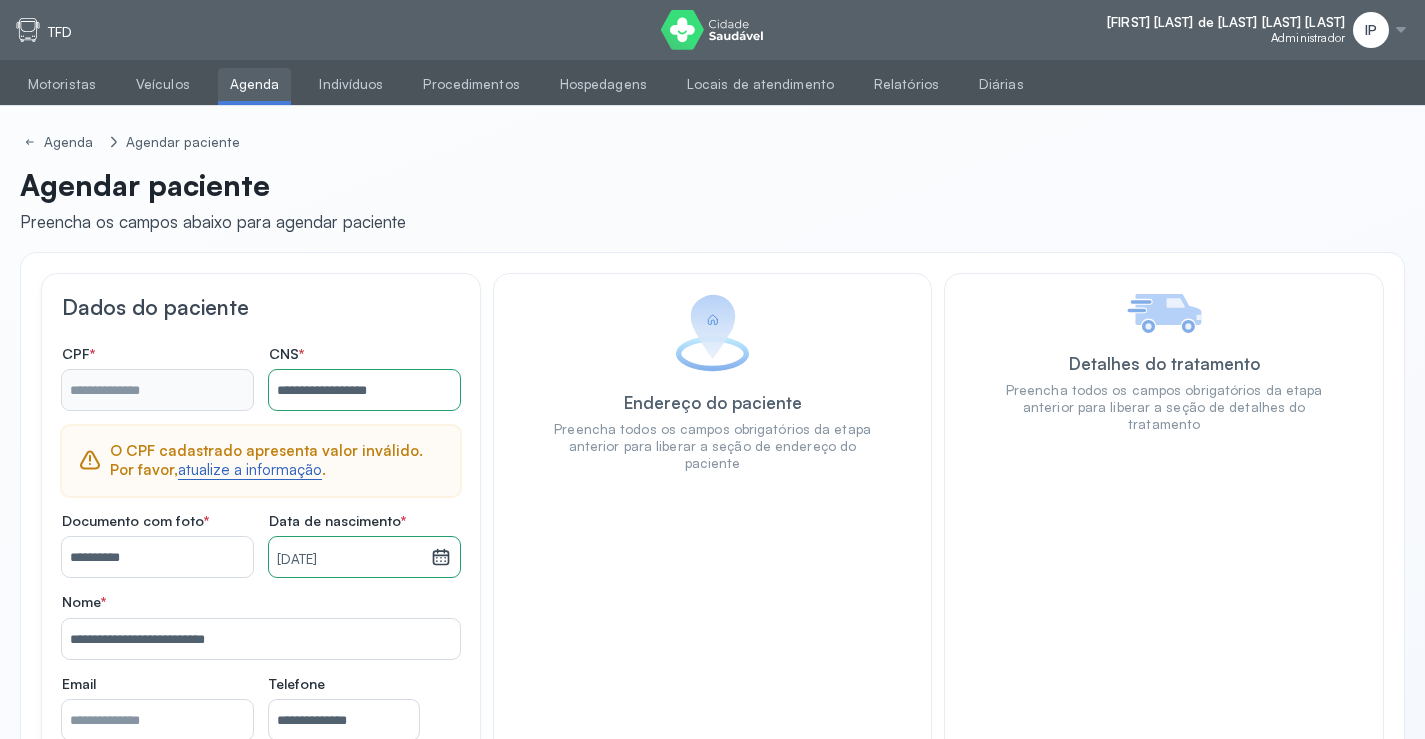 click on "atualize a informação" at bounding box center (250, 470) 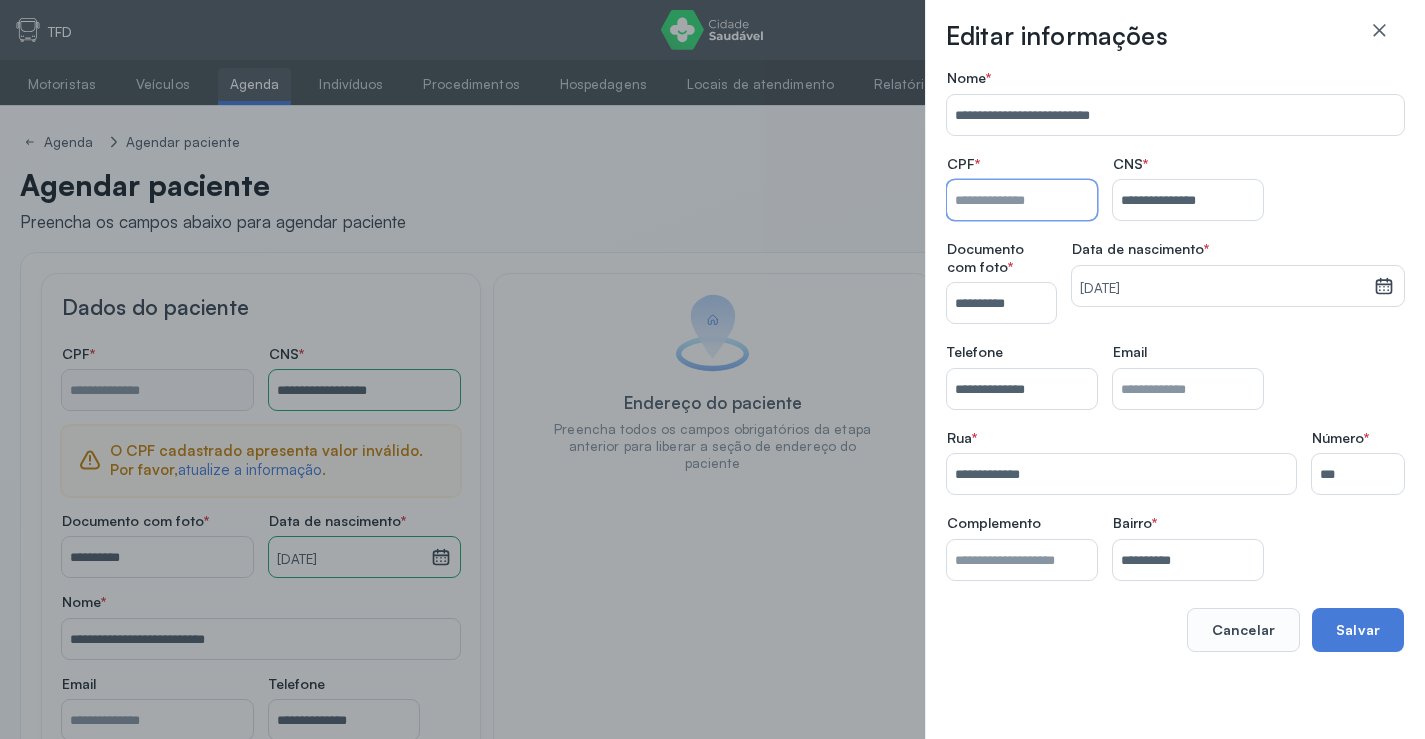 click on "Nome   *" at bounding box center (1022, 200) 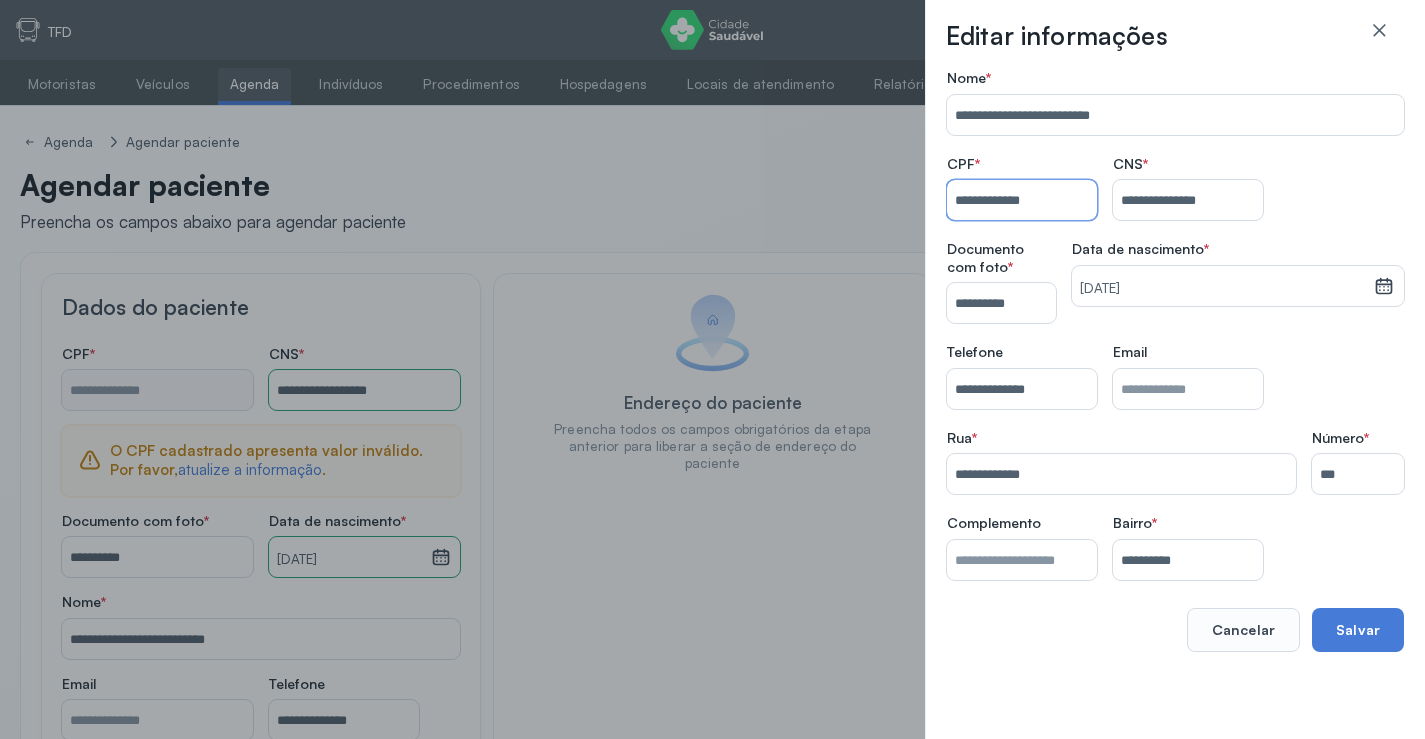type on "**********" 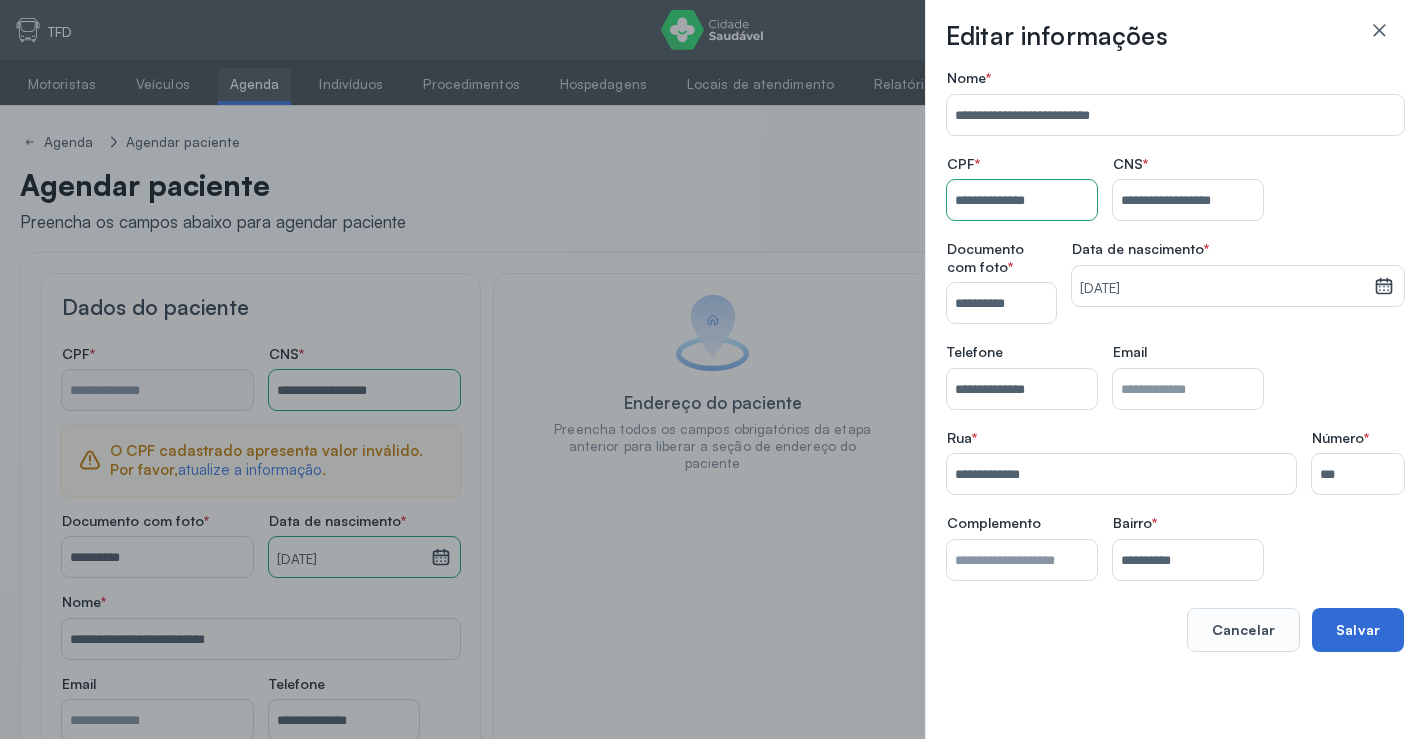 click on "Salvar" at bounding box center (1358, 630) 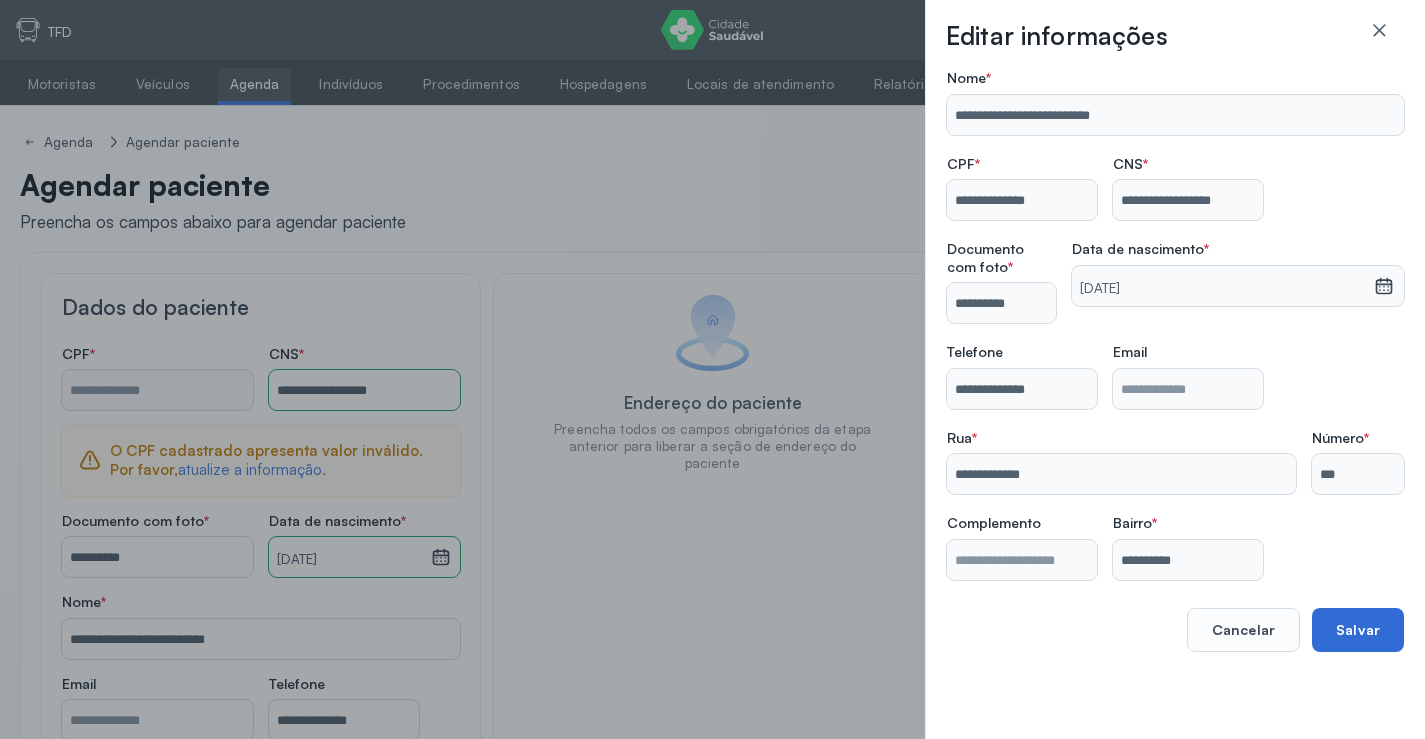 type on "**********" 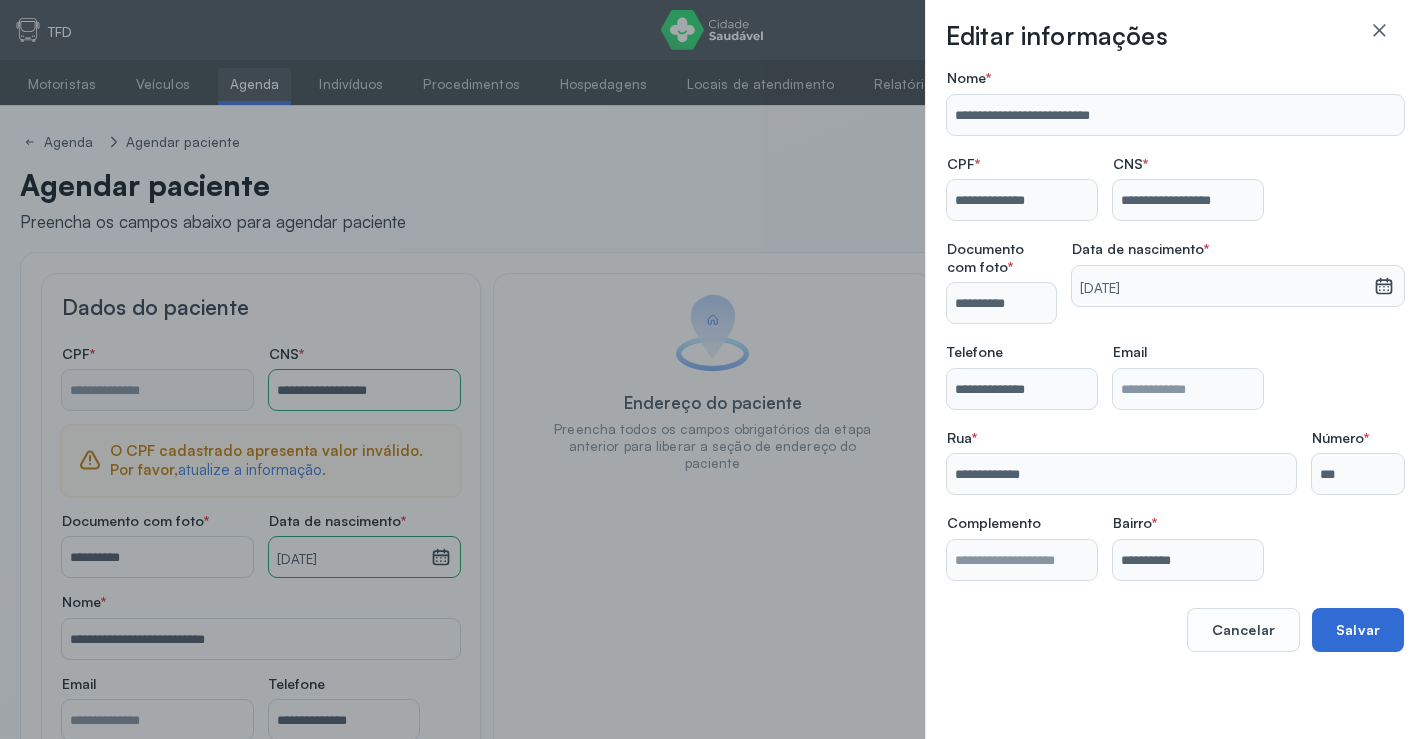 type on "**********" 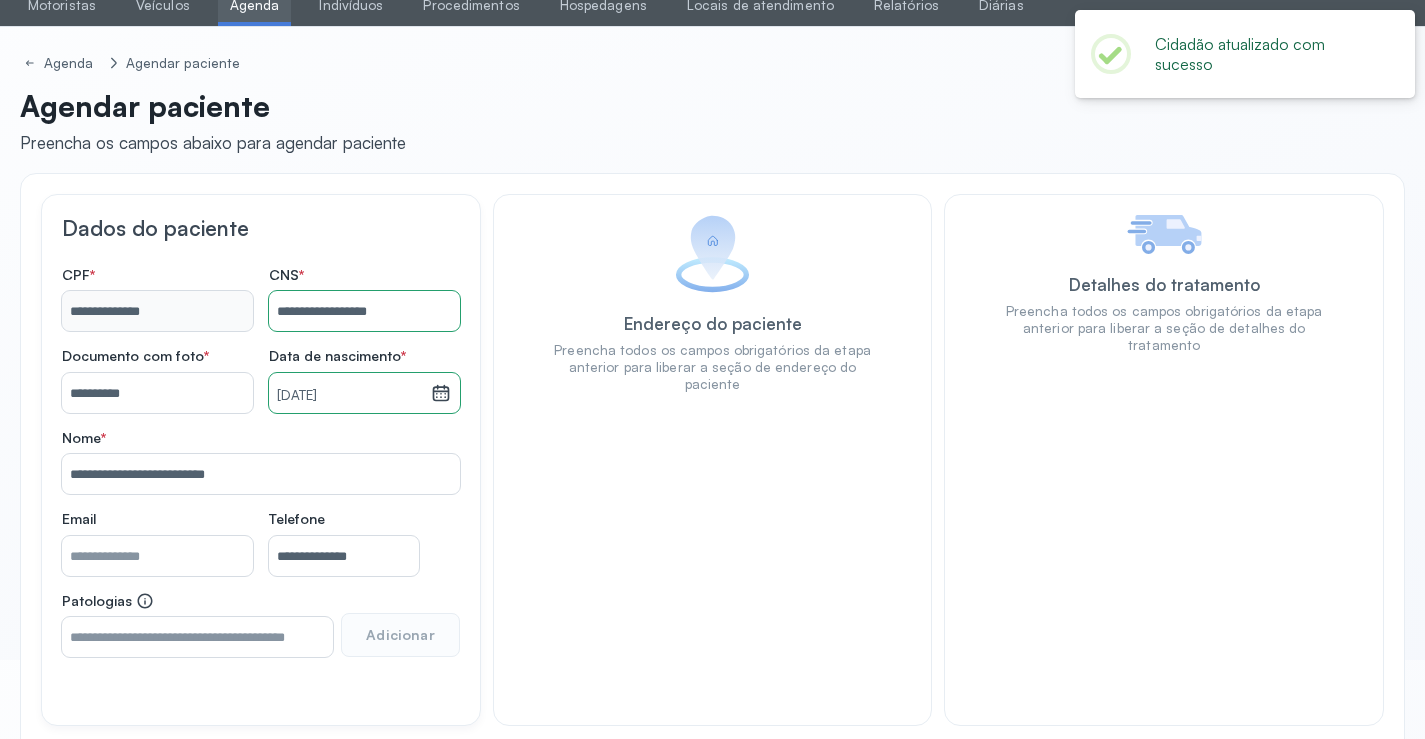 scroll, scrollTop: 171, scrollLeft: 0, axis: vertical 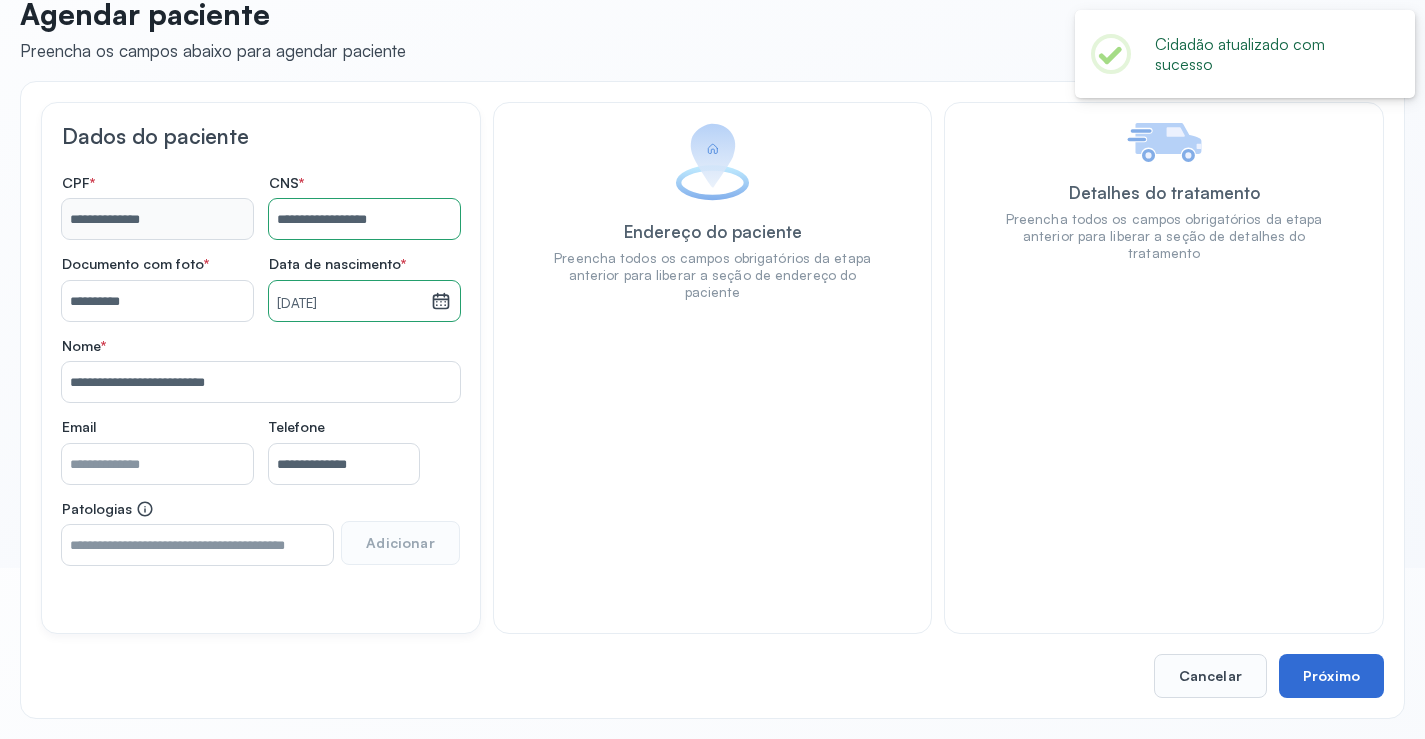 click on "Próximo" at bounding box center (1331, 676) 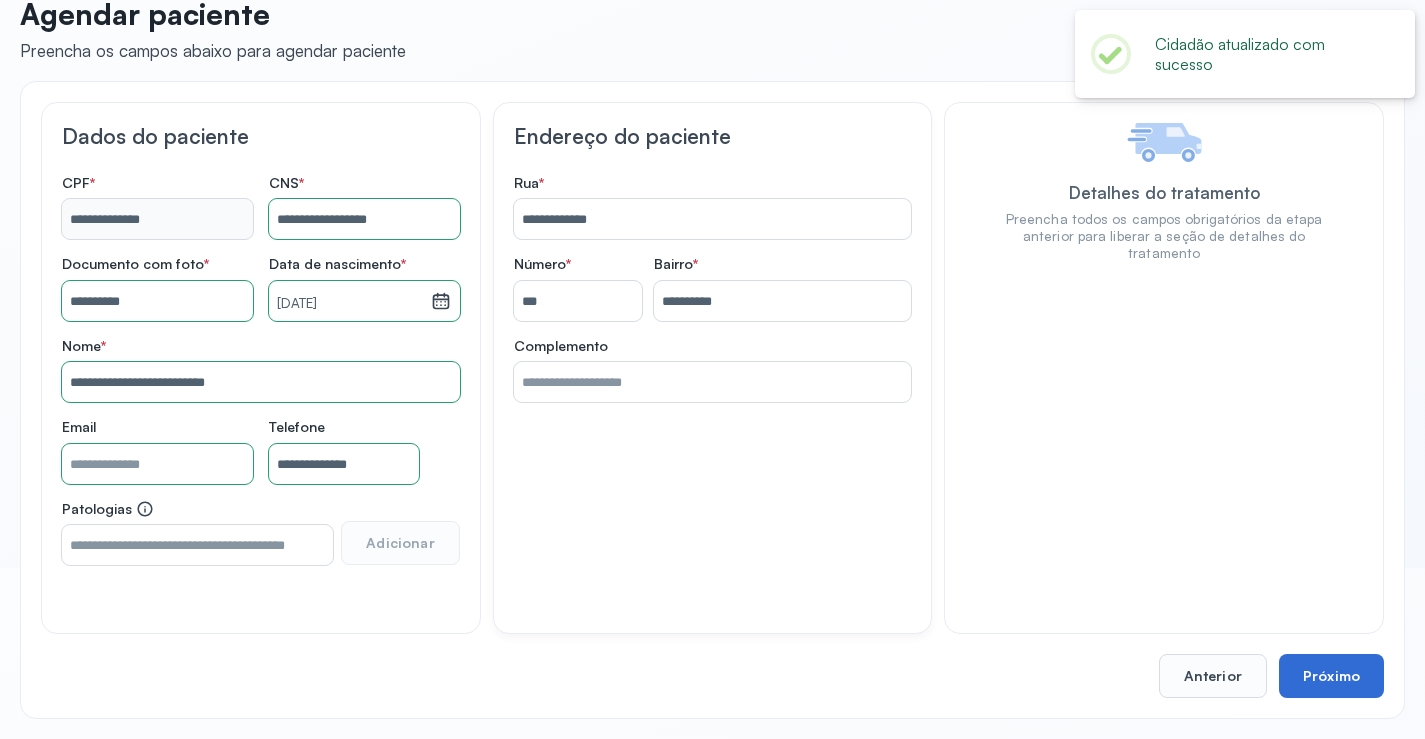 click on "Próximo" at bounding box center [1331, 676] 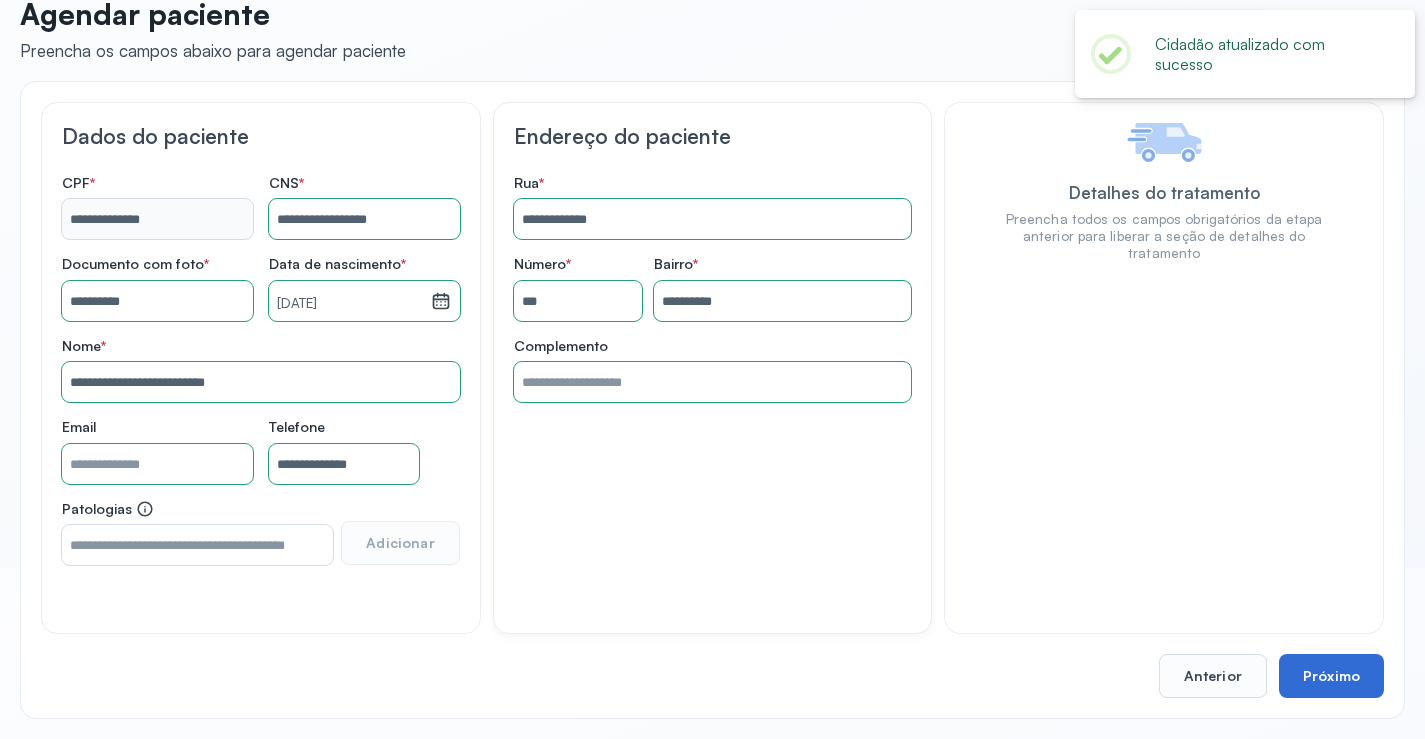 click on "Próximo" at bounding box center (1331, 676) 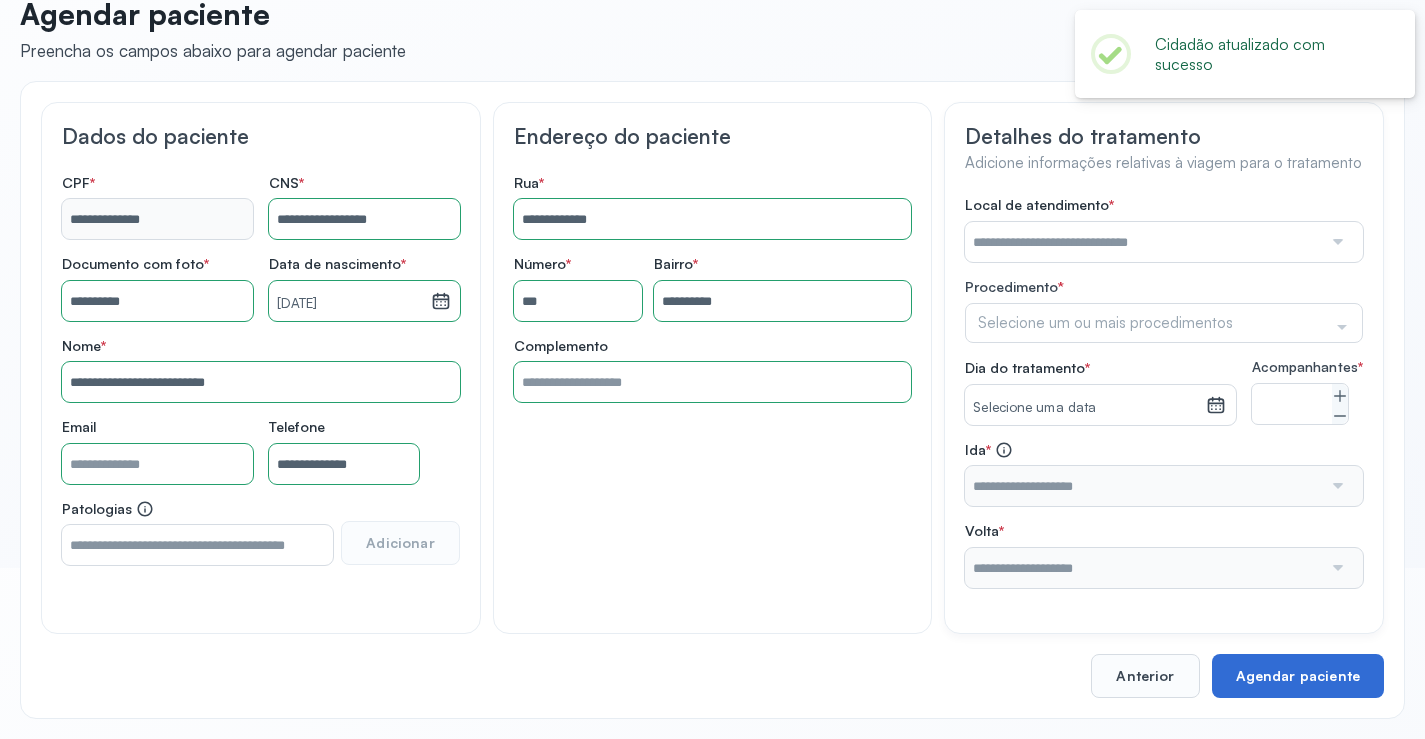 click on "Agendar paciente" at bounding box center [1298, 676] 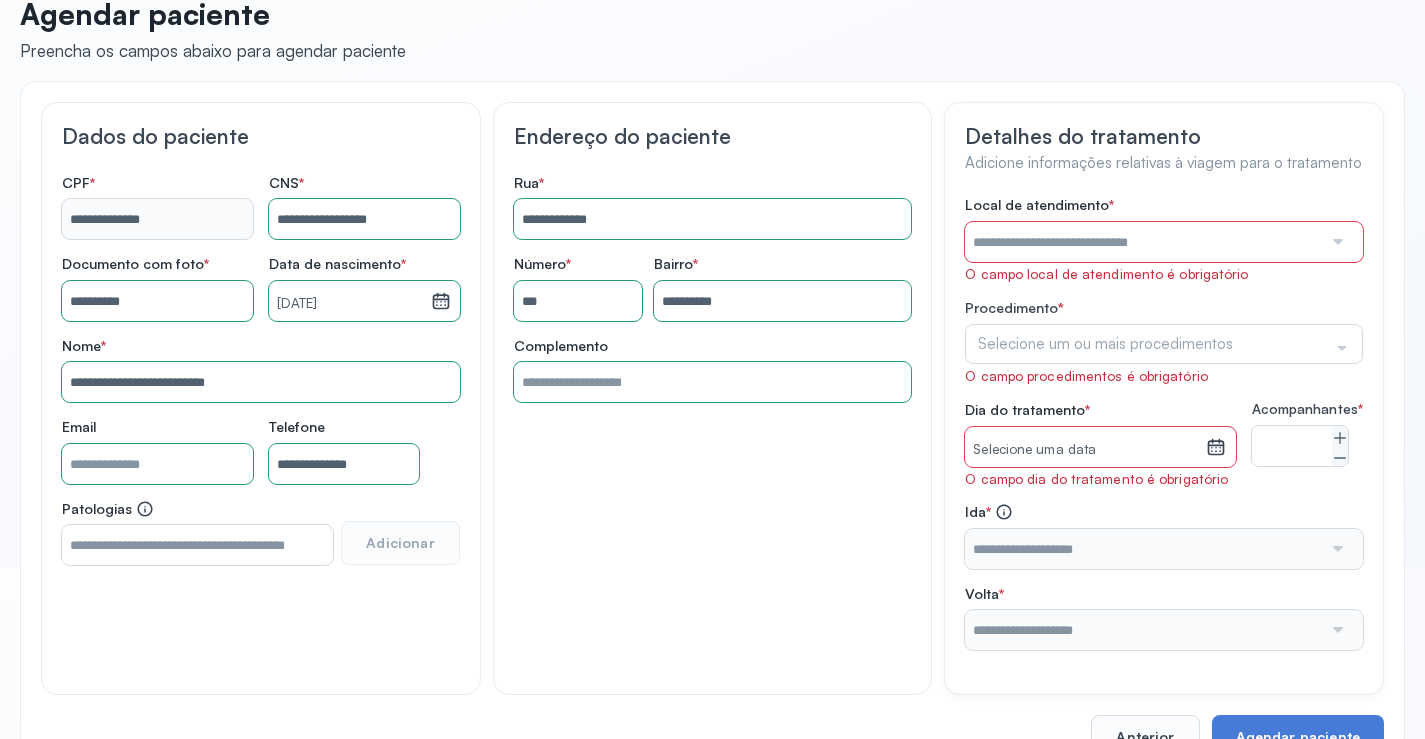 click at bounding box center [1143, 242] 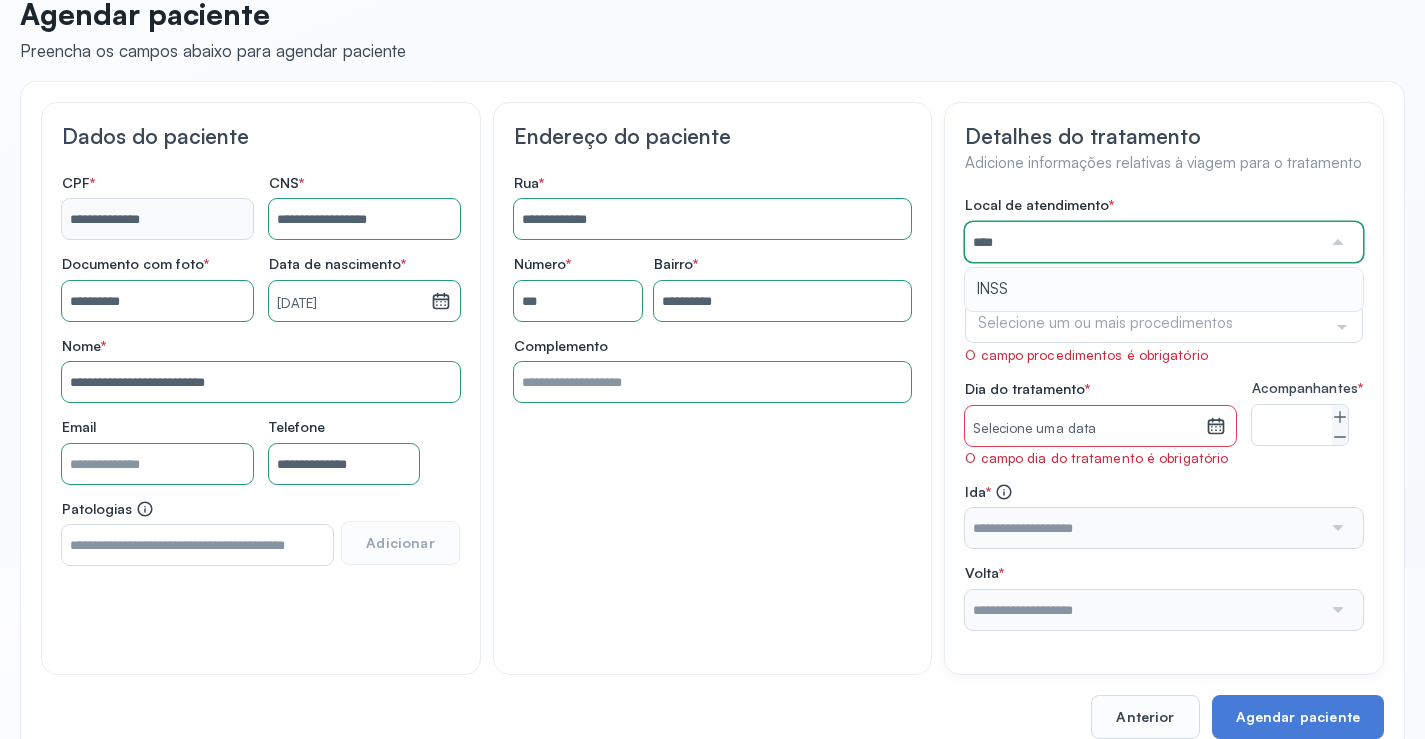 type on "****" 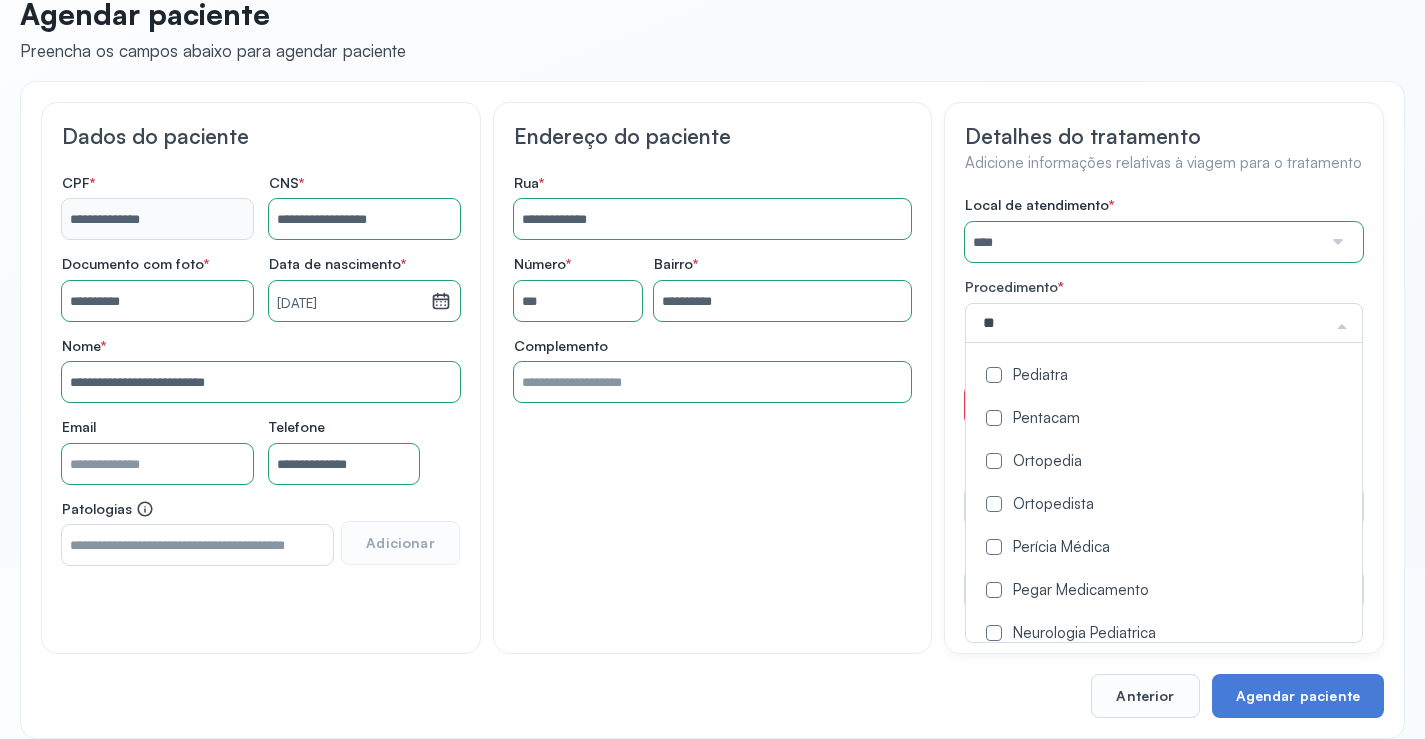 type on "***" 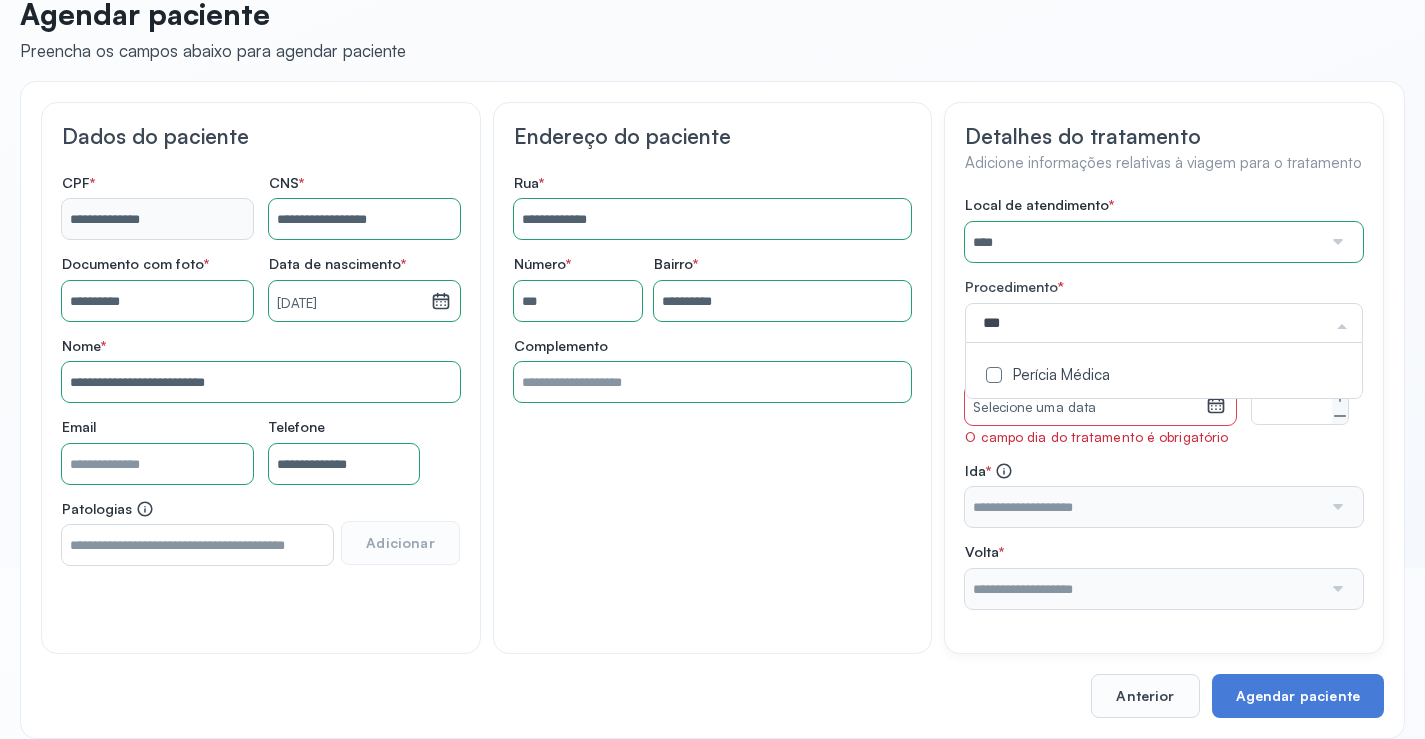 click on "Perícia Médica" 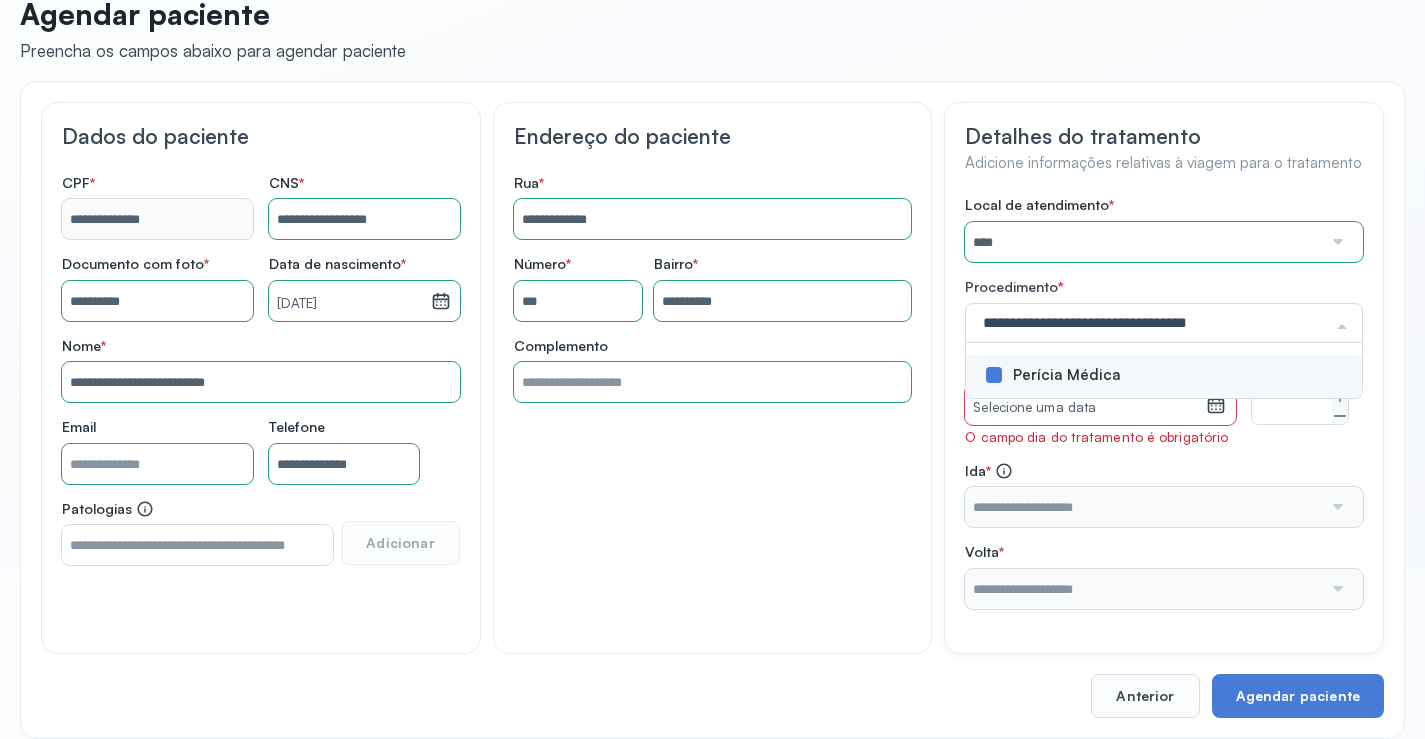 click on "Detalhes do tratamento Adicione informações relativas à viagem para o tratamento Local de atendimento   *  **** A CLINICA DA MULHER ABO AMOR SAUDE ANACON ANDRE PRINCIPE ANGIO CLINICA APAE APAME DE PETROLINA APAMI PETROLINA ARISTIDES AUDIBEM AUDIBEM AUDICENTRO AUDIFON PETROLINA AZZO SAUDE PETROLINA BRINCARE CABULA CALIPER ESCOLA DE IMAGEM CAPS CDI CDTO CEDAP CEDEBA CENTRO BAIANO DE ESTUDOS CENTRO DE APOIO A AUDIÇAO CENTRO DE MEDICINA NUCLEAR DE PETROLINA CENTRO DE SAUDE CLEMENTINO FRAGA CENTRO INTEGRADO DA COLUNA VERTEBRAL CENTRO MEDICO ANTONIO BALBINO CENTRO OFTALMOLOGICO CASTELO BRANCO CEPARH CEPRED CEPRIS CERPRIS CIDI CIMED CLIMED CLINATA CLINEFRO CLINICA  AFETUS PETROLINA CLINICA  ALFA CLINICA  ALFA CENTRO MÉDICO CLINICA  SHOPPING DA BAHIA CLINICA  URBANO SAMPAIO FILHO CLINICA AGEUS CLINICA AMO CLINICA AMOR A SAUDE CLINICA AMOR E SAUDE PETROLINA CLINICA ANA MASTER CLINICA ANGICLIN CLINICA BIOCHEK UP CLINICA CAM CLINICA CARDIO PULMONAR CLINICA CASA GERIATRICA DE PETROLINA CLINICA CASTELO BRANCO CLIOFT" 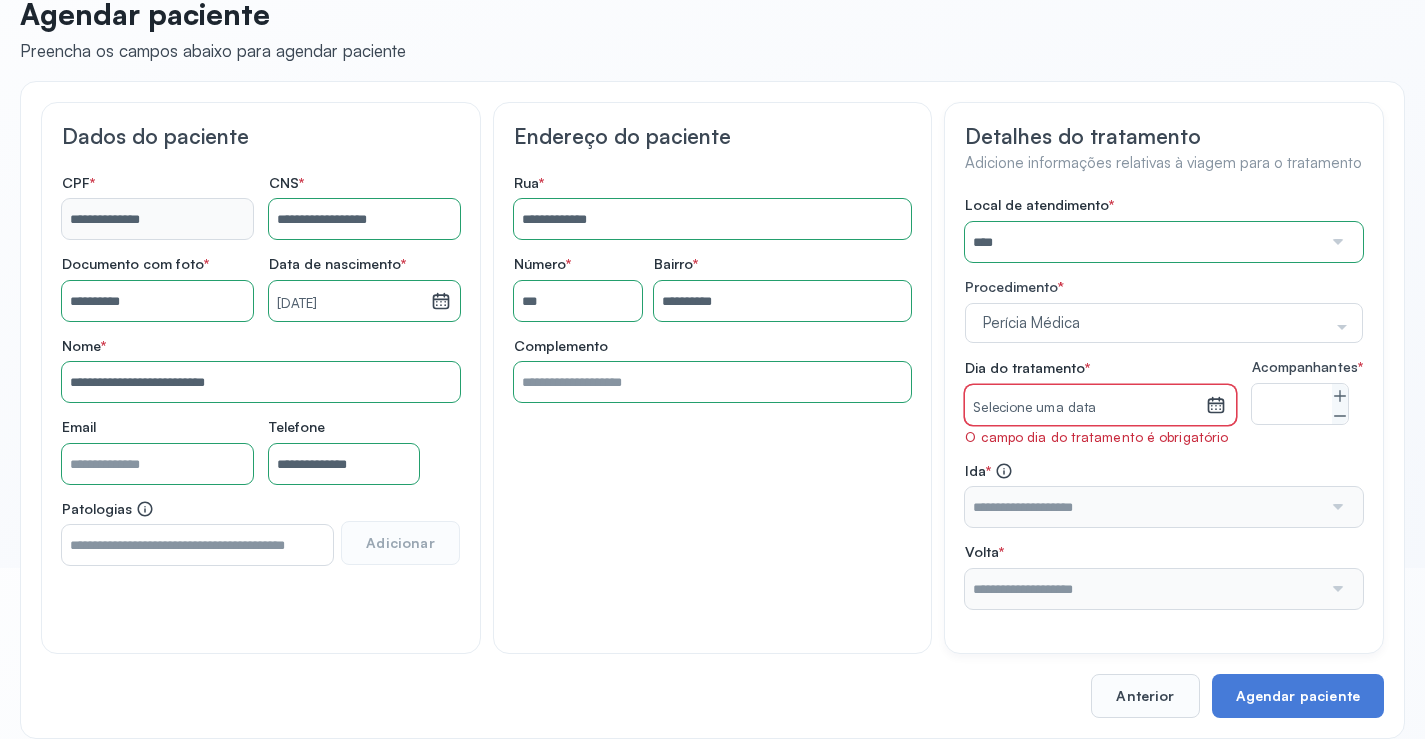 click on "Selecione uma data" at bounding box center (1085, 408) 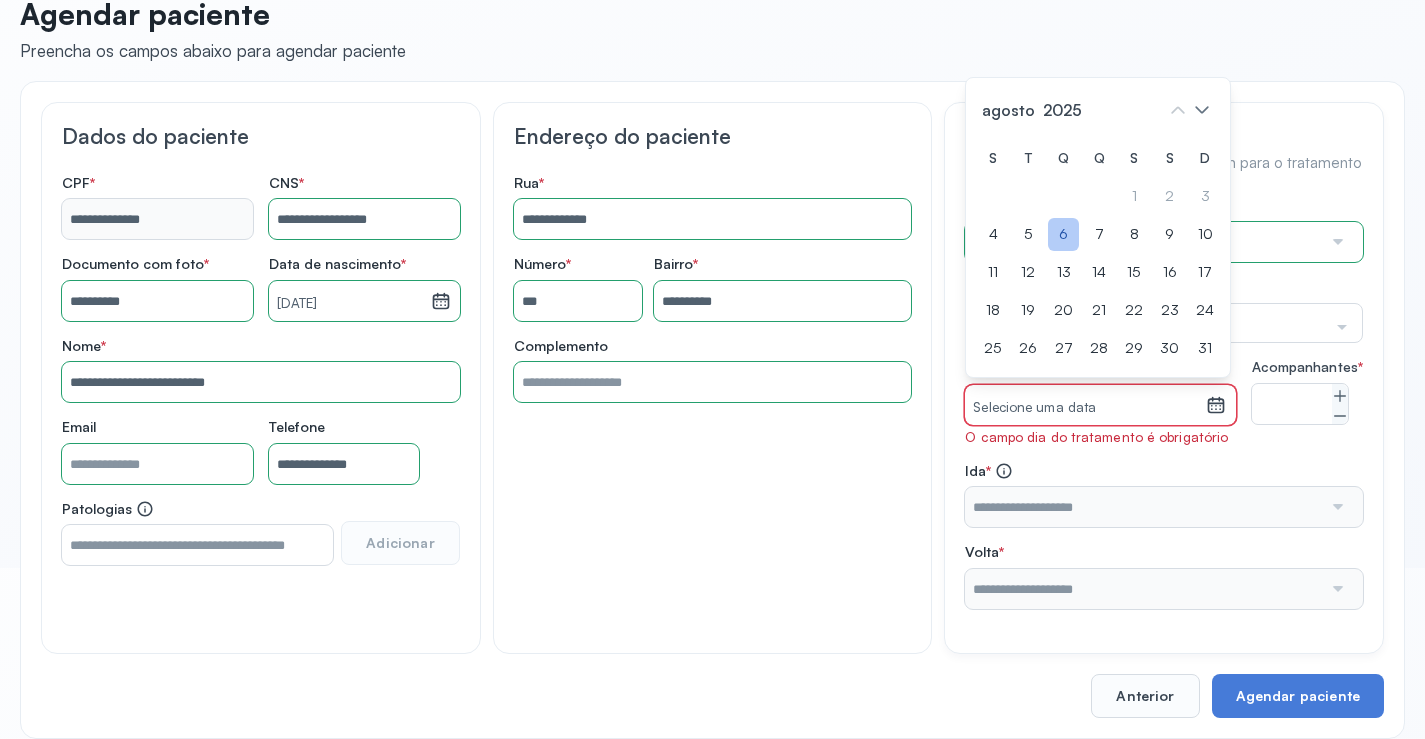 click on "6" 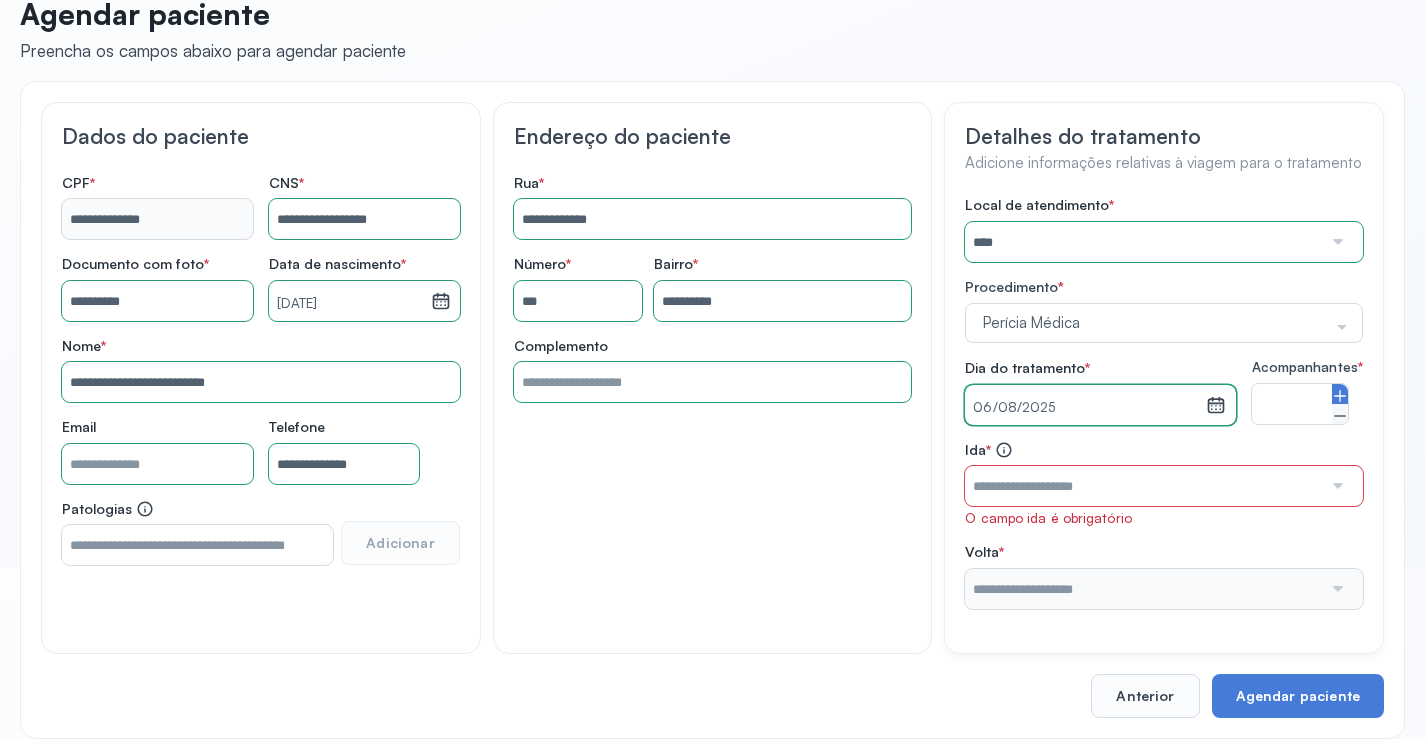 click 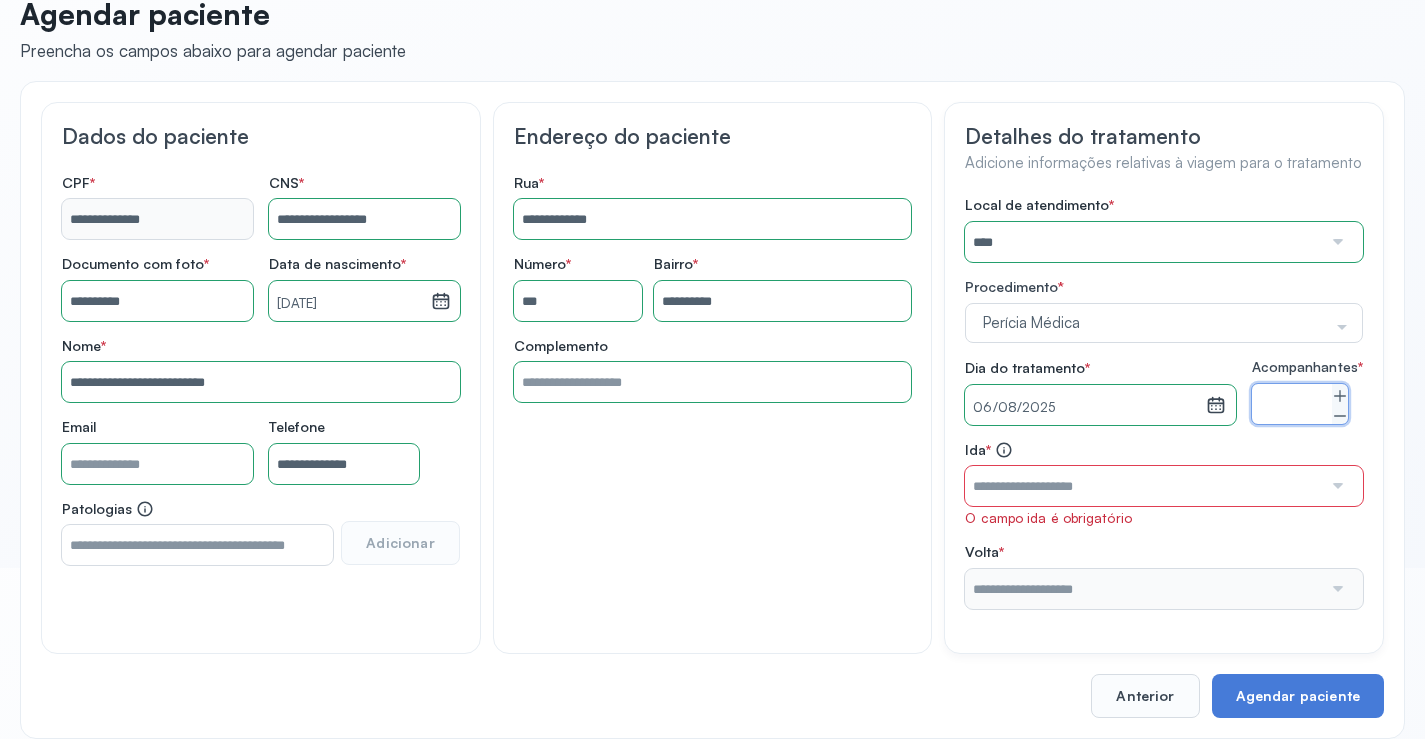 click on "06/08/2025" at bounding box center (1085, 408) 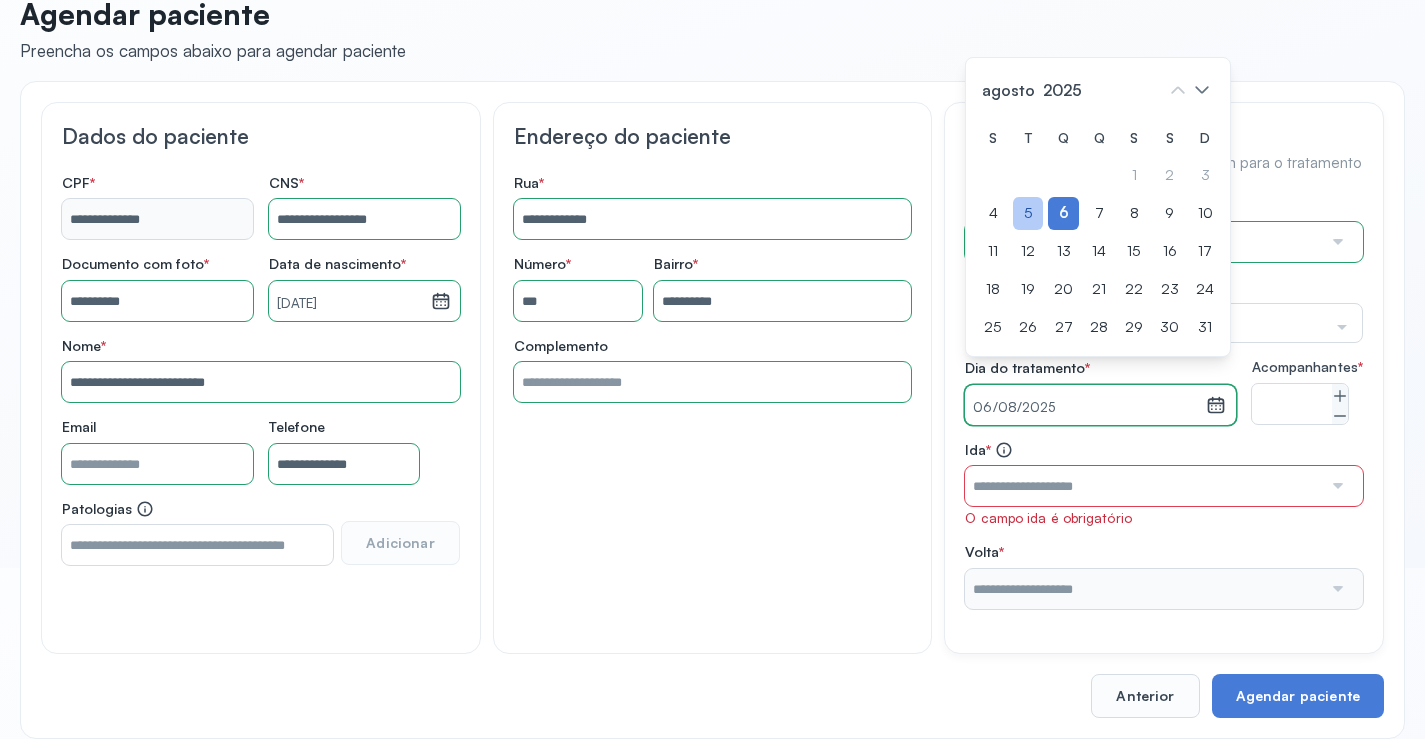 click on "5" 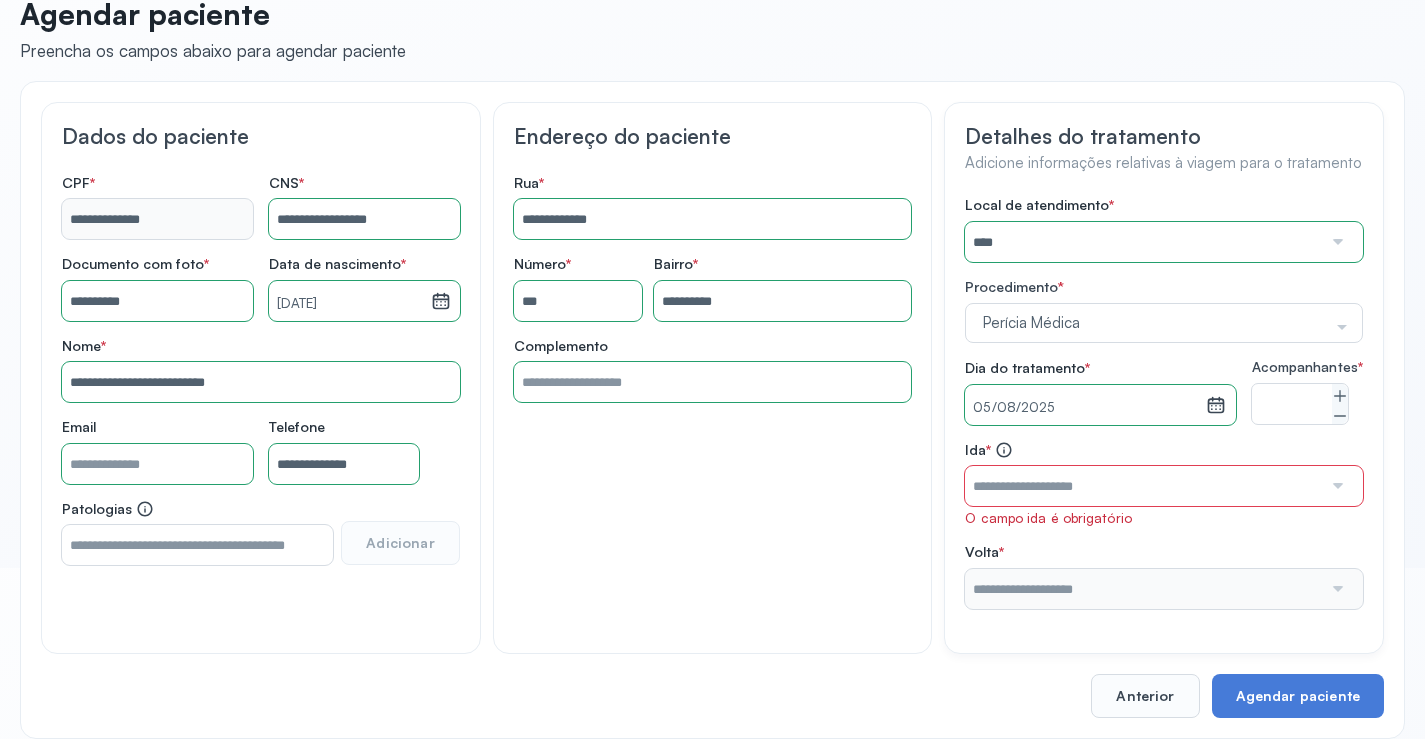 click at bounding box center (1143, 486) 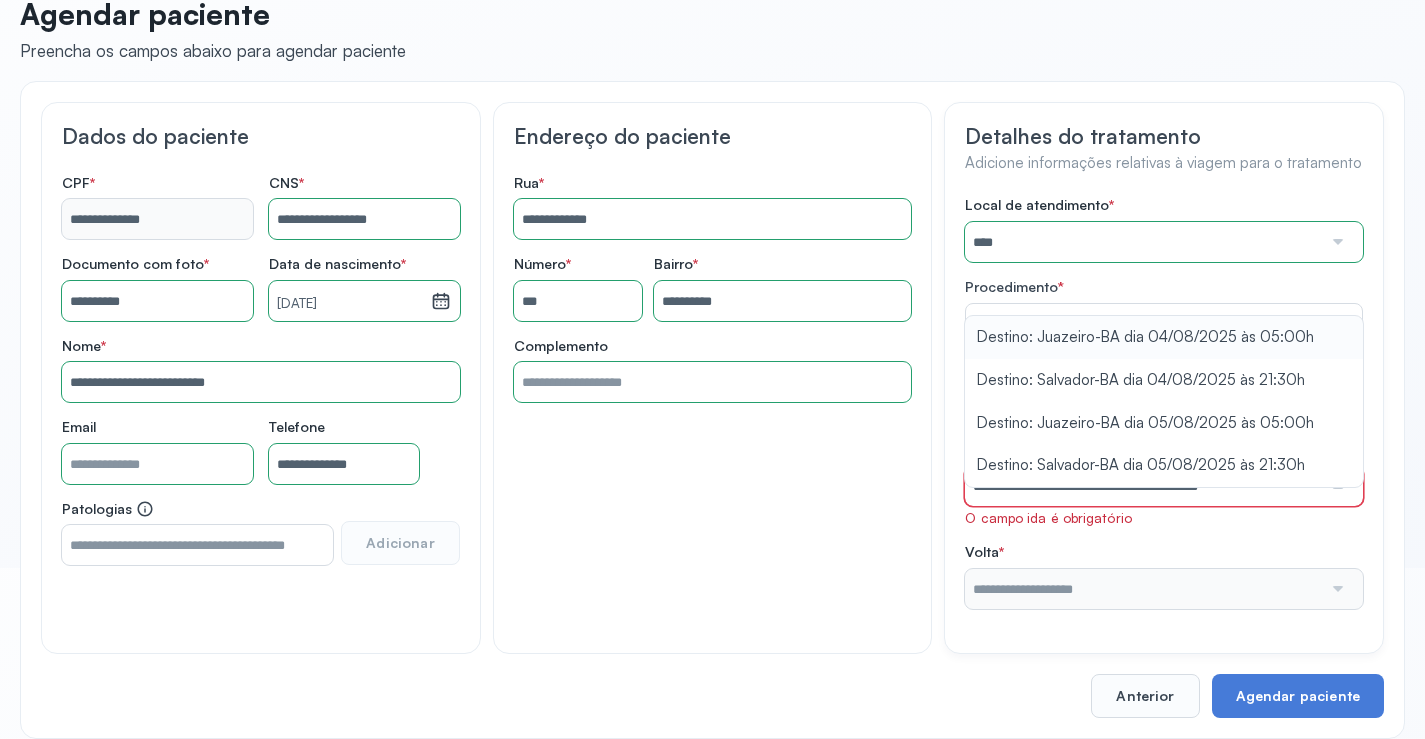 click on "Local de atendimento   *  **** A CLINICA DA MULHER ABO AMOR SAUDE ANACON ANDRE PRINCIPE ANGIO CLINICA APAE APAME DE PETROLINA APAMI PETROLINA ARISTIDES AUDIBEM AUDIBEM AUDICENTRO AUDIFON PETROLINA AZZO SAUDE PETROLINA BRINCARE CABULA CALIPER ESCOLA DE IMAGEM CAPS CDI CDTO CEDAP CEDEBA CENTRO BAIANO DE ESTUDOS CENTRO DE APOIO A AUDIÇAO CENTRO DE MEDICINA NUCLEAR DE PETROLINA CENTRO DE SAUDE CLEMENTINO FRAGA CENTRO INTEGRADO DA COLUNA VERTEBRAL CENTRO MEDICO ANTONIO BALBINO CENTRO OFTALMOLOGICO CASTELO BRANCO CEPARH CEPRED CEPRIS CERPRIS CIDI CIMED CLIMED CLINATA CLINEFRO CLINICA  AFETUS PETROLINA CLINICA  ALFA CLINICA  ALFA CENTRO MÉDICO CLINICA  SHOPPING DA BAHIA CLINICA  URBANO SAMPAIO FILHO CLINICA AGEUS CLINICA AMO CLINICA AMOR A SAUDE CLINICA AMOR E SAUDE PETROLINA CLINICA ANA MASTER CLINICA ANGICLIN CLINICA BIOCHEK UP CLINICA CAM CLINICA CARDIO PULMONAR CLINICA CASA GERIATRICA DE PETROLINA CLINICA CASTELO BRANCO CLINICA CDTO CLINICA CENTRO MEDICO VITRAUX CLINICA CINTILO PETROLINA CLINICA CLIMED BRASIL" at bounding box center (1164, 402) 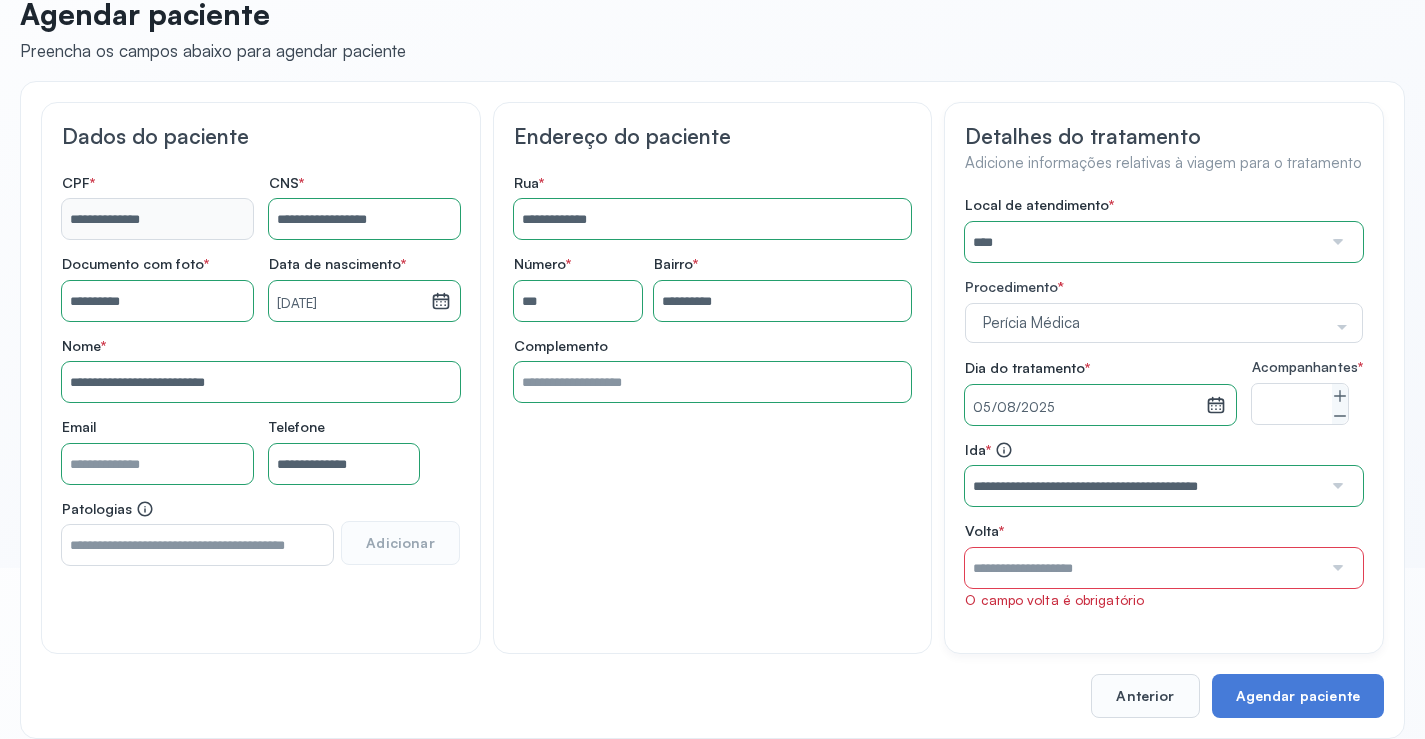 click on "**********" at bounding box center (1143, 486) 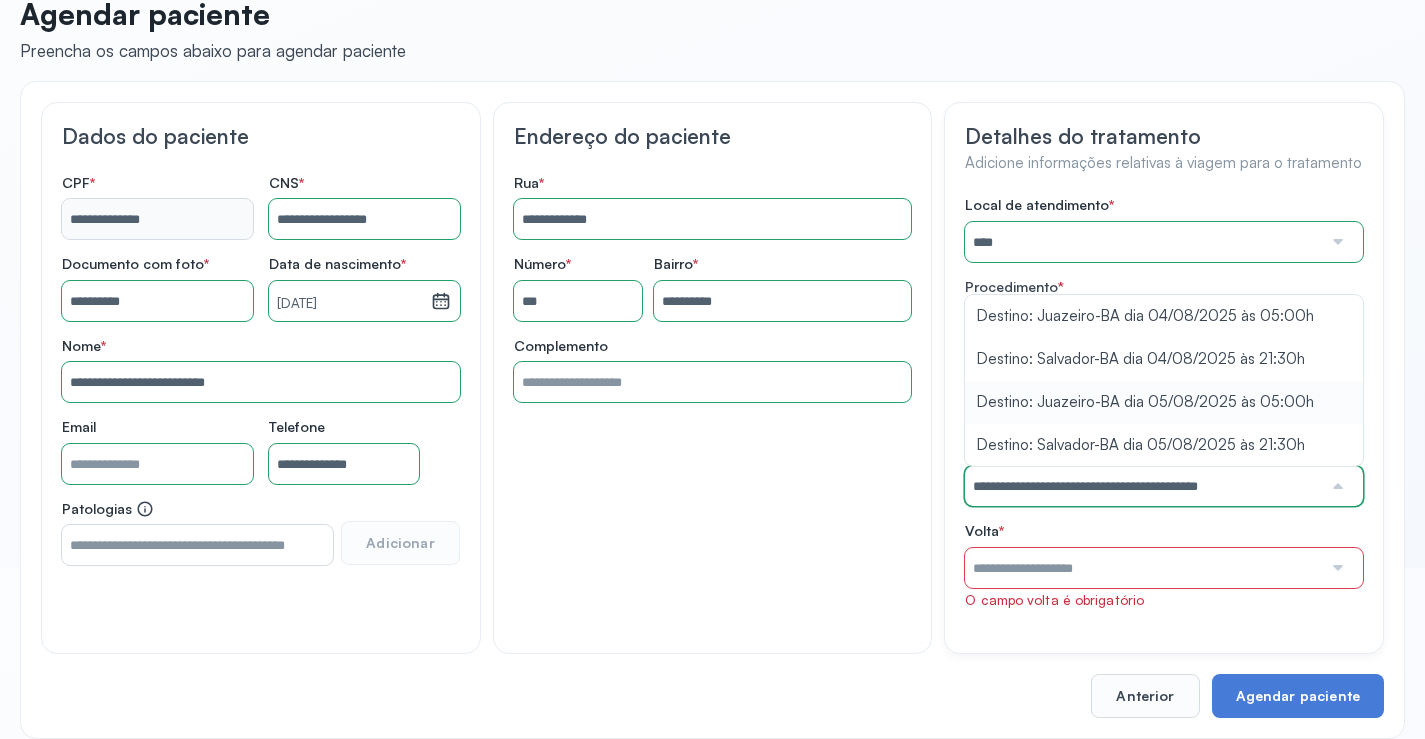 type on "**********" 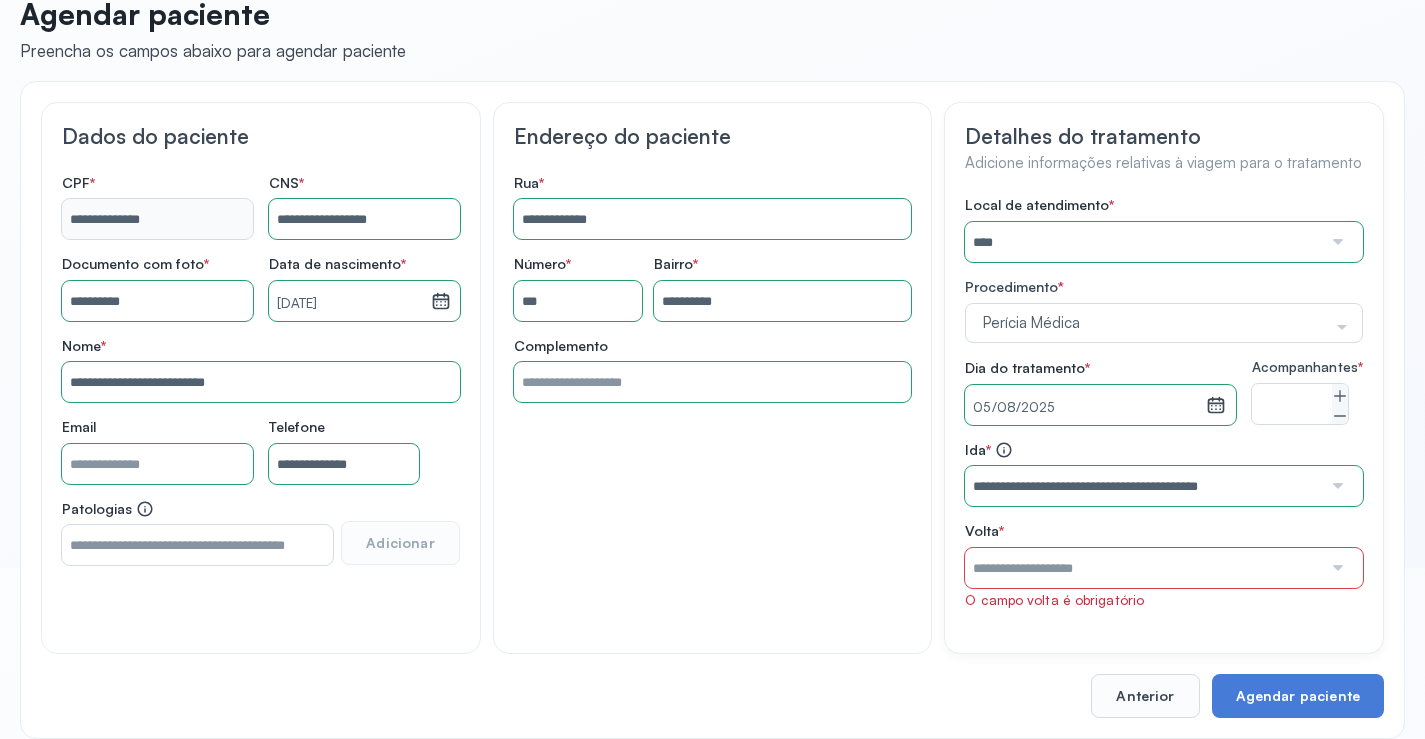 click on "Local de atendimento   *  **** A CLINICA DA MULHER ABO AMOR SAUDE ANACON ANDRE PRINCIPE ANGIO CLINICA APAE APAME DE PETROLINA APAMI PETROLINA ARISTIDES AUDIBEM AUDIBEM AUDICENTRO AUDIFON PETROLINA AZZO SAUDE PETROLINA BRINCARE CABULA CALIPER ESCOLA DE IMAGEM CAPS CDI CDTO CEDAP CEDEBA CENTRO BAIANO DE ESTUDOS CENTRO DE APOIO A AUDIÇAO CENTRO DE MEDICINA NUCLEAR DE PETROLINA CENTRO DE SAUDE CLEMENTINO FRAGA CENTRO INTEGRADO DA COLUNA VERTEBRAL CENTRO MEDICO ANTONIO BALBINO CENTRO OFTALMOLOGICO CASTELO BRANCO CEPARH CEPRED CEPRIS CERPRIS CIDI CIMED CLIMED CLINATA CLINEFRO CLINICA  AFETUS PETROLINA CLINICA  ALFA CLINICA  ALFA CENTRO MÉDICO CLINICA  SHOPPING DA BAHIA CLINICA  URBANO SAMPAIO FILHO CLINICA AGEUS CLINICA AMO CLINICA AMOR A SAUDE CLINICA AMOR E SAUDE PETROLINA CLINICA ANA MASTER CLINICA ANGICLIN CLINICA BIOCHEK UP CLINICA CAM CLINICA CARDIO PULMONAR CLINICA CASA GERIATRICA DE PETROLINA CLINICA CASTELO BRANCO CLINICA CDTO CLINICA CENTRO MEDICO VITRAUX CLINICA CINTILO PETROLINA CLINICA CLIMED BRASIL" at bounding box center (1164, 402) 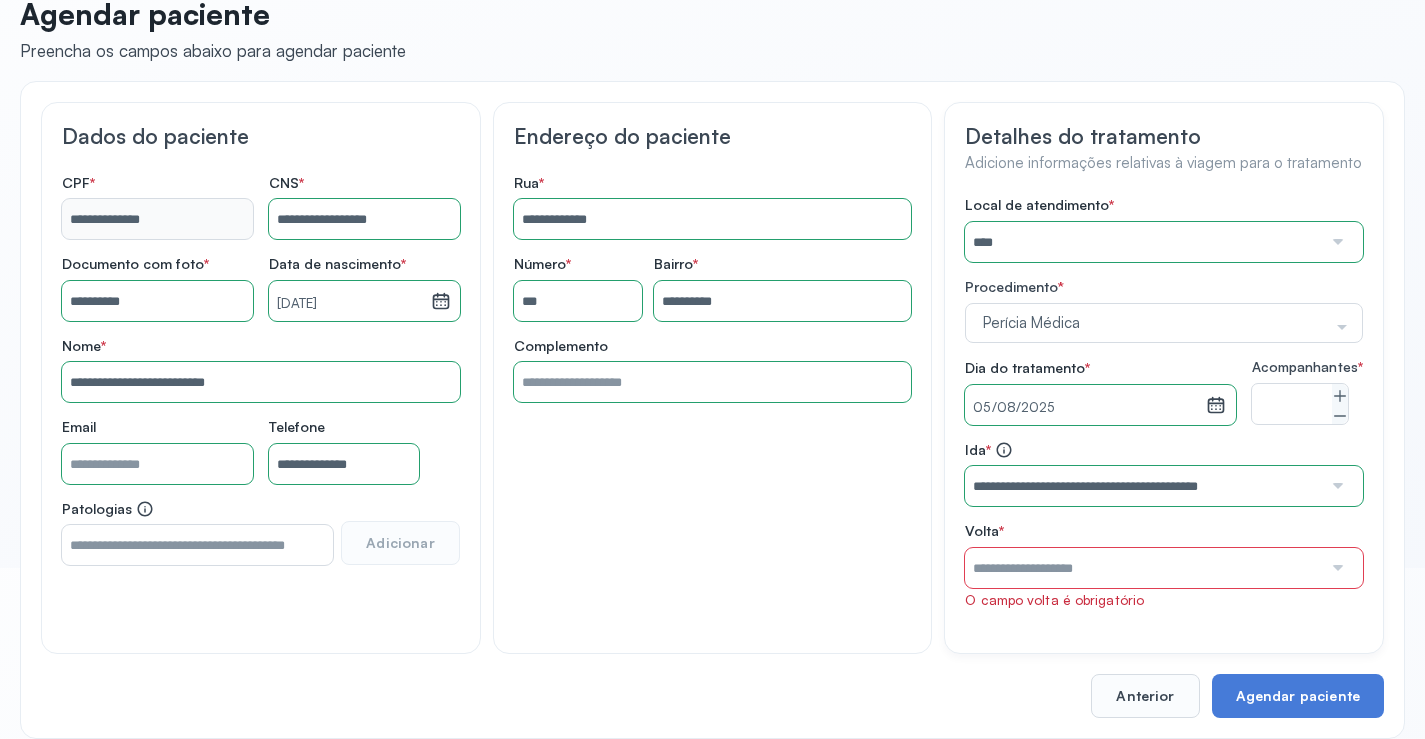 click at bounding box center [1143, 568] 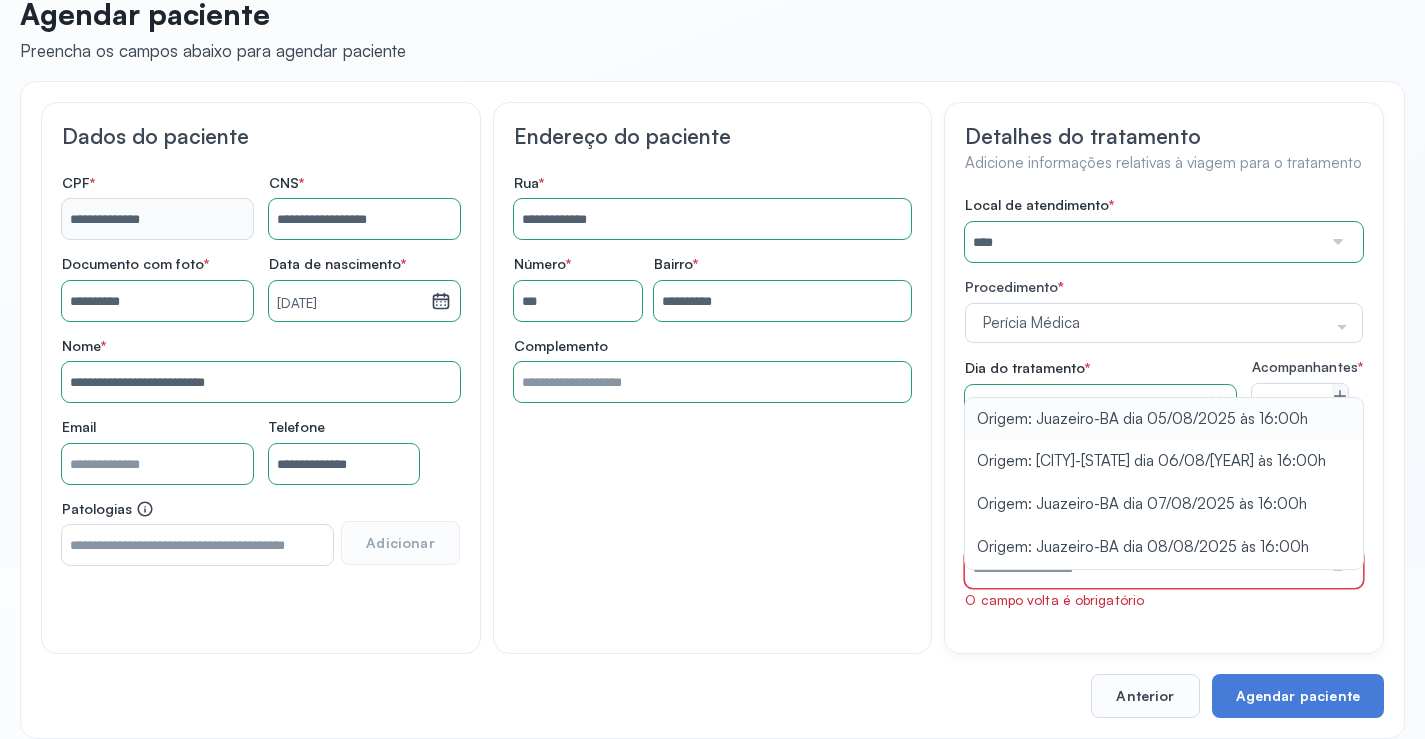 type on "**********" 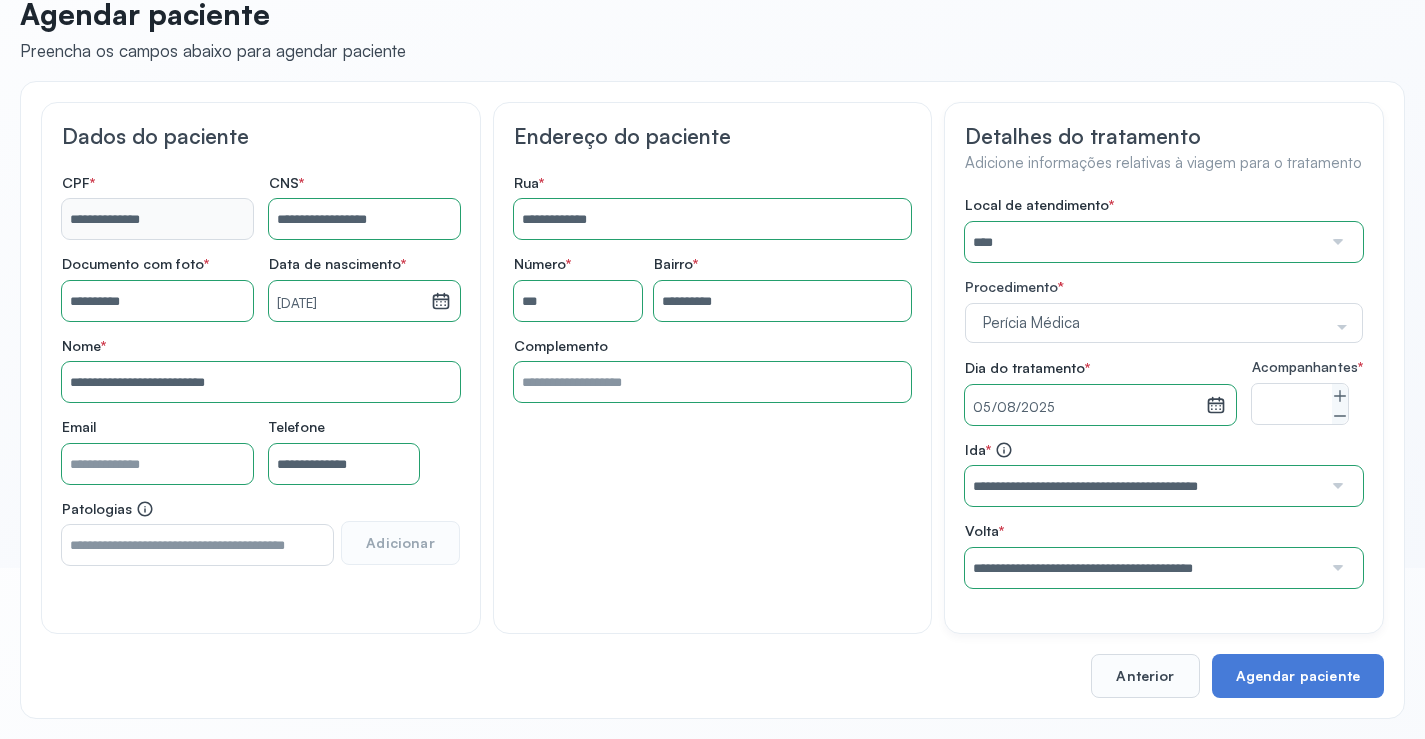 click on "Local de atendimento   *  **** A CLINICA DA MULHER ABO AMOR SAUDE ANACON ANDRE PRINCIPE ANGIO CLINICA APAE APAME DE PETROLINA APAMI PETROLINA ARISTIDES AUDIBEM AUDIBEM AUDICENTRO AUDIFON PETROLINA AZZO SAUDE PETROLINA BRINCARE CABULA CALIPER ESCOLA DE IMAGEM CAPS CDI CDTO CEDAP CEDEBA CENTRO BAIANO DE ESTUDOS CENTRO DE APOIO A AUDIÇAO CENTRO DE MEDICINA NUCLEAR DE PETROLINA CENTRO DE SAUDE CLEMENTINO FRAGA CENTRO INTEGRADO DA COLUNA VERTEBRAL CENTRO MEDICO ANTONIO BALBINO CENTRO OFTALMOLOGICO CASTELO BRANCO CEPARH CEPRED CEPRIS CERPRIS CIDI CIMED CLIMED CLINATA CLINEFRO CLINICA  AFETUS PETROLINA CLINICA  ALFA CLINICA  ALFA CENTRO MÉDICO CLINICA  SHOPPING DA BAHIA CLINICA  URBANO SAMPAIO FILHO CLINICA AGEUS CLINICA AMO CLINICA AMOR A SAUDE CLINICA AMOR E SAUDE PETROLINA CLINICA ANA MASTER CLINICA ANGICLIN CLINICA BIOCHEK UP CLINICA CAM CLINICA CARDIO PULMONAR CLINICA CASA GERIATRICA DE PETROLINA CLINICA CASTELO BRANCO CLINICA CDTO CLINICA CENTRO MEDICO VITRAUX CLINICA CINTILO PETROLINA CLINICA CLIMED BRASIL" at bounding box center [1164, 392] 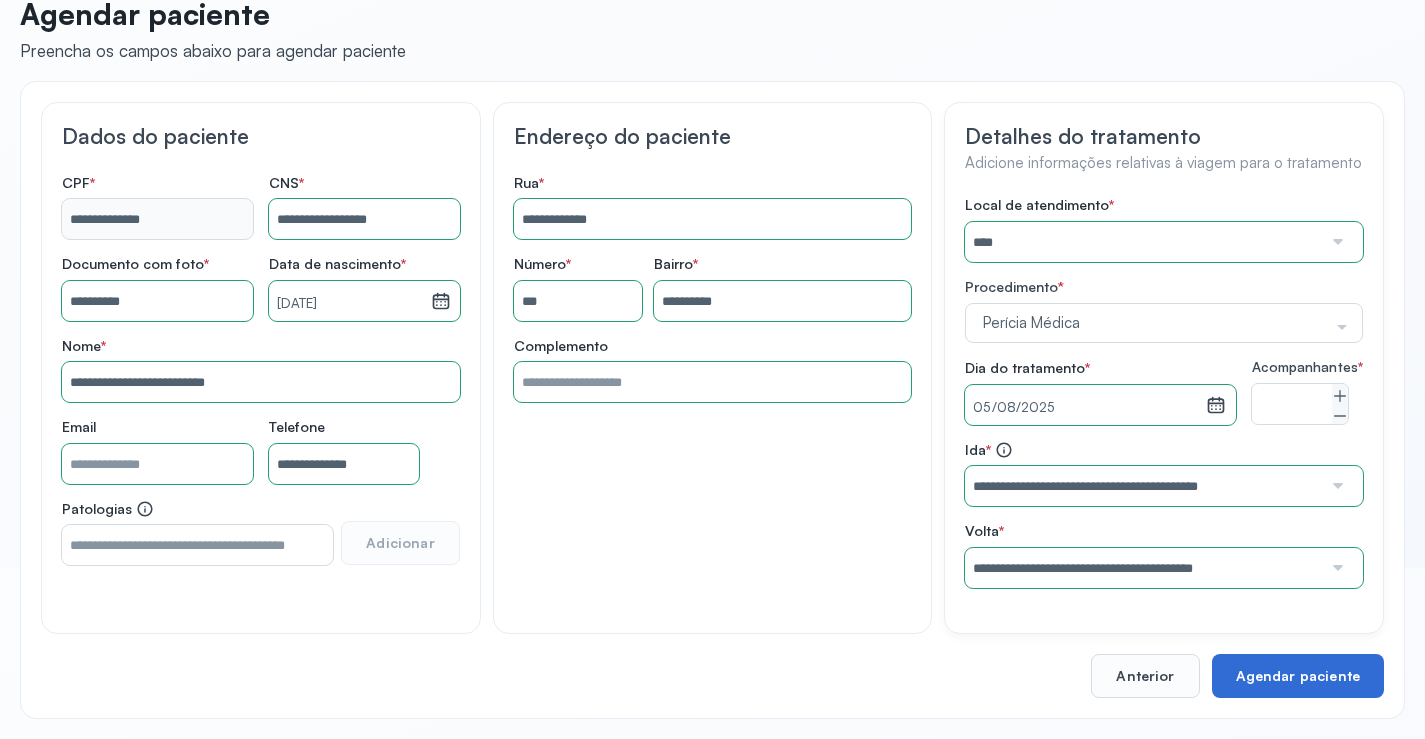 click on "Agendar paciente" at bounding box center [1298, 676] 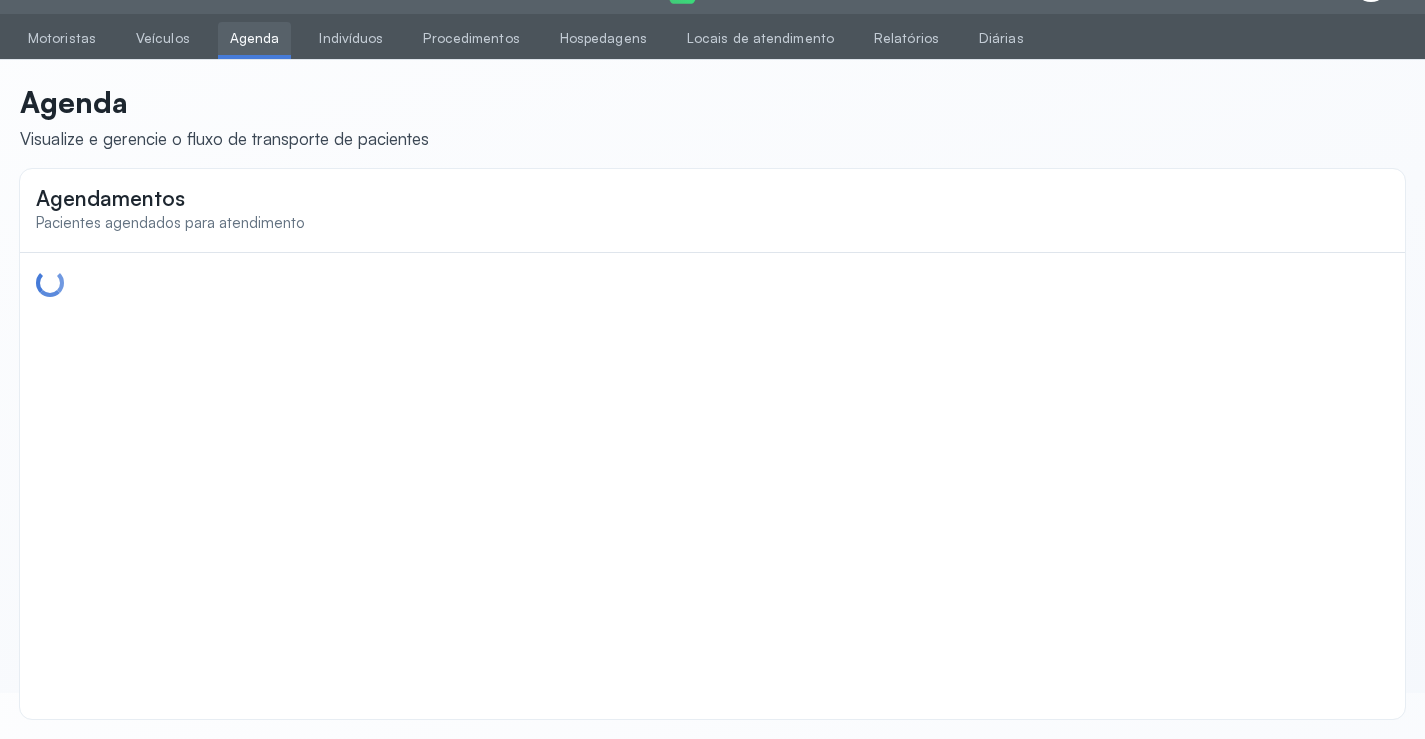 scroll, scrollTop: 0, scrollLeft: 0, axis: both 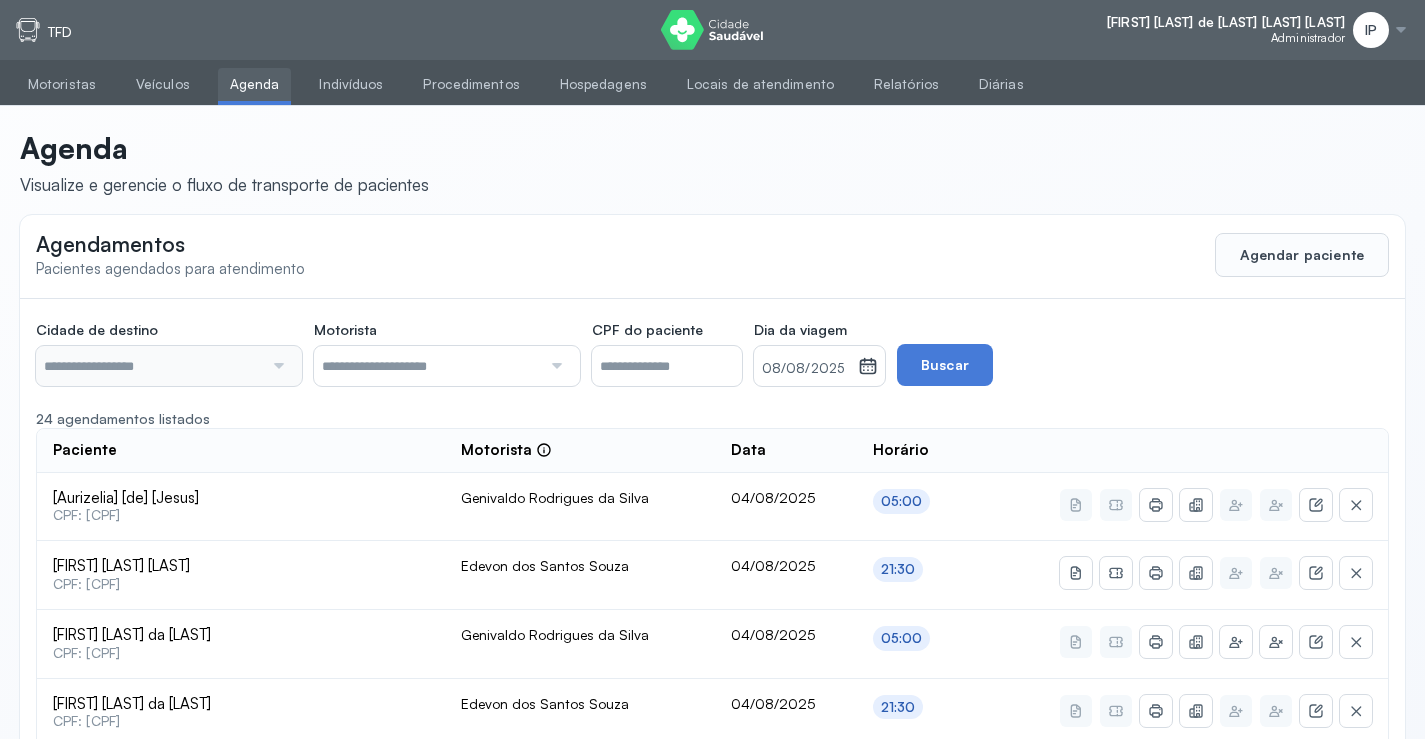 type on "********" 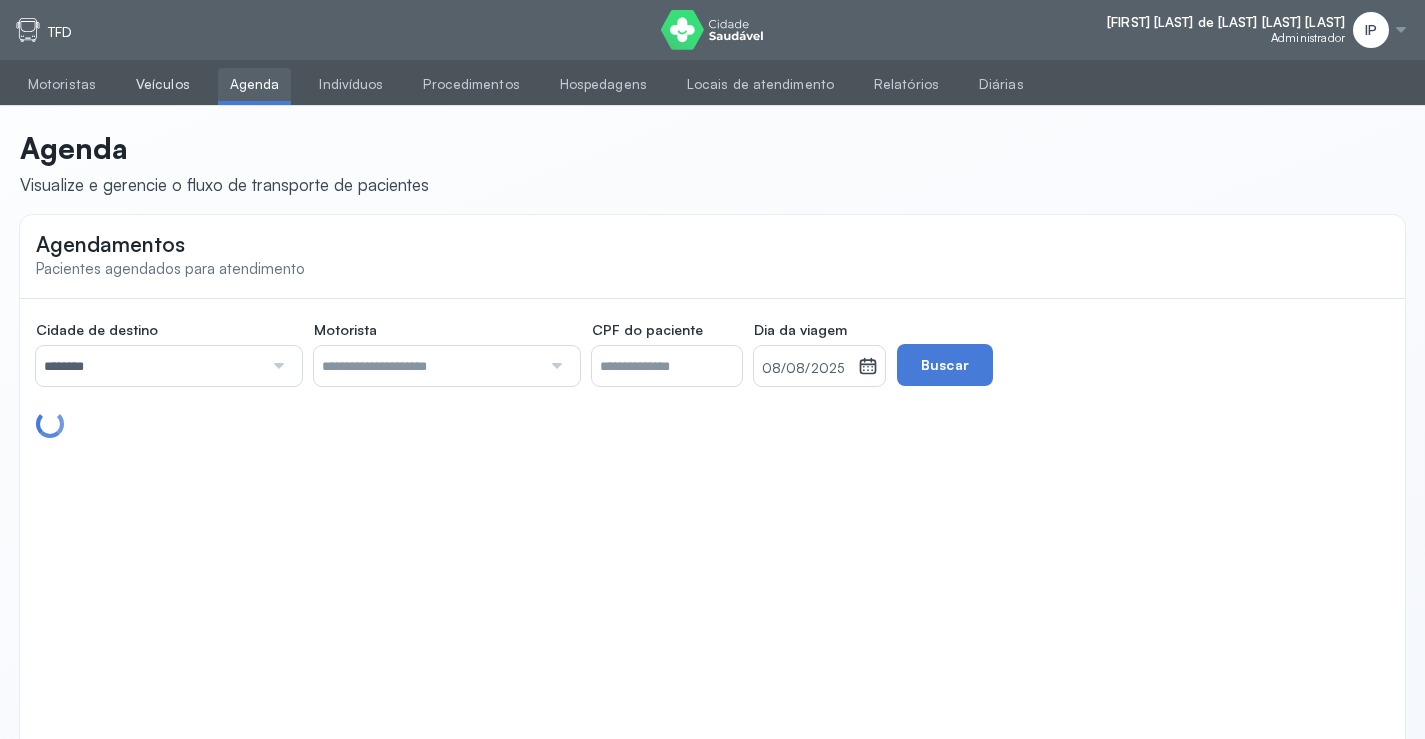 click on "Veículos" at bounding box center [163, 84] 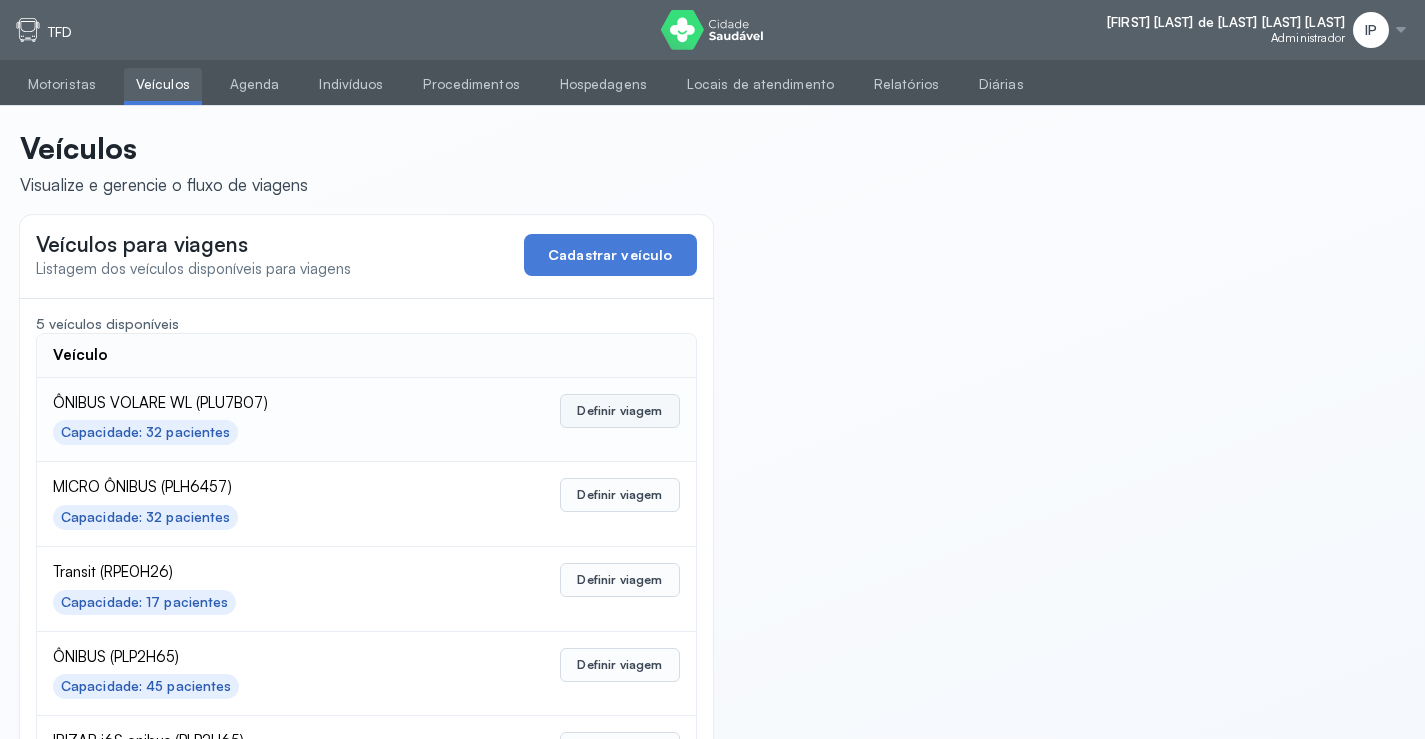 click on "Definir viagem" at bounding box center (619, 411) 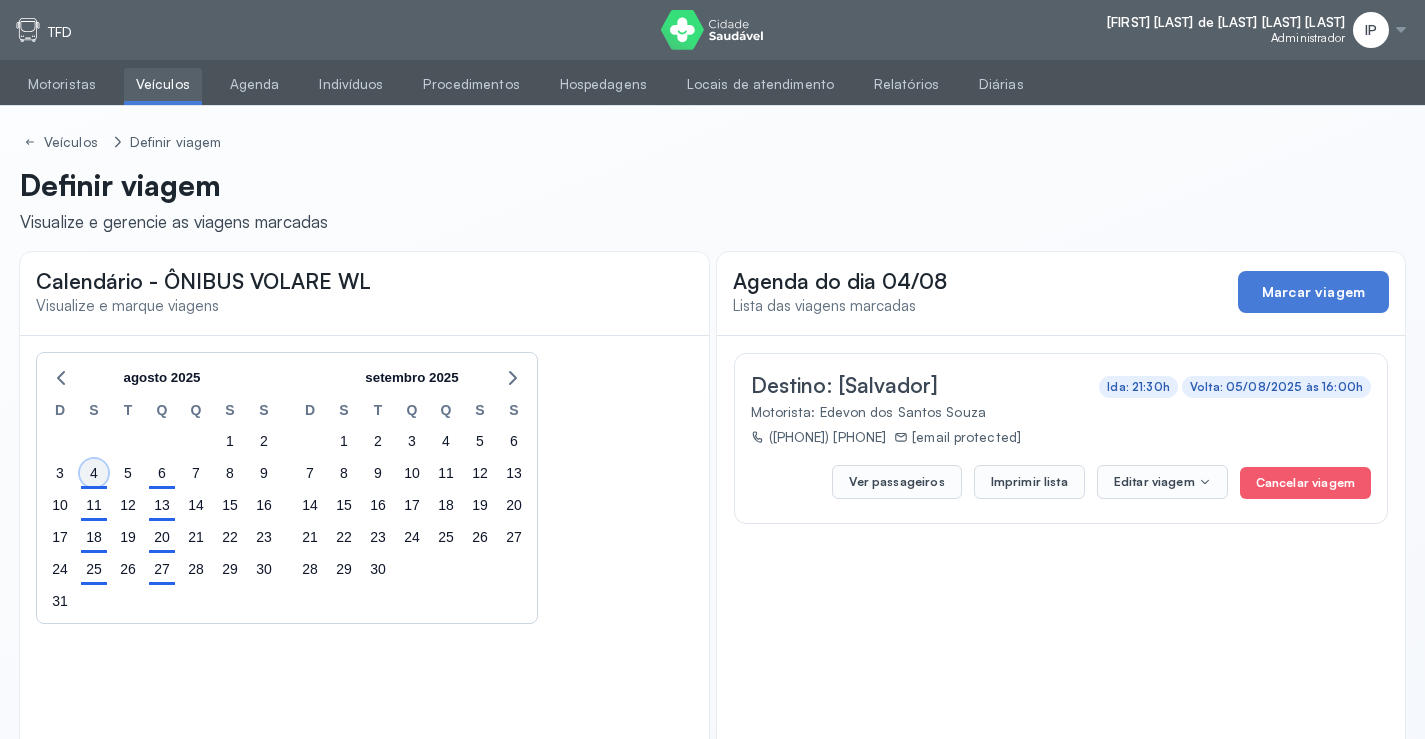 click on "4" 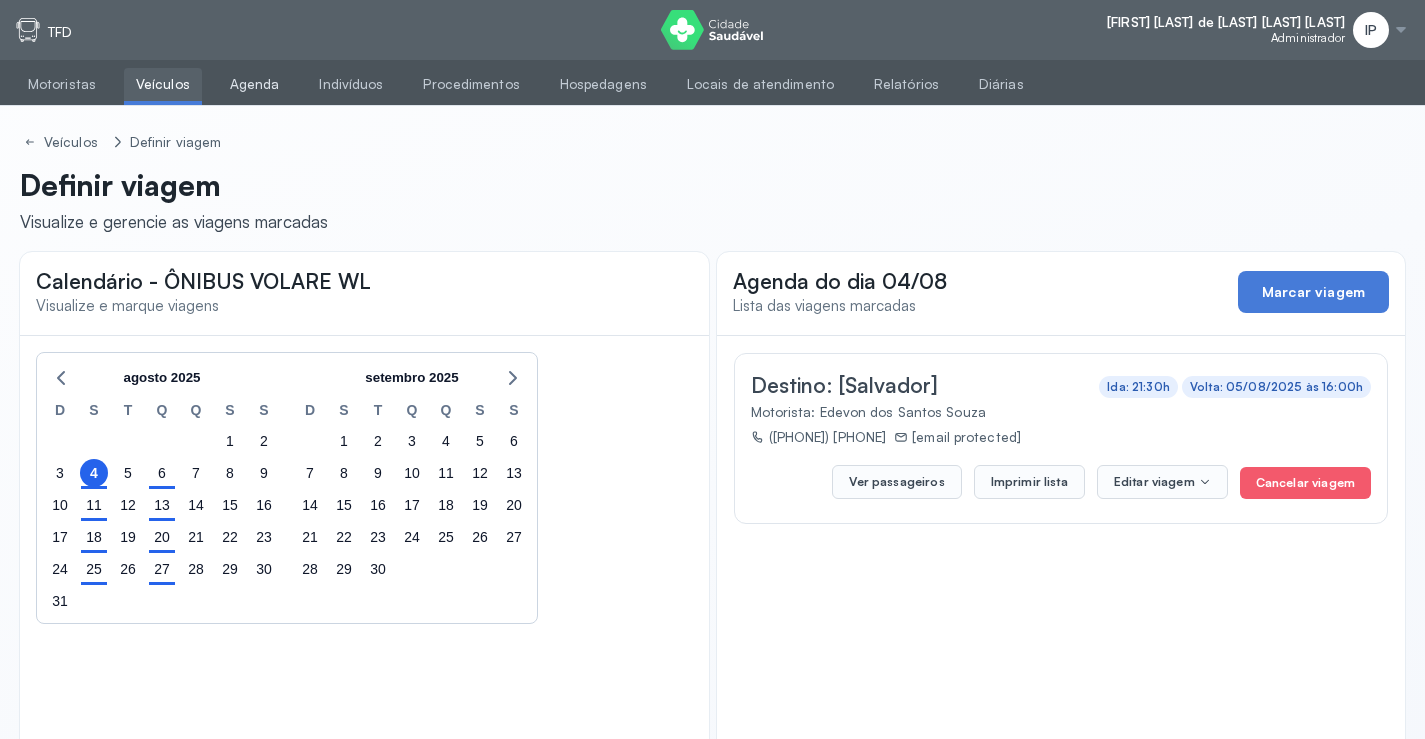 click on "Agenda" at bounding box center (255, 84) 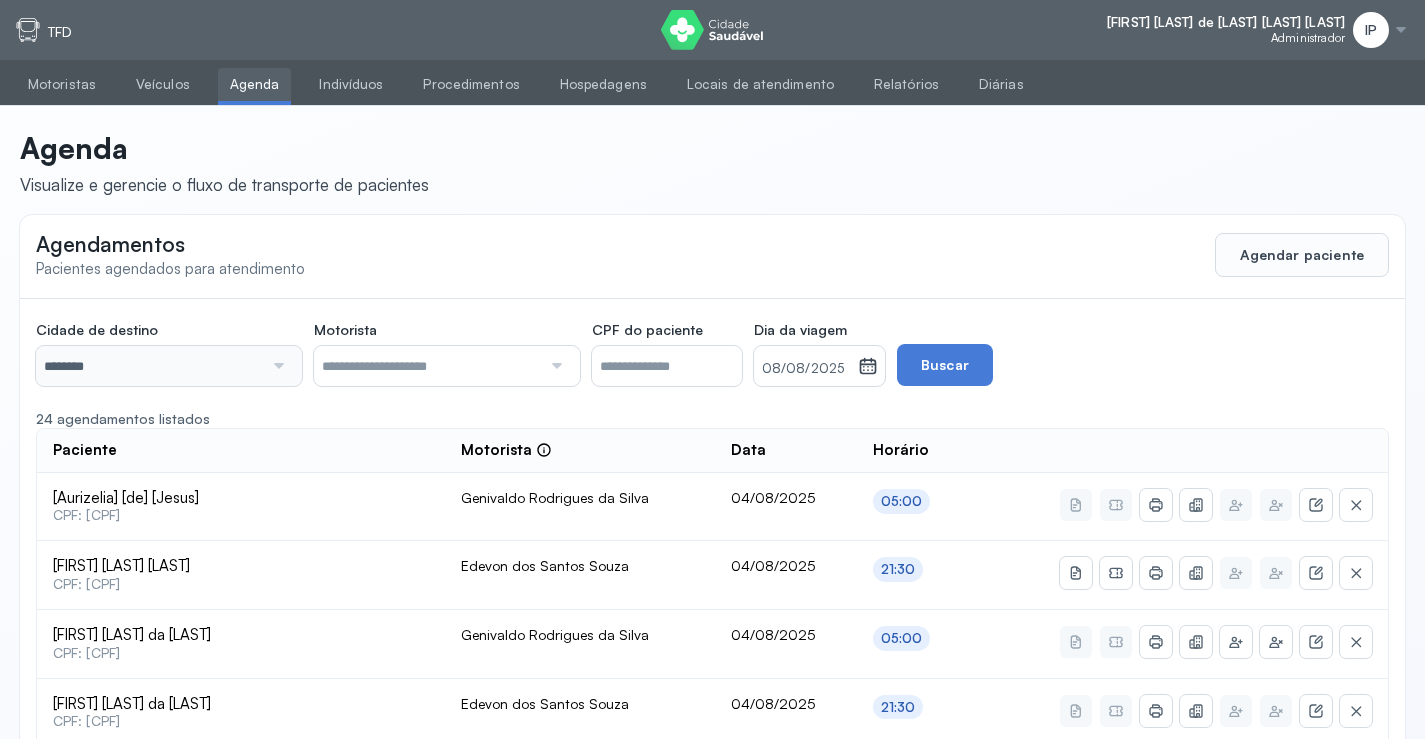 click on "********" at bounding box center (149, 366) 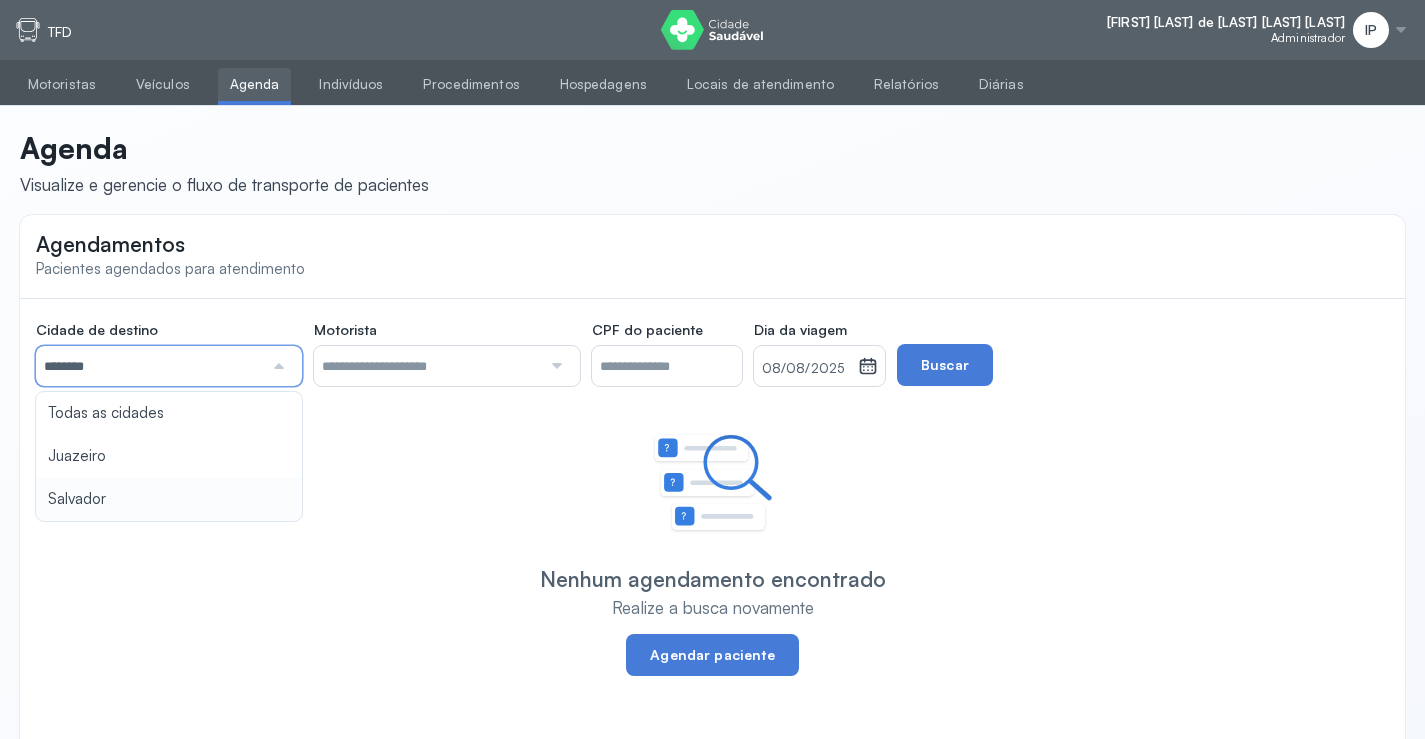 click on "Cidade de destino  ******** Todas as cidades [CITY] [CITY] Motorista  Todos os motoristas Diego dos Santos Edevon dos Santos Souza Edevon dos Santos Souza Elto Lima de Almeida Genivaldo Rodrigues da Silva Jozenilson Santos da Silva CPF do paciente  Dia da viagem  08/08/[YEAR] agosto [YEAR] S T Q Q S S D 1 2 3 4 5 6 7 8 9 10 11 12 13 14 15 16 17 18 19 20 21 22 23 24 25 26 27 28 29 30 31 jan fev mar abr maio jun jul ago set out nov dez 2018 2019 2020 2021 2022 2023 2024 2025 2026 2027 2028 2029  Buscar  Nenhum agendamento encontrado Realize a busca novamente Agendar paciente" 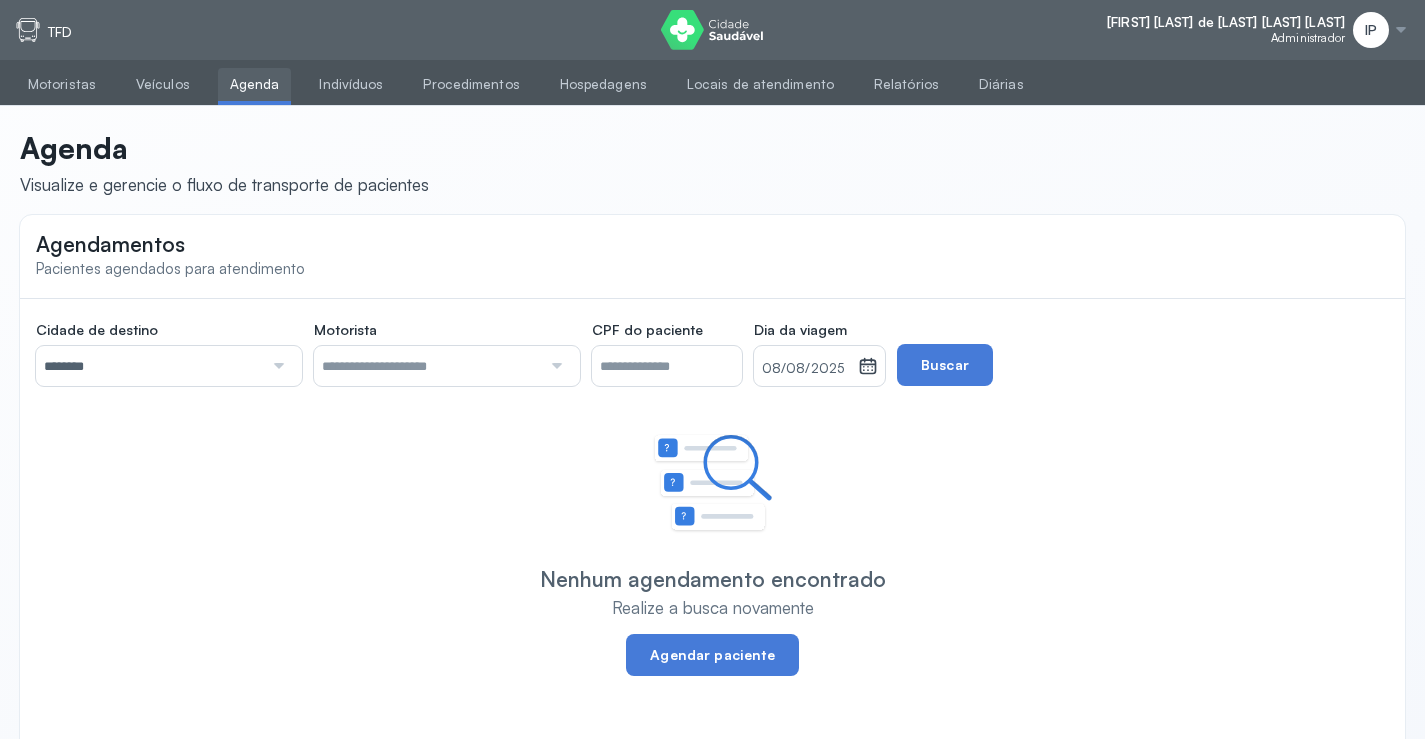 click on "08/08/2025" at bounding box center [806, 366] 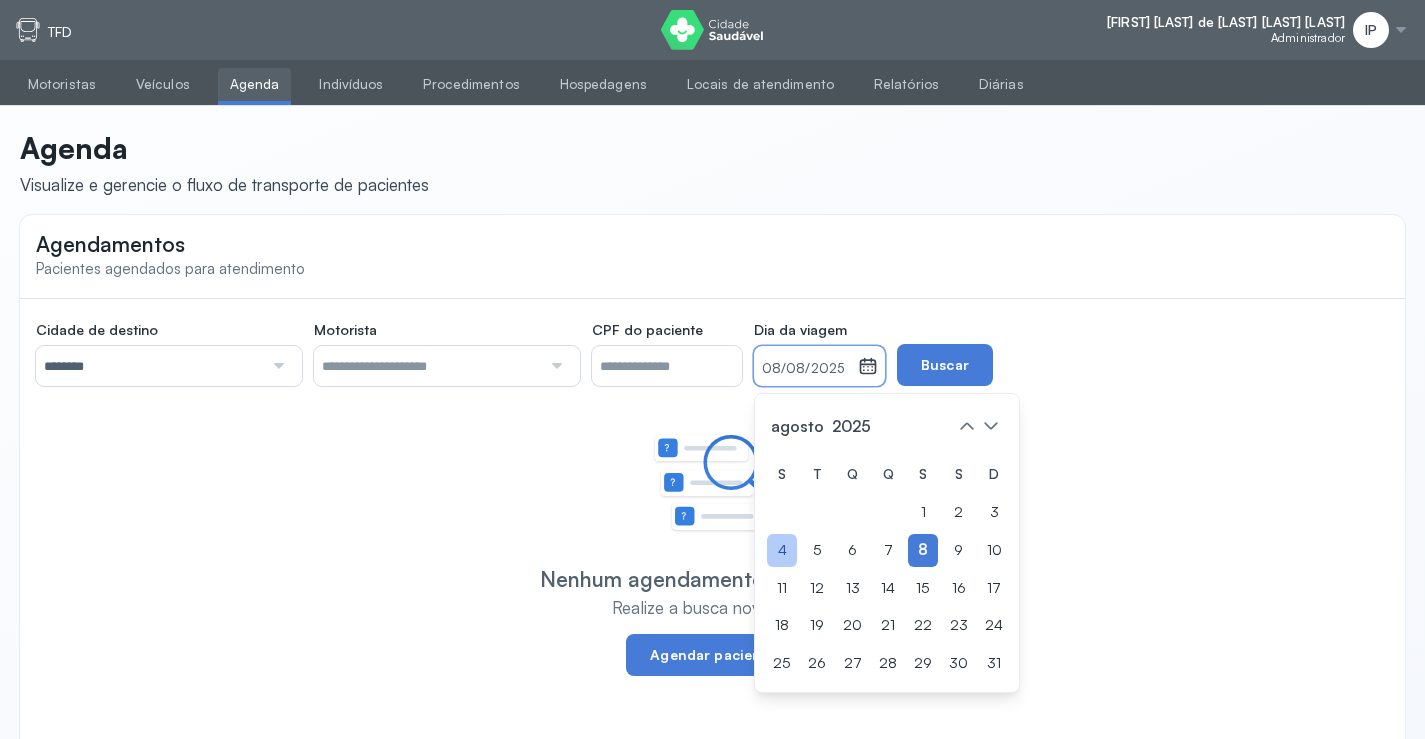 click on "4" 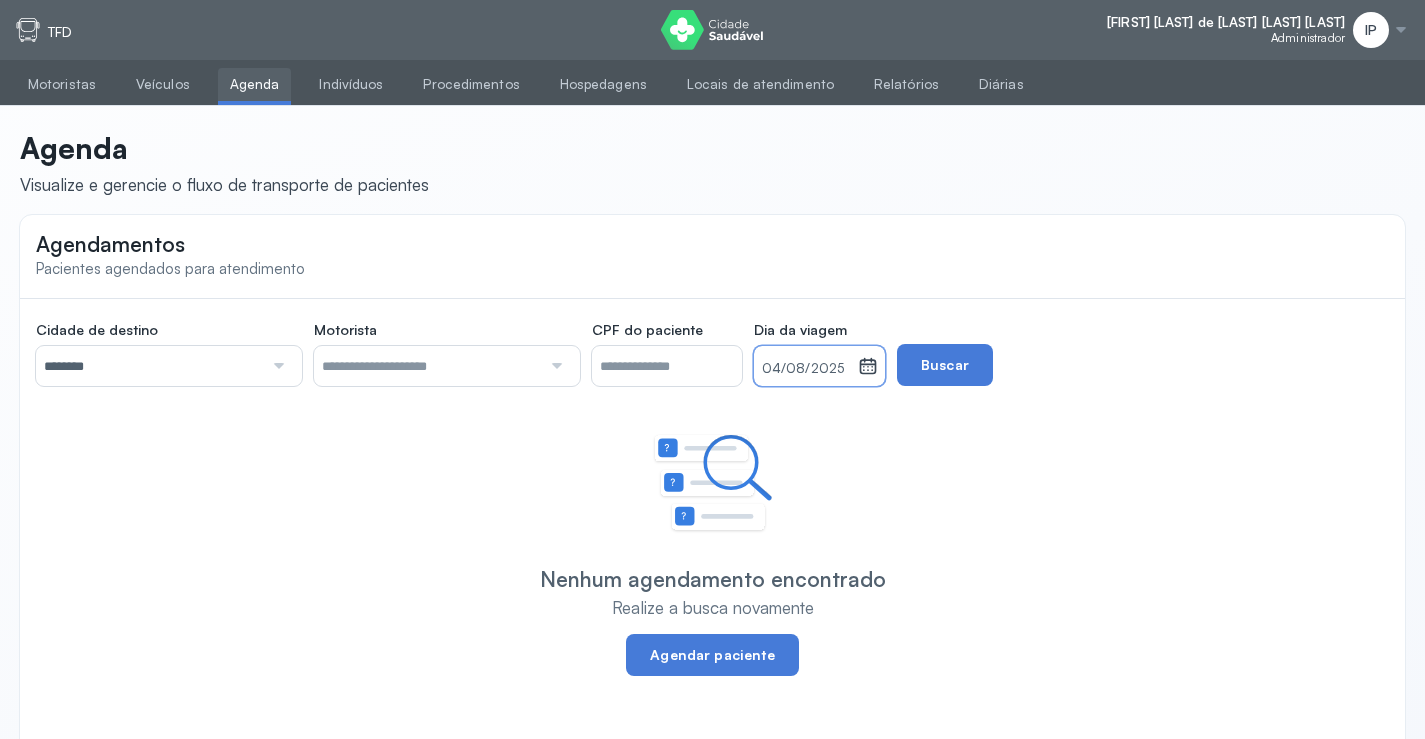 click on "04/08/2025" at bounding box center [806, 369] 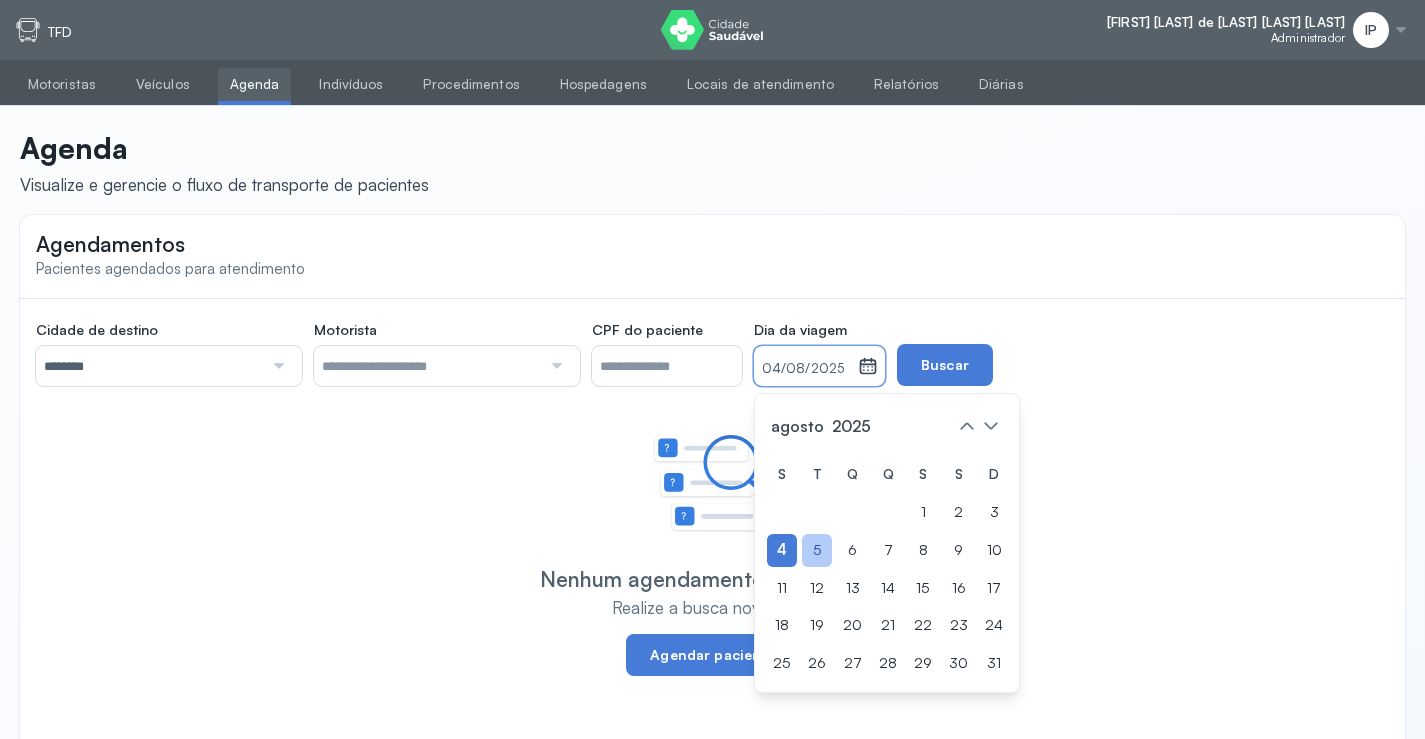click on "5" 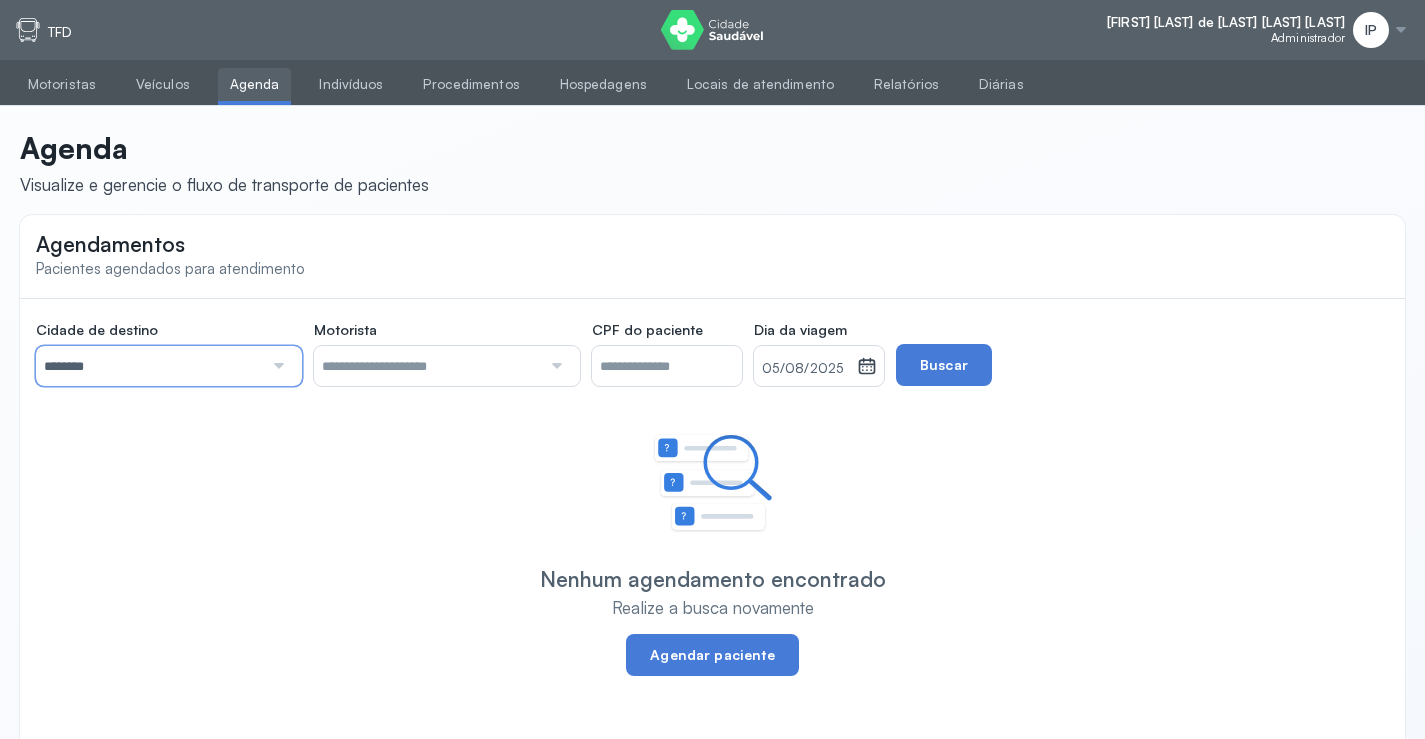 click on "********" at bounding box center (149, 366) 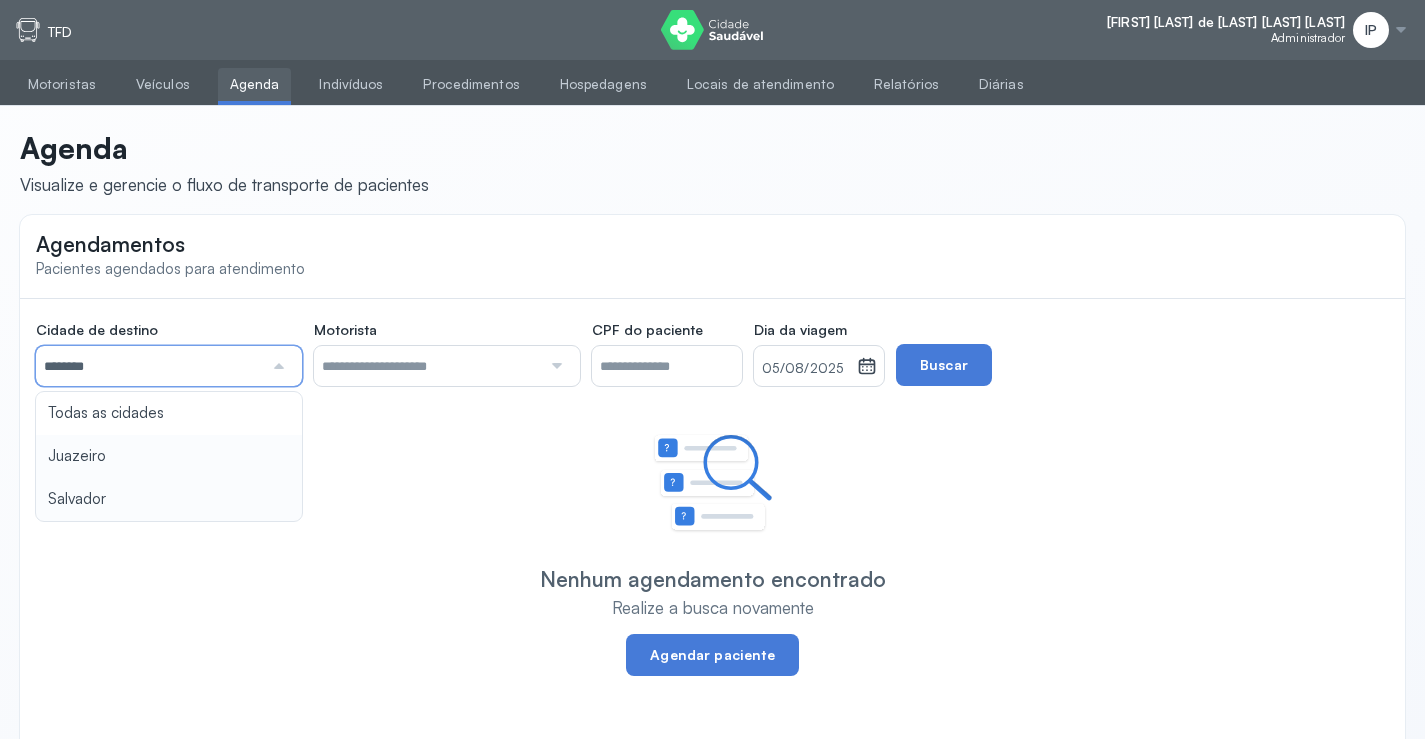 type on "********" 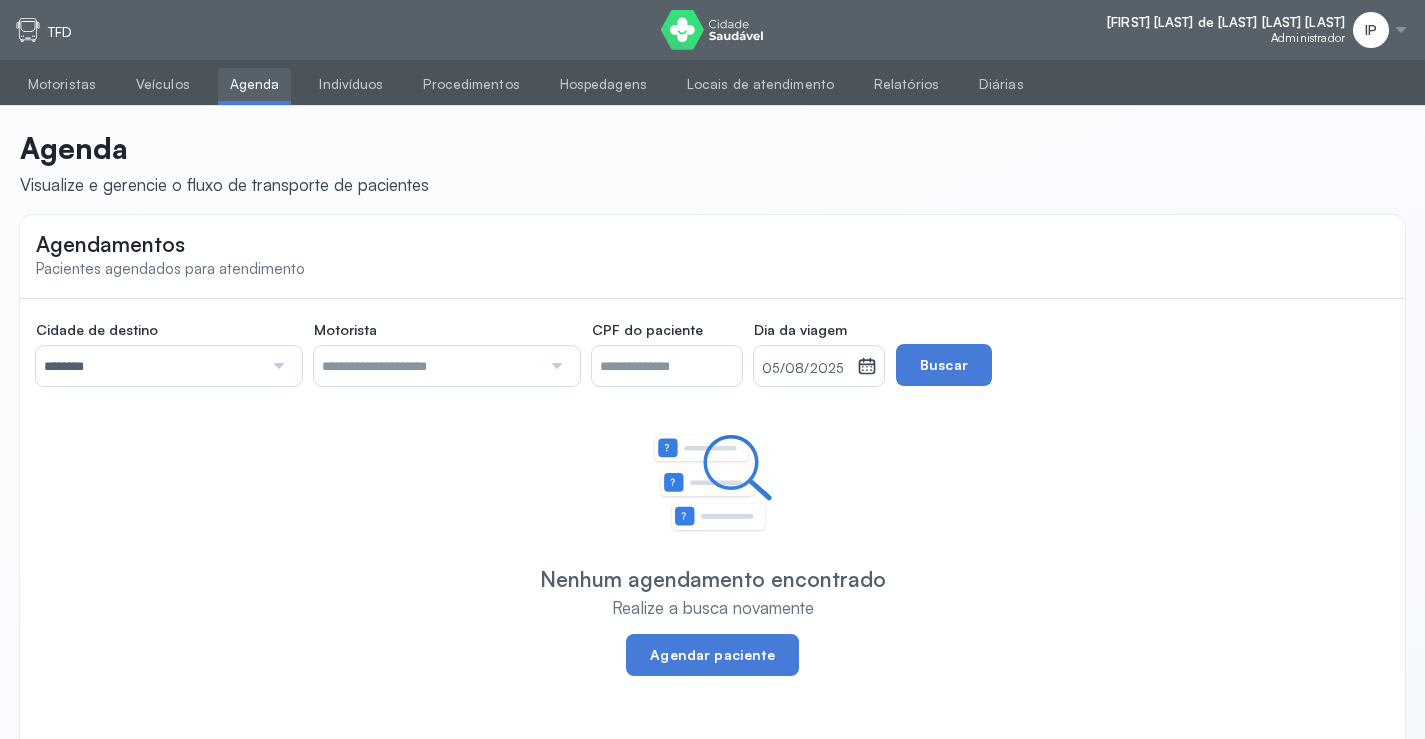 click on "Cidade de destino  ******** Todas as cidades Juazeiro Salvador Motorista  Todos os motoristas Diego dos Santos Edevon dos Santos Souza Edevon dos Santos Souza Elto Lima de Almeida Genivaldo Rodrigues da Silva Jozenilson Santos da Silva CPF do paciente  Dia da viagem  05/08/2025 agosto 2025 S T Q Q S S D 1 2 3 4 5 6 7 8 9 10 11 12 13 14 15 16 17 18 19 20 21 22 23 24 25 26 27 28 29 30 31 jan fev mar abr maio jun jul ago set out nov dez 2018 2019 2020 2021 2022 2023 2024 2025 2026 2027 2028 2029  Buscar  Nenhum agendamento encontrado Realize a busca novamente Agendar paciente" 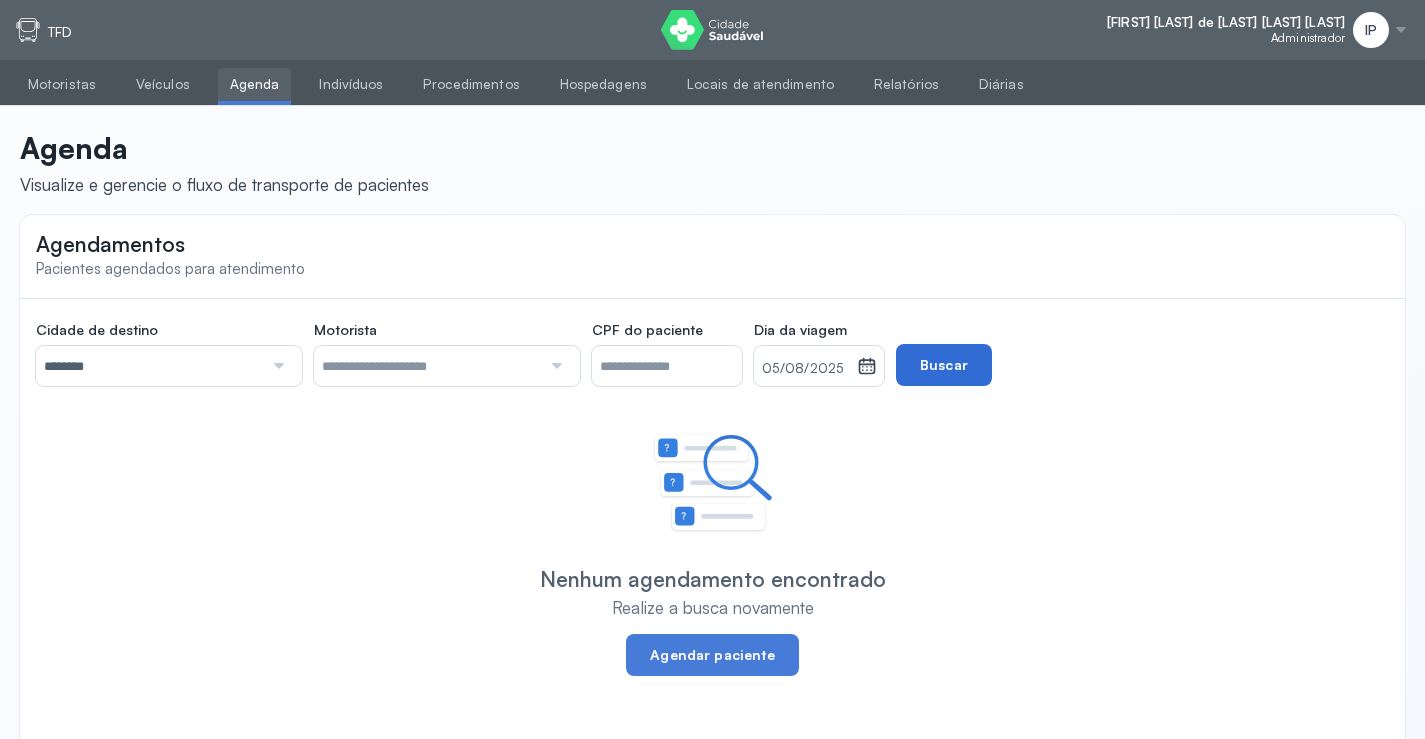 click on "Buscar" at bounding box center (944, 365) 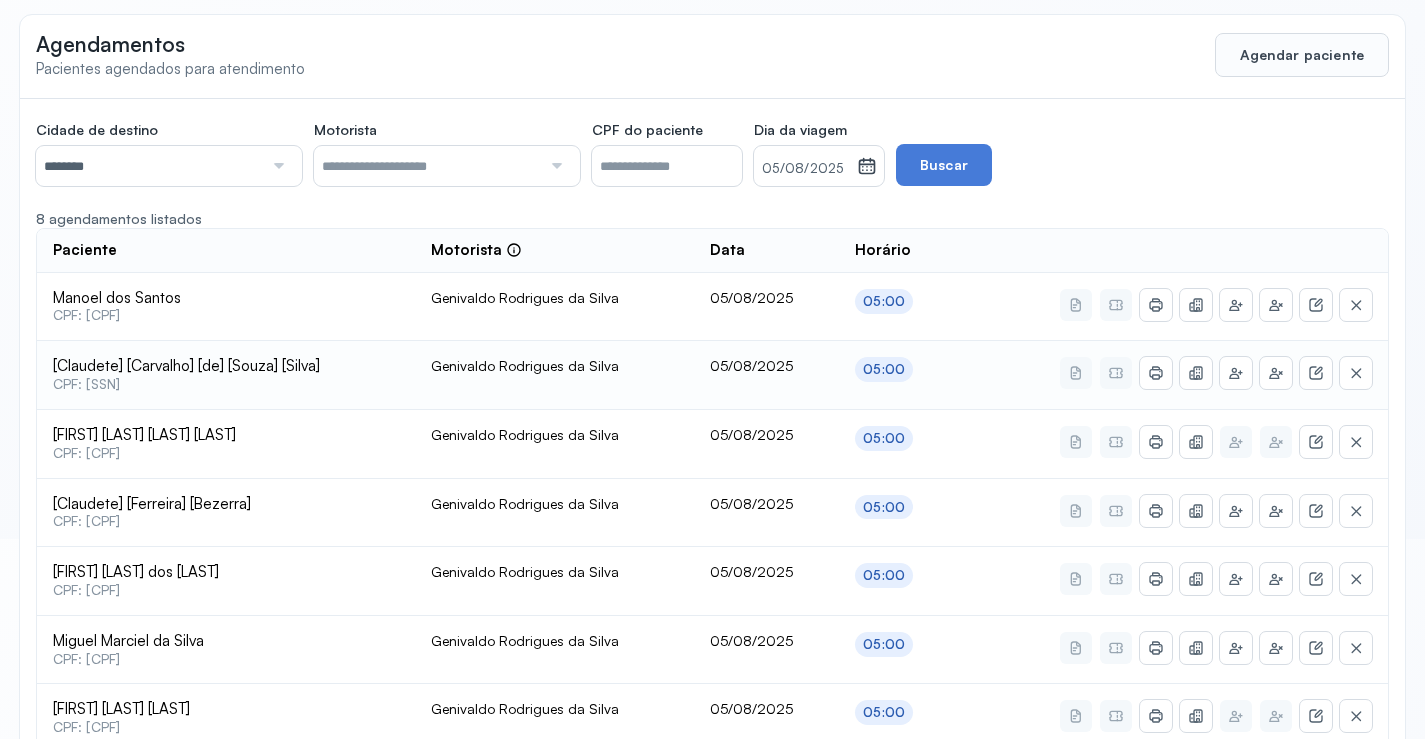 scroll, scrollTop: 385, scrollLeft: 0, axis: vertical 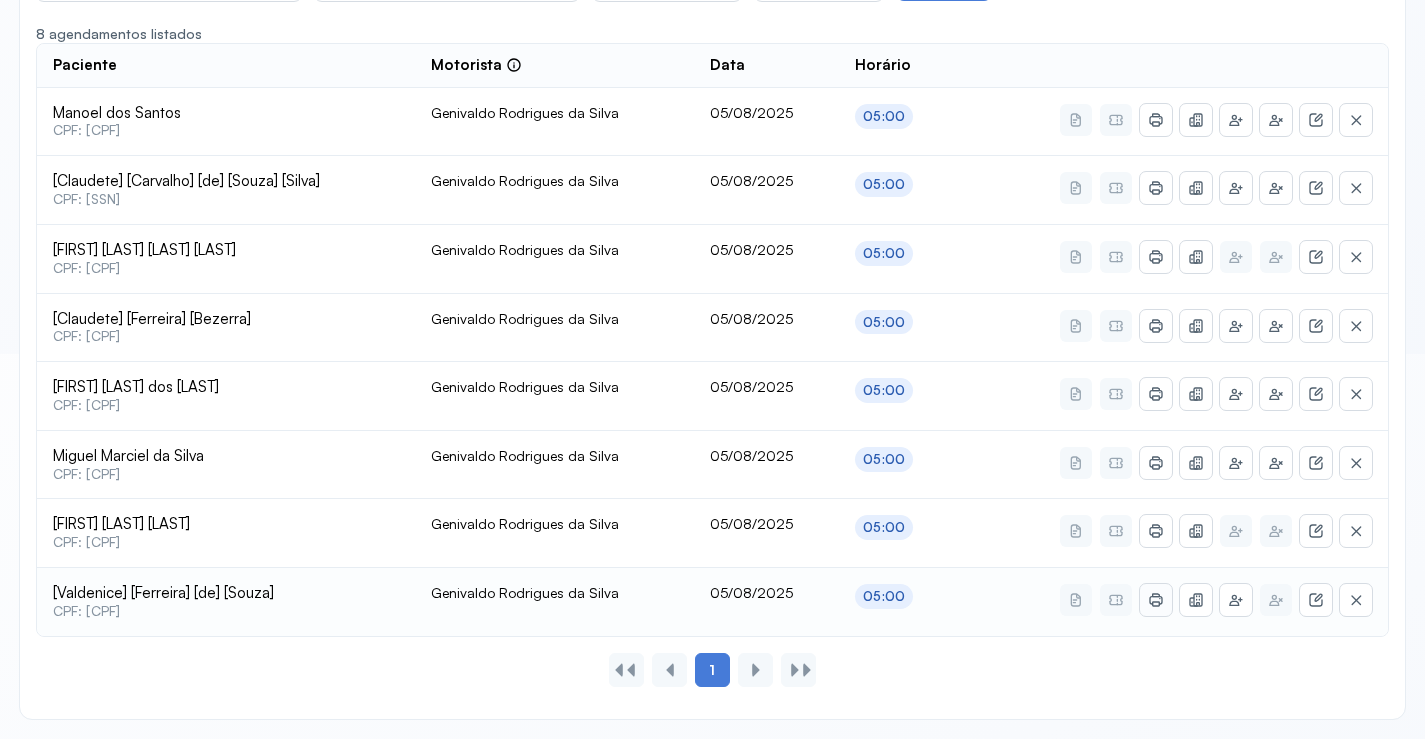 click 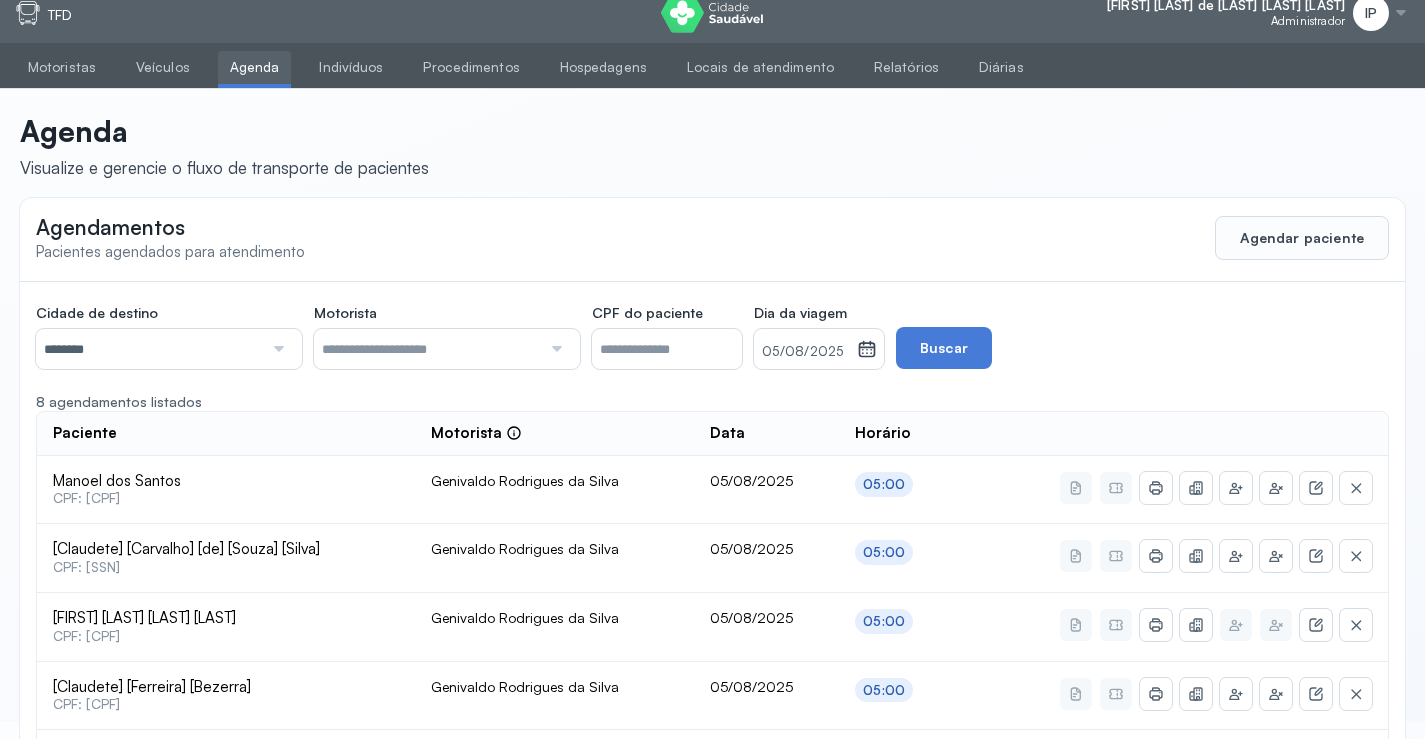 scroll, scrollTop: 0, scrollLeft: 0, axis: both 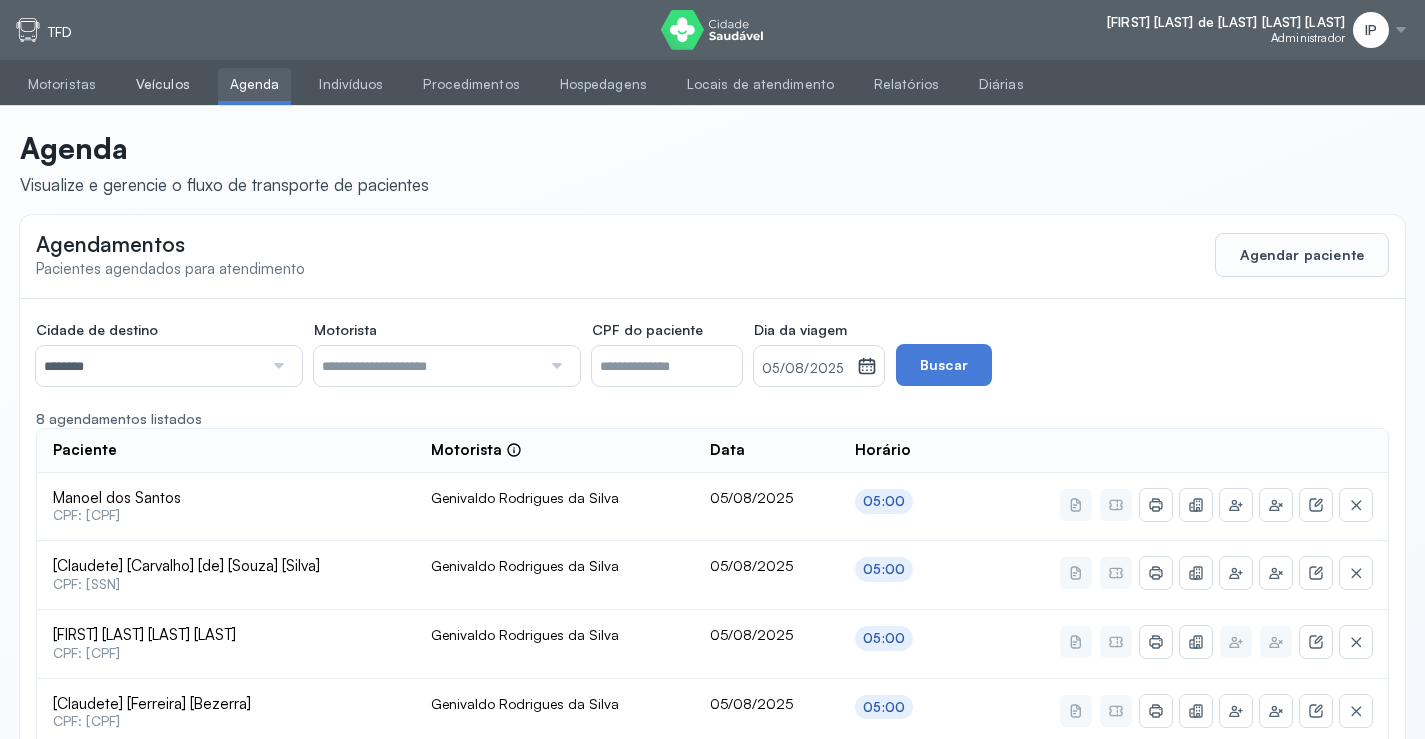 click on "Veículos" at bounding box center (163, 84) 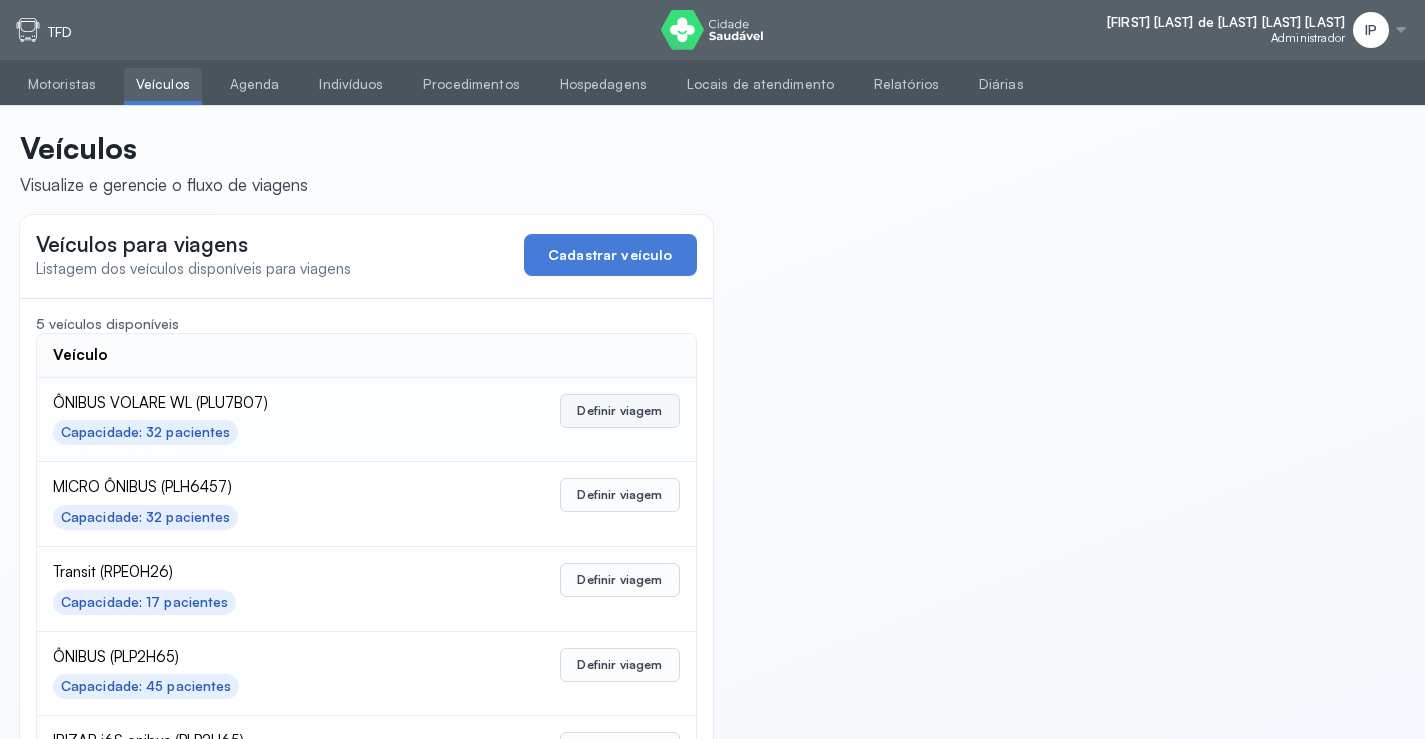 click on "Definir viagem" at bounding box center [619, 411] 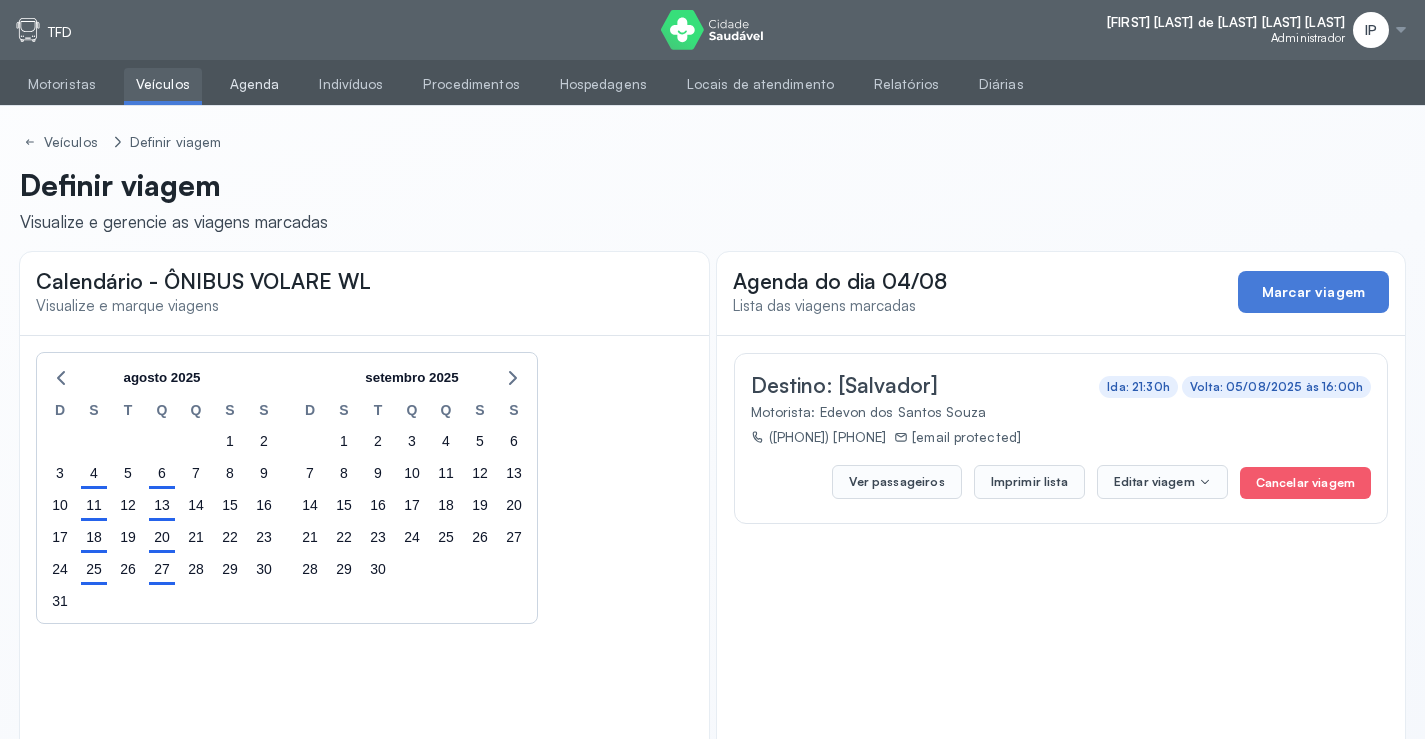 click on "Agenda" at bounding box center (255, 84) 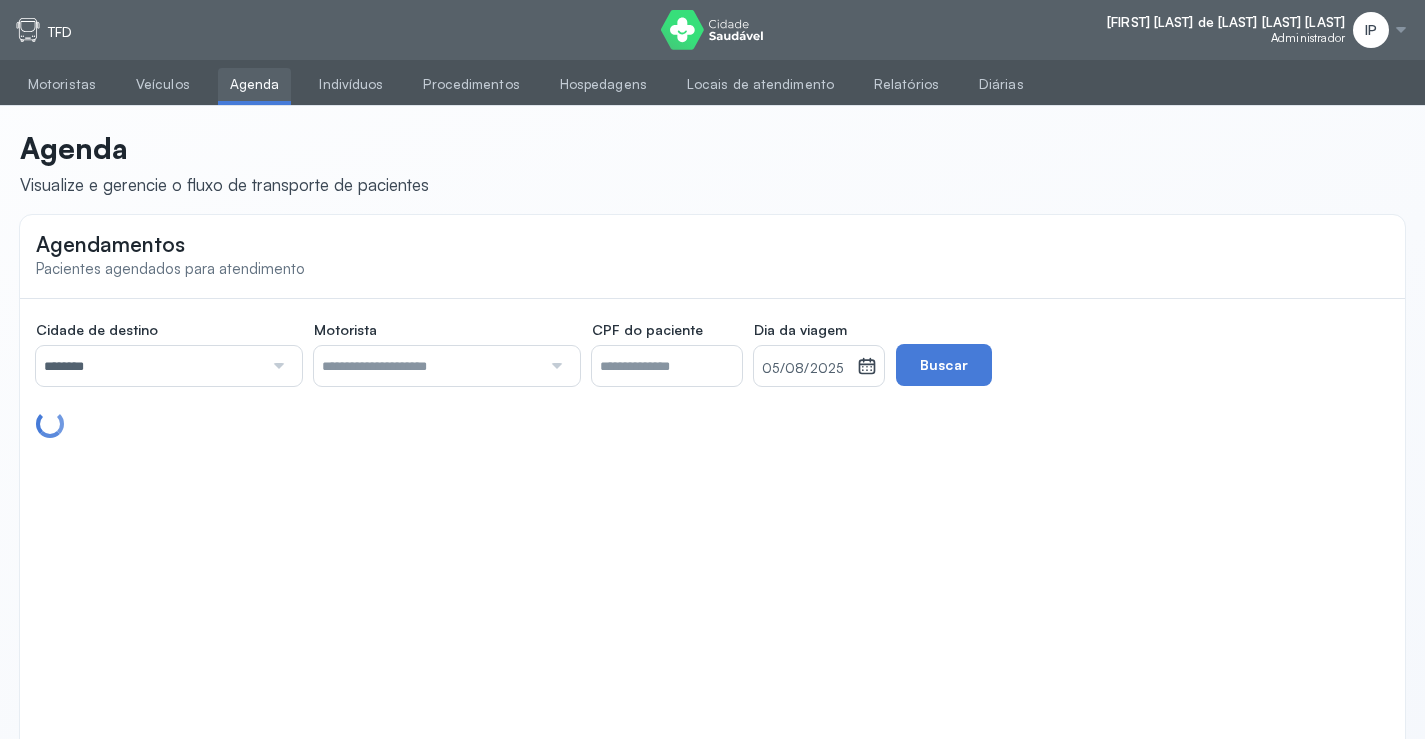 click on "********" at bounding box center (149, 366) 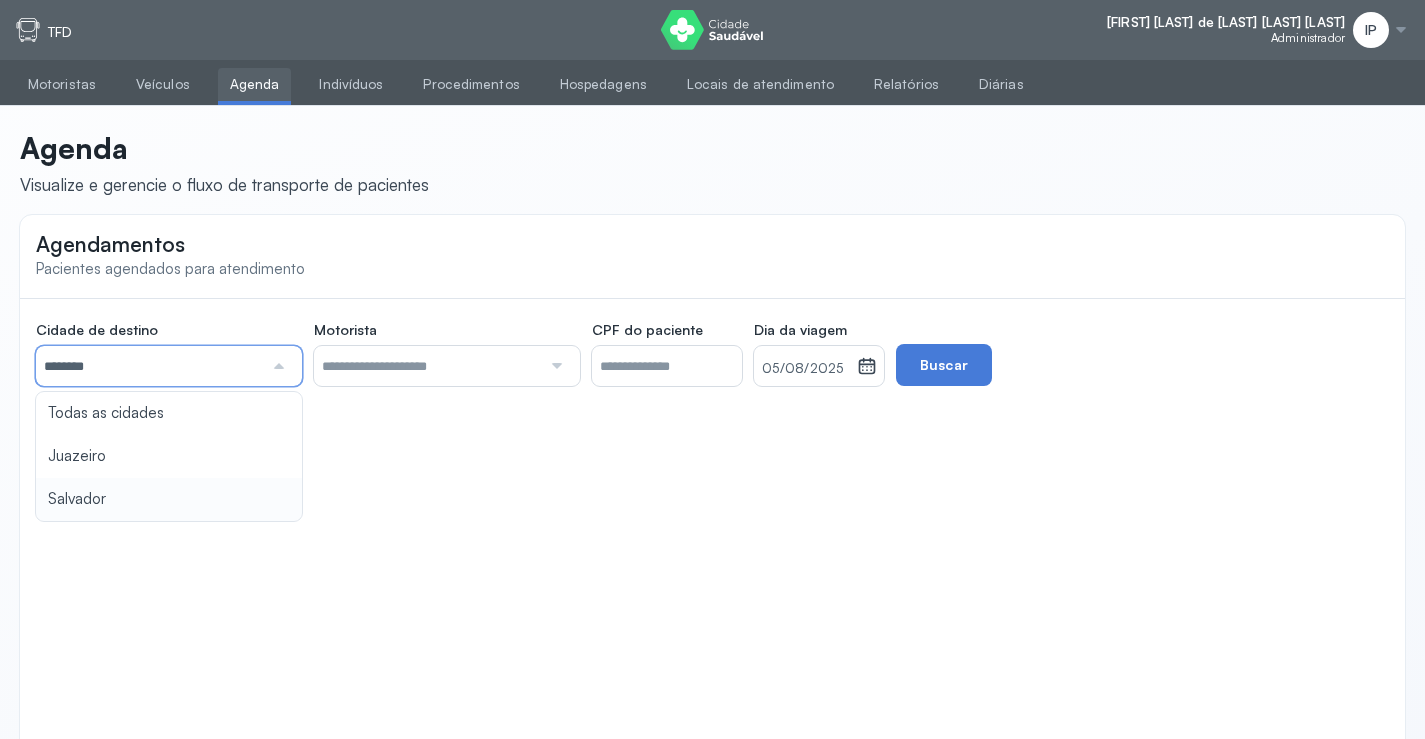type on "********" 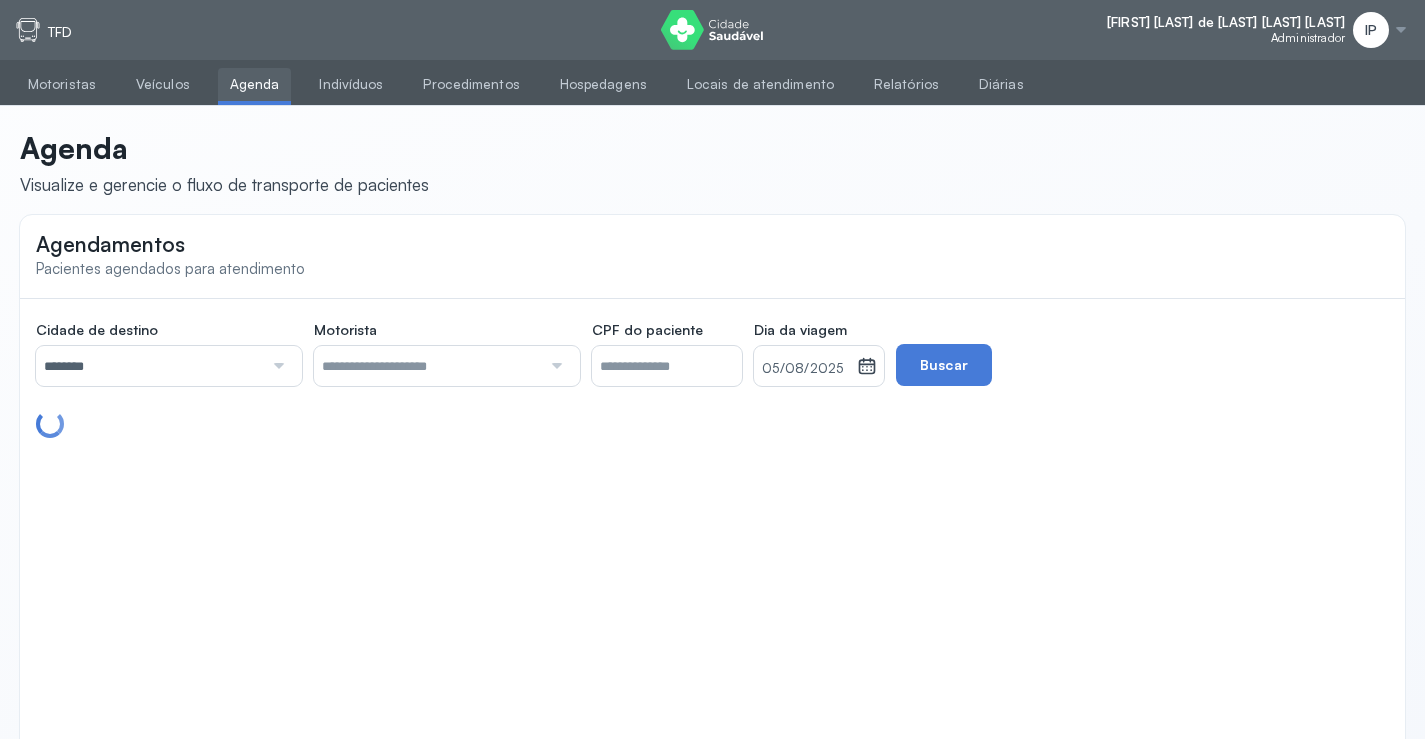 click on "Agendamentos Pacientes agendados para atendimento Cidade de destino  ******** Todas as cidades Juazeiro Salvador Motorista  Todos os motoristas Diego dos Santos Edevon dos Santos Souza Edevon dos Santos Souza Elto Lima de Almeida Genivaldo Rodrigues da Silva Jozenilson Santos da Silva CPF do paciente  Dia da viagem  05/08/2025 agosto 2025 S T Q Q S S D 1 2 3 4 5 6 7 8 9 10 11 12 13 14 15 16 17 18 19 20 21 22 23 24 25 26 27 28 29 30 31 jan fev mar abr maio jun jul ago set out nov dez 2018 2019 2020 2021 2022 2023 2024 2025 2026 2027 2028 2029  Buscar" at bounding box center [712, 490] 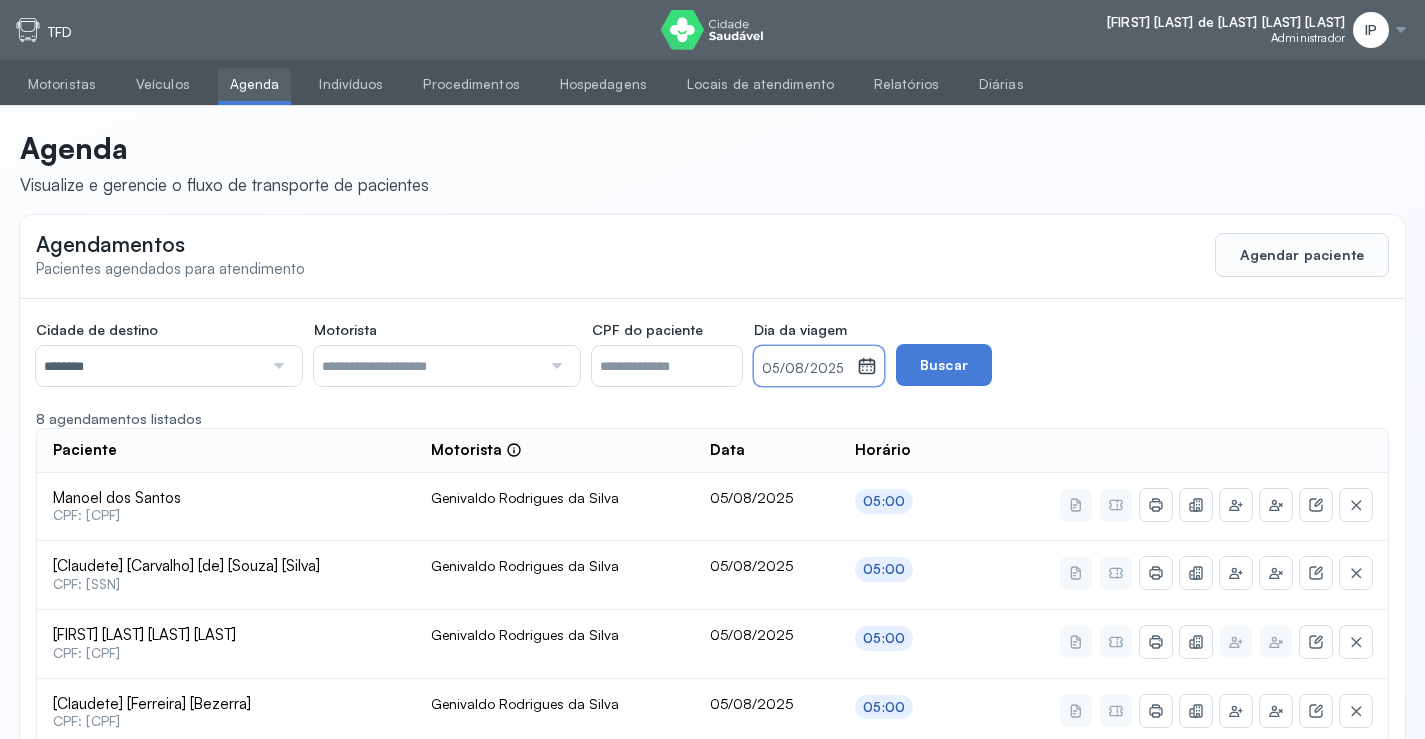 click on "05/08/2025" at bounding box center (805, 369) 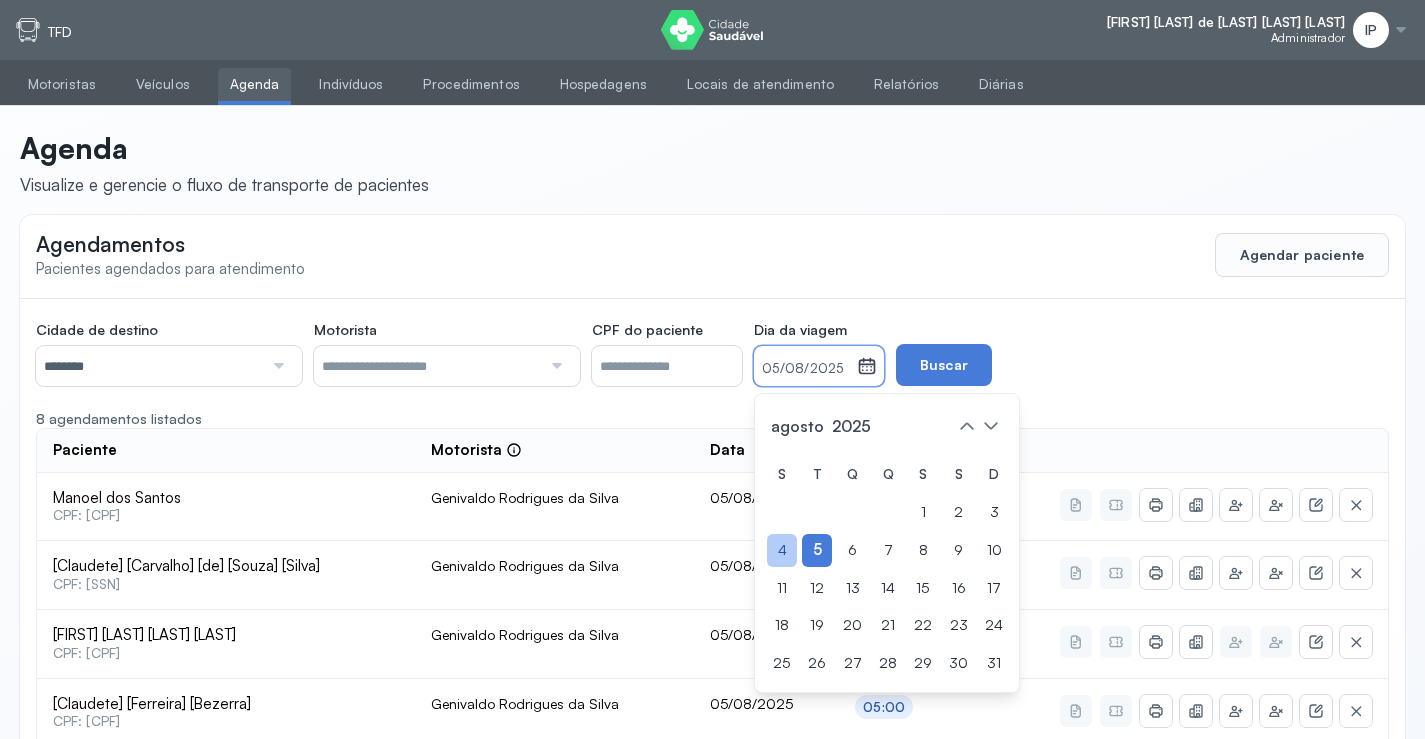 click on "4" 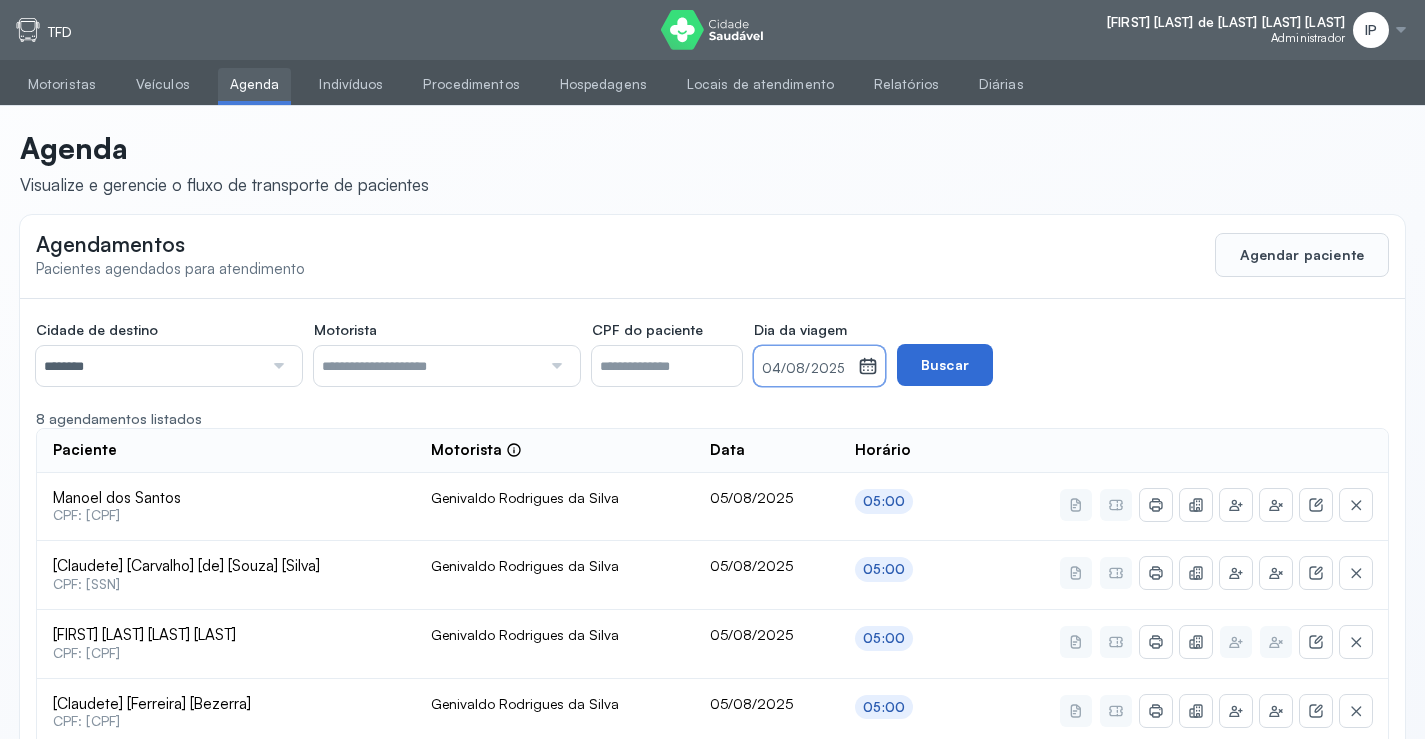 click on "Buscar" at bounding box center [945, 365] 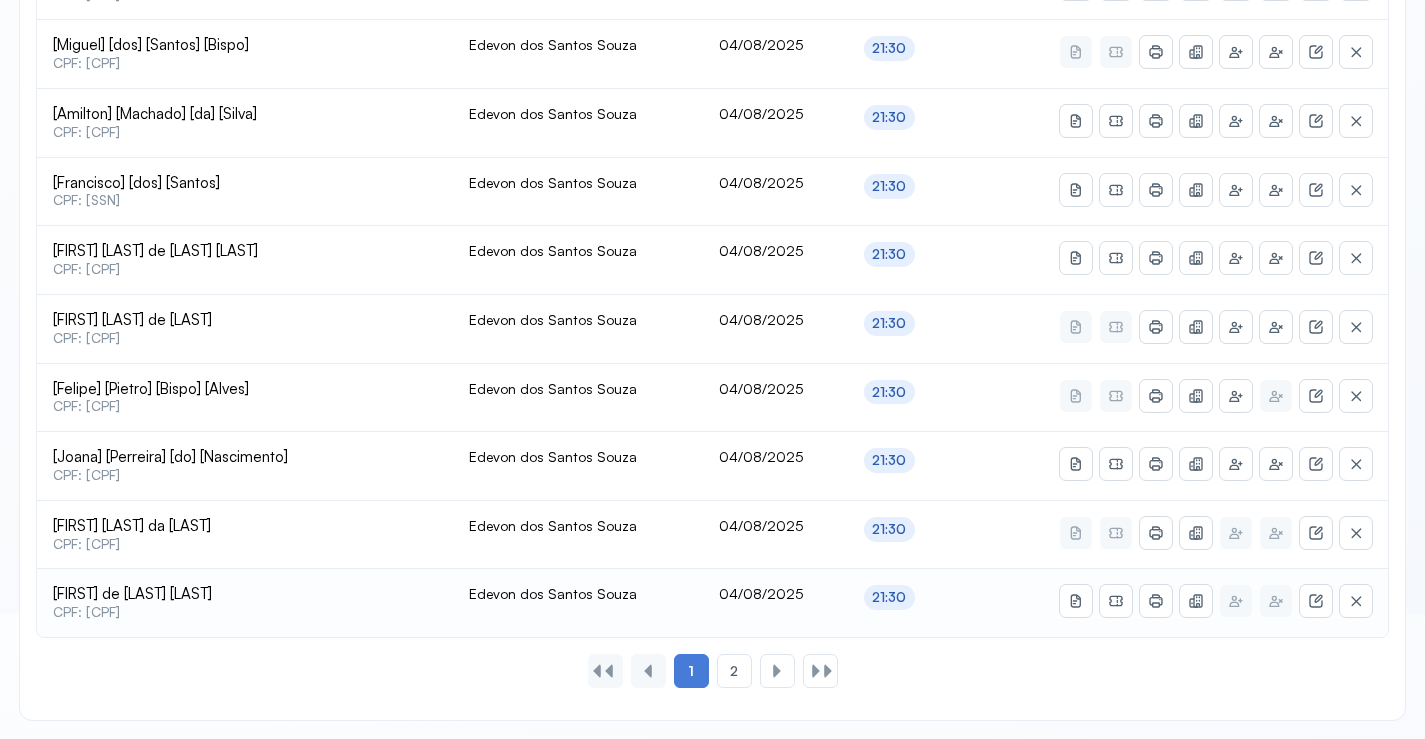 scroll, scrollTop: 865, scrollLeft: 0, axis: vertical 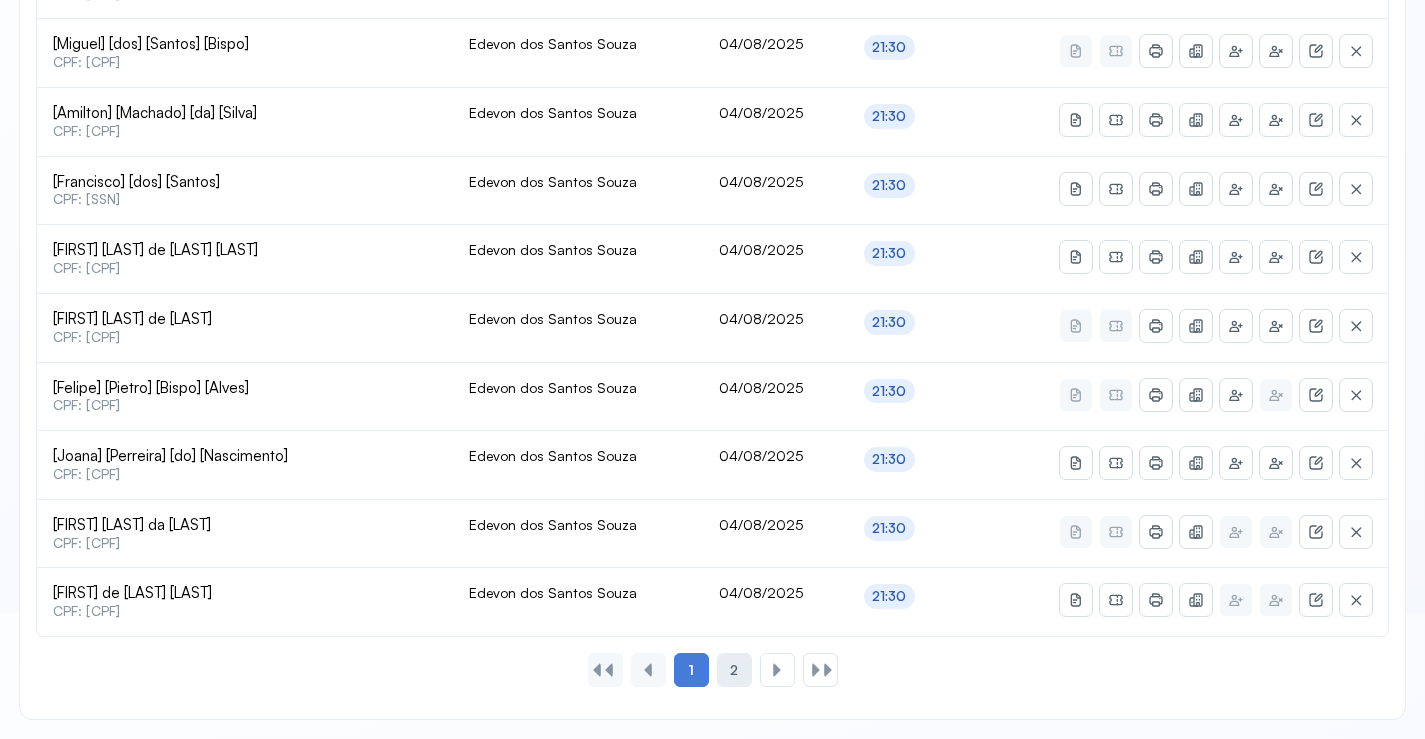 click on "2" 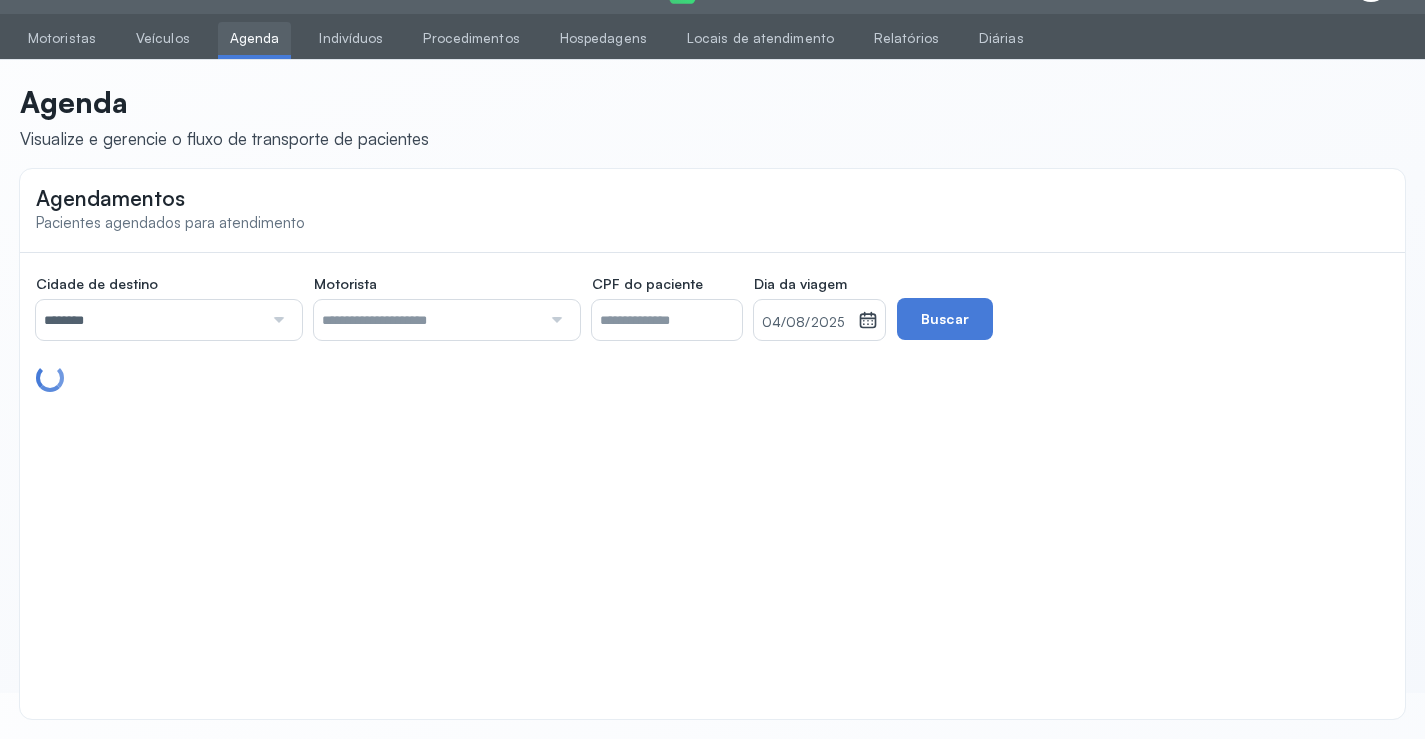 scroll, scrollTop: 46, scrollLeft: 0, axis: vertical 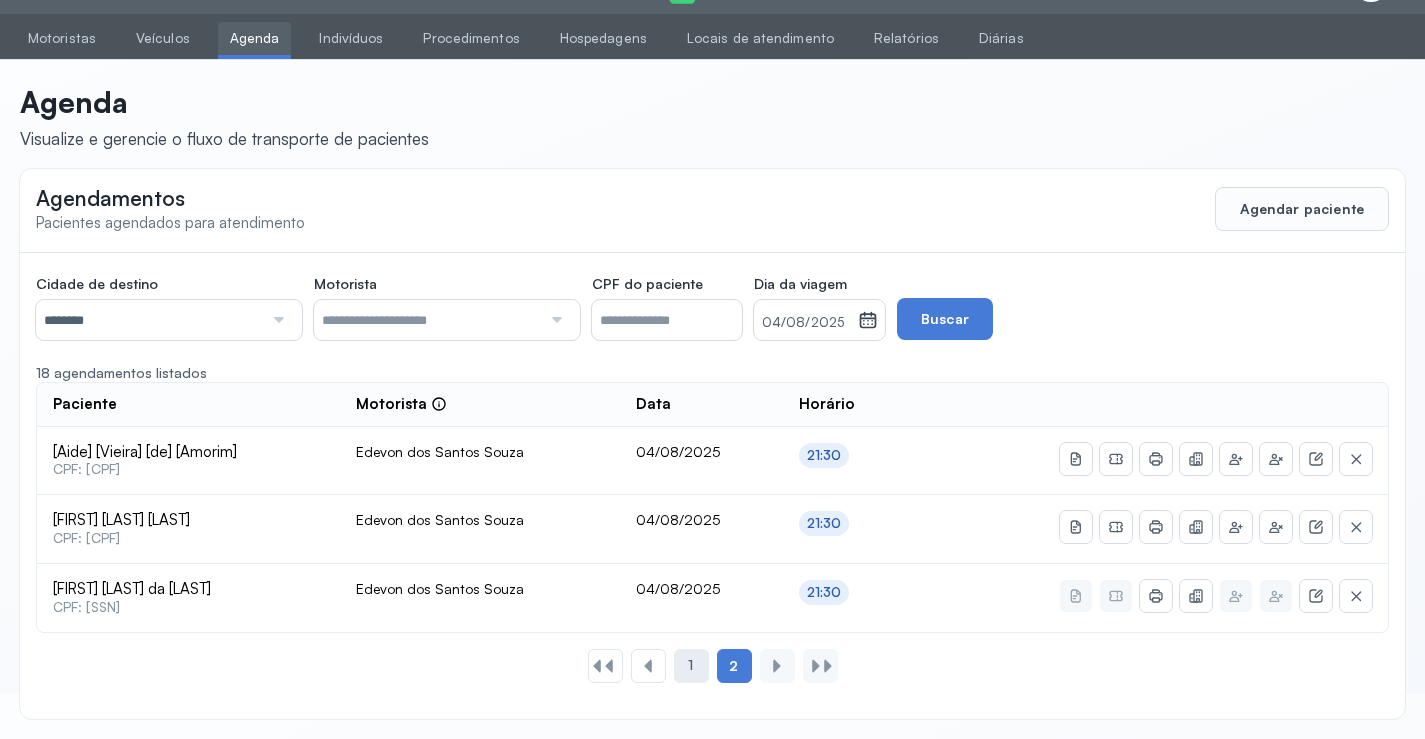 click on "1" 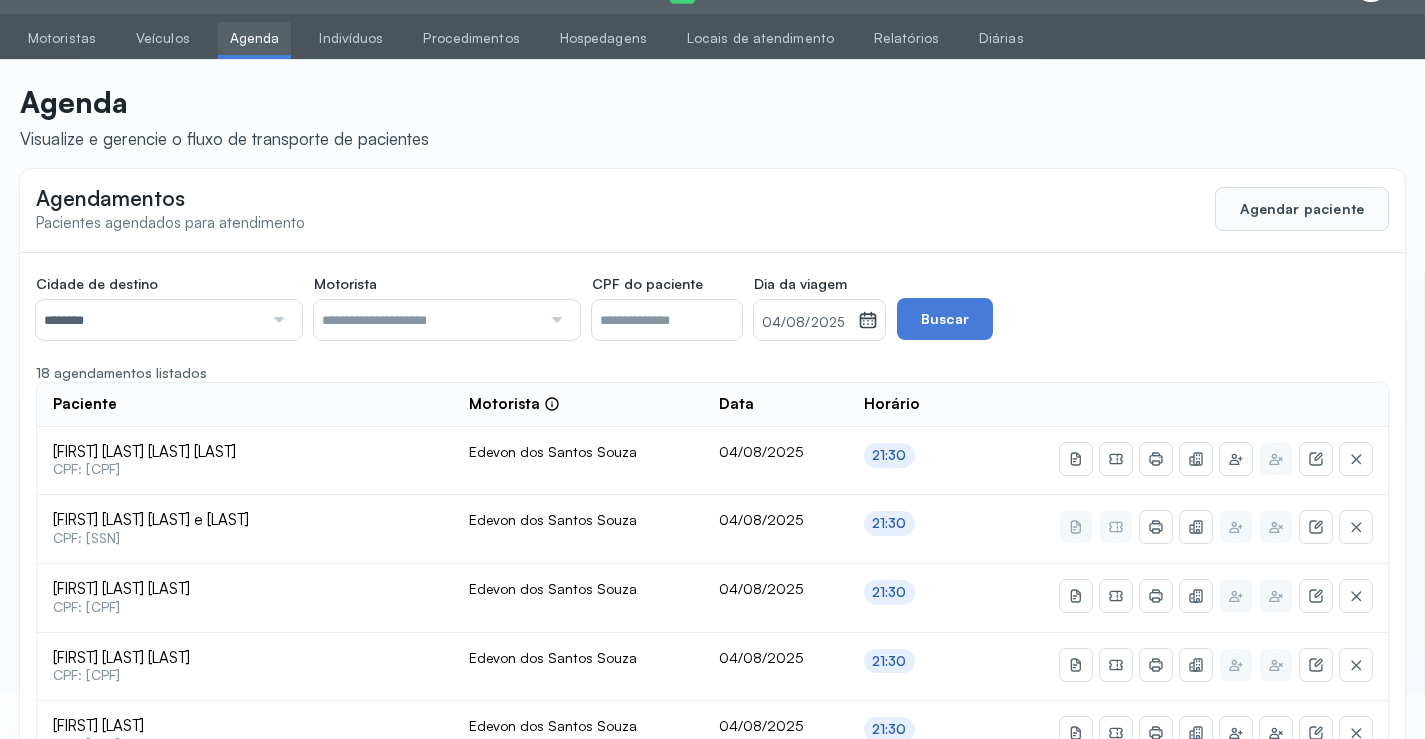 scroll, scrollTop: 865, scrollLeft: 0, axis: vertical 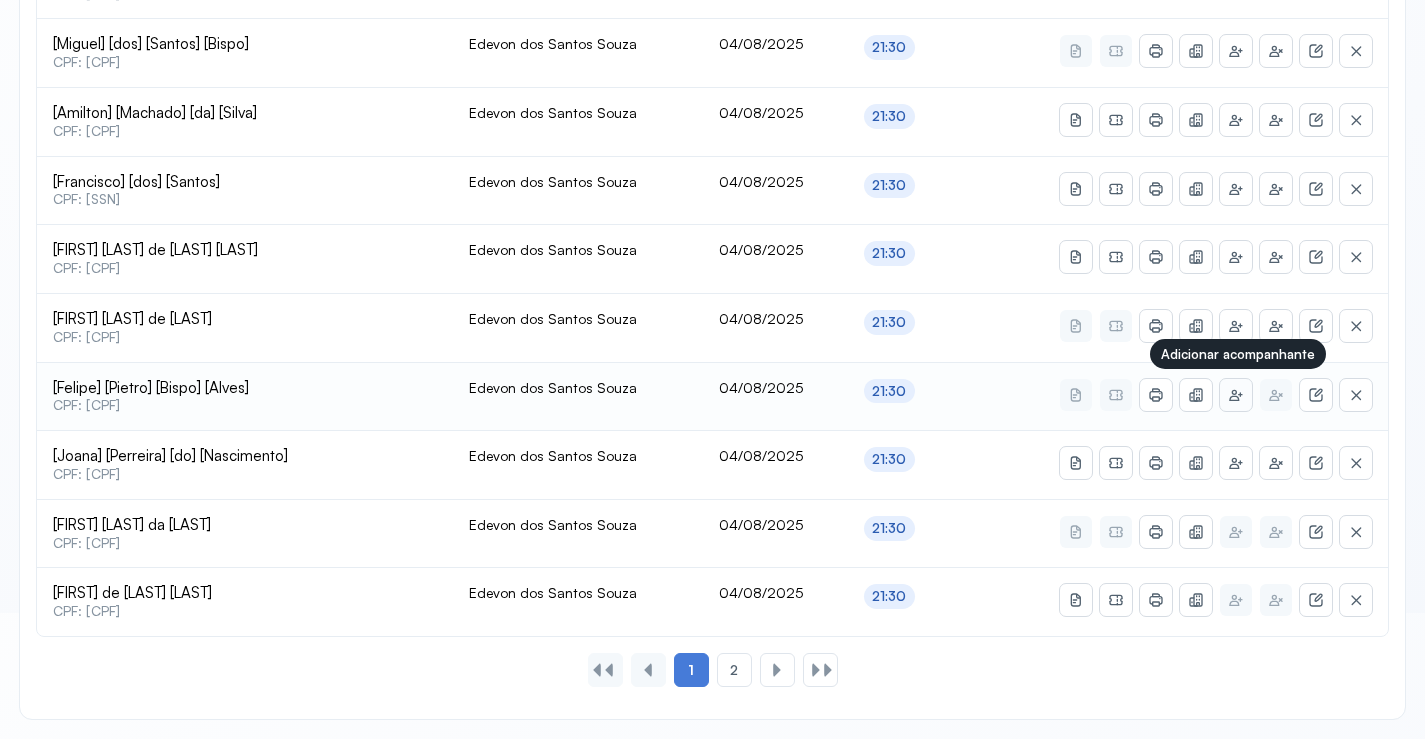 click 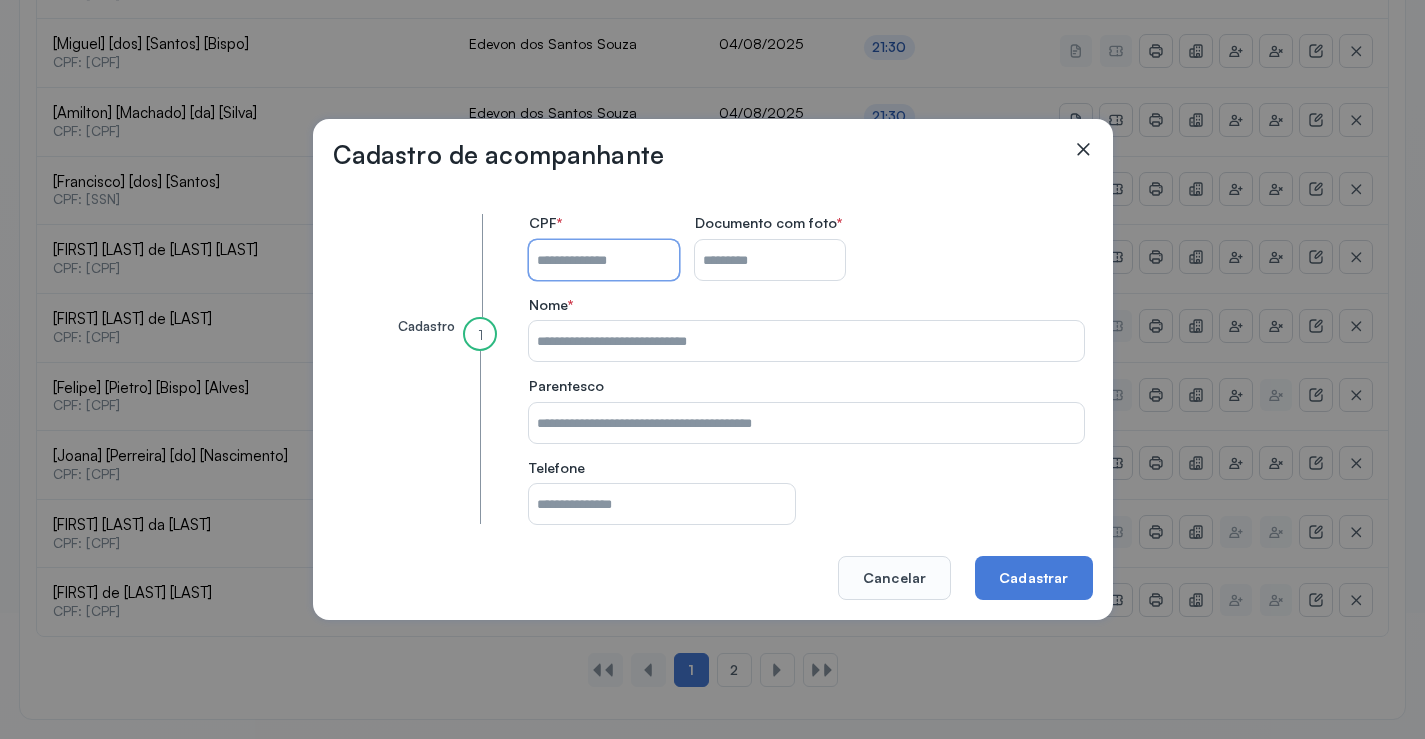 click on "CPF do paciente" at bounding box center [604, 260] 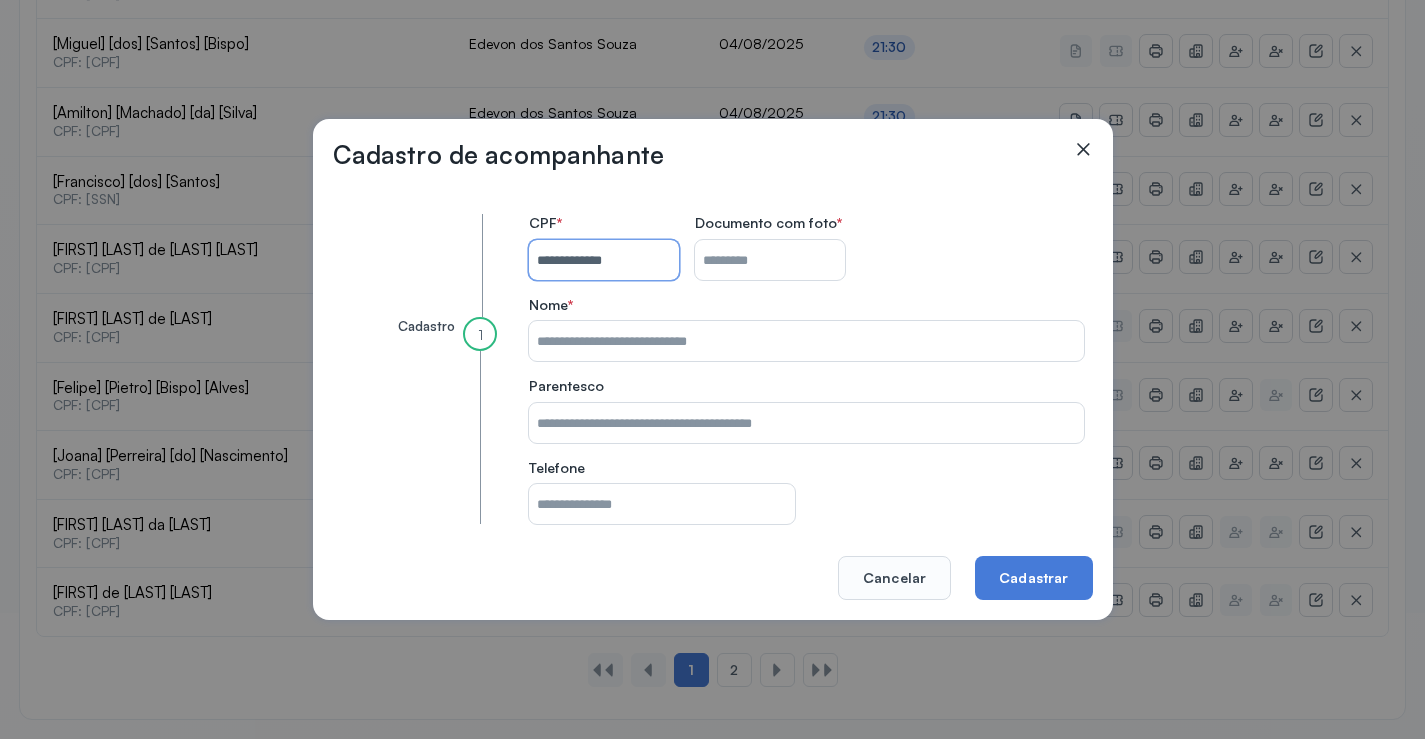 type on "**********" 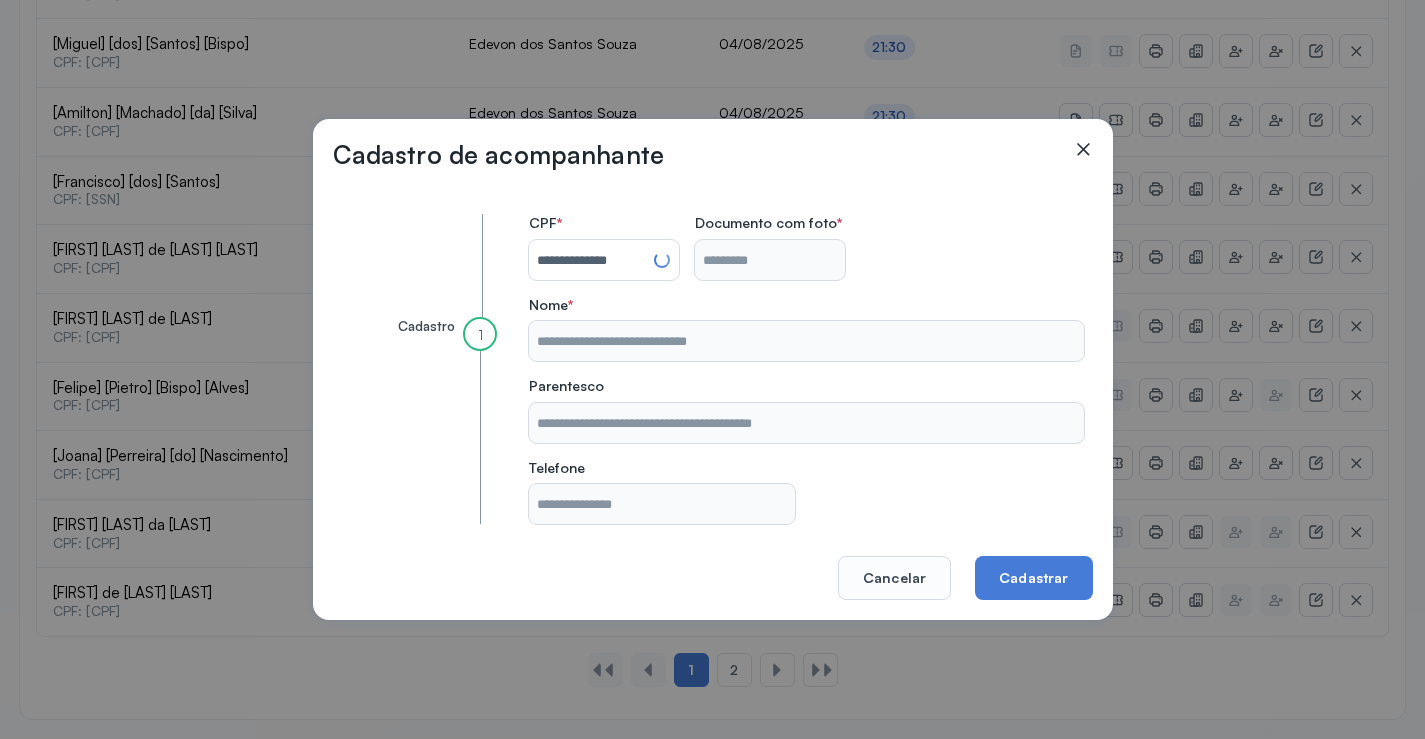type on "**********" 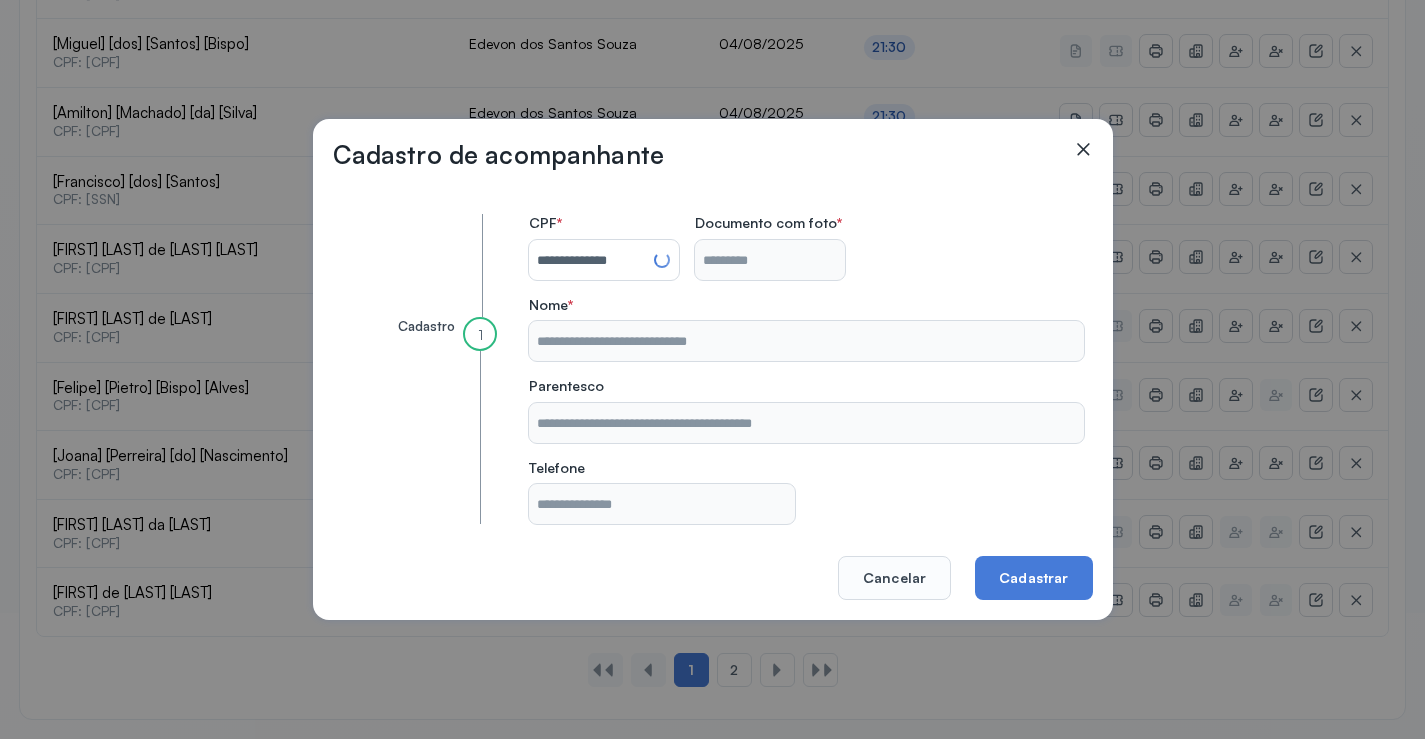 type on "**********" 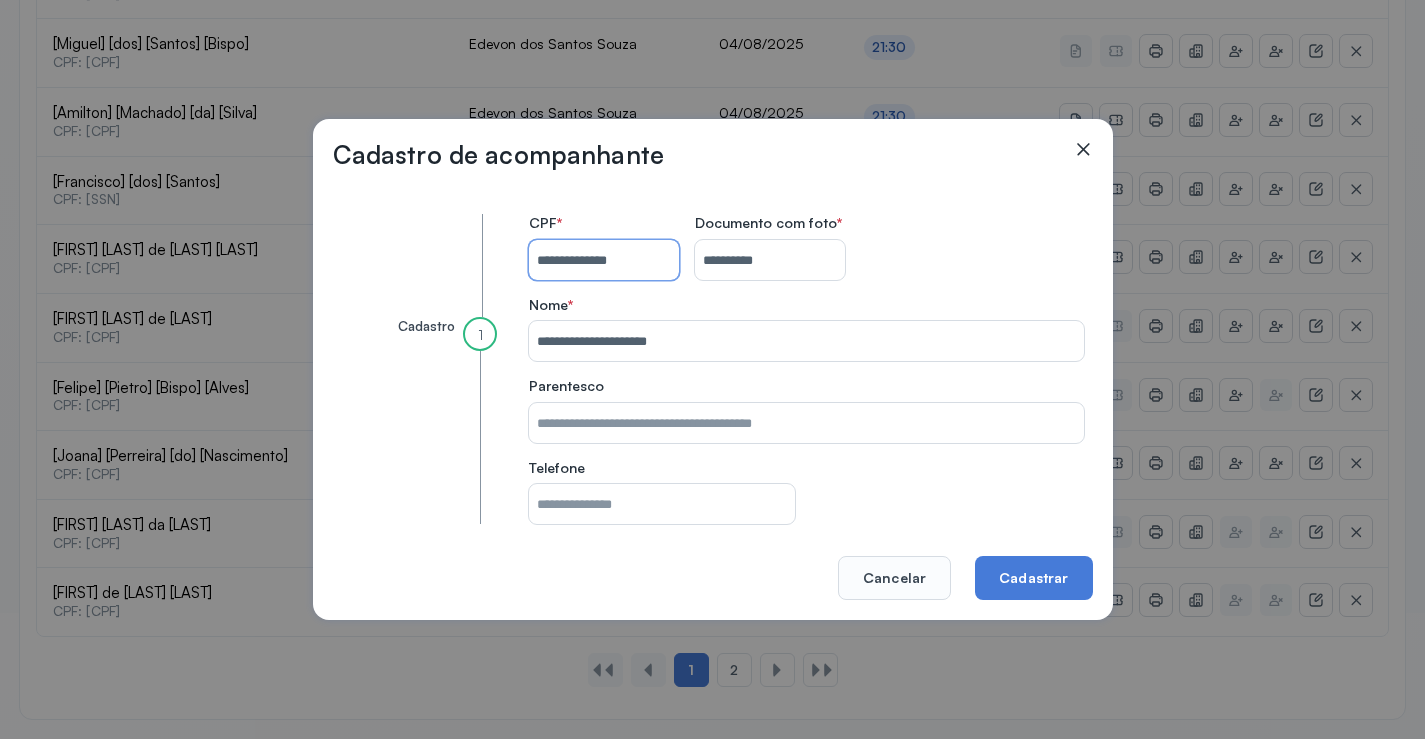 type 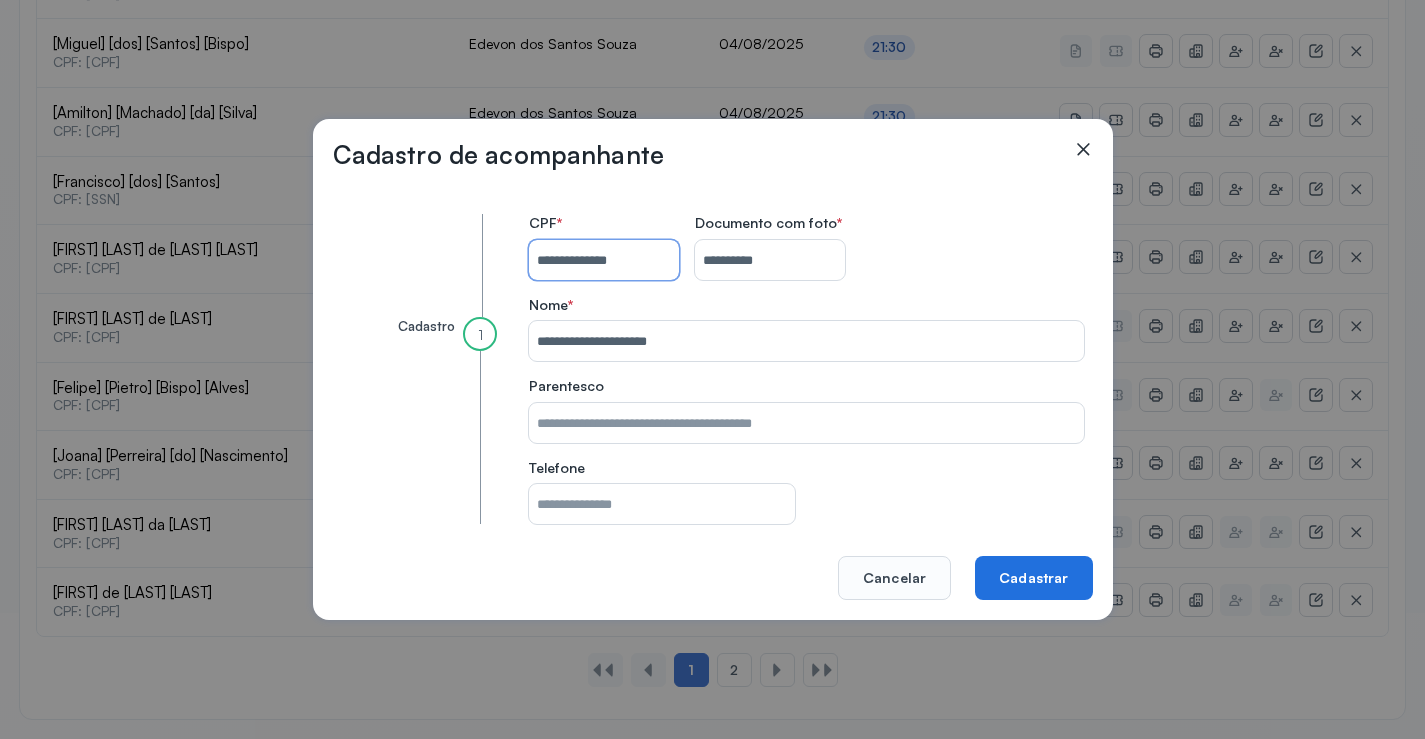 type on "**********" 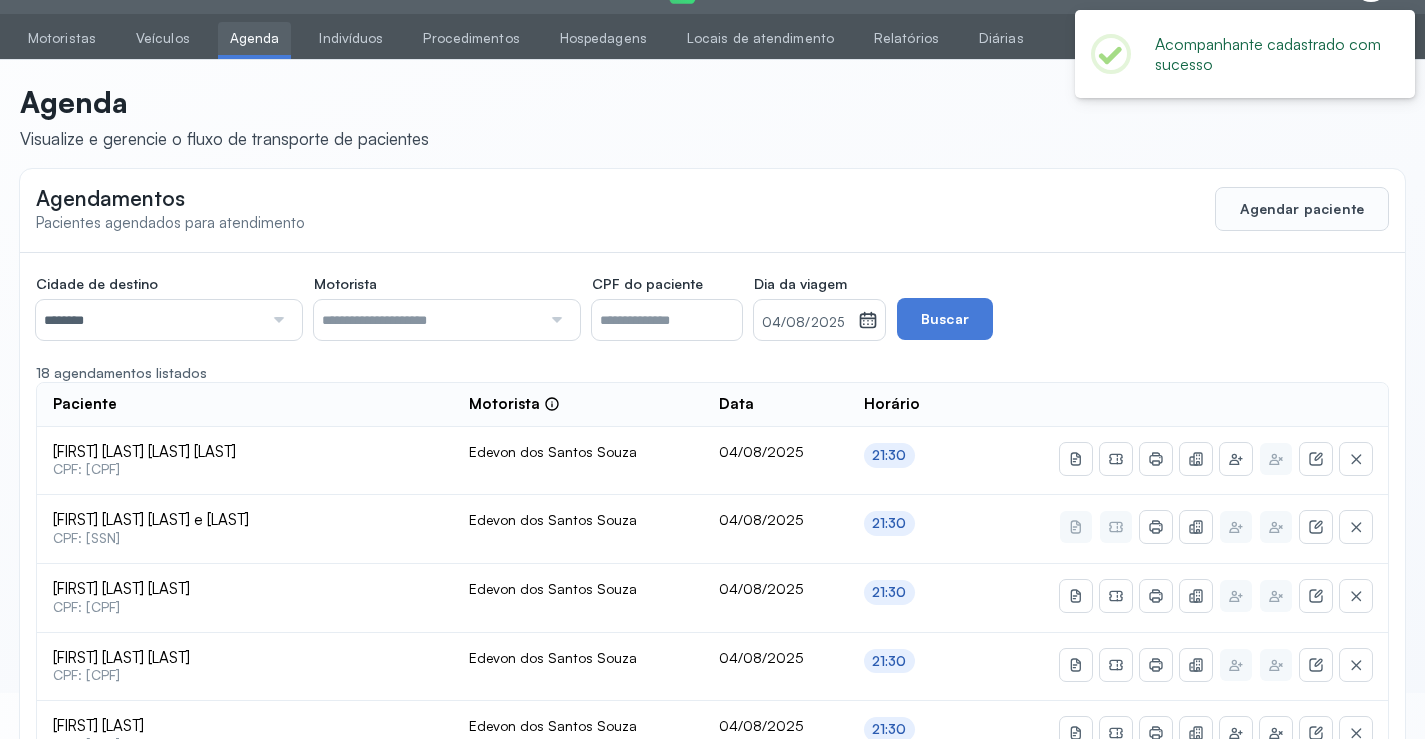 scroll, scrollTop: 865, scrollLeft: 0, axis: vertical 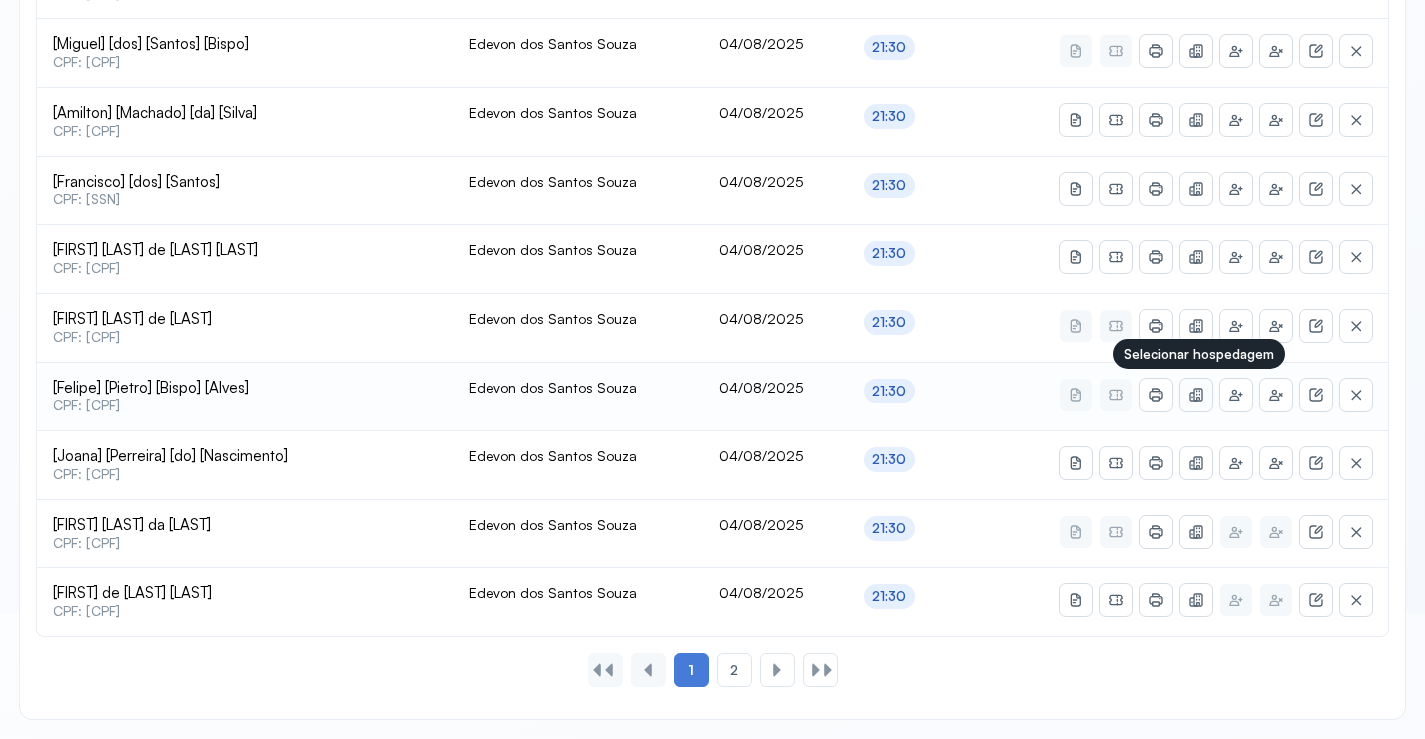 click 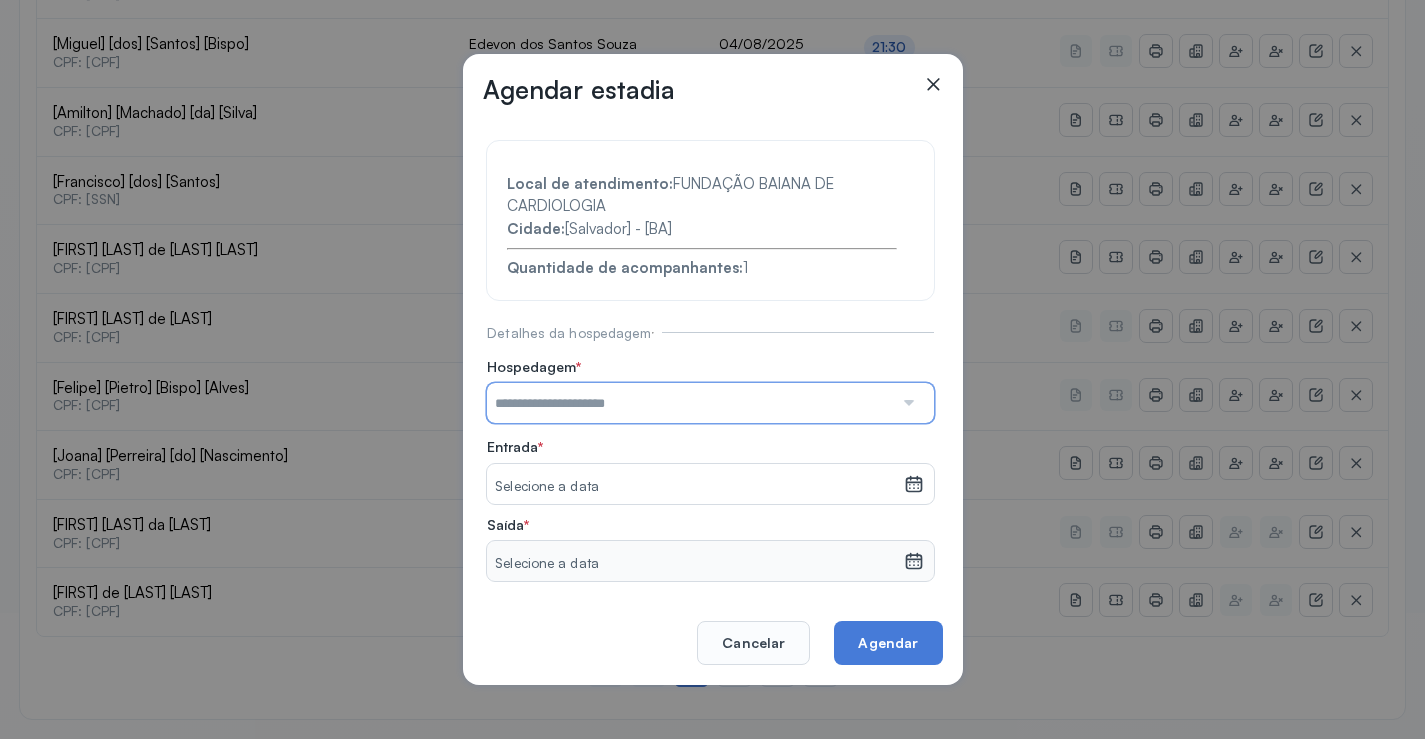 click at bounding box center (690, 403) 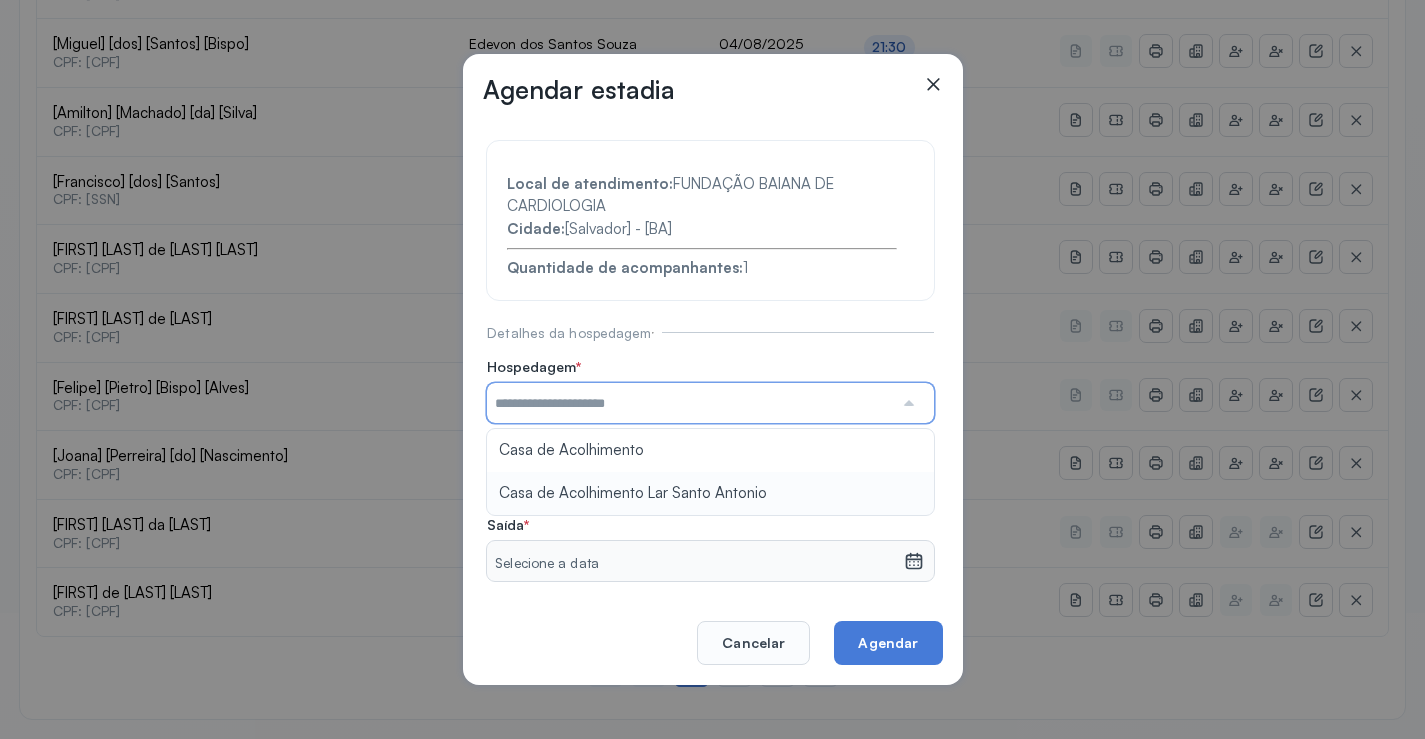 type on "**********" 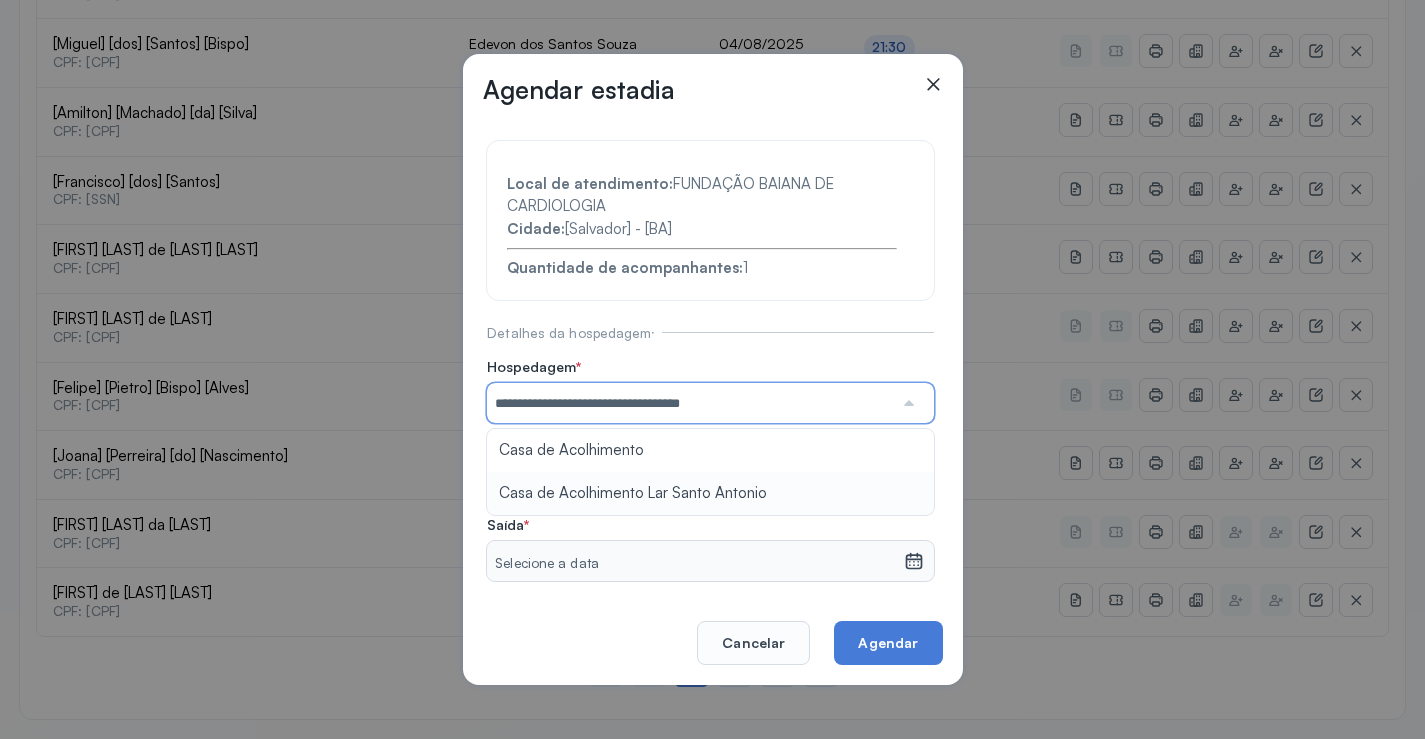 click on "**********" at bounding box center (710, 447) 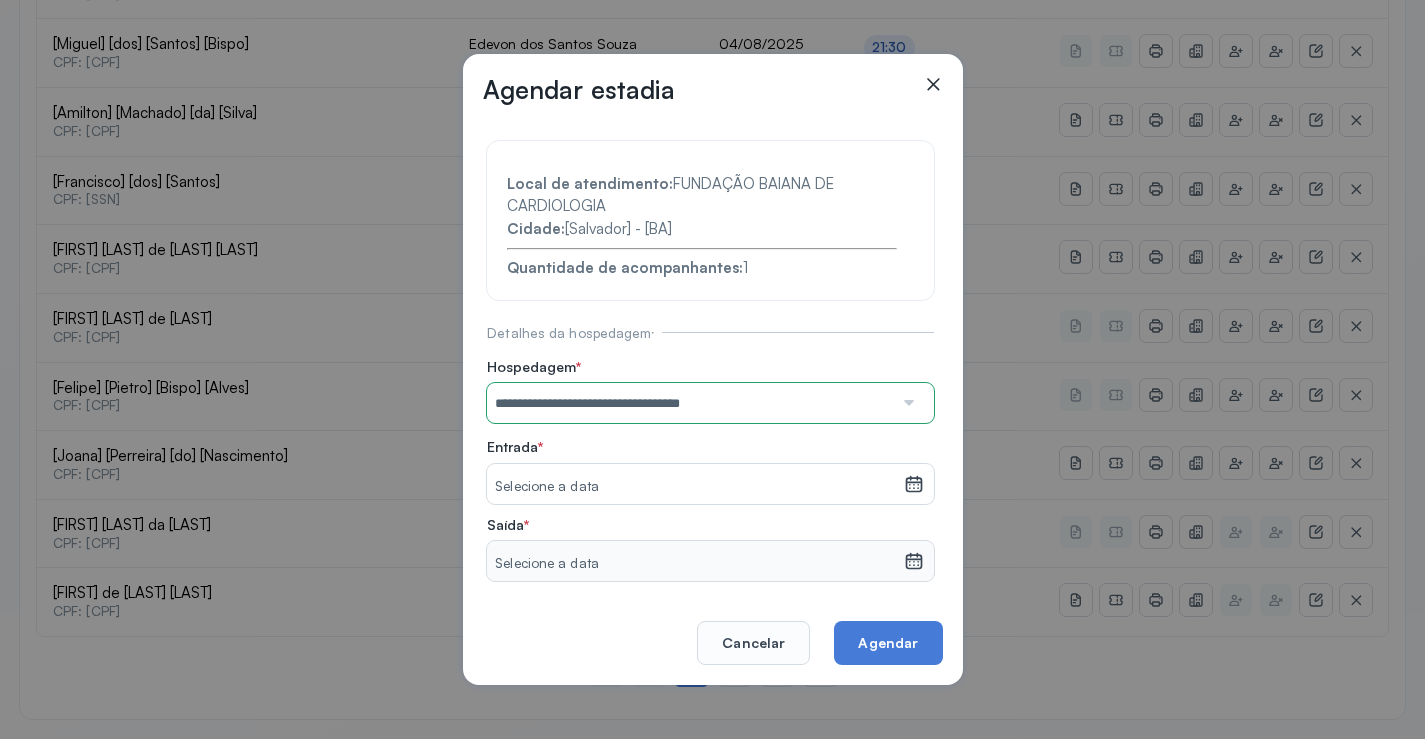 click on "Selecione a data" at bounding box center (695, 487) 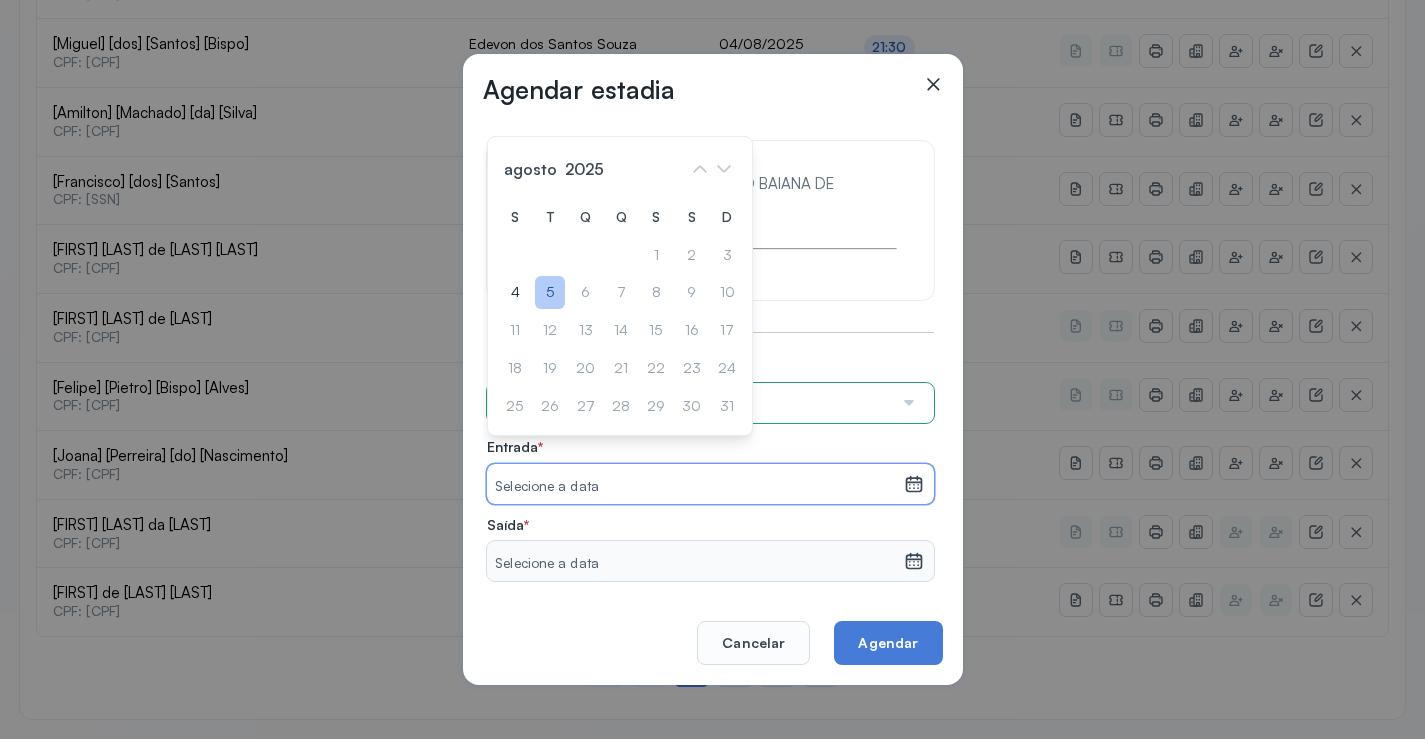 click on "5" 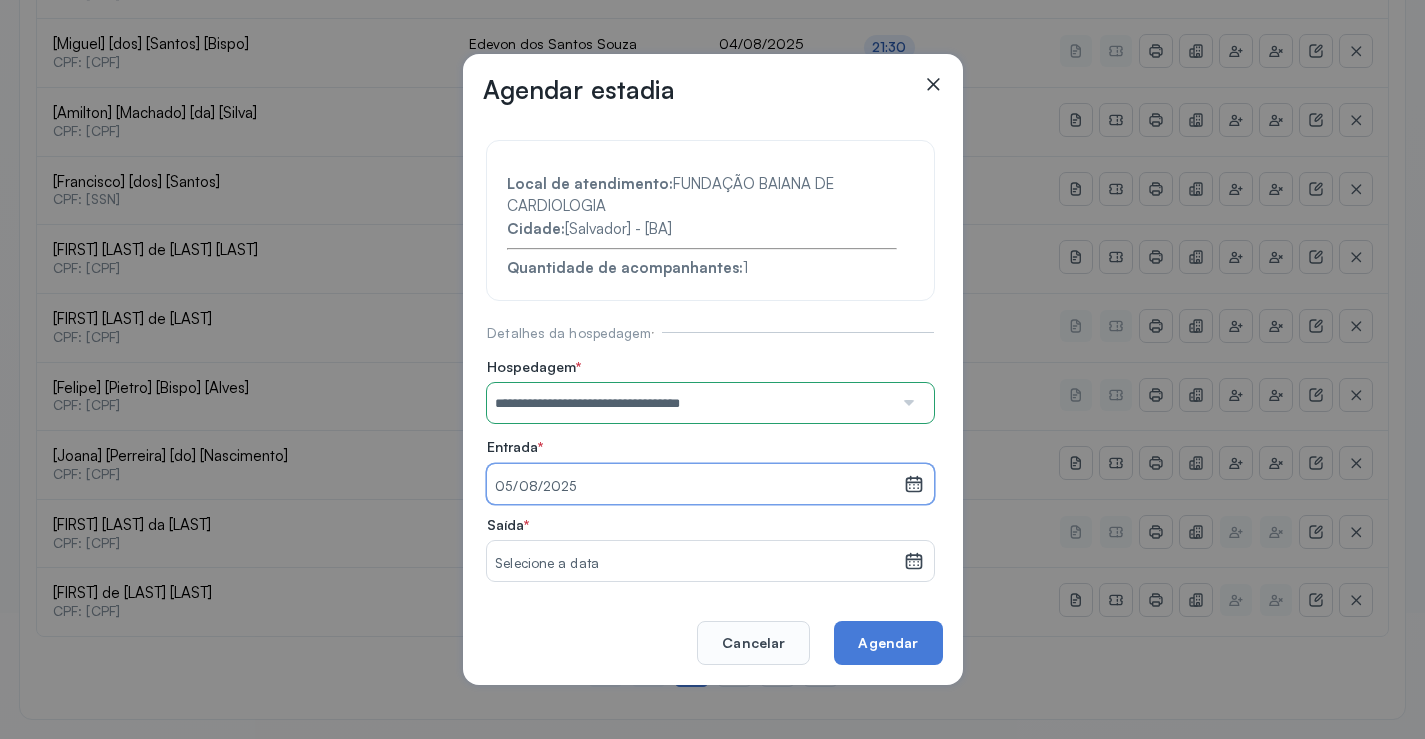 click on "Selecione a data" at bounding box center (695, 564) 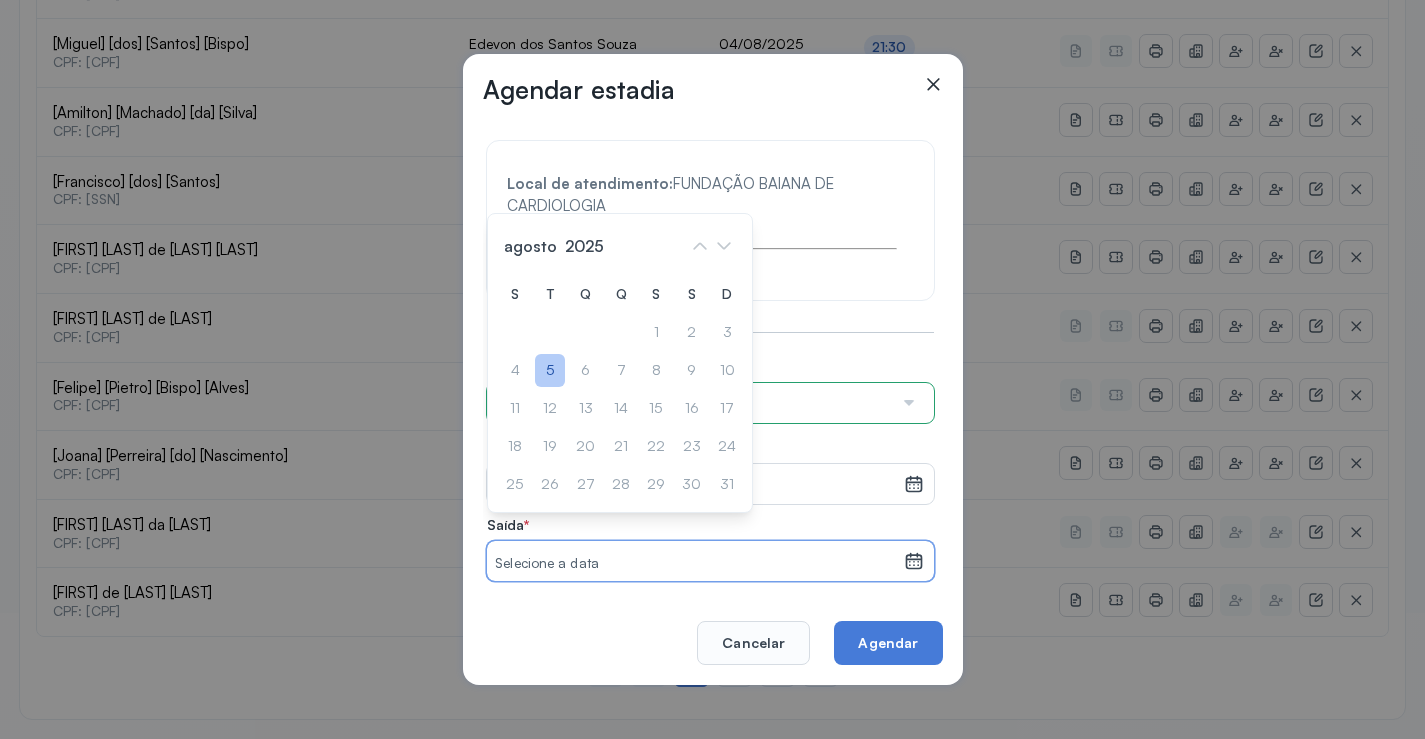 click on "5" 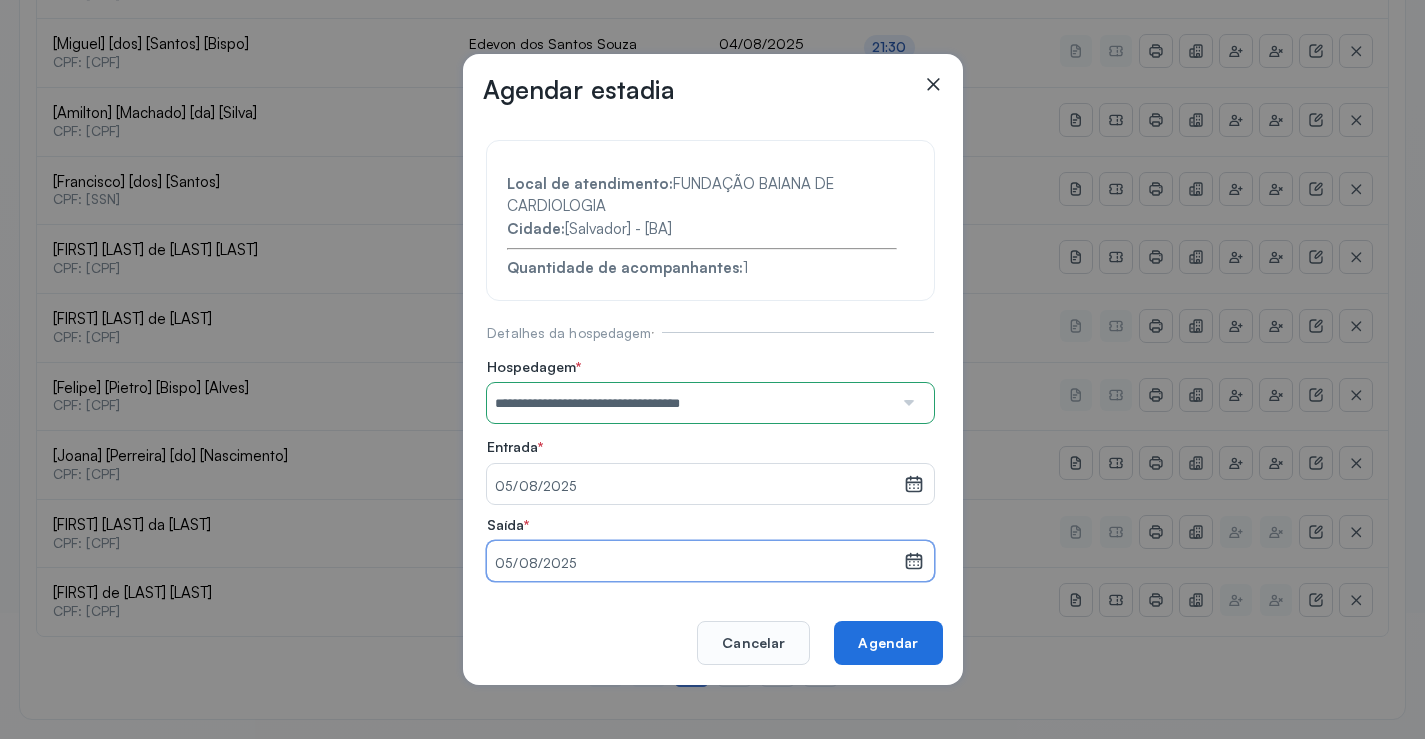 click on "Agendar" 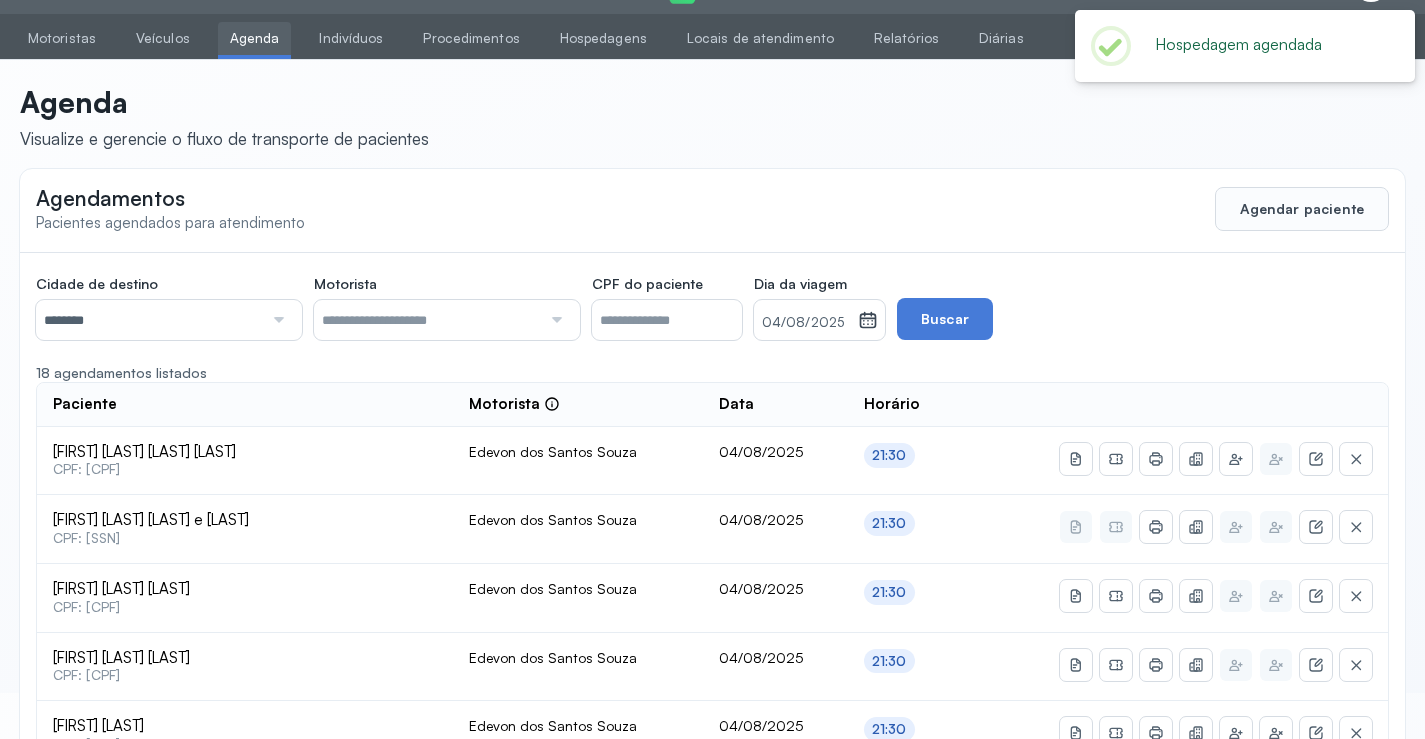 scroll, scrollTop: 865, scrollLeft: 0, axis: vertical 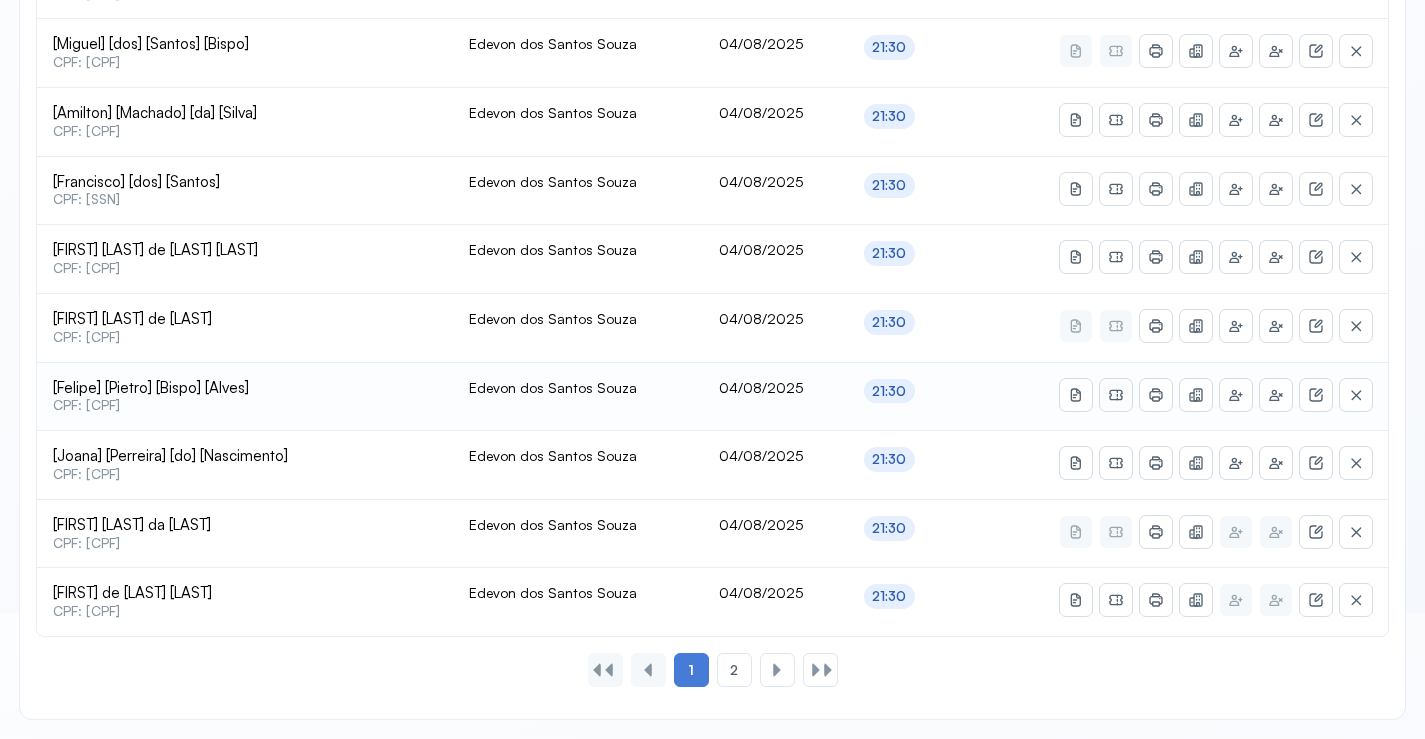 click 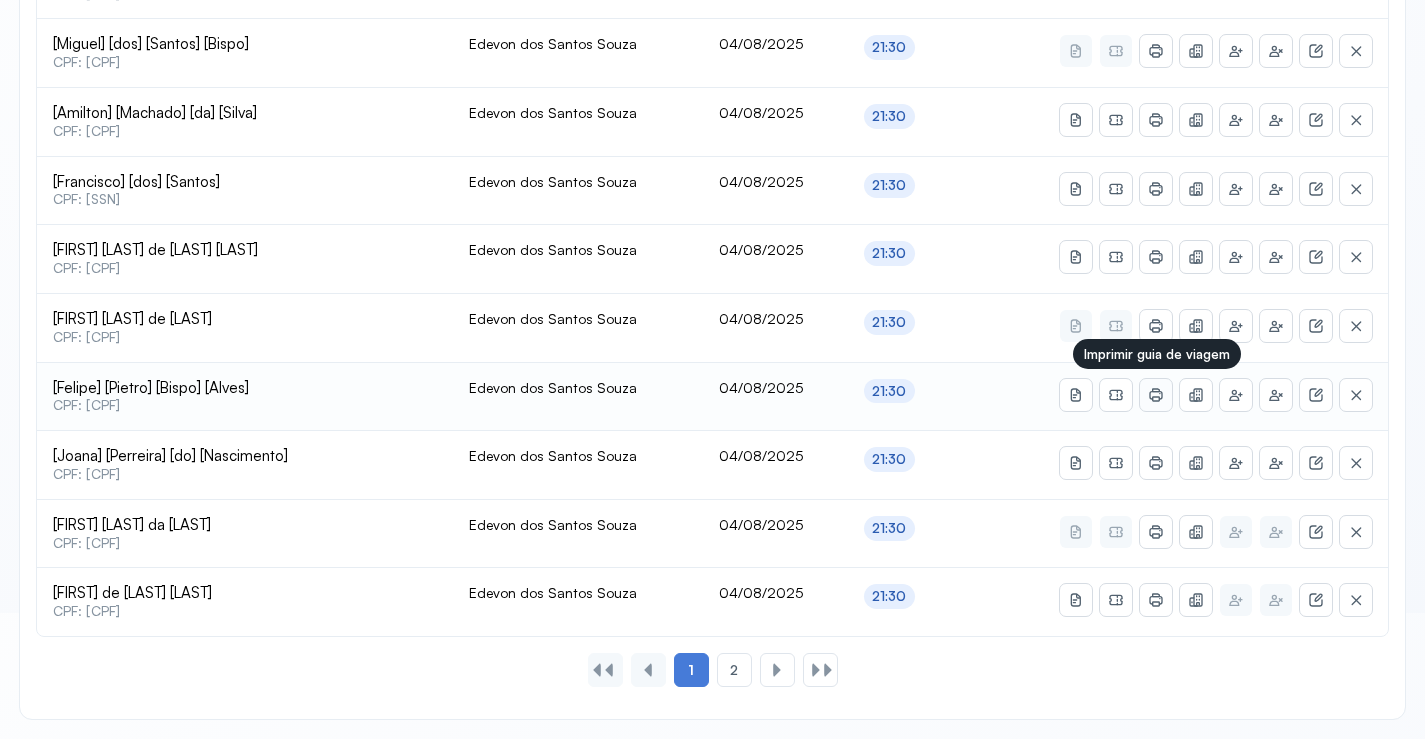 click 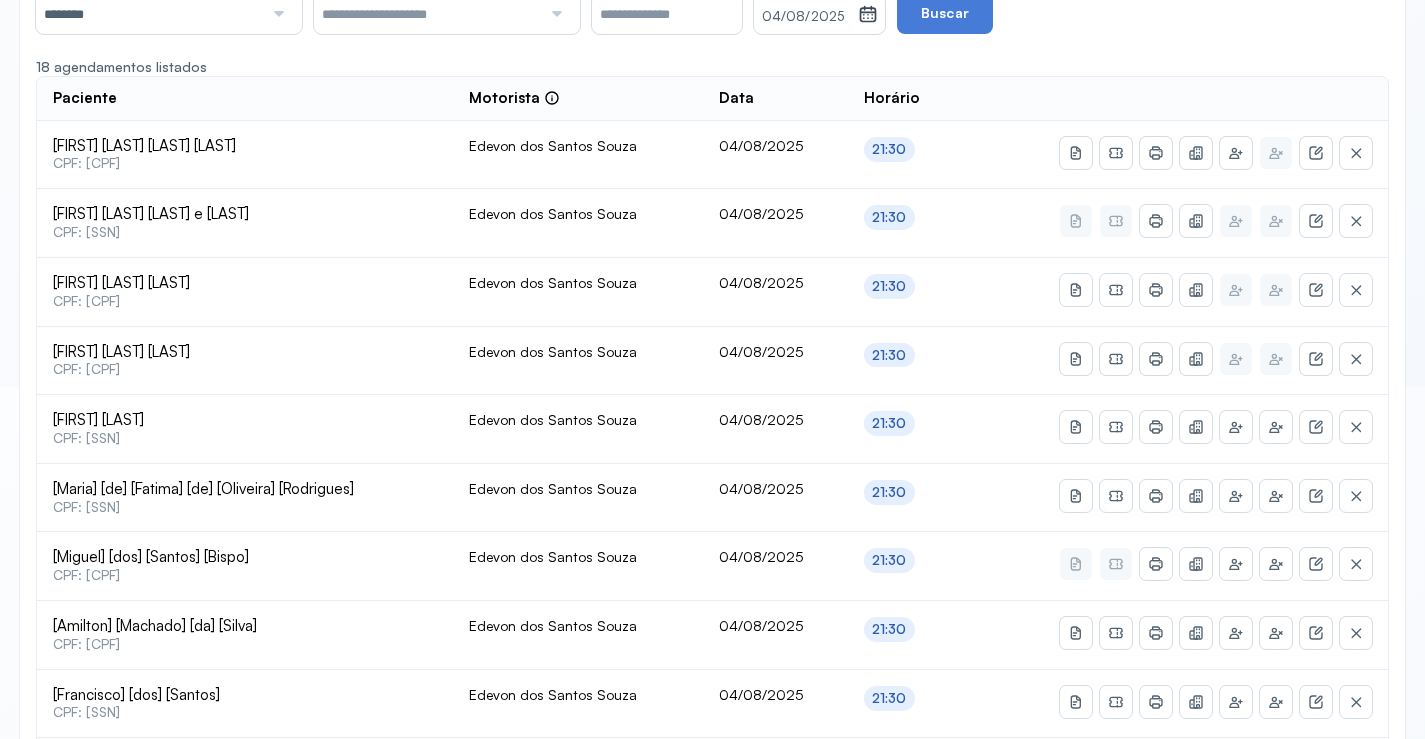 scroll, scrollTop: 65, scrollLeft: 0, axis: vertical 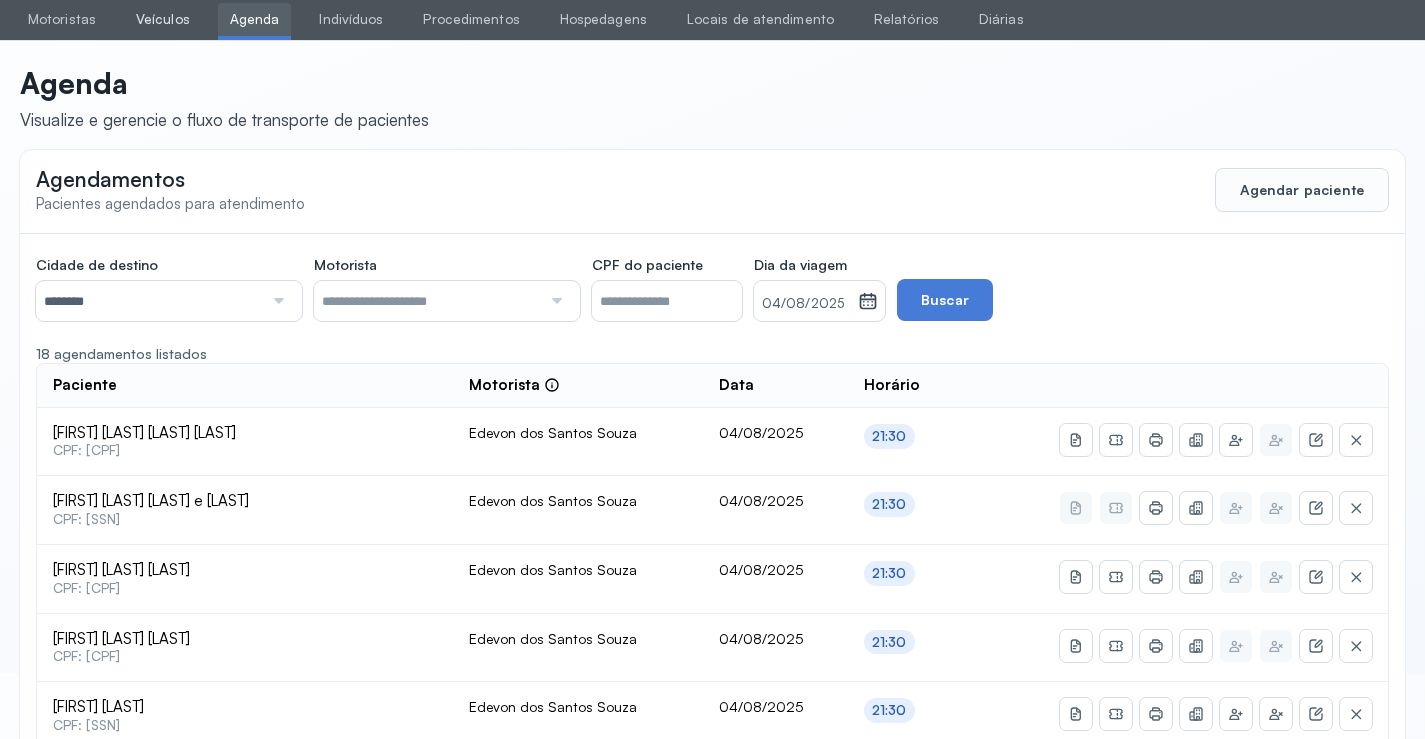 click on "Veículos" at bounding box center [163, 19] 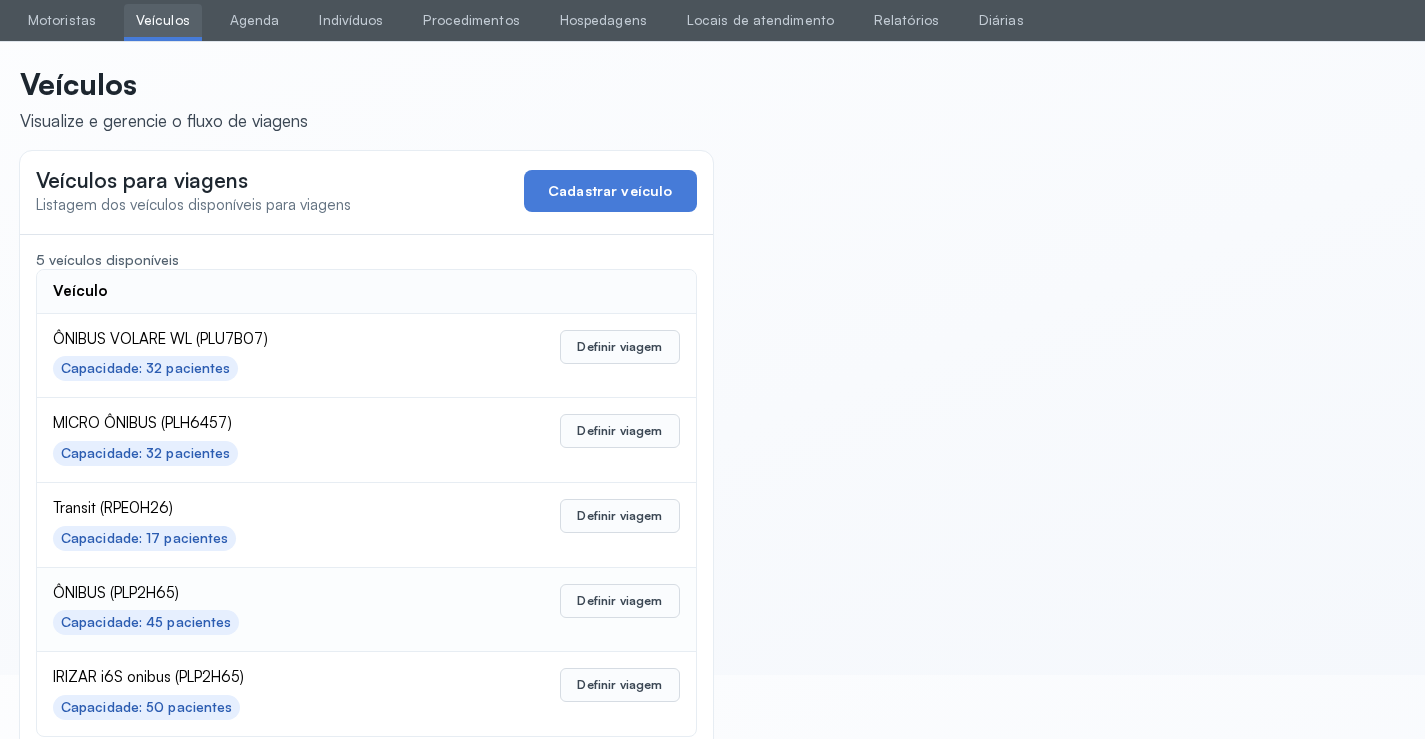 scroll, scrollTop: 98, scrollLeft: 0, axis: vertical 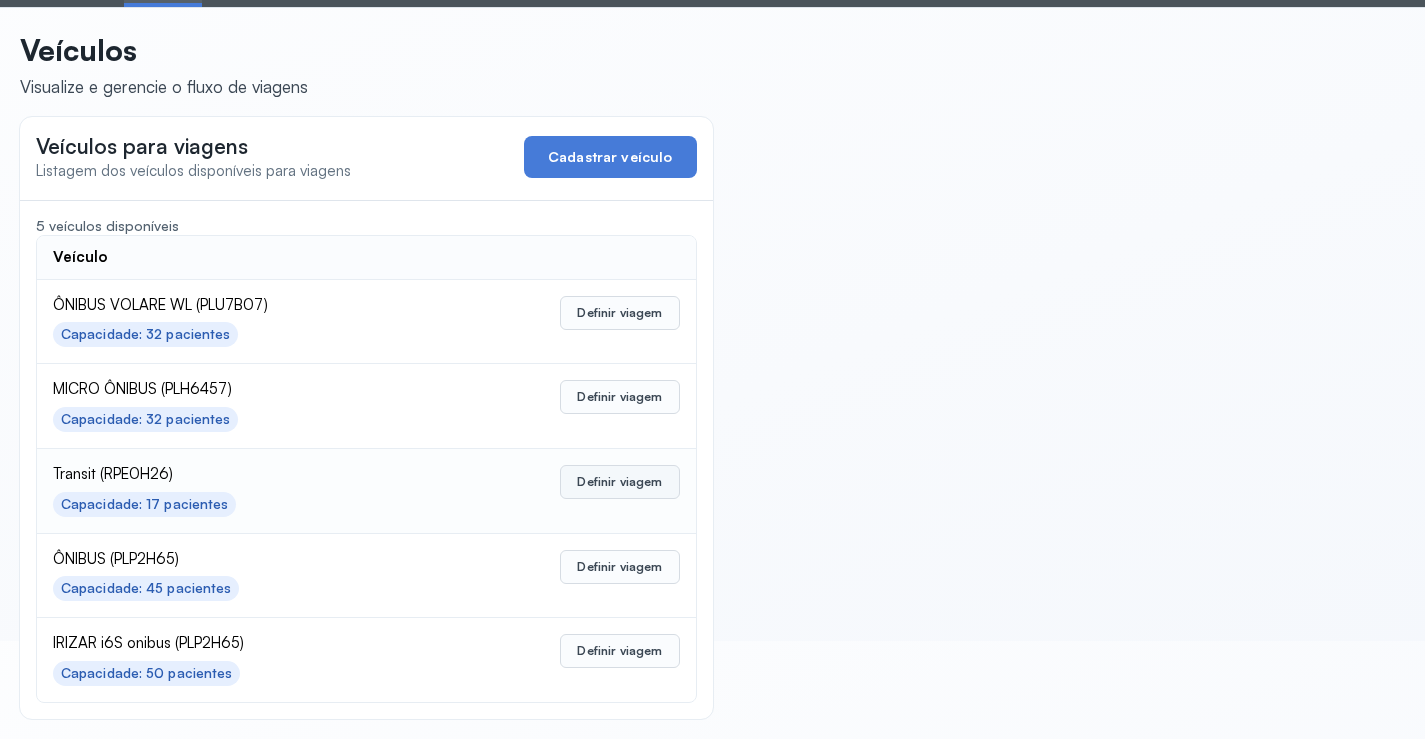 click on "Definir viagem" at bounding box center [619, 482] 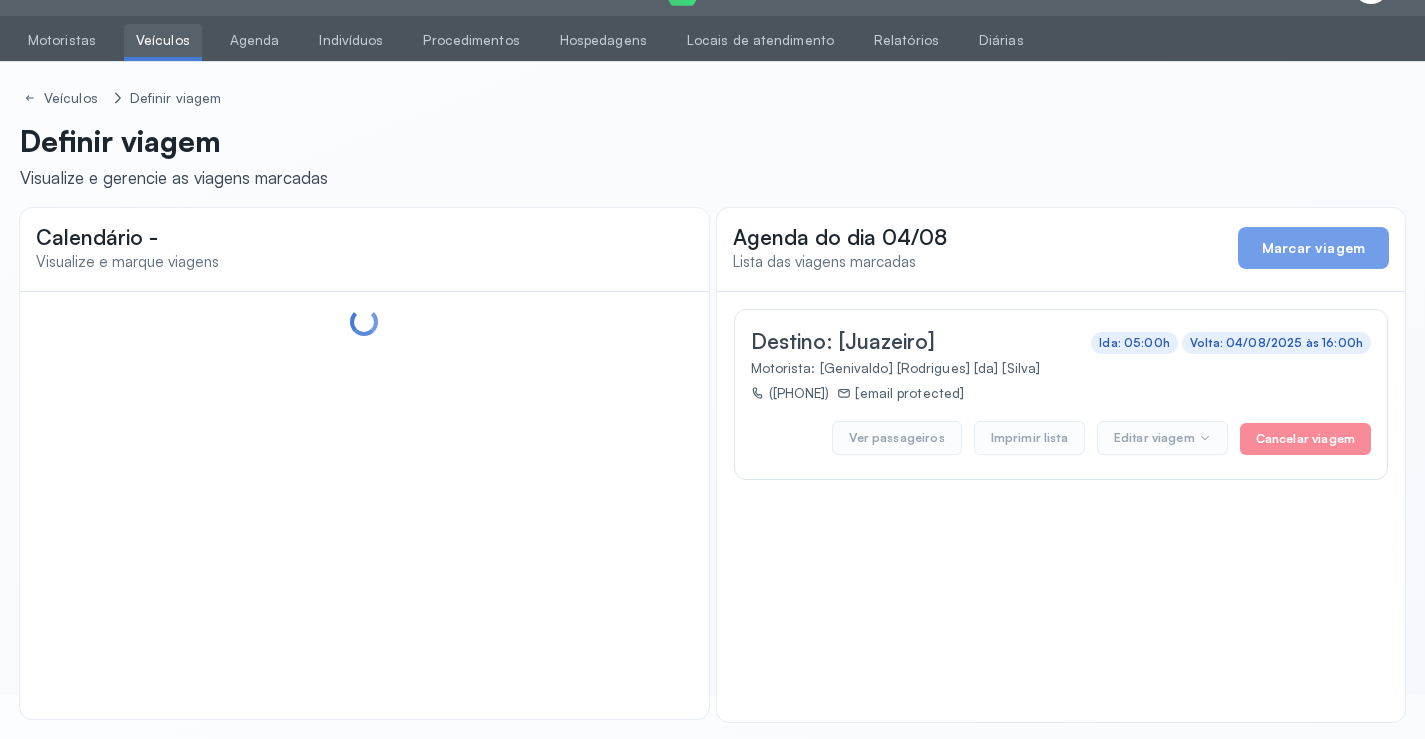 scroll, scrollTop: 47, scrollLeft: 0, axis: vertical 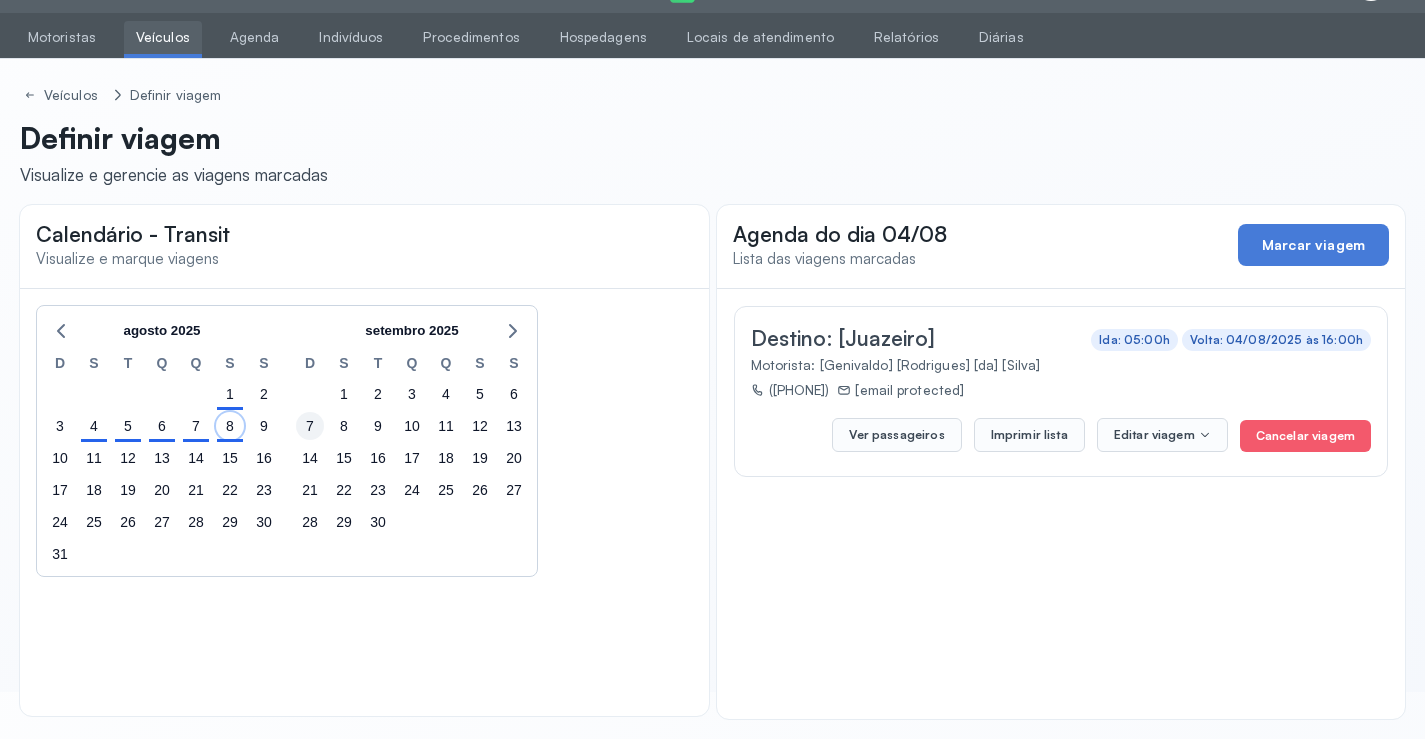 drag, startPoint x: 224, startPoint y: 431, endPoint x: 317, endPoint y: 421, distance: 93.53609 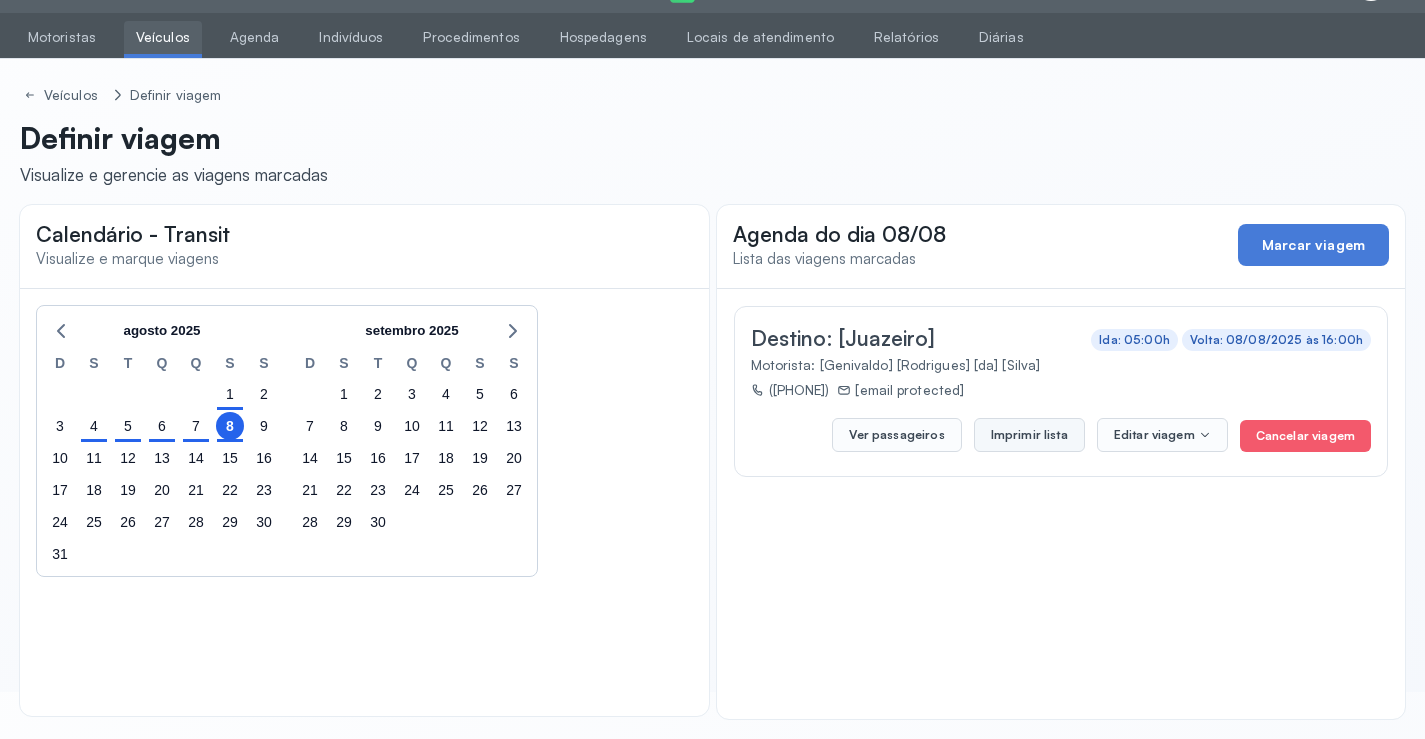 click on "Imprimir lista" at bounding box center (1029, 435) 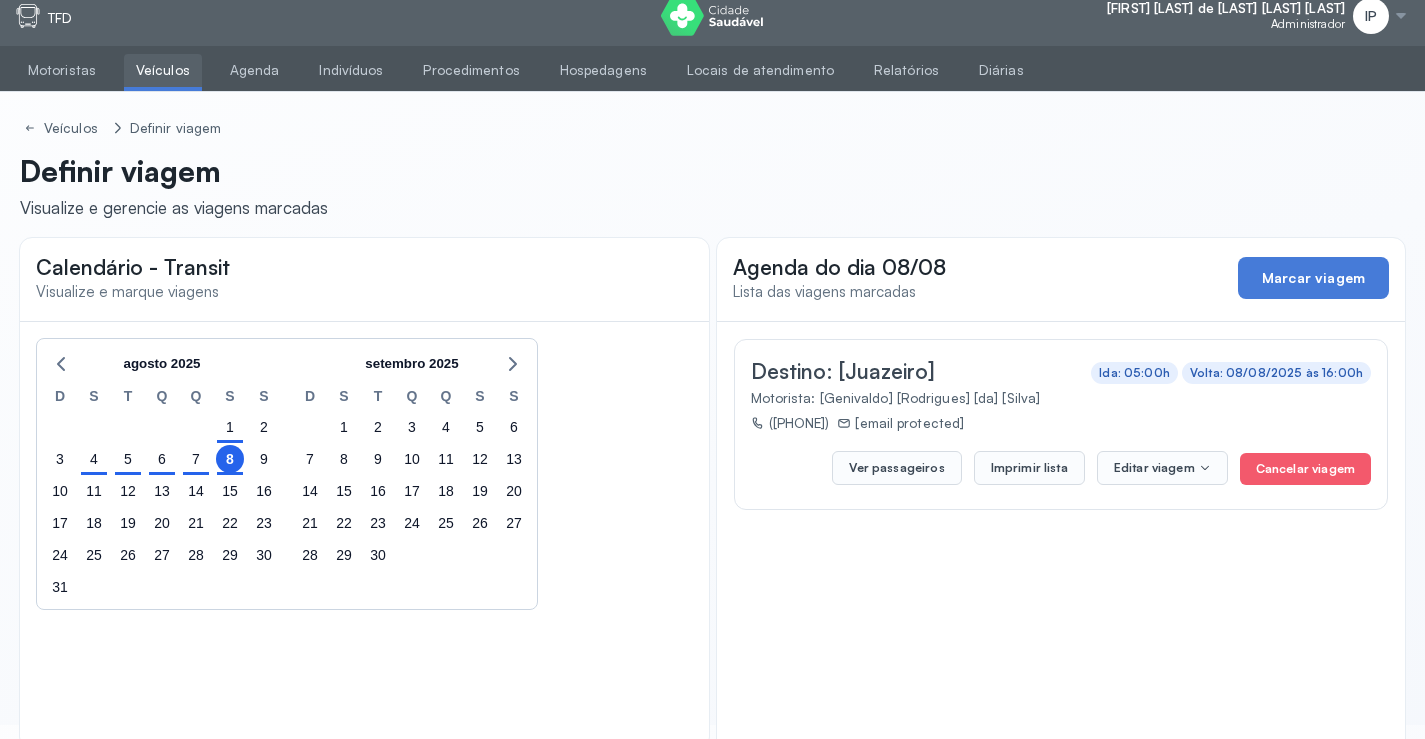 scroll, scrollTop: 0, scrollLeft: 0, axis: both 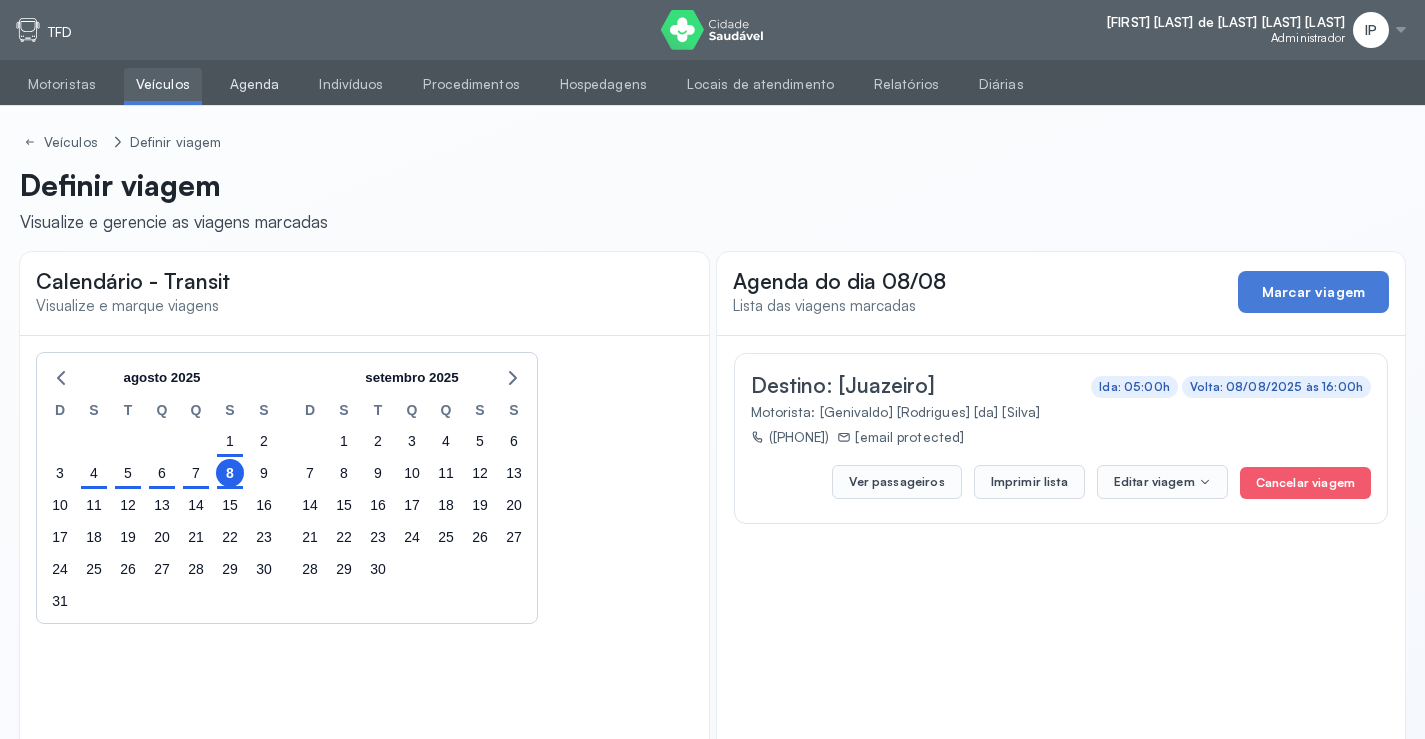 click on "Agenda" at bounding box center (255, 84) 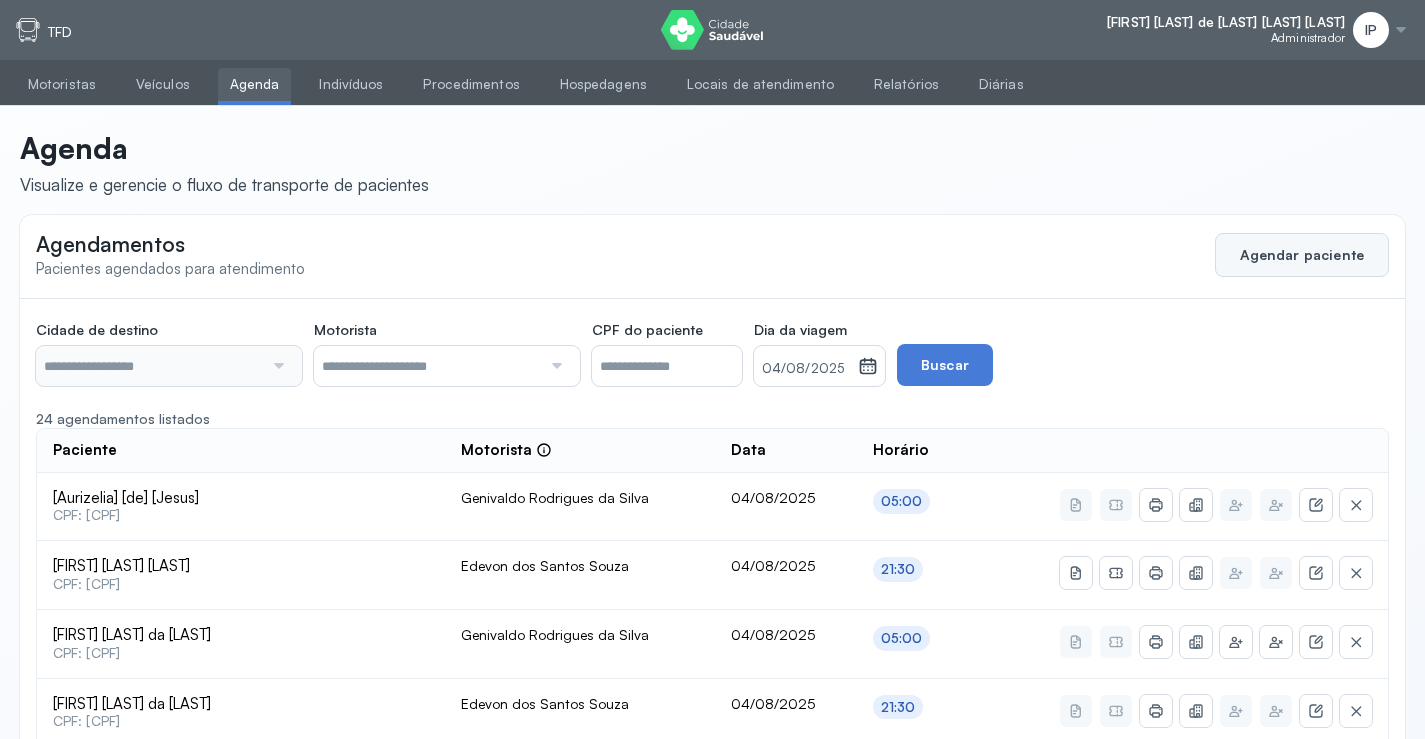 type on "********" 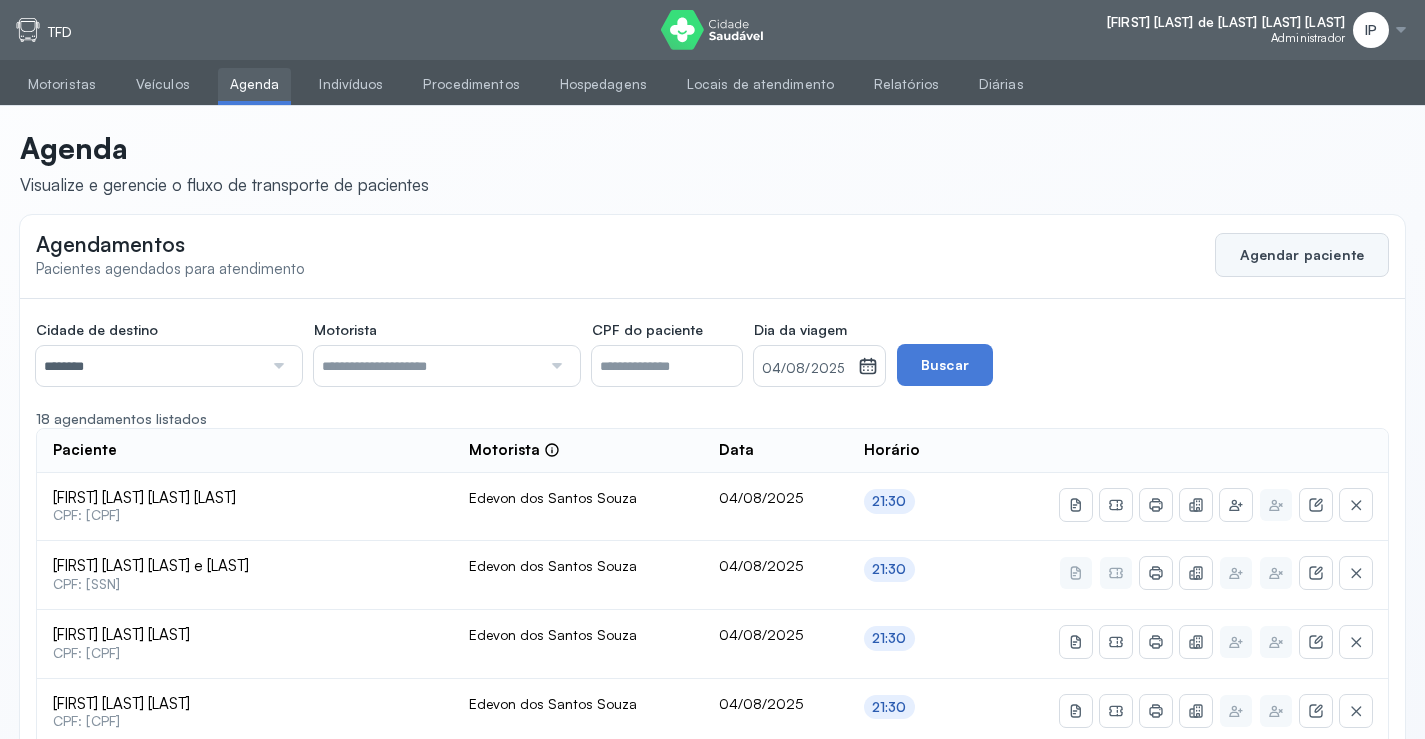 click on "Agendar paciente" 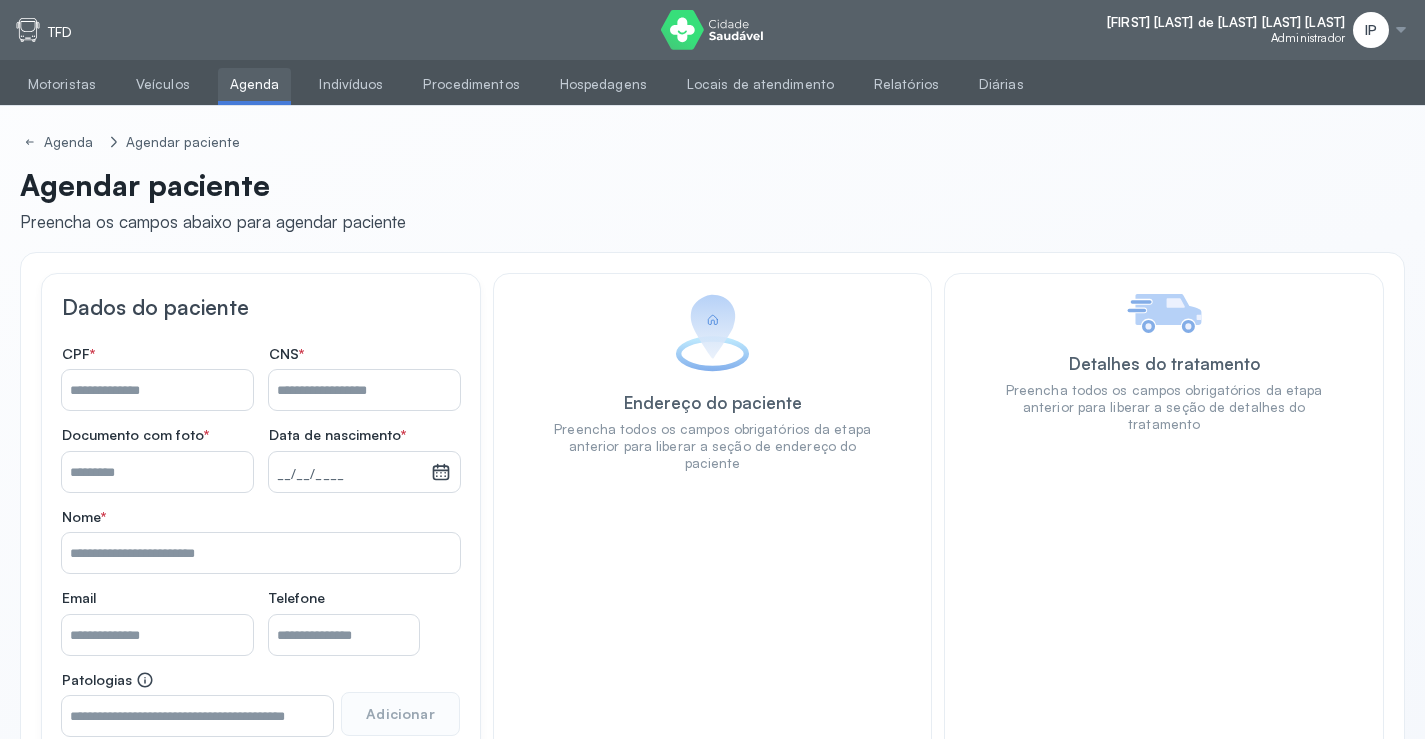 click on "Nome   *" at bounding box center (157, 390) 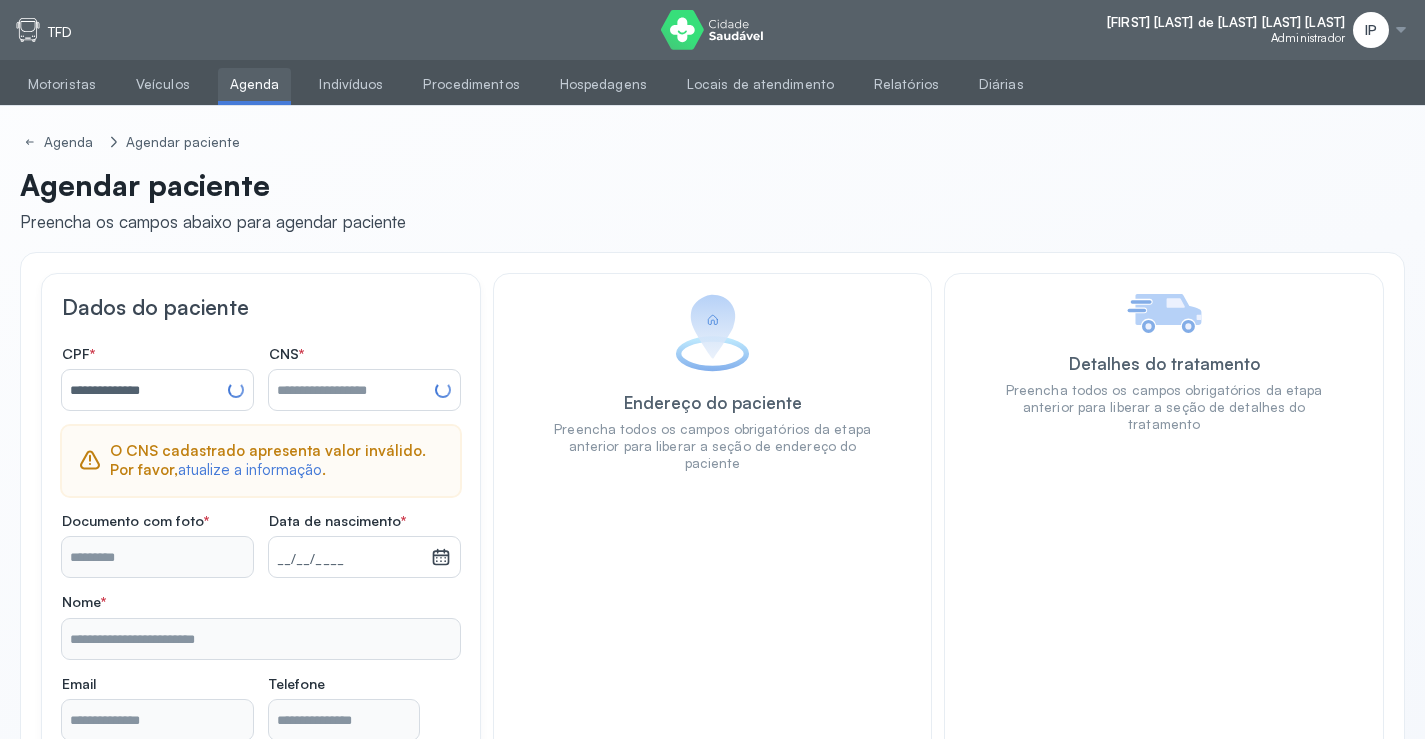 type on "**********" 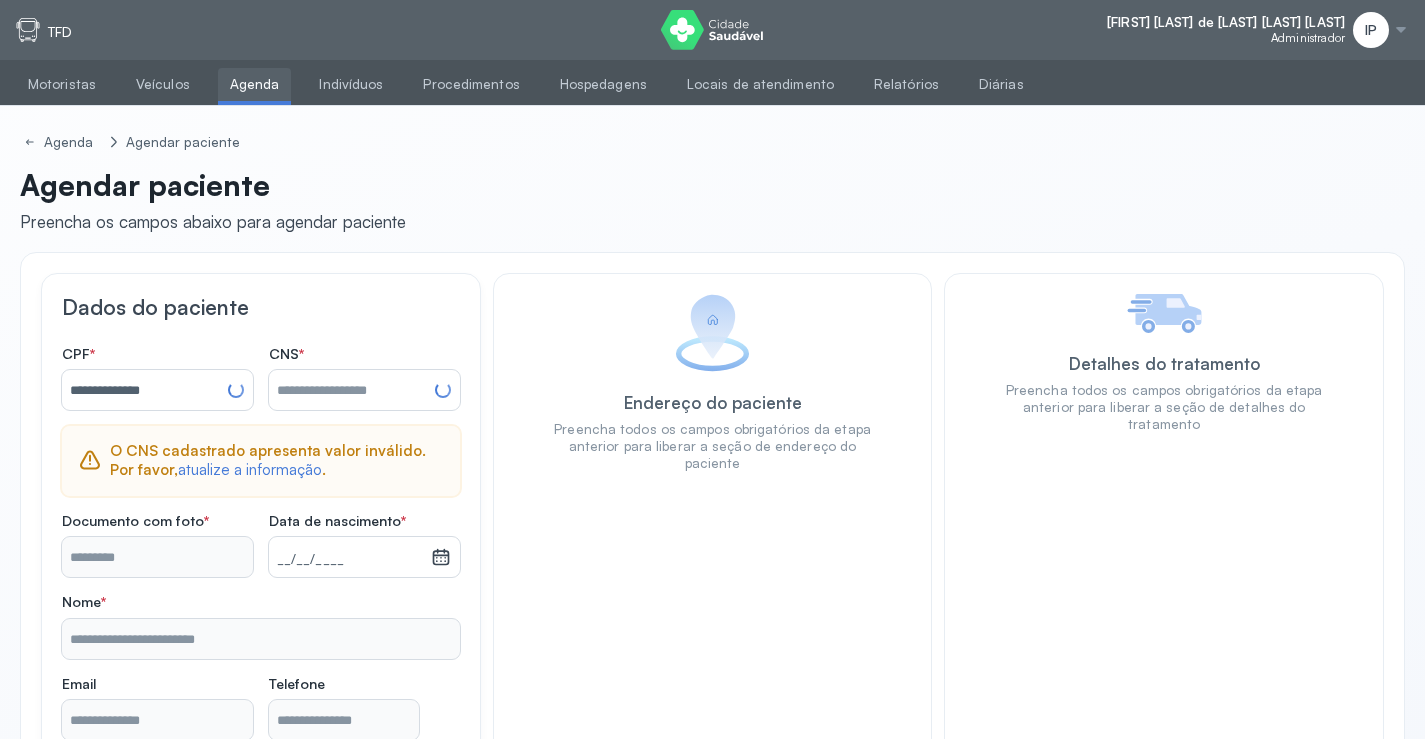 type on "**********" 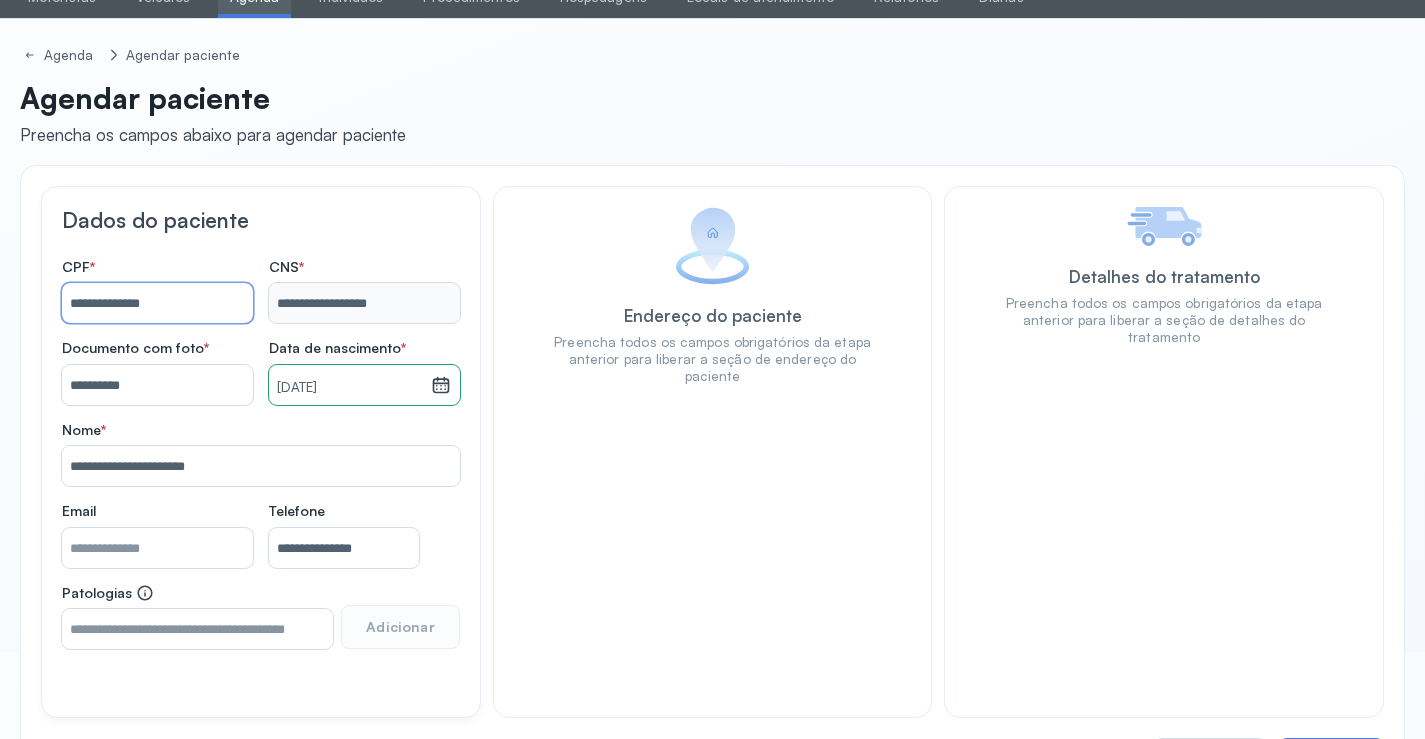 scroll, scrollTop: 171, scrollLeft: 0, axis: vertical 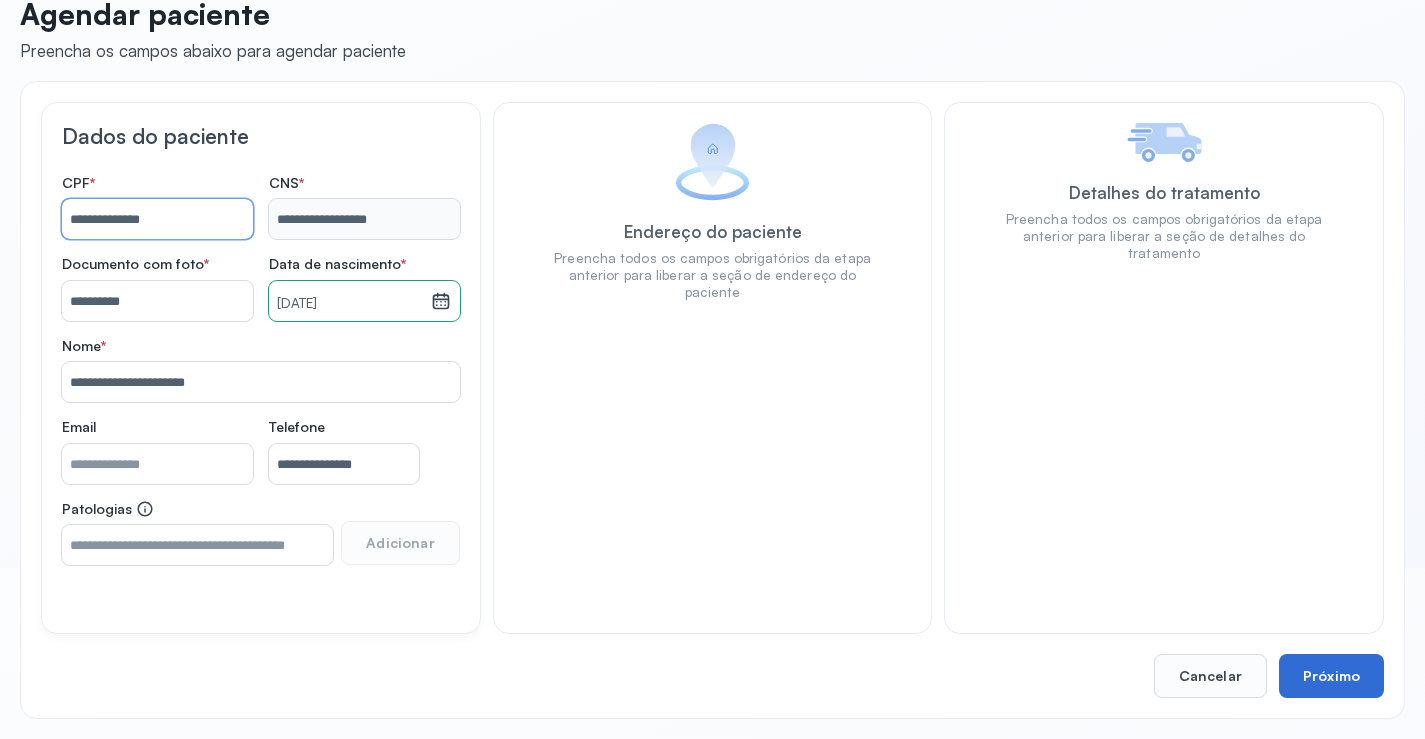 type on "**********" 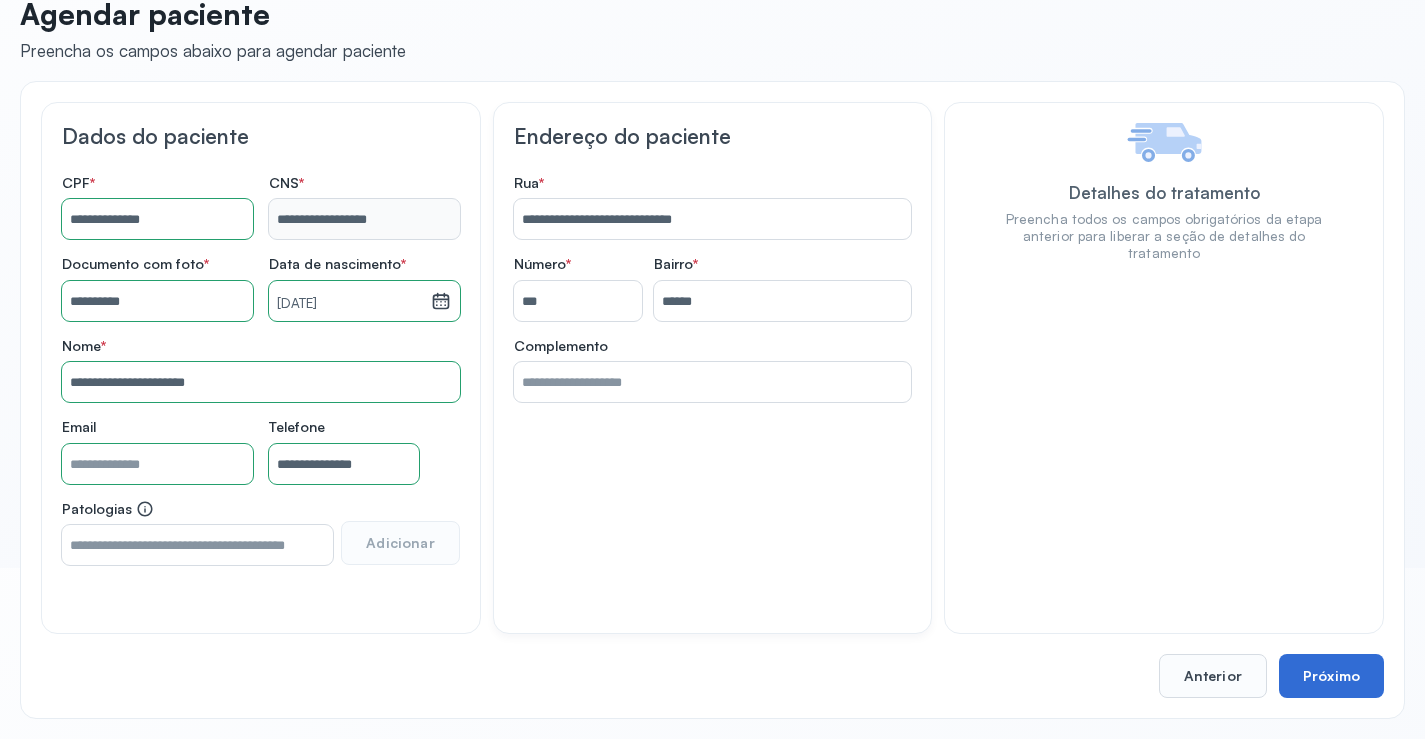 click on "Próximo" at bounding box center (1331, 676) 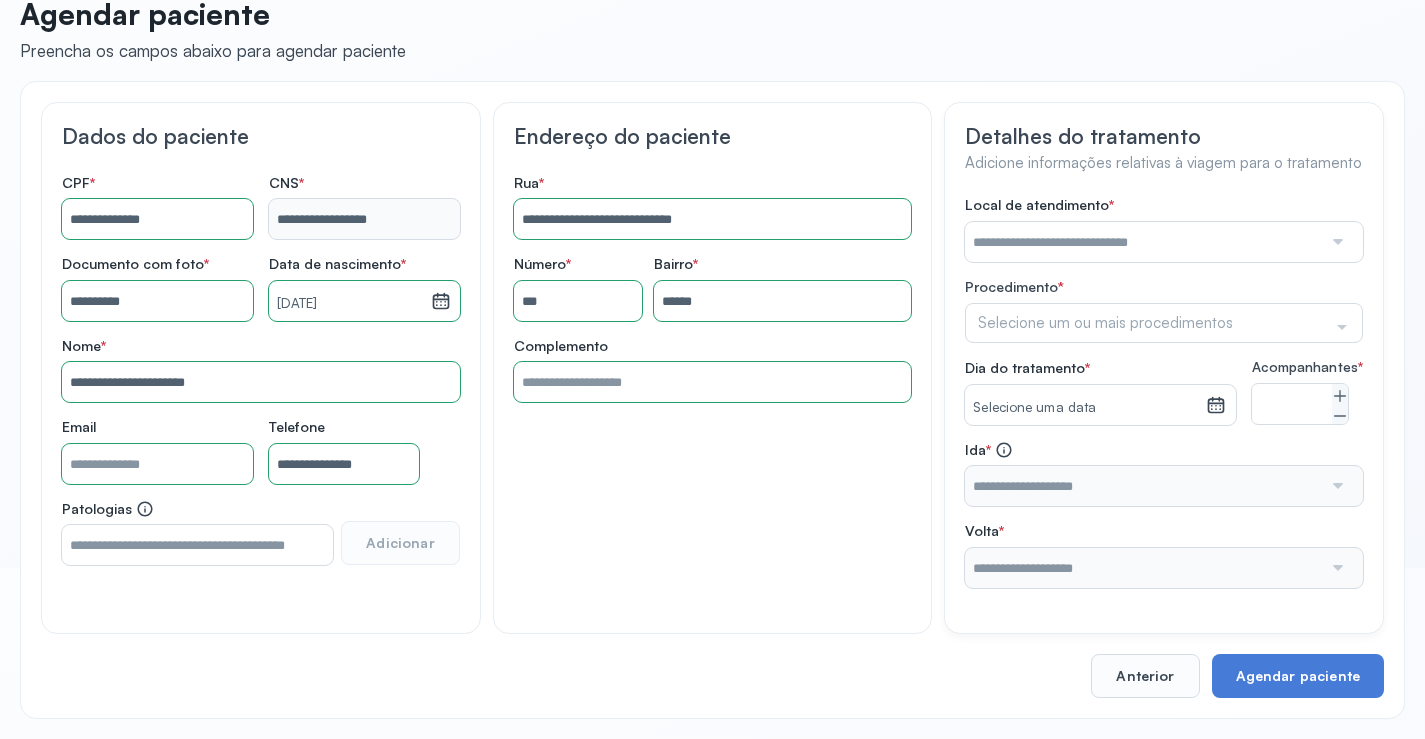 click at bounding box center [1143, 242] 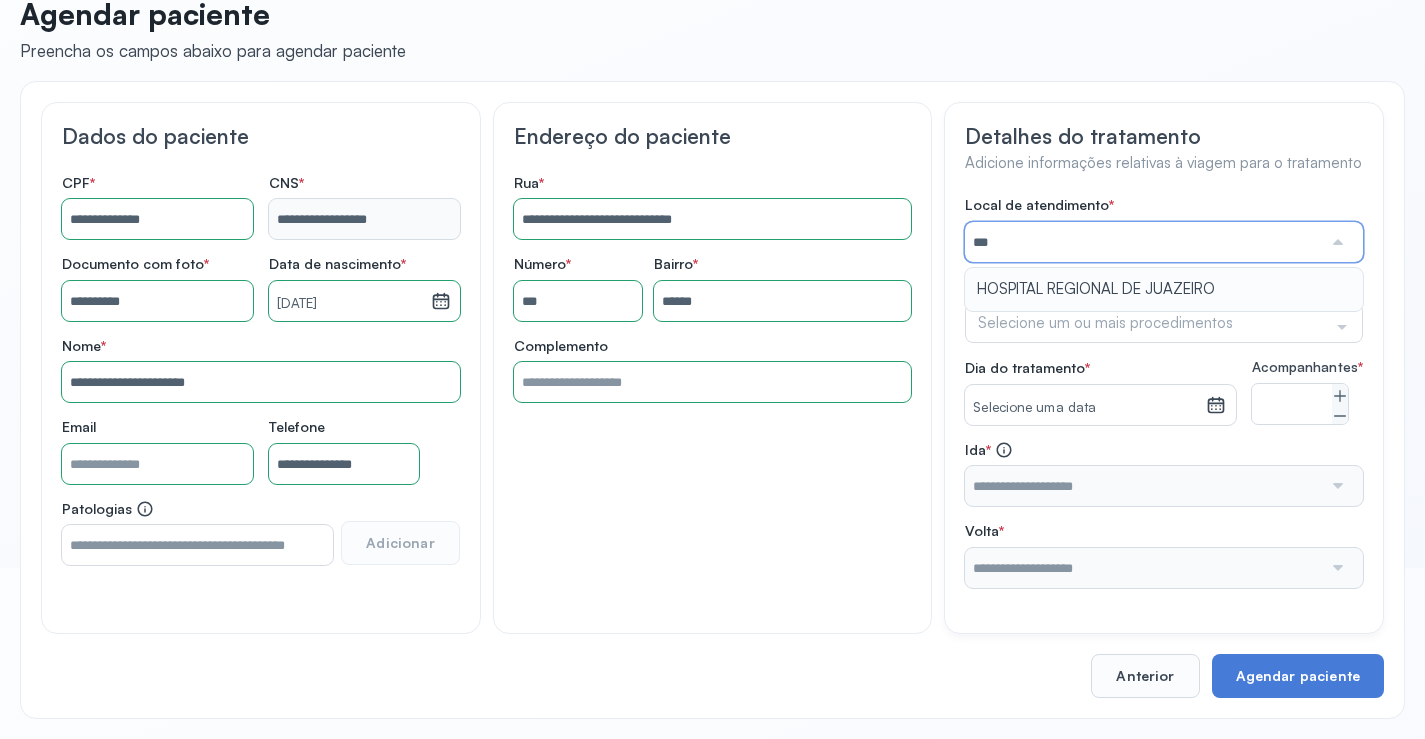 type on "**********" 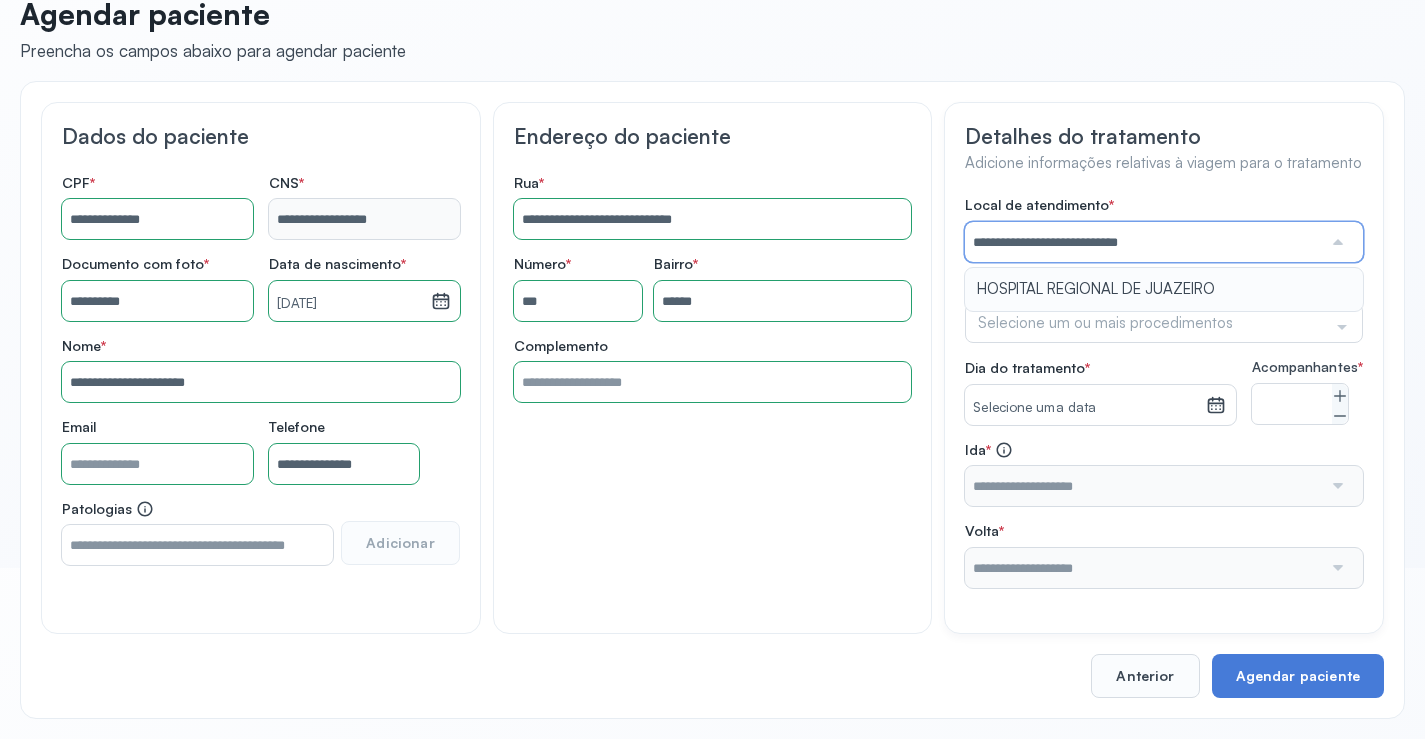 click on "**********" at bounding box center (1164, 392) 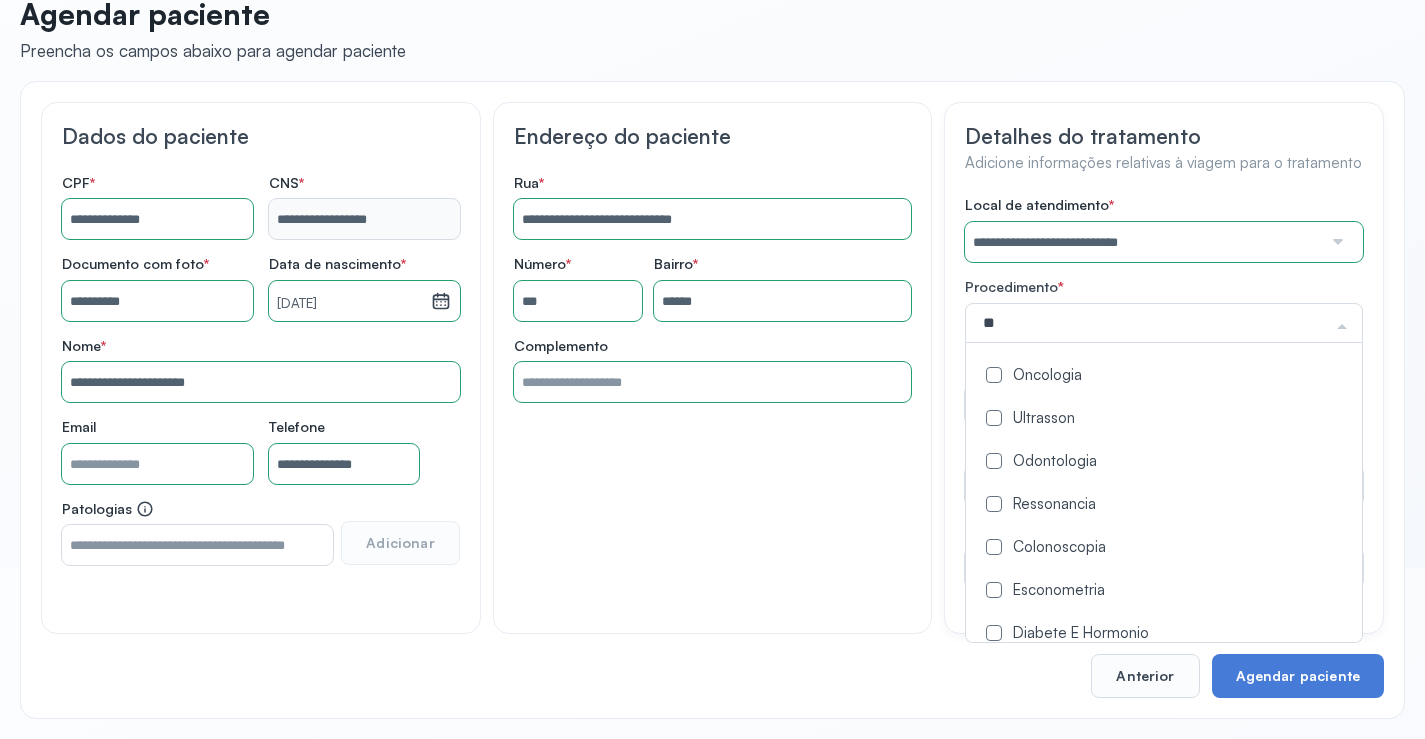 type on "***" 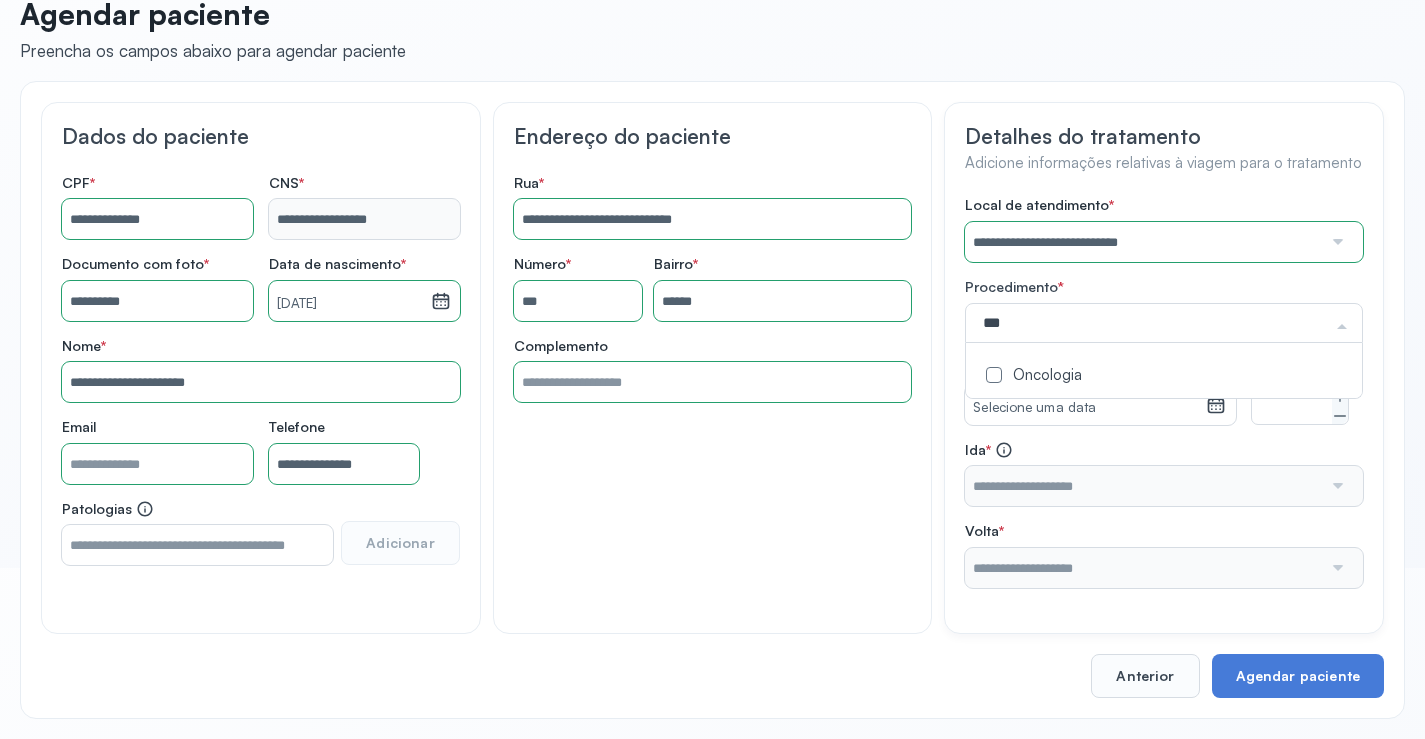 click on "Oncologia" 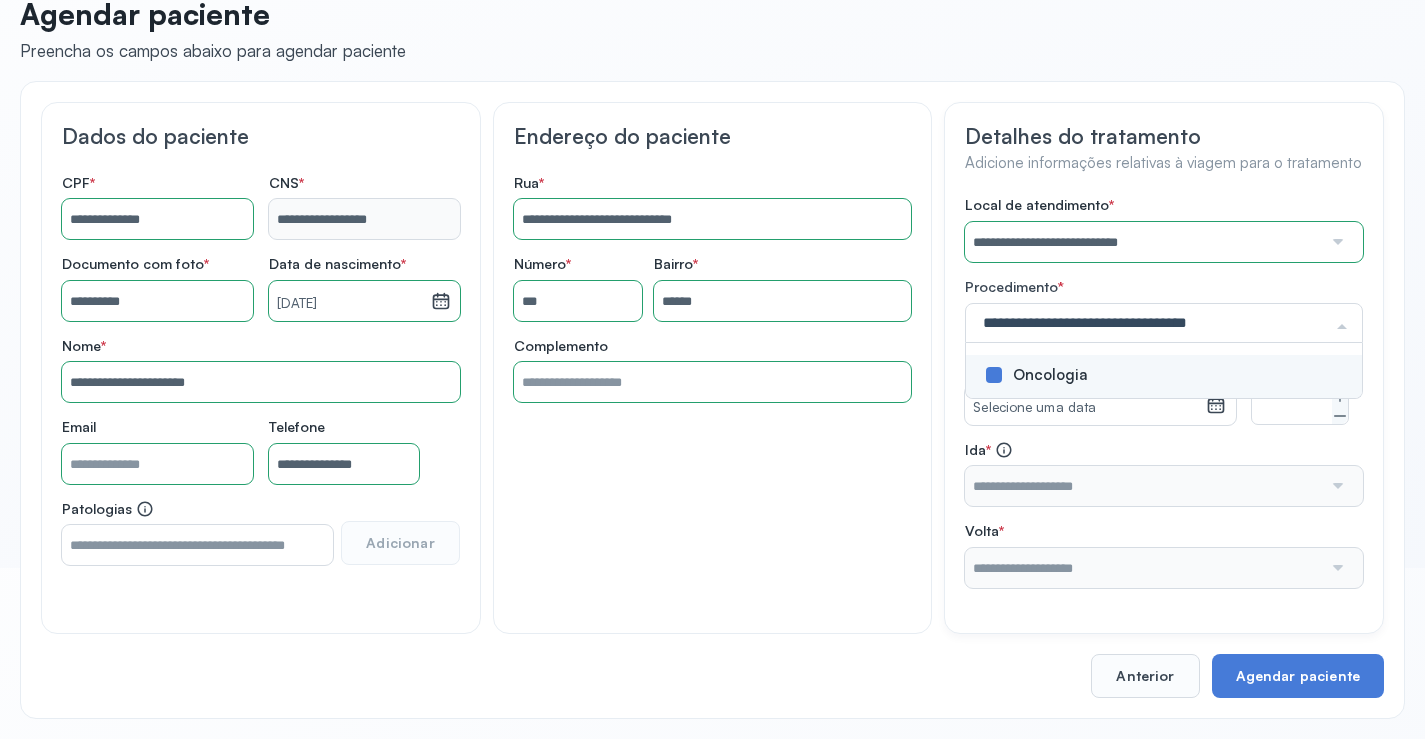drag, startPoint x: 986, startPoint y: 433, endPoint x: 1043, endPoint y: 404, distance: 63.953106 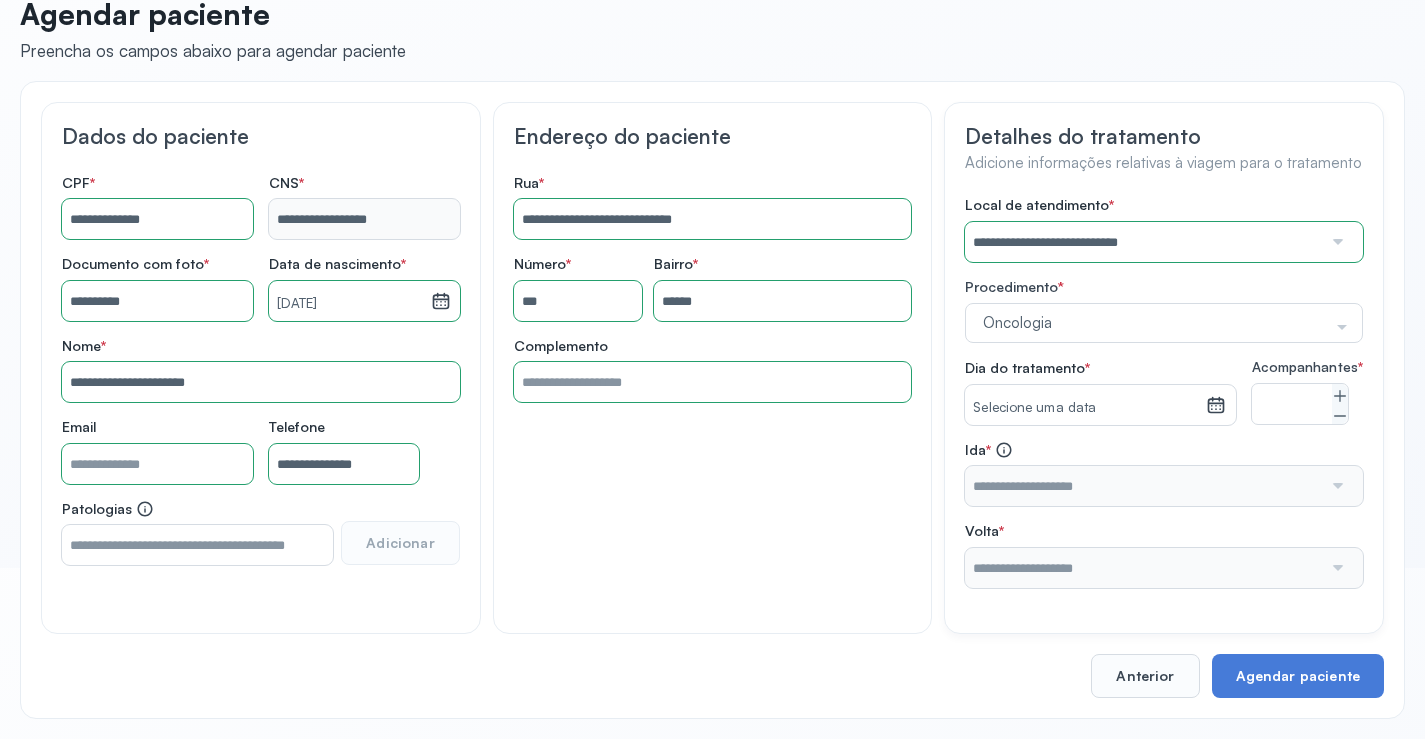 click on "Selecione uma data" at bounding box center (1085, 408) 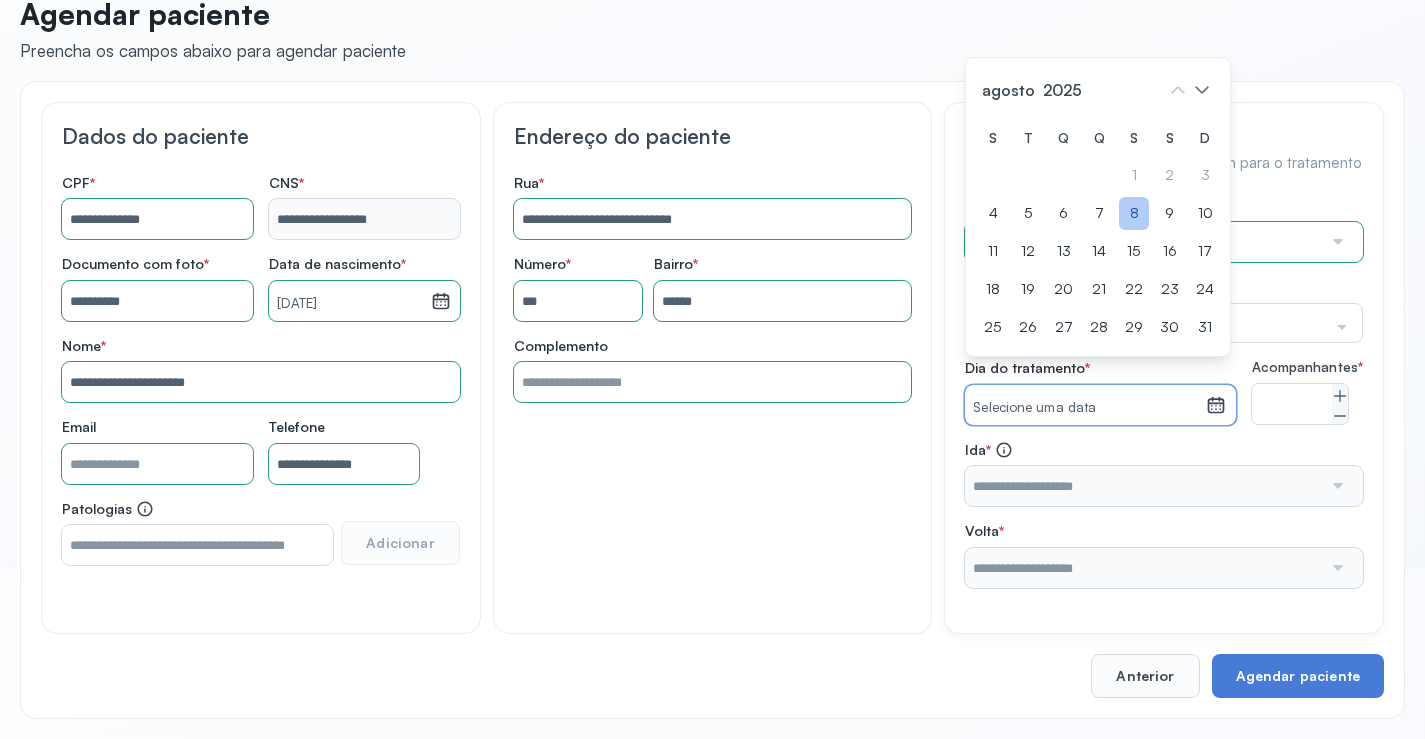 click on "8" 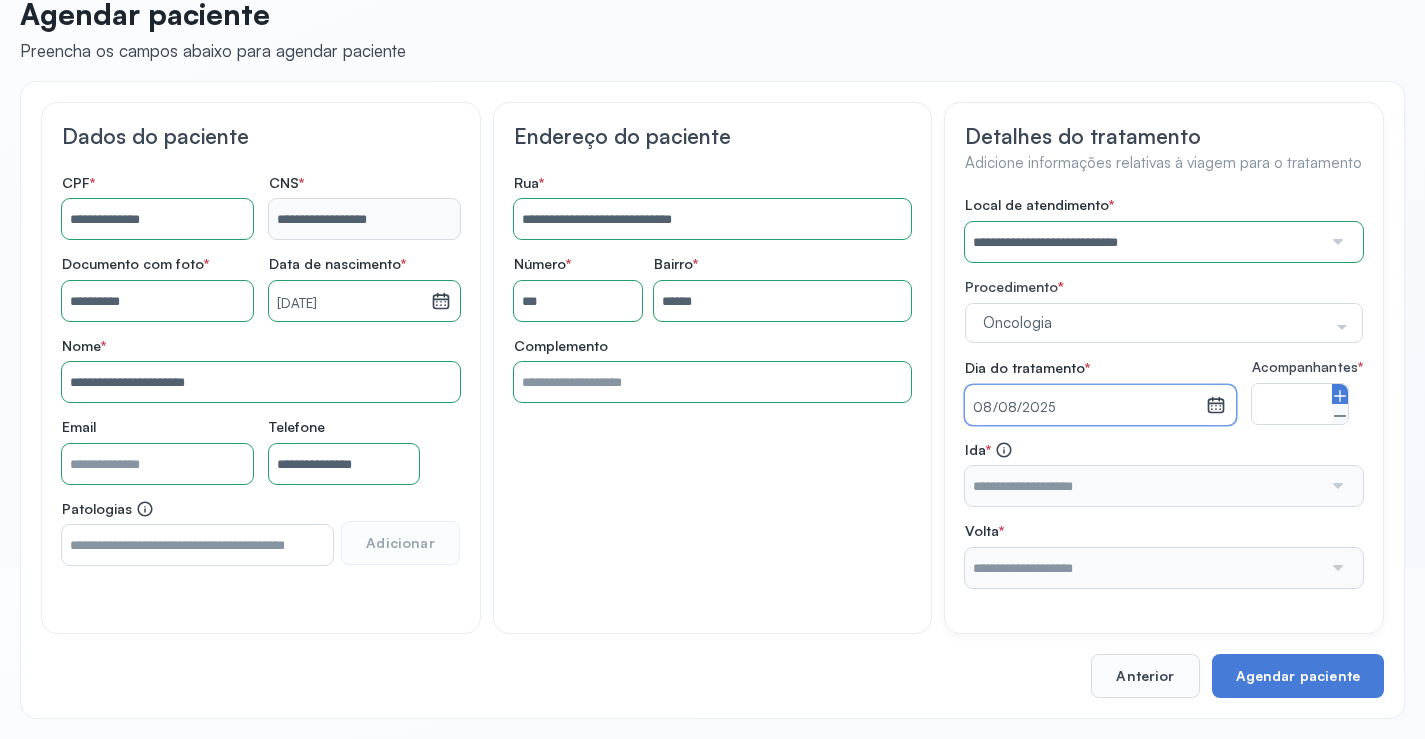 click 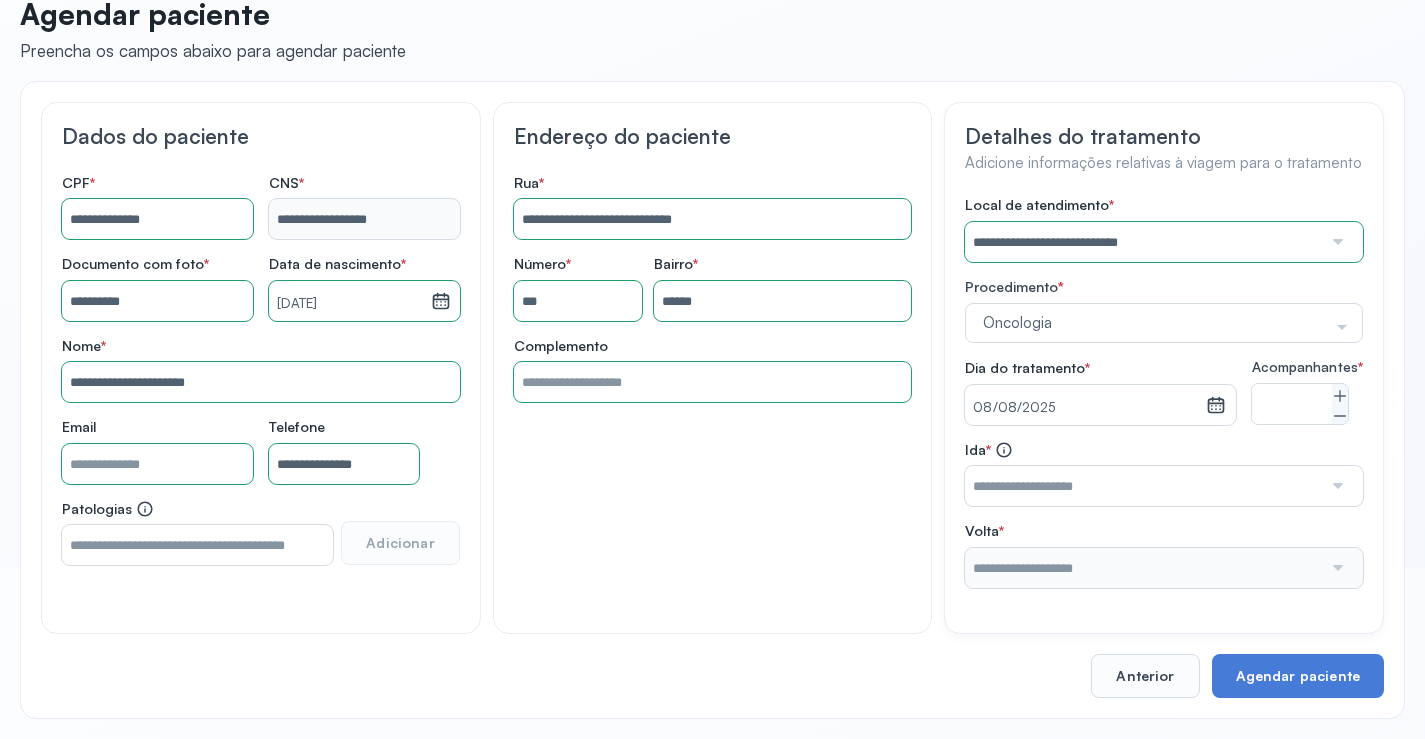 click at bounding box center [1143, 486] 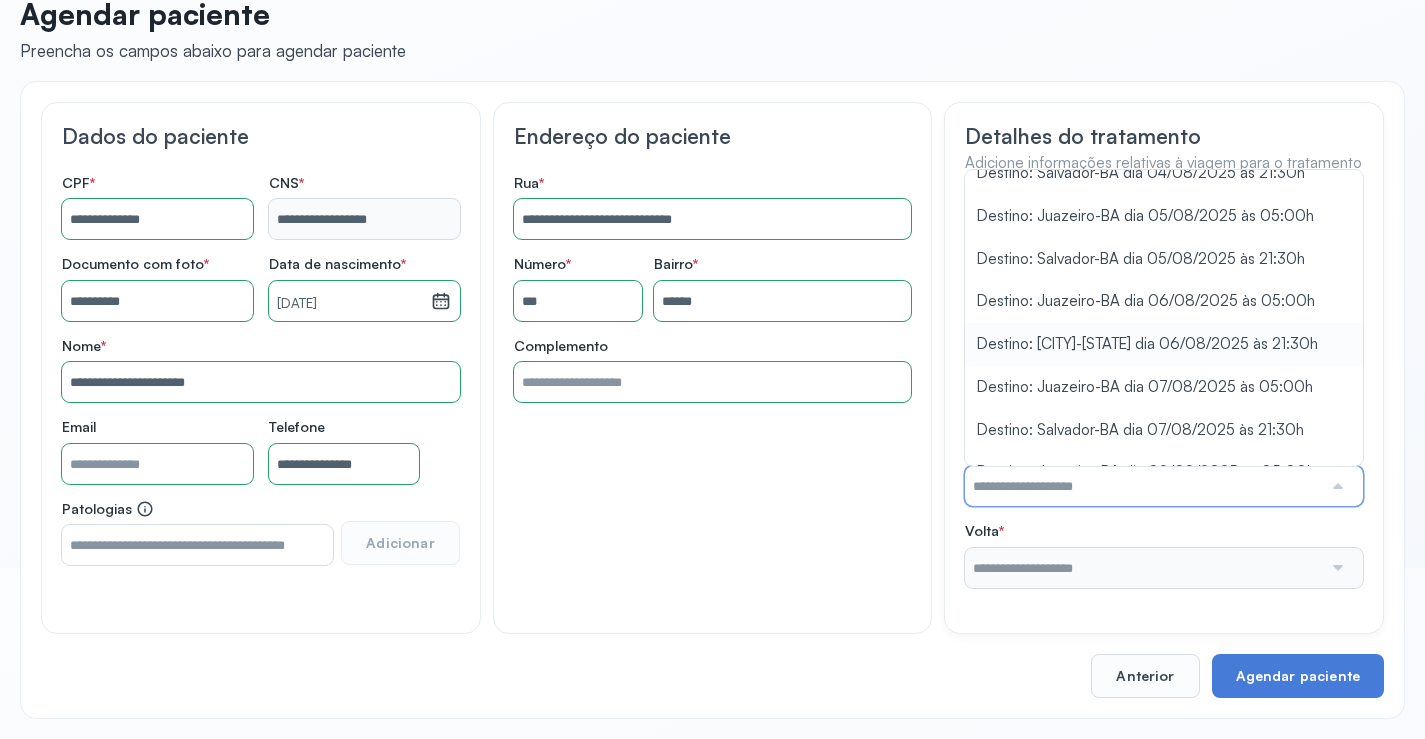 scroll, scrollTop: 88, scrollLeft: 0, axis: vertical 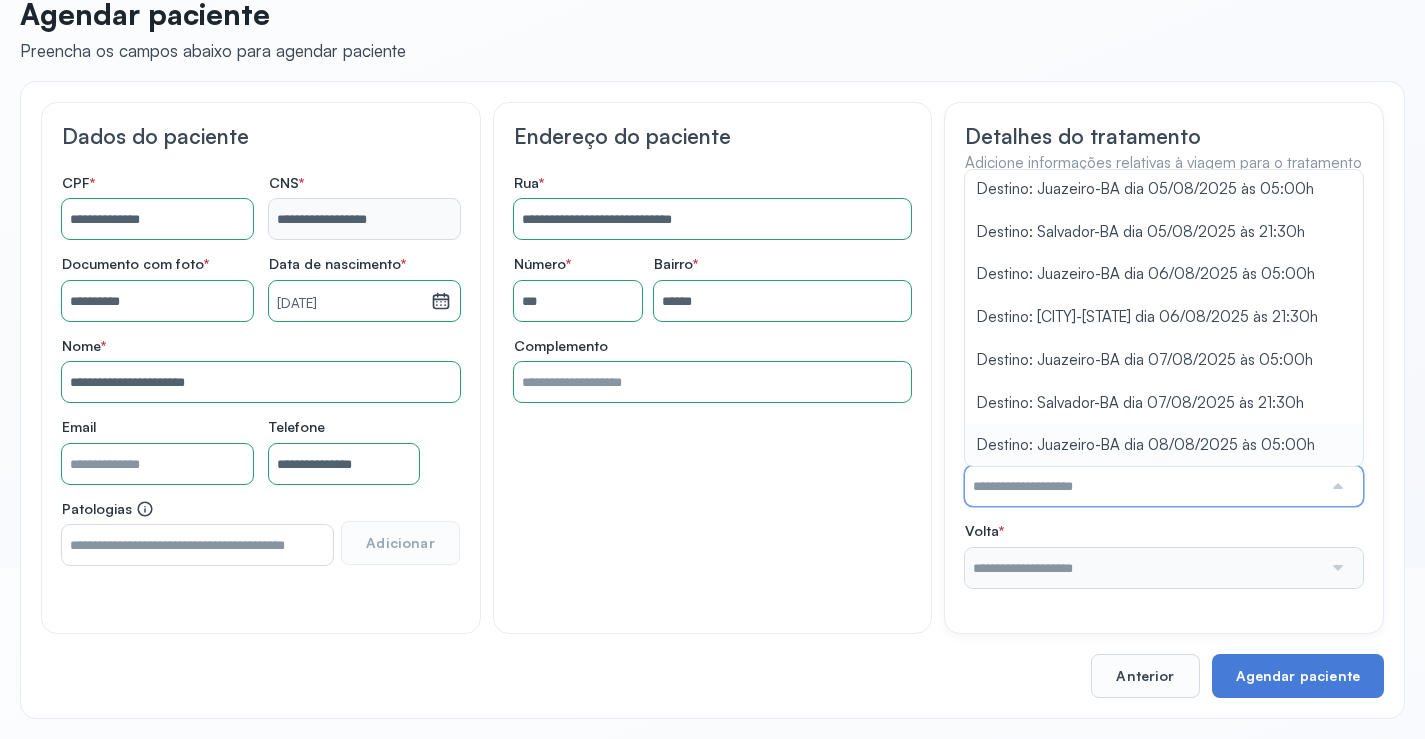 type on "**********" 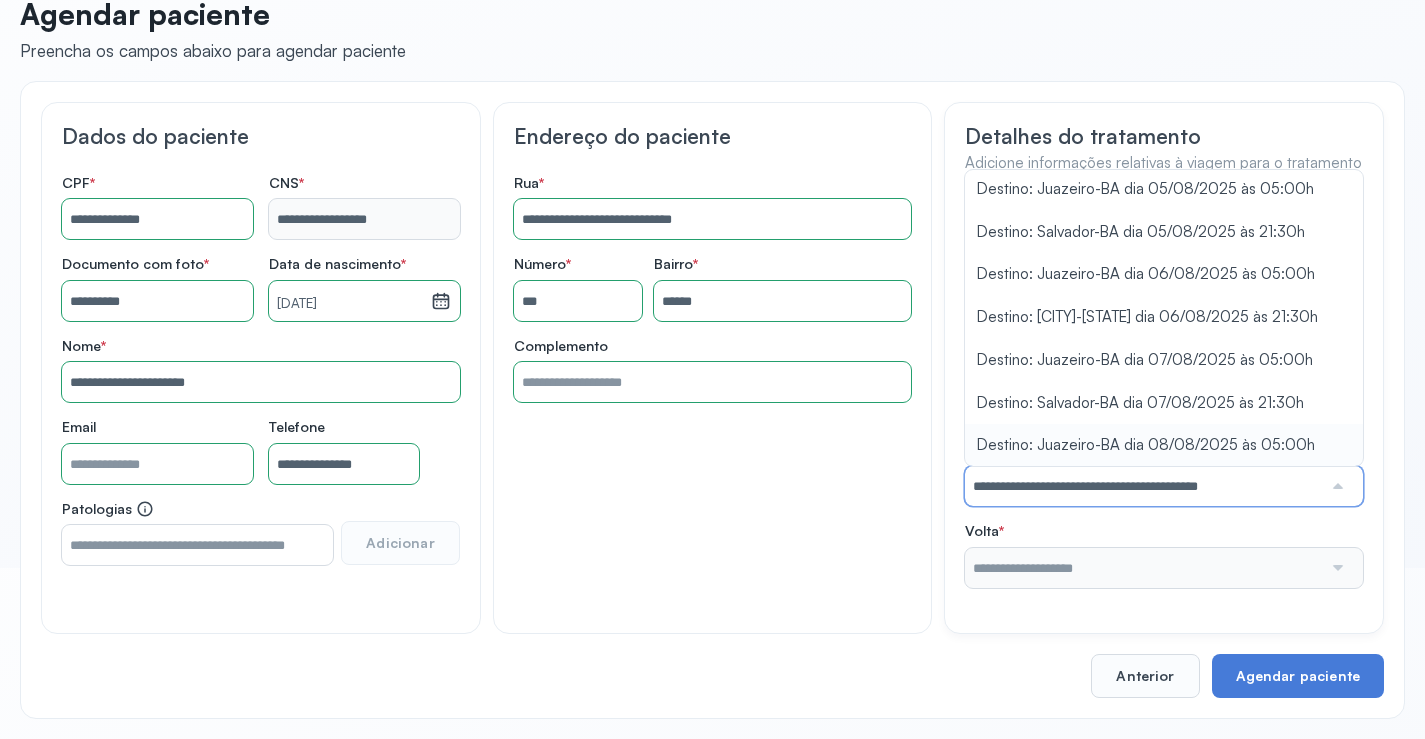 click on "**********" at bounding box center (1164, 474) 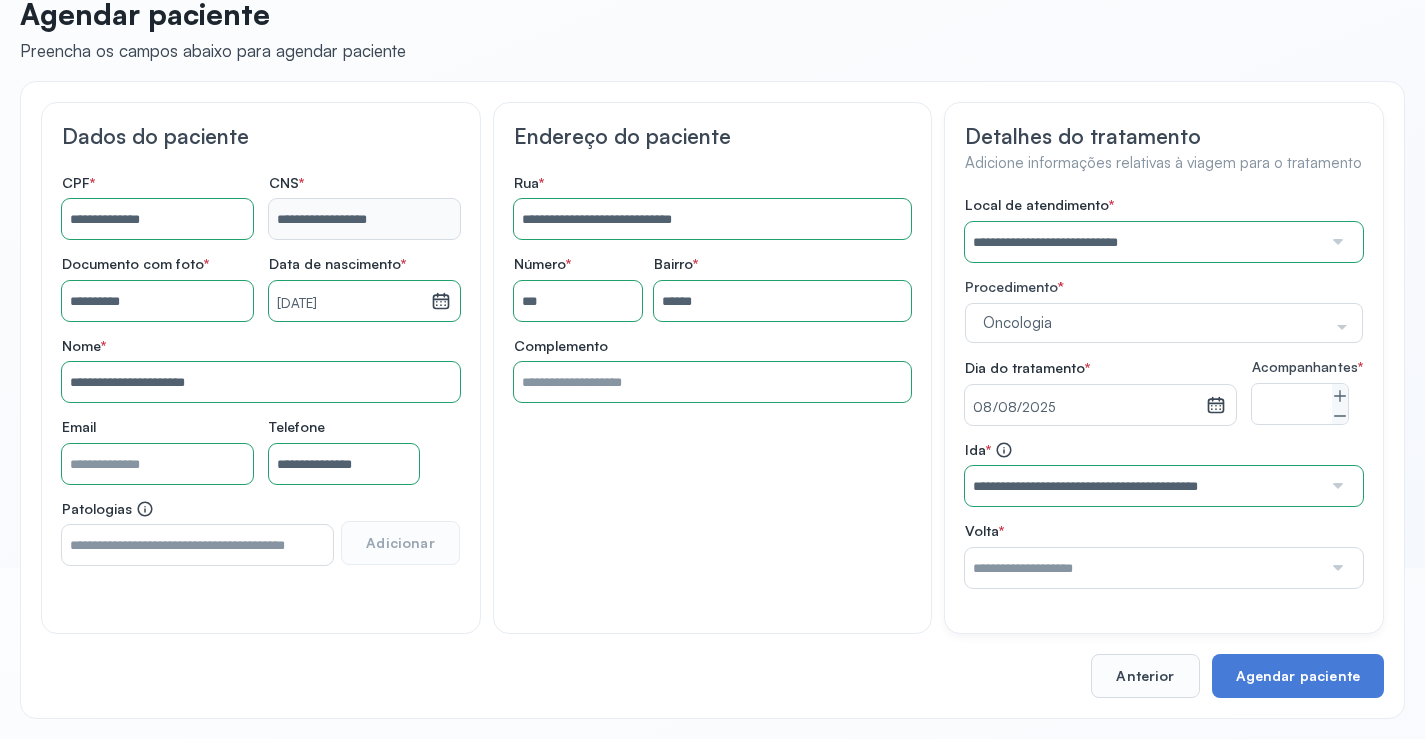 click at bounding box center (1143, 568) 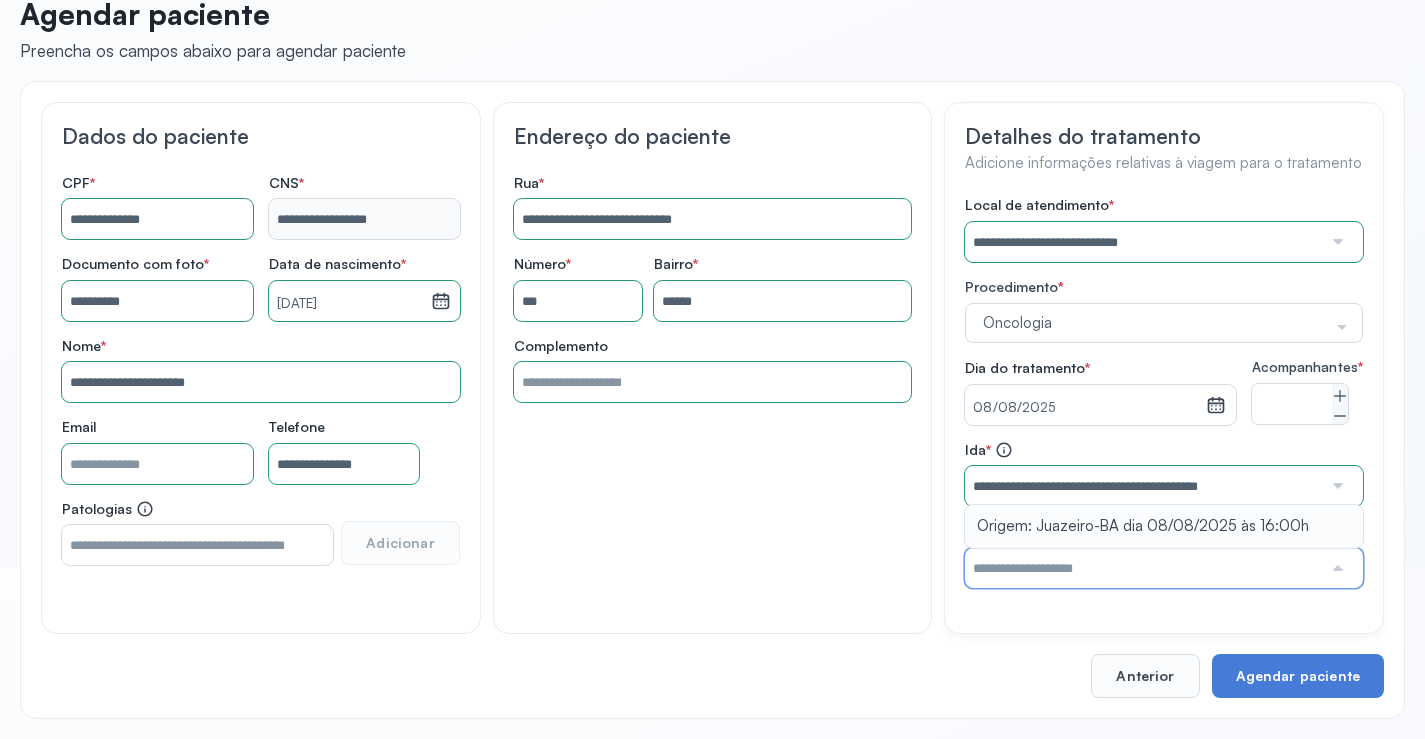 type on "**********" 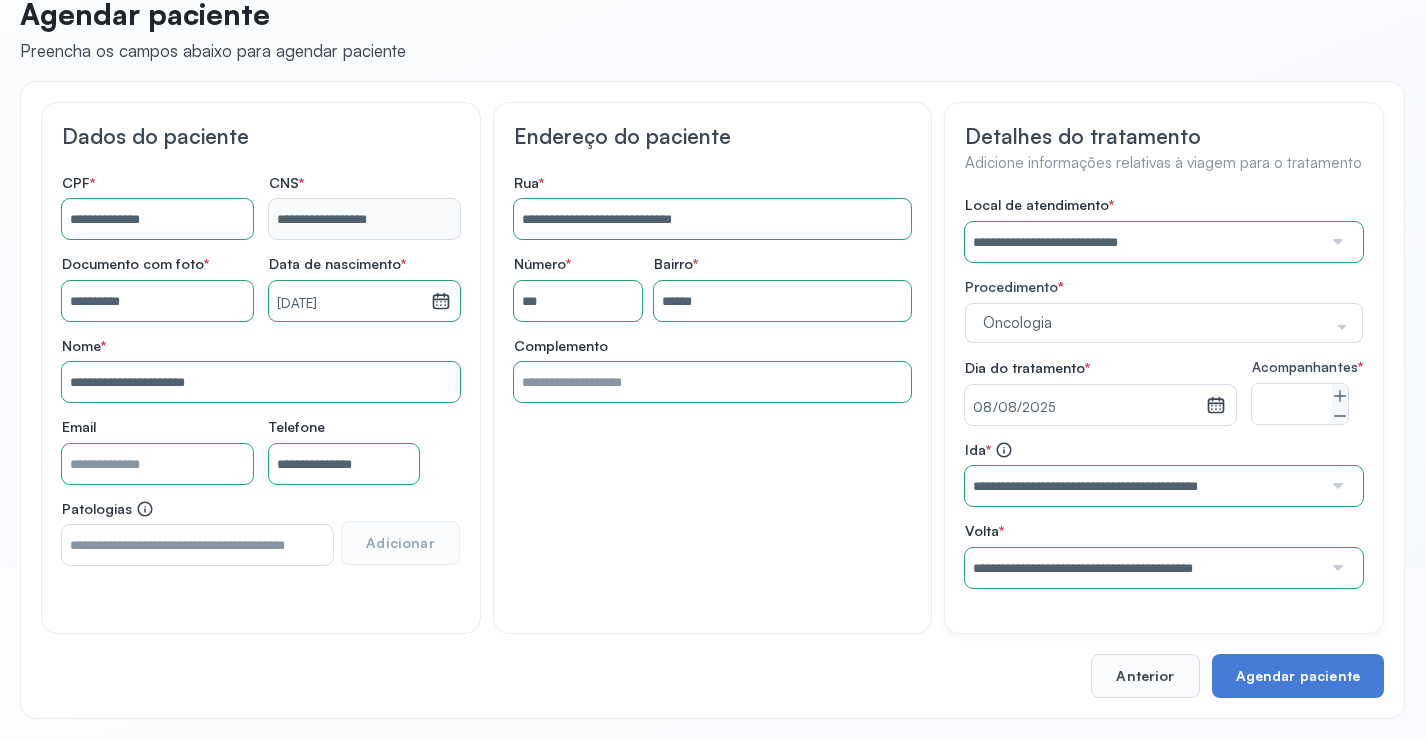 click on "**********" at bounding box center (1164, 555) 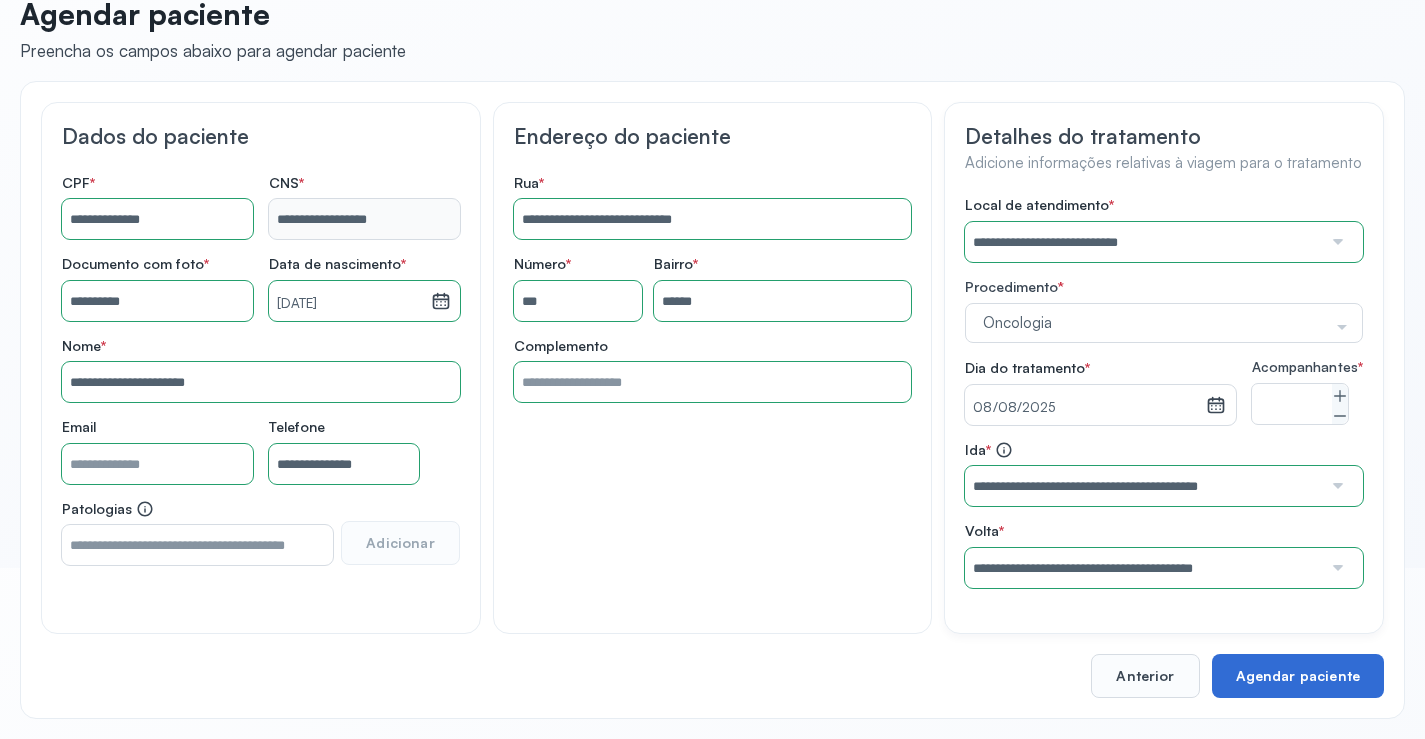 click on "Agendar paciente" at bounding box center (1298, 676) 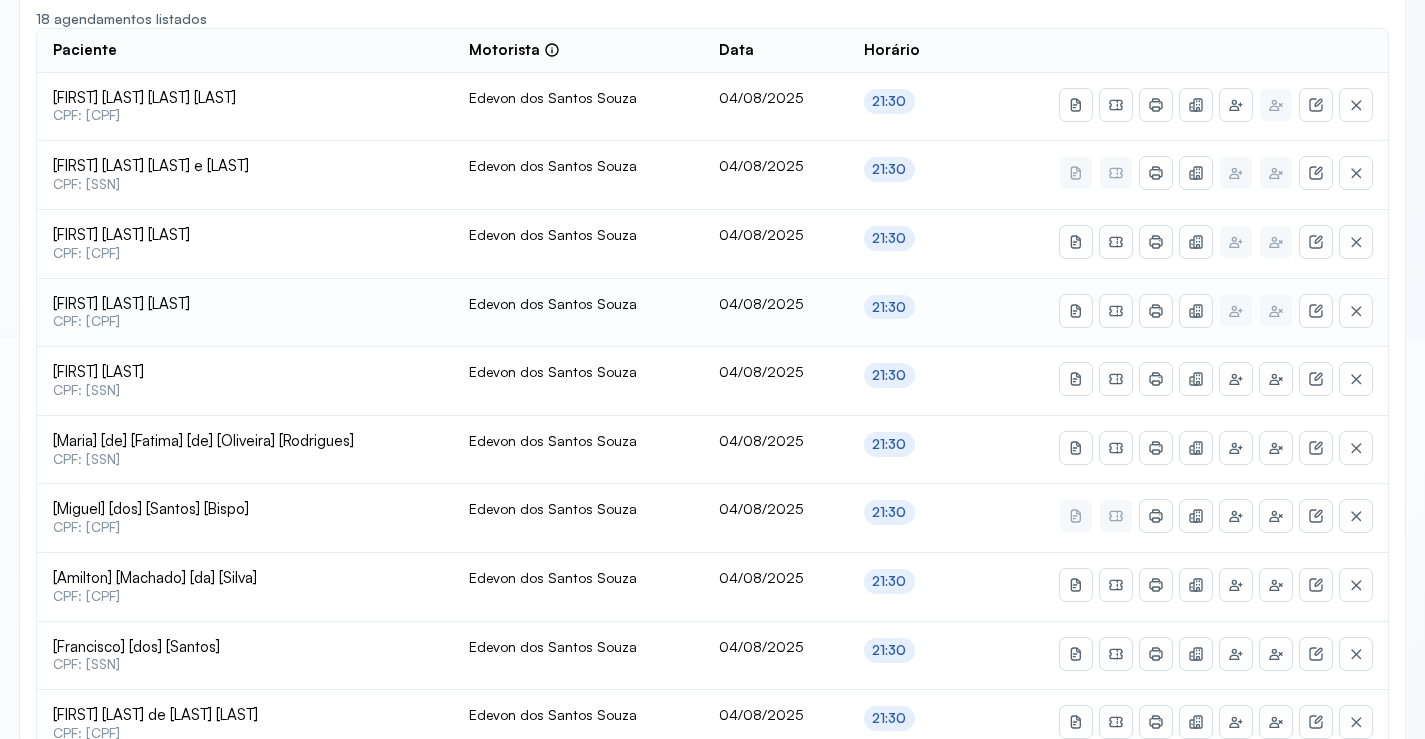 scroll, scrollTop: 0, scrollLeft: 0, axis: both 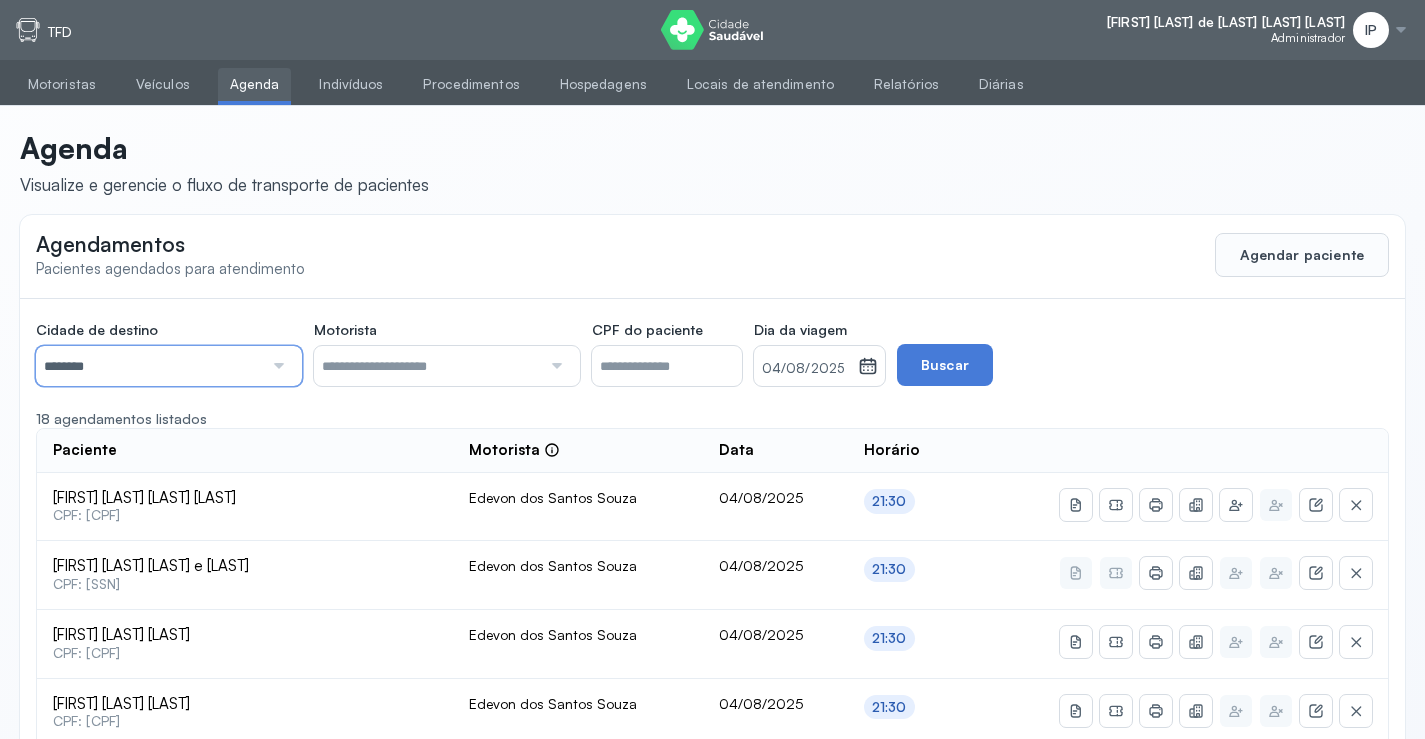 click on "********" at bounding box center [149, 366] 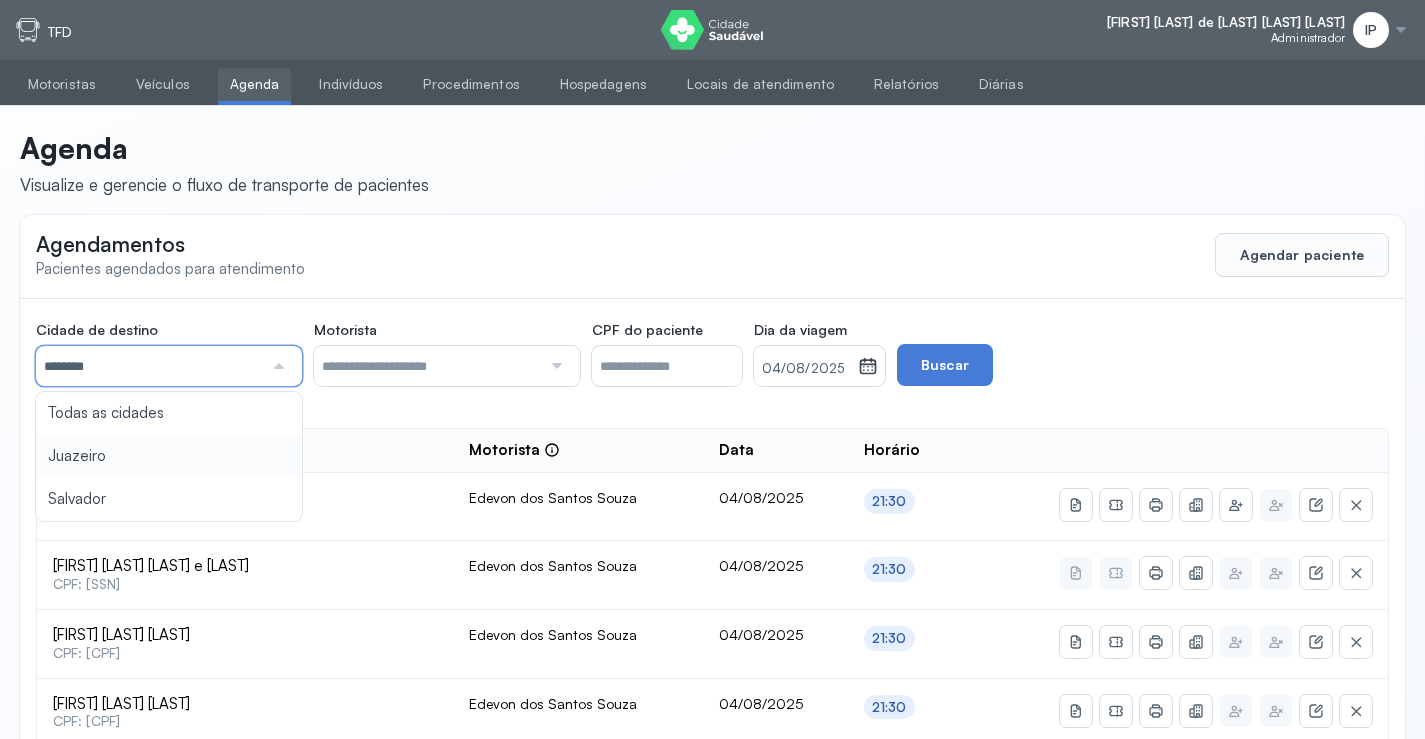 type on "********" 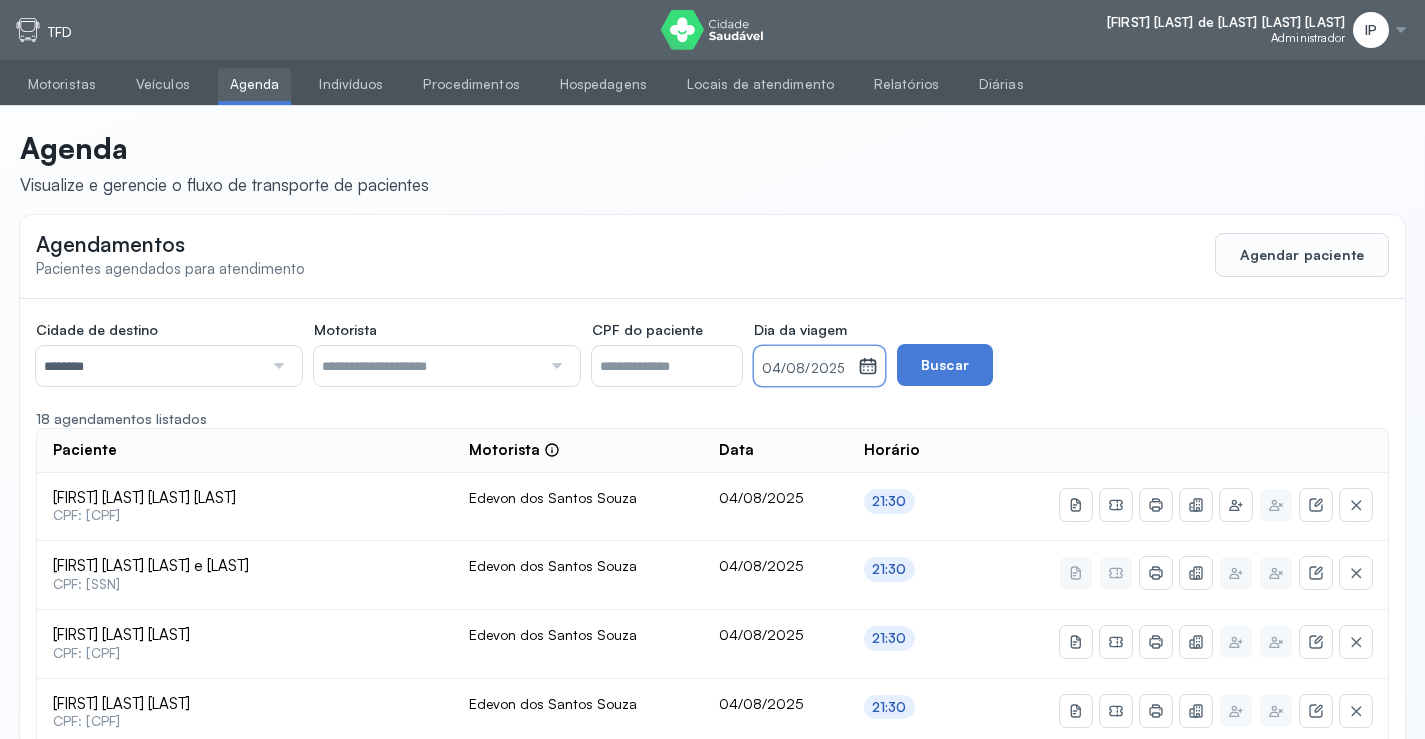 click on "04/08/2025" at bounding box center [806, 369] 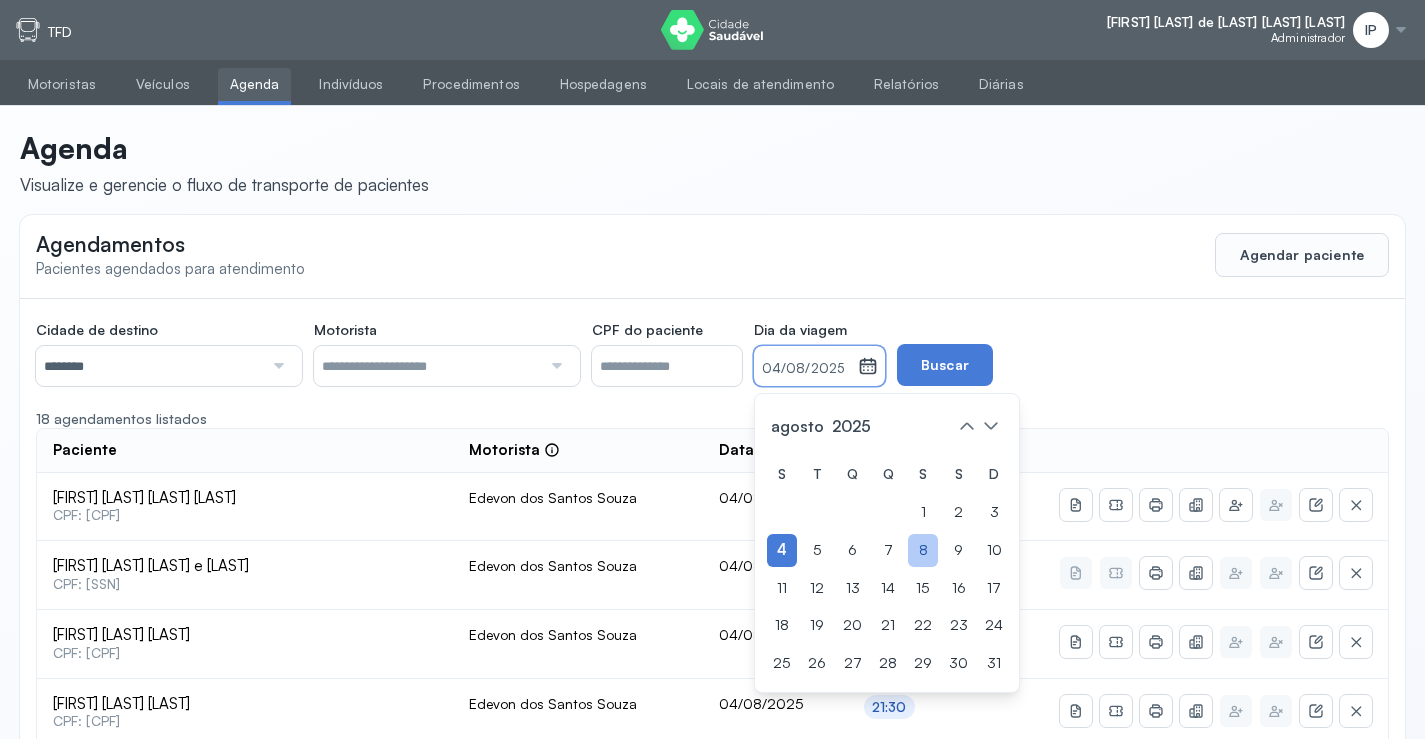 click on "8" 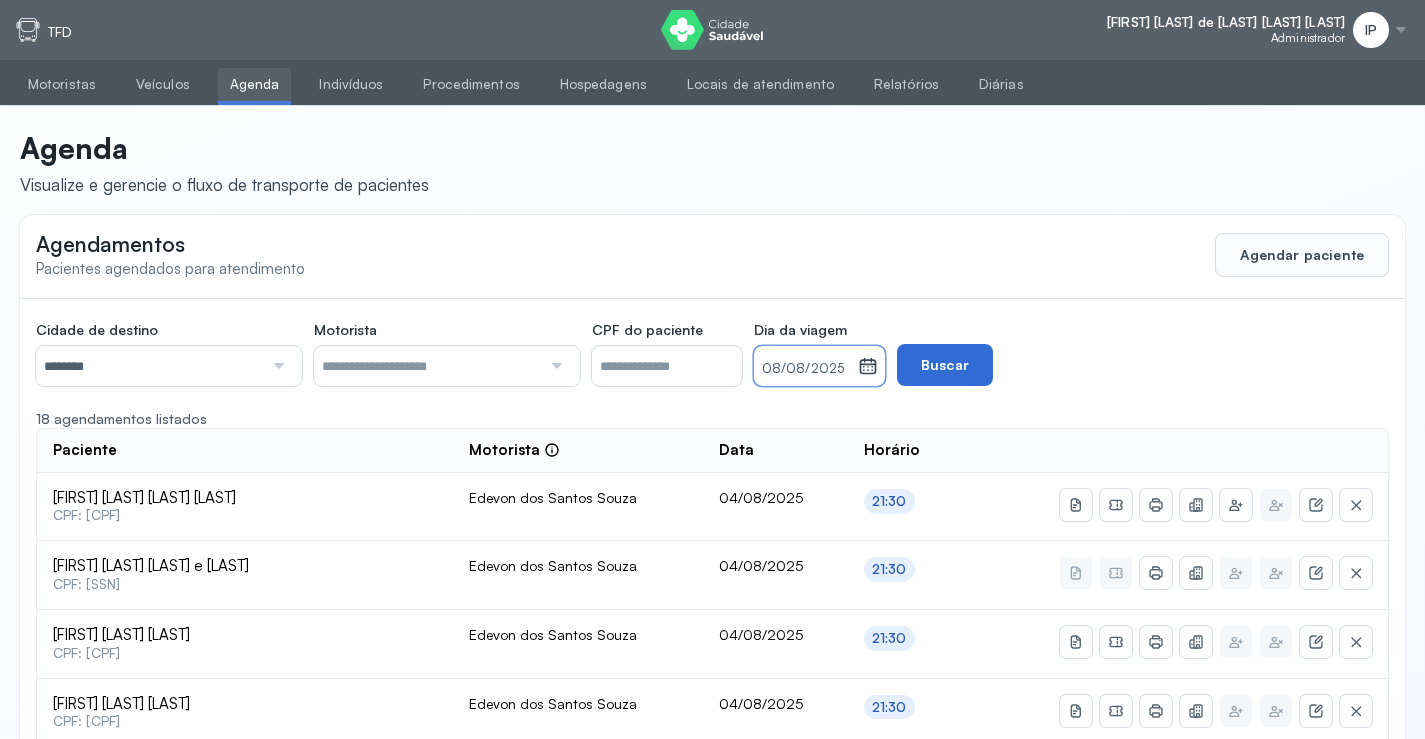 click on "Buscar" at bounding box center (945, 365) 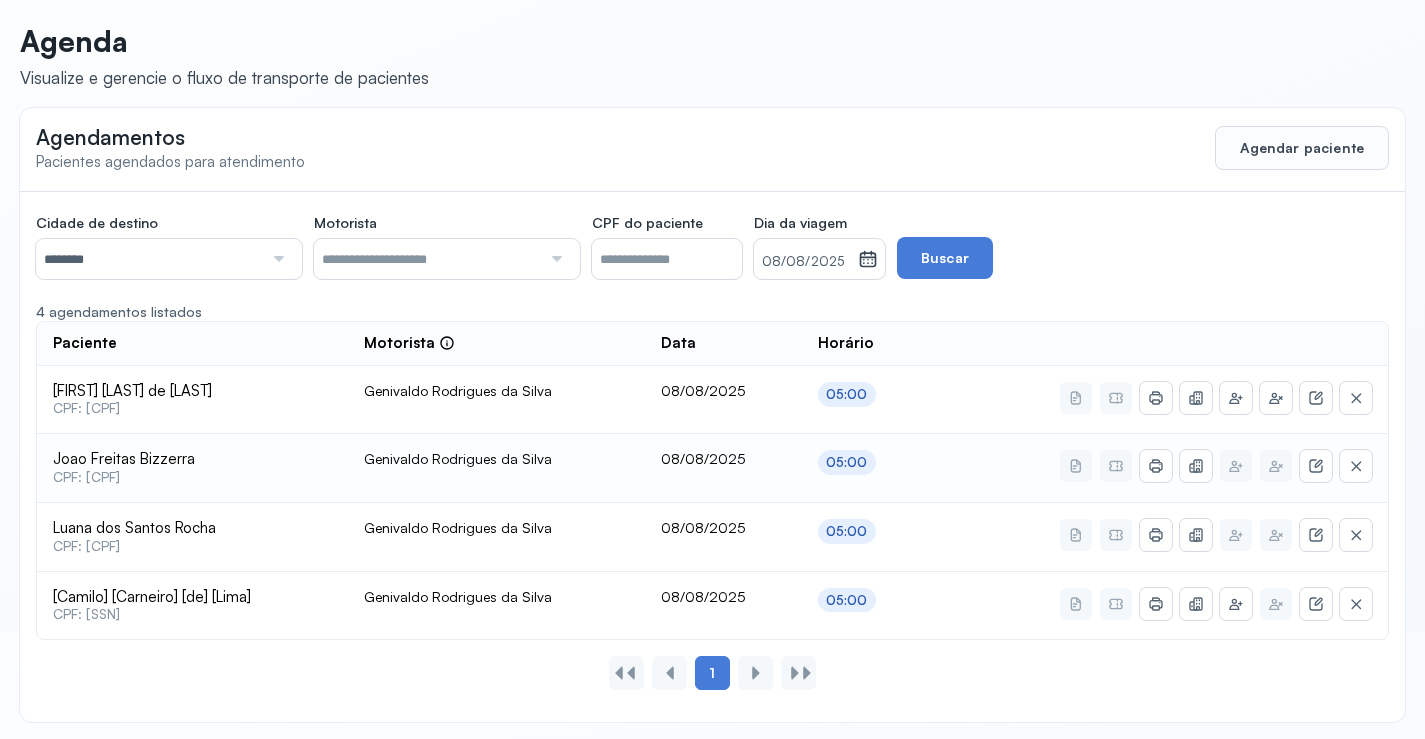 scroll, scrollTop: 110, scrollLeft: 0, axis: vertical 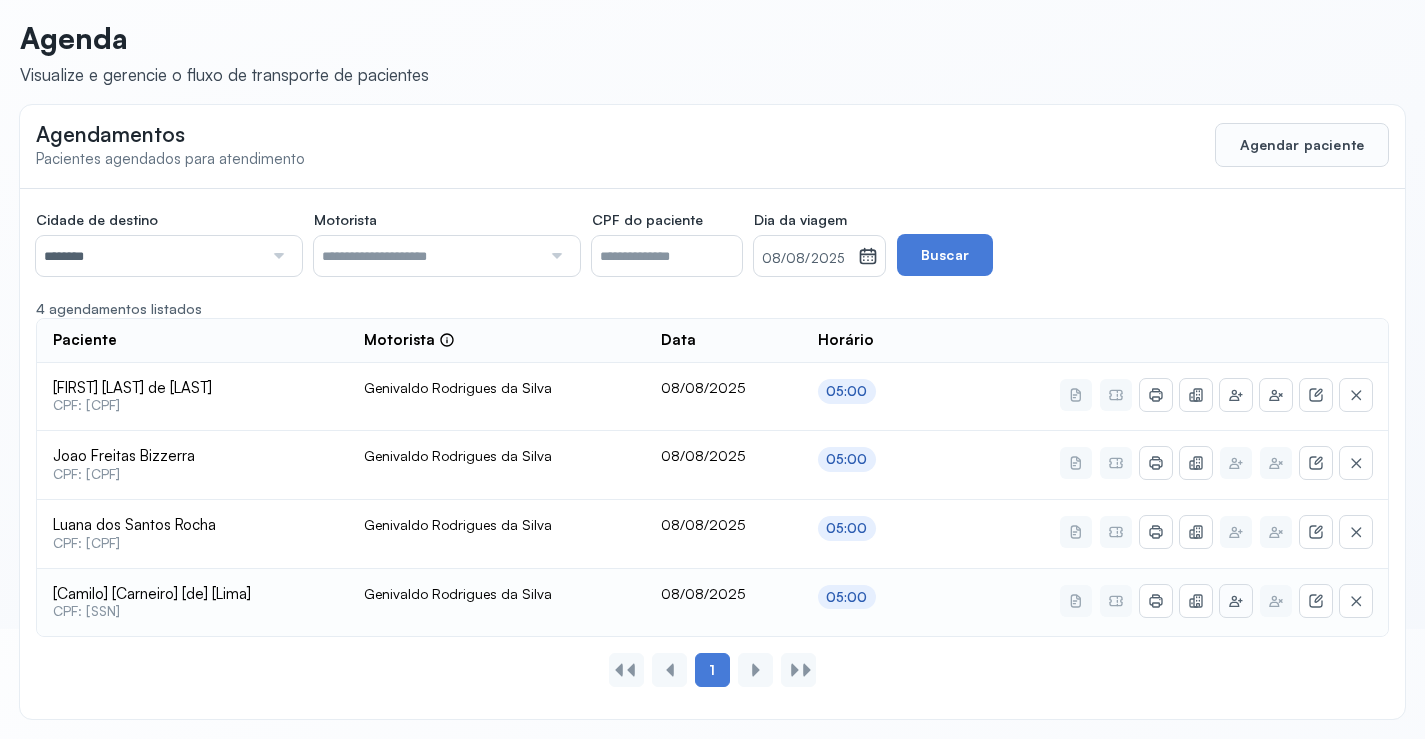 click 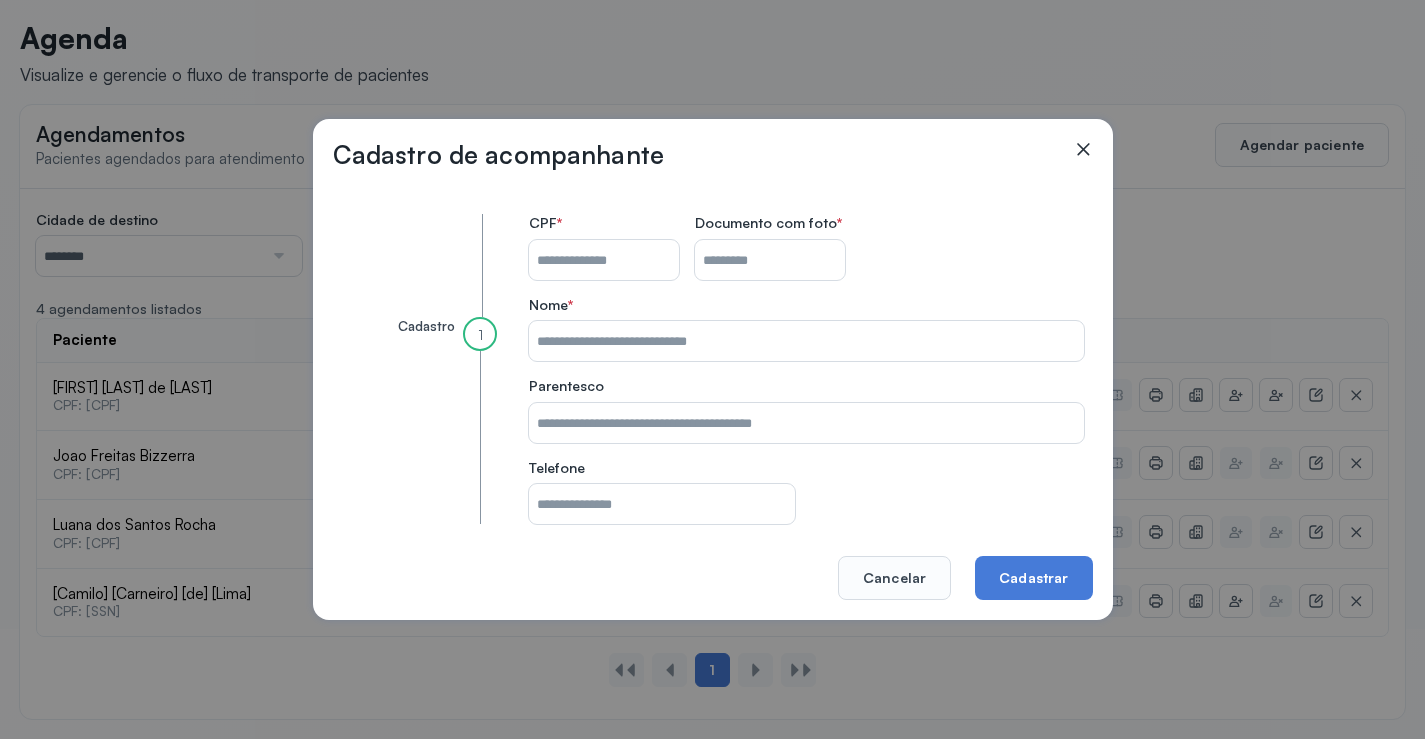 click on "CPF do paciente" at bounding box center (604, 260) 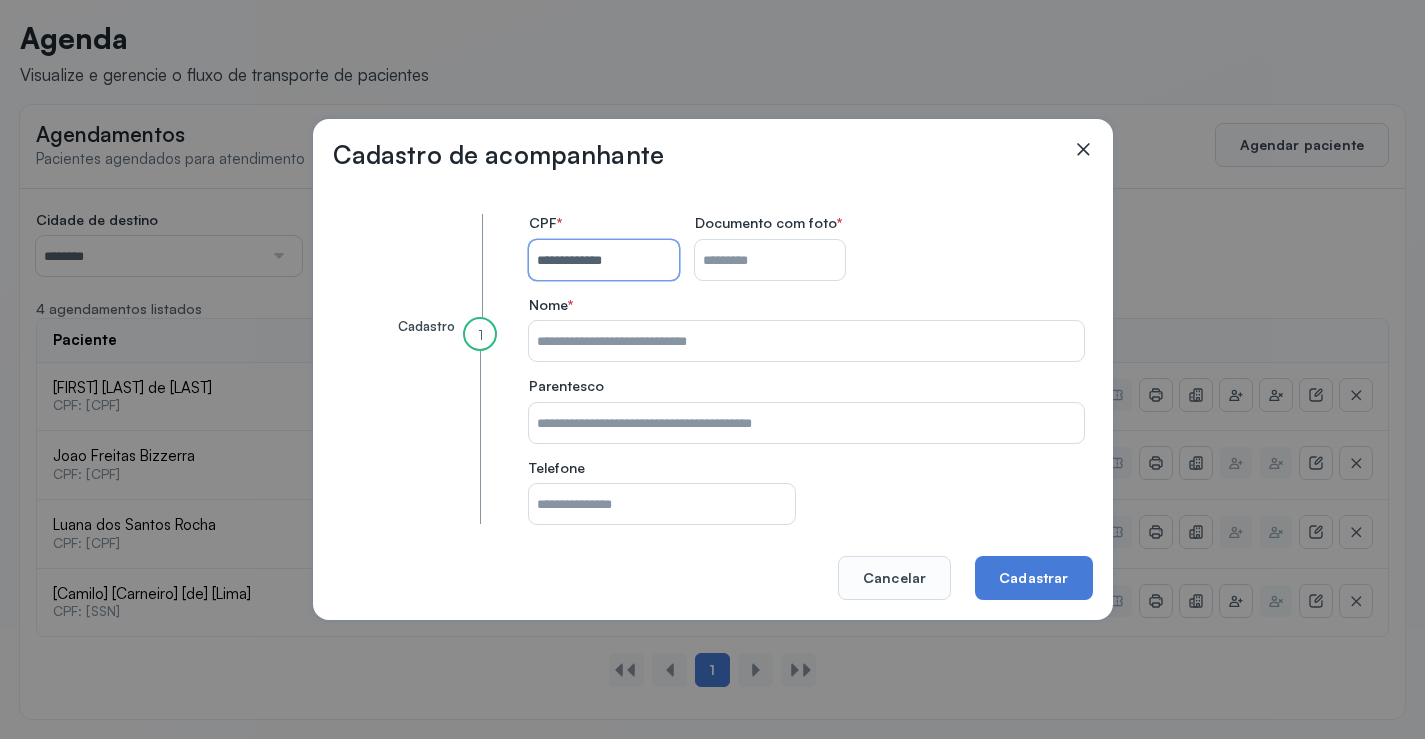 type on "**********" 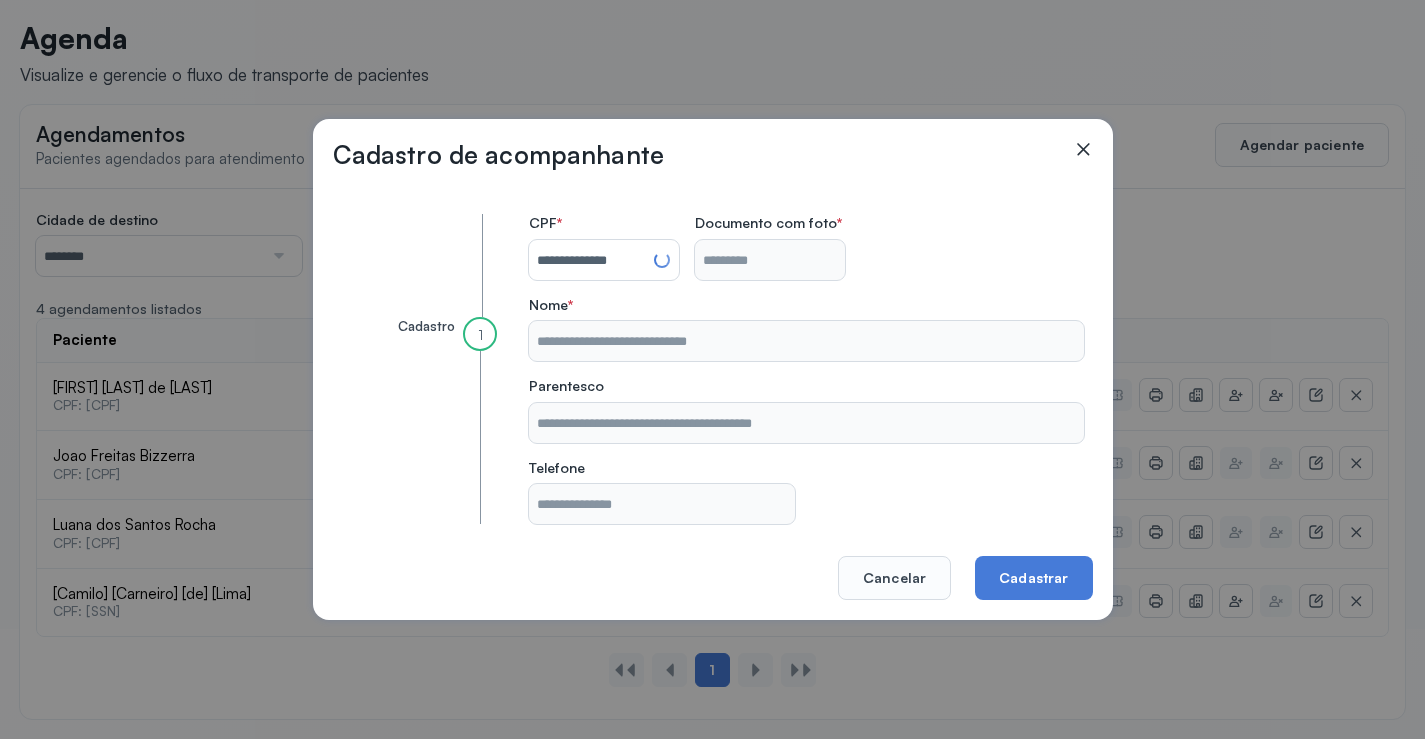 type on "**********" 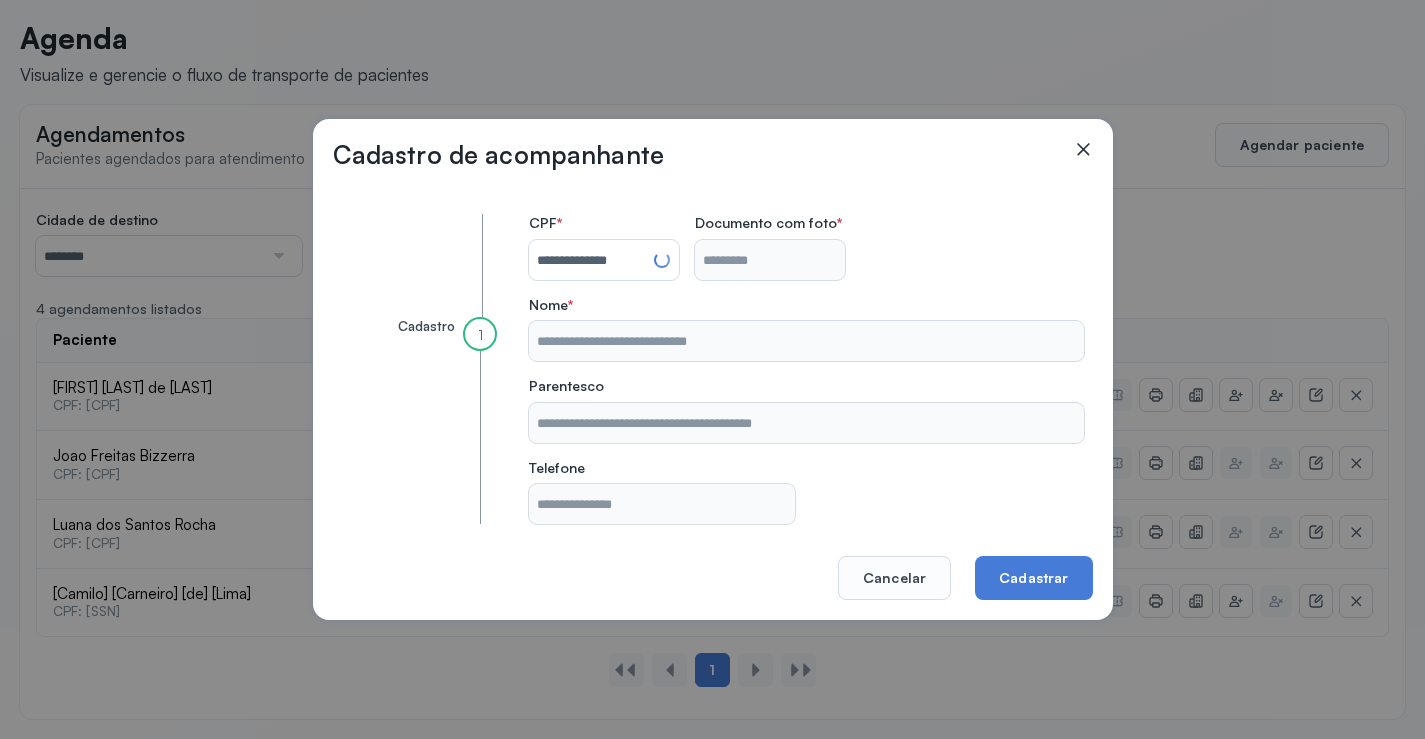 type on "**********" 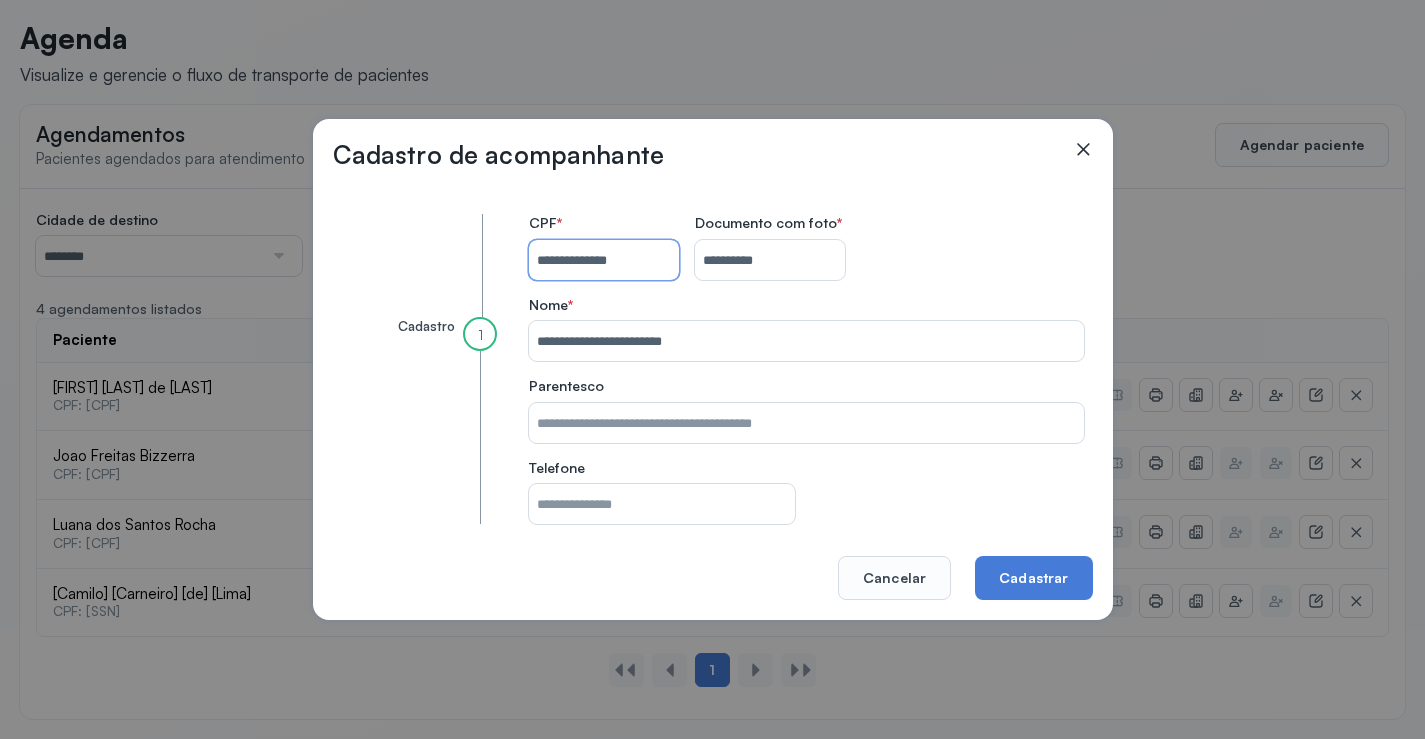 type 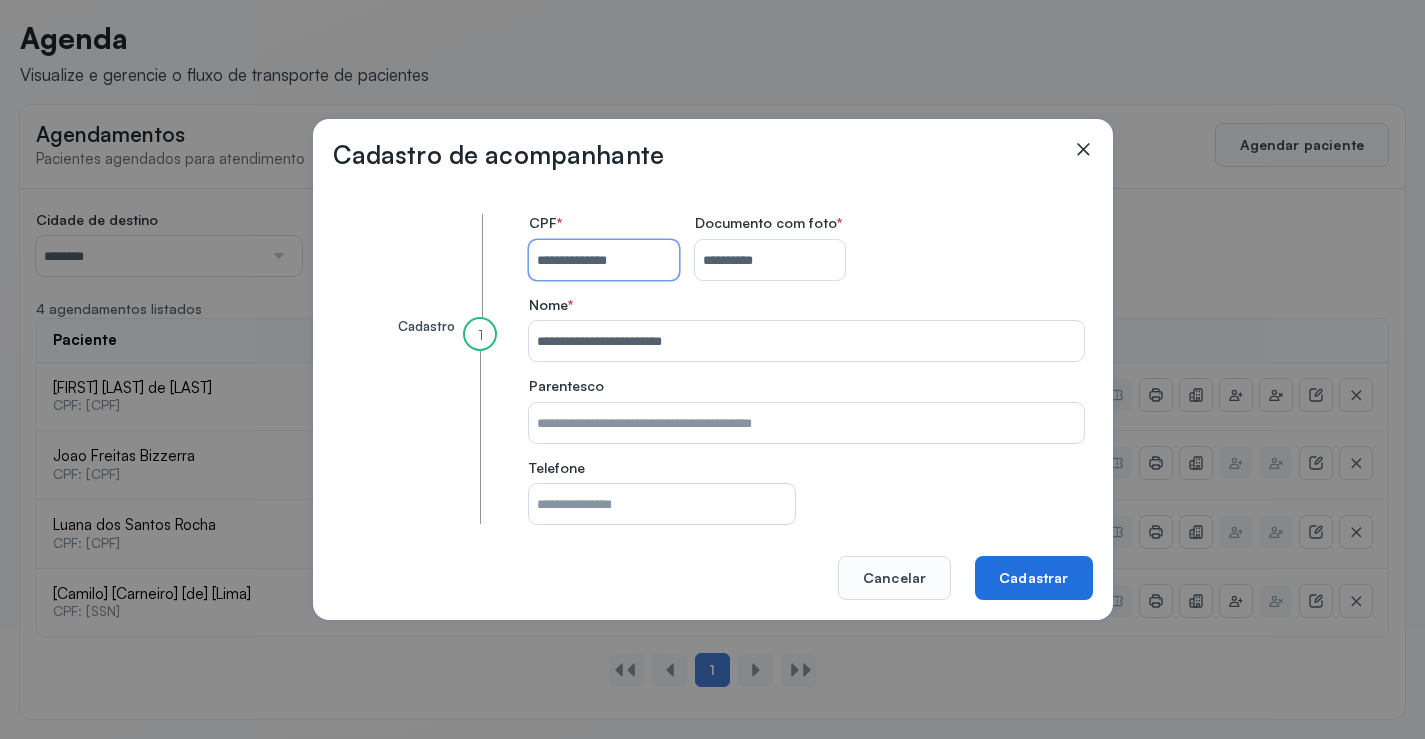 type on "**********" 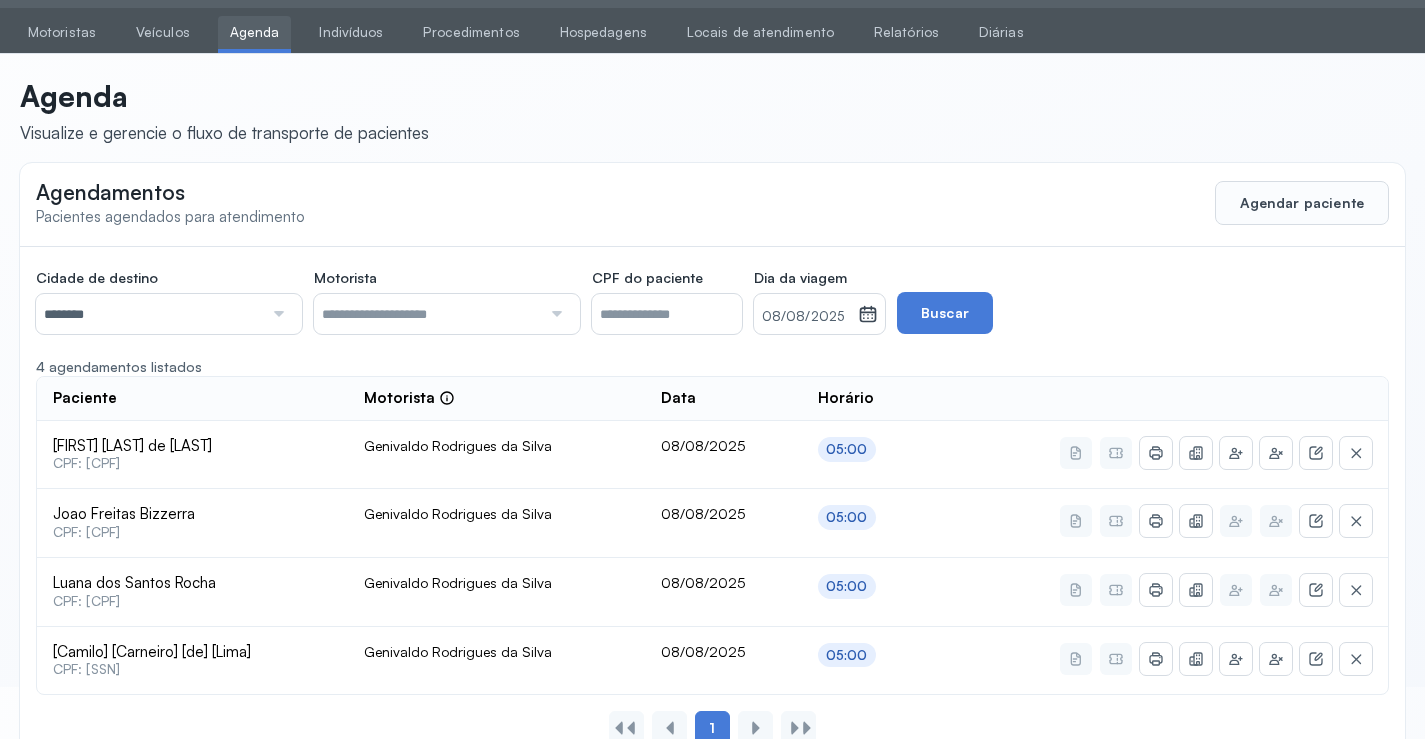 scroll, scrollTop: 0, scrollLeft: 0, axis: both 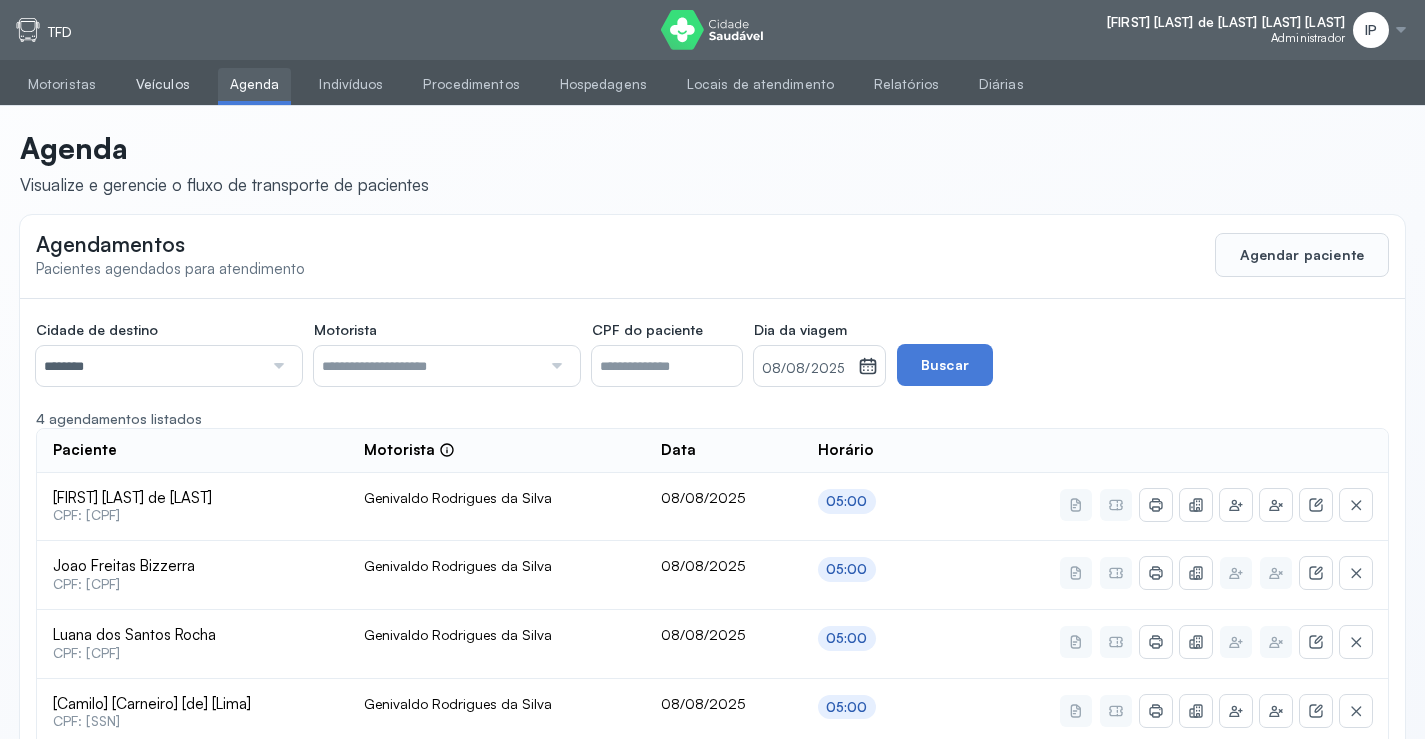 click on "Veículos" at bounding box center [163, 84] 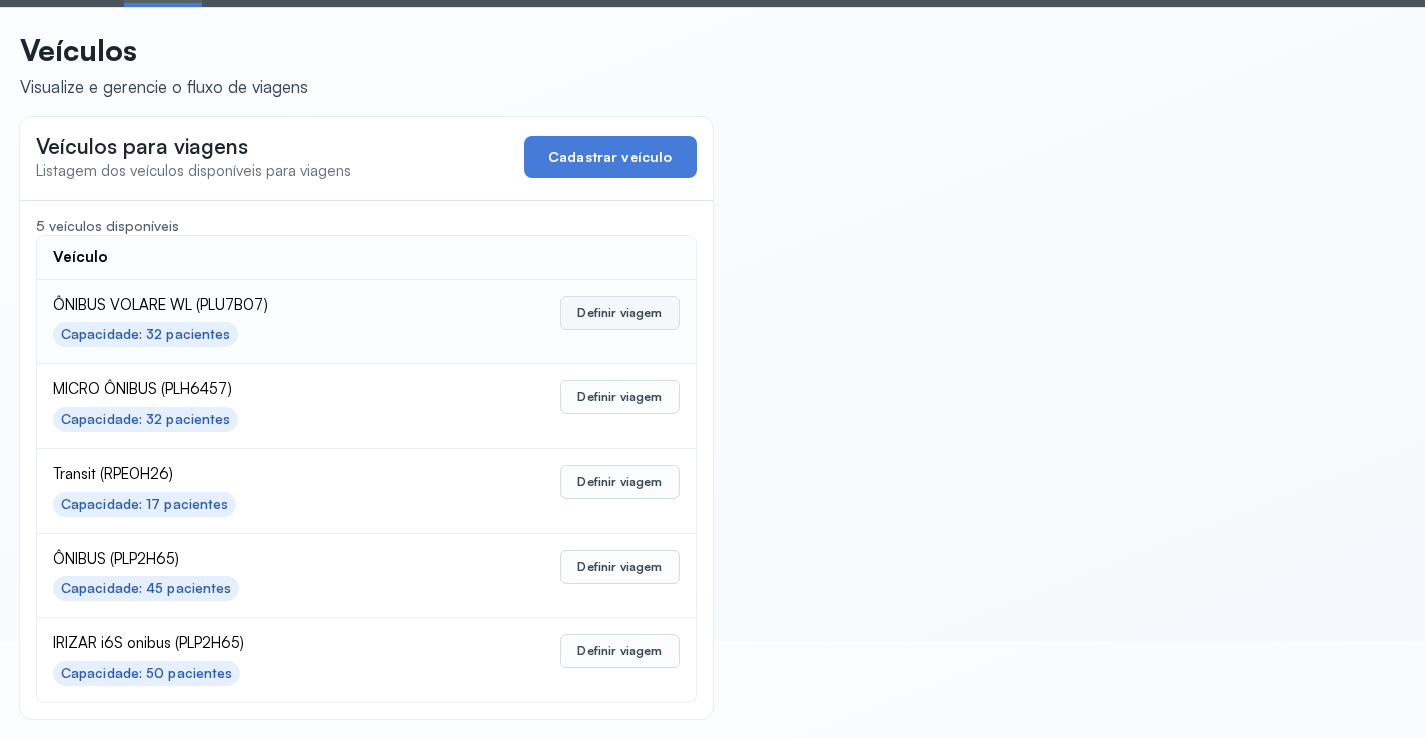 click on "Definir viagem" at bounding box center [619, 313] 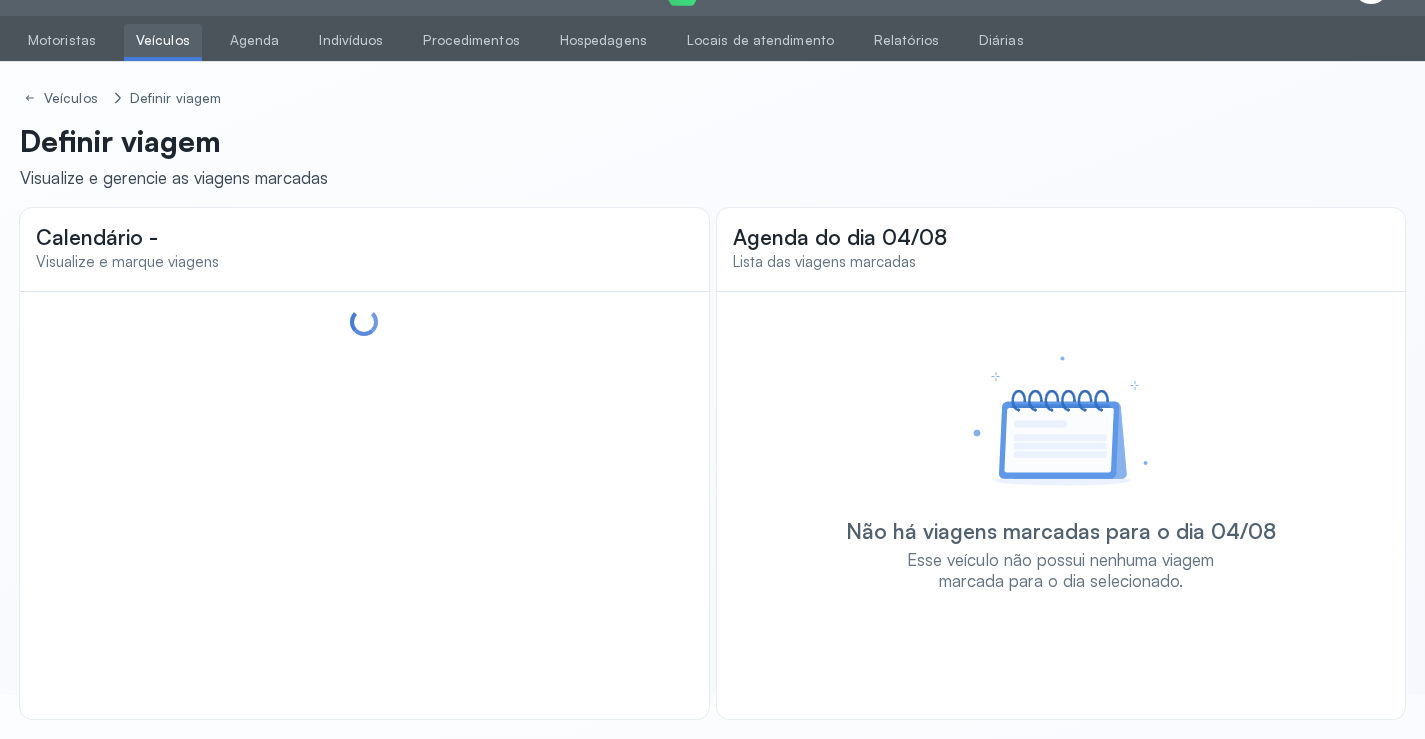 scroll, scrollTop: 47, scrollLeft: 0, axis: vertical 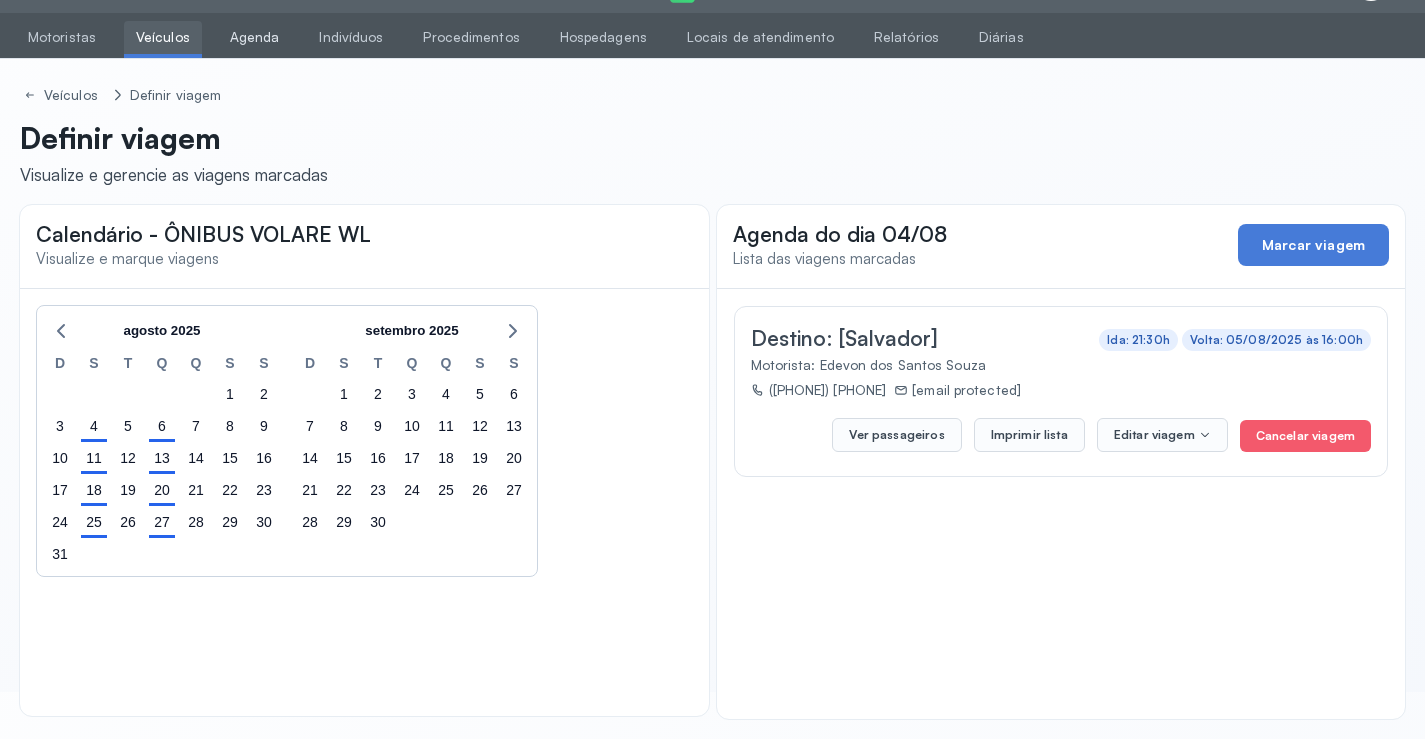 click on "Agenda" at bounding box center (255, 37) 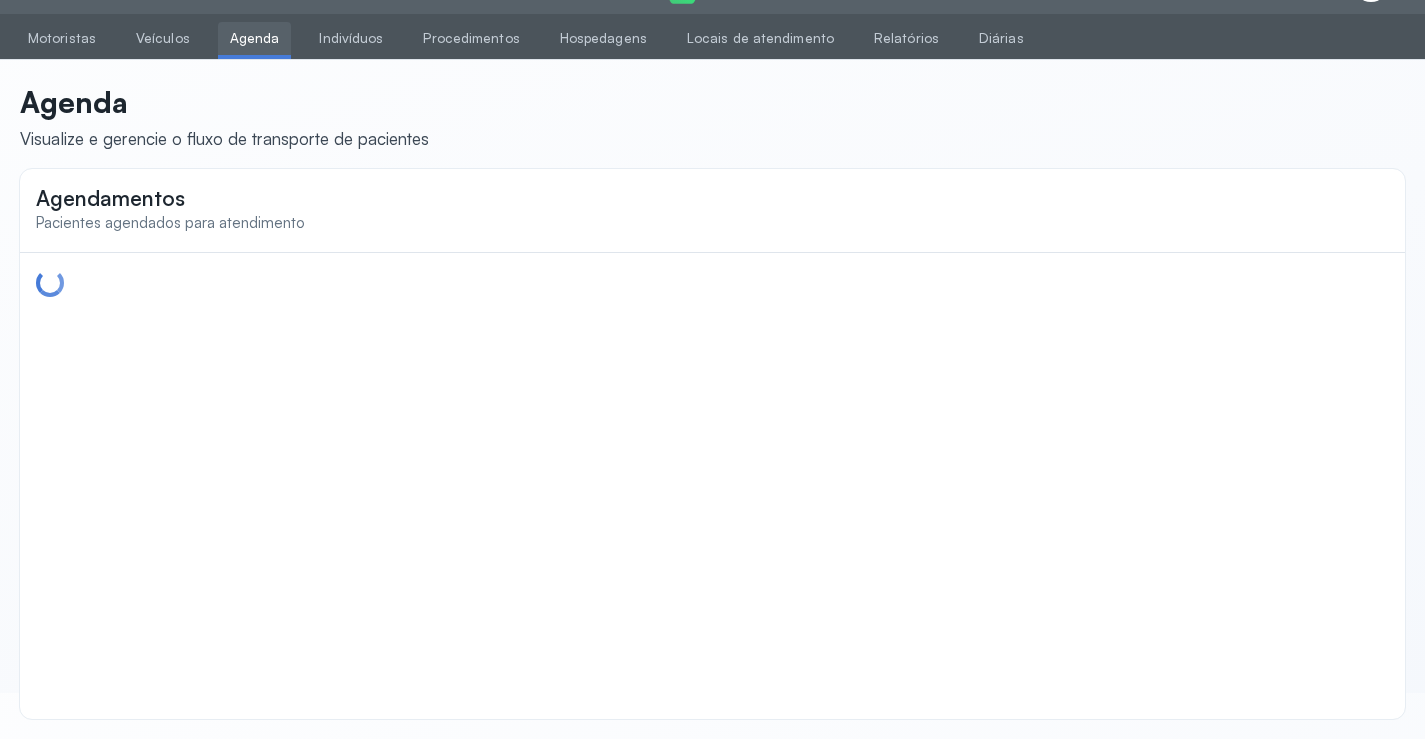 scroll, scrollTop: 46, scrollLeft: 0, axis: vertical 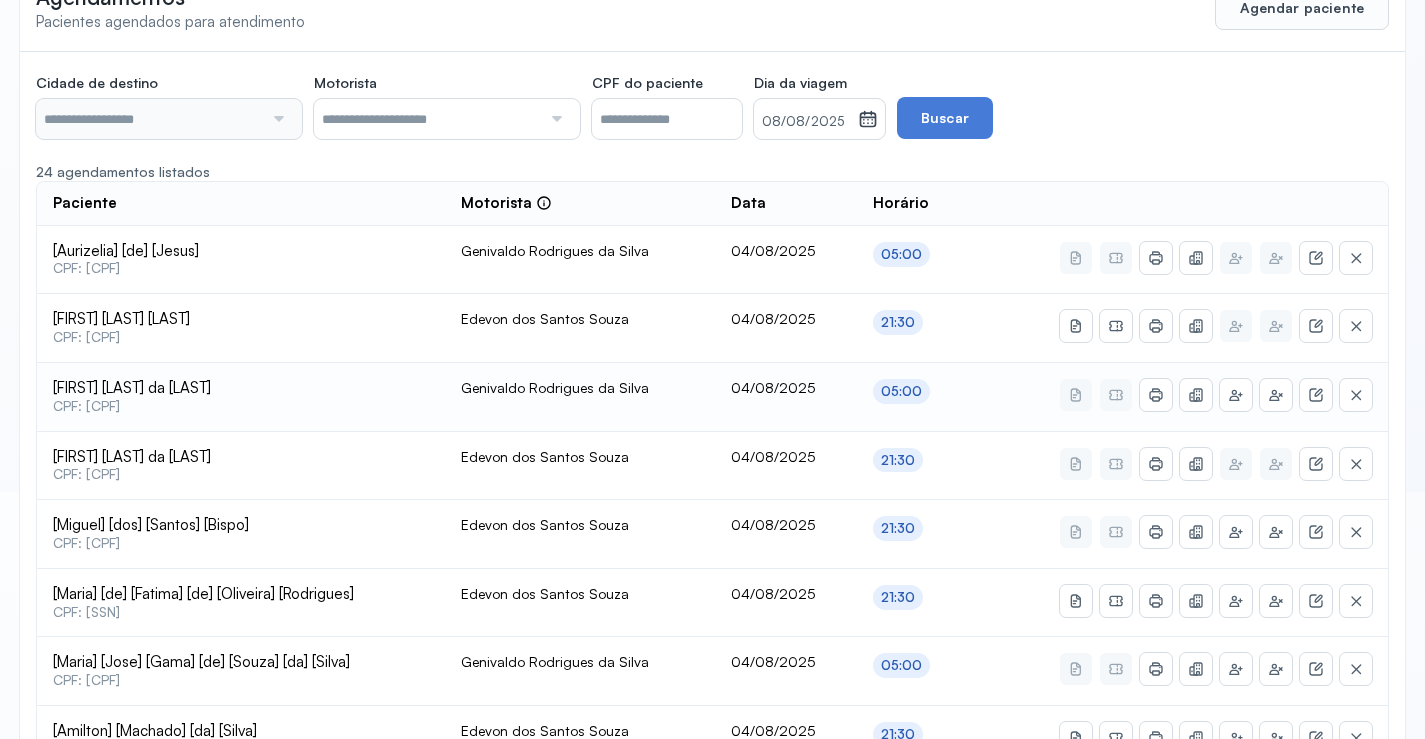 type 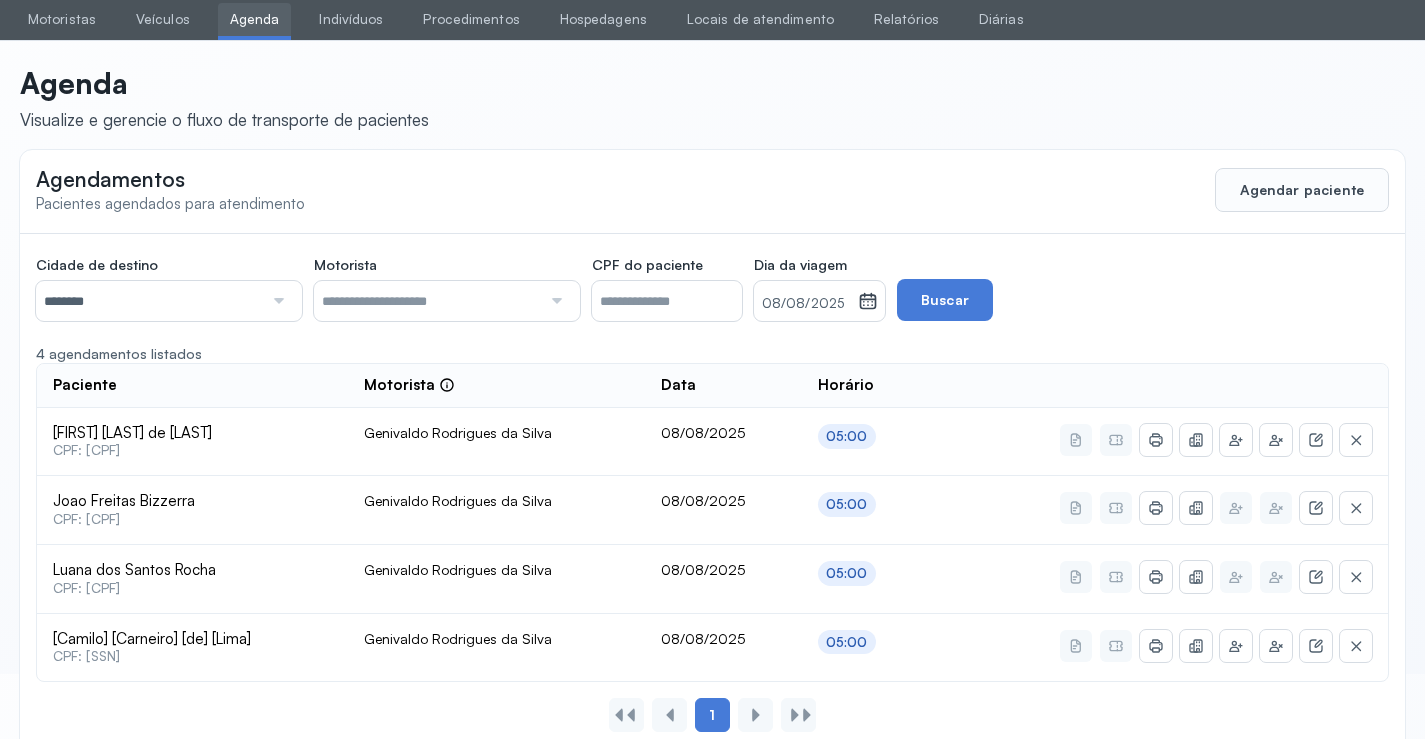scroll, scrollTop: 0, scrollLeft: 0, axis: both 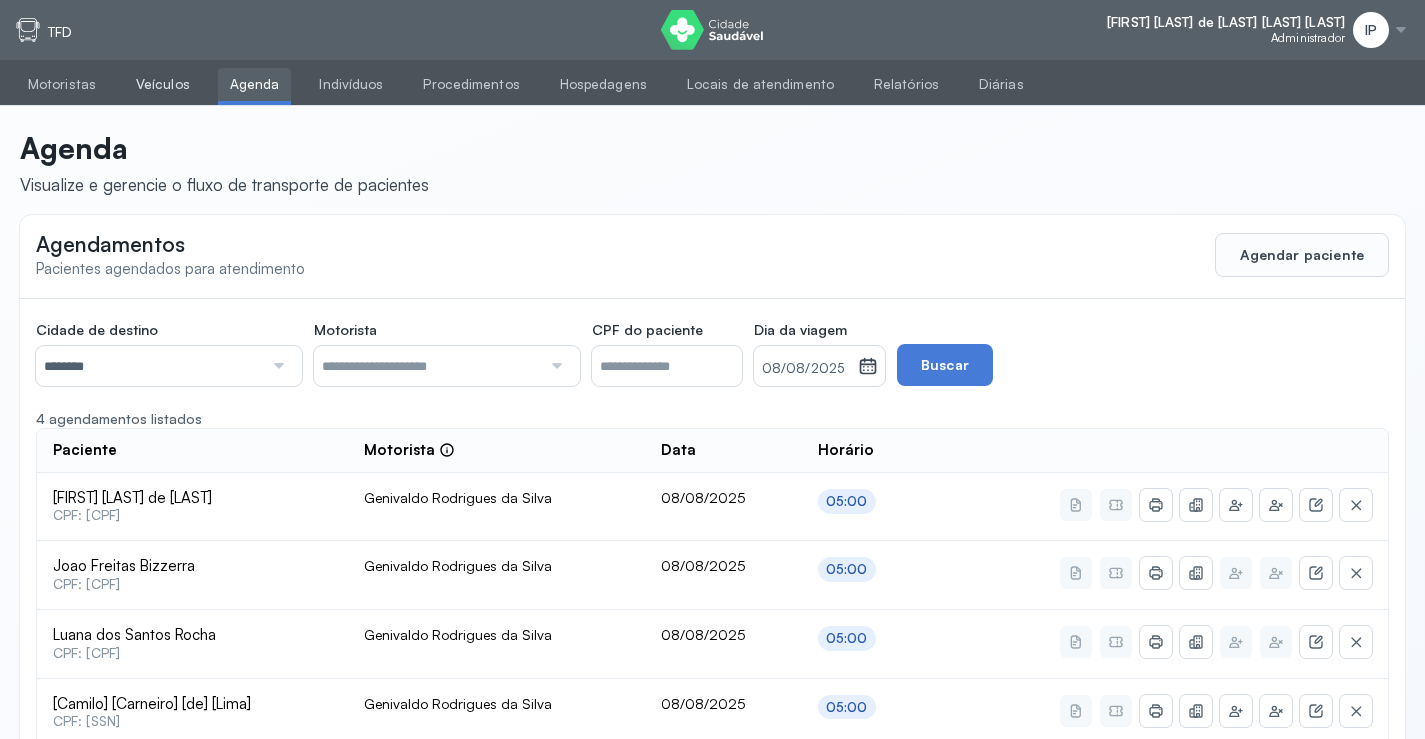 click on "Veículos" at bounding box center (163, 84) 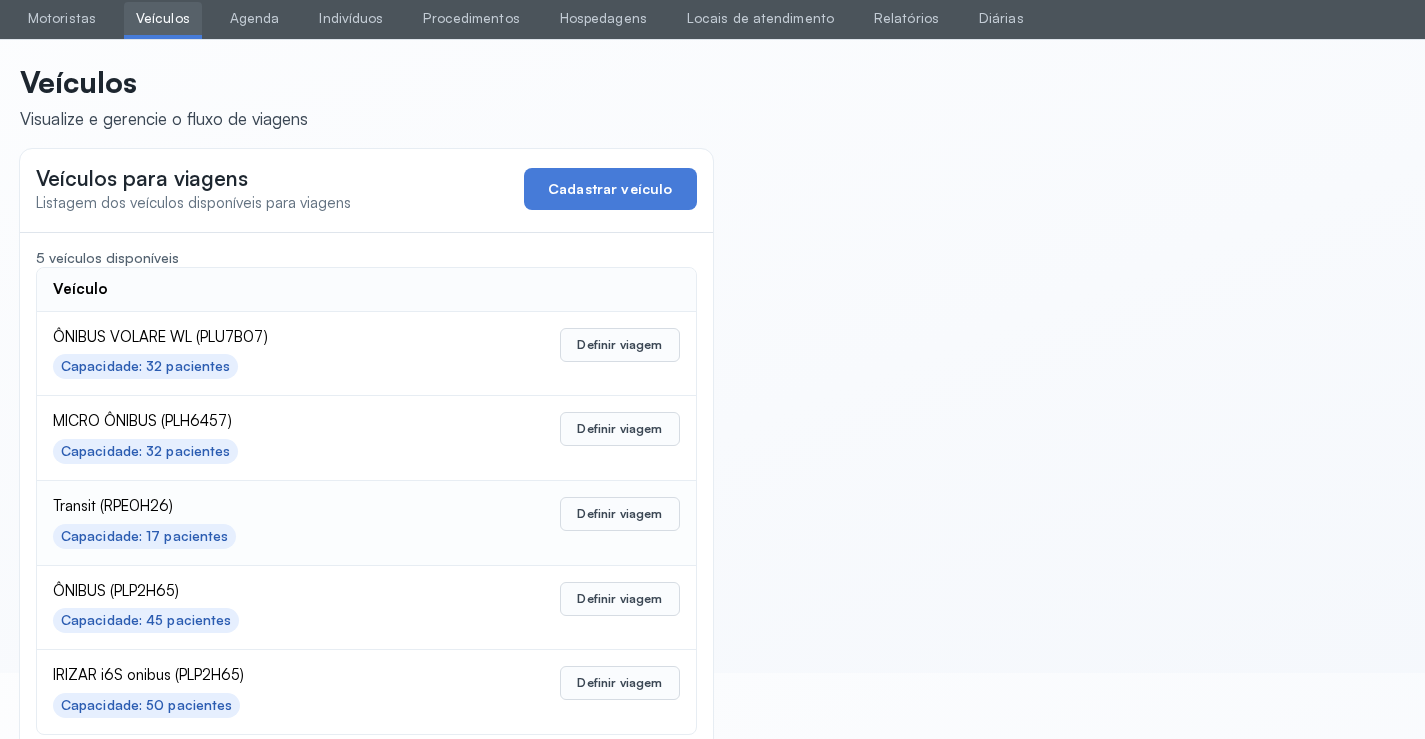 scroll, scrollTop: 98, scrollLeft: 0, axis: vertical 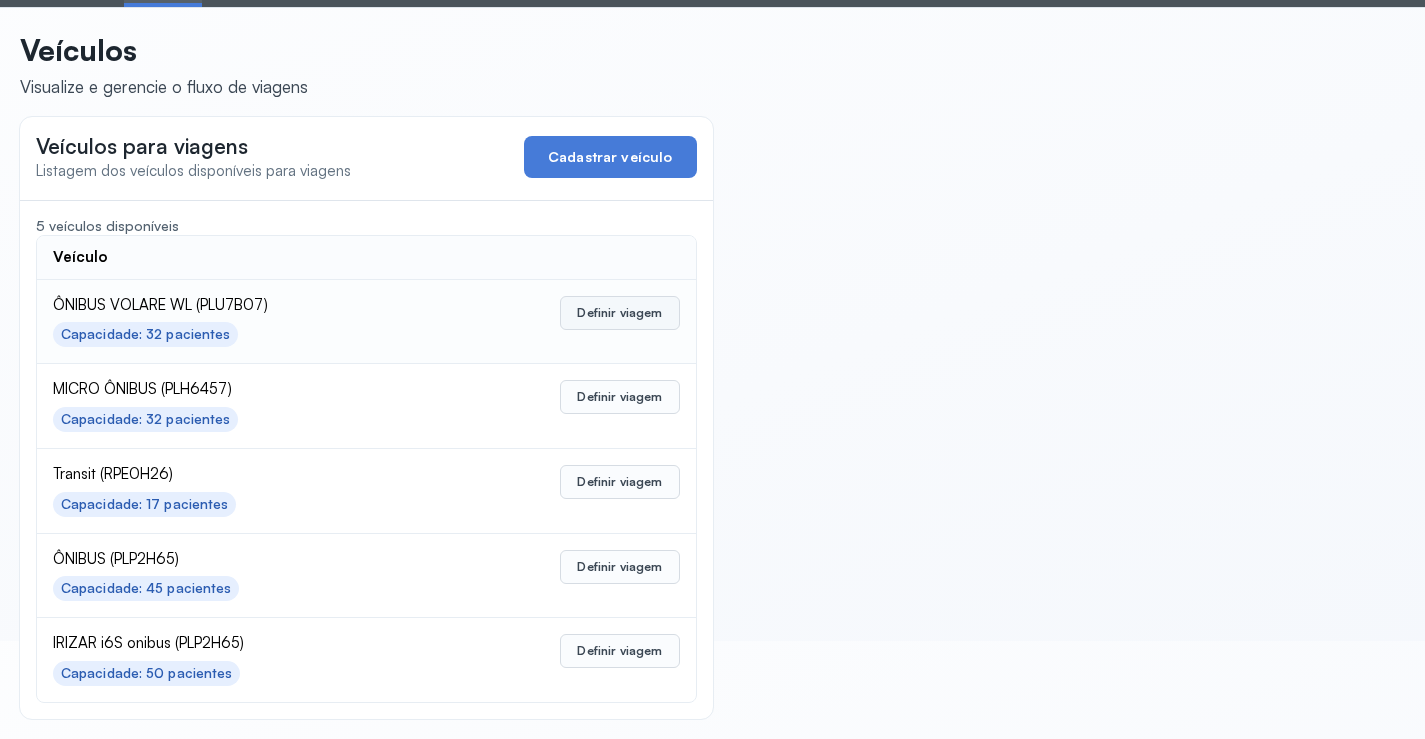 click on "Definir viagem" at bounding box center [619, 313] 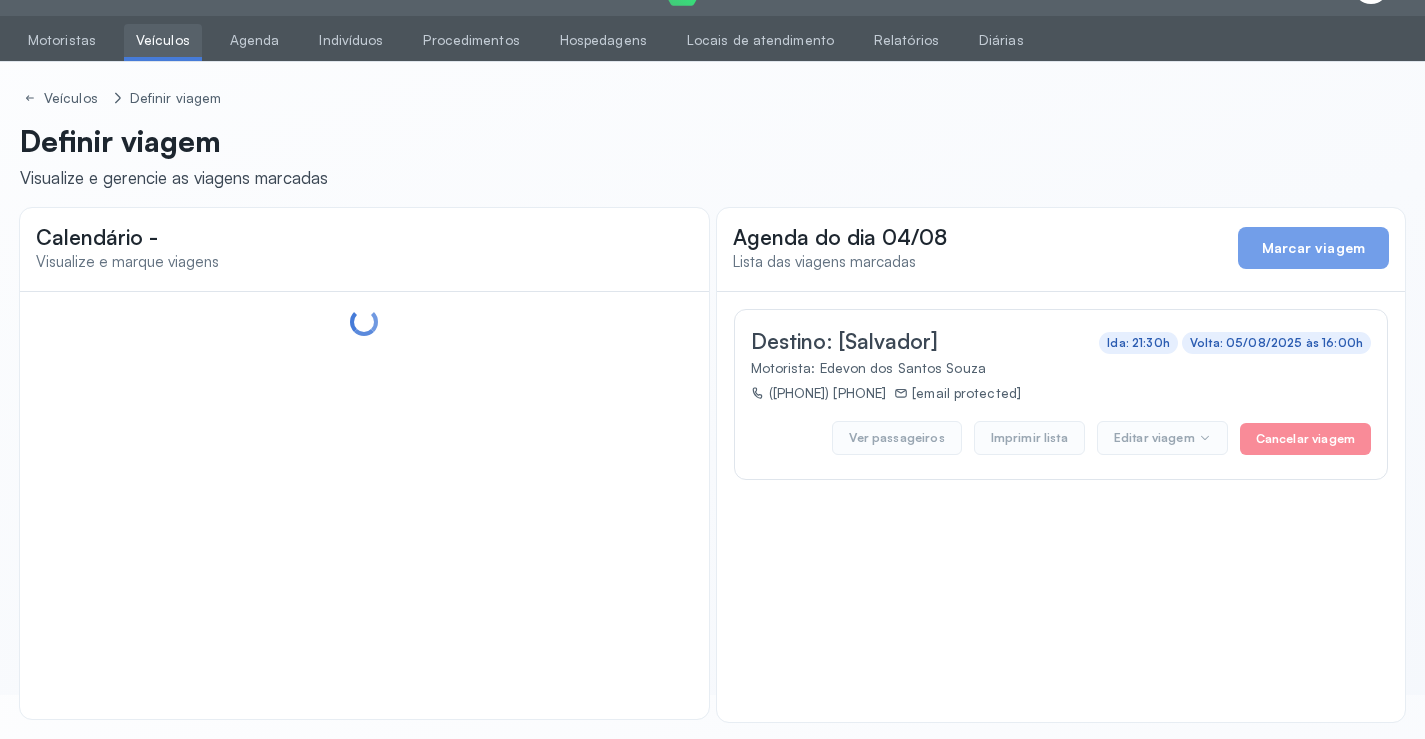 scroll, scrollTop: 47, scrollLeft: 0, axis: vertical 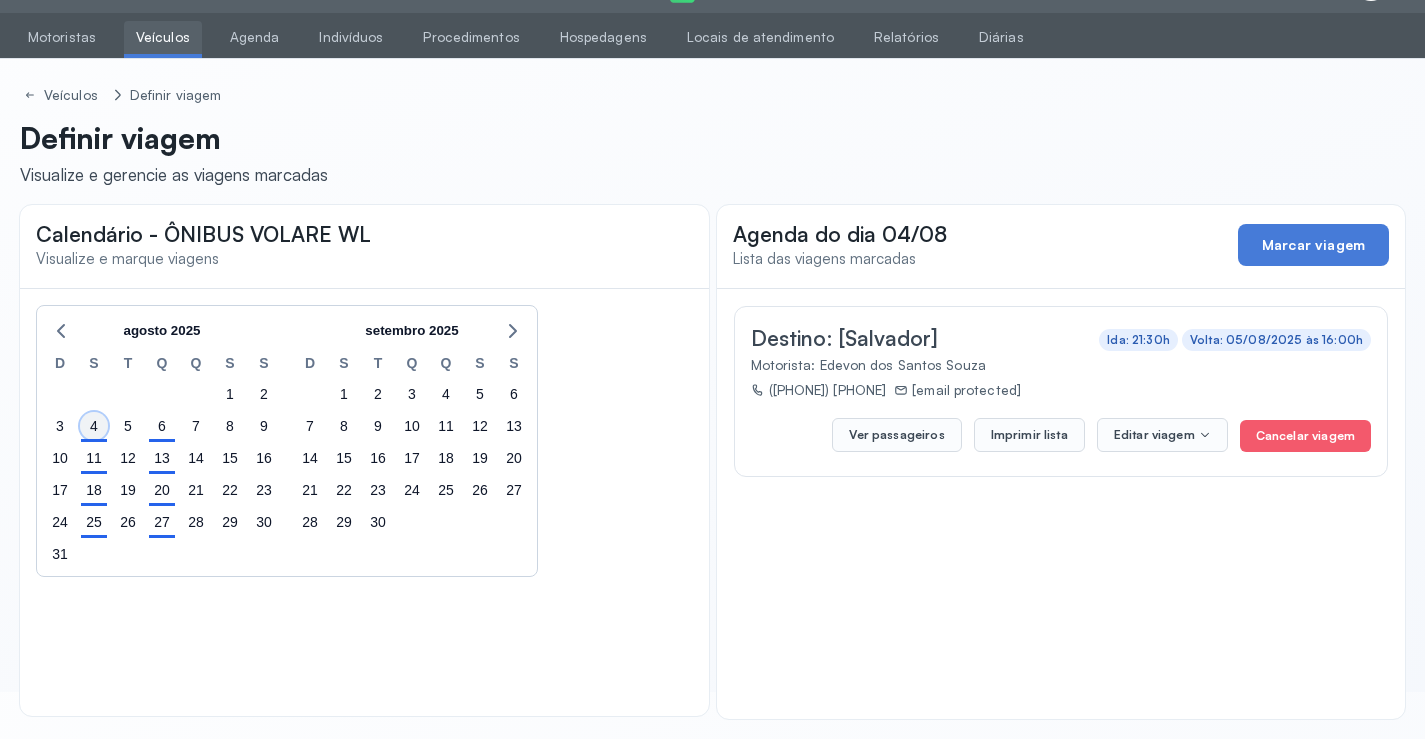 click on "4" 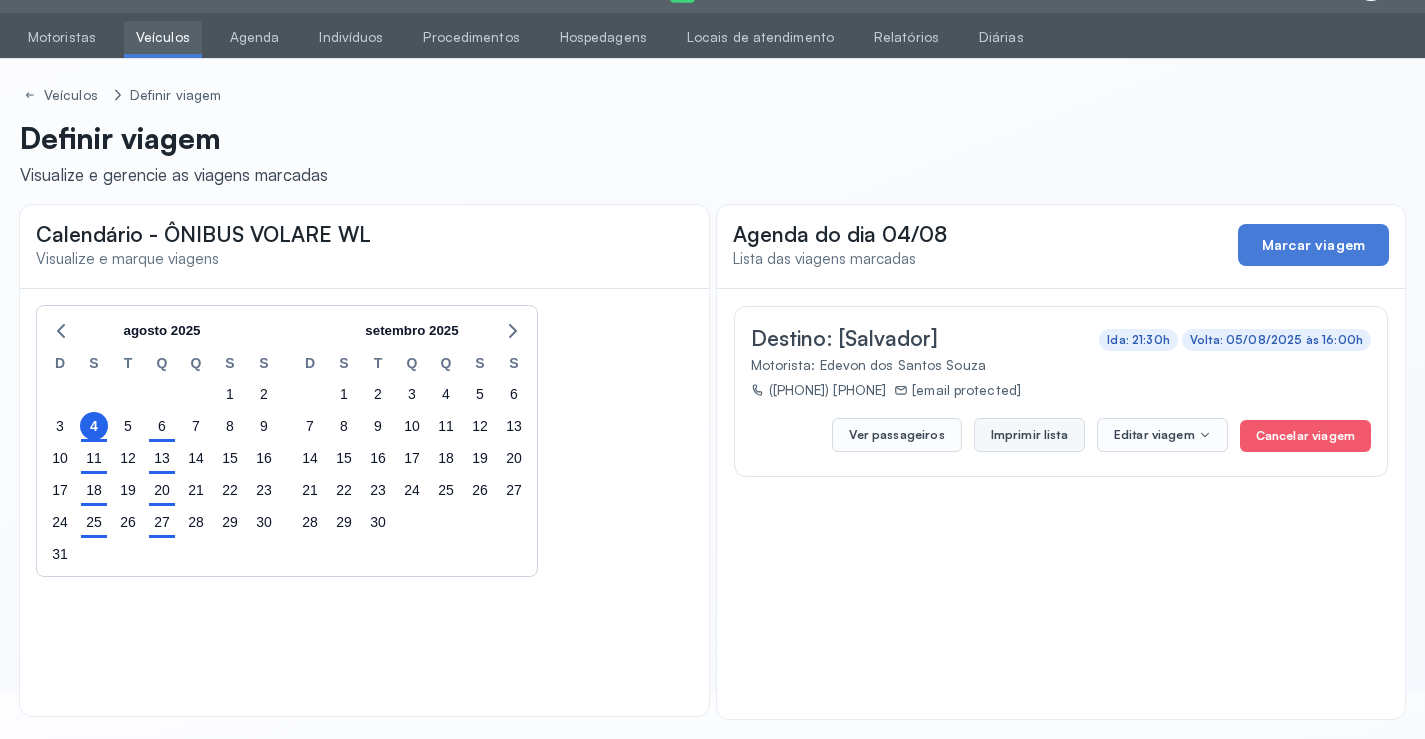 click on "Imprimir lista" at bounding box center [1029, 435] 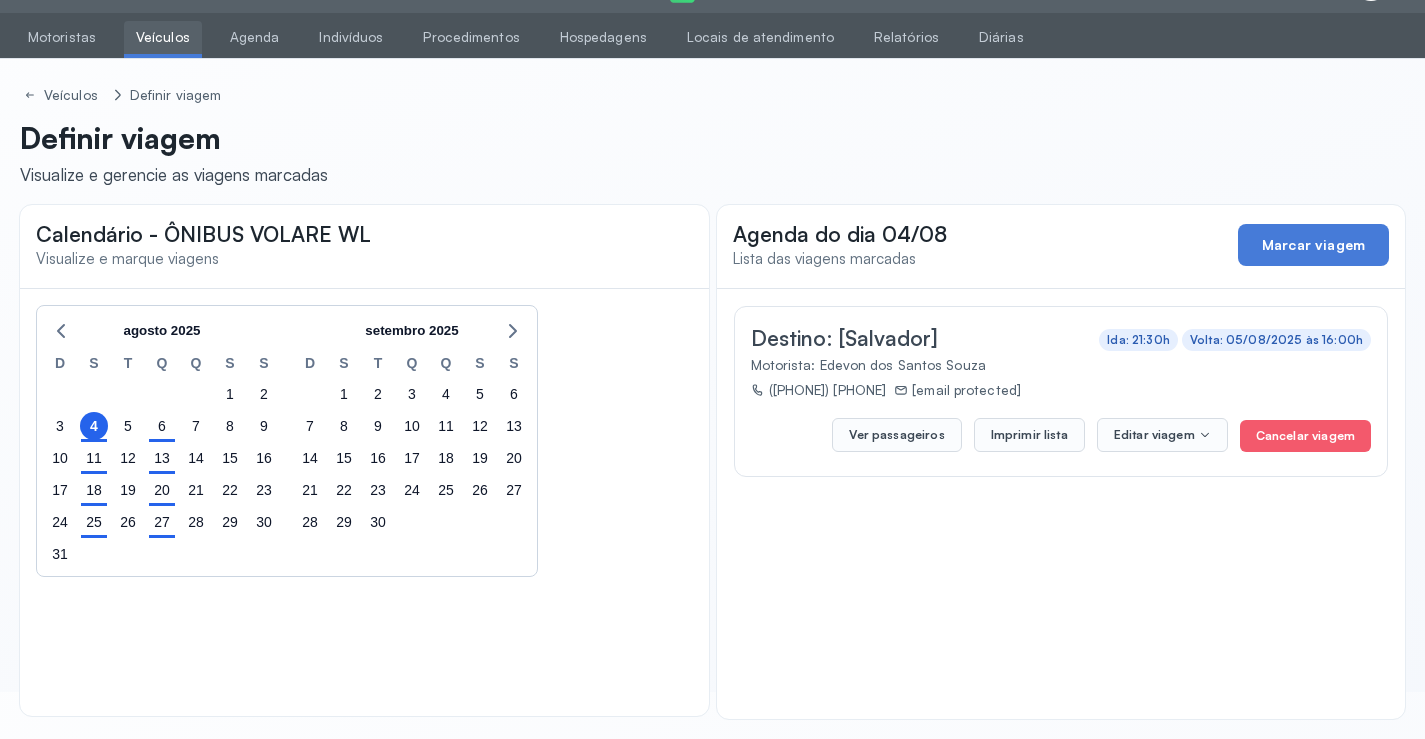 click on "Veículos" at bounding box center [163, 37] 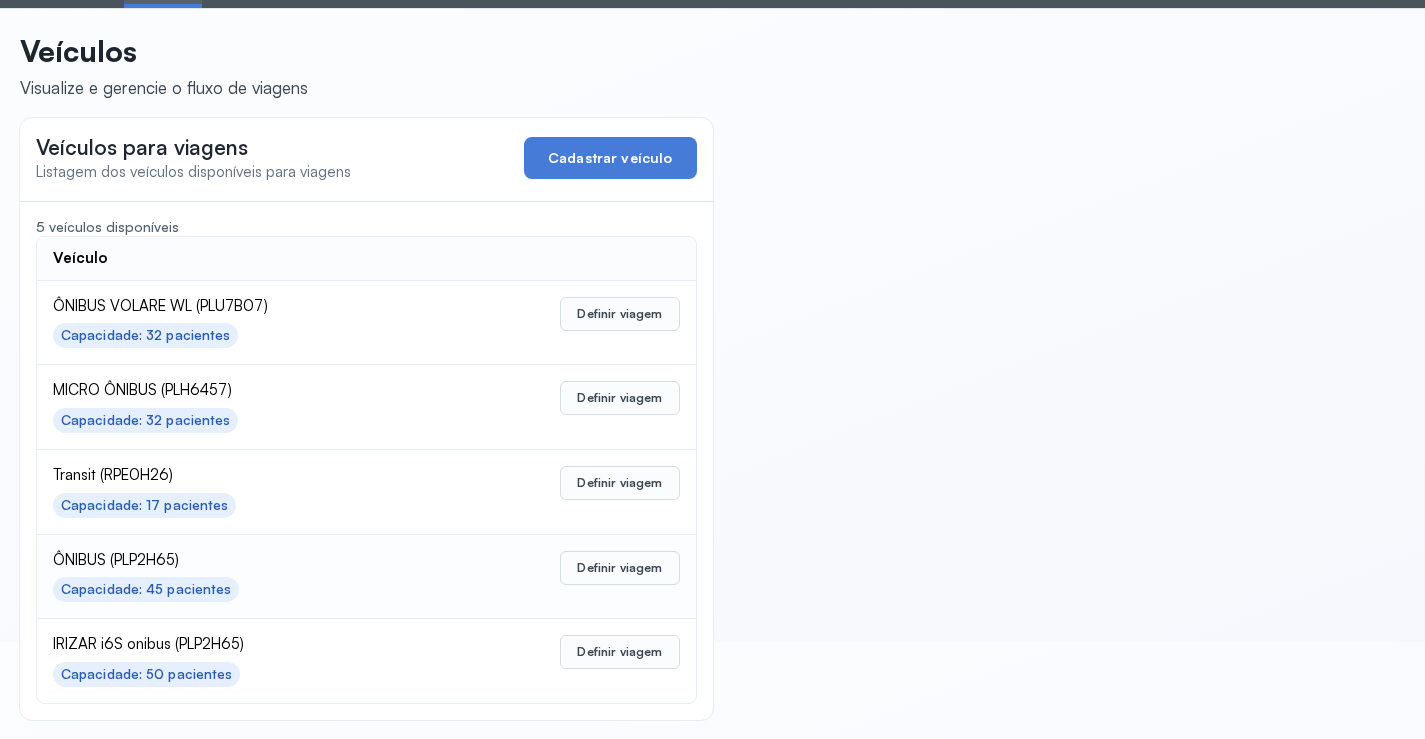 scroll, scrollTop: 98, scrollLeft: 0, axis: vertical 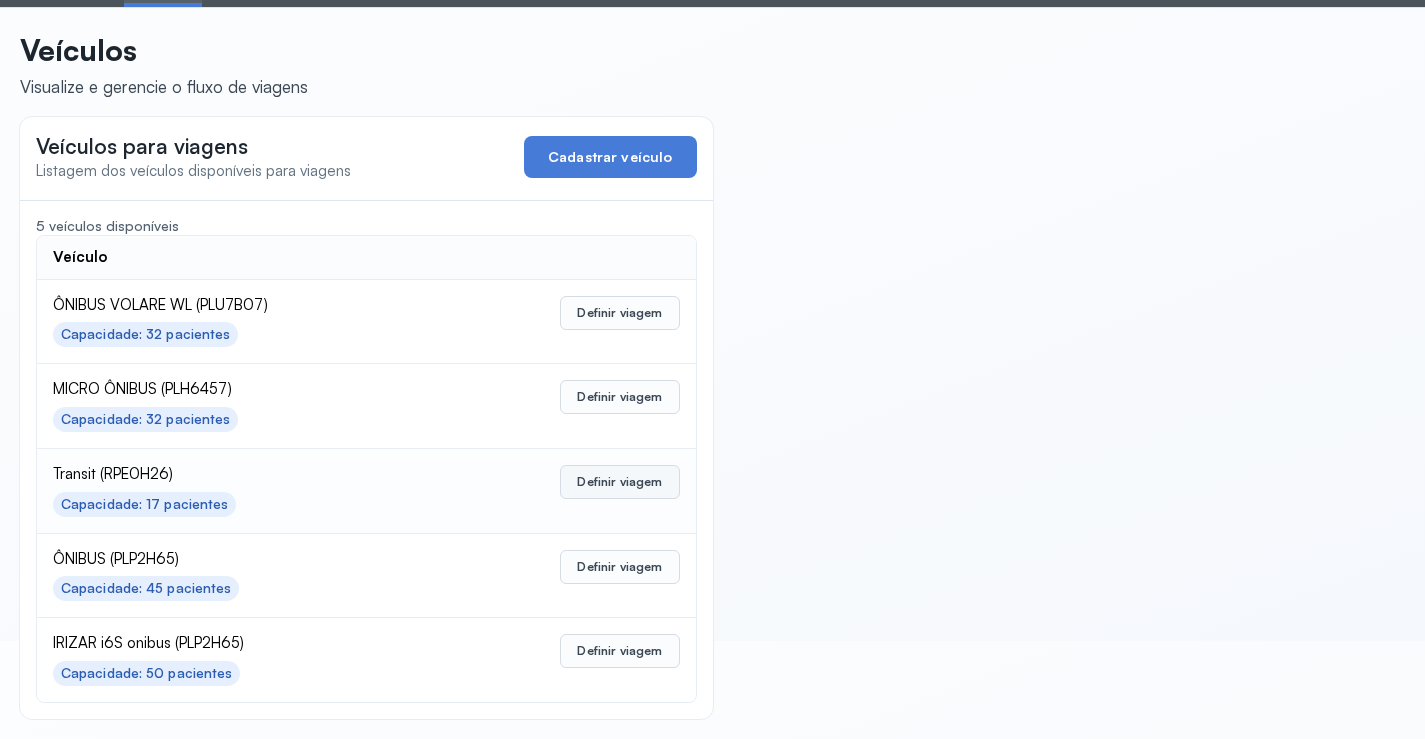 click on "Definir viagem" at bounding box center (619, 482) 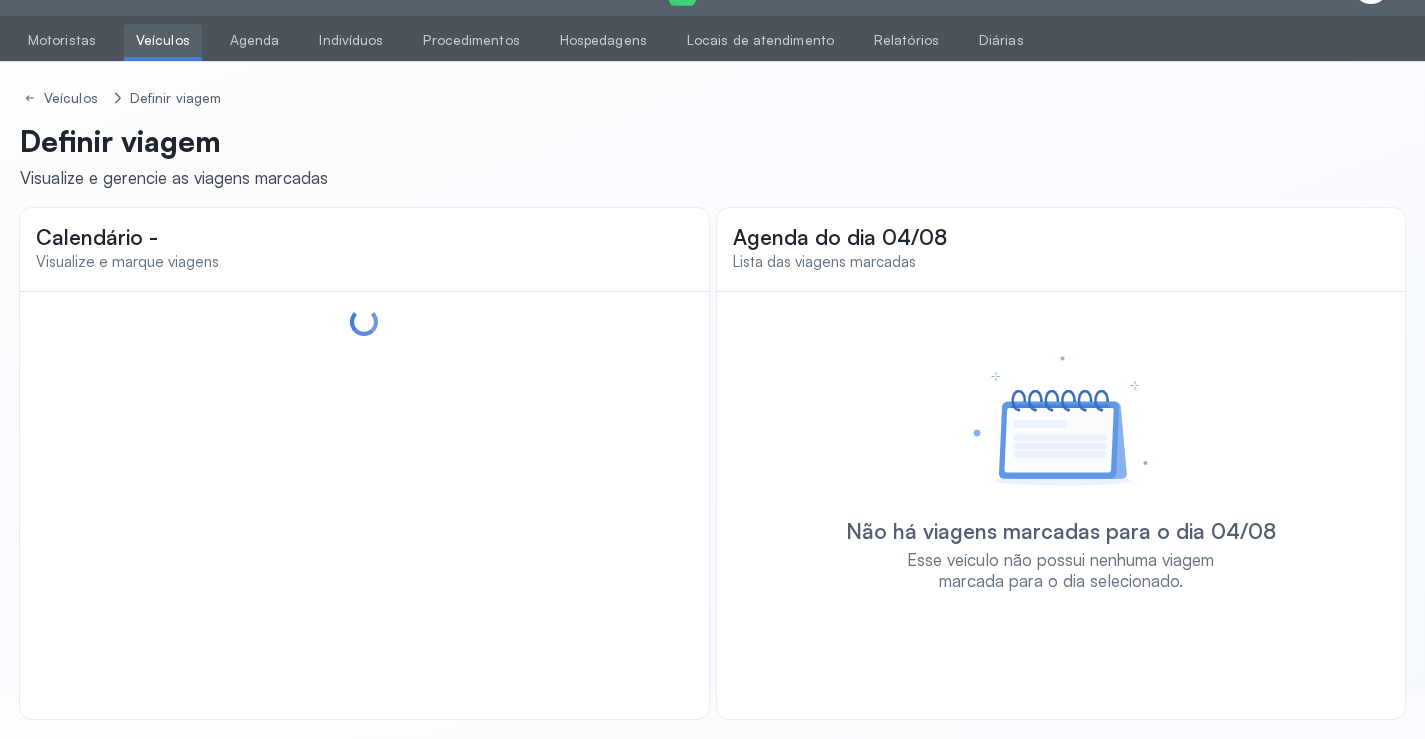 scroll, scrollTop: 47, scrollLeft: 0, axis: vertical 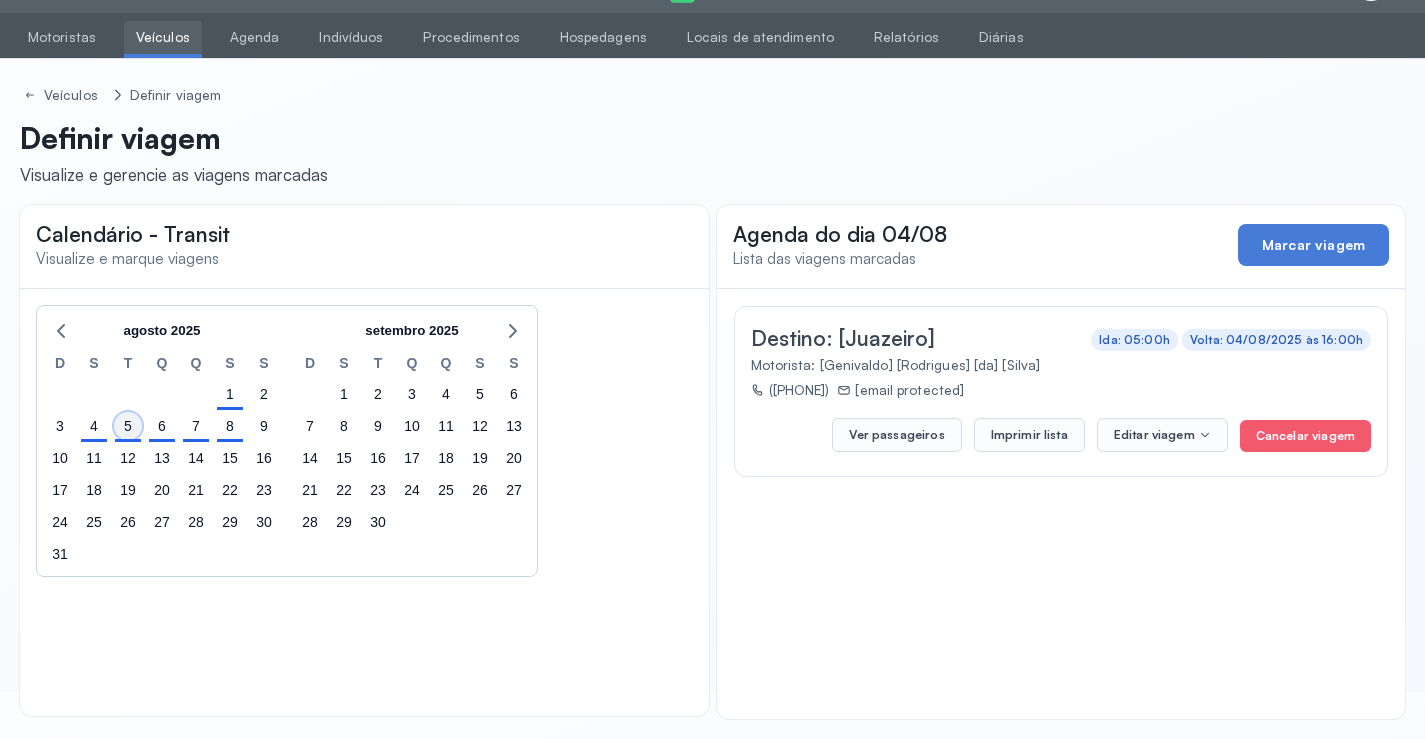 click on "5" 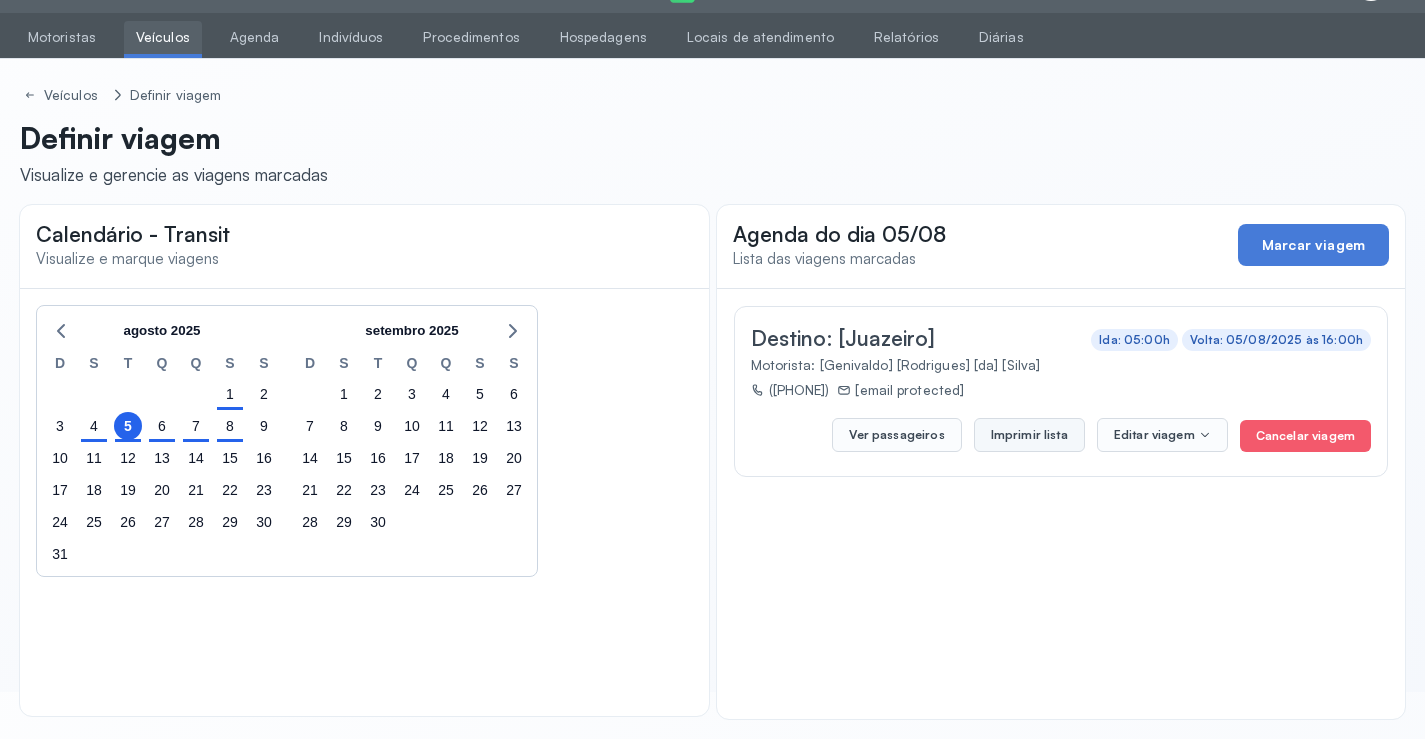 click on "Imprimir lista" at bounding box center (1029, 435) 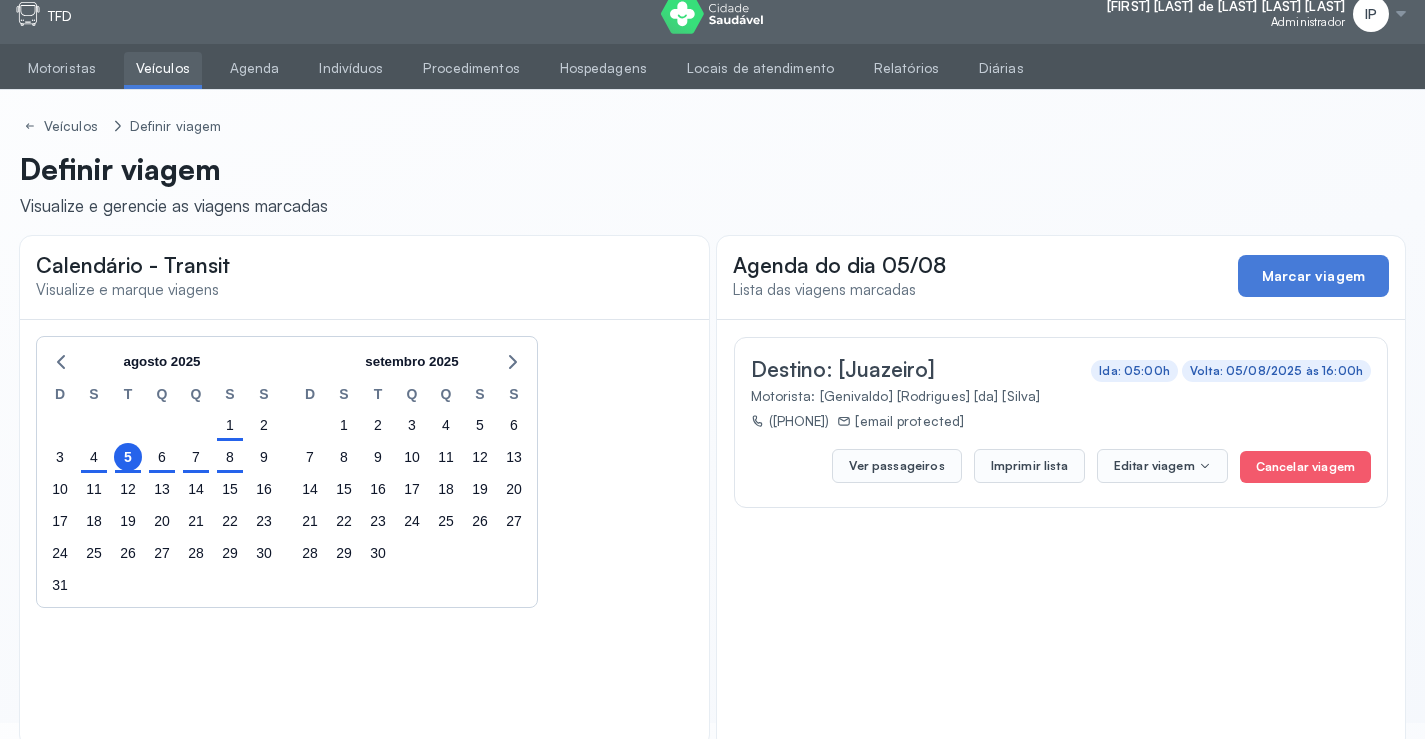 scroll, scrollTop: 0, scrollLeft: 0, axis: both 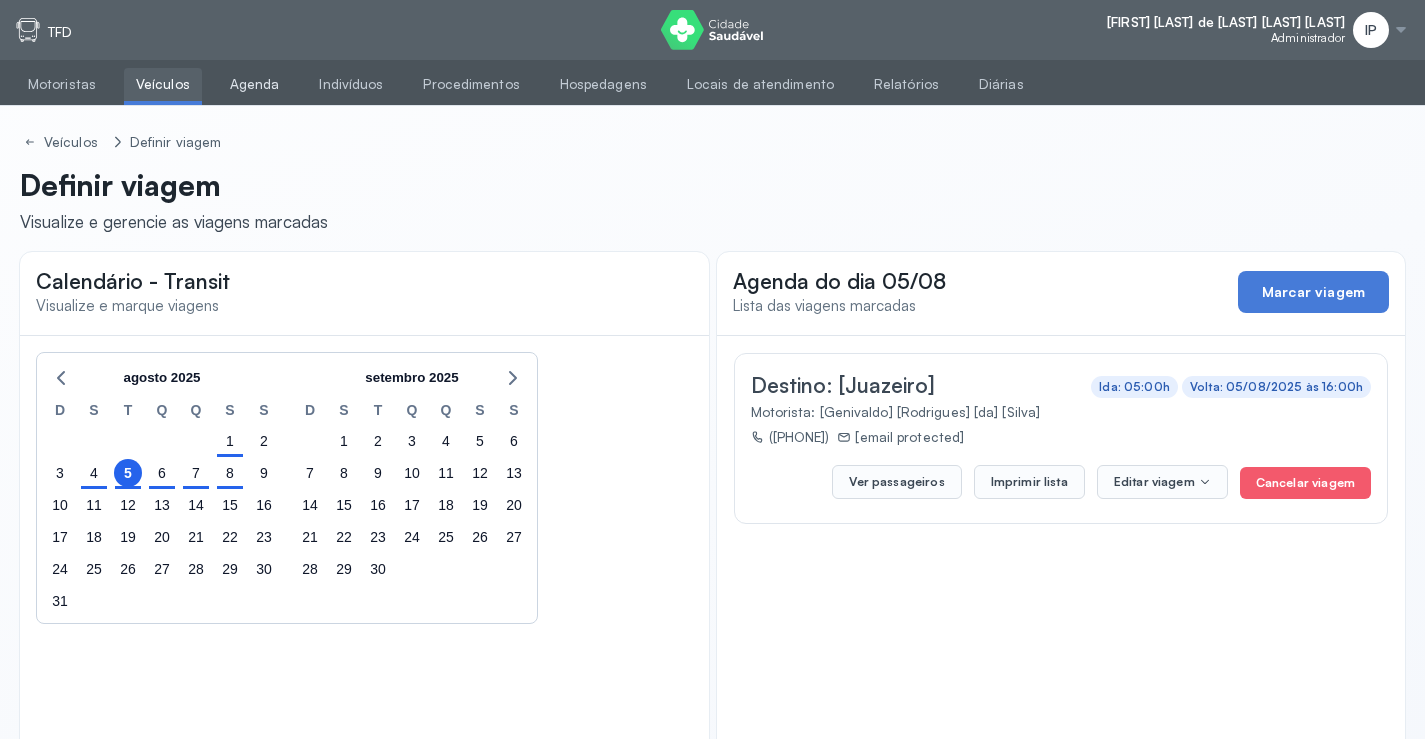 click on "Agenda" at bounding box center (255, 84) 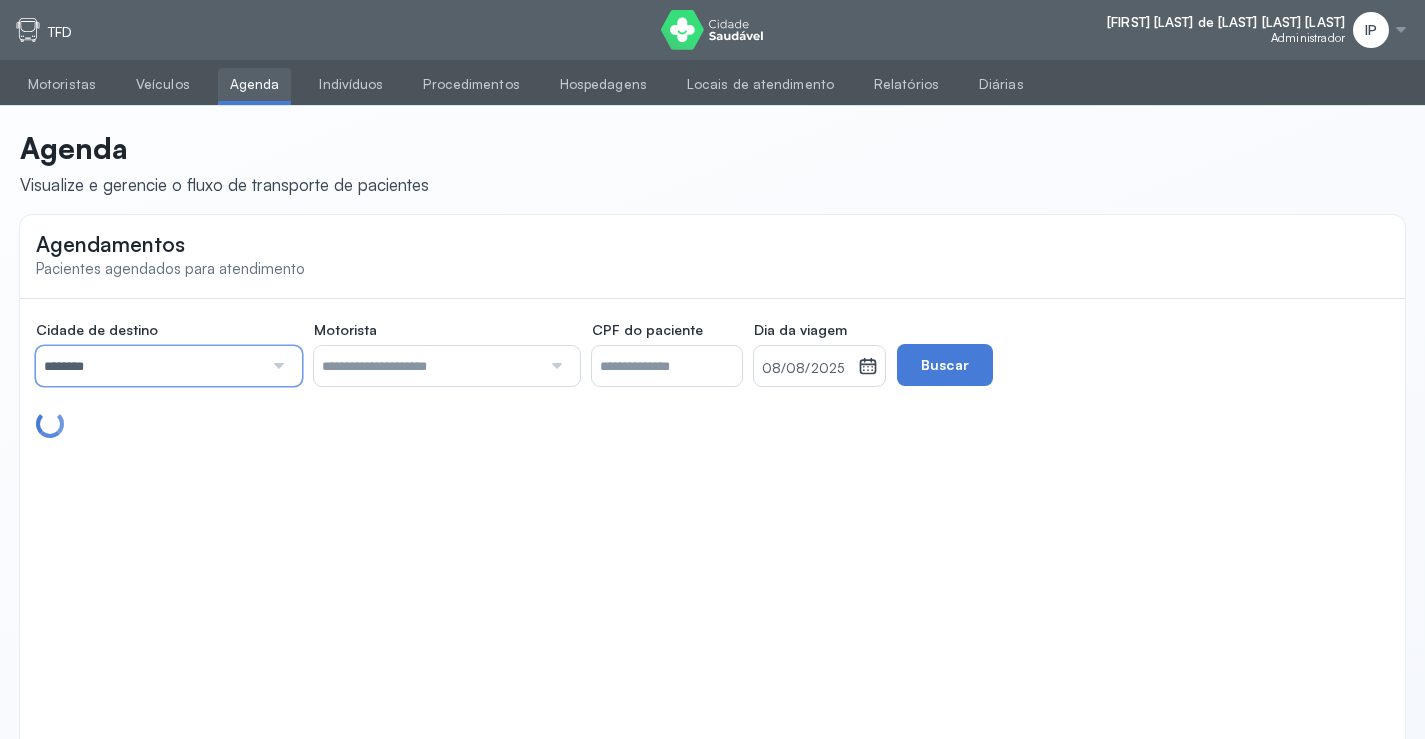 click on "********" at bounding box center [149, 366] 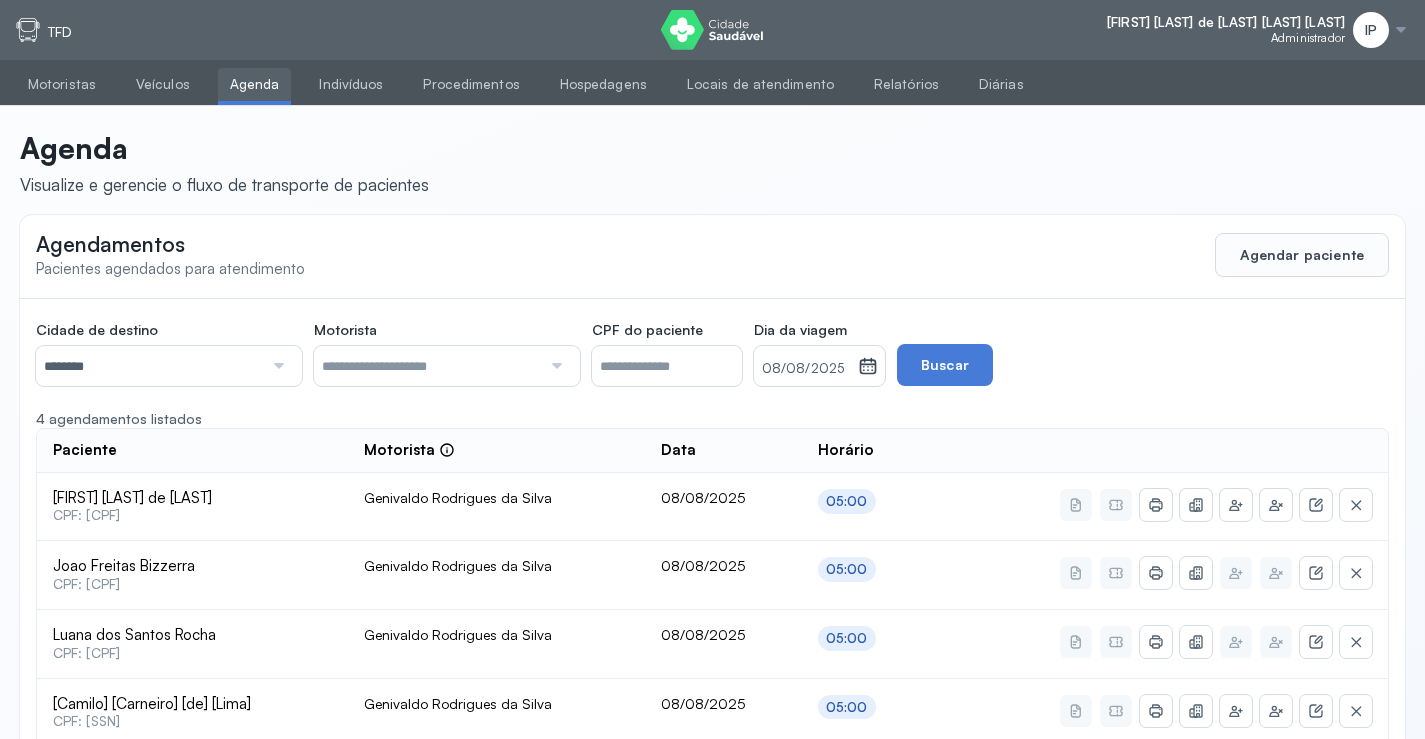 click on "Cidade de destino  ******** Todas as cidades Juazeiro Salvador Motorista  Todos os motoristas [NAME] [NAME] [NAME] [NAME] [NAME] [NAME] CPF do paciente  Dia da viagem  08/08/2025 agosto 2025 S T Q Q S S D 1 2 3 4 5 6 7 8 9 10 11 12 13 14 15 16 17 18 19 20 21 22 23 24 25 26 27 28 29 30 31 jan fev mar abr maio jun jul ago set out nov dez 2018 2019 2020 2021 2022 2023 2024 2025 2026 2027 2028 2029  Buscar  4 agendamentos listados Paciente  Motorista  Data Horário [FIRST] [LAST] de [LAST]  CPF: [SSN] [NAME] [NAME] 08/08/2025 05:00 [NAME] [LAST] [LAST]  CPF: [SSN] [NAME] [NAME] 08/08/2025 05:00 [NAME] [LAST] [LAST]  CPF: [SSN] [NAME] [NAME] 08/08/2025 05:00 [NAME] [LAST] [LAST]  CPF: [SSN] [NAME] [NAME] 08/08/2025 05:00 1" 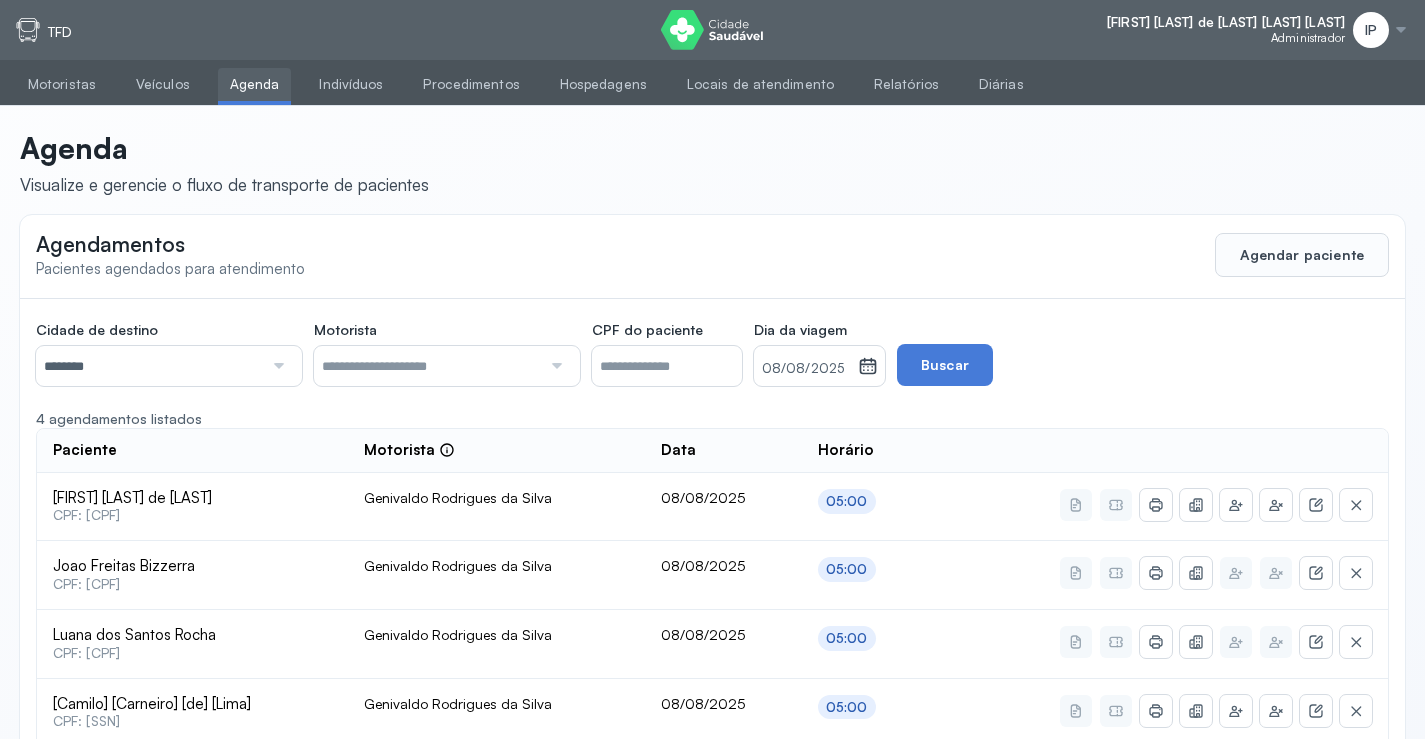 click on "08/08/2025" at bounding box center [806, 369] 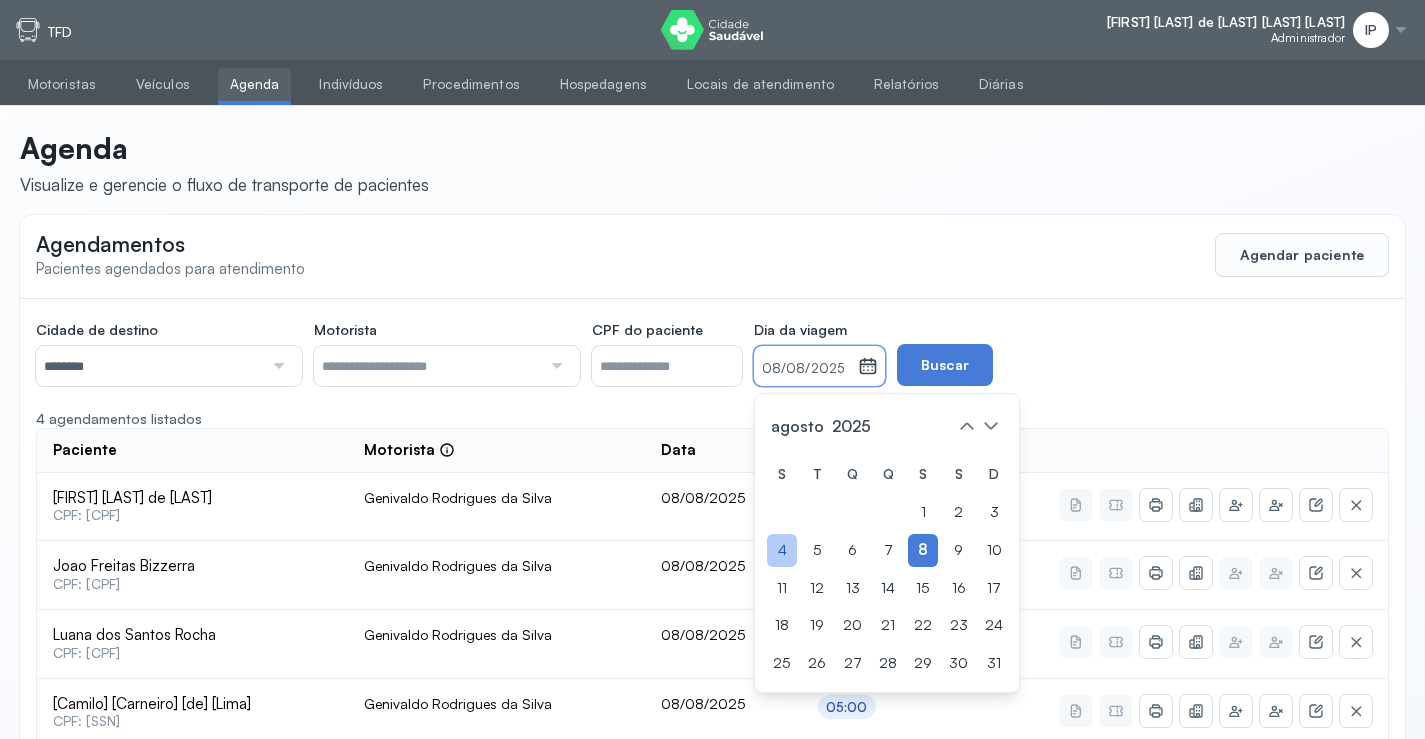 click on "4" 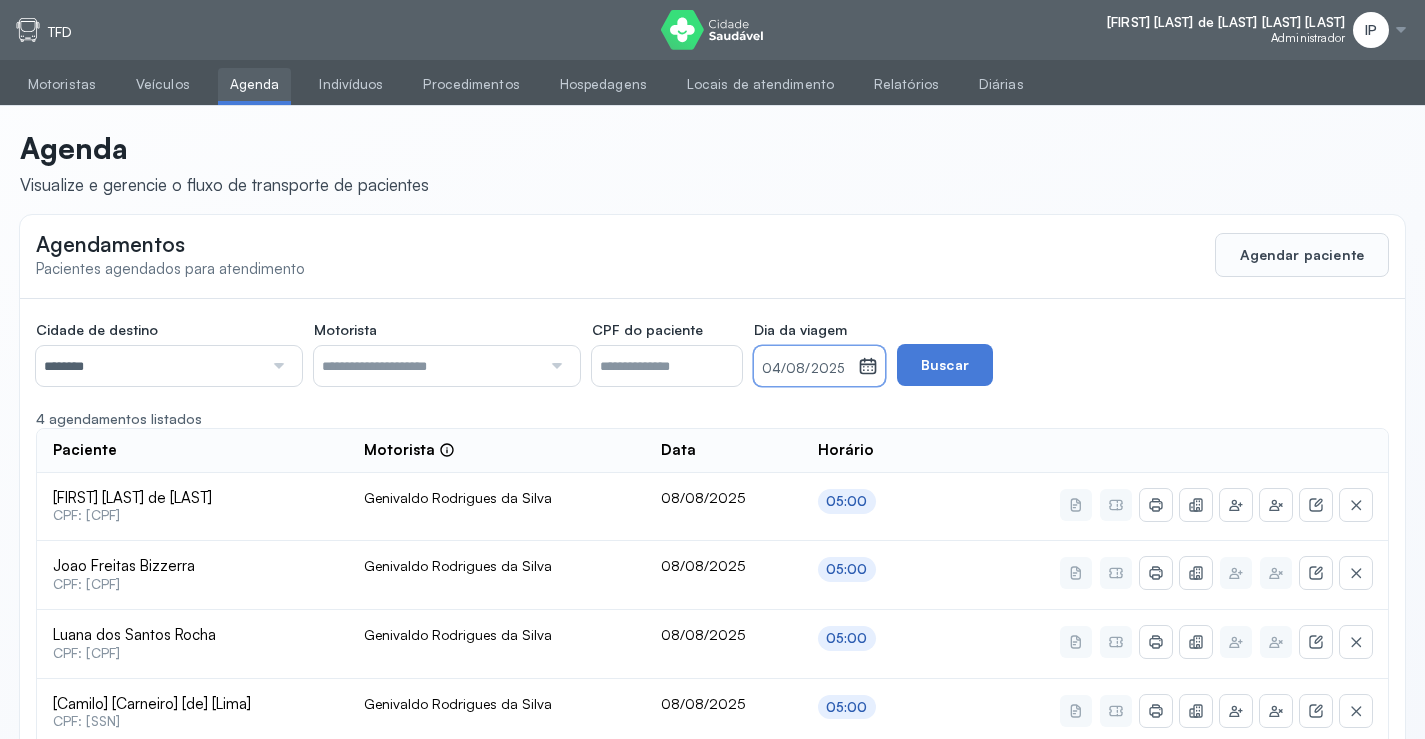click on "04/08/2025" at bounding box center (806, 369) 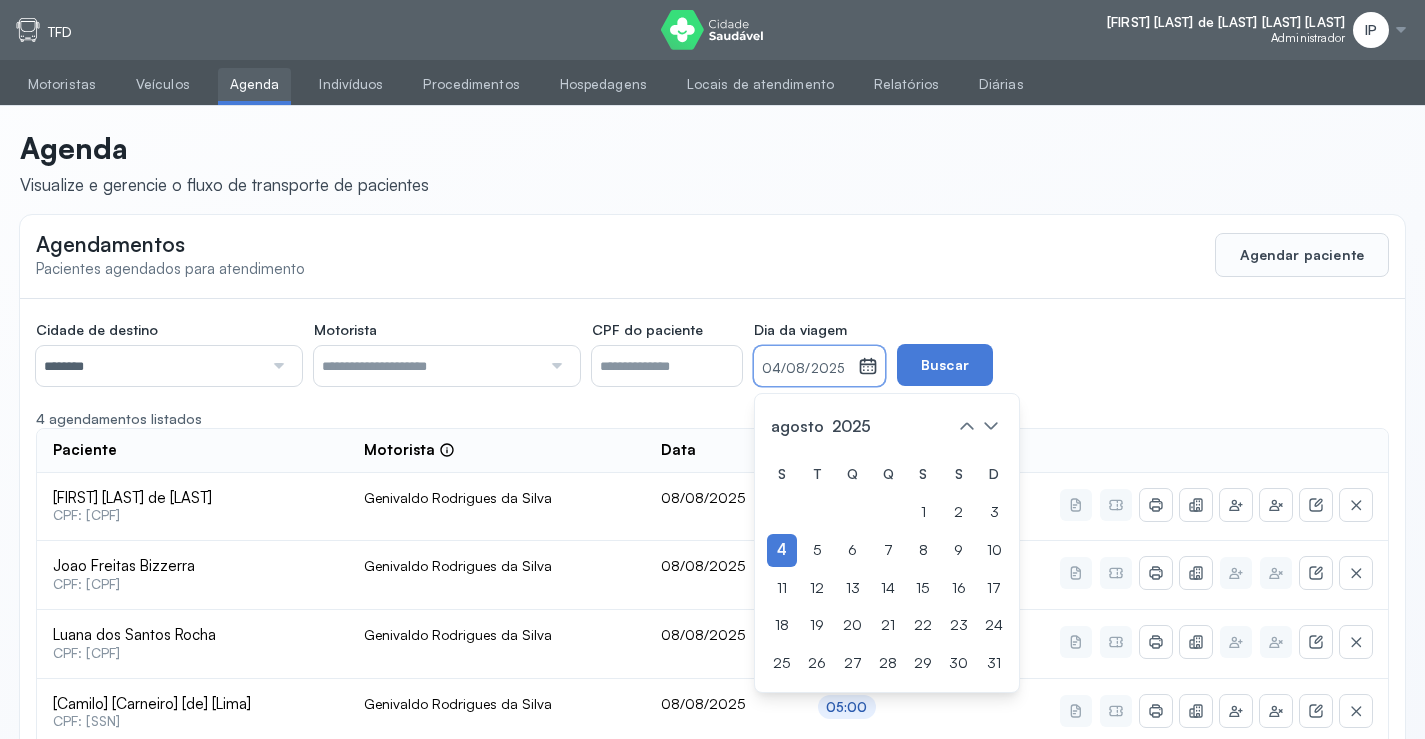 click on "S T Q Q S S D 1 2 3 4 5 6 7 8 9 10 11 12 13 14 15 16 17 18 19 20 21 22 23 24 25 26 27 28 29 30 31" at bounding box center (887, 569) 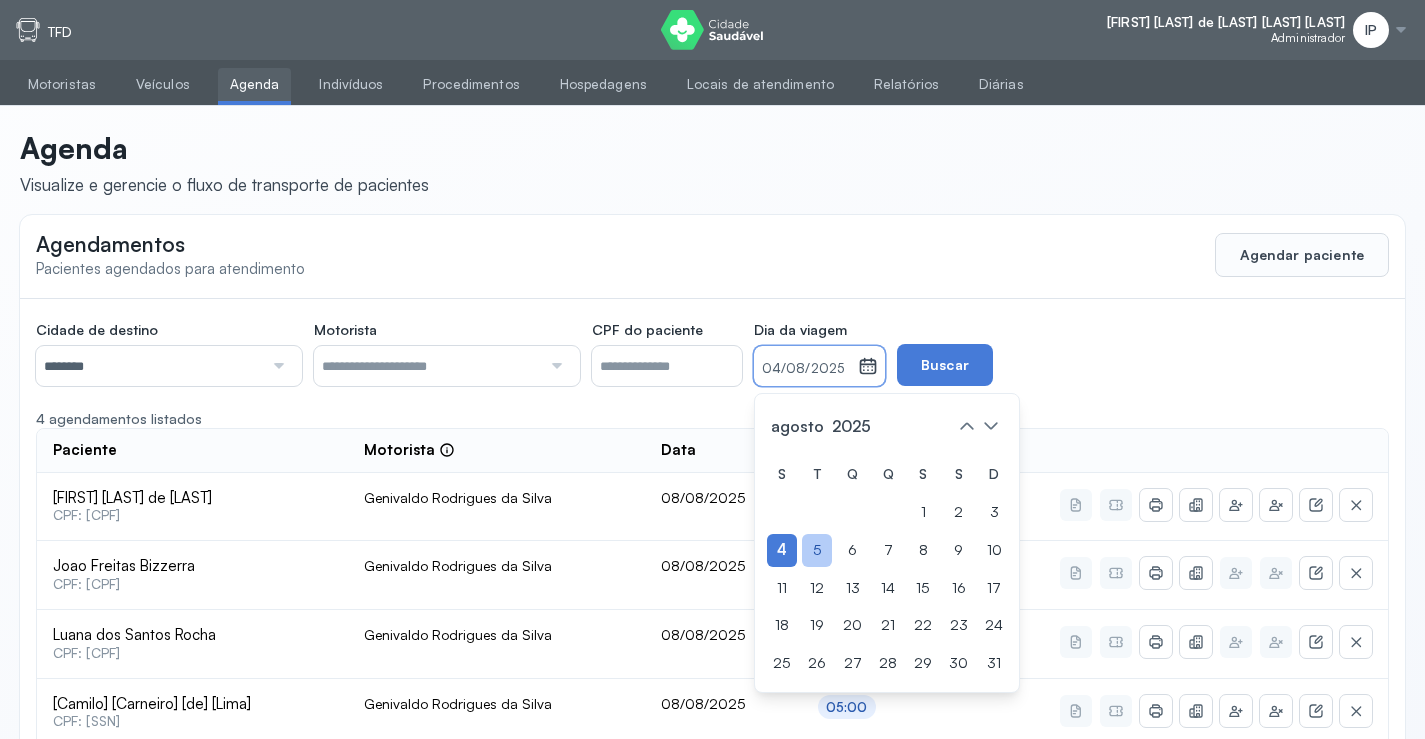 click on "5" 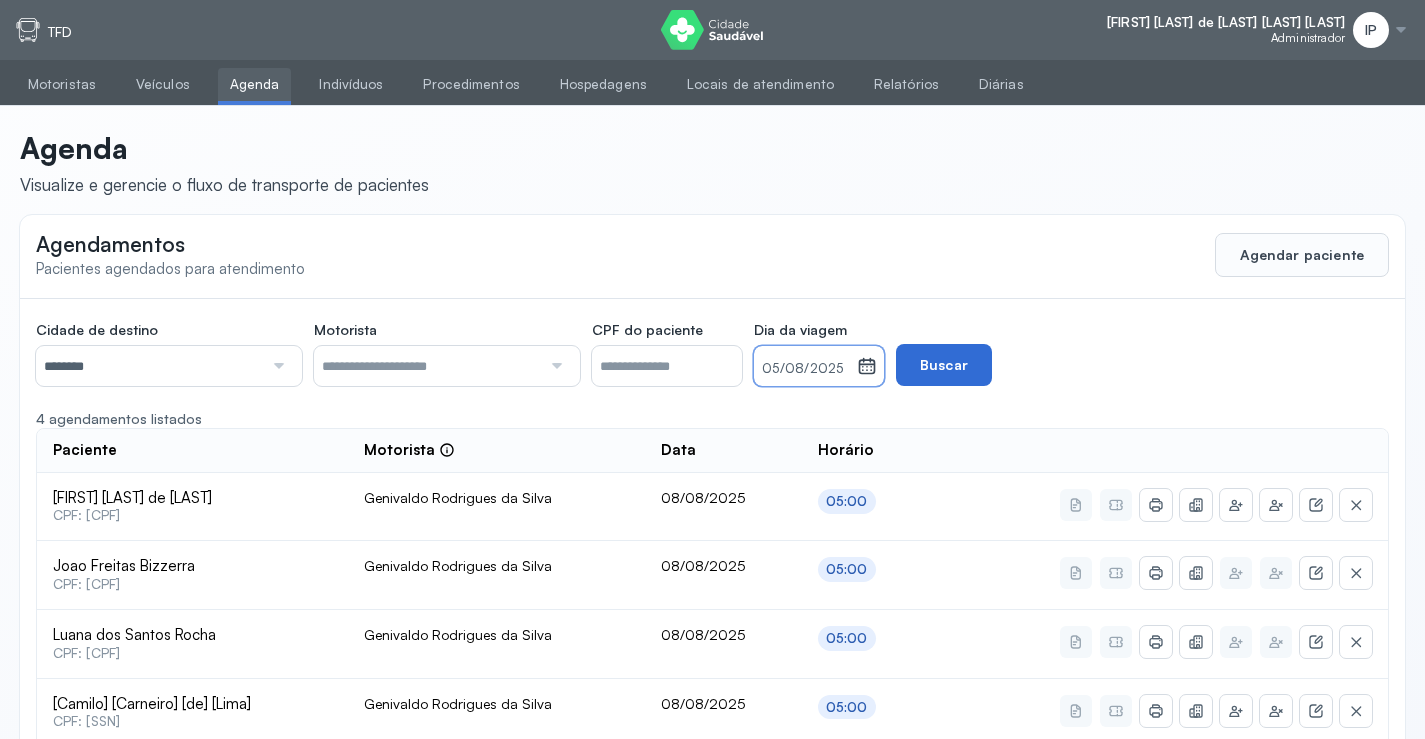 click on "Buscar" at bounding box center [944, 365] 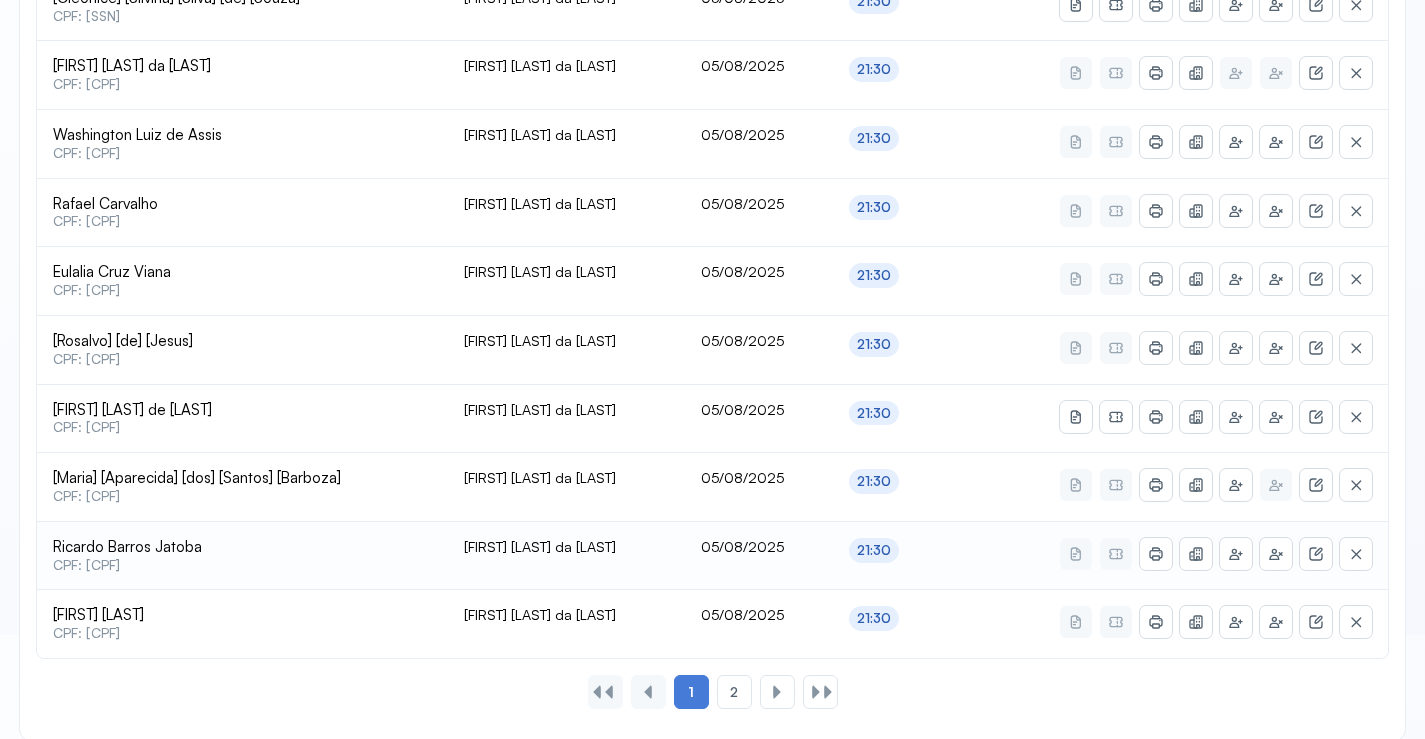 scroll, scrollTop: 865, scrollLeft: 0, axis: vertical 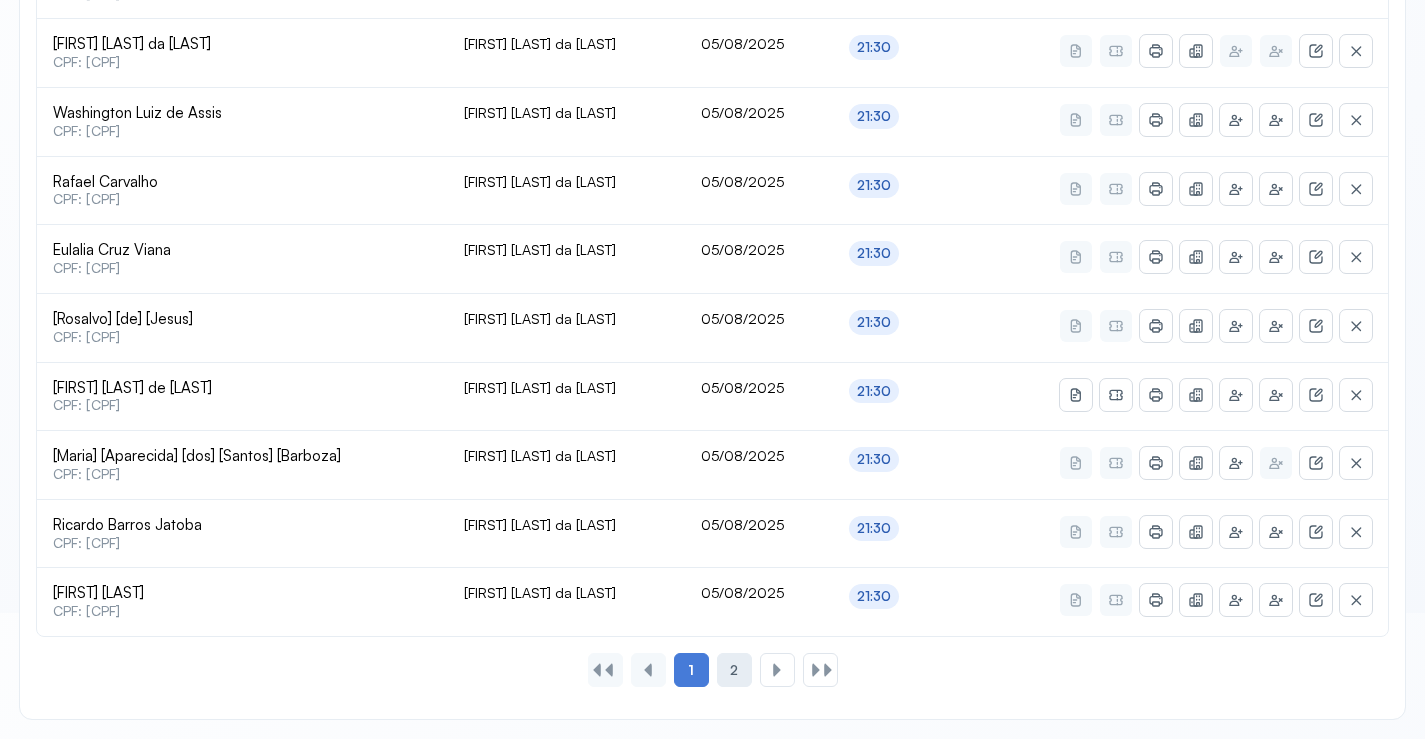 click on "2" 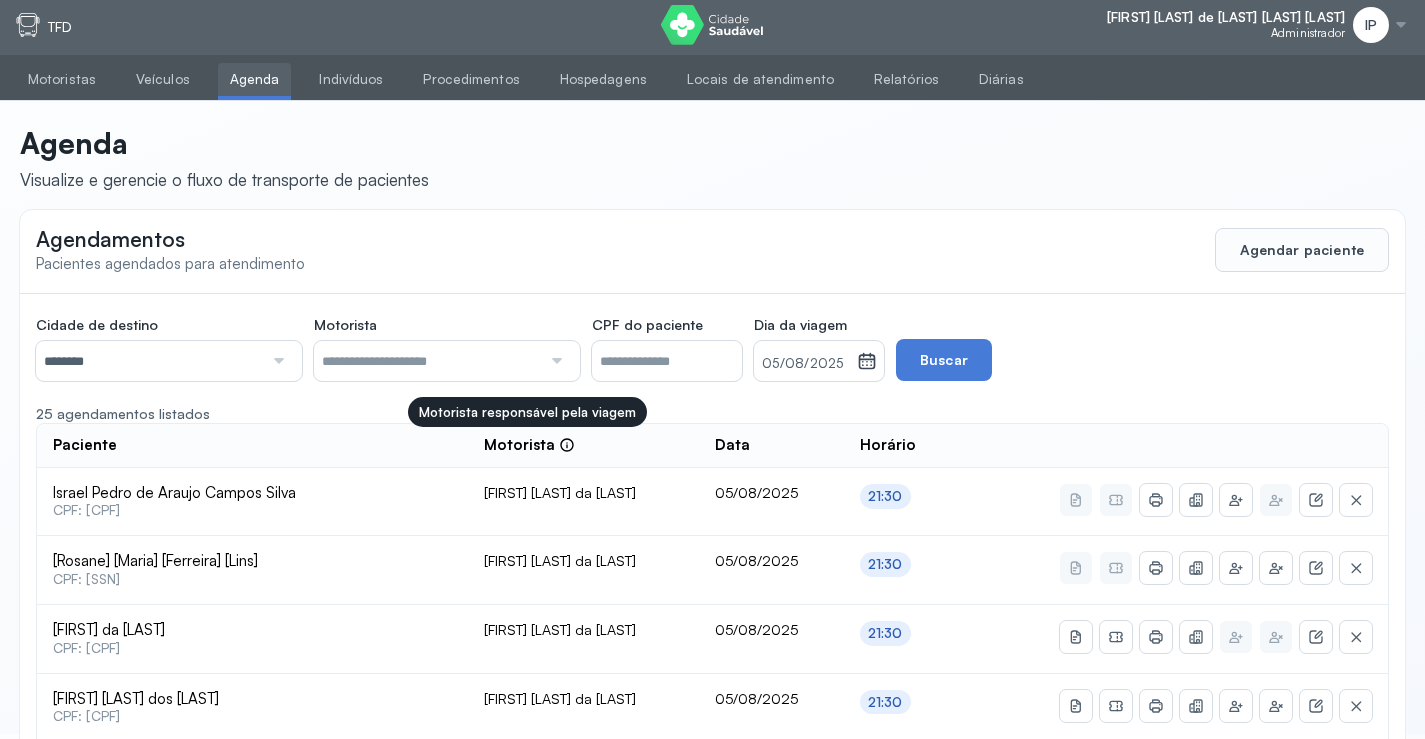 scroll, scrollTop: 0, scrollLeft: 0, axis: both 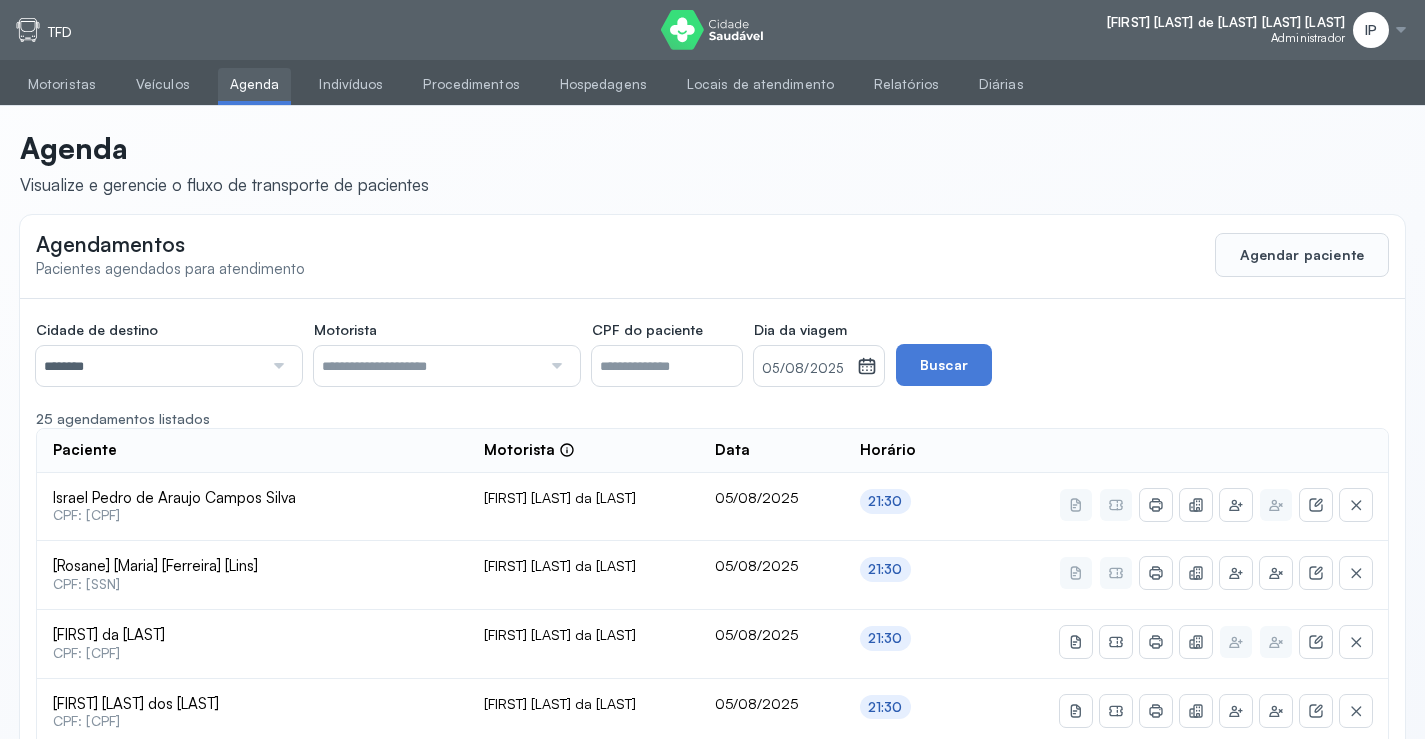 click on "05/08/2025" at bounding box center (805, 369) 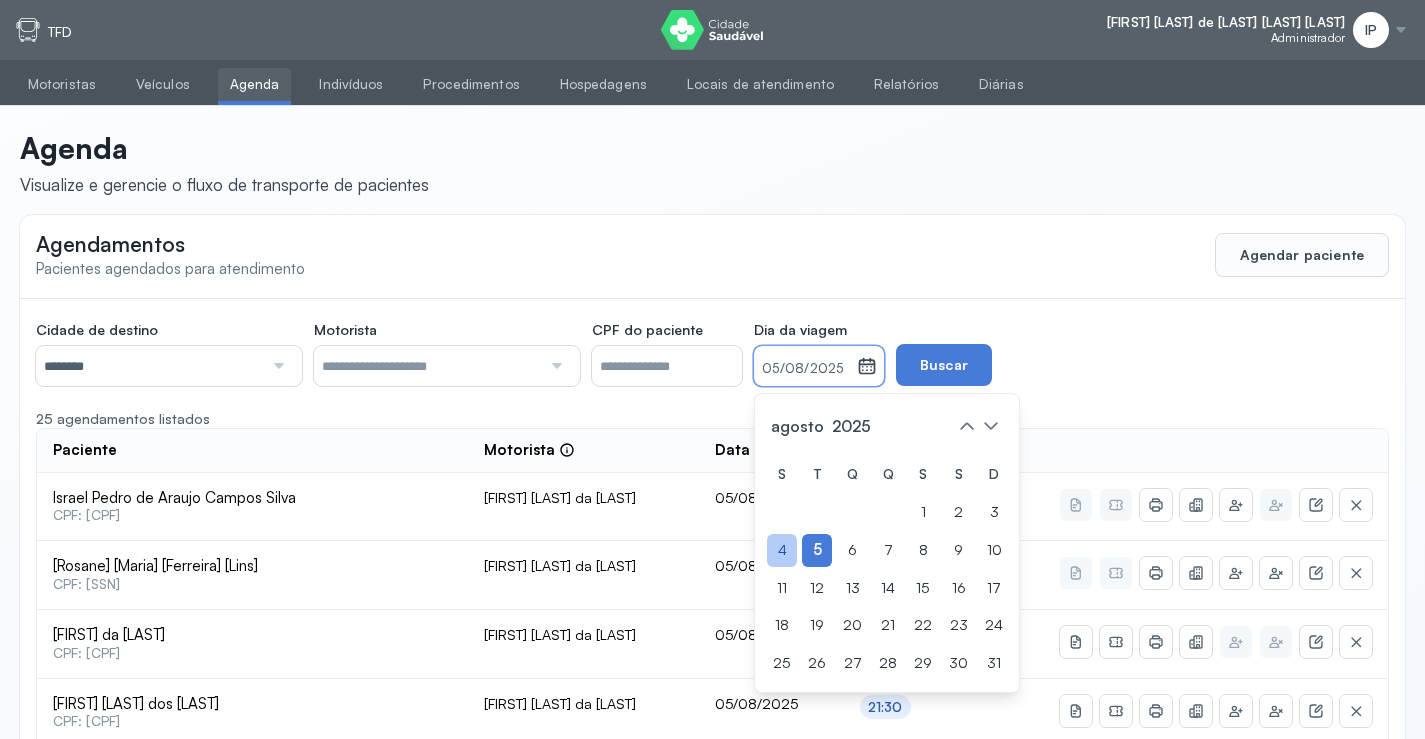 click on "4" 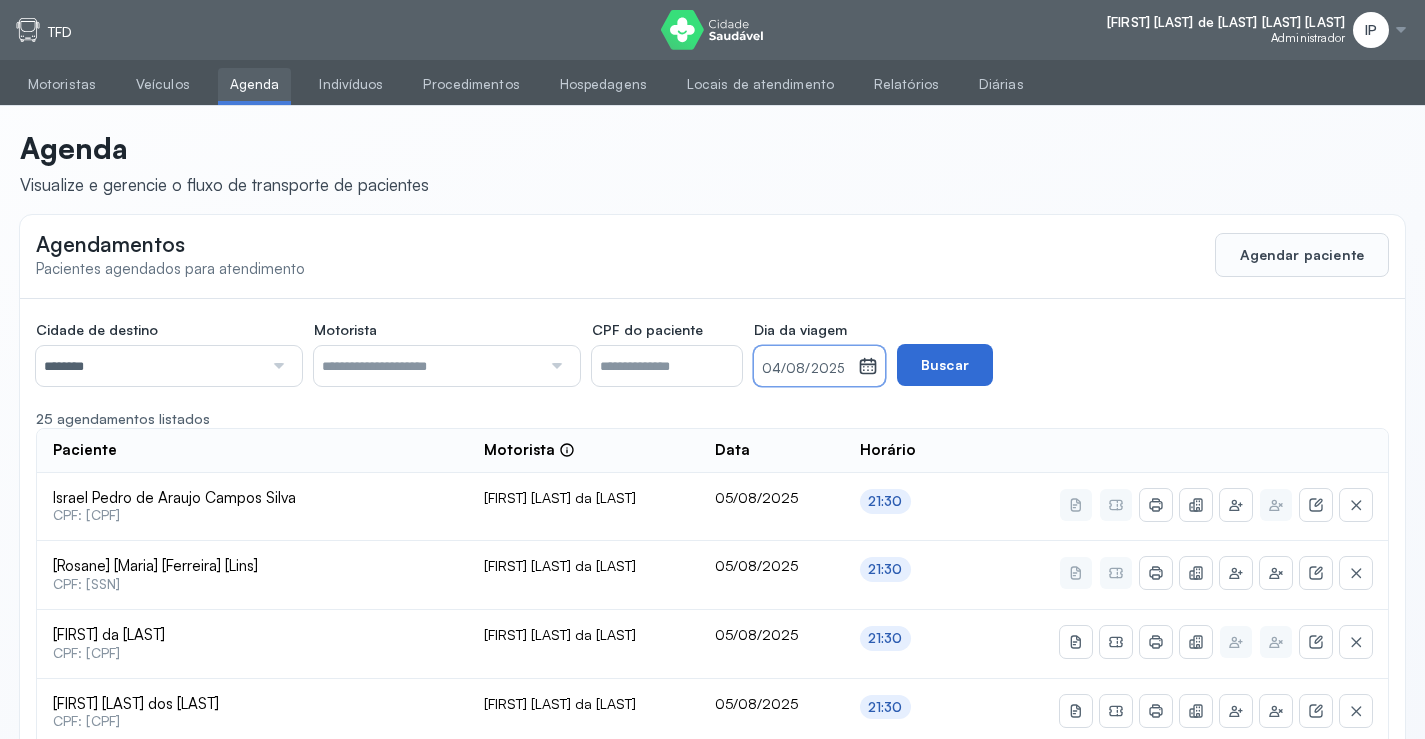 click on "Buscar" at bounding box center (945, 365) 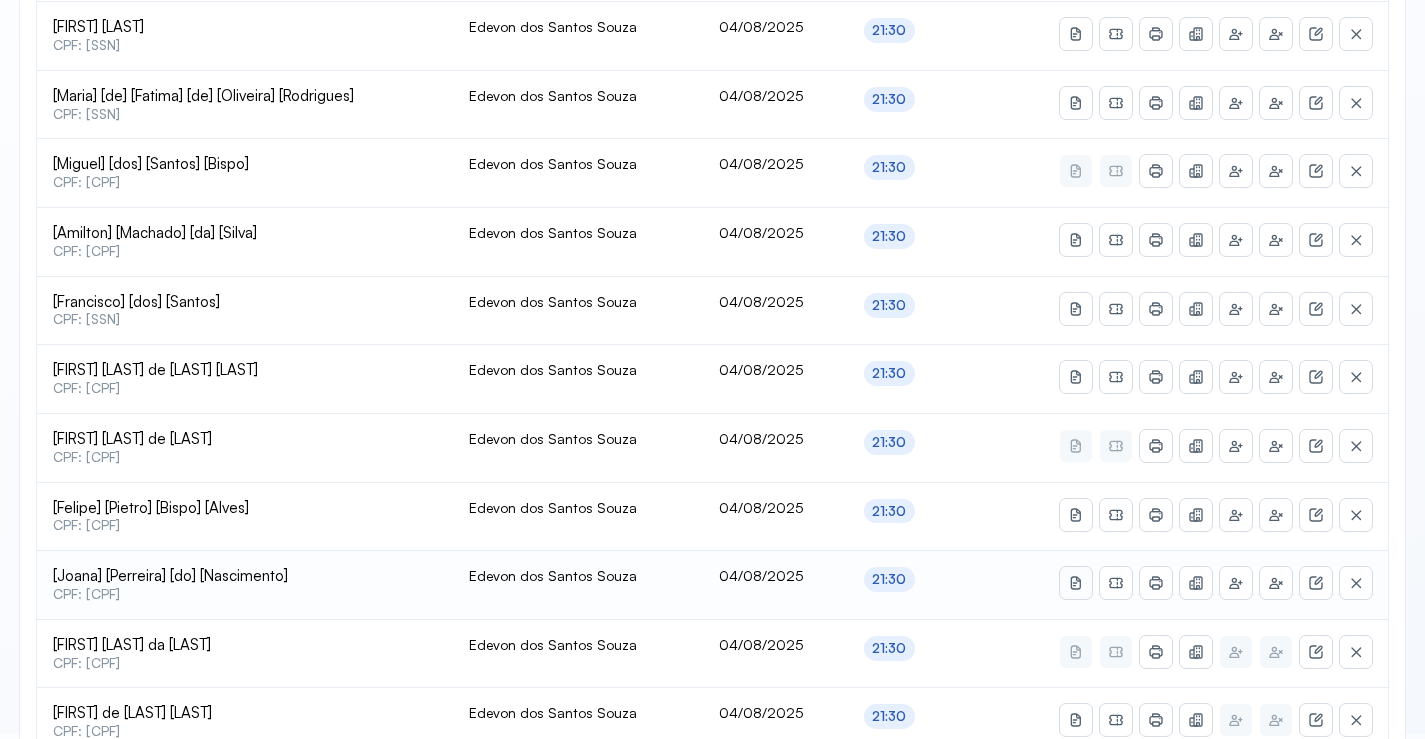 scroll, scrollTop: 800, scrollLeft: 0, axis: vertical 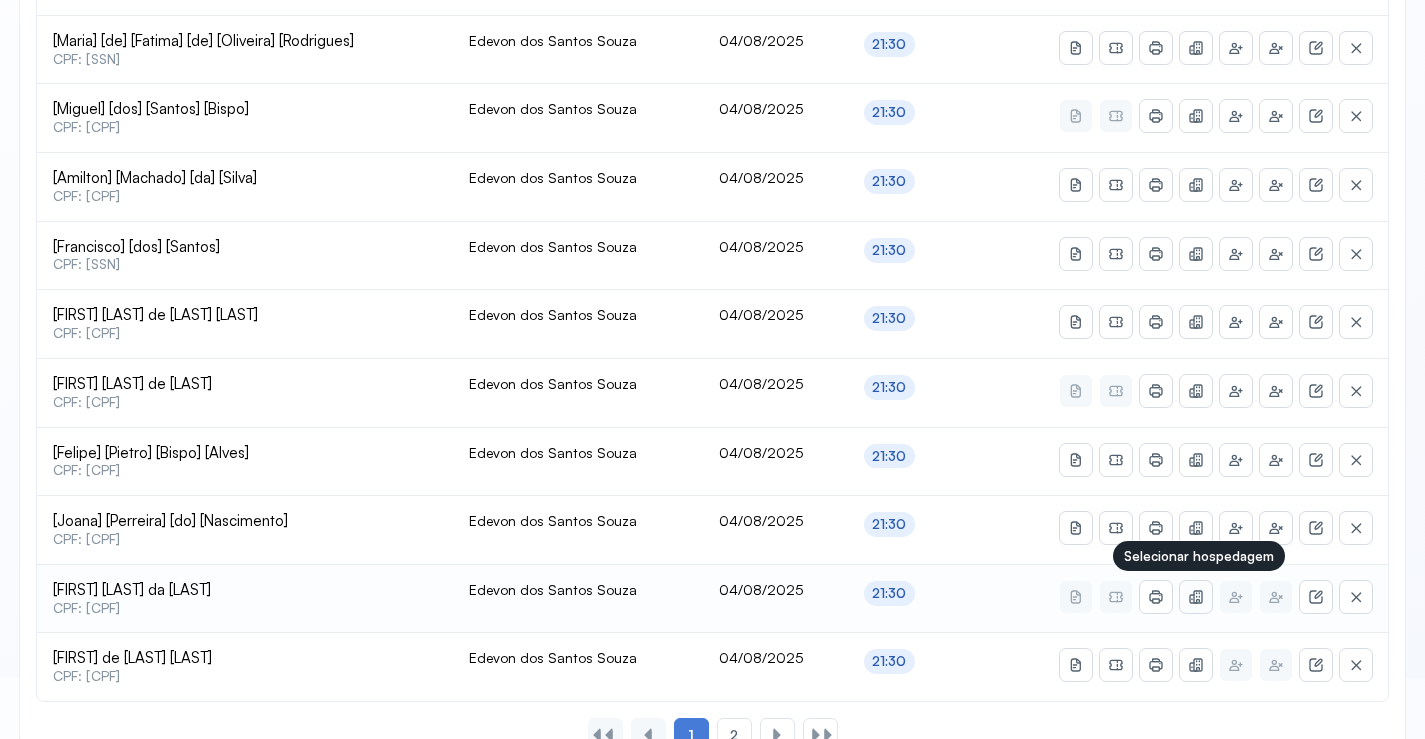 click 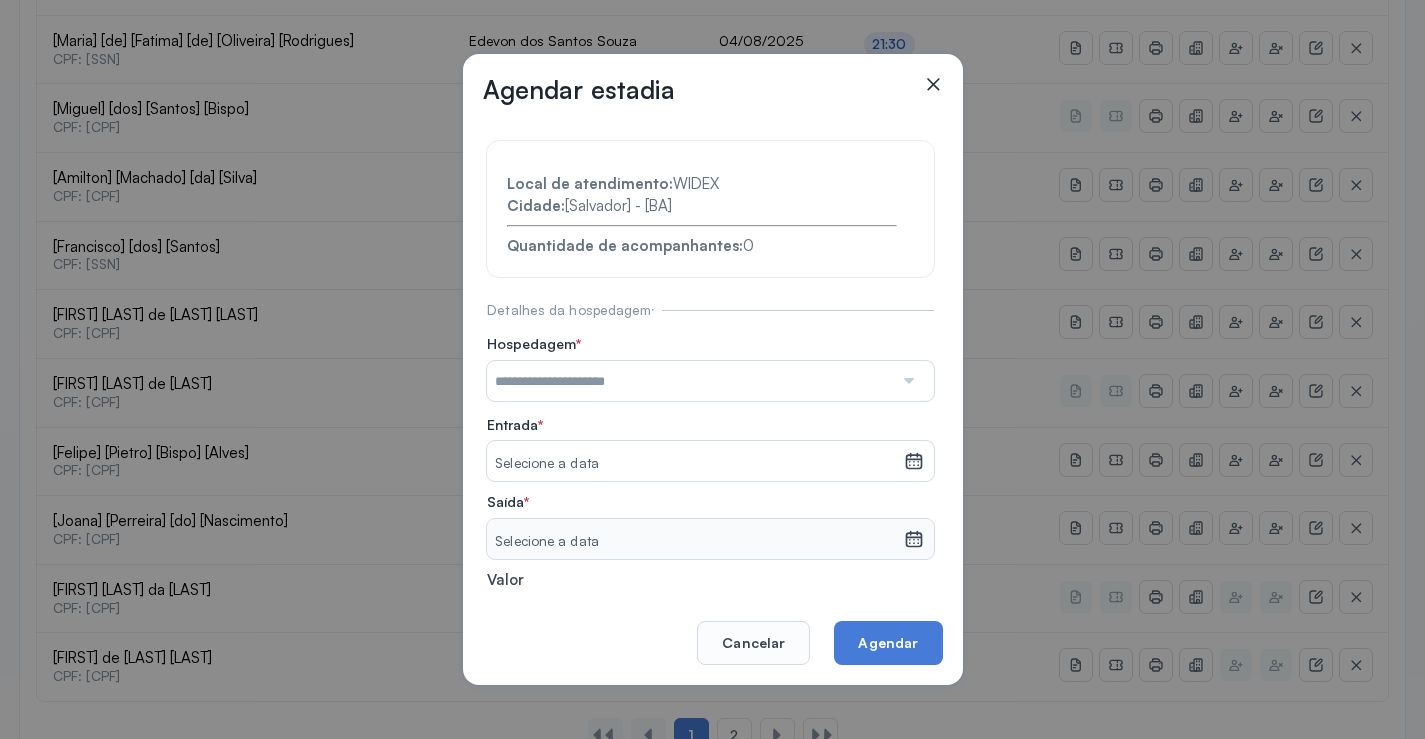 click at bounding box center [690, 381] 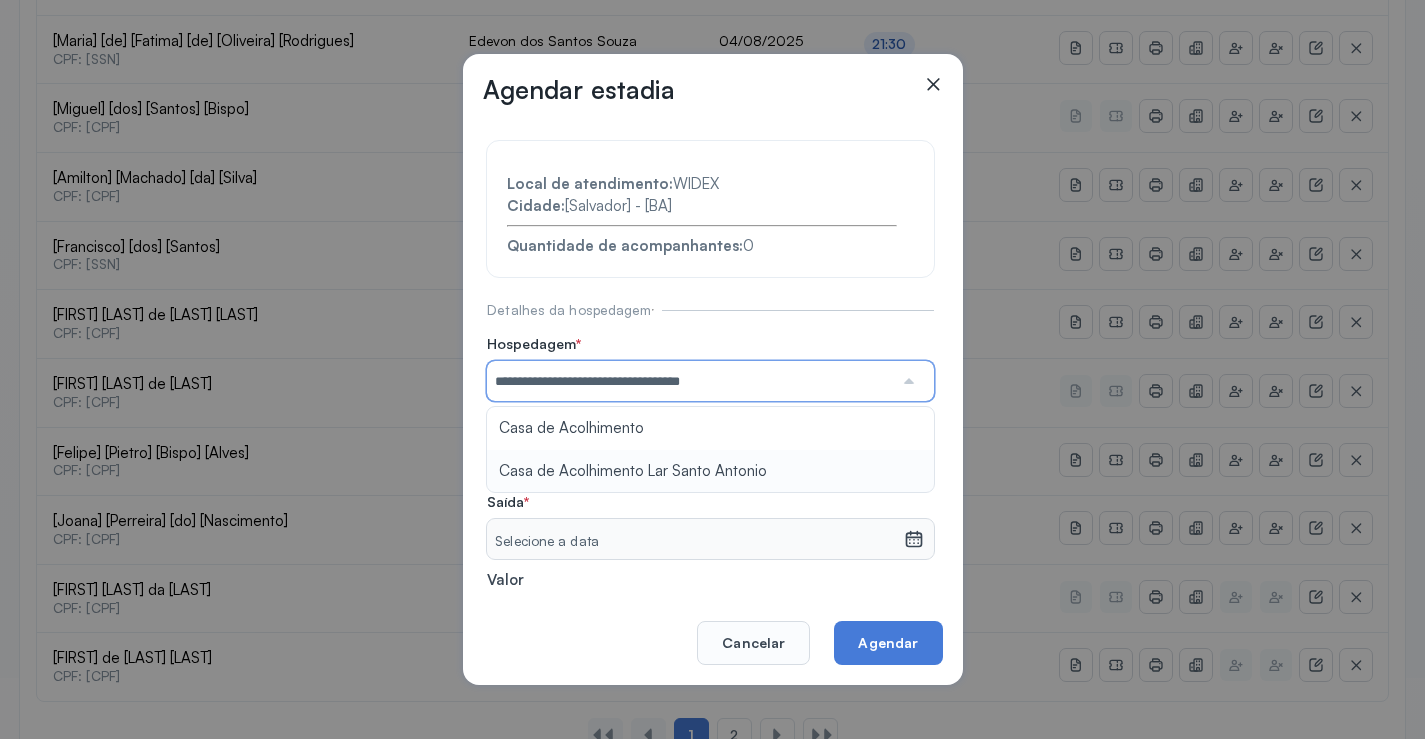 click on "**********" at bounding box center [710, 436] 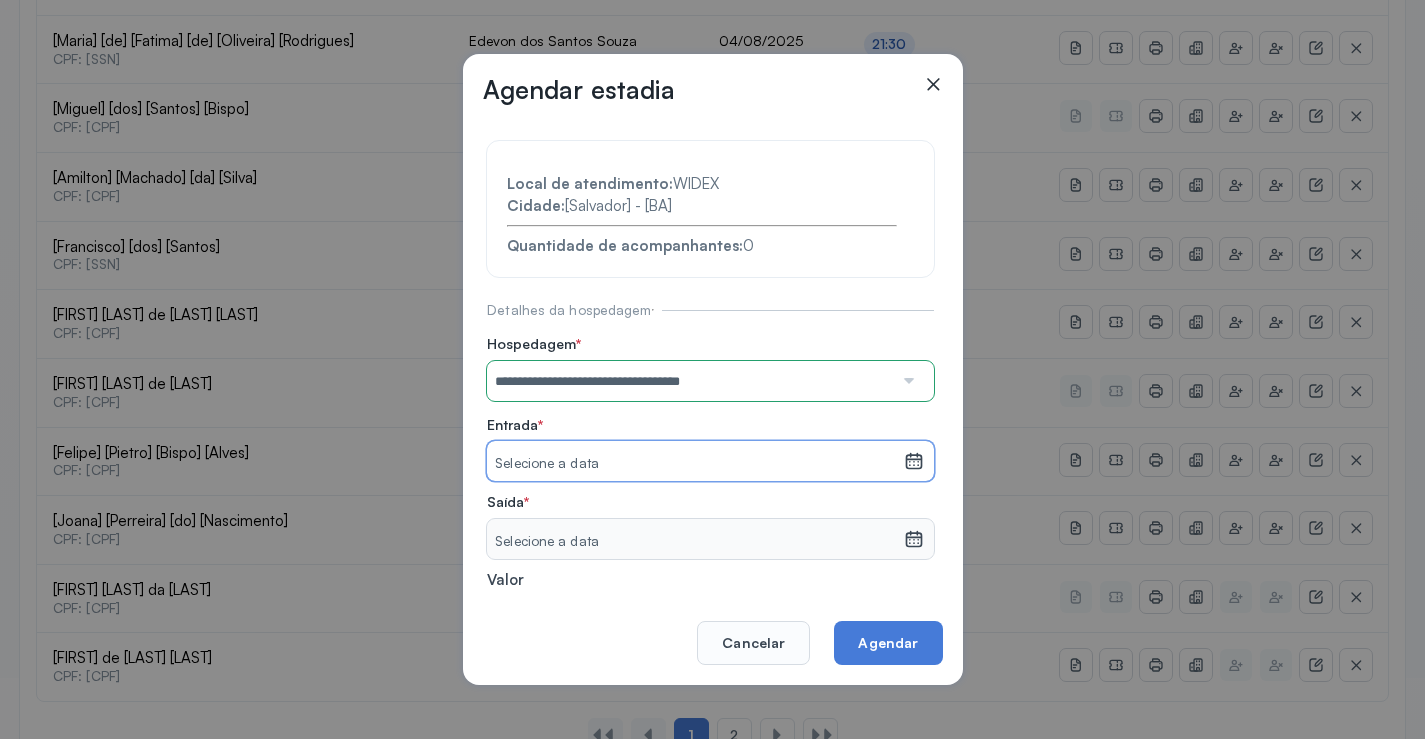click on "Selecione a data" at bounding box center [695, 464] 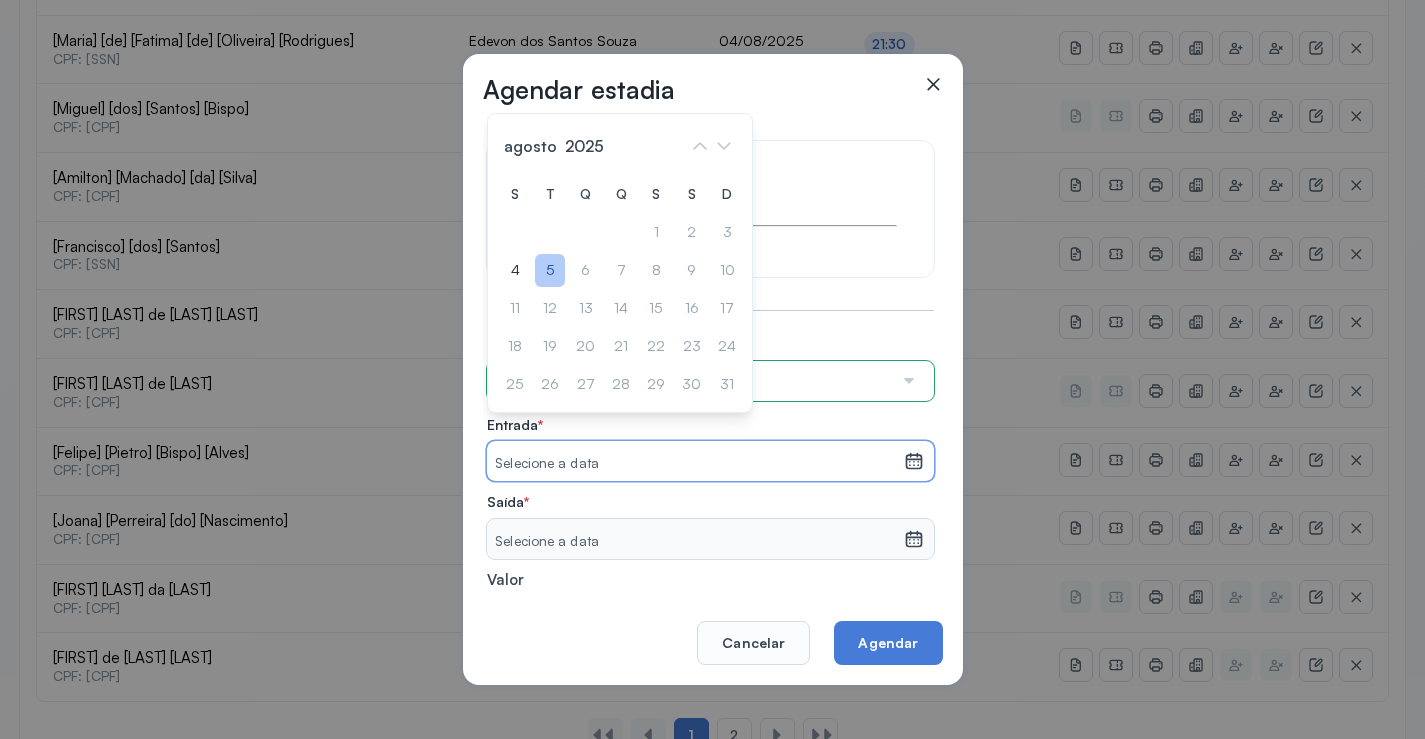 click on "5" 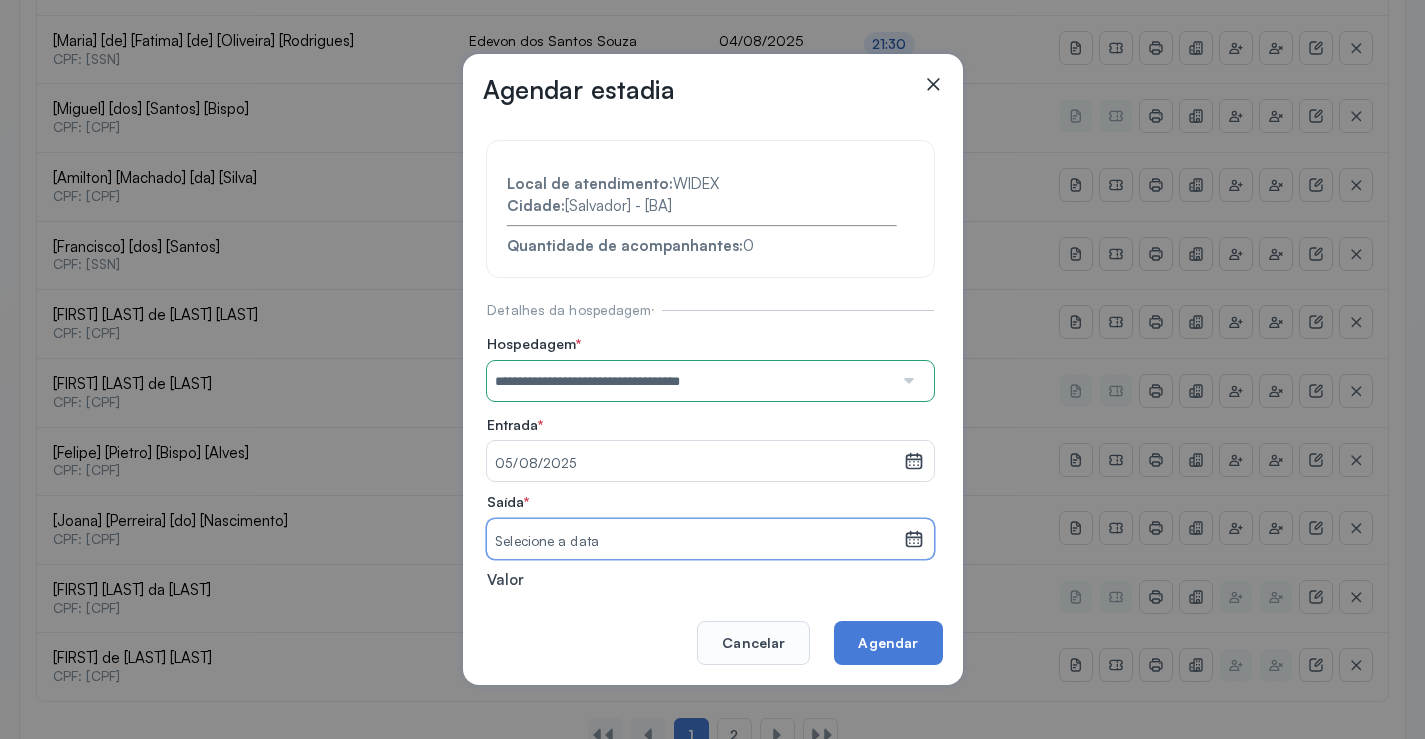 click on "Selecione a data" at bounding box center (695, 542) 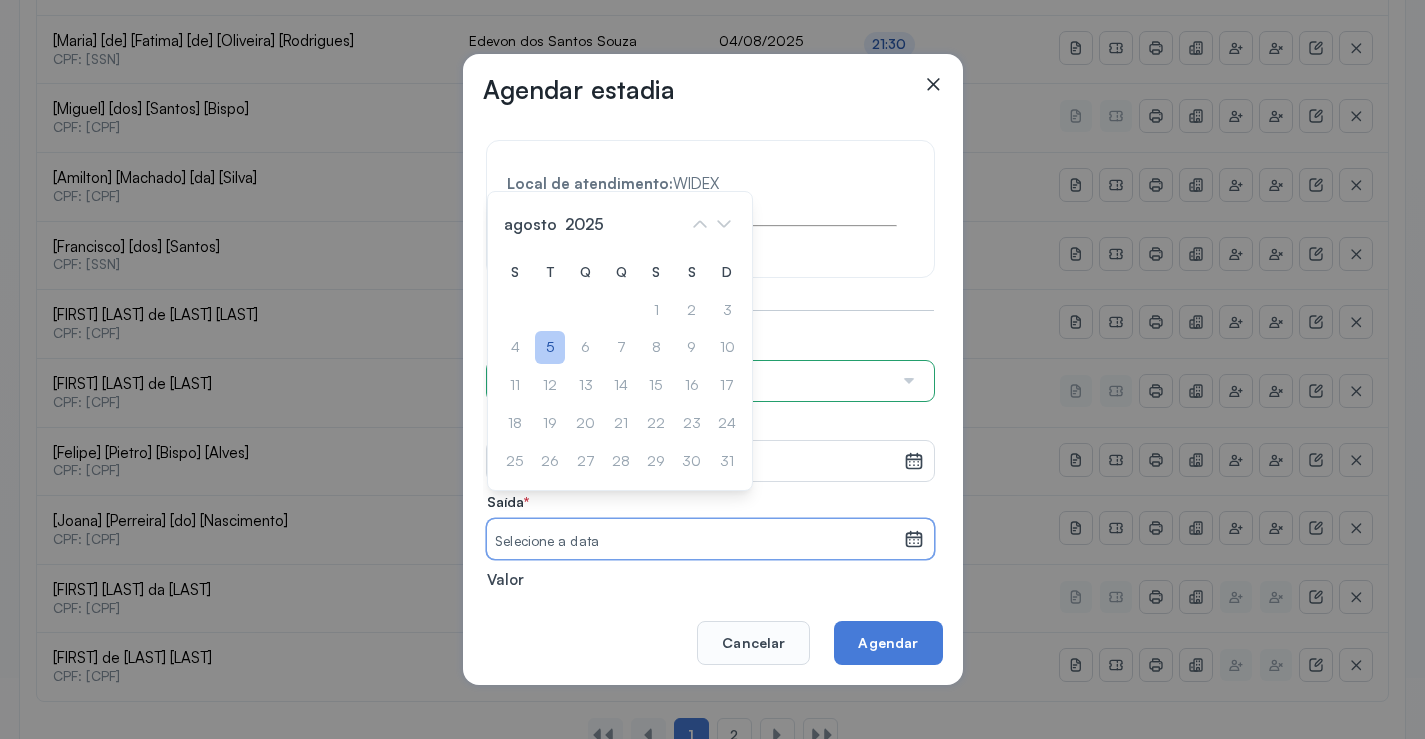 click on "5" 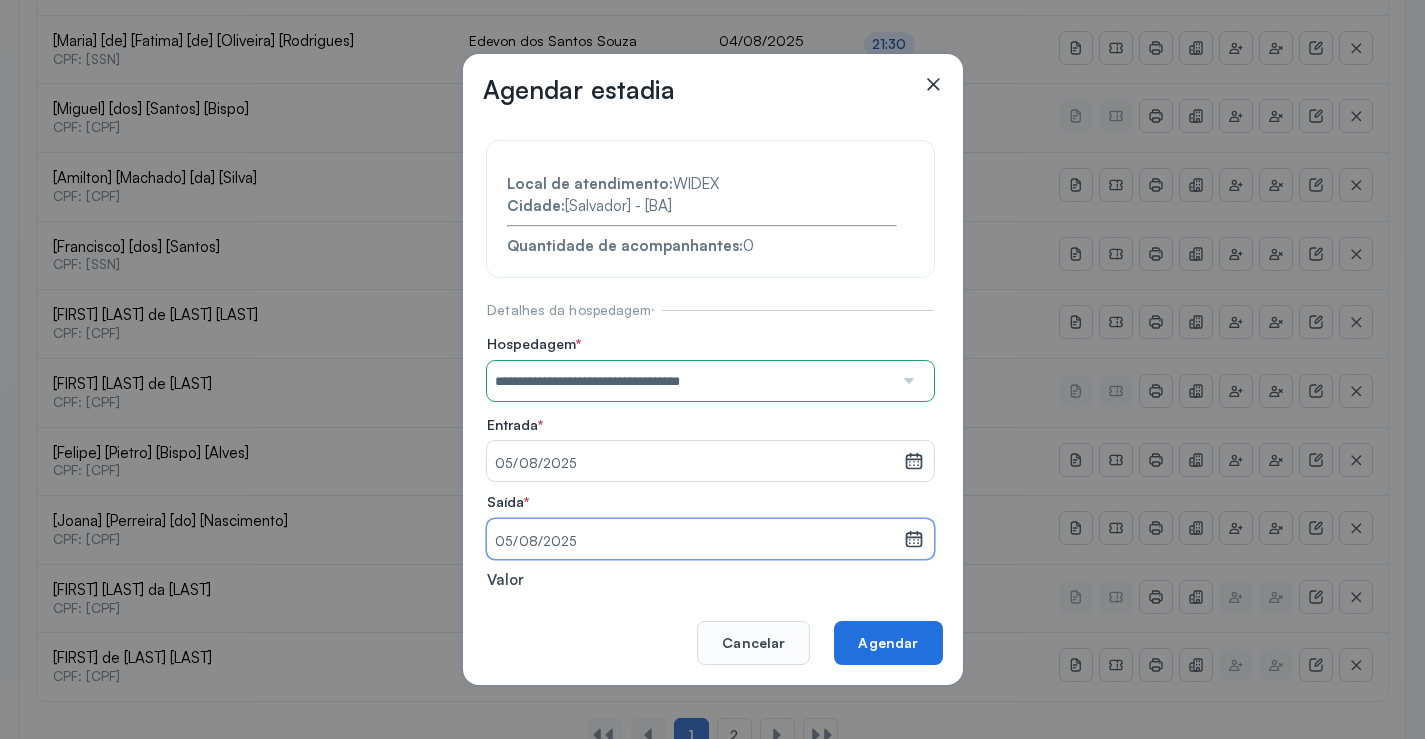 click on "Agendar" 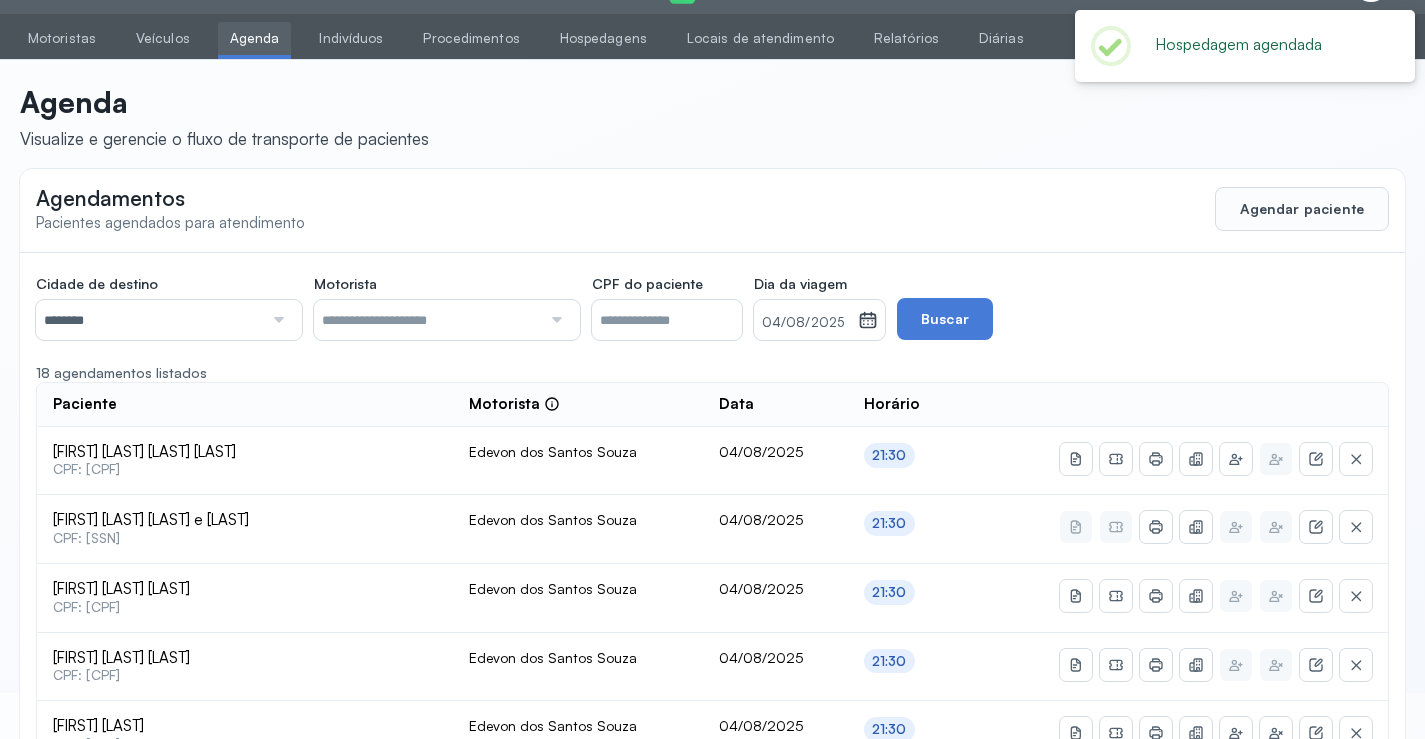 scroll, scrollTop: 800, scrollLeft: 0, axis: vertical 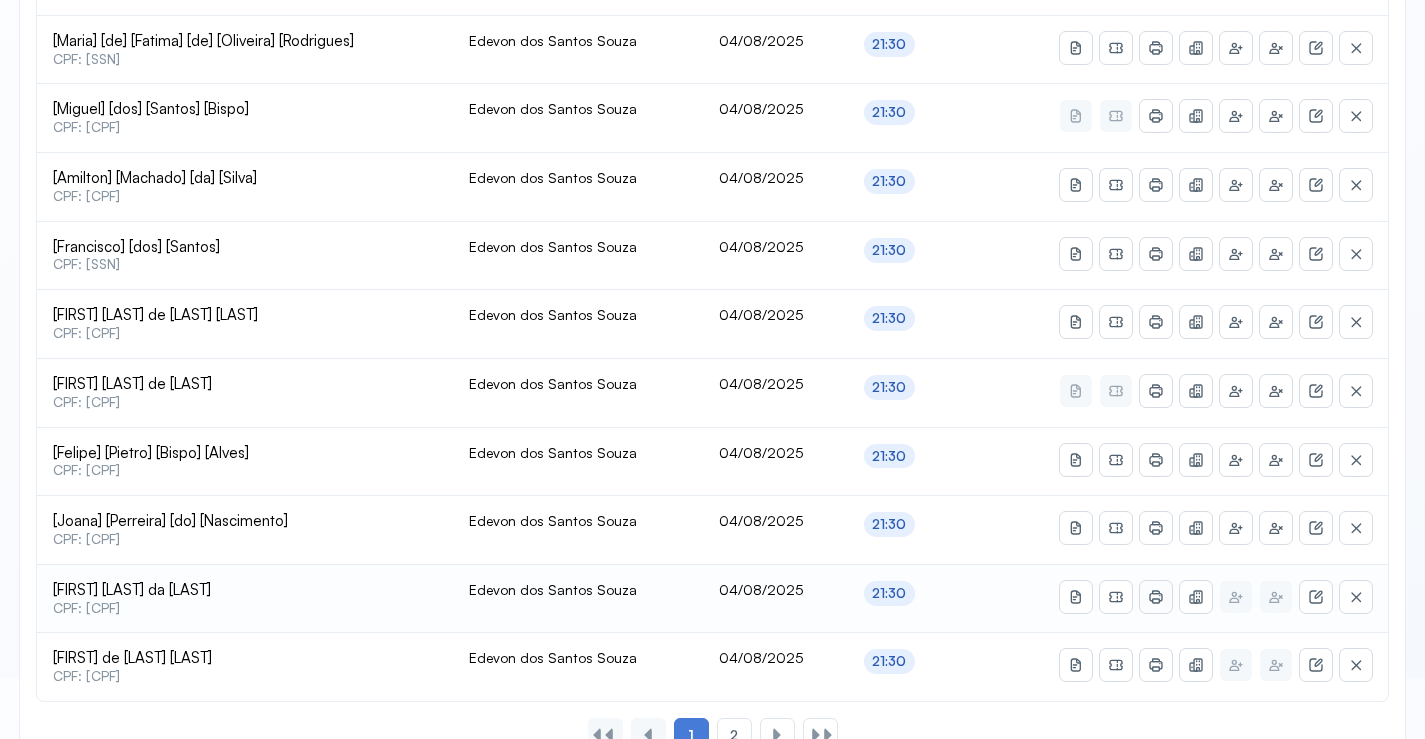 click 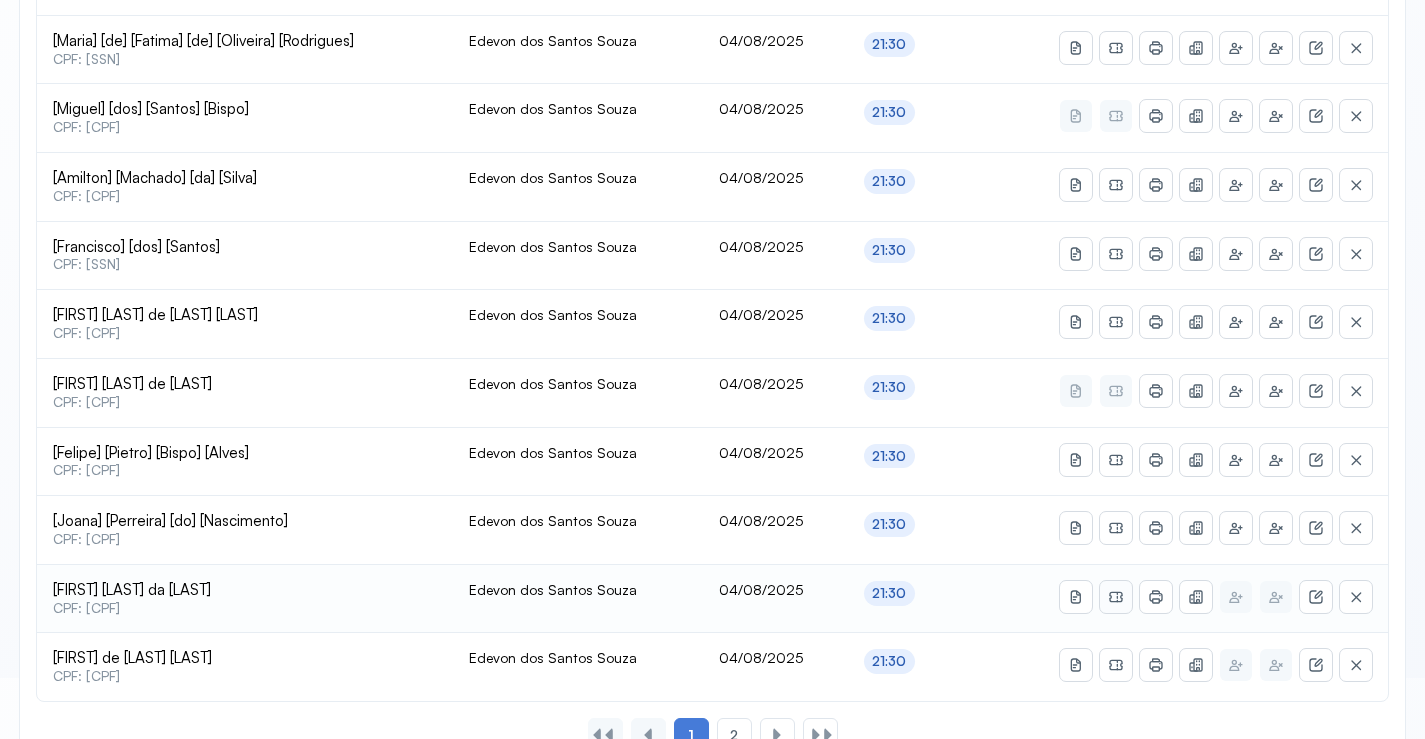 click 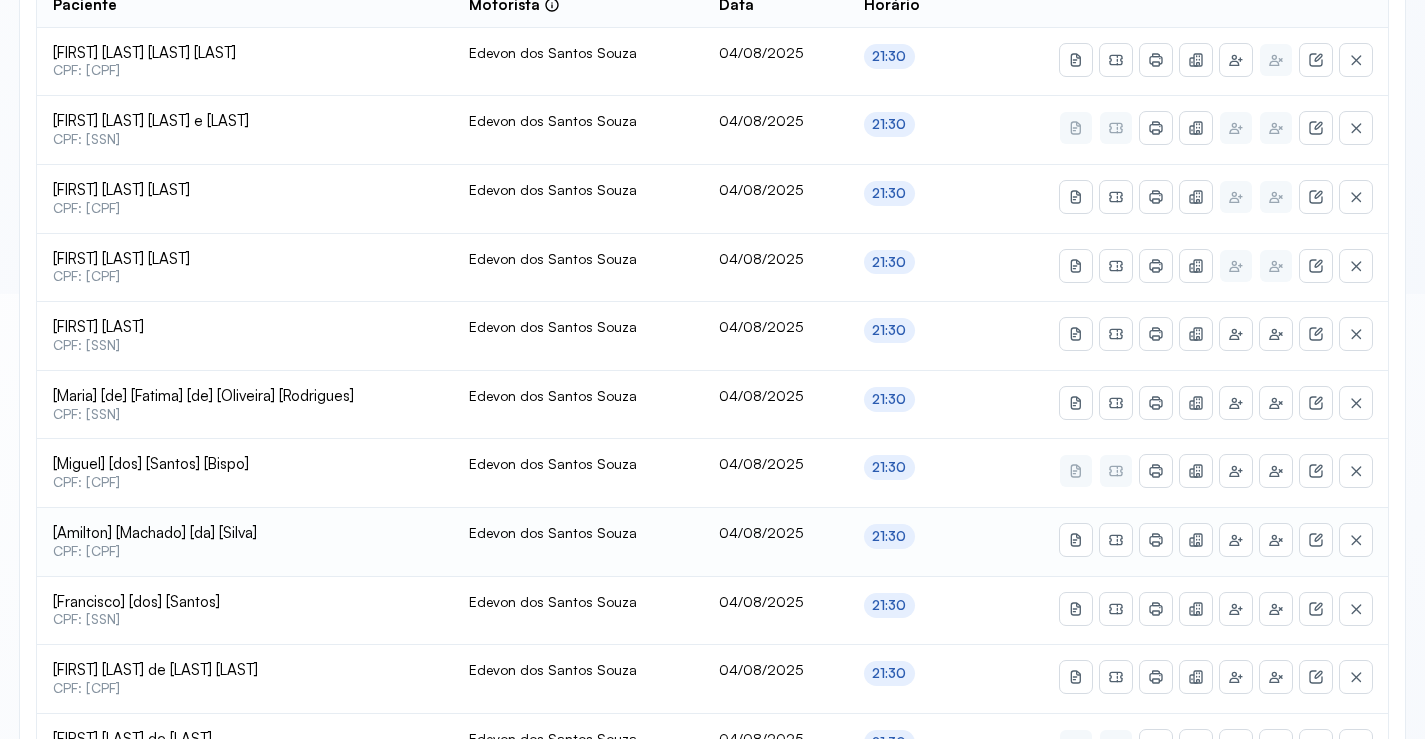 scroll, scrollTop: 200, scrollLeft: 0, axis: vertical 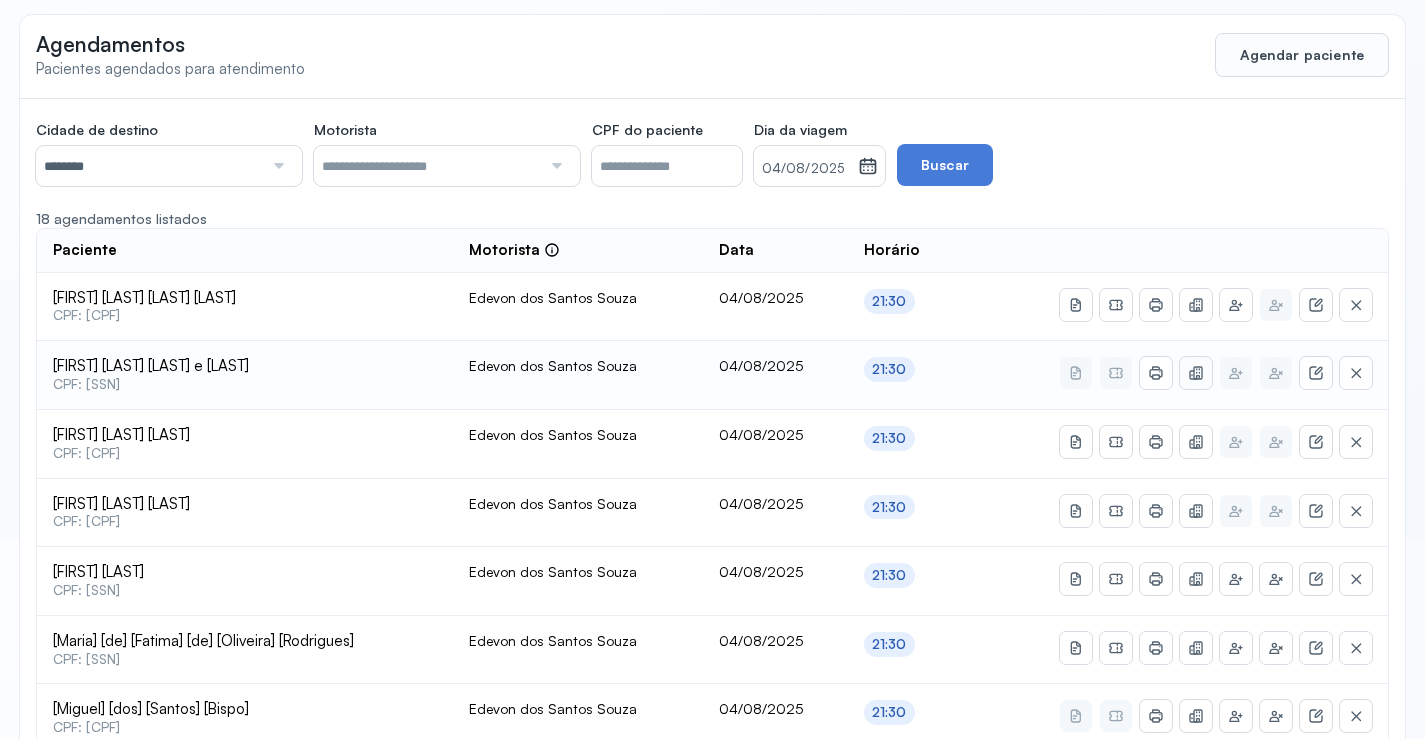click 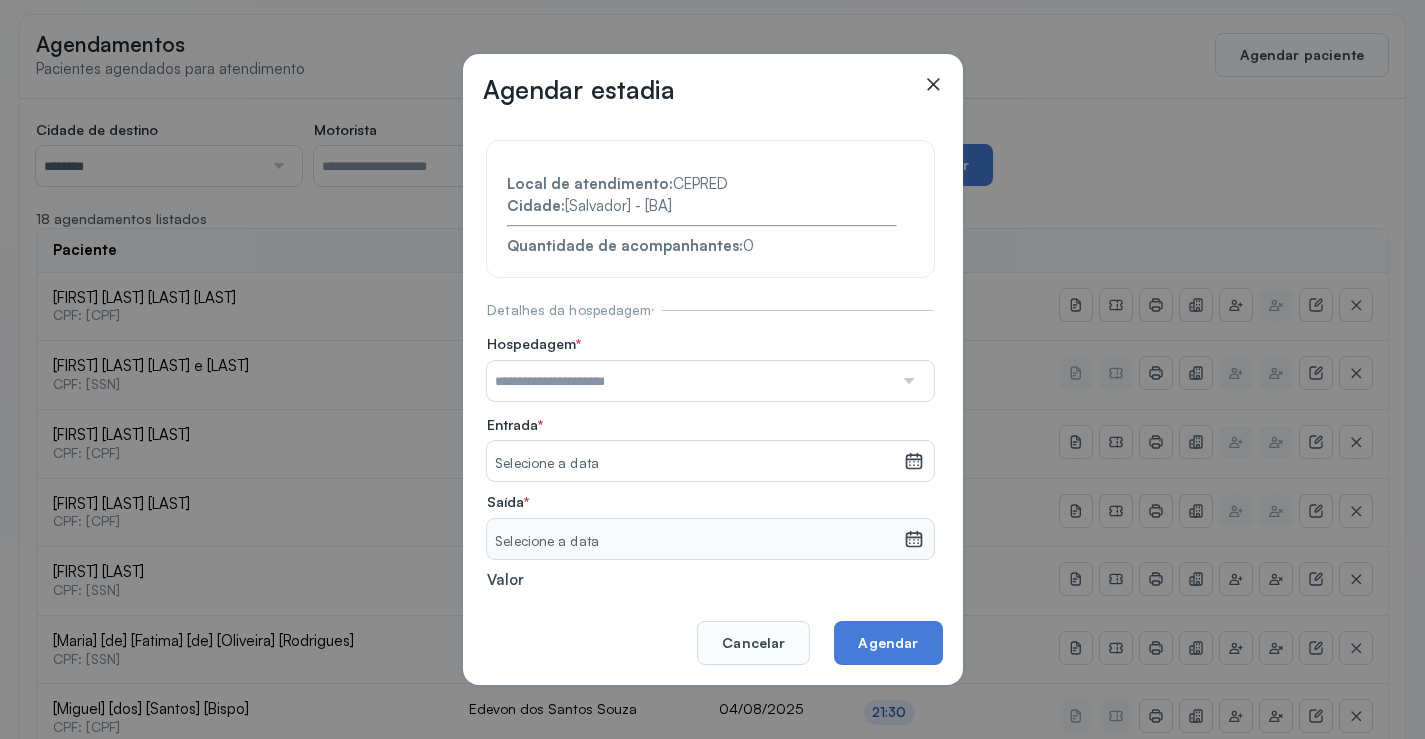 click at bounding box center (690, 381) 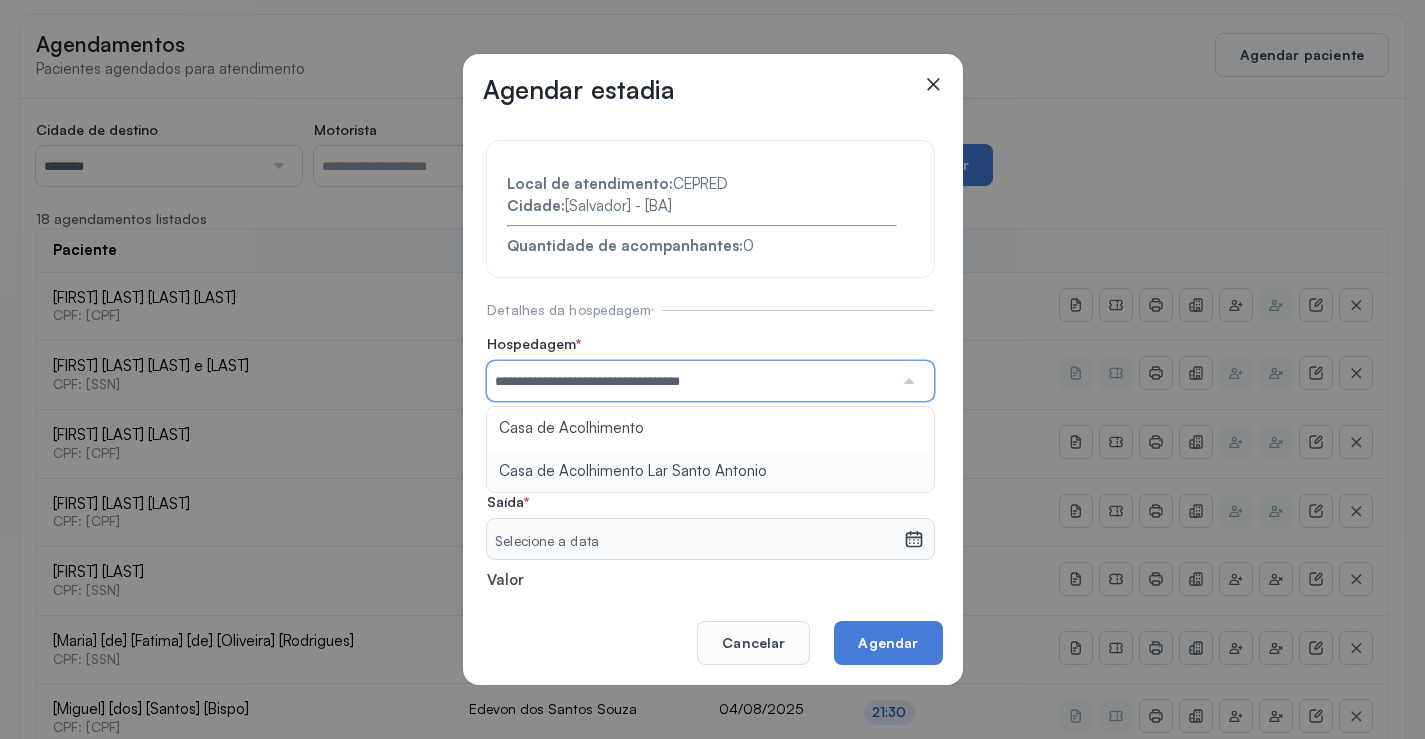 click on "**********" at bounding box center (710, 436) 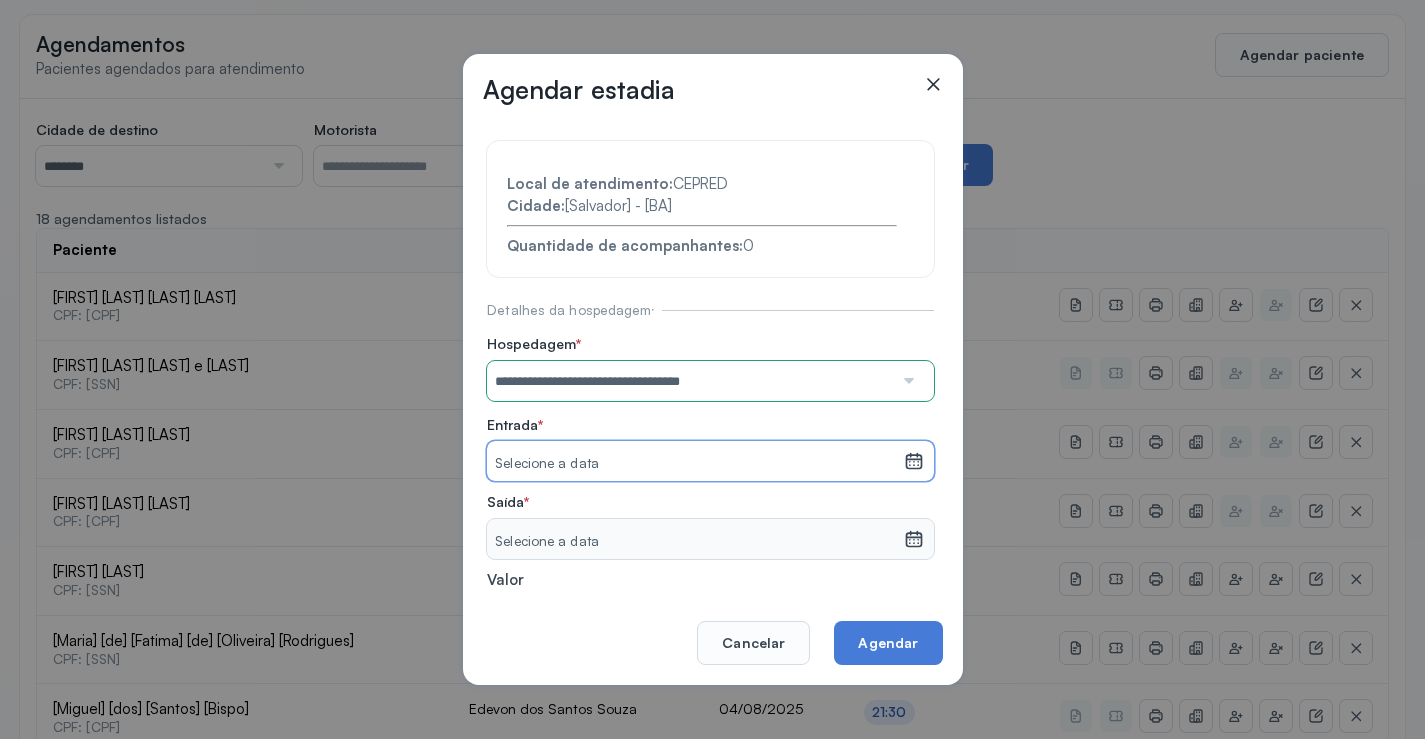 click on "Selecione a data" at bounding box center (695, 464) 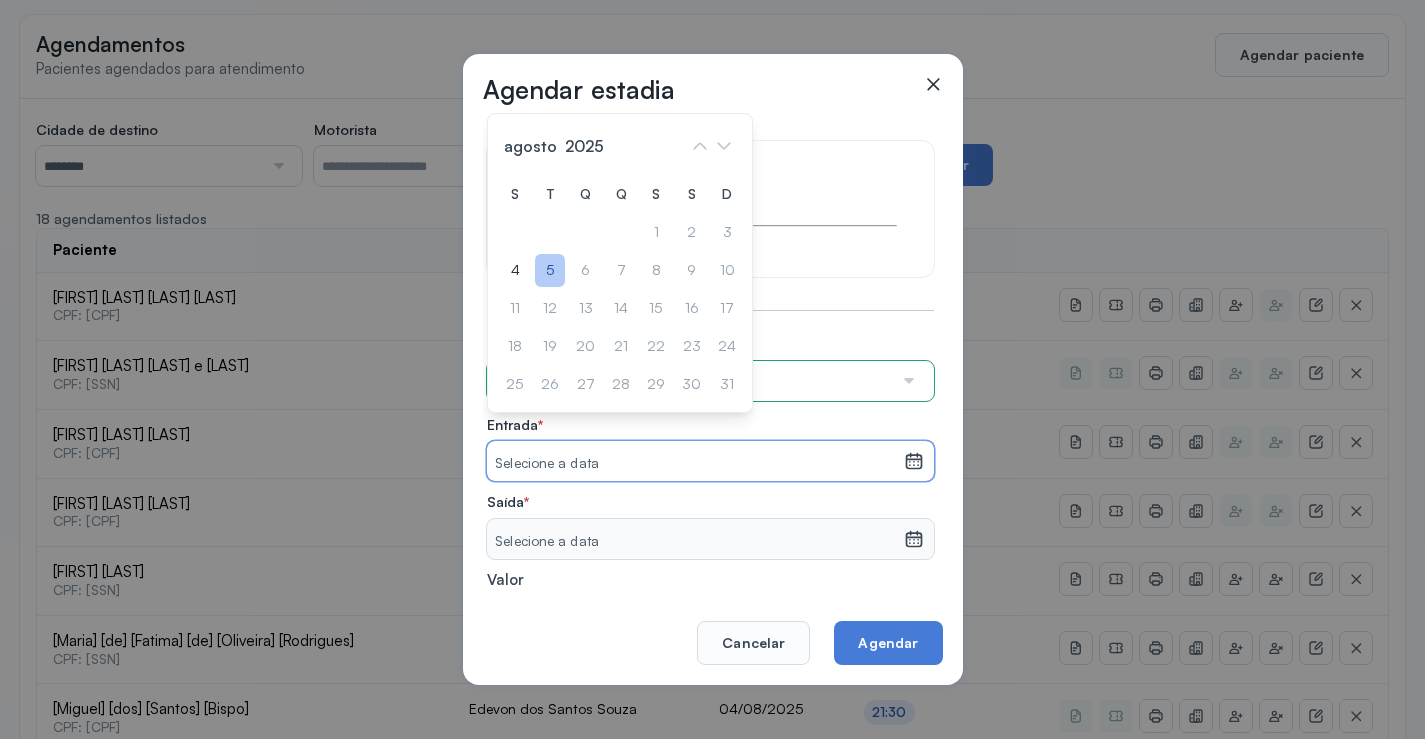click on "5" 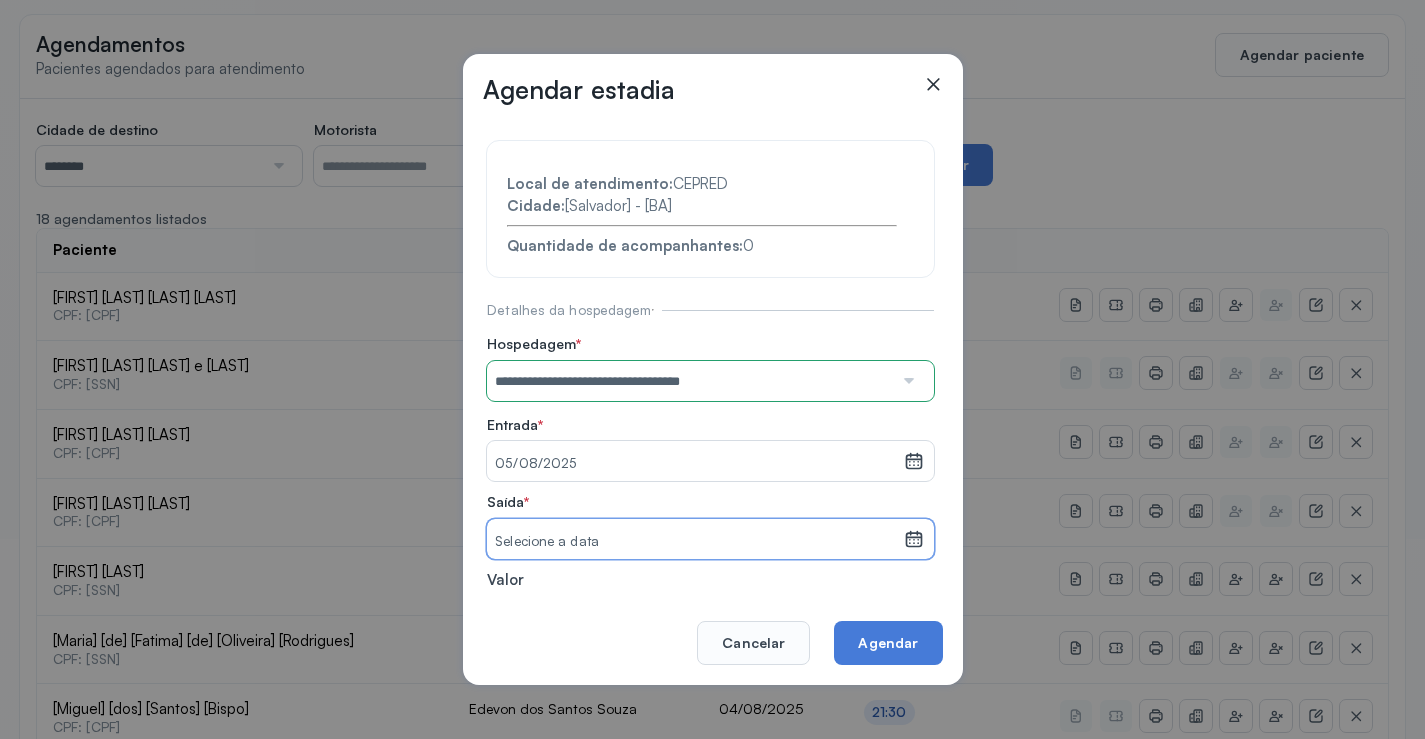 drag, startPoint x: 593, startPoint y: 528, endPoint x: 588, endPoint y: 538, distance: 11.18034 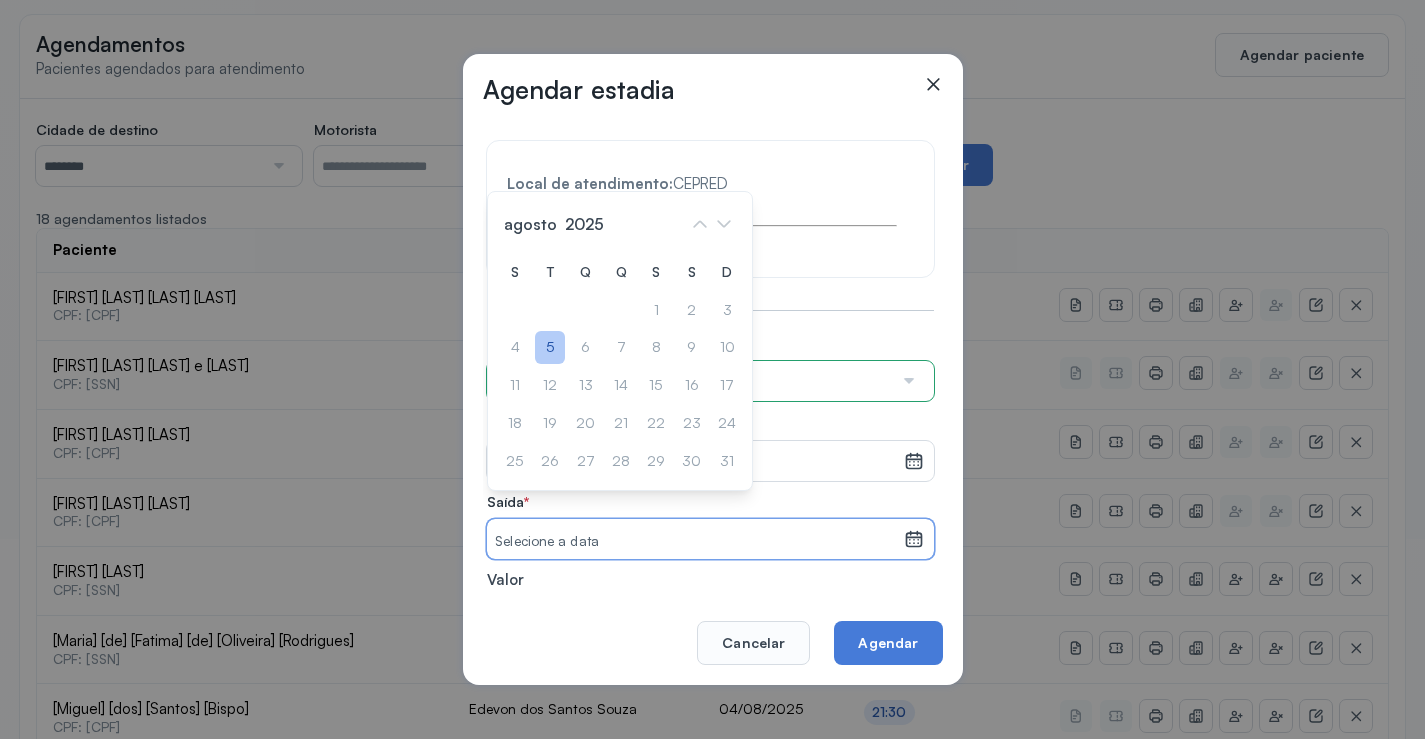 click on "5" 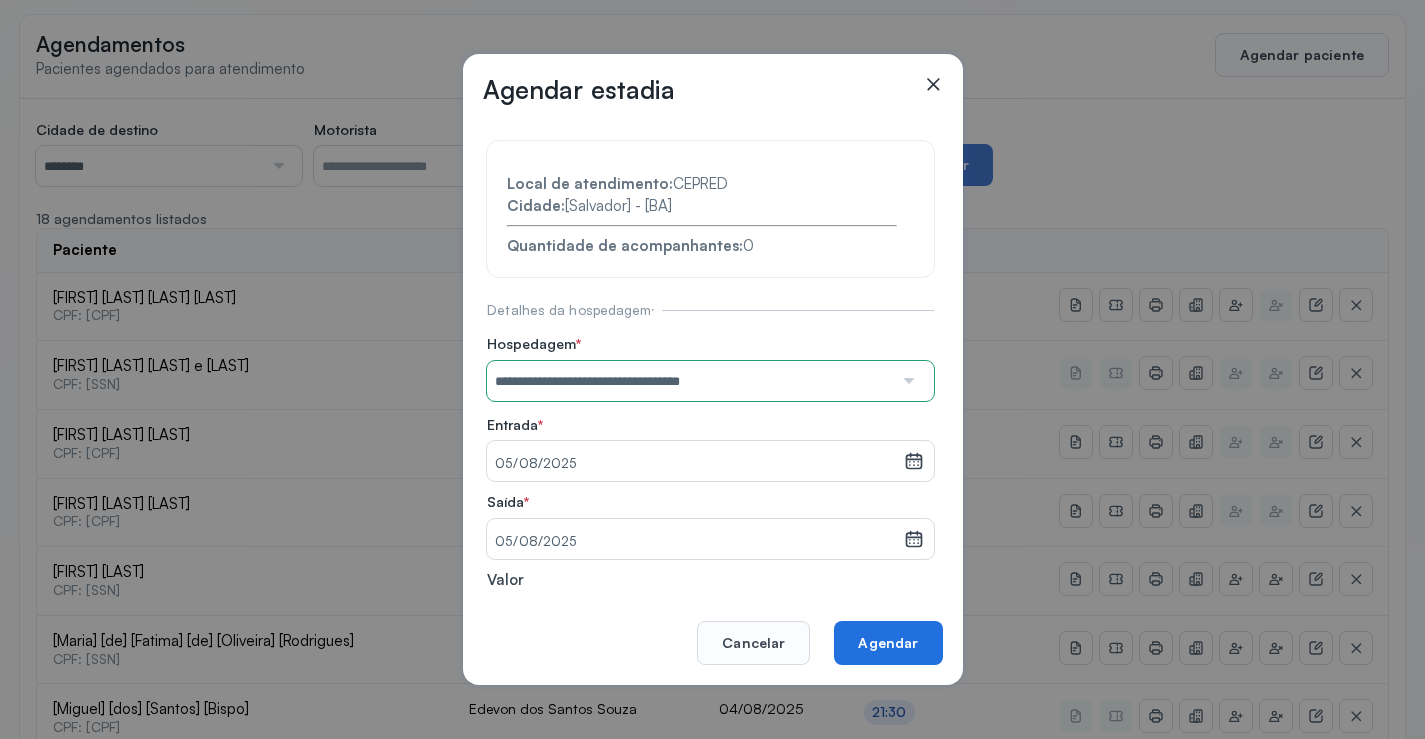 click on "Agendar" 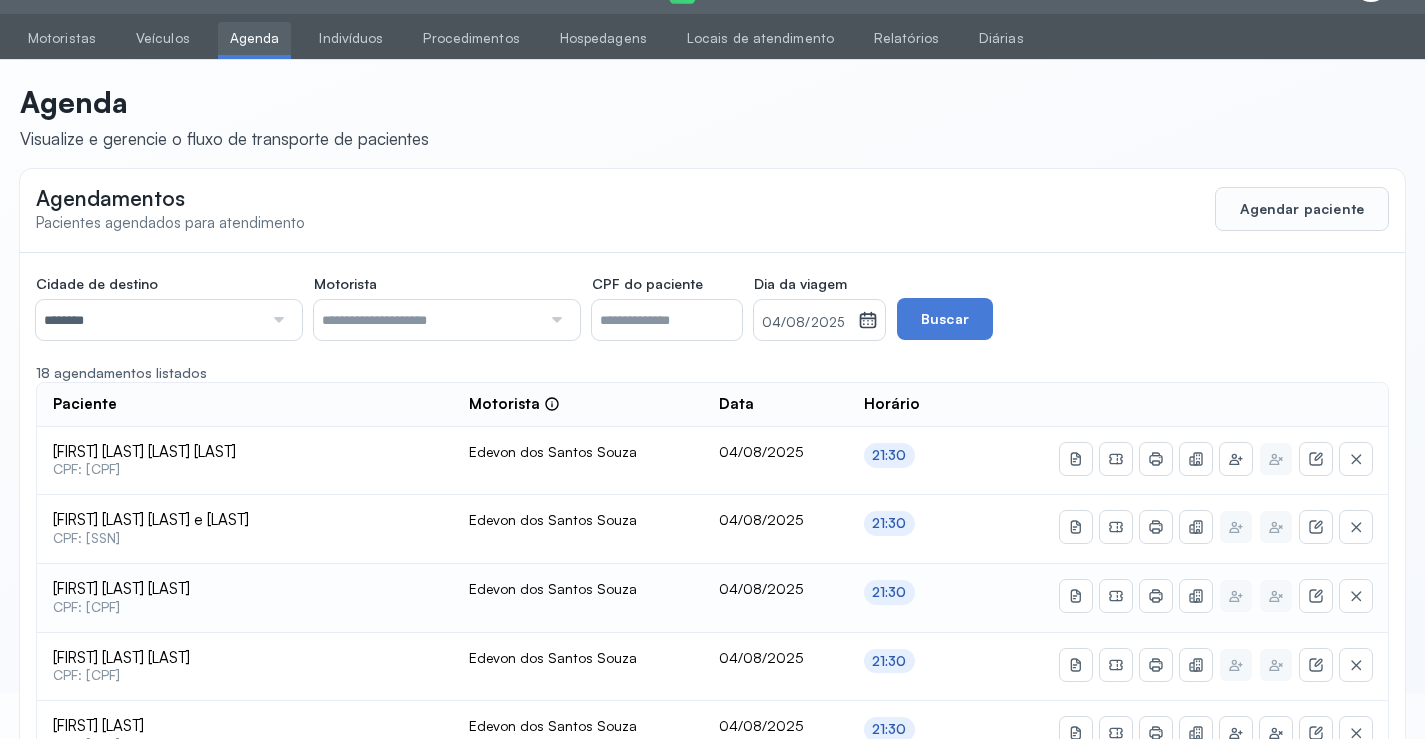 scroll, scrollTop: 200, scrollLeft: 0, axis: vertical 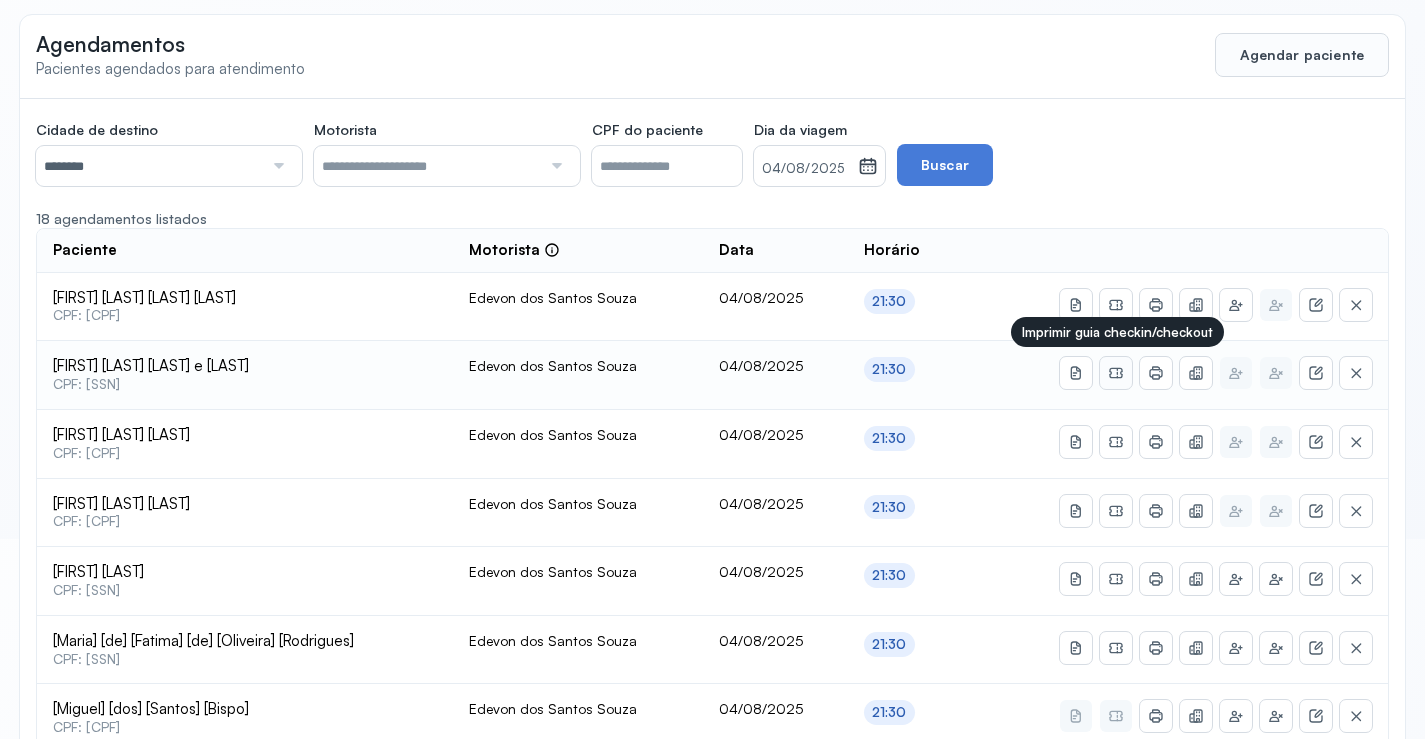 click 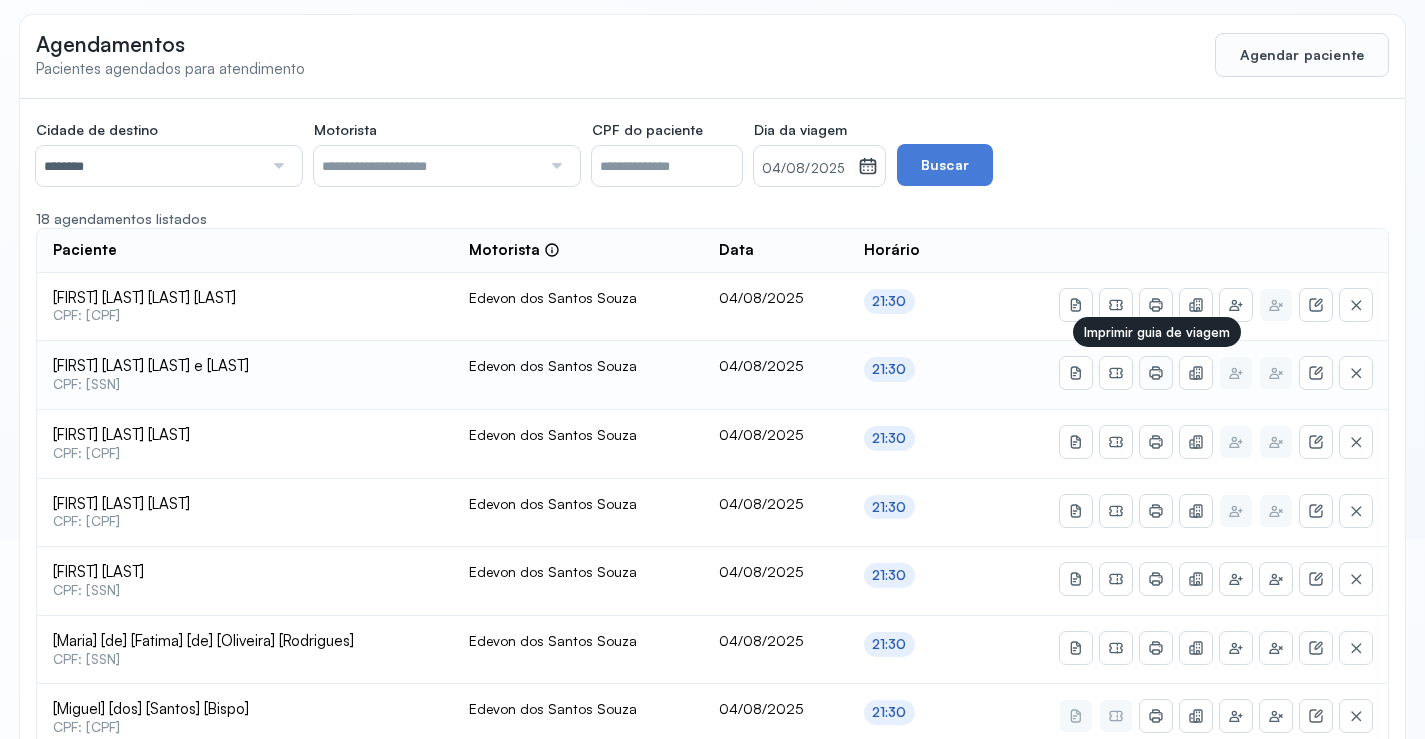 click 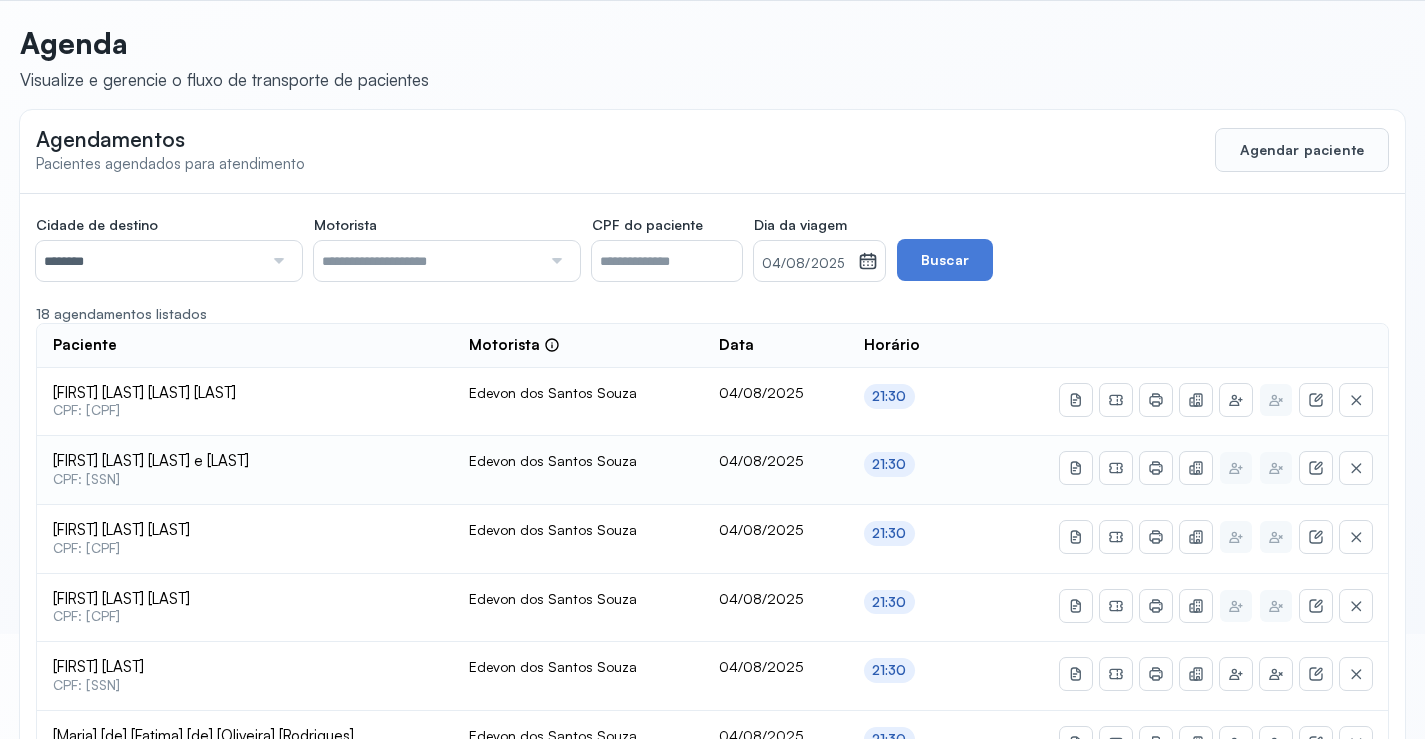 scroll, scrollTop: 100, scrollLeft: 0, axis: vertical 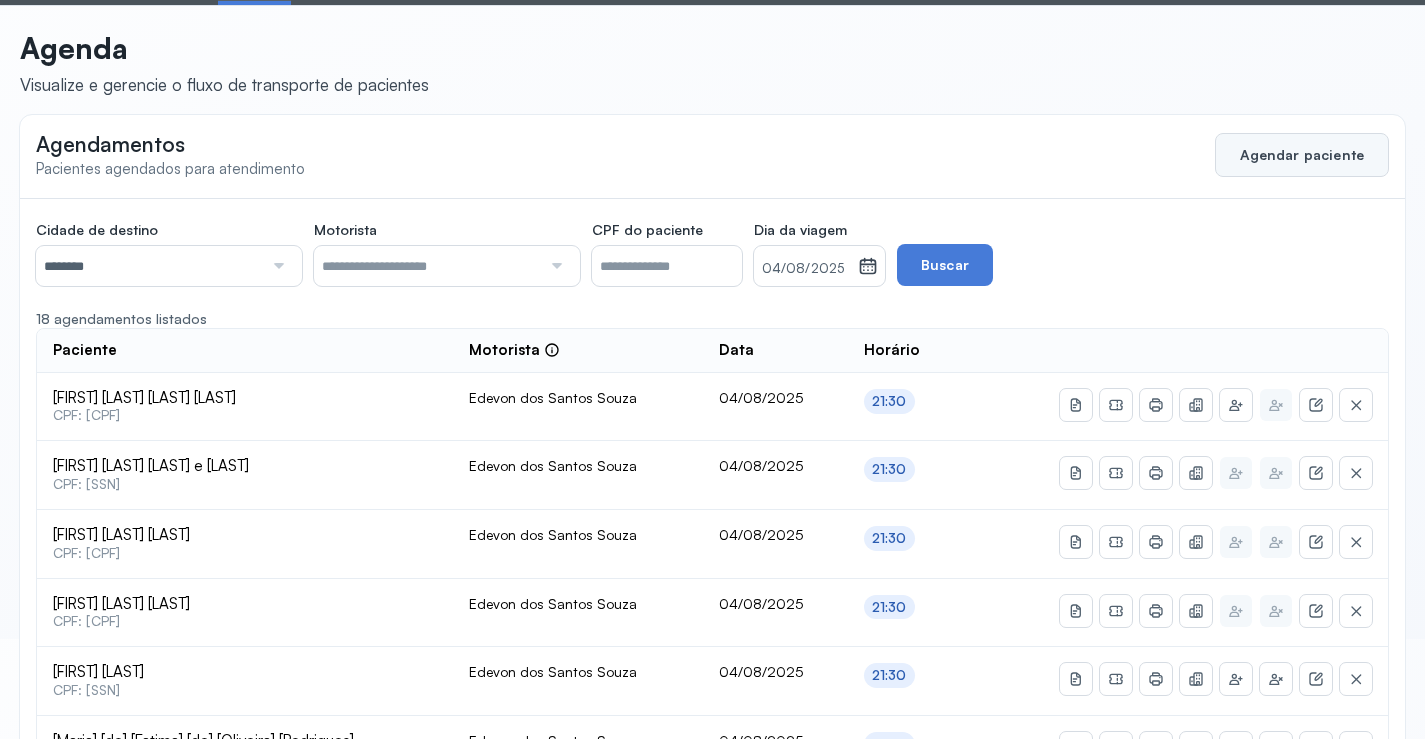 click on "Agendar paciente" 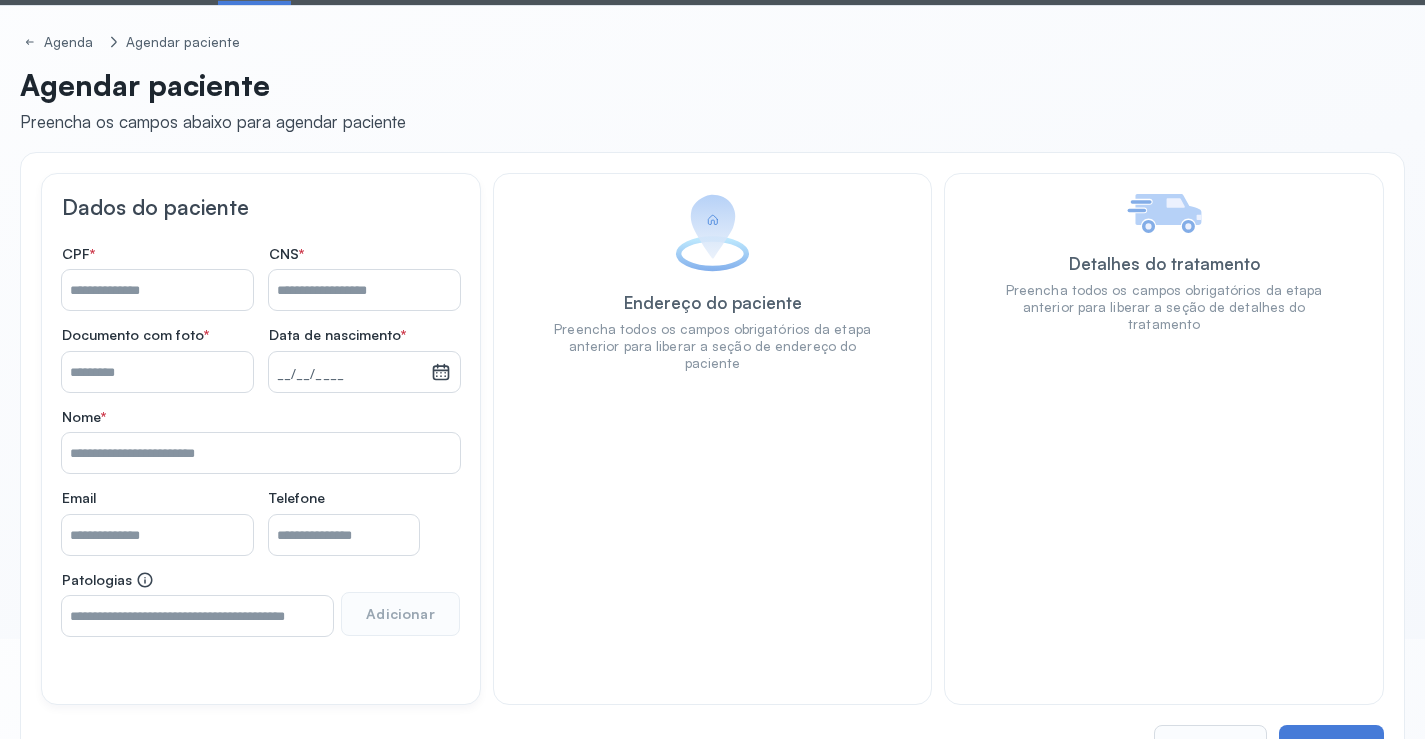 click on "Nome   *" at bounding box center (157, 290) 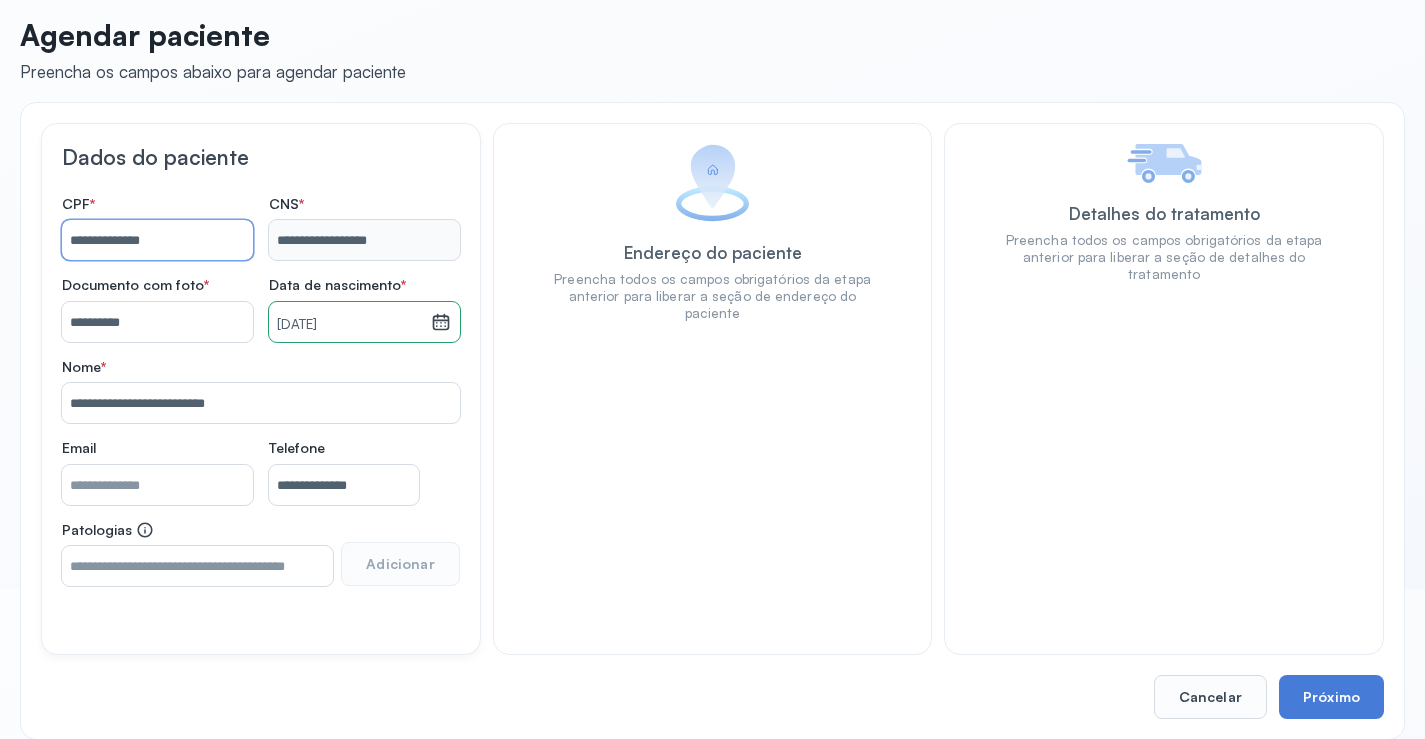 scroll, scrollTop: 171, scrollLeft: 0, axis: vertical 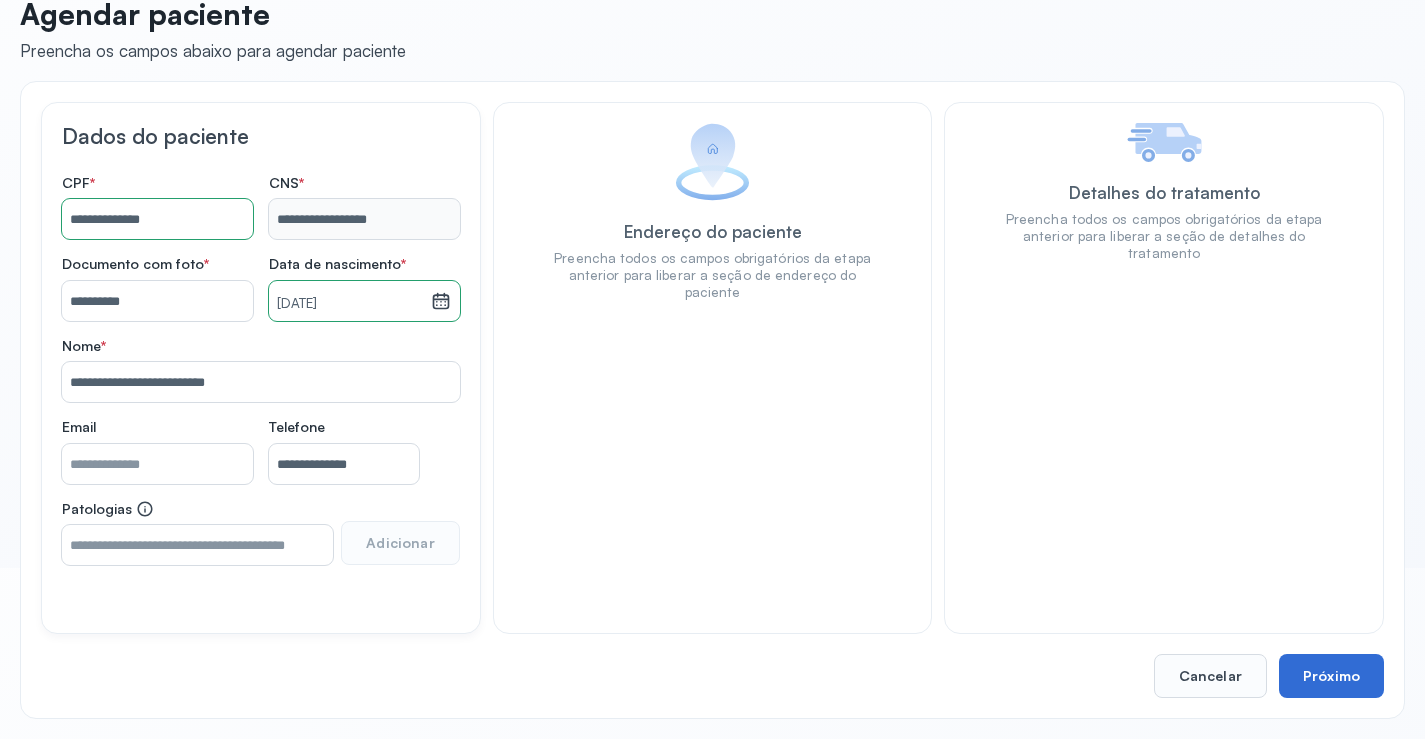 click on "Próximo" at bounding box center [1331, 676] 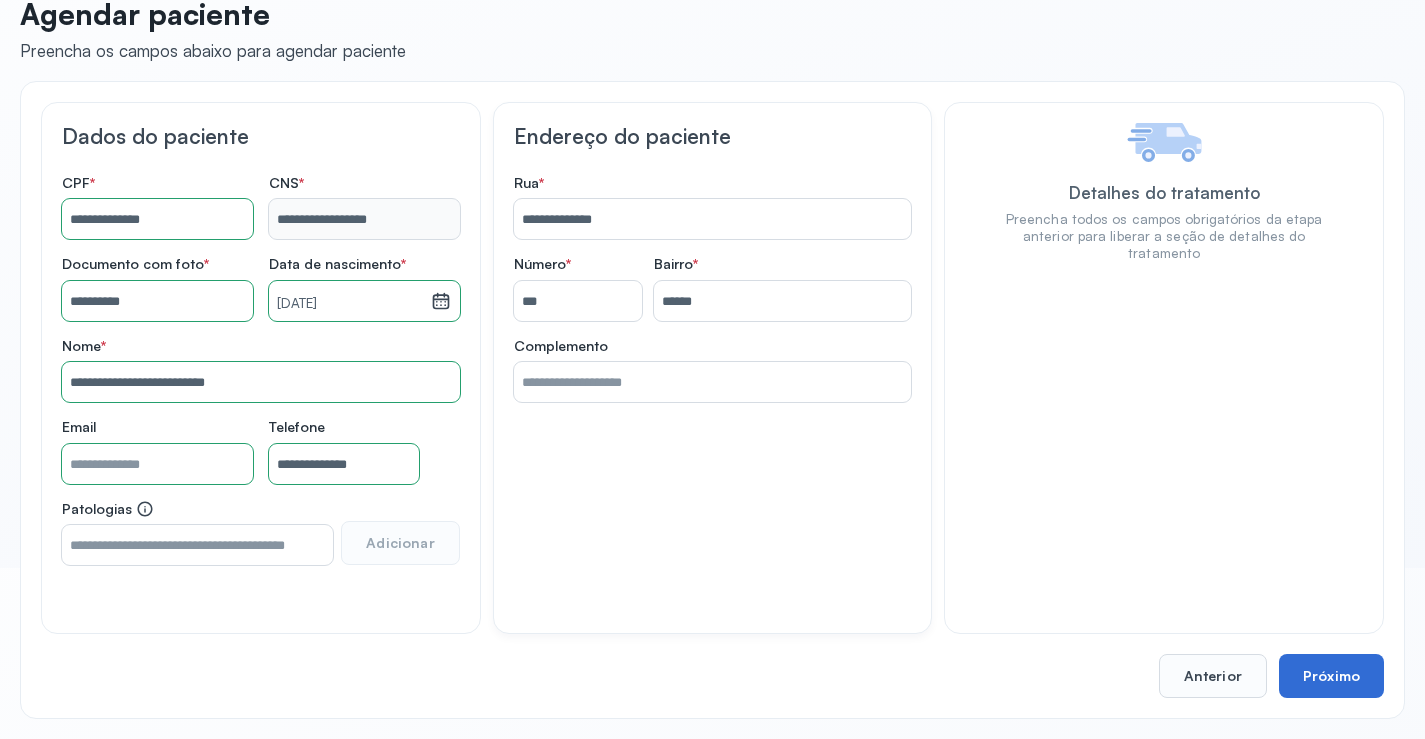 click on "Próximo" at bounding box center (1331, 676) 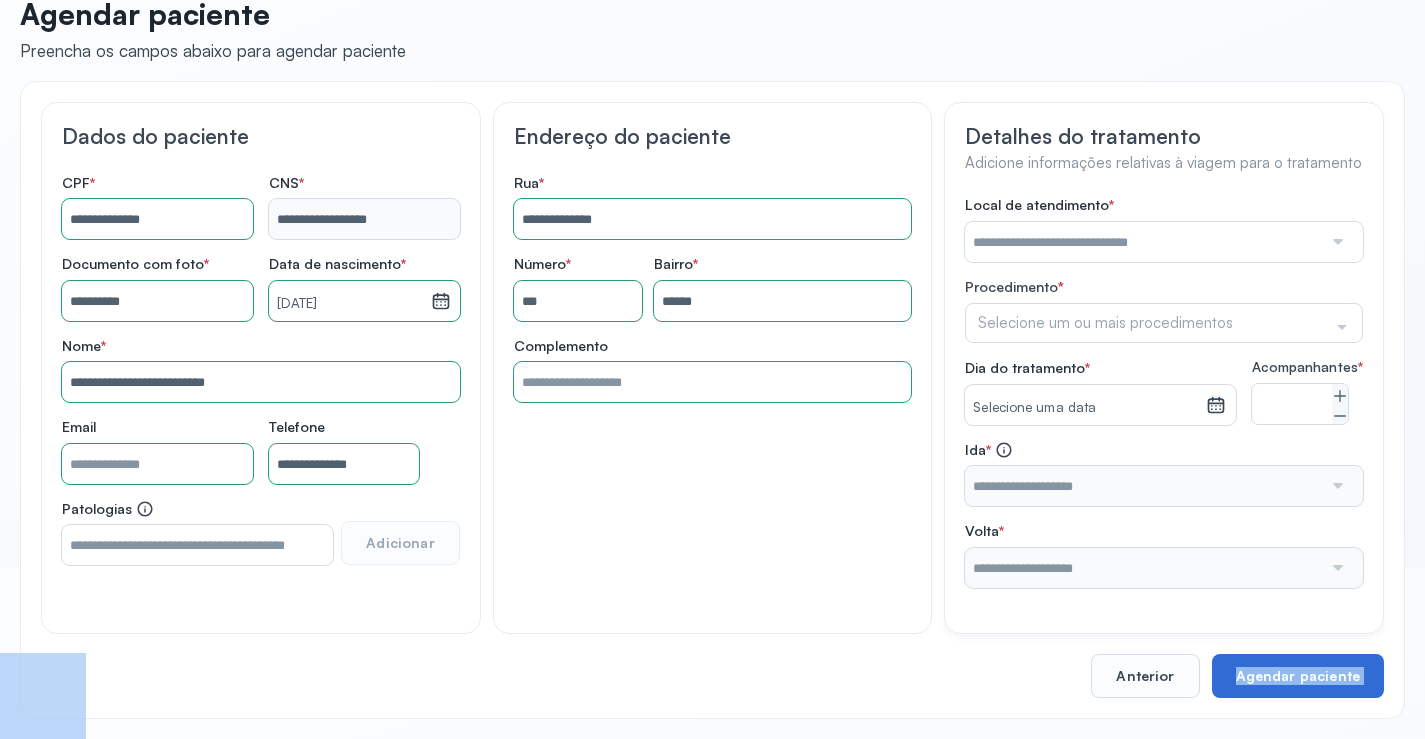 click on "**********" at bounding box center [712, 400] 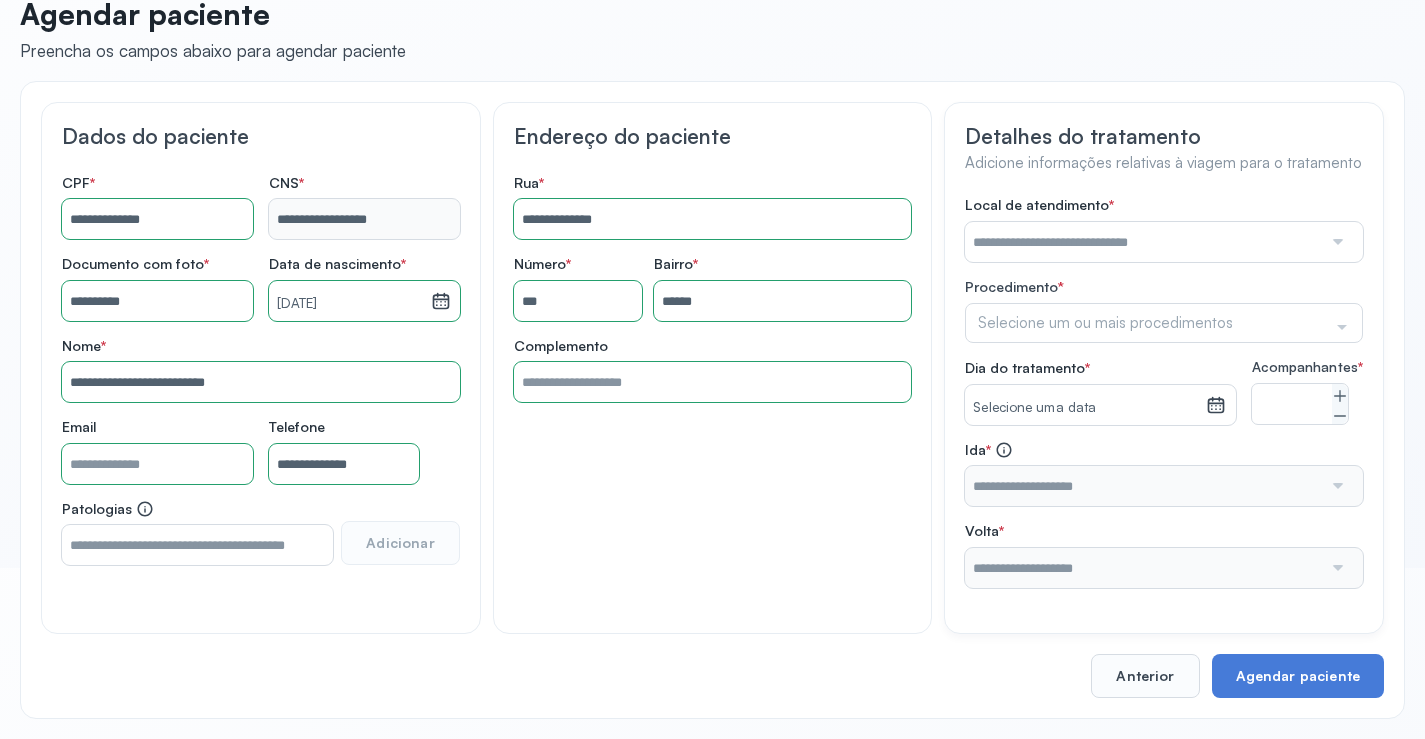 click at bounding box center [1143, 242] 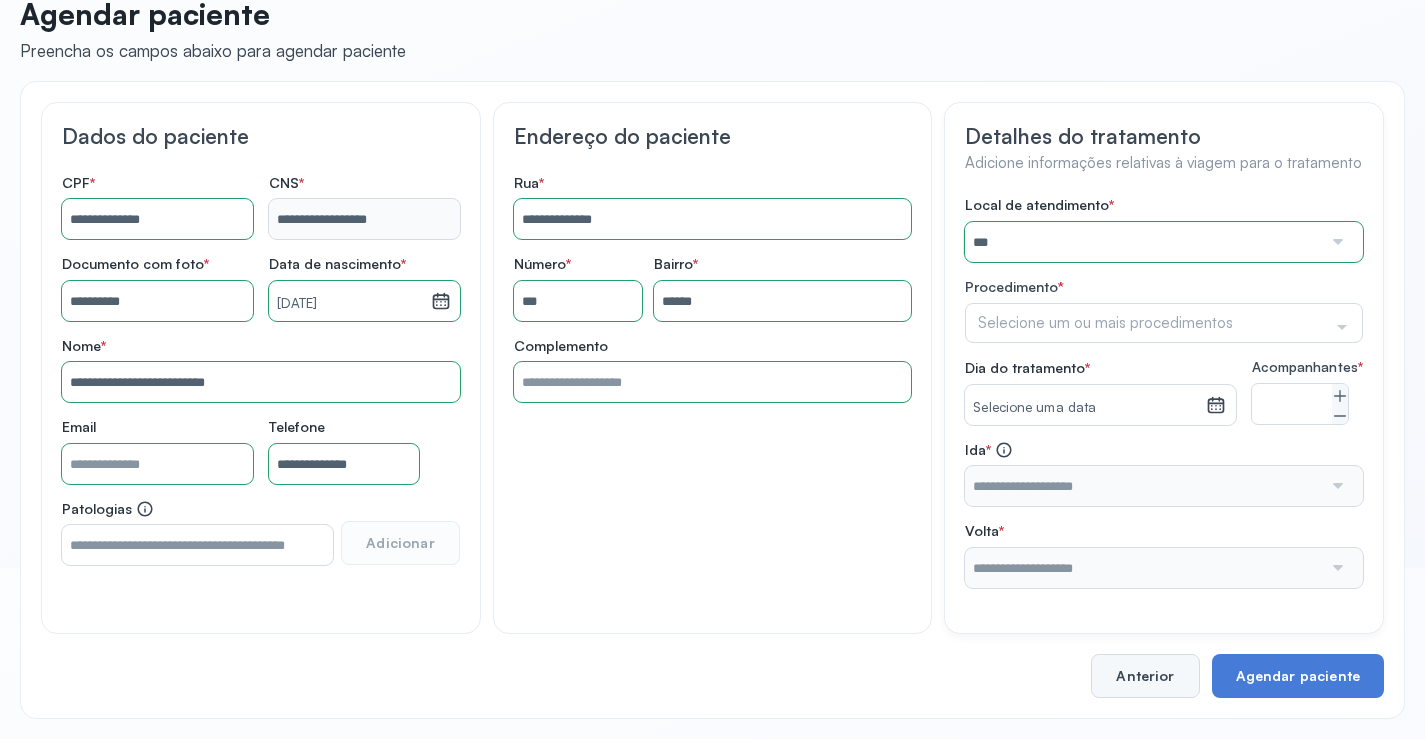 click on "Anterior" at bounding box center [1145, 676] 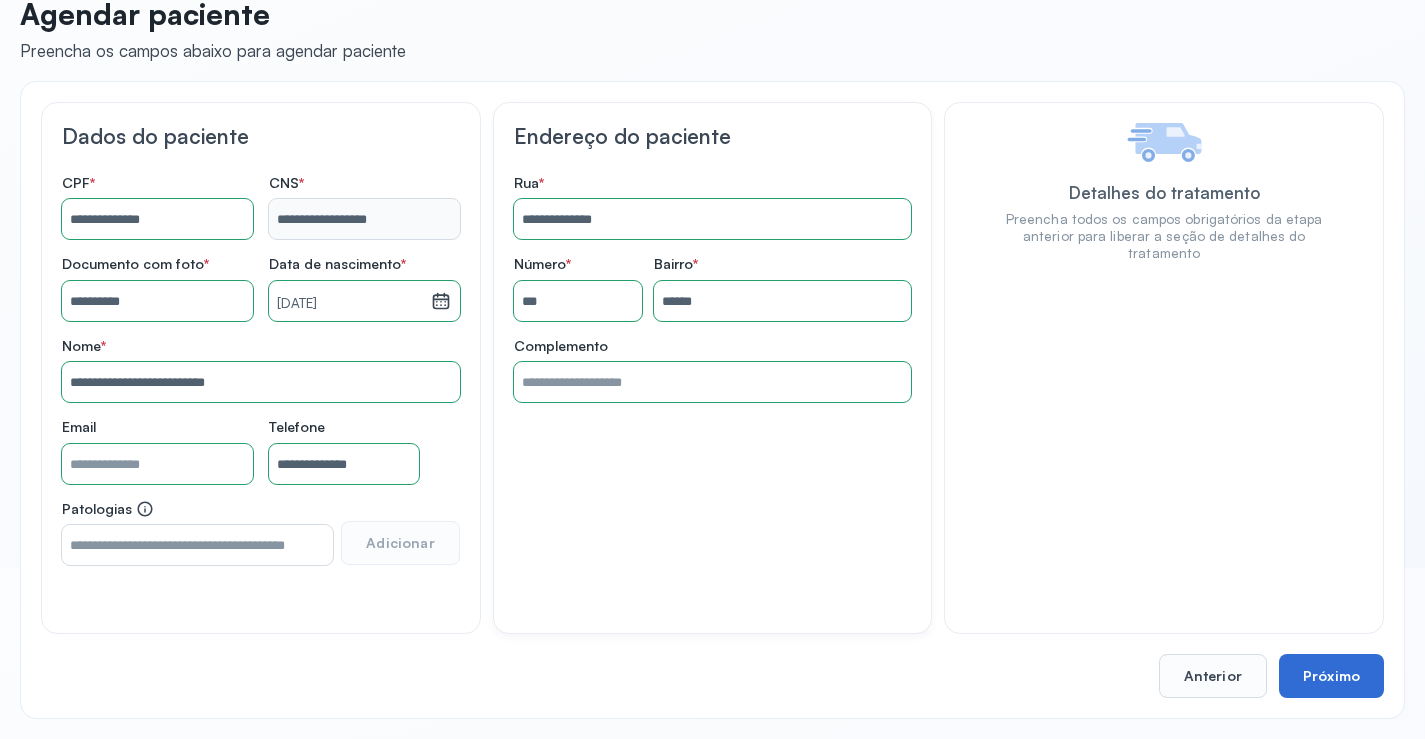 click on "Próximo" at bounding box center (1331, 676) 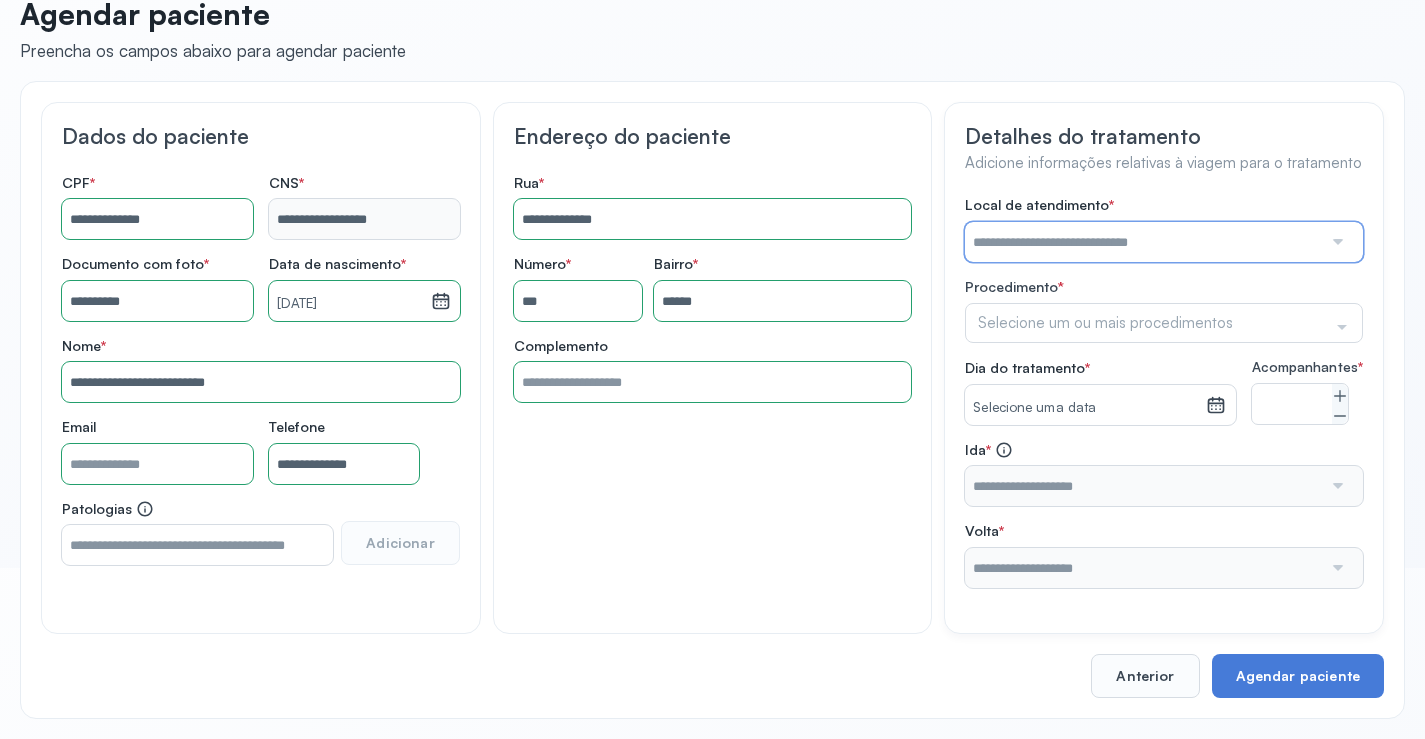 click at bounding box center [1143, 242] 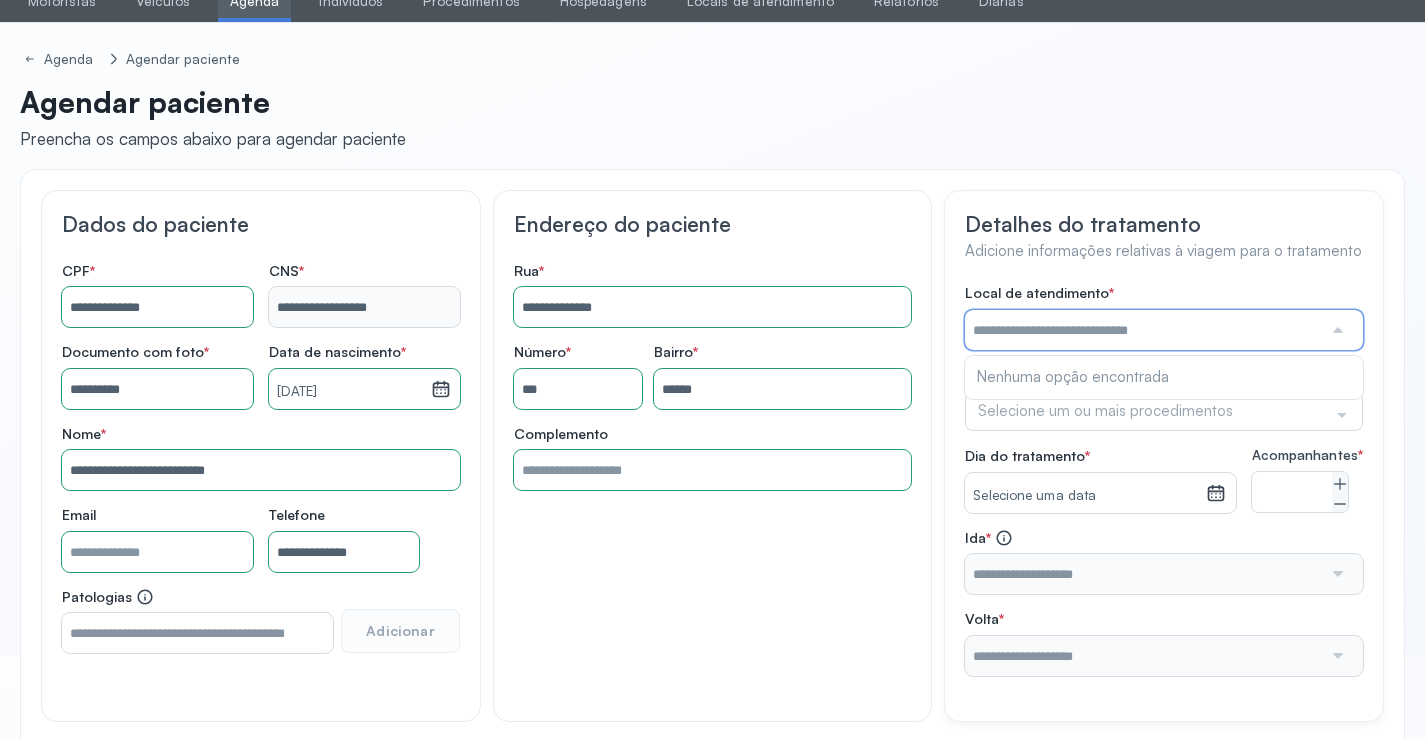 scroll, scrollTop: 0, scrollLeft: 0, axis: both 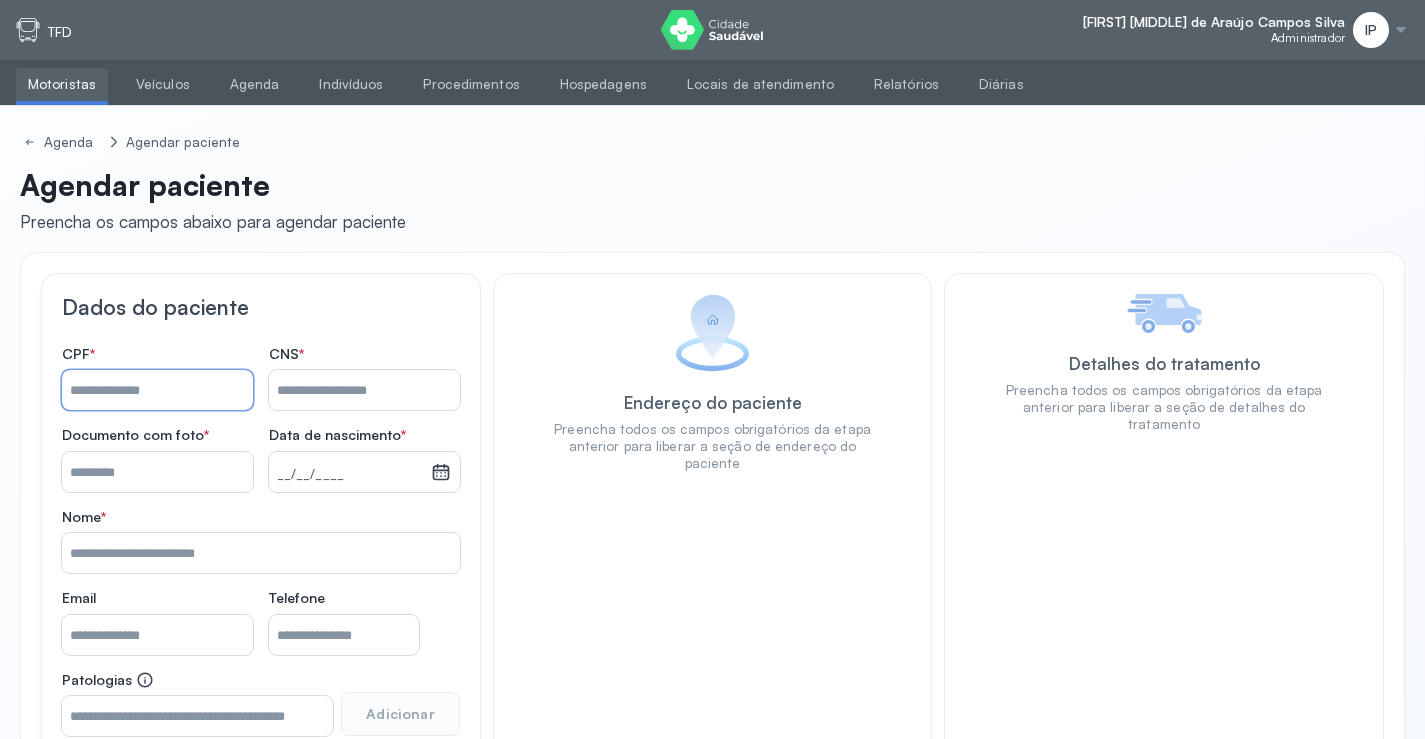 click on "Nome   *" at bounding box center [157, 390] 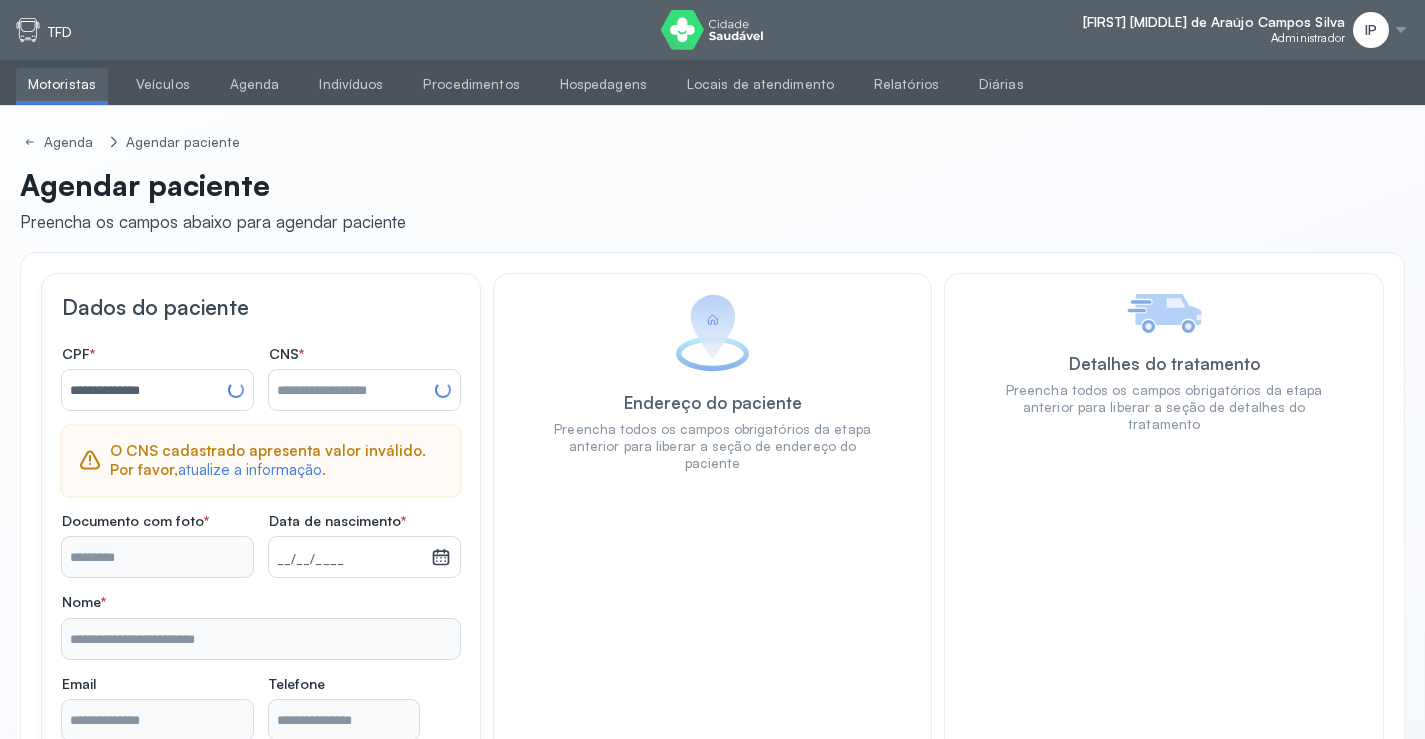 type on "**********" 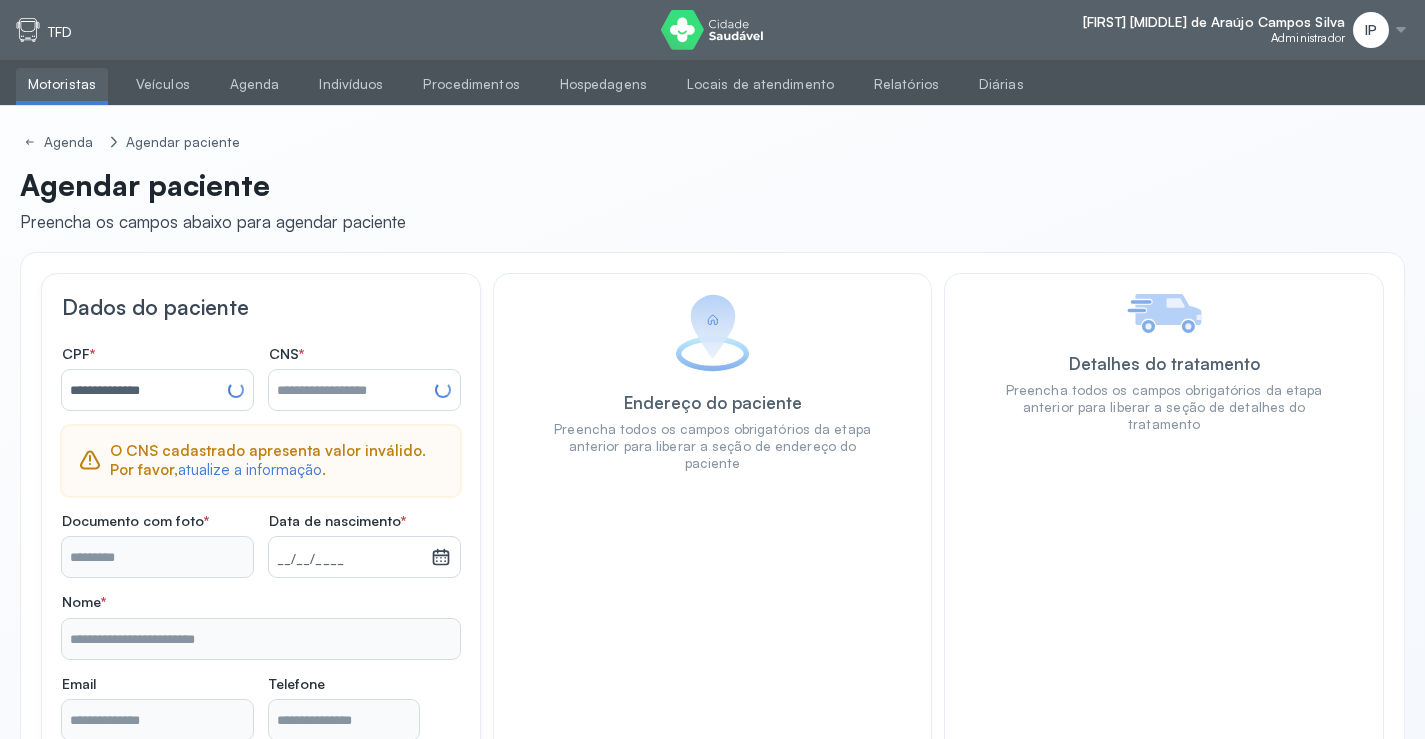 type on "**********" 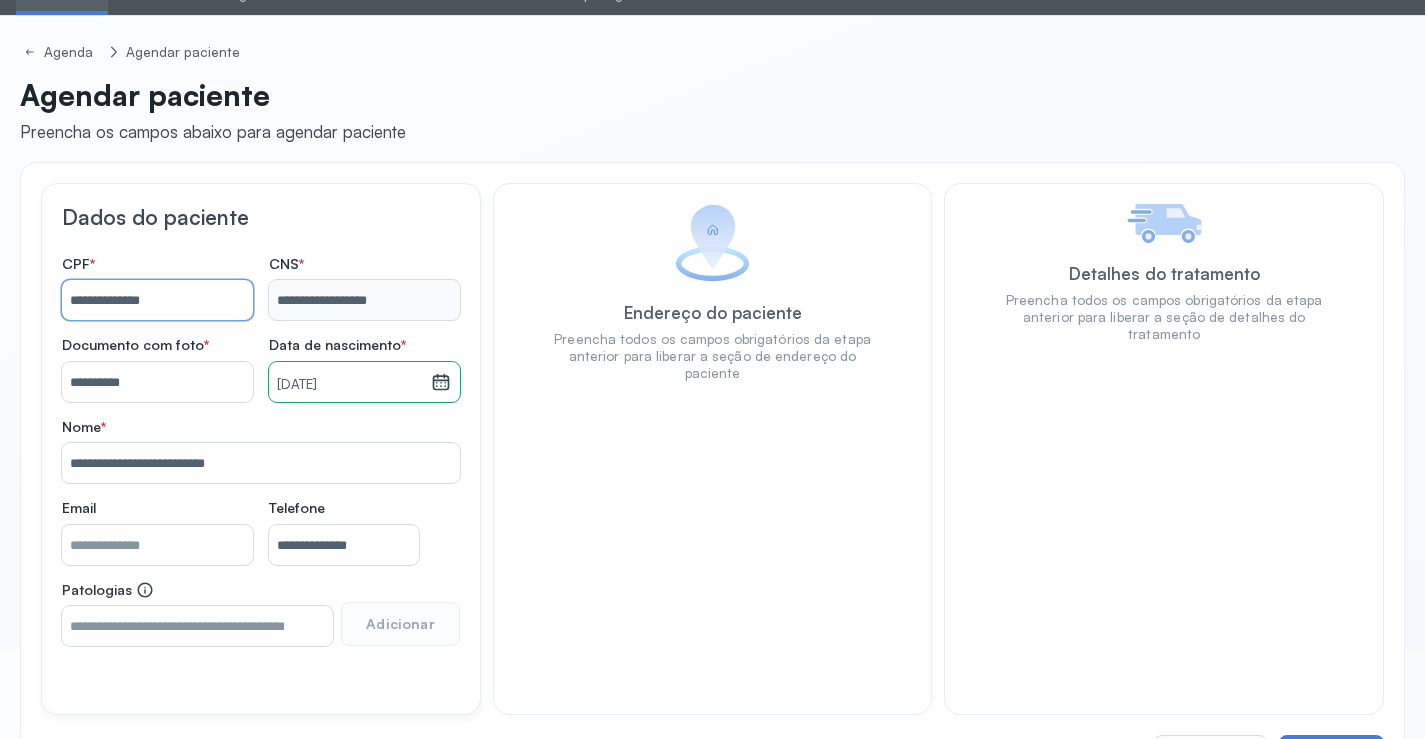 scroll, scrollTop: 171, scrollLeft: 0, axis: vertical 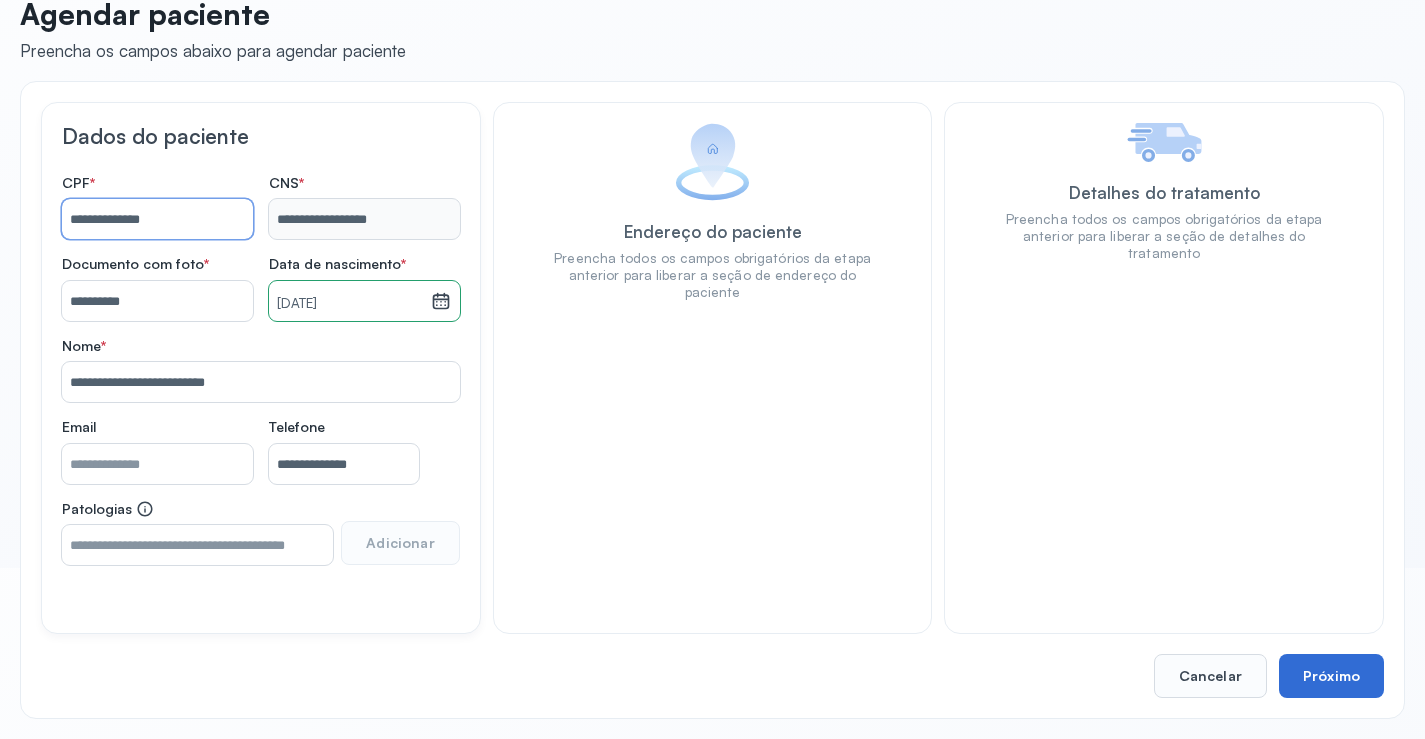 type on "**********" 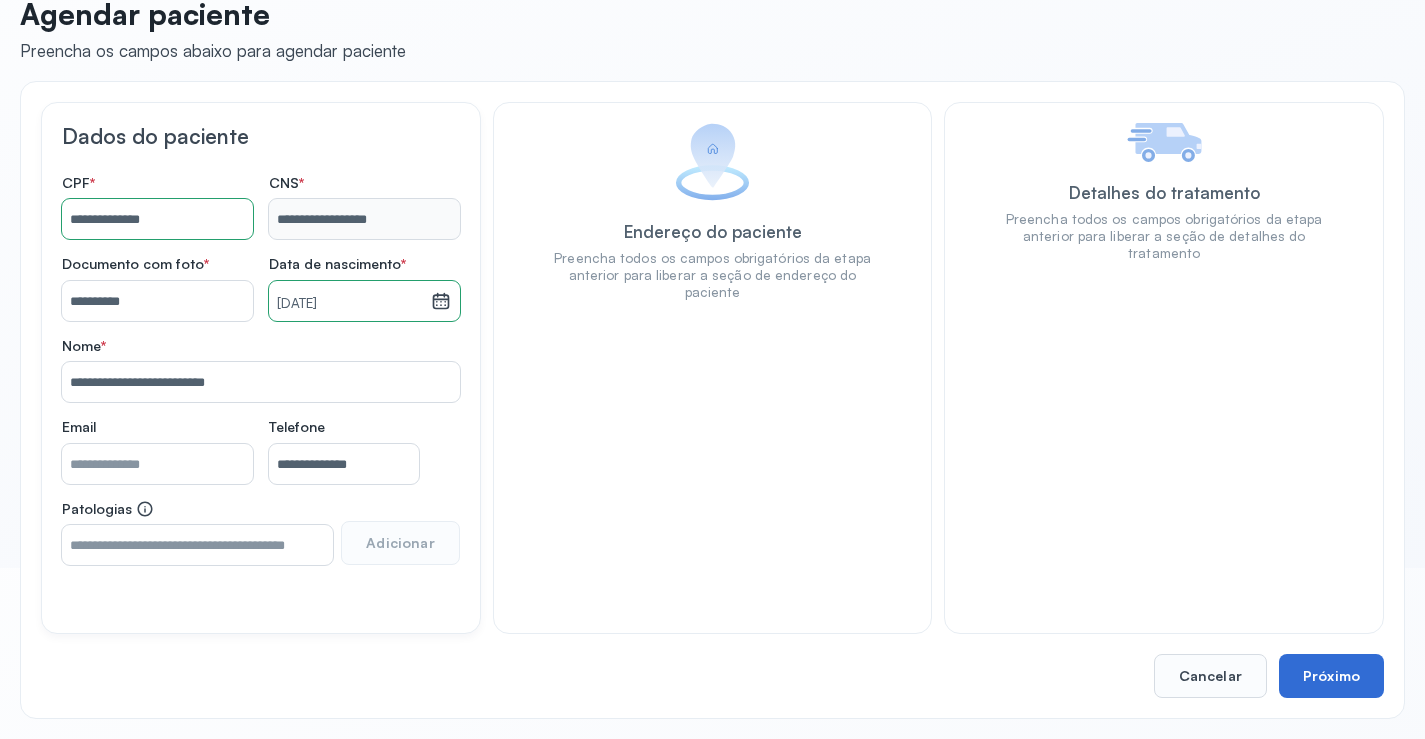 click on "Próximo" at bounding box center (1331, 676) 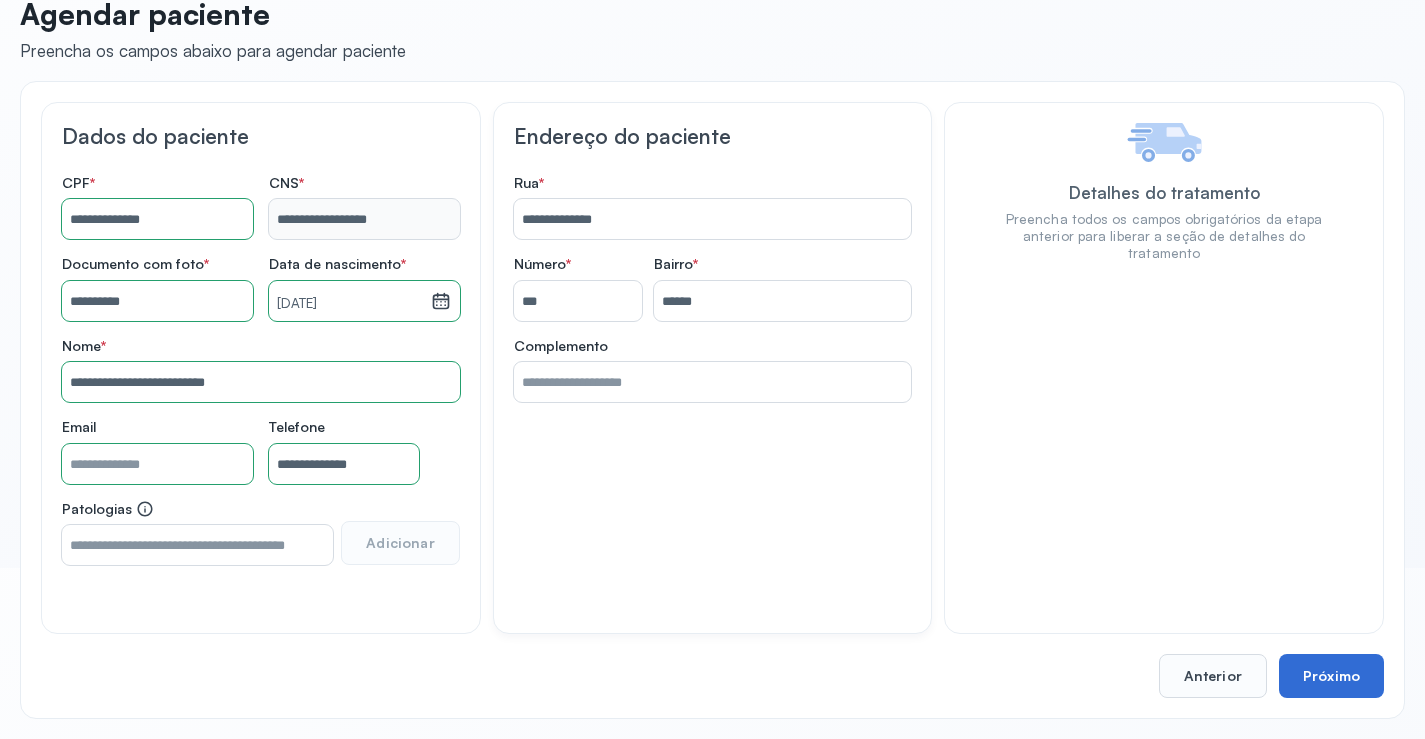 click on "Próximo" at bounding box center (1331, 676) 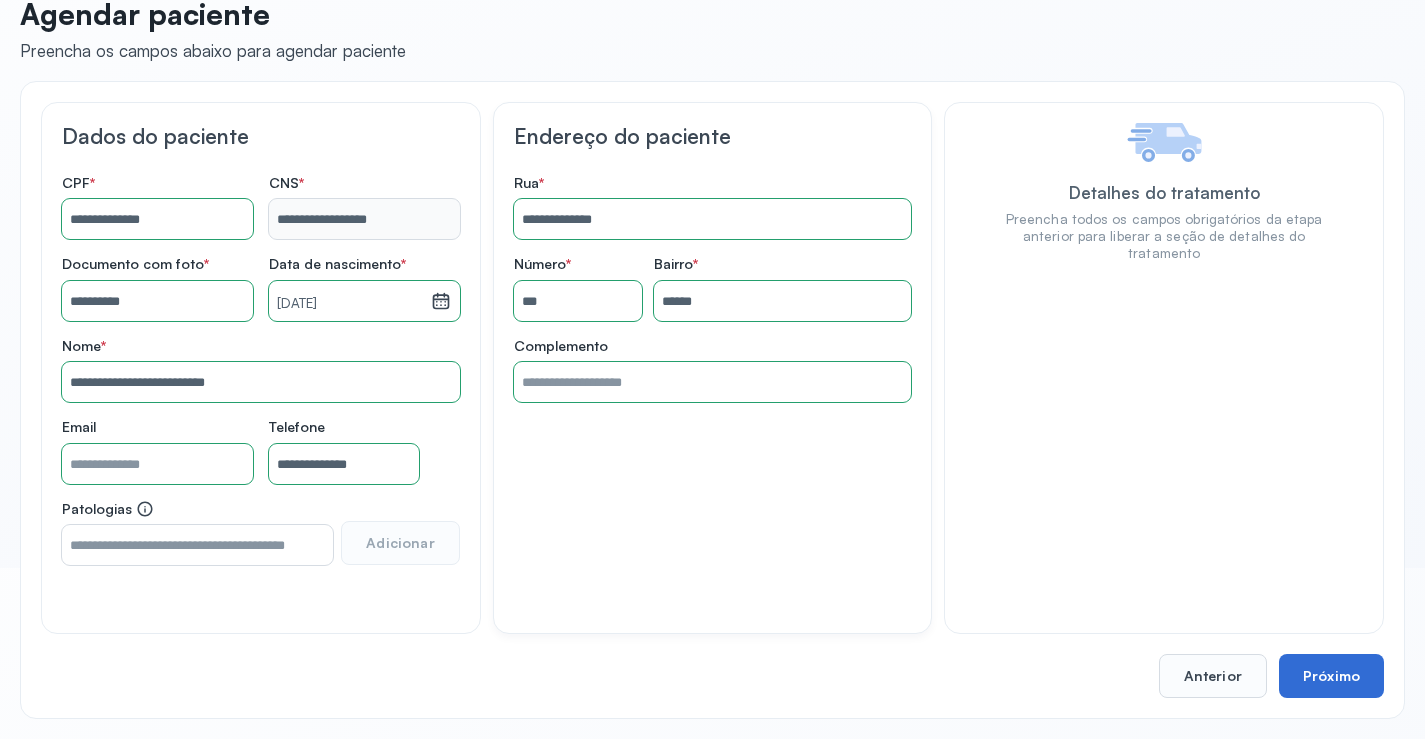 click on "Próximo" at bounding box center [1331, 676] 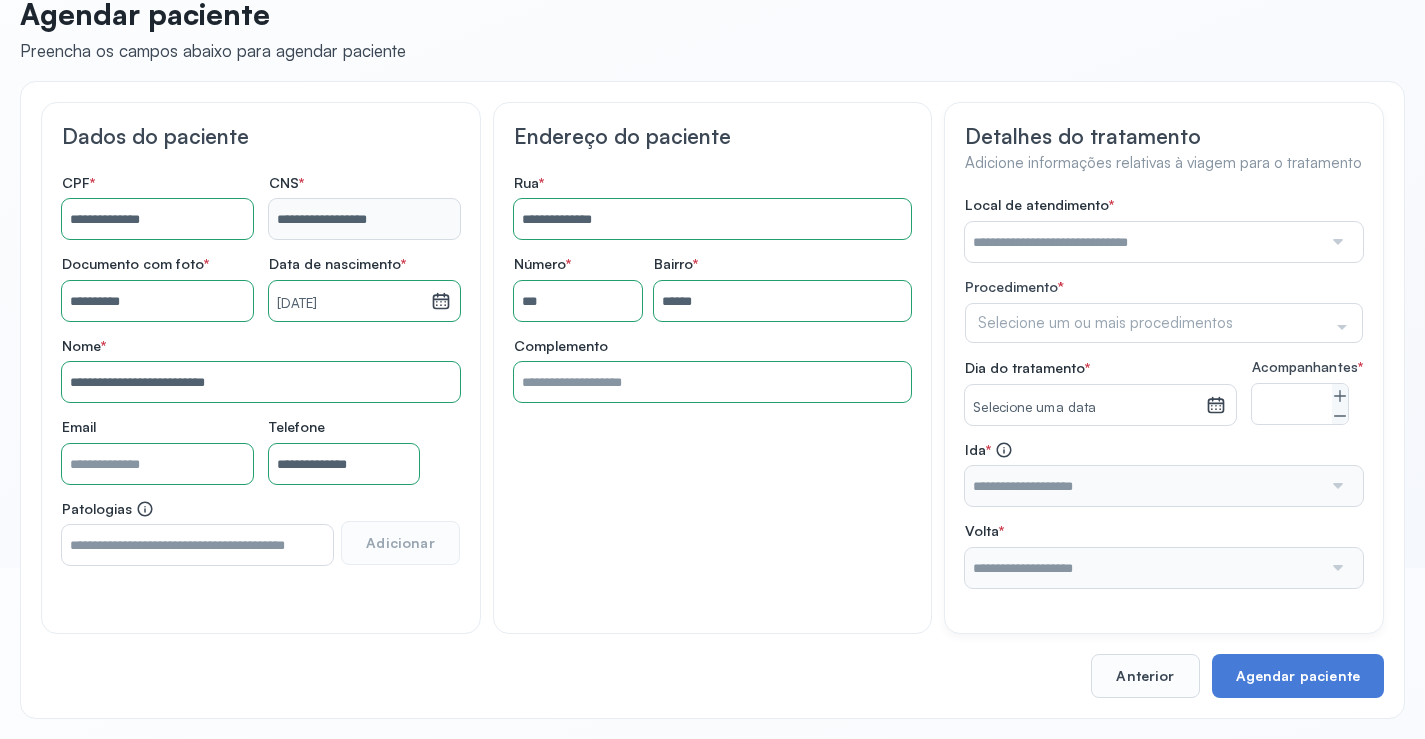 click at bounding box center [1143, 242] 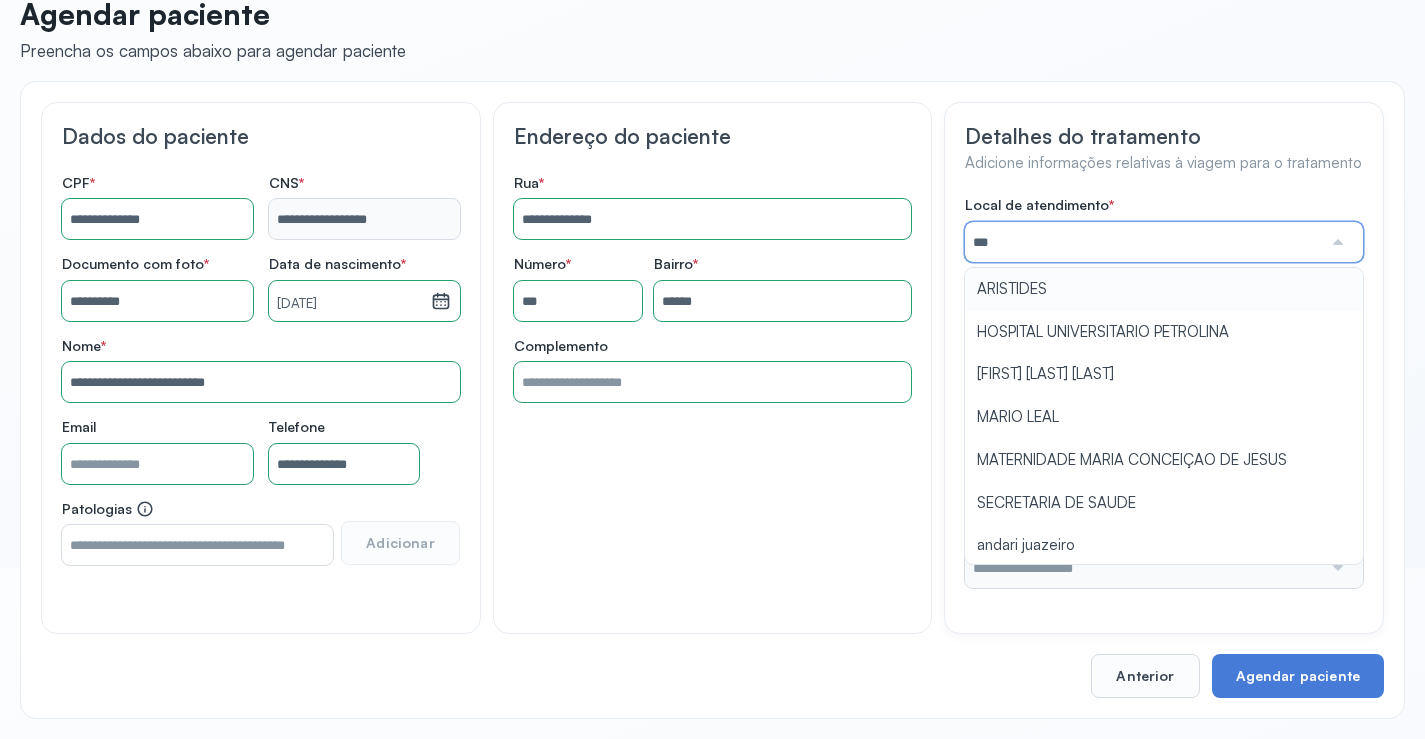 type on "*********" 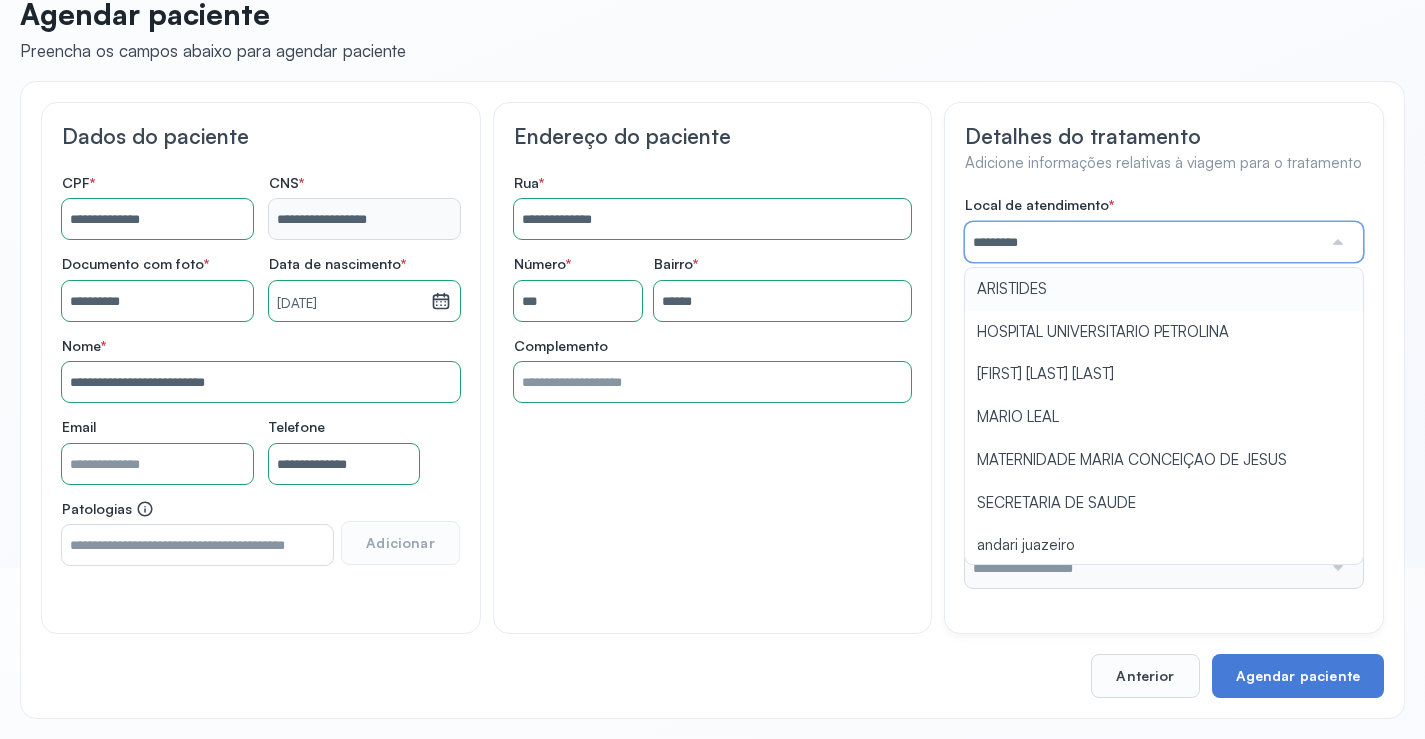 click on "Local de atendimento   *  ********* ARISTIDES HOSPITAL UNIVERSITARIO PETROLINA MARIA DA CONCEICAO DE JESUS MARIO LEAL MATERNIDADE MARIA CONCEIÇAO DE JESUS SECRETARIA DE SAUDE andari juazeiro Procedimento  *  Selecione um ou mais procedimentos Selecionar todos Acompanhante Alergologista Anemia Falciforme Anestesista Angiologista Angiotomografia Auditivo Biopsia Bucomaxilo Cardio Cateterismo Cardio Cintilografia Ossea Cirurgia Cirurgia De Catarata Cirurgia Ernia Ignal Cirurgiao Cabeça Pescoço Colonoscopia Coloproctologista Dermatologista Diabete E Hormonio Ecocardiograma Eletroneuromiografia Endocrinilogista Endoscopia Escanometria Esclerose Esconometria Estudo Urodinamico Exame Pcr Exames Fisioterapia Gastroentereologista Genetica Ginecologista Glaucoma Hematologista Hepatologista Hiv Holter Hpv Labiolamporine Litotripsia Lupos Marcar Cirurgia Mastologista Nefrologista Neurologia Pediatrica Neurologista Odontologia Oftalmologista Oncologia Ortopedia Ortopedista Oscilometria Otorrino Pediatra Pentacam Vacina" at bounding box center [1164, 392] 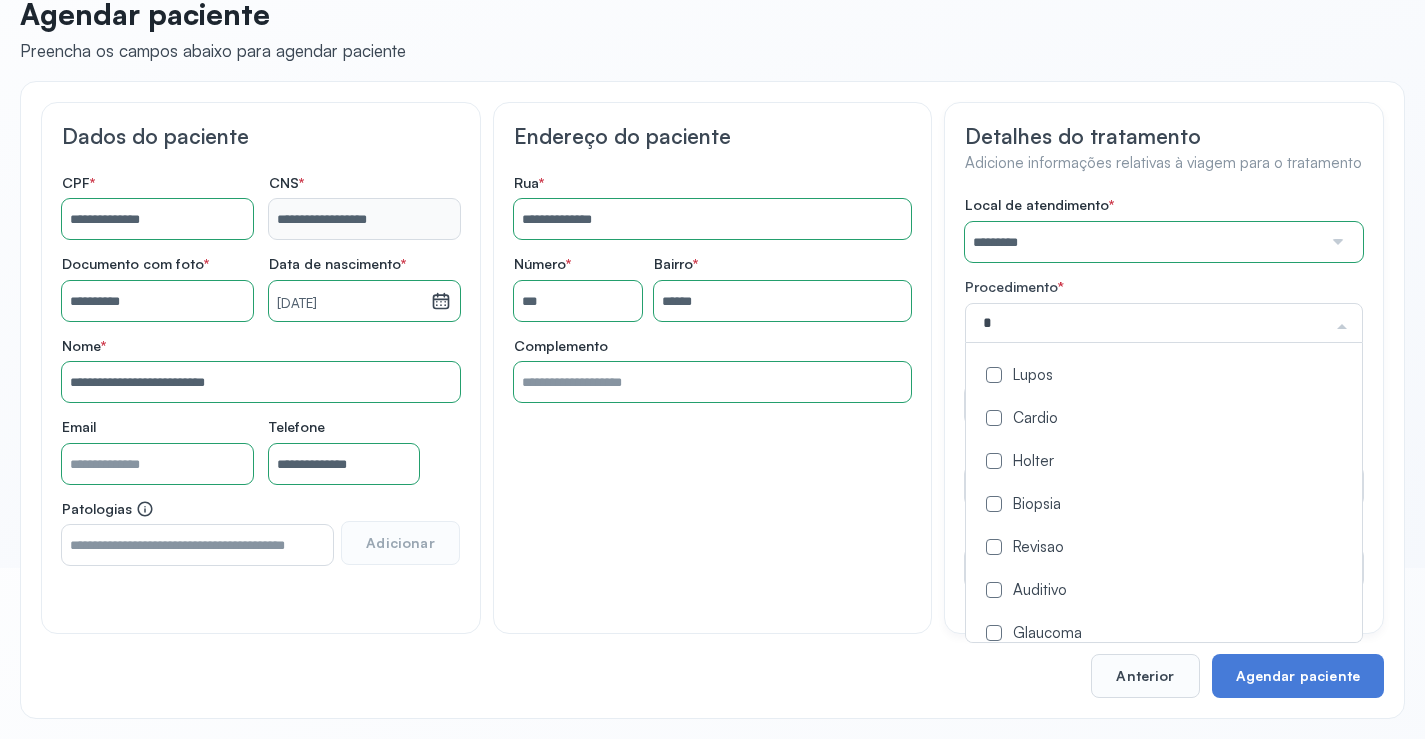 type on "**" 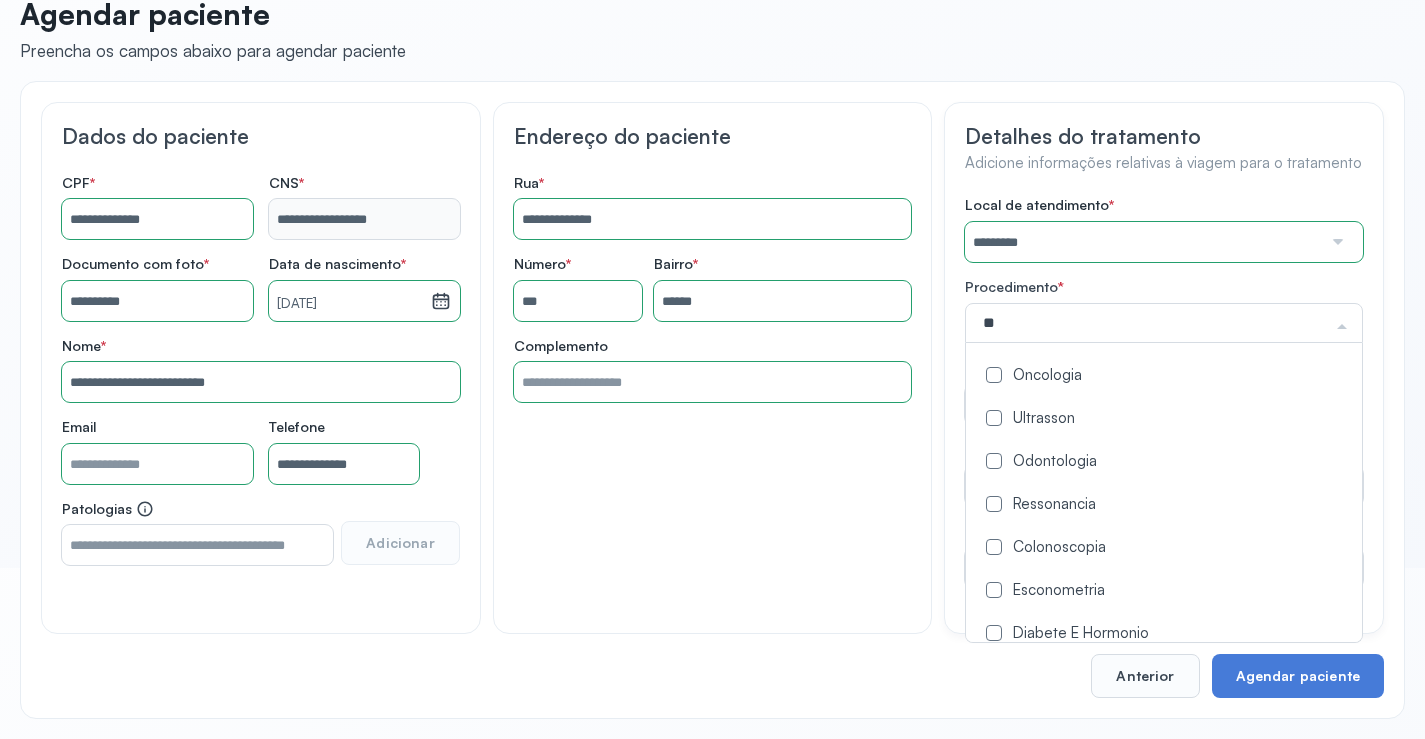 click on "Oncologia" 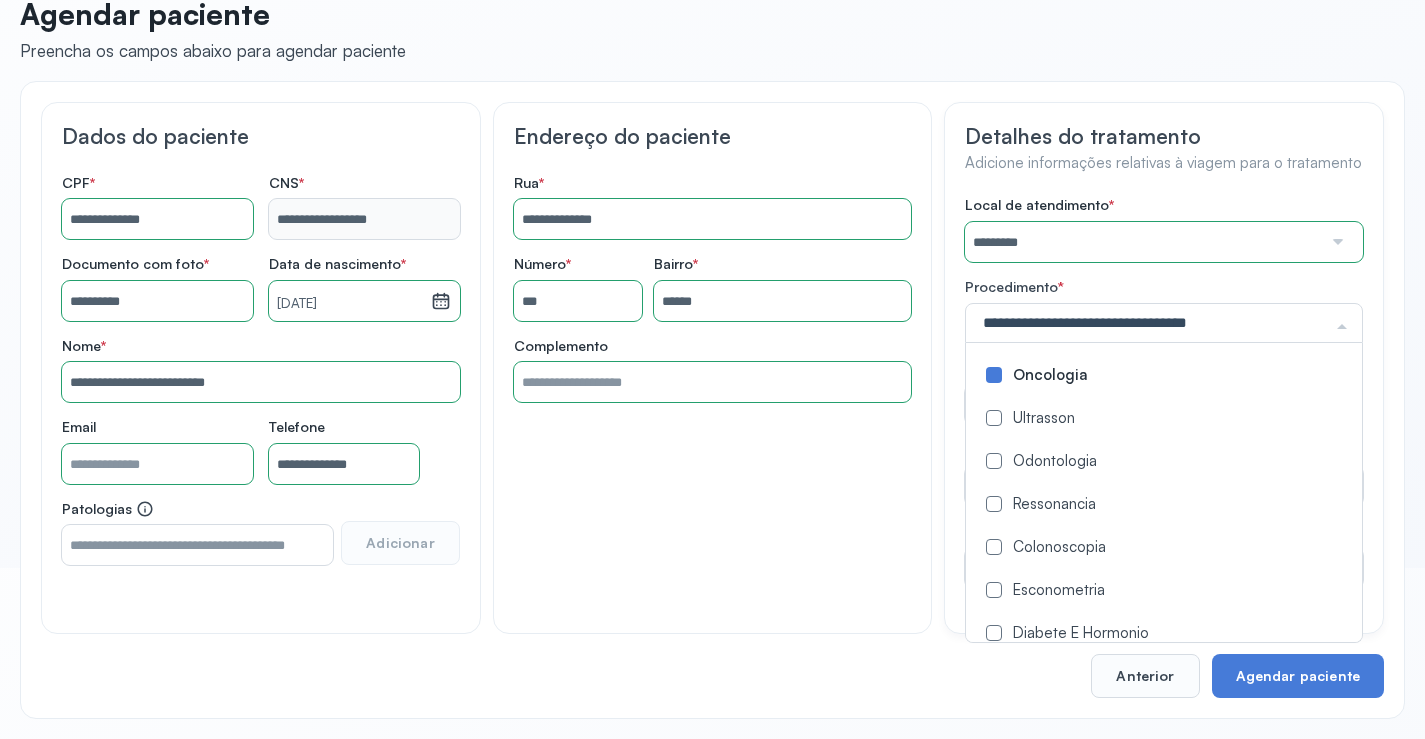 click on "Detalhes do tratamento Adicione informações relativas à viagem para o tratamento Local de atendimento   *  ********* A CLINICA DA MULHER ABO AMOR SAUDE ANACON ANDRE PRINCIPE ANGIO CLINICA APAE APAME DE PETROLINA APAMI PETROLINA ARISTIDES AUDIBEM AUDIBEM AUDICENTRO AUDIFON PETROLINA AZZO SAUDE PETROLINA BRINCARE CABULA CALIPER ESCOLA DE IMAGEM CAPS CDI CDTO CEDAP CEDEBA CENTRO BAIANO DE ESTUDOS CENTRO DE APOIO A AUDIÇAO CENTRO DE MEDICINA NUCLEAR DE PETROLINA CENTRO DE SAUDE CLEMENTINO FRAGA CENTRO INTEGRADO DA COLUNA VERTEBRAL CENTRO MEDICO ANTONIO BALBINO CENTRO OFTALMOLOGICO CASTELO BRANCO CEPARH CEPRED CEPRIS CERPRIS CIDI CIMED CLIMED CLINATA CLINEFRO CLINICA  AFETUS PETROLINA CLINICA  ALFA CLINICA  ALFA CENTRO MÉDICO CLINICA  SHOPPING DA BAHIA CLINICA  URBANO SAMPAIO FILHO CLINICA AGEUS CLINICA AMO CLINICA AMOR A SAUDE CLINICA AMOR E SAUDE PETROLINA CLINICA ANA MASTER CLINICA ANGICLIN CLINICA BIOCHEK UP CLINICA CAM CLINICA CARDIO PULMONAR CLINICA CASA GERIATRICA DE PETROLINA CLINICA CASTELO BRANCO ON" 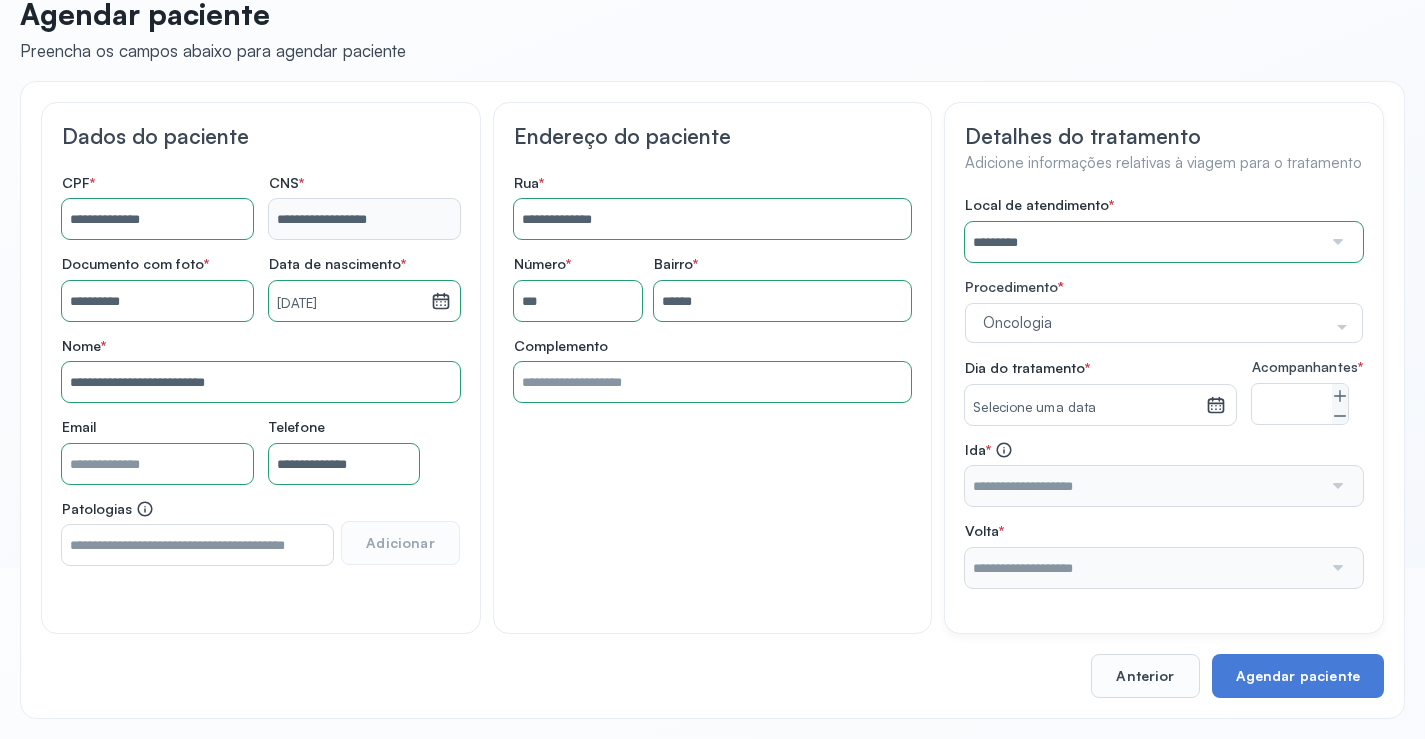 click on "Selecione uma data" at bounding box center [1085, 408] 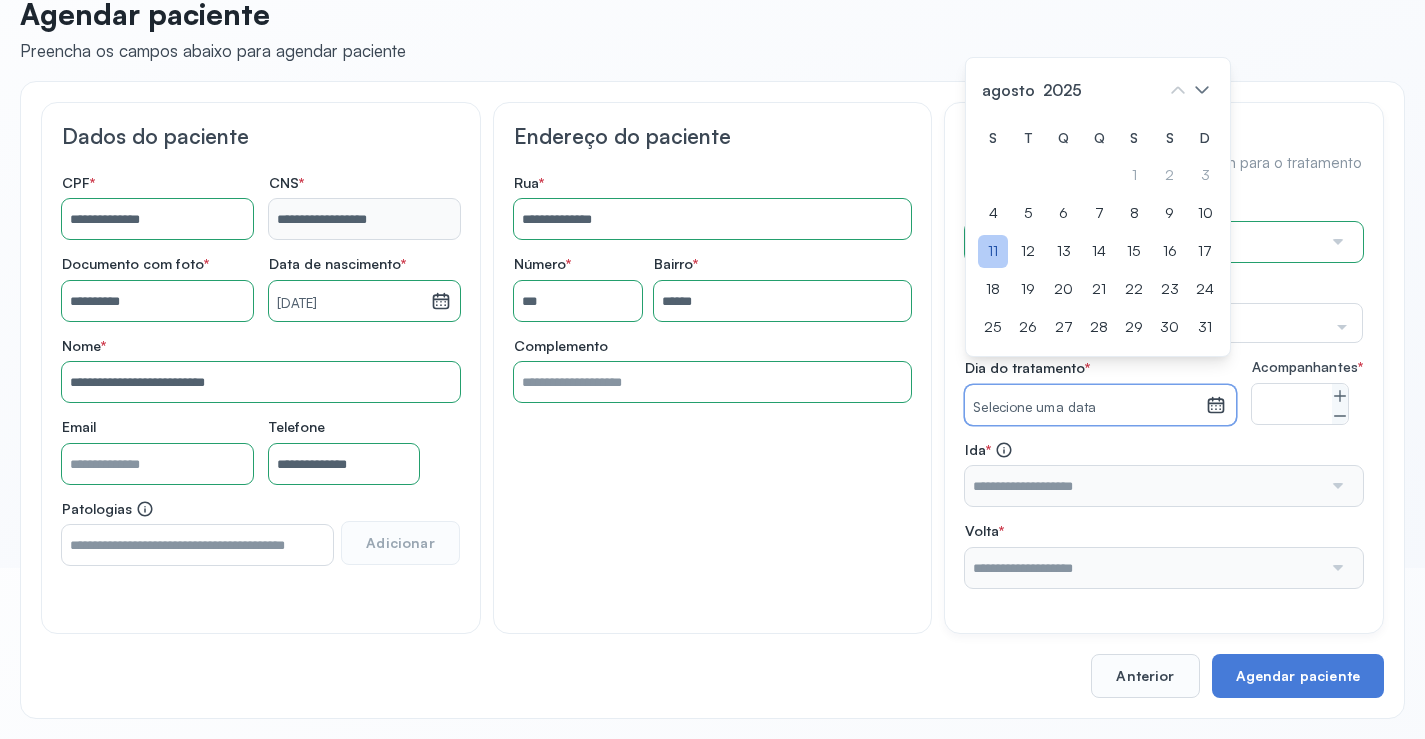 click on "11" 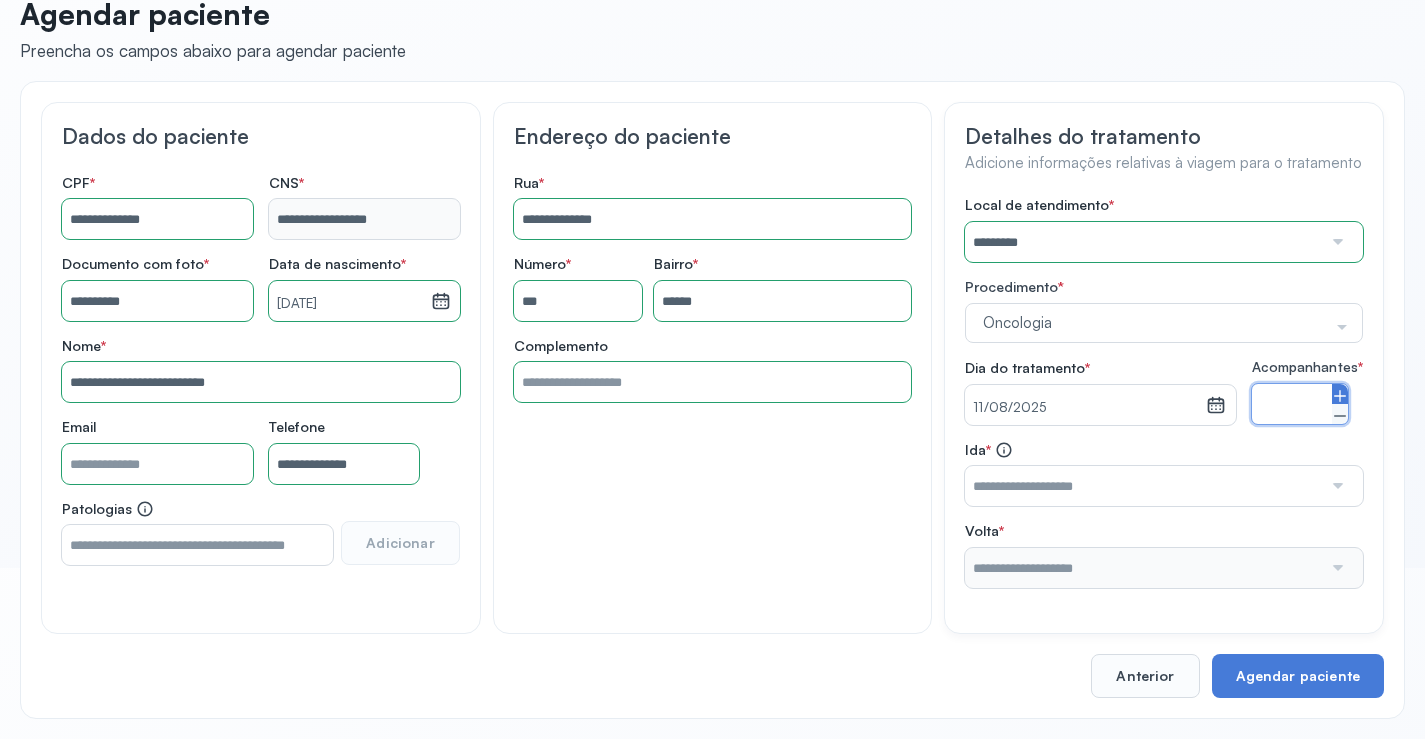 click 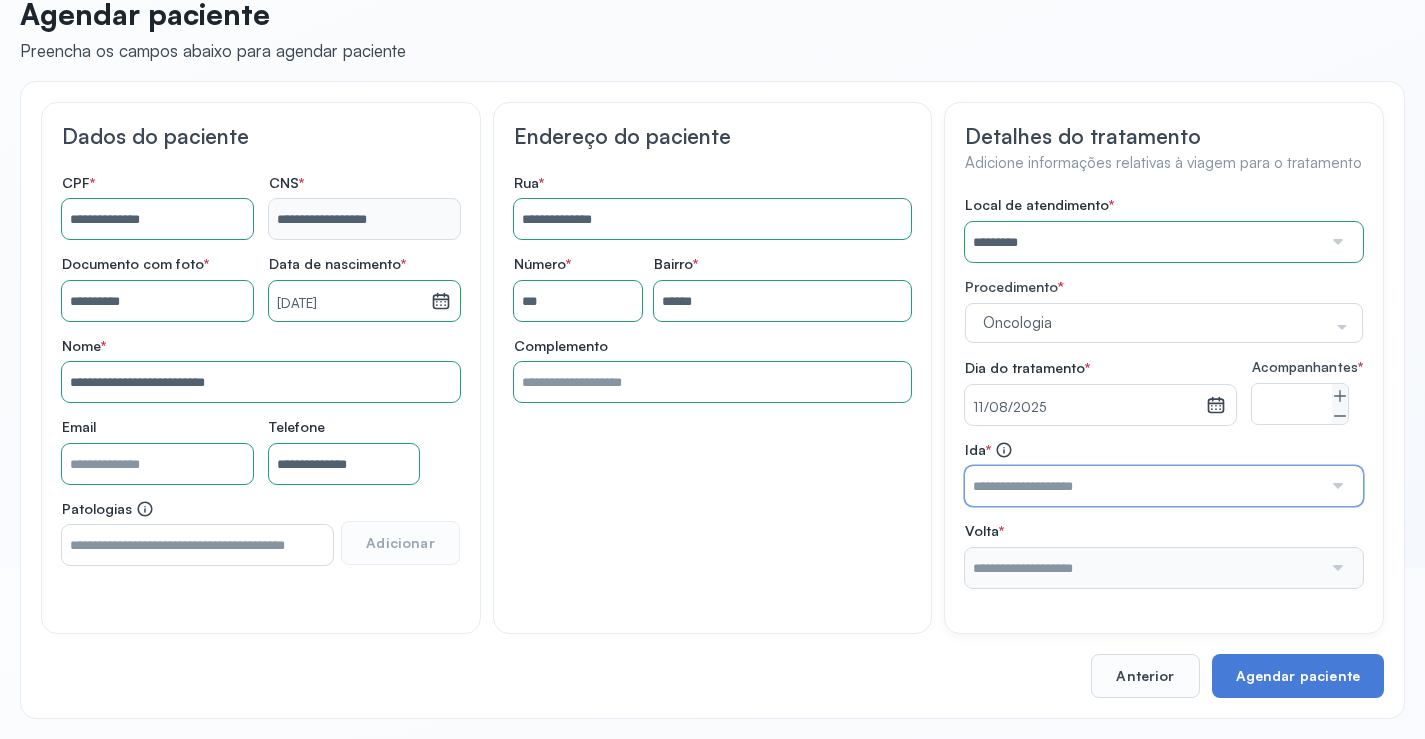 click at bounding box center (1143, 486) 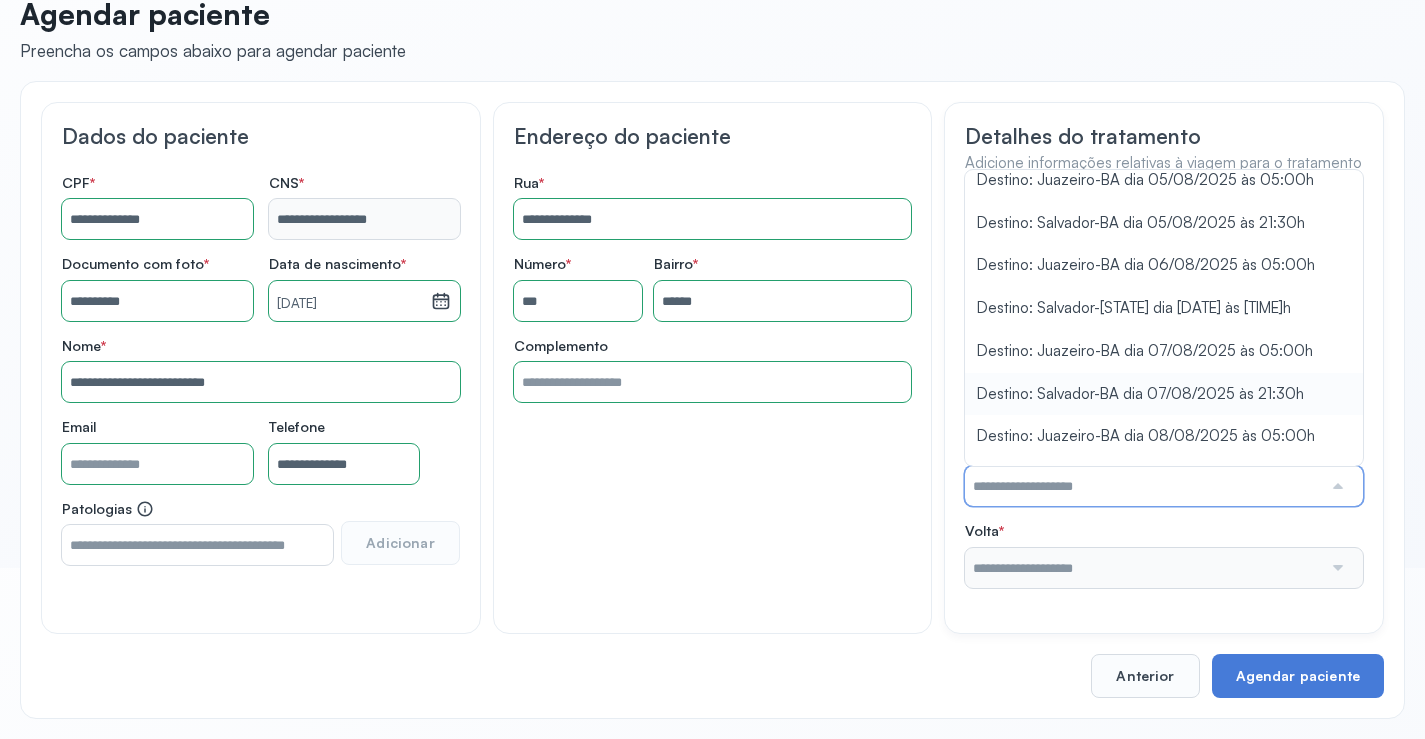 scroll, scrollTop: 174, scrollLeft: 0, axis: vertical 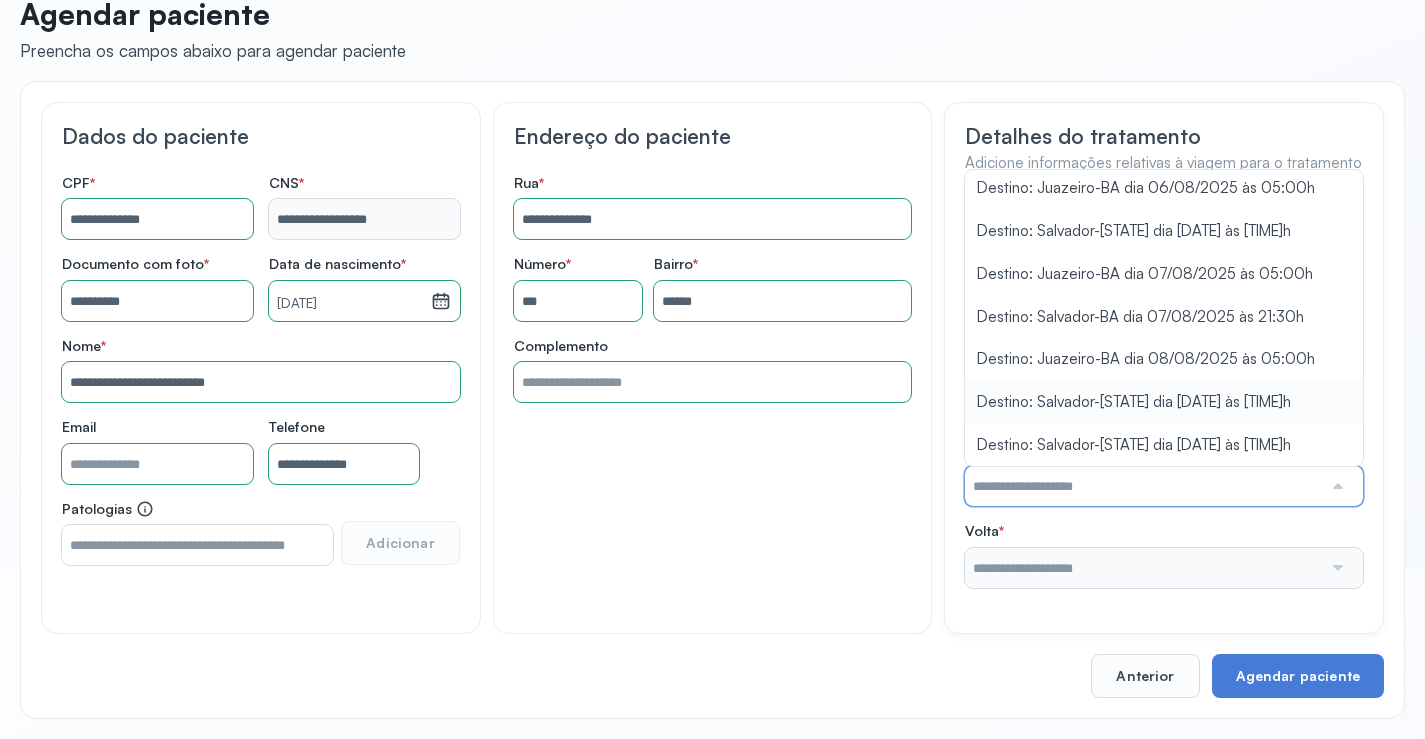 type on "**********" 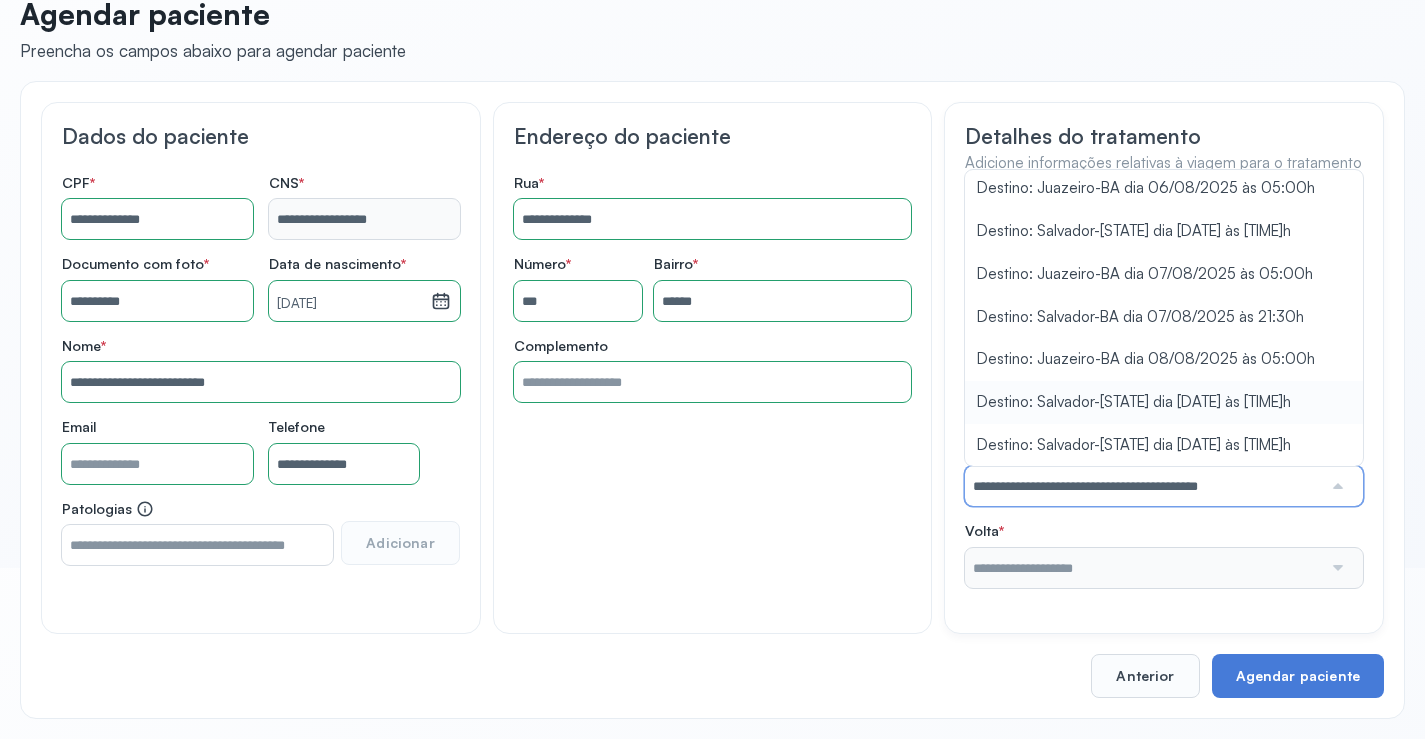 click on "Local de atendimento   *  ********* A CLINICA DA MULHER ABO AMOR SAUDE ANACON ANDRE PRINCIPE ANGIO CLINICA APAE APAME DE PETROLINA APAMI PETROLINA ARISTIDES AUDIBEM AUDIBEM AUDICENTRO AUDIFON PETROLINA AZZO SAUDE PETROLINA BRINCARE CABULA CALIPER ESCOLA DE IMAGEM CAPS CDI CDTO CEDAP CEDEBA CENTRO BAIANO DE ESTUDOS CENTRO DE APOIO A AUDIÇAO CENTRO DE MEDICINA NUCLEAR DE PETROLINA CENTRO DE SAUDE CLEMENTINO FRAGA CENTRO INTEGRADO DA COLUNA VERTEBRAL CENTRO MEDICO ANTONIO BALBINO CENTRO OFTALMOLOGICO CASTELO BRANCO CEPARH CEPRED CEPRIS CERPRIS CIDI CIMED CLIMED CLINATA CLINEFRO CLINICA  AFETUS PETROLINA CLINICA  ALFA CLINICA  ALFA CENTRO MÉDICO CLINICA  SHOPPING DA BAHIA CLINICA  URBANO SAMPAIO FILHO CLINICA AGEUS CLINICA AMO CLINICA AMOR A SAUDE CLINICA AMOR E SAUDE PETROLINA CLINICA ANA MASTER CLINICA ANGICLIN CLINICA BIOCHEK UP CLINICA CAM CLINICA CARDIO PULMONAR CLINICA CASA GERIATRICA DE PETROLINA CLINICA CASTELO BRANCO CLIOFT" at bounding box center [1164, 392] 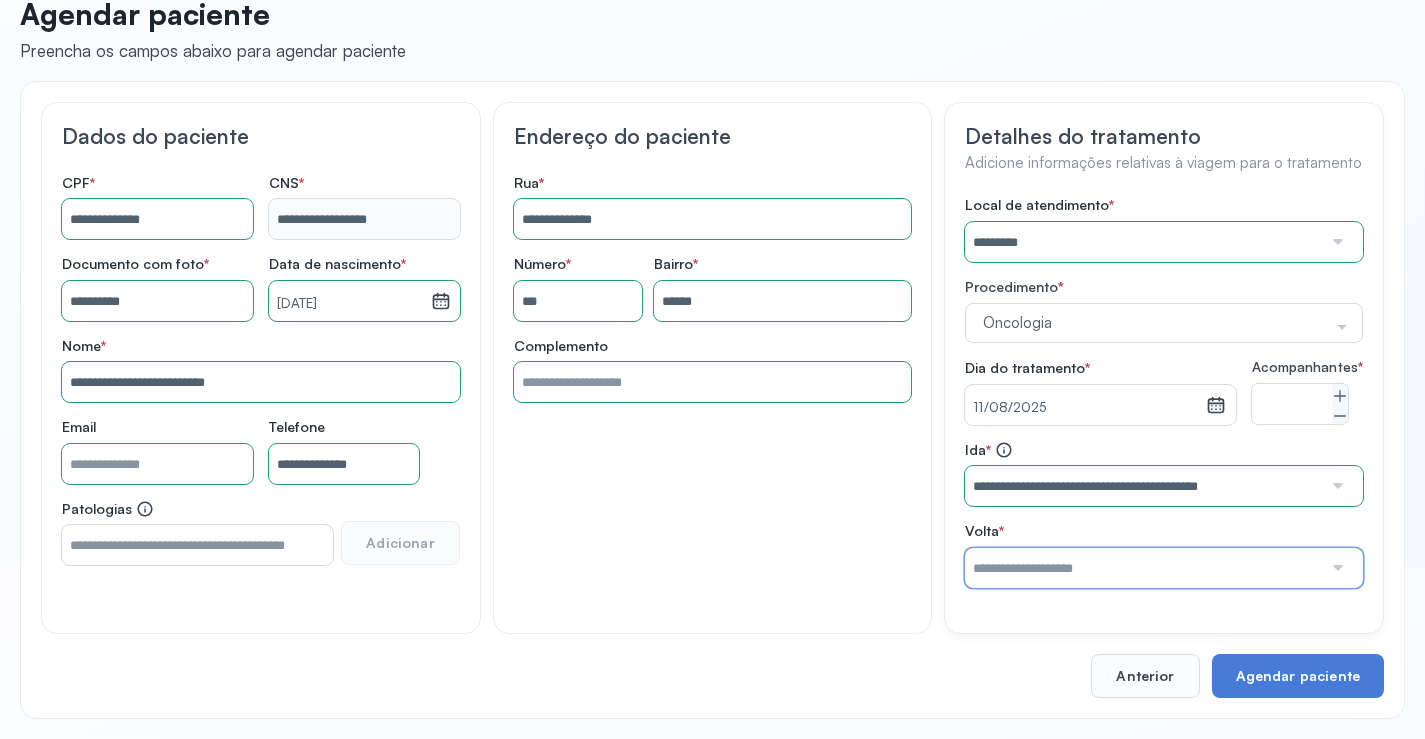 click at bounding box center [1143, 568] 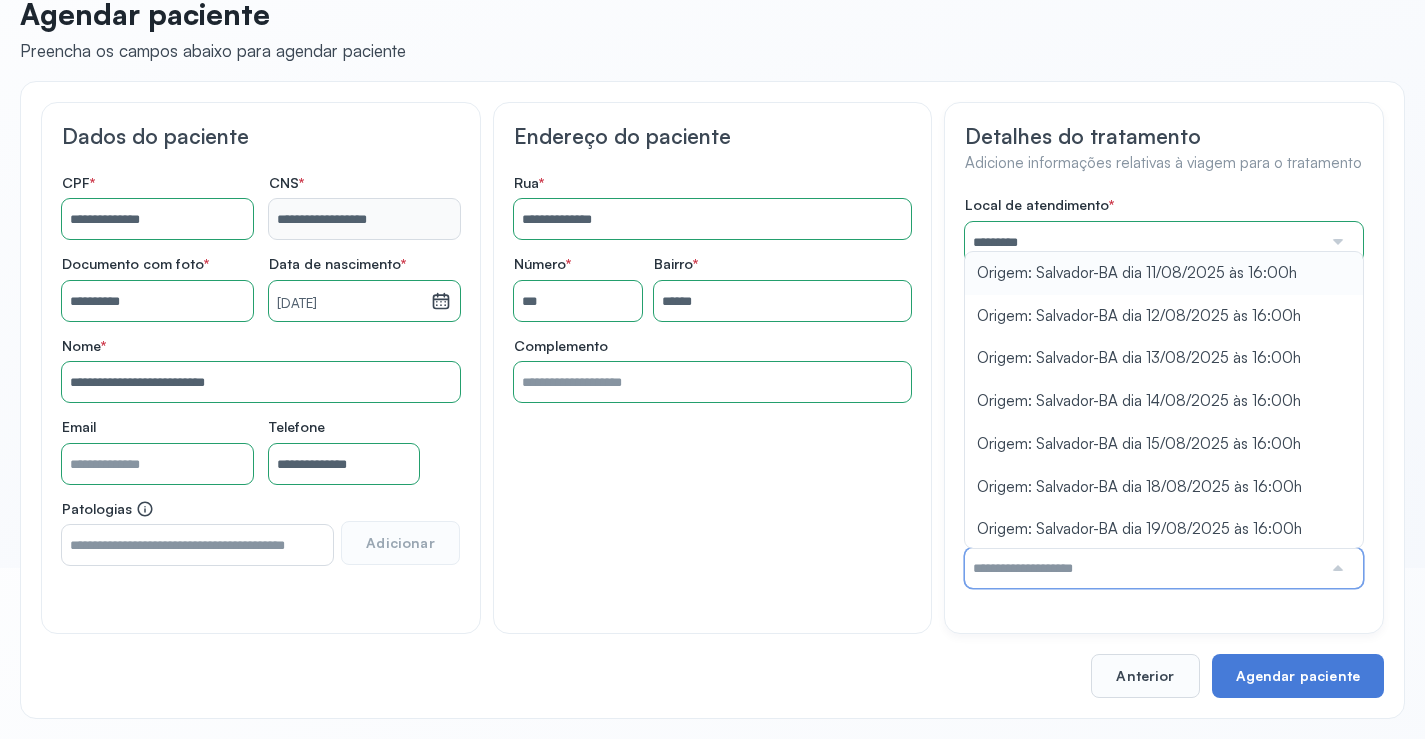 type on "**********" 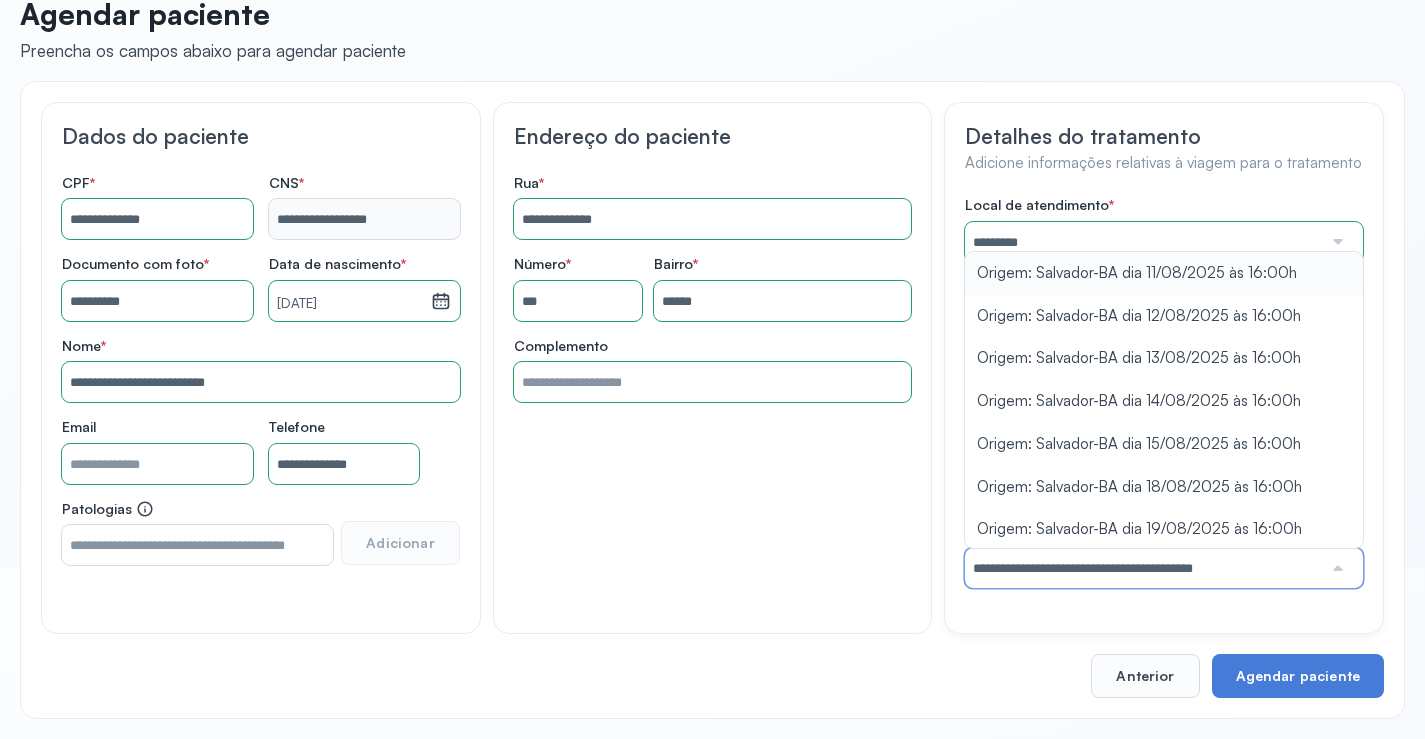 click on "Local de atendimento   *  ********* A CLINICA DA MULHER ABO AMOR SAUDE ANACON ANDRE PRINCIPE ANGIO CLINICA APAE APAME DE PETROLINA APAMI PETROLINA ARISTIDES AUDIBEM AUDIBEM AUDICENTRO AUDIFON PETROLINA AZZO SAUDE PETROLINA BRINCARE CABULA CALIPER ESCOLA DE IMAGEM CAPS CDI CDTO CEDAP CEDEBA CENTRO BAIANO DE ESTUDOS CENTRO DE APOIO A AUDIÇAO CENTRO DE MEDICINA NUCLEAR DE PETROLINA CENTRO DE SAUDE CLEMENTINO FRAGA CENTRO INTEGRADO DA COLUNA VERTEBRAL CENTRO MEDICO ANTONIO BALBINO CENTRO OFTALMOLOGICO CASTELO BRANCO CEPARH CEPRED CEPRIS CERPRIS CIDI CIMED CLIMED CLINATA CLINEFRO CLINICA  AFETUS PETROLINA CLINICA  ALFA CLINICA  ALFA CENTRO MÉDICO CLINICA  SHOPPING DA BAHIA CLINICA  URBANO SAMPAIO FILHO CLINICA AGEUS CLINICA AMO CLINICA AMOR A SAUDE CLINICA AMOR E SAUDE PETROLINA CLINICA ANA MASTER CLINICA ANGICLIN CLINICA BIOCHEK UP CLINICA CAM CLINICA CARDIO PULMONAR CLINICA CASA GERIATRICA DE PETROLINA CLINICA CASTELO BRANCO CLIOFT" at bounding box center (1164, 392) 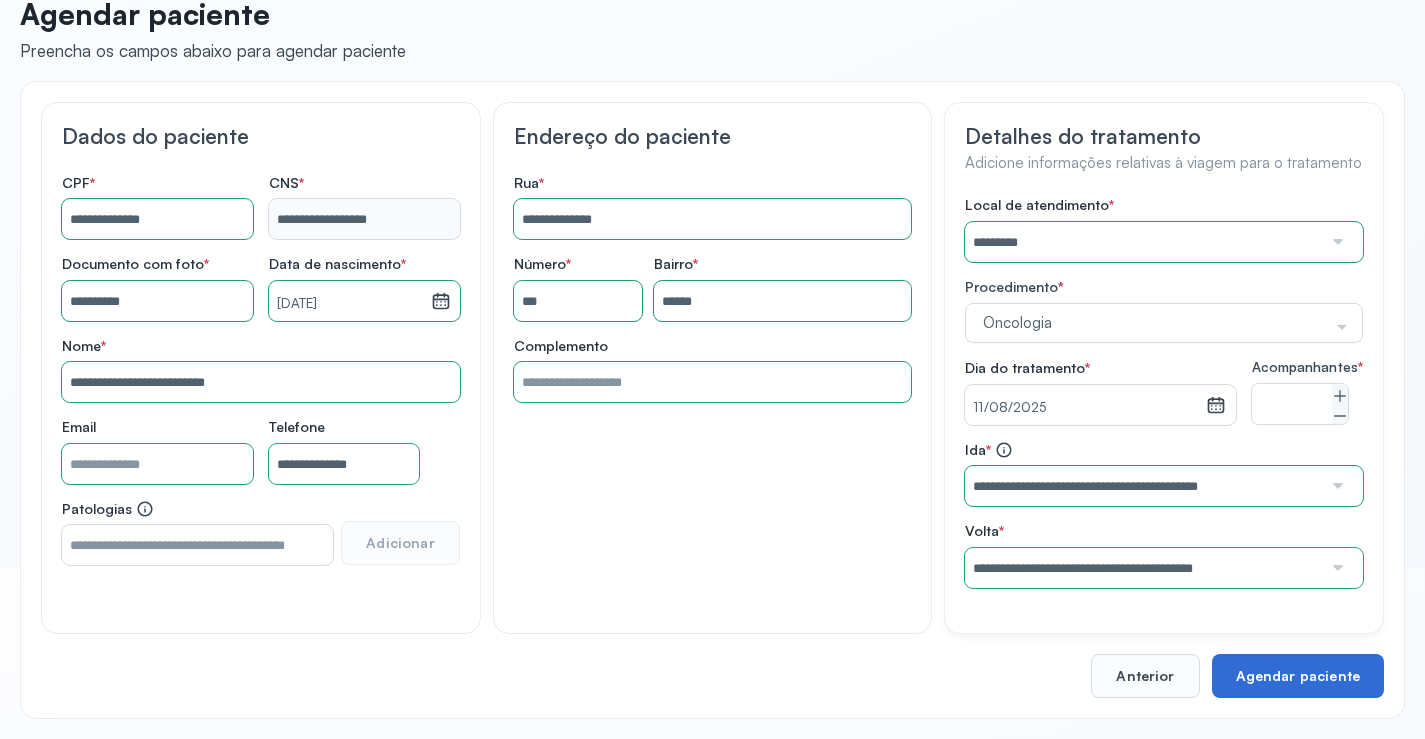 click on "Agendar paciente" at bounding box center (1298, 676) 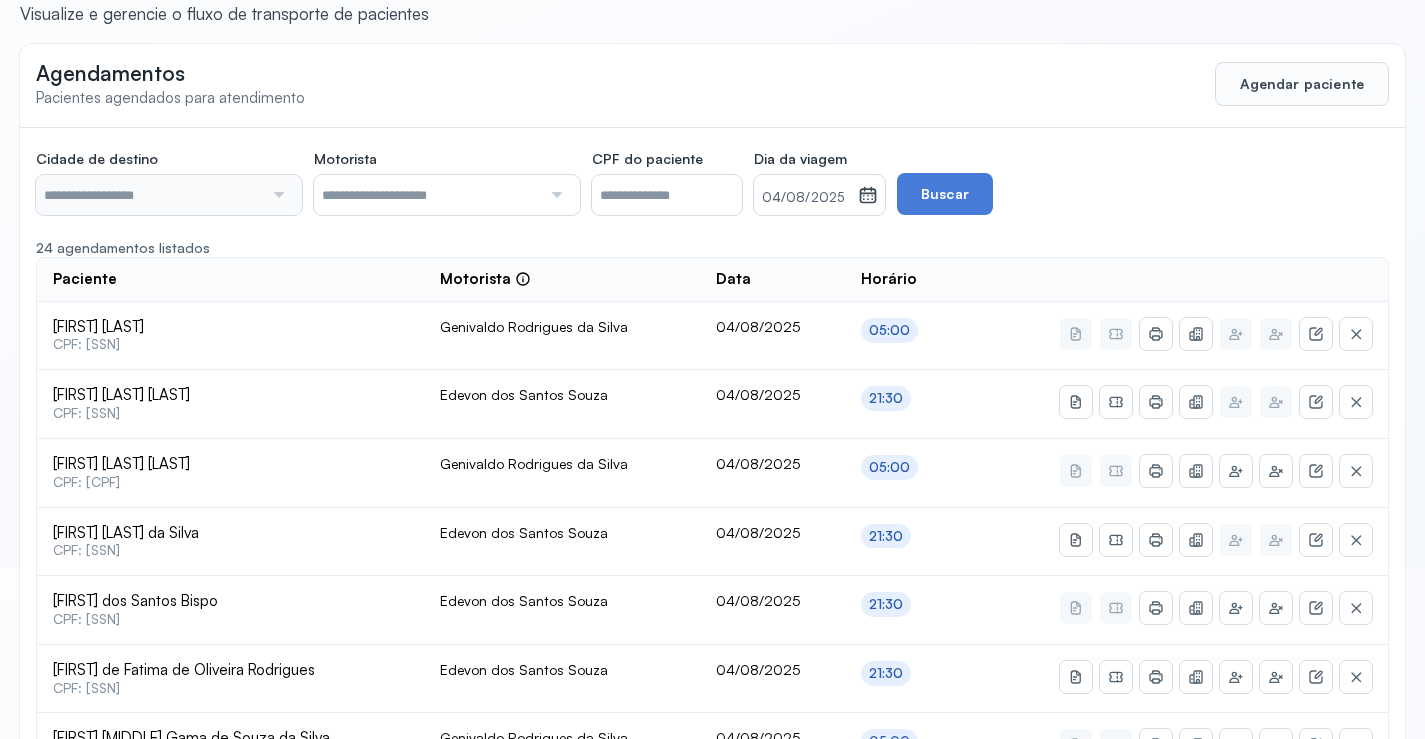 scroll, scrollTop: 46, scrollLeft: 0, axis: vertical 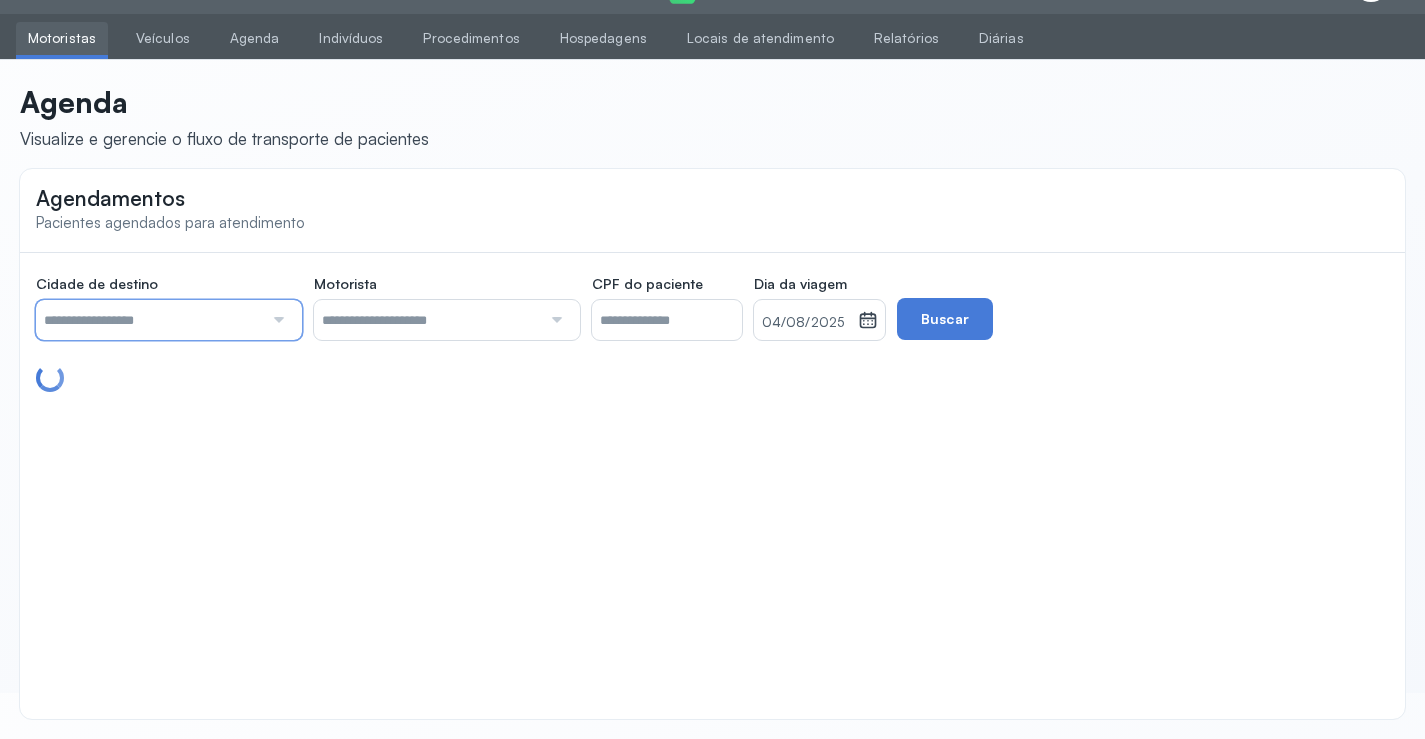 click at bounding box center (149, 320) 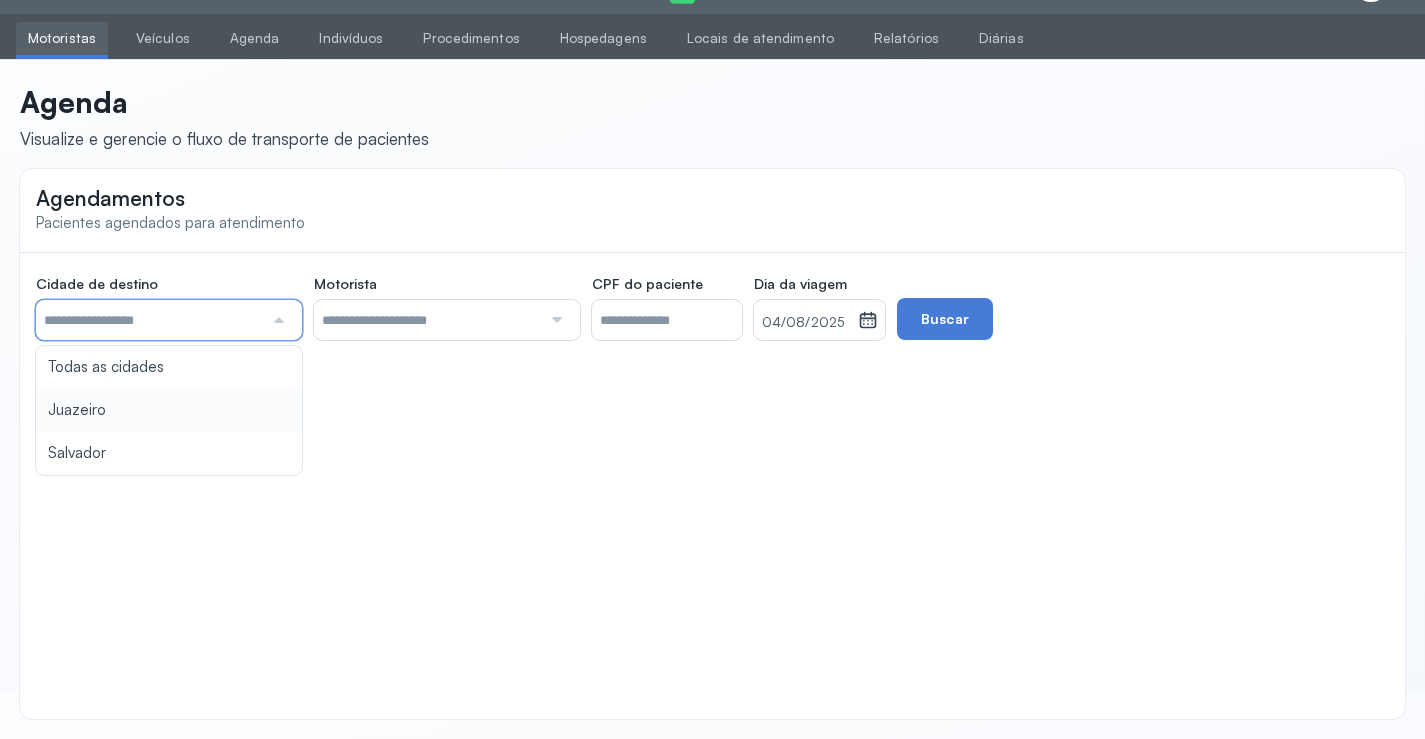 type on "********" 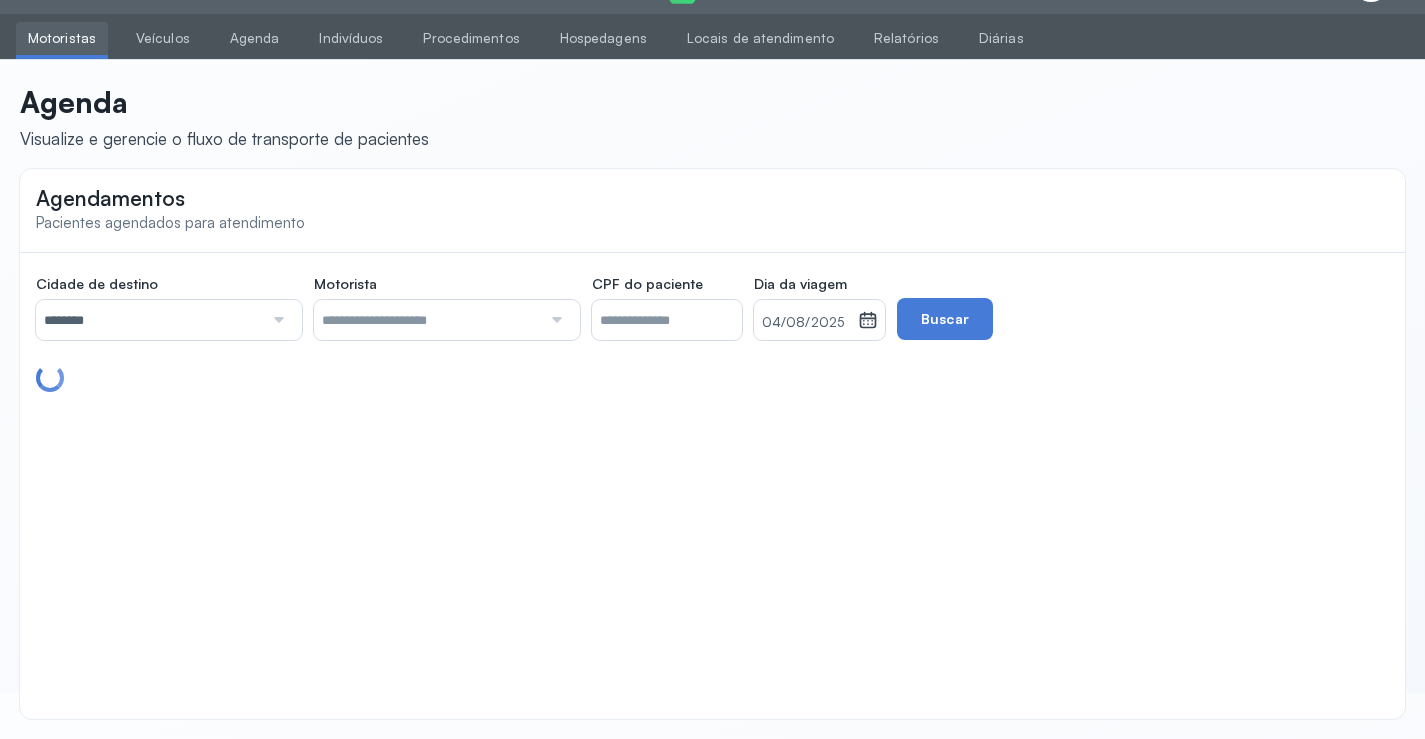 click on "Agendamentos Pacientes agendados para atendimento Cidade de destino  ******** Todas as cidades Juazeiro Salvador Motorista  Todos os motoristas [NAME] [NAME] [NAME] [NAME] [NAME] [NAME] CPF do paciente  Dia da viagem  04/08/2025 agosto 2025 S T Q Q S S D 1 2 3 4 5 6 7 8 9 10 11 12 13 14 15 16 17 18 19 20 21 22 23 24 25 26 27 28 29 30 31 jan fev mar abr maio jun jul ago set out nov dez 2018 2019 2020 2021 2022 2023 2024 2025 2026 2027 2028 2029  Buscar" at bounding box center [712, 444] 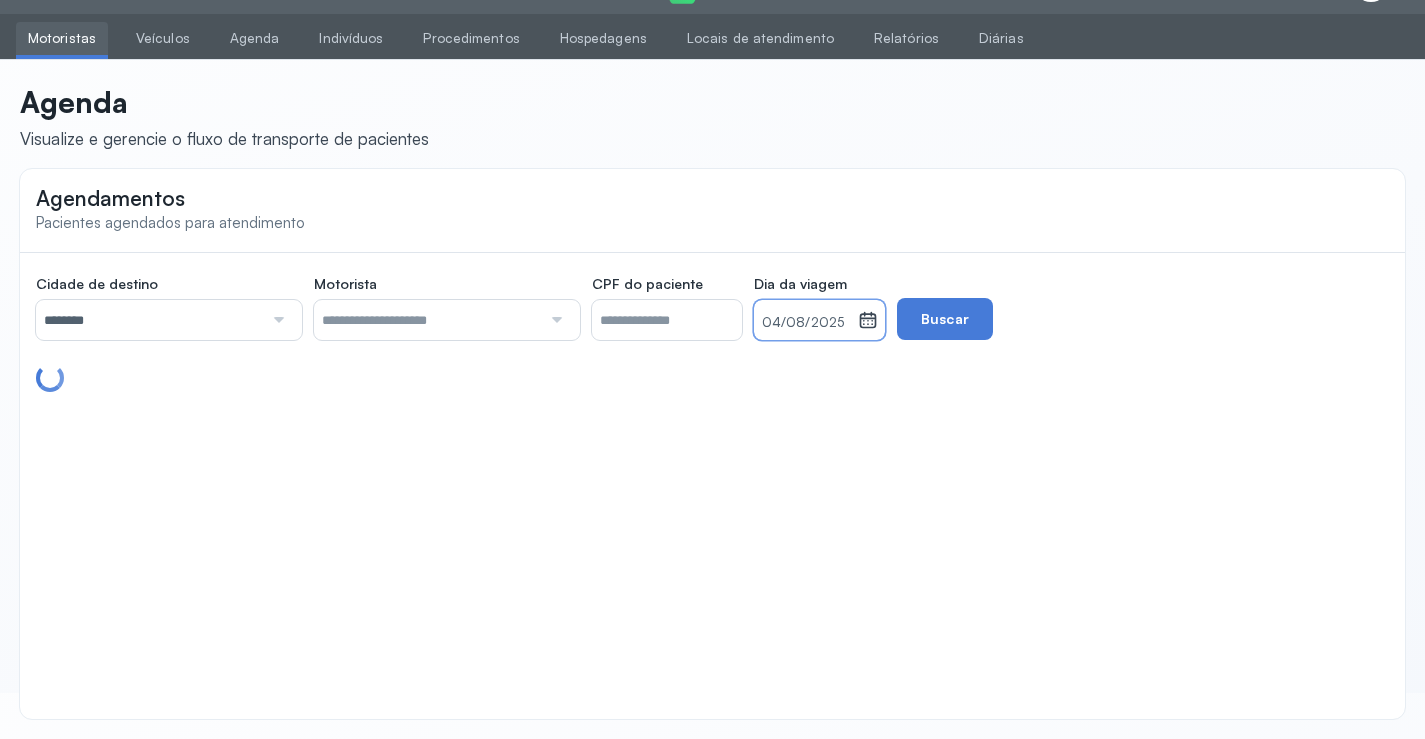 click on "04/08/2025" at bounding box center (806, 323) 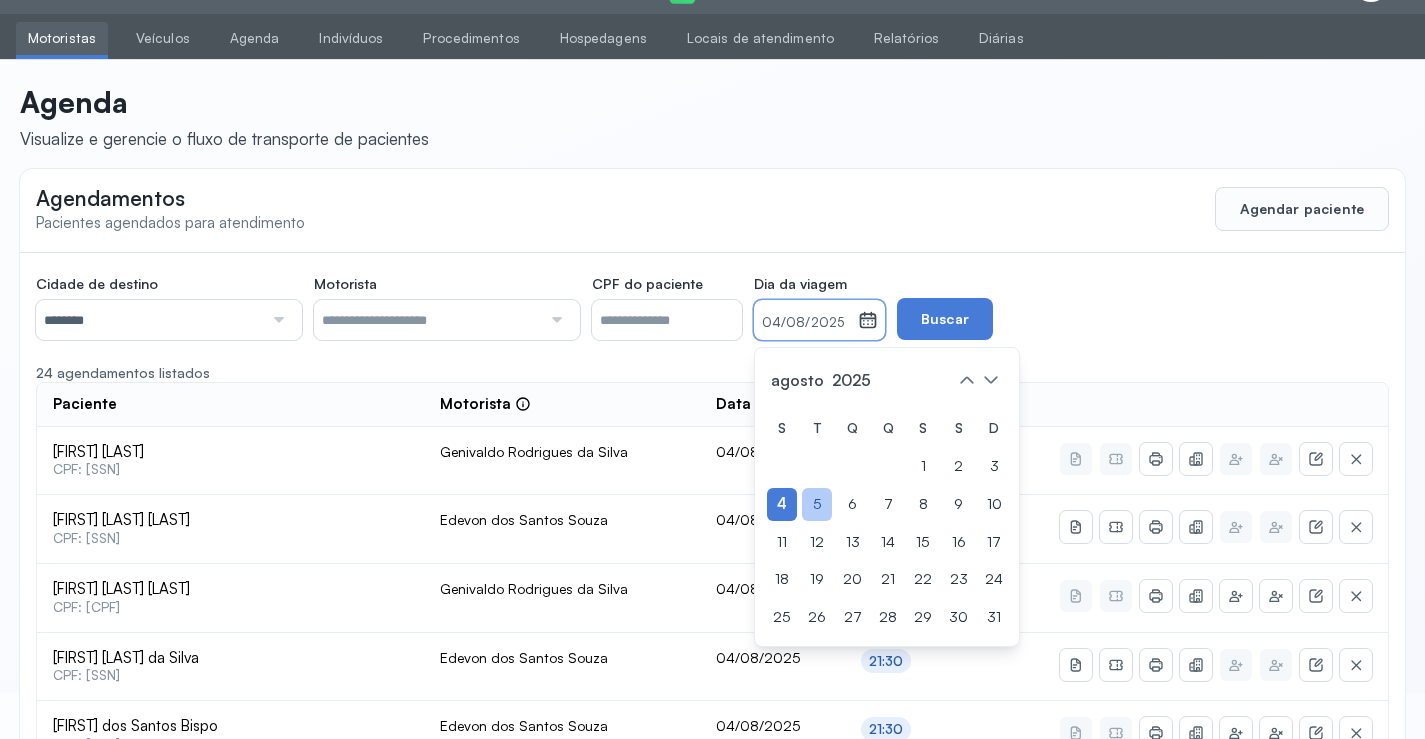 click on "5" 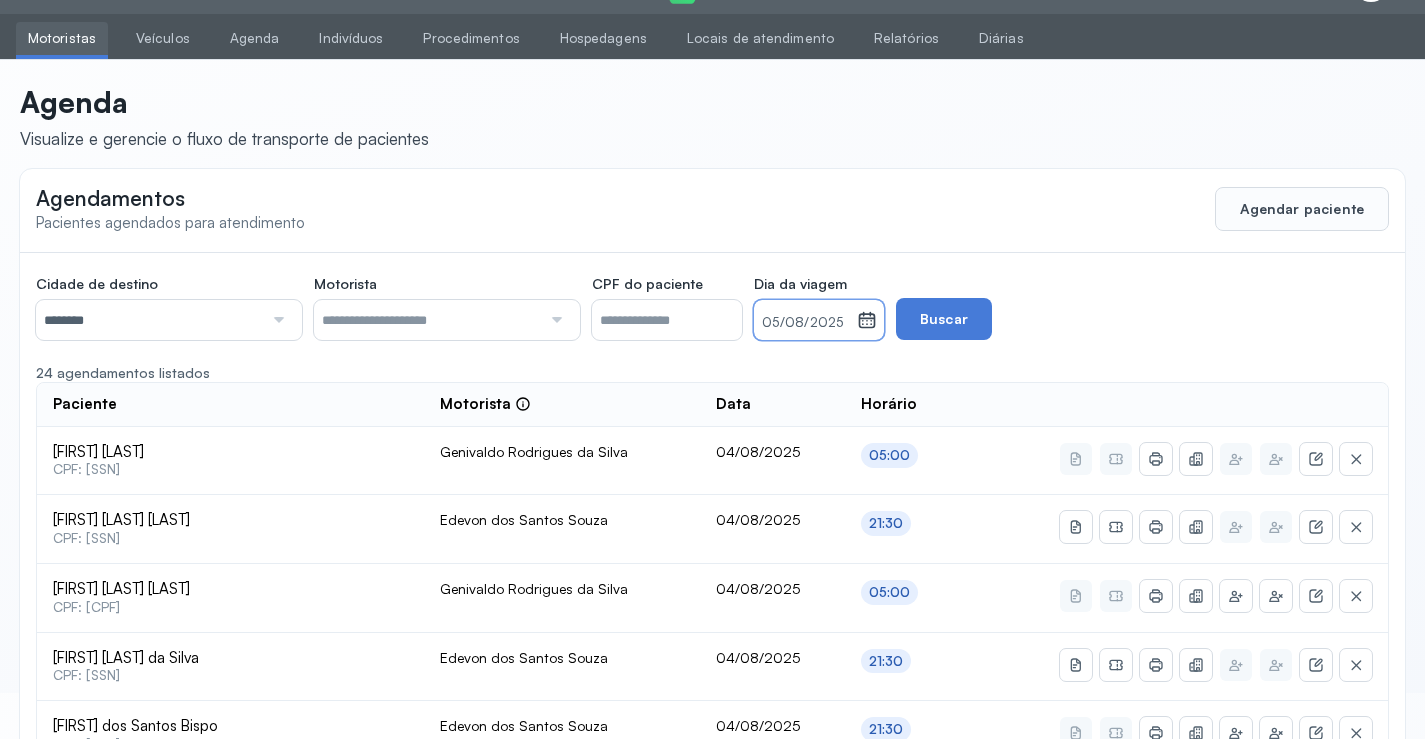 click on "05/08/2025" at bounding box center (805, 323) 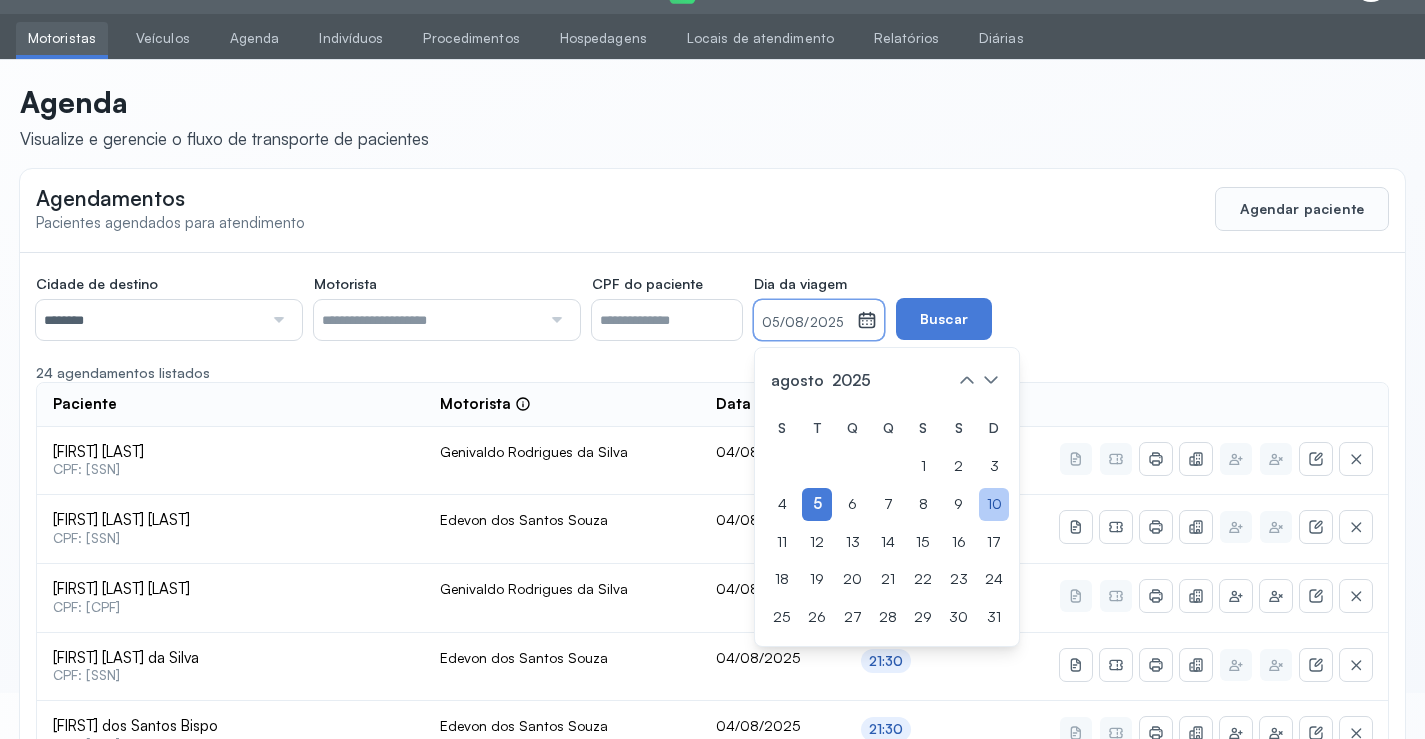 click on "10" 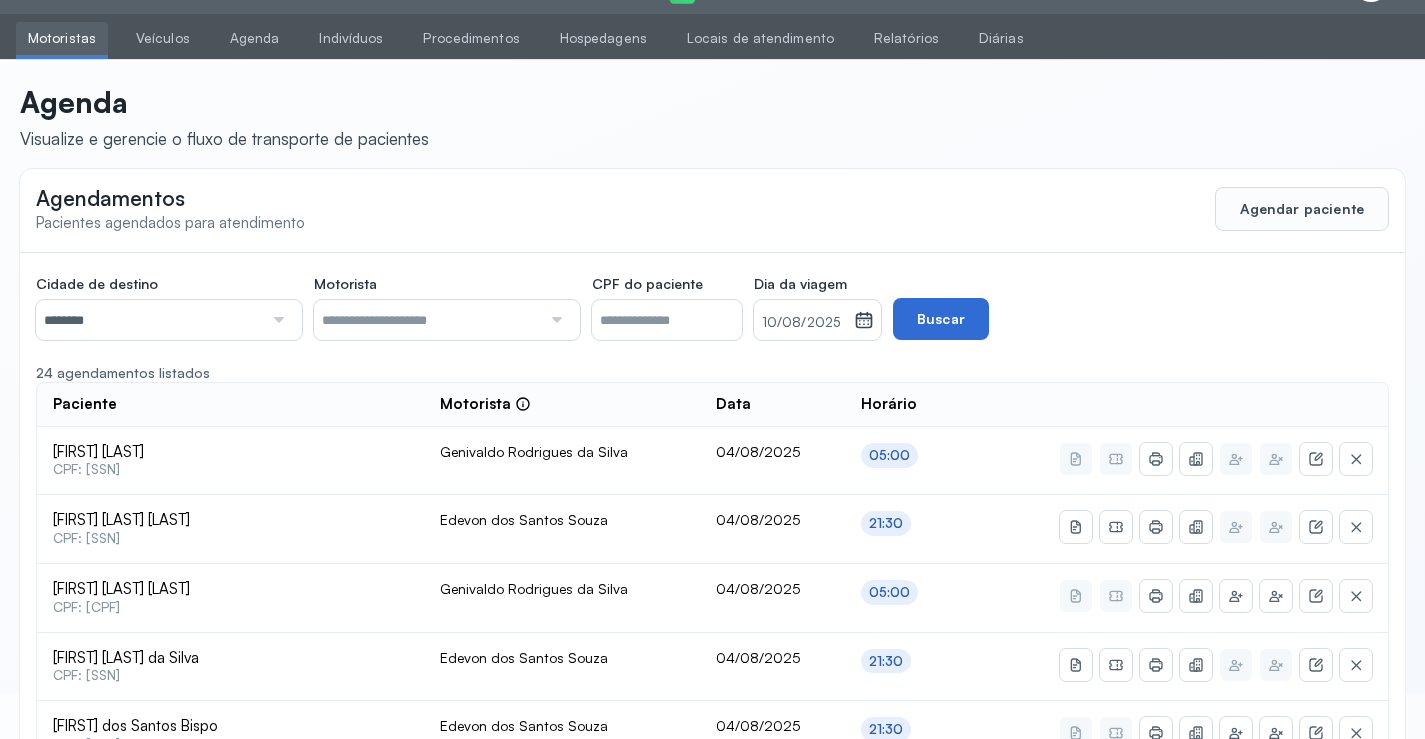 click on "Buscar" at bounding box center (941, 319) 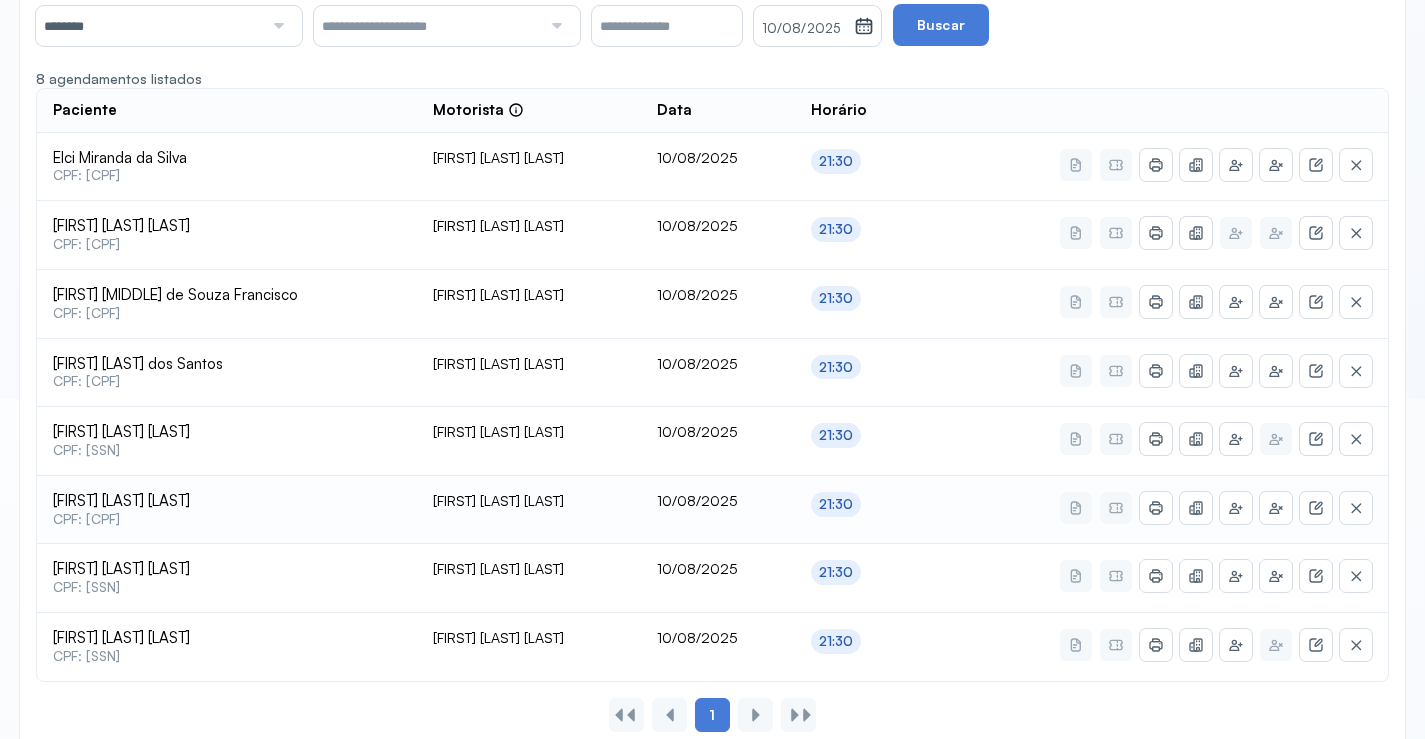 scroll, scrollTop: 385, scrollLeft: 0, axis: vertical 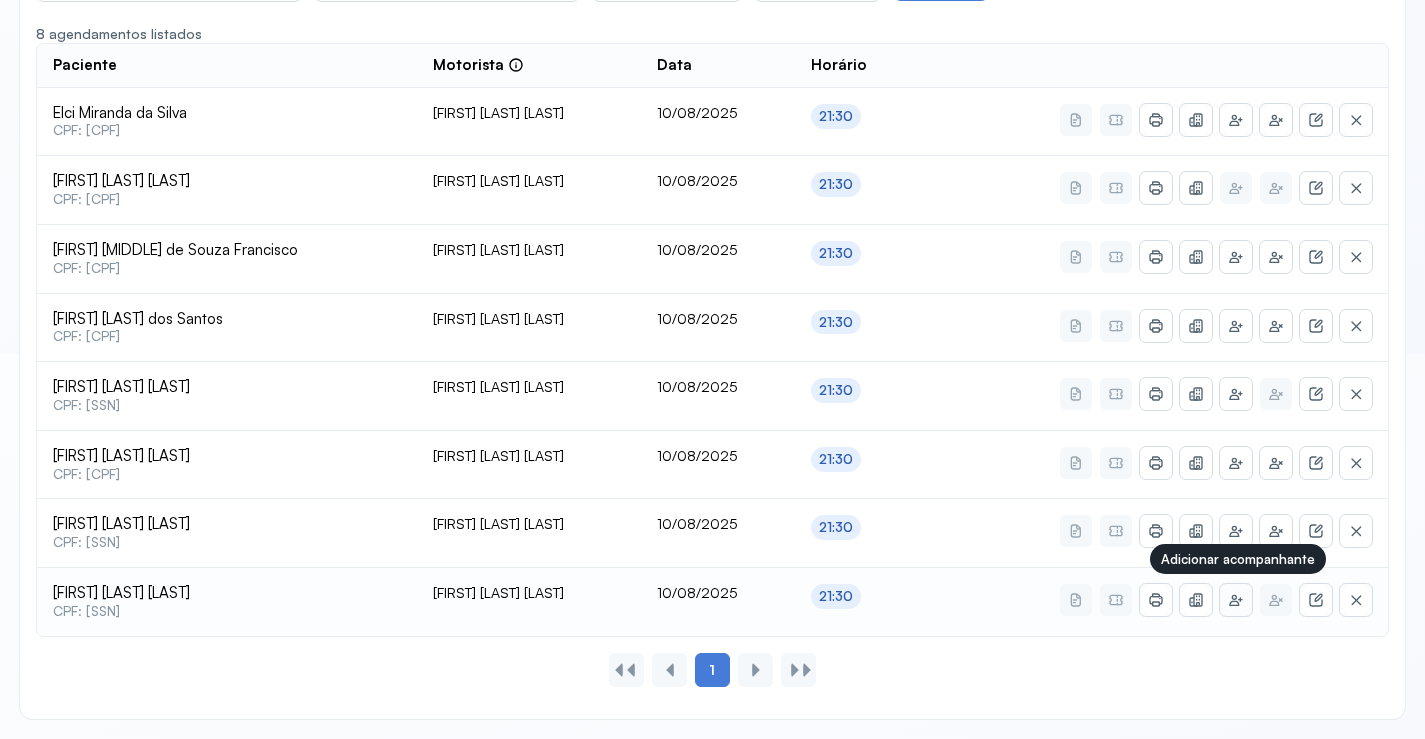 click 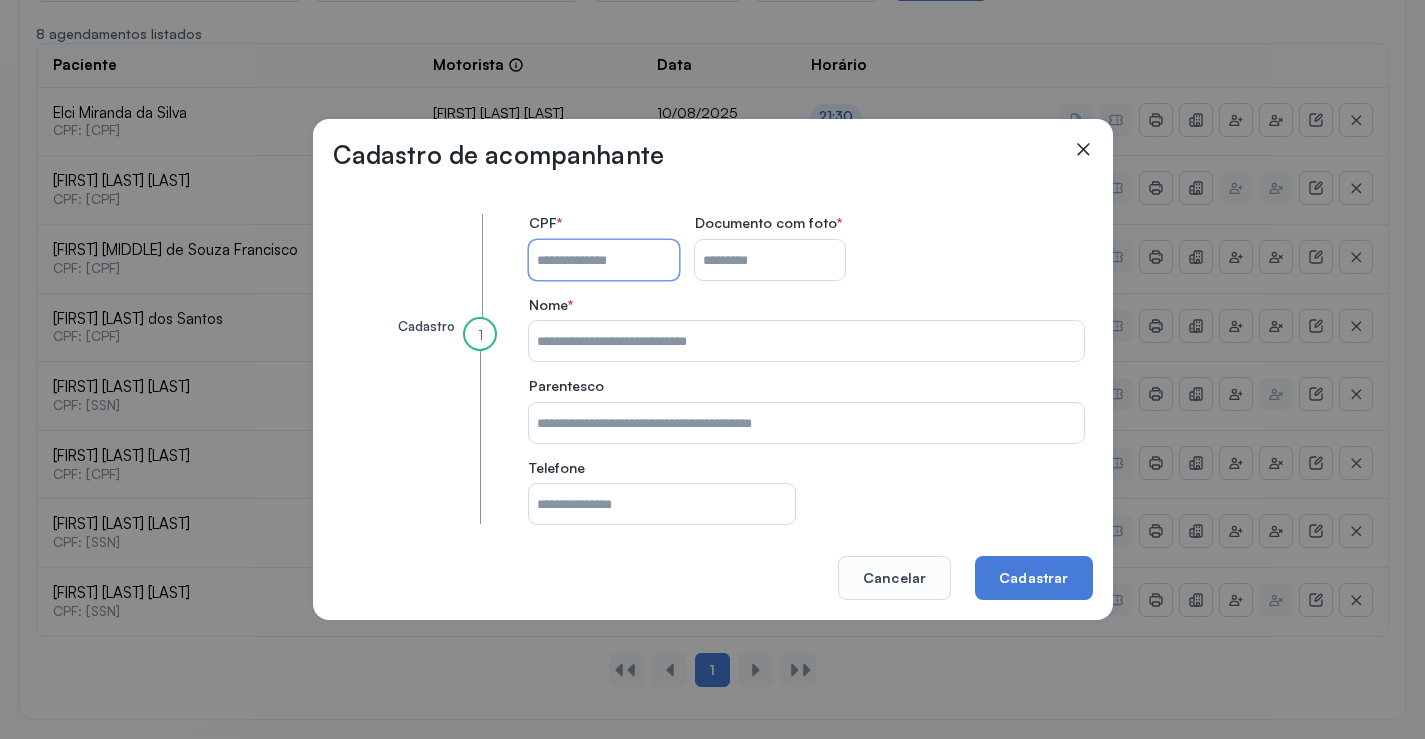 click on "CPF do paciente" at bounding box center [604, 260] 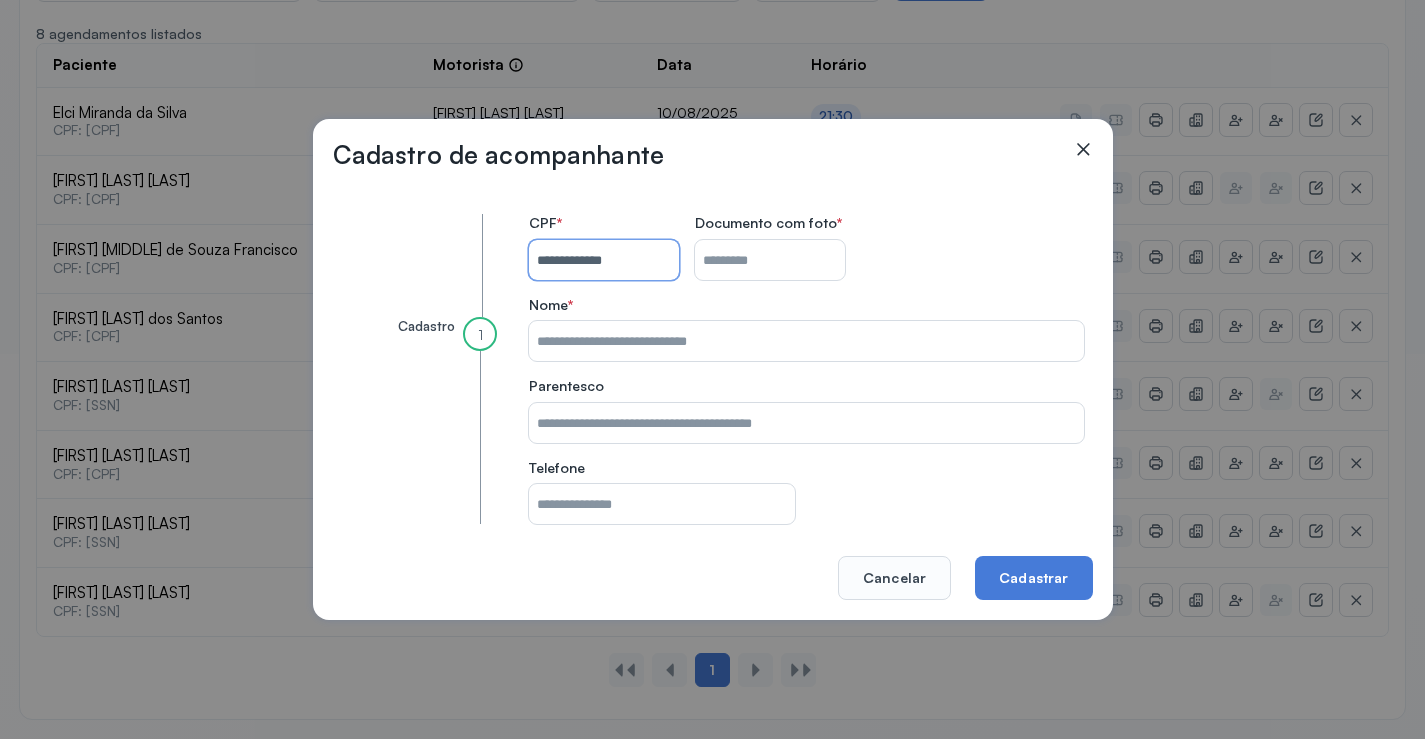 type on "**********" 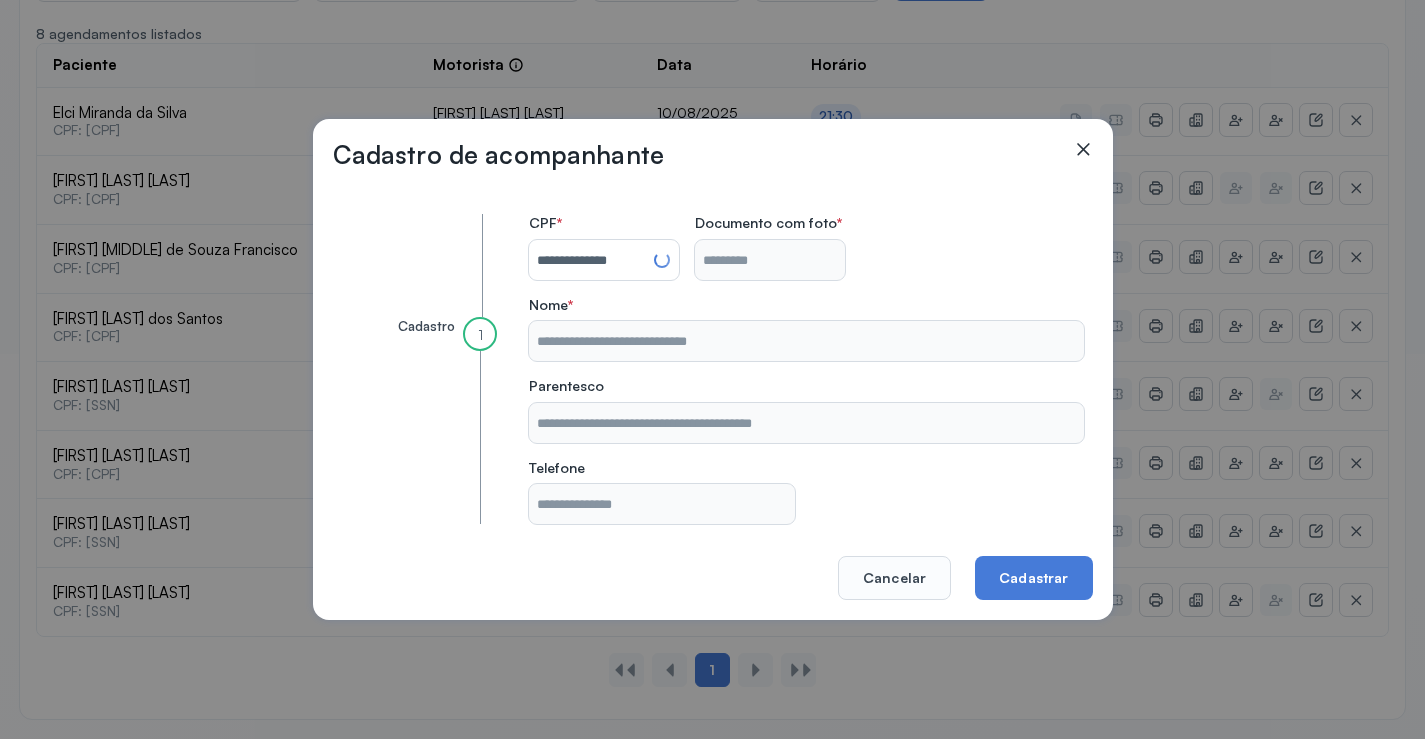 type on "**********" 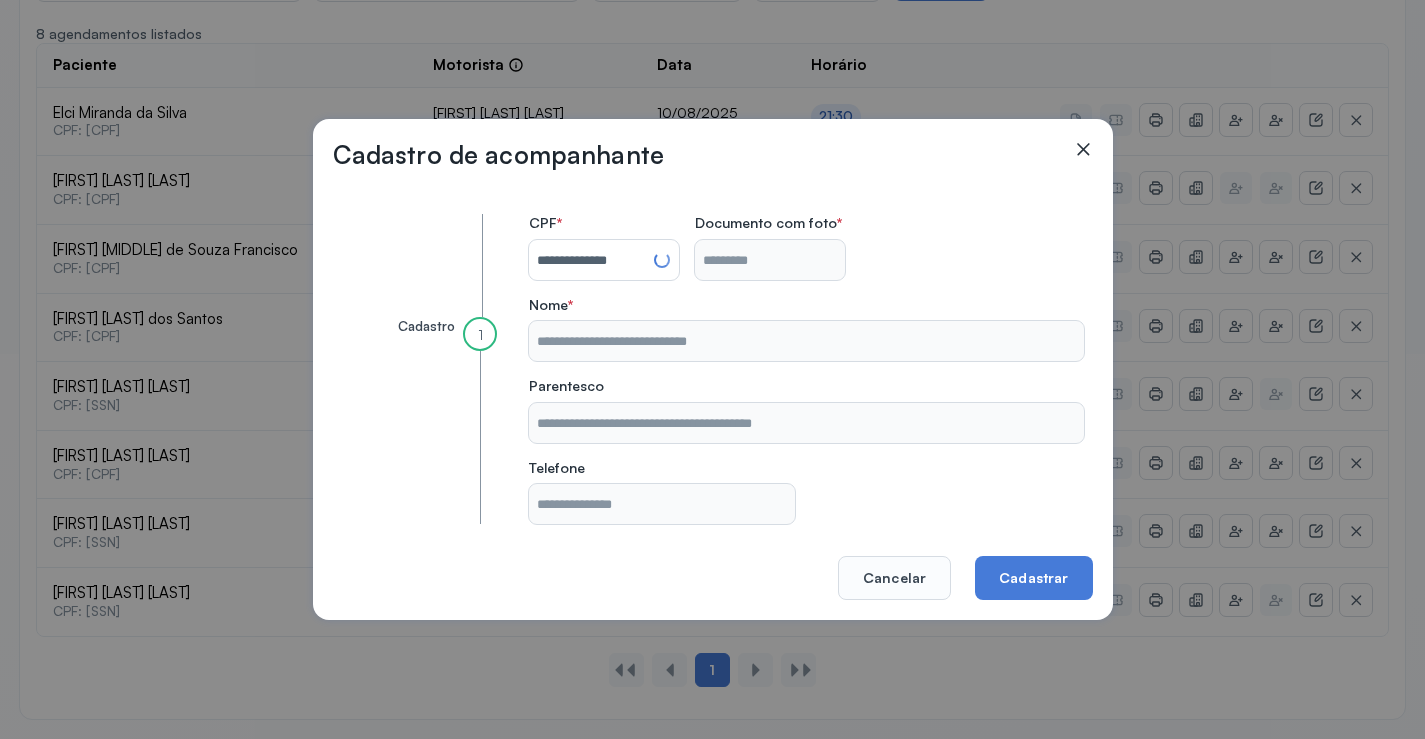 type on "**********" 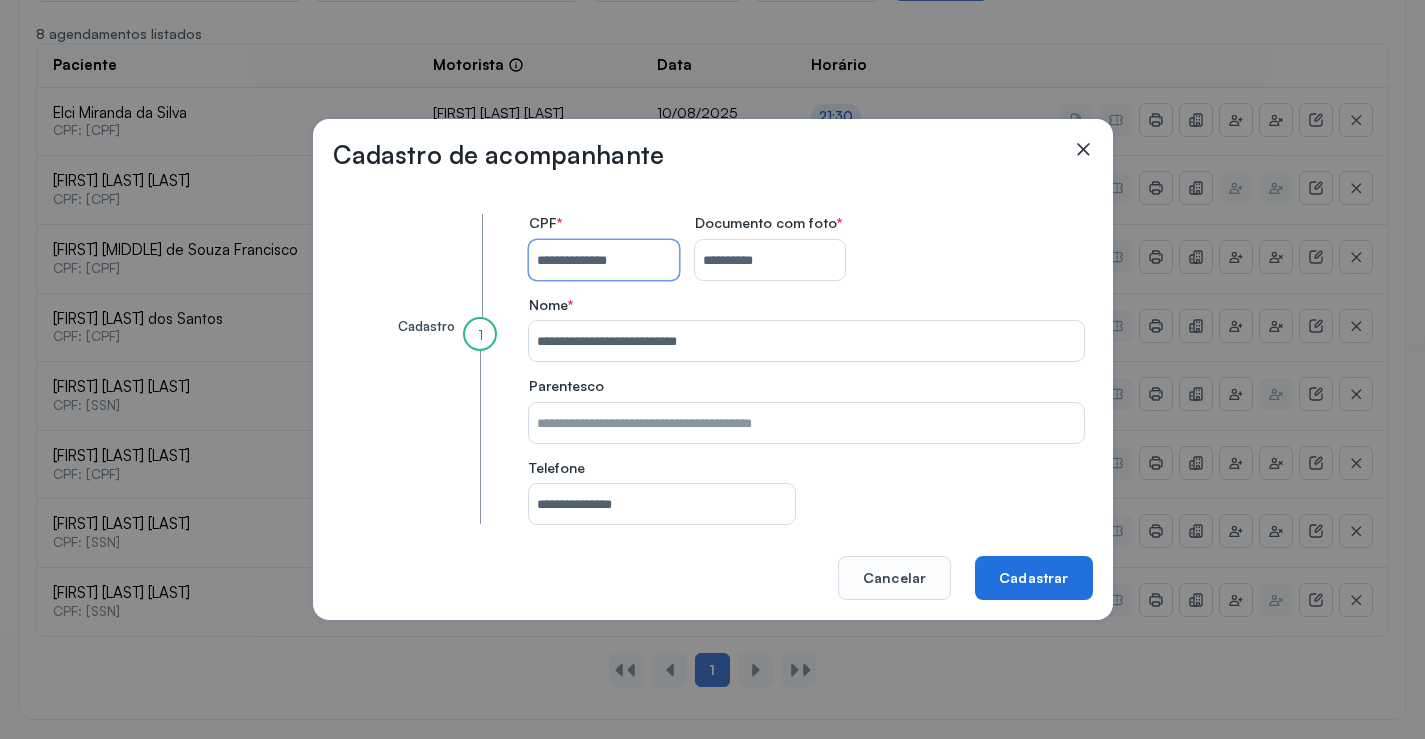 type on "**********" 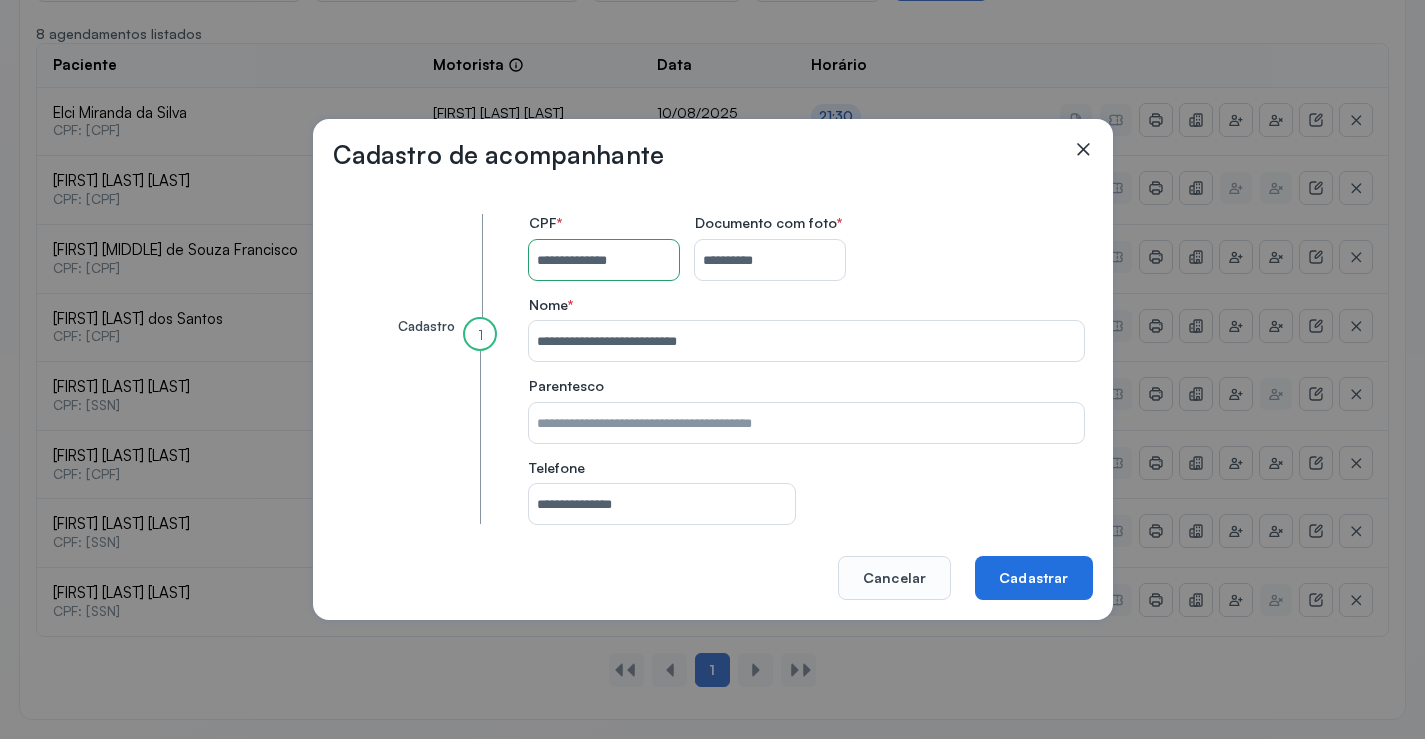 click on "Cadastrar" 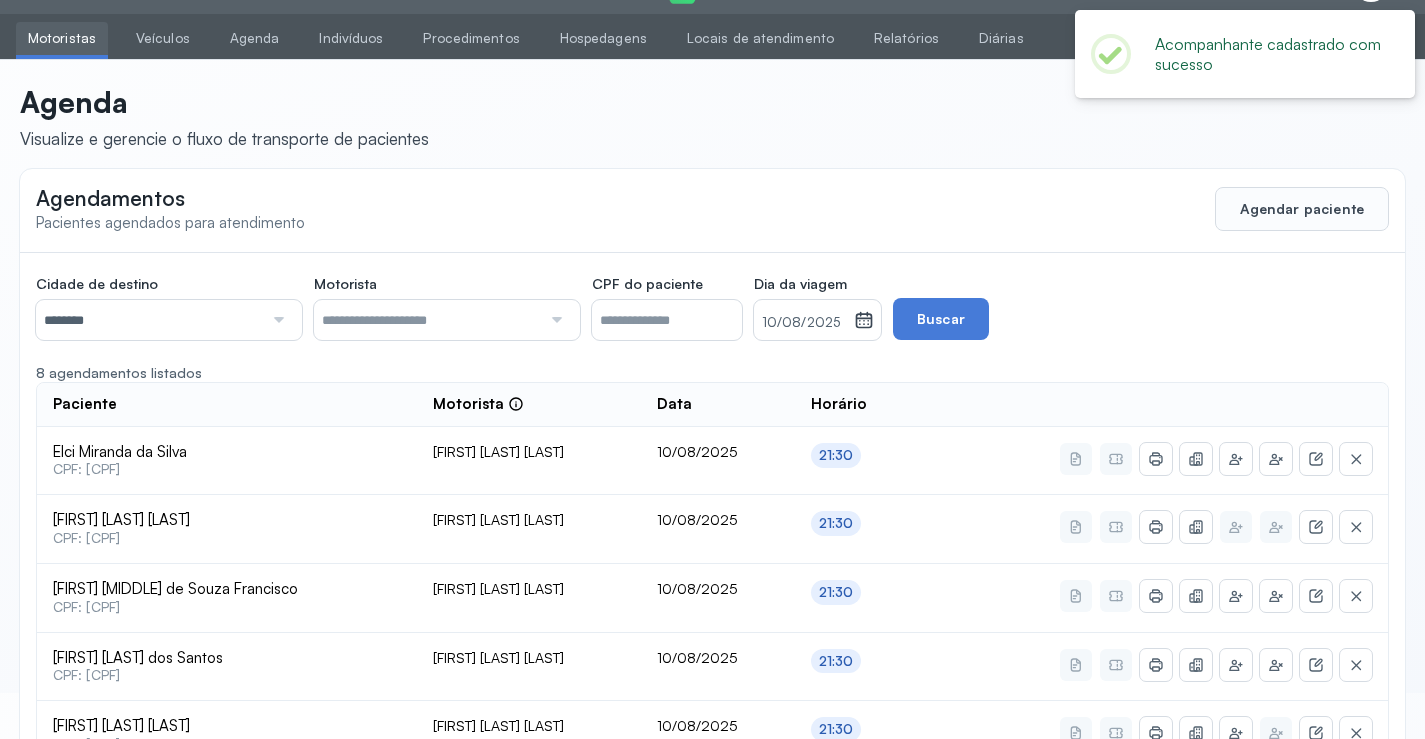 scroll, scrollTop: 385, scrollLeft: 0, axis: vertical 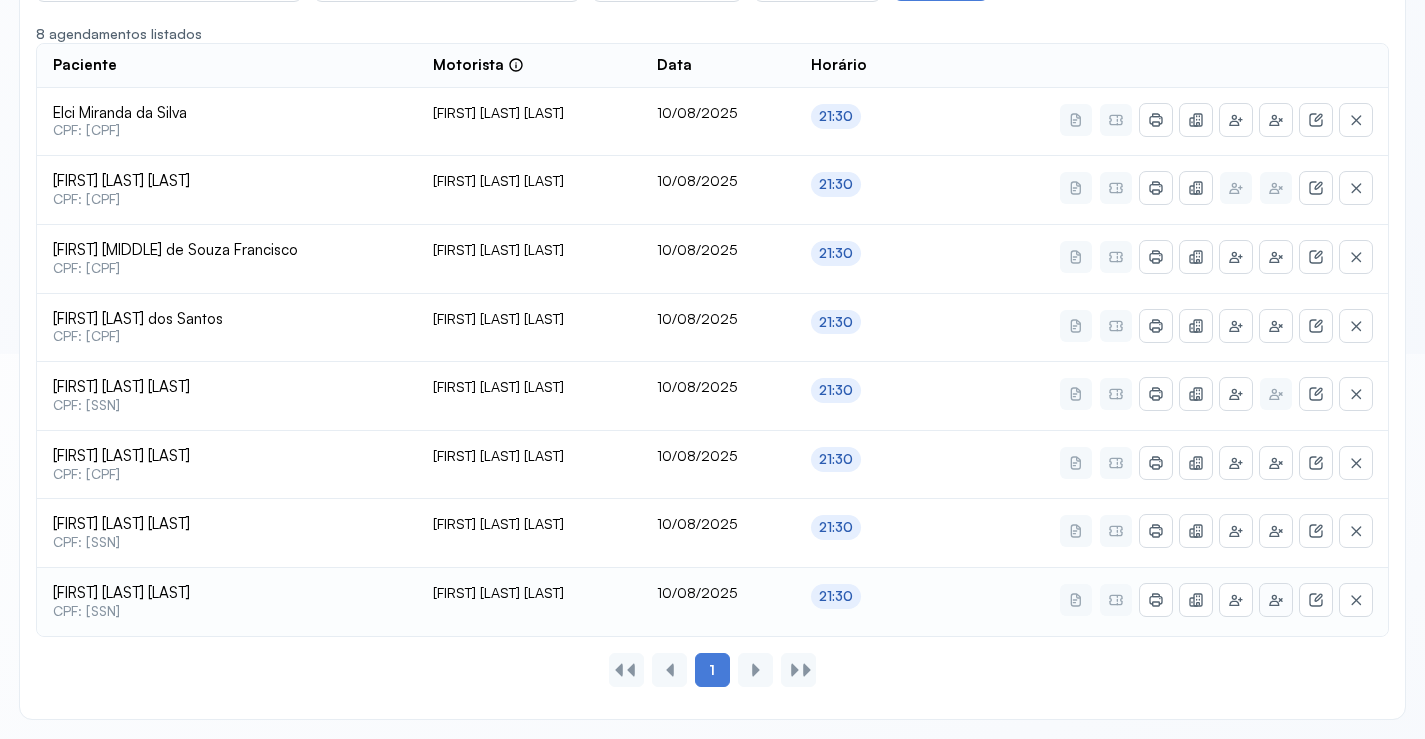 click 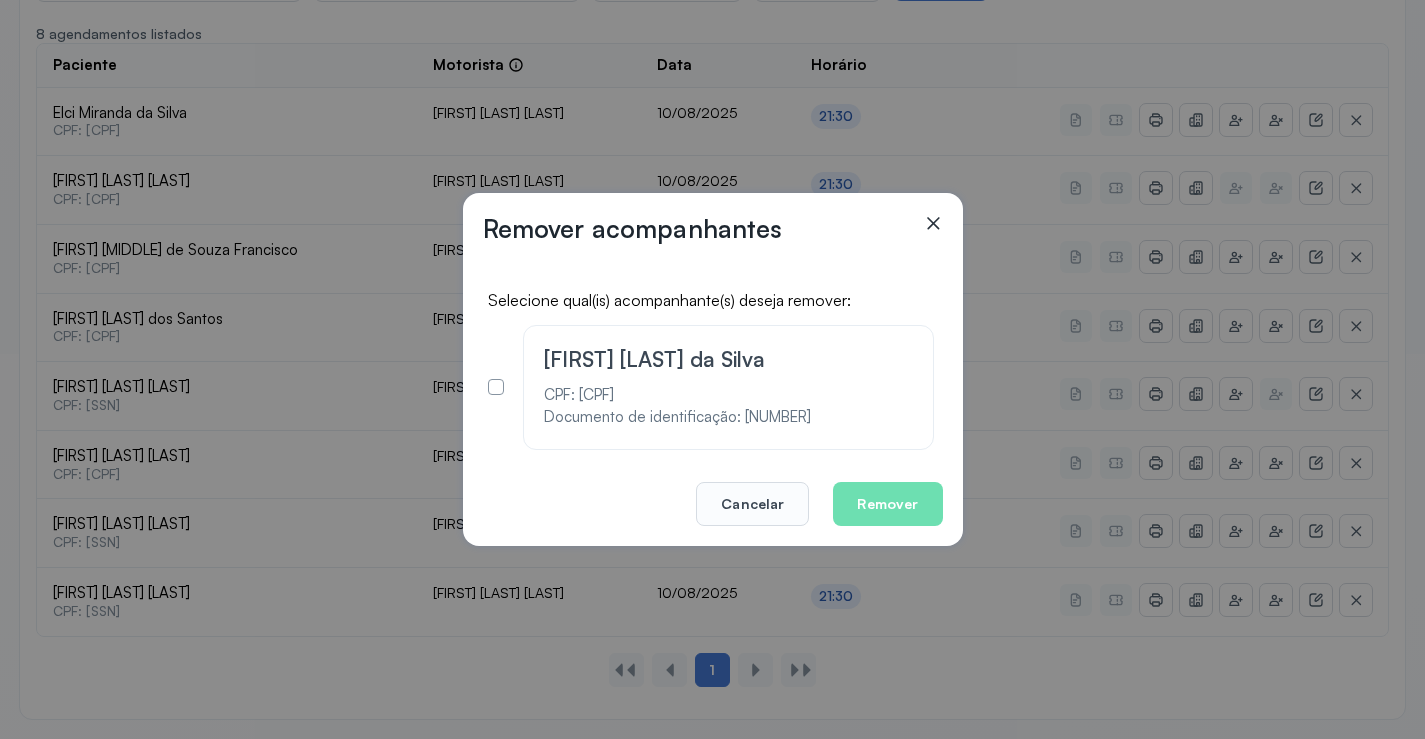 click 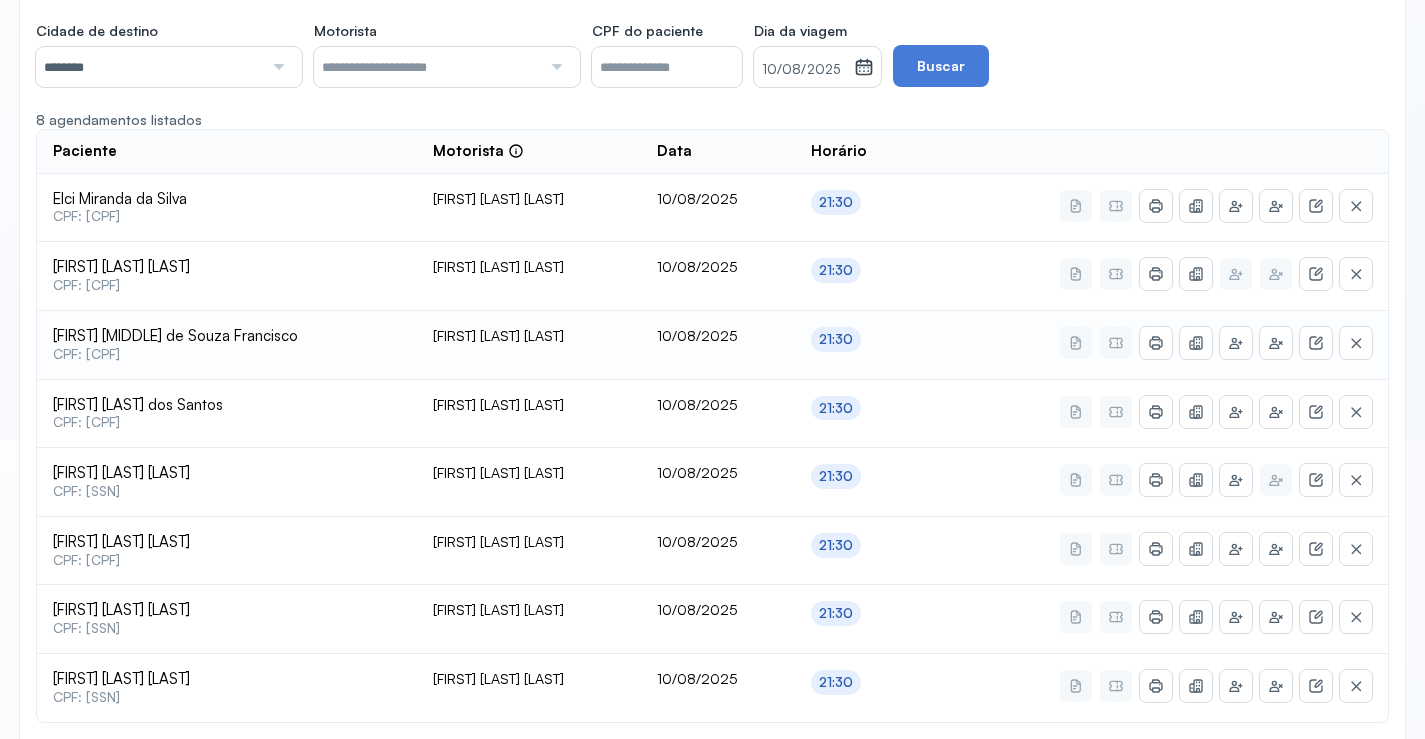 scroll, scrollTop: 300, scrollLeft: 0, axis: vertical 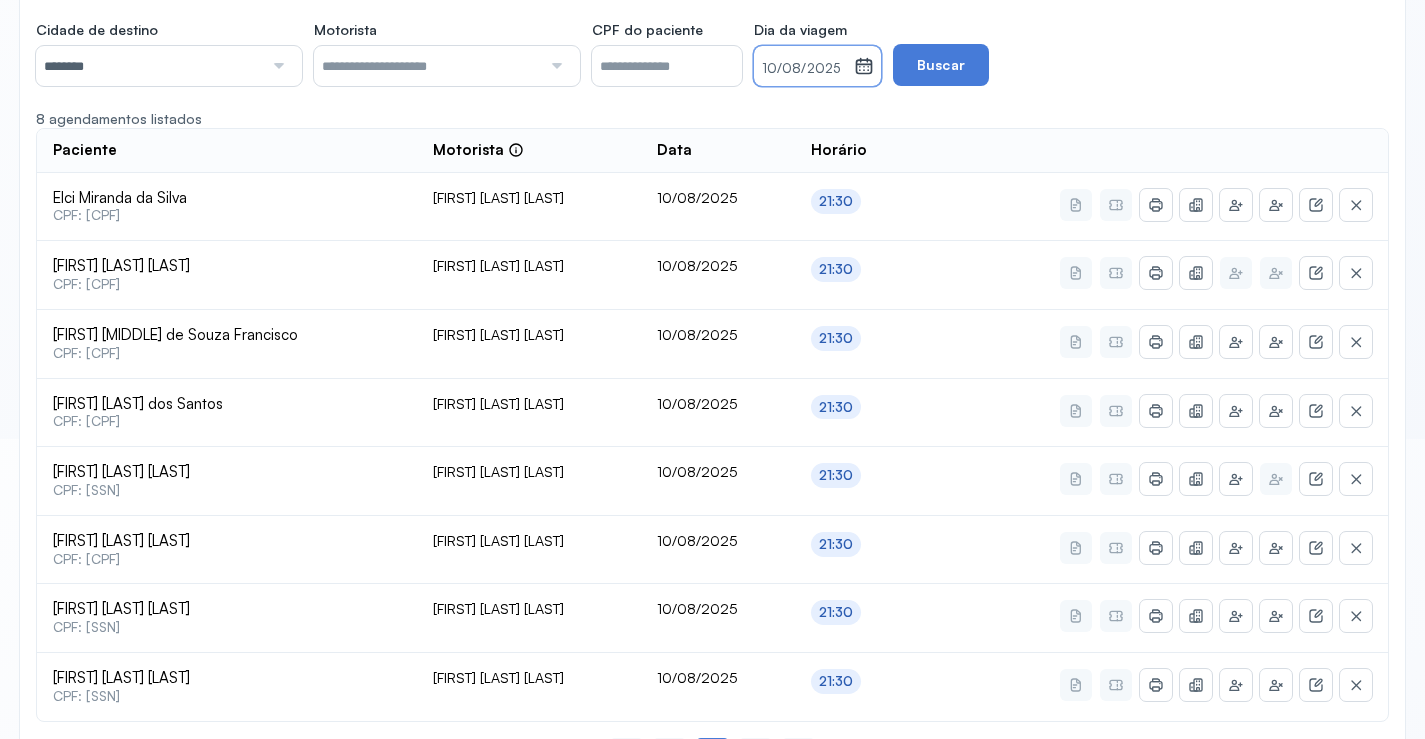 click on "10/08/2025" at bounding box center [804, 69] 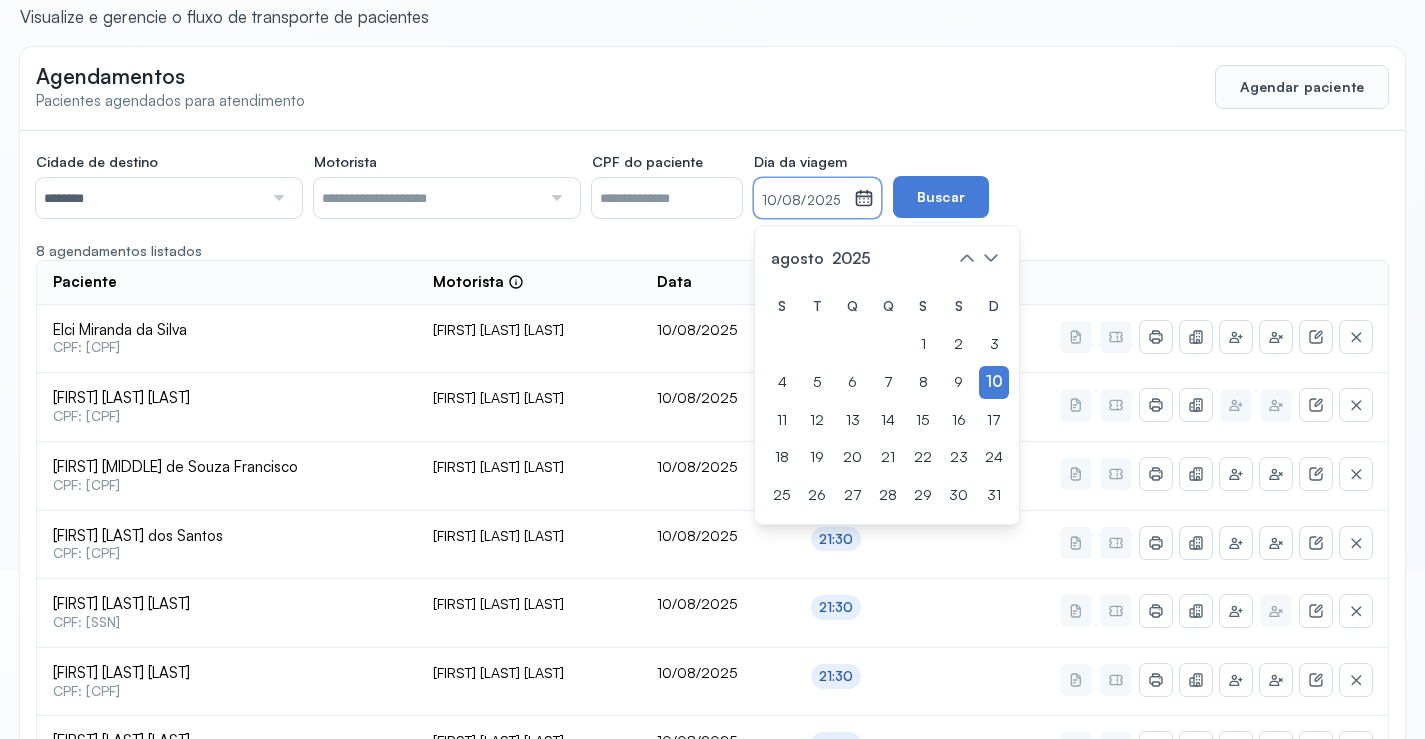 scroll, scrollTop: 0, scrollLeft: 0, axis: both 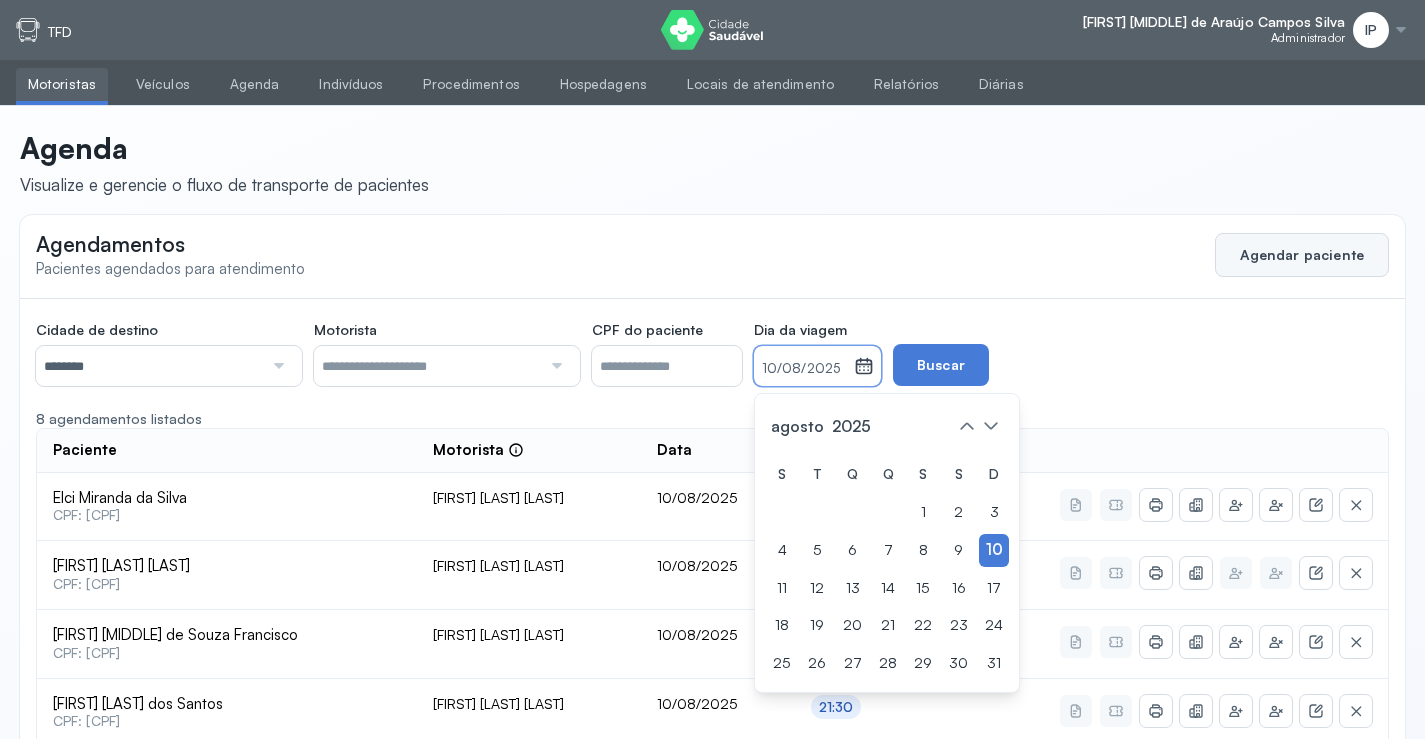 click on "Agendar paciente" 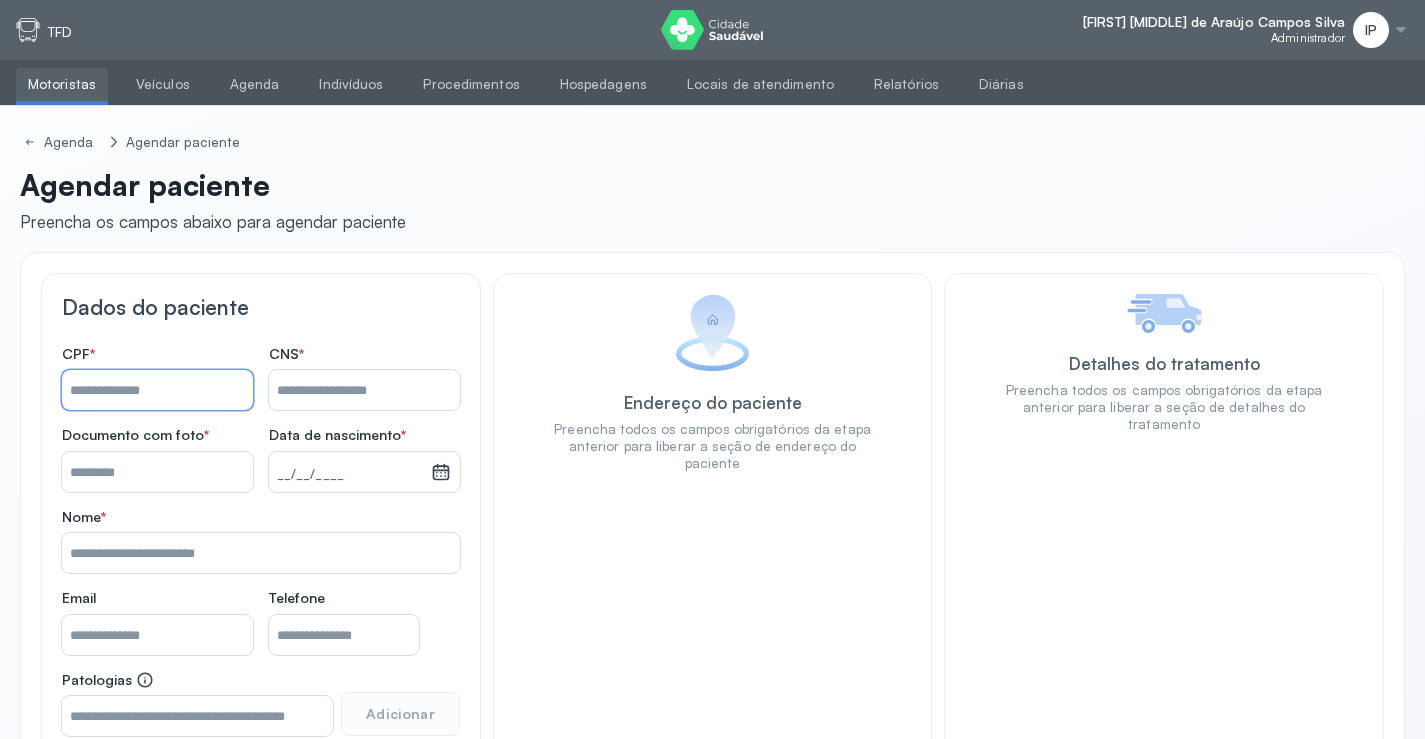 click on "Nome   *" at bounding box center (157, 390) 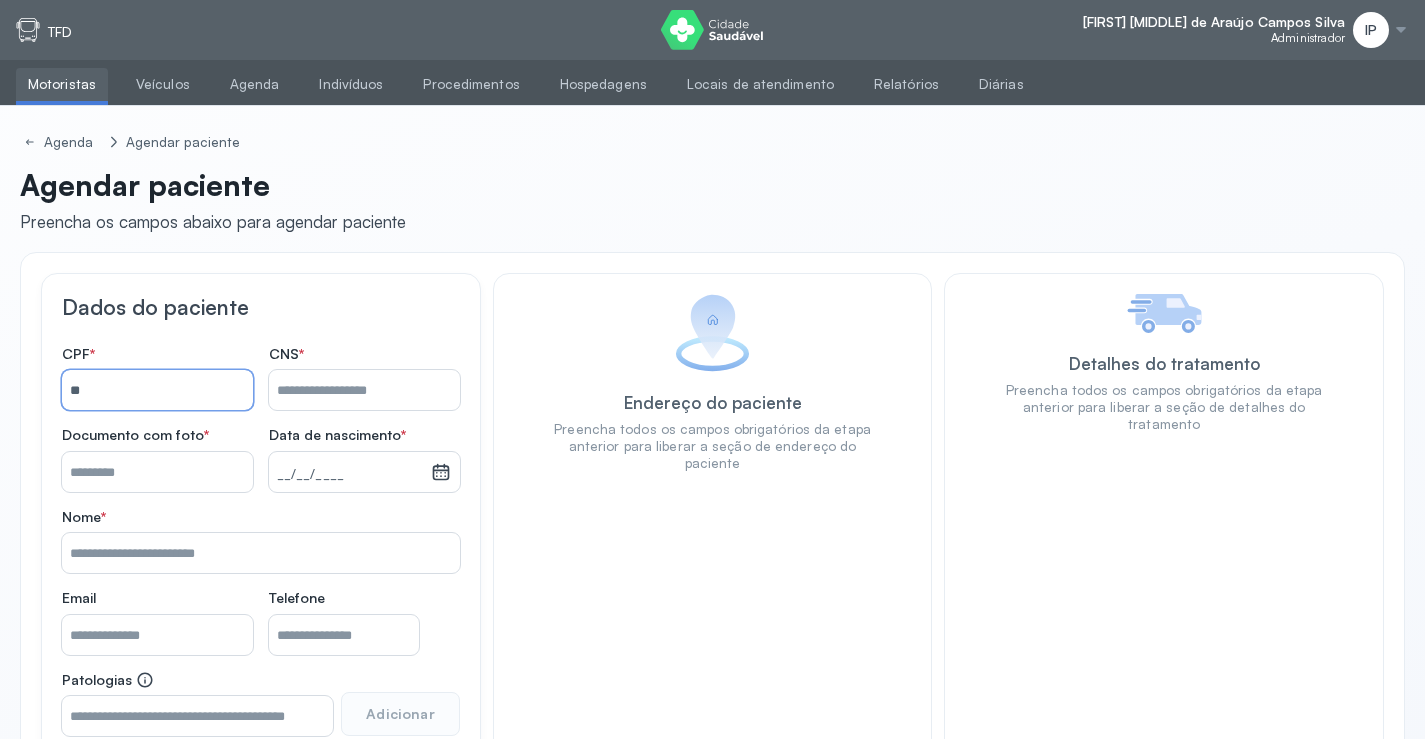 type on "*" 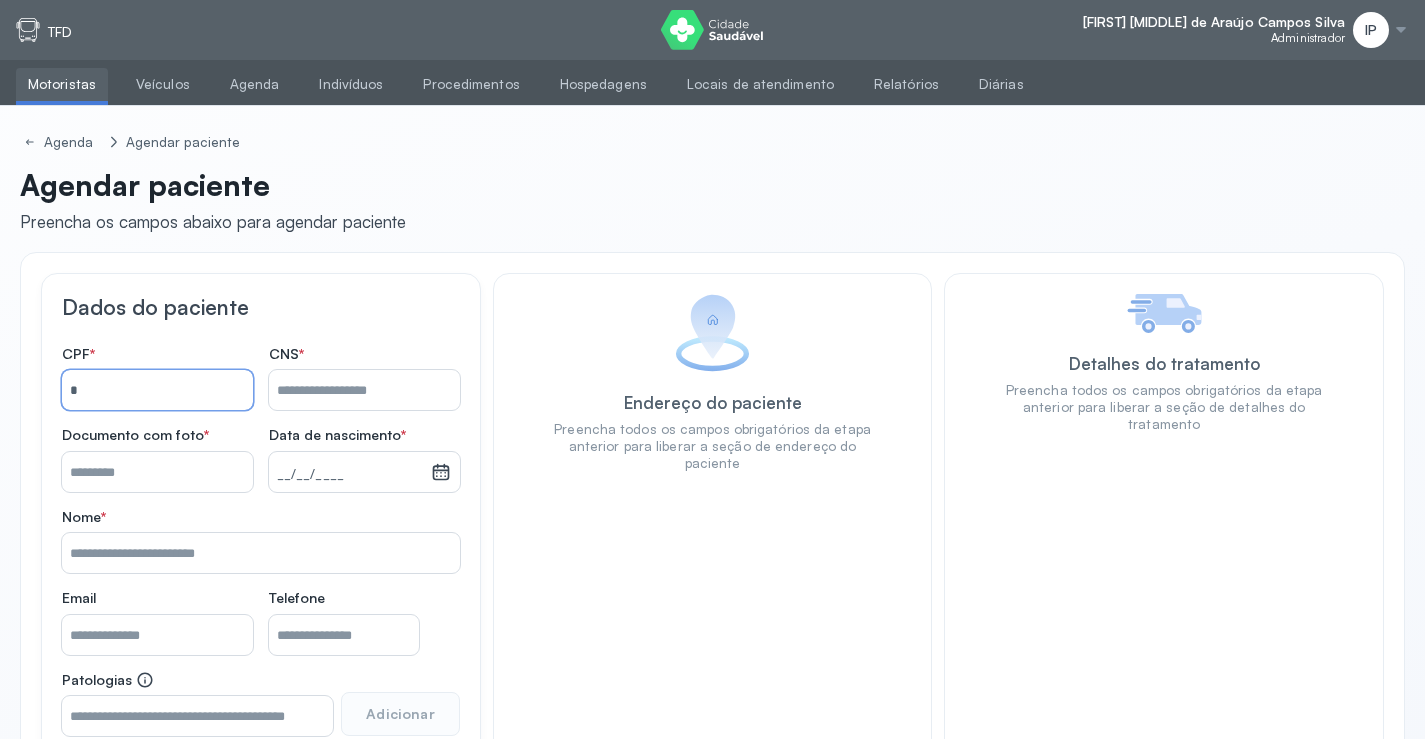 type 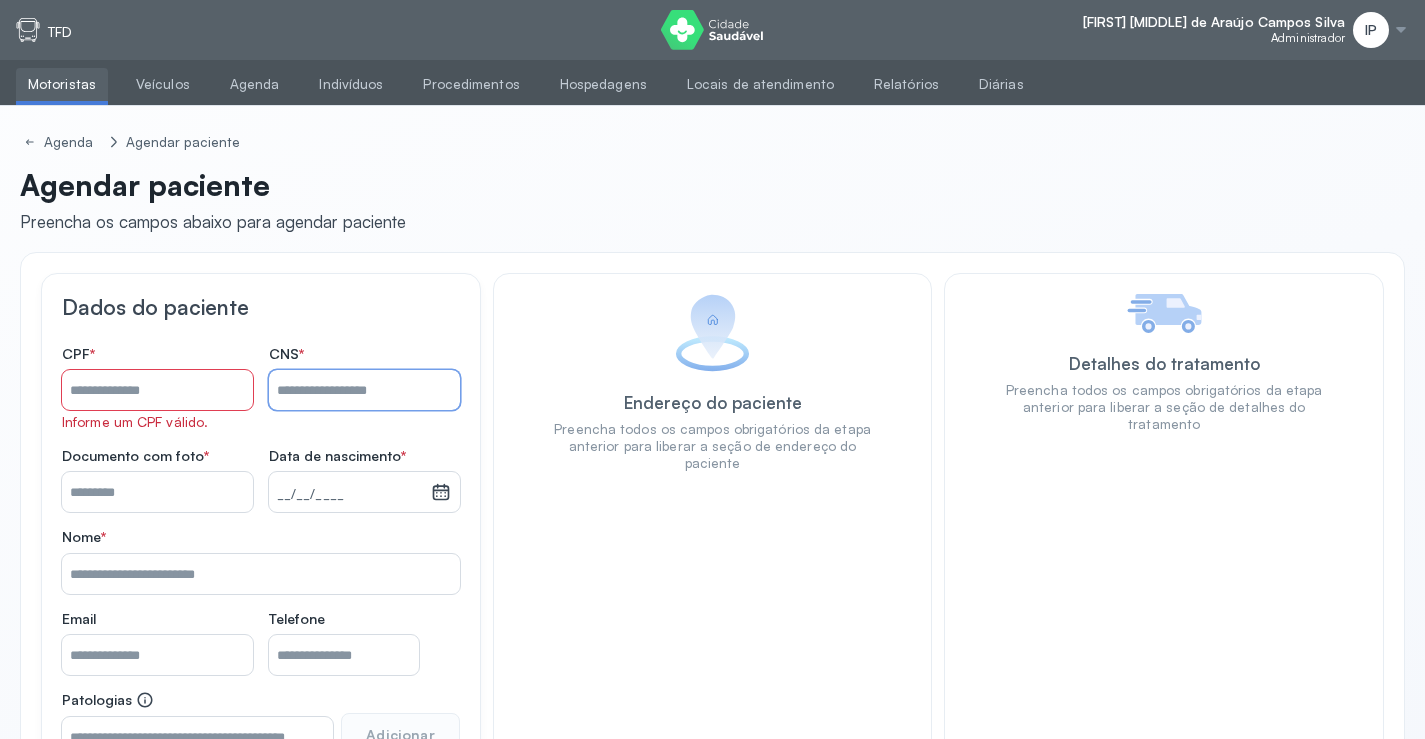 click on "Nome   *" at bounding box center [364, 390] 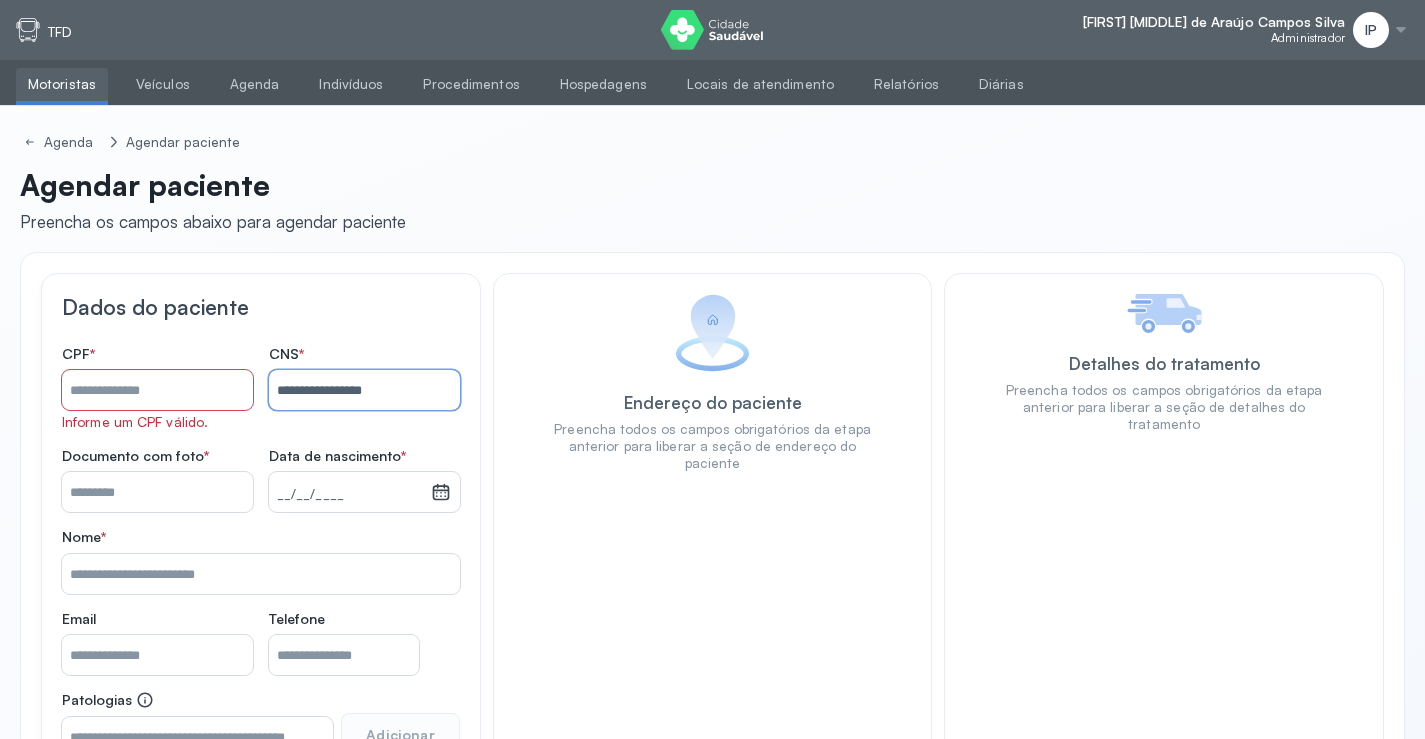 type on "**********" 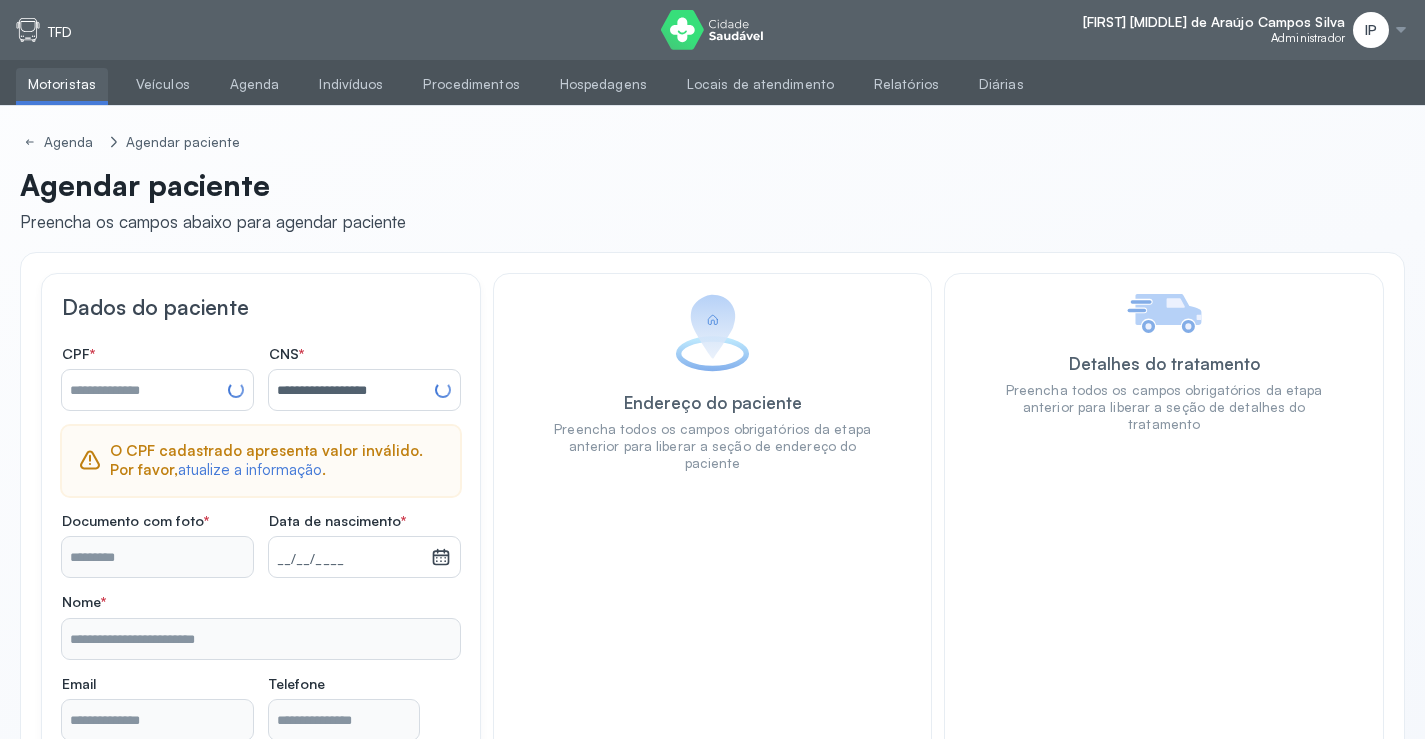 type on "**********" 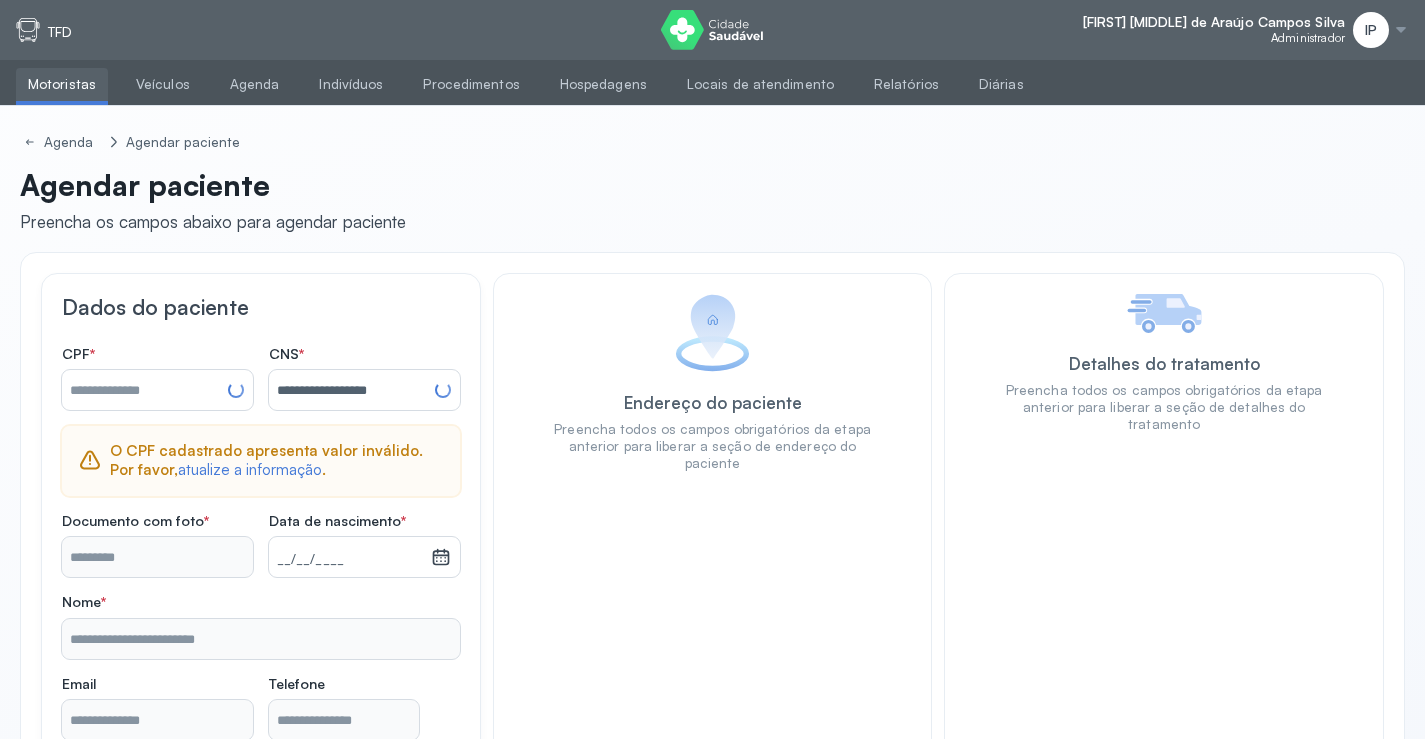 type on "**********" 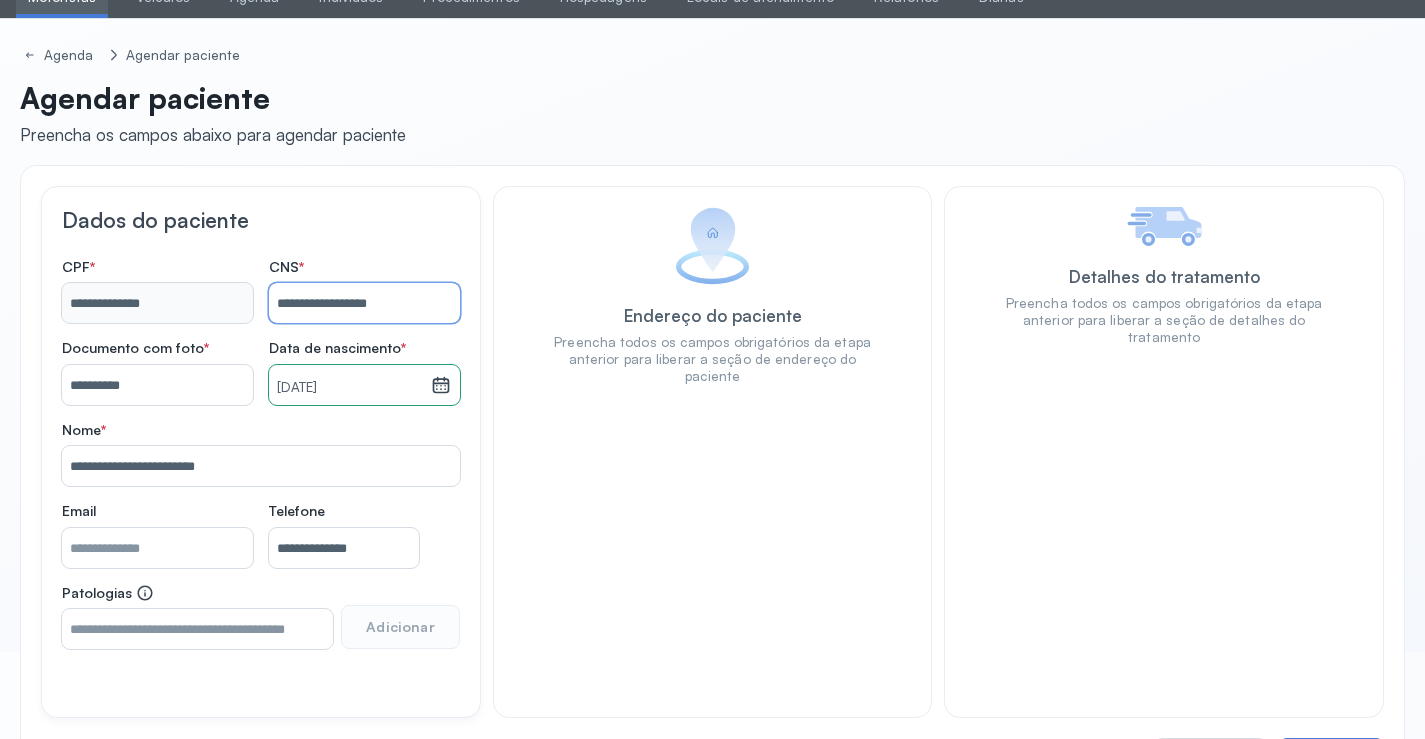 scroll, scrollTop: 171, scrollLeft: 0, axis: vertical 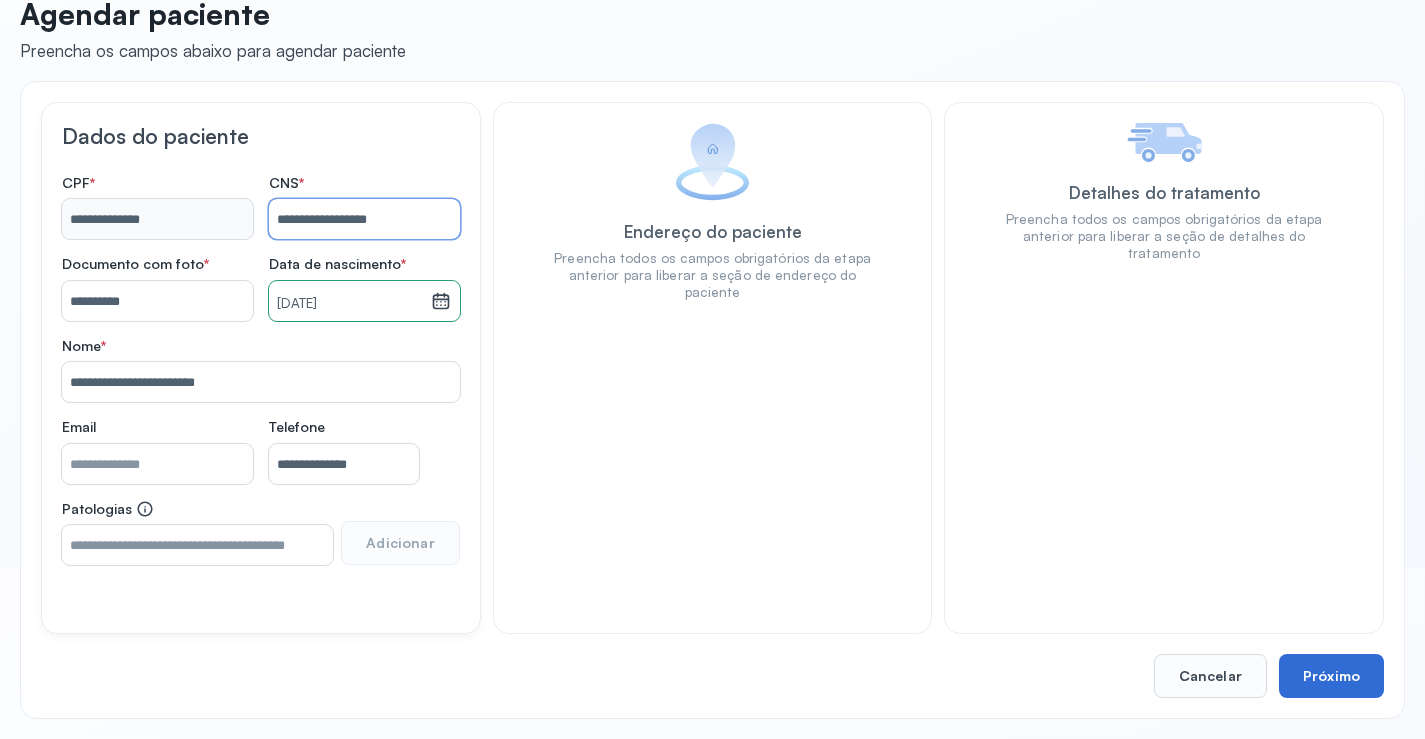 type on "**********" 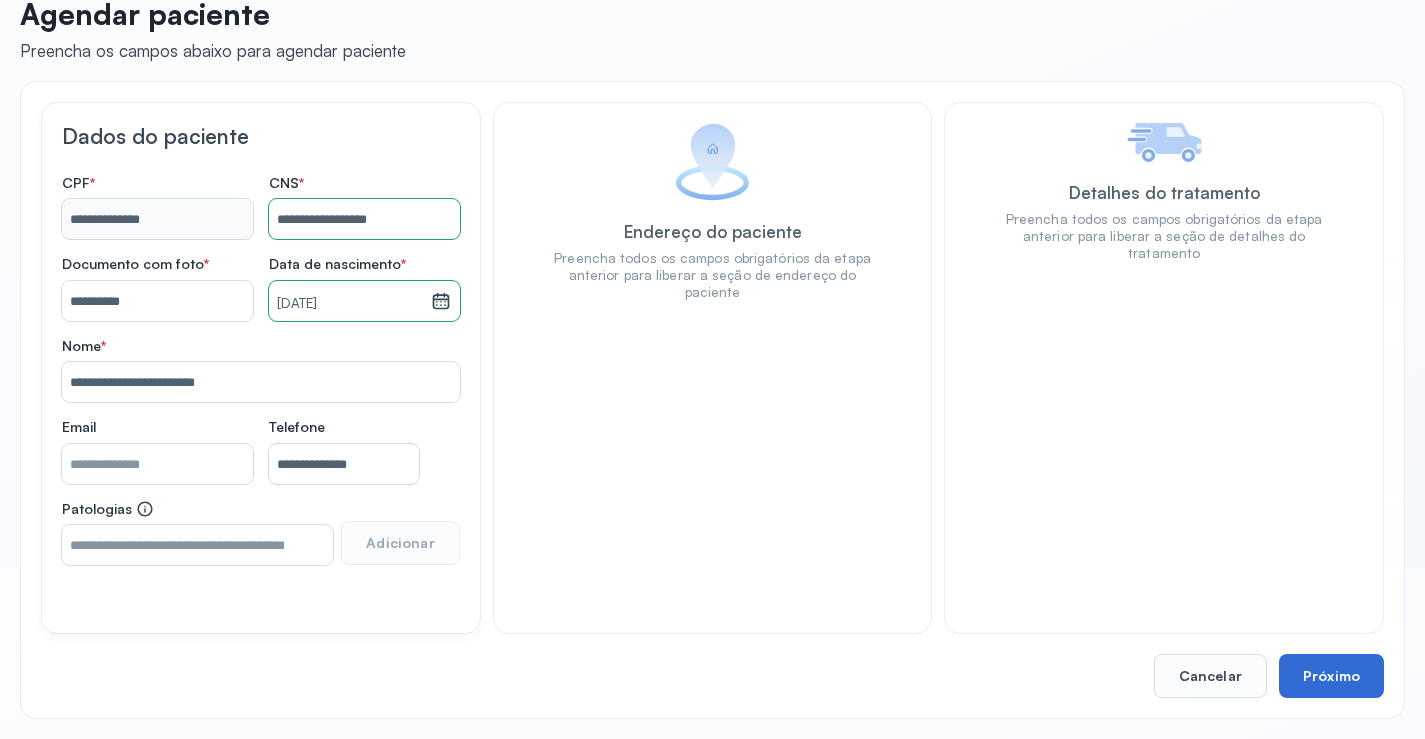 click on "Próximo" at bounding box center (1331, 676) 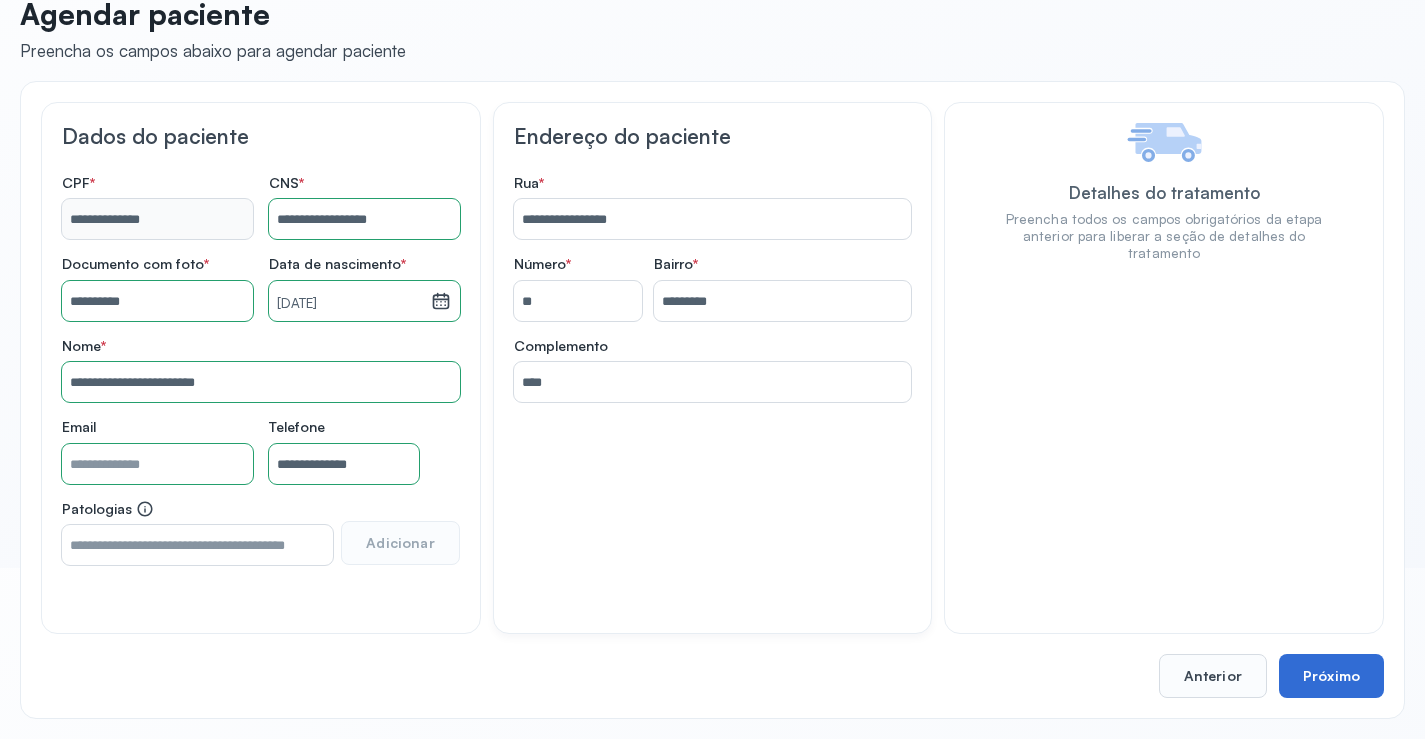 click on "Próximo" at bounding box center [1331, 676] 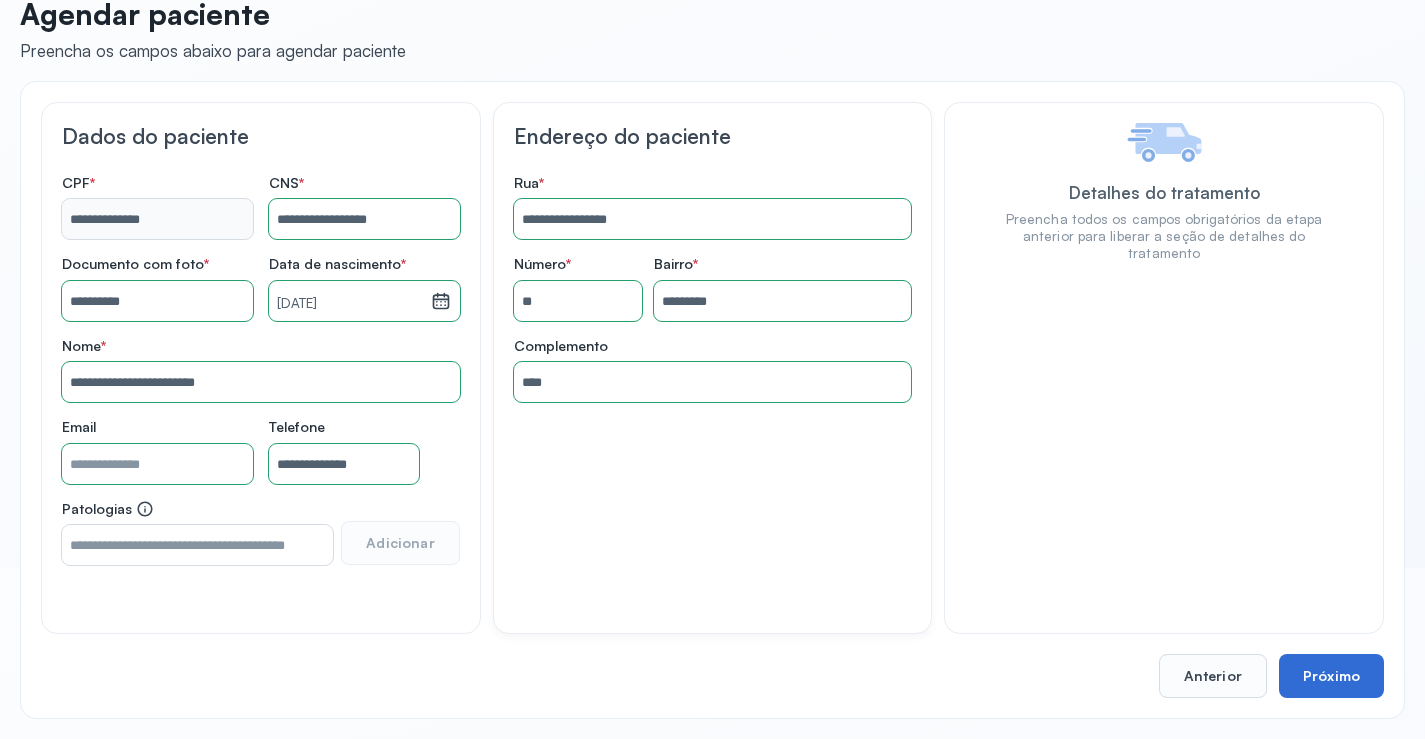 click on "Próximo" at bounding box center [1331, 676] 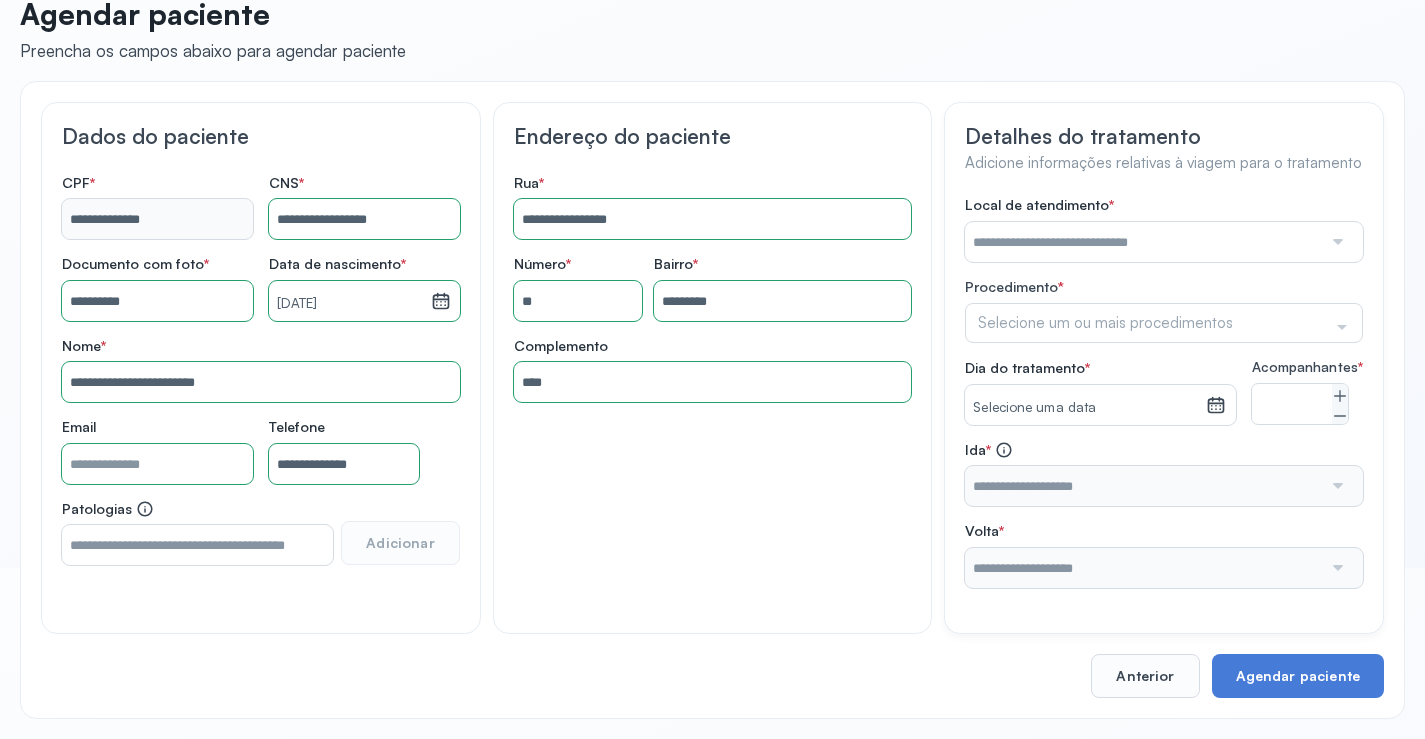 click at bounding box center (1143, 242) 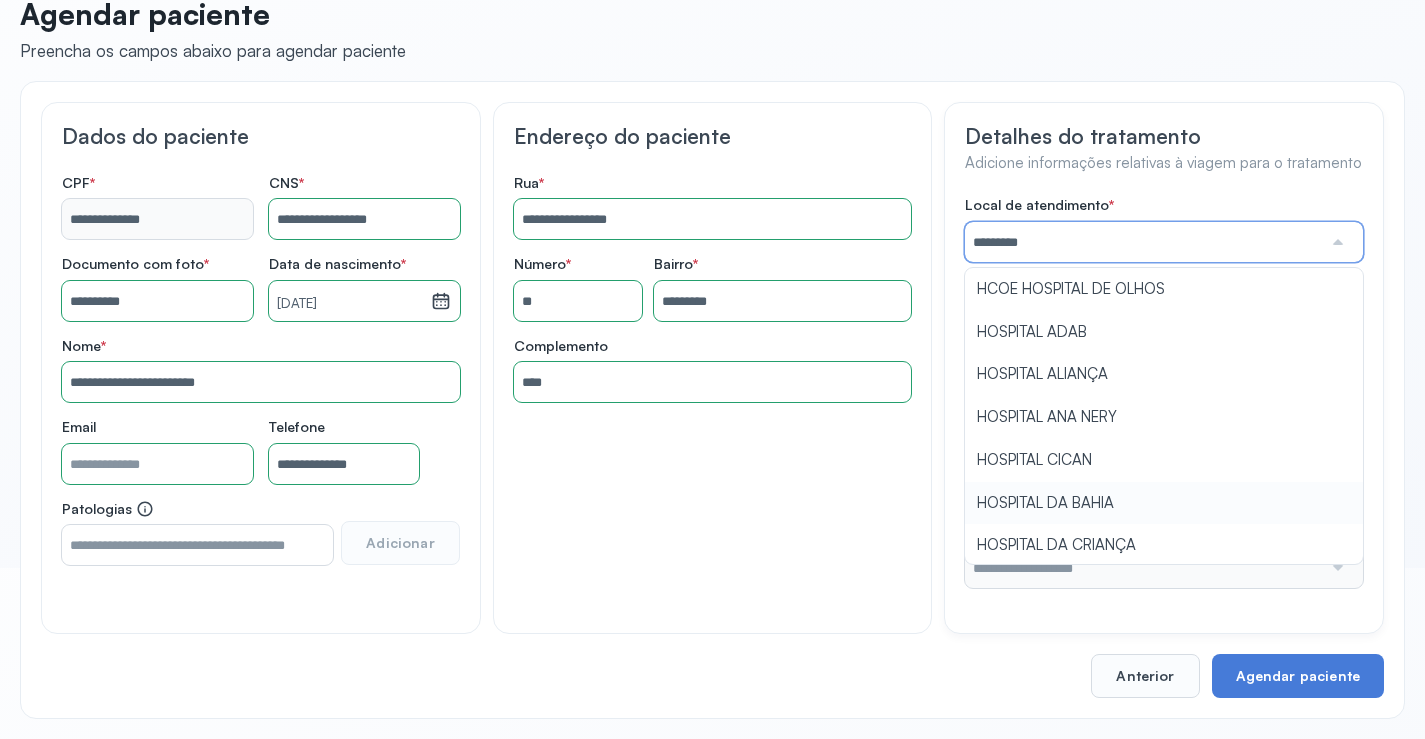 type on "**********" 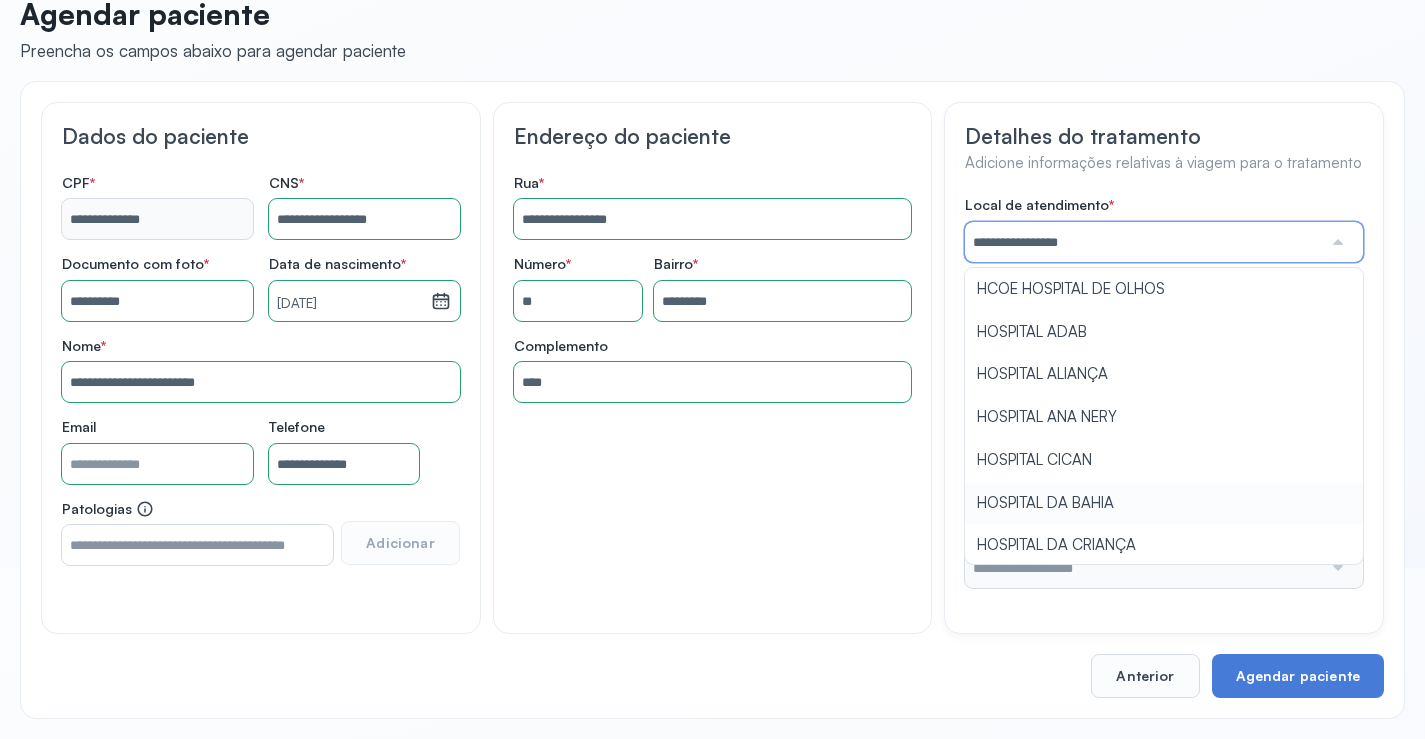 click on "**********" at bounding box center (1164, 392) 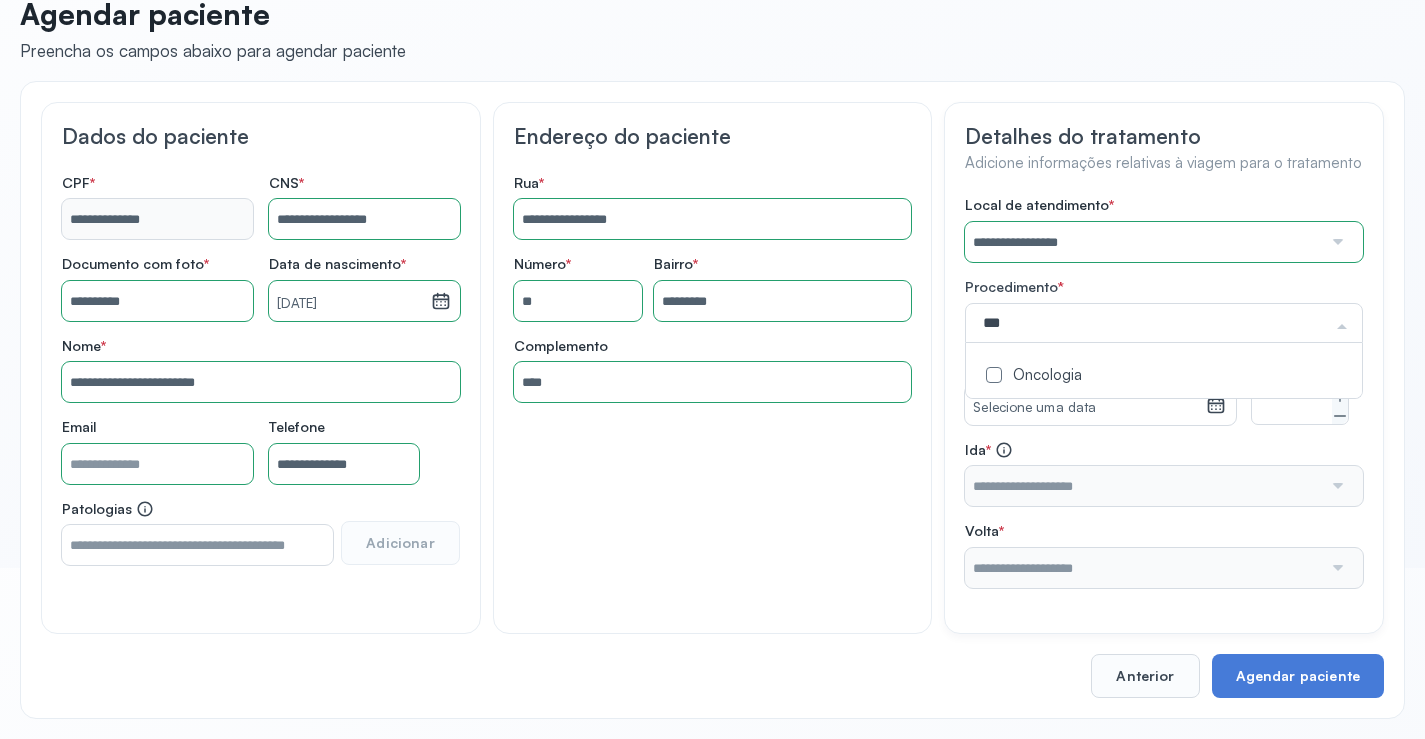 type on "****" 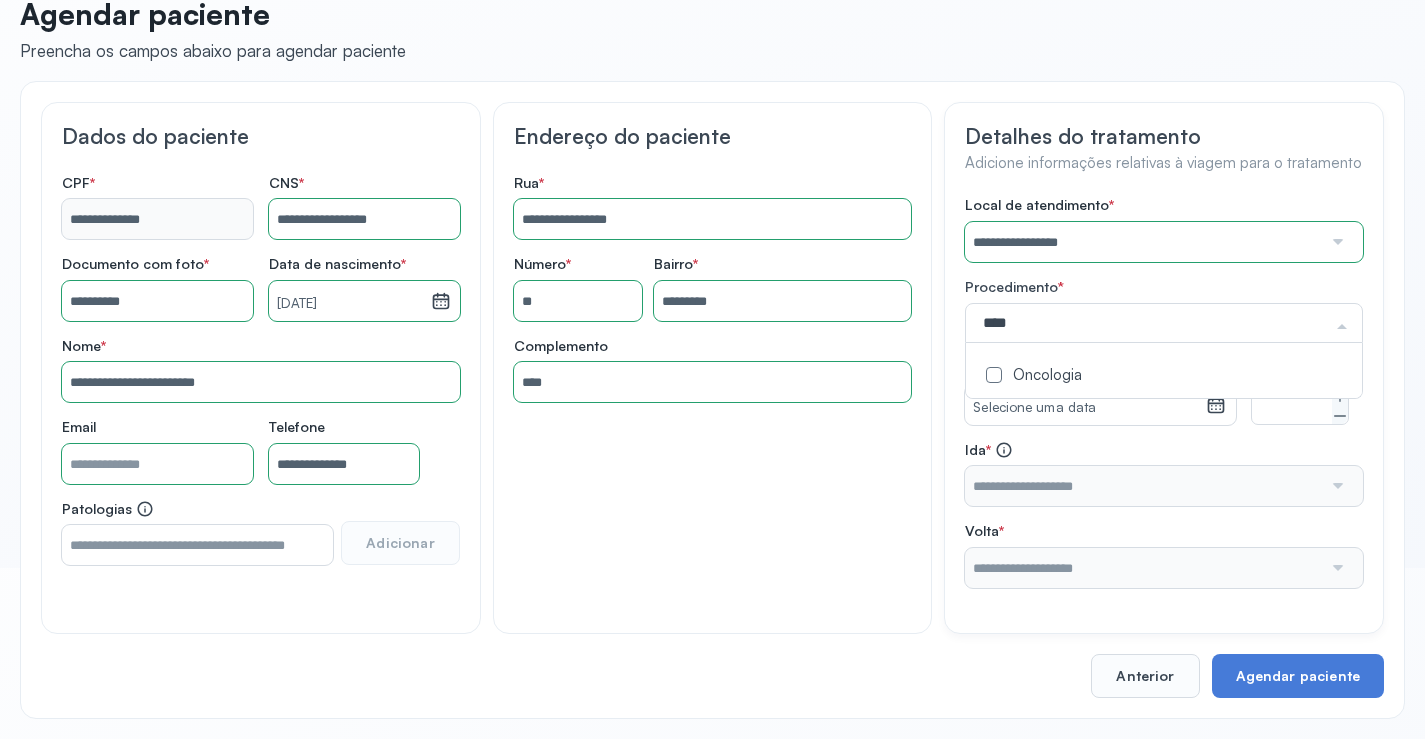 click on "Oncologia" 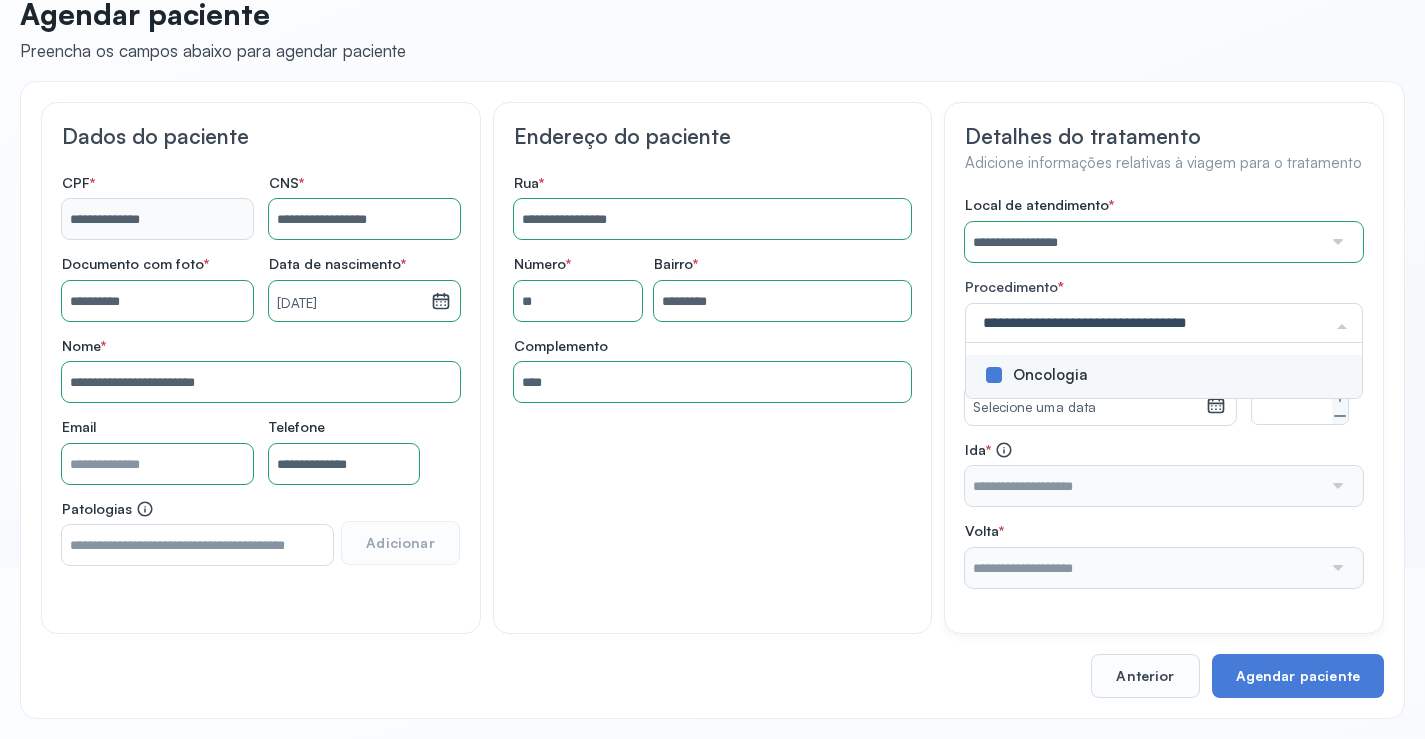 click on "**********" 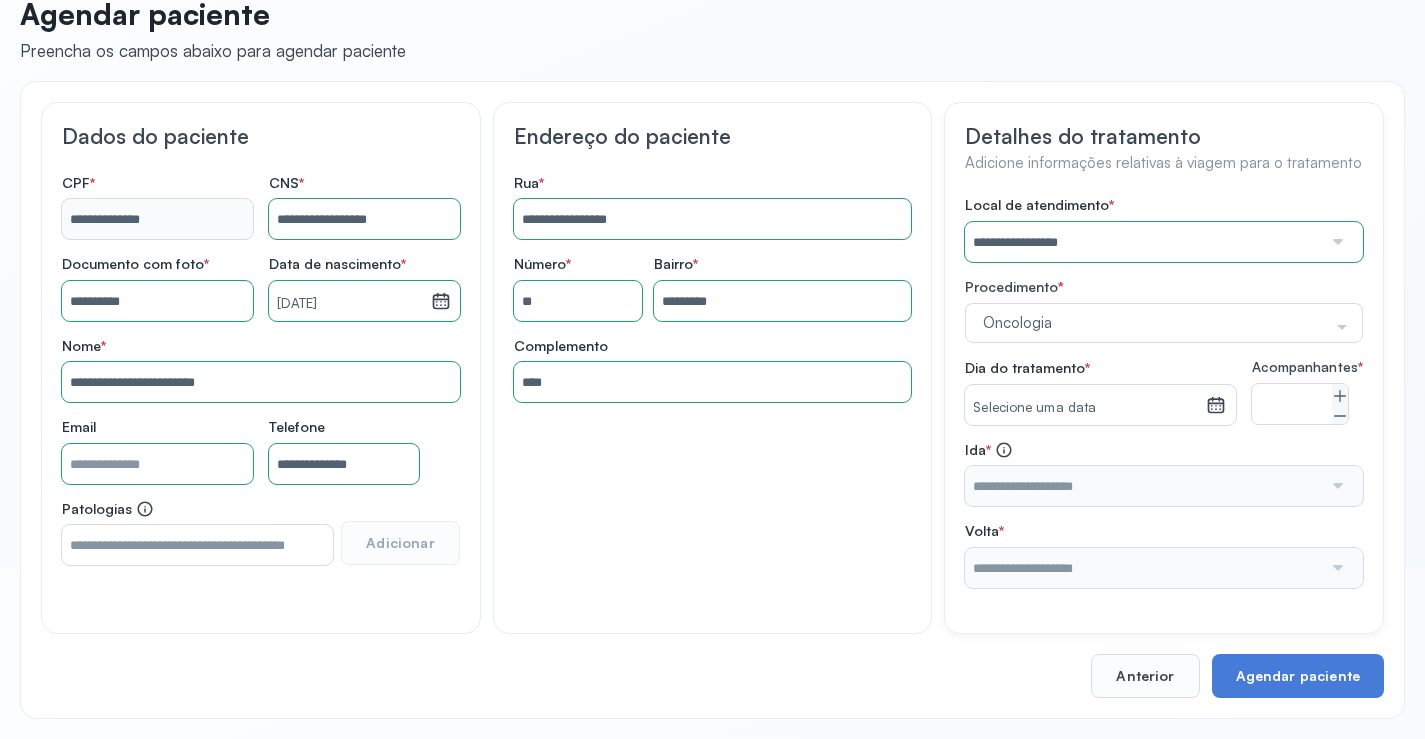 click on "Selecione uma data" at bounding box center (1085, 408) 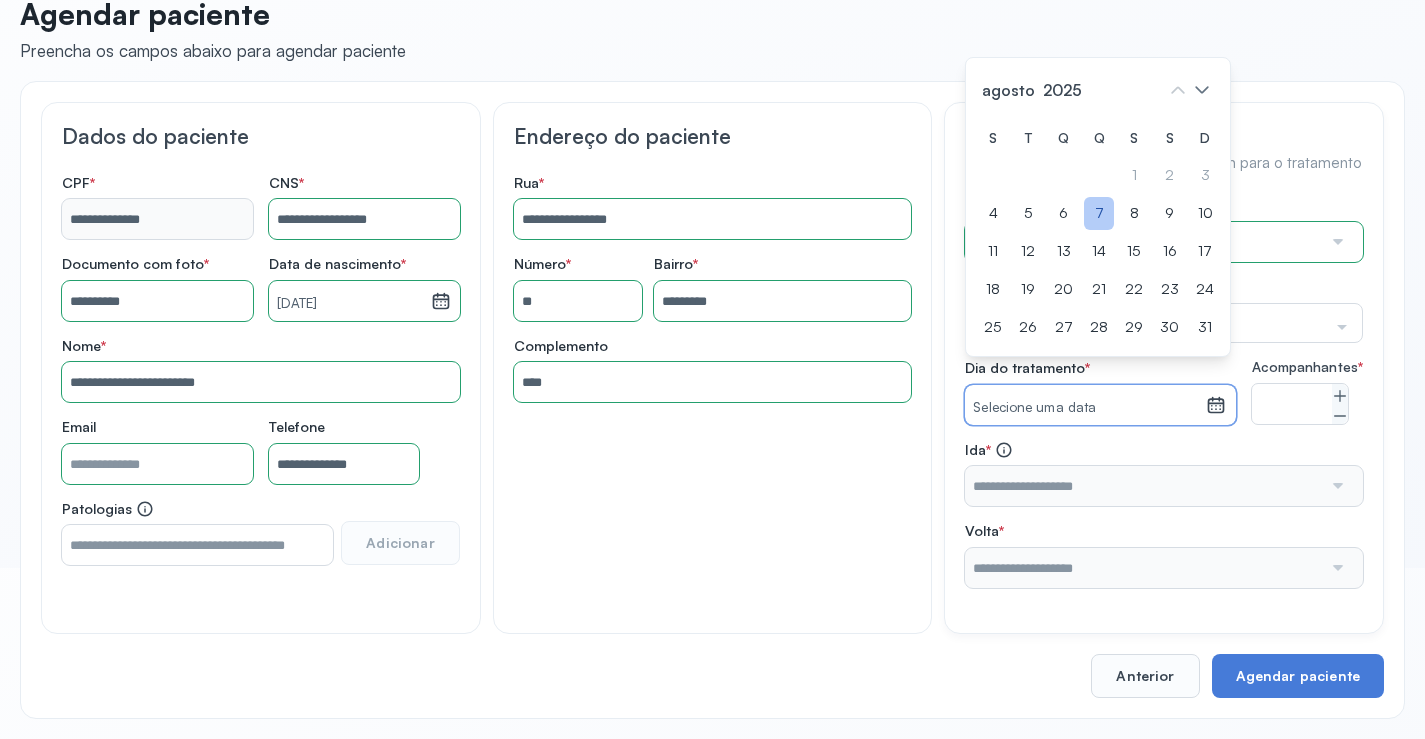 click on "7" 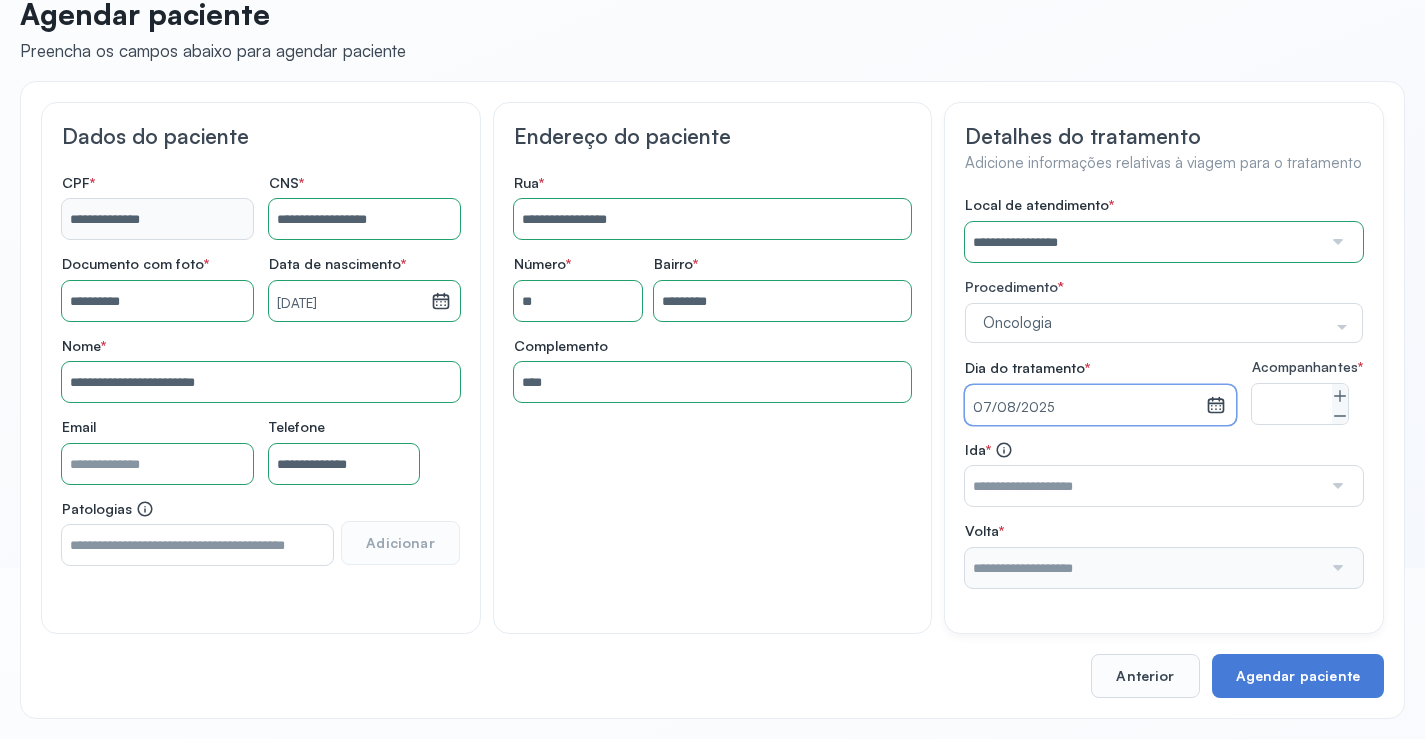 click at bounding box center [1143, 486] 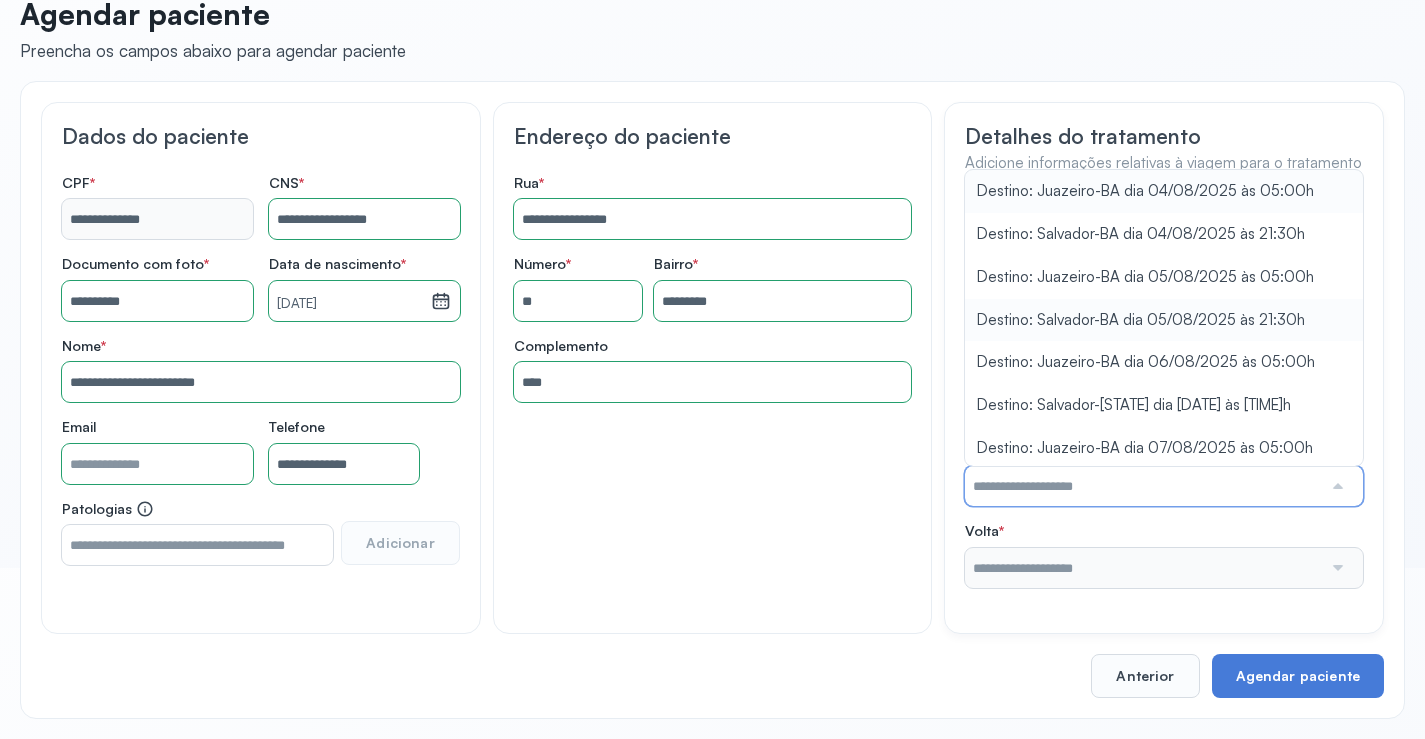 scroll, scrollTop: 46, scrollLeft: 0, axis: vertical 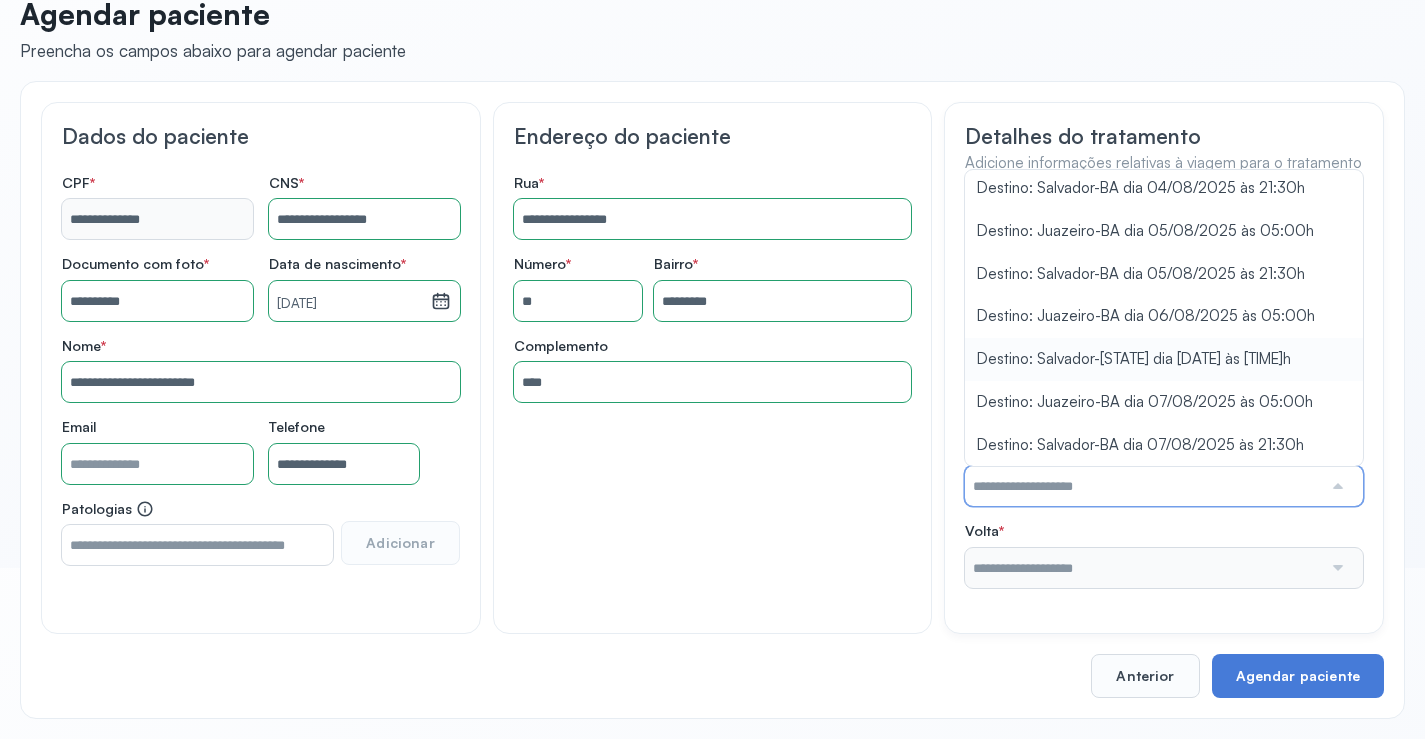 type on "**********" 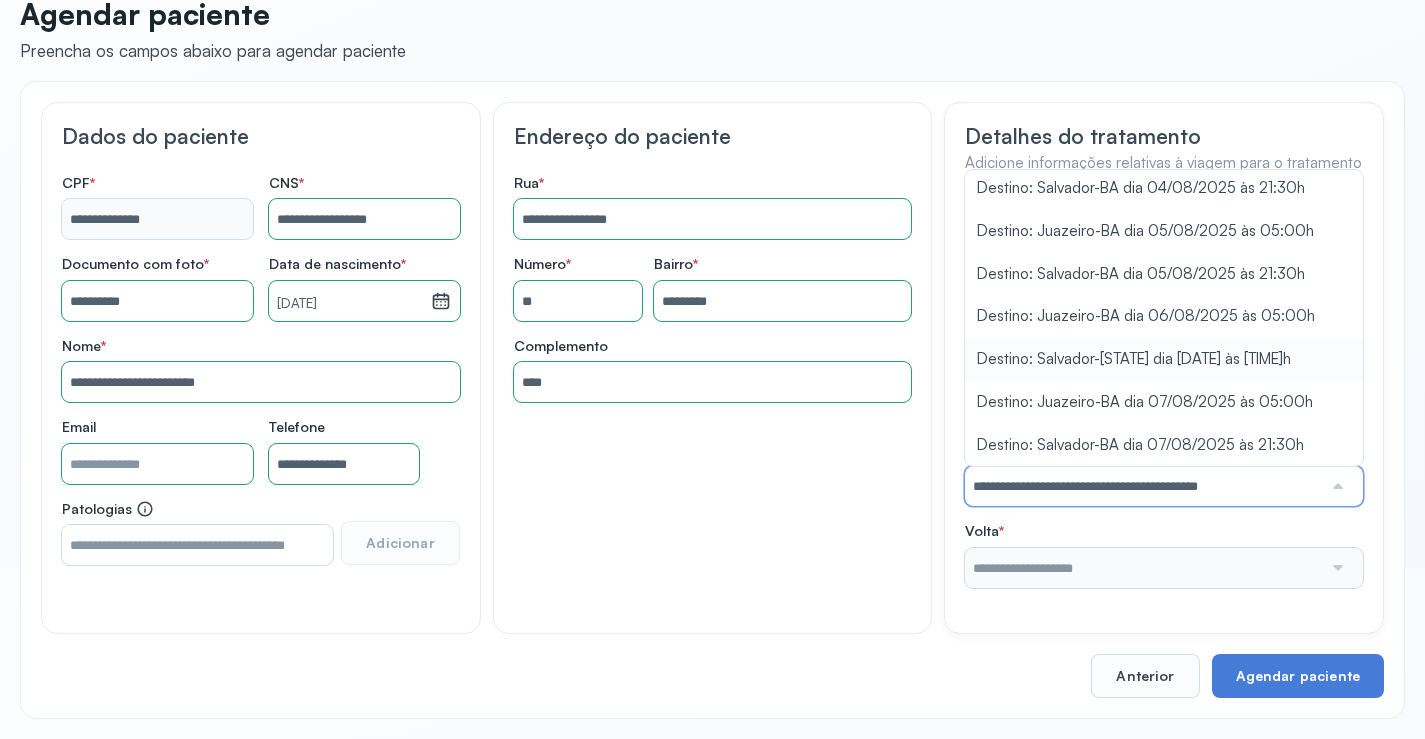 click on "**********" at bounding box center [1164, 392] 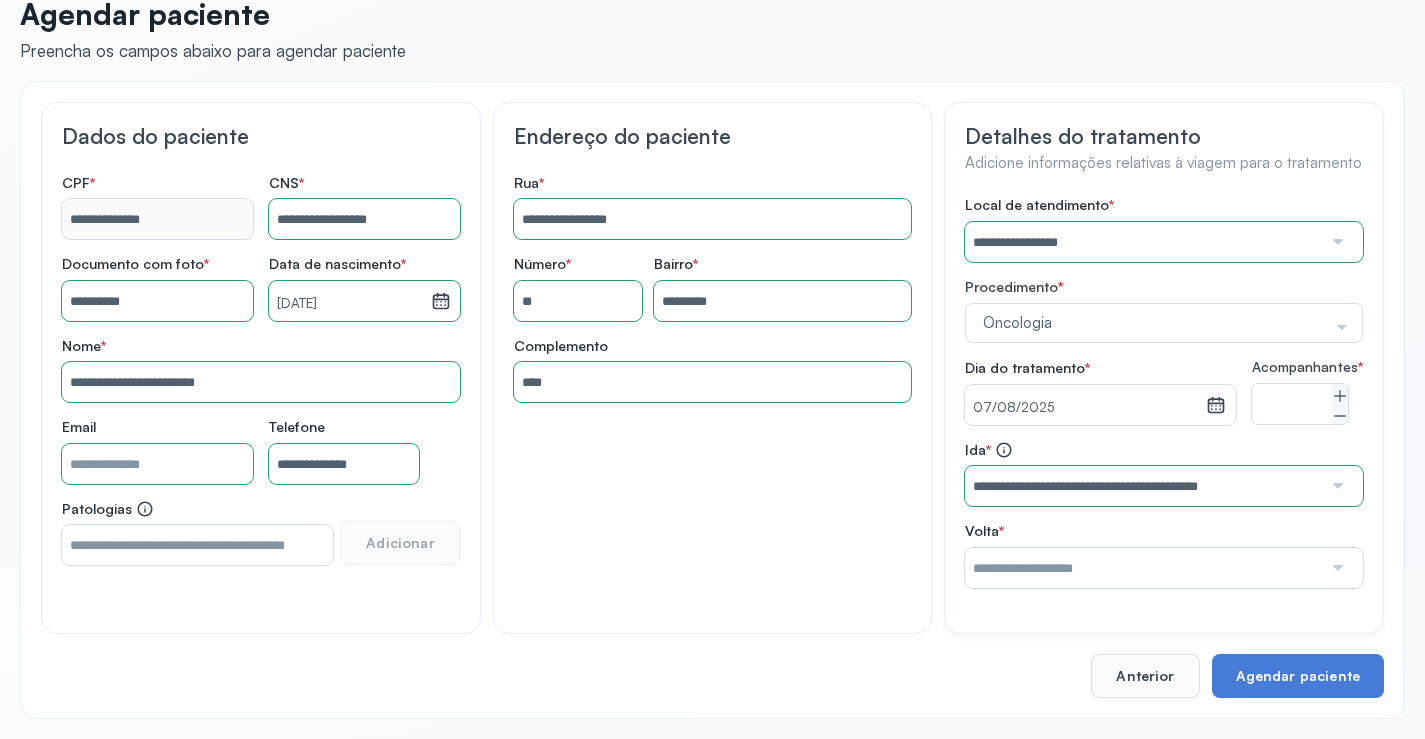 click at bounding box center (1143, 568) 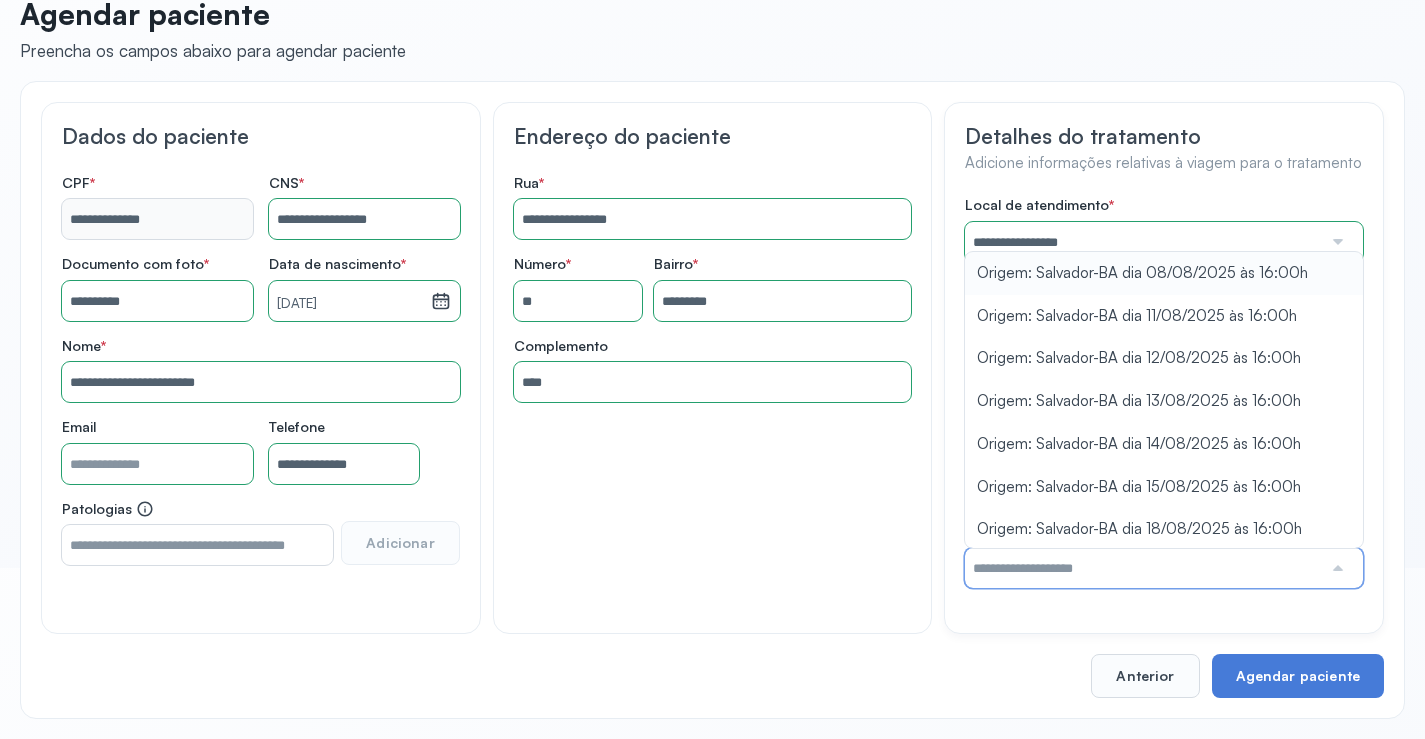 type on "**********" 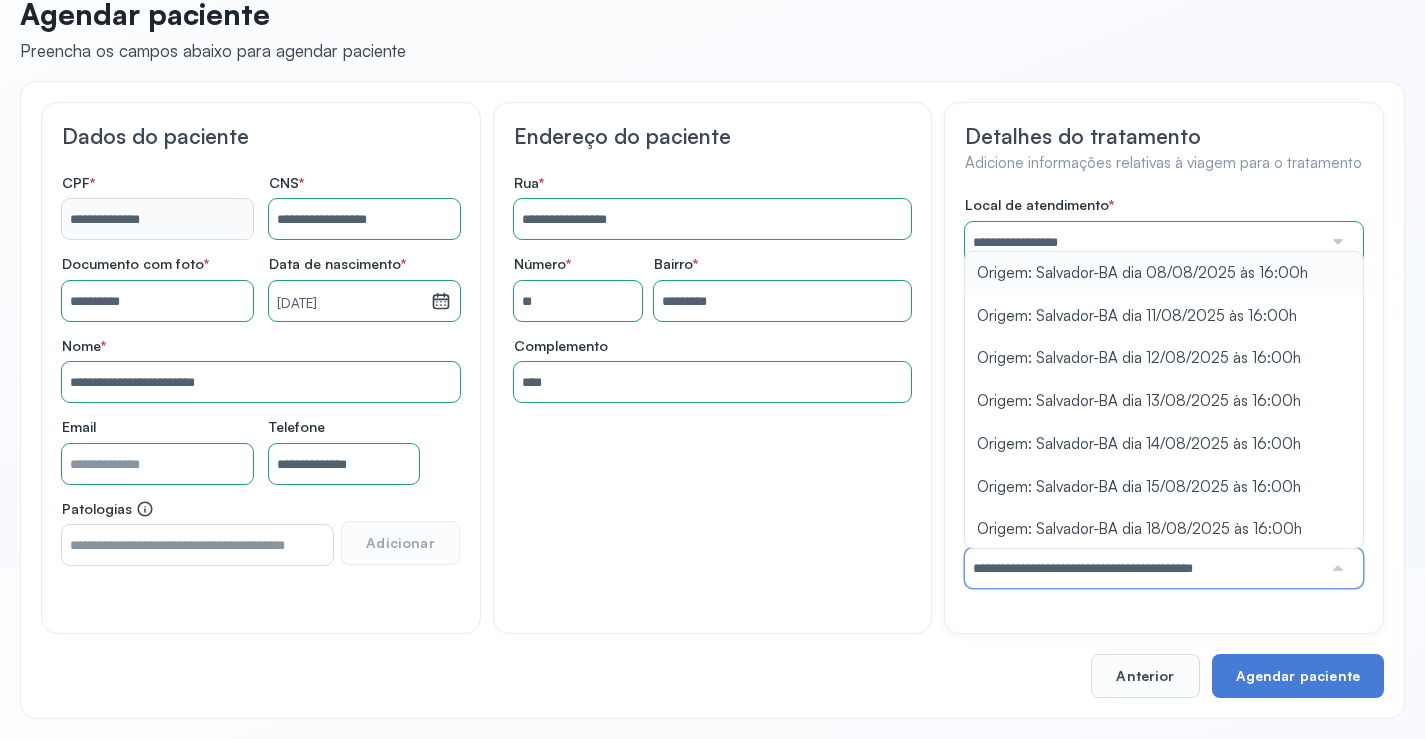 click on "**********" at bounding box center [1164, 392] 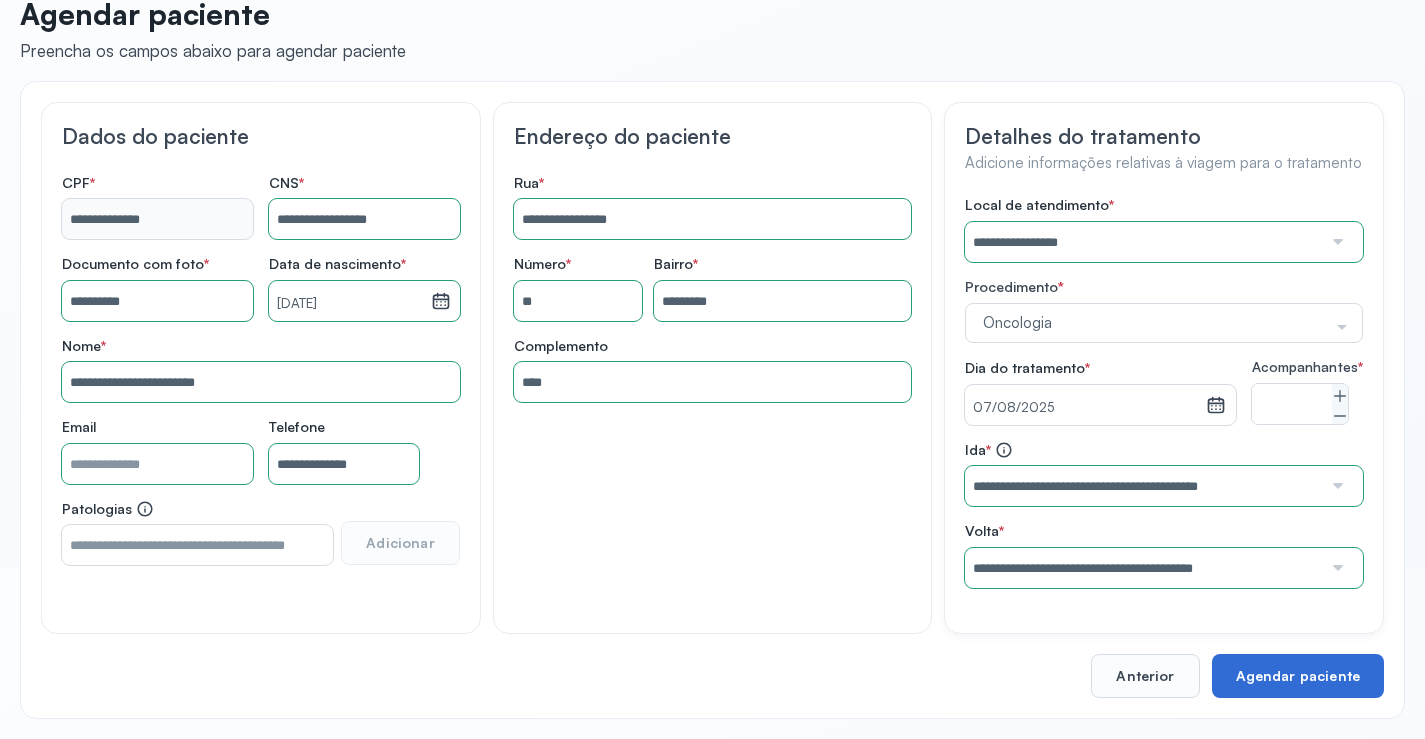 click on "Agendar paciente" at bounding box center (1298, 676) 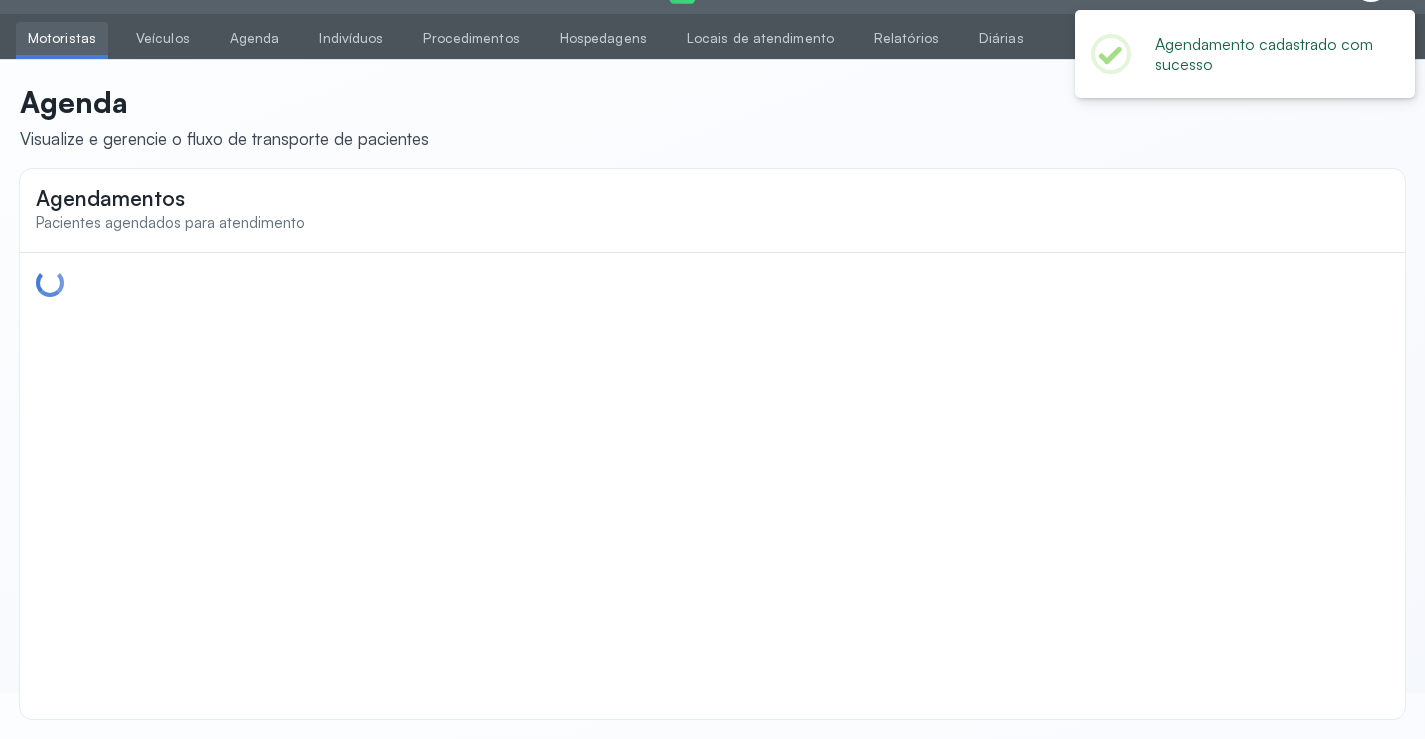 scroll, scrollTop: 0, scrollLeft: 0, axis: both 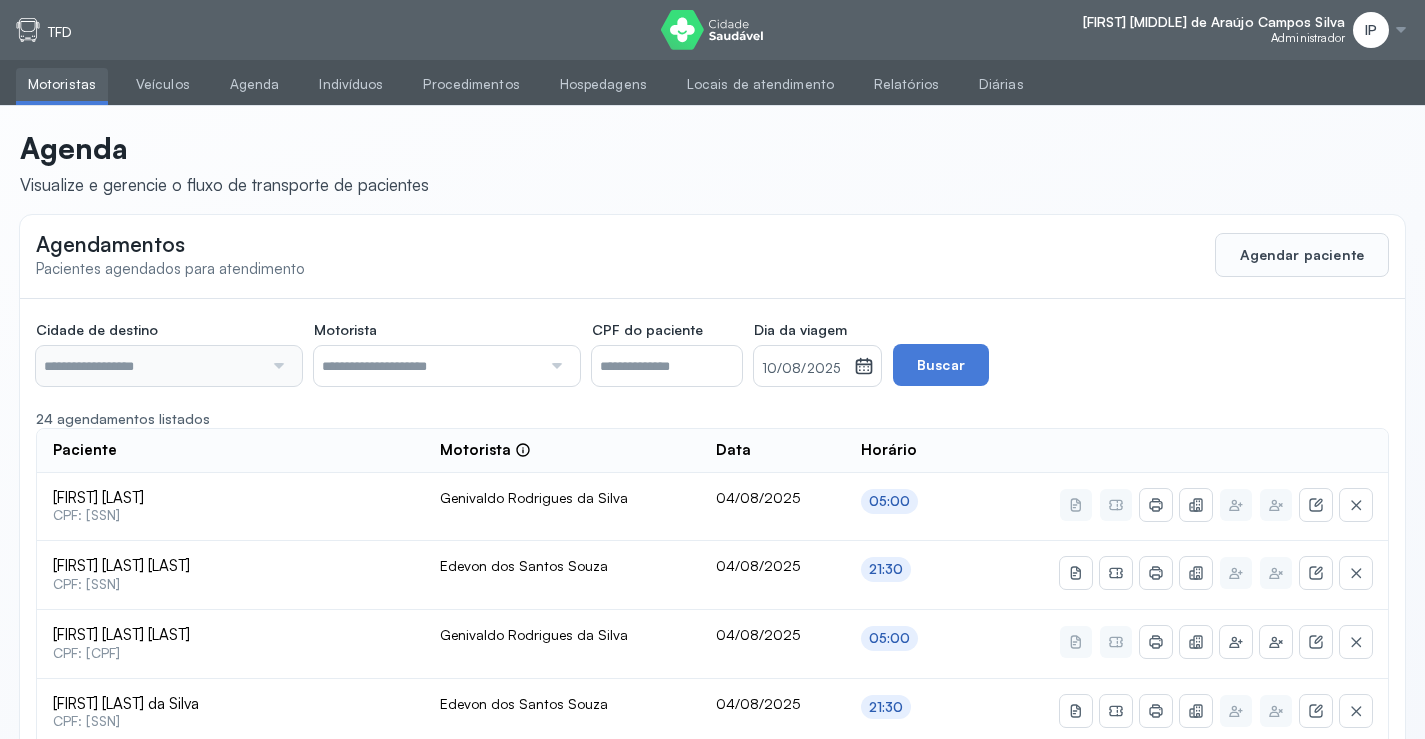 type on "********" 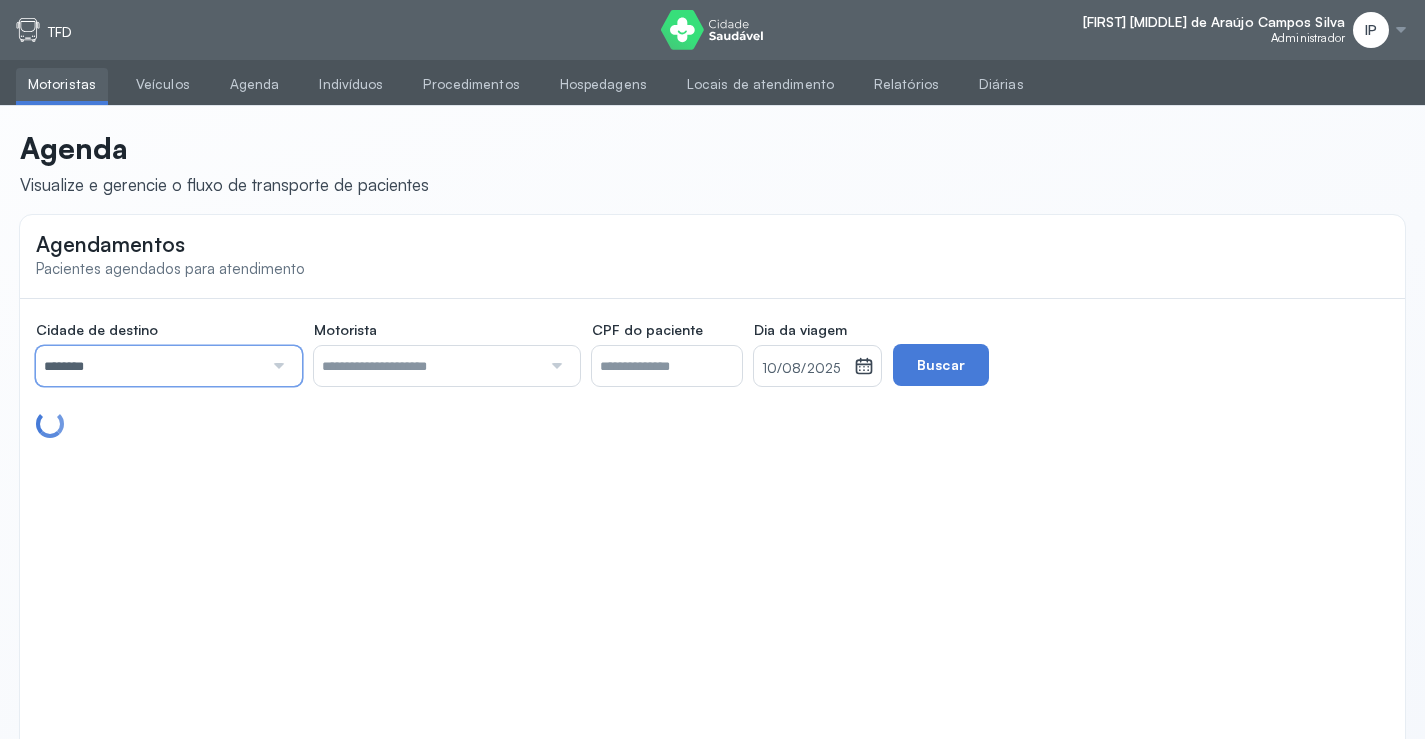 click on "********" at bounding box center (149, 366) 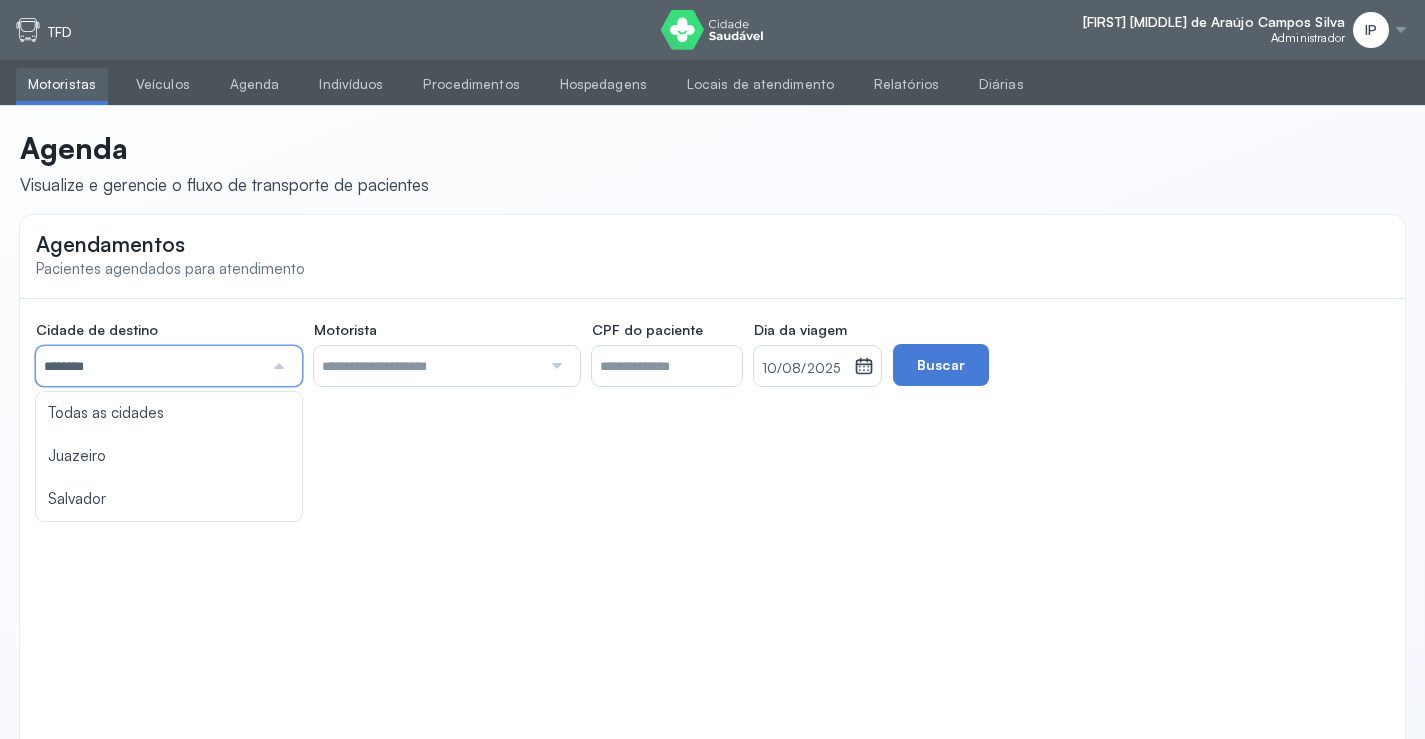 click on "10/08/2025" at bounding box center [804, 369] 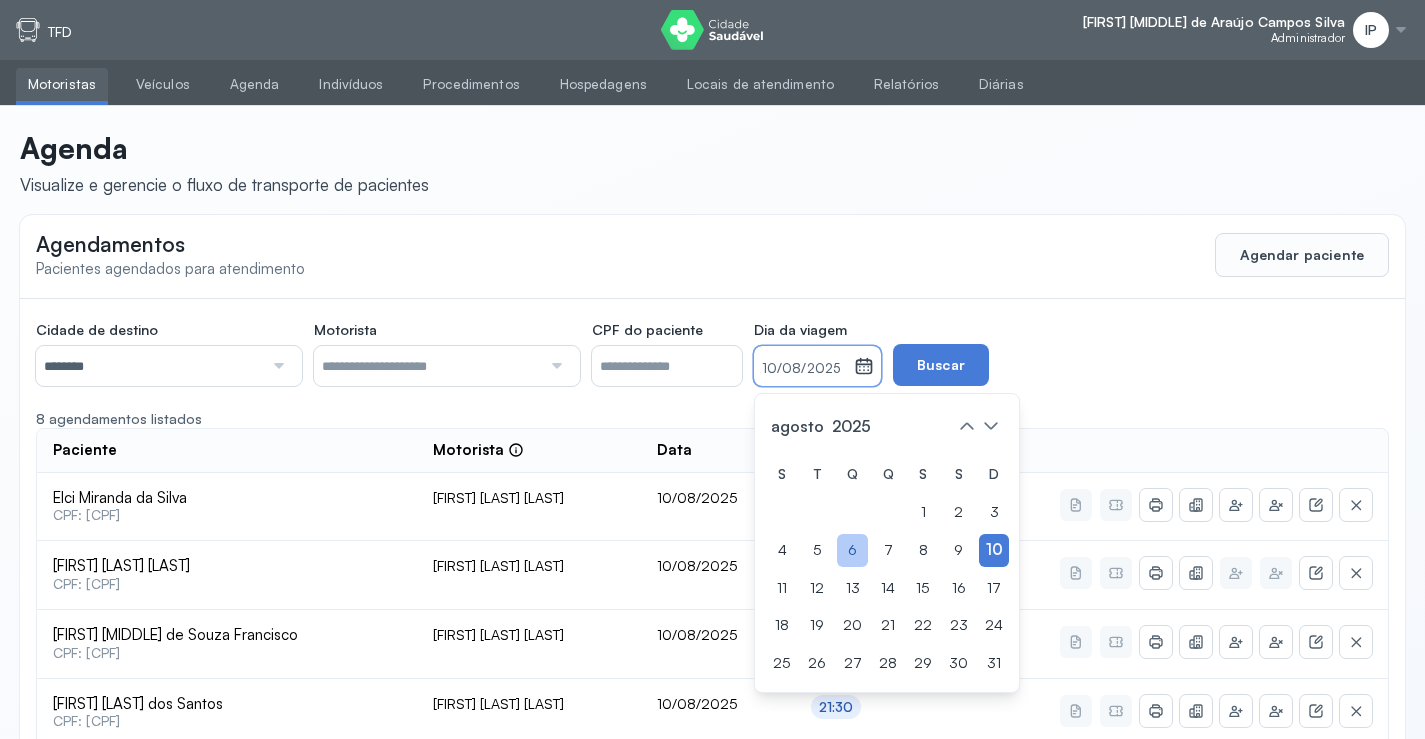 click on "6" 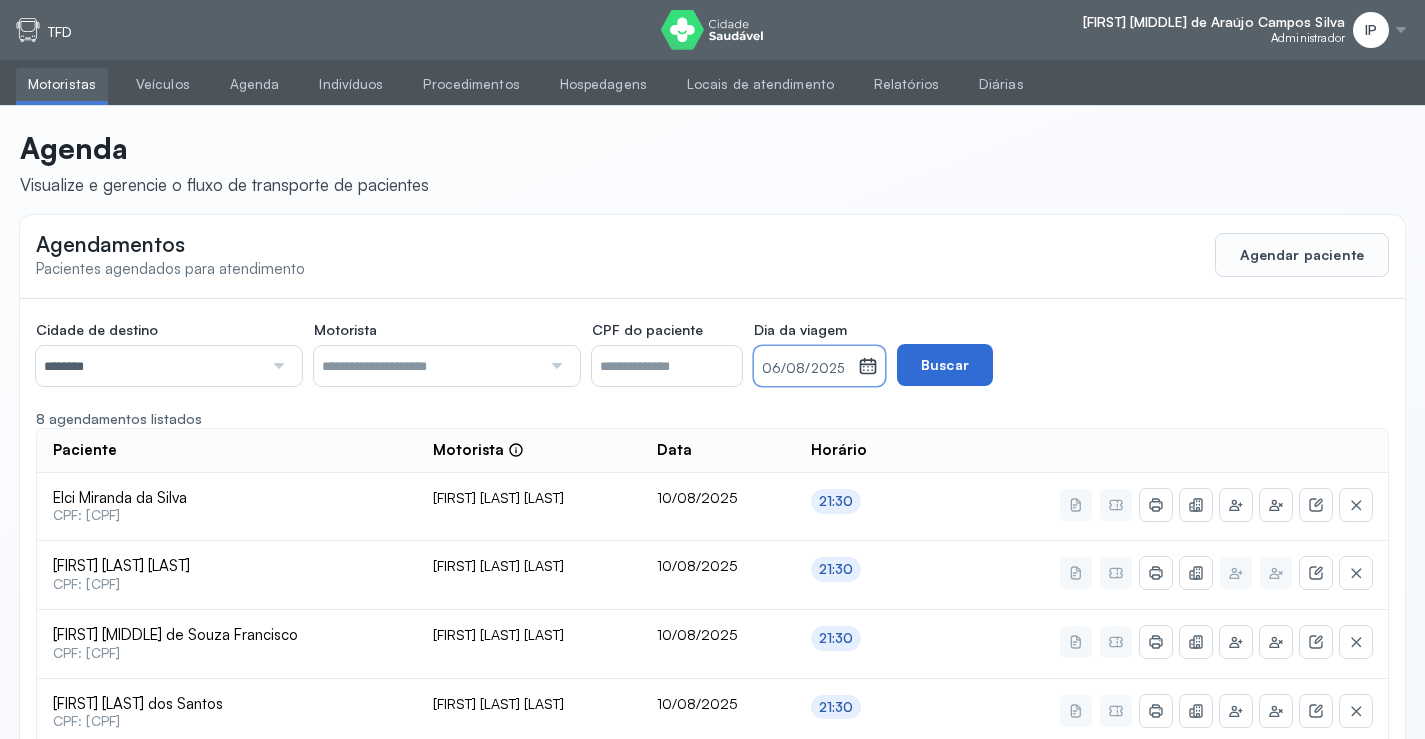 click on "Buscar" at bounding box center (945, 365) 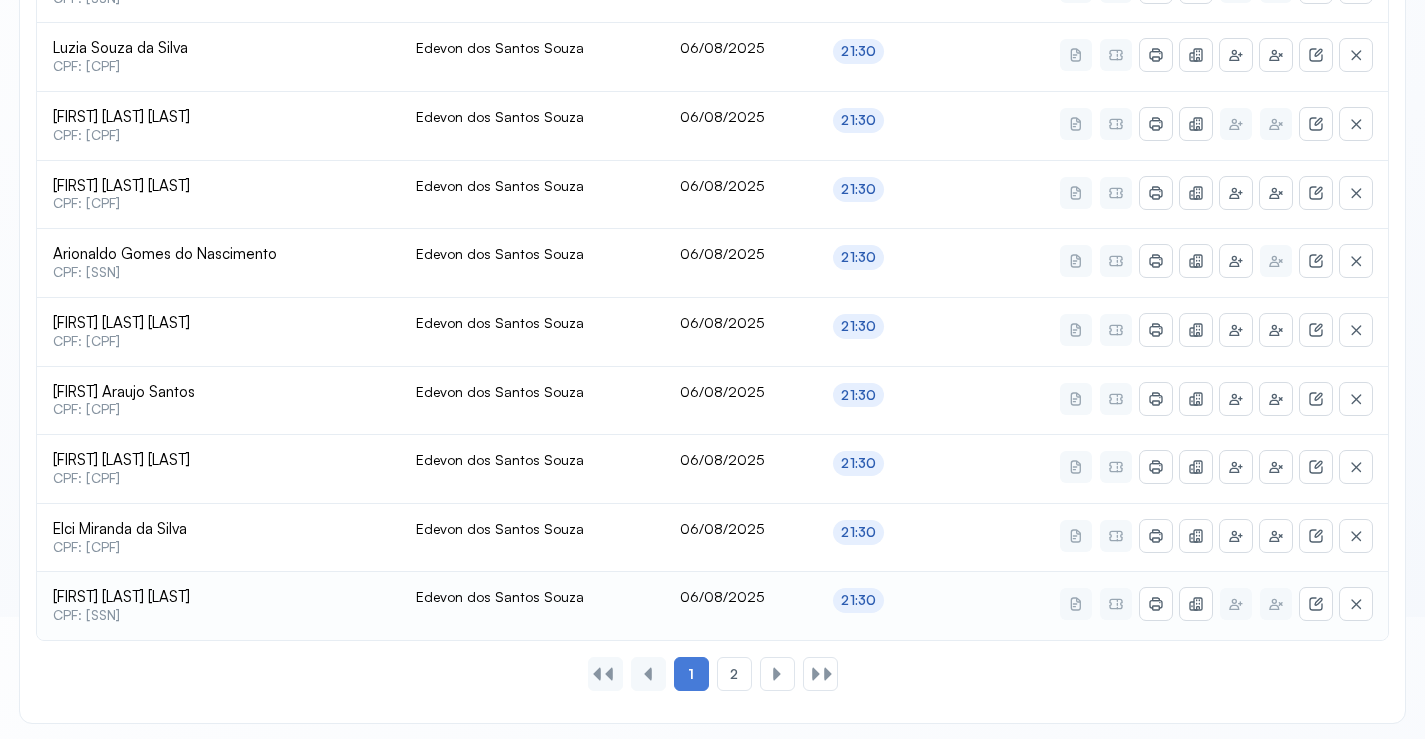scroll, scrollTop: 865, scrollLeft: 0, axis: vertical 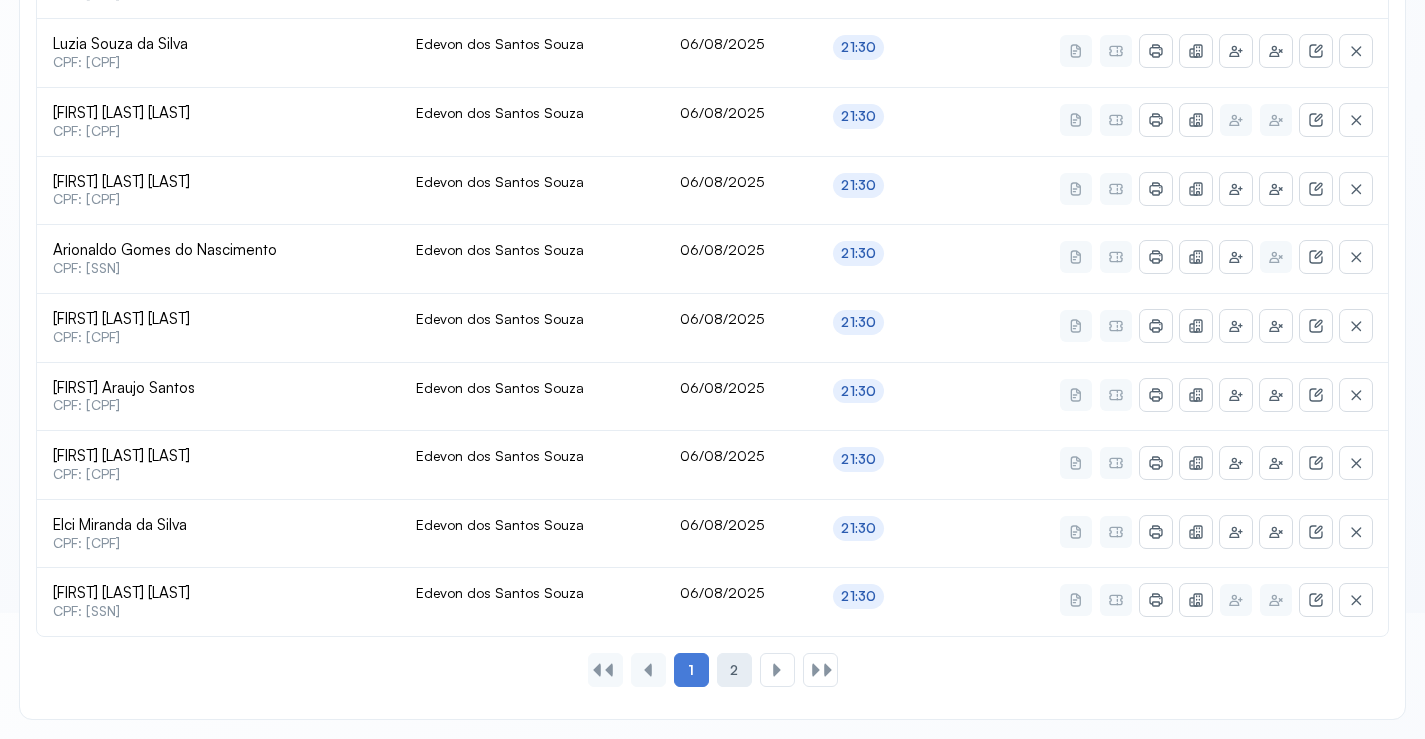 click on "2" 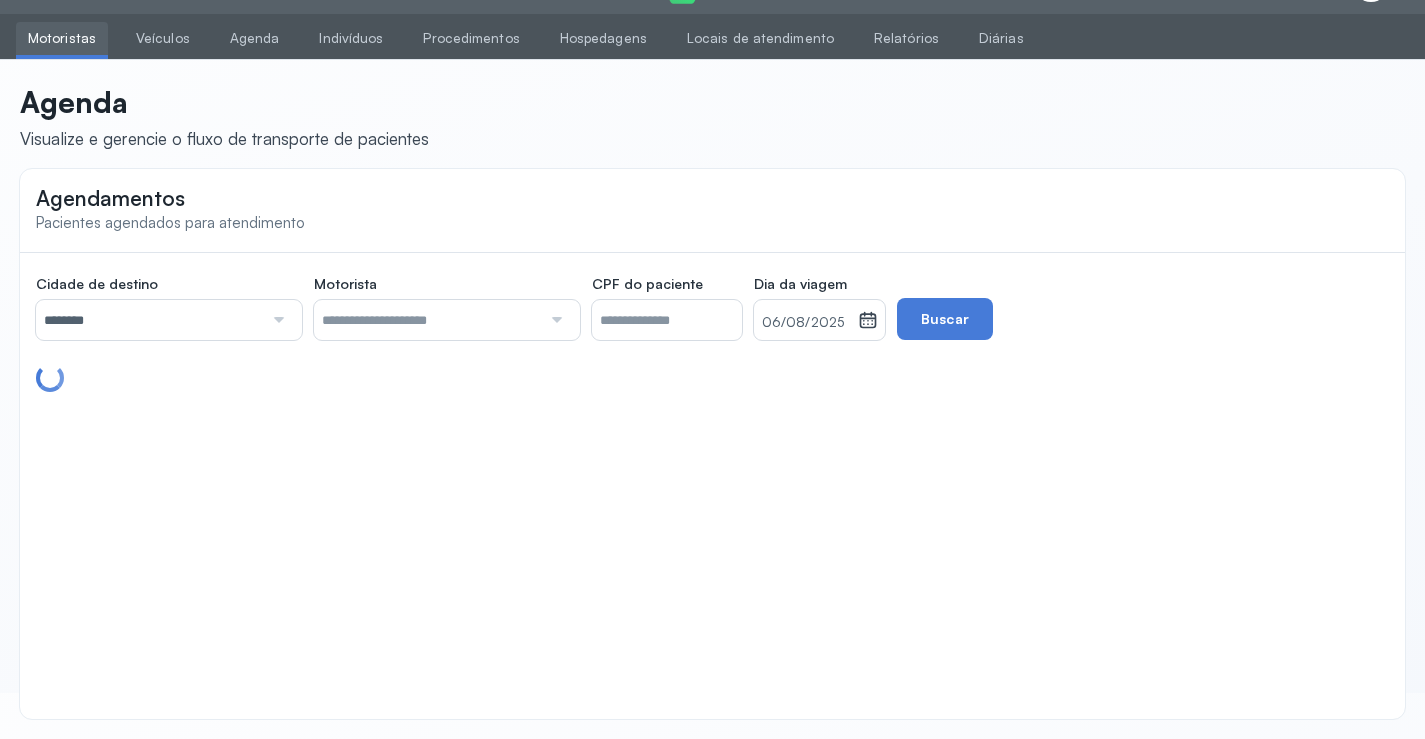 scroll, scrollTop: 46, scrollLeft: 0, axis: vertical 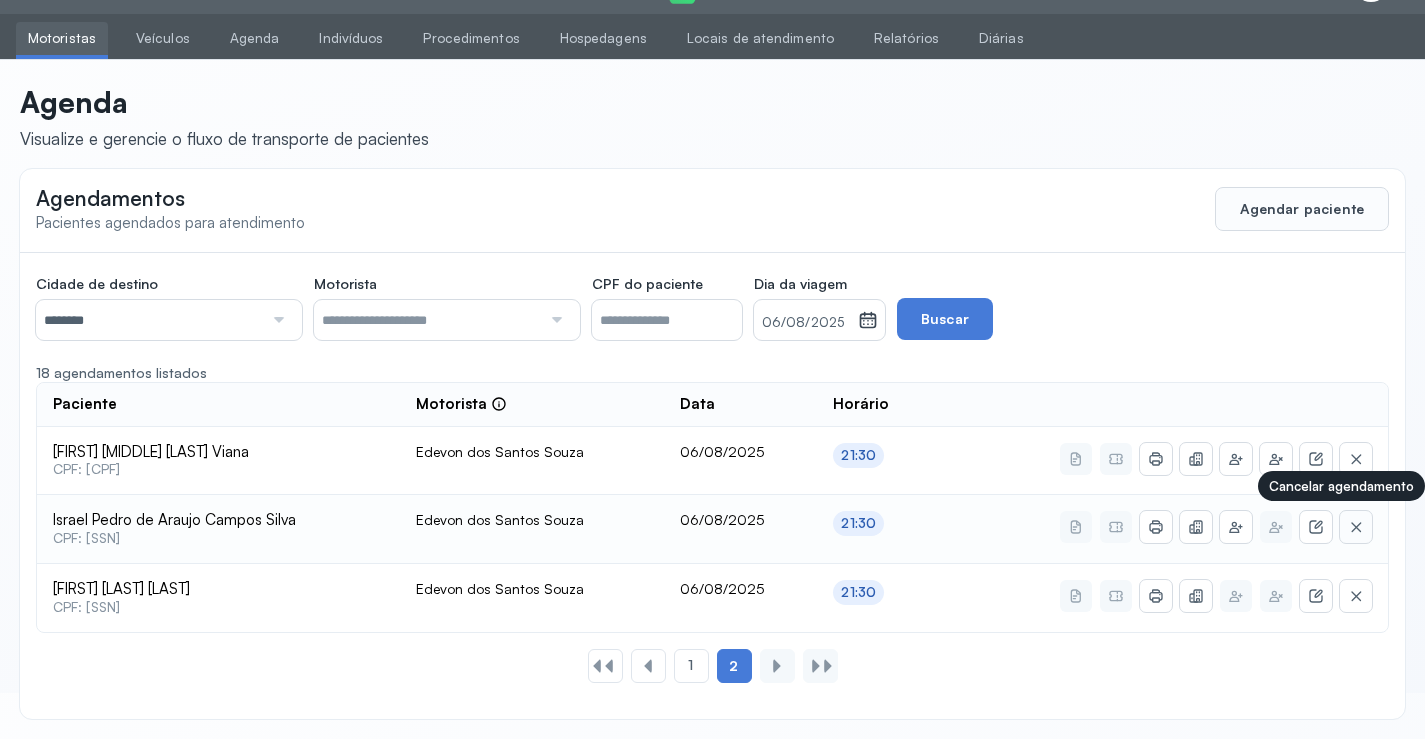 click 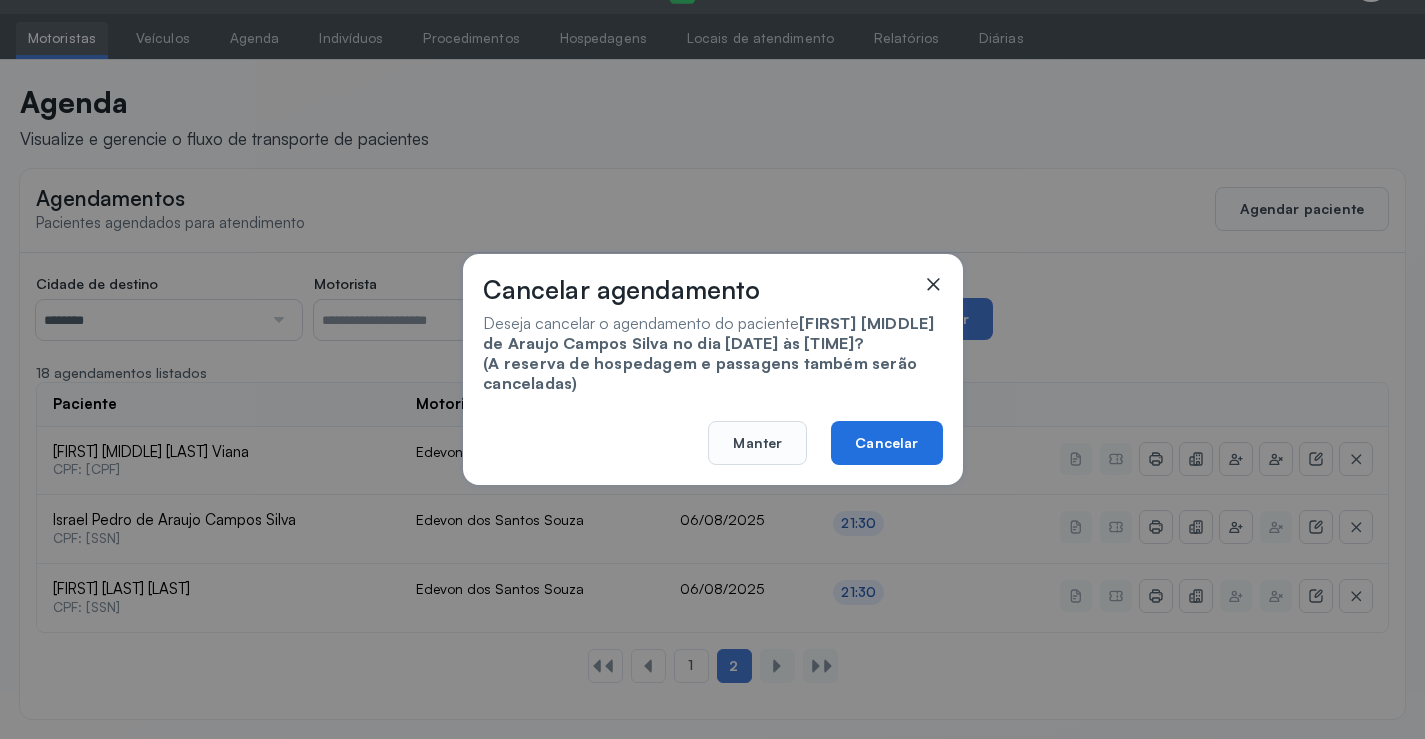 click on "Cancelar" 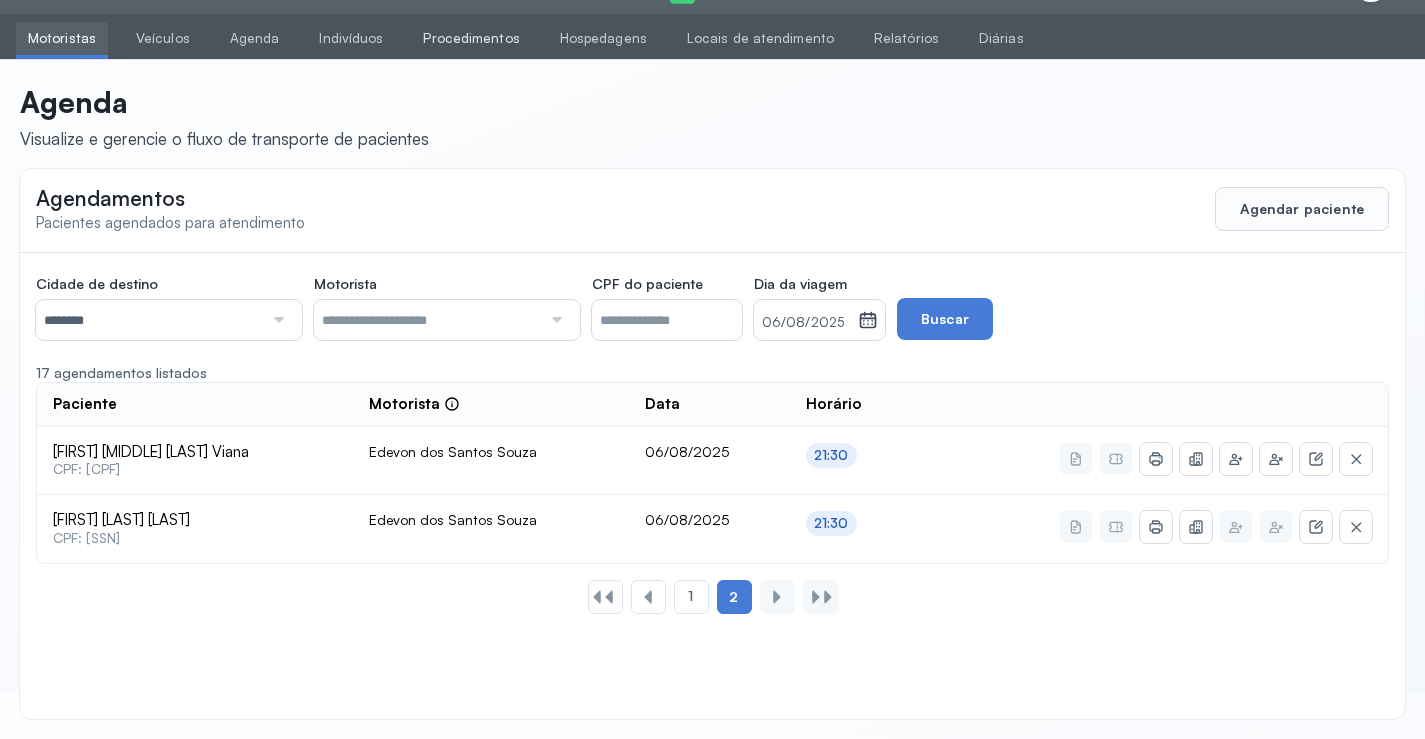 scroll, scrollTop: 0, scrollLeft: 0, axis: both 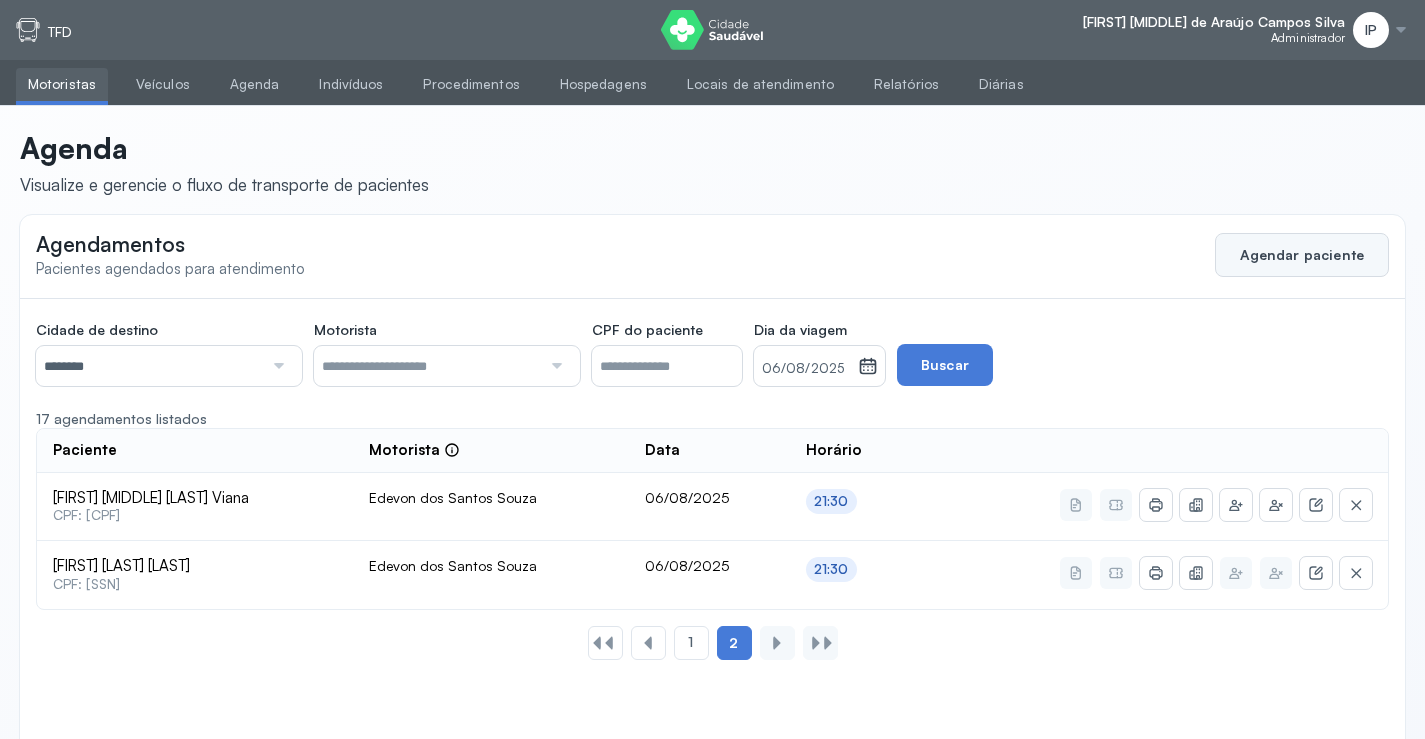 click on "Agendar paciente" 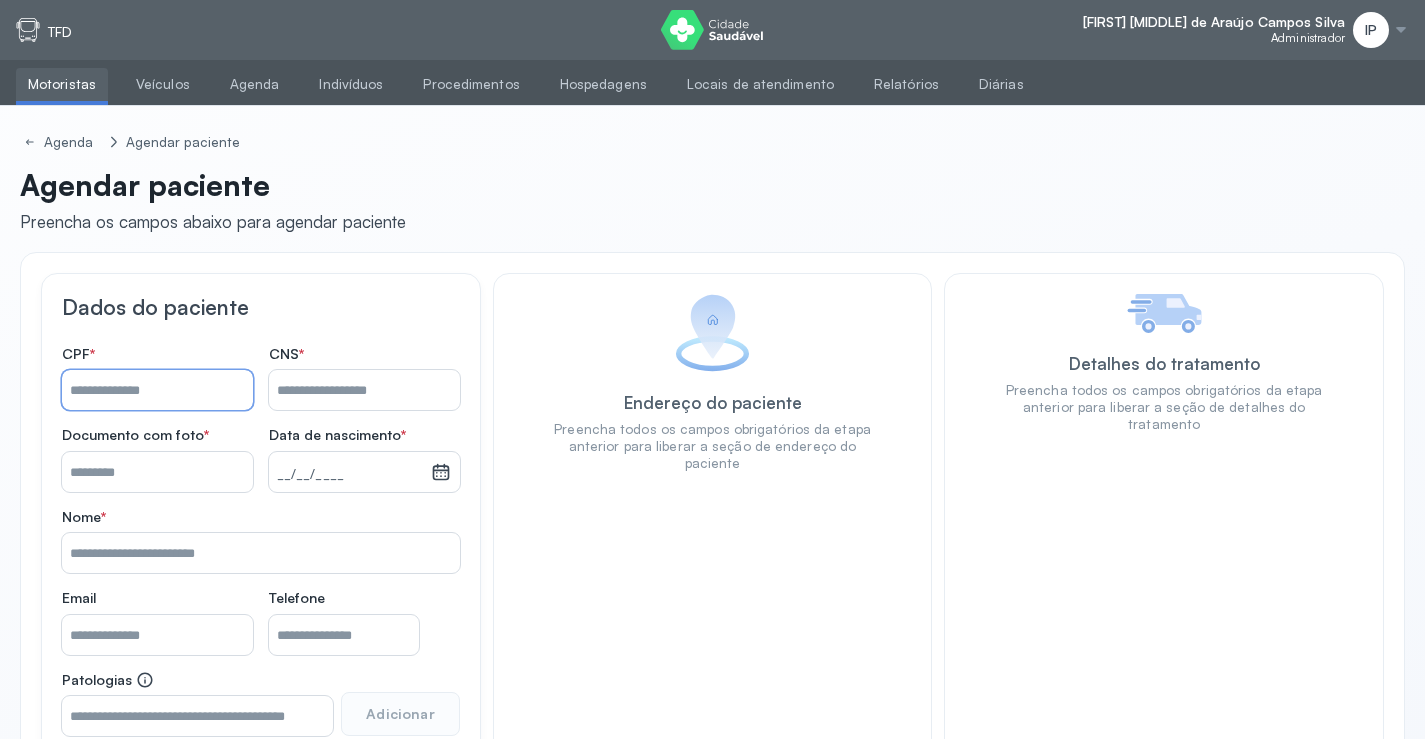 click on "Nome   *" at bounding box center (157, 390) 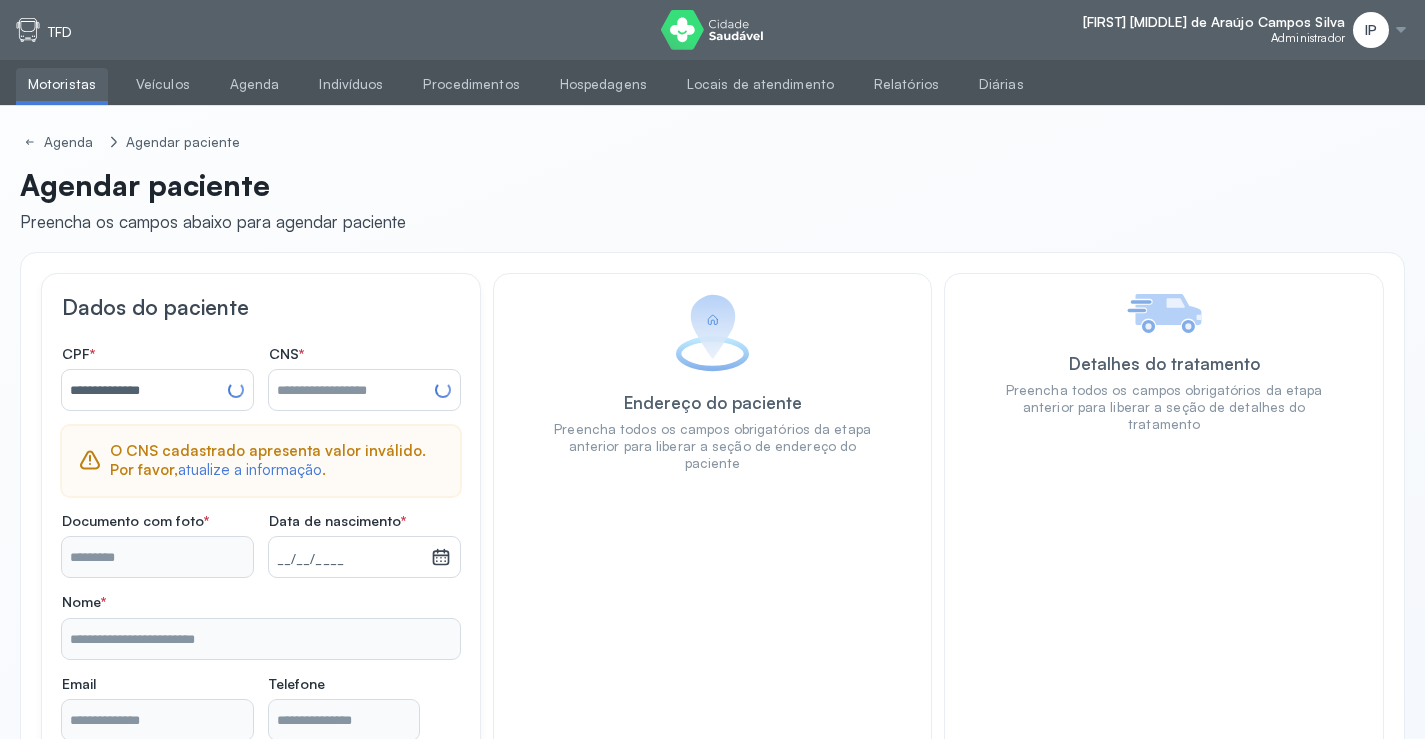 type on "**********" 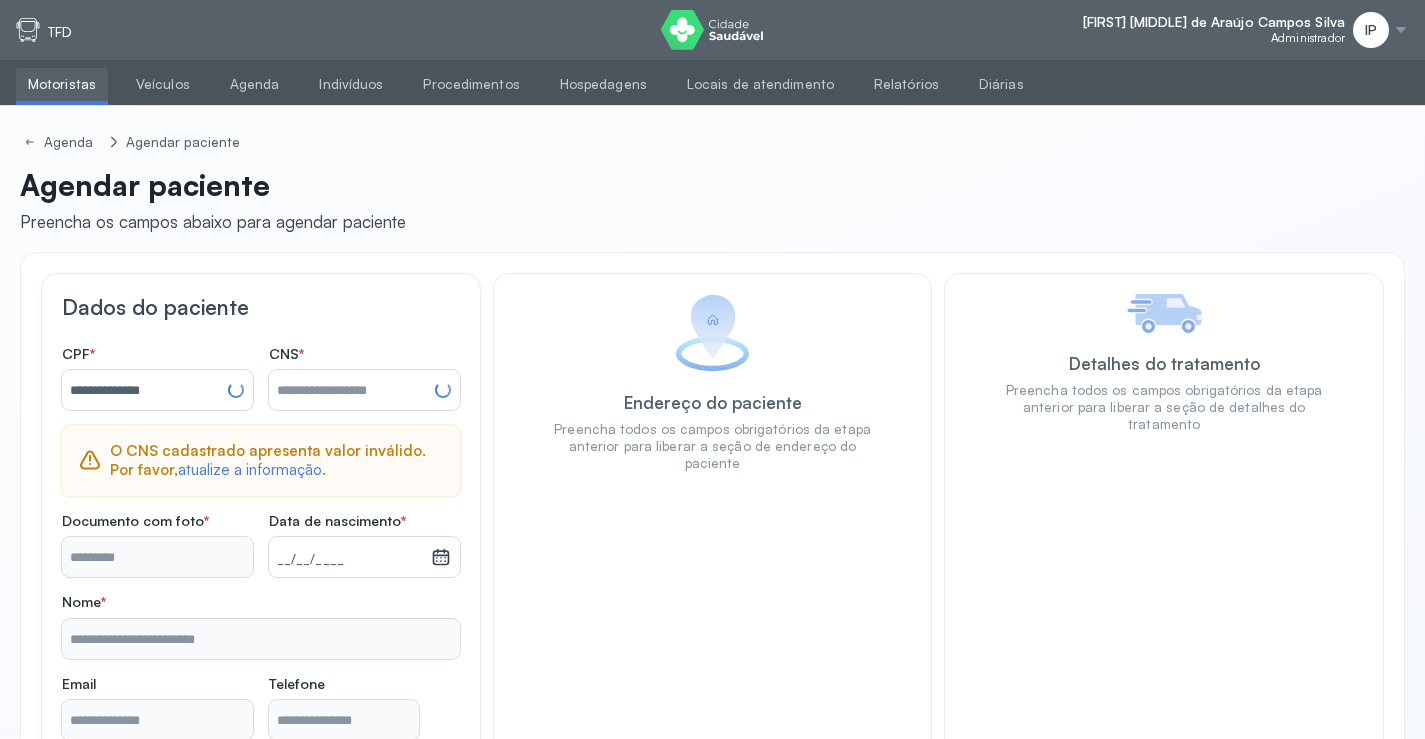 type on "**********" 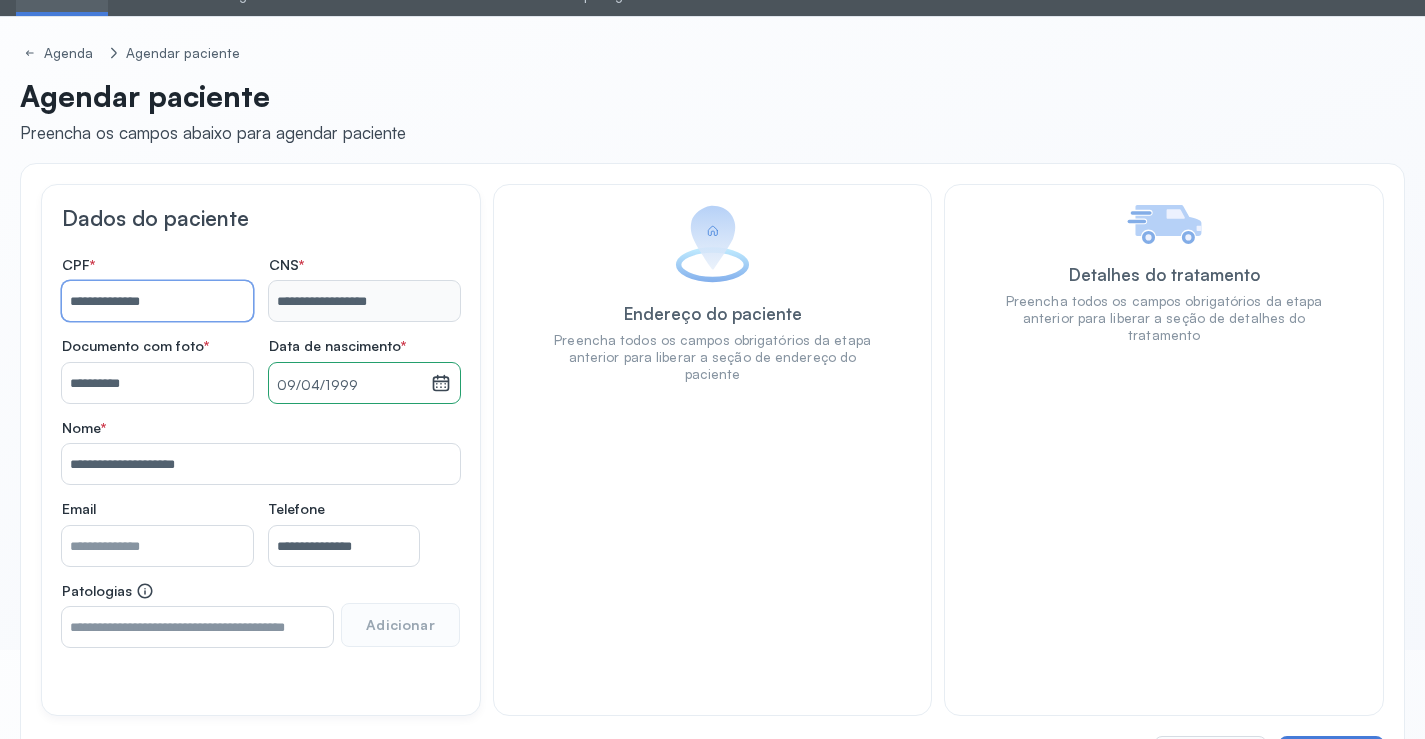 scroll, scrollTop: 171, scrollLeft: 0, axis: vertical 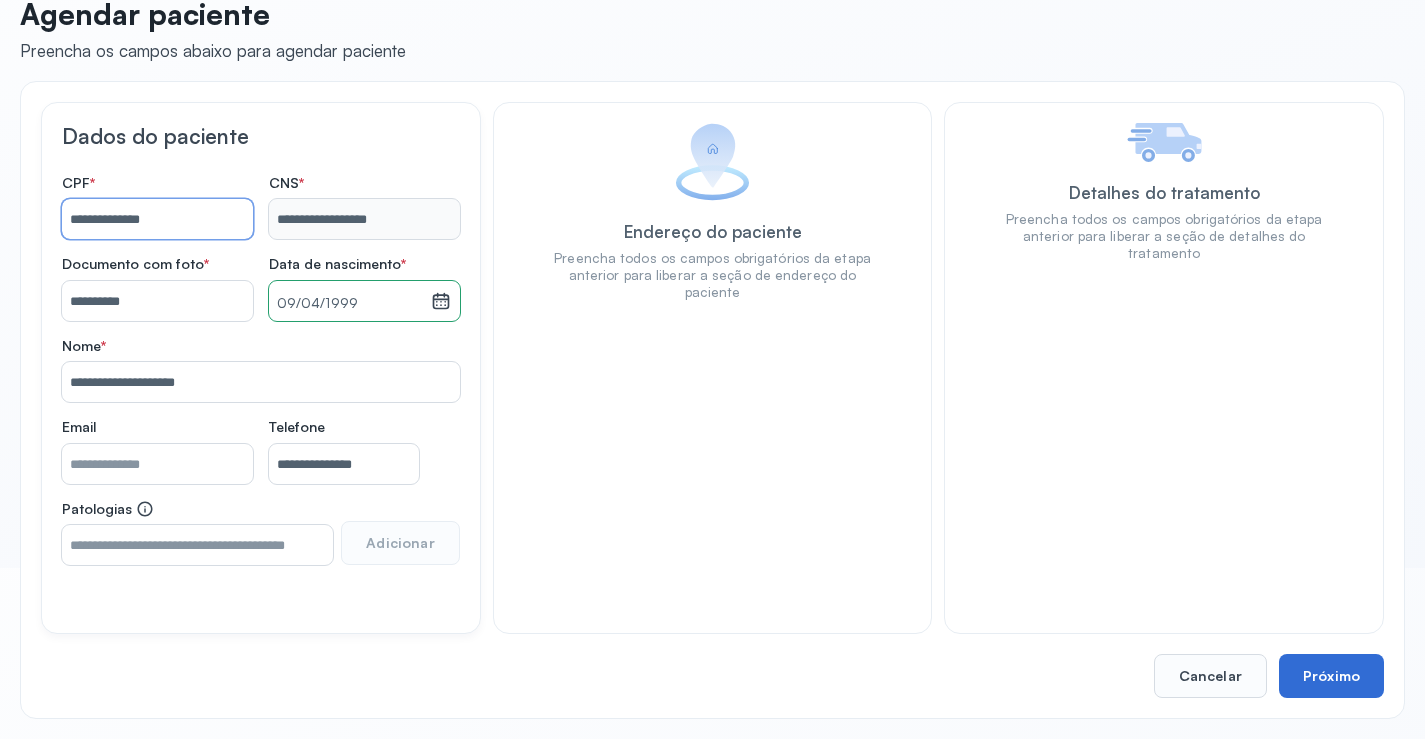 type on "**********" 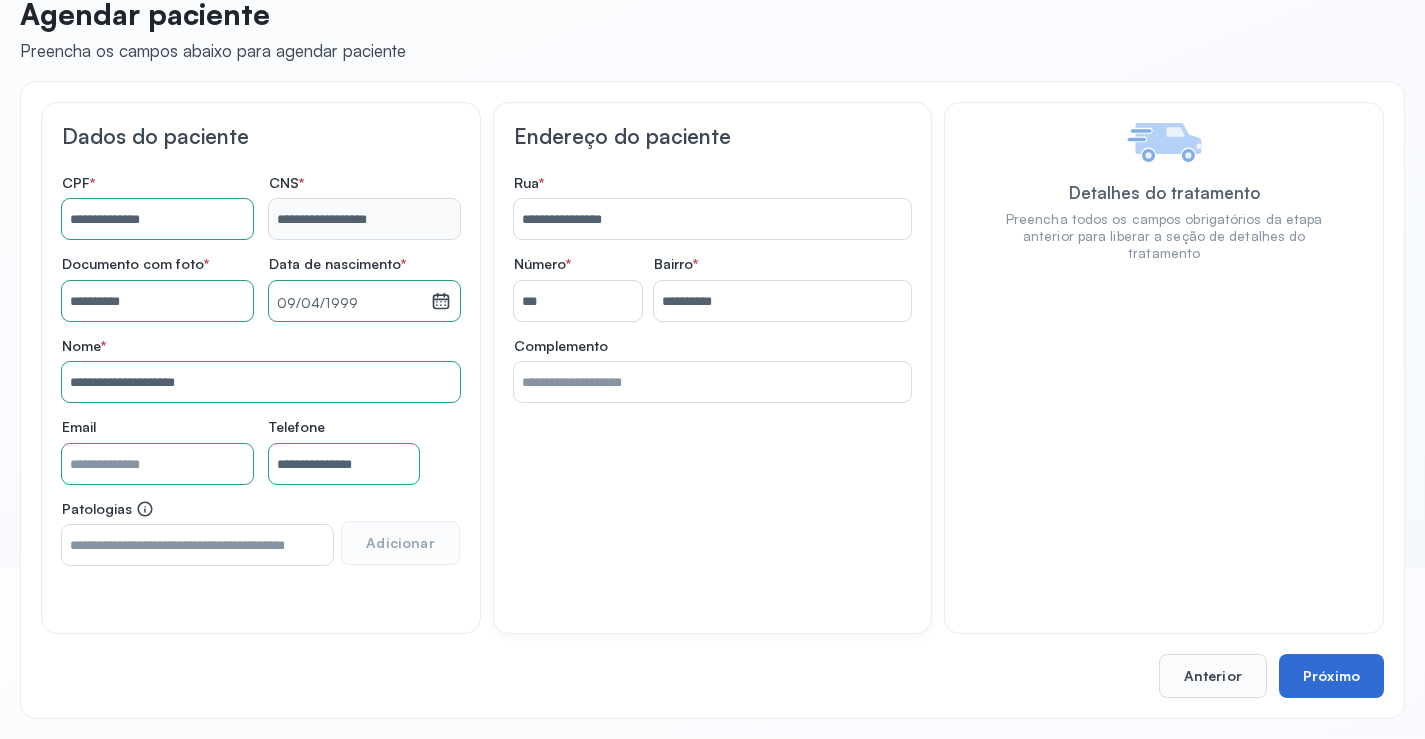 click on "Próximo" at bounding box center (1331, 676) 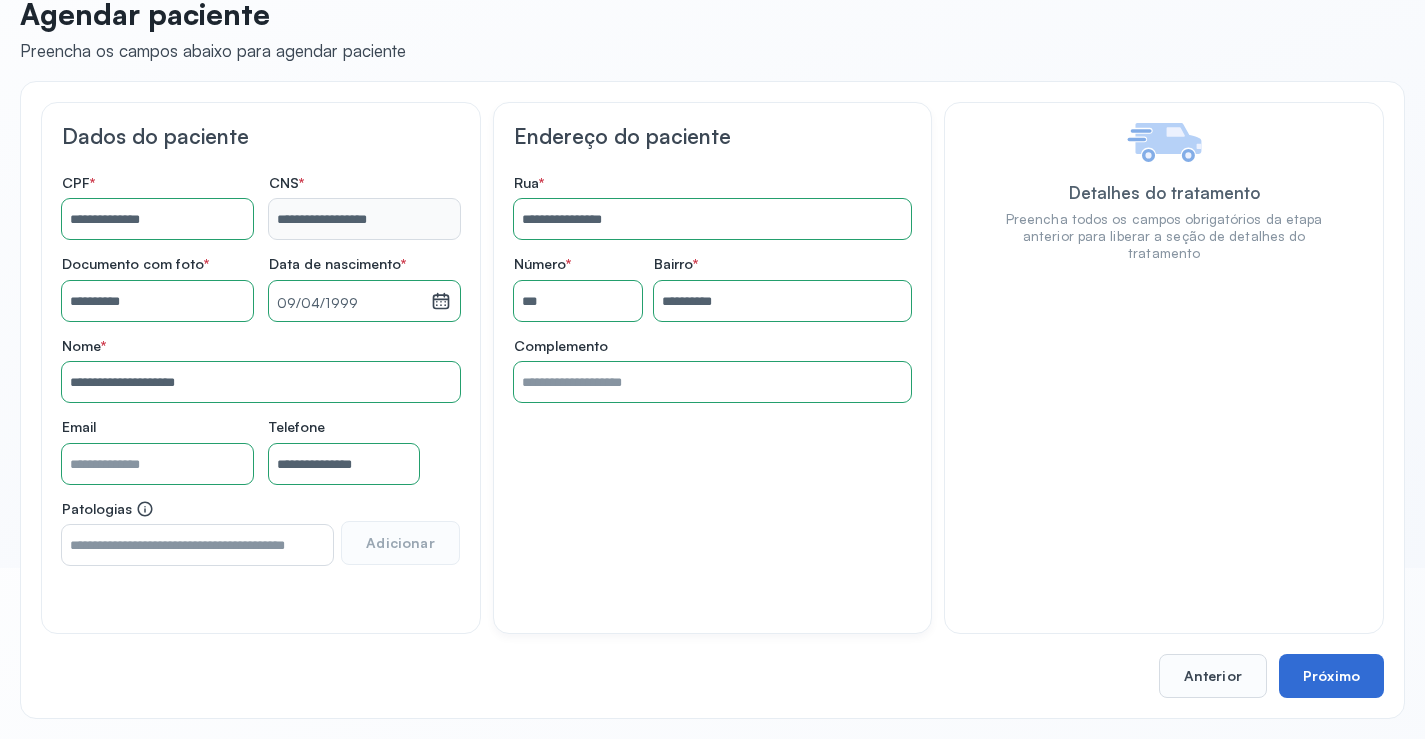 click on "Próximo" at bounding box center [1331, 676] 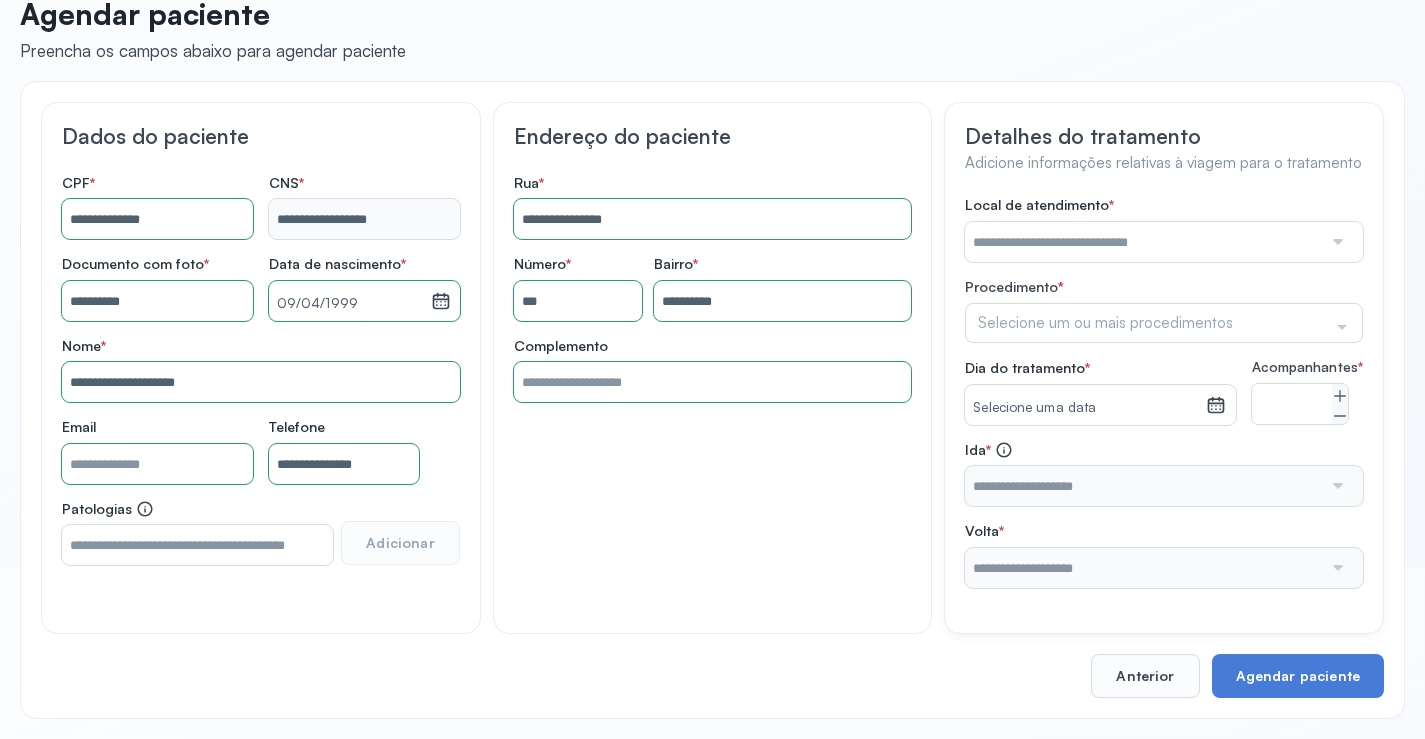 click at bounding box center (1143, 242) 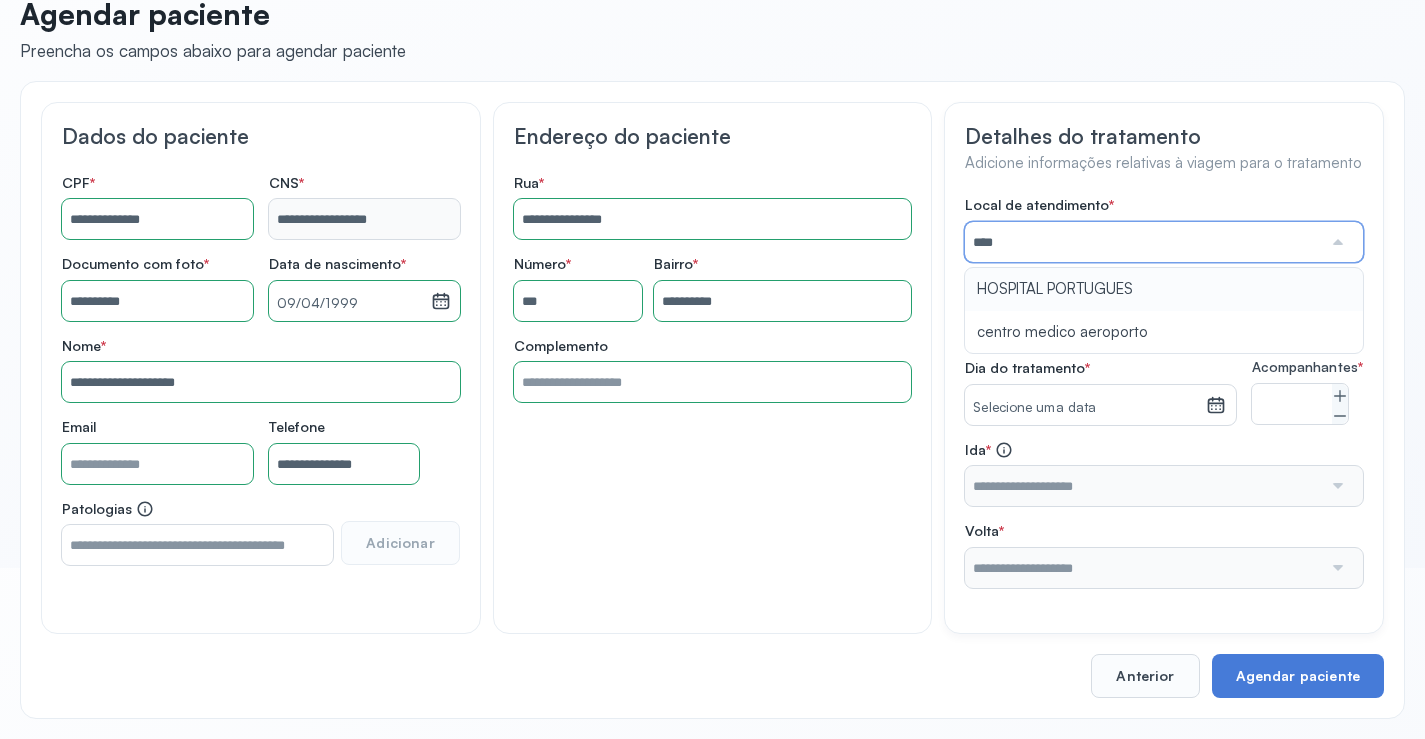 type on "**********" 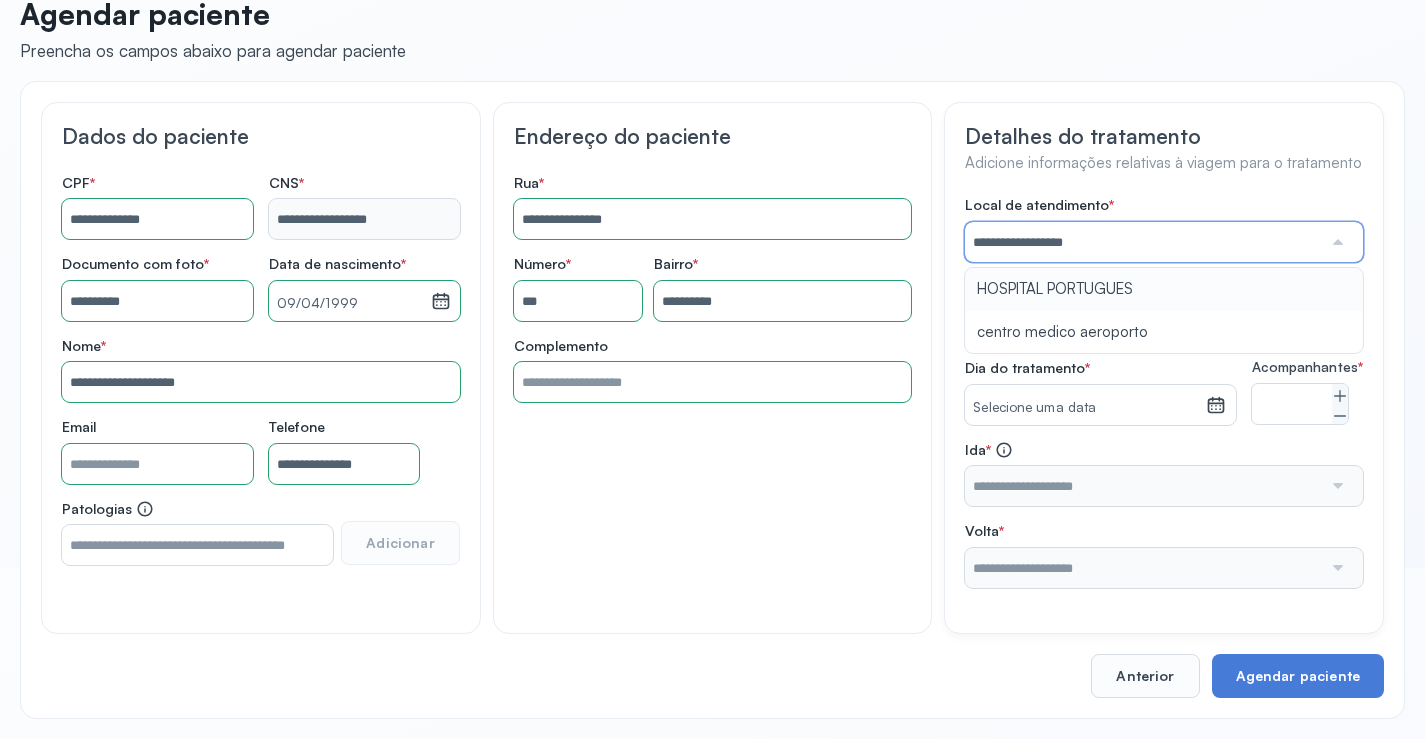 click on "**********" at bounding box center [1164, 392] 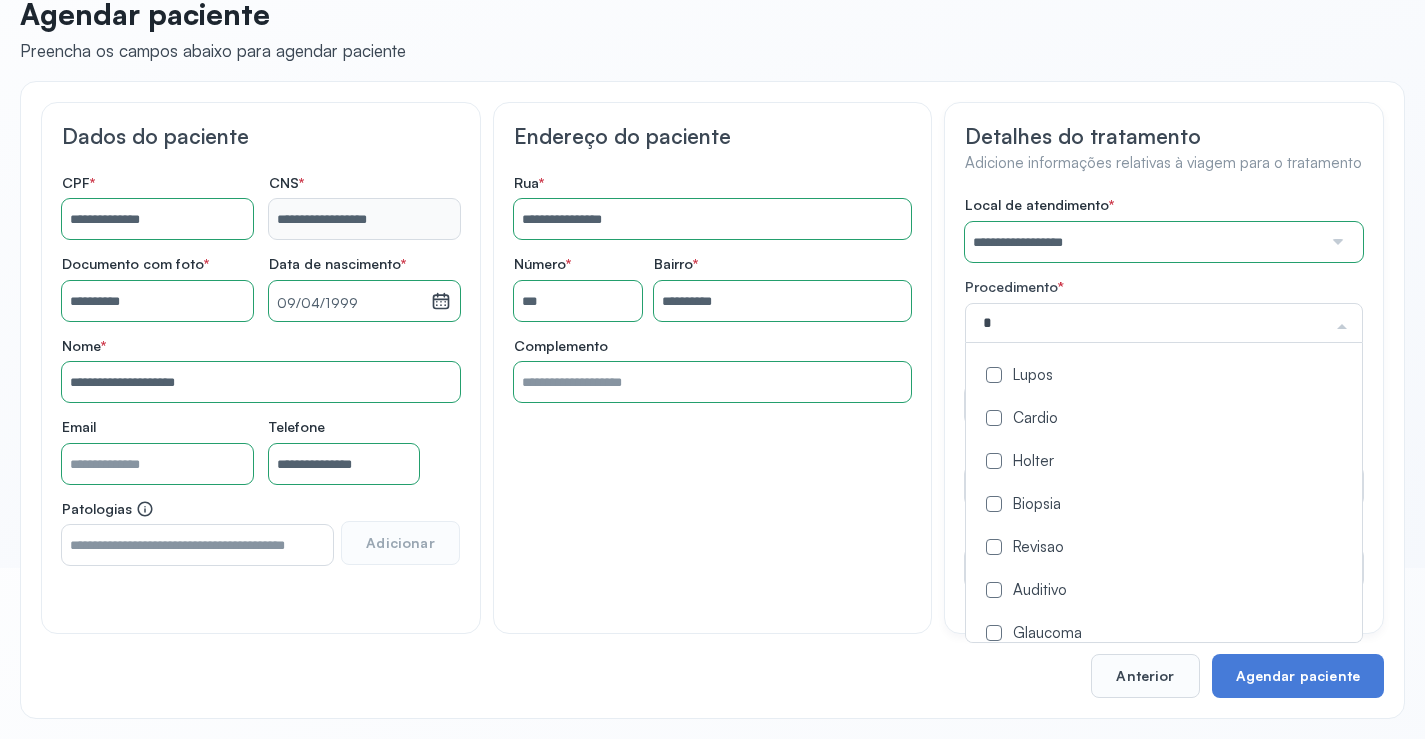 type on "**" 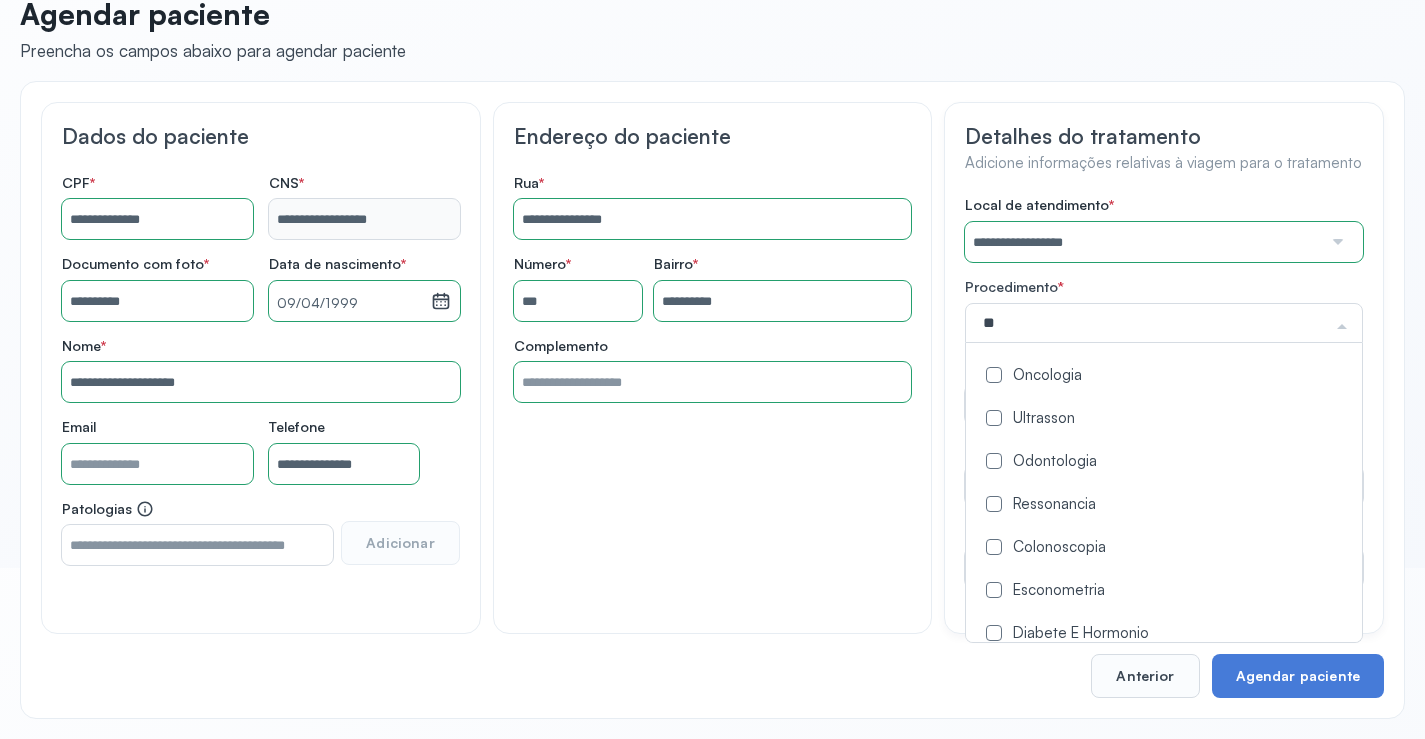 click on "Oncologia" at bounding box center [1169, 376] 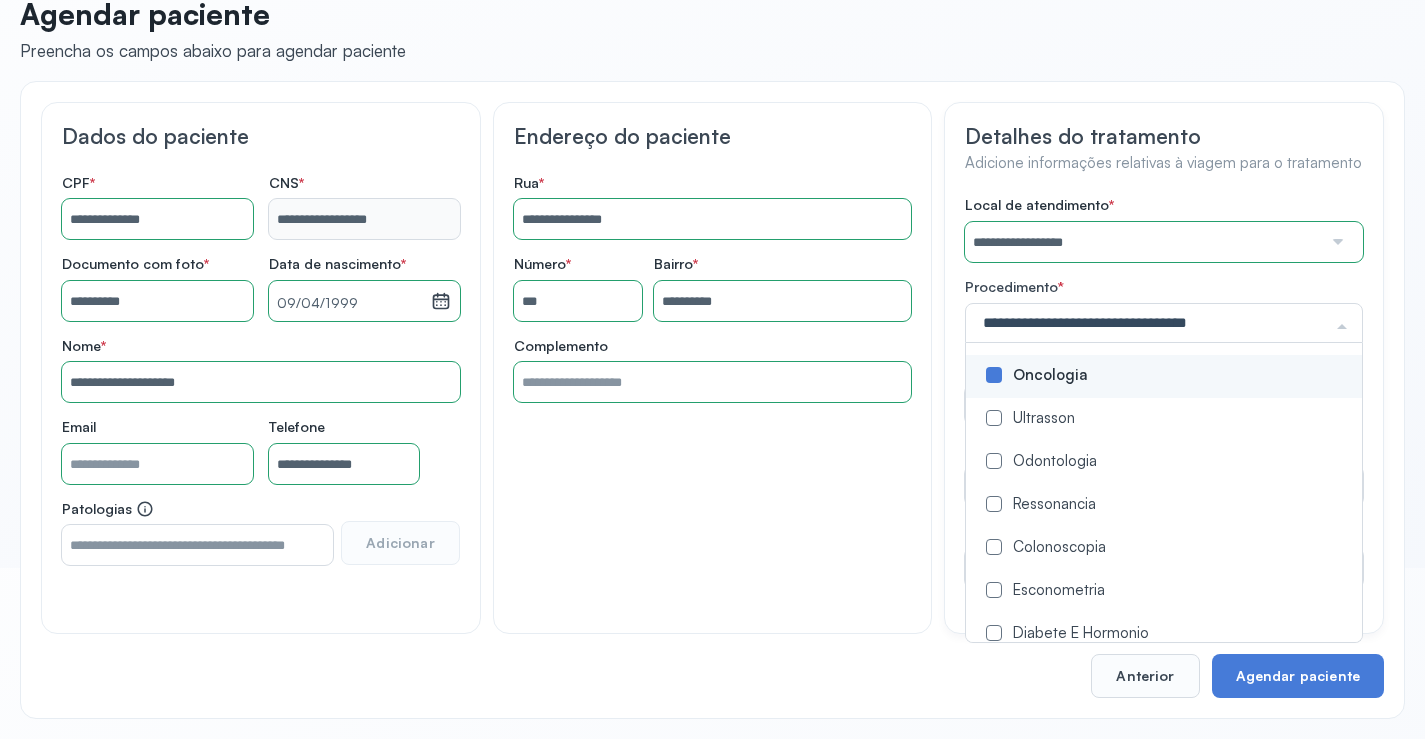 click on "**********" 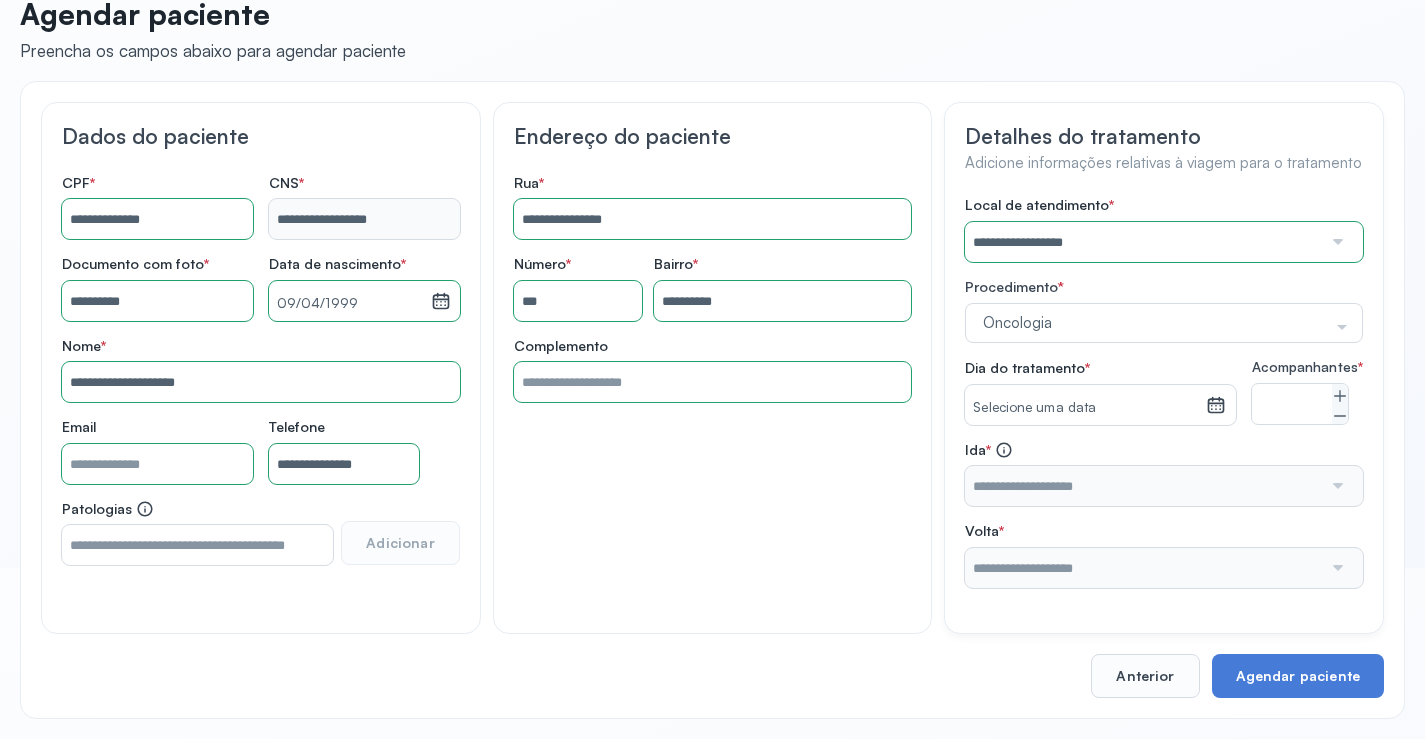 click on "Selecione uma data" at bounding box center [1085, 408] 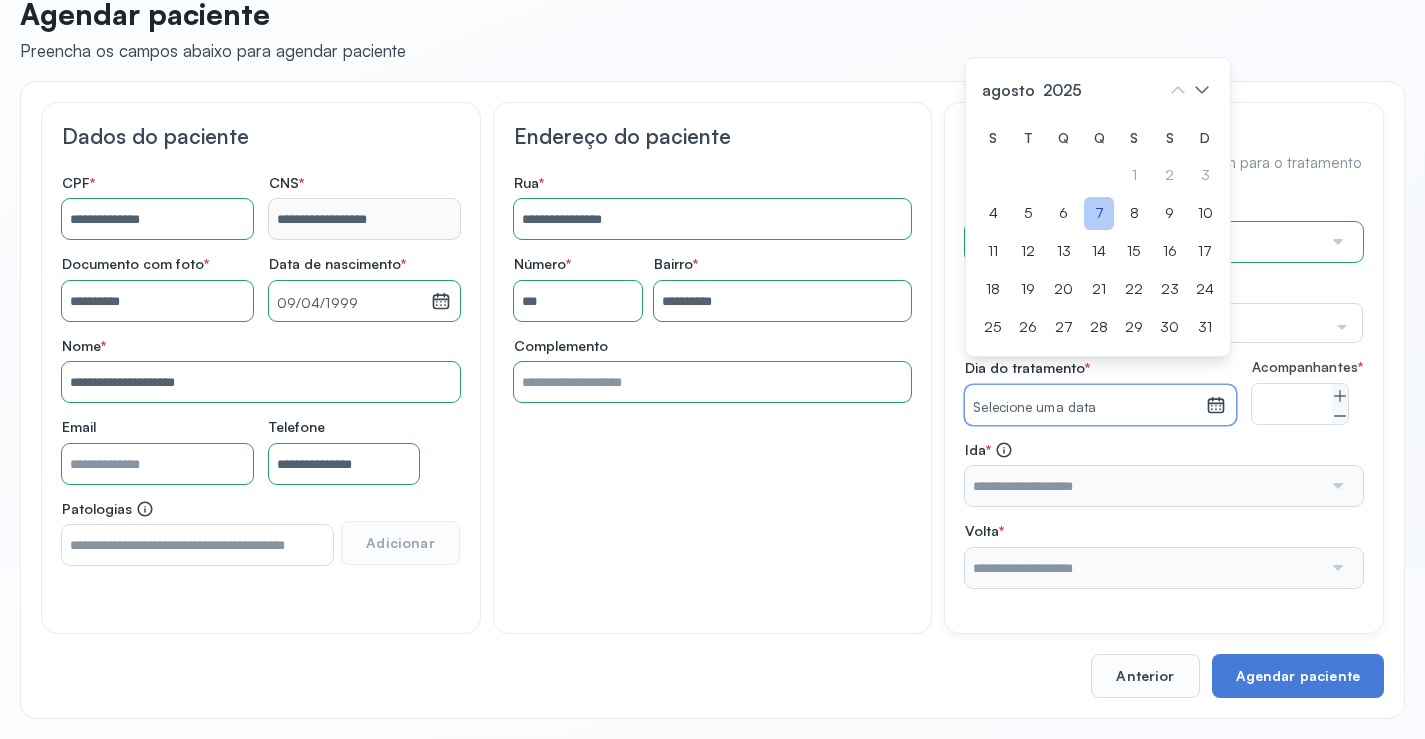 click on "7" 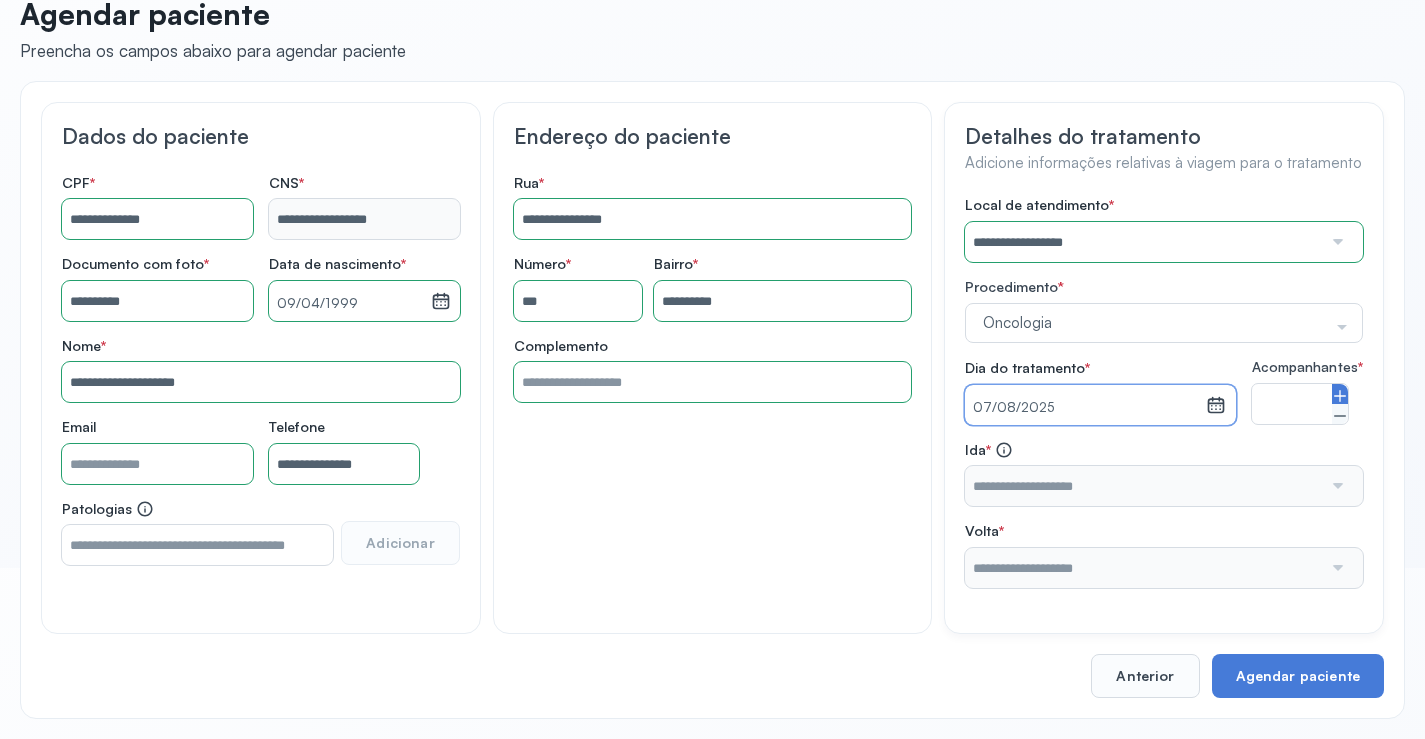 click 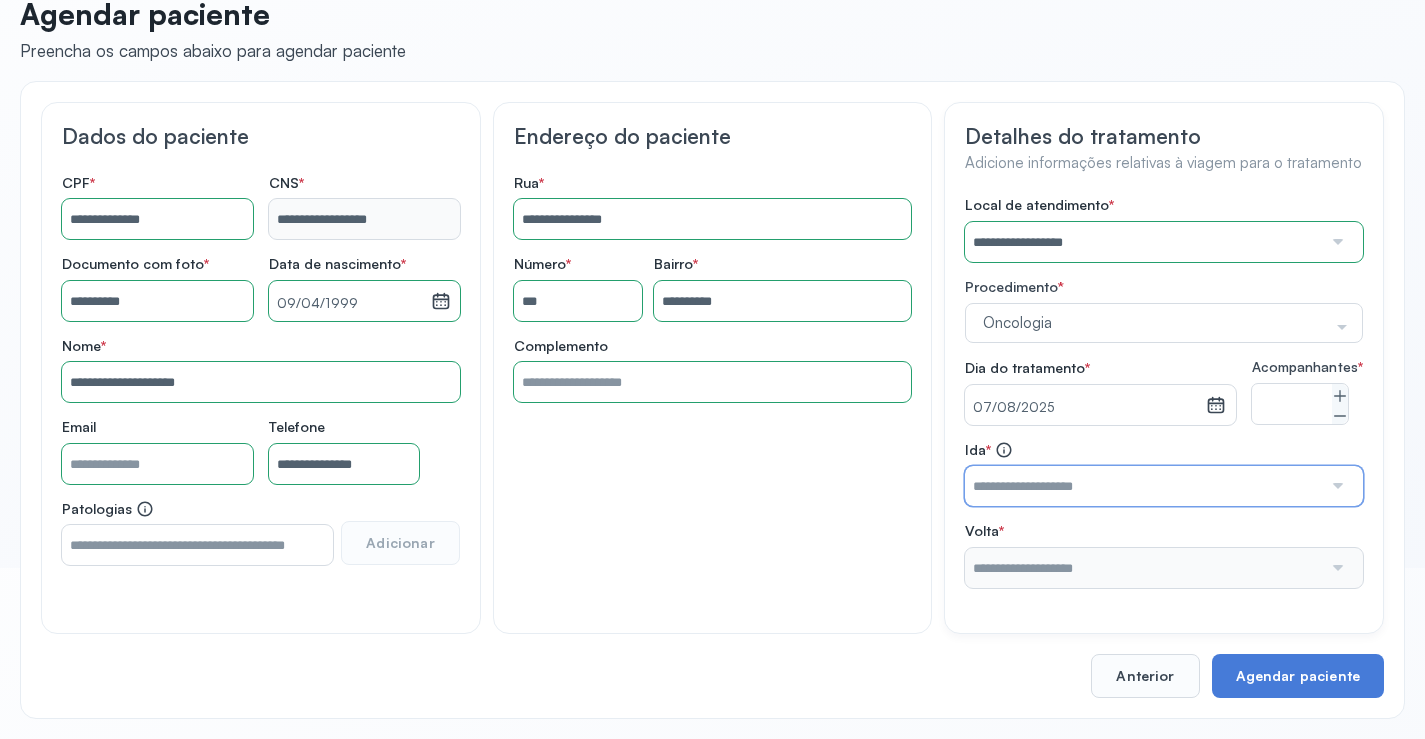 click at bounding box center (1143, 486) 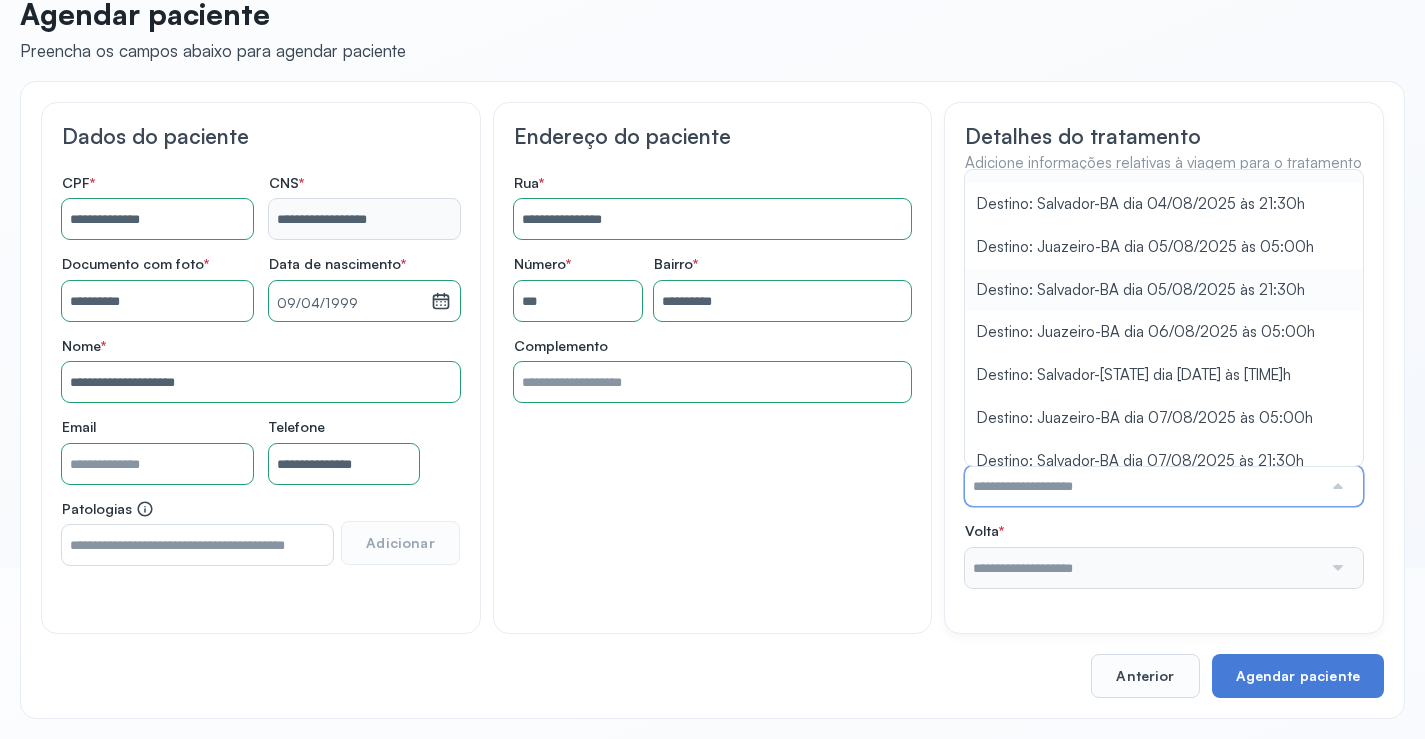 scroll, scrollTop: 46, scrollLeft: 0, axis: vertical 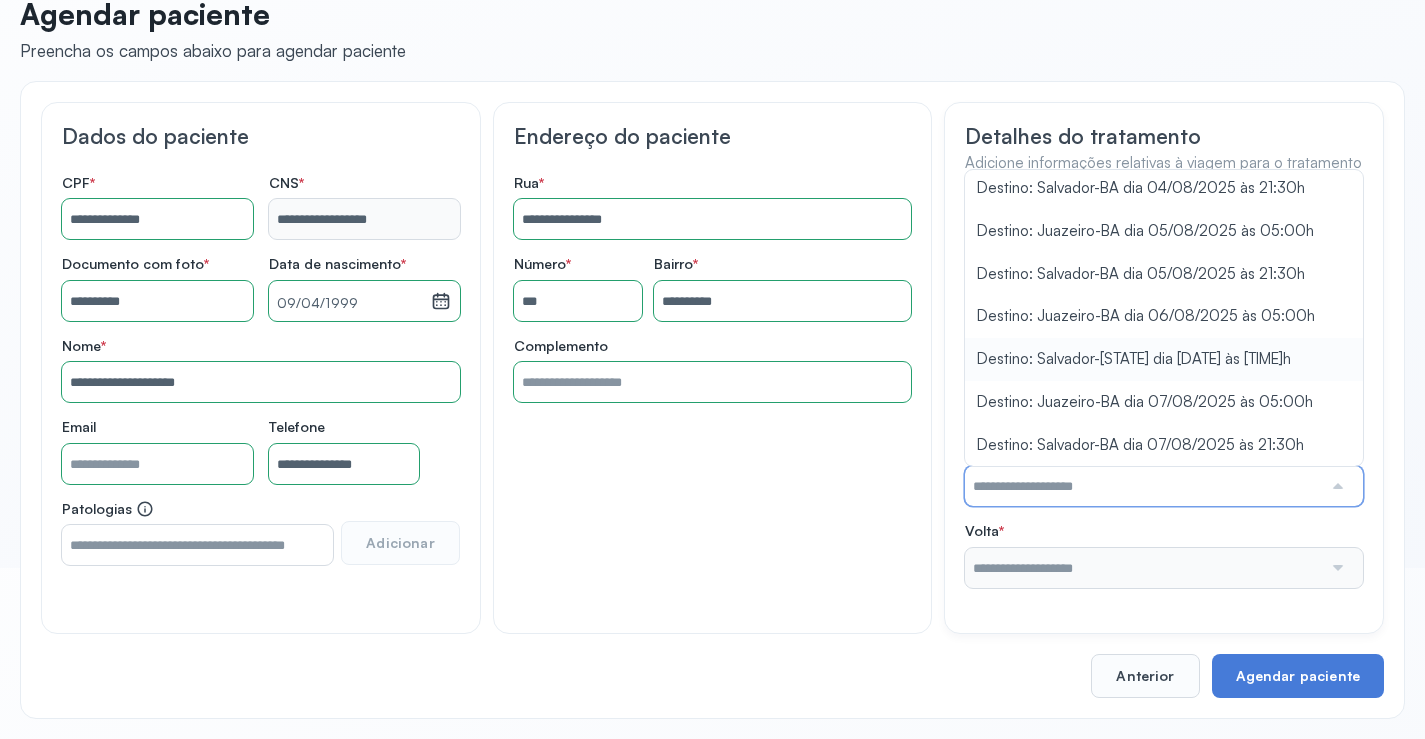 type on "**********" 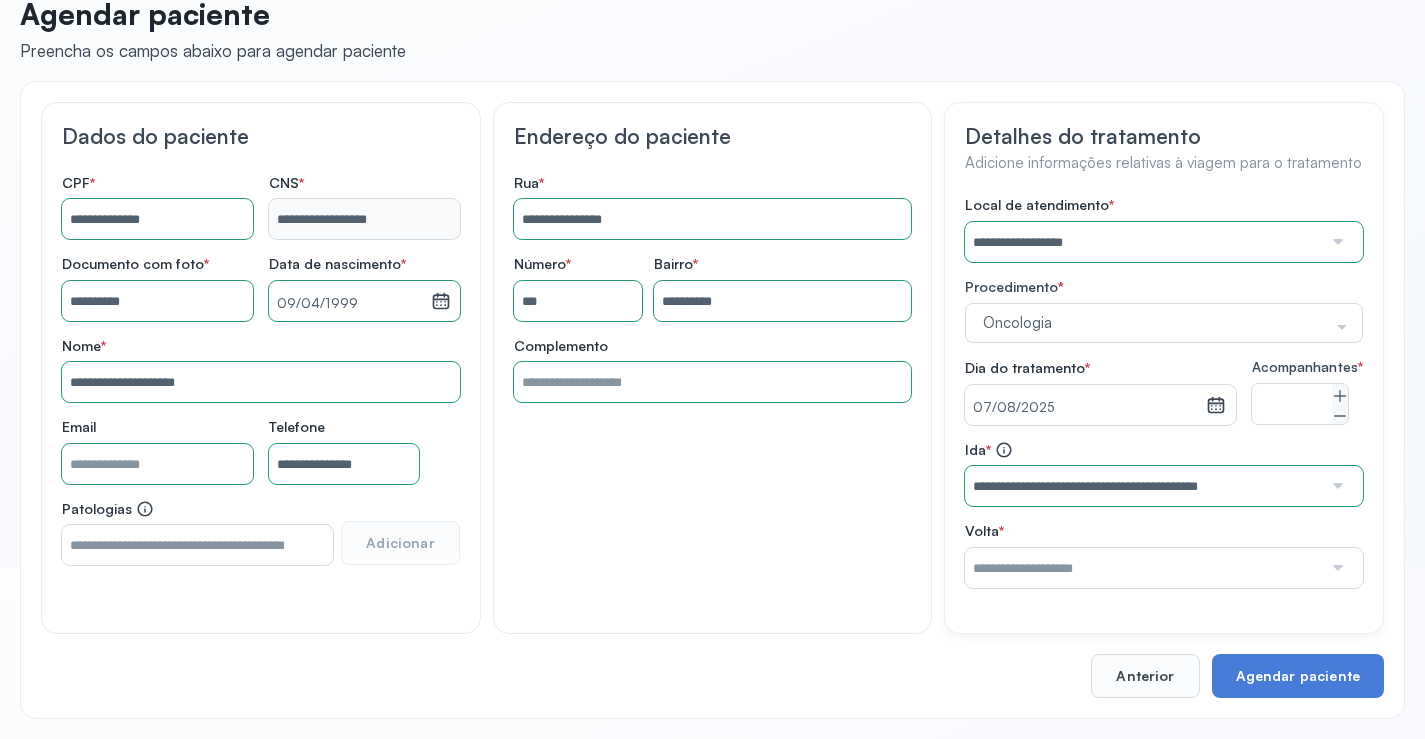 click on "**********" at bounding box center [1164, 392] 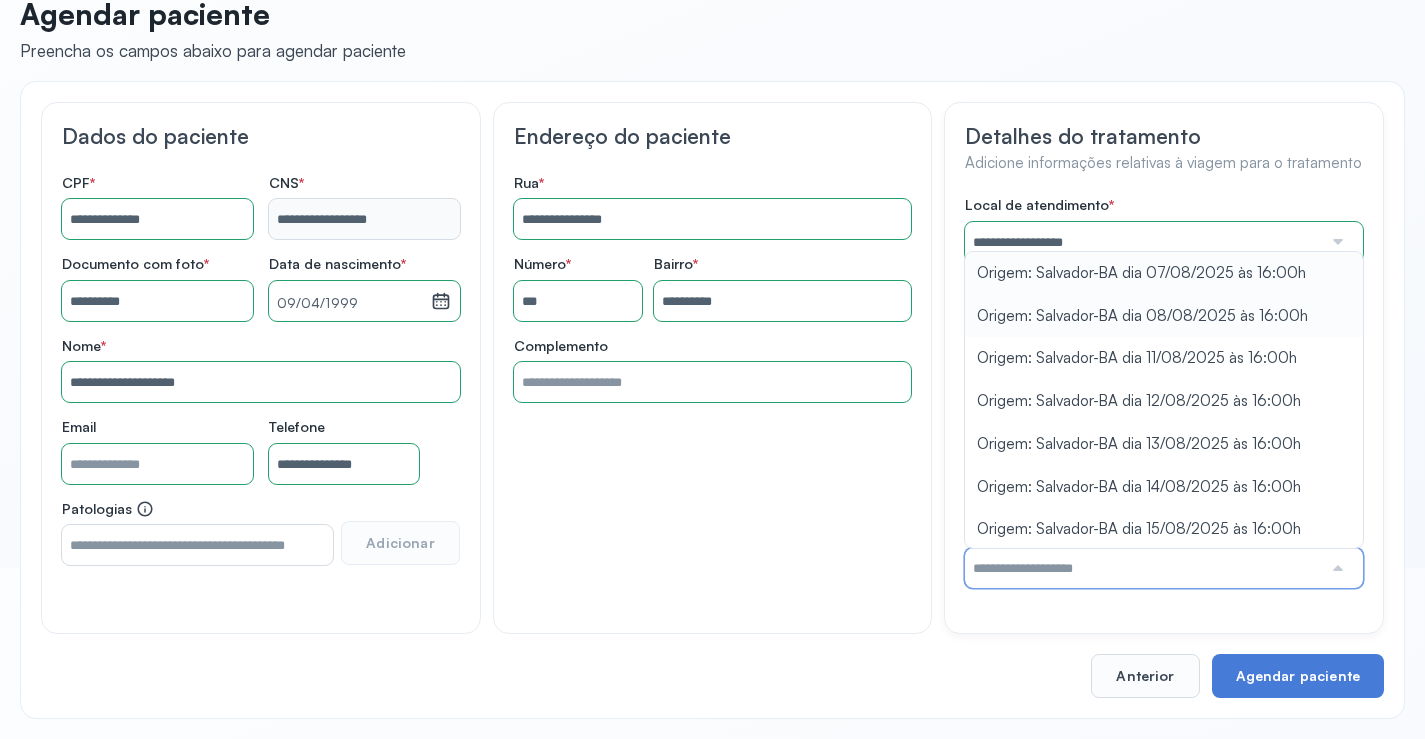 type on "**********" 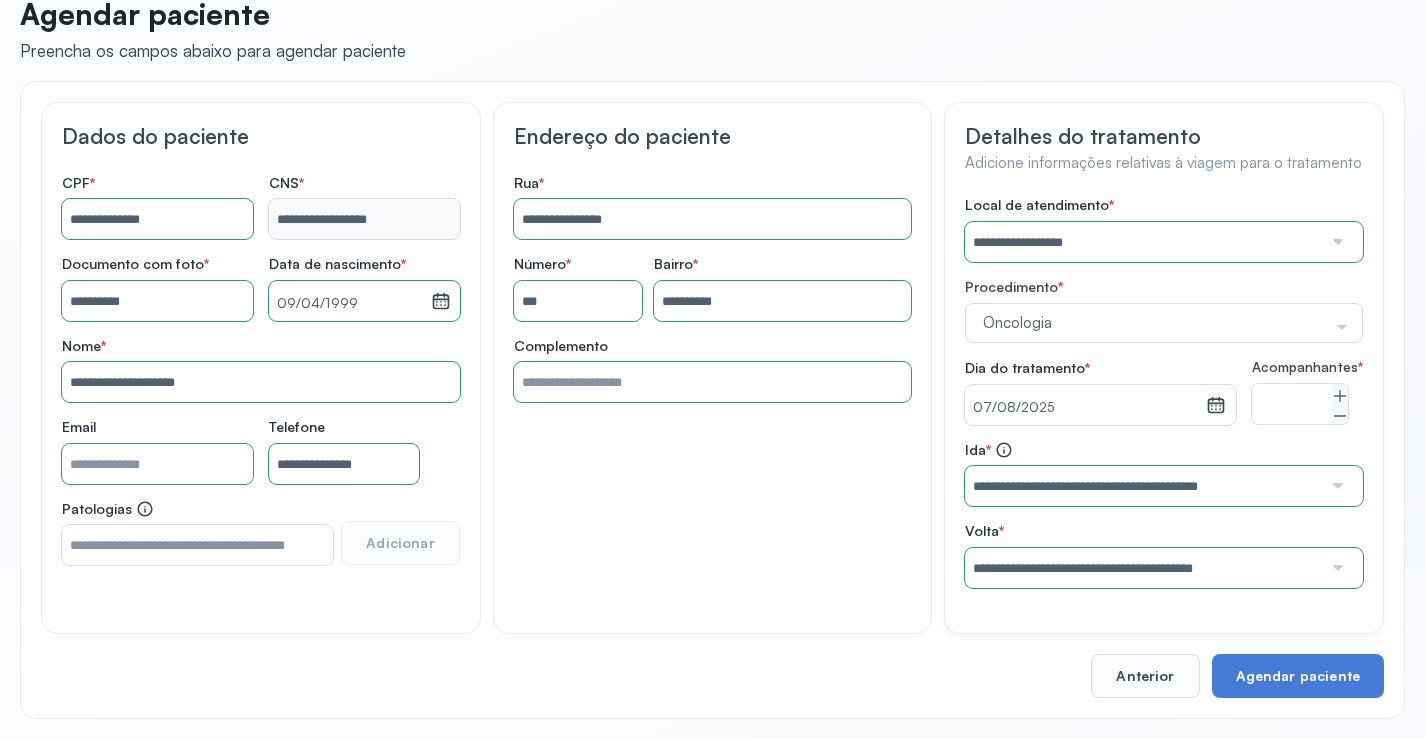 click on "**********" at bounding box center [1164, 392] 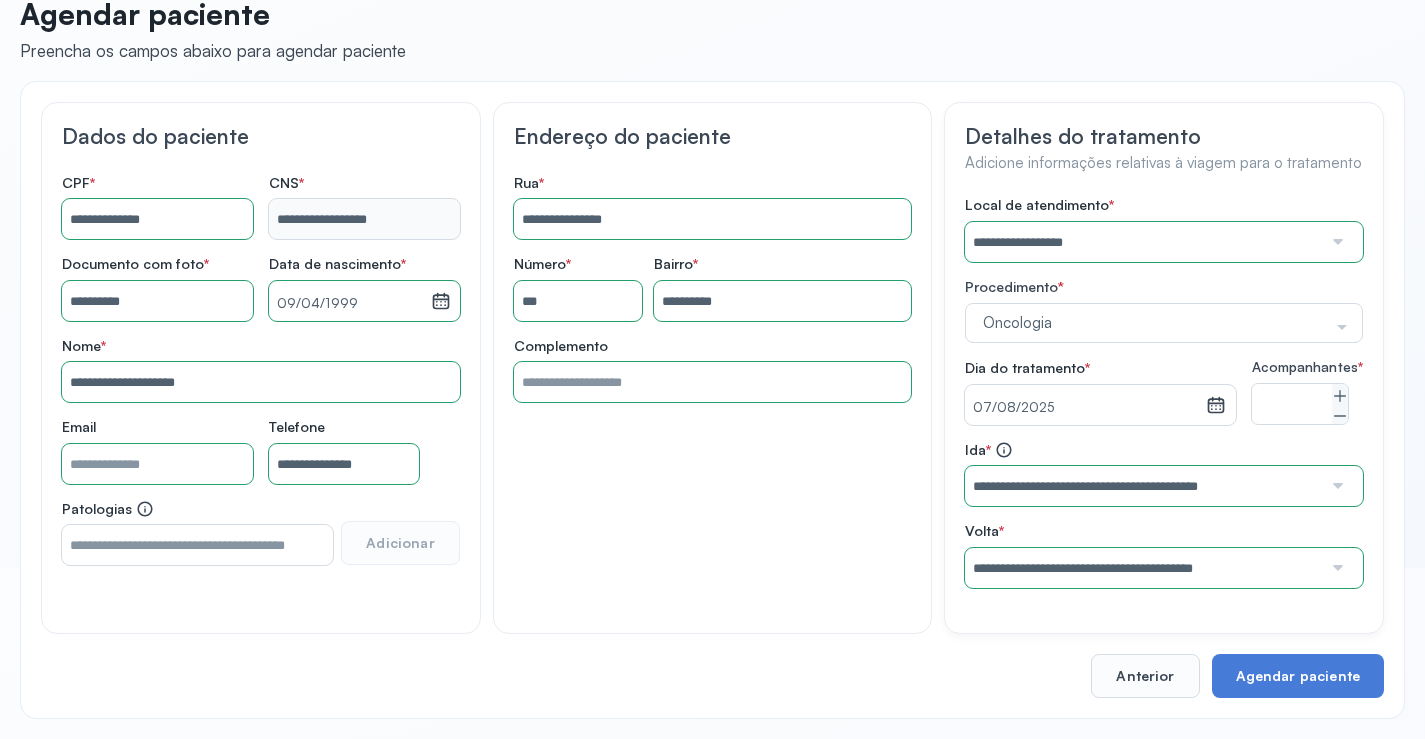 scroll, scrollTop: 186, scrollLeft: 0, axis: vertical 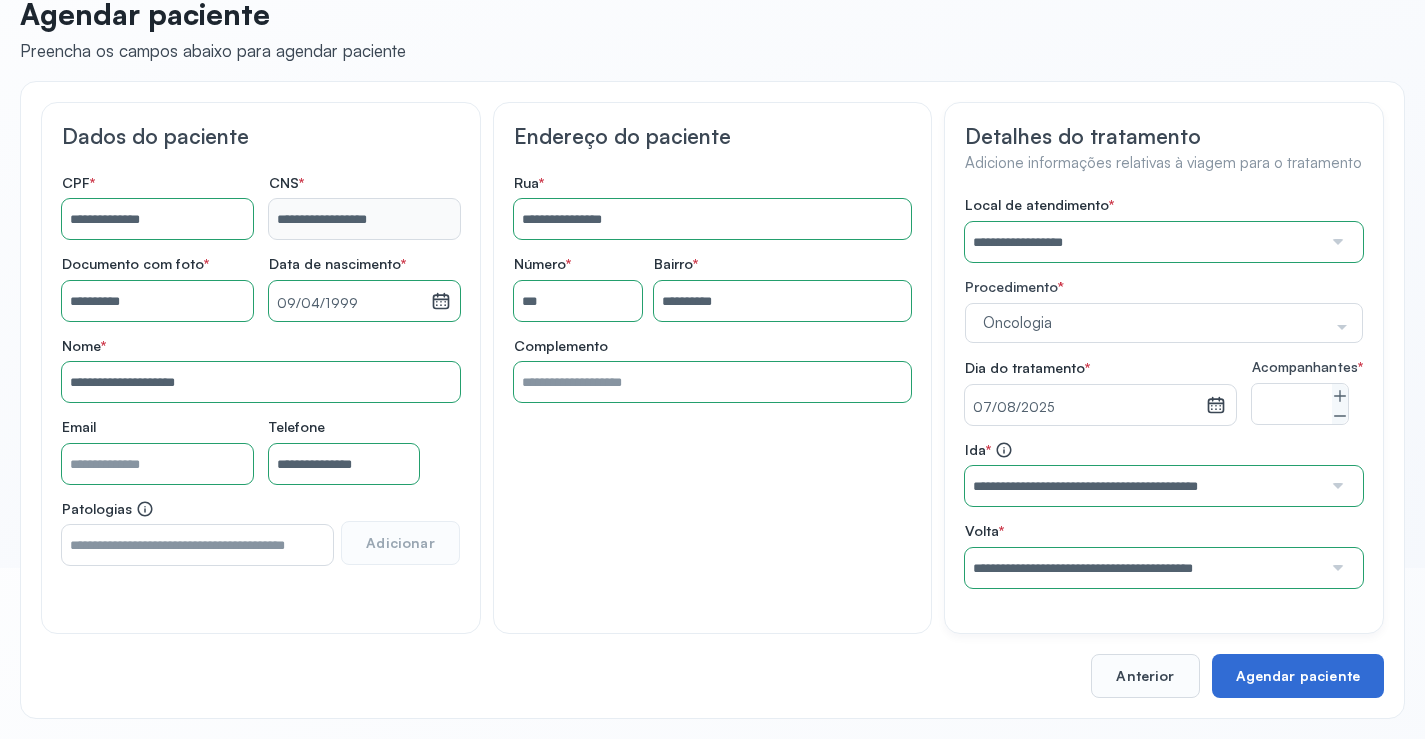 click on "Agendar paciente" at bounding box center [1298, 676] 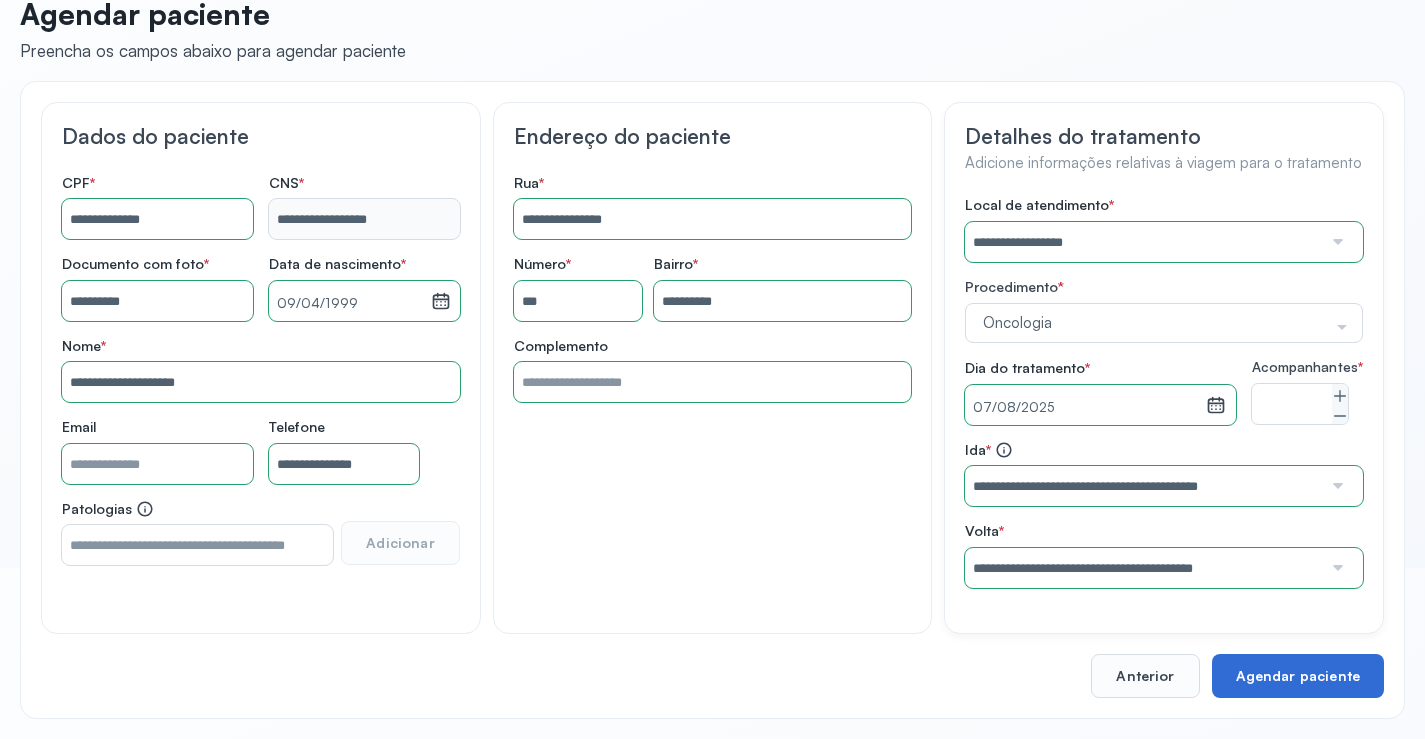 click on "Agendar paciente" at bounding box center (1298, 676) 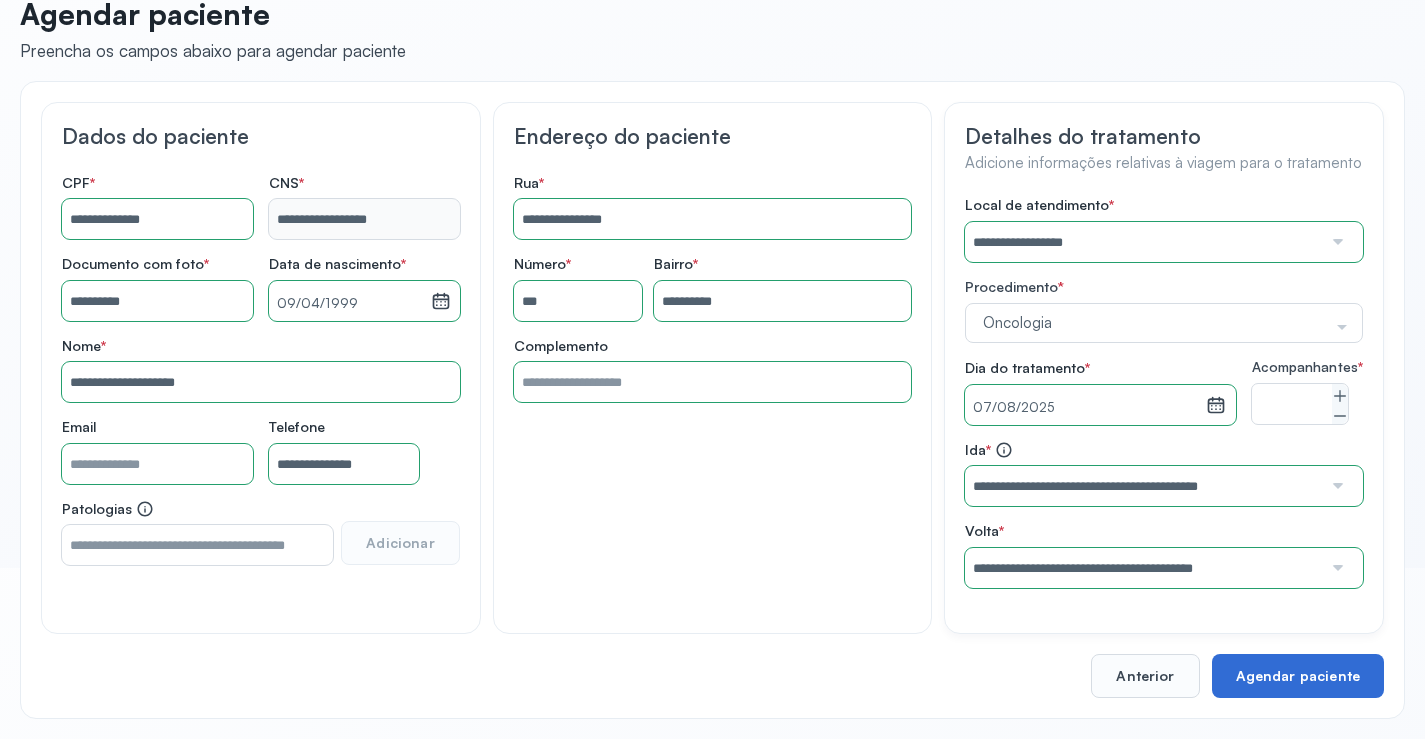 scroll, scrollTop: 0, scrollLeft: 0, axis: both 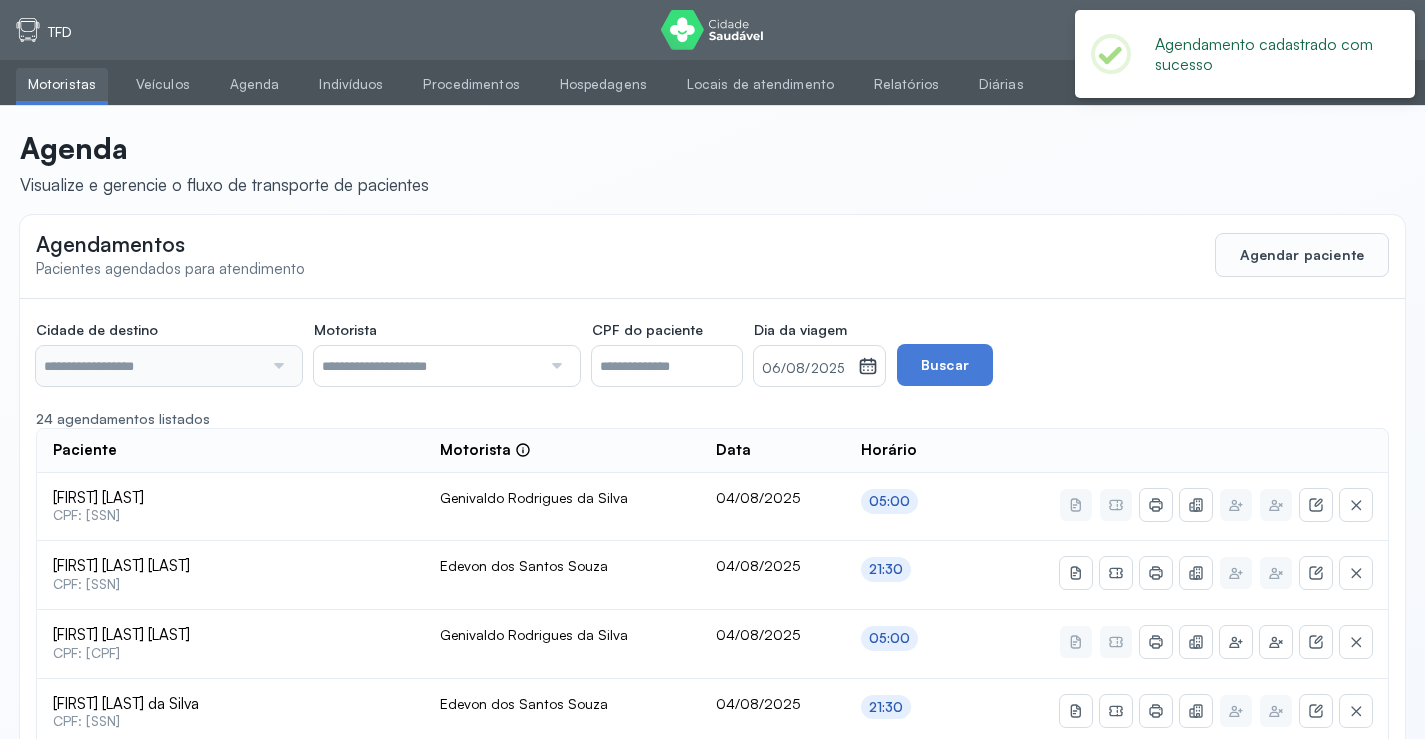 type on "********" 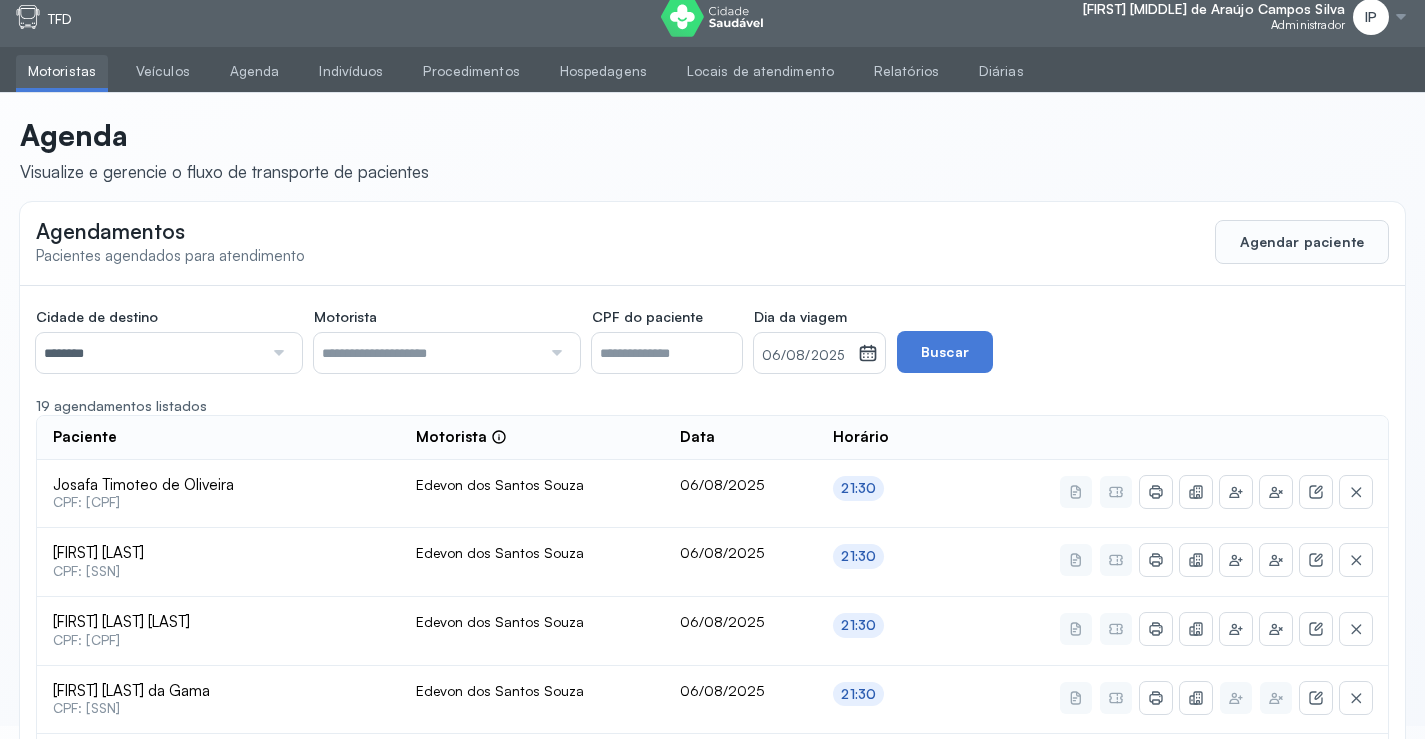 scroll, scrollTop: 200, scrollLeft: 0, axis: vertical 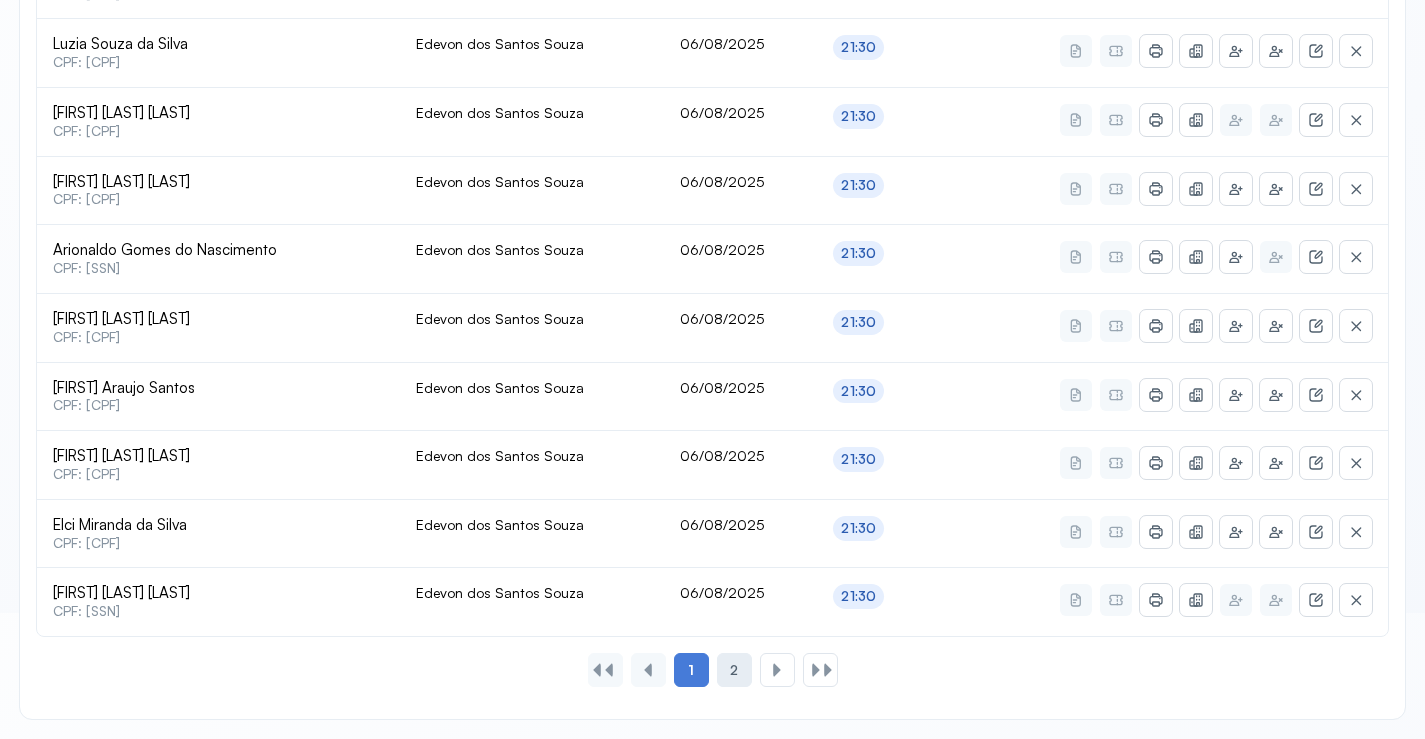 click on "2" 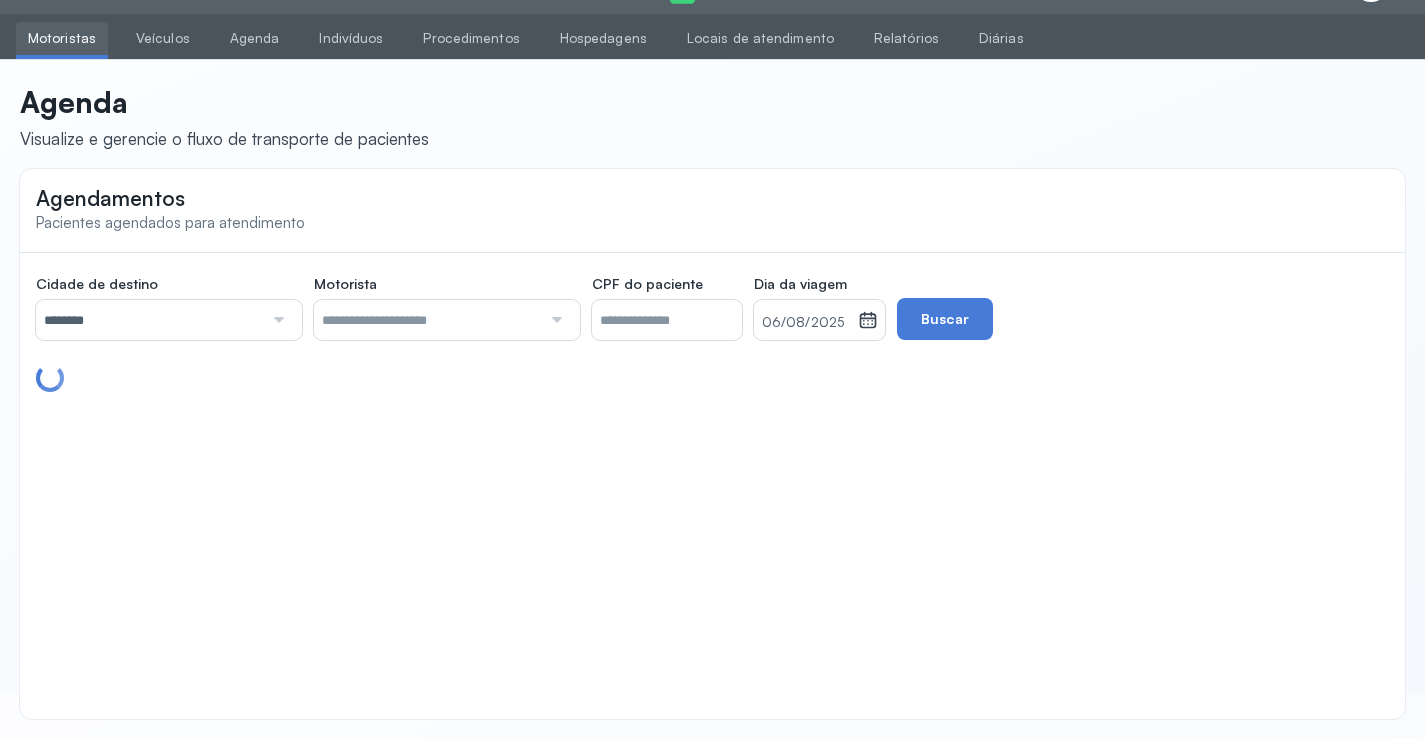 scroll, scrollTop: 110, scrollLeft: 0, axis: vertical 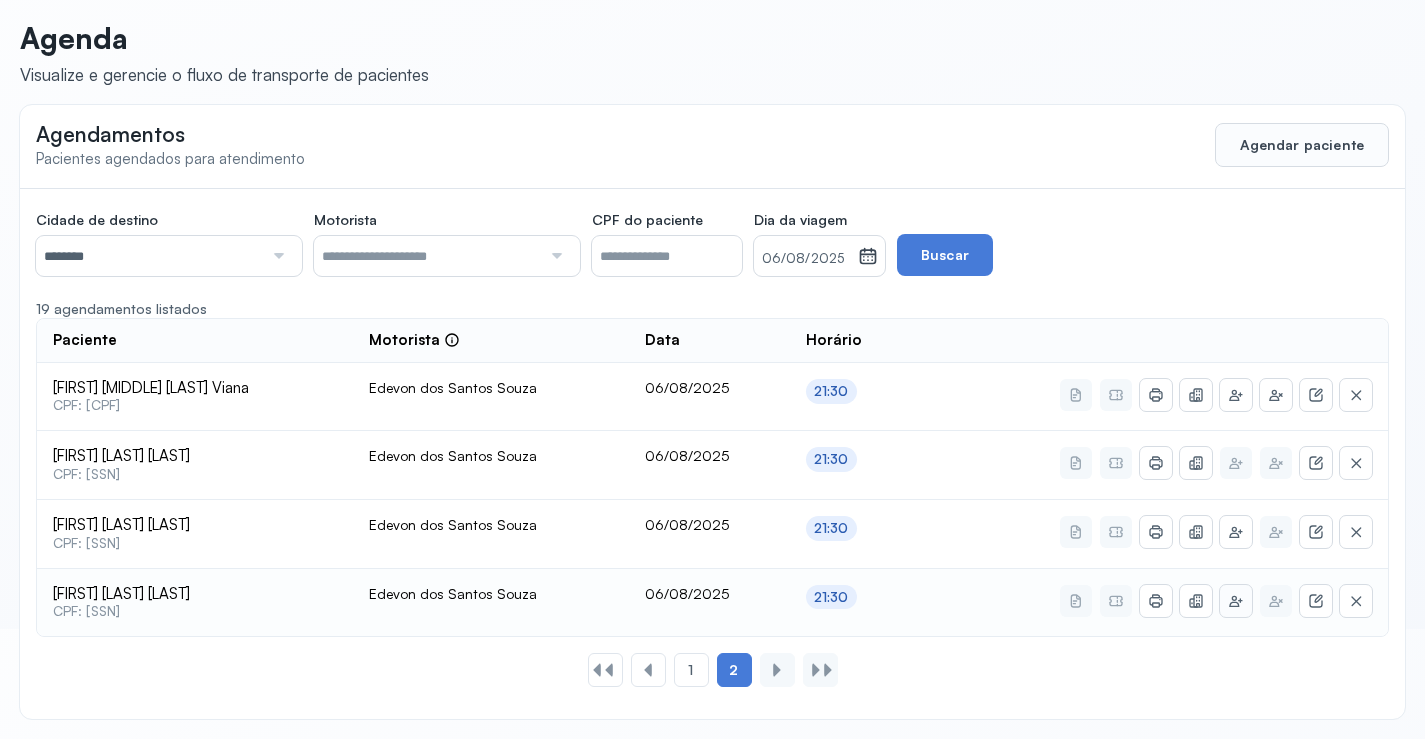click 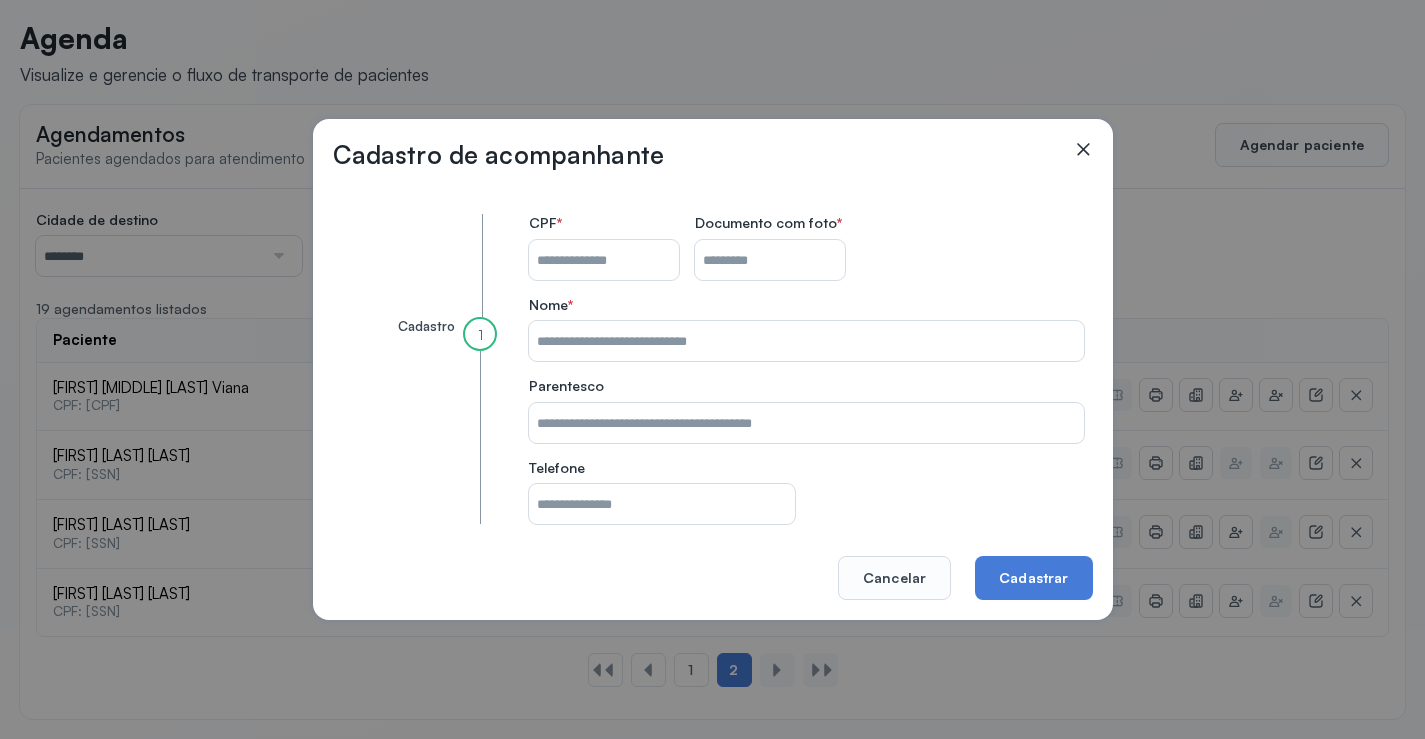 click 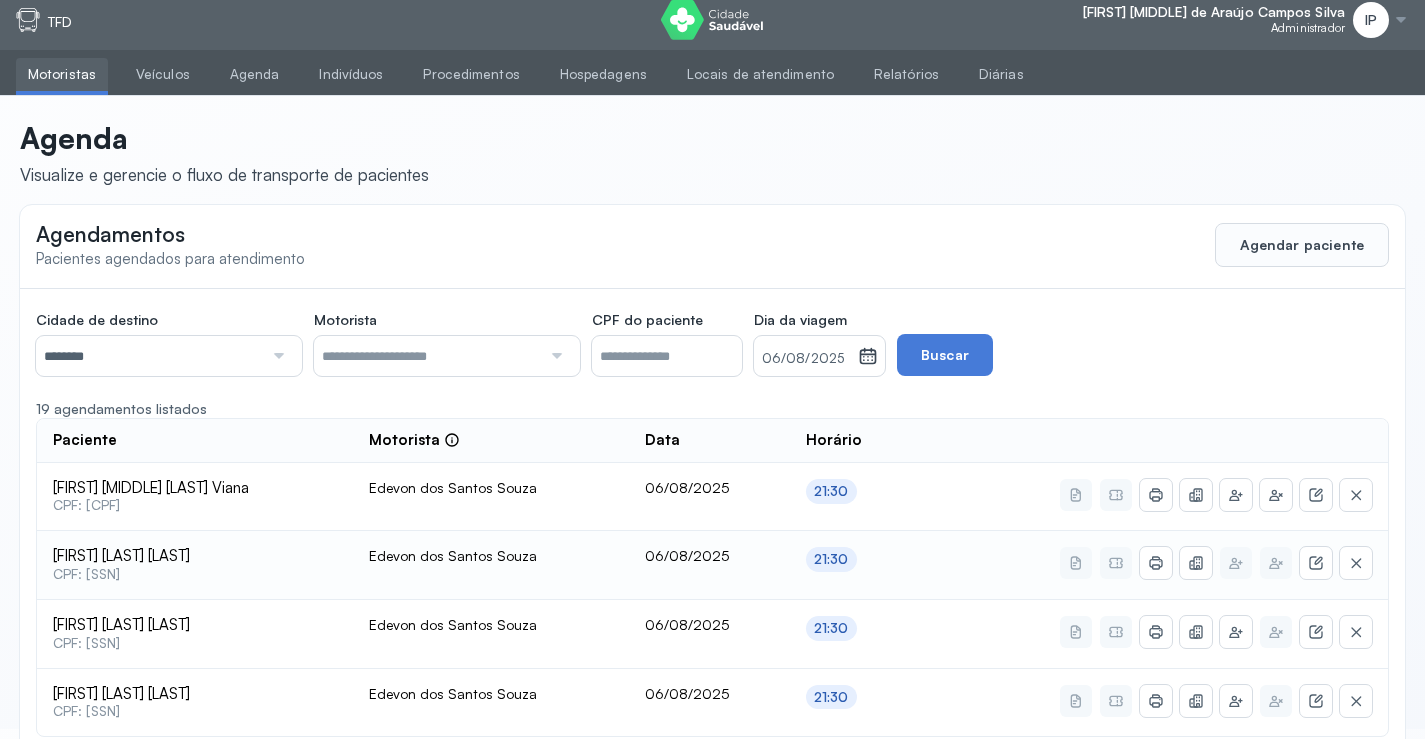 scroll, scrollTop: 110, scrollLeft: 0, axis: vertical 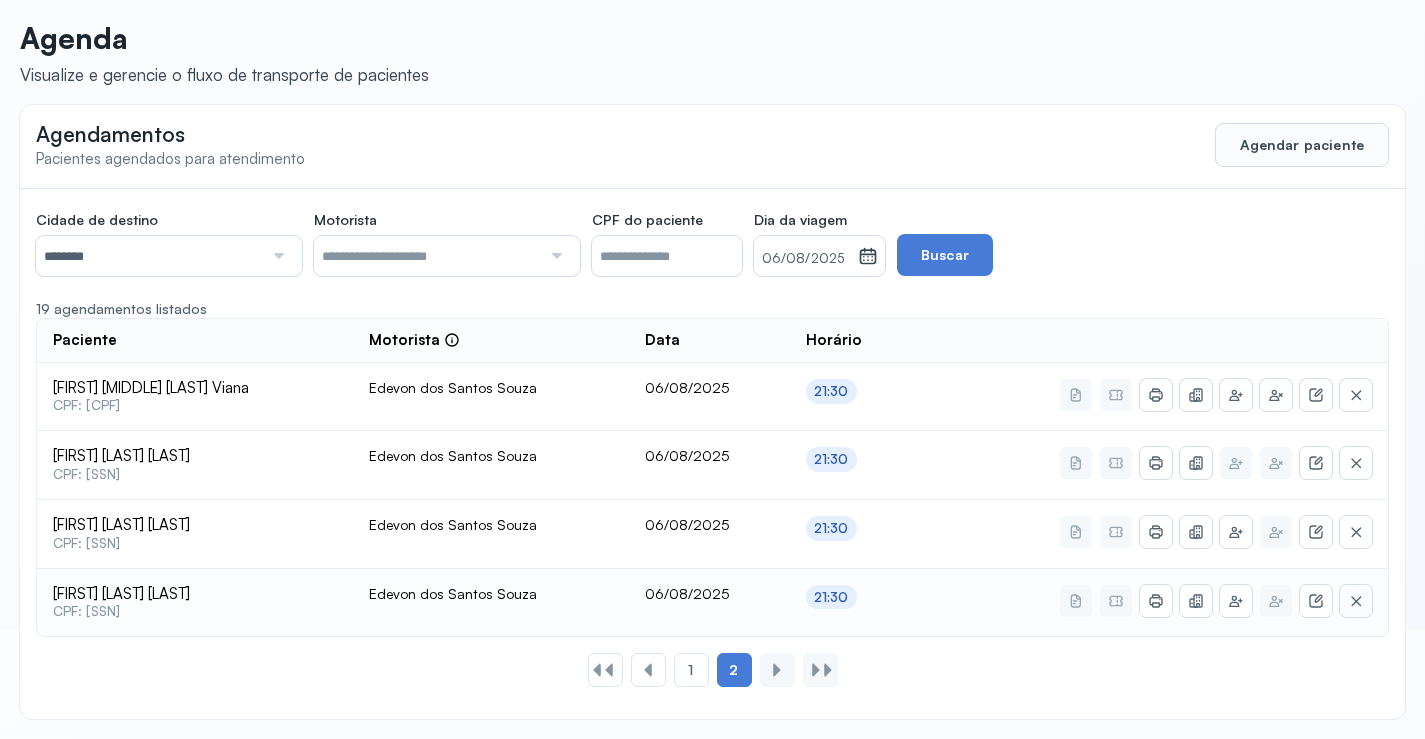 click 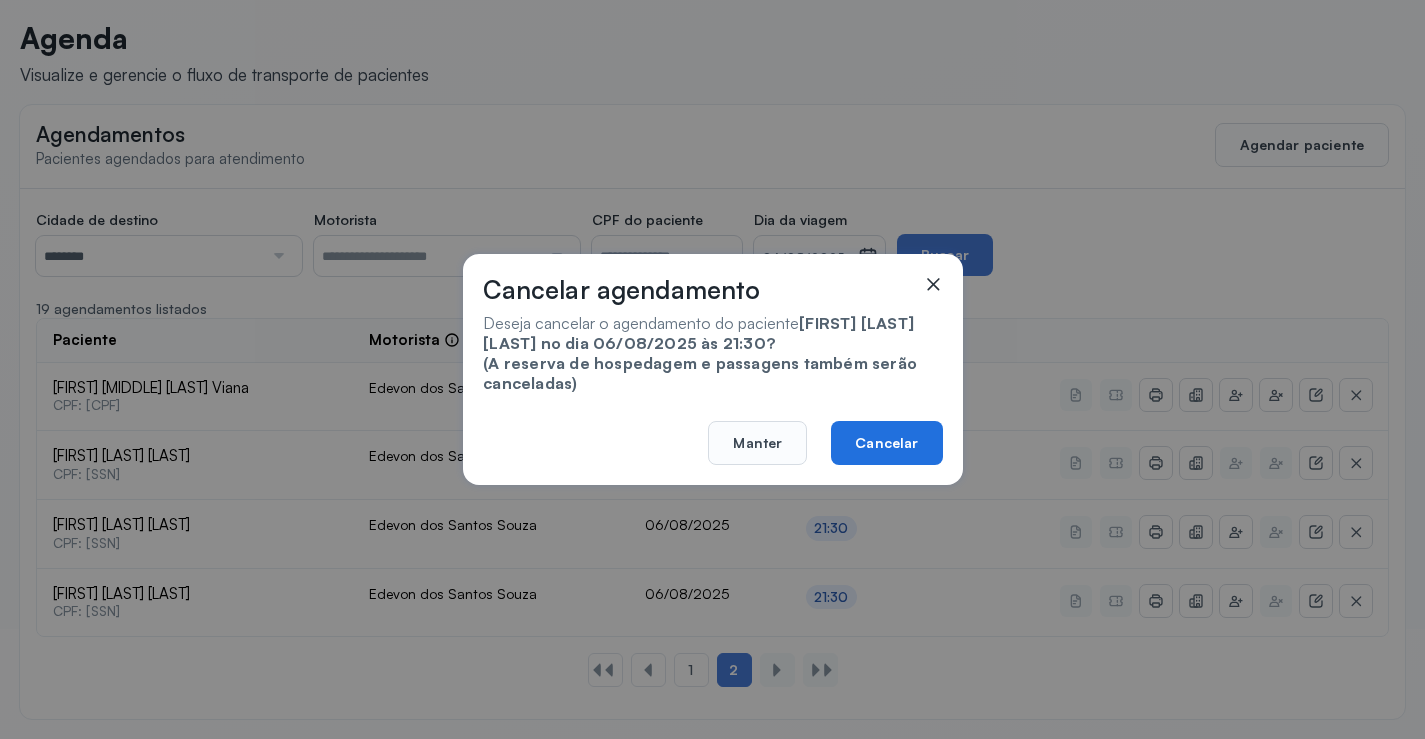 click on "Cancelar" 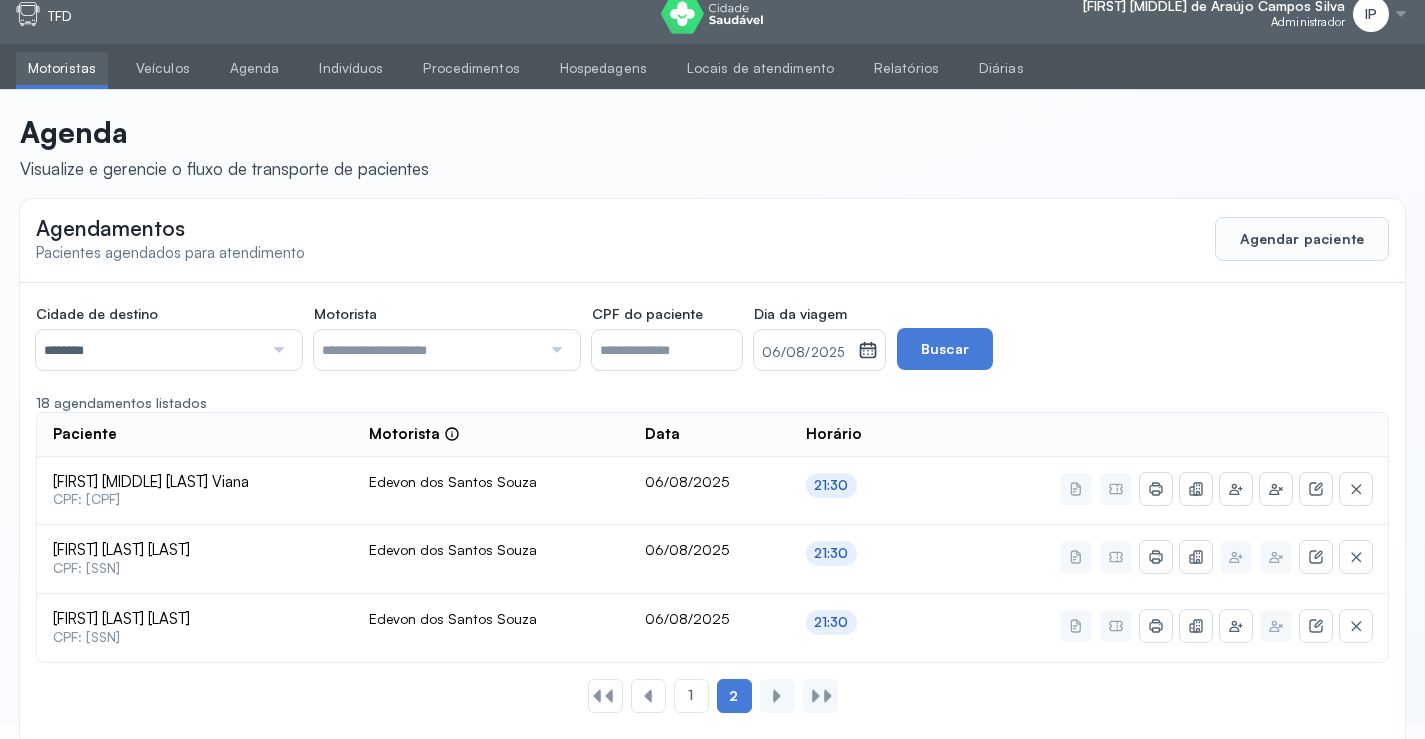 scroll, scrollTop: 0, scrollLeft: 0, axis: both 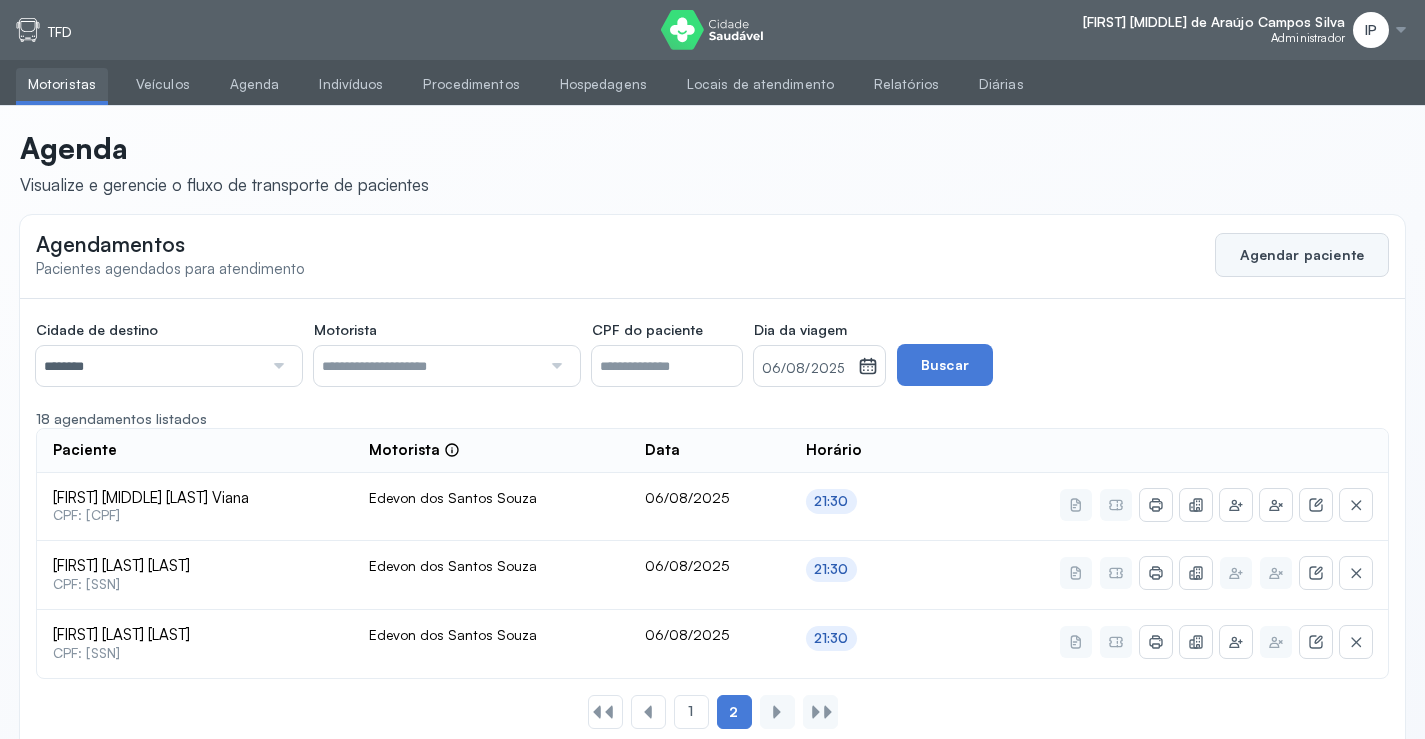click on "Agendar paciente" 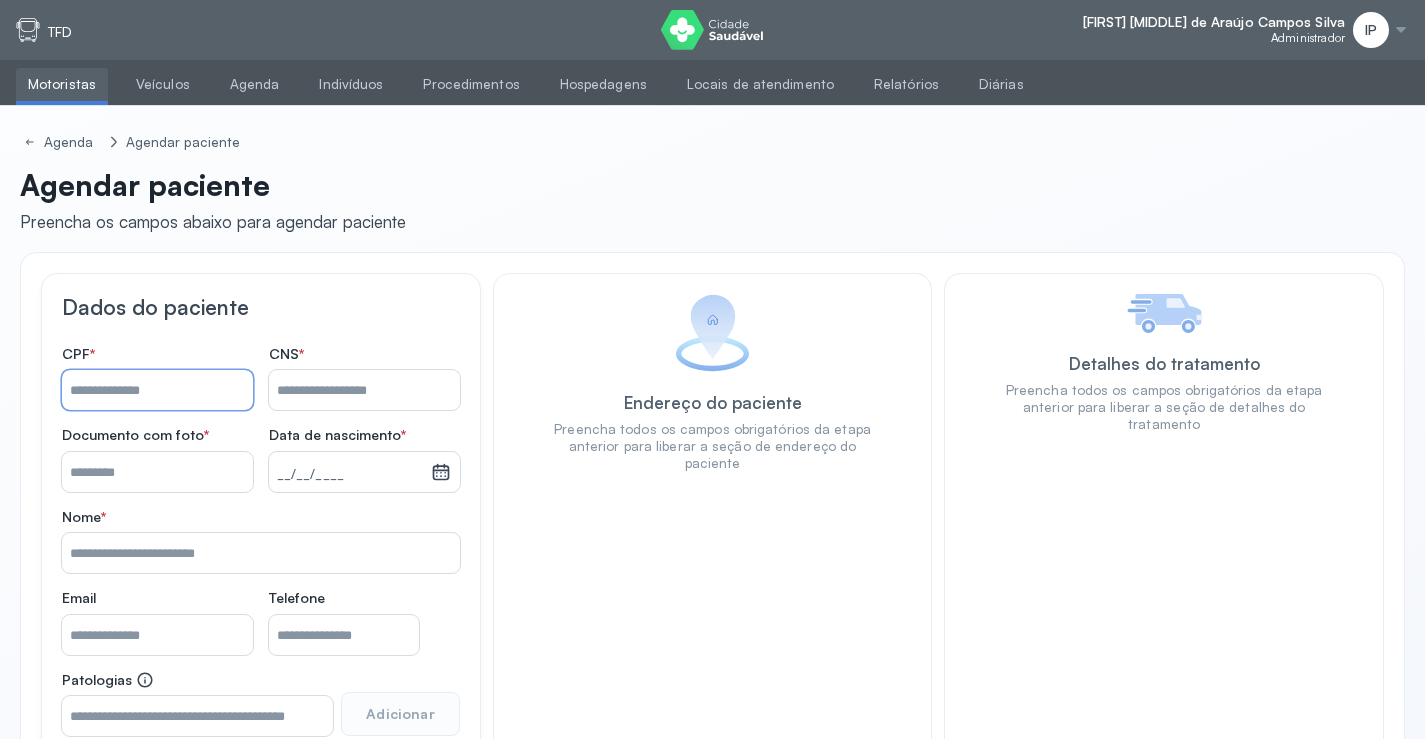click on "Nome   *" at bounding box center (157, 390) 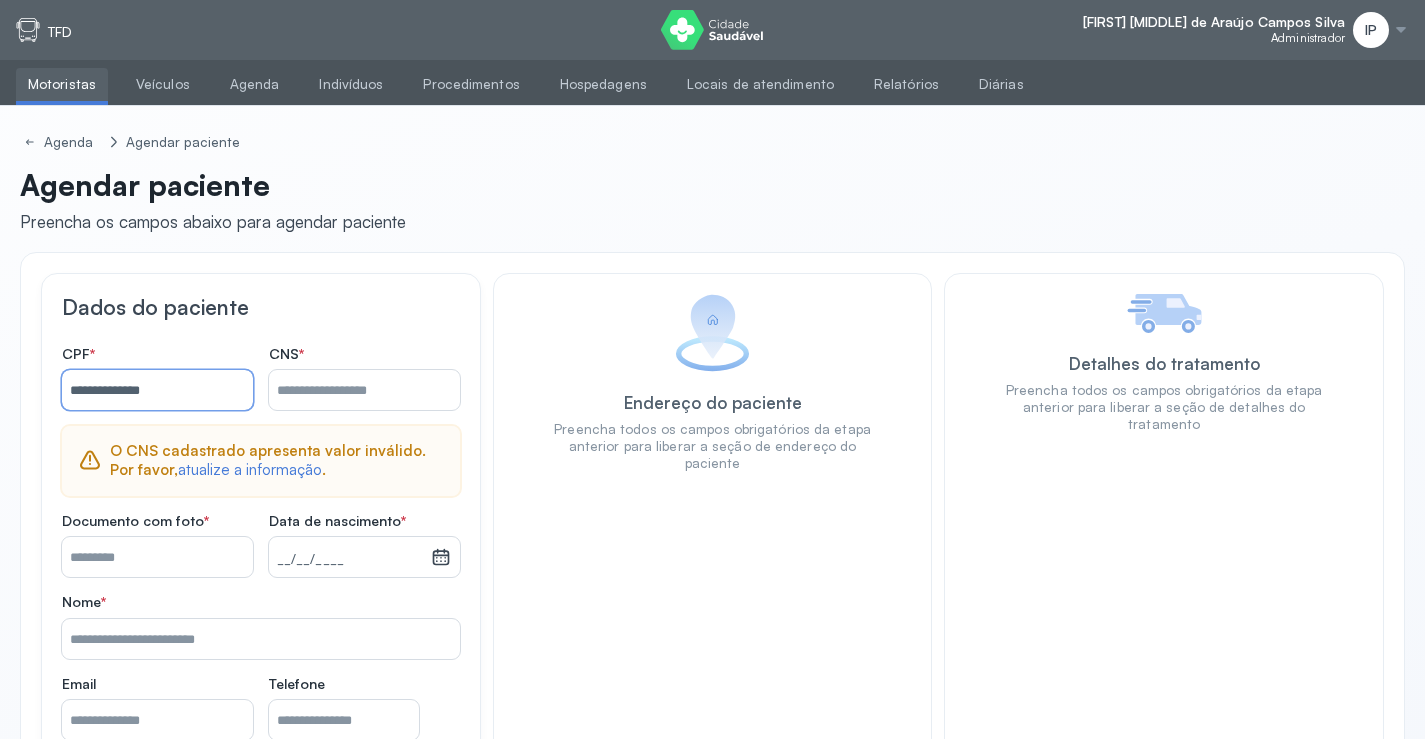 type on "**********" 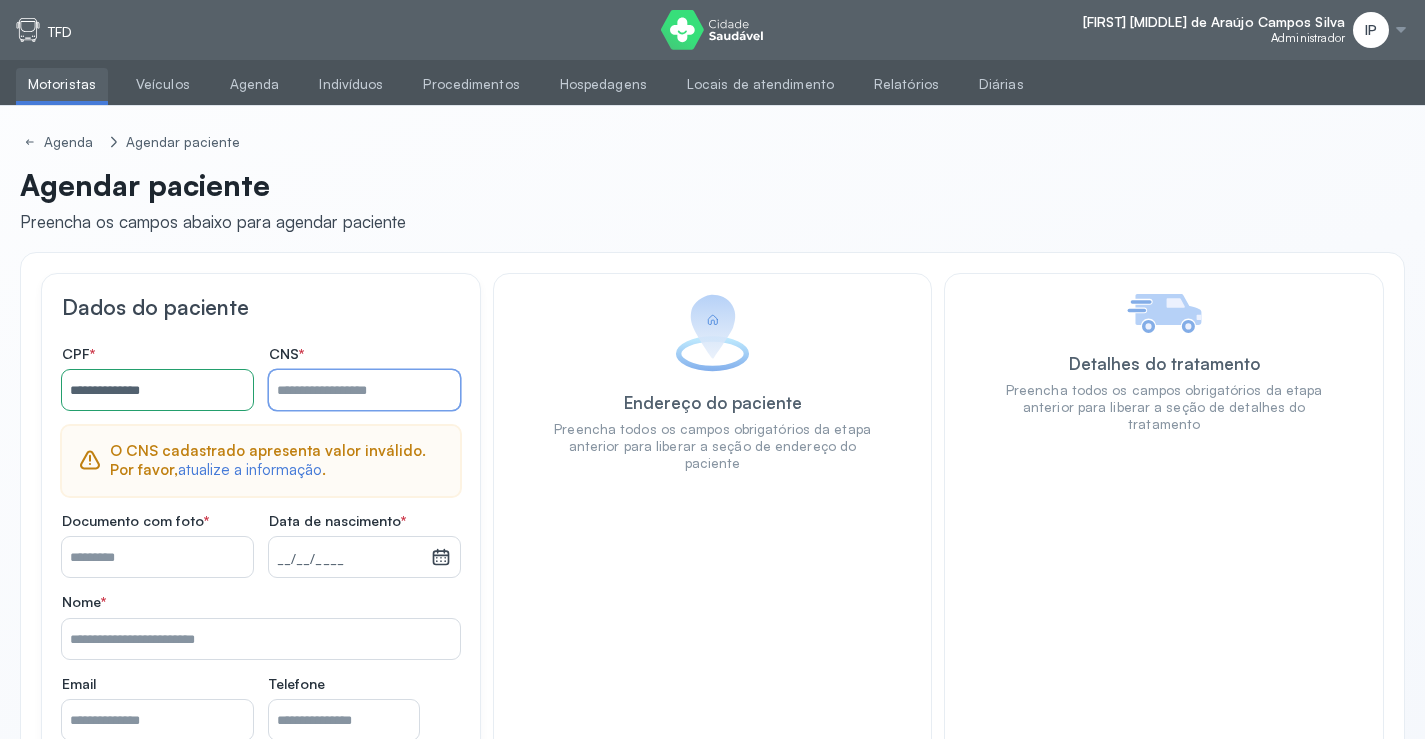 click on "Nome   *" at bounding box center [364, 390] 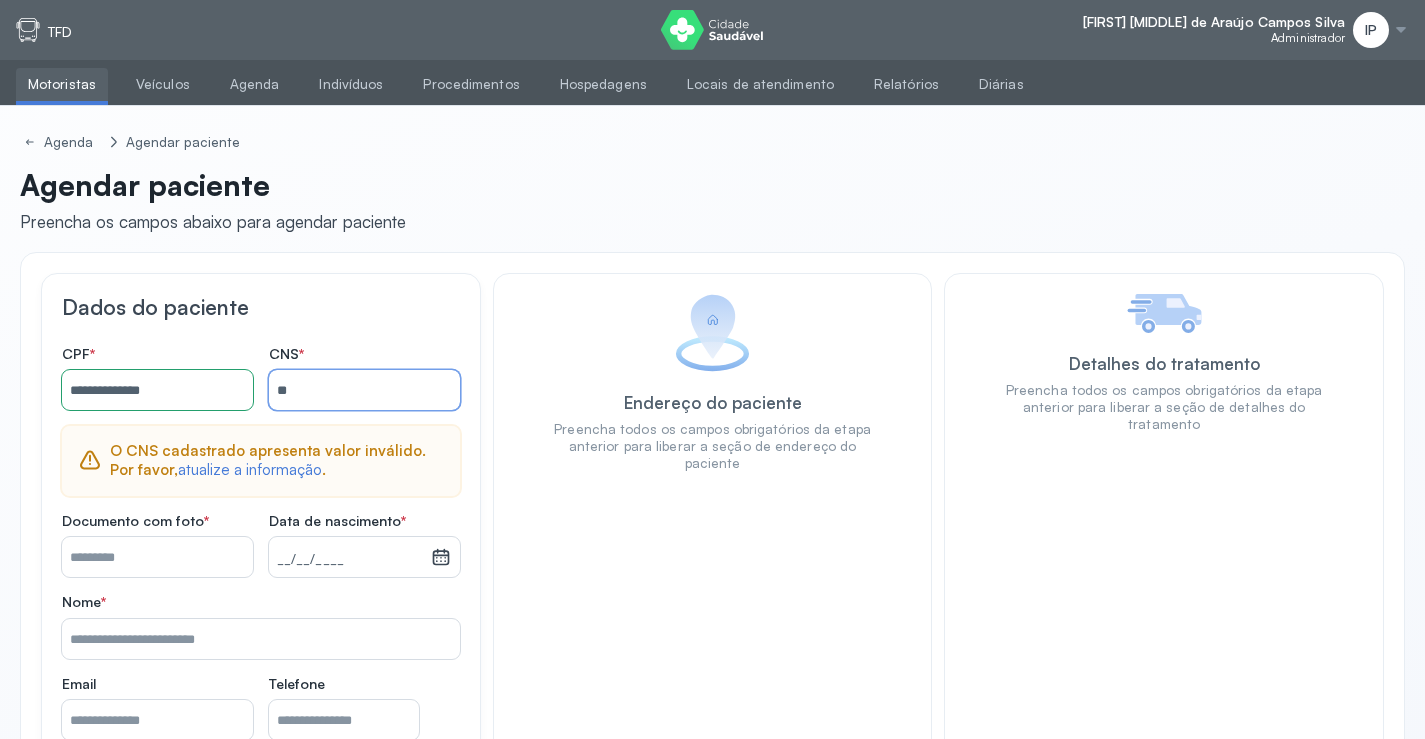 type on "*" 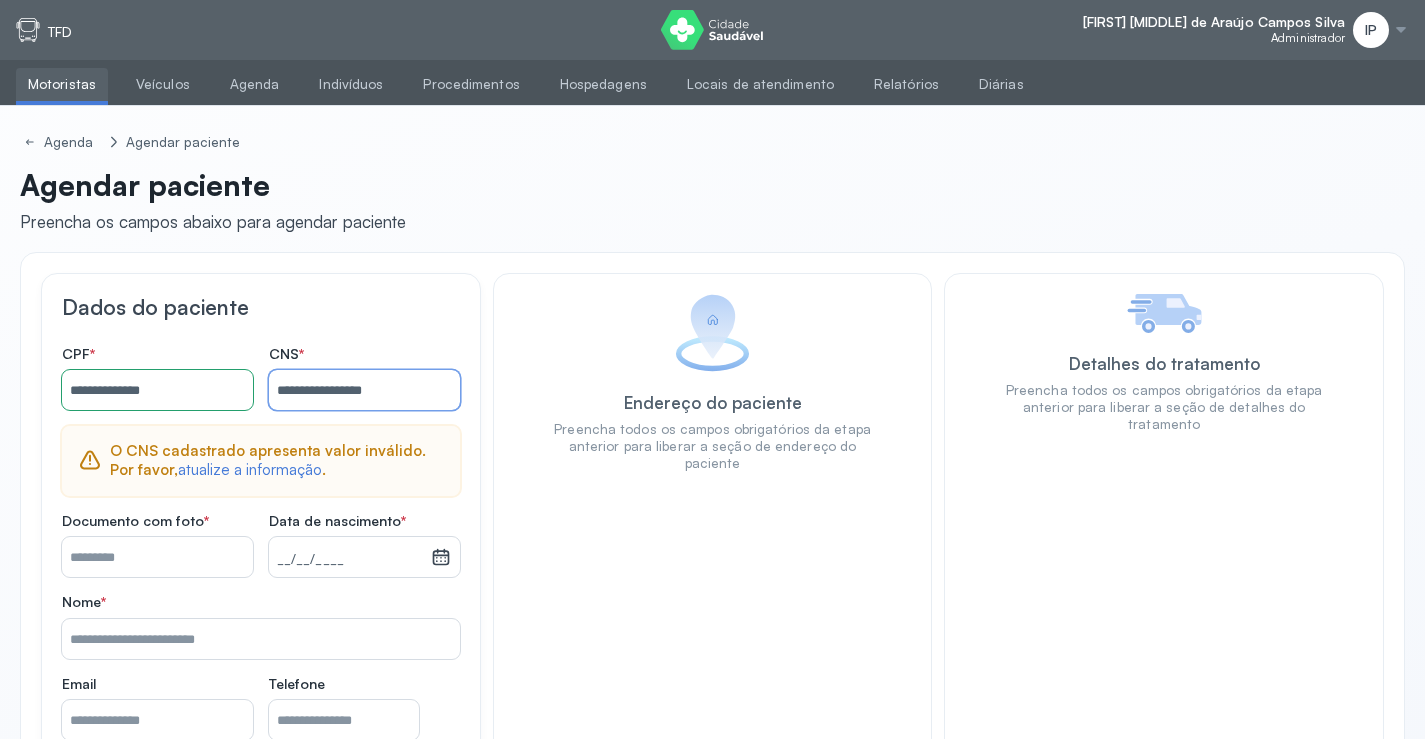 type on "**********" 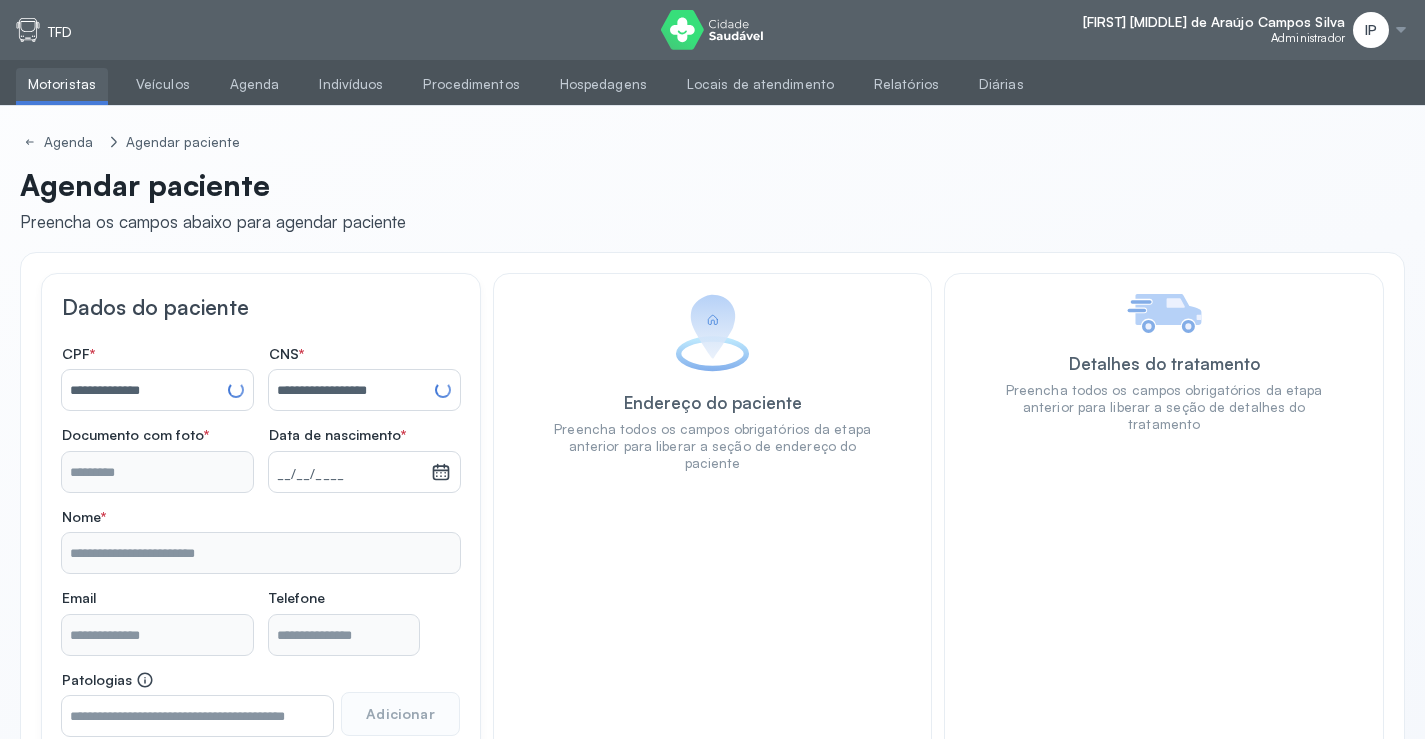 type 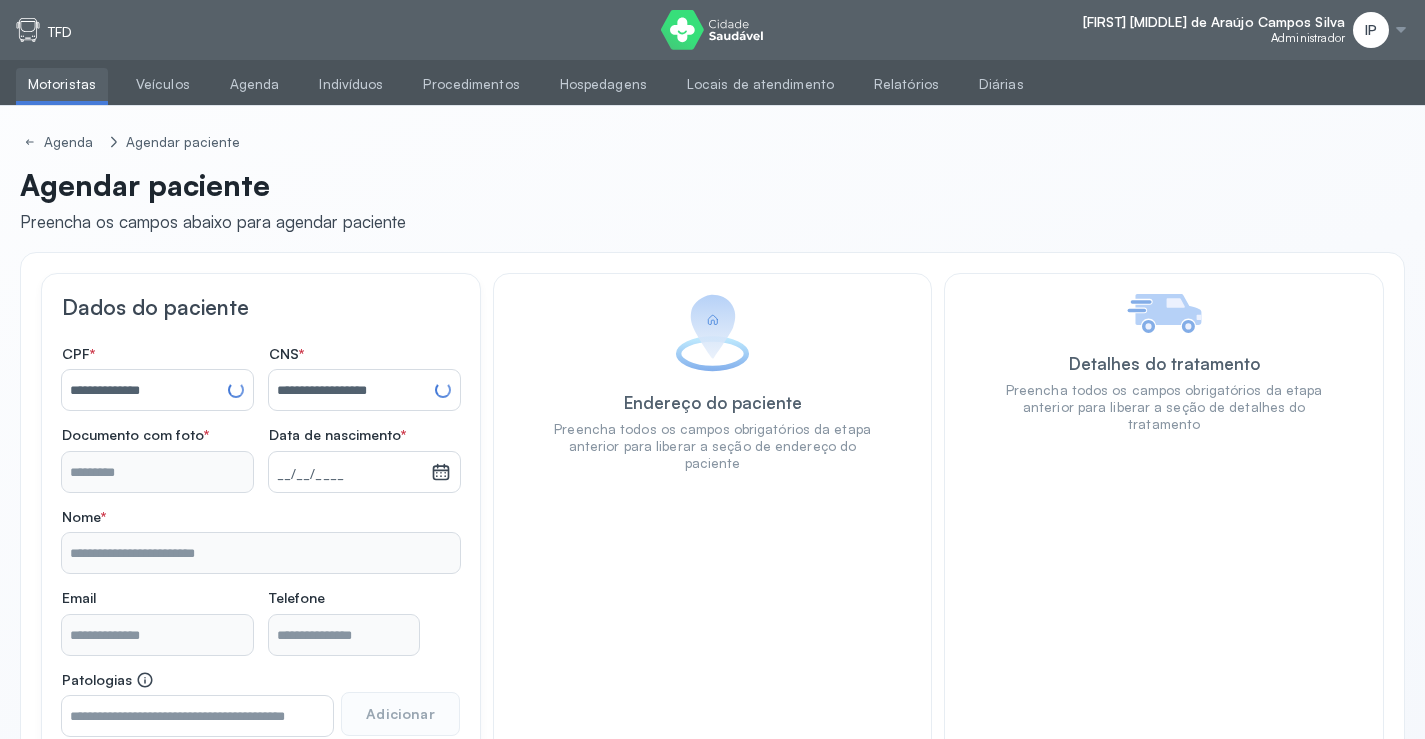type on "**********" 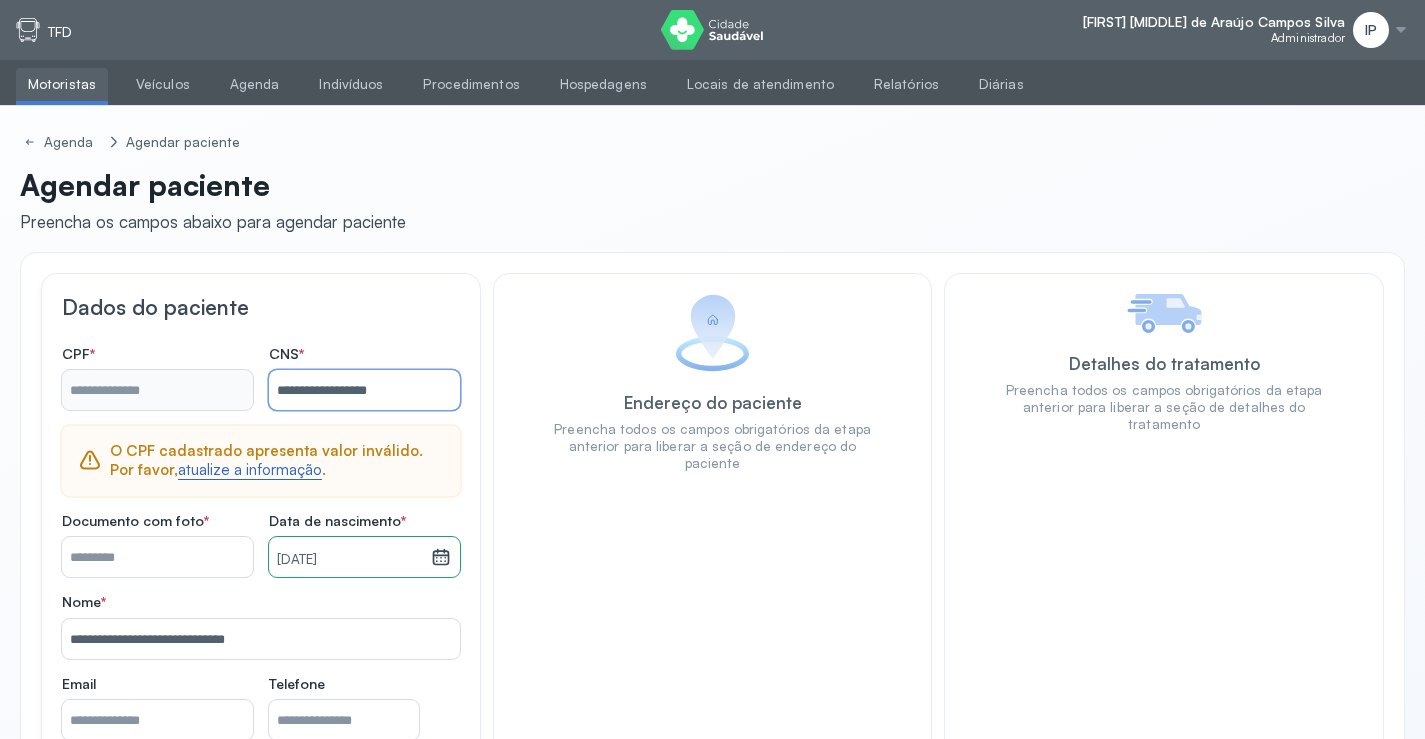 type on "**********" 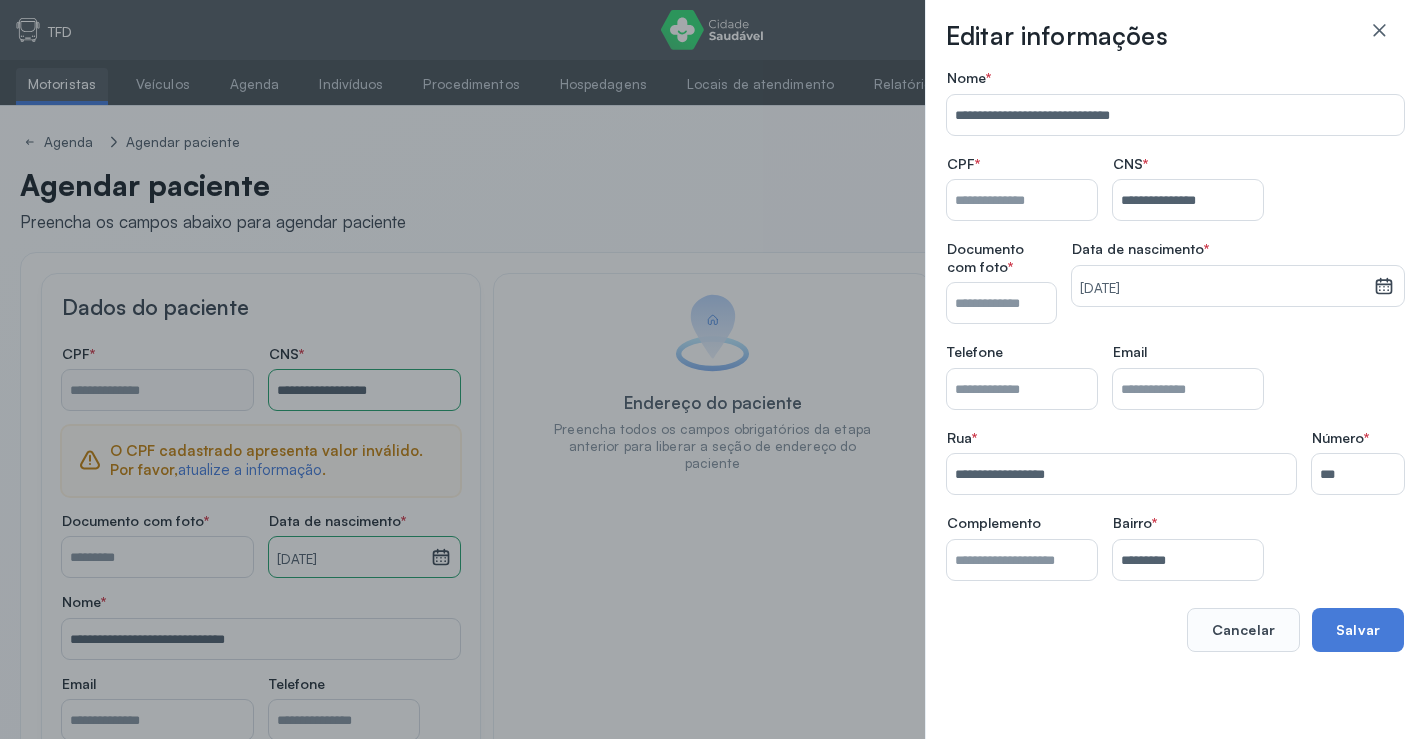 click on "CPF   *" 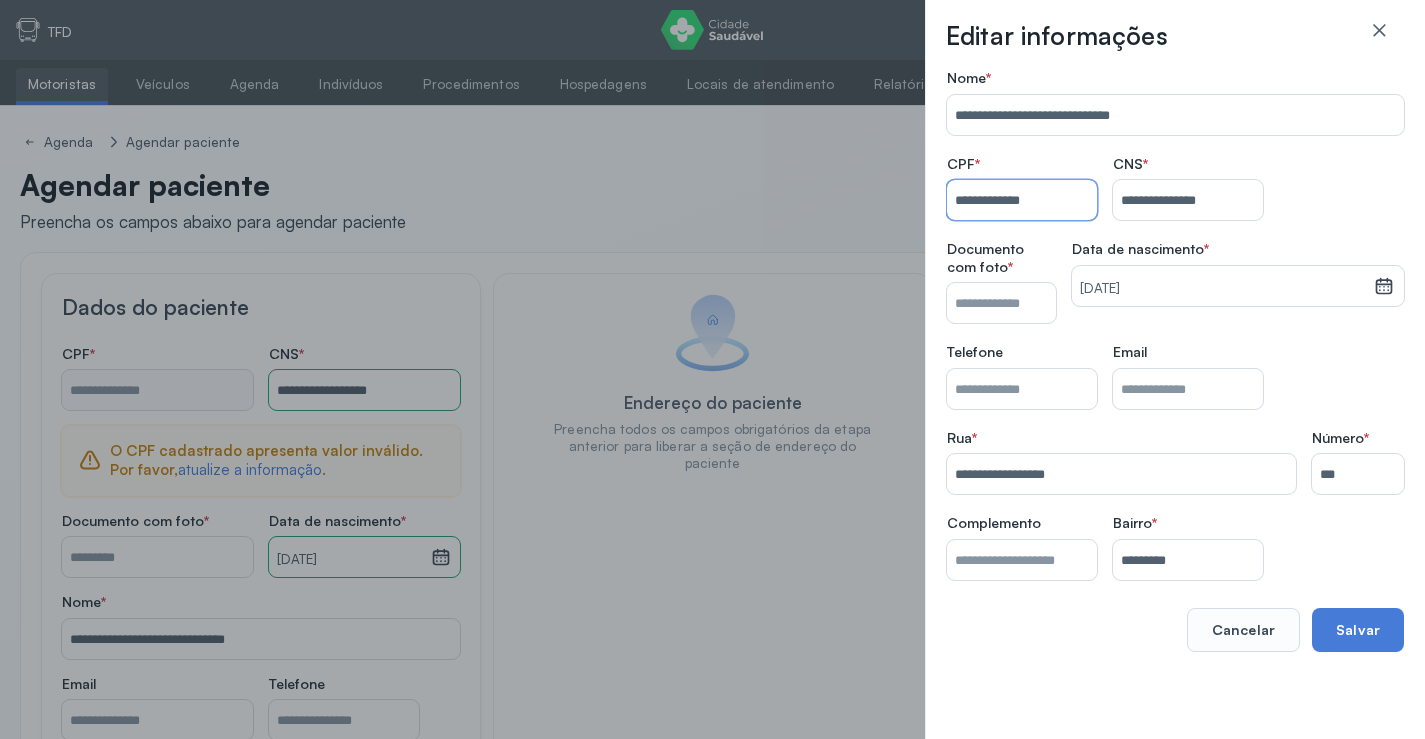 type on "**********" 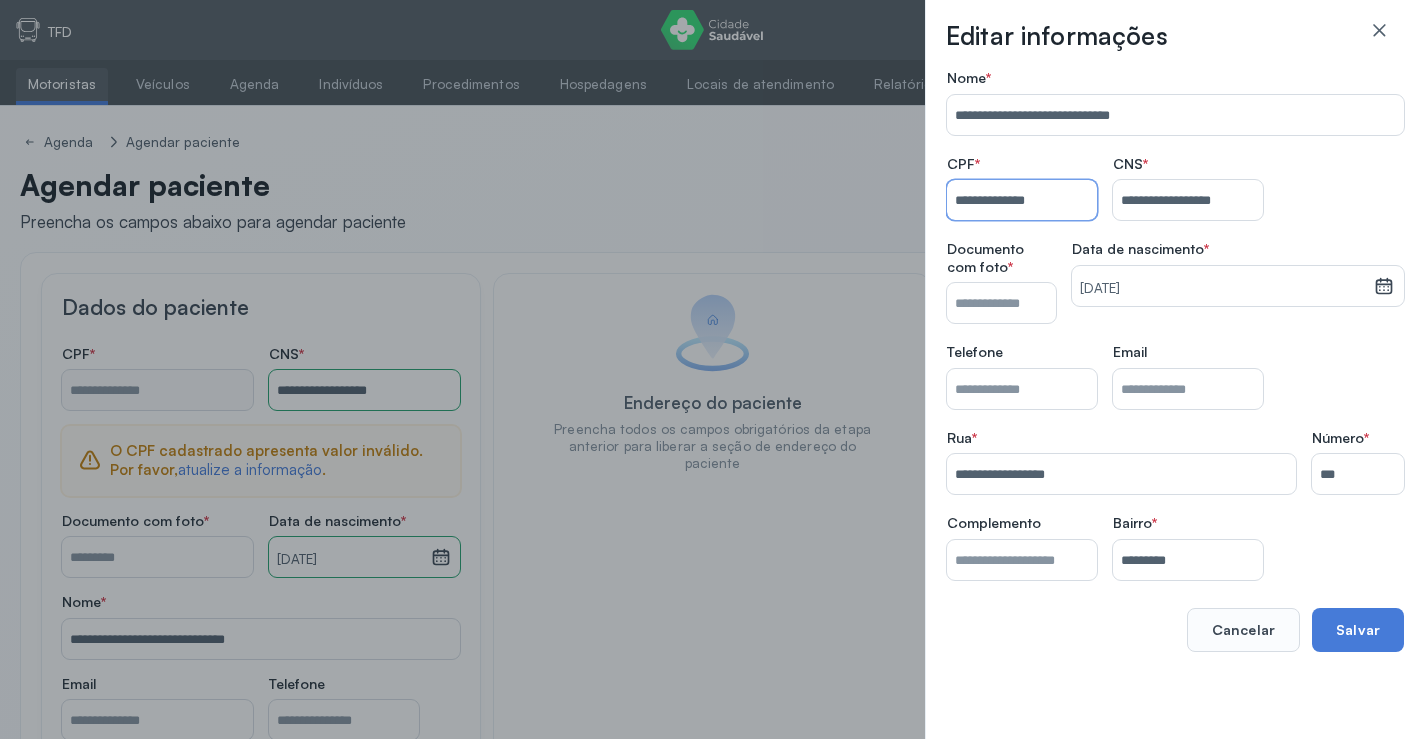 type on "**********" 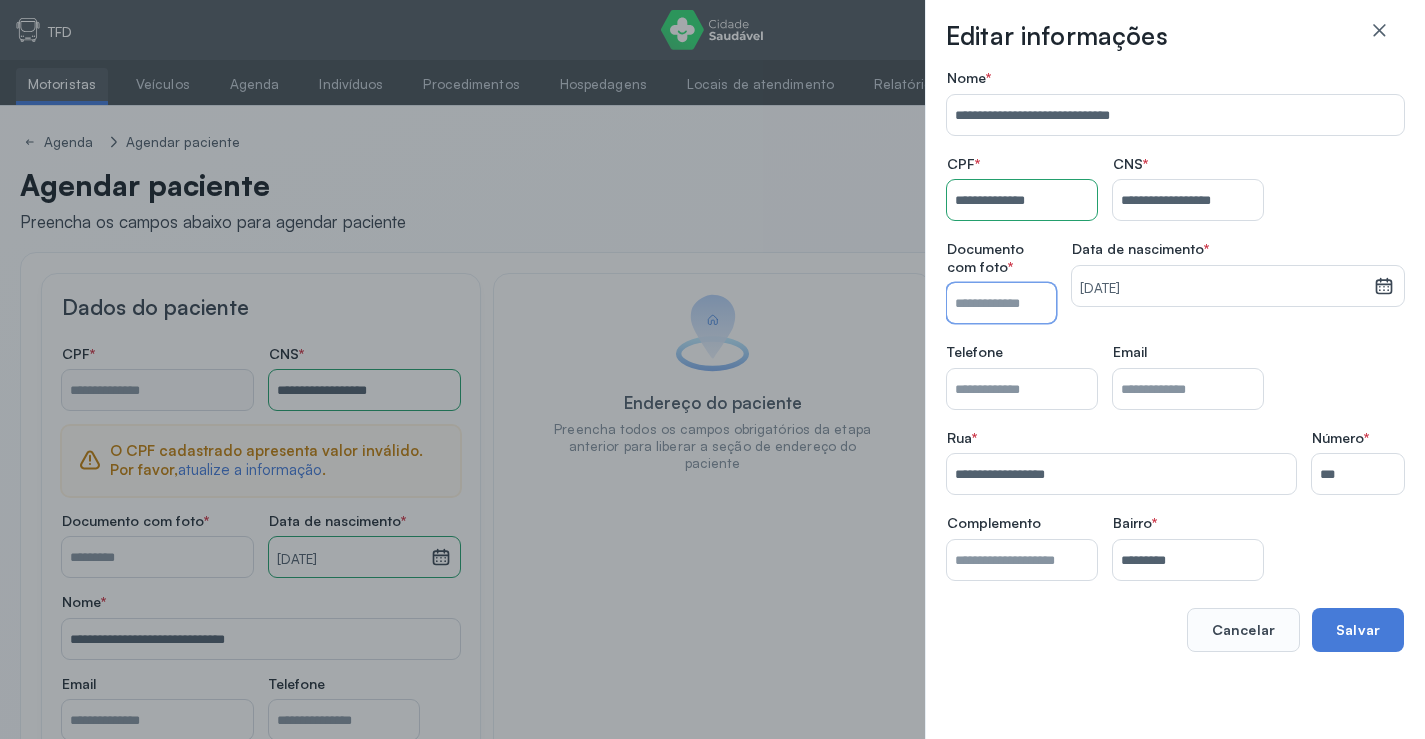 click on "Nome   *" at bounding box center (1001, 303) 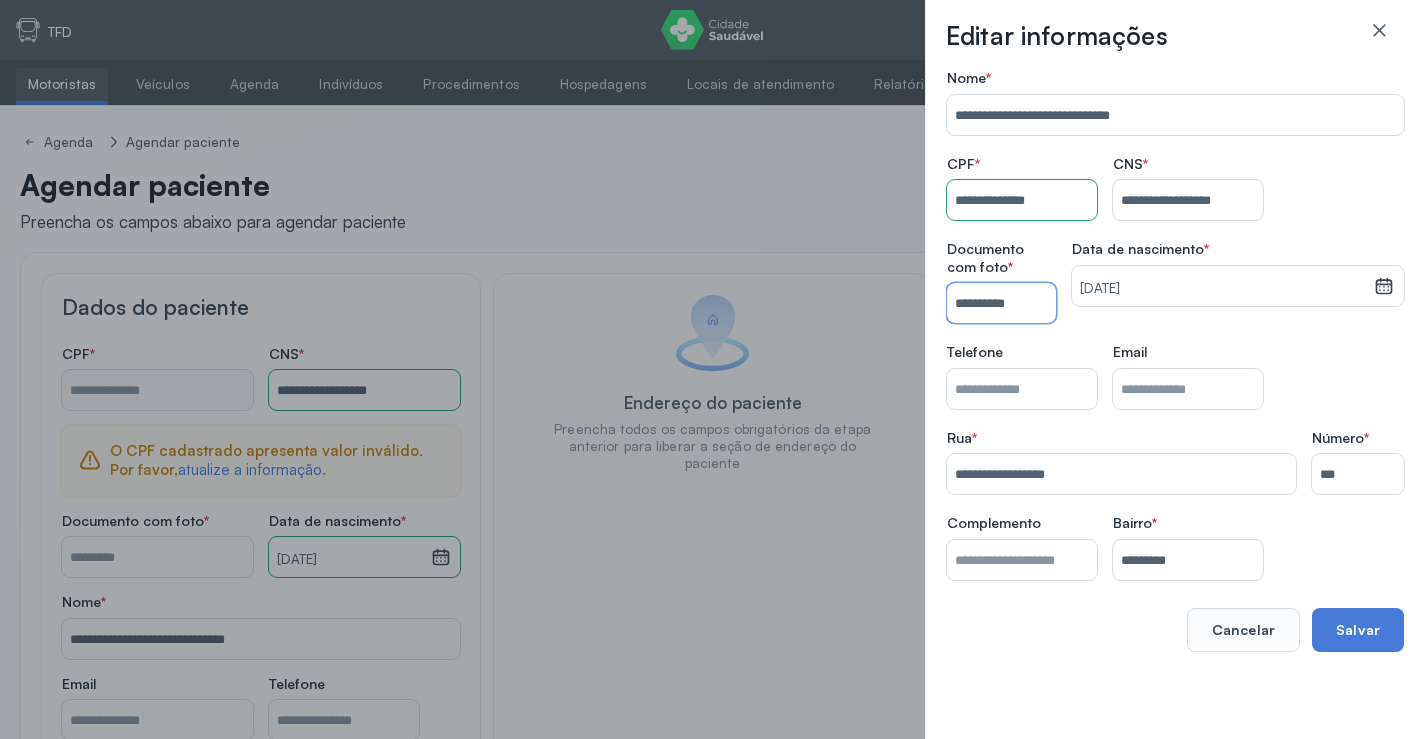 type on "**********" 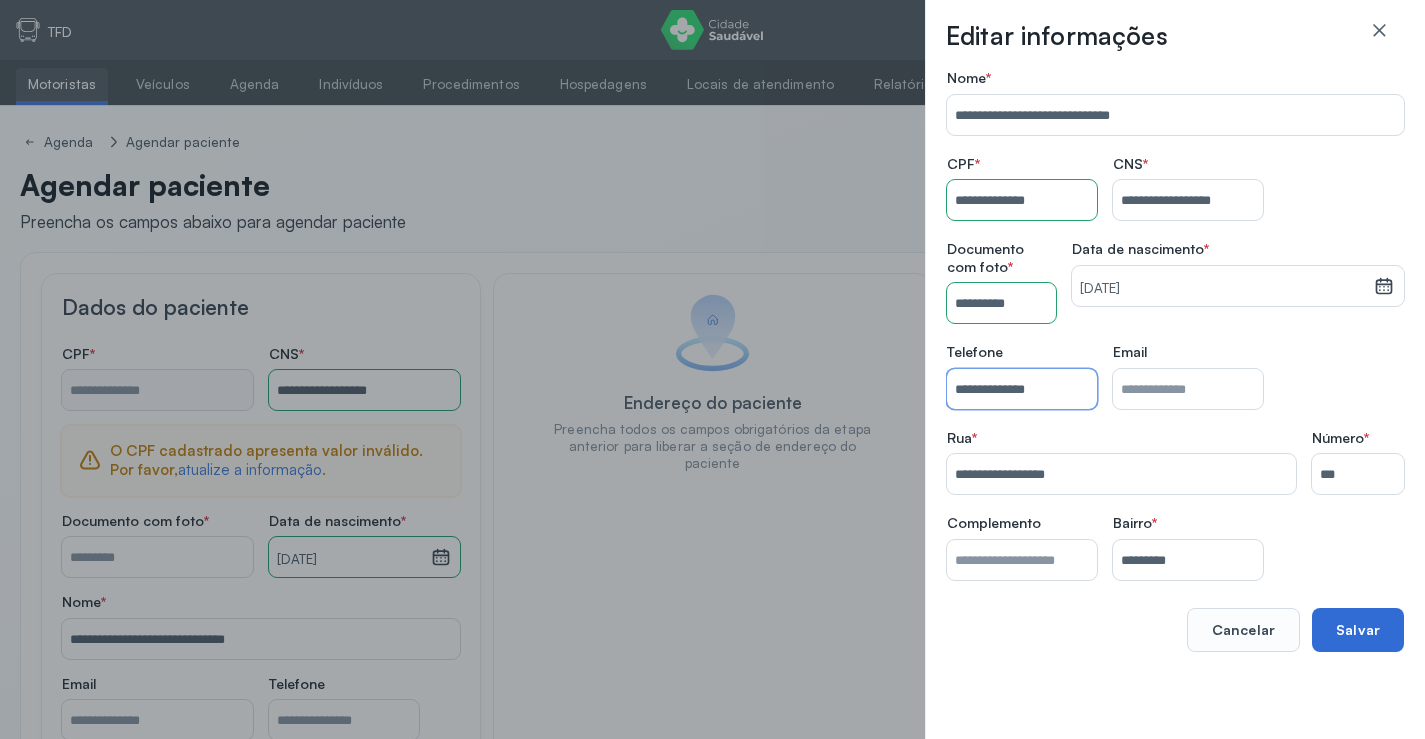 type on "**********" 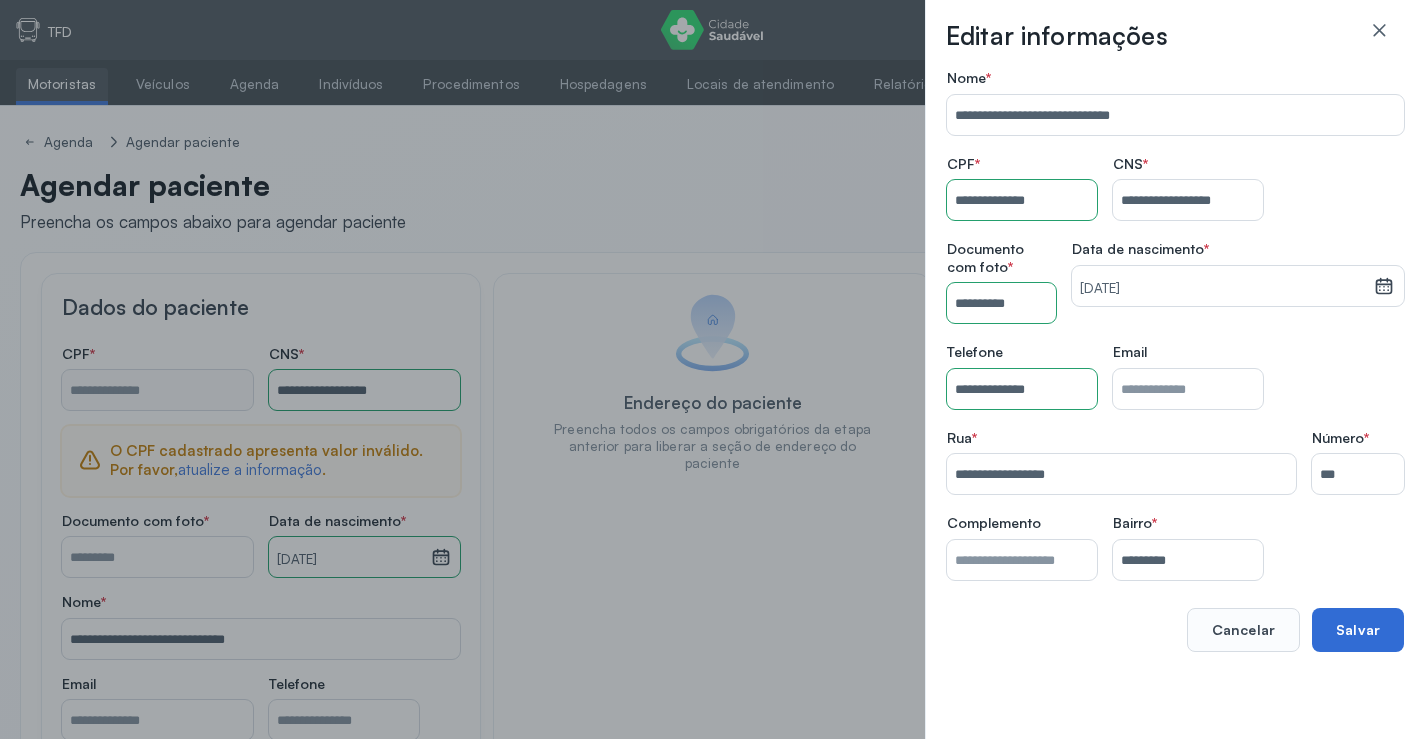 click on "Salvar" at bounding box center [1358, 630] 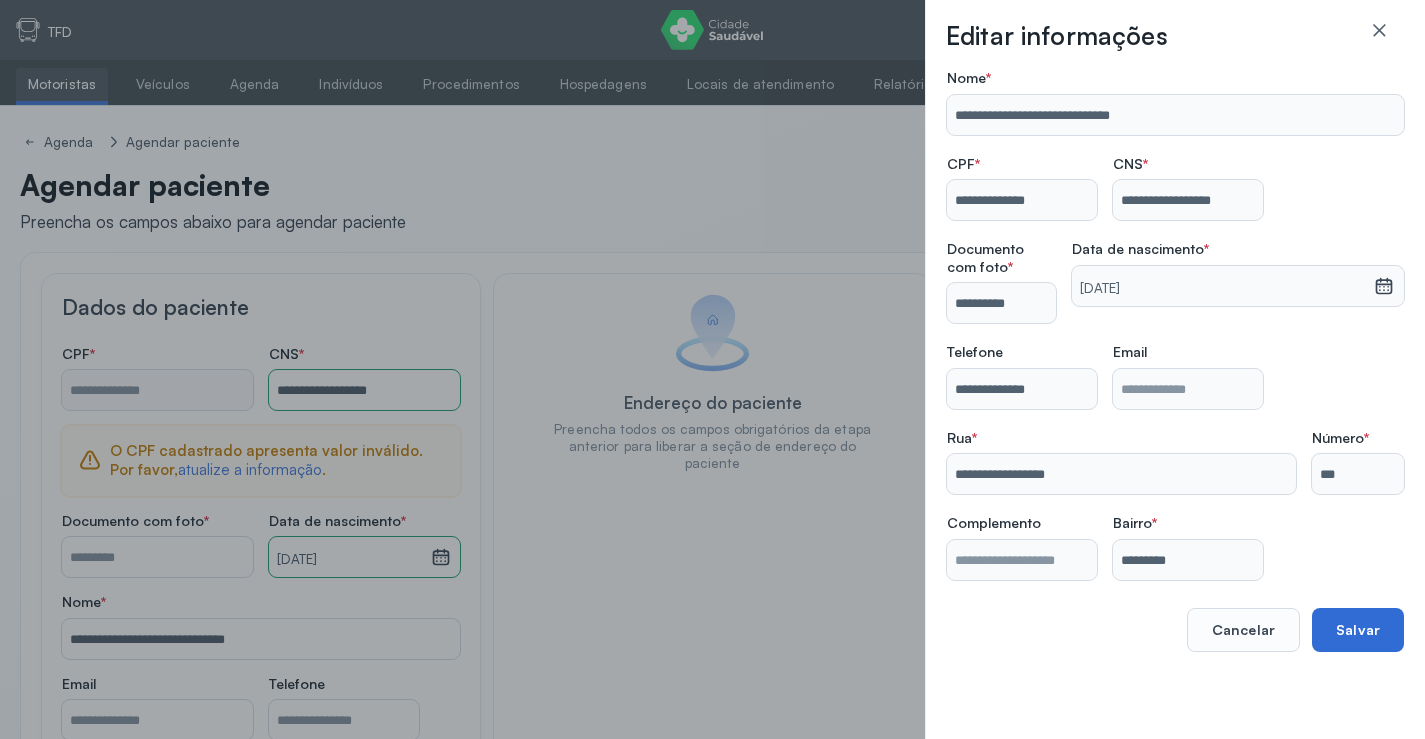 type on "**********" 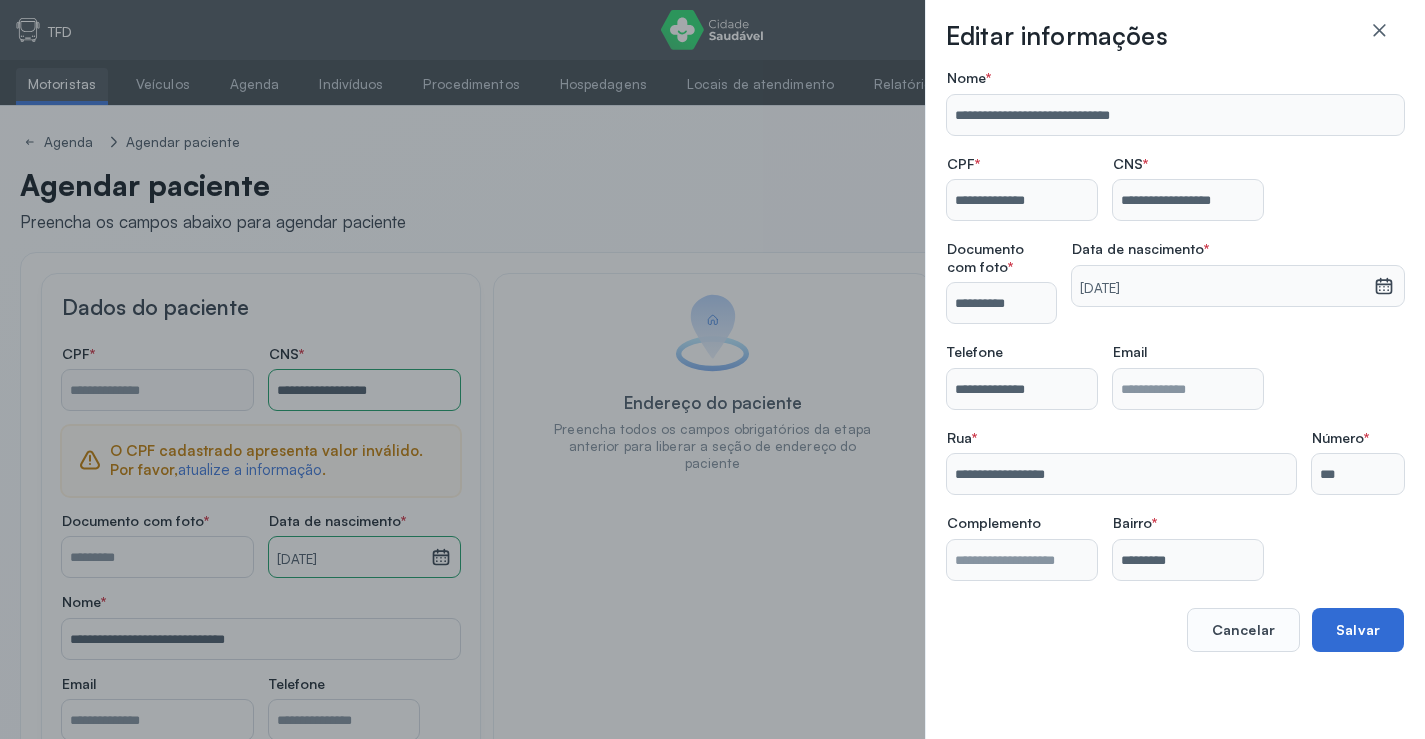 type on "**********" 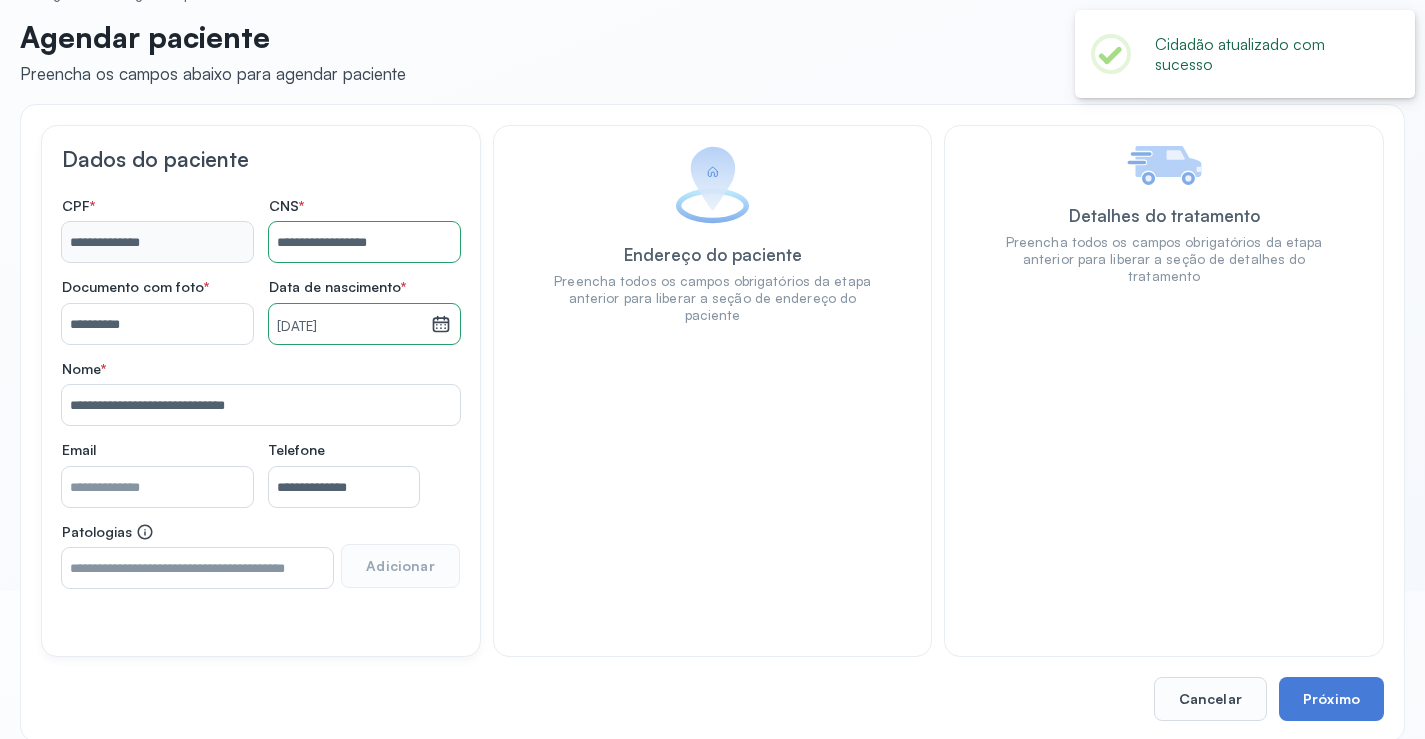 scroll, scrollTop: 171, scrollLeft: 0, axis: vertical 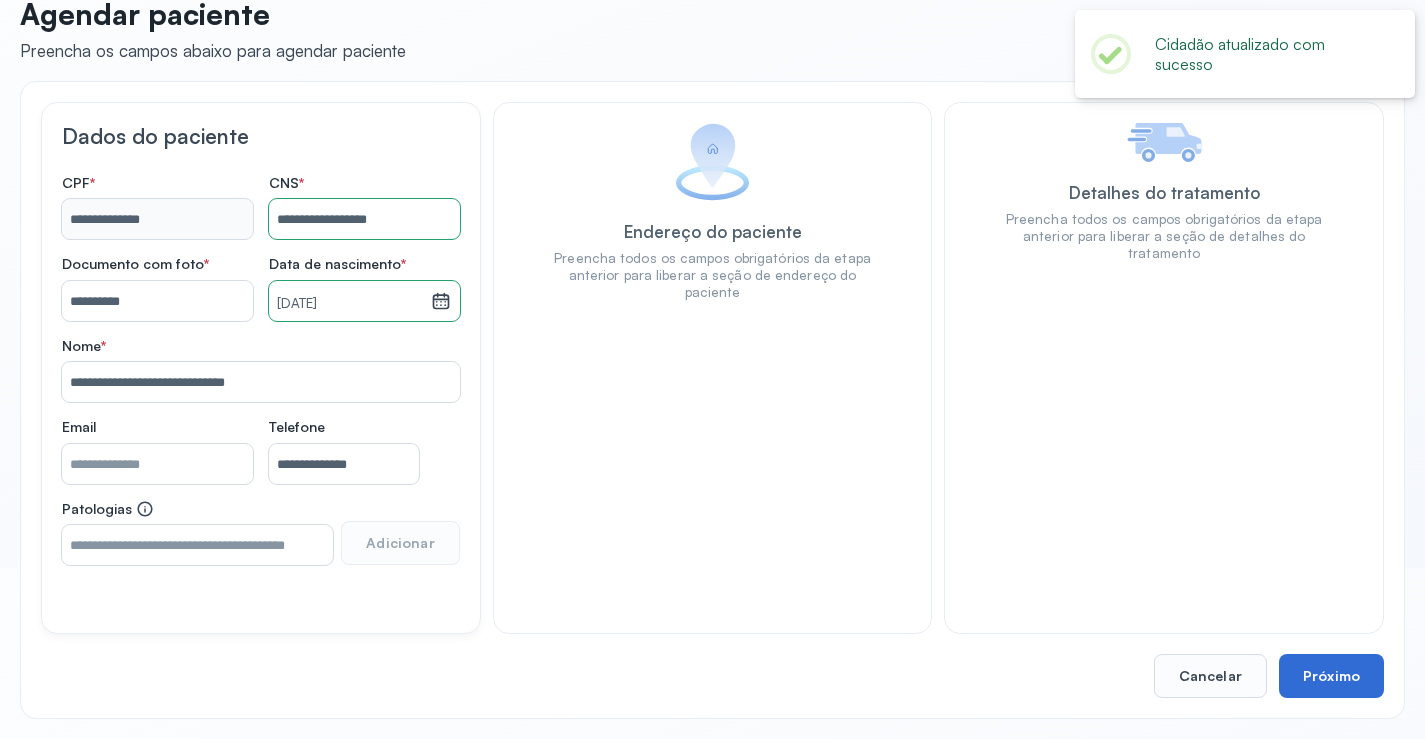 click on "Próximo" at bounding box center (1331, 676) 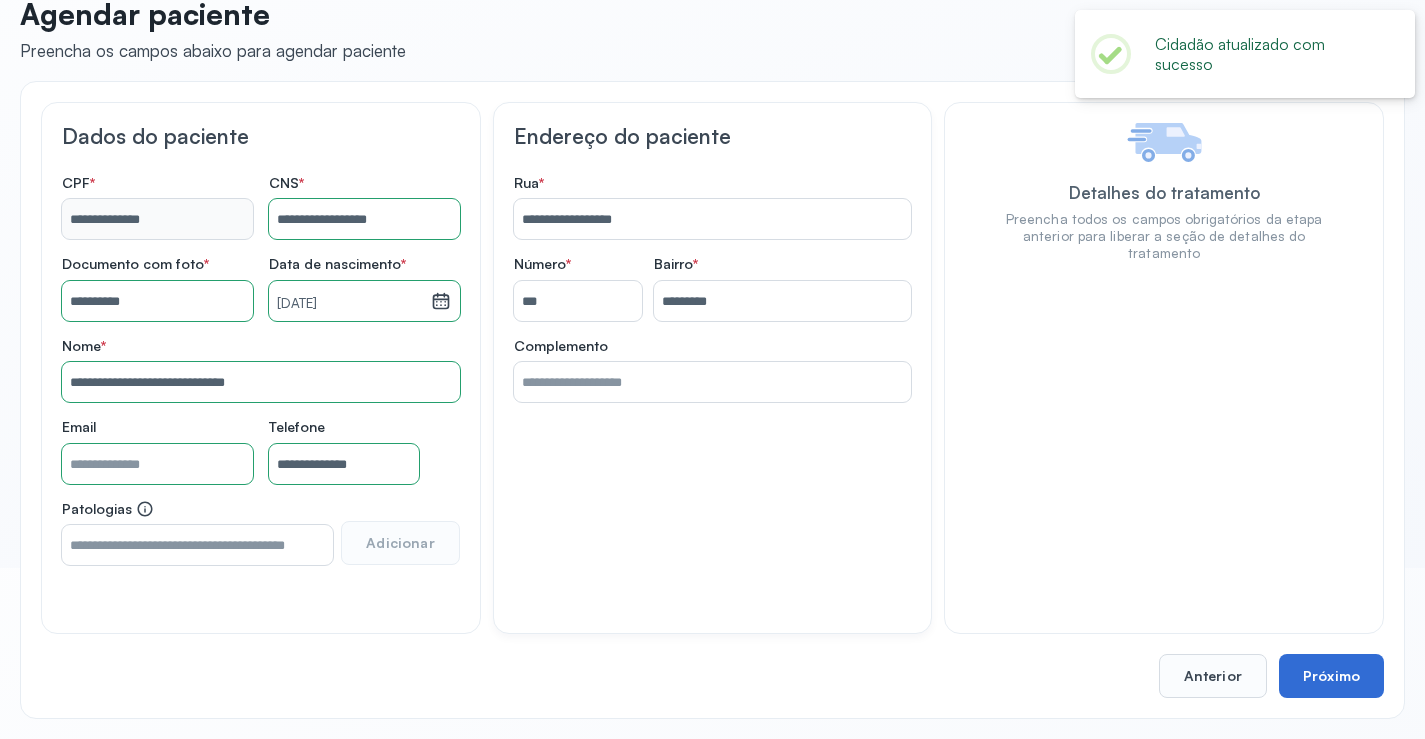 click on "Próximo" at bounding box center (1331, 676) 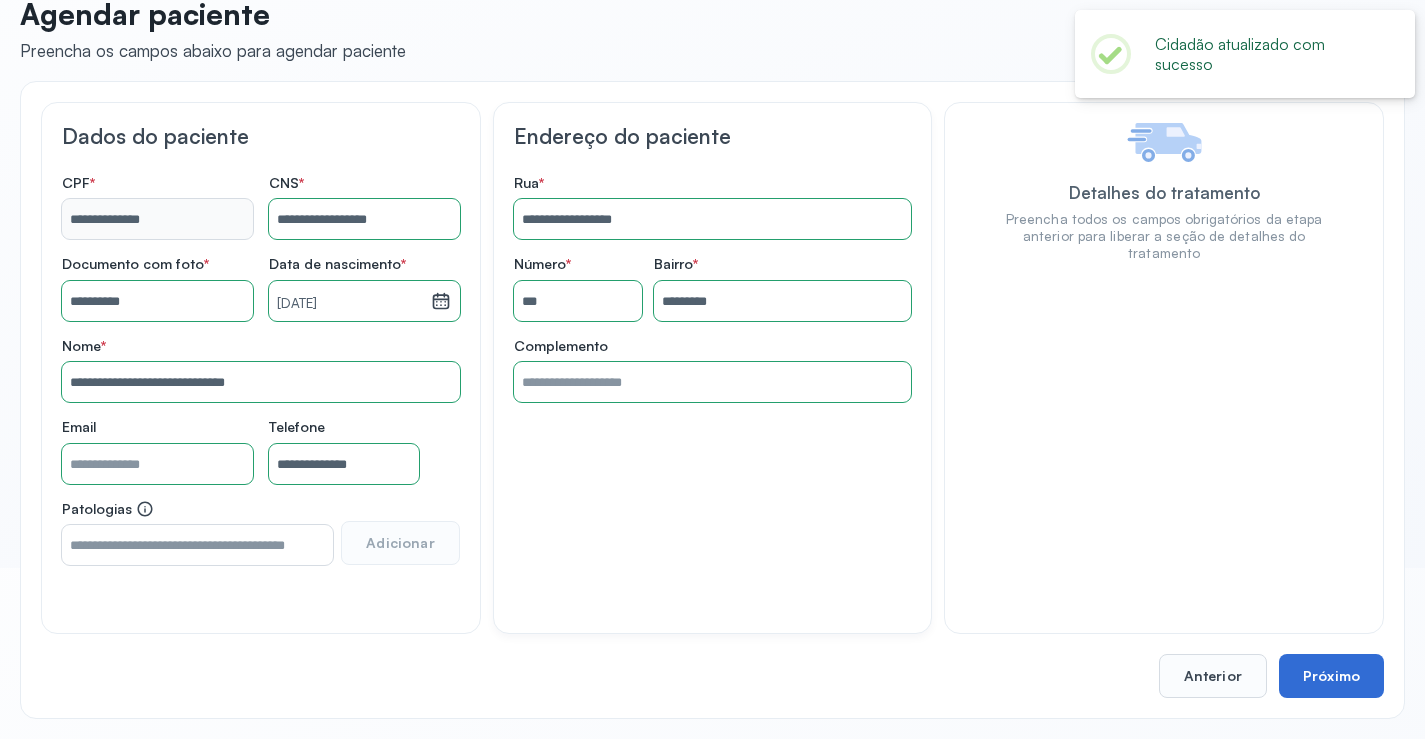 click on "Próximo" at bounding box center (1331, 676) 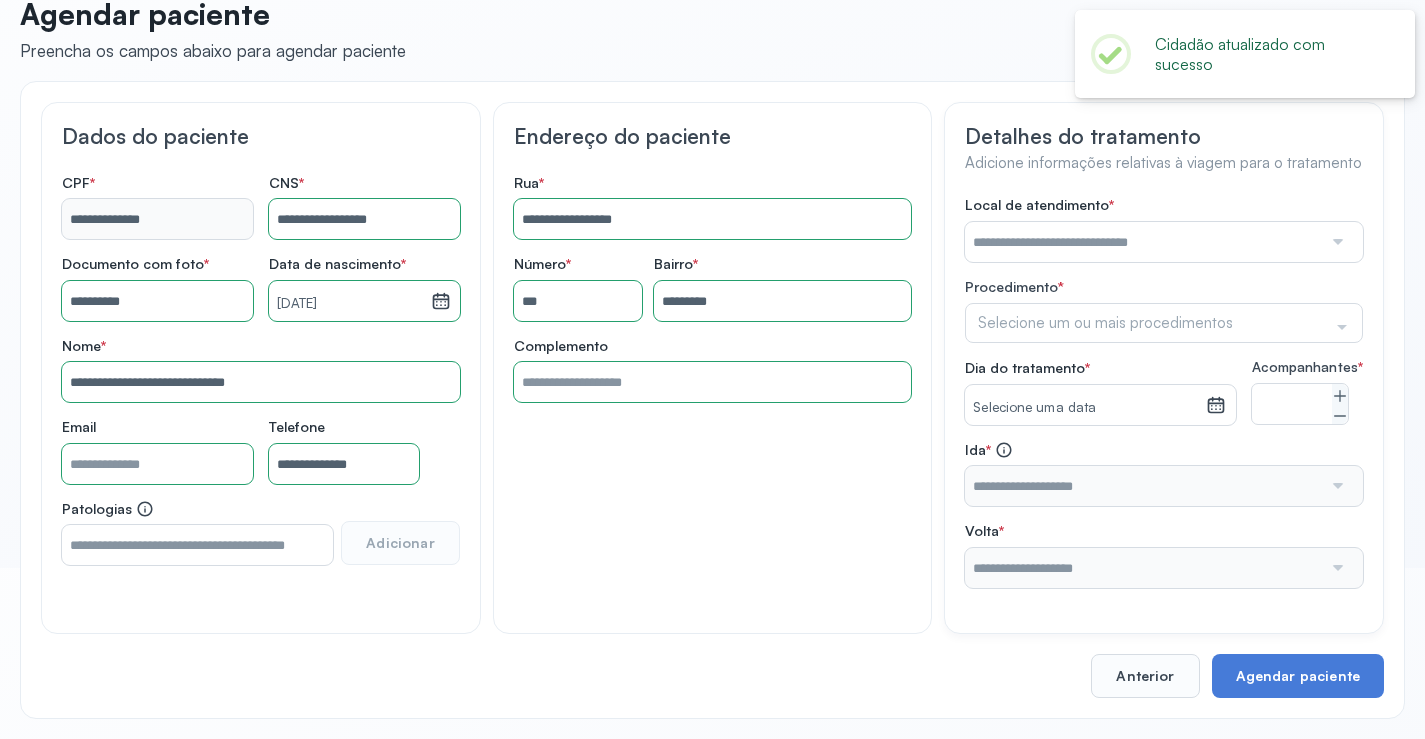 click at bounding box center [1143, 242] 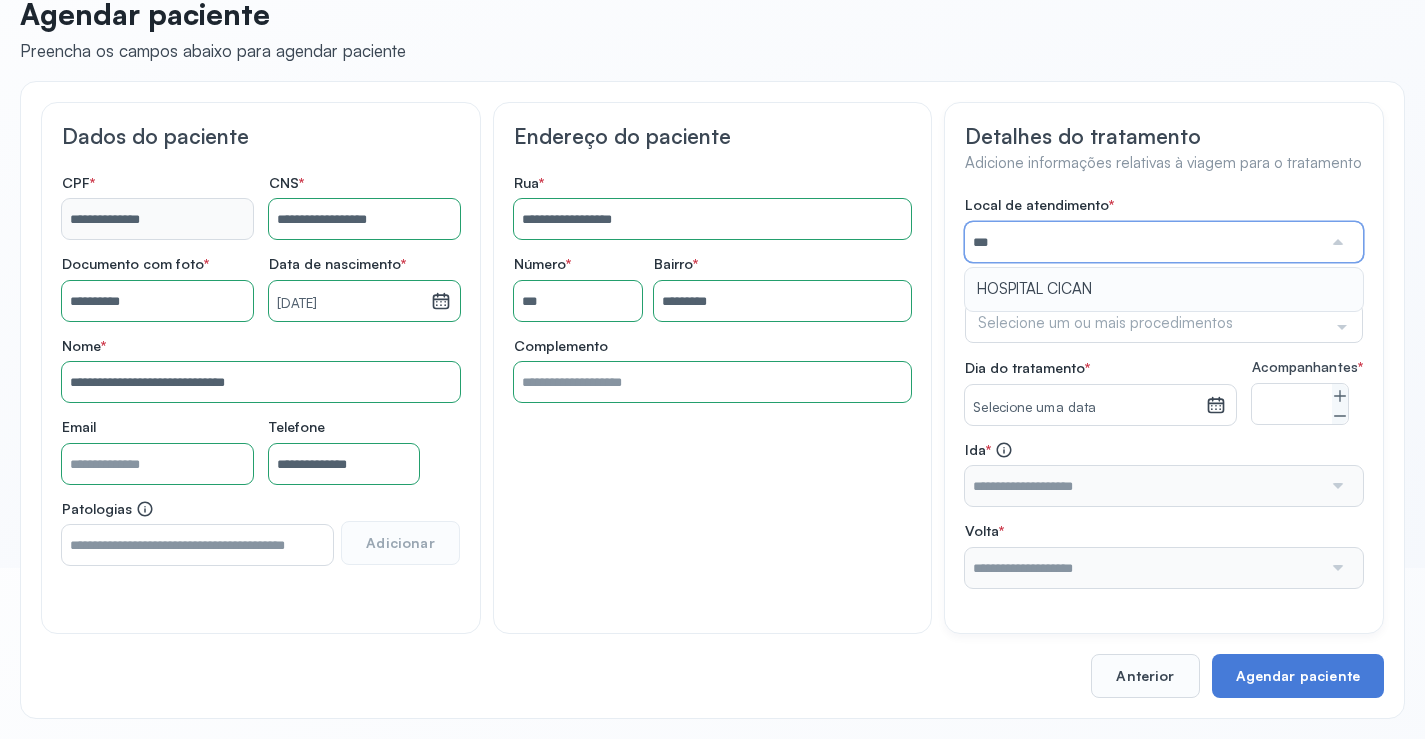 type on "**********" 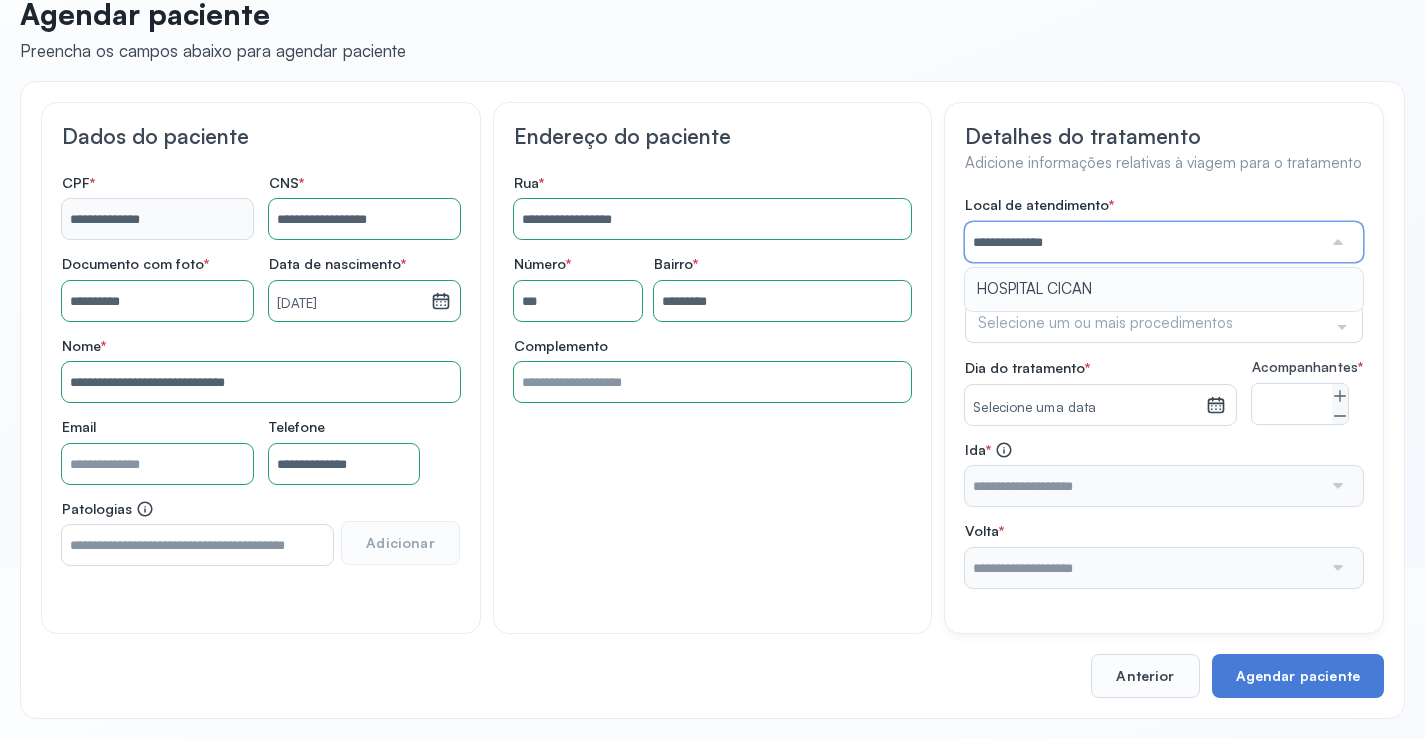 click on "**********" at bounding box center [1164, 392] 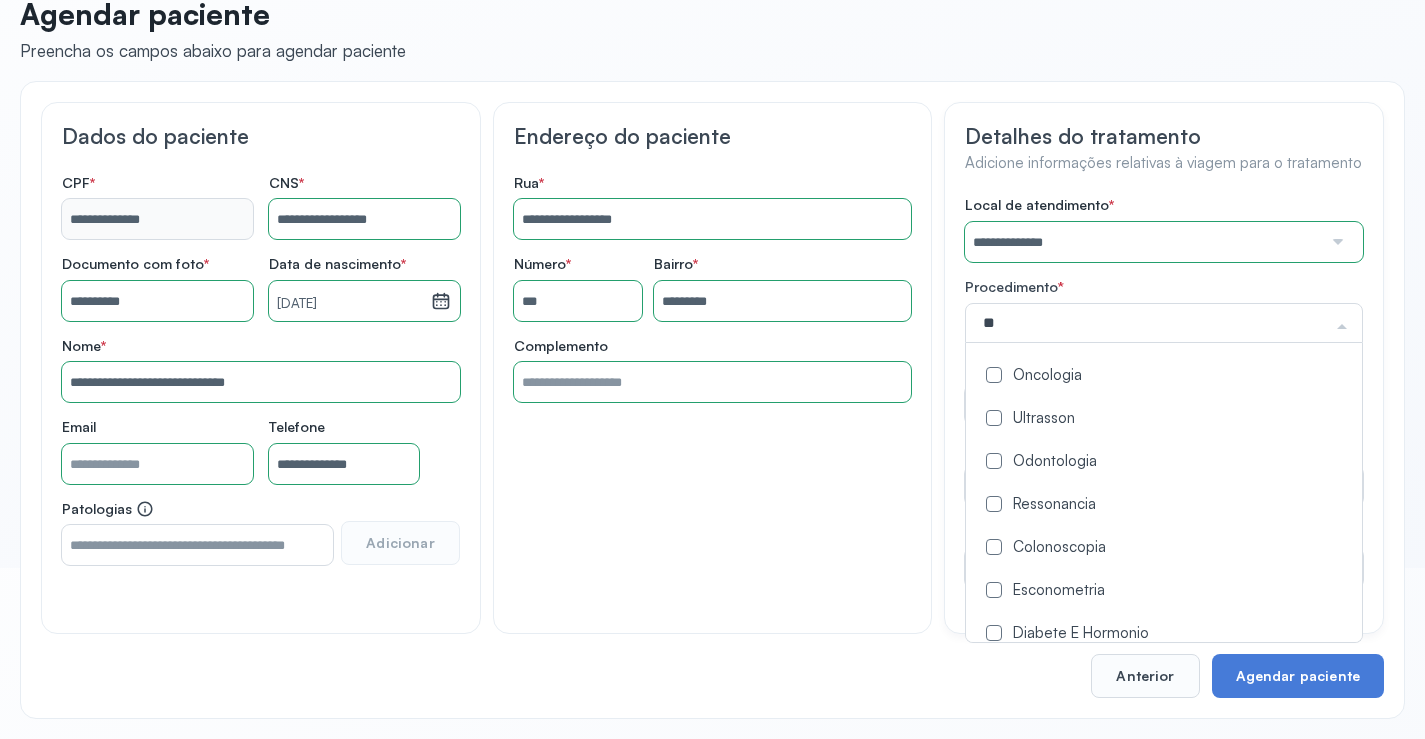 type on "***" 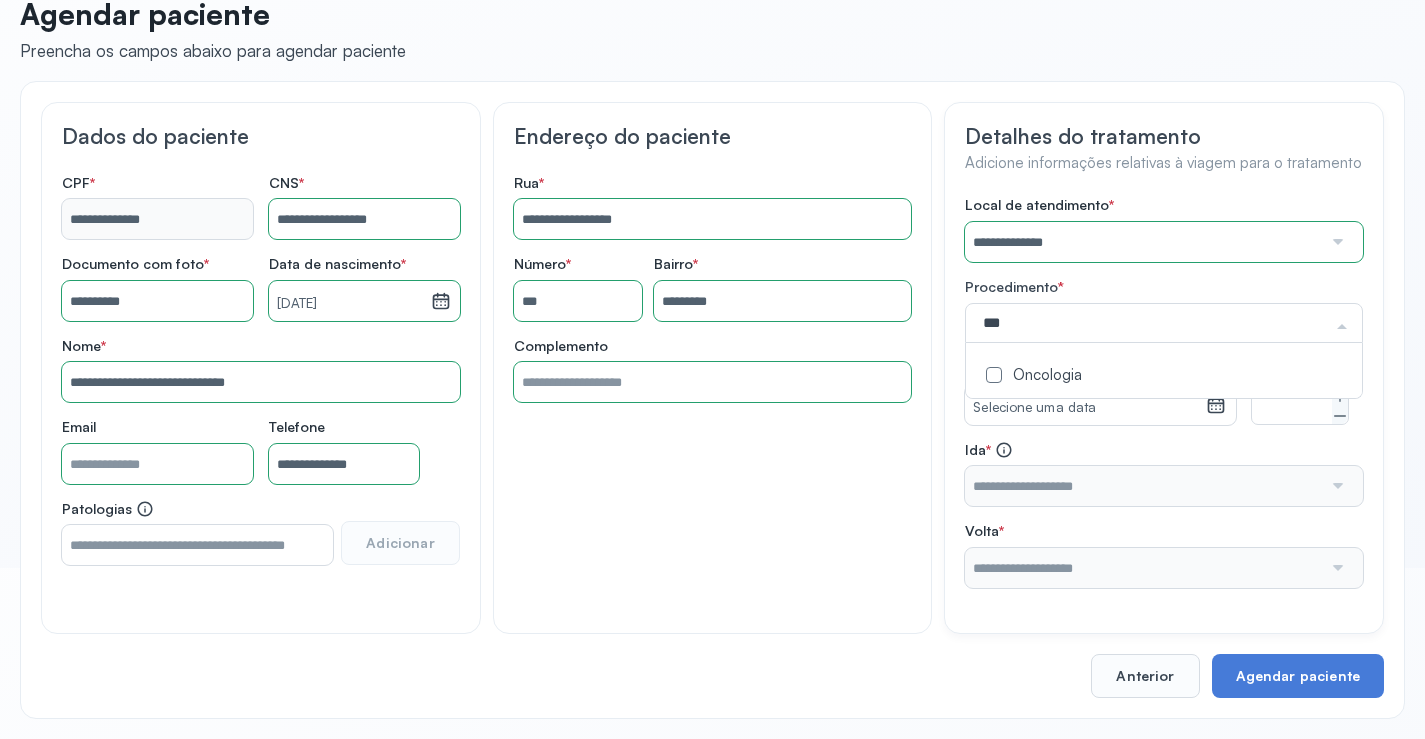 click at bounding box center (994, 375) 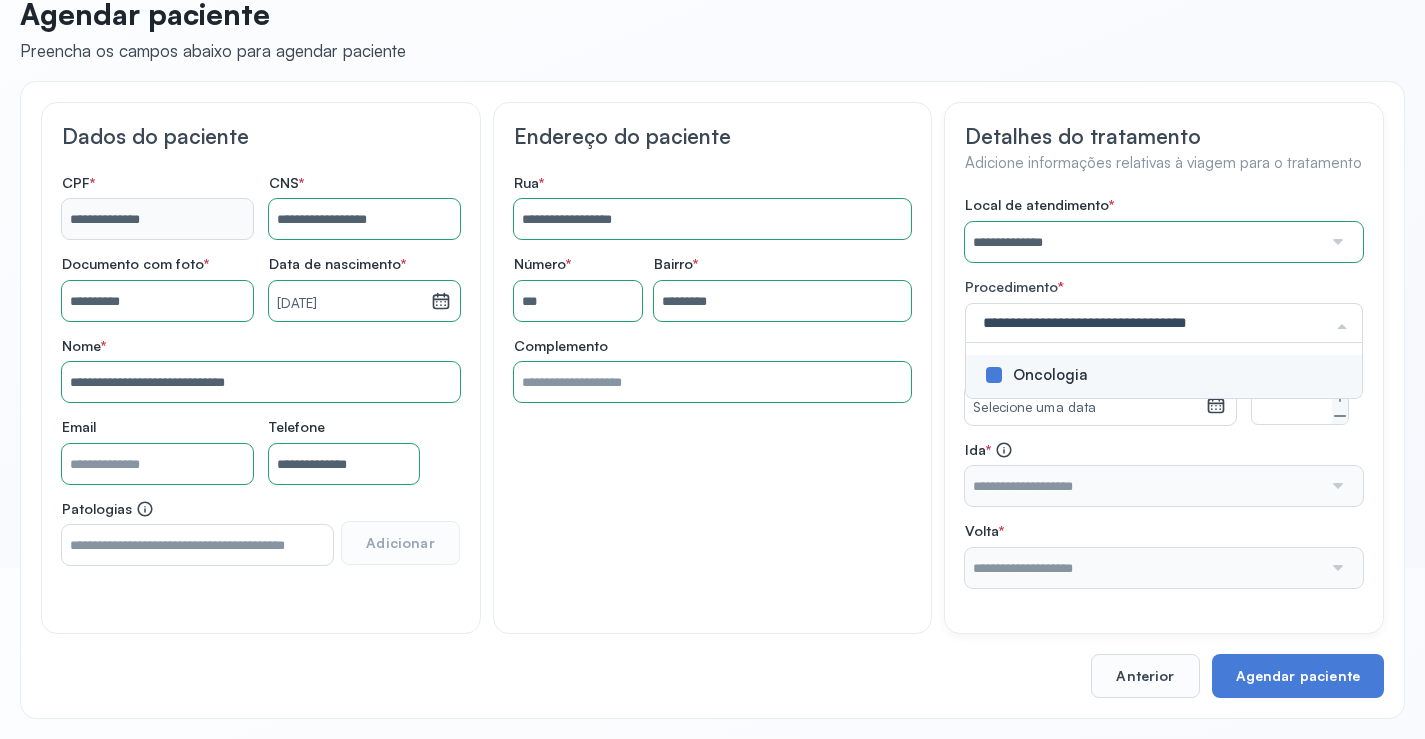 click on "**********" 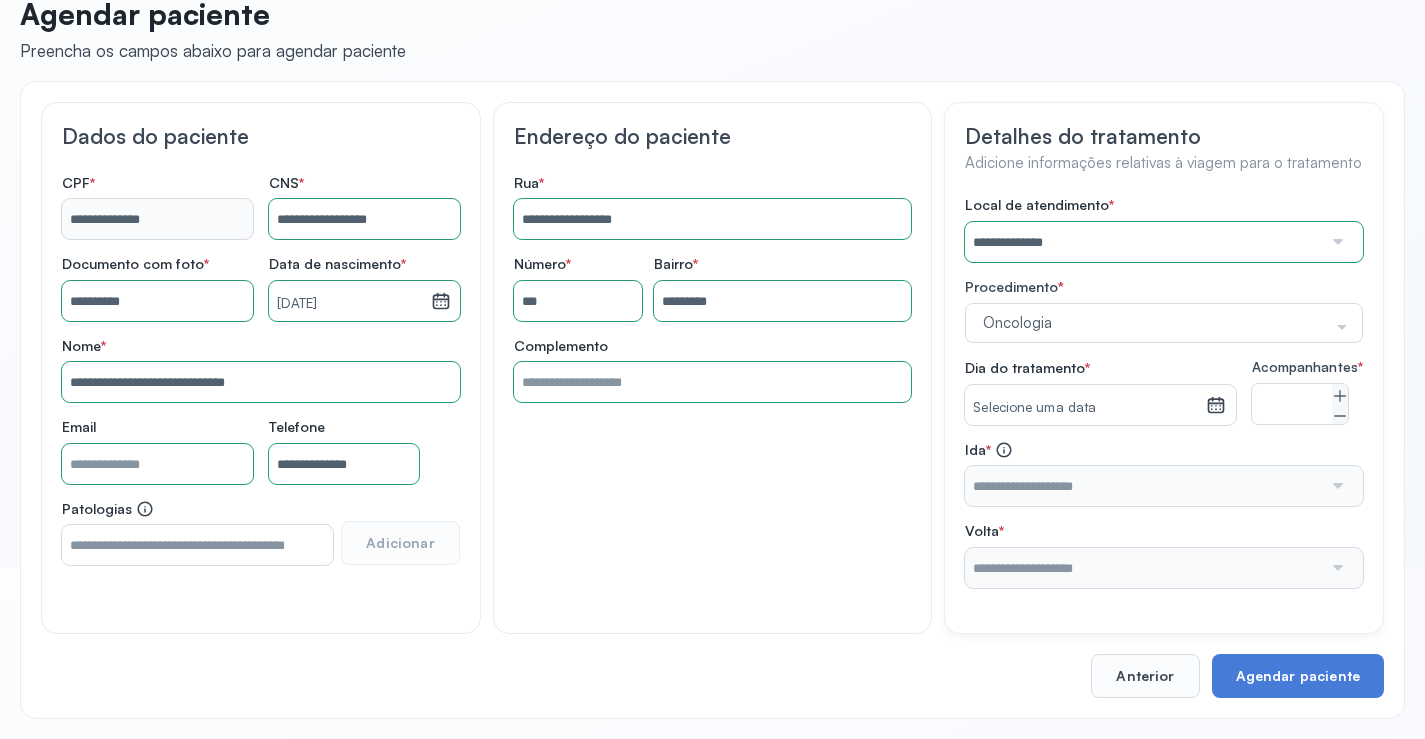 click on "Selecione uma data" at bounding box center [1085, 408] 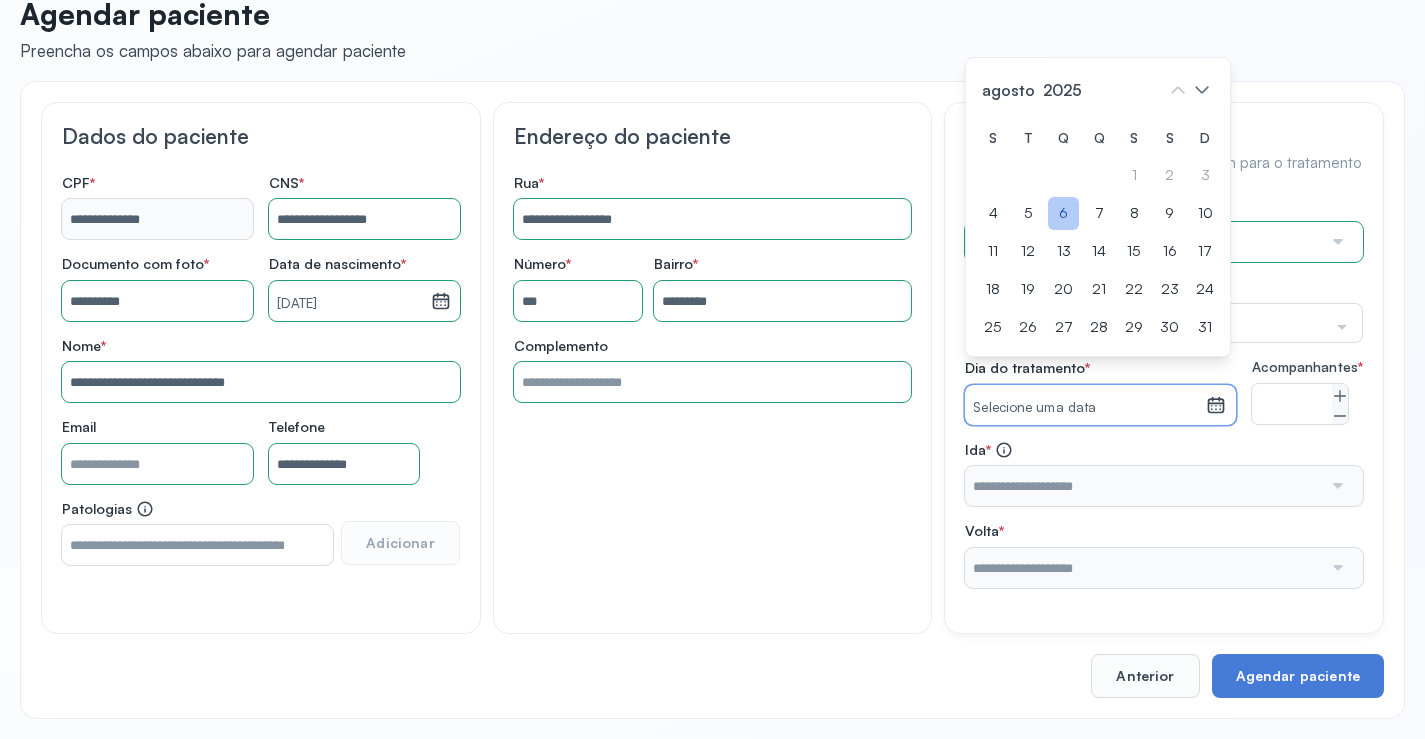 click on "6" 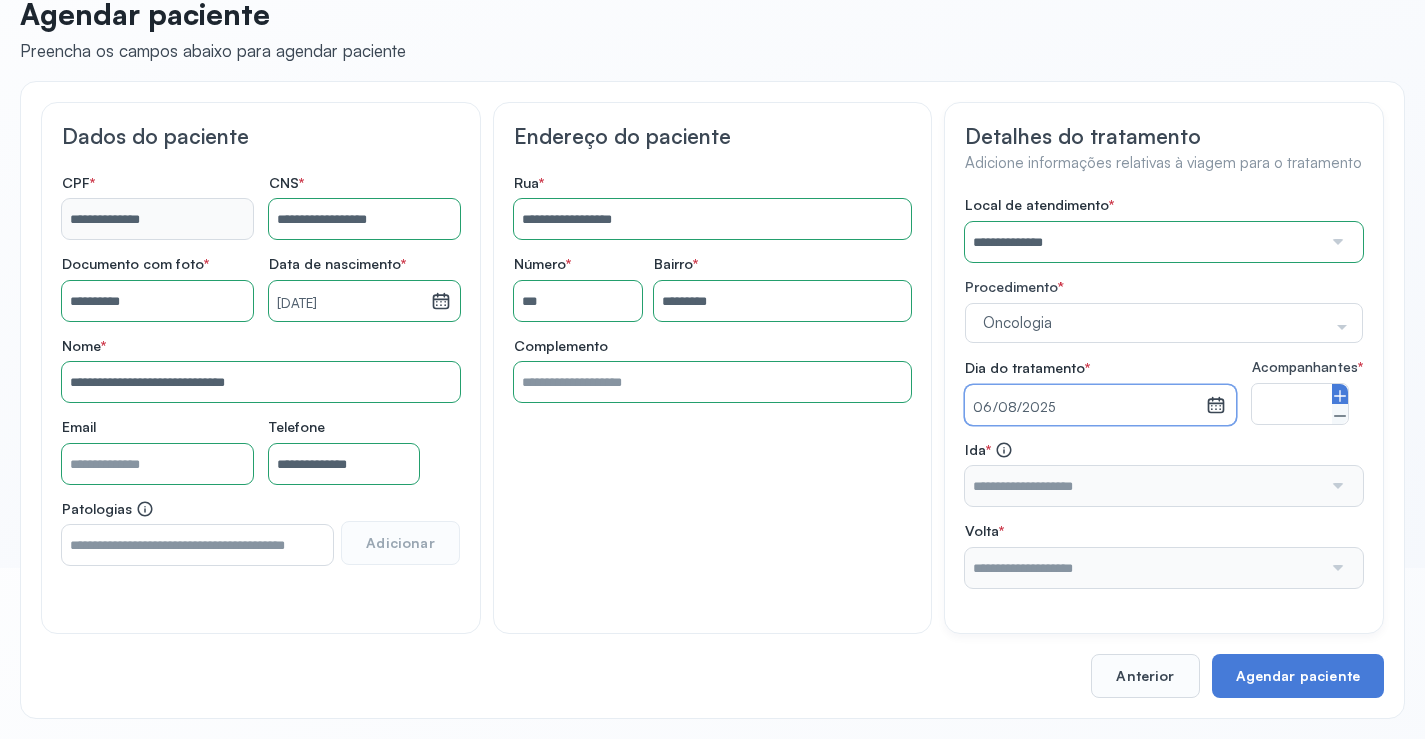 click 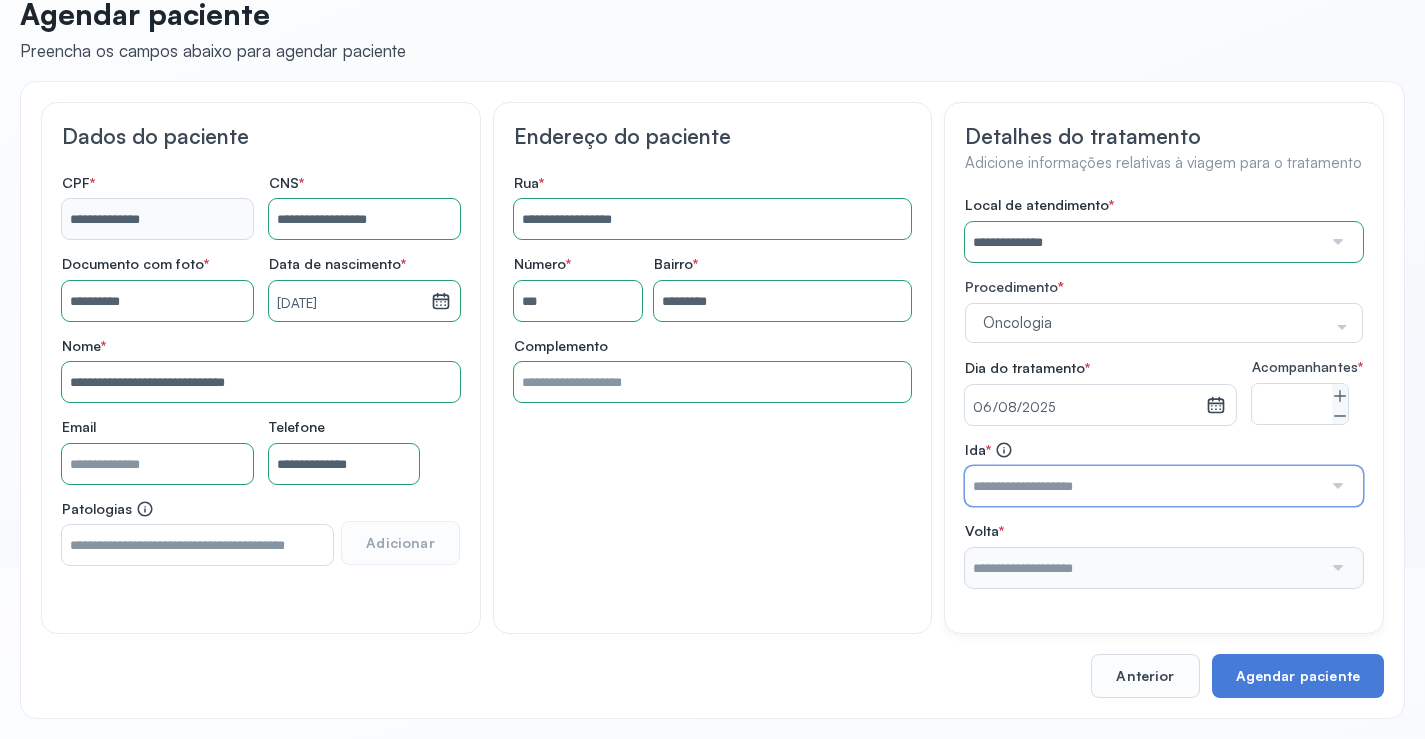 click at bounding box center [1143, 486] 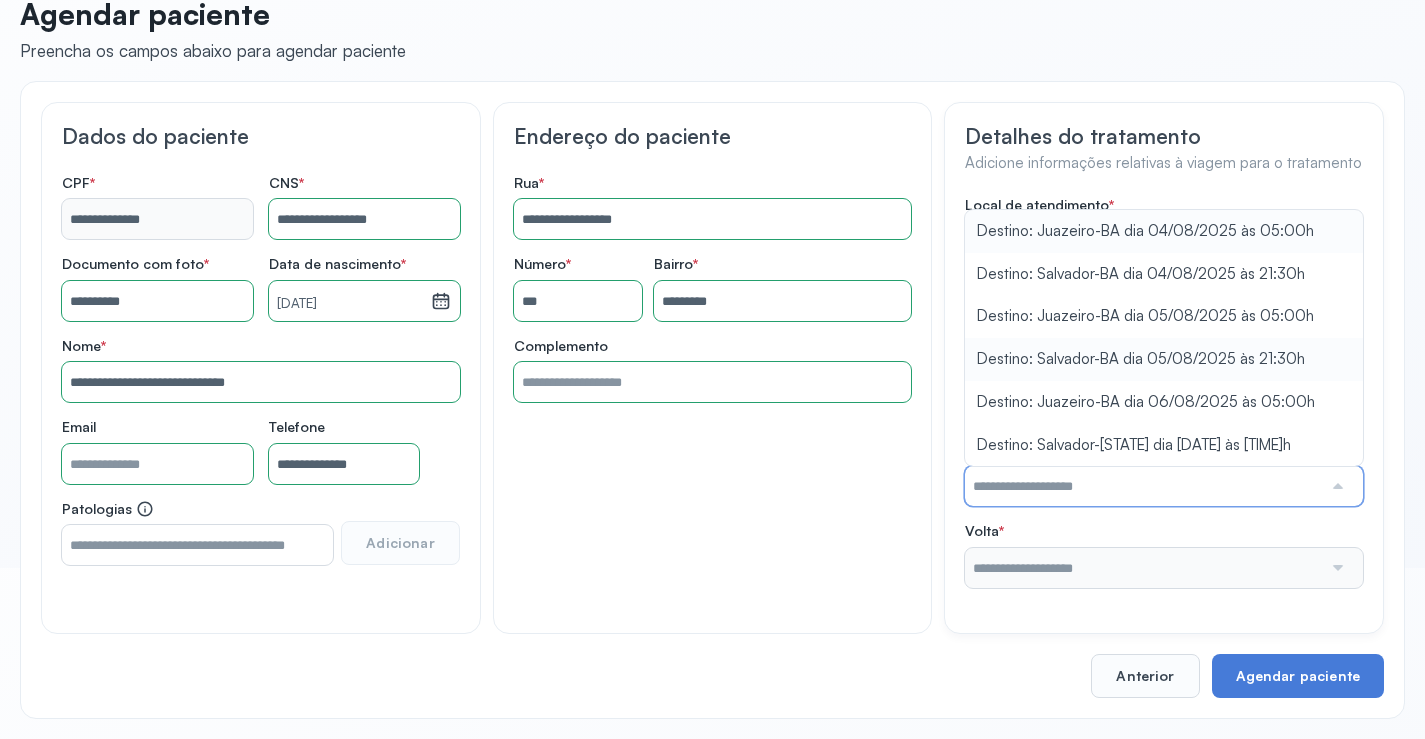 scroll, scrollTop: 186, scrollLeft: 0, axis: vertical 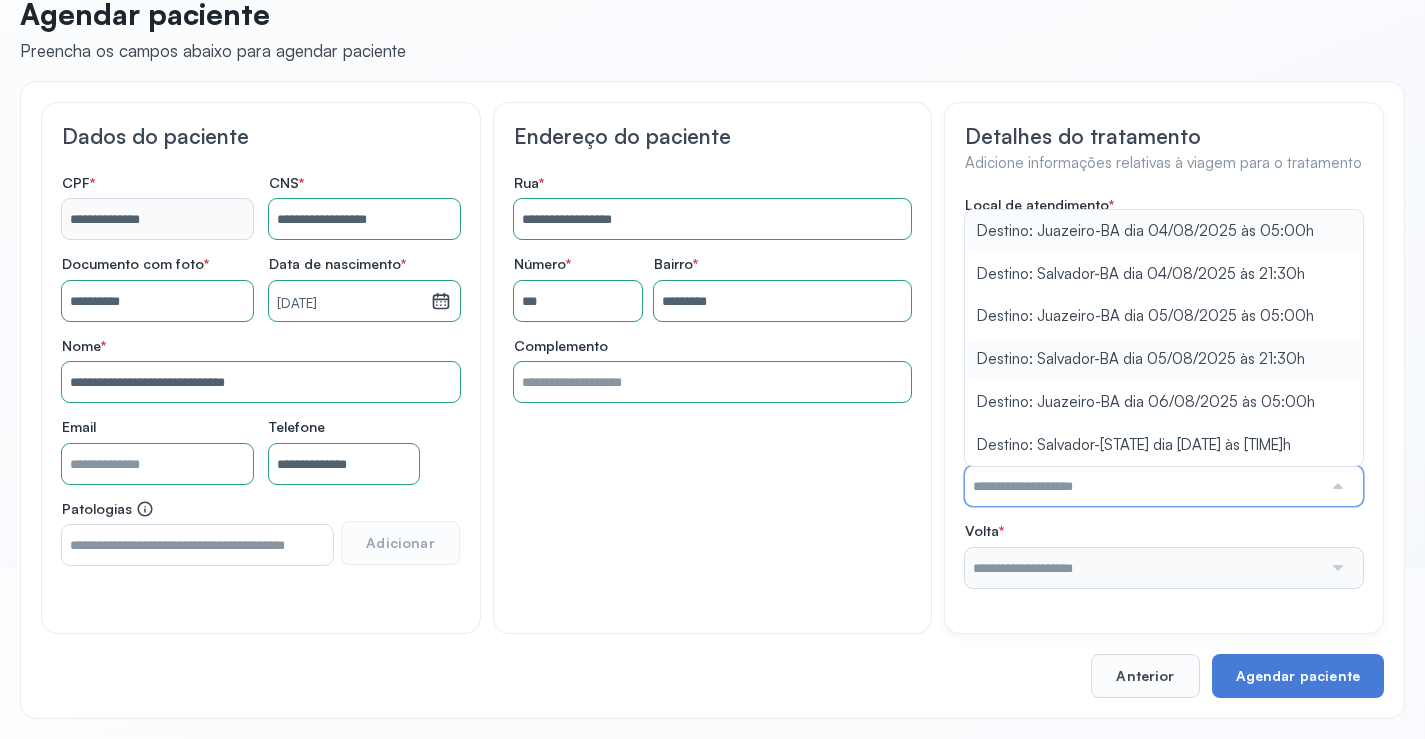 type on "**********" 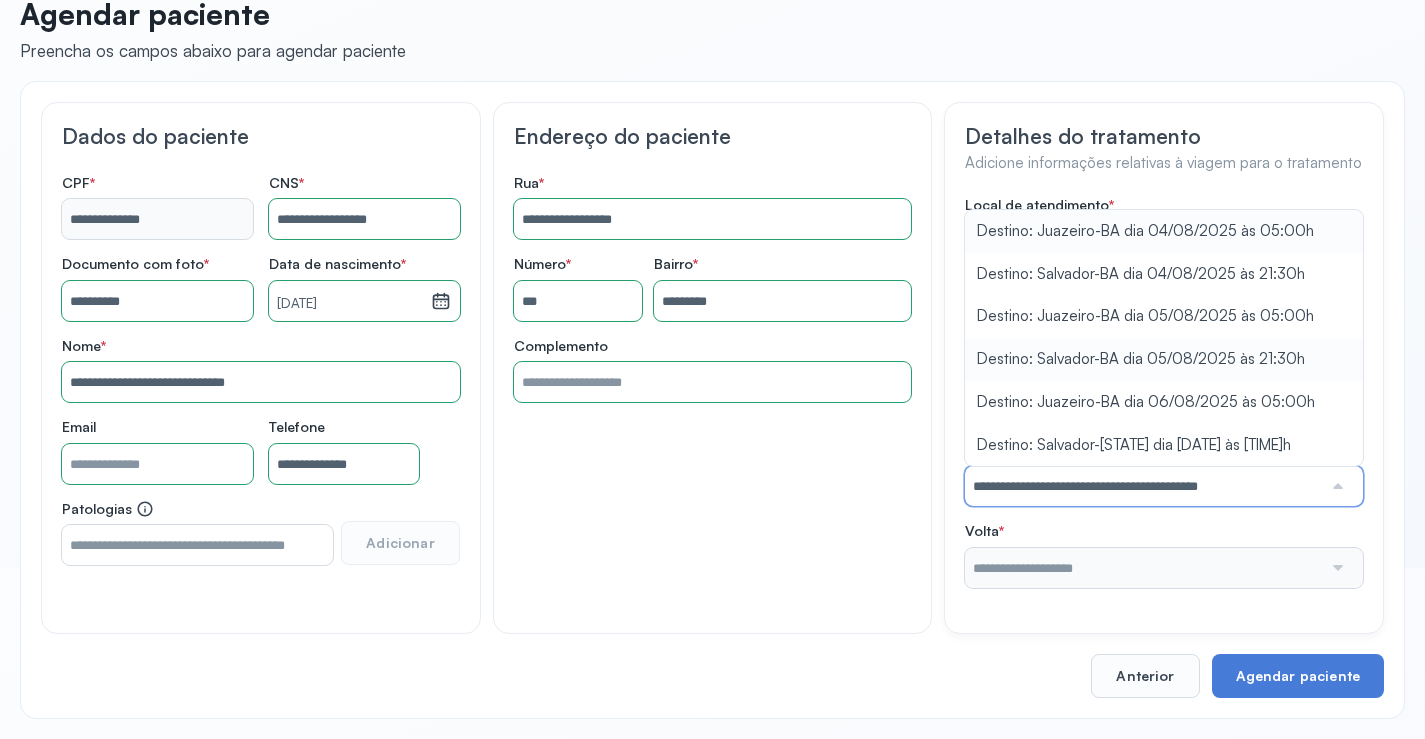 click on "**********" at bounding box center (1164, 392) 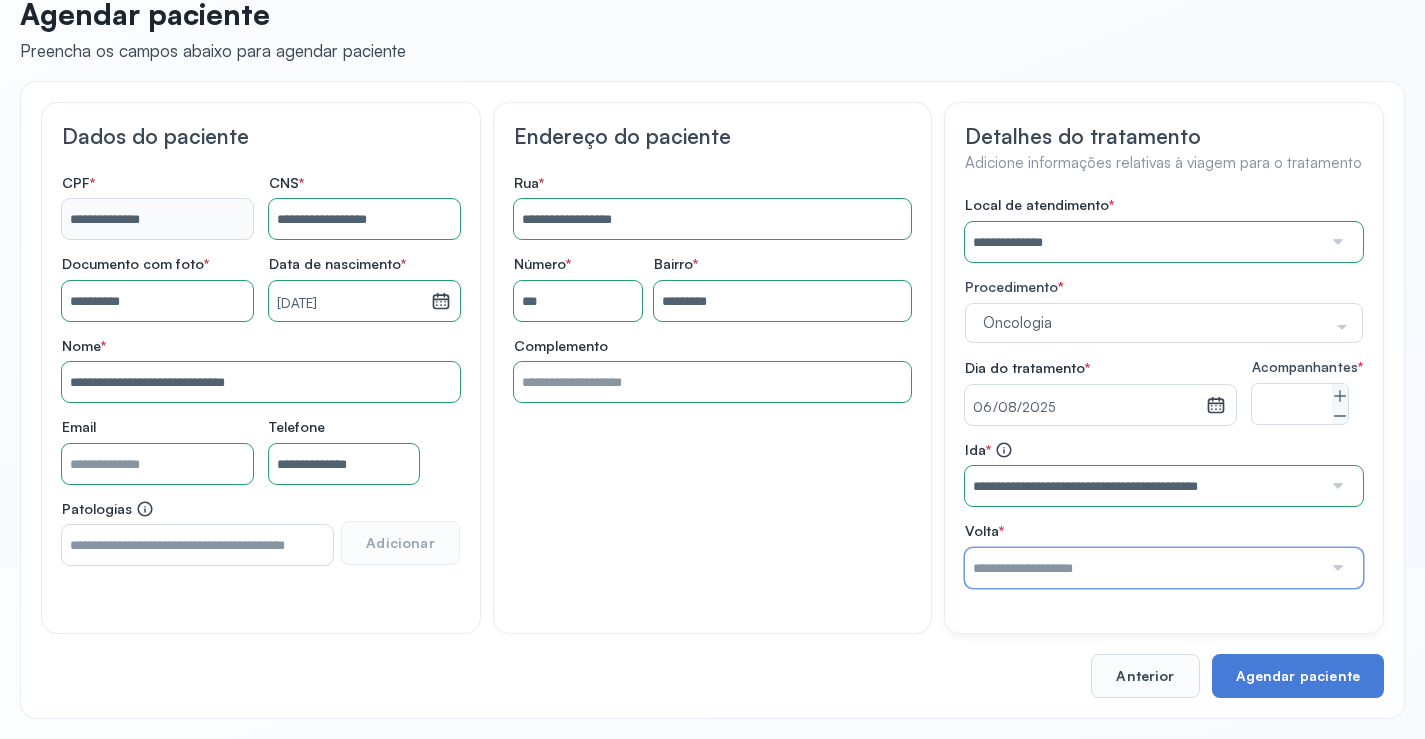 click at bounding box center (1143, 568) 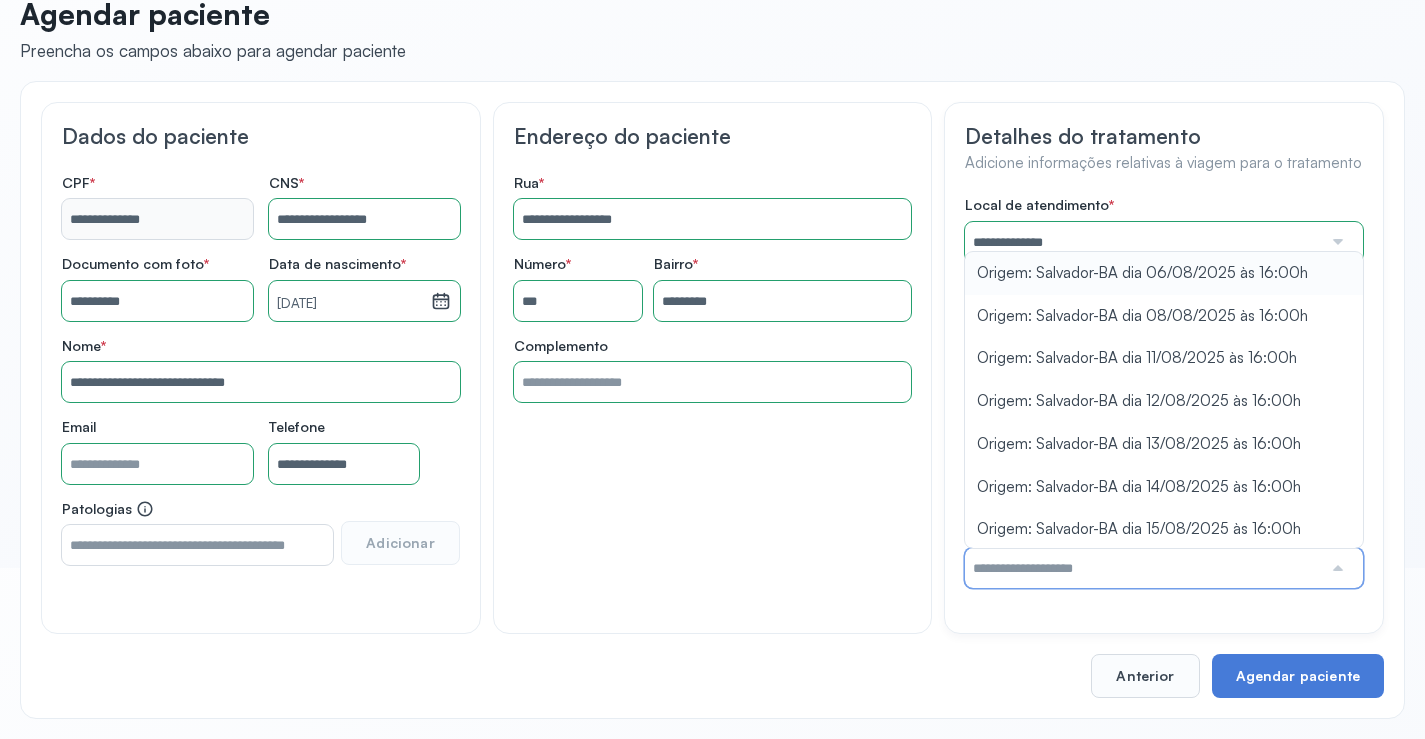 type on "**********" 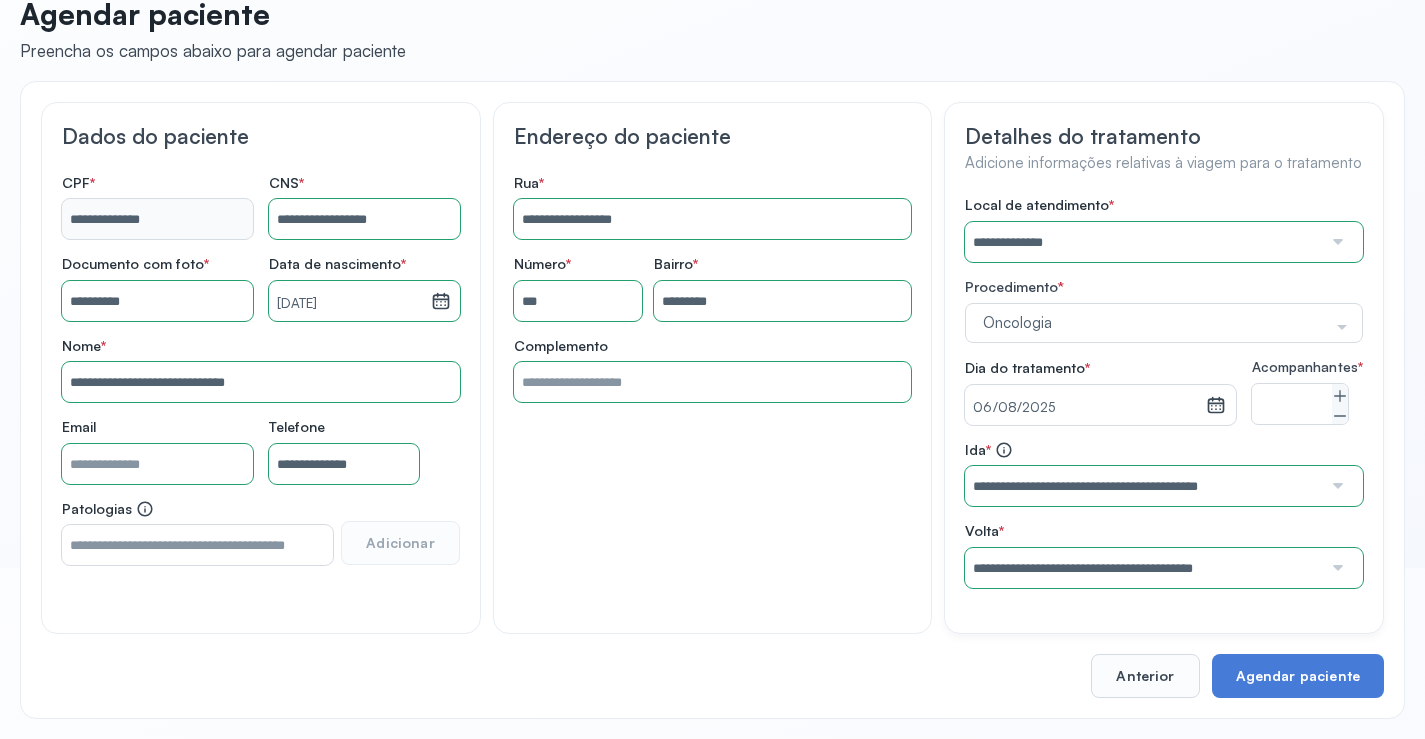 click on "**********" at bounding box center [1164, 392] 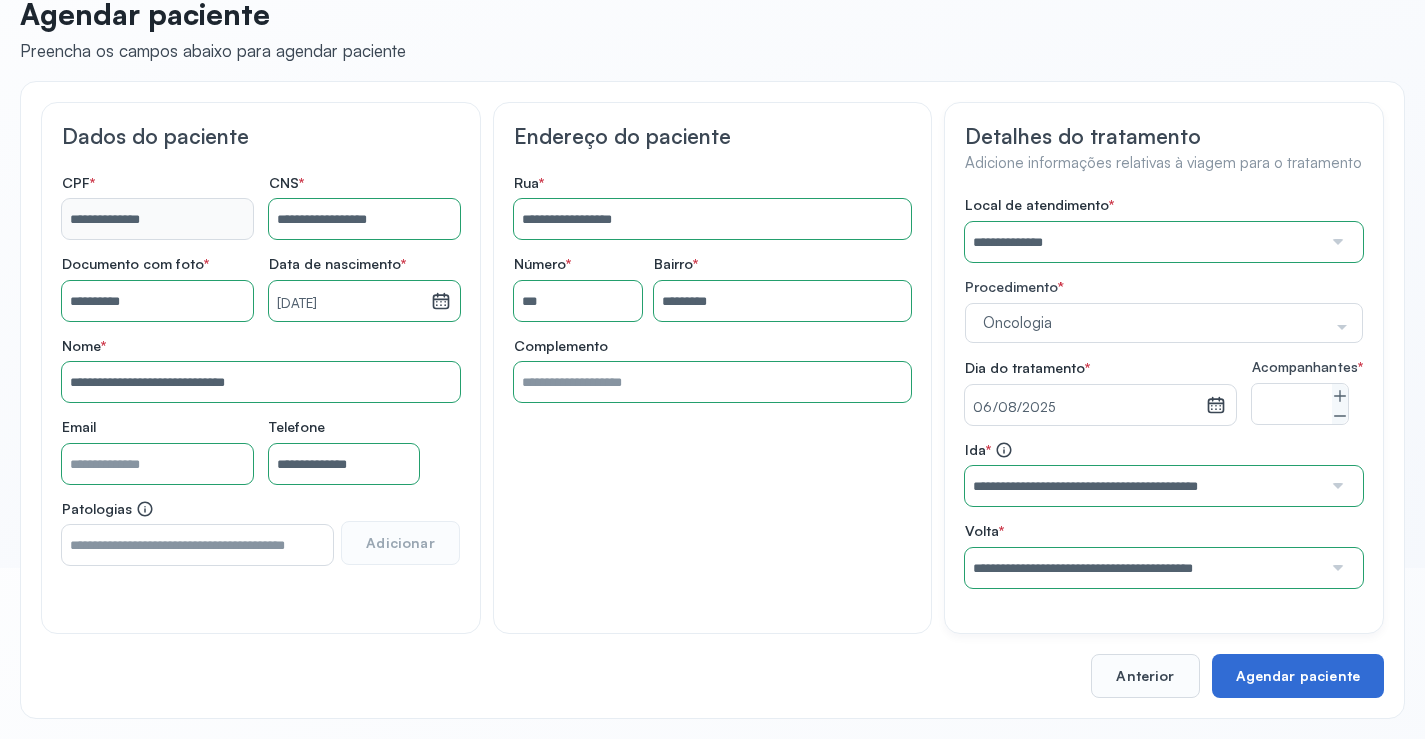 click on "Agendar paciente" at bounding box center (1298, 676) 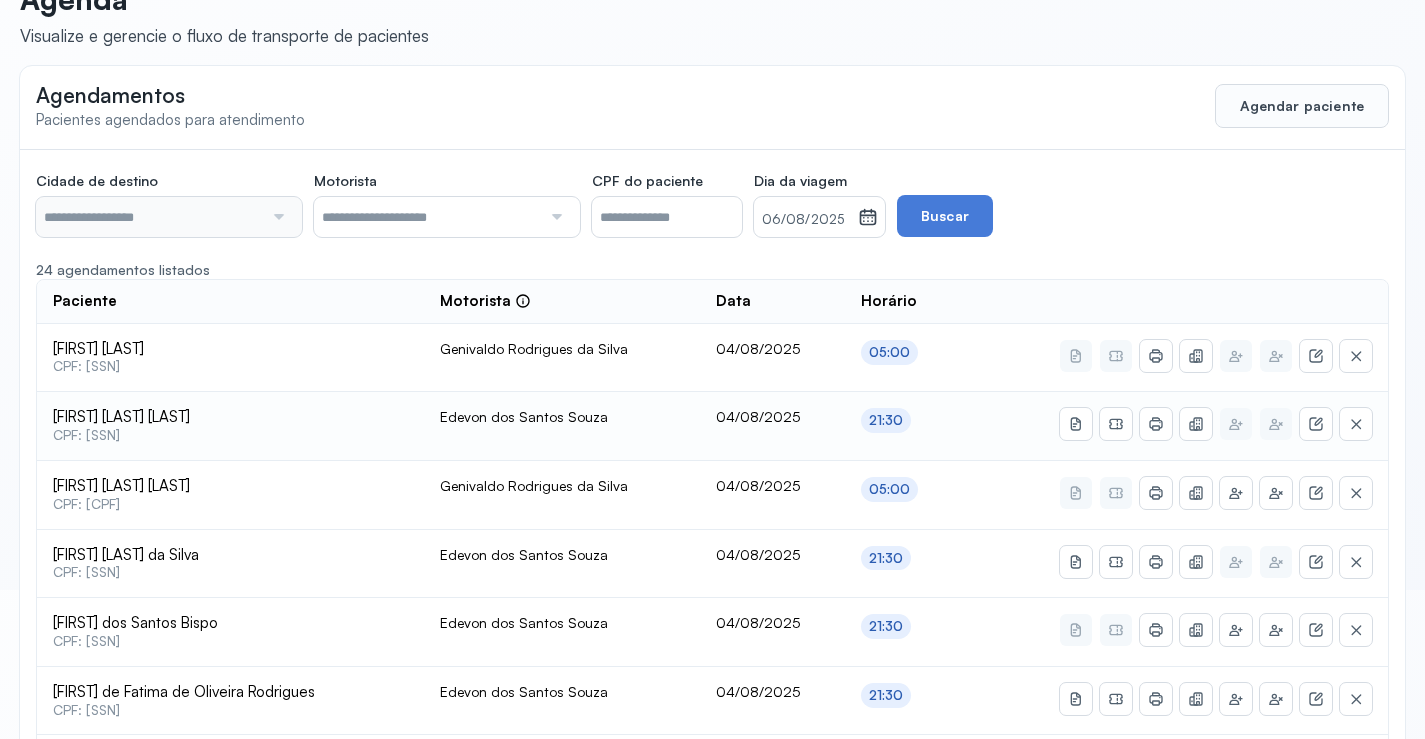scroll, scrollTop: 0, scrollLeft: 0, axis: both 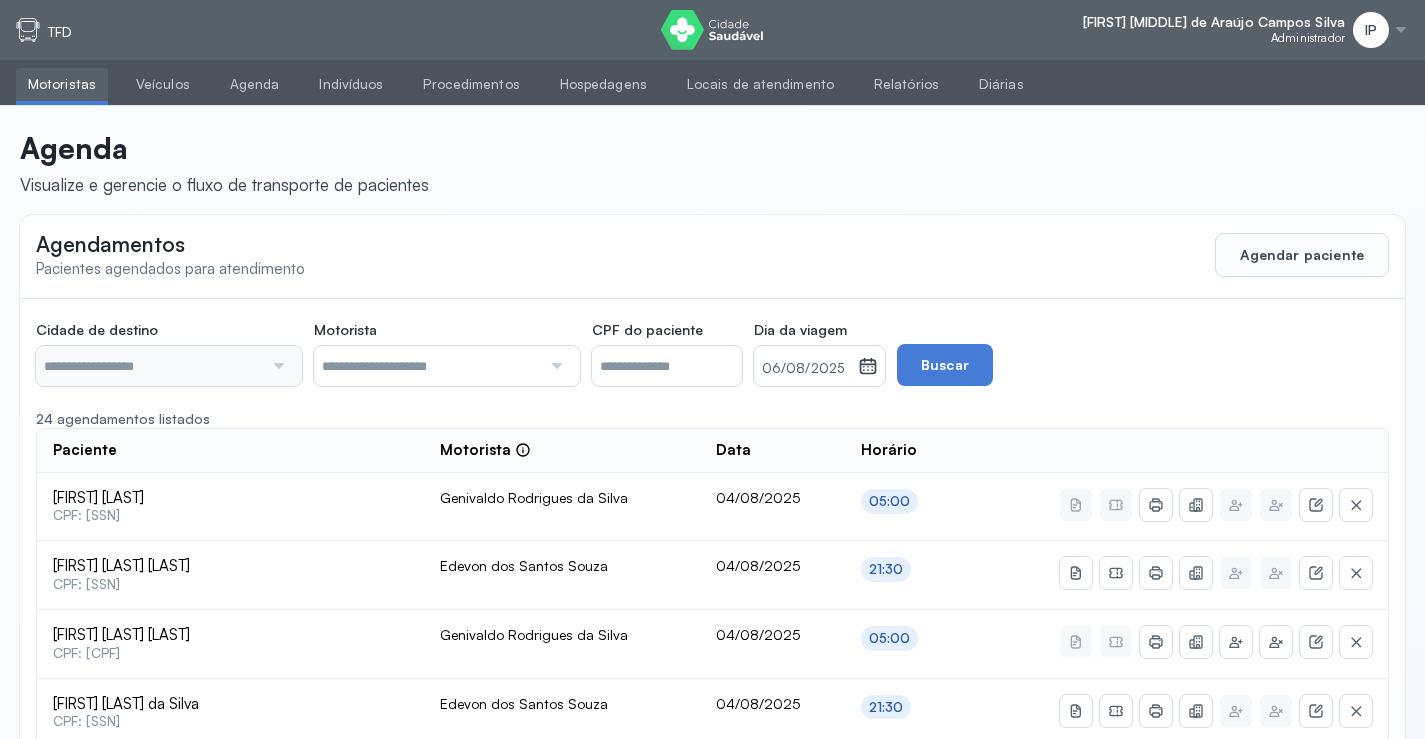 click on "Cidade de destino  Todas as cidades Motorista  Todos os motoristas Diego dos Santos Edevon dos Santos Souza Edevon dos Santos Souza Elto Lima de Almeida Genivaldo Rodrigues da Silva Jozenilson Santos da Silva CPF do paciente  Dia da viagem  06/08/2025 agosto 2025 S T Q Q S S D 1 2 3 4 5 6 7 8 9 10 11 12 13 14 15 16 17 18 19 20 21 22 23 24 25 26 27 28 29 30 31 jan fev mar abr maio jun jul ago set out nov dez 2018 2019 2020 2021 2022 2023 2024 2025 2026 2027 2028 2029  Buscar" at bounding box center (586, 350) 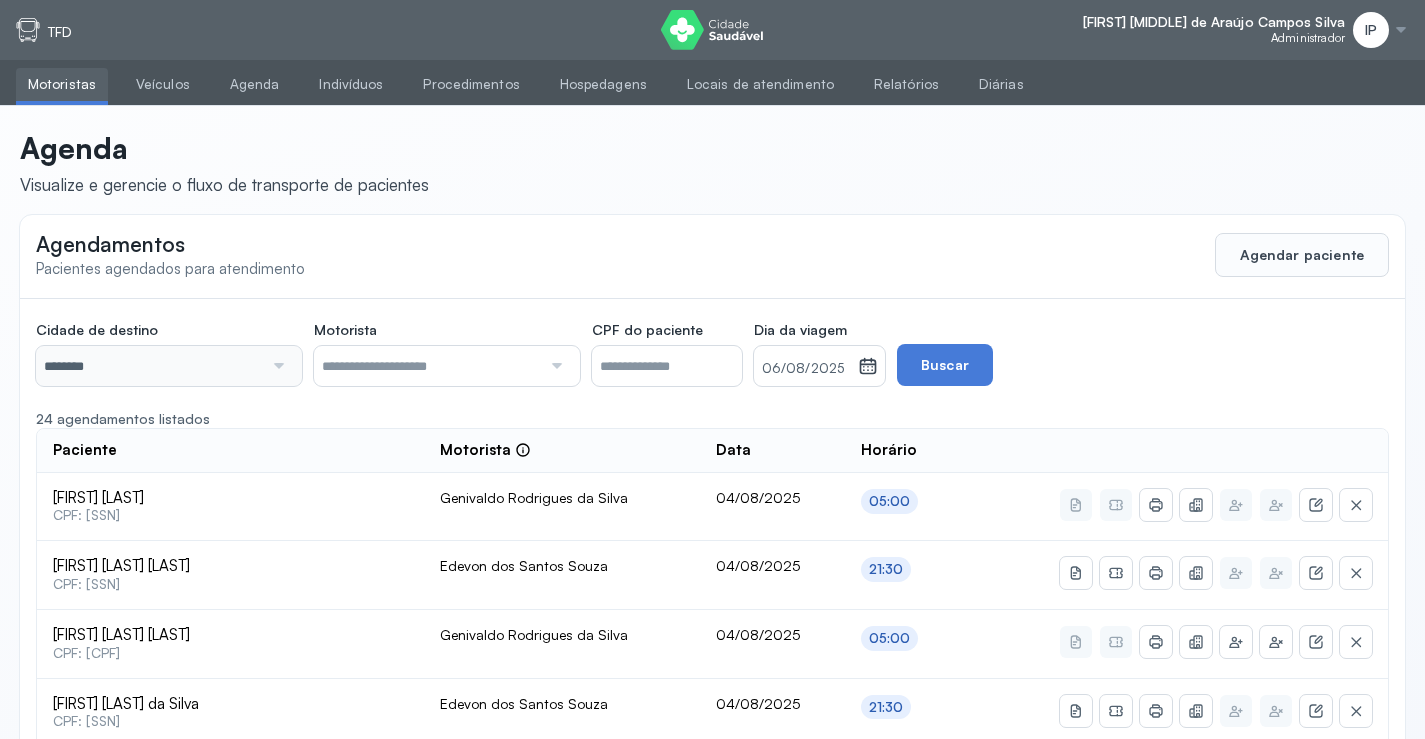 click on "********" at bounding box center (149, 366) 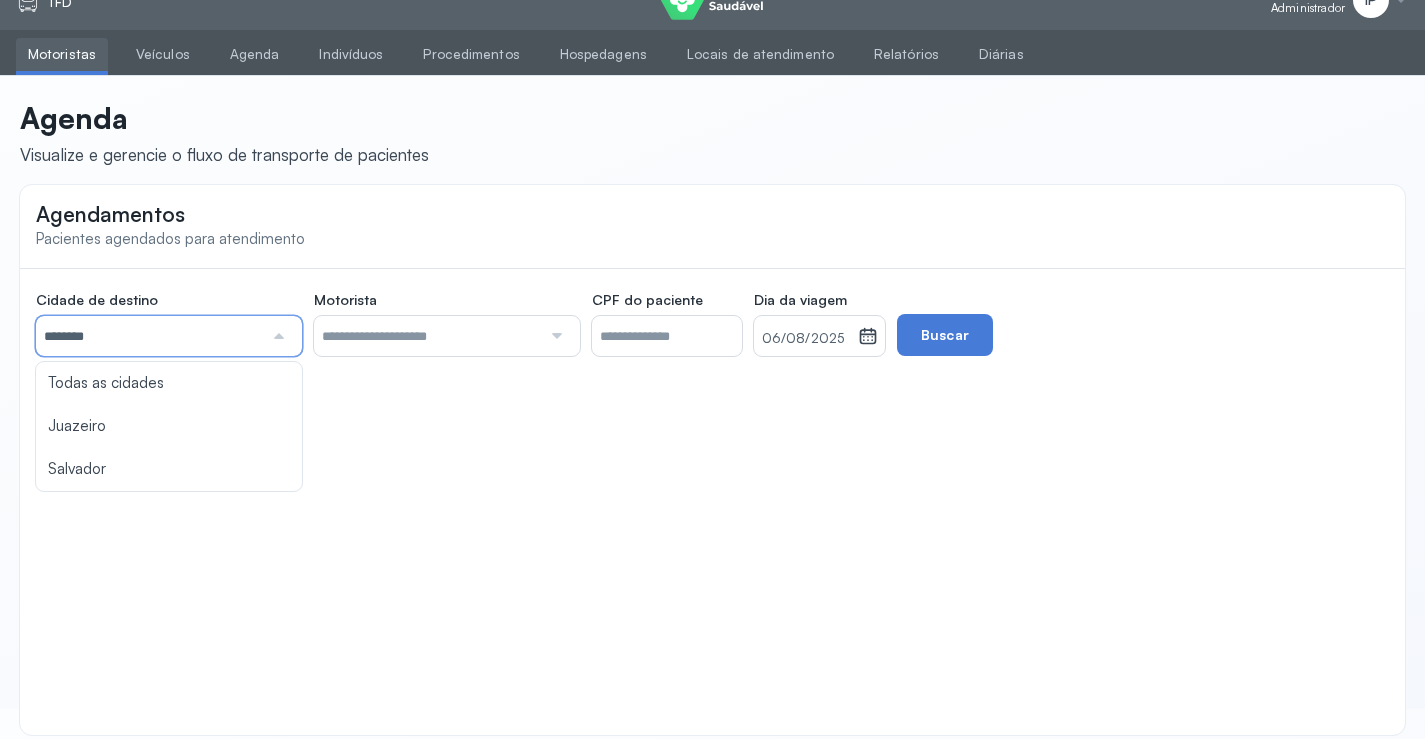 scroll, scrollTop: 46, scrollLeft: 0, axis: vertical 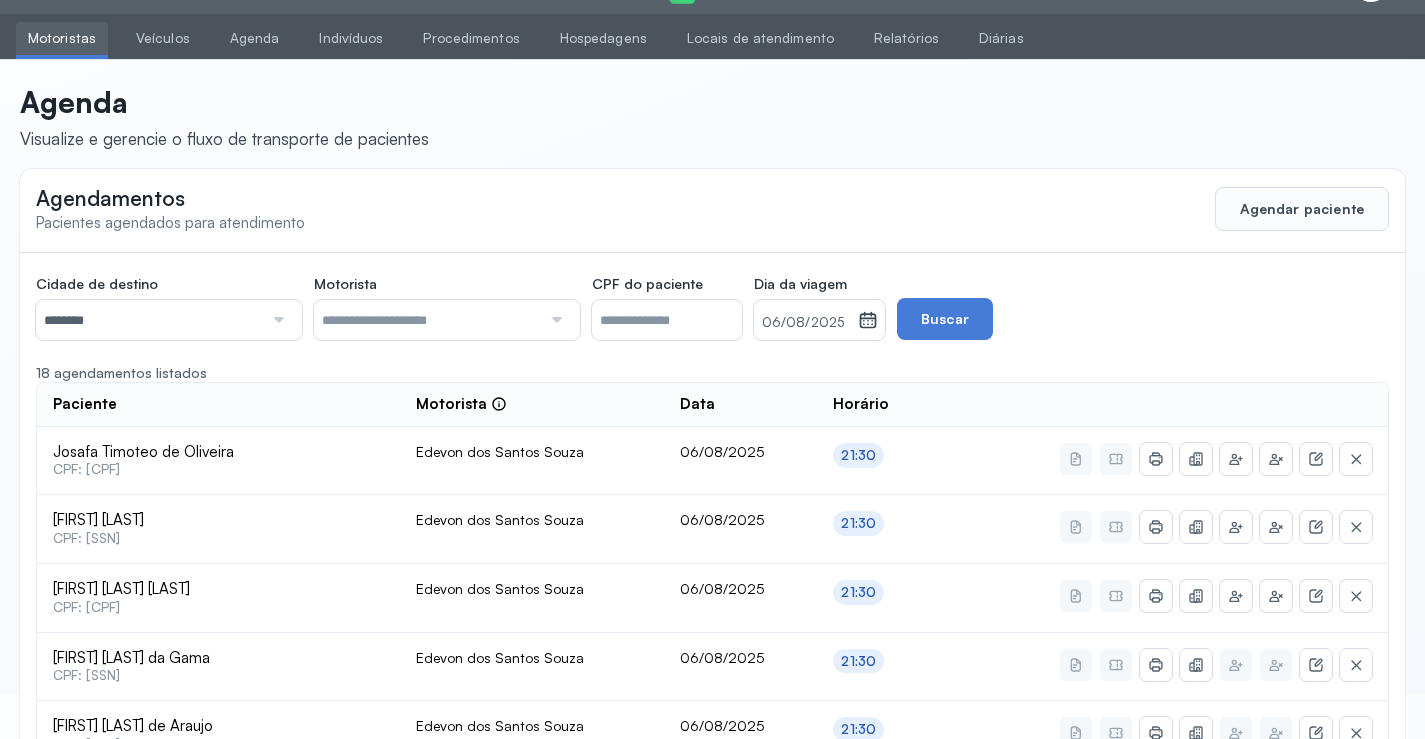 click on "Cidade de destino  ******** Todas as cidades Juazeiro Salvador Motorista  Todos os motoristas Diego dos Santos Edevon dos Santos Souza Edevon dos Santos Souza Elto Lima de Almeida Genivaldo Rodrigues da Silva Jozenilson Santos da Silva CPF do paciente  Dia da viagem  06/08/2025 agosto 2025 S T Q Q S S D 1 2 3 4 5 6 7 8 9 10 11 12 13 14 15 16 17 18 19 20 21 22 23 24 25 26 27 28 29 30 31 jan fev mar abr maio jun jul ago set out nov dez 2018 2019 2020 2021 2022 2023 2024 2025 2026 2027 2028 2029  Buscar  18 agendamentos listados Paciente  Motorista  Data Horário Josafa Timoteo de Oliveira  CPF: 006.629.405-39 Edevon dos Santos Souza 06/08/2025 21:30 Iraci de Jesus  CPF: 607.061.985-49 Edevon dos Santos Souza 06/08/2025 21:30 Gilvanete da Silva de Sales  CPF: 769.188.745-00 Edevon dos Santos Souza 06/08/2025 21:30 Benilson Sales da Gama  CPF: 070.366.585-50 Edevon dos Santos Souza 06/08/2025 21:30 Josemar Ferreira de Araujo  CPF: 371.660.005-97 Edevon dos Santos Souza 06/08/2025 21:30  CPF: 076.284.545-77 21:30" 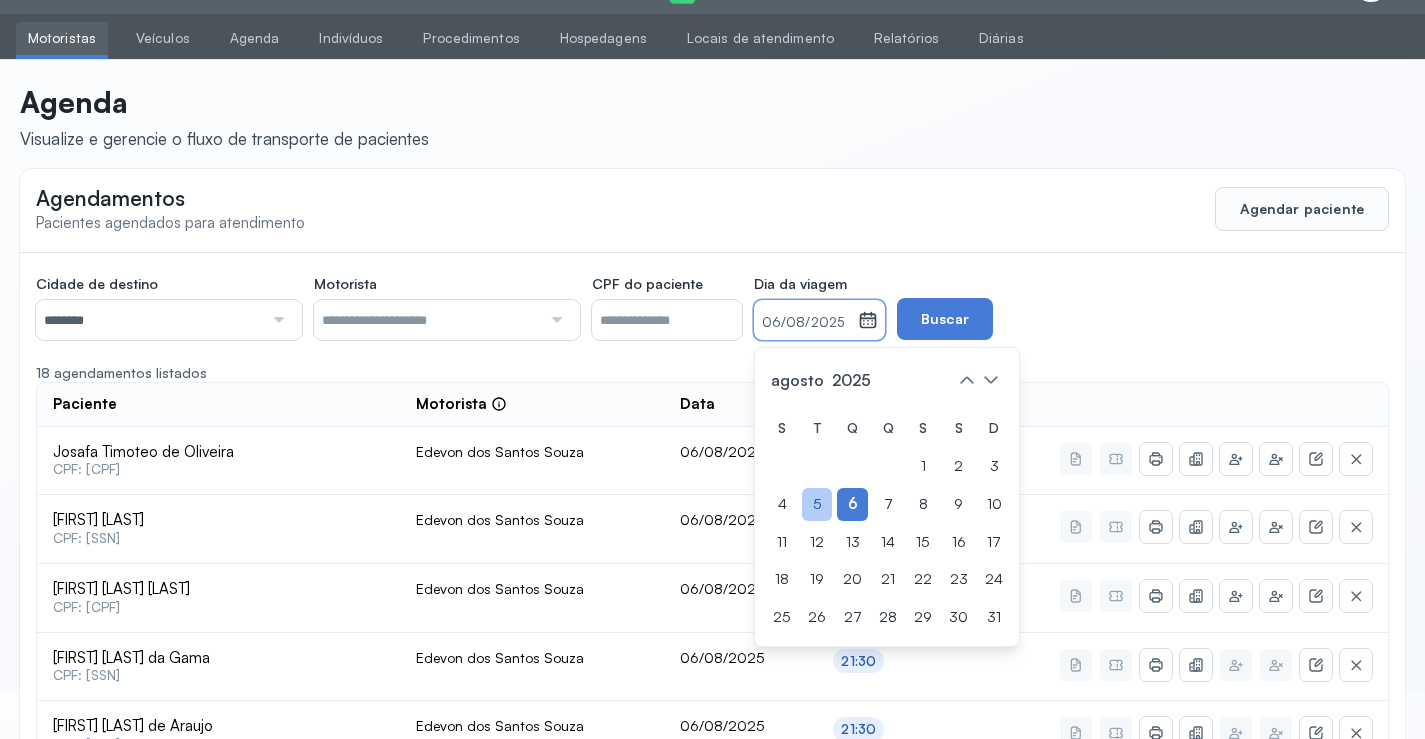 click on "5" 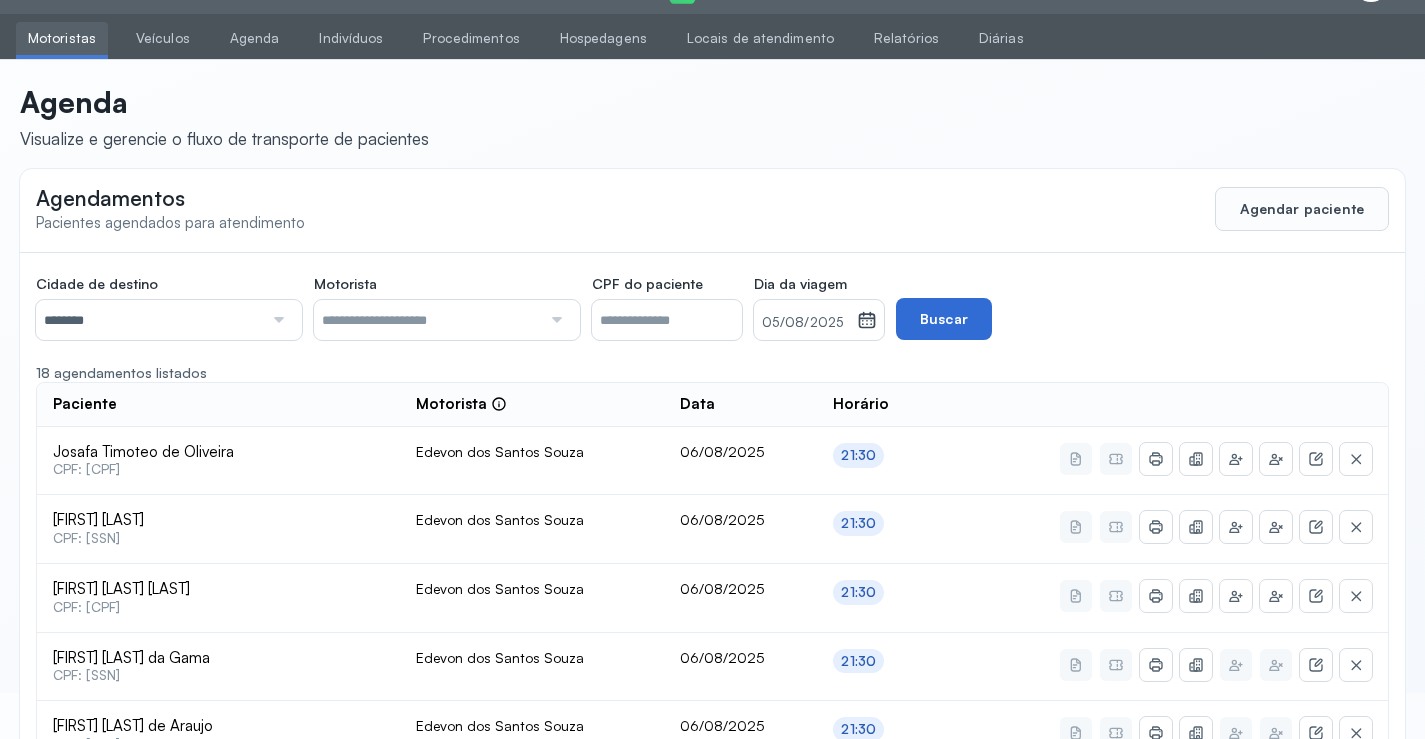 click on "Buscar" at bounding box center (944, 319) 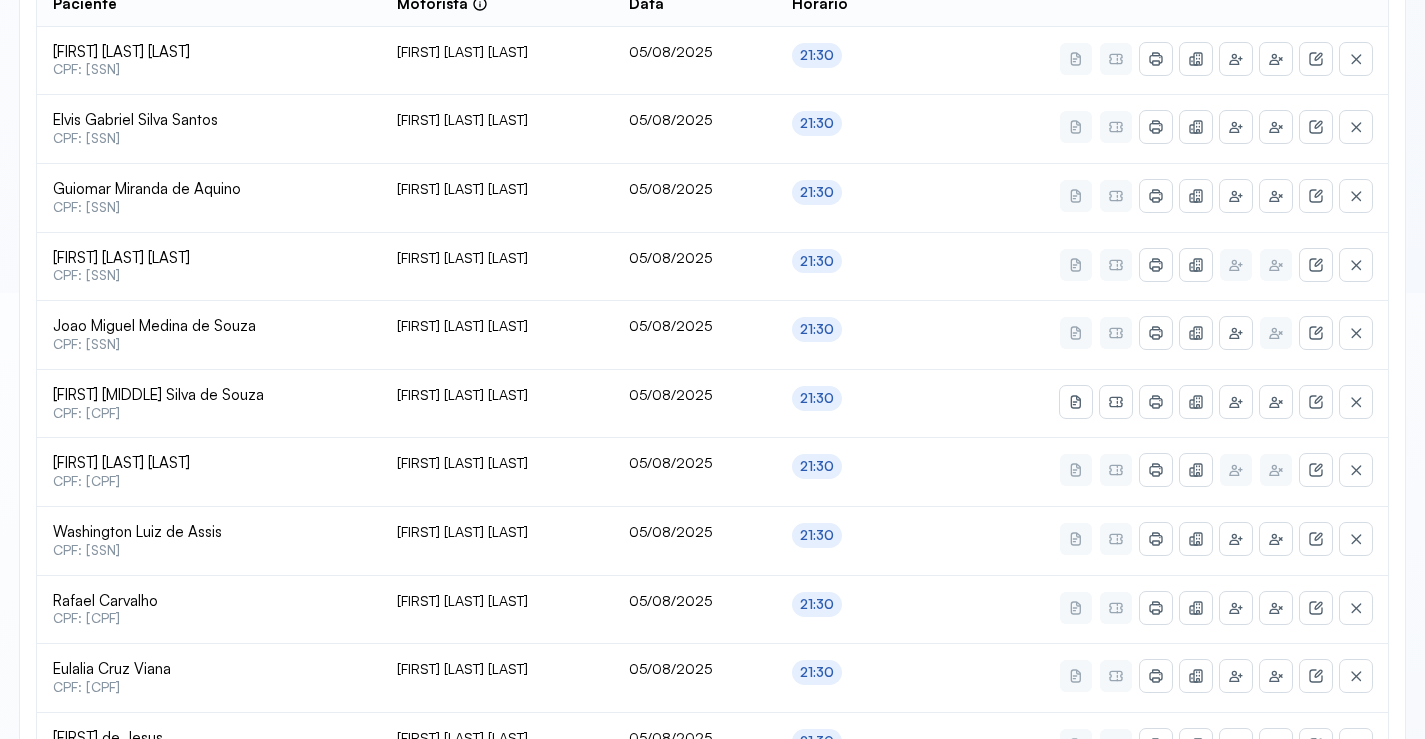 scroll, scrollTop: 846, scrollLeft: 0, axis: vertical 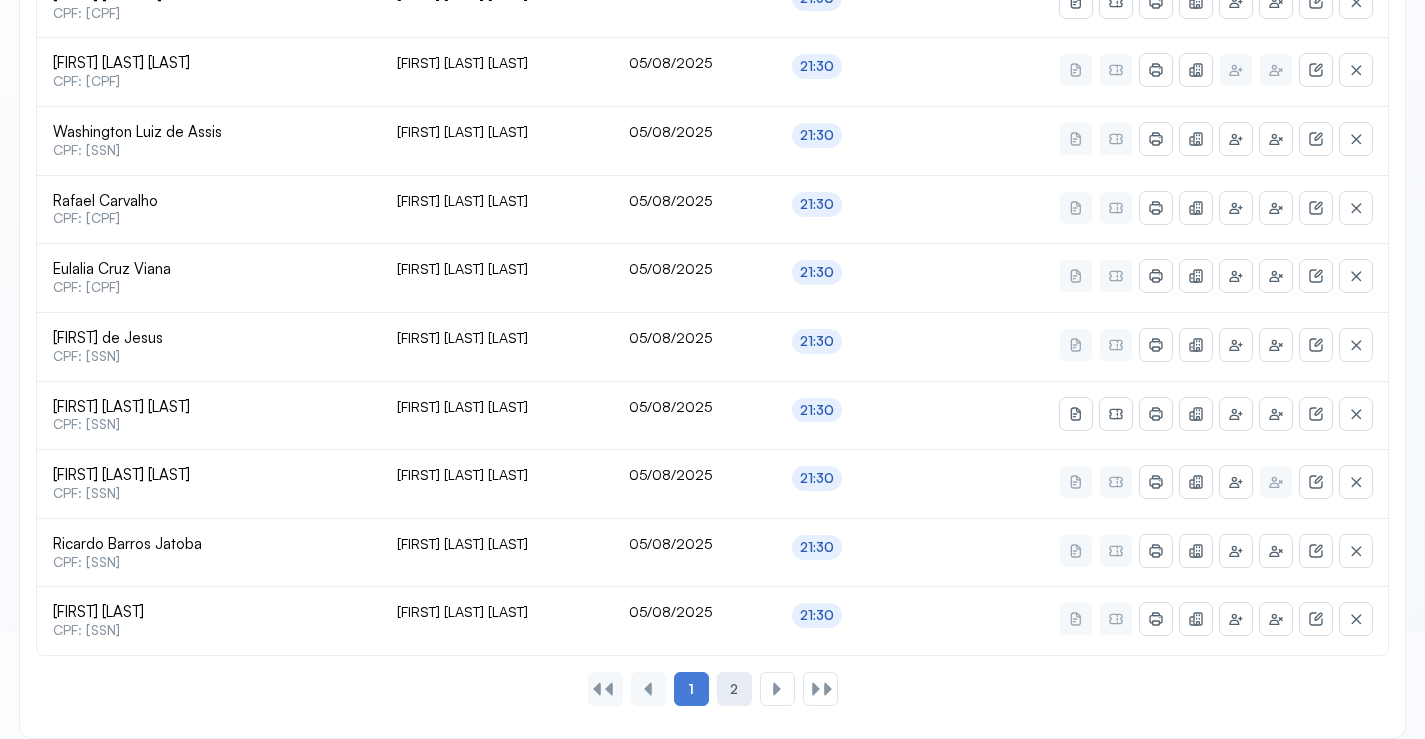 click on "2" 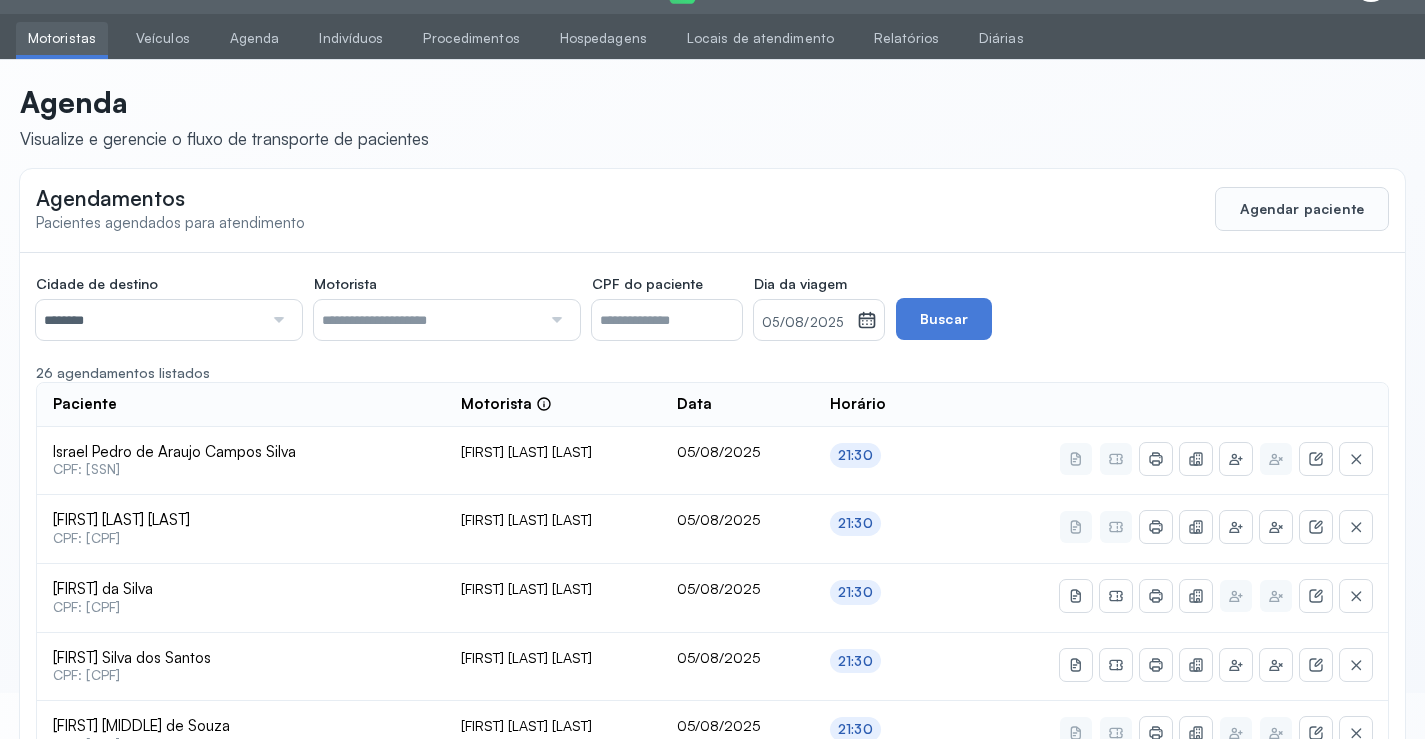 scroll, scrollTop: 591, scrollLeft: 0, axis: vertical 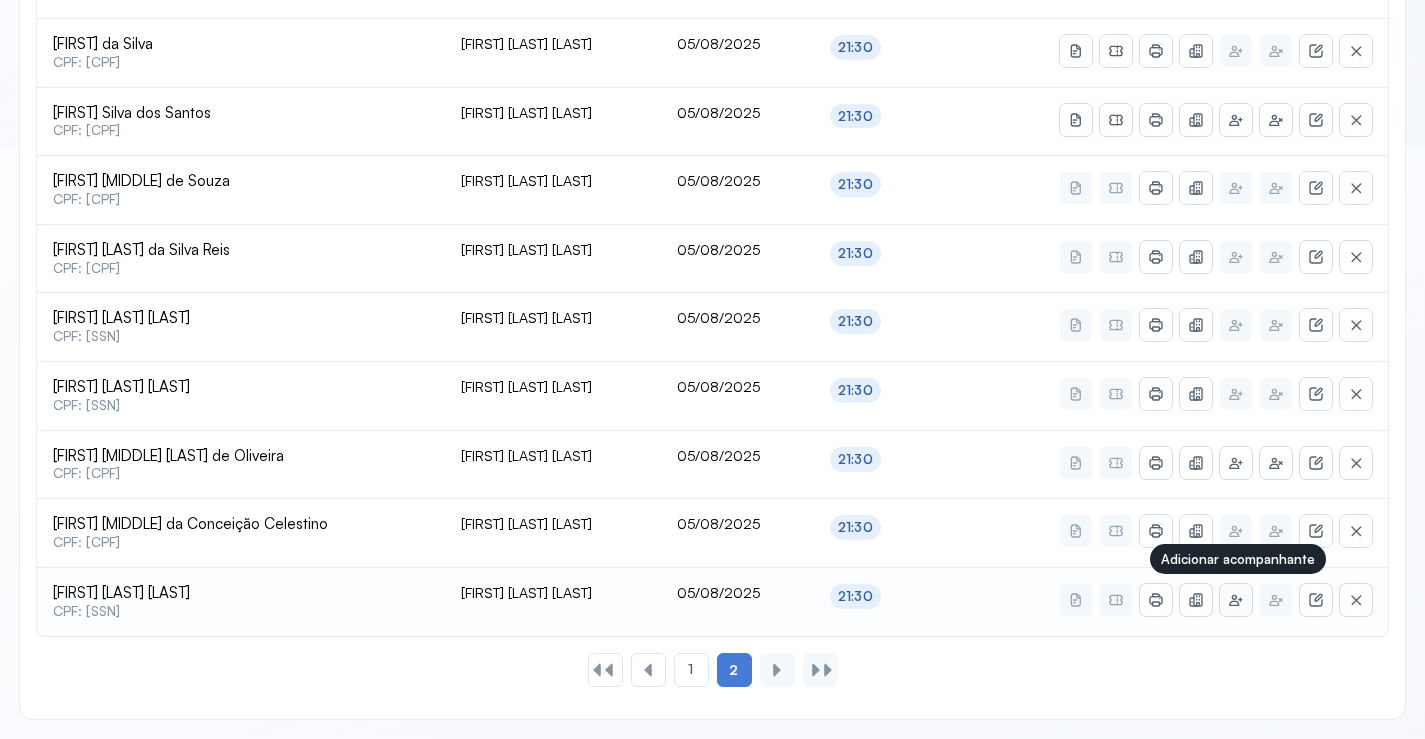 click 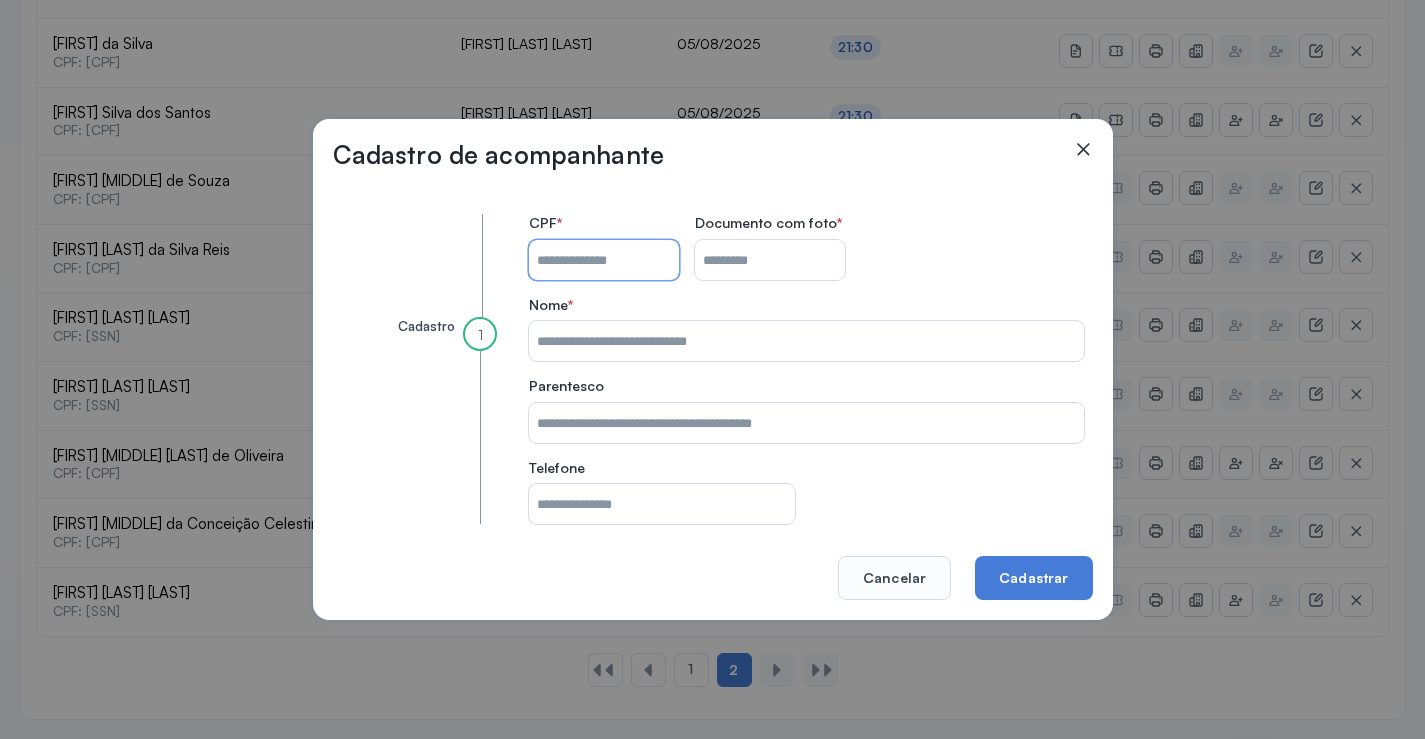 click on "CPF do paciente" at bounding box center [604, 260] 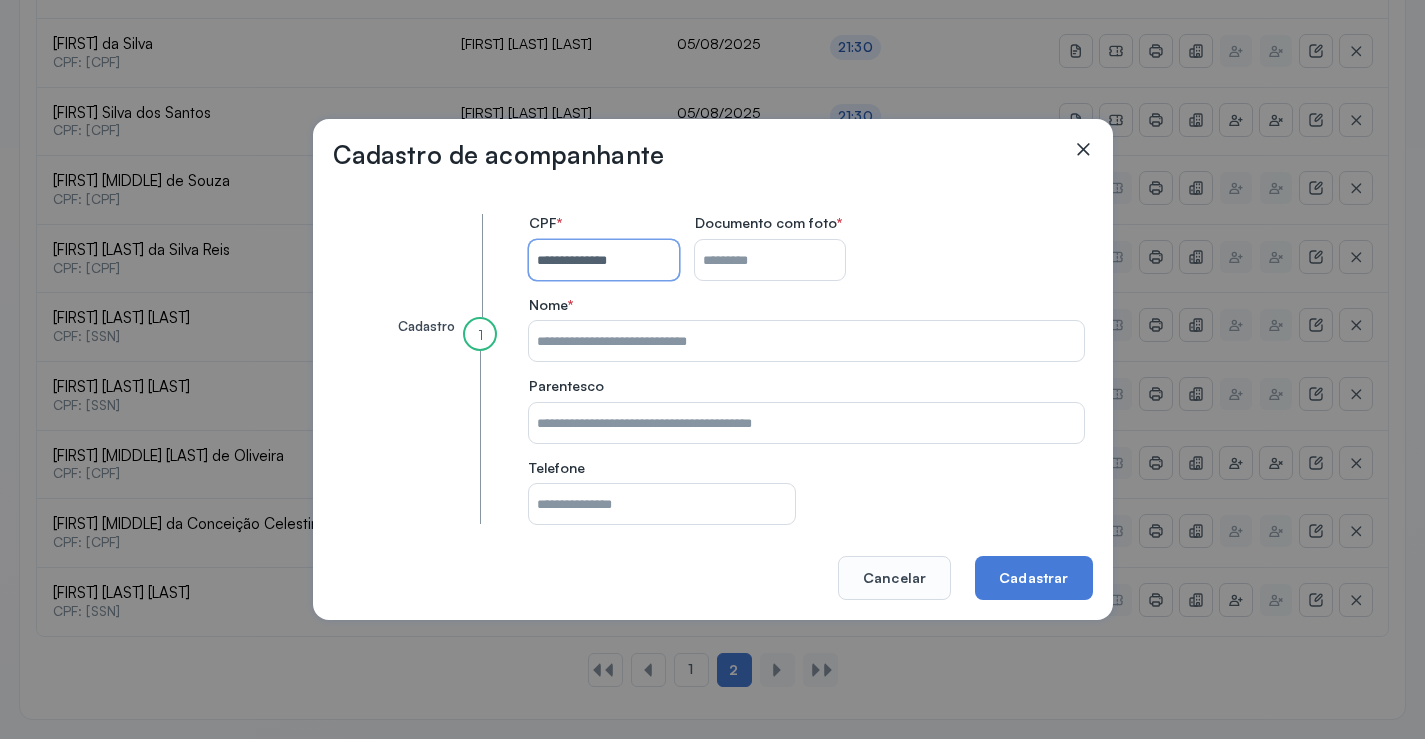type on "**********" 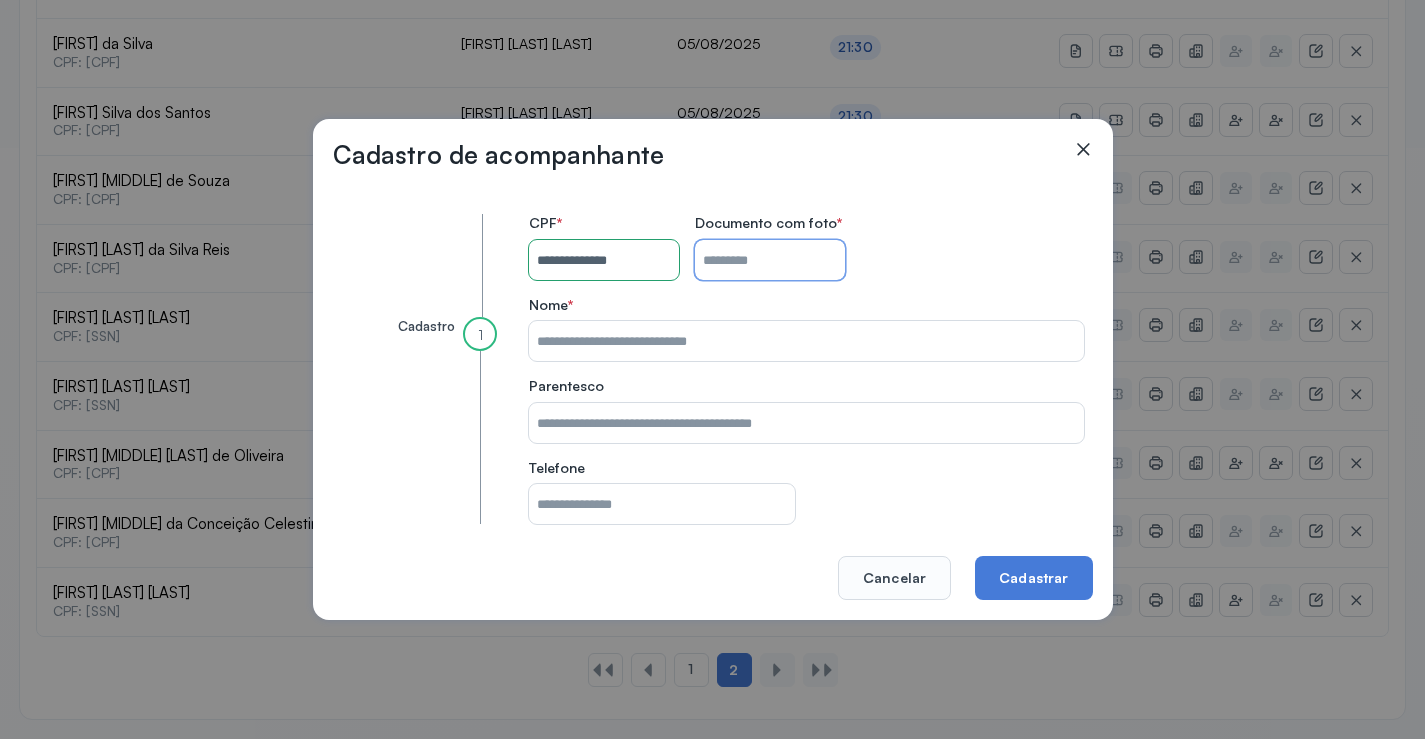 click on "CPF do paciente" at bounding box center (770, 260) 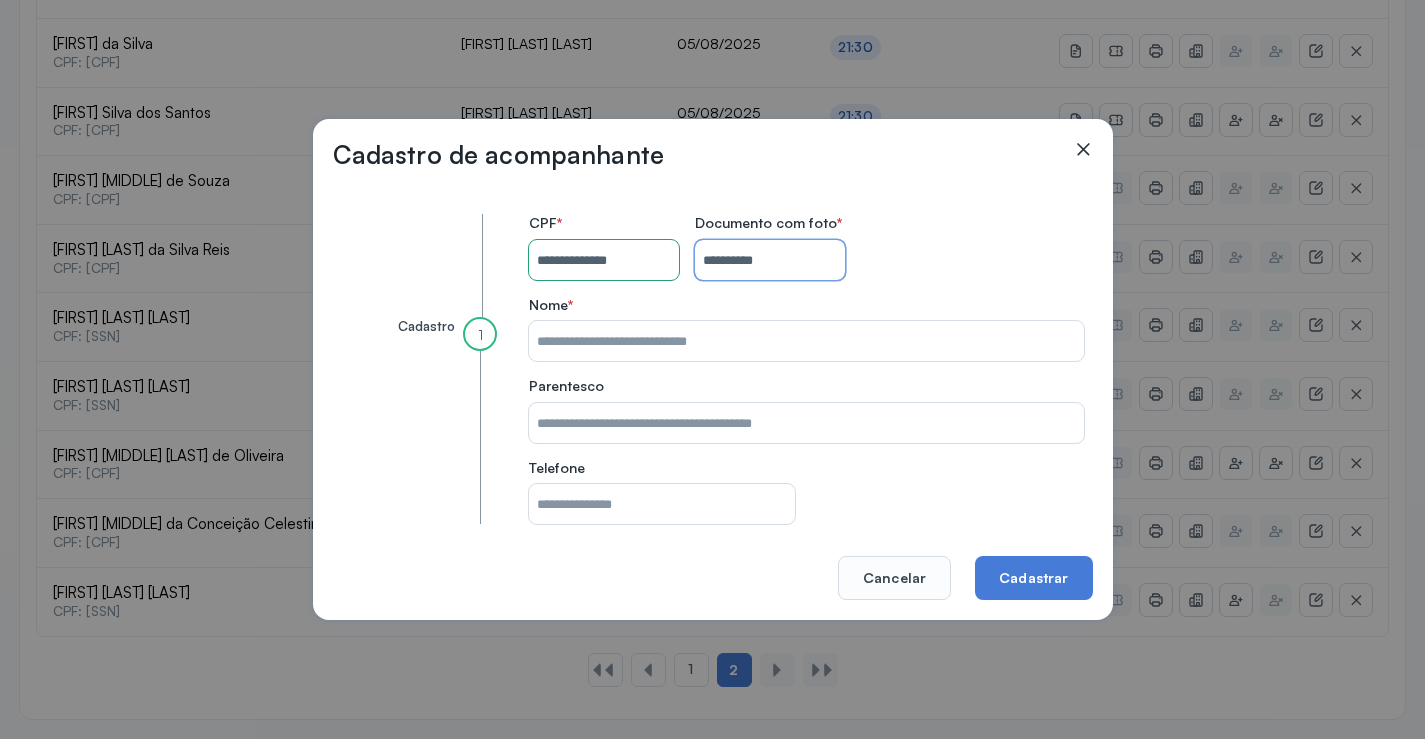 type on "**********" 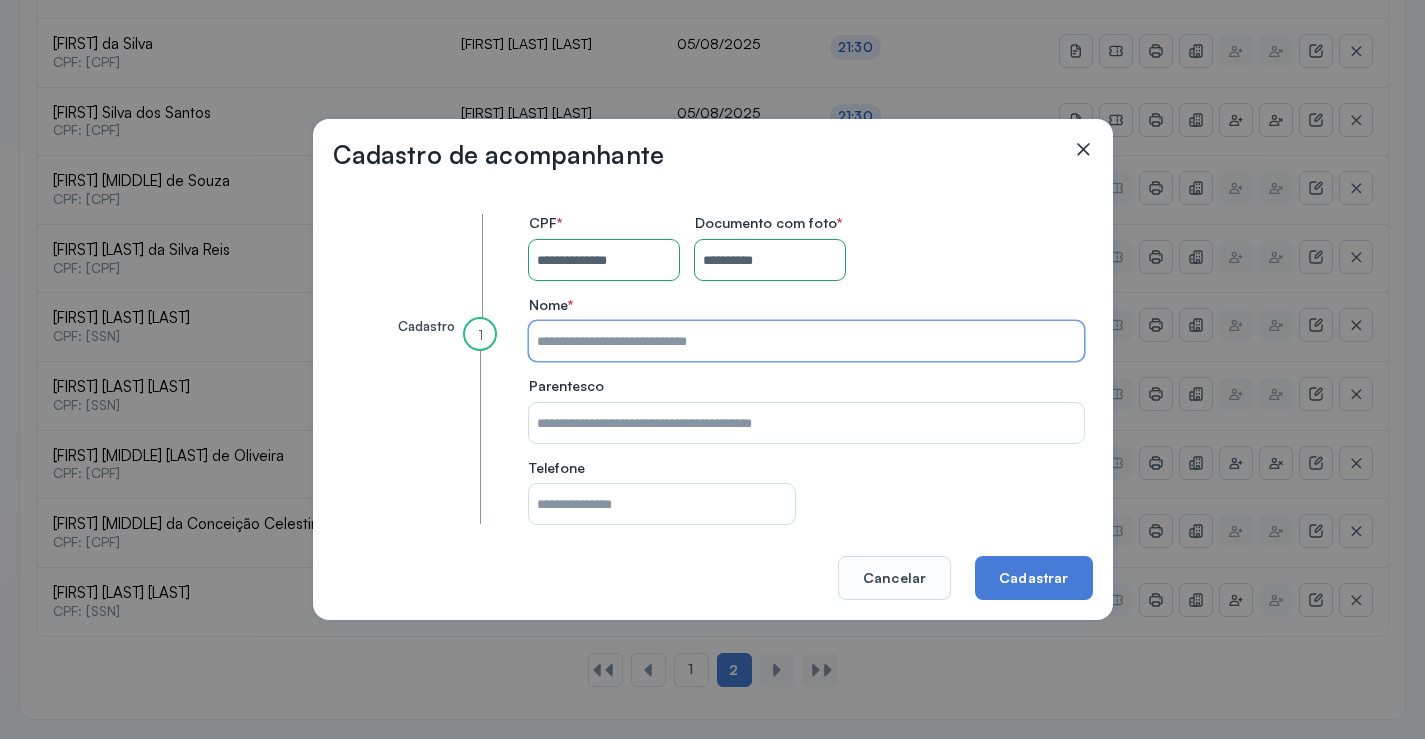 click on "CPF do paciente" at bounding box center [806, 341] 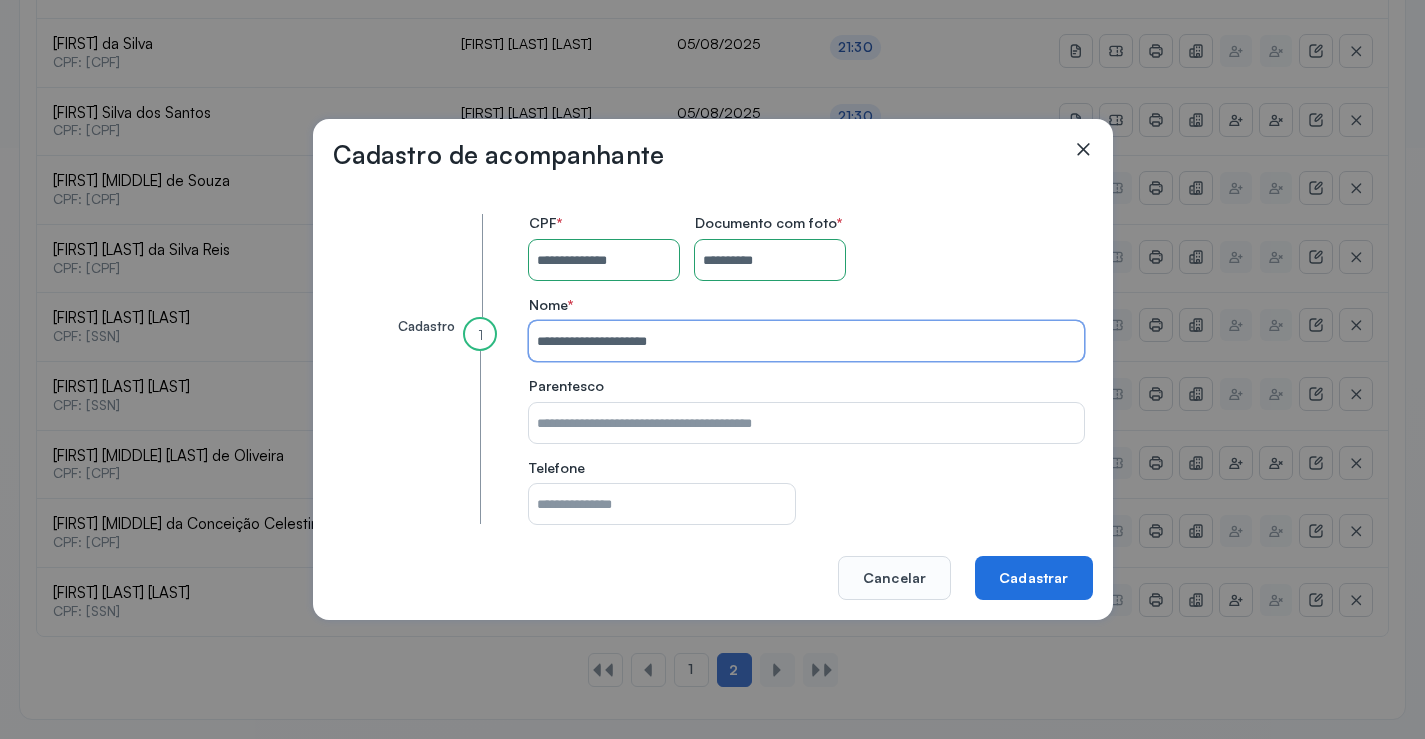 type on "**********" 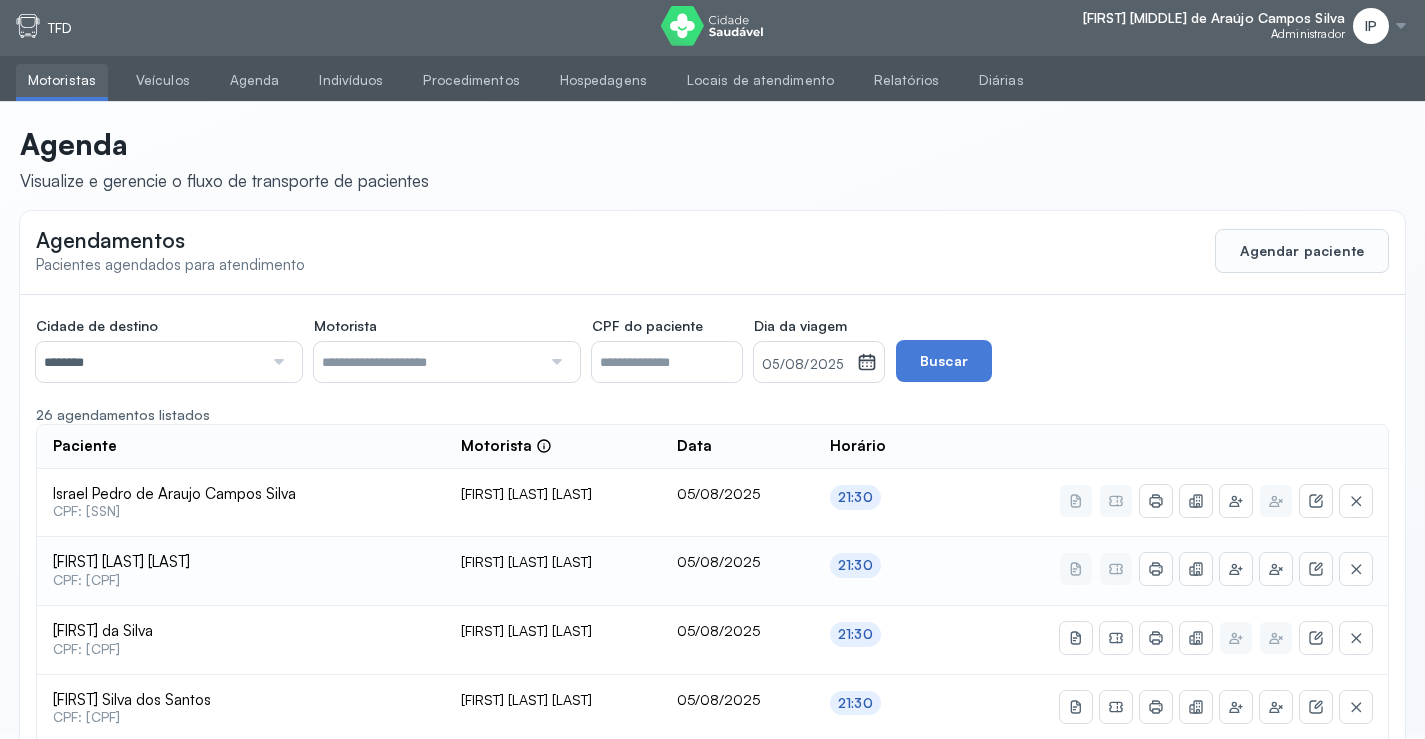 scroll, scrollTop: 0, scrollLeft: 0, axis: both 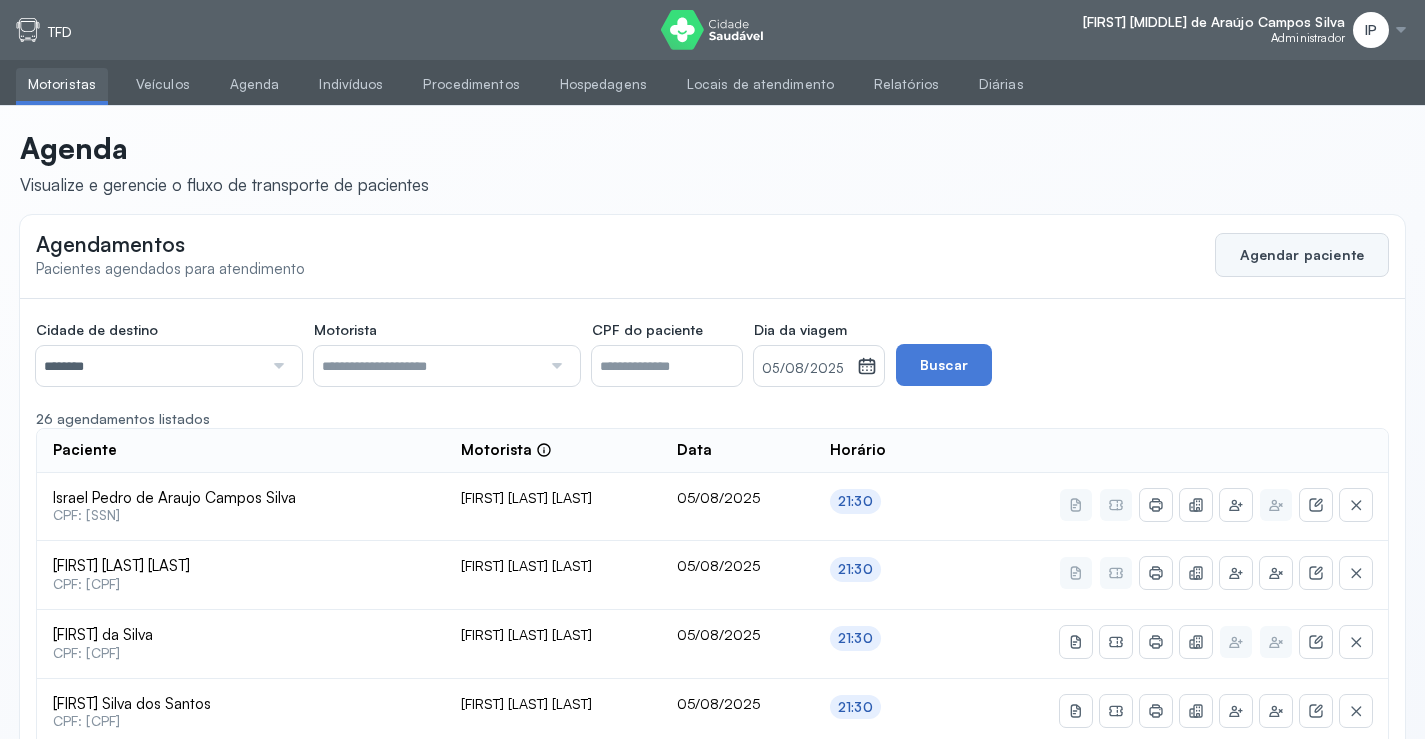 click on "Agendar paciente" 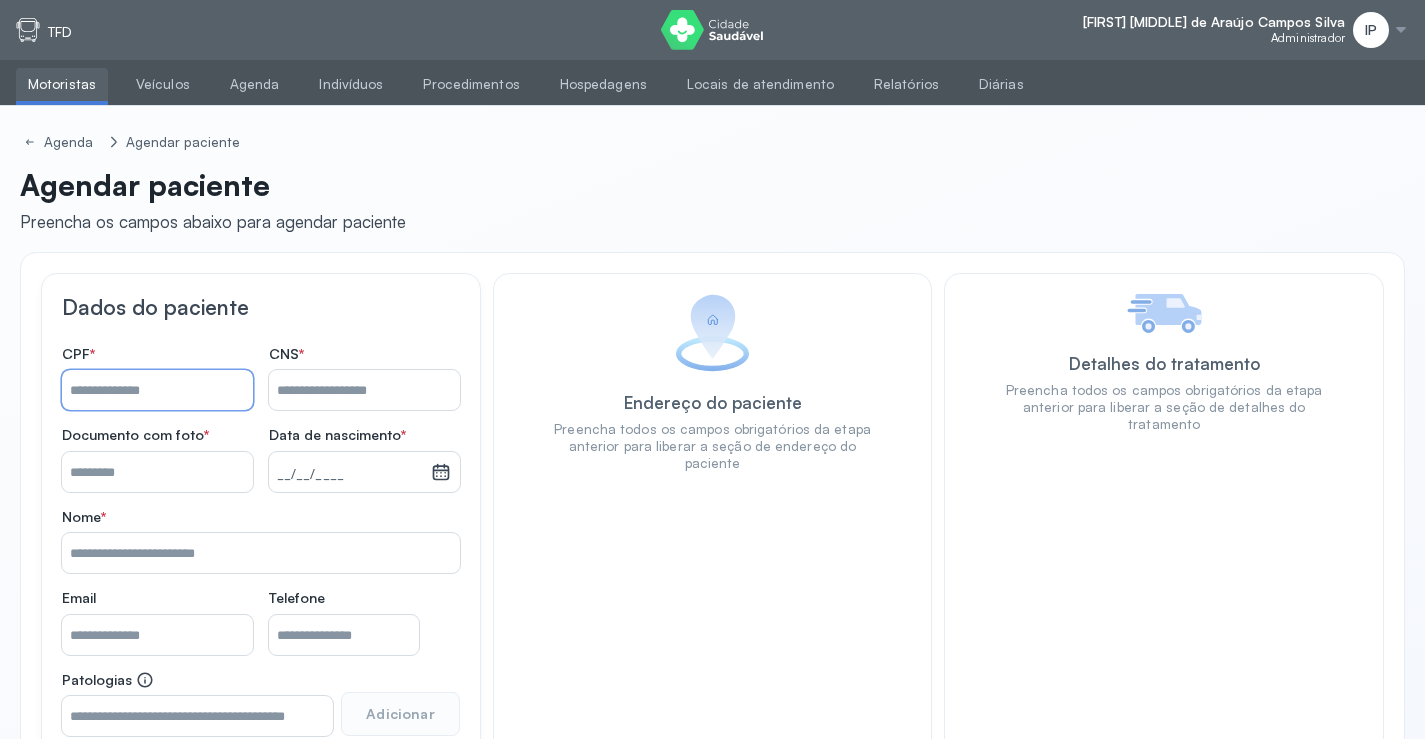 click on "Nome   *" at bounding box center (157, 390) 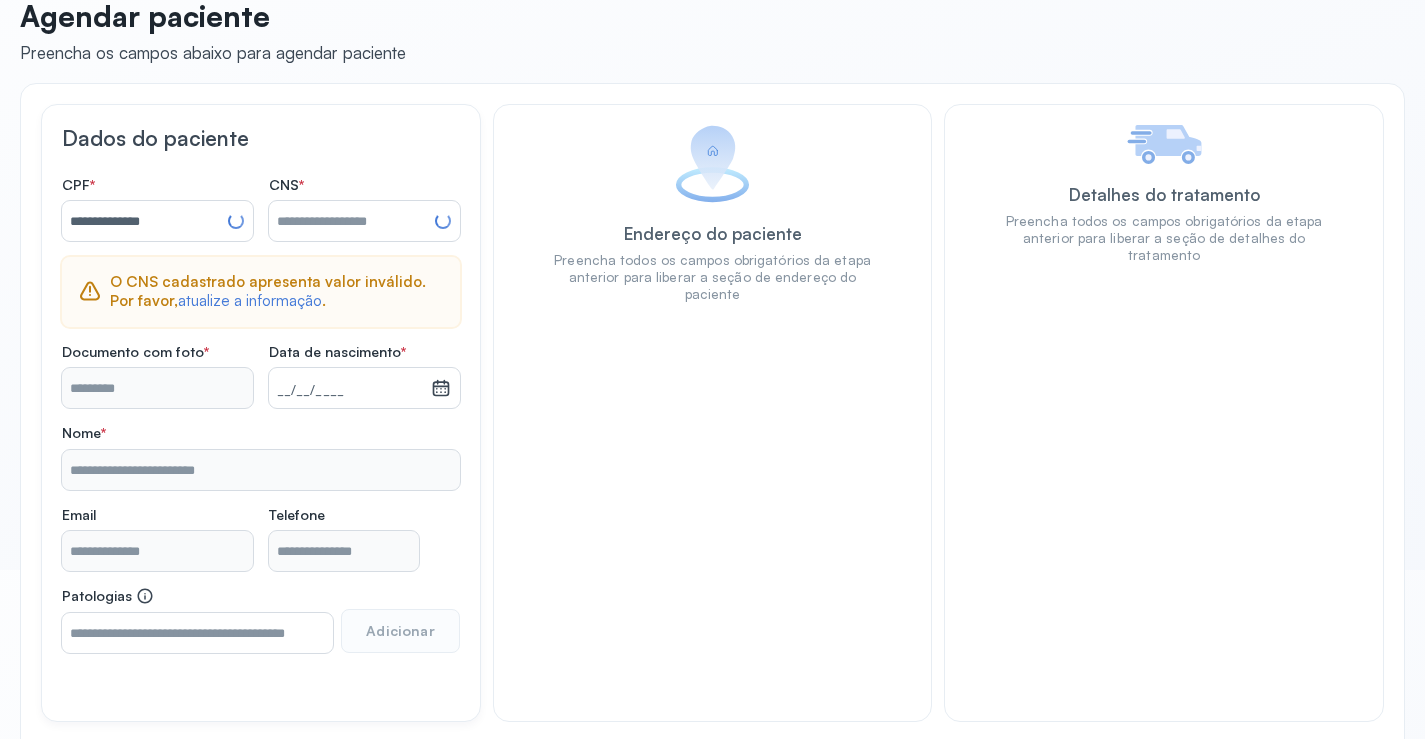 scroll, scrollTop: 0, scrollLeft: 0, axis: both 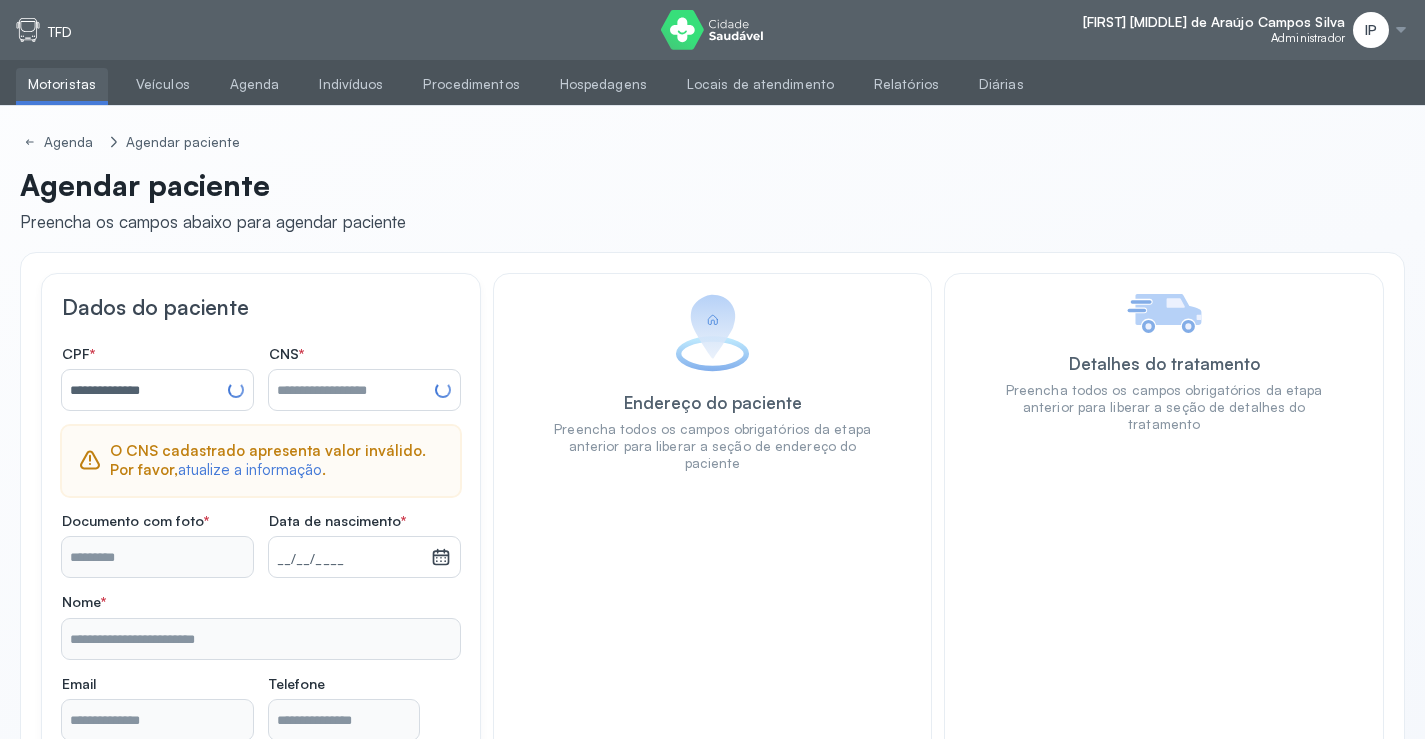 type on "**********" 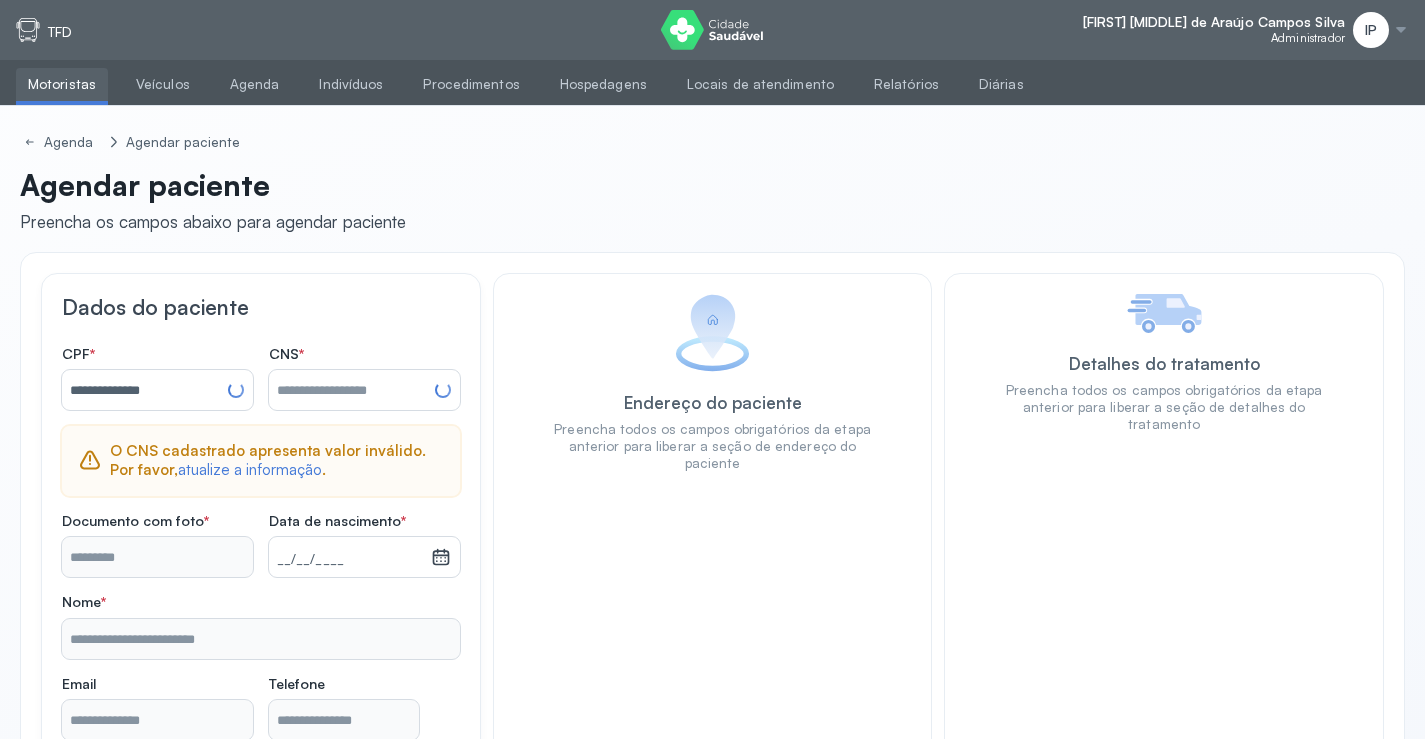 type on "**********" 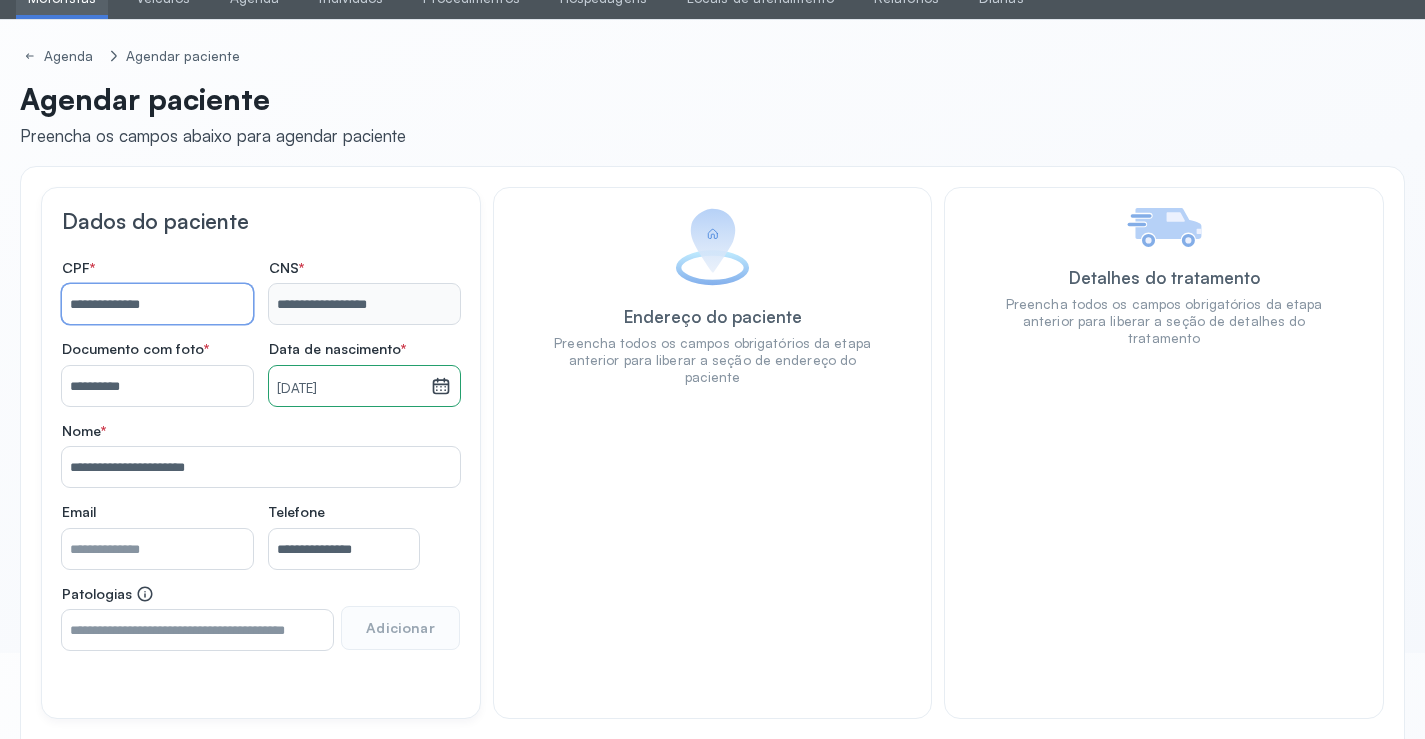 scroll, scrollTop: 171, scrollLeft: 0, axis: vertical 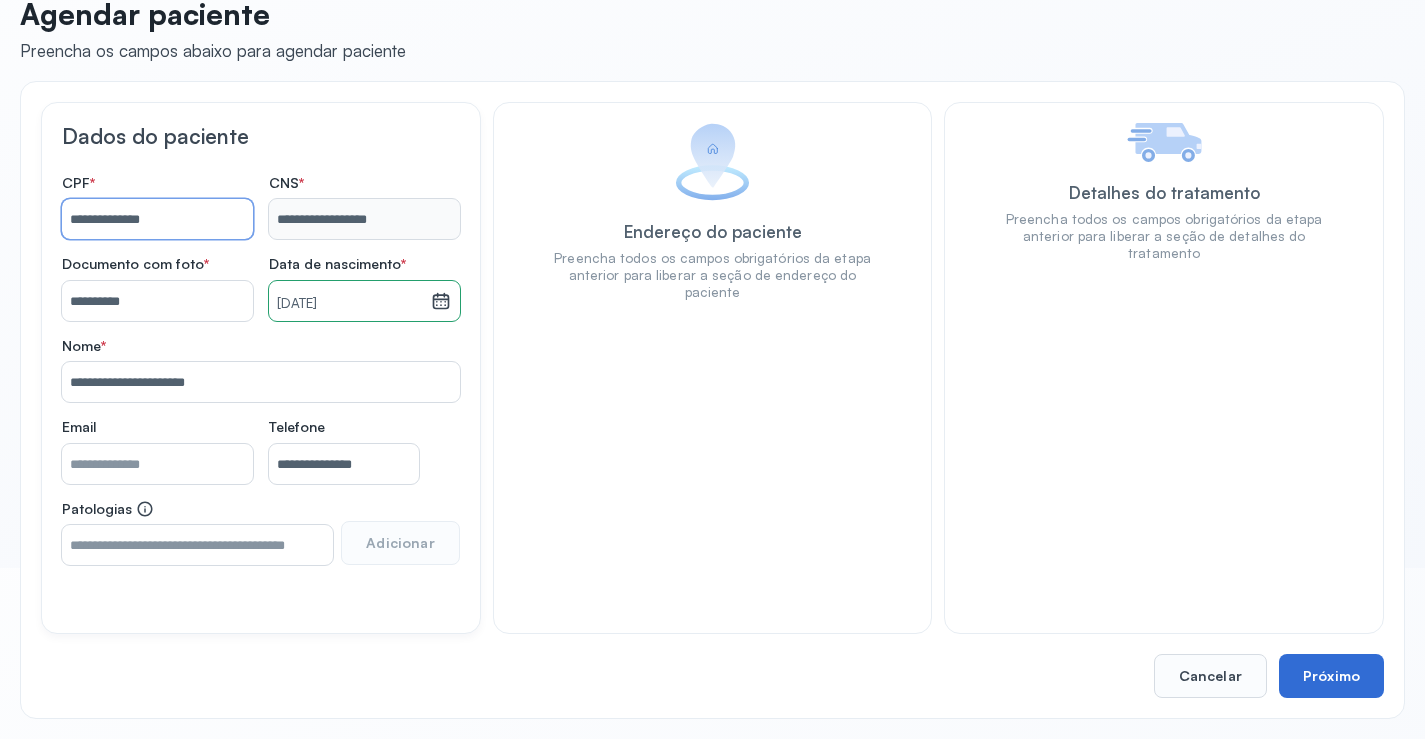 type on "**********" 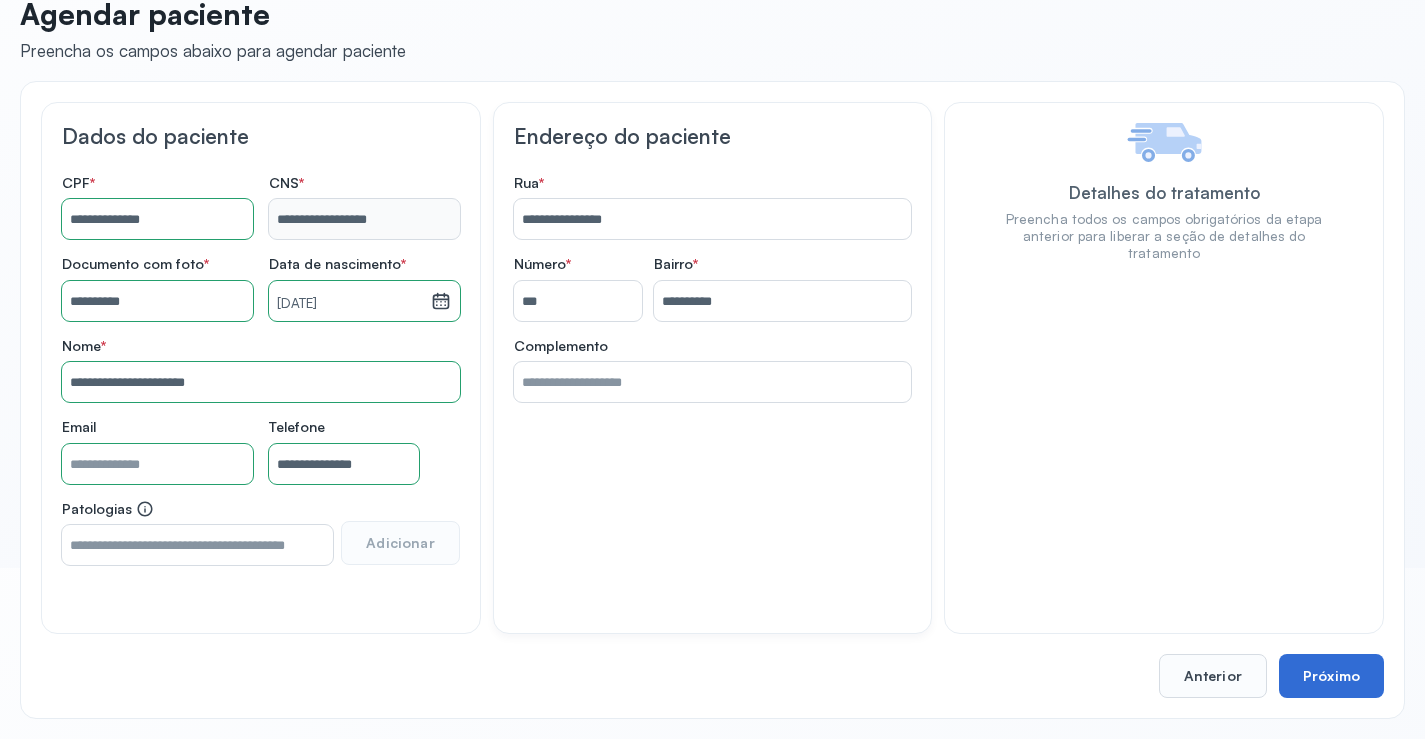 click on "Próximo" at bounding box center [1331, 676] 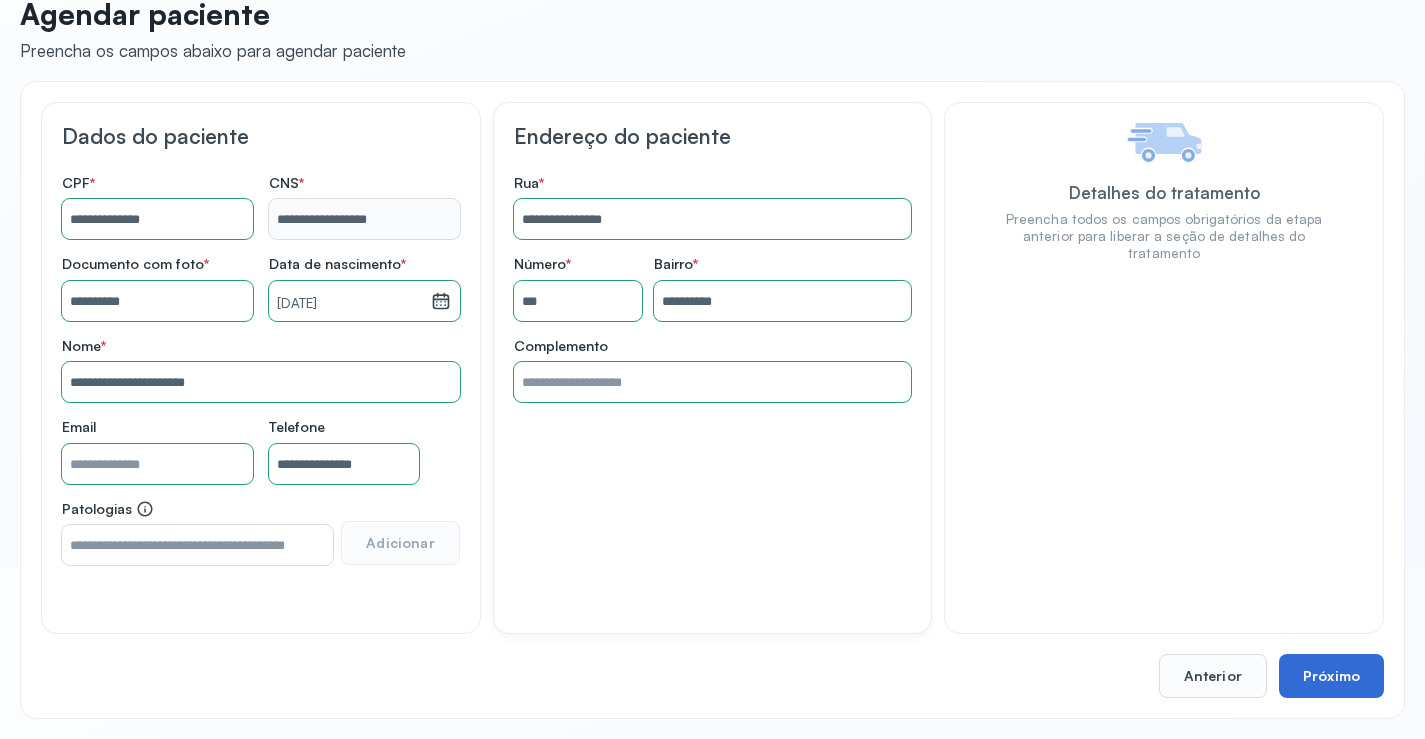 click on "Próximo" at bounding box center [1331, 676] 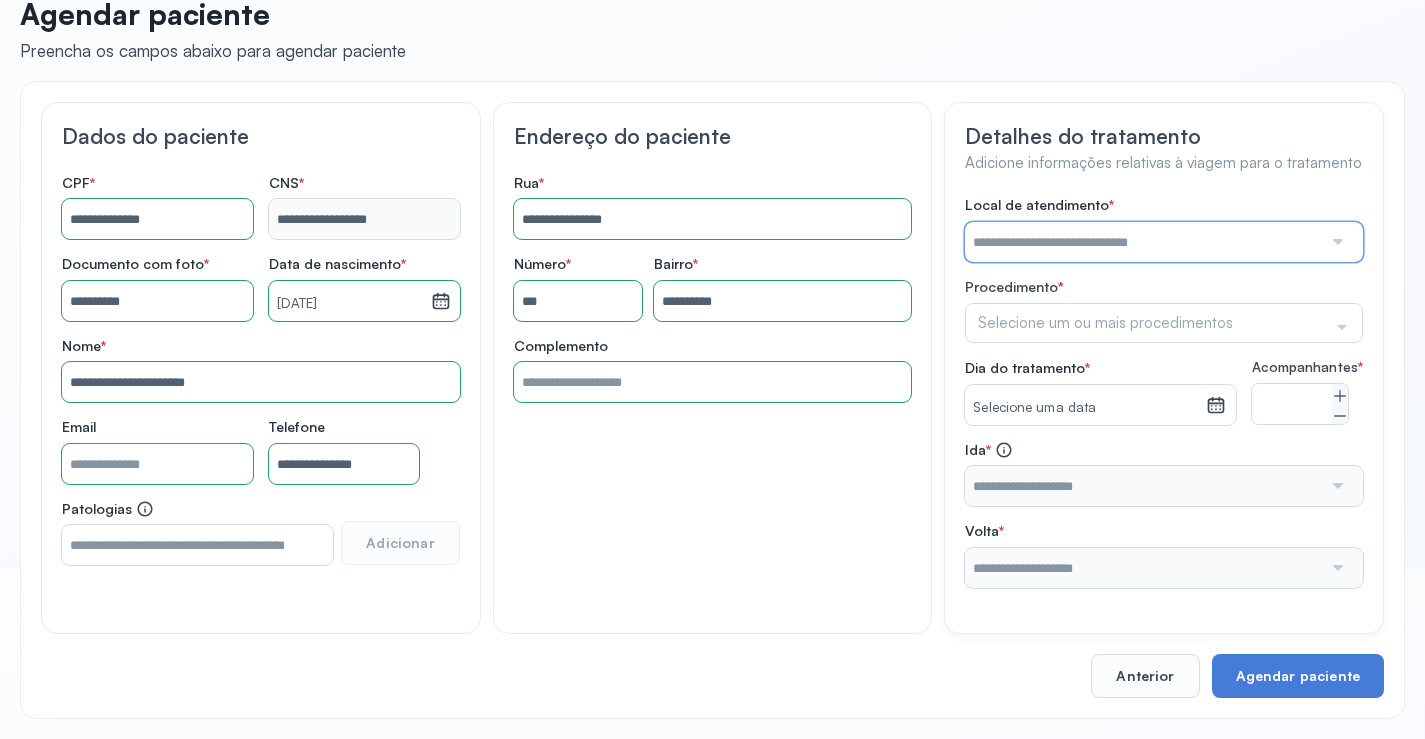 click at bounding box center [1143, 242] 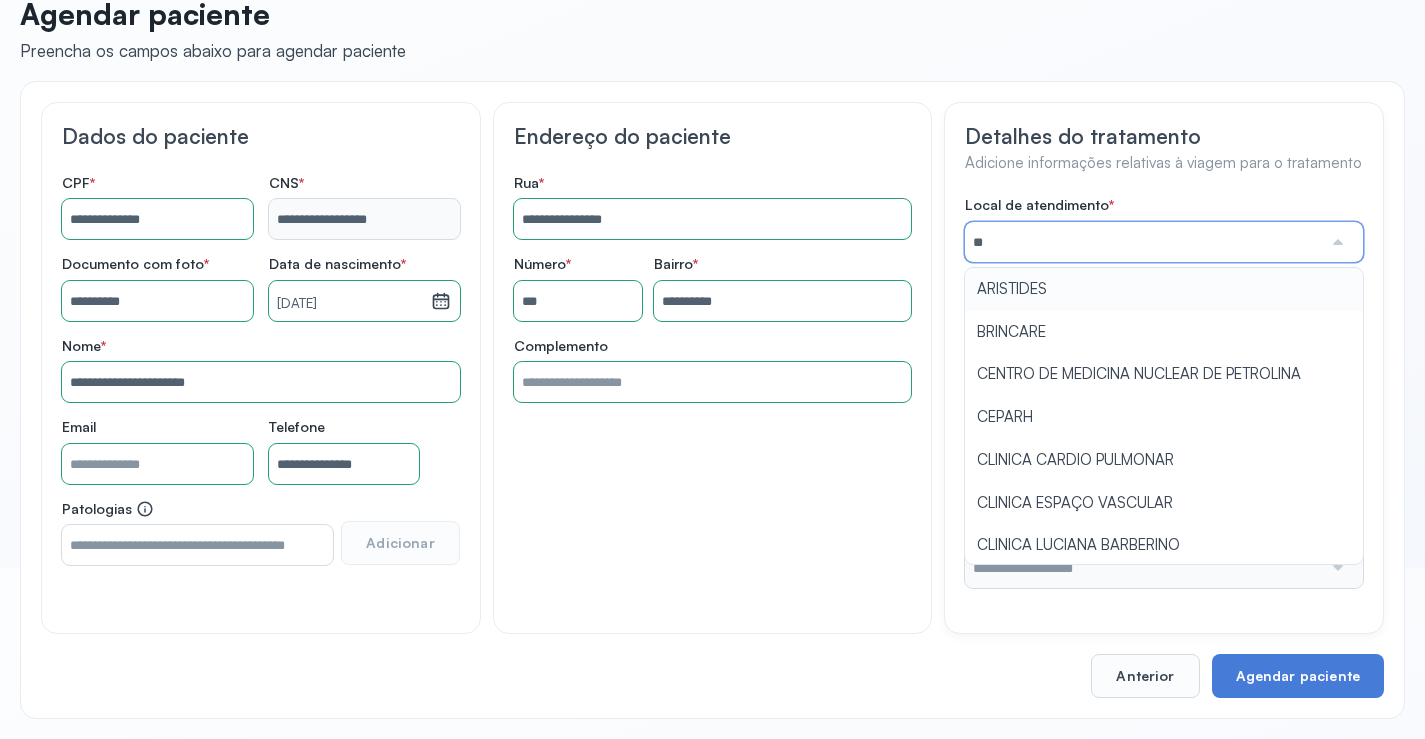type on "*********" 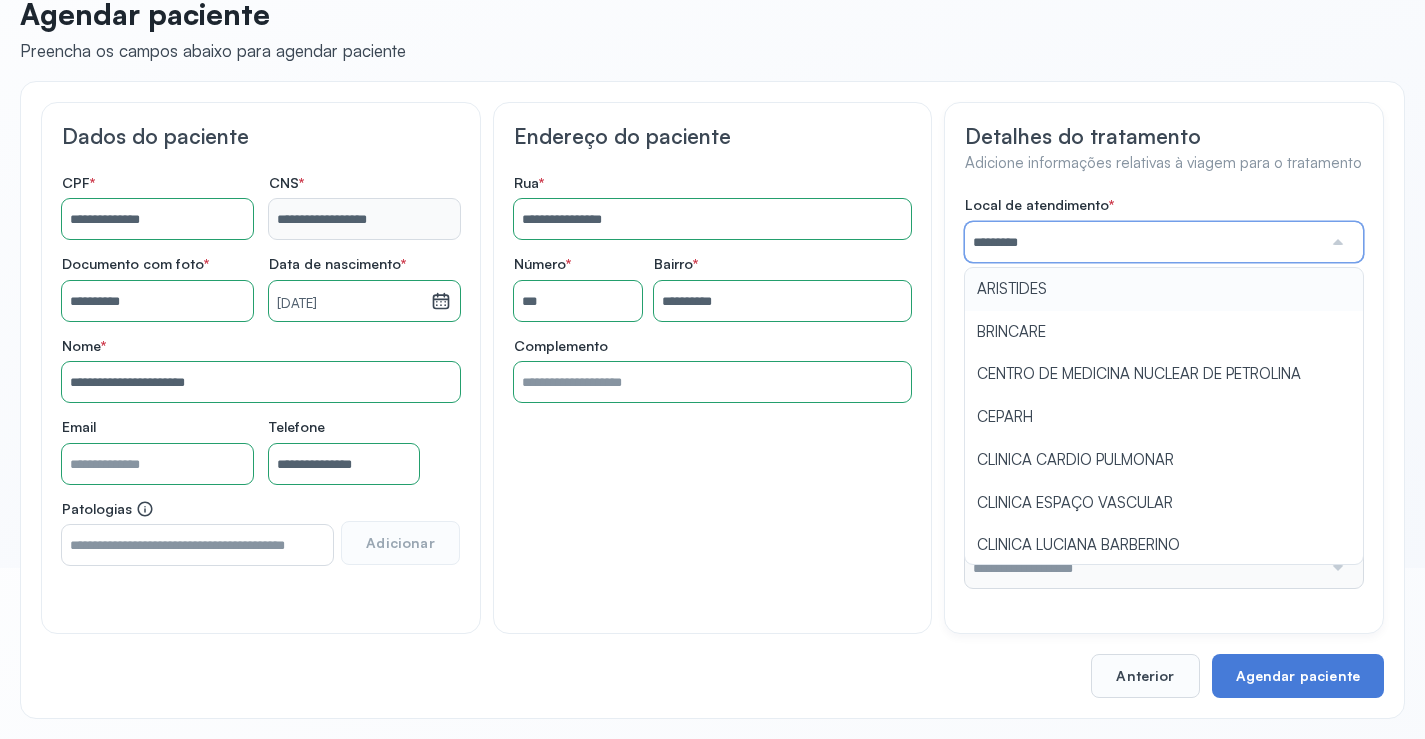 click on "Local de atendimento   *  ********* ARISTIDES BRINCARE CENTRO DE MEDICINA NUCLEAR DE PETROLINA CEPARH CLINICA CARDIO PULMONAR CLINICA ESPAÇO VASCULAR CLINICA LUCIANA BARBERINO CLINICA MULTICENTRO CARLOS GOMES CLINICA POPULAR CLINICA ROBERTO MARBACK ECOCARDIOGRAMA EDGAR SANTOS EDGARD SANTOS FUNDAÇÃO BAIANA DE CARDIOLOGIA GUIMARAES FONOAUDIOLOGIA HOSPITAL UNIVERSITARIO PETROLINA ITAIGARA ITAIGARA MEMORIAL MARIA DA CONCEICAO DE JESUS MARIO LEAL MARTAGAO GESTEIRA MATERNIDADE MARIA CONCEIÇAO DE JESUS MULTICENTRO DE SAUDE AMARALINA NEUROCARDIO NUCLEO MEDICO OCULAR POLICLINICA DE NARANDUBA PRISCILA ARAGAO PROAR PROCARDIO PETROLINA PROGESTAR SARAH SECRETARIA DE SAUDE UNIDADE ALVARO LEMOS ONDINA USF SAN MARTIN andari juazeiro cardiovasf clinica criar clinica criar Procedimento  *  Selecione um ou mais procedimentos Selecionar todos Acompanhante Alergologista Anemia Falciforme Anestesista Angiologista Angiotomografia Auditivo Biopsia Bucomaxilo Cardio Cateterismo Cardio Cintilografia Ossea Cirurgia Colonoscopia Hiv" at bounding box center (1164, 392) 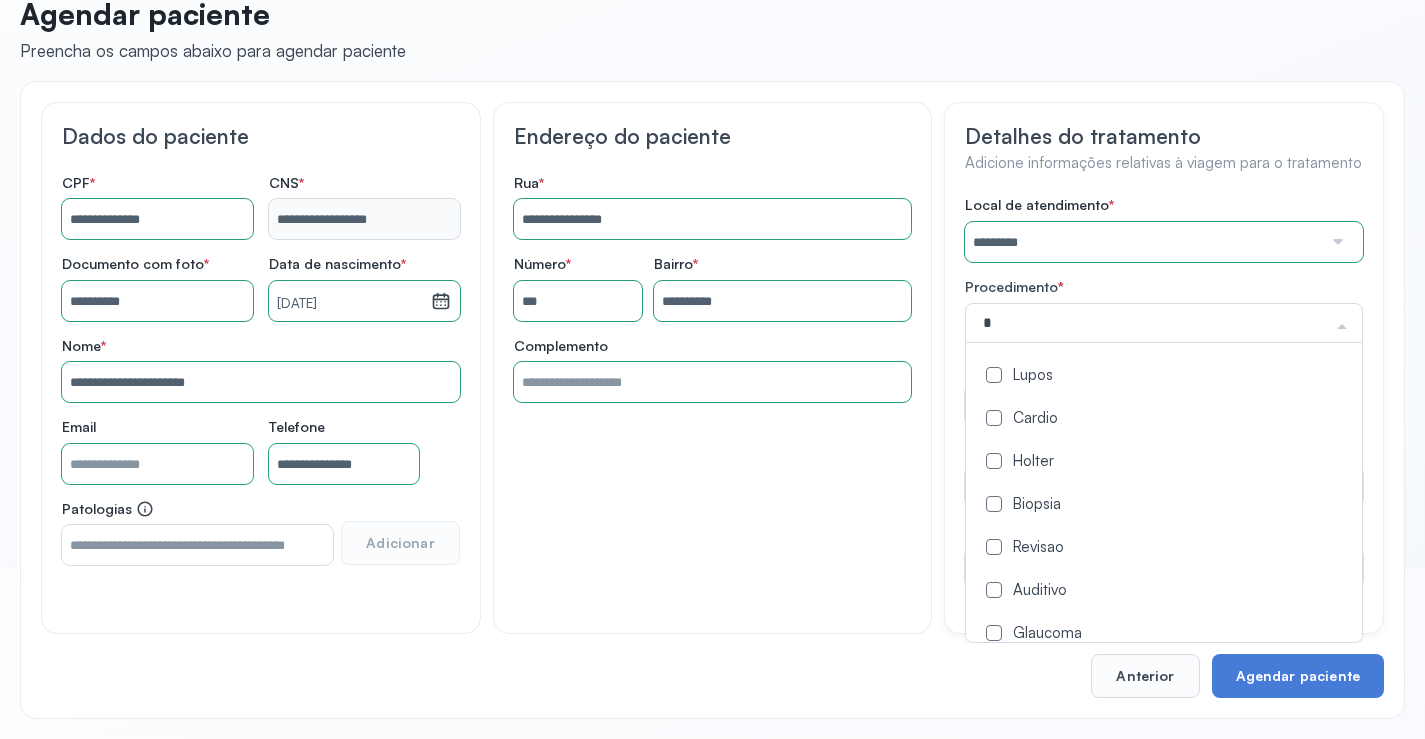 type on "**" 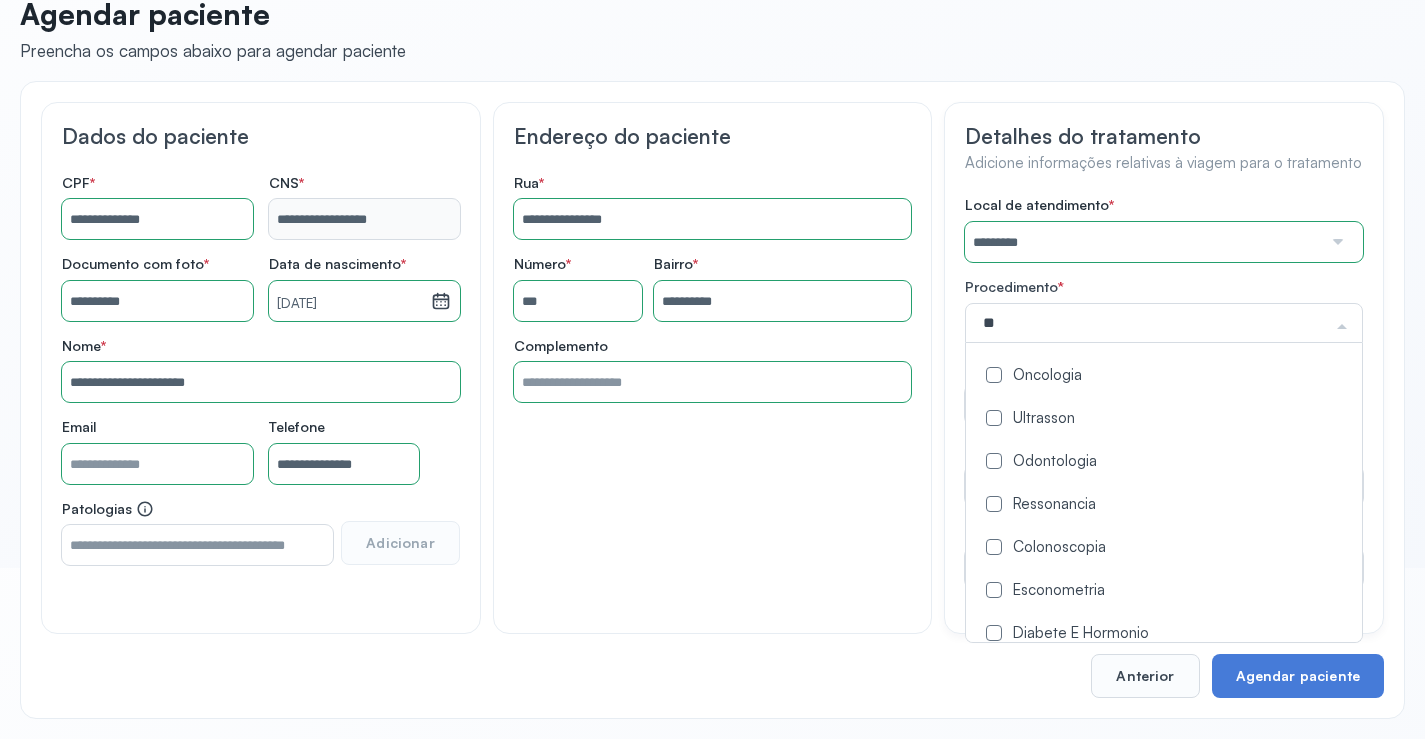 click on "Oncologia" 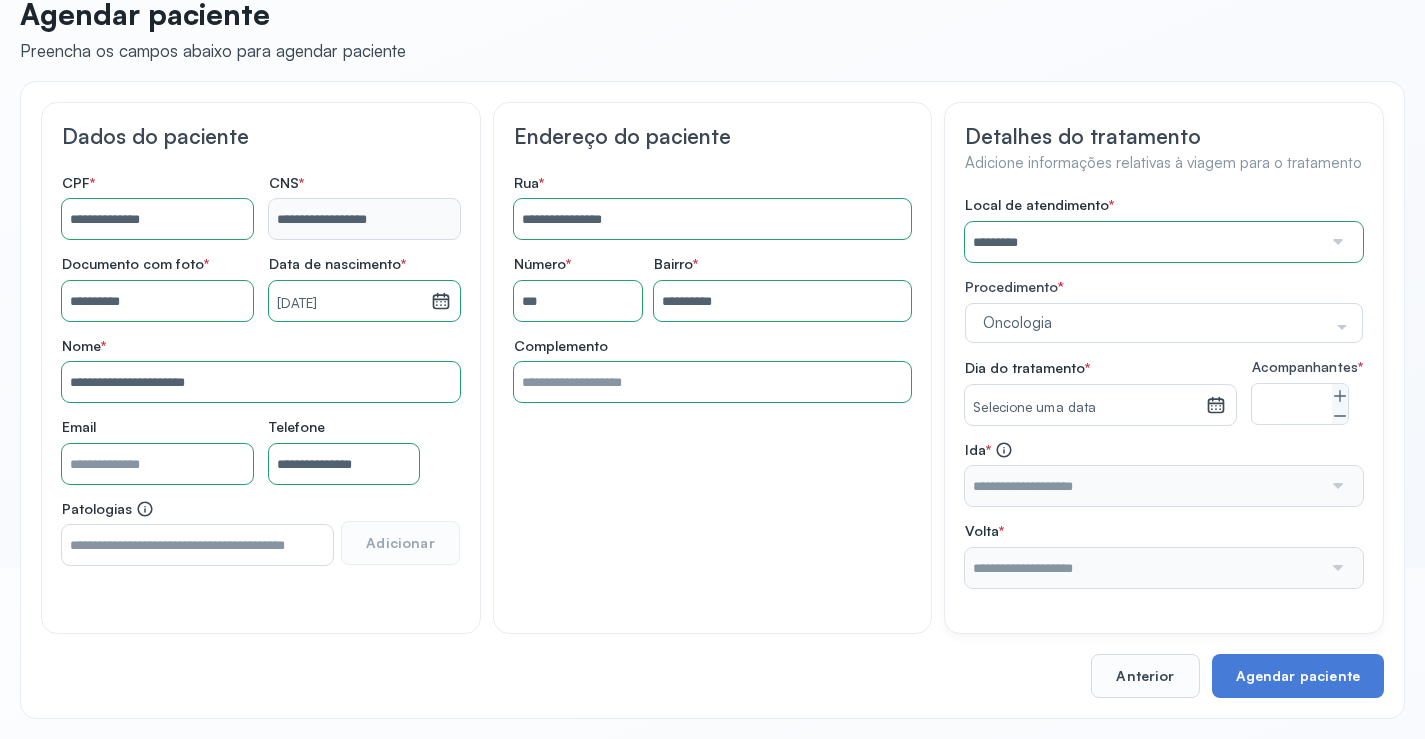 click on "Detalhes do tratamento Adicione informações relativas à viagem para o tratamento Local de atendimento   *  ********* A CLINICA DA MULHER ABO AMOR SAUDE ANACON ANDRE PRINCIPE ANGIO CLINICA APAE APAME DE PETROLINA APAMI PETROLINA ARISTIDES AUDIBEM AUDIBEM AUDICENTRO AUDIFON PETROLINA AZZO SAUDE PETROLINA BRINCARE CABULA CALIPER ESCOLA DE IMAGEM CAPS CDI CDTO CEDAP CEDEBA CENTRO BAIANO DE ESTUDOS CENTRO DE APOIO A AUDIÇAO CENTRO DE MEDICINA NUCLEAR DE PETROLINA CENTRO DE SAUDE CLEMENTINO FRAGA CENTRO INTEGRADO DA COLUNA VERTEBRAL CENTRO MEDICO ANTONIO BALBINO CENTRO OFTALMOLOGICO CASTELO BRANCO CEPARH CEPRED CEPRIS CERPRIS CIDI CIMED CLIMED CLINATA CLINEFRO CLINICA  AFETUS PETROLINA CLINICA  ALFA CLINICA  ALFA CENTRO MÉDICO CLINICA  SHOPPING DA BAHIA CLINICA  URBANO SAMPAIO FILHO CLINICA AGEUS CLINICA AMO CLINICA AMOR A SAUDE CLINICA AMOR E SAUDE PETROLINA CLINICA ANA MASTER CLINICA ANGICLIN CLINICA BIOCHEK UP CLINICA CAM CLINICA CARDIO PULMONAR CLINICA CASA GERIATRICA DE PETROLINA CLINICA CASTELO BRANCO "" 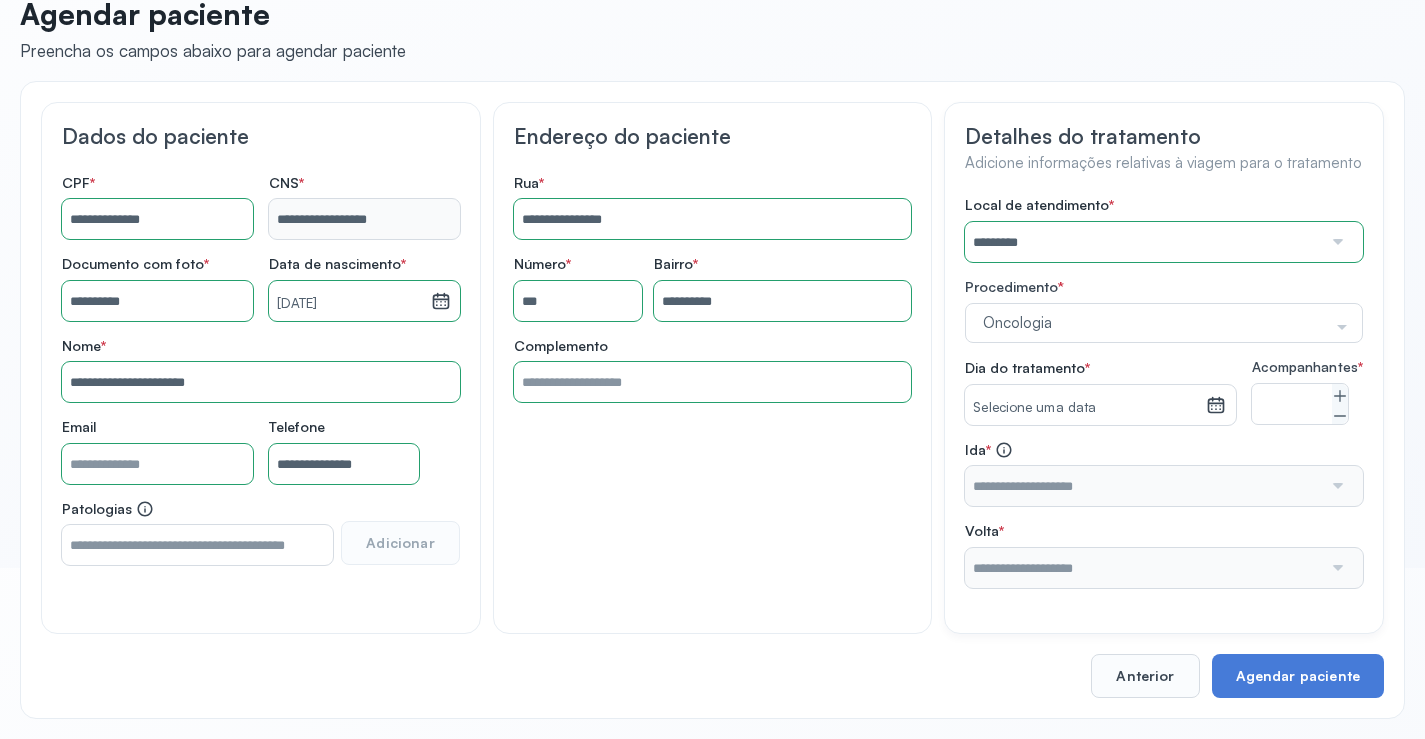 click on "Selecione uma data" at bounding box center (1085, 408) 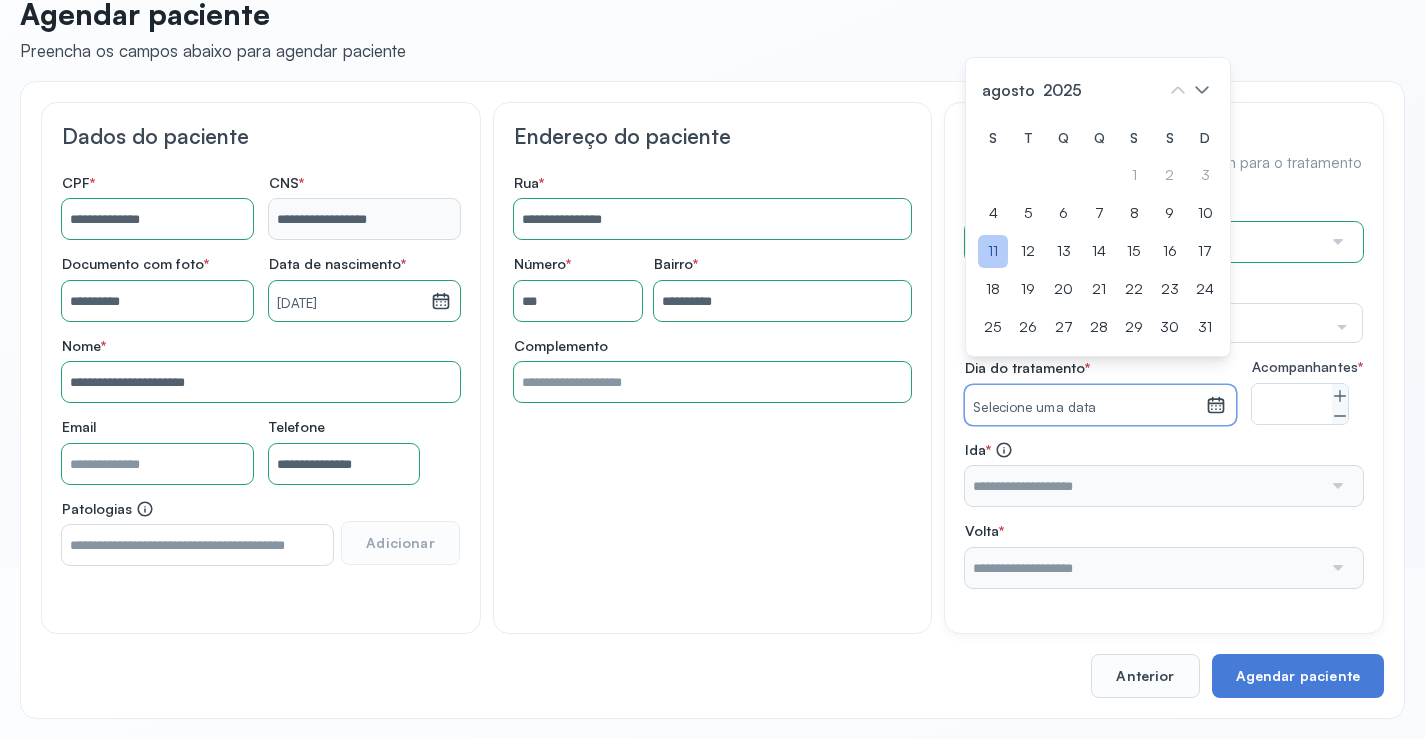 click on "11" 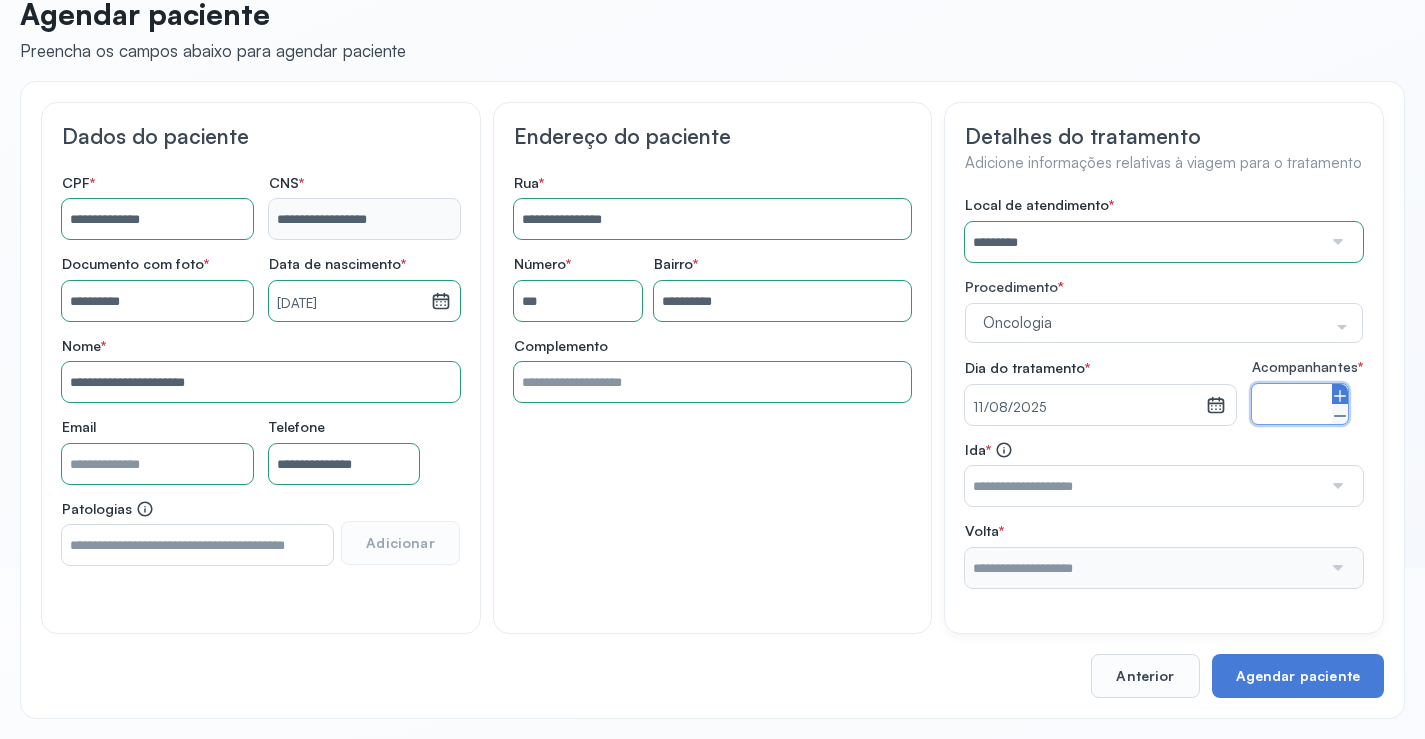 click 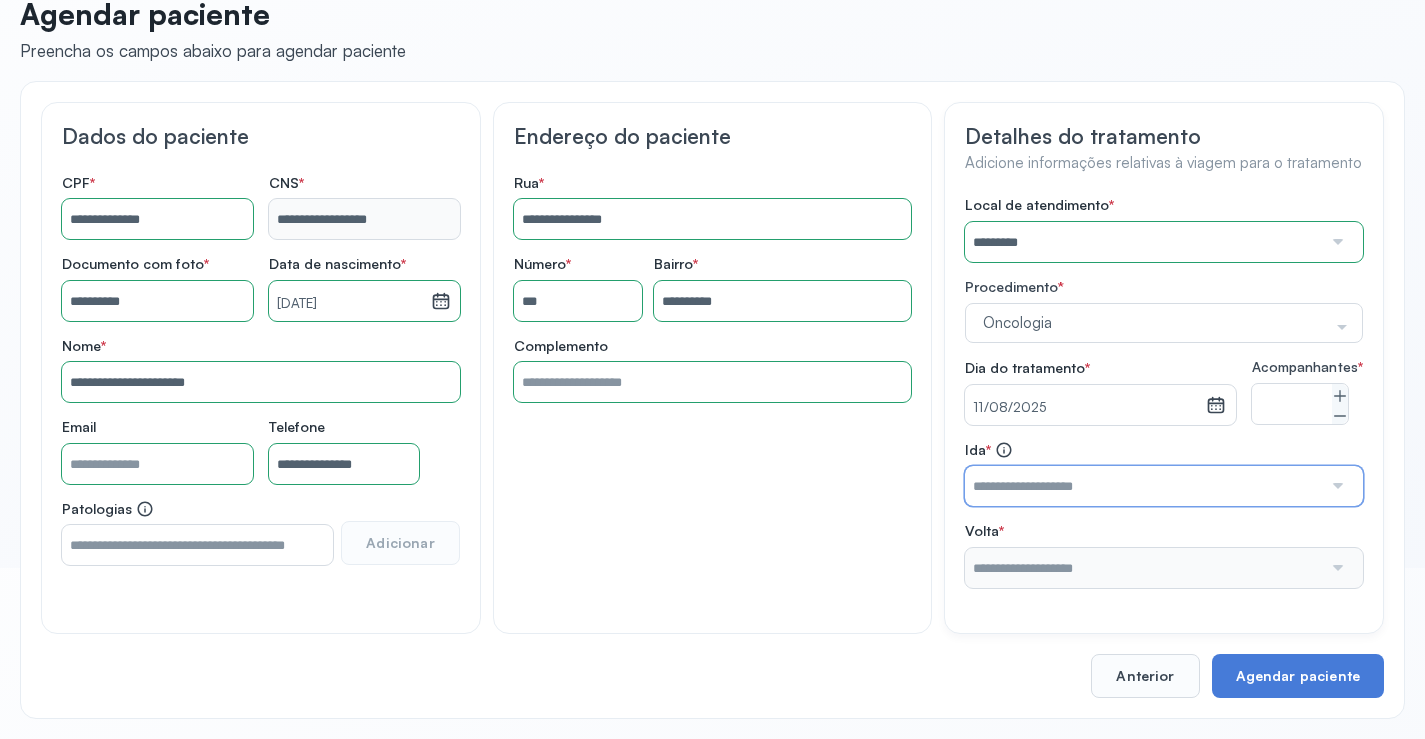 click at bounding box center (1143, 486) 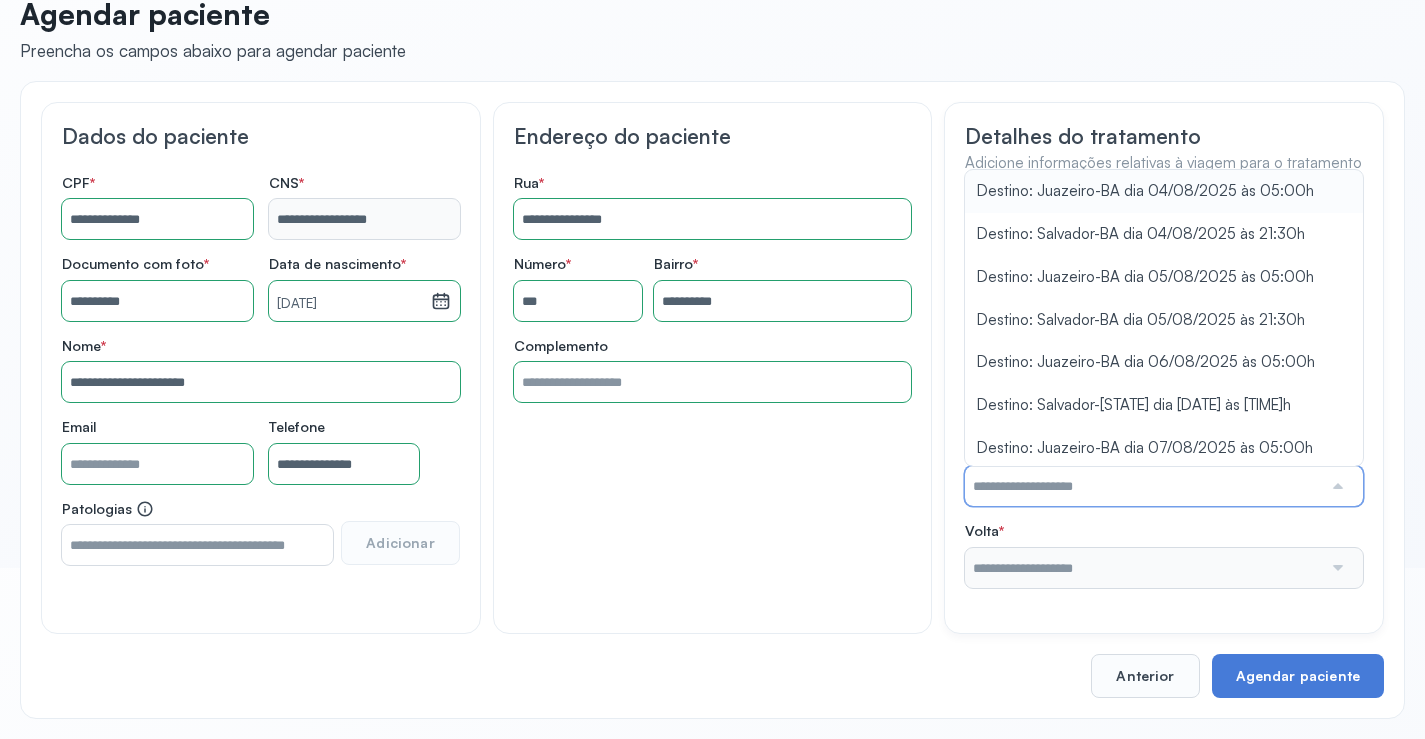 click at bounding box center [1143, 486] 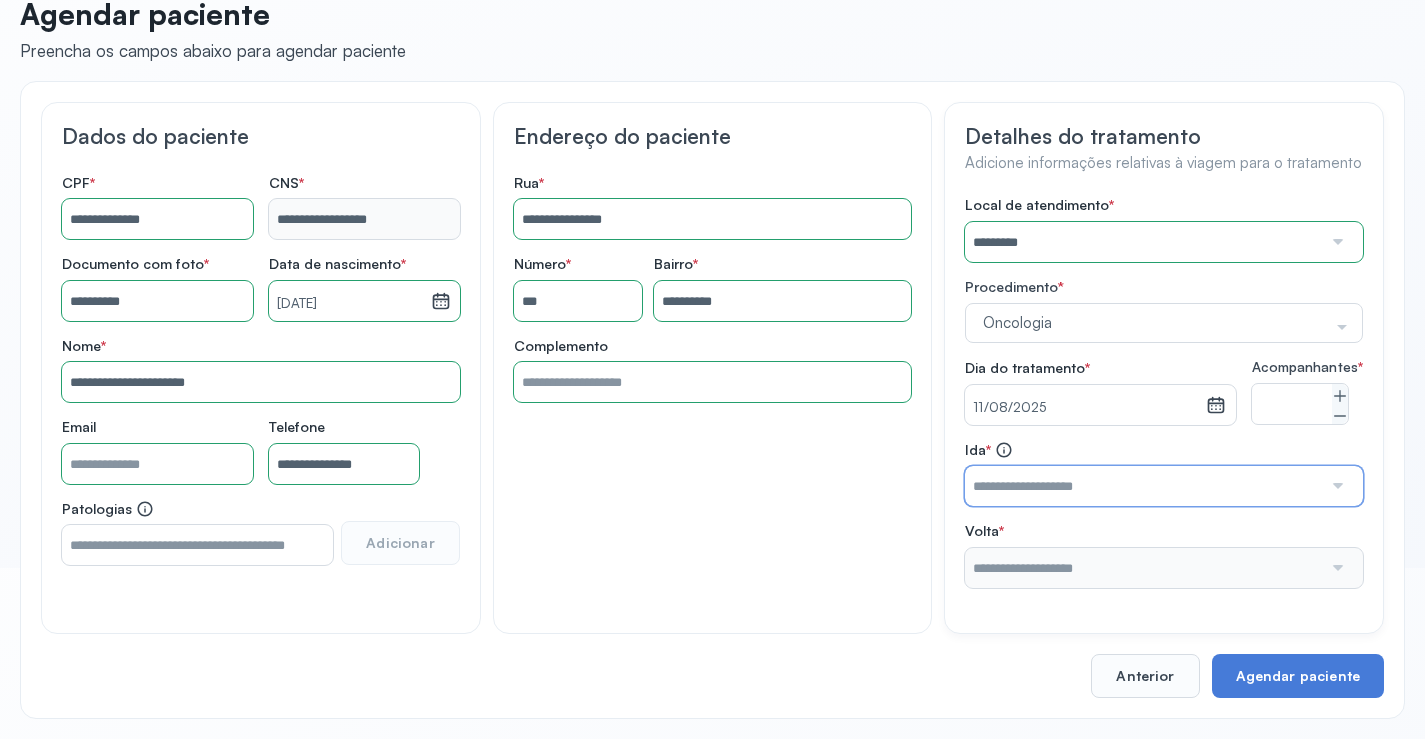 click at bounding box center (1143, 486) 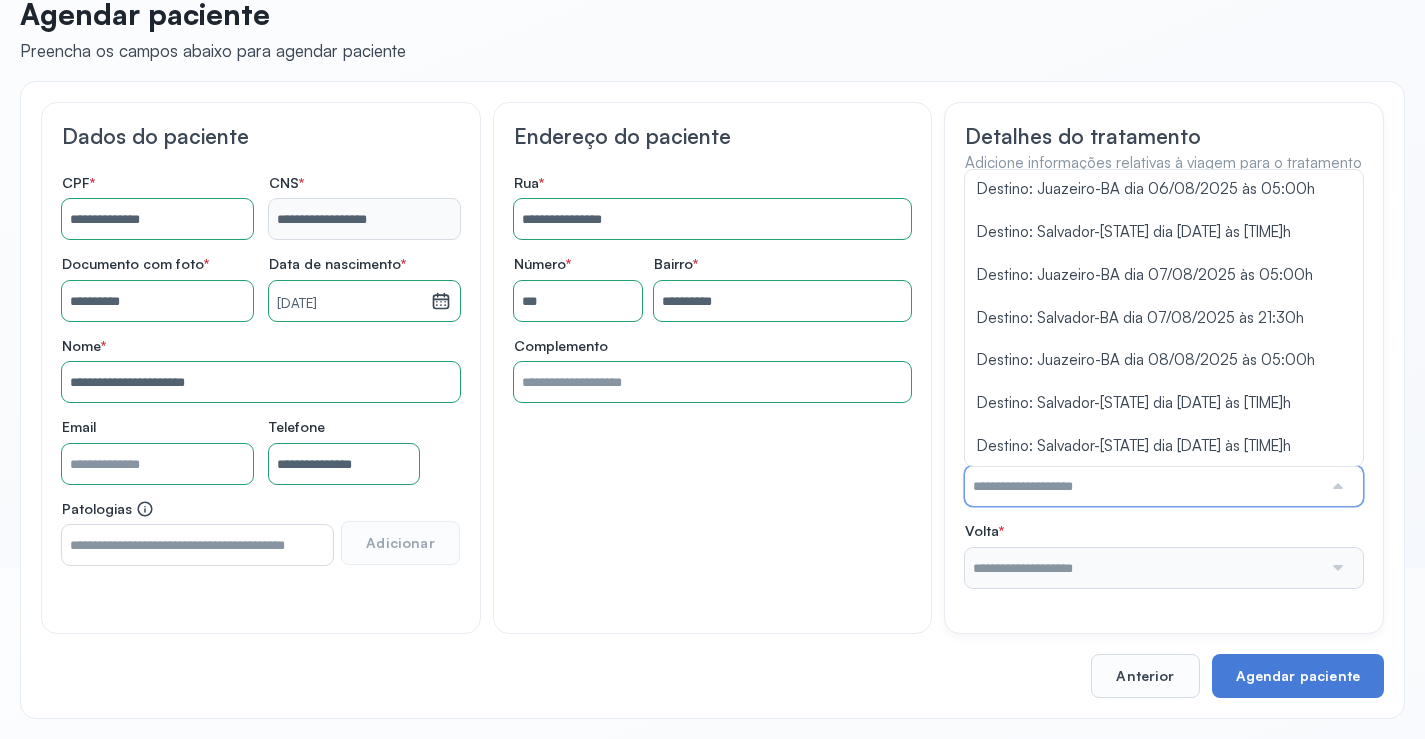 scroll, scrollTop: 174, scrollLeft: 0, axis: vertical 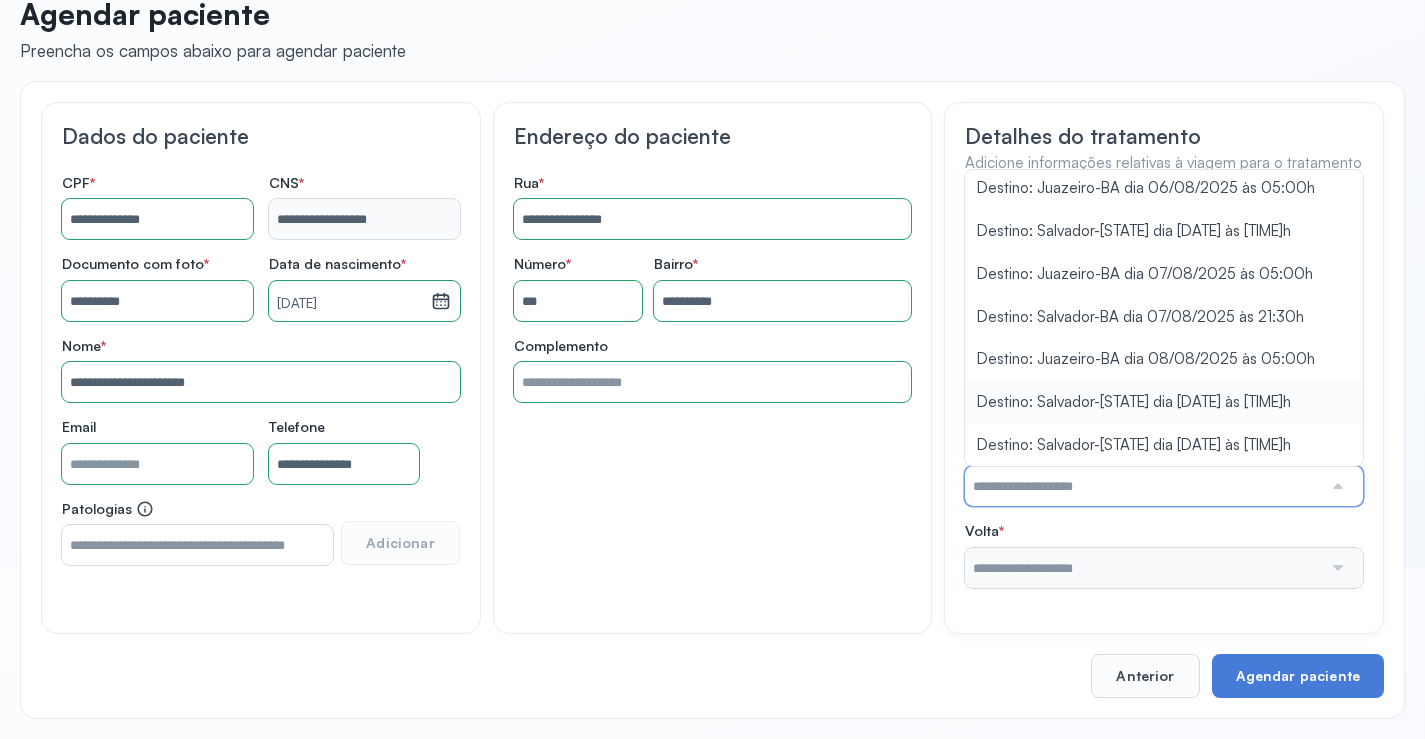 type on "**********" 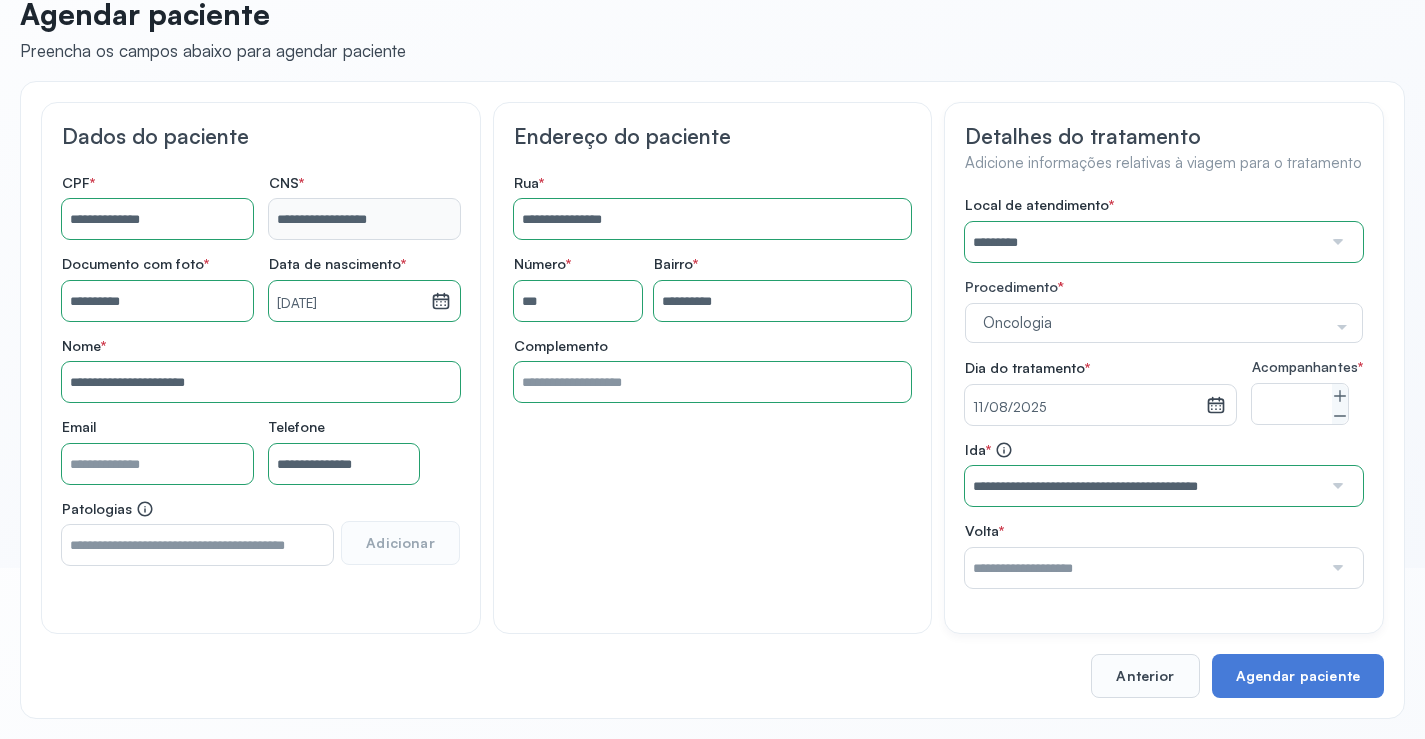 click on "Local de atendimento   *  ********* A CLINICA DA MULHER ABO AMOR SAUDE ANACON ANDRE PRINCIPE ANGIO CLINICA APAE APAME DE PETROLINA APAMI PETROLINA ARISTIDES AUDIBEM AUDIBEM AUDICENTRO AUDIFON PETROLINA AZZO SAUDE PETROLINA BRINCARE CABULA CALIPER ESCOLA DE IMAGEM CAPS CDI CDTO CEDAP CEDEBA CENTRO BAIANO DE ESTUDOS CENTRO DE APOIO A AUDIÇAO CENTRO DE MEDICINA NUCLEAR DE PETROLINA CENTRO DE SAUDE CLEMENTINO FRAGA CENTRO INTEGRADO DA COLUNA VERTEBRAL CENTRO MEDICO ANTONIO BALBINO CENTRO OFTALMOLOGICO CASTELO BRANCO CEPARH CEPRED CEPRIS CERPRIS CIDI CIMED CLIMED CLINATA CLINEFRO CLINICA  AFETUS PETROLINA CLINICA  ALFA CLINICA  ALFA CENTRO MÉDICO CLINICA  SHOPPING DA BAHIA CLINICA  URBANO SAMPAIO FILHO CLINICA AGEUS CLINICA AMO CLINICA AMOR A SAUDE CLINICA AMOR E SAUDE PETROLINA CLINICA ANA MASTER CLINICA ANGICLIN CLINICA BIOCHEK UP CLINICA CAM CLINICA CARDIO PULMONAR CLINICA CASA GERIATRICA DE PETROLINA CLINICA CASTELO BRANCO CLIOFT" at bounding box center [1164, 392] 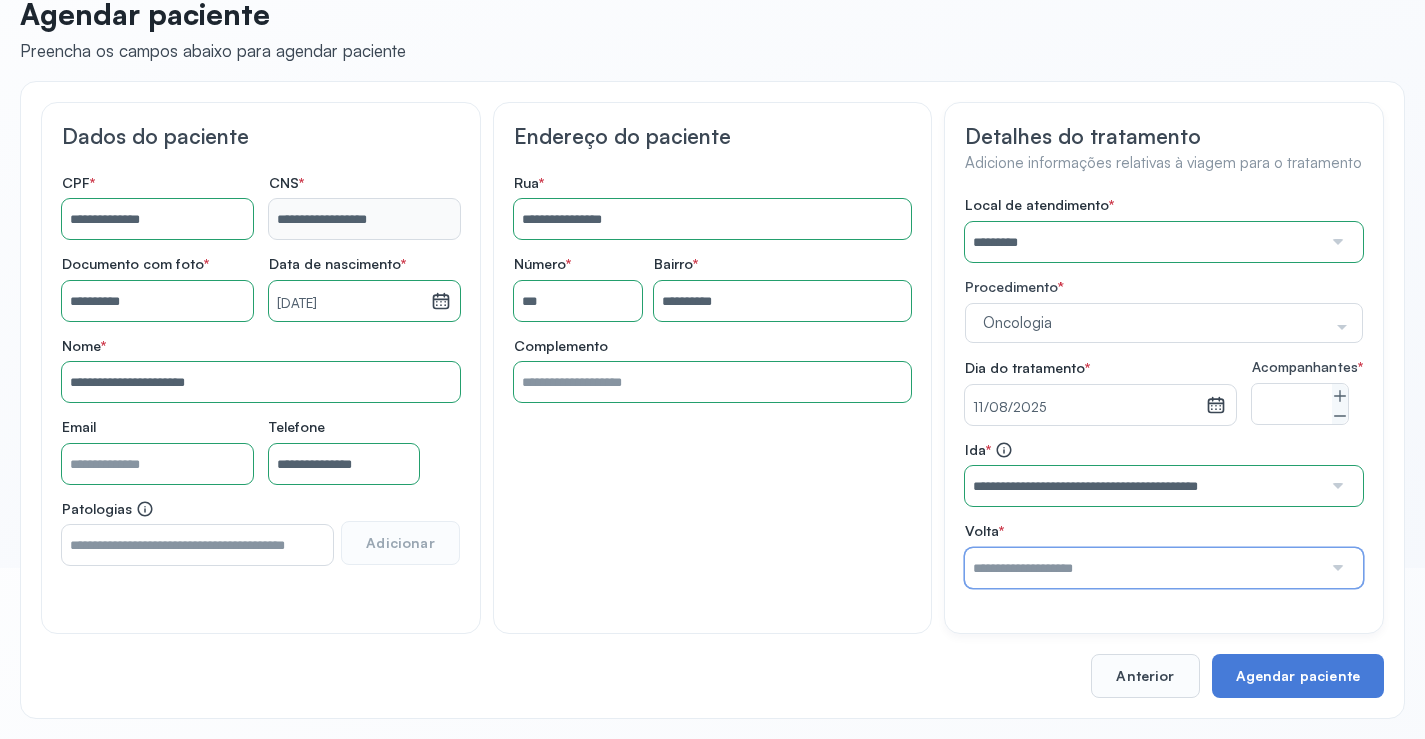click at bounding box center [1143, 568] 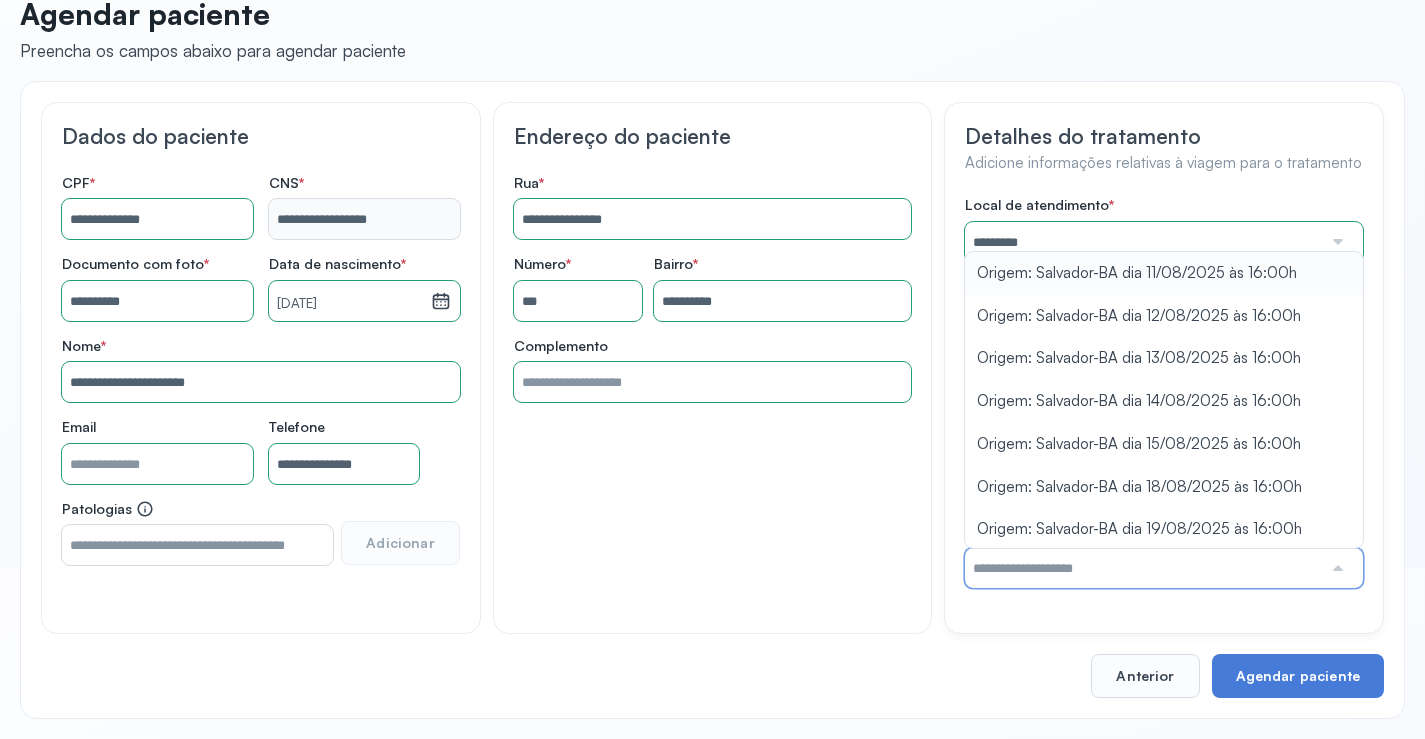 type on "**********" 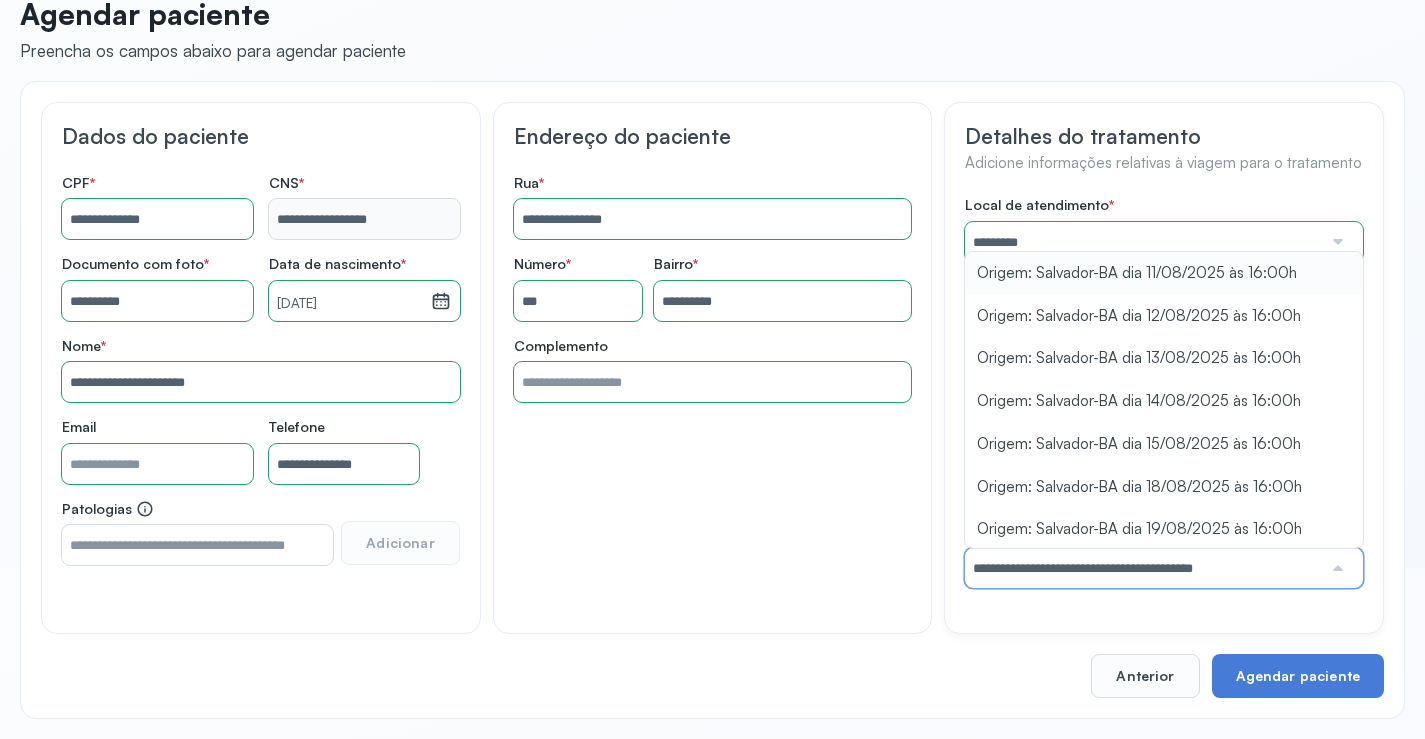 click on "Local de atendimento   *  ********* A CLINICA DA MULHER ABO AMOR SAUDE ANACON ANDRE PRINCIPE ANGIO CLINICA APAE APAME DE PETROLINA APAMI PETROLINA ARISTIDES AUDIBEM AUDIBEM AUDICENTRO AUDIFON PETROLINA AZZO SAUDE PETROLINA BRINCARE CABULA CALIPER ESCOLA DE IMAGEM CAPS CDI CDTO CEDAP CEDEBA CENTRO BAIANO DE ESTUDOS CENTRO DE APOIO A AUDIÇAO CENTRO DE MEDICINA NUCLEAR DE PETROLINA CENTRO DE SAUDE CLEMENTINO FRAGA CENTRO INTEGRADO DA COLUNA VERTEBRAL CENTRO MEDICO ANTONIO BALBINO CENTRO OFTALMOLOGICO CASTELO BRANCO CEPARH CEPRED CEPRIS CERPRIS CIDI CIMED CLIMED CLINATA CLINEFRO CLINICA  AFETUS PETROLINA CLINICA  ALFA CLINICA  ALFA CENTRO MÉDICO CLINICA  SHOPPING DA BAHIA CLINICA  URBANO SAMPAIO FILHO CLINICA AGEUS CLINICA AMO CLINICA AMOR A SAUDE CLINICA AMOR E SAUDE PETROLINA CLINICA ANA MASTER CLINICA ANGICLIN CLINICA BIOCHEK UP CLINICA CAM CLINICA CARDIO PULMONAR CLINICA CASA GERIATRICA DE PETROLINA CLINICA CASTELO BRANCO CLIOFT" at bounding box center (1164, 392) 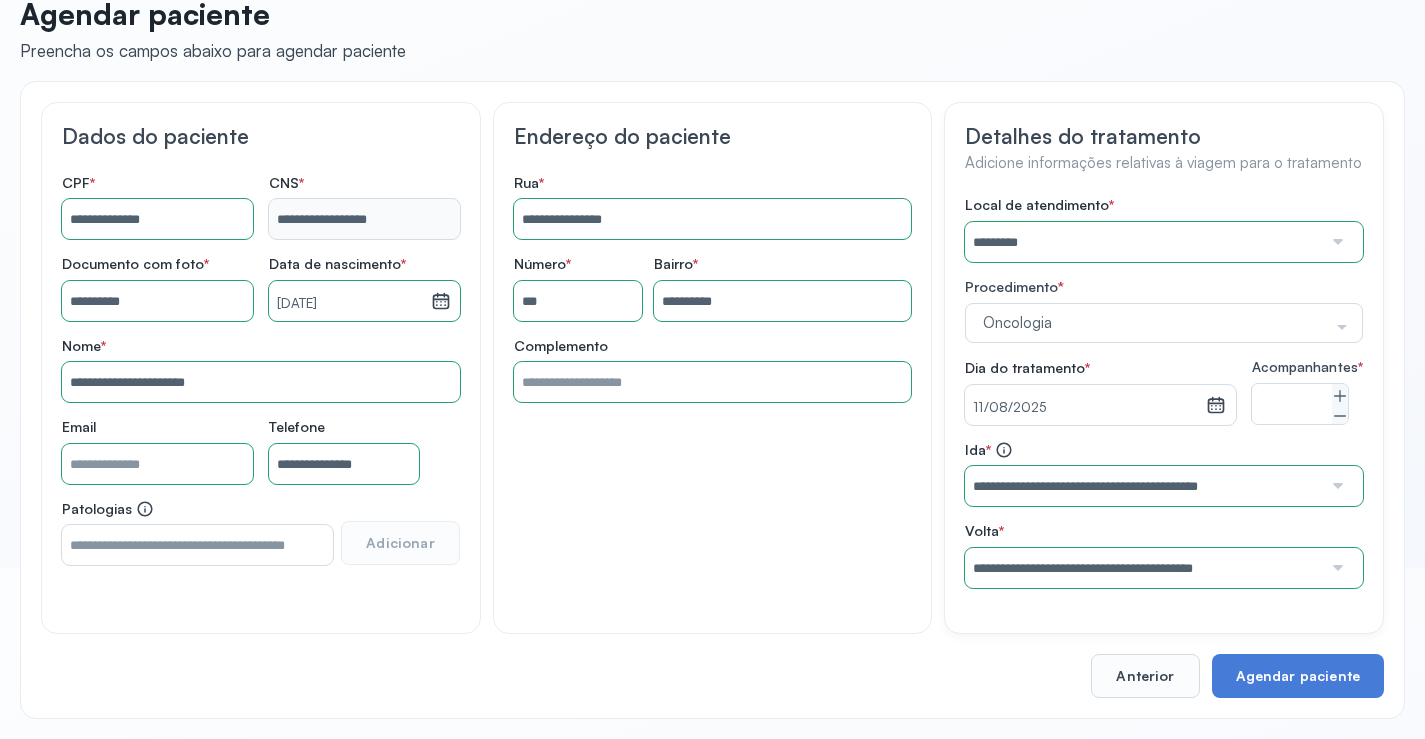 scroll, scrollTop: 186, scrollLeft: 0, axis: vertical 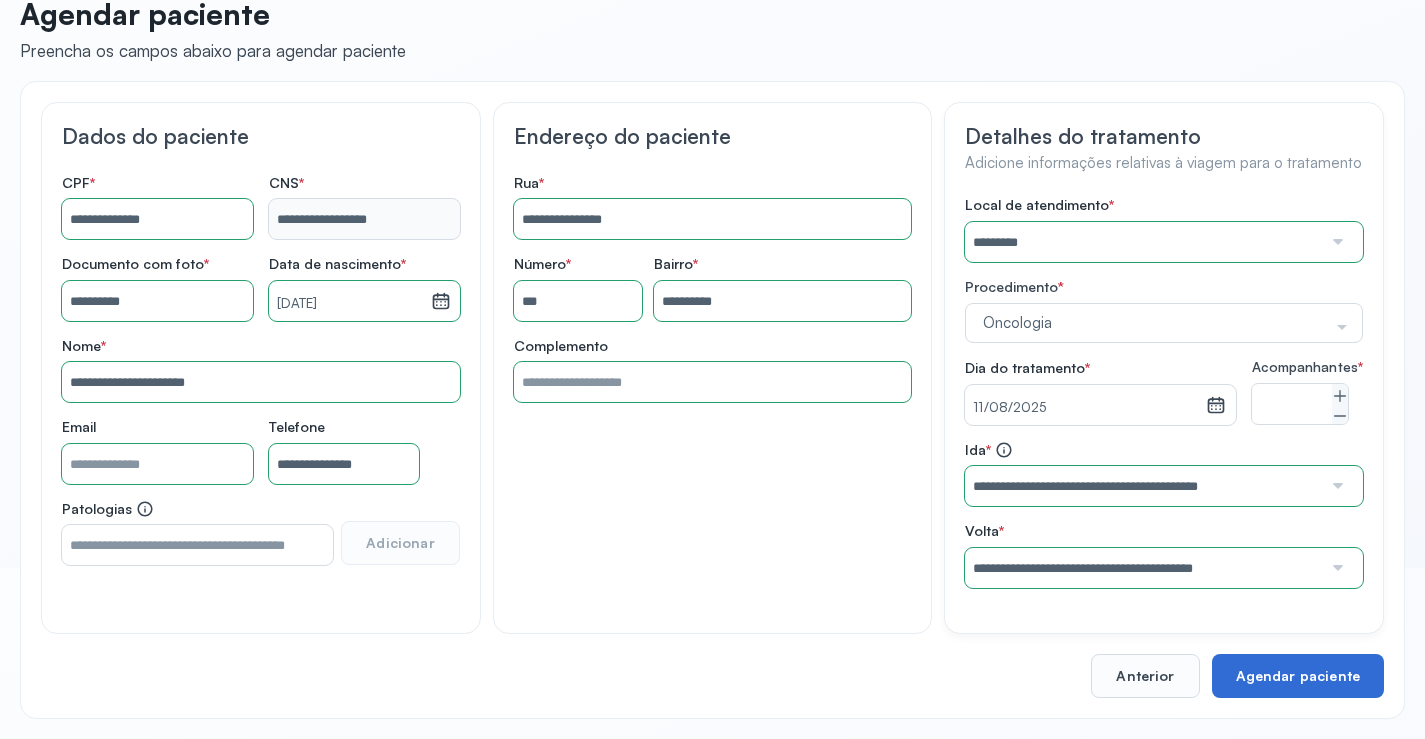click on "Agendar paciente" at bounding box center (1298, 676) 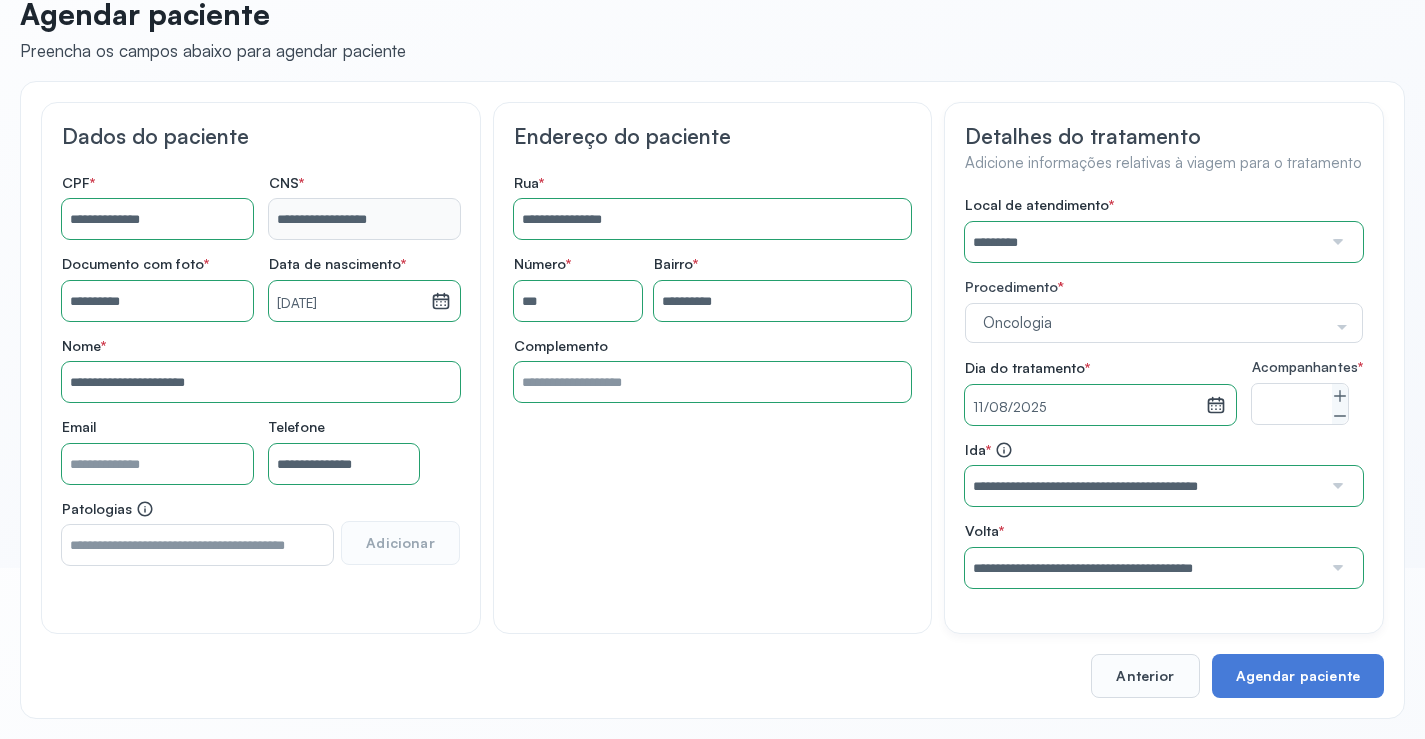 scroll, scrollTop: 0, scrollLeft: 0, axis: both 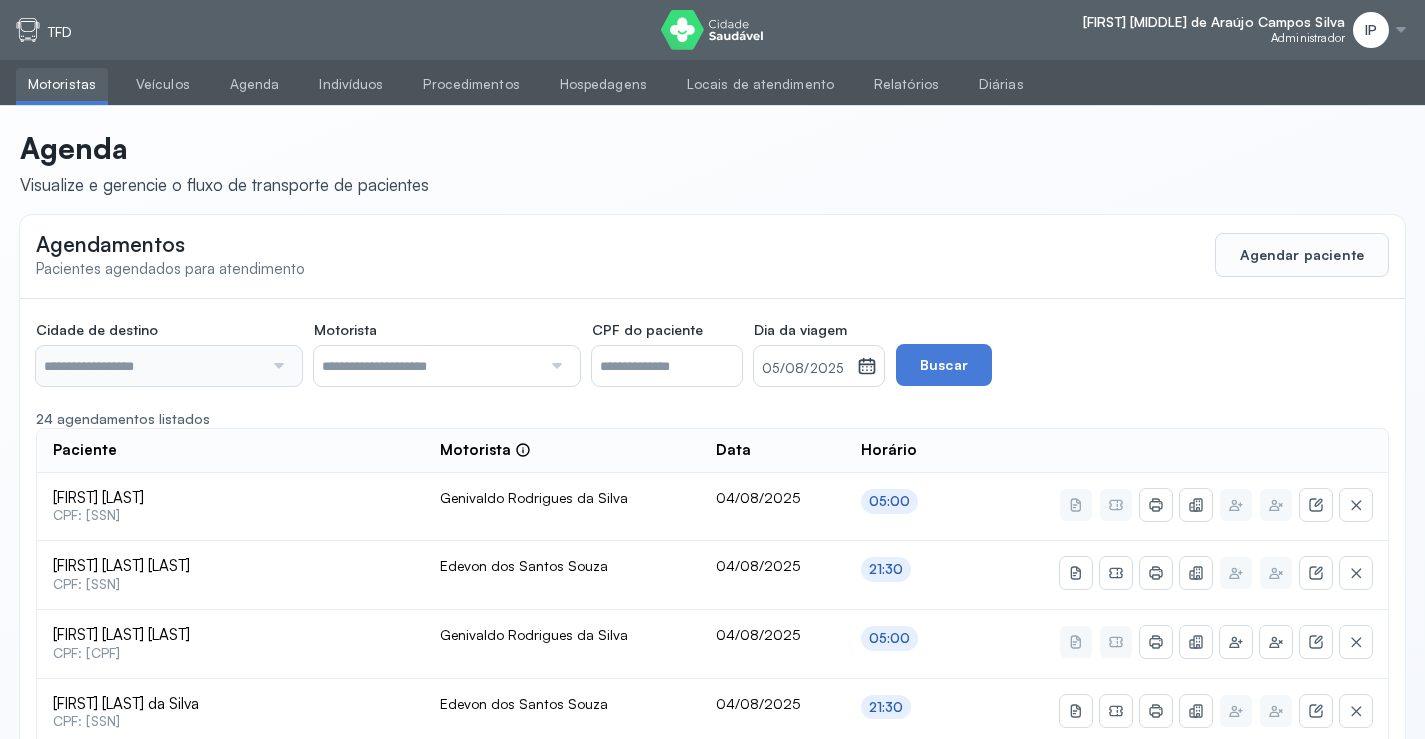 type on "********" 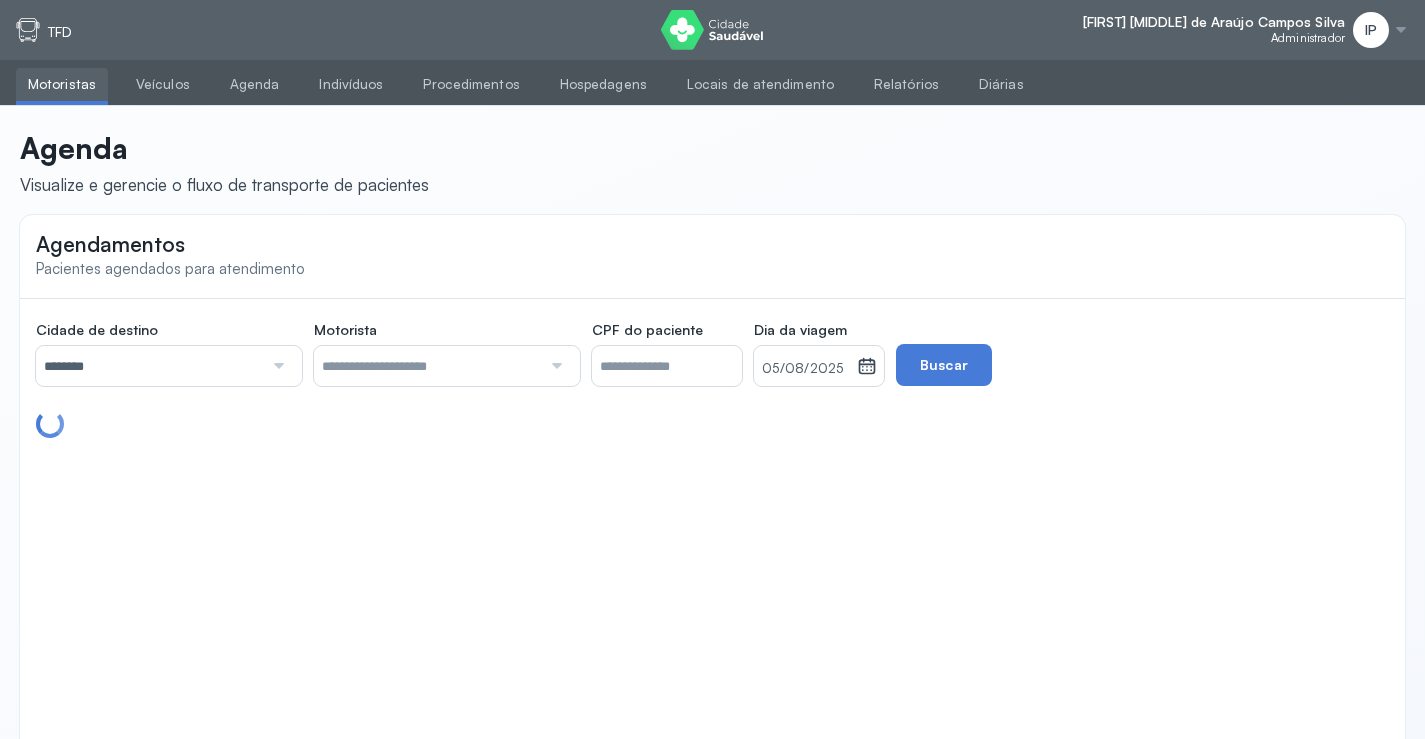 click on "********" at bounding box center (149, 366) 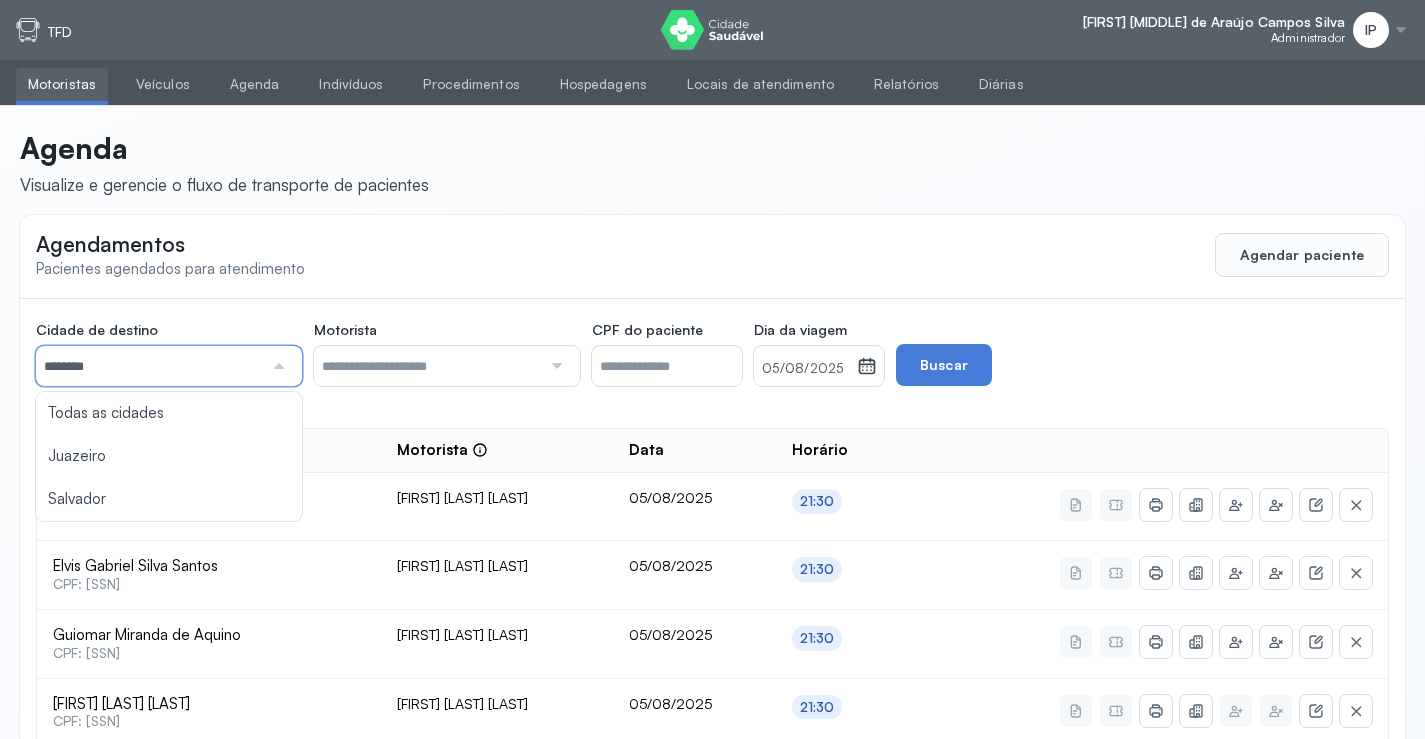 click on "05/08/2025" at bounding box center [805, 369] 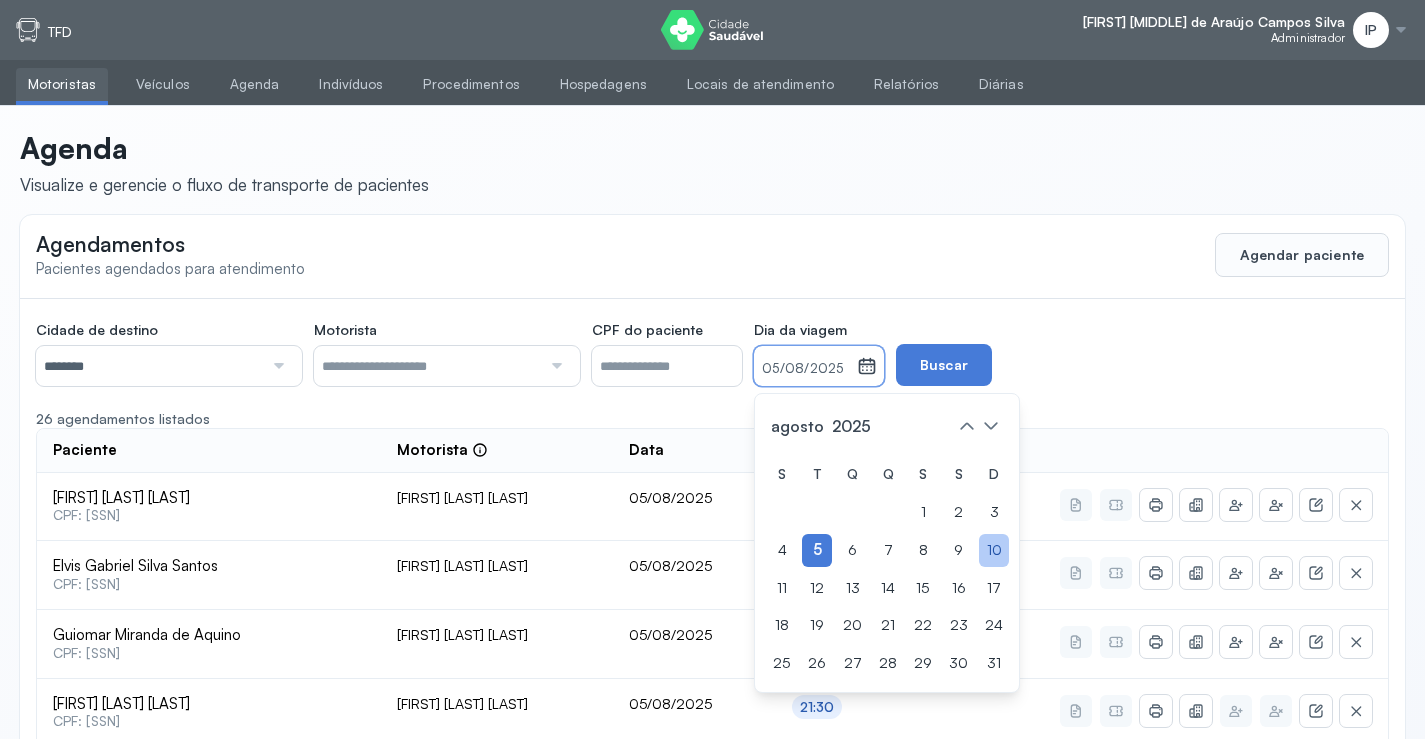click on "10" 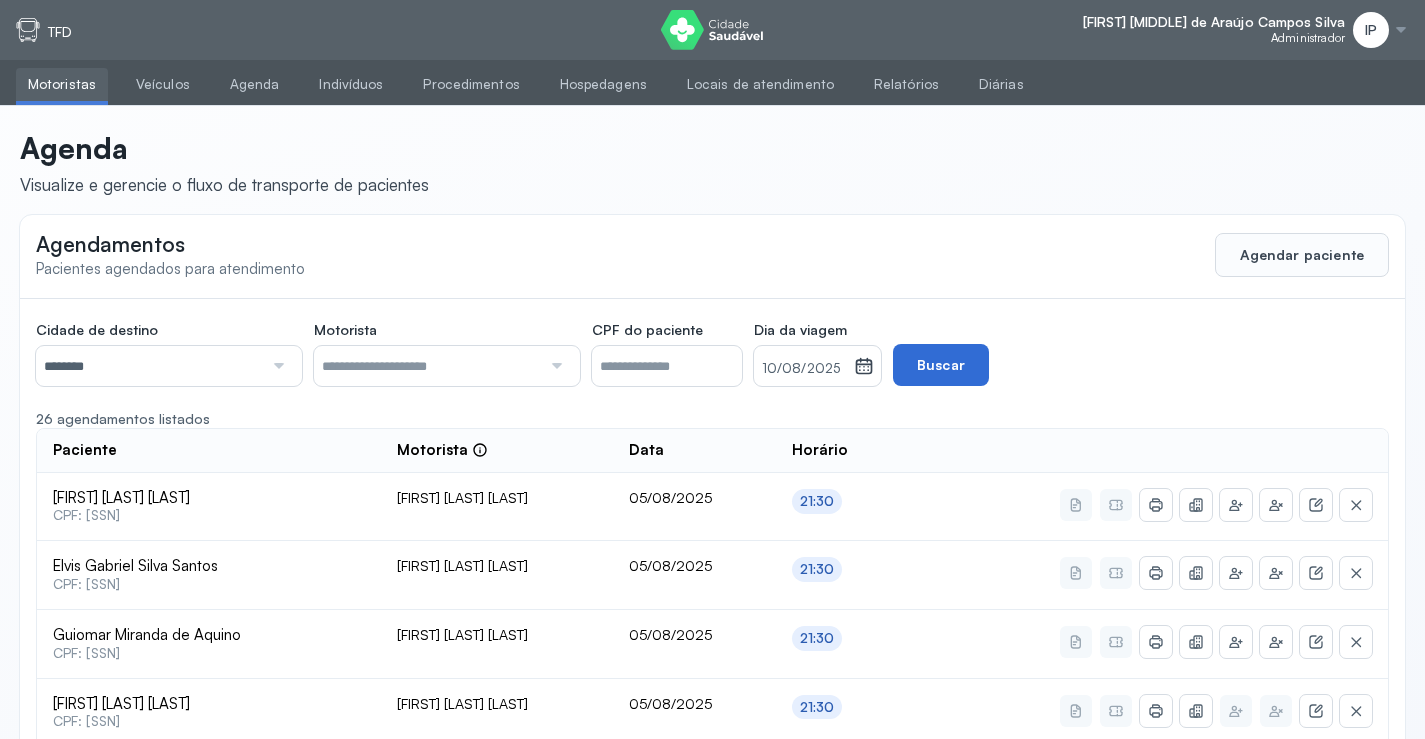 click on "Buscar" at bounding box center (941, 365) 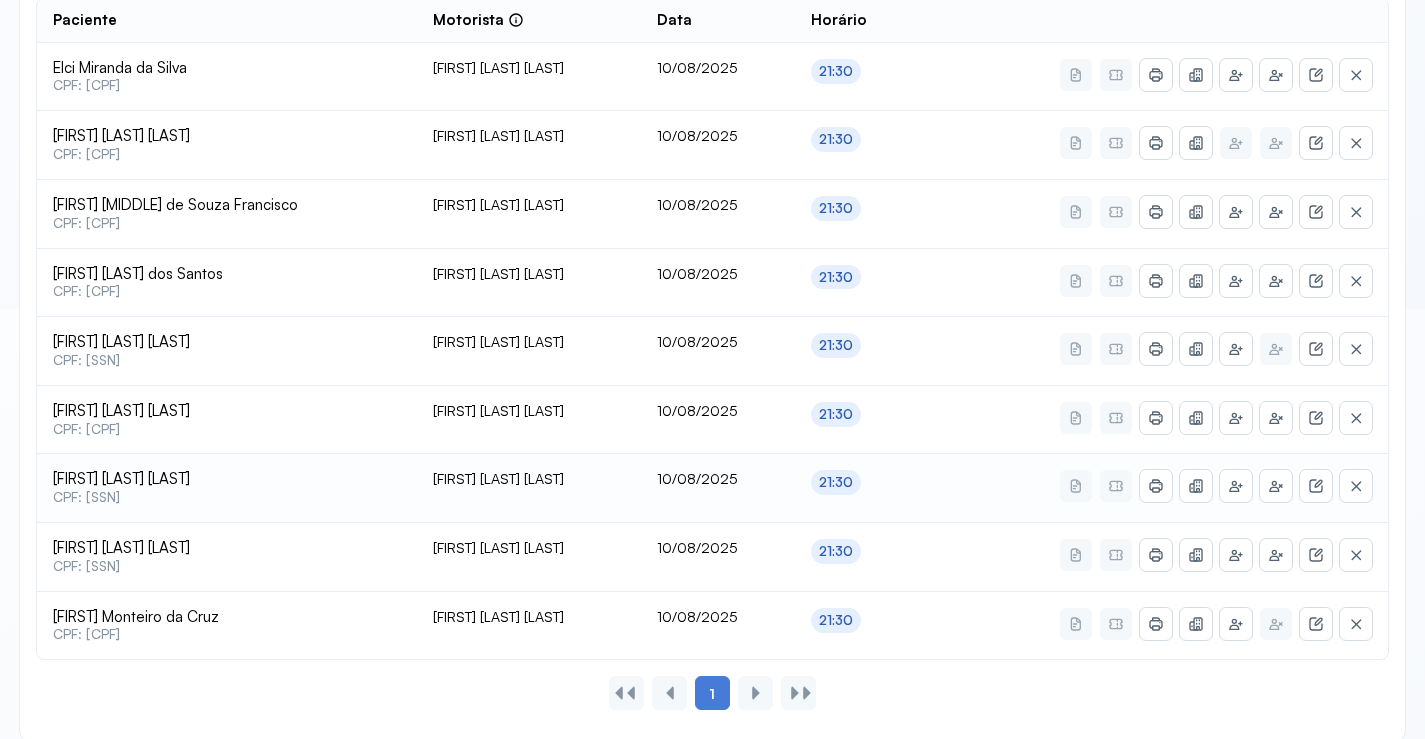scroll, scrollTop: 453, scrollLeft: 0, axis: vertical 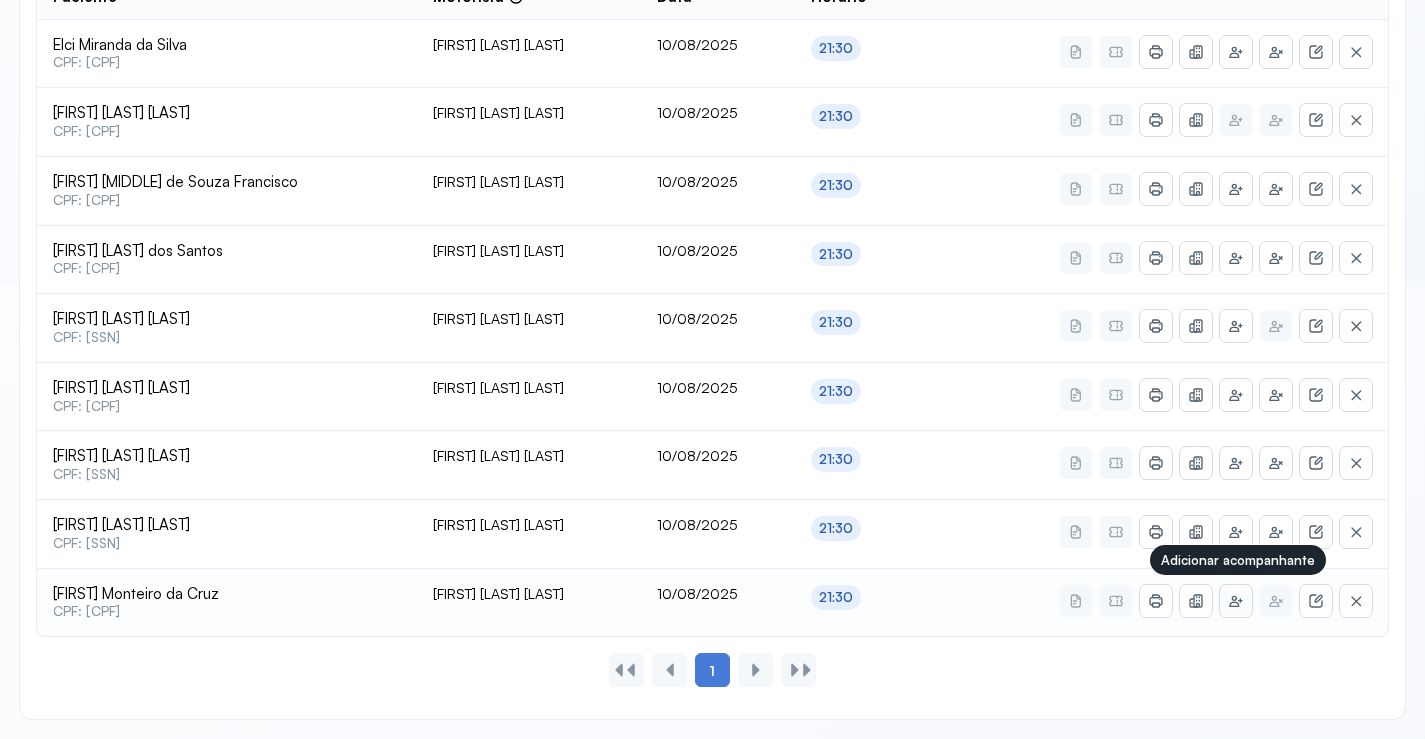 click 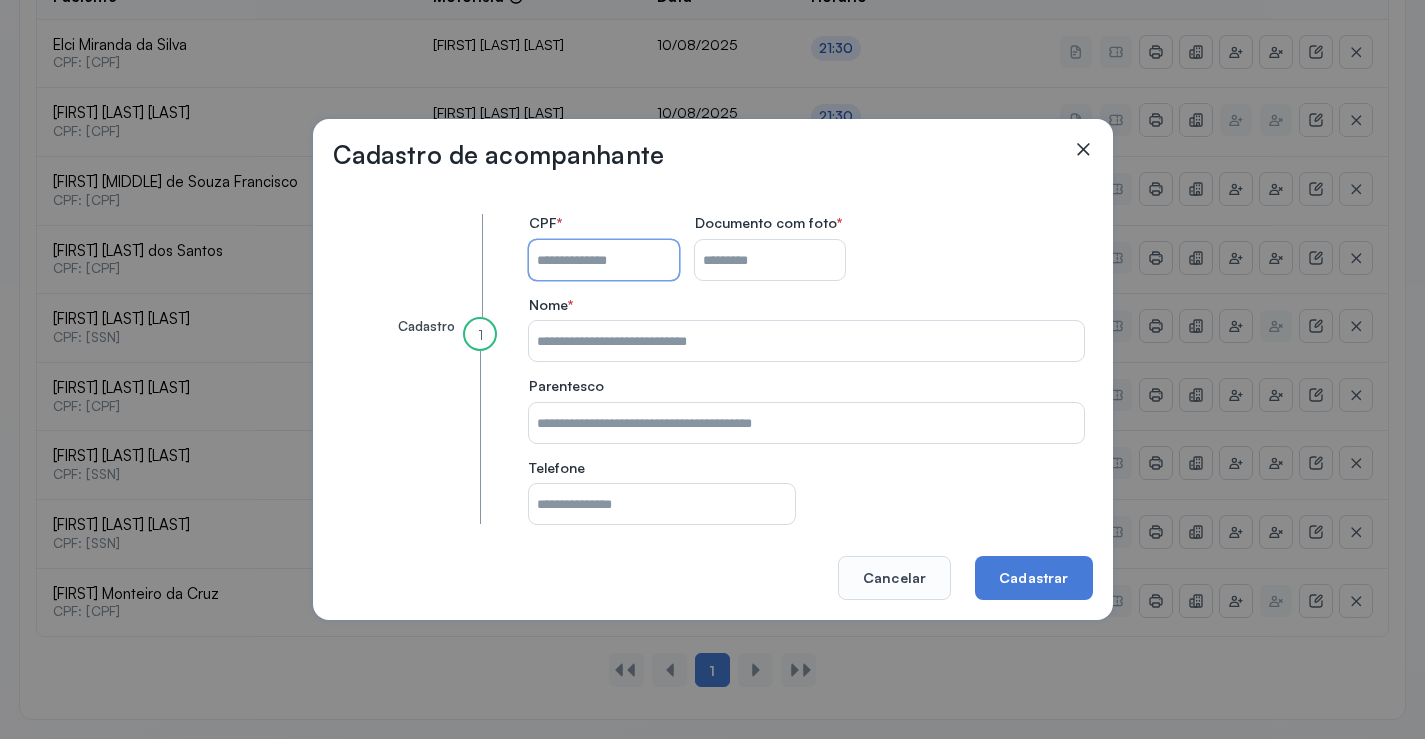 click on "CPF do paciente" at bounding box center (604, 260) 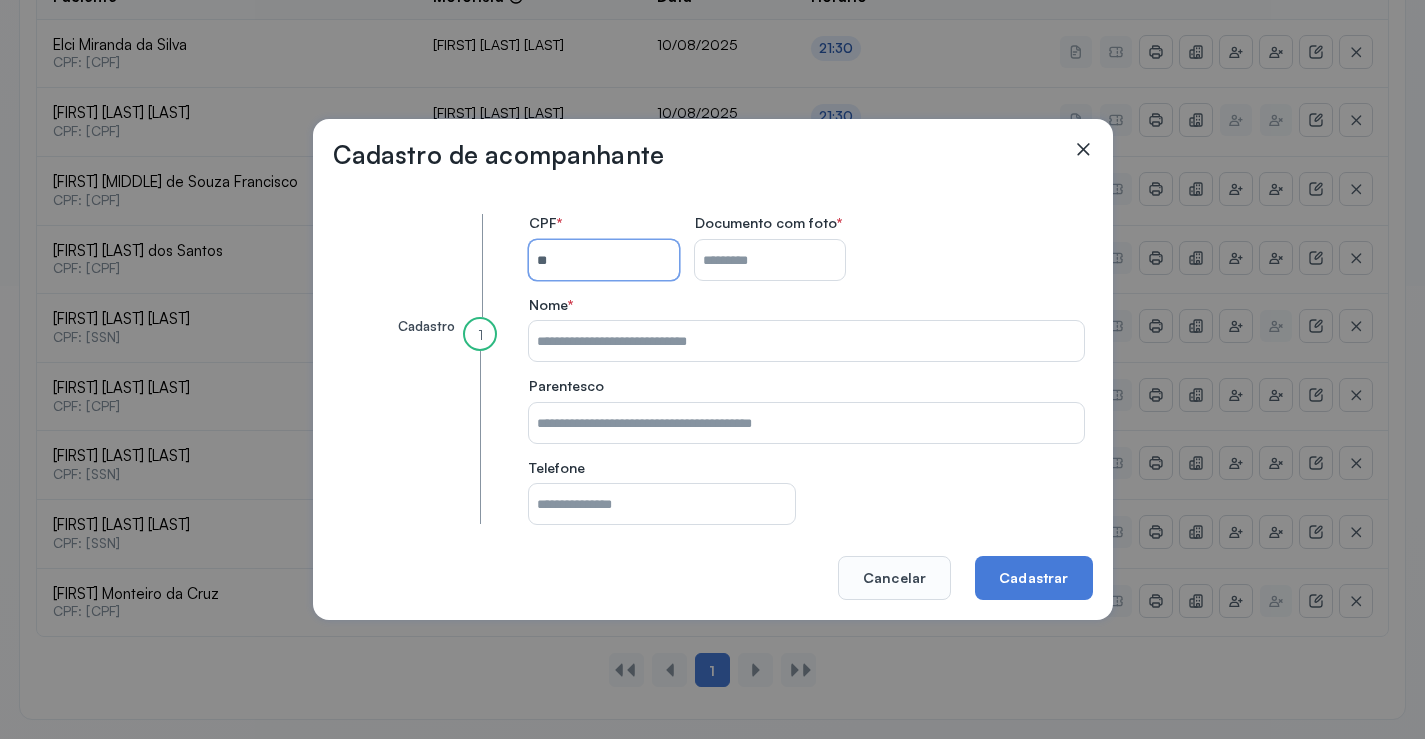 type on "*" 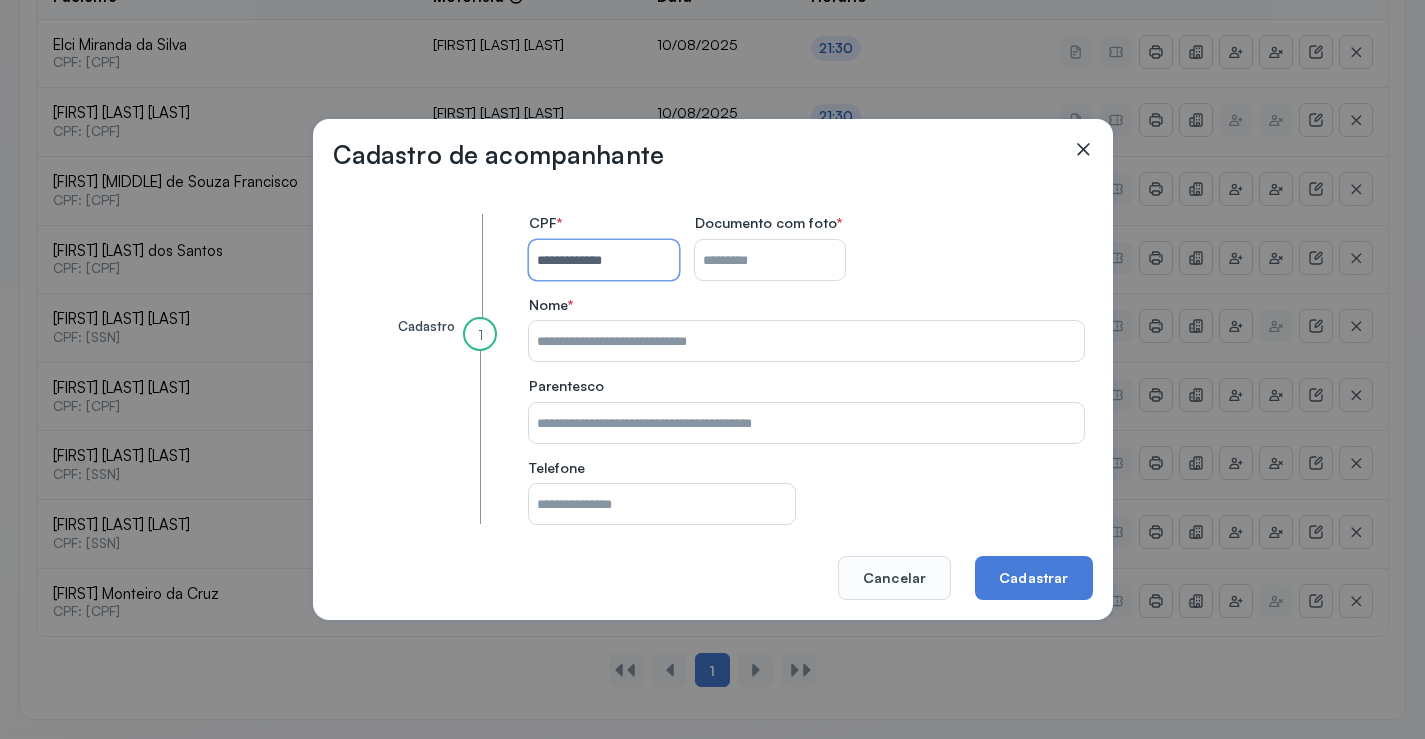 type on "**********" 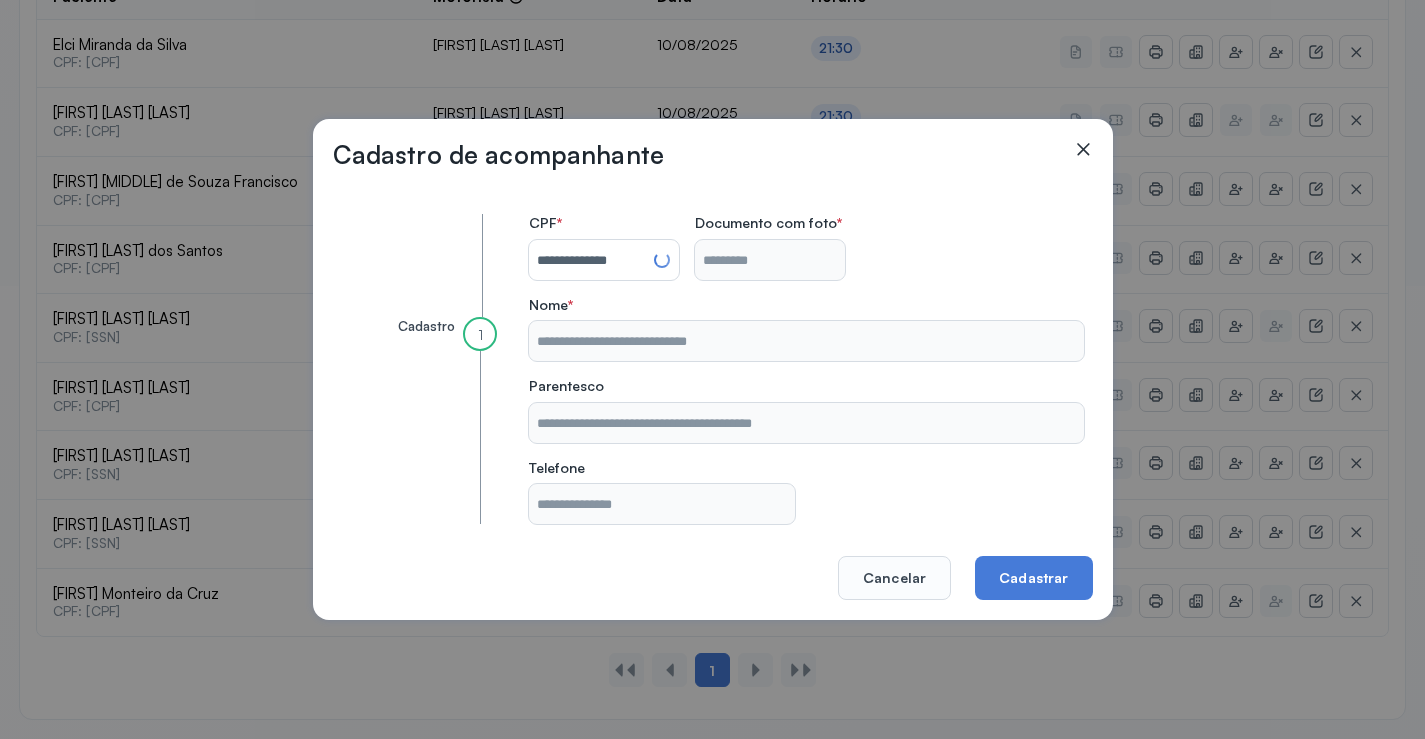 type on "**********" 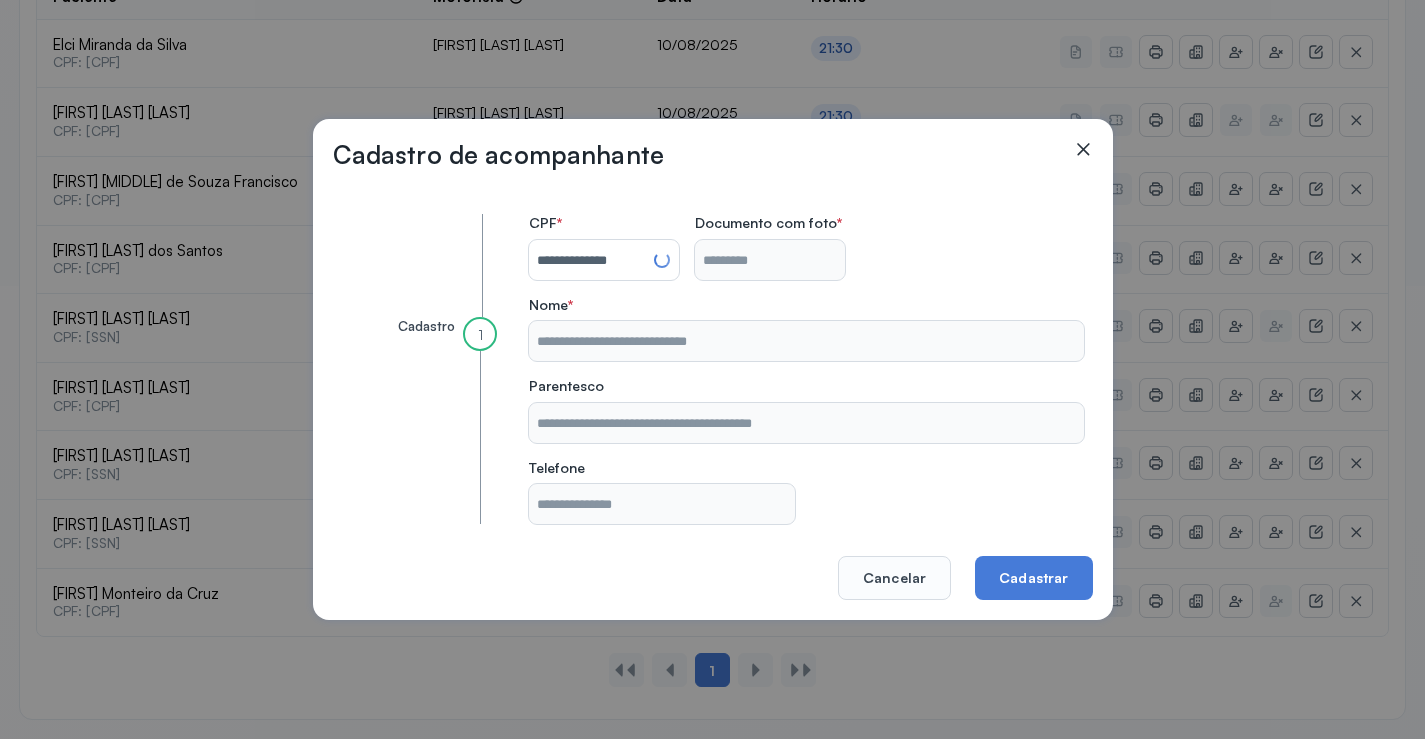 type on "**********" 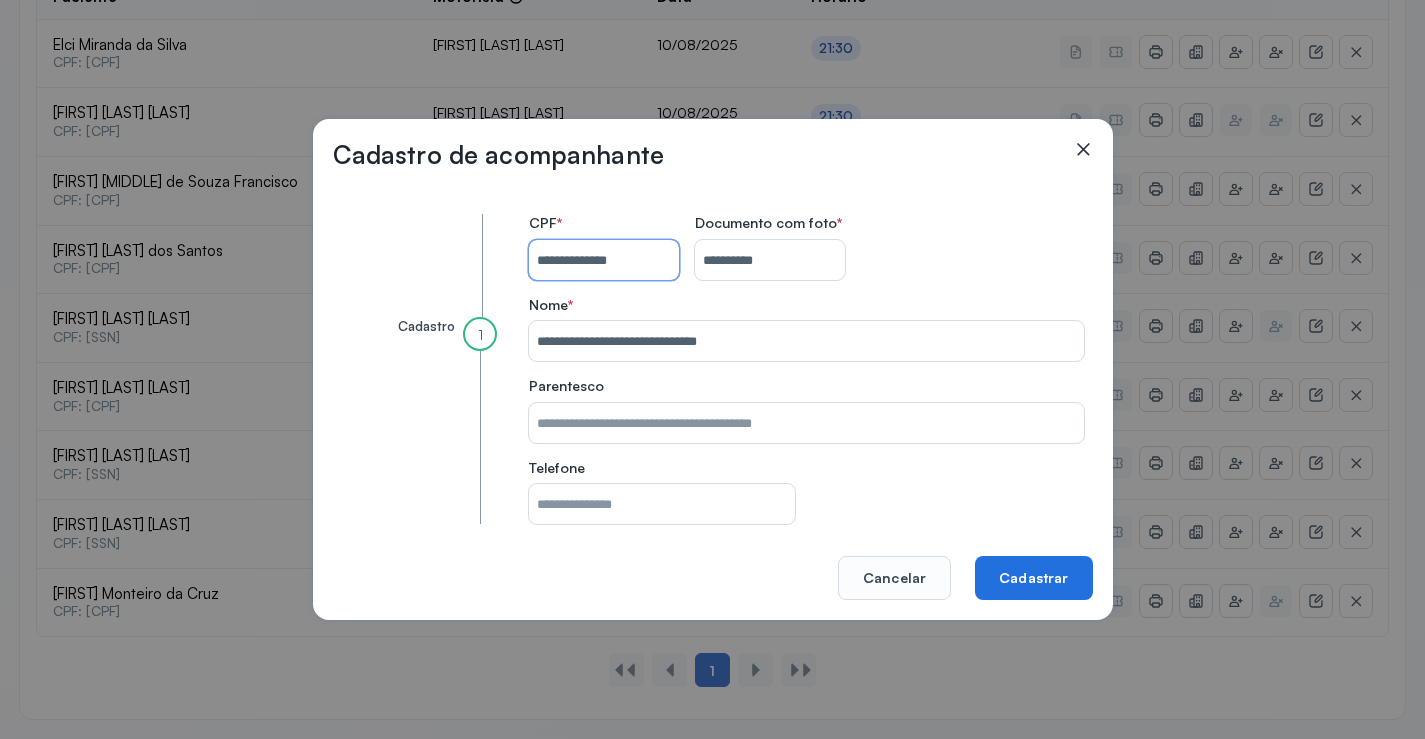 type on "**********" 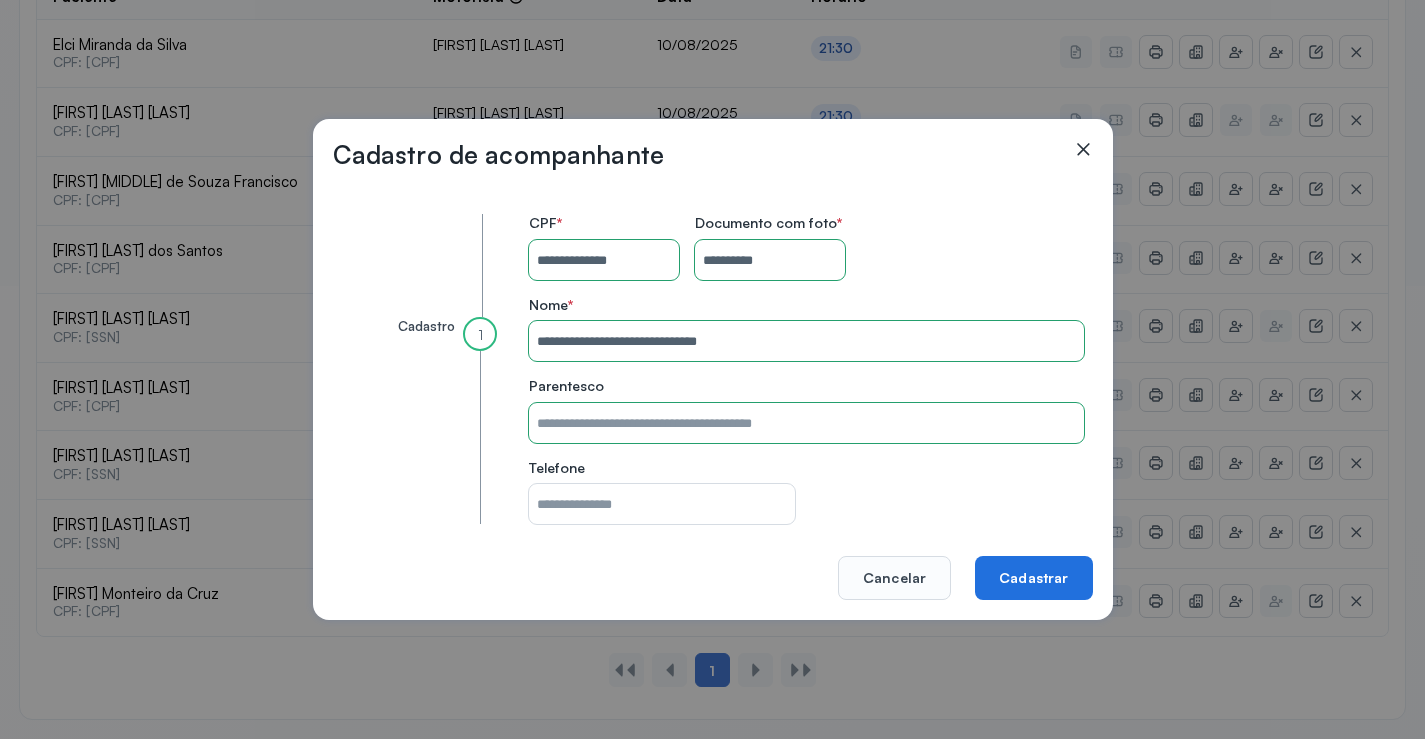 type 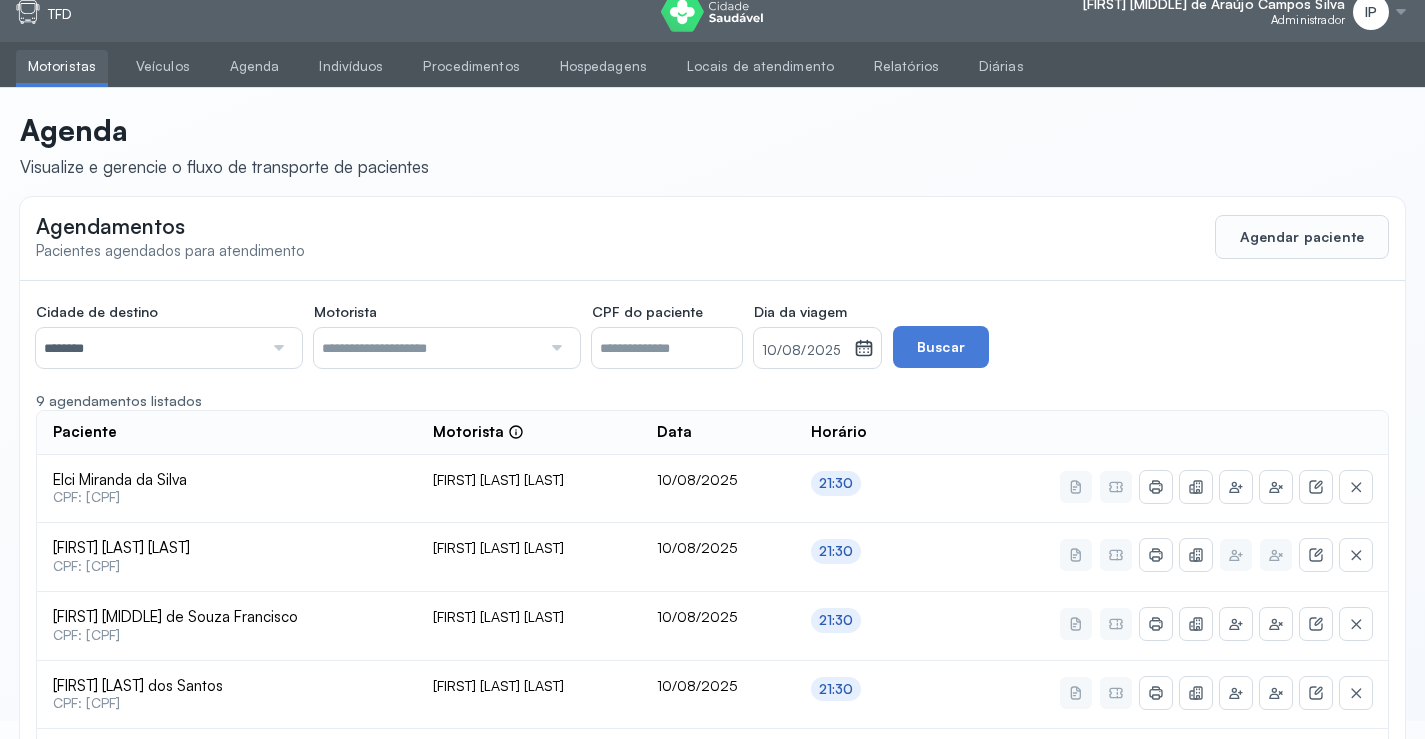 scroll, scrollTop: 0, scrollLeft: 0, axis: both 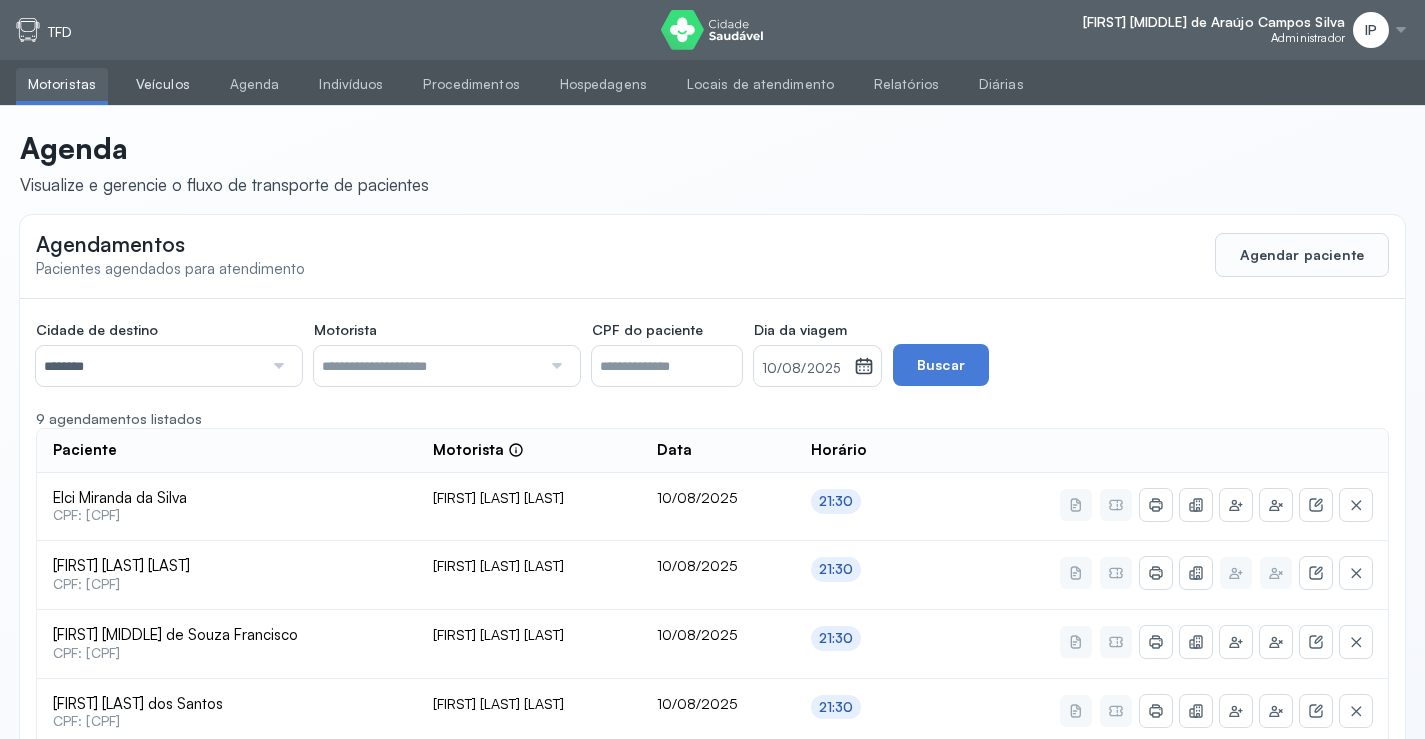 click on "Veículos" at bounding box center [163, 84] 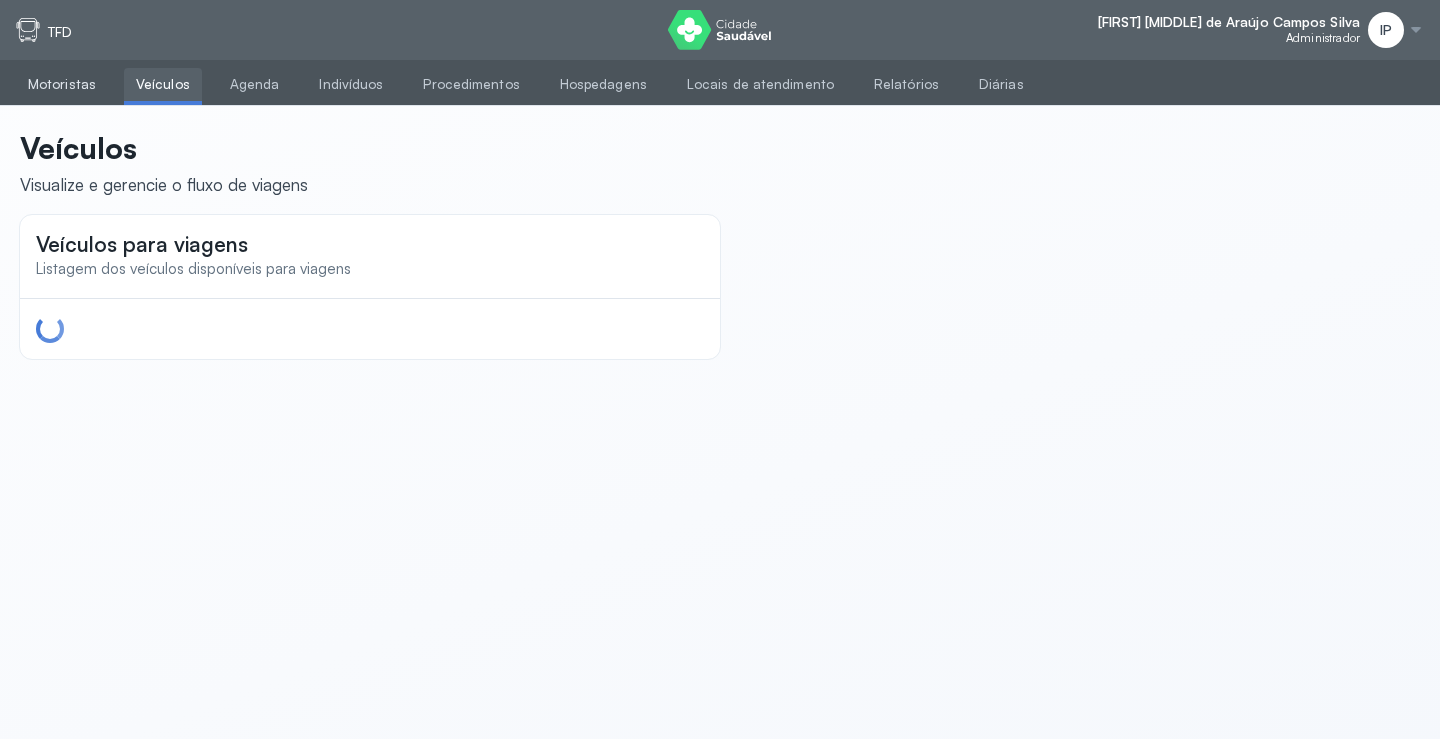 click on "Motoristas" at bounding box center (62, 84) 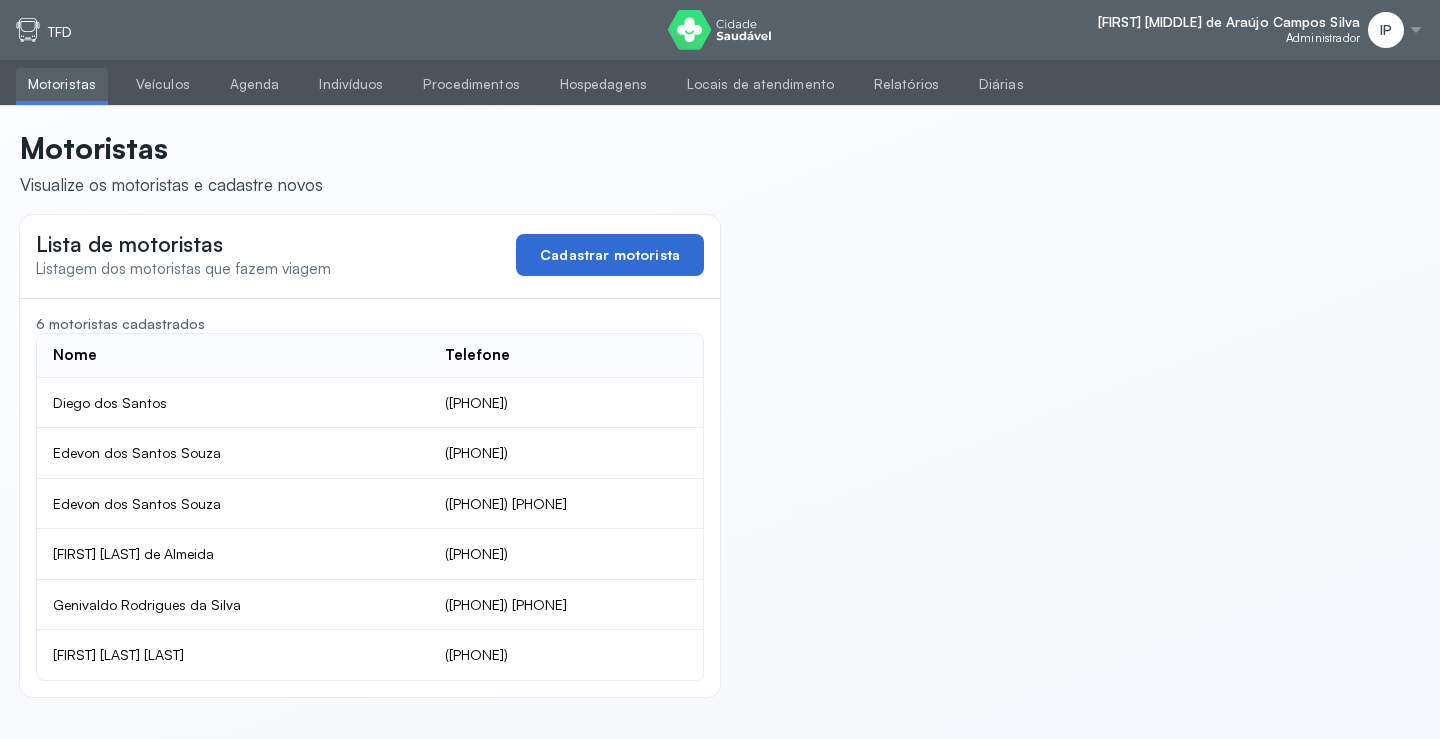 click on "Cadastrar motorista" at bounding box center (610, 255) 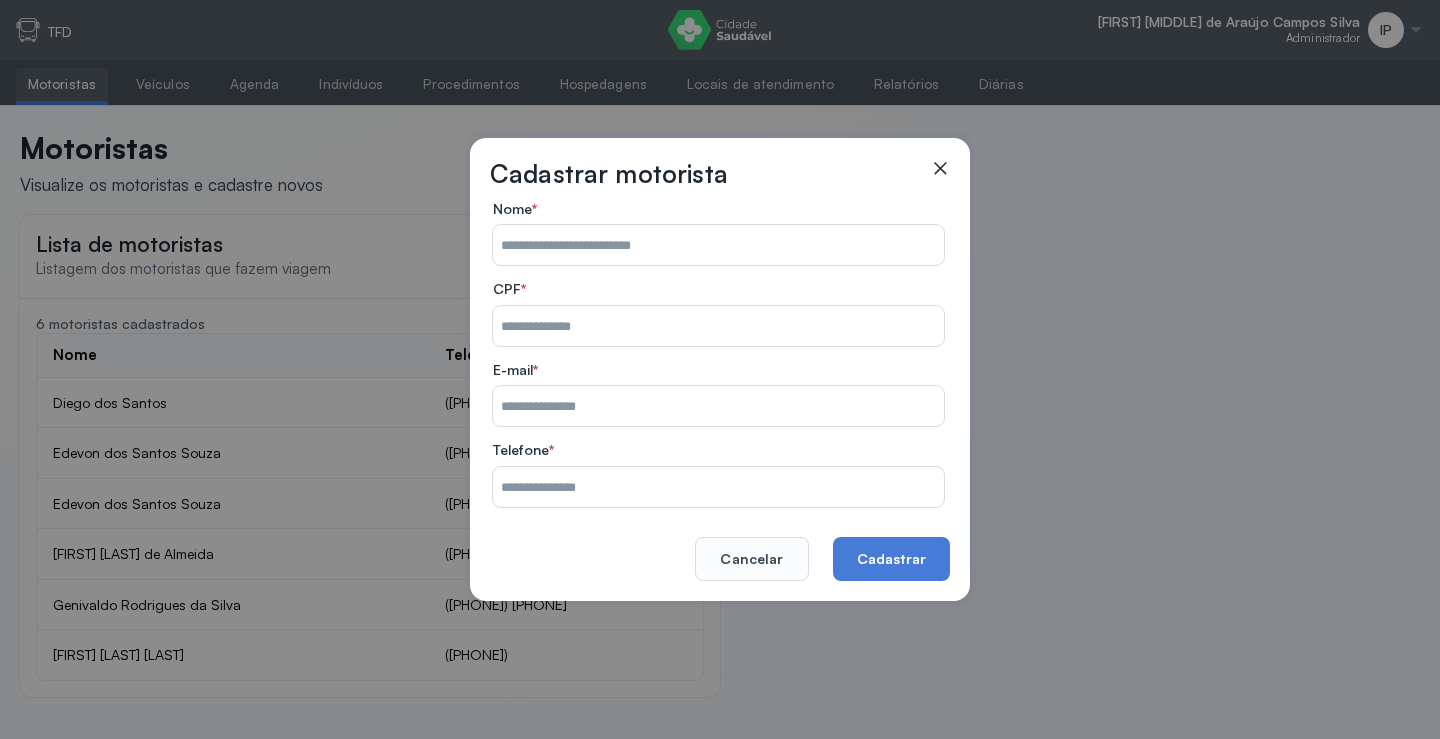 click 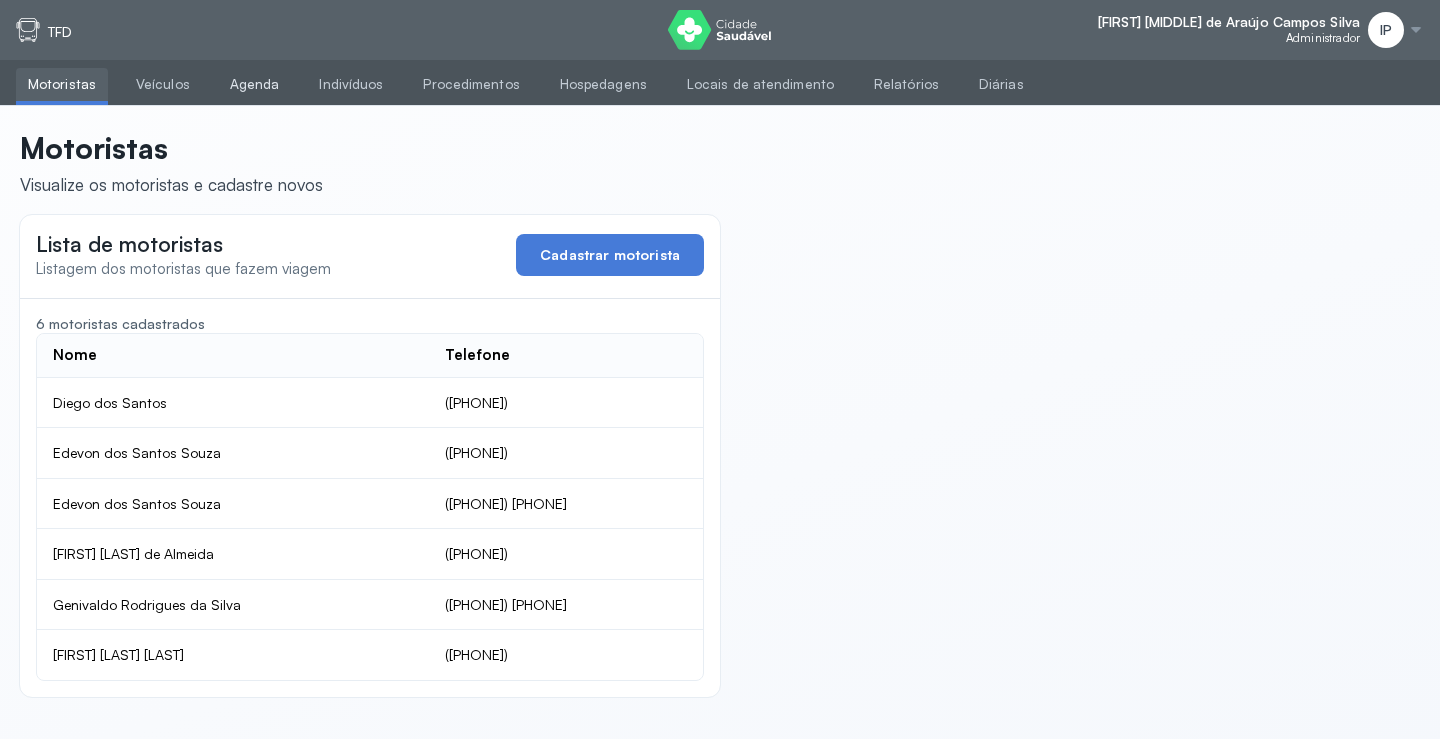 click on "Agenda" at bounding box center [255, 84] 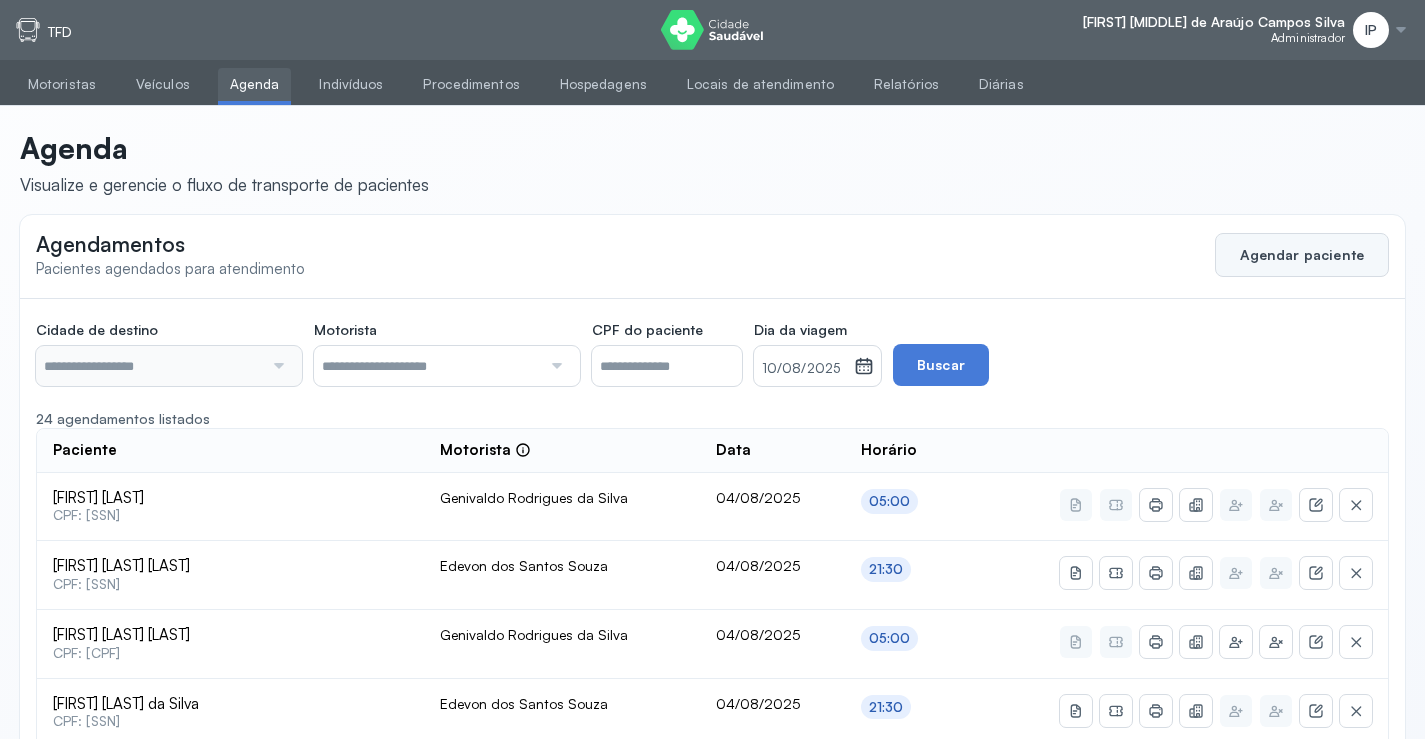 type on "********" 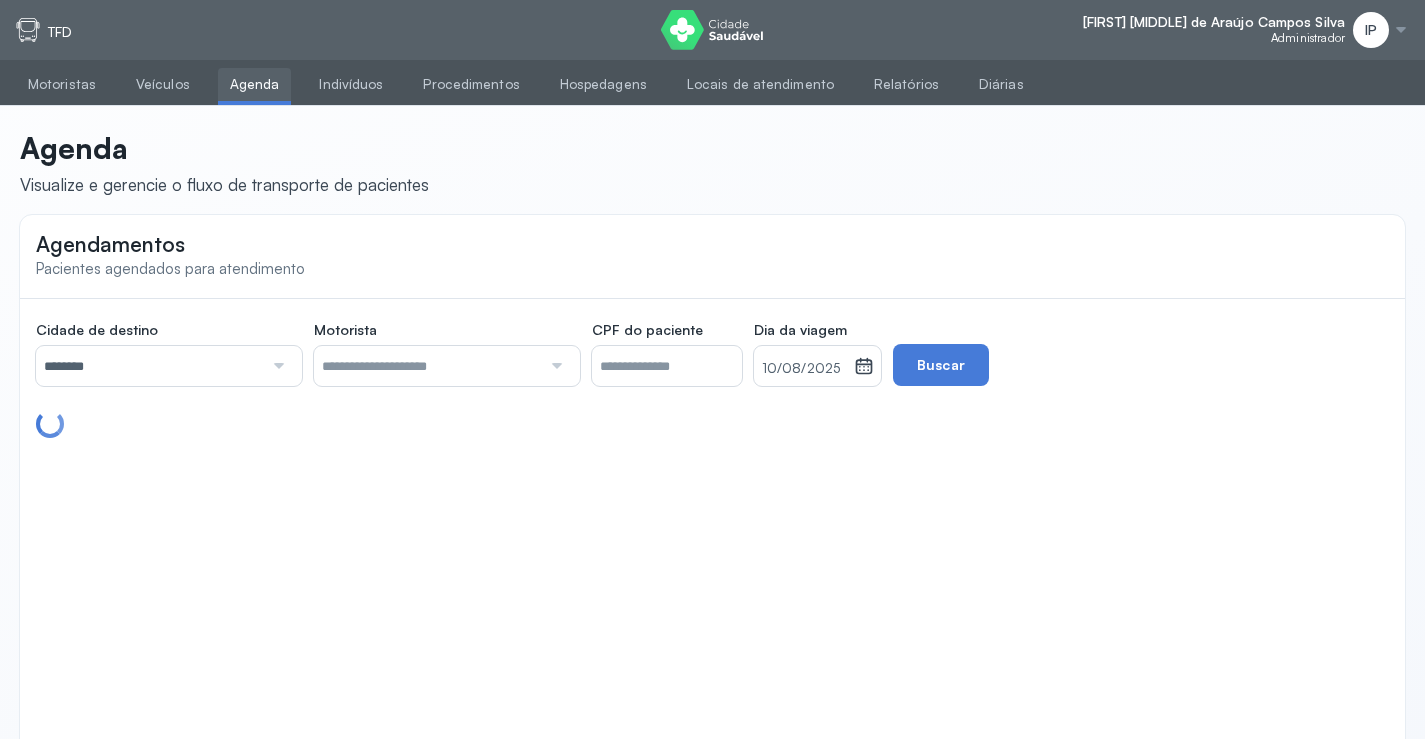 click on "Agendamentos Pacientes agendados para atendimento" 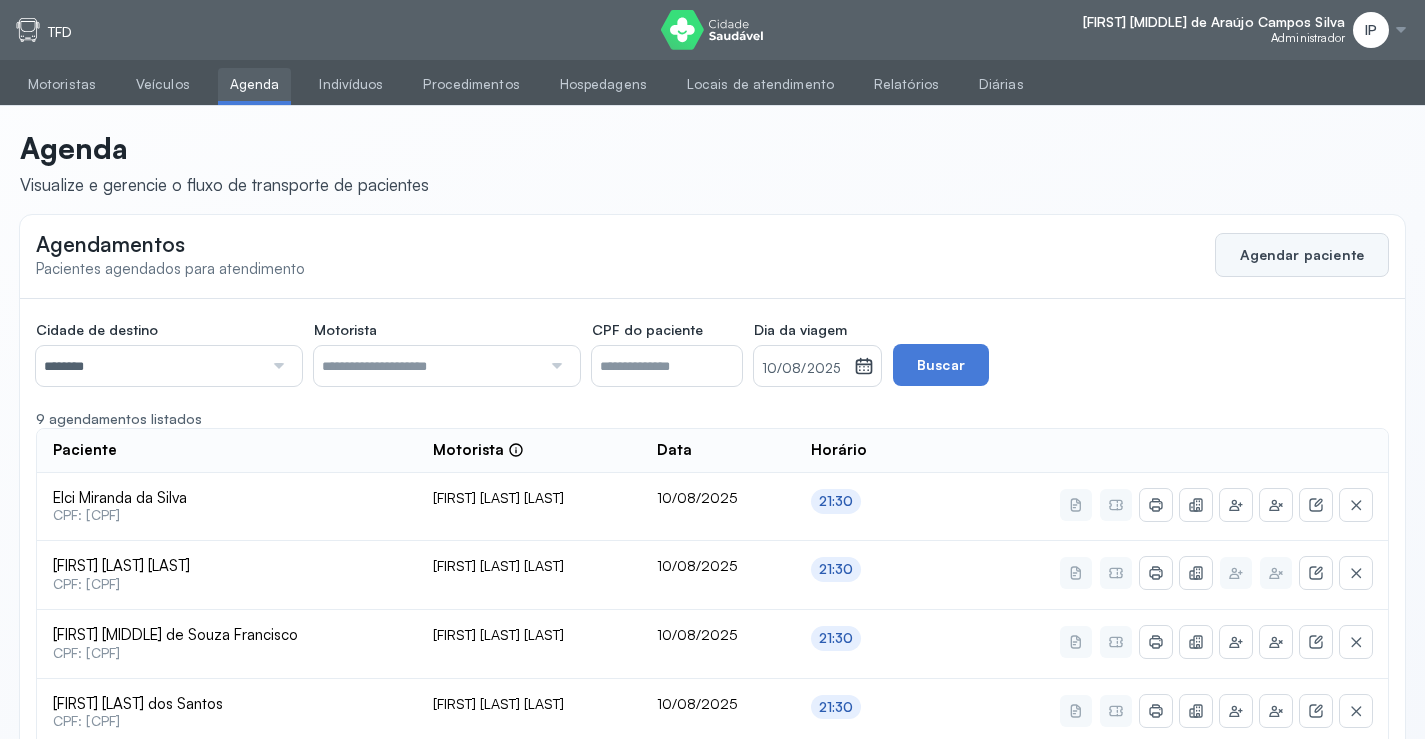 click on "Agendar paciente" 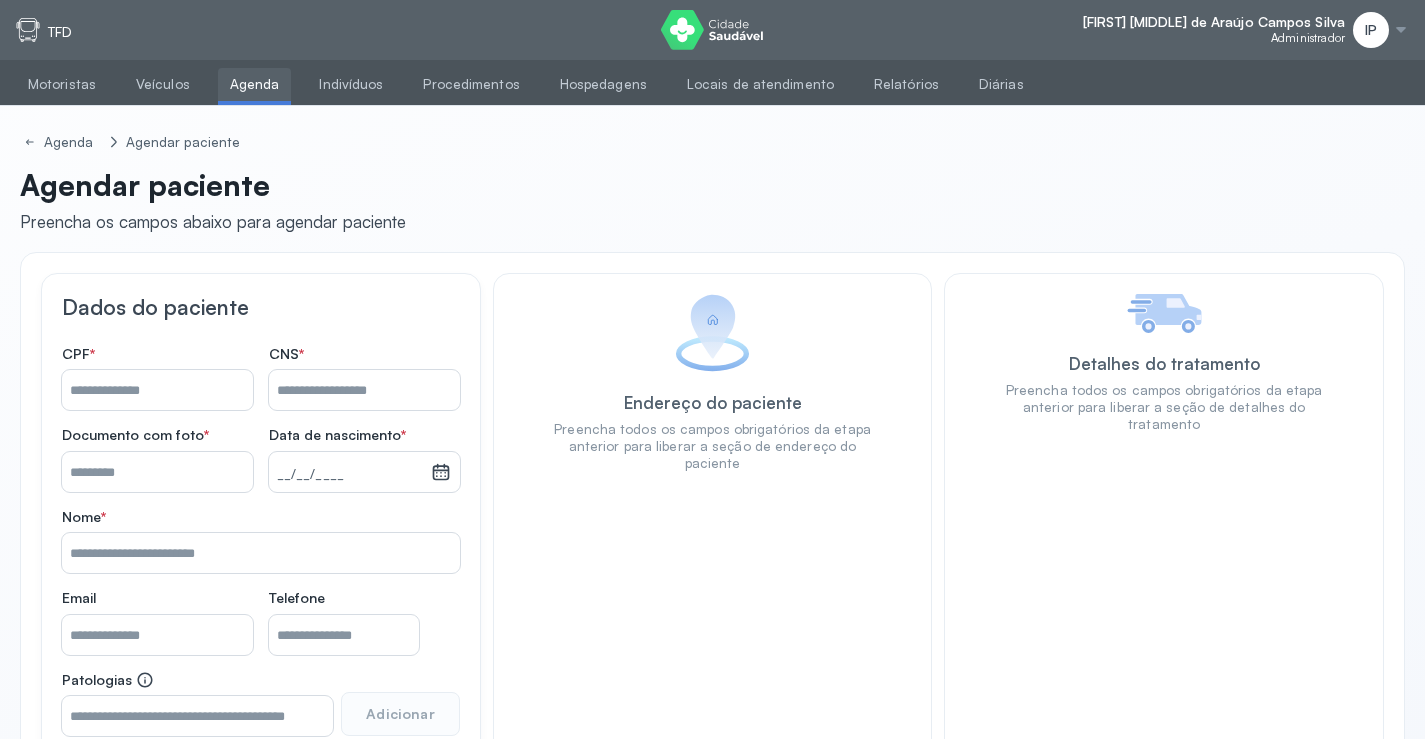 click on "Nome   *" at bounding box center (157, 390) 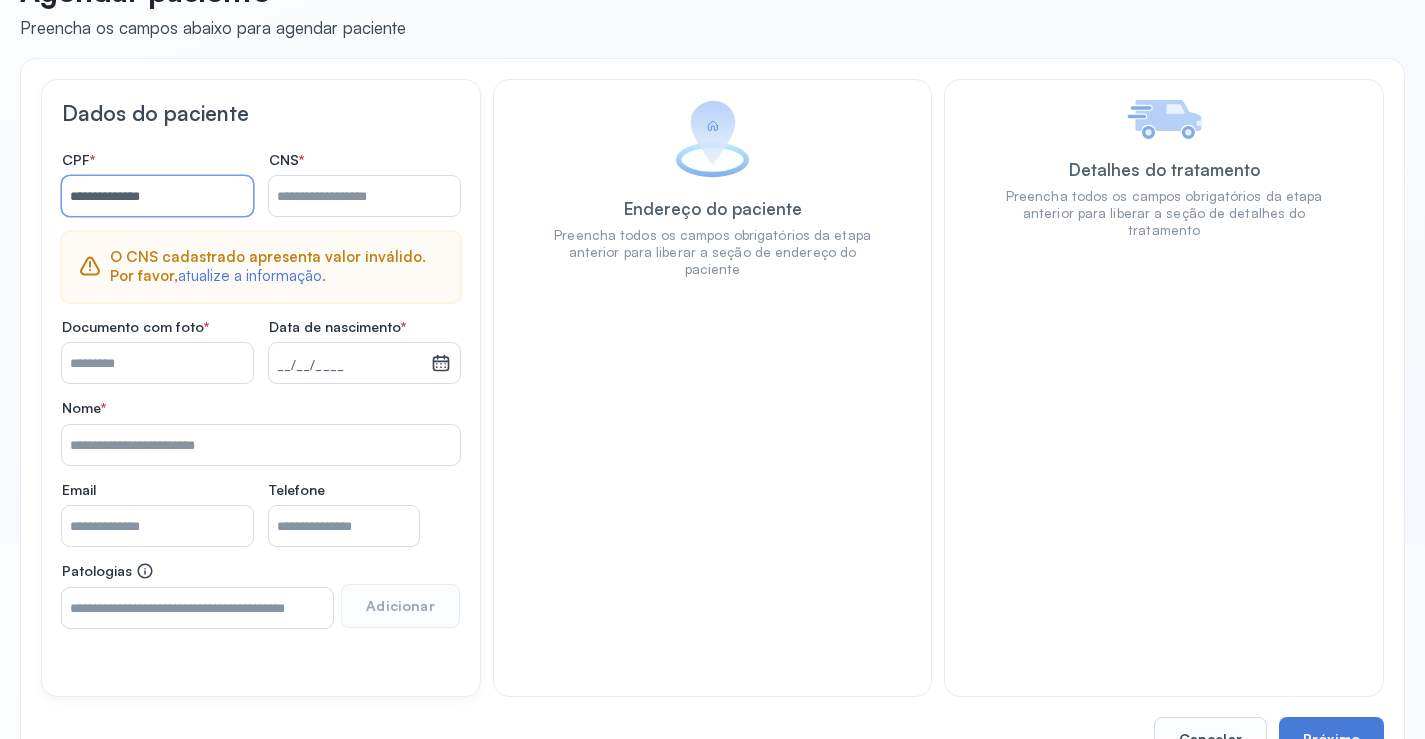 scroll, scrollTop: 257, scrollLeft: 0, axis: vertical 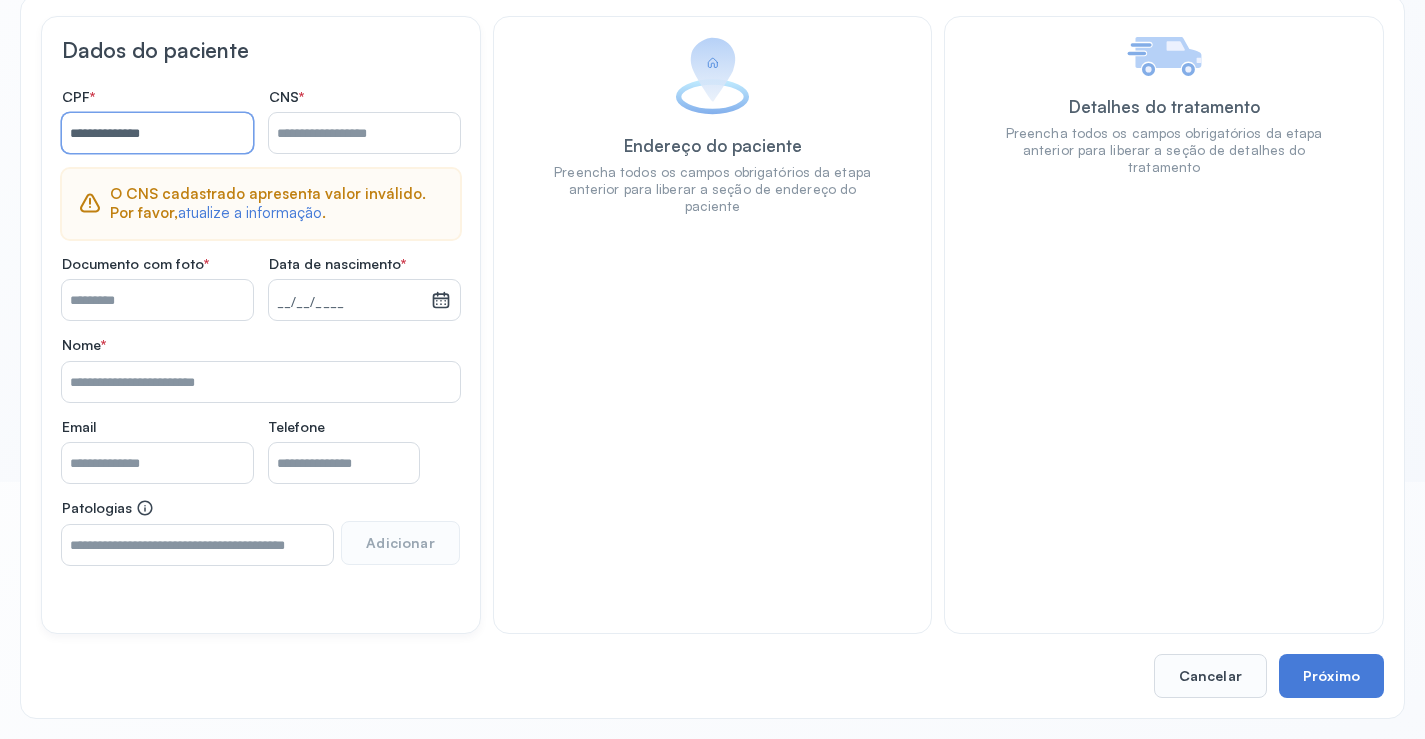 type on "**********" 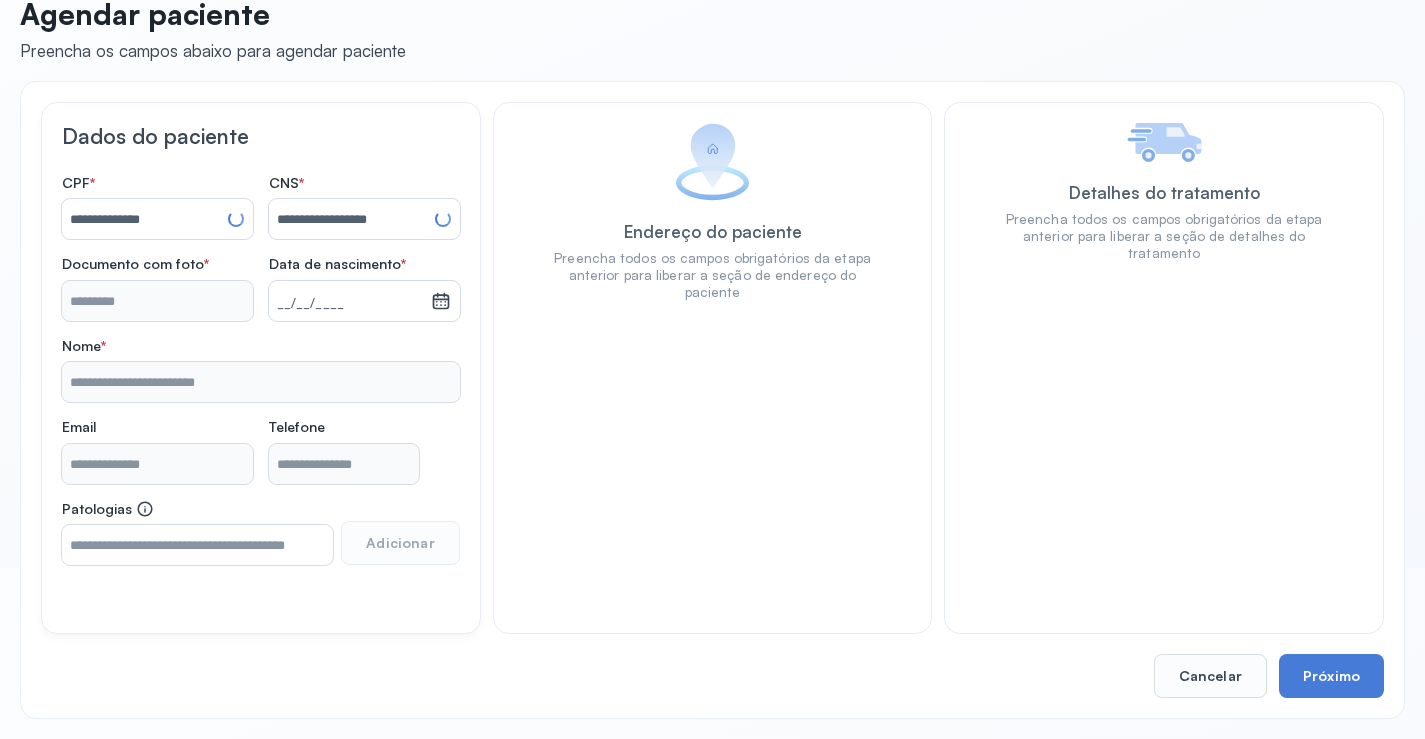 scroll, scrollTop: 171, scrollLeft: 0, axis: vertical 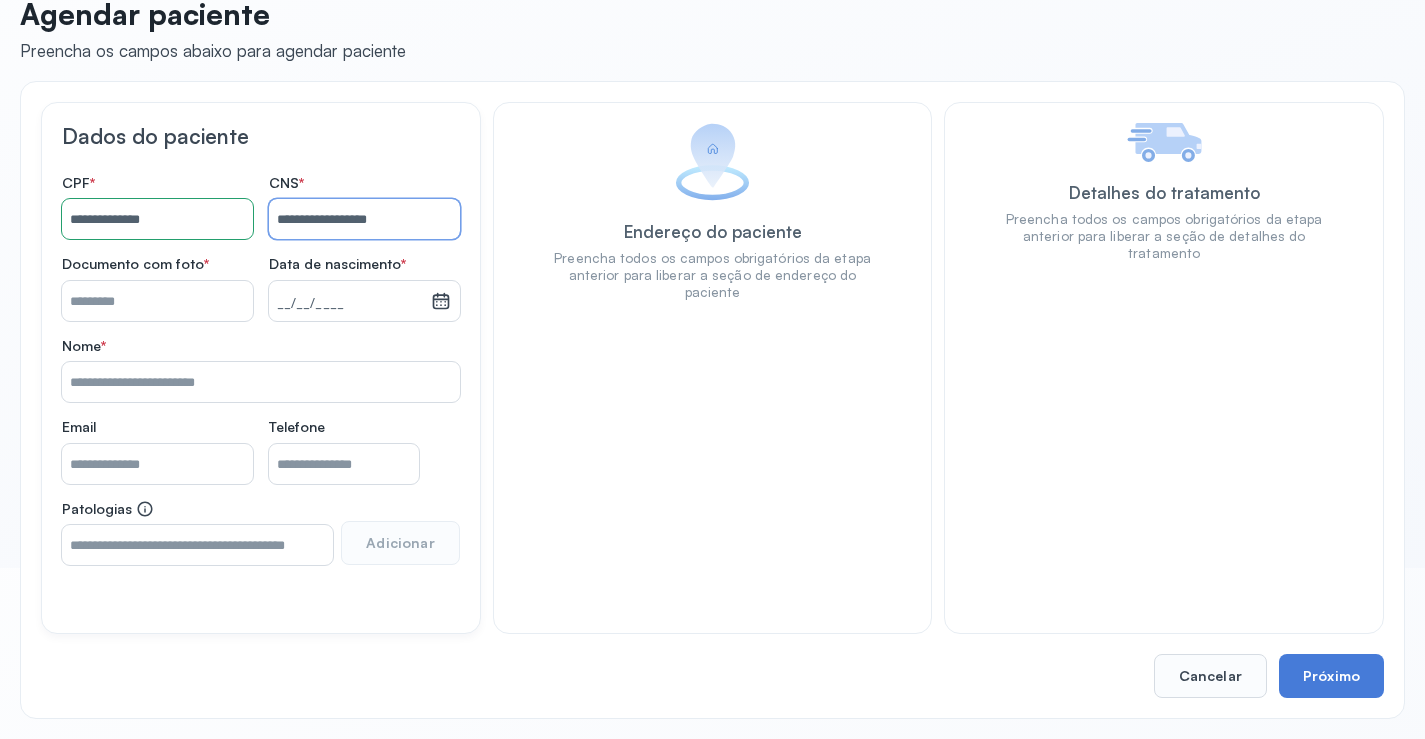 type on "**********" 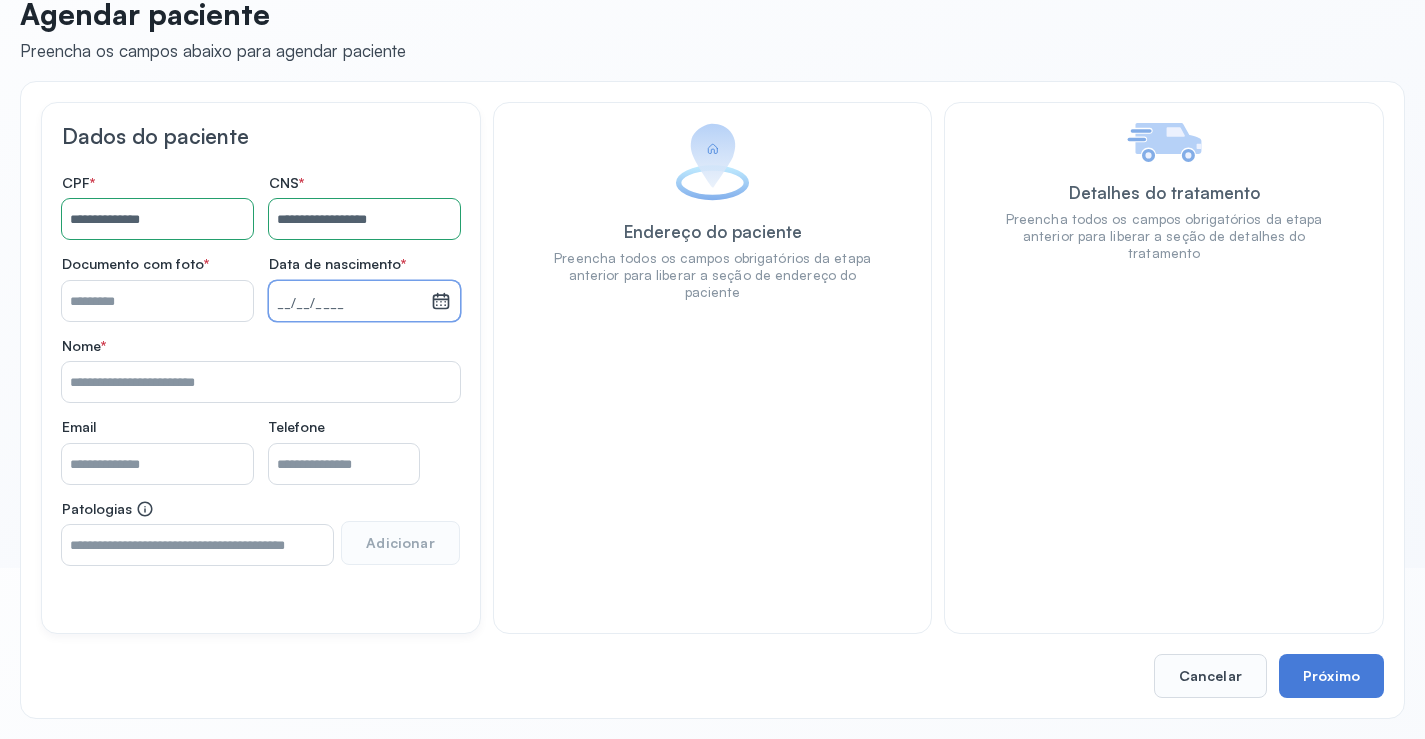 click on "__/__/____" at bounding box center [350, 304] 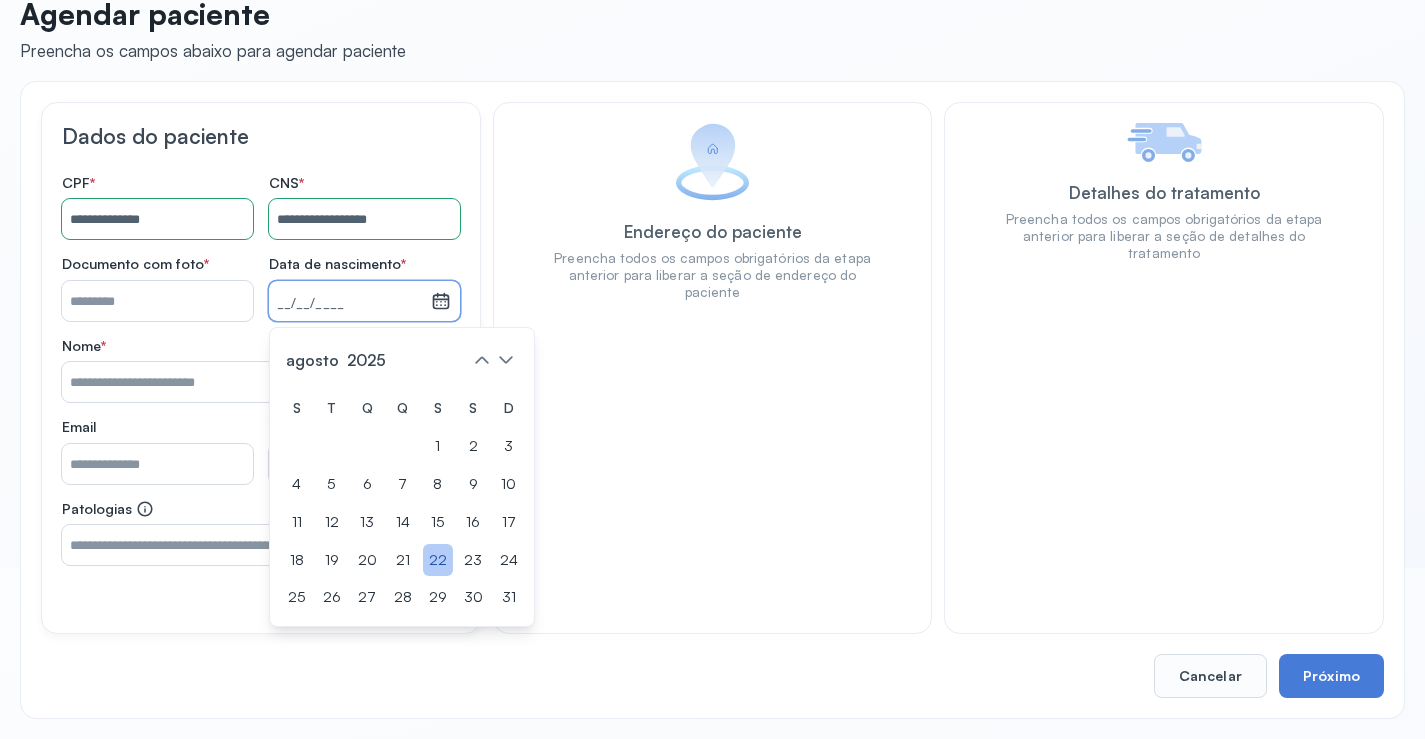 click on "22" 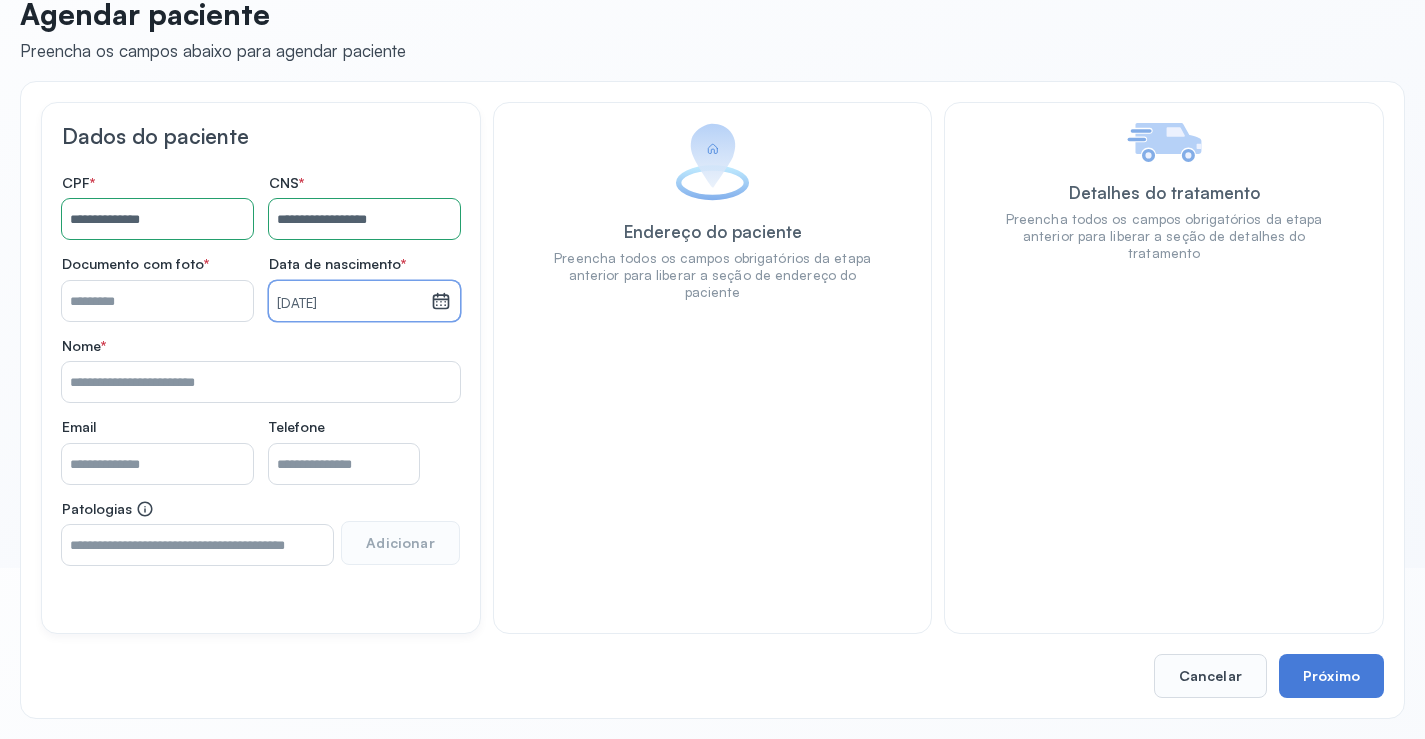 click on "22/08/2025" at bounding box center (350, 304) 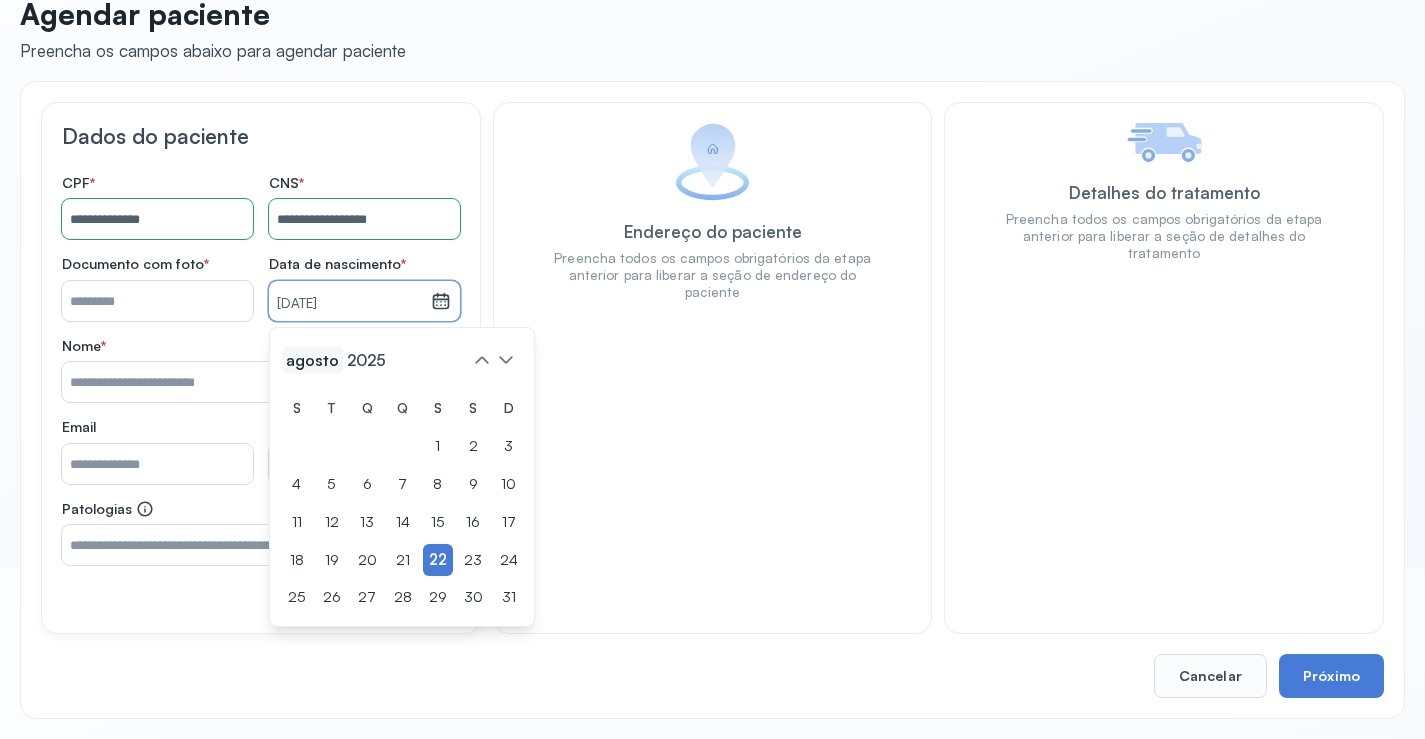 click on "agosto" 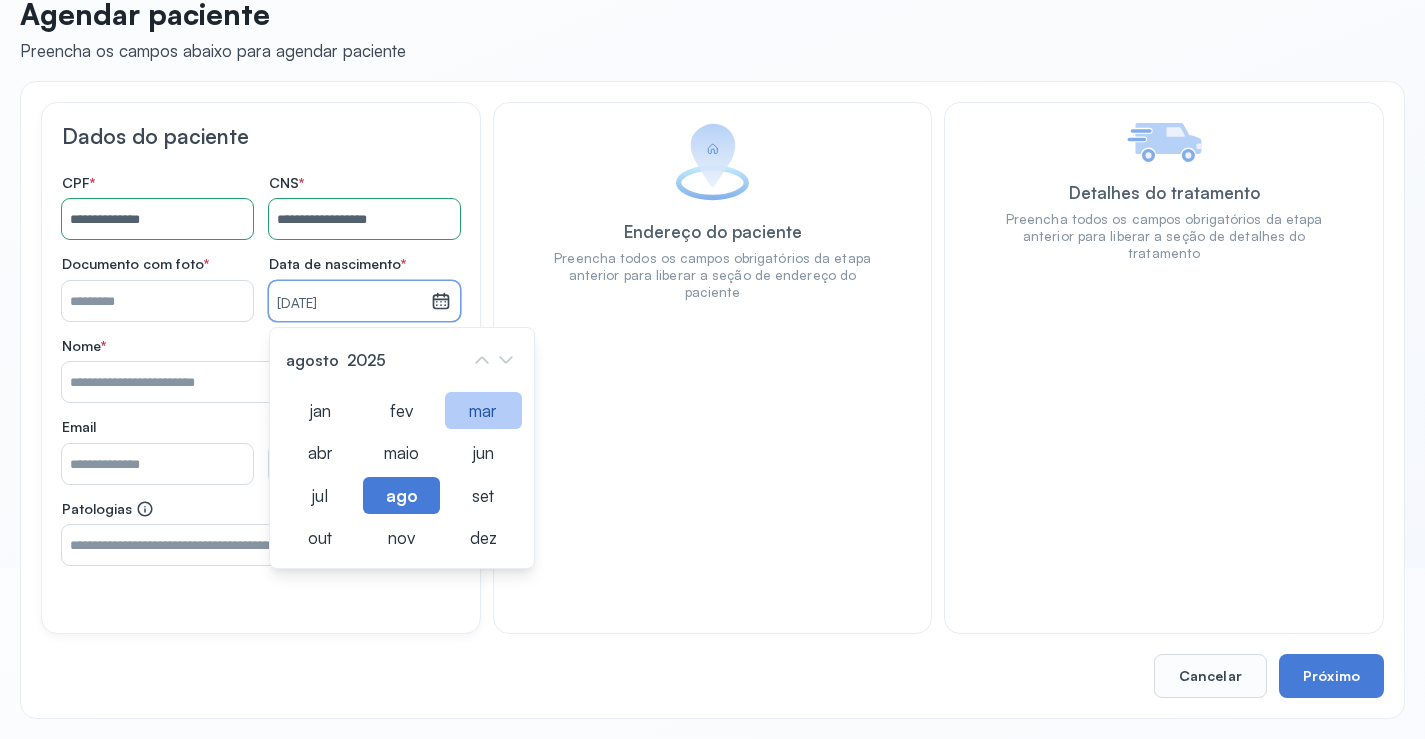 click on "mar" 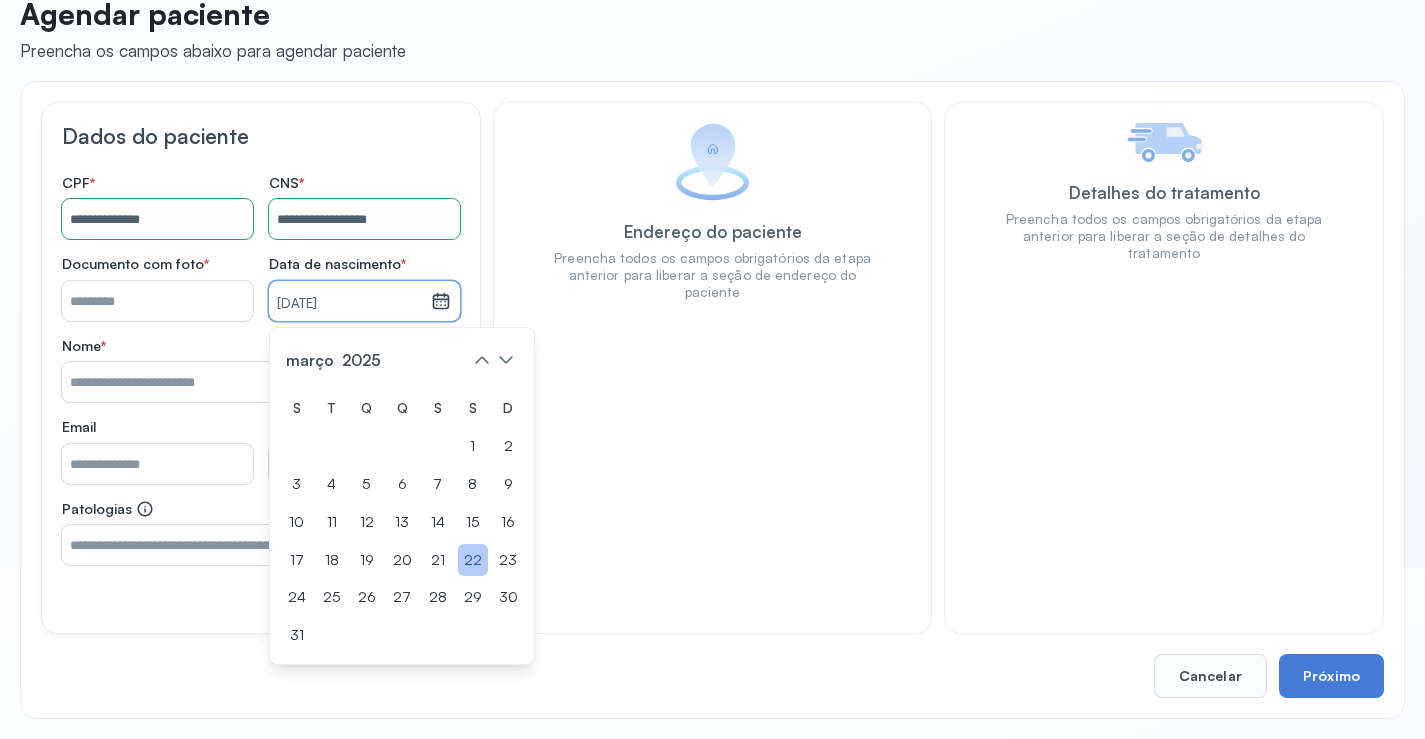 click on "22" 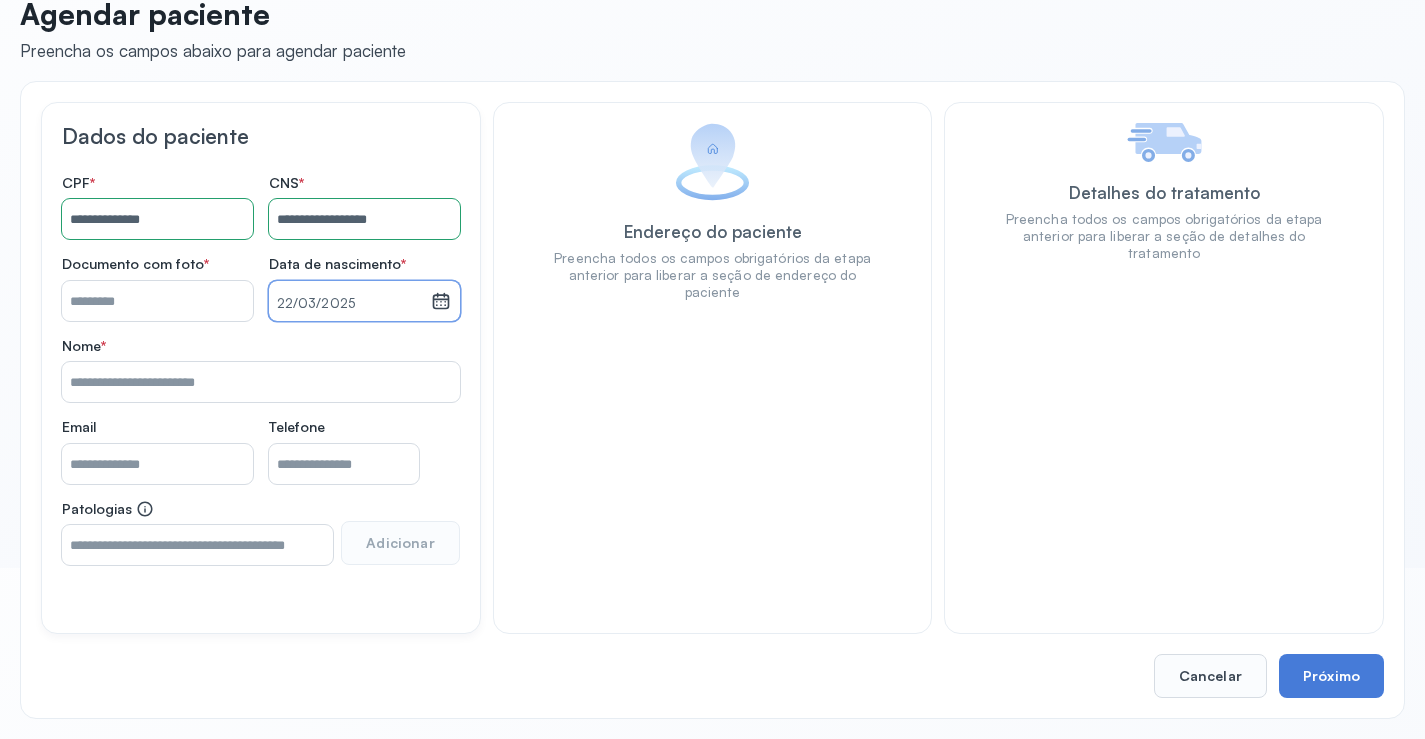 drag, startPoint x: 328, startPoint y: 313, endPoint x: 327, endPoint y: 303, distance: 10.049875 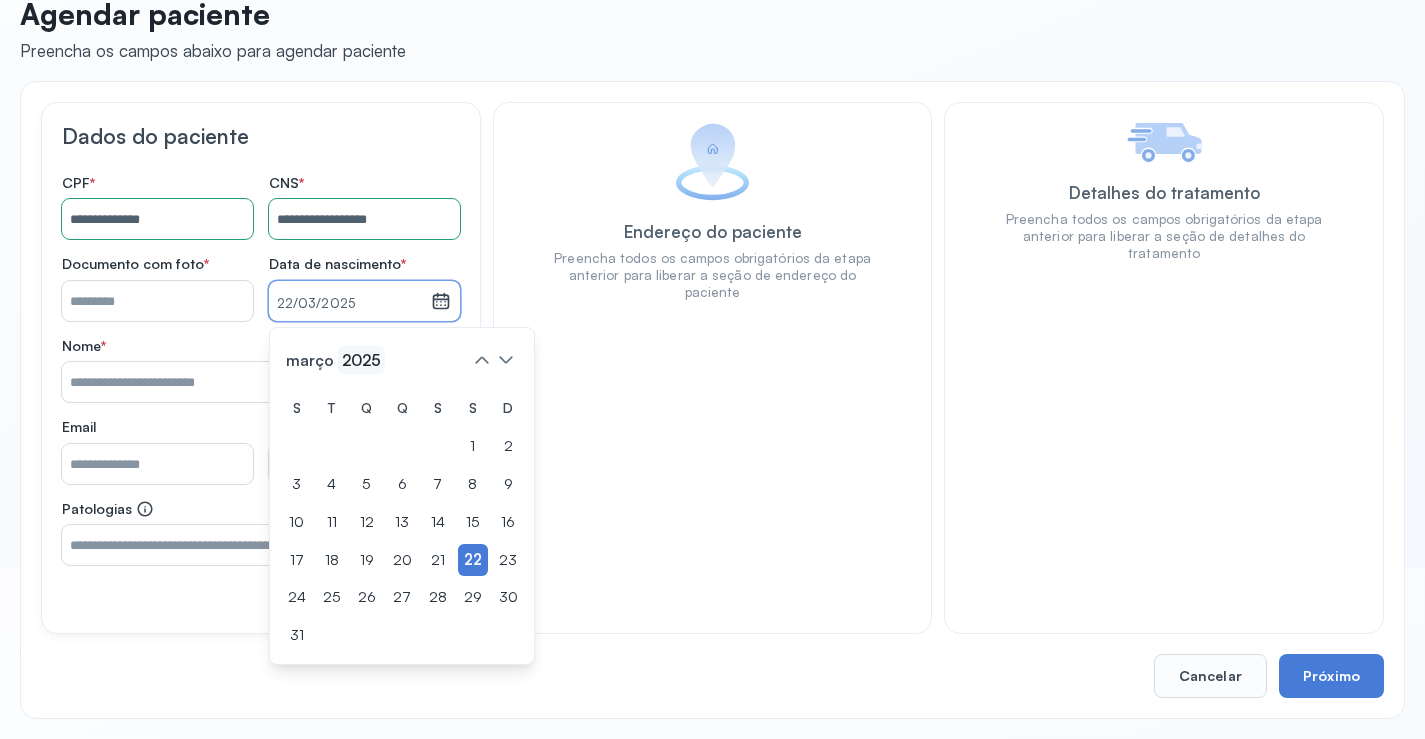 click on "2025" 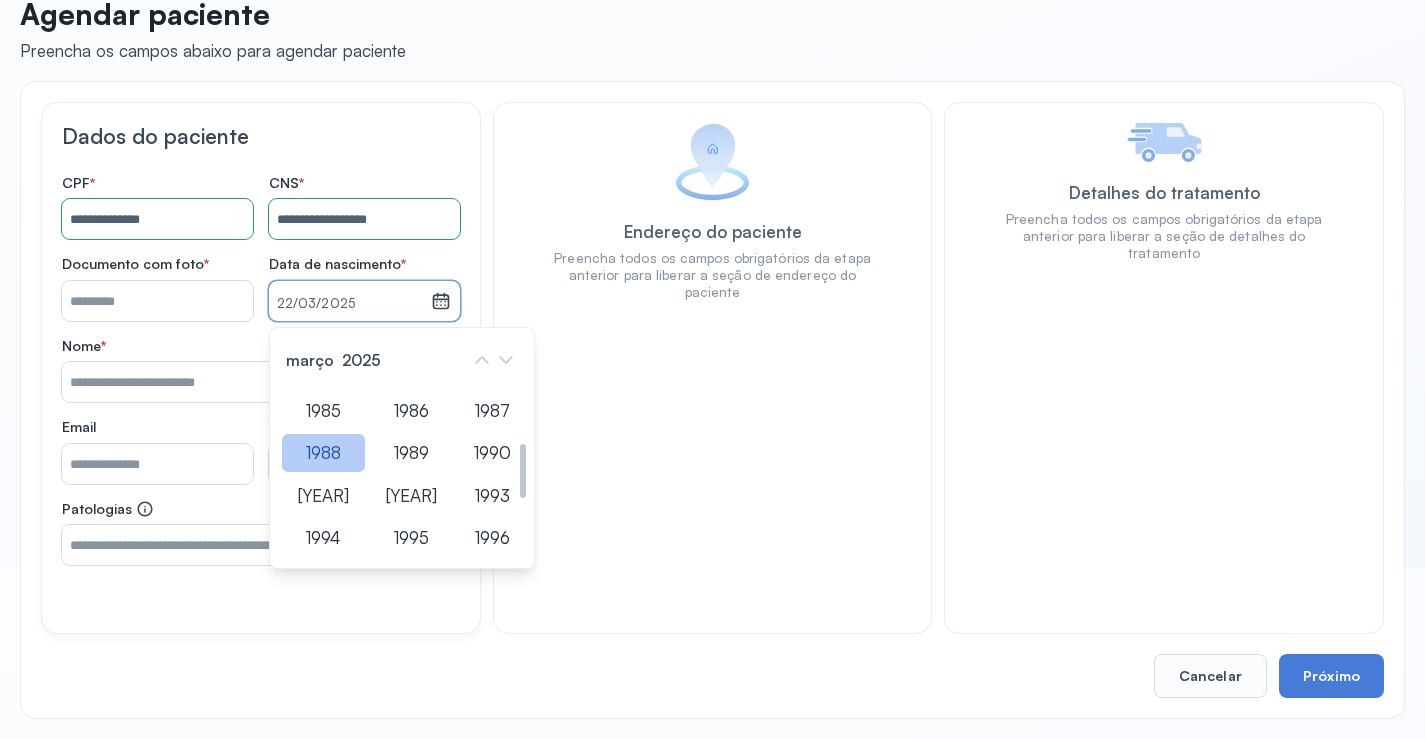 click on "1988" 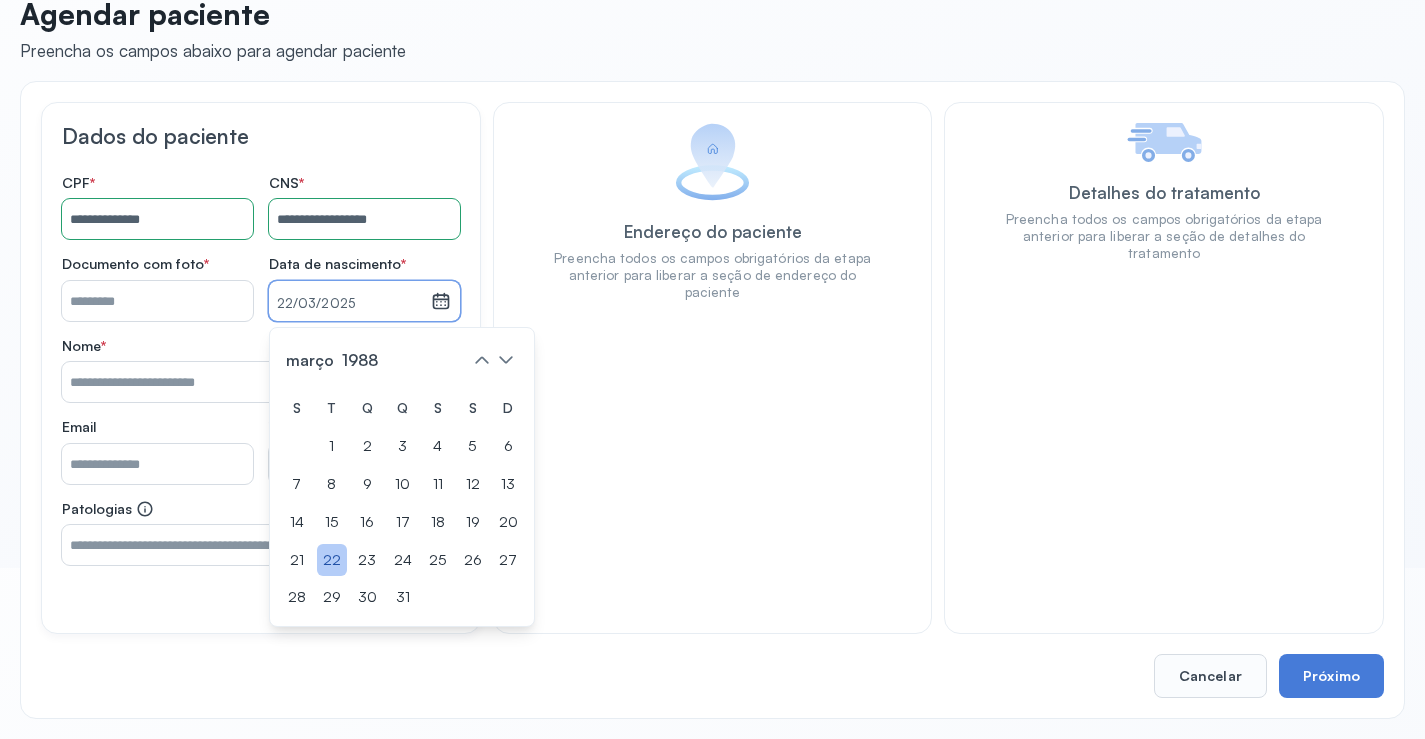 click on "22" 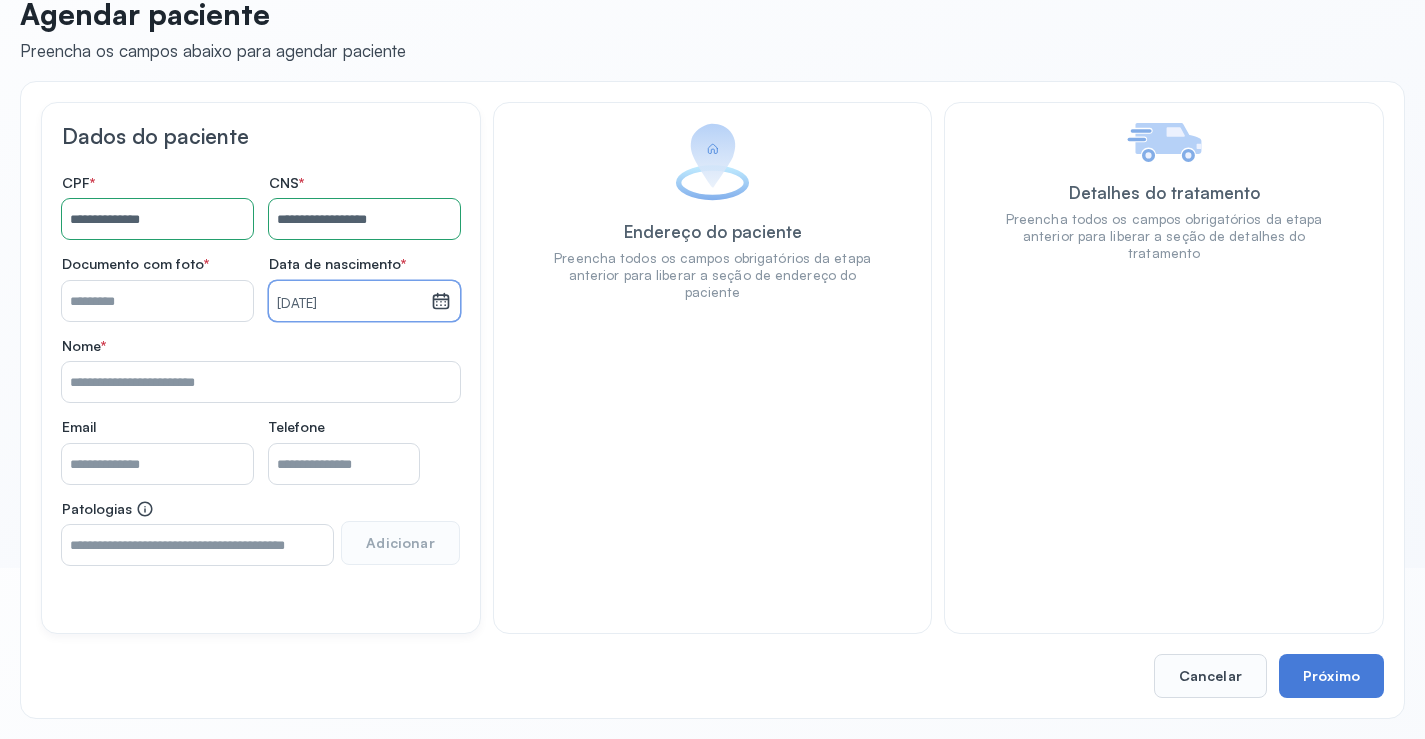 click on "Nome   *" at bounding box center (157, 301) 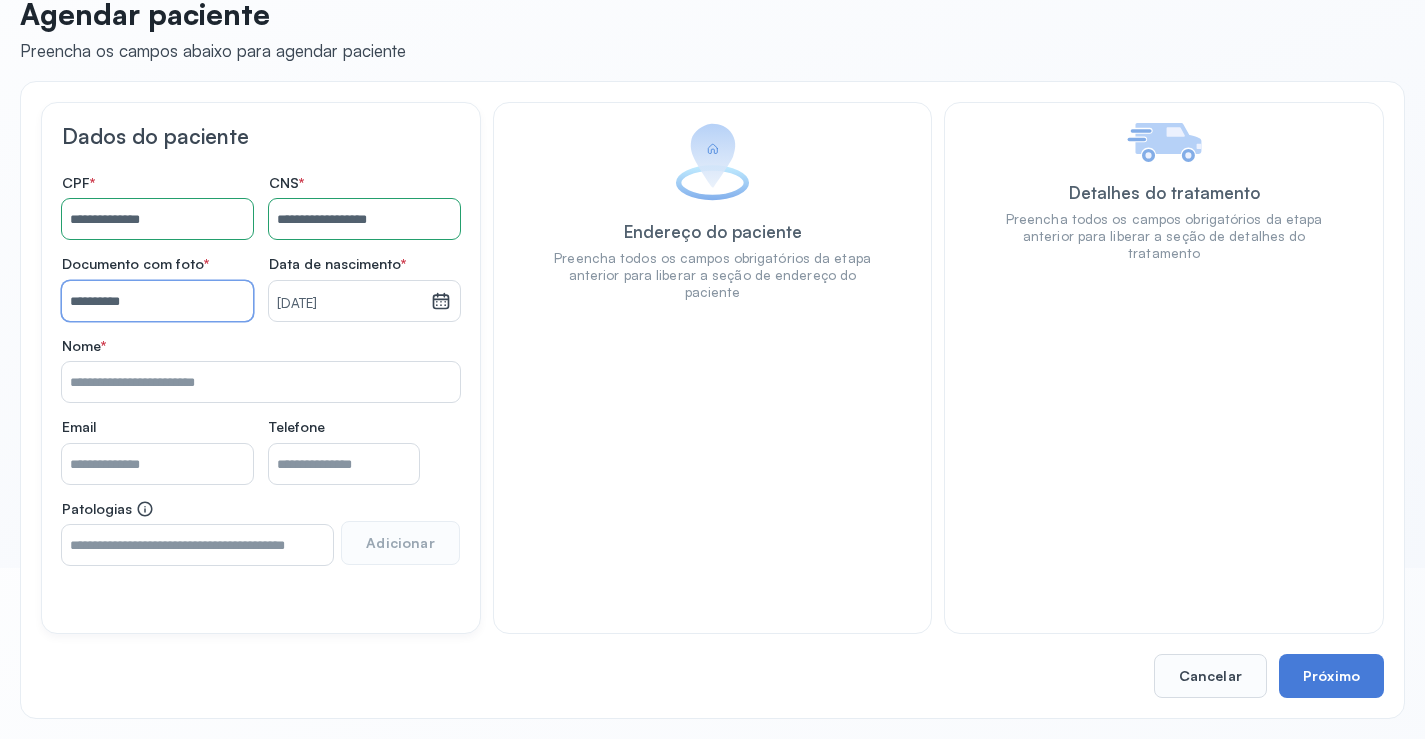 type on "**********" 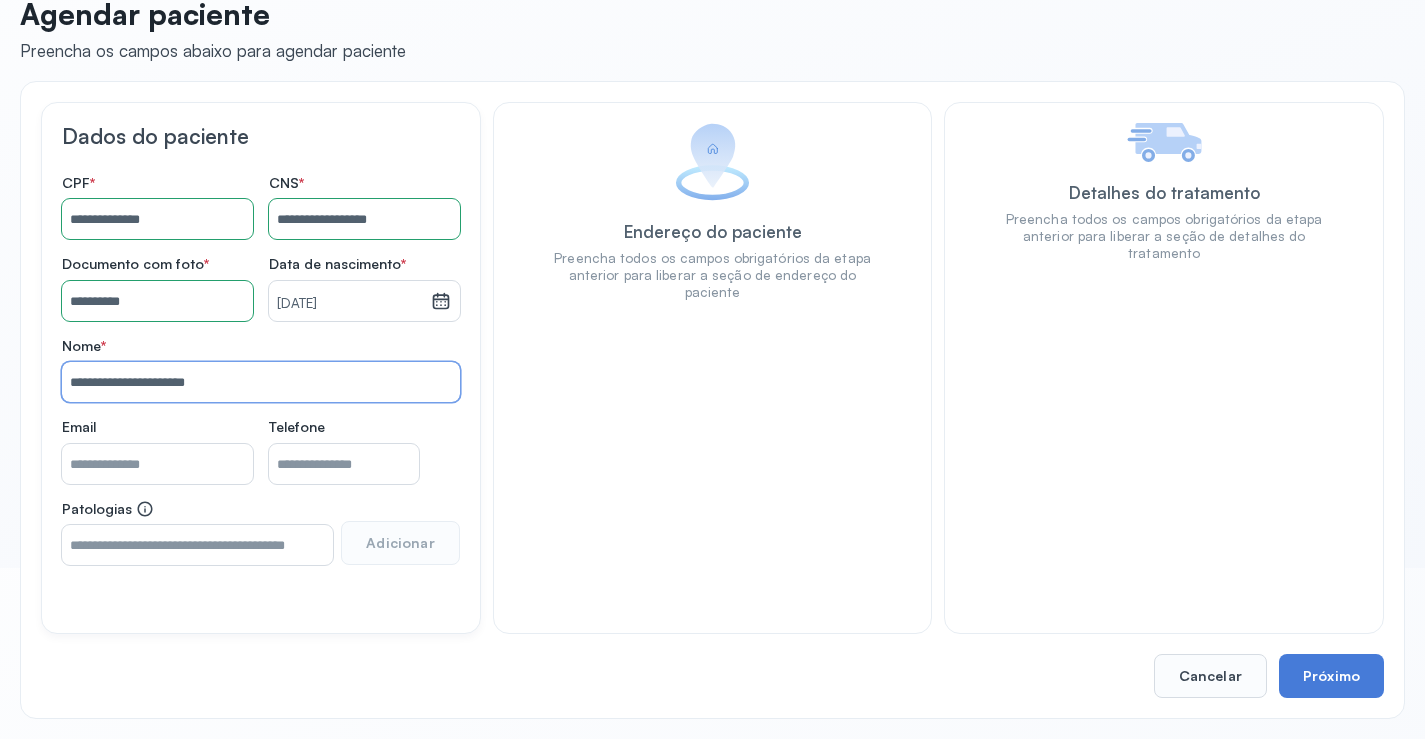 type on "**********" 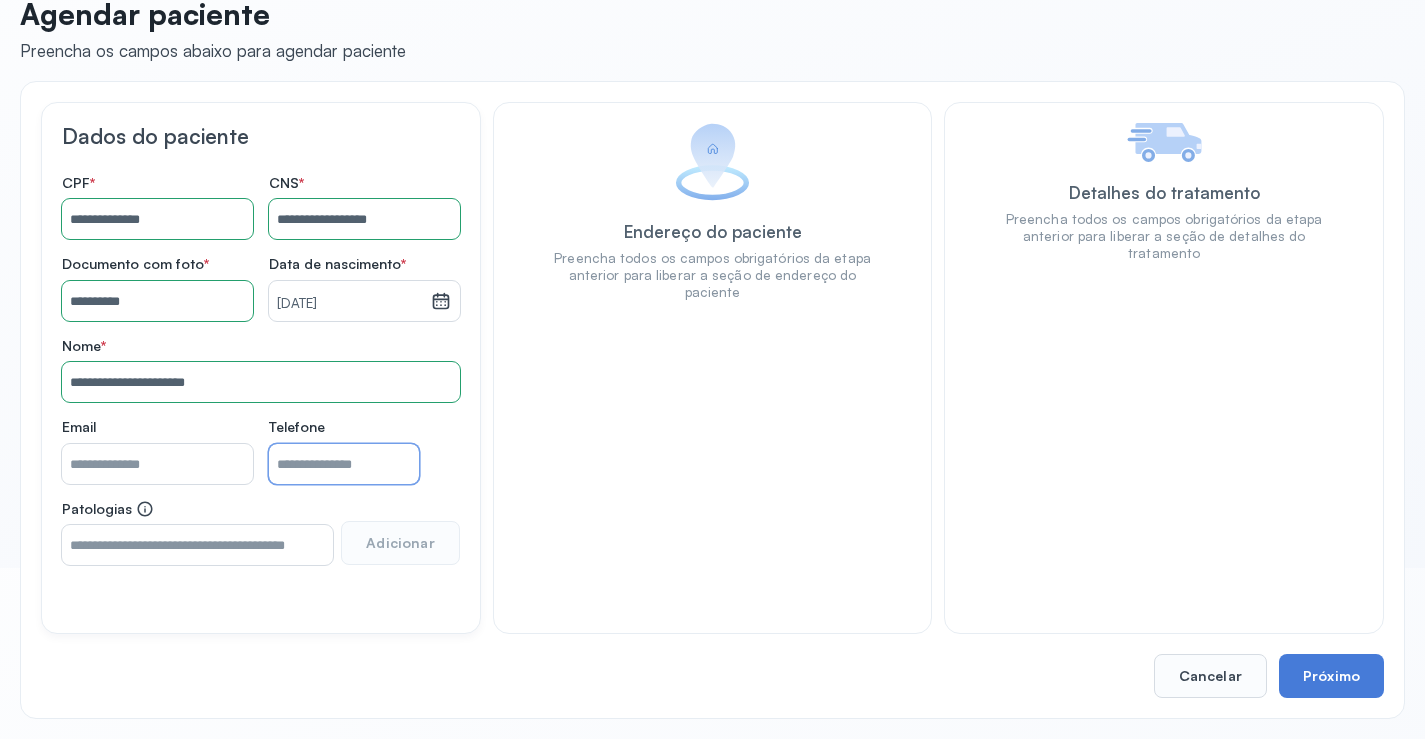 click on "Nome   *" at bounding box center (344, 464) 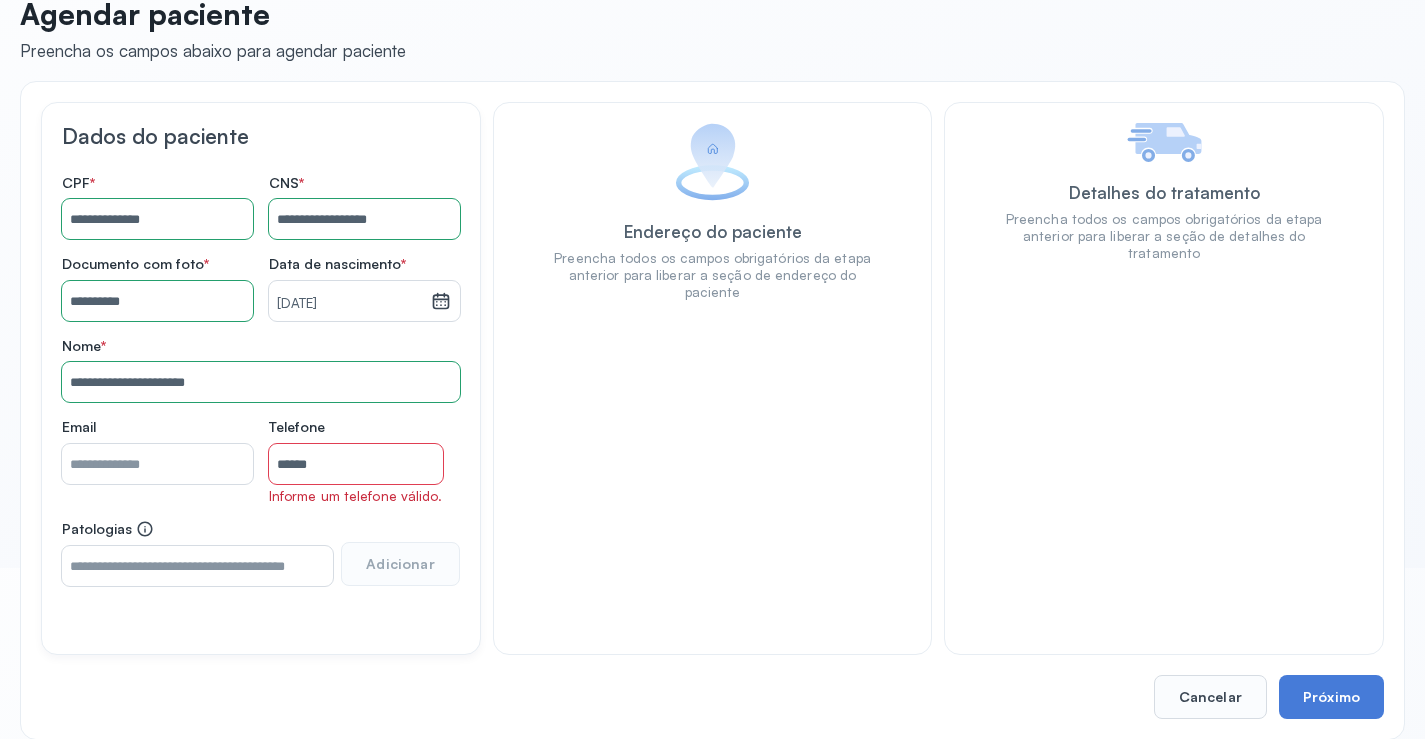 click on "**********" at bounding box center (712, 410) 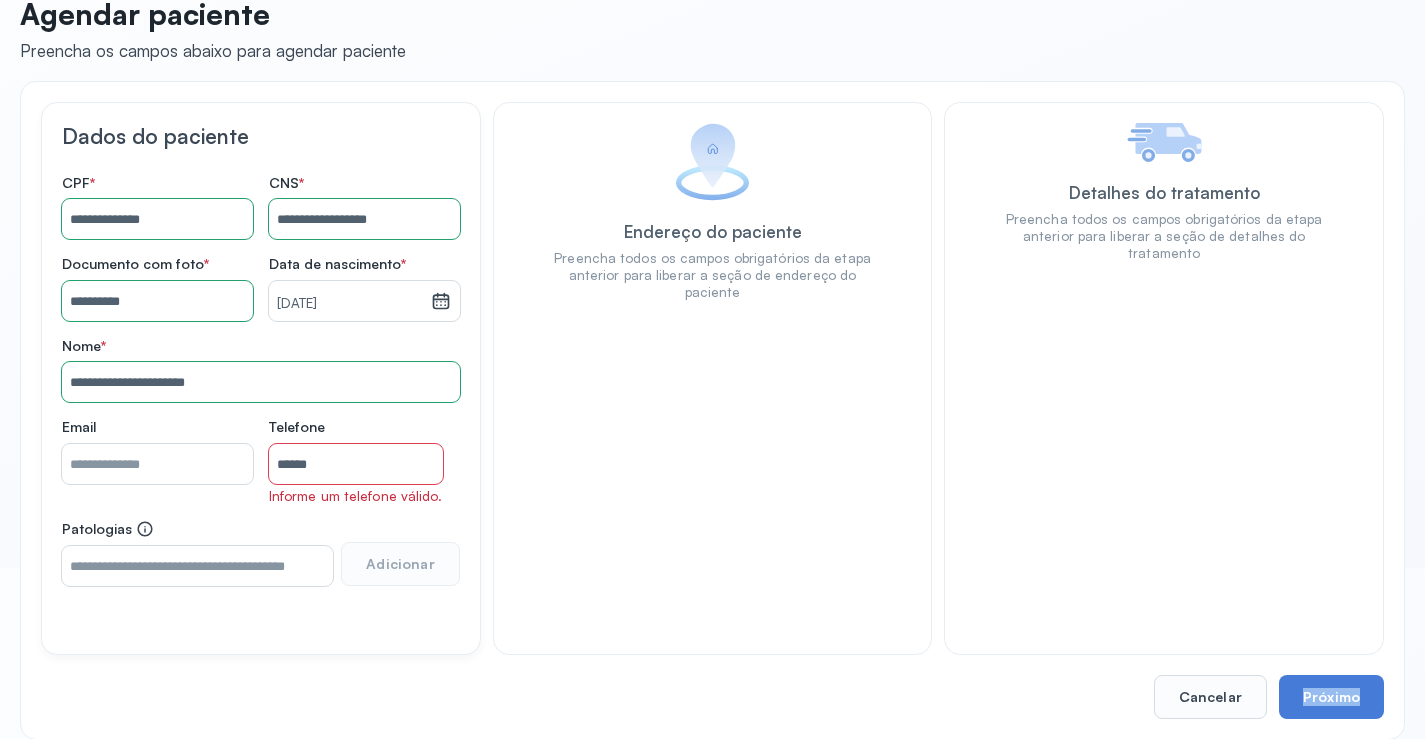 click on "**********" at bounding box center [712, 410] 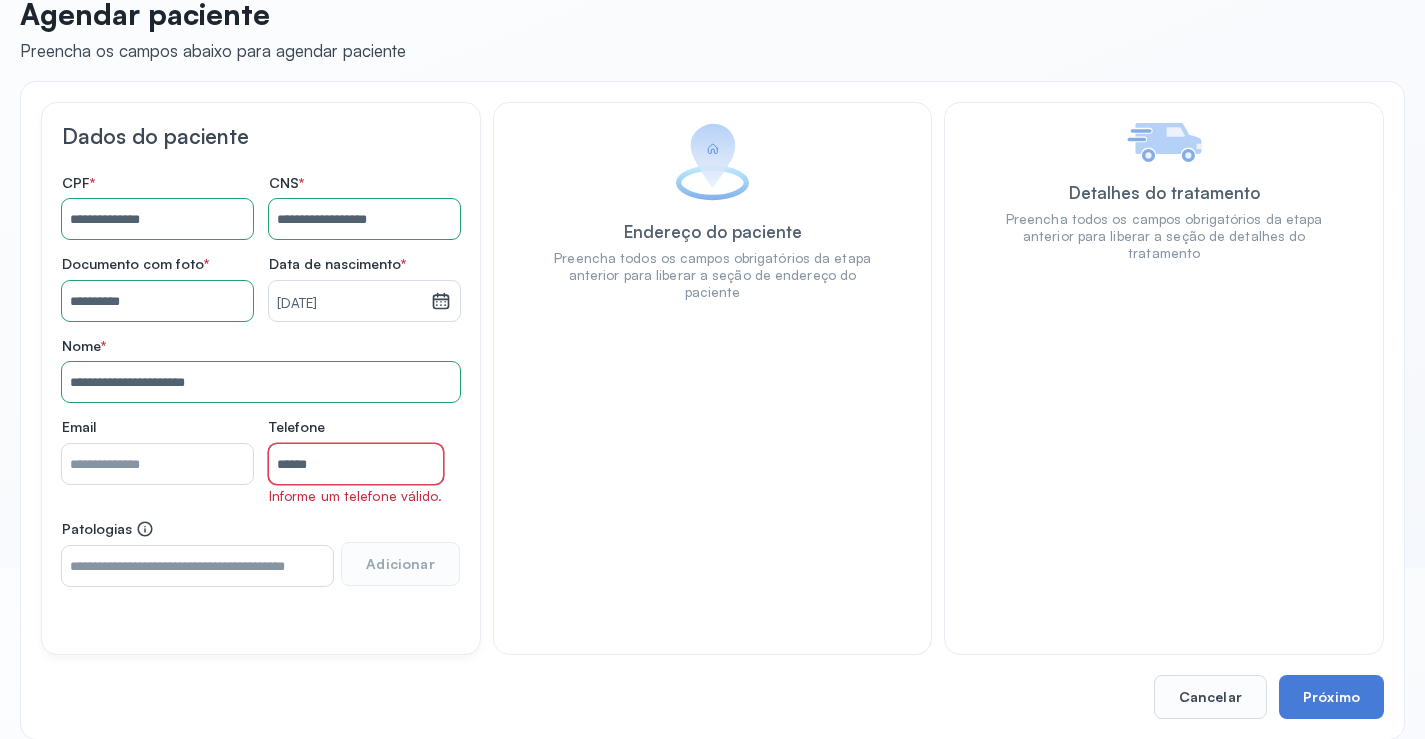 click on "******" at bounding box center [356, 464] 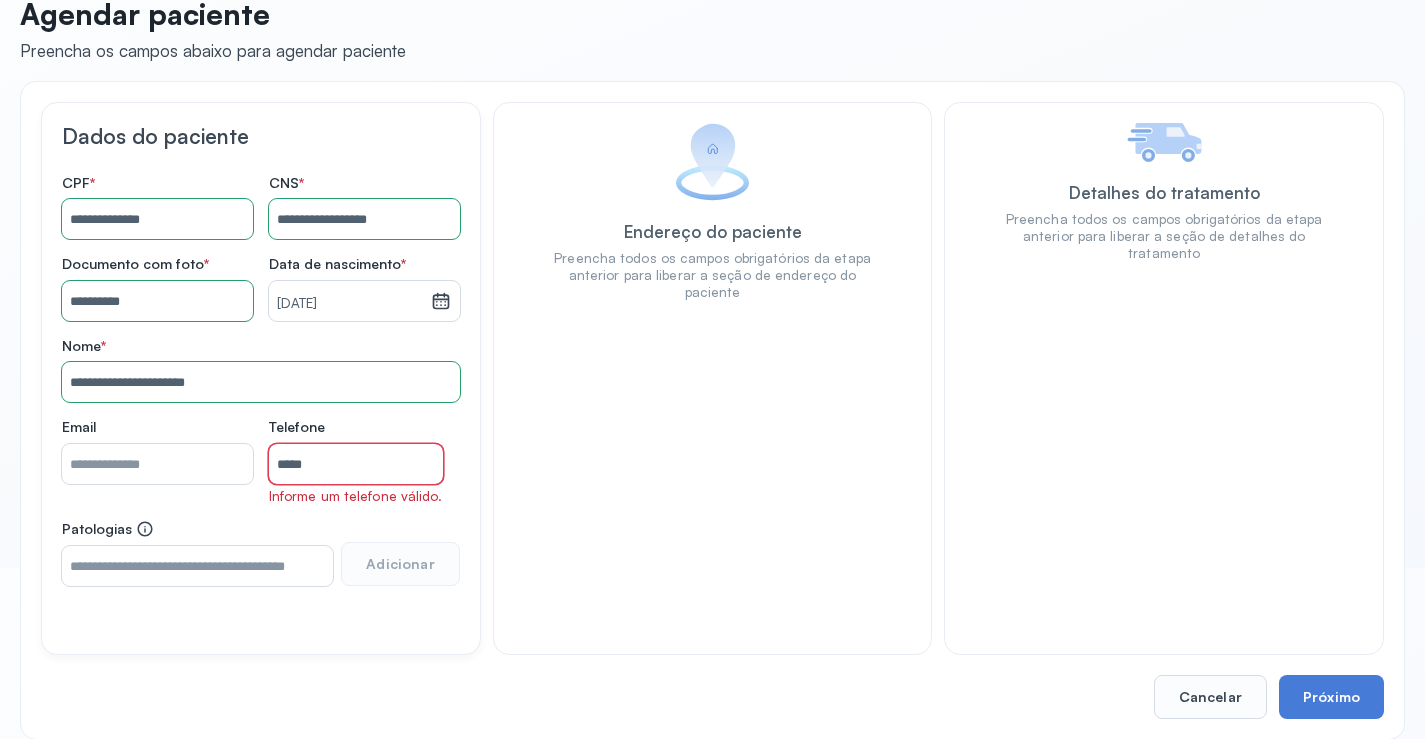 type on "**" 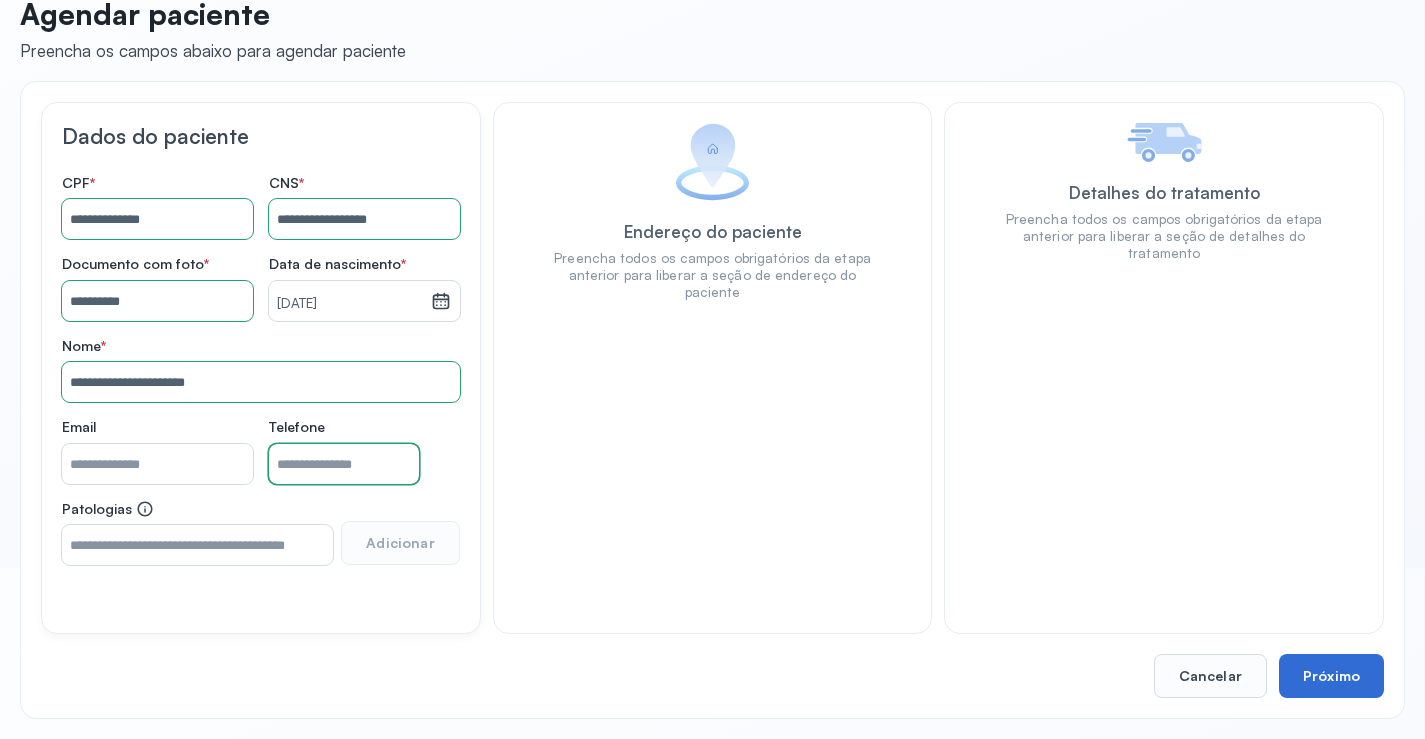 type 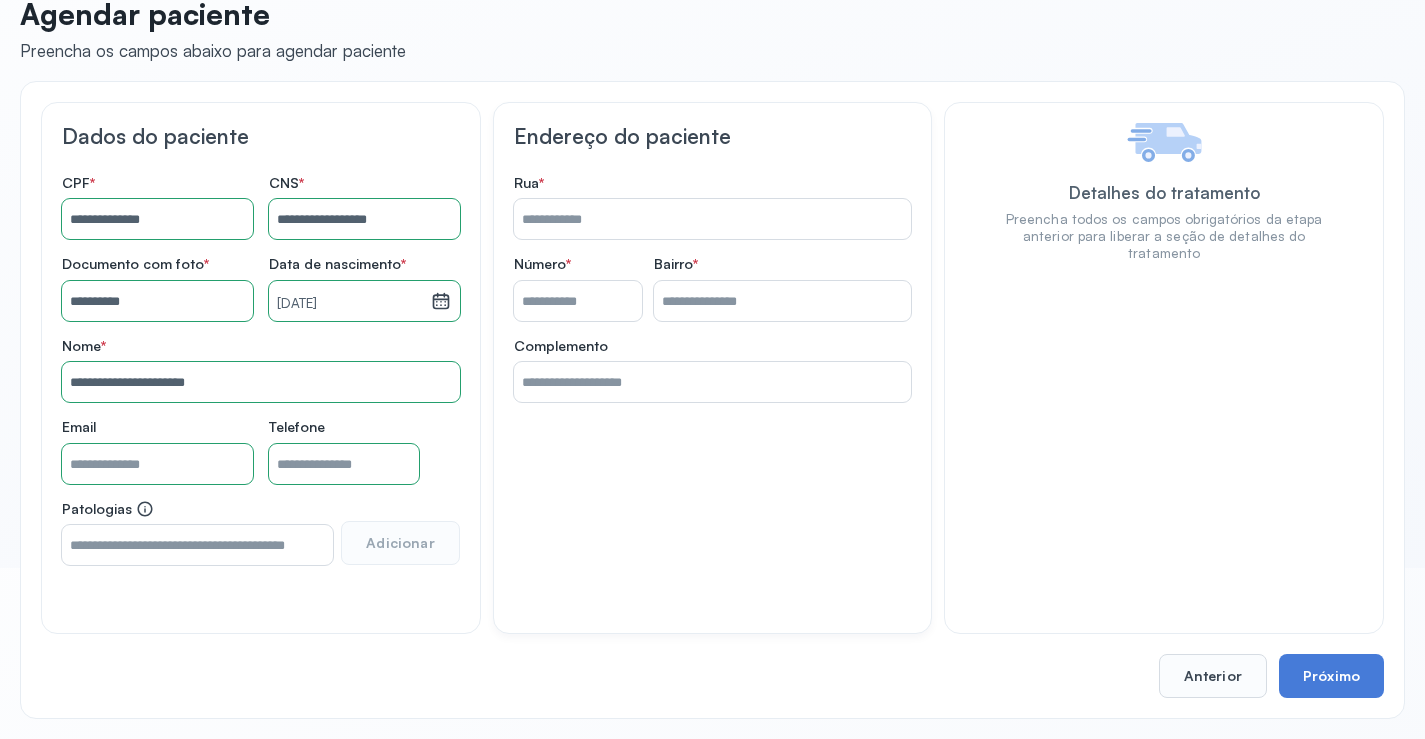 click on "Rua   *" at bounding box center [713, 219] 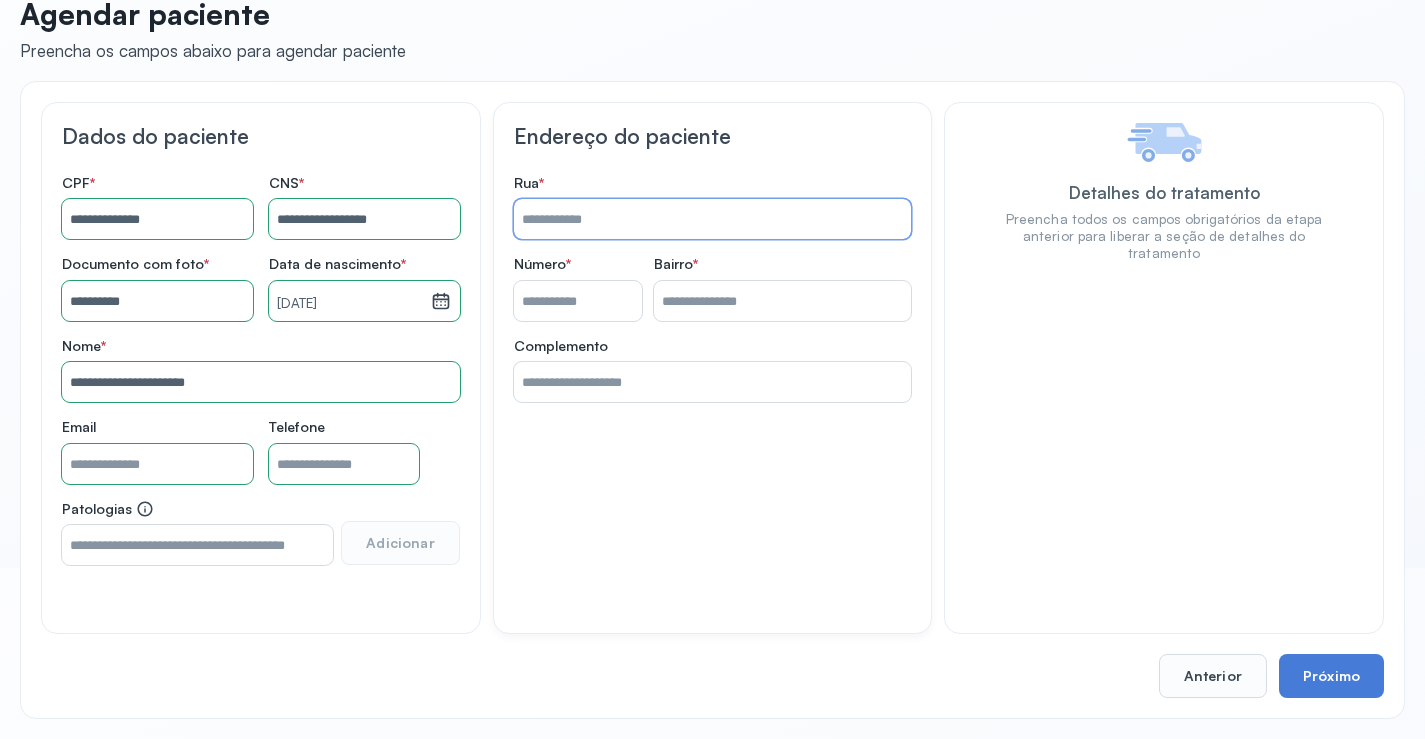 type on "*****" 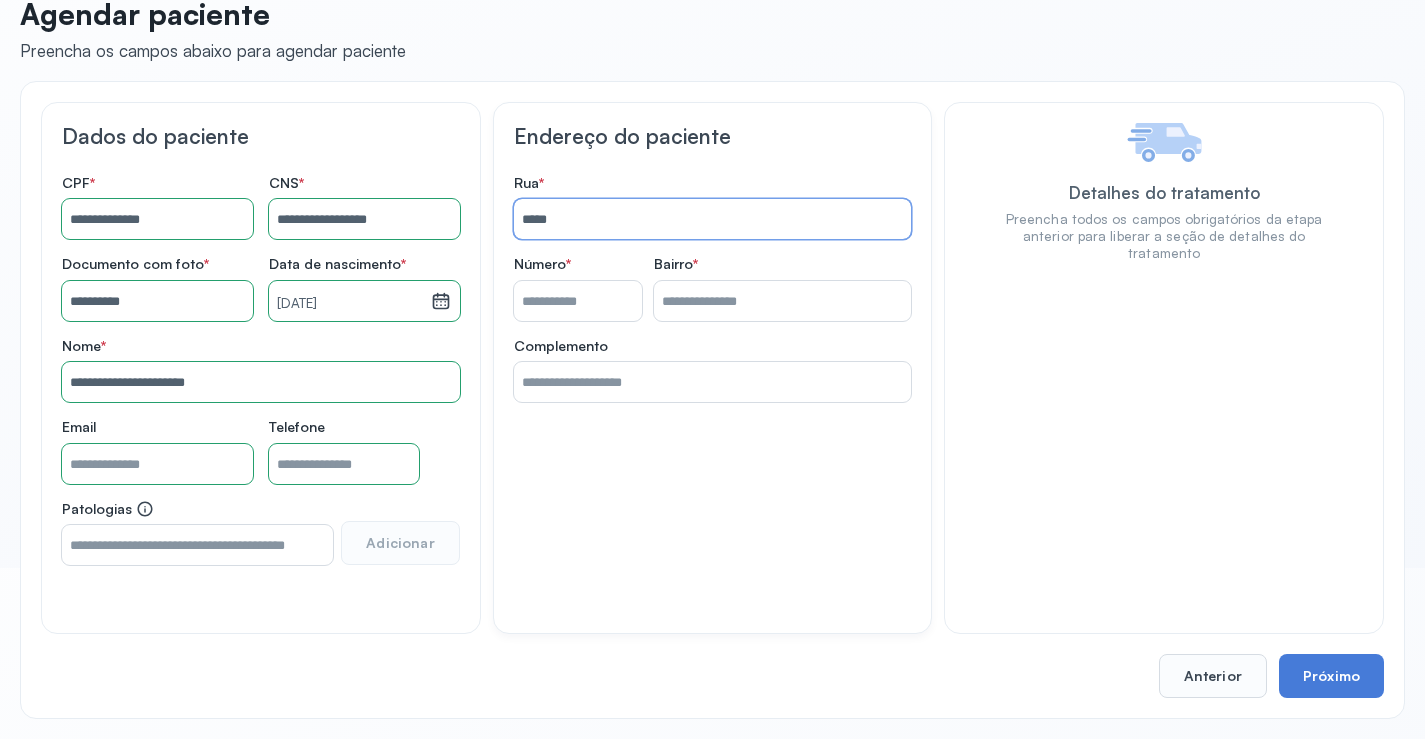 click on "Rua   *" at bounding box center (578, 301) 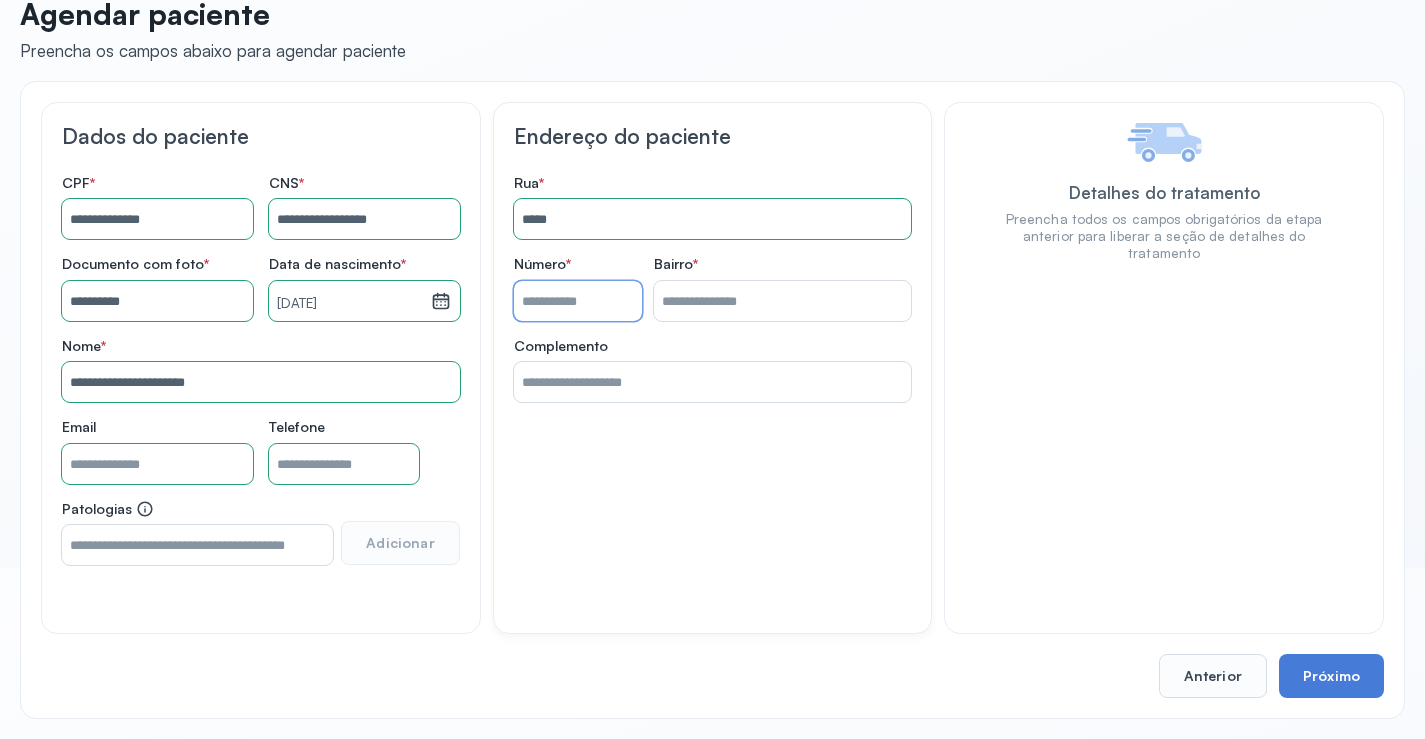 type on "**" 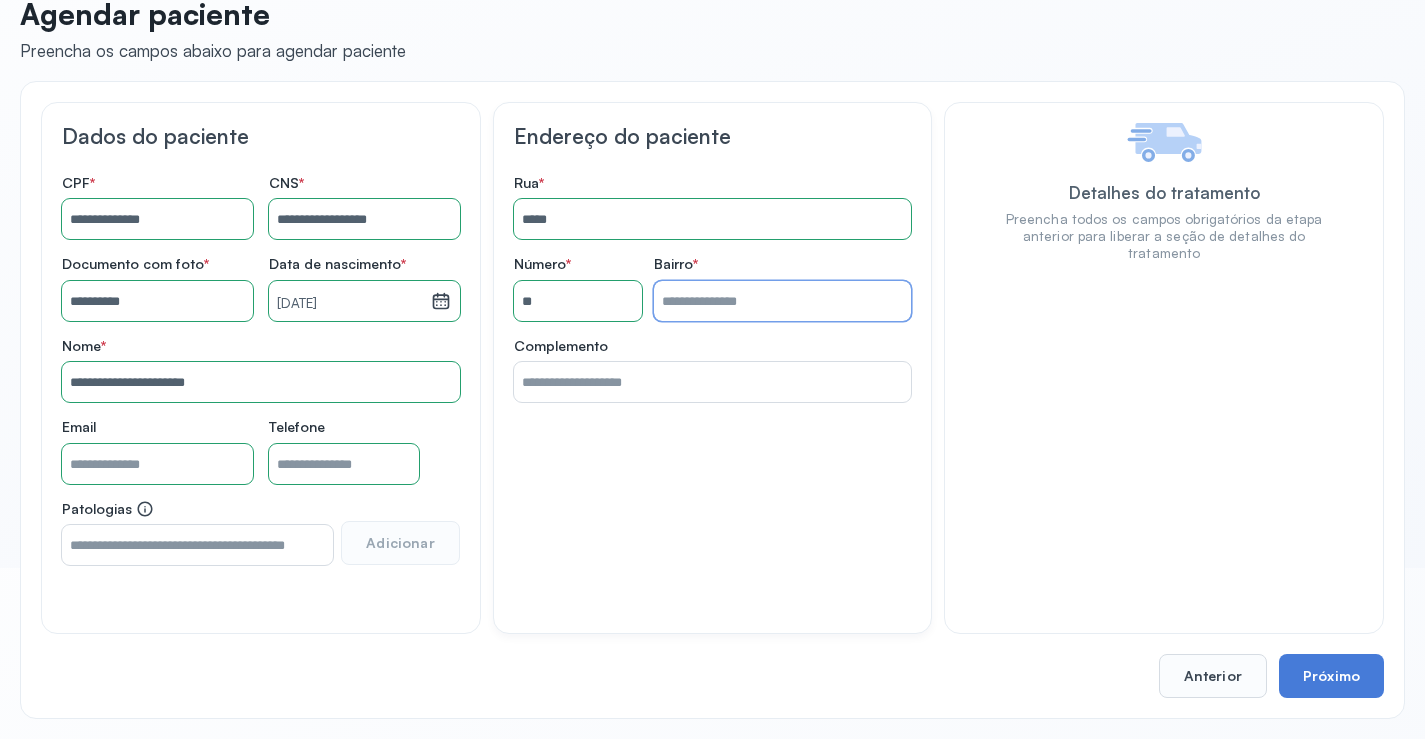 drag, startPoint x: 714, startPoint y: 290, endPoint x: 715, endPoint y: 312, distance: 22.022715 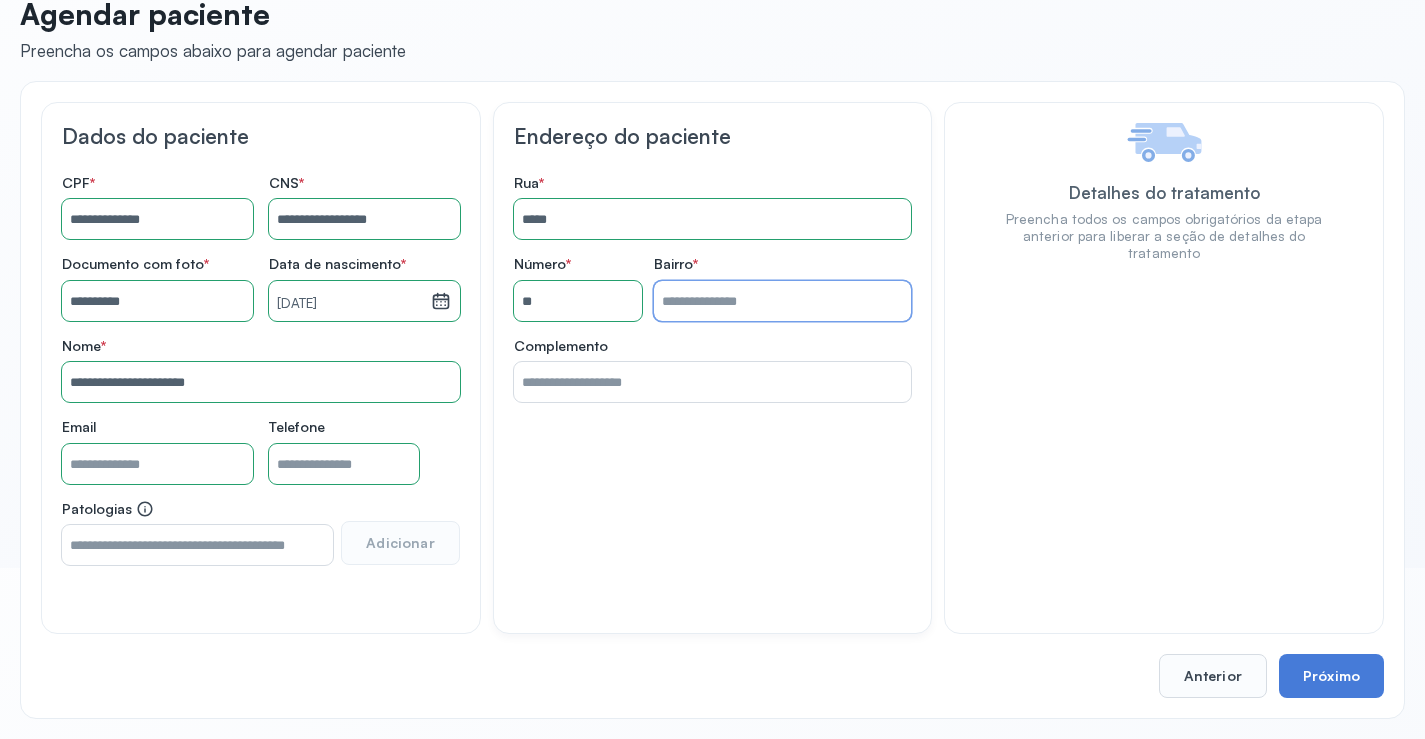 click on "Rua   *" at bounding box center [782, 301] 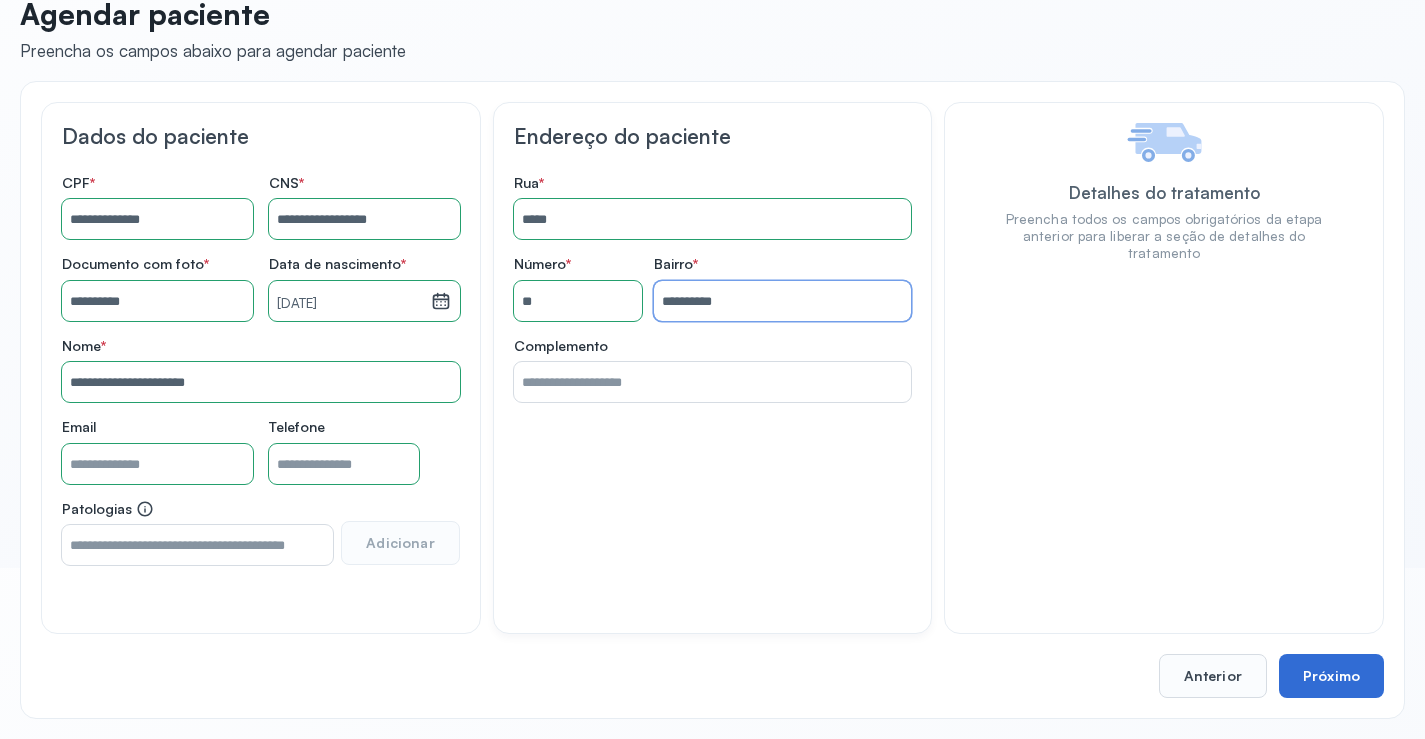 click on "Próximo" at bounding box center [1331, 676] 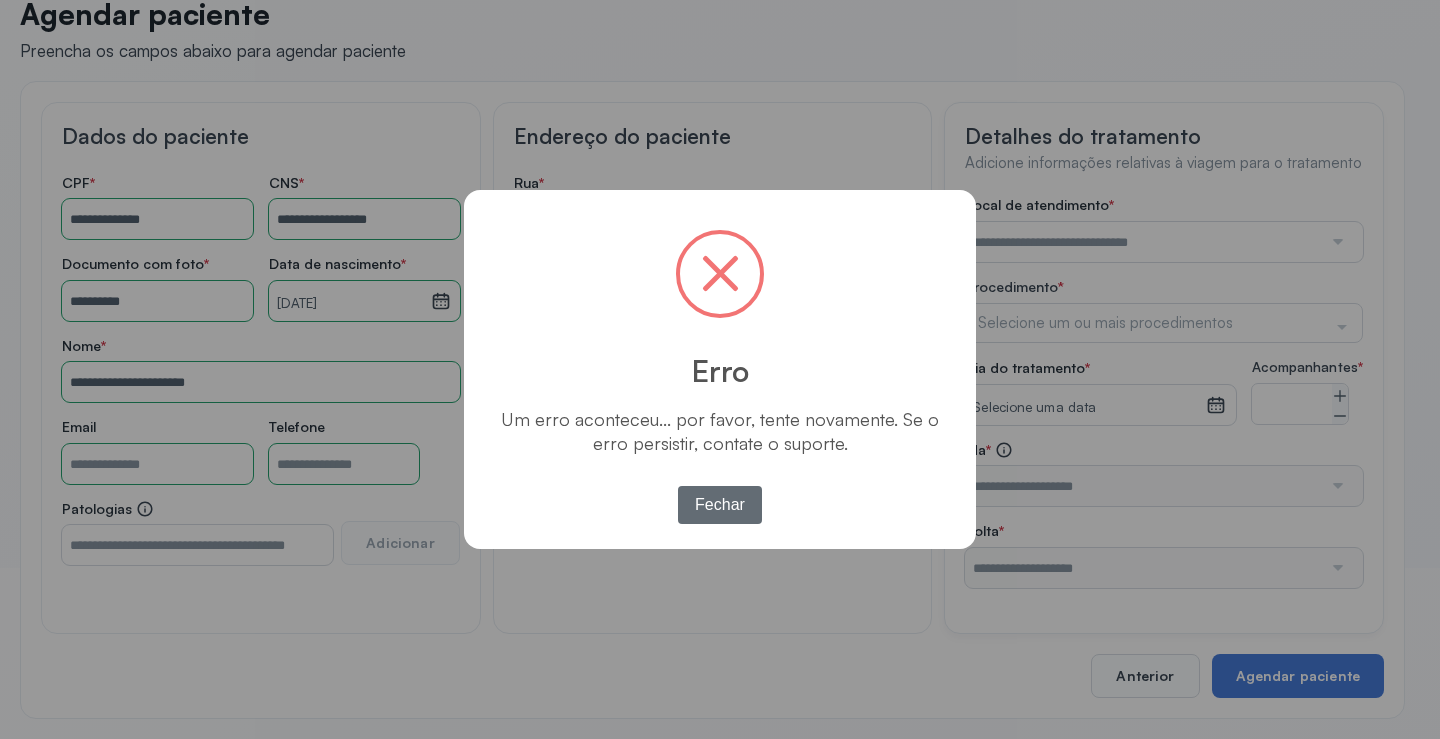 click on "Fechar" at bounding box center (720, 505) 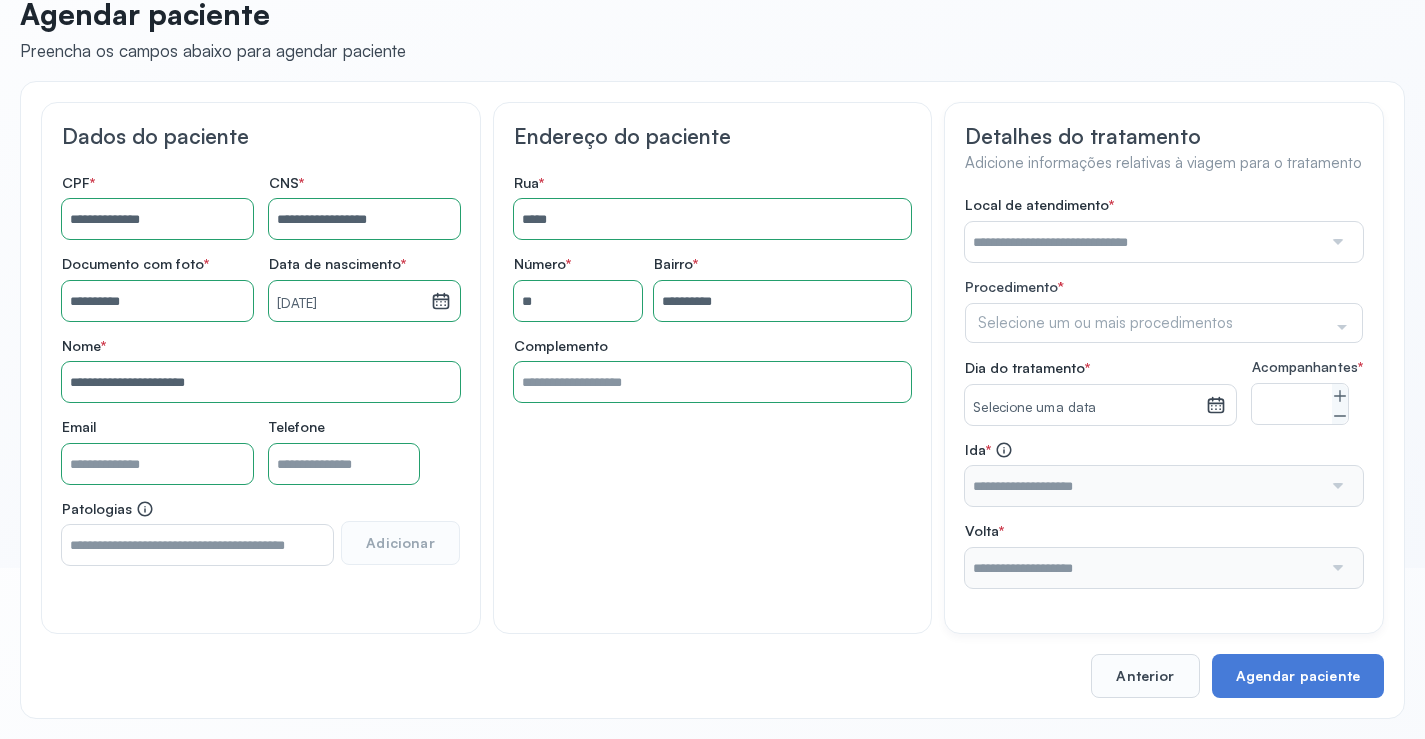 click at bounding box center [1143, 242] 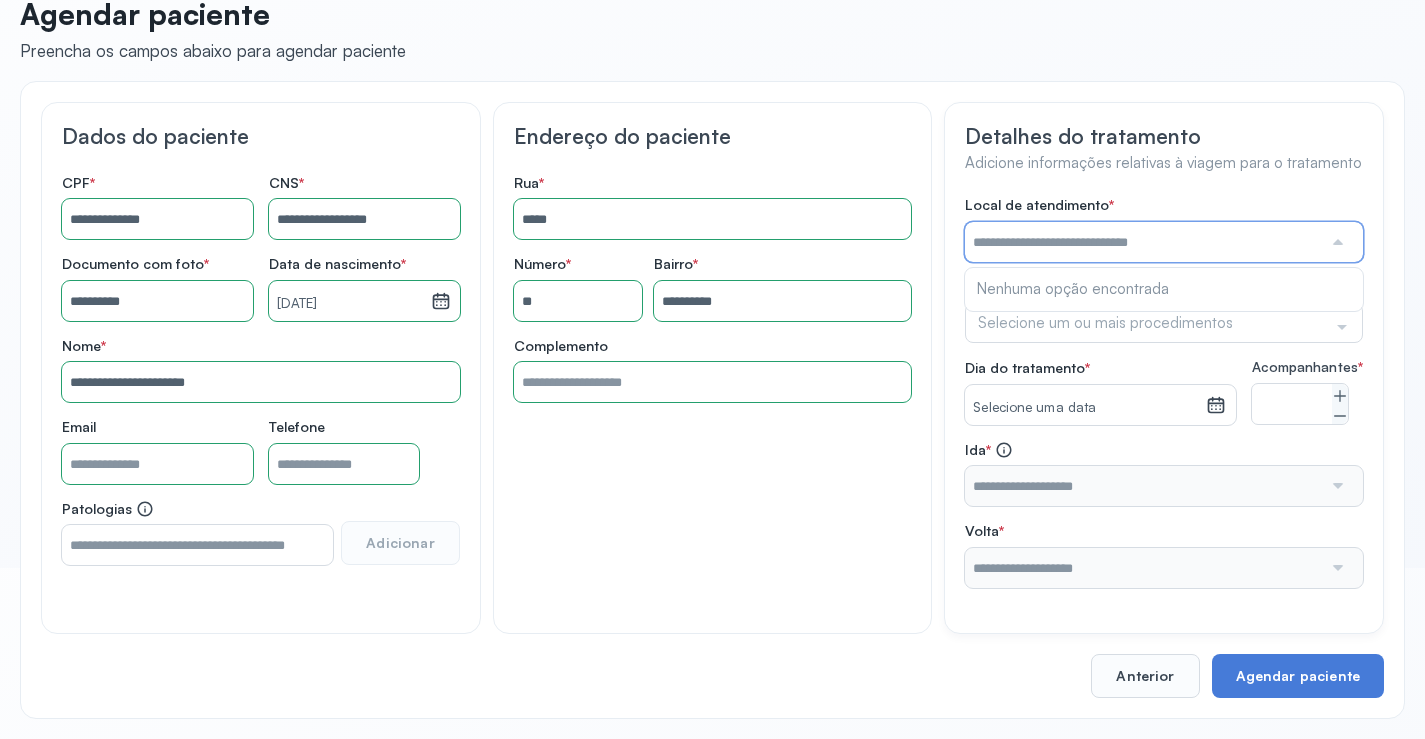 click on "Complemento" 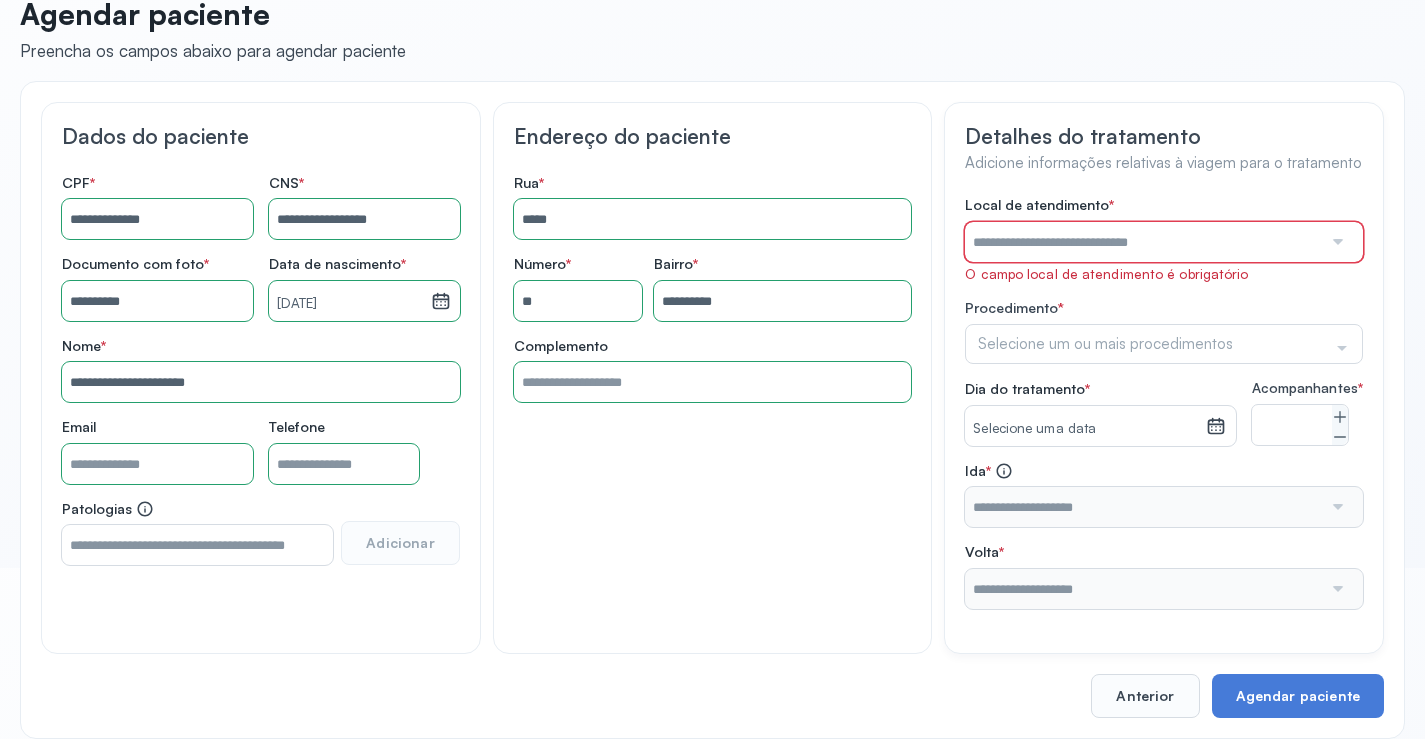 drag, startPoint x: 1047, startPoint y: 234, endPoint x: 1042, endPoint y: 249, distance: 15.811388 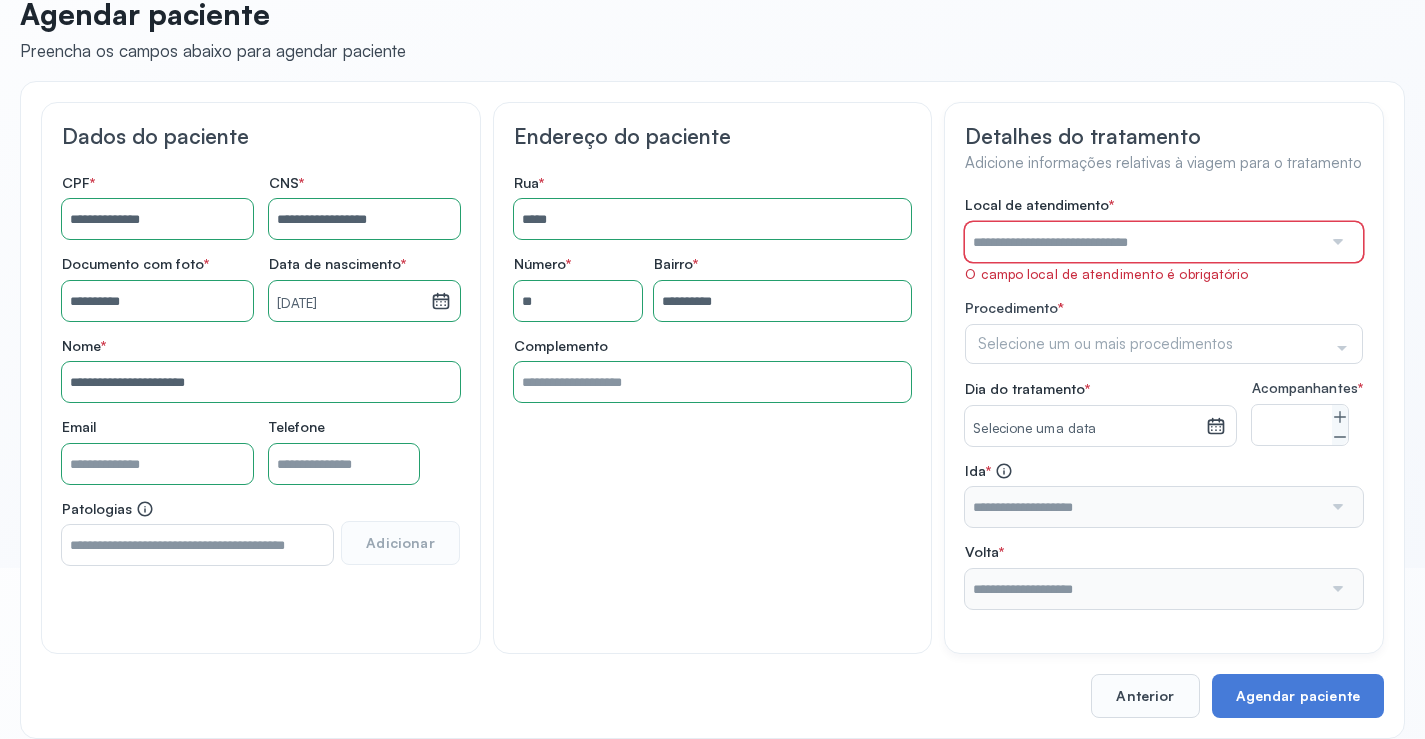 click at bounding box center (1143, 242) 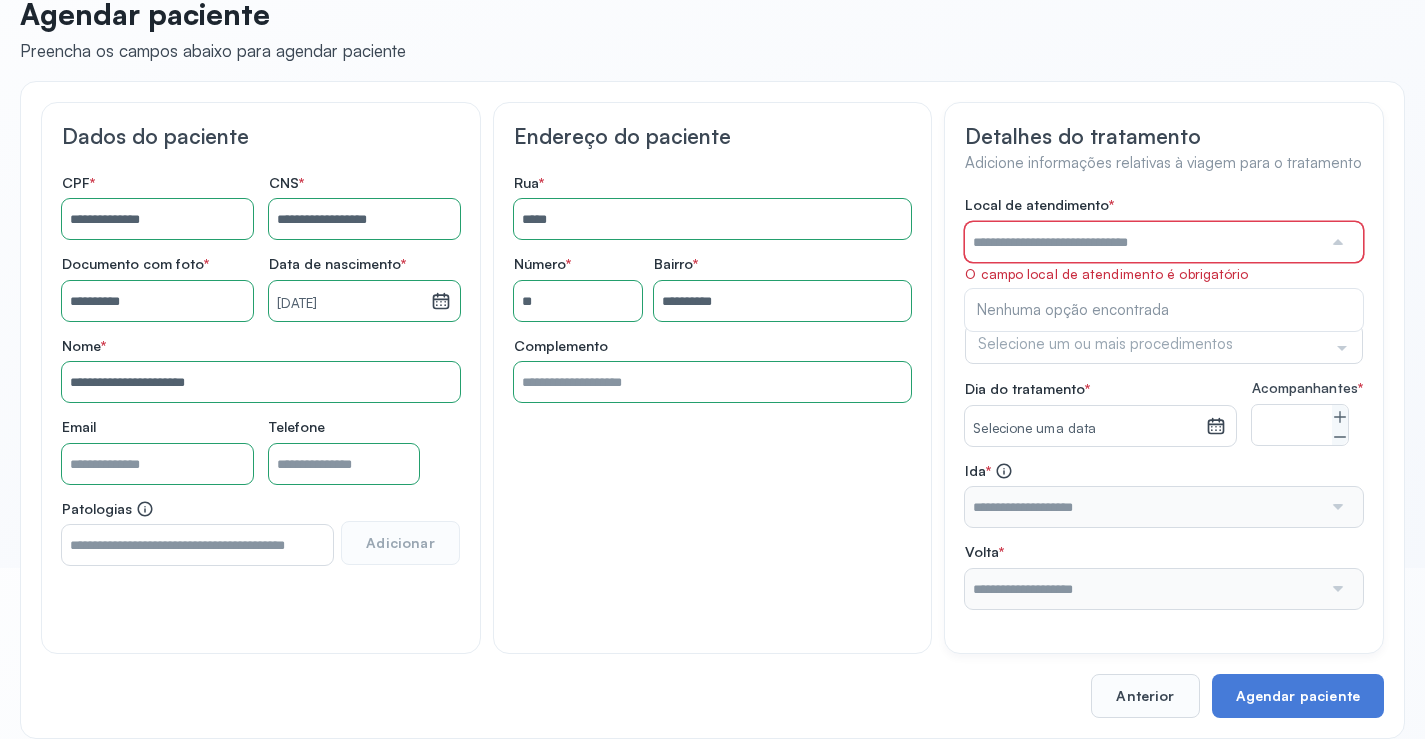 click at bounding box center [1143, 242] 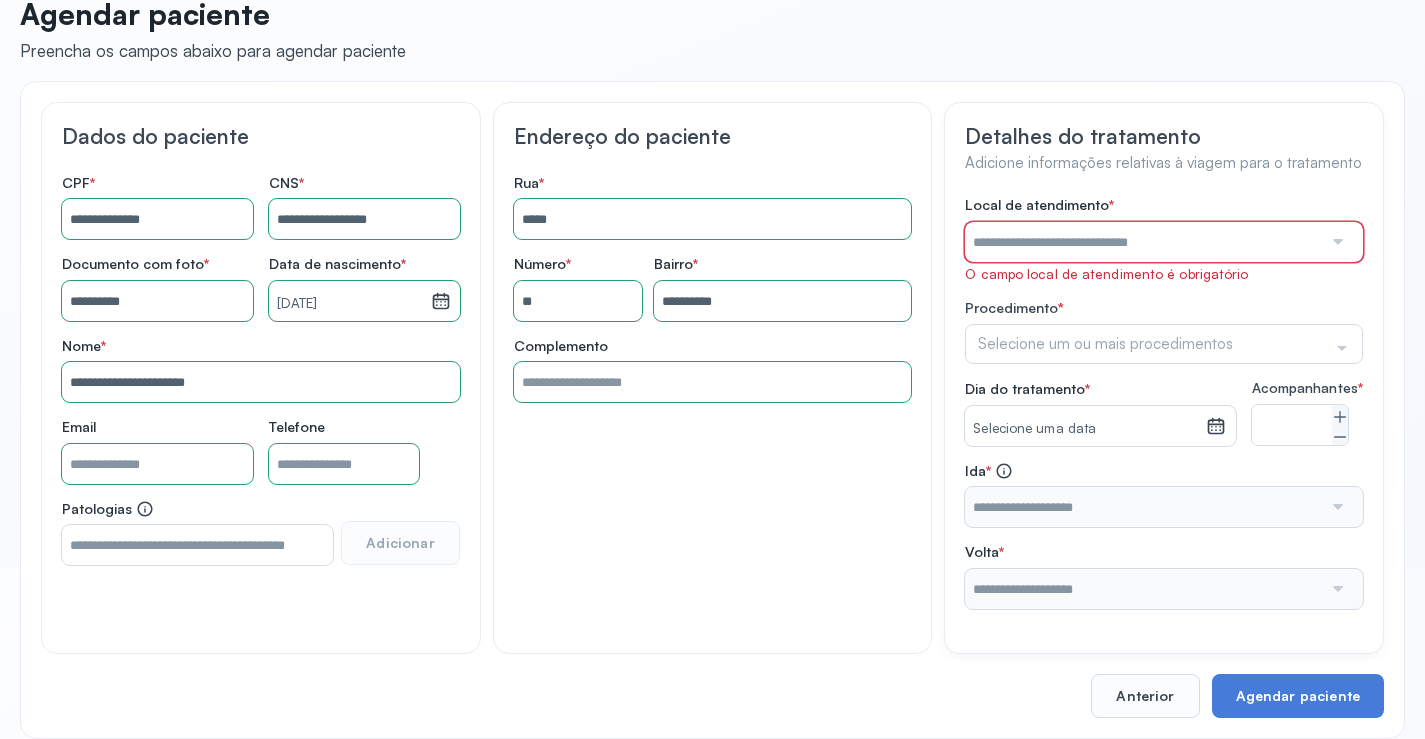 click at bounding box center [1143, 242] 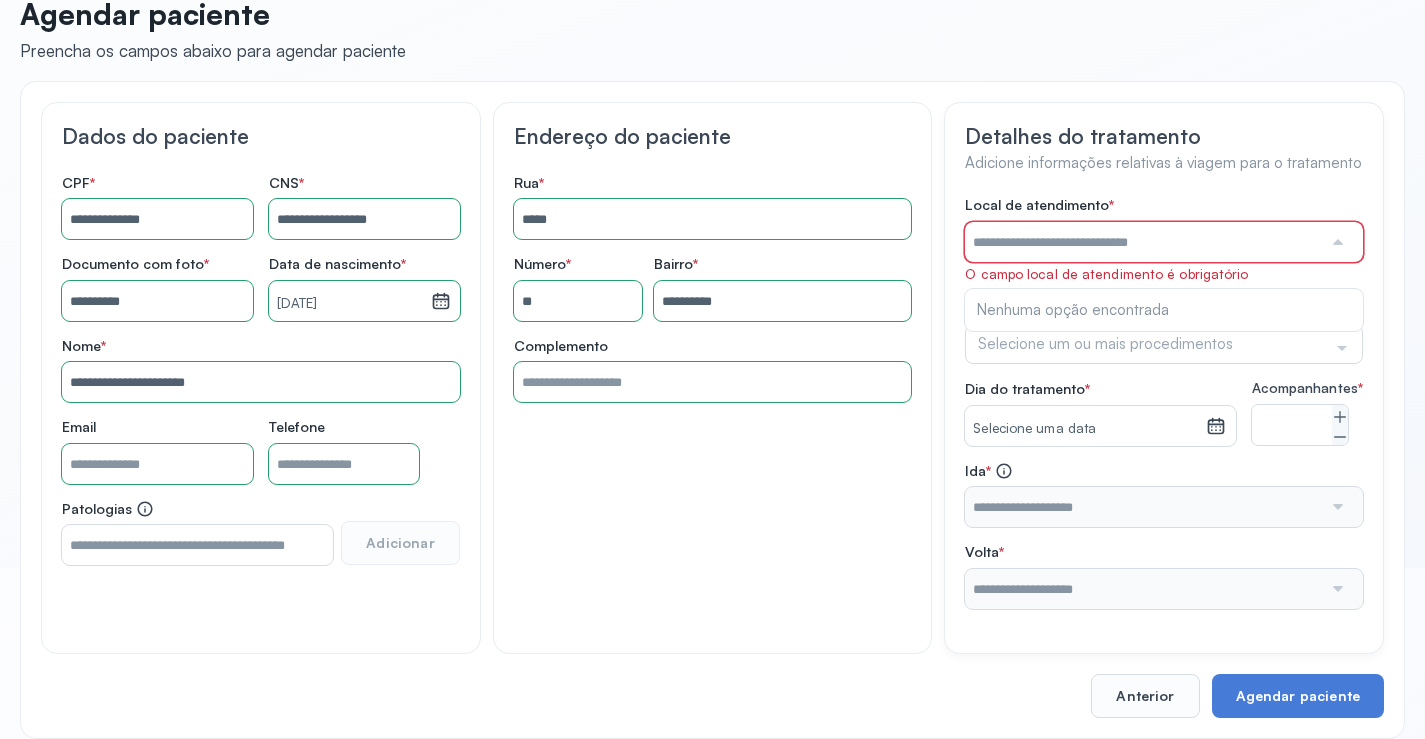 click at bounding box center (1143, 242) 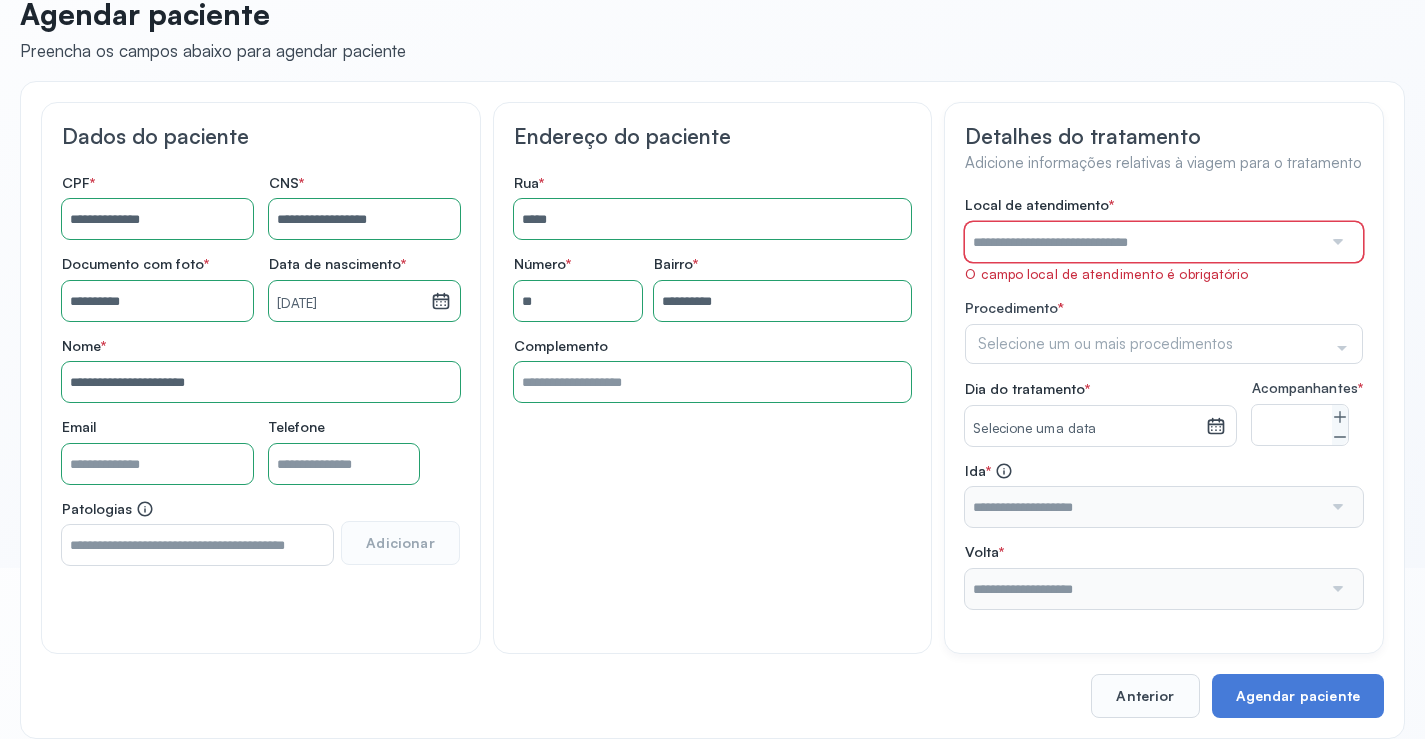 click at bounding box center (1143, 242) 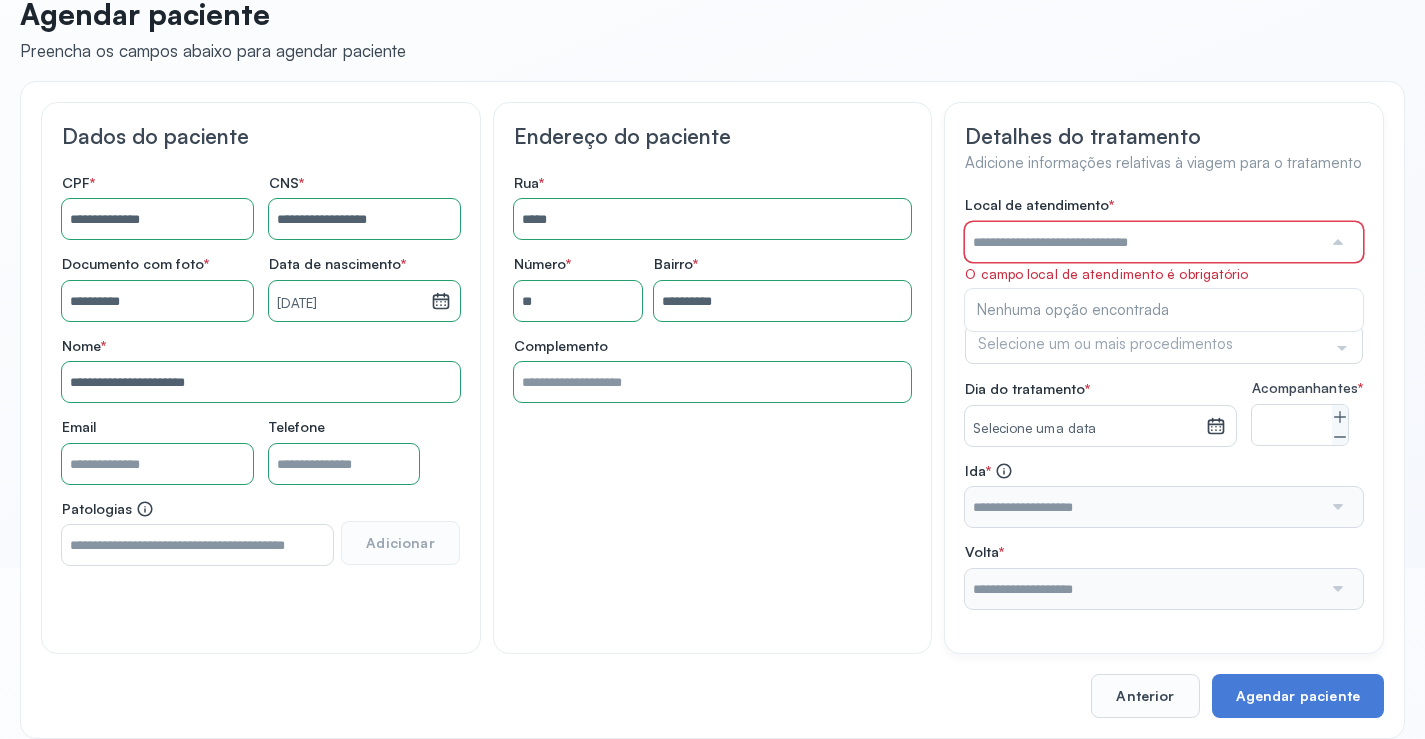 drag, startPoint x: 1042, startPoint y: 249, endPoint x: 844, endPoint y: 171, distance: 212.80977 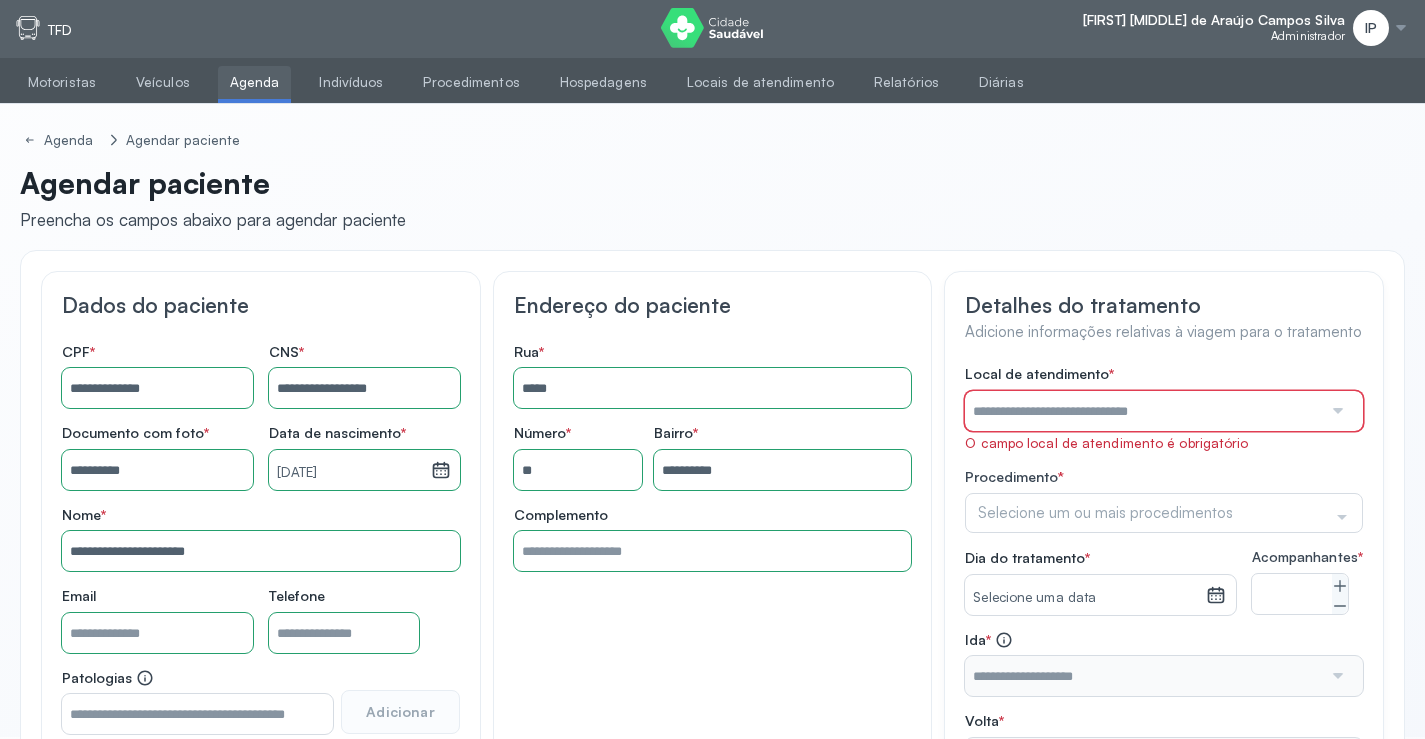 scroll, scrollTop: 0, scrollLeft: 0, axis: both 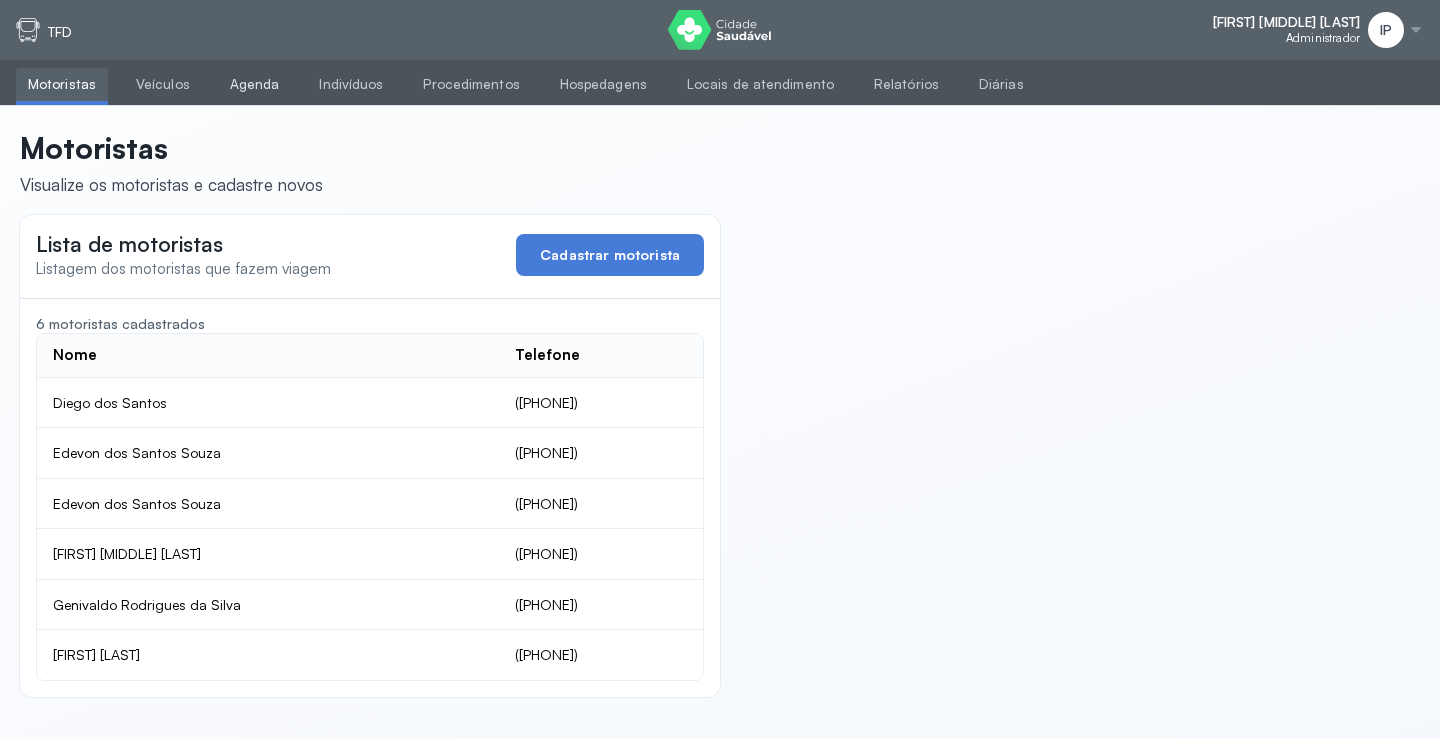 click on "Agenda" at bounding box center (255, 84) 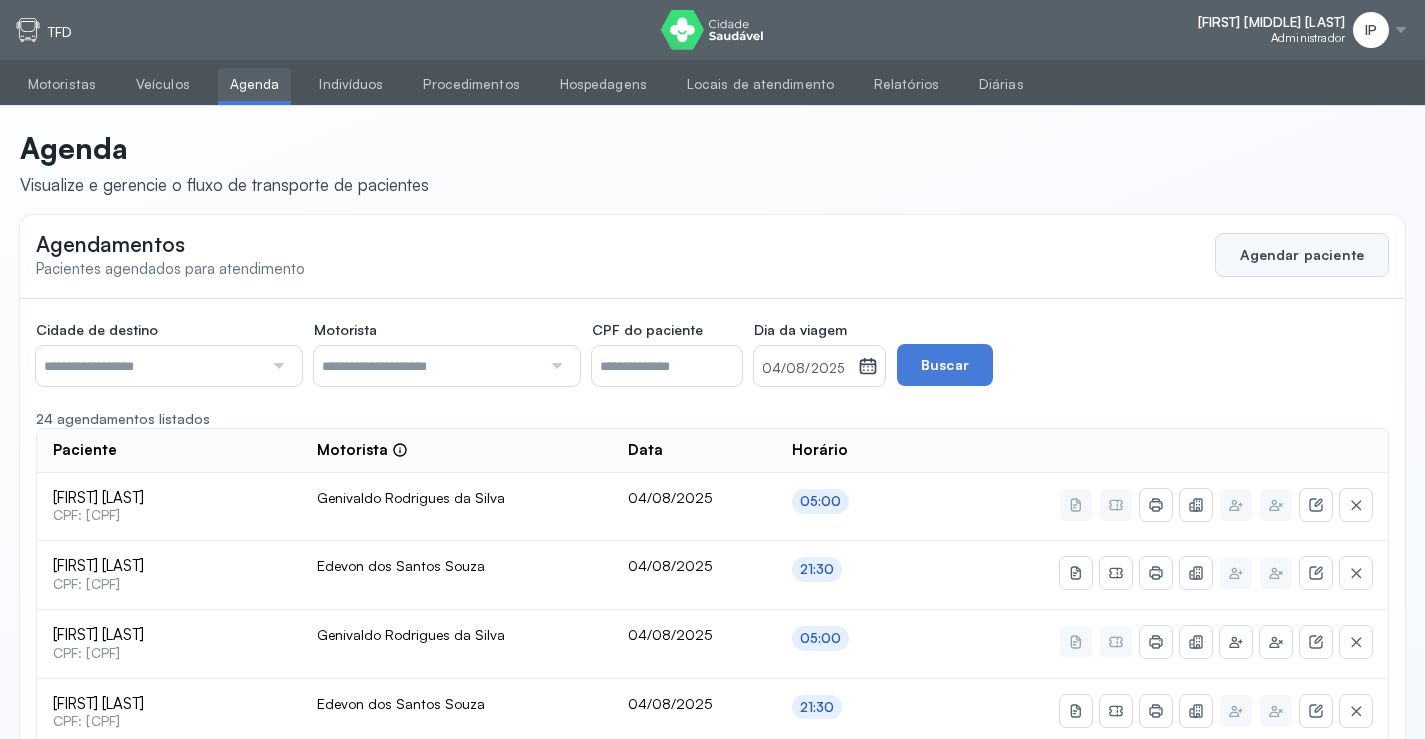 click on "Agendar paciente" 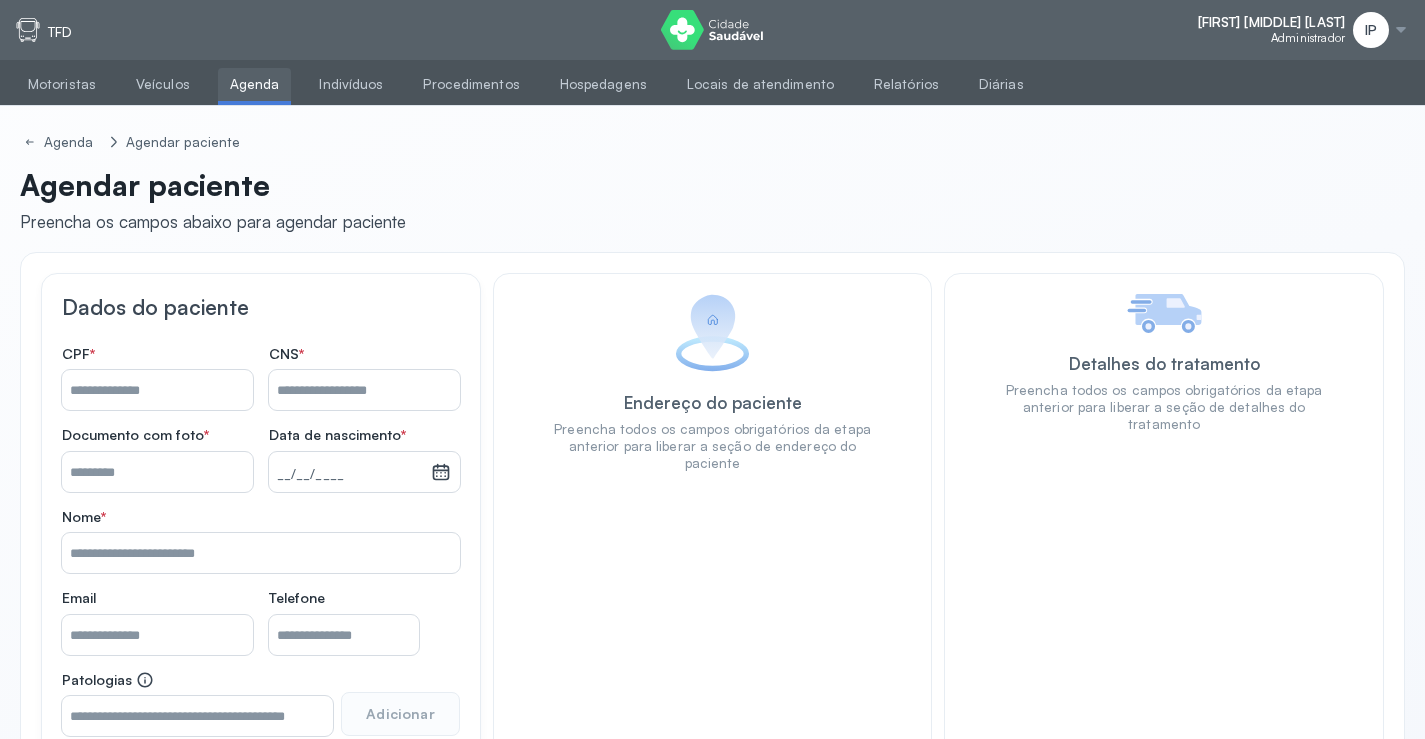 click on "Nome   *" at bounding box center [157, 390] 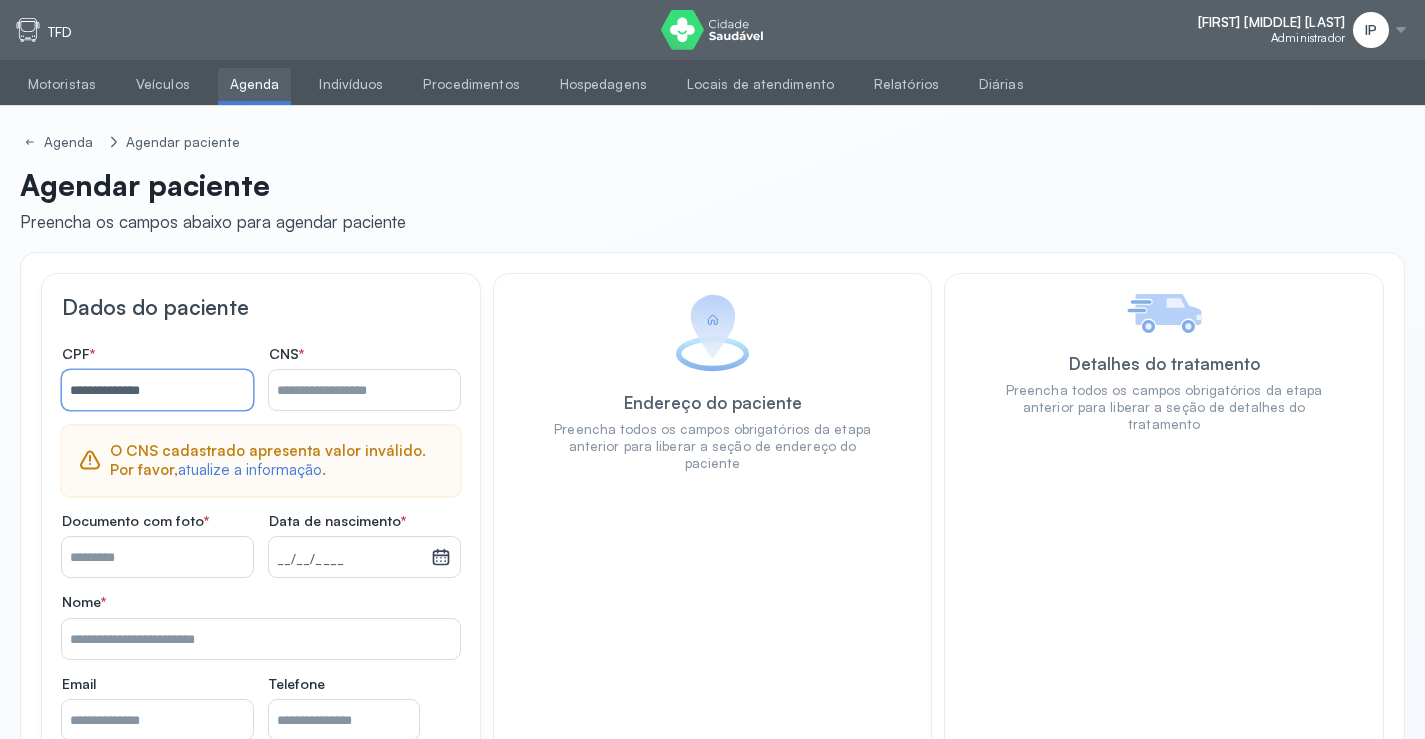 type on "**********" 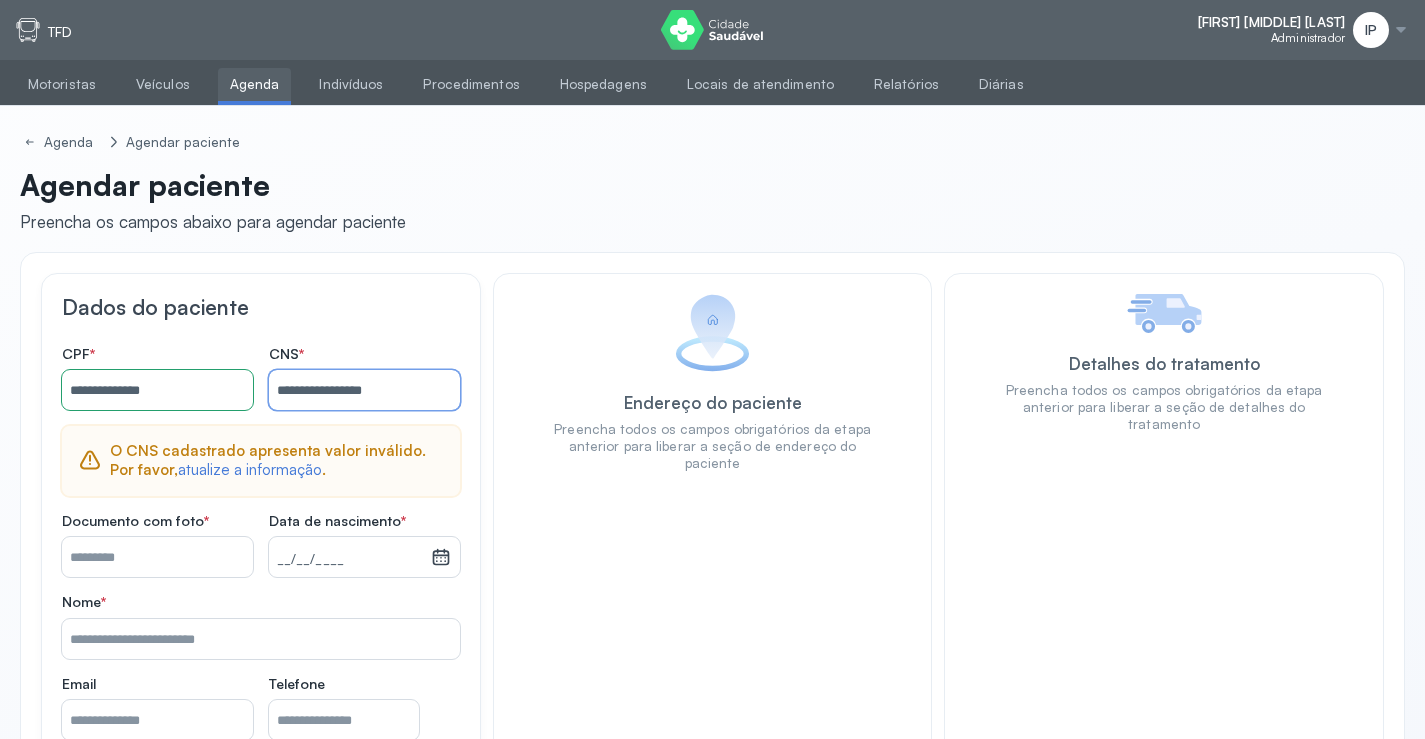 type on "**********" 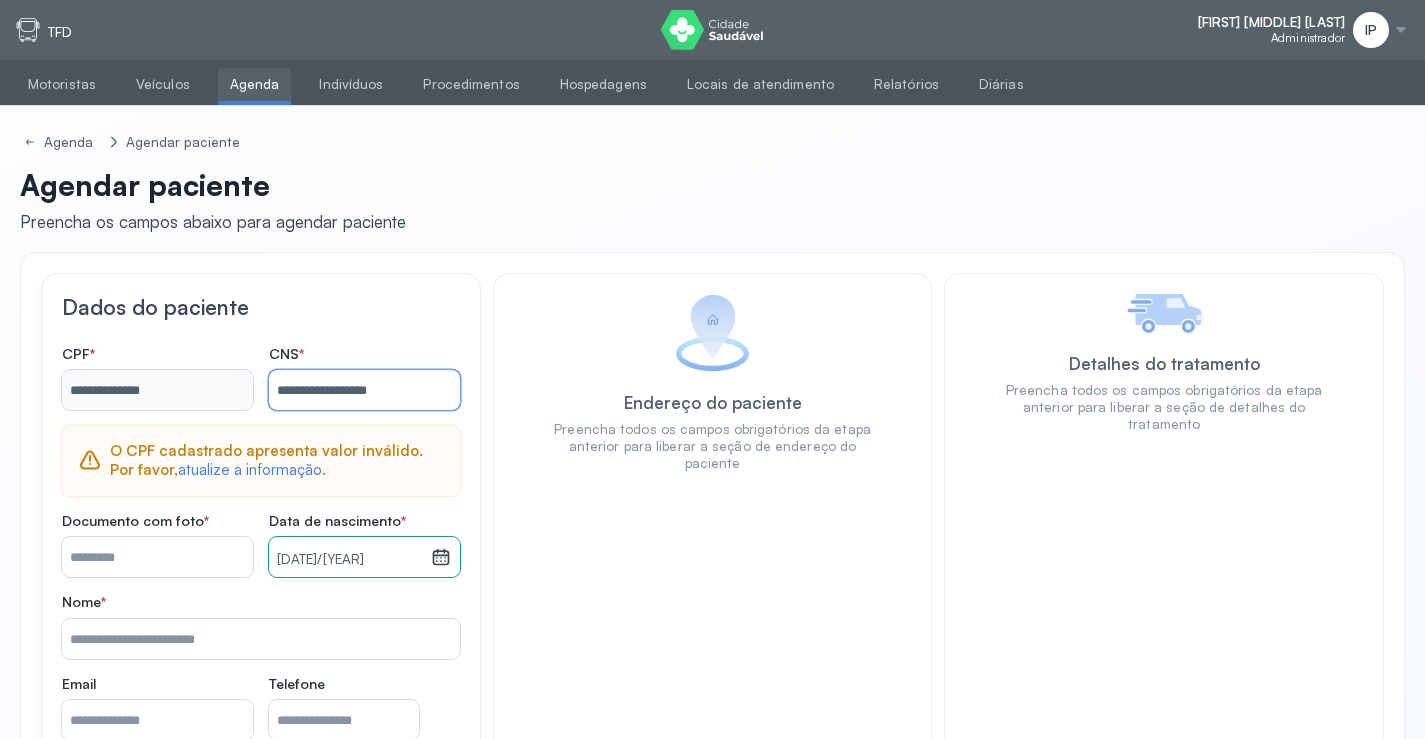 type 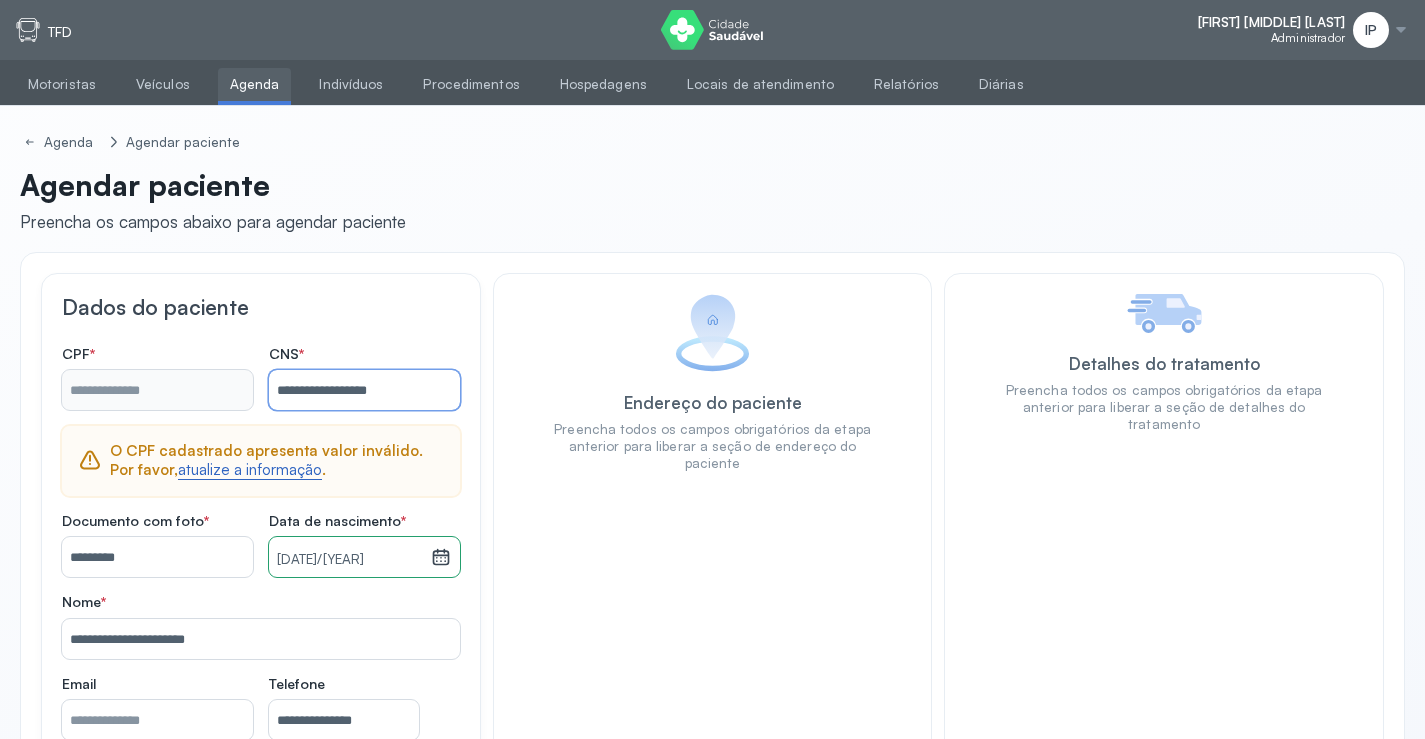 type on "**********" 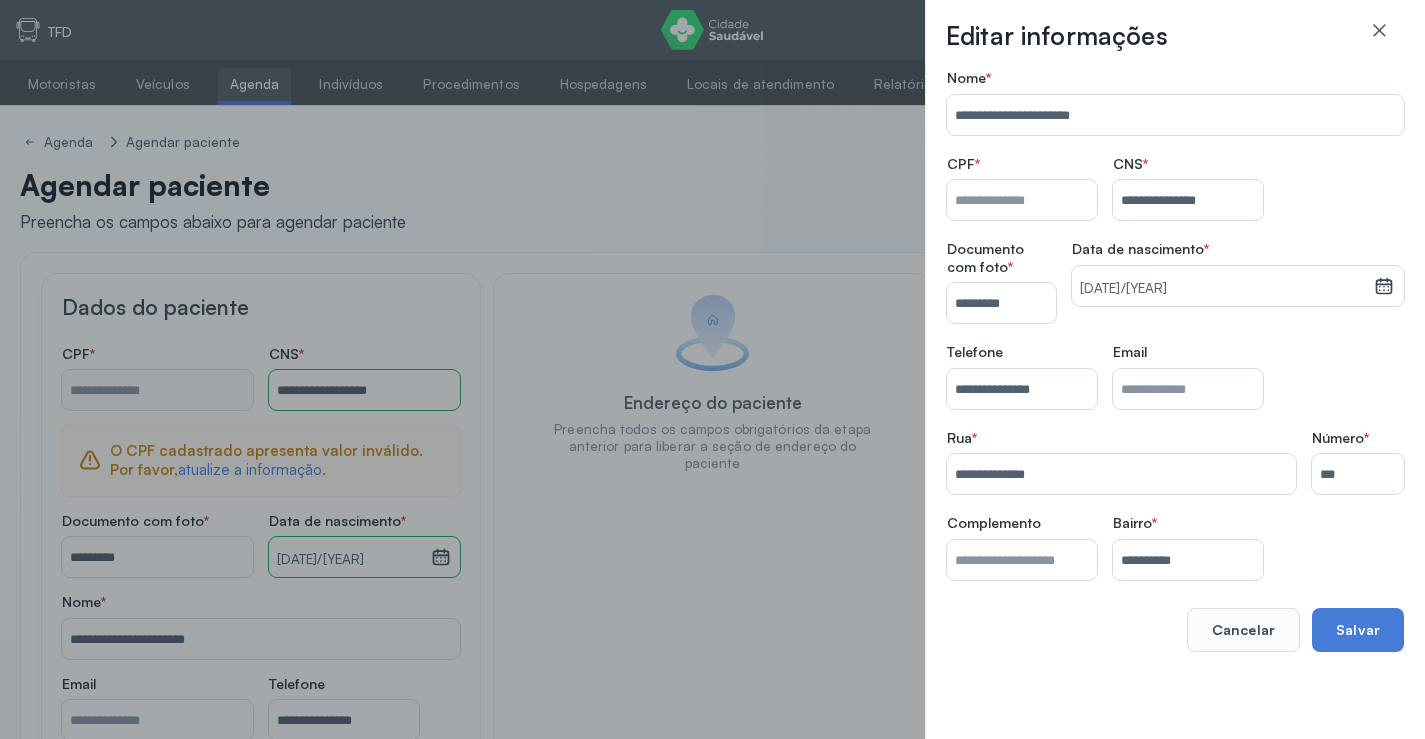 click on "Nome   *" at bounding box center [1022, 200] 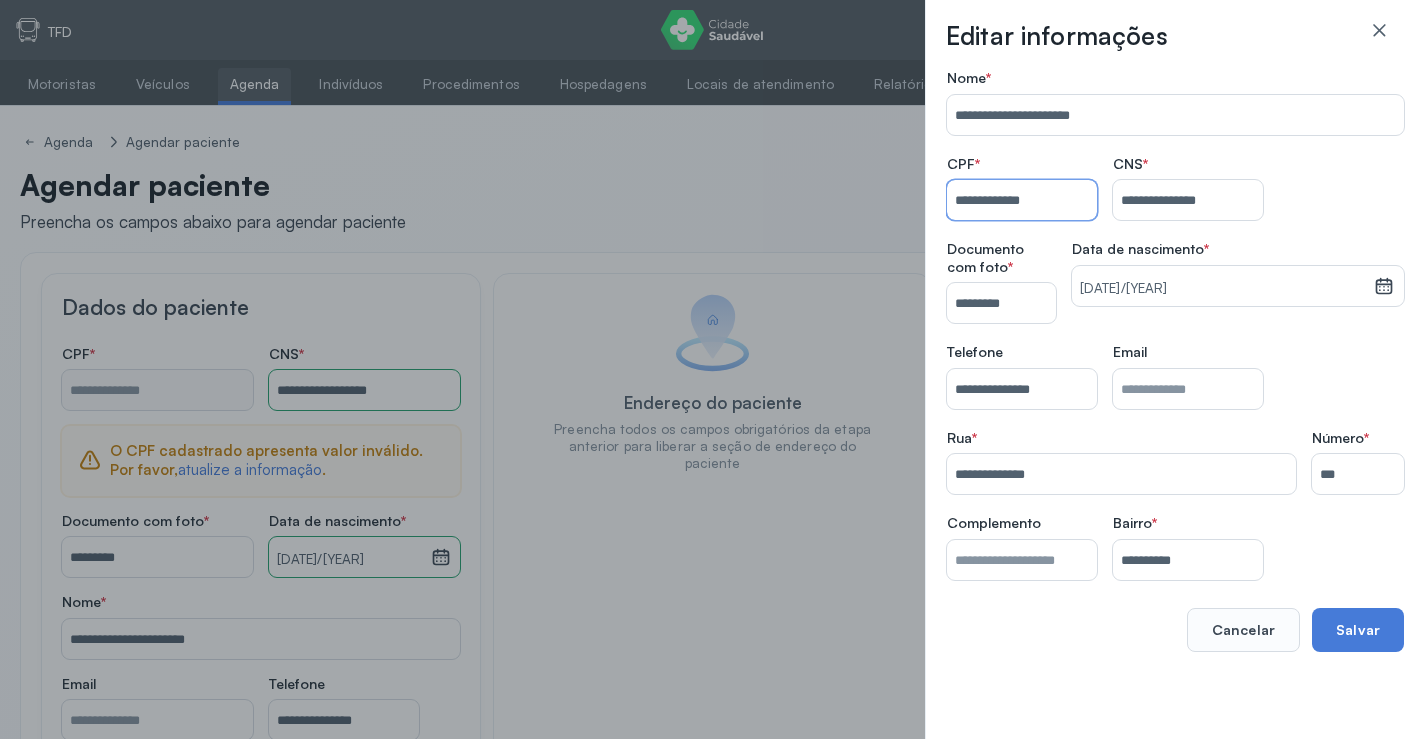 type on "**********" 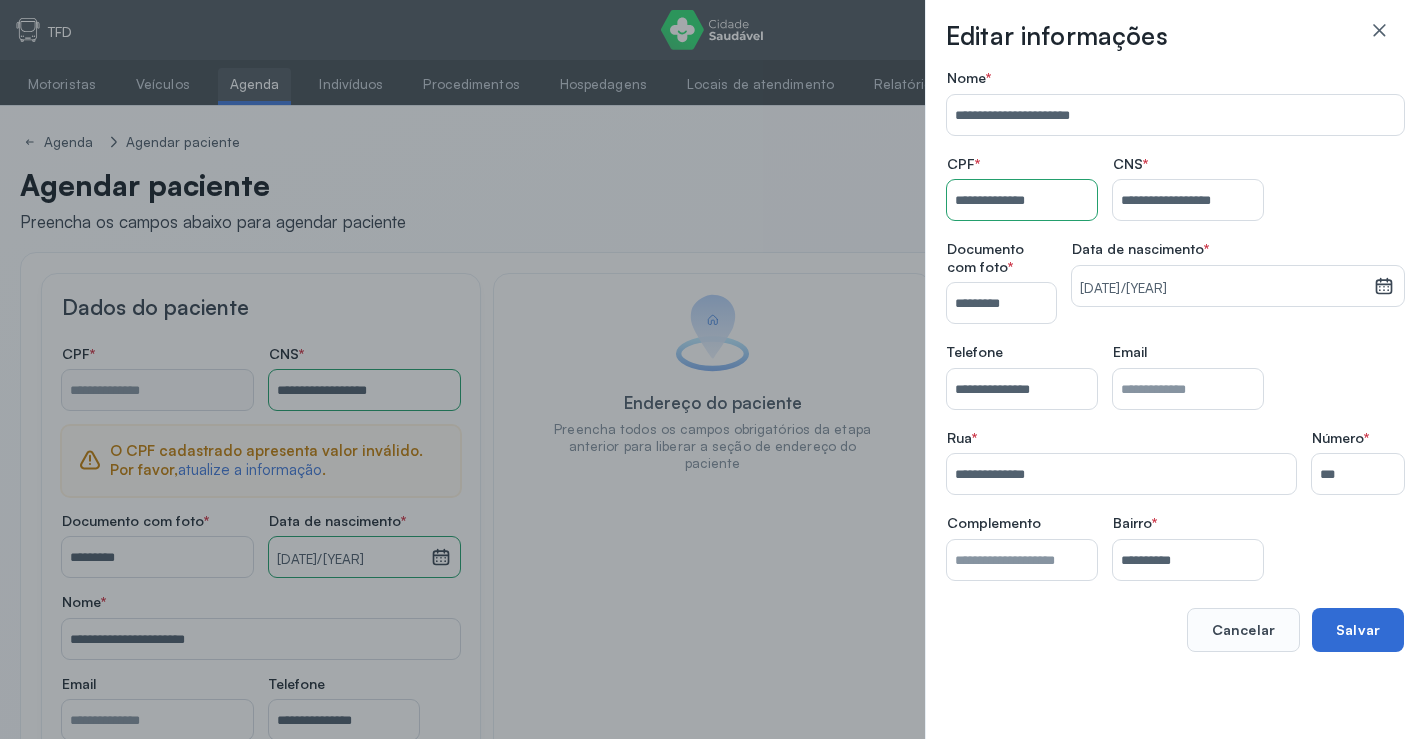 click on "Salvar" at bounding box center [1358, 630] 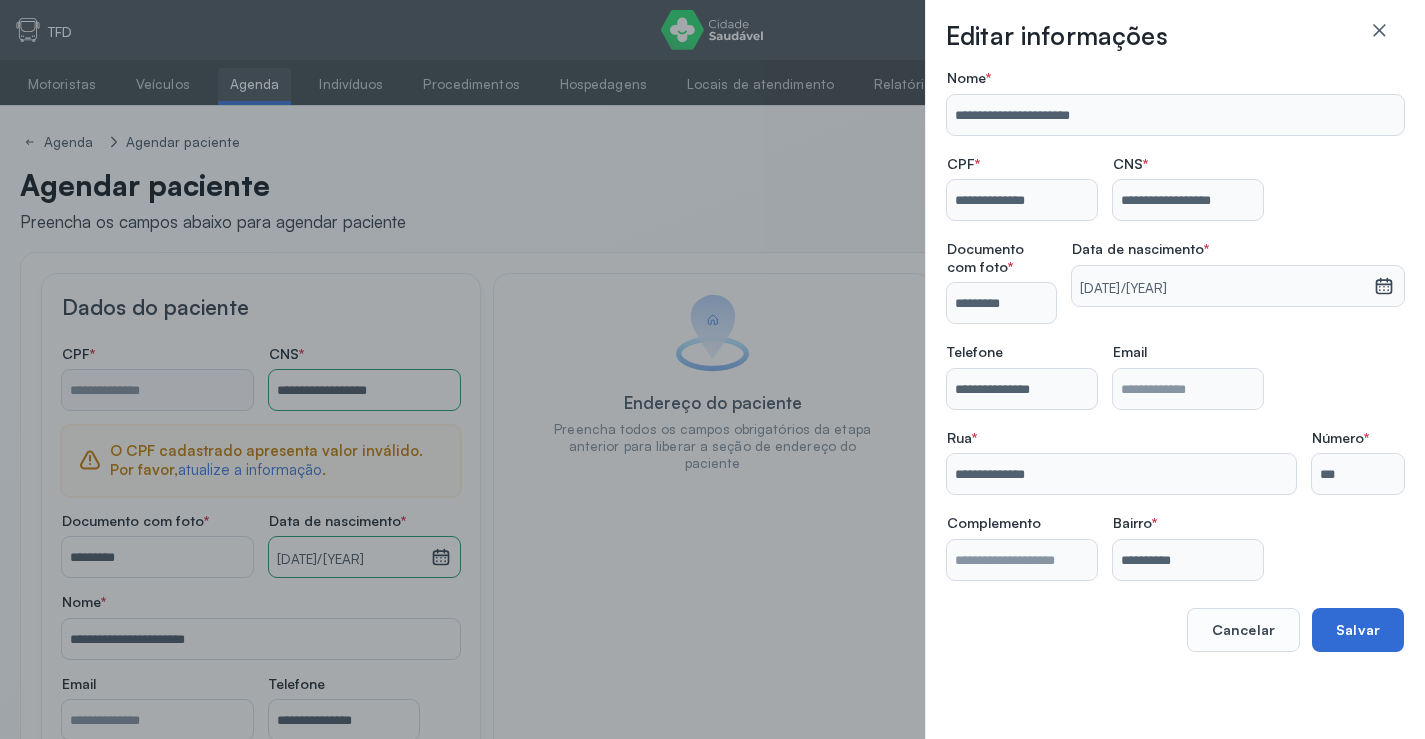 click on "Salvar" at bounding box center (1358, 630) 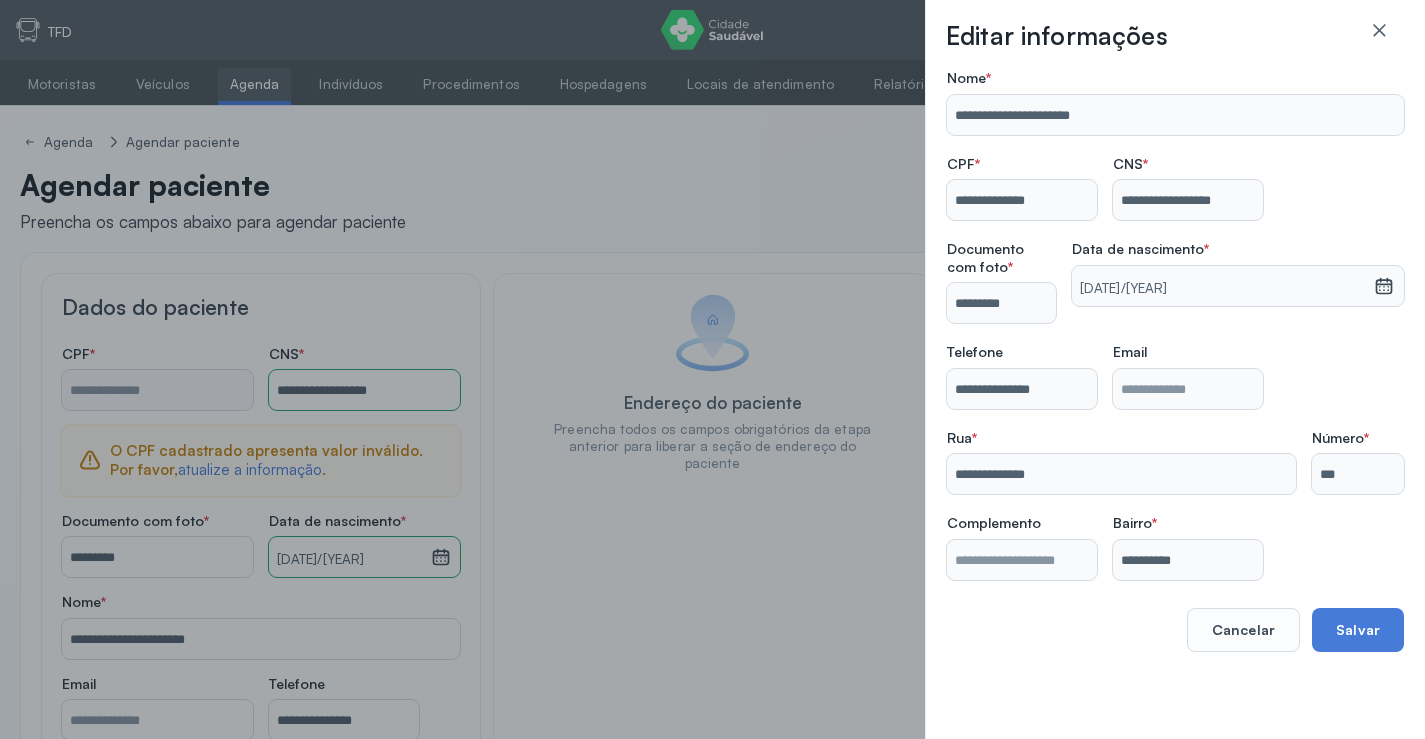 type on "**********" 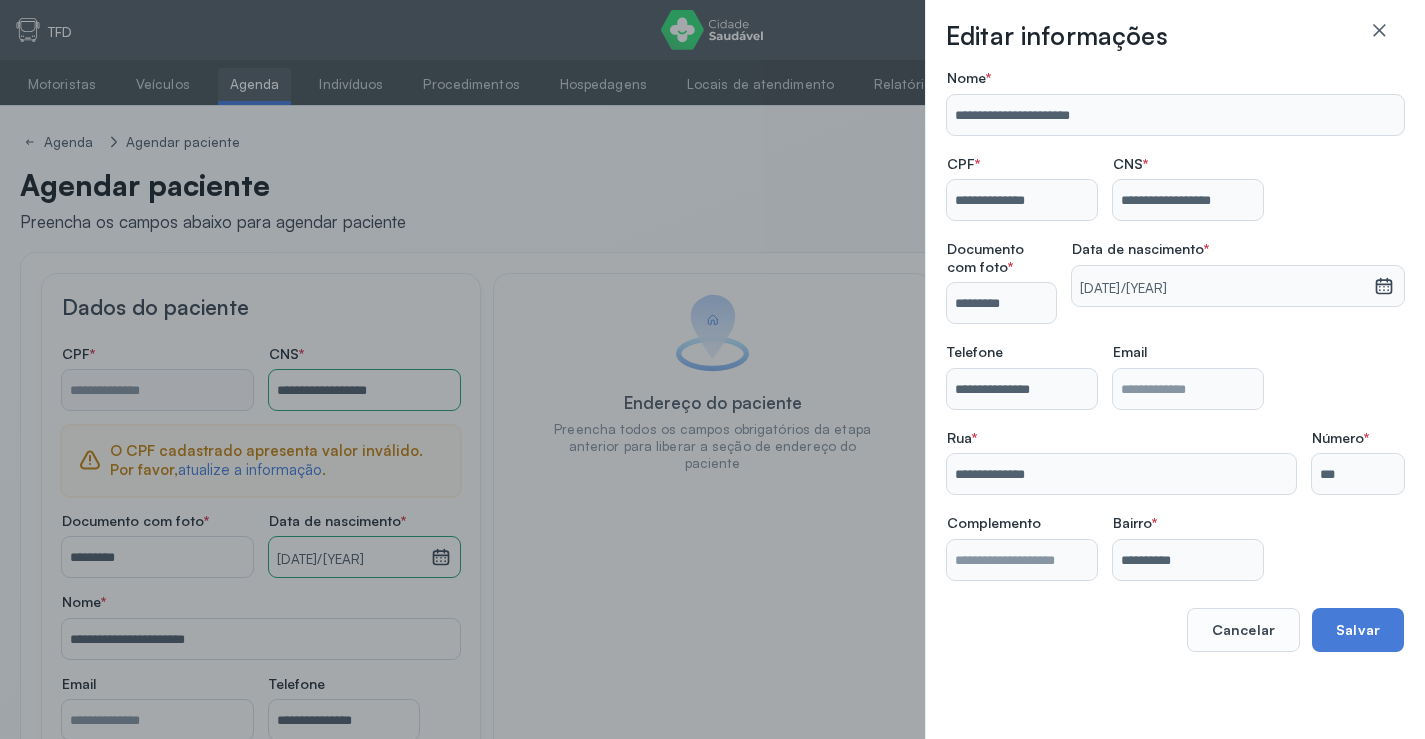 type on "**********" 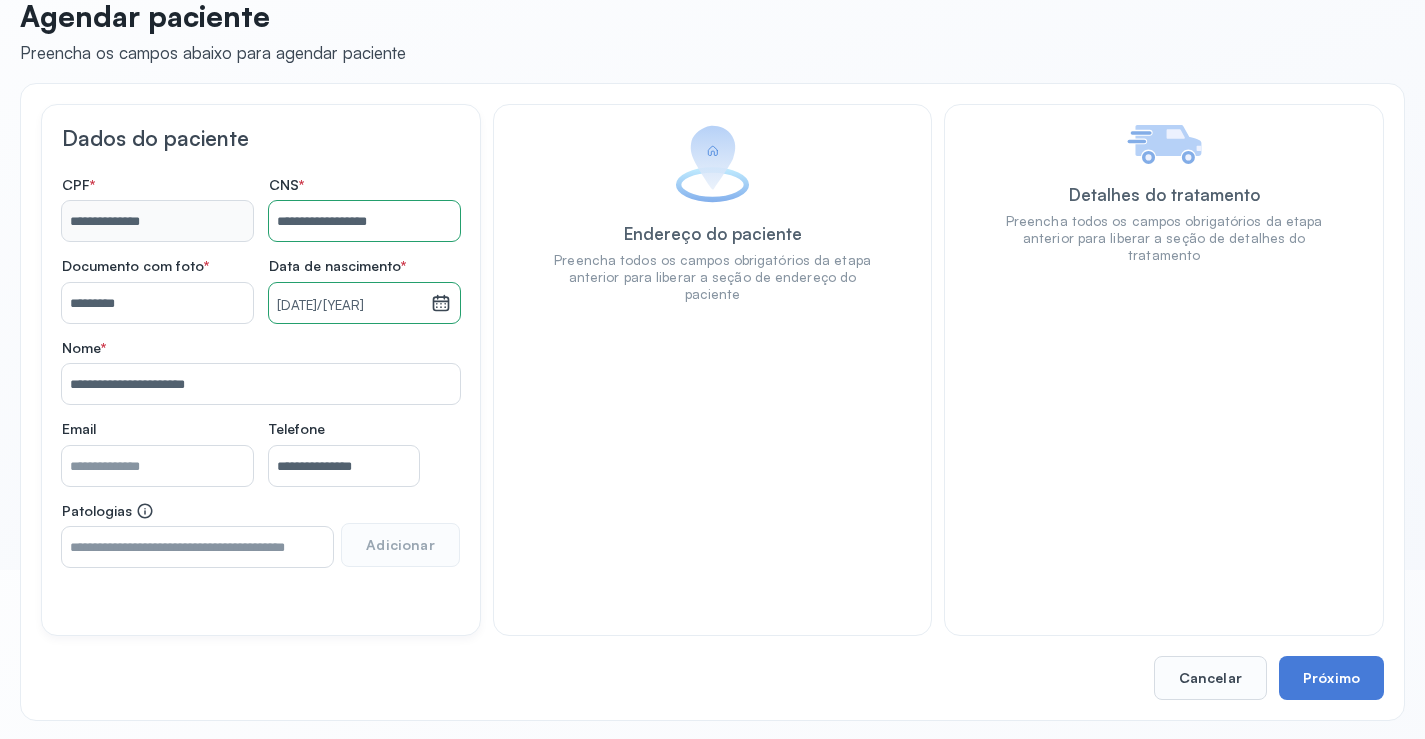 scroll, scrollTop: 171, scrollLeft: 0, axis: vertical 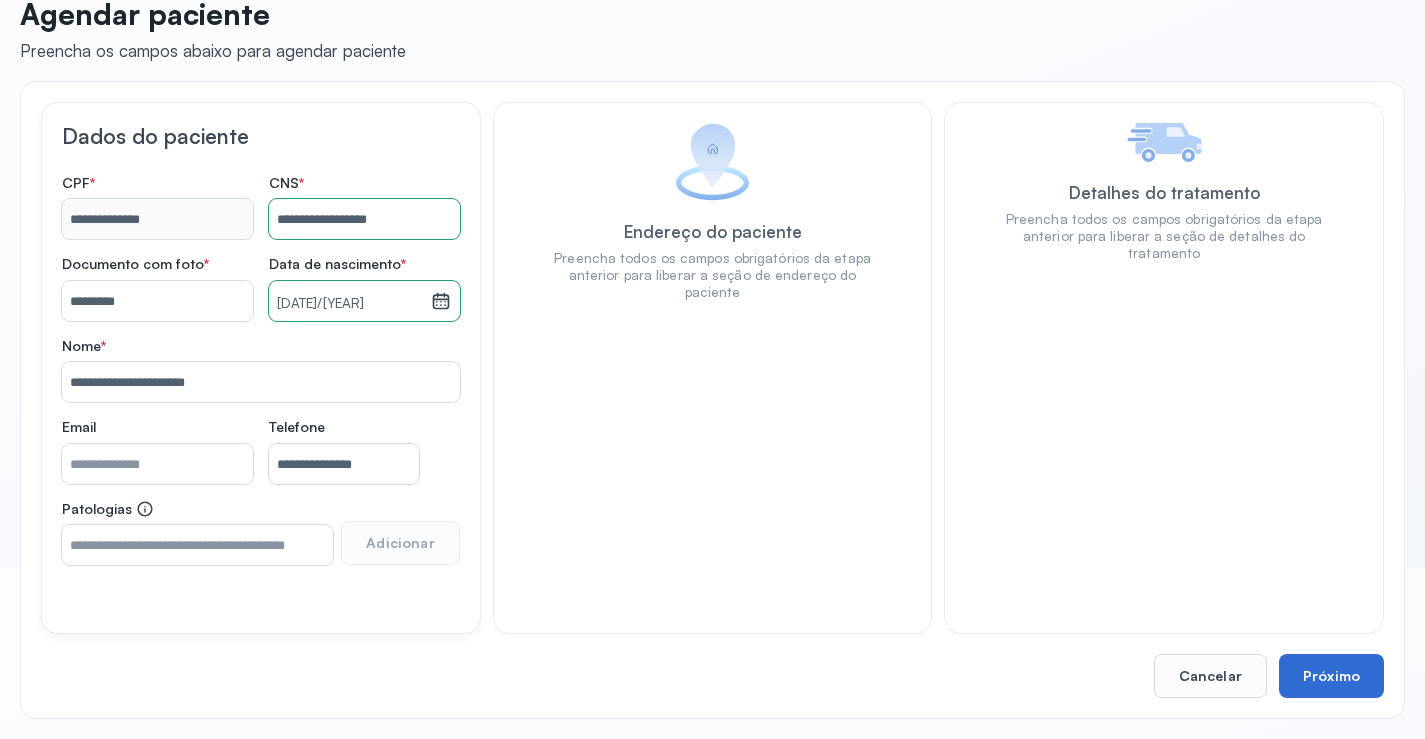 click on "Próximo" at bounding box center [1331, 676] 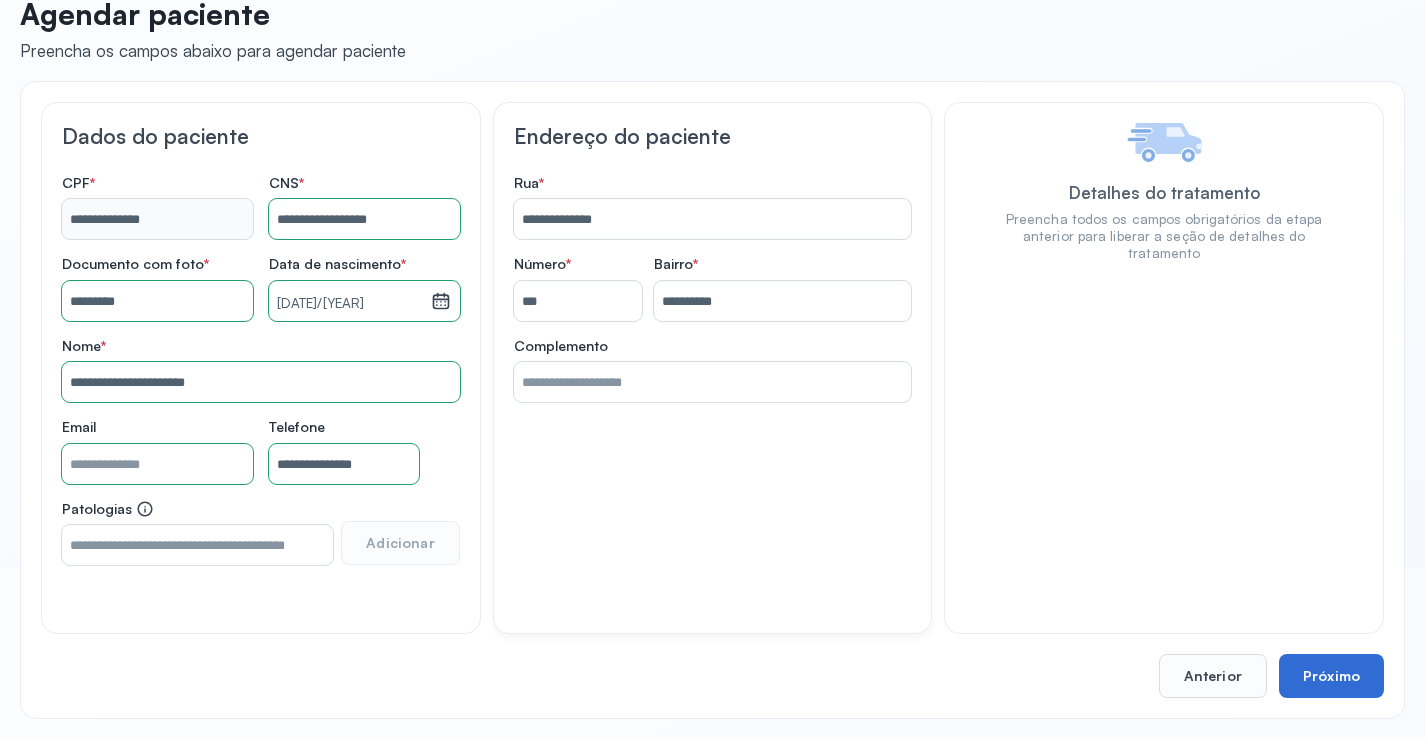 click on "Próximo" at bounding box center [1331, 676] 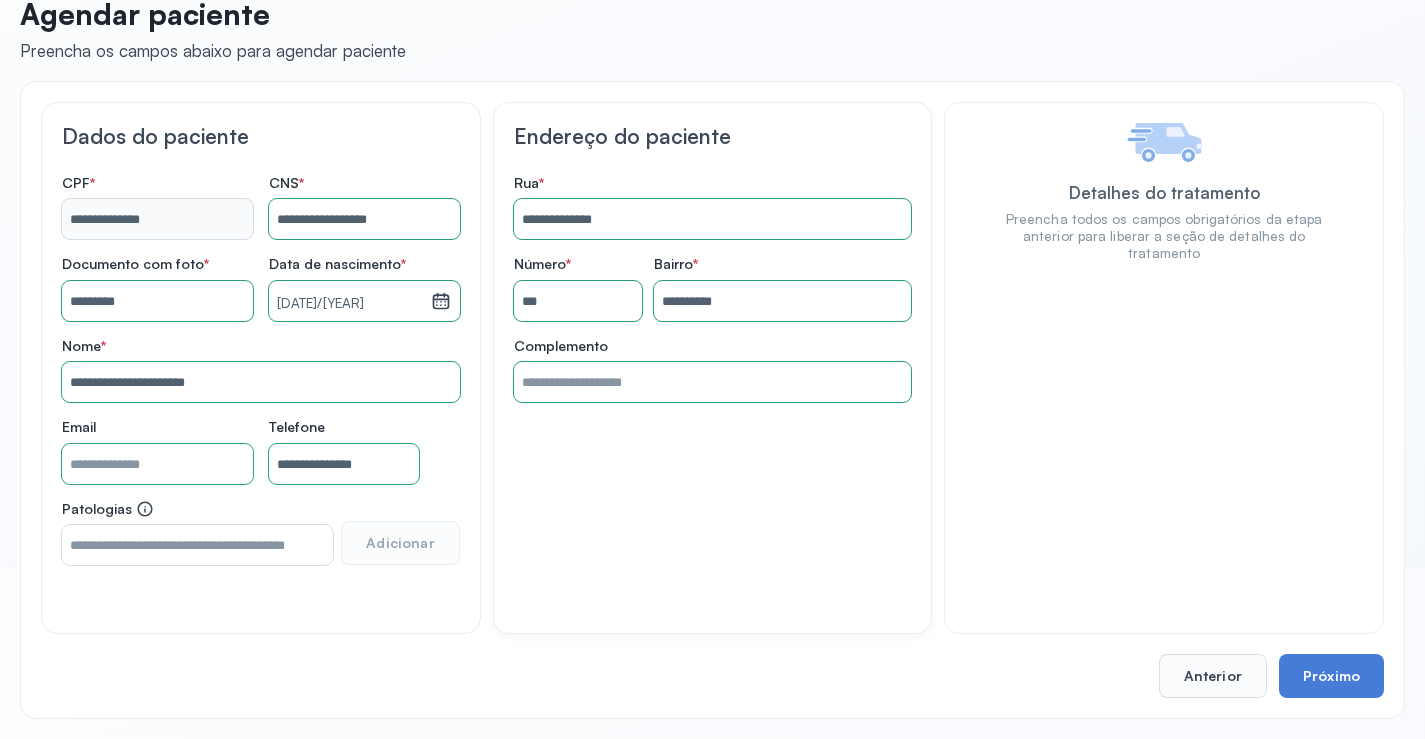 drag, startPoint x: 1319, startPoint y: 672, endPoint x: 1291, endPoint y: 621, distance: 58.18075 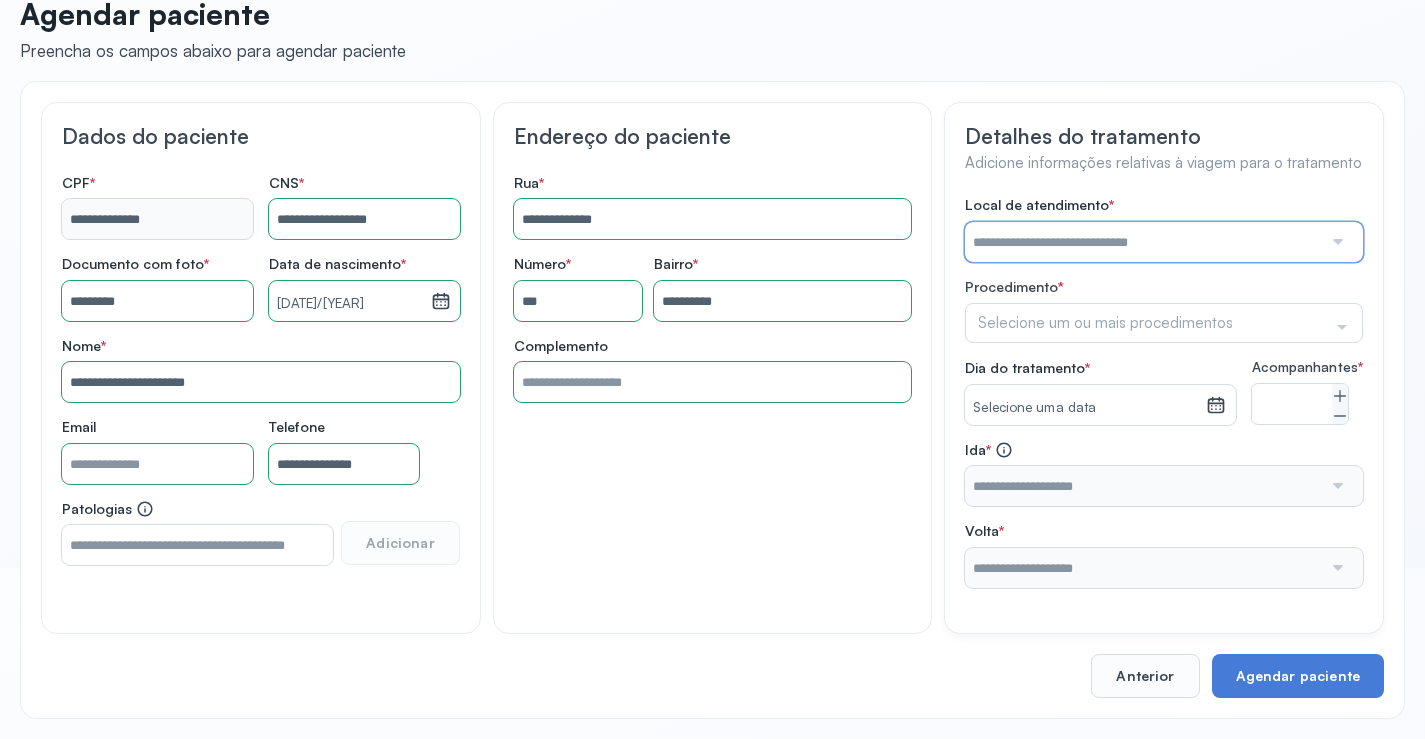 click at bounding box center (1143, 242) 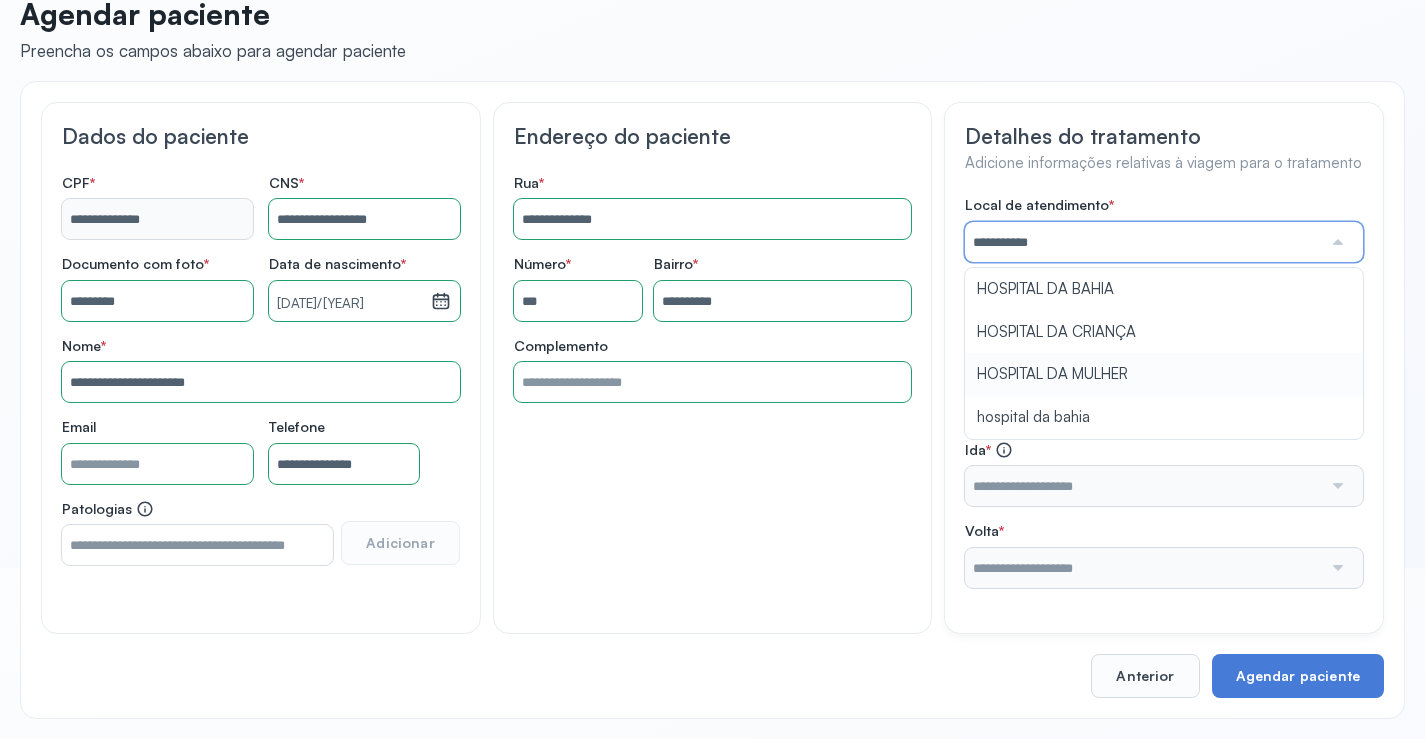 type on "**********" 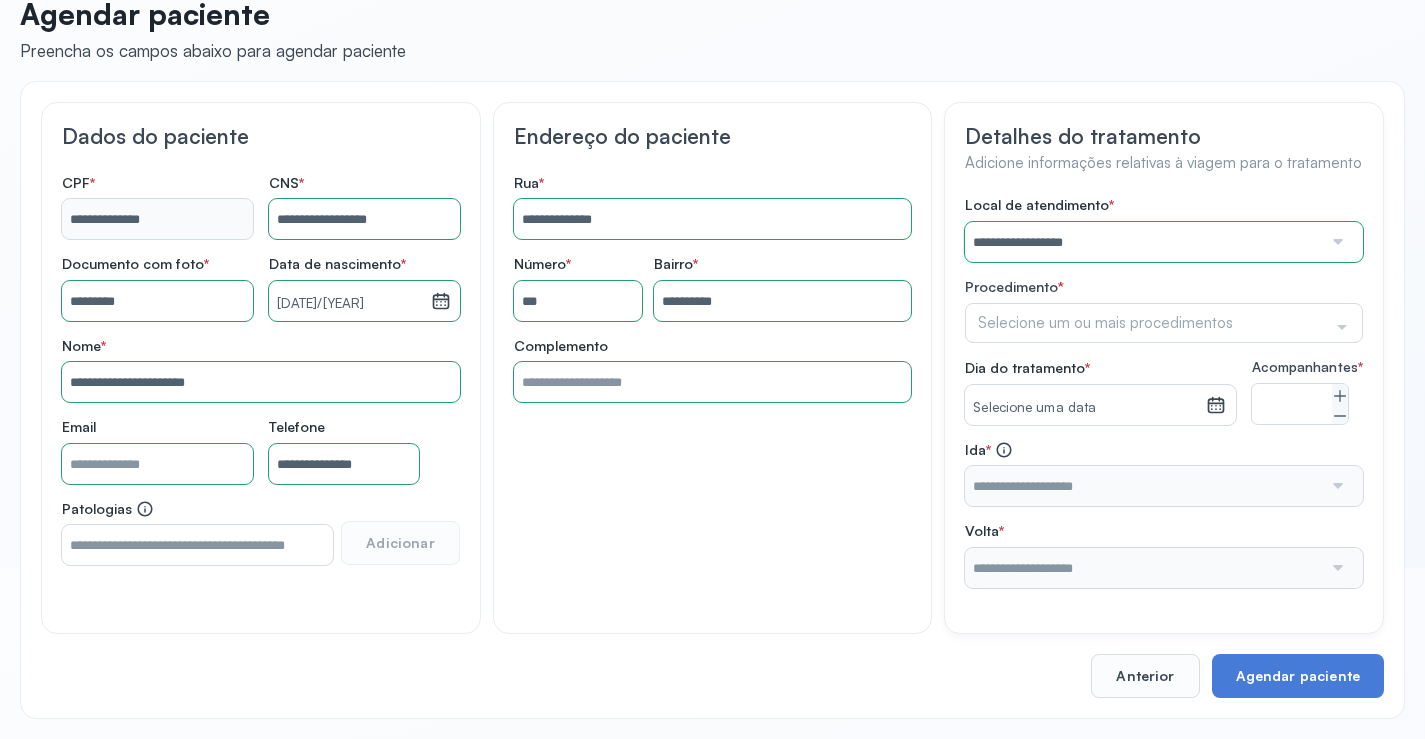 click on "**********" at bounding box center [1164, 392] 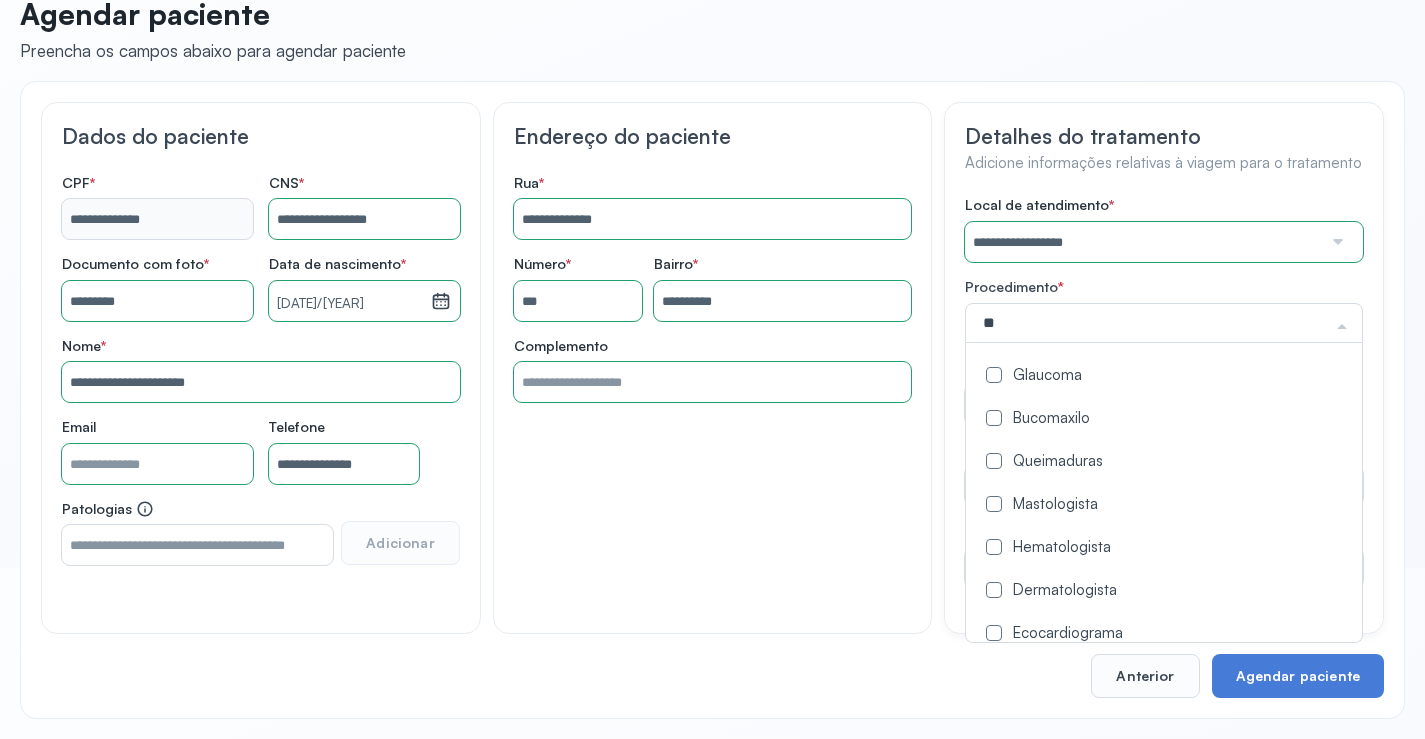 type on "***" 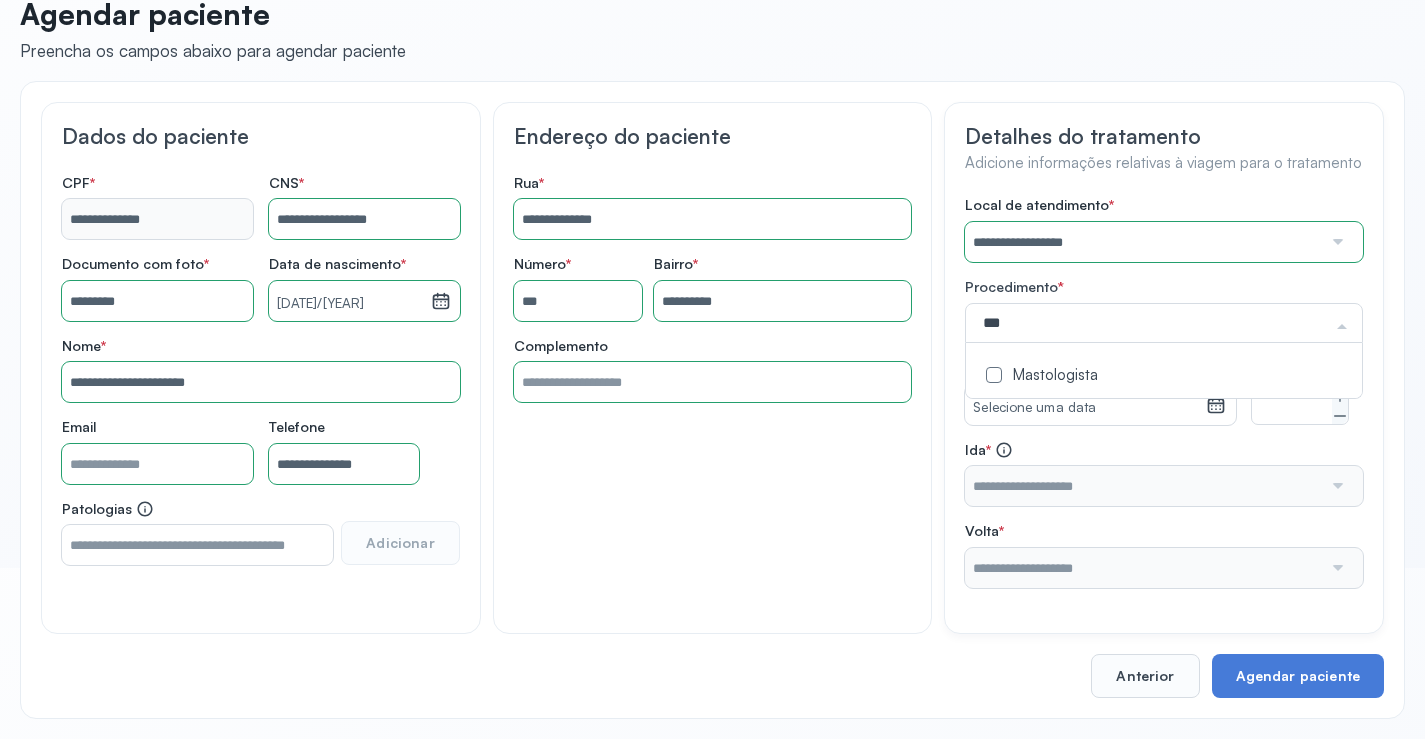 click on "Mastologista" 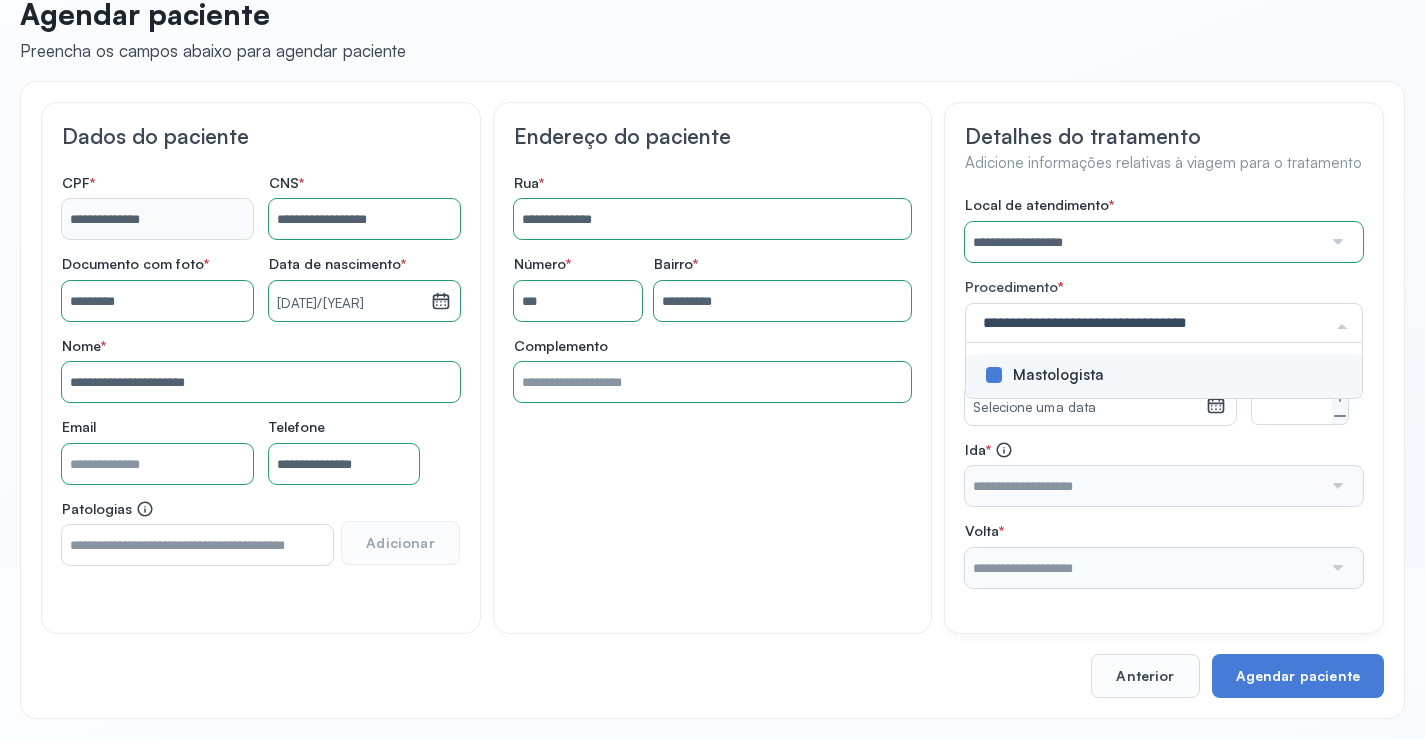 click on "**********" at bounding box center (1164, 392) 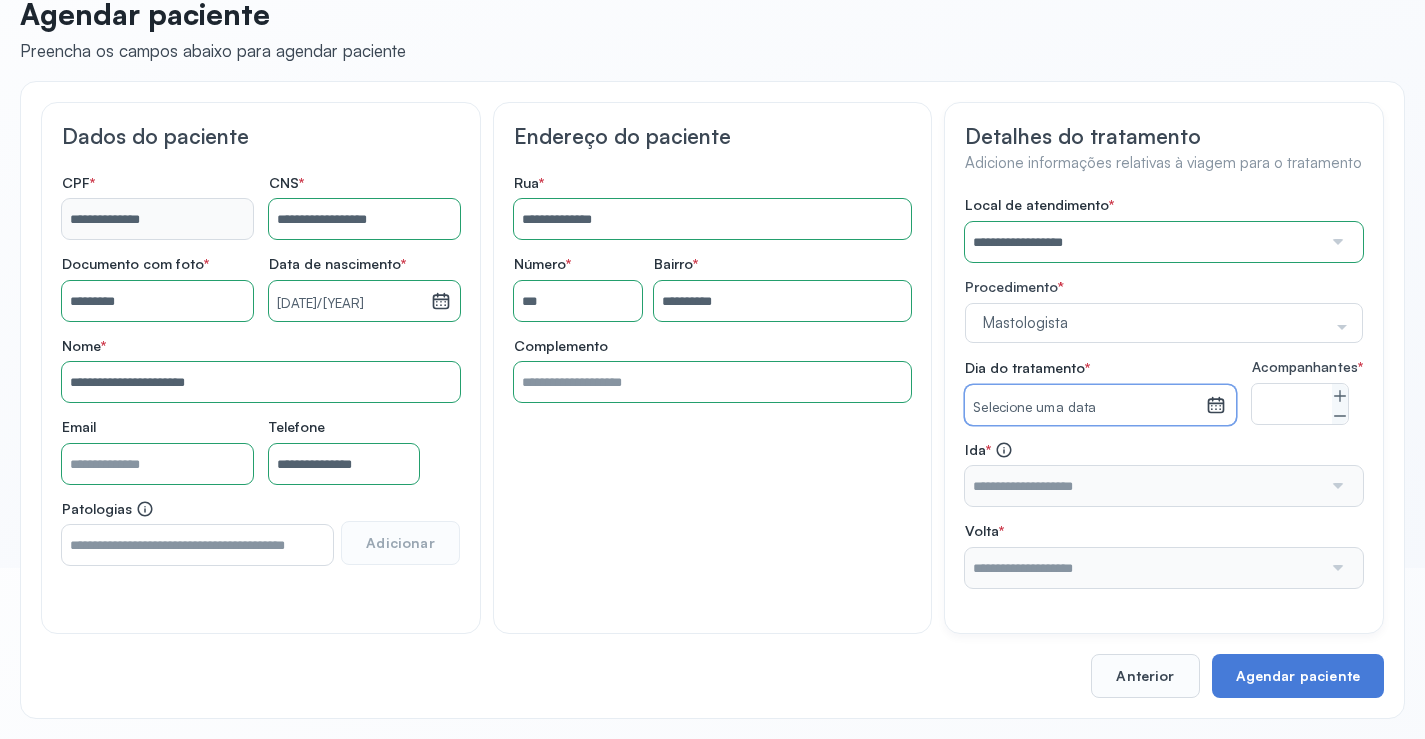 click on "Selecione uma data" at bounding box center (1085, 408) 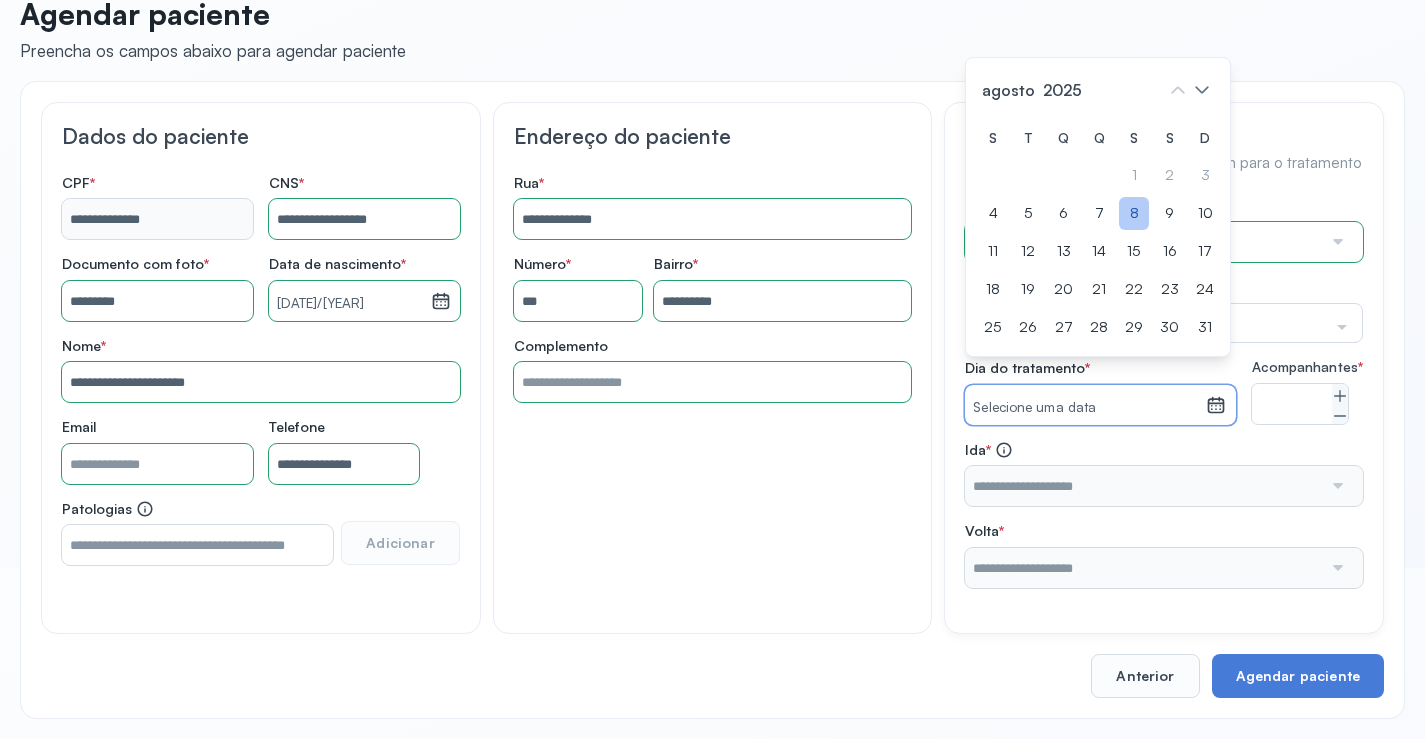 click on "8" 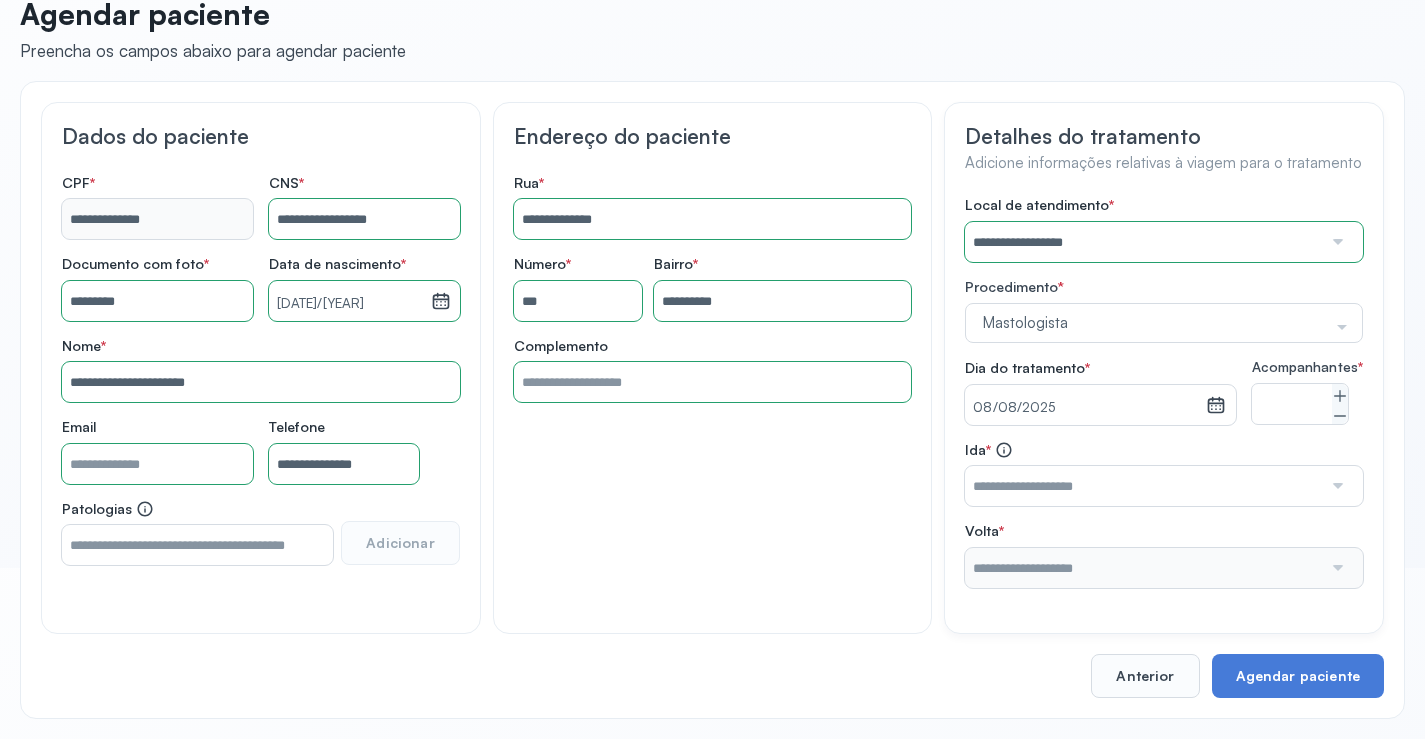 click at bounding box center (1143, 486) 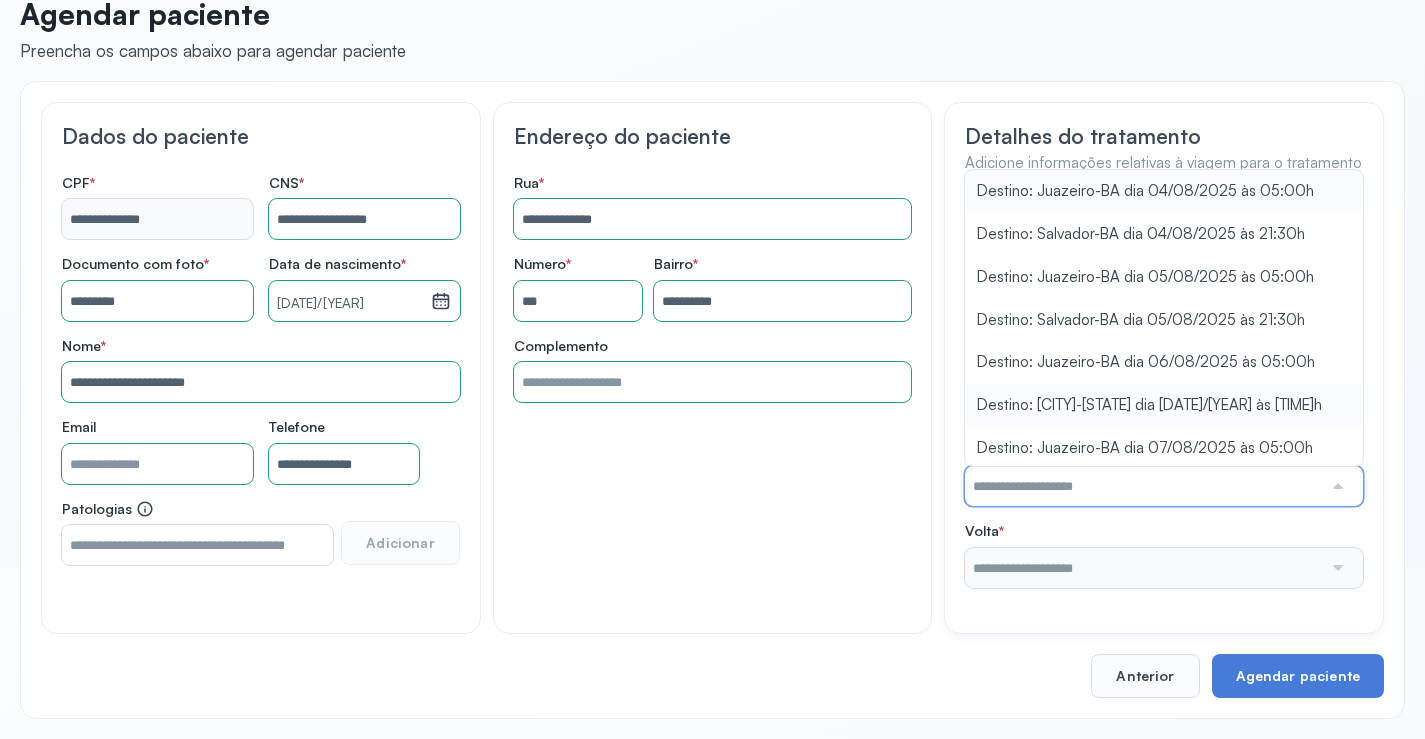 scroll, scrollTop: 88, scrollLeft: 0, axis: vertical 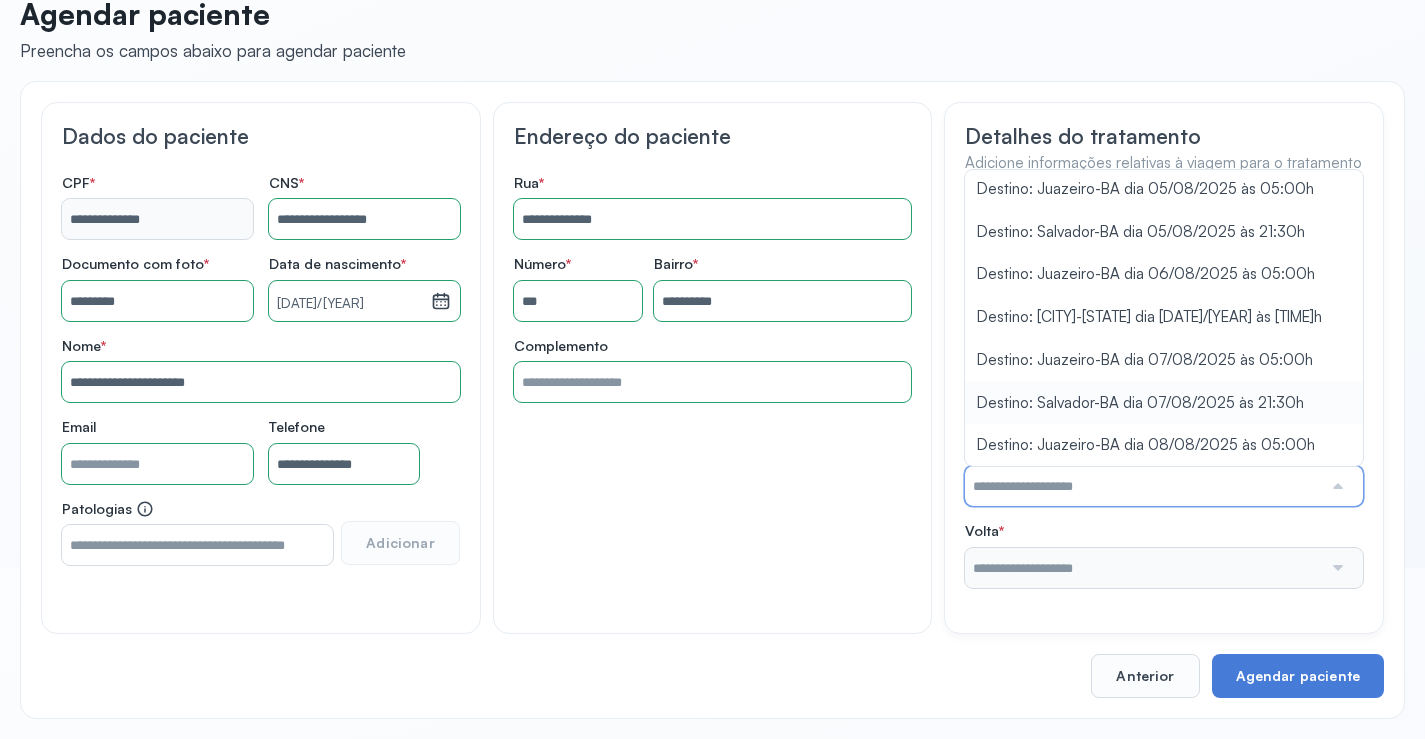 type on "**********" 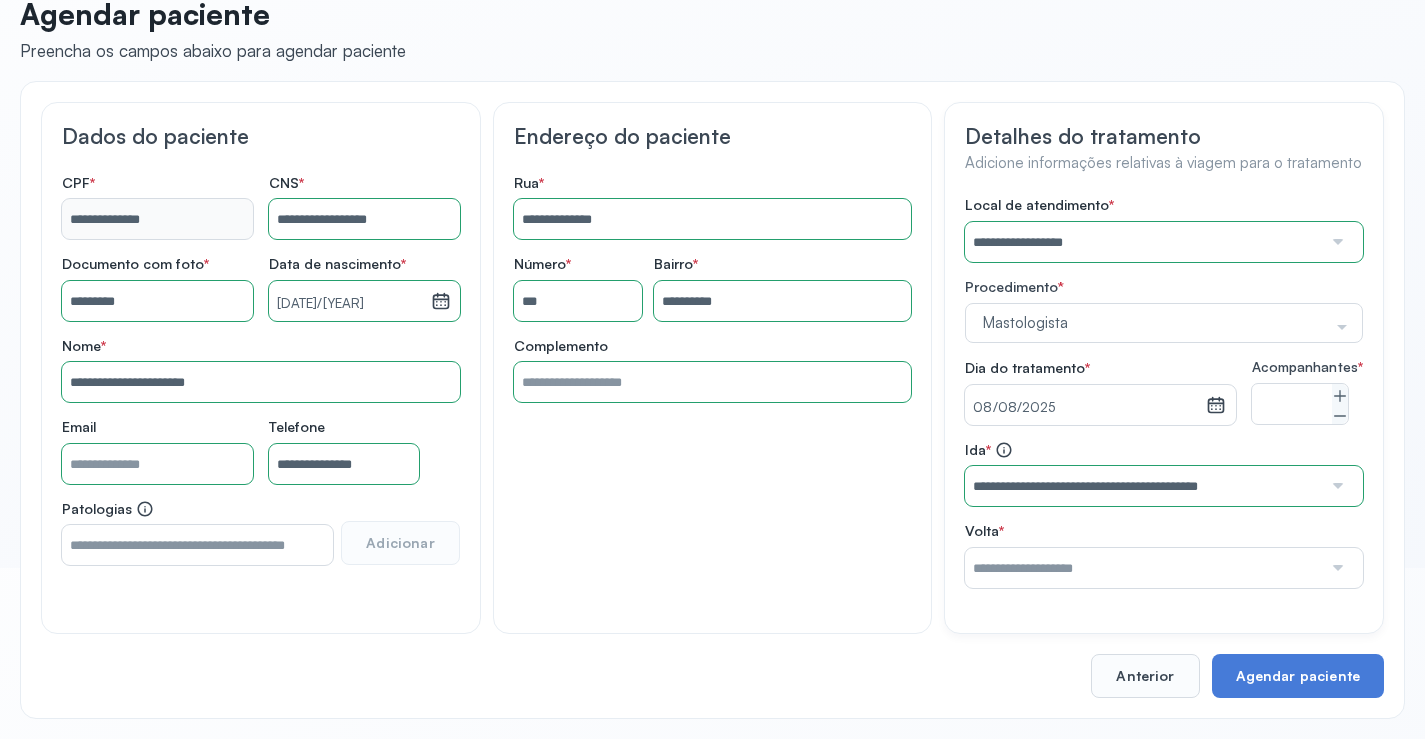 click on "**********" at bounding box center (1164, 392) 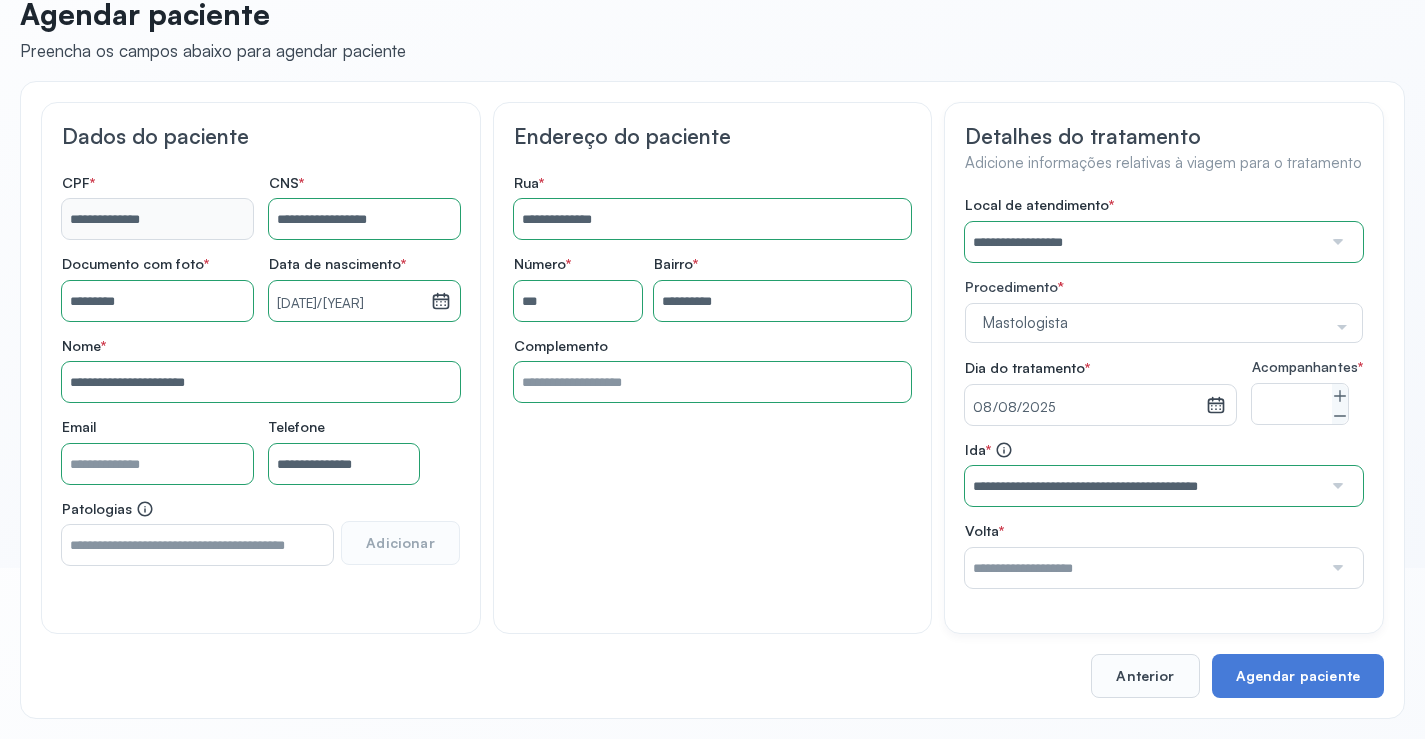 click at bounding box center (1143, 568) 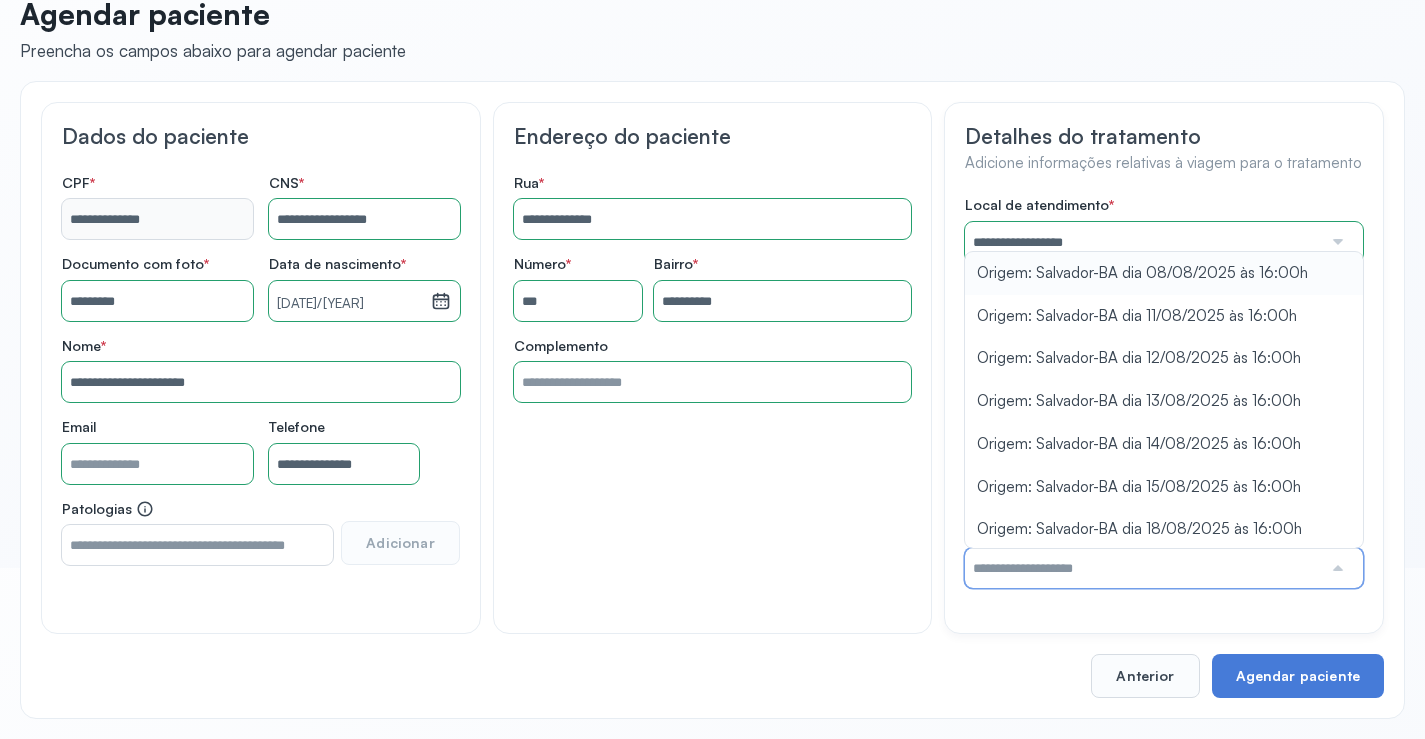 type on "**********" 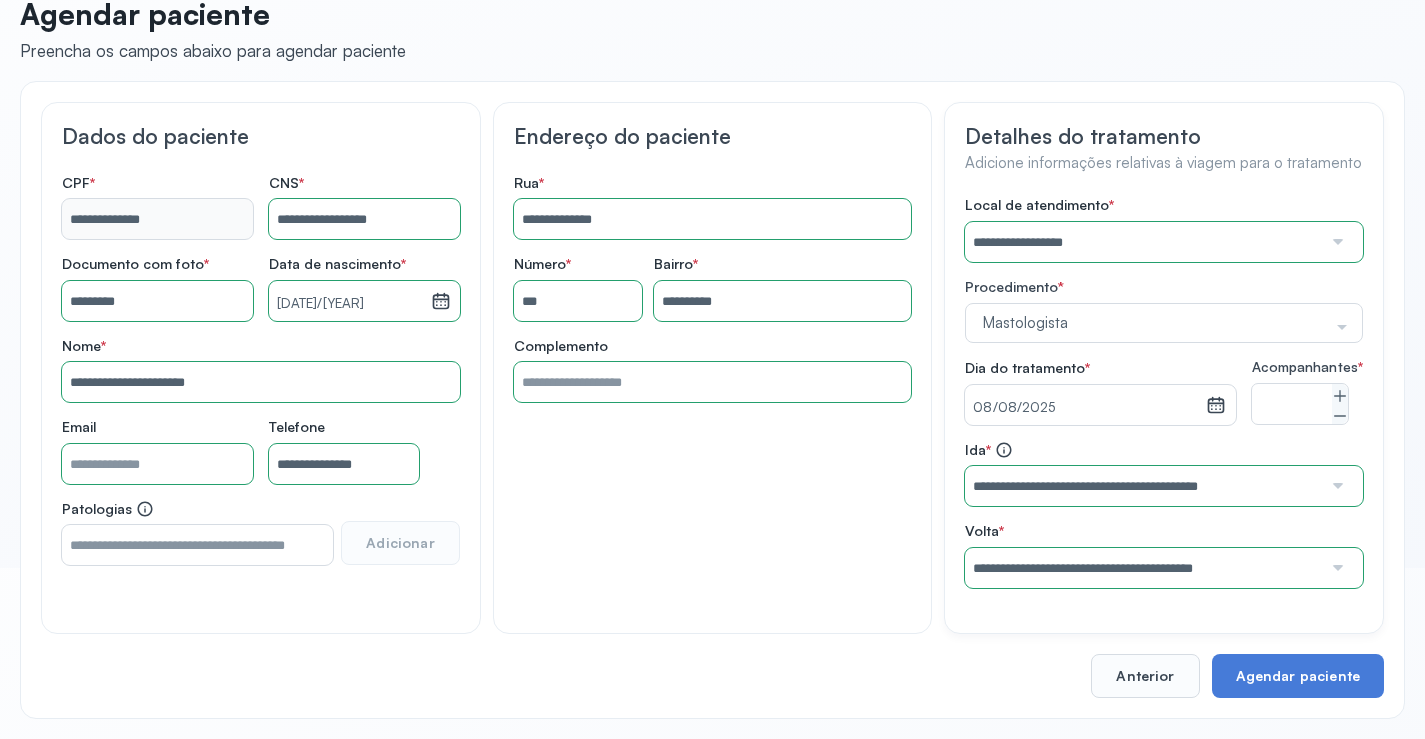 click on "**********" at bounding box center (1164, 392) 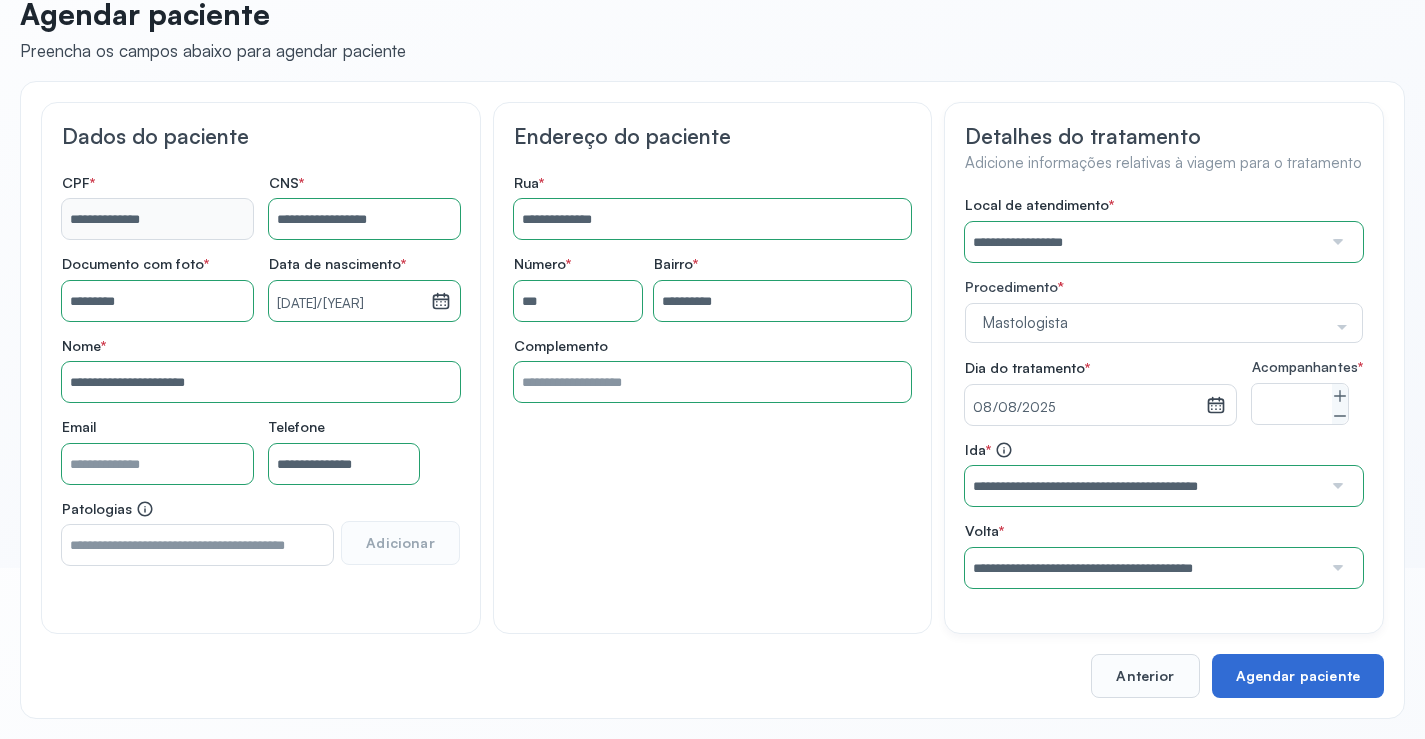 click on "Agendar paciente" at bounding box center [1298, 676] 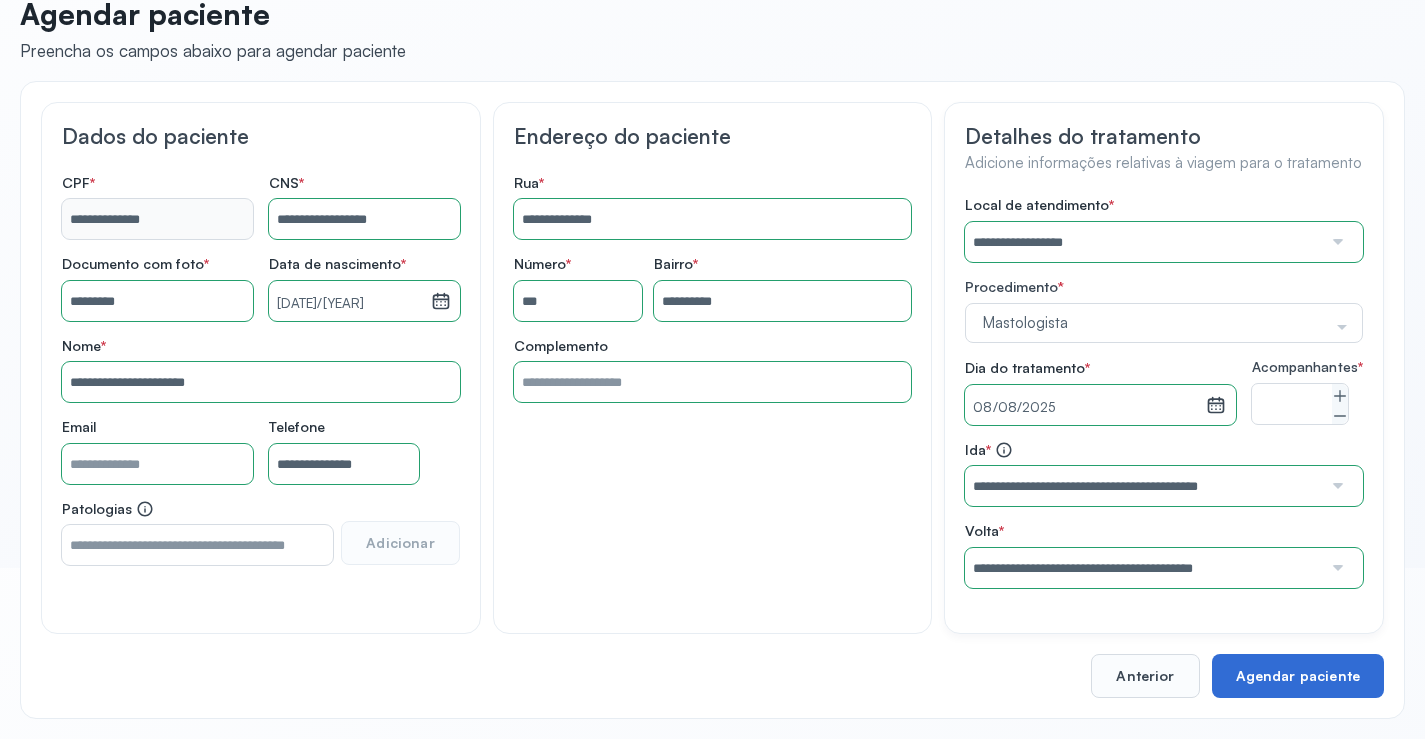 scroll, scrollTop: 0, scrollLeft: 0, axis: both 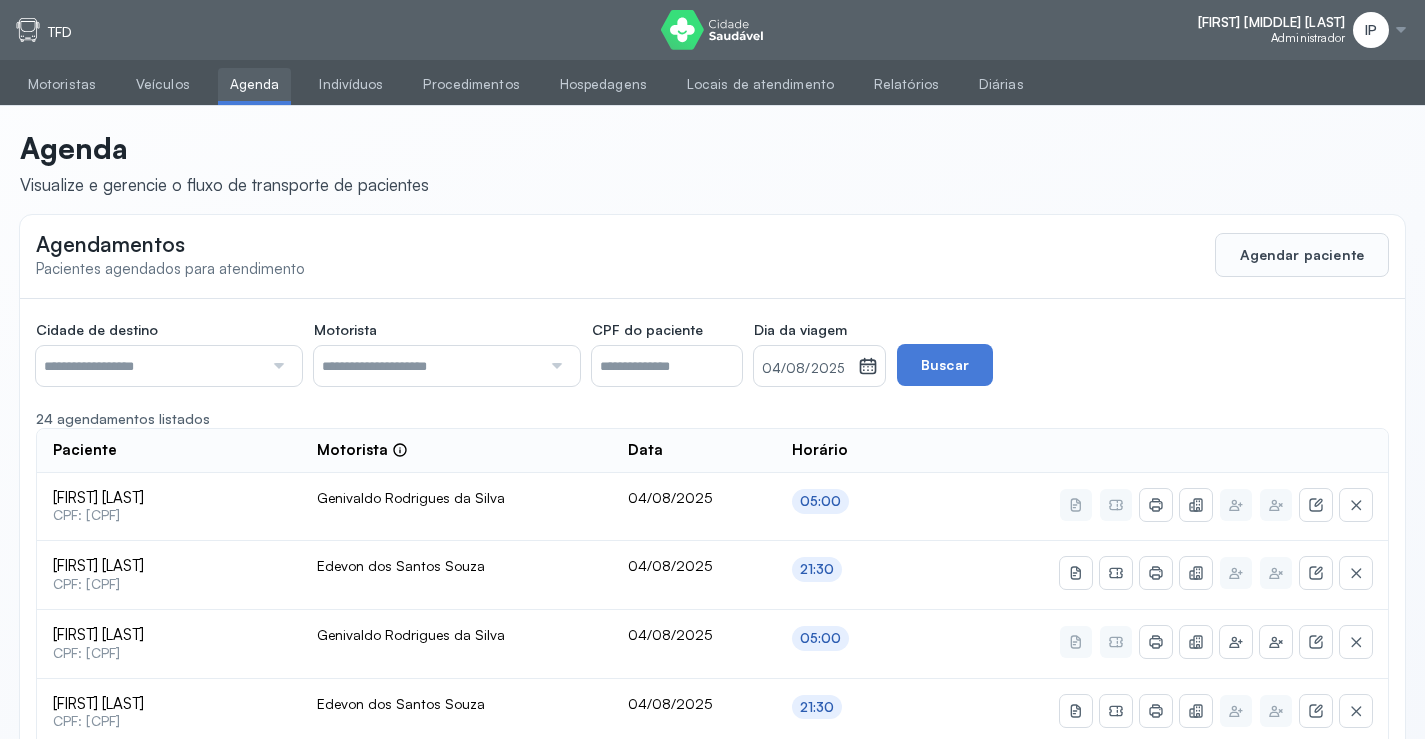 click at bounding box center [149, 366] 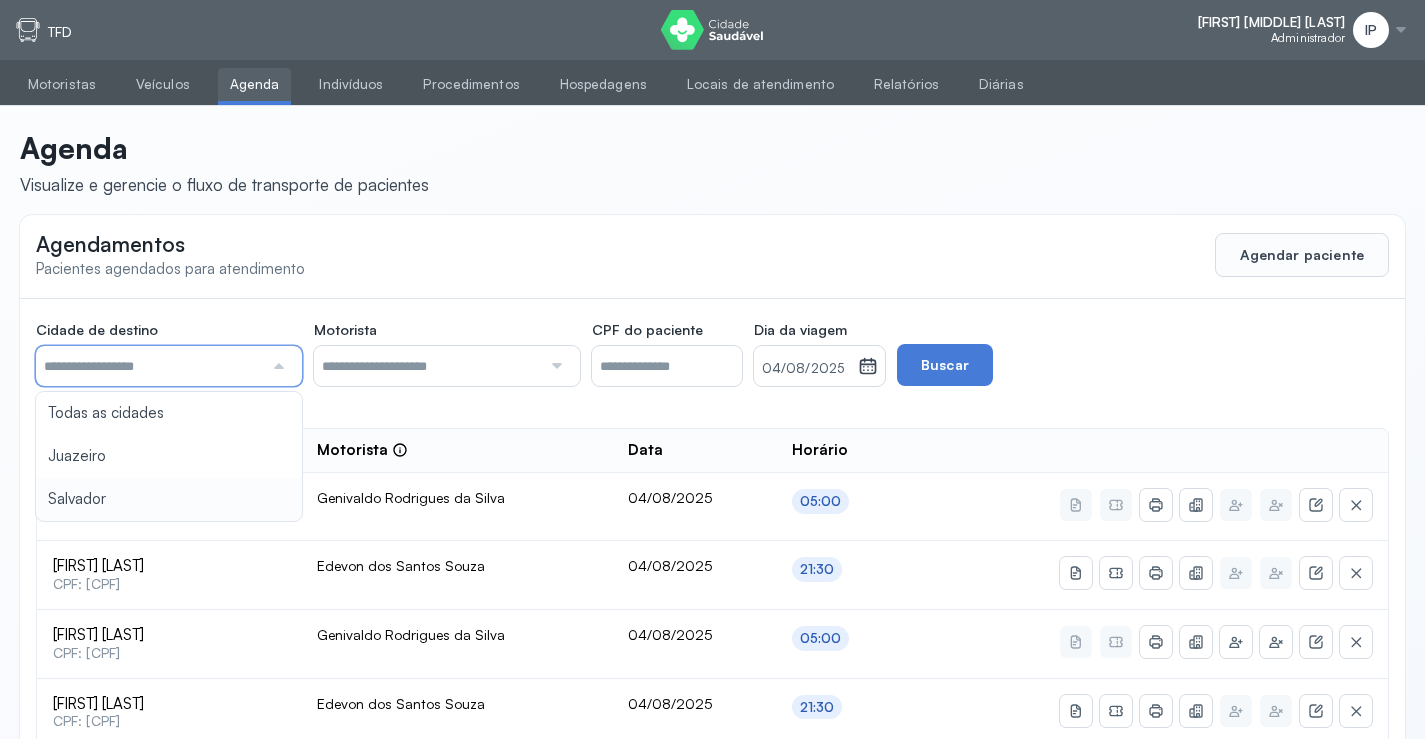 type on "********" 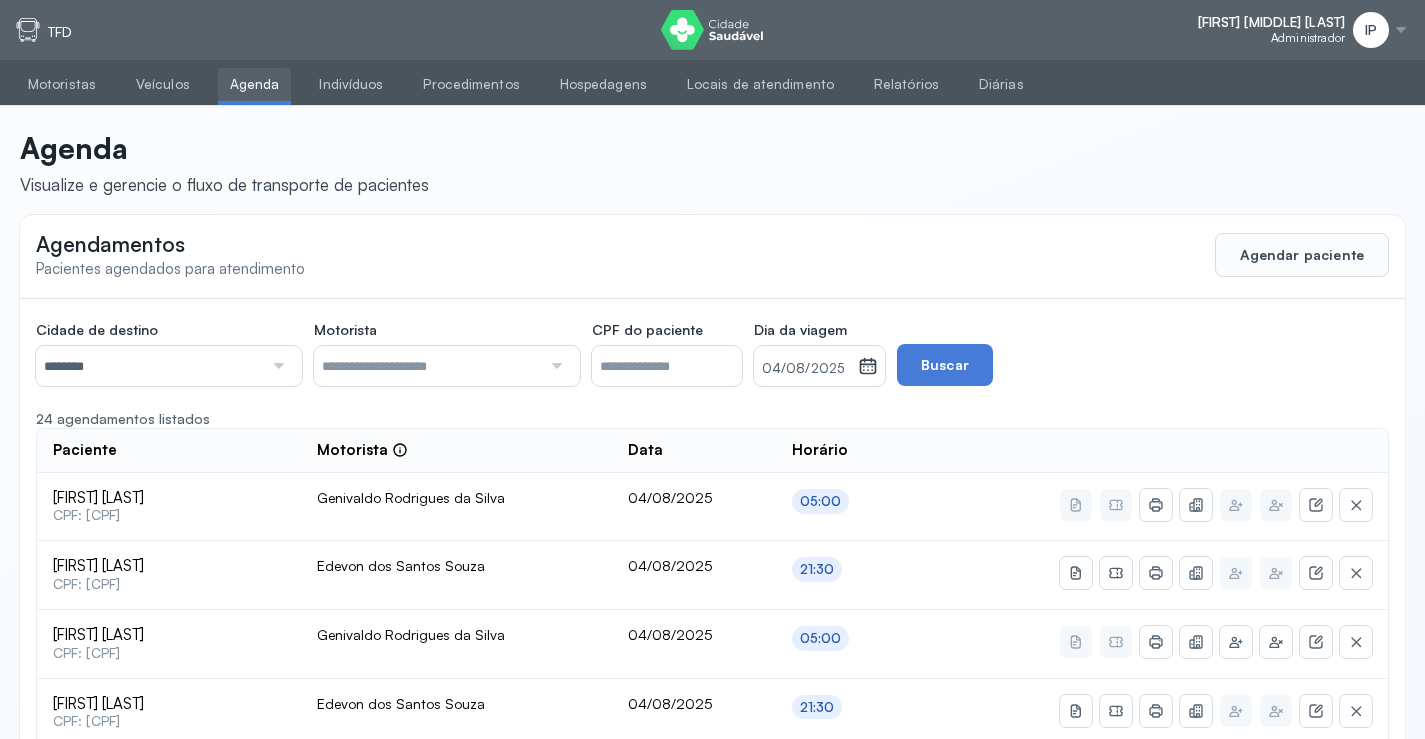 click on "Cidade de destino  ******** Todas as cidades Juazeiro Salvador Motorista  Todos os motoristas Diego dos Santos Edevon dos Santos Souza Edevon dos Santos Souza Elto Lima de Almeida Genivaldo Rodrigues da Silva Jozenilson Santos da Silva CPF do paciente  Dia da viagem  04/08/2025 agosto 2025 S T Q Q S S D 1 2 3 4 5 6 7 8 9 10 11 12 13 14 15 16 17 18 19 20 21 22 23 24 25 26 27 28 29 30 31 jan fev mar abr maio jun jul ago set out nov dez 2018 2019 2020 2021 2022 2023 2024 2025 2026 2027 2028 2029  Buscar  24 agendamentos listados Paciente  Motorista  Data Horário Aurizelia de Jesus  CPF: 000.433.405-12 Genivaldo Rodrigues da Silva 04/08/2025 05:00 Jociana Felix Oliveira Santos  CPF: 012.562.745-93 Edevon dos Santos Souza 04/08/2025 21:30 Marcos Ferreira da Silva  CPF: 003.974.145-10 Genivaldo Rodrigues da Silva 04/08/2025 05:00 Joselia Cavalcante da Silva  CPF: 758.222.295-49 Edevon dos Santos Souza 04/08/2025 21:30 Miguel dos Santos Bispo  CPF: 863.858.155-60 Edevon dos Santos Souza 04/08/2025 21:30 04/08/2025" 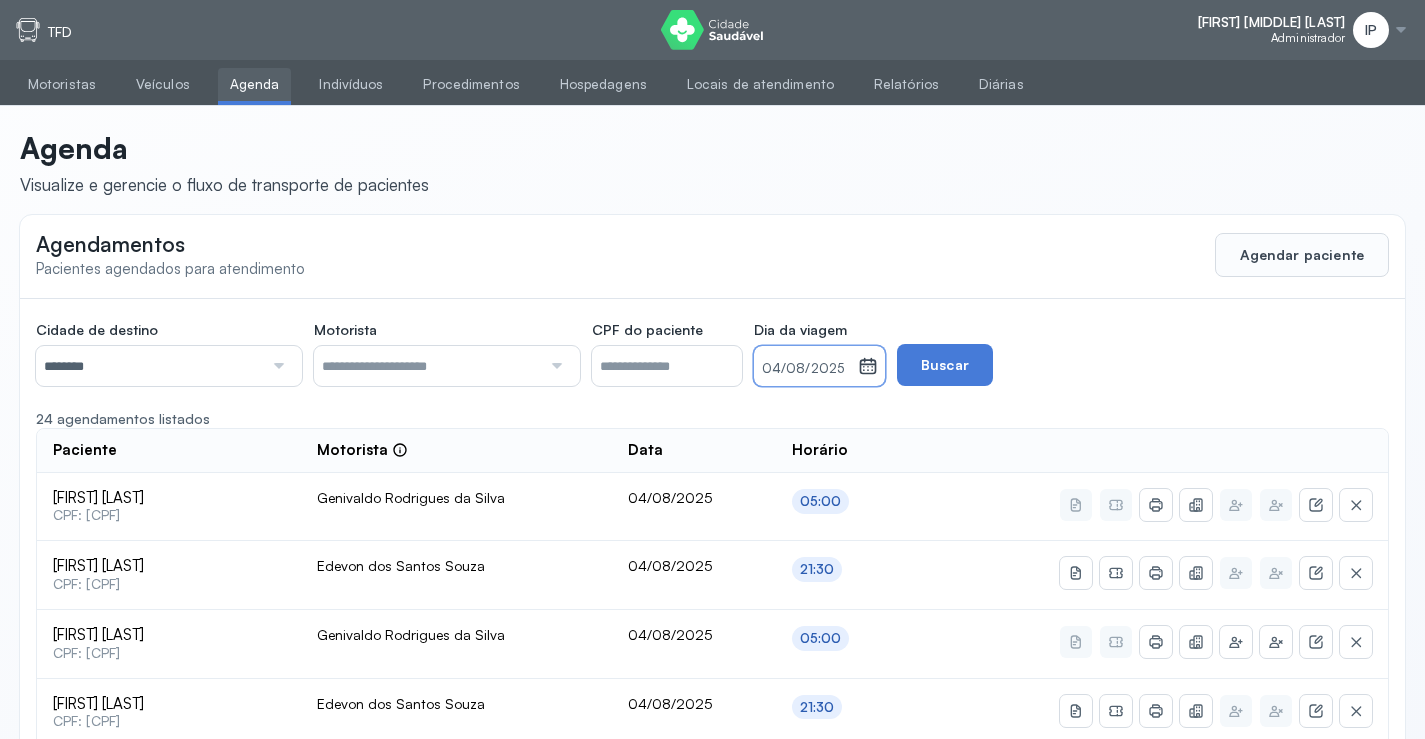 click on "04/08/2025" at bounding box center (806, 369) 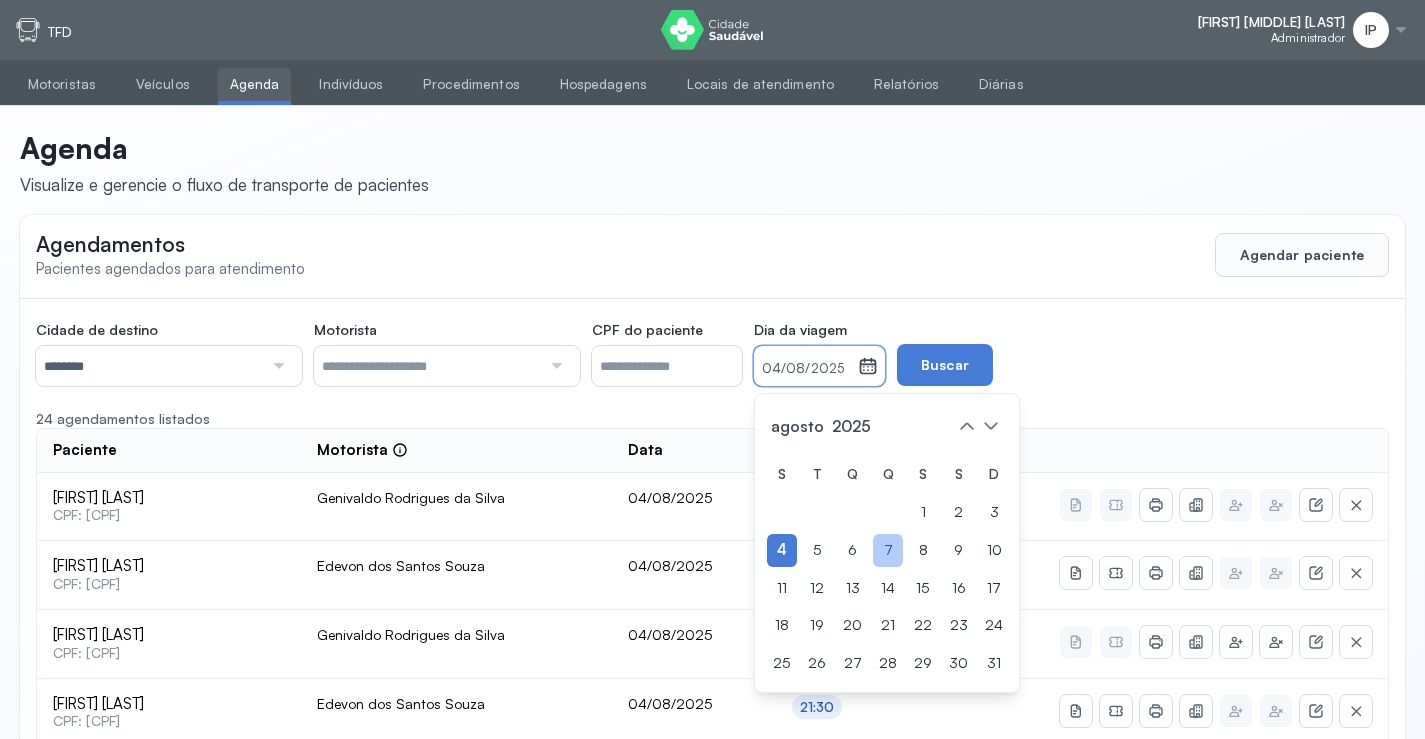 click on "7" 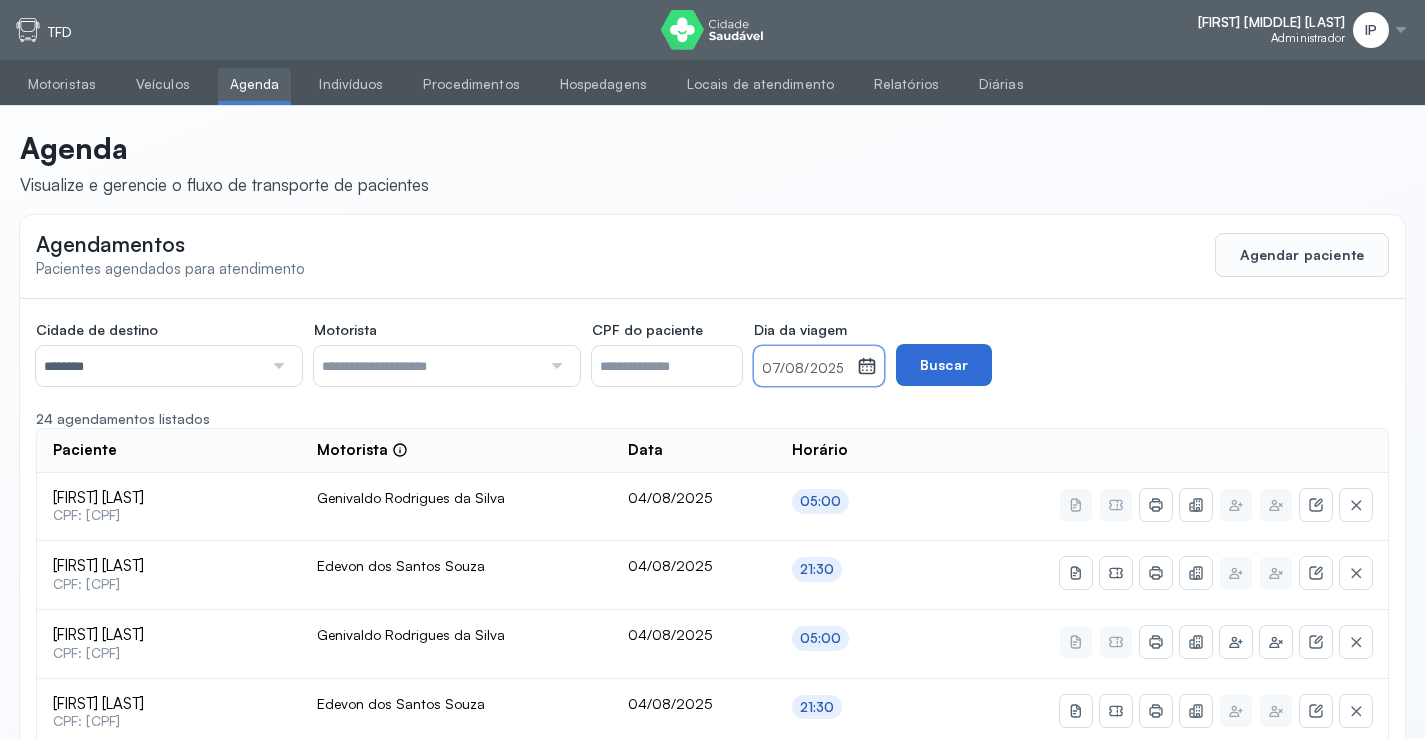 click on "Buscar" at bounding box center [944, 365] 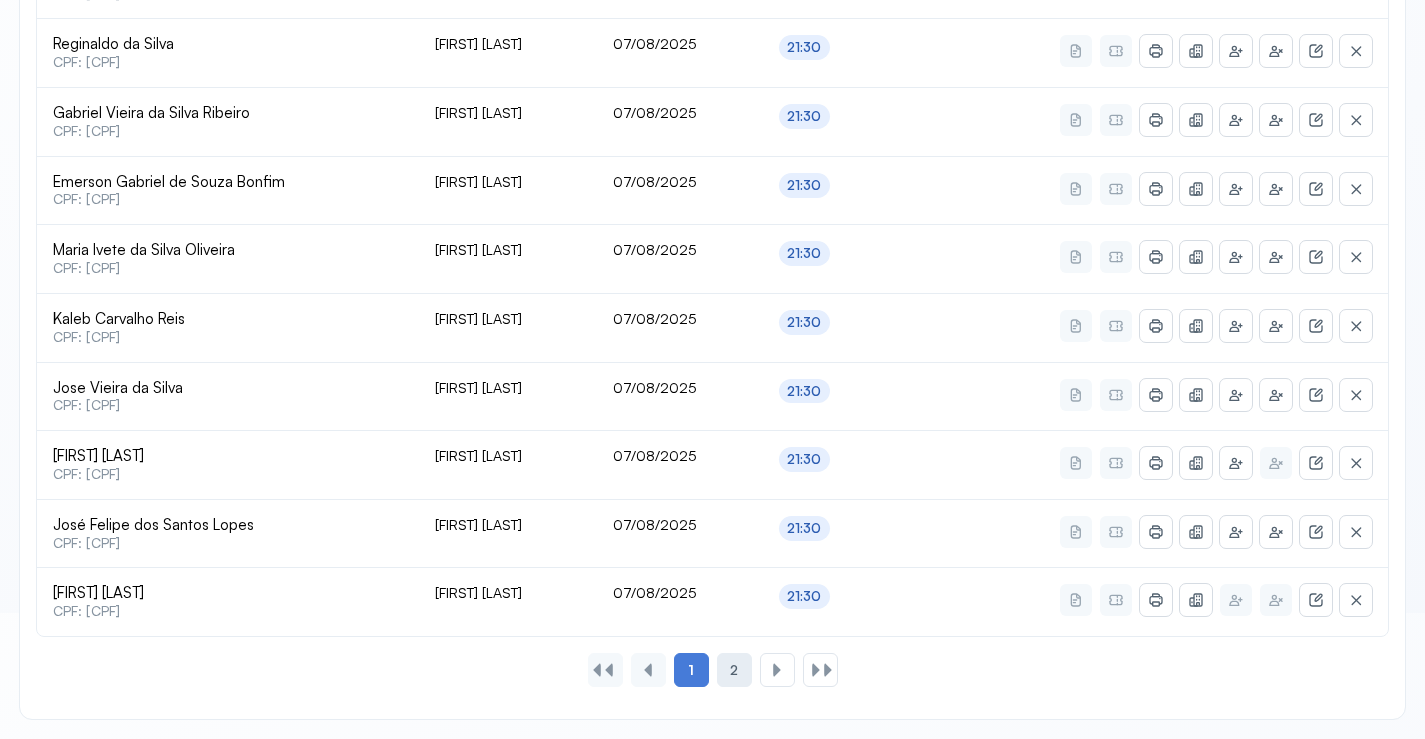click on "2" 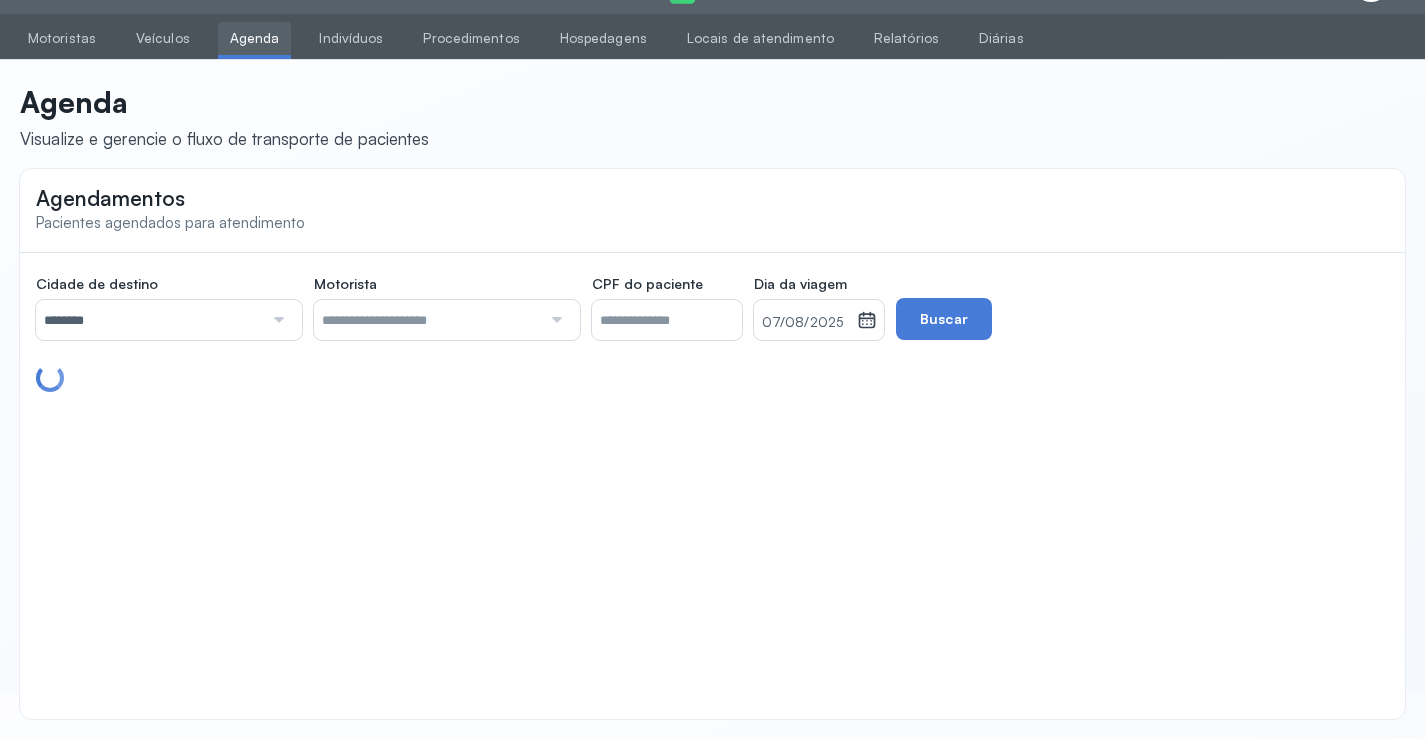 scroll, scrollTop: 46, scrollLeft: 0, axis: vertical 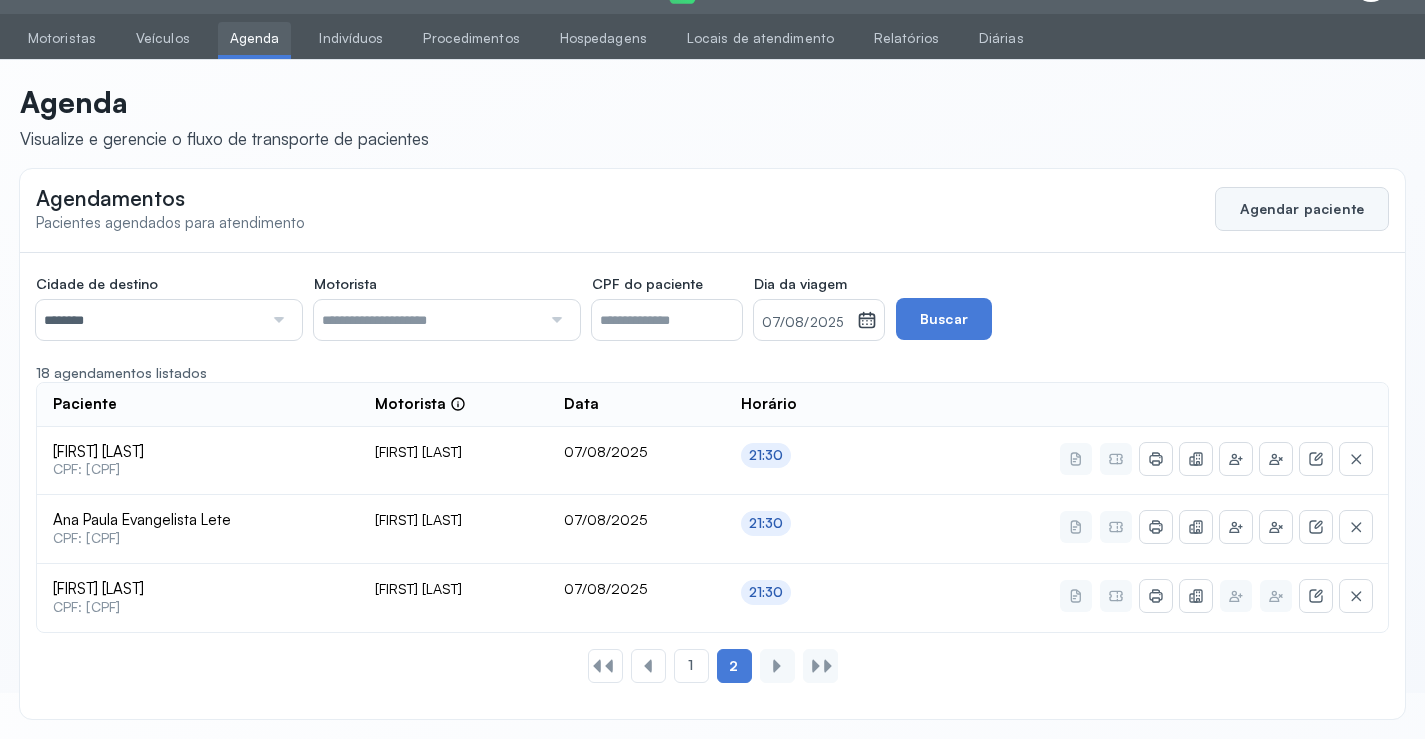 click on "Agendar paciente" 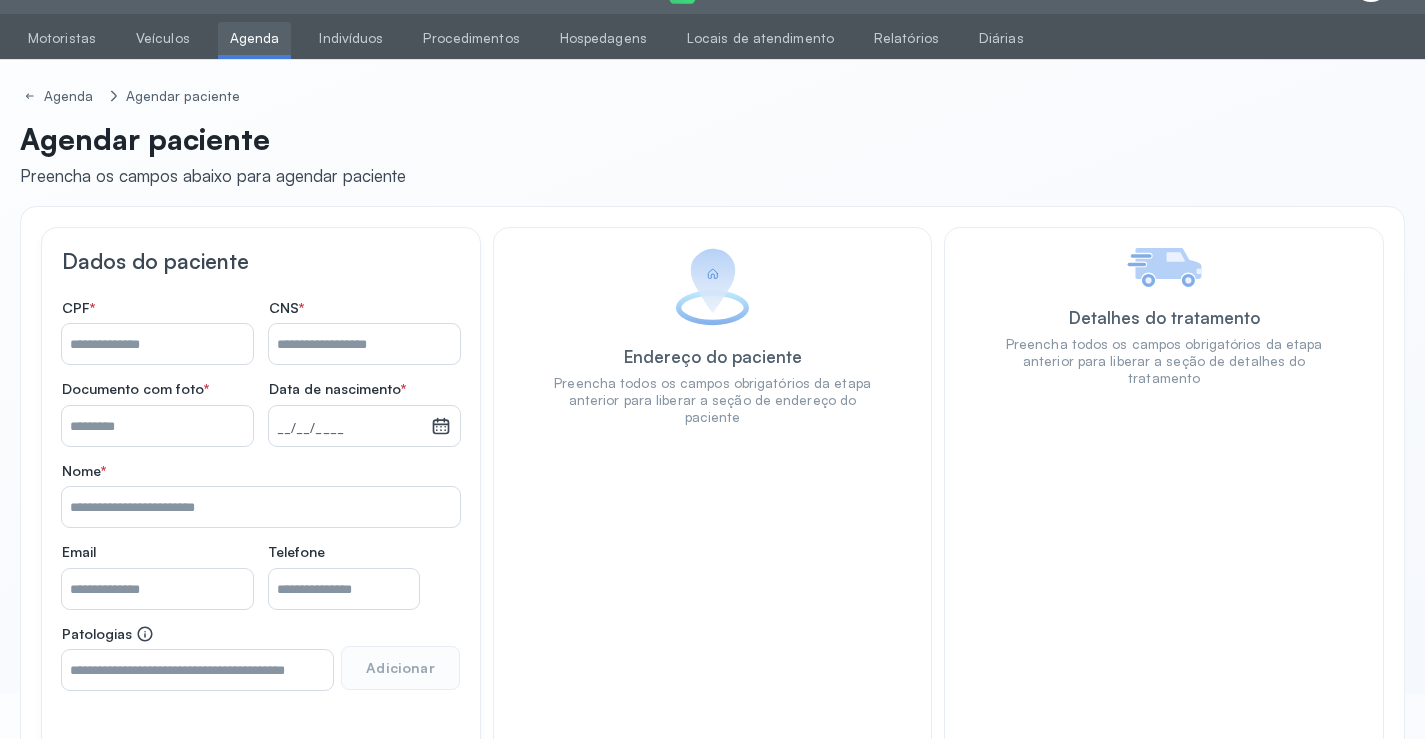 click on "Nome   *" at bounding box center (157, 344) 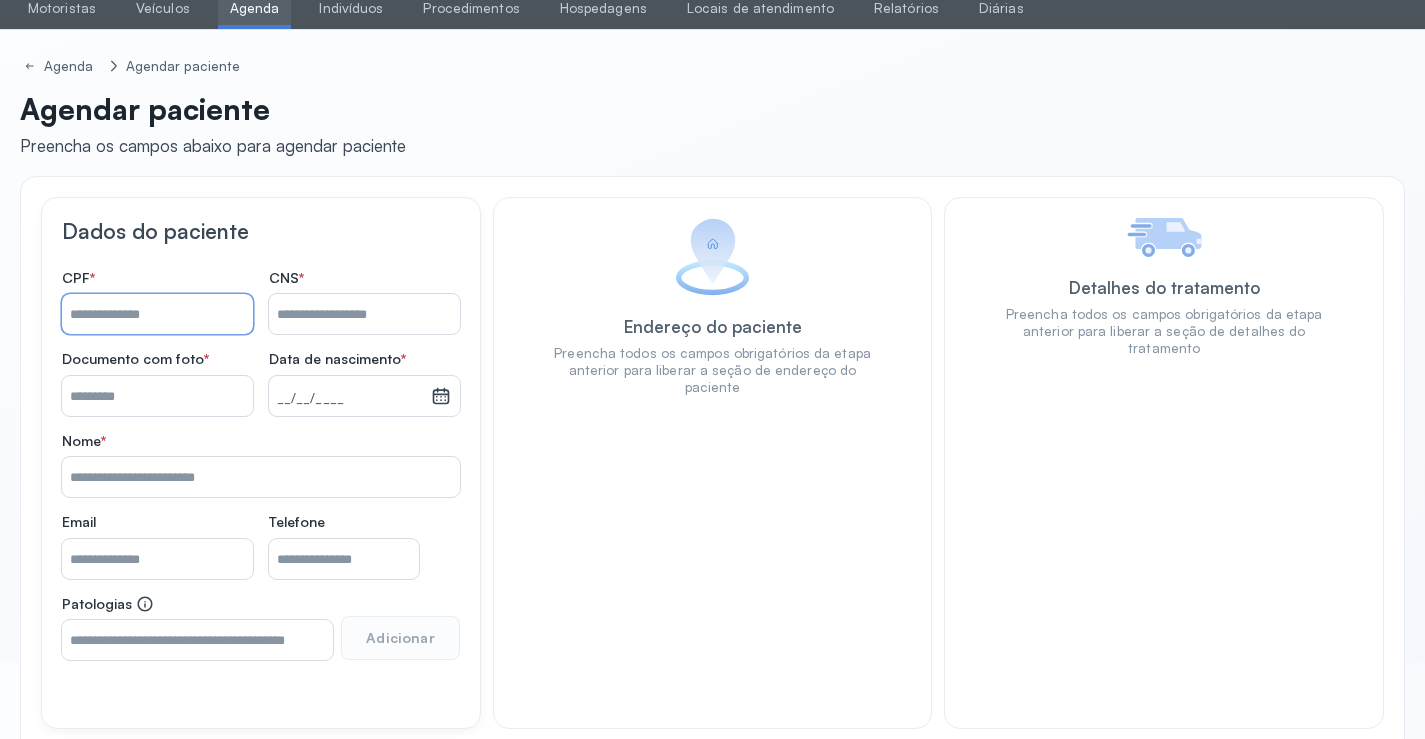 scroll, scrollTop: 0, scrollLeft: 0, axis: both 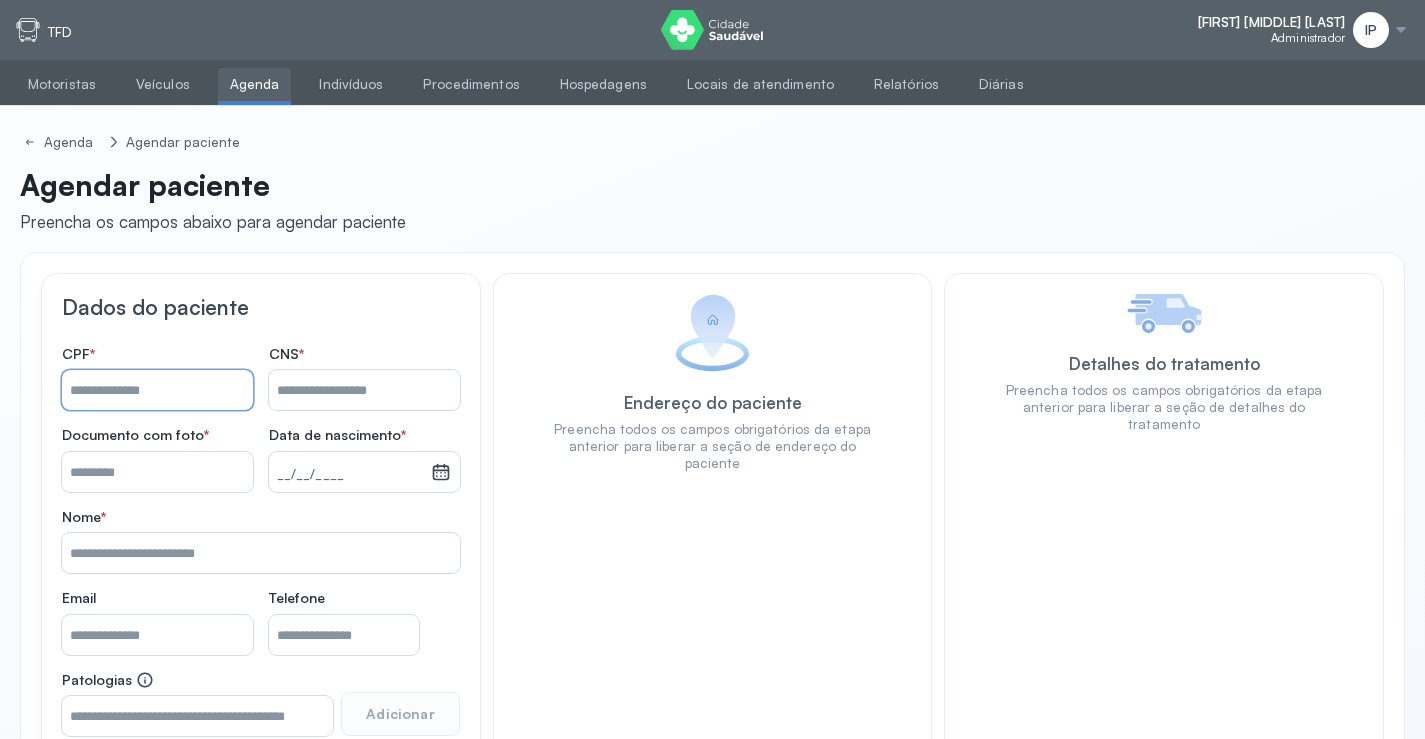 click on "Veículos" 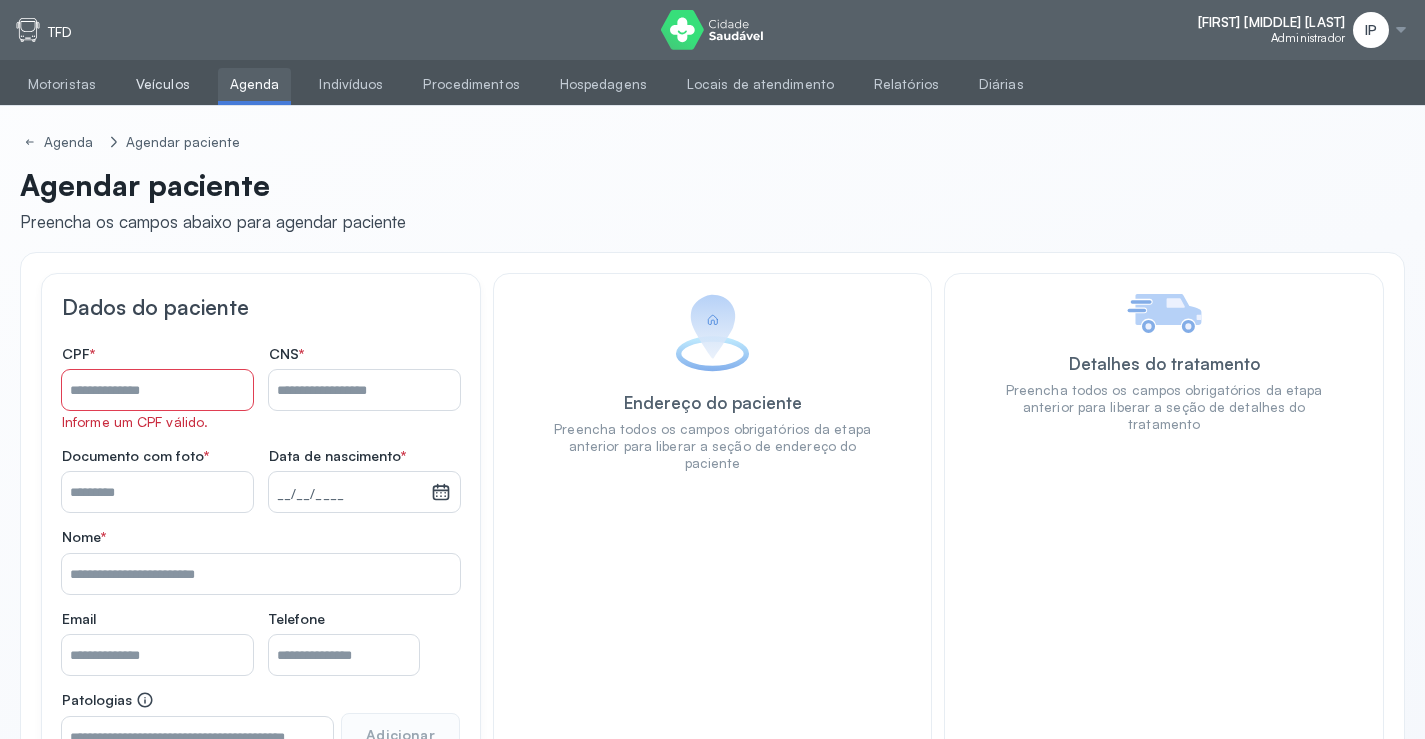 click on "Veículos" at bounding box center (163, 84) 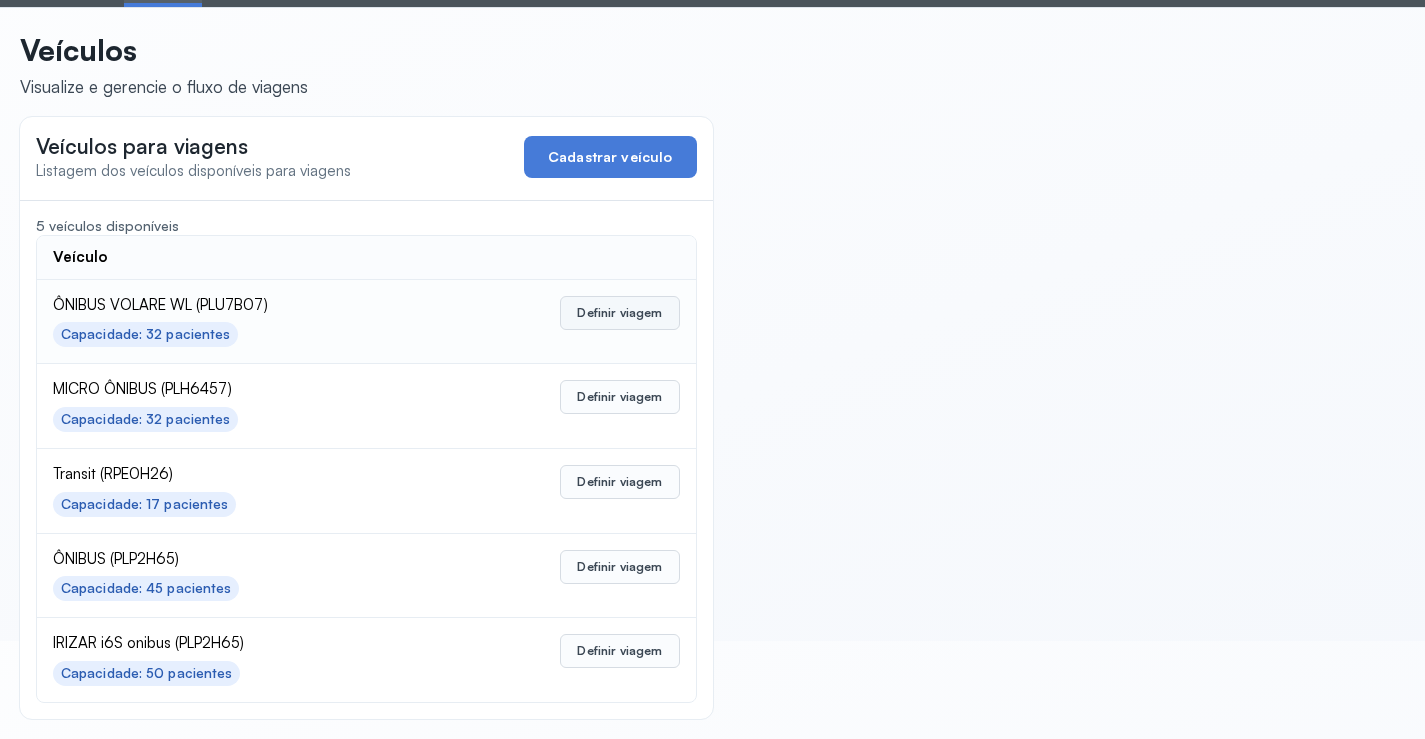 click on "Definir viagem" at bounding box center [619, 313] 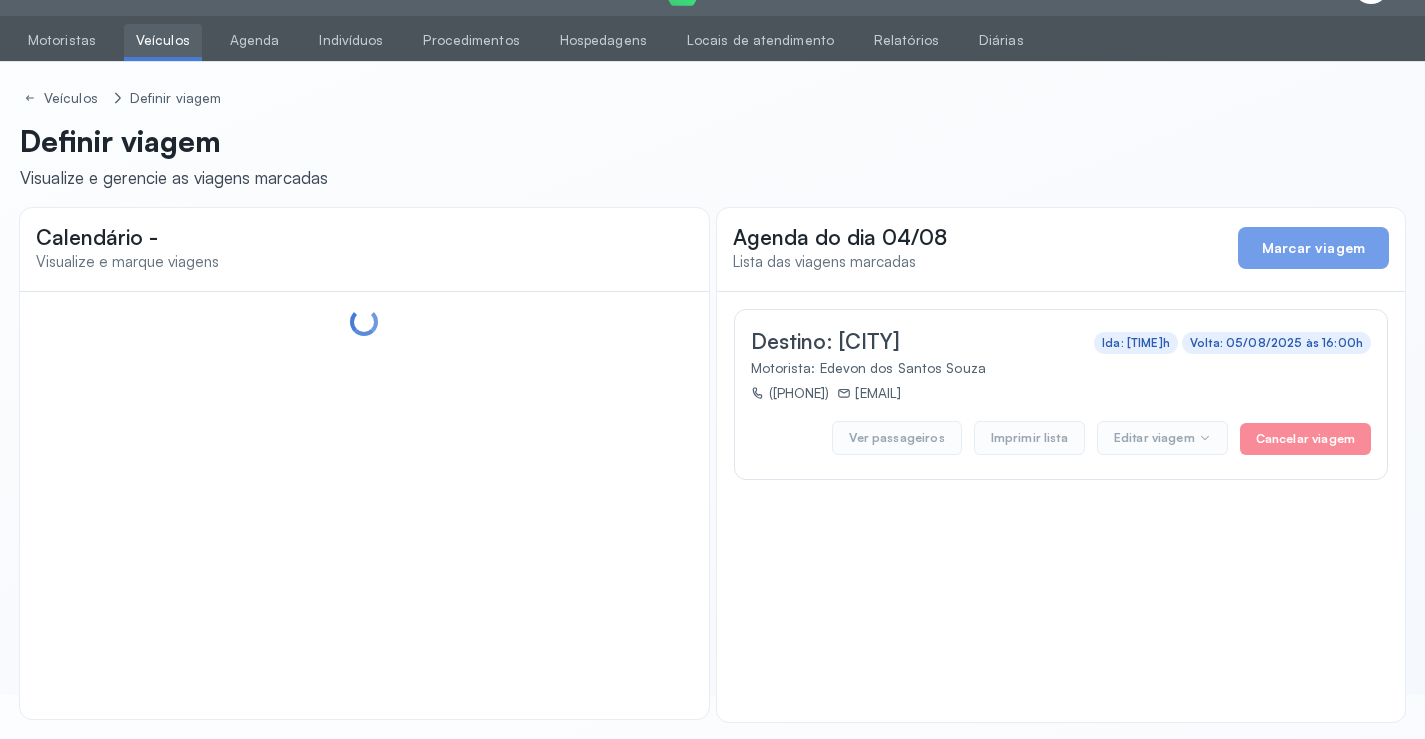 scroll, scrollTop: 47, scrollLeft: 0, axis: vertical 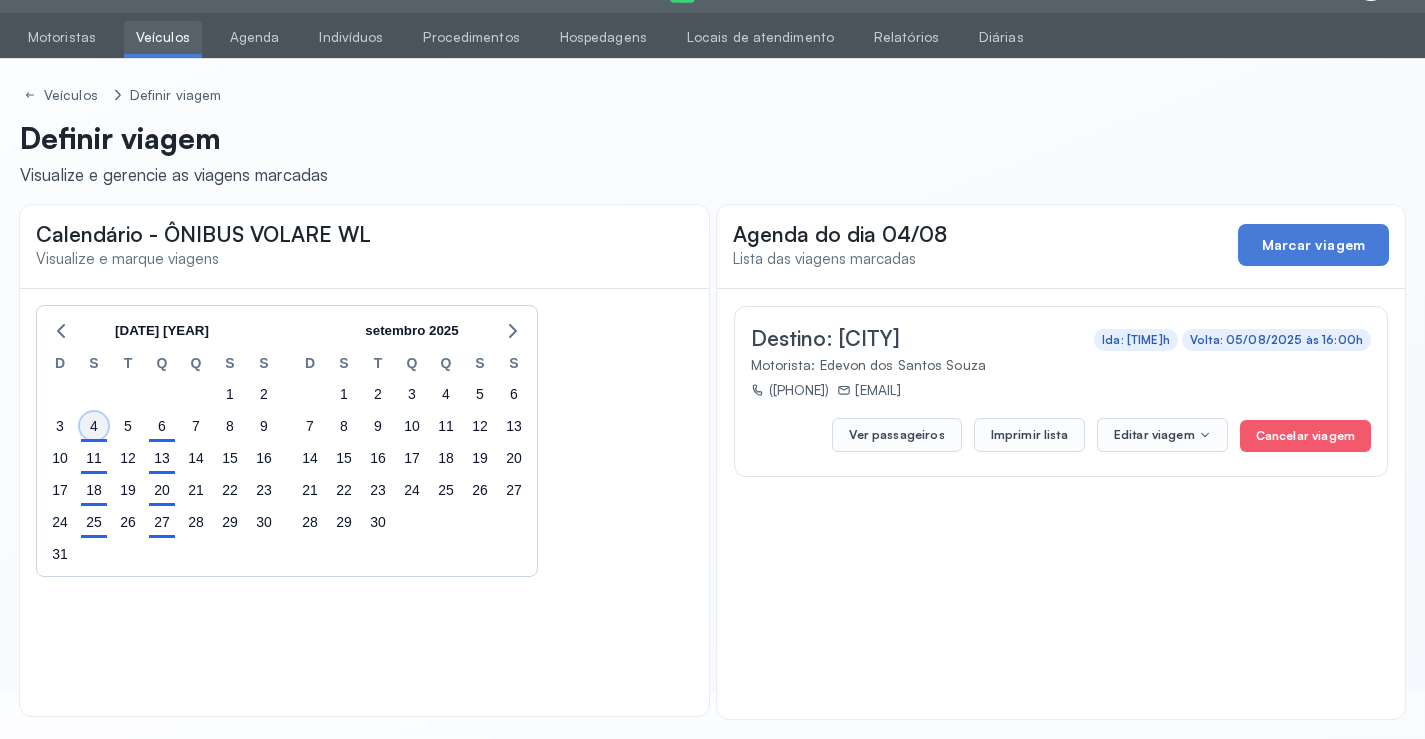 click on "4" 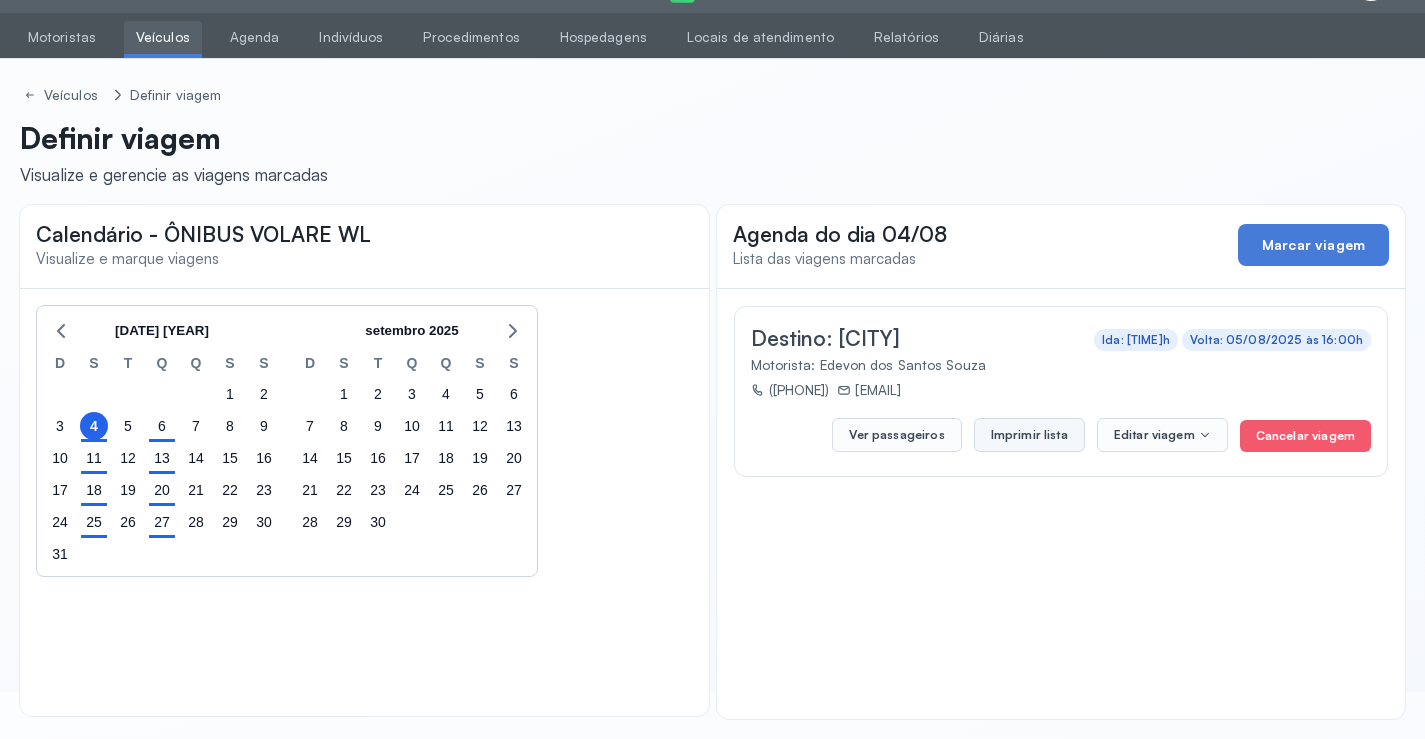 click on "Imprimir lista" at bounding box center (1029, 435) 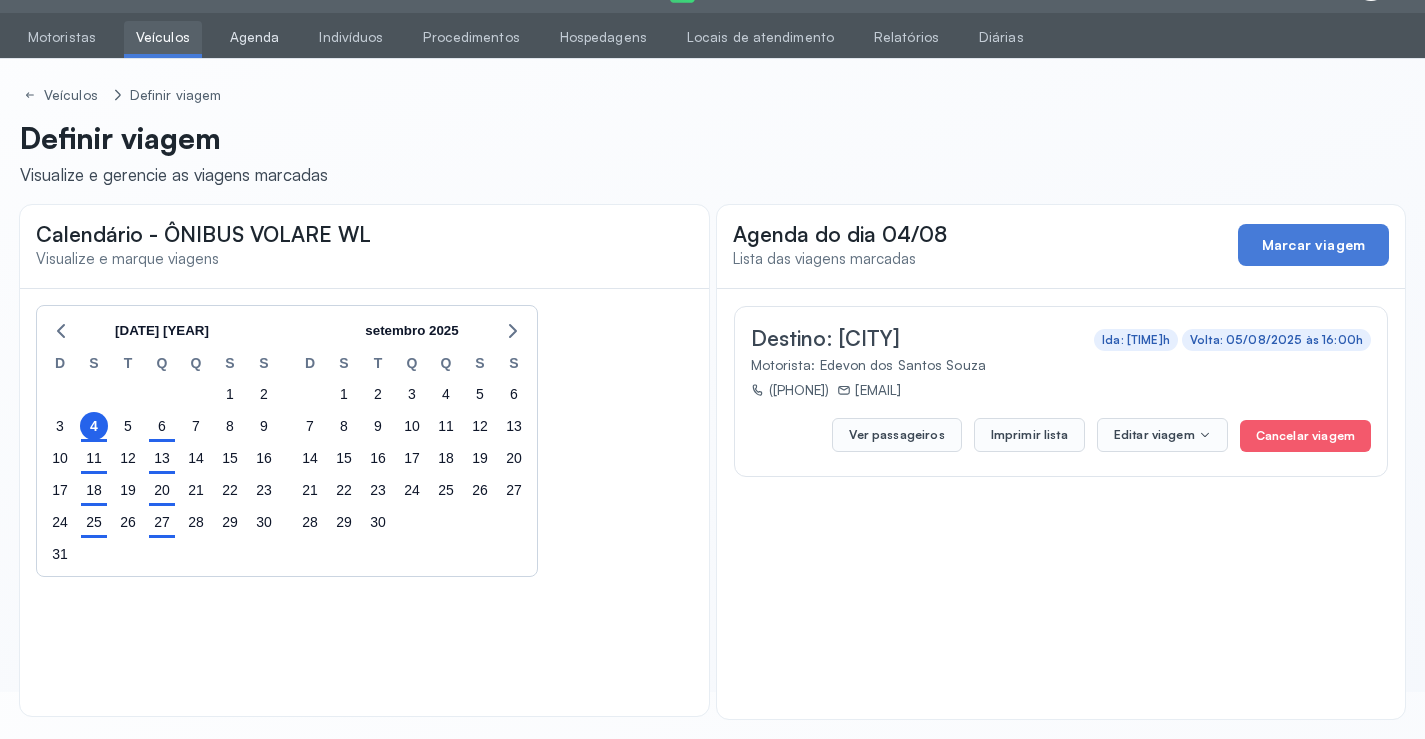 click on "Agenda" at bounding box center [255, 37] 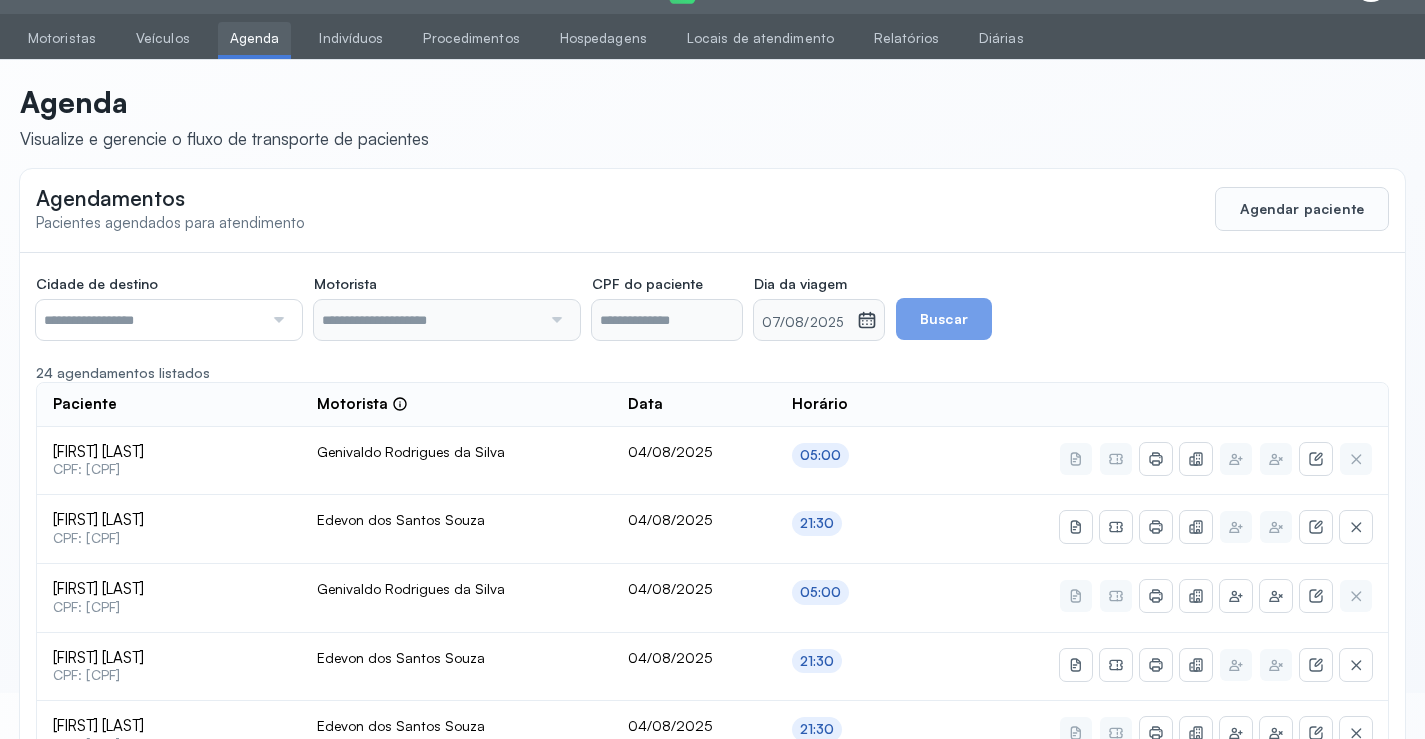 scroll, scrollTop: 47, scrollLeft: 0, axis: vertical 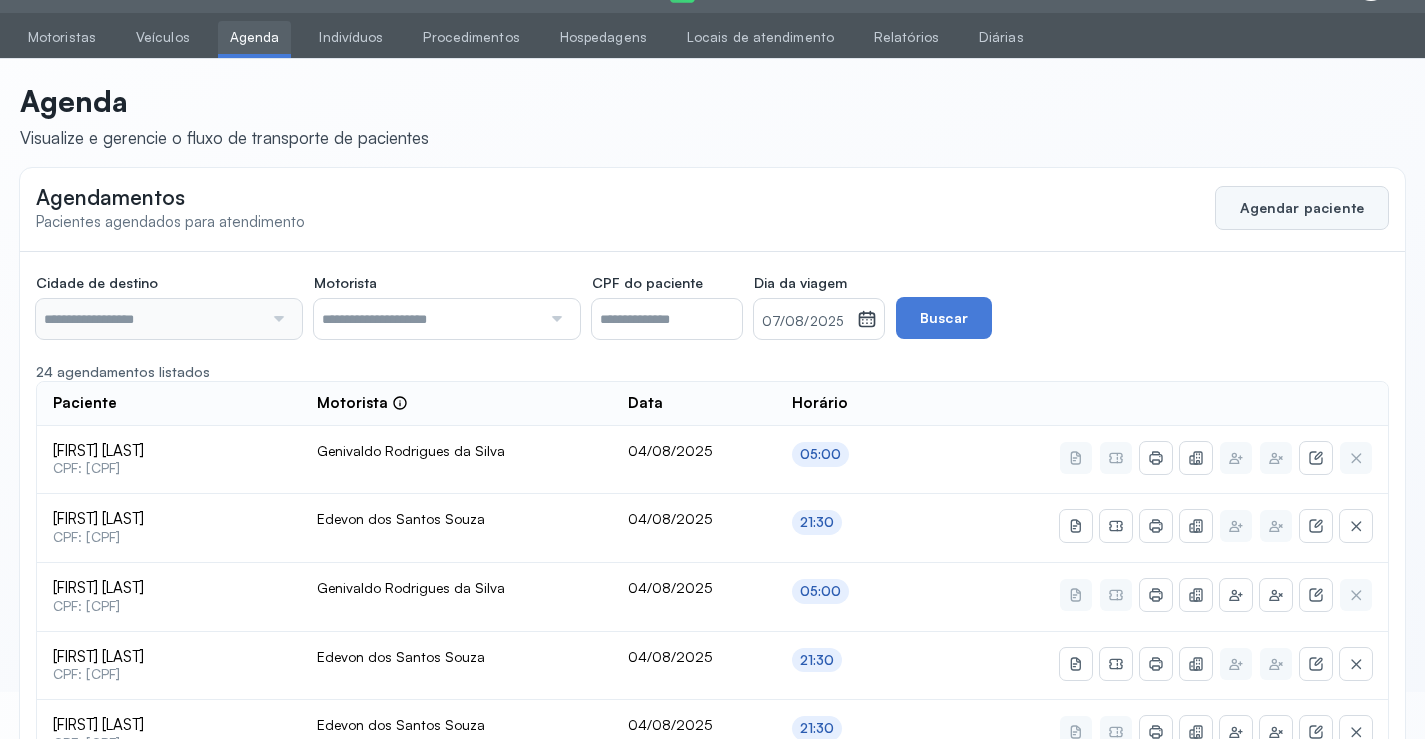 type on "********" 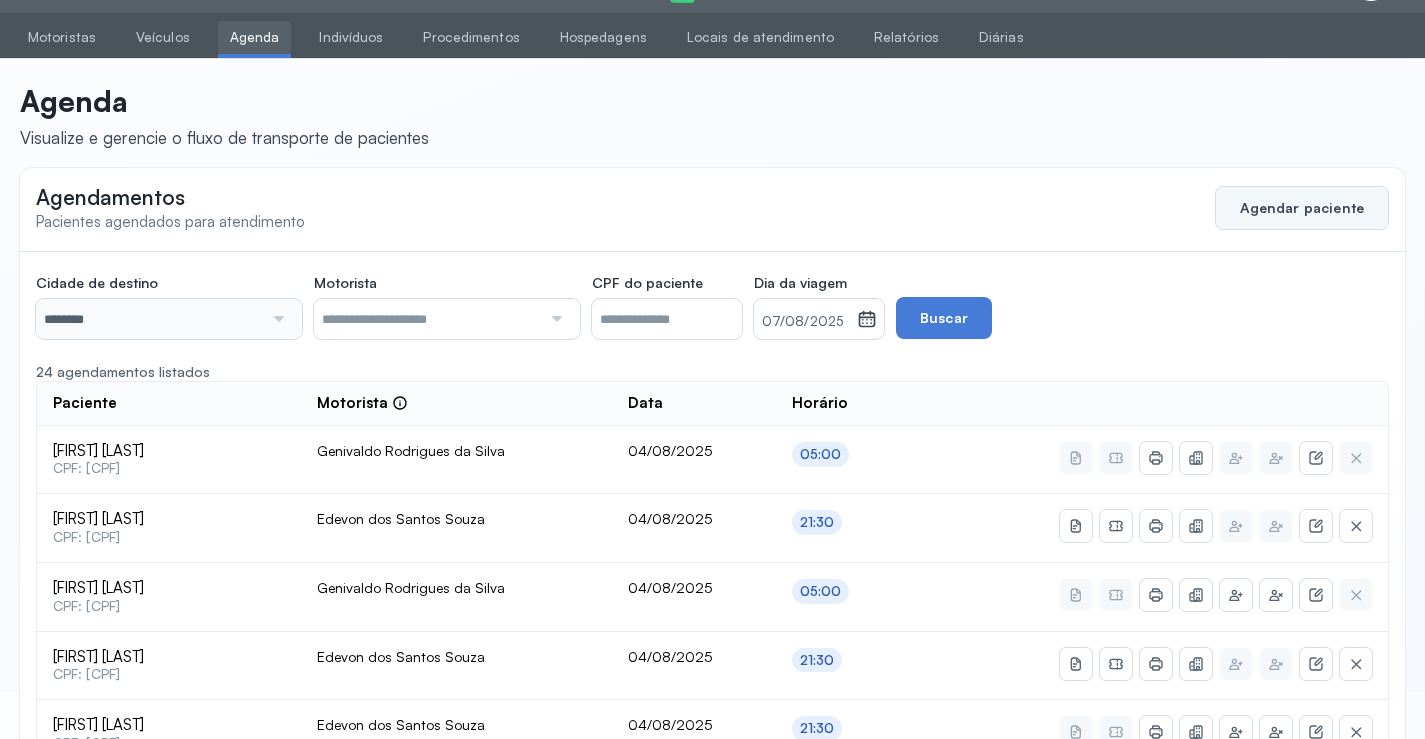 scroll, scrollTop: 46, scrollLeft: 0, axis: vertical 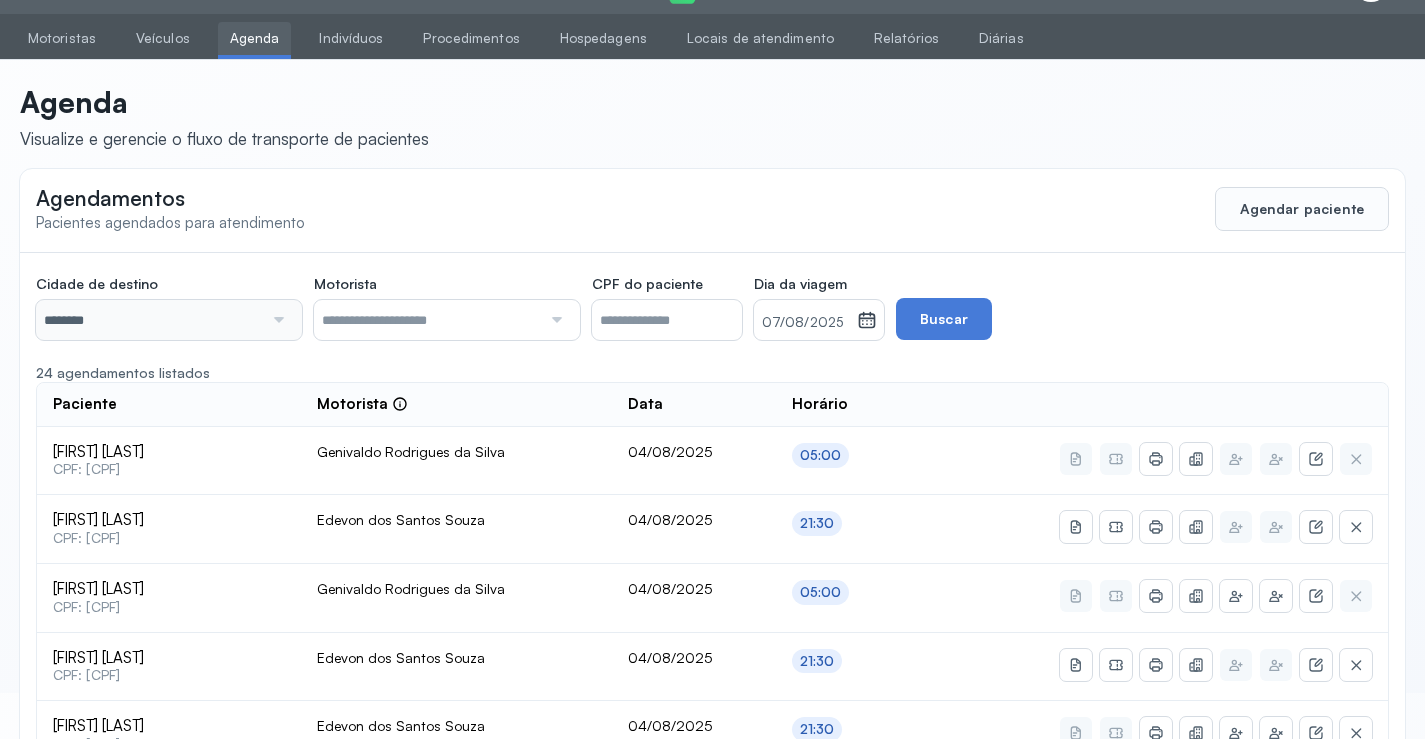 drag, startPoint x: 1254, startPoint y: 202, endPoint x: 1236, endPoint y: 201, distance: 18.027756 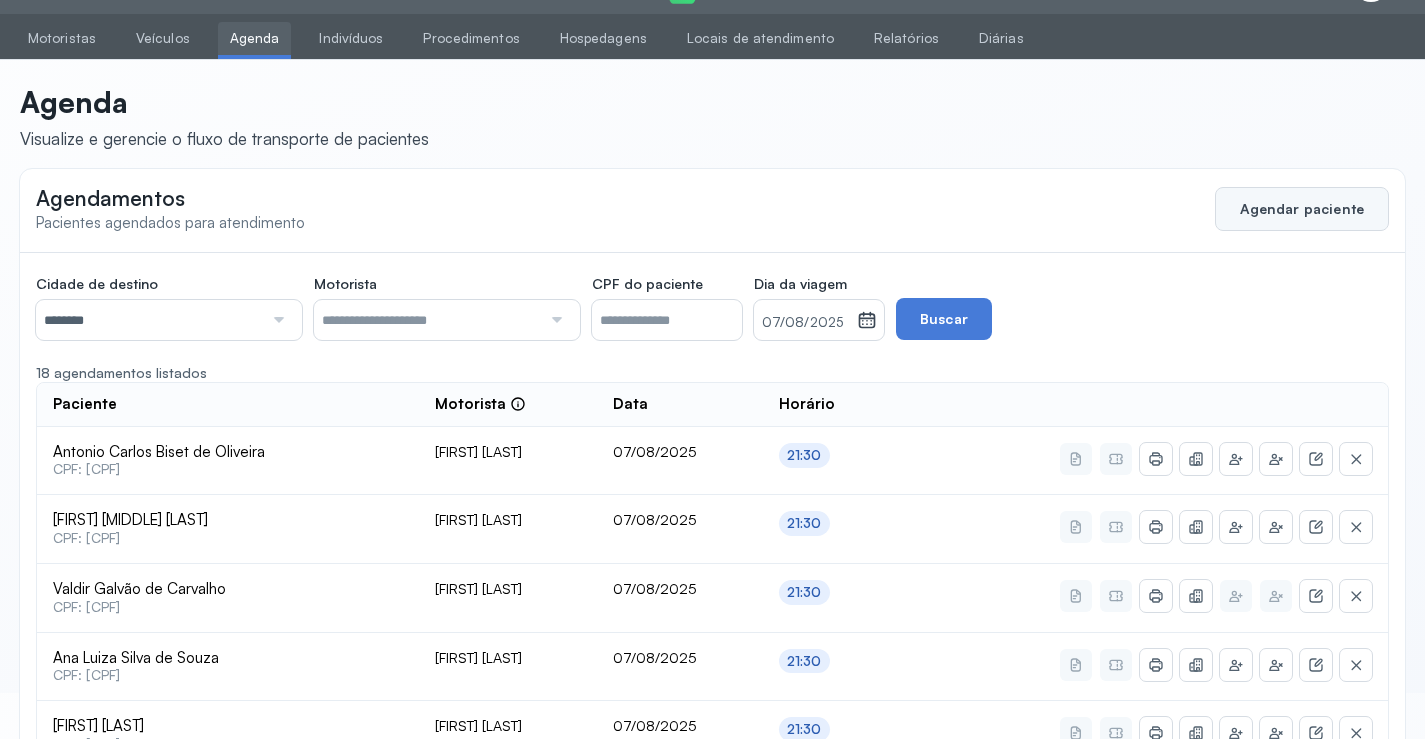 click on "Agendar paciente" 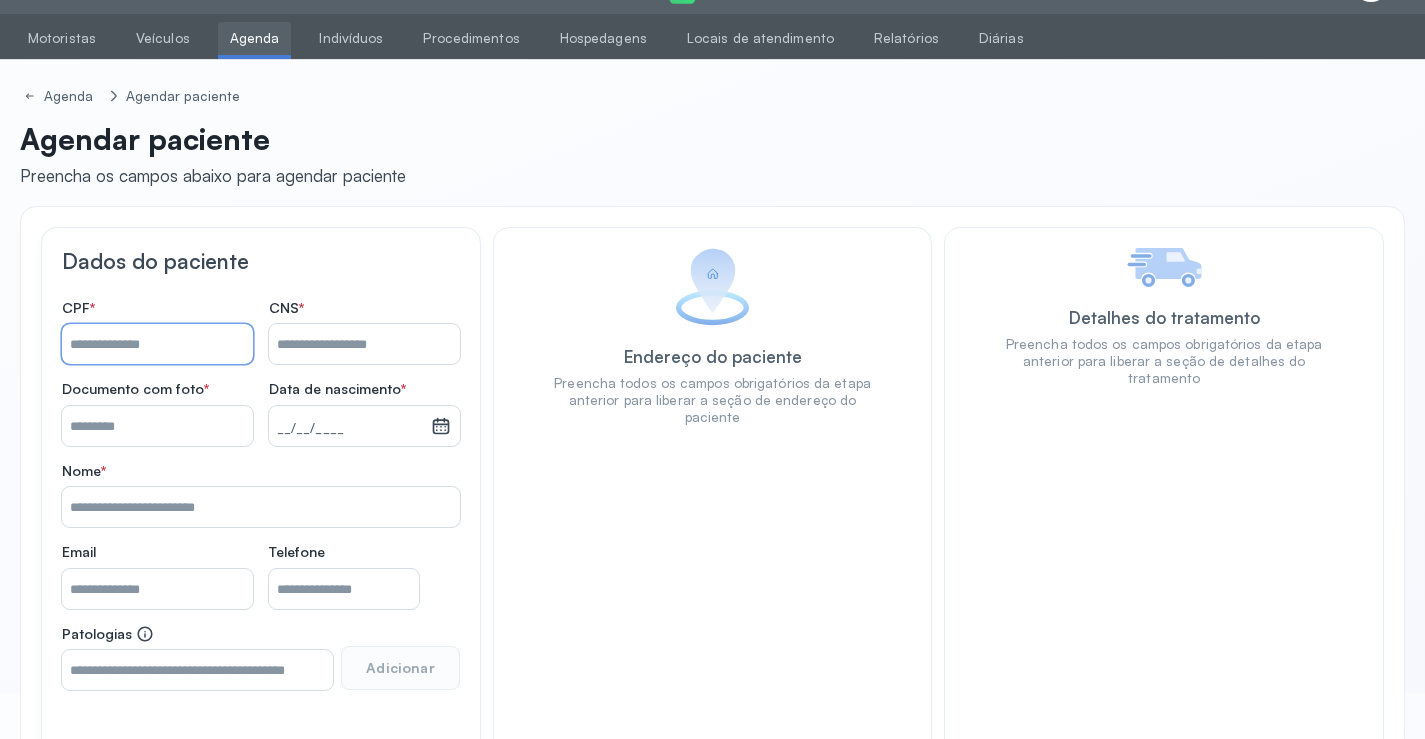click on "Nome   *" at bounding box center [157, 344] 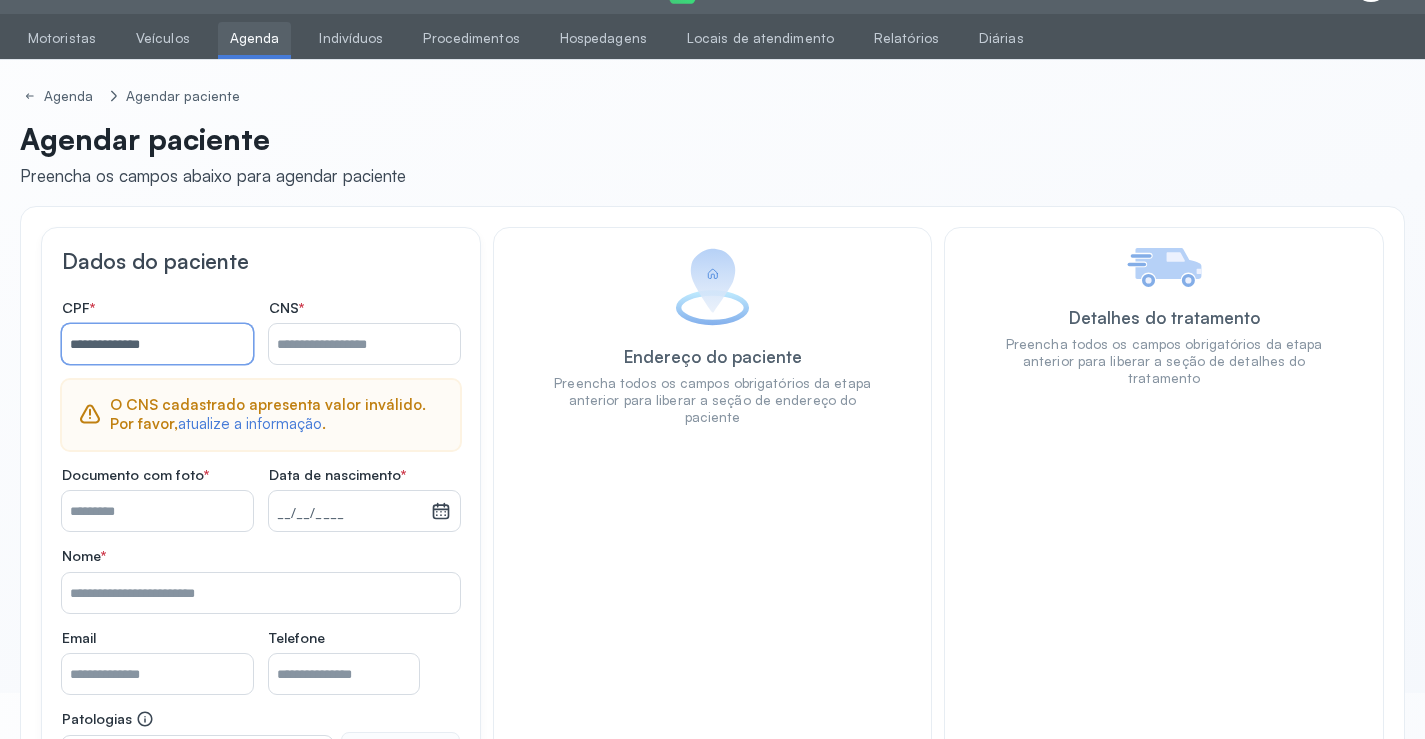 type on "**********" 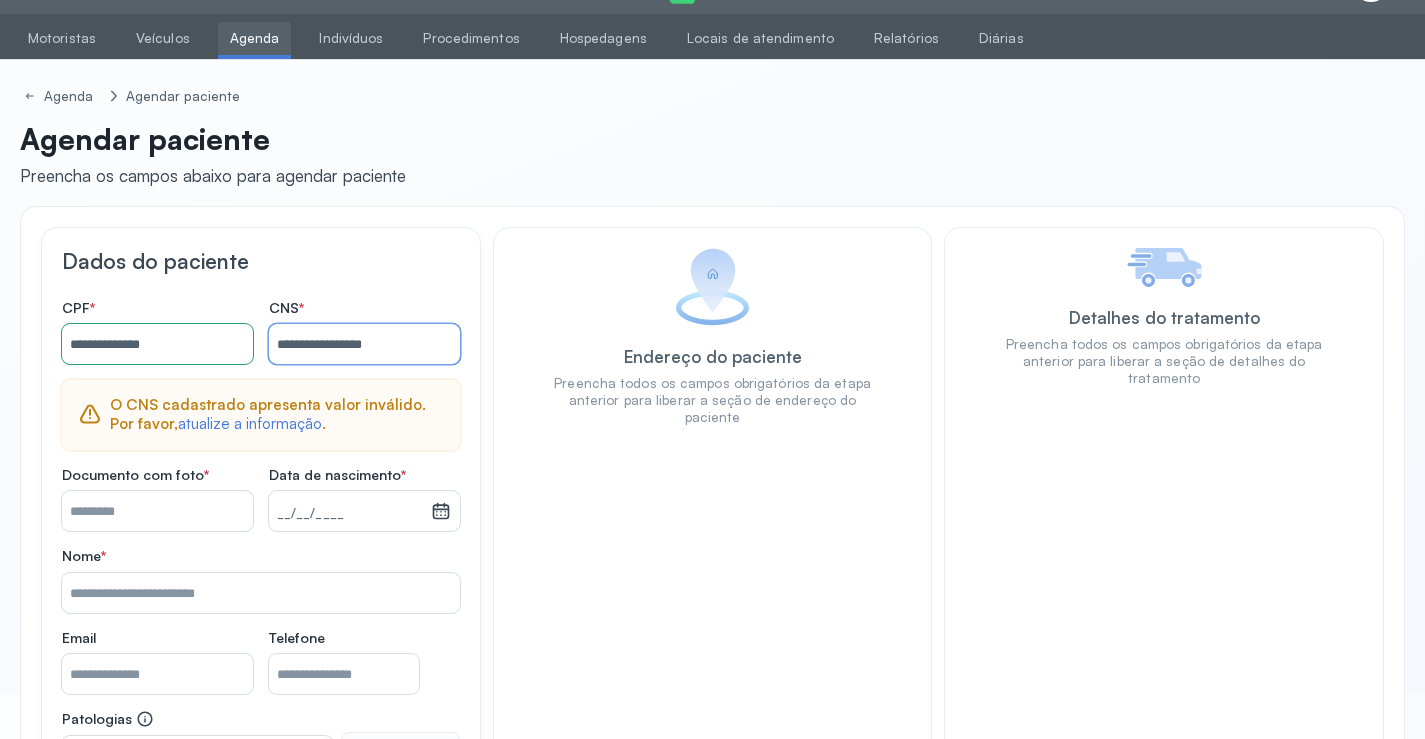 type on "**********" 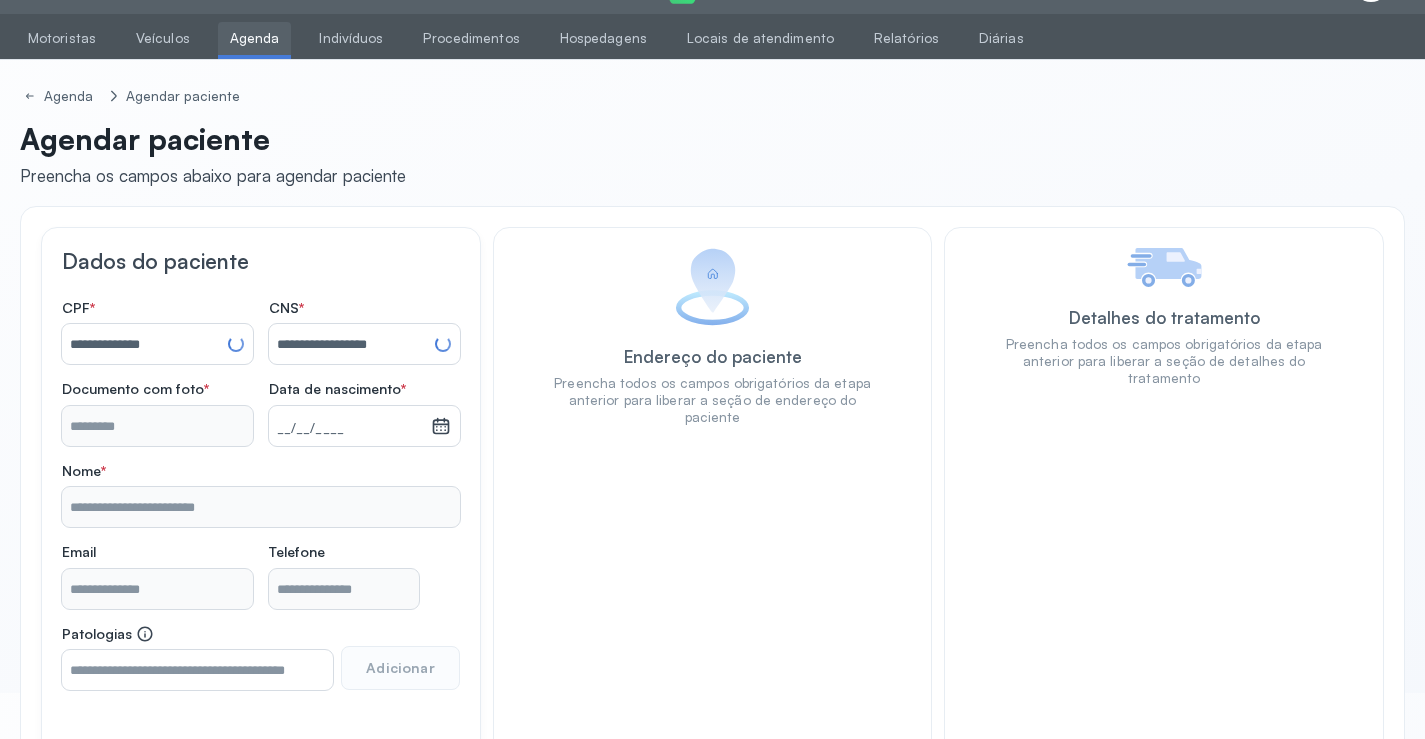 type 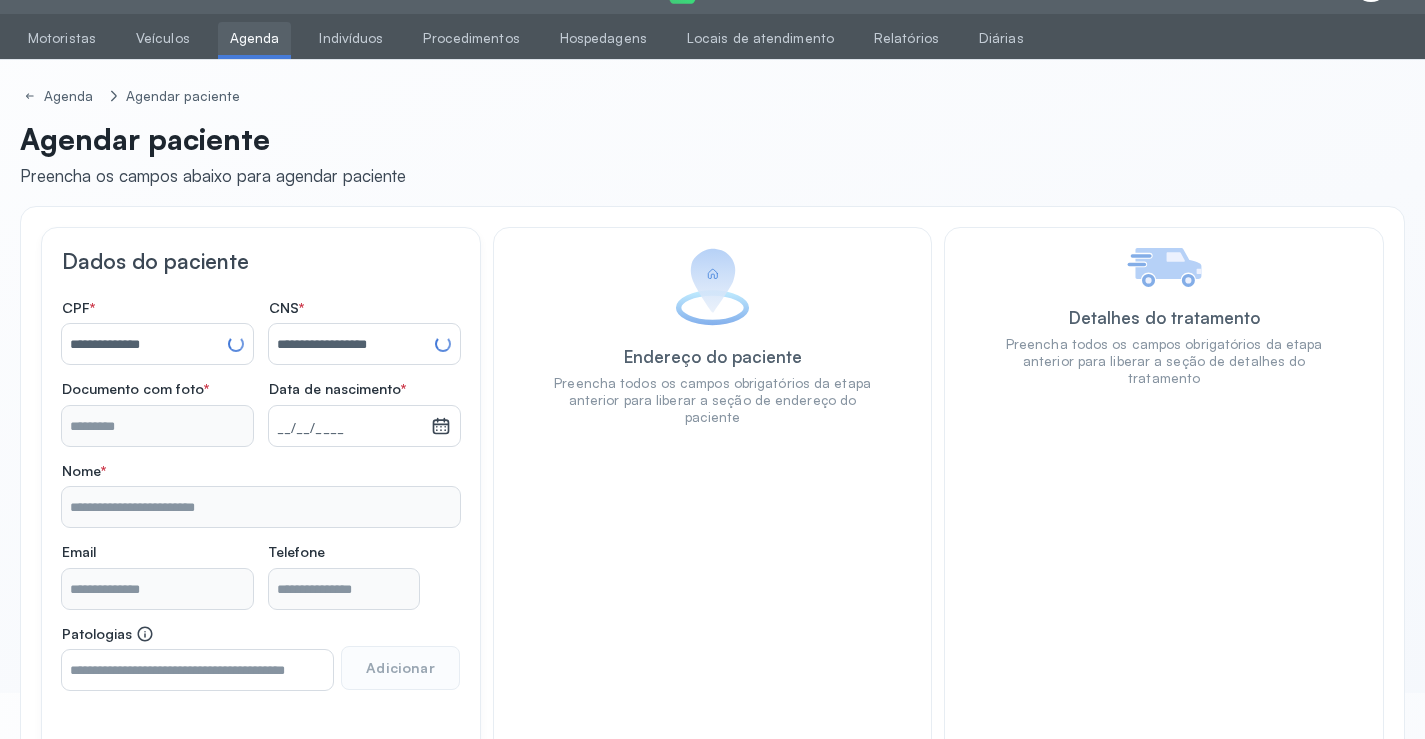 type on "**********" 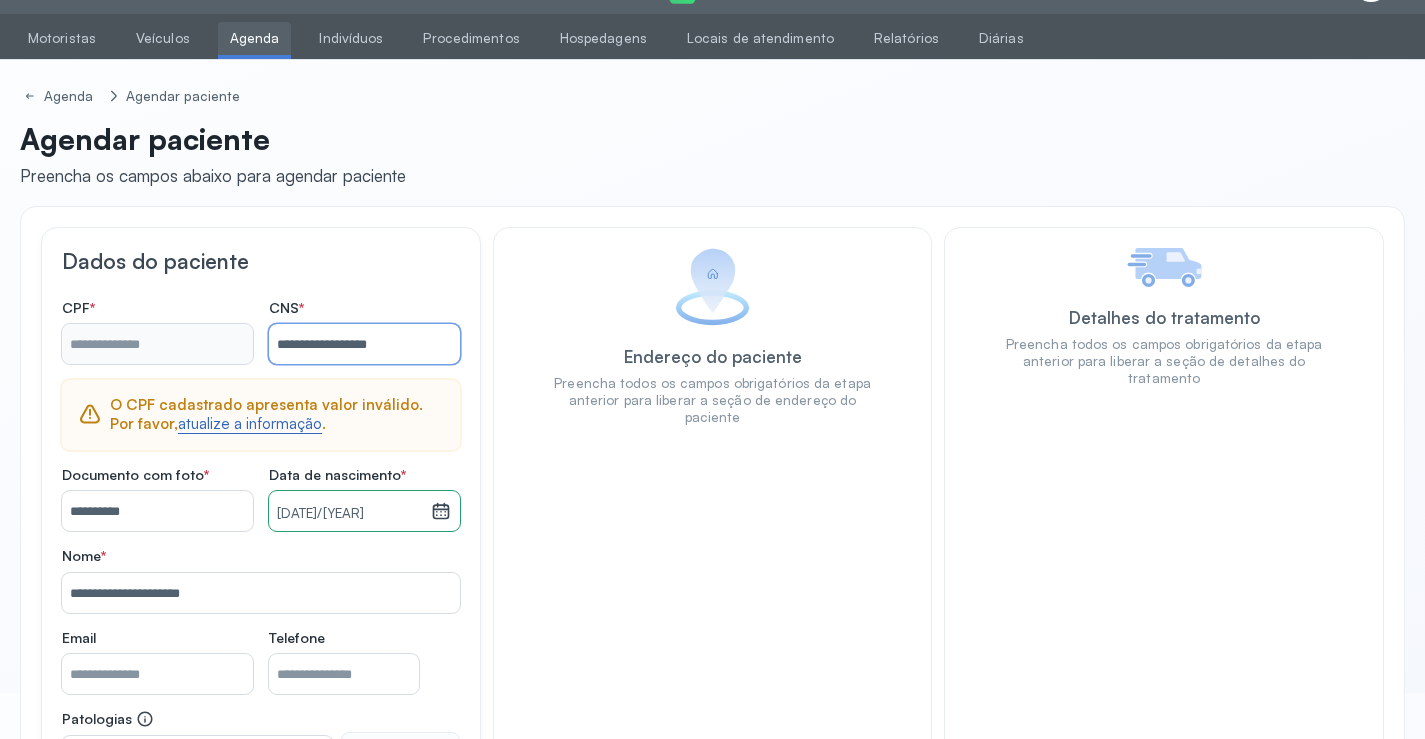 type on "**********" 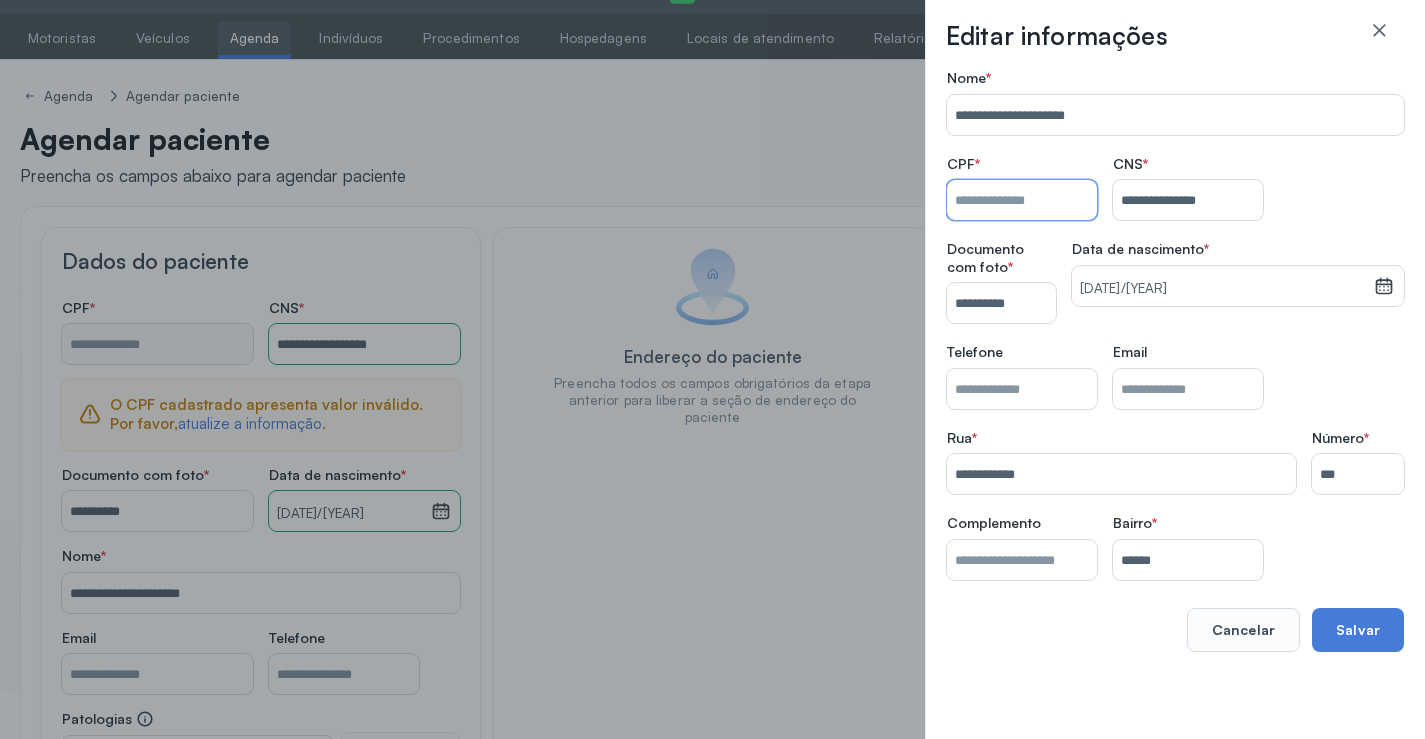 click on "Nome   *" at bounding box center [1022, 200] 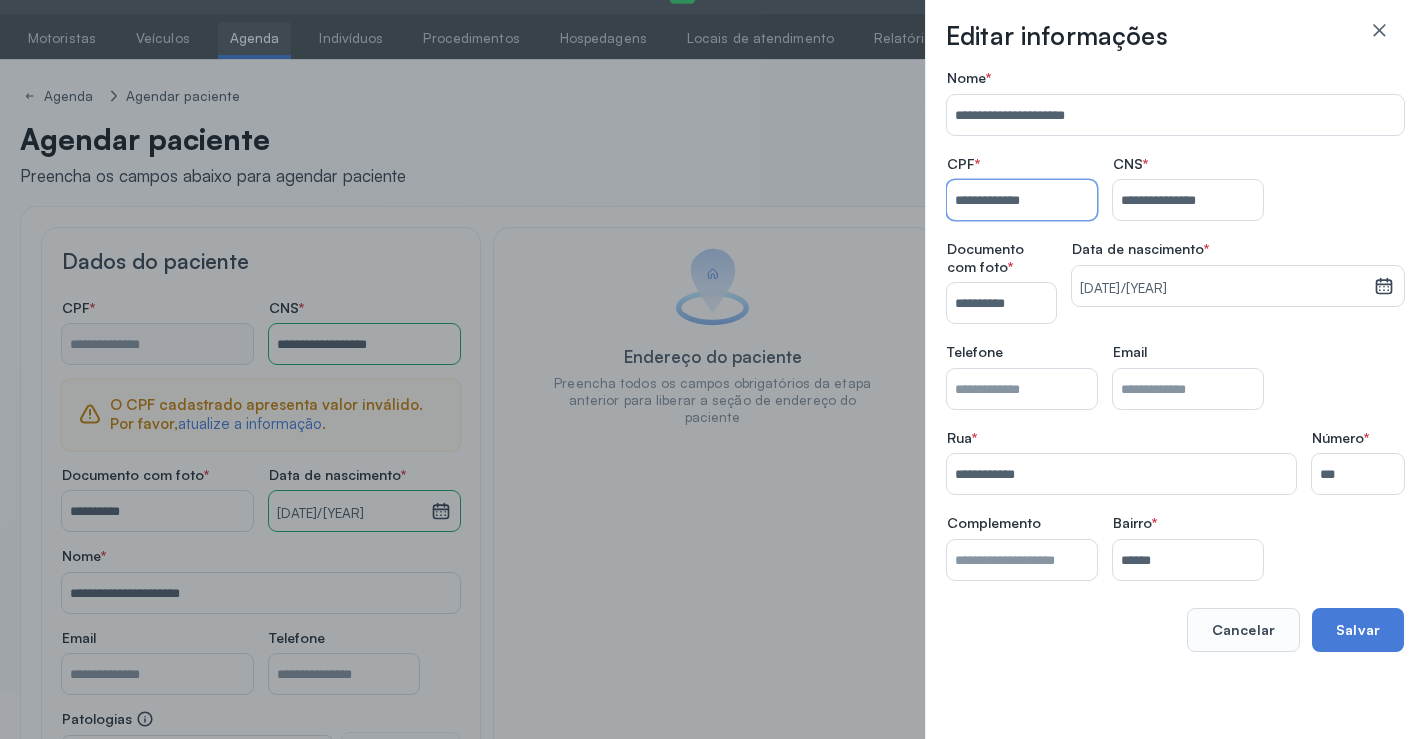 type on "**********" 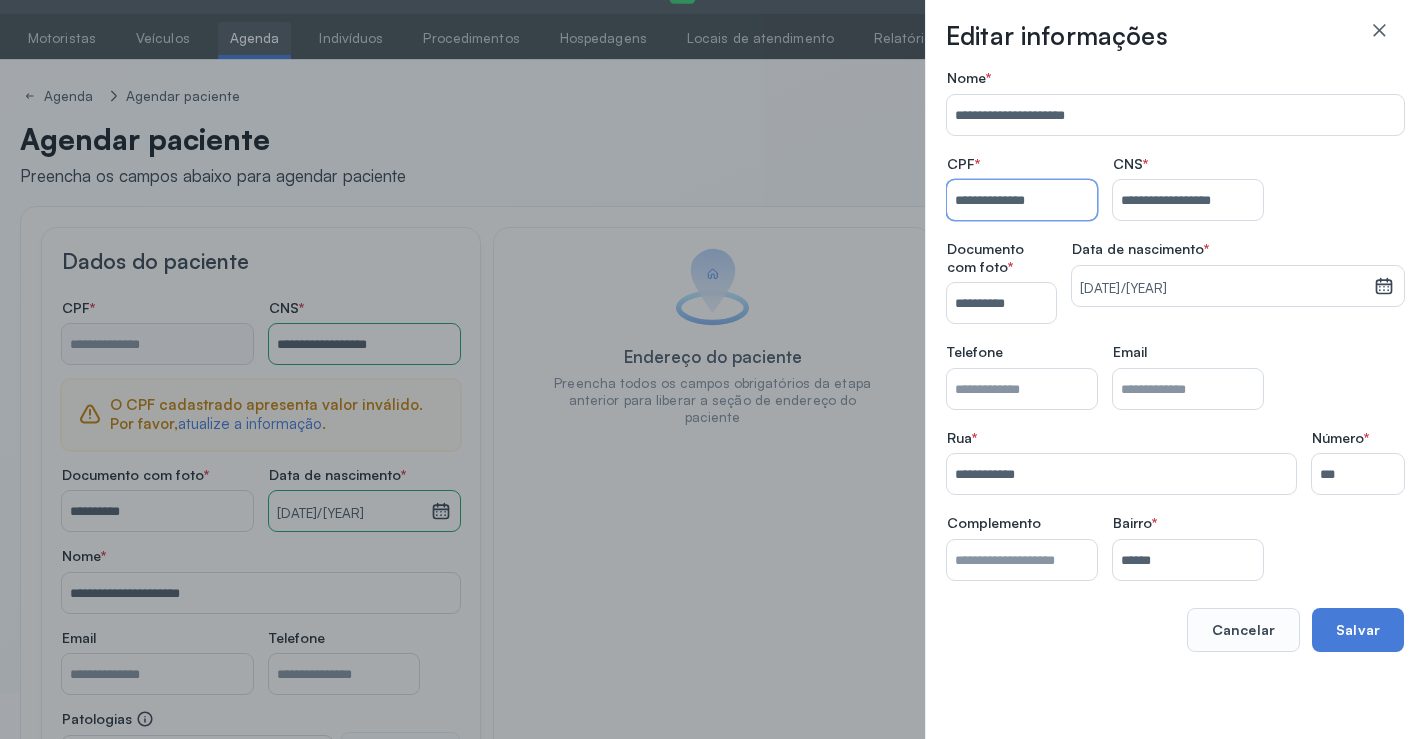 click on "Nome   *" at bounding box center [1022, 389] 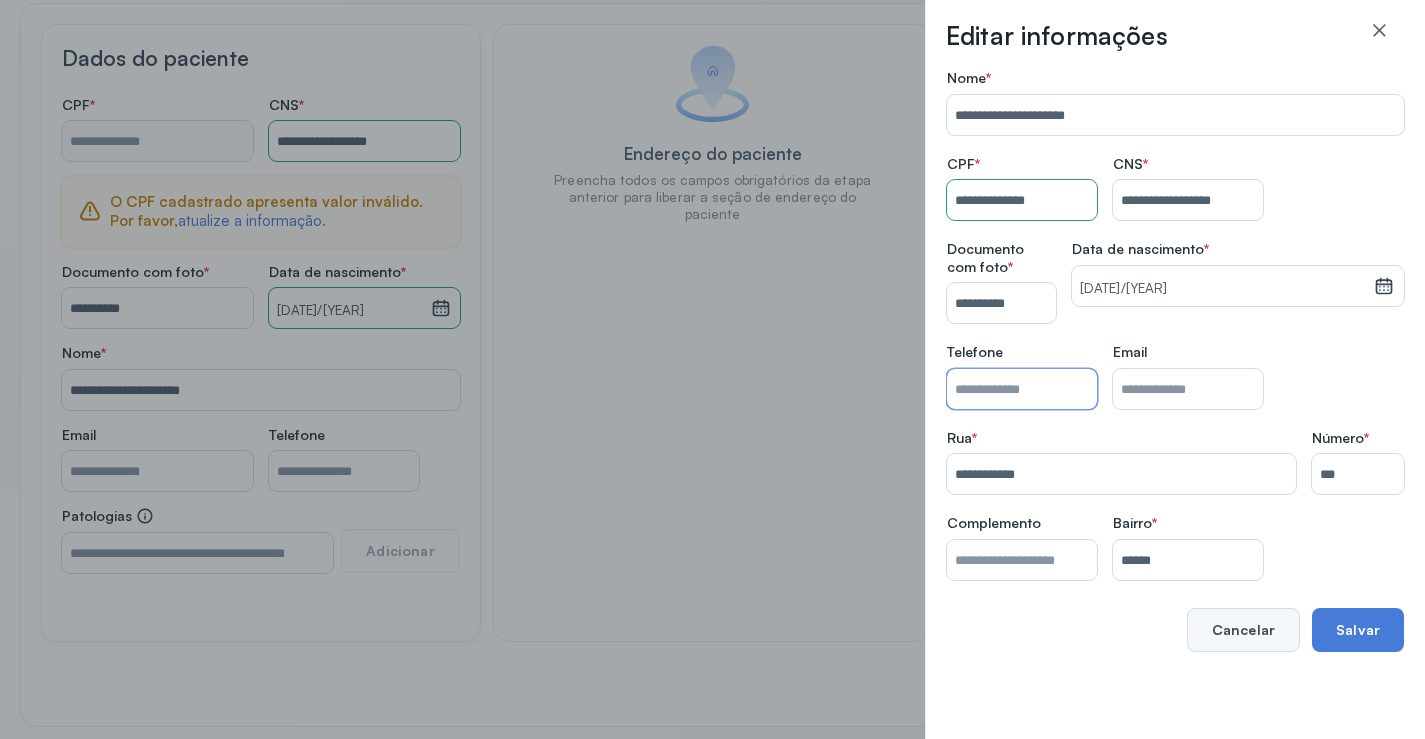 scroll, scrollTop: 257, scrollLeft: 0, axis: vertical 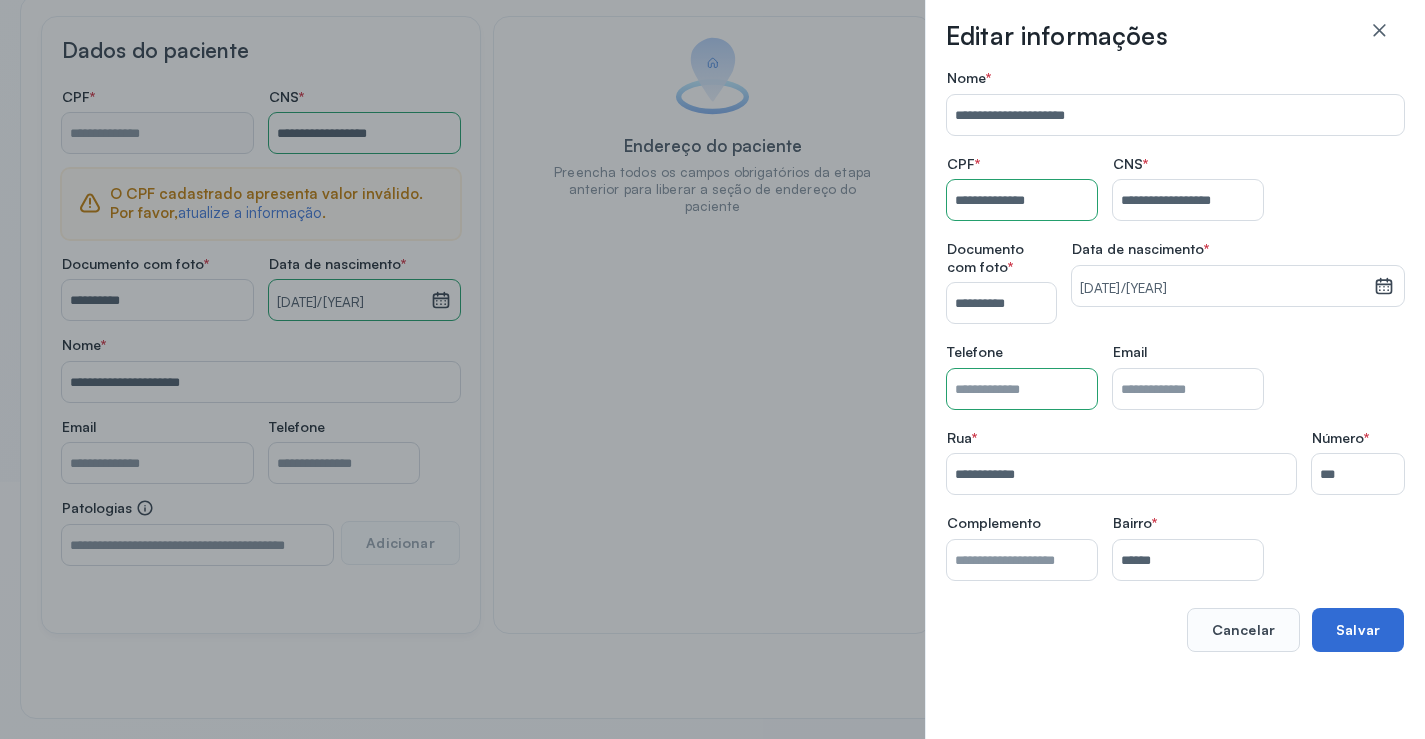 click on "Salvar" at bounding box center (1358, 630) 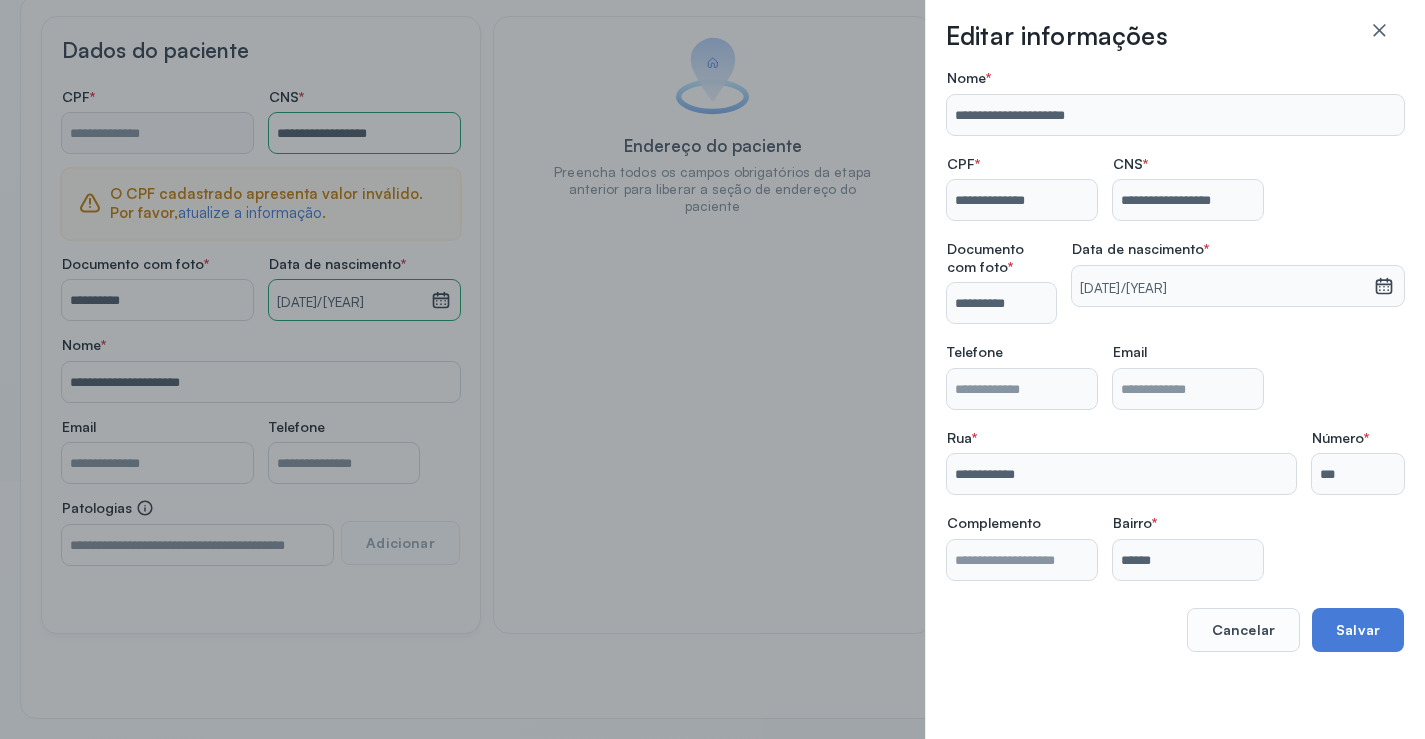 type on "**********" 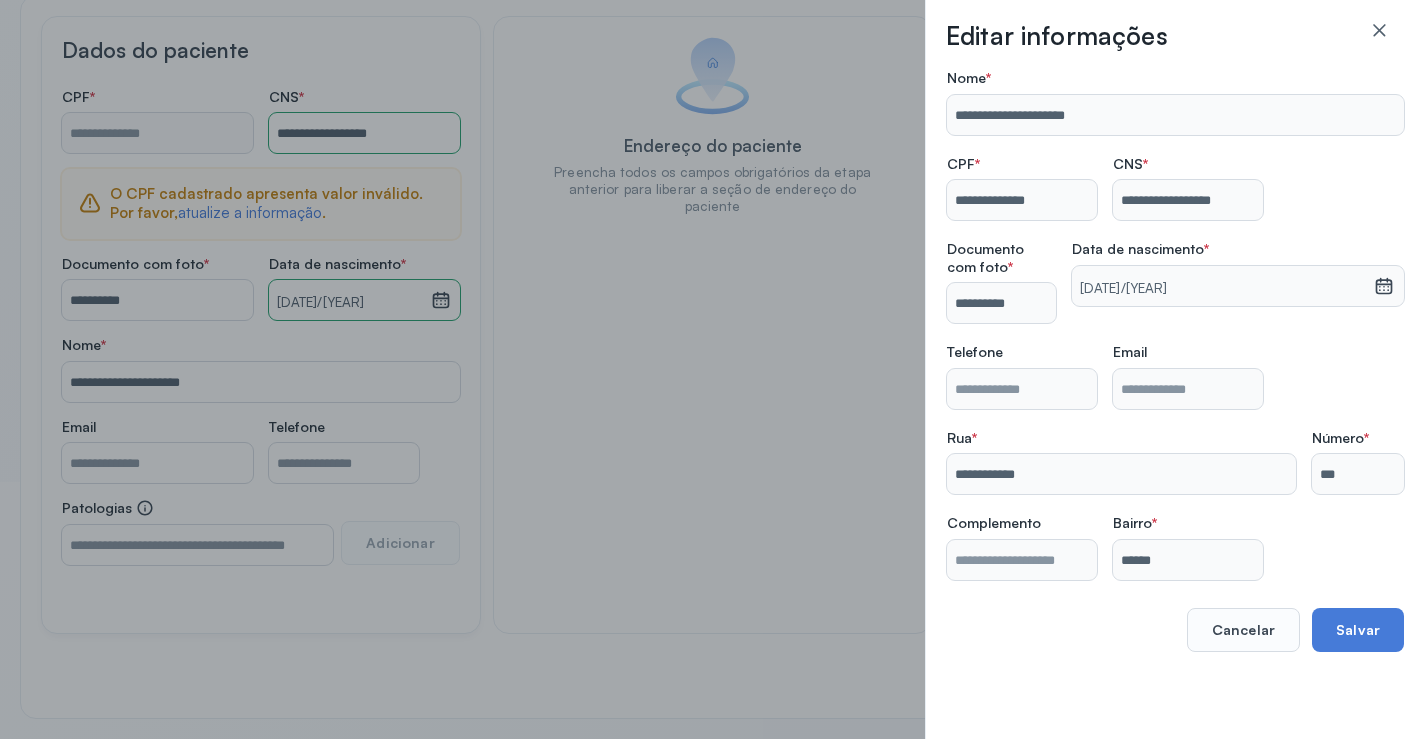 type on "**********" 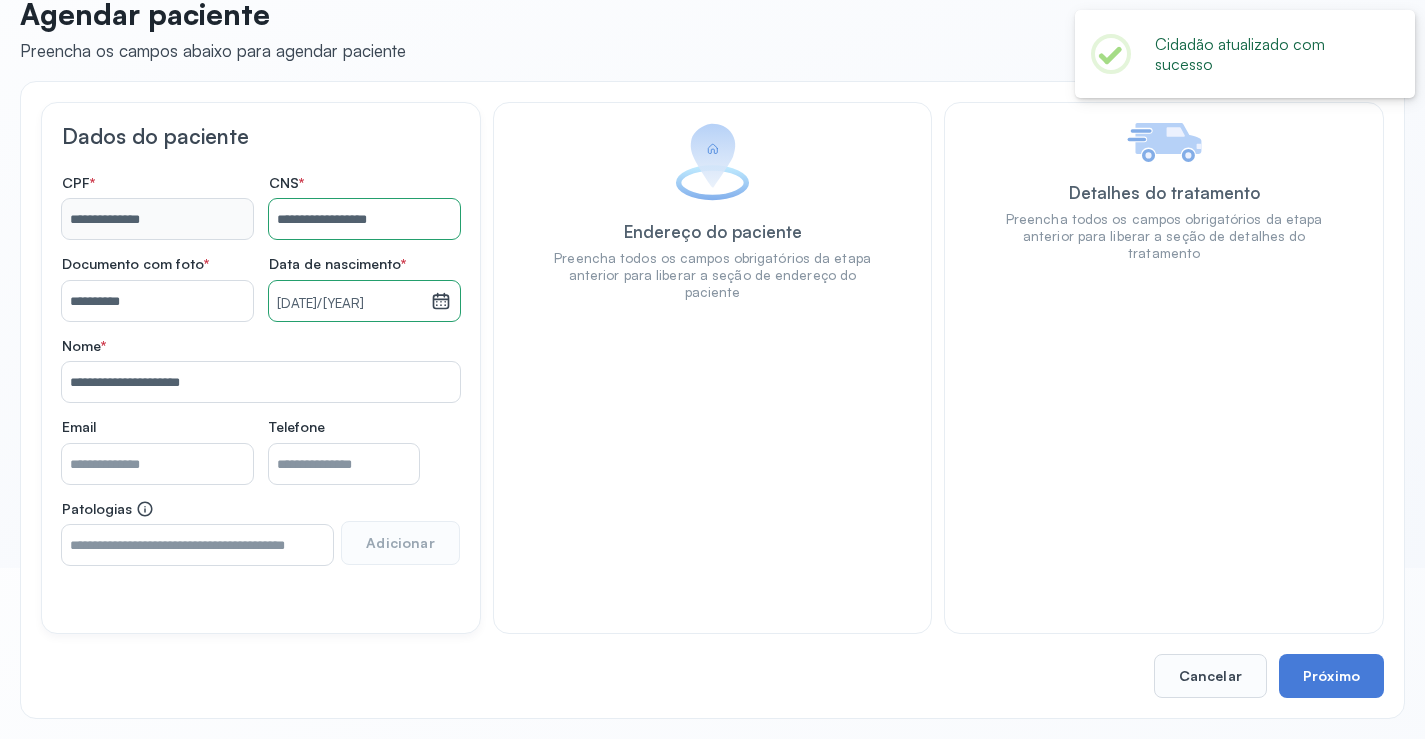 scroll, scrollTop: 171, scrollLeft: 0, axis: vertical 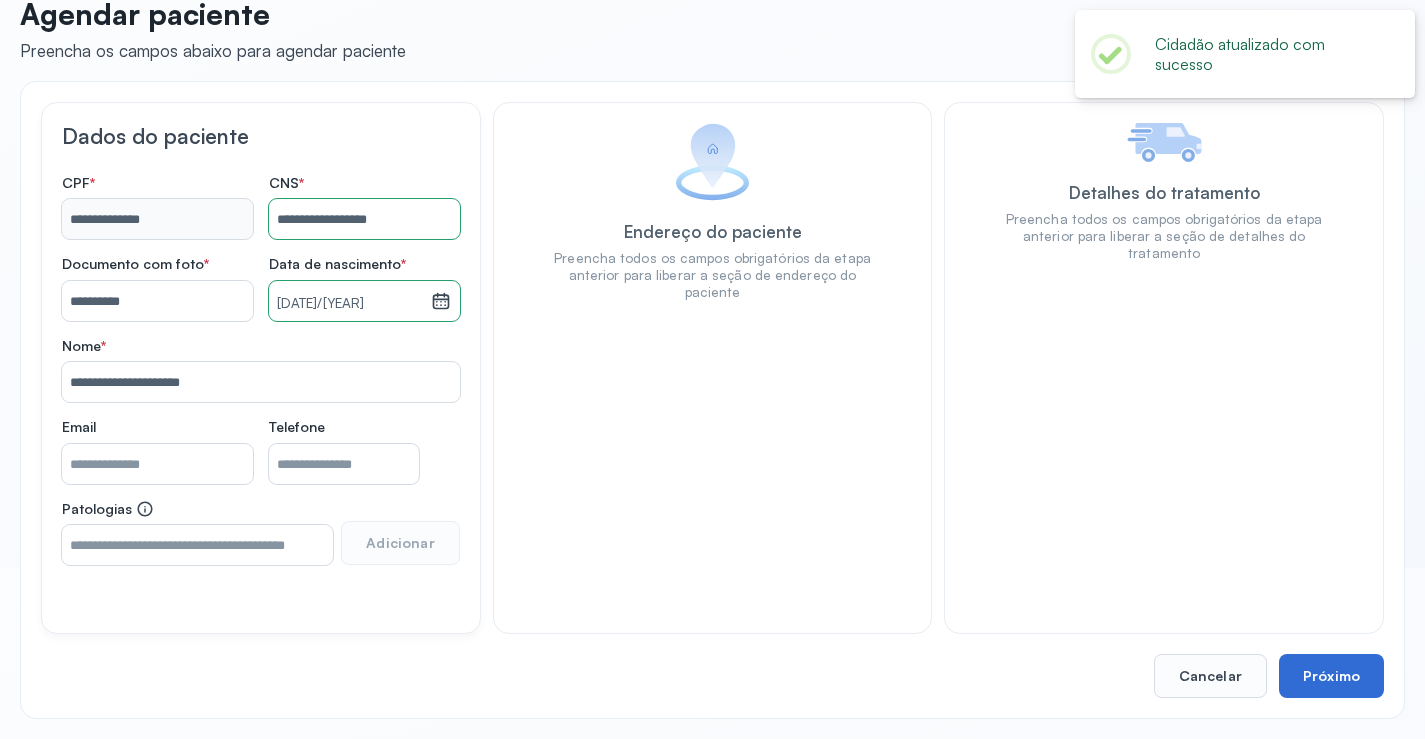 click on "Próximo" at bounding box center [1331, 676] 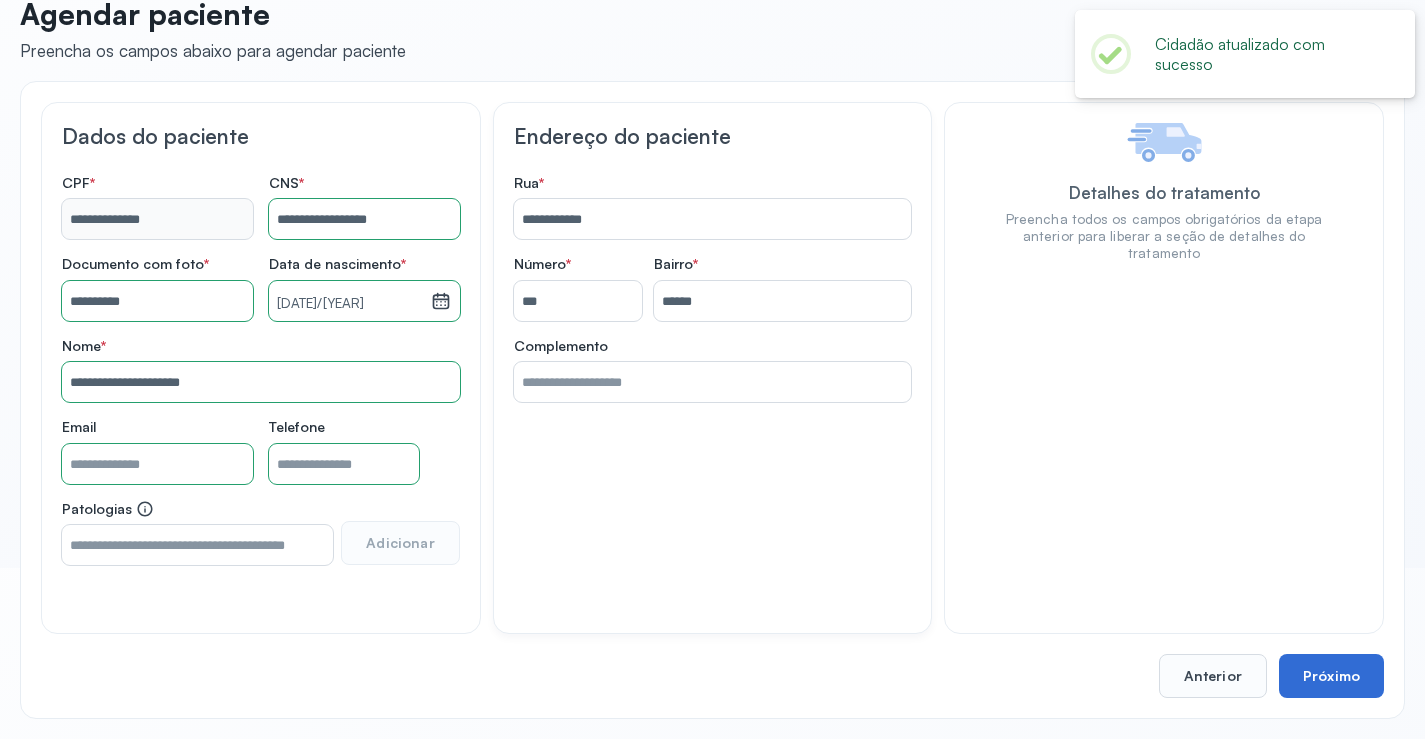 click on "Próximo" at bounding box center [1331, 676] 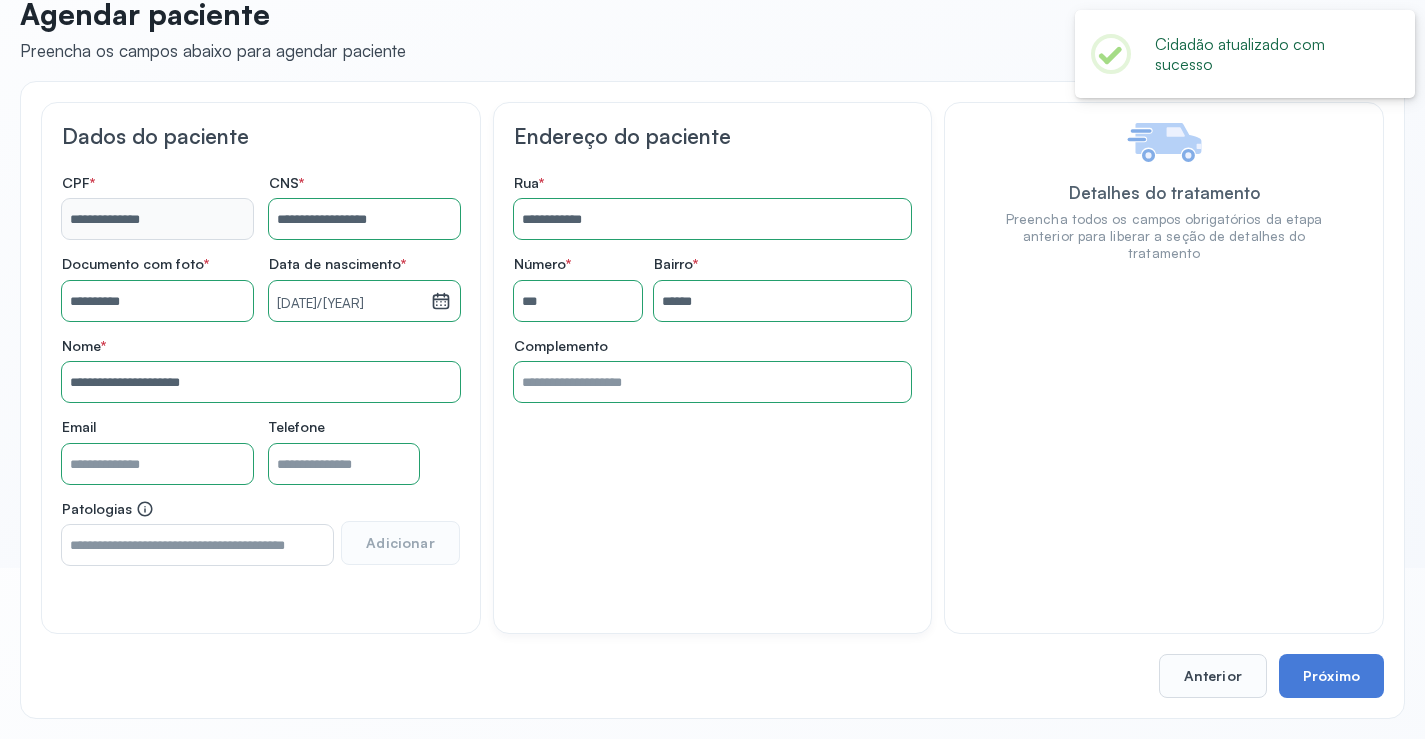 drag, startPoint x: 1357, startPoint y: 658, endPoint x: 1311, endPoint y: 609, distance: 67.20863 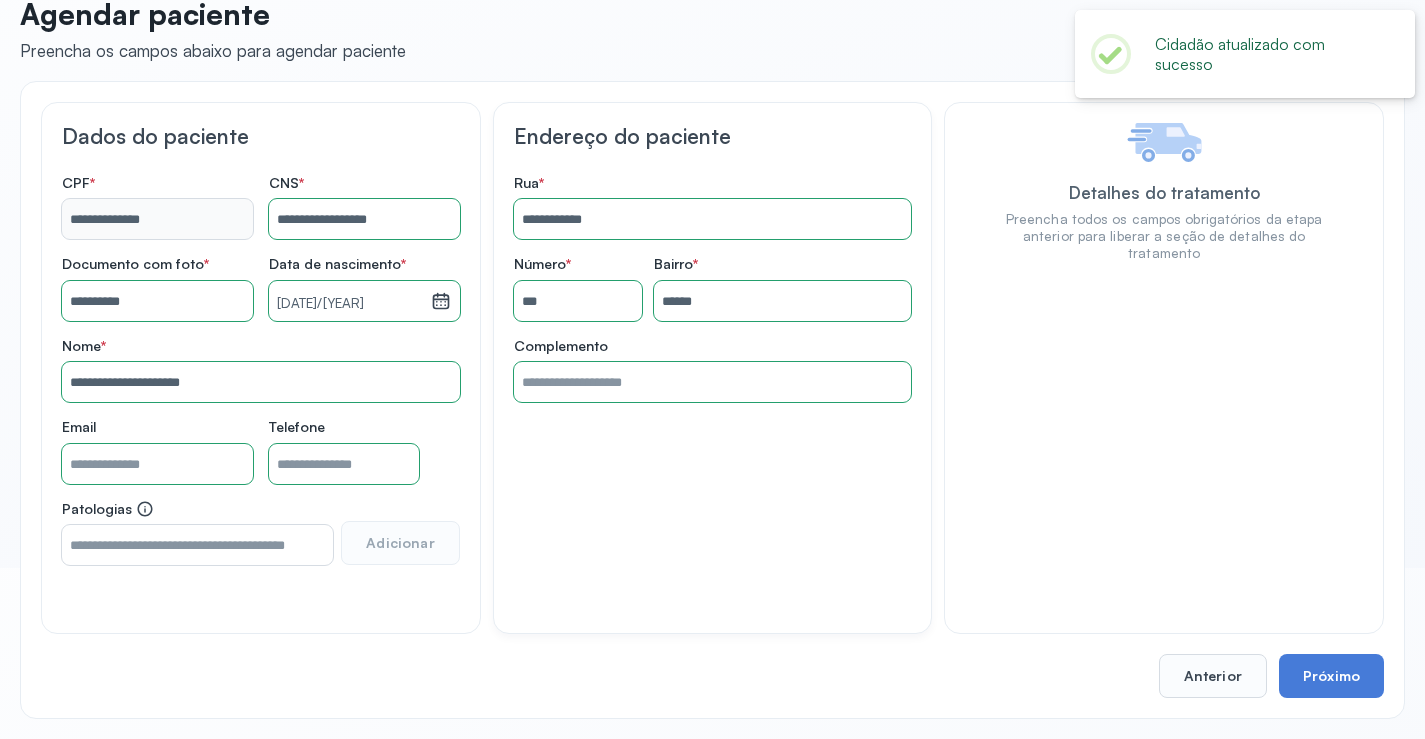 click on "Próximo" at bounding box center (1331, 676) 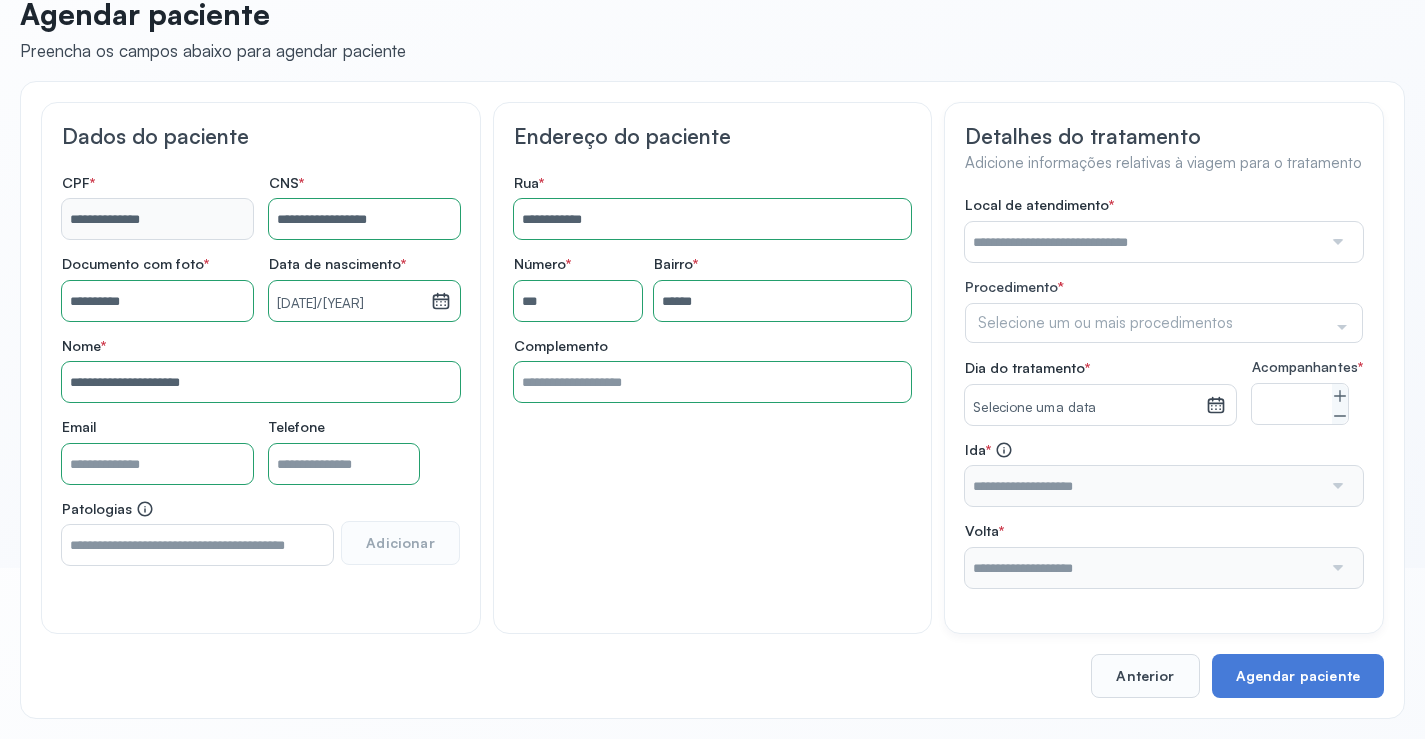 click at bounding box center (1143, 242) 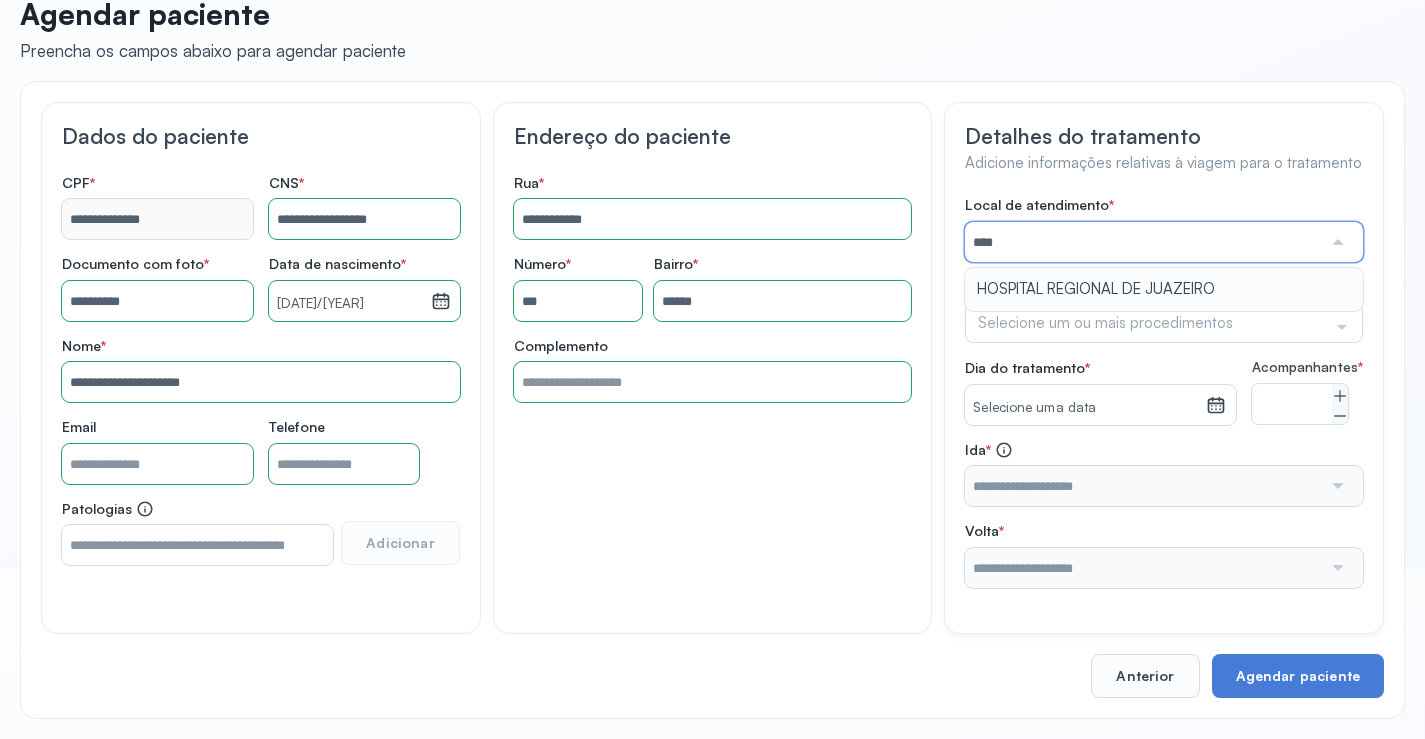 type on "**********" 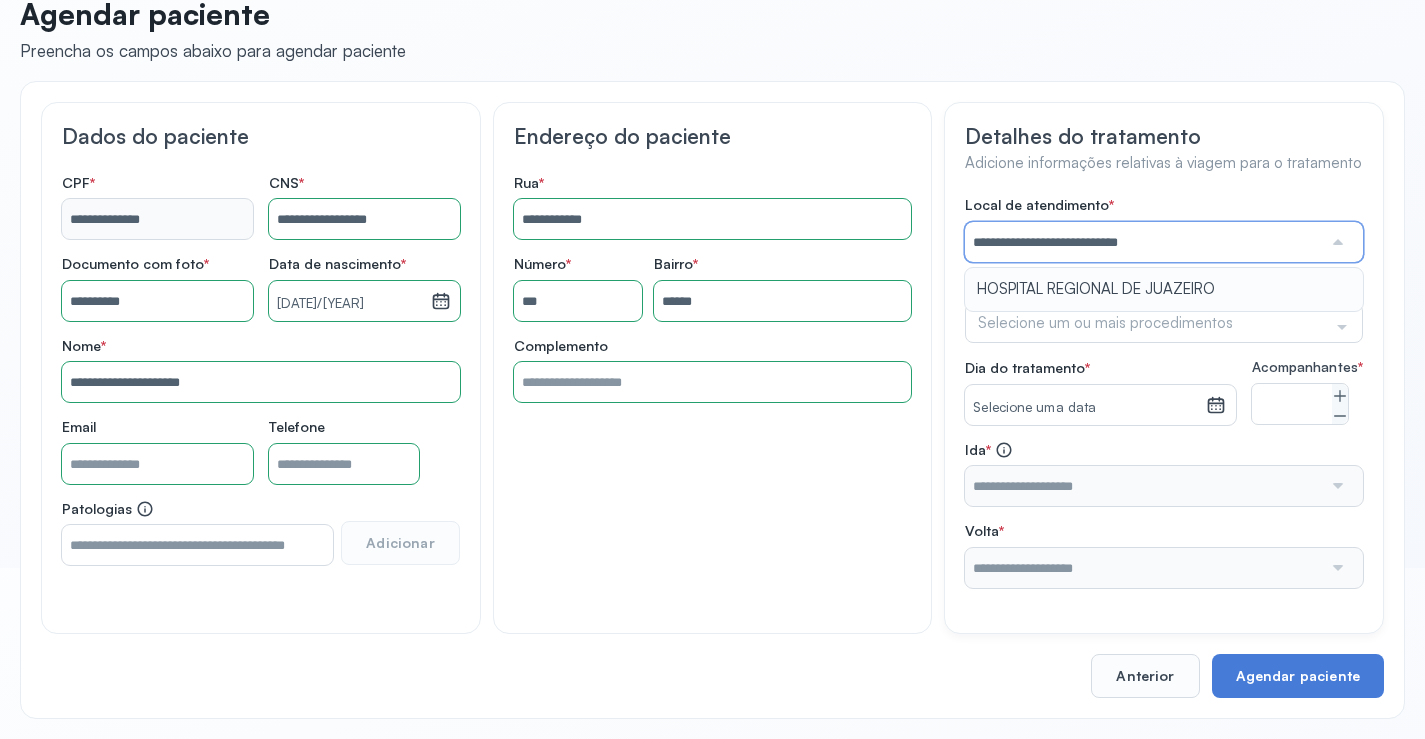 drag, startPoint x: 1091, startPoint y: 276, endPoint x: 1087, endPoint y: 292, distance: 16.492422 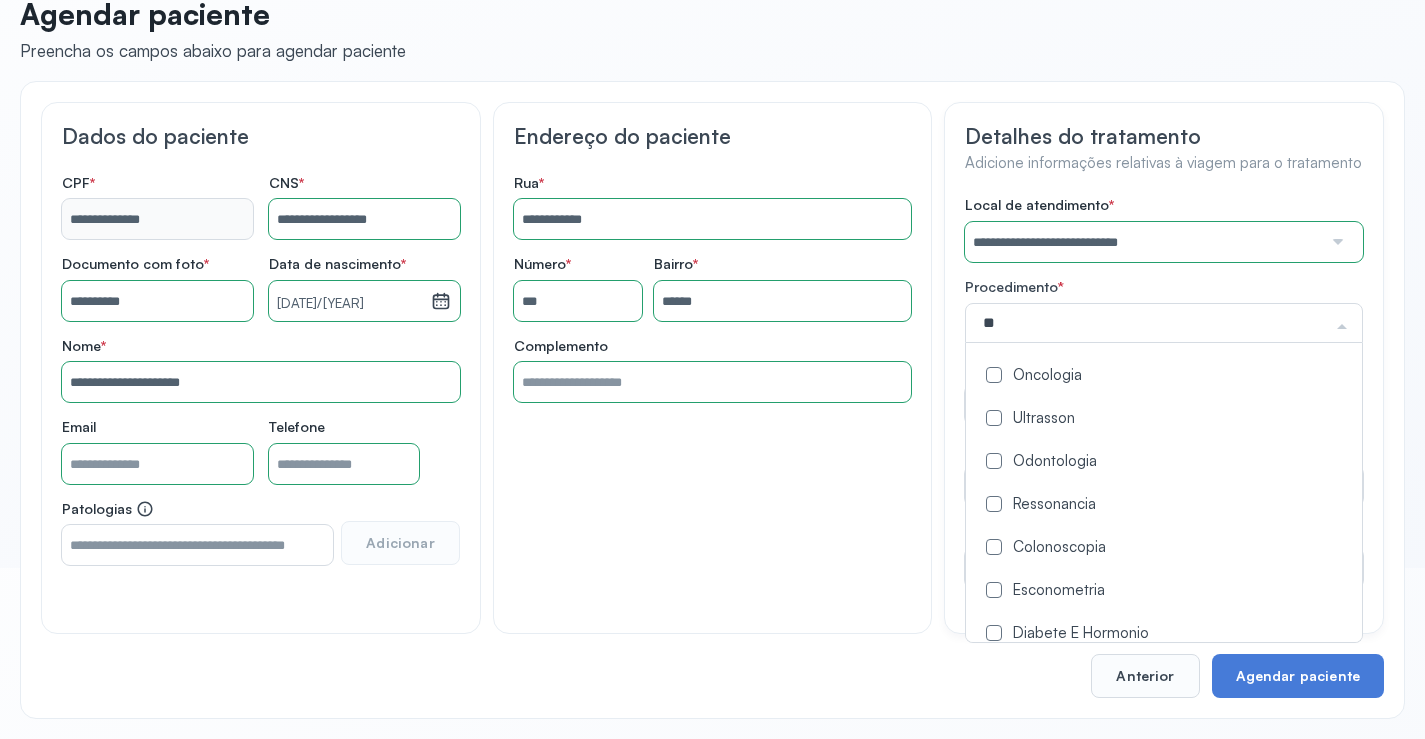 type on "***" 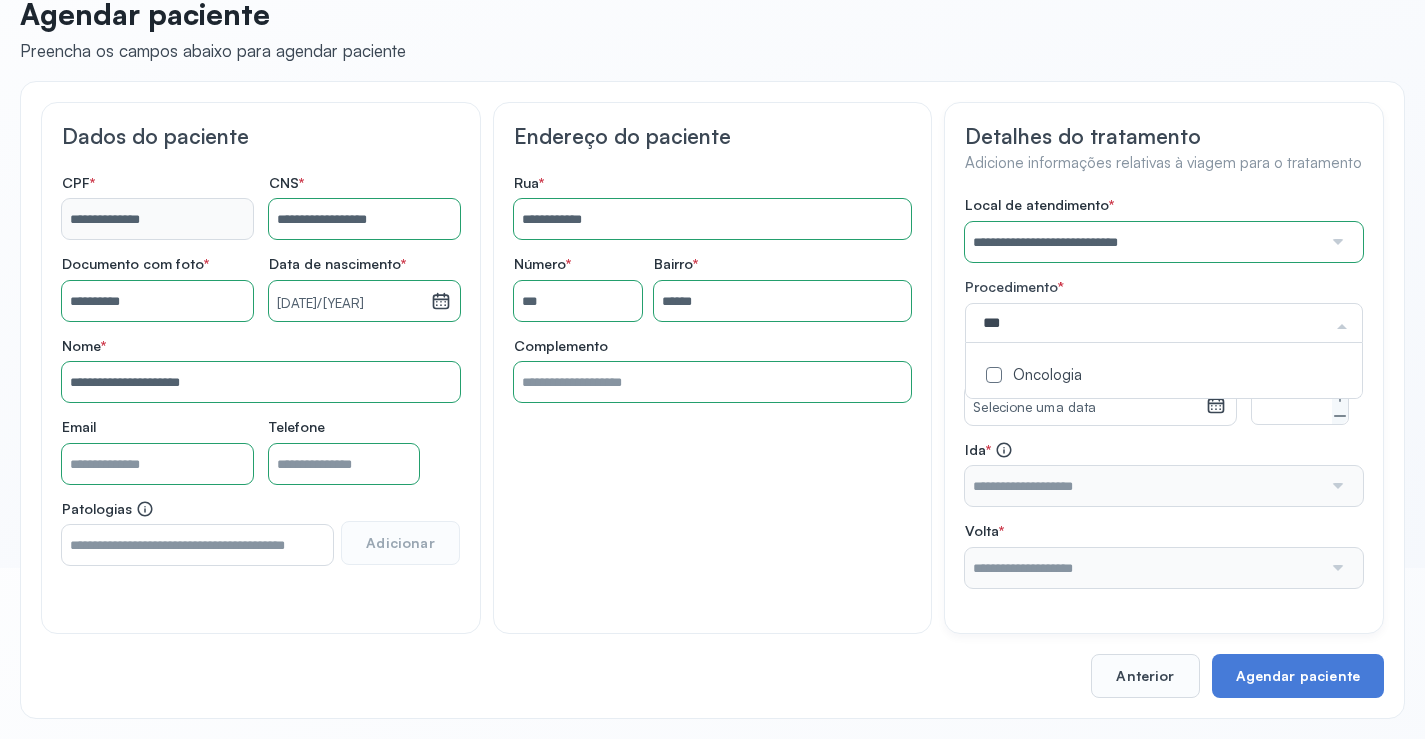 click on "Oncologia" 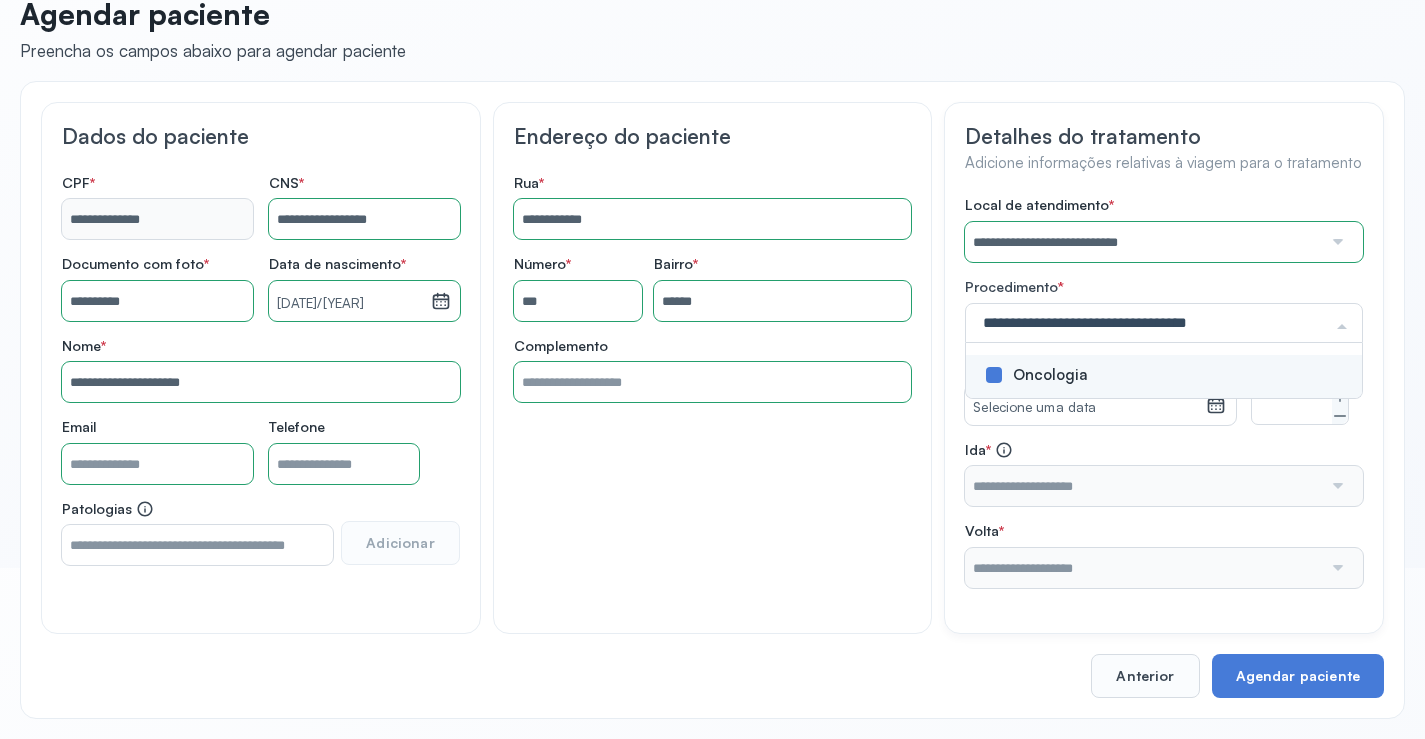 drag, startPoint x: 950, startPoint y: 379, endPoint x: 1000, endPoint y: 433, distance: 73.593475 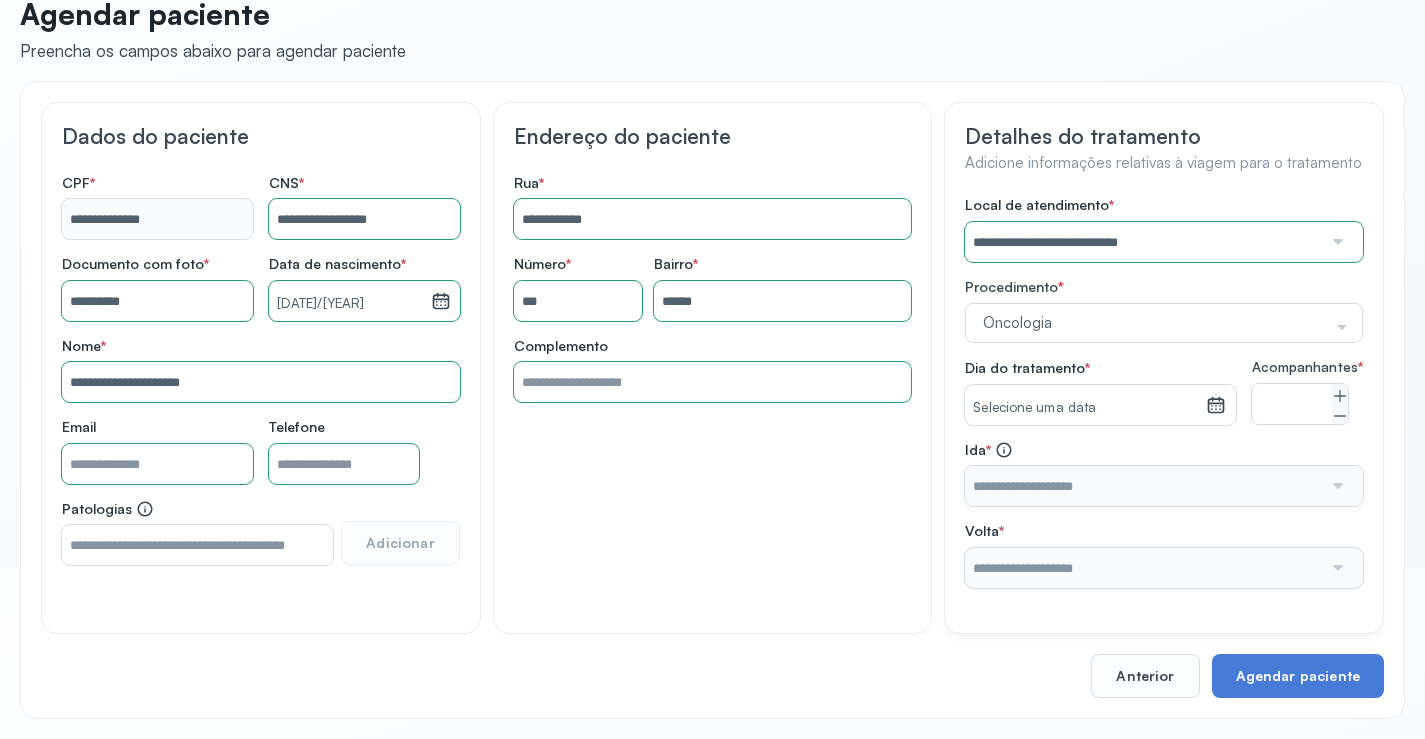 click on "Selecione uma data" at bounding box center (1085, 408) 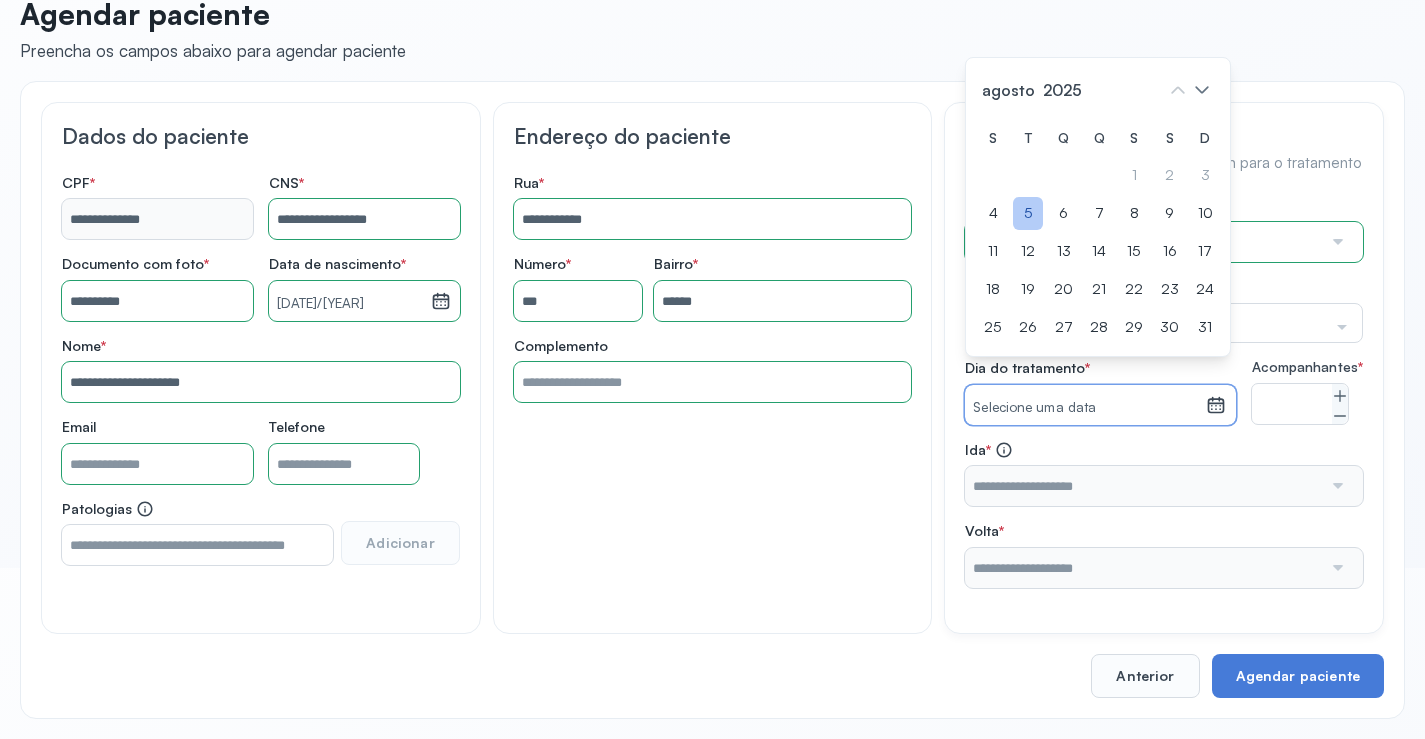 click on "5" 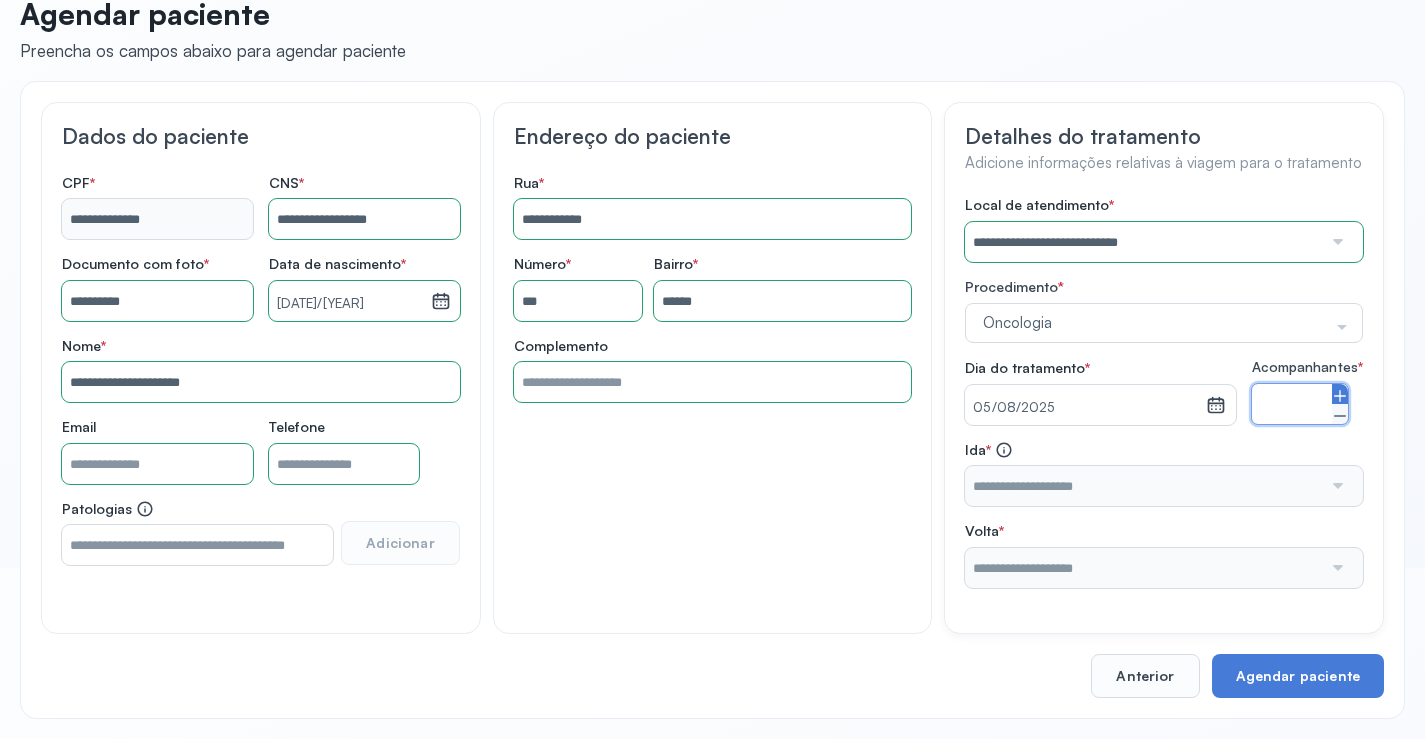 click 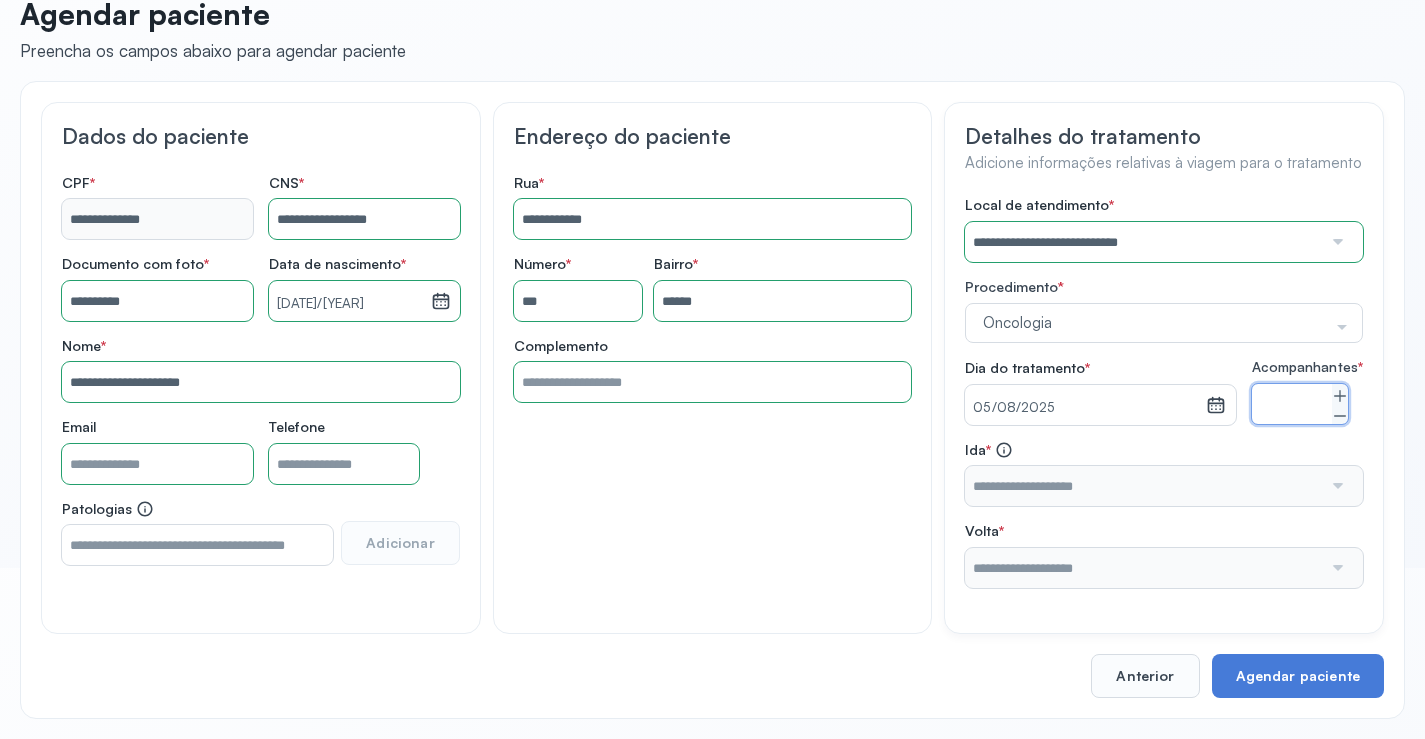 click at bounding box center [1143, 486] 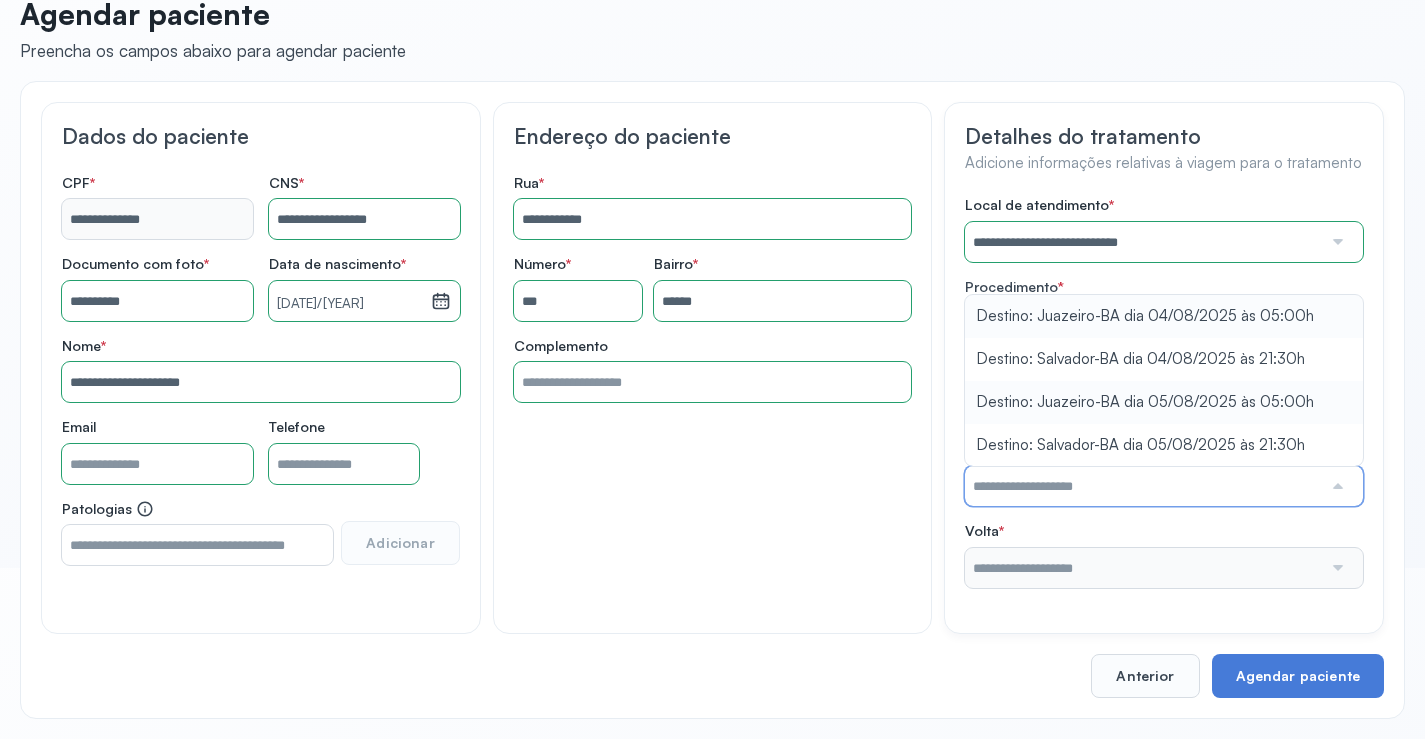 type on "**********" 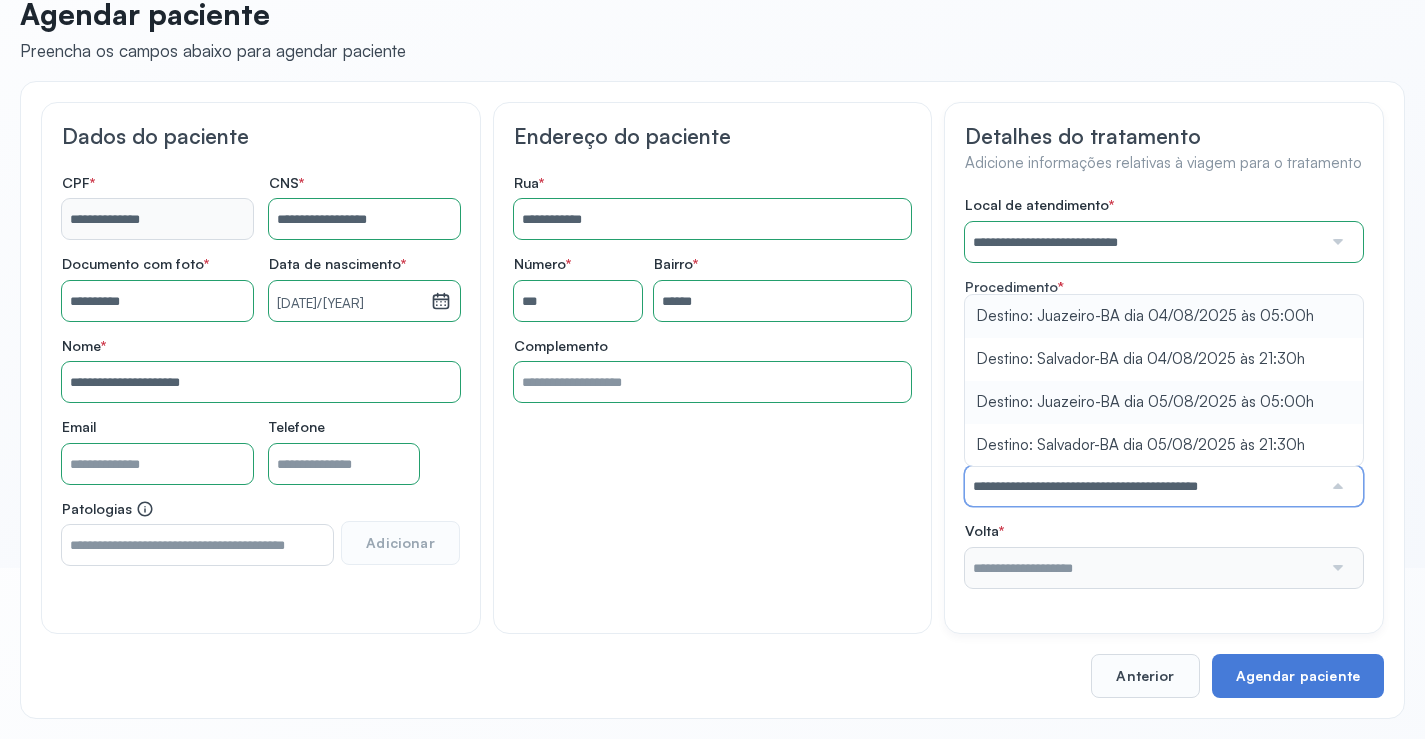 click on "**********" at bounding box center [1164, 392] 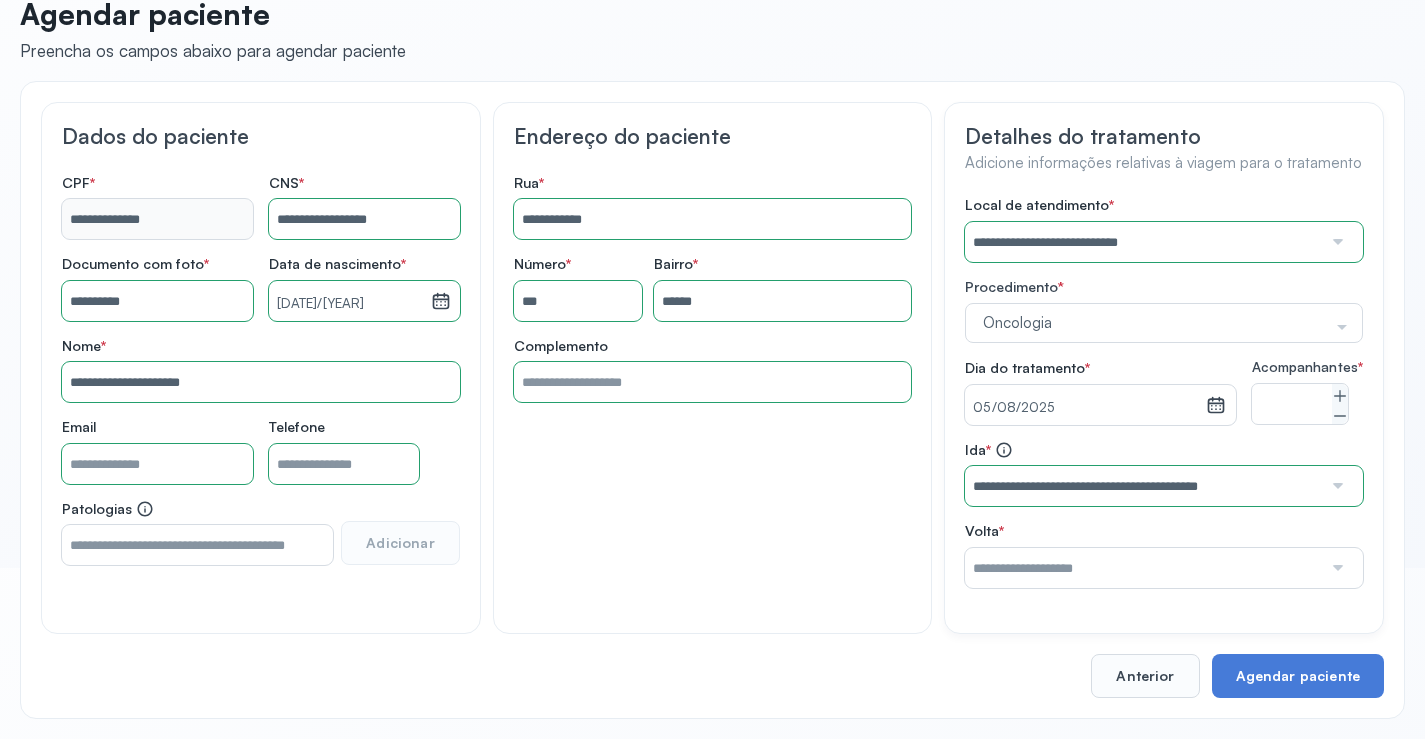 click on "Volta   *" at bounding box center [1164, 555] 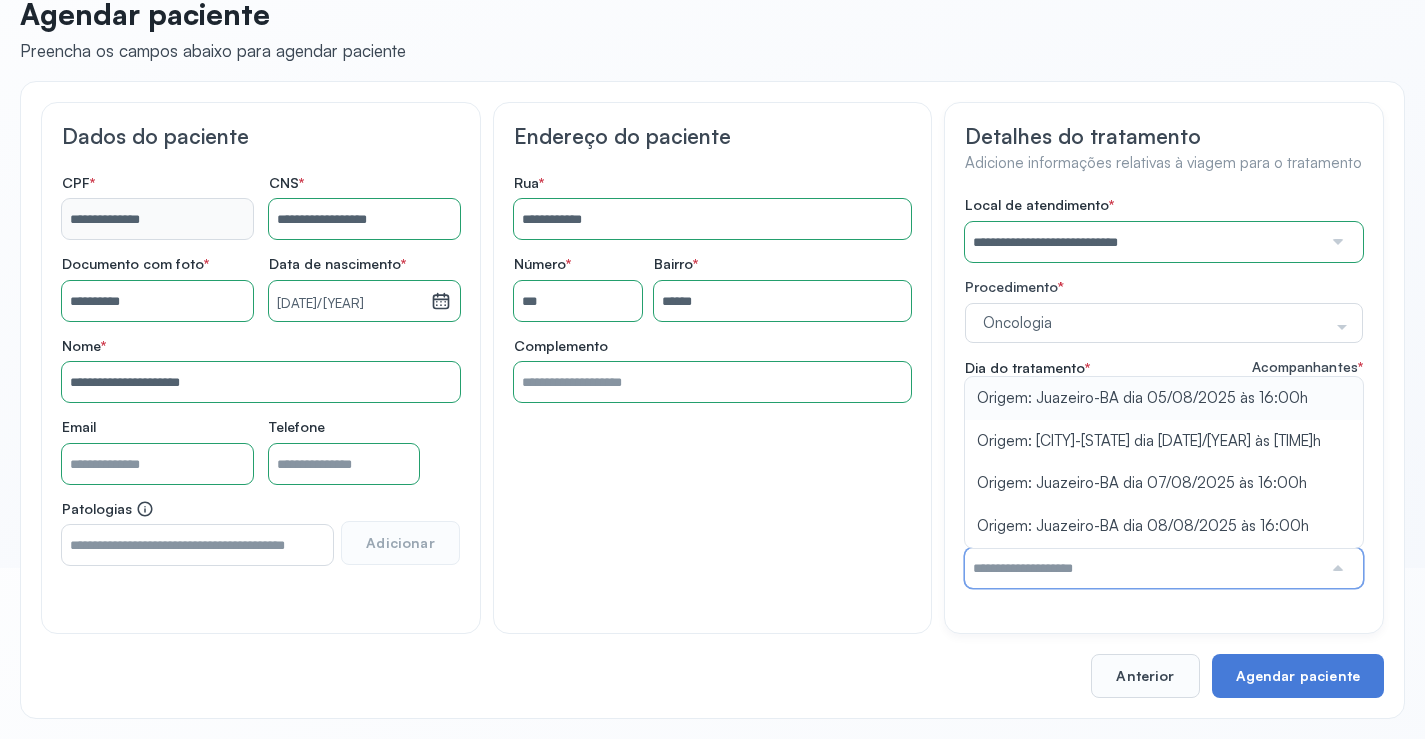 type on "**********" 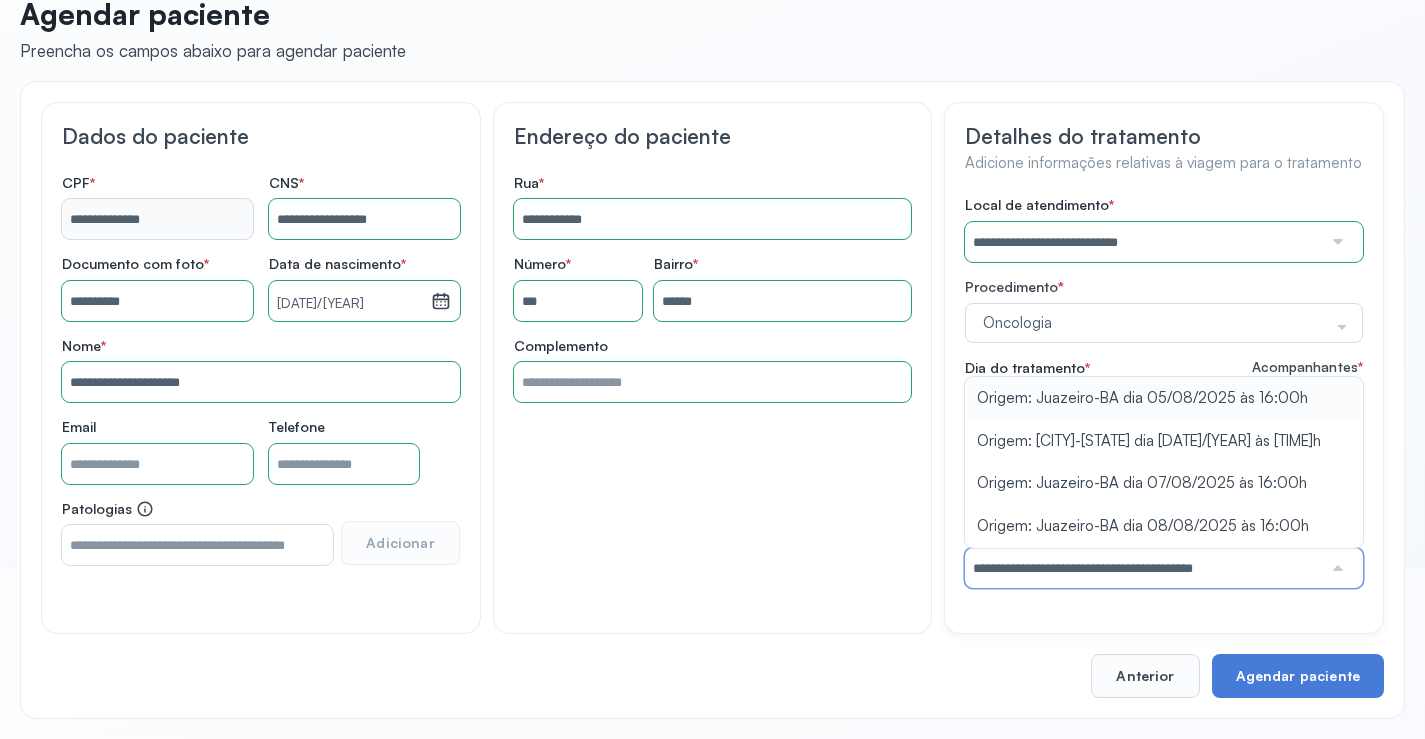 click on "**********" at bounding box center [1164, 392] 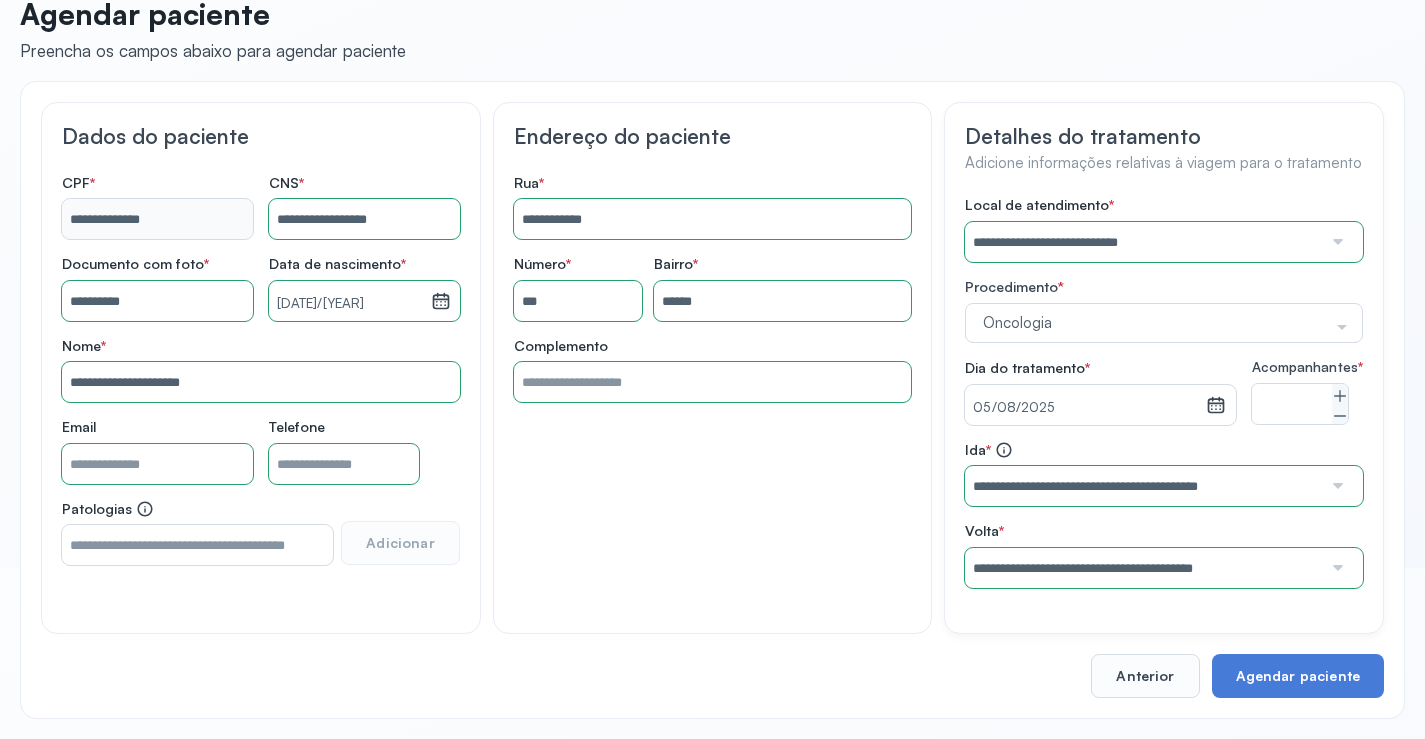 scroll, scrollTop: 186, scrollLeft: 0, axis: vertical 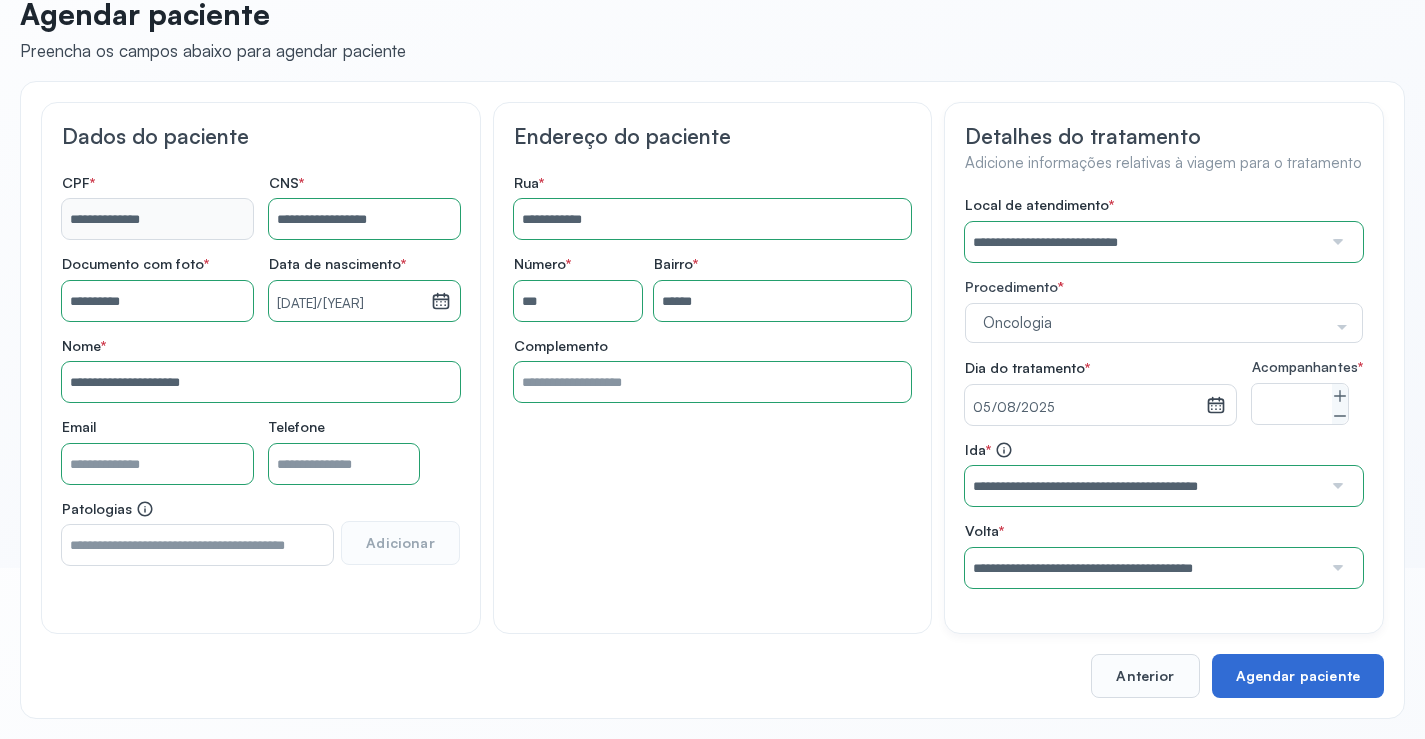 click on "Agendar paciente" at bounding box center (1298, 676) 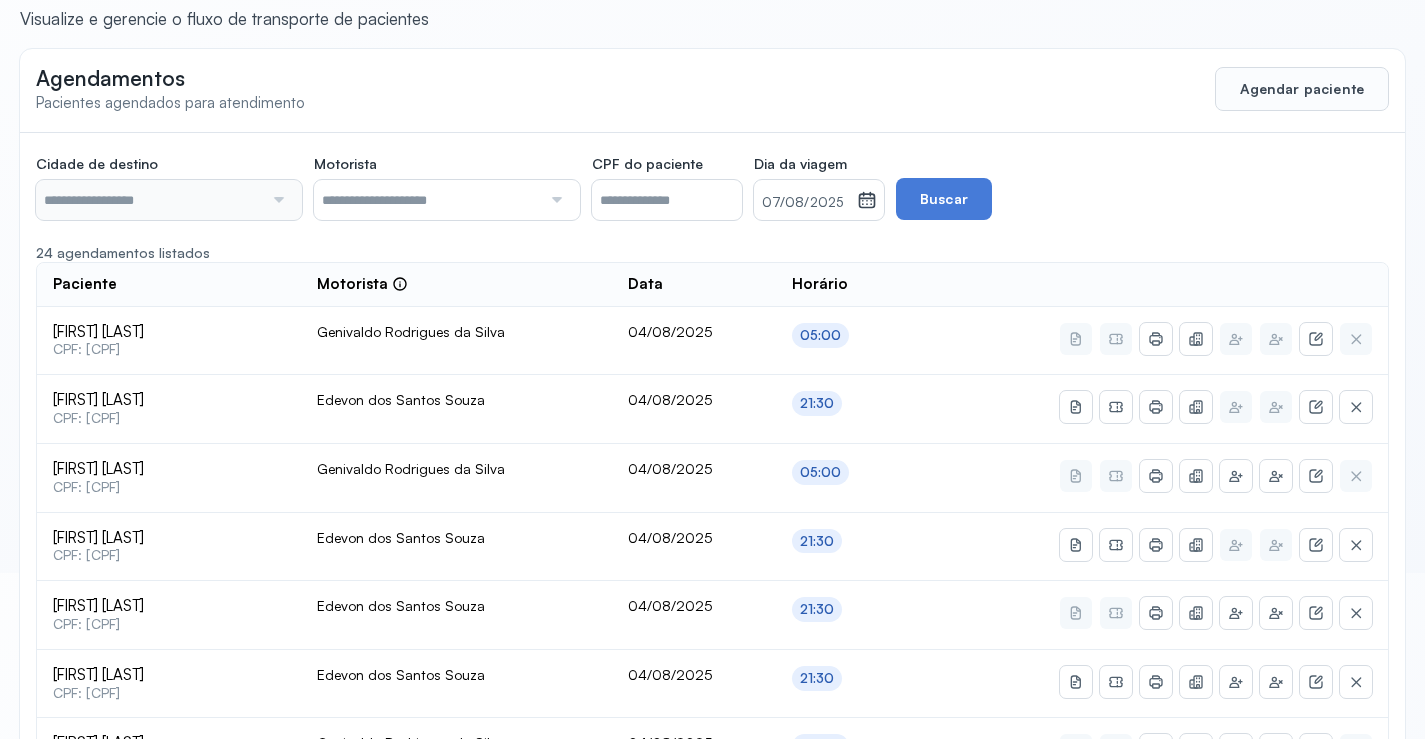 scroll, scrollTop: 0, scrollLeft: 0, axis: both 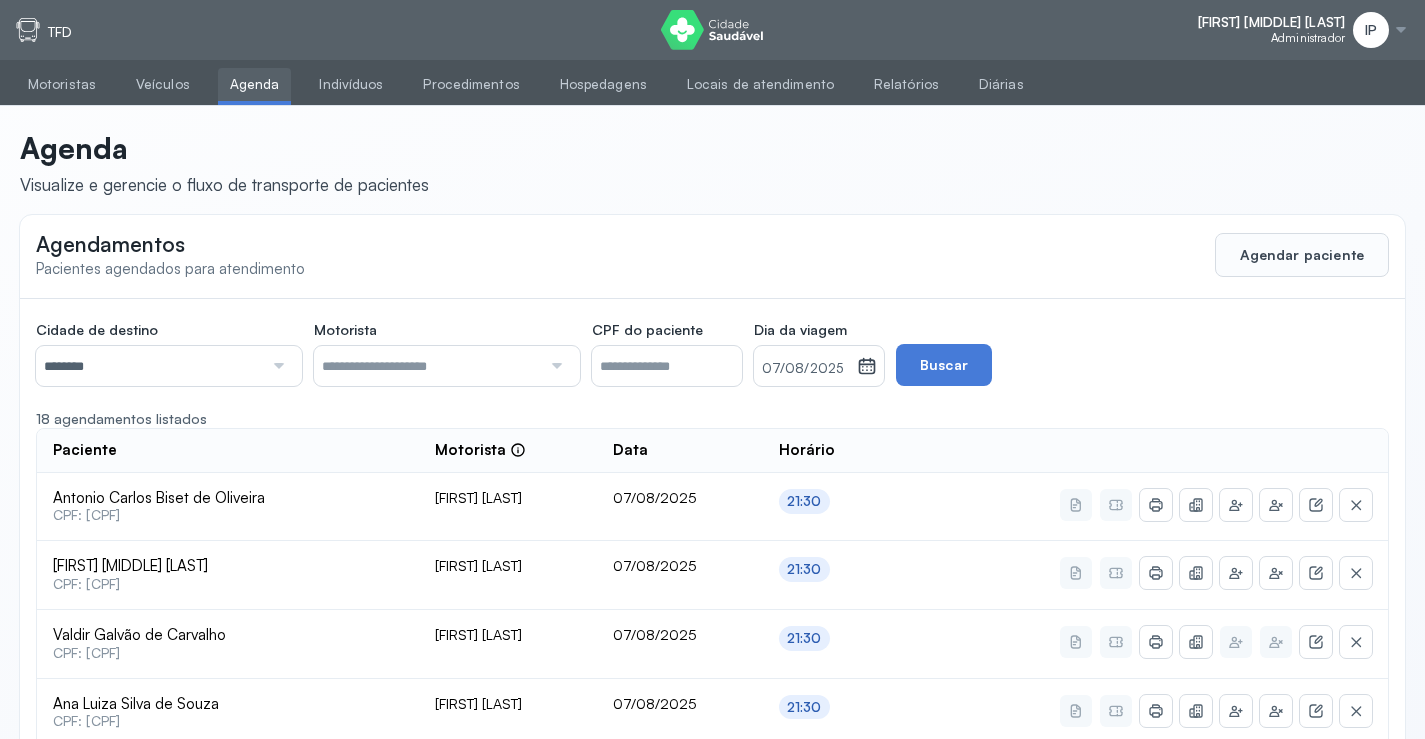click on "********" at bounding box center [149, 366] 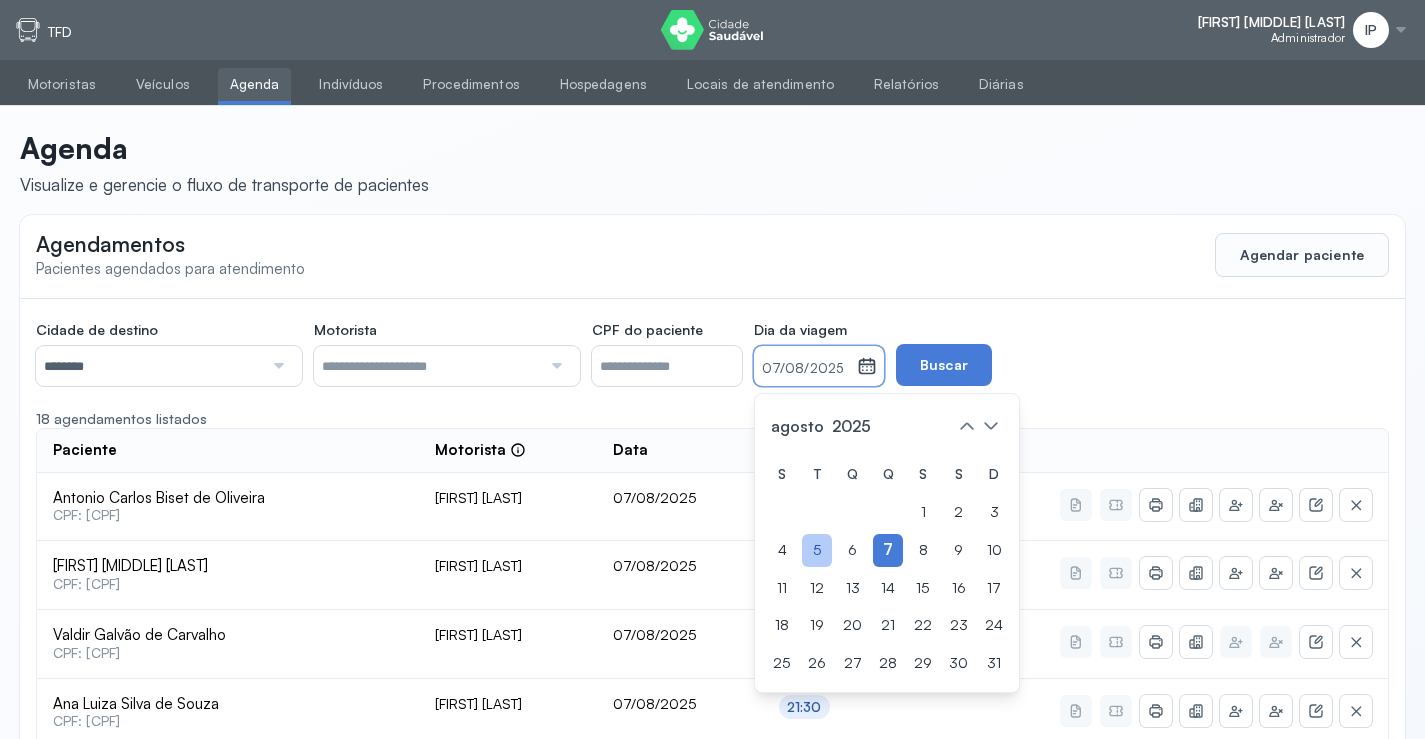 click on "5" 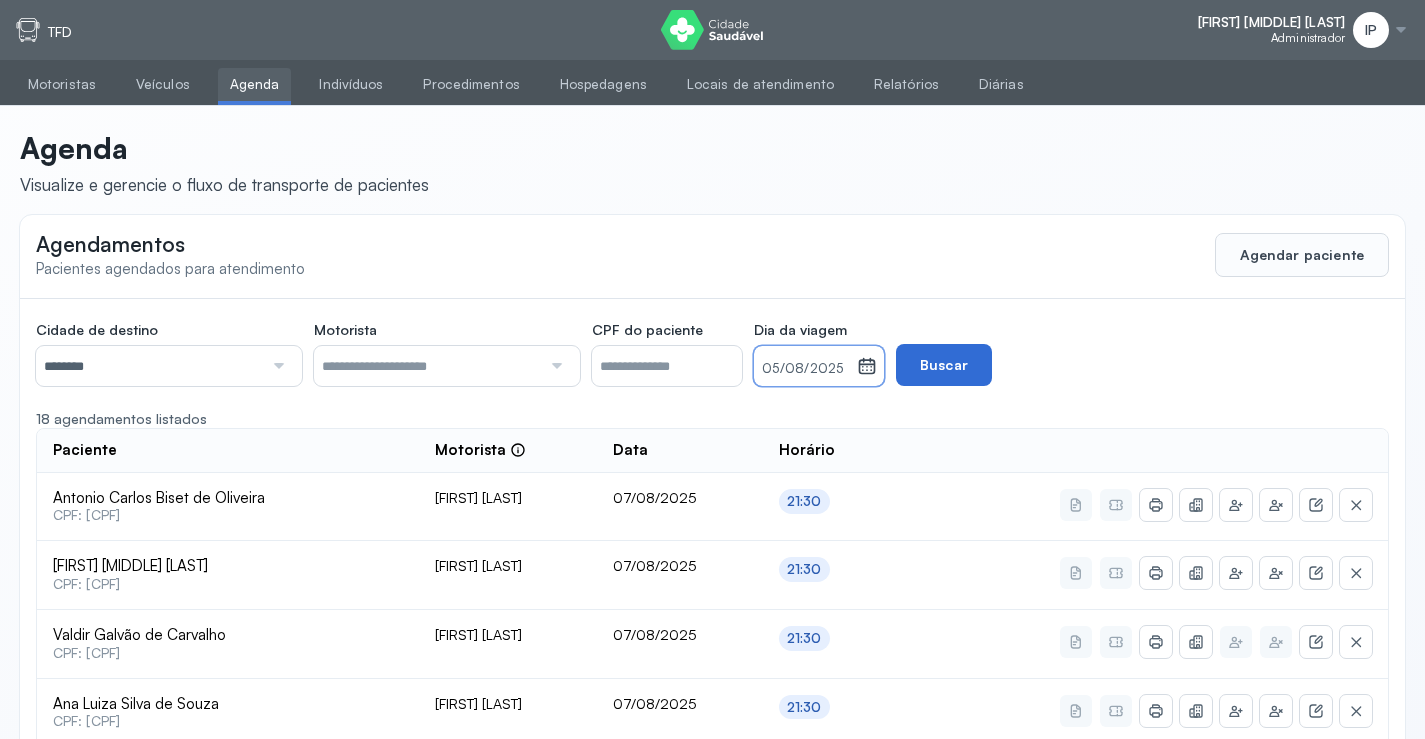 click on "Buscar" at bounding box center [944, 365] 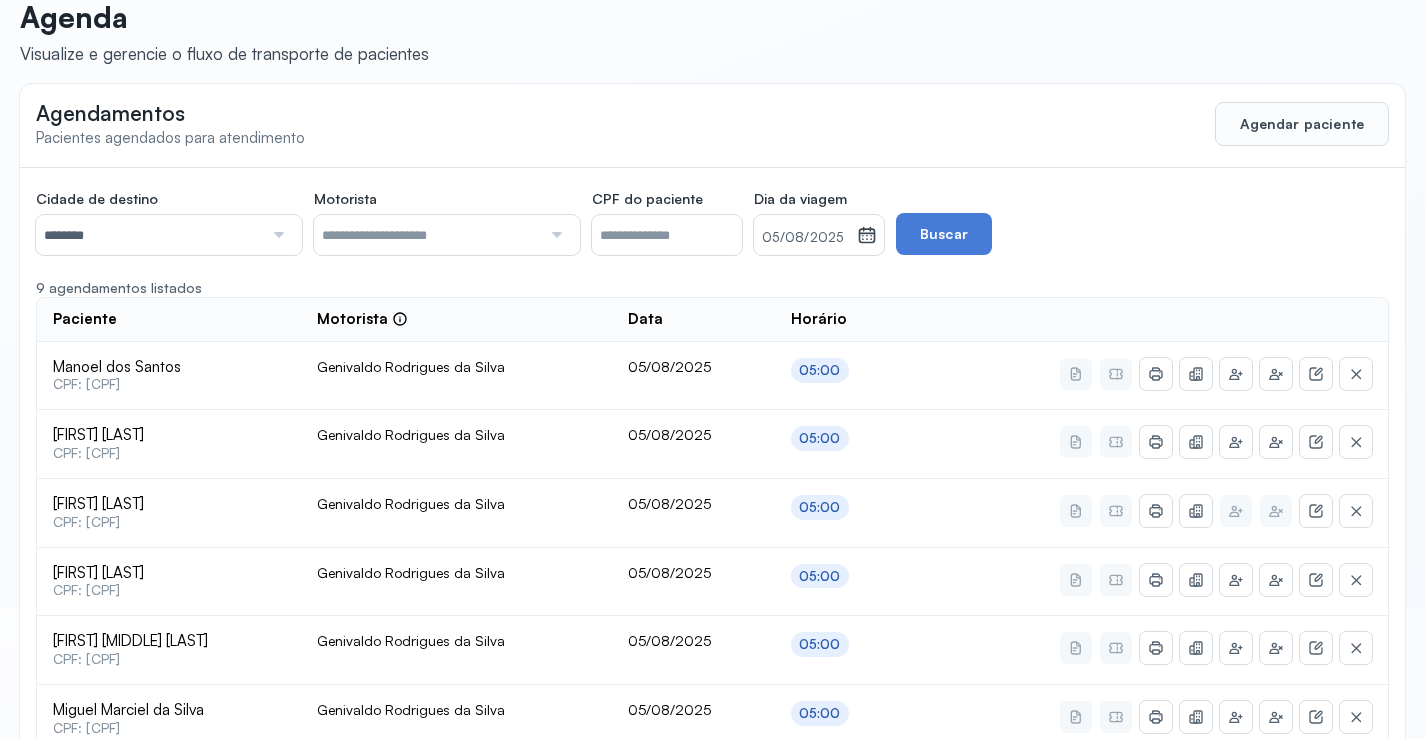 scroll, scrollTop: 453, scrollLeft: 0, axis: vertical 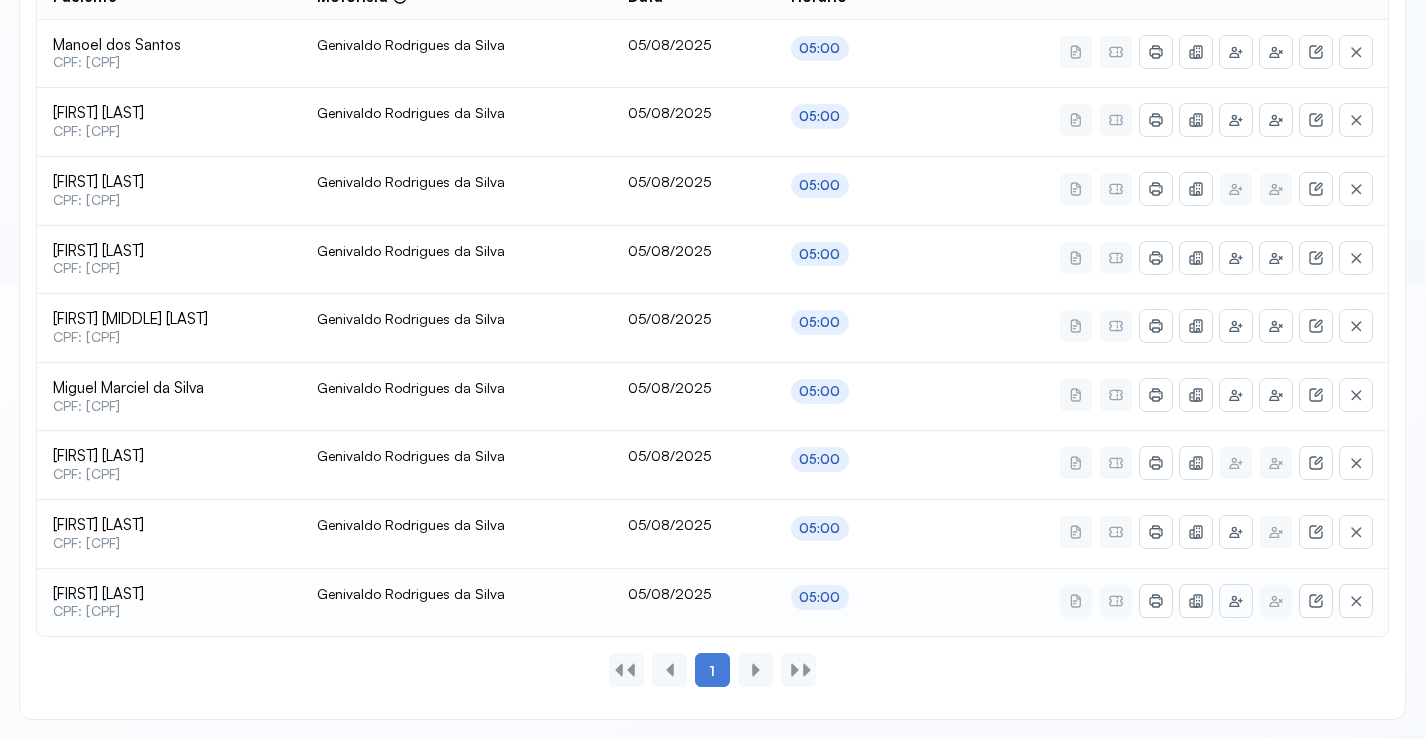 click 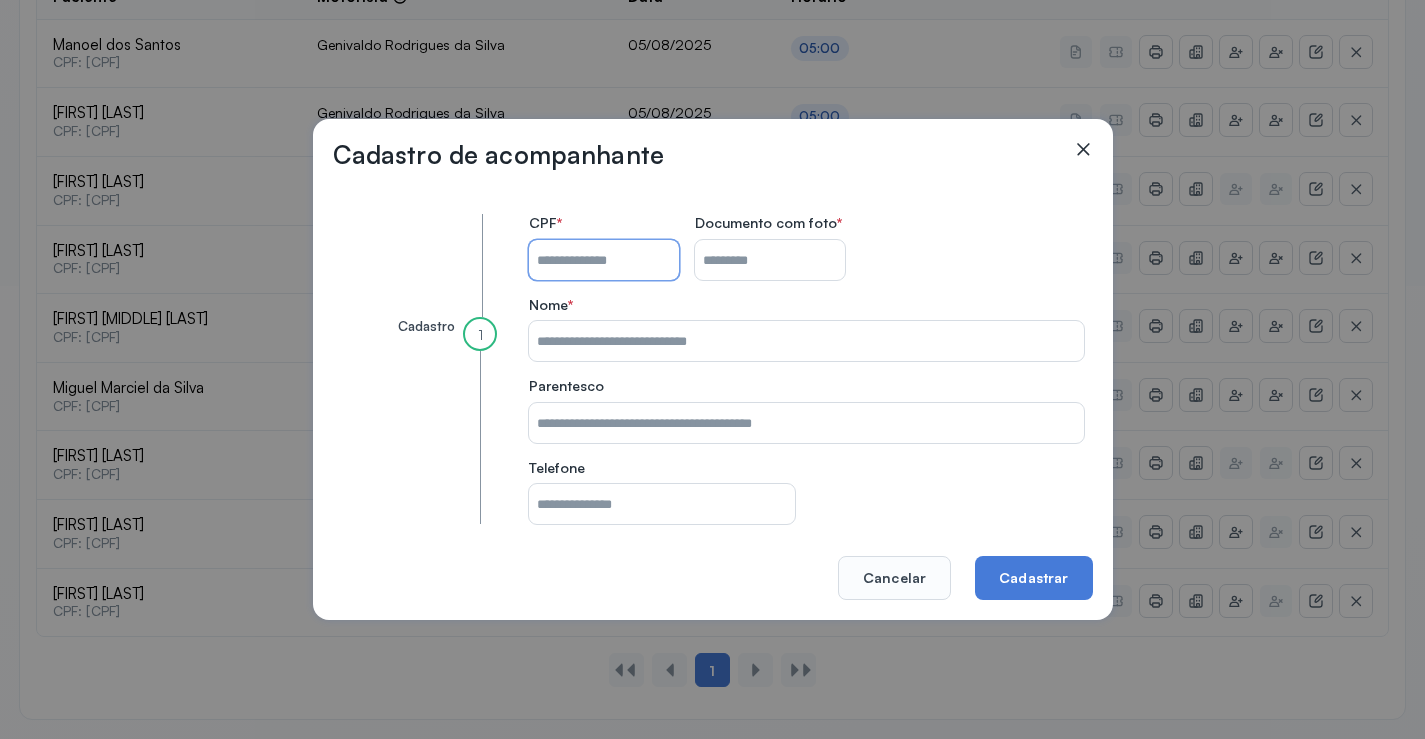 click on "CPF do paciente" at bounding box center [604, 260] 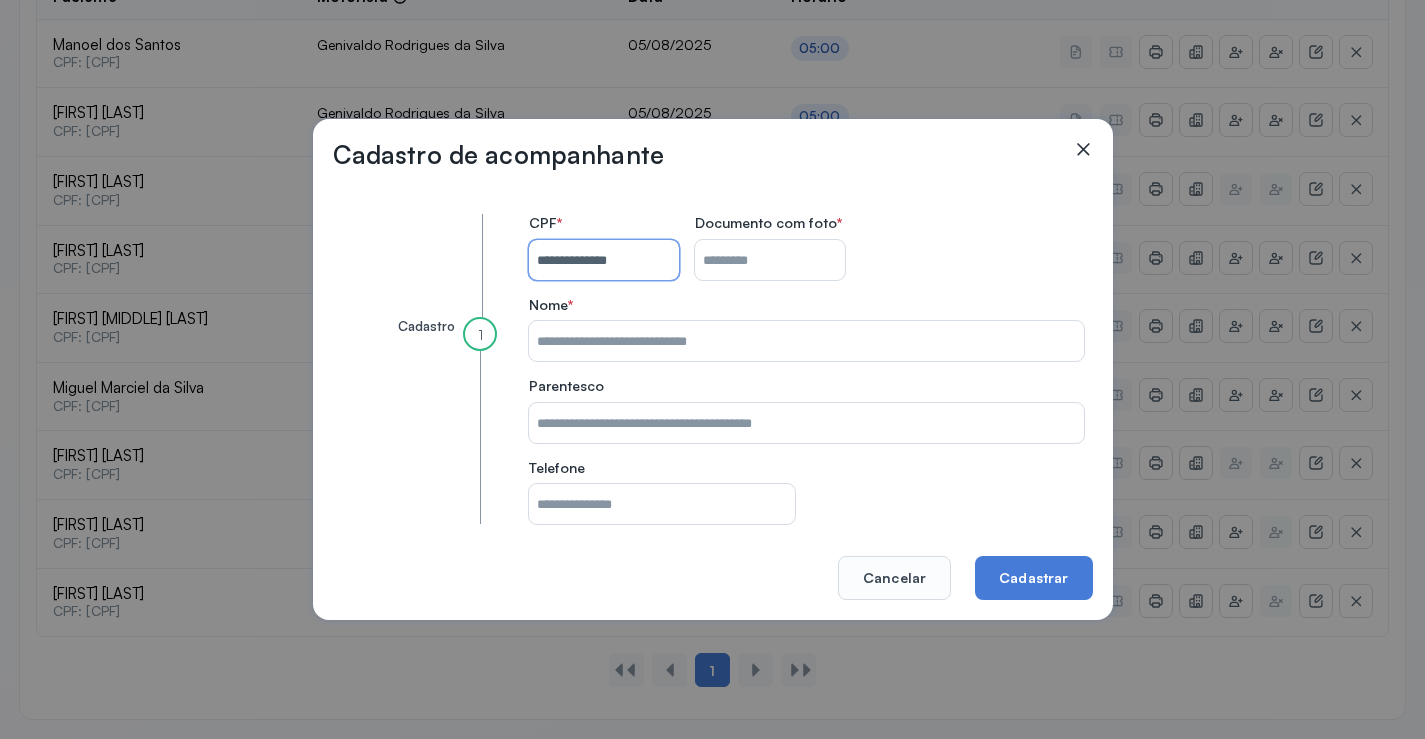 type on "**********" 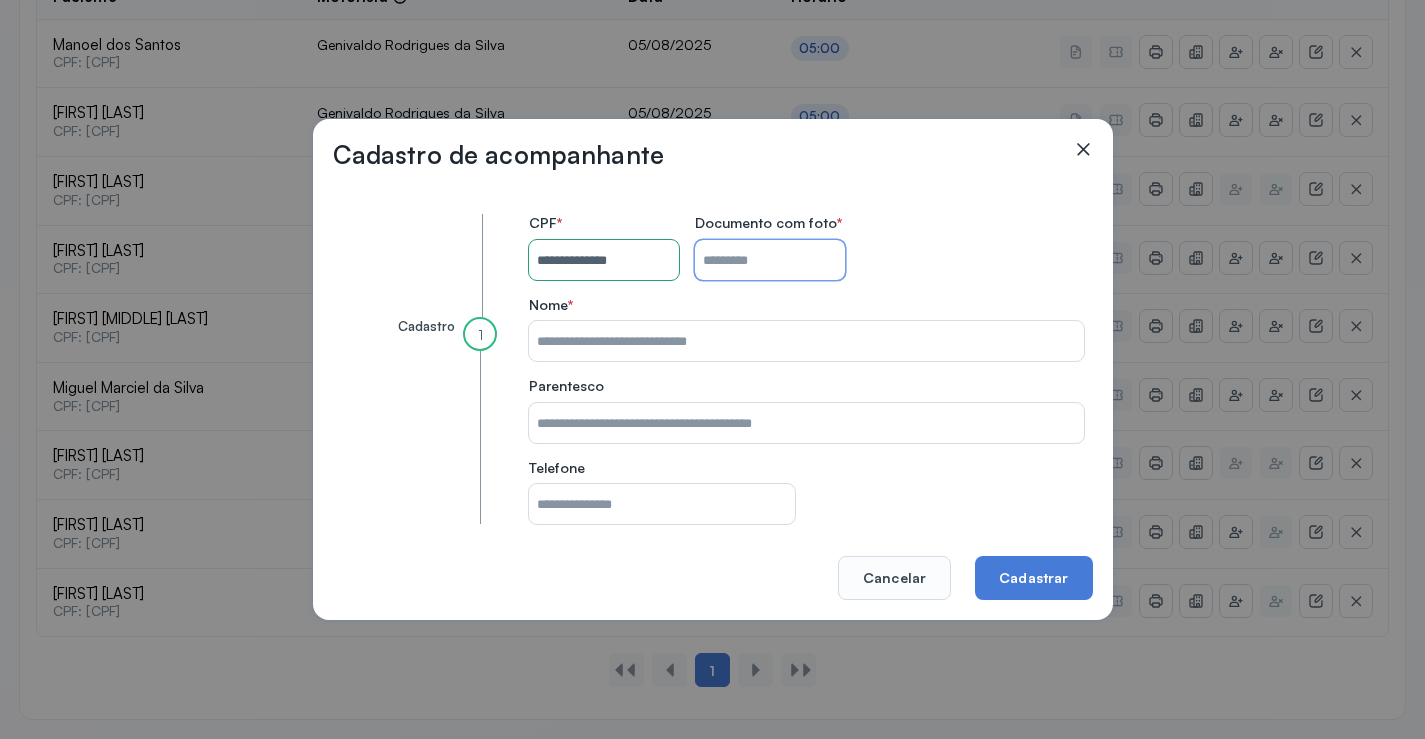 click on "CPF do paciente" at bounding box center (770, 260) 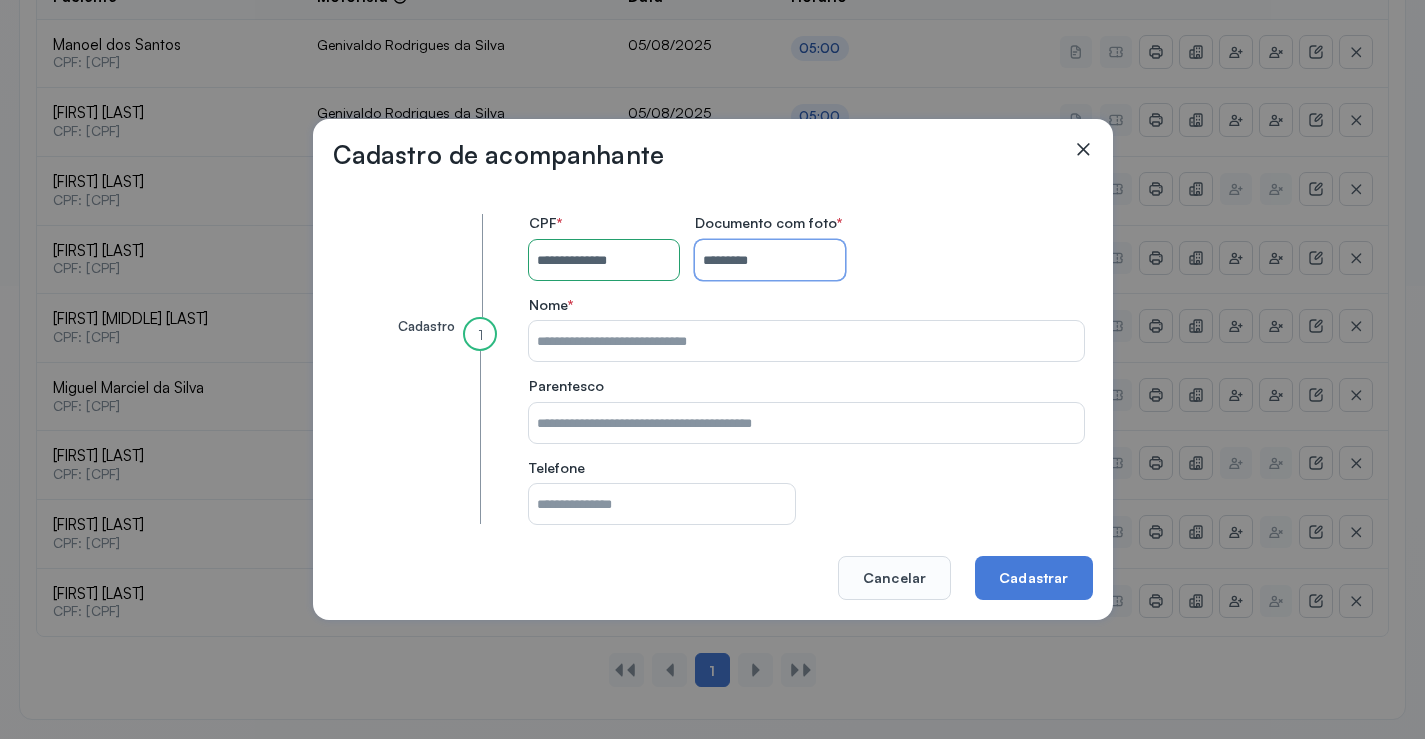 type on "*********" 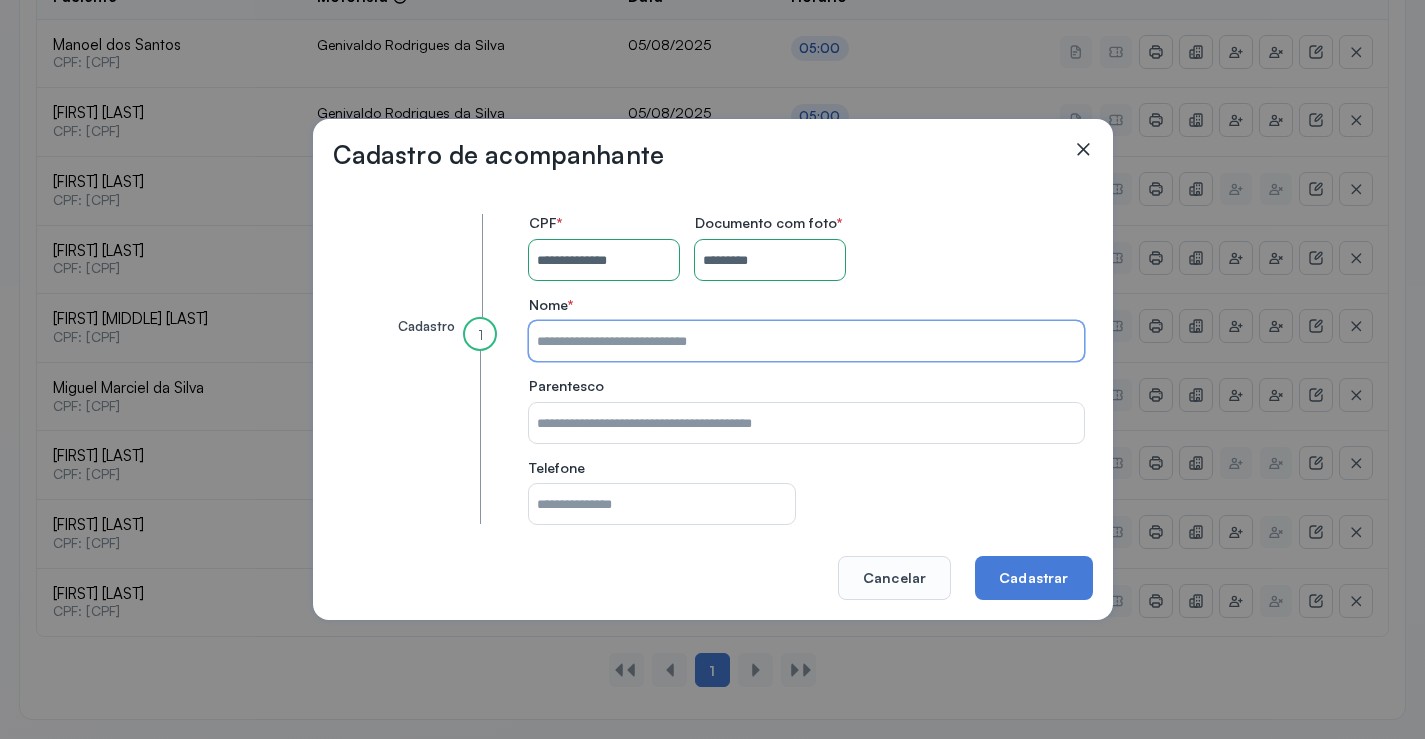 click on "CPF do paciente" at bounding box center (806, 341) 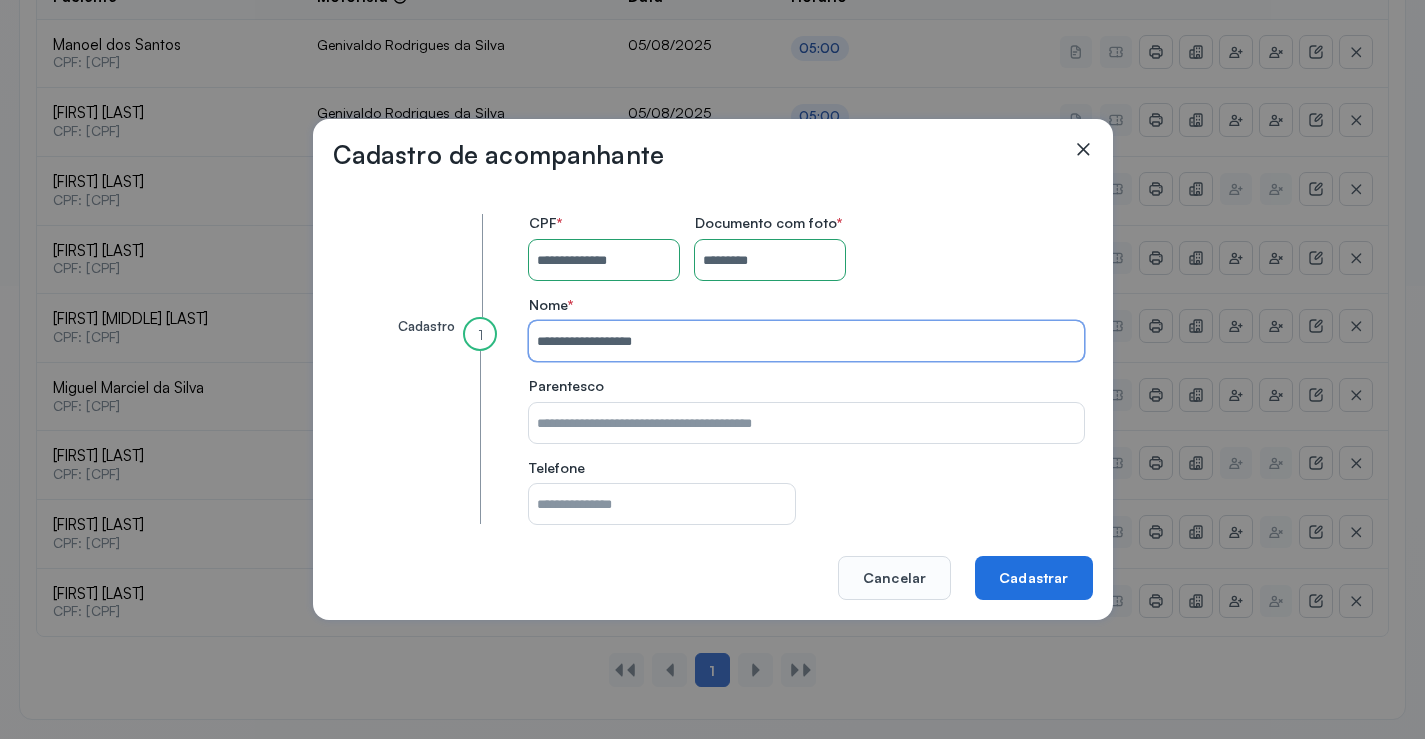 type on "**********" 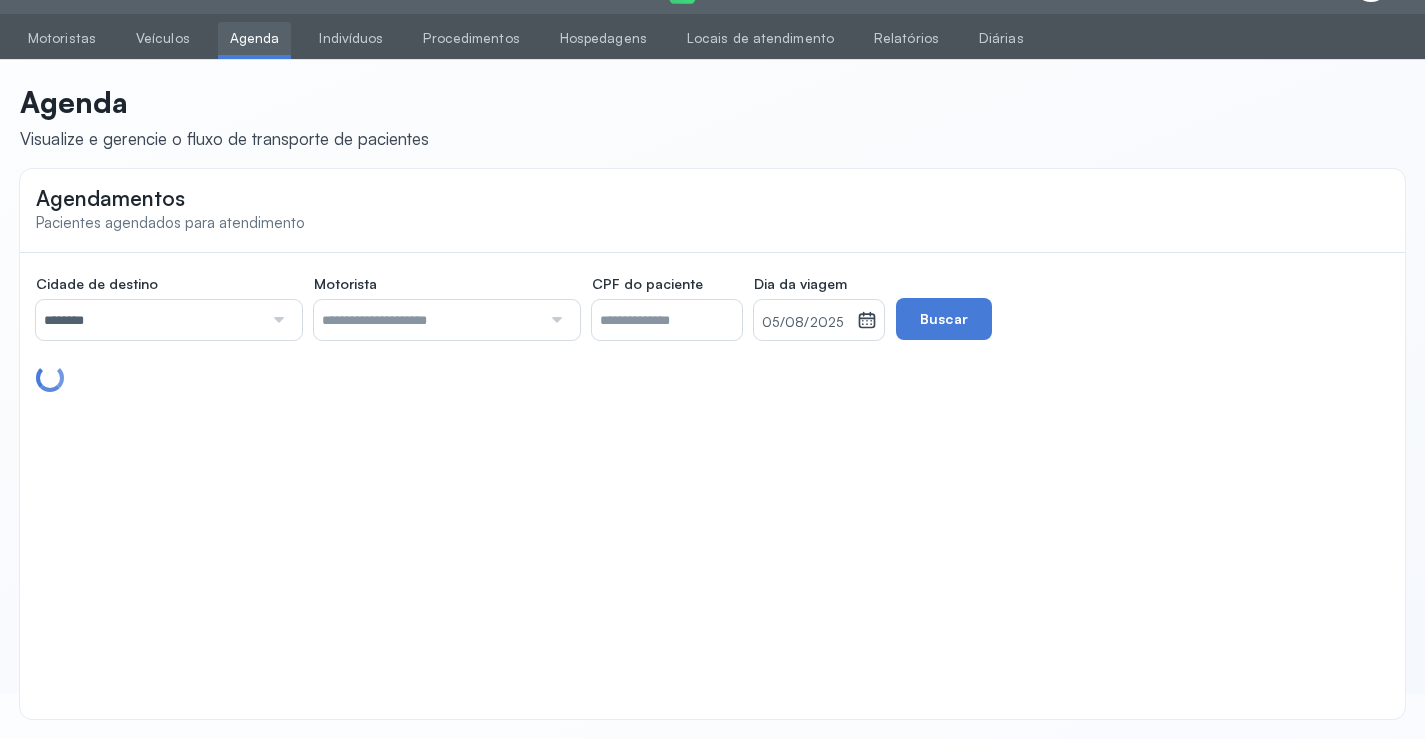 scroll, scrollTop: 46, scrollLeft: 0, axis: vertical 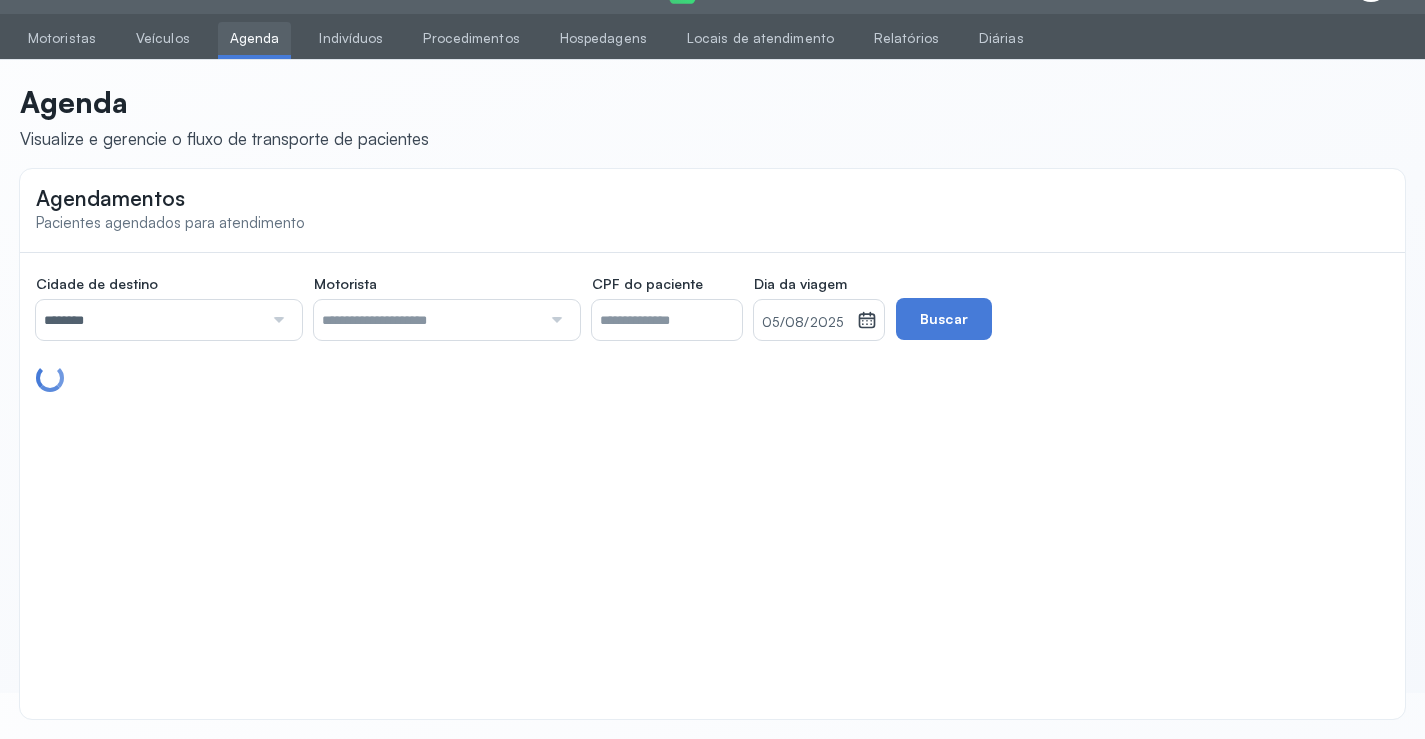 click on "Agendamentos Pacientes agendados para atendimento Cidade de destino  ******** Todas as cidades Juazeiro Salvador Motorista  Todos os motoristas Diego dos Santos Edevon dos Santos Souza Edevon dos Santos Souza Elto Lima de Almeida Genivaldo Rodrigues da Silva Jozenilson Santos da Silva CPF do paciente  Dia da viagem  05/08/2025 agosto 2025 S T Q Q S S D 1 2 3 4 5 6 7 8 9 10 11 12 13 14 15 16 17 18 19 20 21 22 23 24 25 26 27 28 29 30 31 jan fev mar abr maio jun jul ago set out nov dez 2018 2019 2020 2021 2022 2023 2024 2025 2026 2027 2028 2029  Buscar" at bounding box center (712, 444) 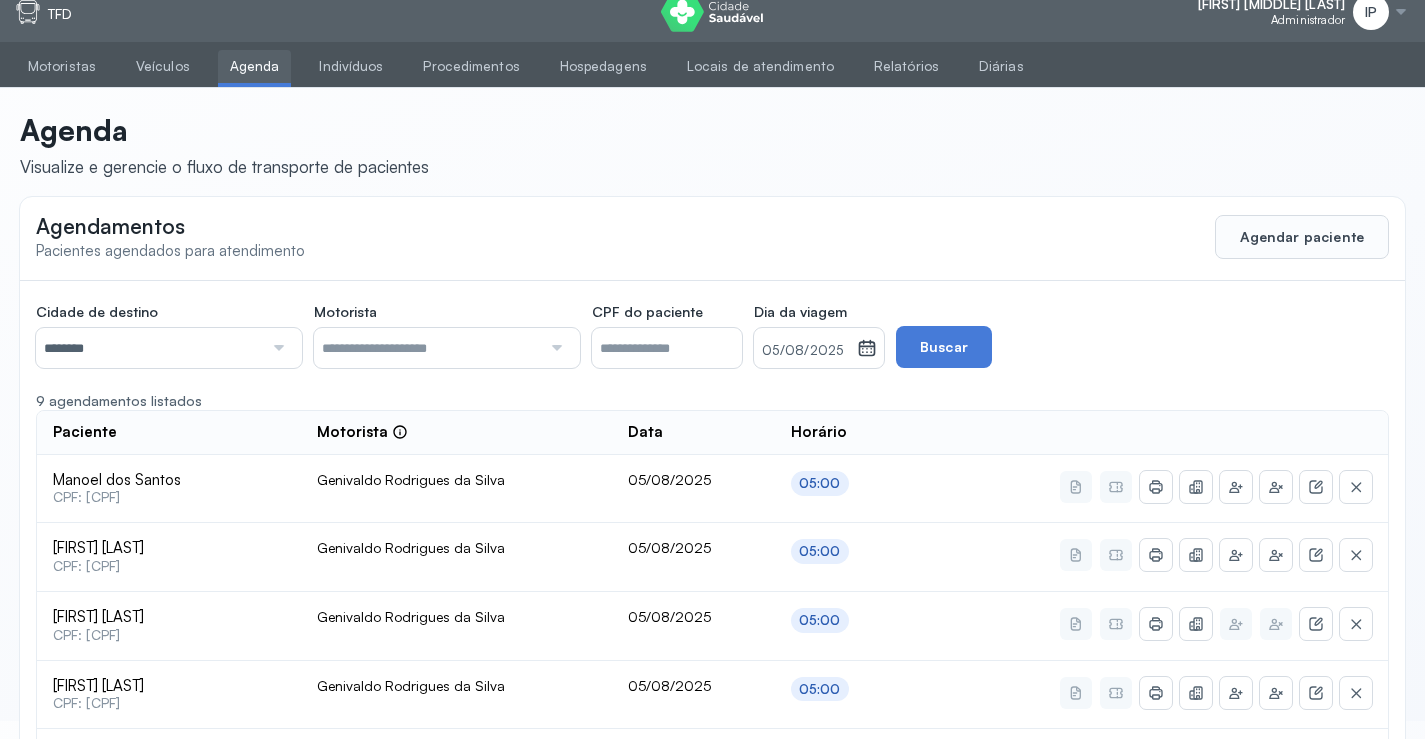 scroll, scrollTop: 0, scrollLeft: 0, axis: both 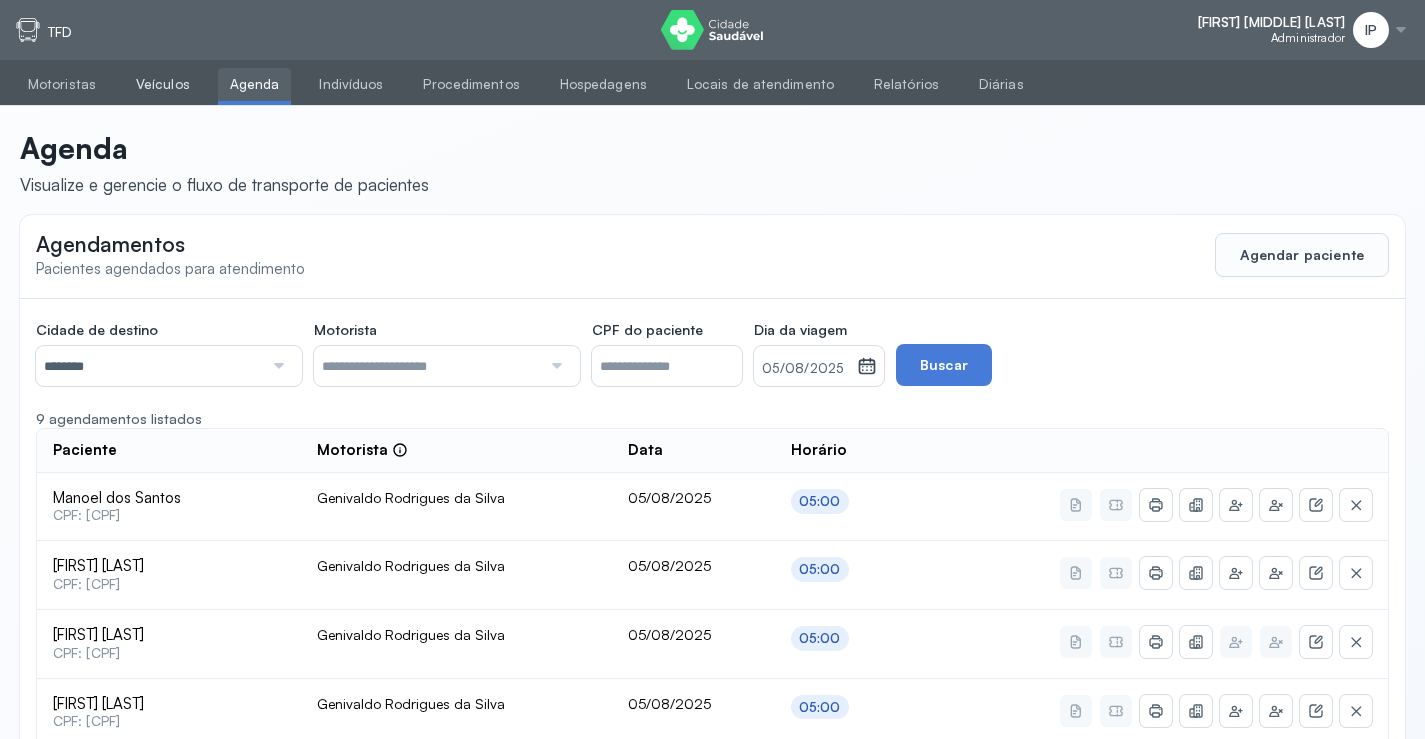 click on "Veículos" at bounding box center [163, 84] 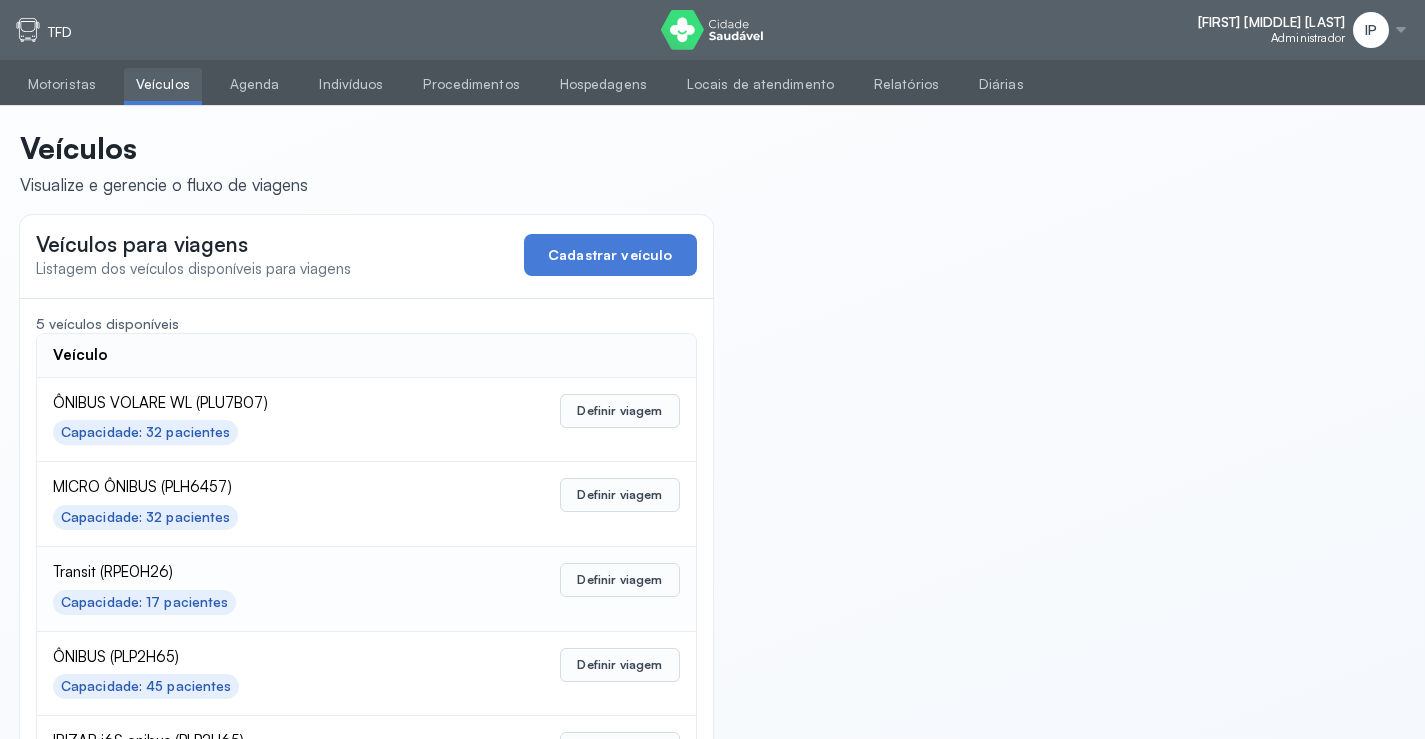 scroll, scrollTop: 98, scrollLeft: 0, axis: vertical 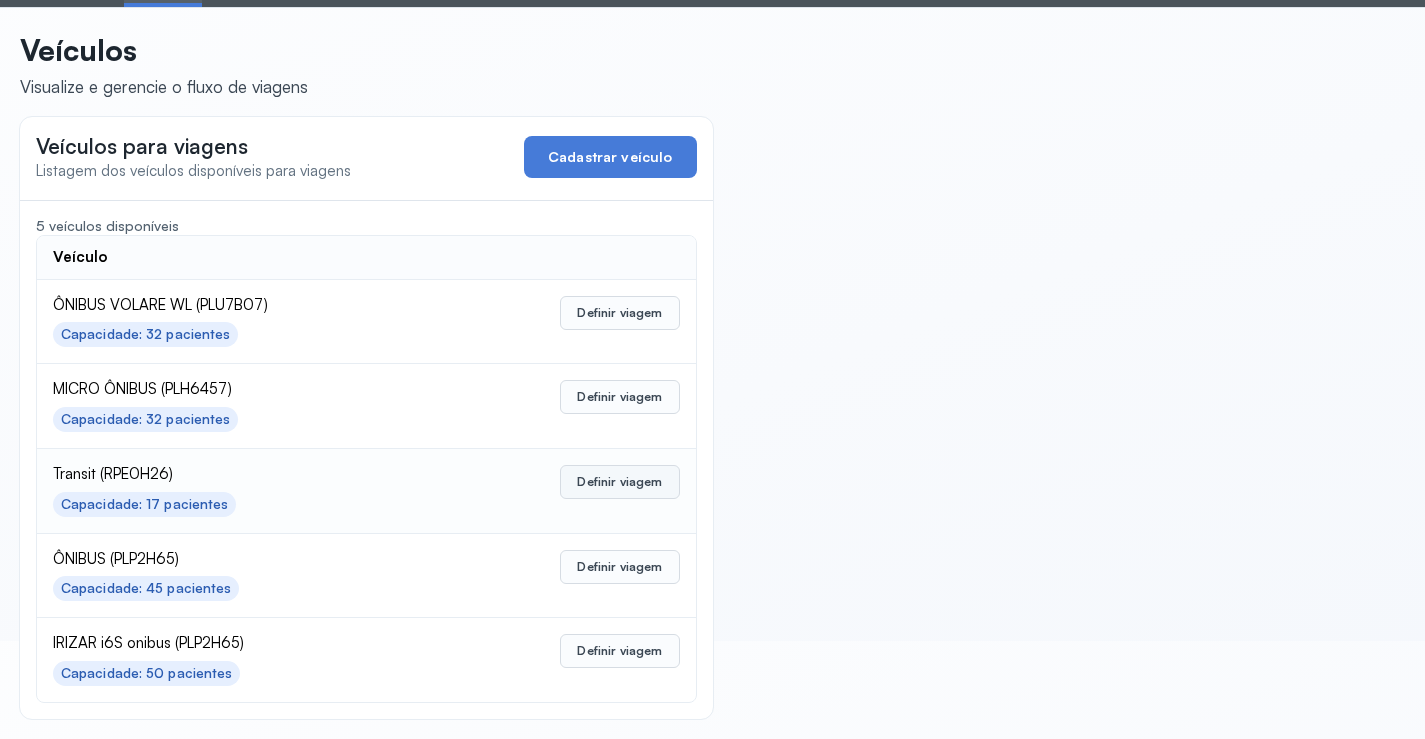 click on "Definir viagem" at bounding box center (619, 482) 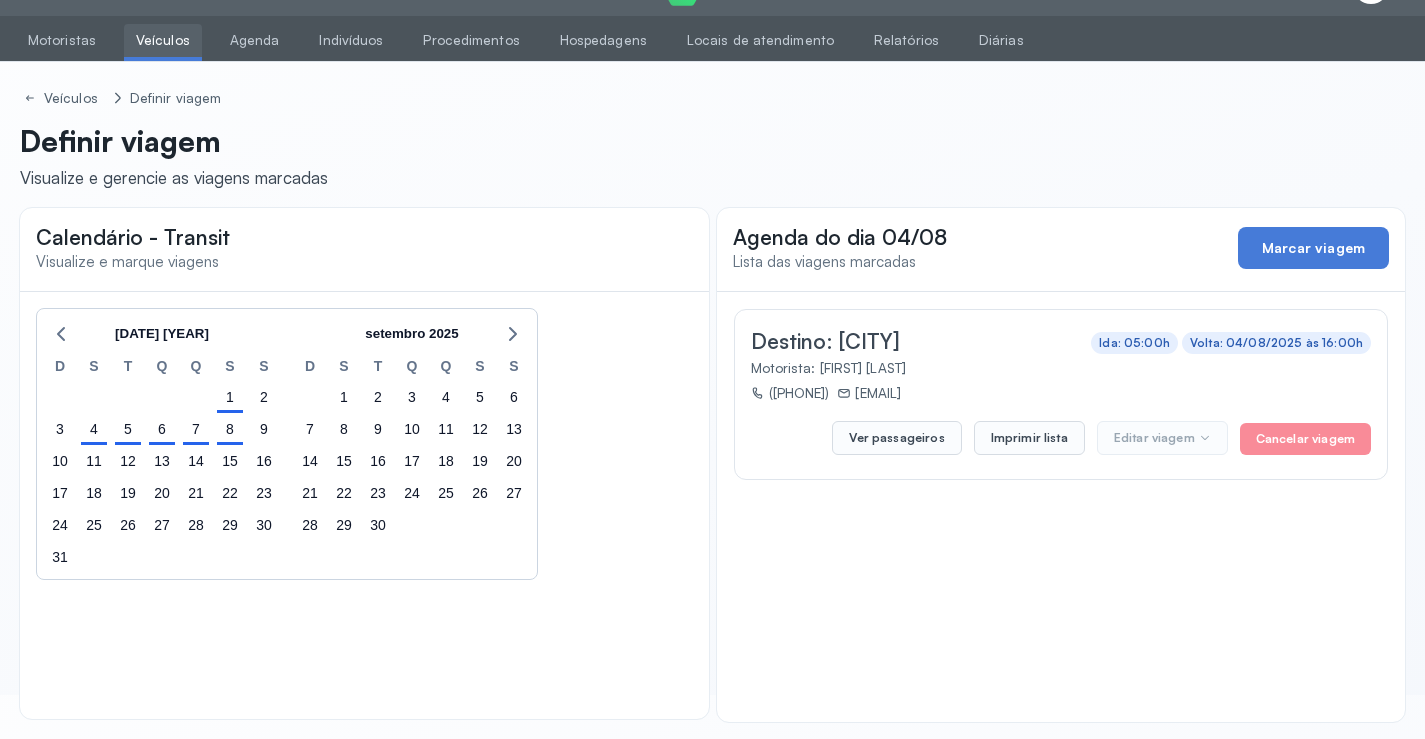 scroll, scrollTop: 47, scrollLeft: 0, axis: vertical 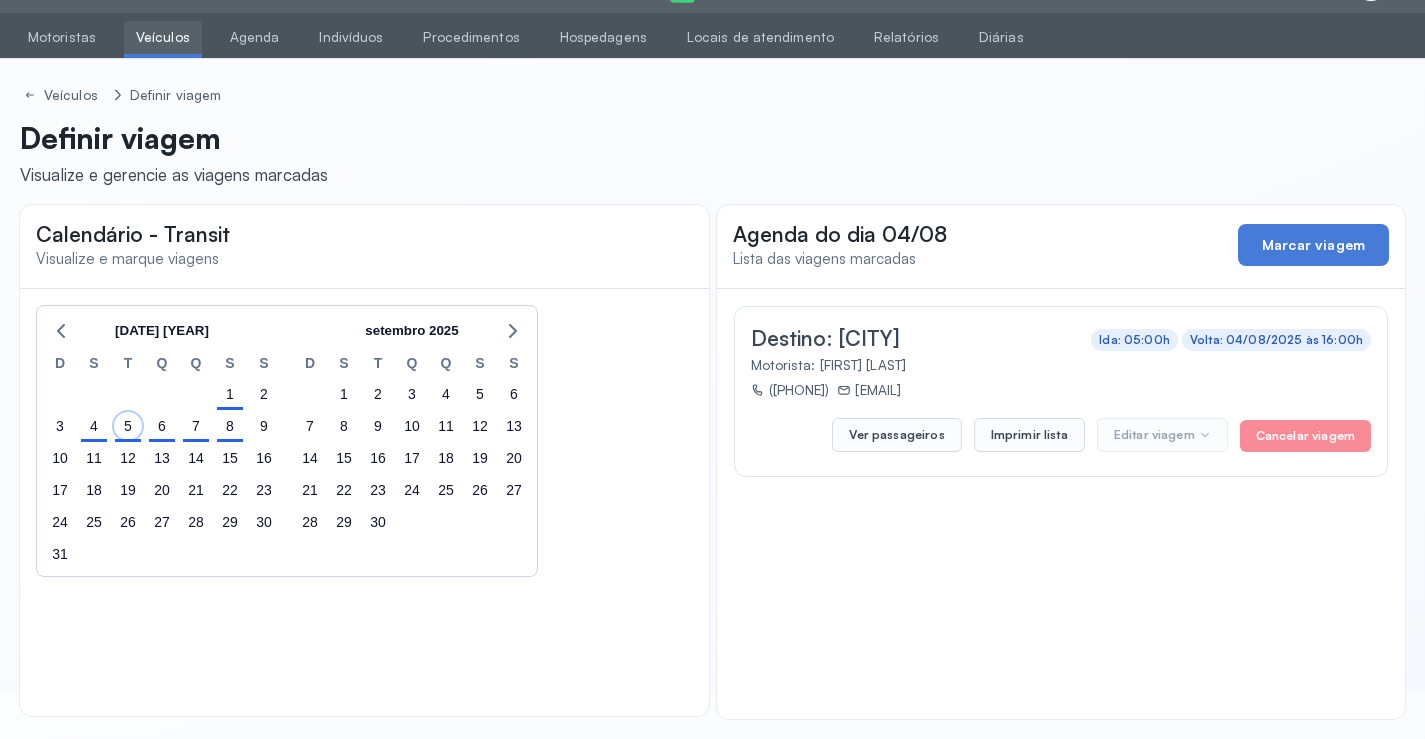 drag, startPoint x: 130, startPoint y: 430, endPoint x: 240, endPoint y: 415, distance: 111.01801 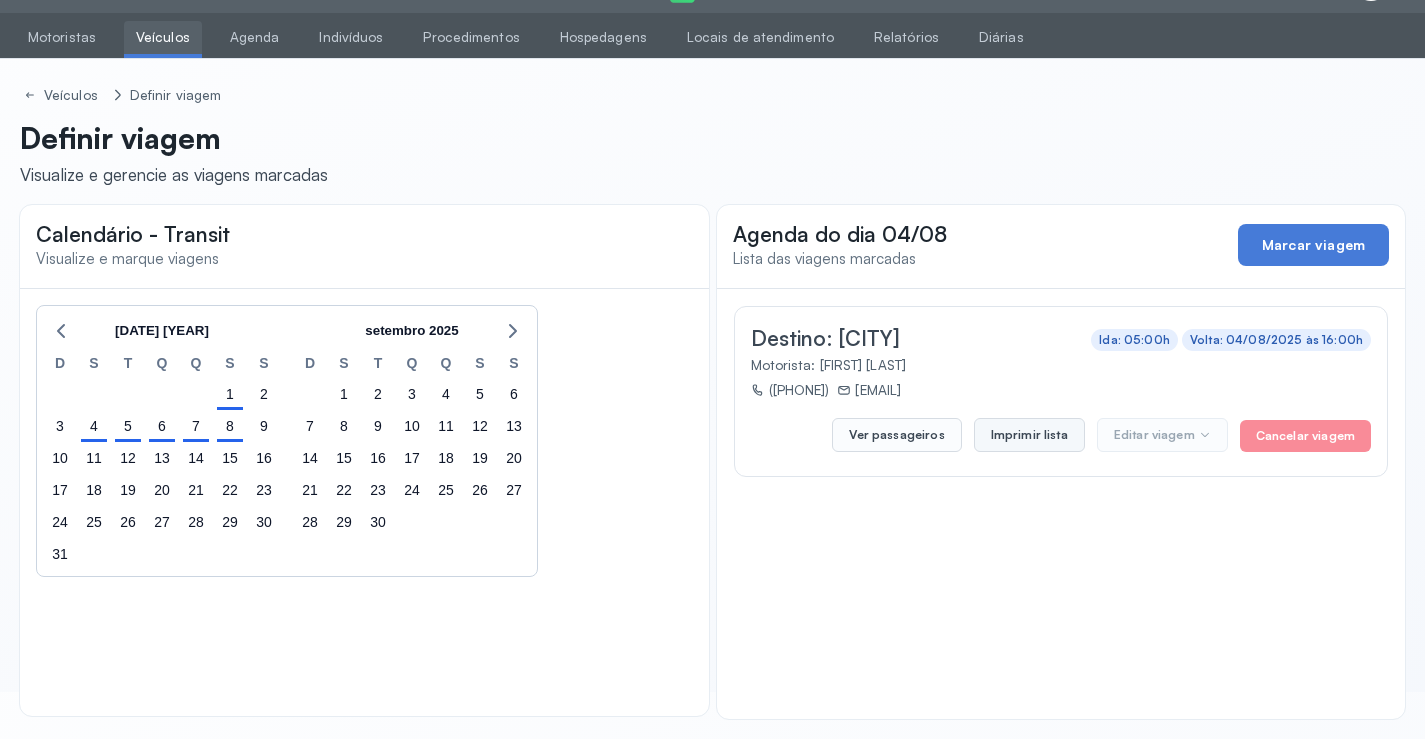 click on "Imprimir lista" at bounding box center [1029, 435] 